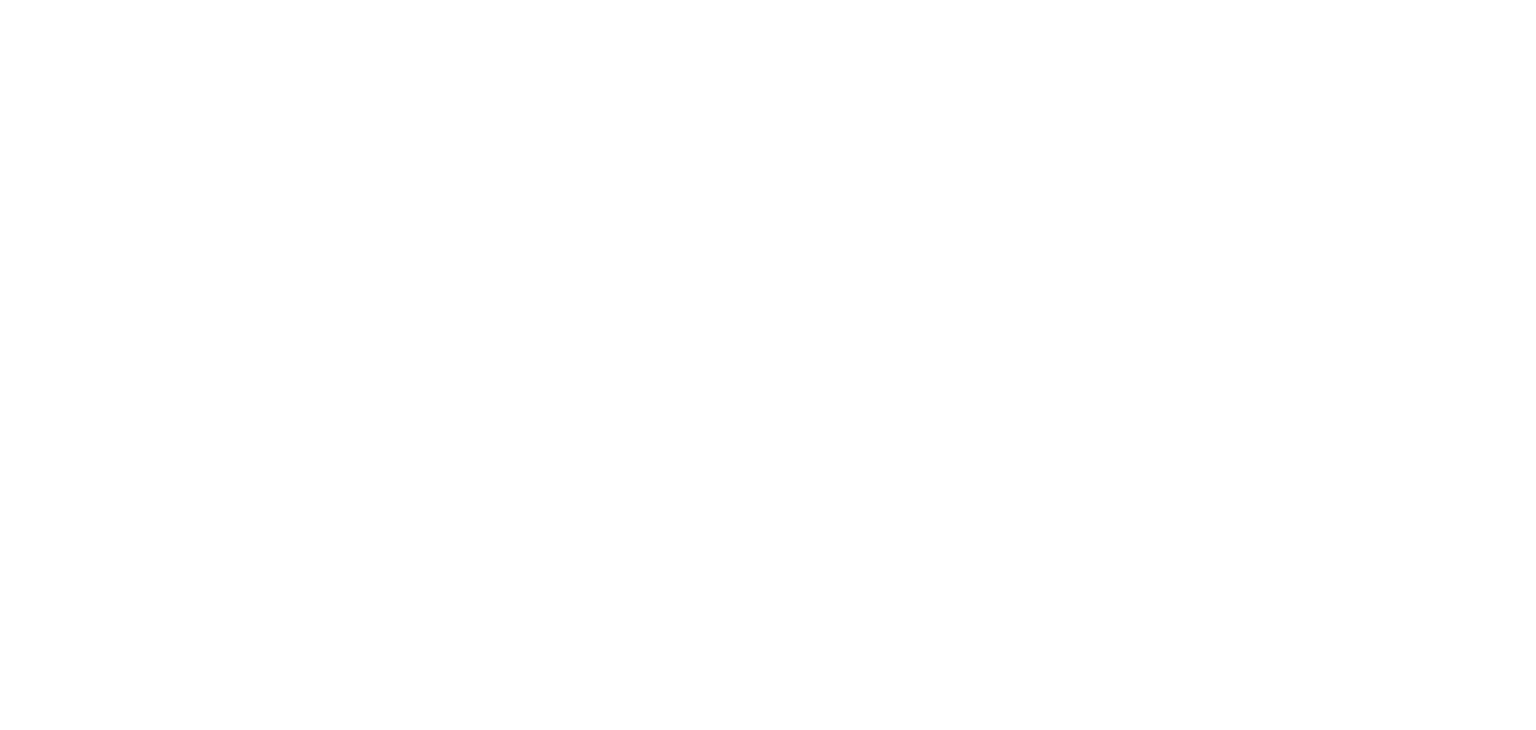 scroll, scrollTop: 0, scrollLeft: 0, axis: both 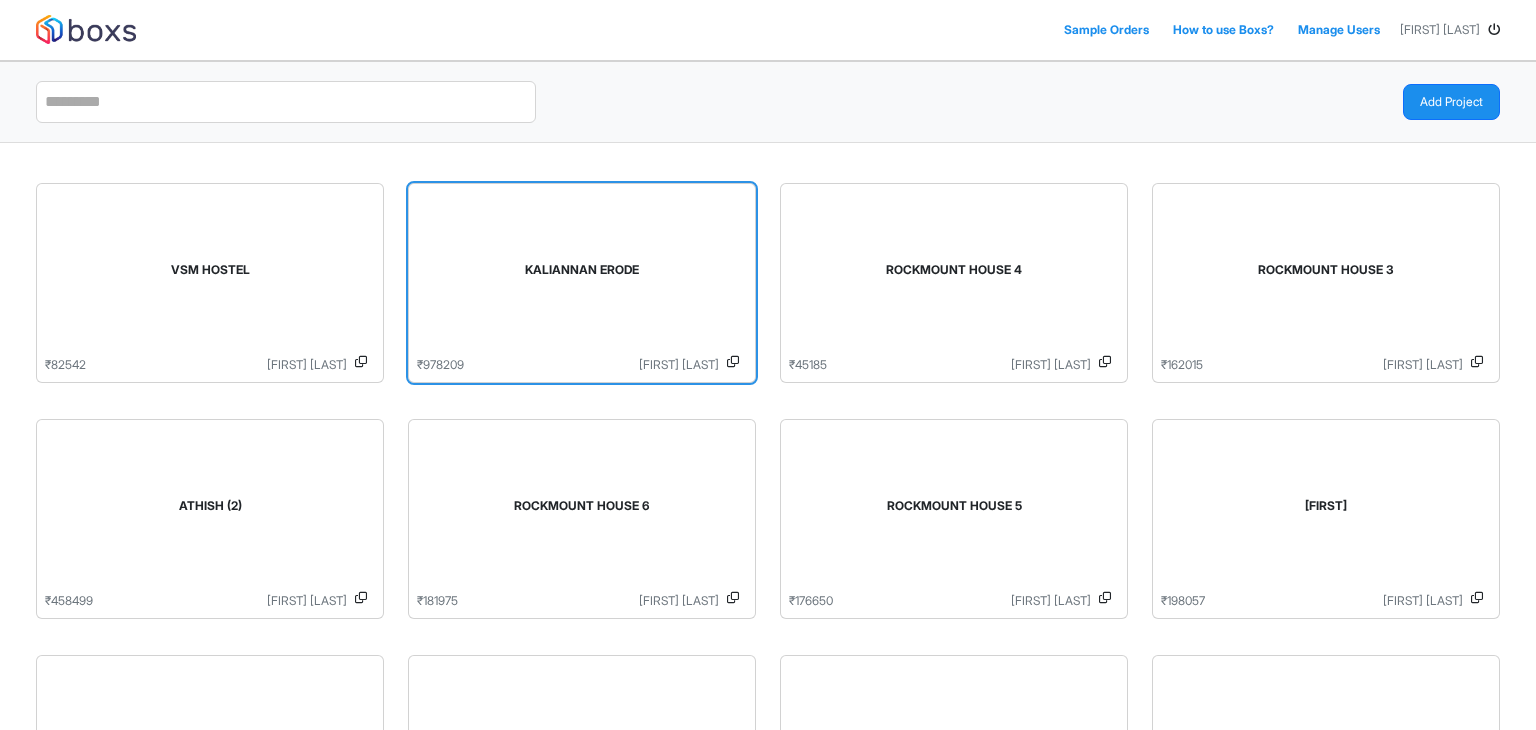 click on "KALIANNAN ERODE" at bounding box center [582, 274] 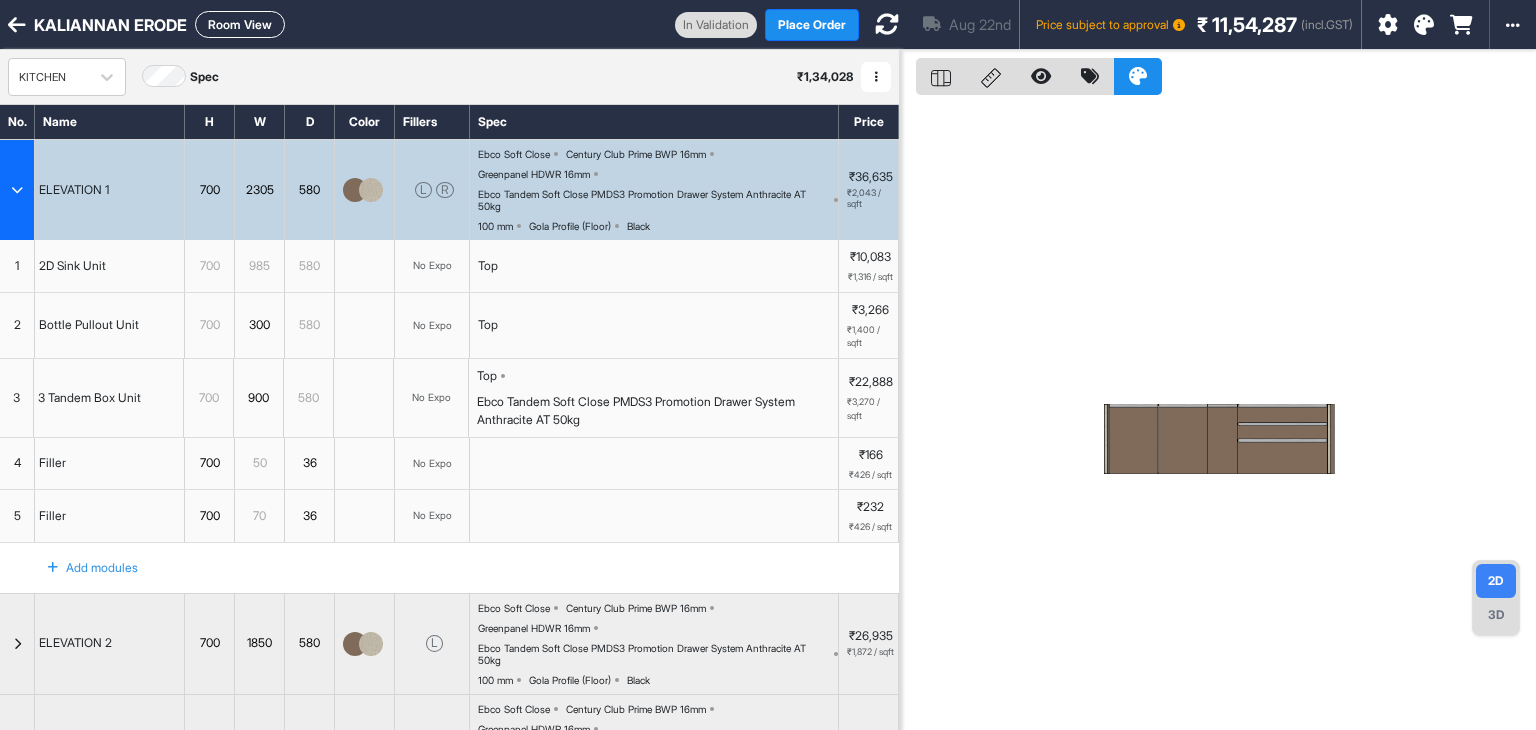 click at bounding box center (17, 190) 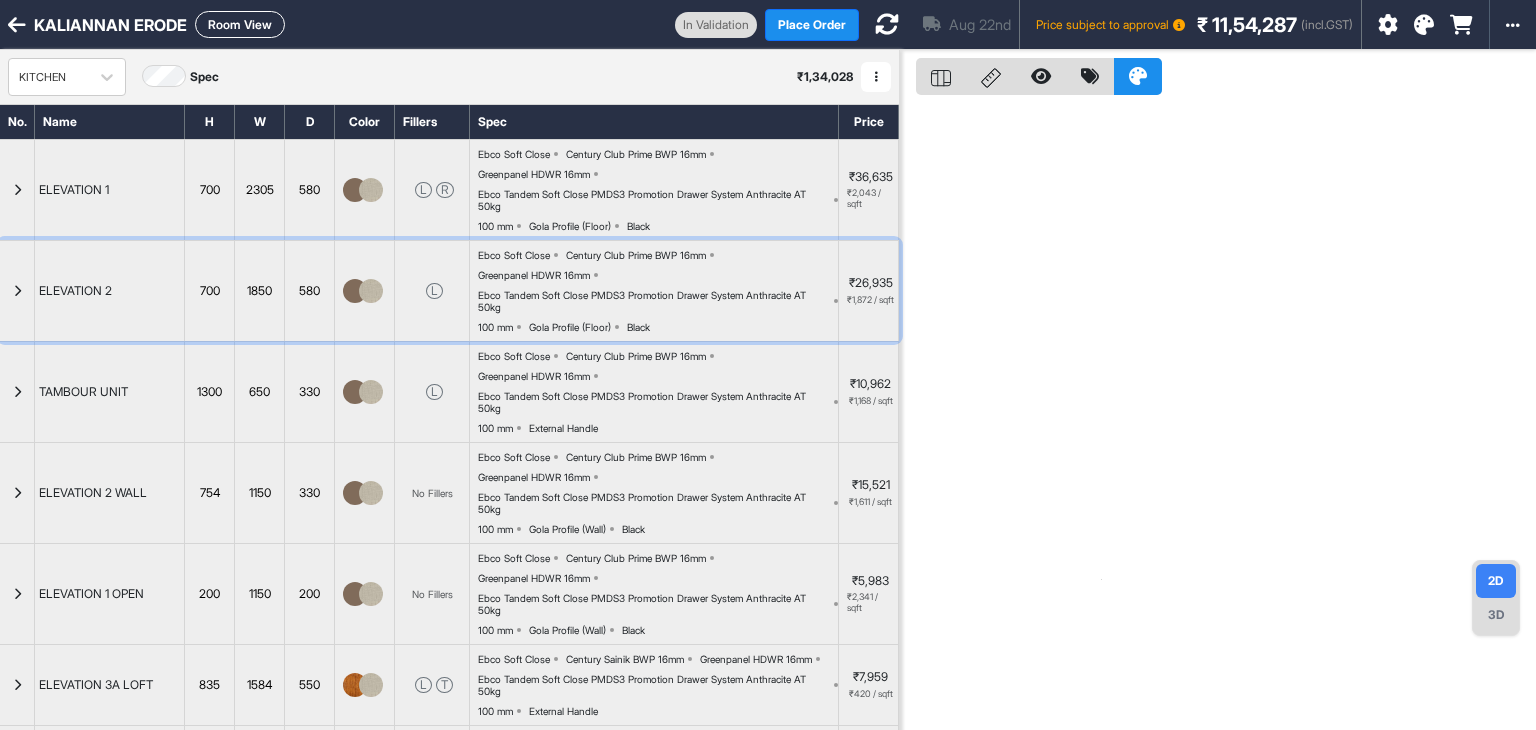 click at bounding box center (17, 291) 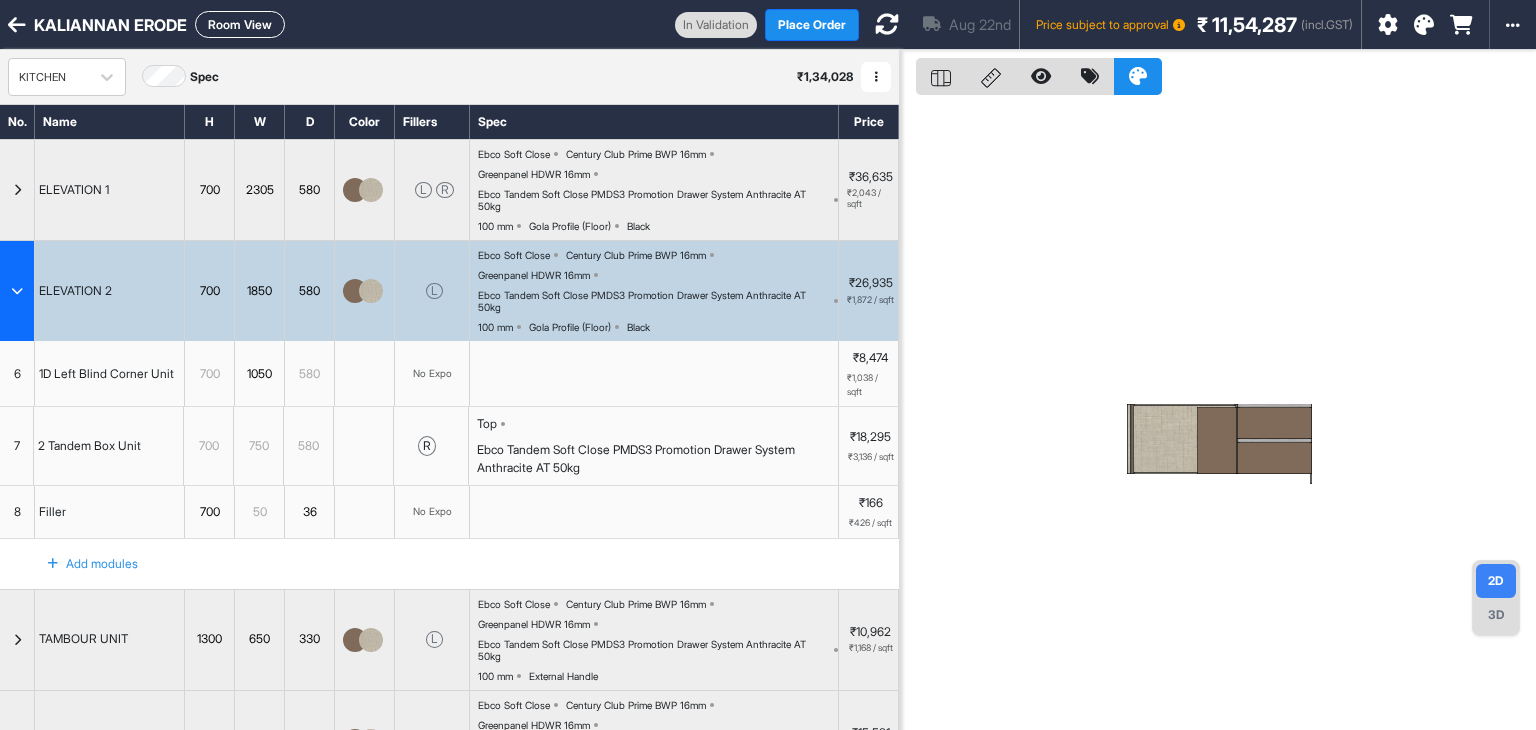 click at bounding box center [17, 291] 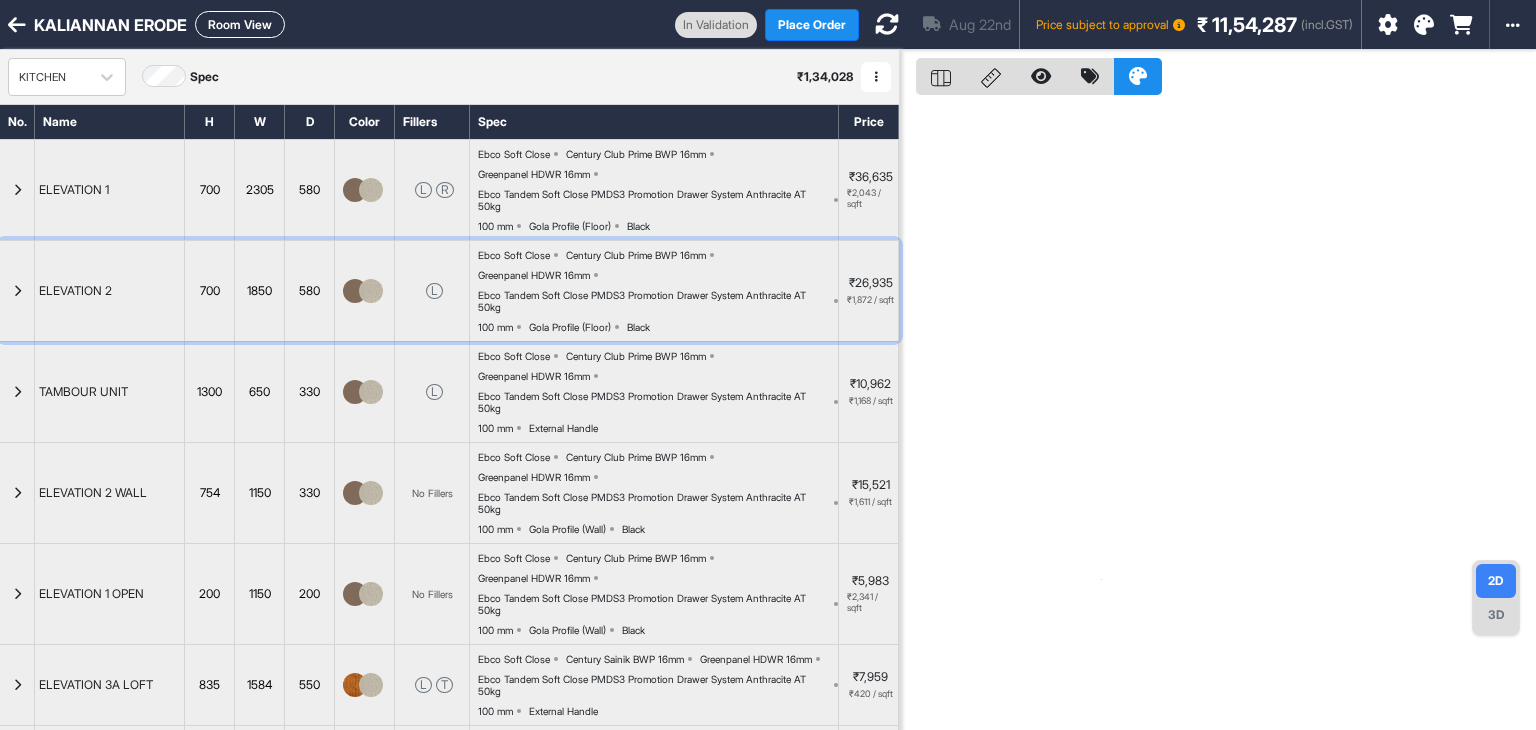 click at bounding box center (17, 291) 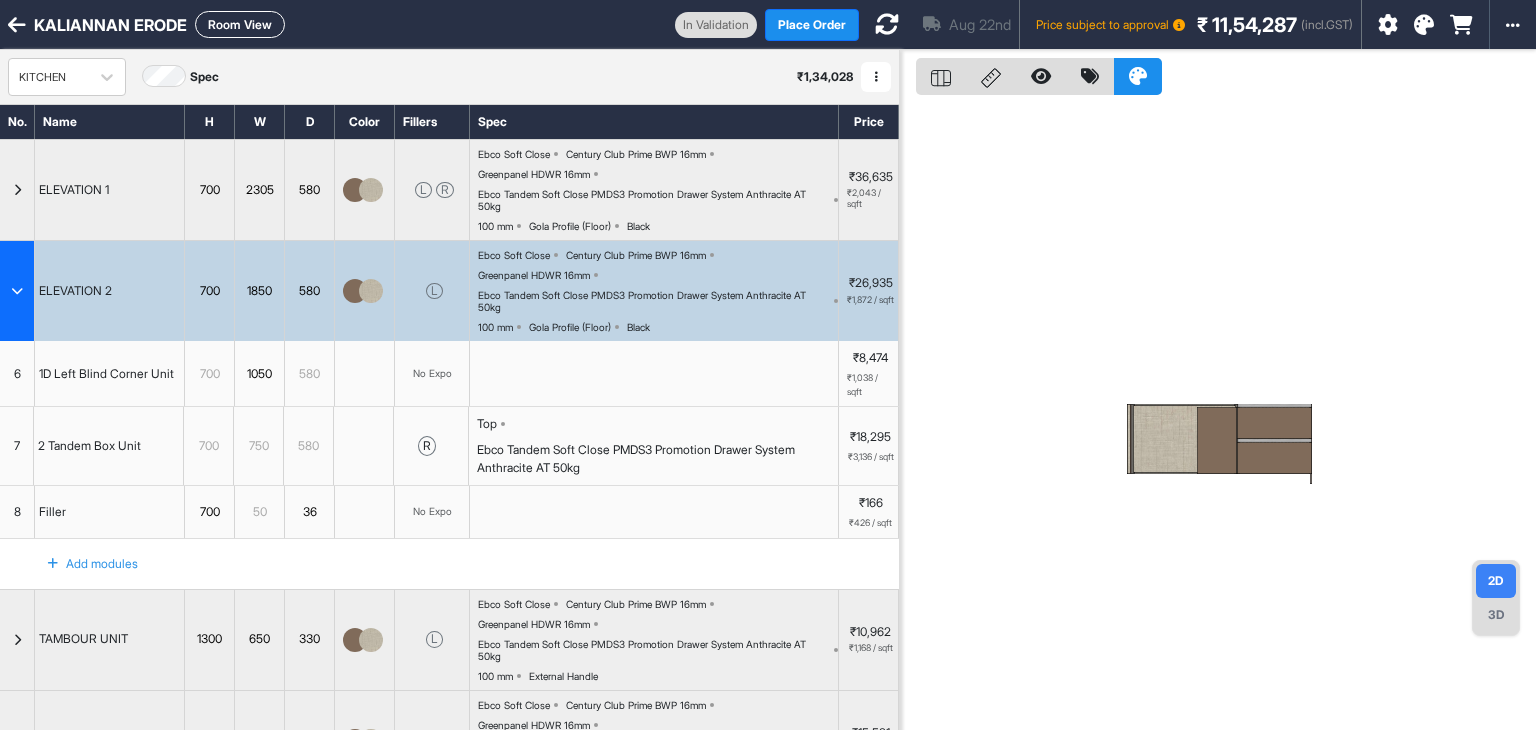 click on "7" at bounding box center (17, 446) 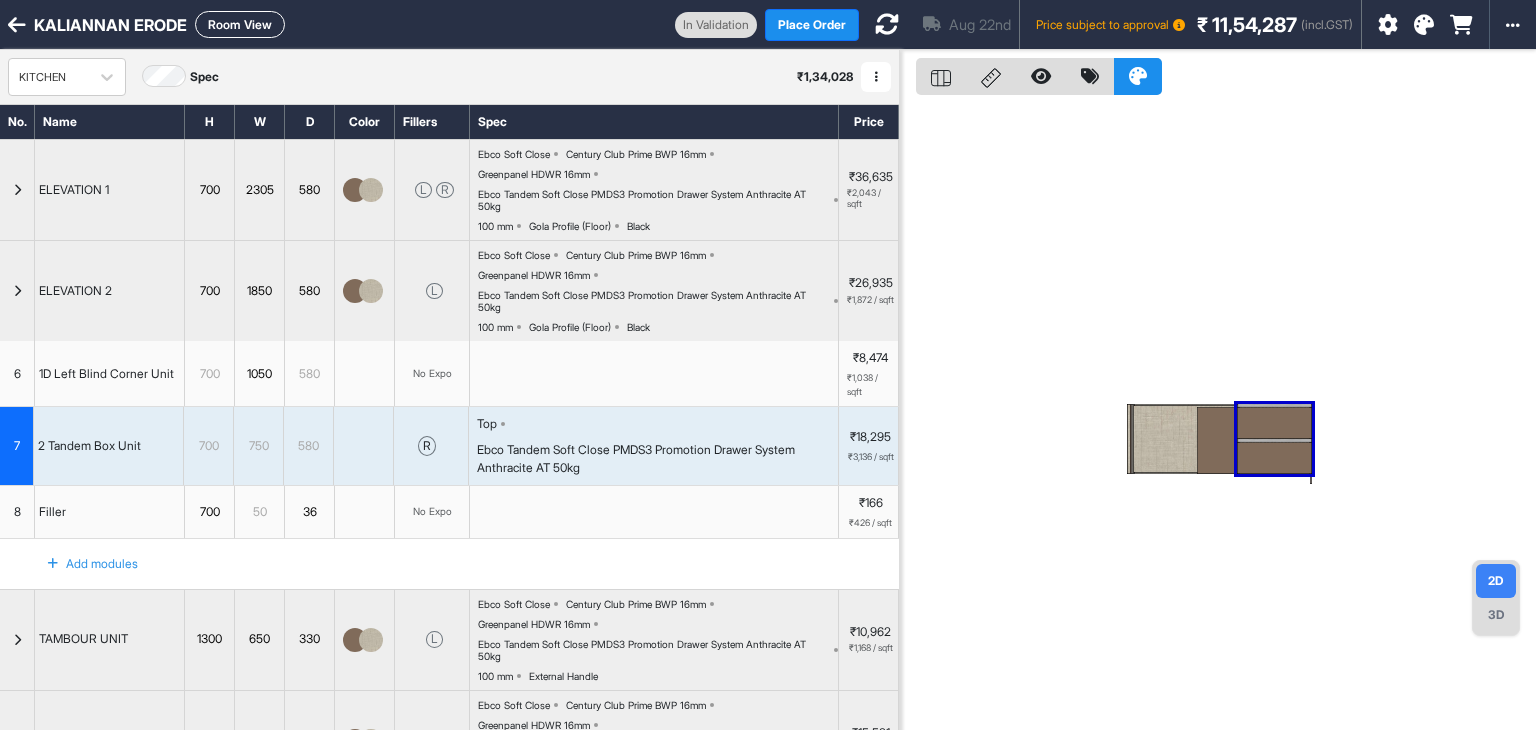click on "Ebco Tandem Soft Close PMDS3 Promotion Drawer System Anthracite AT 50kg" at bounding box center [657, 459] 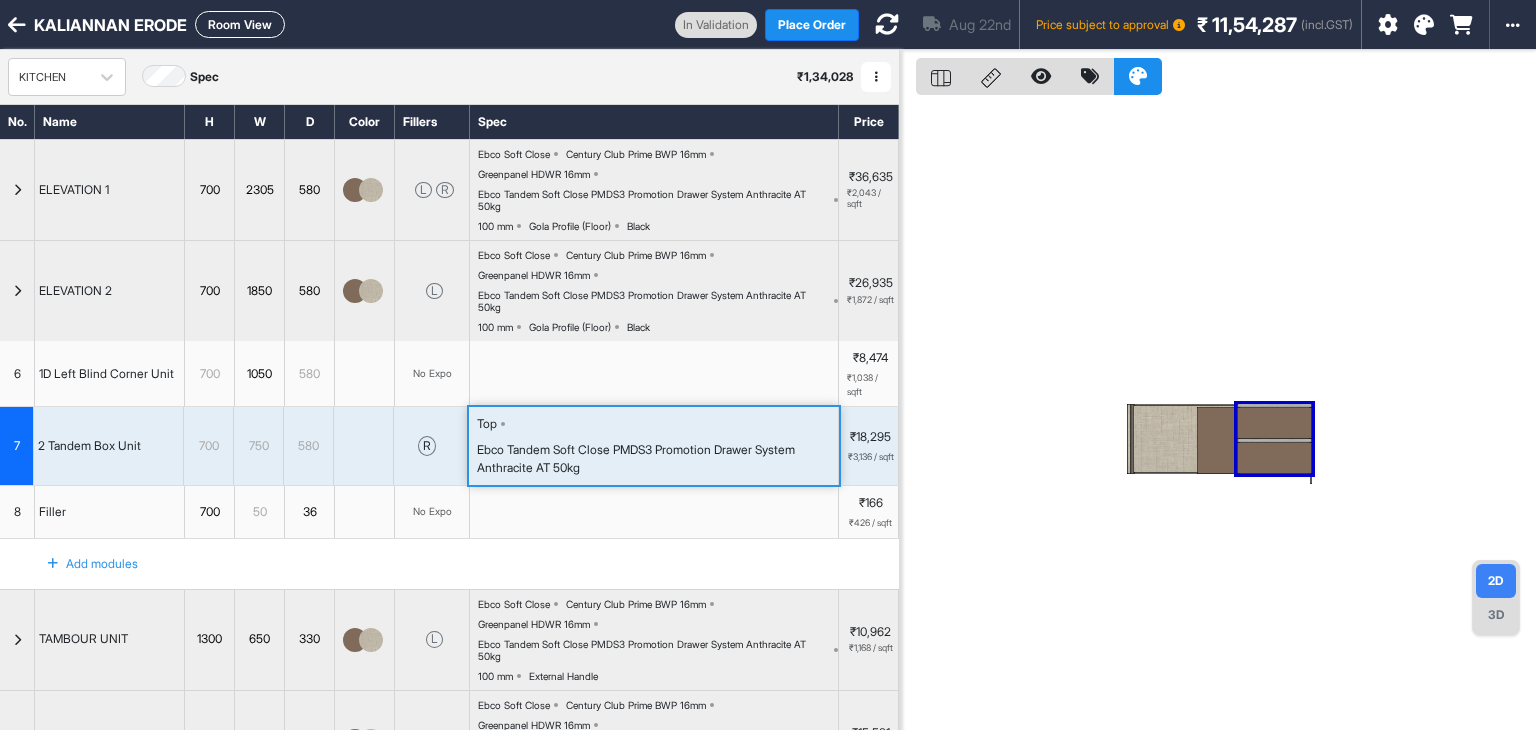 click on "Ebco Tandem Soft Close PMDS3 Promotion Drawer System Anthracite AT 50kg" at bounding box center [657, 459] 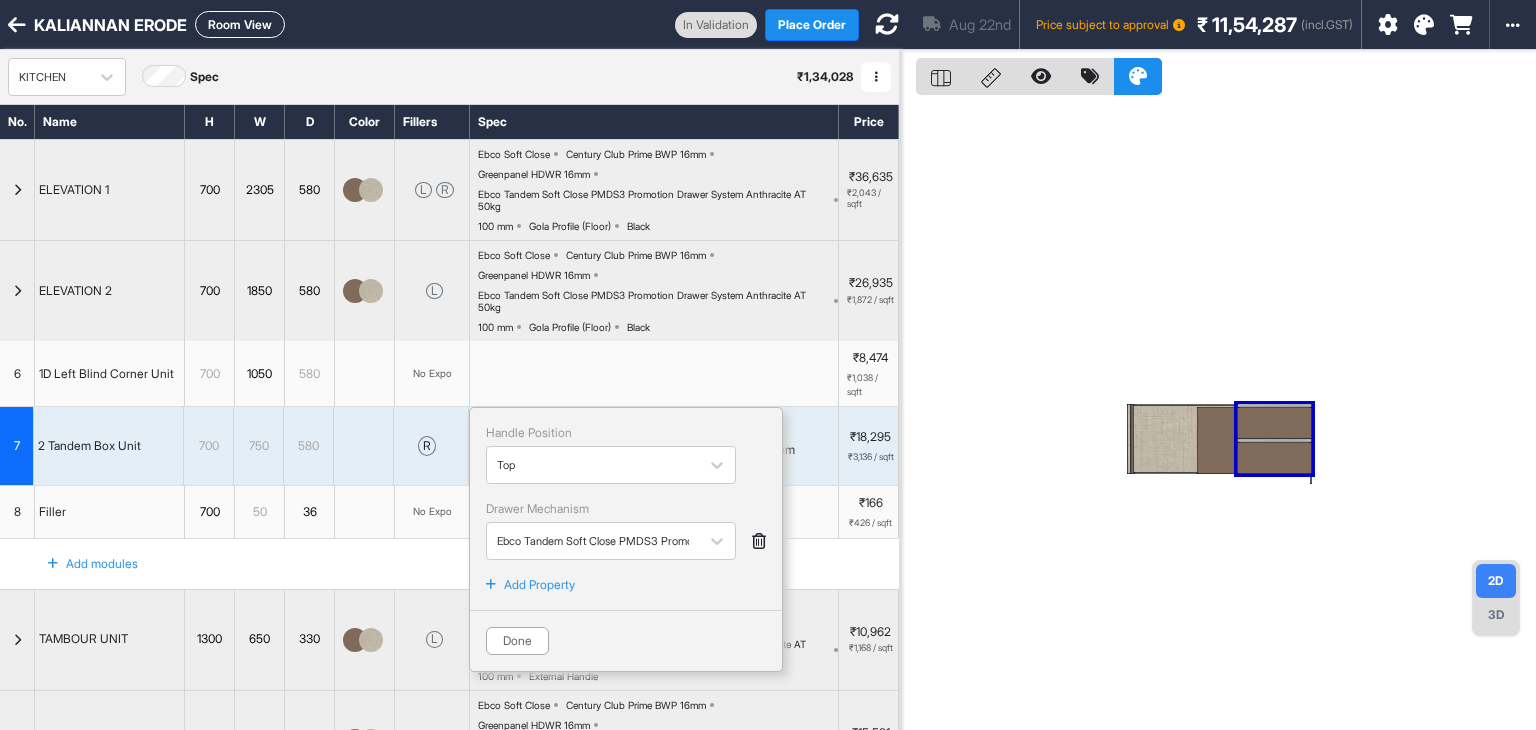click on "Add Property" at bounding box center [539, 585] 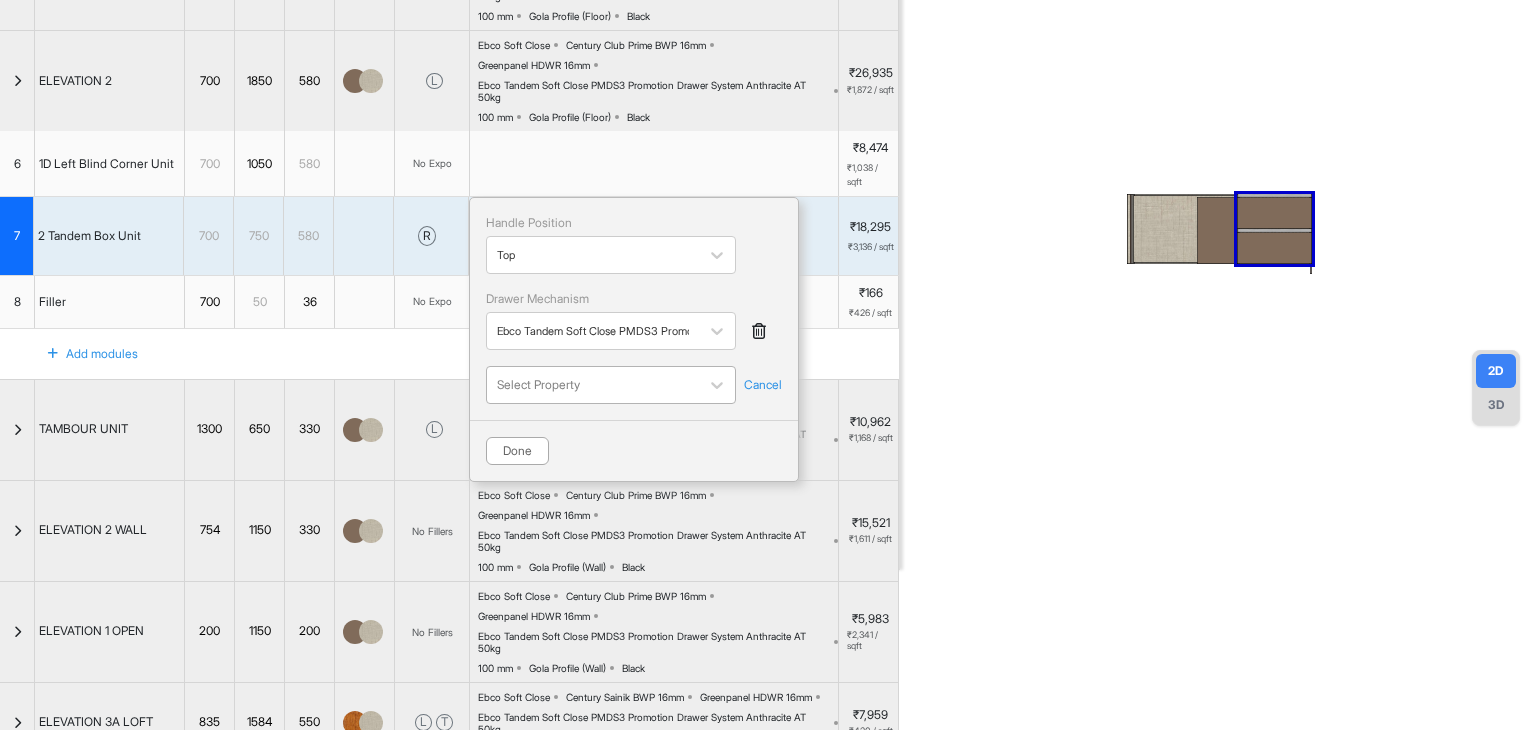 scroll, scrollTop: 228, scrollLeft: 0, axis: vertical 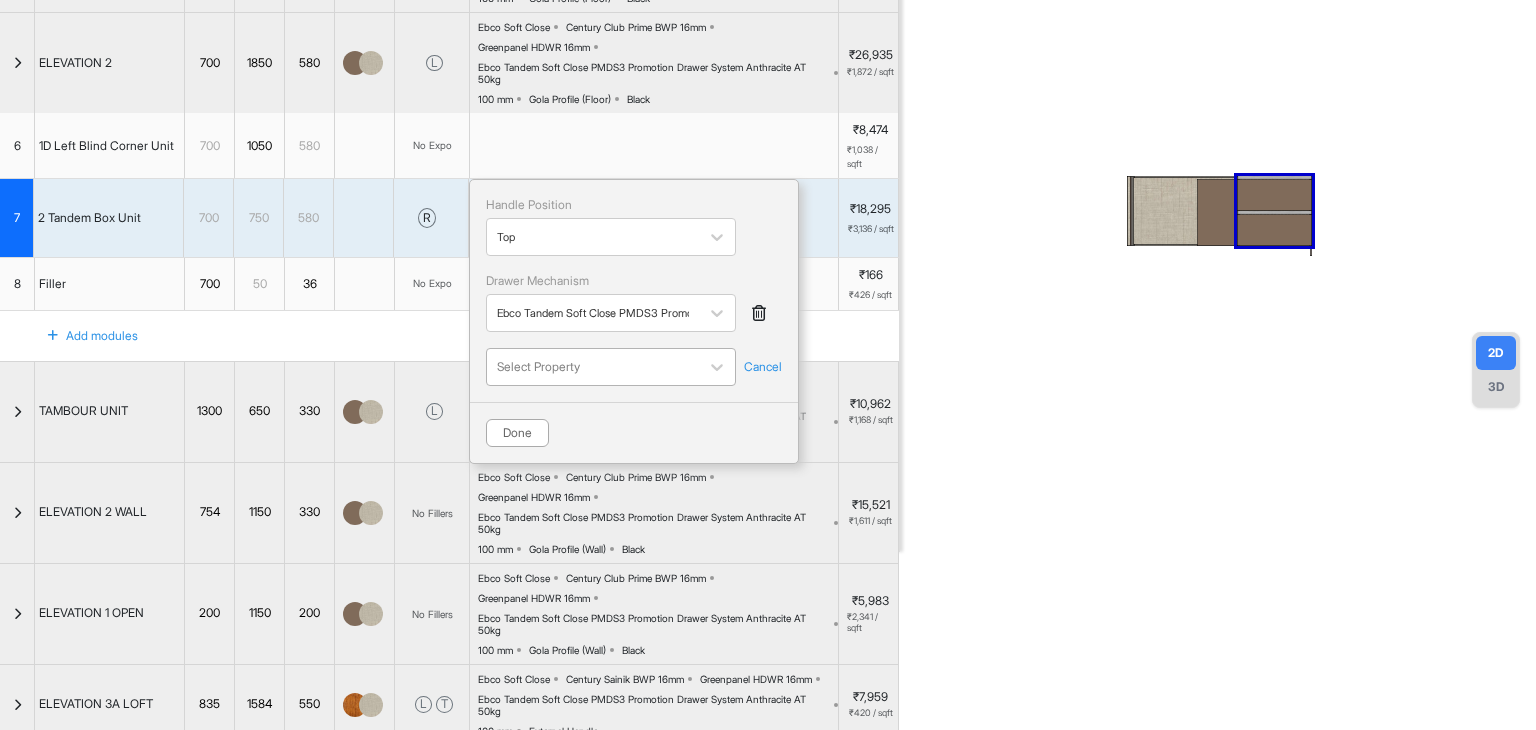click on "Select Property" at bounding box center (611, 367) 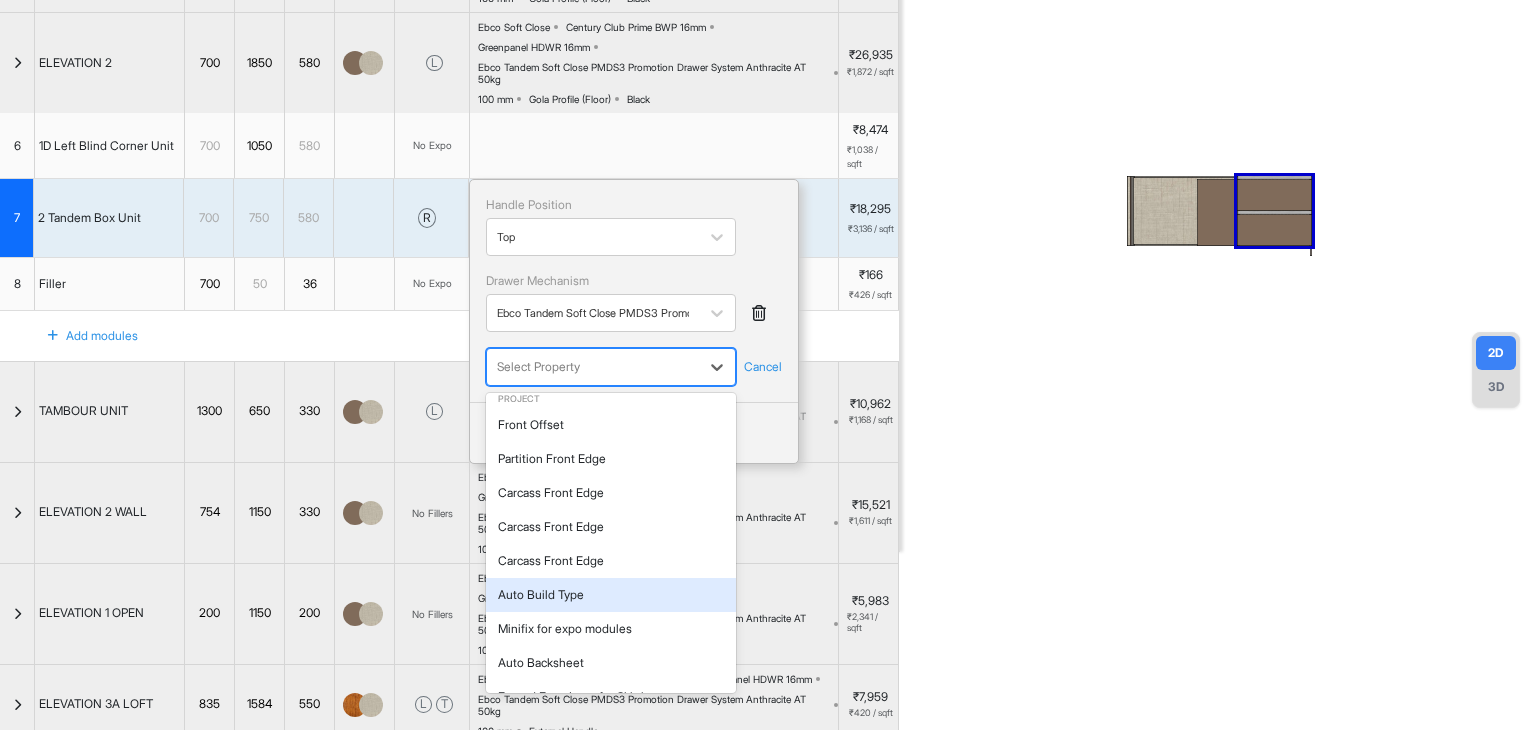 scroll, scrollTop: 444, scrollLeft: 0, axis: vertical 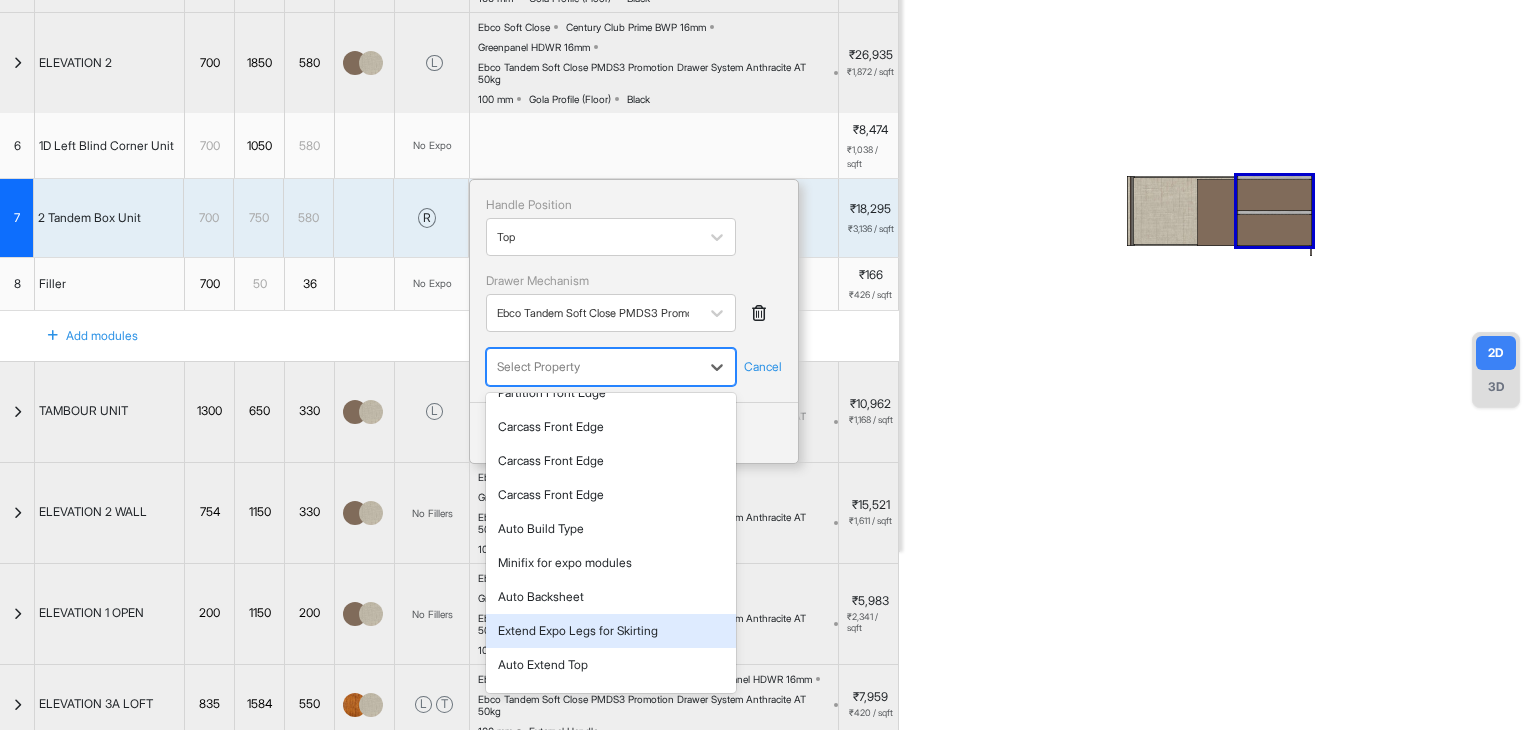 click on "Extend Expo Legs for Skirting" at bounding box center [611, 631] 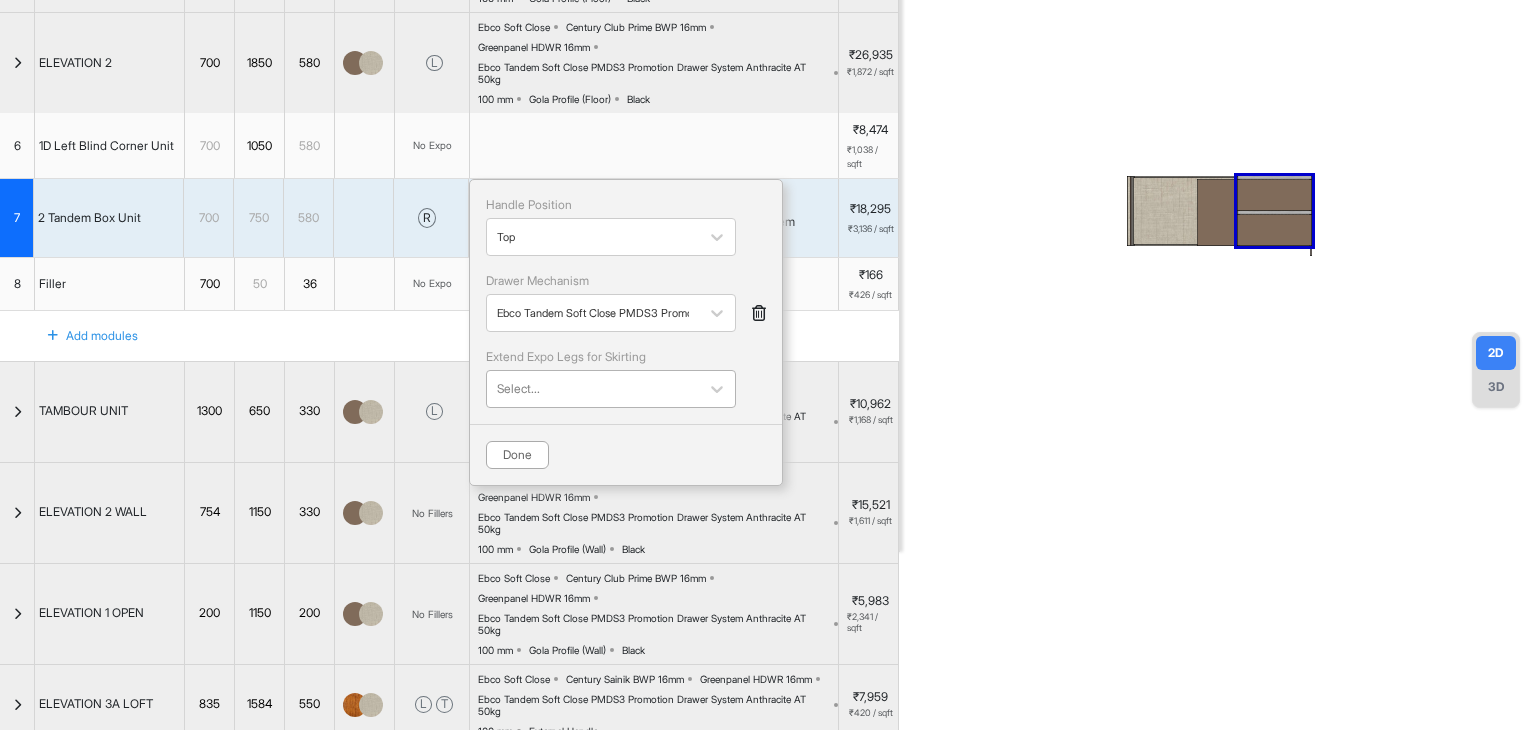 click on "Select..." at bounding box center [611, 389] 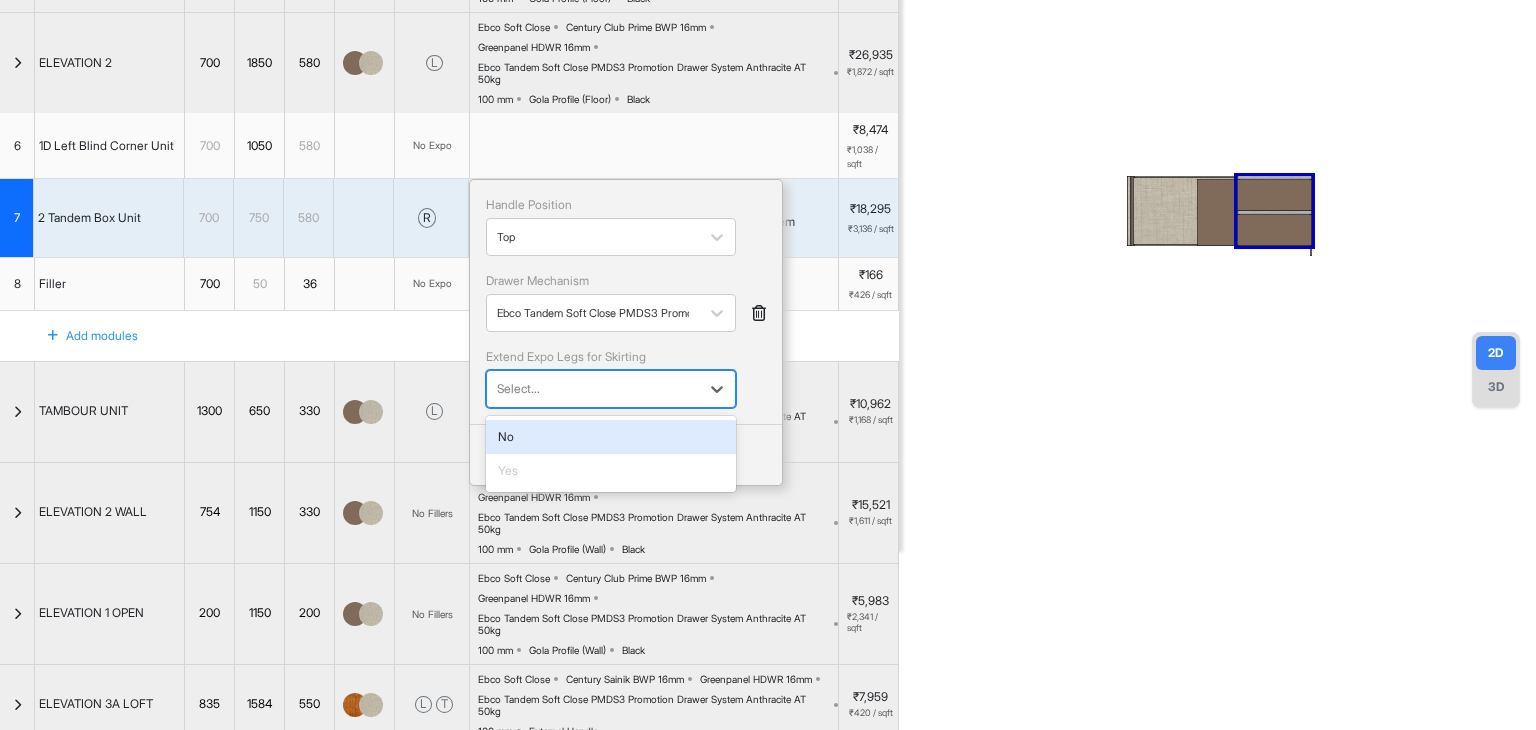 click on "No" at bounding box center [611, 437] 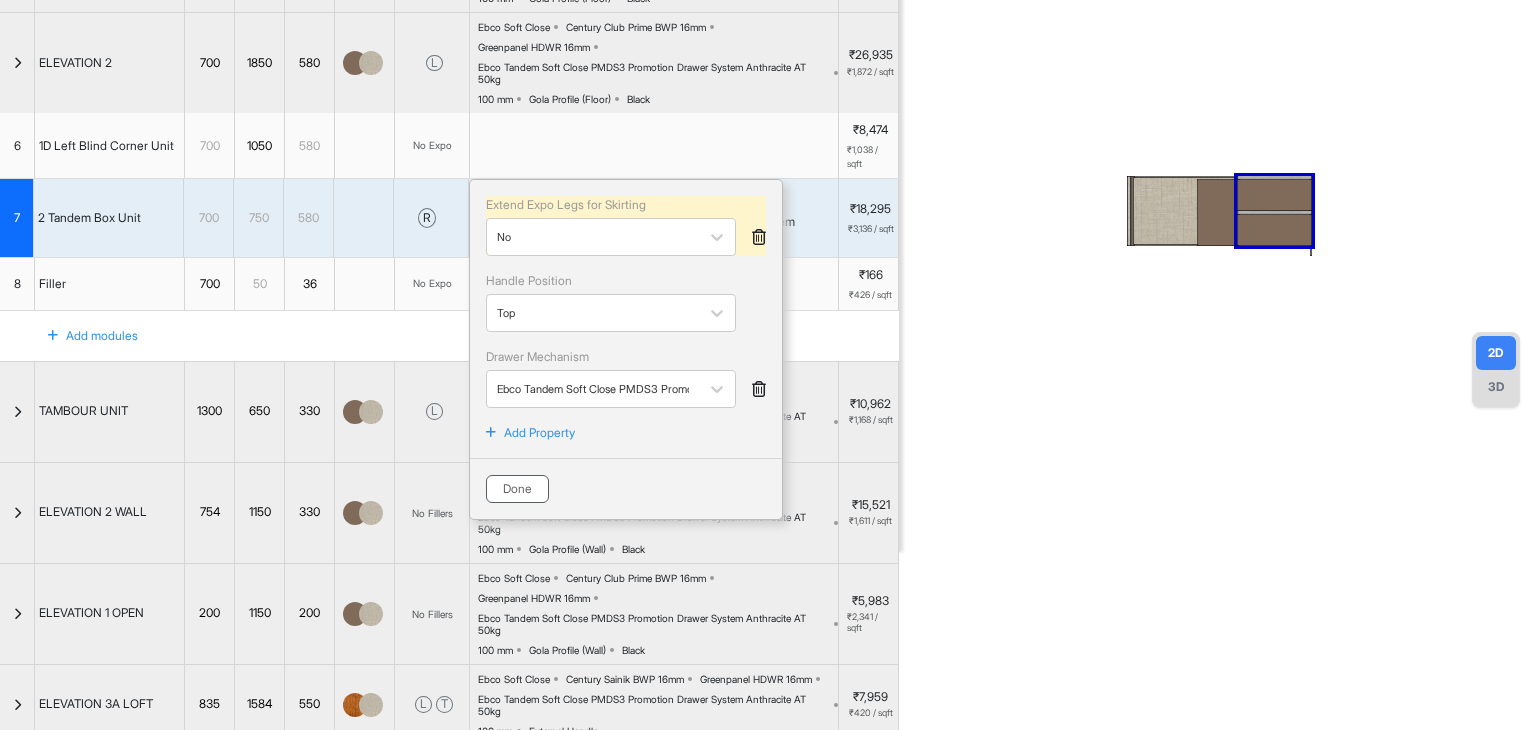click on "Done" at bounding box center [517, 489] 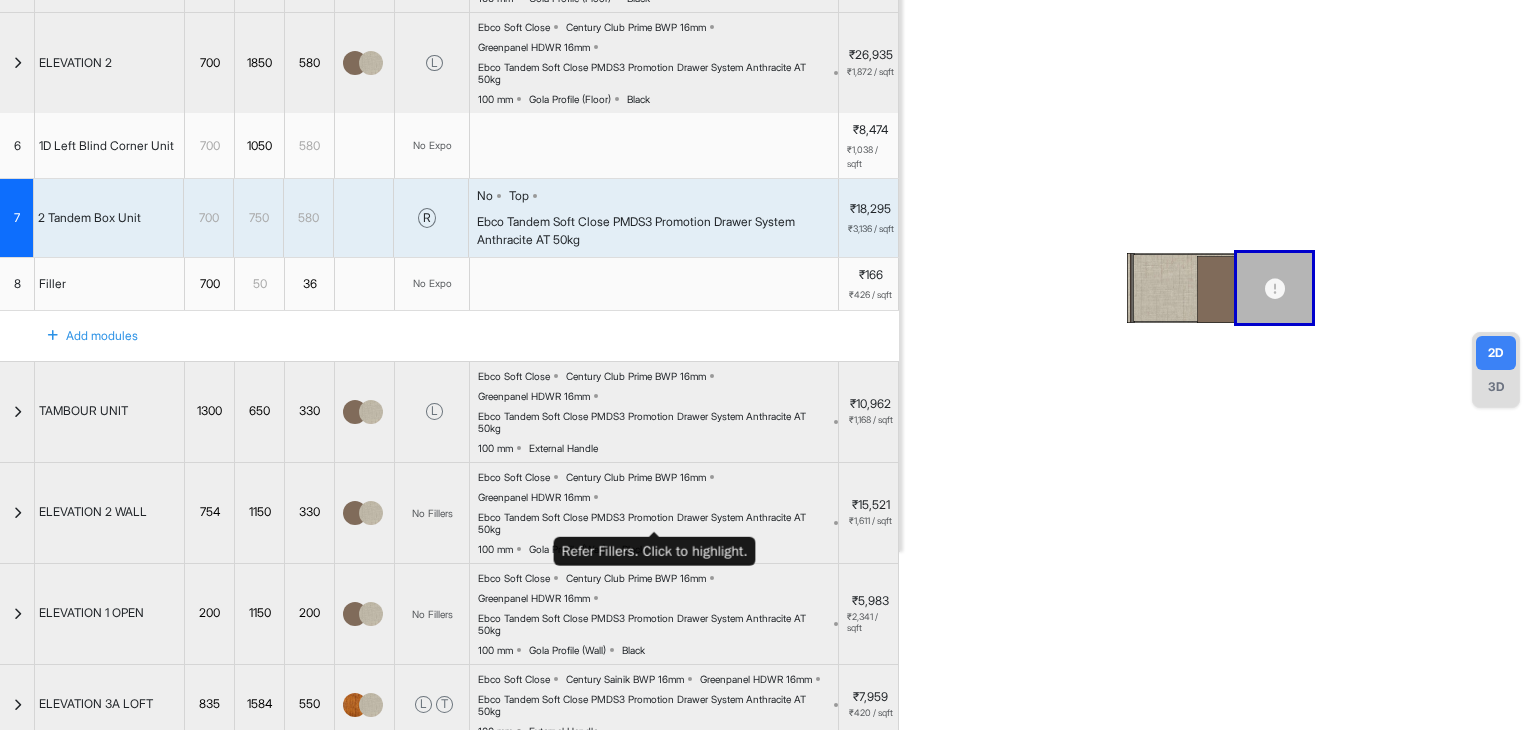 scroll, scrollTop: 0, scrollLeft: 0, axis: both 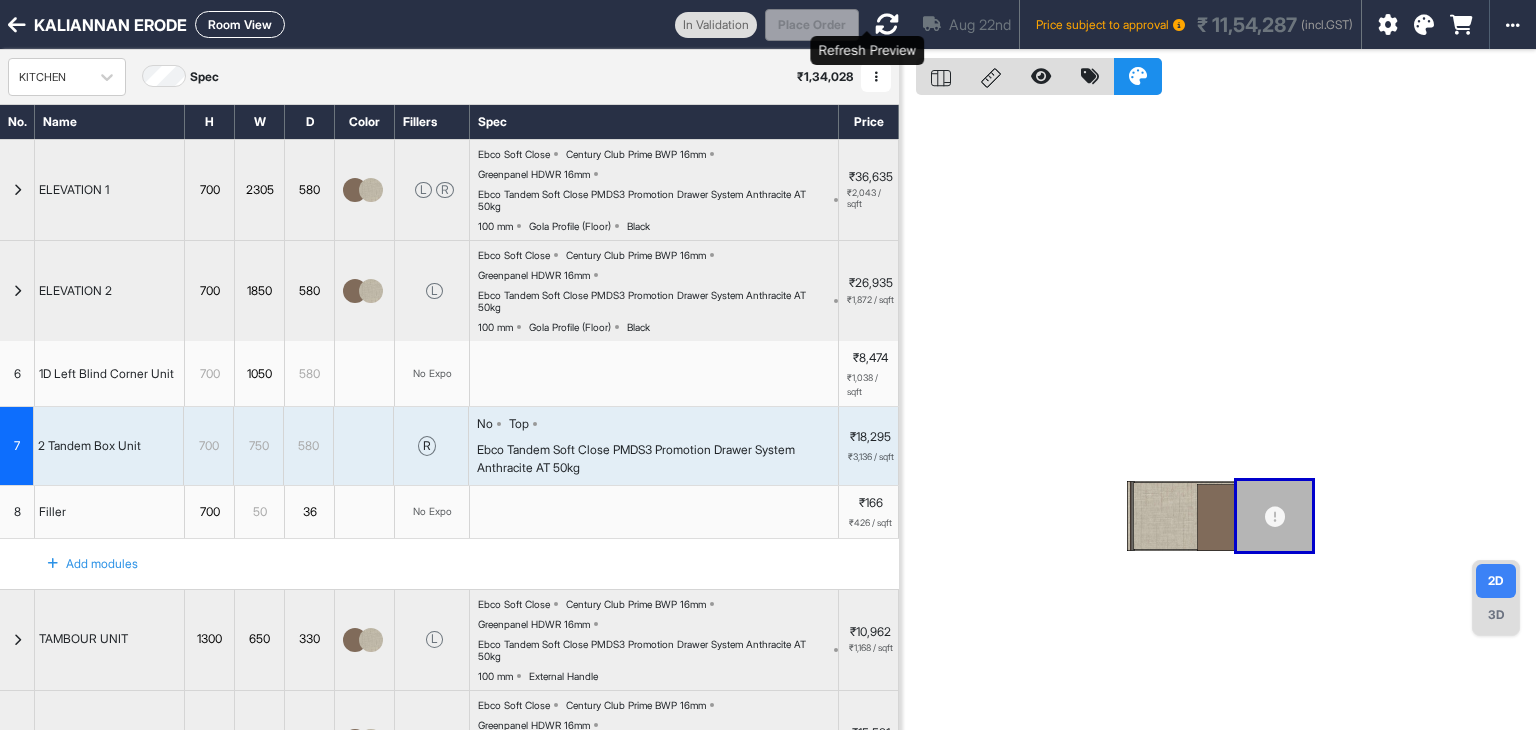 click at bounding box center (887, 24) 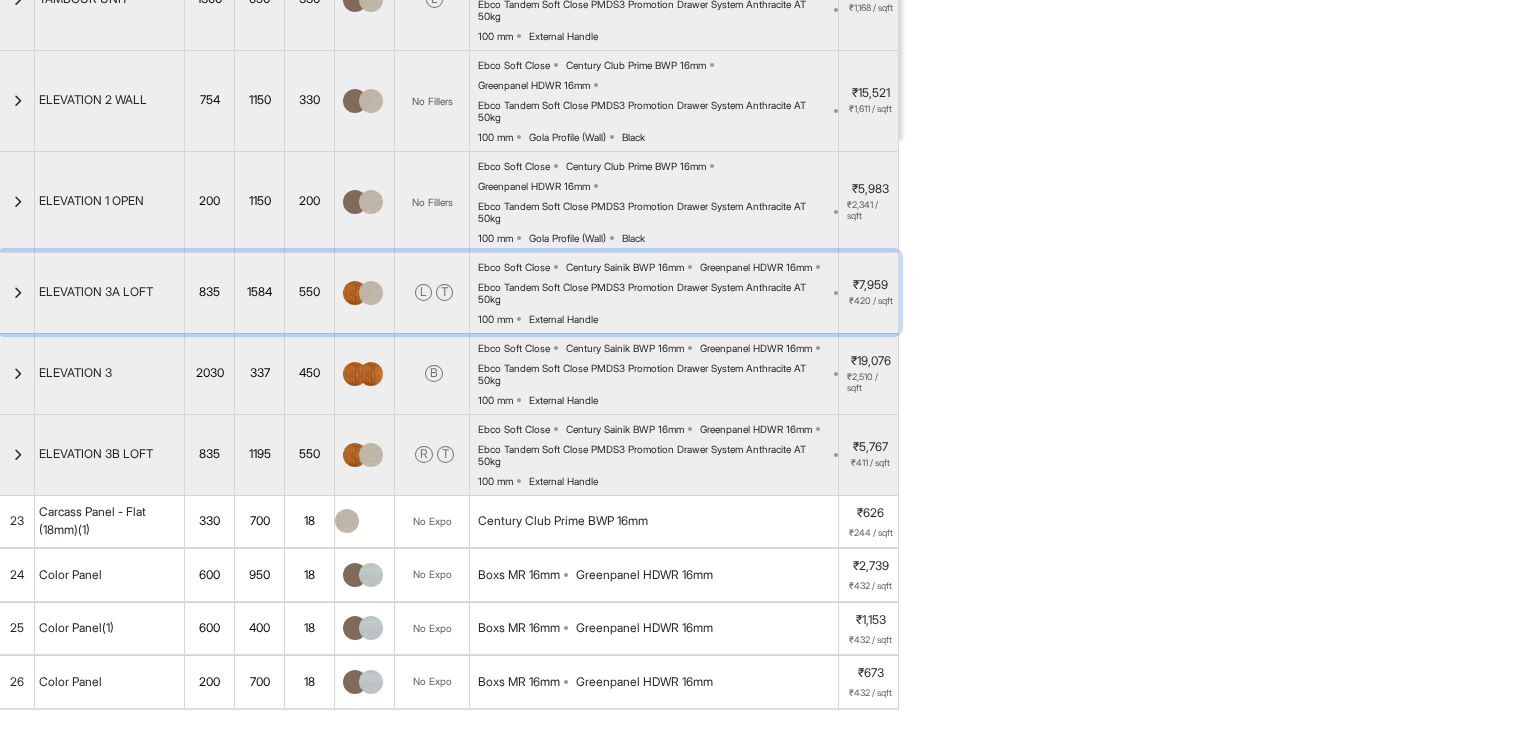 click at bounding box center (17, 293) 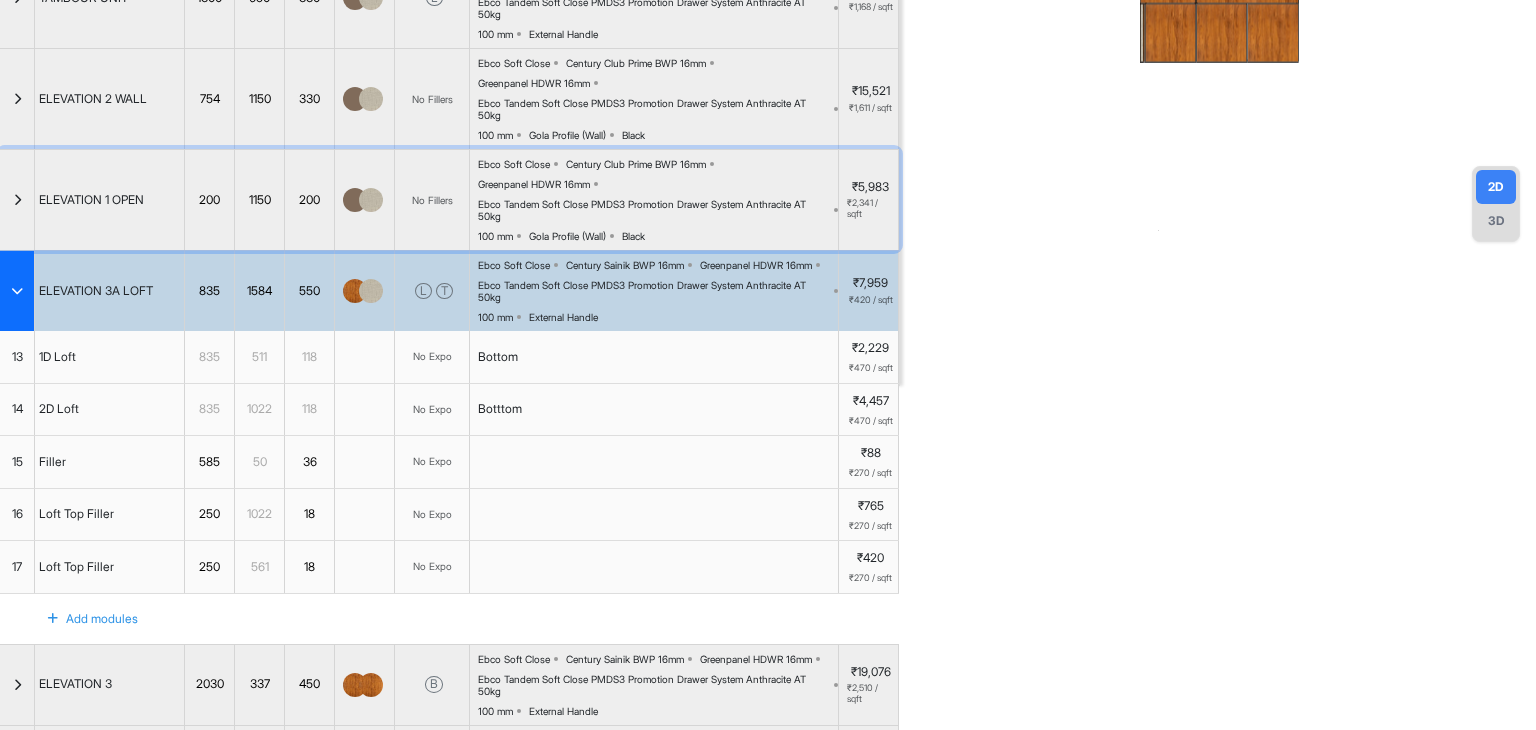 click at bounding box center (17, 200) 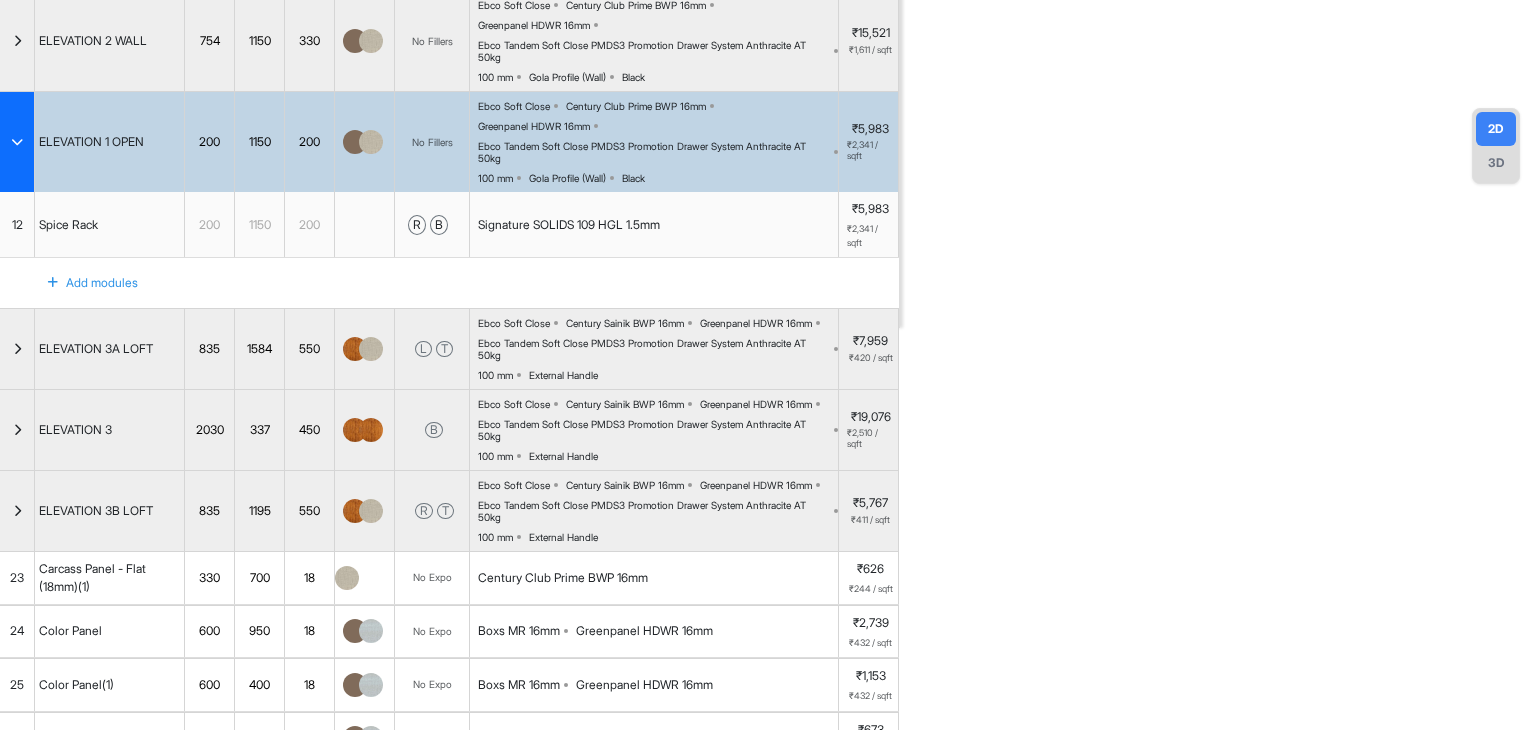 scroll, scrollTop: 453, scrollLeft: 0, axis: vertical 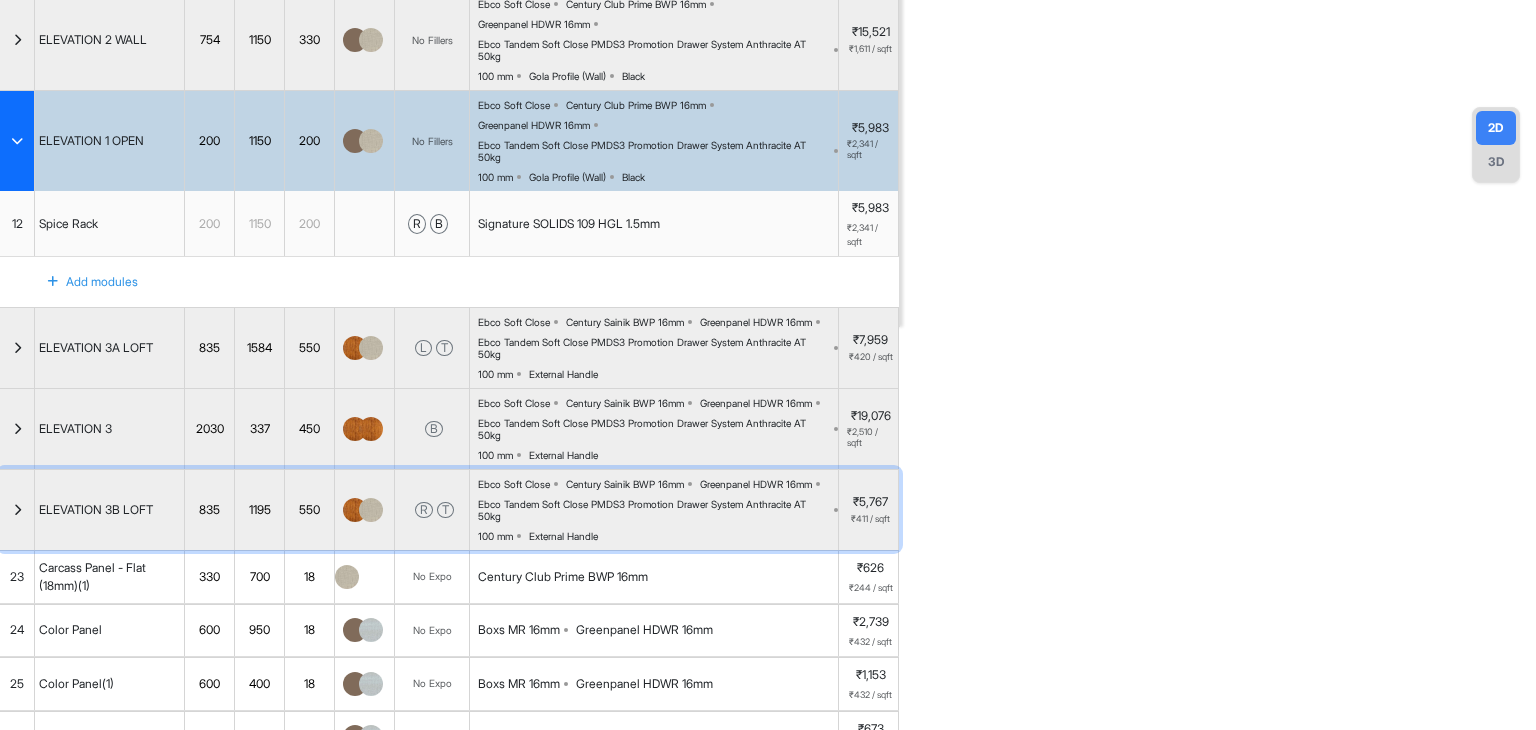 click at bounding box center [17, 510] 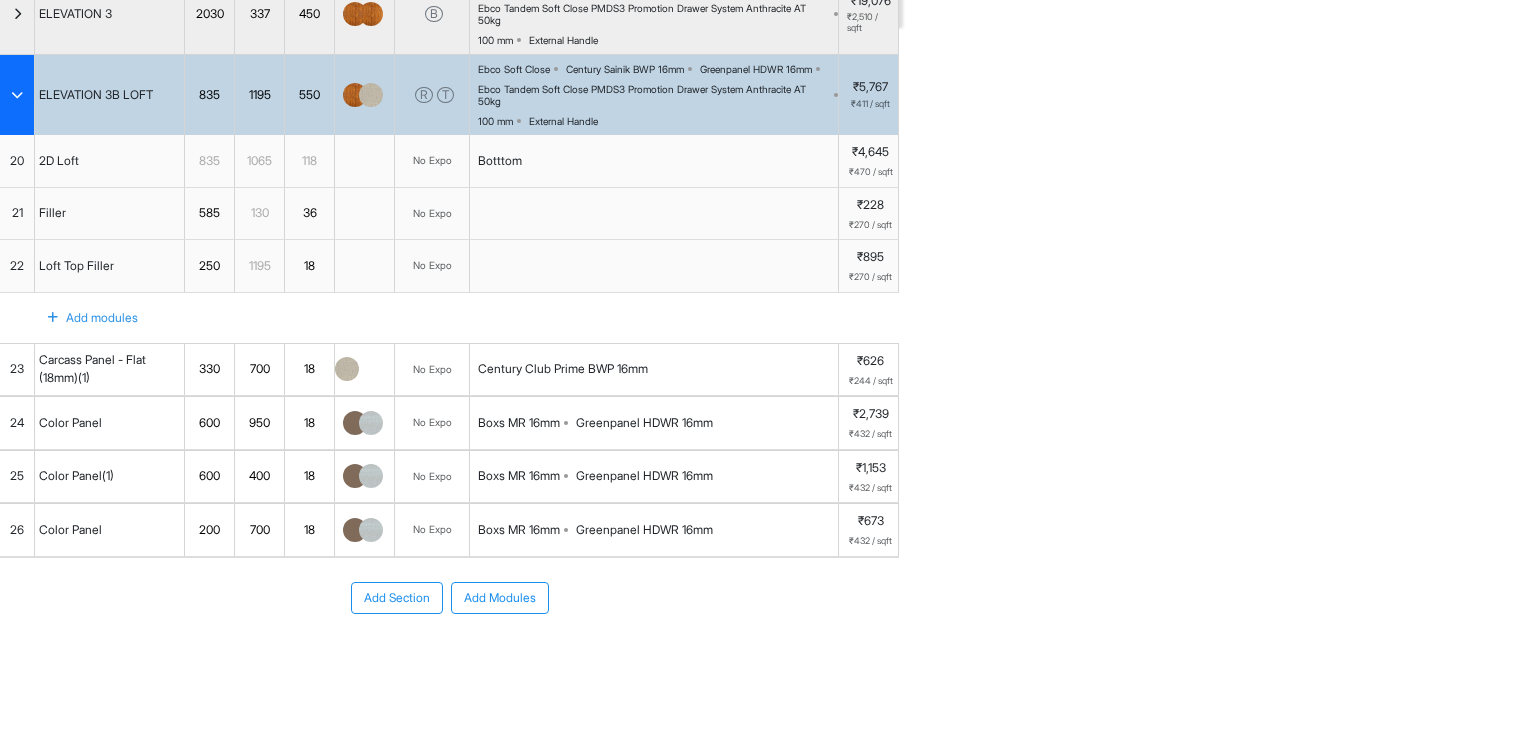 scroll, scrollTop: 753, scrollLeft: 0, axis: vertical 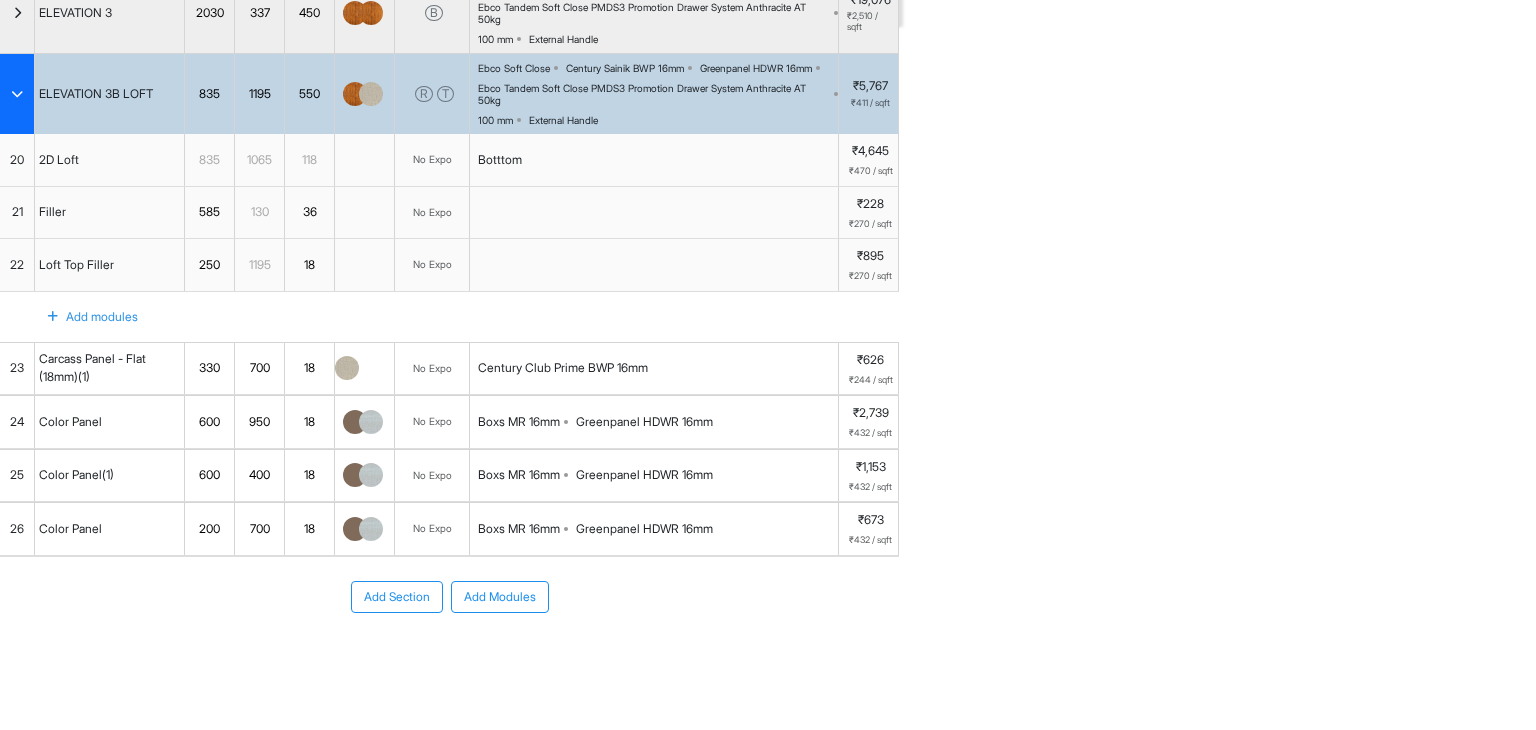 click at bounding box center (17, 94) 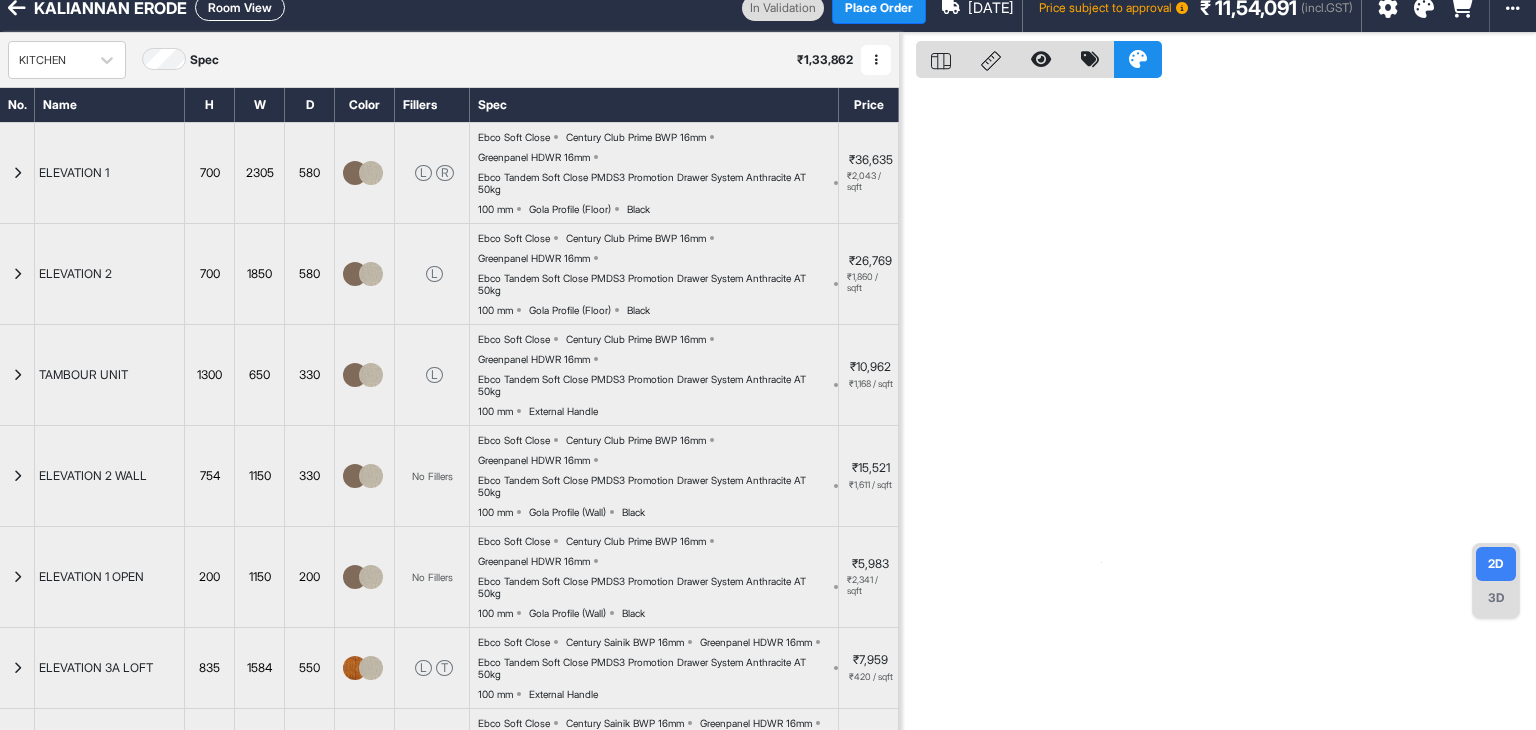 scroll, scrollTop: 0, scrollLeft: 0, axis: both 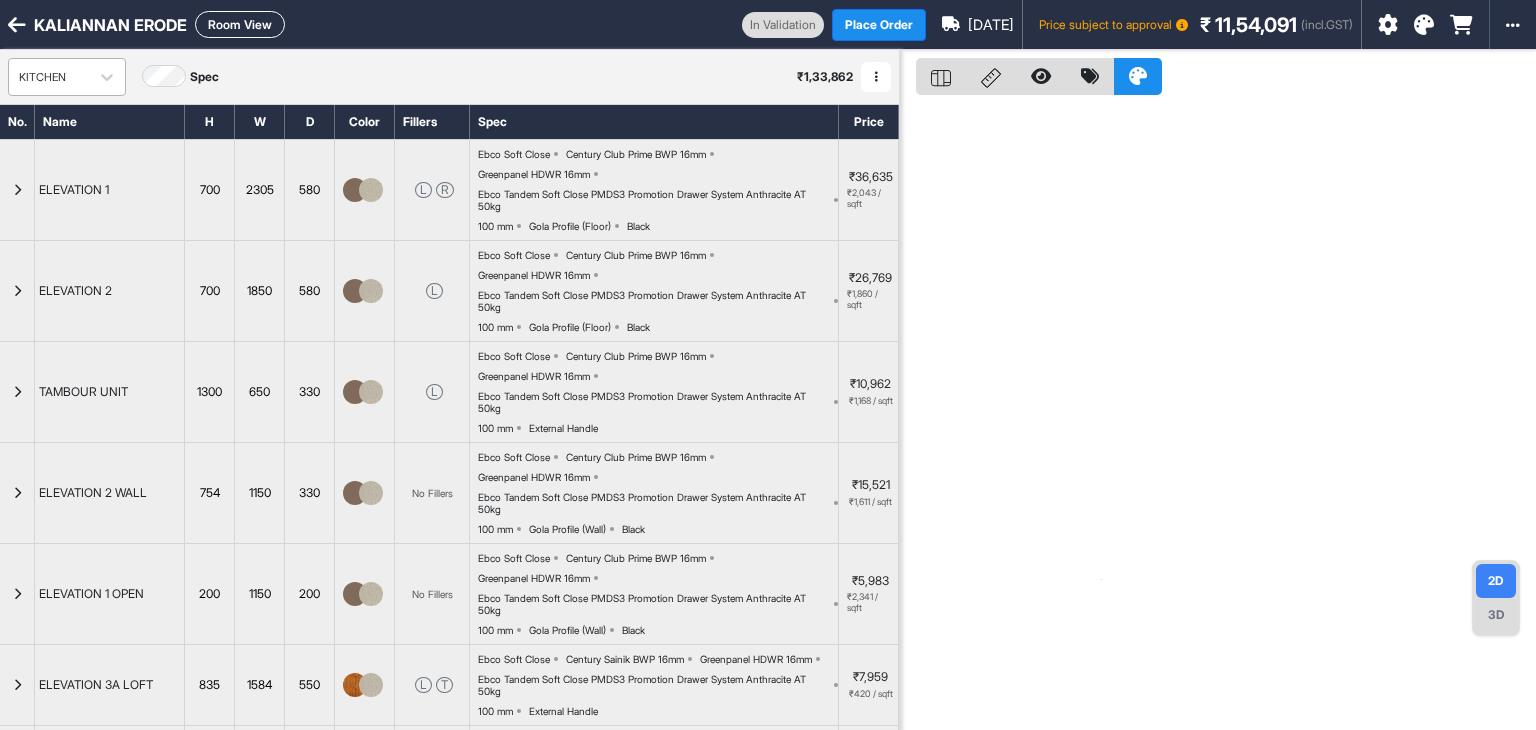 click on "KITCHEN" at bounding box center [49, 77] 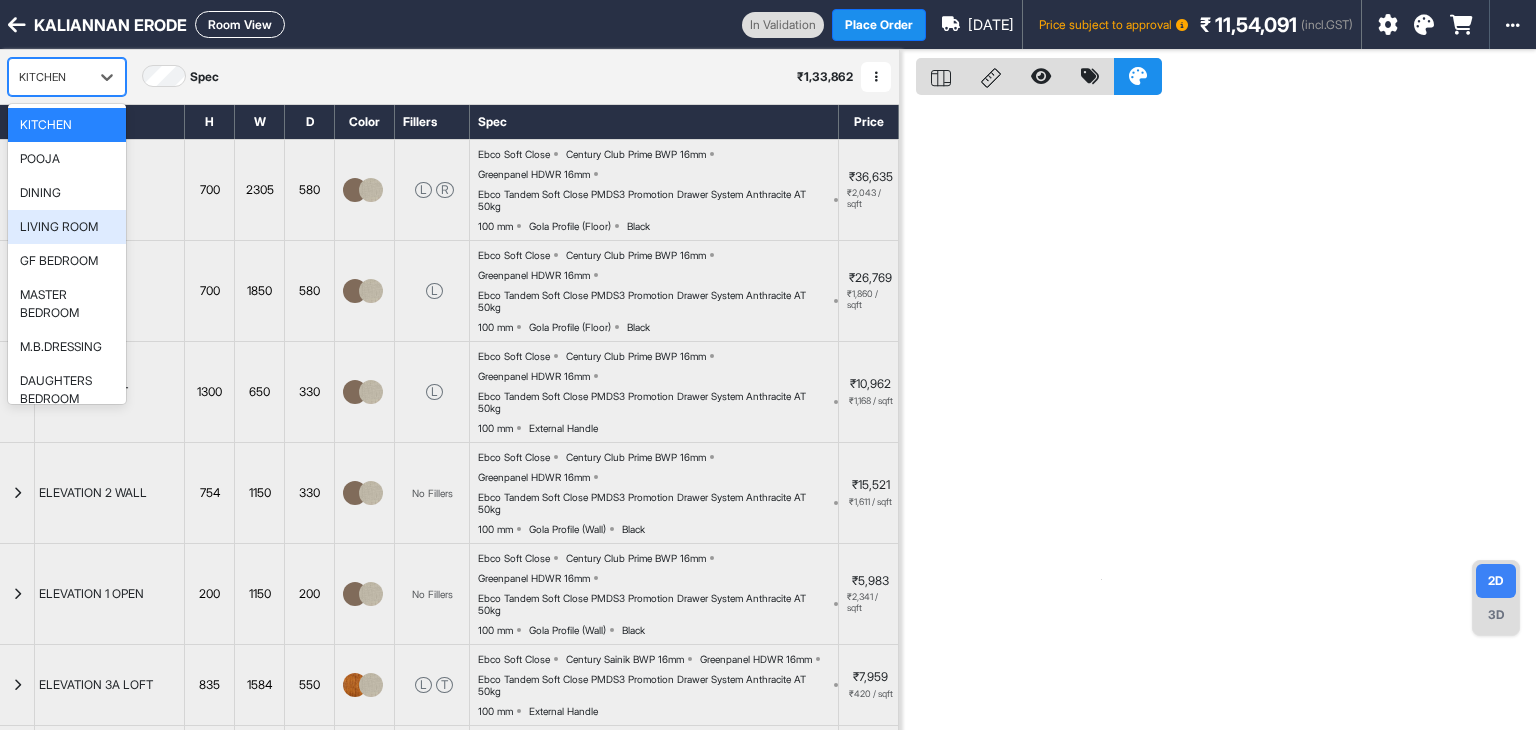 click on "LIVING ROOM" at bounding box center (59, 227) 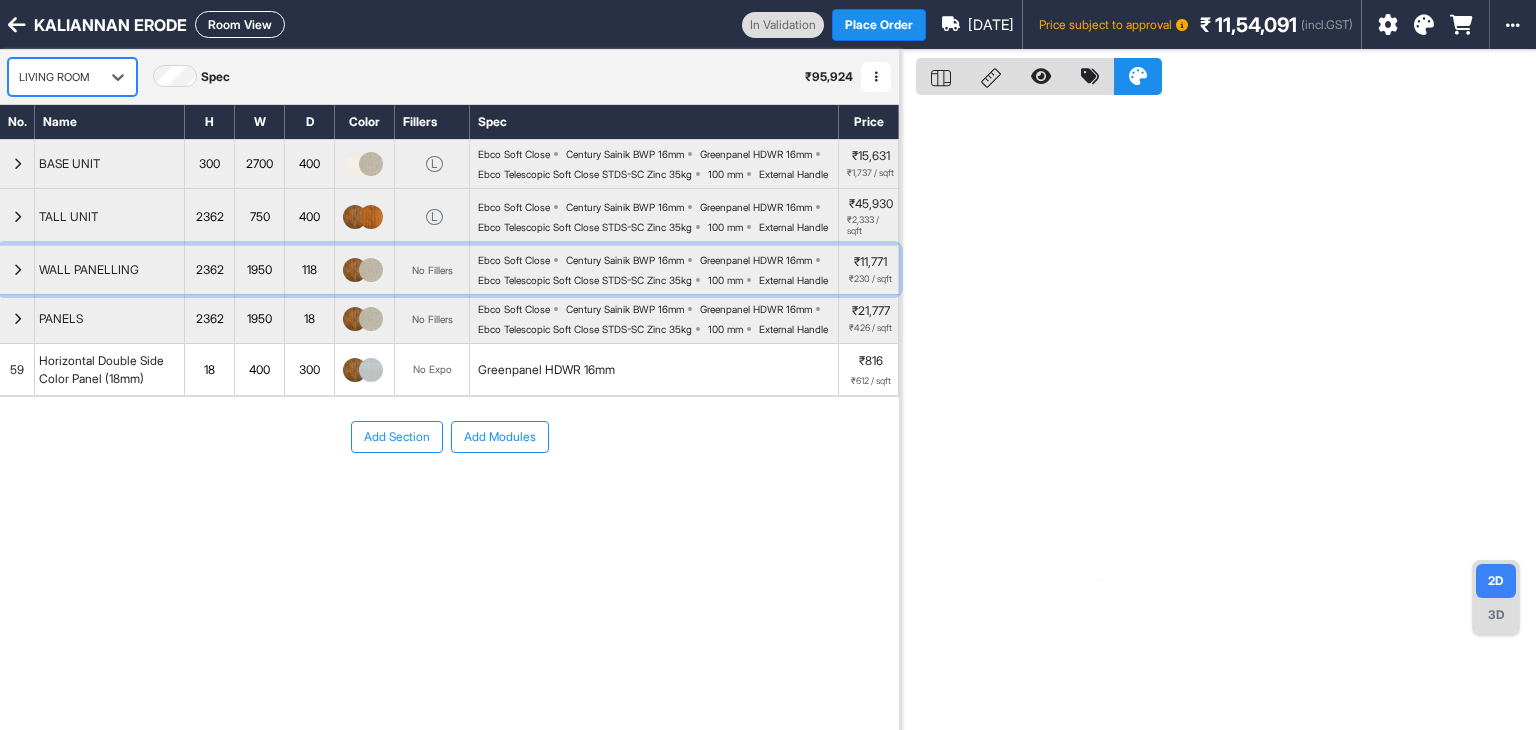 click at bounding box center [17, 270] 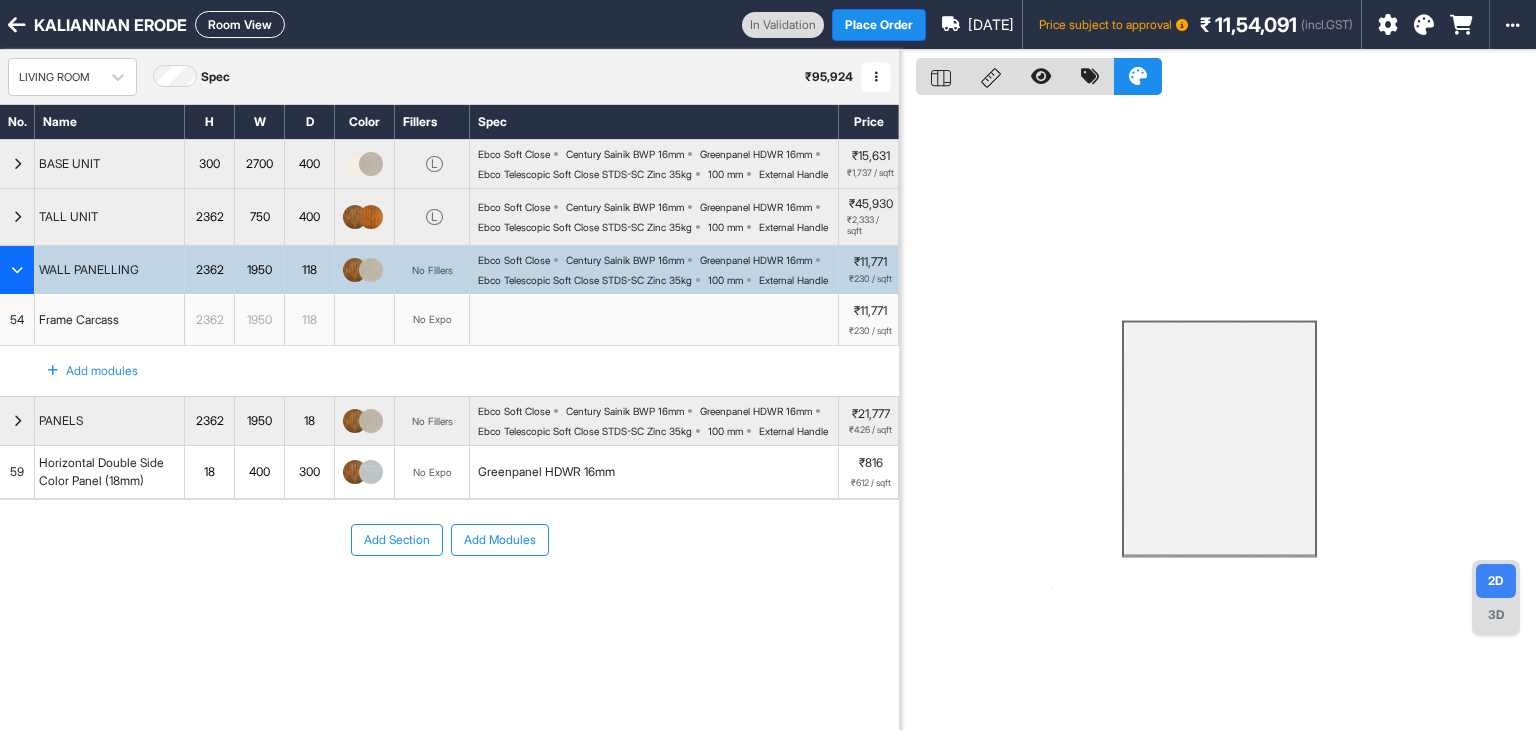 type 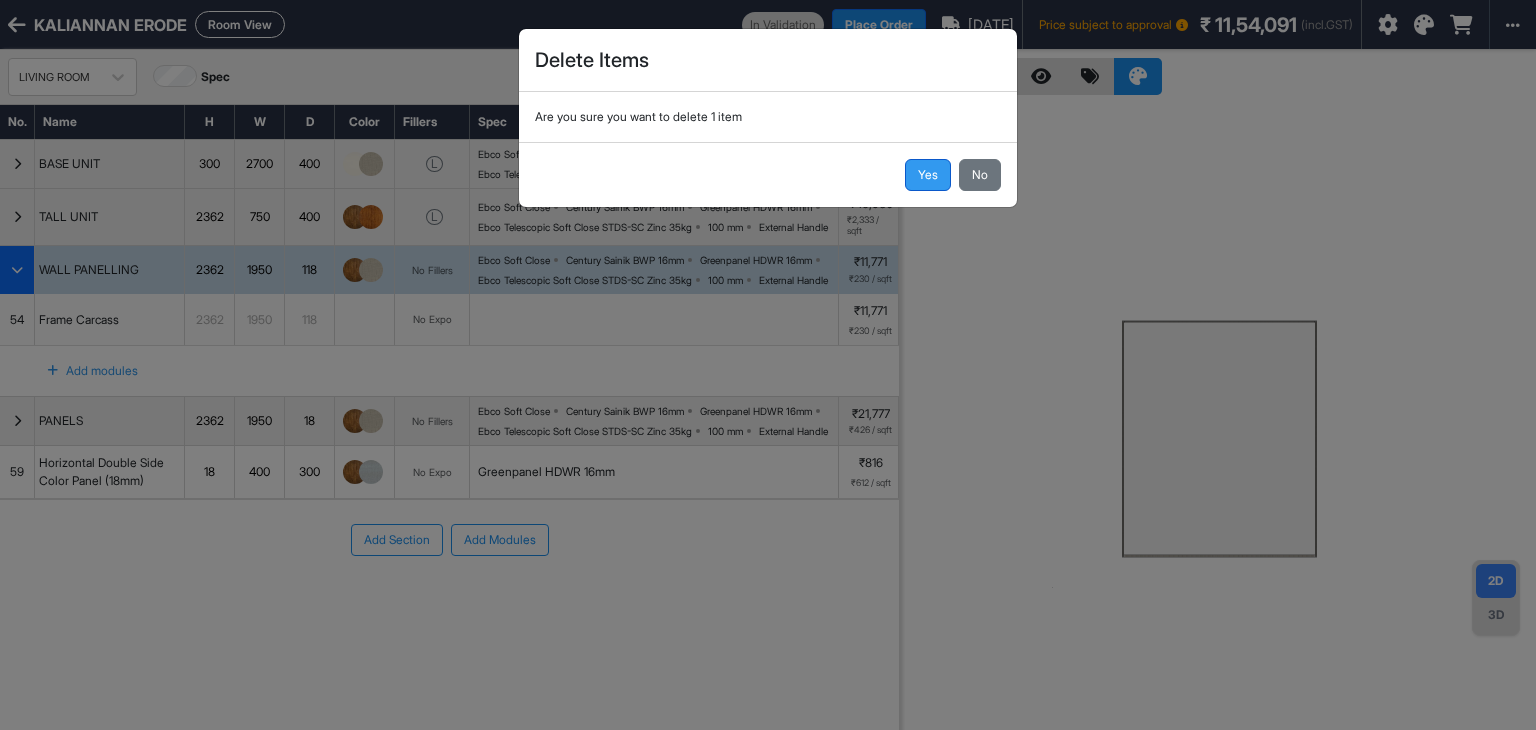 click on "Yes" at bounding box center [928, 175] 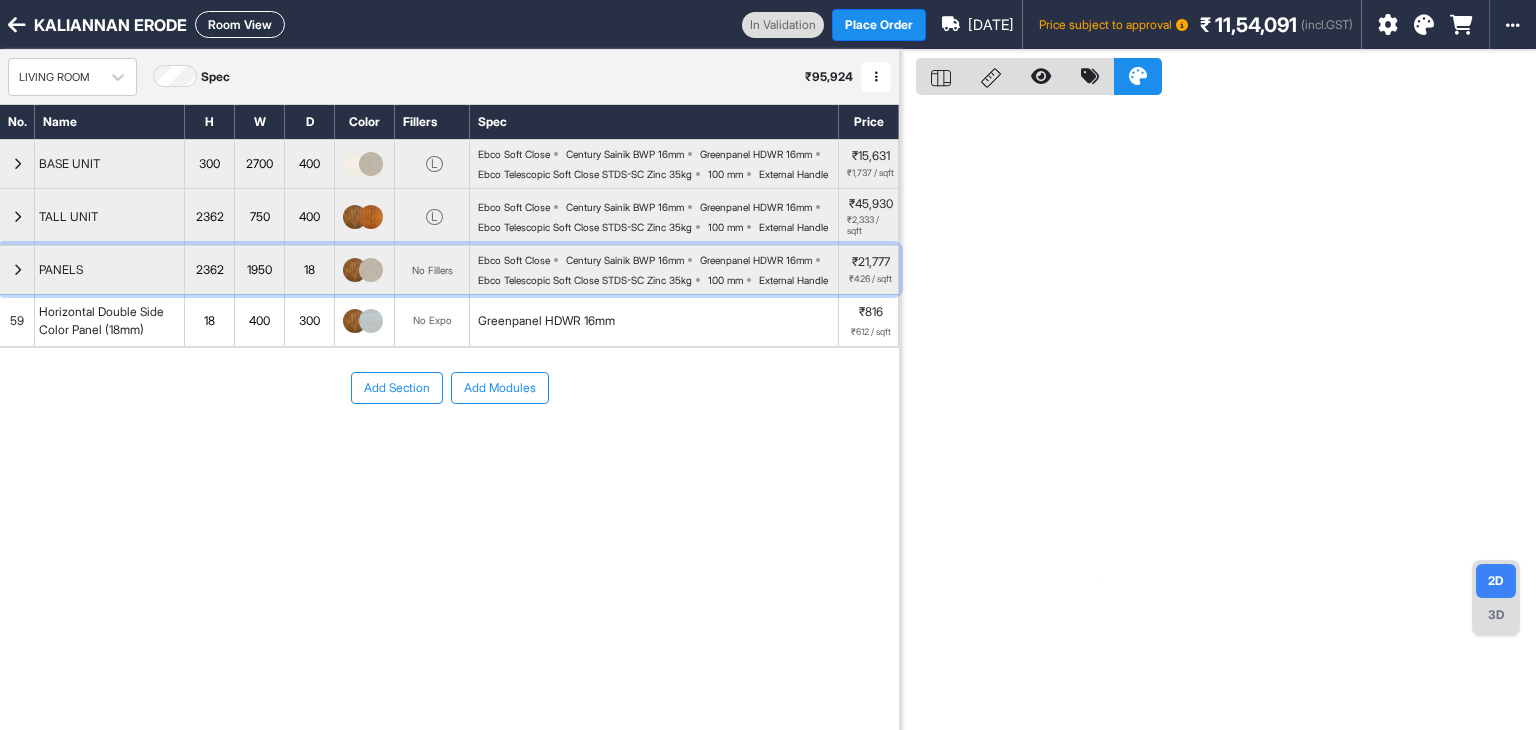 click at bounding box center [17, 270] 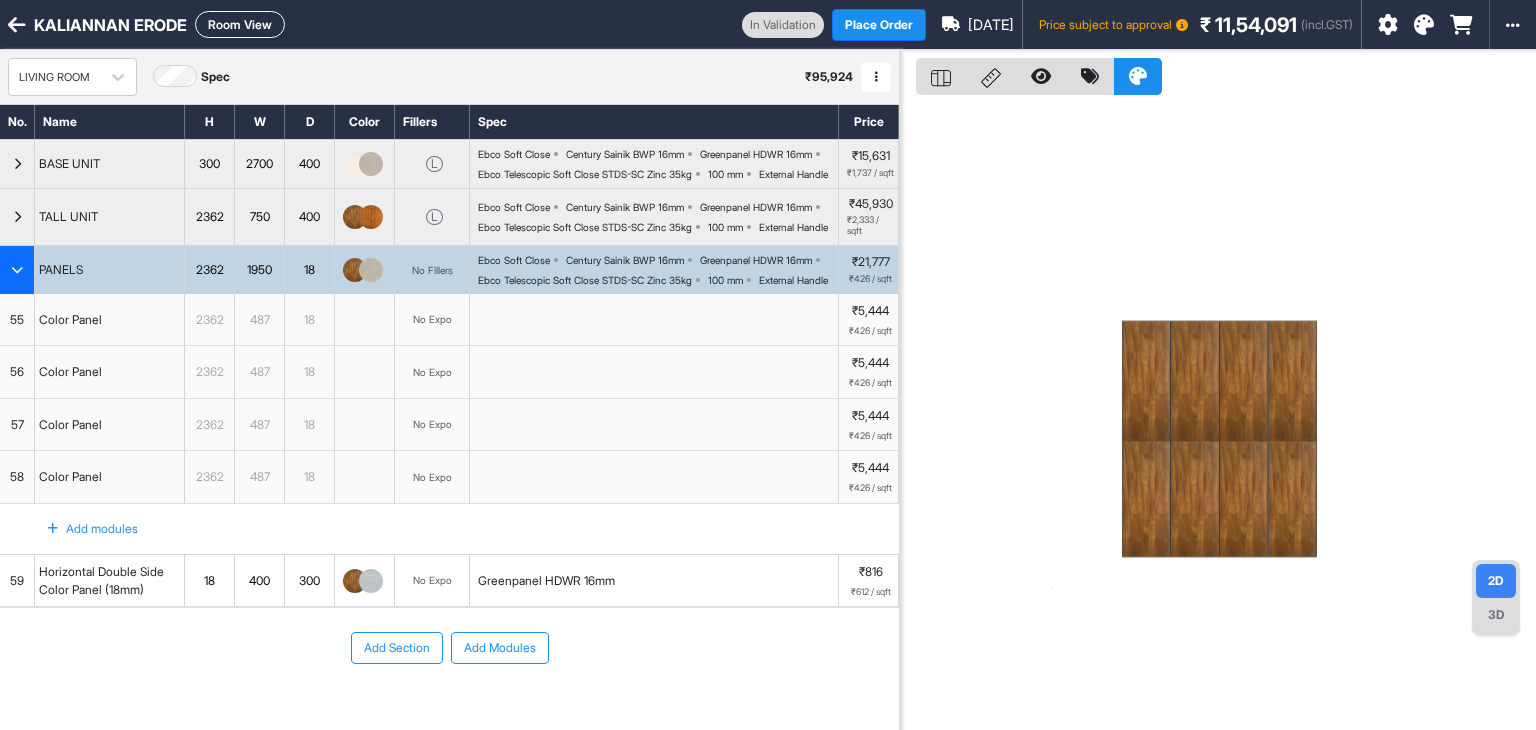 type 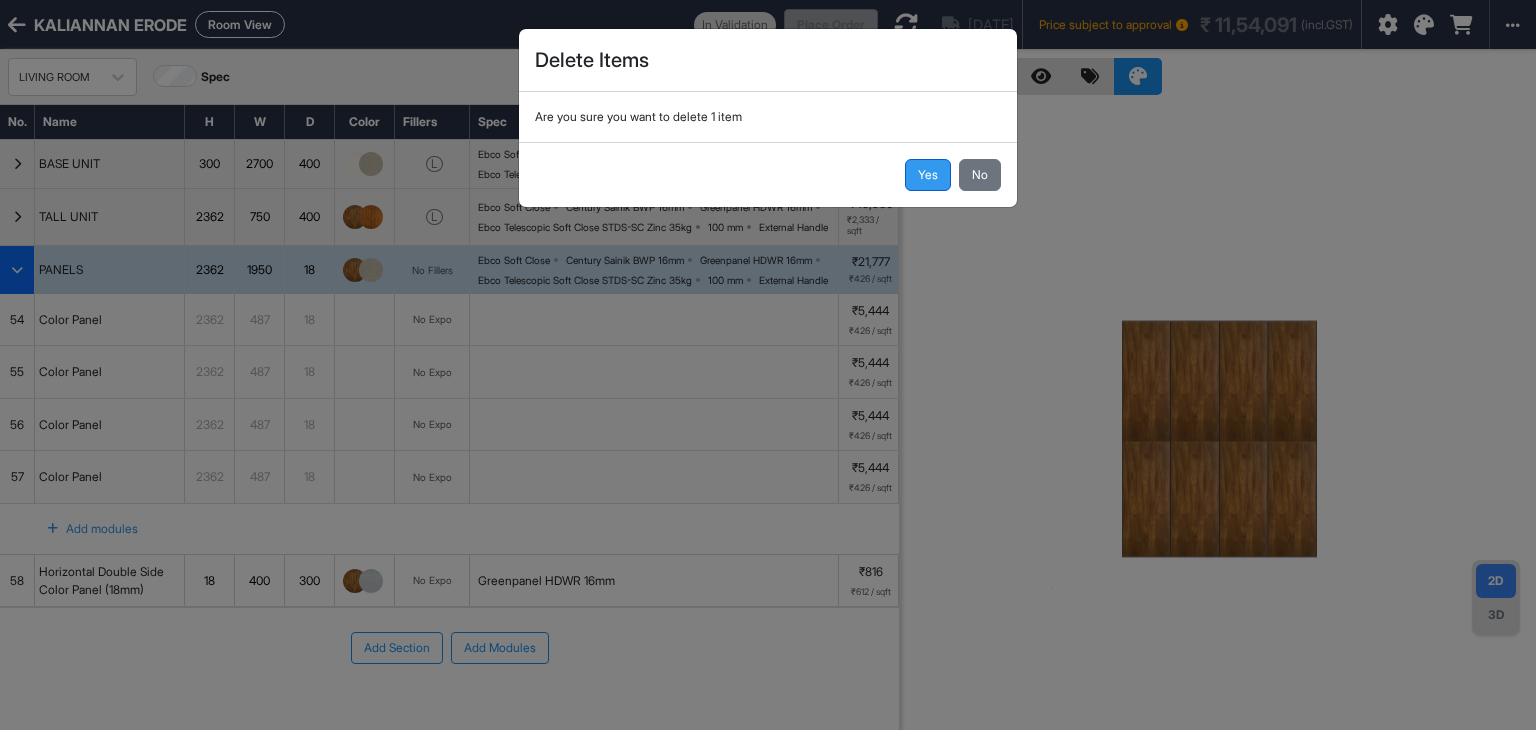 click on "Yes" at bounding box center [928, 175] 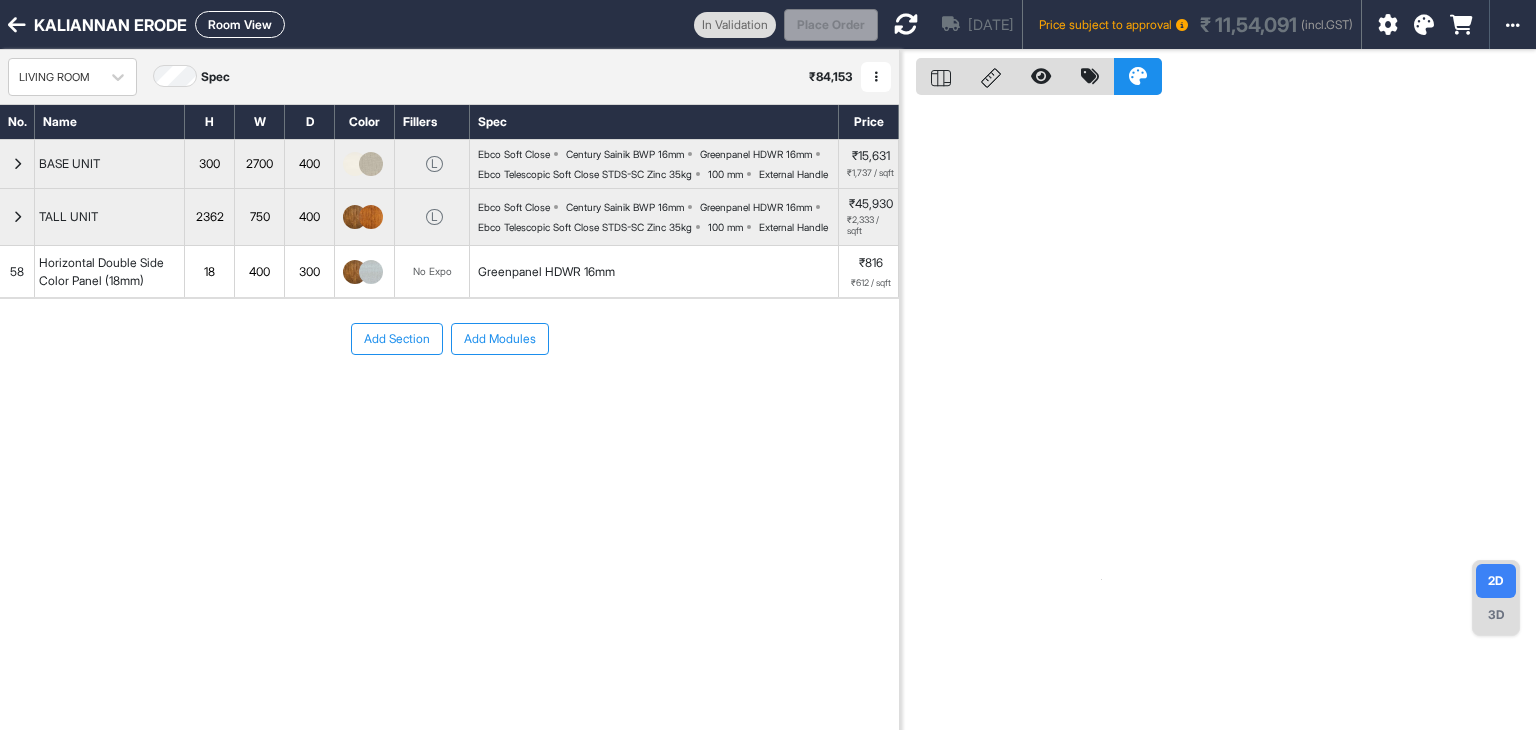 click on "58" at bounding box center [17, 272] 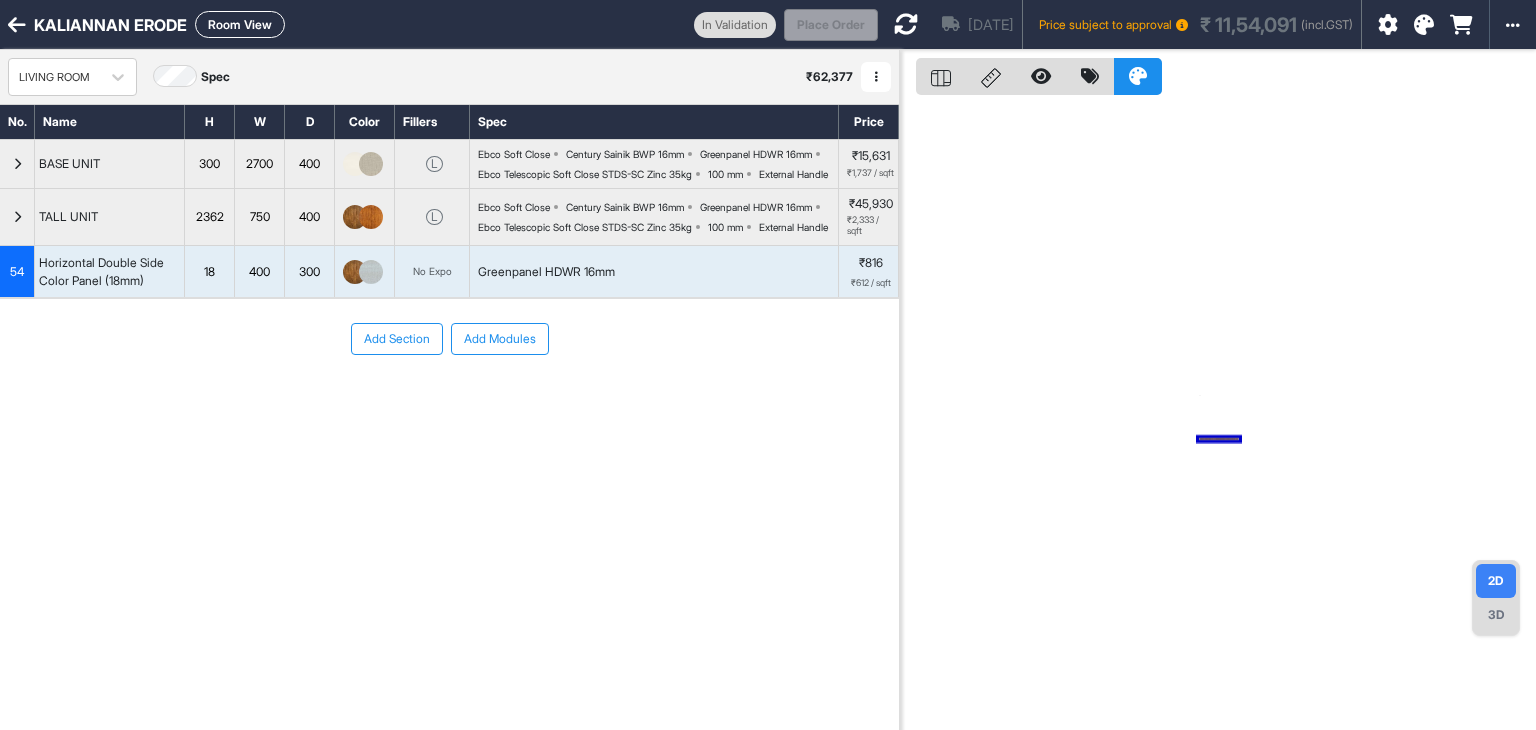 click on "Room View" at bounding box center (240, 24) 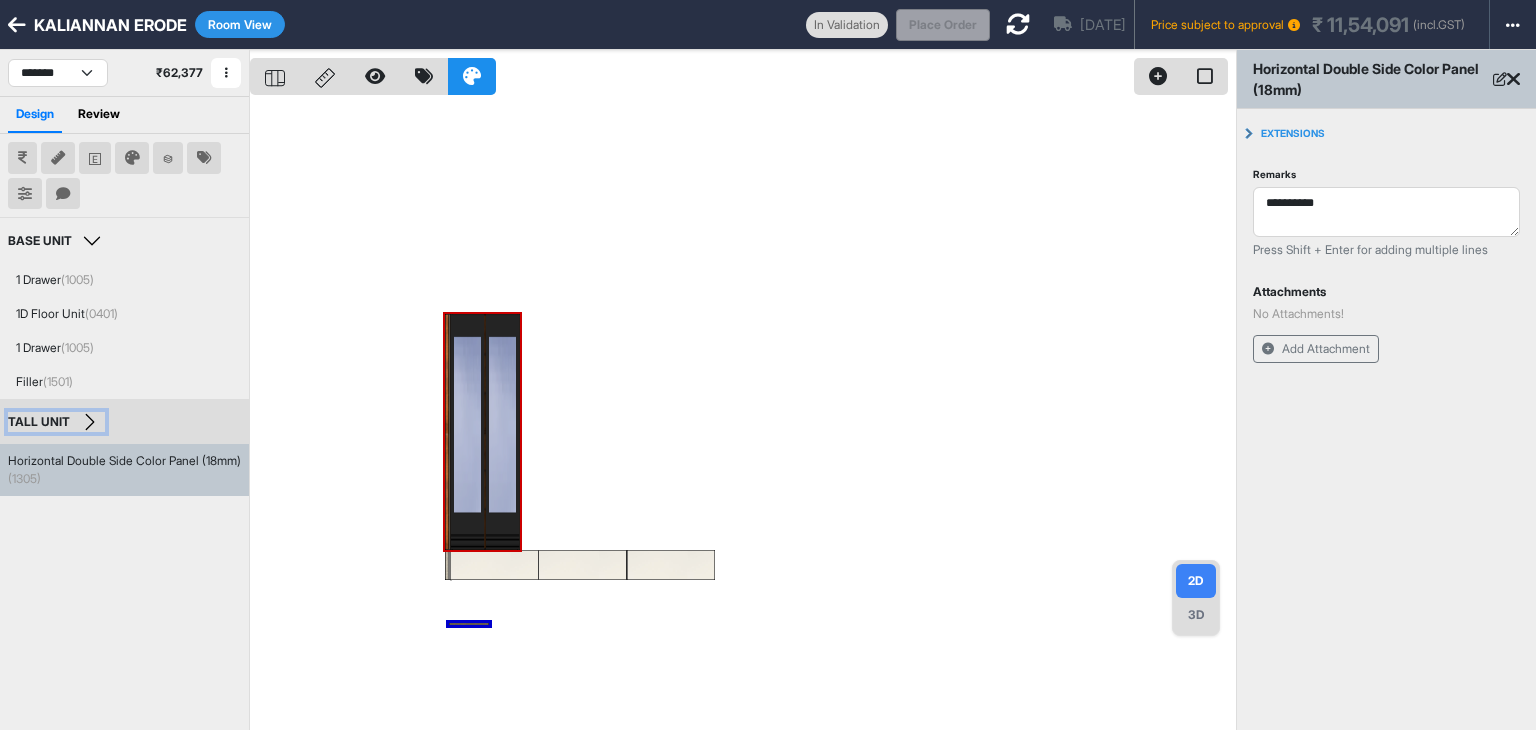 click on "TALL UNIT" at bounding box center [56, 422] 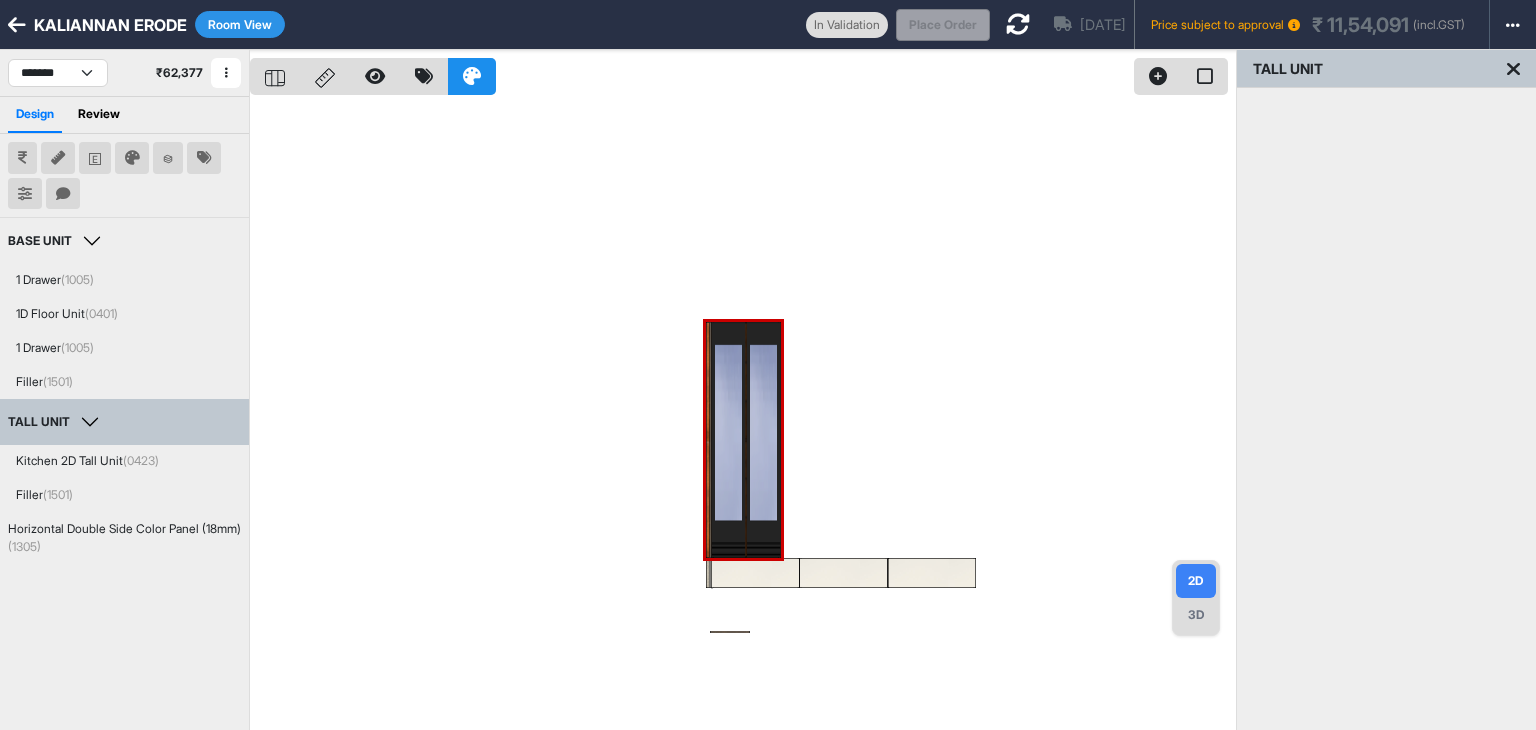 click on "Room View" at bounding box center [240, 24] 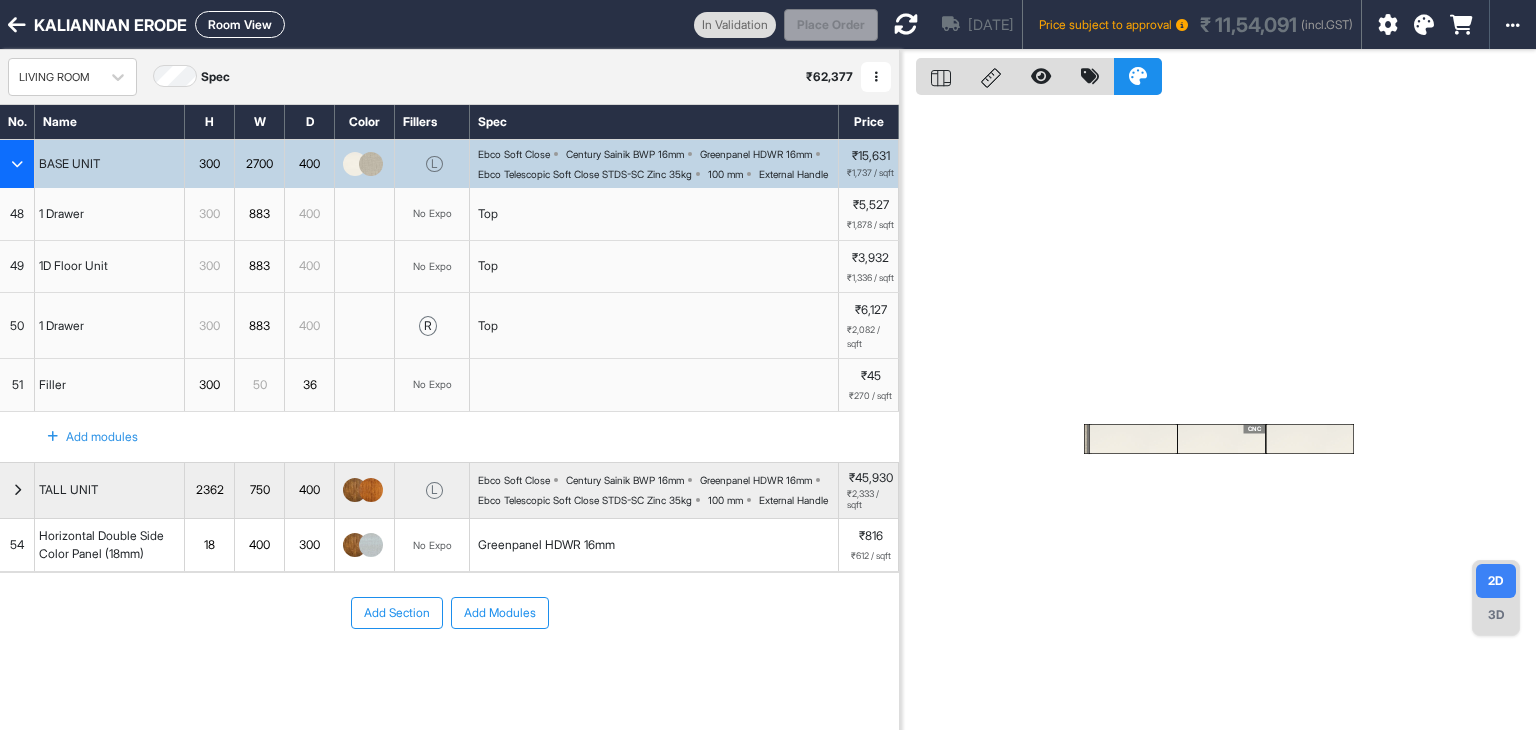 click at bounding box center (17, 164) 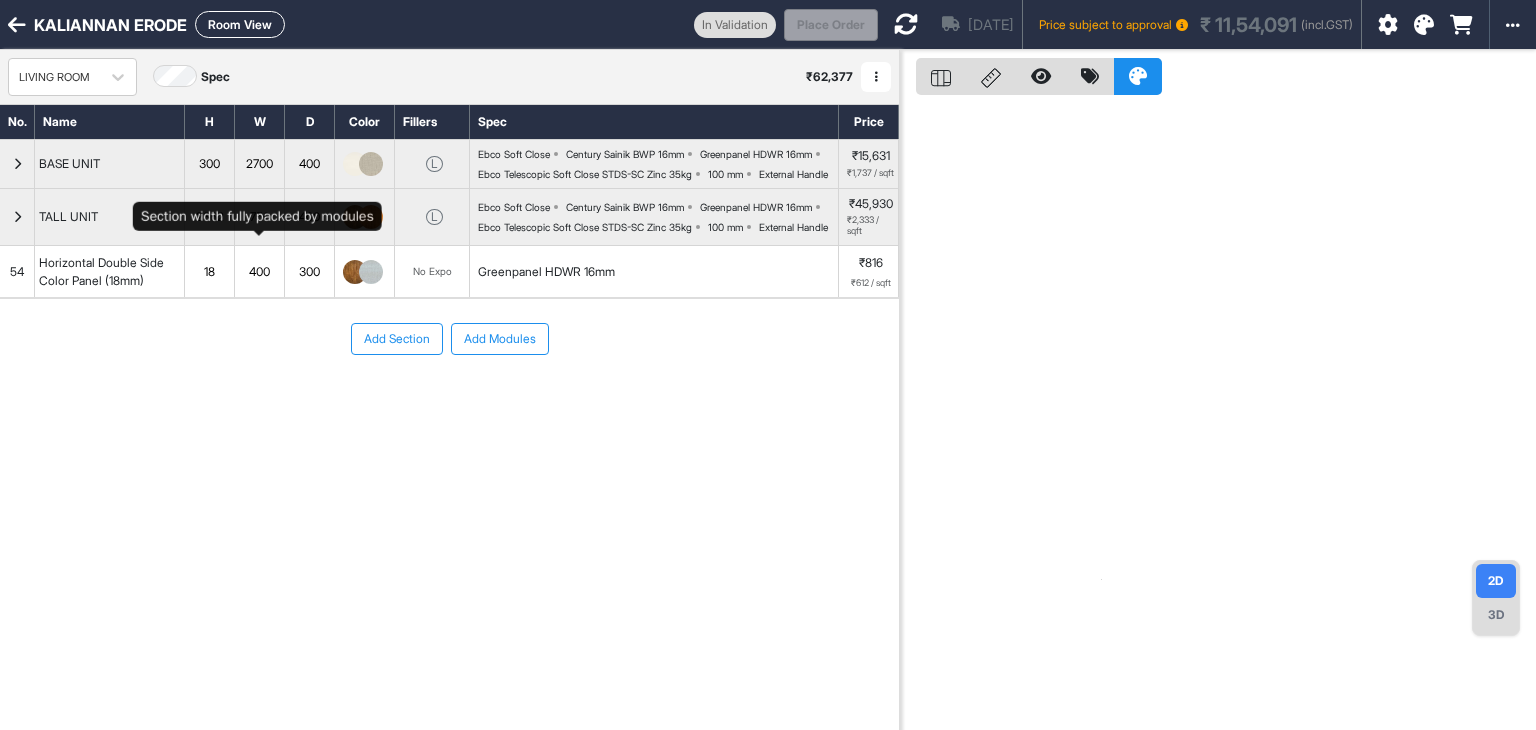 click on "750" at bounding box center (259, 217) 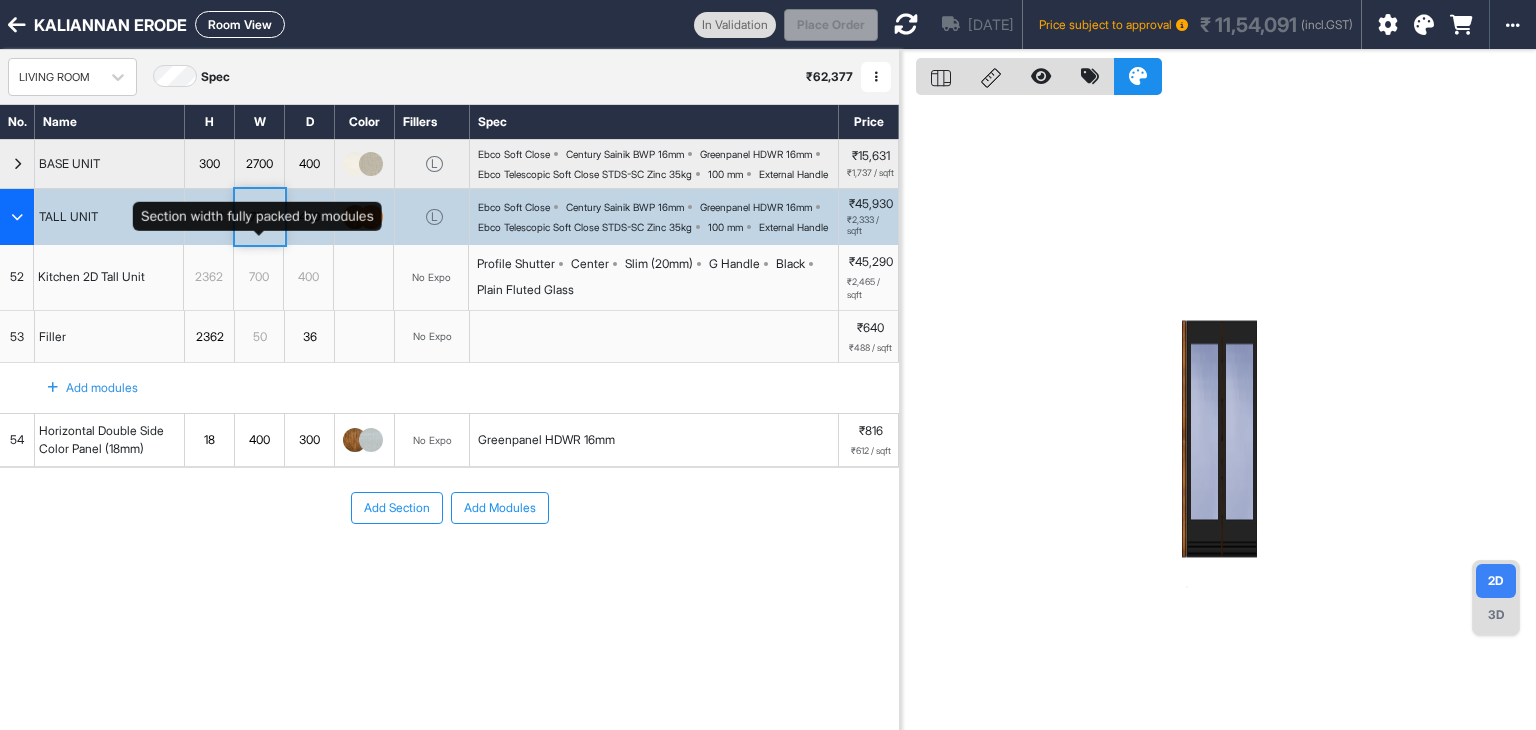 click on "750" at bounding box center [259, 217] 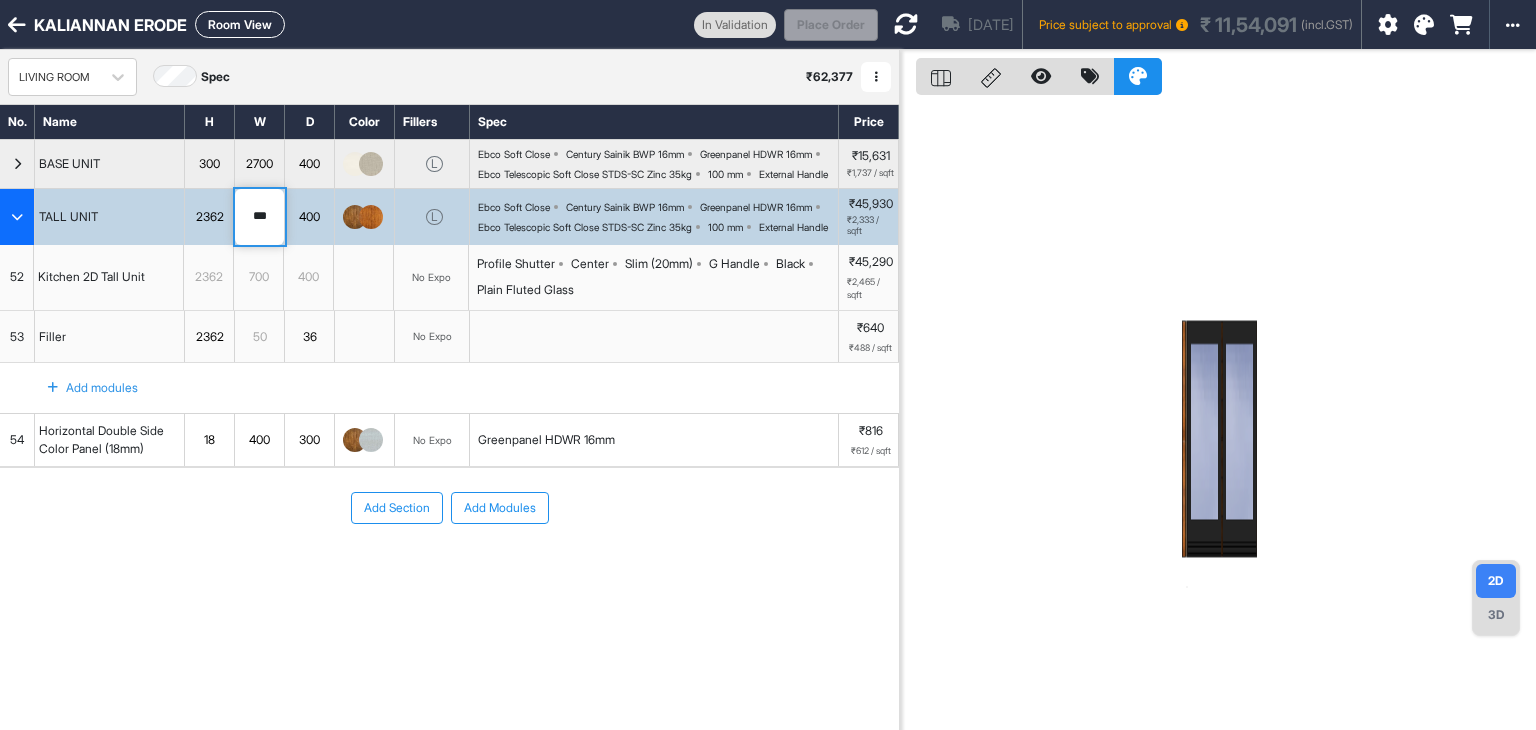 drag, startPoint x: 267, startPoint y: 245, endPoint x: 233, endPoint y: 252, distance: 34.713108 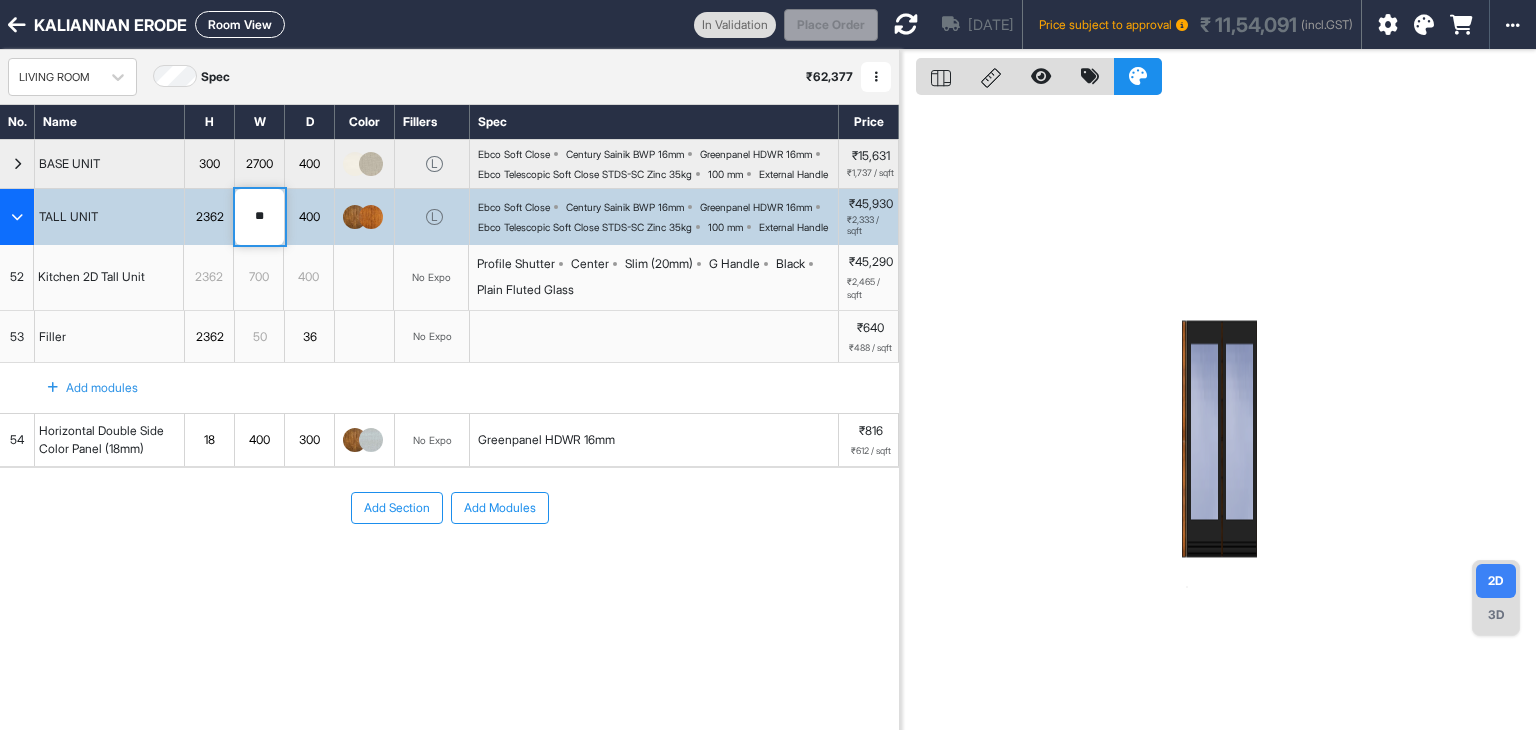 type on "***" 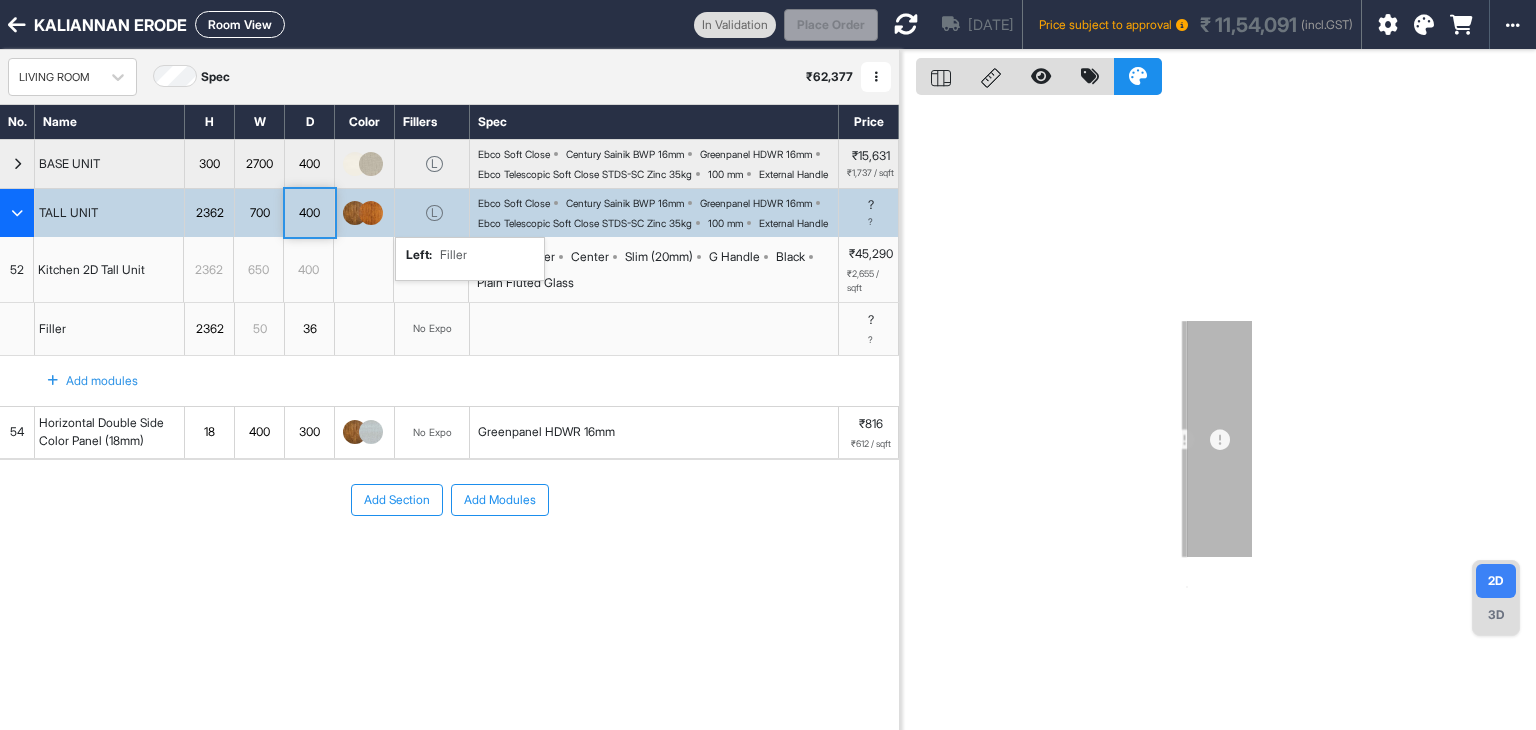 click on "L left : Filler" at bounding box center (432, 213) 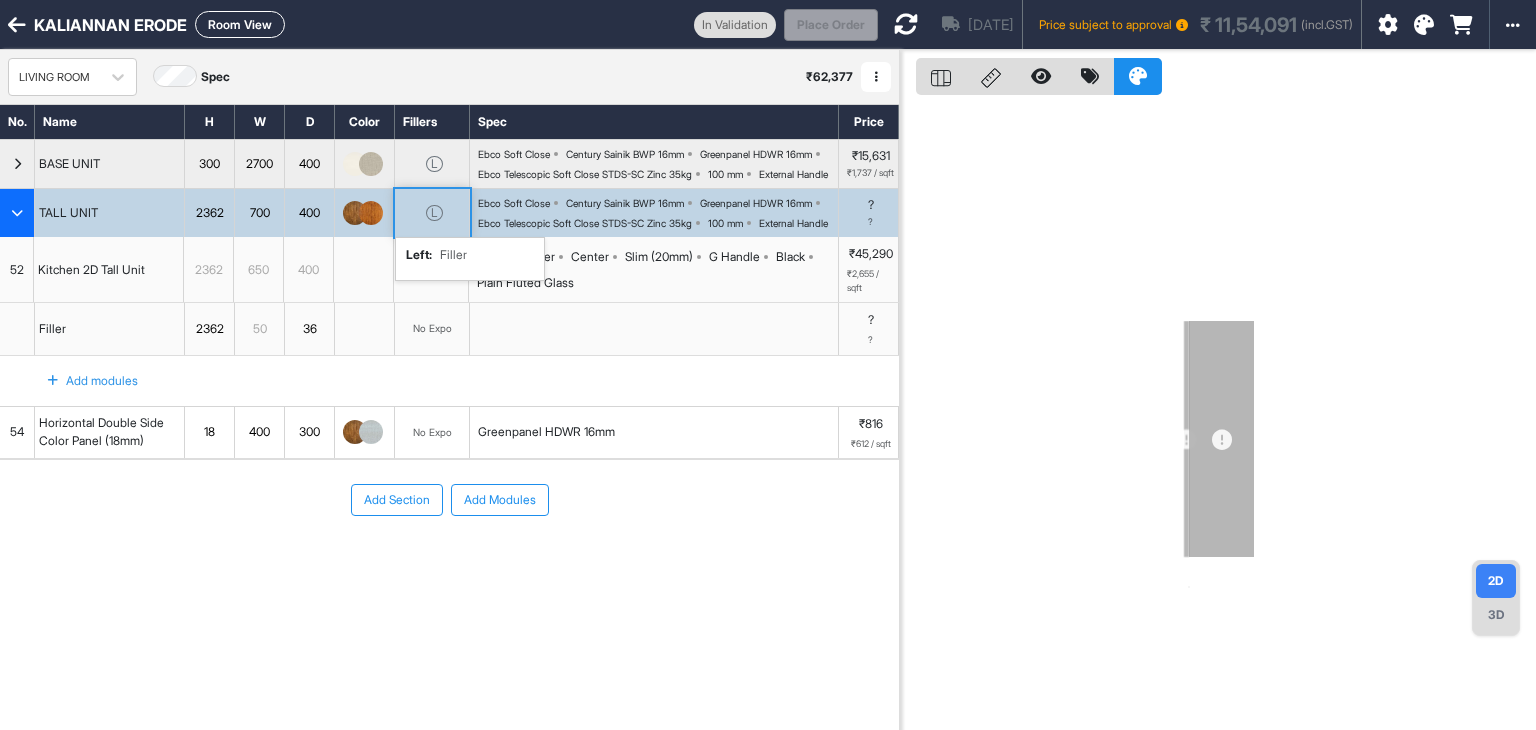 click on "L left : Filler" at bounding box center [432, 213] 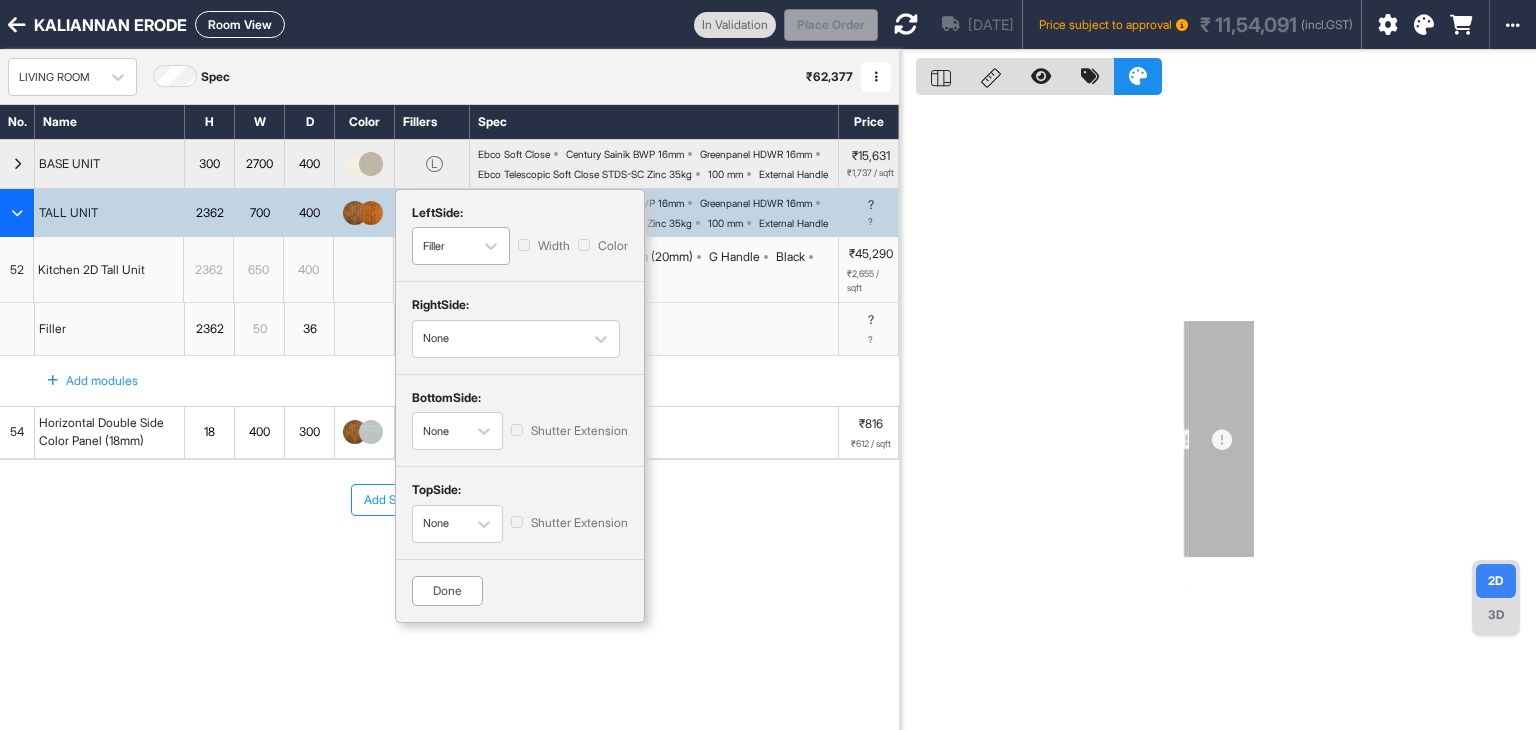 click on "Filler" at bounding box center (443, 246) 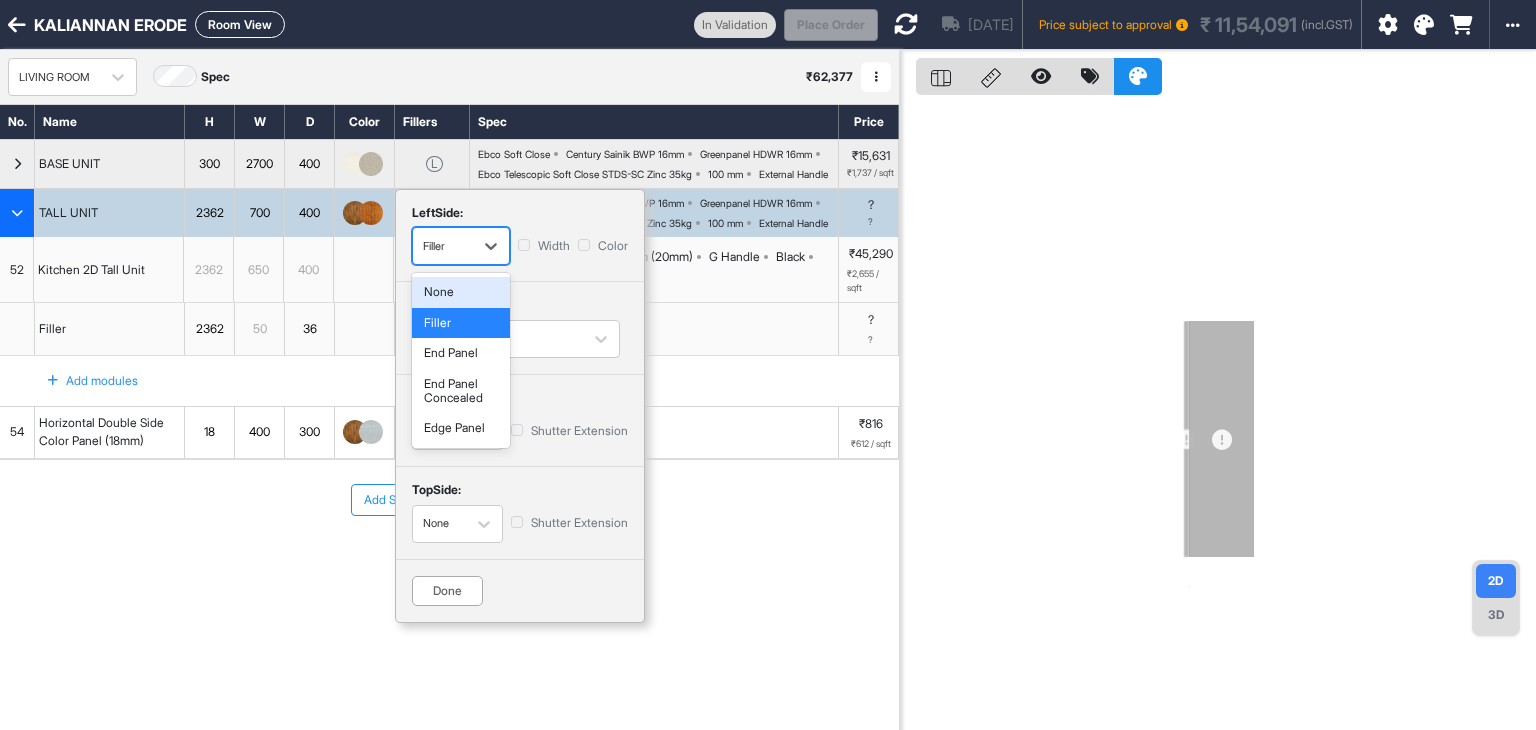 click on "None" at bounding box center [461, 292] 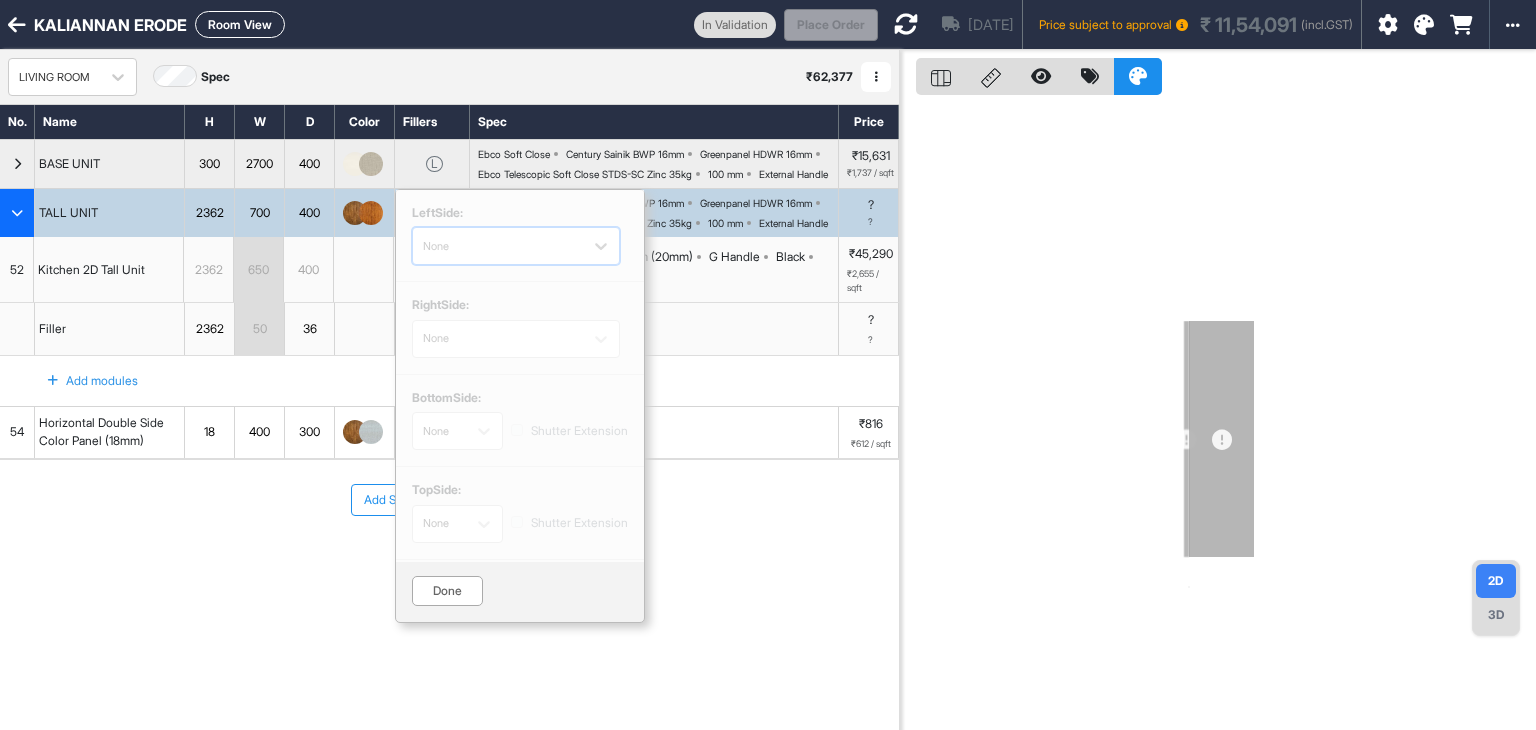 click on "Done" at bounding box center [447, 591] 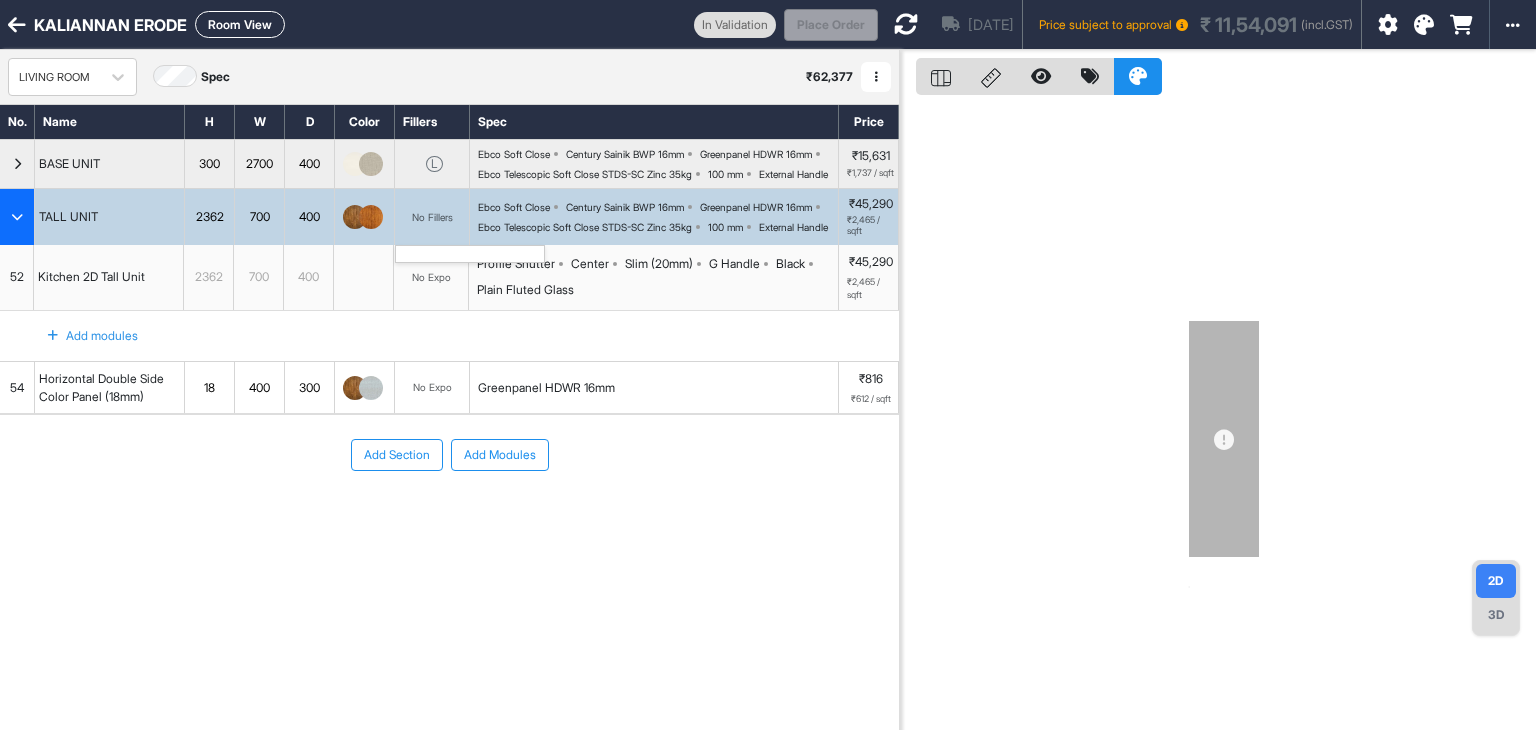 click at bounding box center (17, 217) 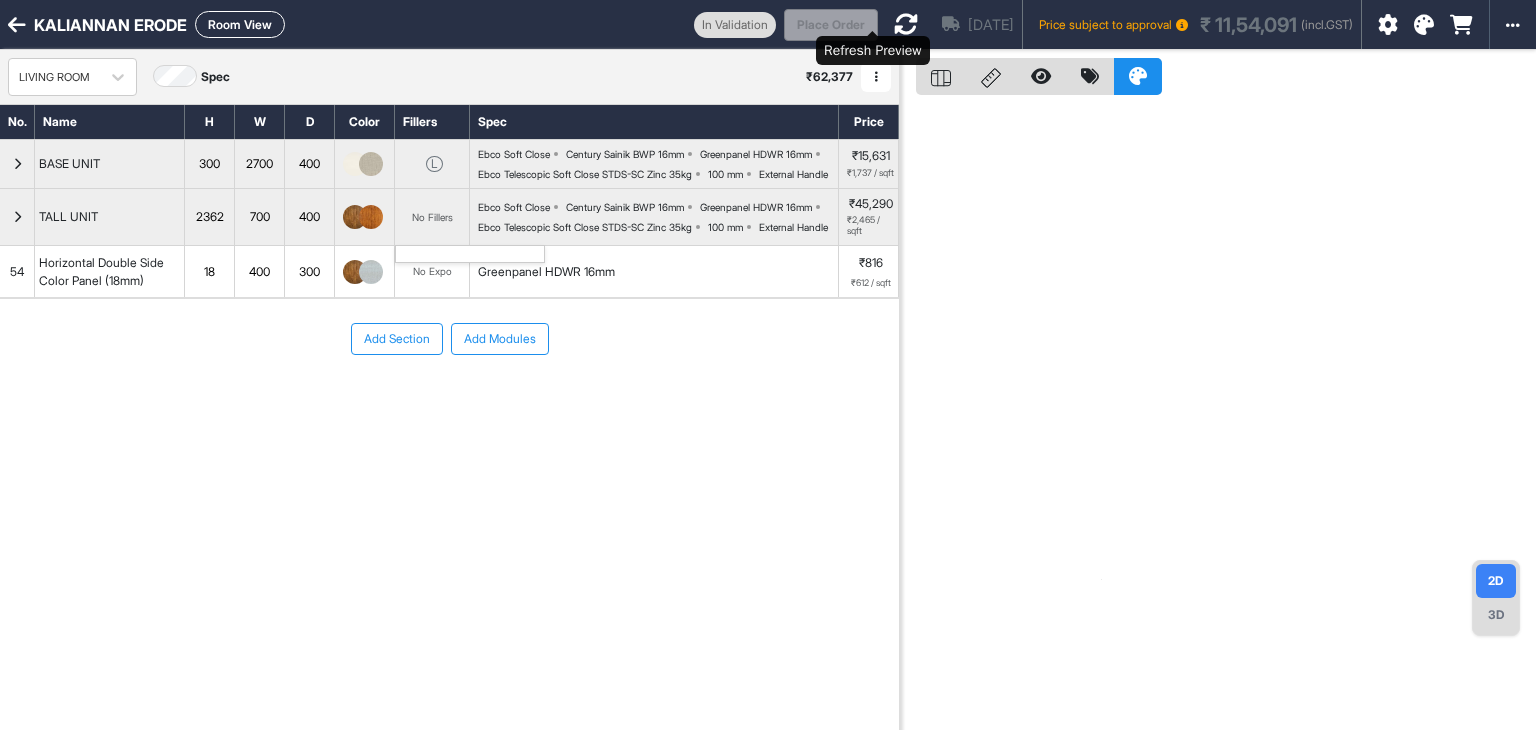 click at bounding box center (906, 24) 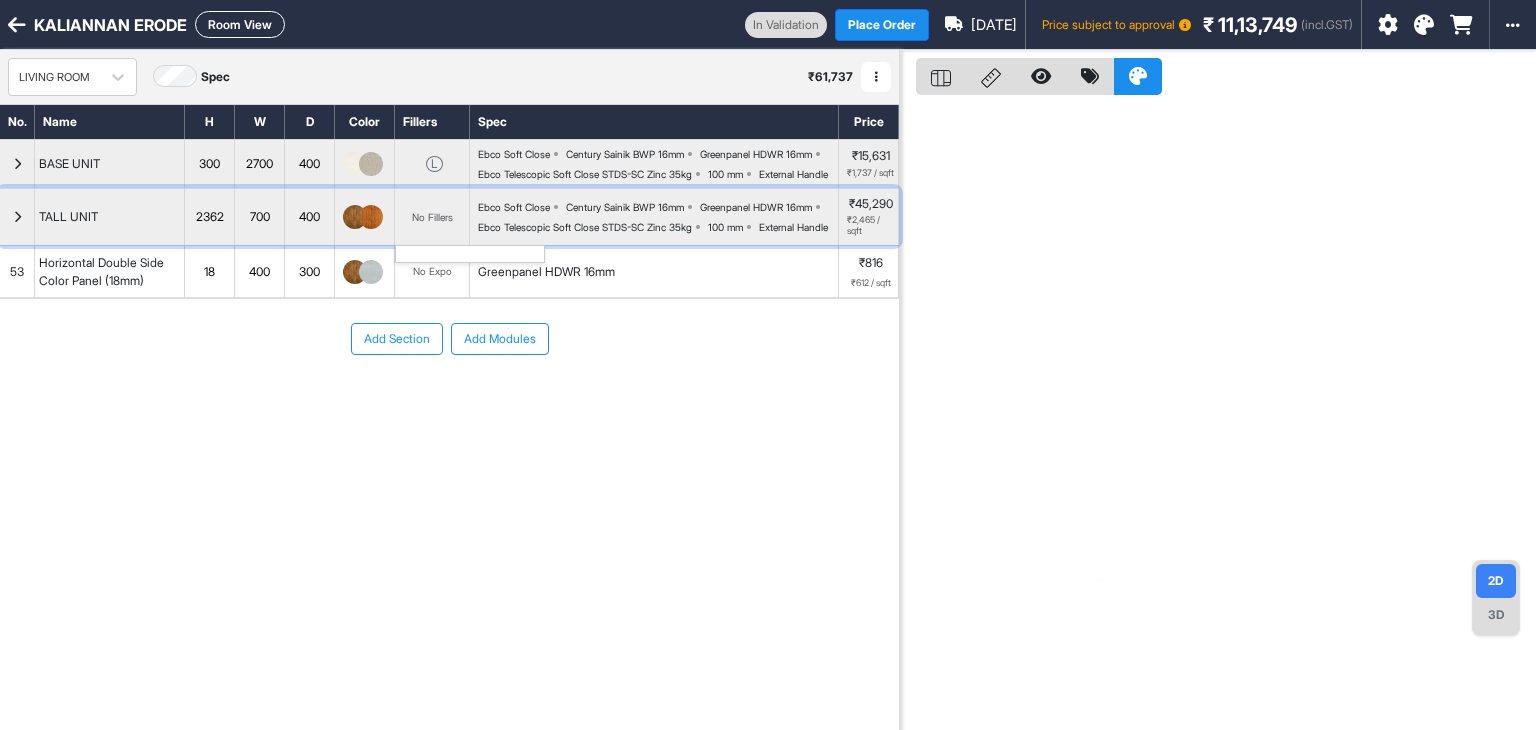 click at bounding box center (371, 217) 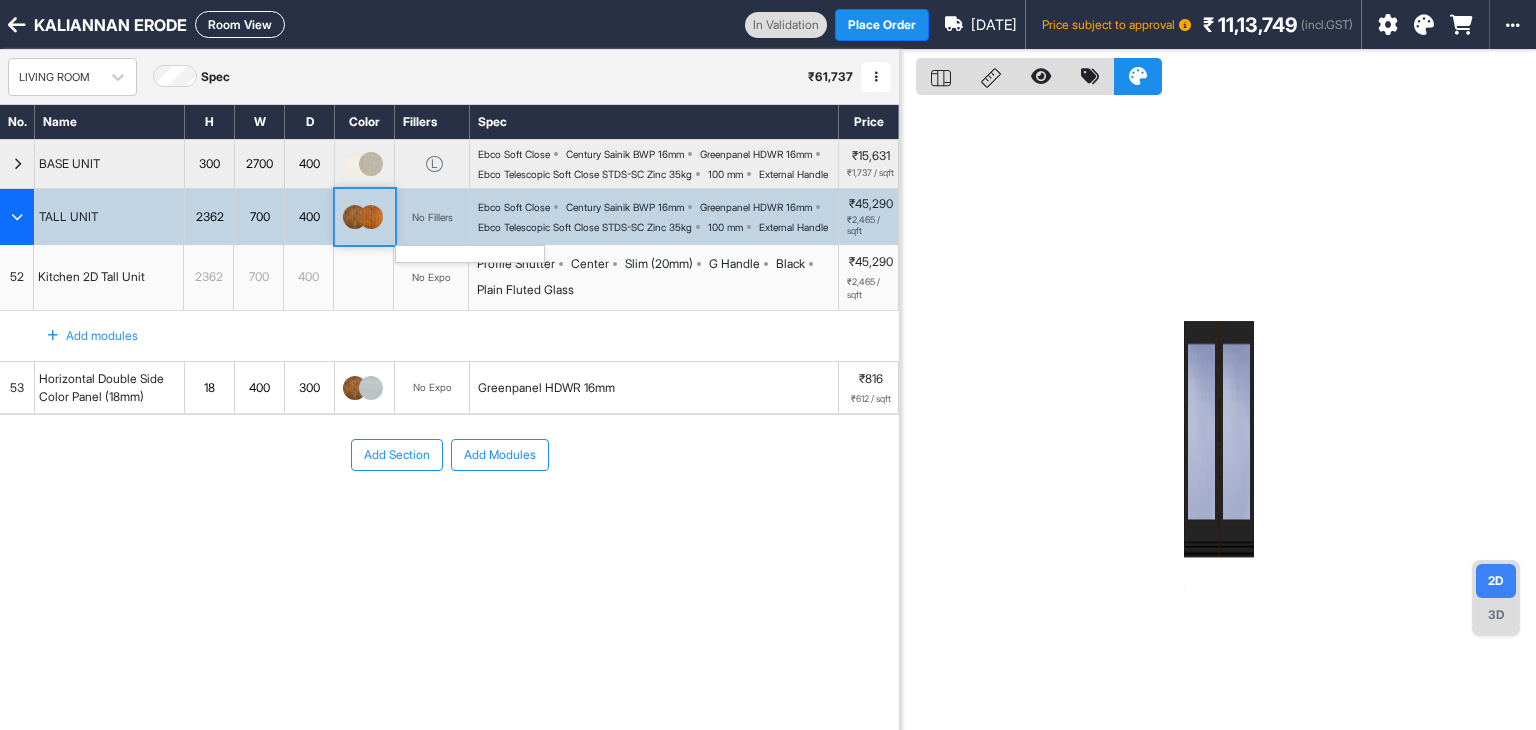 click at bounding box center [17, 217] 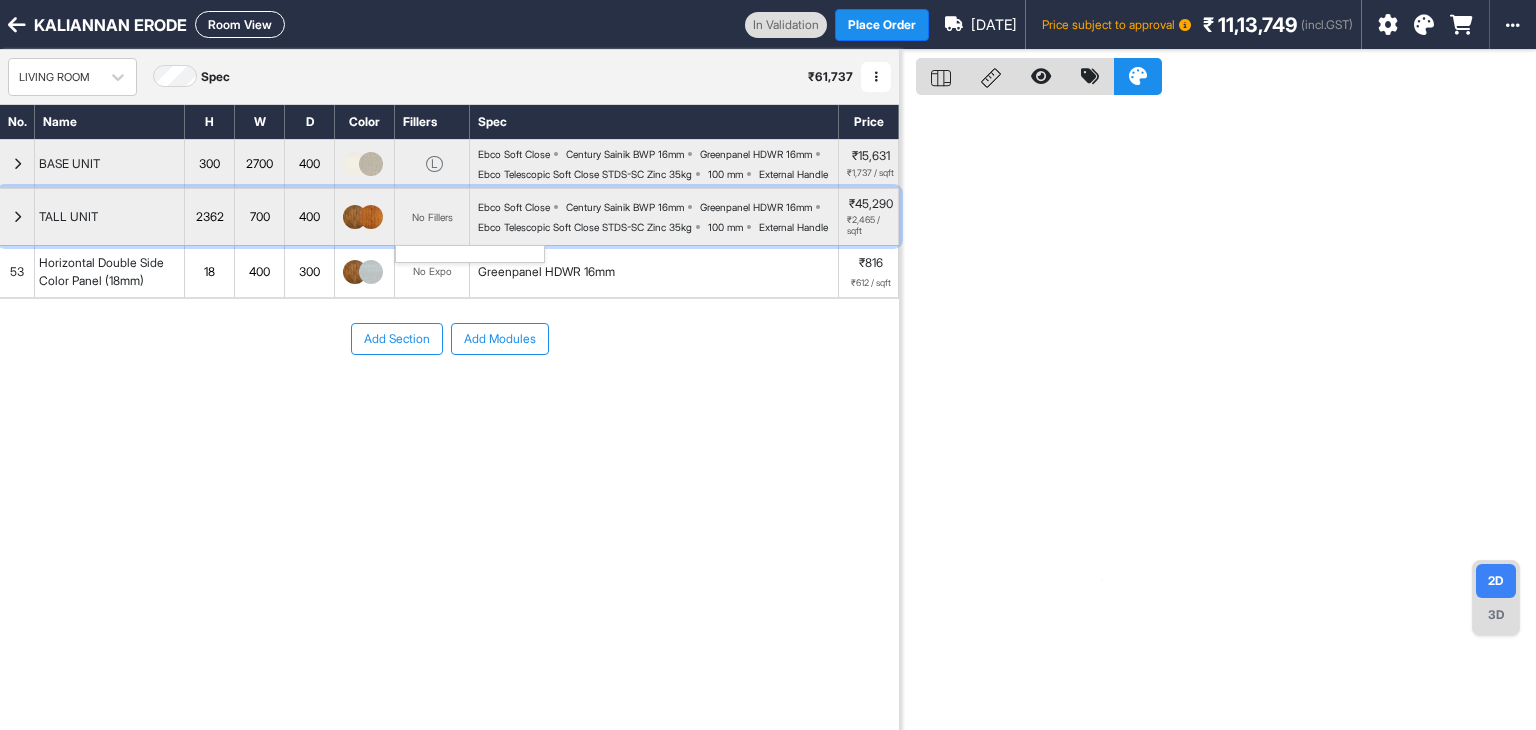 click at bounding box center [355, 217] 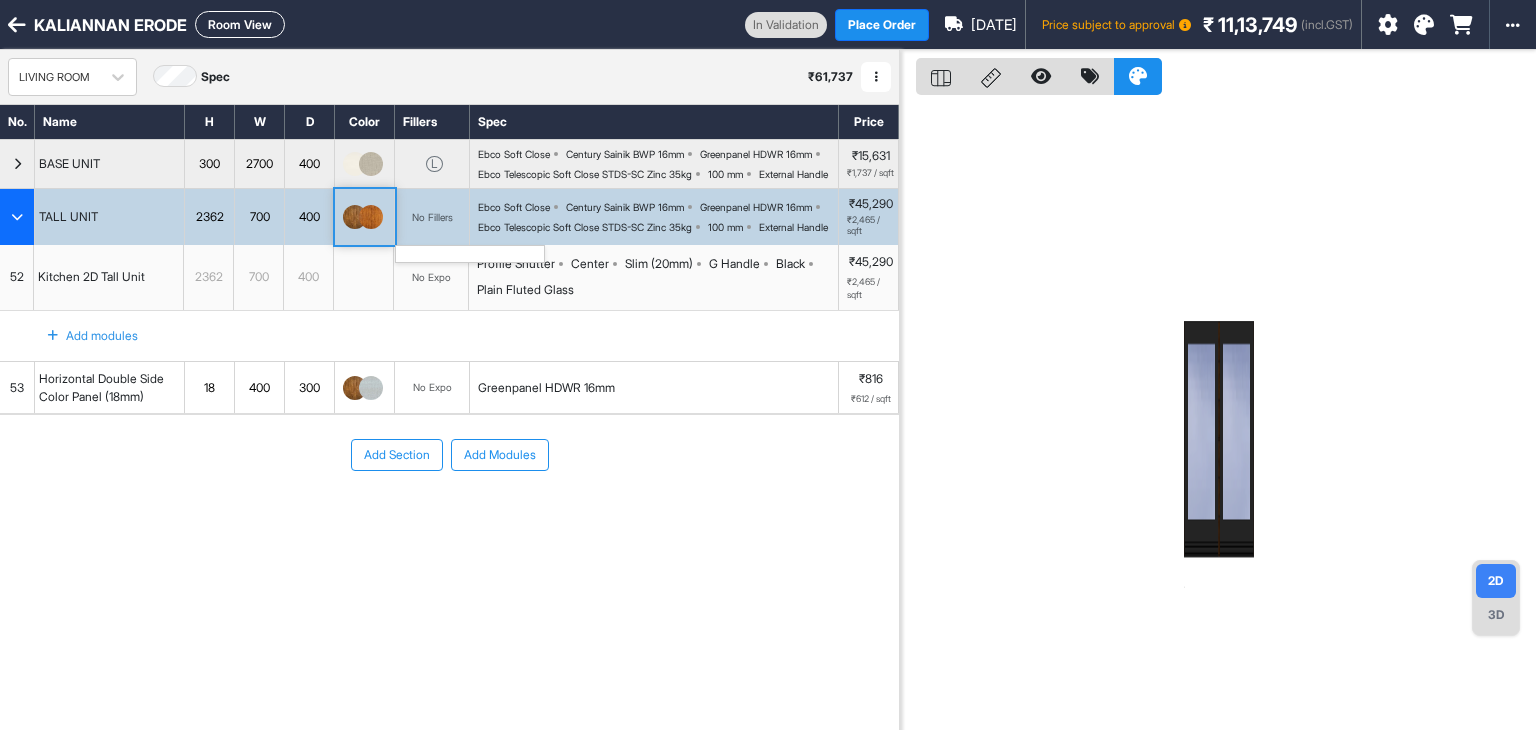 click at bounding box center [355, 217] 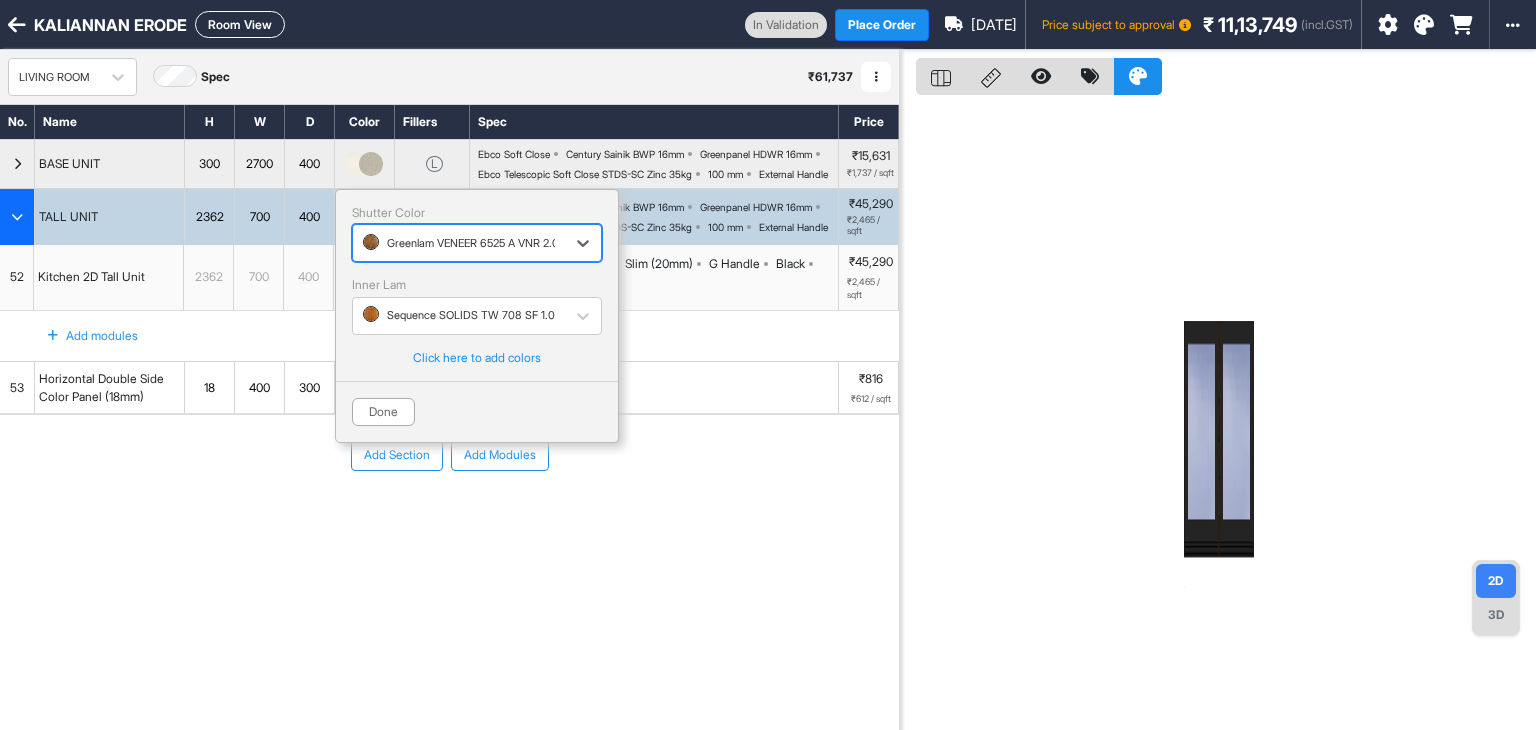 click at bounding box center [459, 243] 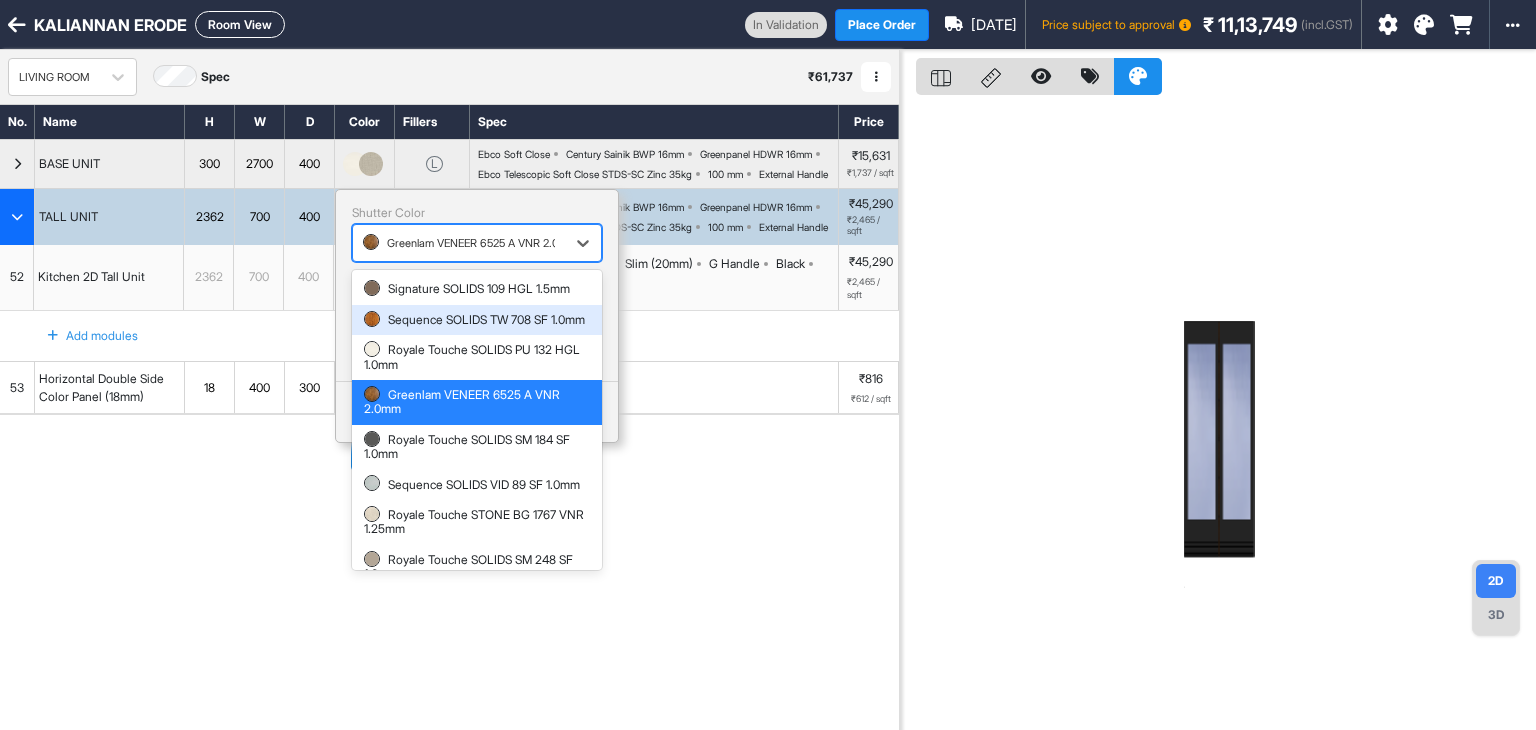 click on "Sequence SOLIDS TW 708 SF 1.0mm" at bounding box center (477, 320) 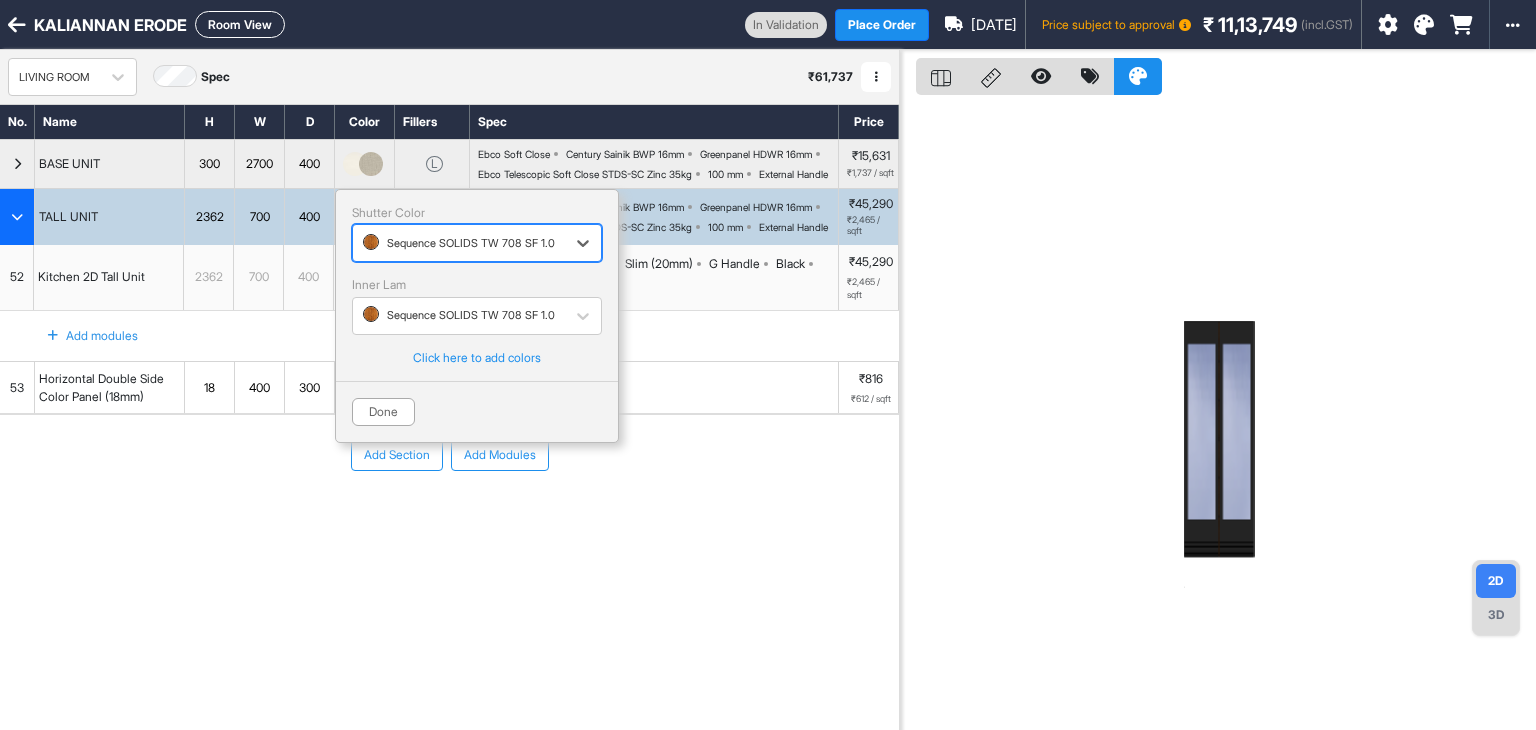 click on "Done" at bounding box center [383, 412] 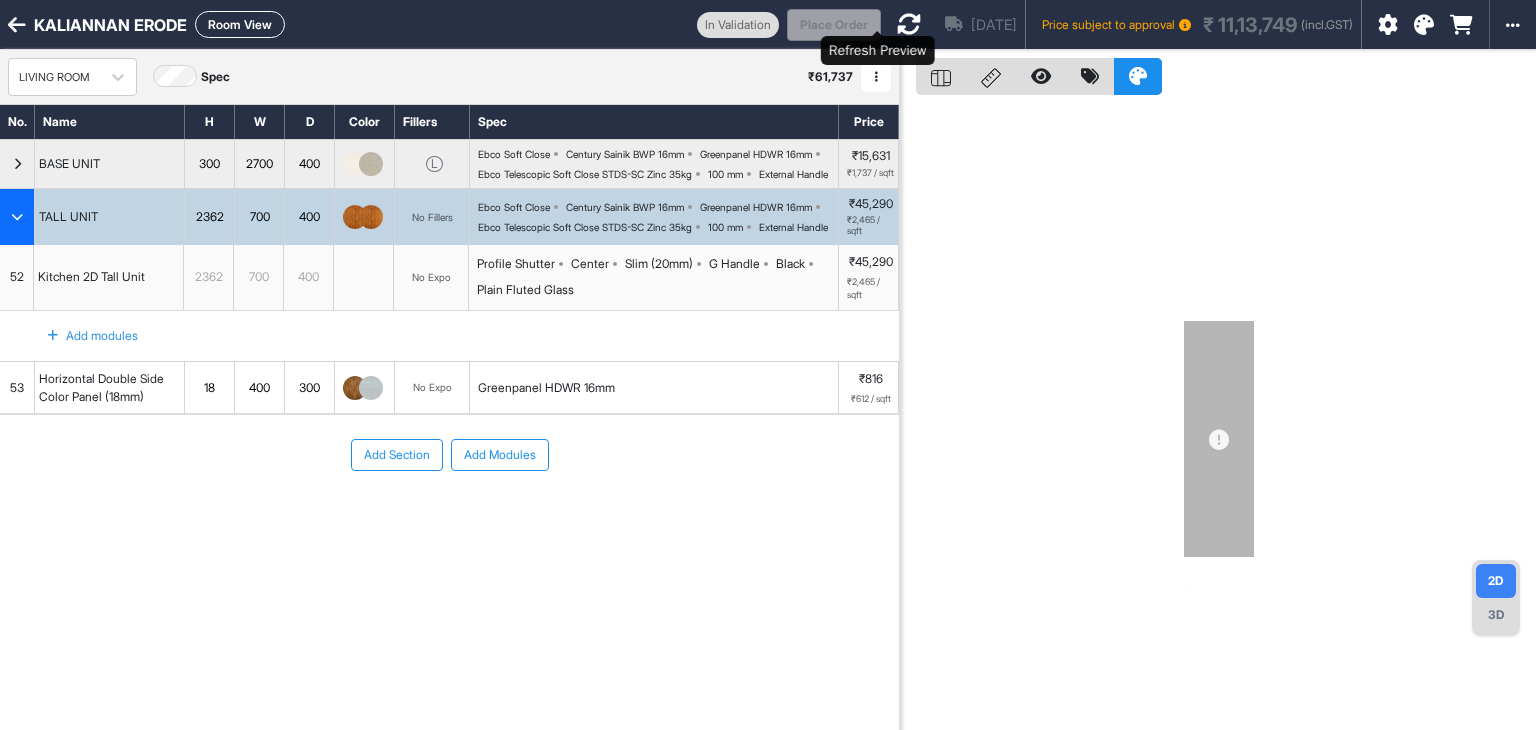 click at bounding box center (909, 24) 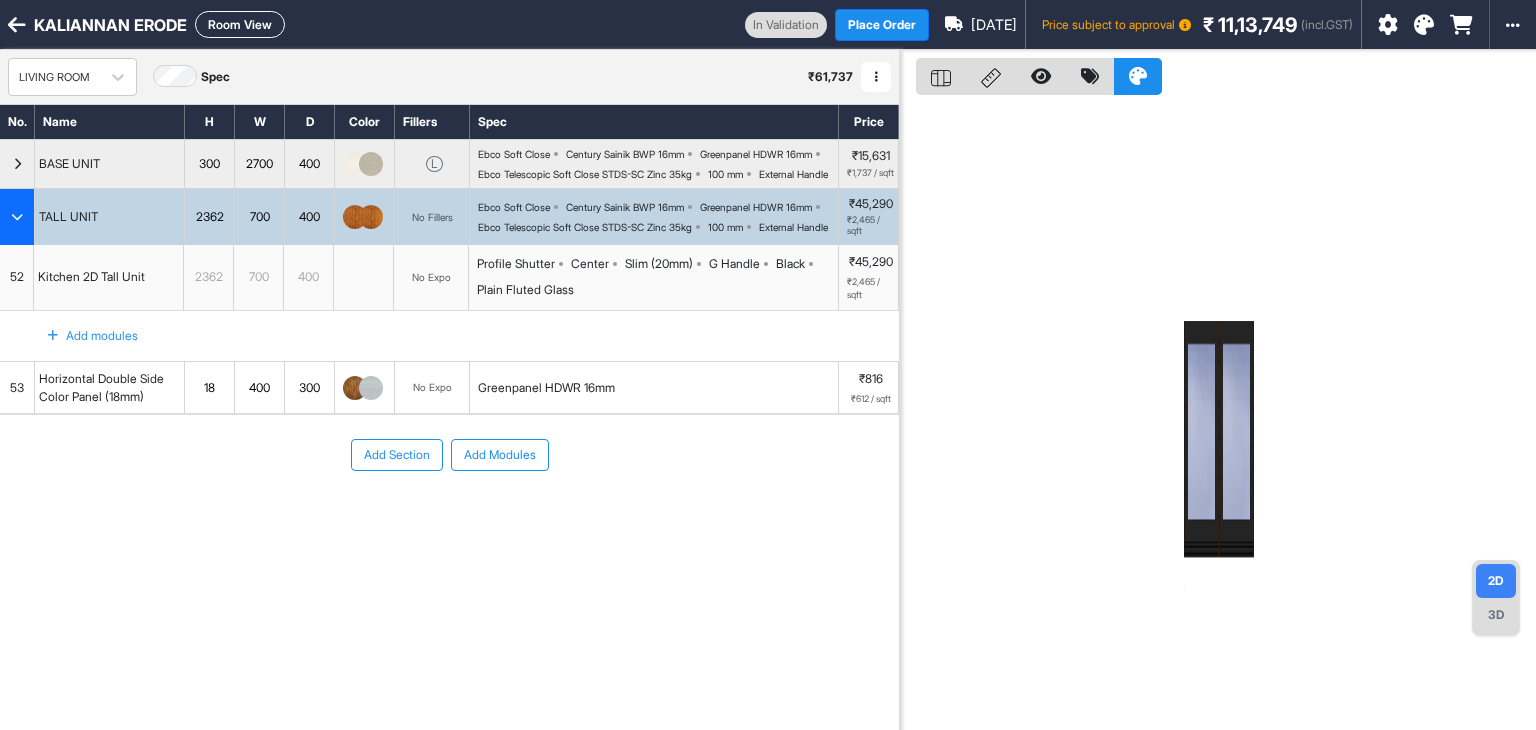 click at bounding box center (17, 217) 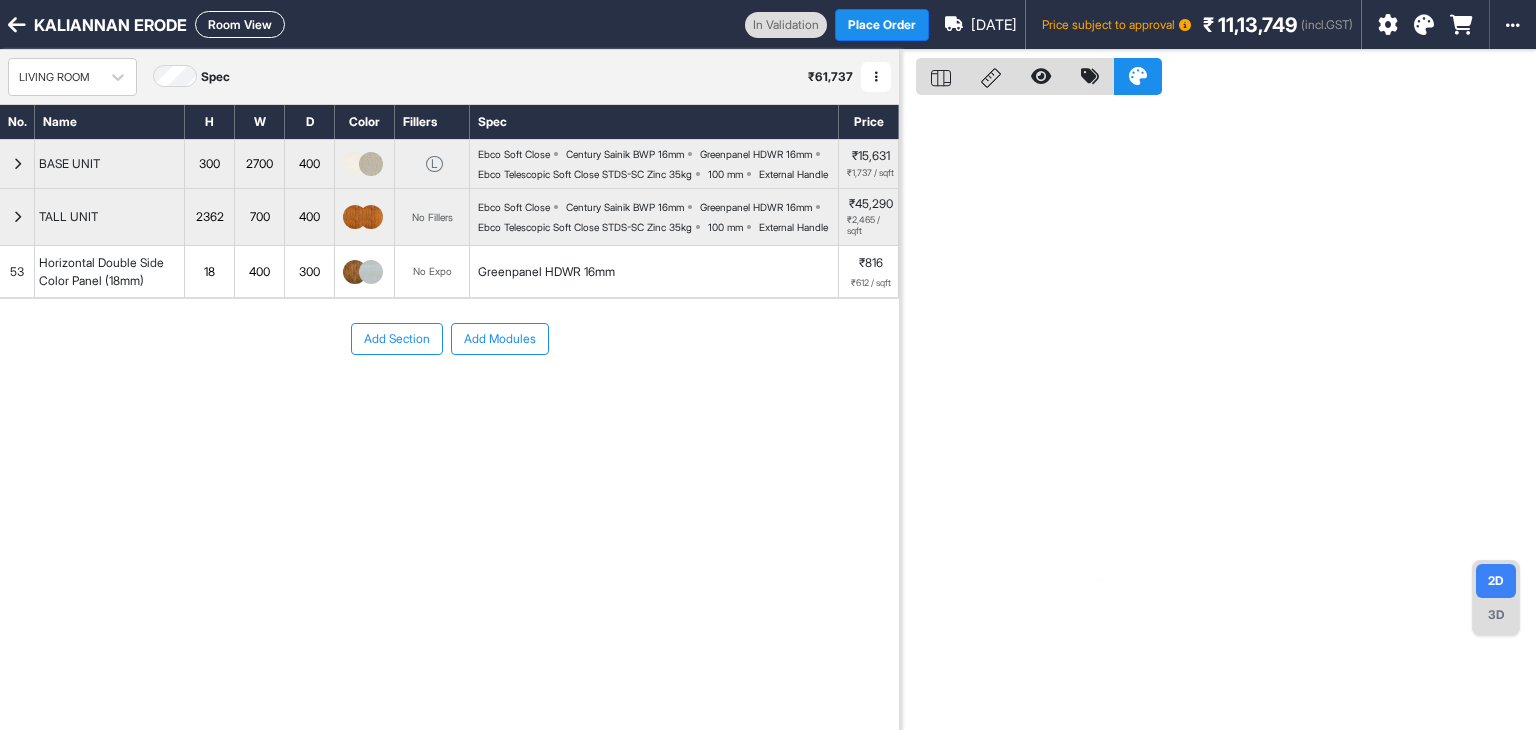 click on "53" at bounding box center [17, 272] 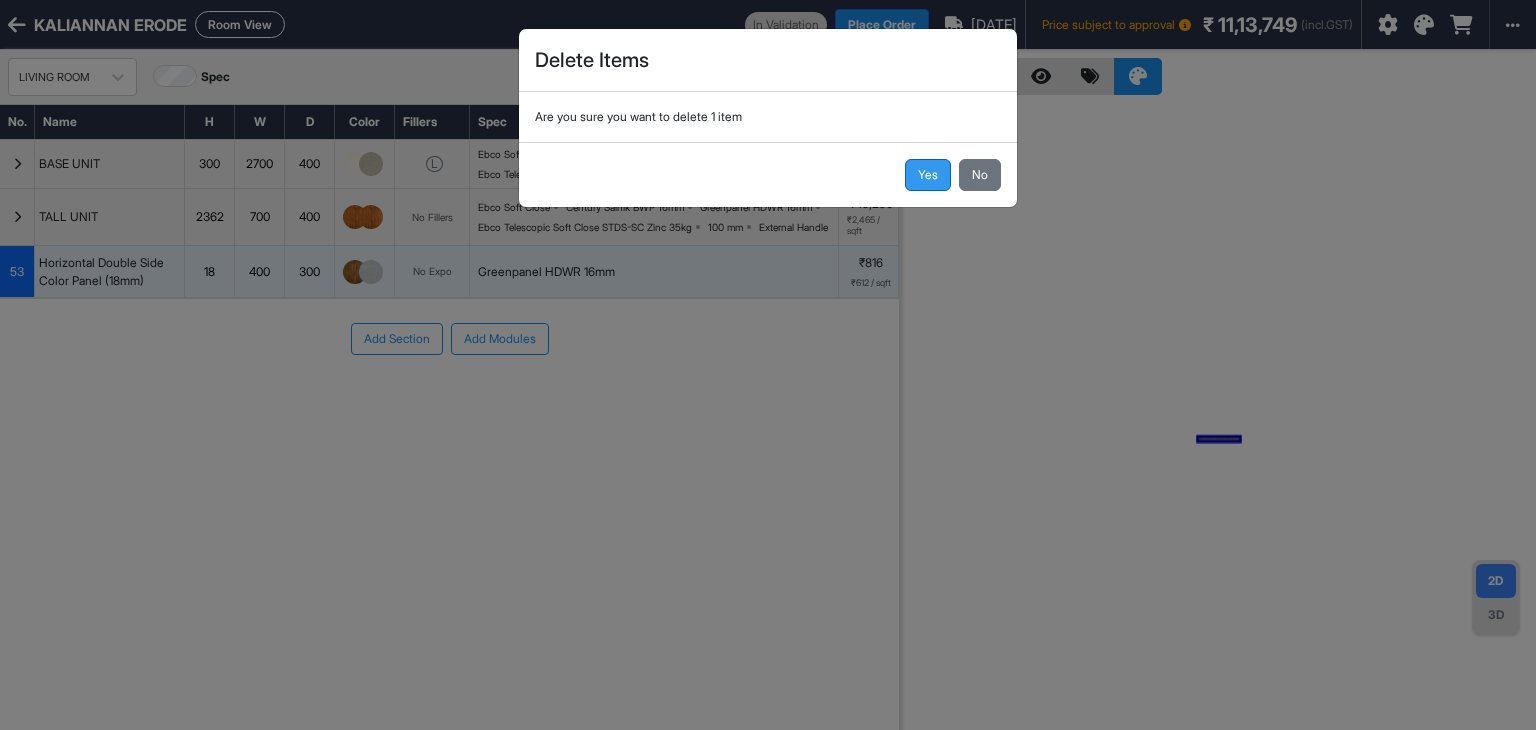 click on "Yes" at bounding box center [928, 175] 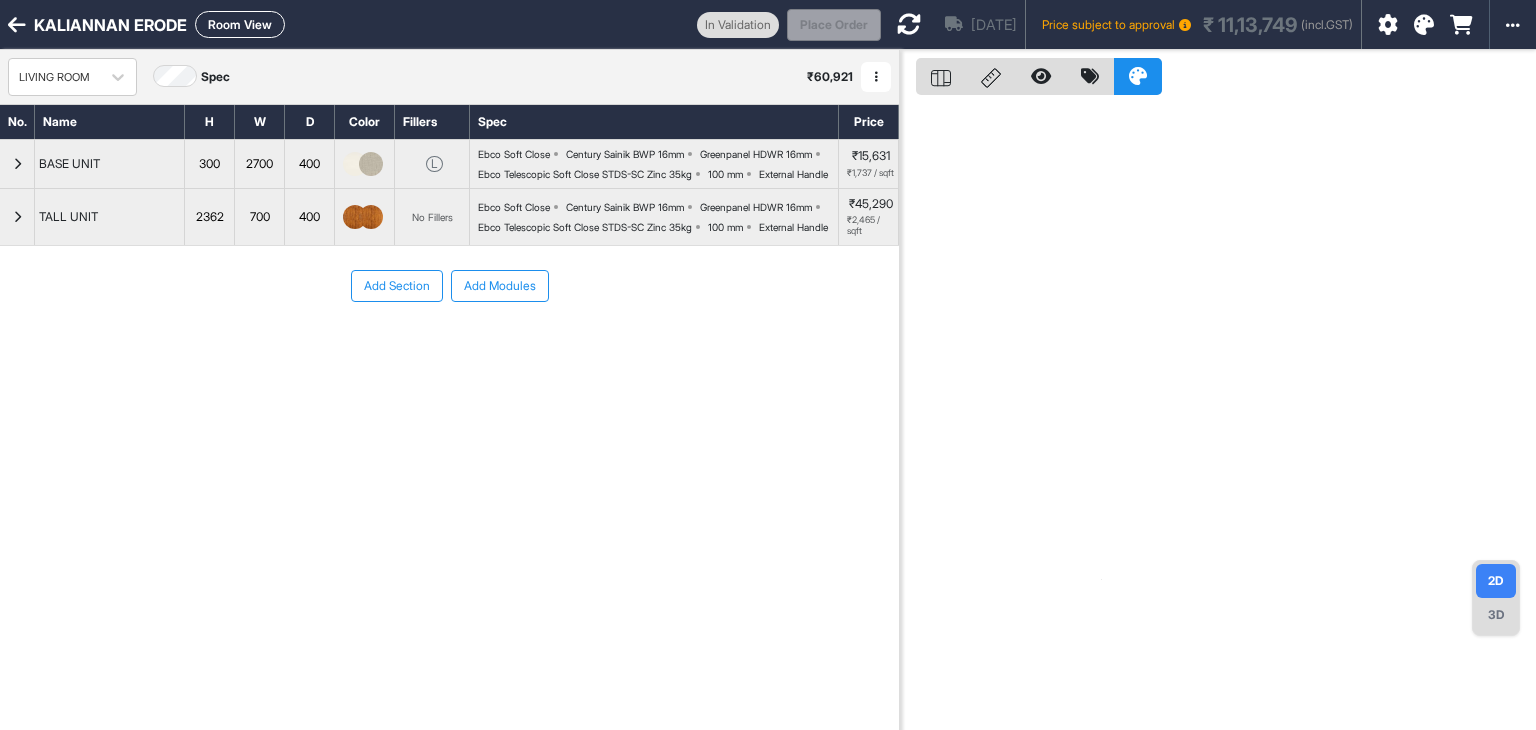 click at bounding box center (909, 24) 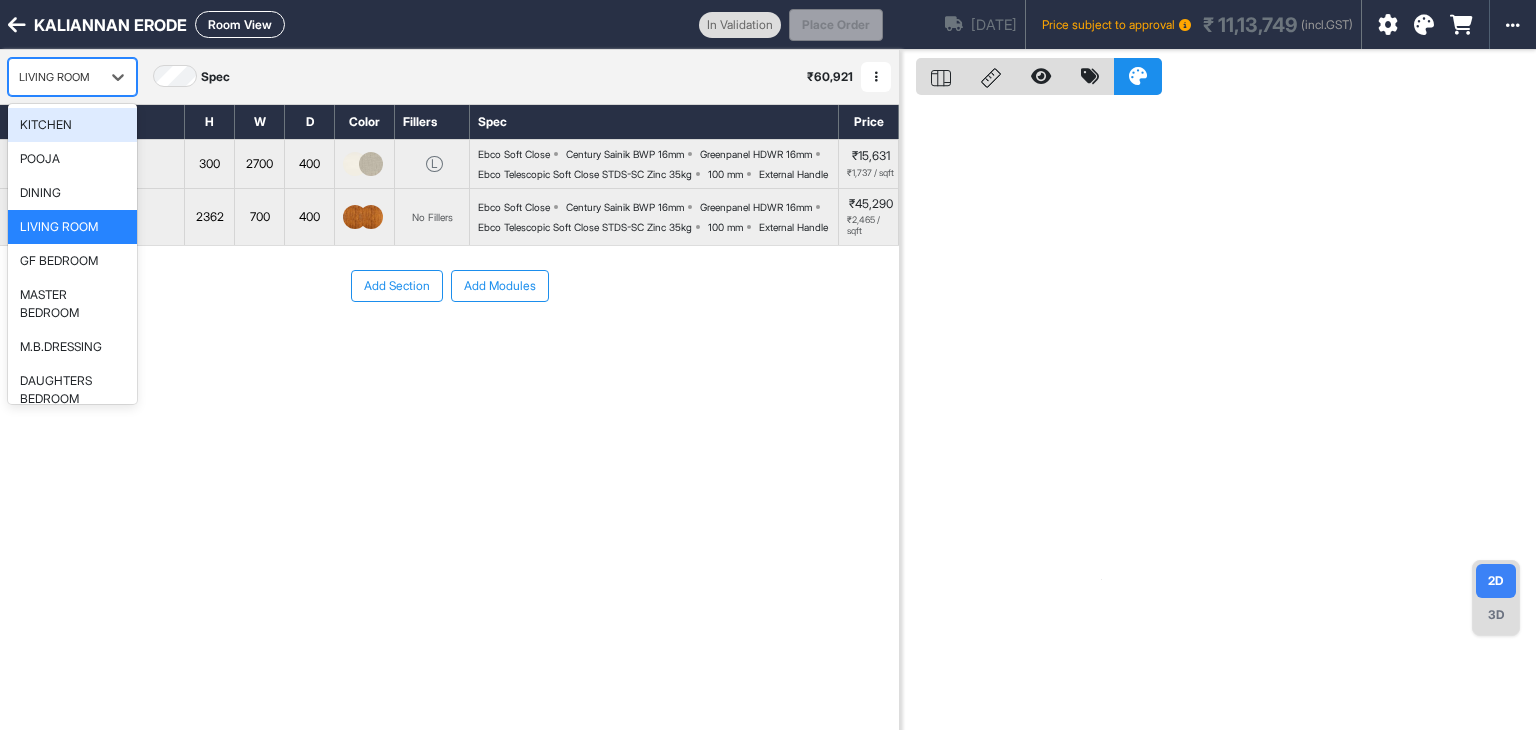 click on "LIVING ROOM" at bounding box center (54, 77) 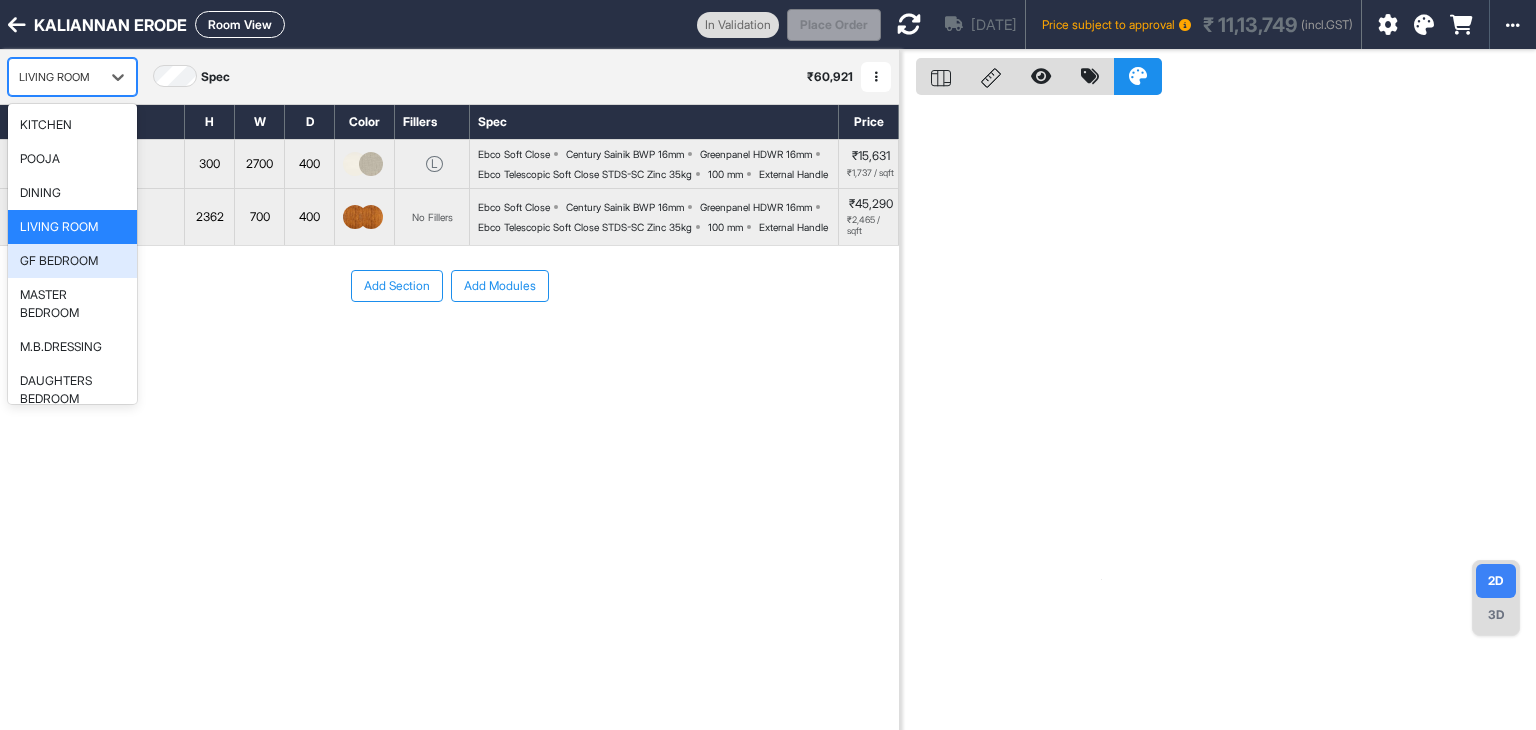 click on "GF BEDROOM" at bounding box center [59, 261] 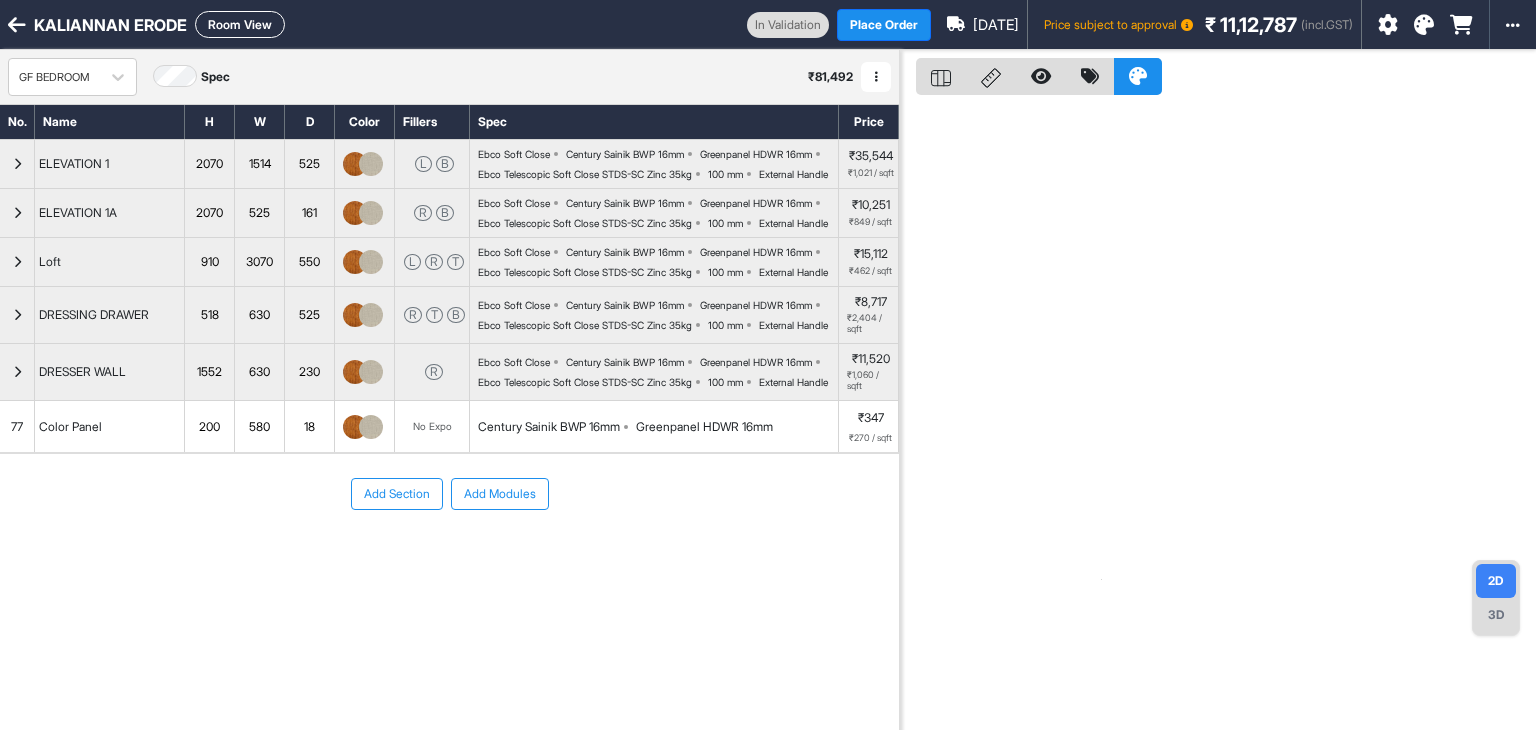 click on "550" at bounding box center [309, 262] 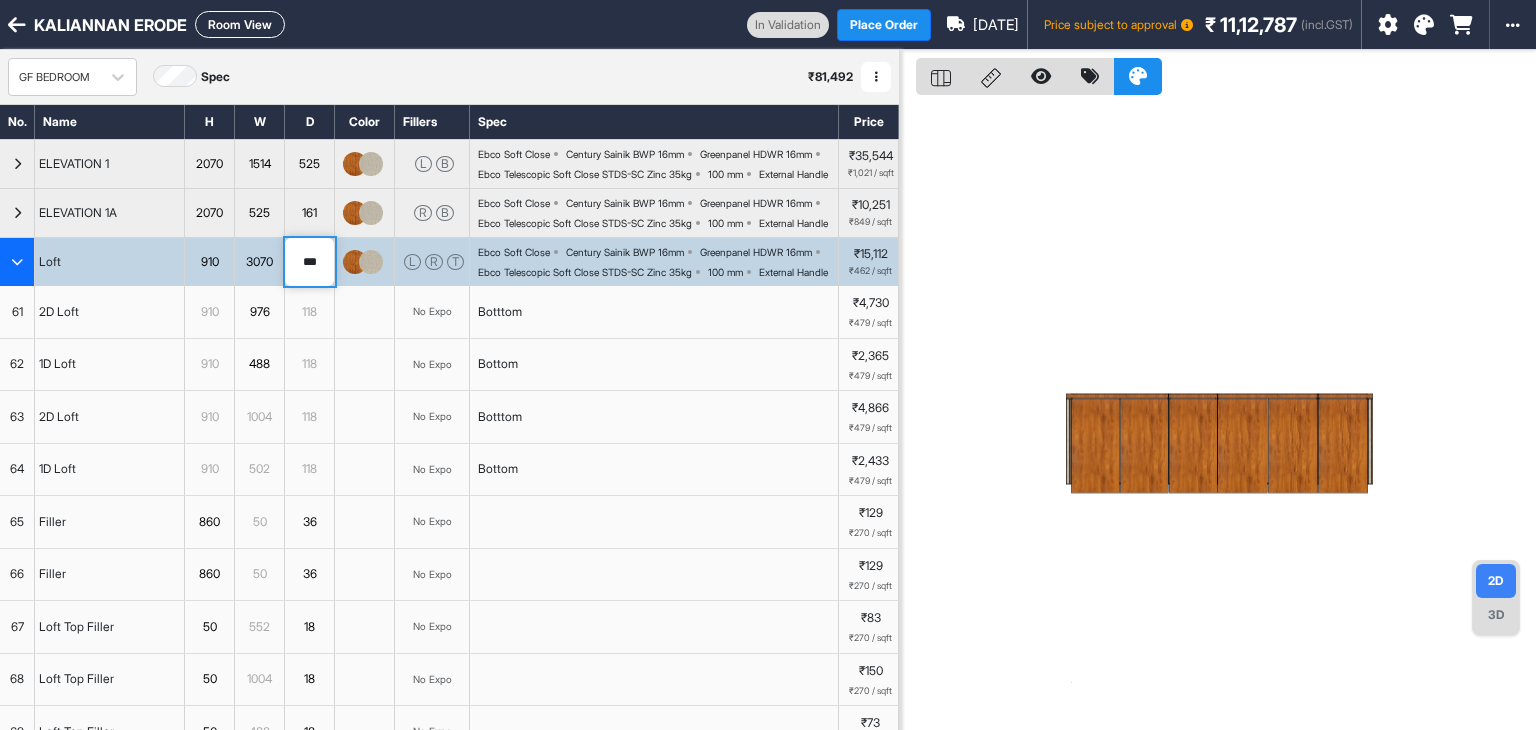 drag, startPoint x: 319, startPoint y: 315, endPoint x: 277, endPoint y: 327, distance: 43.68066 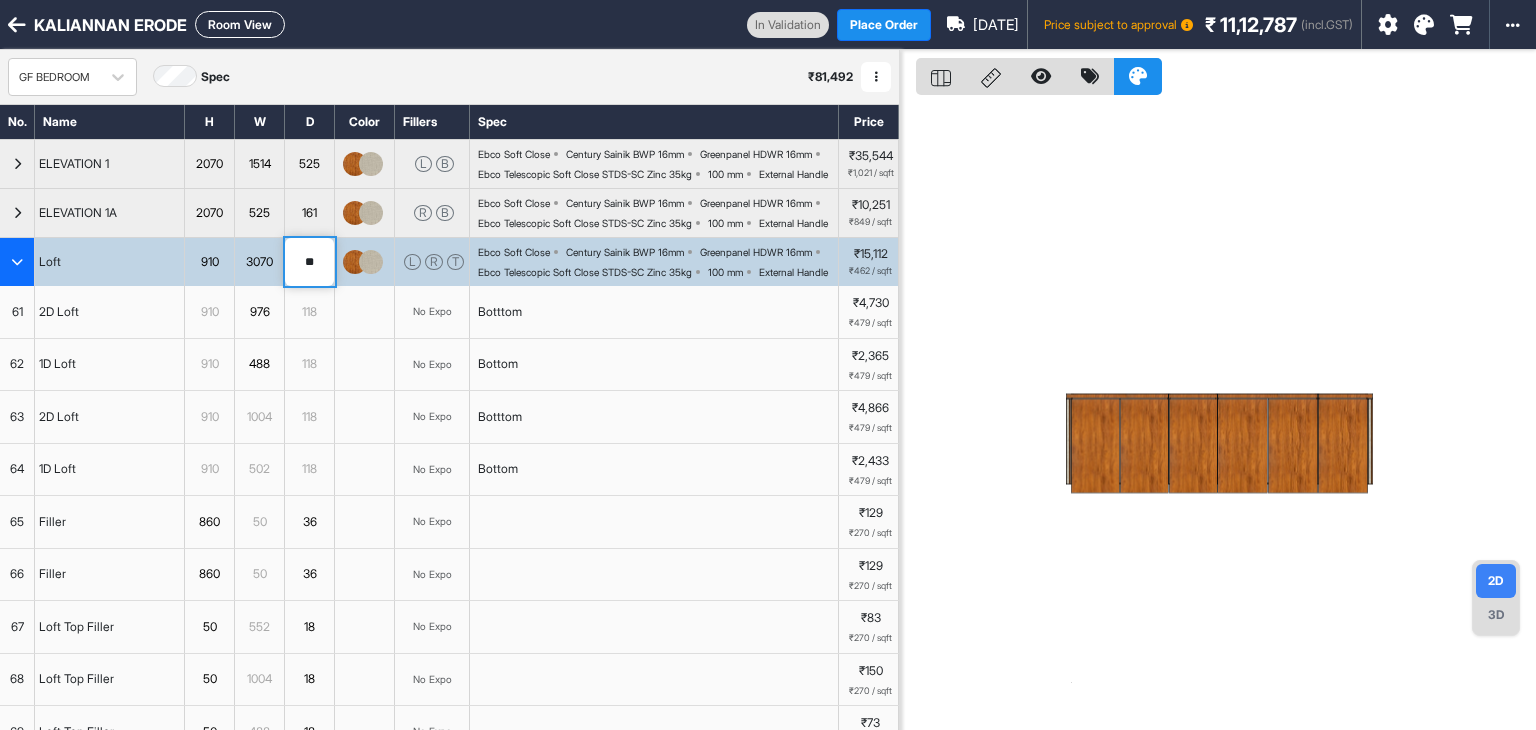 type on "***" 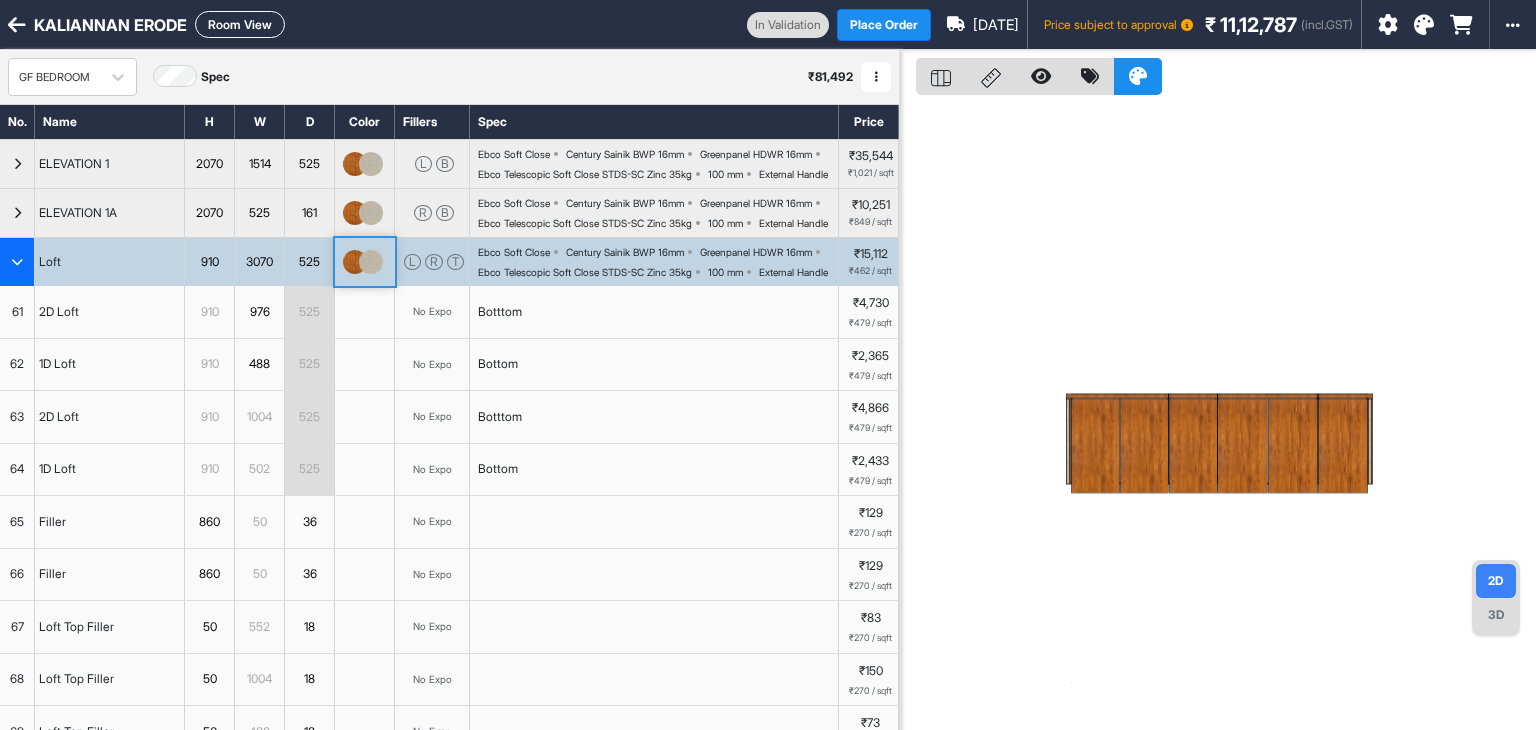 click at bounding box center [17, 262] 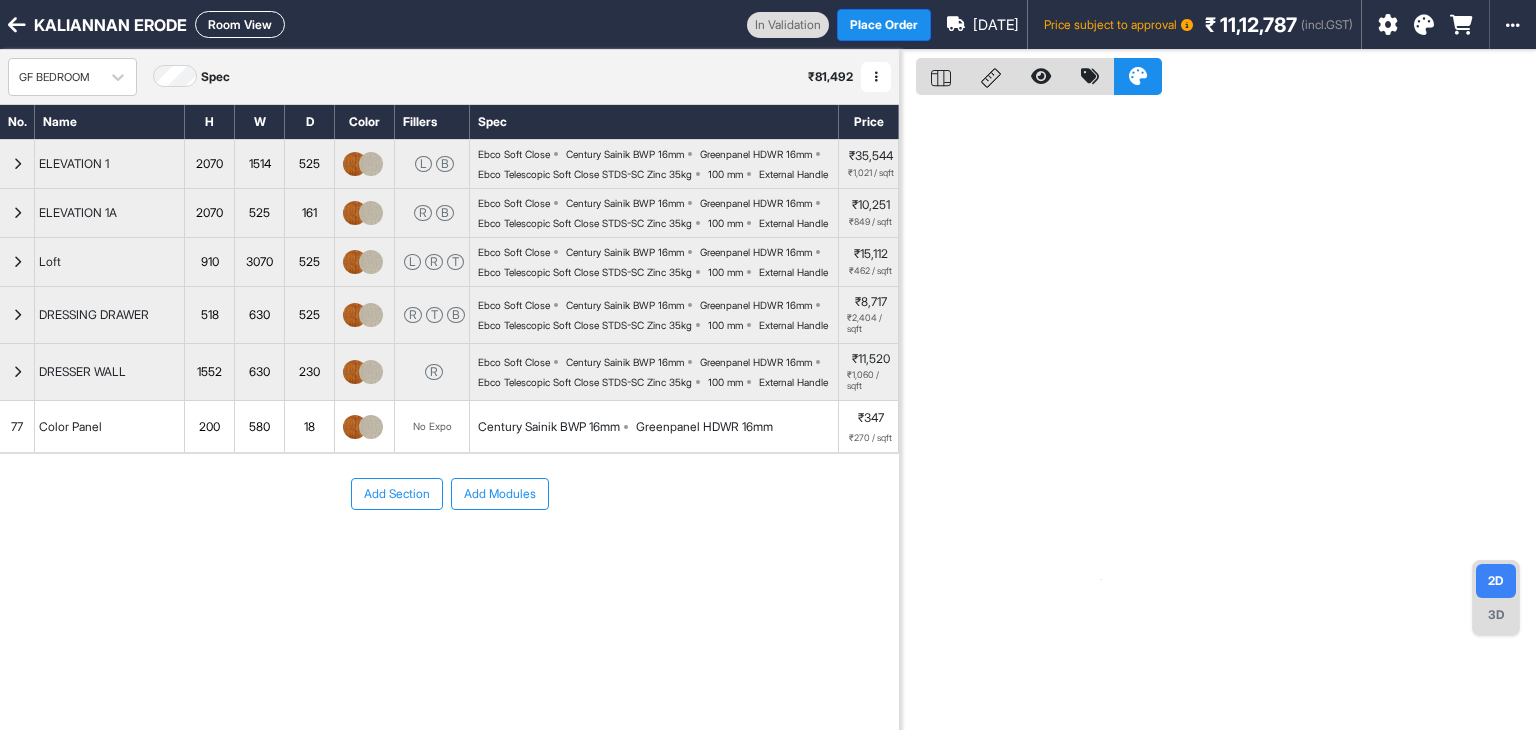 click on "Room View" at bounding box center (240, 24) 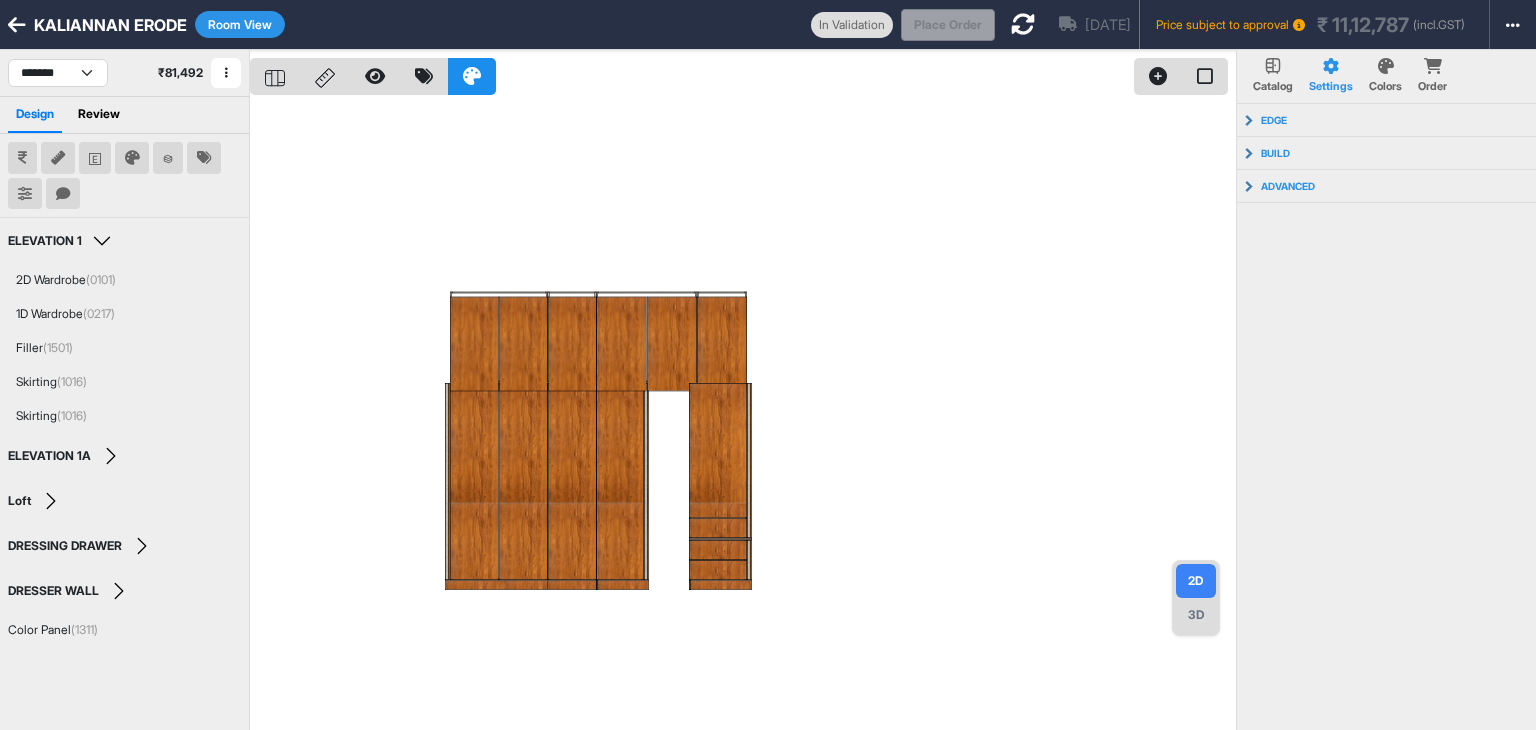 click at bounding box center (1023, 24) 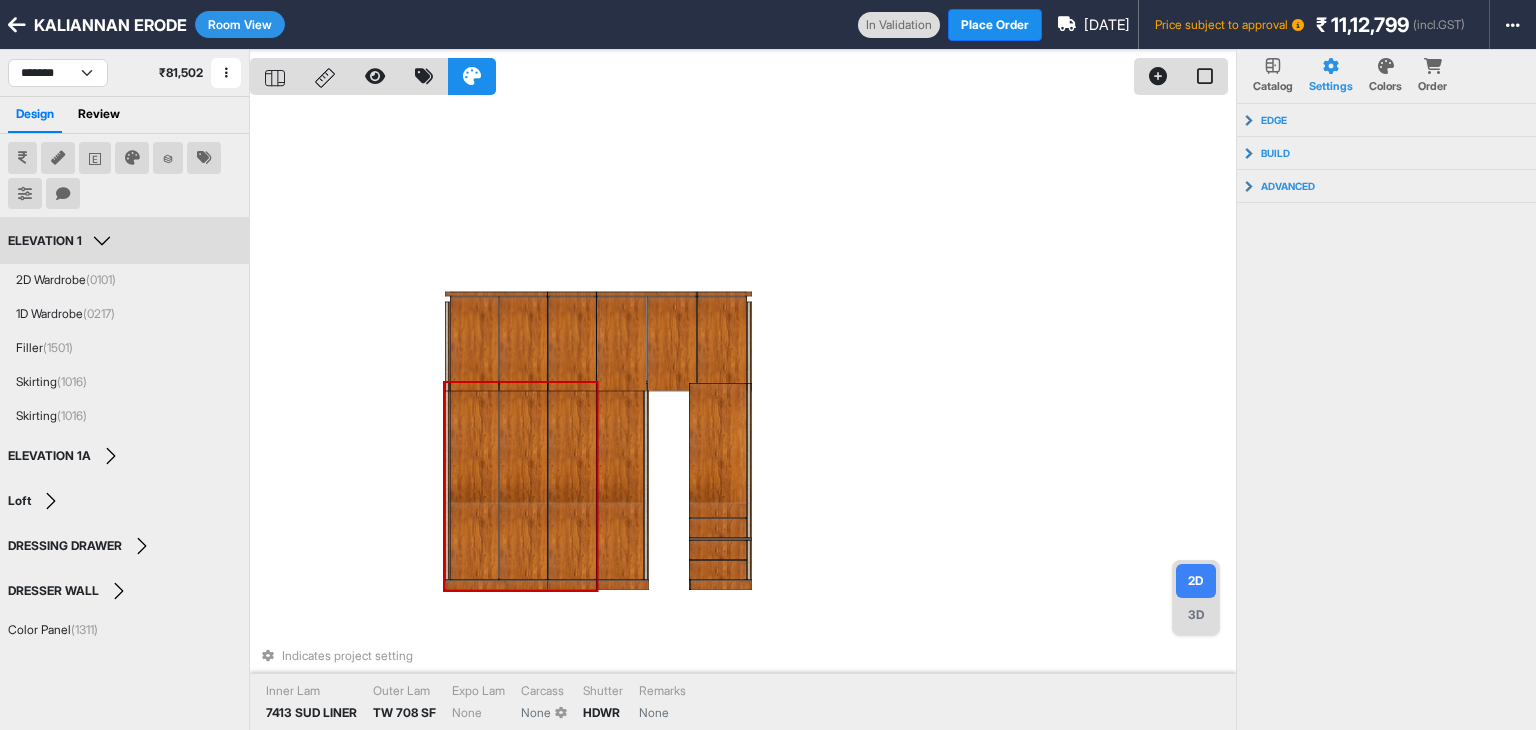 click on "ELEVATION 1" at bounding box center [62, 241] 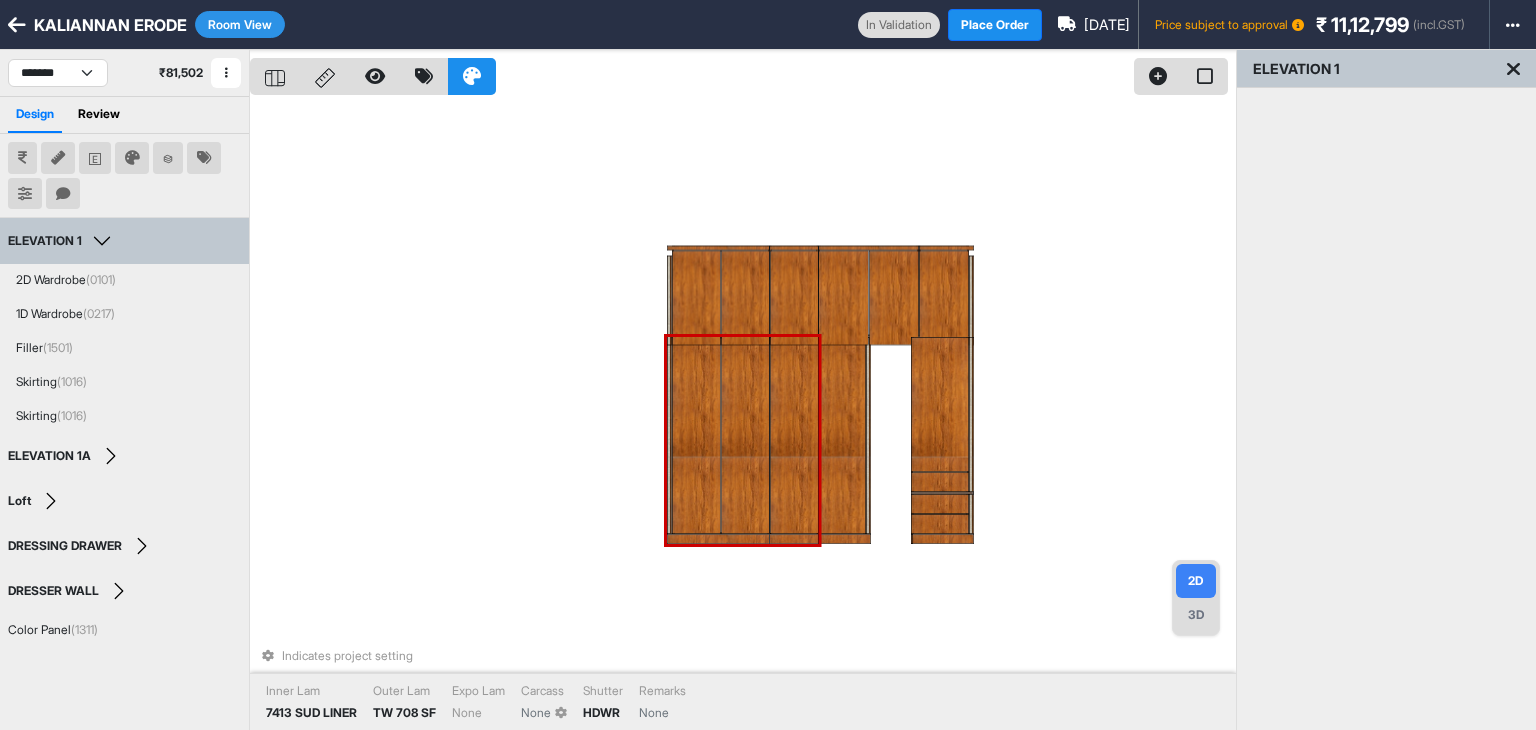 click on "Room View" at bounding box center (240, 24) 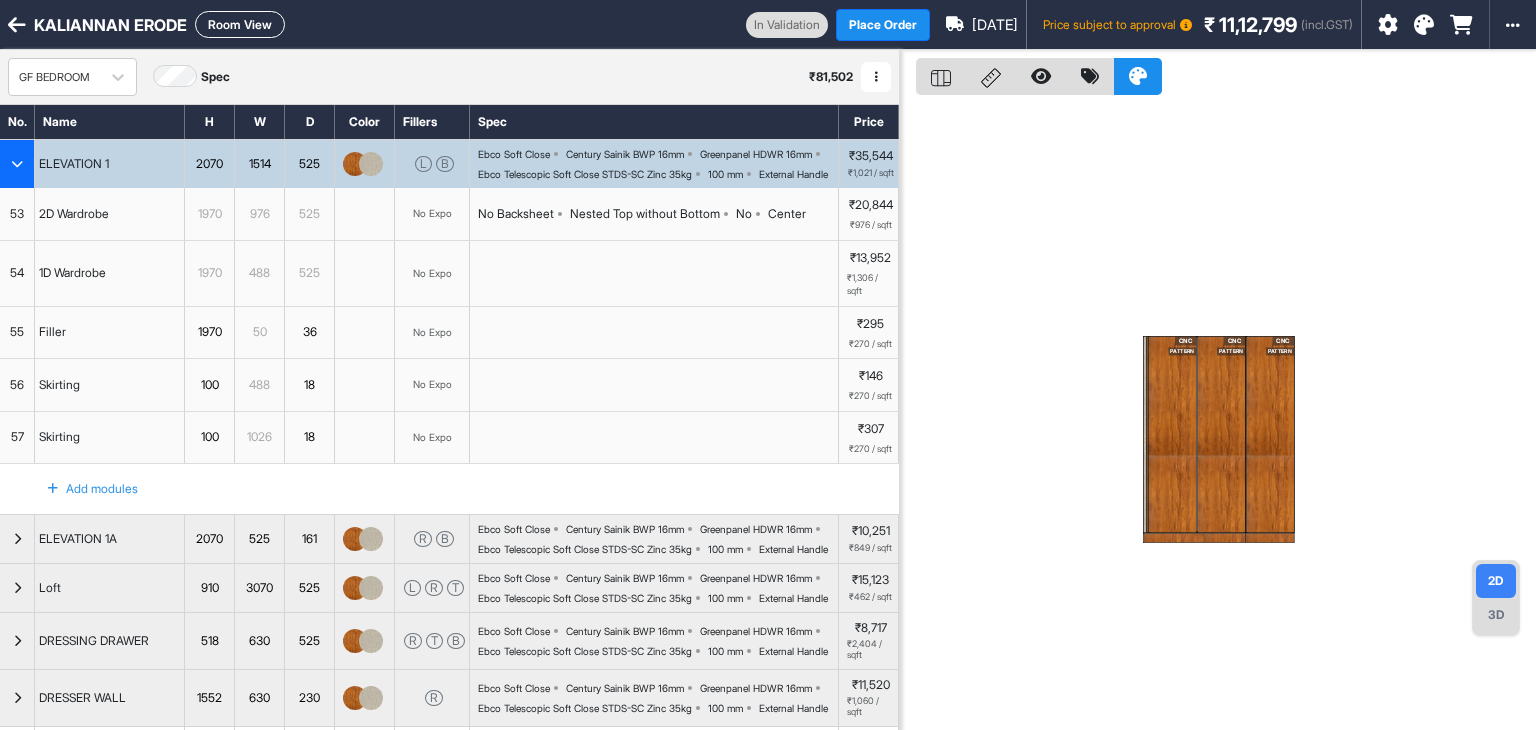 click at bounding box center (17, 164) 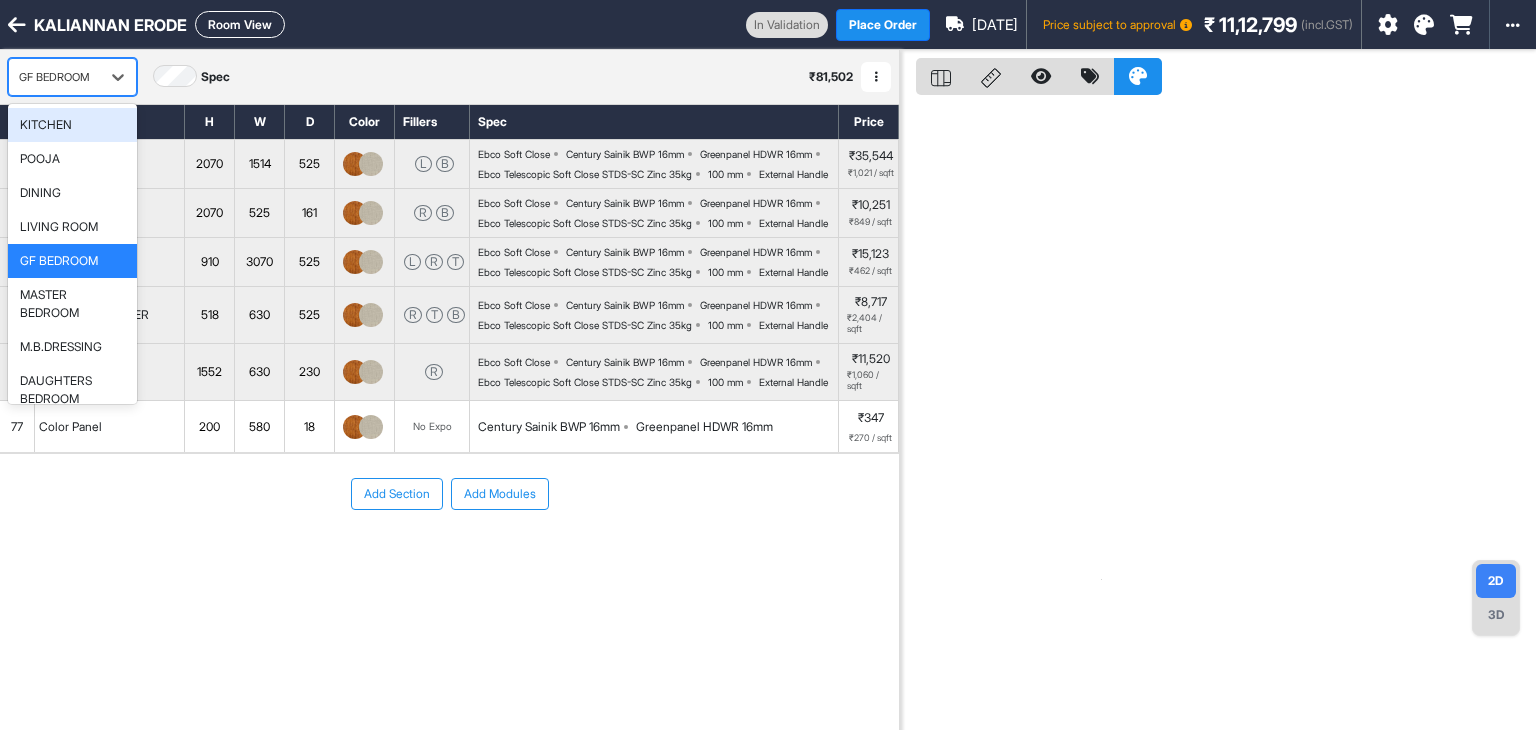 click at bounding box center [54, 77] 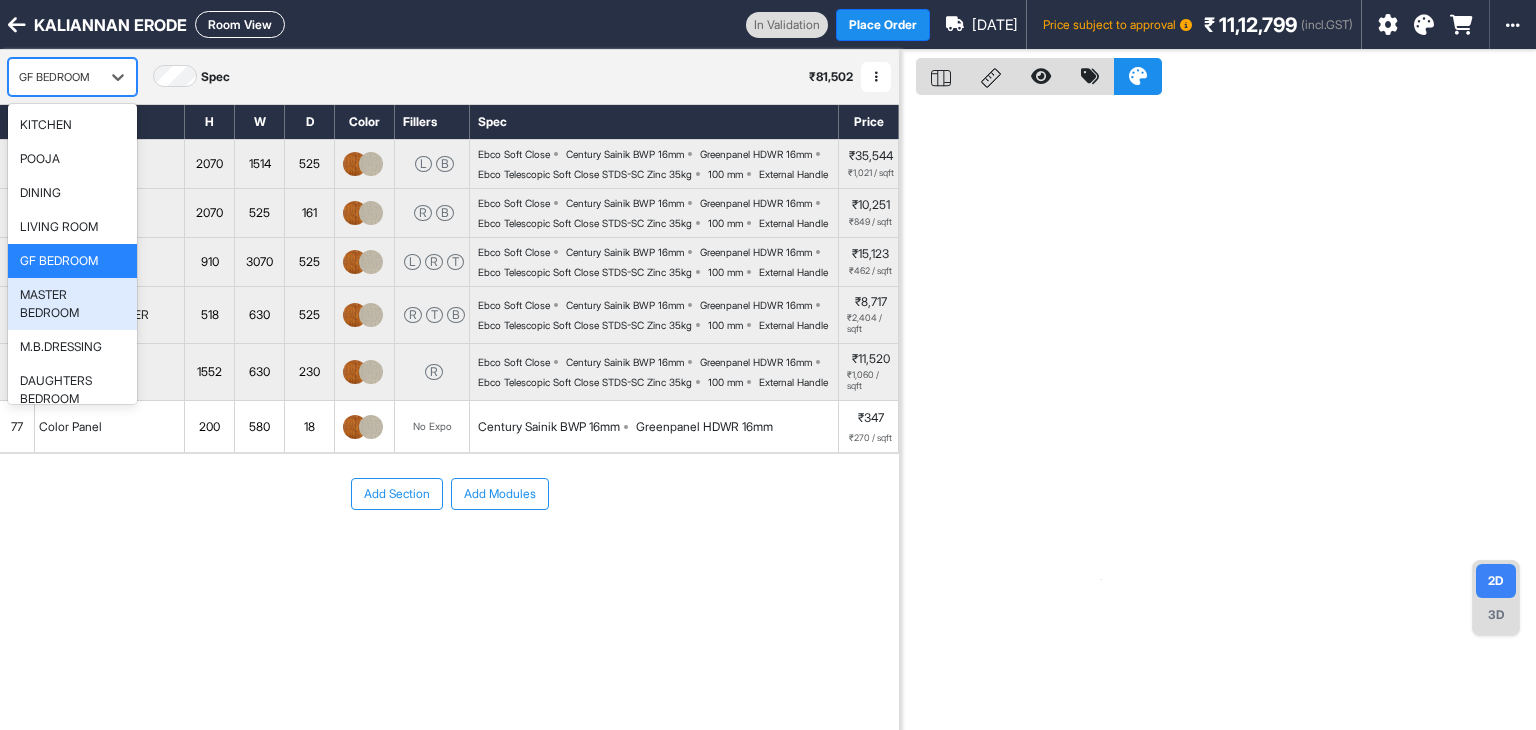 click on "MASTER BEDROOM" at bounding box center [72, 304] 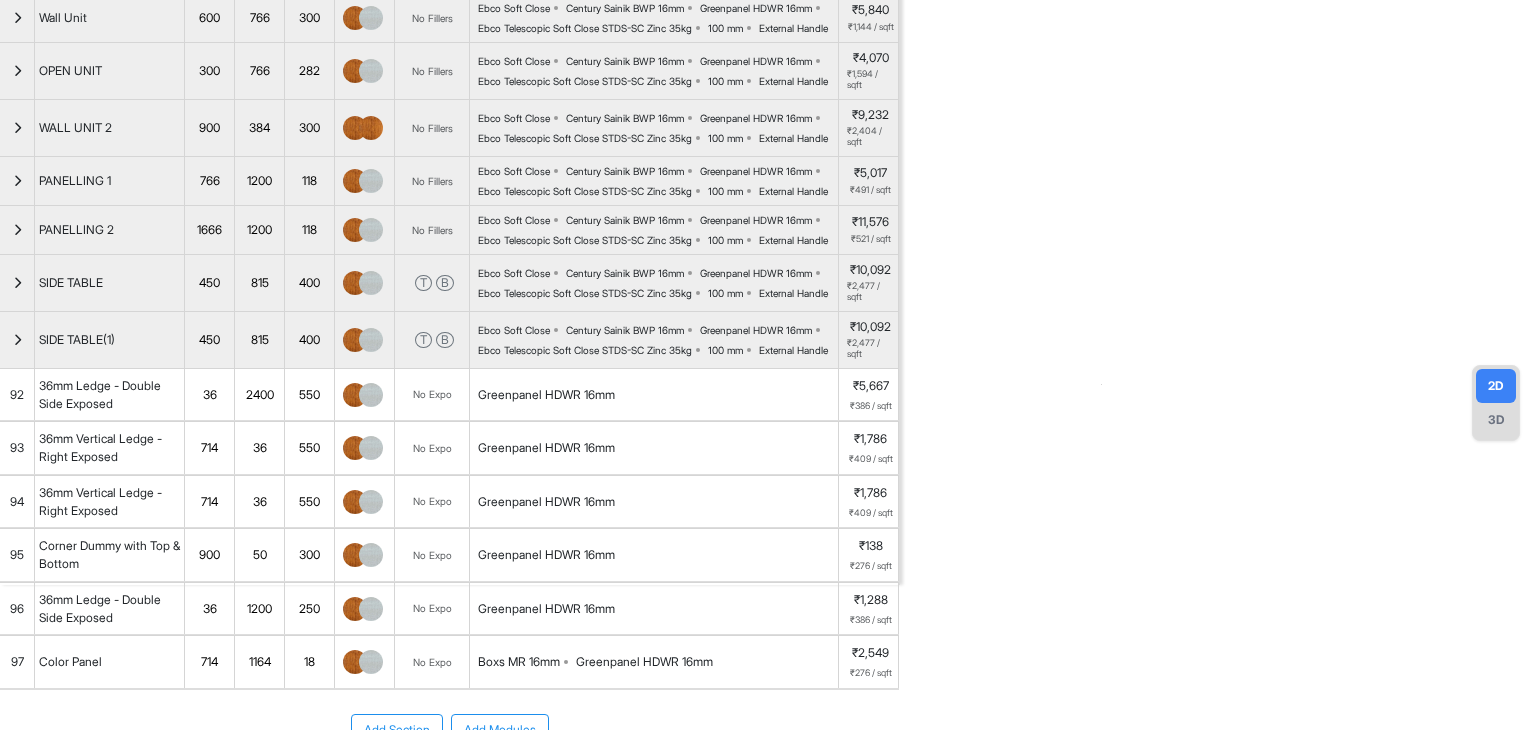 scroll, scrollTop: 200, scrollLeft: 0, axis: vertical 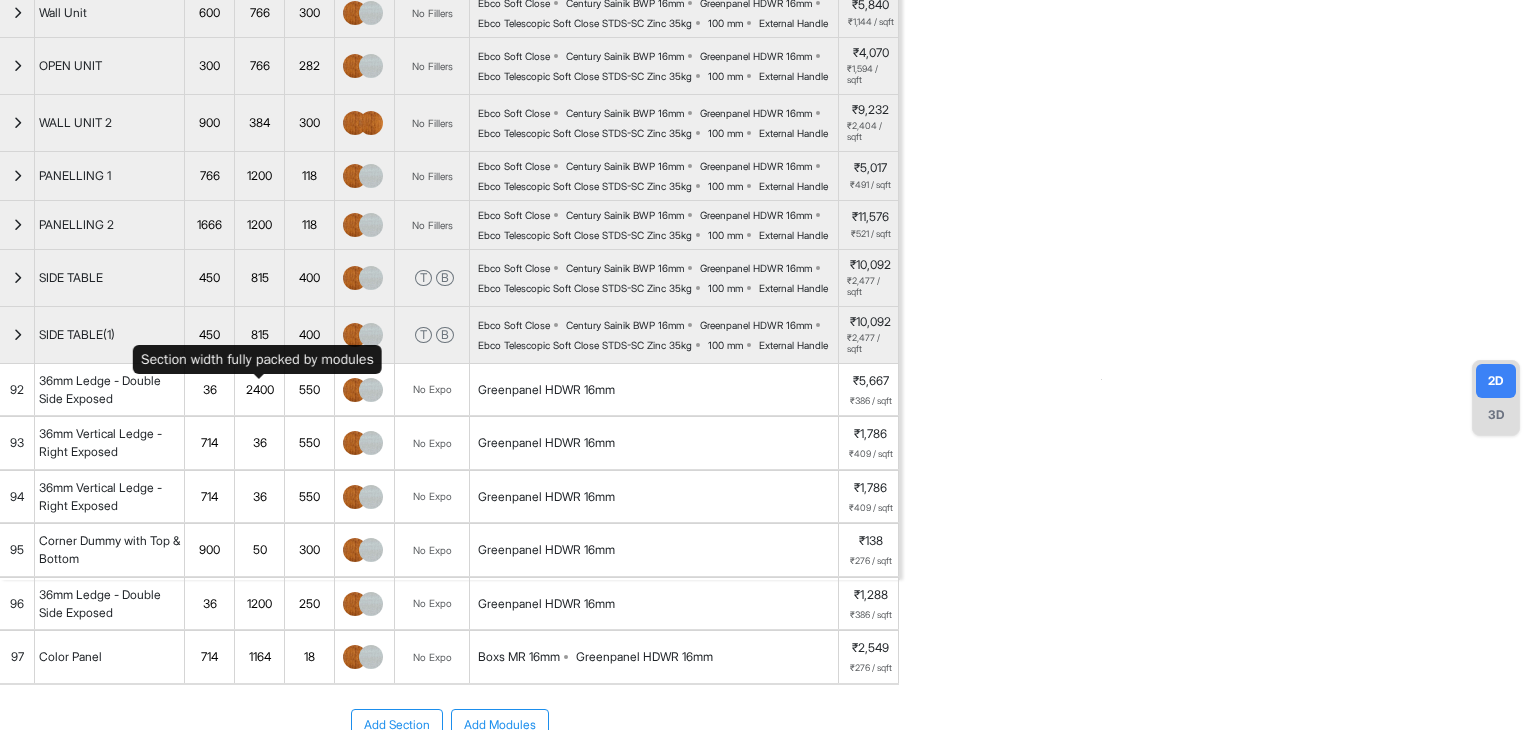 click on "815" at bounding box center (259, 278) 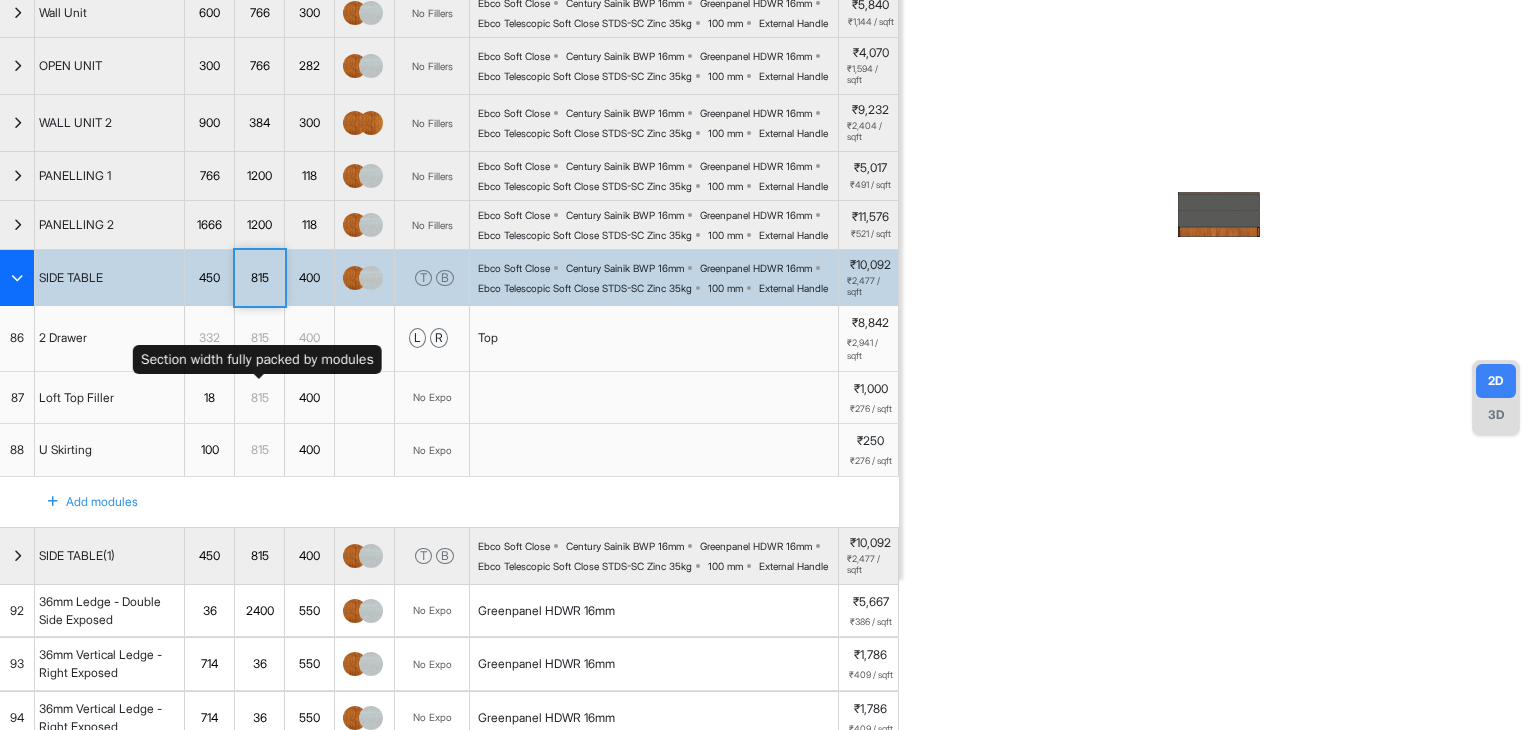 click on "815" at bounding box center [259, 278] 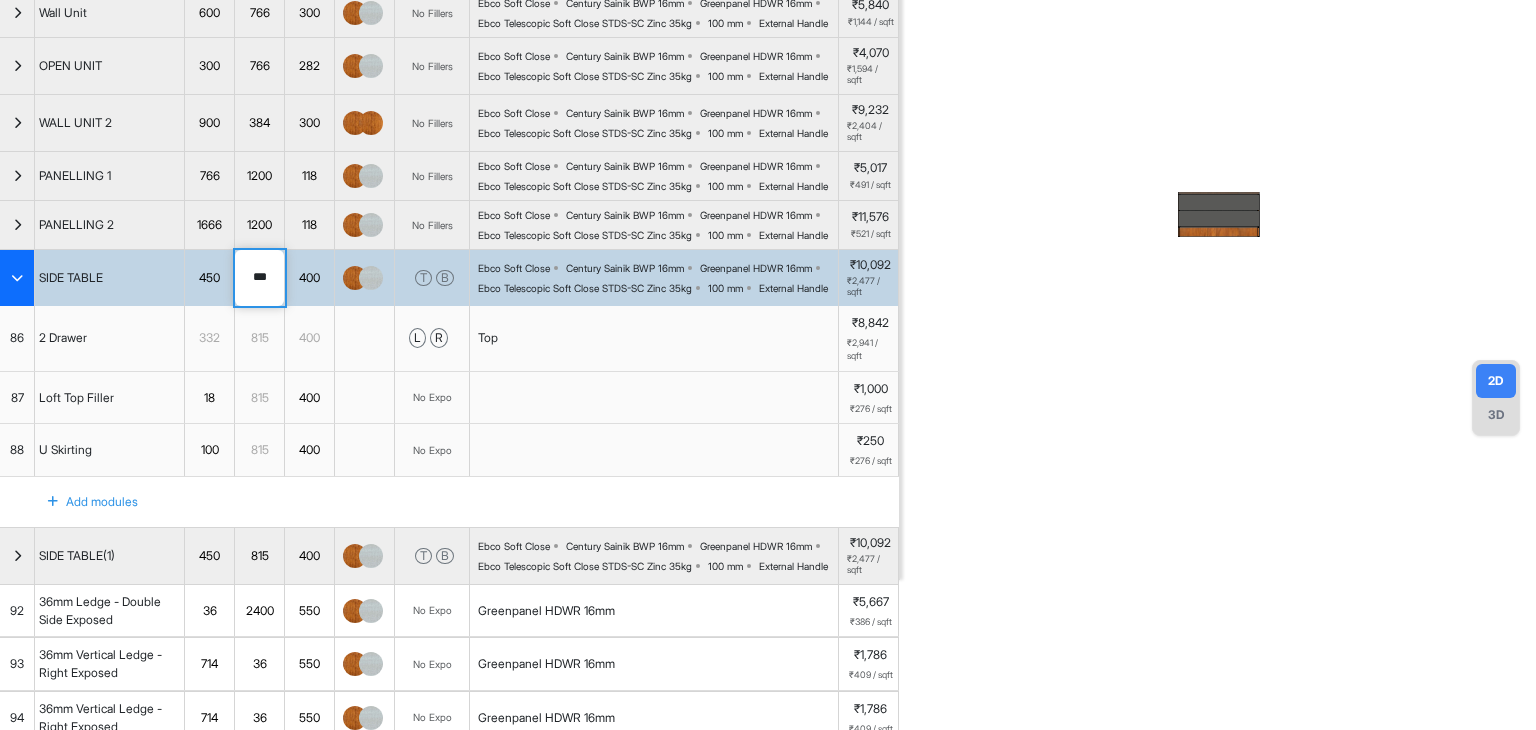 click on "***" at bounding box center [259, 278] 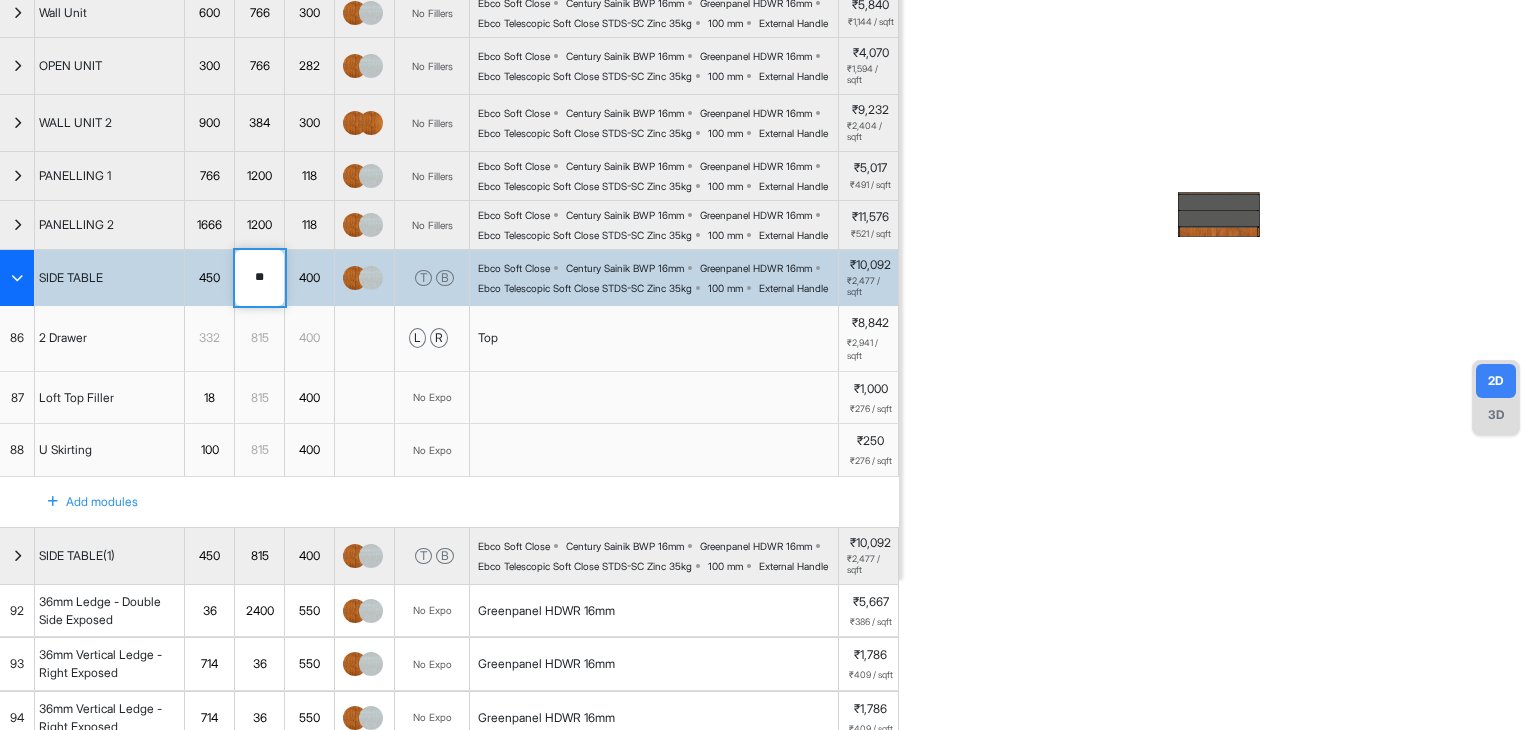 type on "***" 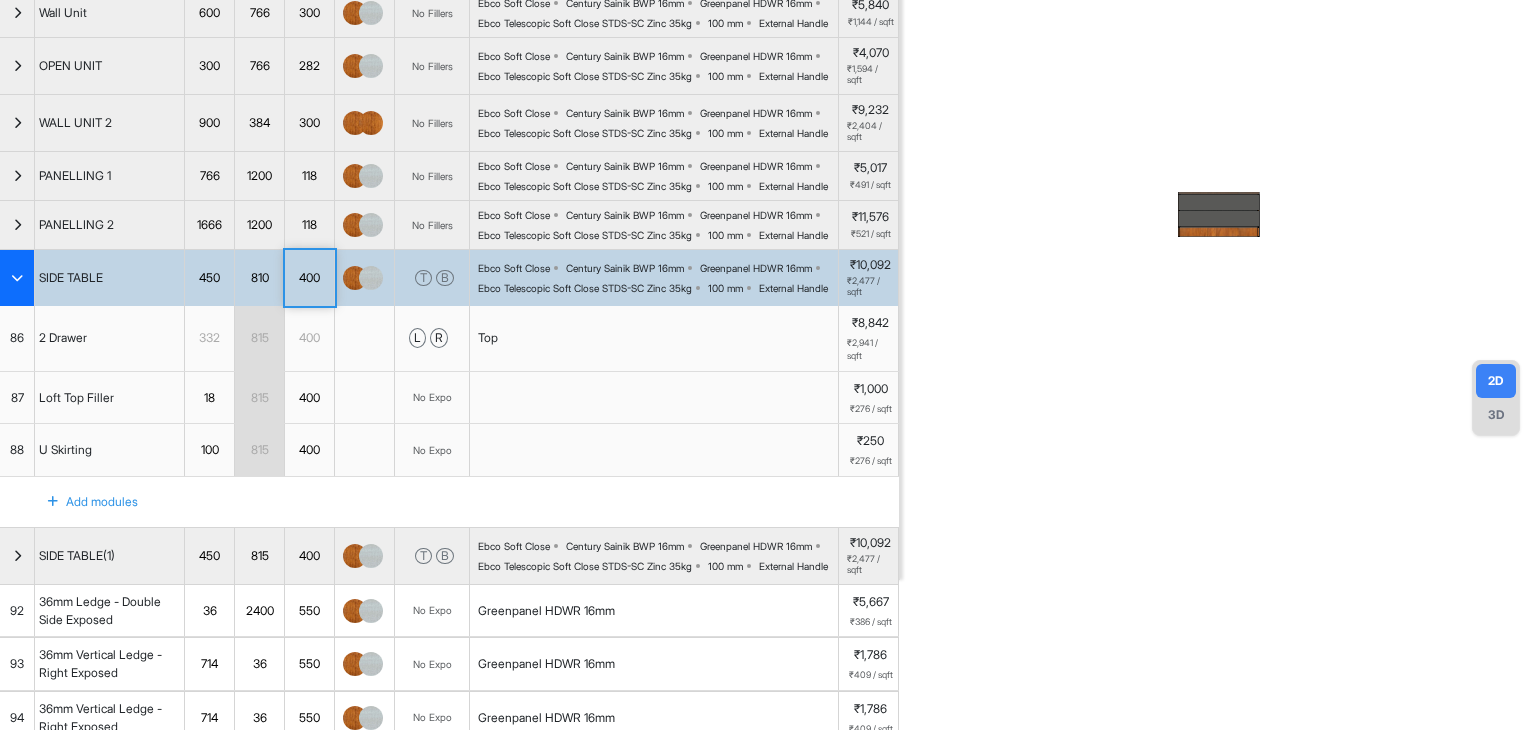 click at bounding box center (17, 278) 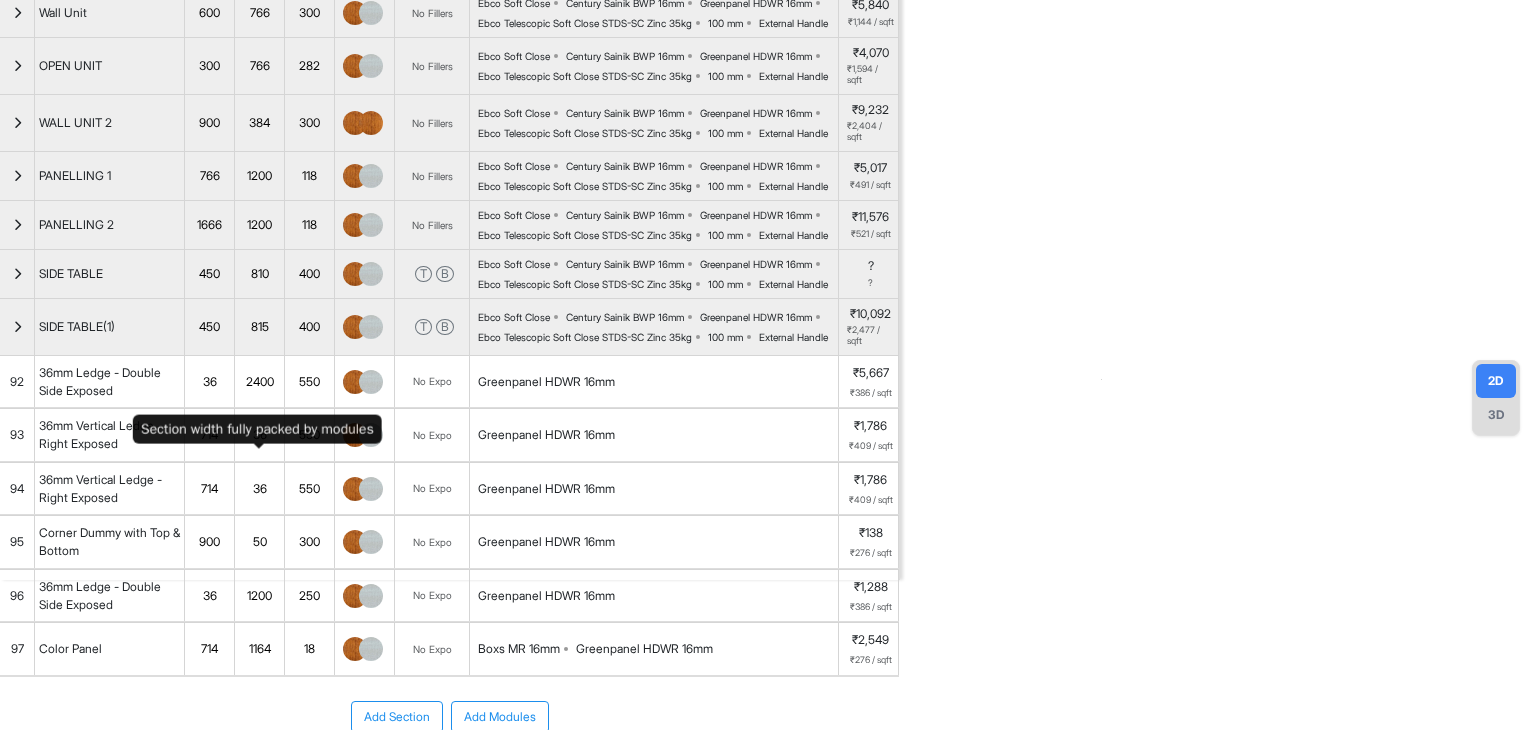 click on "815" at bounding box center [259, 327] 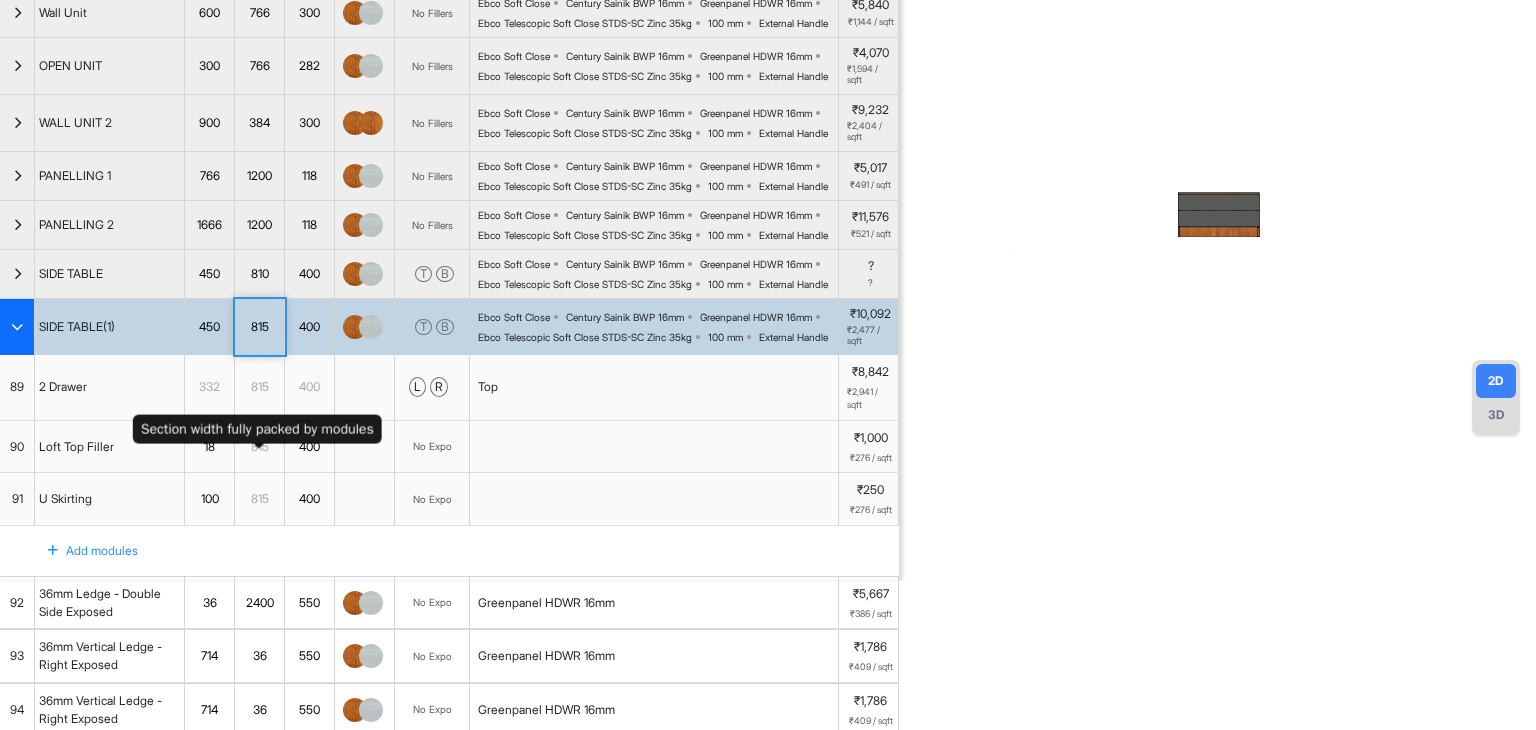 click on "815" at bounding box center (259, 327) 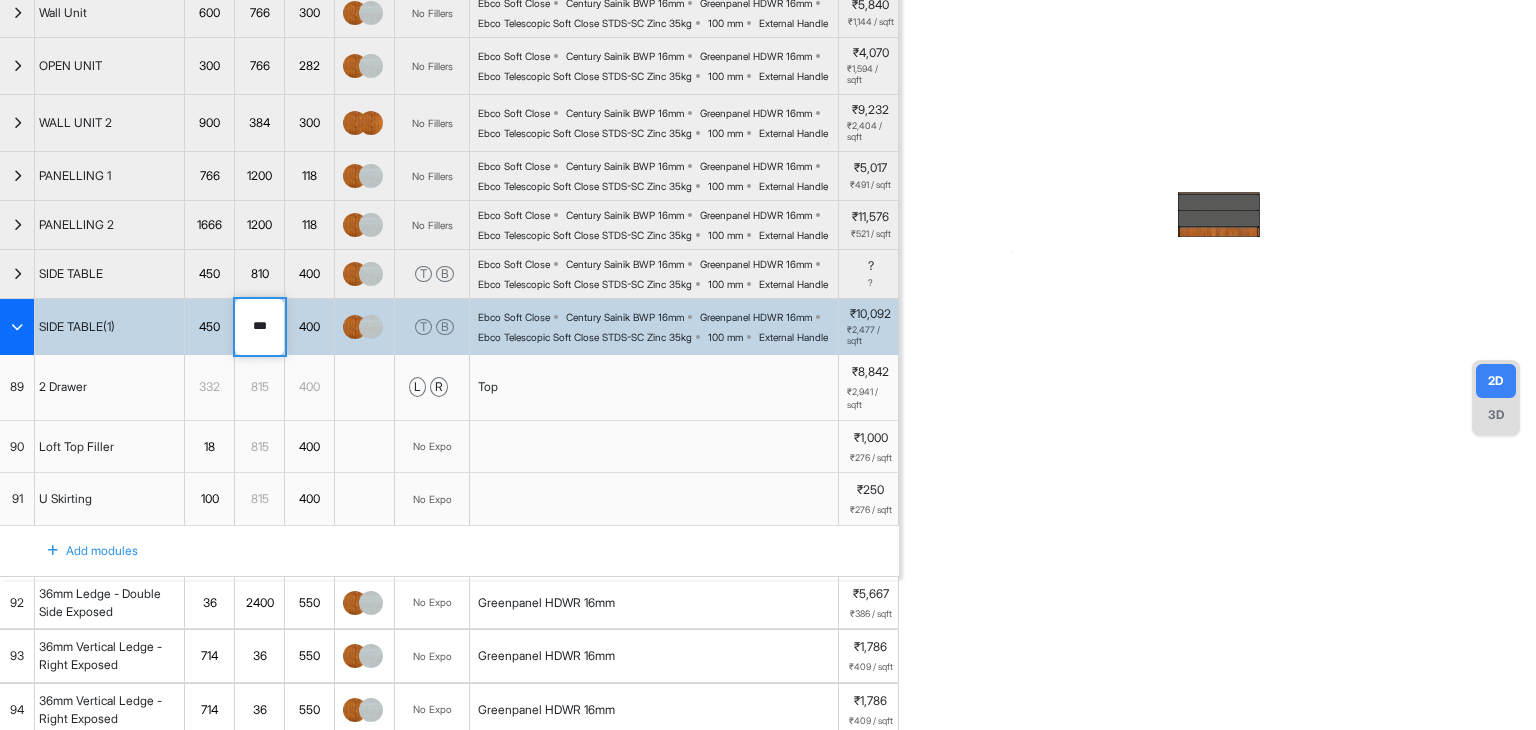drag, startPoint x: 264, startPoint y: 453, endPoint x: 237, endPoint y: 454, distance: 27.018513 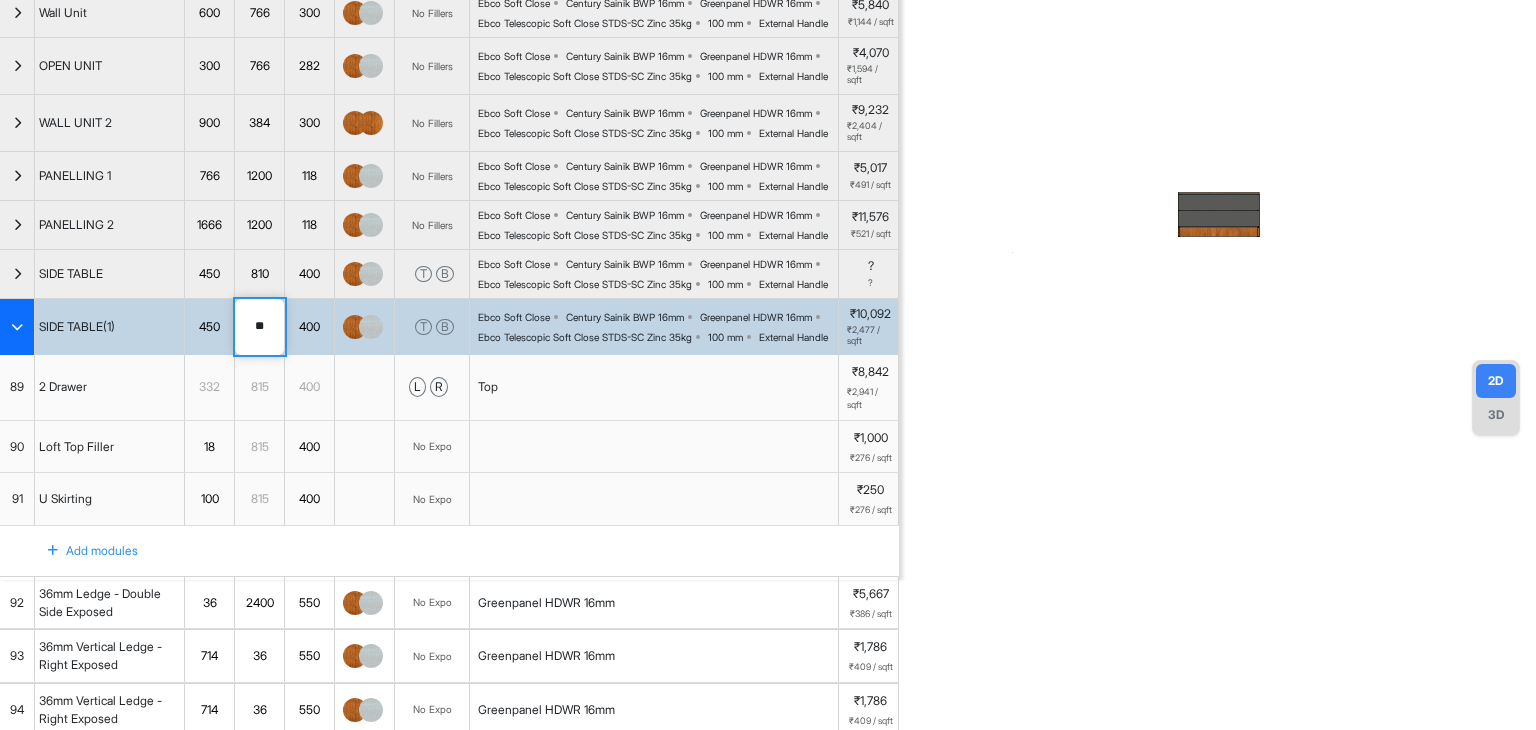 type on "***" 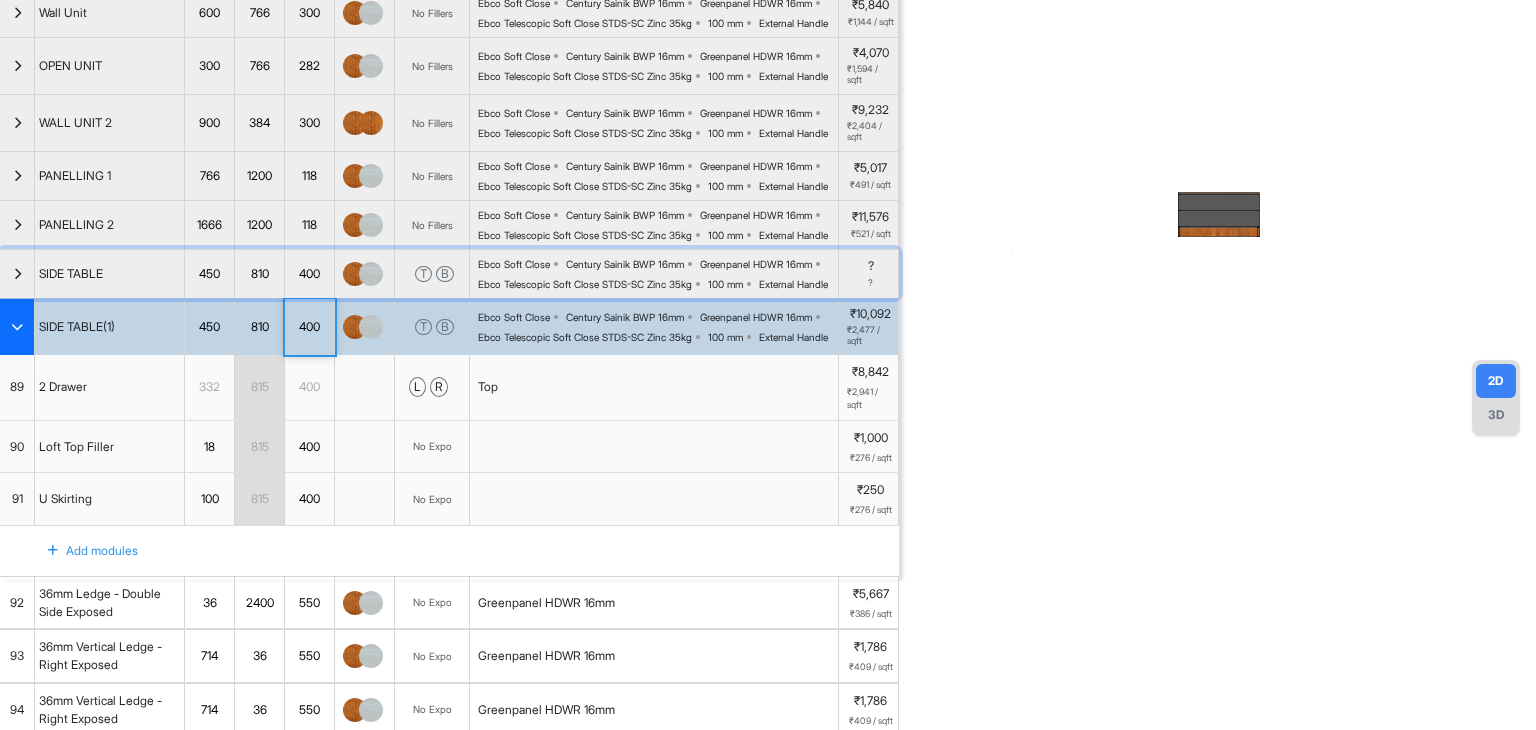 click on "Ebco Telescopic Soft Close STDS-SC Zinc 35kg" at bounding box center [585, 284] 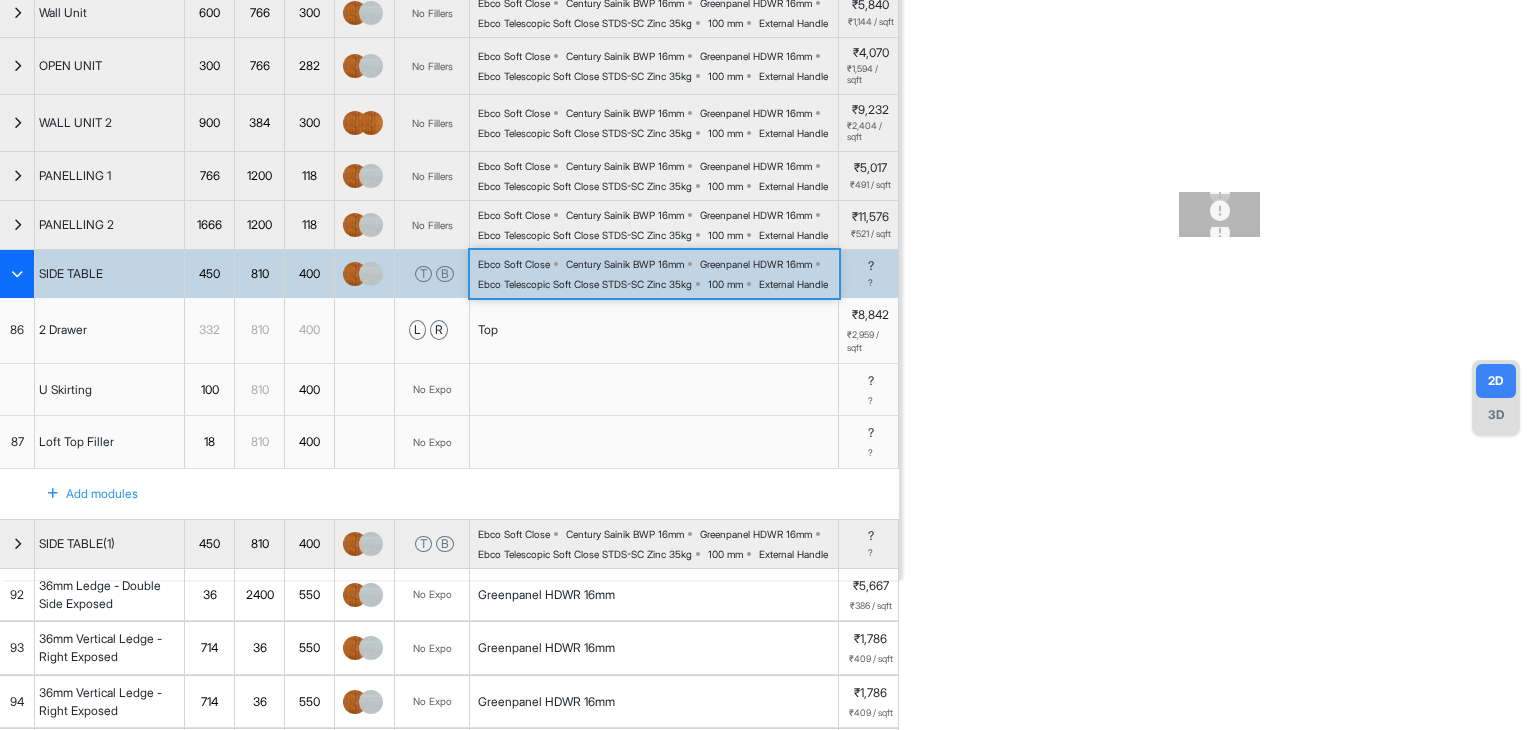 click on "Top" at bounding box center (654, 330) 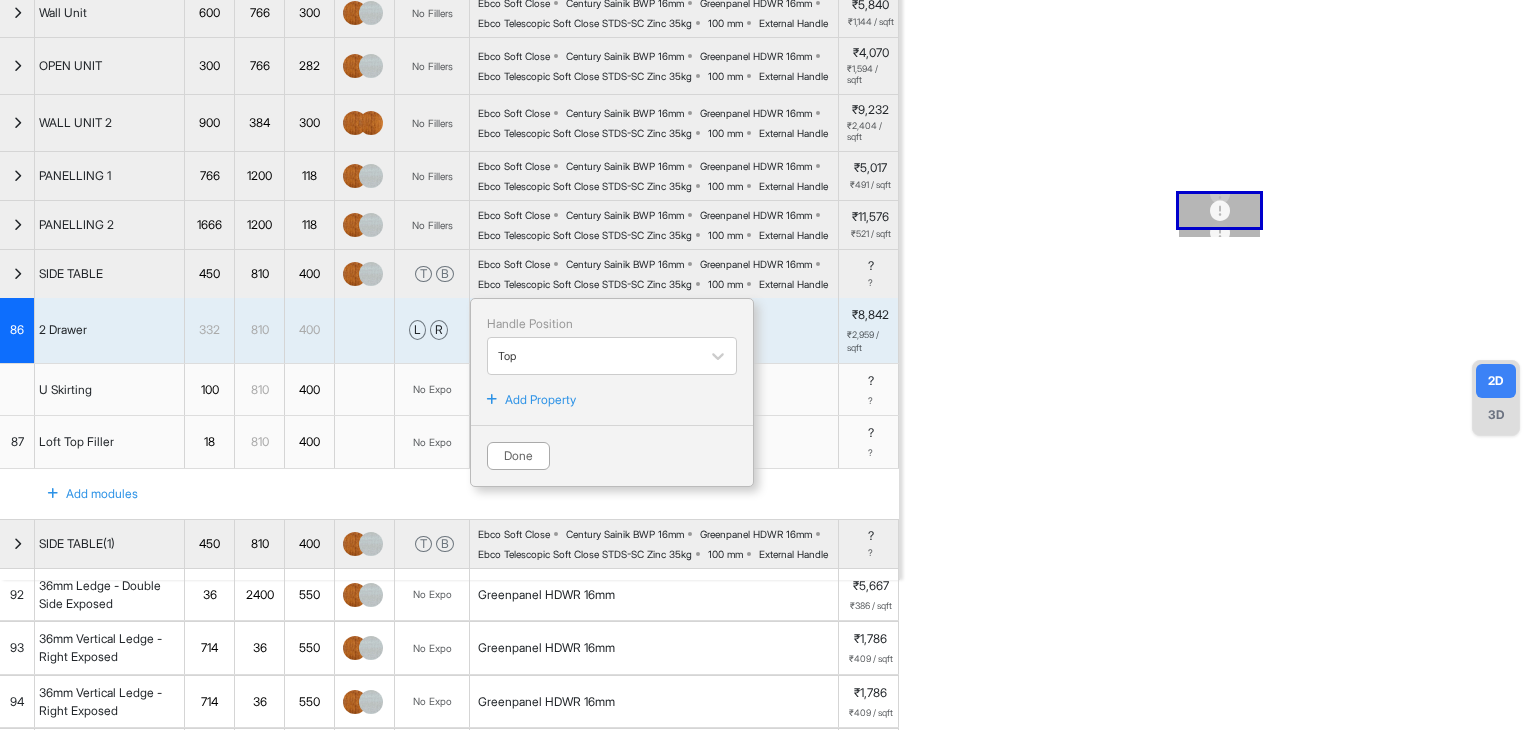click on "Add Property" at bounding box center [540, 400] 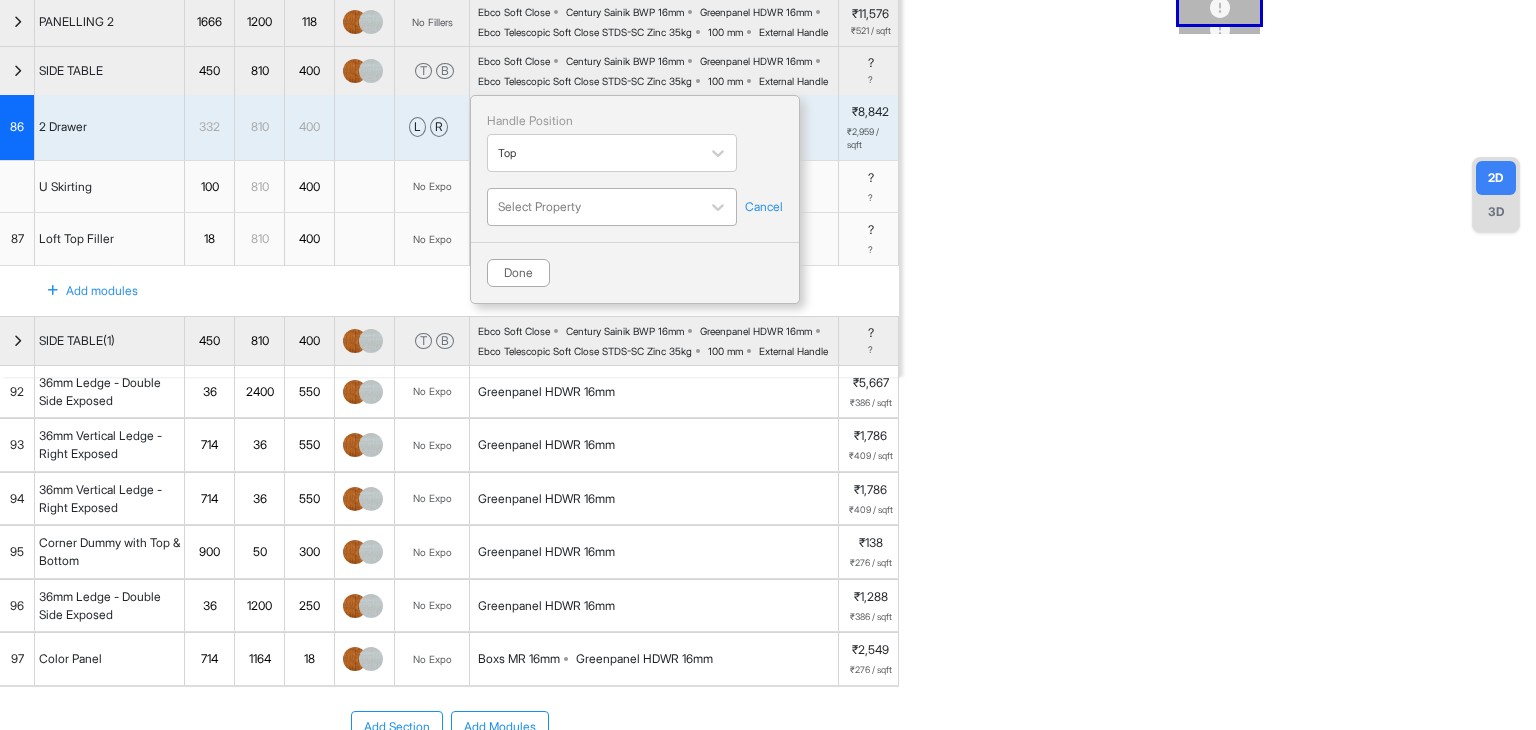 scroll, scrollTop: 408, scrollLeft: 0, axis: vertical 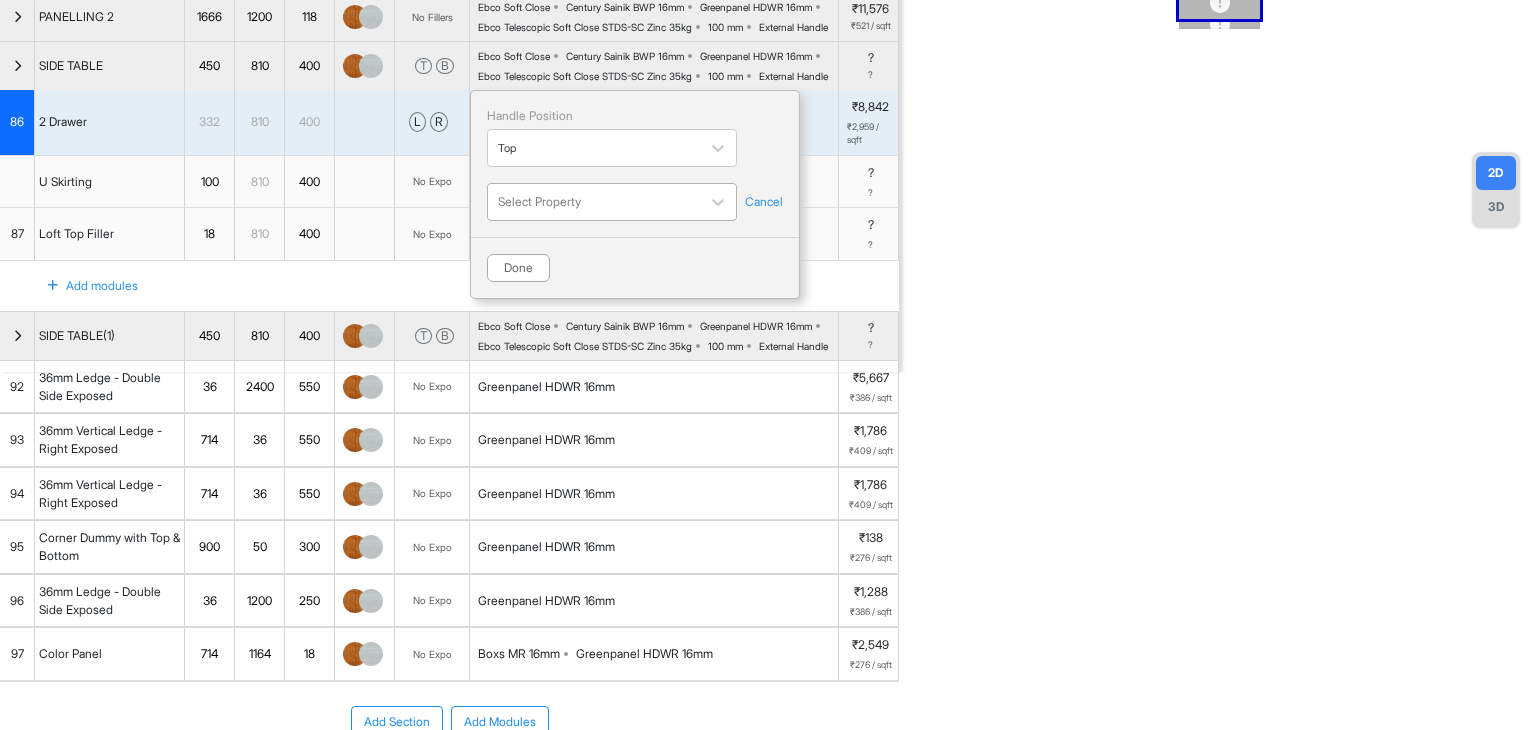 click at bounding box center [594, 202] 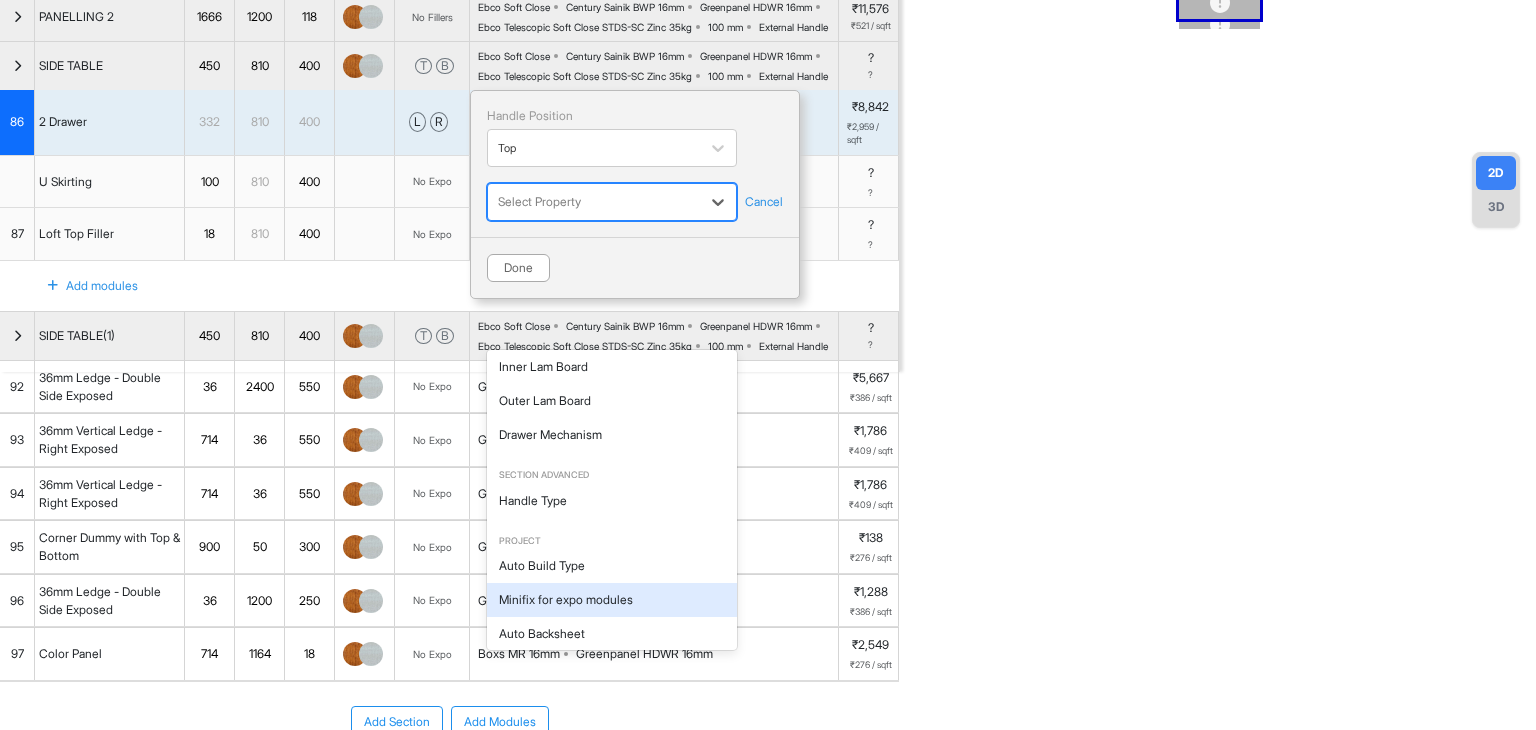 scroll, scrollTop: 175, scrollLeft: 0, axis: vertical 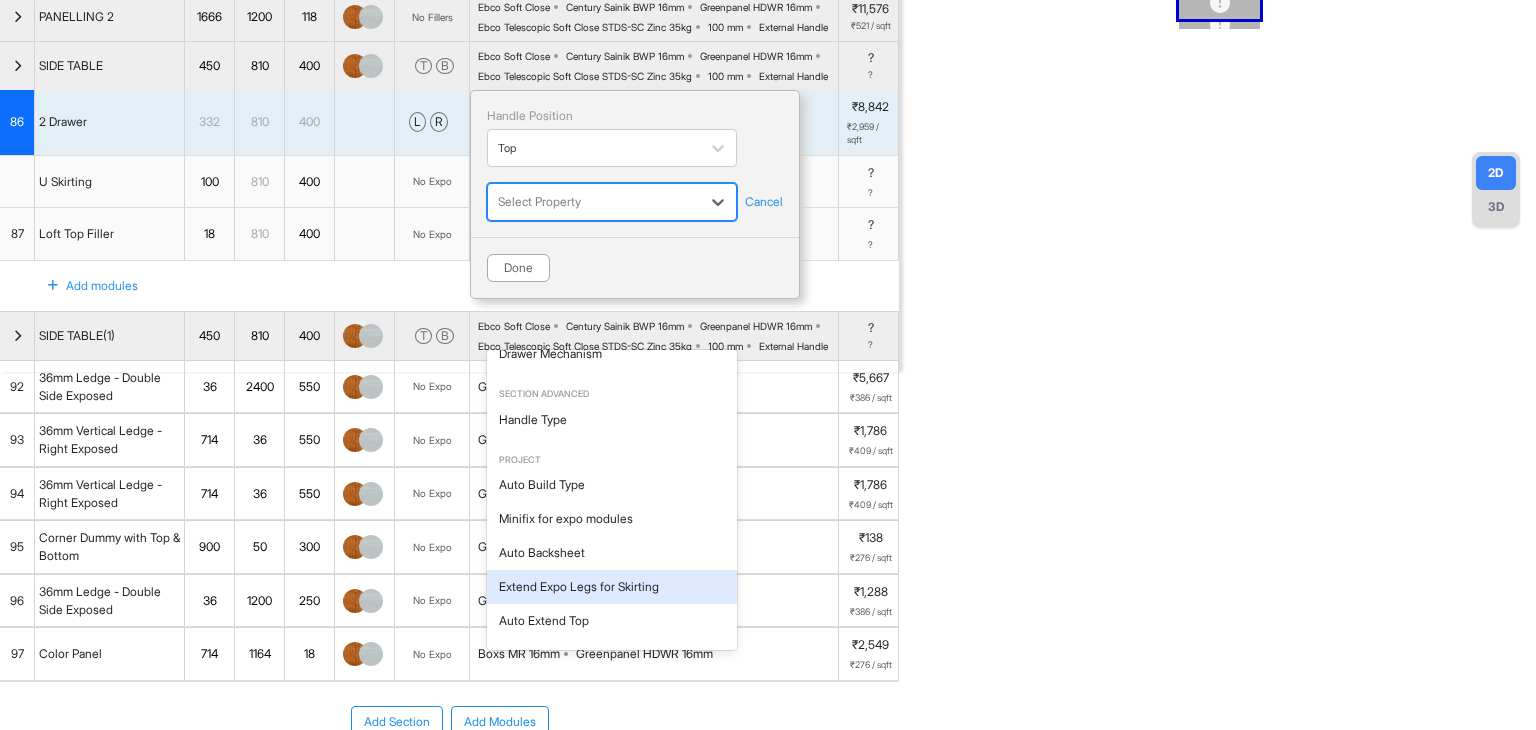 click on "Extend Expo Legs for Skirting" at bounding box center [612, 587] 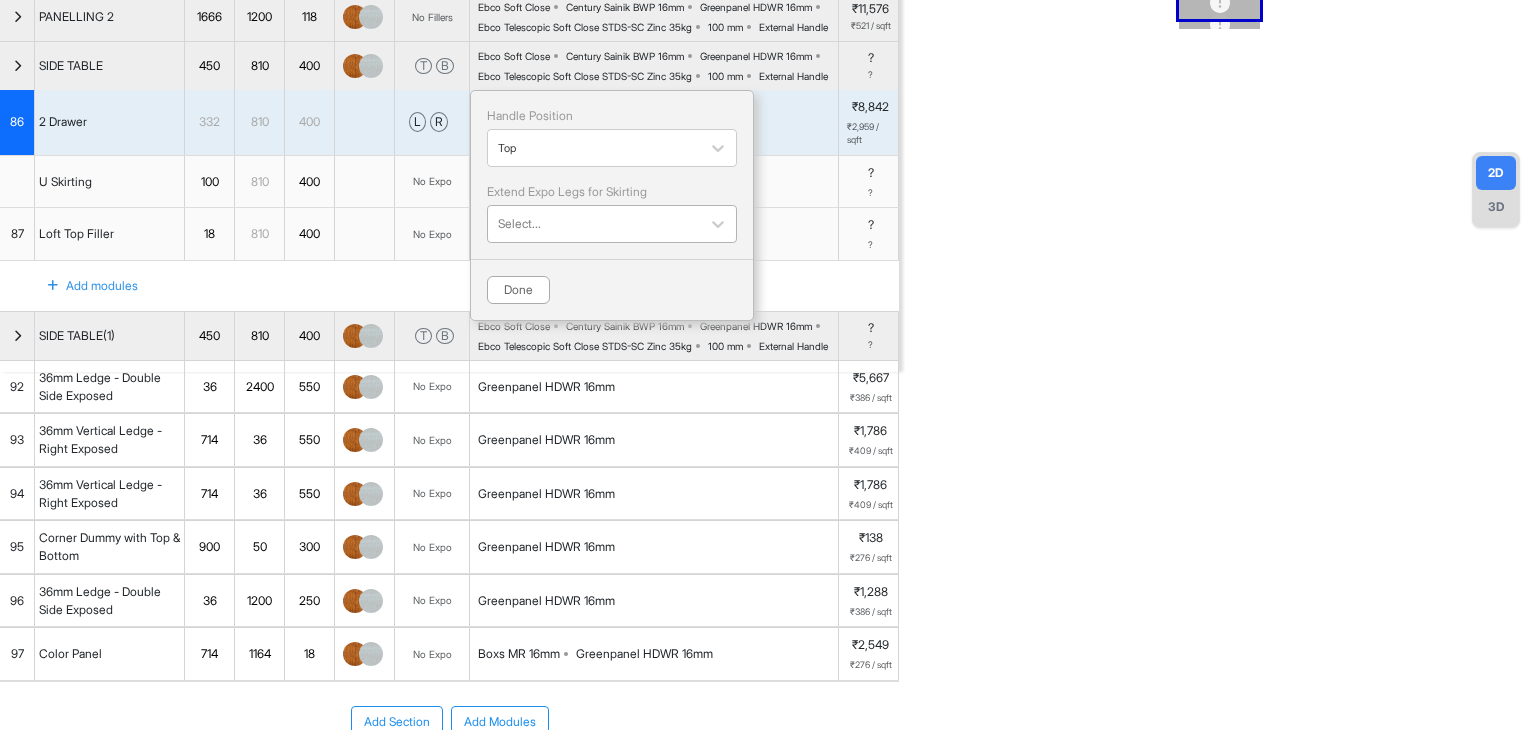 click at bounding box center [594, 224] 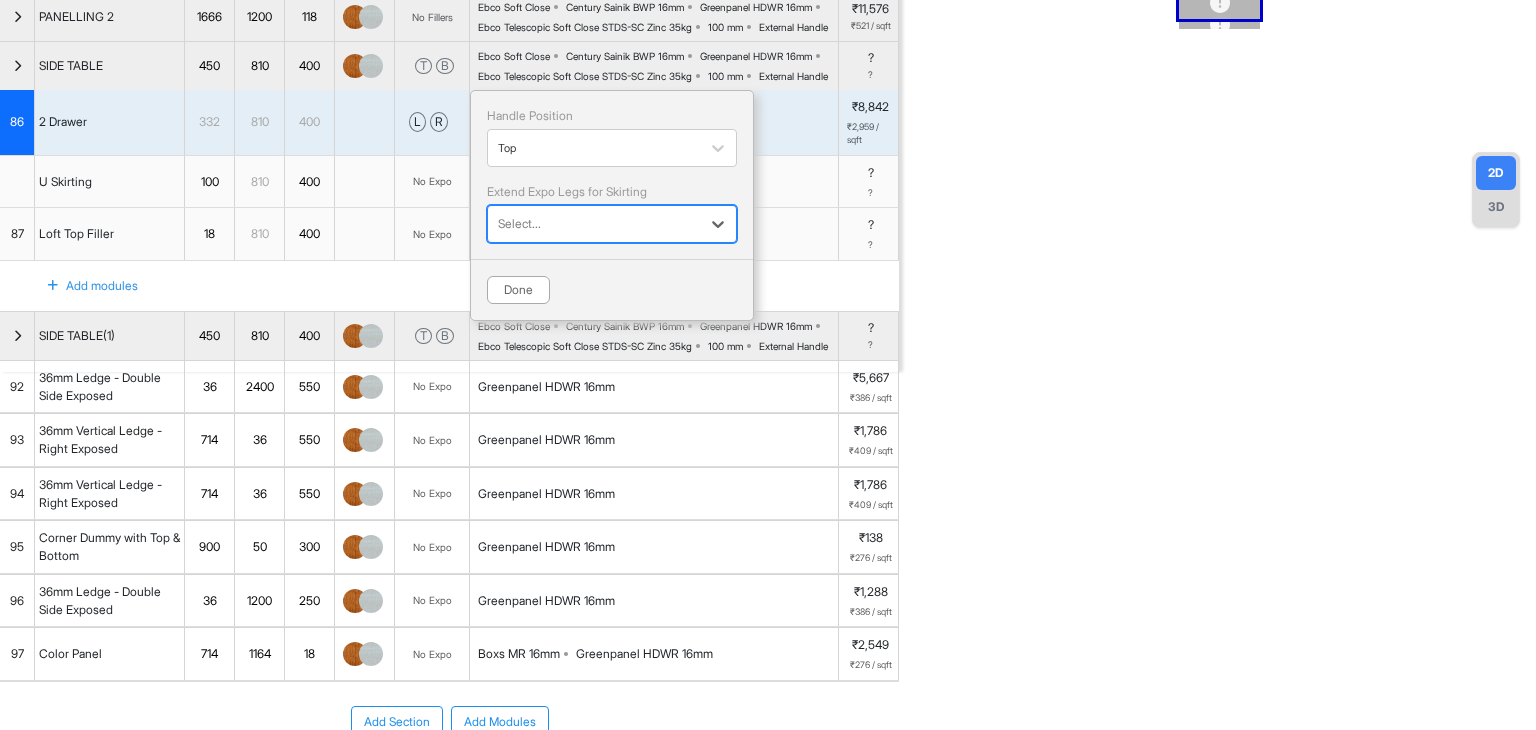 click at bounding box center (594, 224) 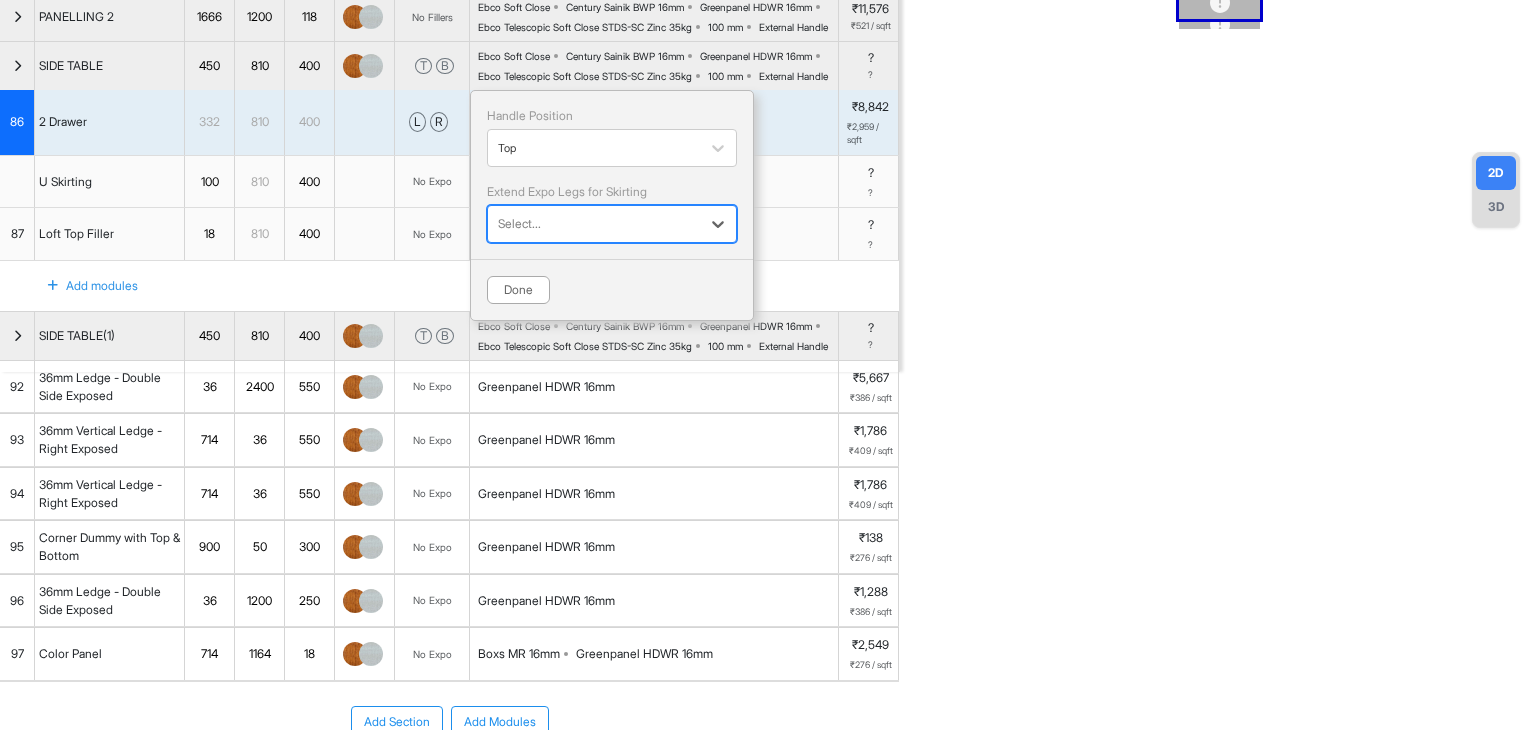 click on "Done" at bounding box center [518, 290] 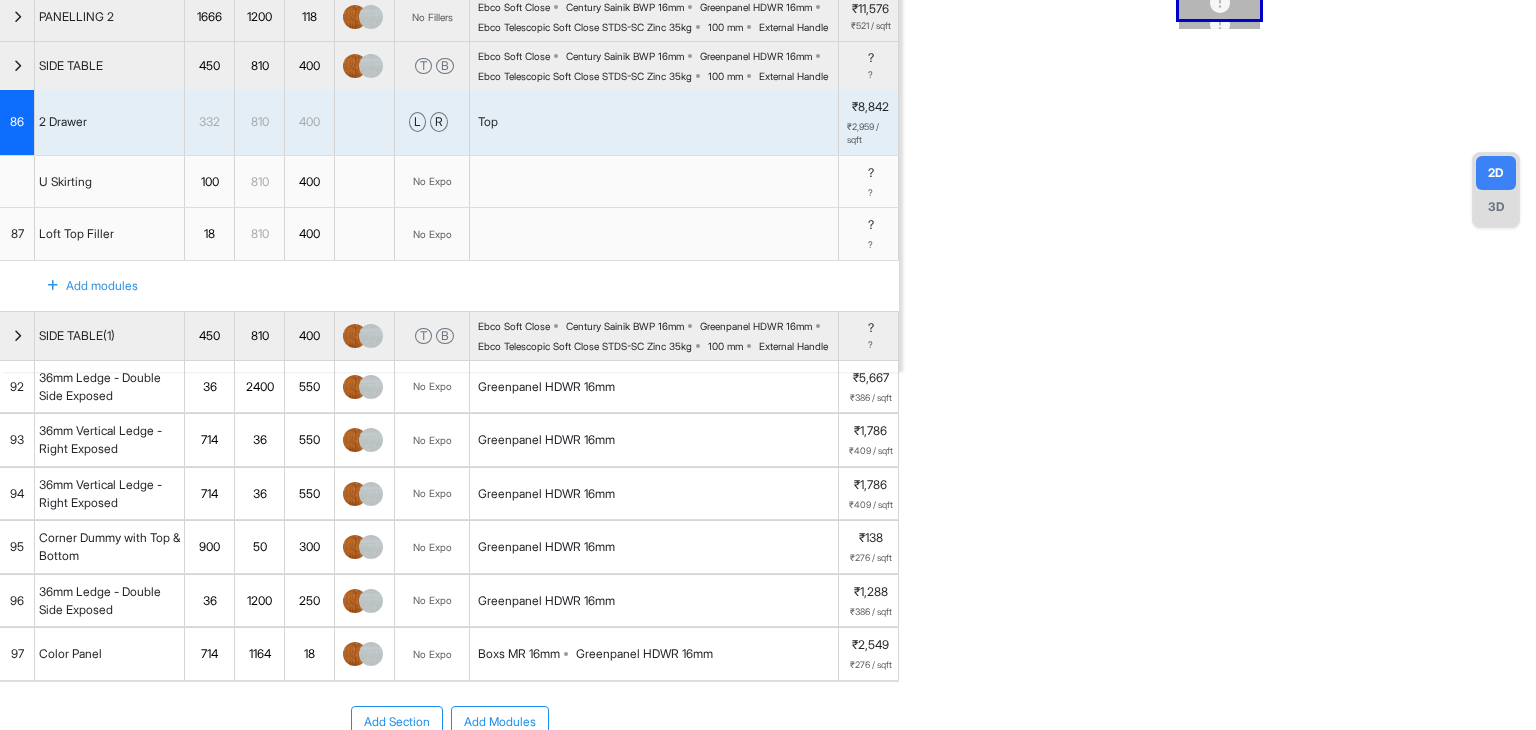 click at bounding box center [17, 66] 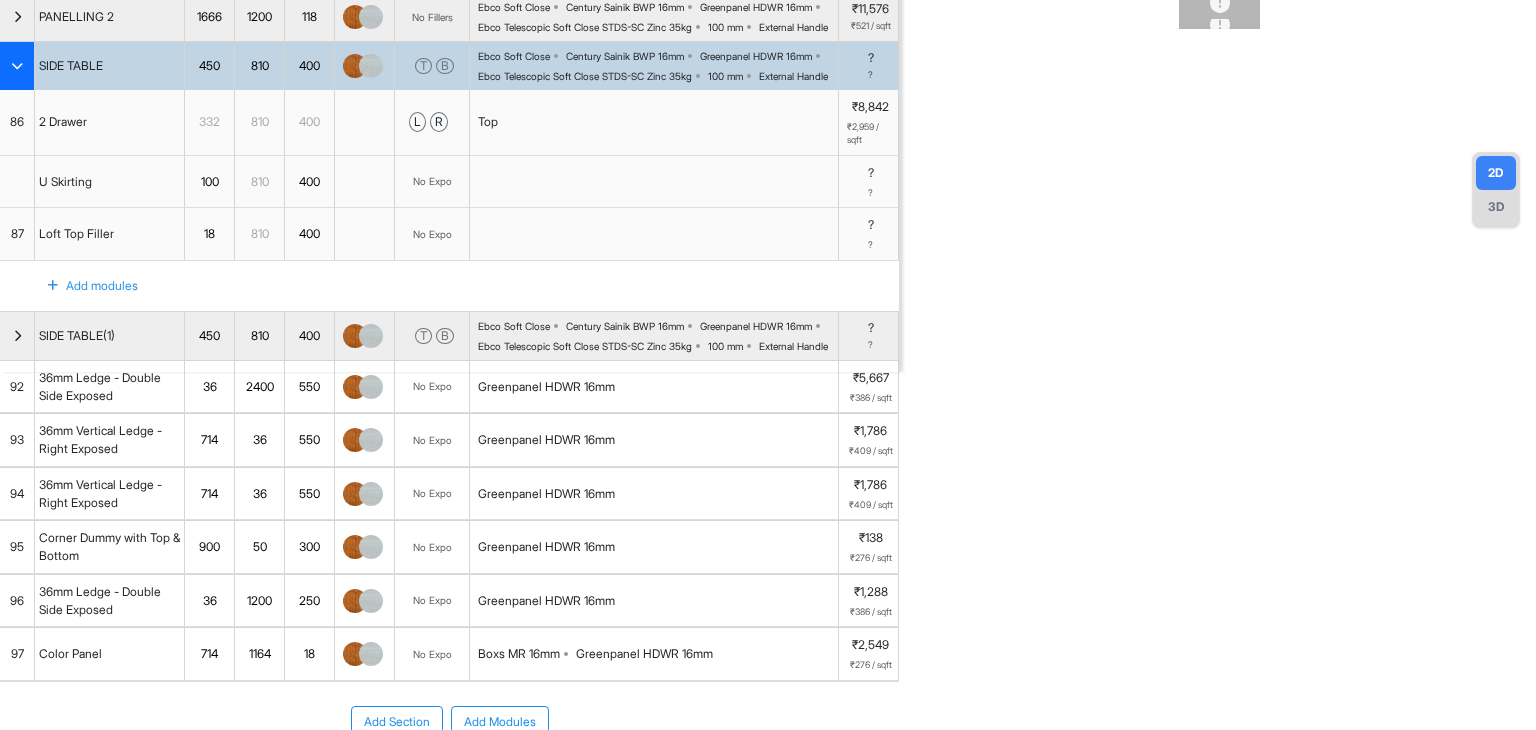 click at bounding box center [17, 66] 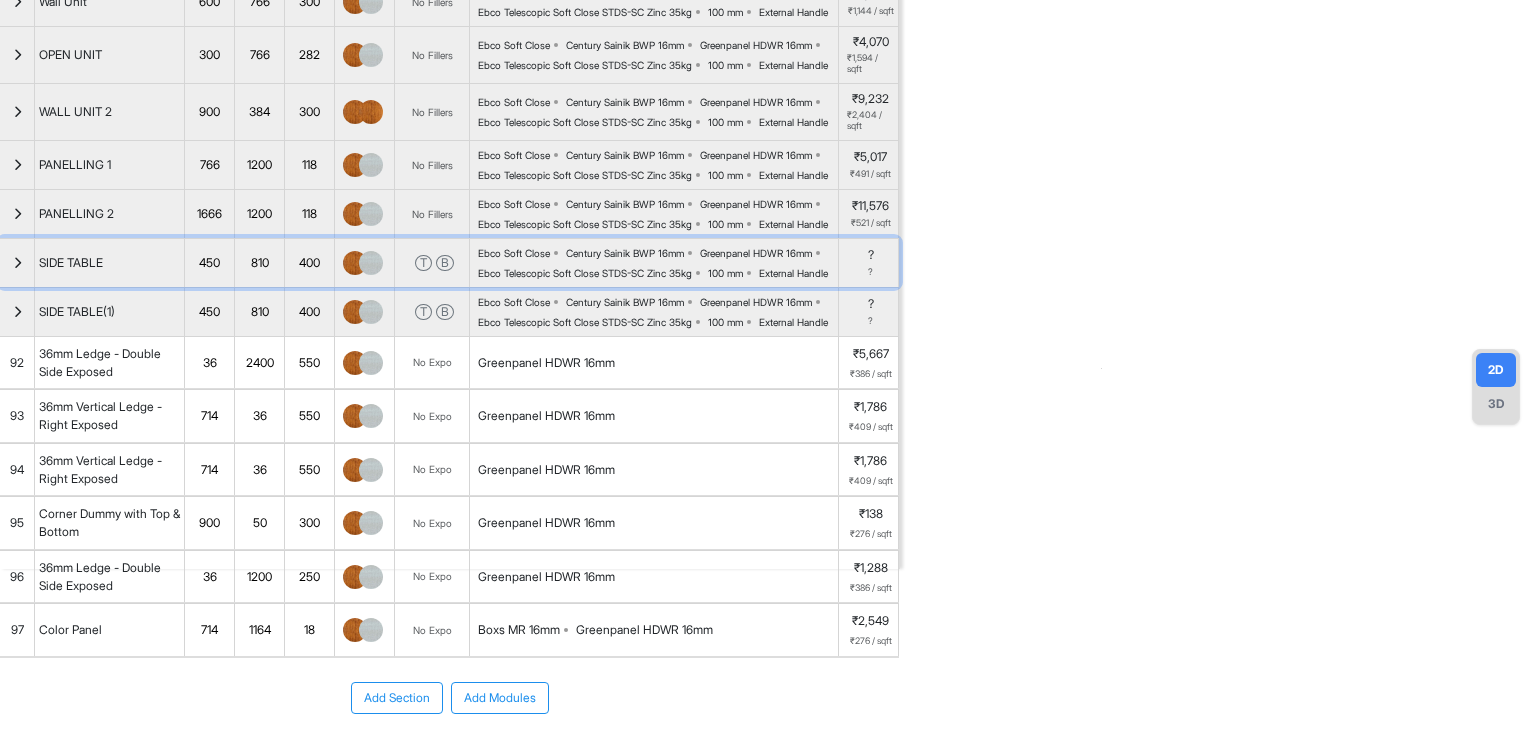 scroll, scrollTop: 0, scrollLeft: 0, axis: both 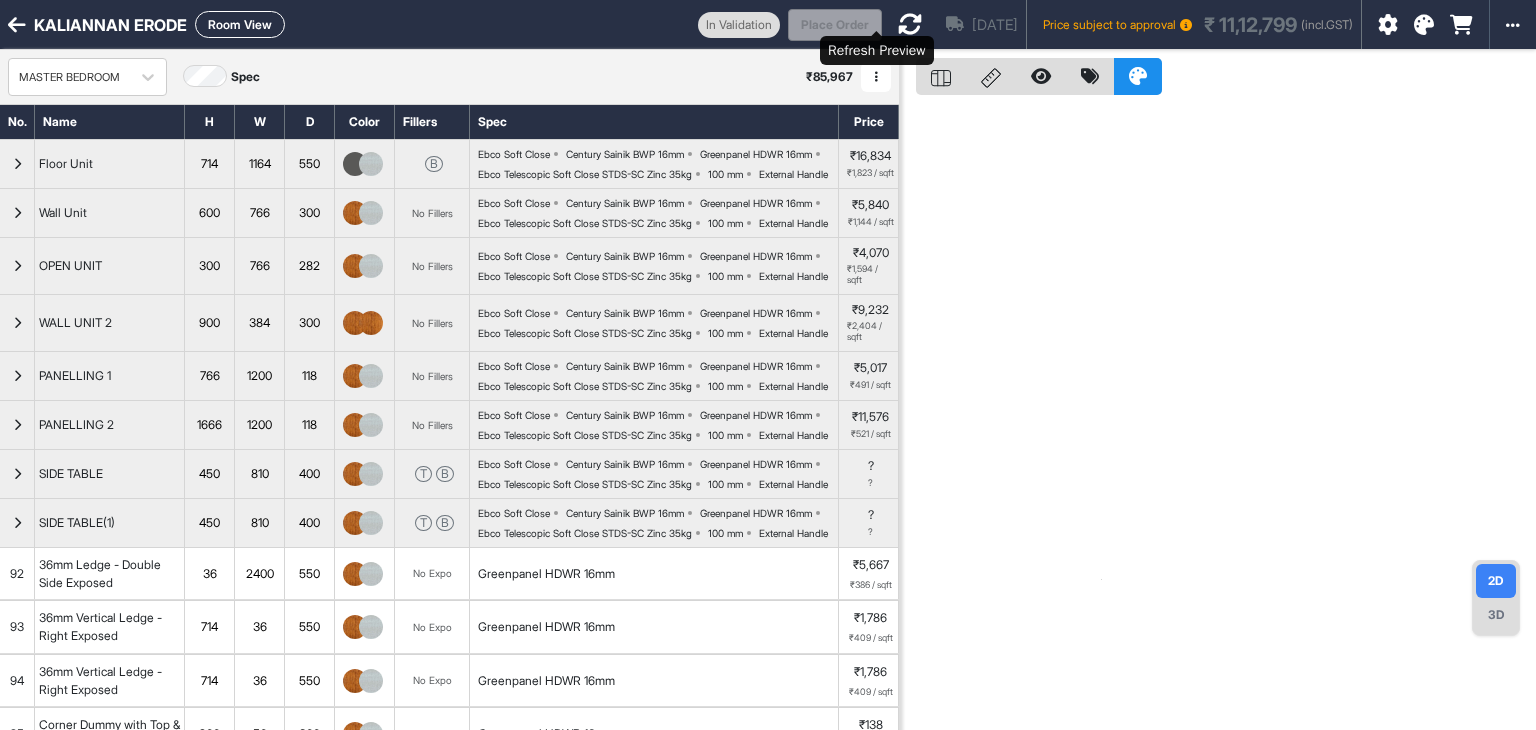click at bounding box center (910, 24) 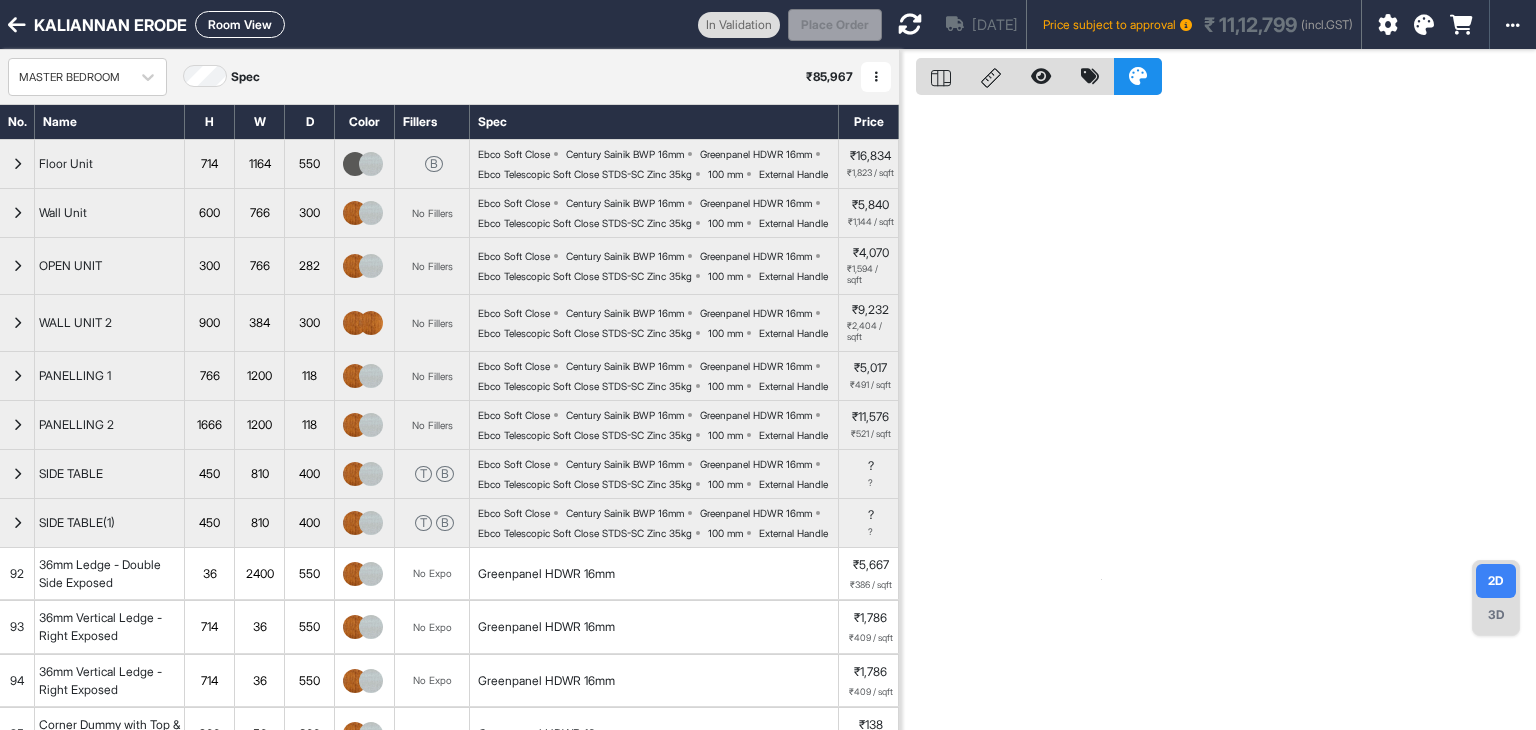 click on "Room View" at bounding box center (240, 24) 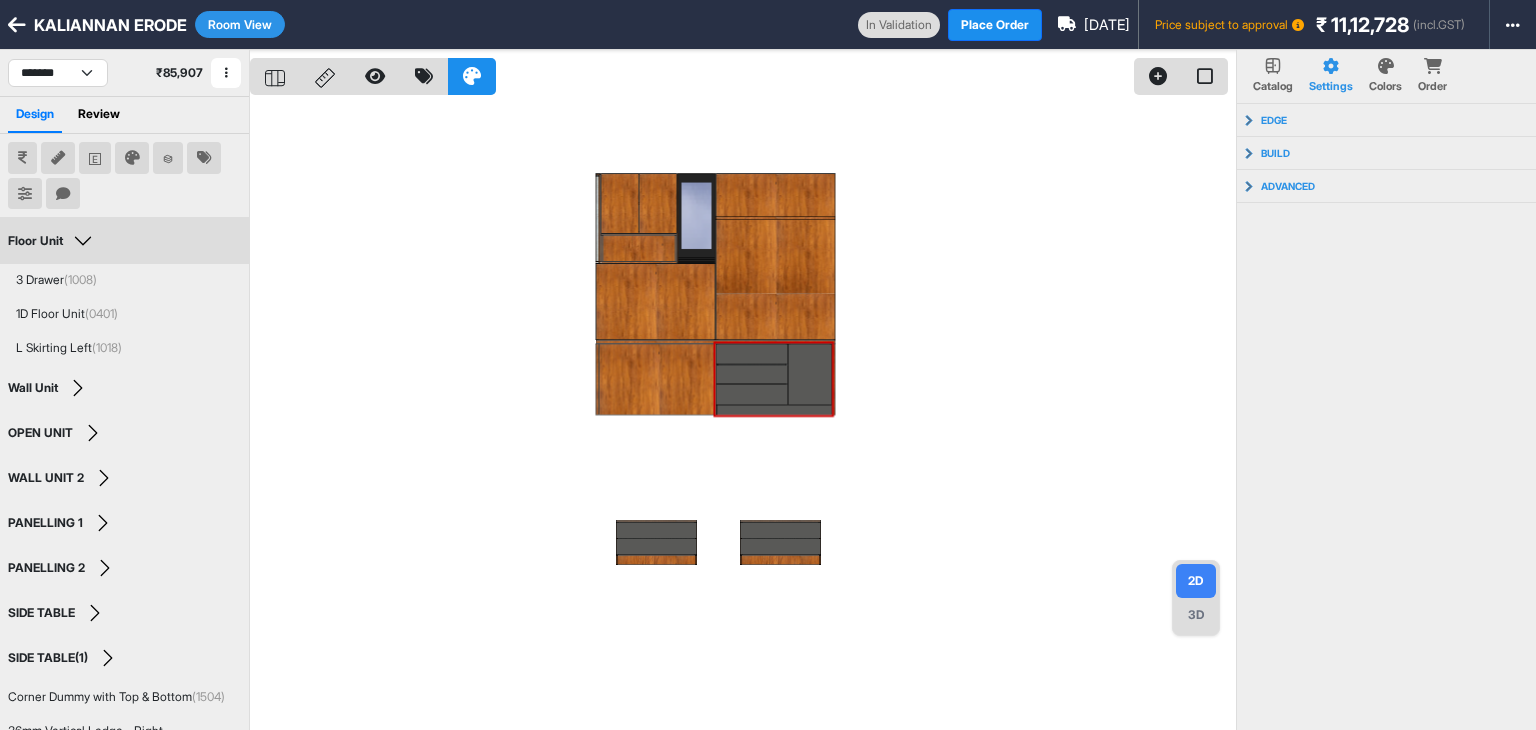 click on "Floor Unit" at bounding box center [53, 241] 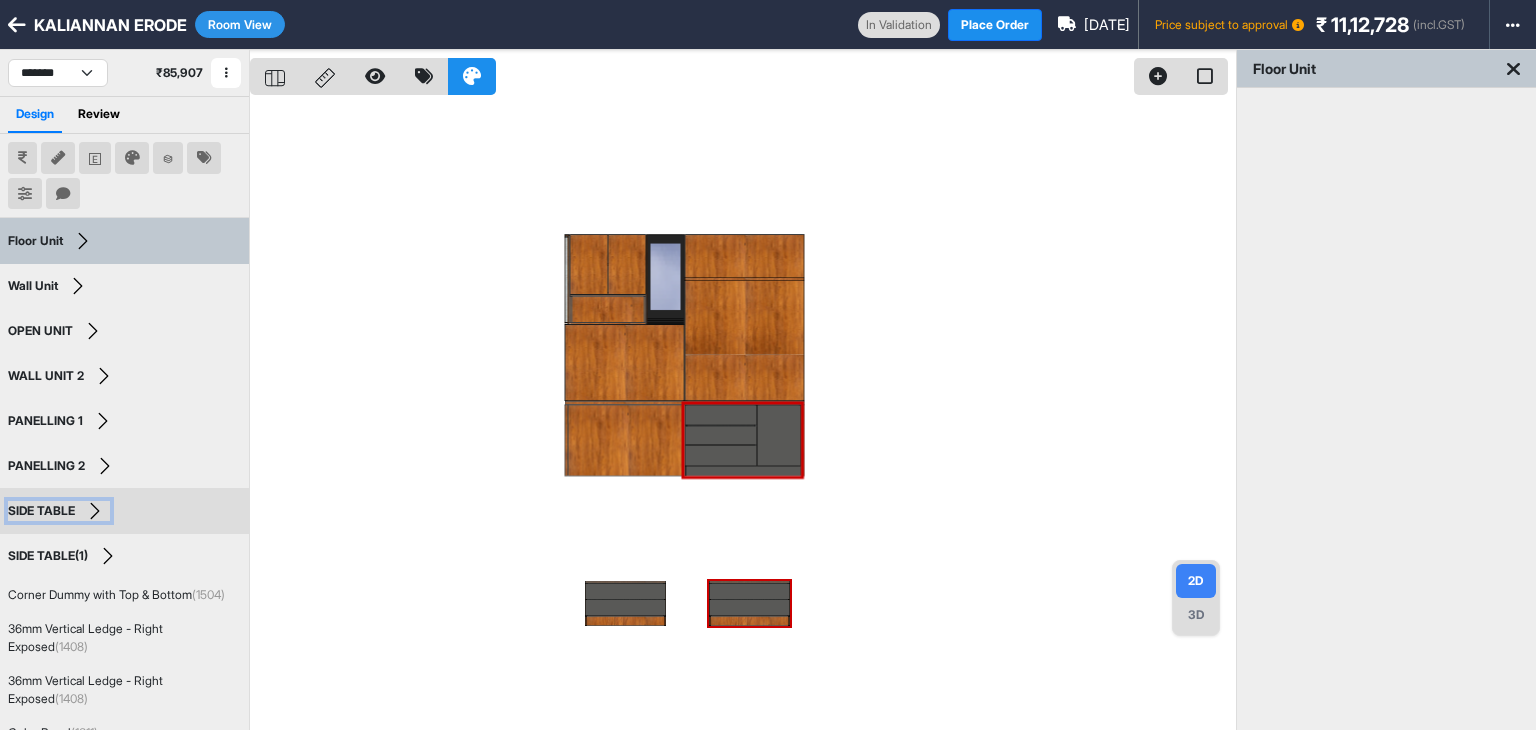 click on "SIDE TABLE" at bounding box center (59, 511) 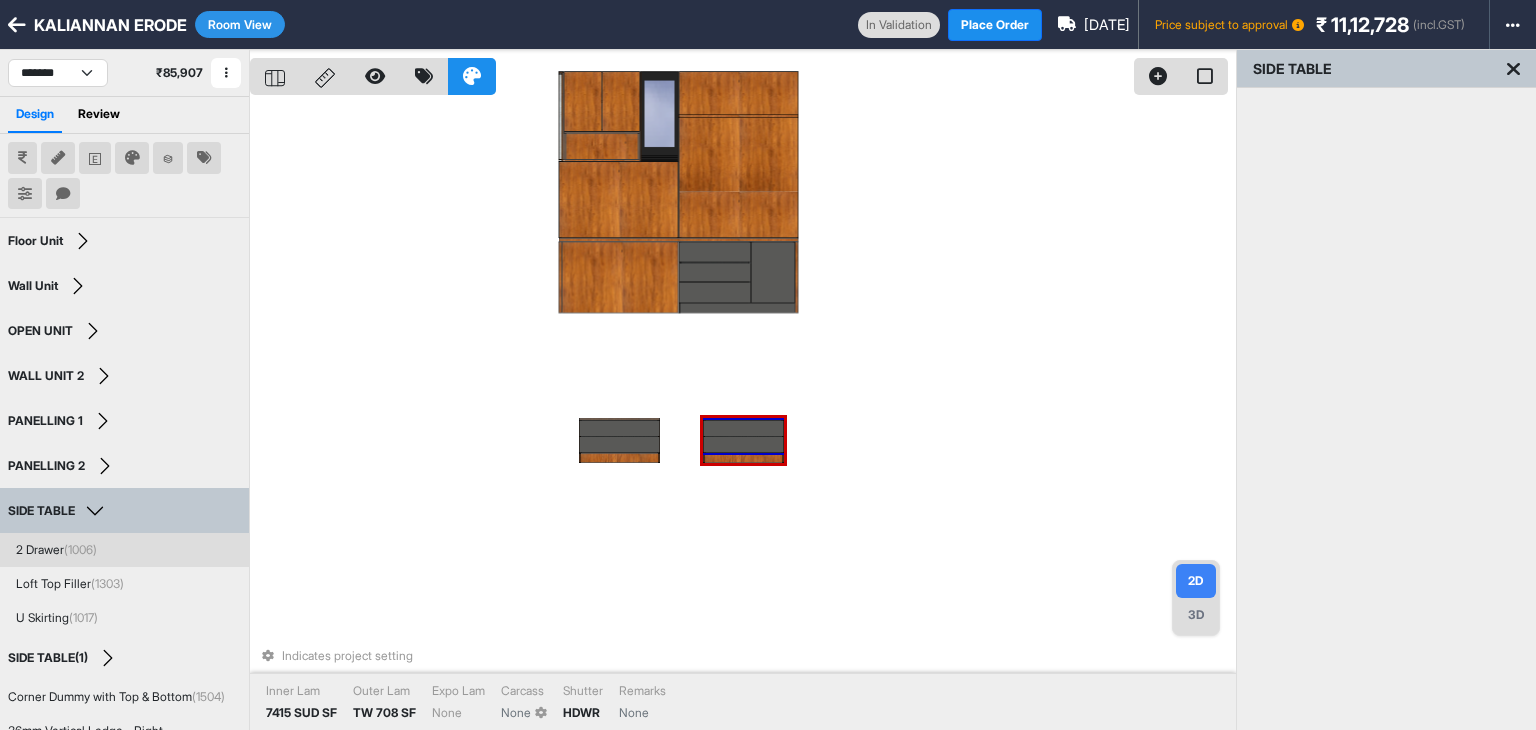 click on "(1006)" at bounding box center (80, 549) 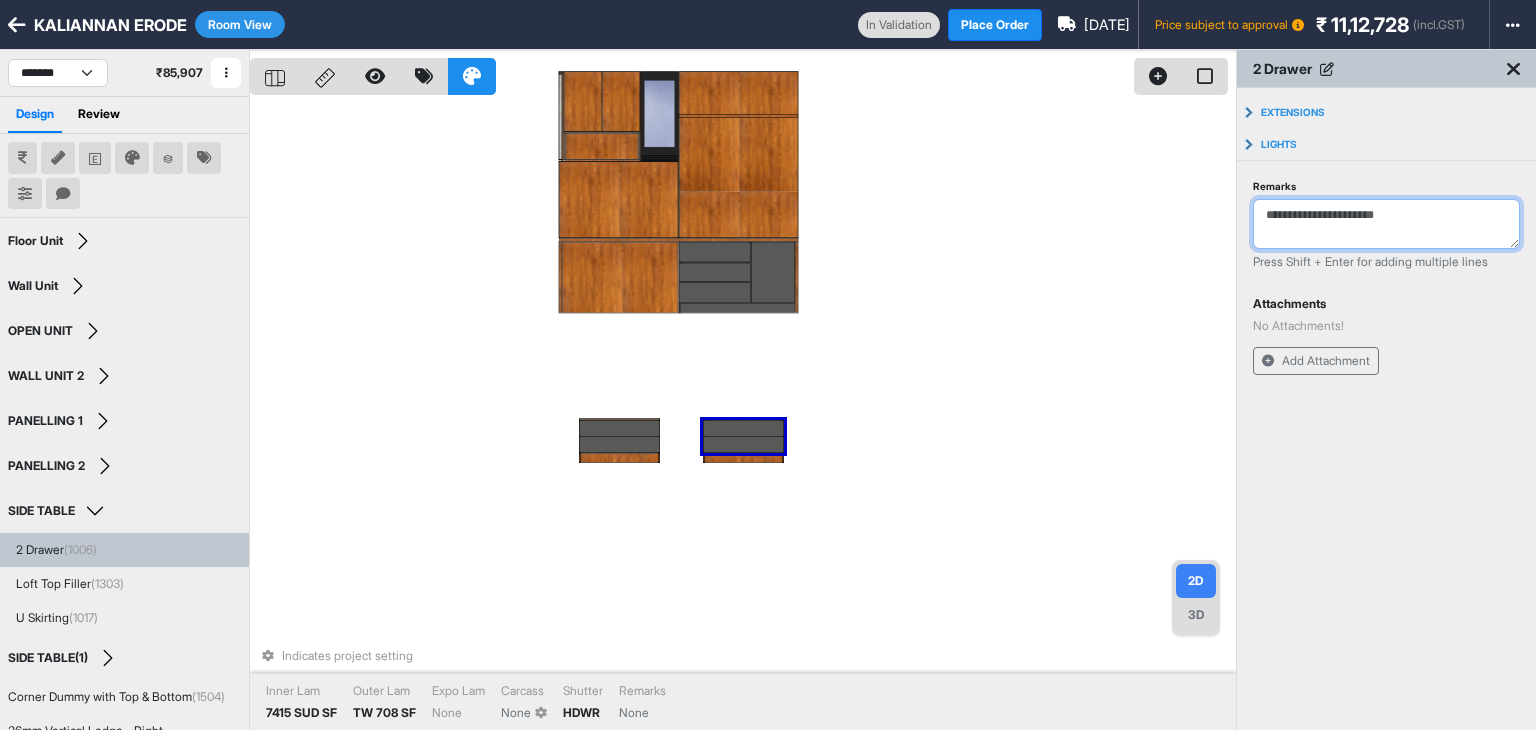click on "Remarks" at bounding box center [1386, 224] 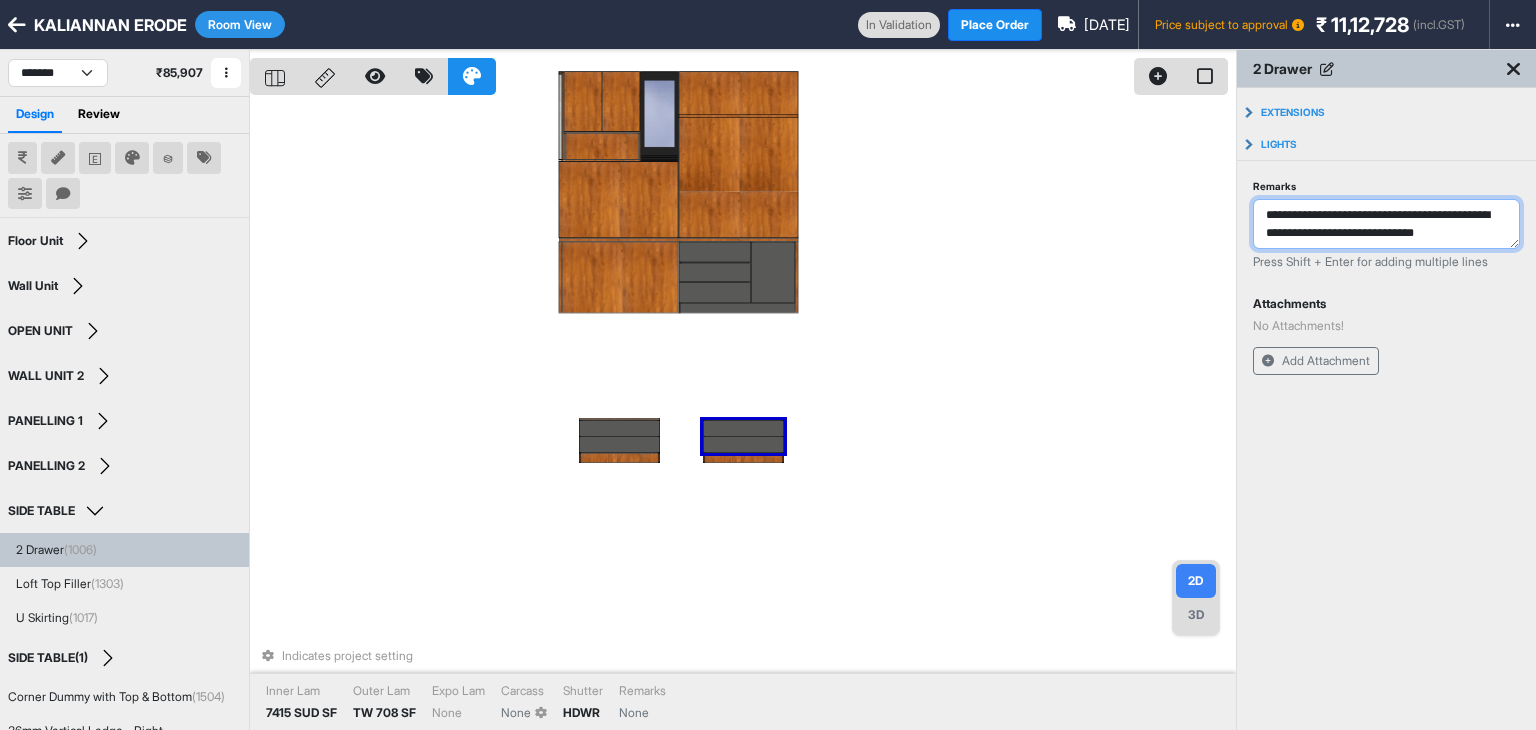 type on "**********" 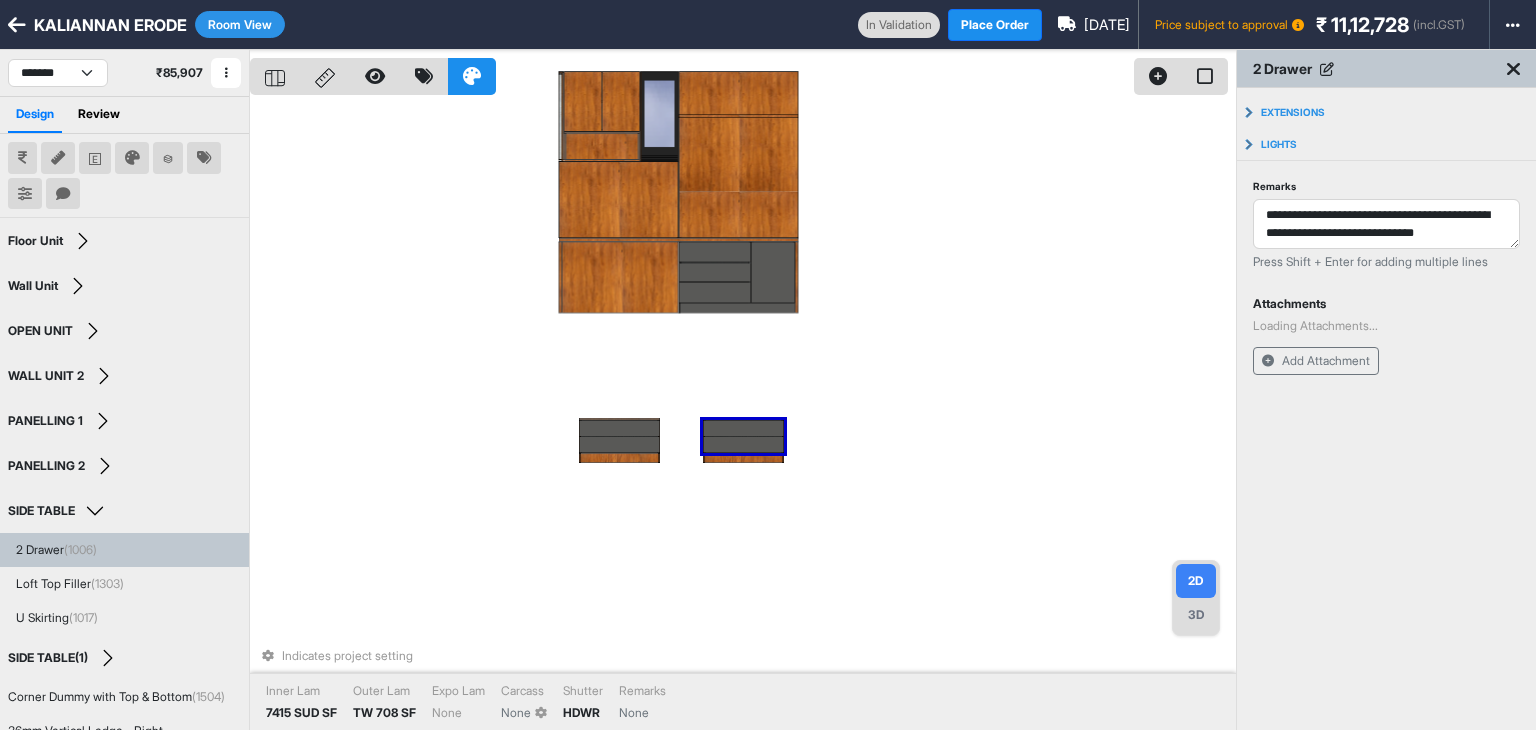 type 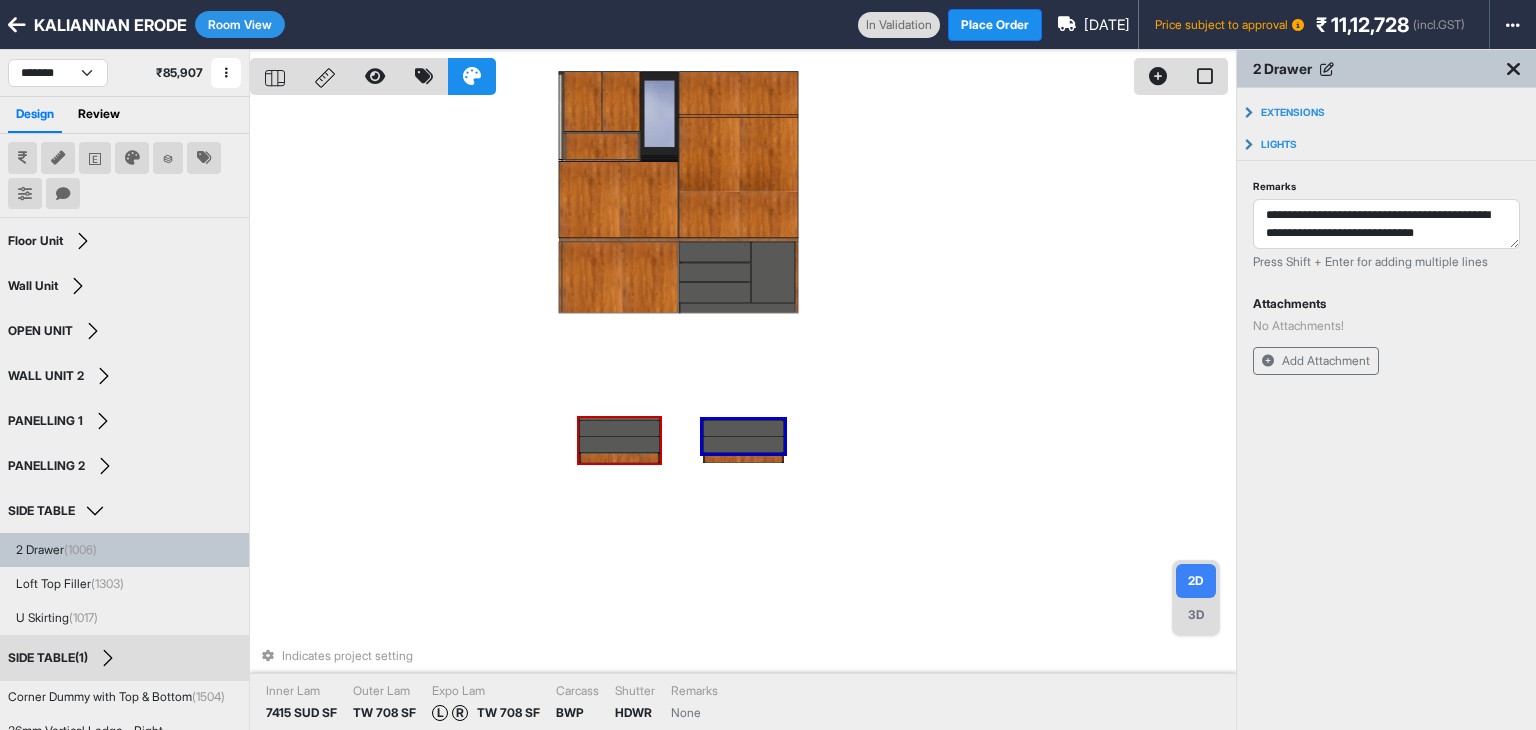 click at bounding box center [619, 444] 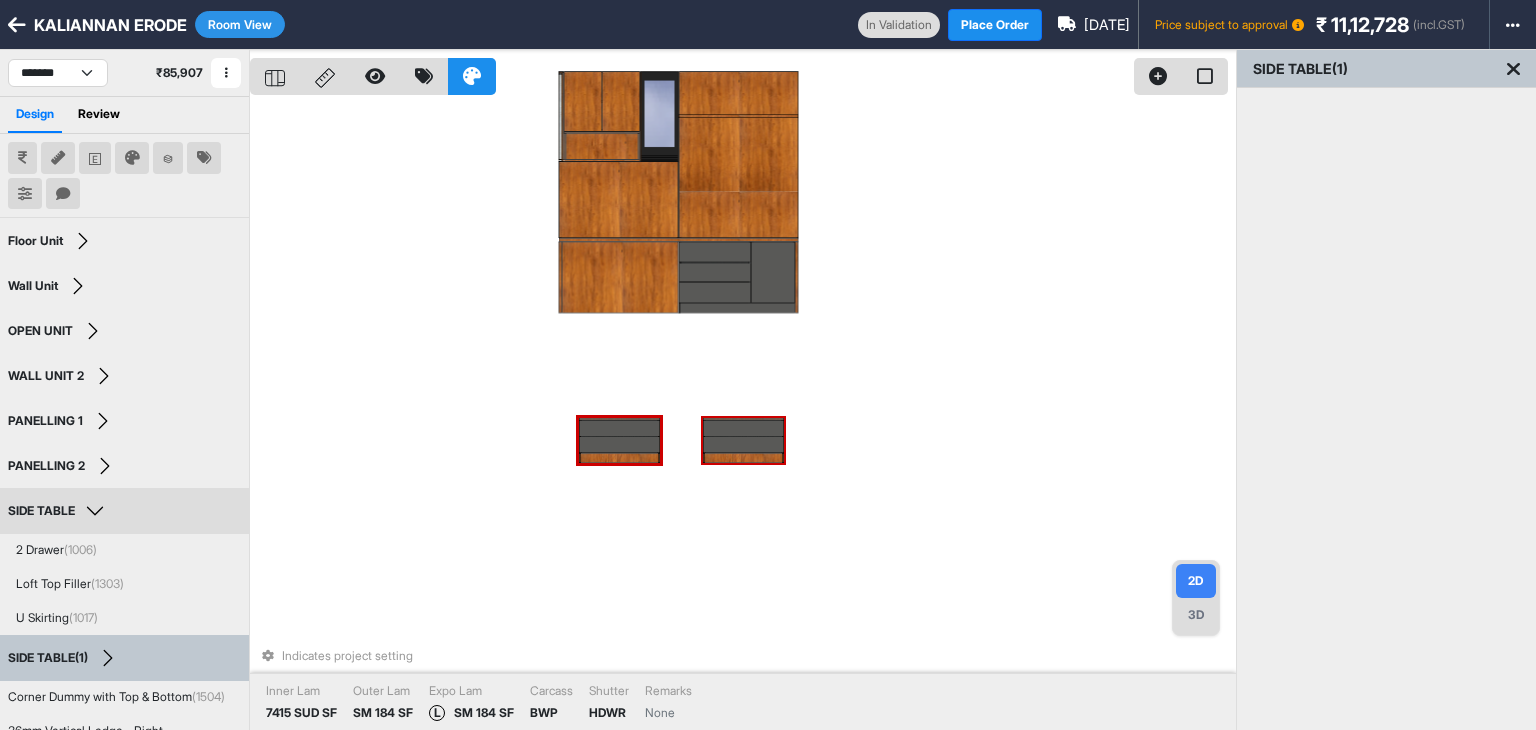 scroll, scrollTop: 8, scrollLeft: 0, axis: vertical 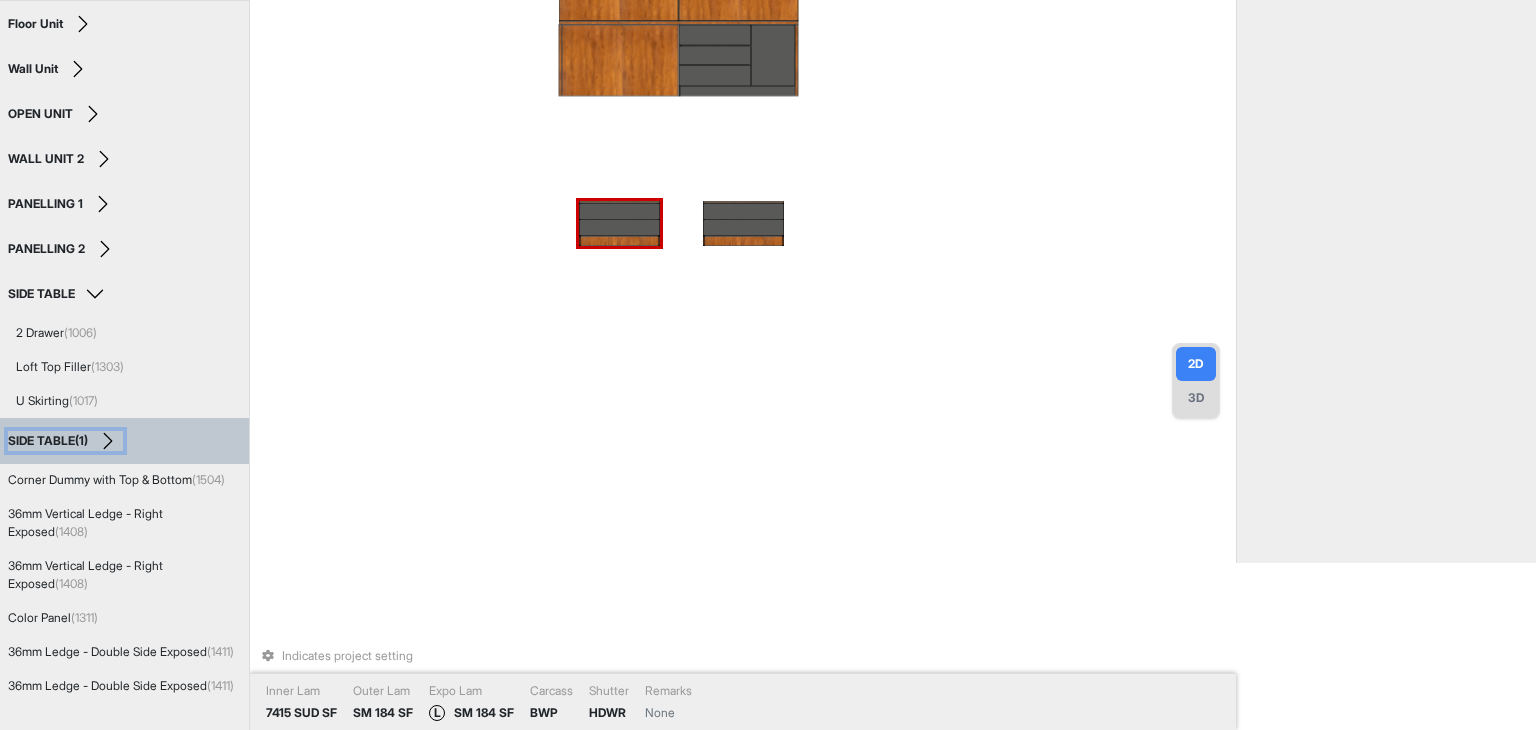 click on "SIDE TABLE(1)" at bounding box center (65, 441) 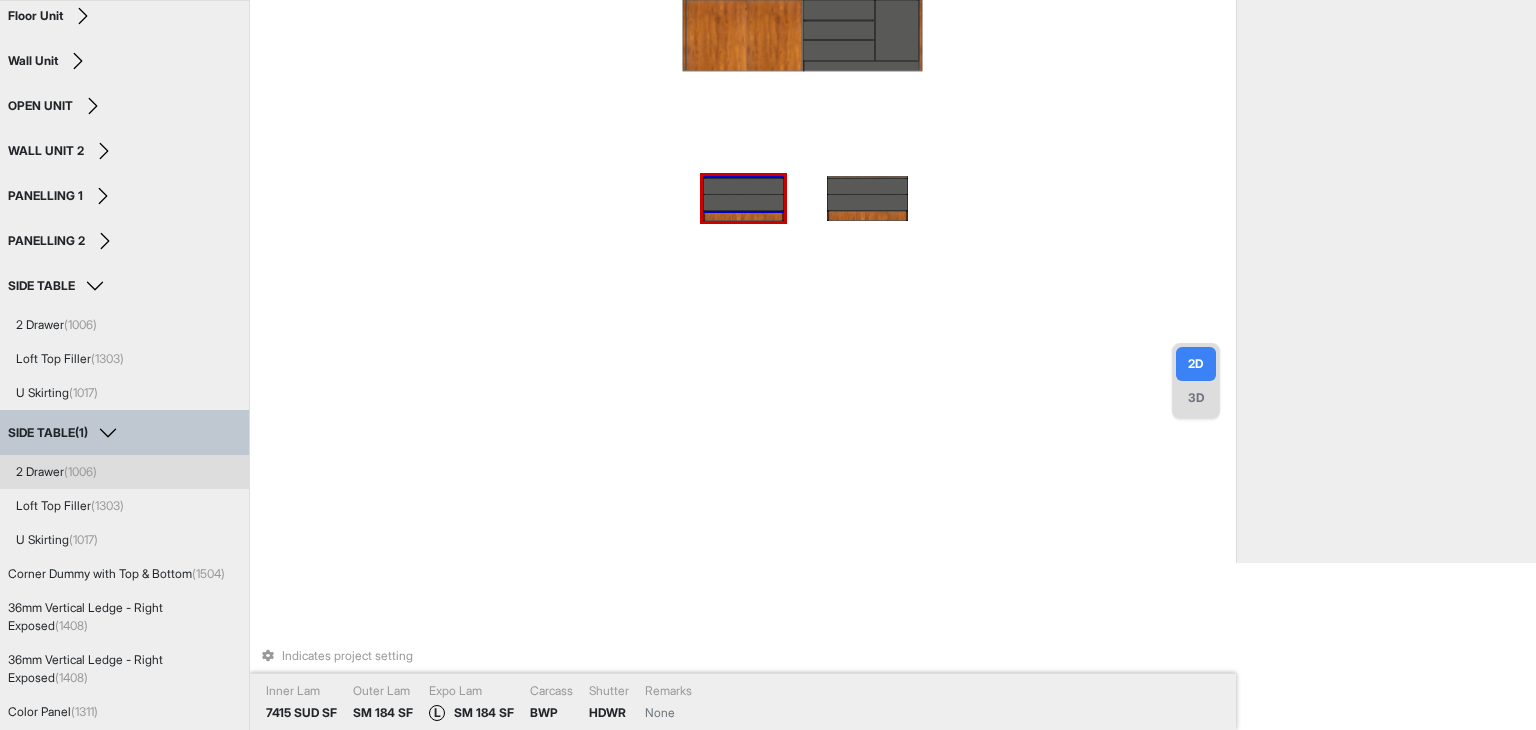 click on "(1006)" at bounding box center [80, 471] 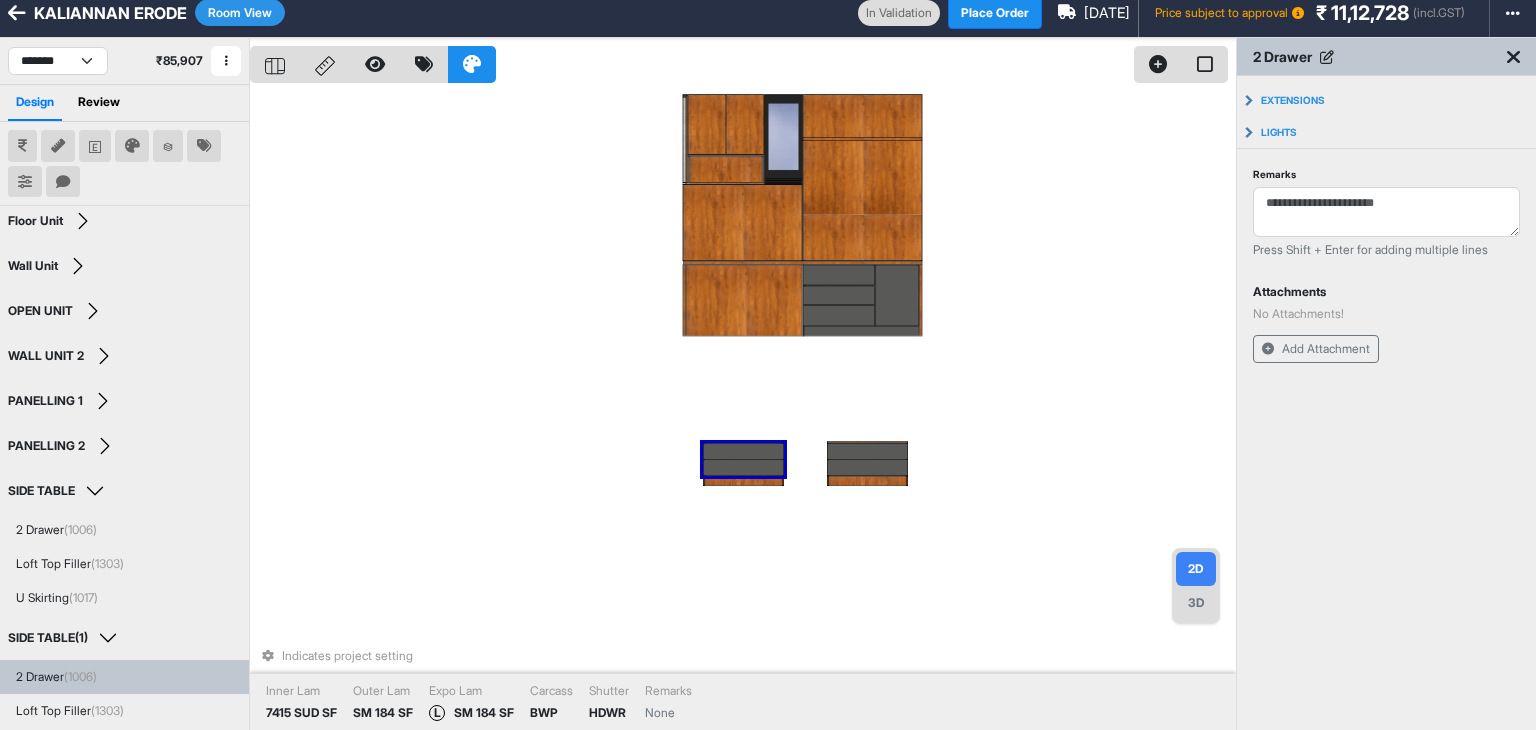 scroll, scrollTop: 0, scrollLeft: 0, axis: both 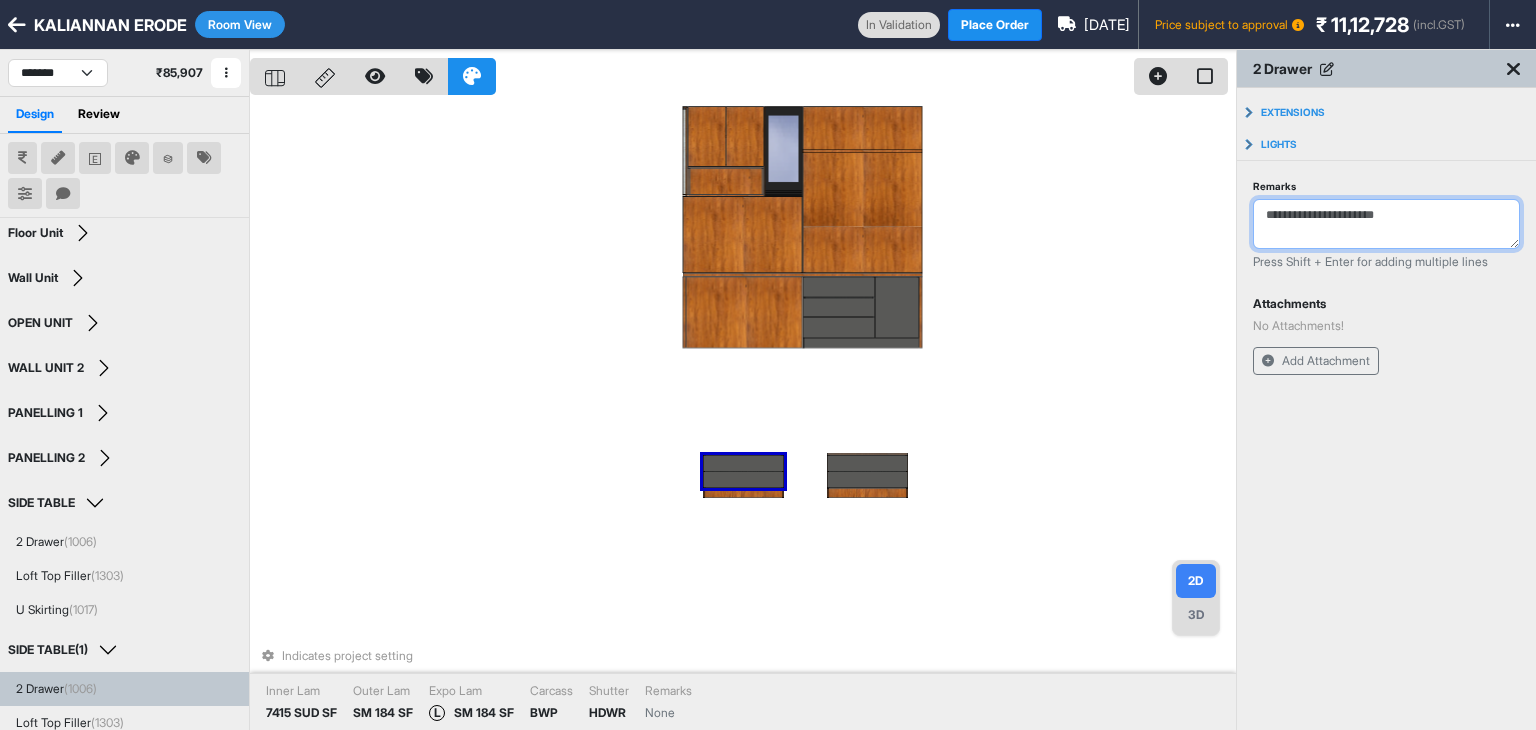 click on "Remarks" at bounding box center (1386, 224) 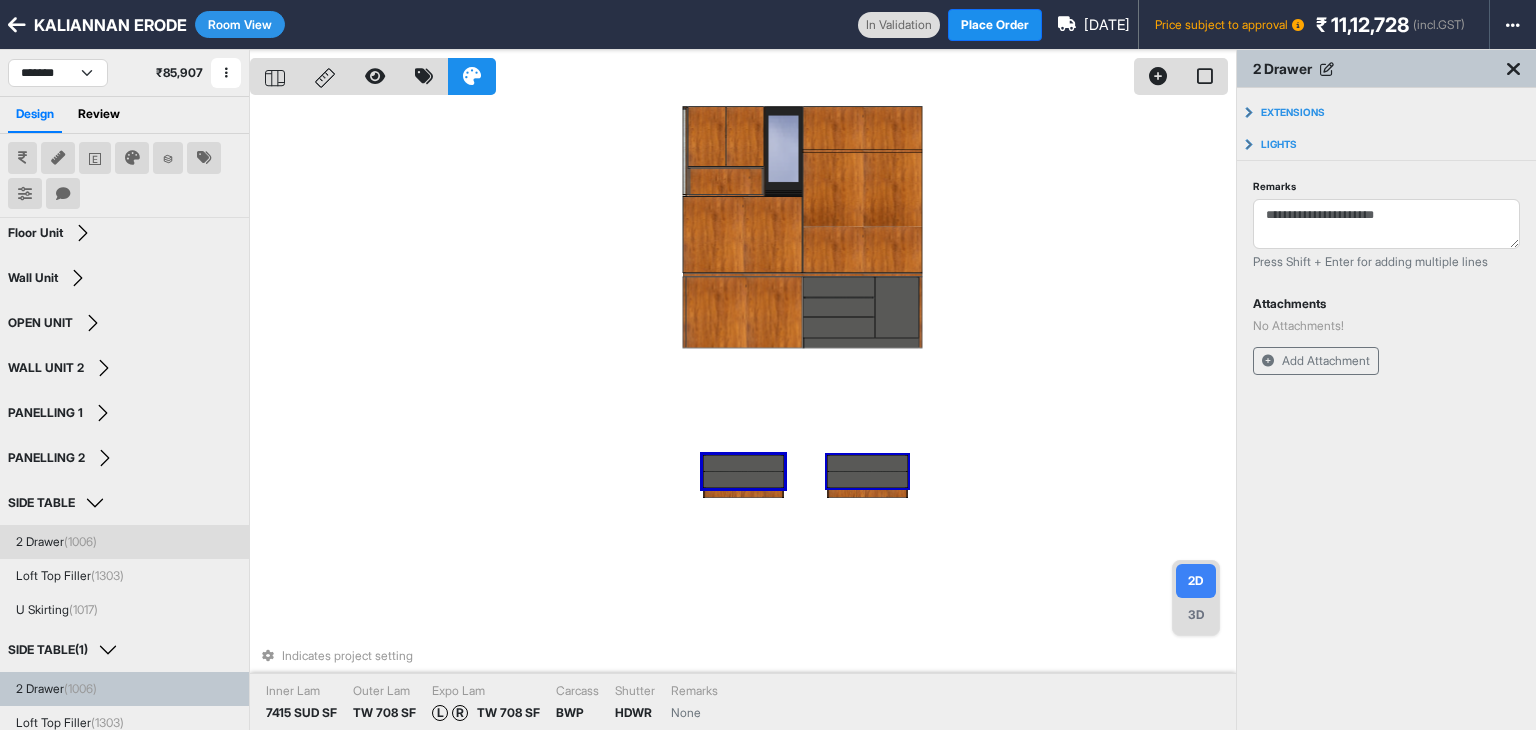 click on "2 Drawer  (1006)" at bounding box center [128, 542] 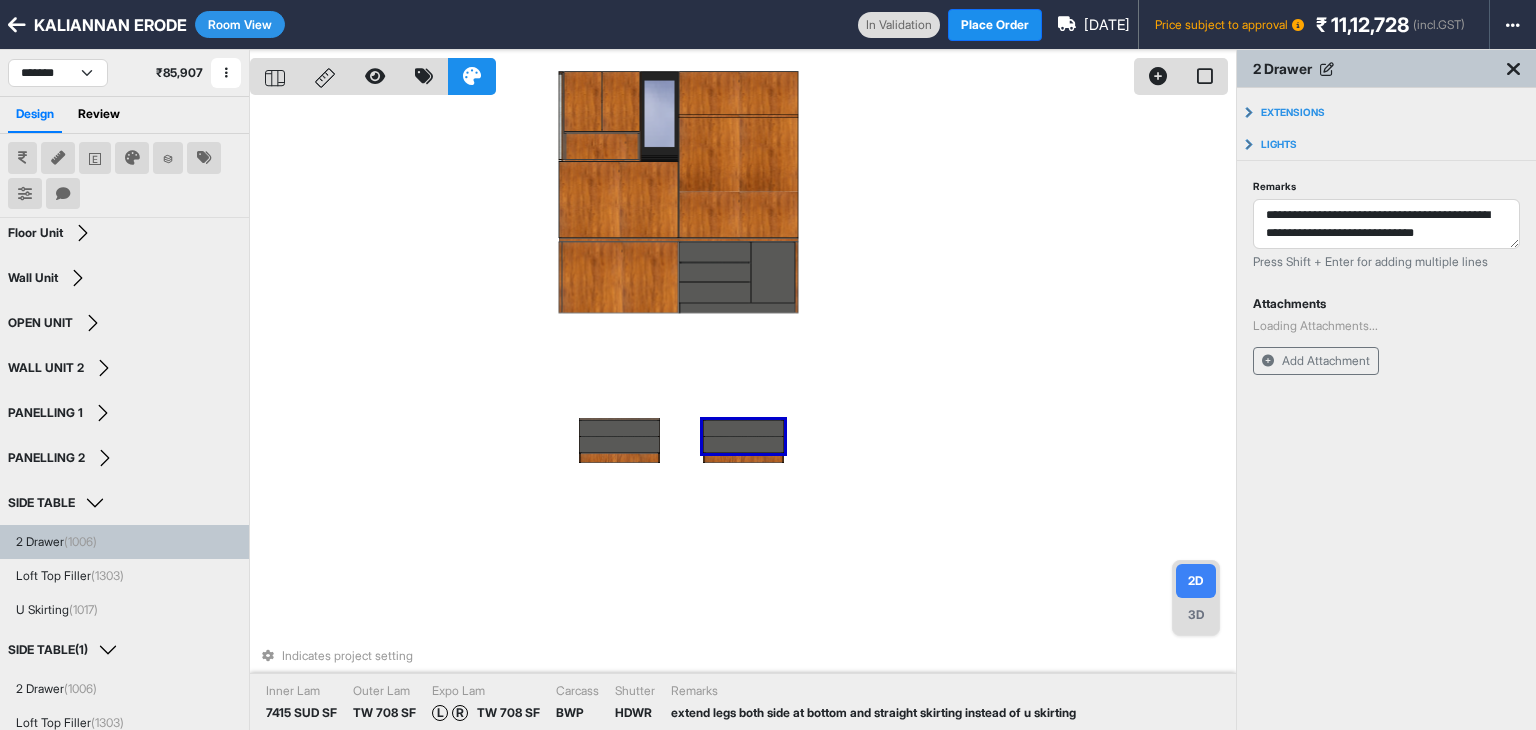 type on "**********" 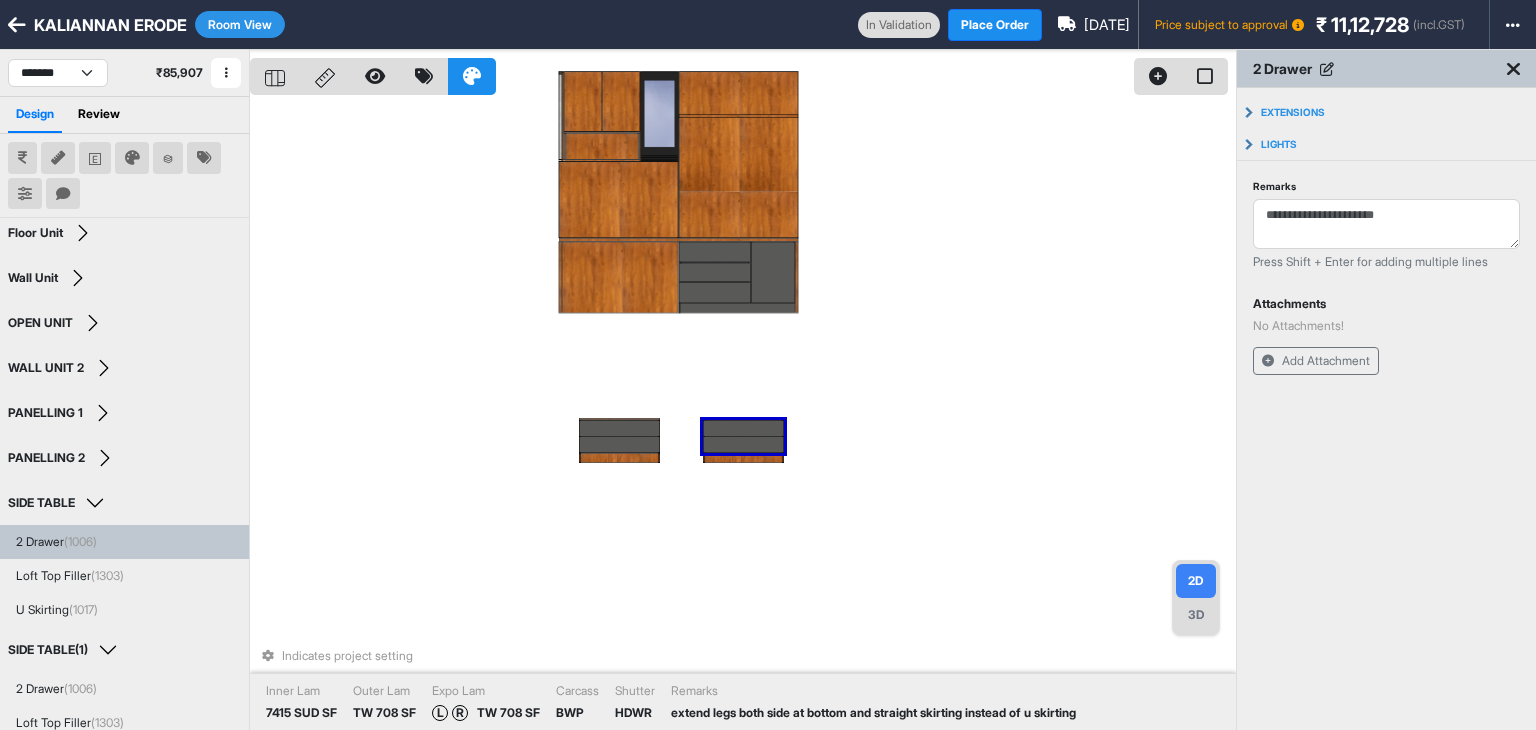type on "**********" 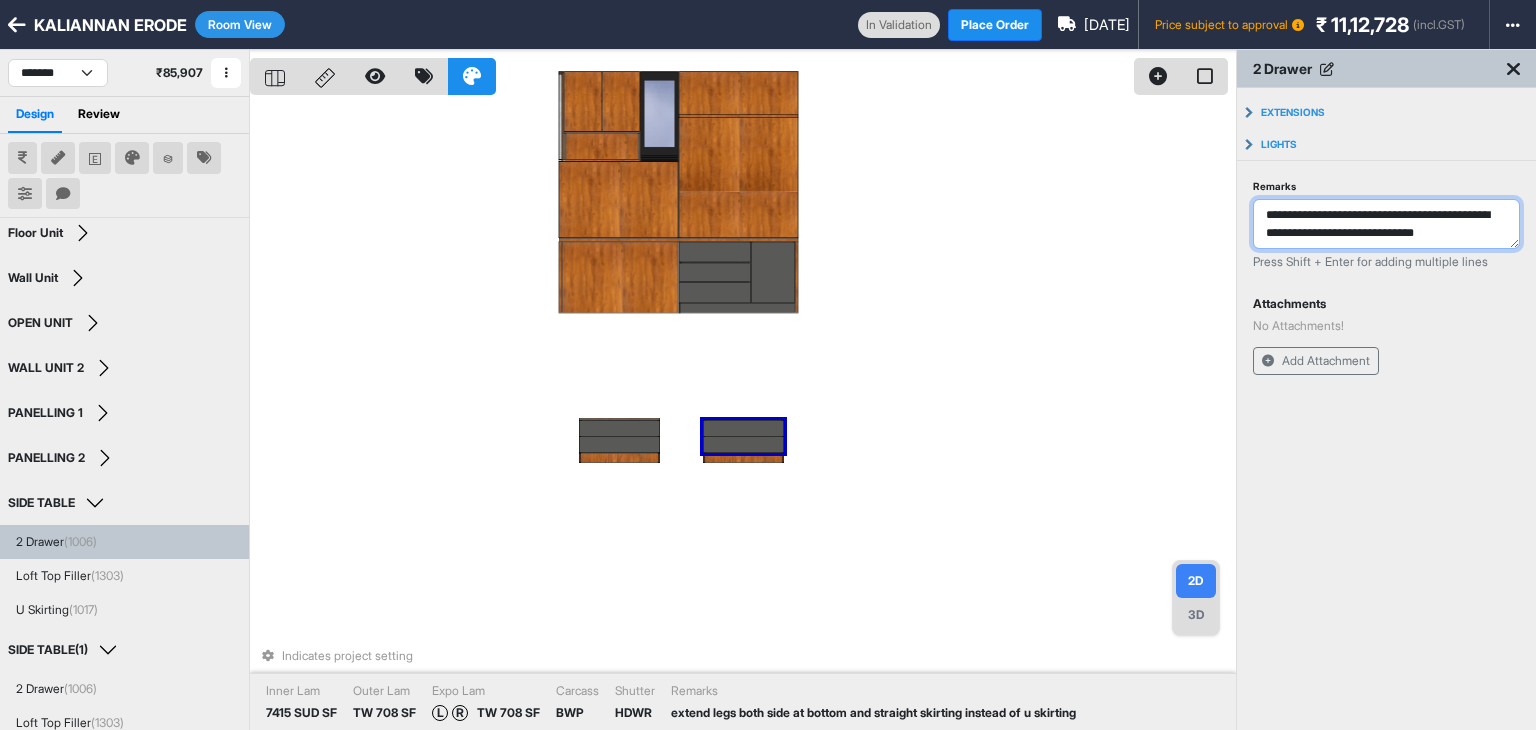 click on "**********" at bounding box center (1386, 224) 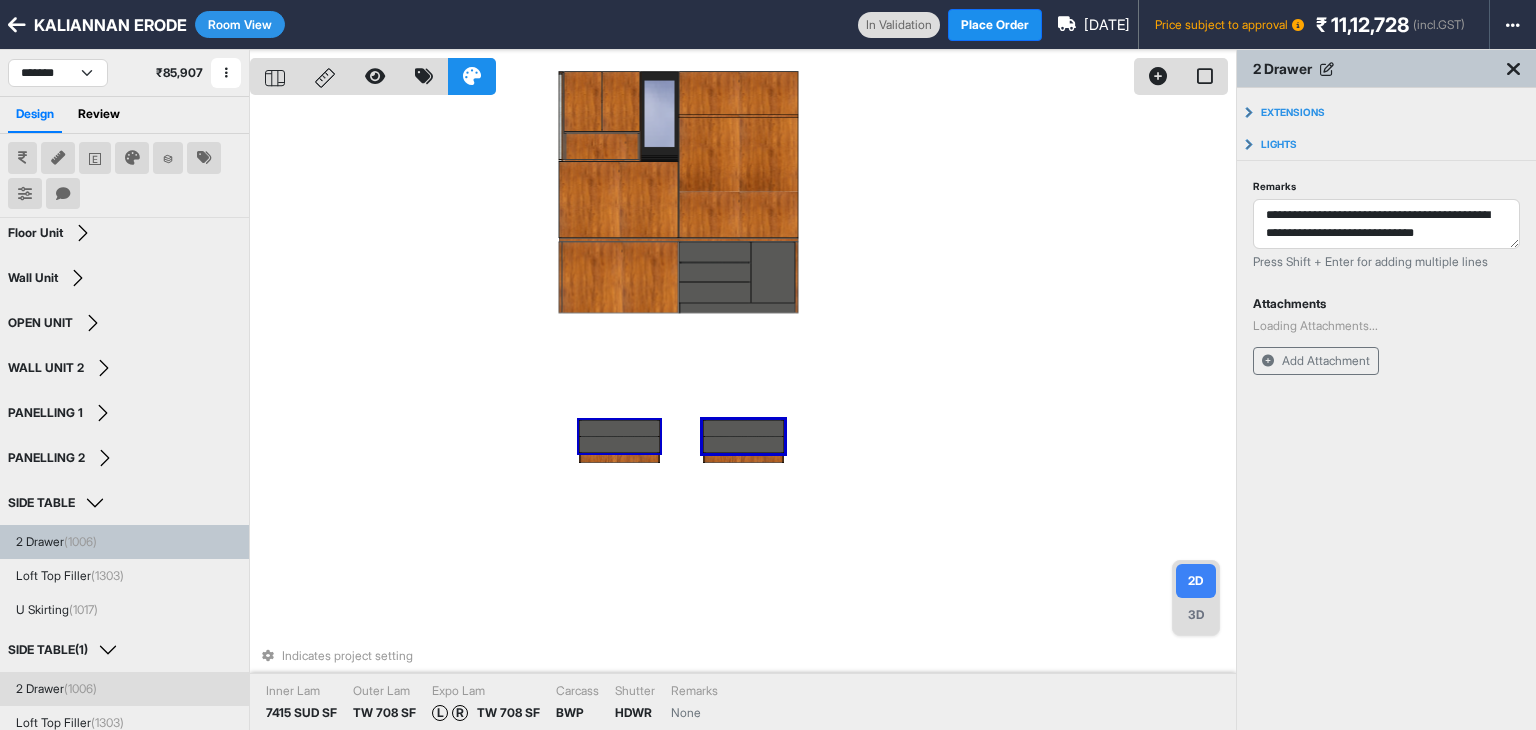 click on "(1006)" at bounding box center [80, 688] 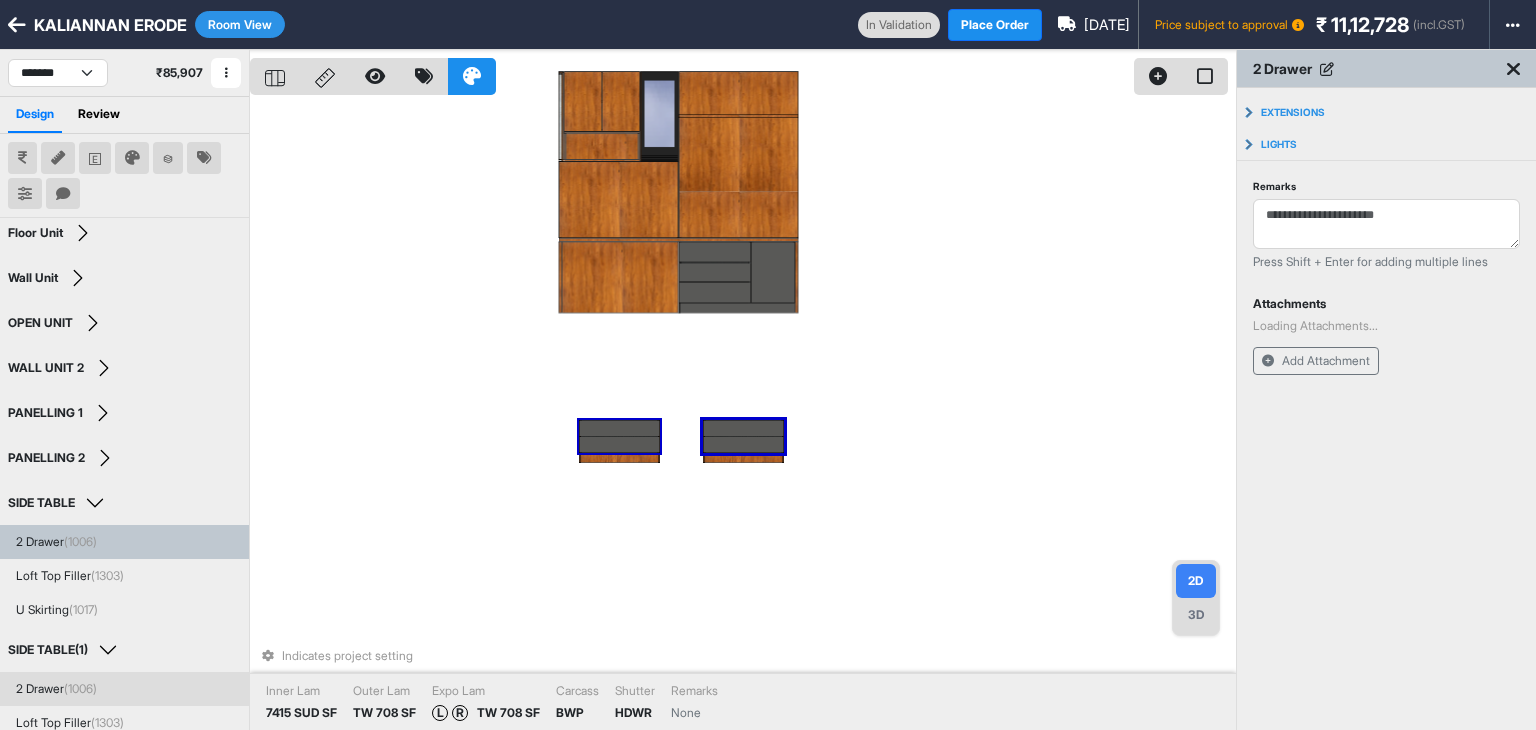 type on "**********" 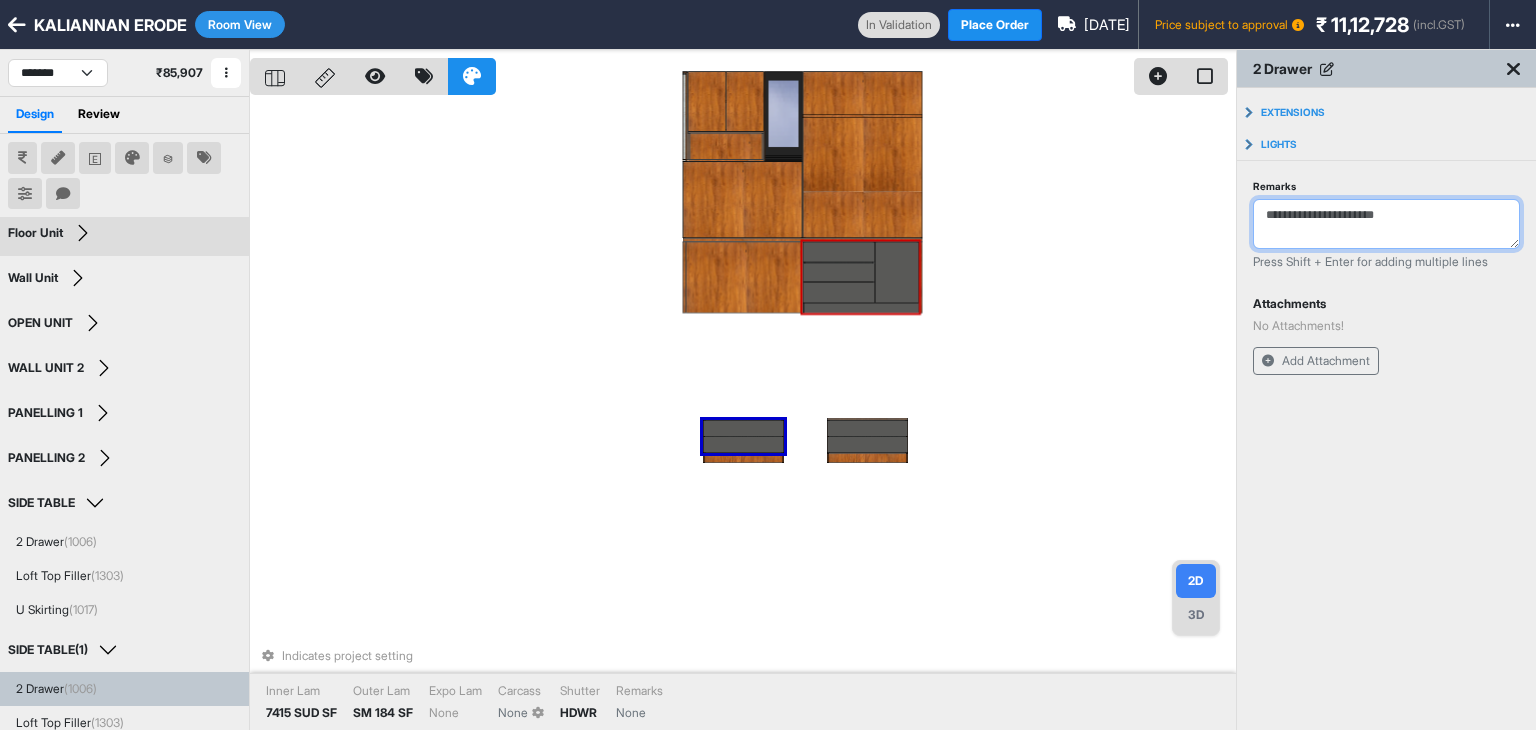 click on "Remarks" at bounding box center (1386, 224) 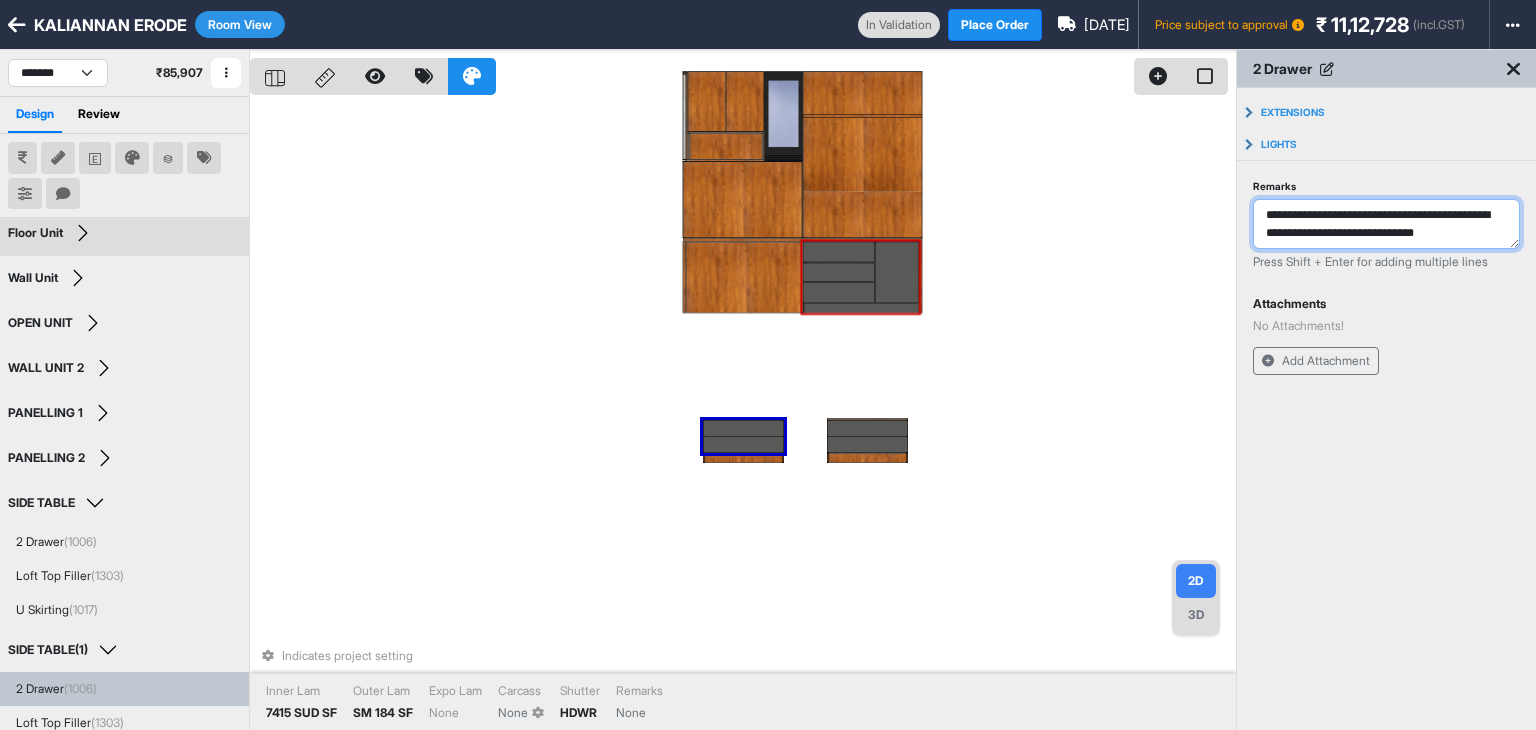type on "**********" 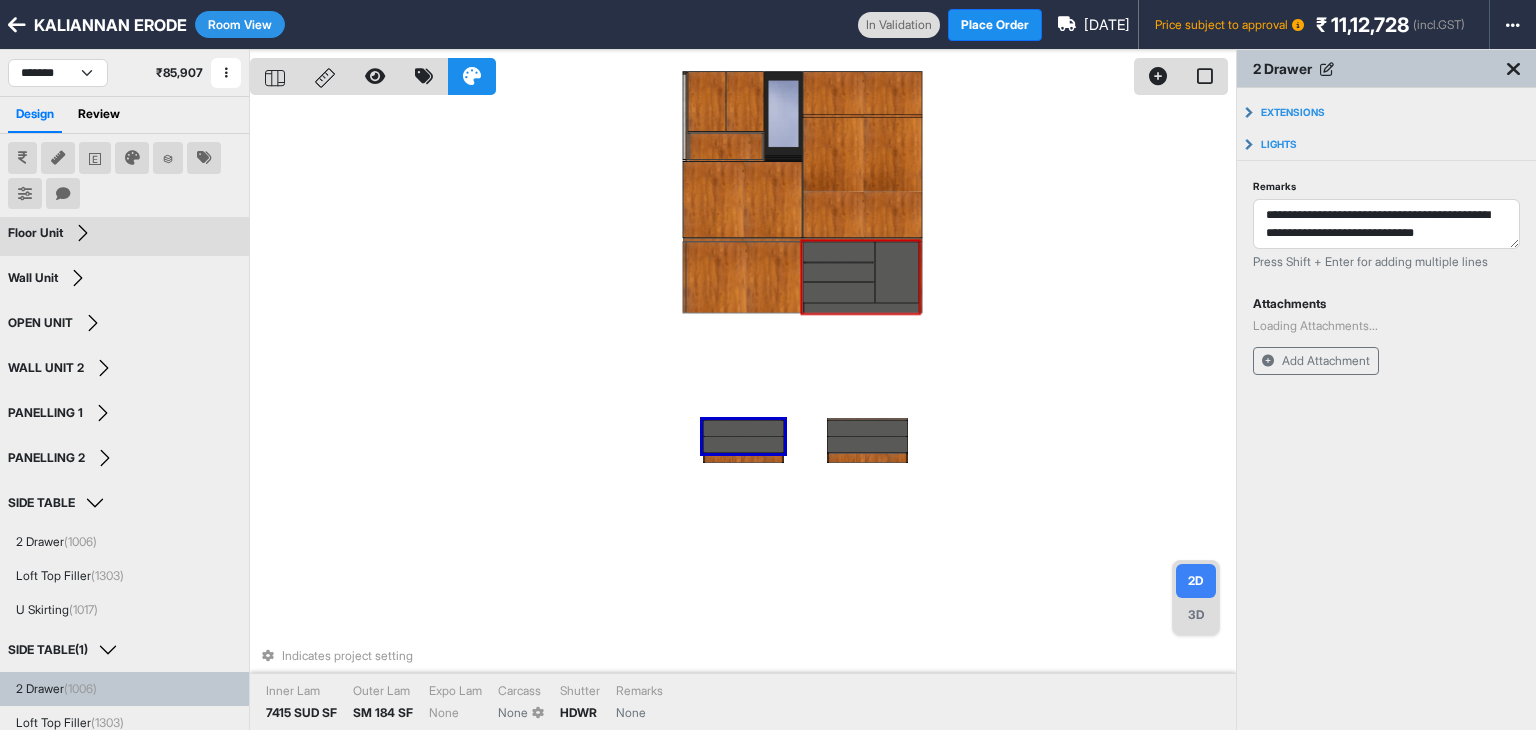type 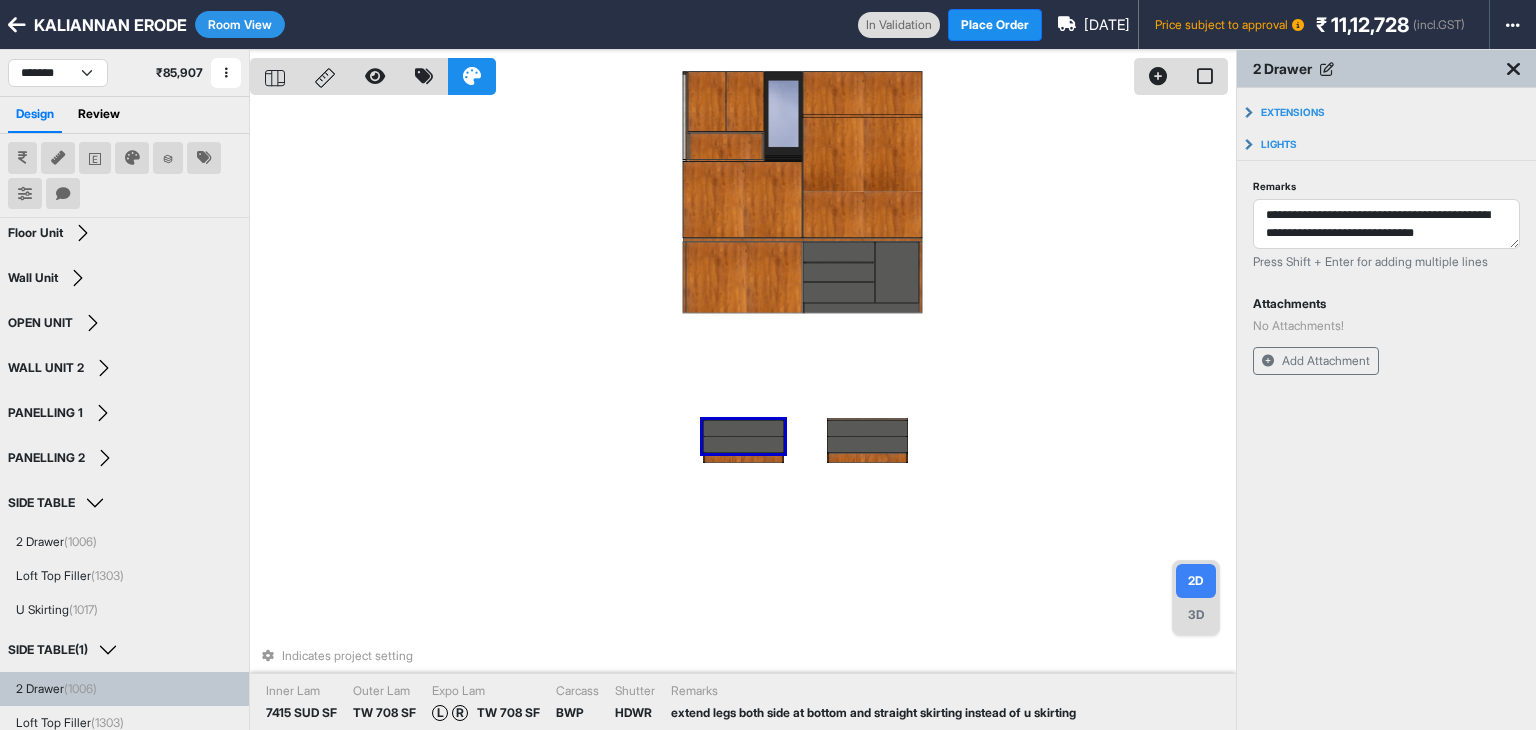 click on "3D" at bounding box center (1196, 615) 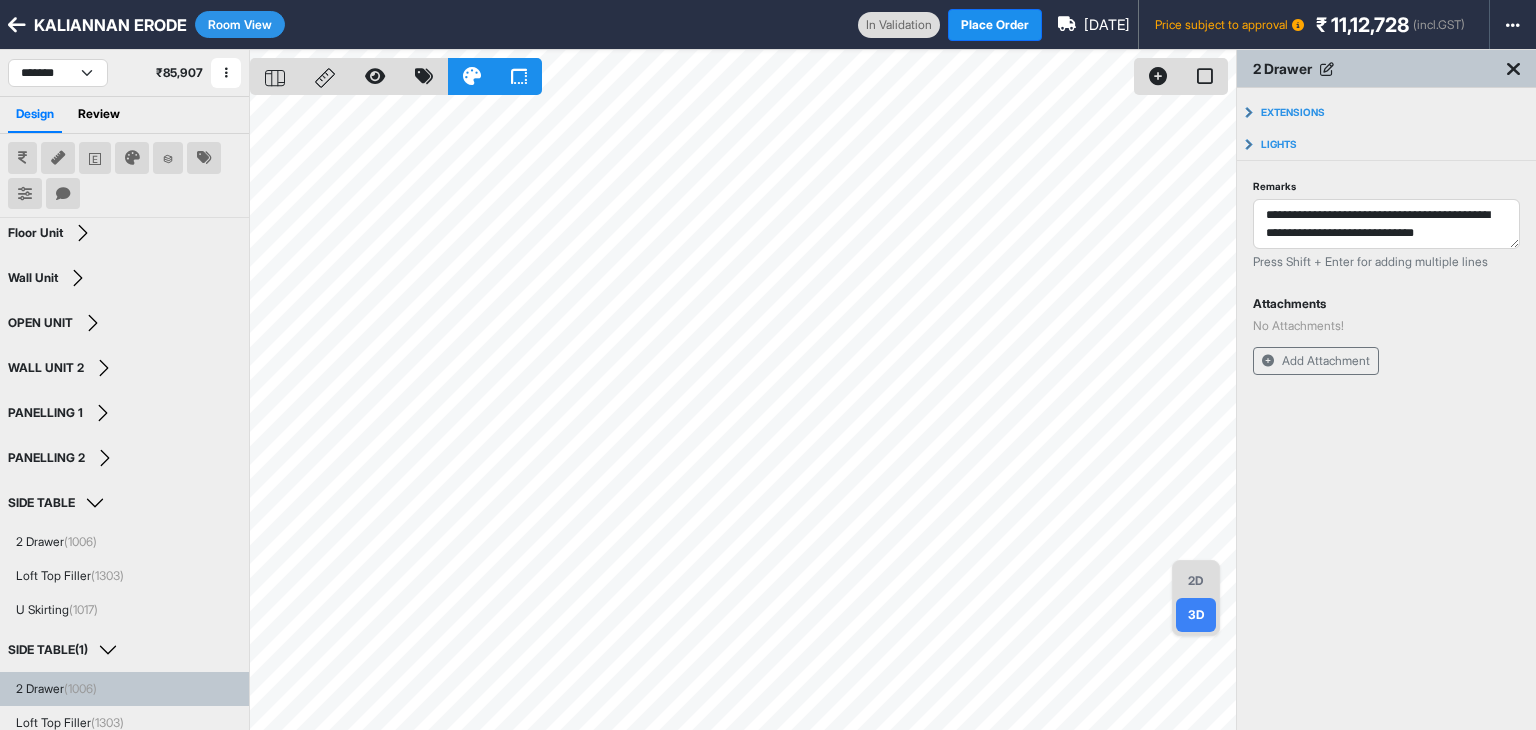 click on "2D" at bounding box center (1196, 581) 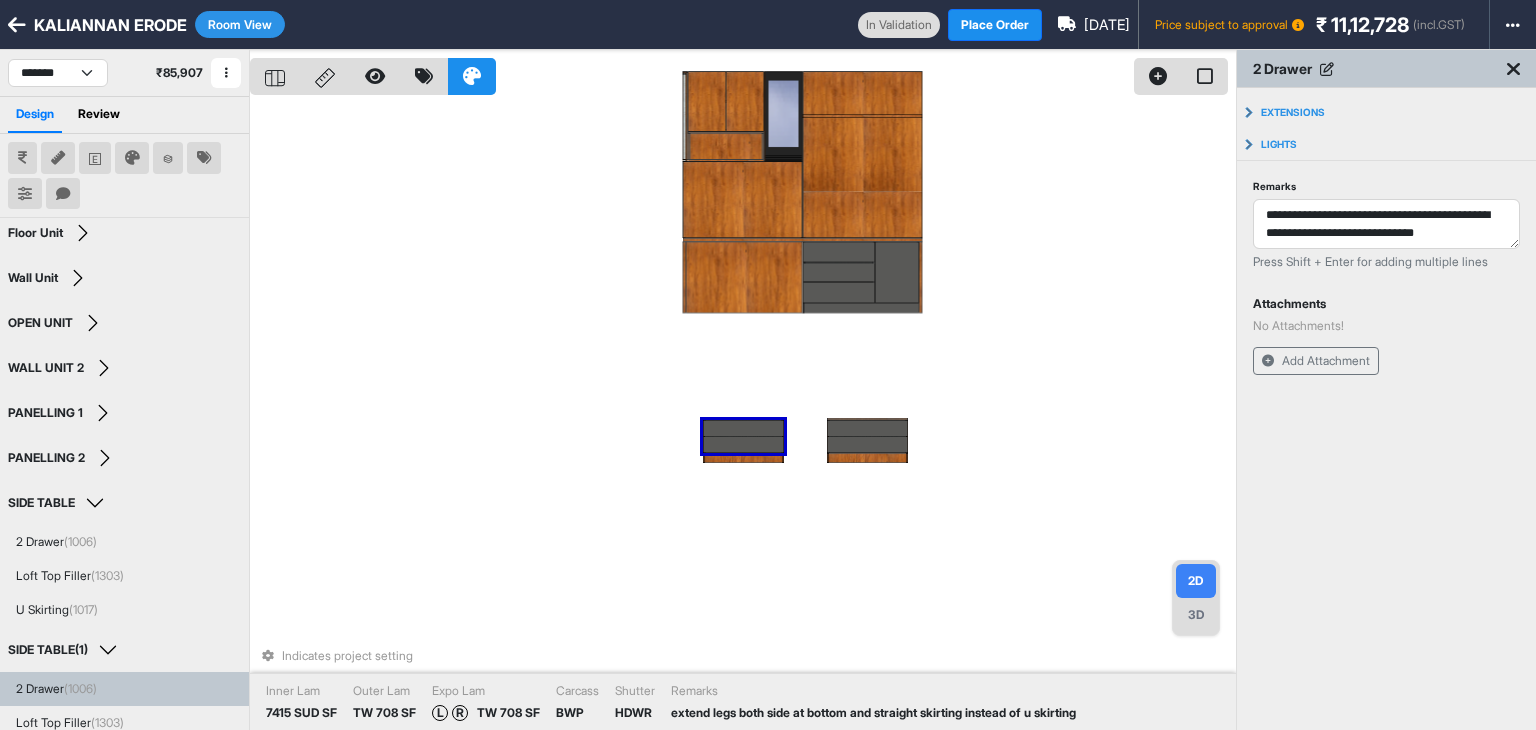 click on "Indicates project setting Inner Lam 7415 SUD SF Outer Lam TW 708 SF Expo Lam L R TW 708 SF Carcass BWP Shutter HDWR Remarks extend legs both side at bottom and straight skirting instead of u skirting" at bounding box center [743, 415] 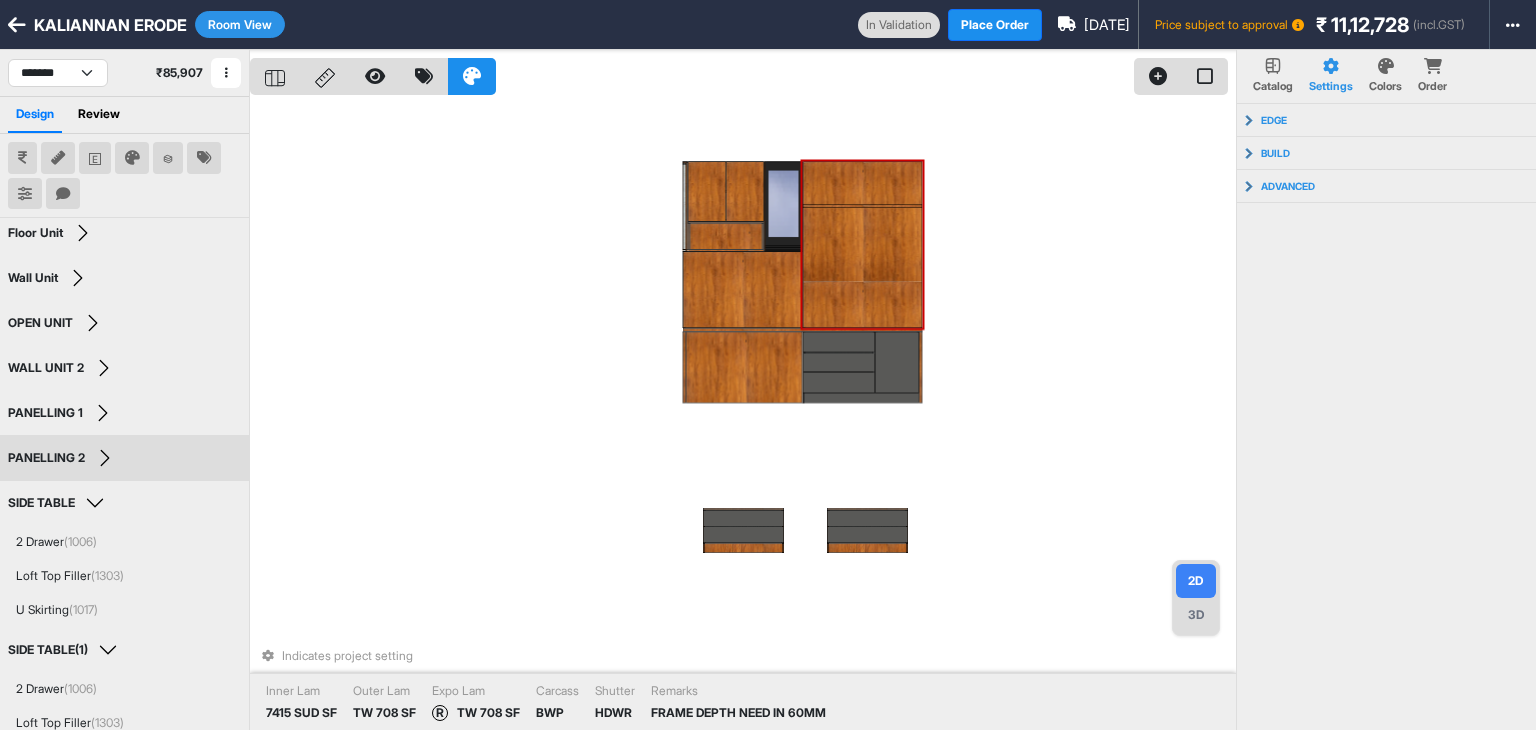 click on "Room View" at bounding box center [240, 24] 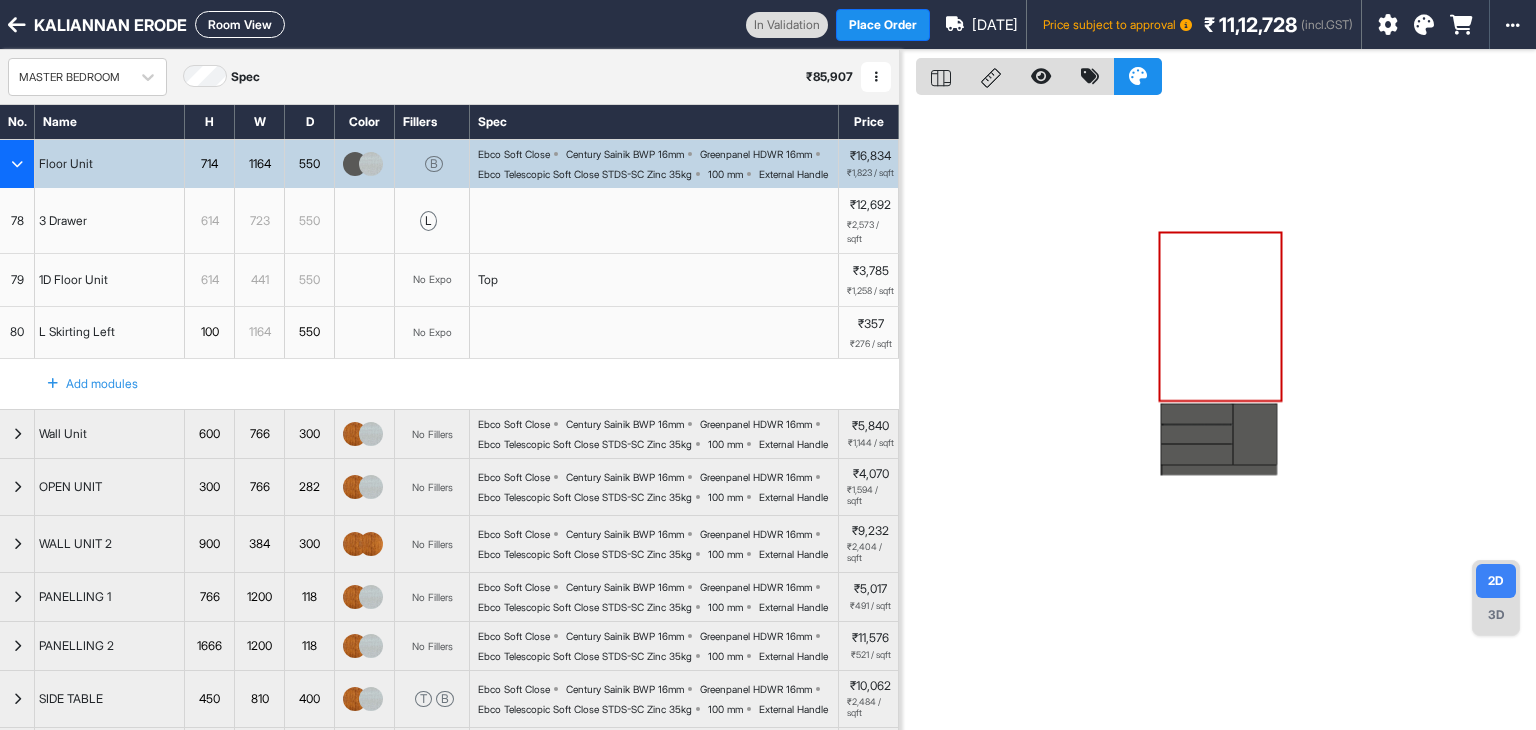 click at bounding box center (17, 164) 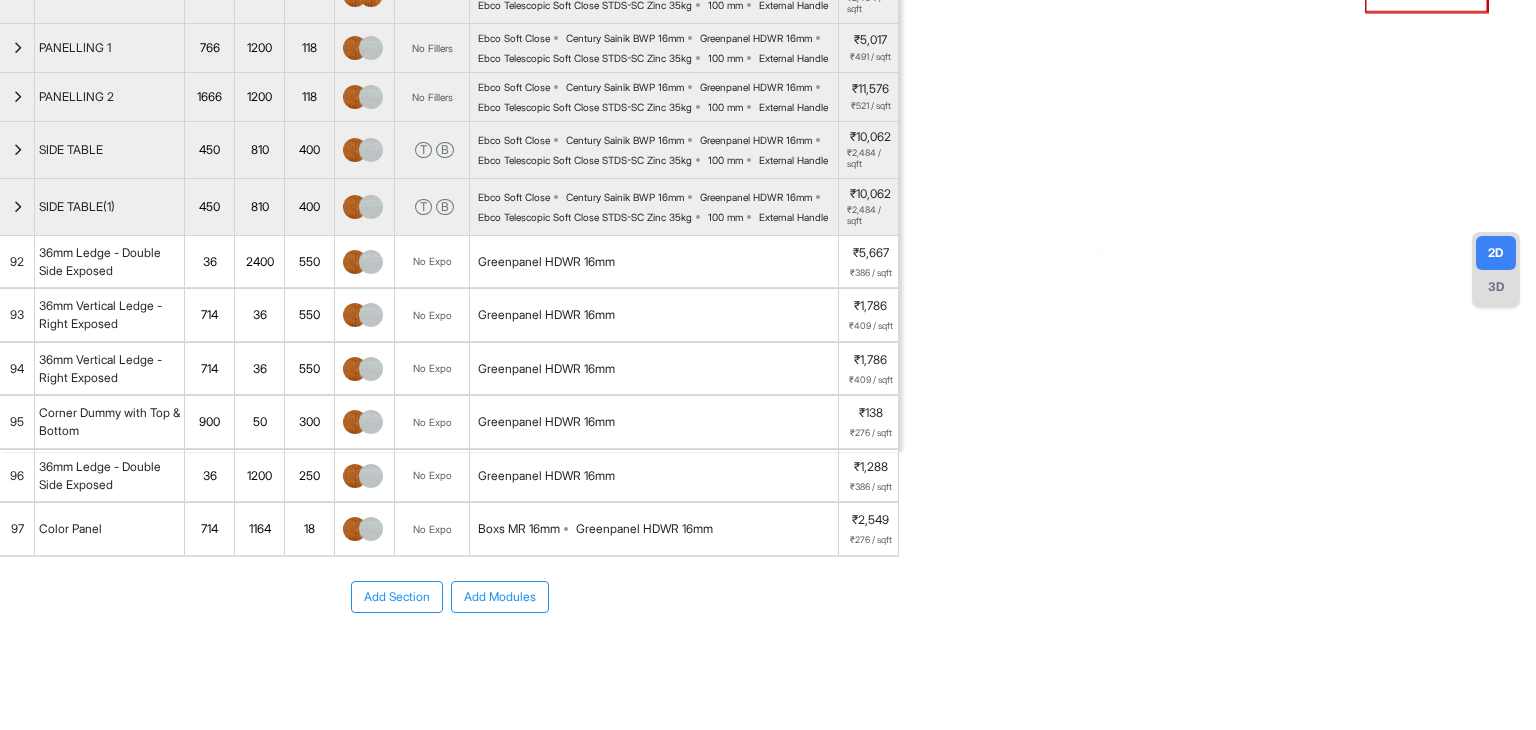 scroll, scrollTop: 332, scrollLeft: 0, axis: vertical 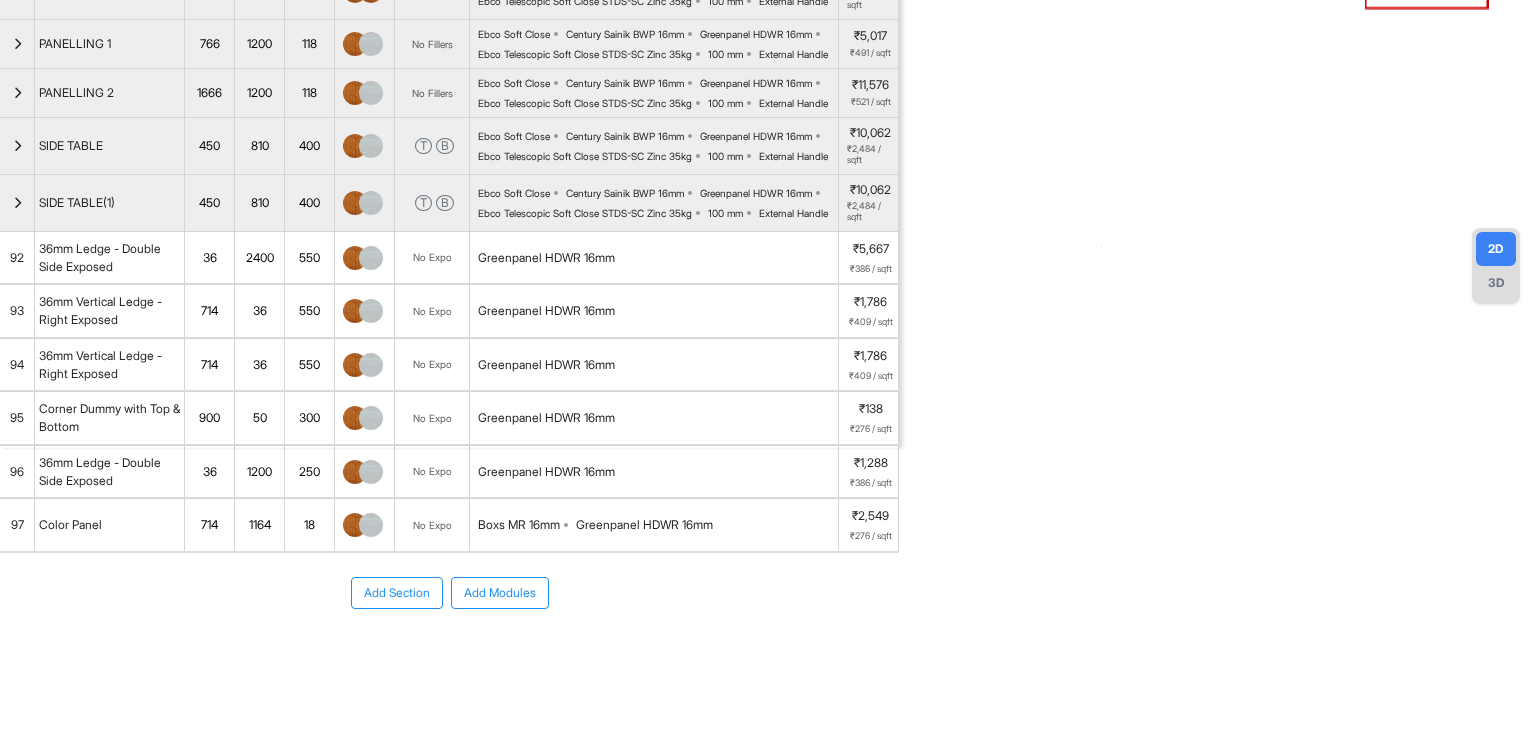 click on "2400" at bounding box center (259, 258) 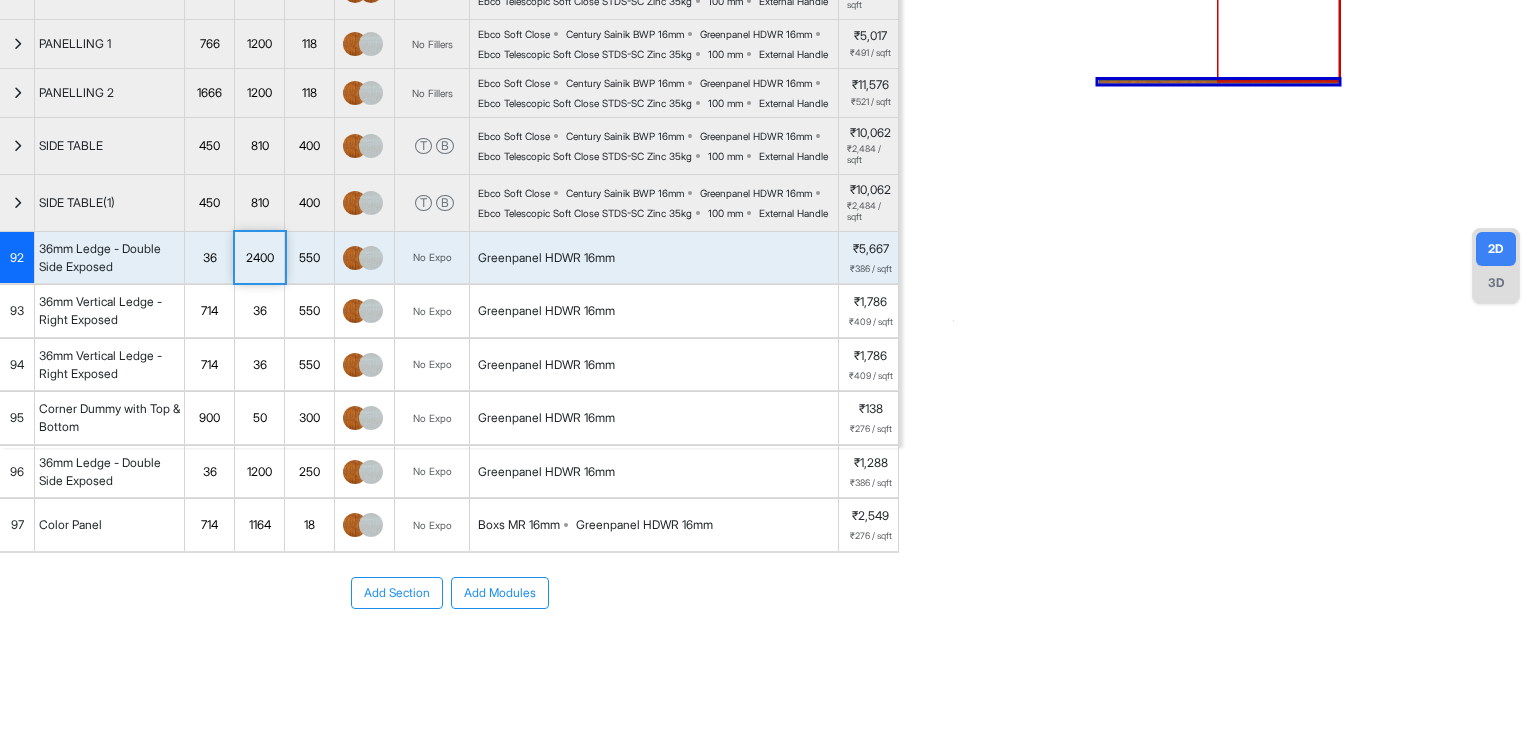 click on "2400" at bounding box center [259, 258] 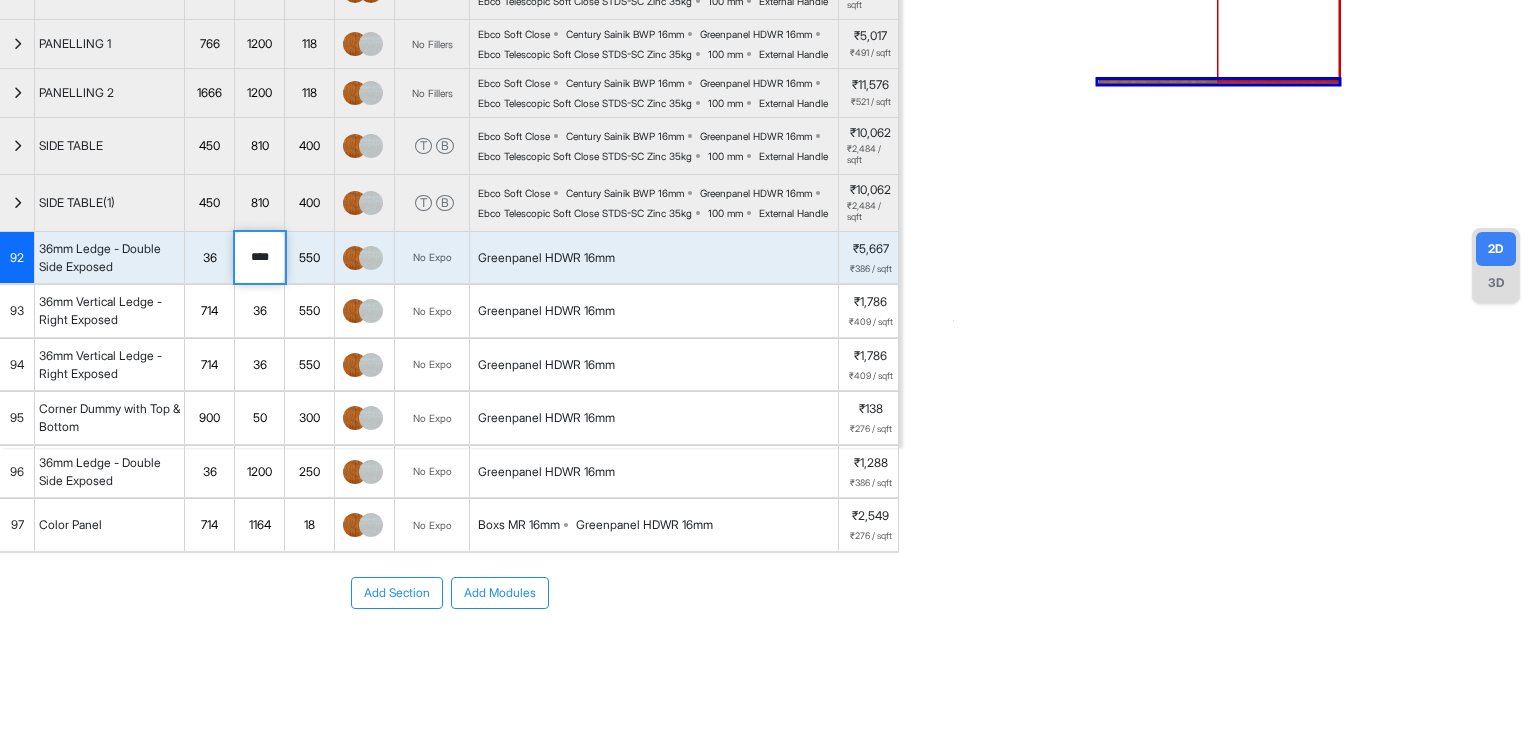 drag, startPoint x: 276, startPoint y: 385, endPoint x: 205, endPoint y: 393, distance: 71.44928 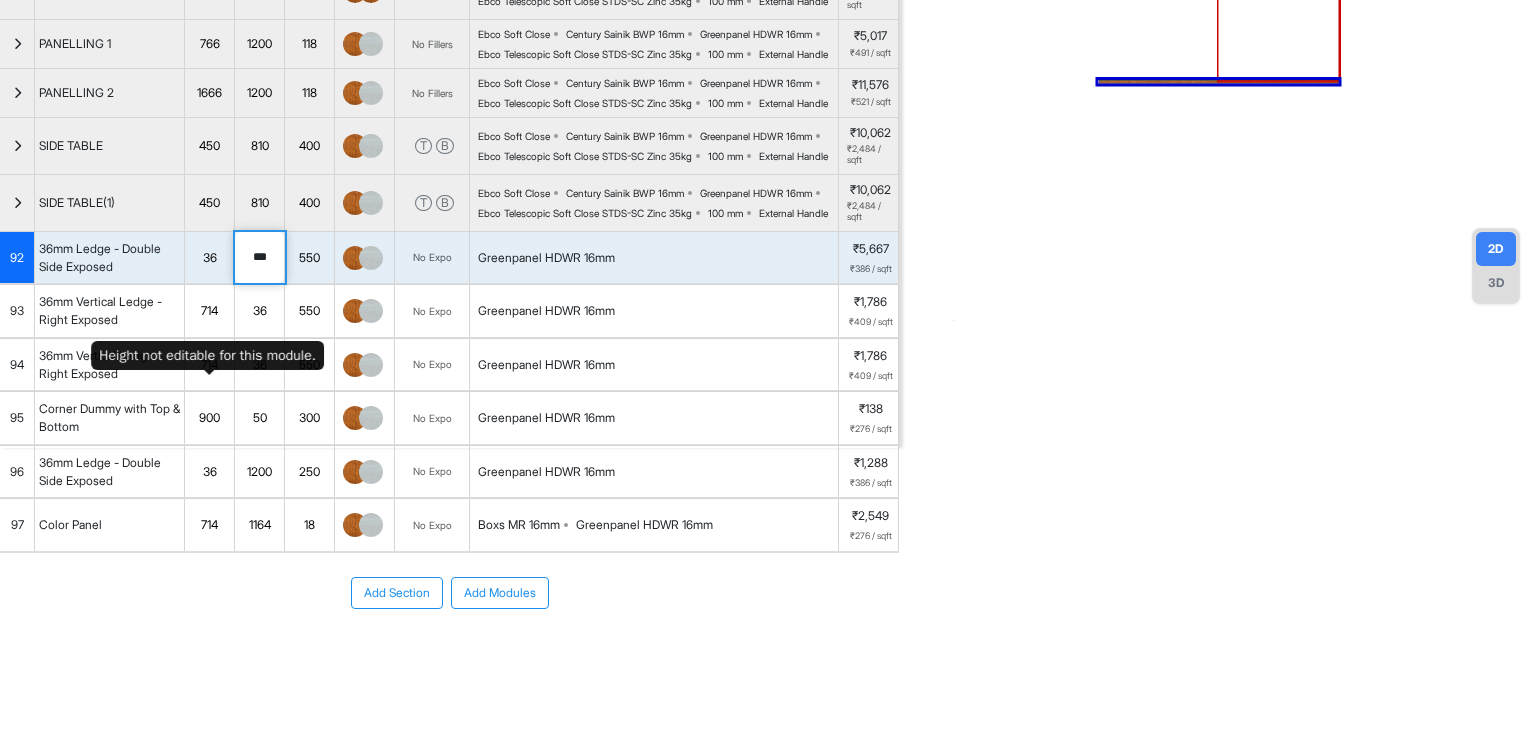 type on "****" 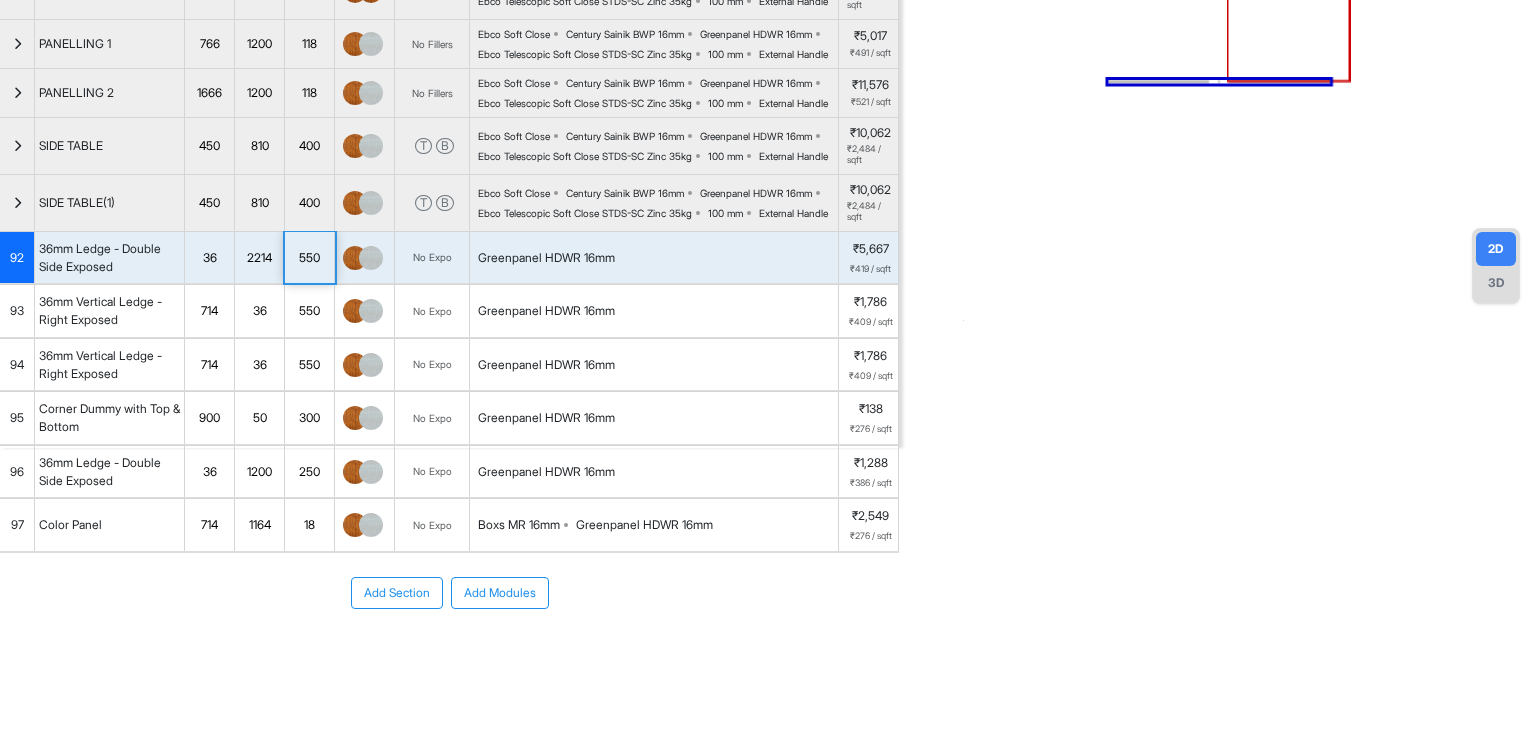 scroll, scrollTop: 0, scrollLeft: 0, axis: both 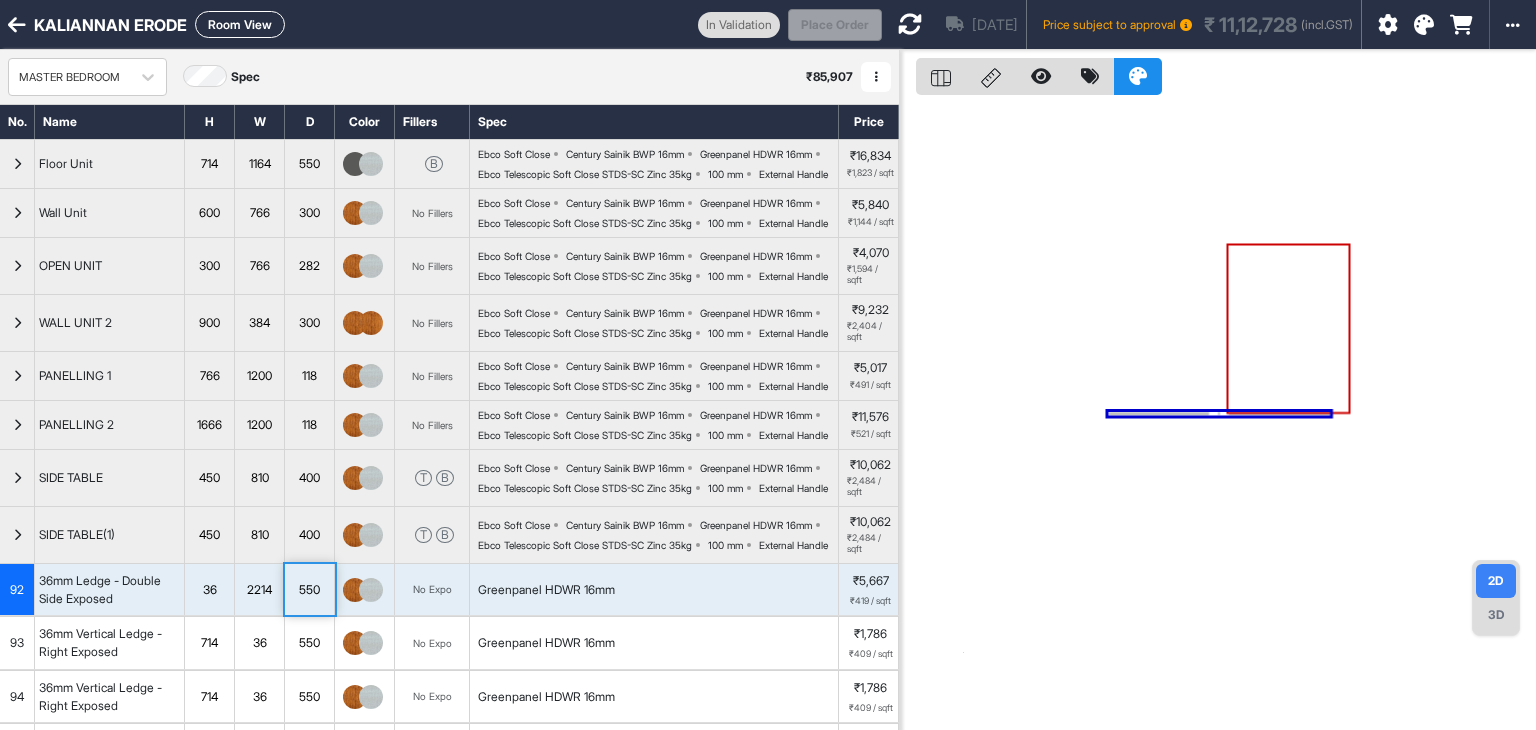 click at bounding box center (910, 24) 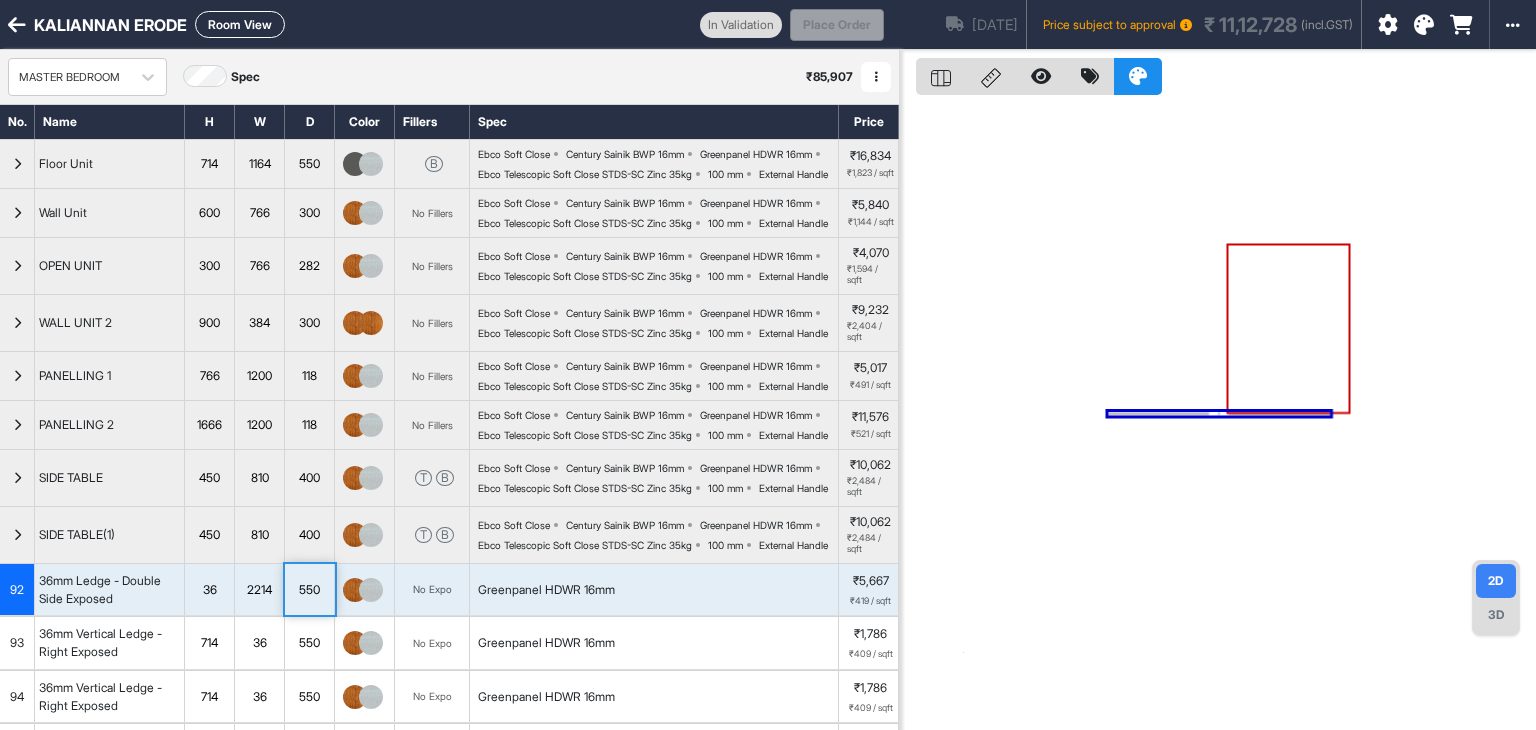 click on "Room View" at bounding box center [240, 24] 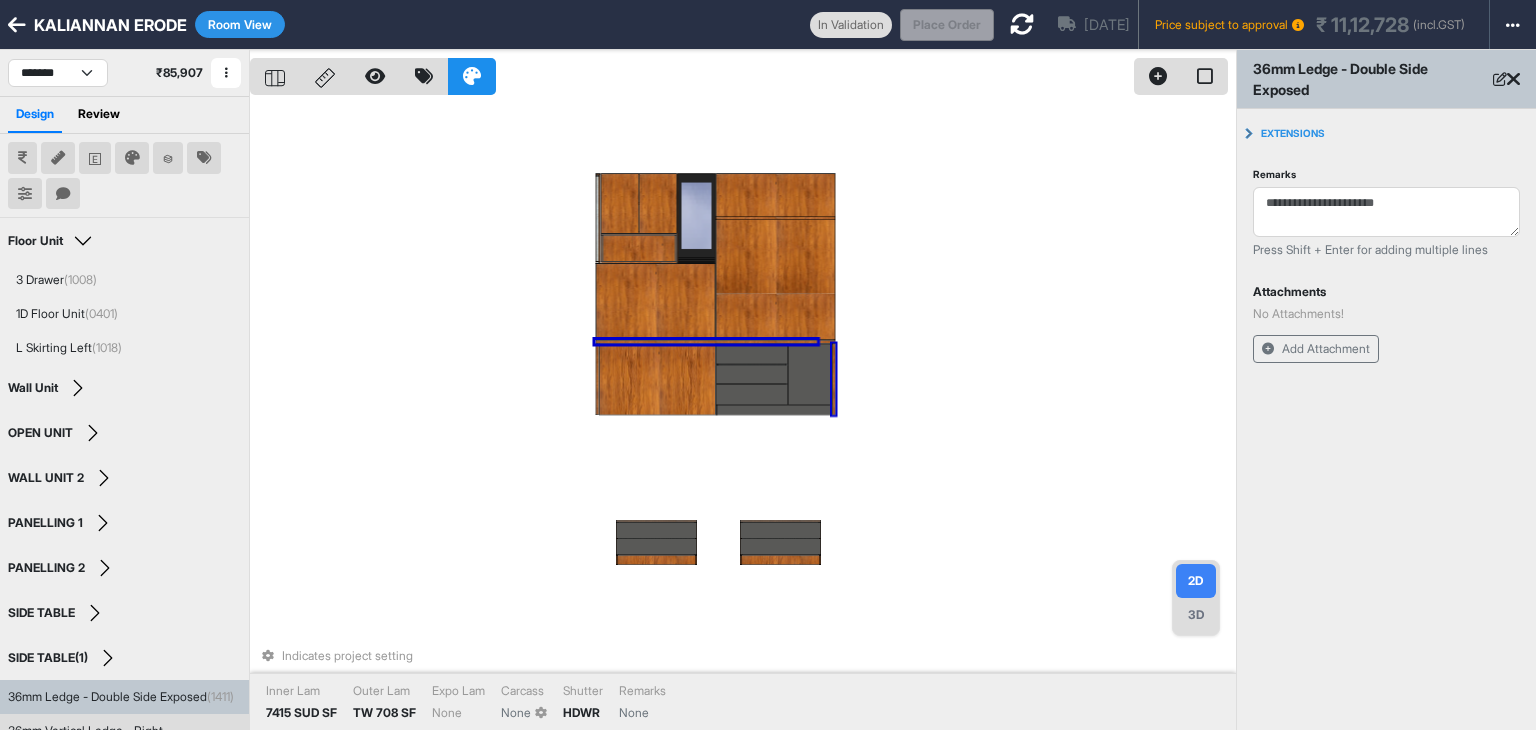 type 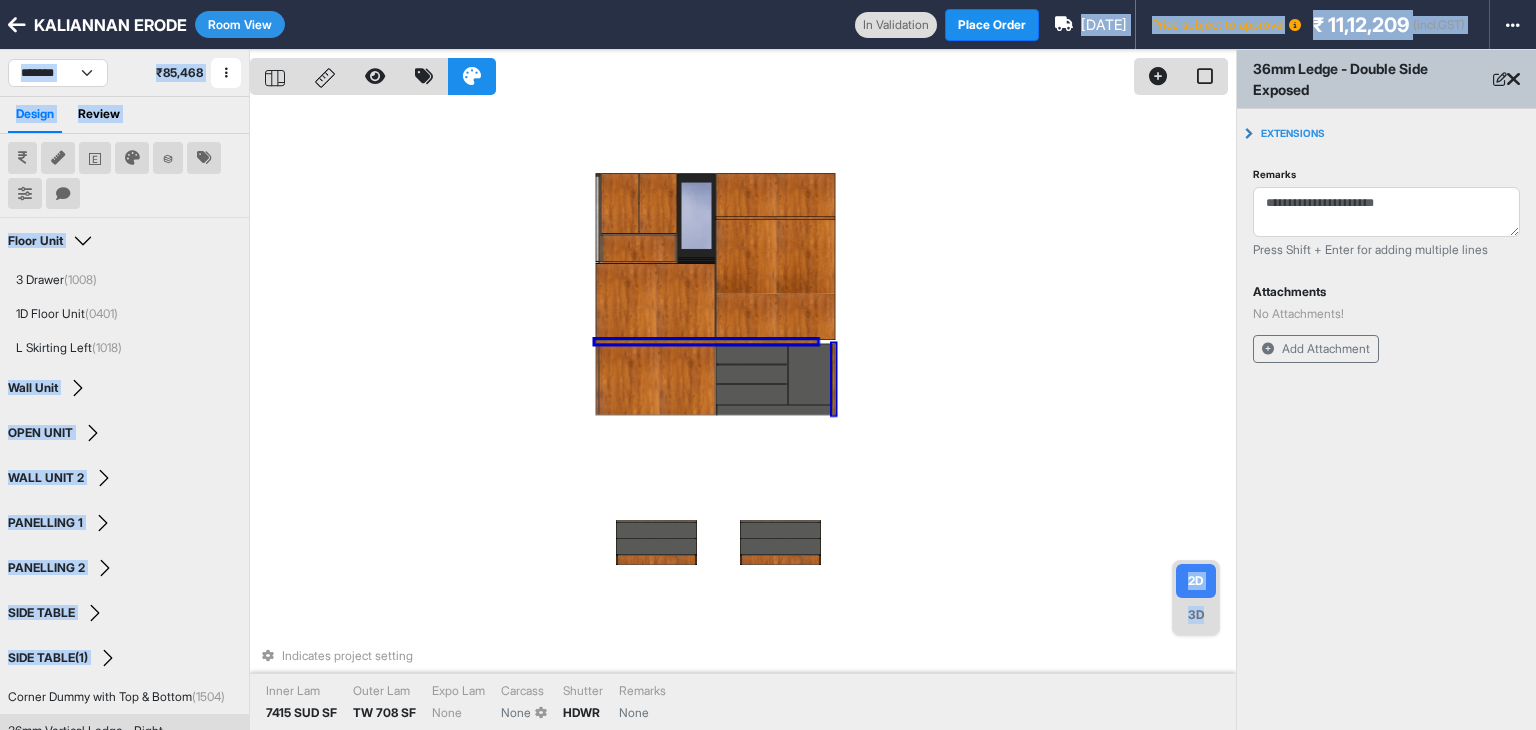 click on "Indicates project setting Inner Lam 7415 SUD SF Outer Lam TW 708 SF Expo Lam None Carcass None Shutter HDWR Remarks None" at bounding box center (743, 415) 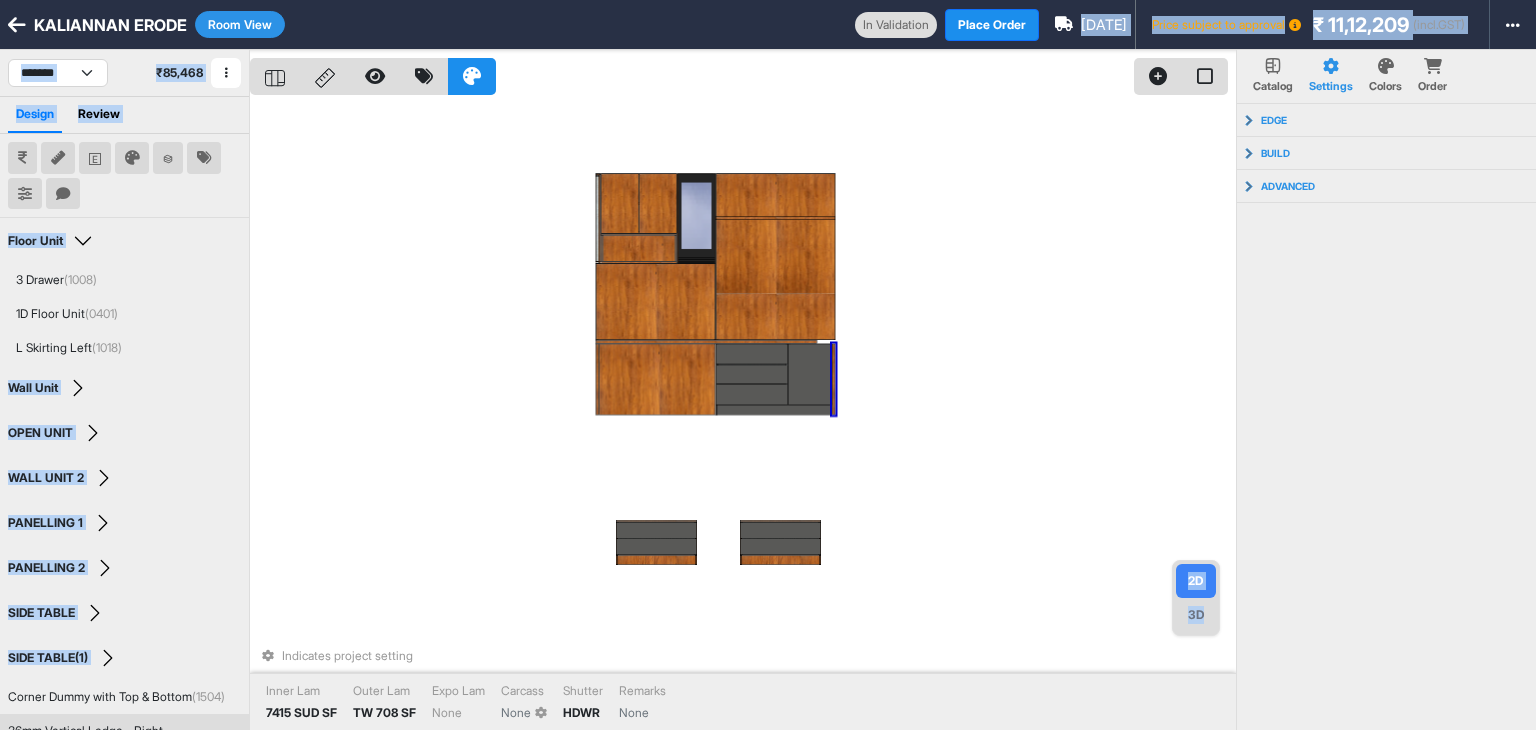click at bounding box center [834, 379] 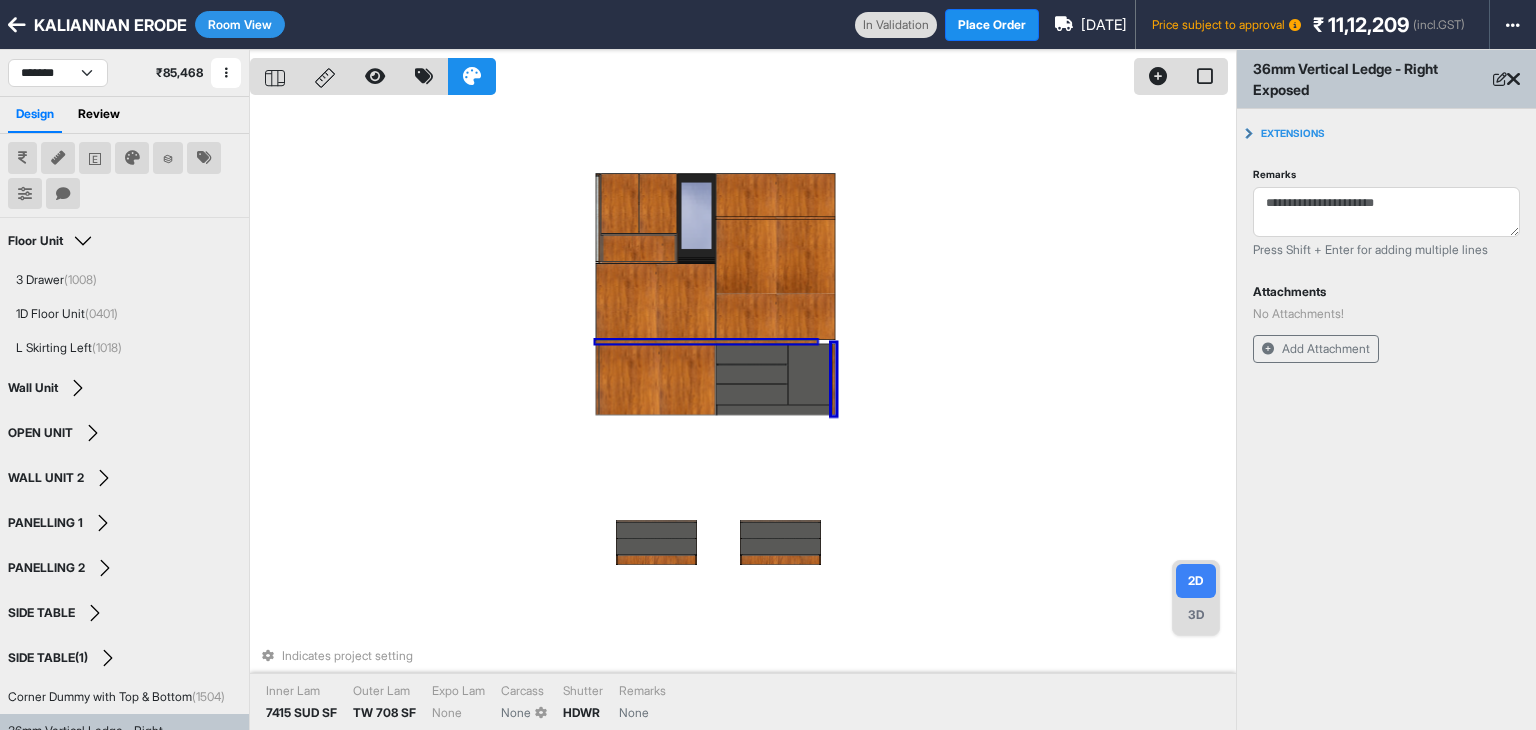 click at bounding box center [706, 342] 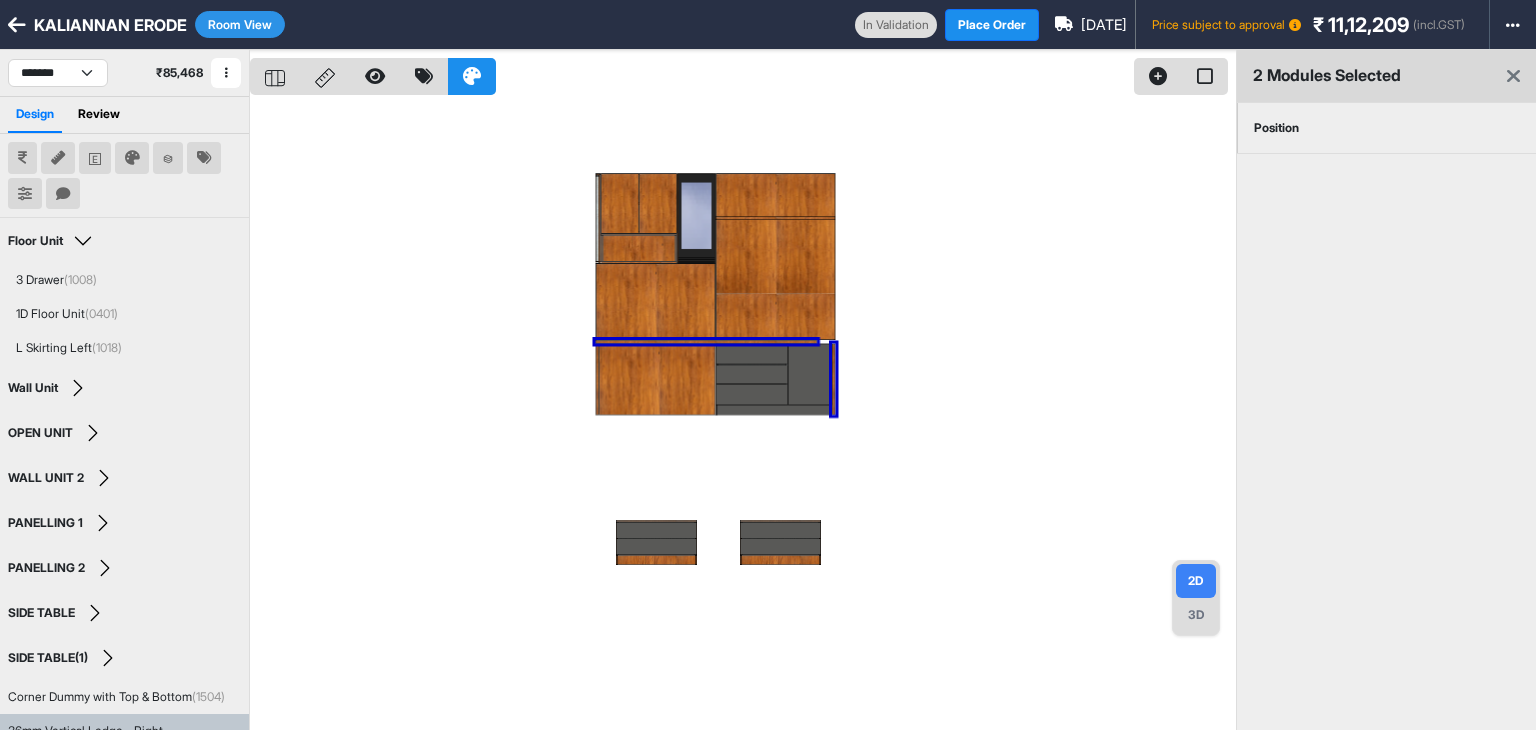 click on "Position" at bounding box center [1276, 128] 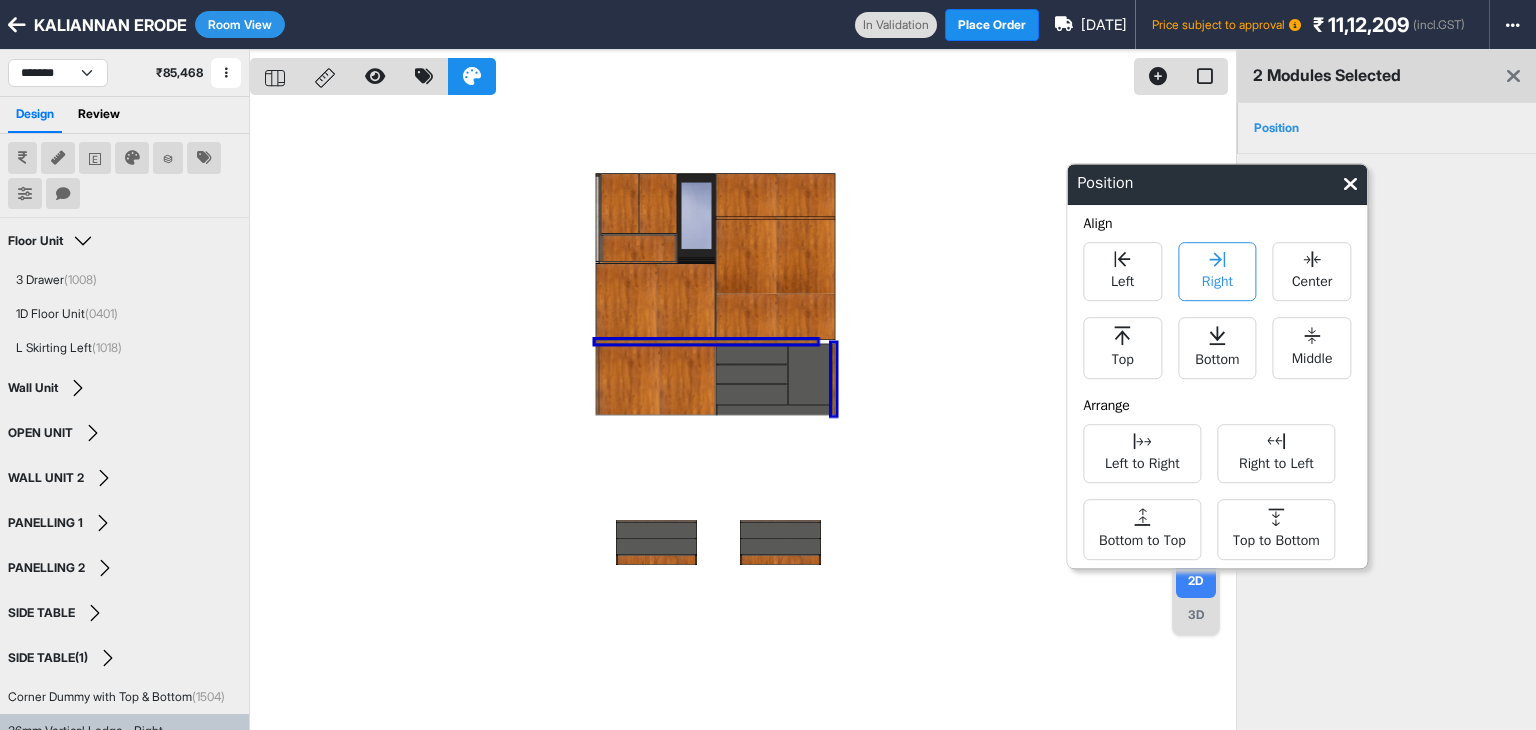 click on "Right" at bounding box center [1217, 279] 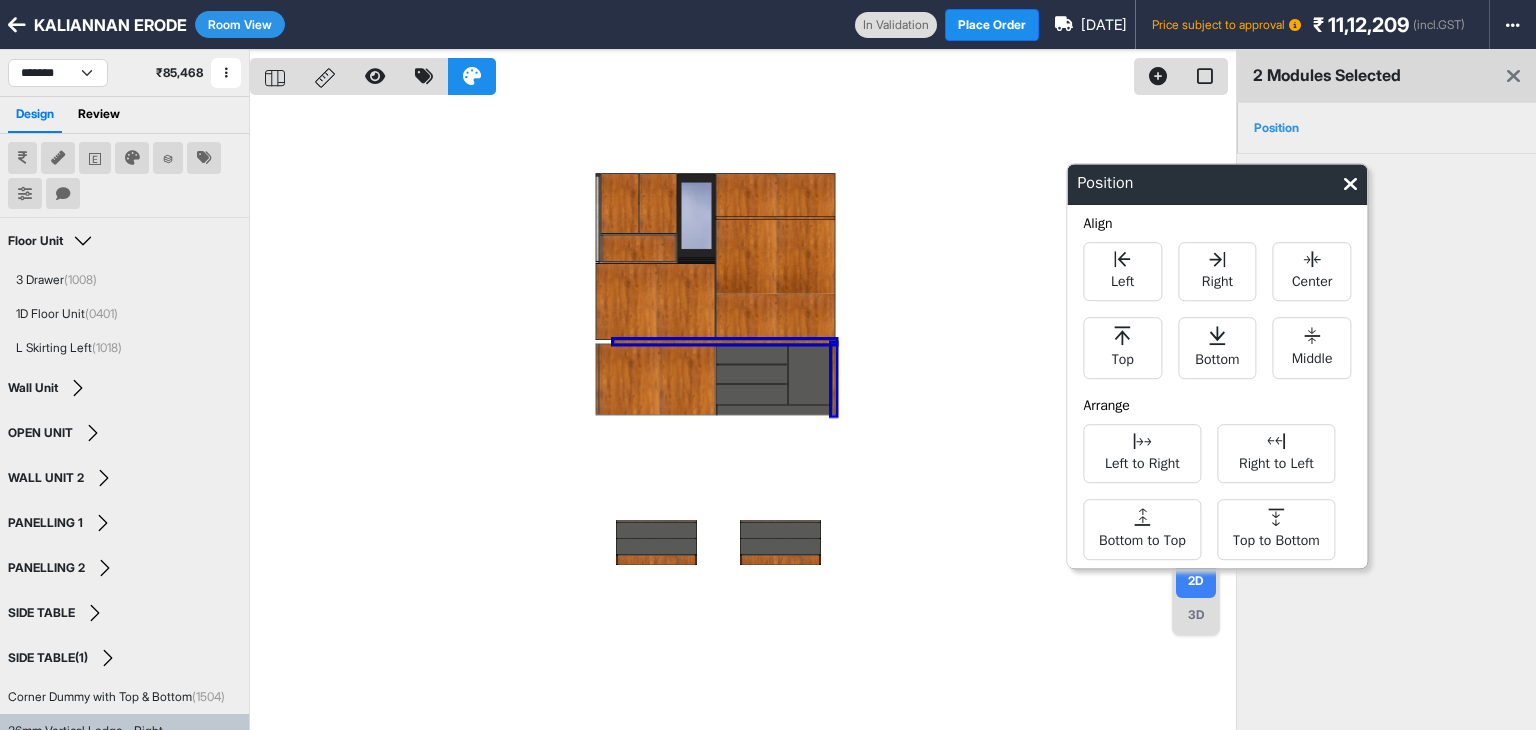 click at bounding box center (743, 415) 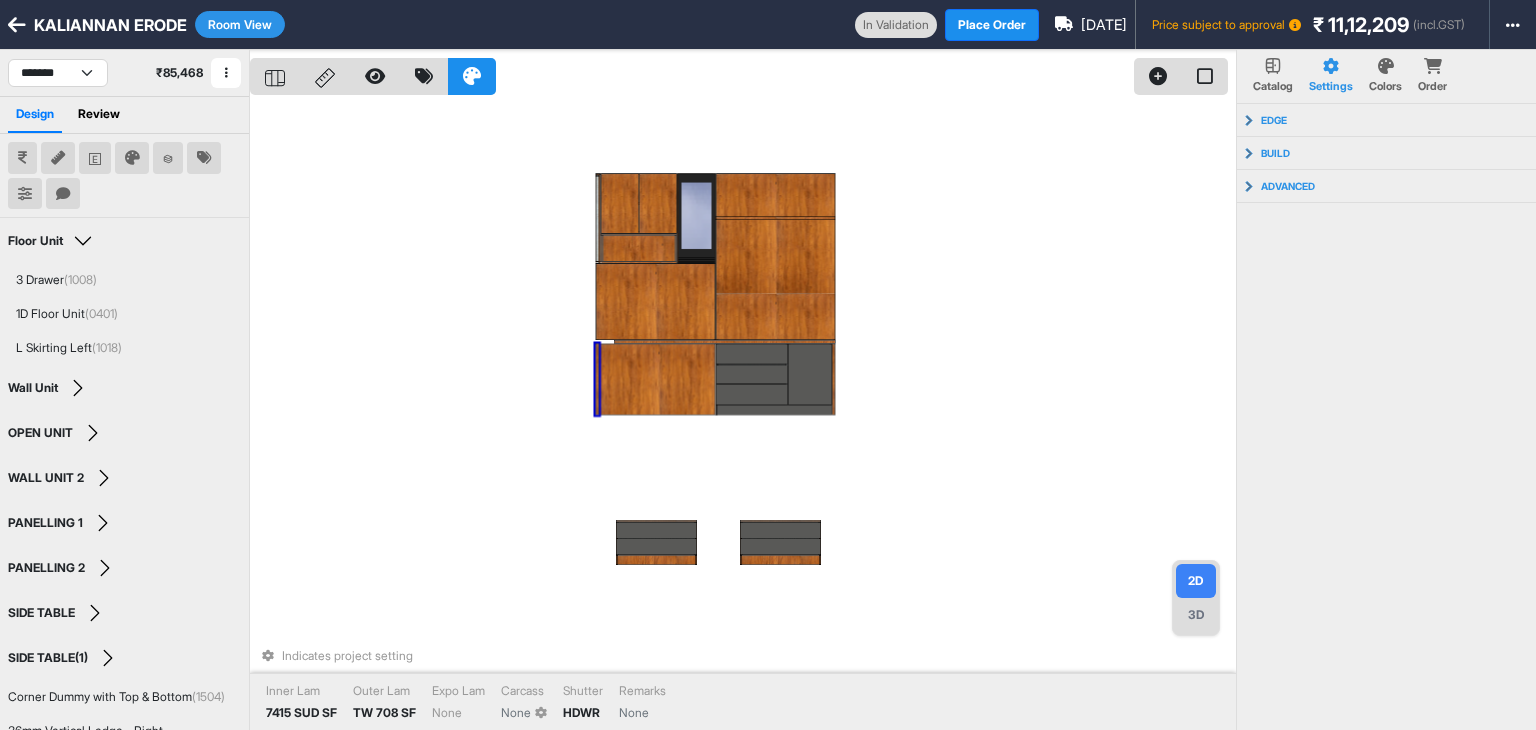 click at bounding box center [598, 379] 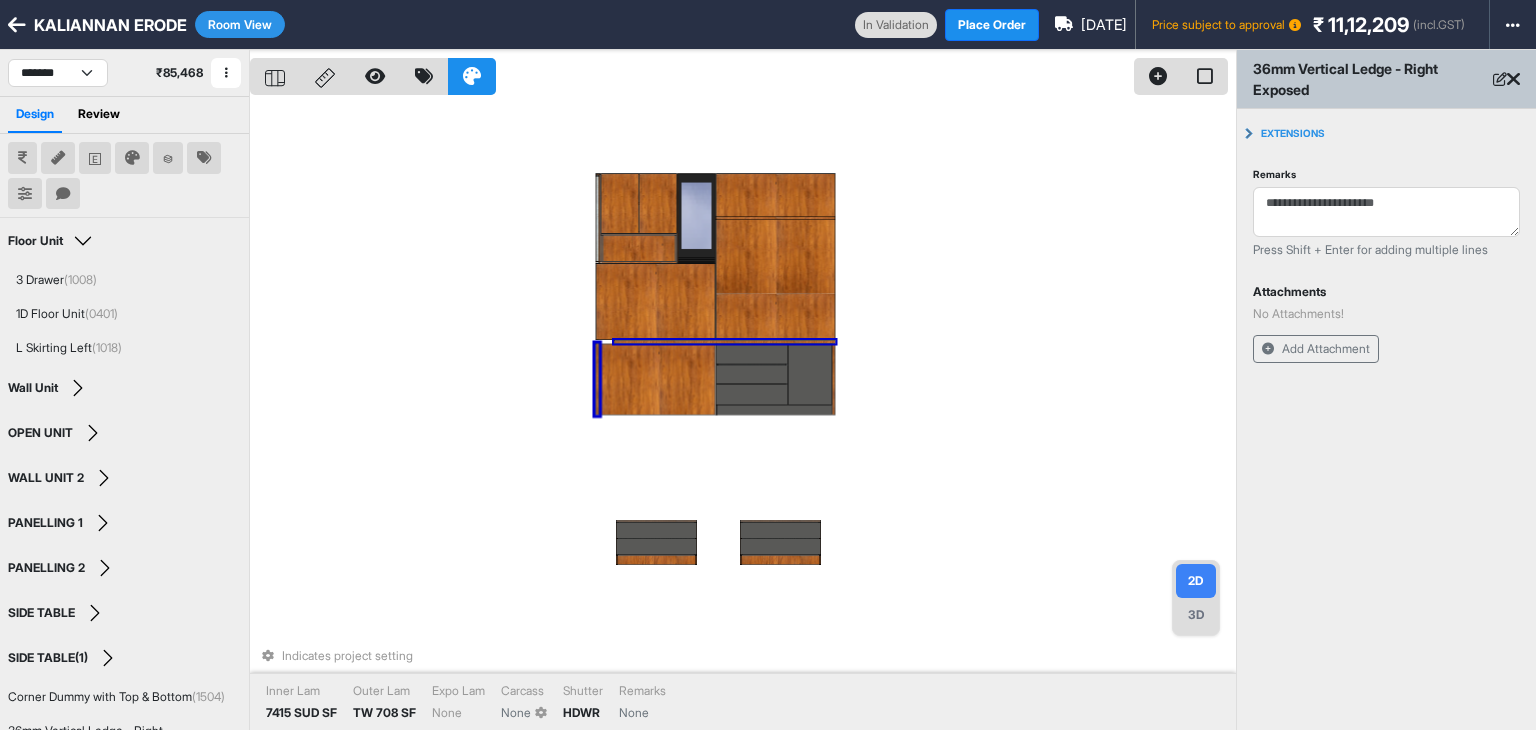 click at bounding box center [724, 342] 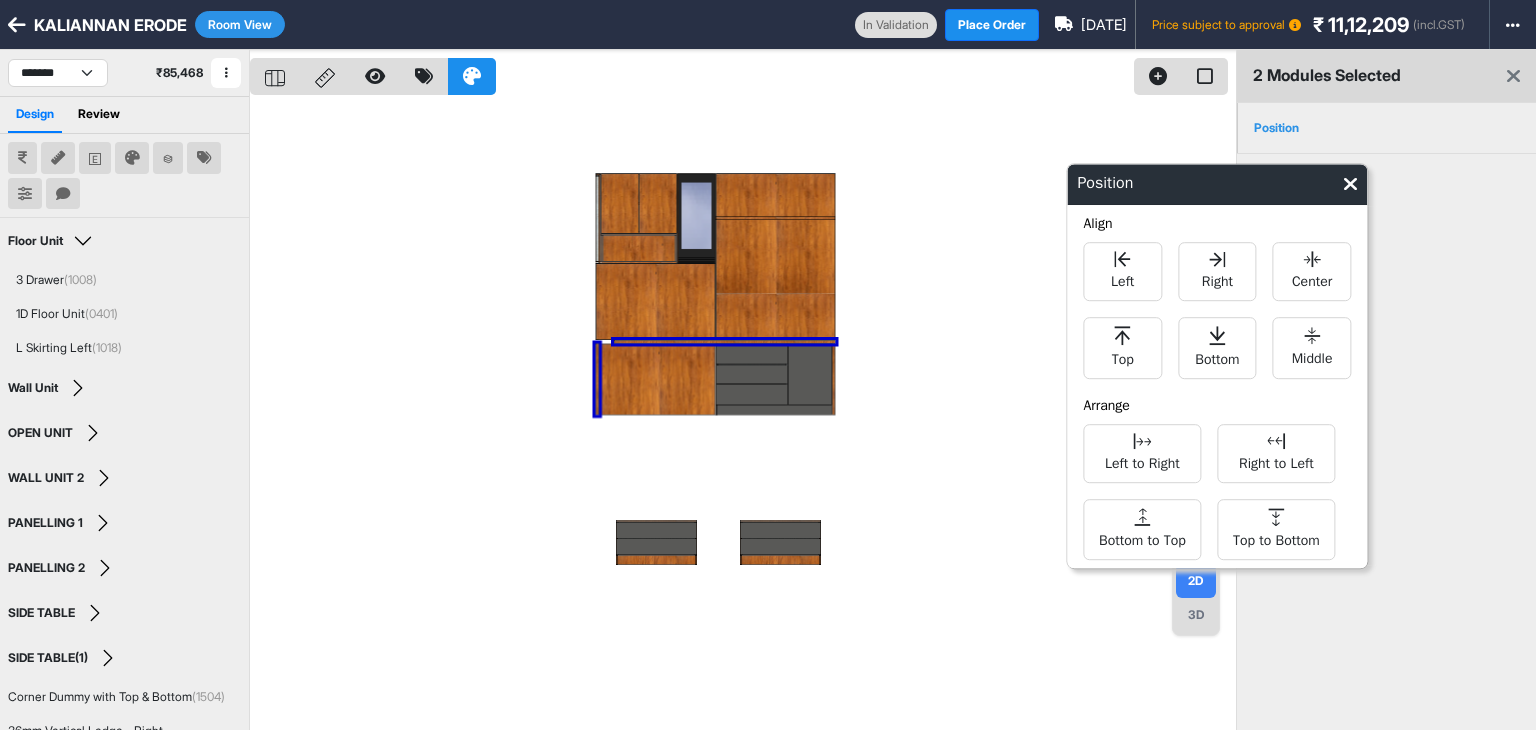 click at bounding box center [743, 415] 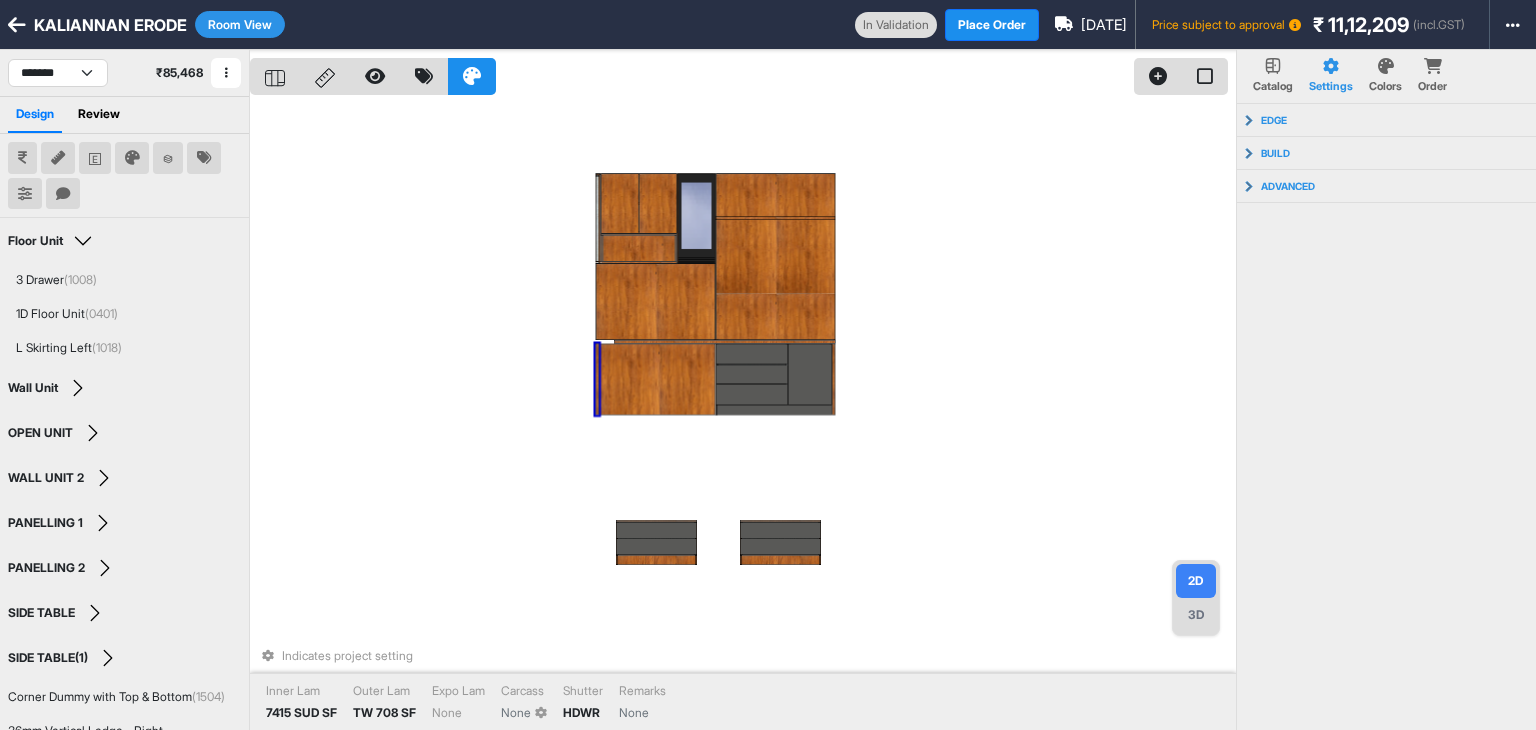 click at bounding box center [598, 379] 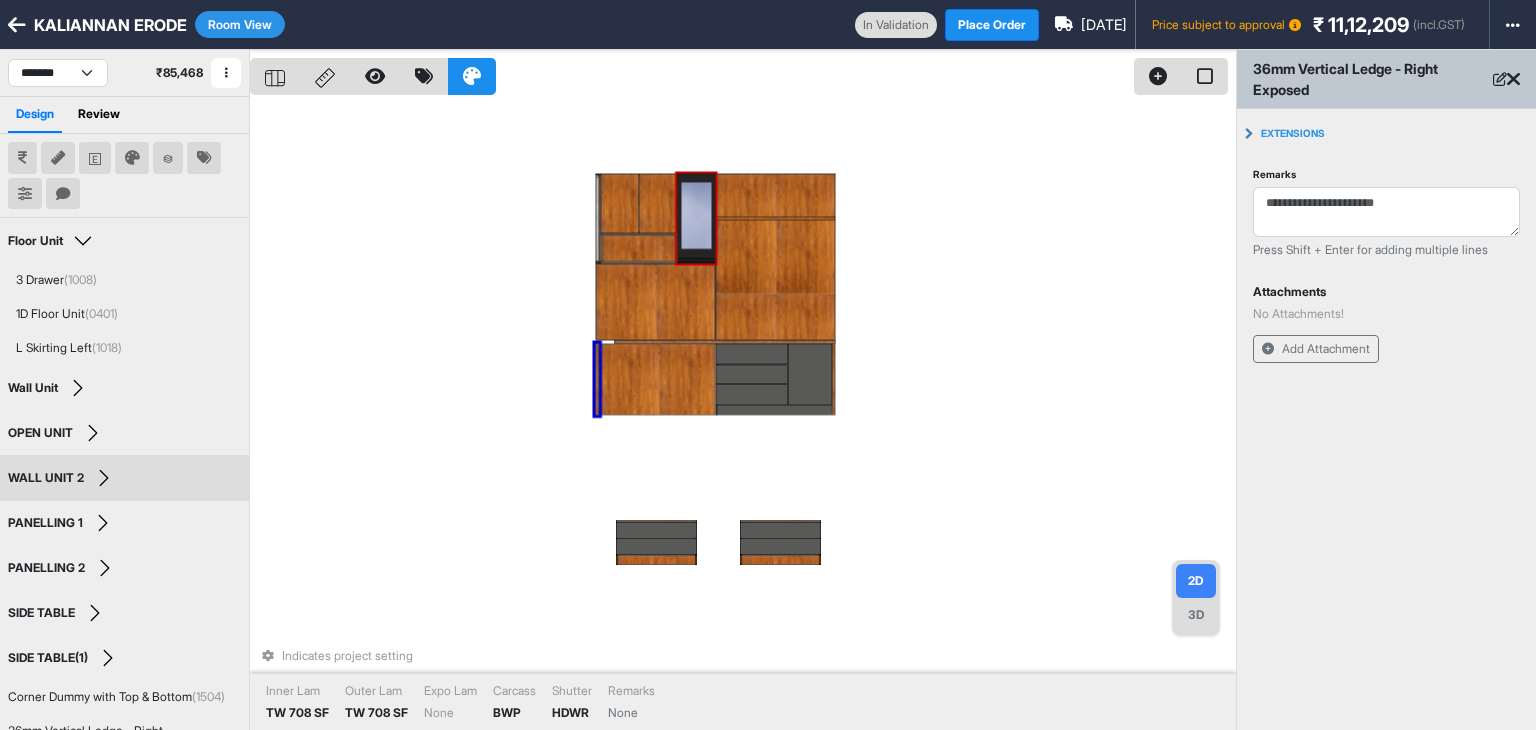 click at bounding box center [696, 218] 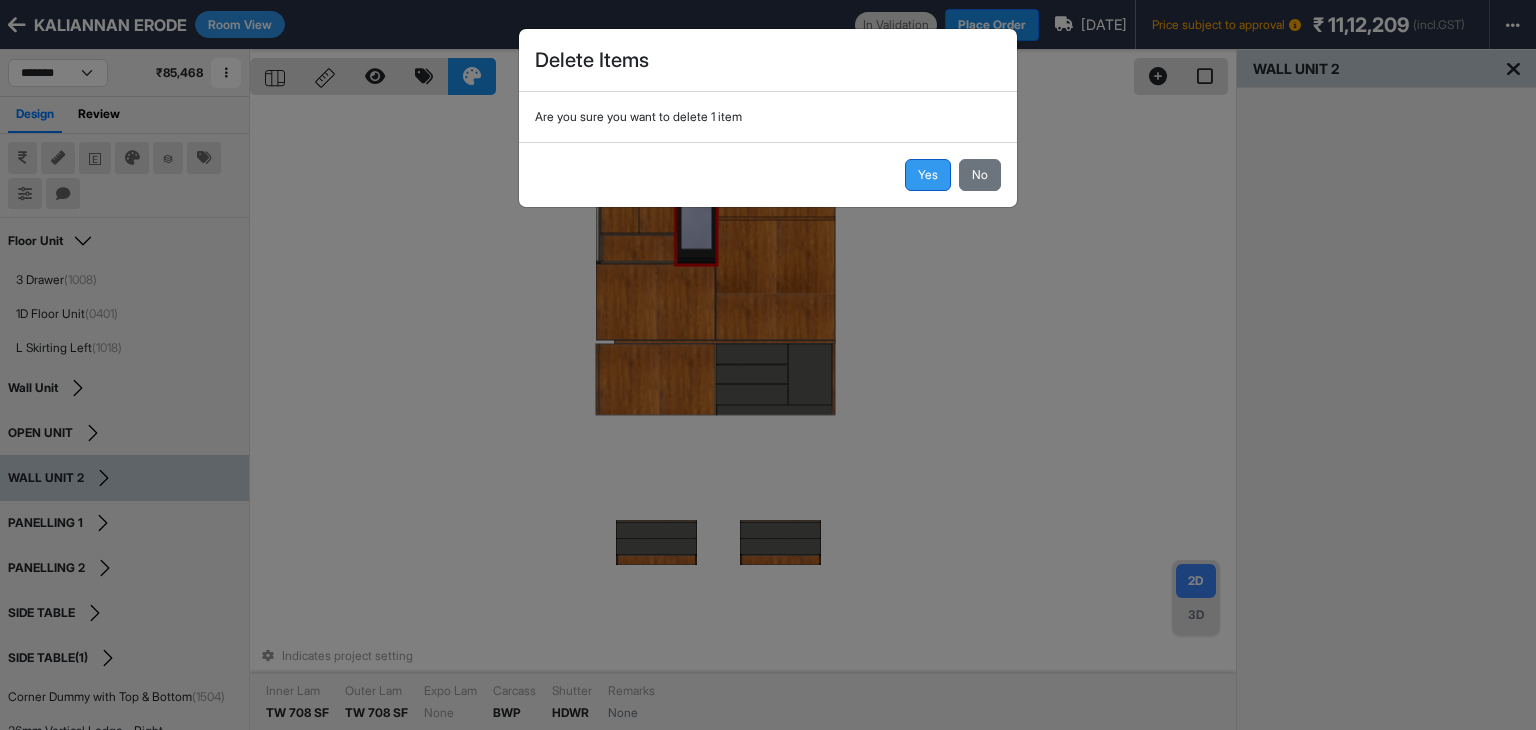 click on "Yes" at bounding box center (928, 175) 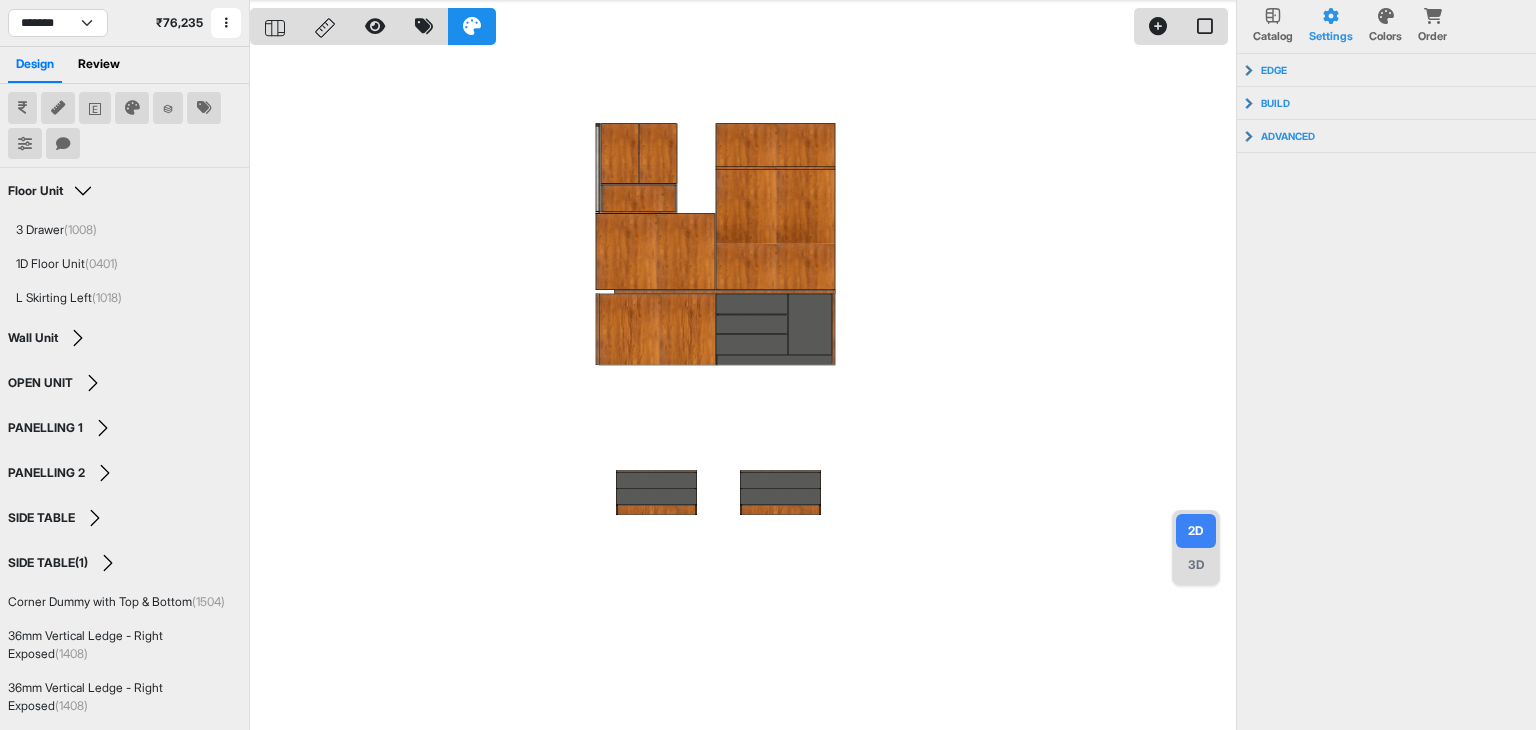 scroll, scrollTop: 0, scrollLeft: 0, axis: both 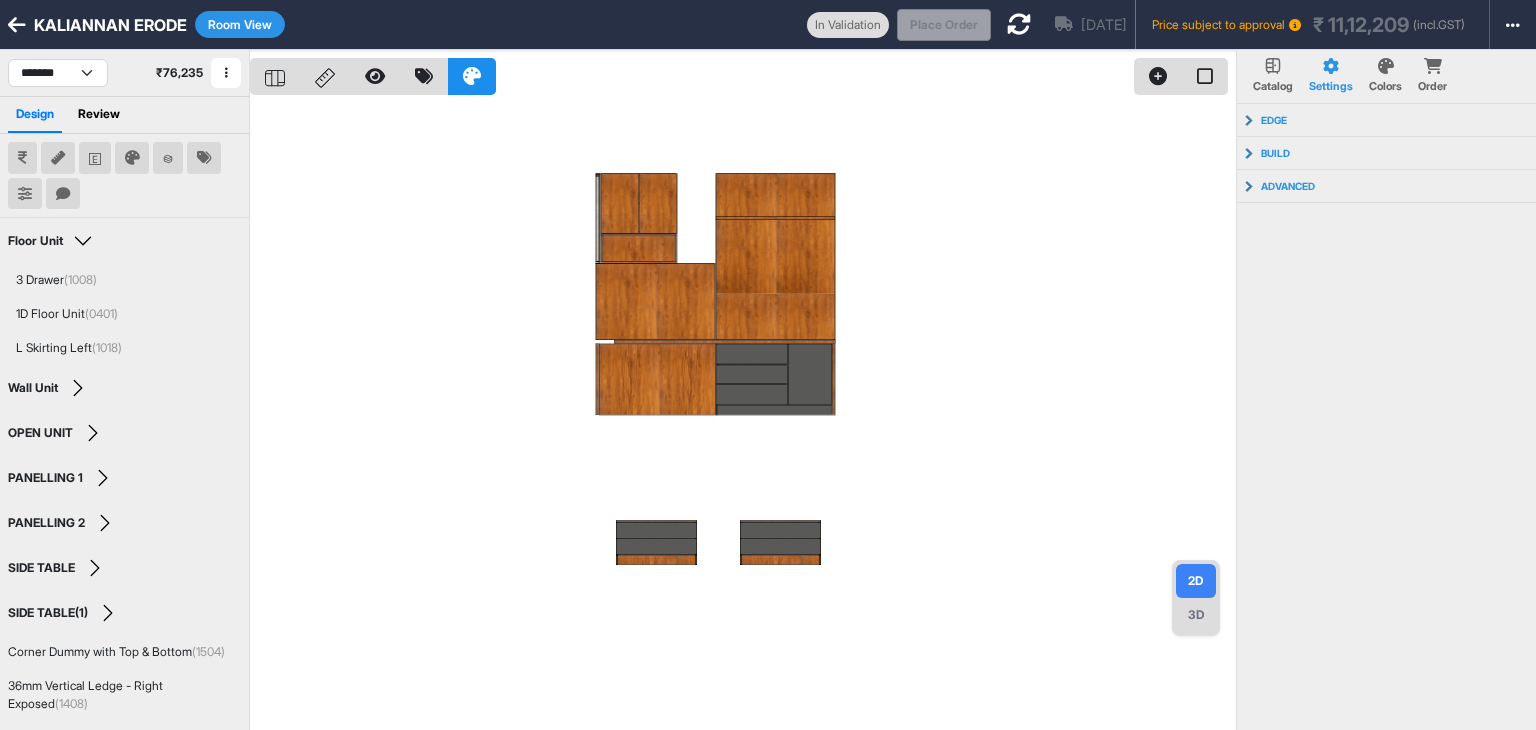 click on "Room View" at bounding box center [240, 24] 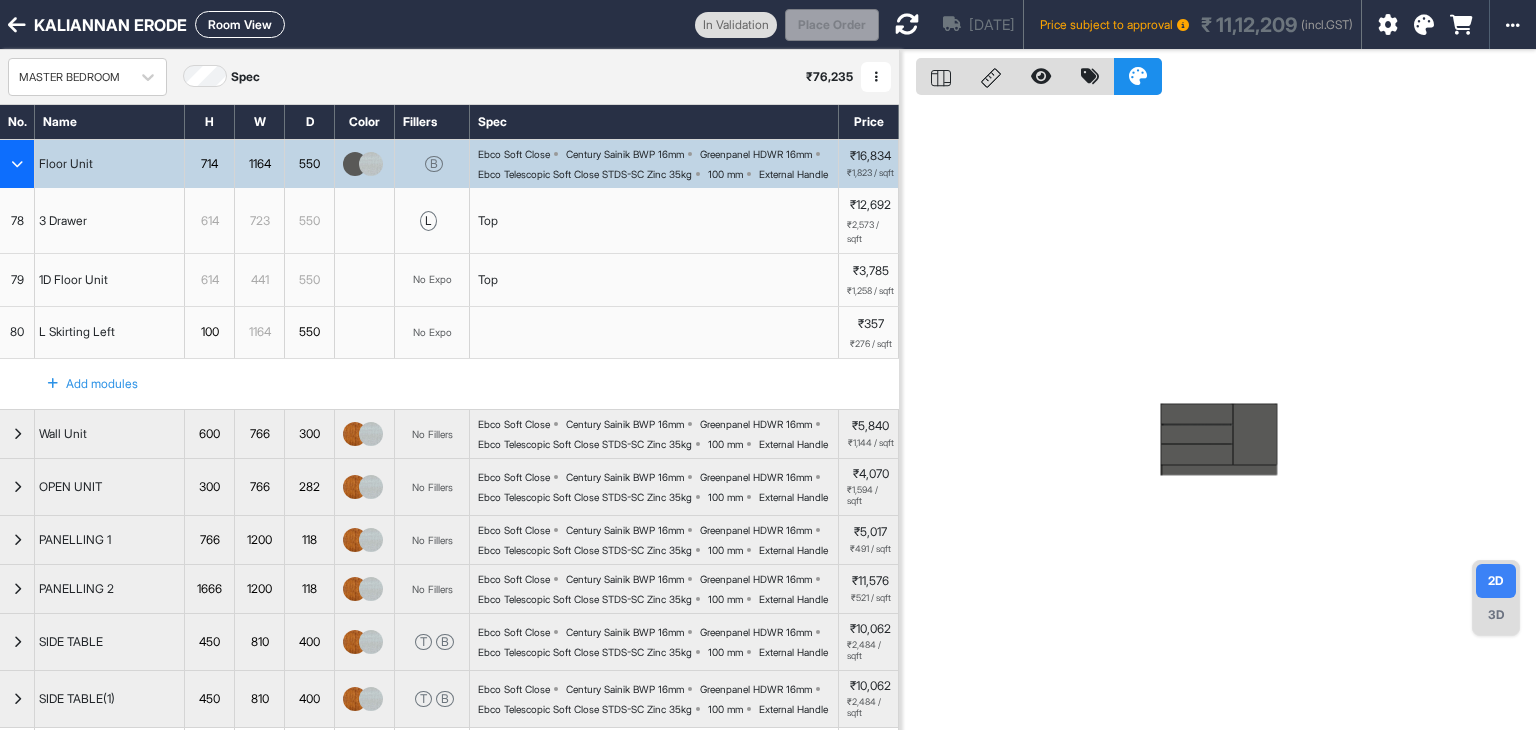 click at bounding box center (17, 164) 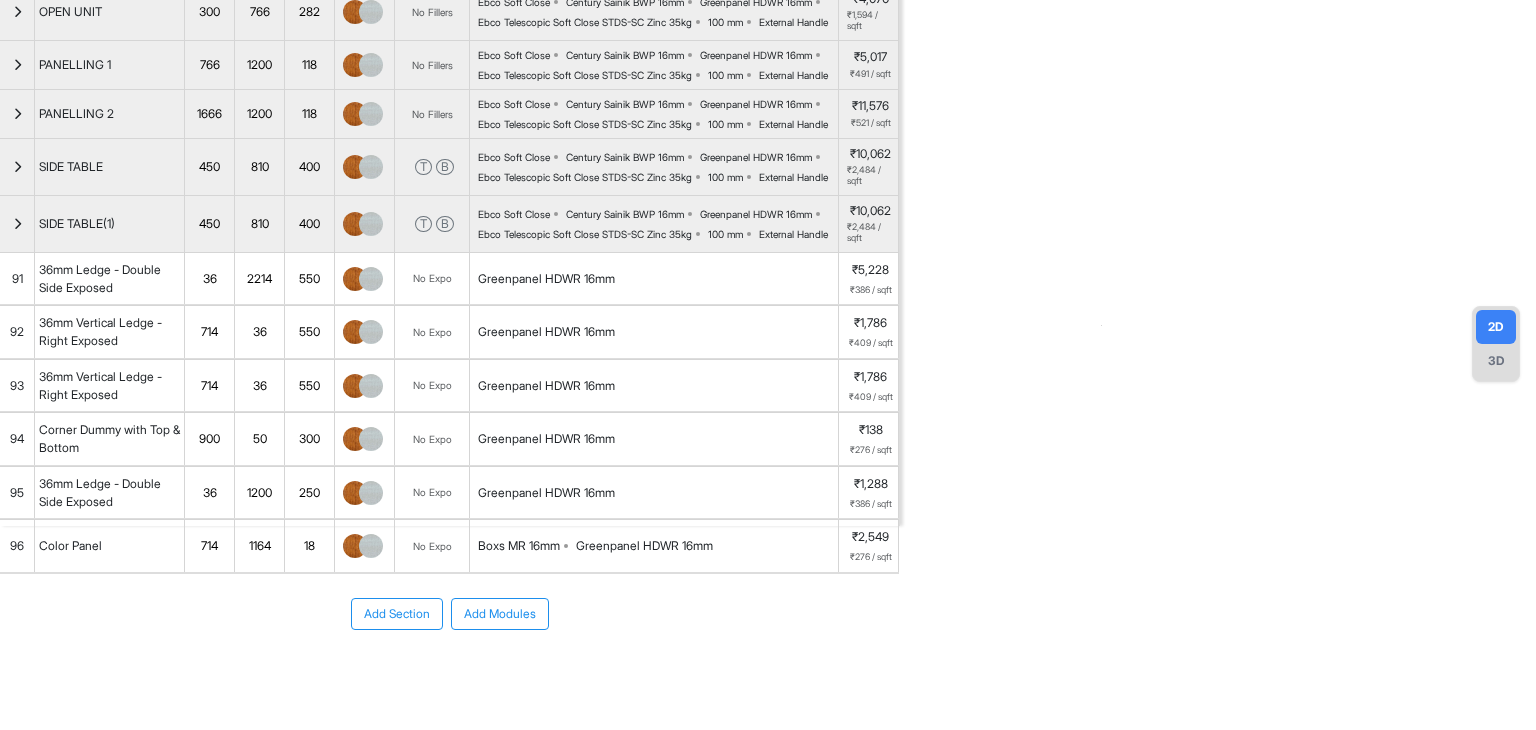 scroll, scrollTop: 260, scrollLeft: 0, axis: vertical 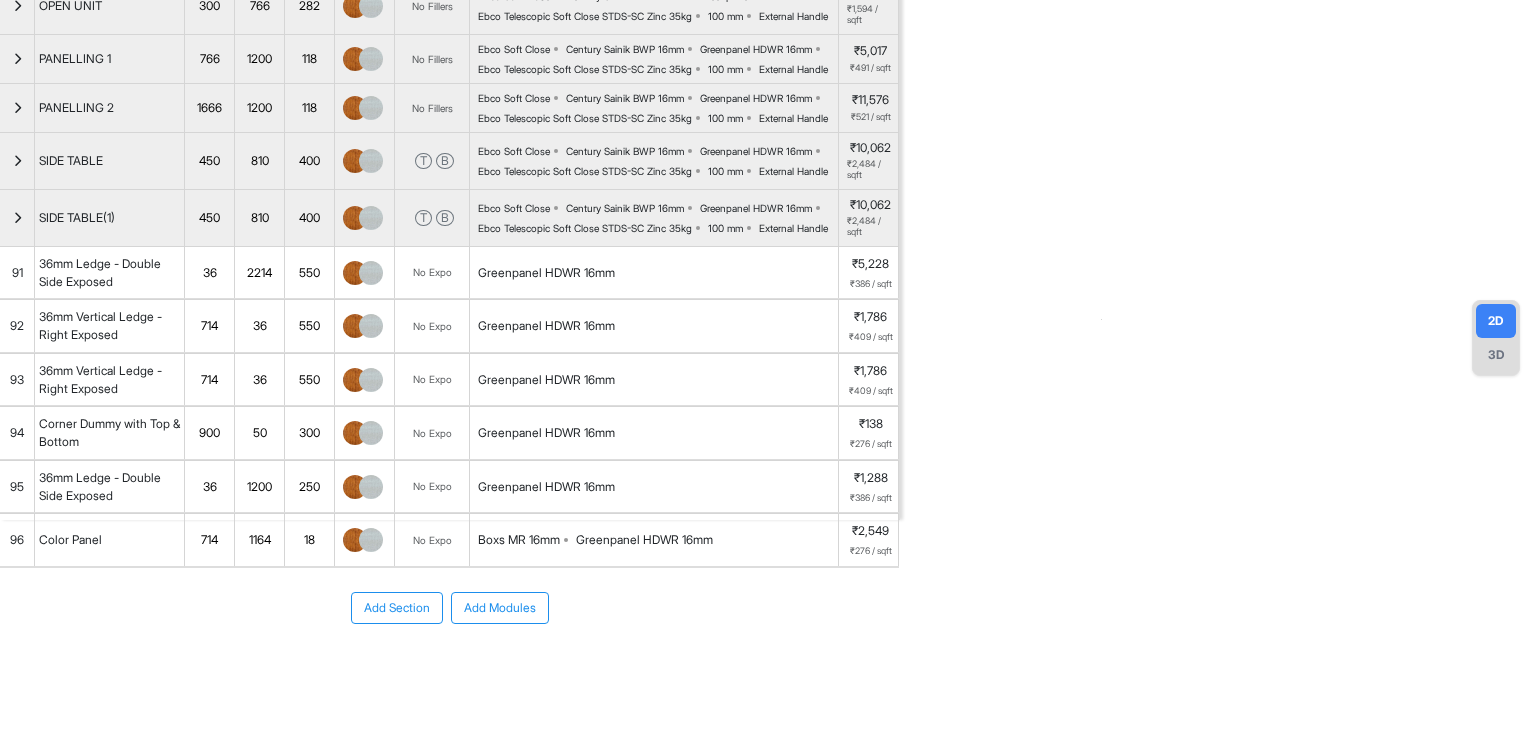 click on "1164" at bounding box center [259, 540] 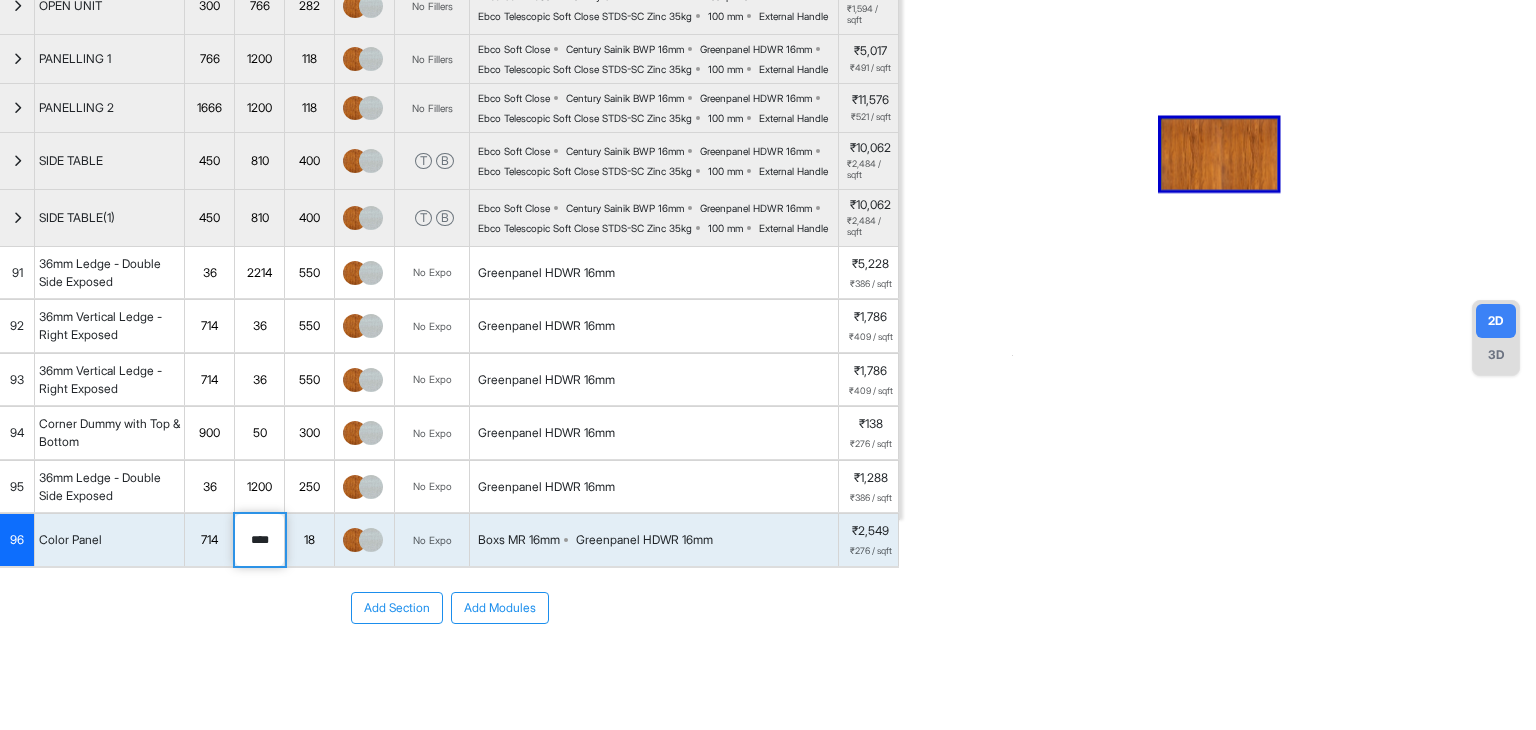 drag, startPoint x: 276, startPoint y: 641, endPoint x: 220, endPoint y: 648, distance: 56.435802 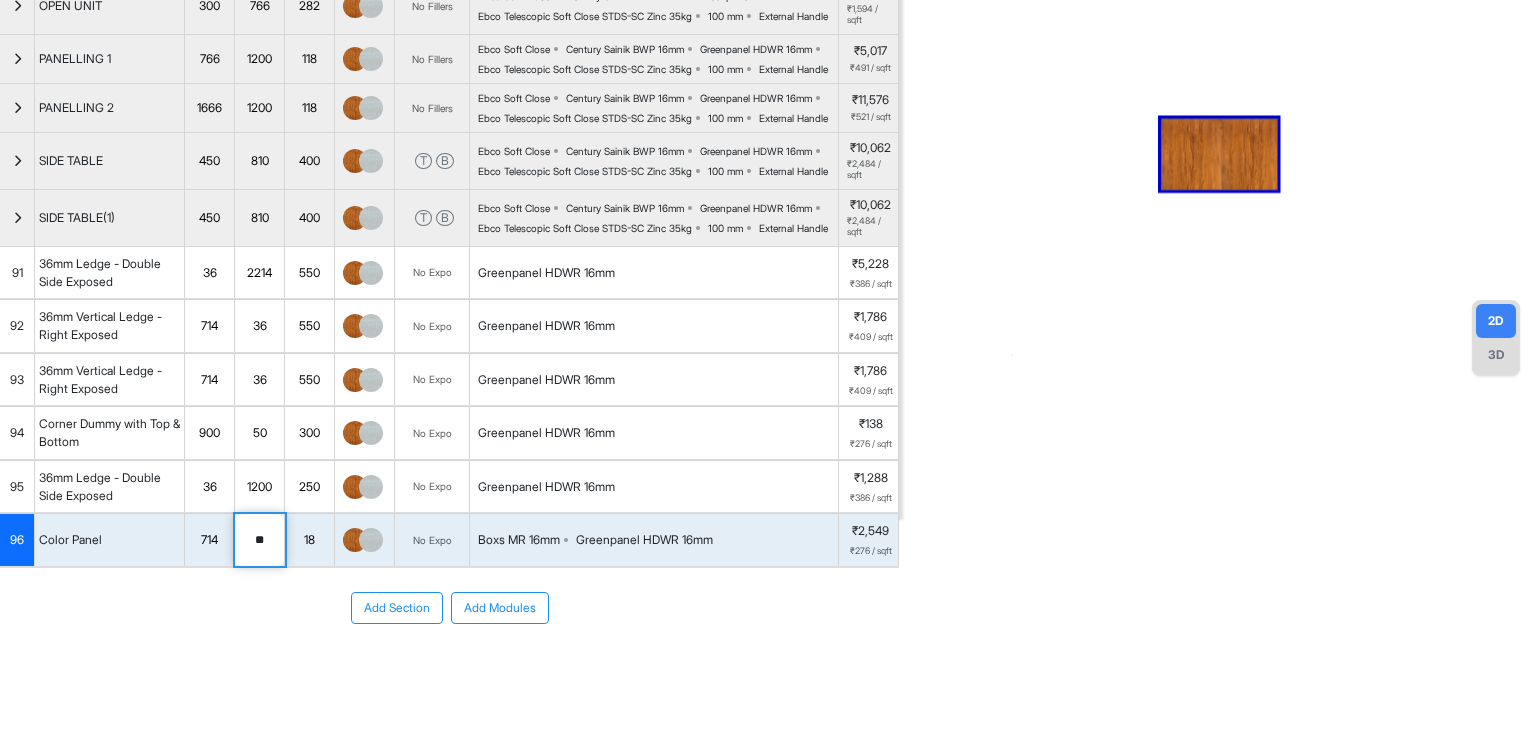 type on "***" 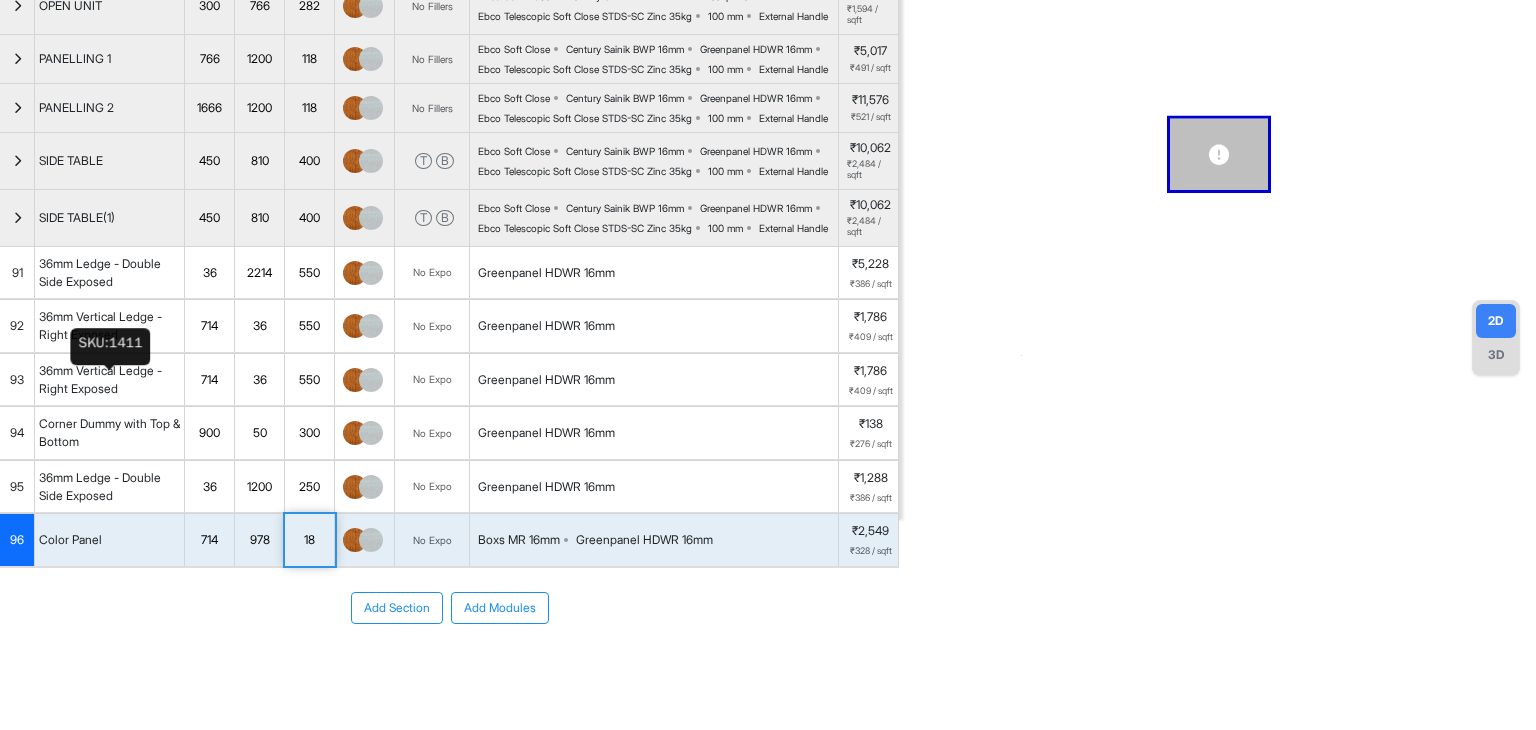 scroll, scrollTop: 0, scrollLeft: 0, axis: both 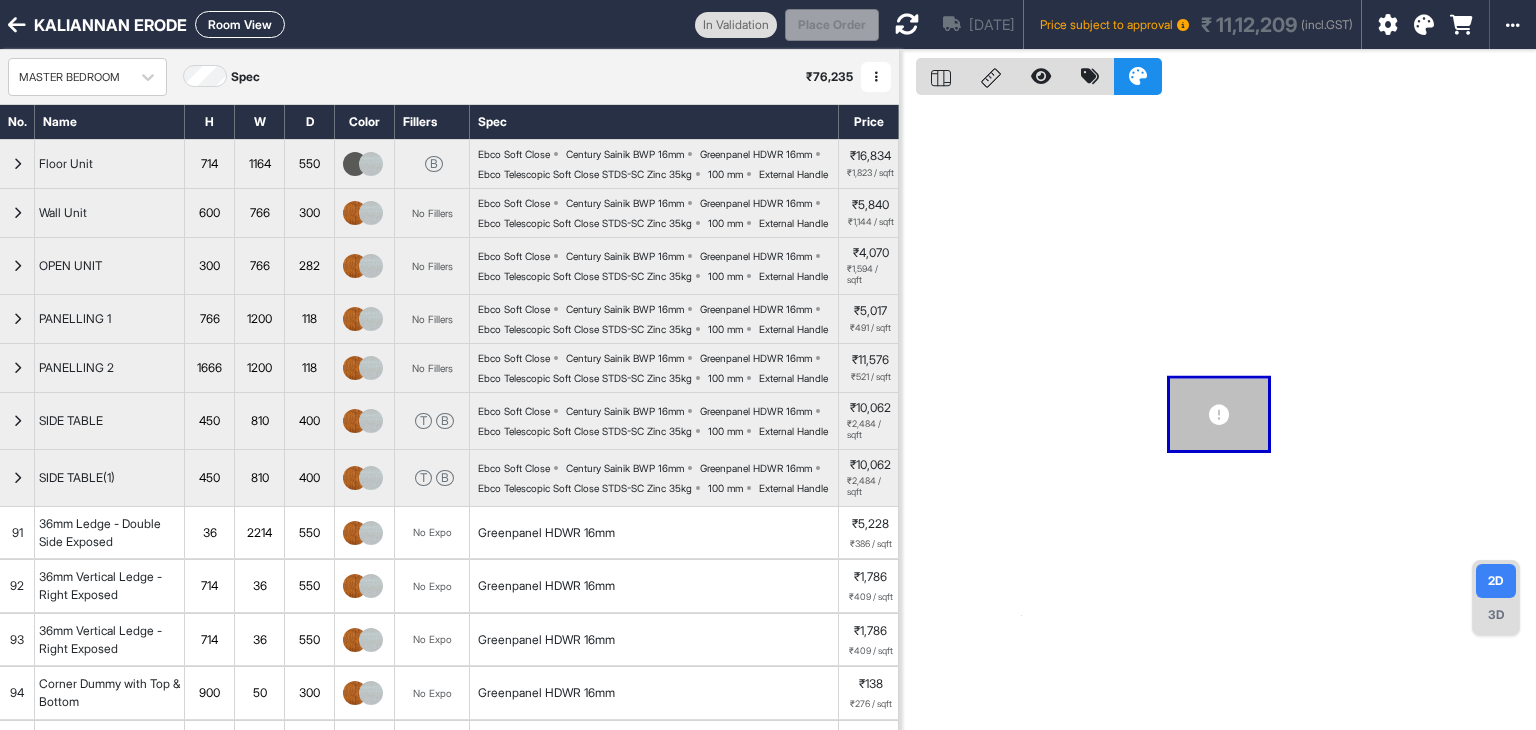 click at bounding box center [907, 24] 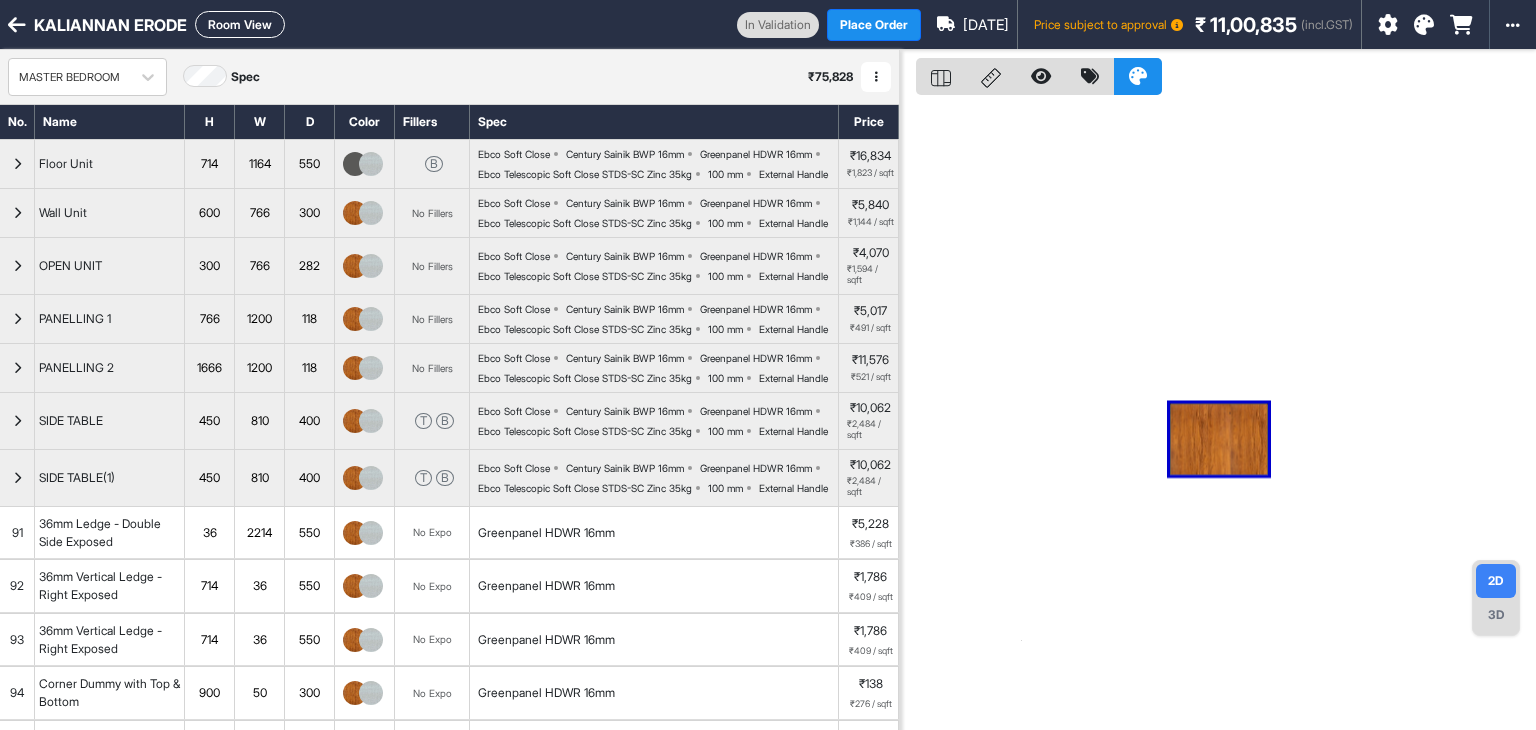 click on "Room View" at bounding box center [240, 24] 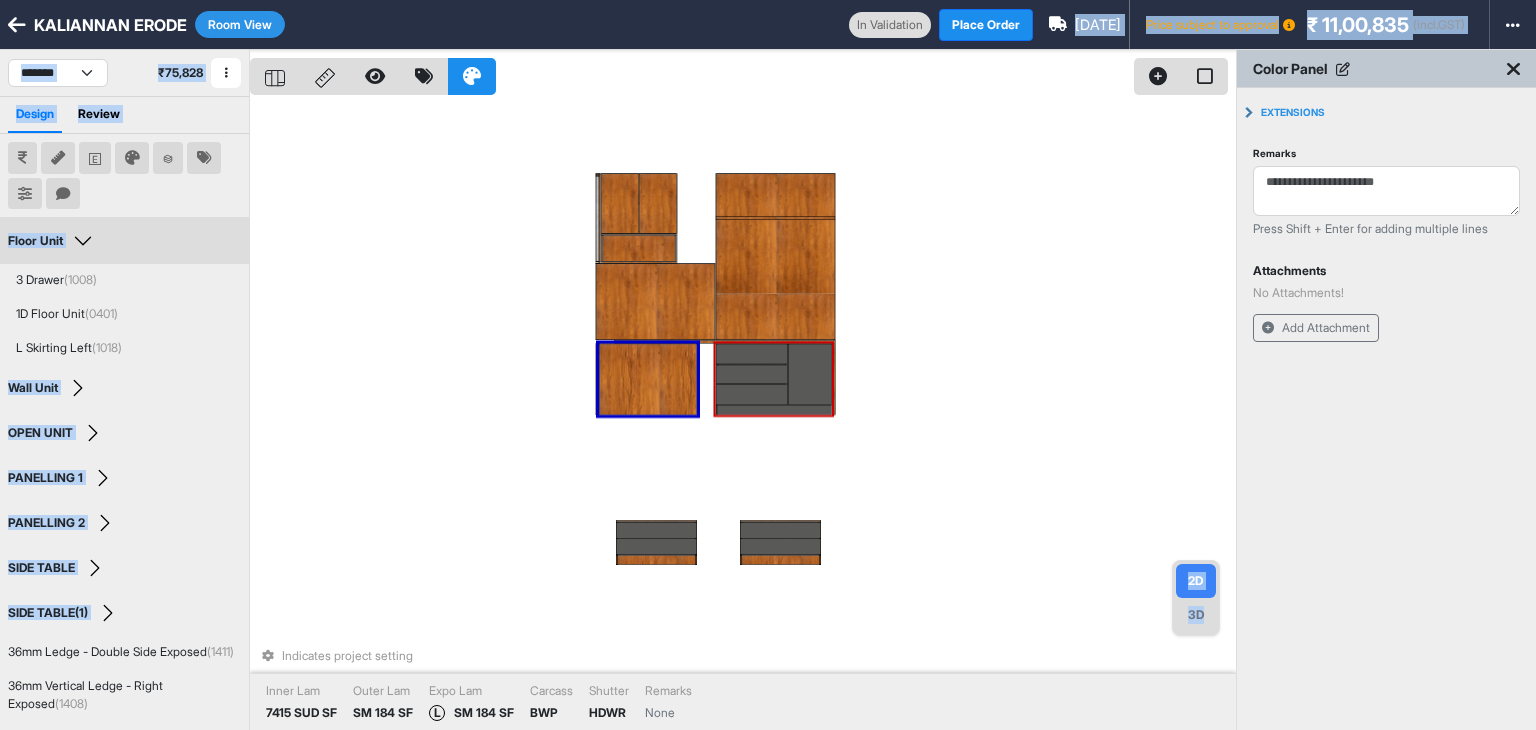 click at bounding box center [752, 374] 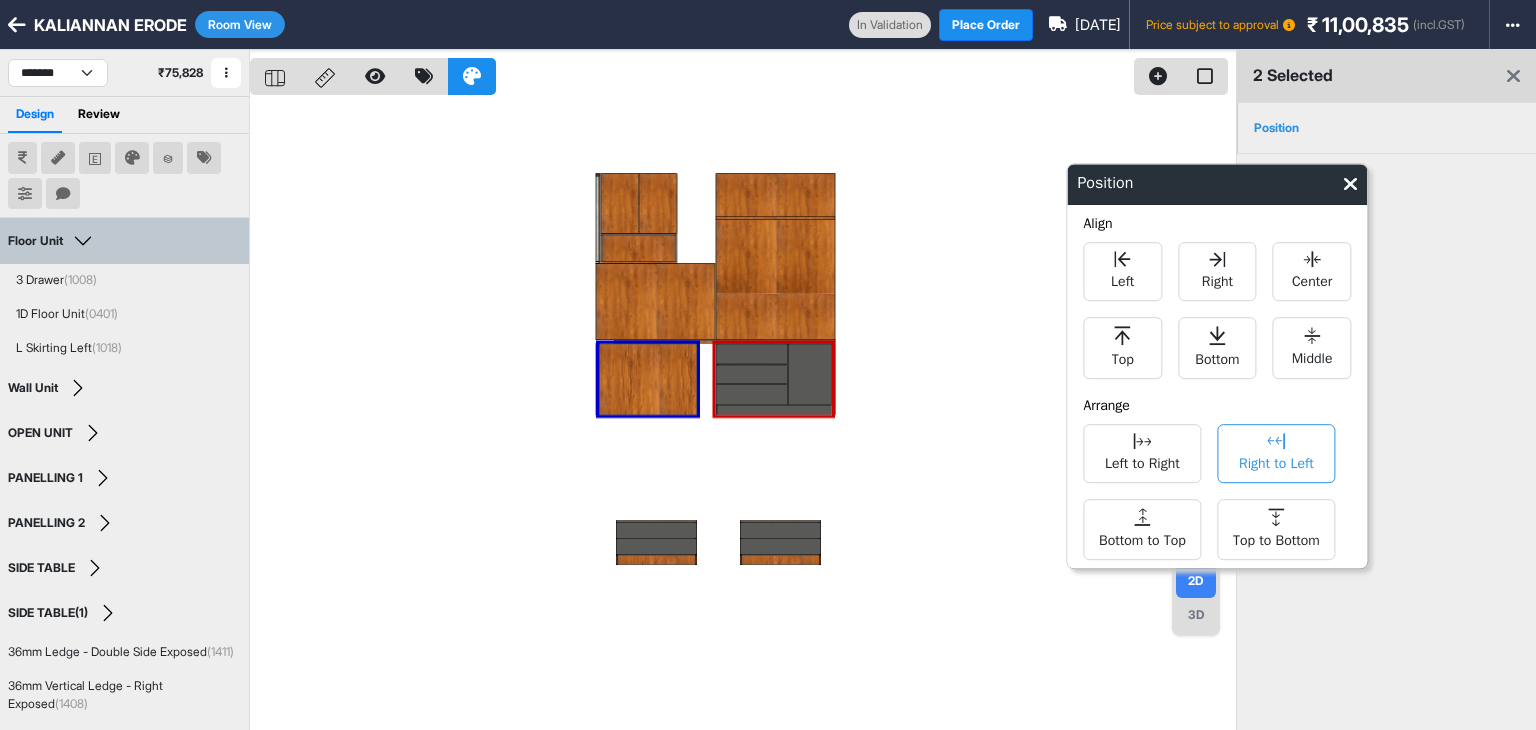 click on "Right to Left" at bounding box center [1276, 461] 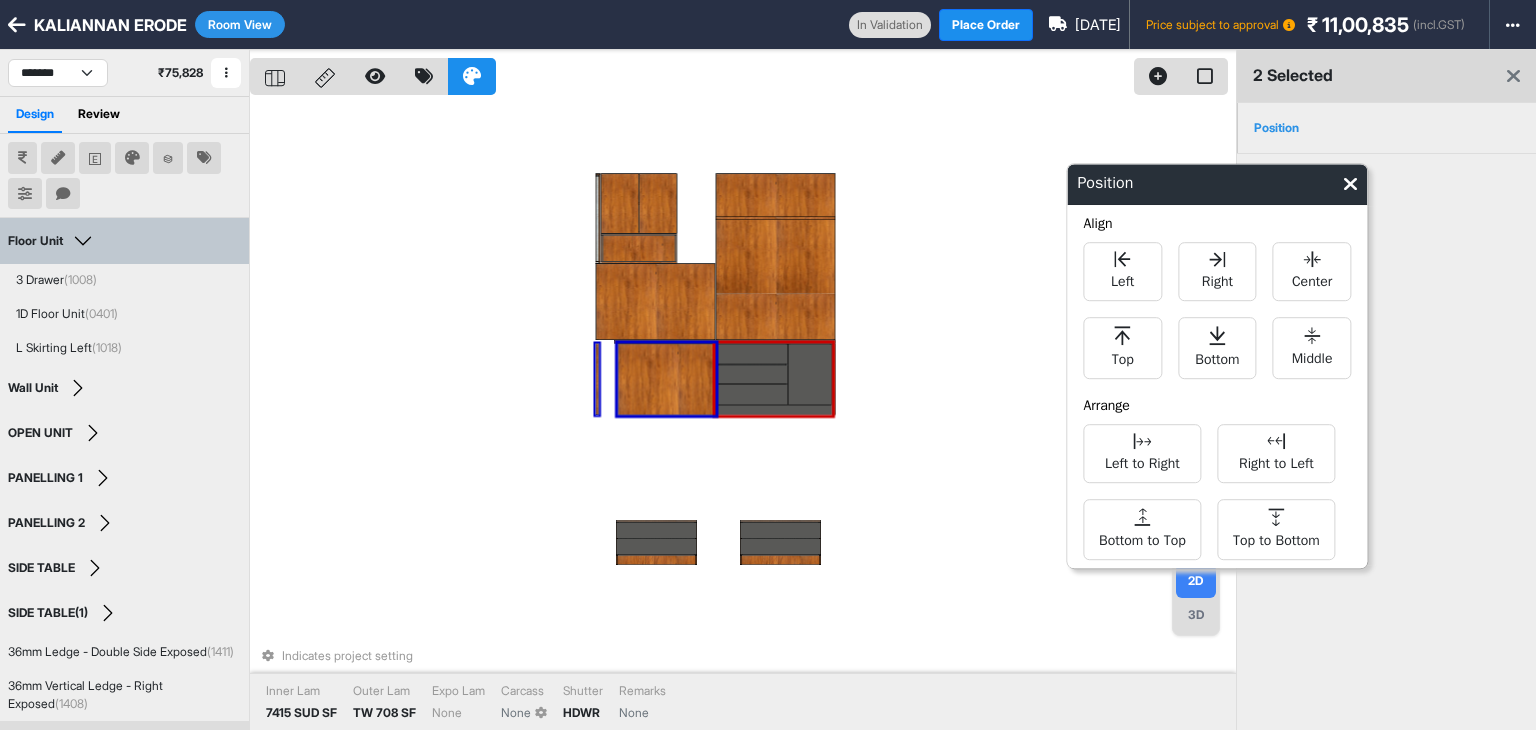 click on "Indicates project setting Inner Lam 7415 SUD SF Outer Lam TW 708 SF Expo Lam None Carcass None Shutter HDWR Remarks None" at bounding box center (743, 415) 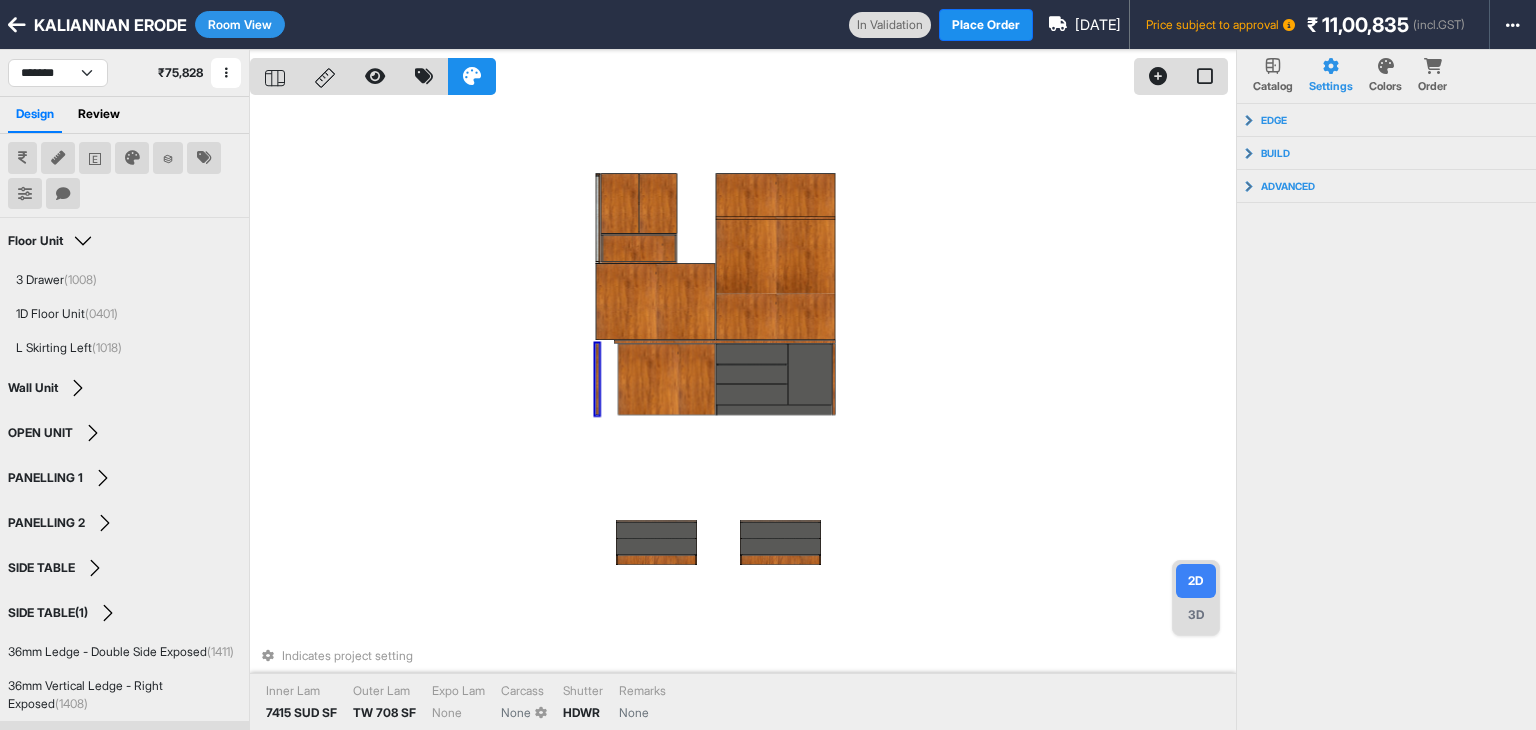 click at bounding box center (598, 379) 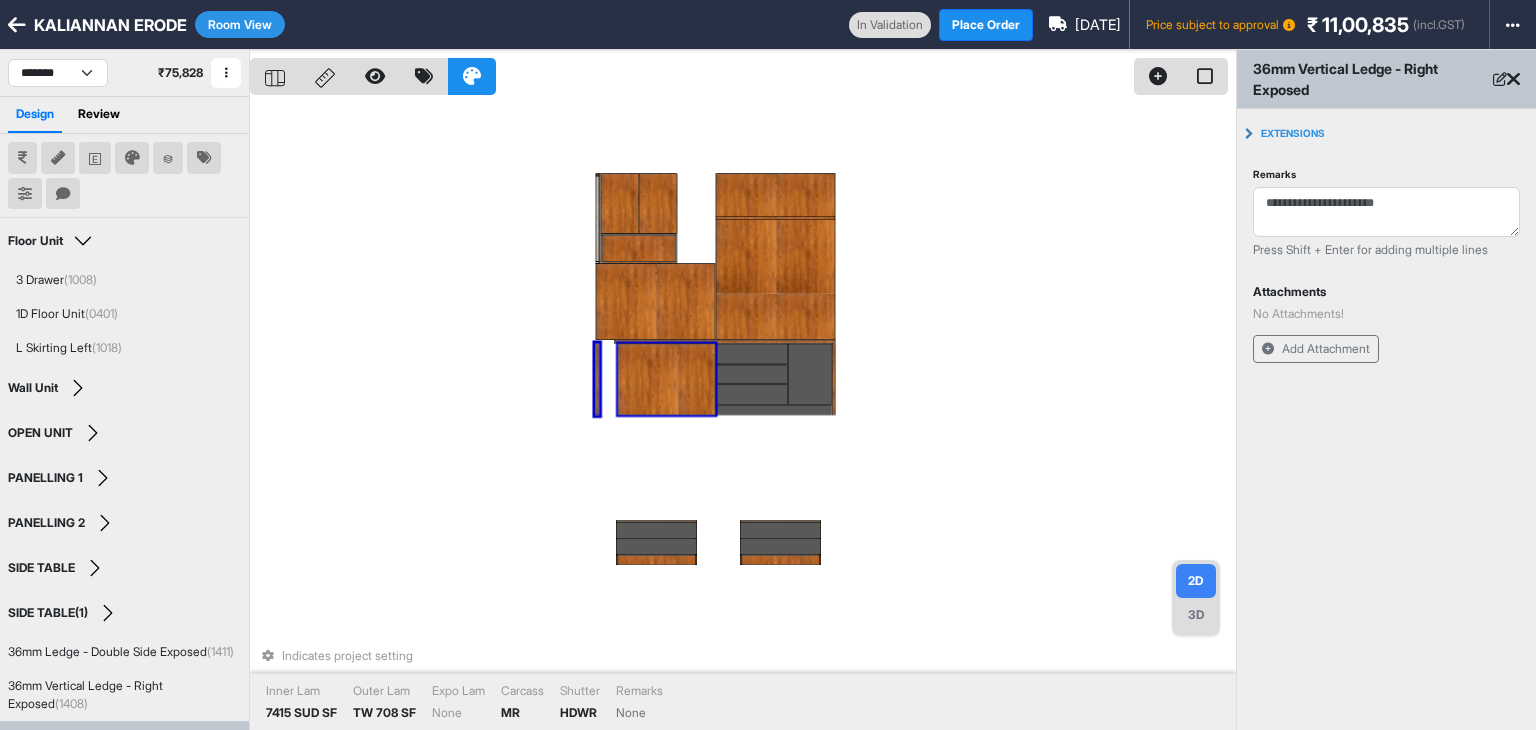 click at bounding box center (667, 379) 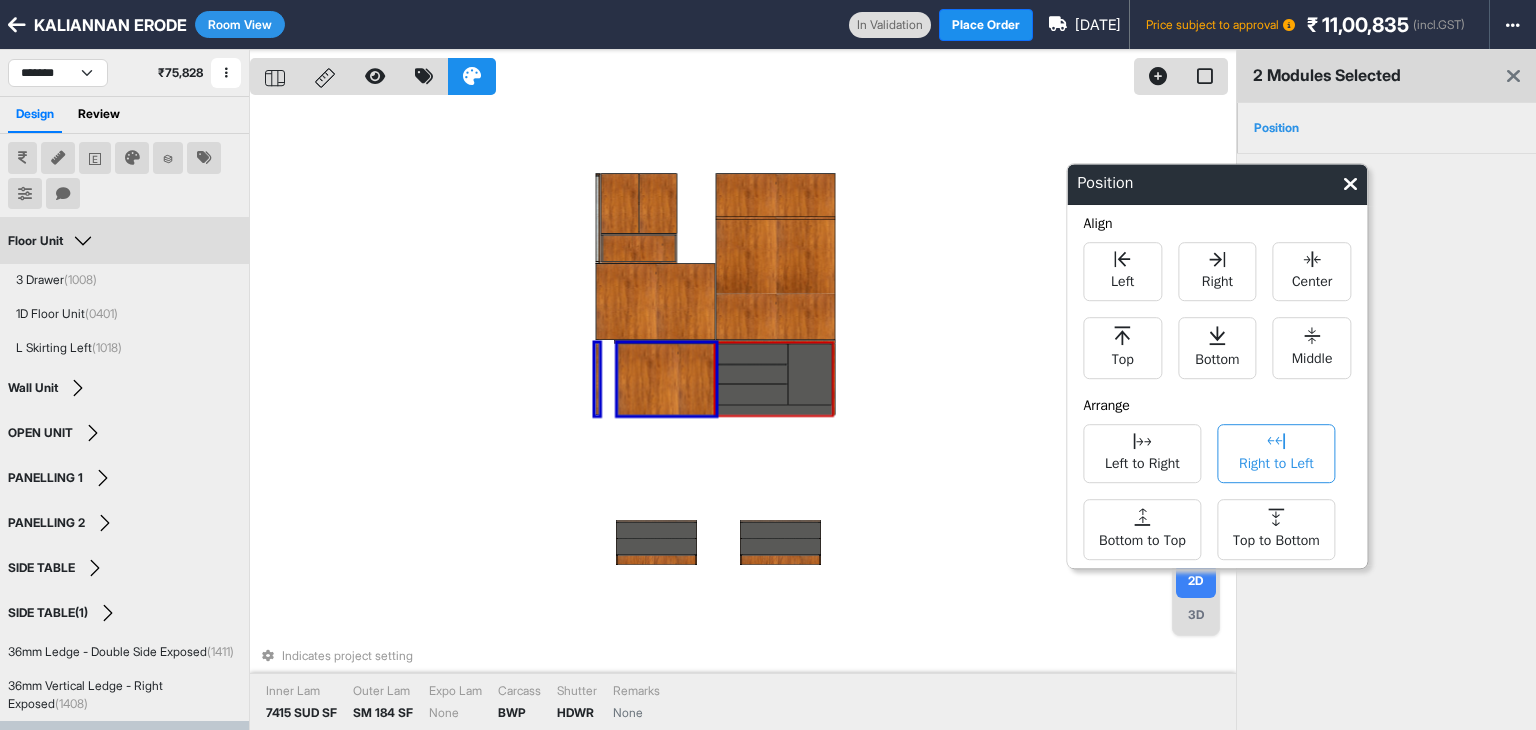 click on "Right to Left" at bounding box center (1276, 461) 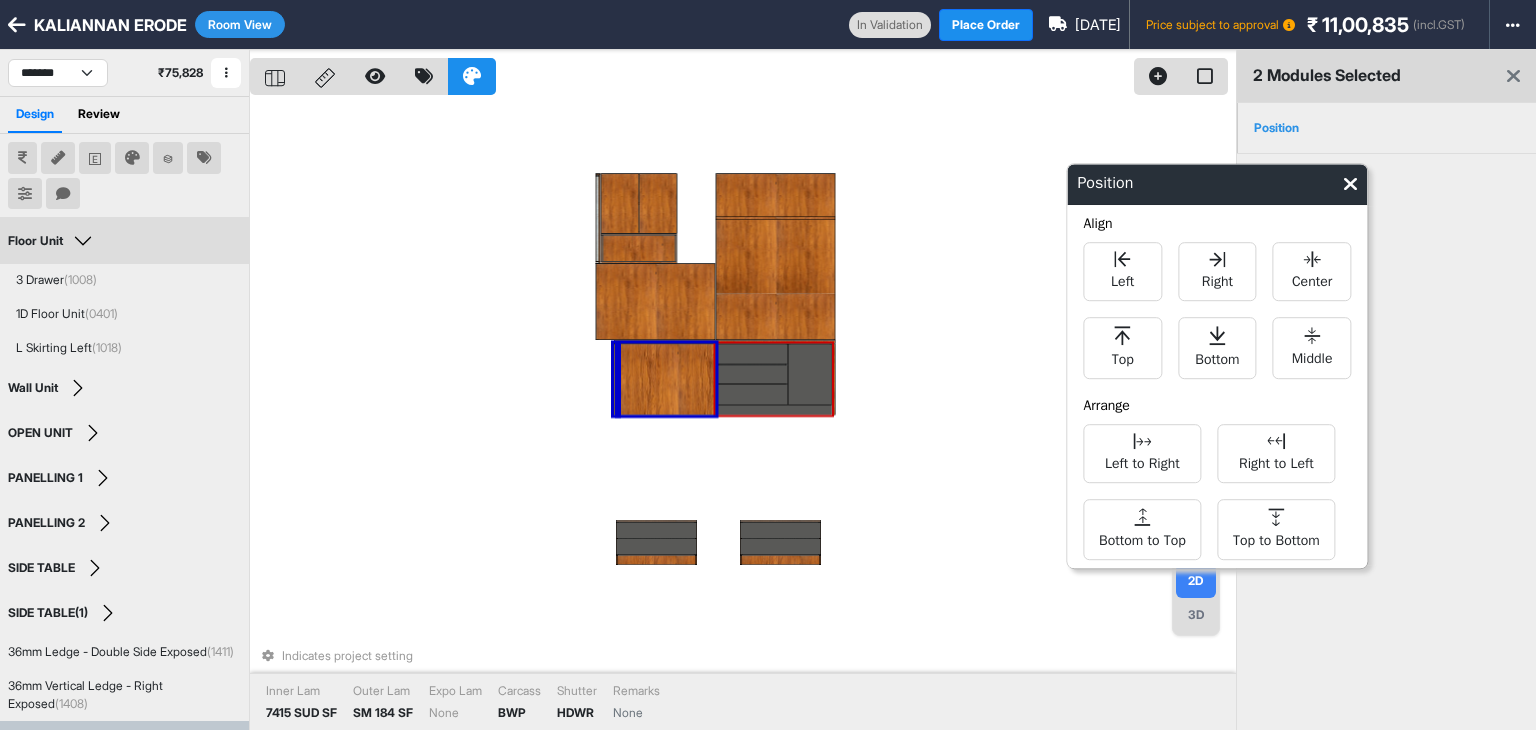 click on "Indicates project setting Inner Lam 7415 SUD SF Outer Lam SM 184 SF Expo Lam None Carcass BWP Shutter HDWR Remarks None" at bounding box center [743, 415] 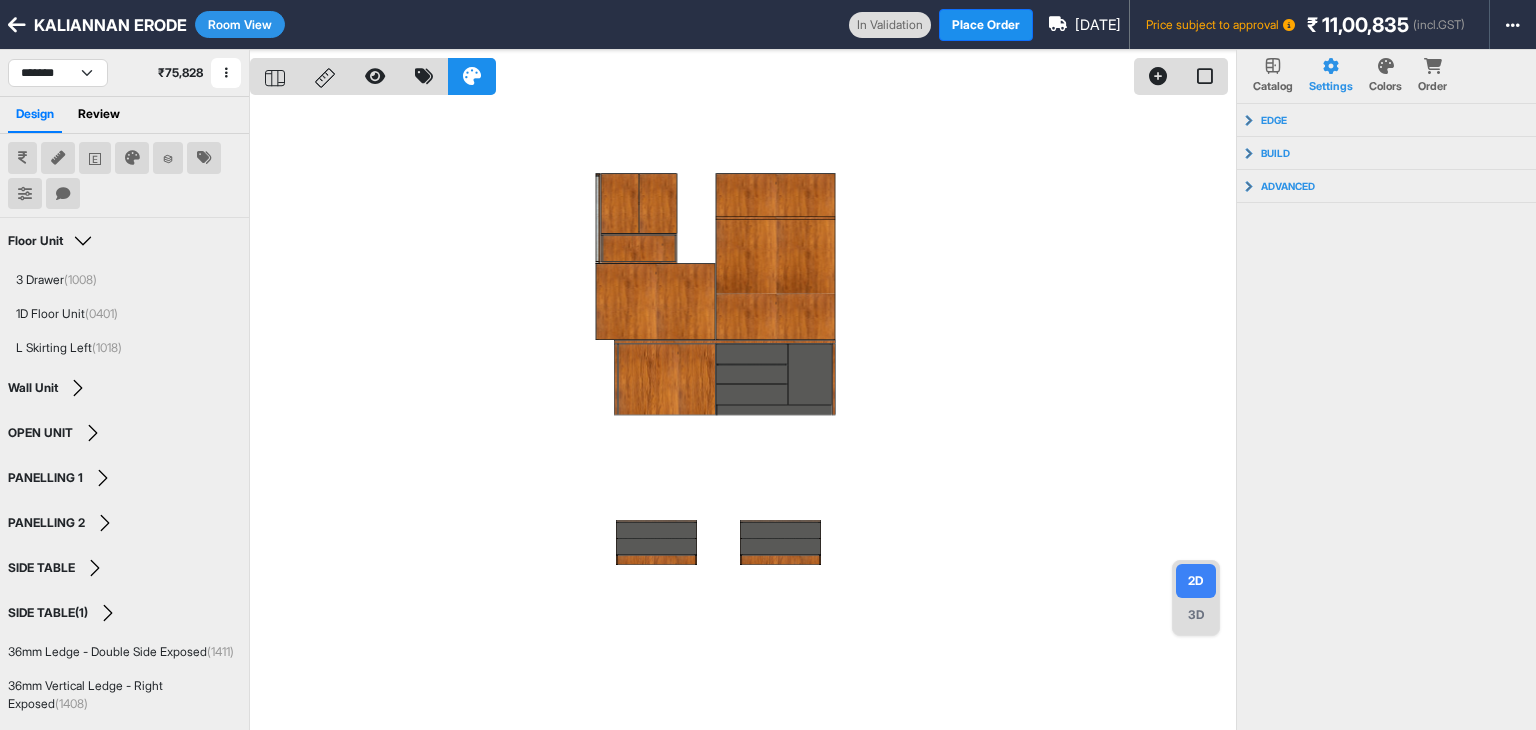 click on "3D" at bounding box center [1196, 615] 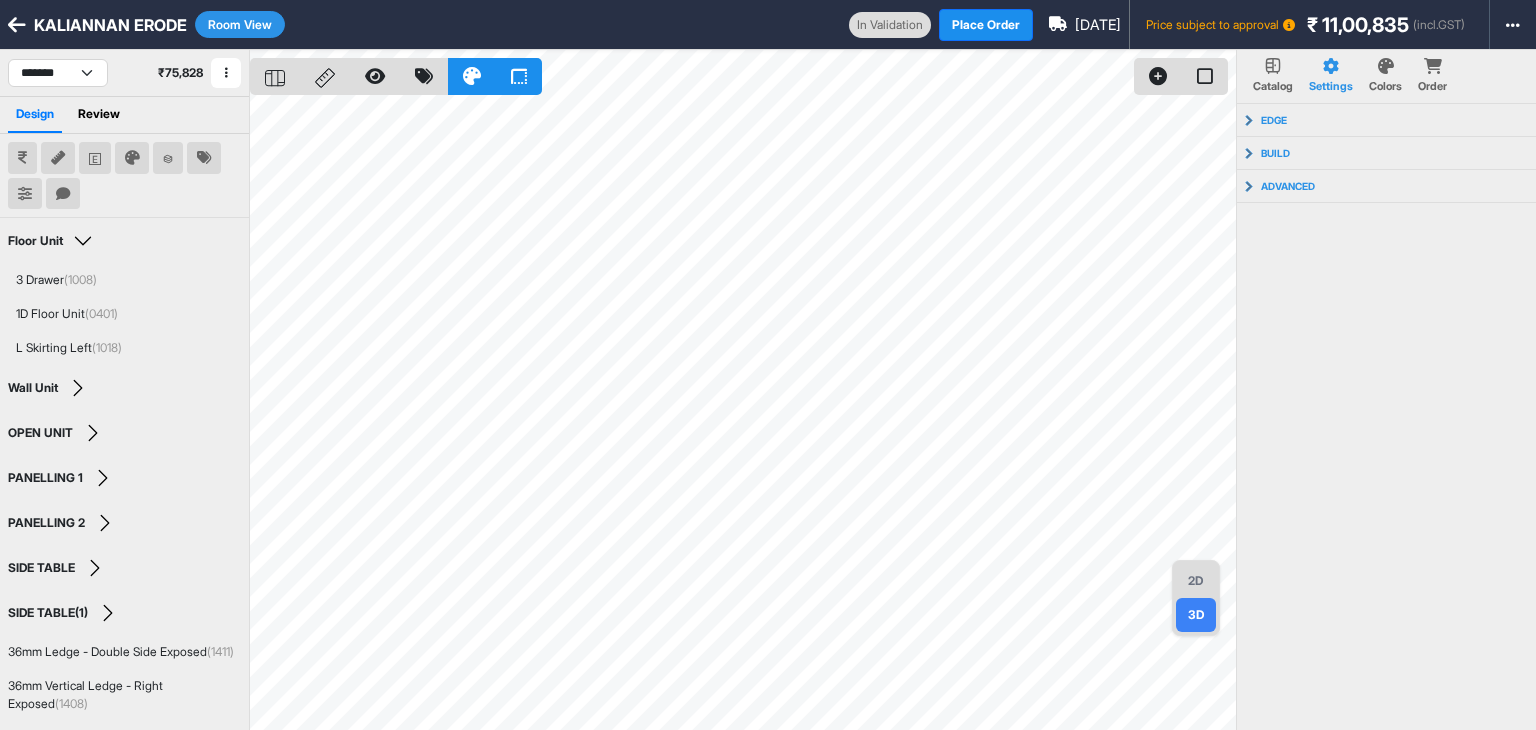 click on "2D" at bounding box center [1196, 581] 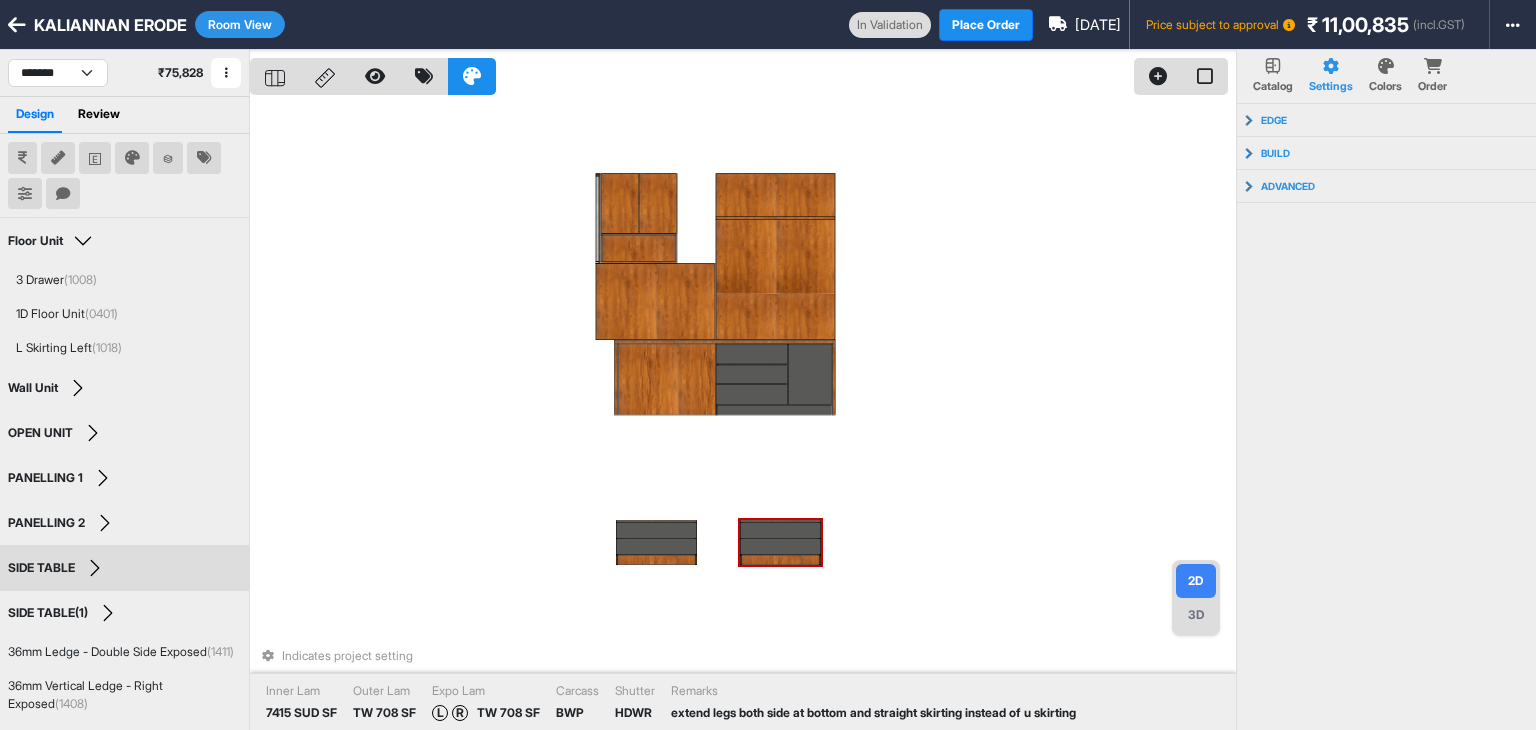 click on "Room View" at bounding box center (240, 24) 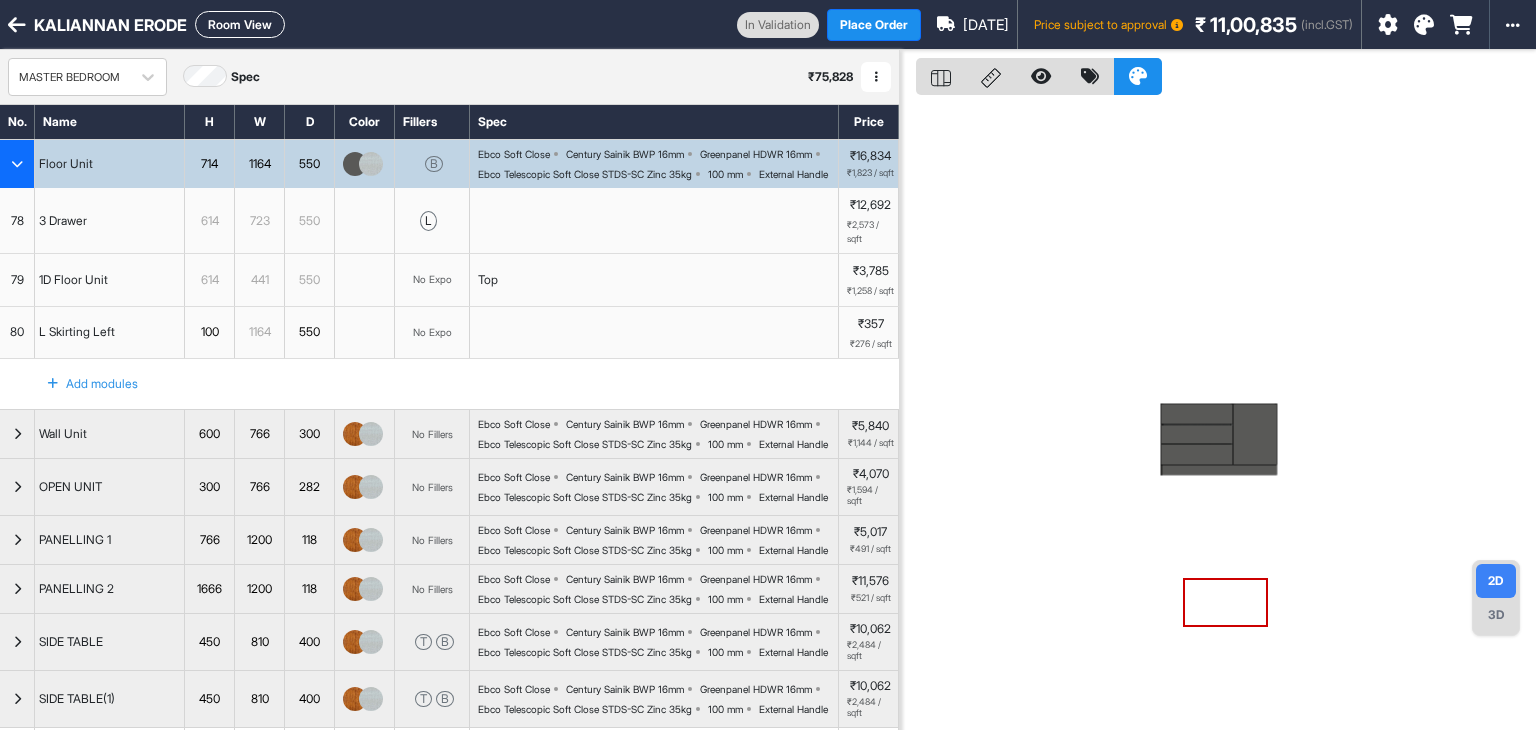 click at bounding box center [17, 164] 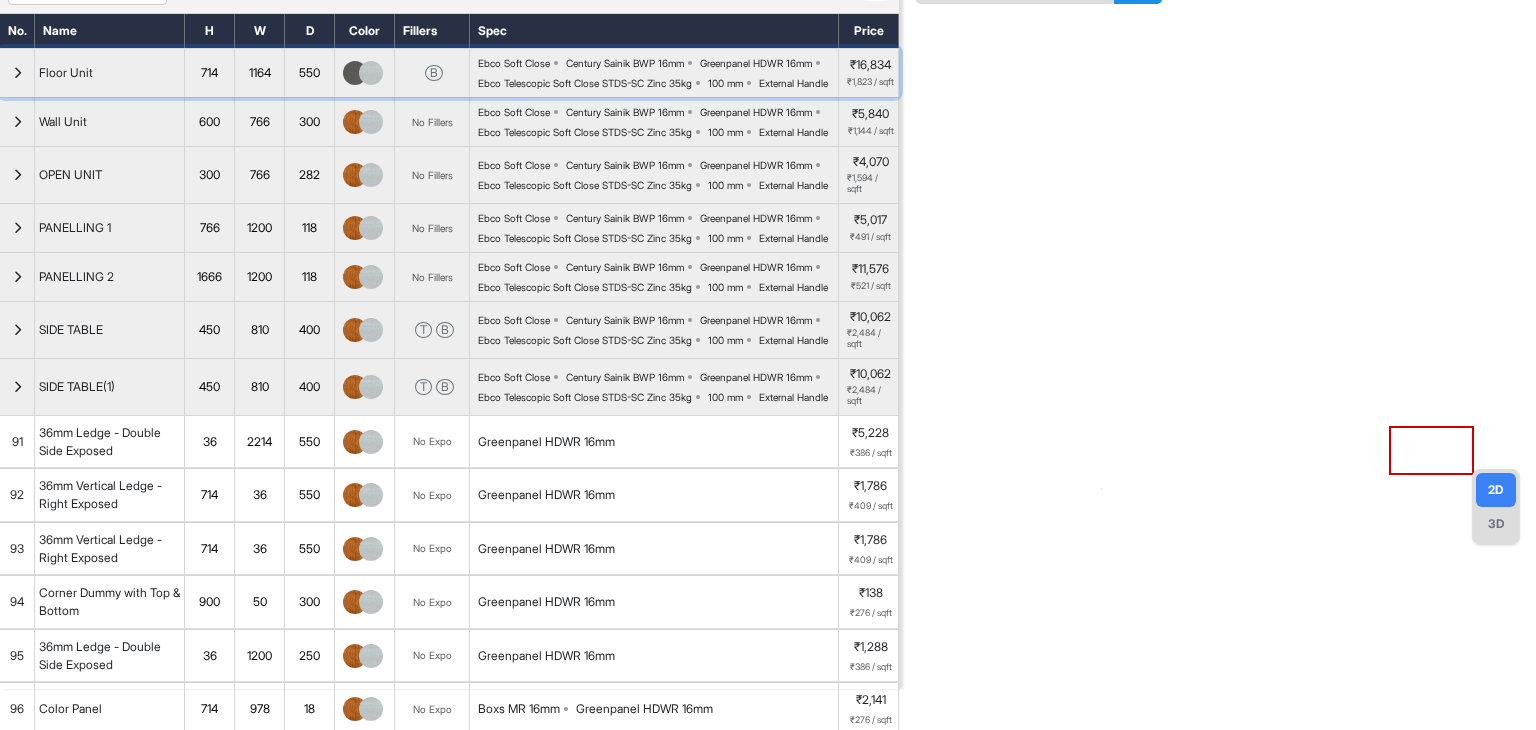 scroll, scrollTop: 38, scrollLeft: 0, axis: vertical 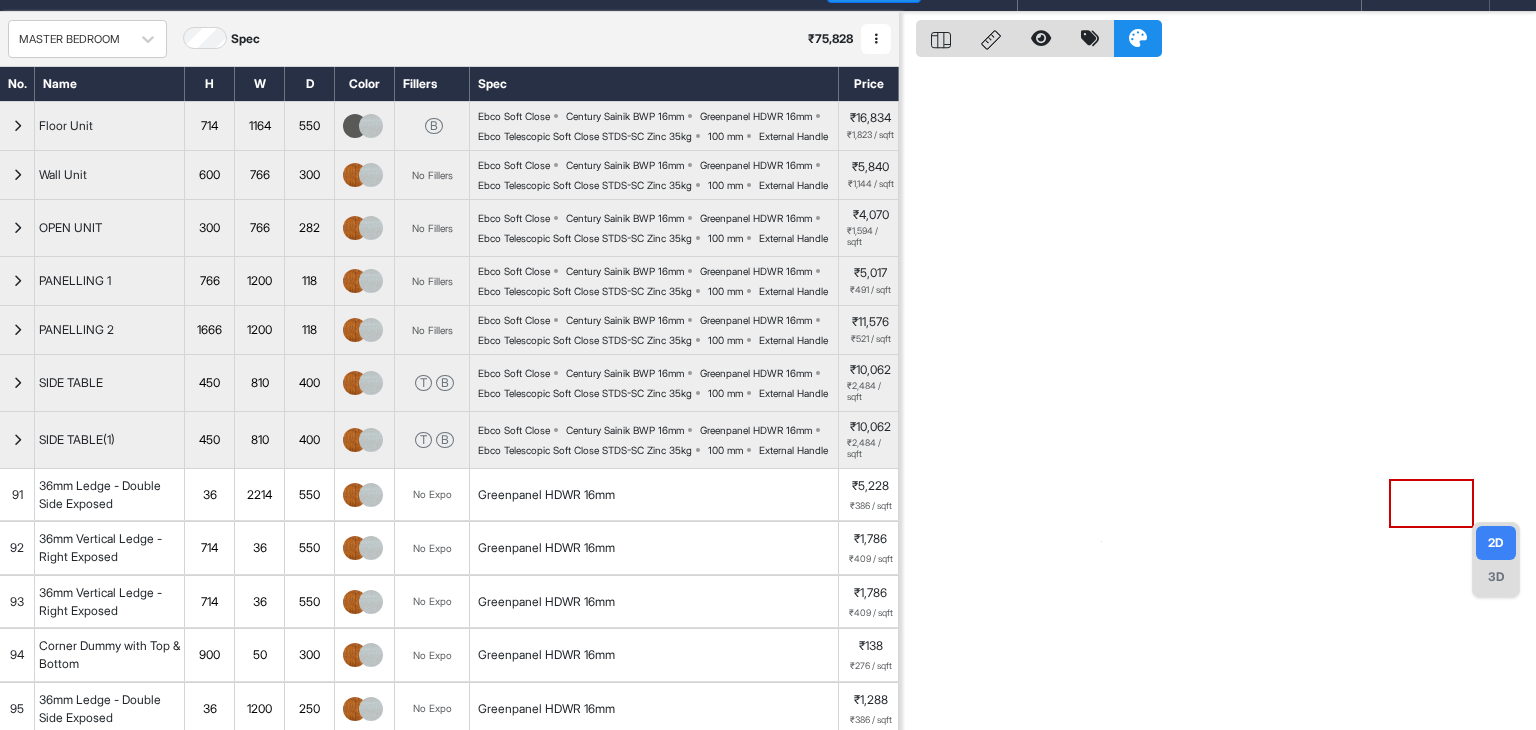 click on "1200" at bounding box center (259, 330) 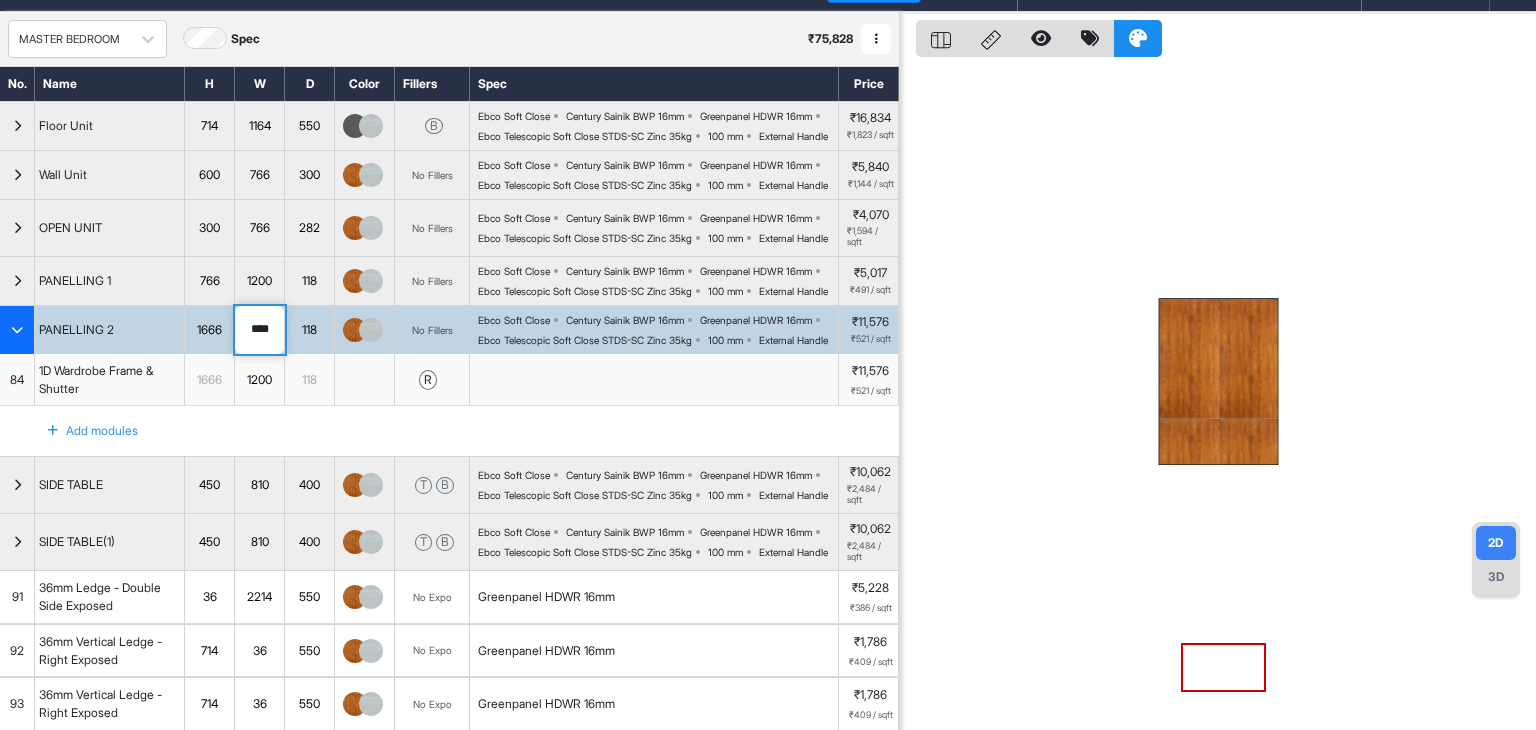 drag, startPoint x: 275, startPoint y: 412, endPoint x: 242, endPoint y: 413, distance: 33.01515 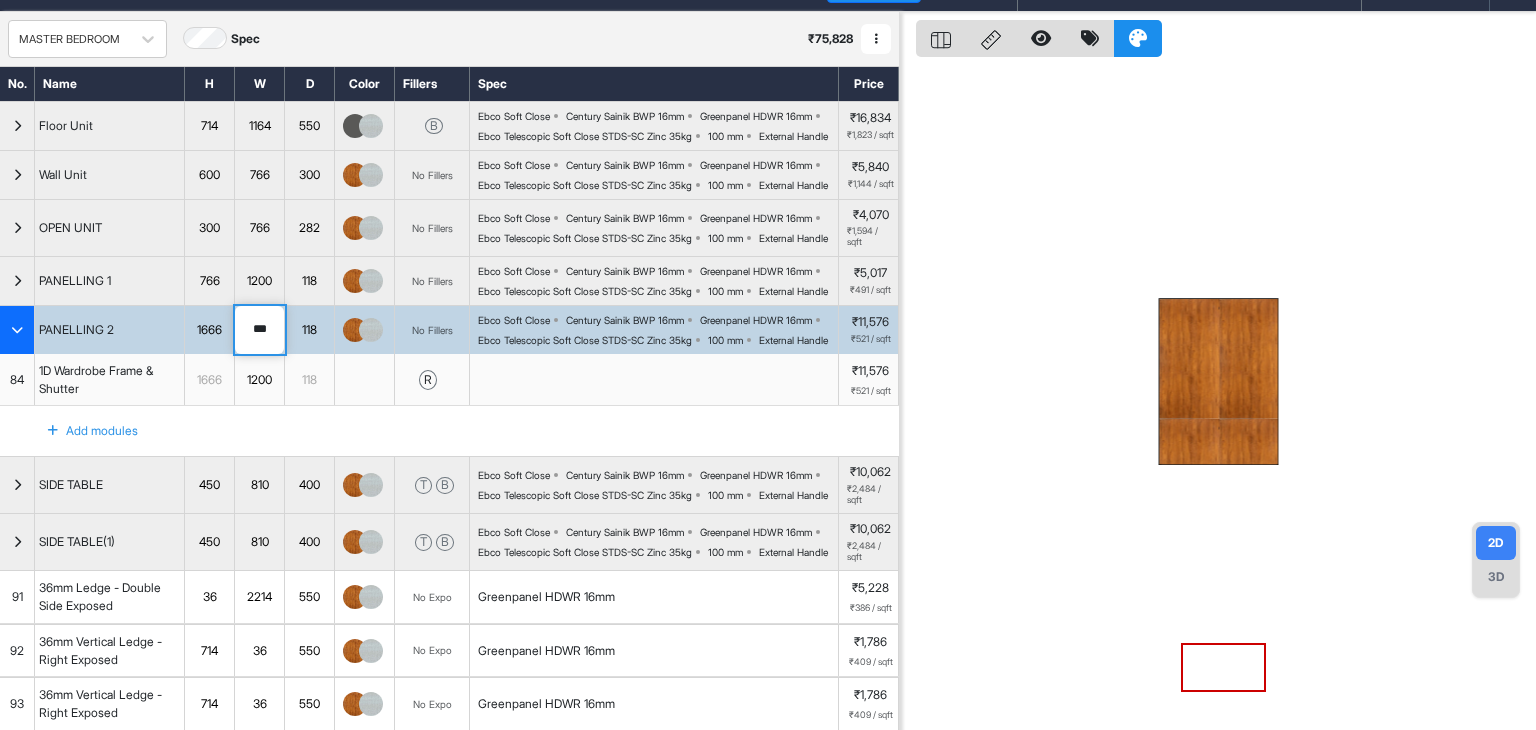 type on "****" 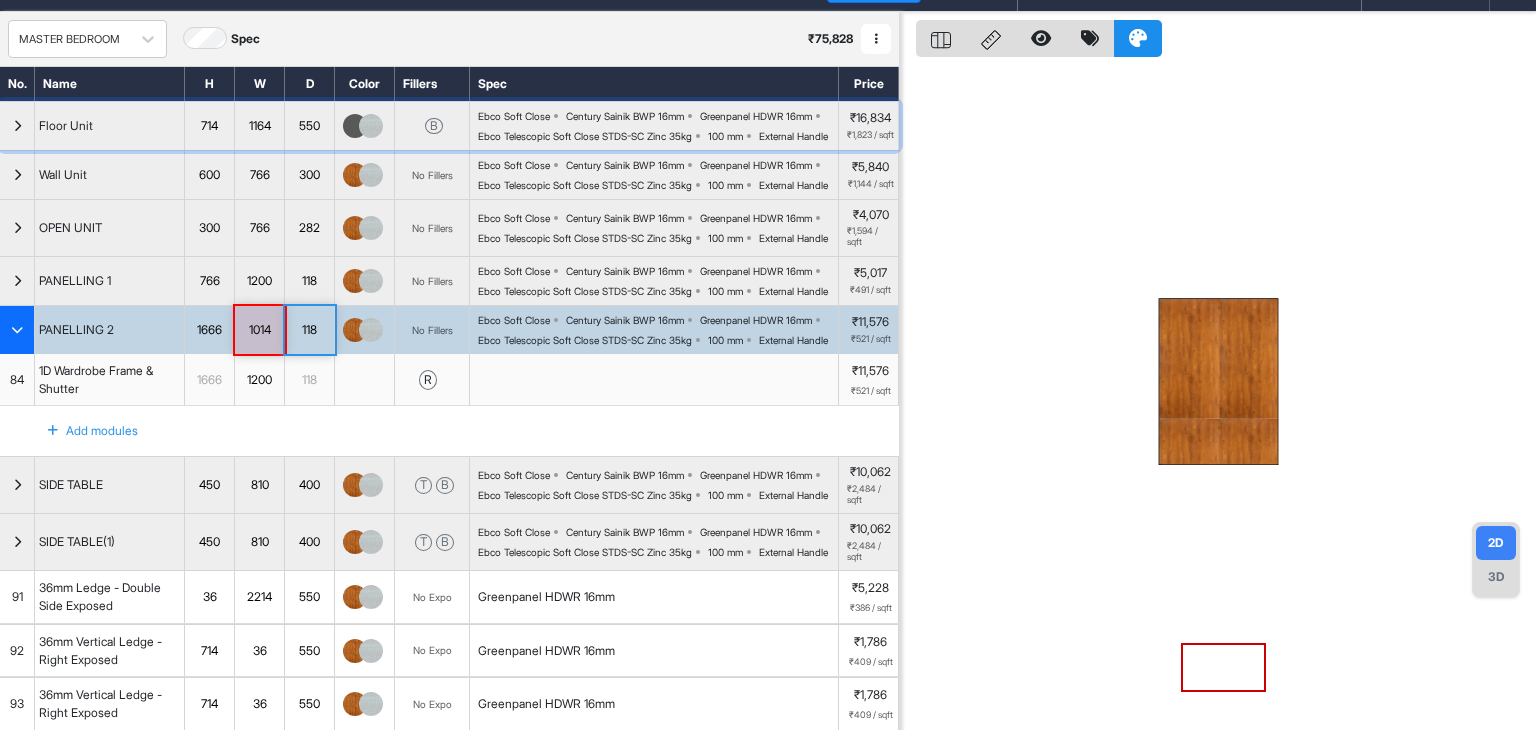 click on "₹16,834 ₹1,823 / sqft" at bounding box center [869, 126] 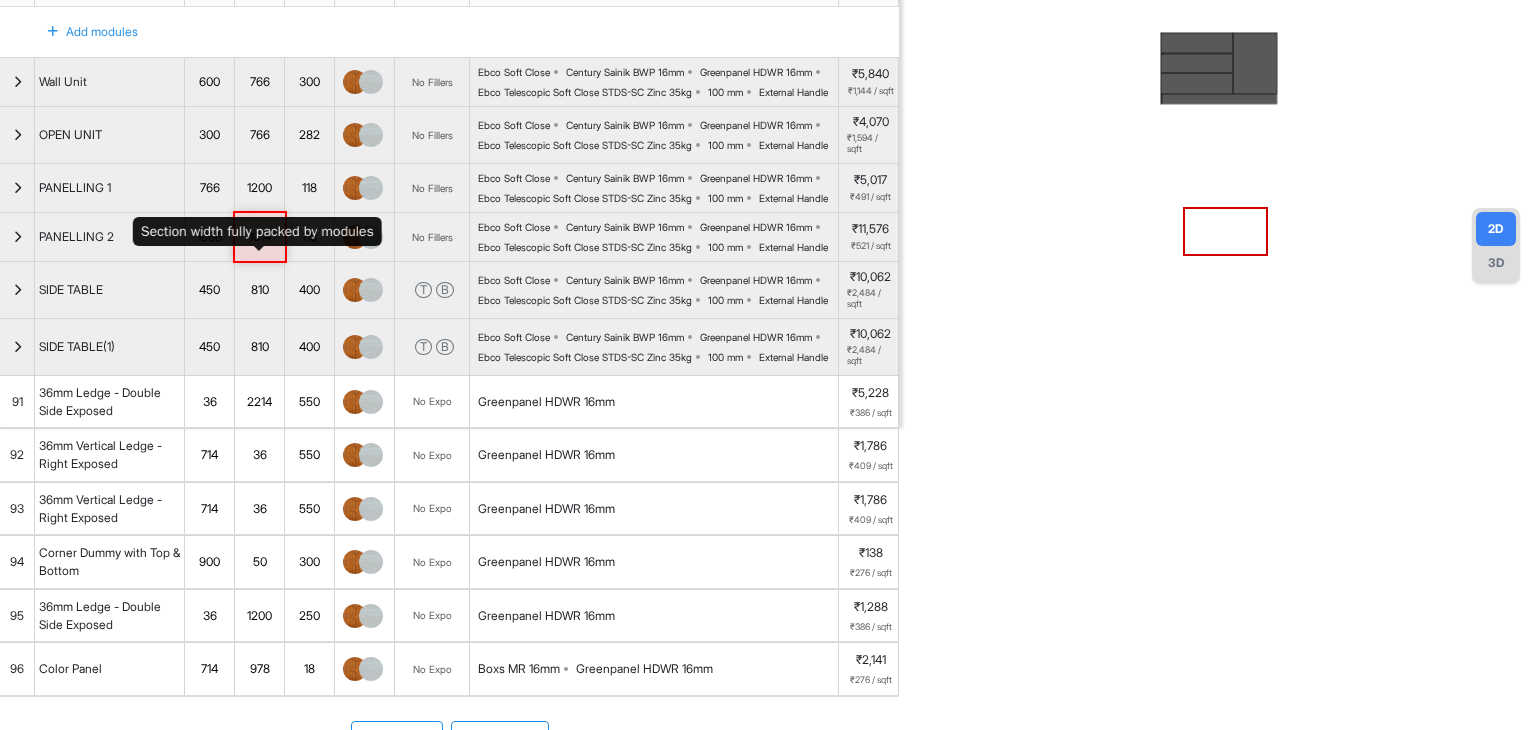 scroll, scrollTop: 359, scrollLeft: 0, axis: vertical 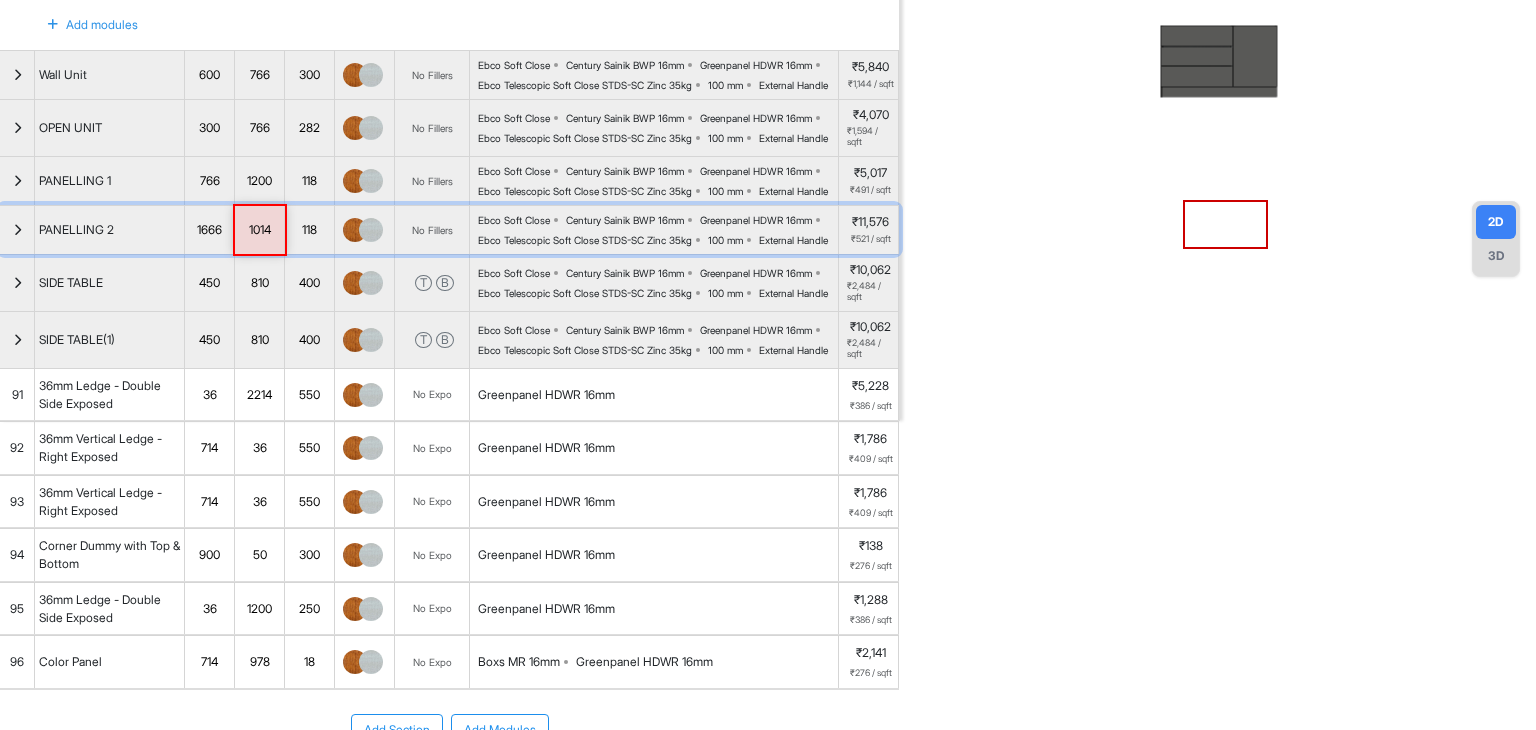 click at bounding box center [17, 230] 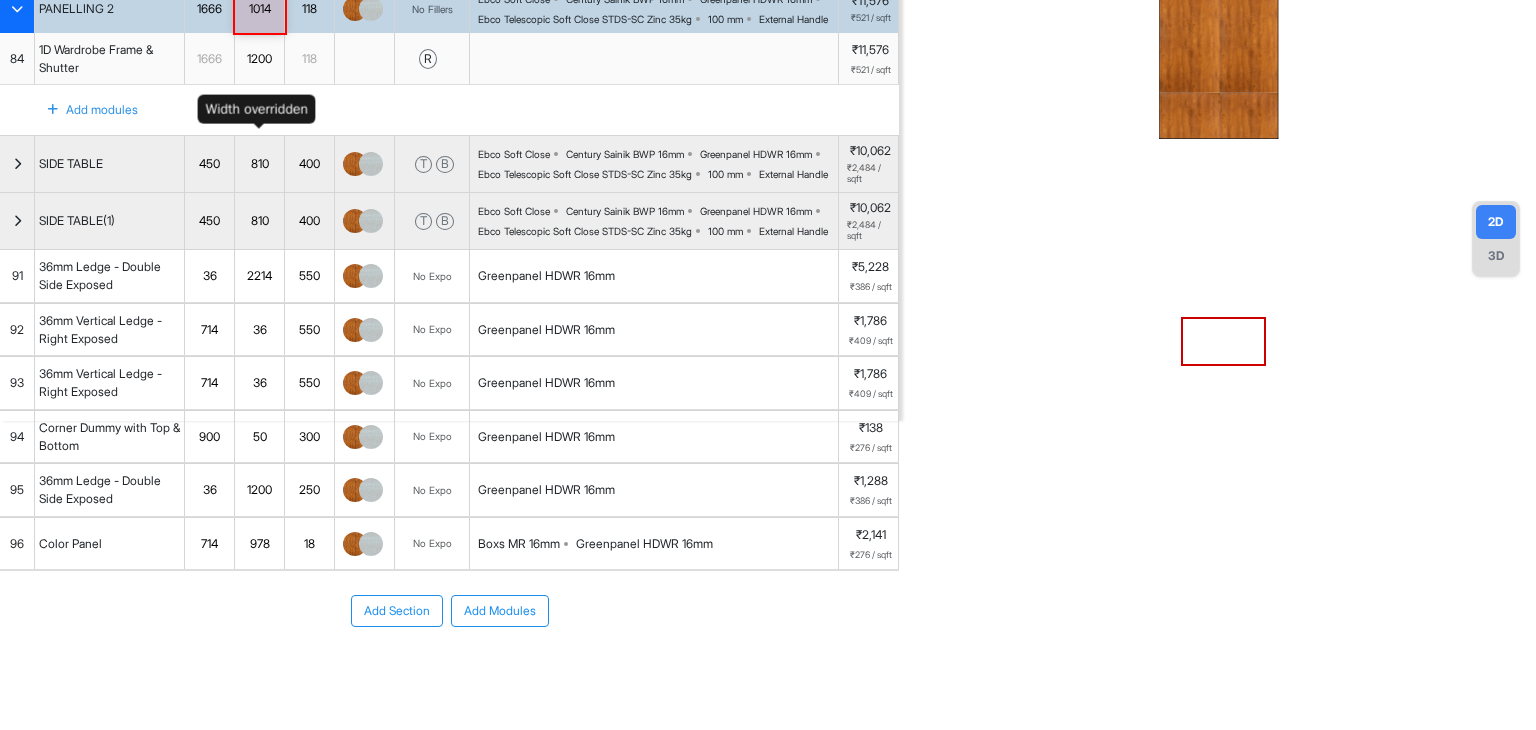 click on "1200" at bounding box center [259, 59] 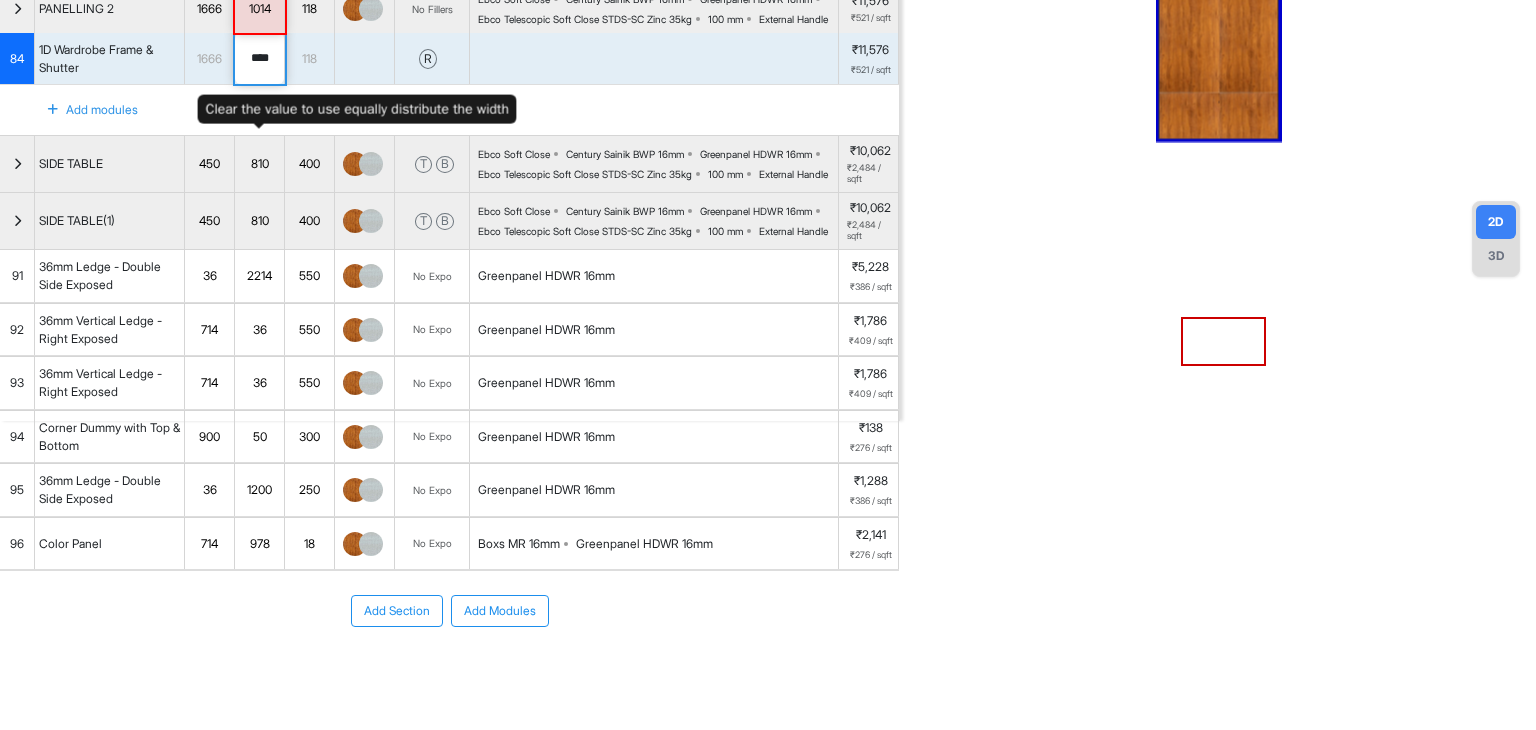 drag, startPoint x: 275, startPoint y: 144, endPoint x: 220, endPoint y: 149, distance: 55.226807 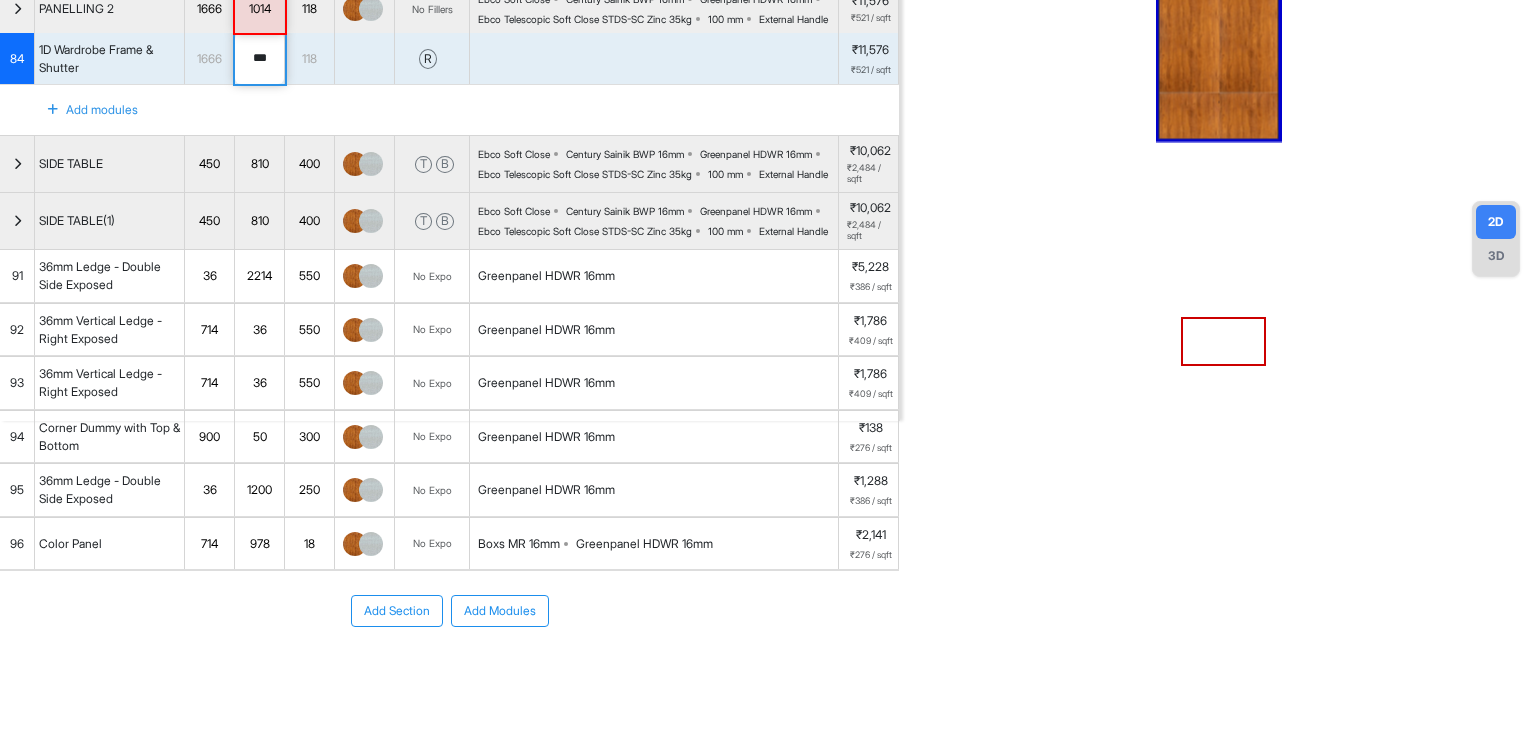type on "****" 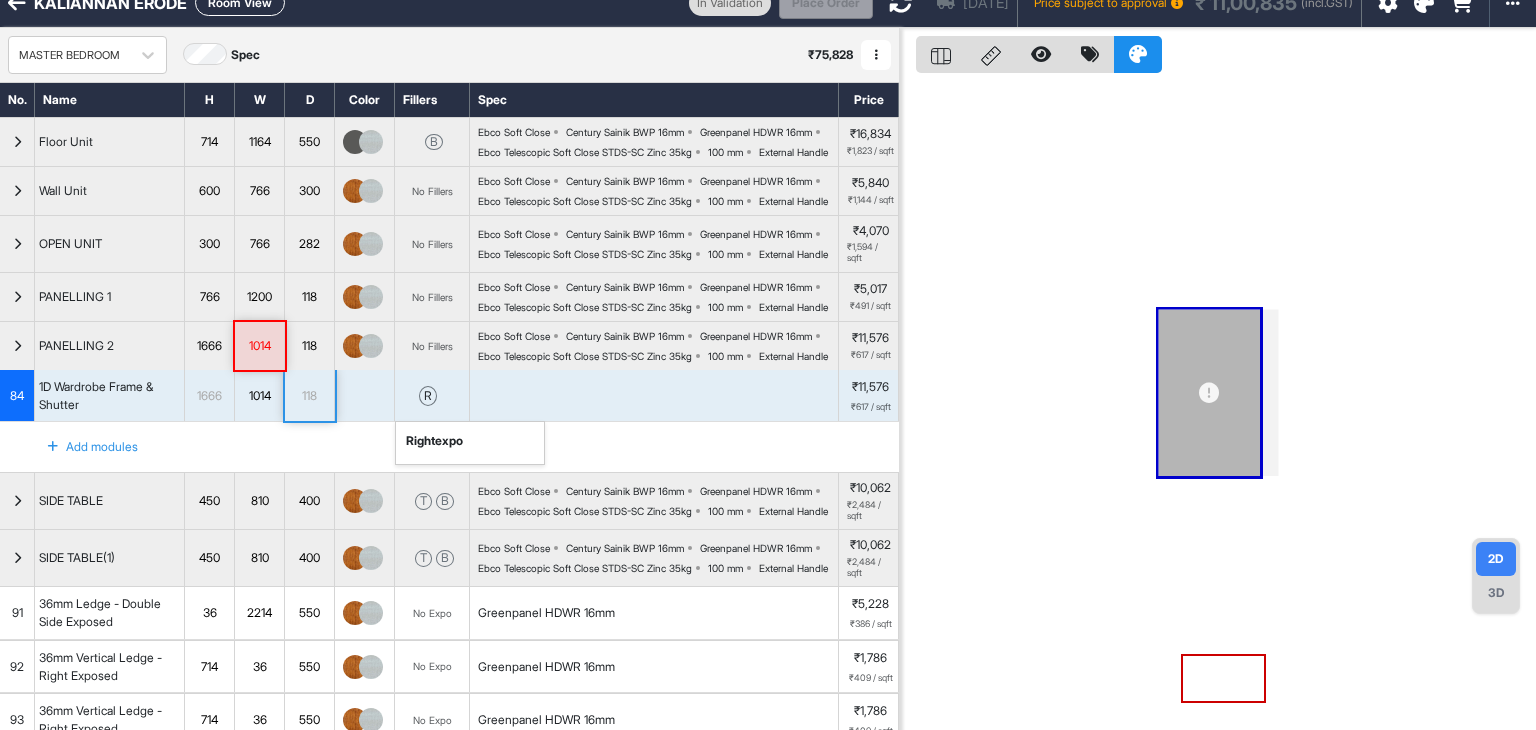 scroll, scrollTop: 14, scrollLeft: 0, axis: vertical 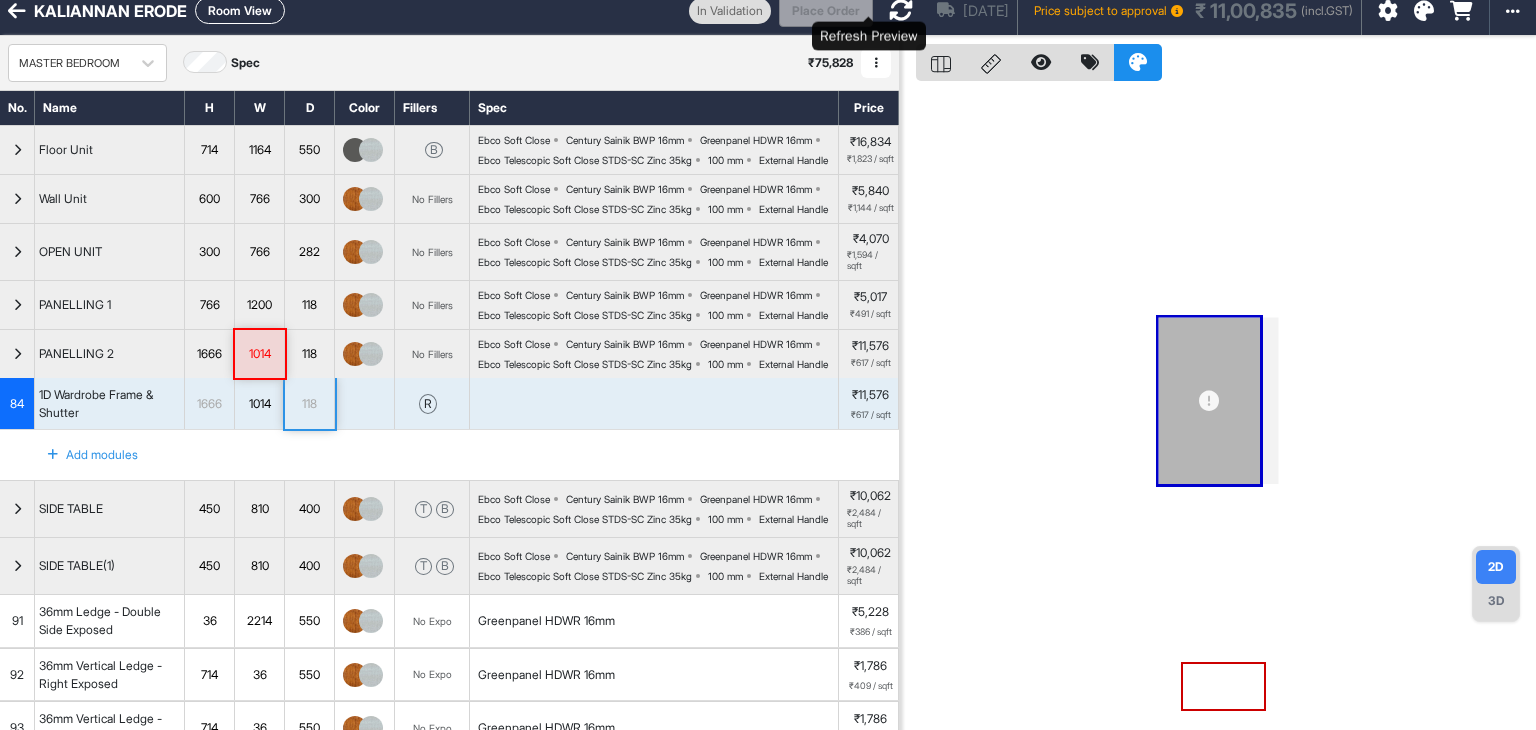 click at bounding box center [901, 10] 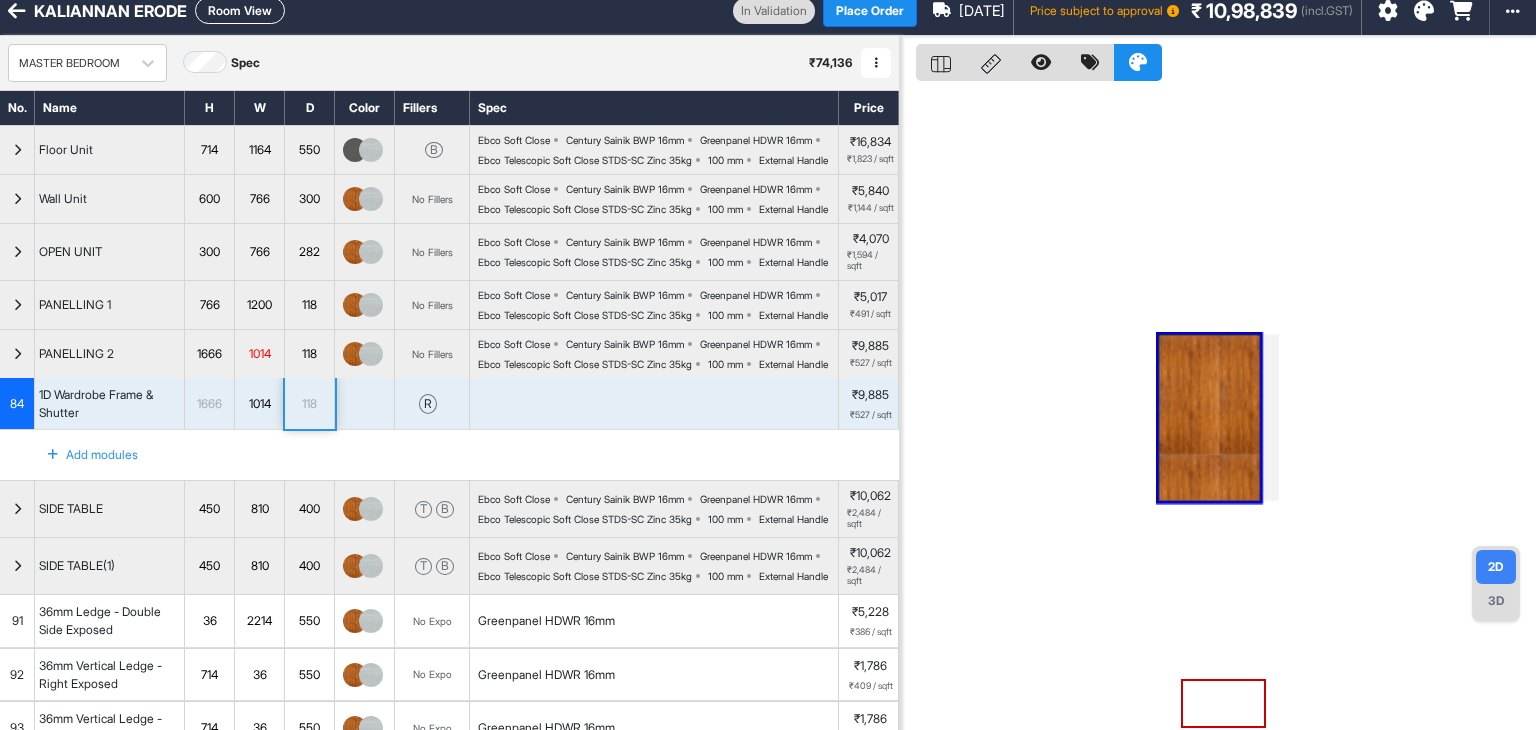 click on "1014" at bounding box center (259, 354) 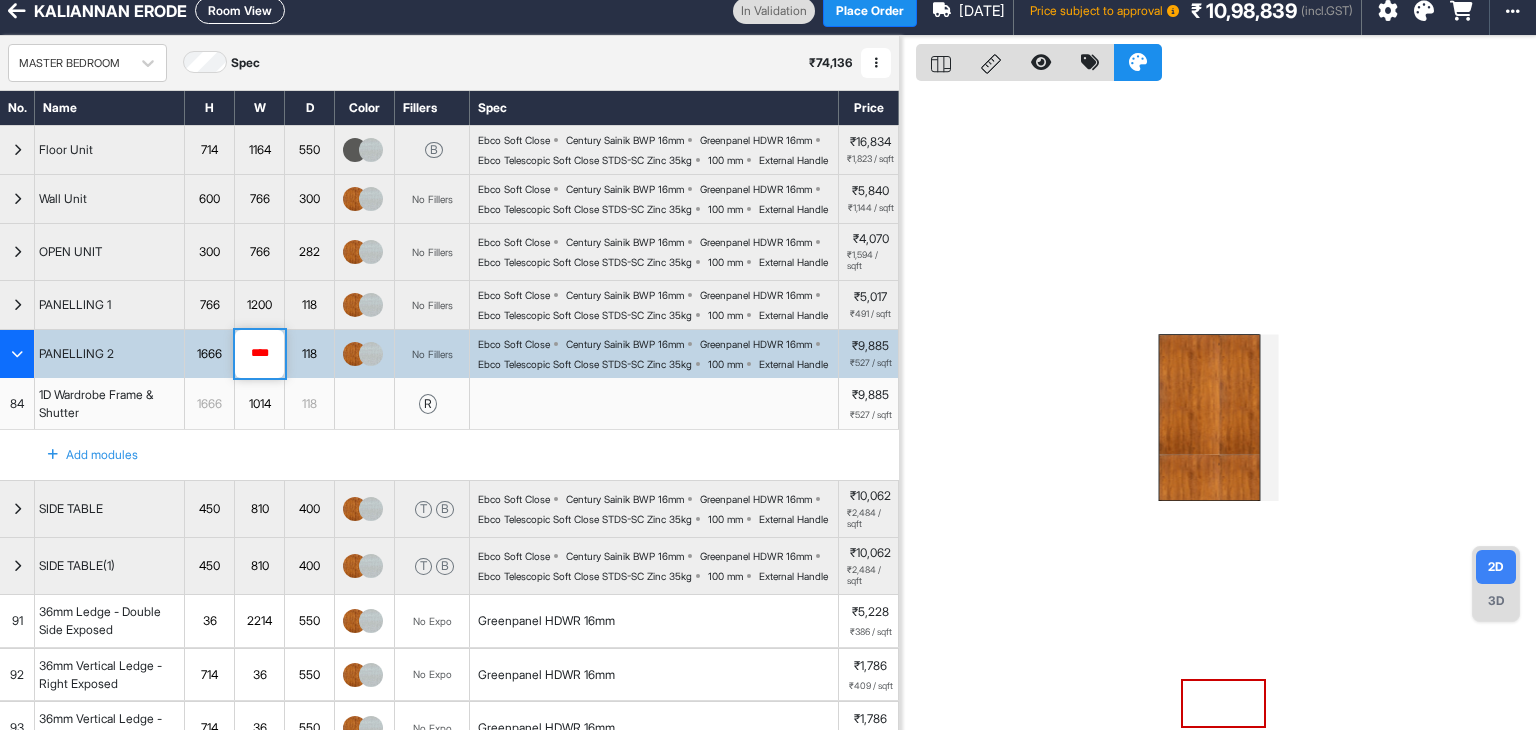 drag, startPoint x: 272, startPoint y: 435, endPoint x: 231, endPoint y: 440, distance: 41.303753 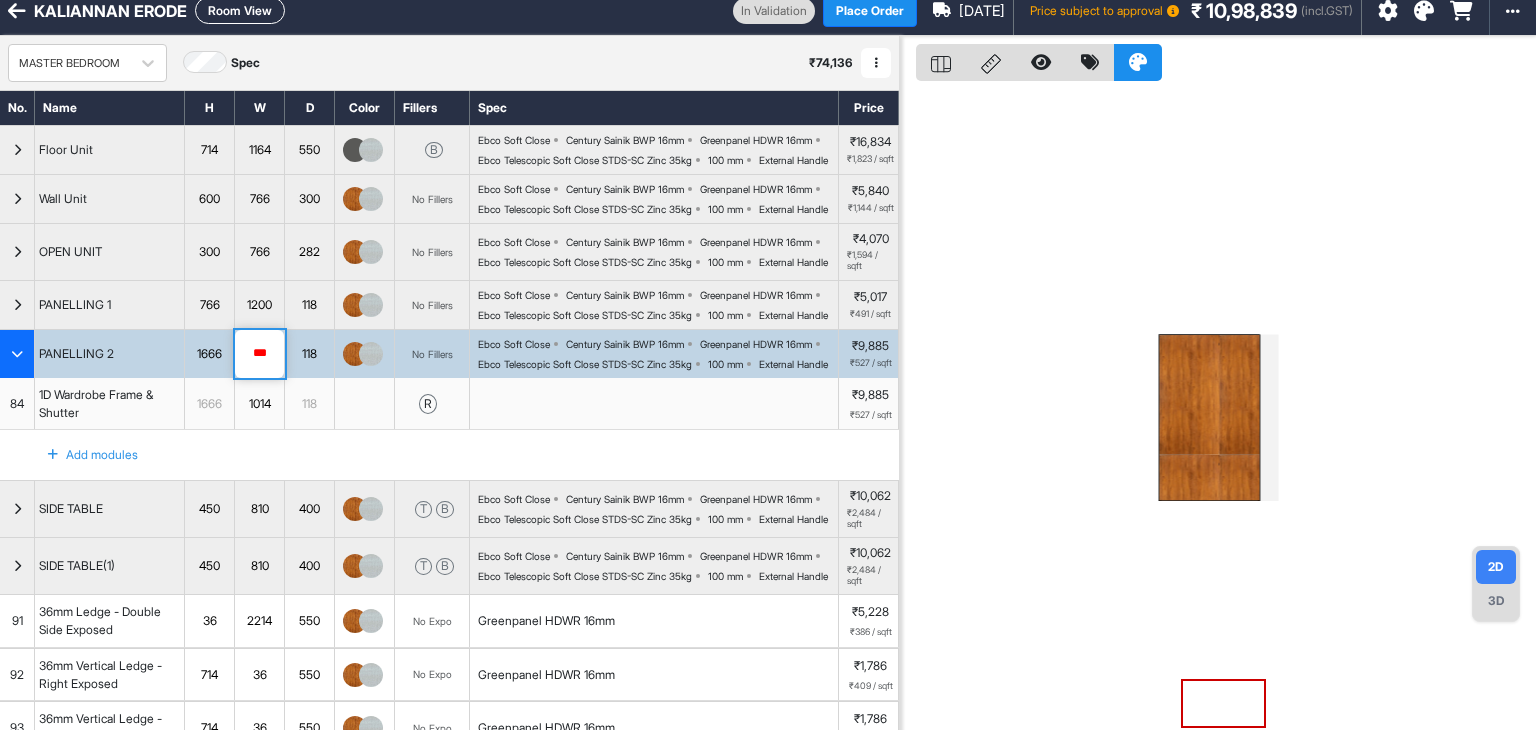type on "****" 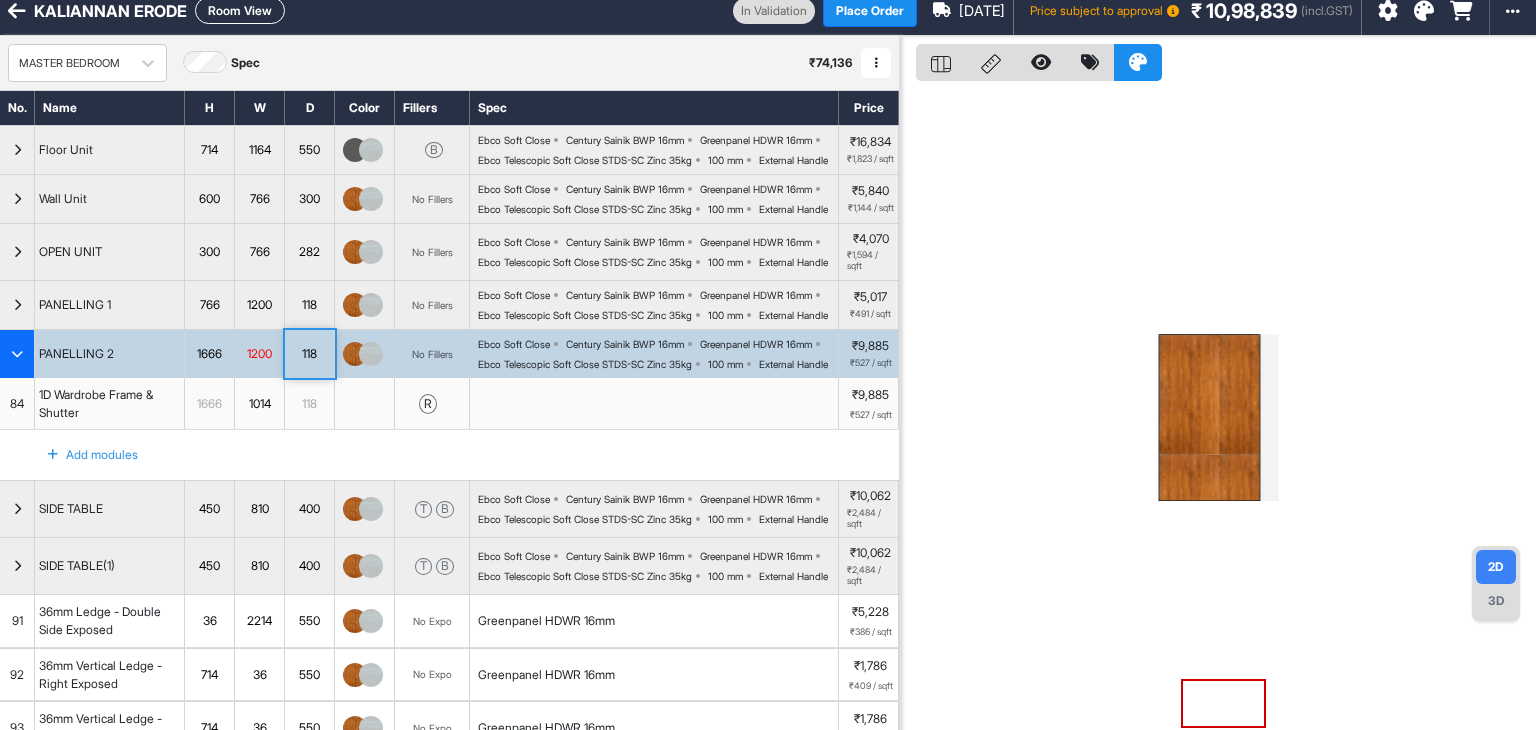 click on "1014" at bounding box center (259, 404) 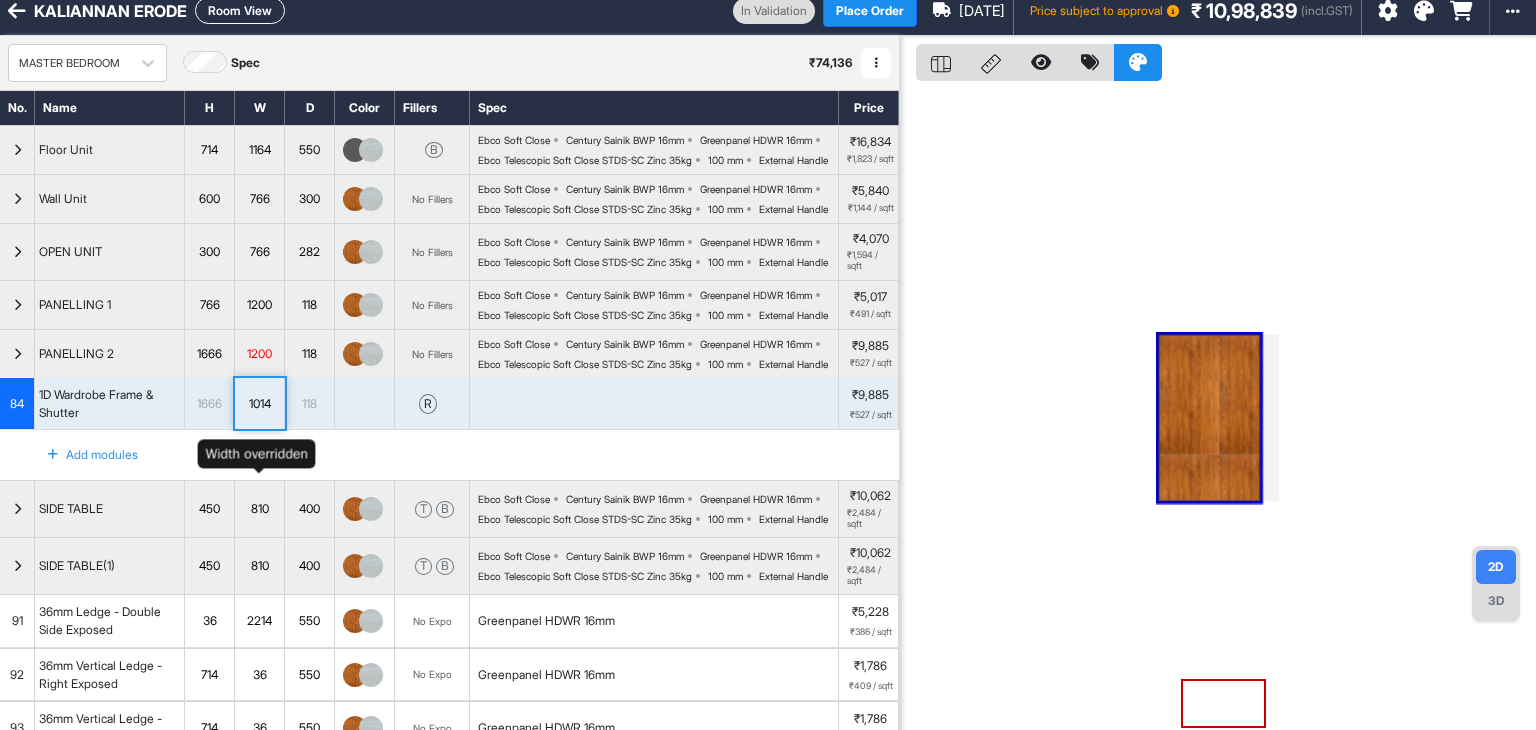 click on "1014" at bounding box center [259, 404] 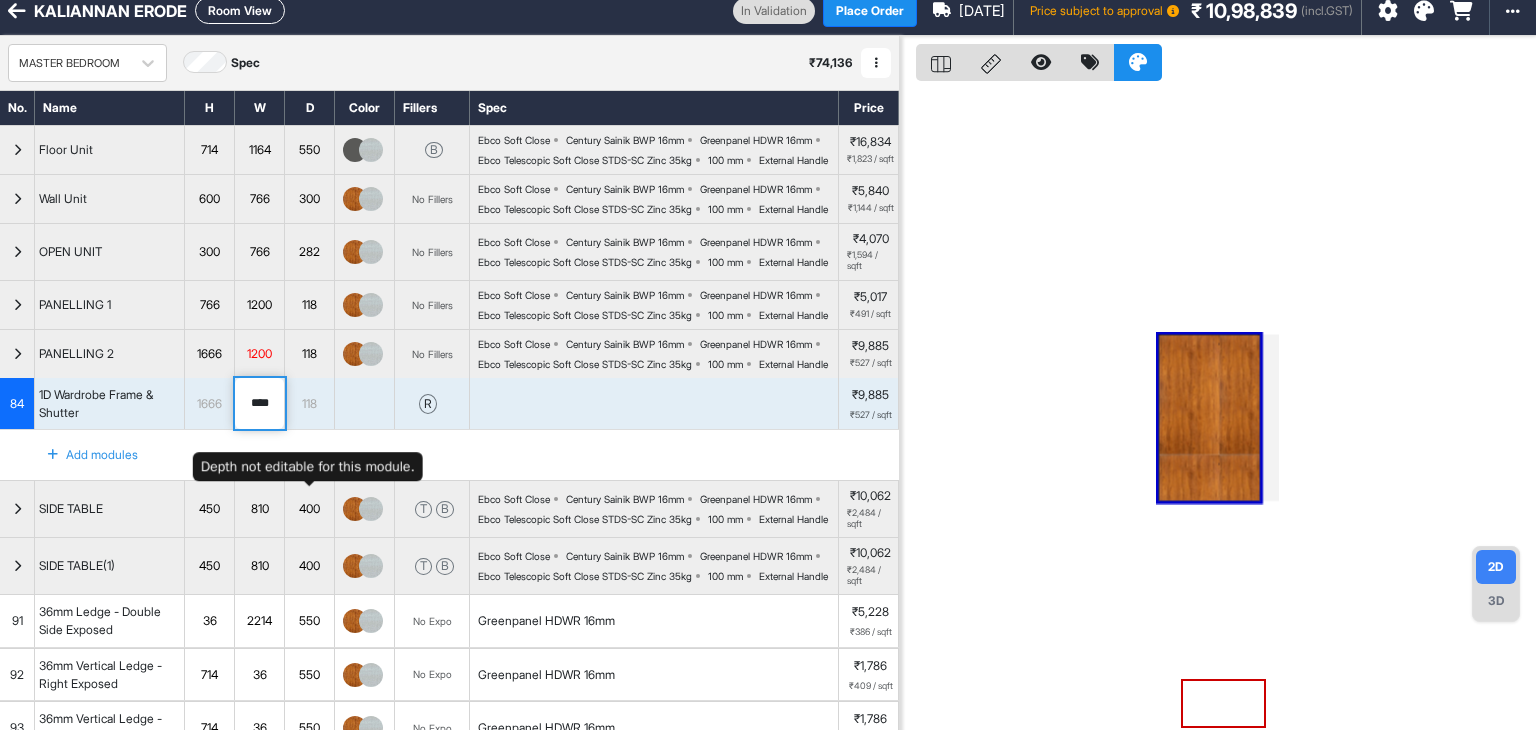 drag, startPoint x: 285, startPoint y: 501, endPoint x: 207, endPoint y: 510, distance: 78.51752 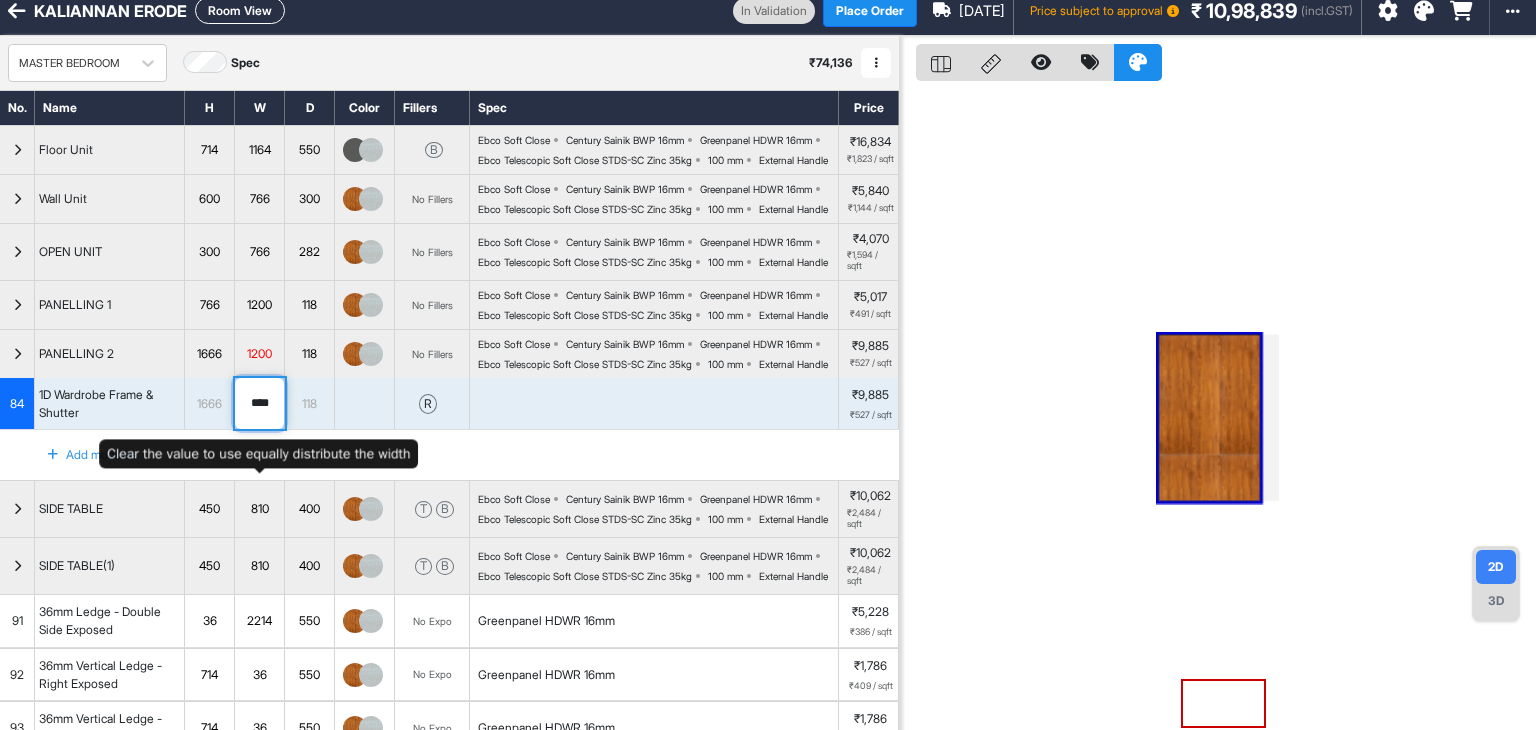 drag, startPoint x: 273, startPoint y: 493, endPoint x: 194, endPoint y: 508, distance: 80.411446 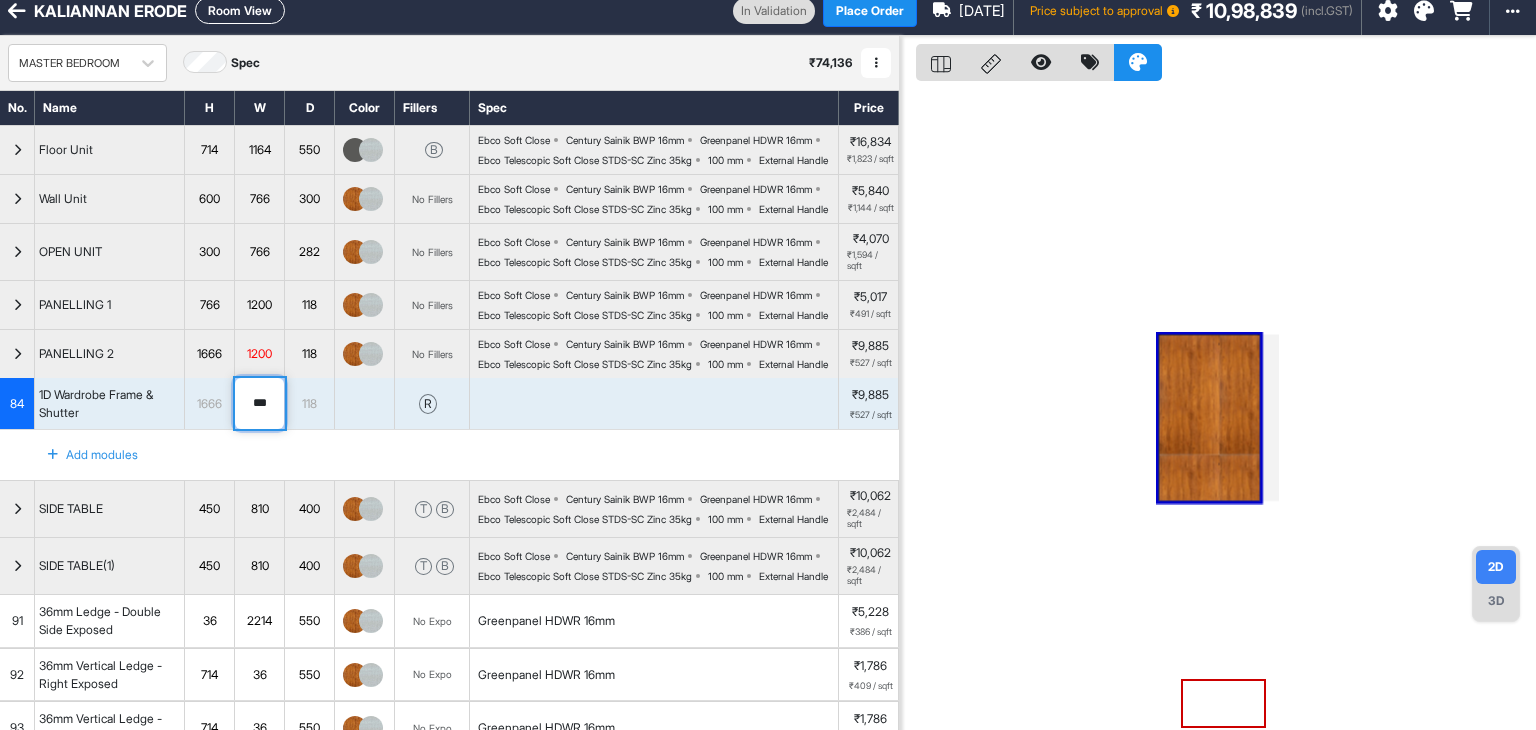 type on "****" 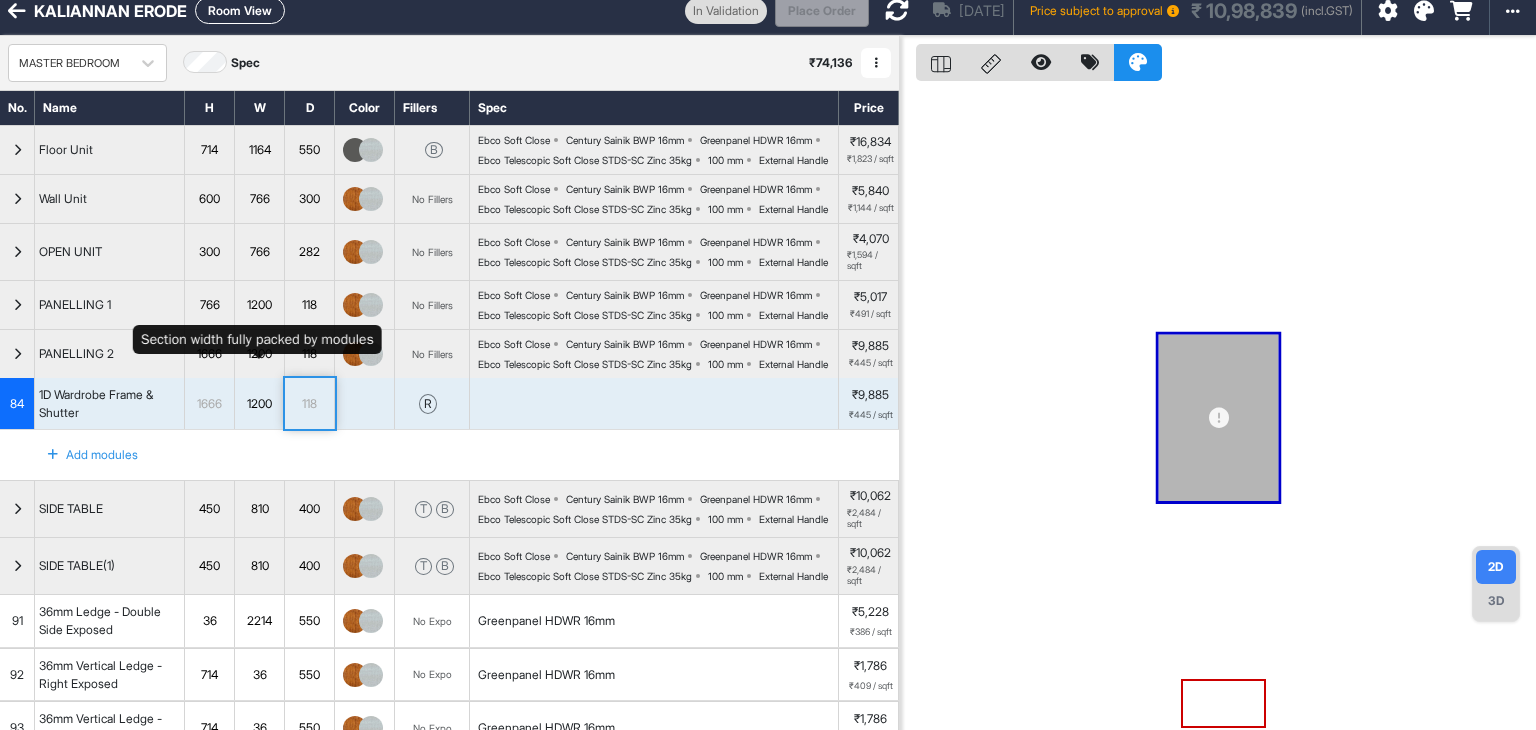 click on "1200" at bounding box center (259, 305) 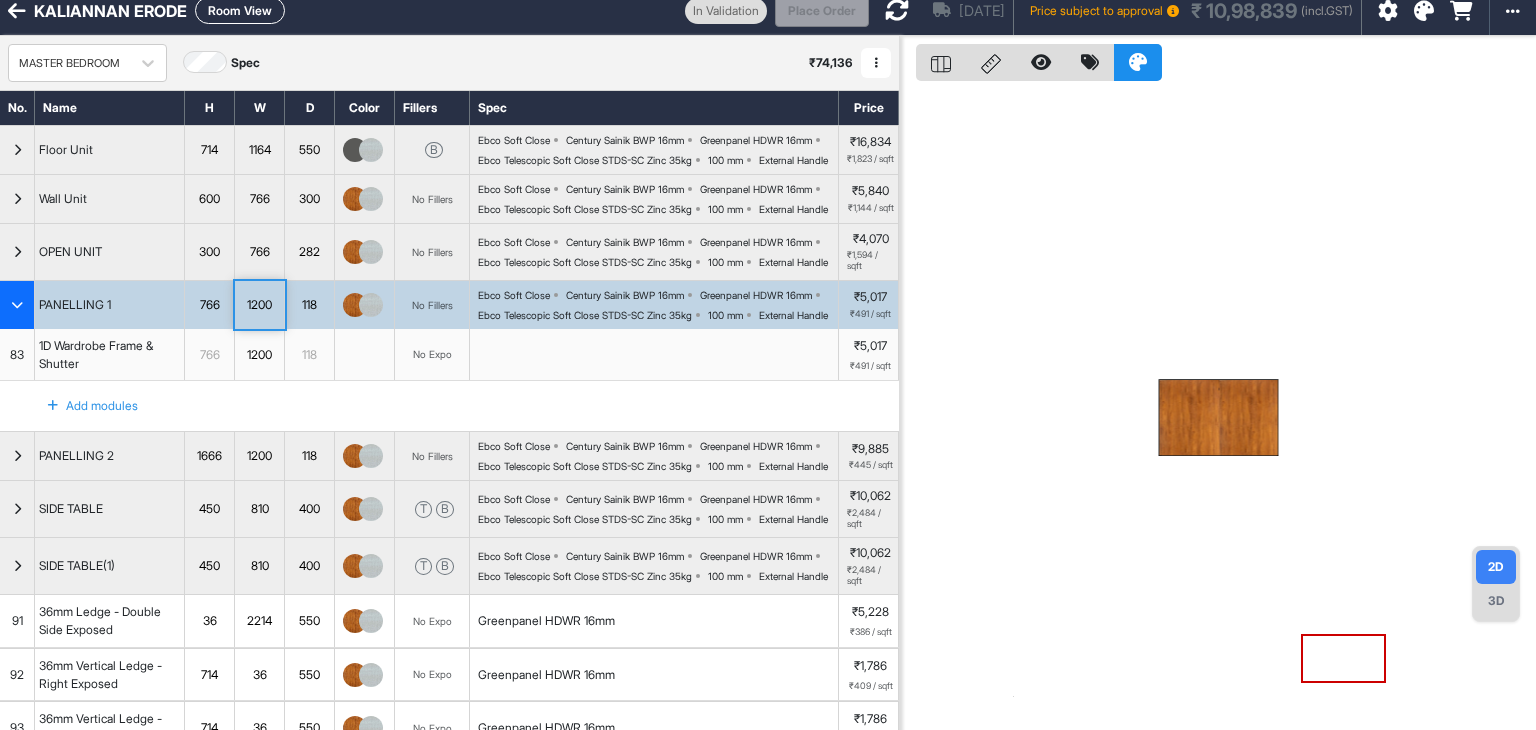 click on "1200" at bounding box center (260, 305) 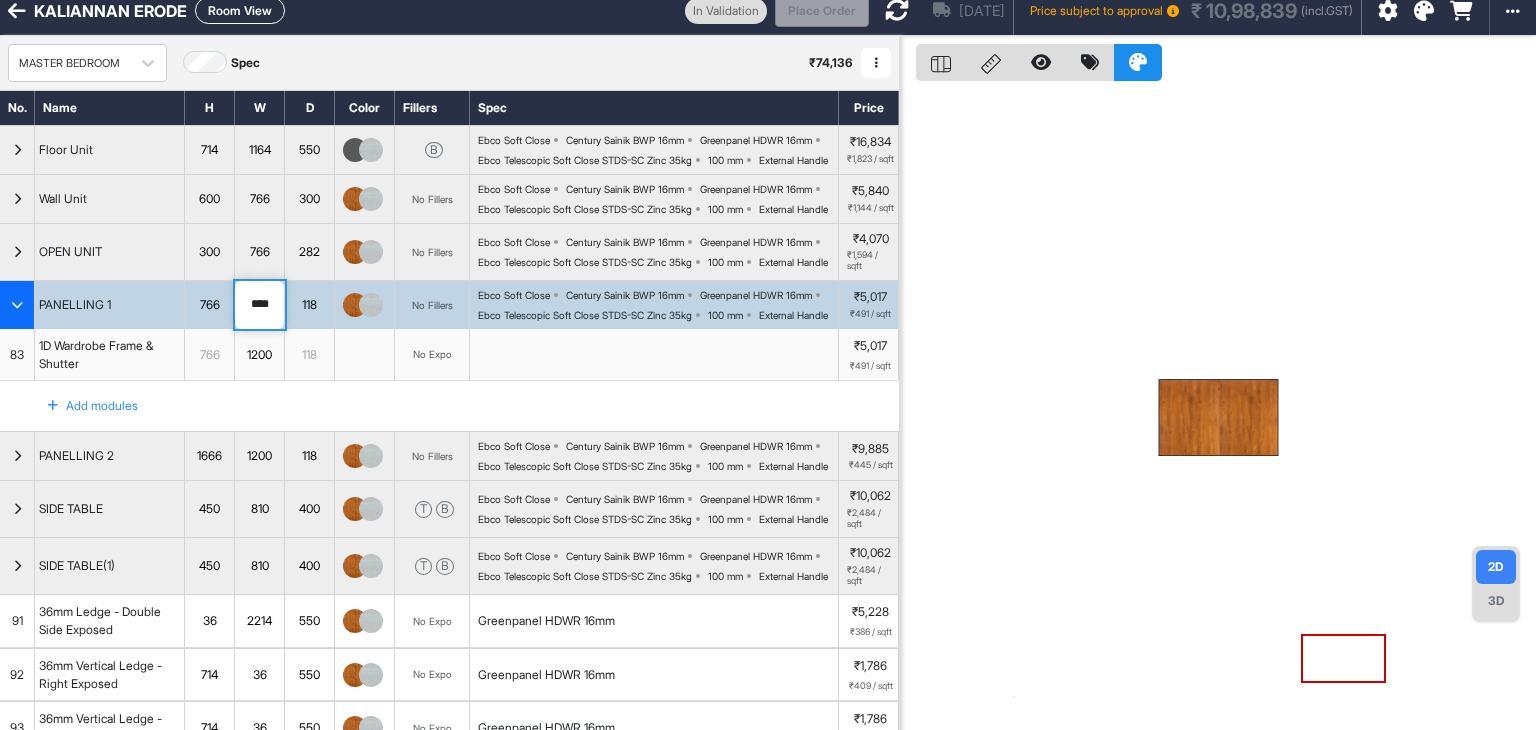drag, startPoint x: 273, startPoint y: 369, endPoint x: 232, endPoint y: 385, distance: 44.011364 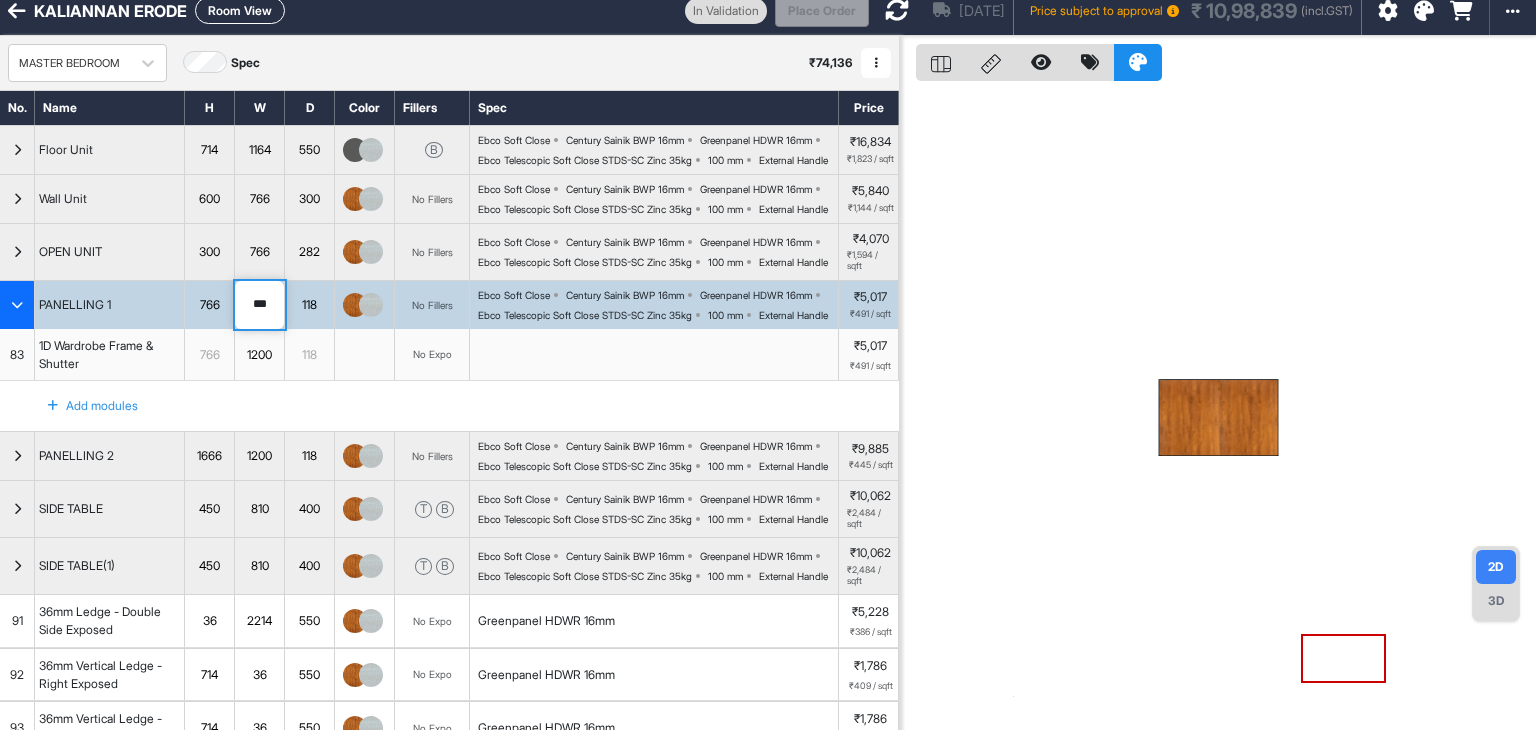 type on "****" 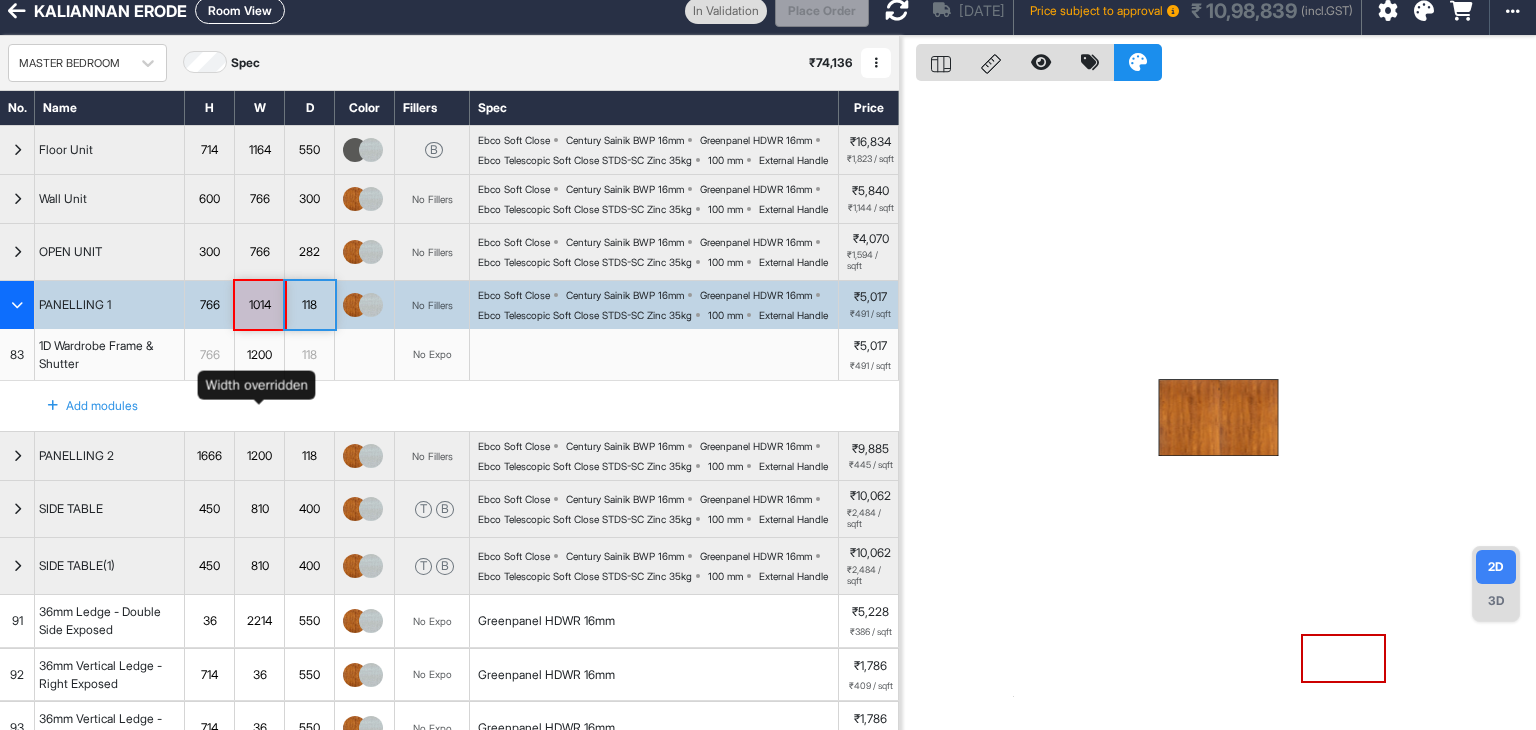 click on "1200" at bounding box center (259, 355) 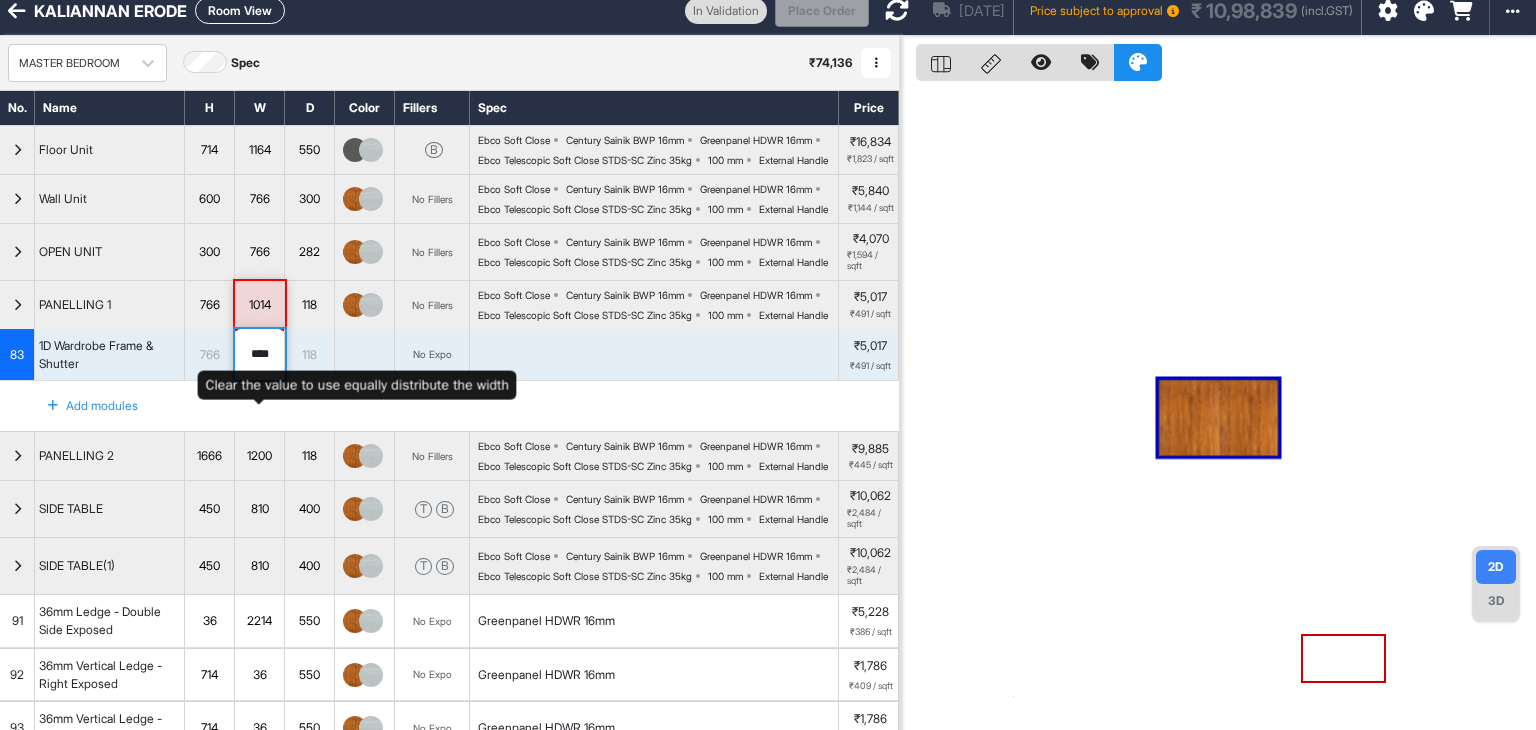 drag, startPoint x: 272, startPoint y: 426, endPoint x: 226, endPoint y: 441, distance: 48.38388 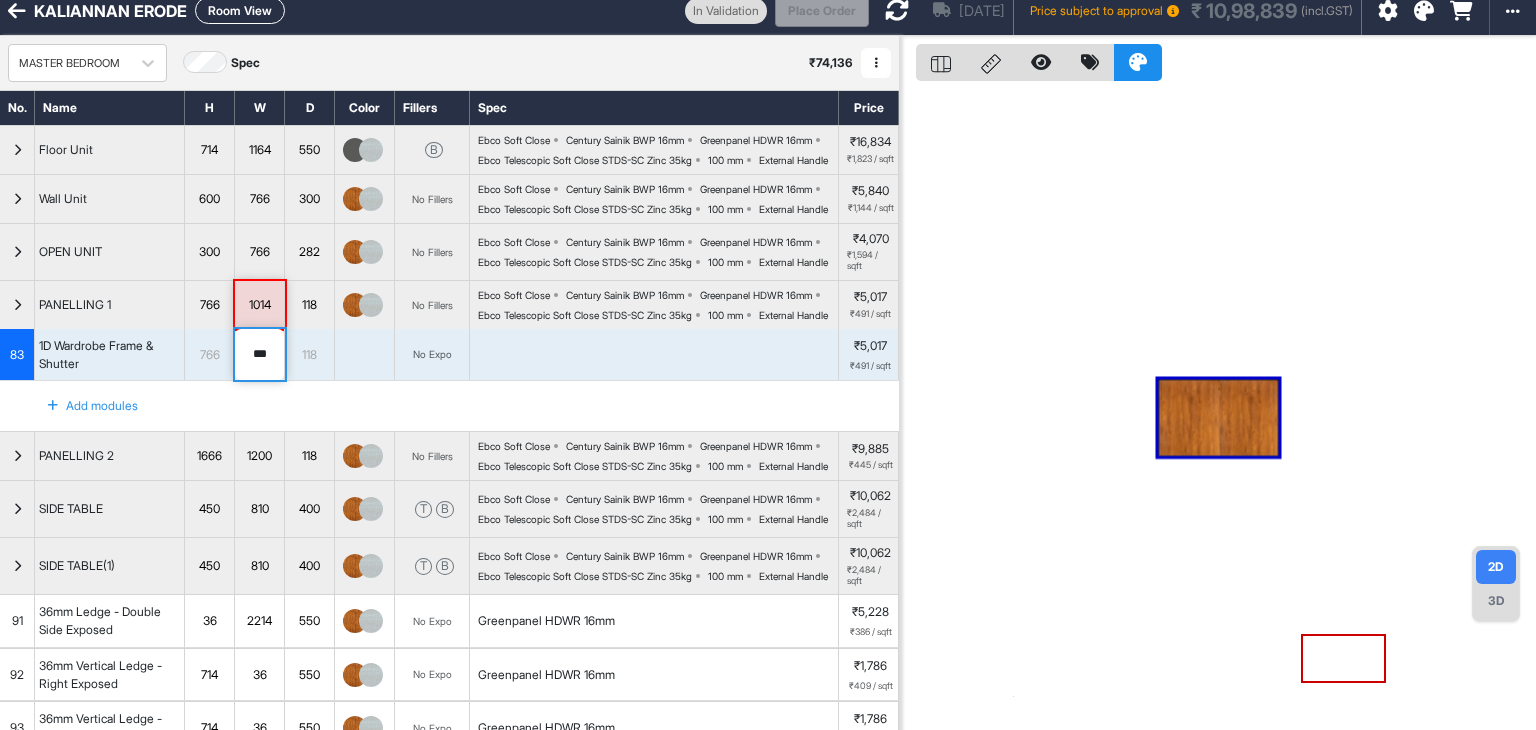 type on "****" 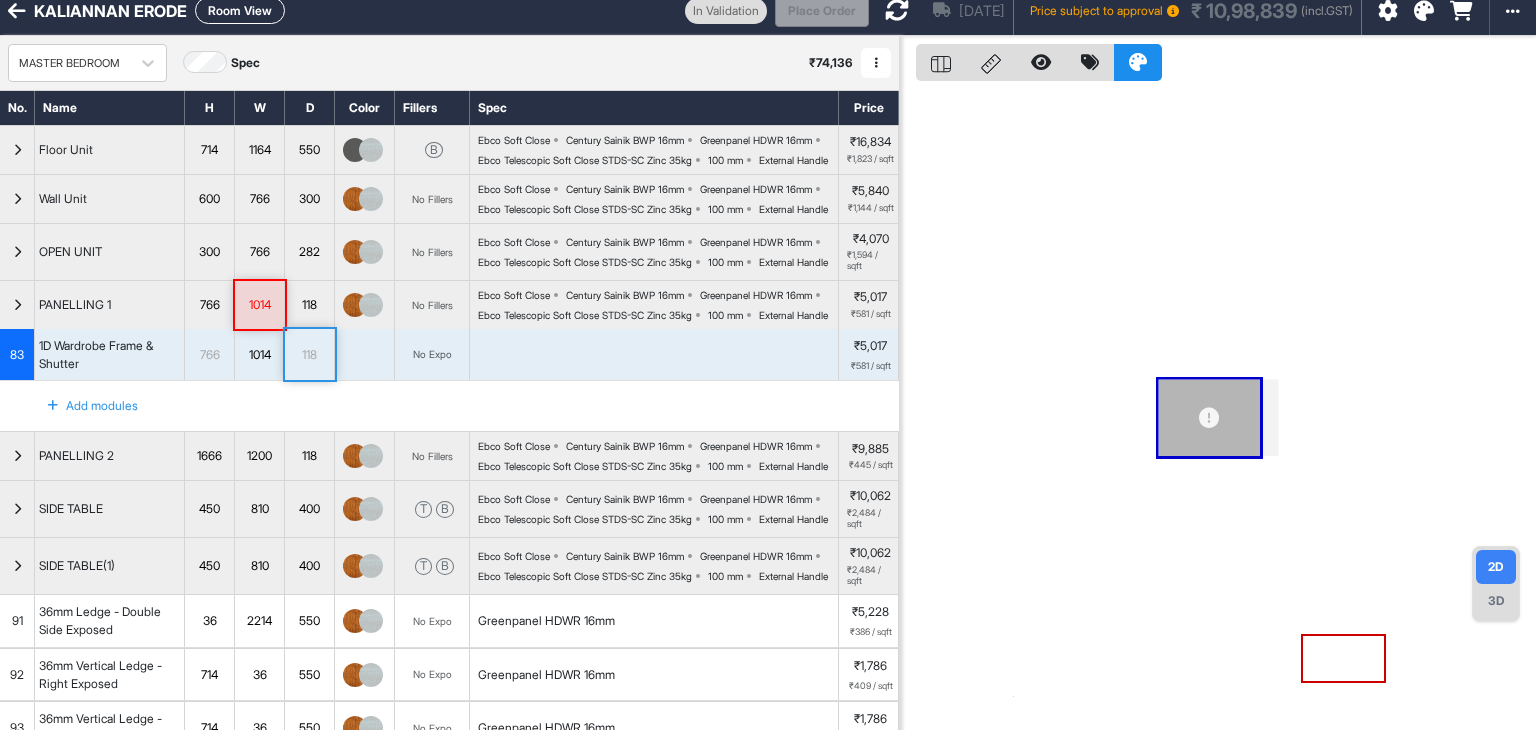 click at bounding box center [897, 10] 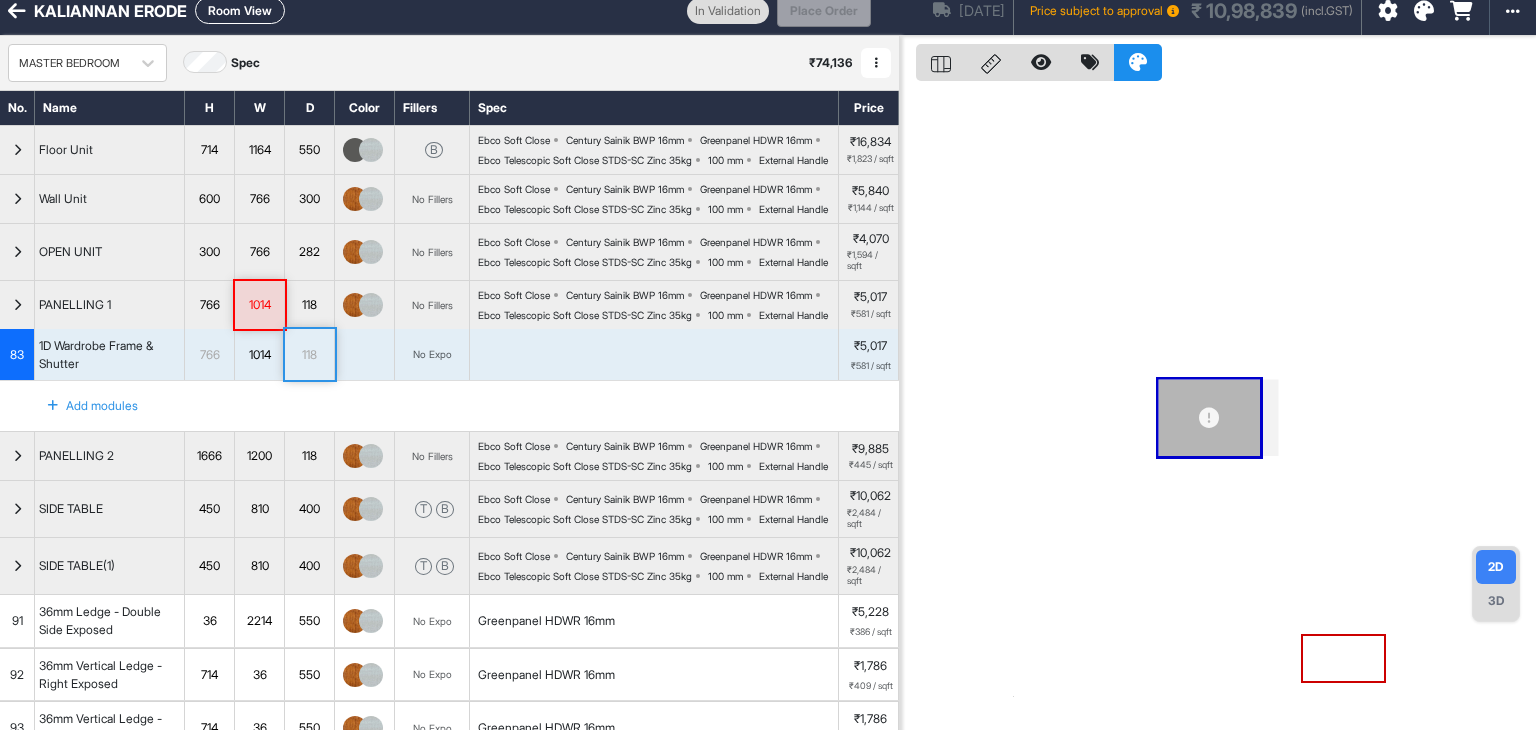 click on "Room View" at bounding box center (240, 10) 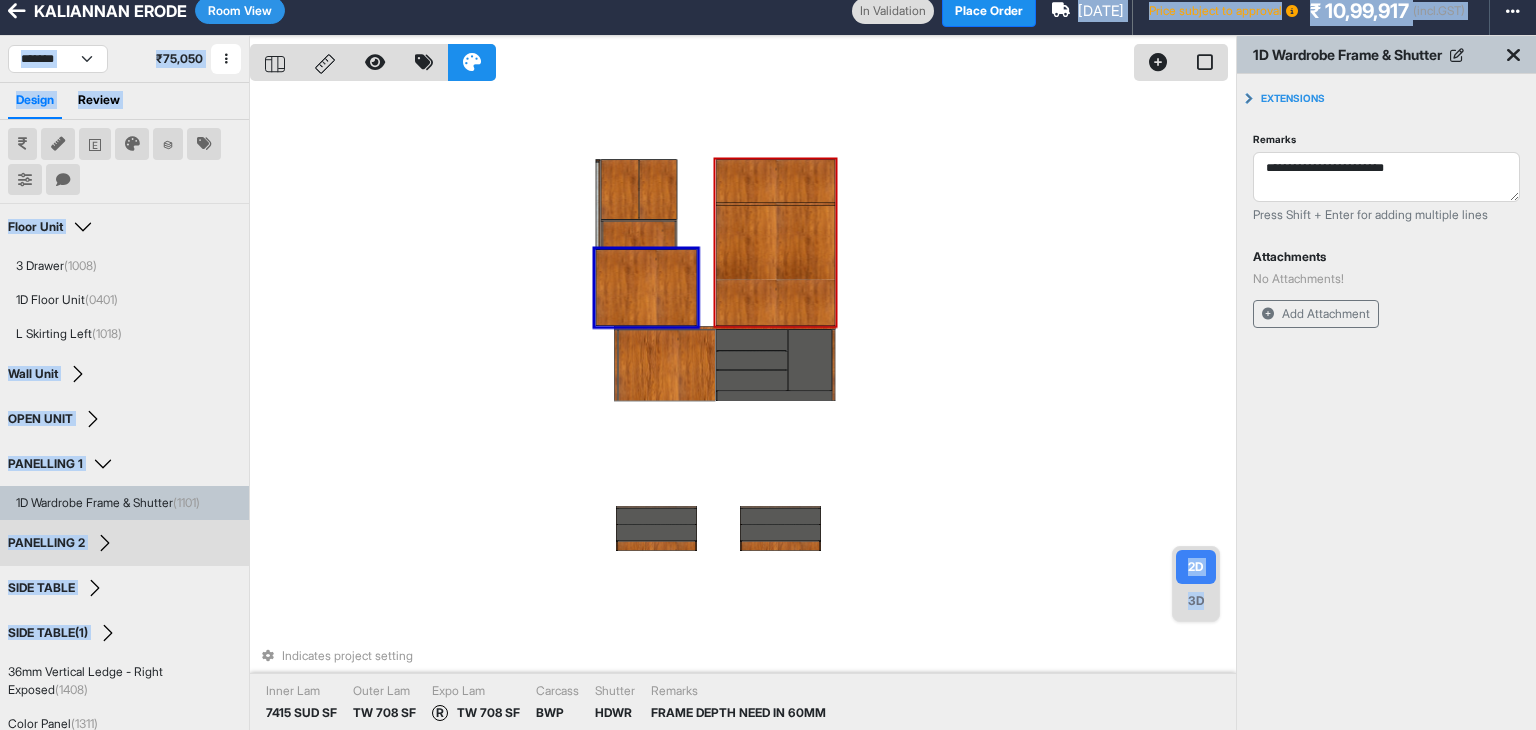 click at bounding box center (776, 242) 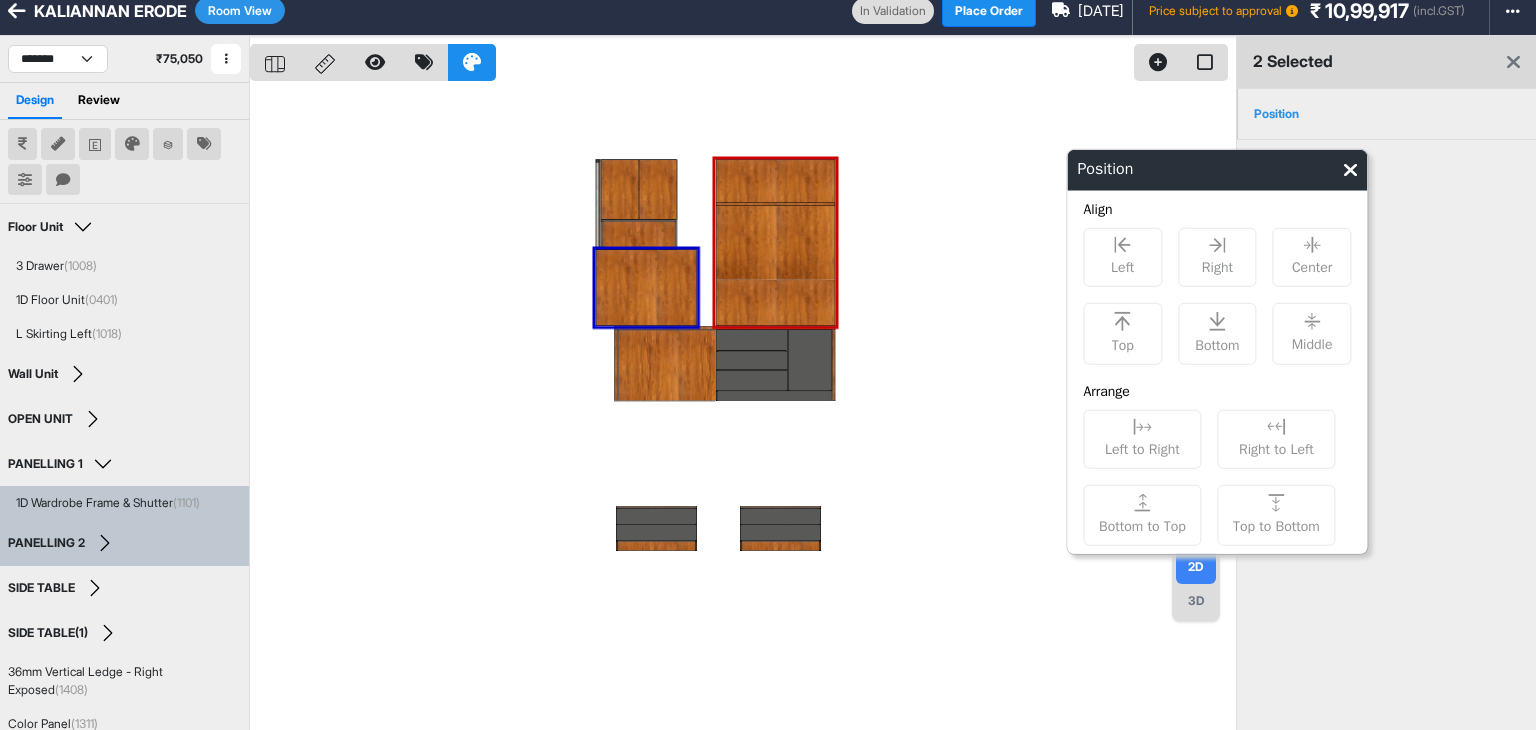click at bounding box center (1350, 170) 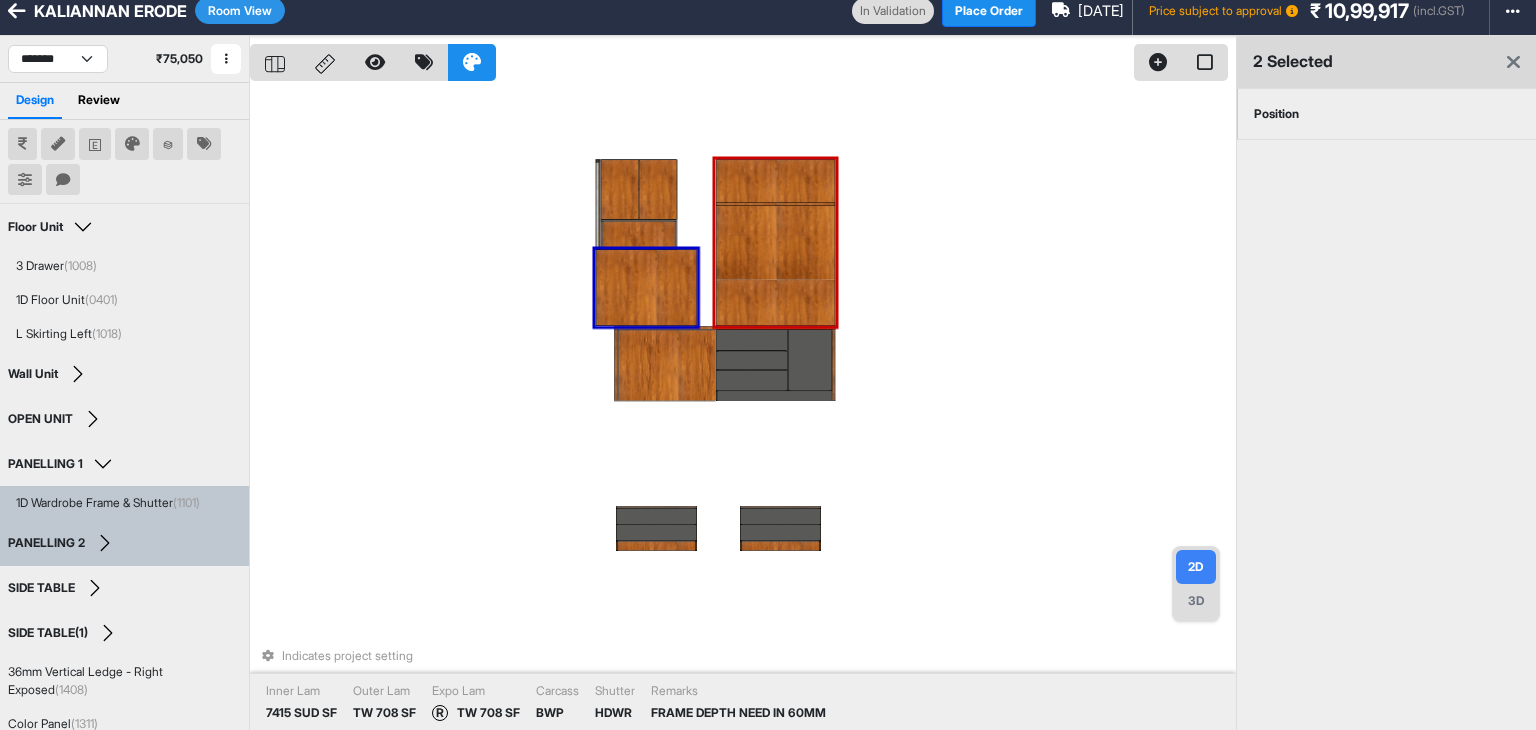 click at bounding box center [776, 242] 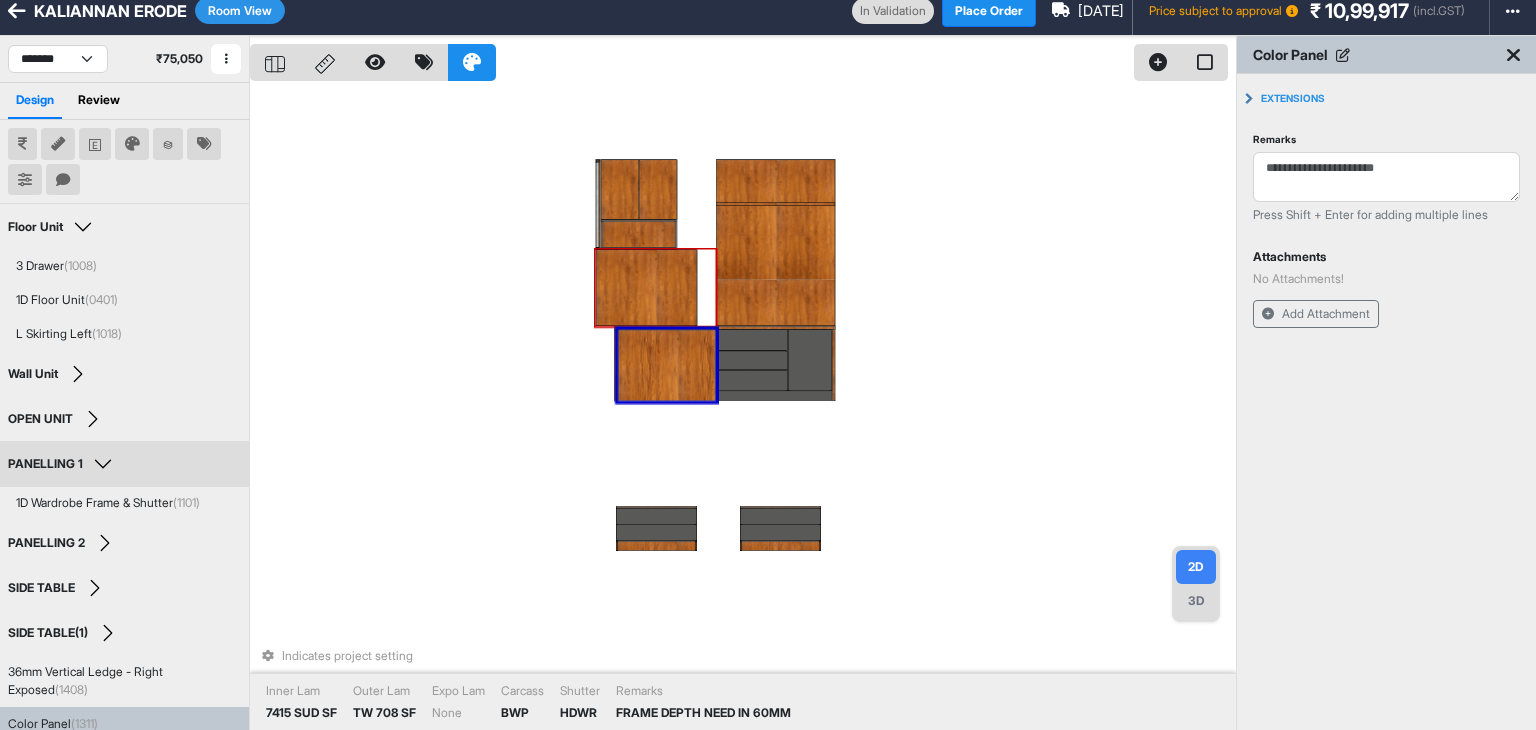 click at bounding box center (646, 287) 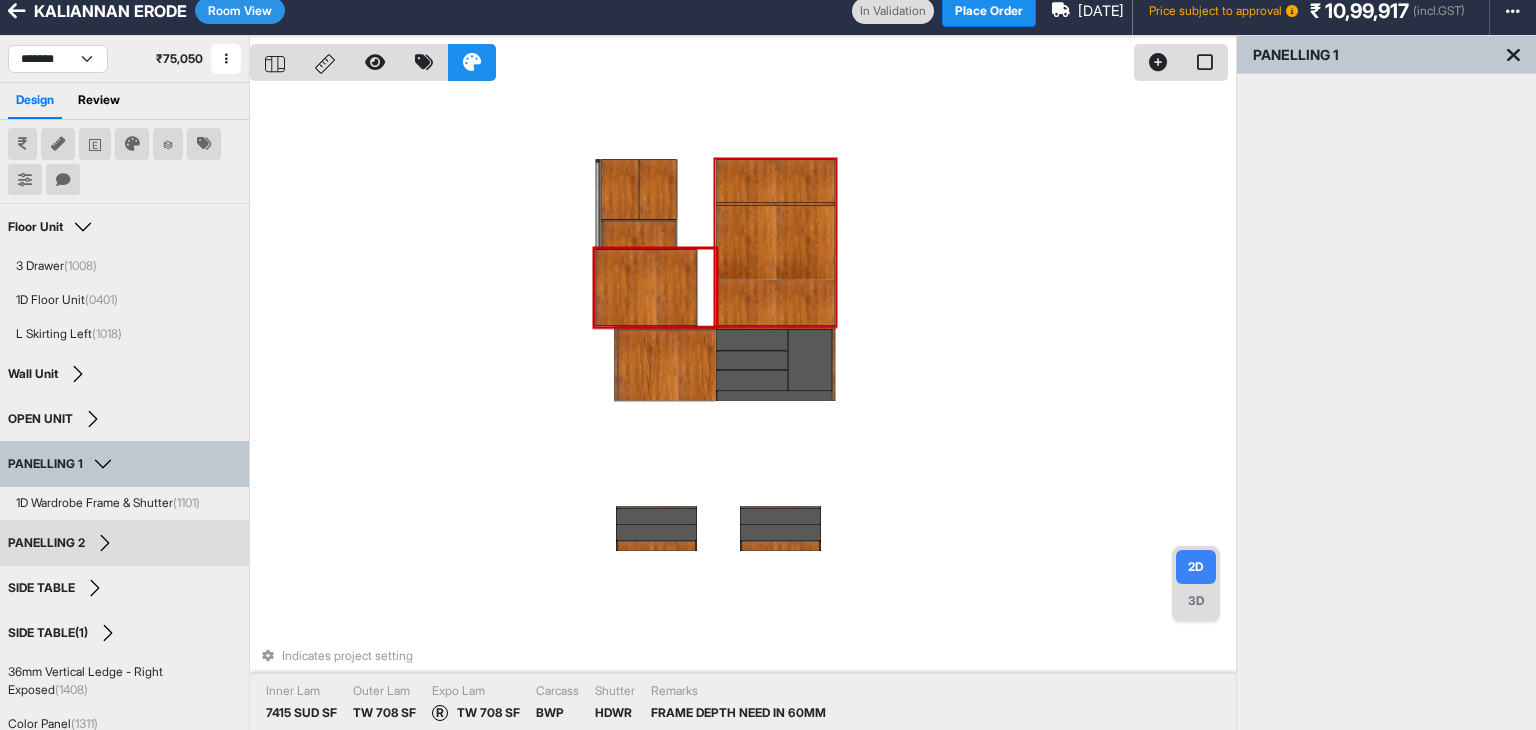 click at bounding box center [776, 242] 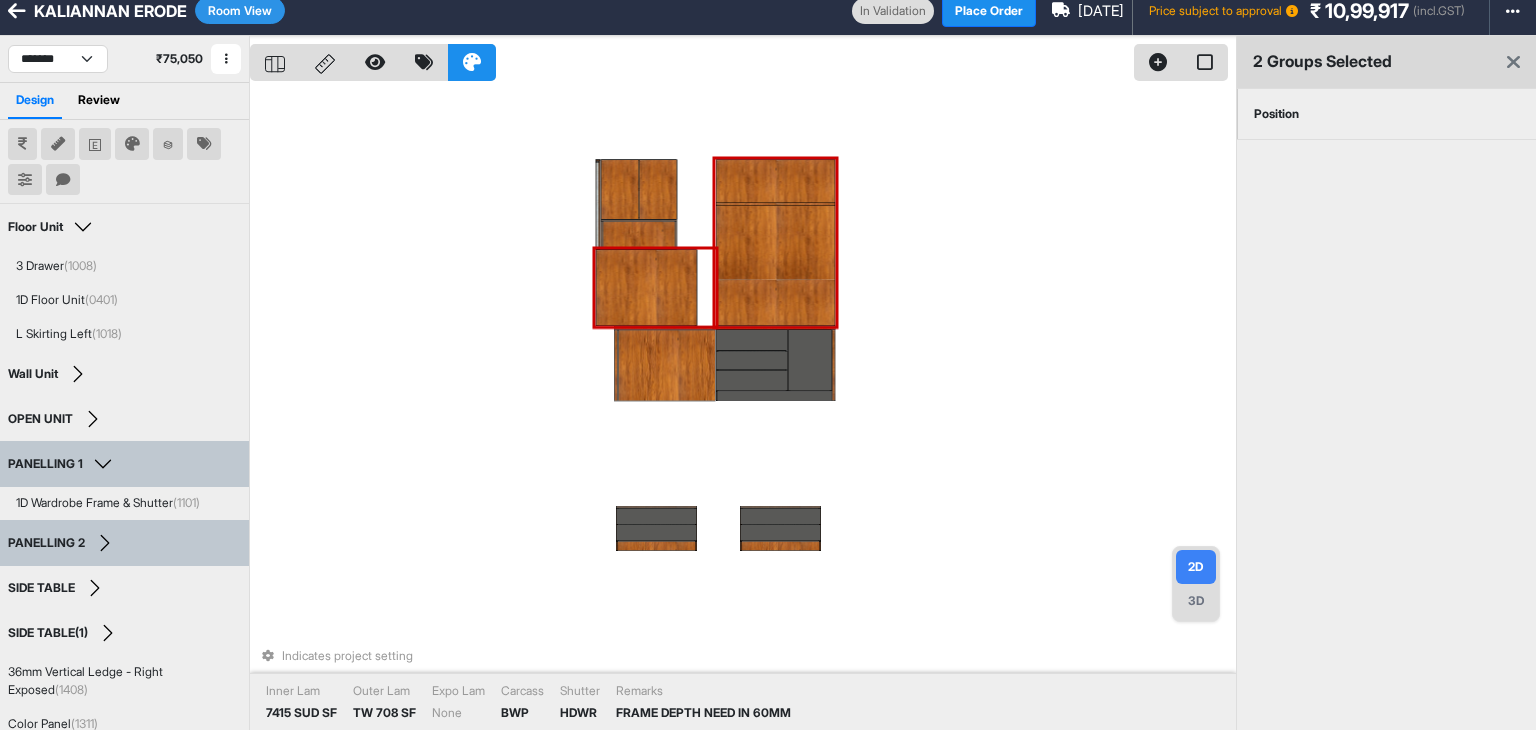 click on "Room View" at bounding box center [240, 10] 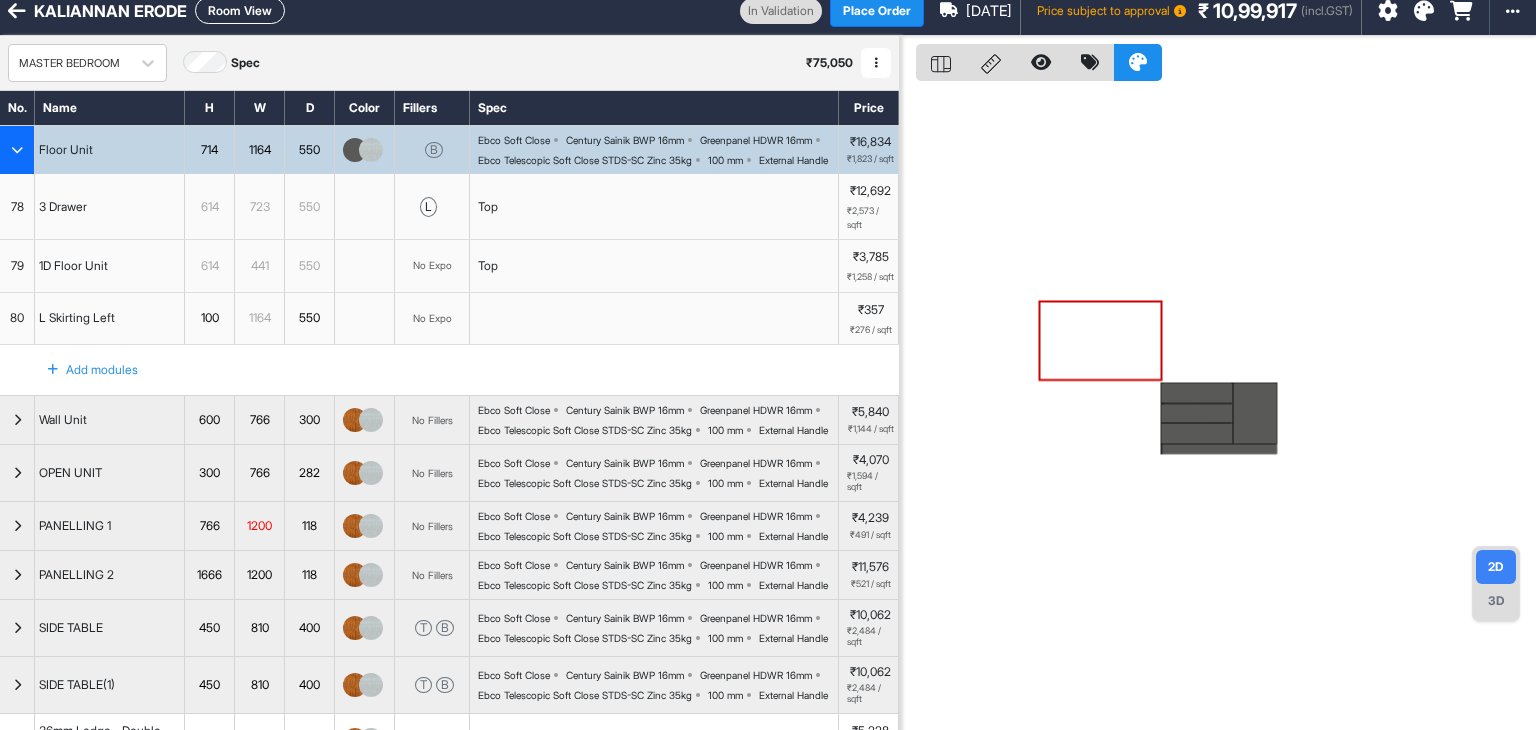 click on "1200" at bounding box center [259, 526] 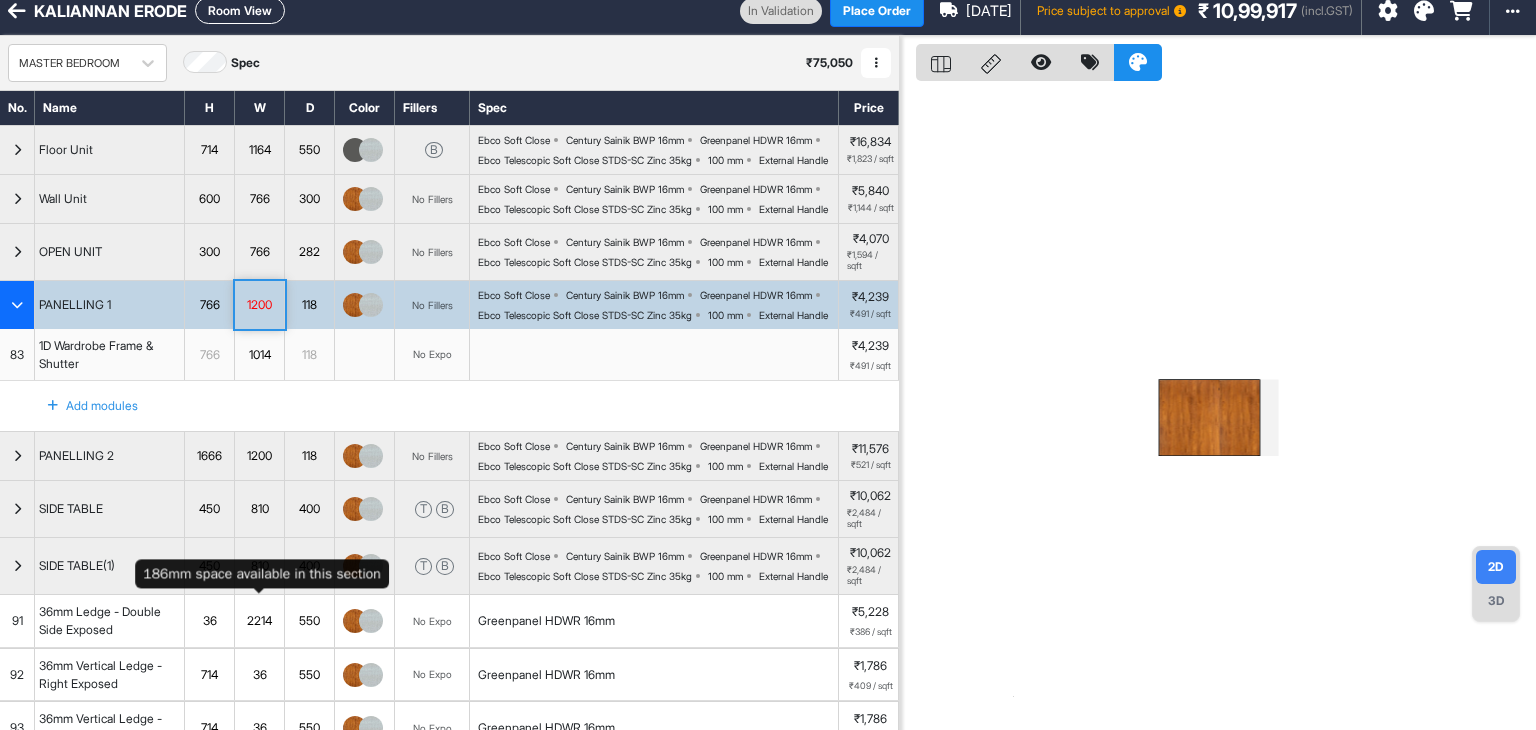 click on "810" at bounding box center [259, 509] 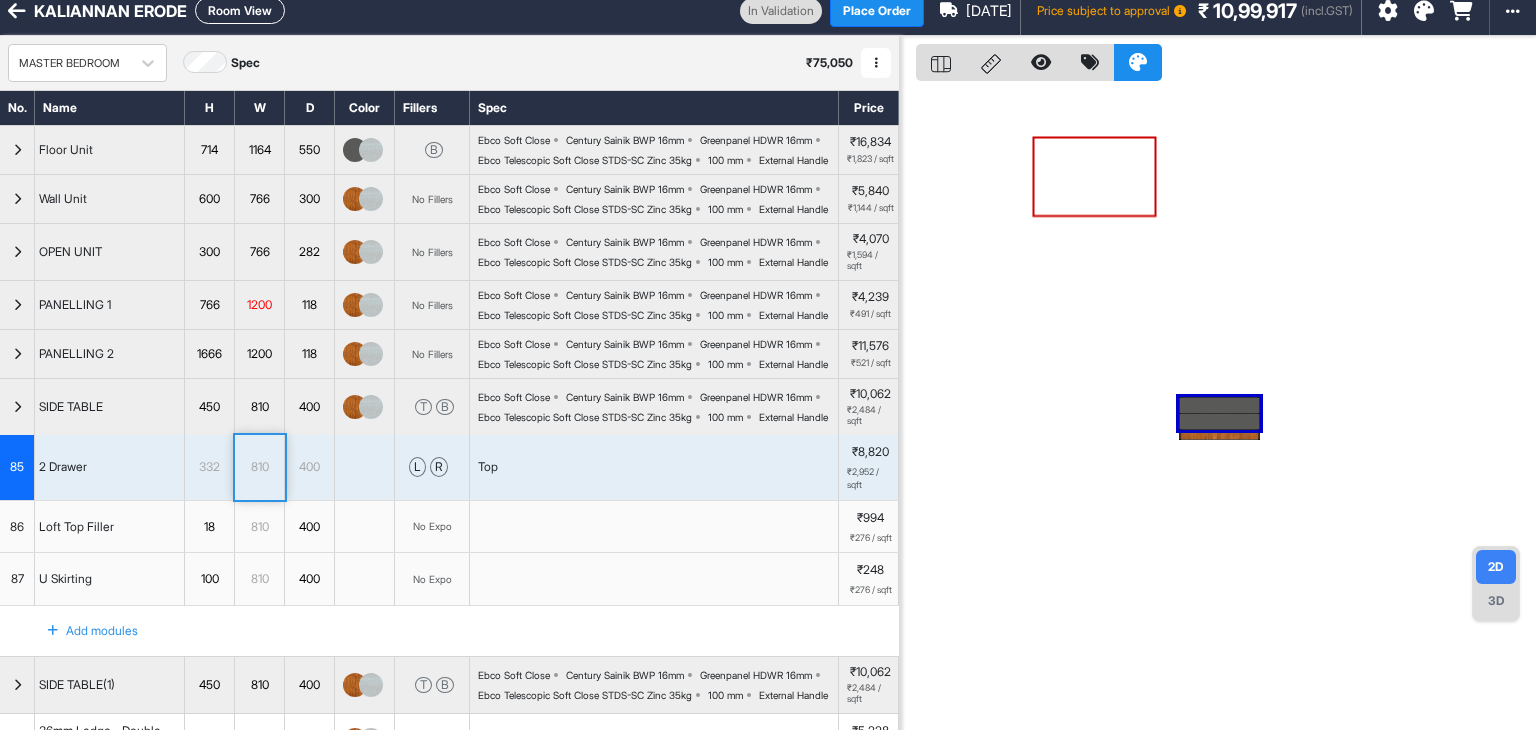 click on "1200" at bounding box center (259, 305) 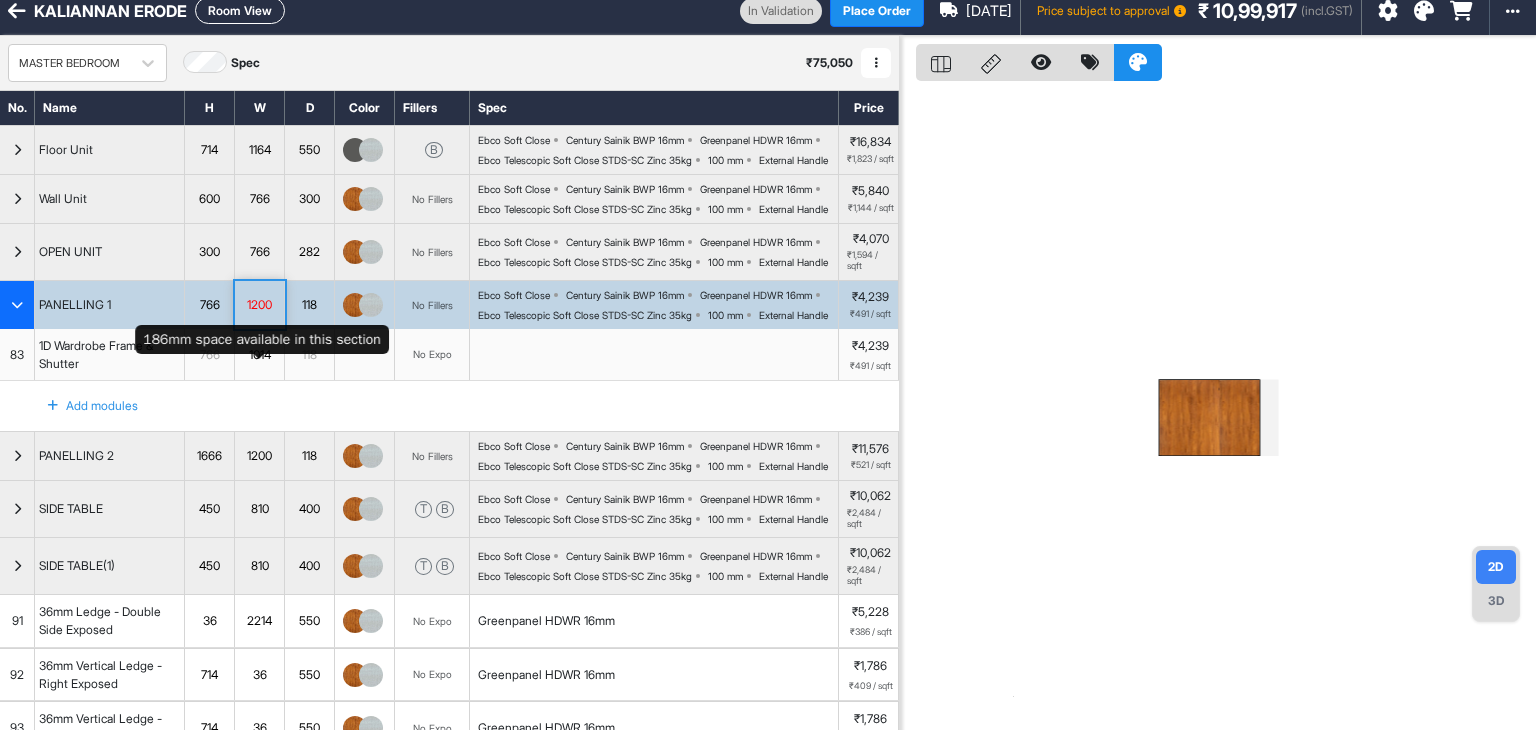 click on "1200" at bounding box center (259, 305) 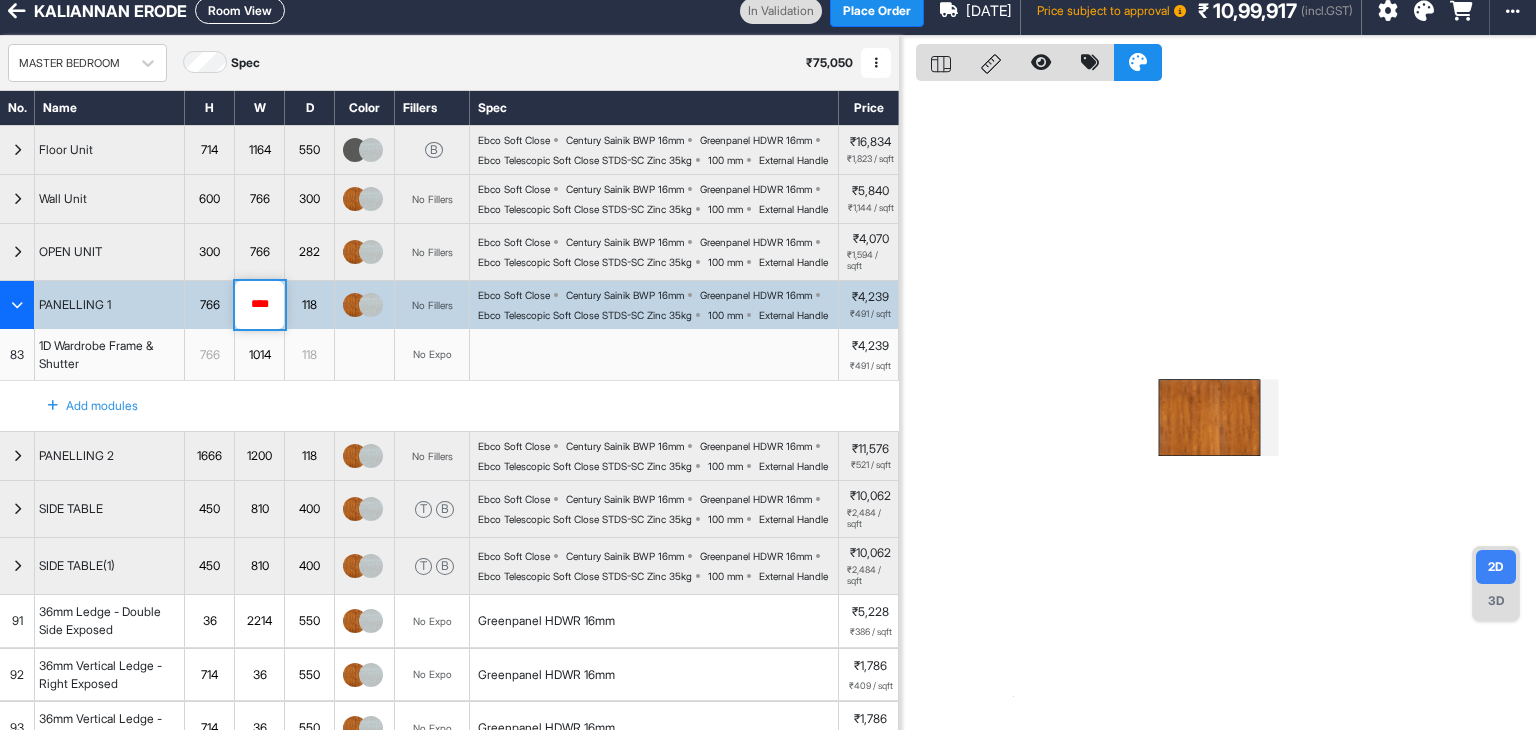 drag, startPoint x: 272, startPoint y: 372, endPoint x: 231, endPoint y: 381, distance: 41.976185 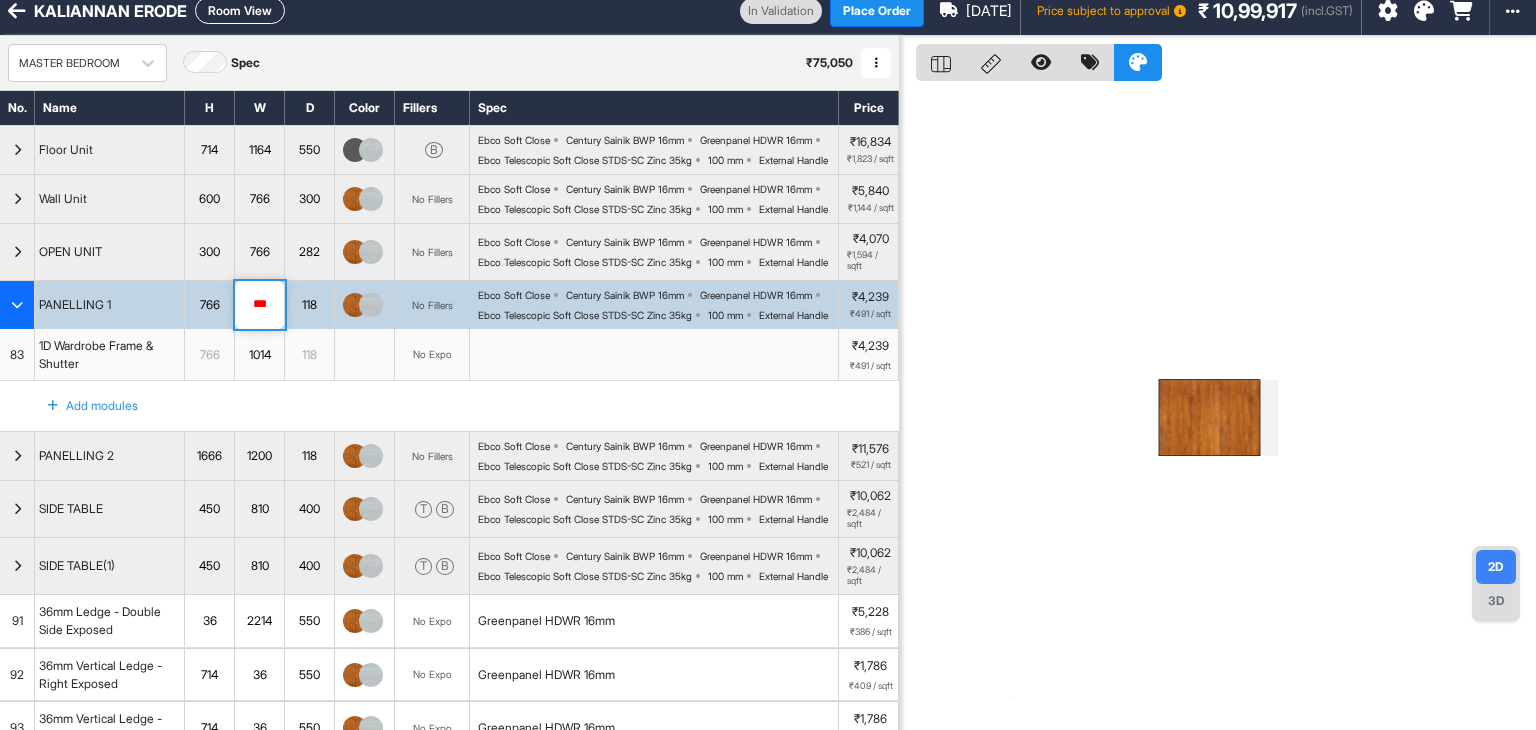 type on "****" 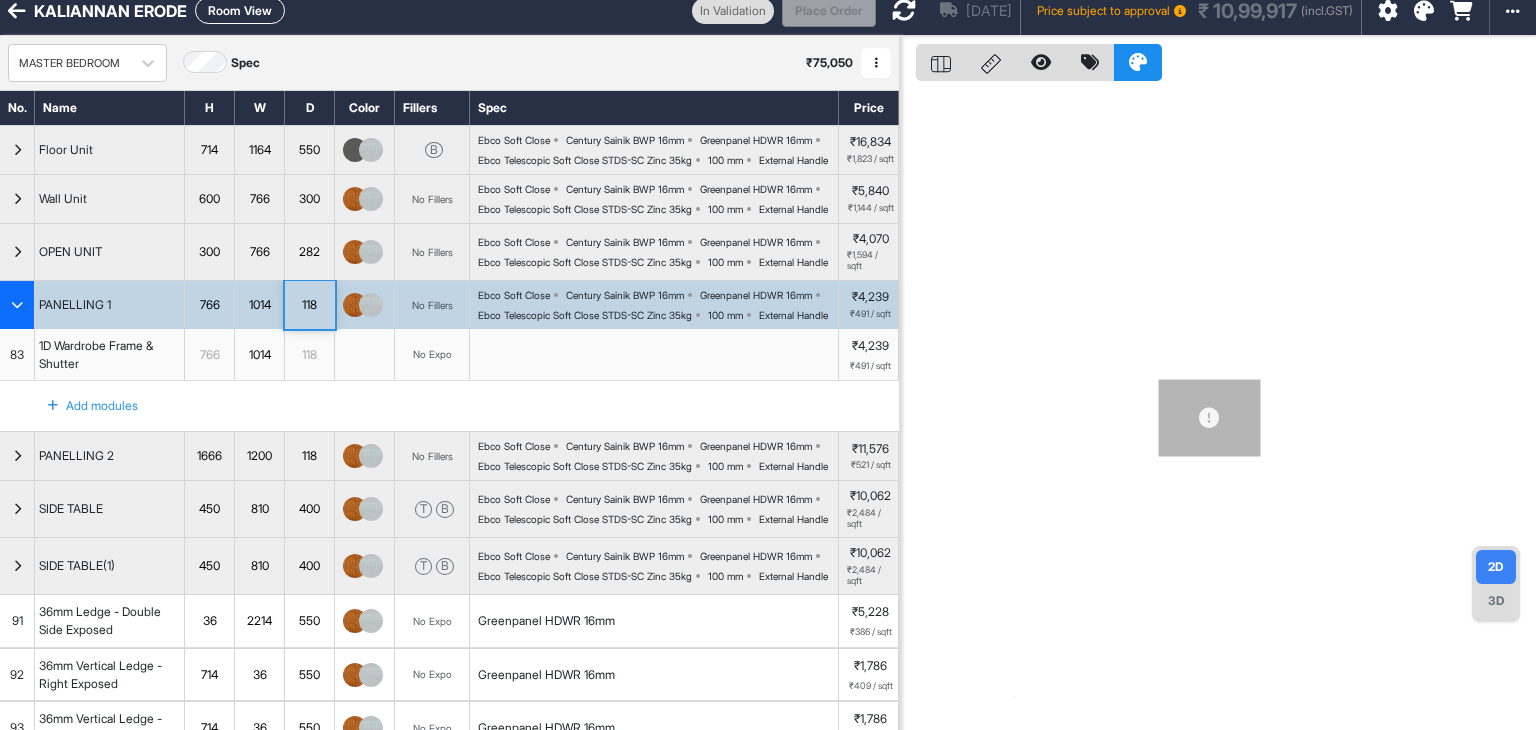 scroll, scrollTop: 0, scrollLeft: 0, axis: both 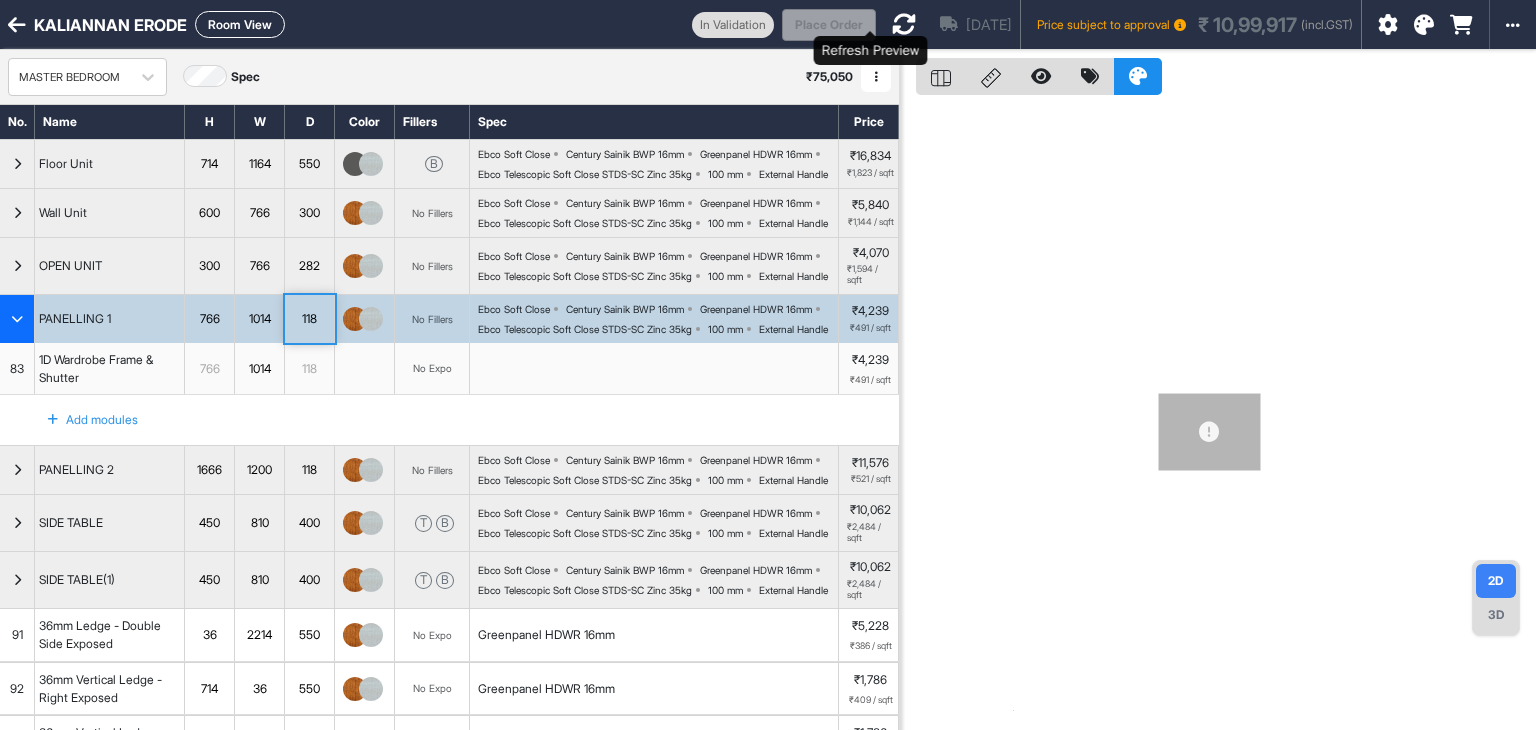 click at bounding box center [904, 24] 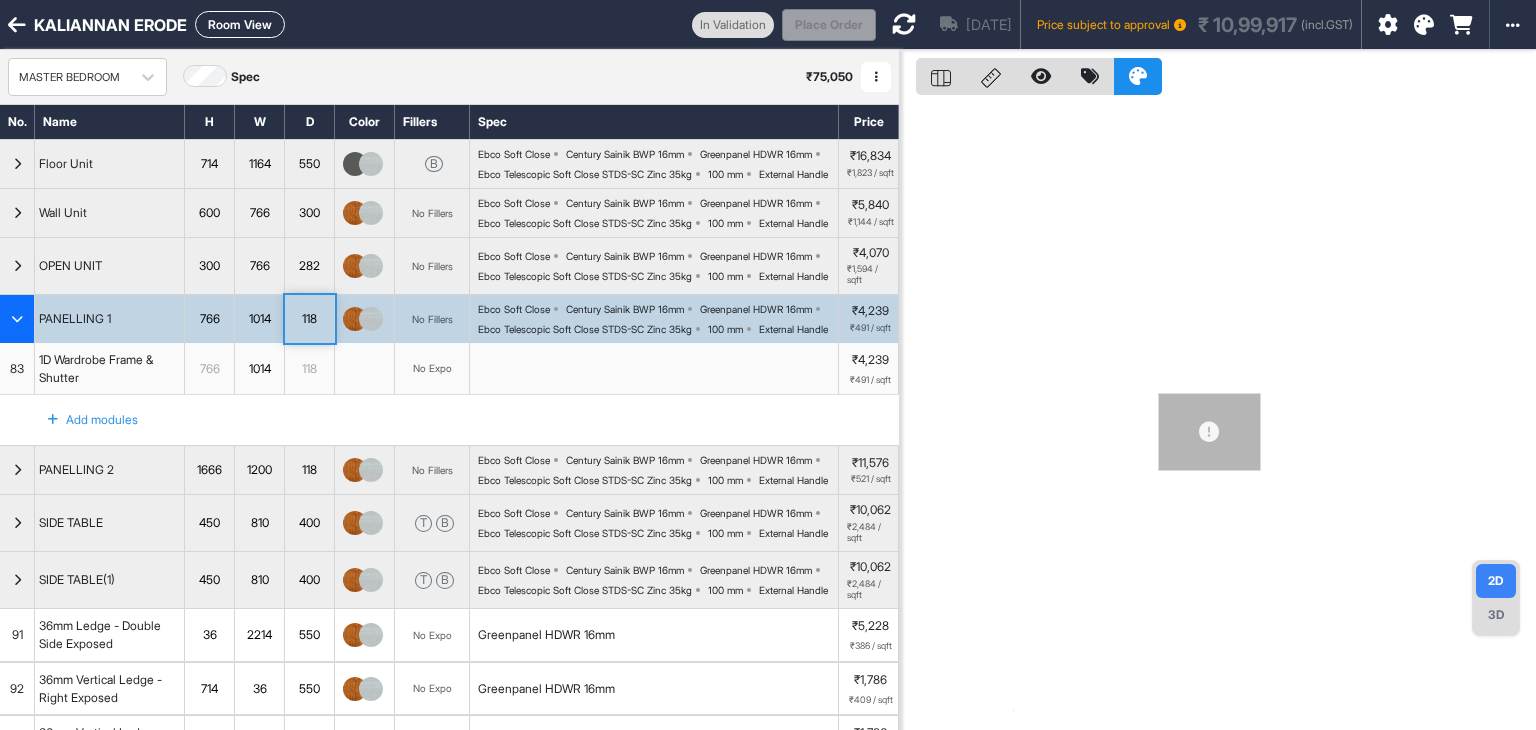 click on "Room View" at bounding box center [240, 24] 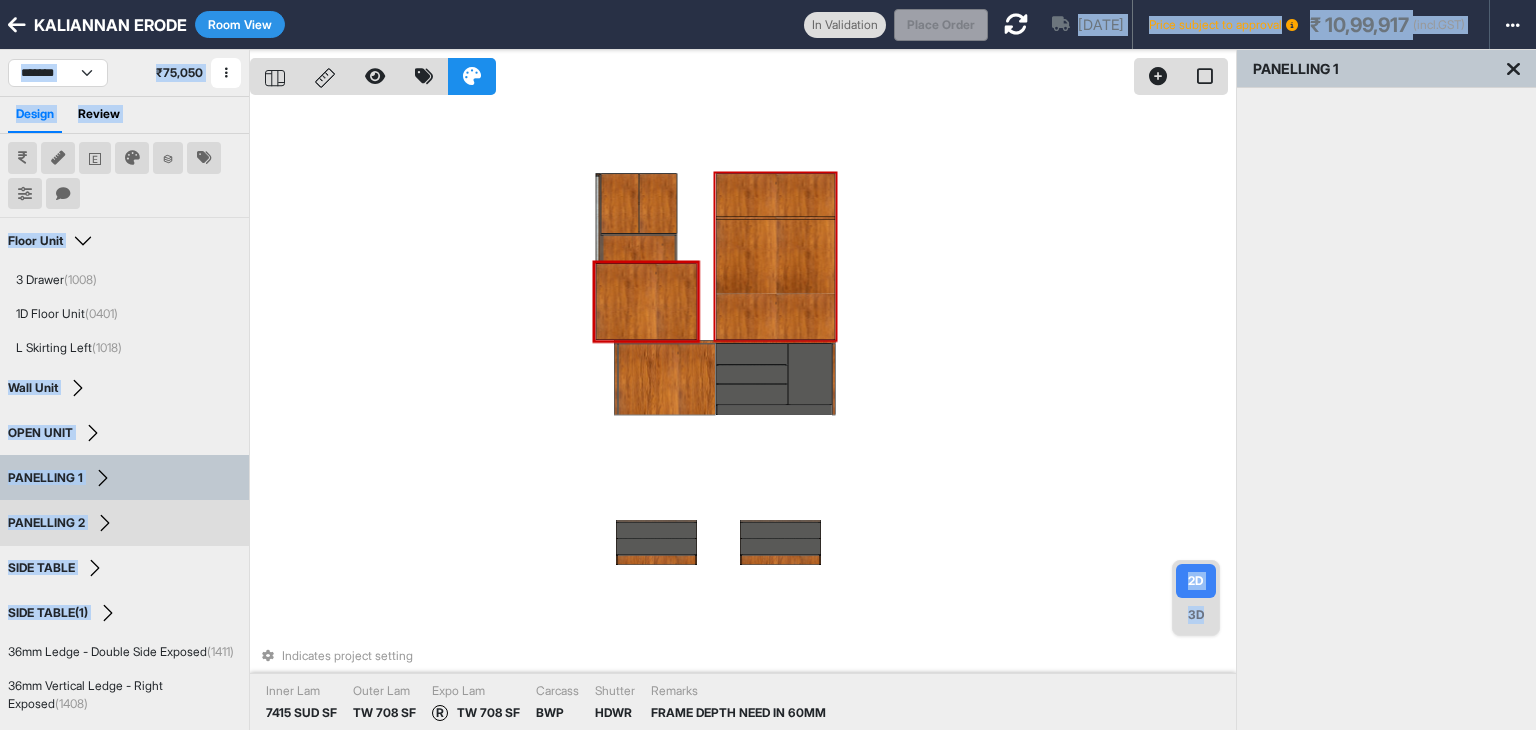 click at bounding box center [776, 256] 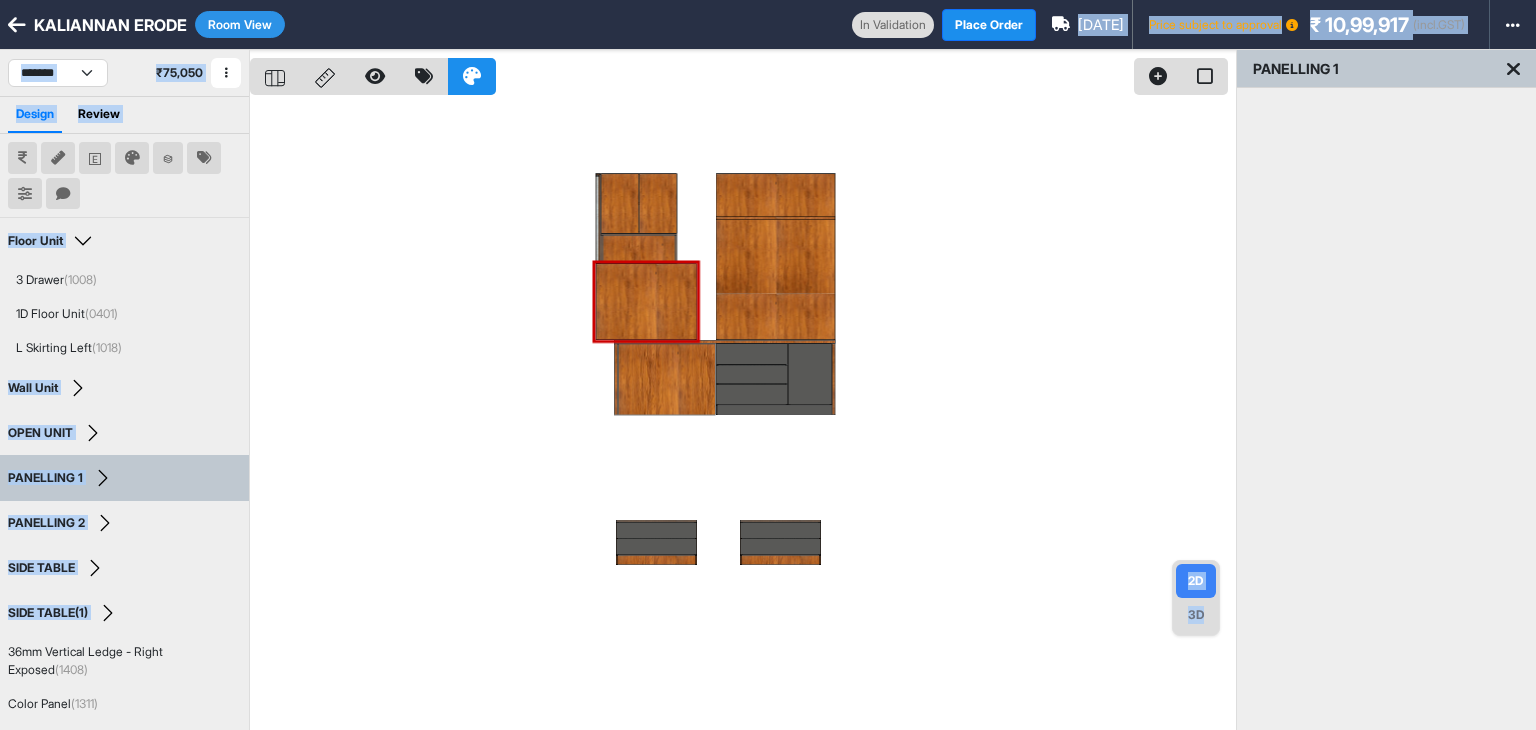 click at bounding box center (743, 415) 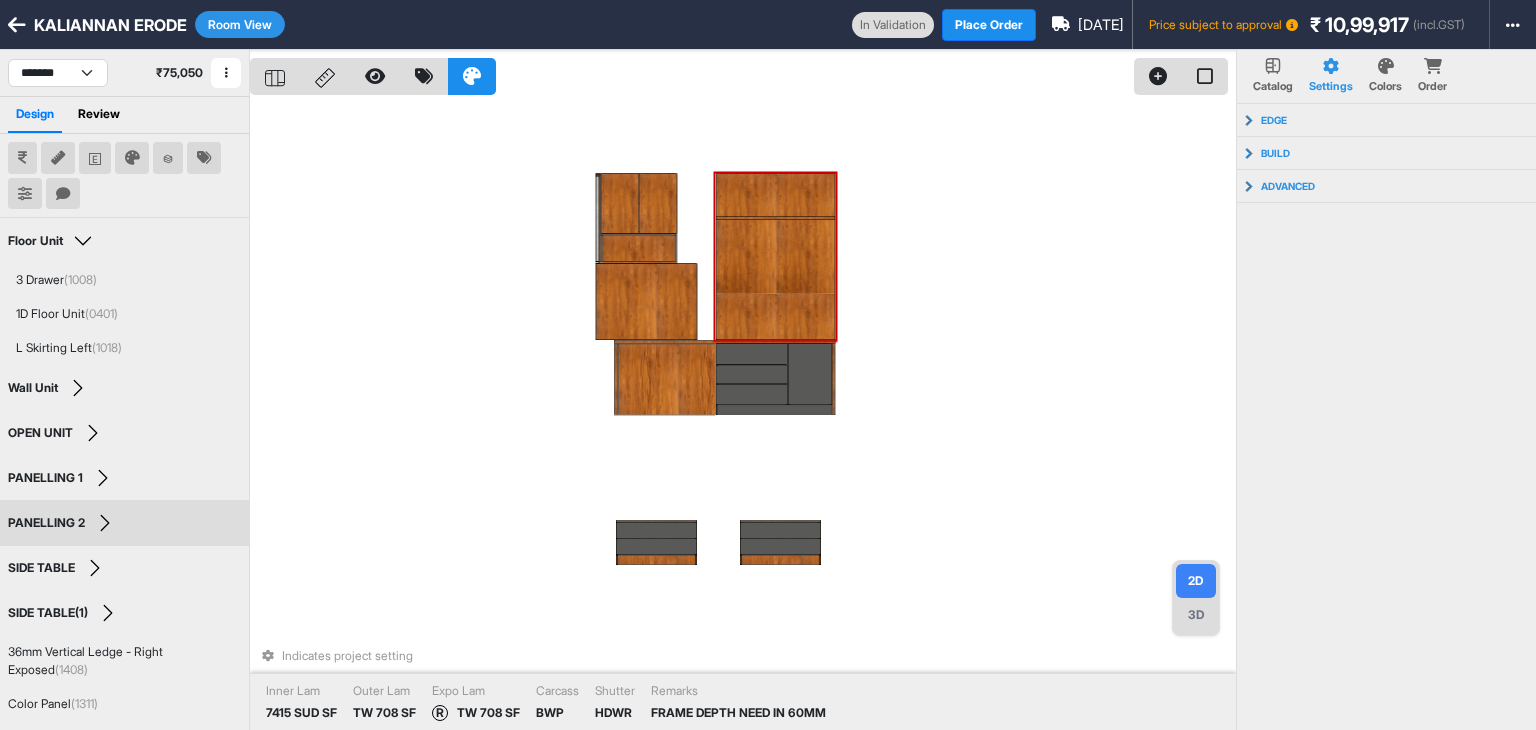 click at bounding box center [776, 256] 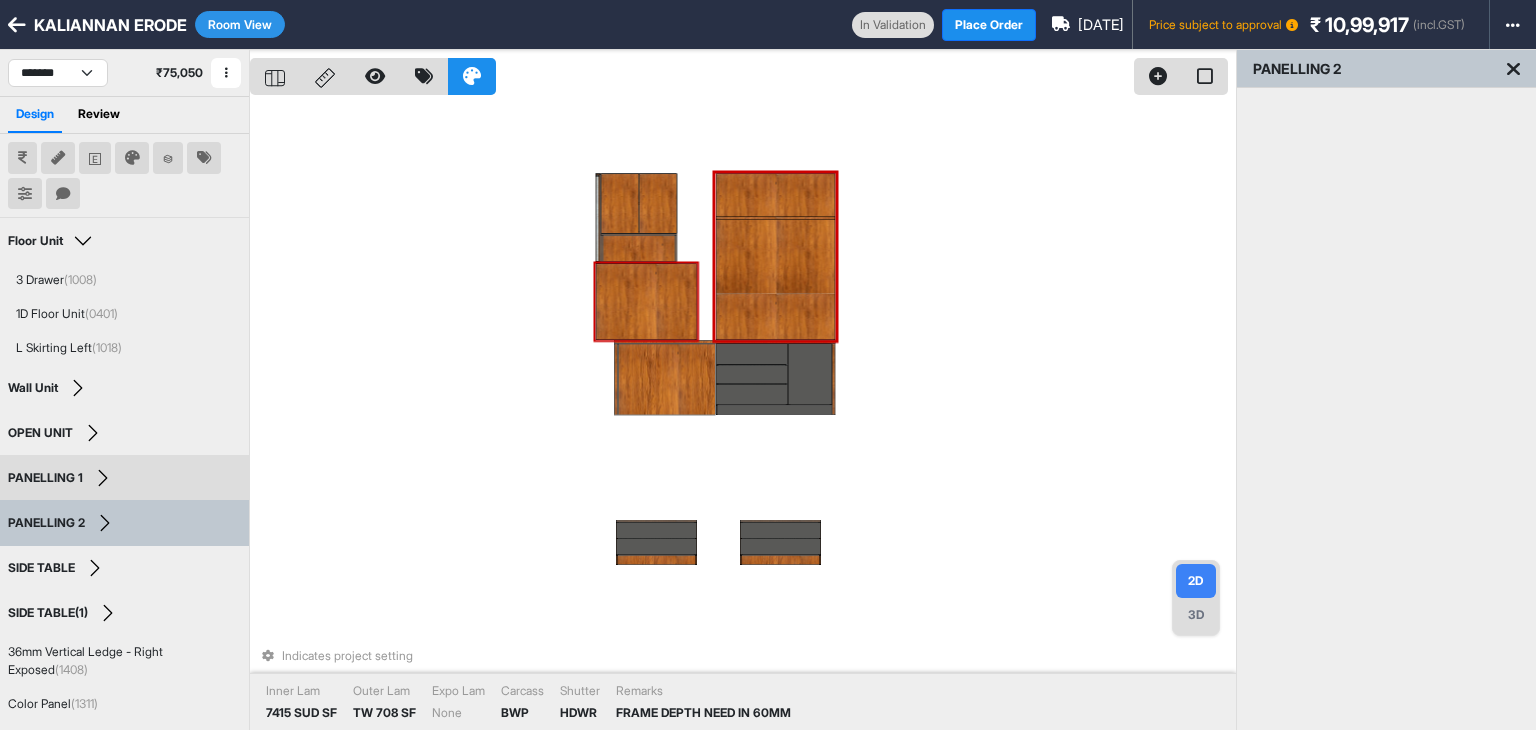 click at bounding box center [646, 301] 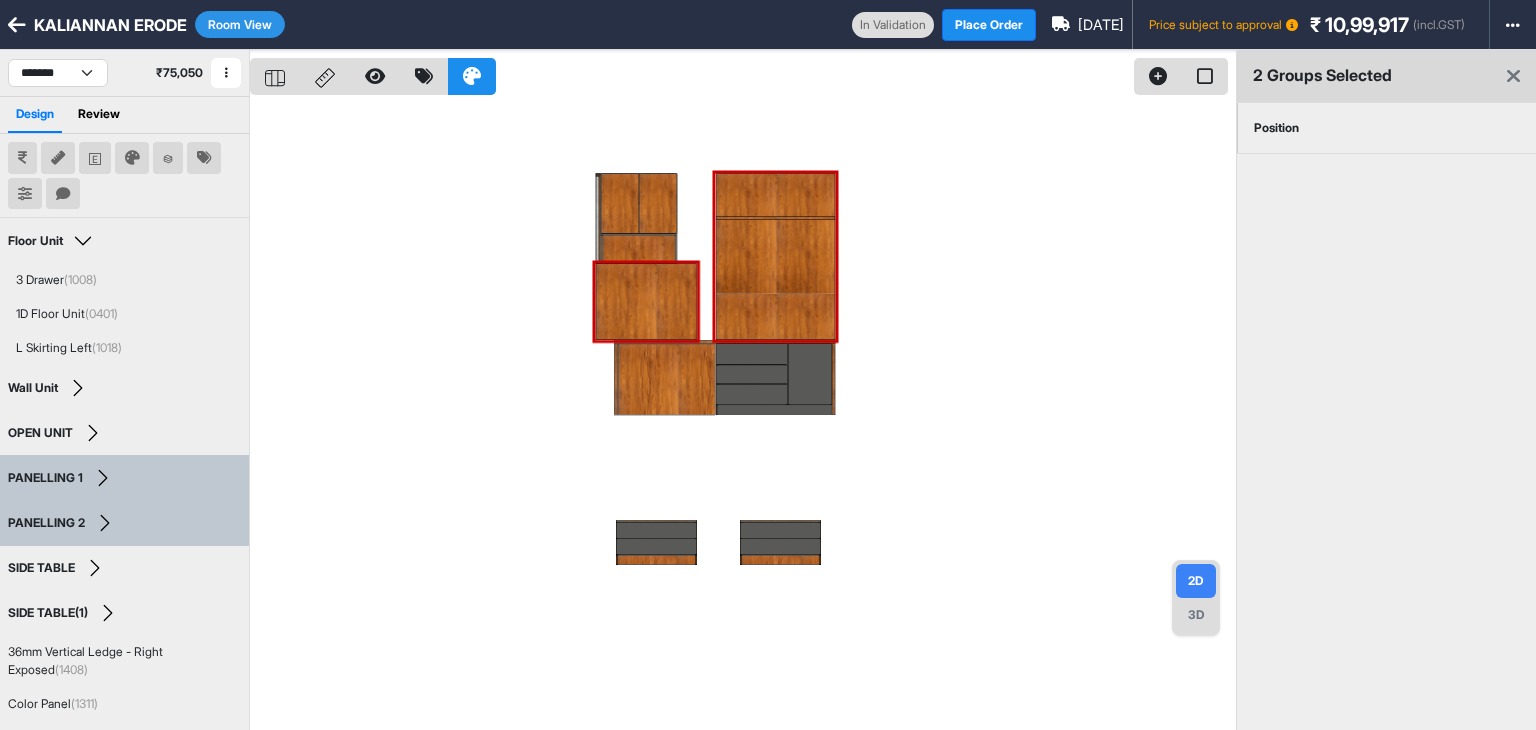 click on "Position" at bounding box center [1276, 128] 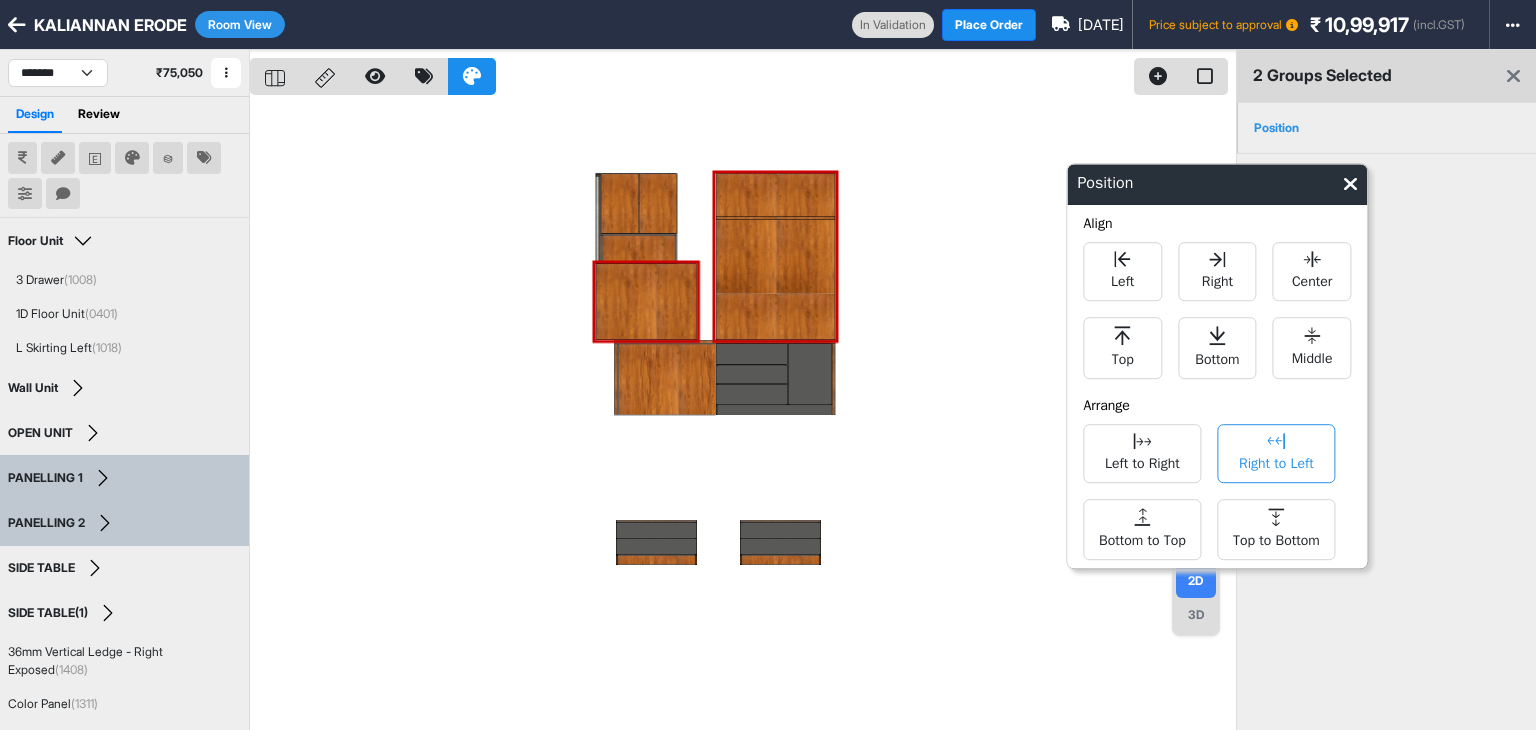 click 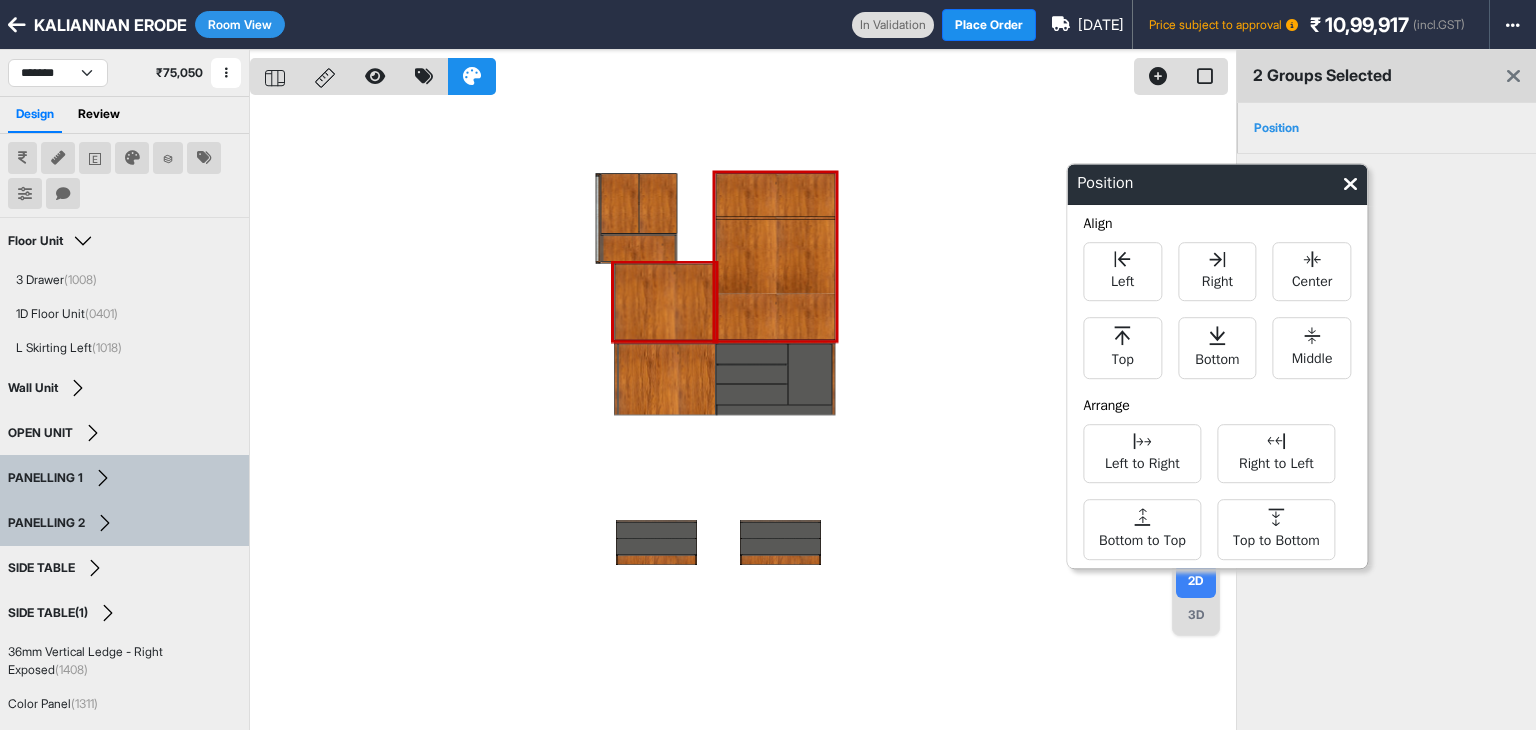 click at bounding box center (743, 415) 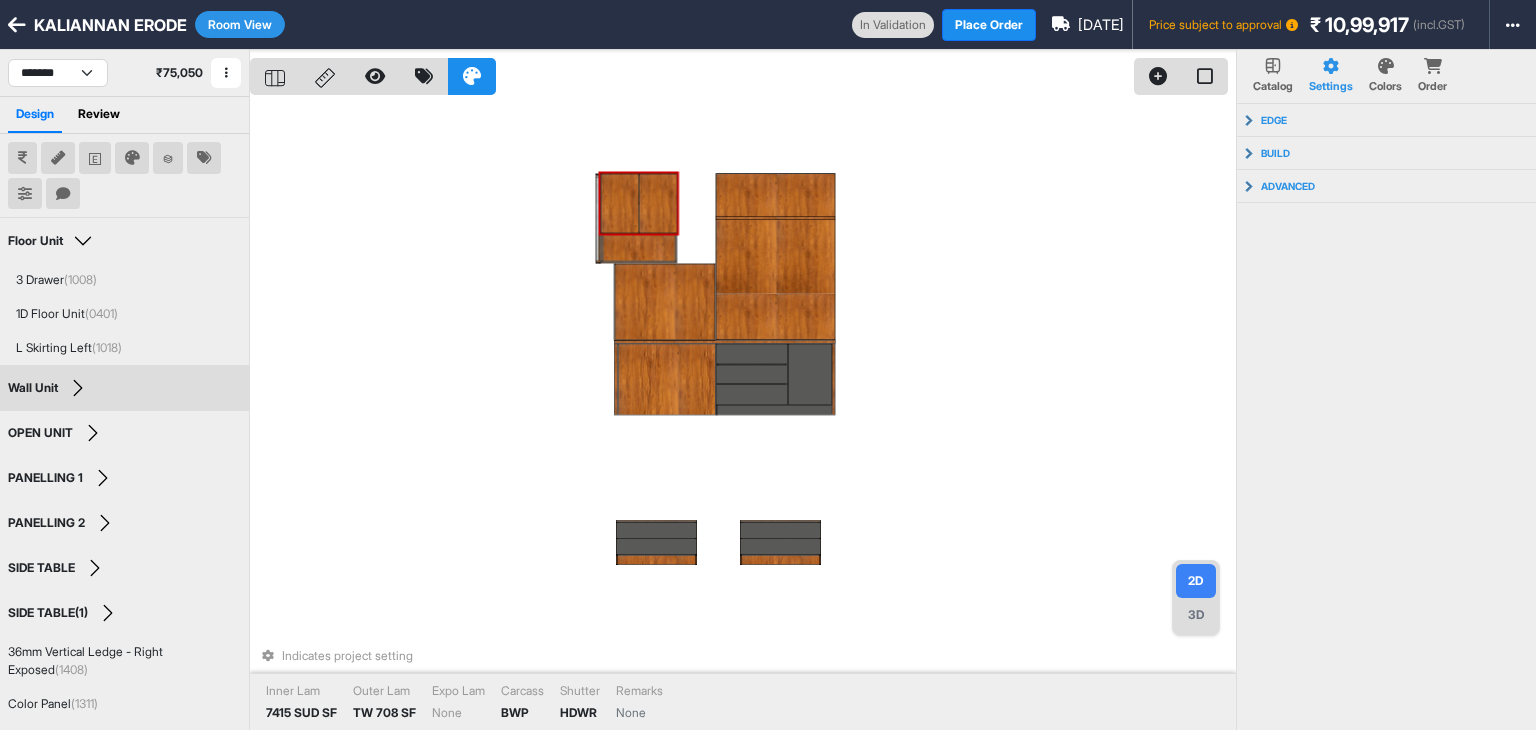 click at bounding box center [658, 203] 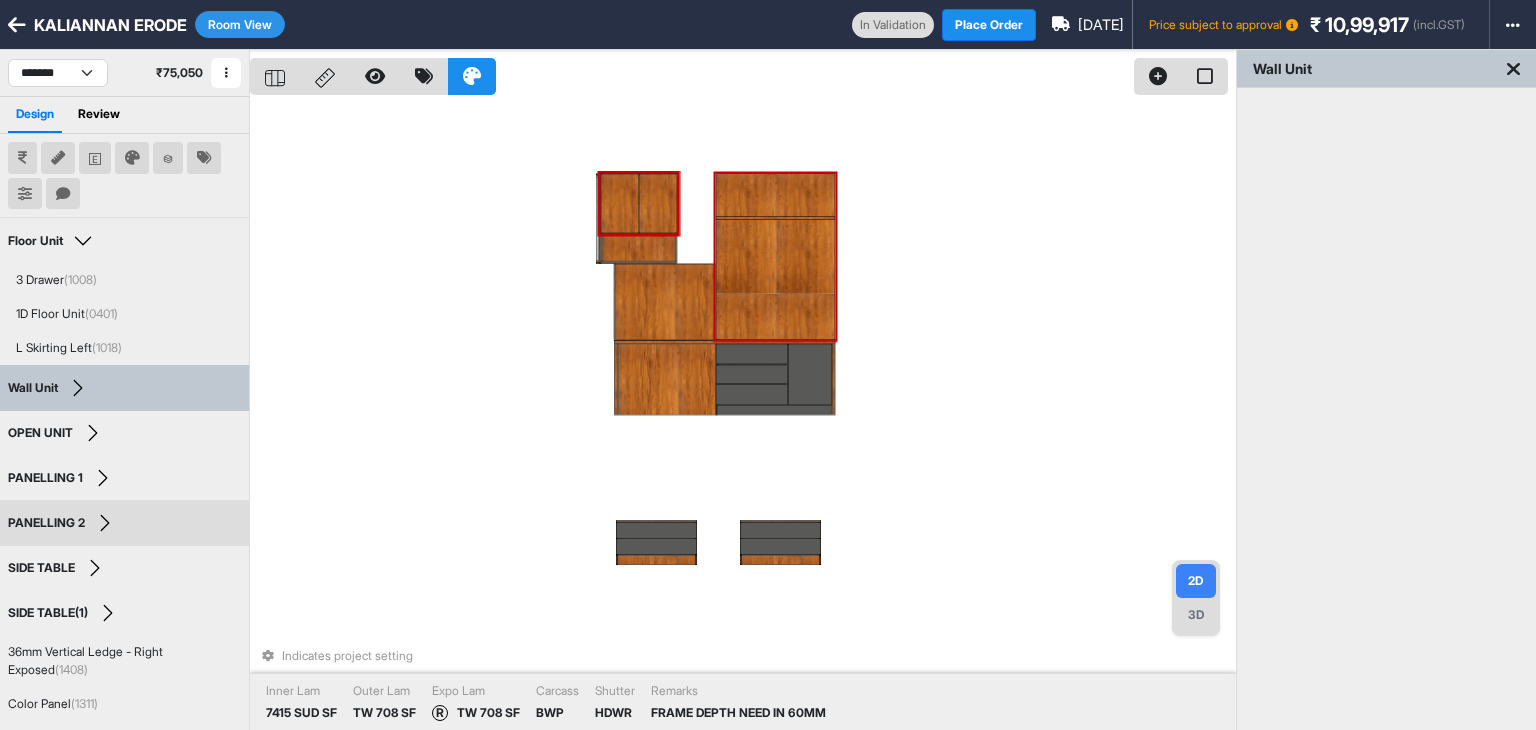 click at bounding box center [776, 256] 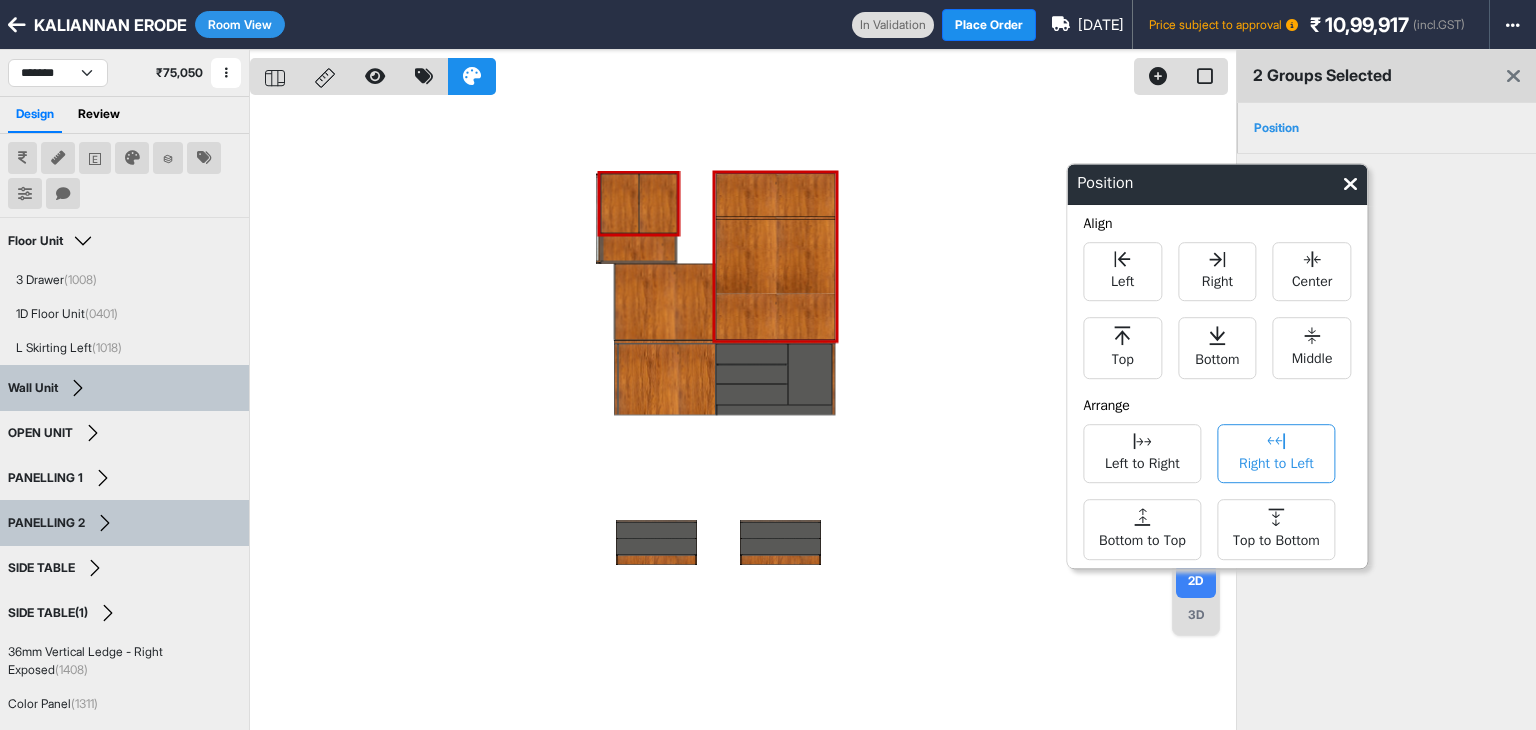 click 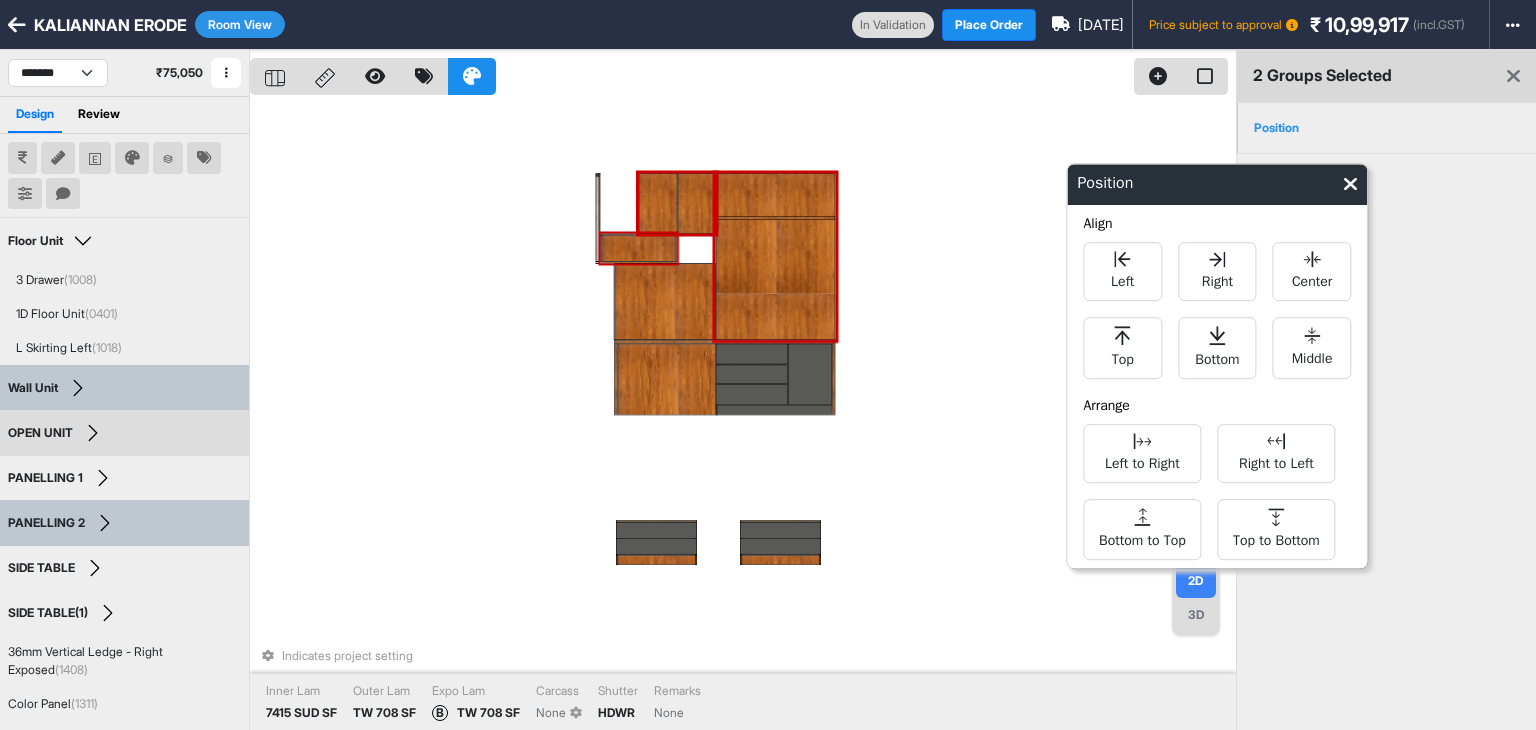click at bounding box center [638, 248] 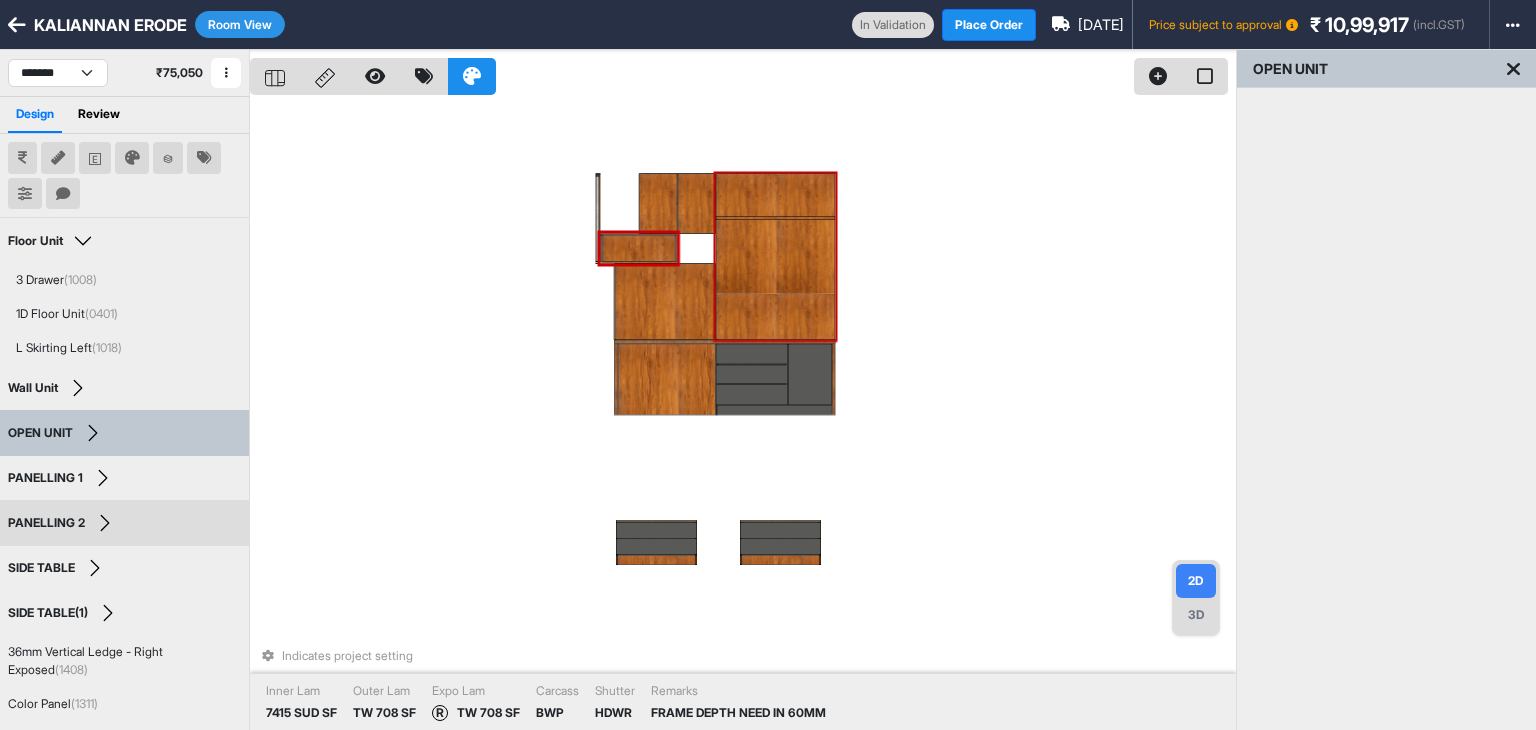 click at bounding box center [776, 256] 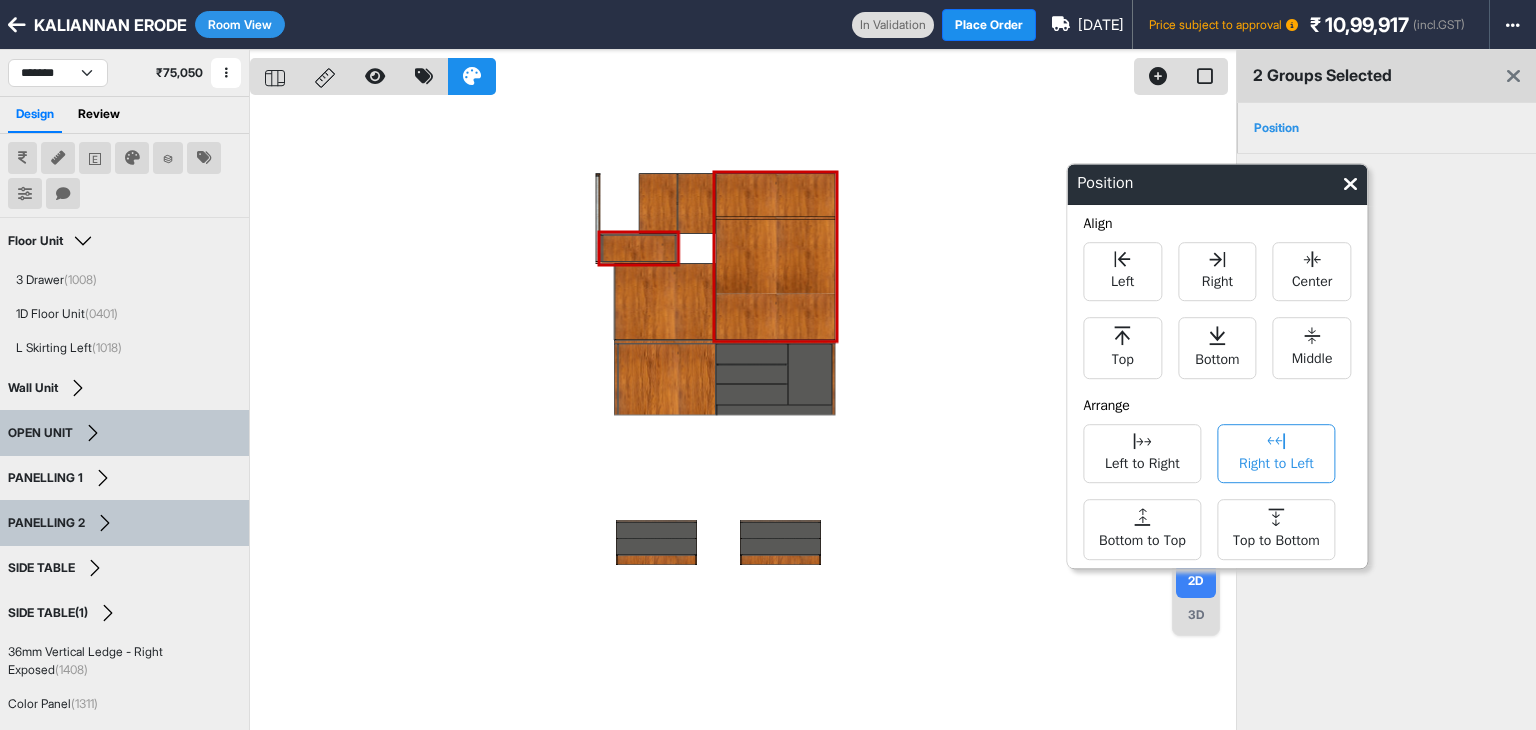 click on "Right to Left" at bounding box center (1276, 461) 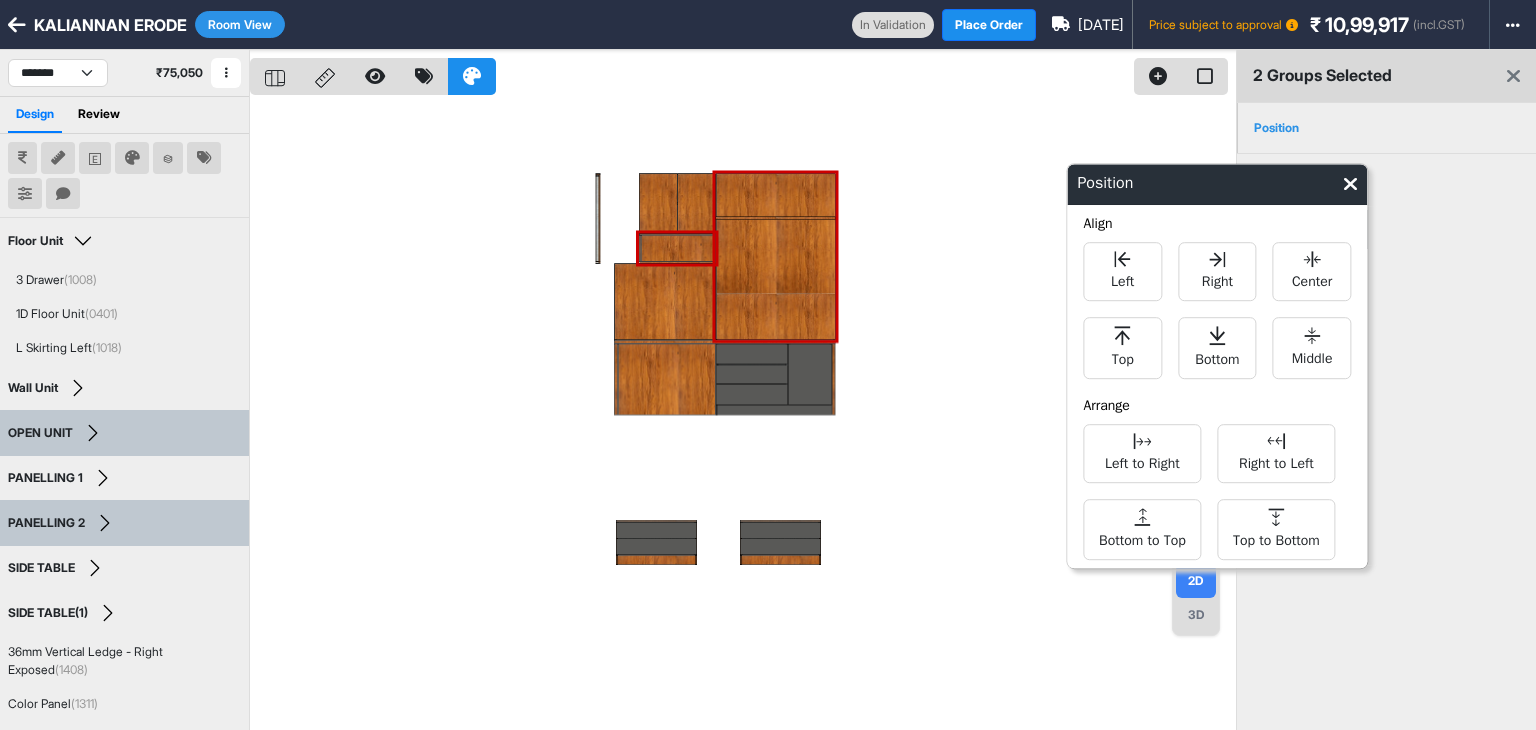click at bounding box center (743, 415) 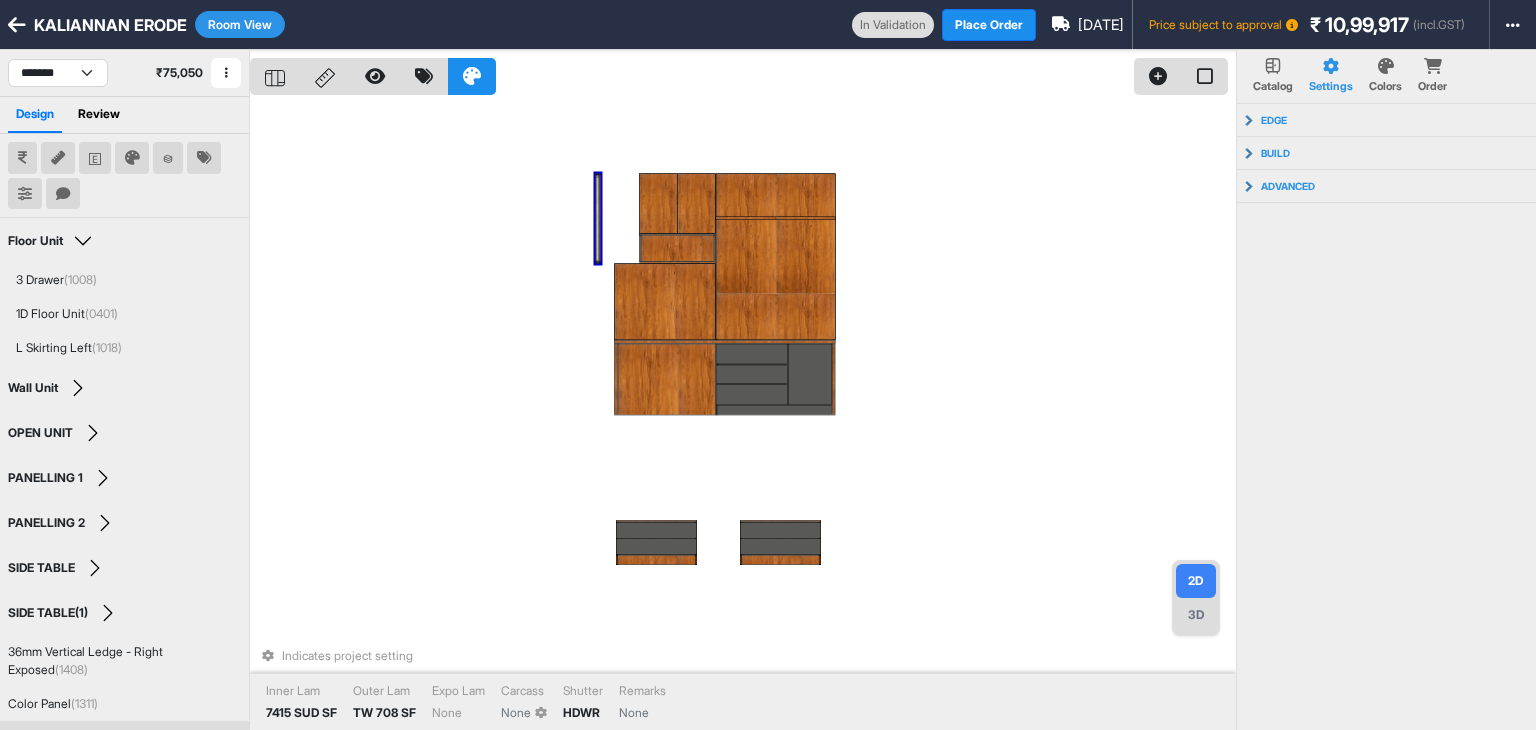 click at bounding box center [598, 218] 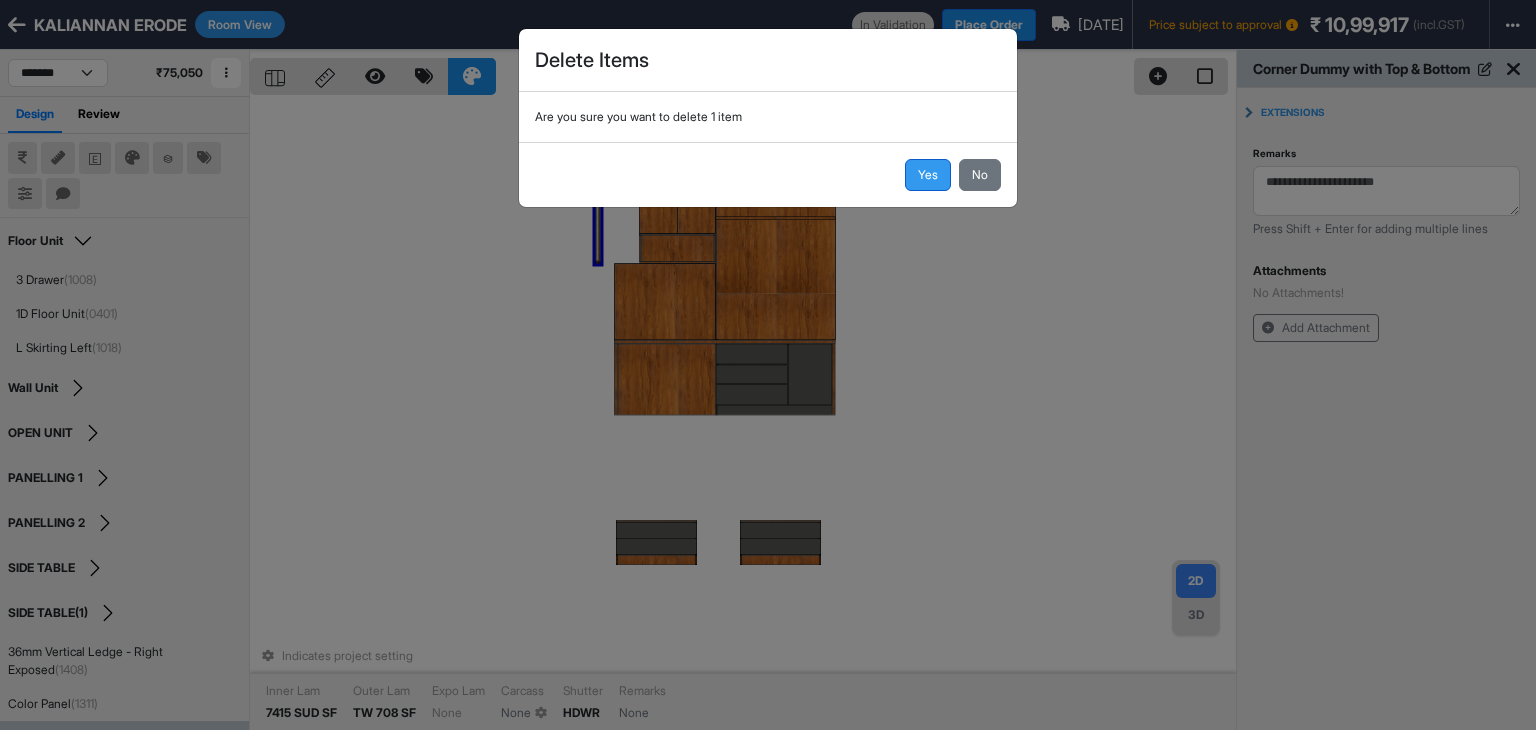 click on "Yes" at bounding box center (928, 175) 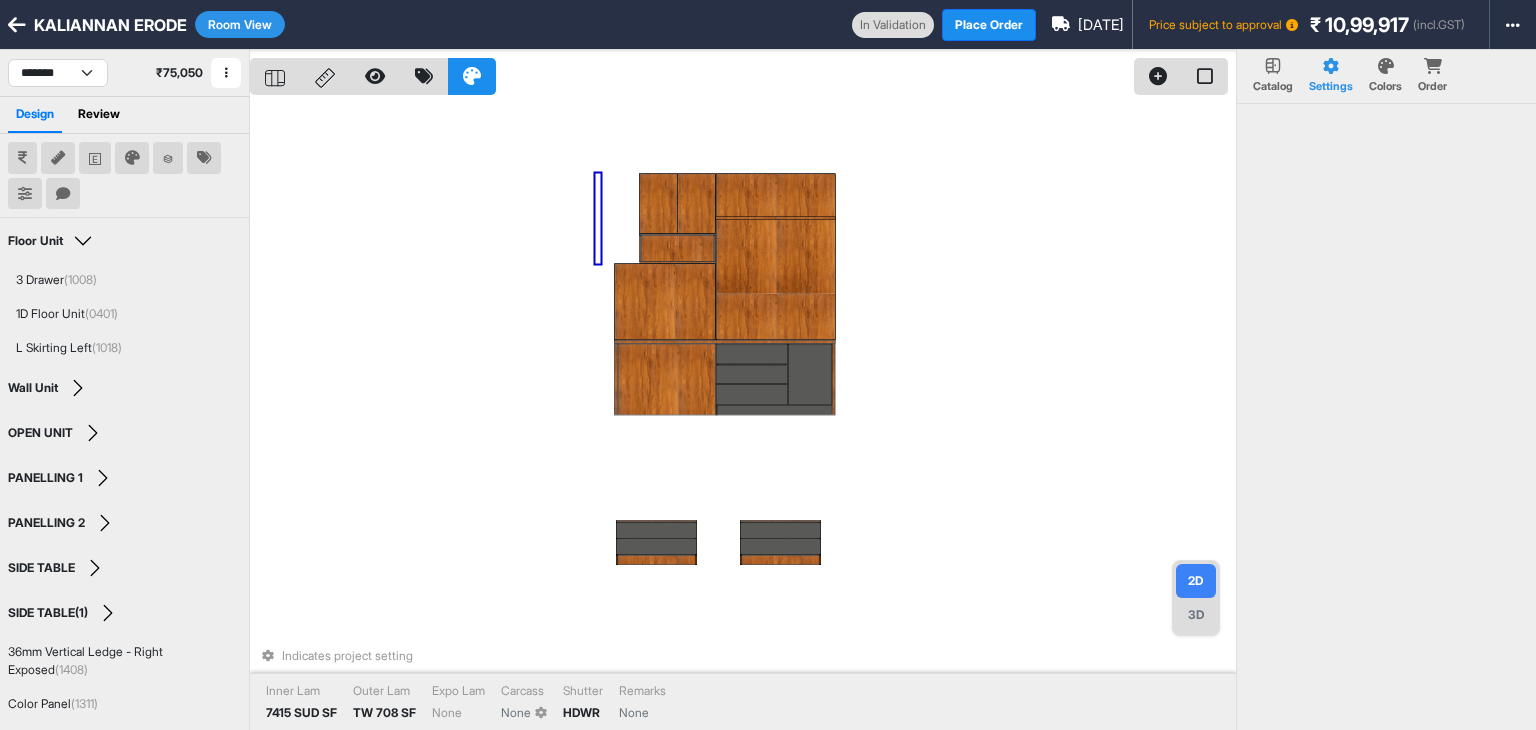 scroll, scrollTop: 50, scrollLeft: 0, axis: vertical 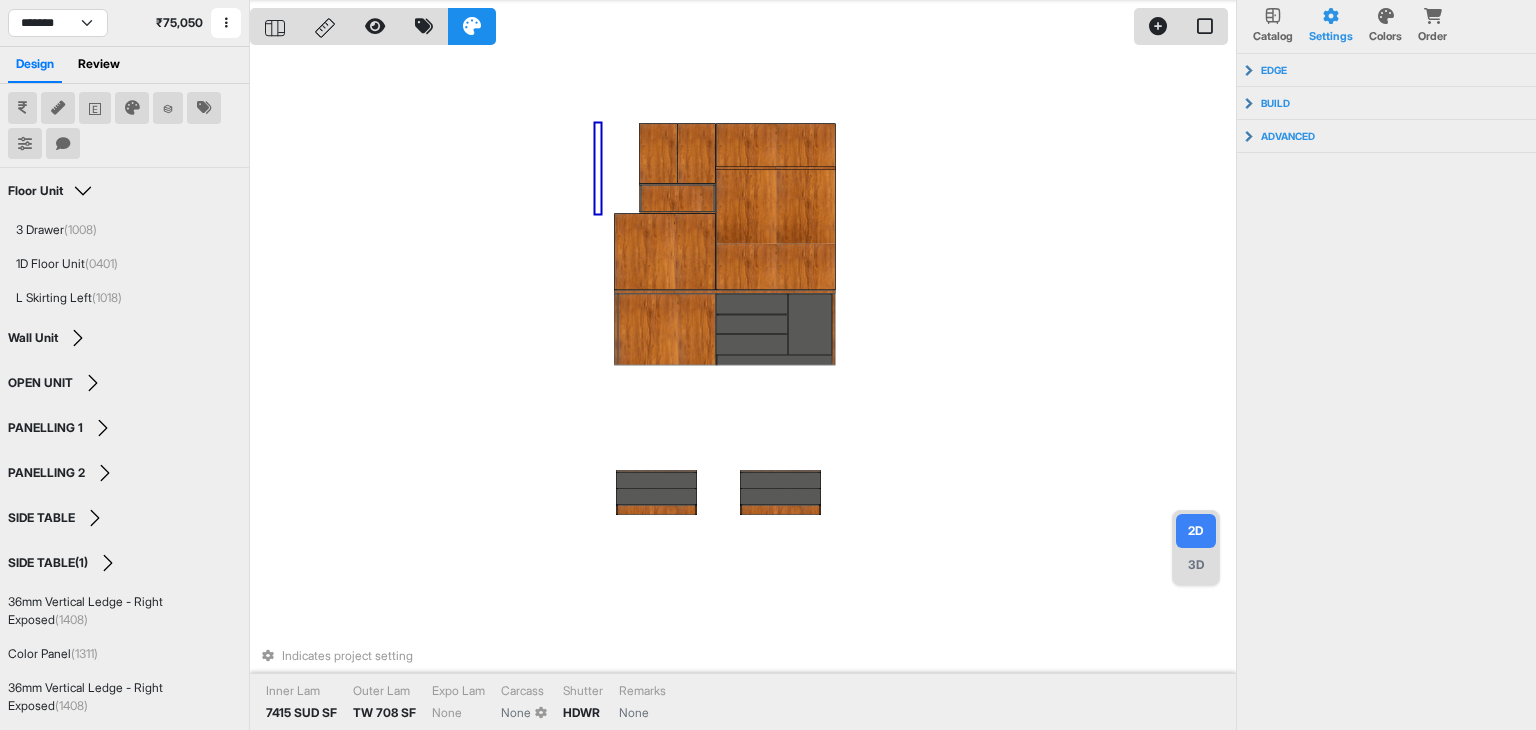 click on "Indicates project setting Inner Lam 7415 SUD SF Outer Lam TW 708 SF Expo Lam None Carcass None Shutter HDWR Remarks None" at bounding box center (743, 365) 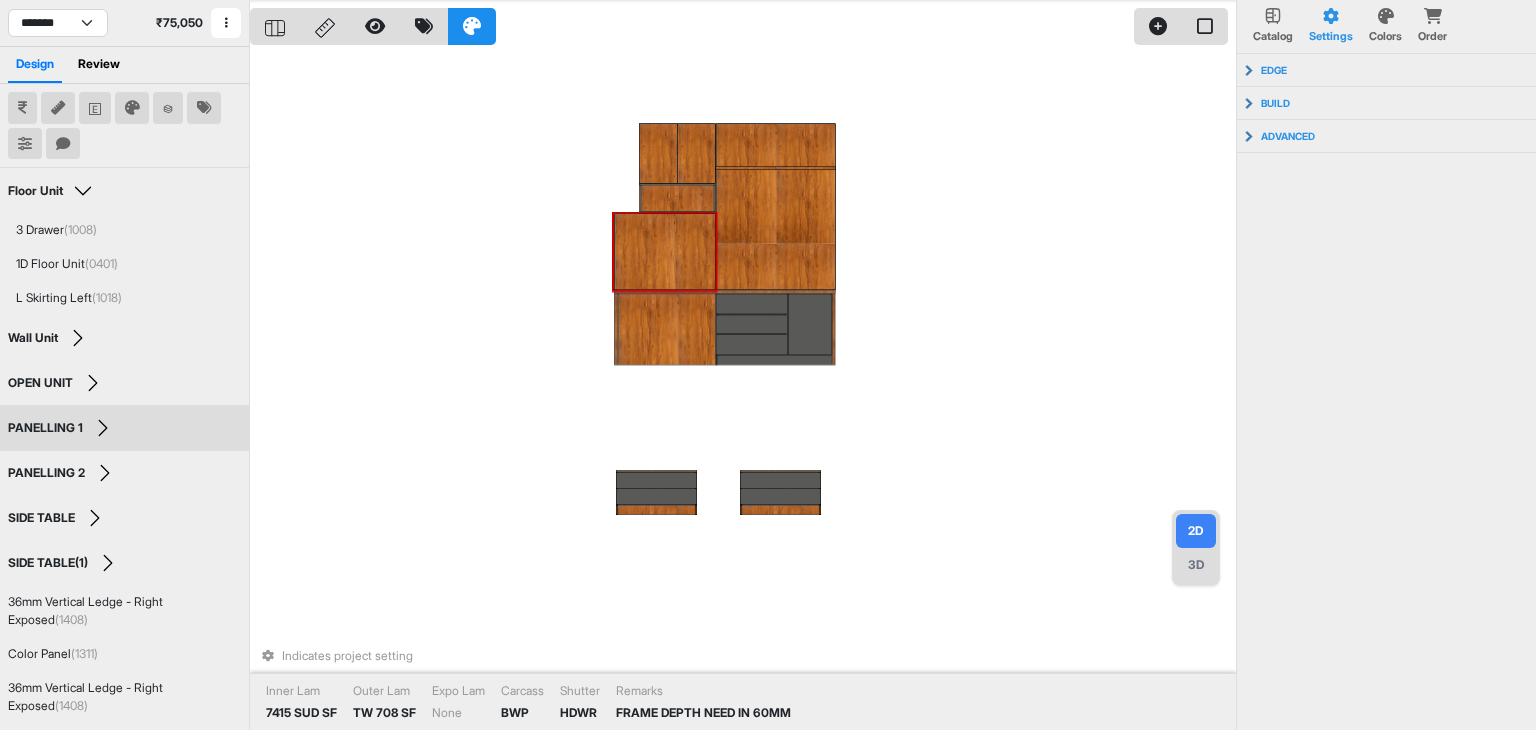 click at bounding box center [664, 251] 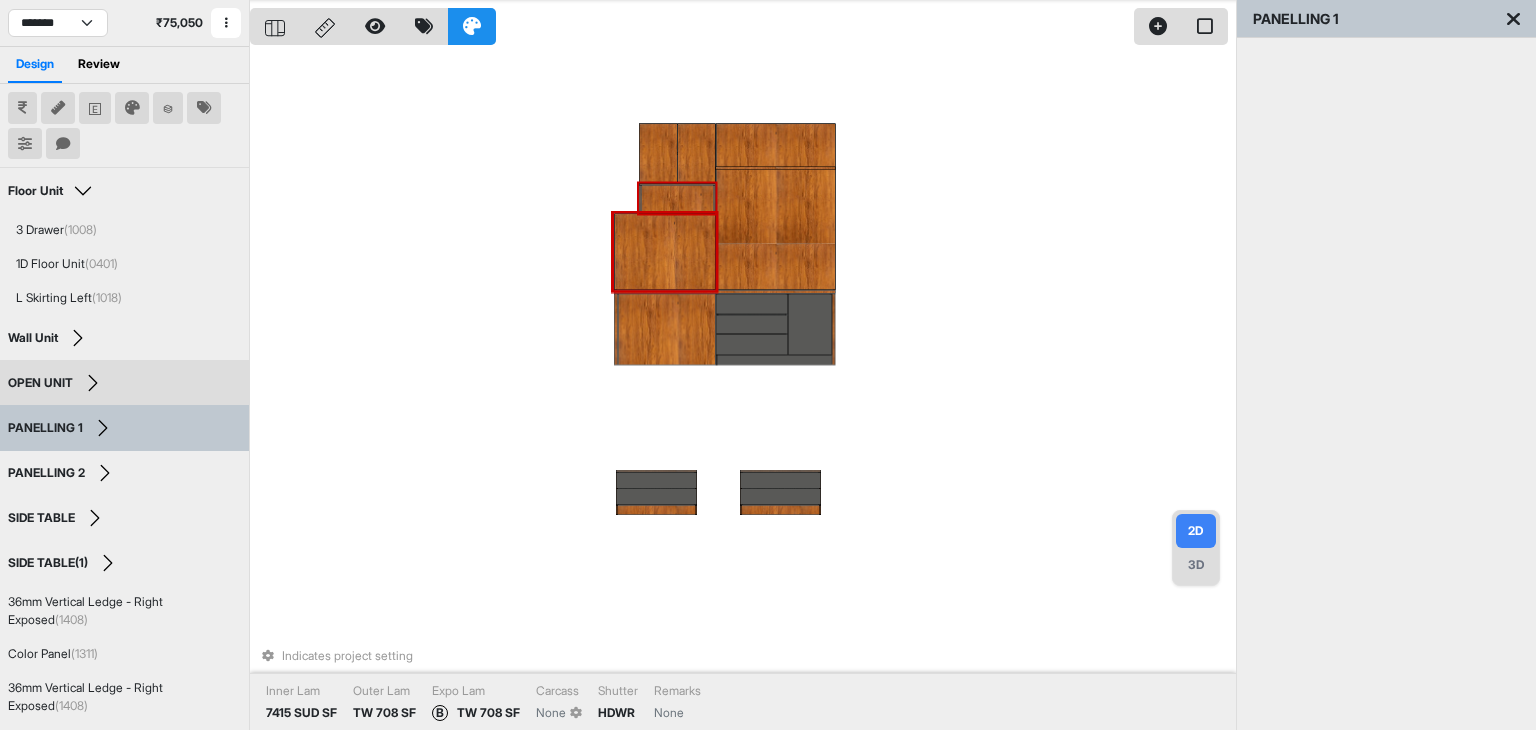 click at bounding box center (677, 198) 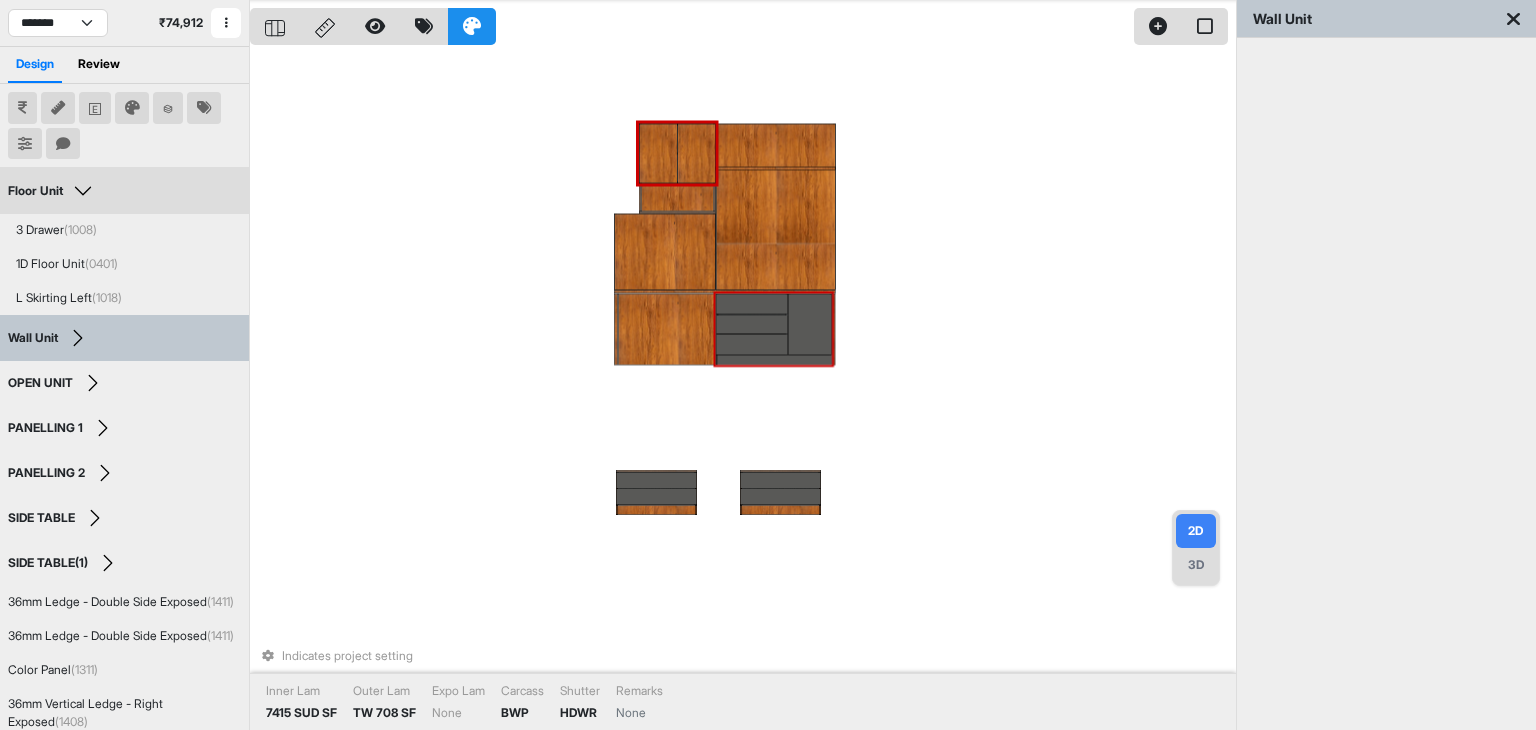 scroll, scrollTop: 0, scrollLeft: 0, axis: both 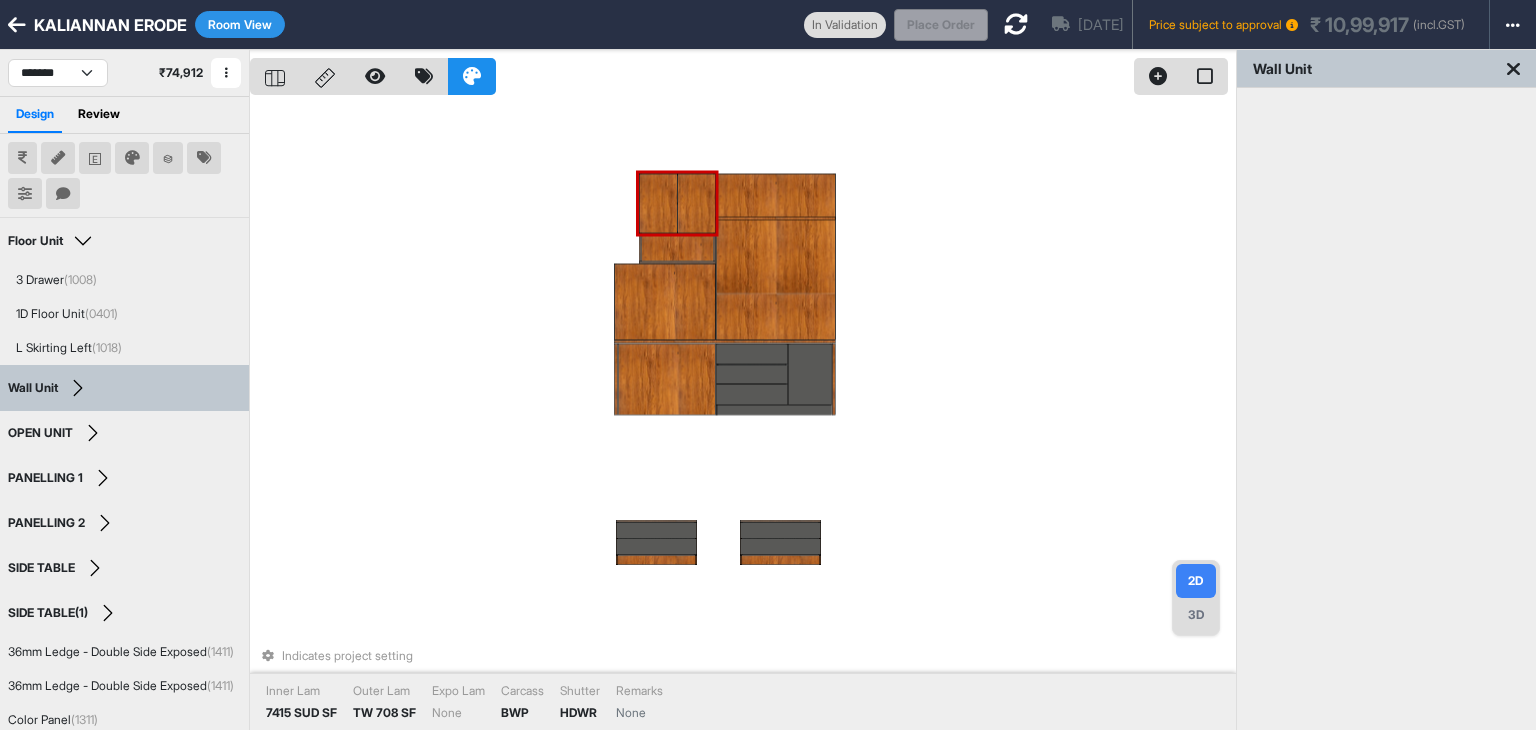 click on "Room View" at bounding box center [240, 24] 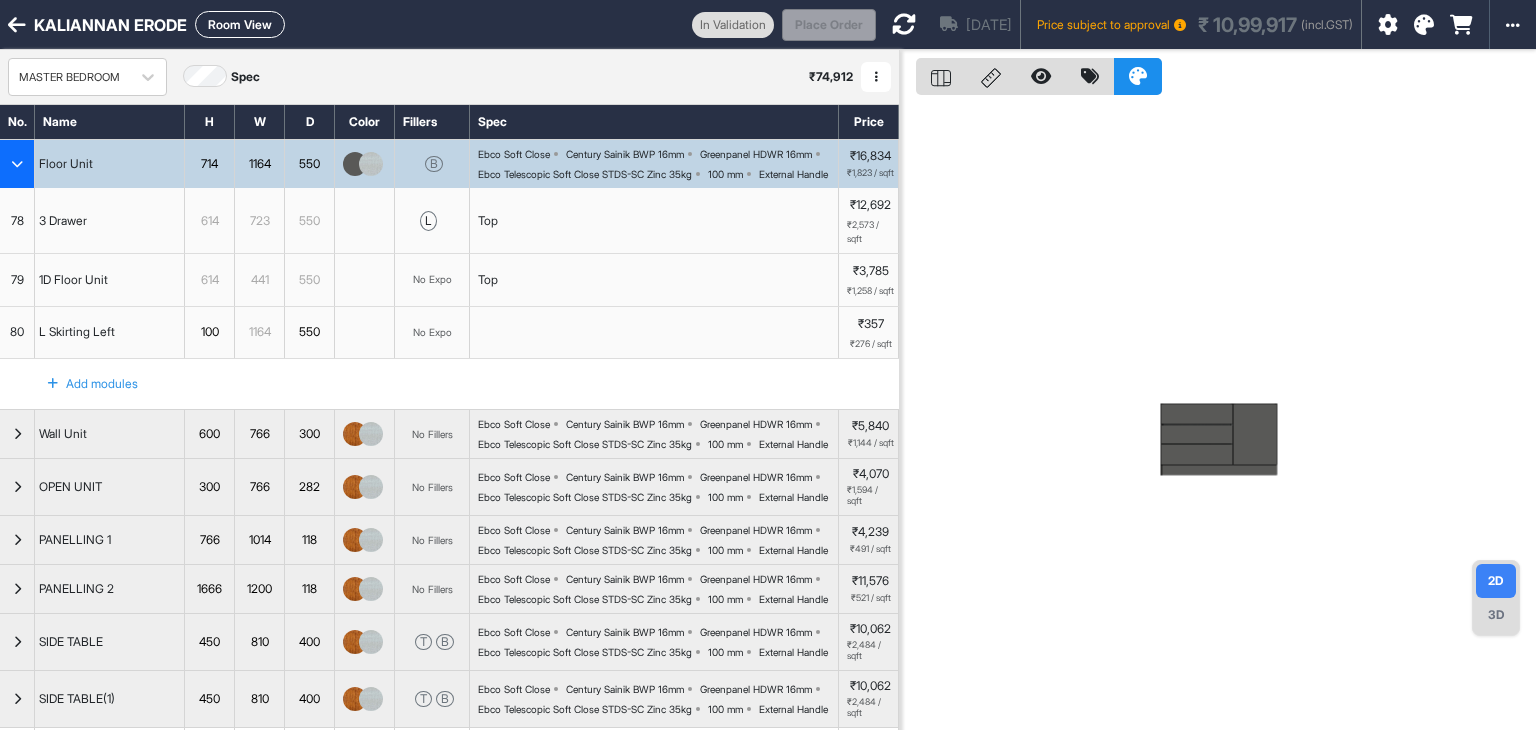 click at bounding box center (17, 164) 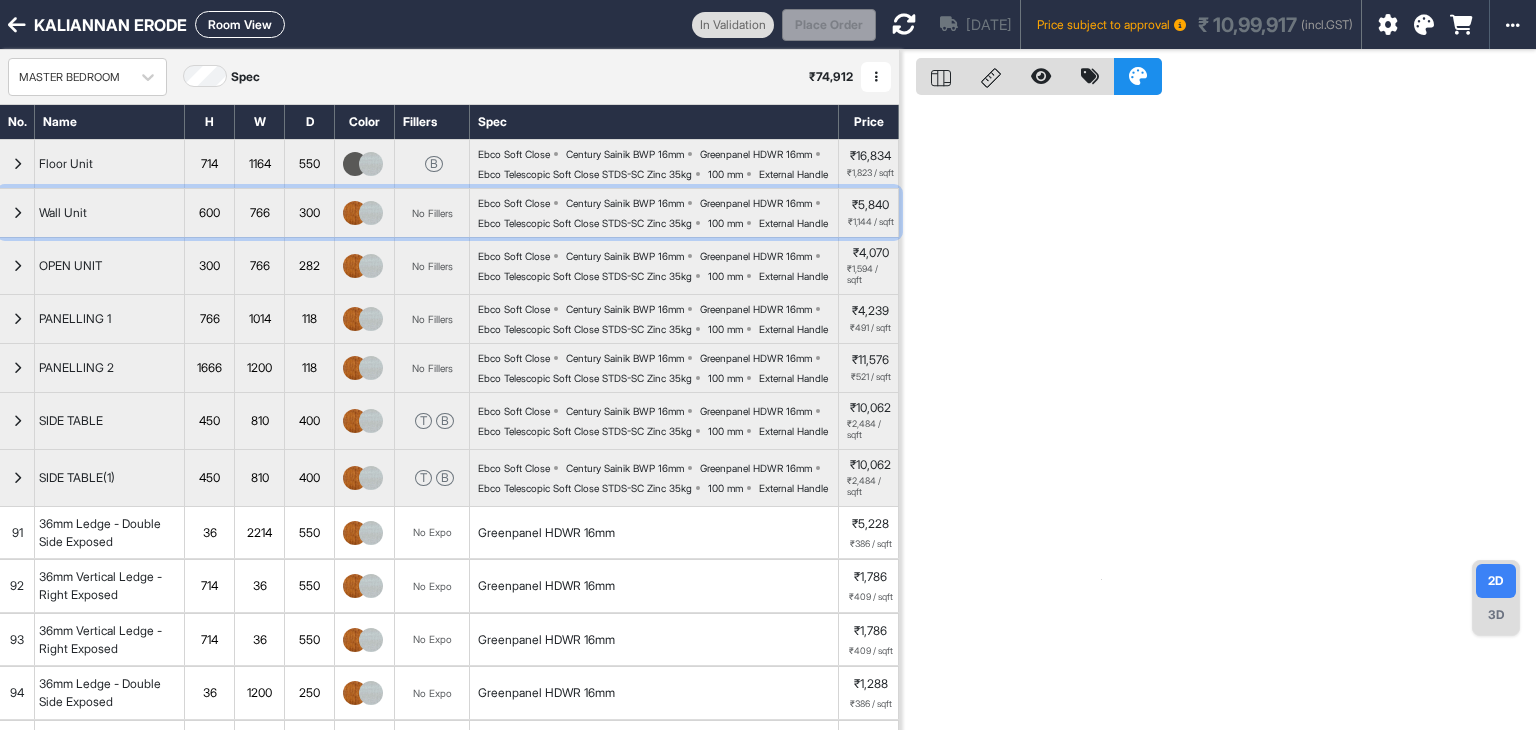click at bounding box center [17, 213] 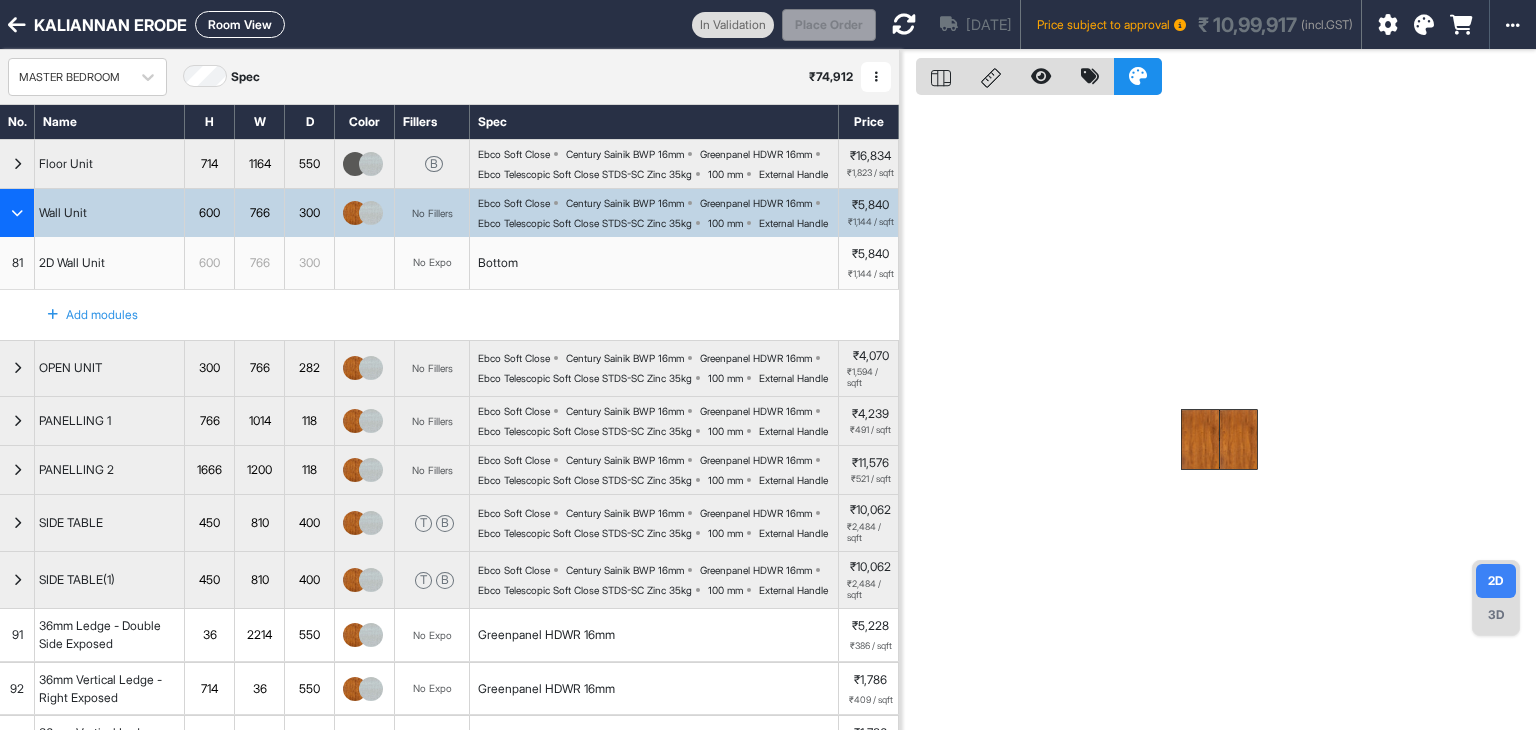 click on "766" at bounding box center (259, 213) 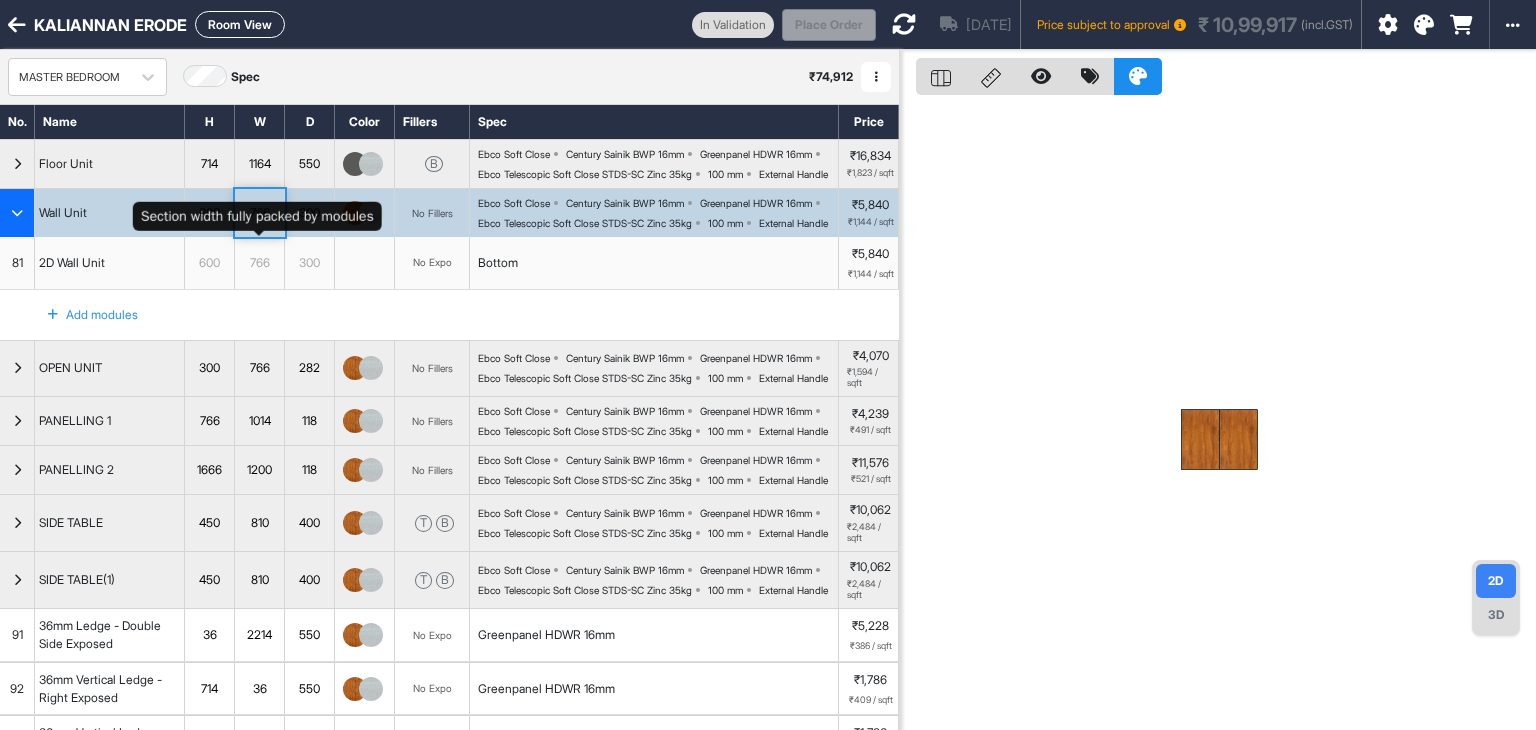 click on "766" at bounding box center (259, 213) 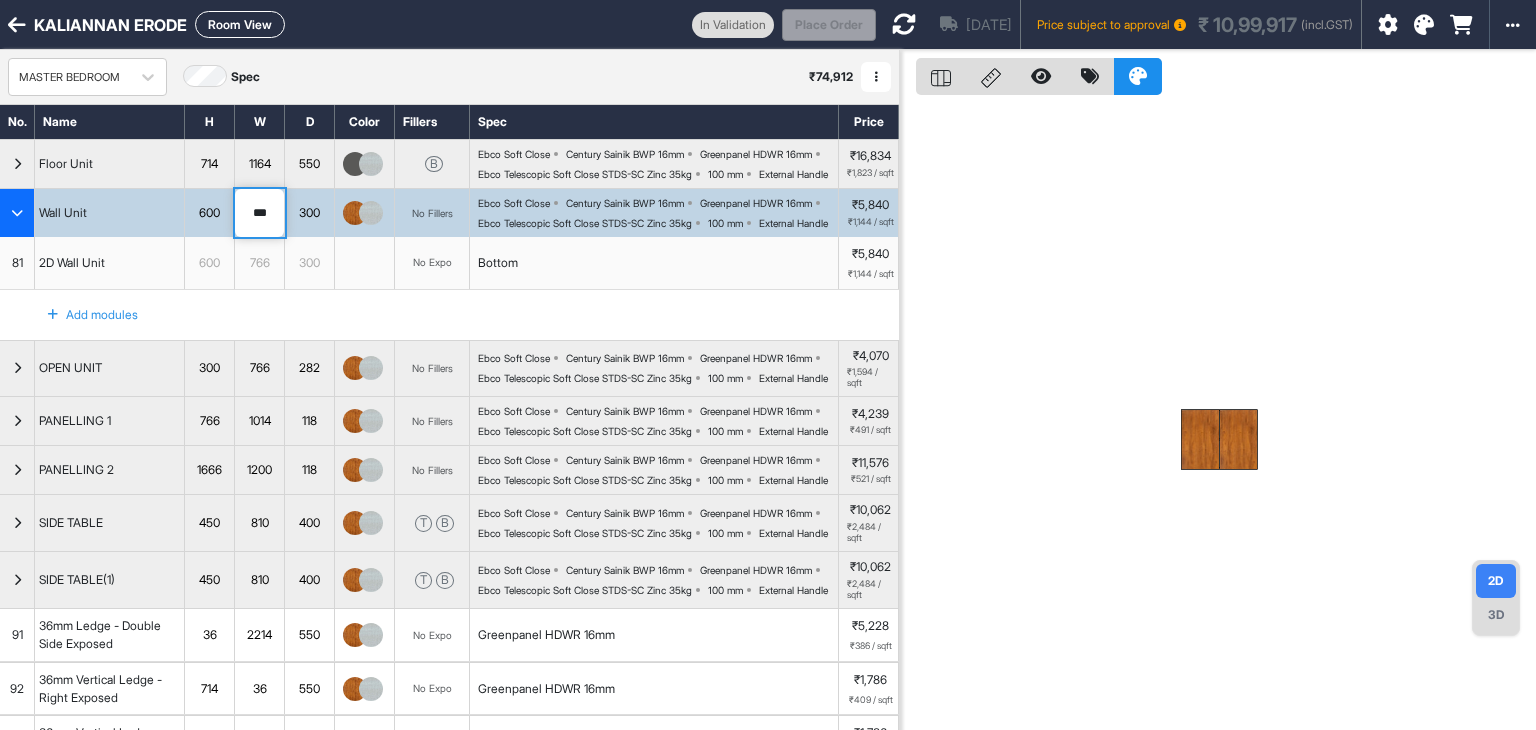 drag, startPoint x: 275, startPoint y: 241, endPoint x: 228, endPoint y: 256, distance: 49.335587 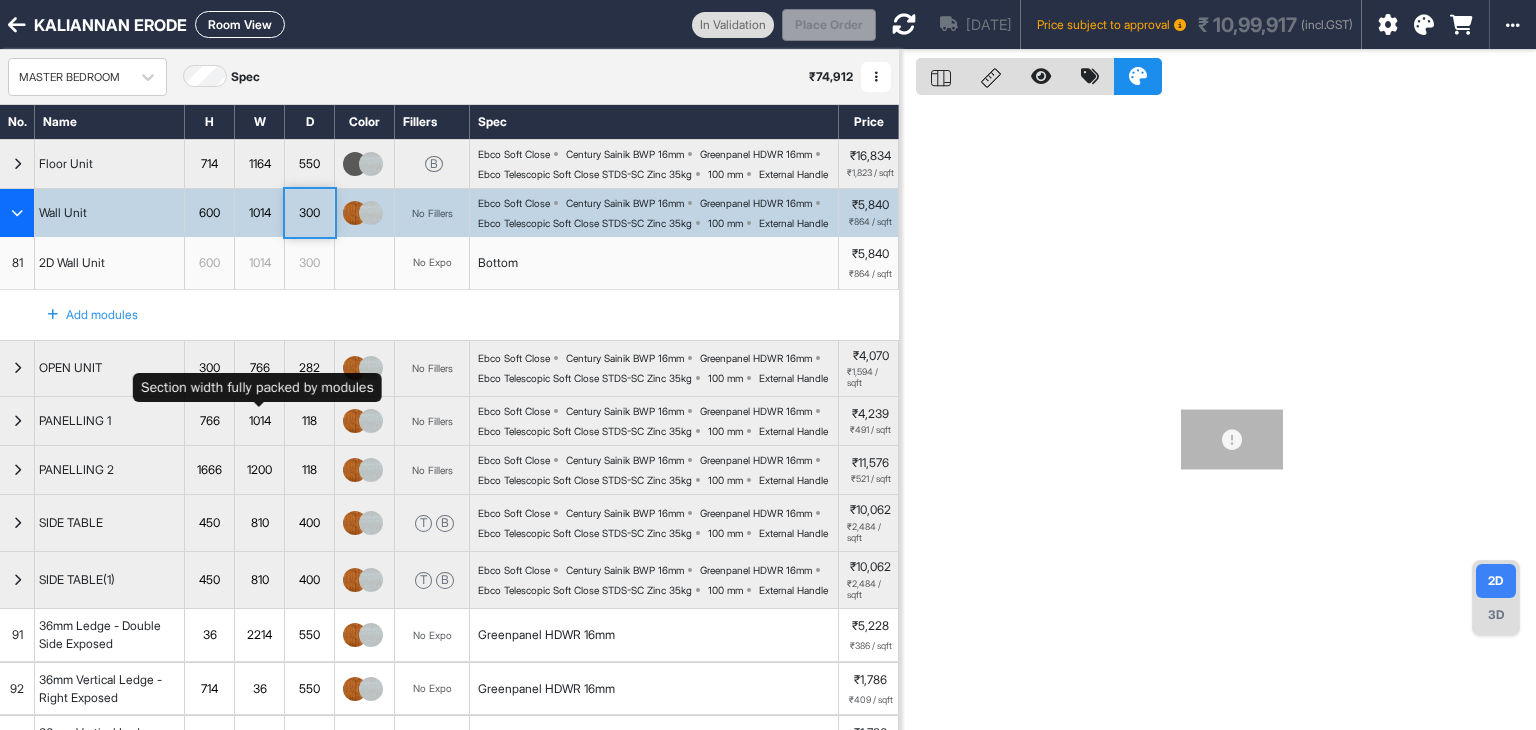 click on "766" at bounding box center [259, 368] 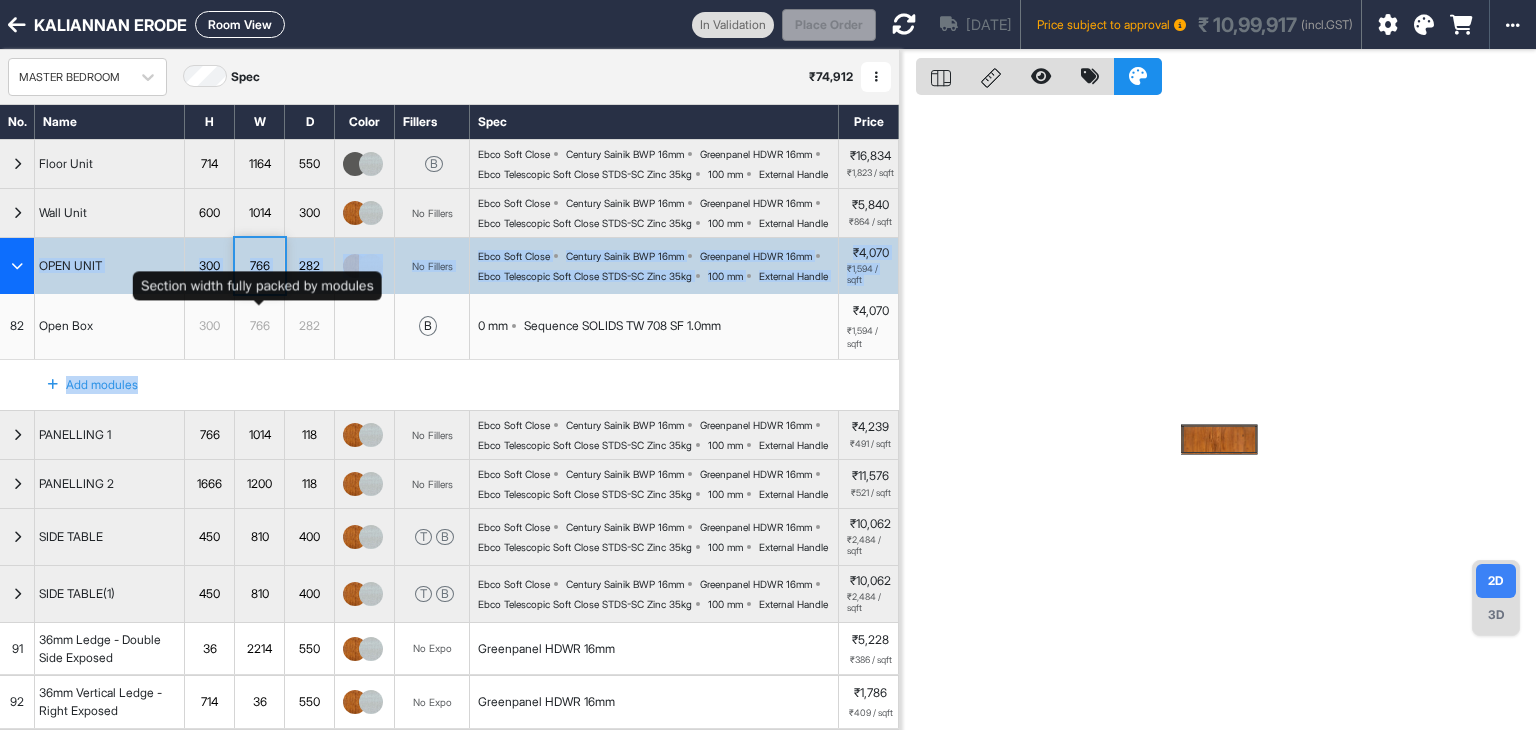 click on "766" at bounding box center (259, 266) 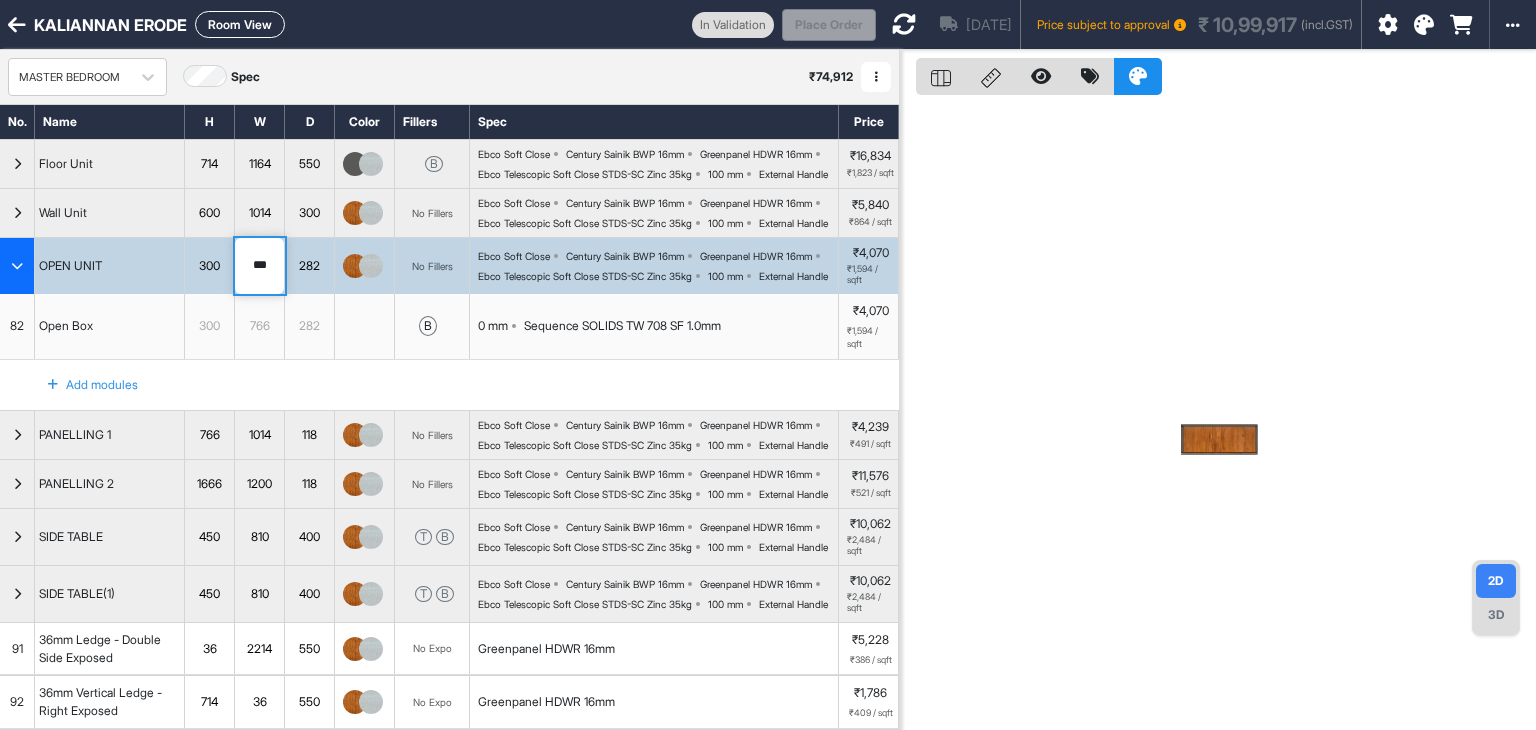 drag, startPoint x: 271, startPoint y: 307, endPoint x: 219, endPoint y: 315, distance: 52.611786 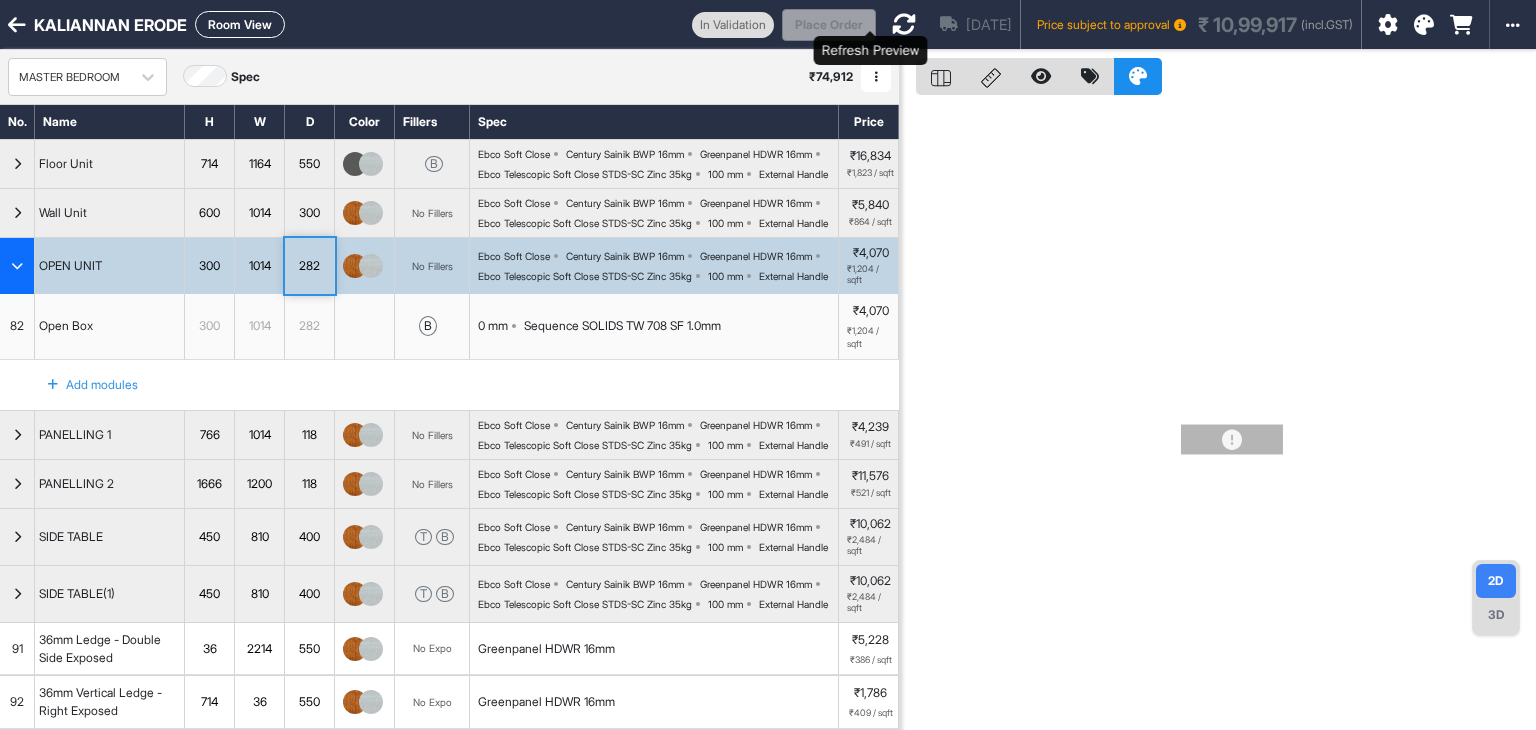 click at bounding box center (904, 24) 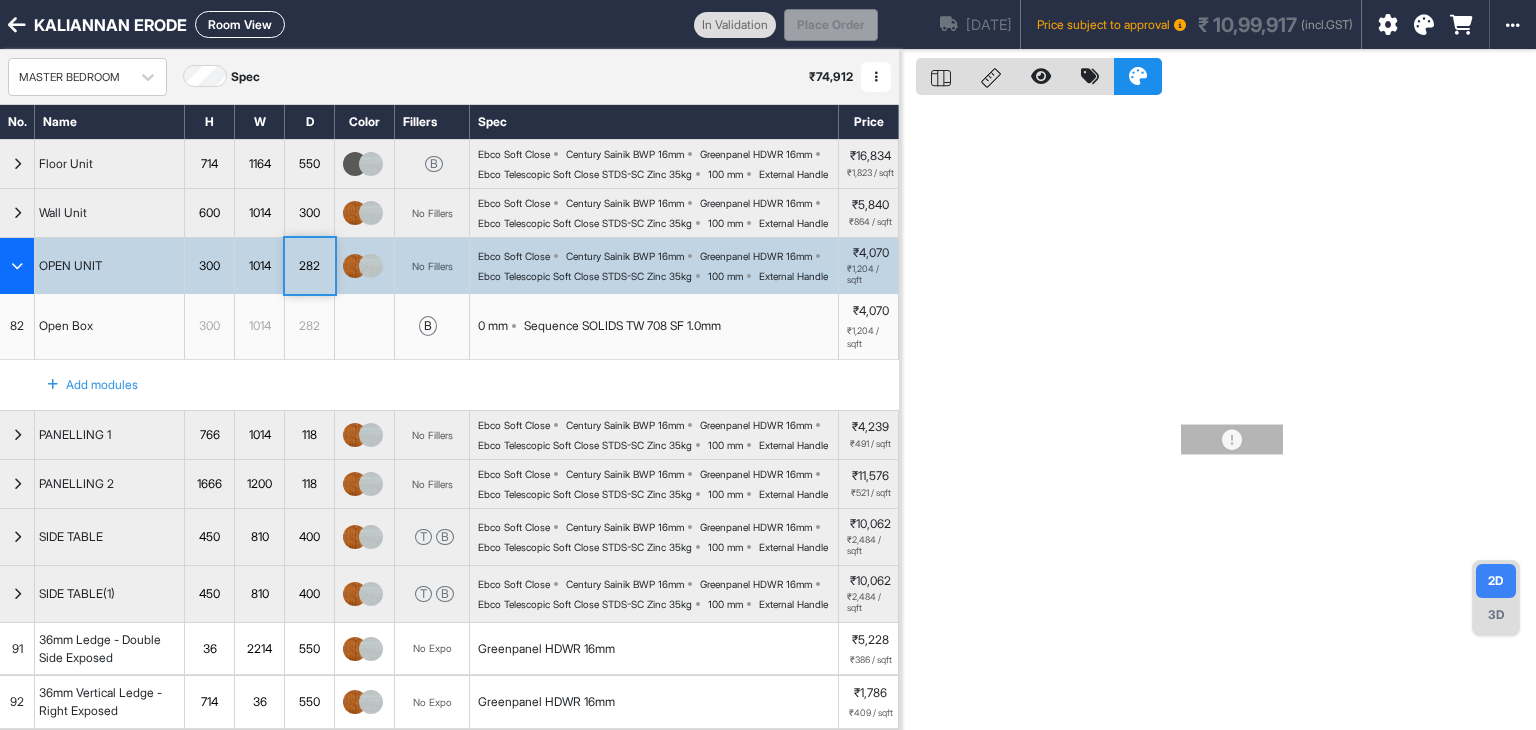 click on "Room View" at bounding box center [240, 24] 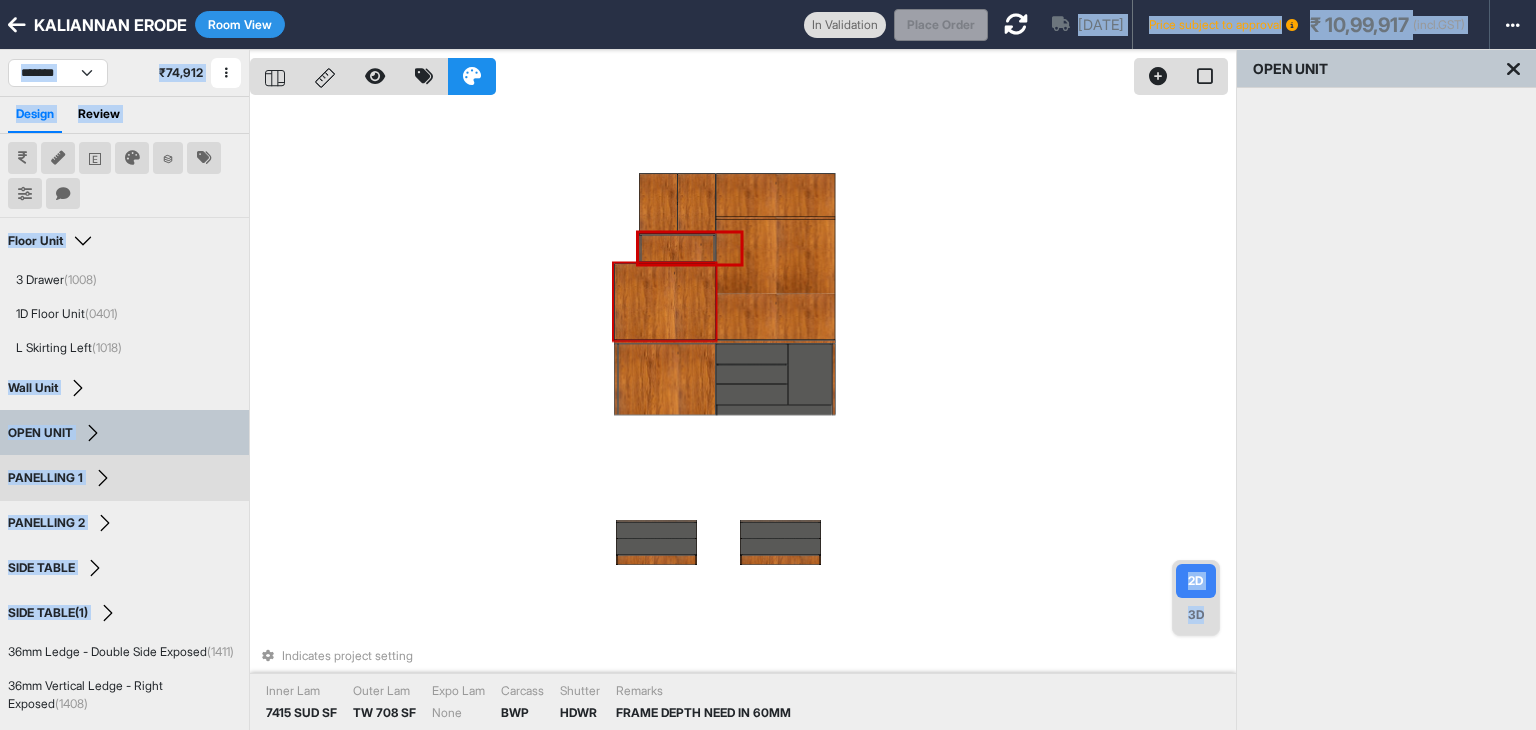 click at bounding box center [664, 301] 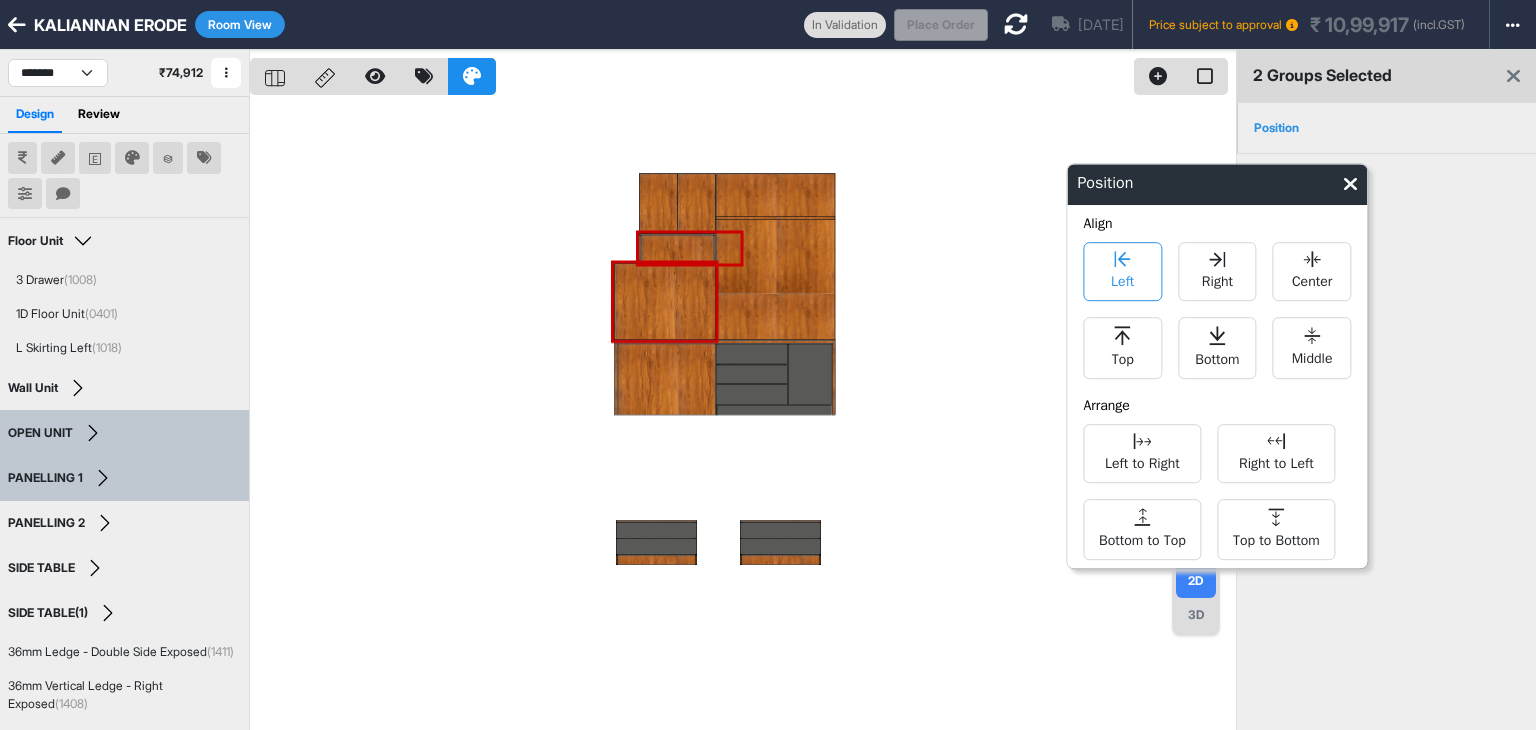 click on "Left" at bounding box center (1122, 279) 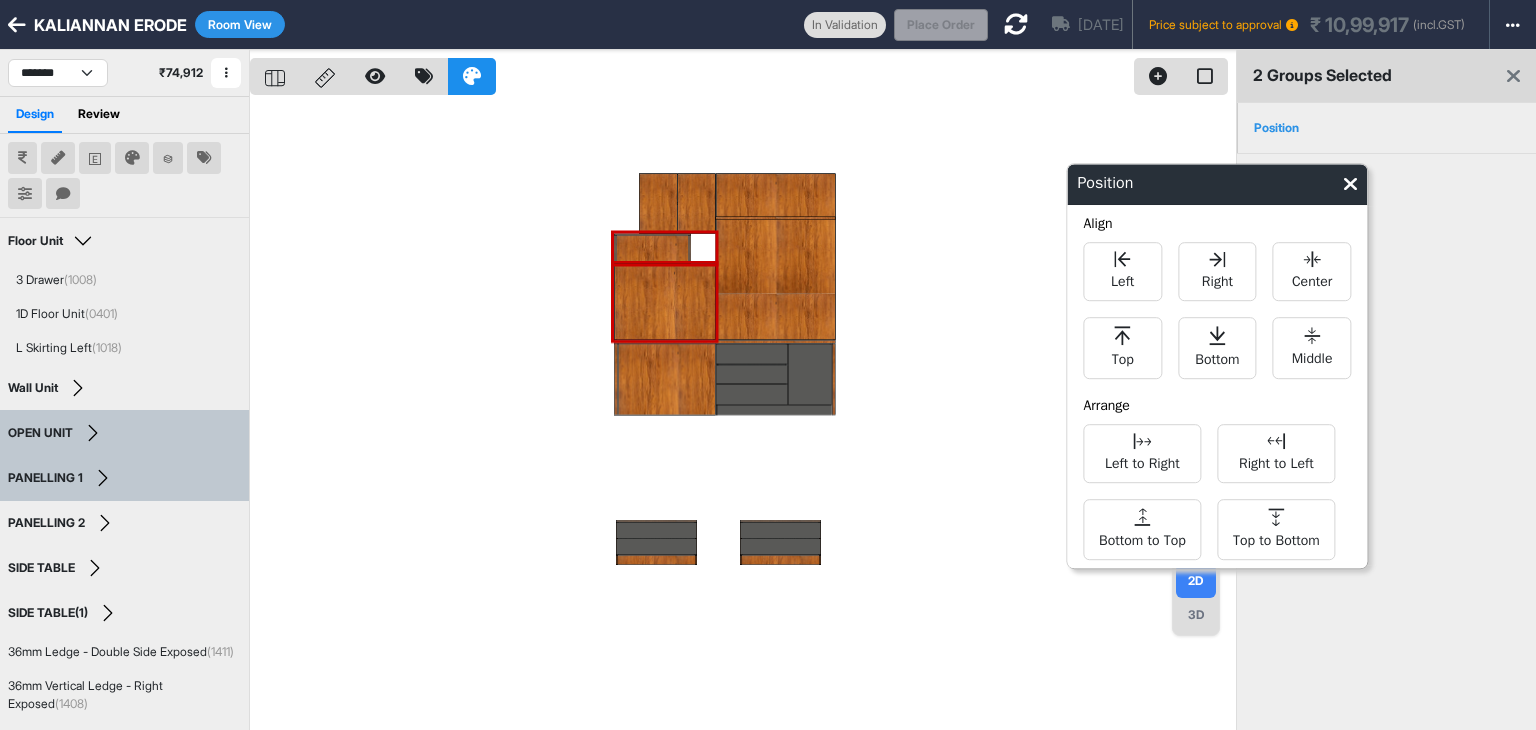 click at bounding box center (743, 415) 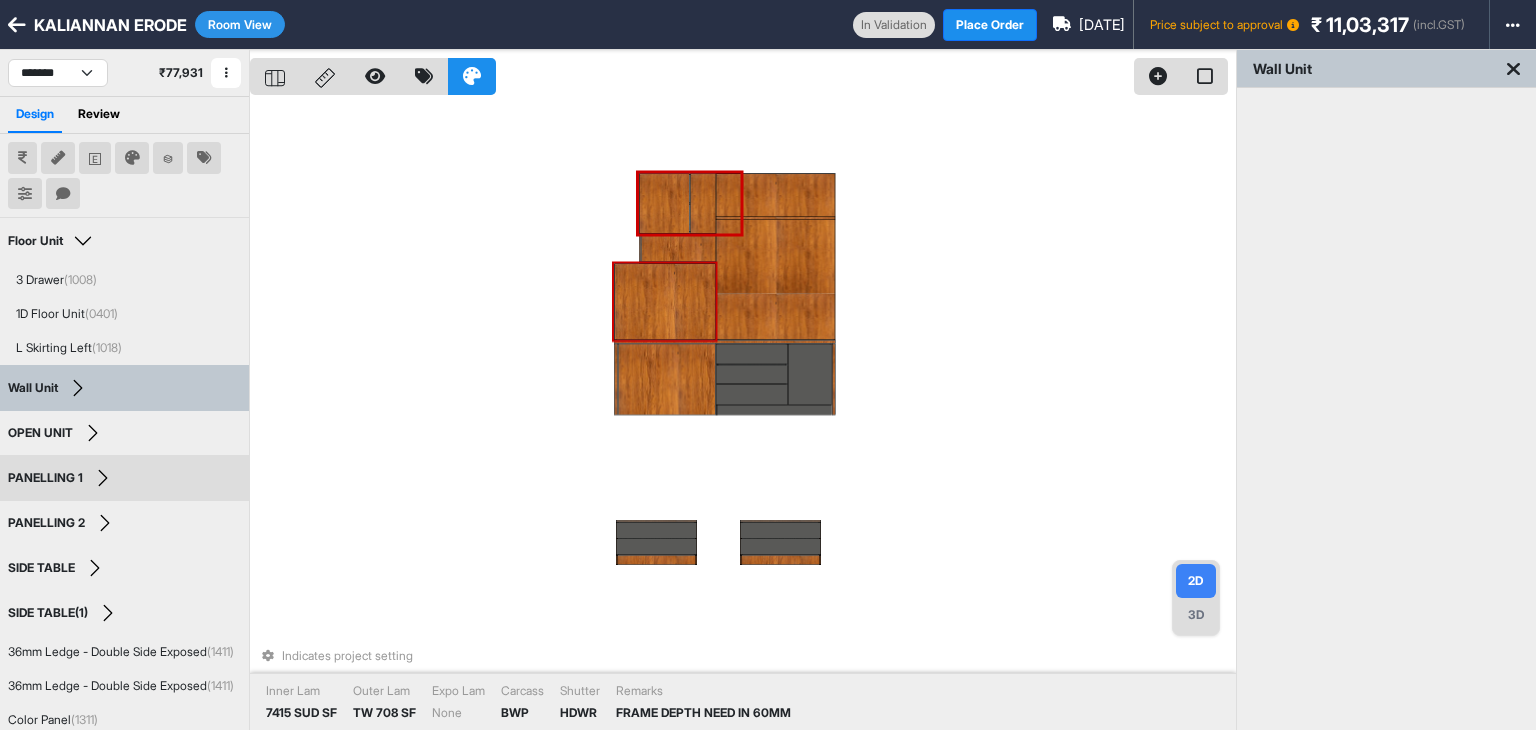 click at bounding box center [664, 301] 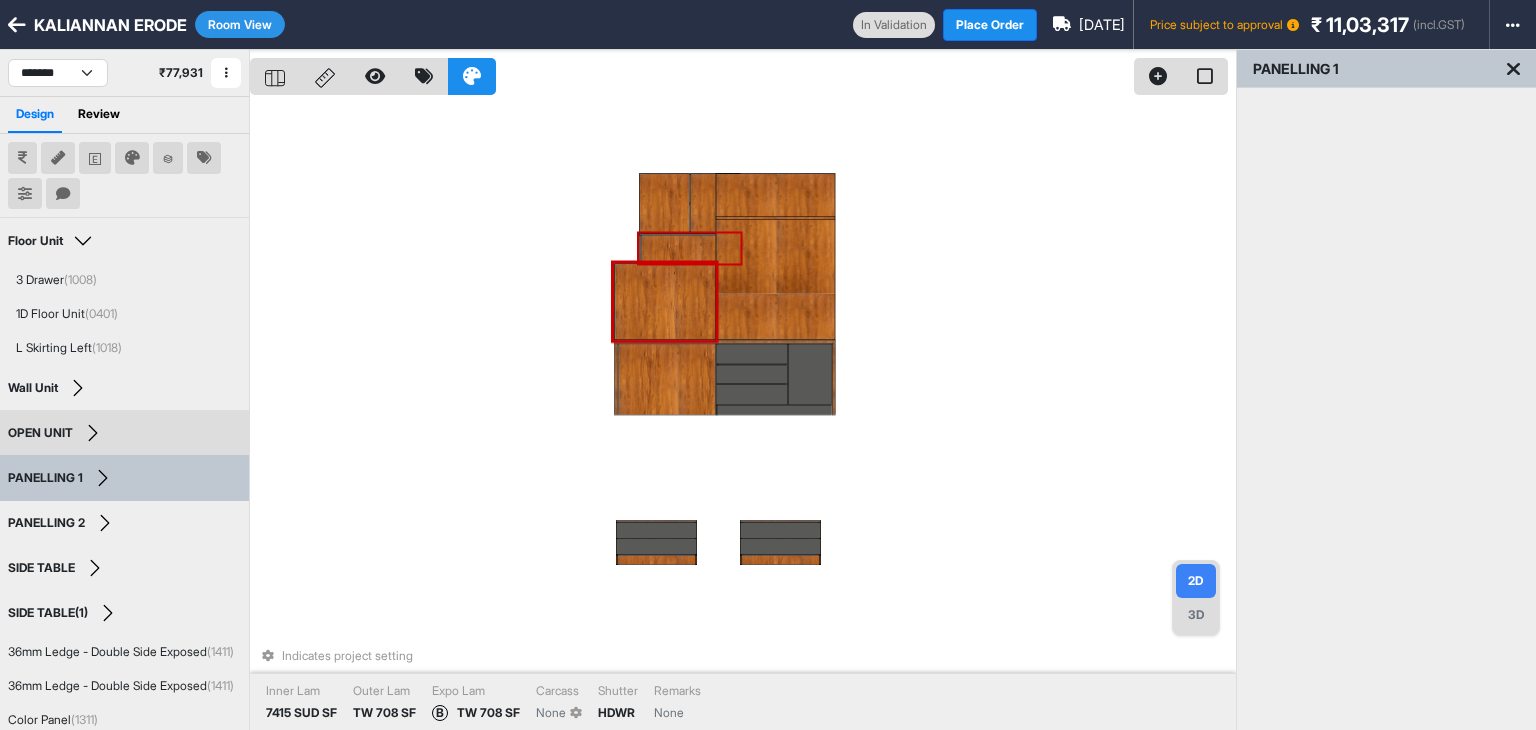 click at bounding box center (690, 248) 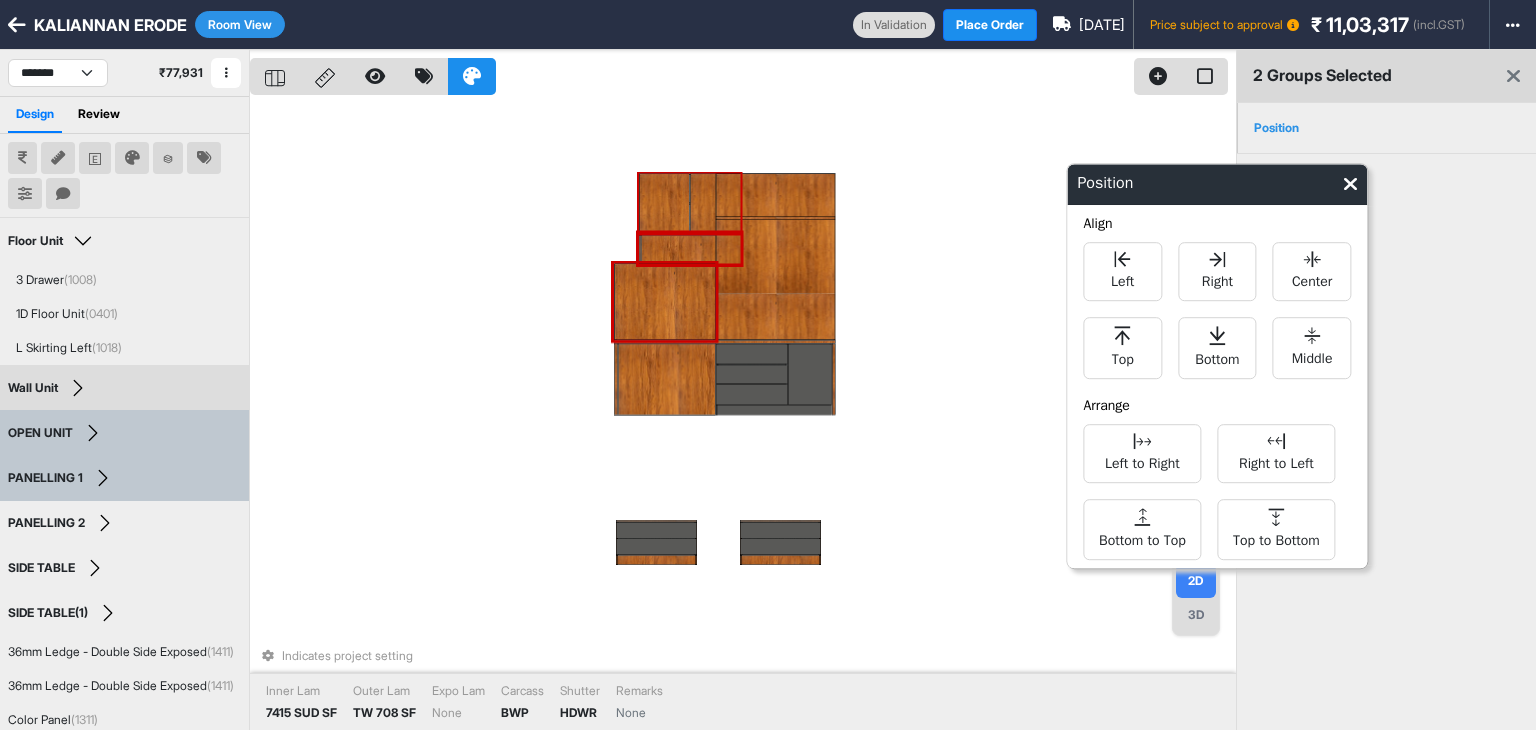 click at bounding box center (664, 203) 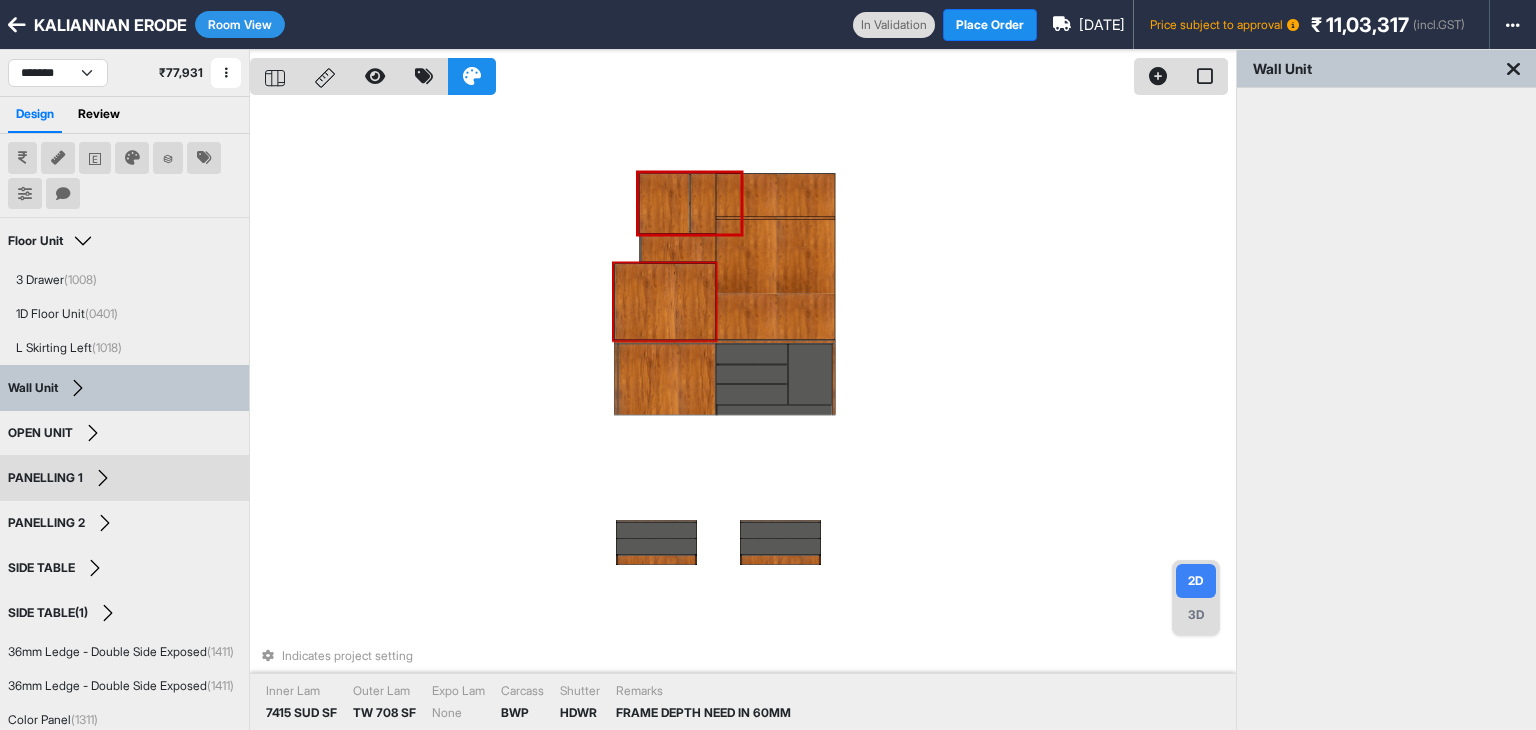 click at bounding box center [664, 301] 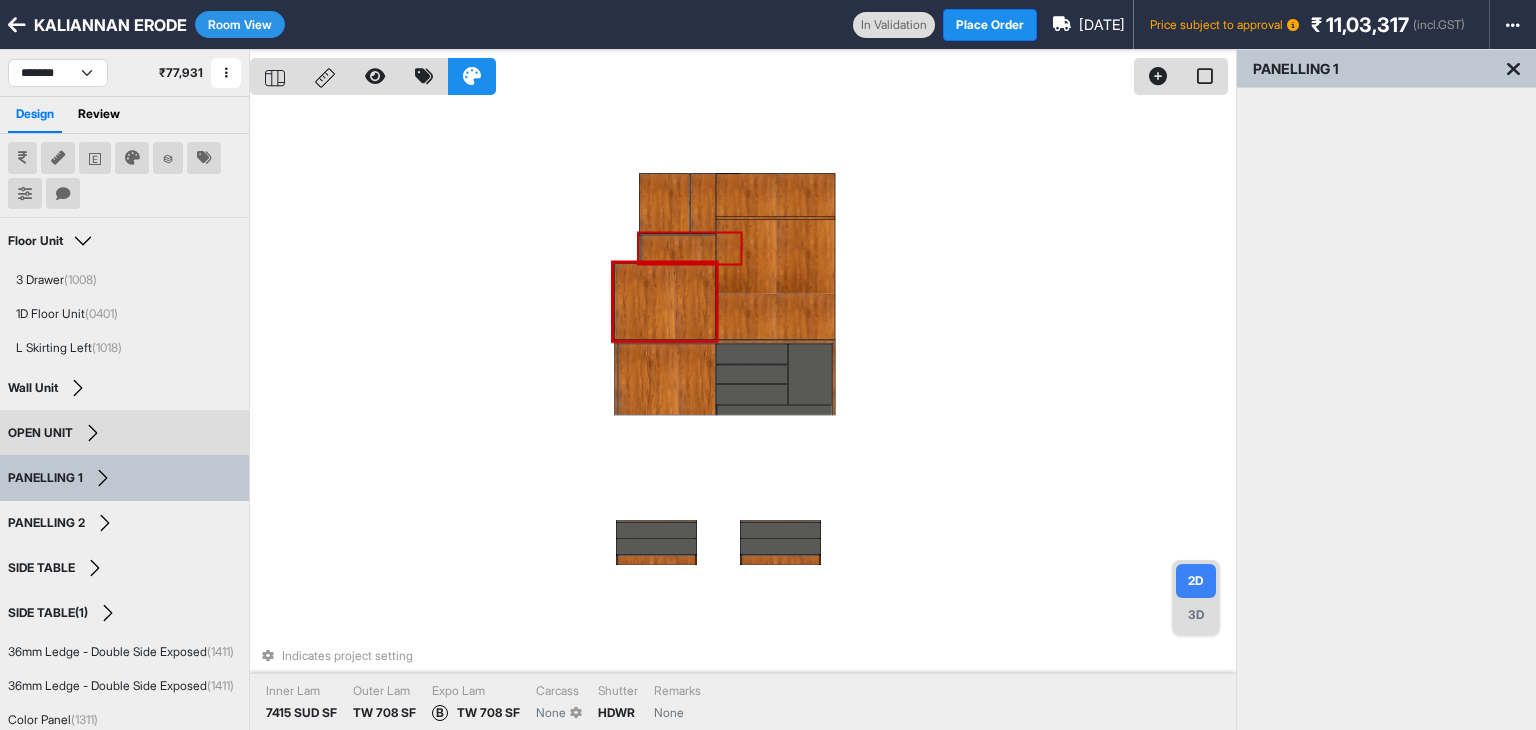 click at bounding box center [690, 248] 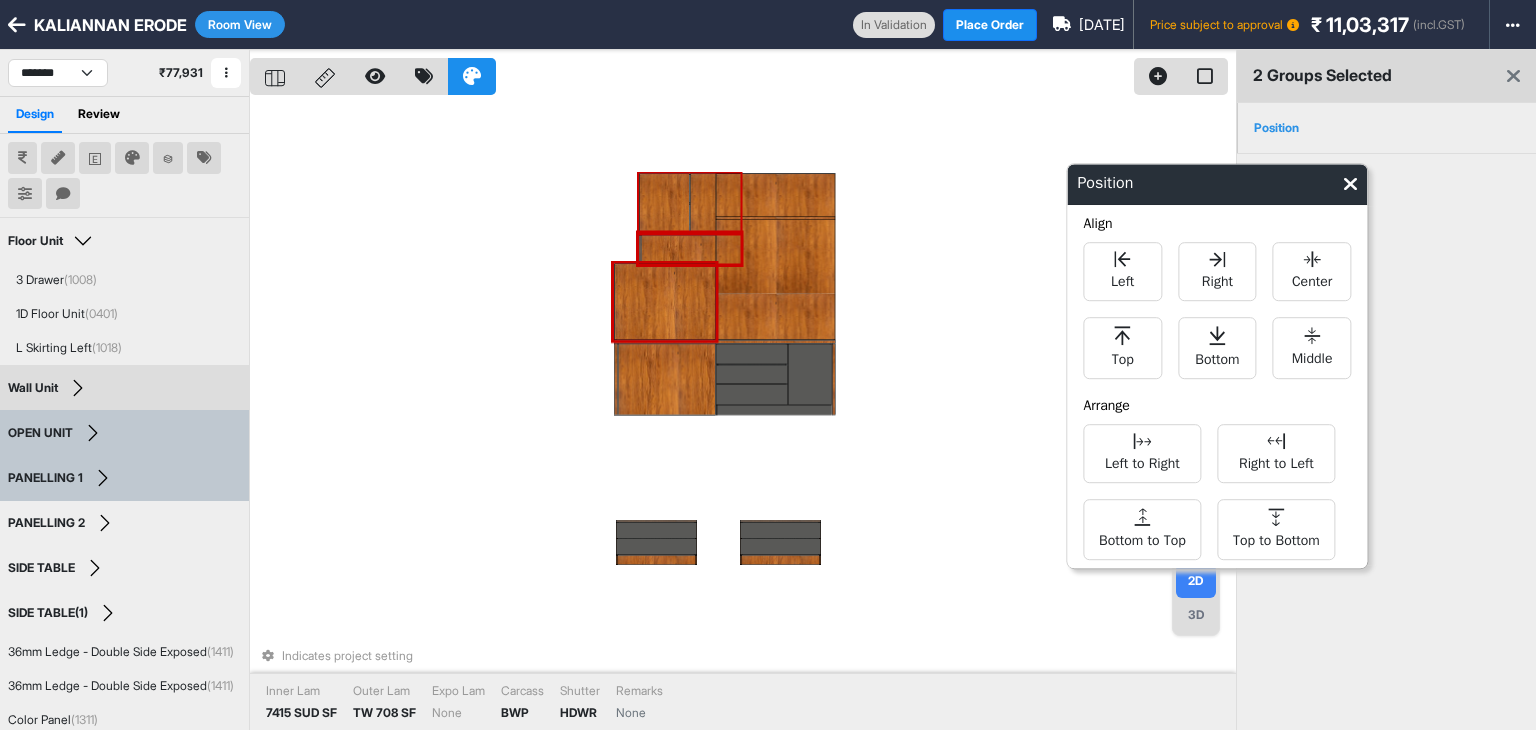 click at bounding box center [664, 203] 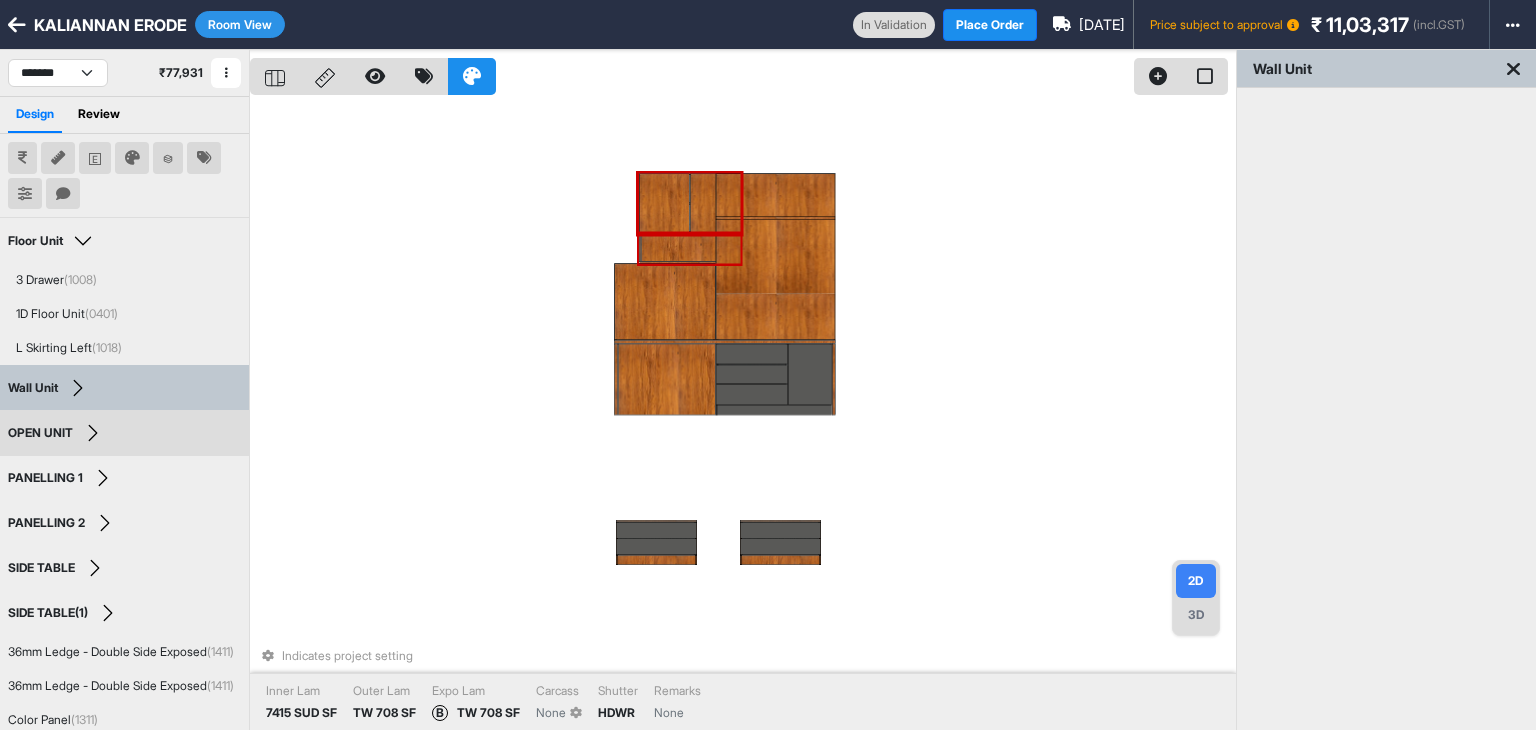 click at bounding box center (690, 248) 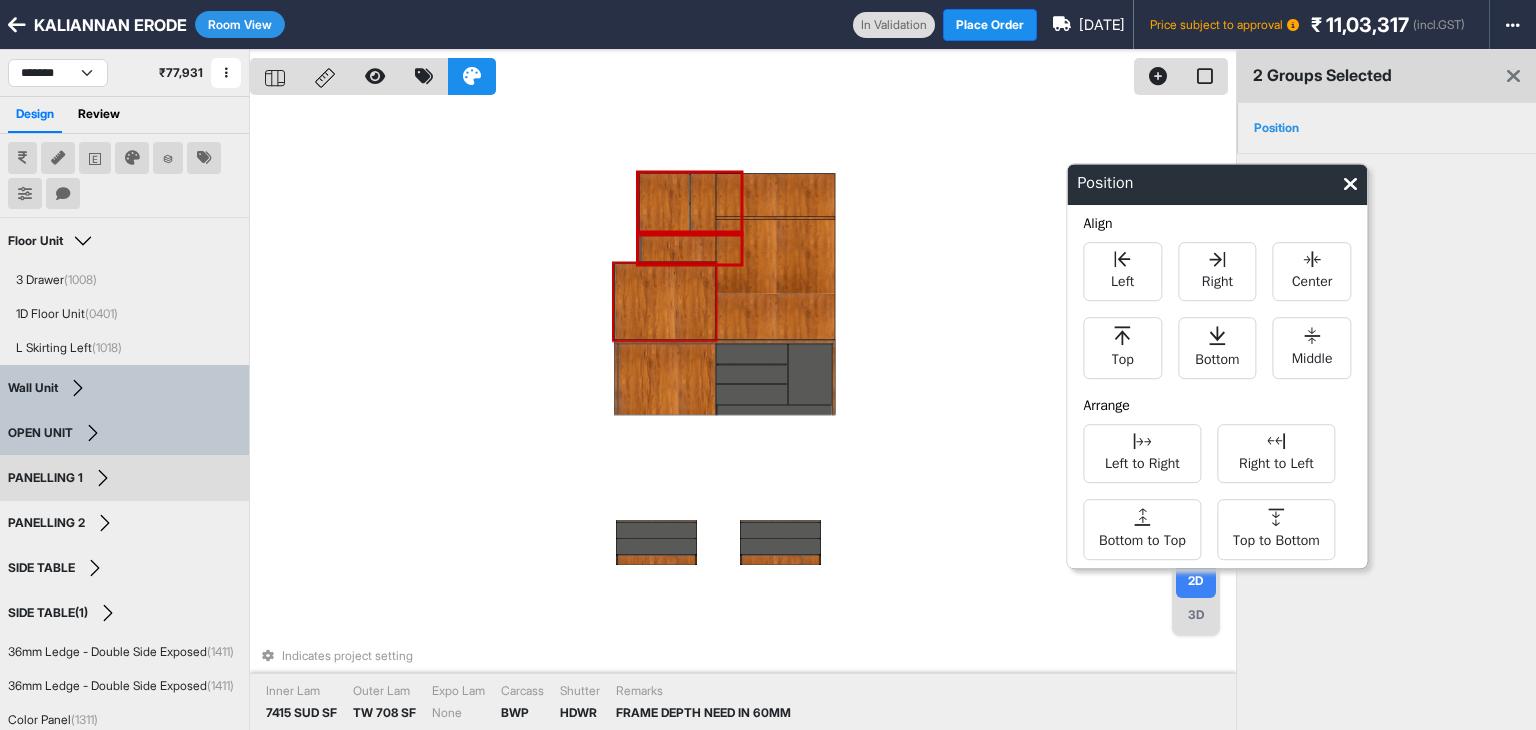 click at bounding box center [664, 301] 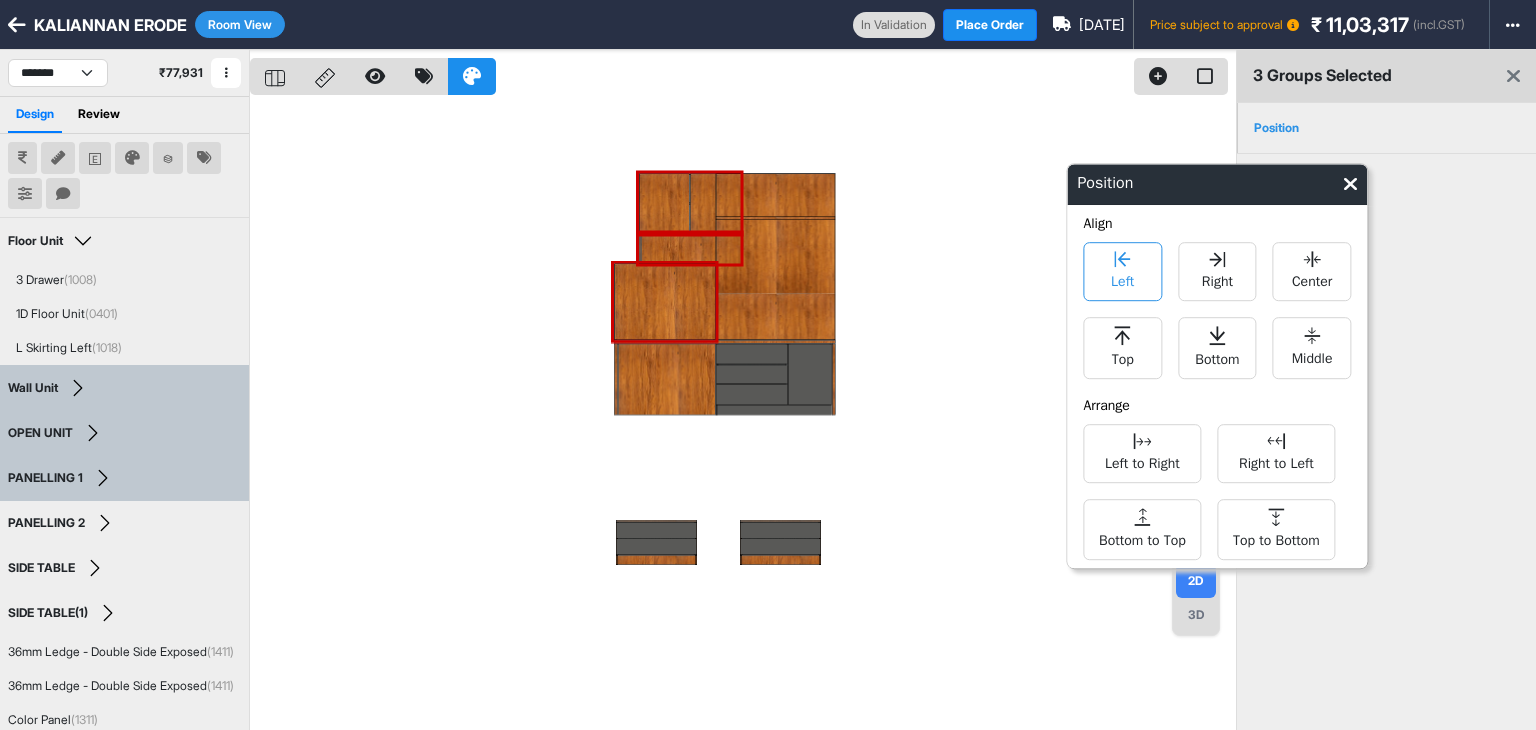 click on "Left" at bounding box center [1122, 279] 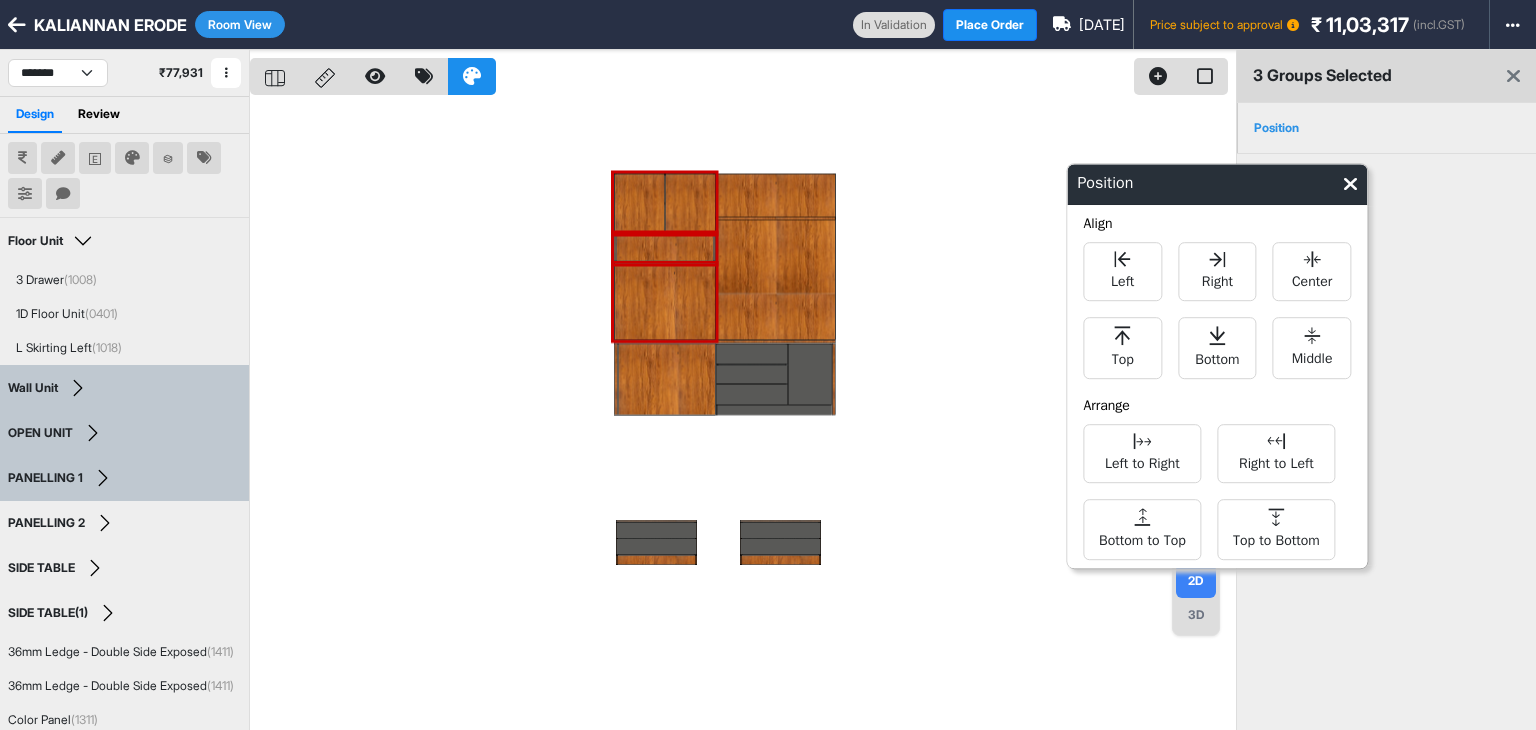 click at bounding box center [743, 415] 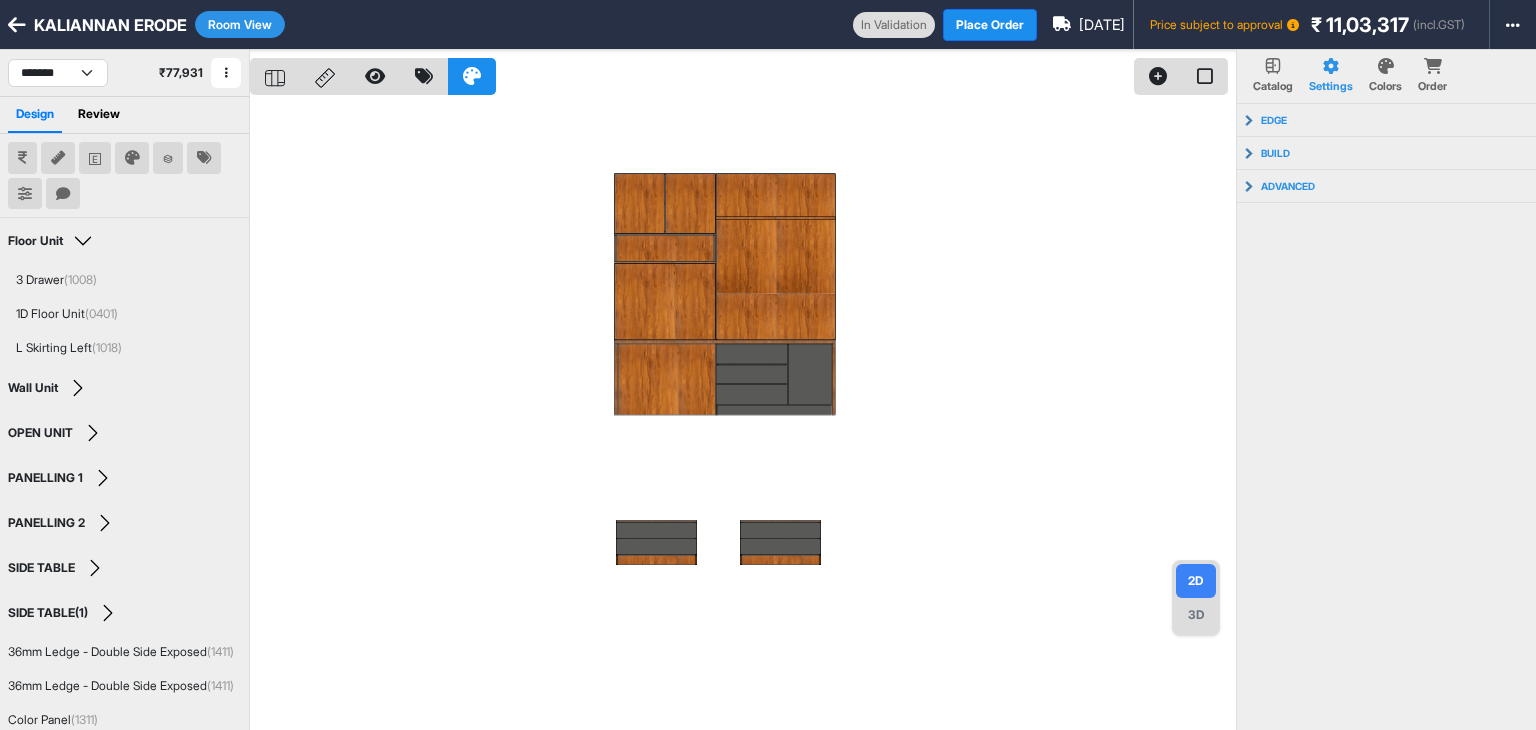 click on "Room View" at bounding box center (240, 24) 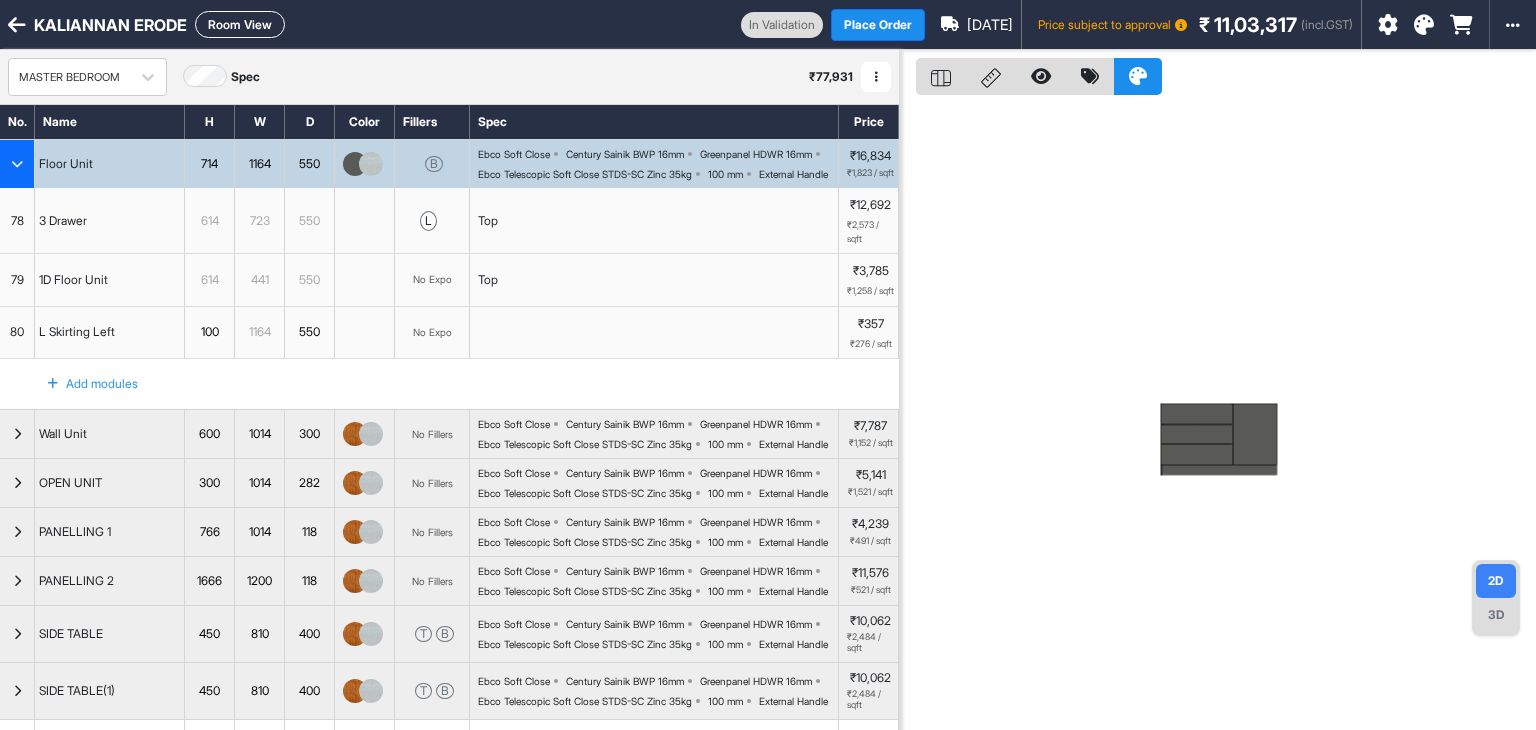 click at bounding box center (17, 164) 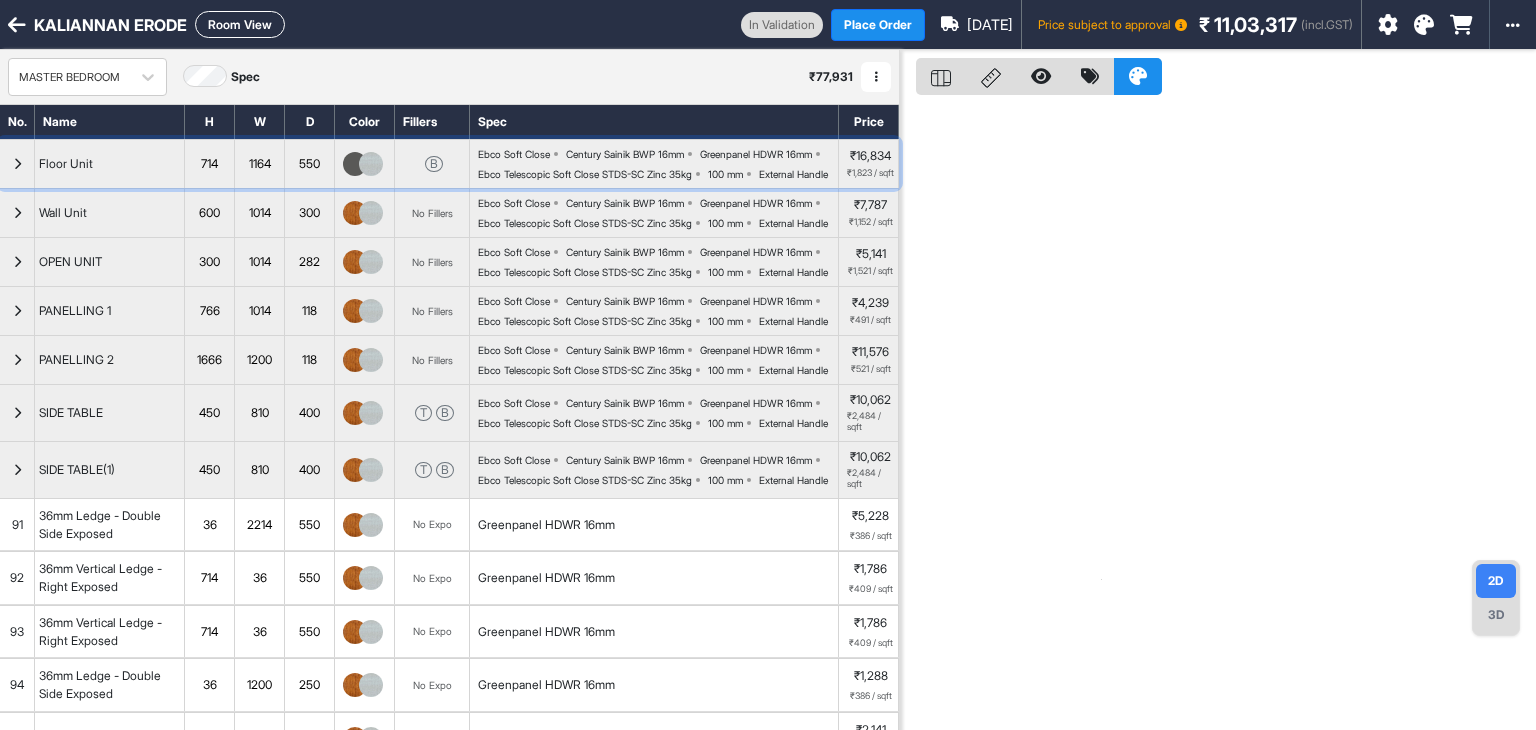 scroll, scrollTop: 356, scrollLeft: 0, axis: vertical 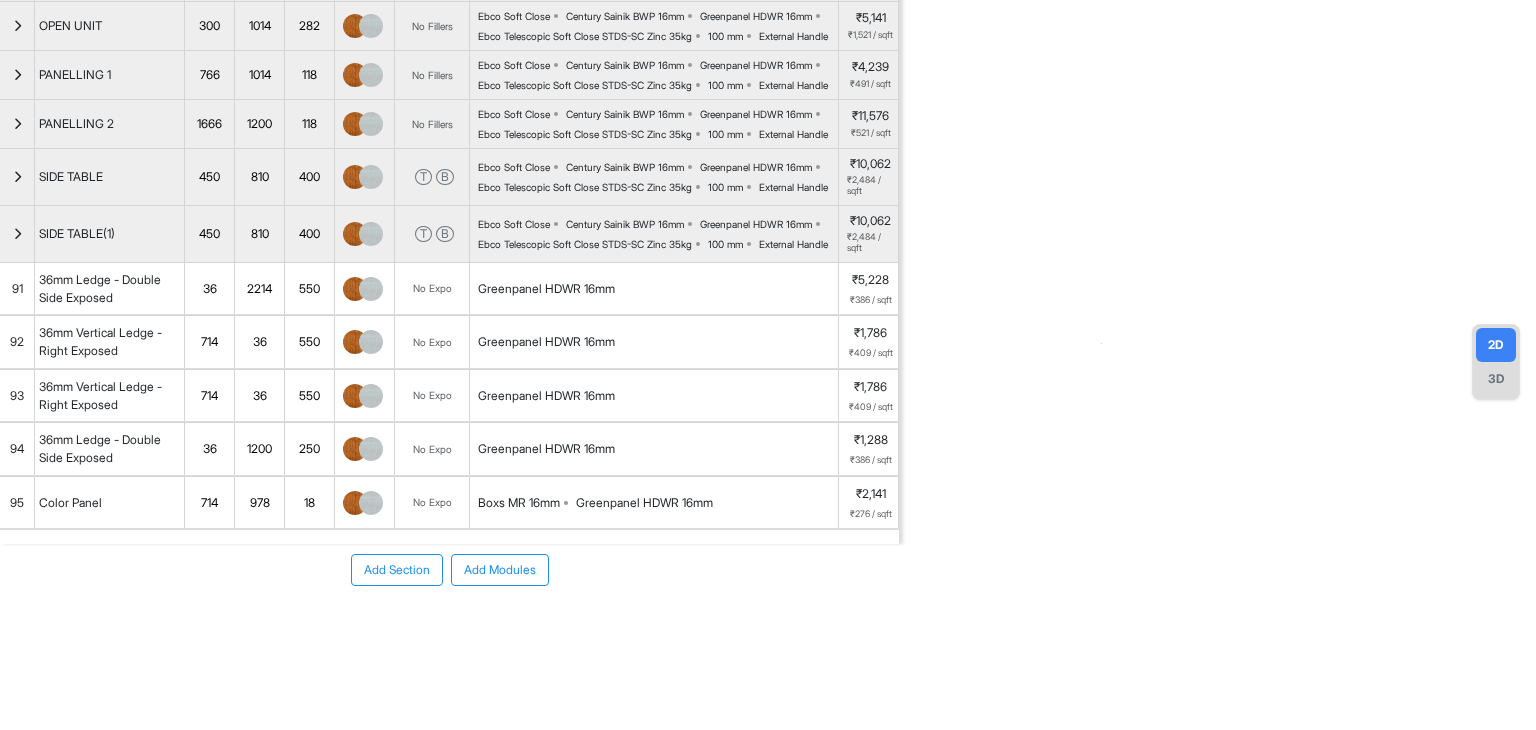 click on "Add Section" at bounding box center (397, 570) 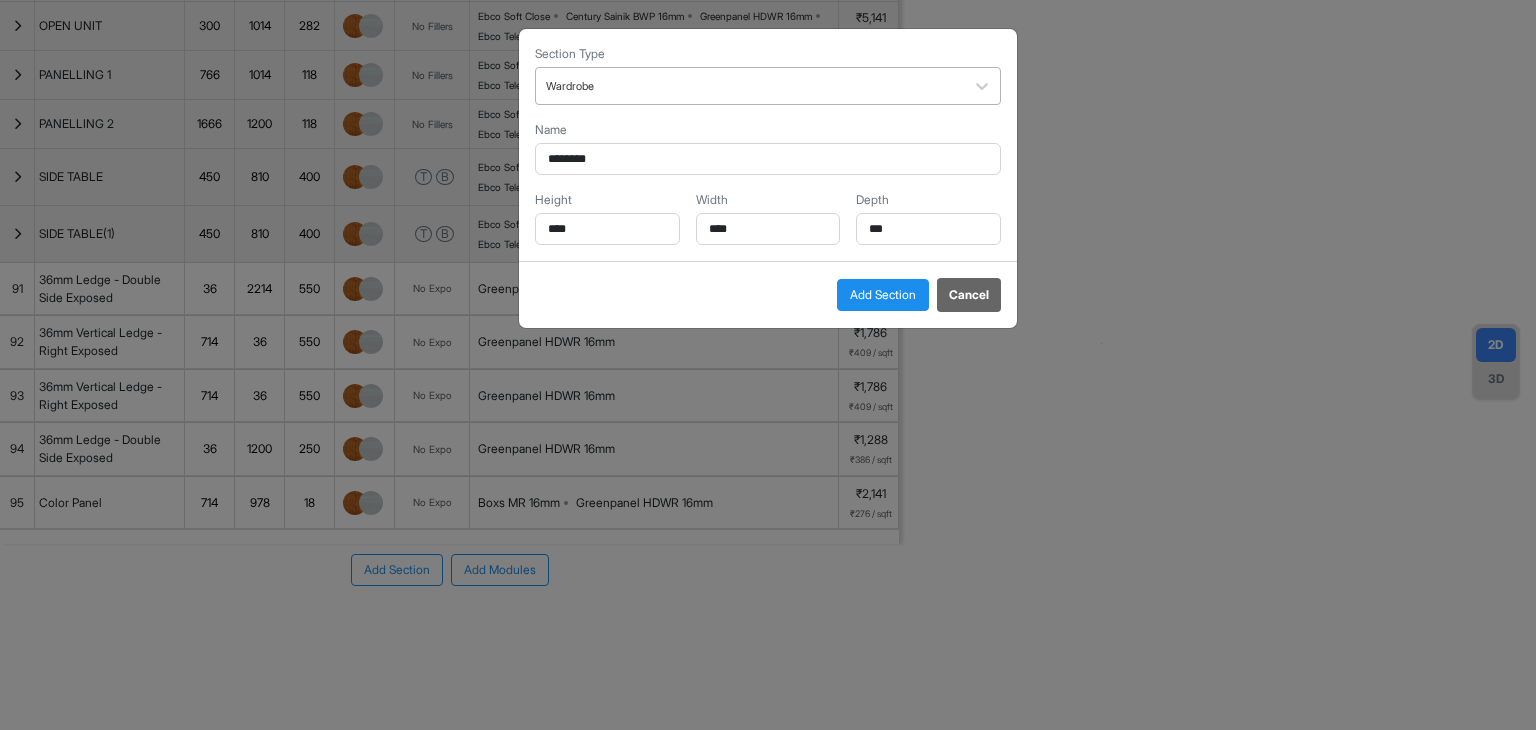 click at bounding box center (750, 86) 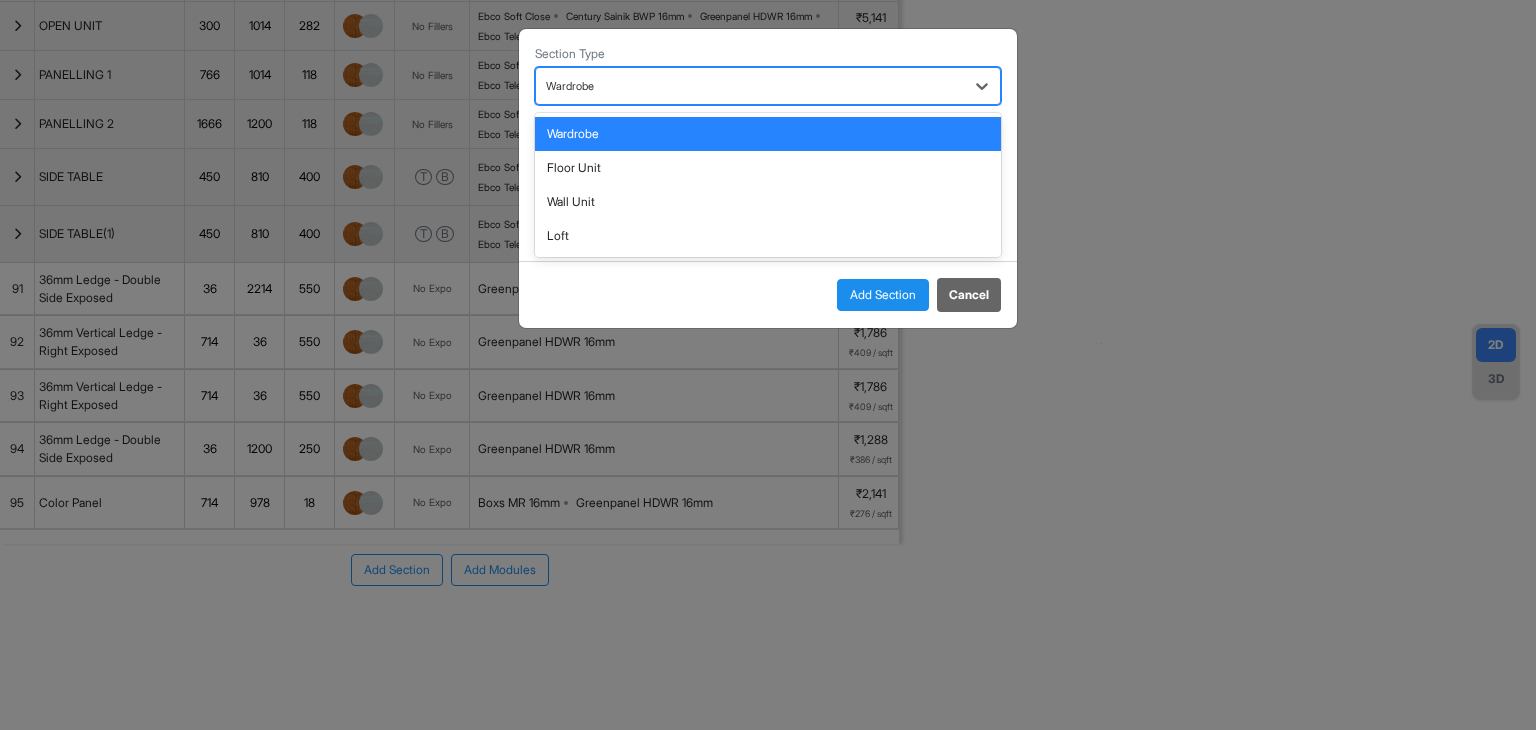 click on "Wardrobe" at bounding box center (768, 134) 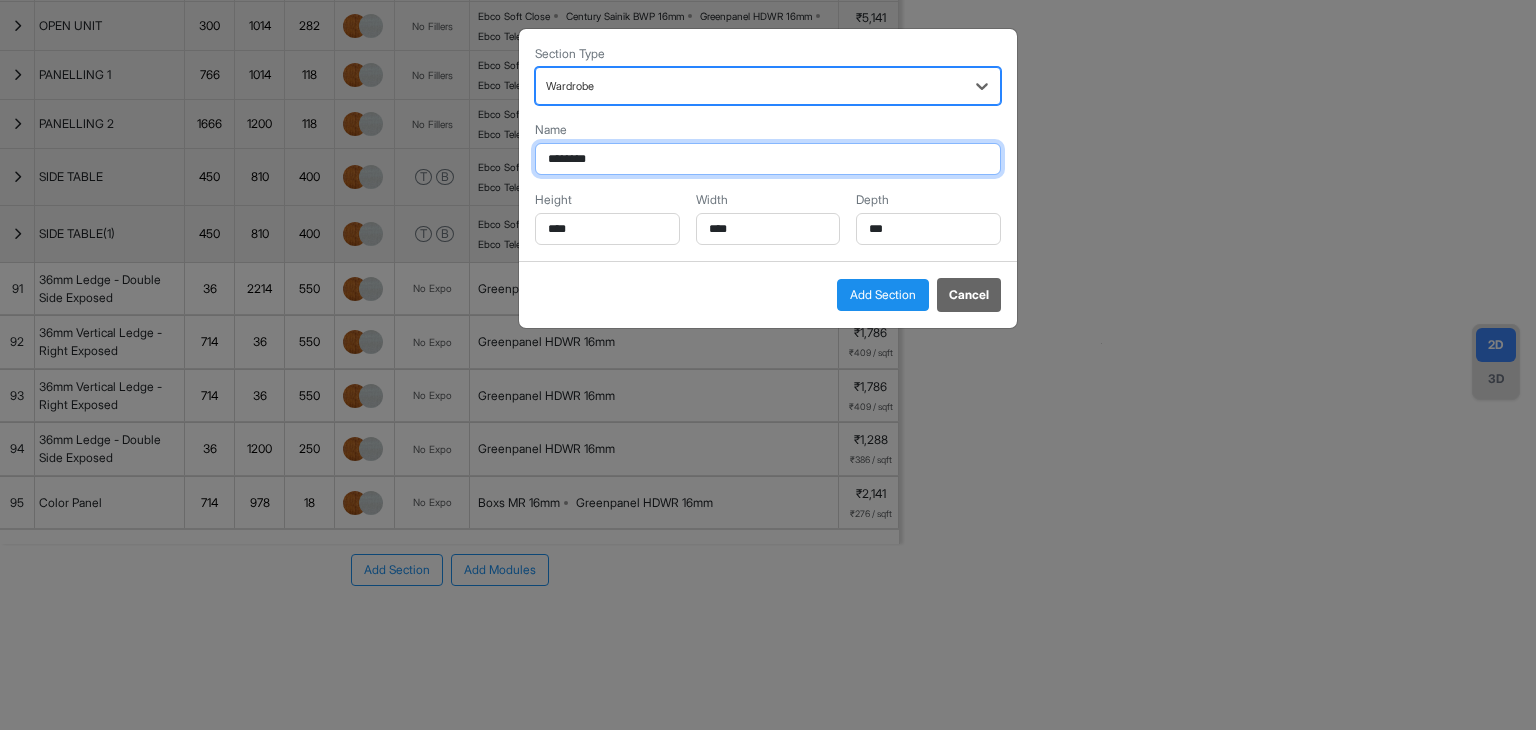 drag, startPoint x: 528, startPoint y: 178, endPoint x: 469, endPoint y: 181, distance: 59.07622 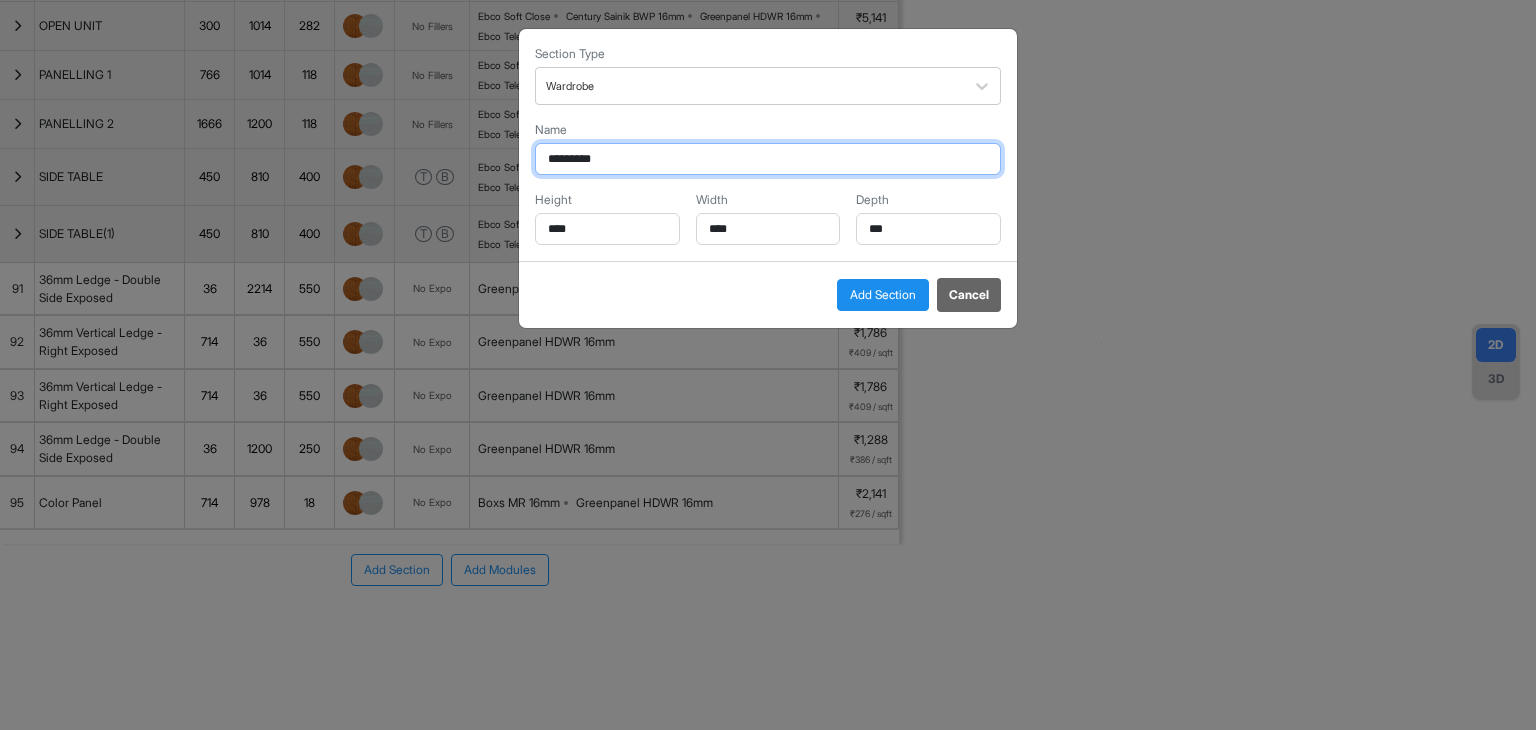 type on "*********" 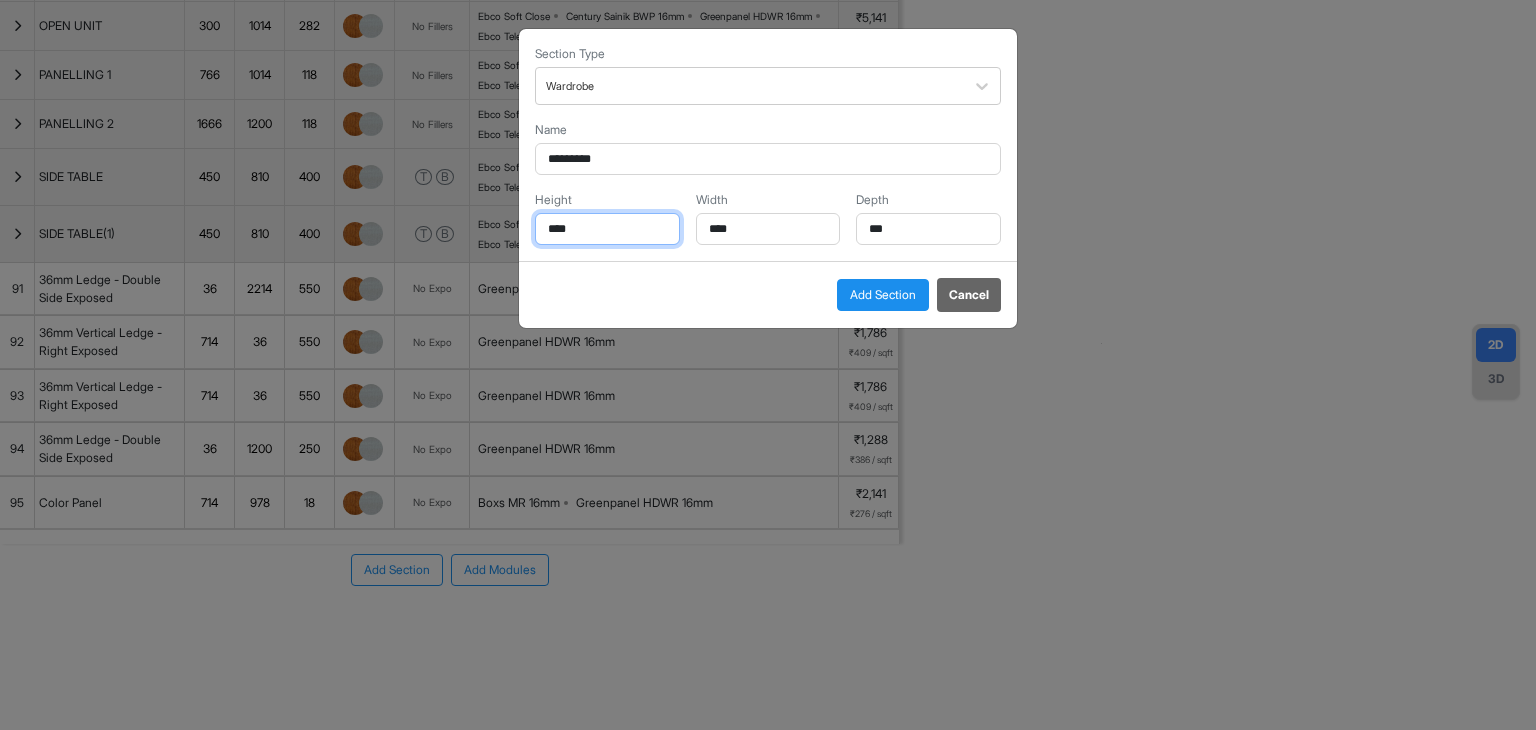 drag, startPoint x: 594, startPoint y: 229, endPoint x: 496, endPoint y: 248, distance: 99.824844 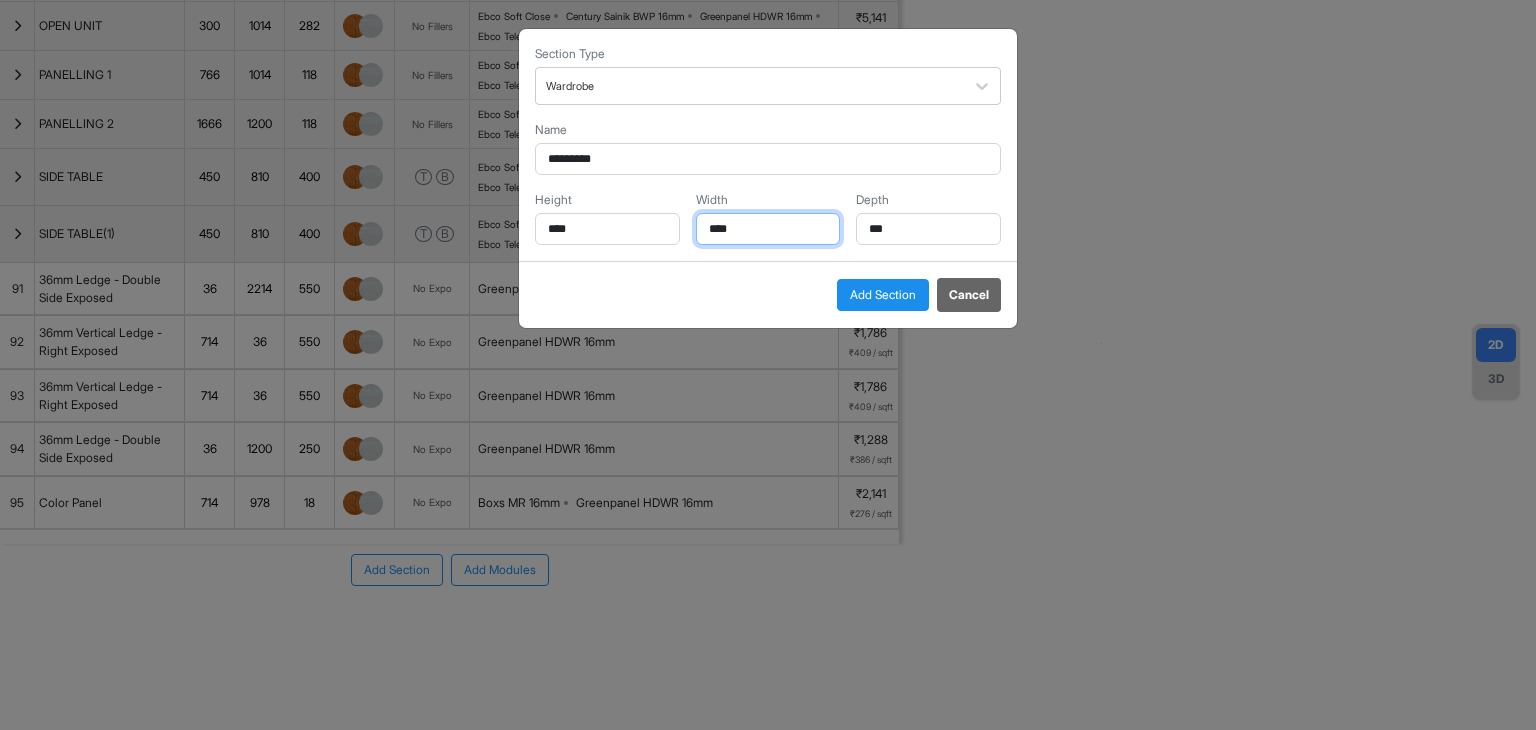 drag, startPoint x: 758, startPoint y: 226, endPoint x: 643, endPoint y: 232, distance: 115.15642 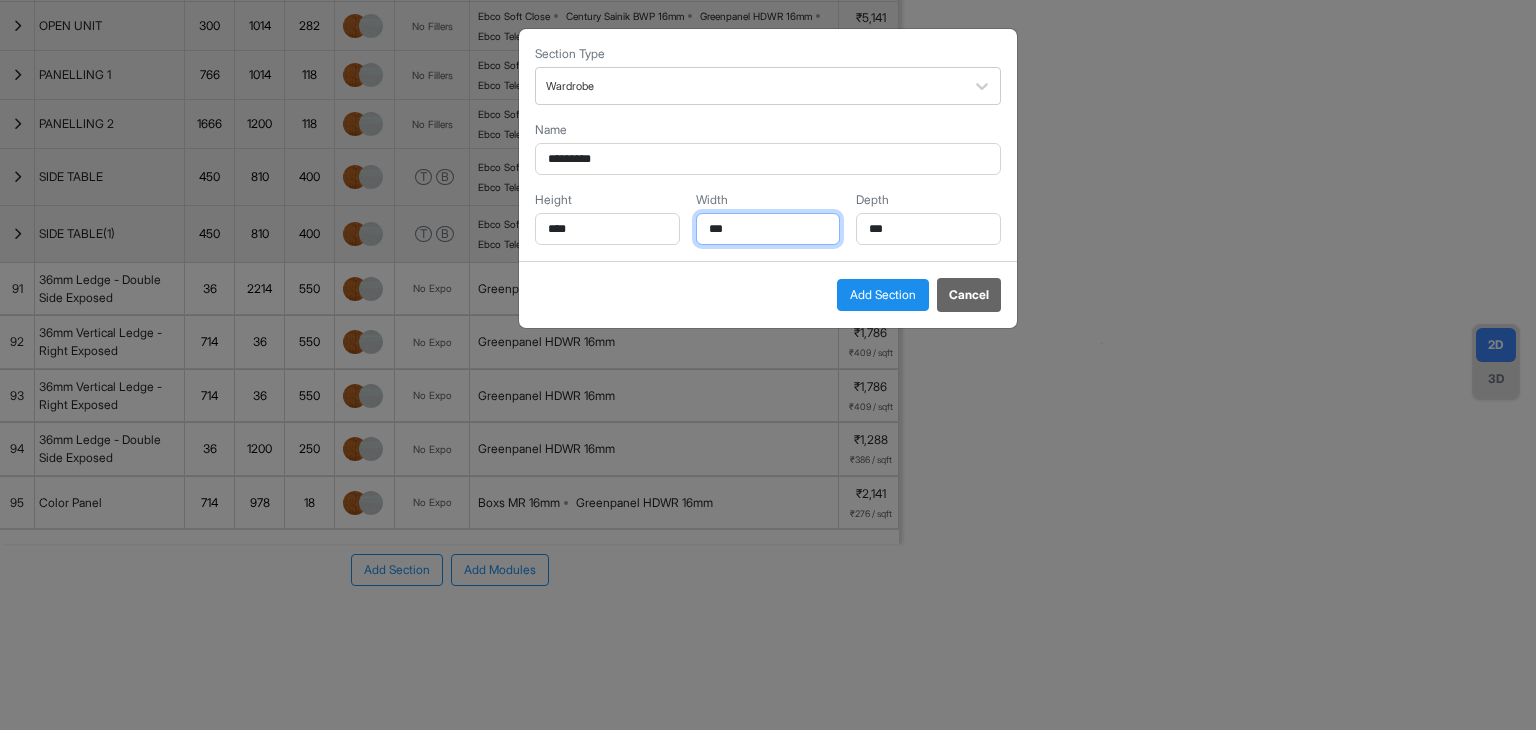 type on "***" 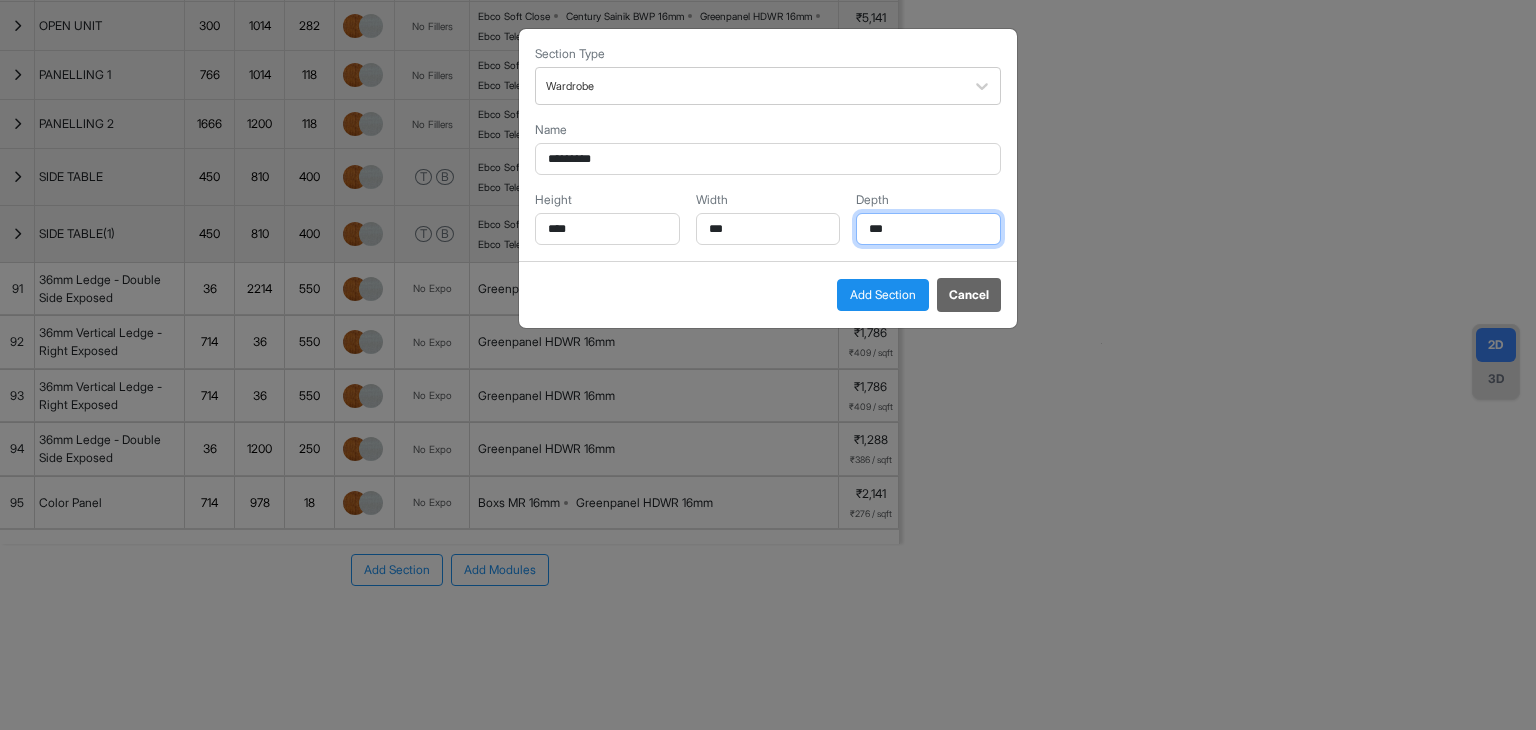 drag, startPoint x: 908, startPoint y: 228, endPoint x: 823, endPoint y: 232, distance: 85.09406 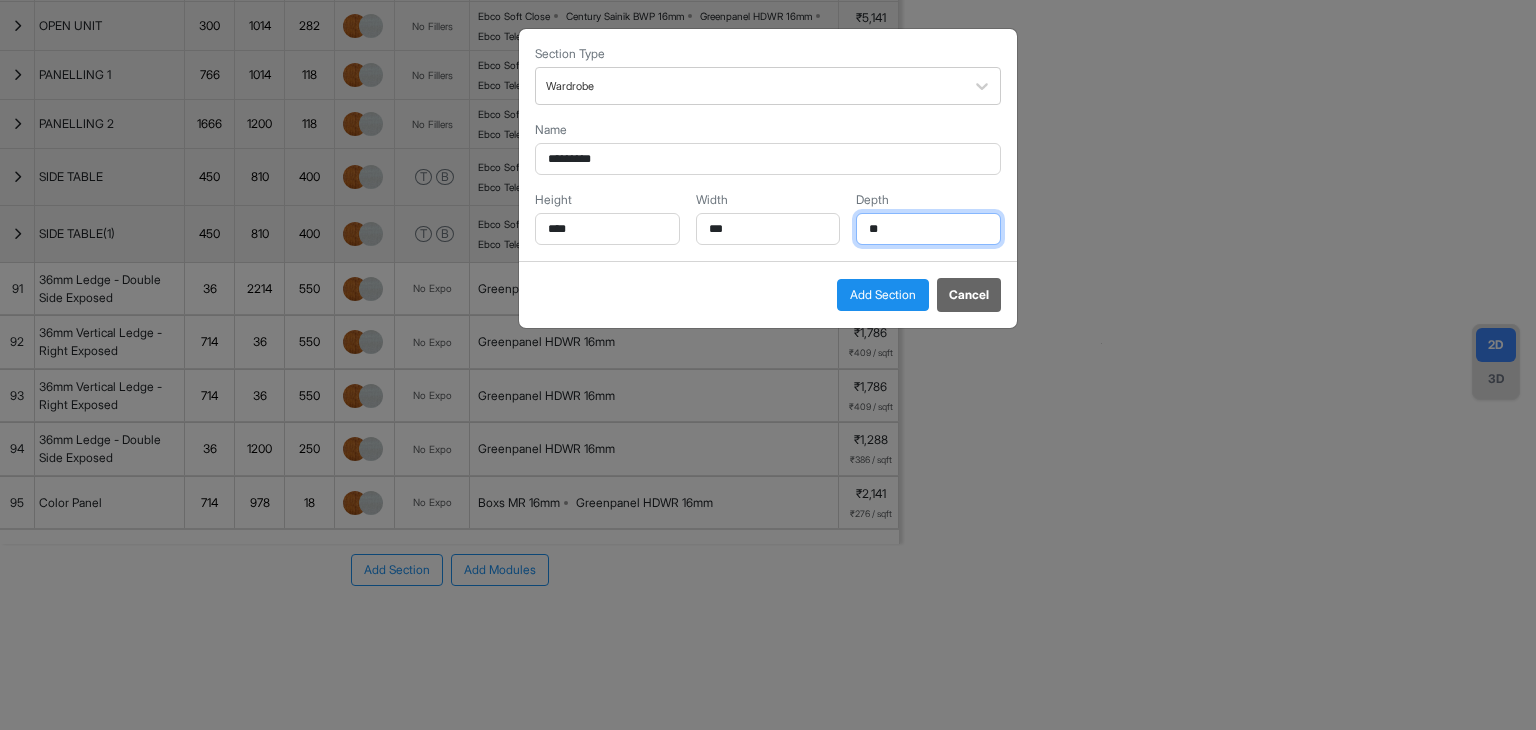 type on "***" 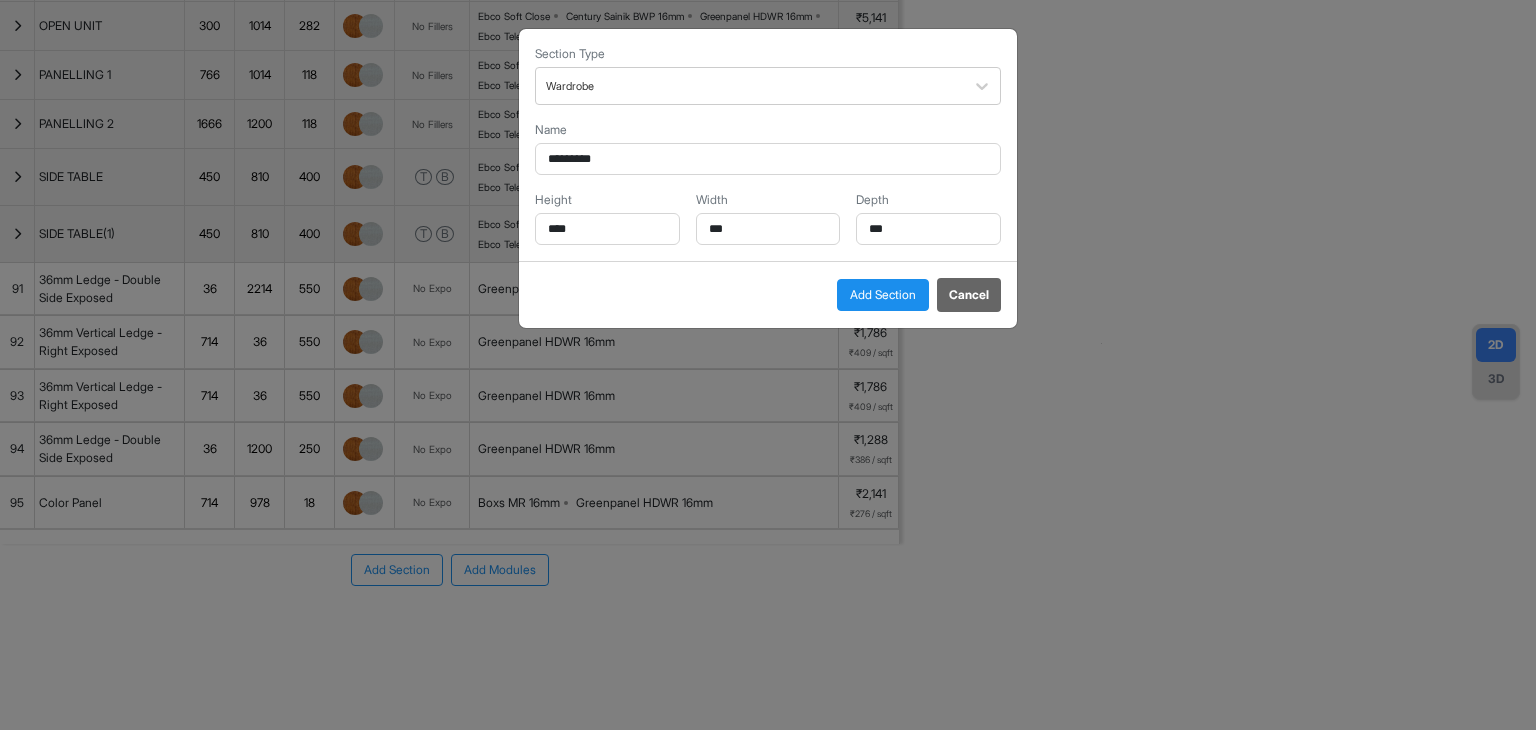 click on "Add Section" at bounding box center [883, 295] 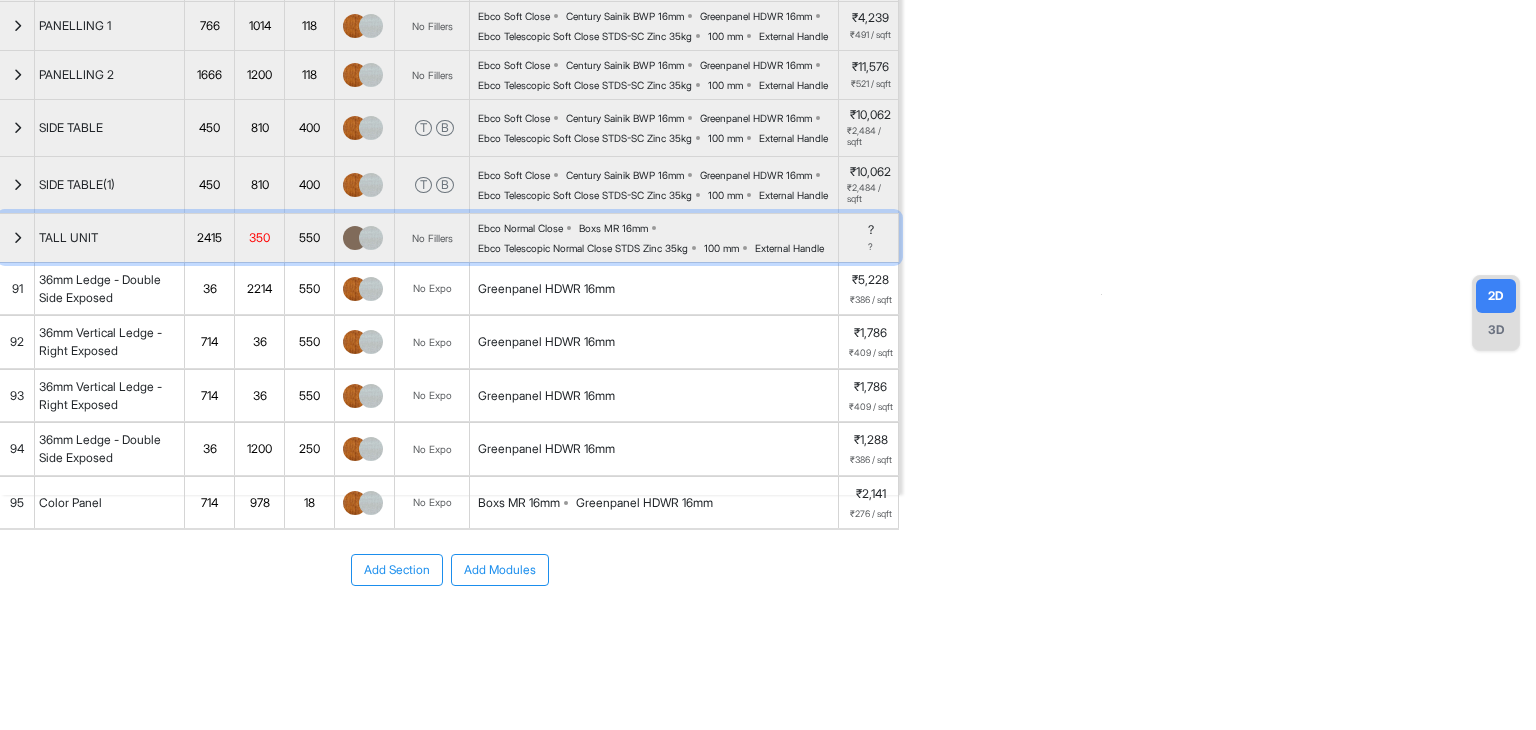 click at bounding box center [17, 238] 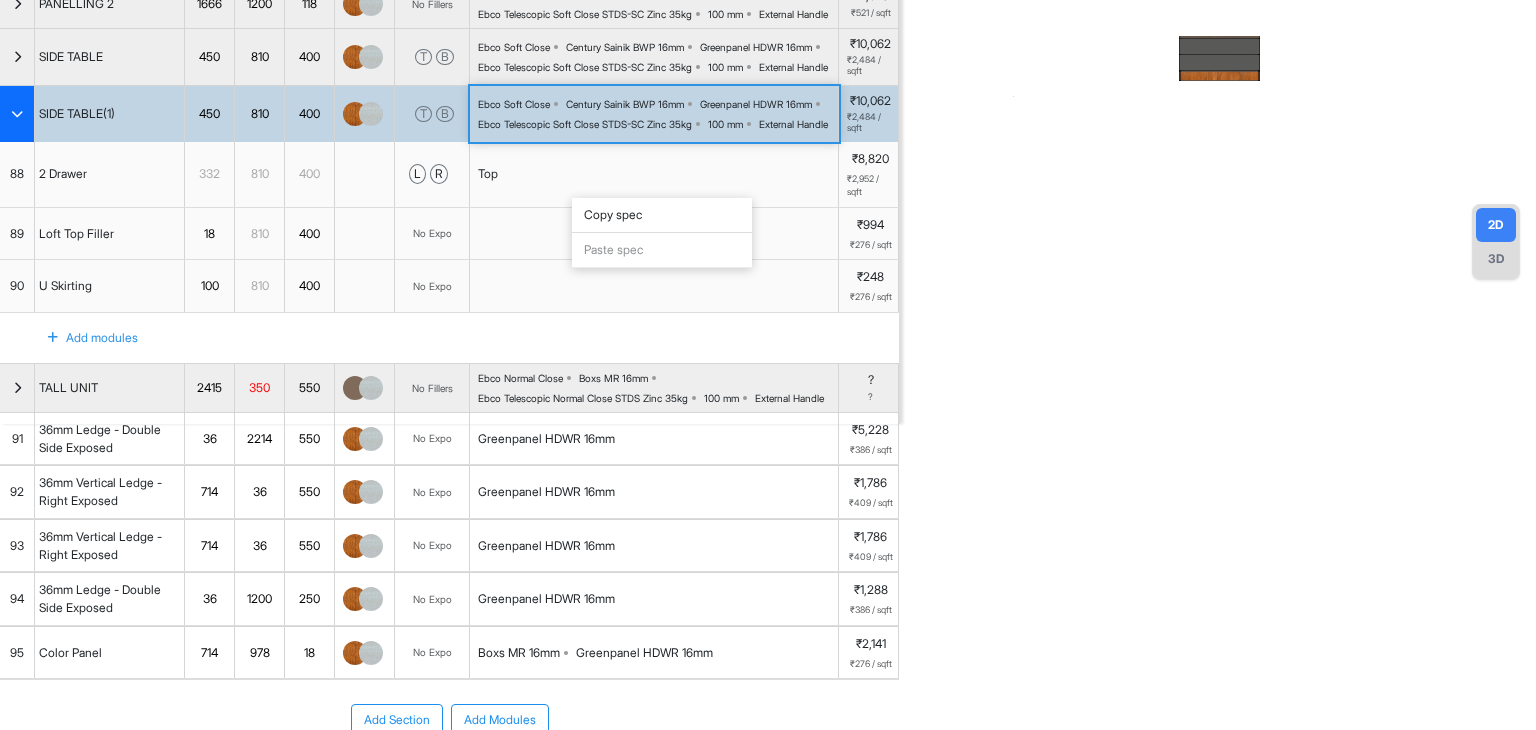 click on "Copy spec" at bounding box center [662, 215] 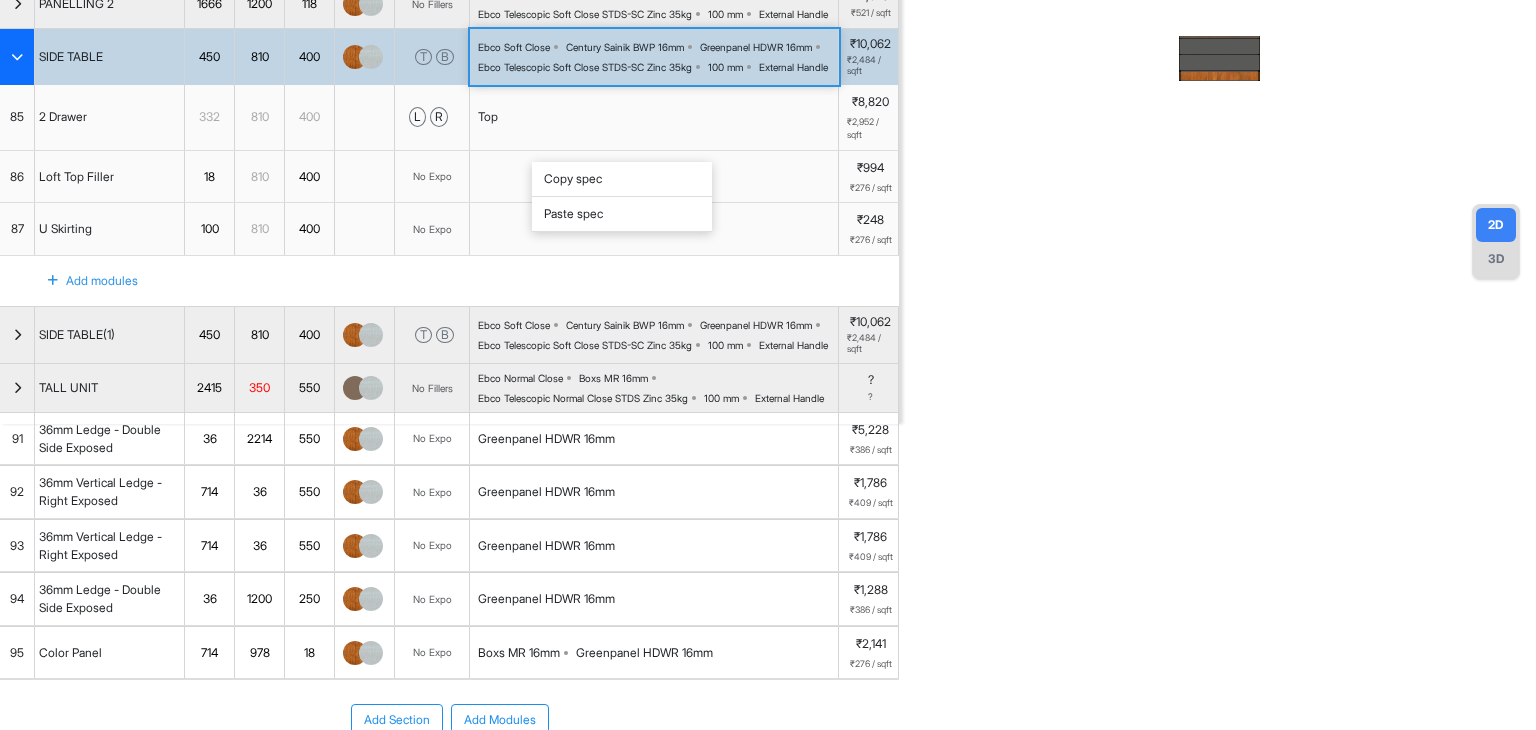 click on "Copy spec" at bounding box center [622, 179] 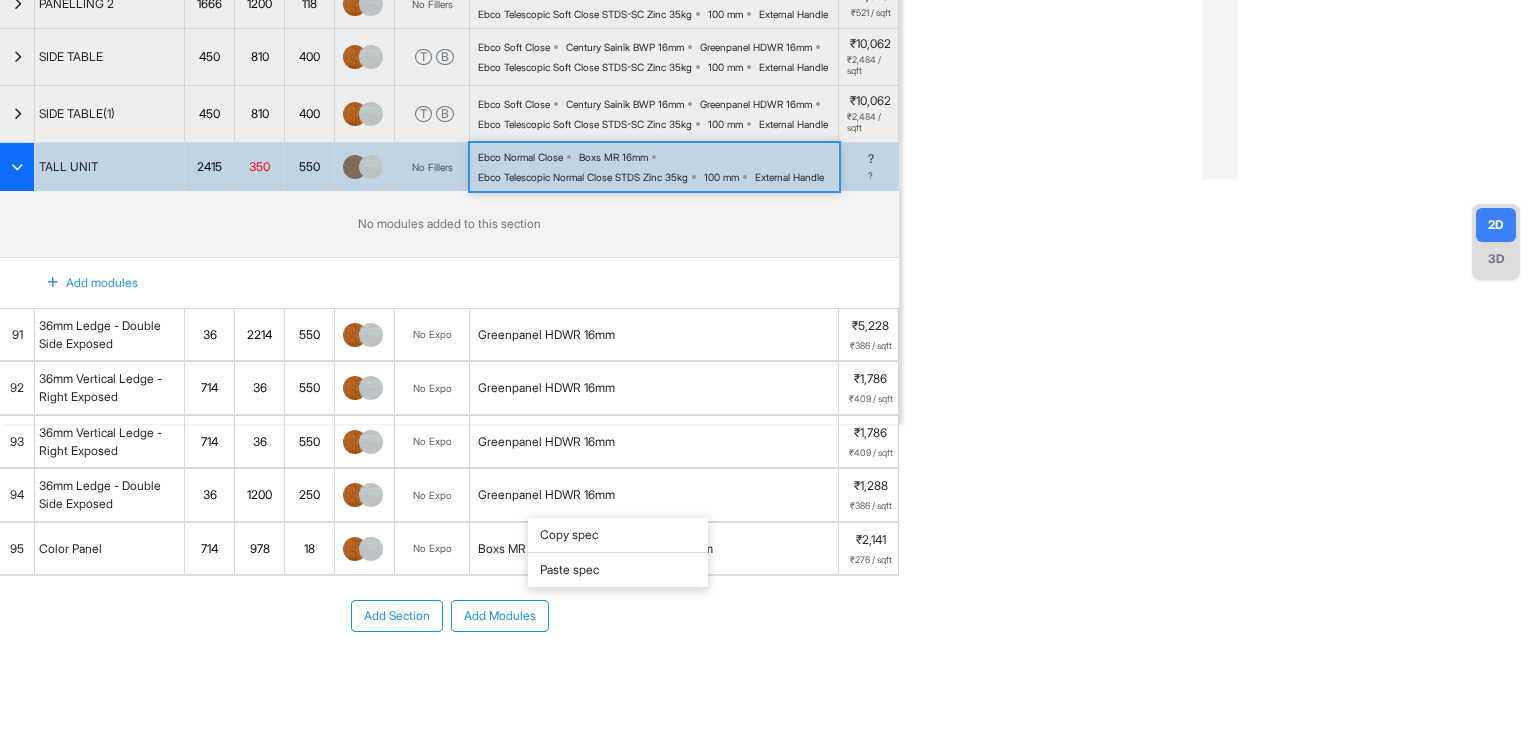click on "Paste spec" at bounding box center (618, 570) 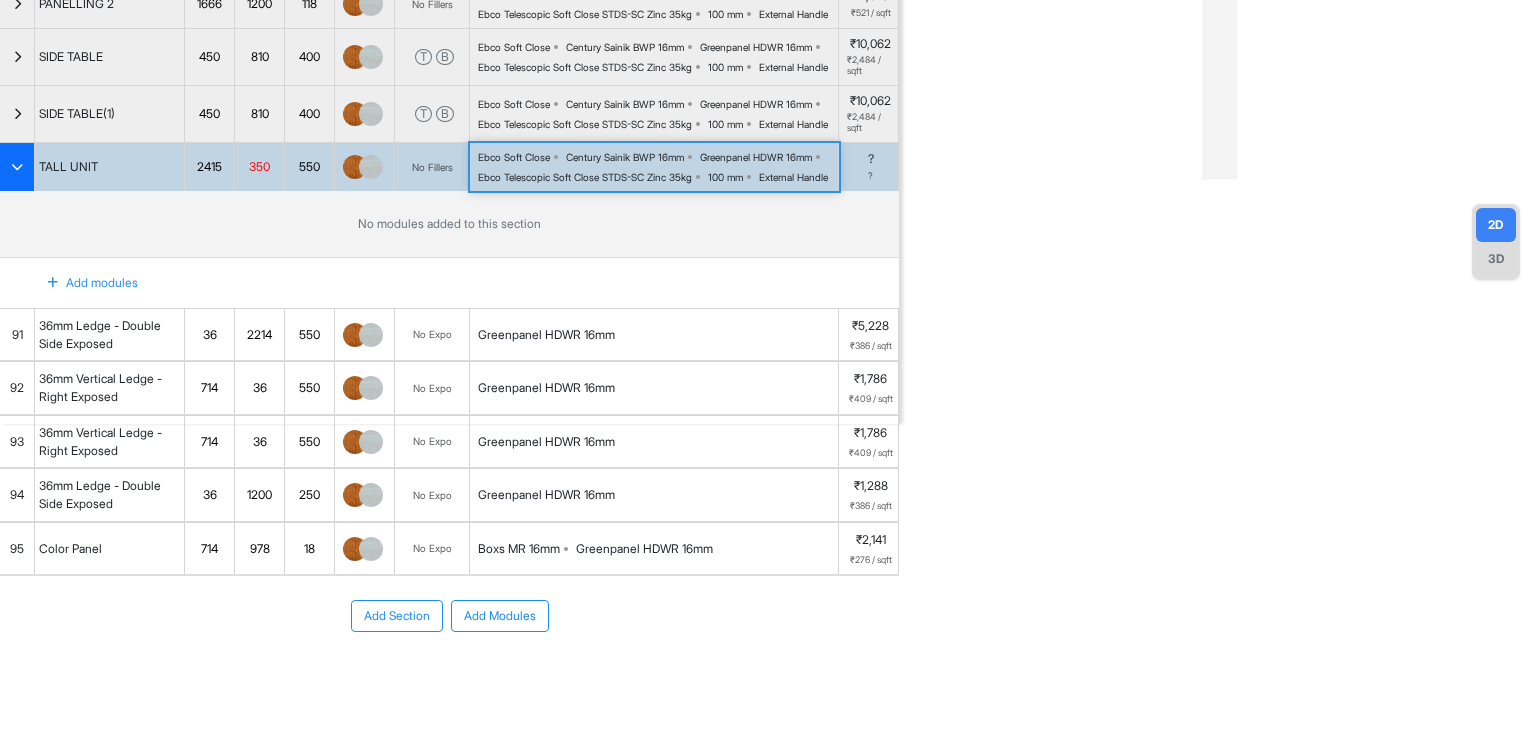 click on "Add modules" at bounding box center (81, 283) 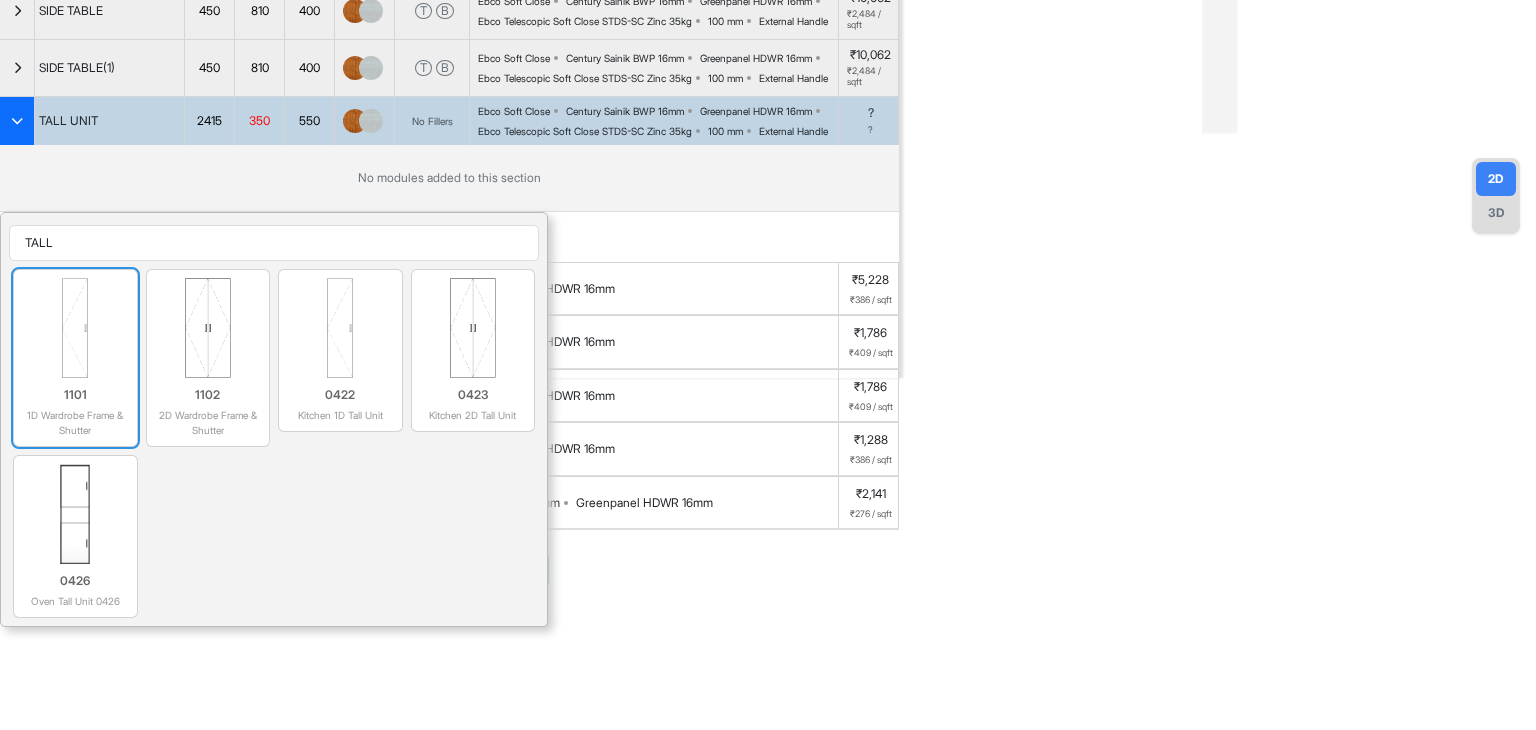 scroll, scrollTop: 542, scrollLeft: 0, axis: vertical 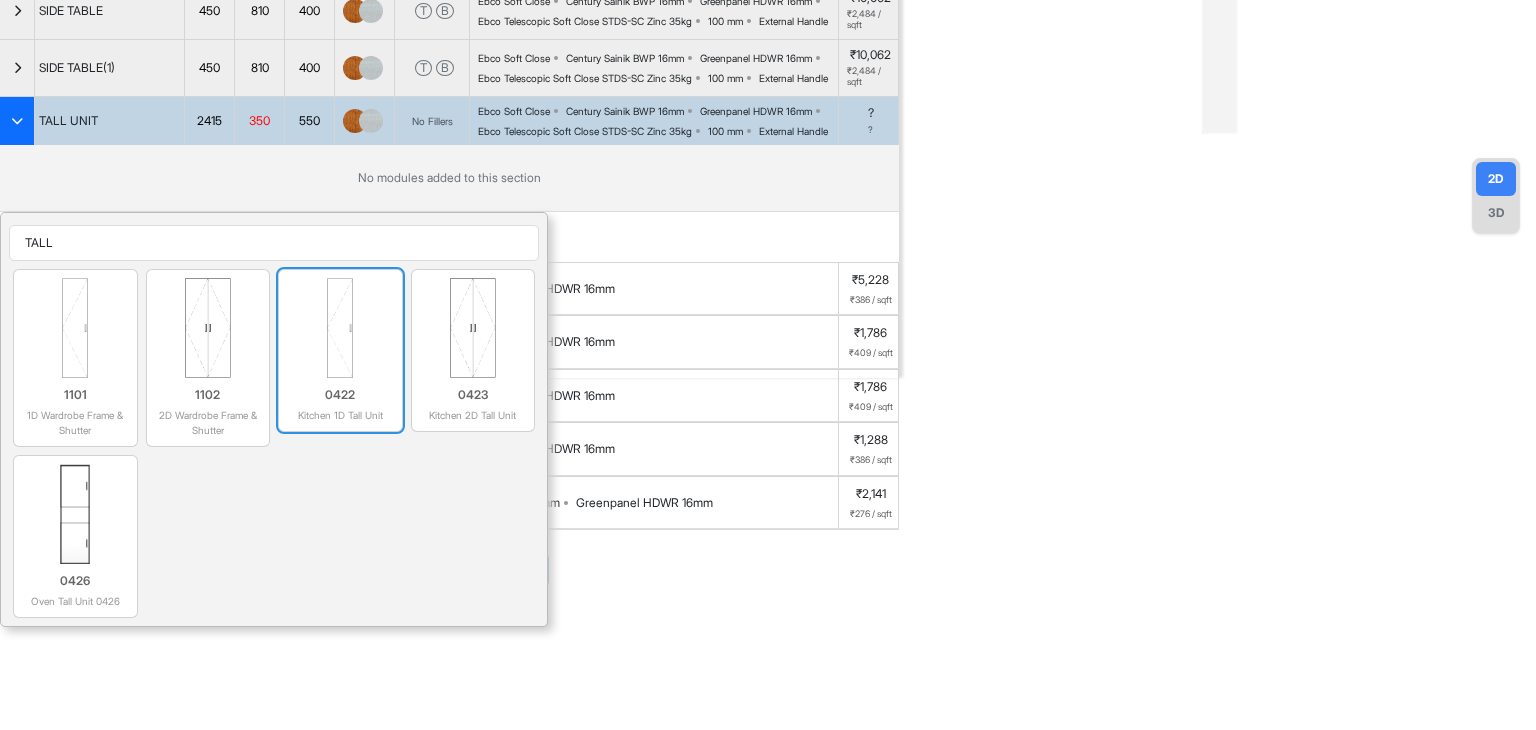 type on "TALL" 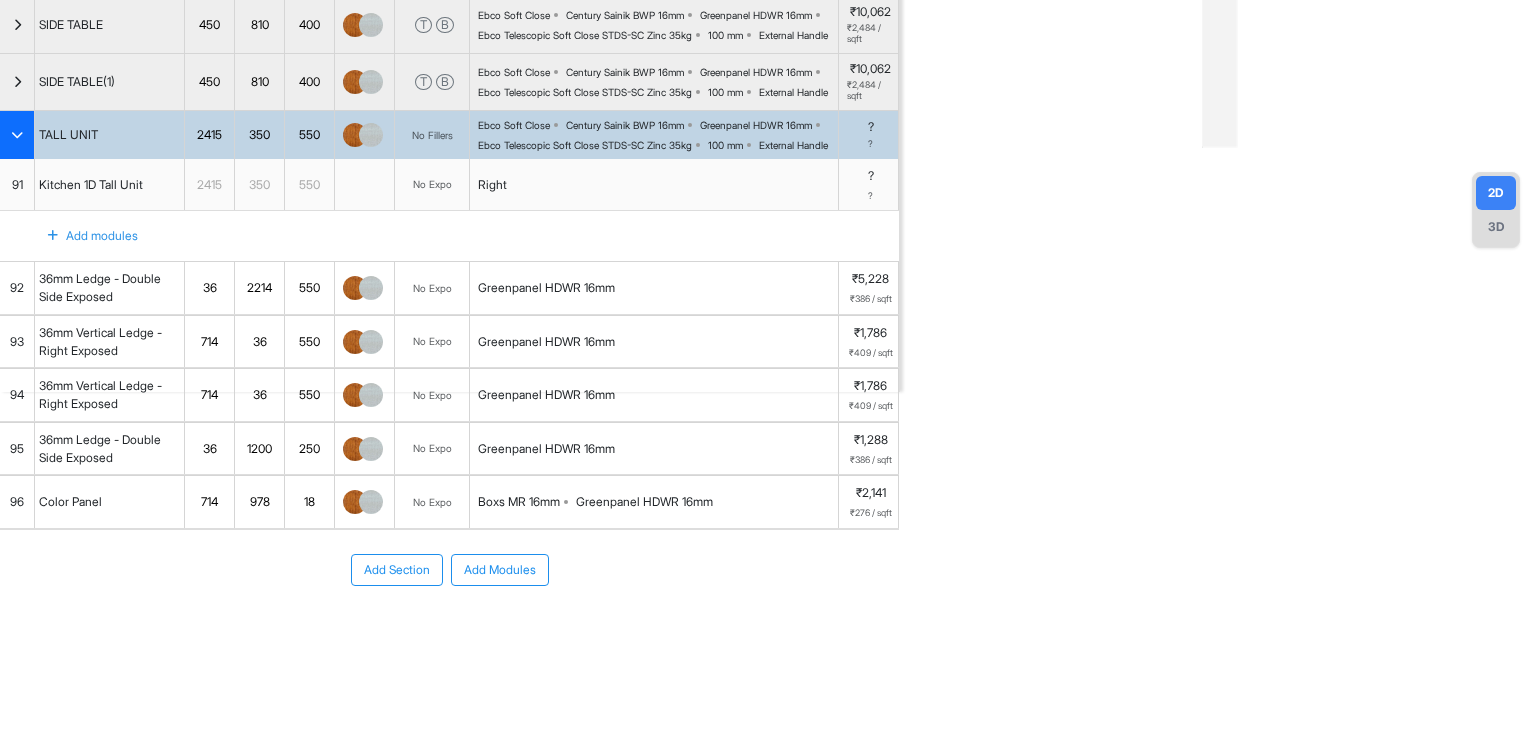 scroll, scrollTop: 528, scrollLeft: 0, axis: vertical 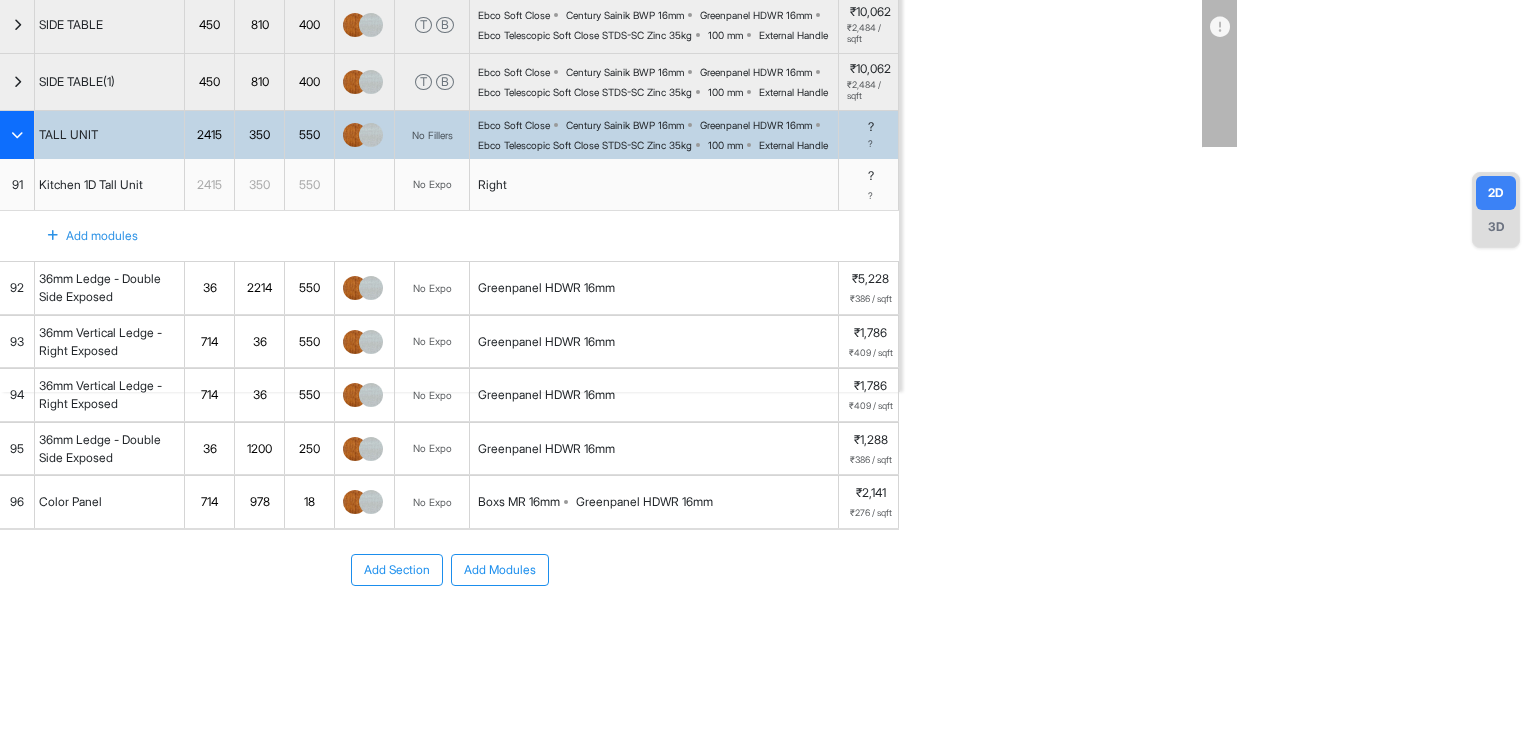 click on "2415" at bounding box center [209, 135] 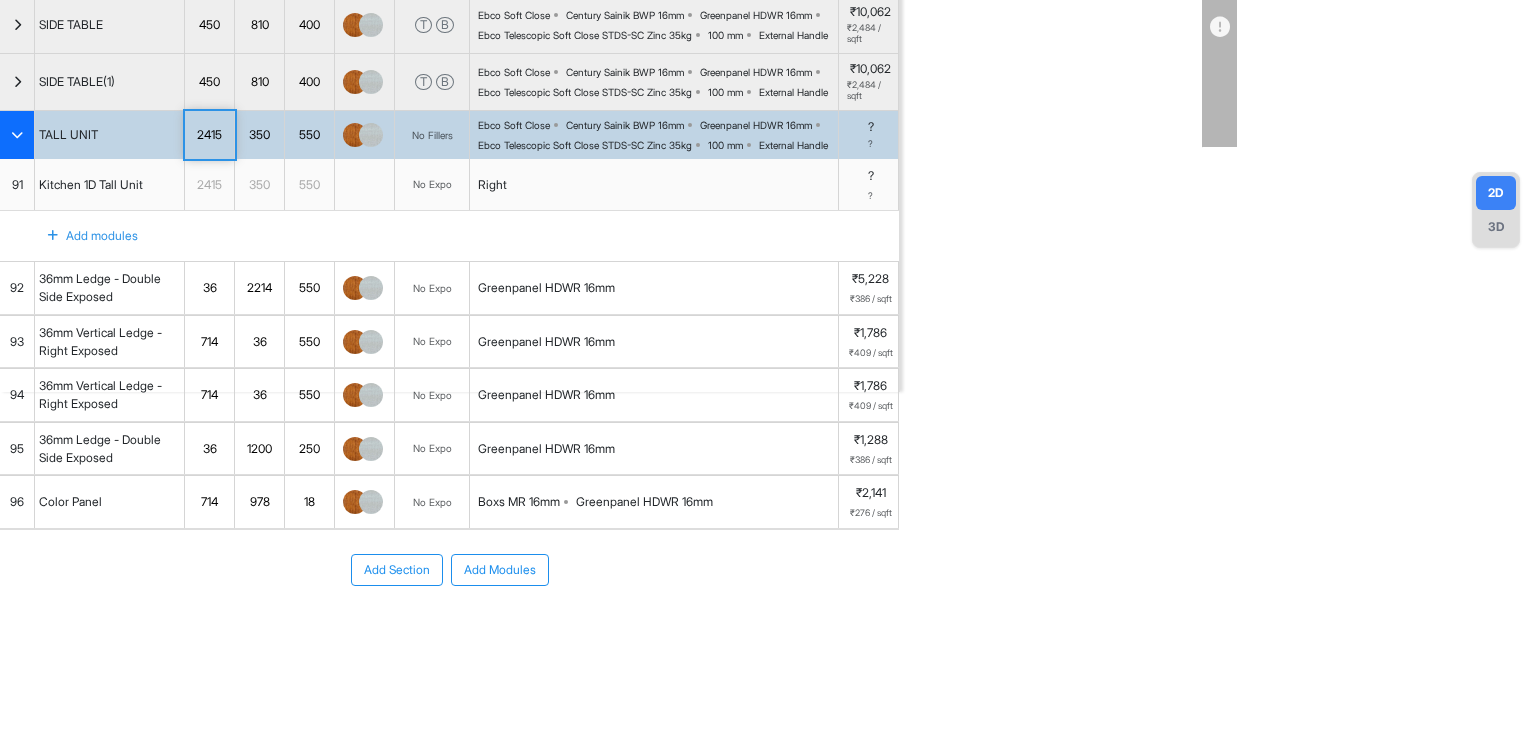 click on "2415" at bounding box center [209, 135] 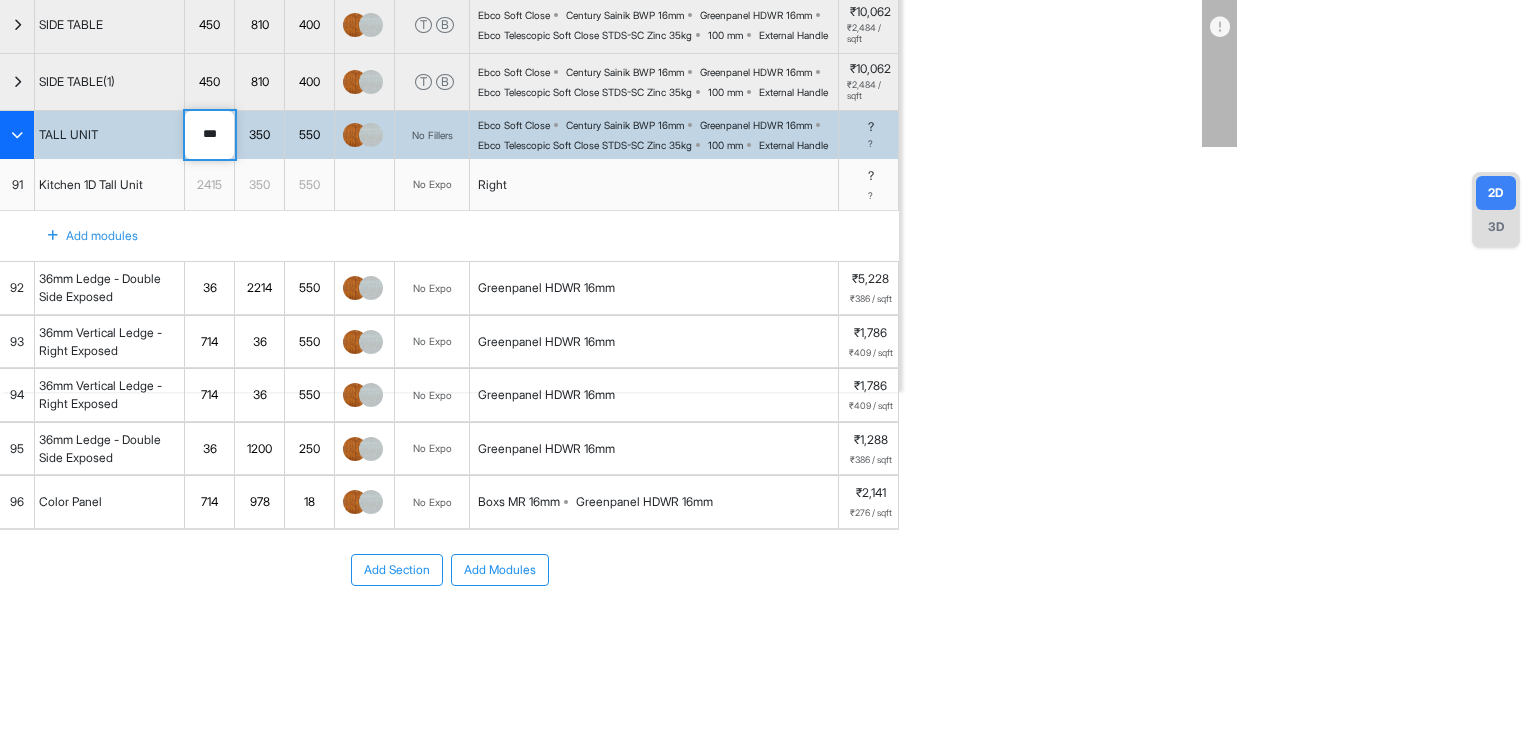 type on "****" 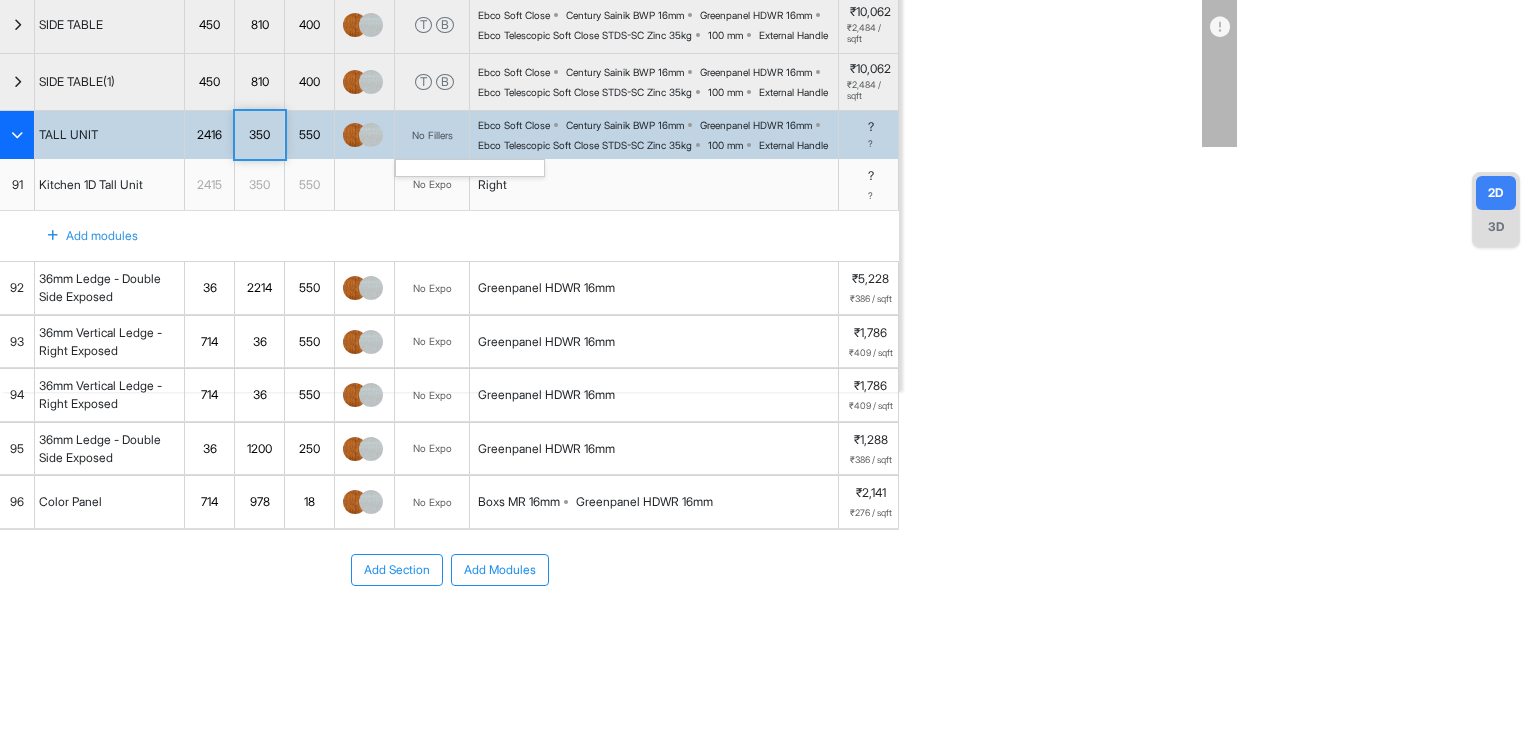 click on "No Fillers" at bounding box center [432, 135] 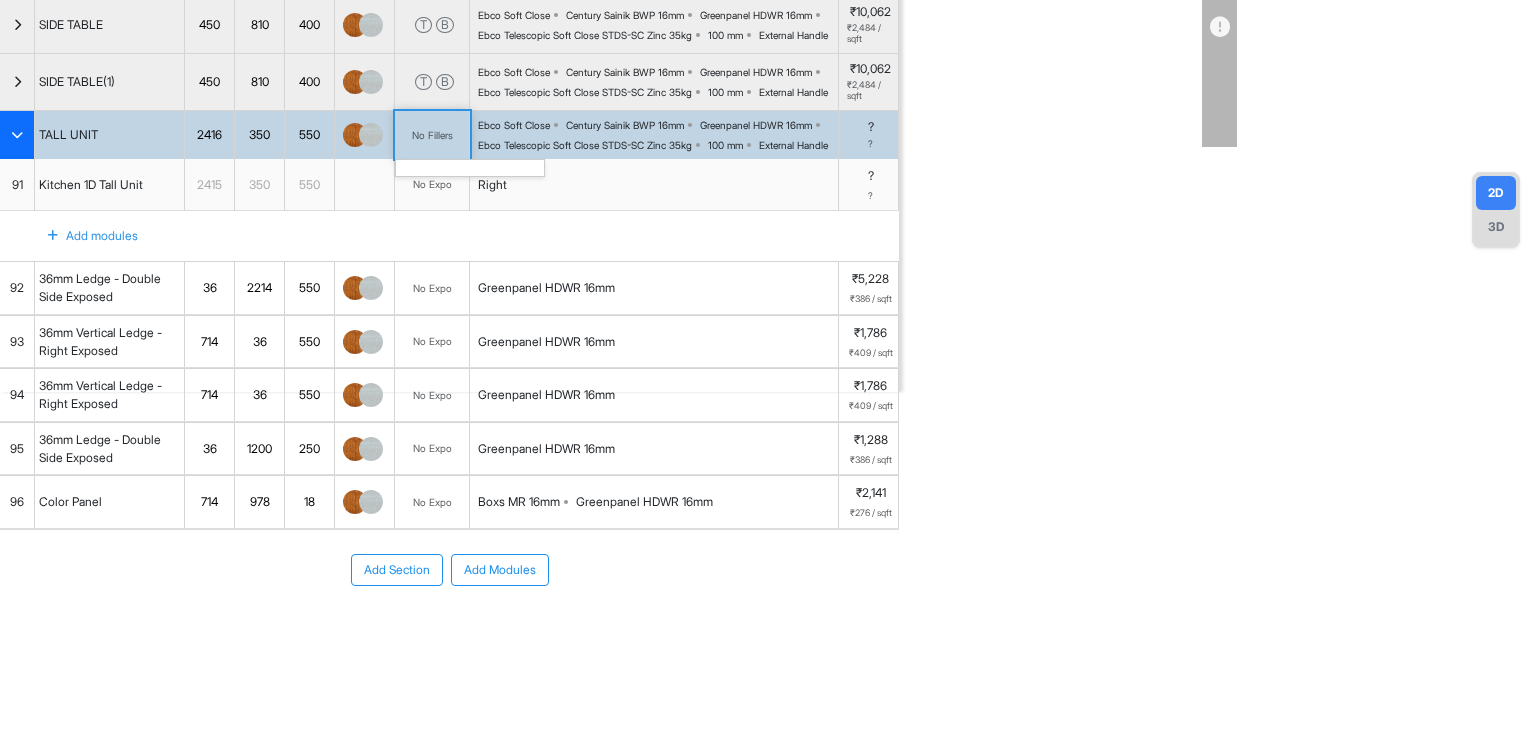 click on "No Fillers" at bounding box center (432, 135) 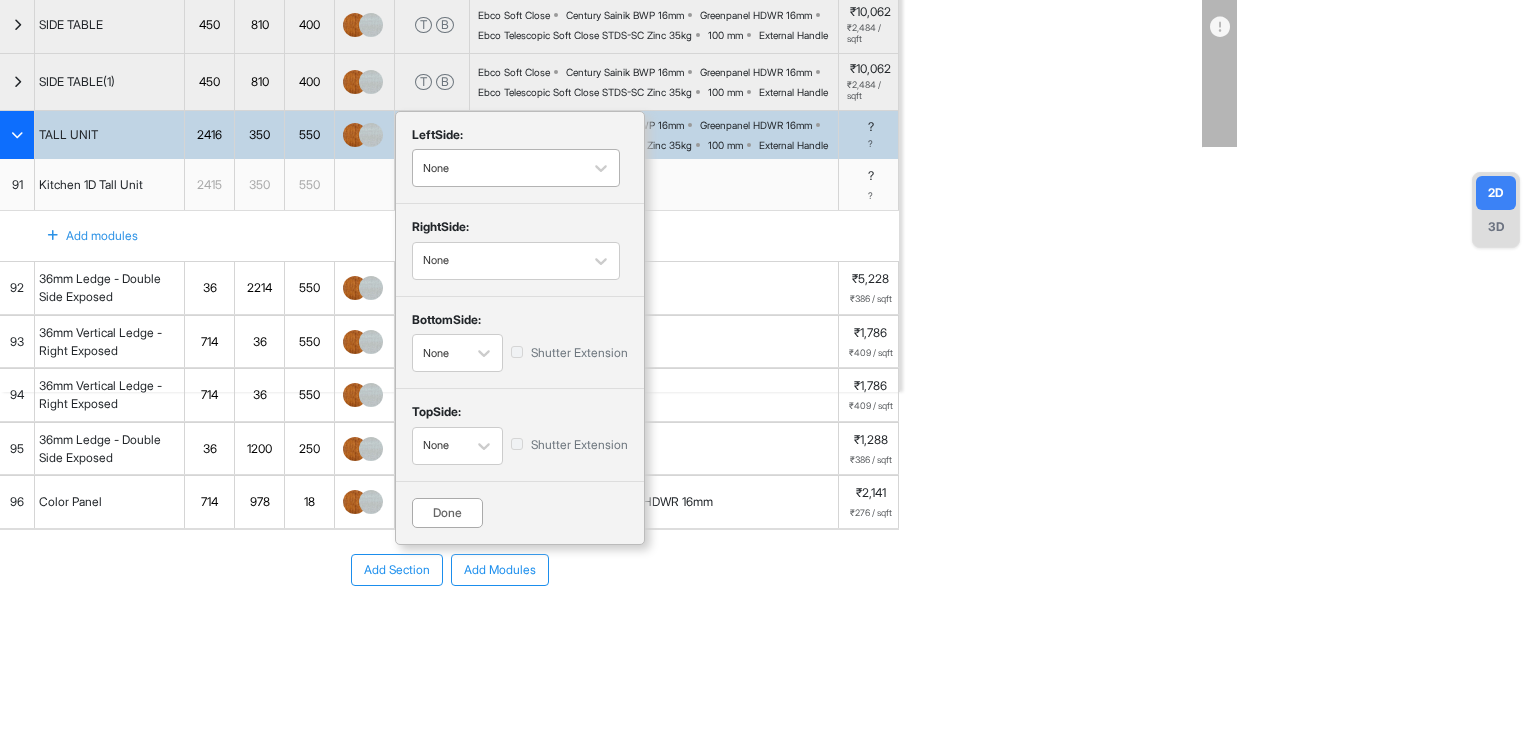 click at bounding box center (498, 168) 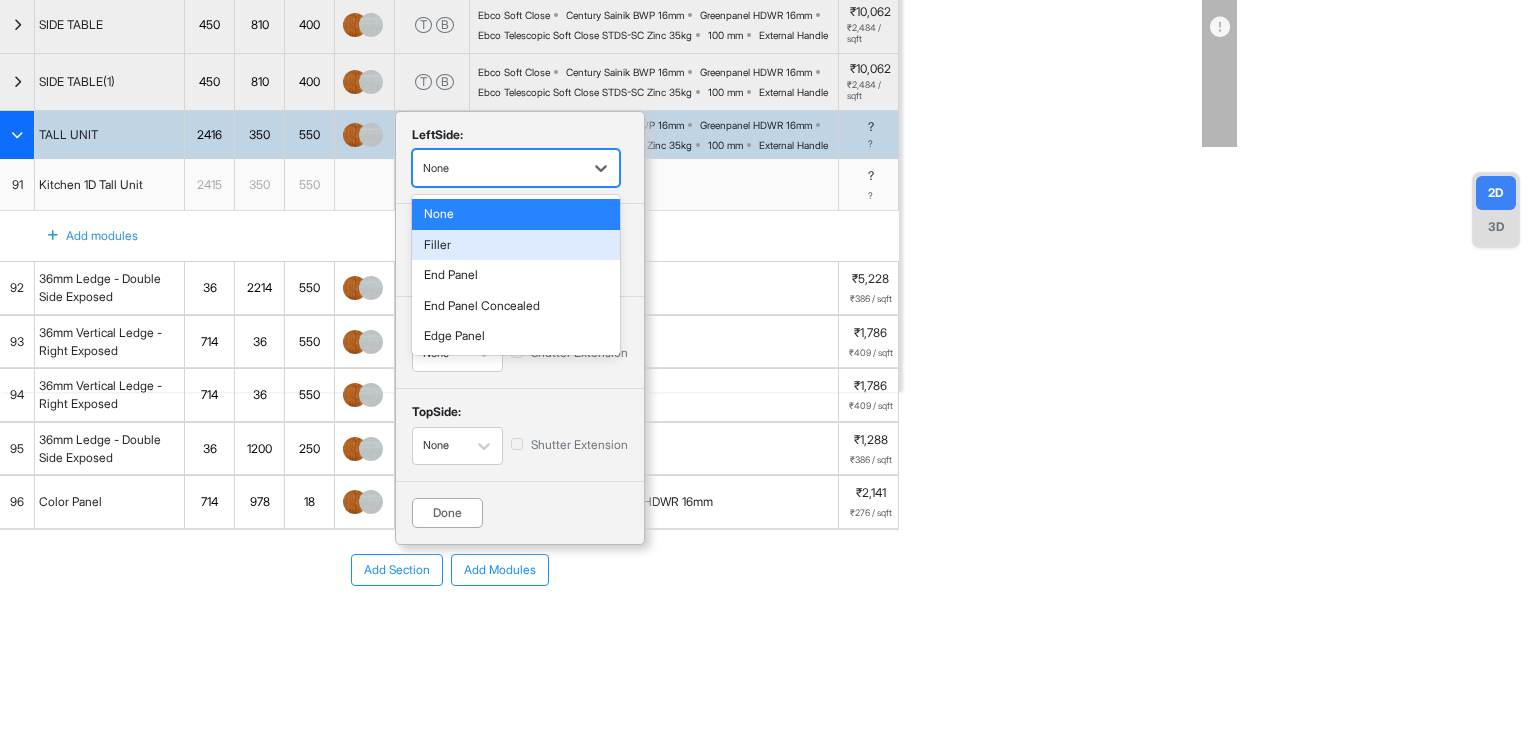 click on "Filler" at bounding box center [516, 245] 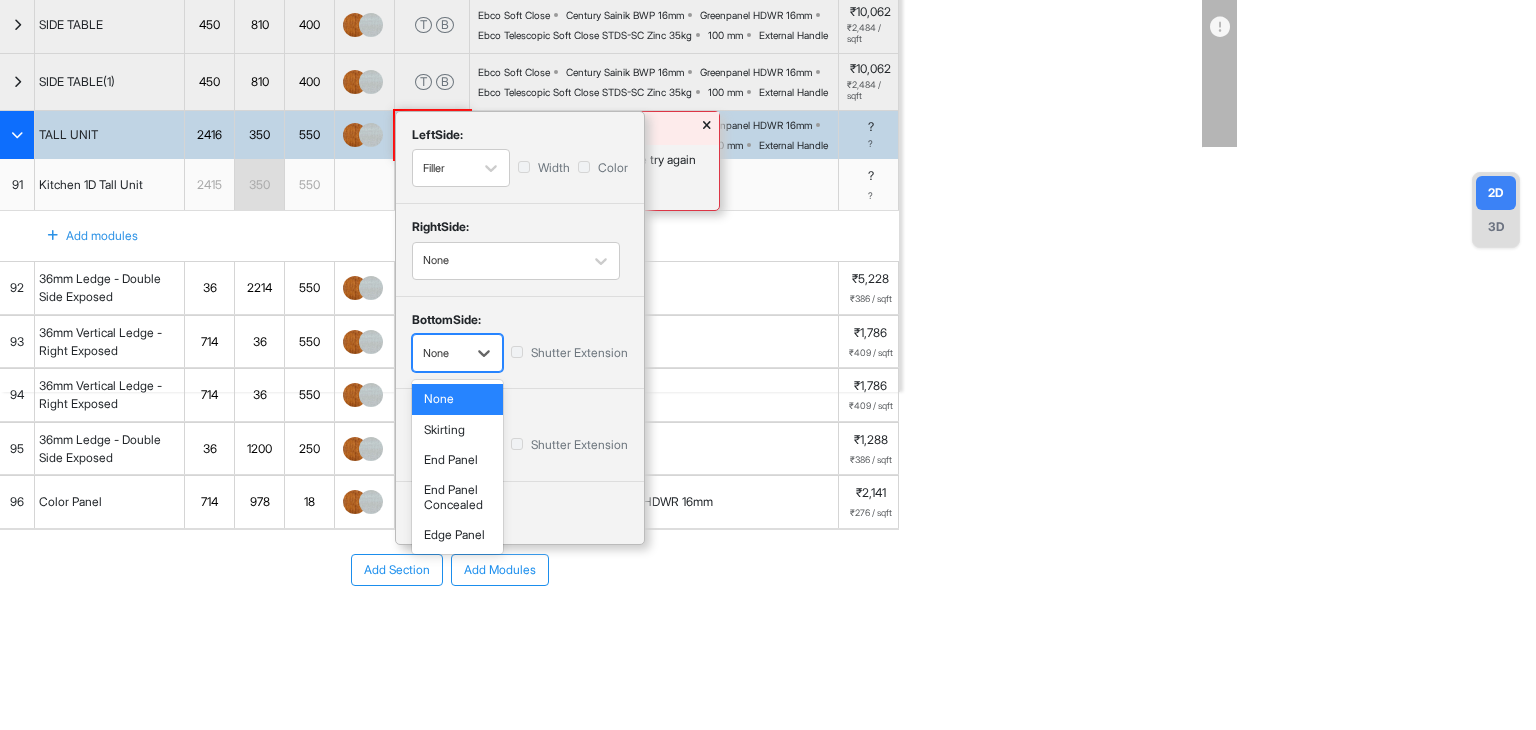 click on "None" at bounding box center (439, 353) 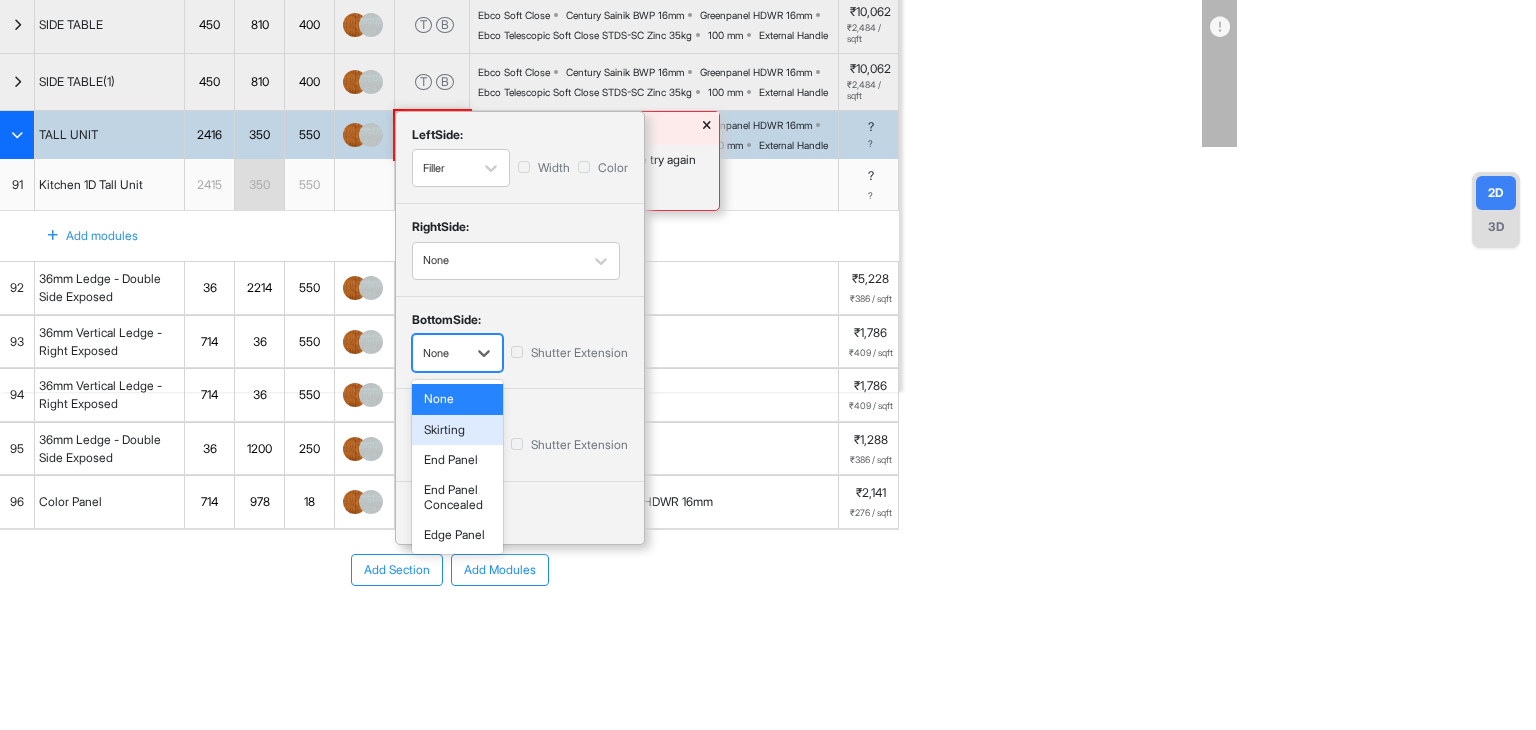 click on "Skirting" at bounding box center [457, 430] 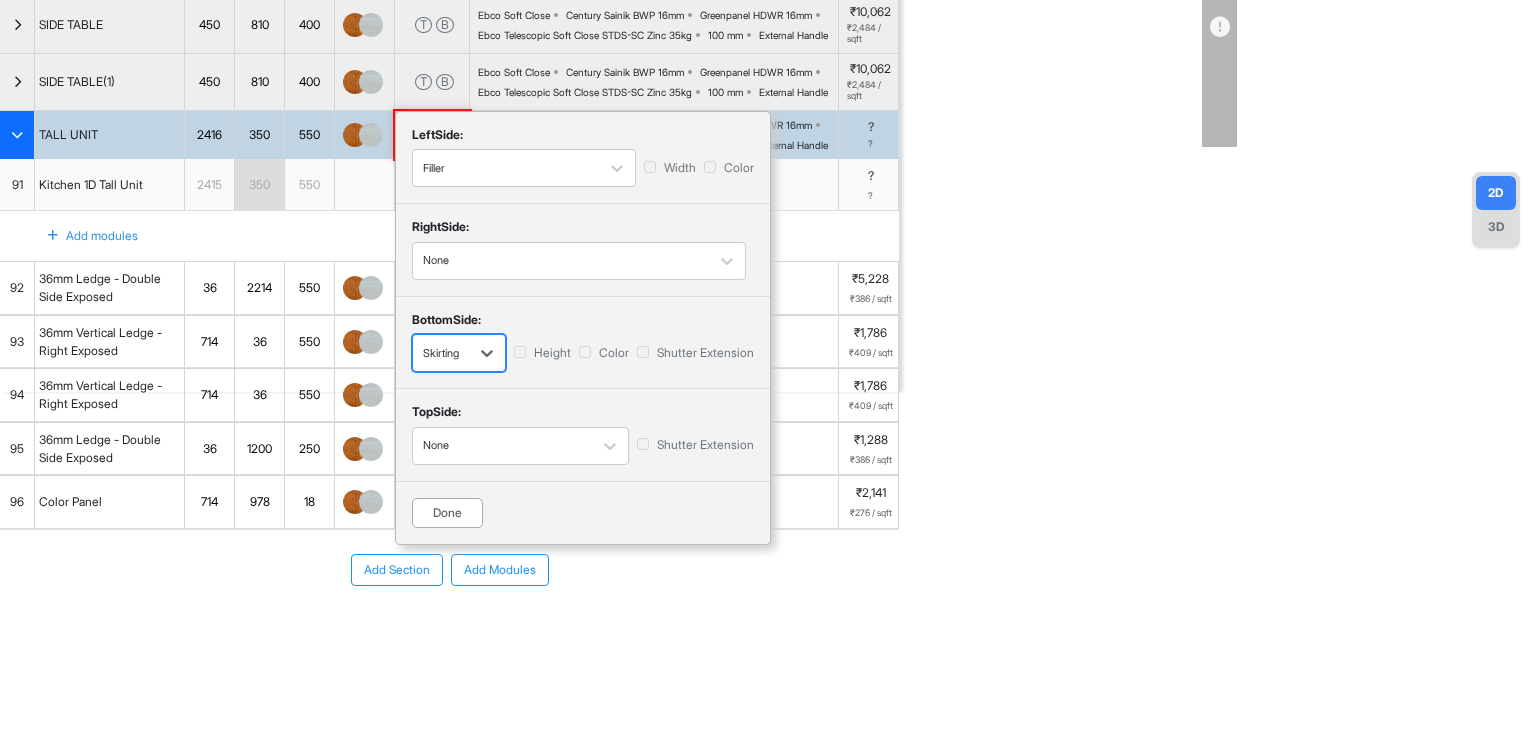 click on "Done" at bounding box center (447, 513) 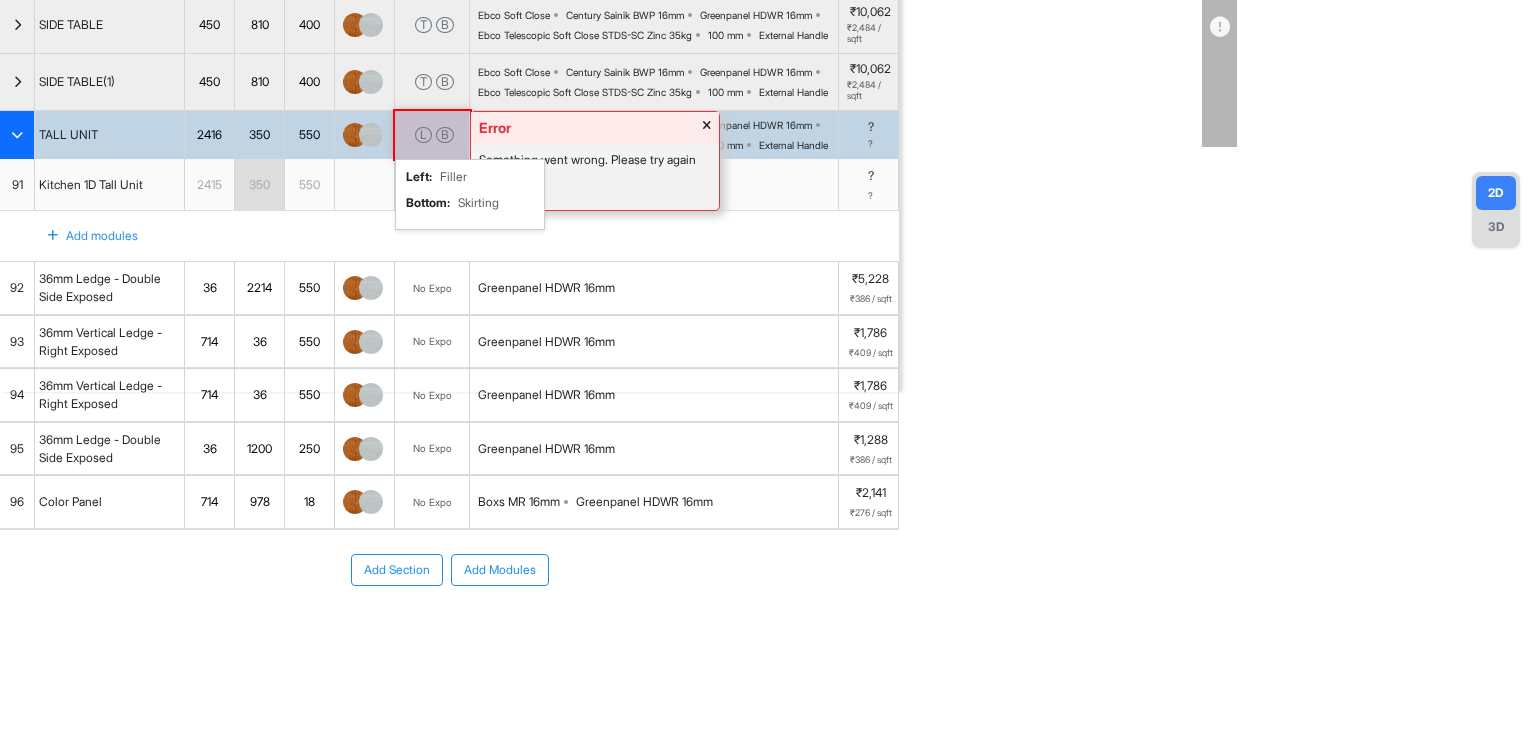 click at bounding box center [707, 128] 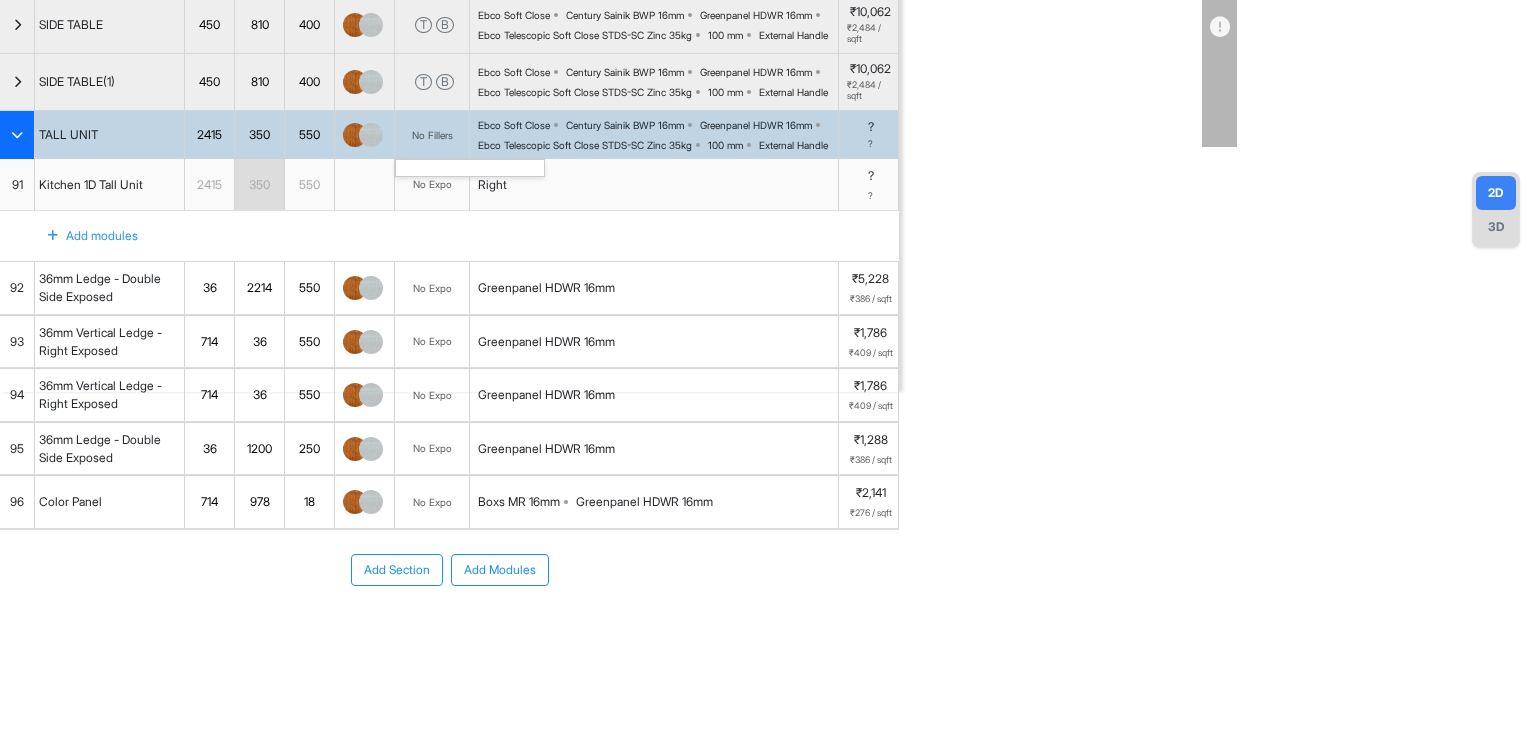 click on "No Fillers" at bounding box center (432, 135) 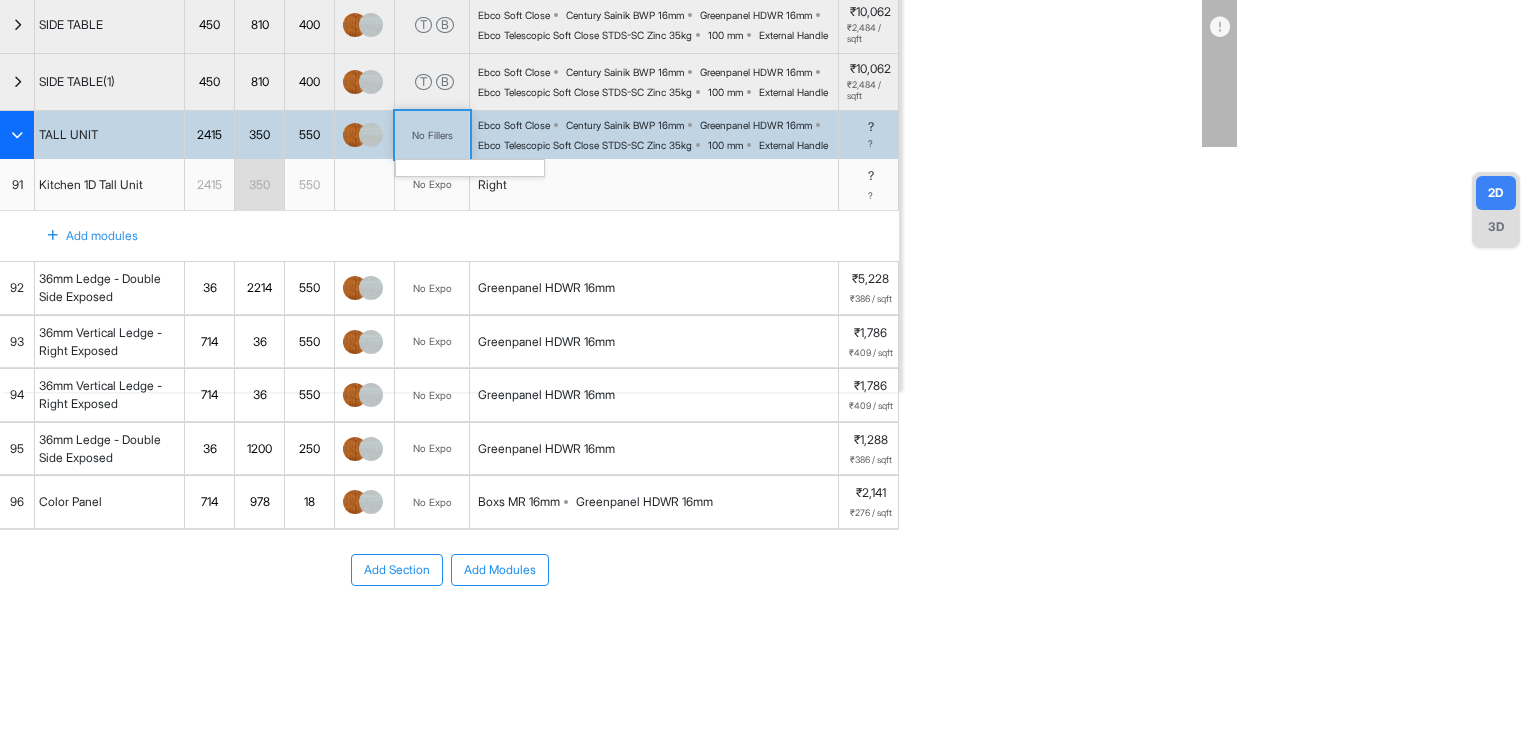 click on "No Fillers" at bounding box center [432, 135] 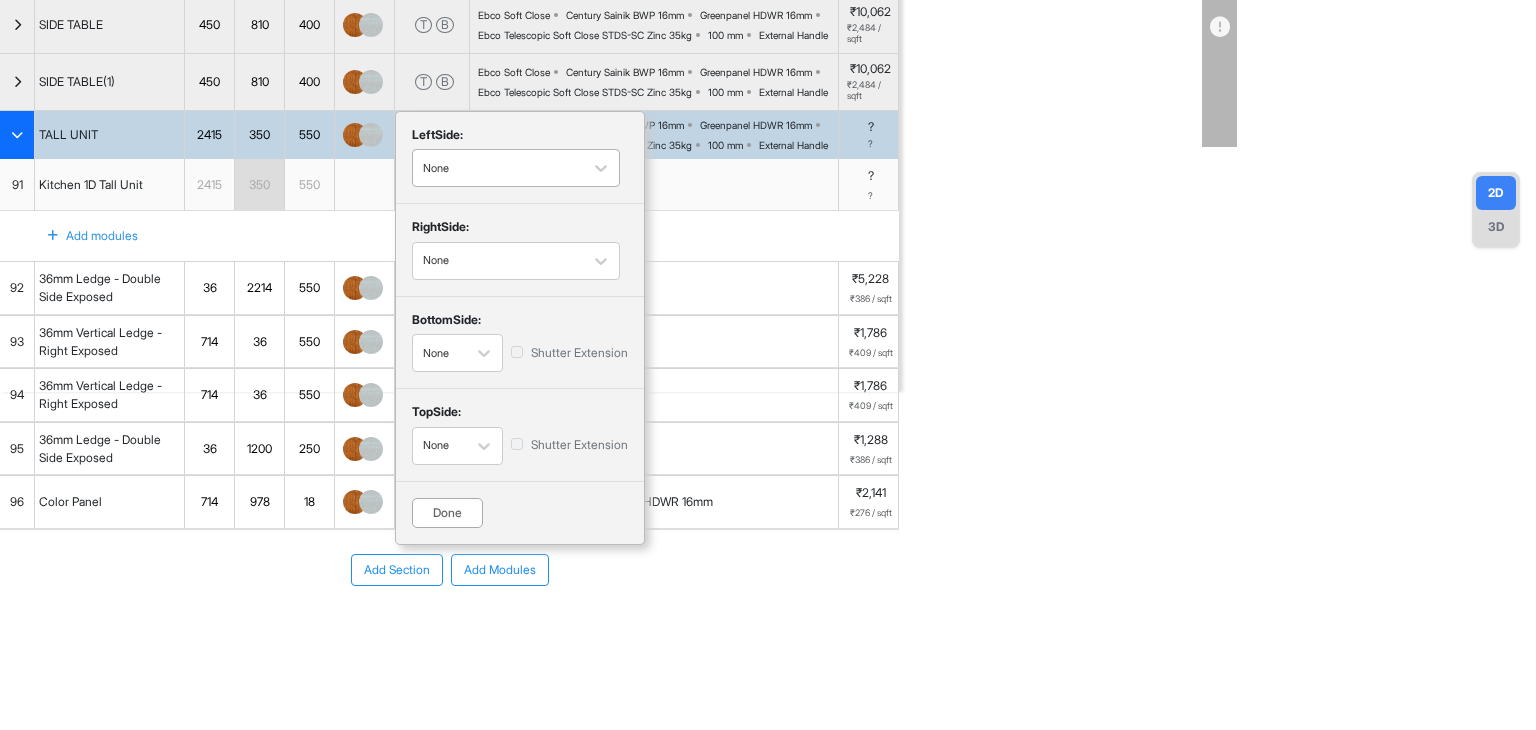 click at bounding box center (498, 168) 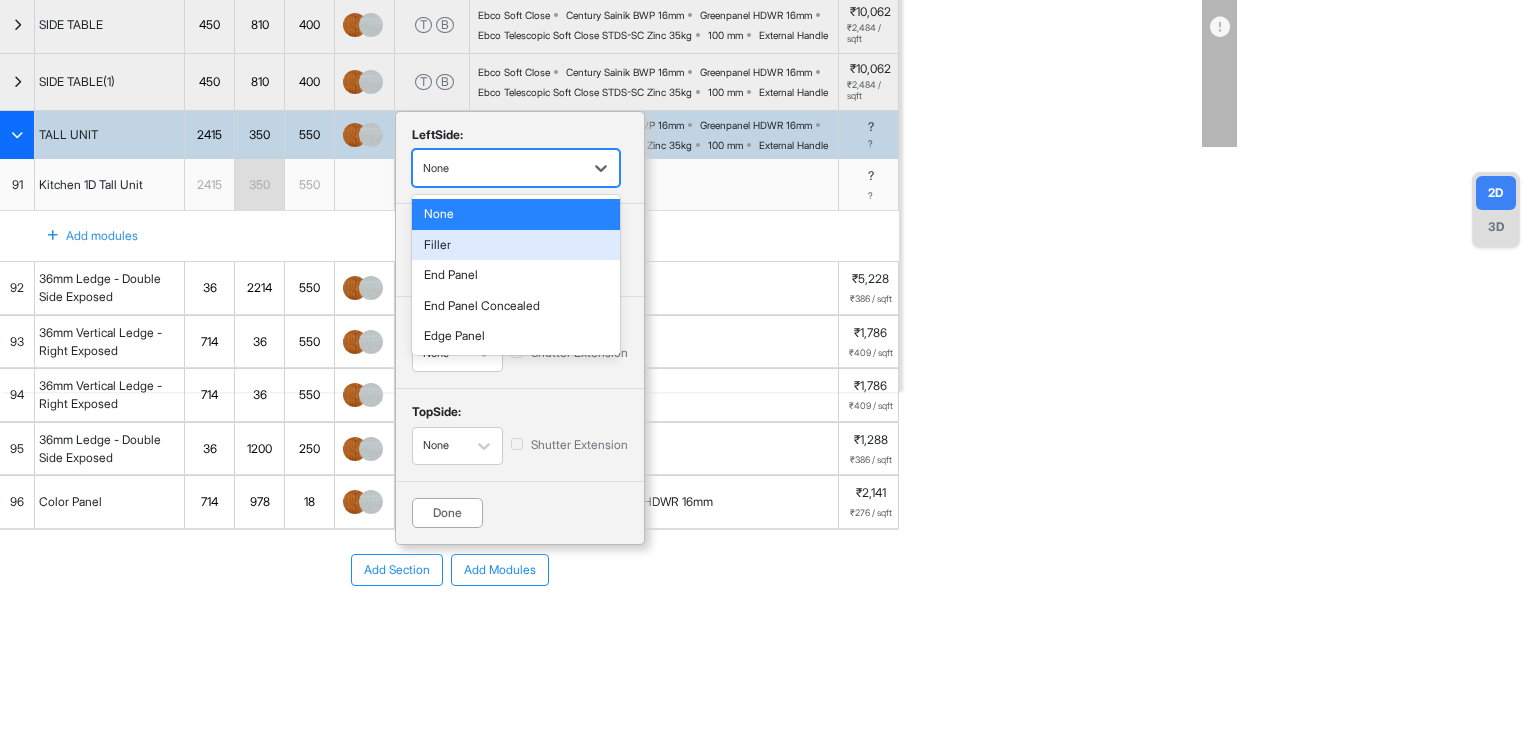click on "Filler" at bounding box center [516, 245] 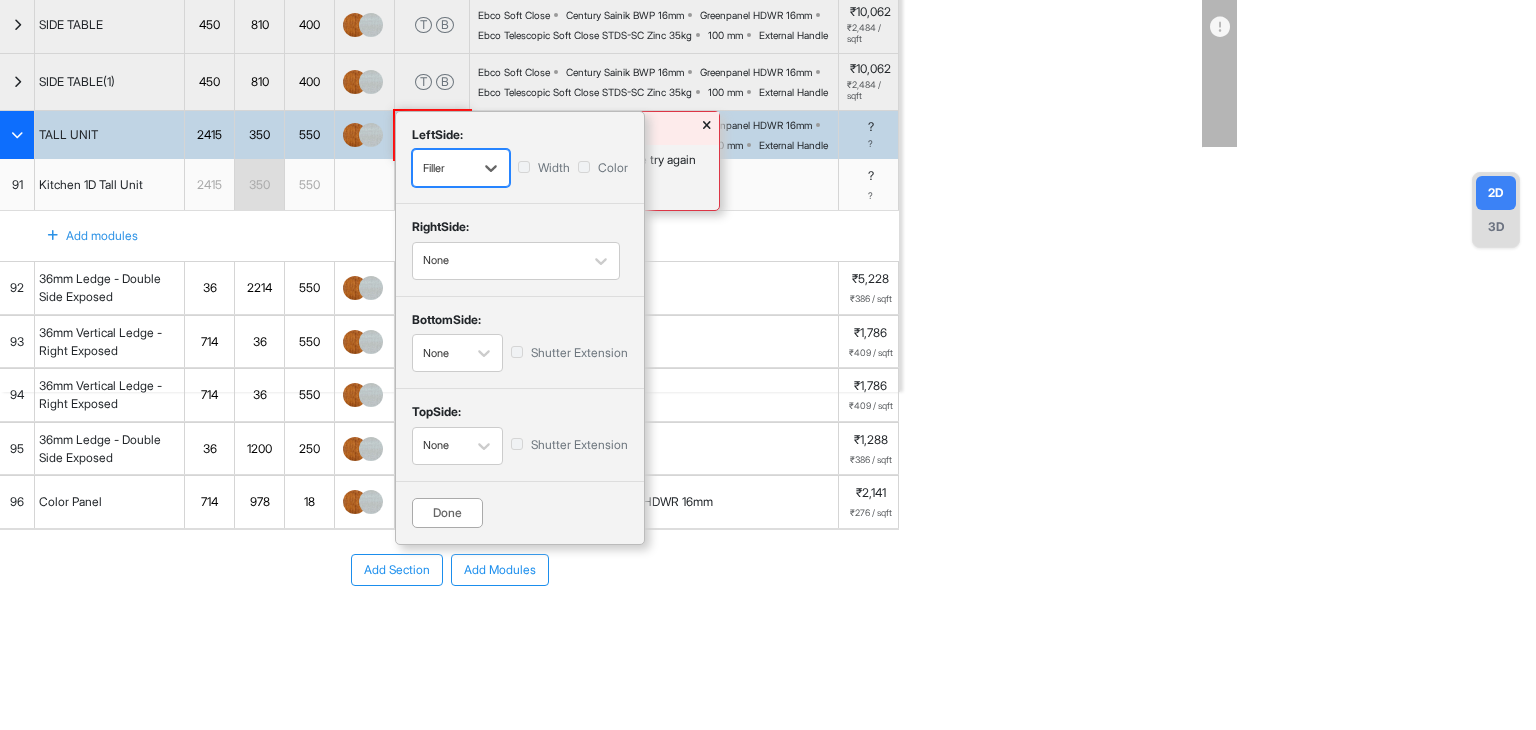 click on "Done" at bounding box center [447, 513] 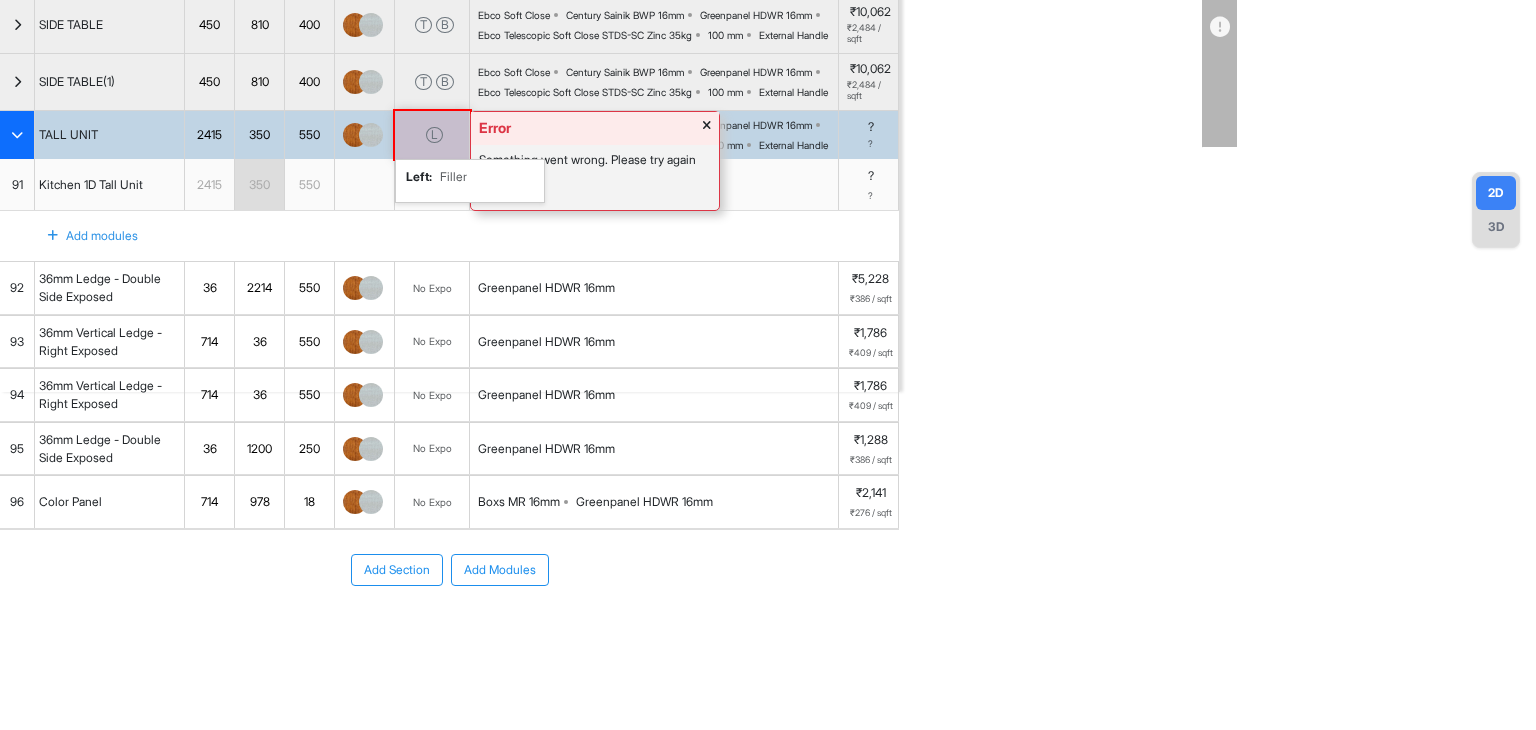 click on "Error Something went wrong. Please try again L left : Filler" at bounding box center [432, 135] 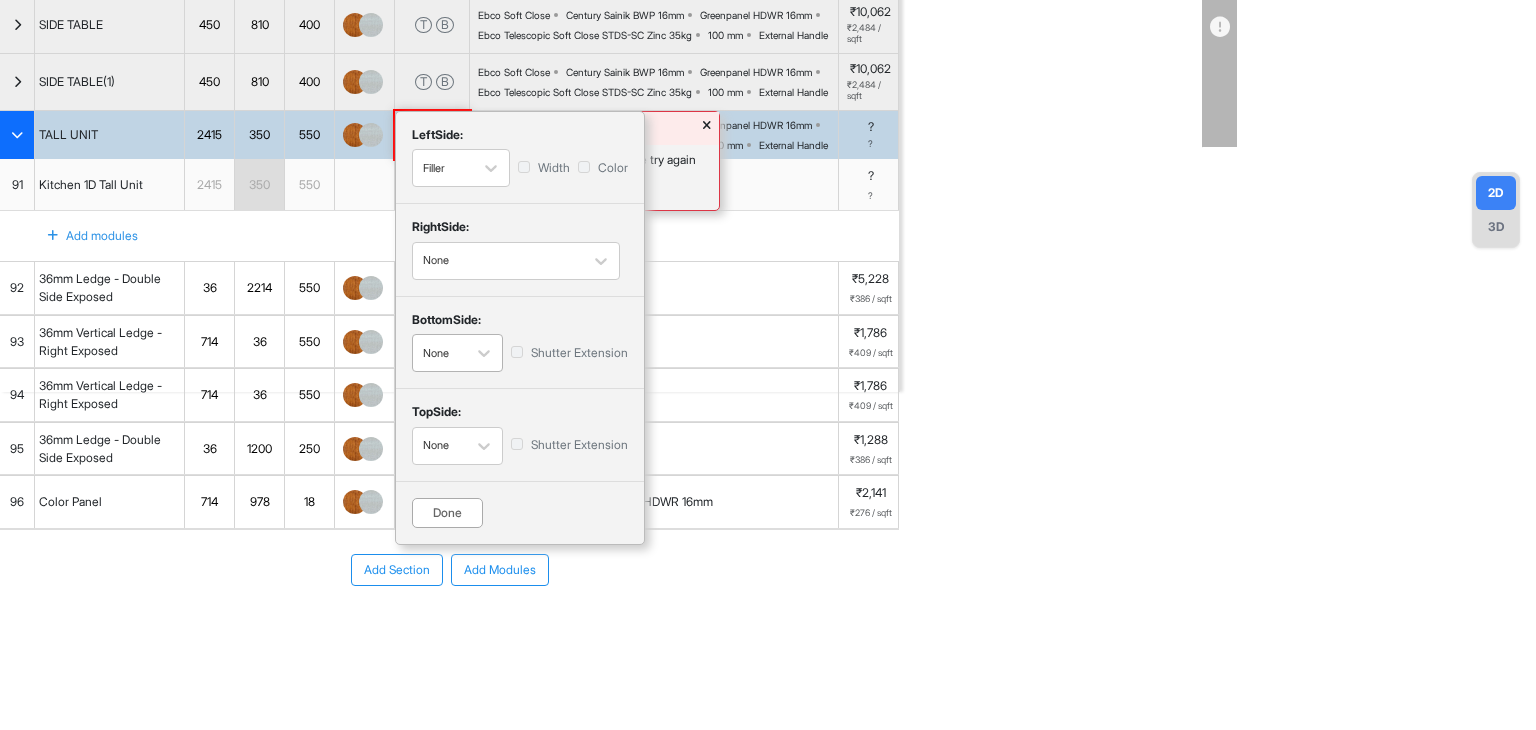 click on "None" at bounding box center [457, 353] 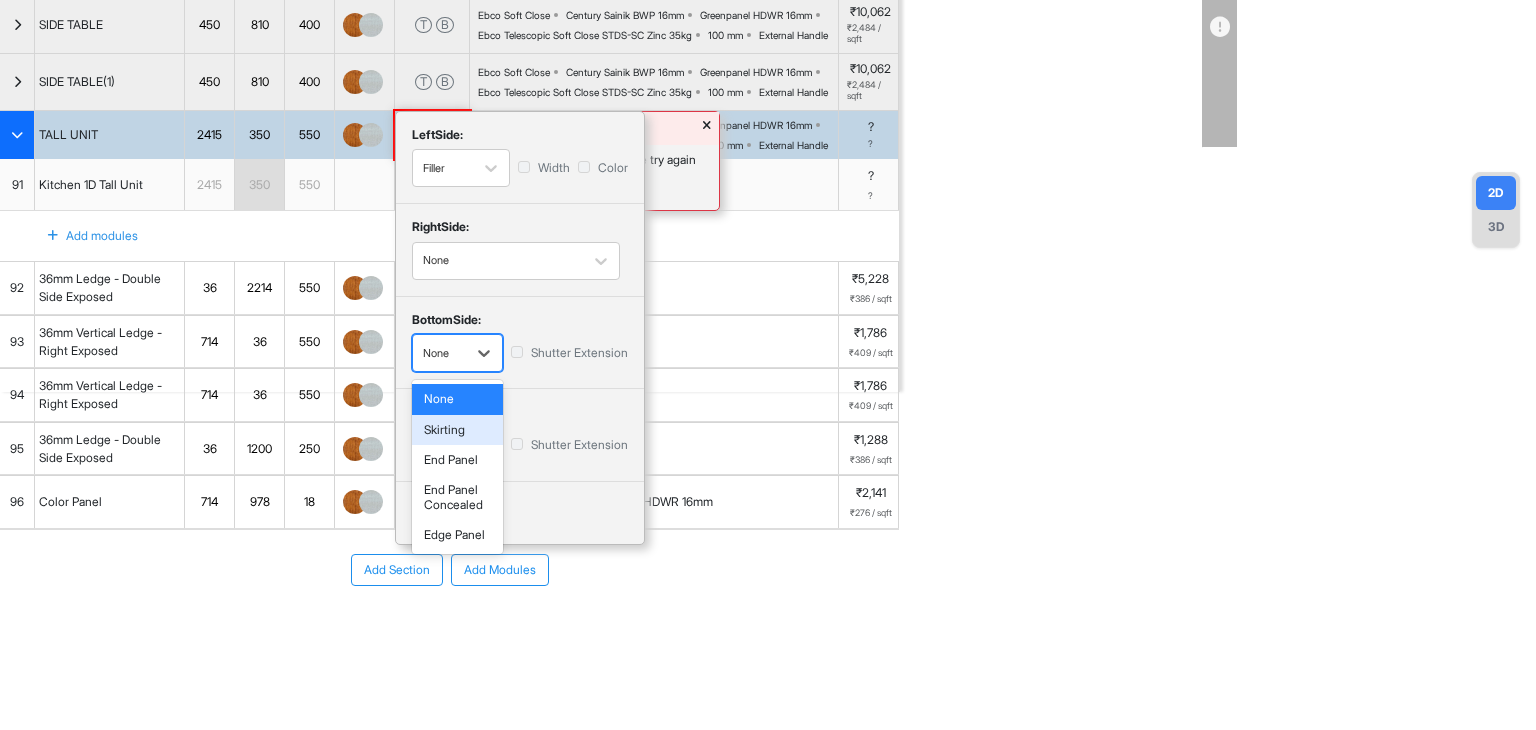 click on "Skirting" at bounding box center (457, 430) 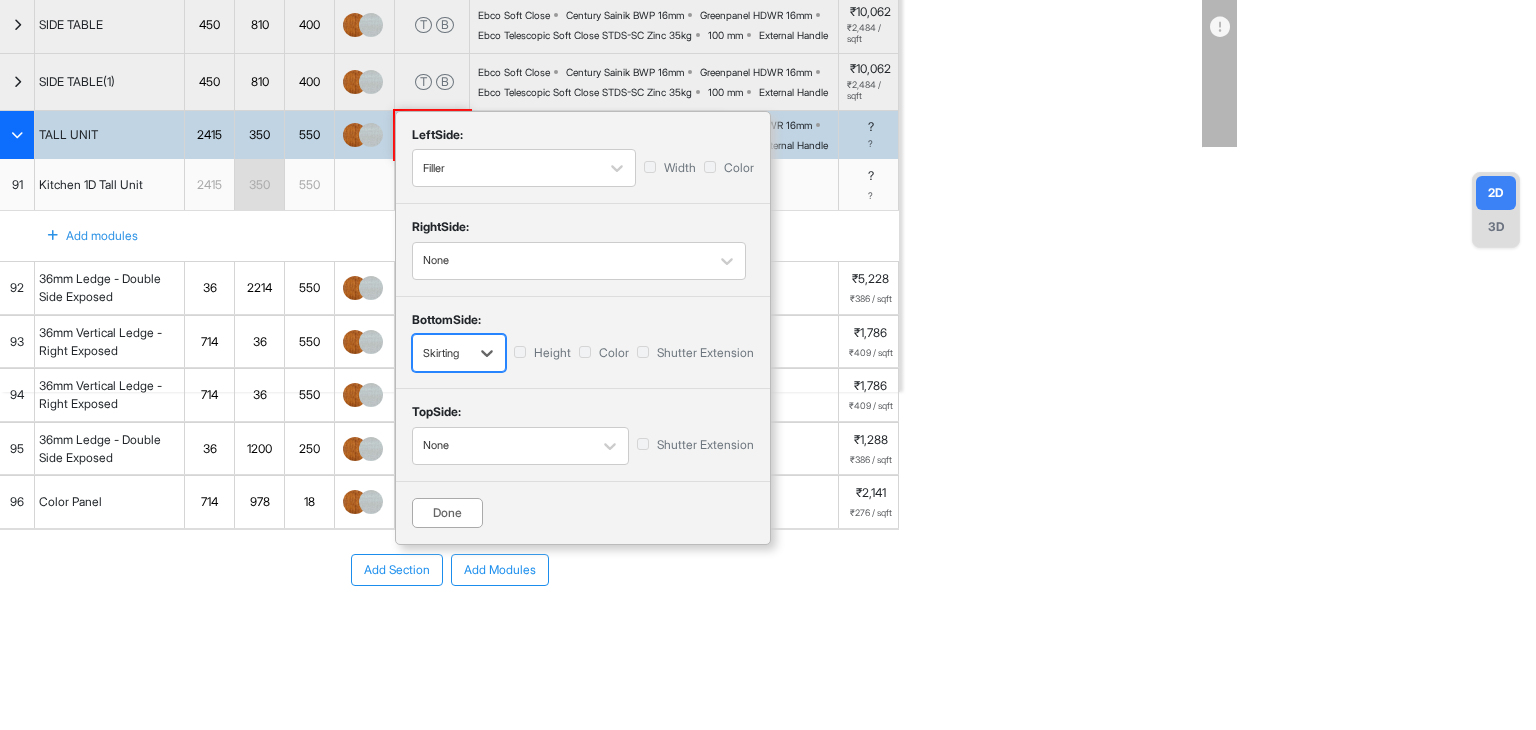 click on "Done" at bounding box center (447, 513) 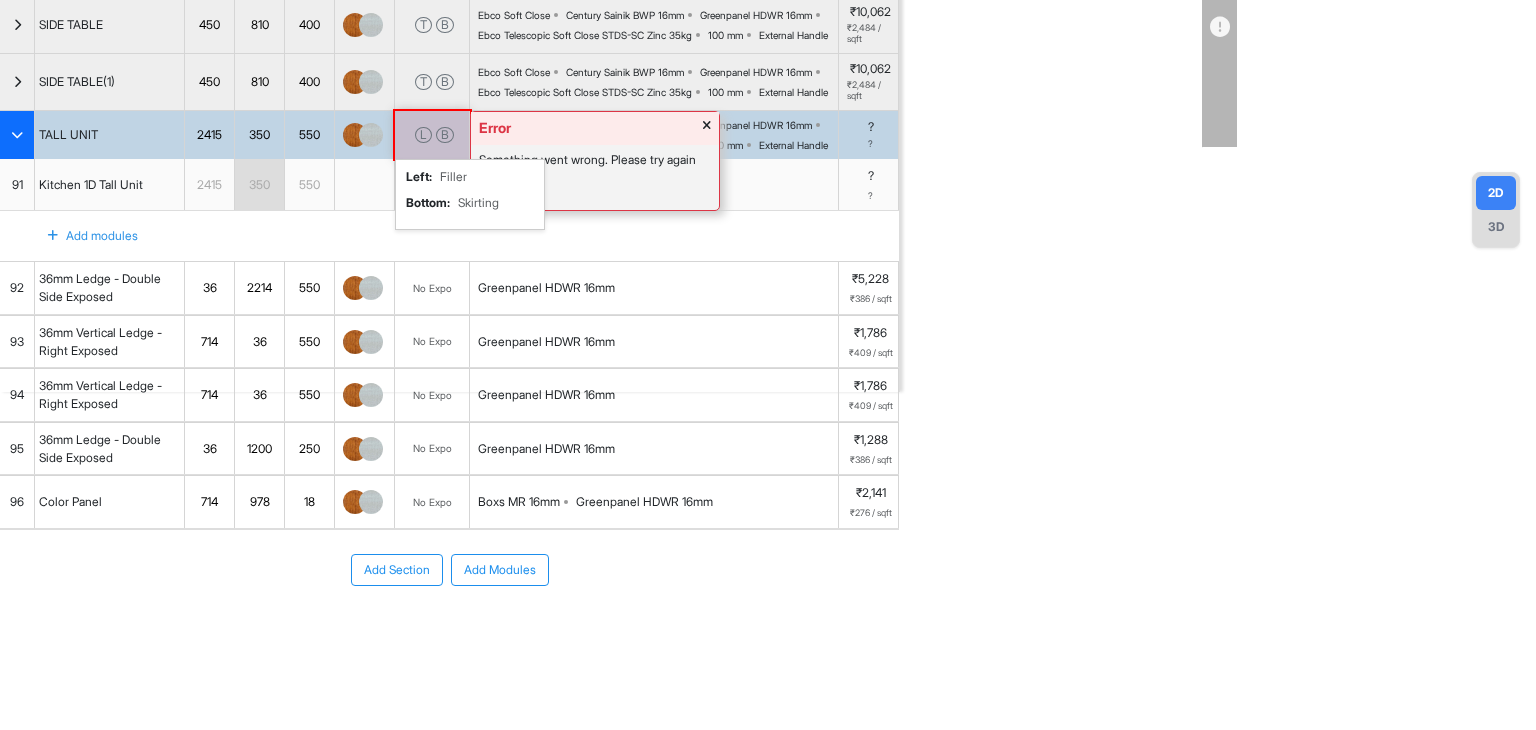 click at bounding box center (707, 128) 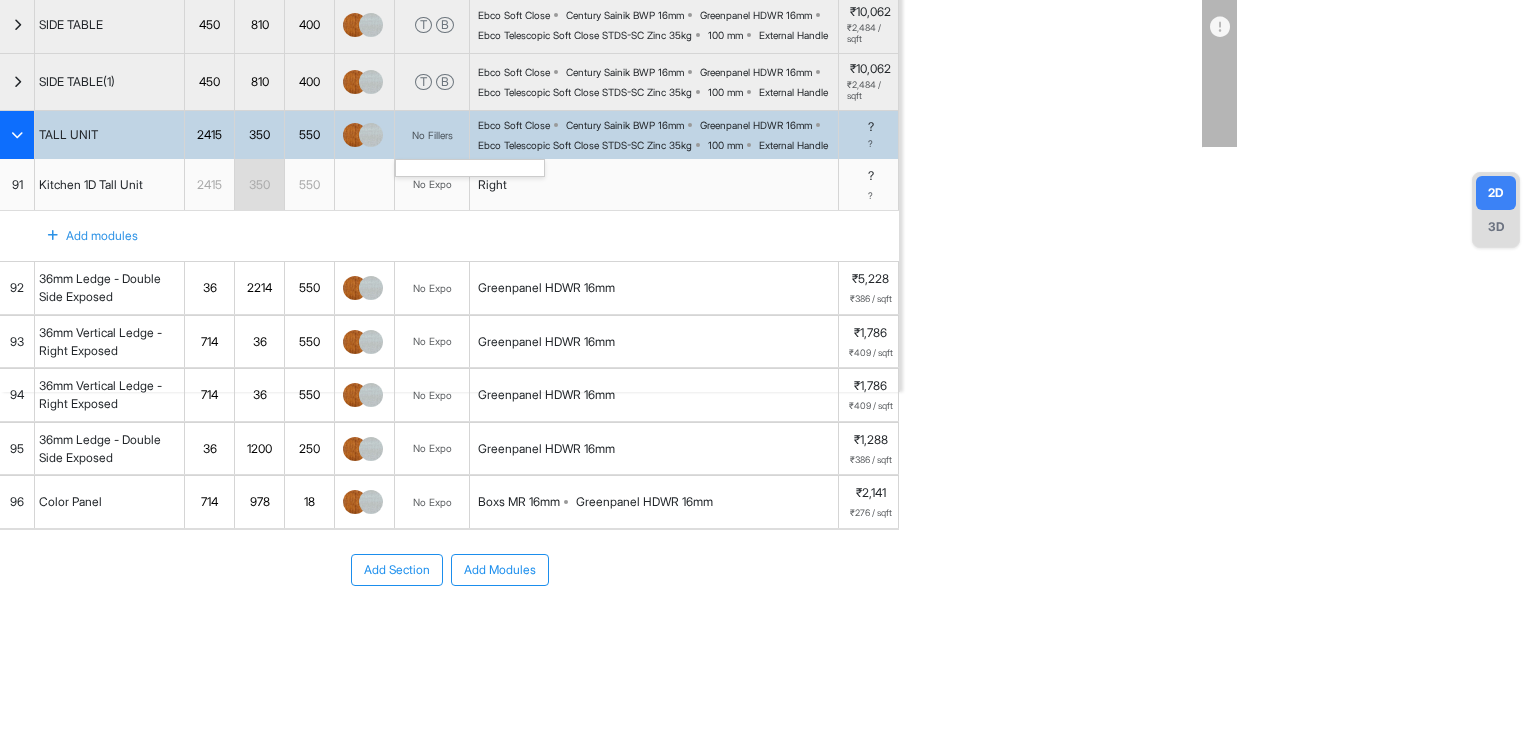 scroll, scrollTop: 0, scrollLeft: 0, axis: both 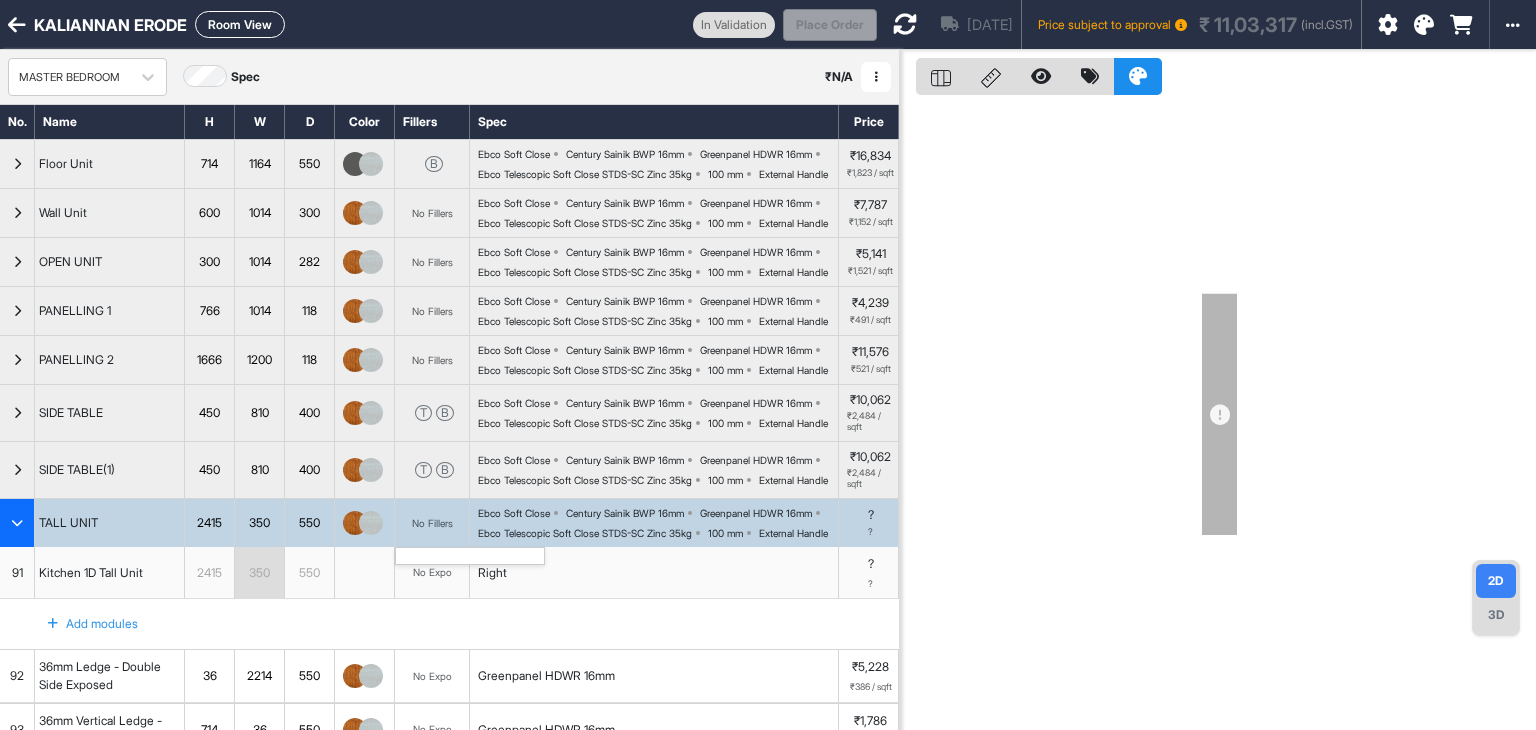 click at bounding box center (905, 24) 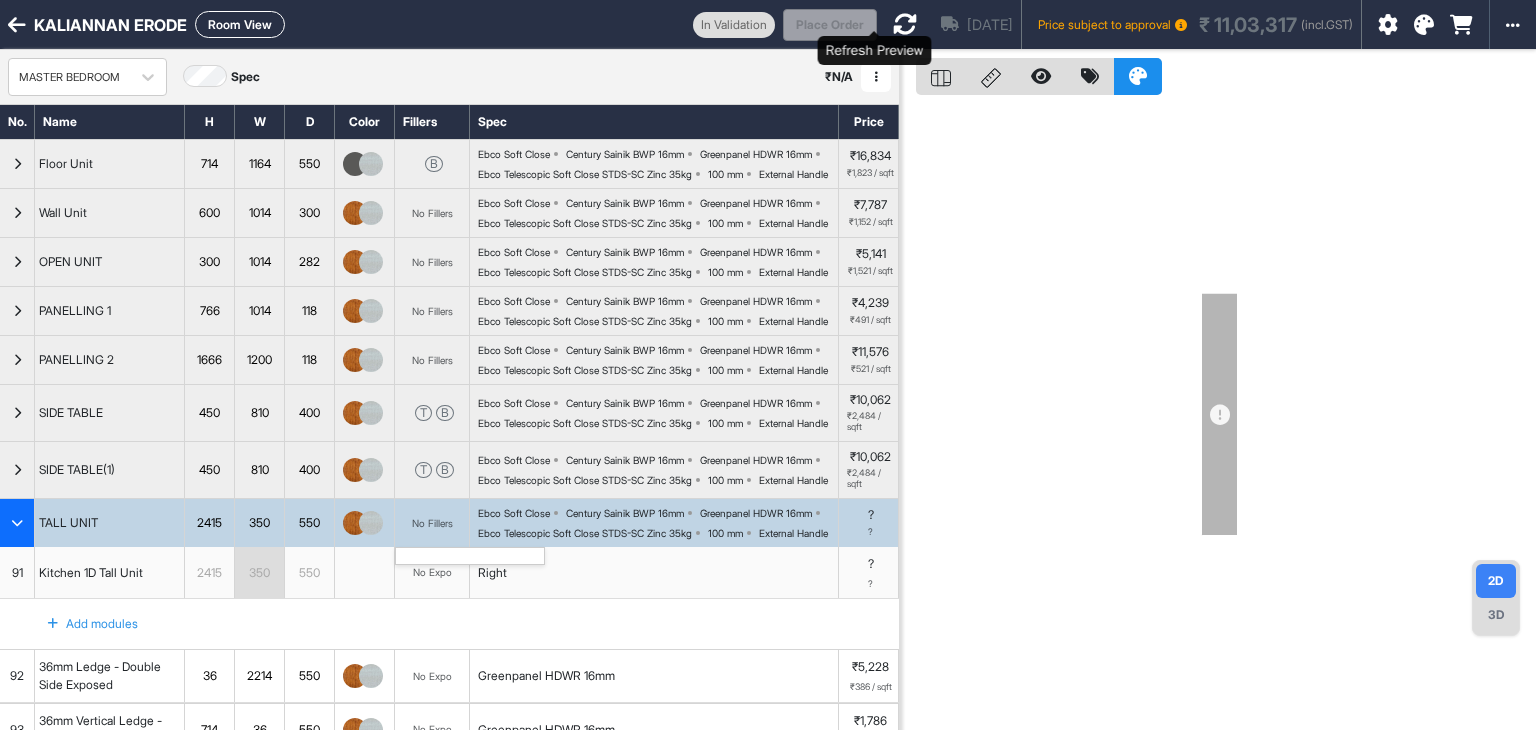 click at bounding box center (905, 24) 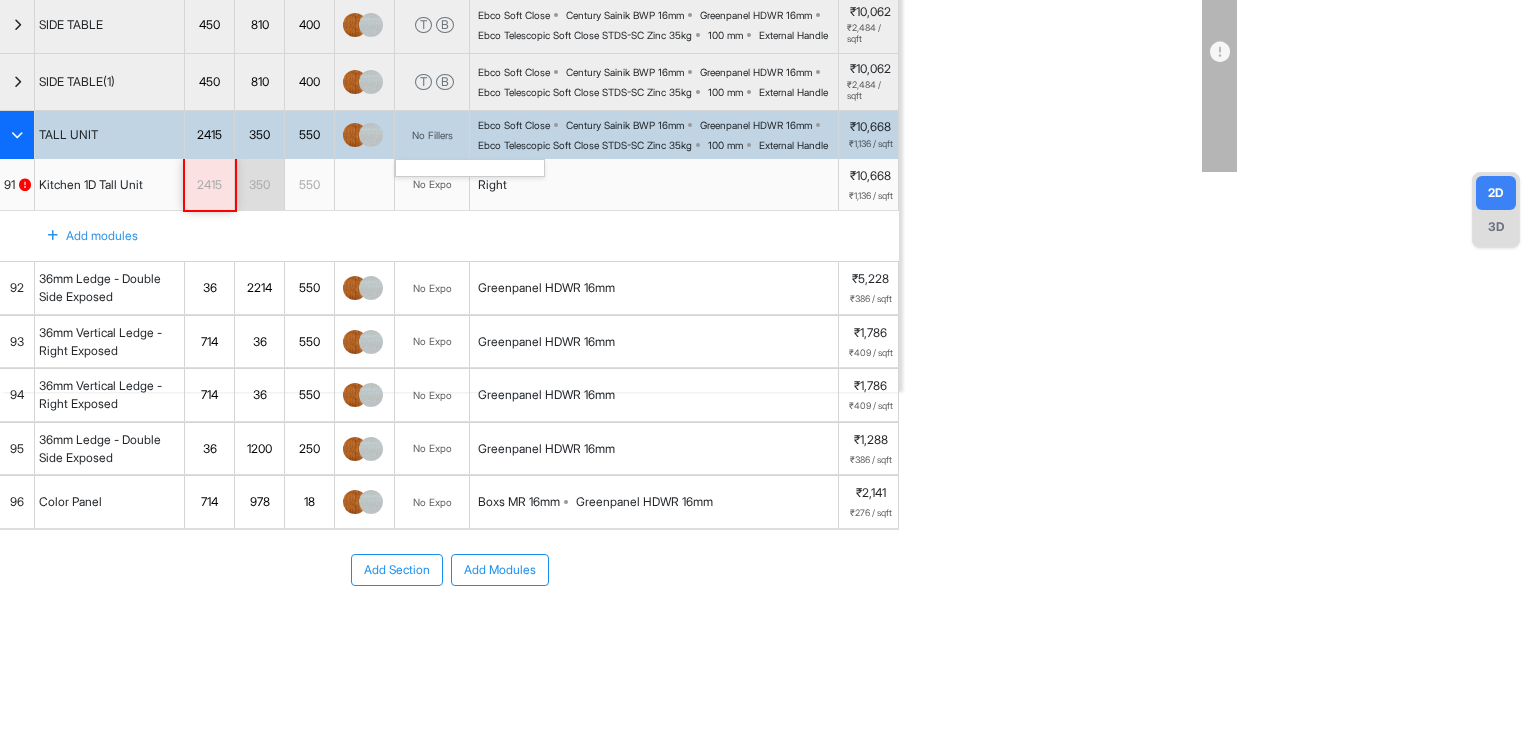 scroll, scrollTop: 440, scrollLeft: 0, axis: vertical 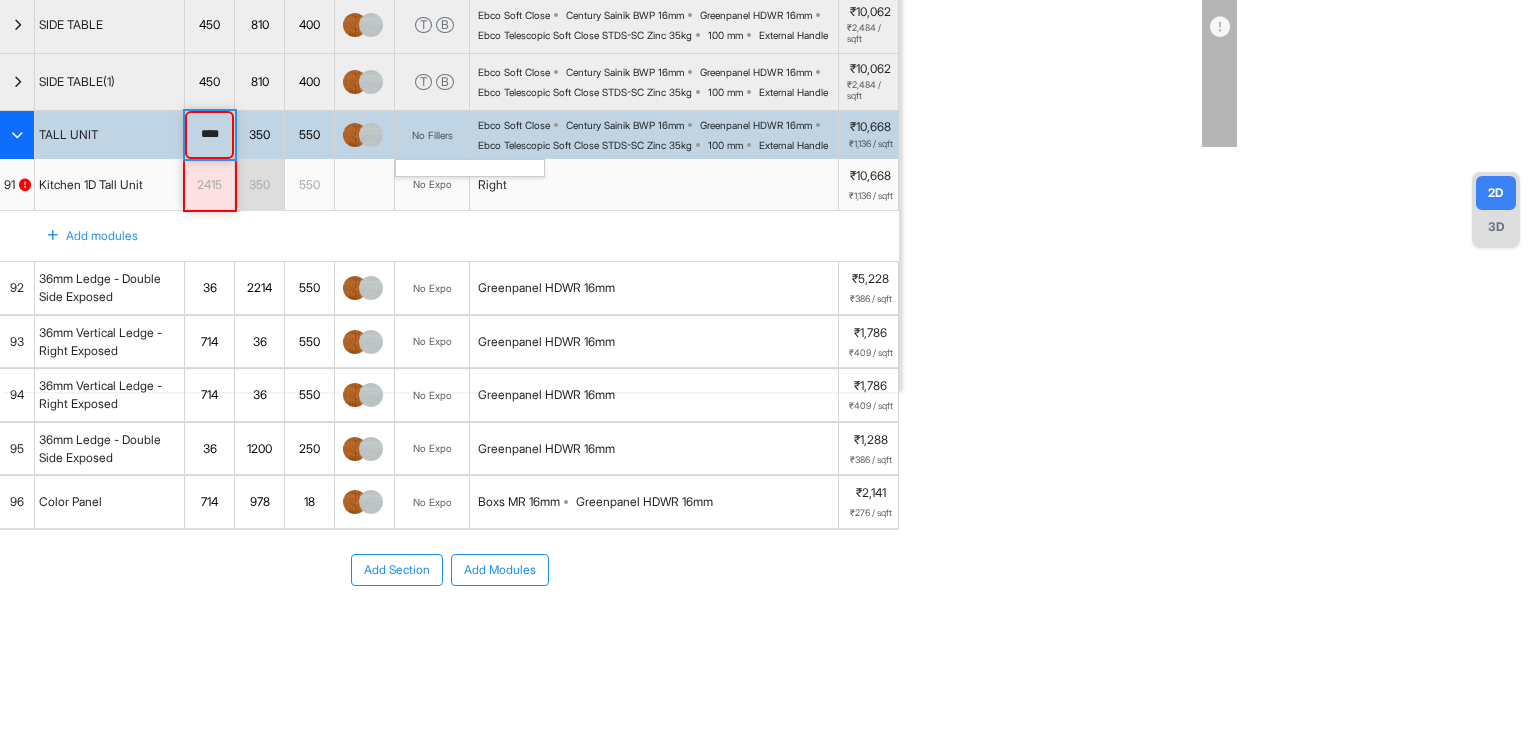 drag, startPoint x: 226, startPoint y: 213, endPoint x: 180, endPoint y: 217, distance: 46.173584 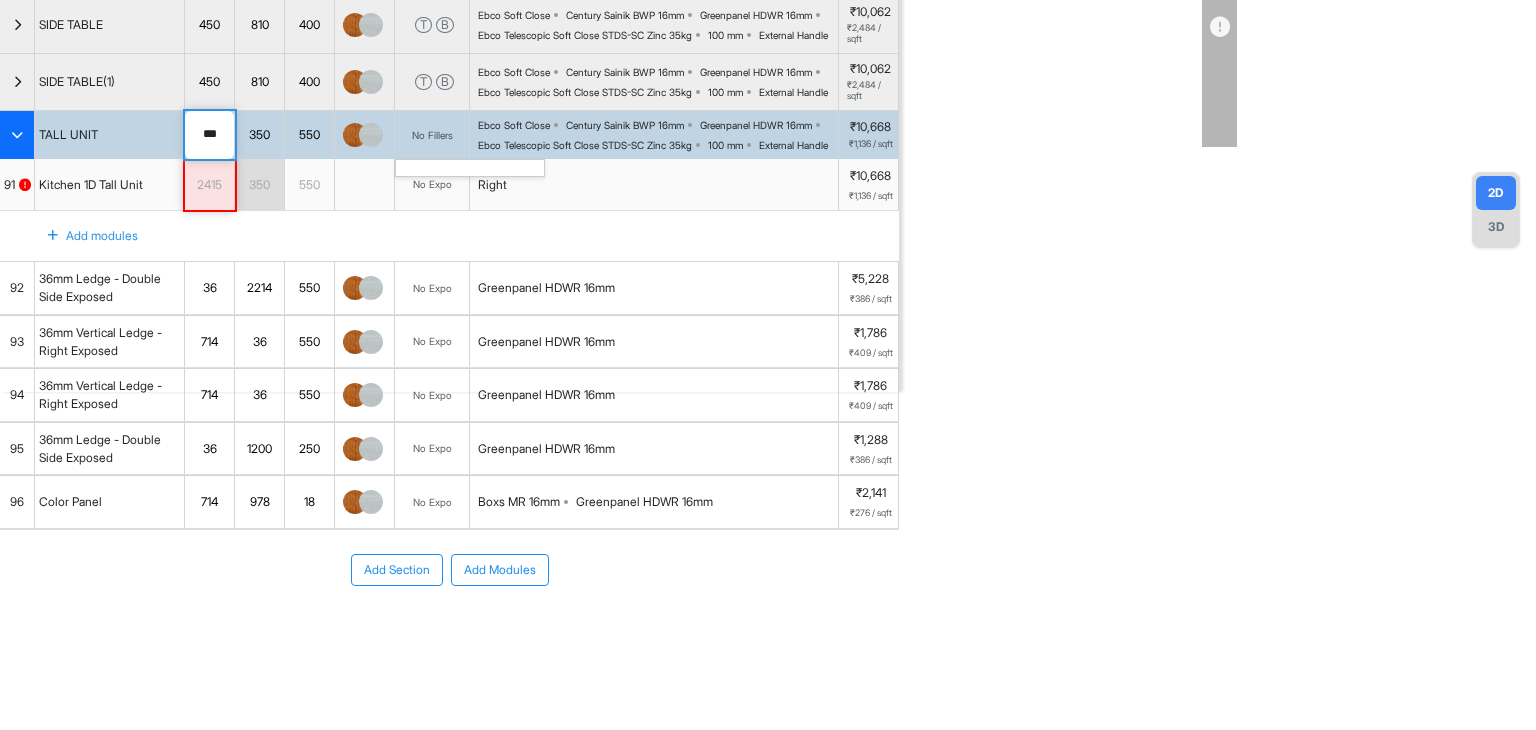 type on "****" 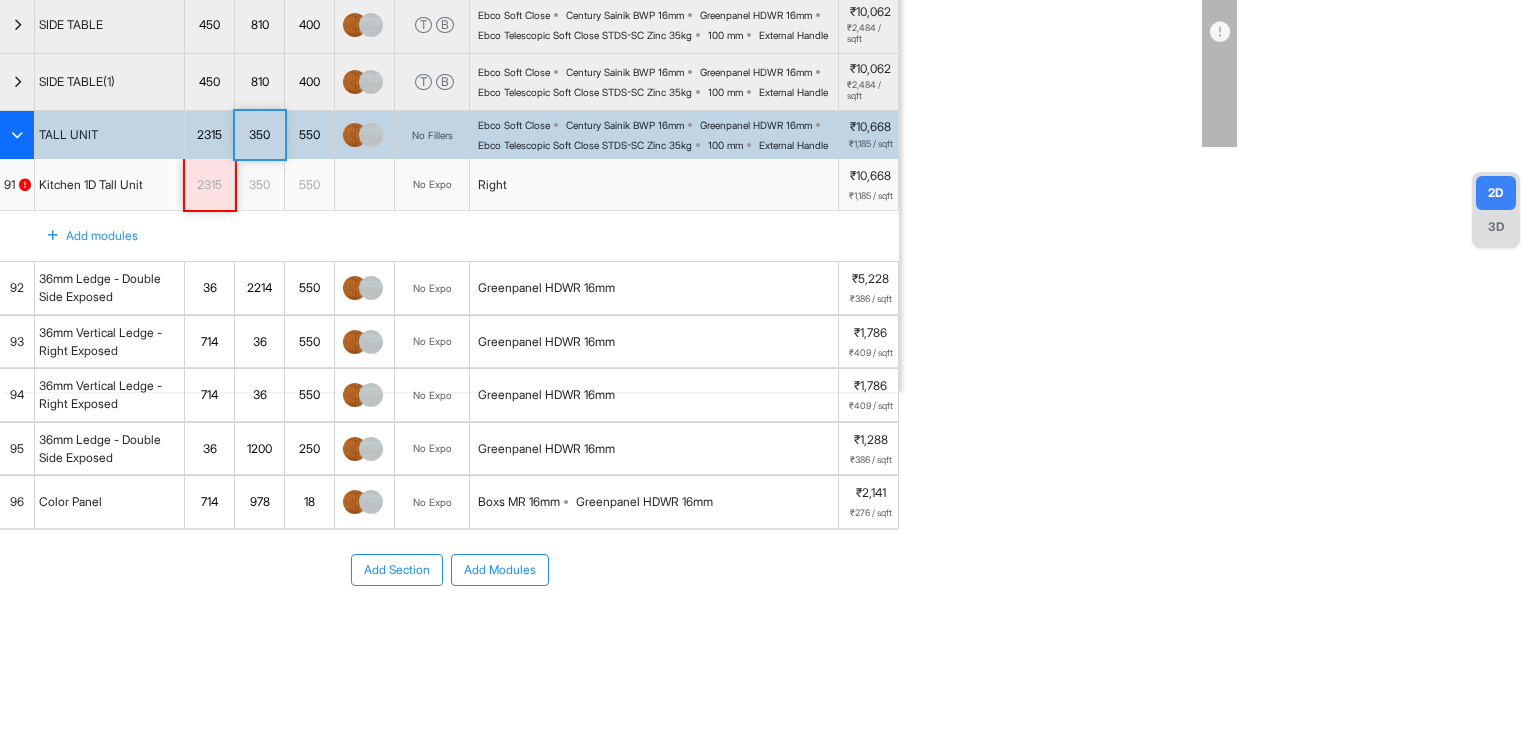scroll, scrollTop: 0, scrollLeft: 0, axis: both 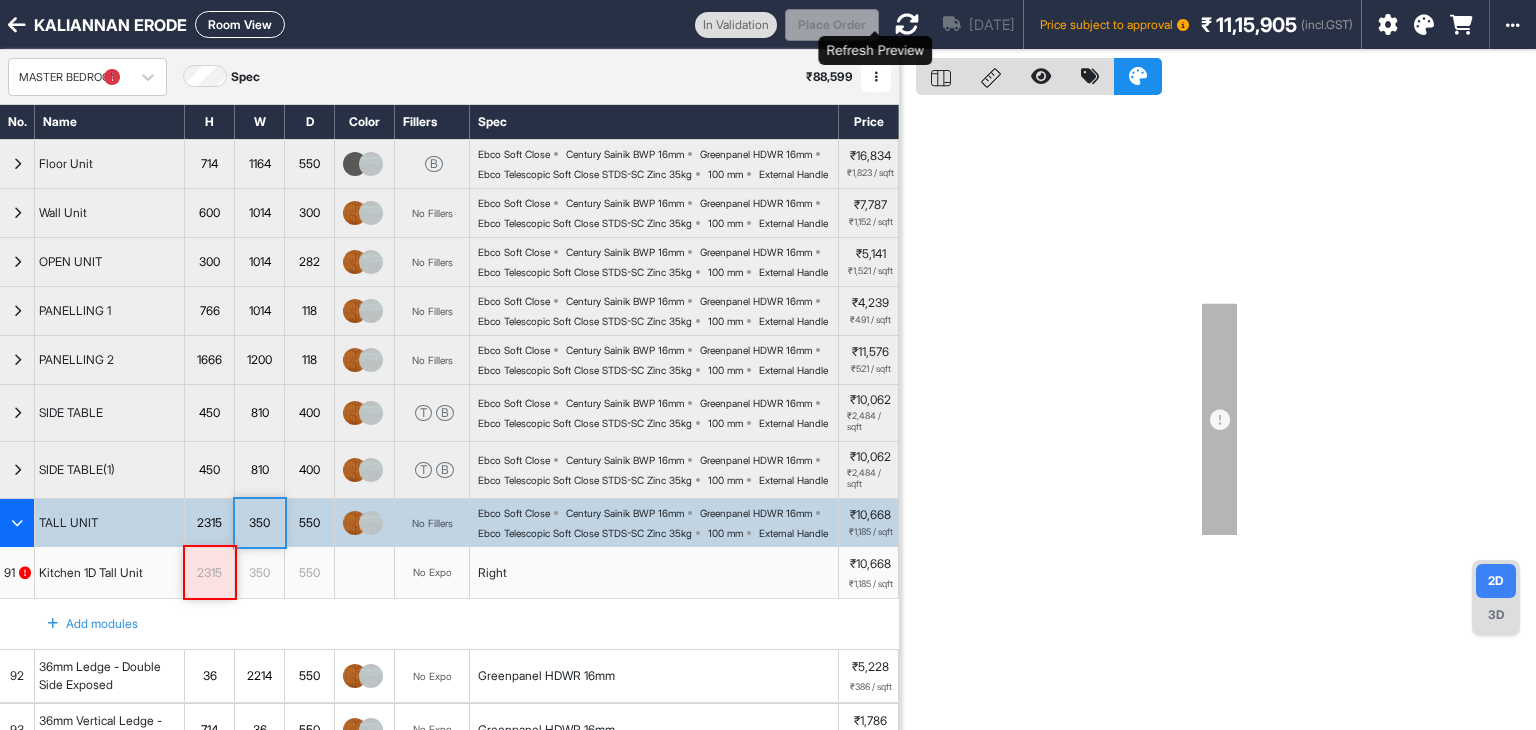 click at bounding box center [907, 24] 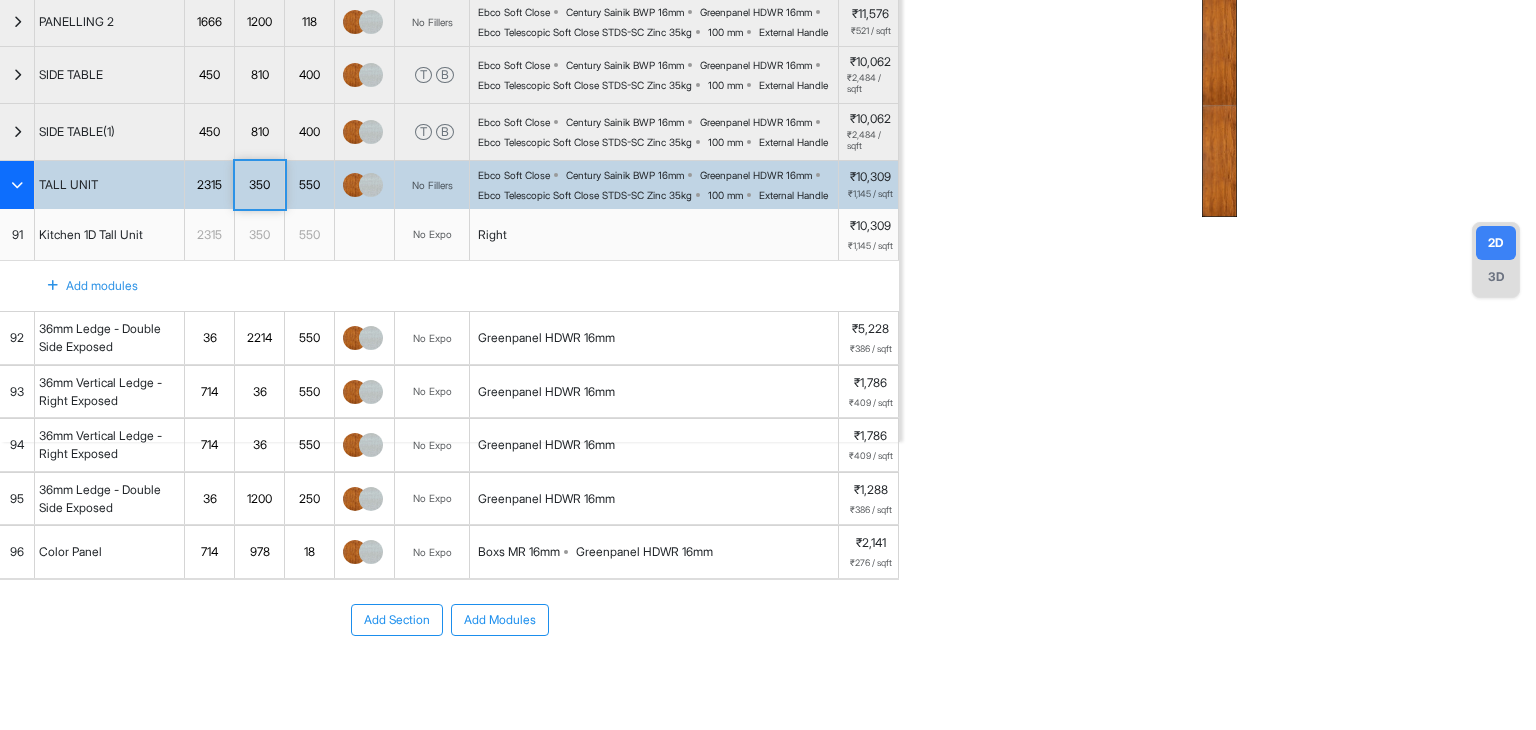 scroll, scrollTop: 340, scrollLeft: 0, axis: vertical 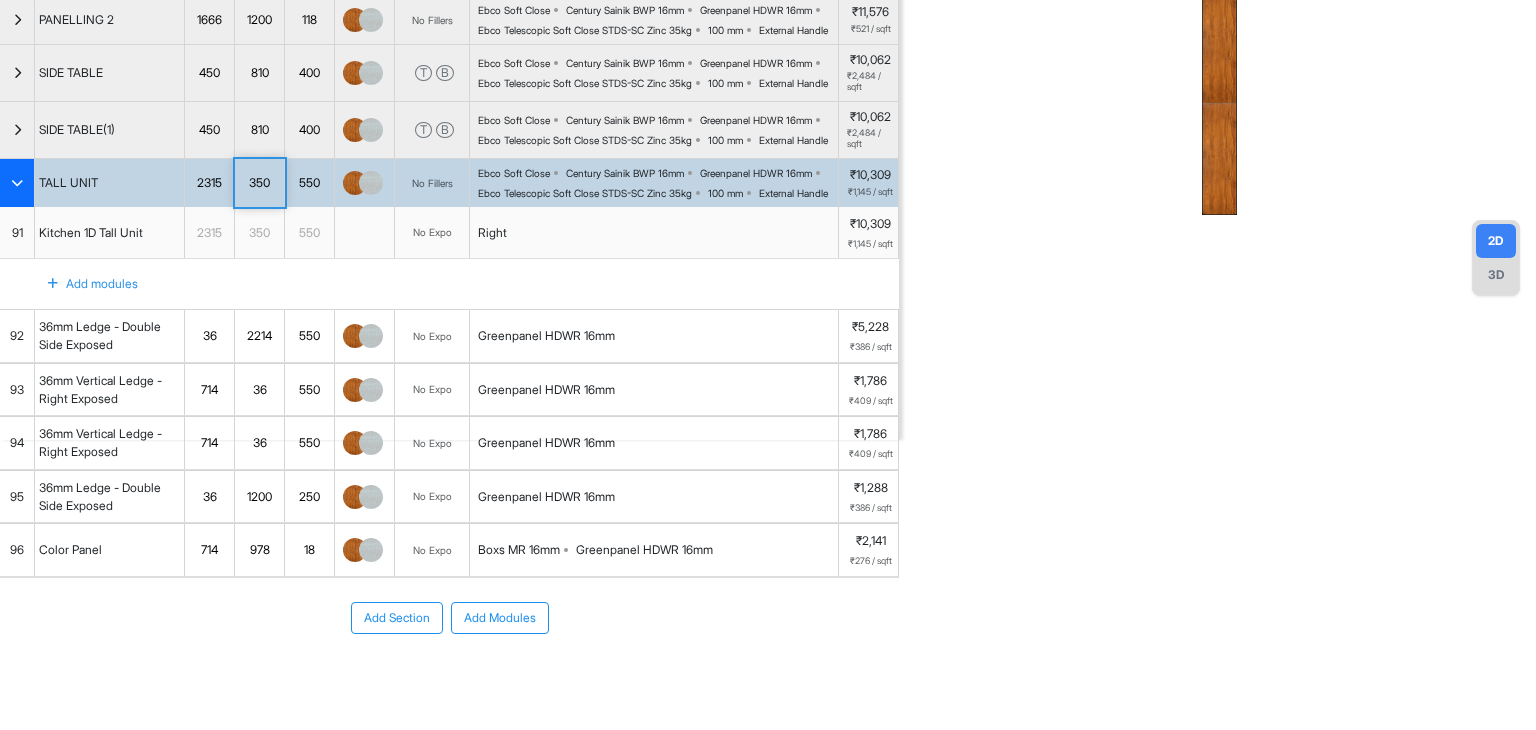 click on "Ebco Telescopic Soft Close STDS-SC Zinc 35kg" at bounding box center [585, 193] 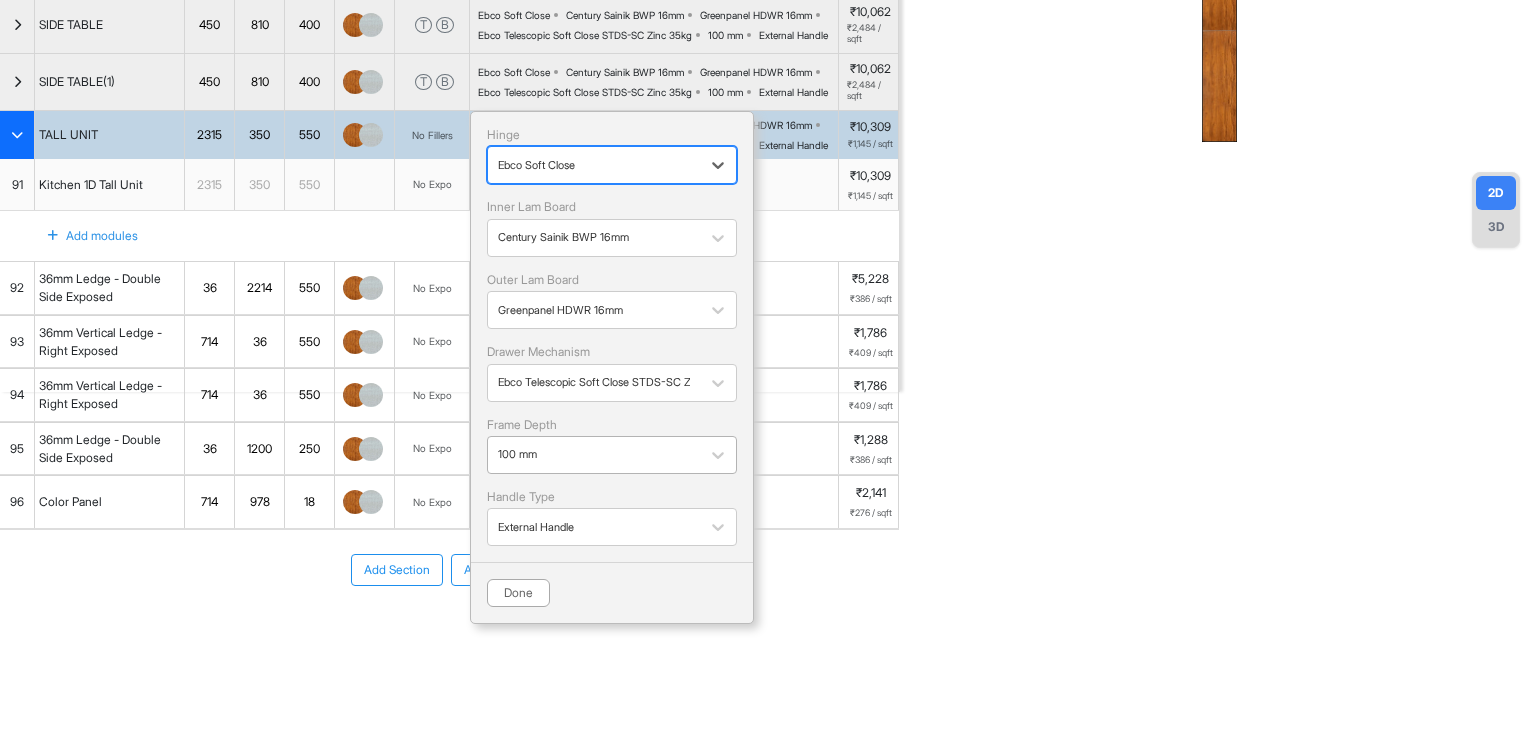 scroll, scrollTop: 531, scrollLeft: 0, axis: vertical 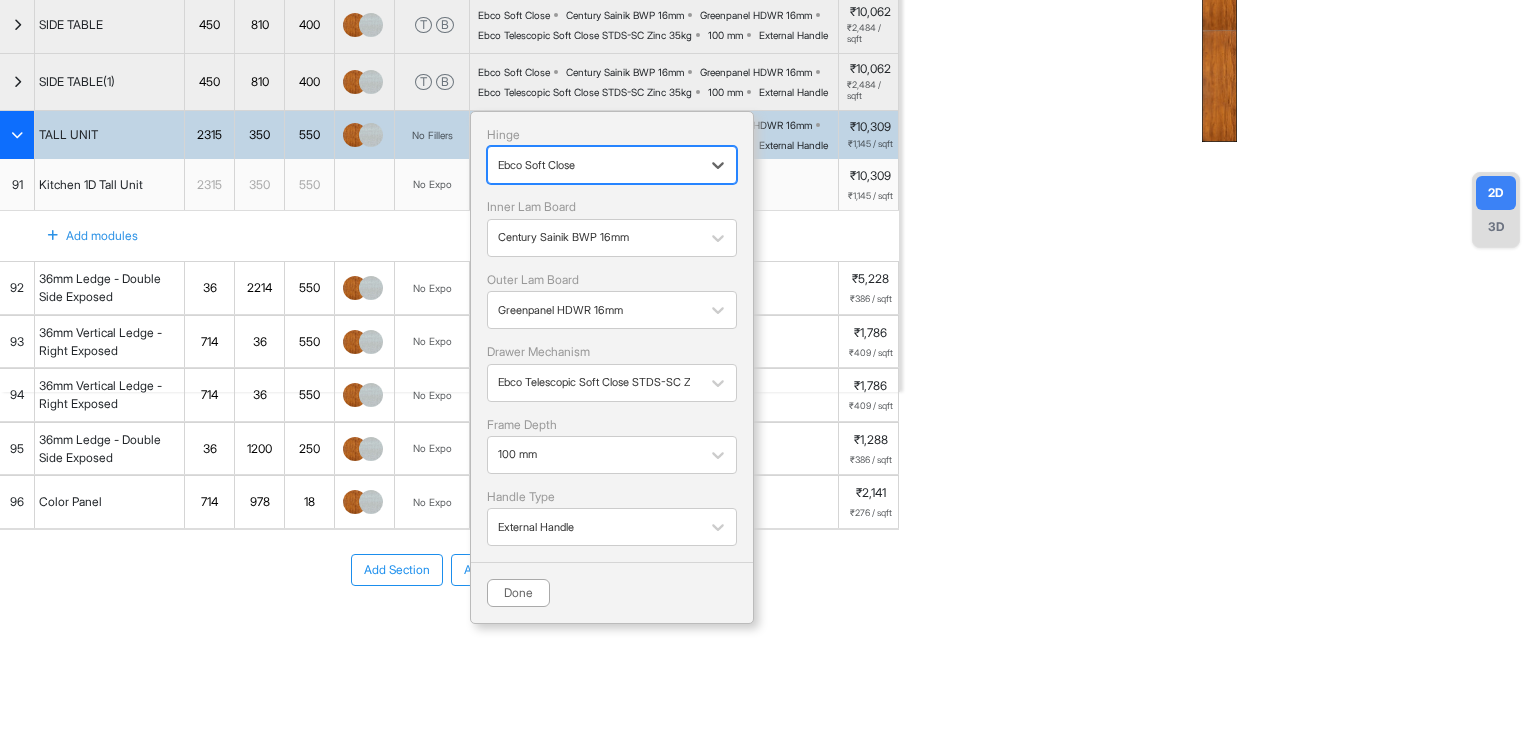 click on "KALIANNAN ERODE Room View In Validation Place Order Aug 24th Price subject to approval ₹   11,15,481 (incl.GST) Import Assembly Archive Rename Refresh Price MASTER BEDROOM Spec ₹ 88,240 Add  Room Edit  Room  Name Delete  Room Duplicate Room No. Name H W D Color Fillers Spec Price Floor Unit 714 1164 550 B Ebco Soft Close Century Sainik BWP 16mm Greenpanel HDWR 16mm Ebco Telescopic Soft Close STDS-SC Zinc 35kg 100 mm External Handle ₹16,834 ₹1,823 / sqft Wall Unit 600 1014 300 No Fillers Ebco Soft Close Century Sainik BWP 16mm Greenpanel HDWR 16mm Ebco Telescopic Soft Close STDS-SC Zinc 35kg 100 mm External Handle ₹7,787 ₹1,152 / sqft OPEN UNIT 300 1014 282 No Fillers Ebco Soft Close Century Sainik BWP 16mm Greenpanel HDWR 16mm Ebco Telescopic Soft Close STDS-SC Zinc 35kg 100 mm External Handle ₹5,141 ₹1,521 / sqft PANELLING 1 766 1014 118 No Fillers Ebco Soft Close Century Sainik BWP 16mm Greenpanel HDWR 16mm Ebco Telescopic Soft Close STDS-SC Zinc 35kg 100 mm External Handle ₹4,239 1666 118" at bounding box center [768, 365] 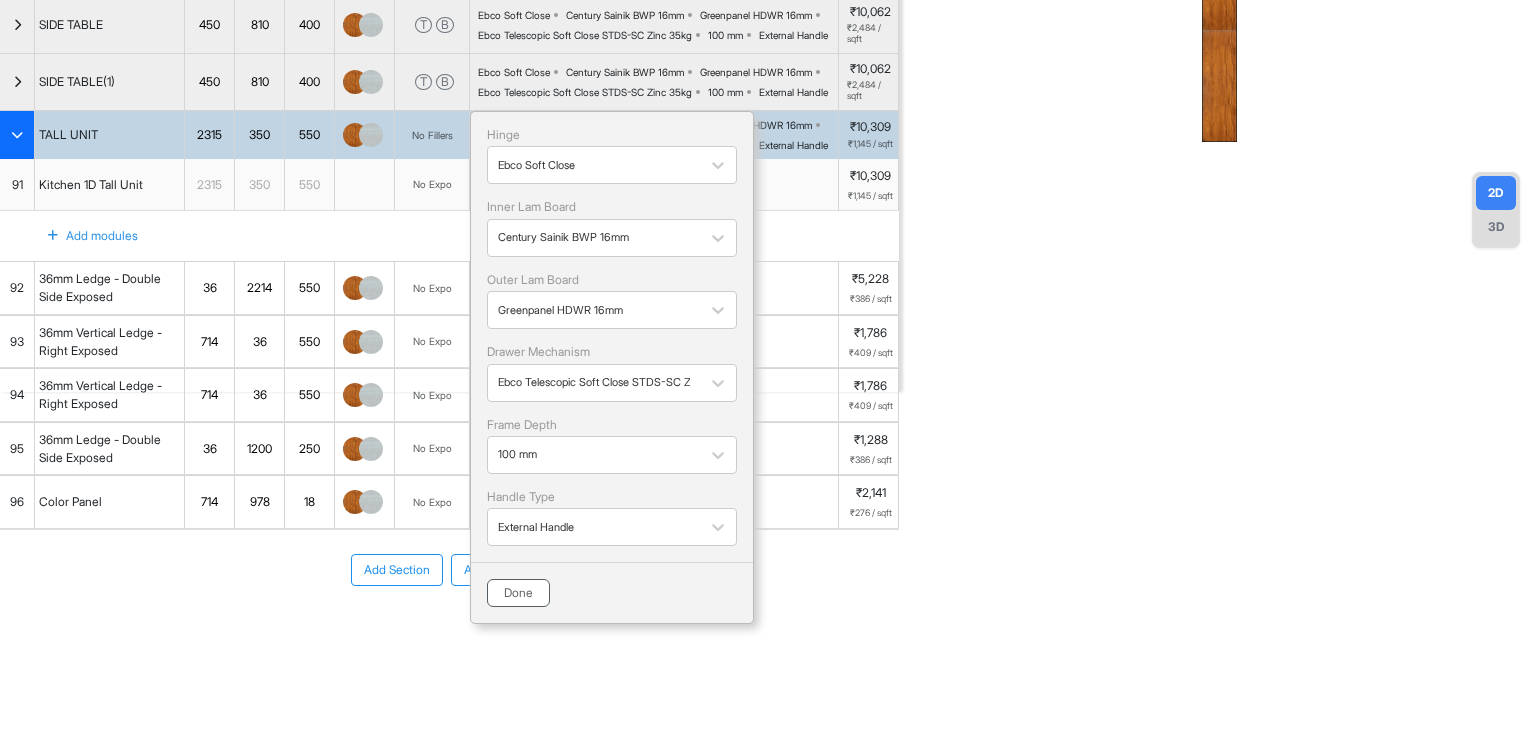click on "Done" at bounding box center [518, 593] 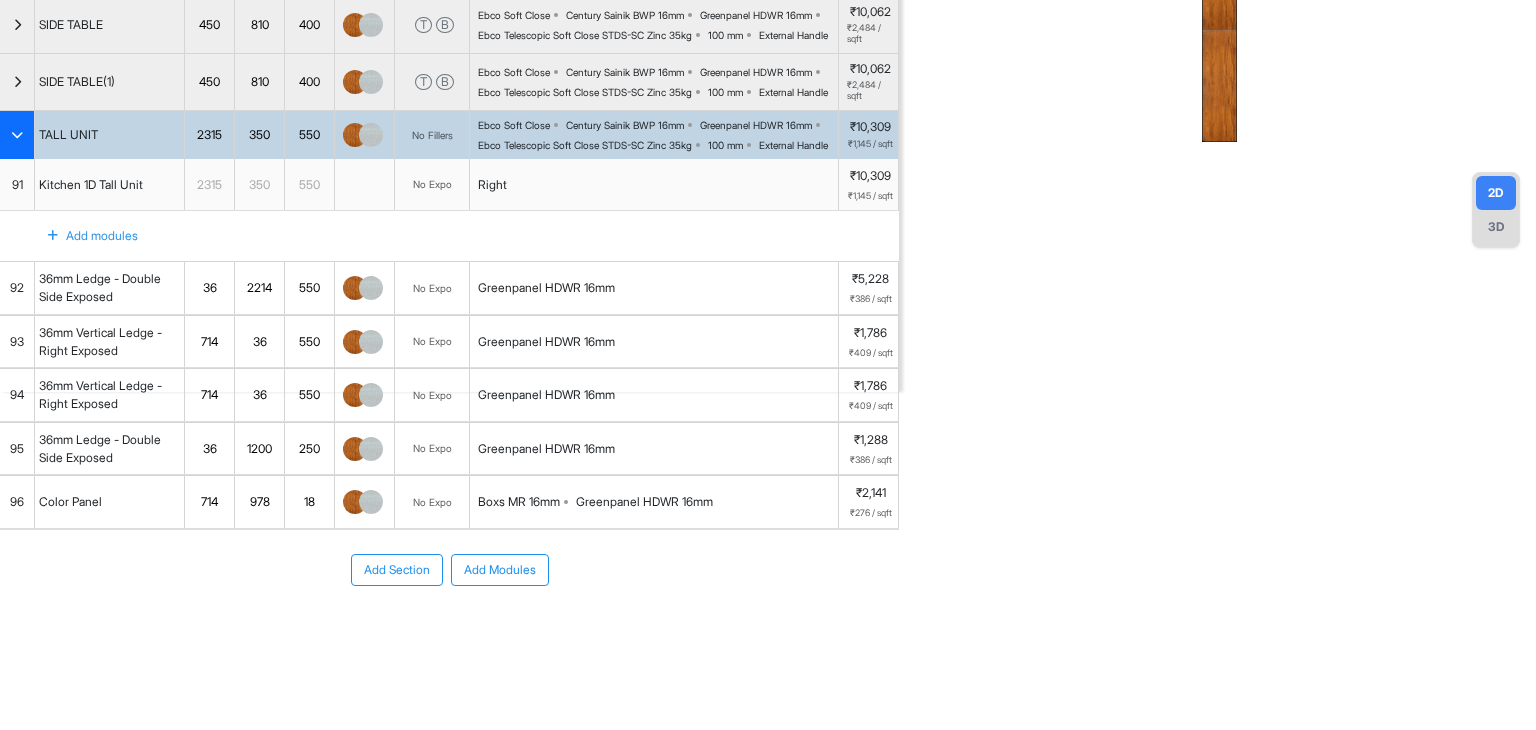 click on "Right" at bounding box center (654, 185) 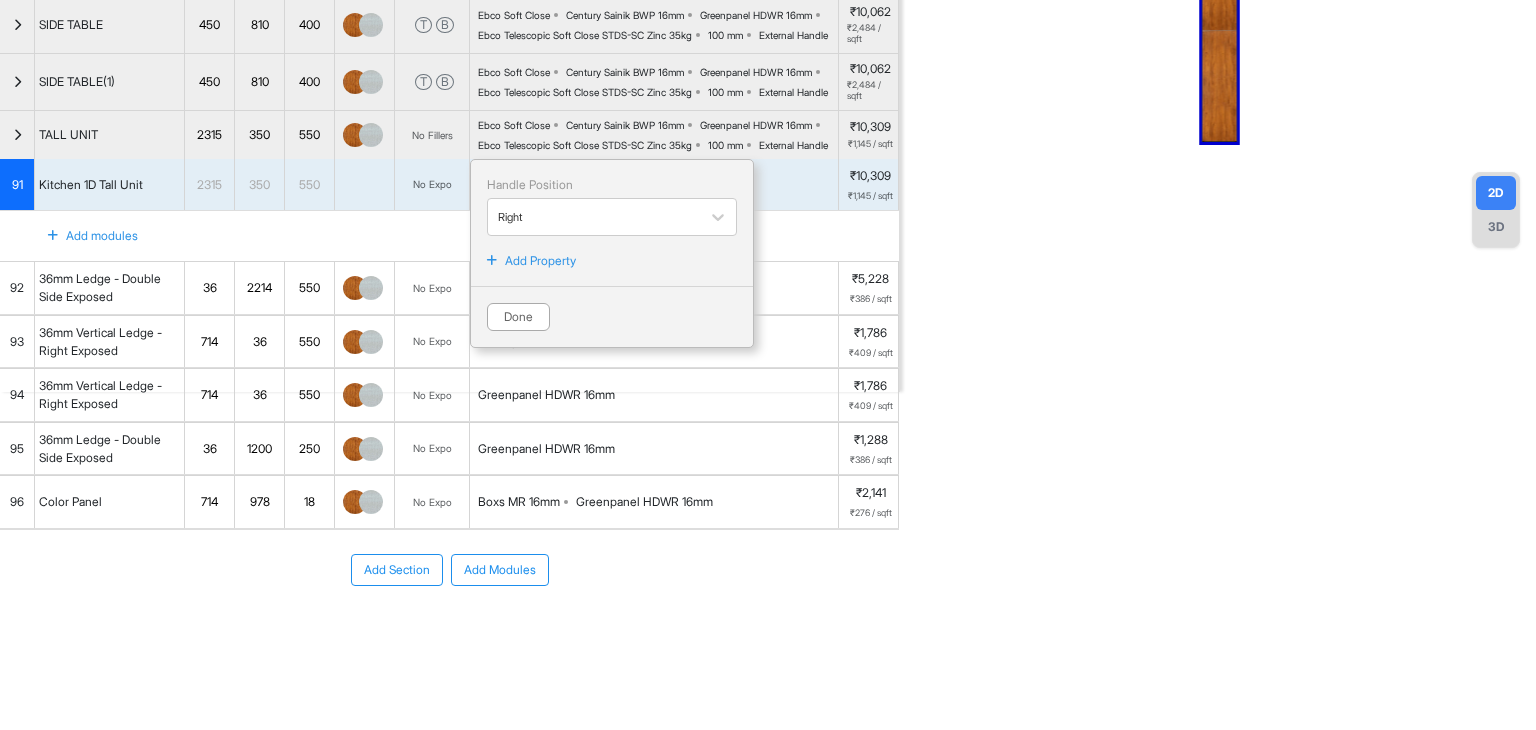 click on "No Expo" at bounding box center (432, 185) 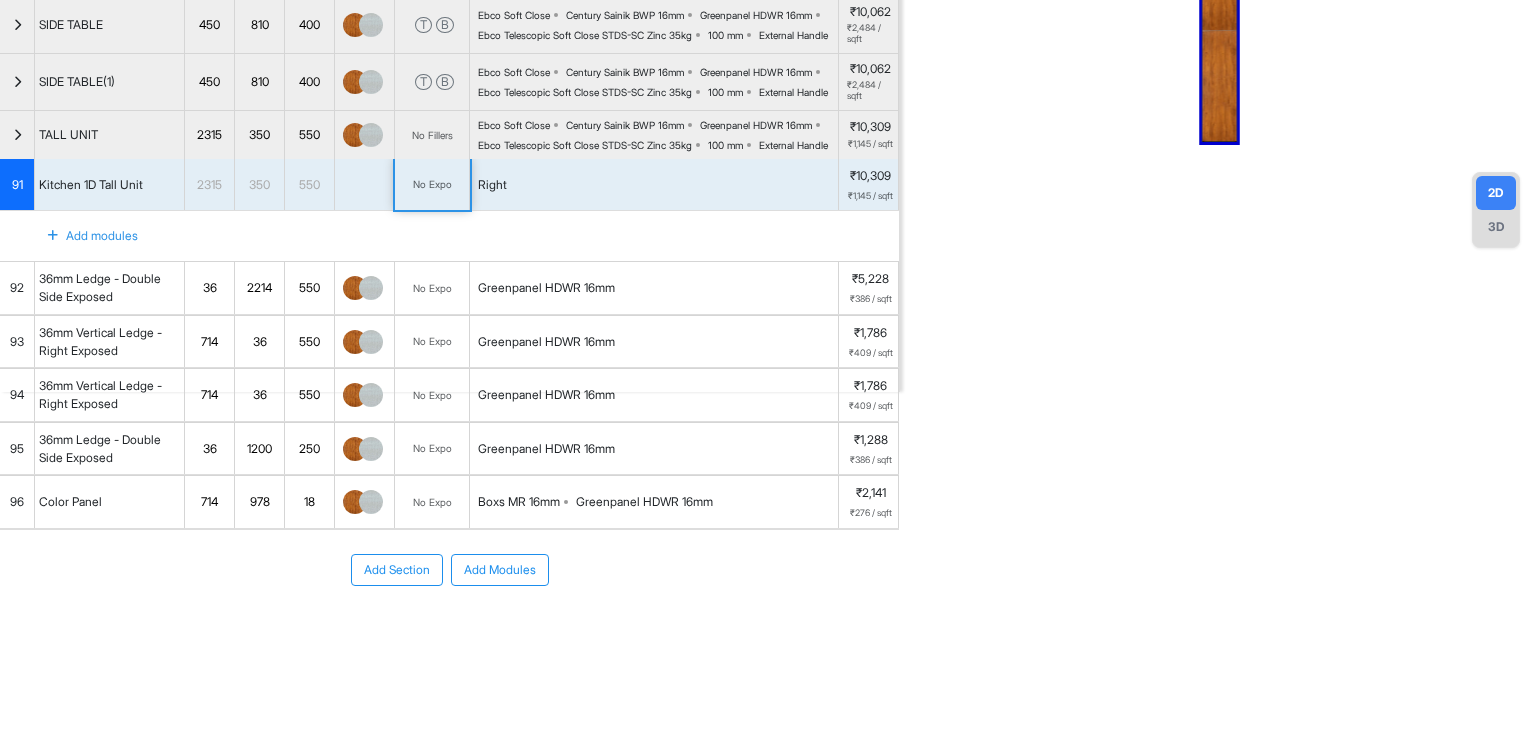 click on "No Expo" at bounding box center [432, 185] 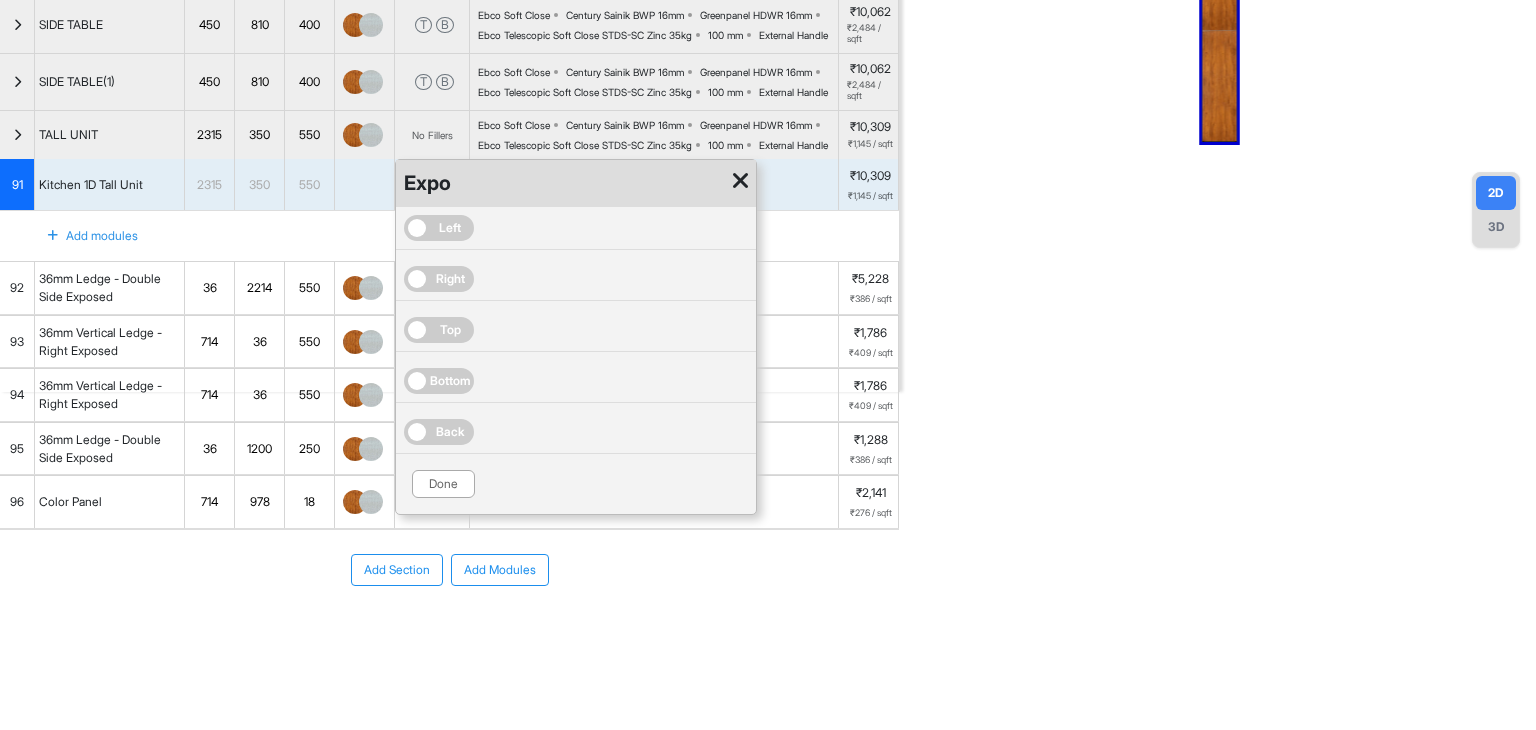 click on "Right" at bounding box center (439, 279) 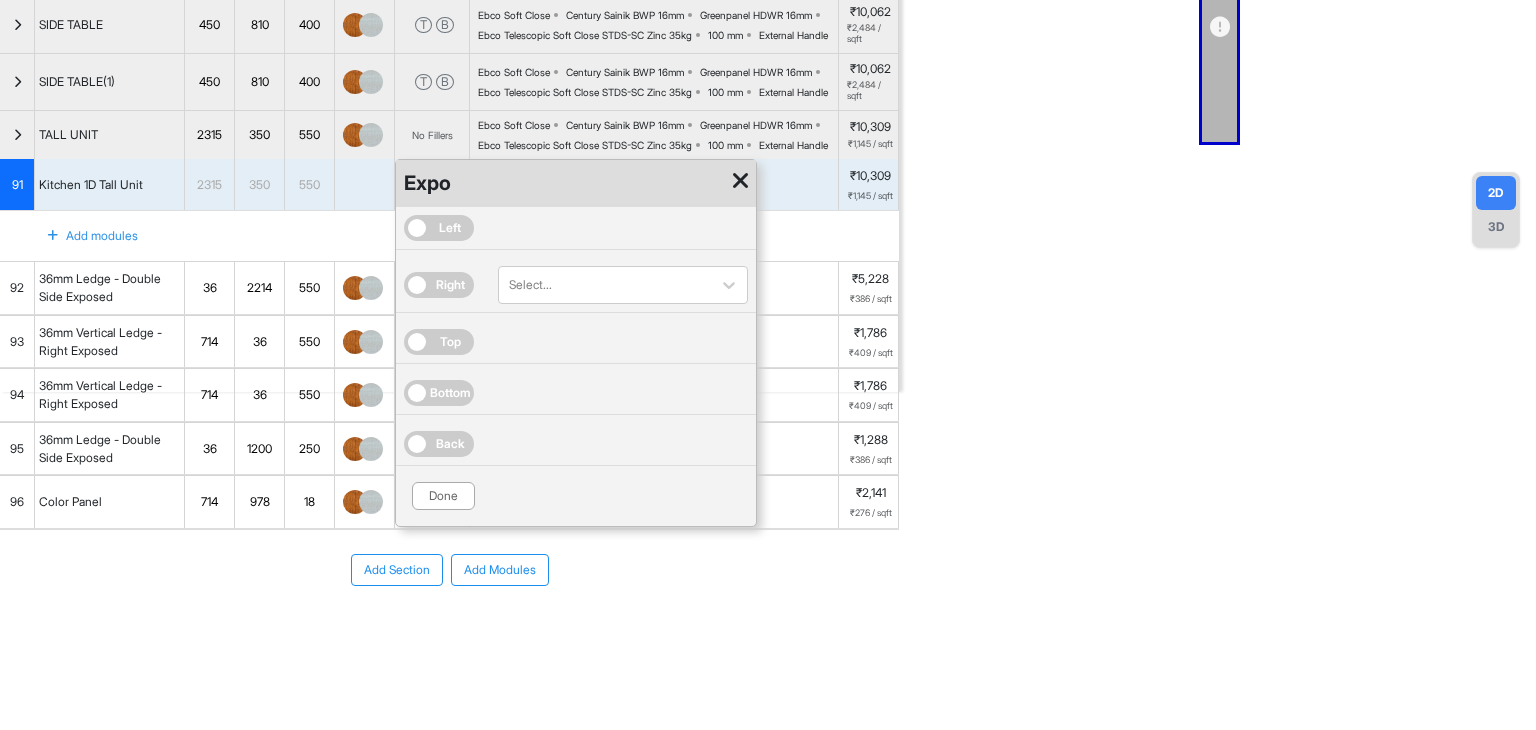 click on "Done" at bounding box center [576, 496] 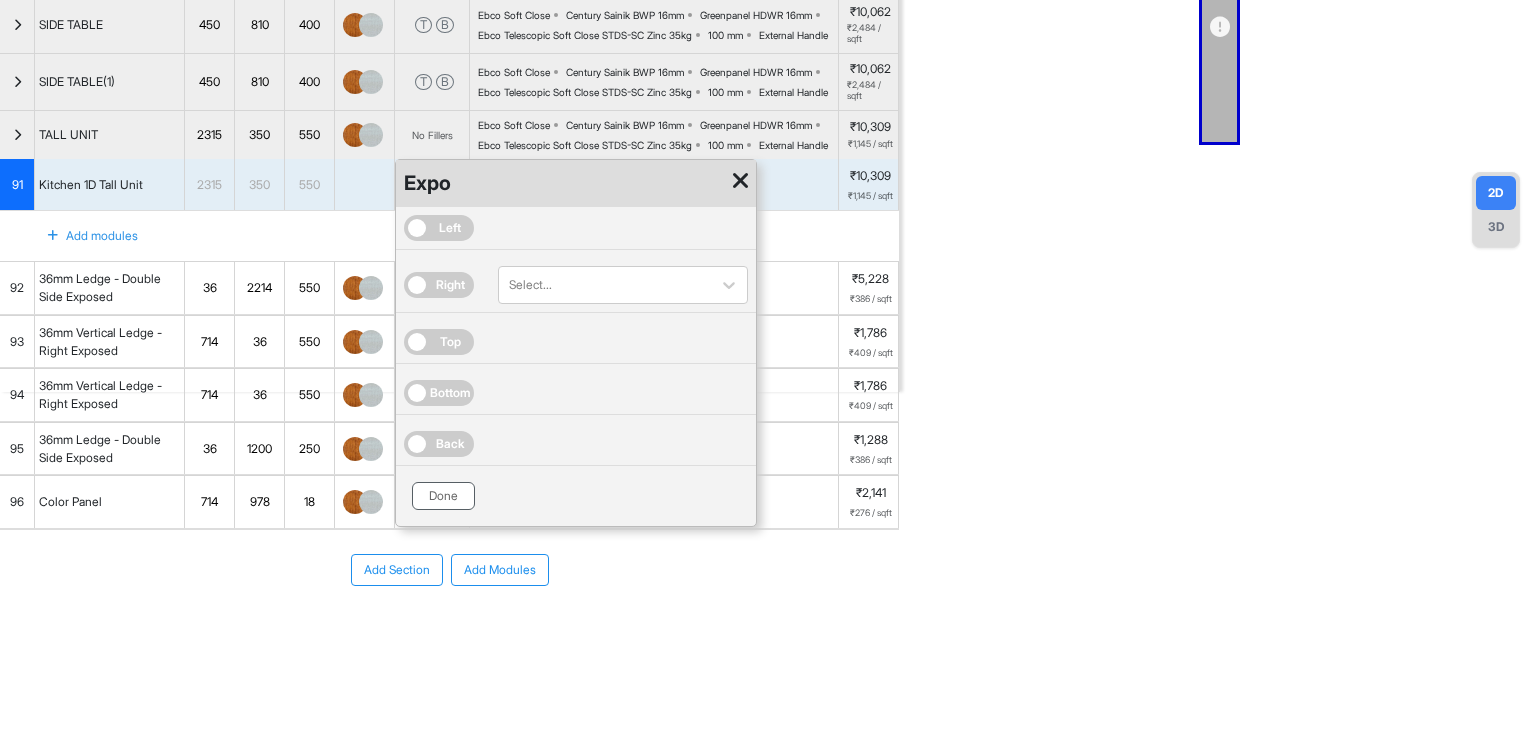 click on "Done" at bounding box center [443, 496] 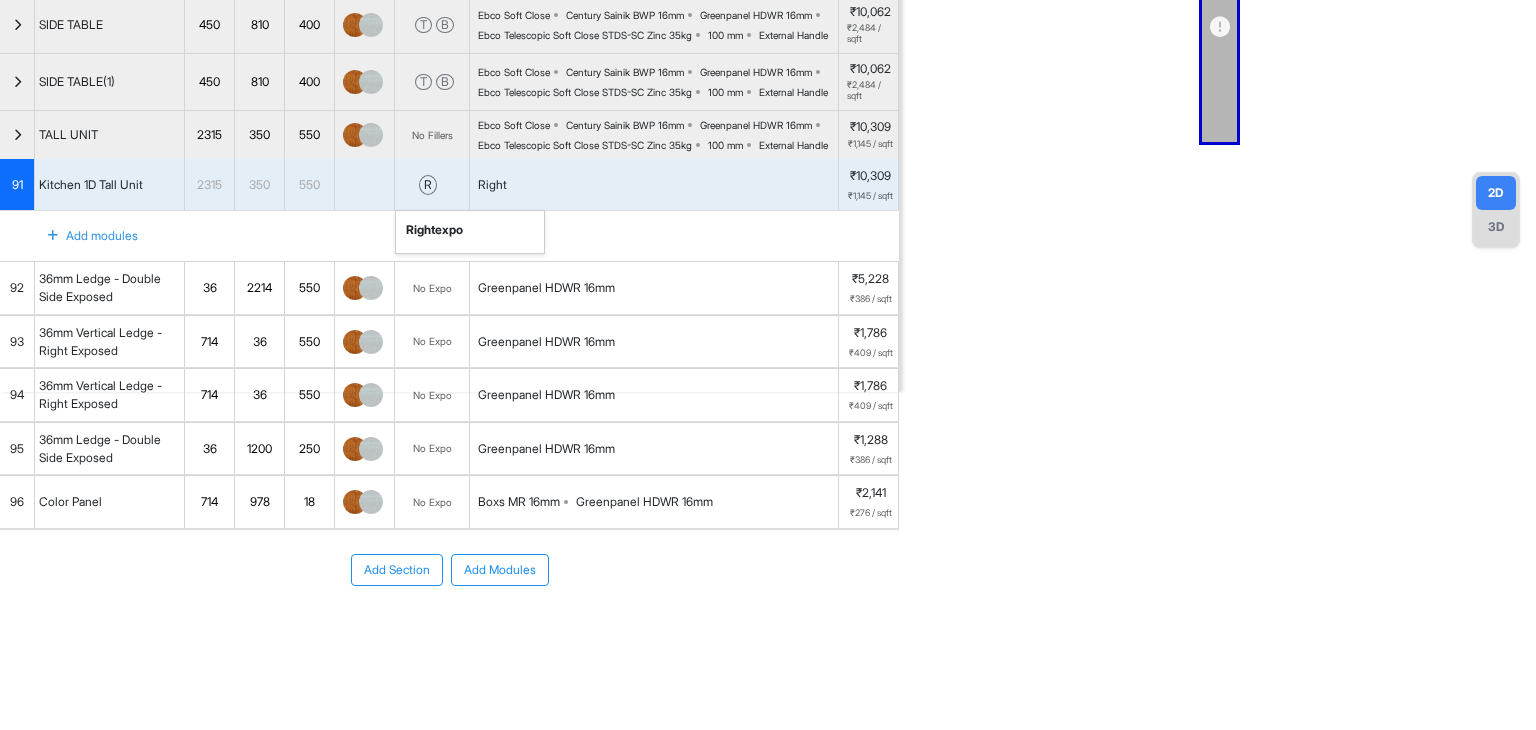 click on "Right" at bounding box center (654, 185) 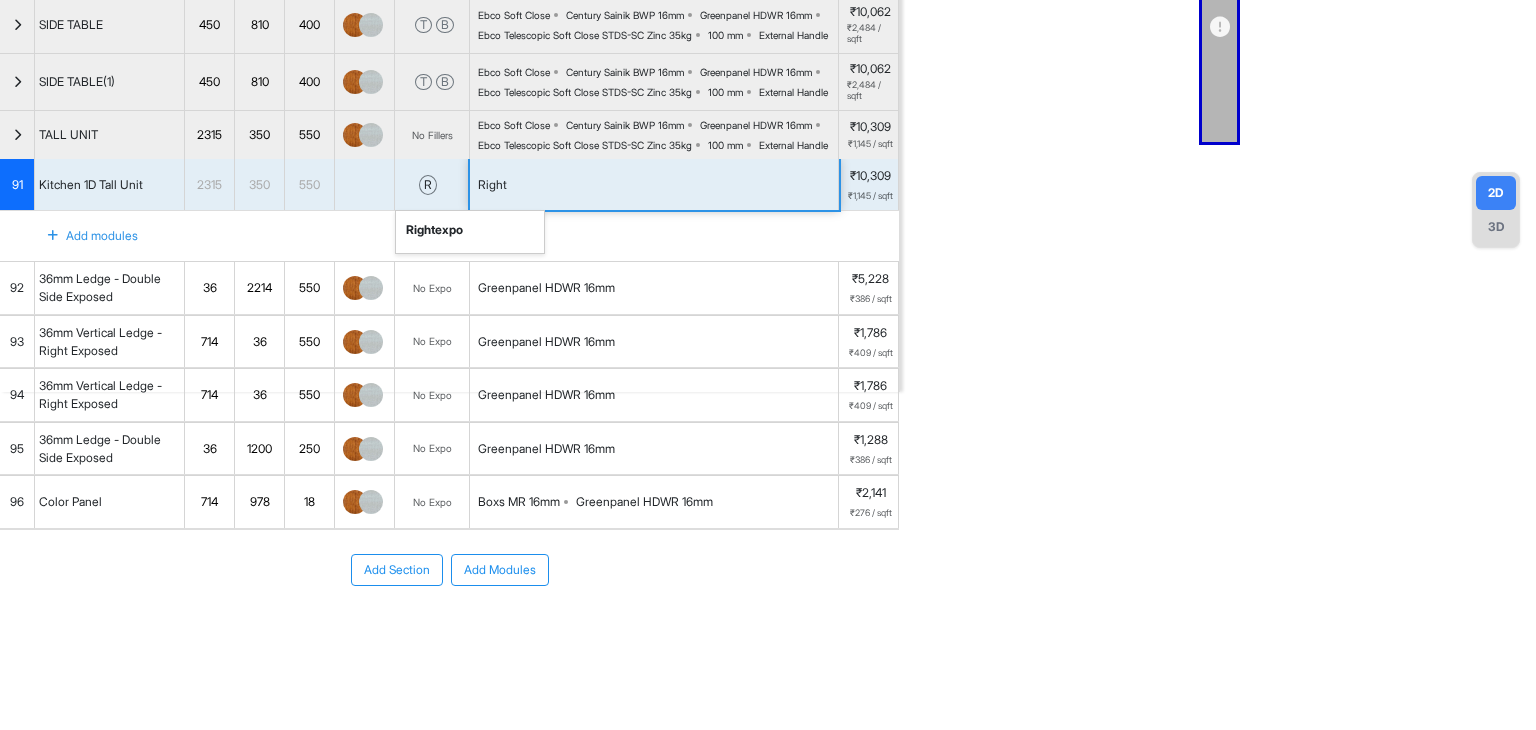 click on "Right" at bounding box center [654, 185] 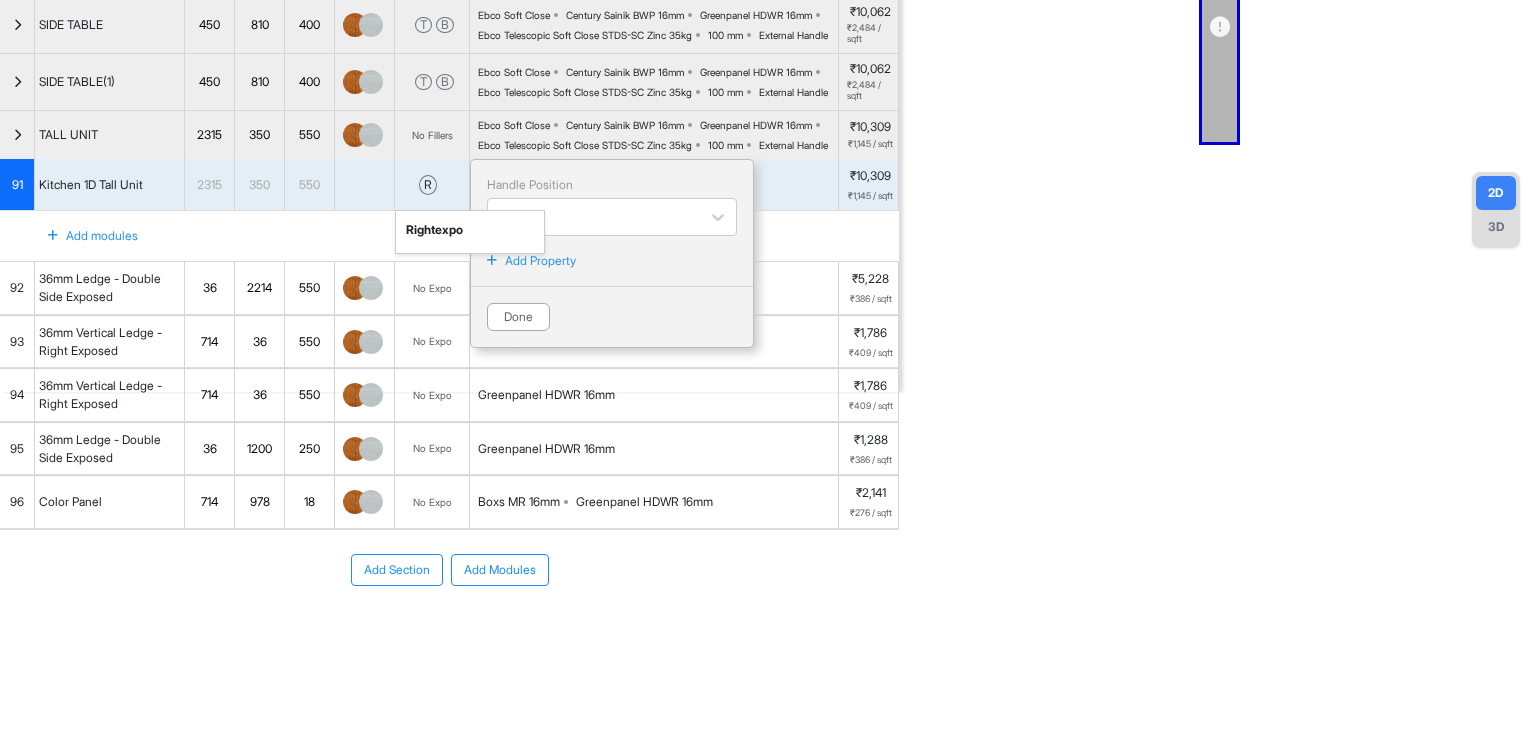 click on "Add Property" at bounding box center (540, 261) 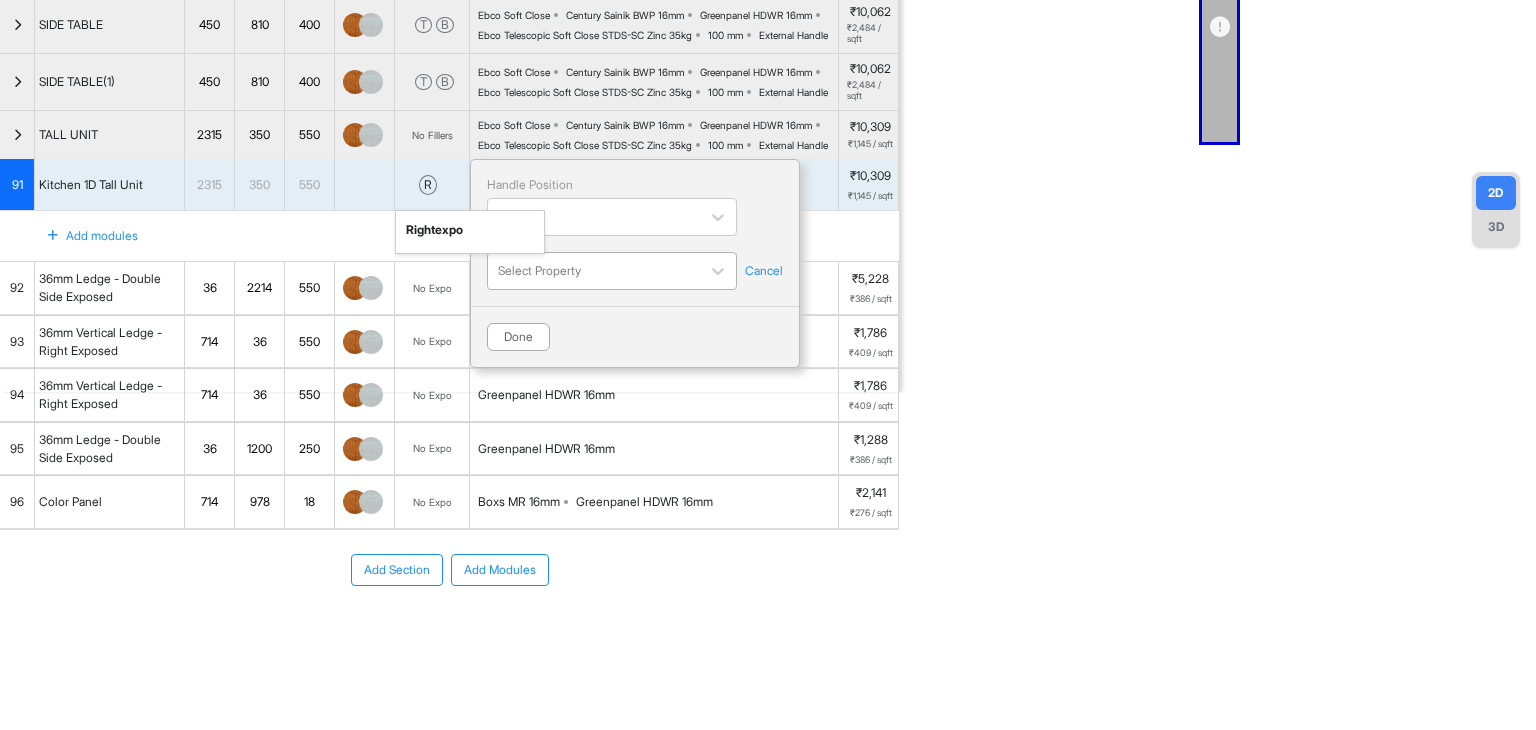 click at bounding box center (594, 271) 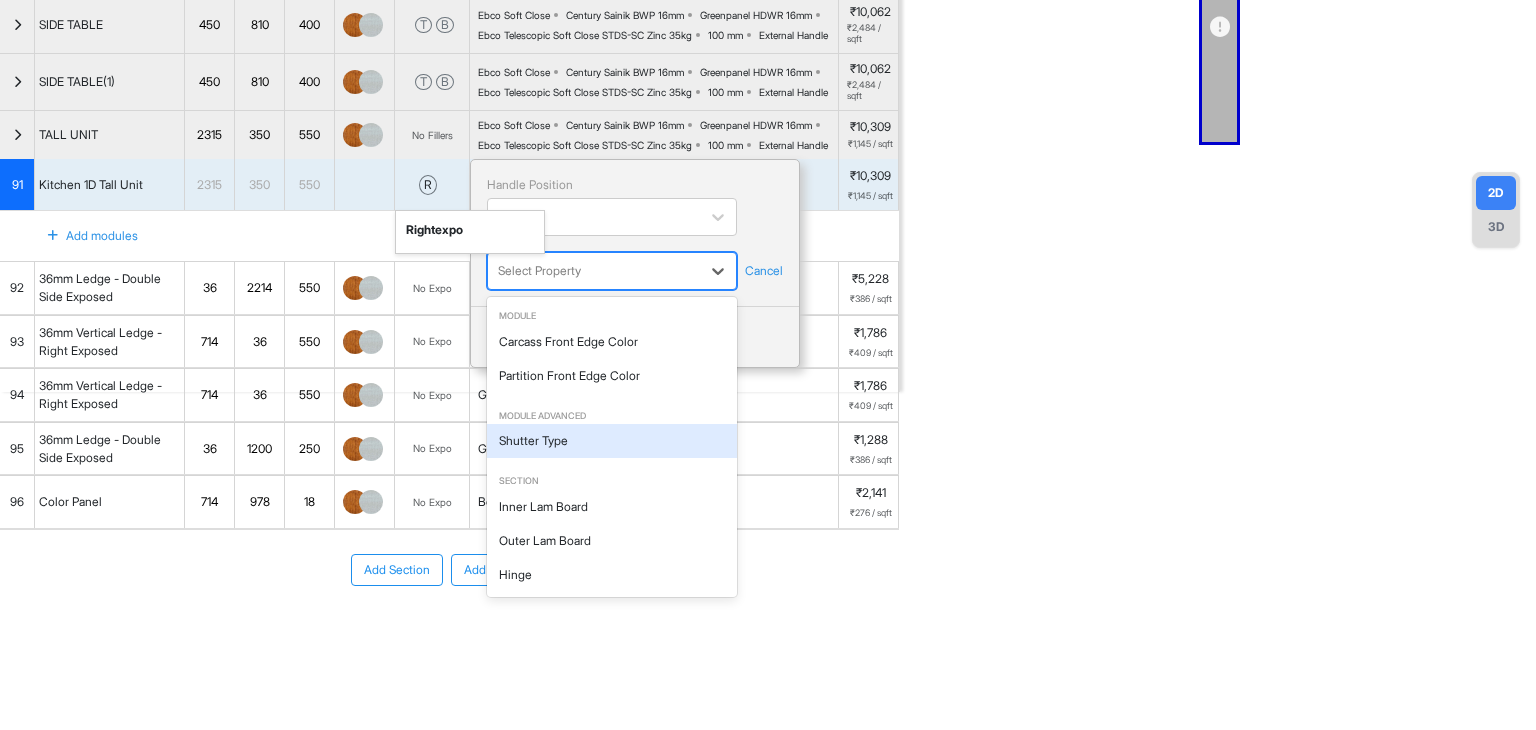click on "Shutter Type" at bounding box center [612, 441] 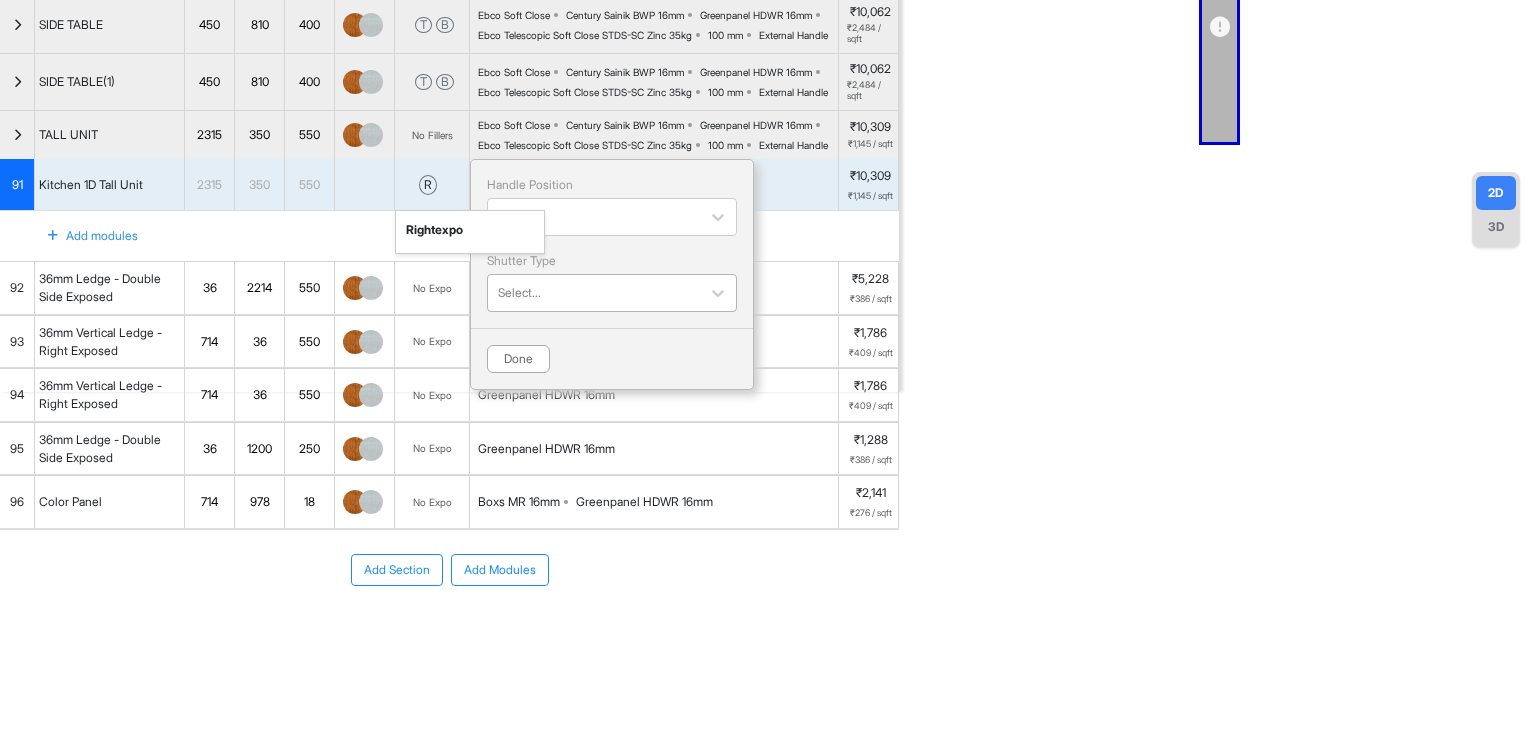 click at bounding box center (594, 293) 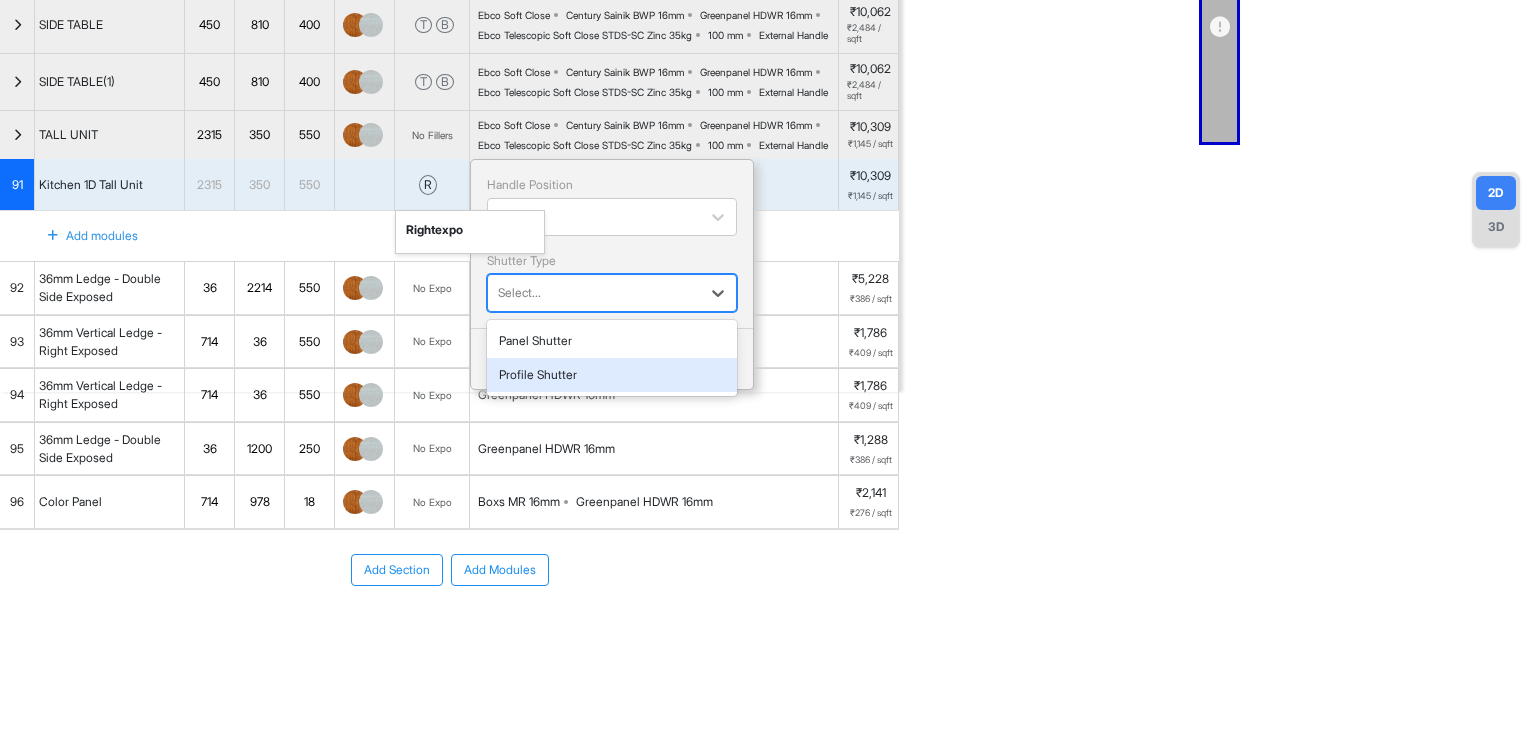 click on "Profile Shutter" at bounding box center [612, 375] 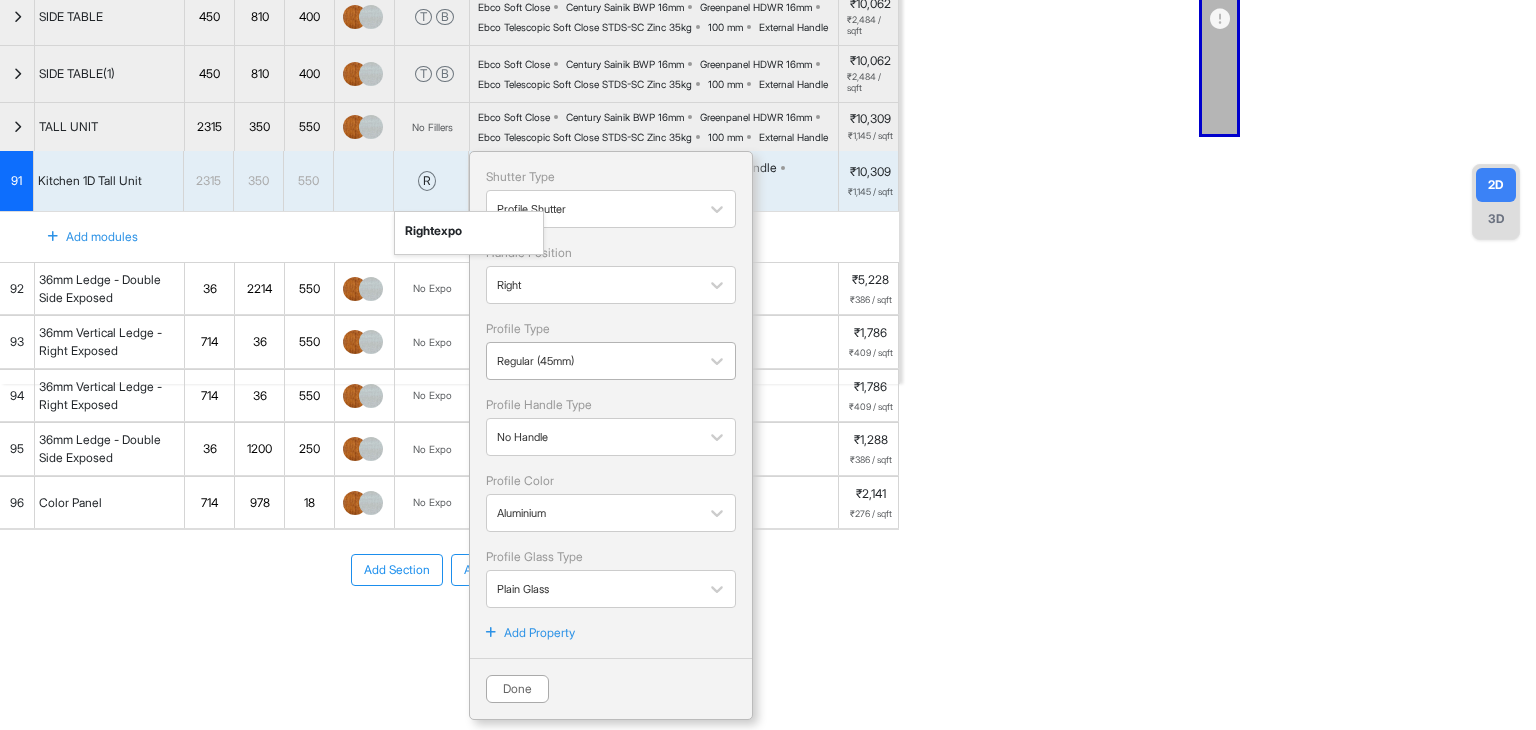 click at bounding box center (593, 361) 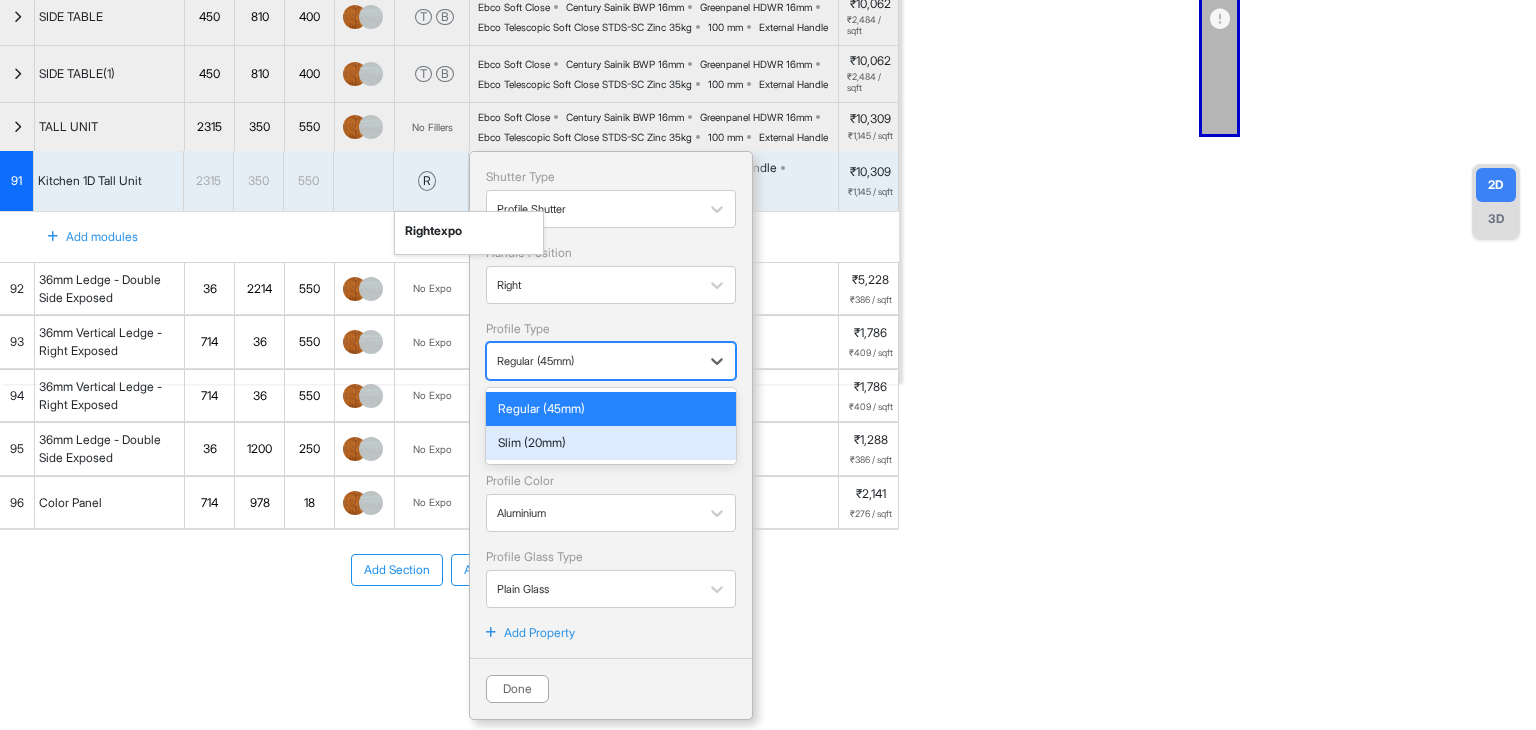 click on "Slim (20mm)" at bounding box center [611, 443] 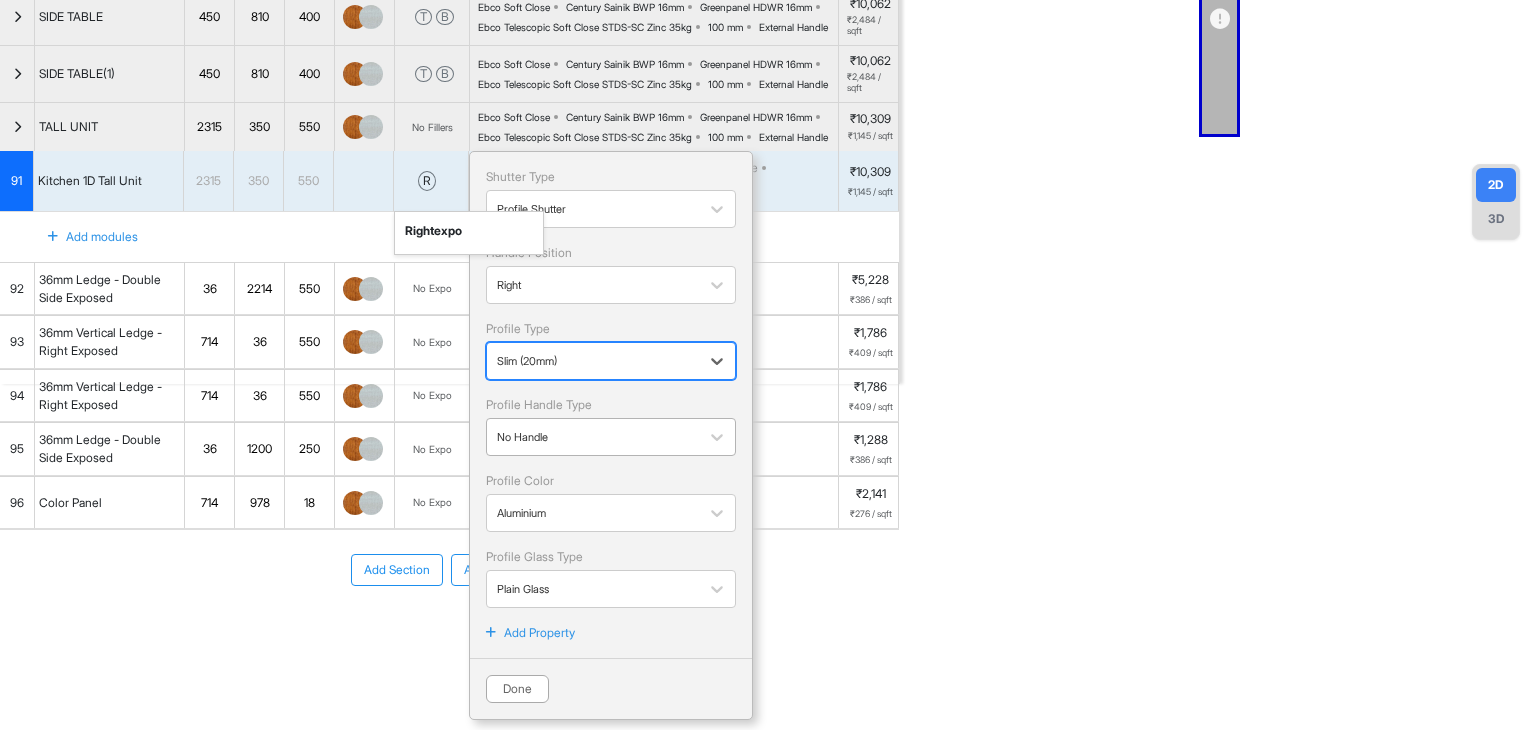click at bounding box center [593, 437] 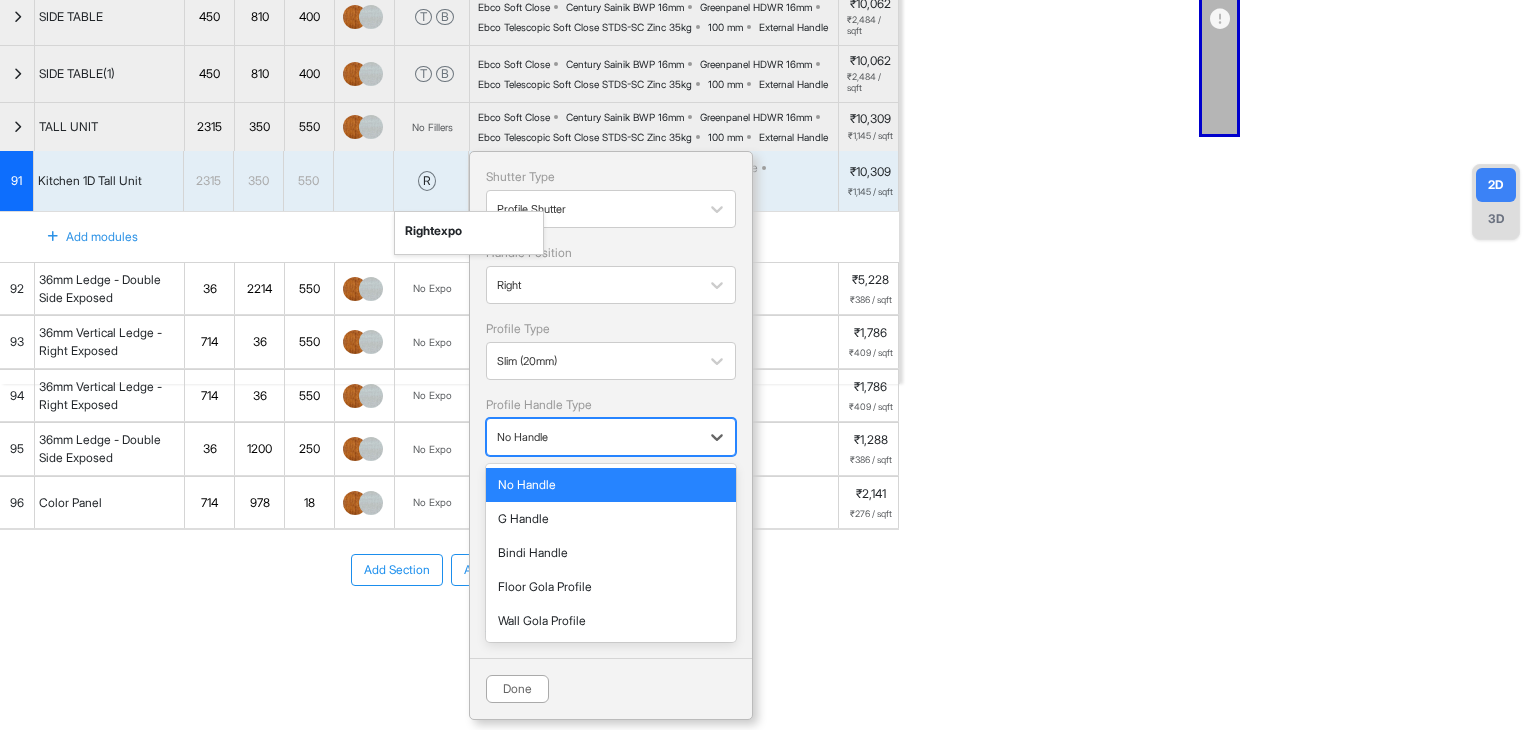 click on "G Handle" at bounding box center (611, 519) 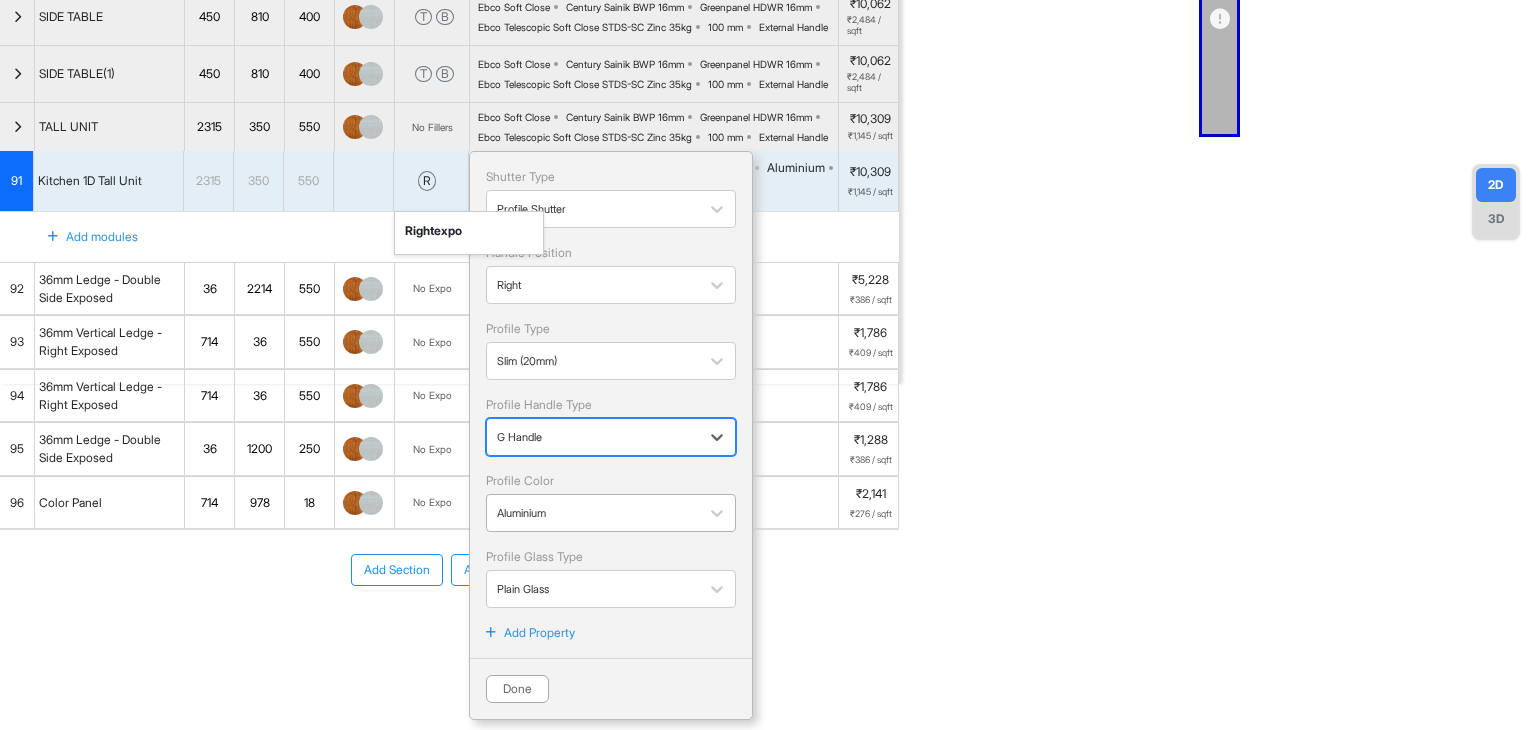 click at bounding box center (593, 513) 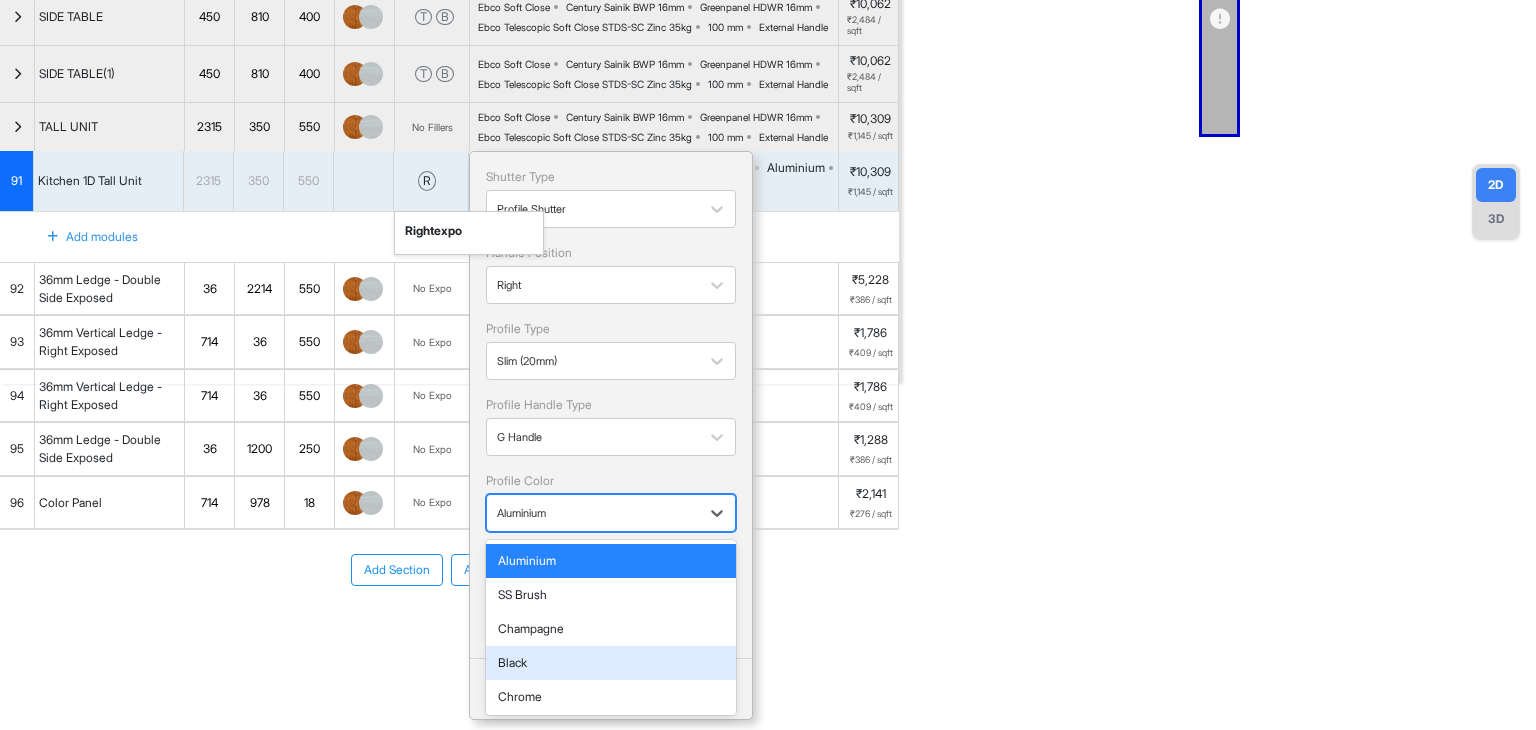 click on "Black" at bounding box center [611, 663] 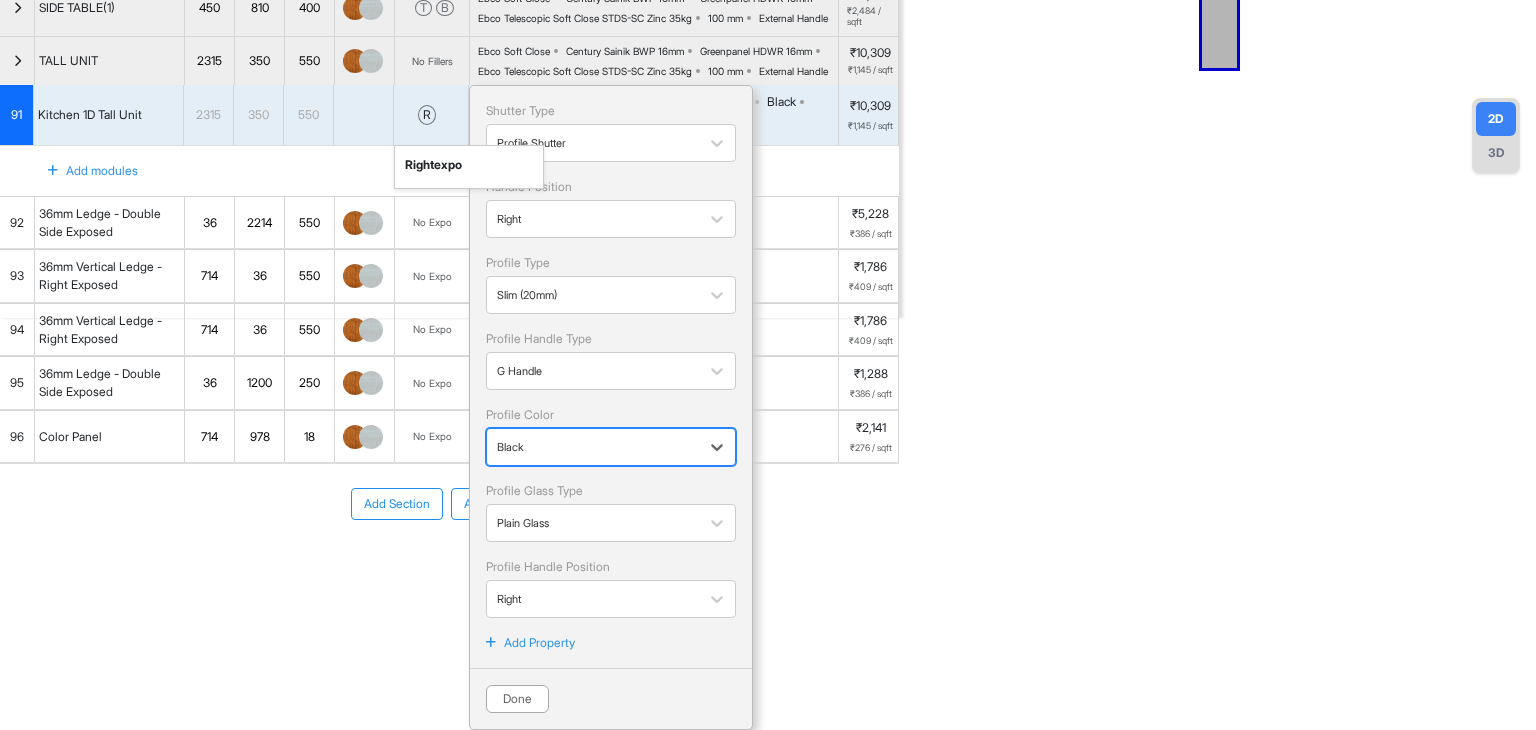 scroll, scrollTop: 604, scrollLeft: 0, axis: vertical 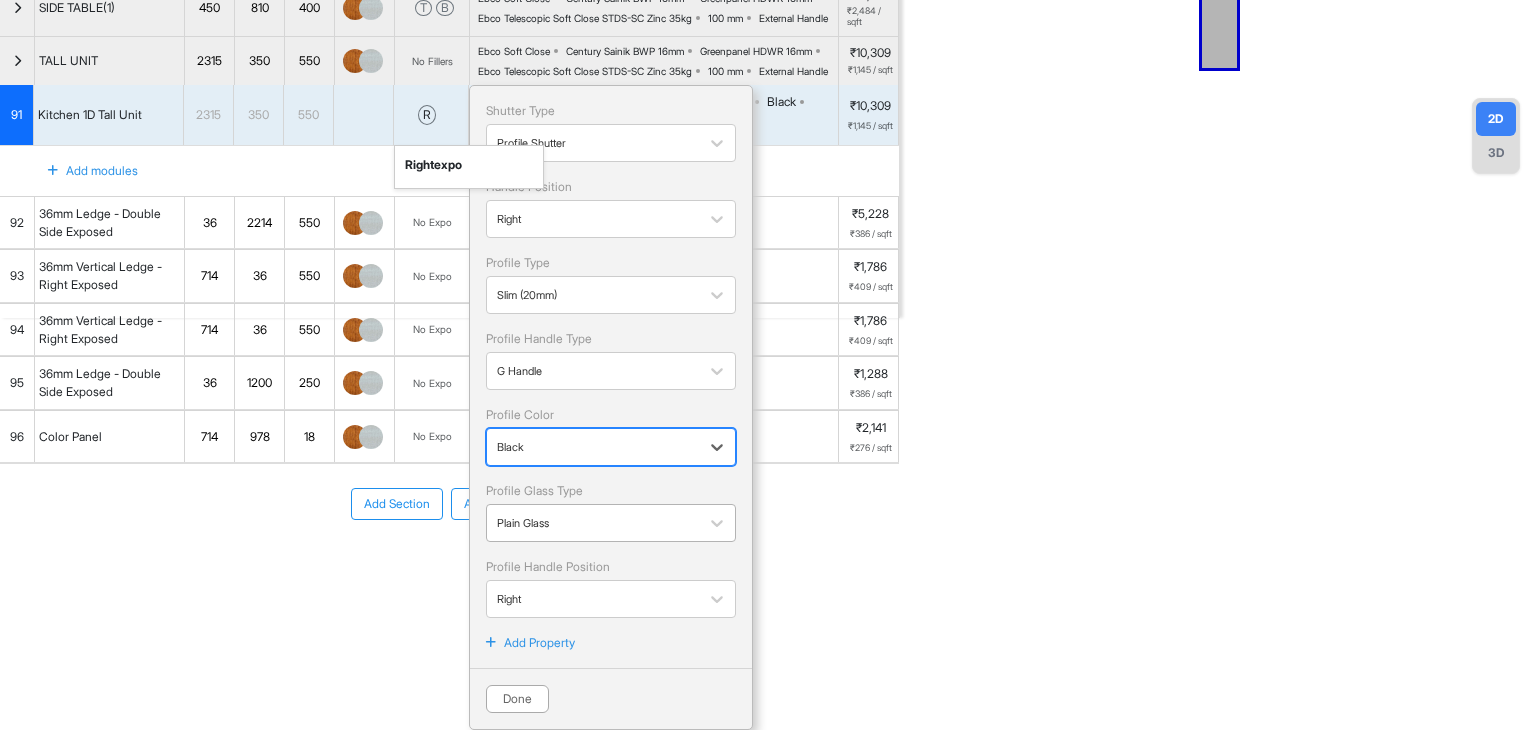 click at bounding box center (593, 523) 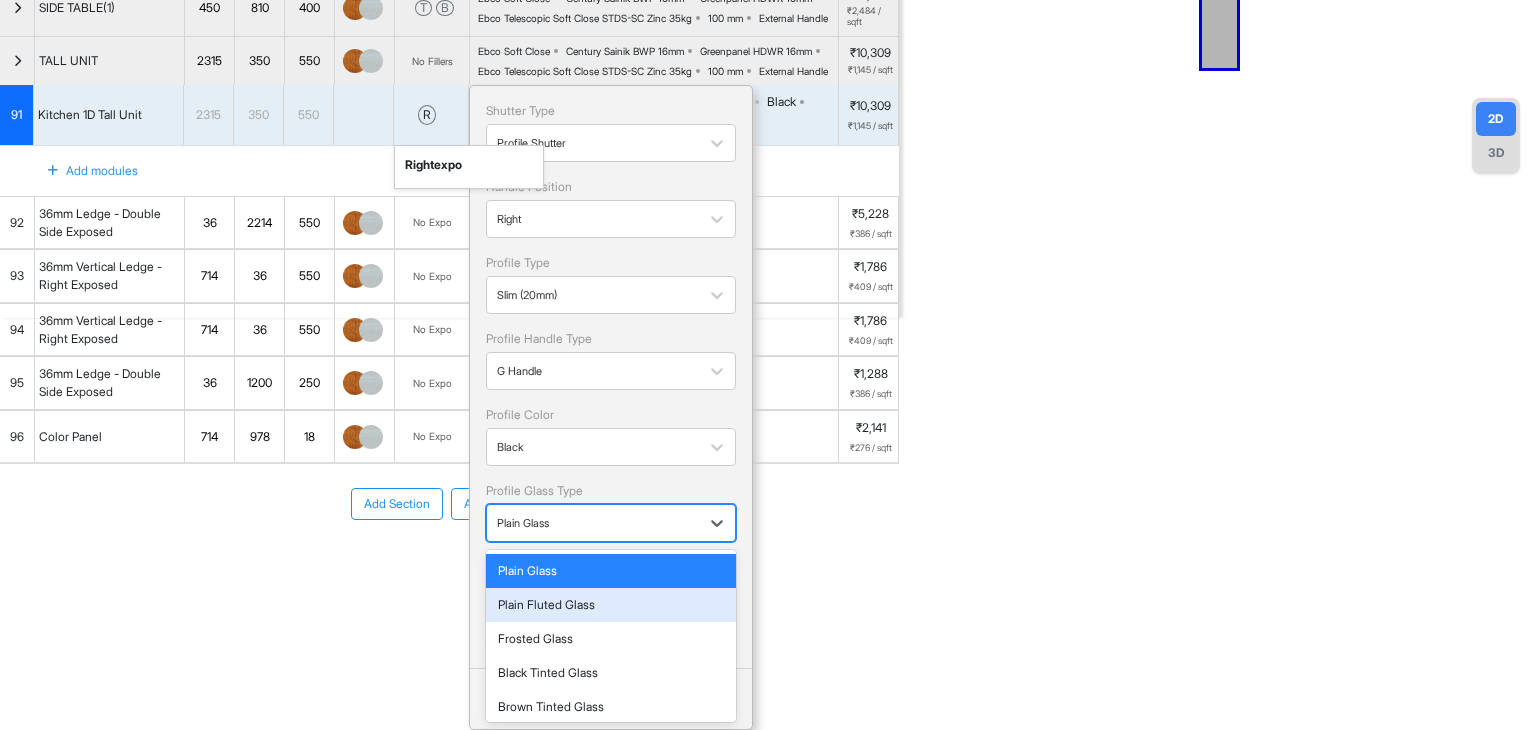 click on "Plain Fluted Glass" at bounding box center (611, 605) 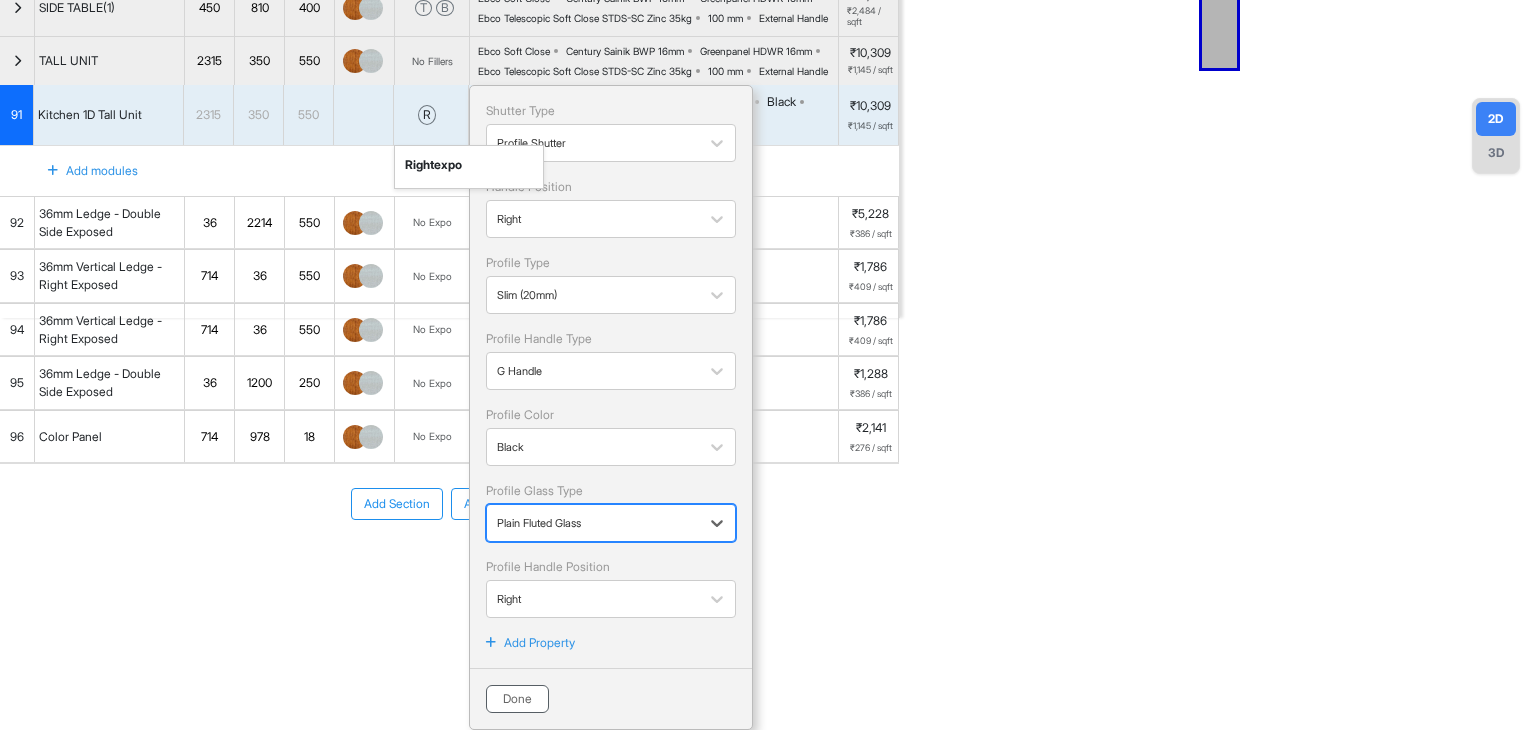click on "Done" at bounding box center (517, 699) 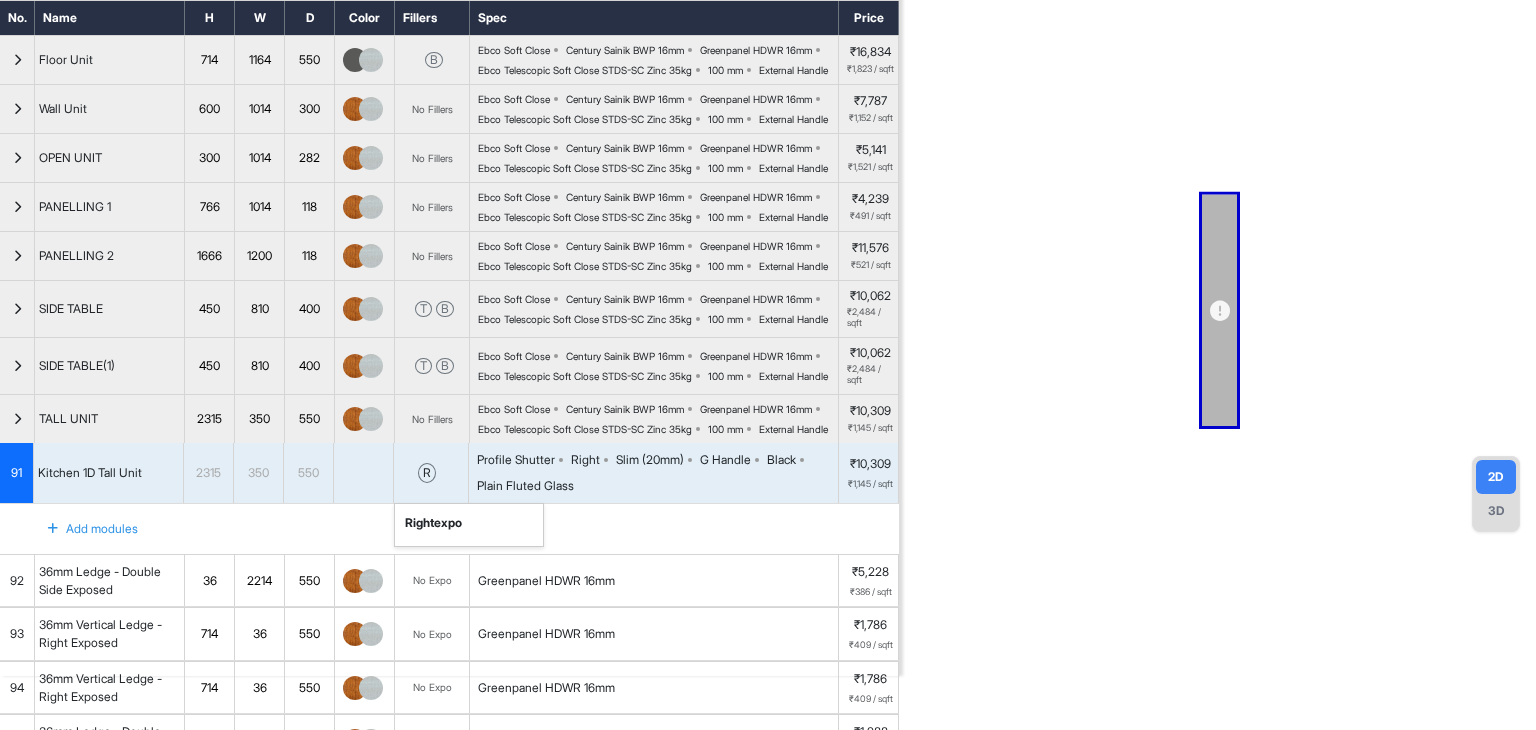 scroll, scrollTop: 0, scrollLeft: 0, axis: both 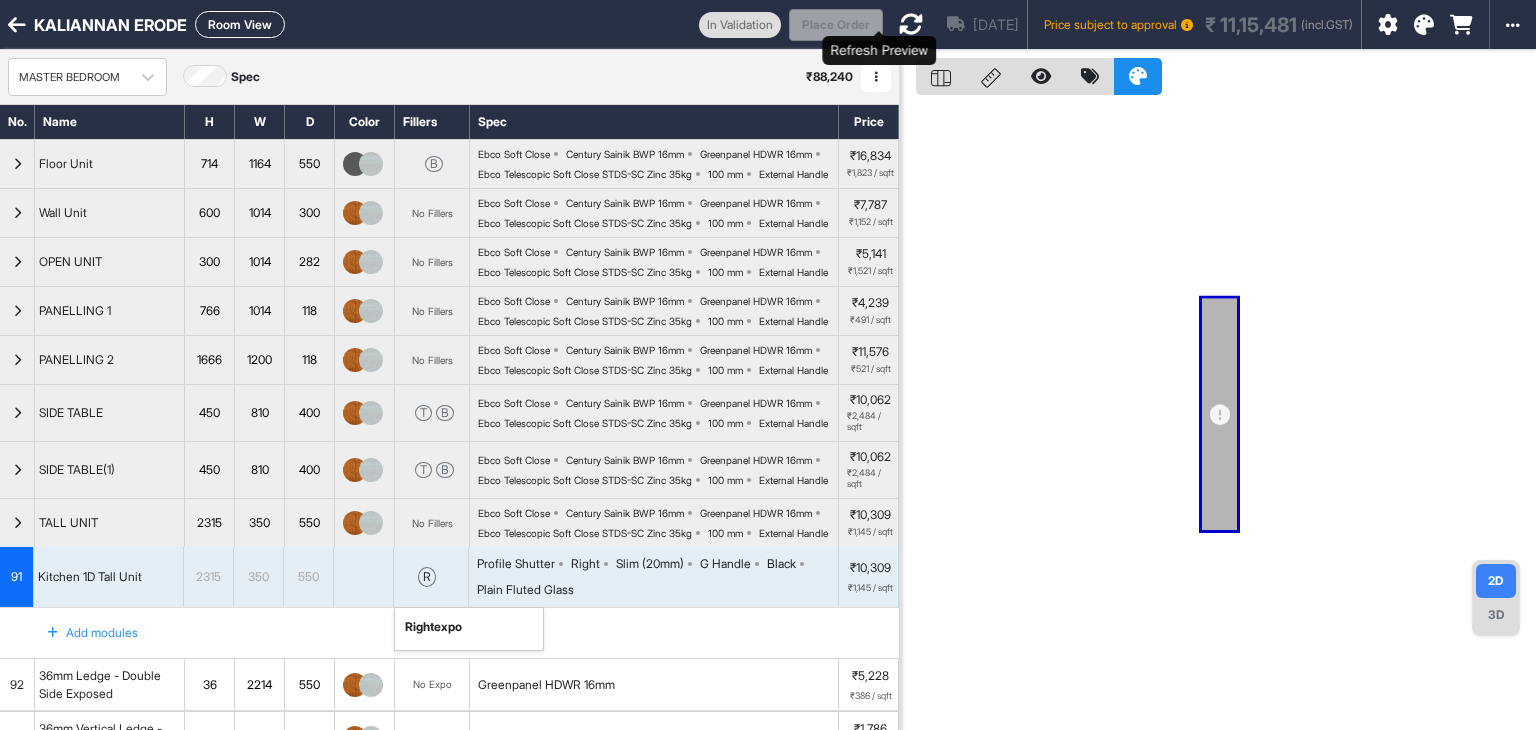 click at bounding box center [911, 24] 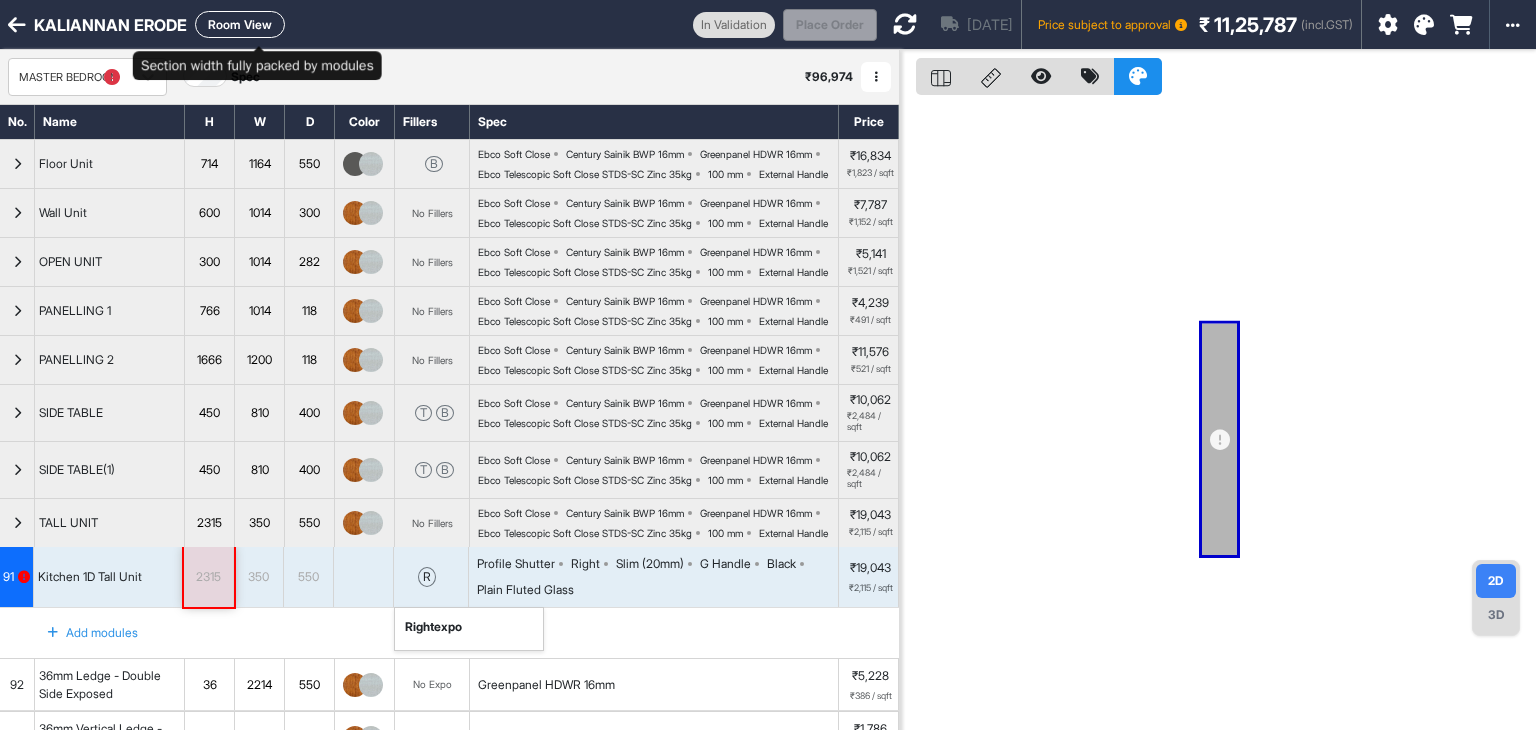 scroll, scrollTop: 211, scrollLeft: 0, axis: vertical 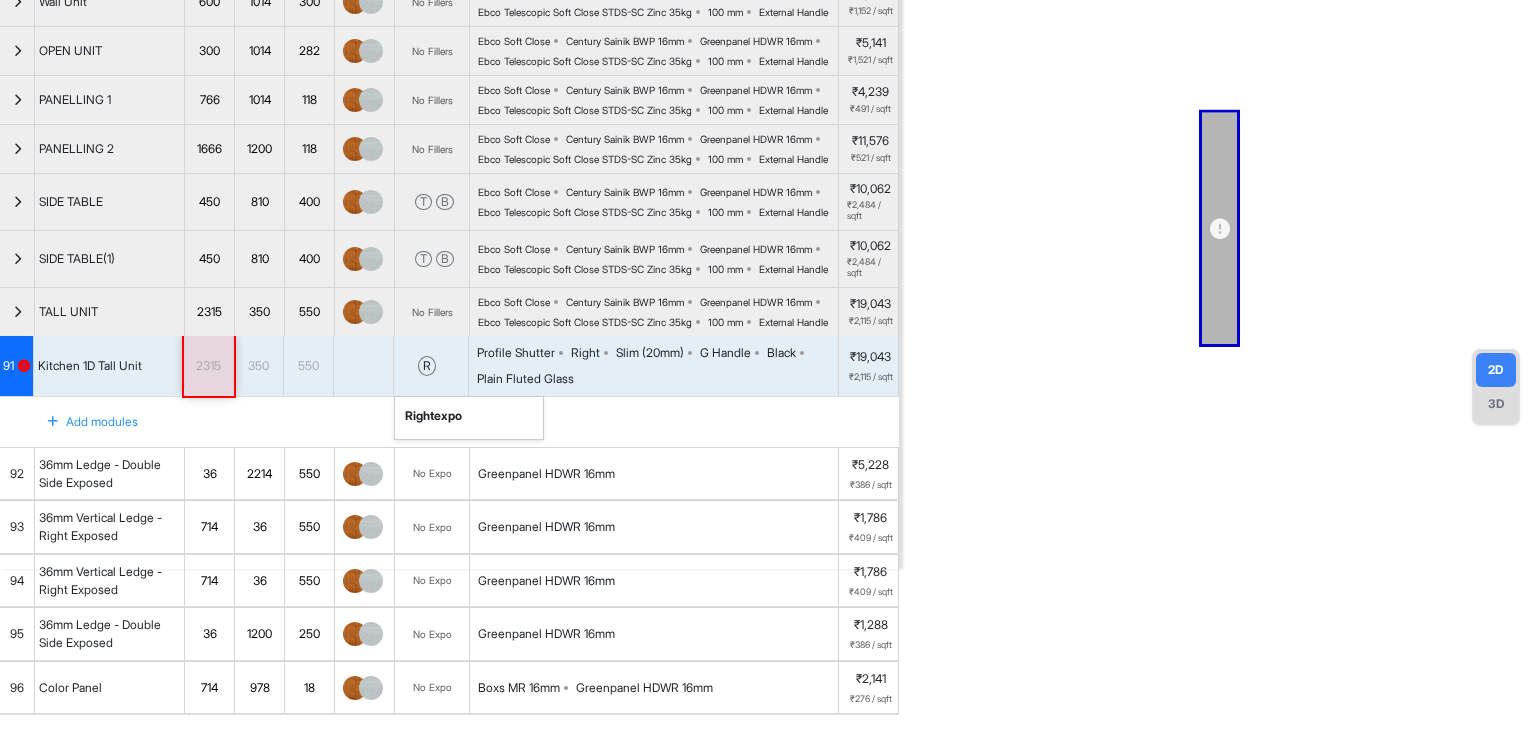 click on "r" at bounding box center (427, 366) 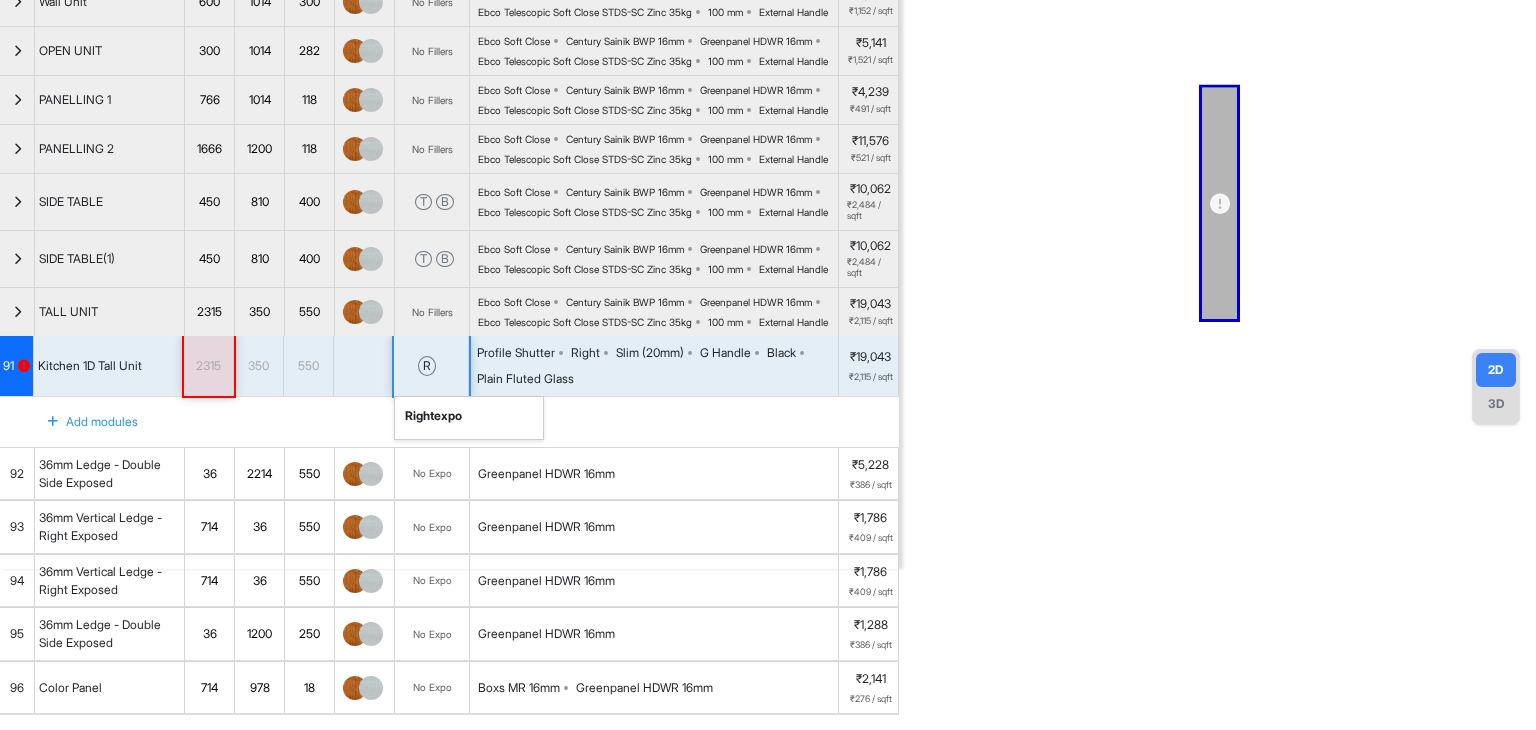 click on "r" at bounding box center (427, 366) 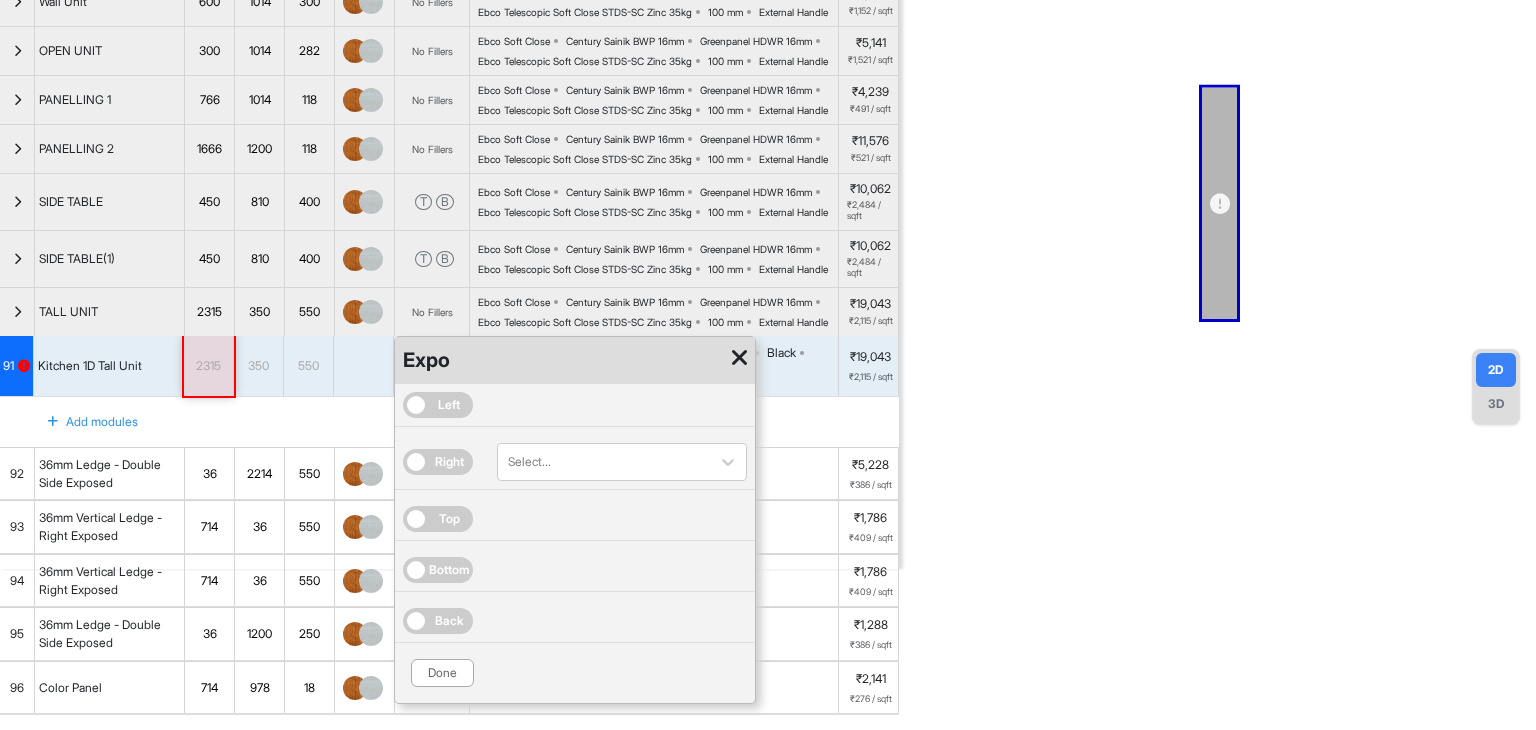 click on "Right" at bounding box center [449, 462] 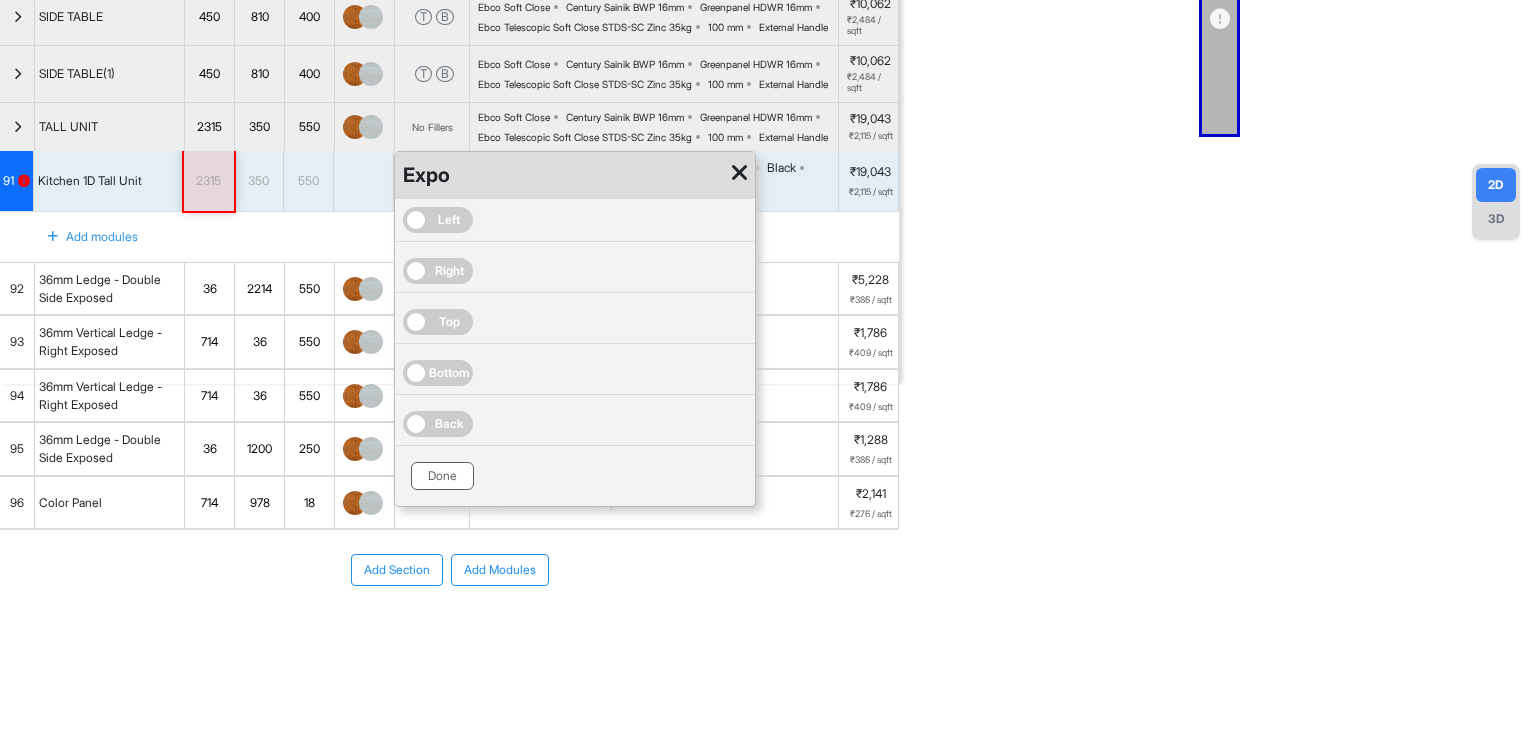 click on "Done" at bounding box center [442, 476] 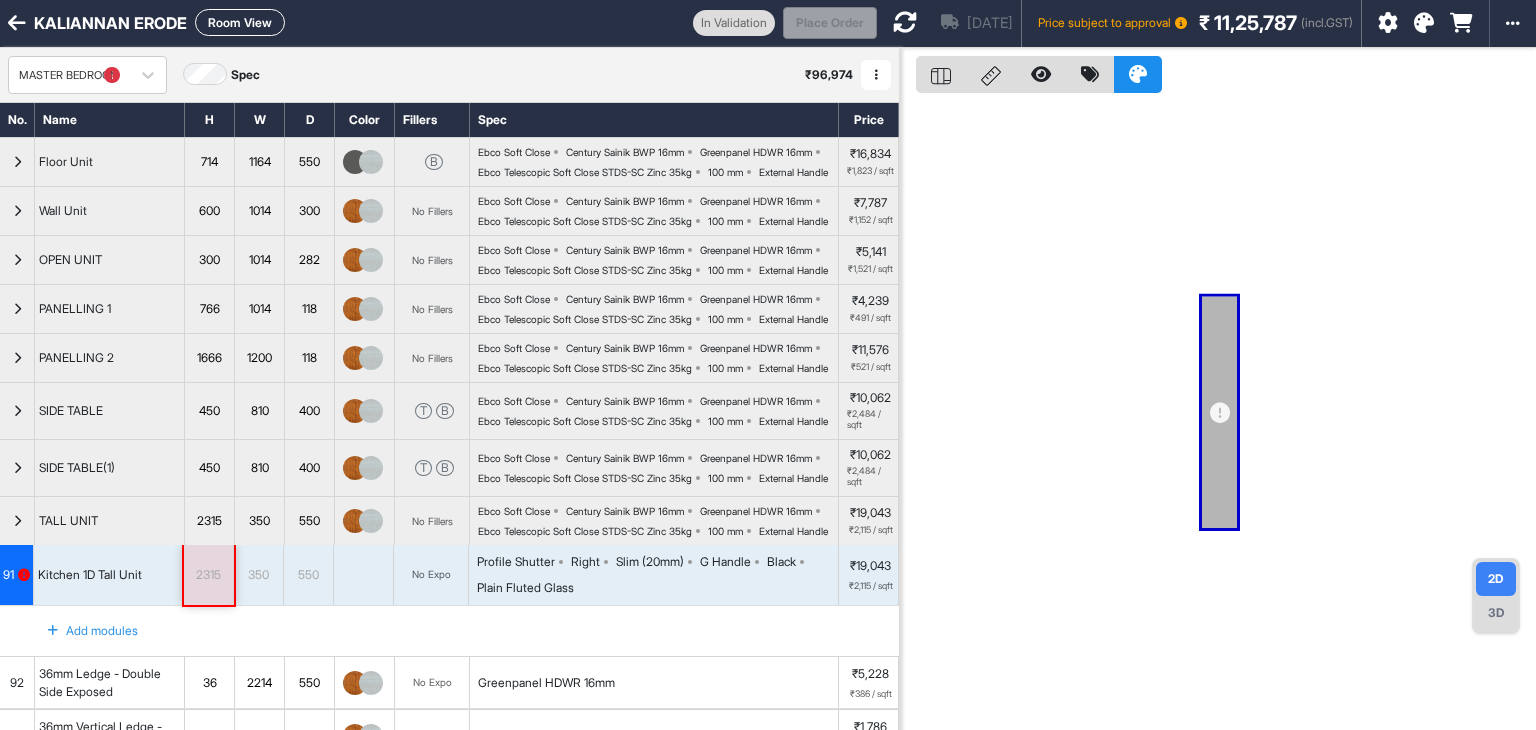 scroll, scrollTop: 0, scrollLeft: 0, axis: both 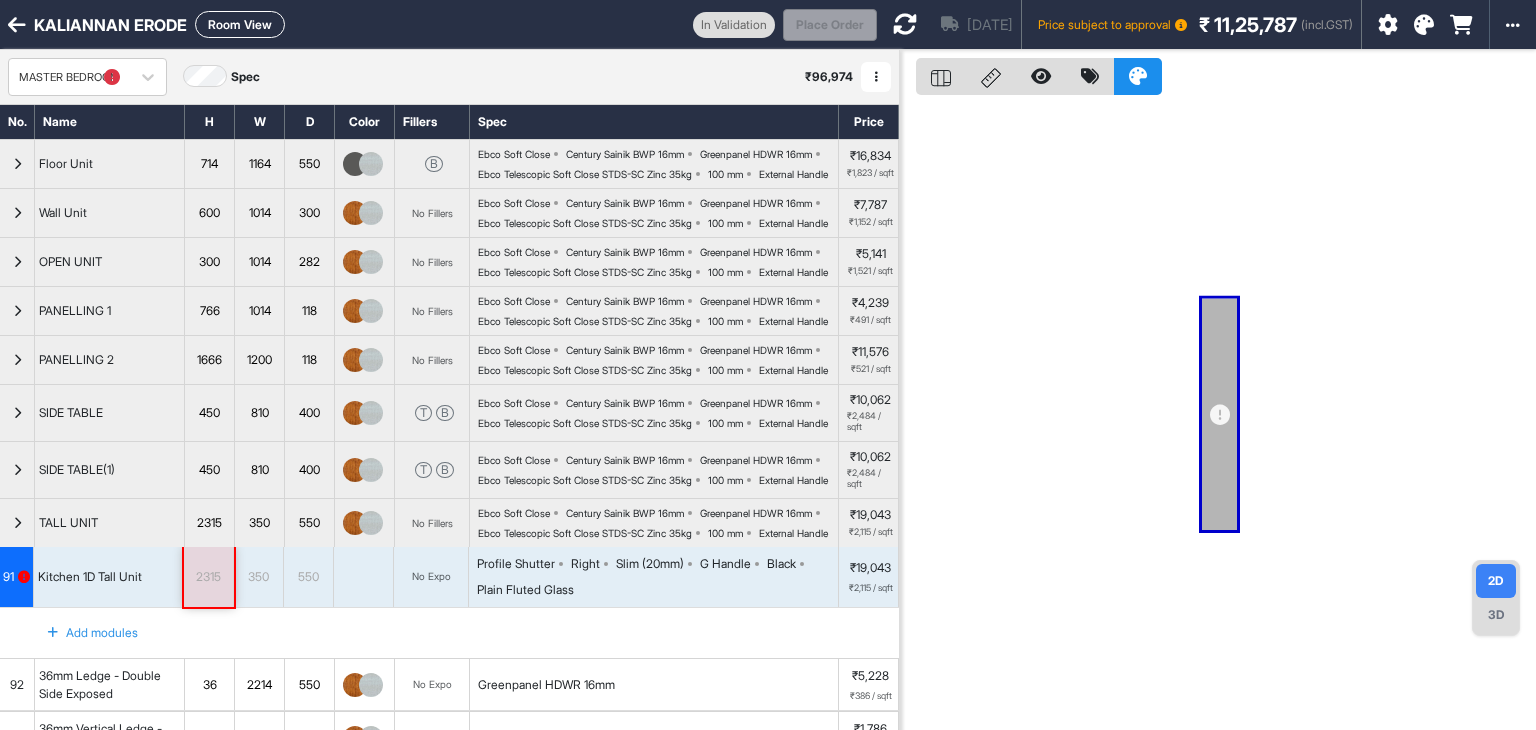 click at bounding box center (905, 24) 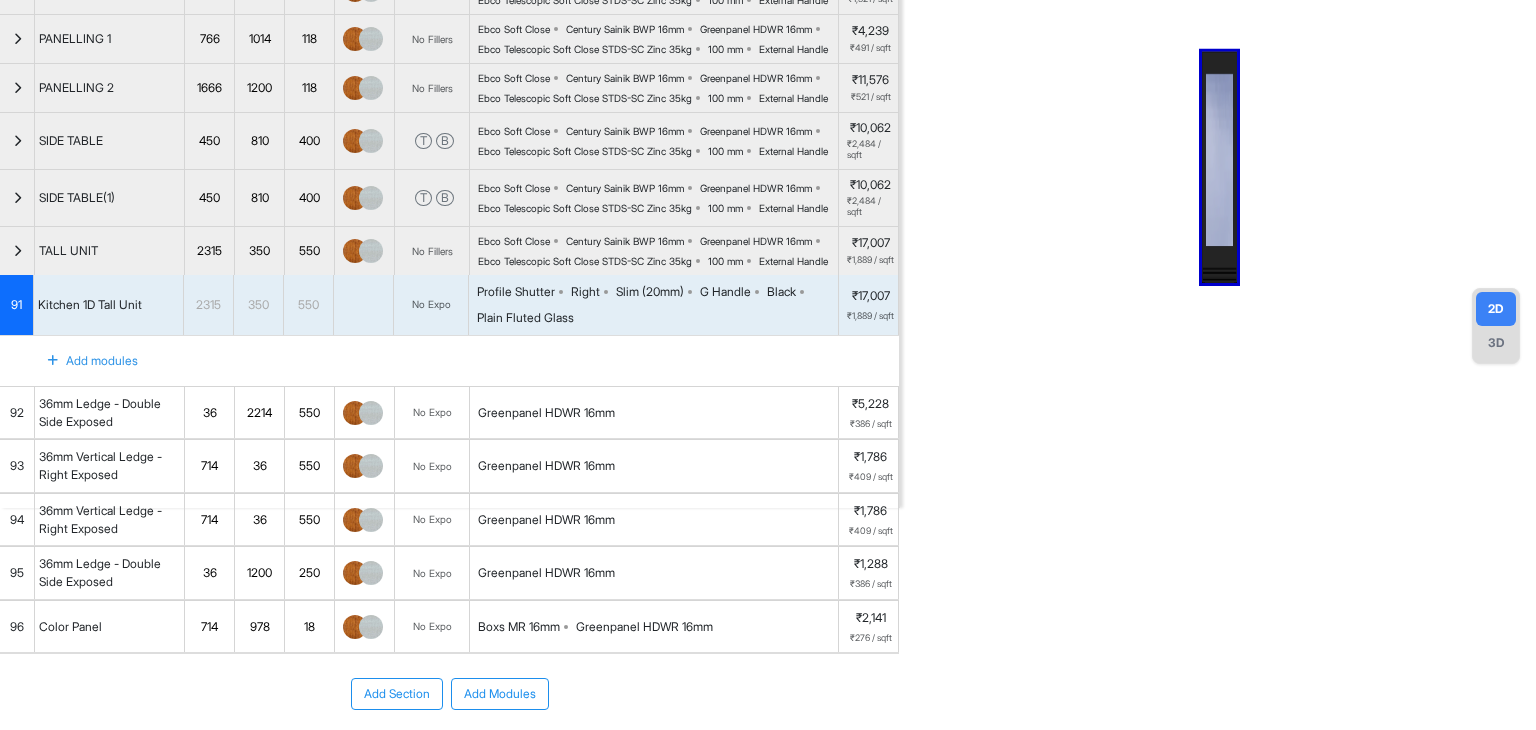 scroll, scrollTop: 275, scrollLeft: 0, axis: vertical 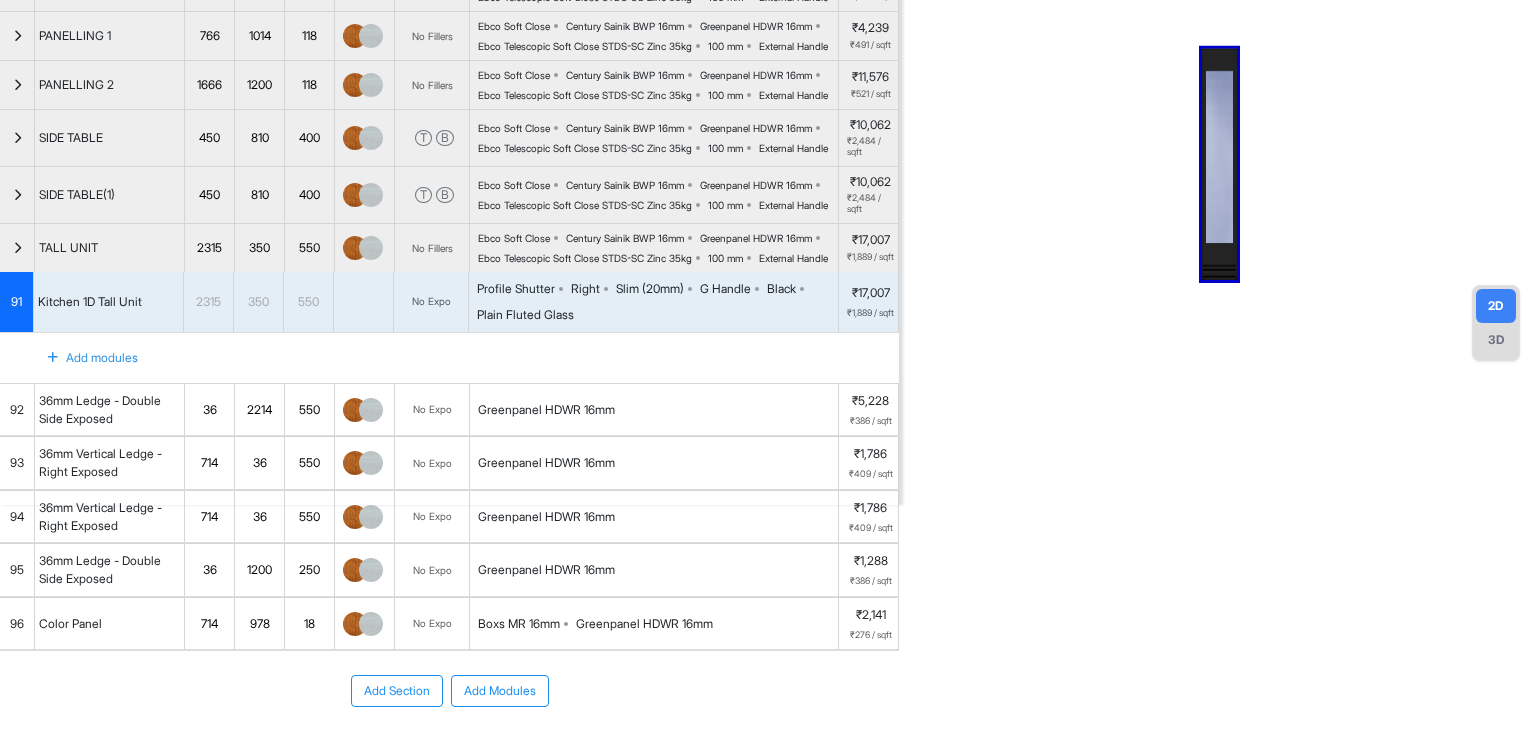 click at bounding box center [371, 248] 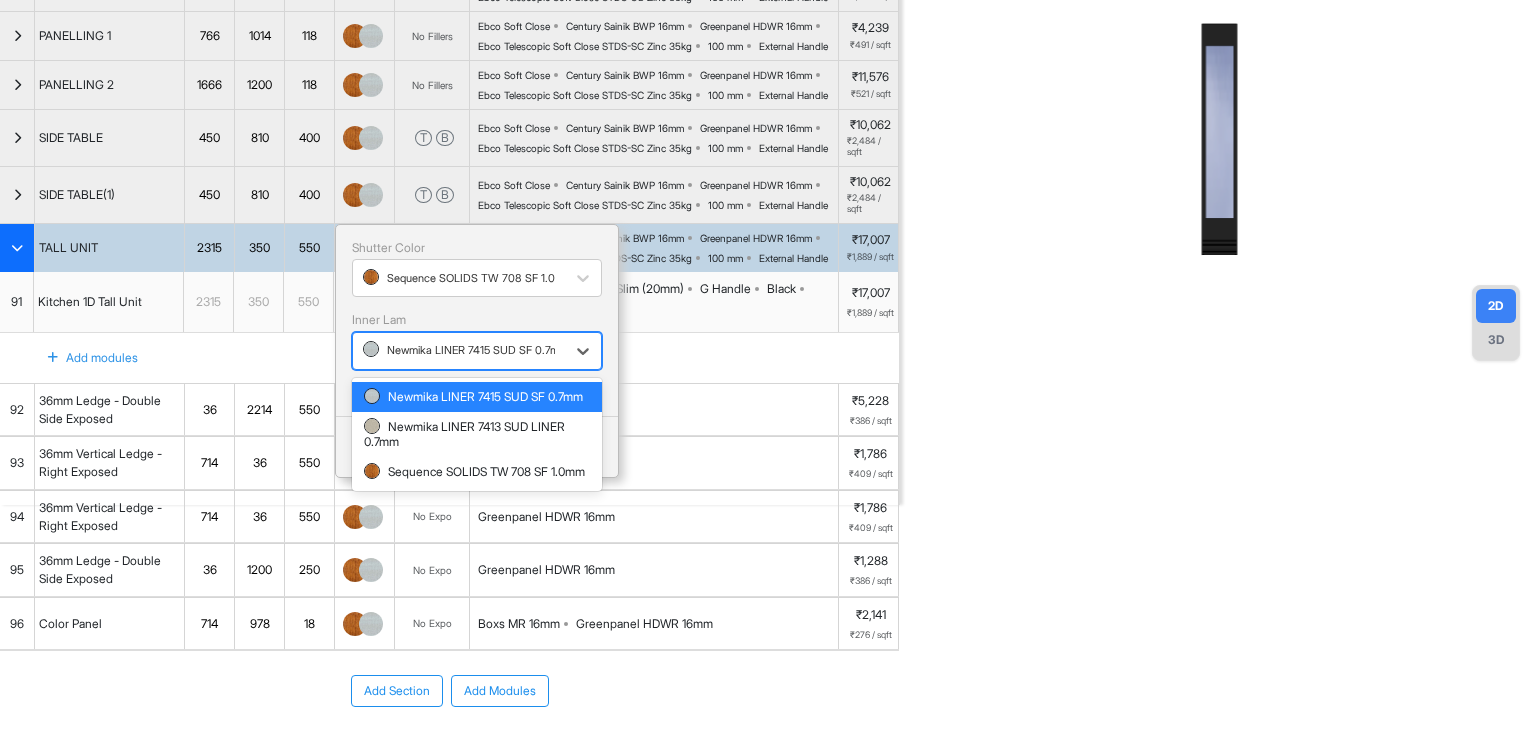 click at bounding box center (459, 351) 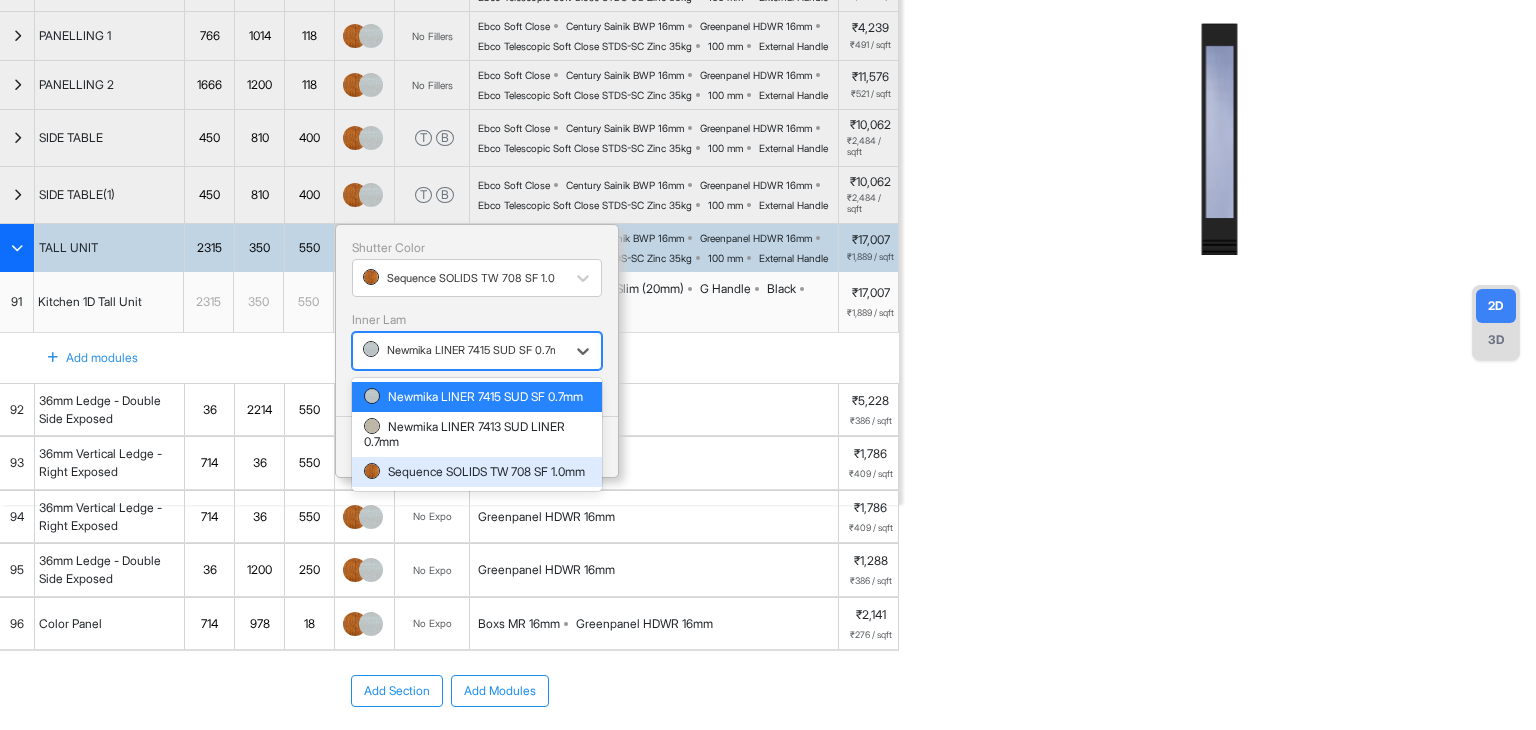 click on "Sequence SOLIDS TW 708 SF 1.0mm" at bounding box center (477, 472) 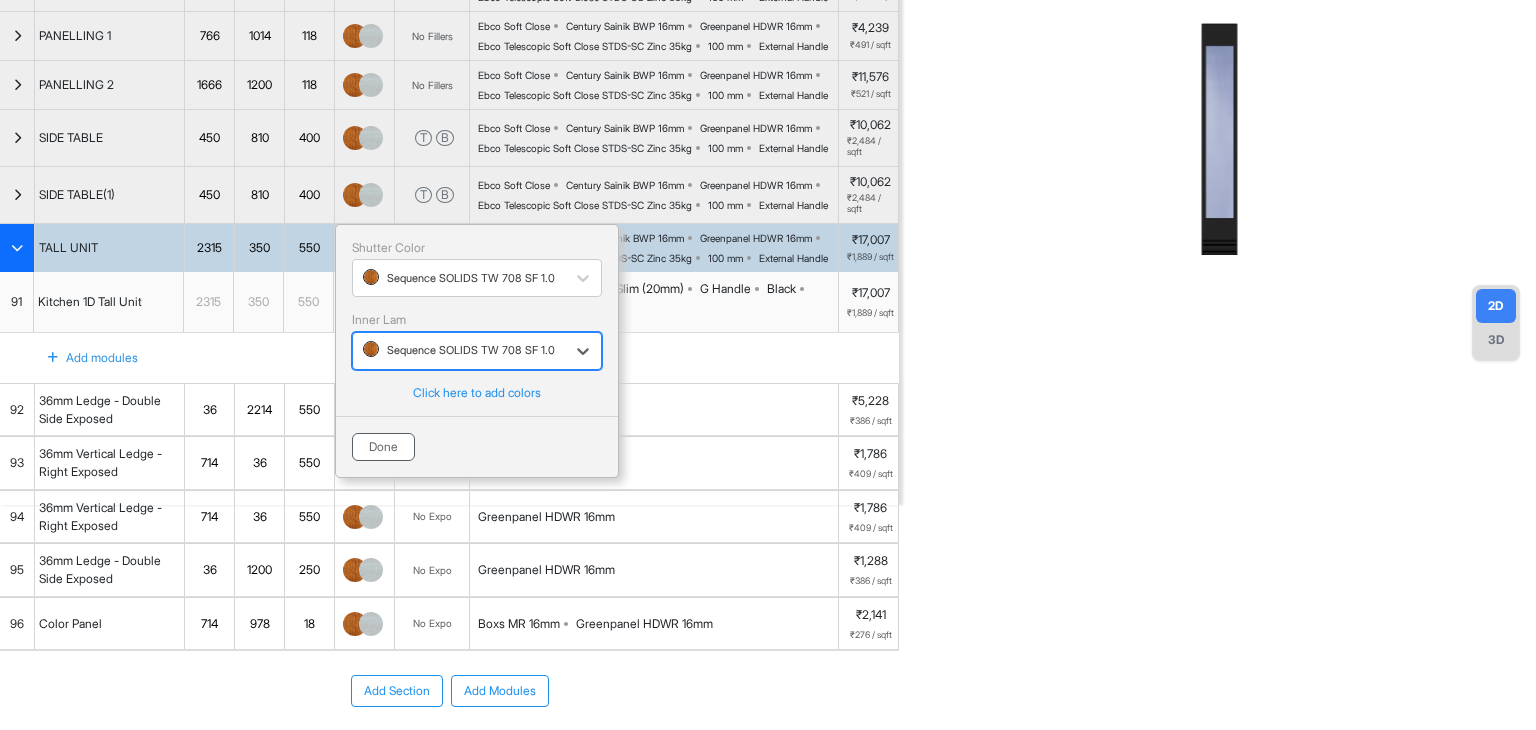 click on "Done" at bounding box center [383, 447] 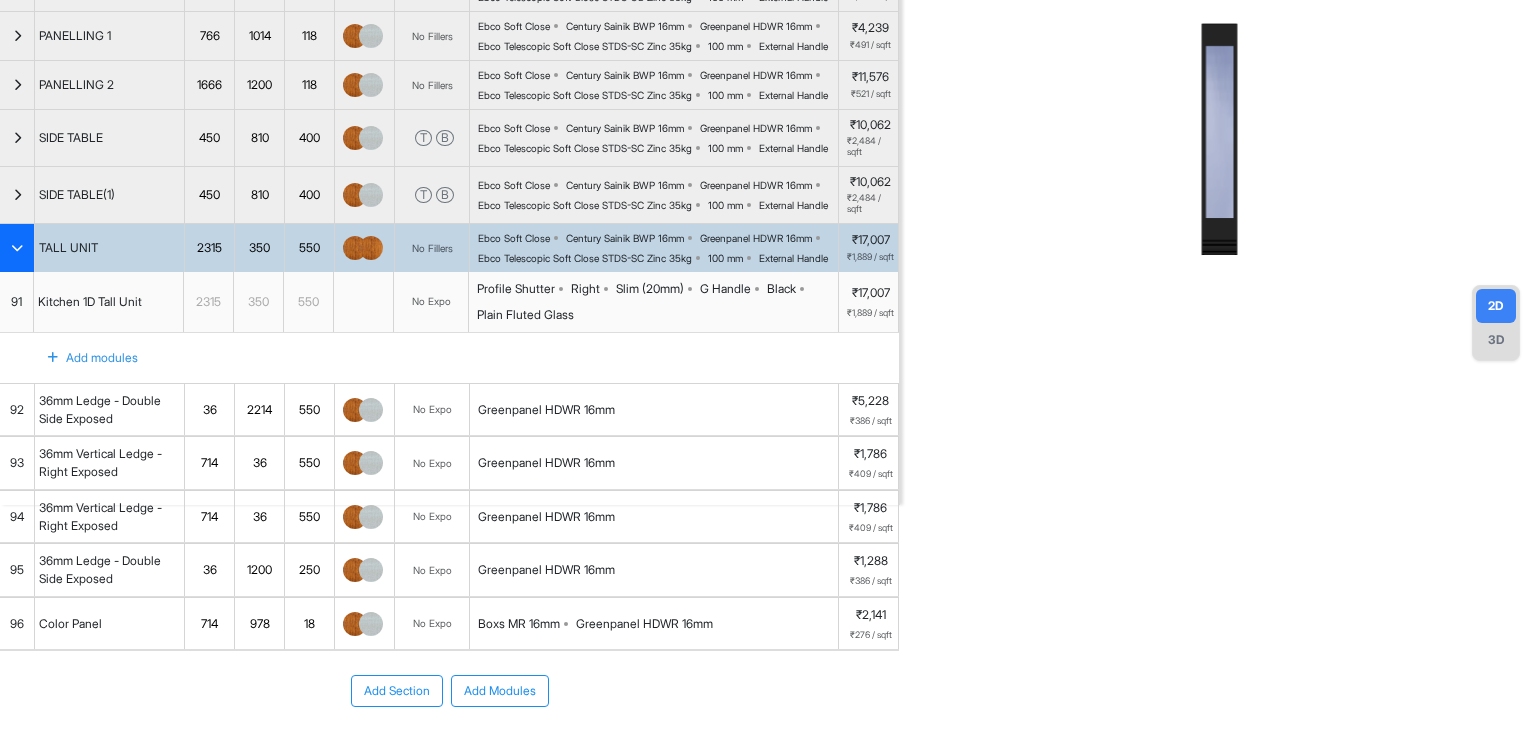 scroll, scrollTop: 0, scrollLeft: 0, axis: both 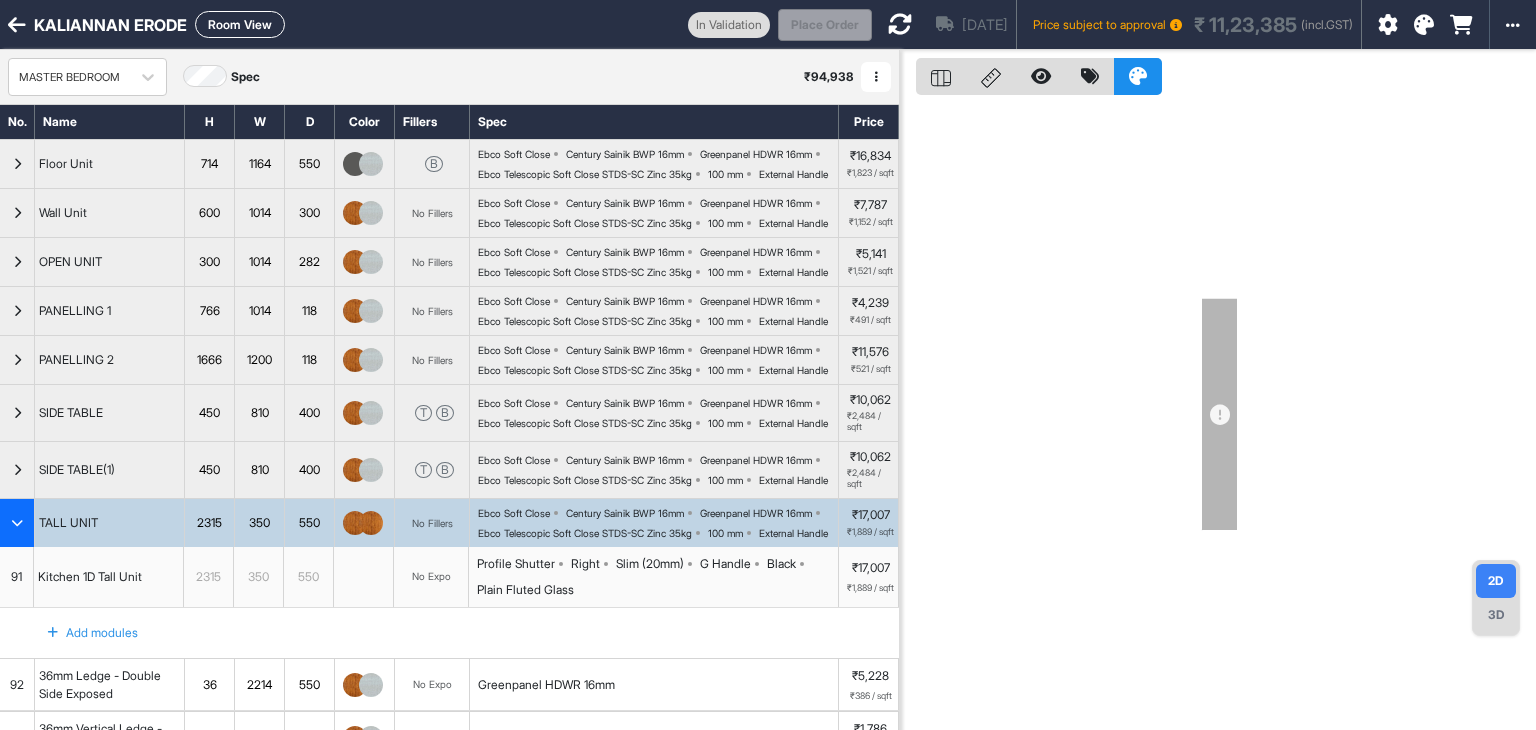 click at bounding box center [900, 24] 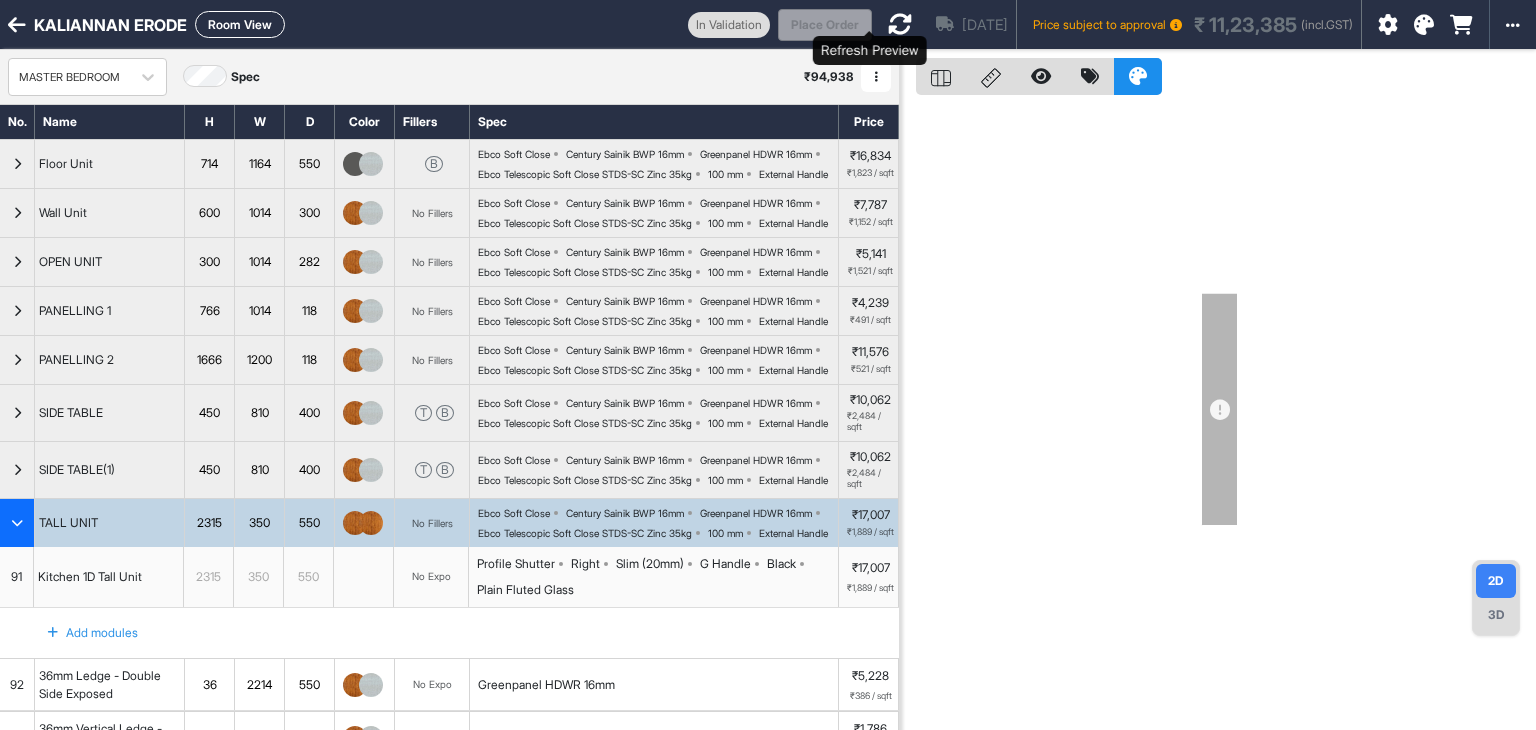 click at bounding box center (900, 24) 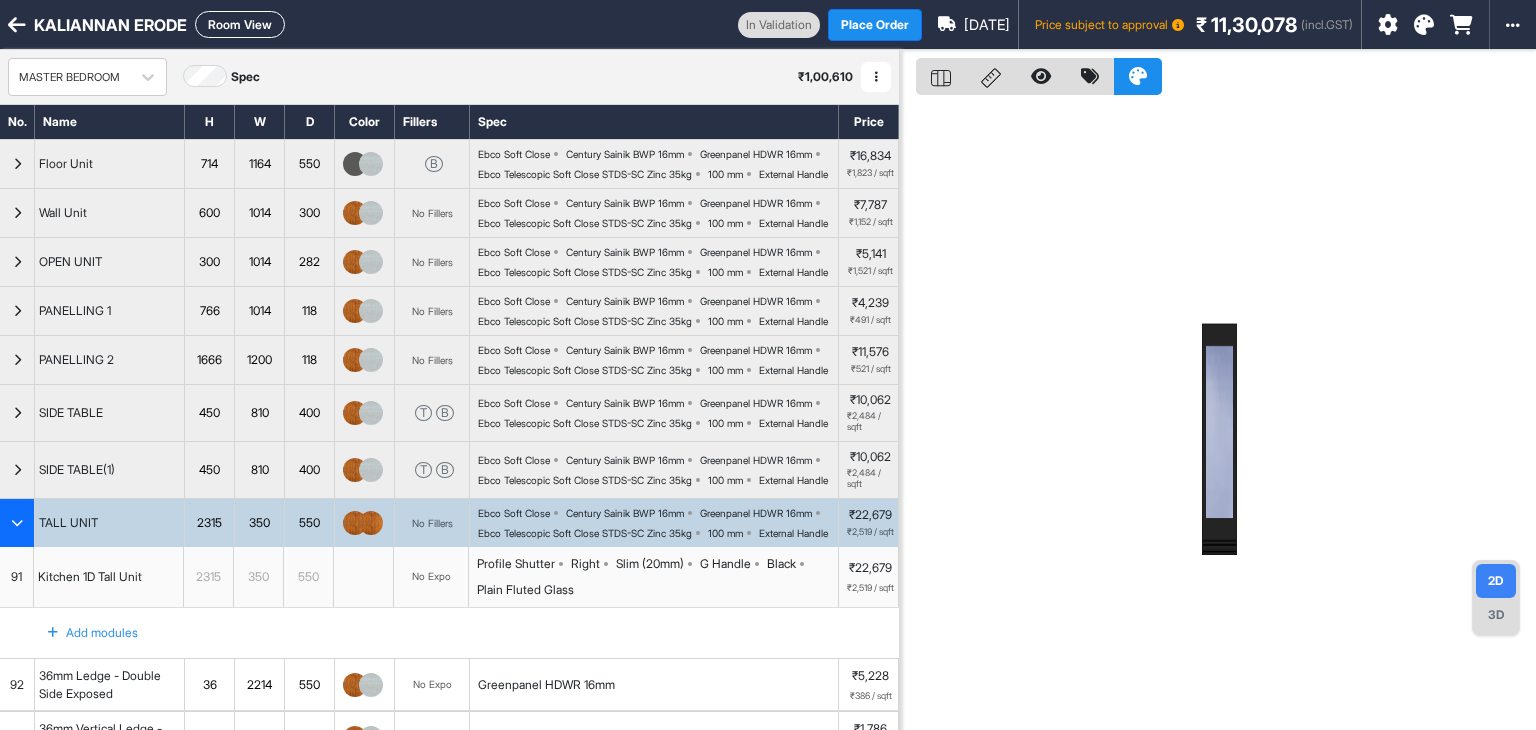 click on "Room View" at bounding box center [240, 24] 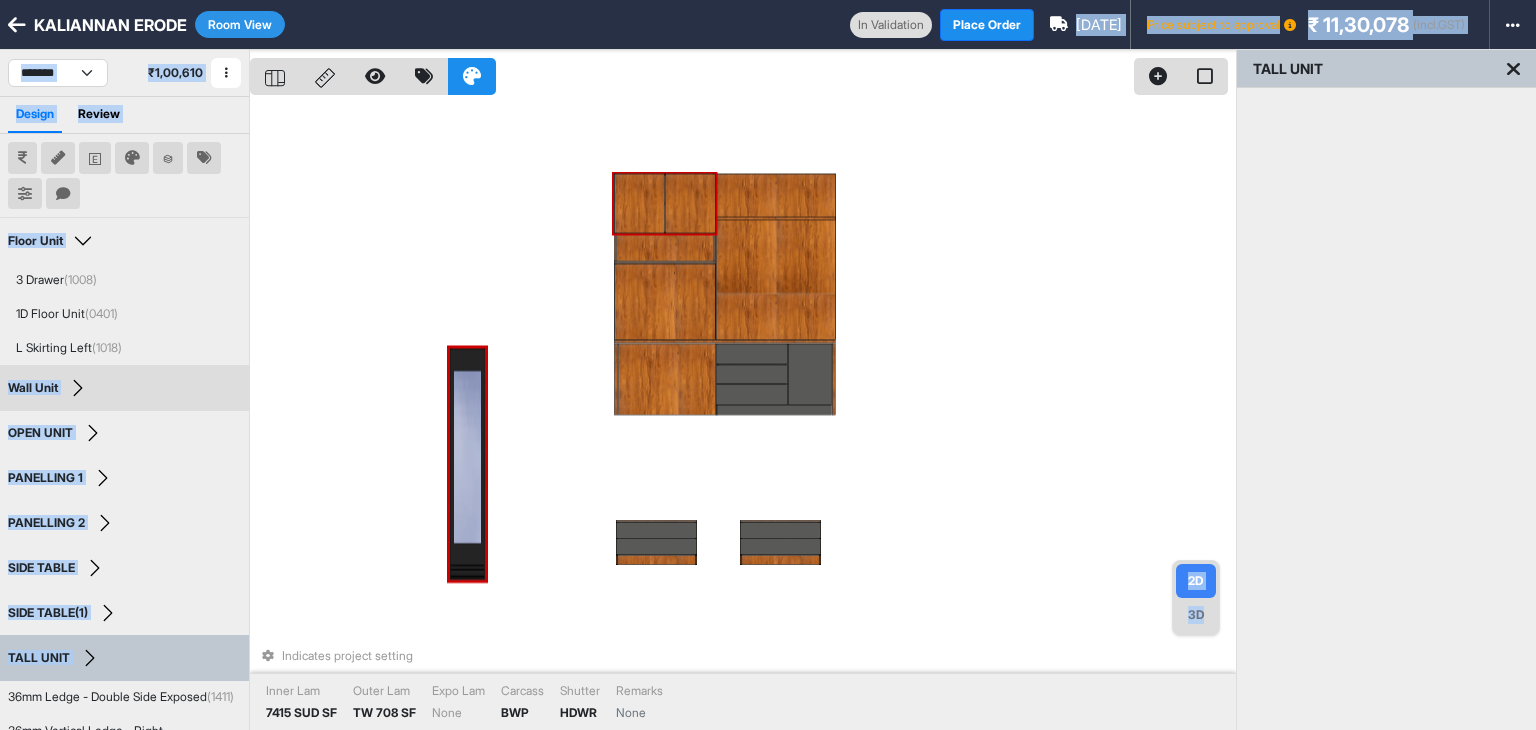 click at bounding box center [639, 203] 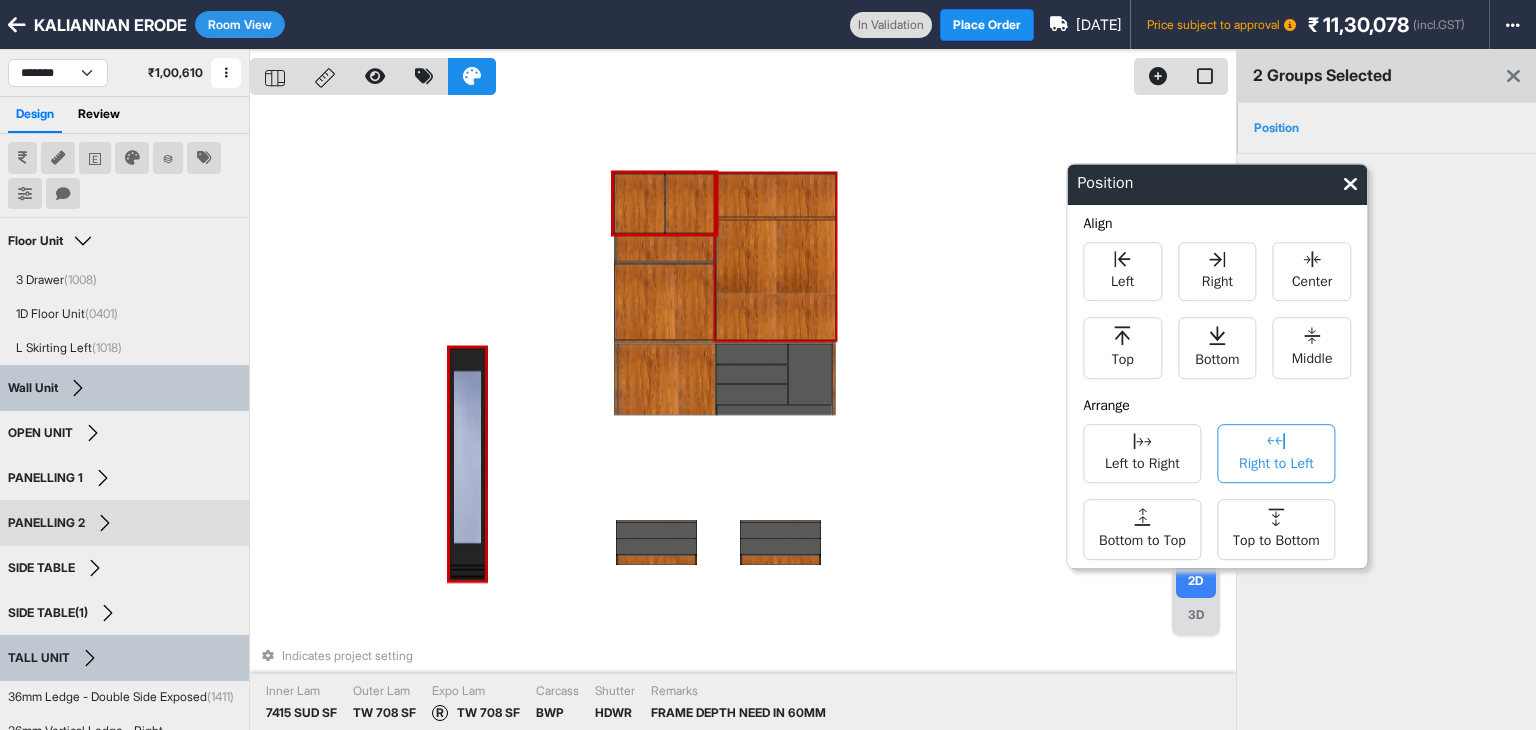 click on "Right to Left" at bounding box center [1276, 453] 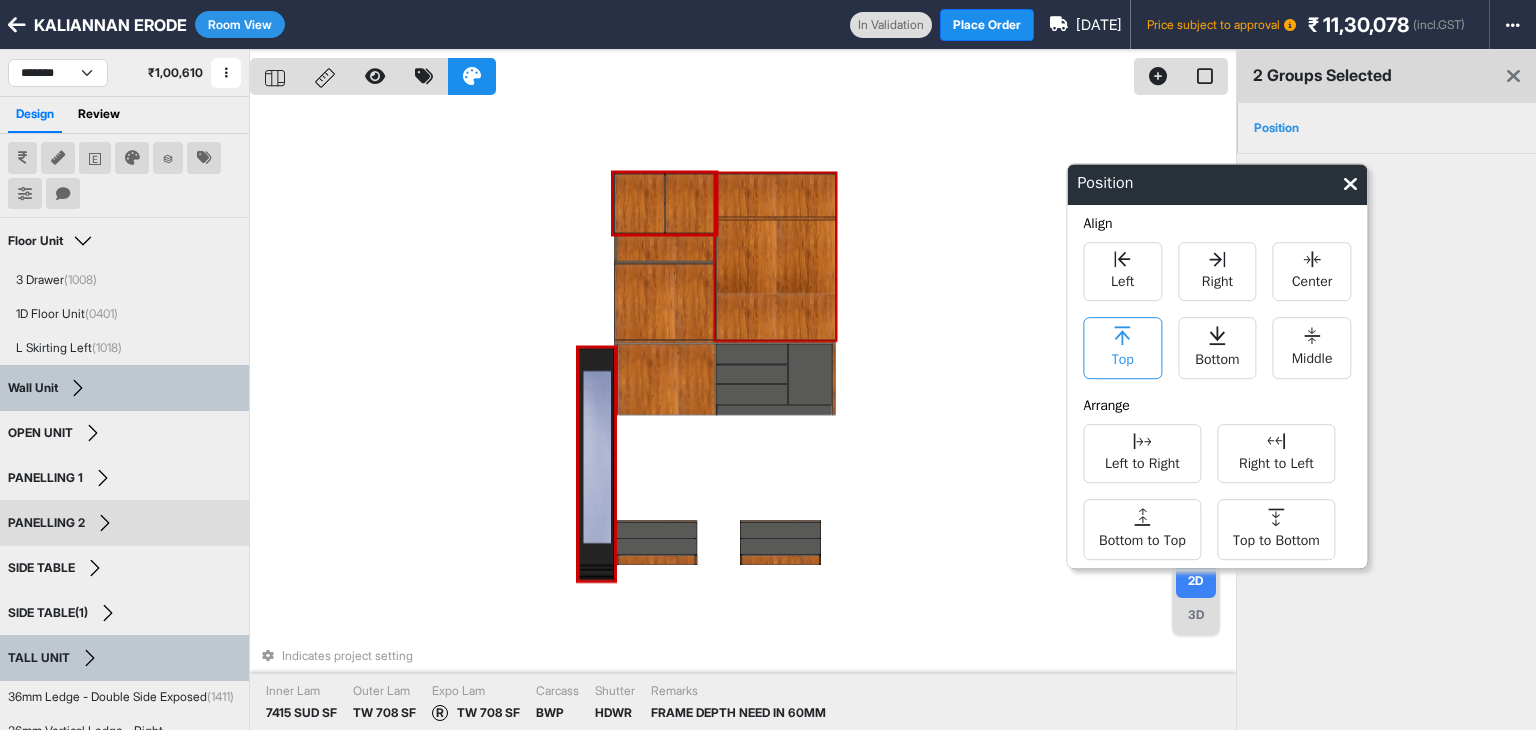 click on "Top" at bounding box center [1122, 348] 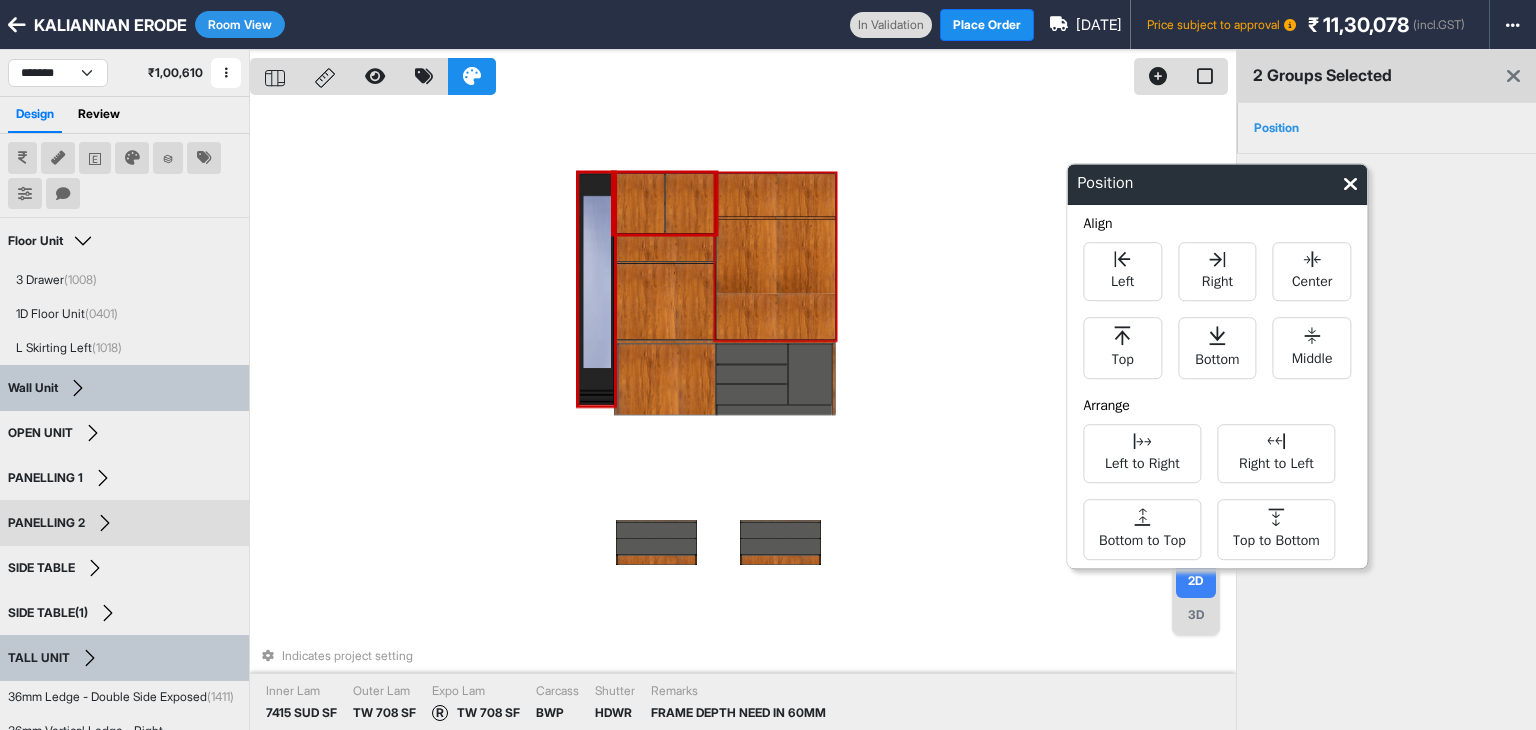 click on "Indicates project setting Inner Lam 7415 SUD SF Outer Lam TW 708 SF Expo Lam R TW 708 SF Carcass BWP Shutter HDWR Remarks FRAME DEPTH NEED IN 60MM" at bounding box center (743, 415) 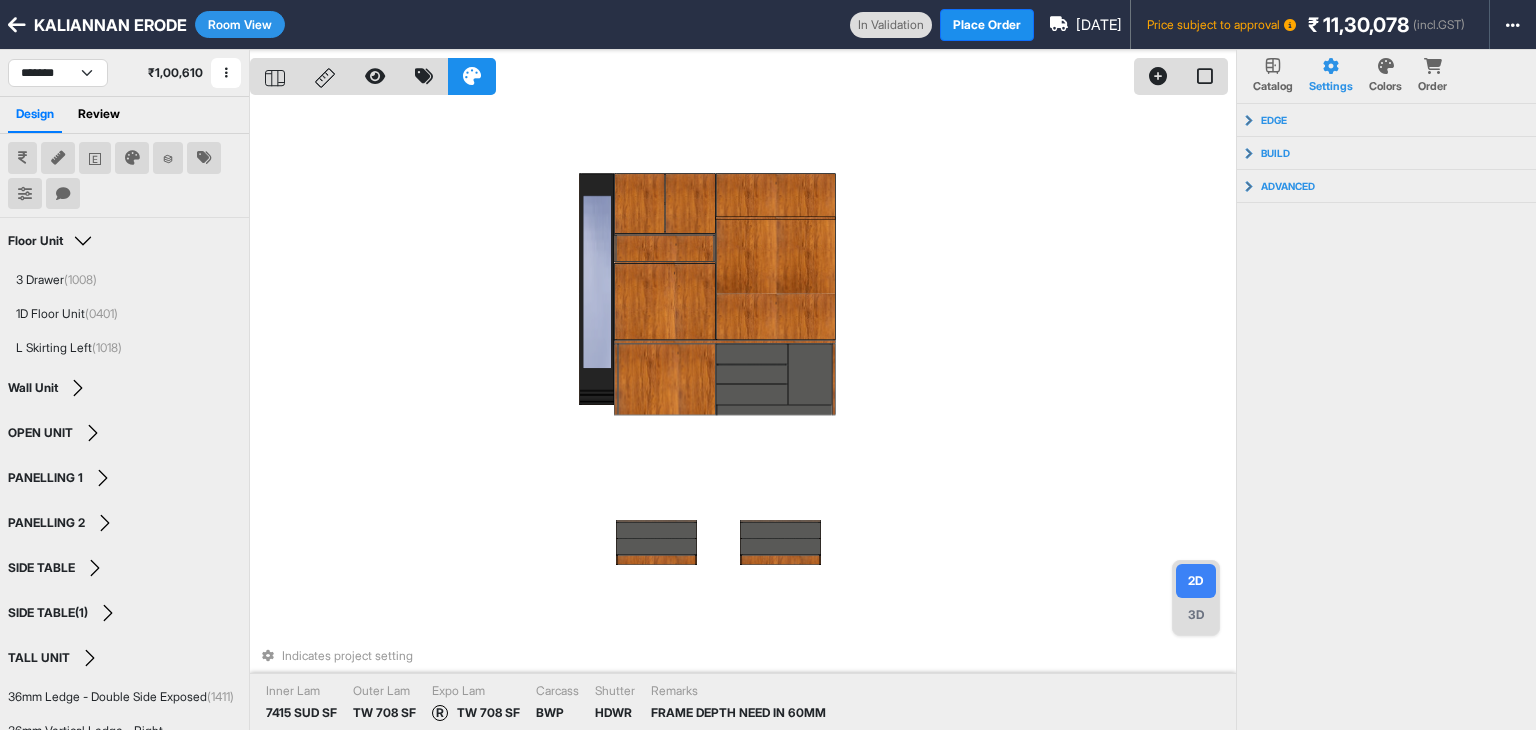 click on "Room View" at bounding box center (240, 24) 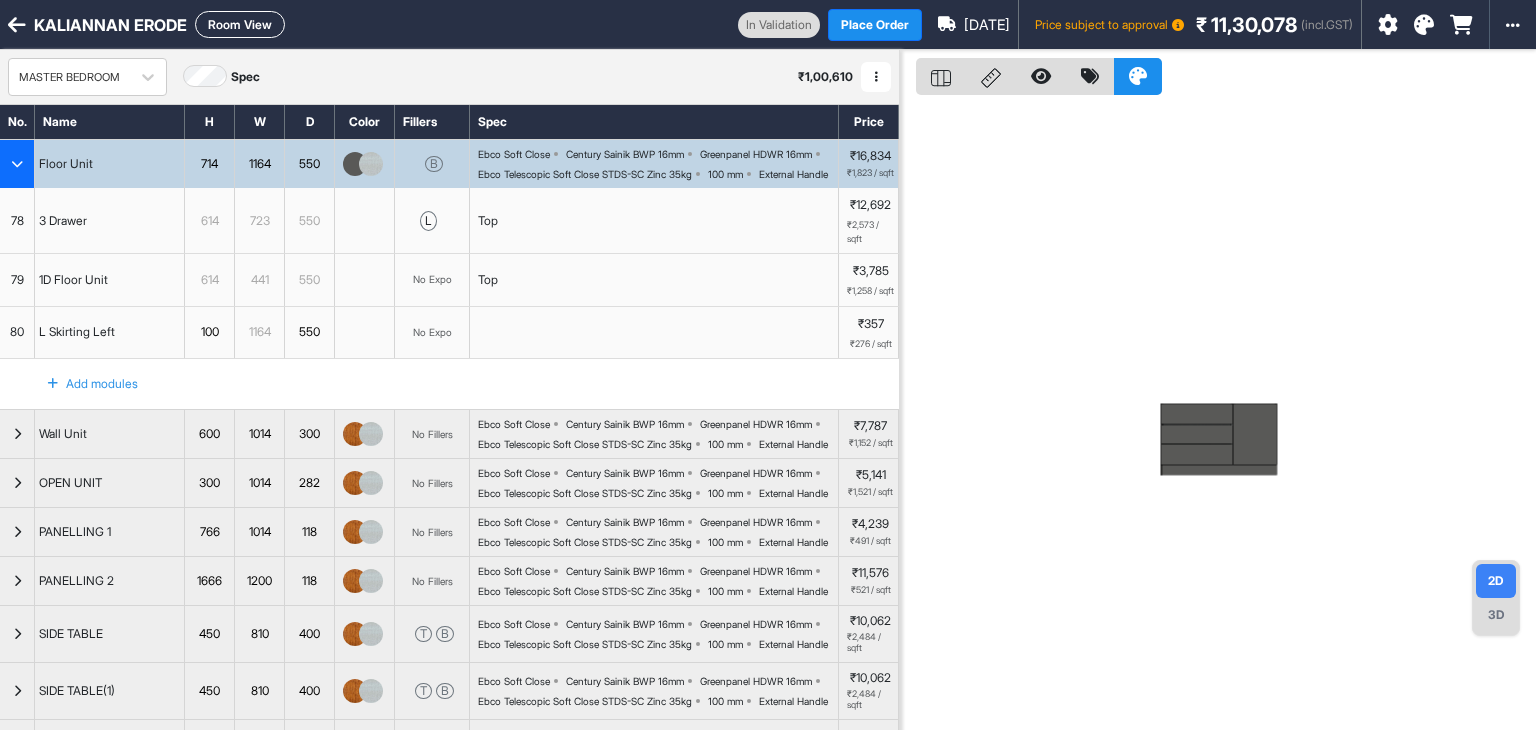 click at bounding box center (17, 164) 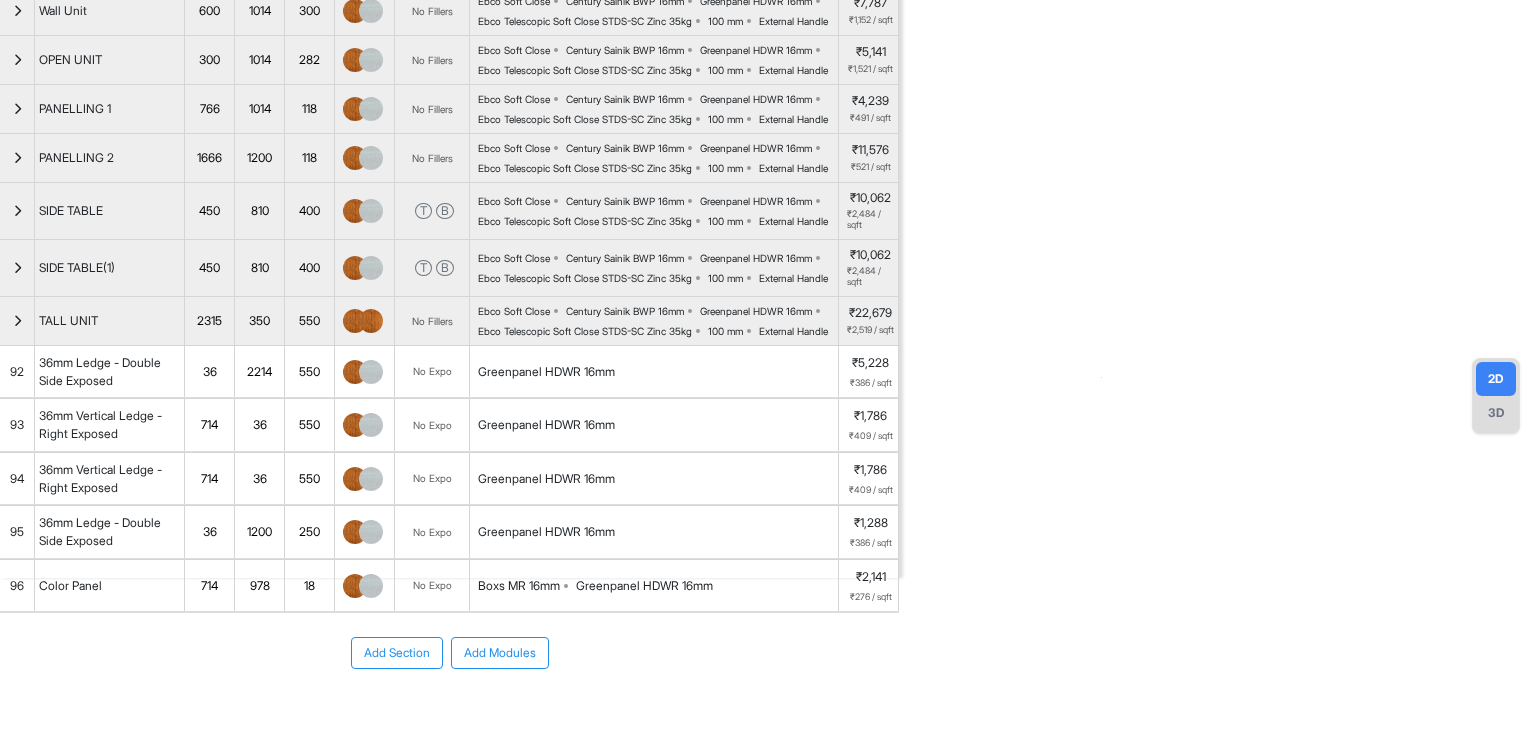 scroll, scrollTop: 204, scrollLeft: 0, axis: vertical 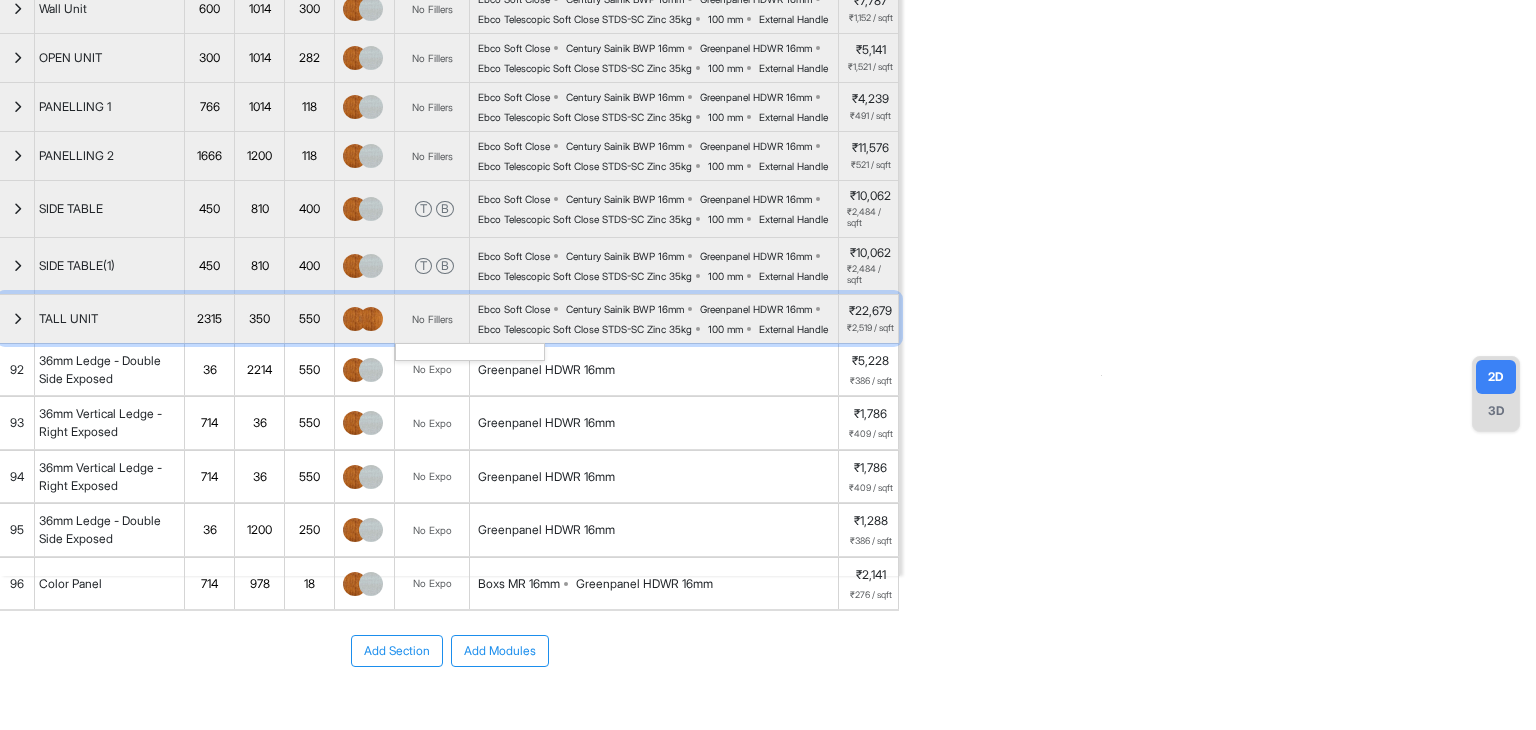 click on "No Fillers" at bounding box center [432, 319] 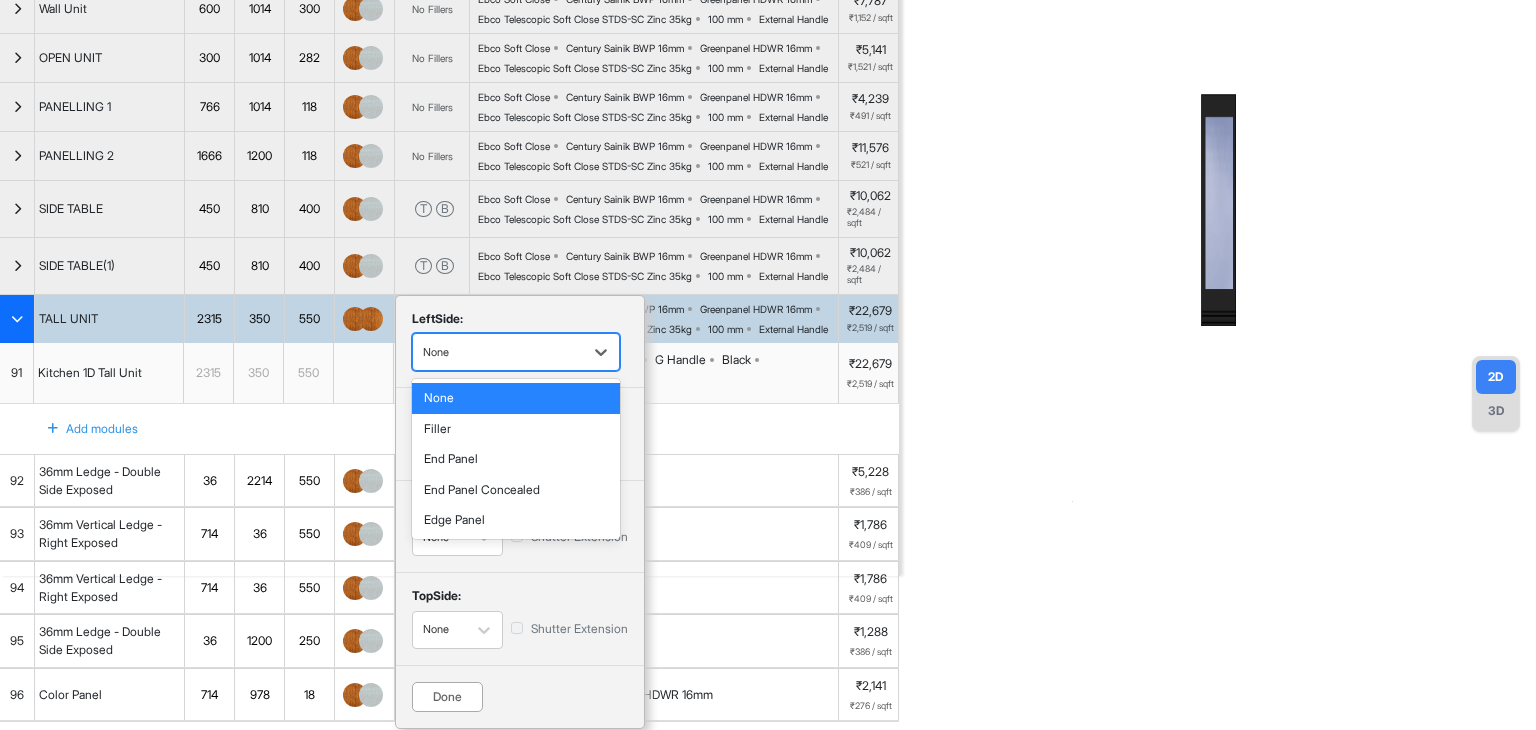 click at bounding box center (498, 352) 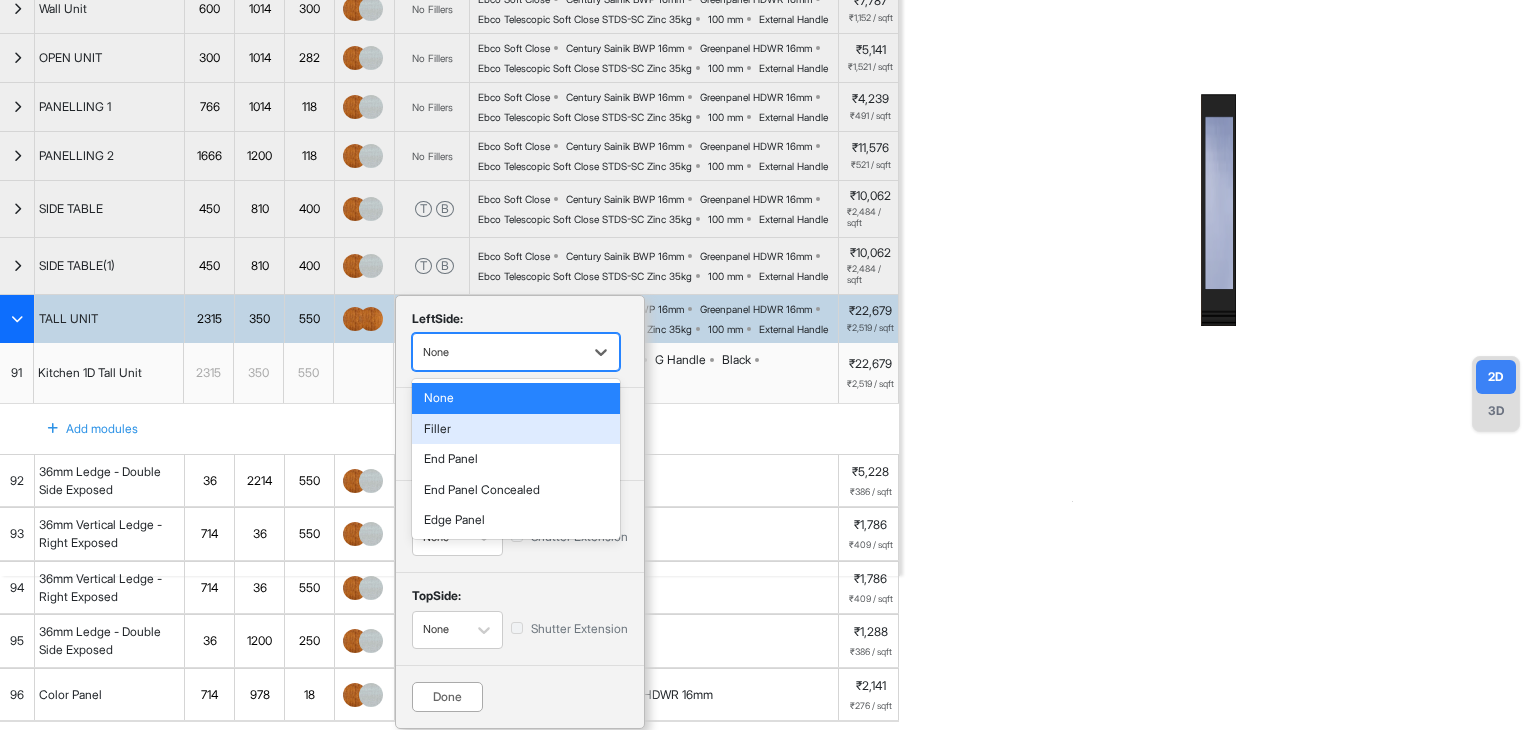 click on "Filler" at bounding box center [516, 429] 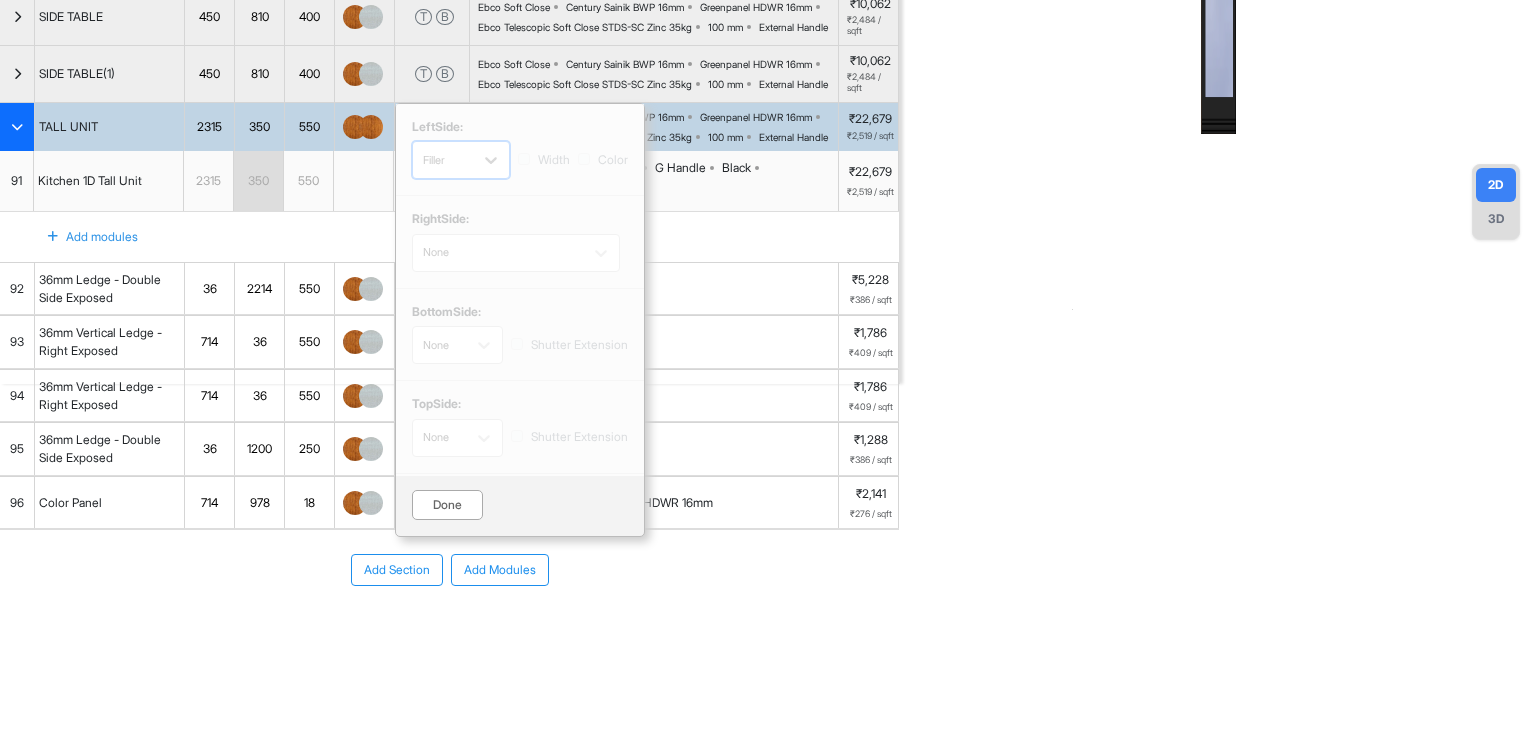 scroll, scrollTop: 541, scrollLeft: 0, axis: vertical 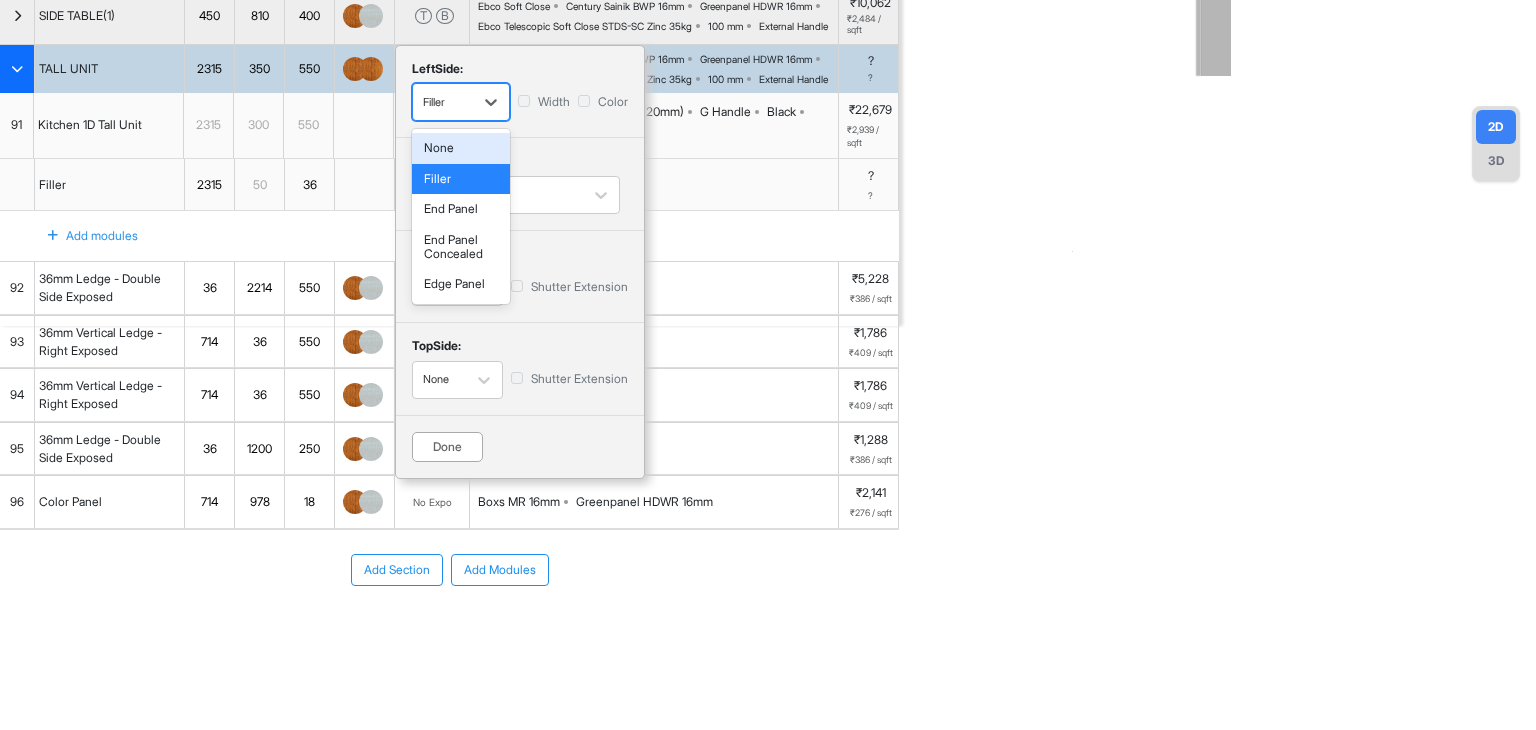 drag, startPoint x: 464, startPoint y: 134, endPoint x: 464, endPoint y: 145, distance: 11 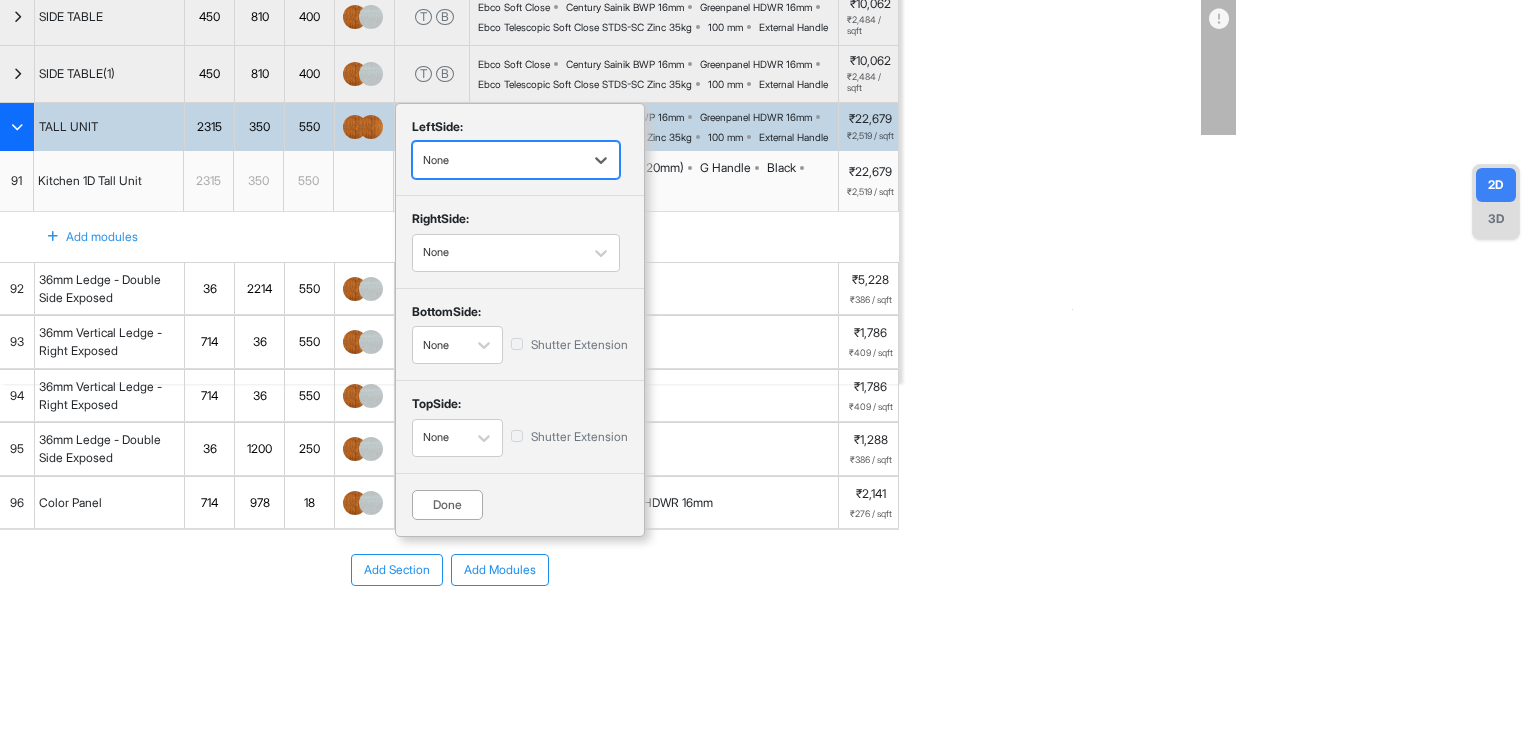 click on "Done" at bounding box center [447, 505] 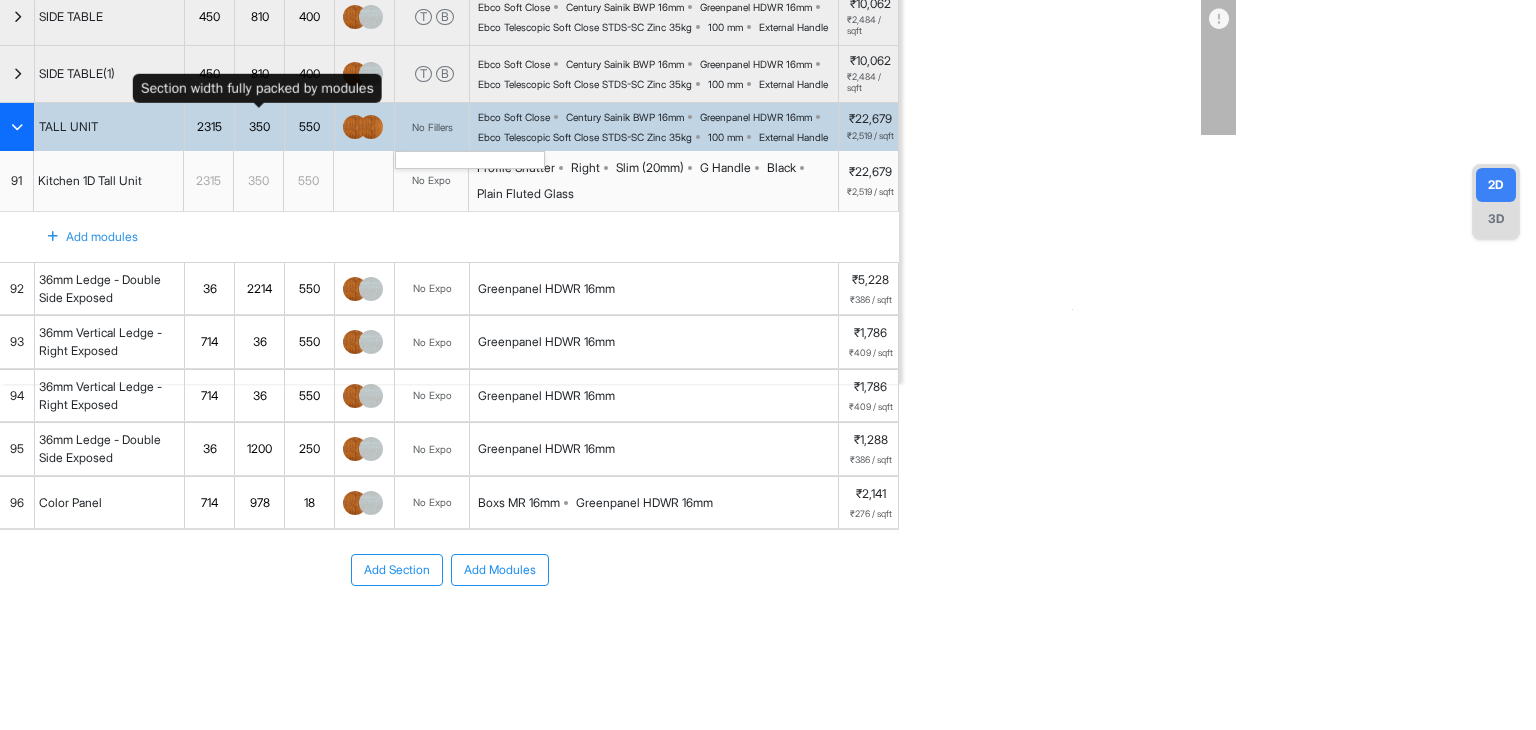 click on "350" at bounding box center [259, 127] 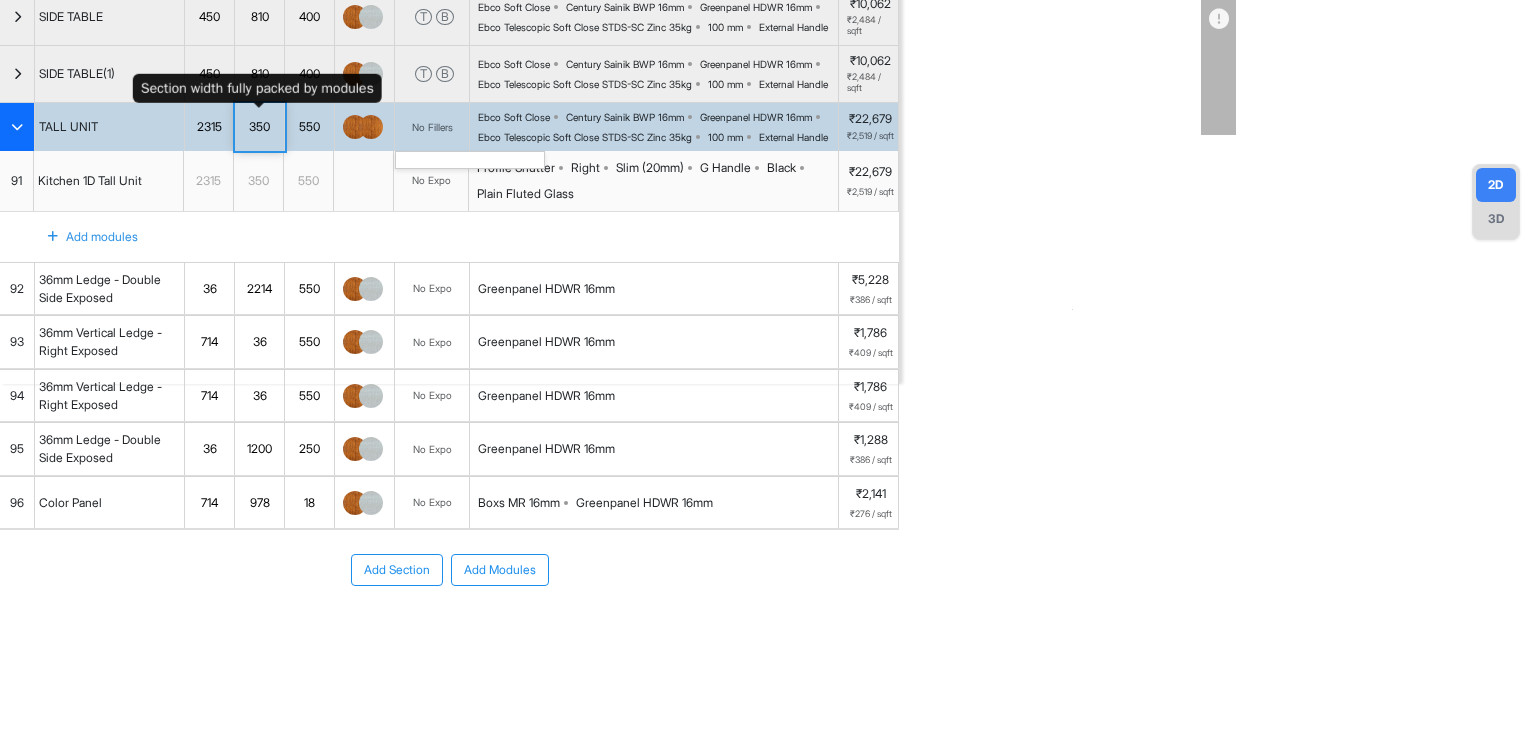 click on "350" at bounding box center [259, 127] 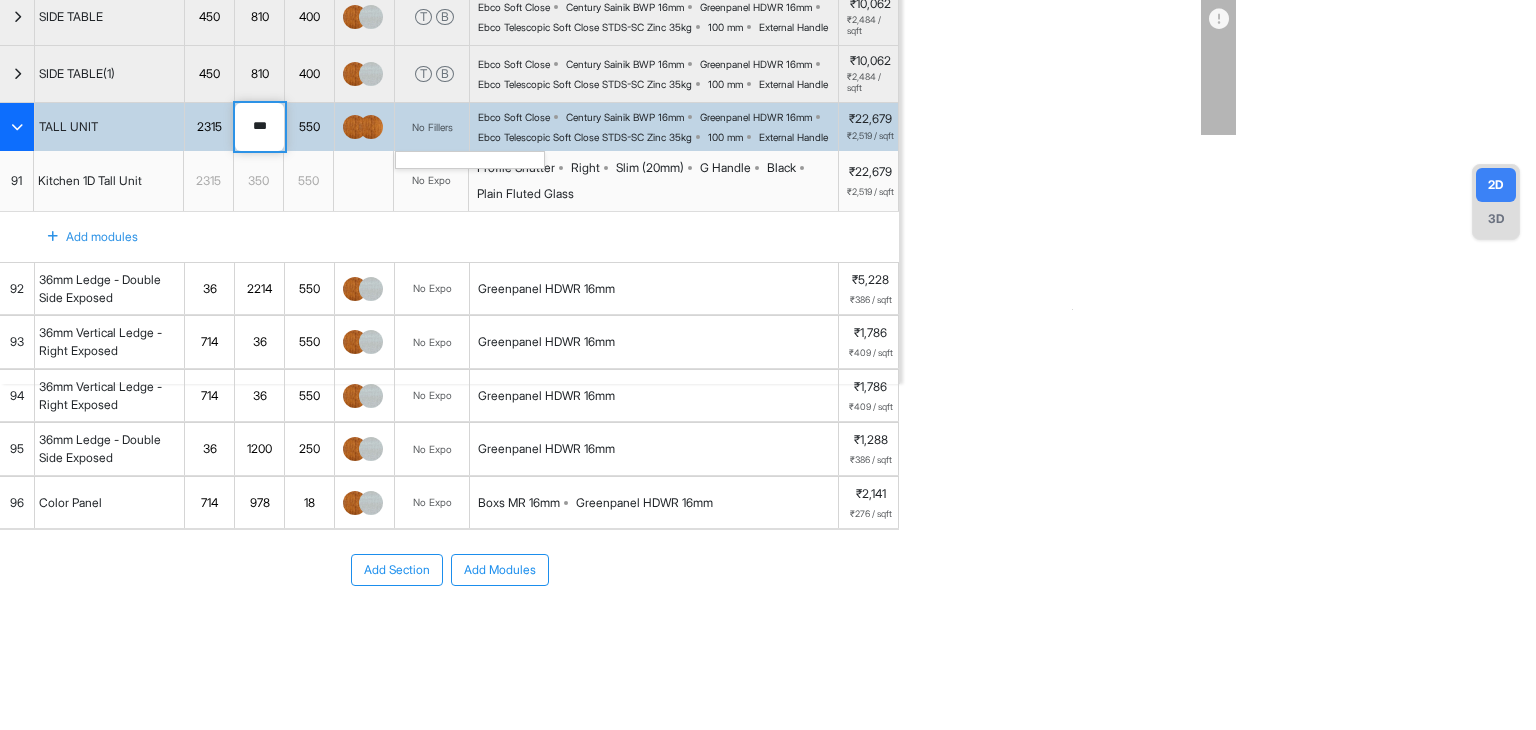 drag, startPoint x: 274, startPoint y: 111, endPoint x: 235, endPoint y: 109, distance: 39.051247 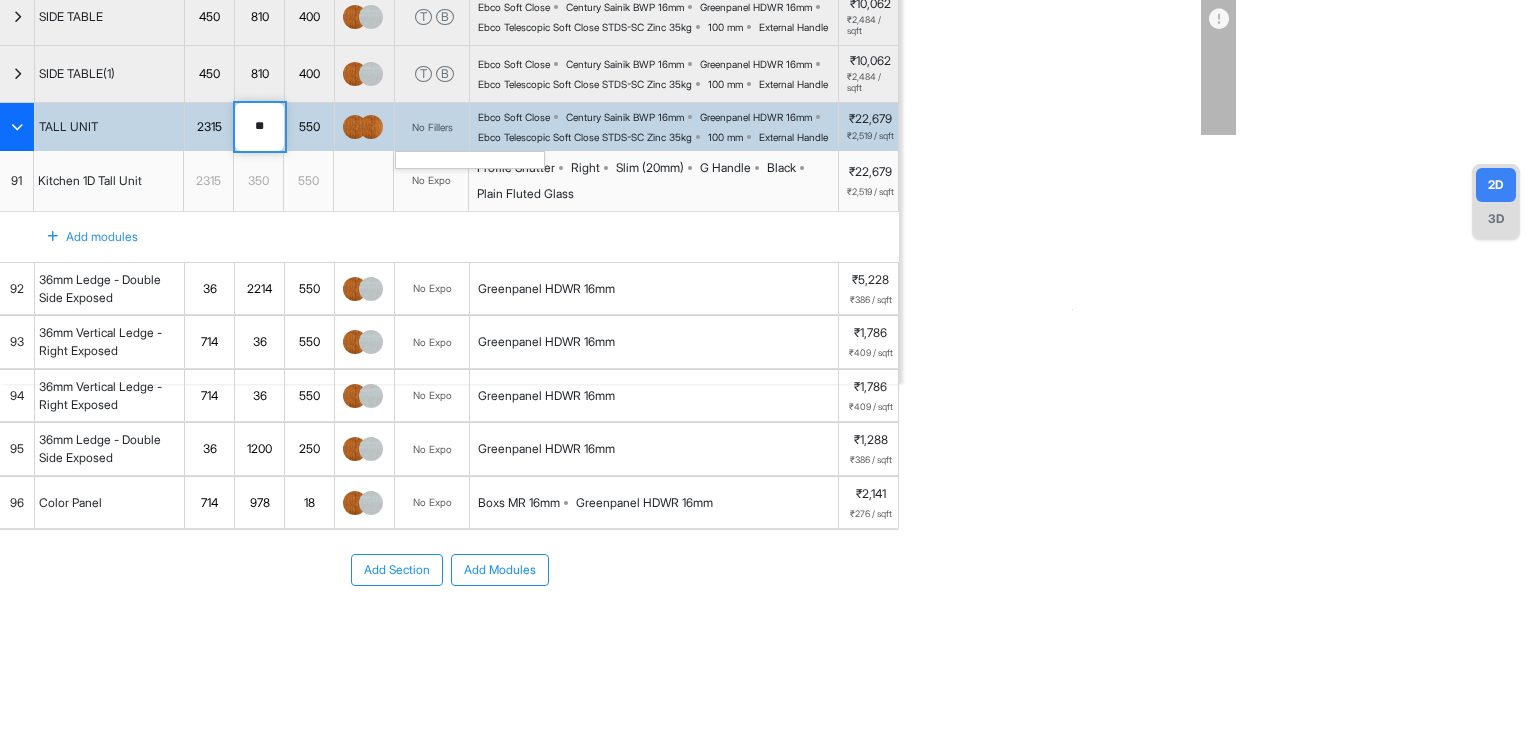type on "***" 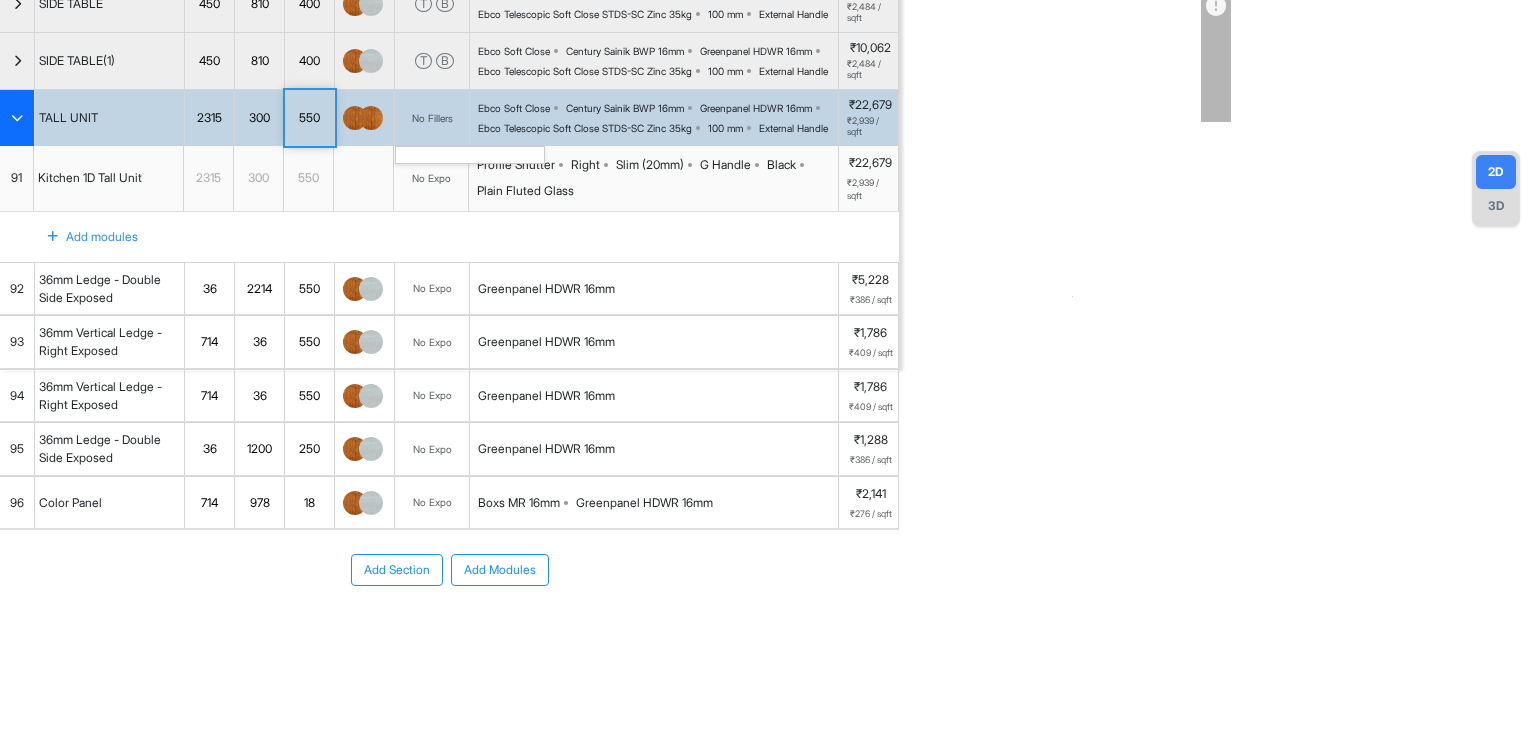 click at bounding box center [17, 118] 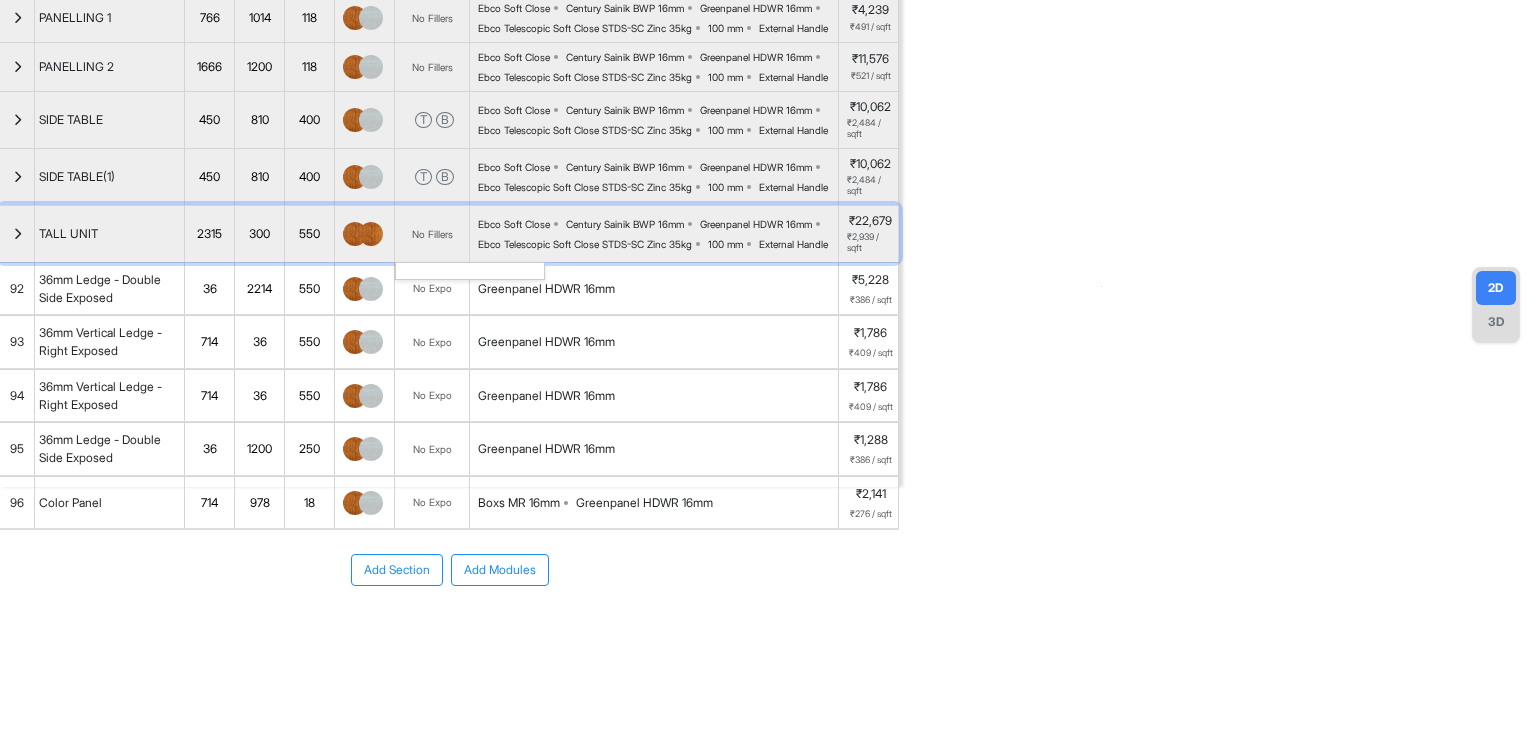 scroll, scrollTop: 0, scrollLeft: 0, axis: both 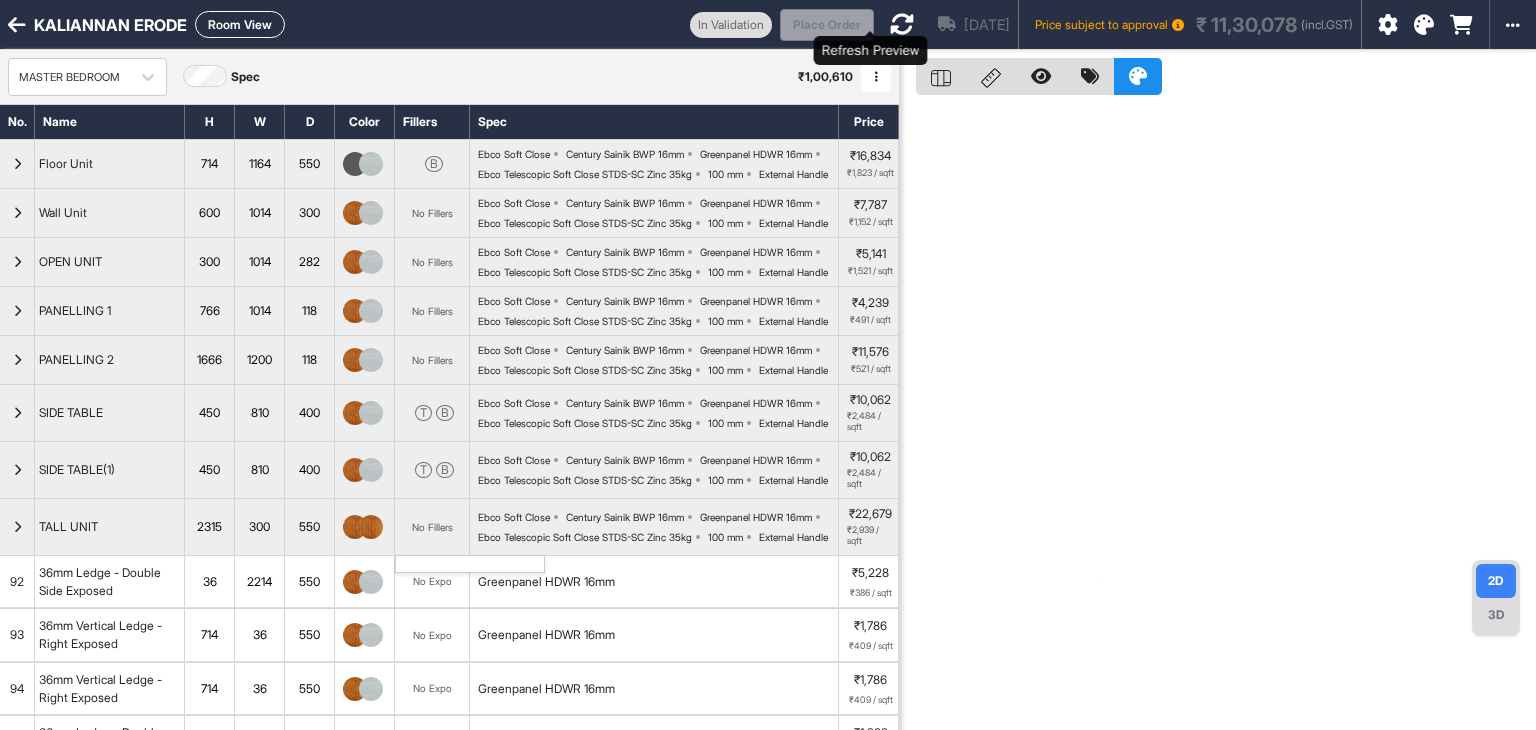 click at bounding box center [902, 24] 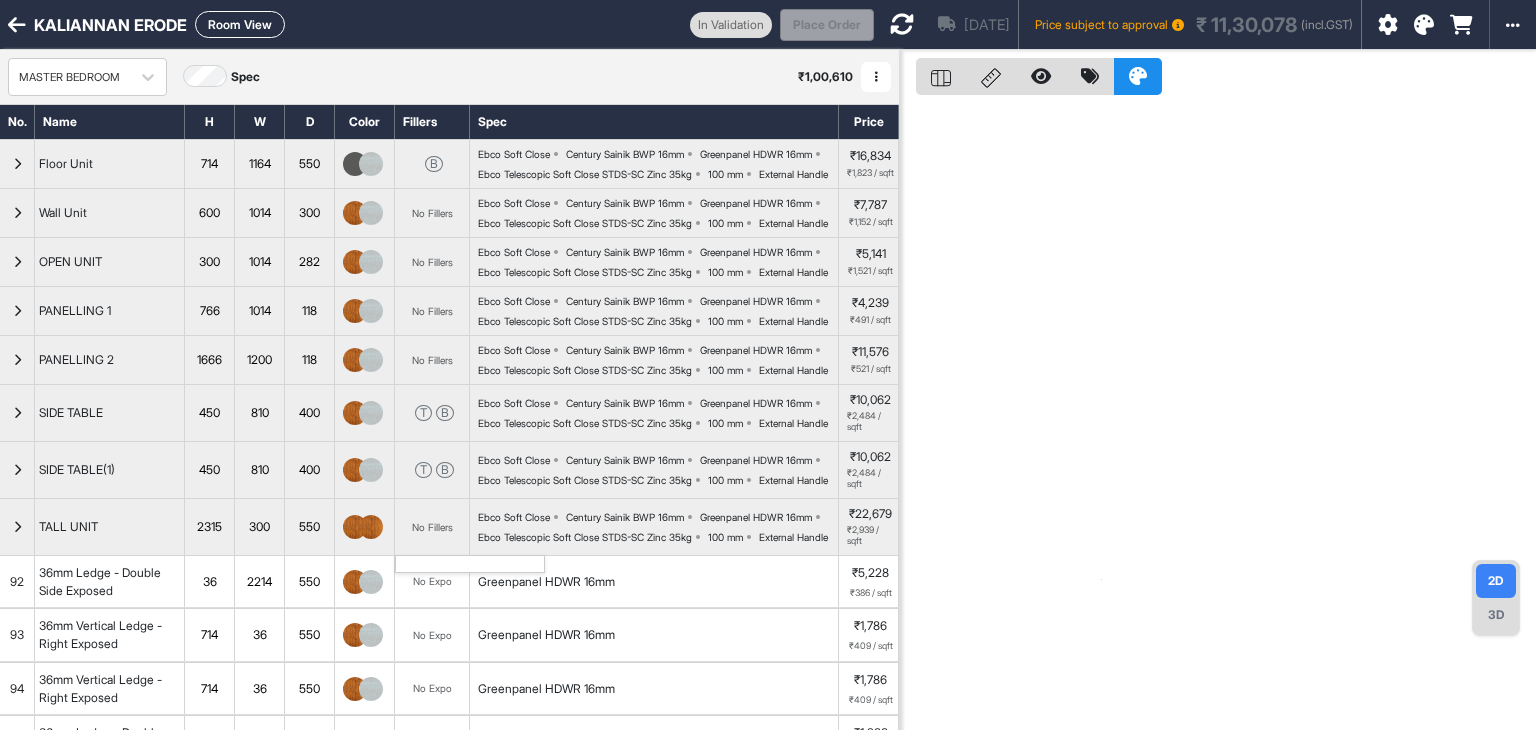 click on "Room View" at bounding box center (240, 24) 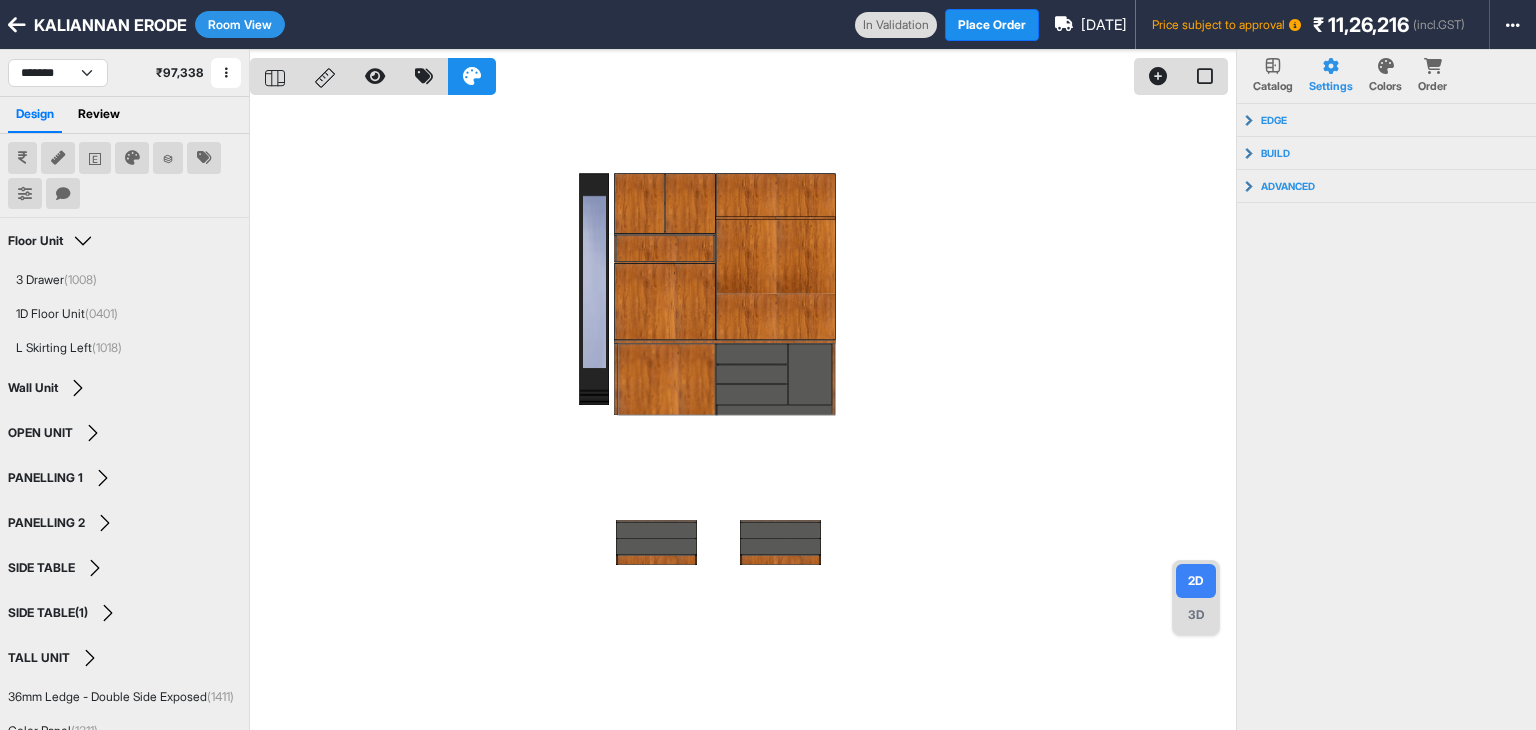 click at bounding box center [743, 415] 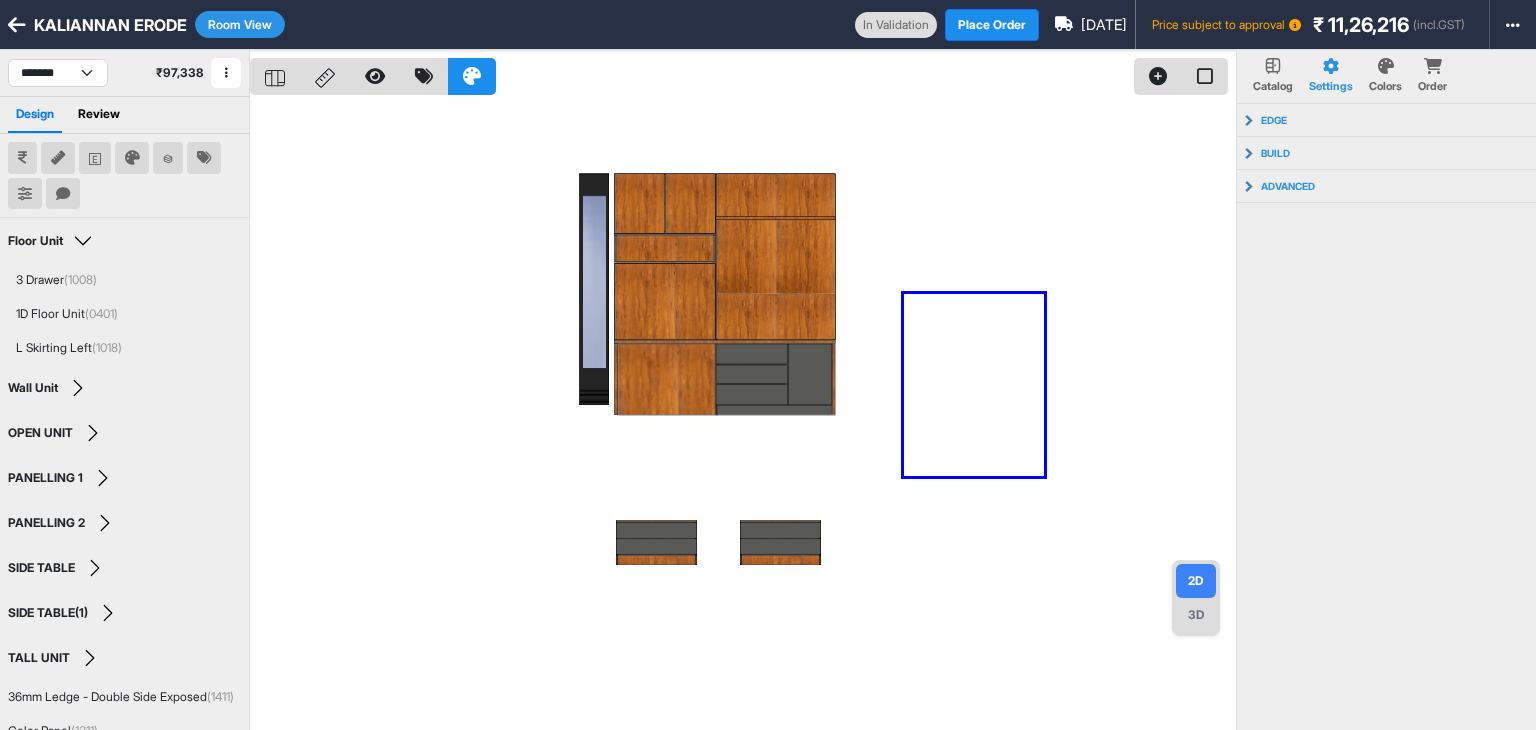 click at bounding box center (743, 415) 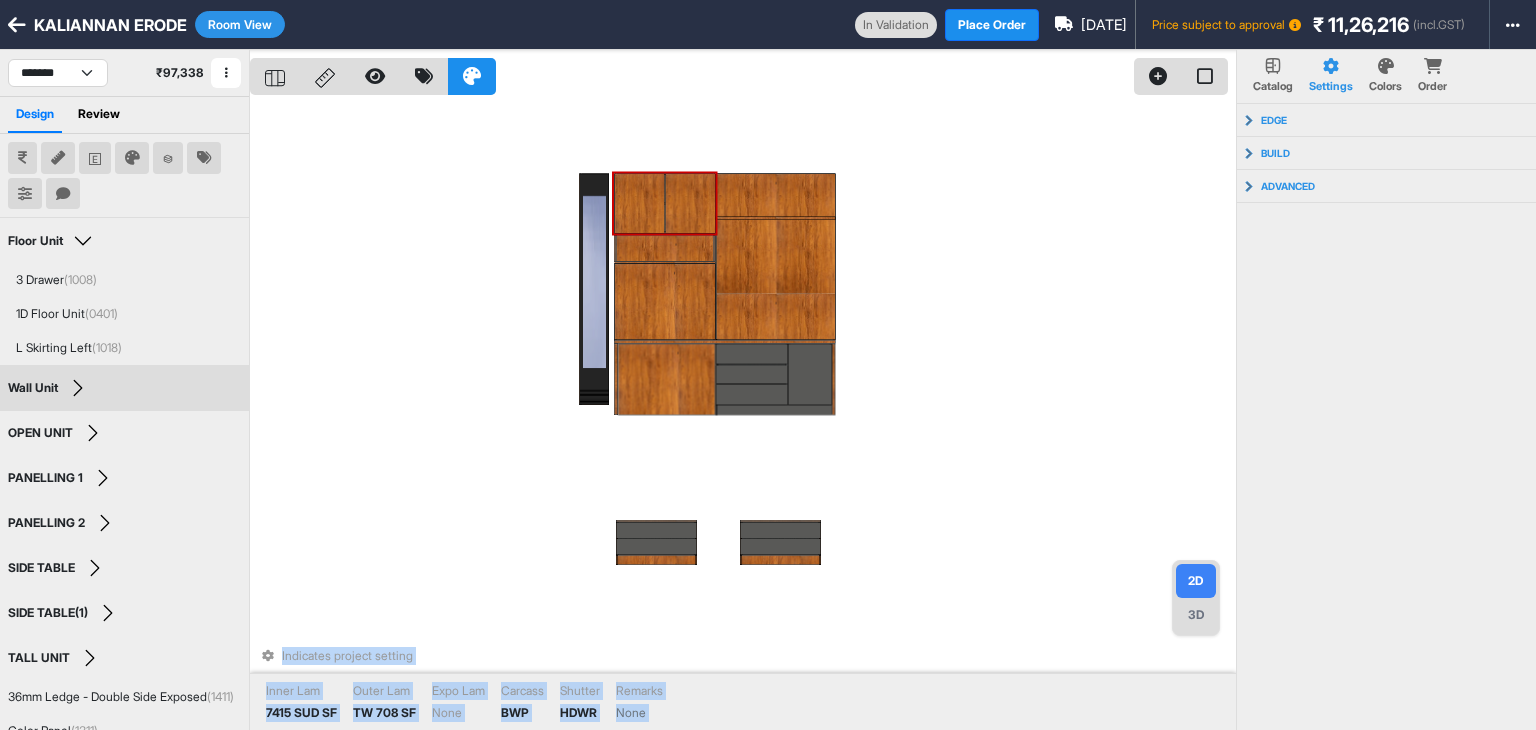 click at bounding box center [639, 203] 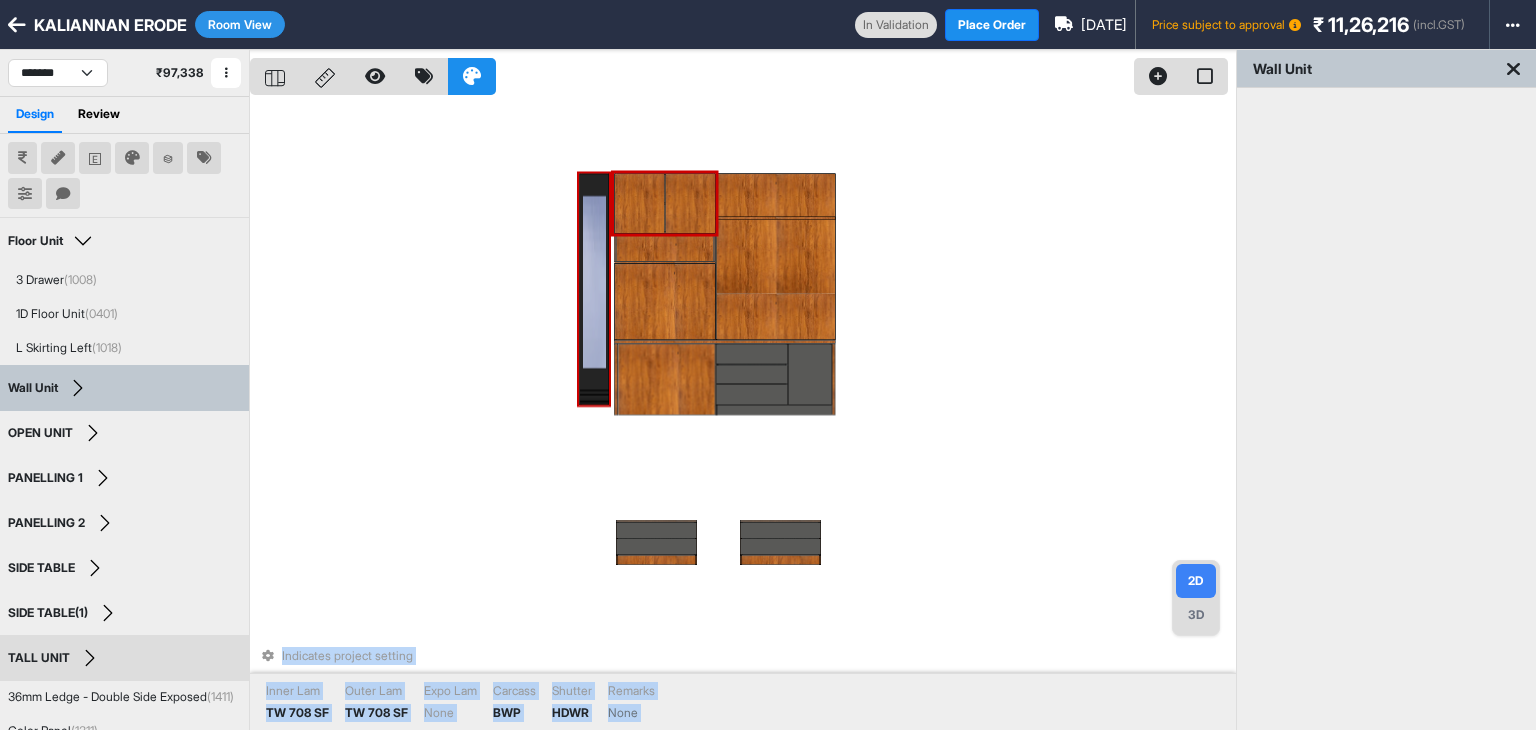 click at bounding box center [594, 289] 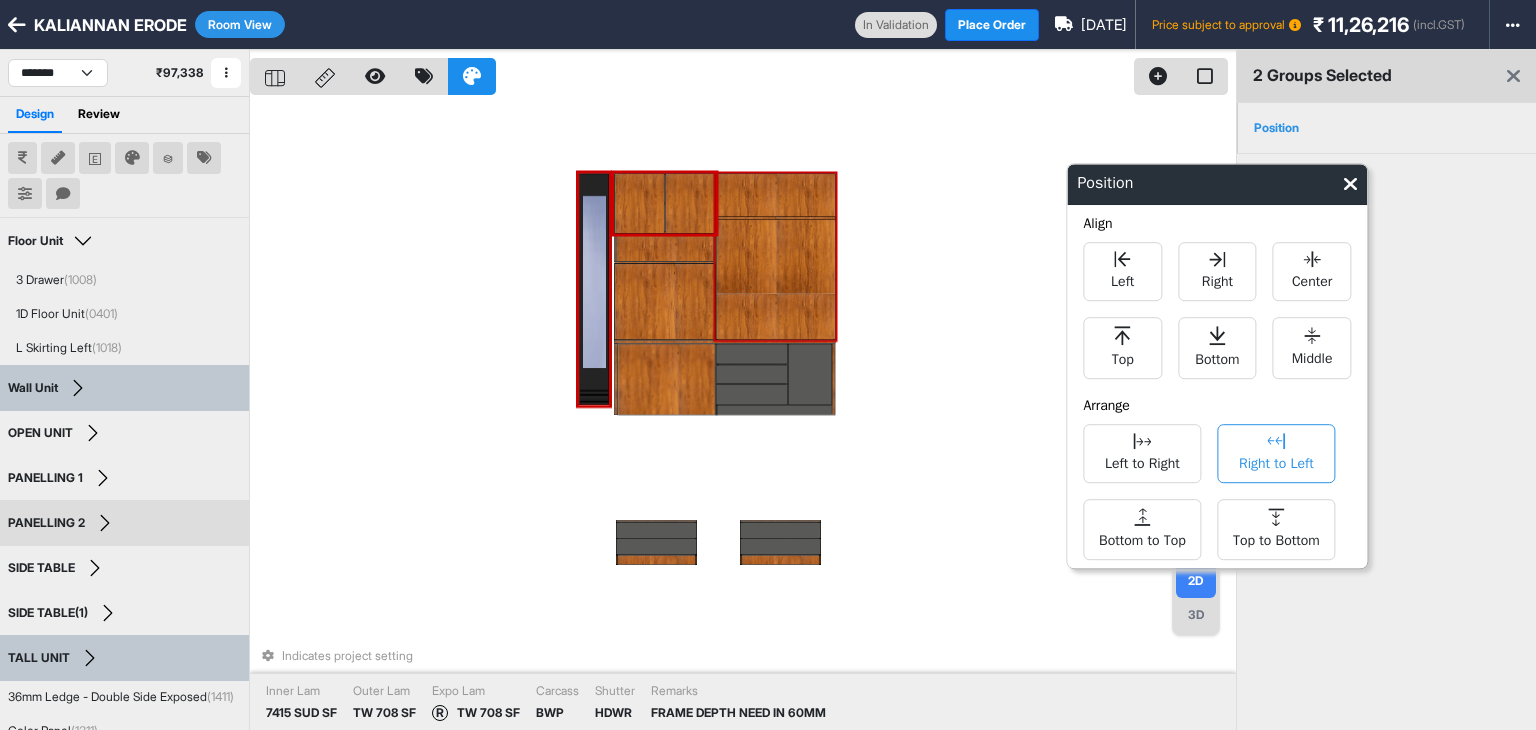 click on "Right to Left" at bounding box center (1276, 453) 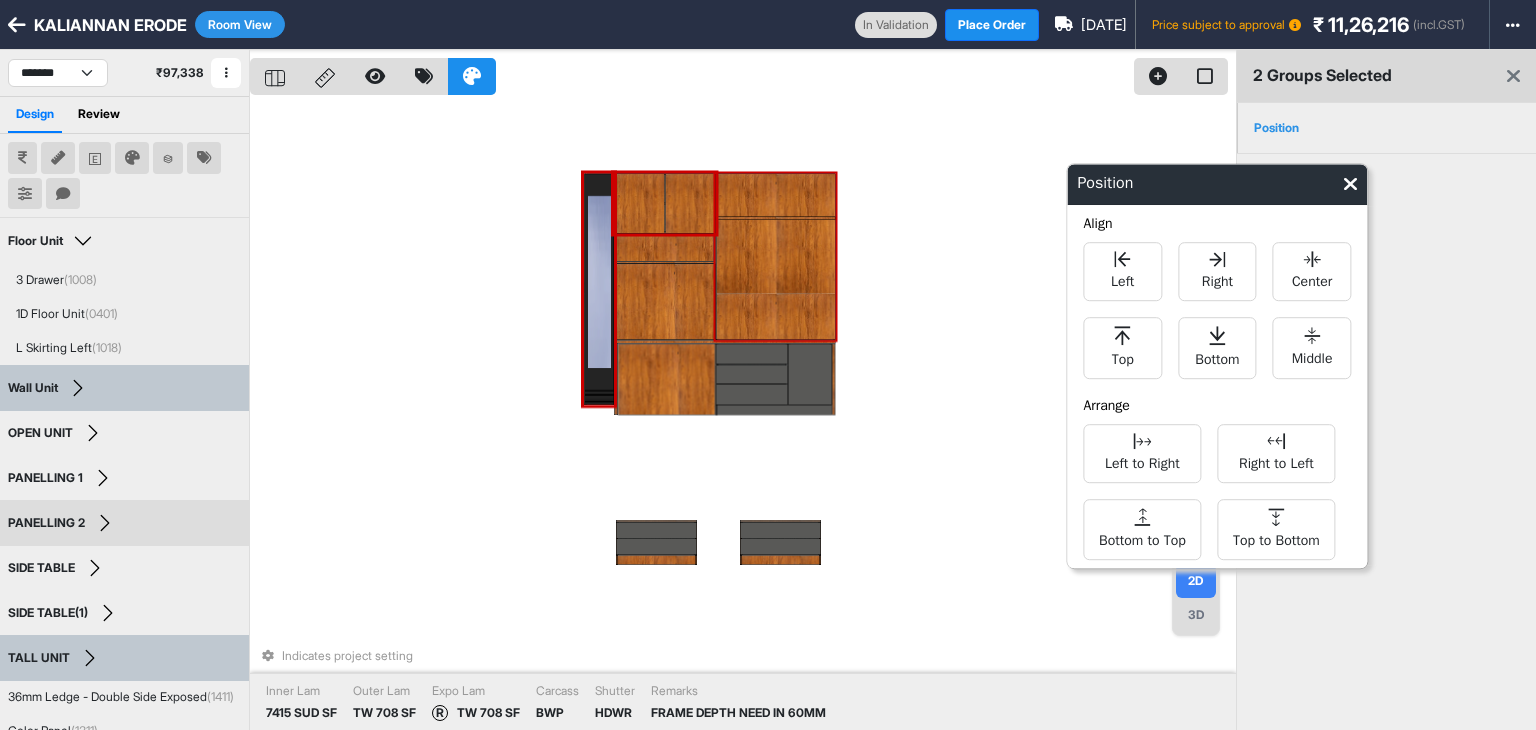 click on "Indicates project setting Inner Lam 7415 SUD SF Outer Lam TW 708 SF Expo Lam R TW 708 SF Carcass BWP Shutter HDWR Remarks FRAME DEPTH NEED IN 60MM" at bounding box center (743, 415) 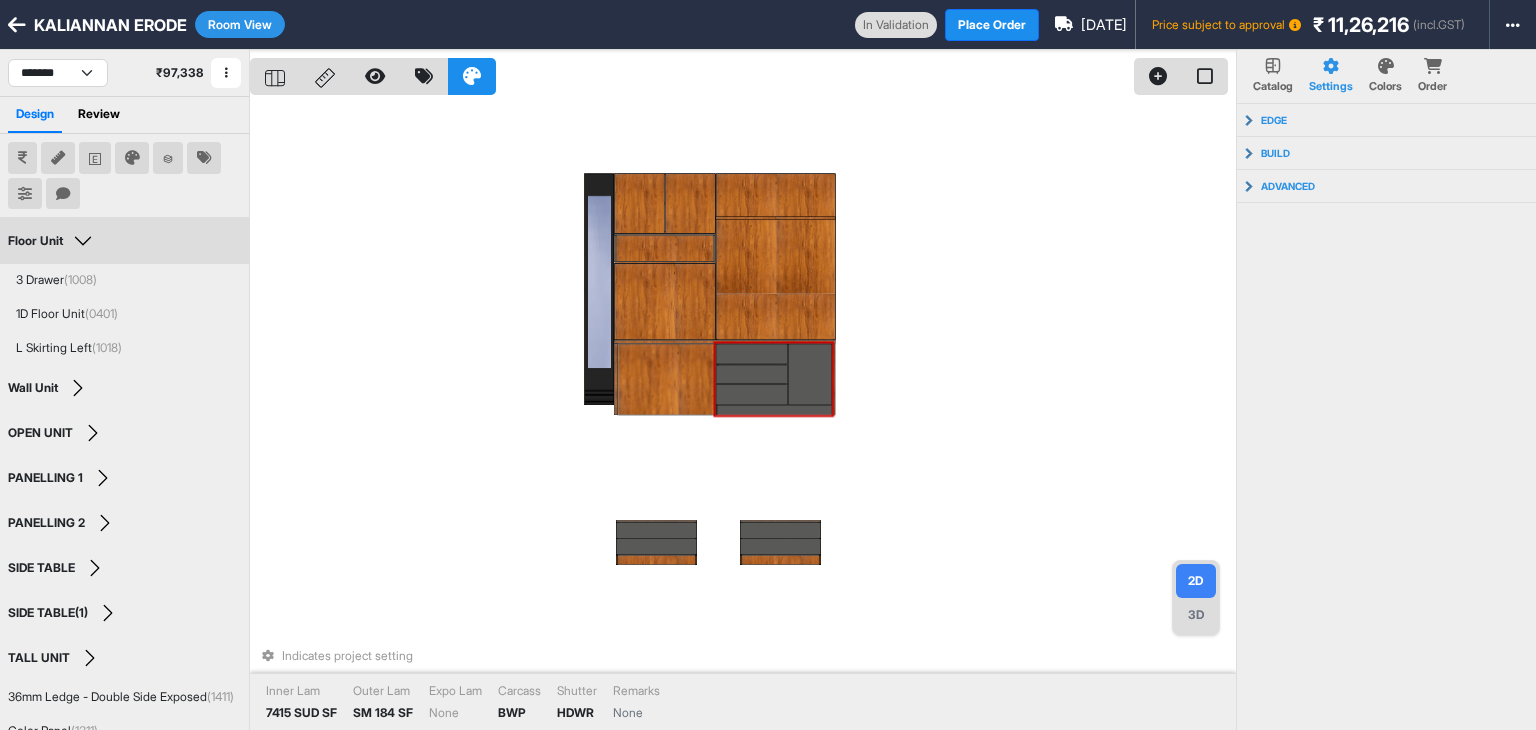 click on "3D" at bounding box center [1196, 615] 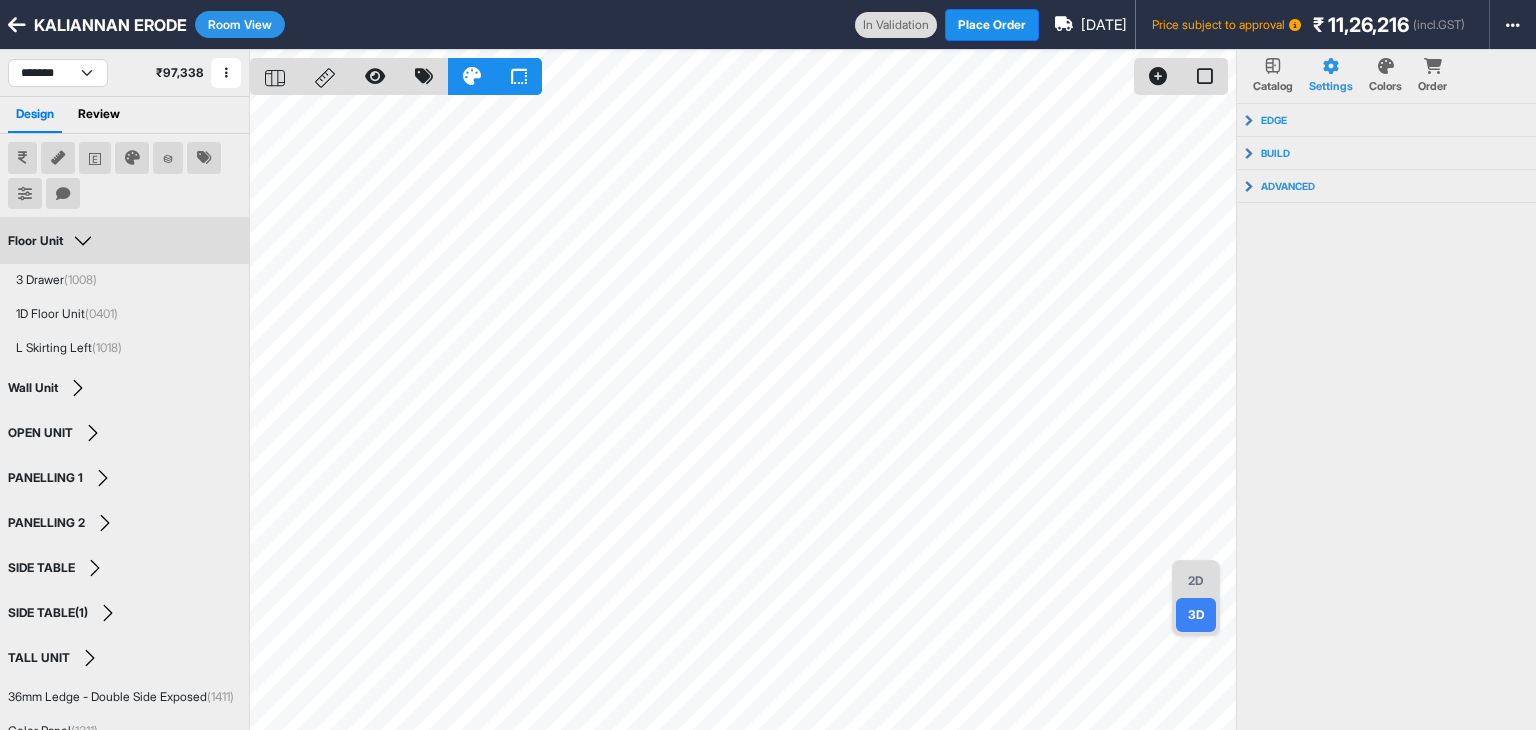 click on "2D" at bounding box center [1196, 581] 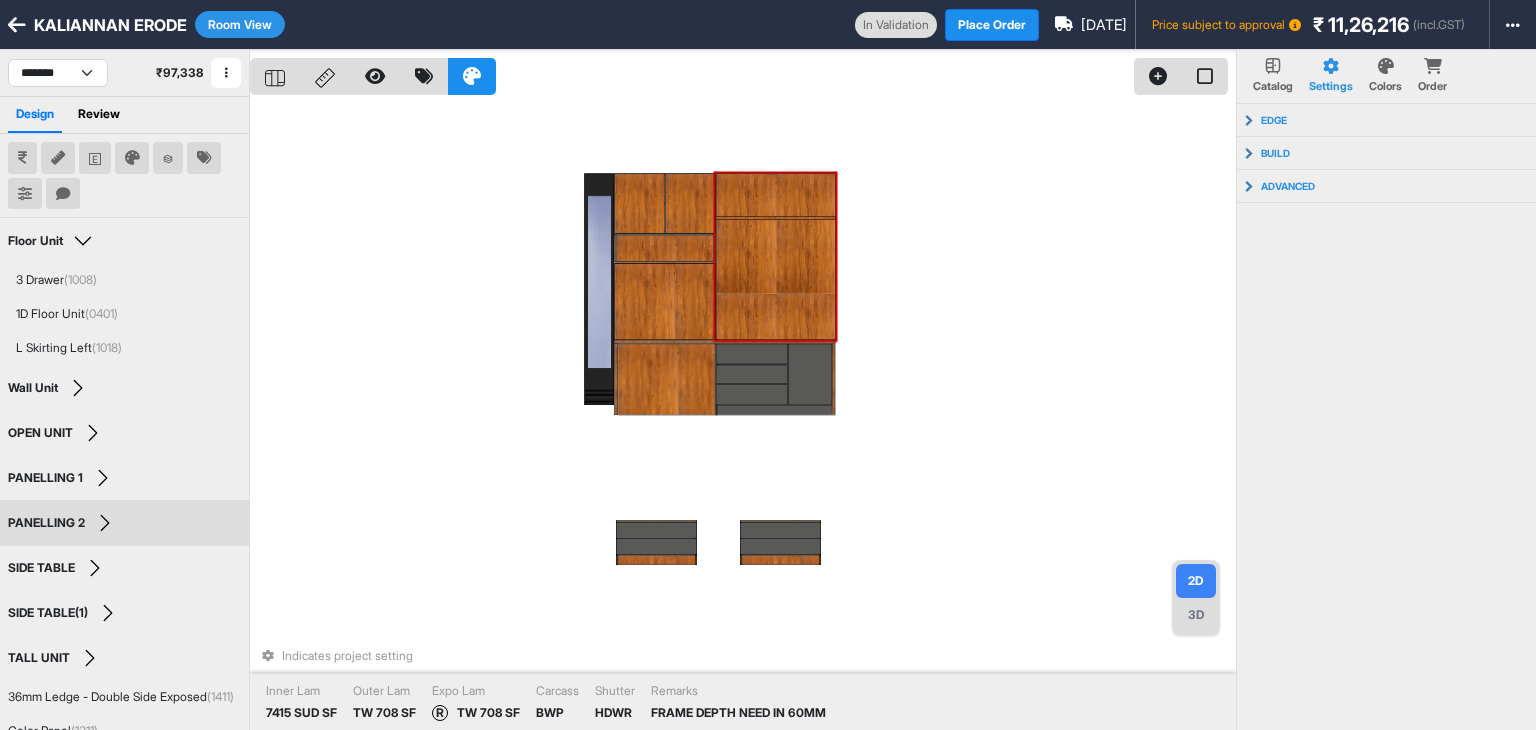 click on "Room View" at bounding box center [240, 24] 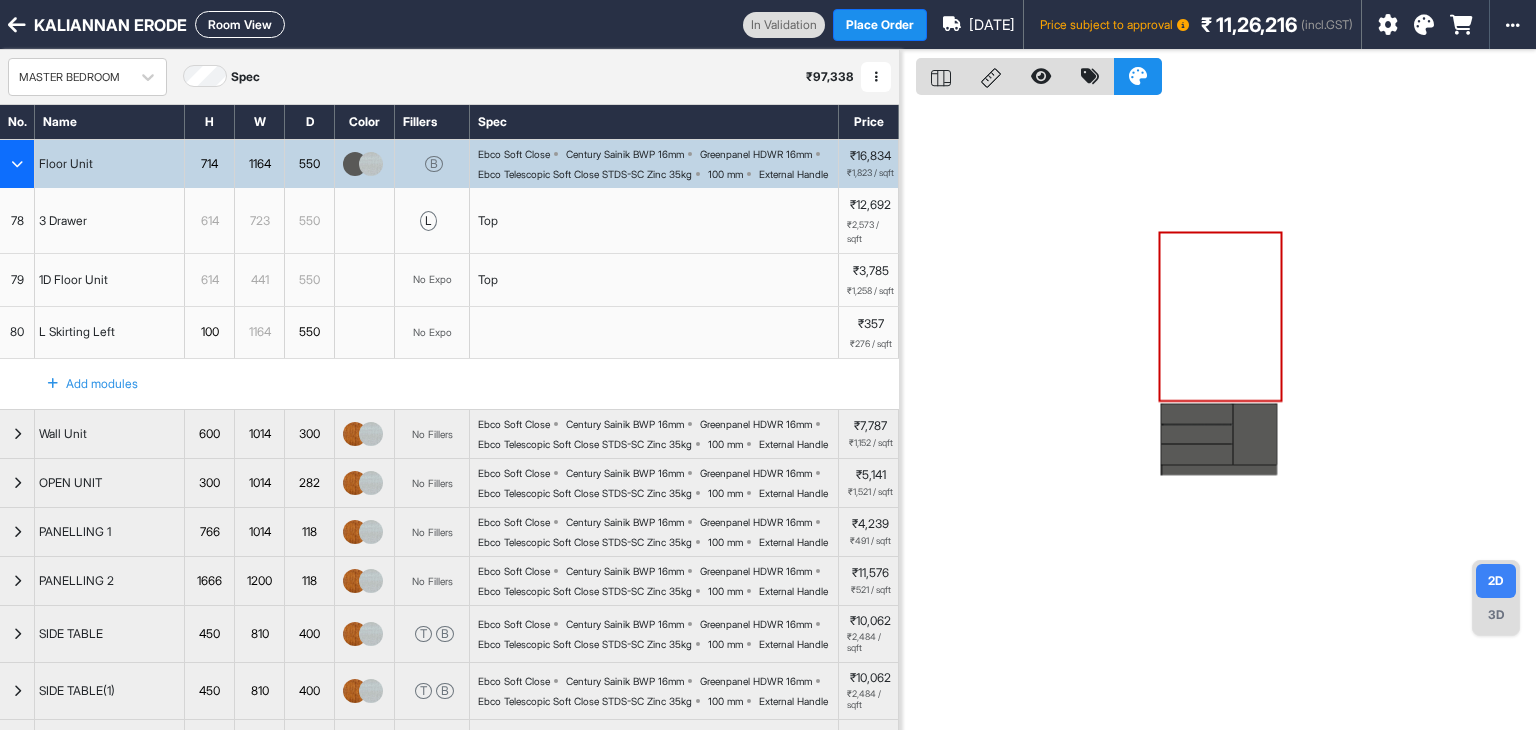 click at bounding box center (17, 164) 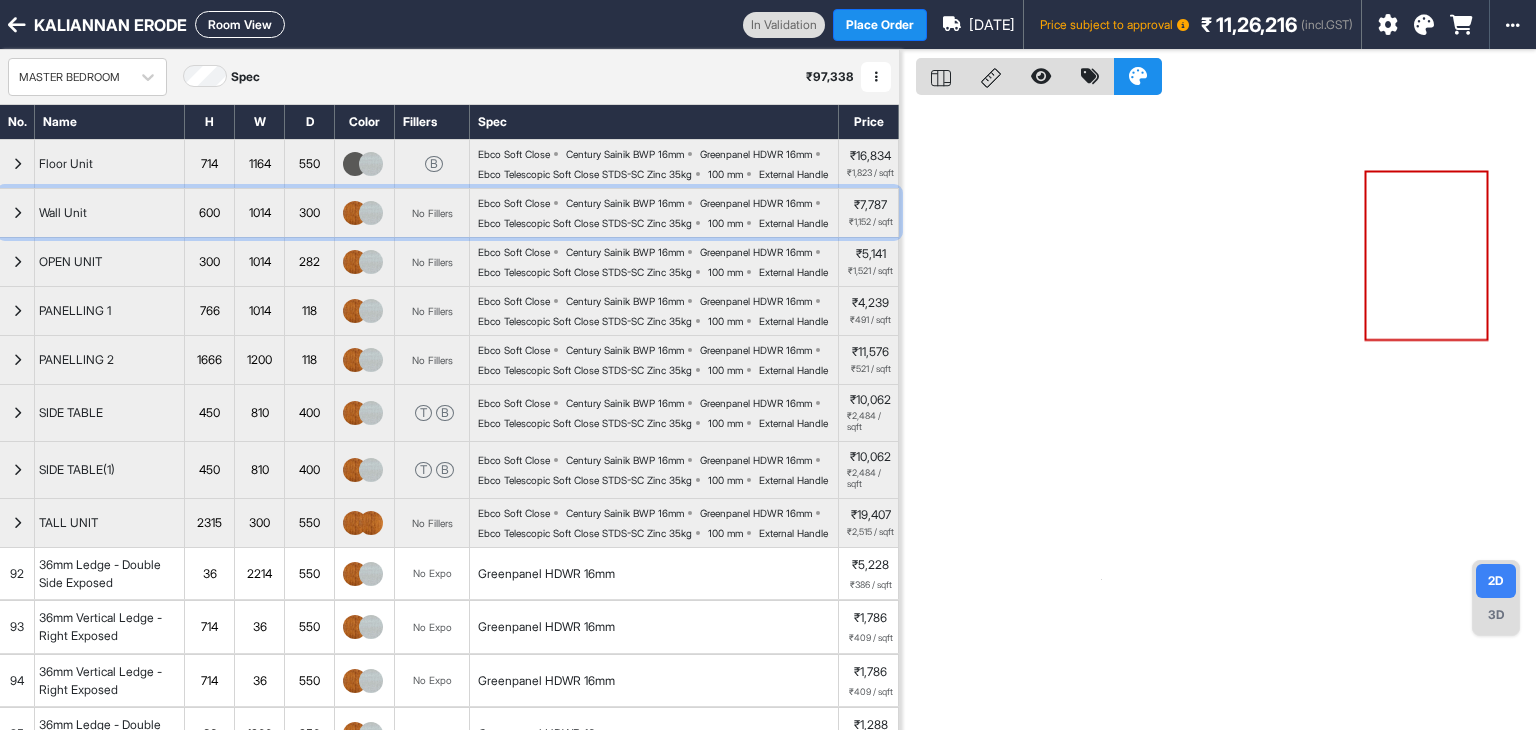 click at bounding box center (17, 213) 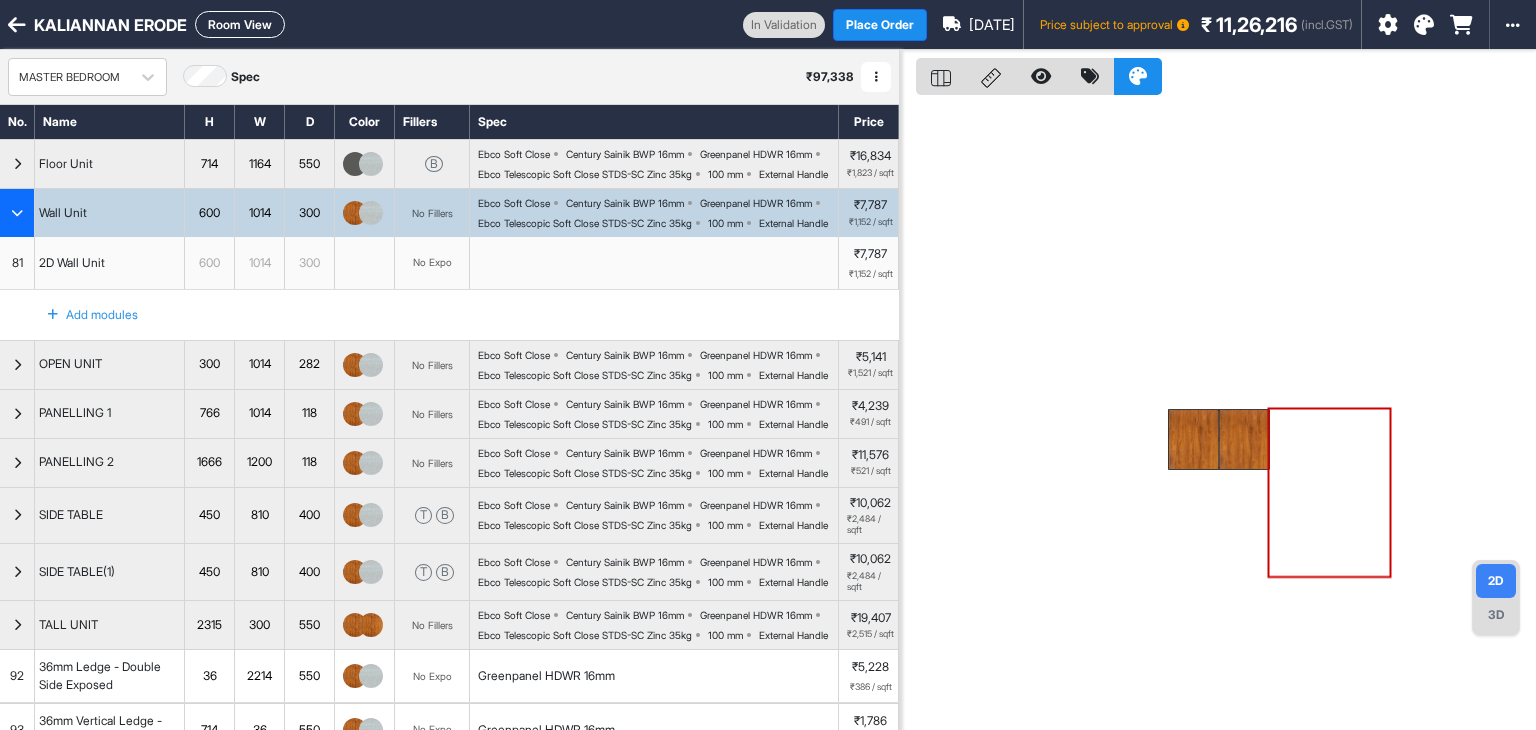 click on "No Expo" at bounding box center [432, 262] 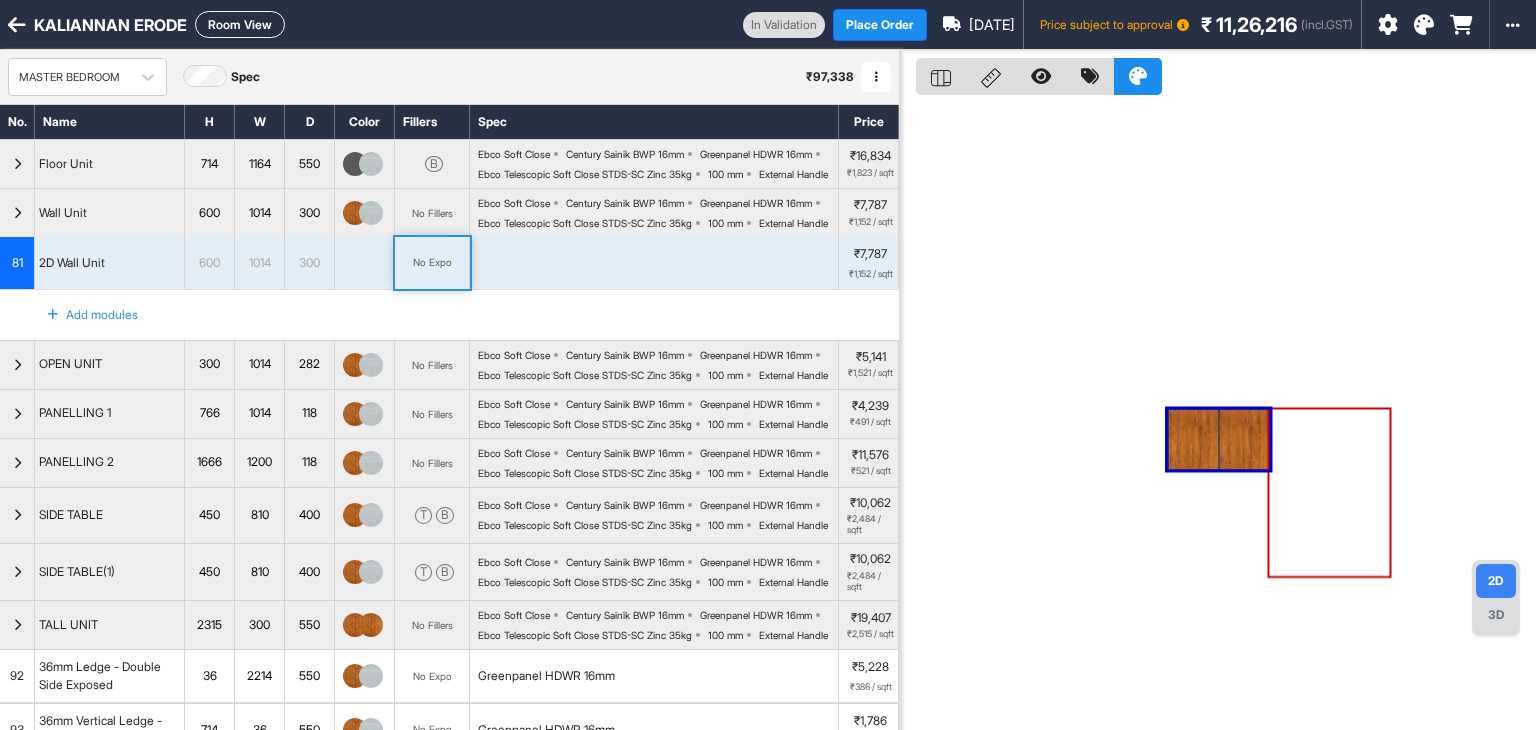 click on "No Expo" at bounding box center (432, 262) 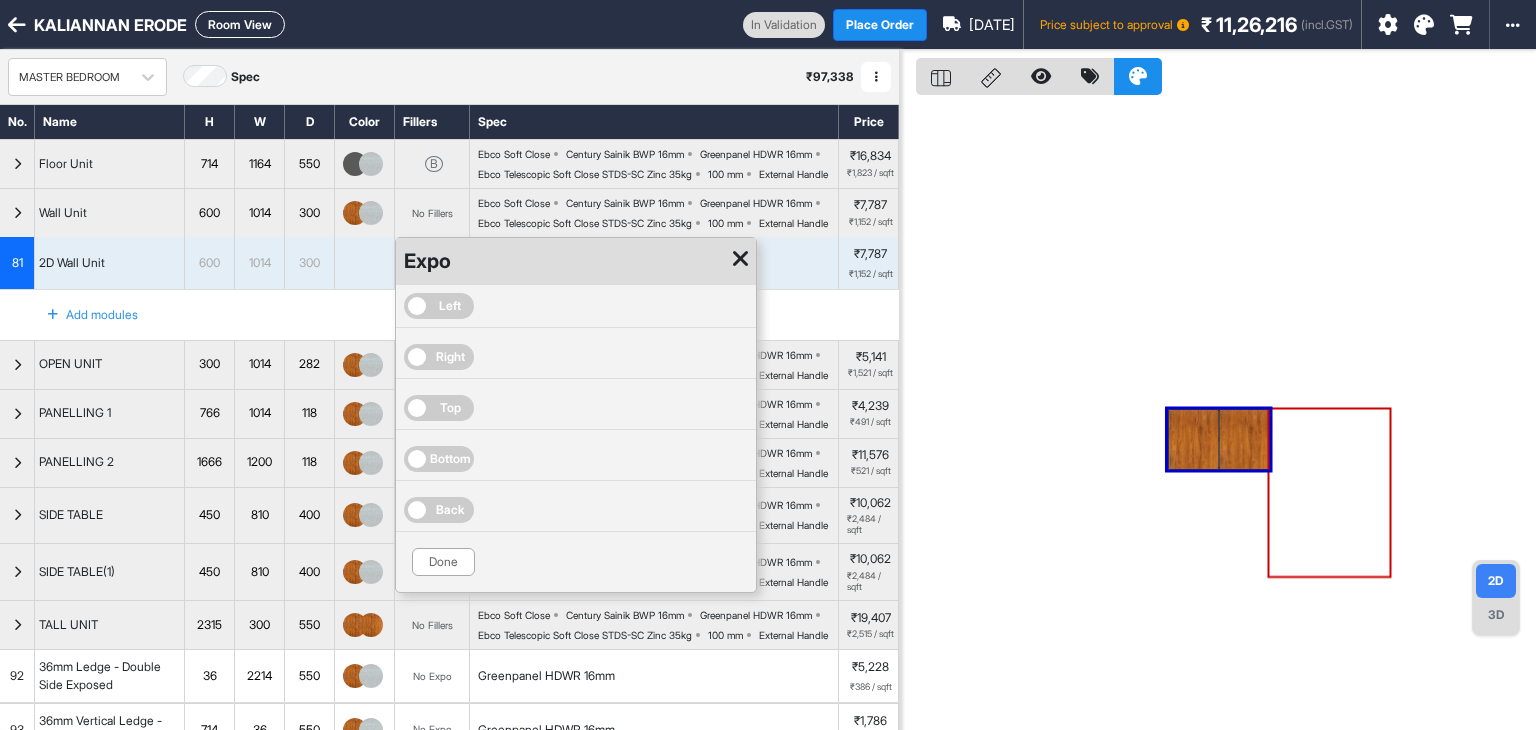 click on "Right" at bounding box center (439, 357) 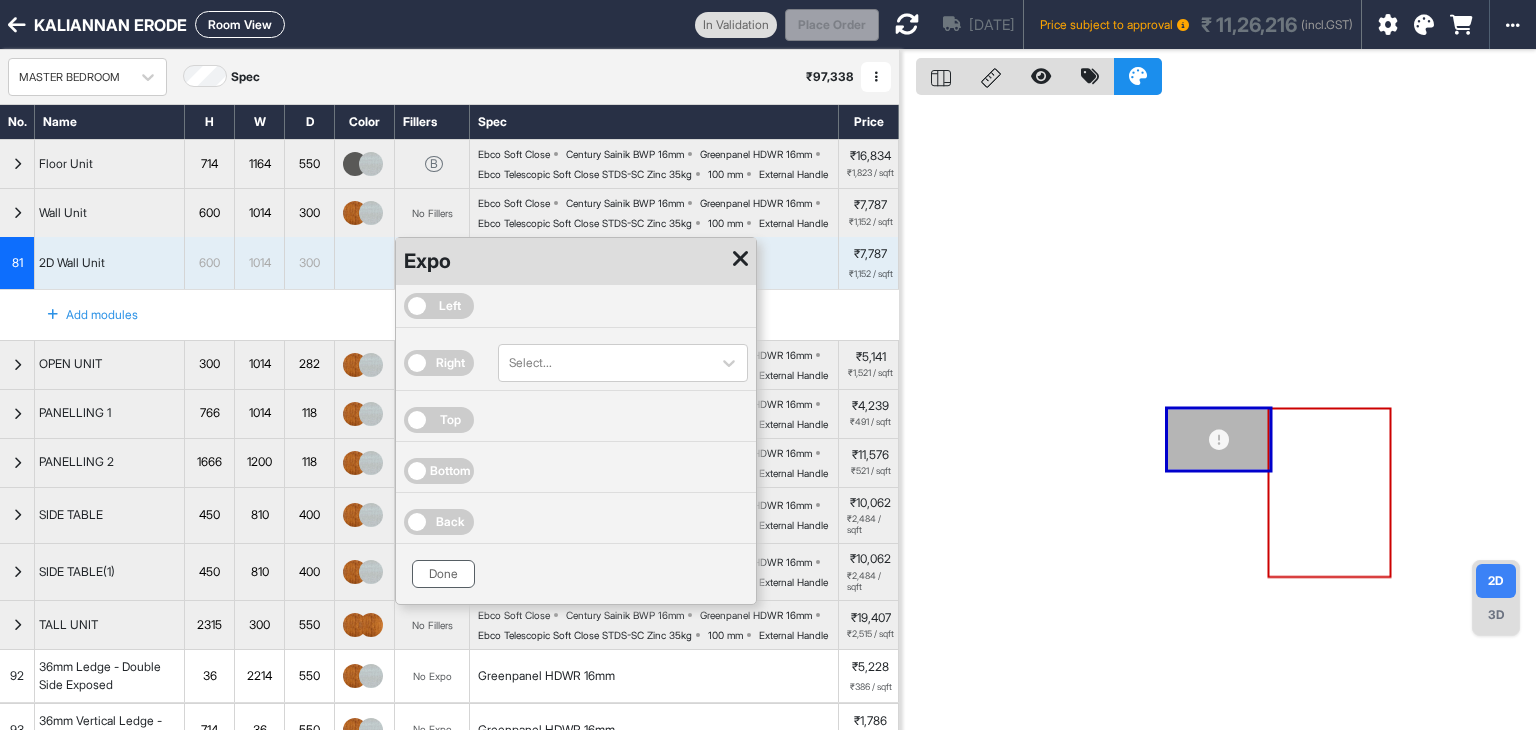 click on "Done" at bounding box center (443, 574) 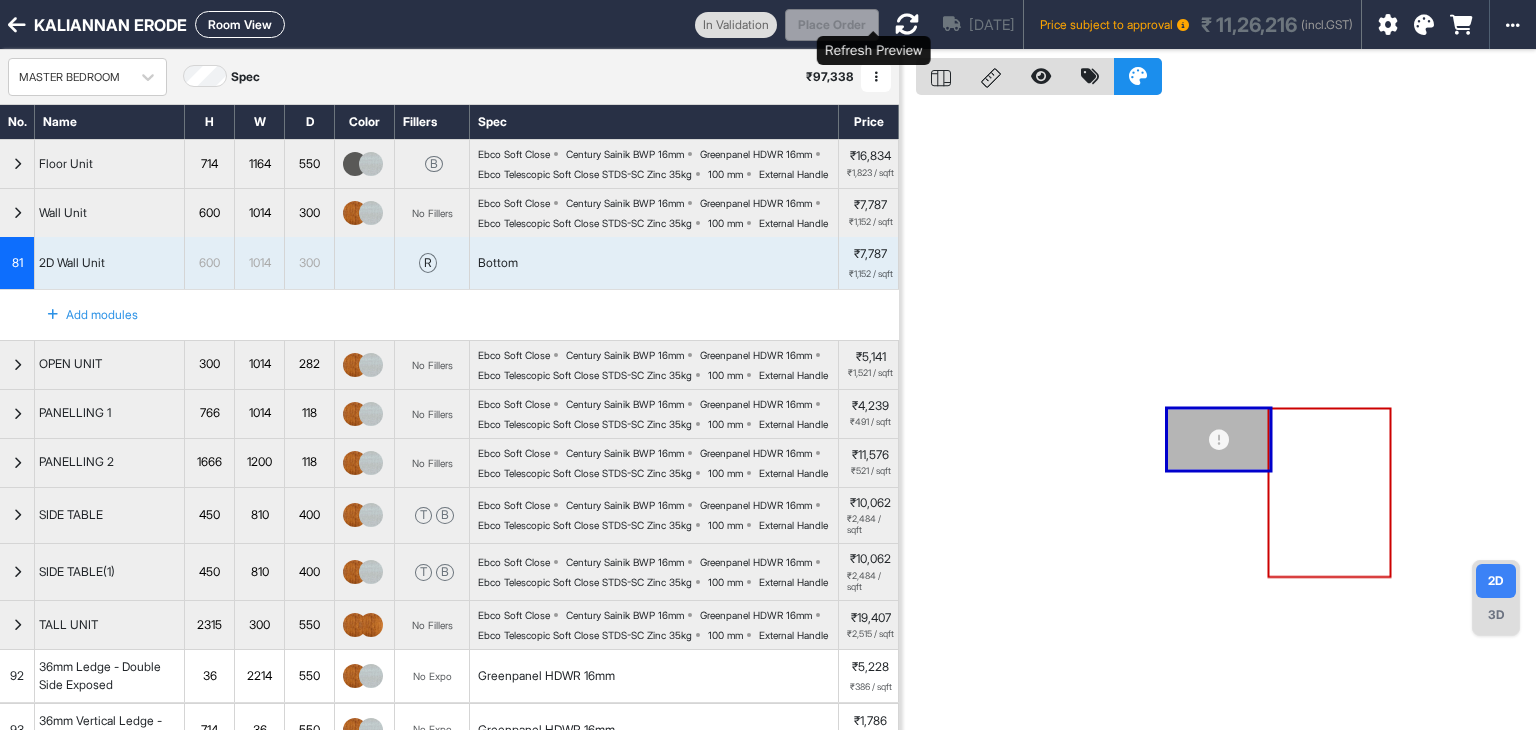 click at bounding box center (907, 24) 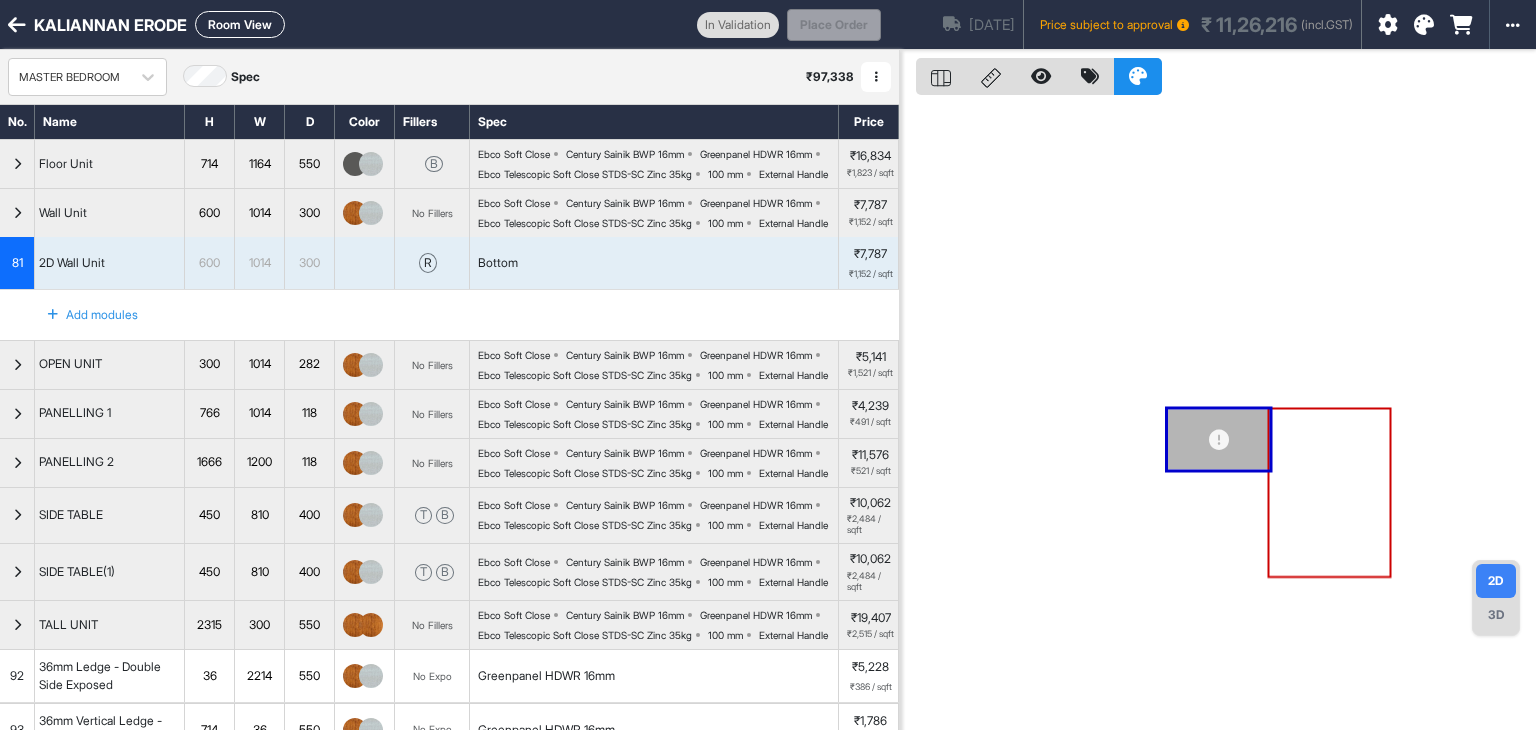 click at bounding box center [17, 213] 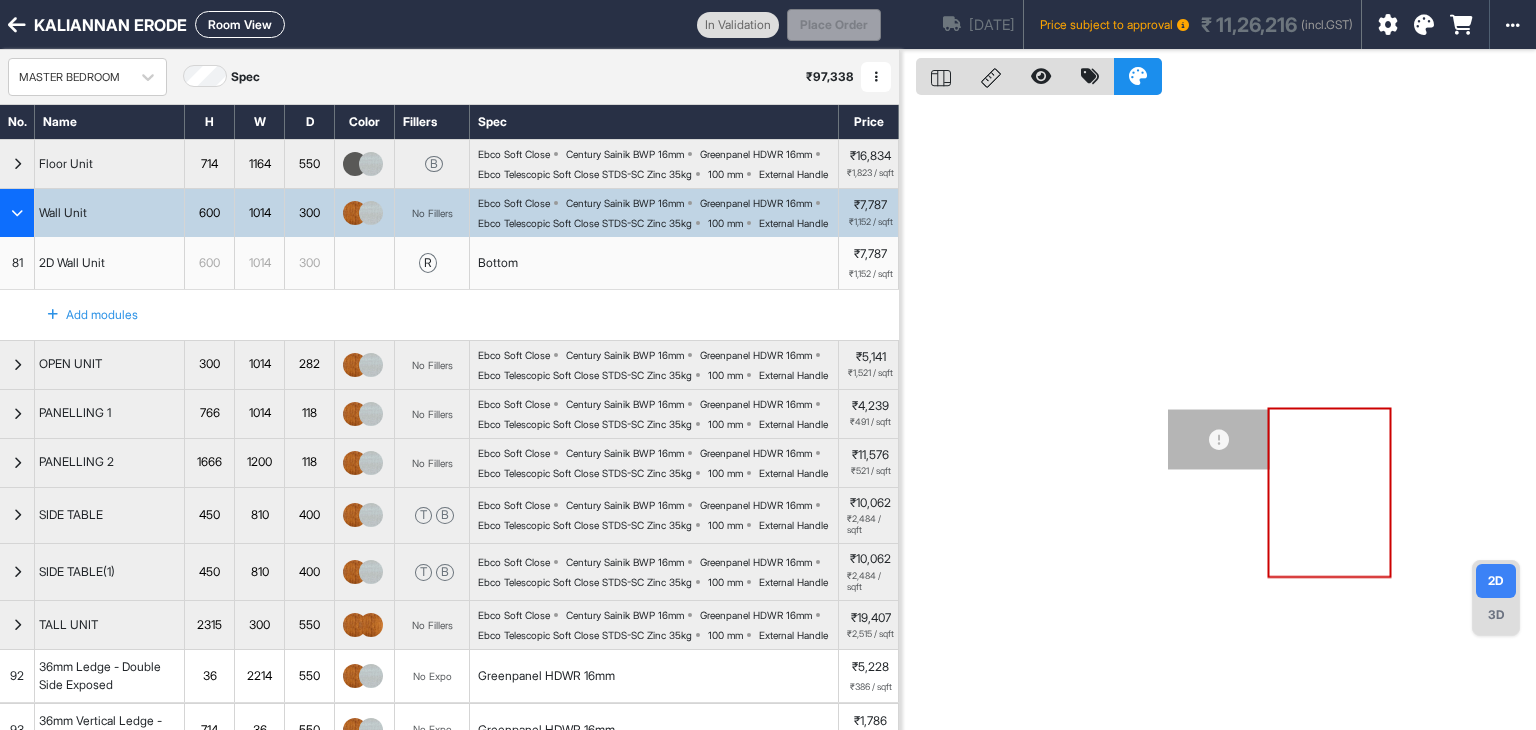 click at bounding box center [17, 213] 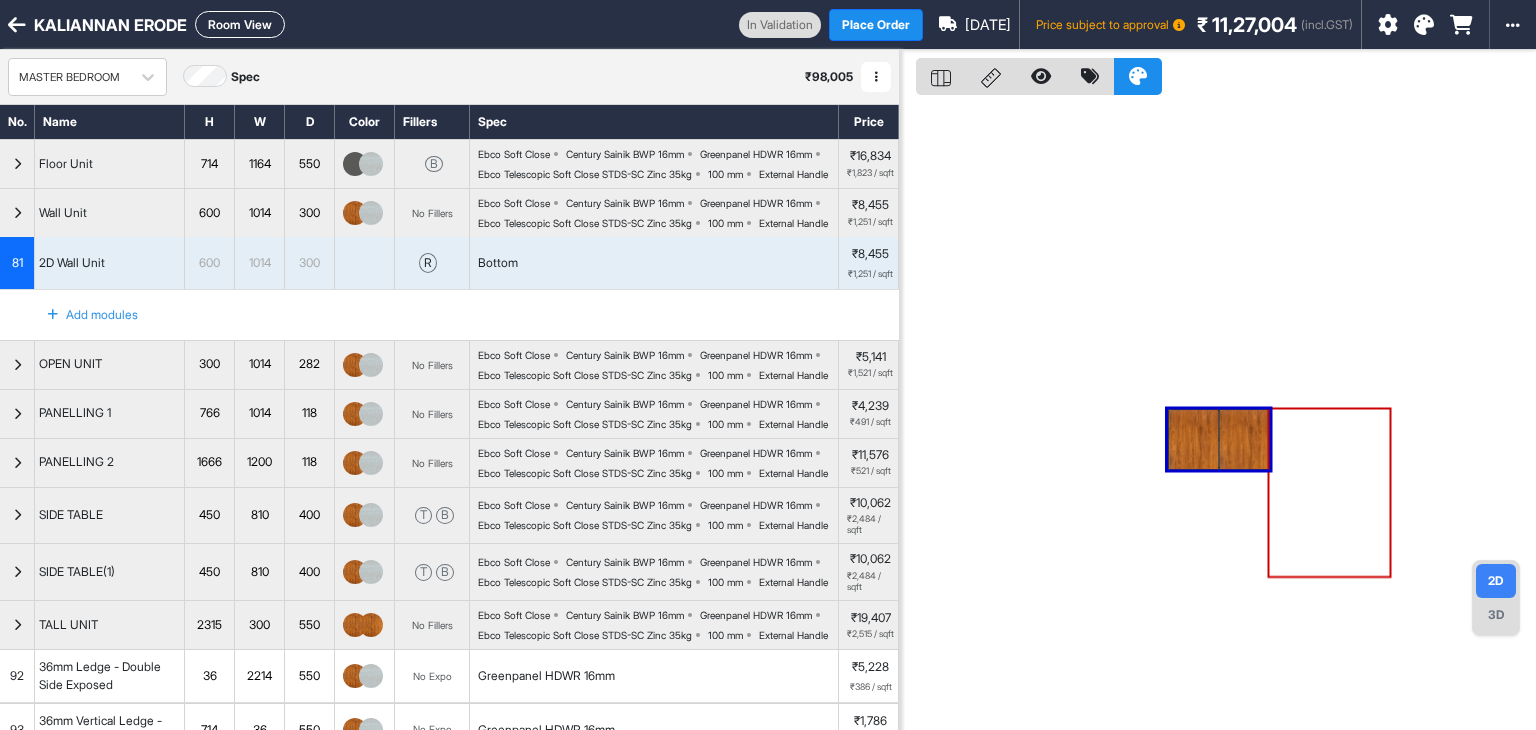 click at bounding box center (1218, 415) 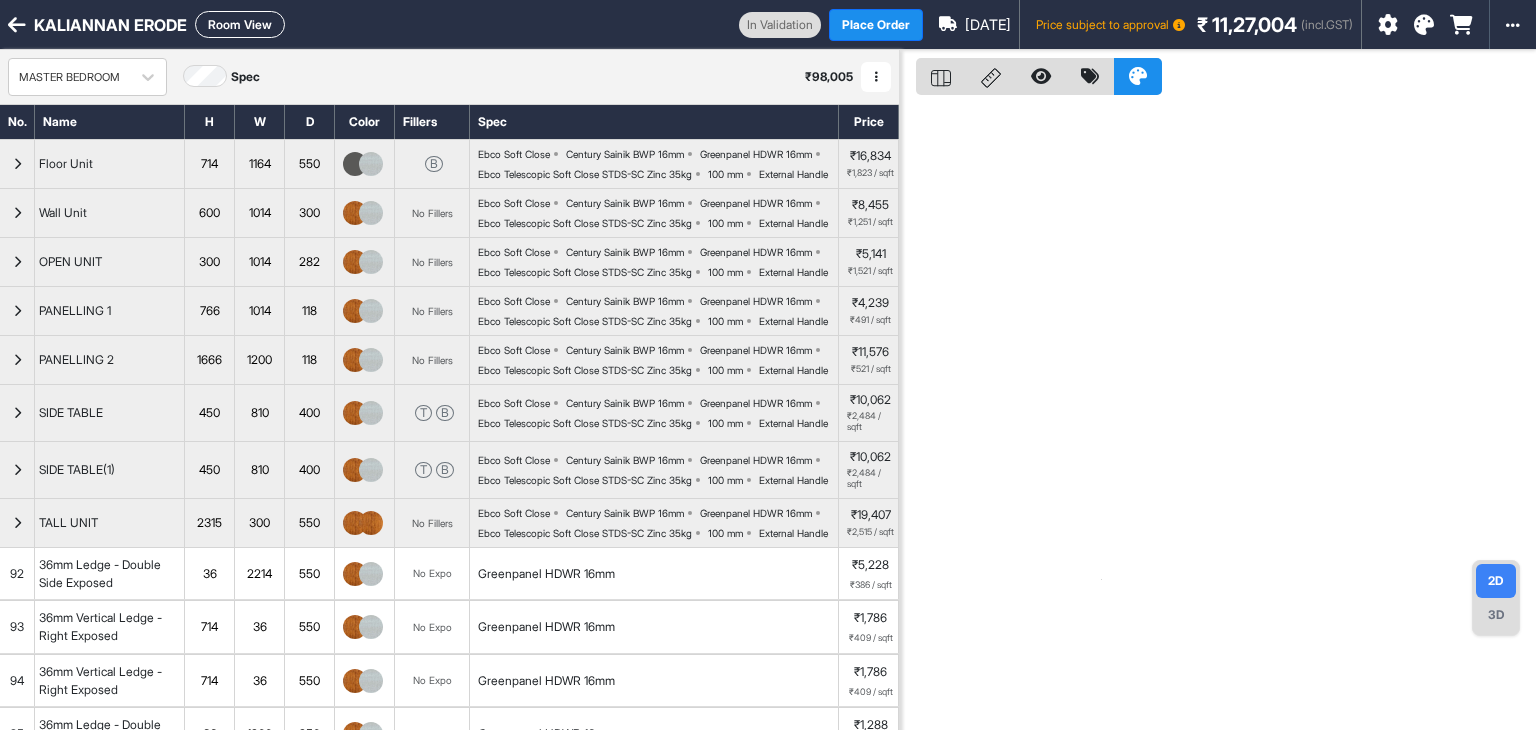click on "Room View" at bounding box center [240, 24] 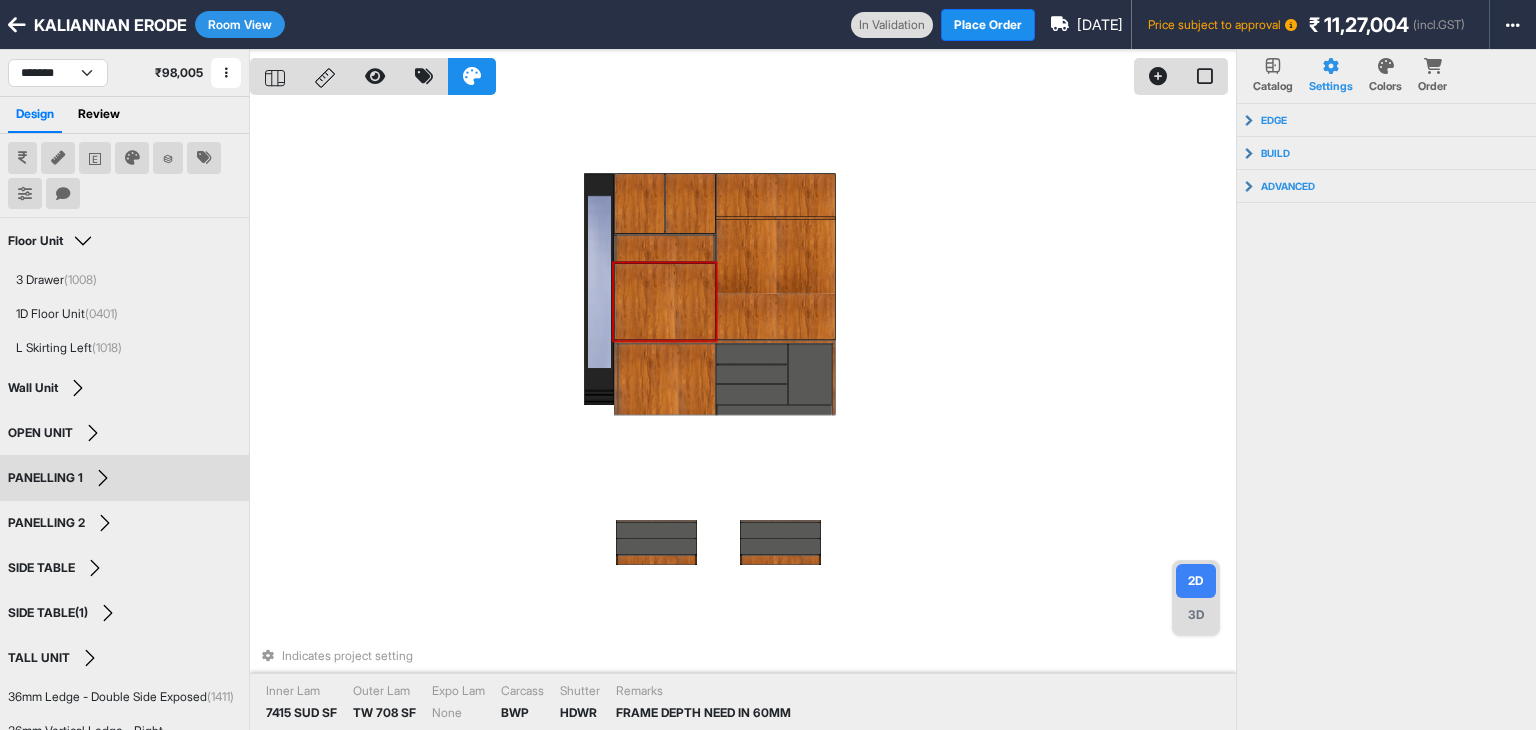 click on "3D" at bounding box center (1196, 615) 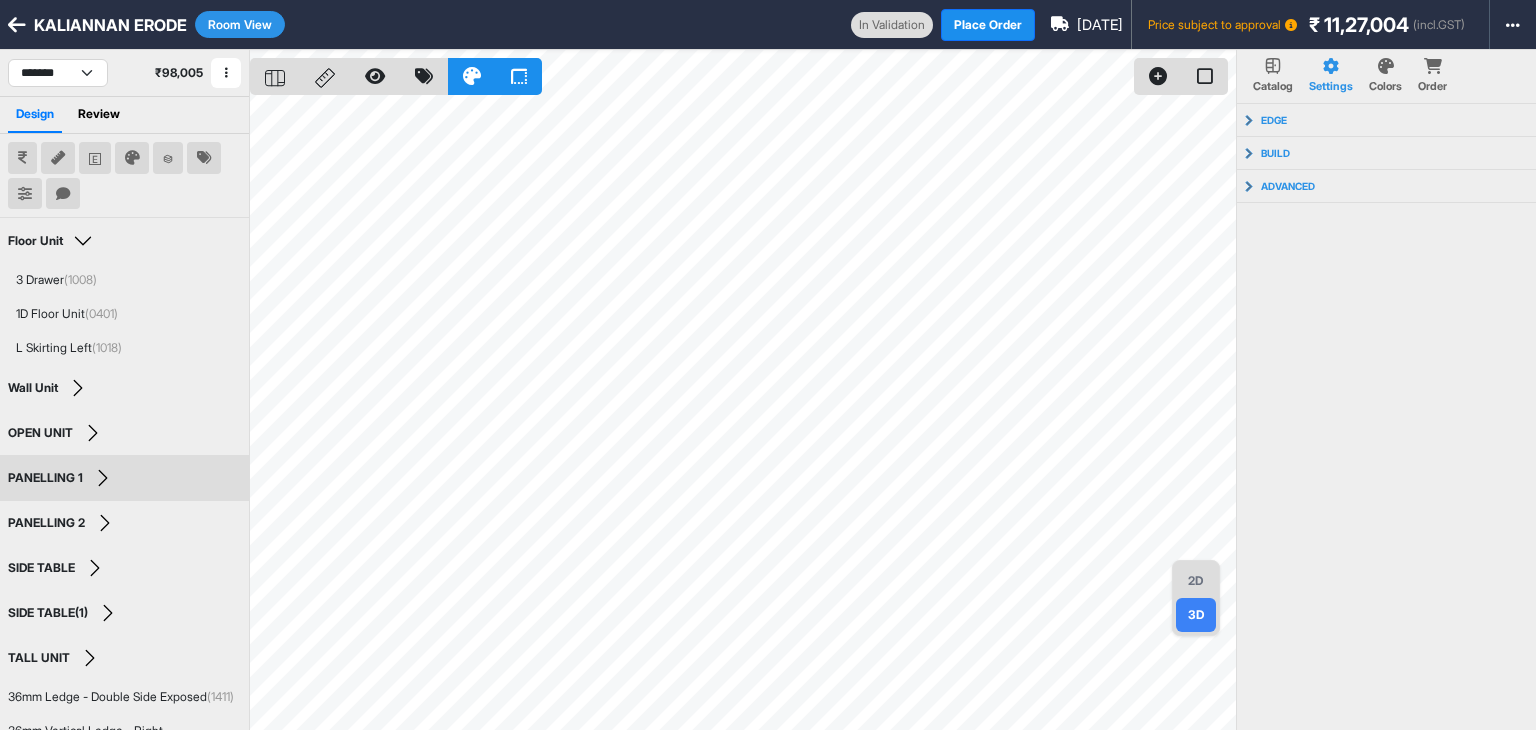 click on "2D" at bounding box center [1196, 581] 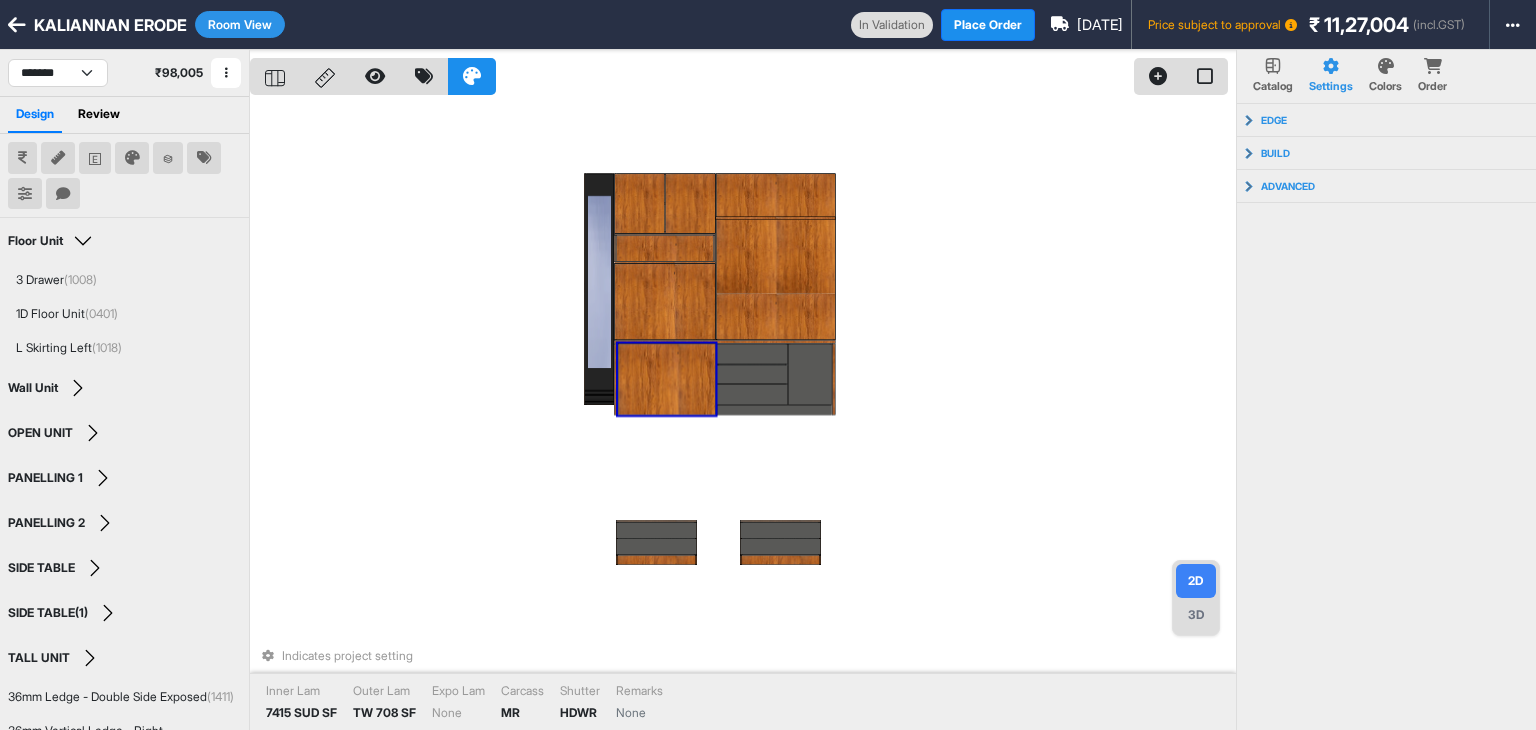 click on "Room View" at bounding box center [240, 24] 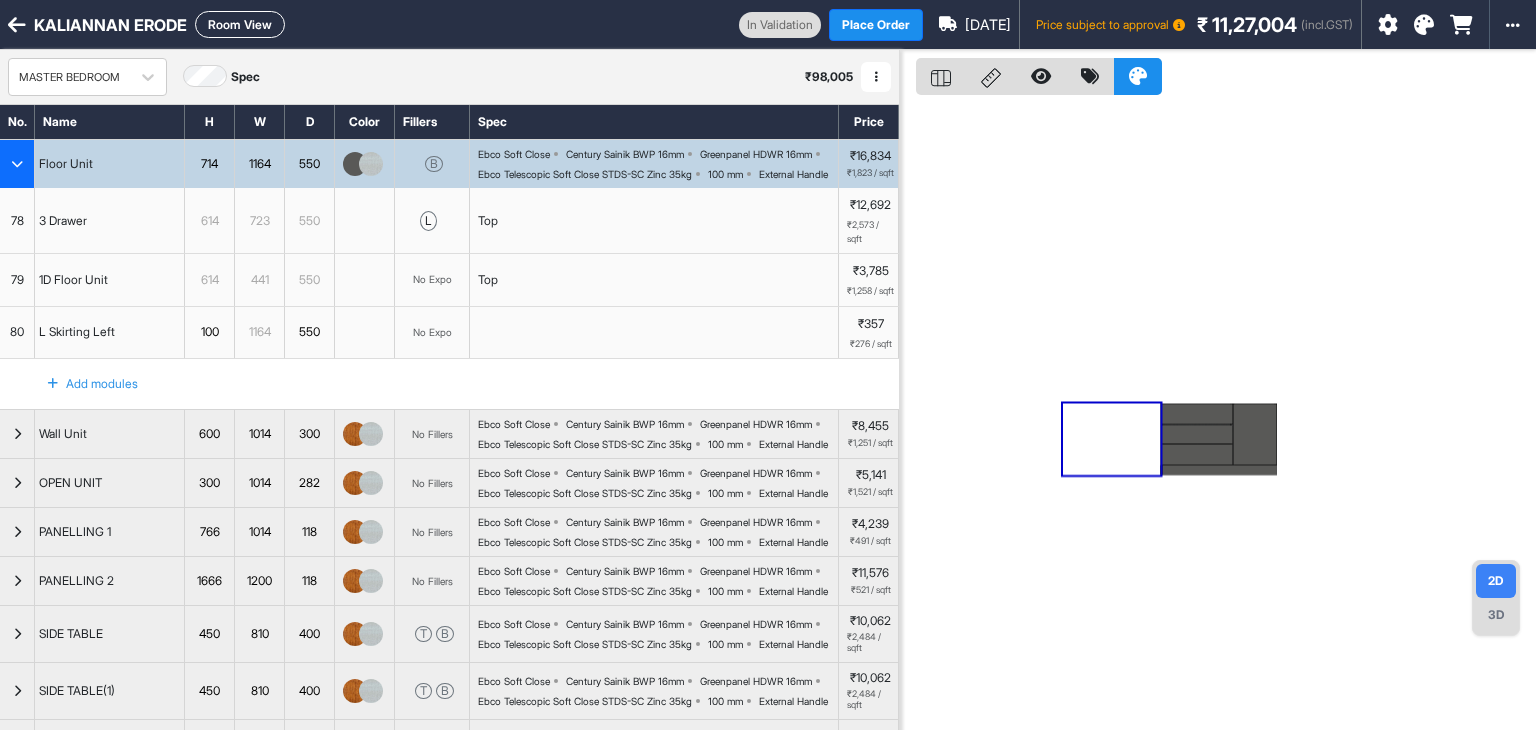 click at bounding box center [17, 164] 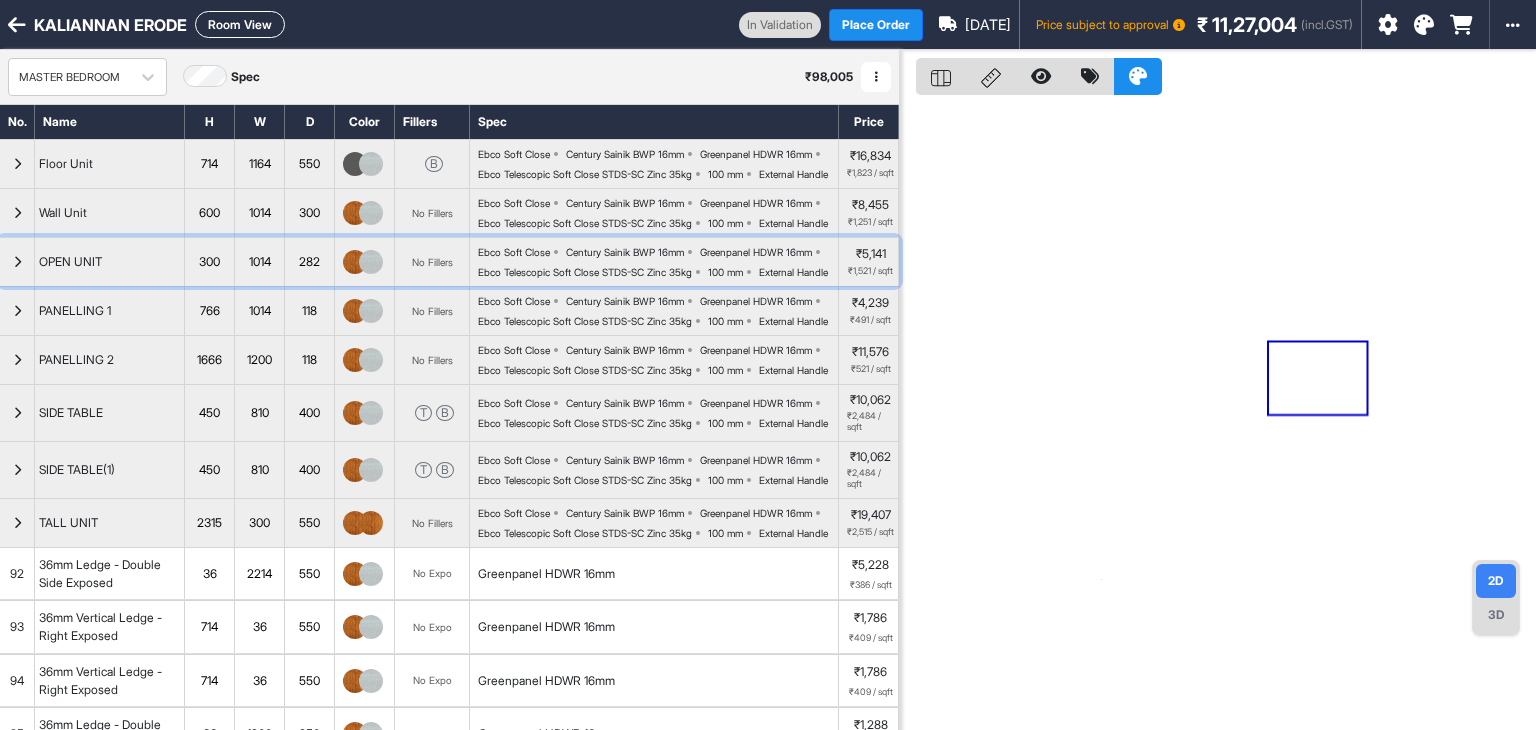 click at bounding box center [17, 262] 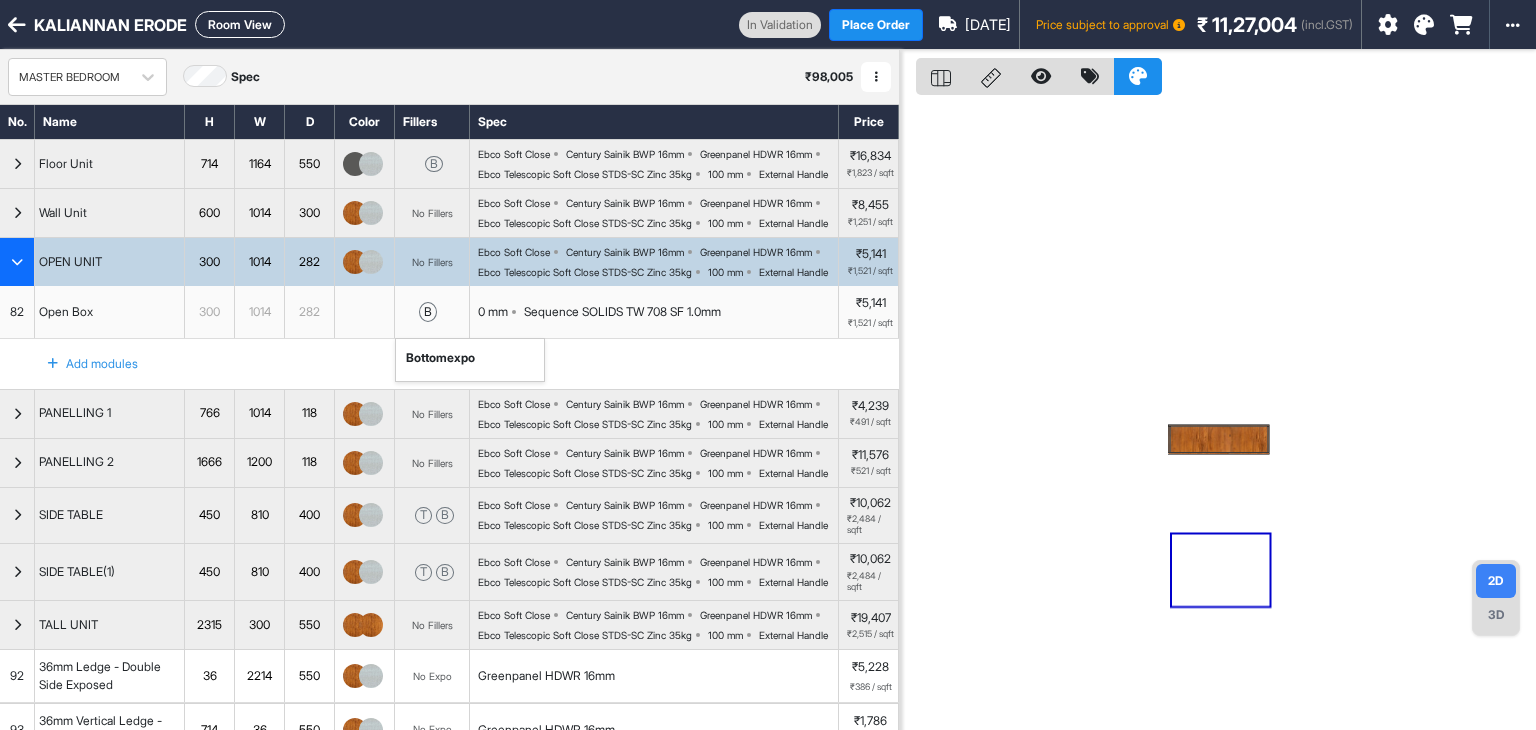 click on "b bottom  expo" at bounding box center (432, 312) 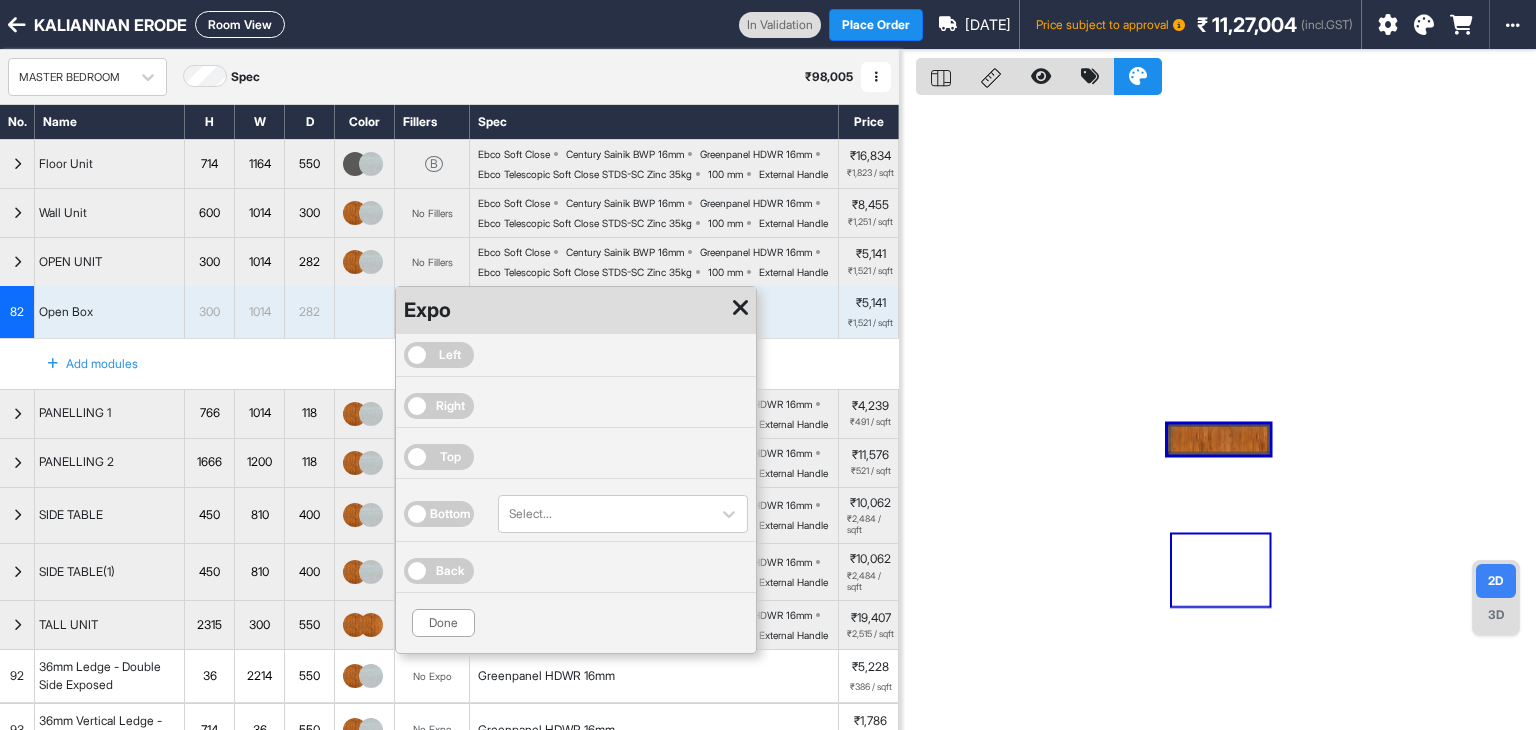 click on "Right" at bounding box center (450, 406) 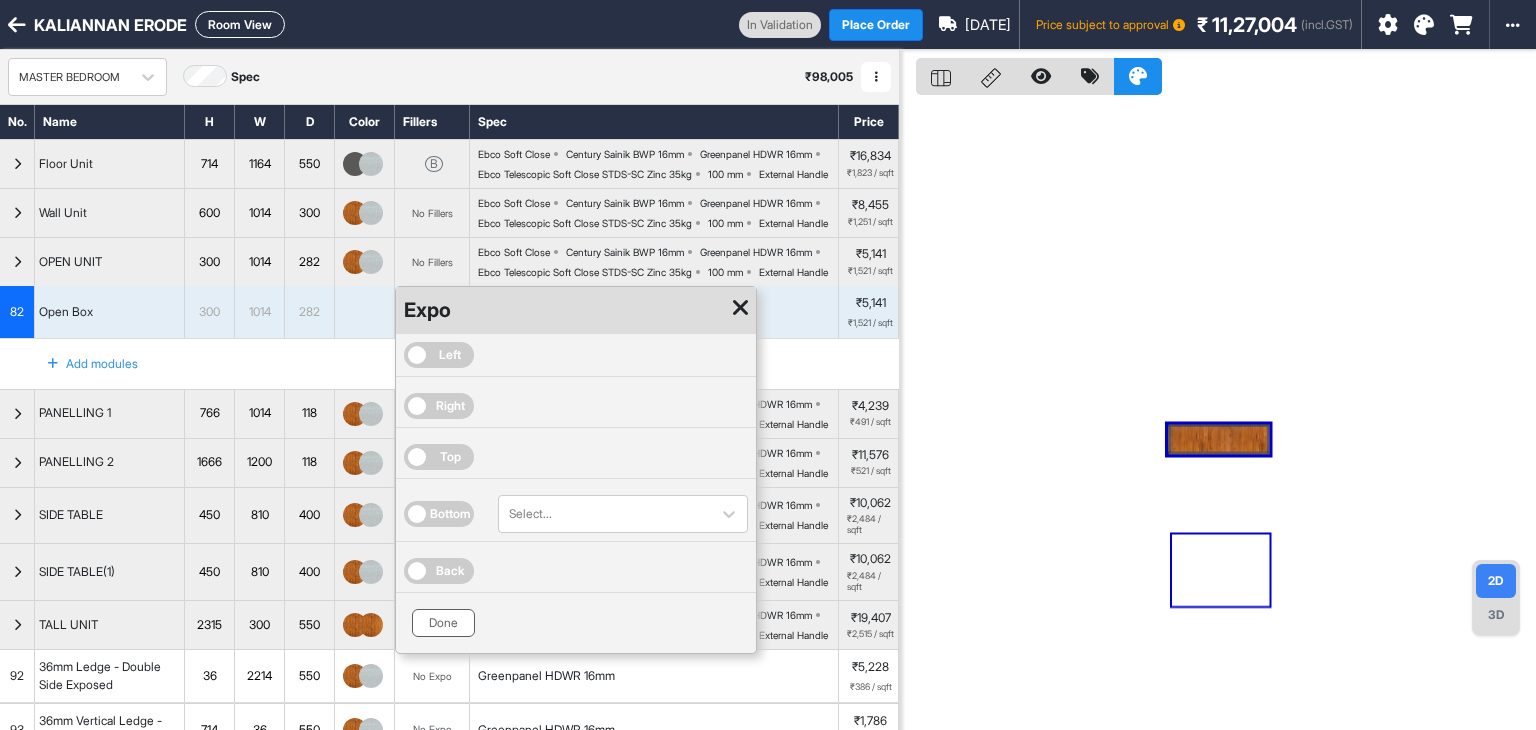 click on "Done" at bounding box center [443, 623] 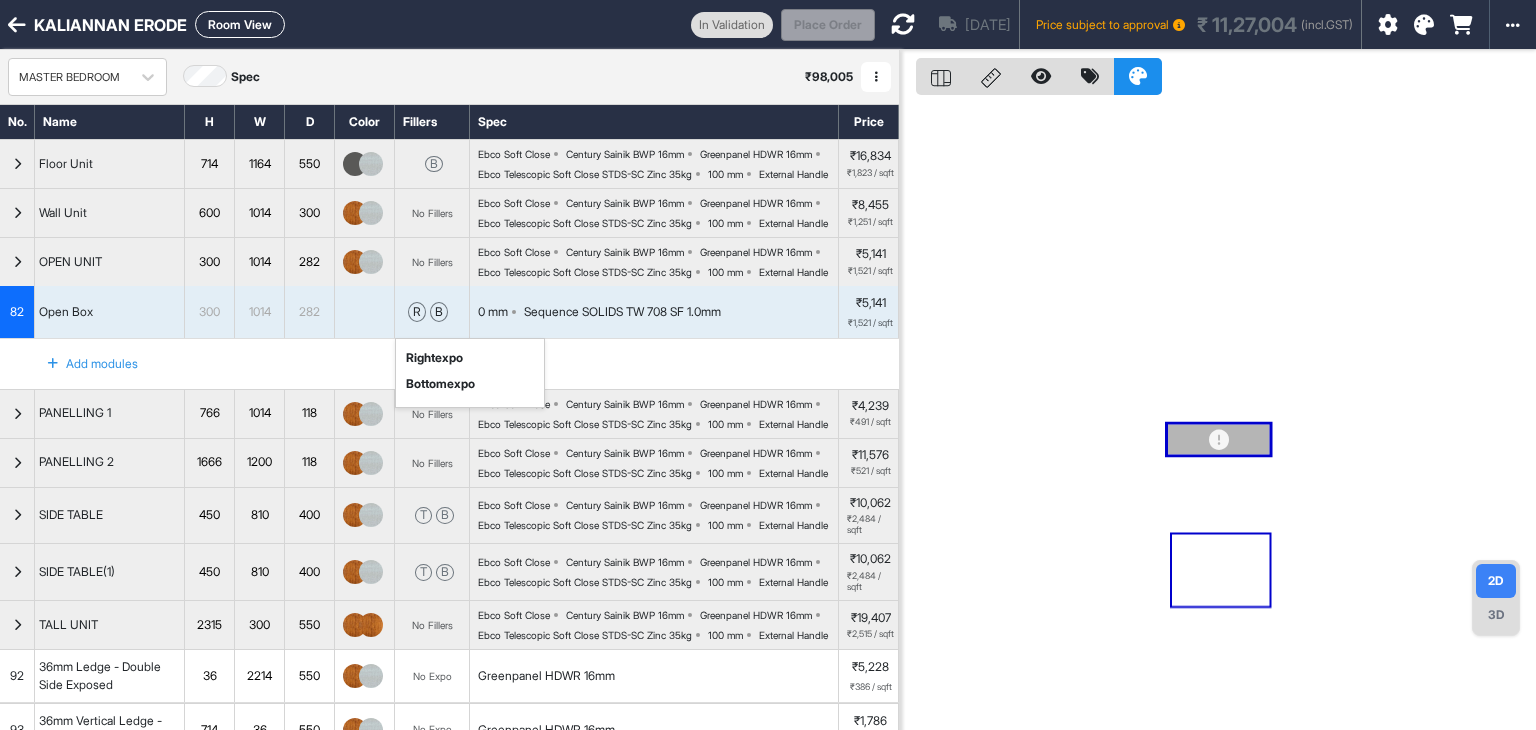 click at bounding box center (903, 24) 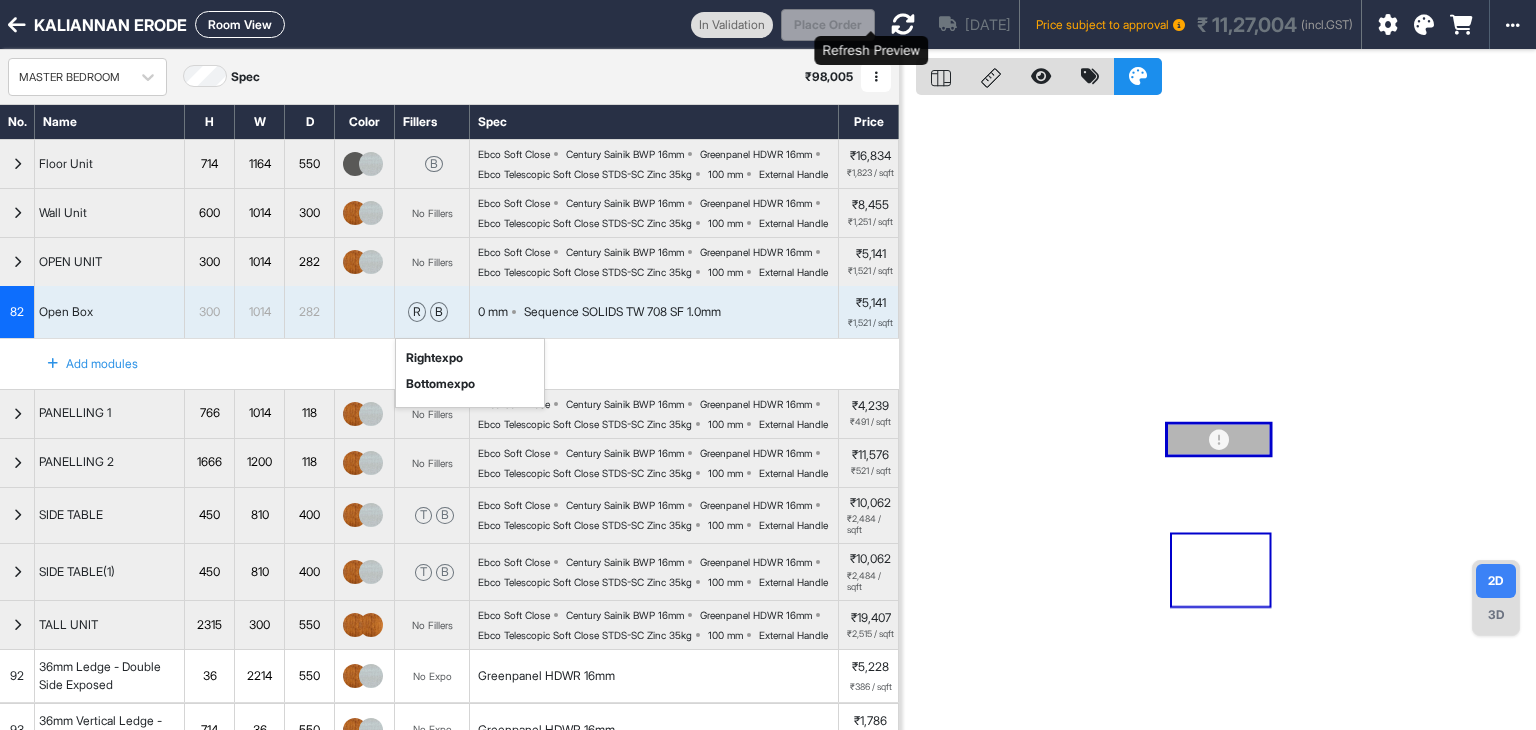 click at bounding box center [903, 24] 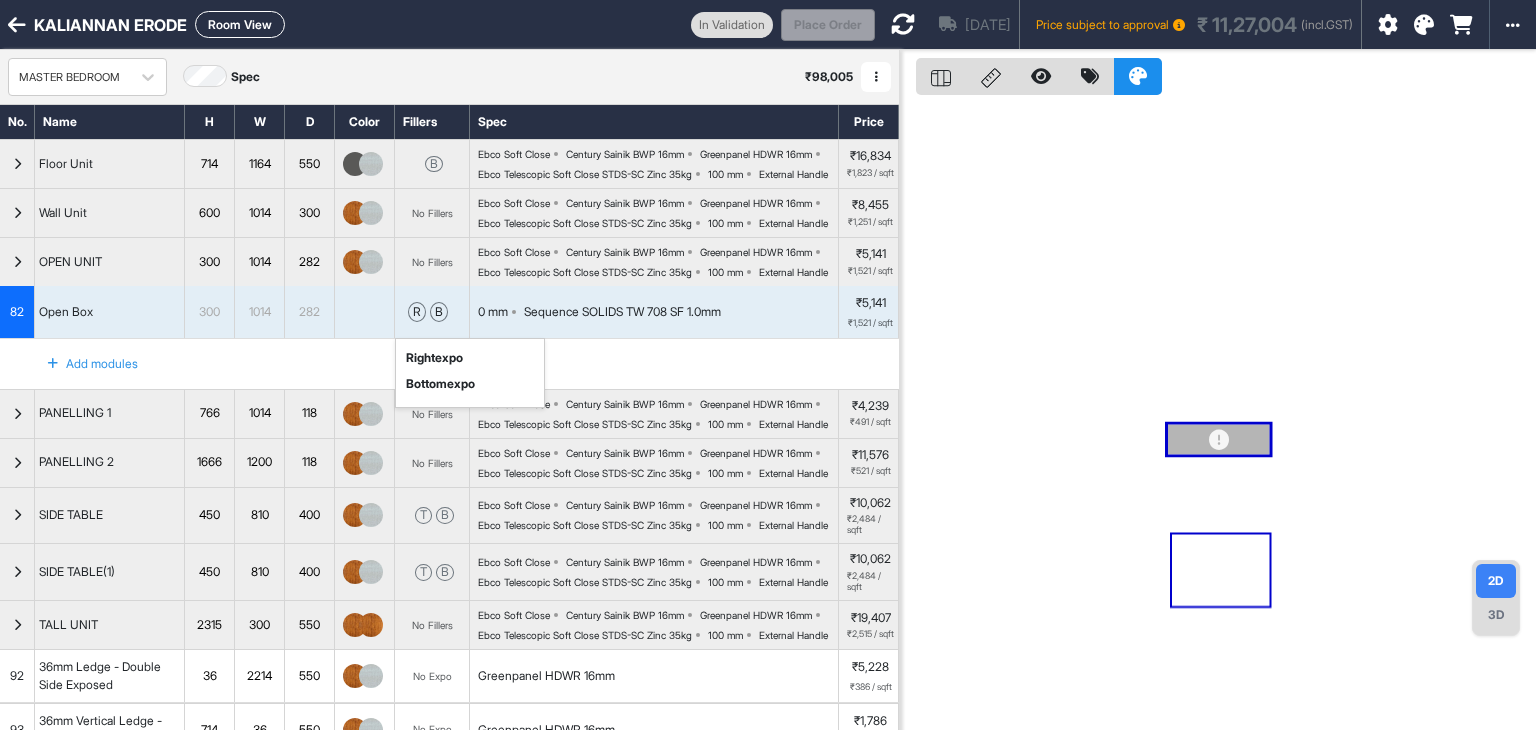 click at bounding box center [17, 262] 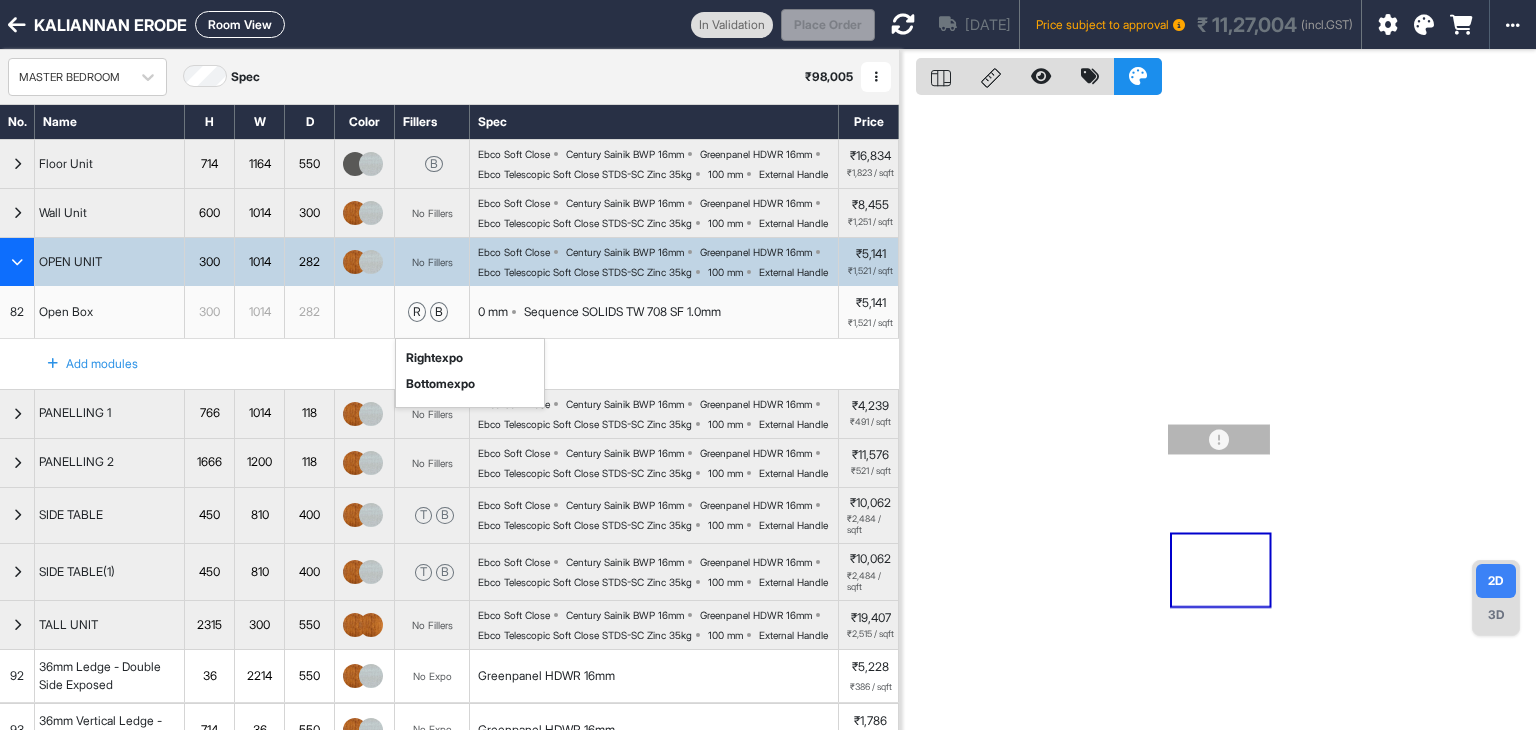 click at bounding box center [17, 262] 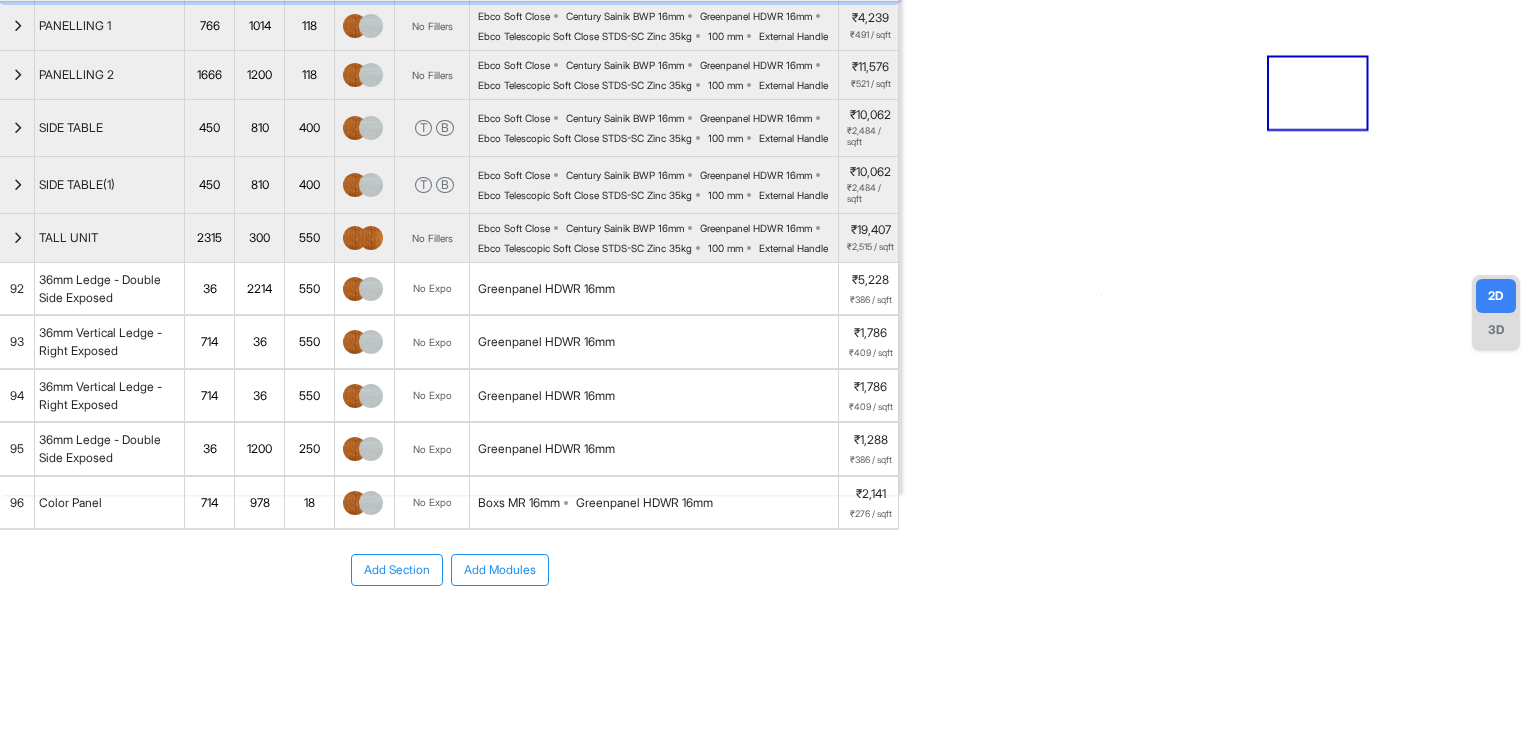 scroll, scrollTop: 0, scrollLeft: 0, axis: both 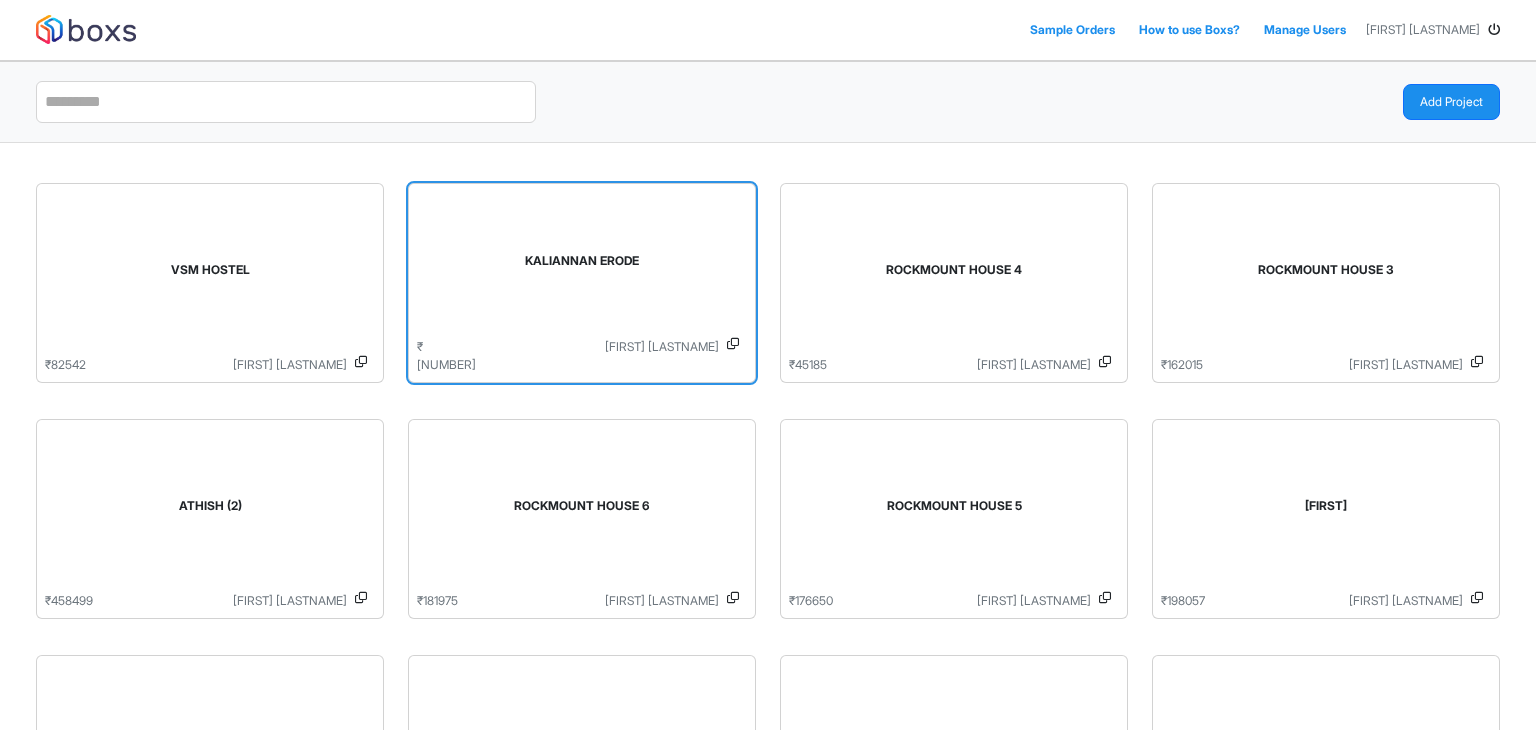 click on "KALIANNAN ERODE" at bounding box center (582, 265) 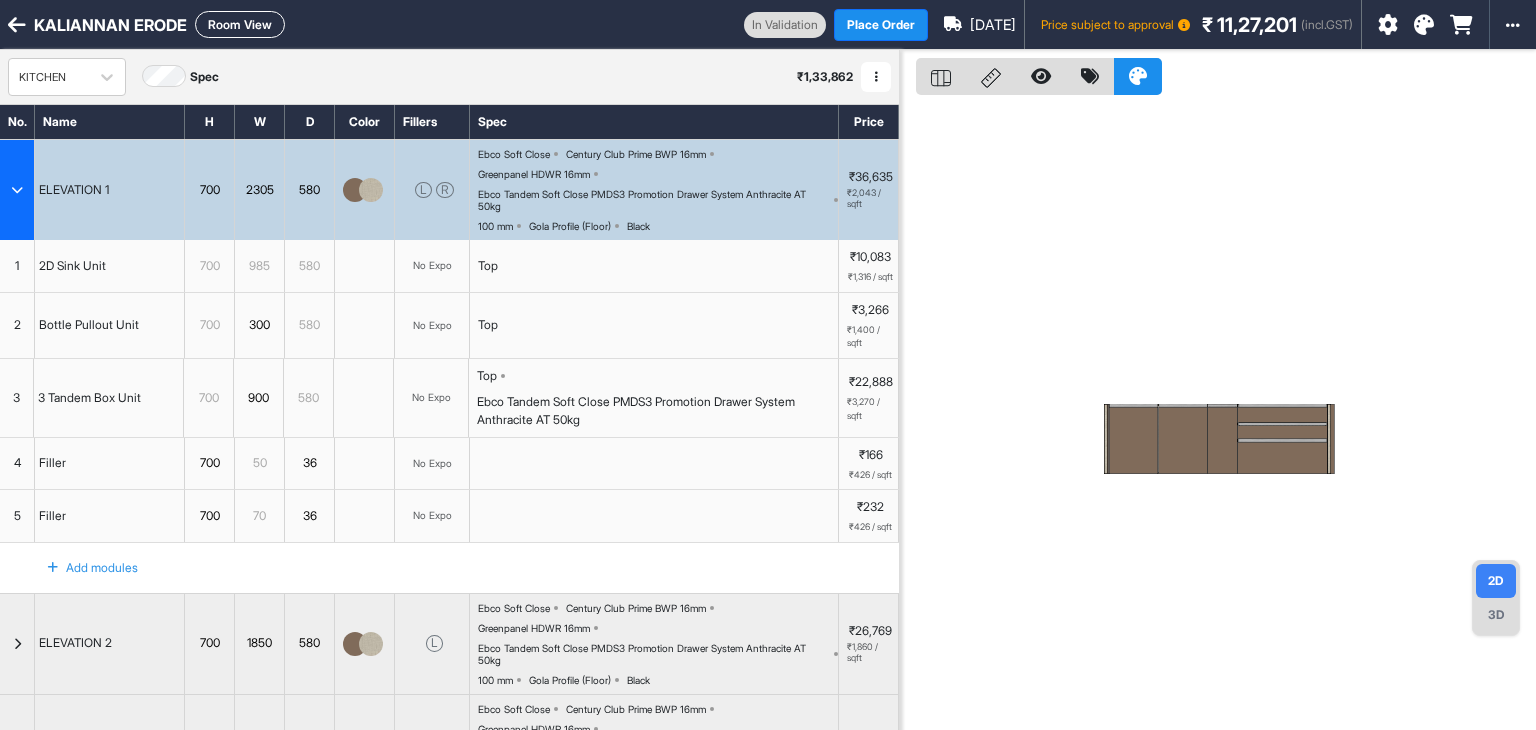 click at bounding box center (17, 190) 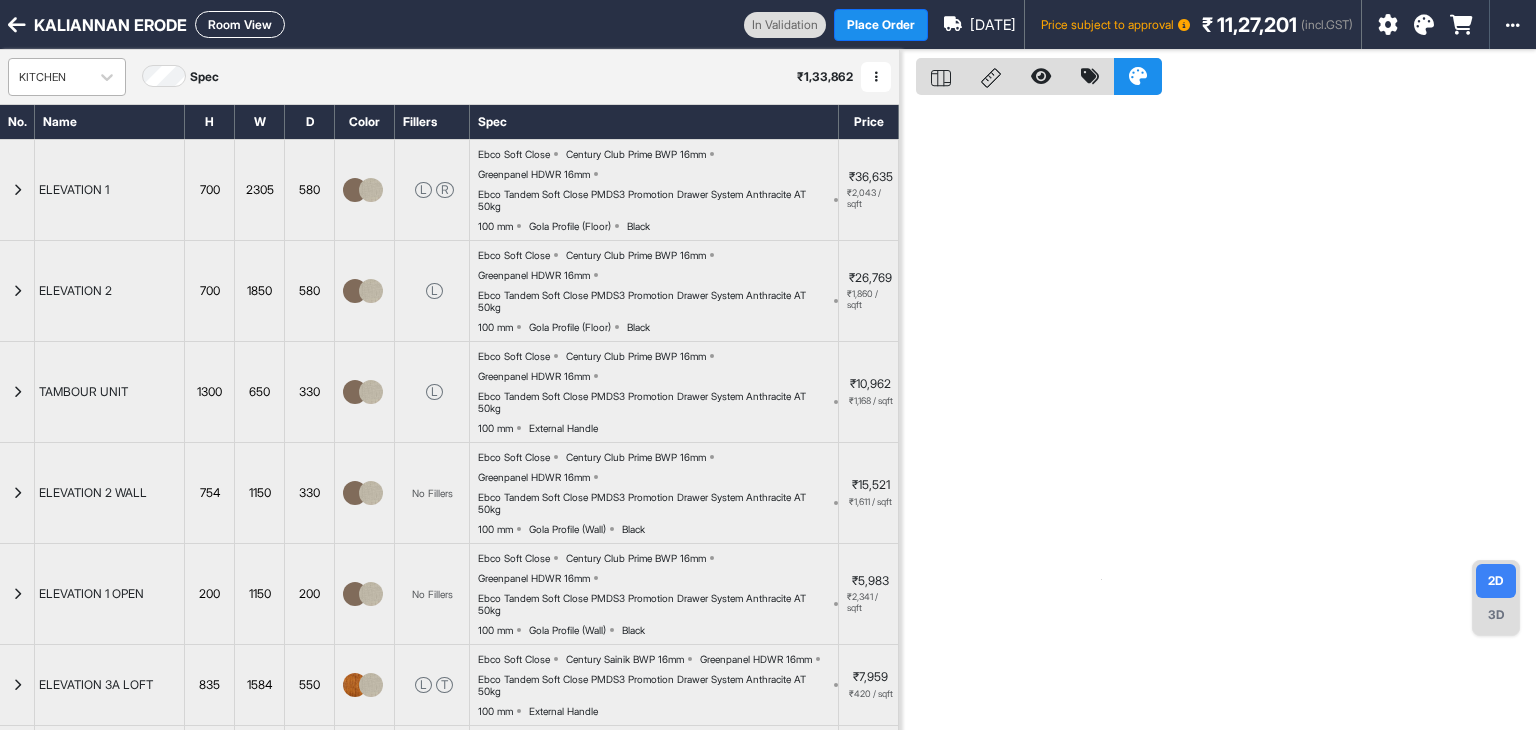 click on "KITCHEN" at bounding box center [49, 77] 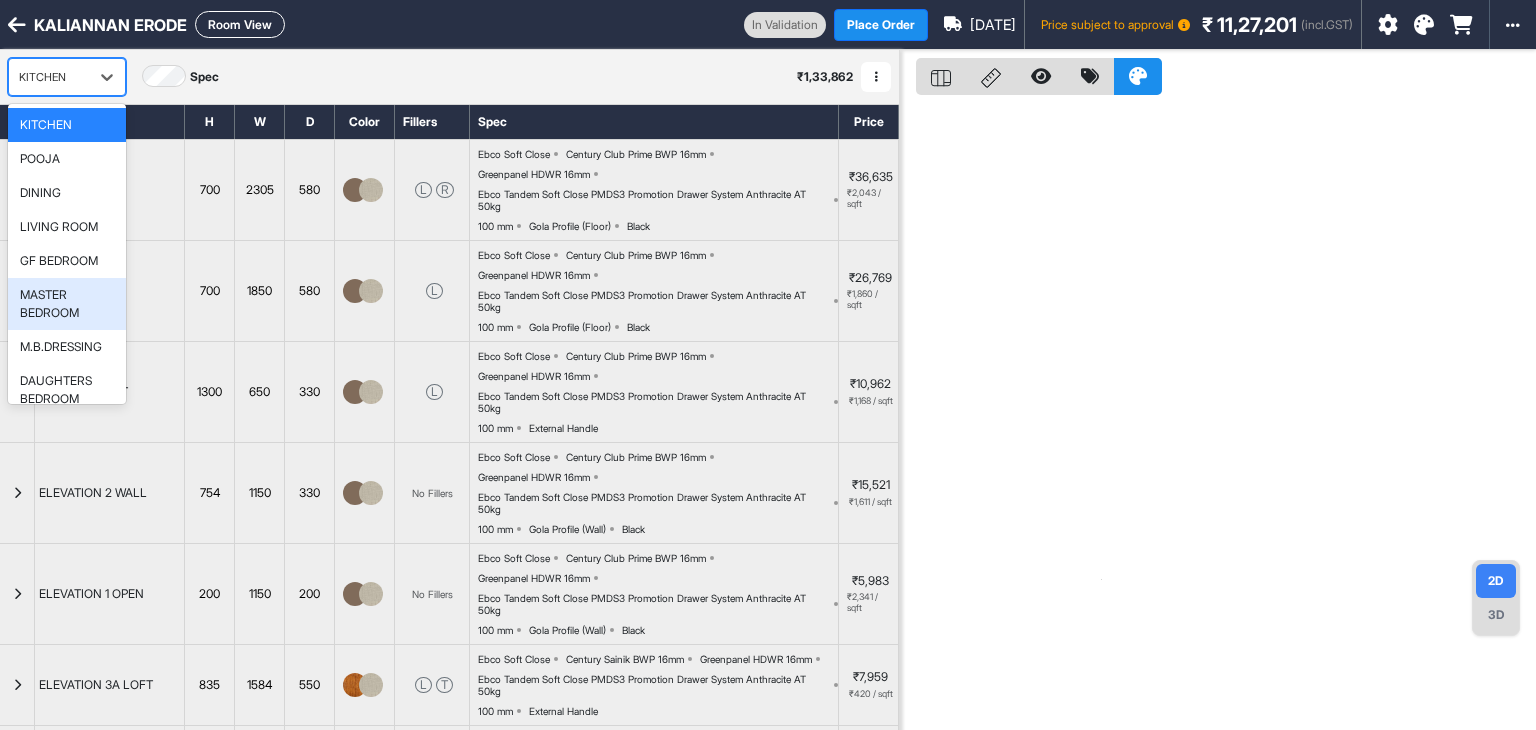 click on "MASTER BEDROOM" at bounding box center [67, 304] 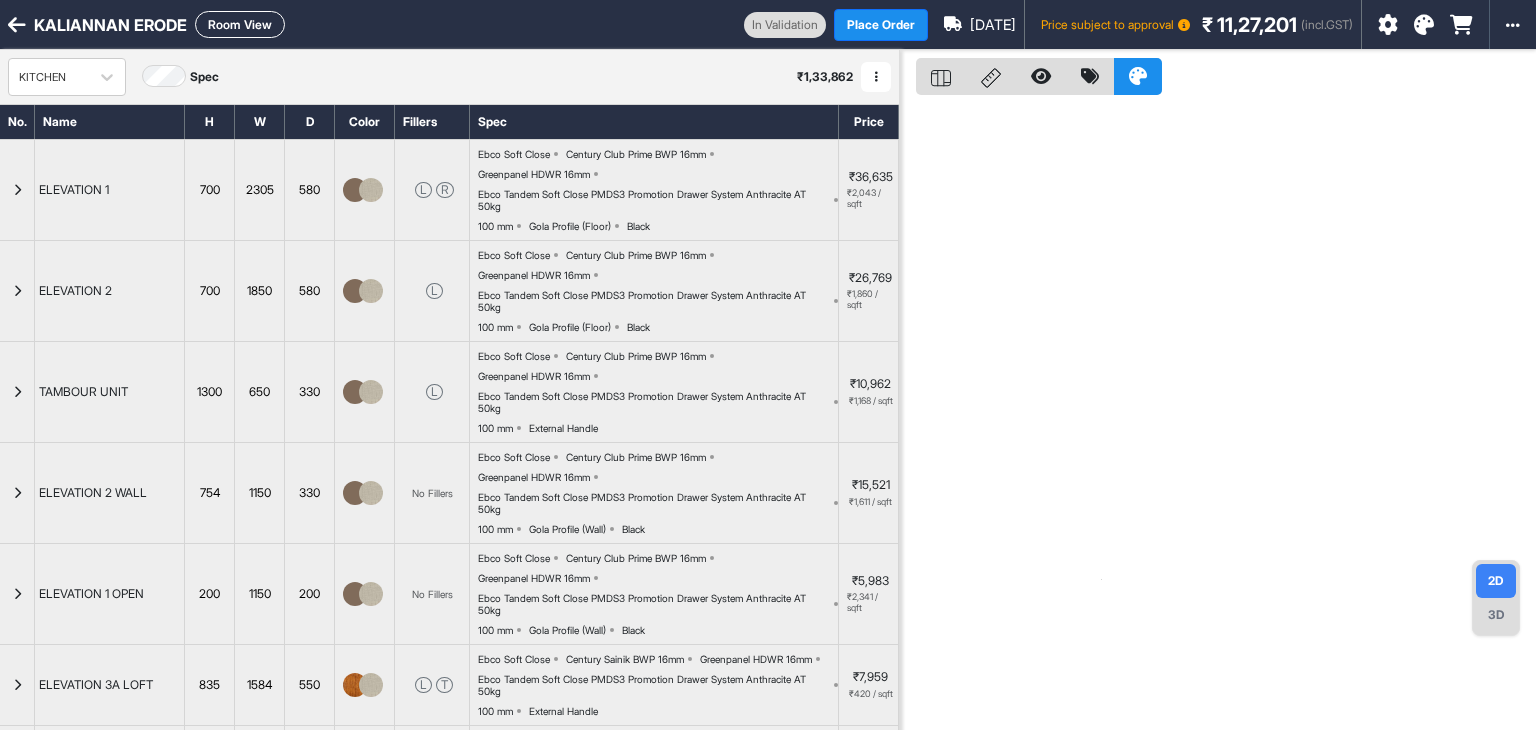 click on "KITCHEN Spec ₹ 1,33,862 Add  Room Edit  Room  Name Delete  Room Duplicate Room" at bounding box center [449, 77] 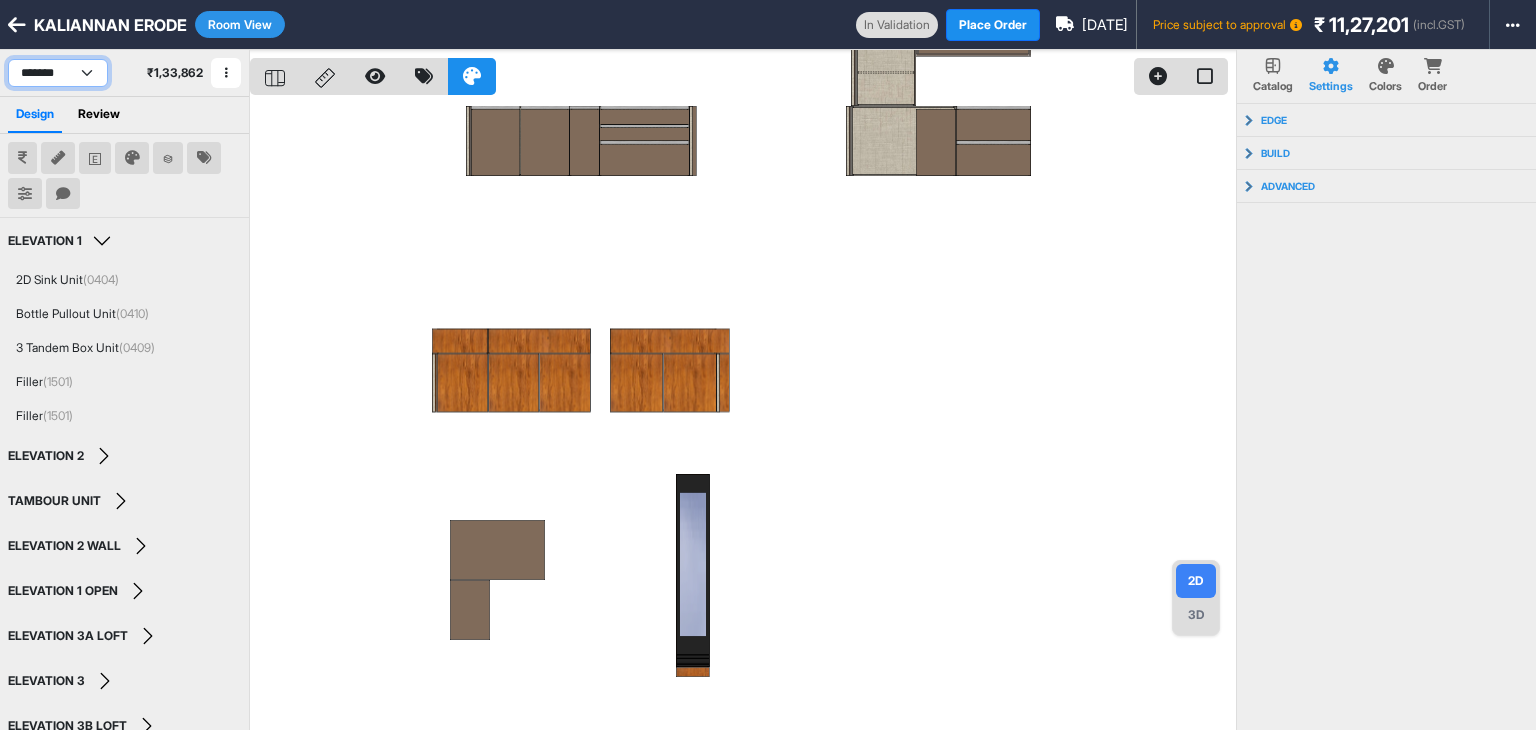 click on "**********" at bounding box center (58, 73) 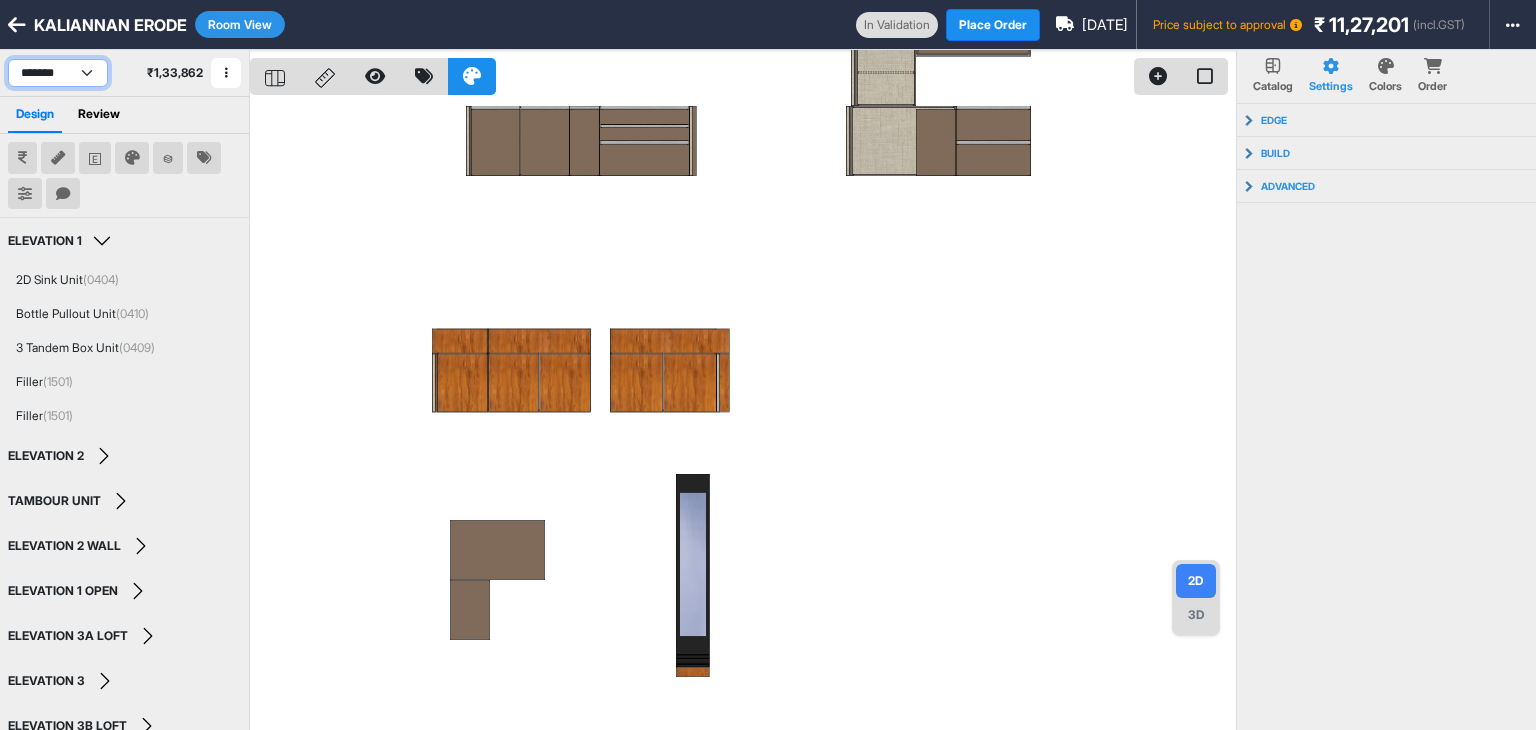 click on "**********" at bounding box center [58, 73] 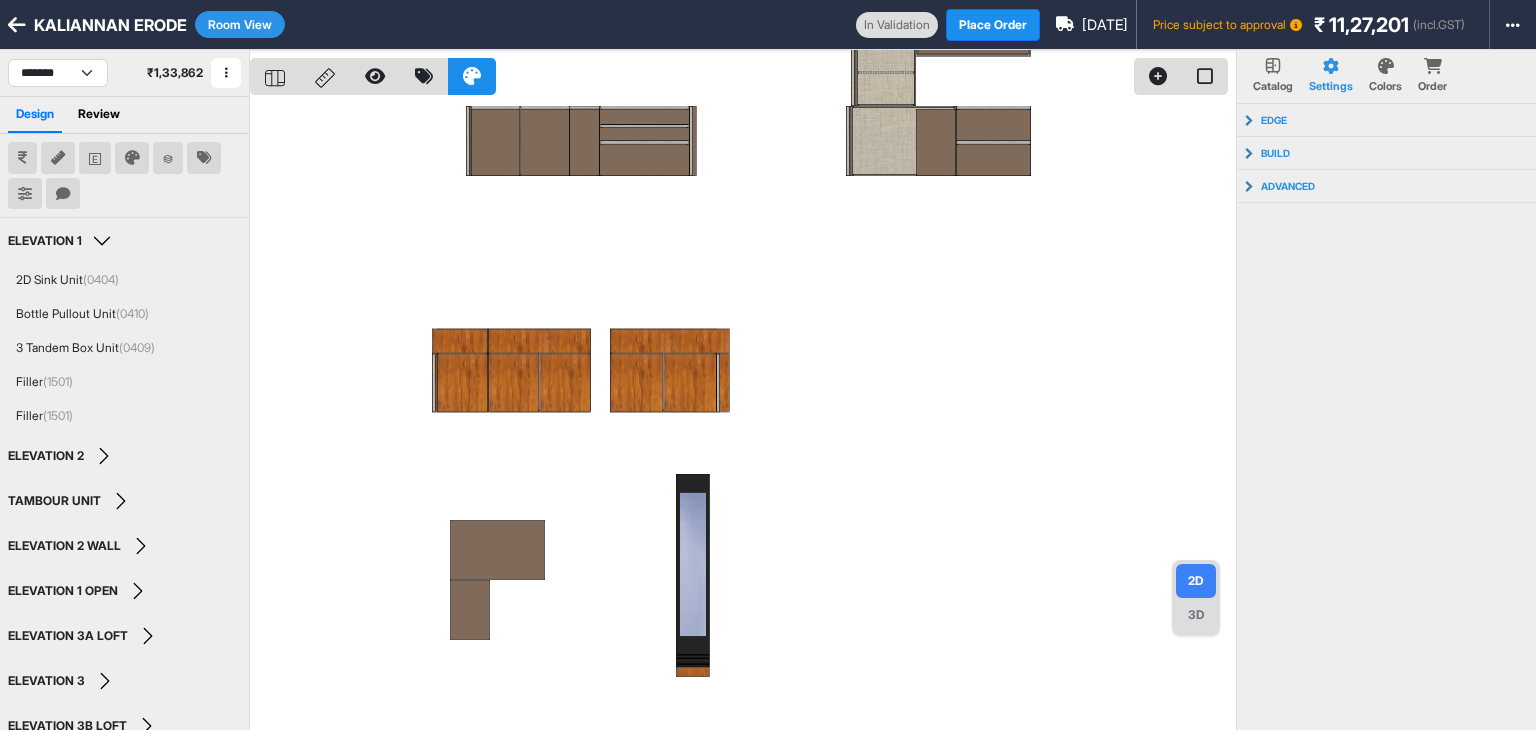 click on "Room View" at bounding box center [240, 24] 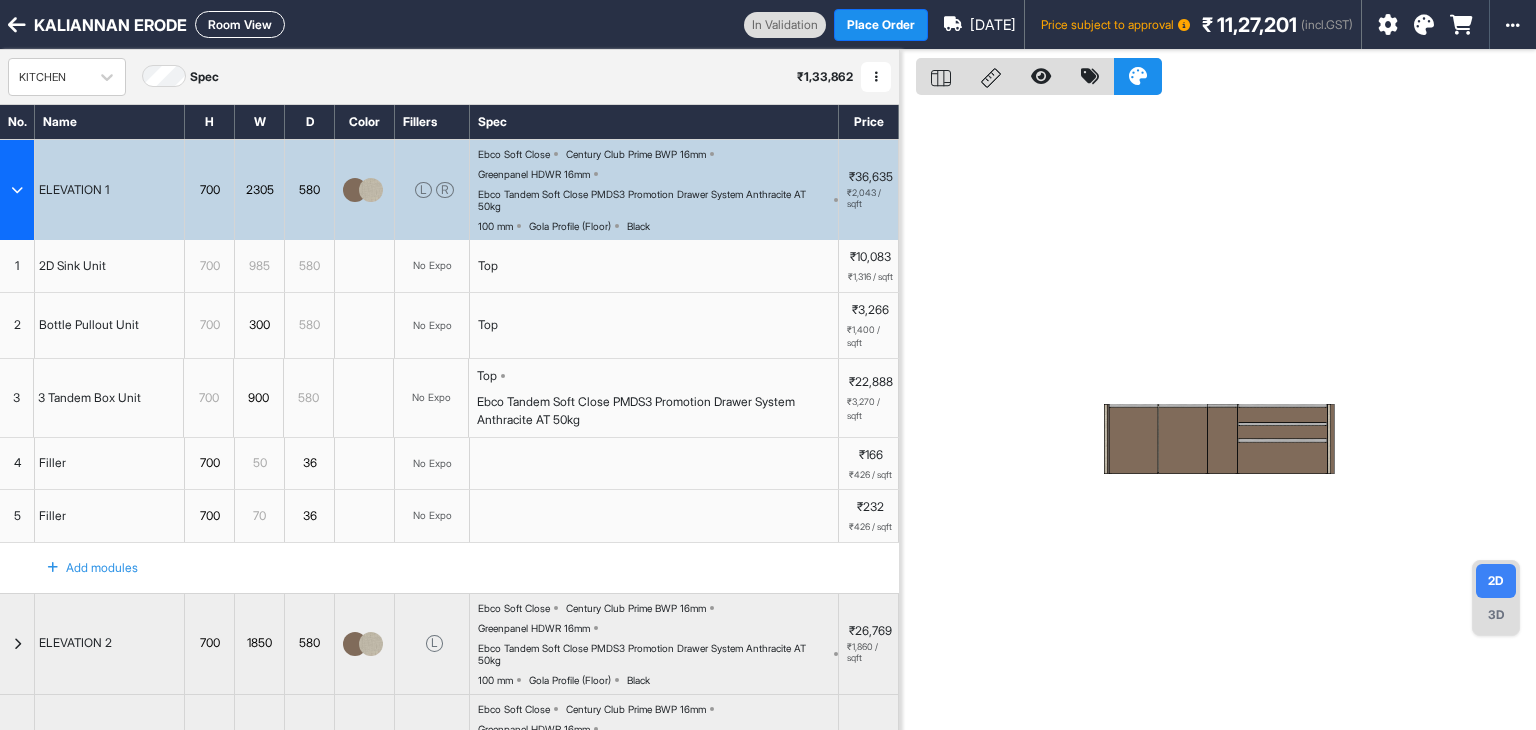 click at bounding box center [17, 190] 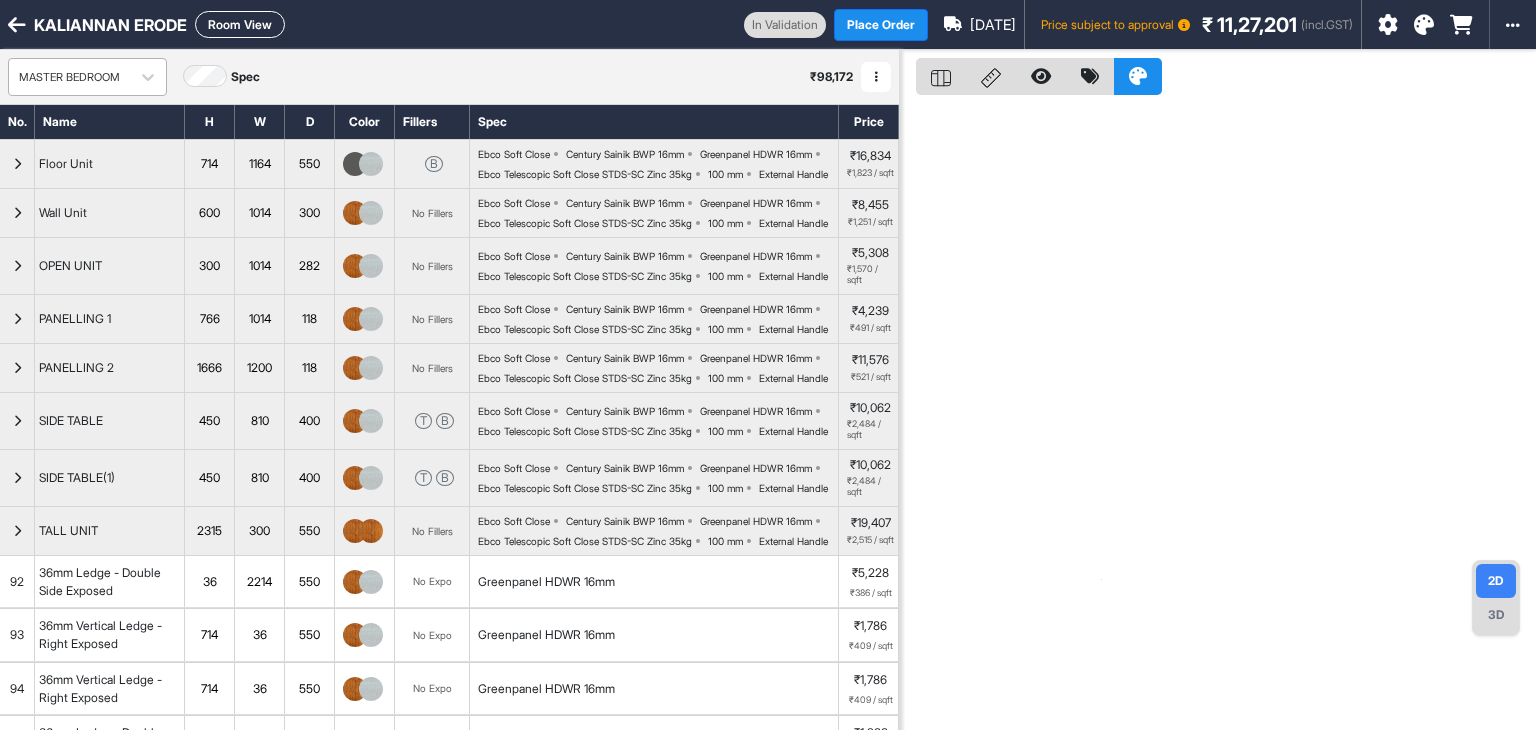 click on "MASTER BEDROOM" at bounding box center [69, 77] 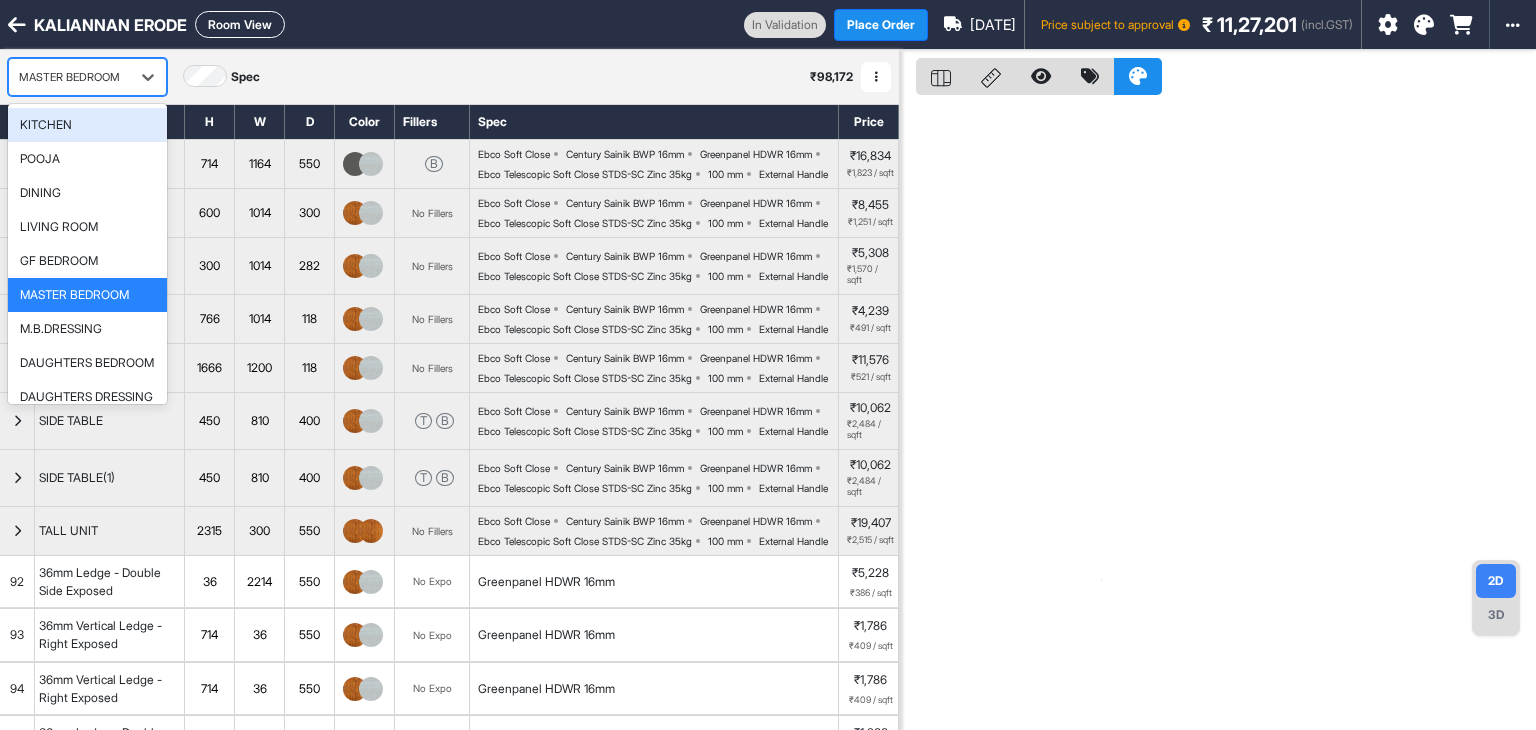 click on "KITCHEN" at bounding box center [87, 125] 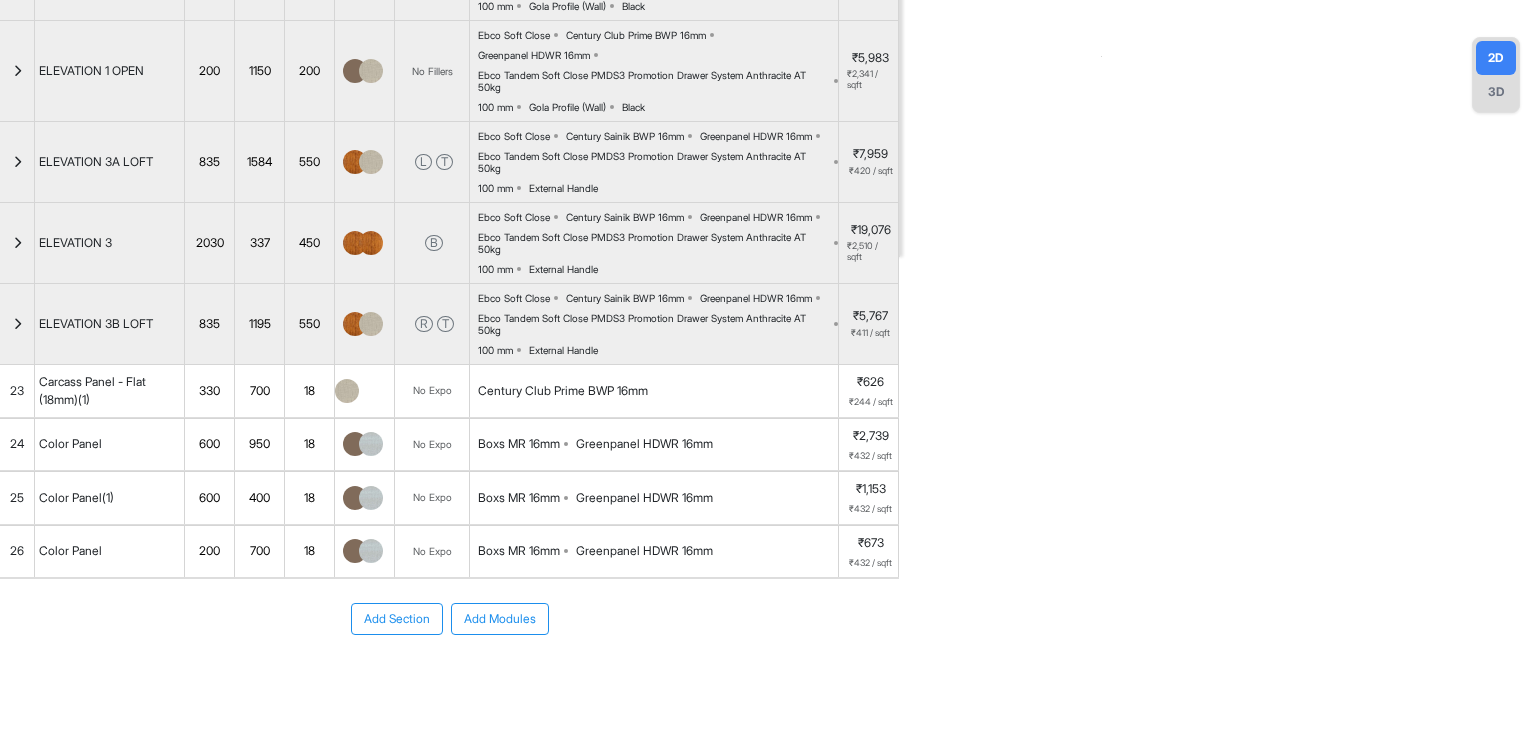 scroll, scrollTop: 568, scrollLeft: 0, axis: vertical 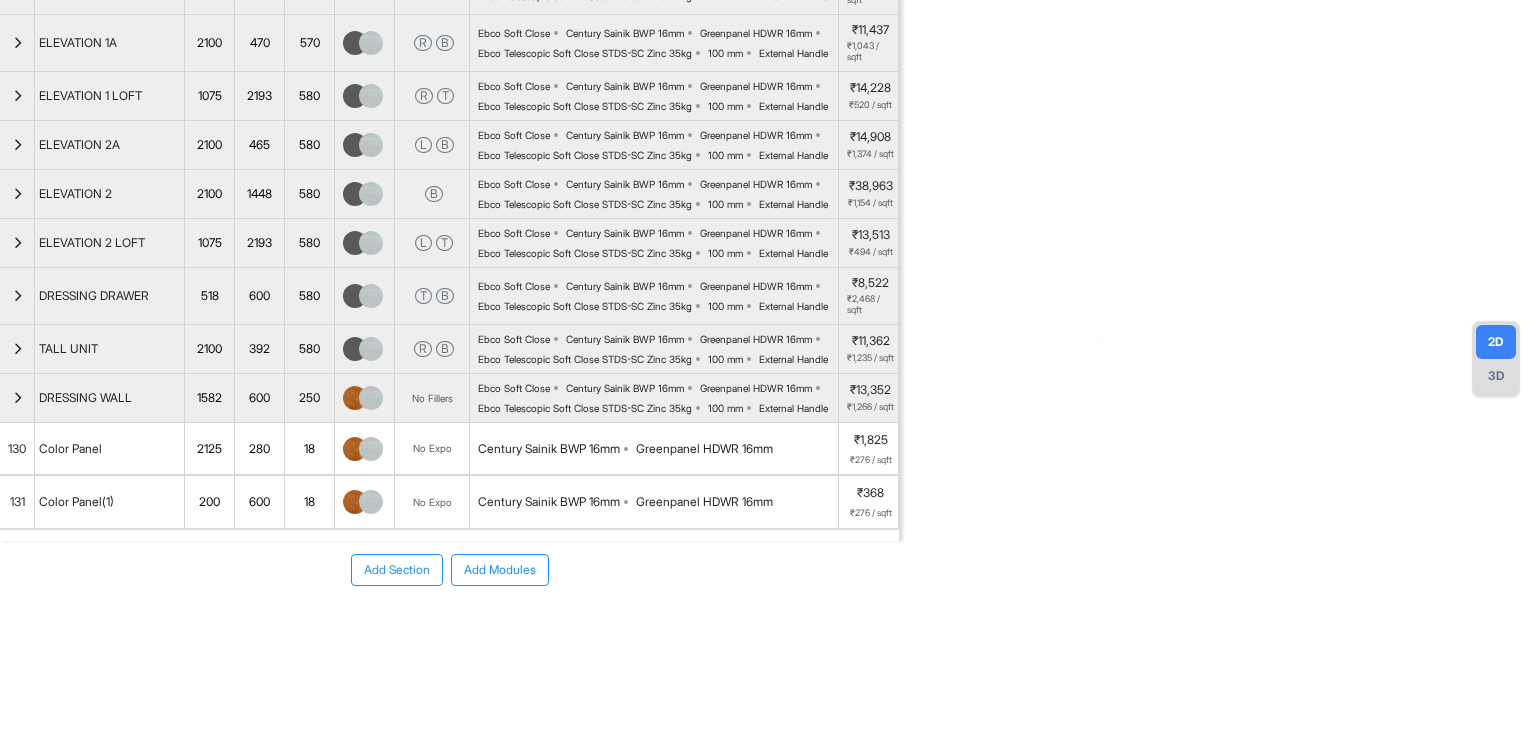 click on "131" at bounding box center [17, 502] 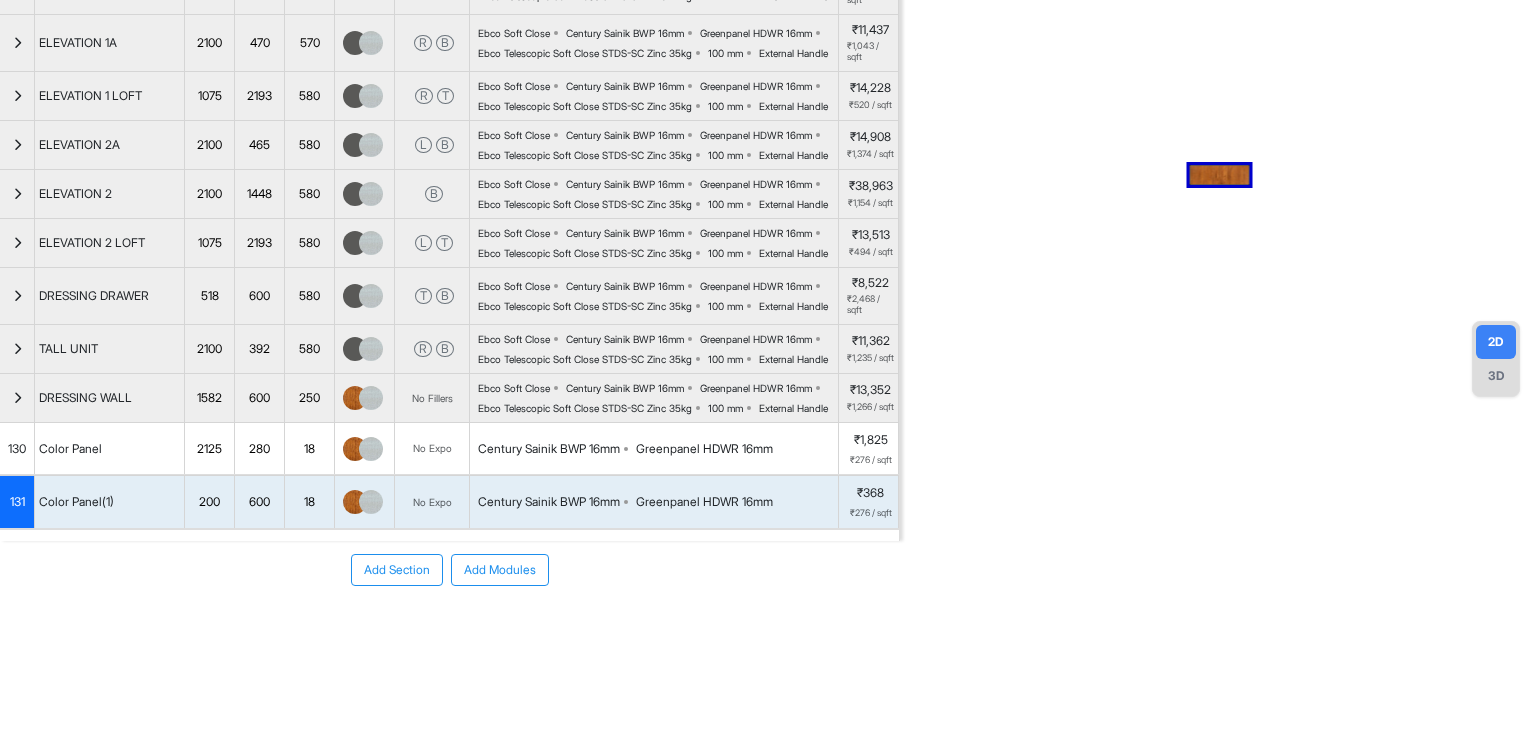 click on "Add Section Add Modules" at bounding box center (449, 630) 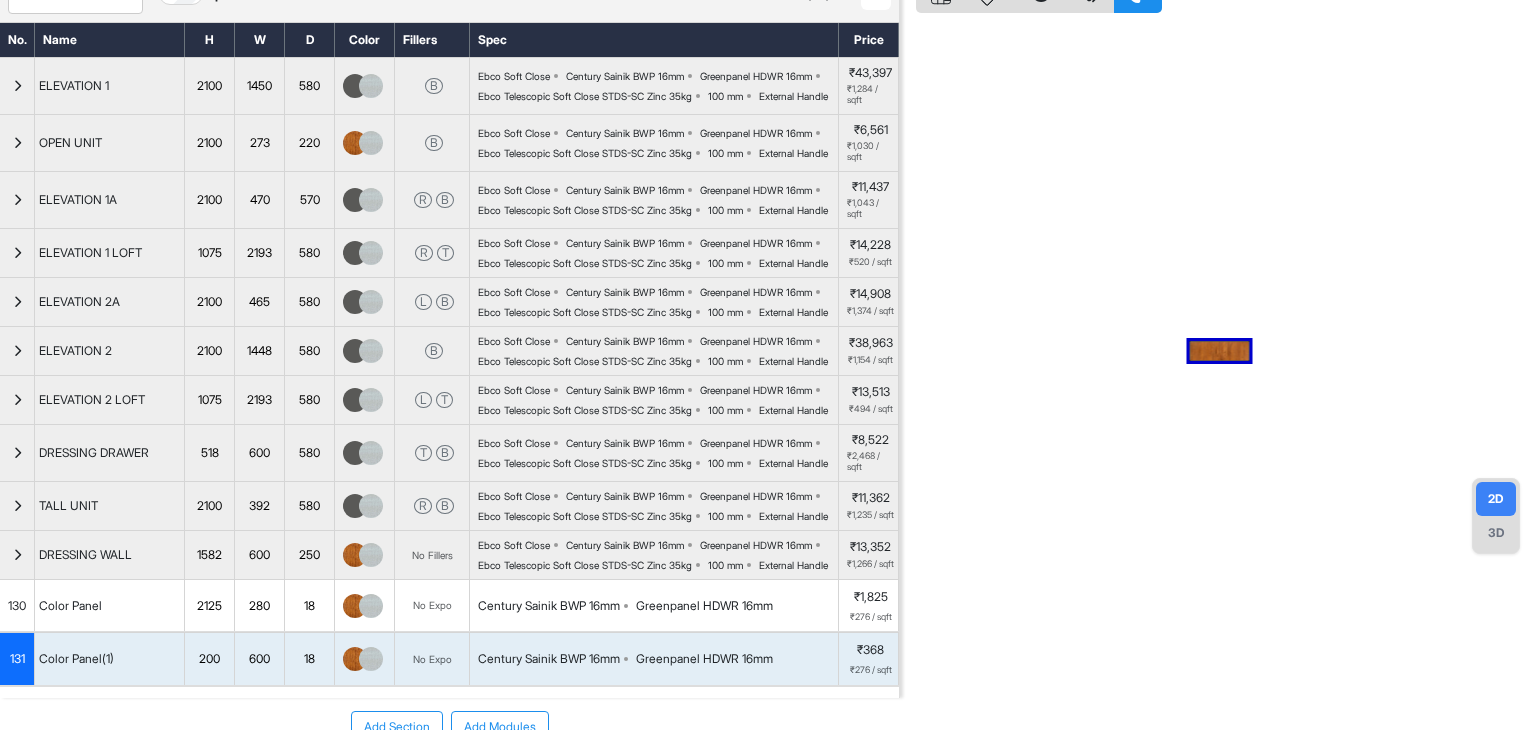 scroll, scrollTop: 0, scrollLeft: 0, axis: both 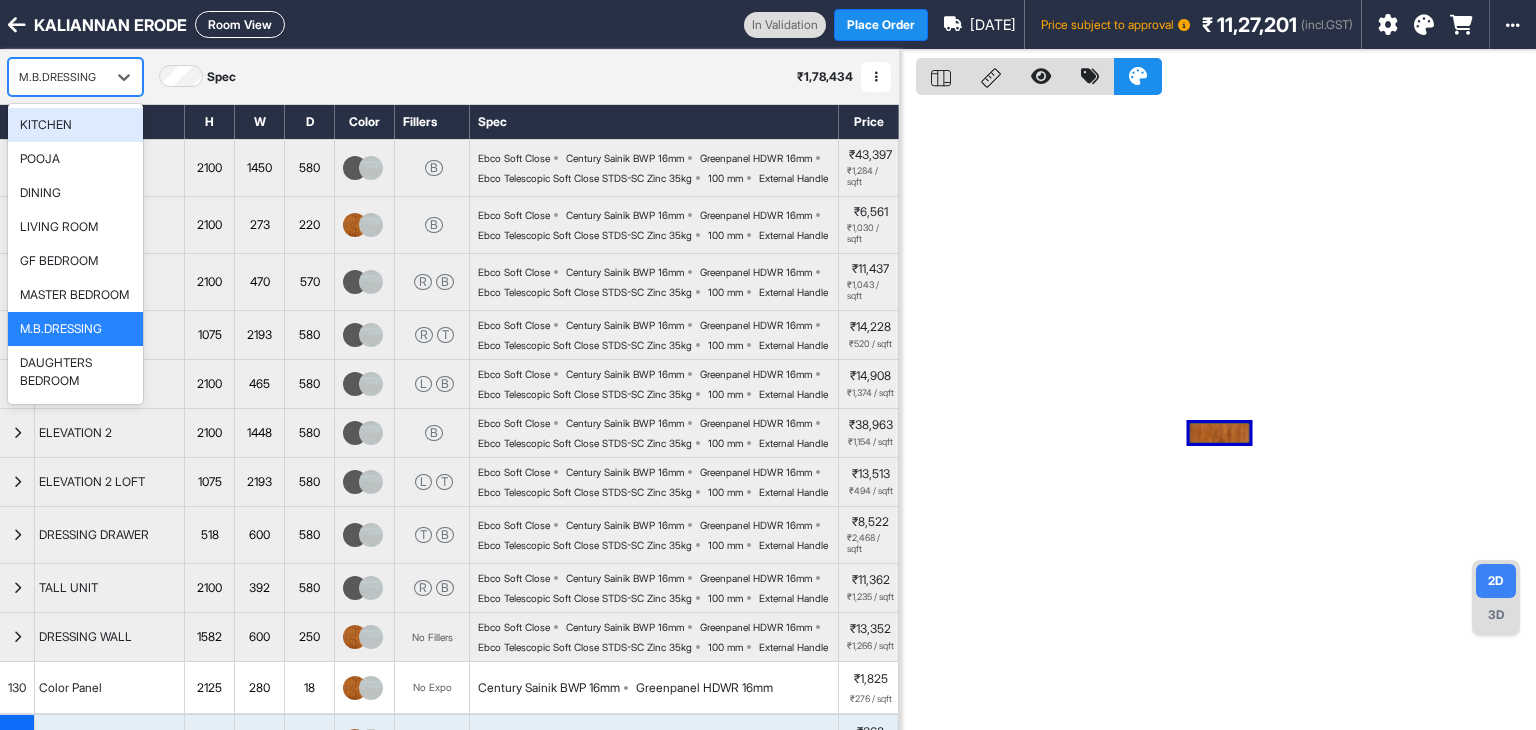 click on "M.B.DRESSING" at bounding box center [57, 77] 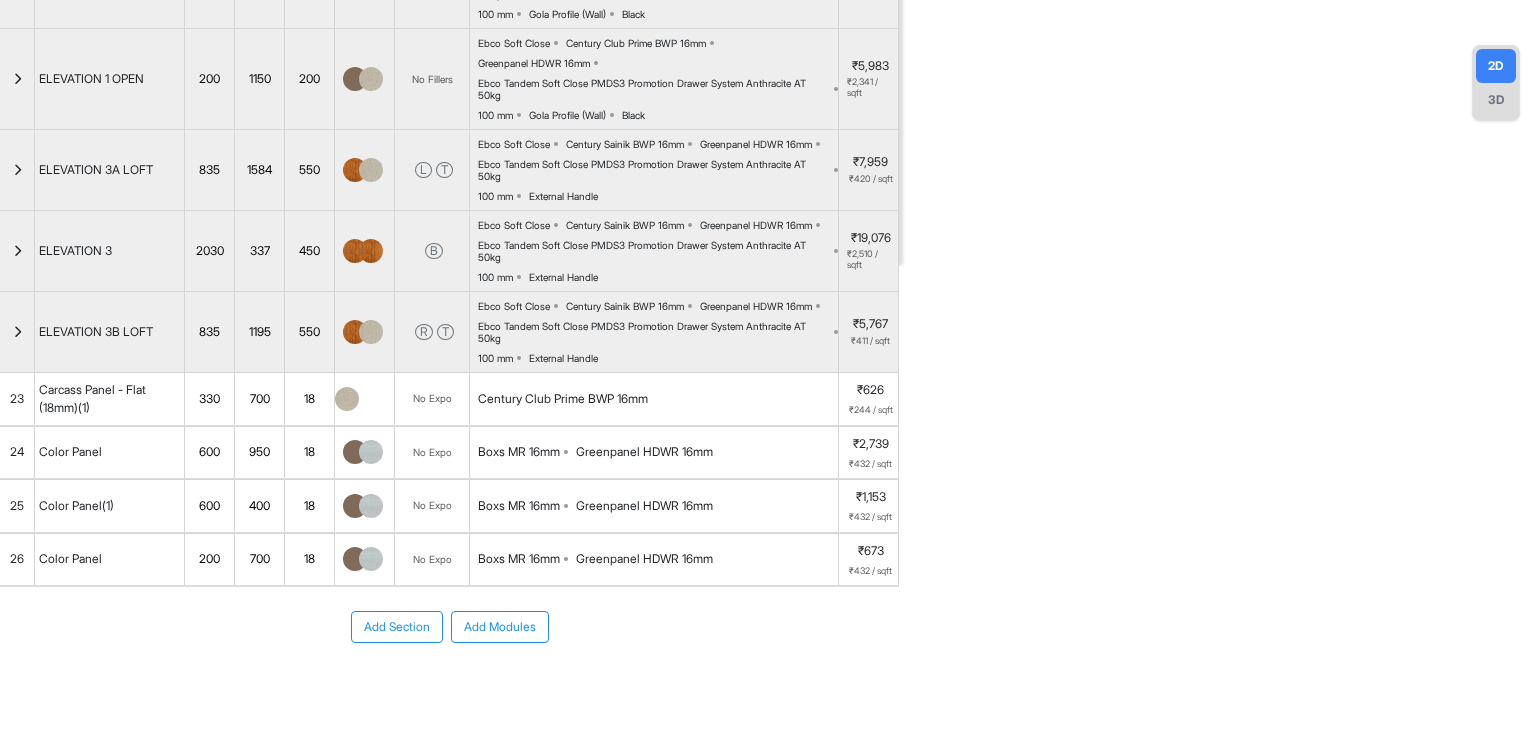 scroll, scrollTop: 568, scrollLeft: 0, axis: vertical 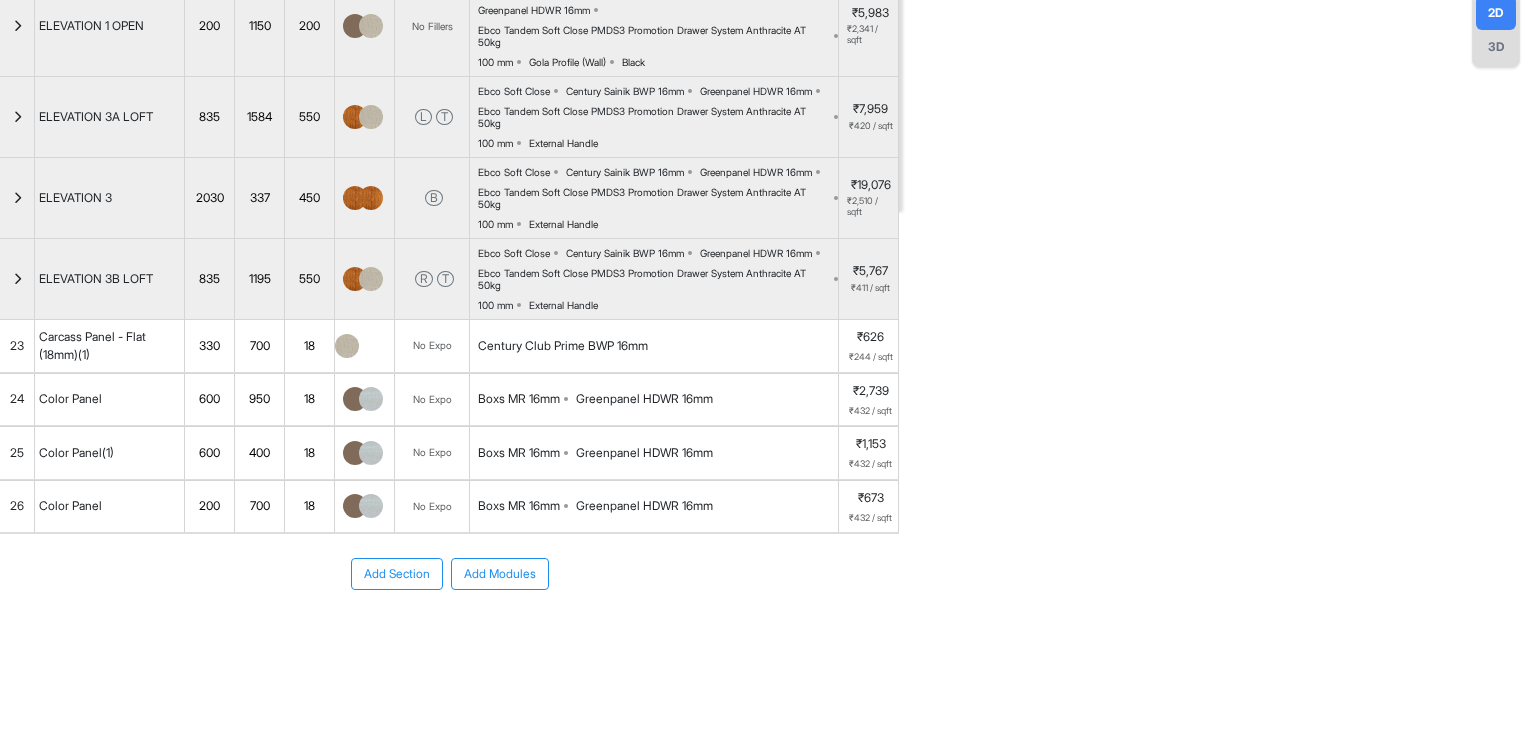 click on "26" at bounding box center (17, 506) 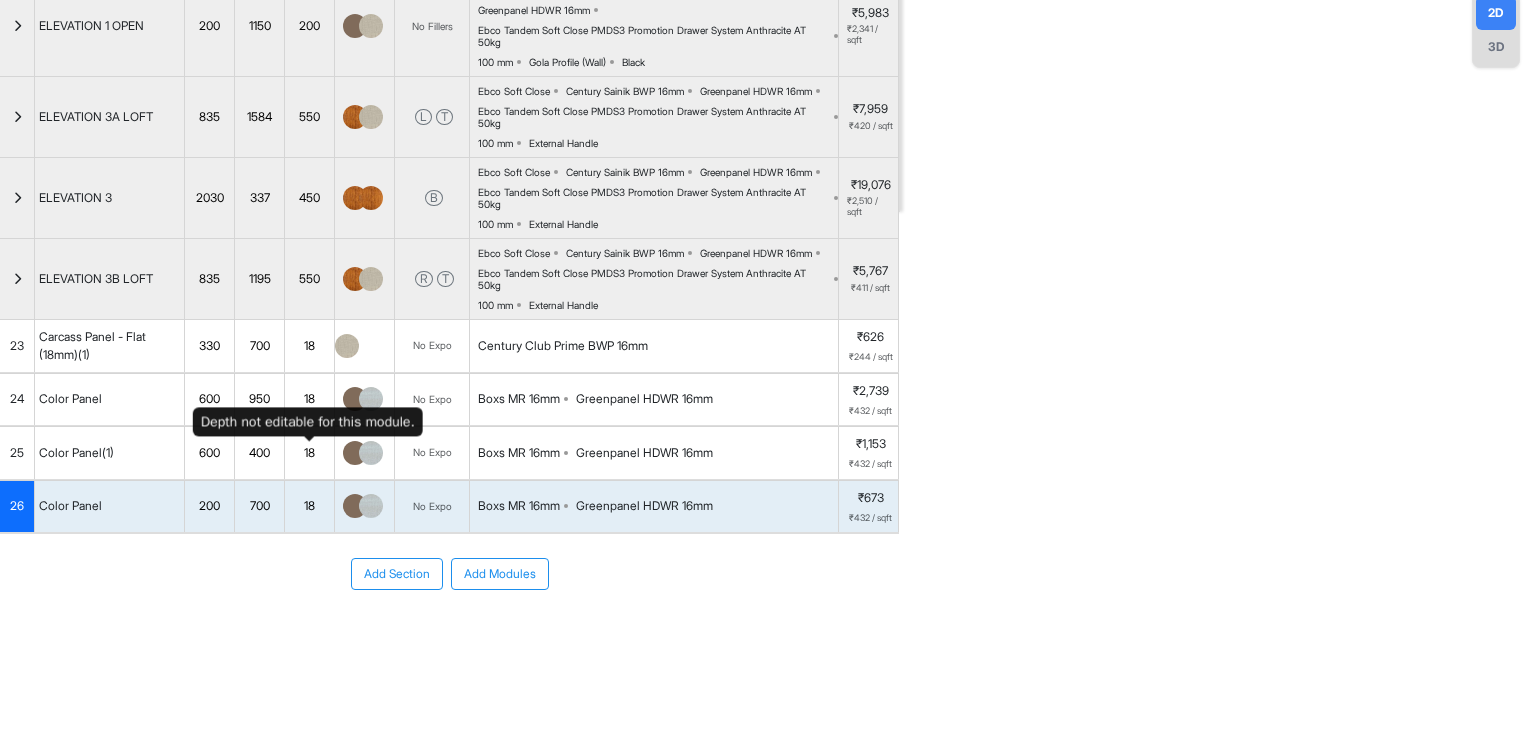 scroll, scrollTop: 0, scrollLeft: 0, axis: both 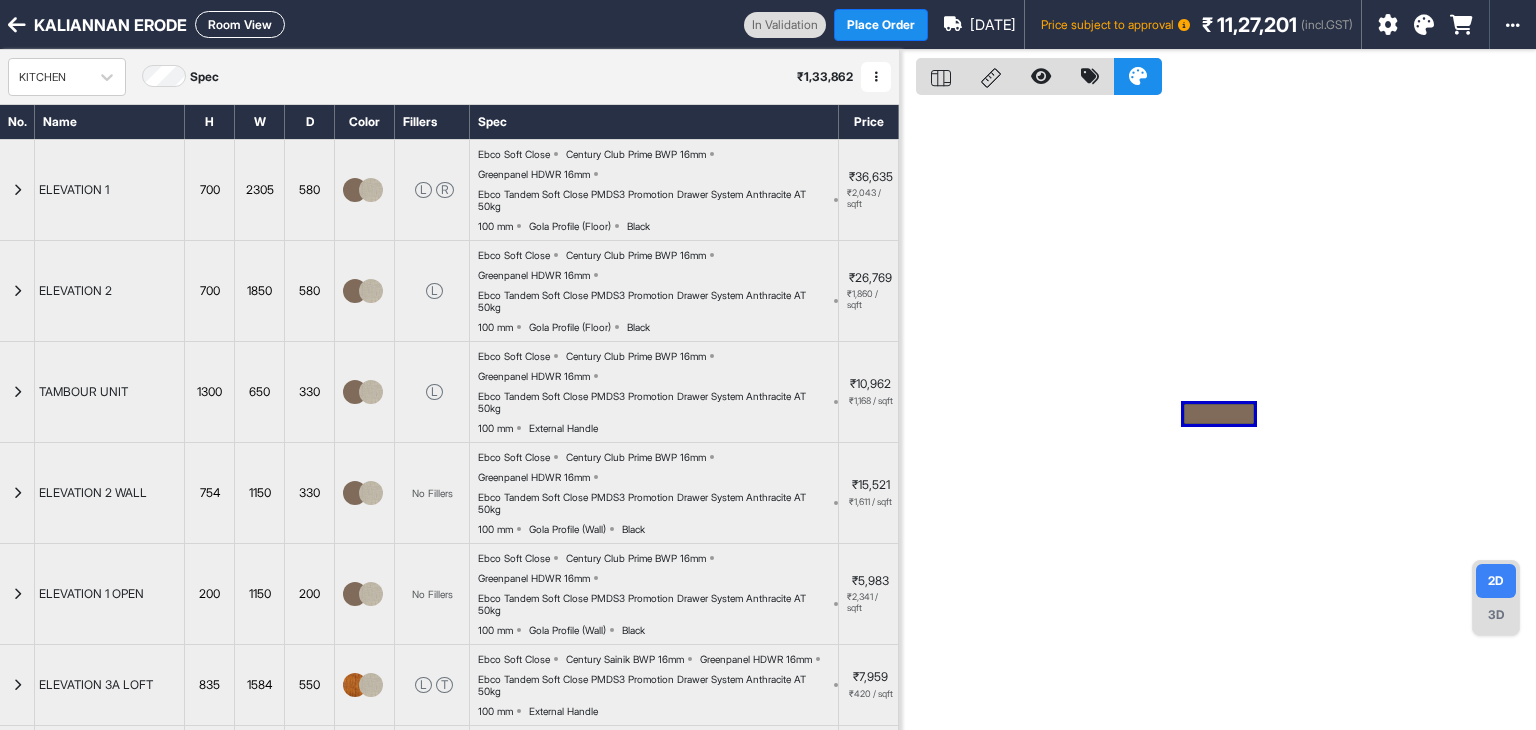 click on "Room View" at bounding box center [240, 24] 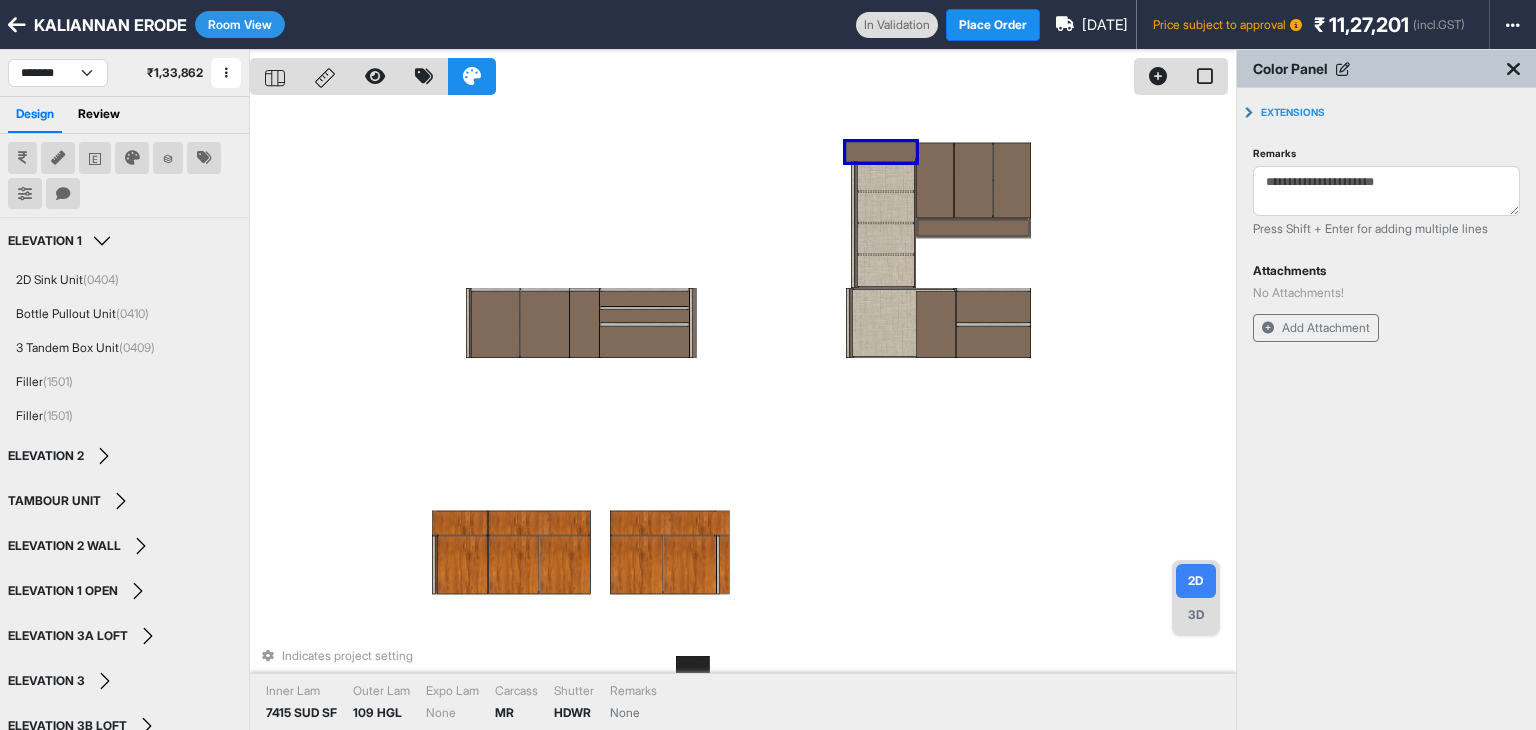 click on "Indicates project setting Inner Lam 7415 SUD SF Outer Lam 109 HGL Expo Lam None Carcass MR Shutter HDWR Remarks None" at bounding box center [743, 415] 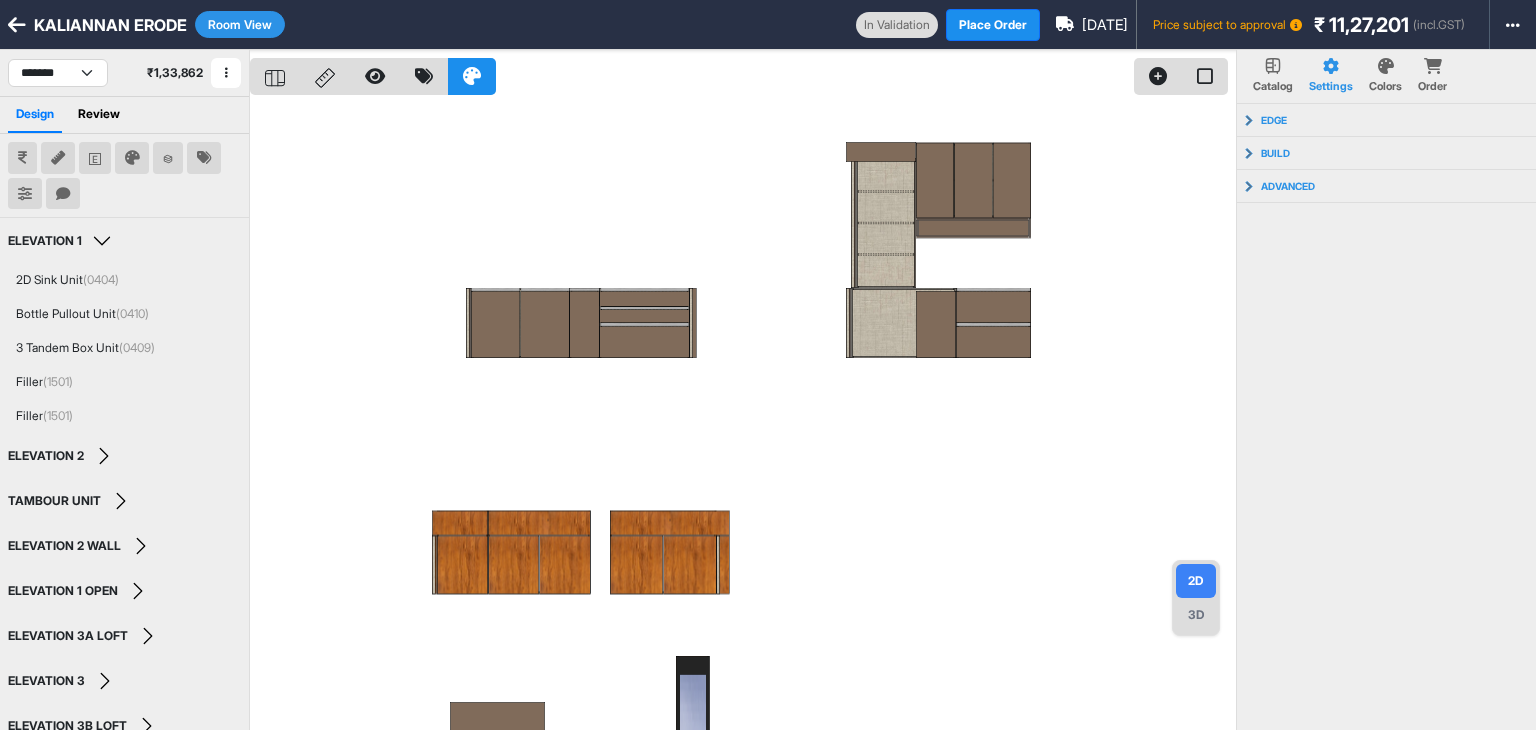 click on "Room View" at bounding box center [240, 24] 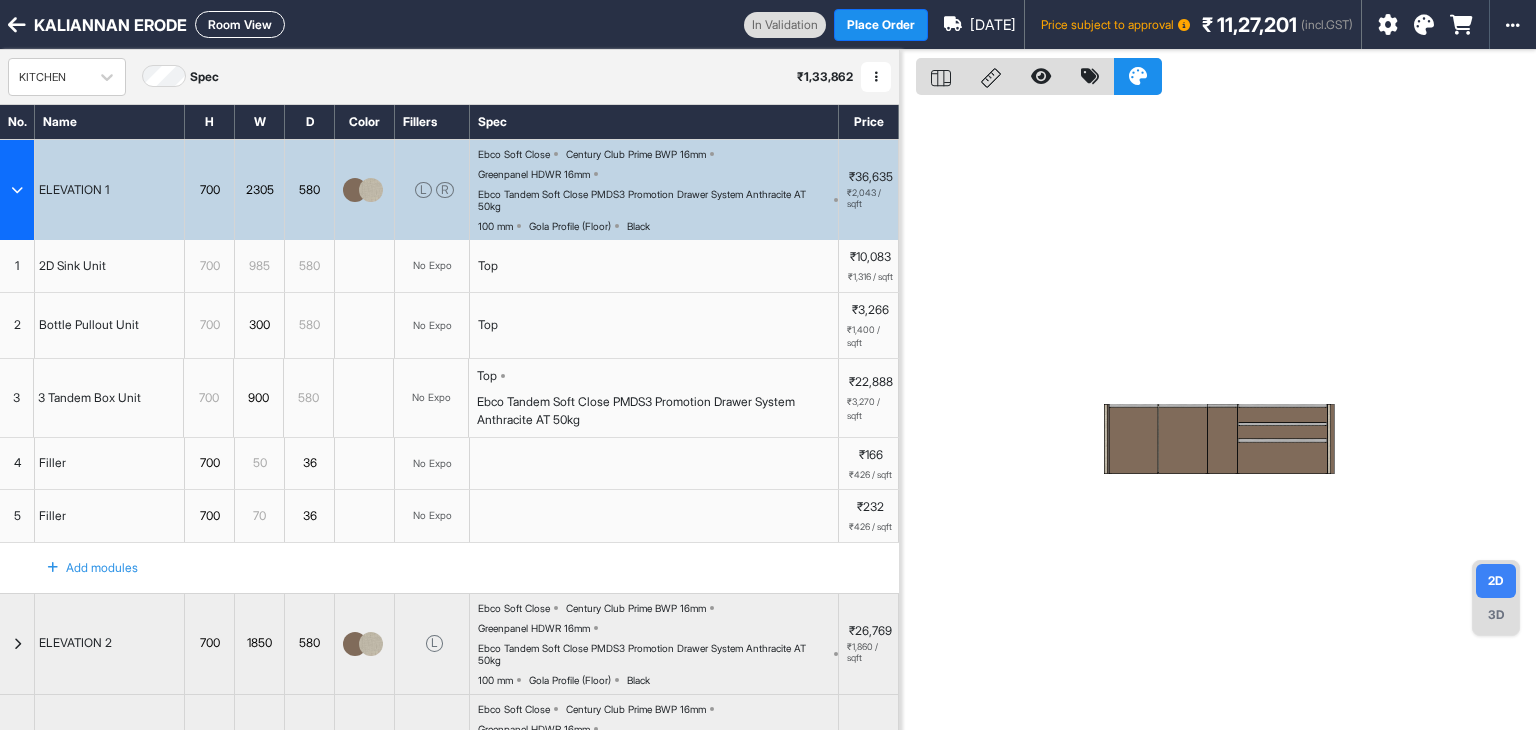 click at bounding box center (17, 190) 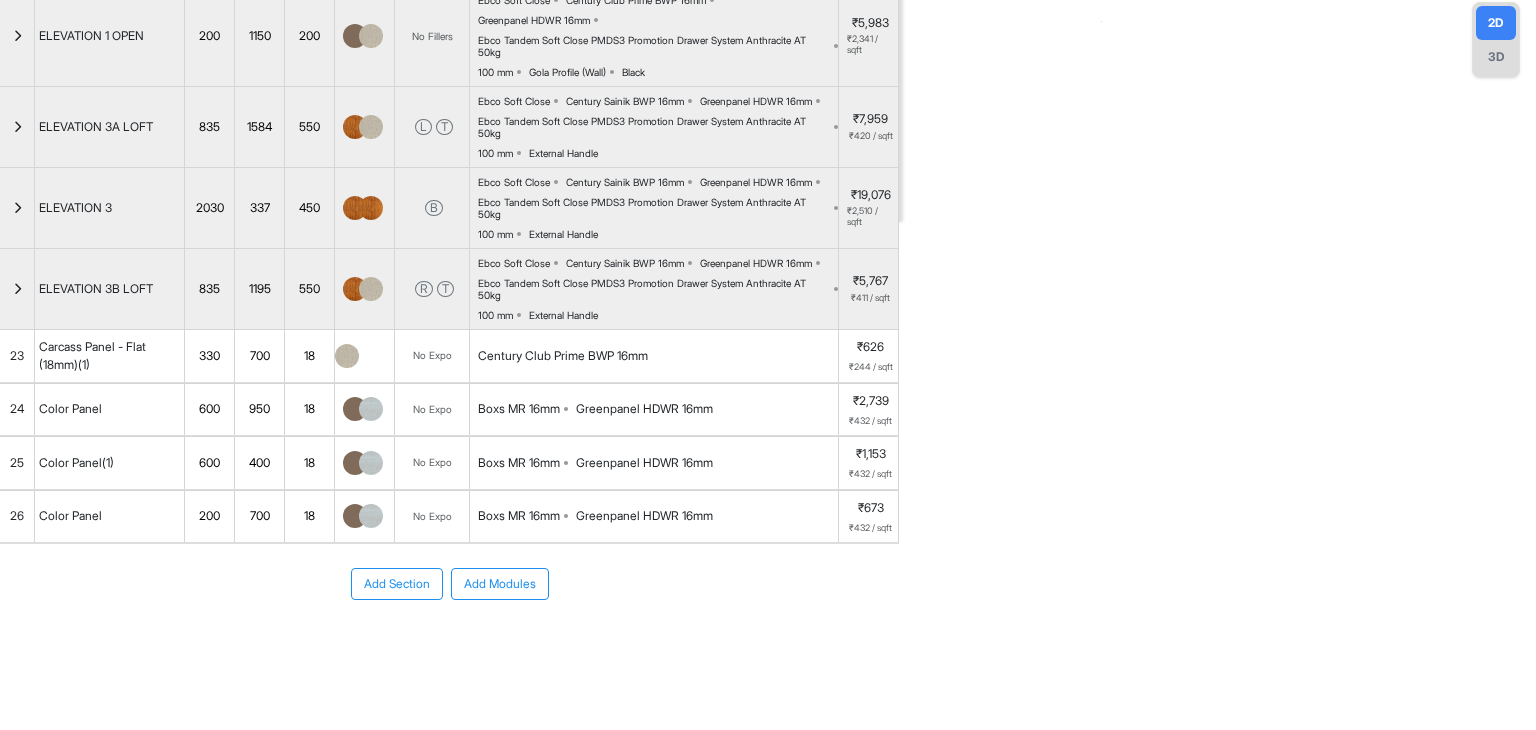 scroll, scrollTop: 568, scrollLeft: 0, axis: vertical 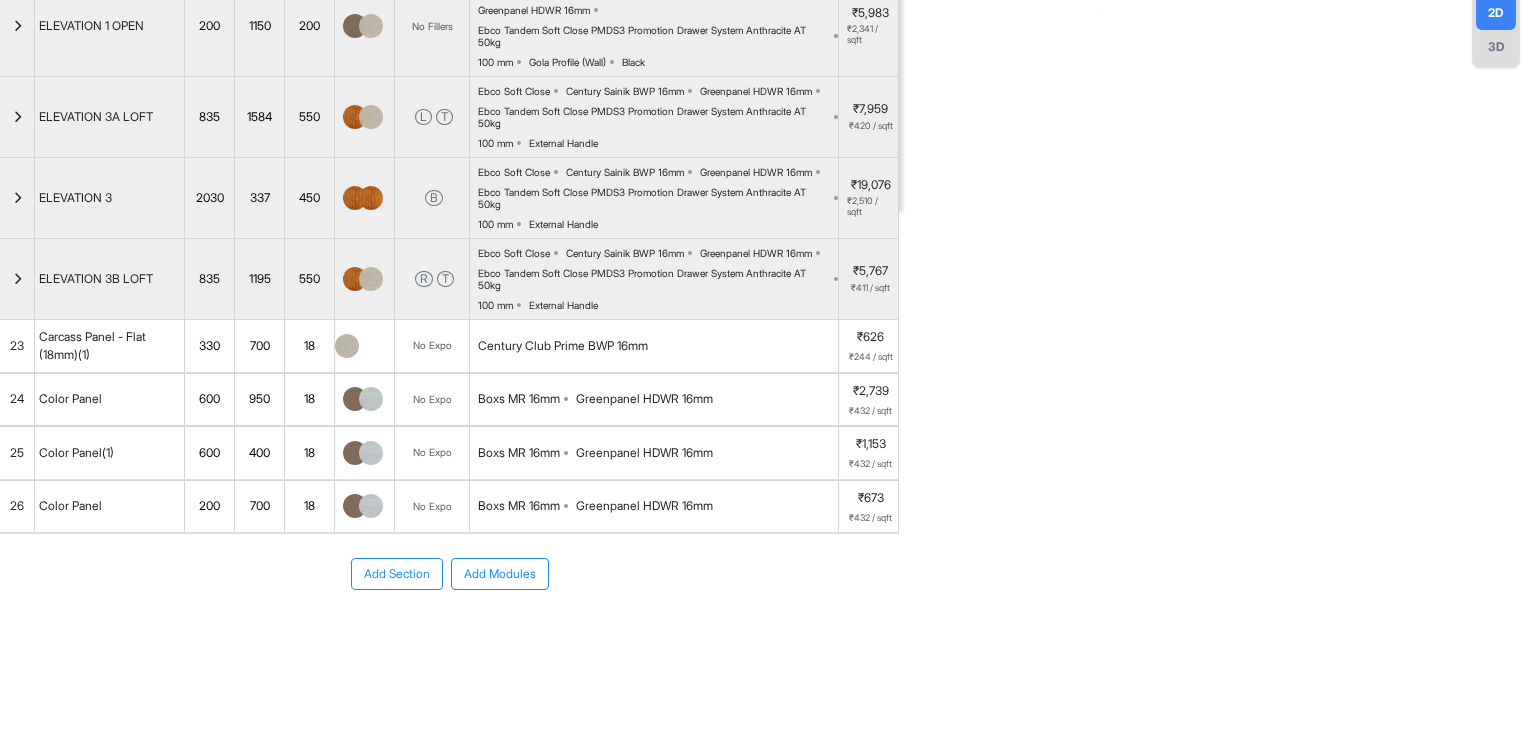 click at bounding box center [371, 399] 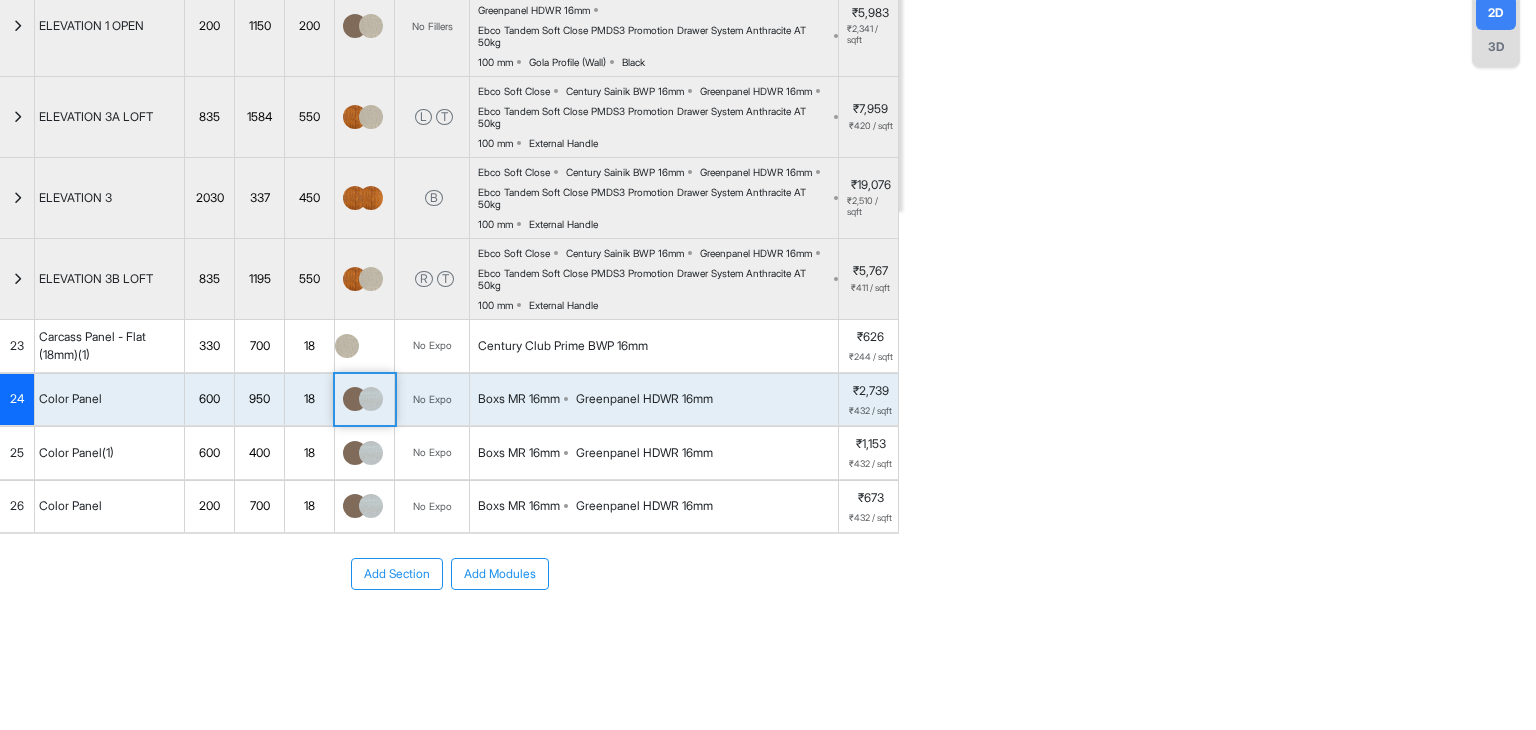 click at bounding box center [371, 399] 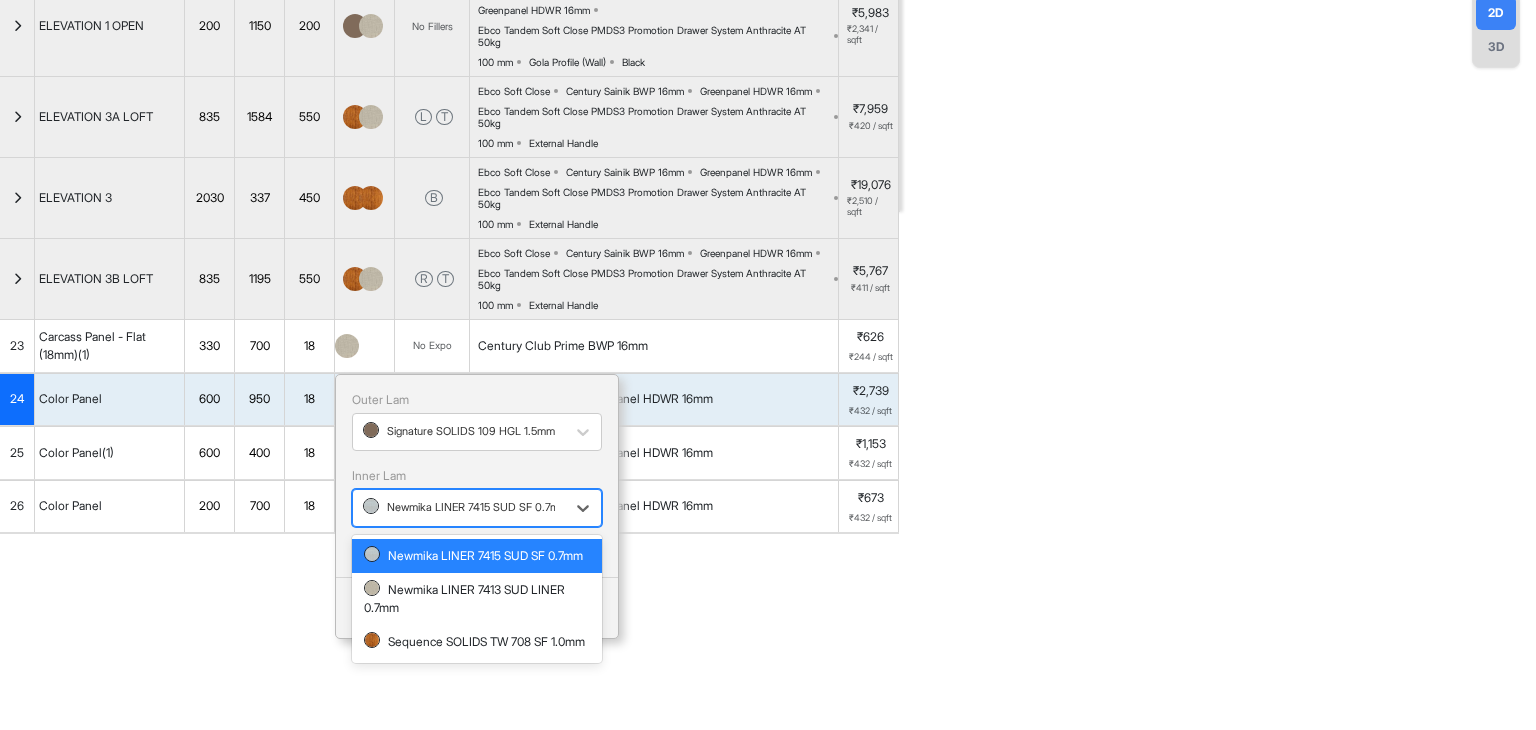 click at bounding box center (459, 508) 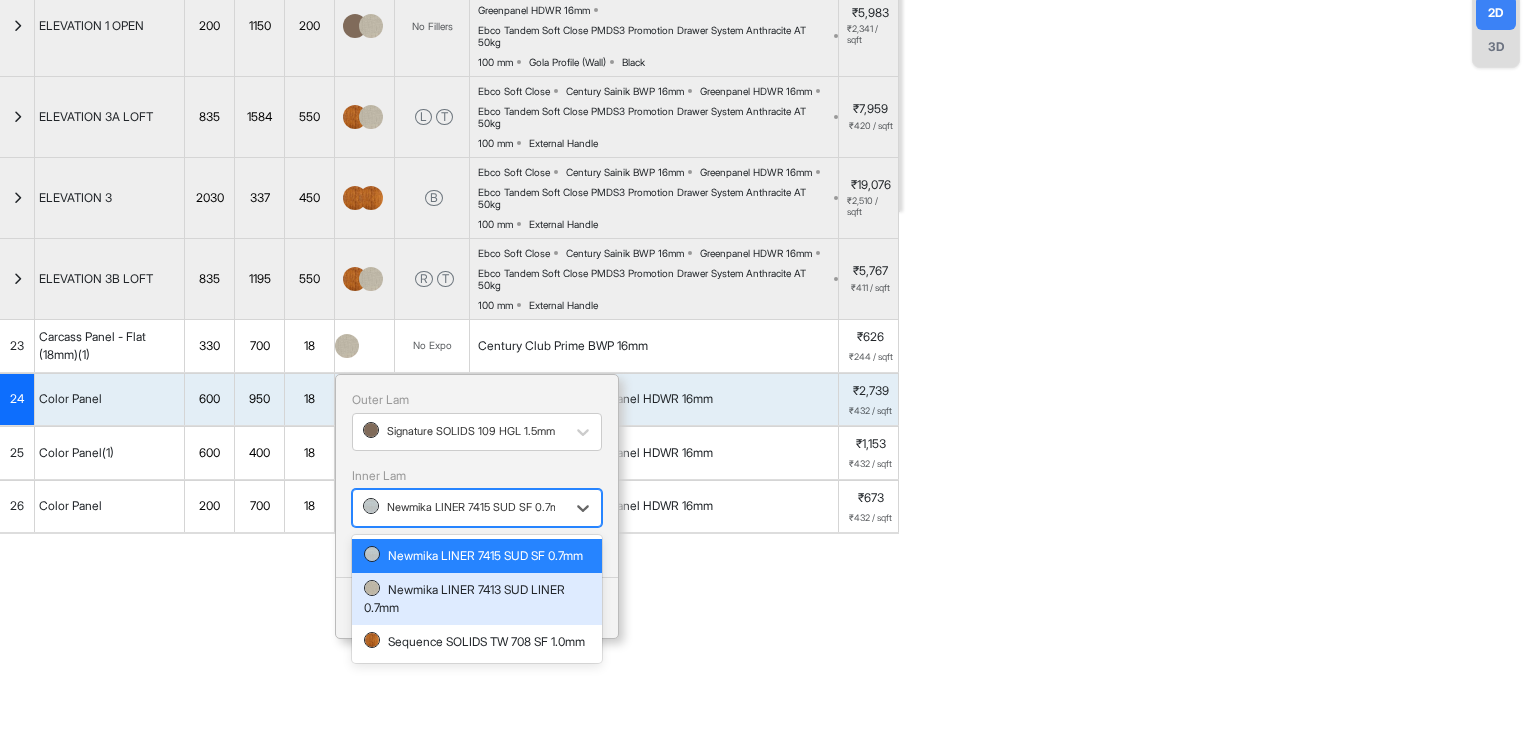 click on "Newmika LINER 7413 SUD LINER 0.7mm" at bounding box center [477, 599] 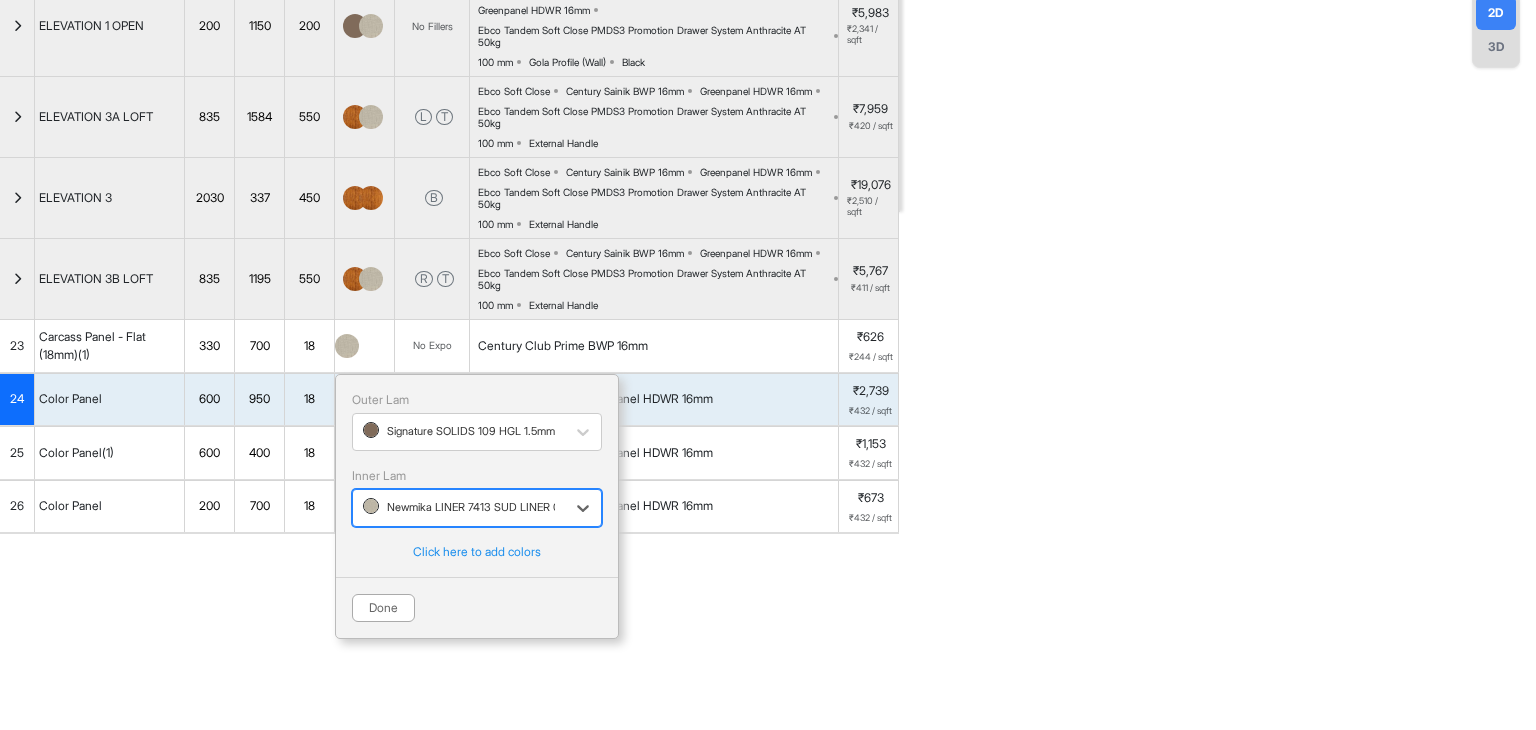 click on "Done" at bounding box center [383, 608] 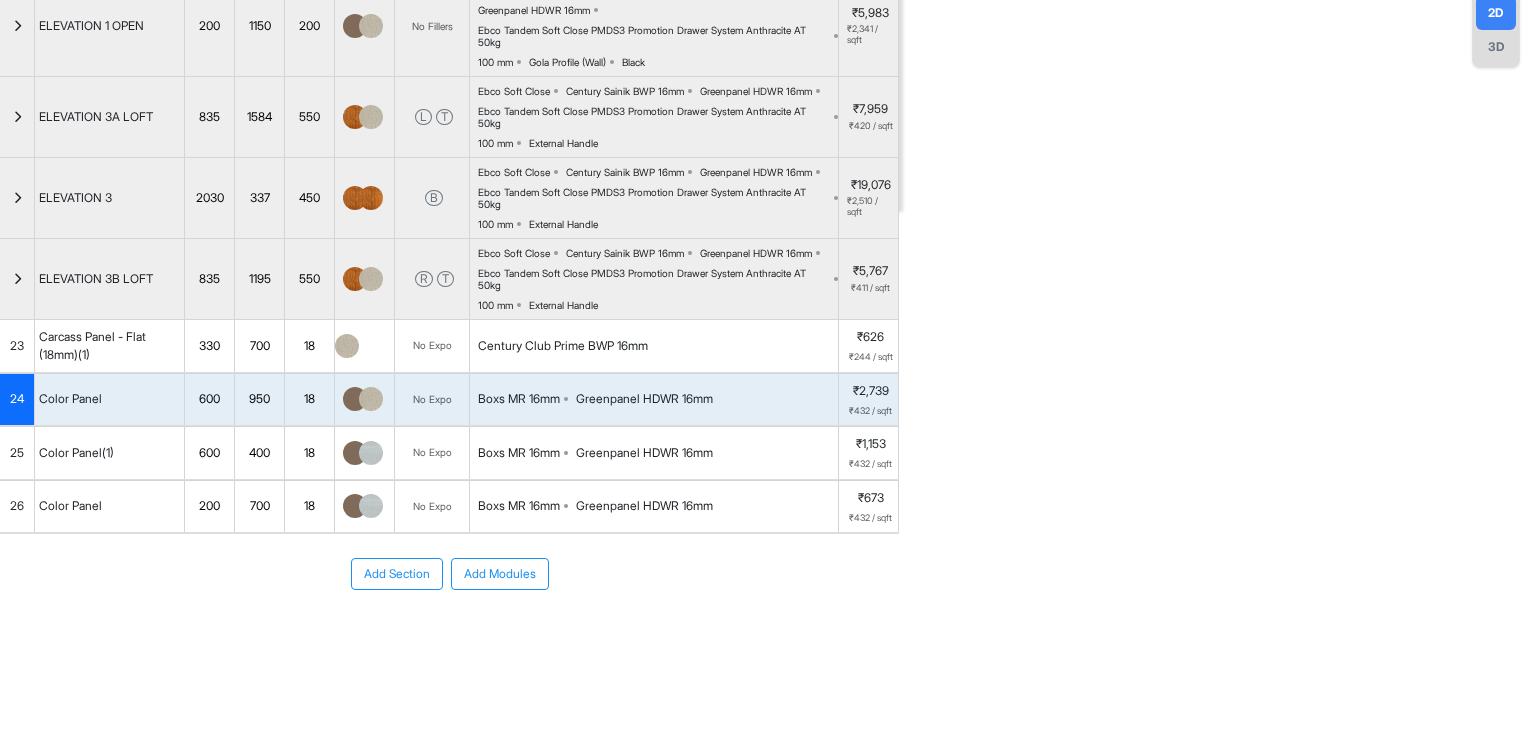 click at bounding box center (371, 453) 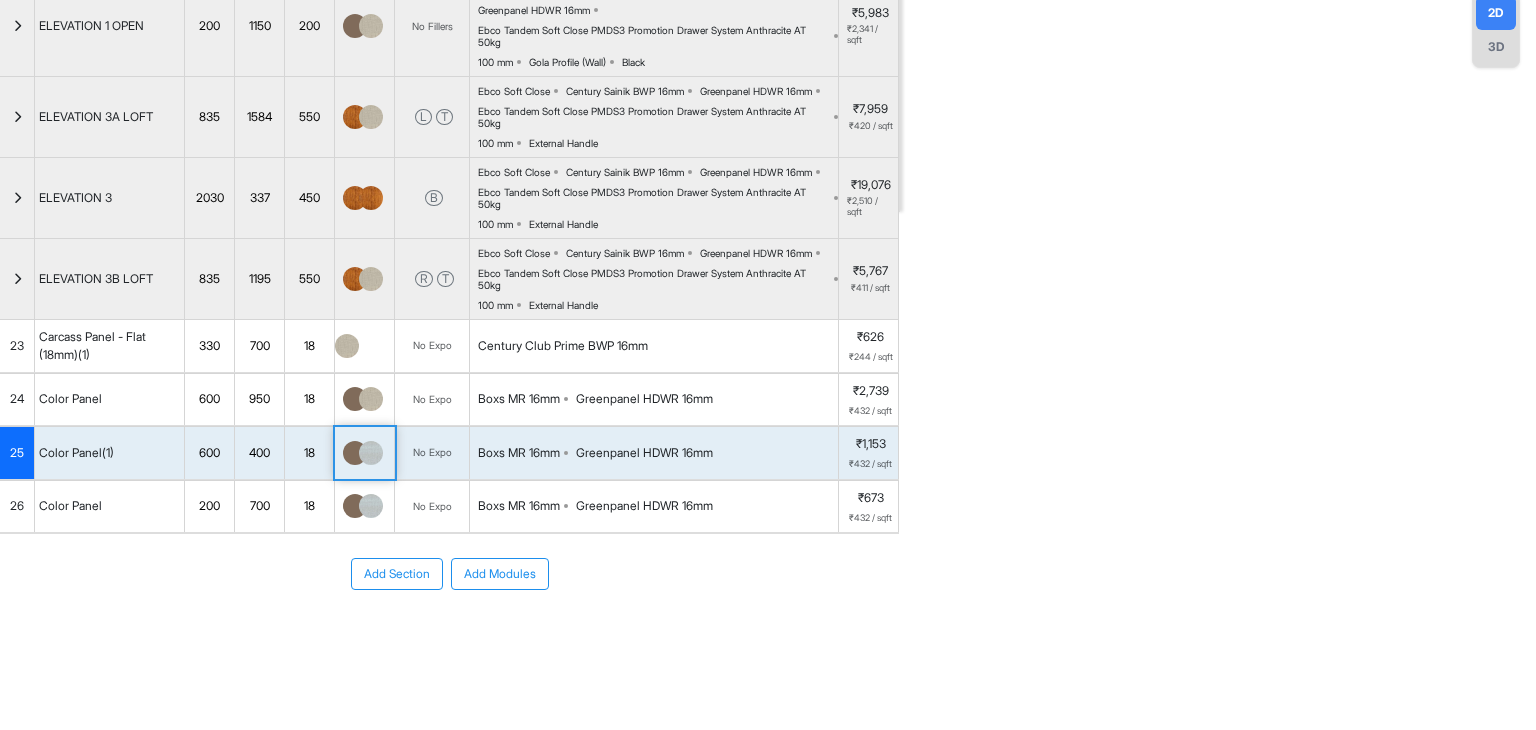 click at bounding box center (371, 453) 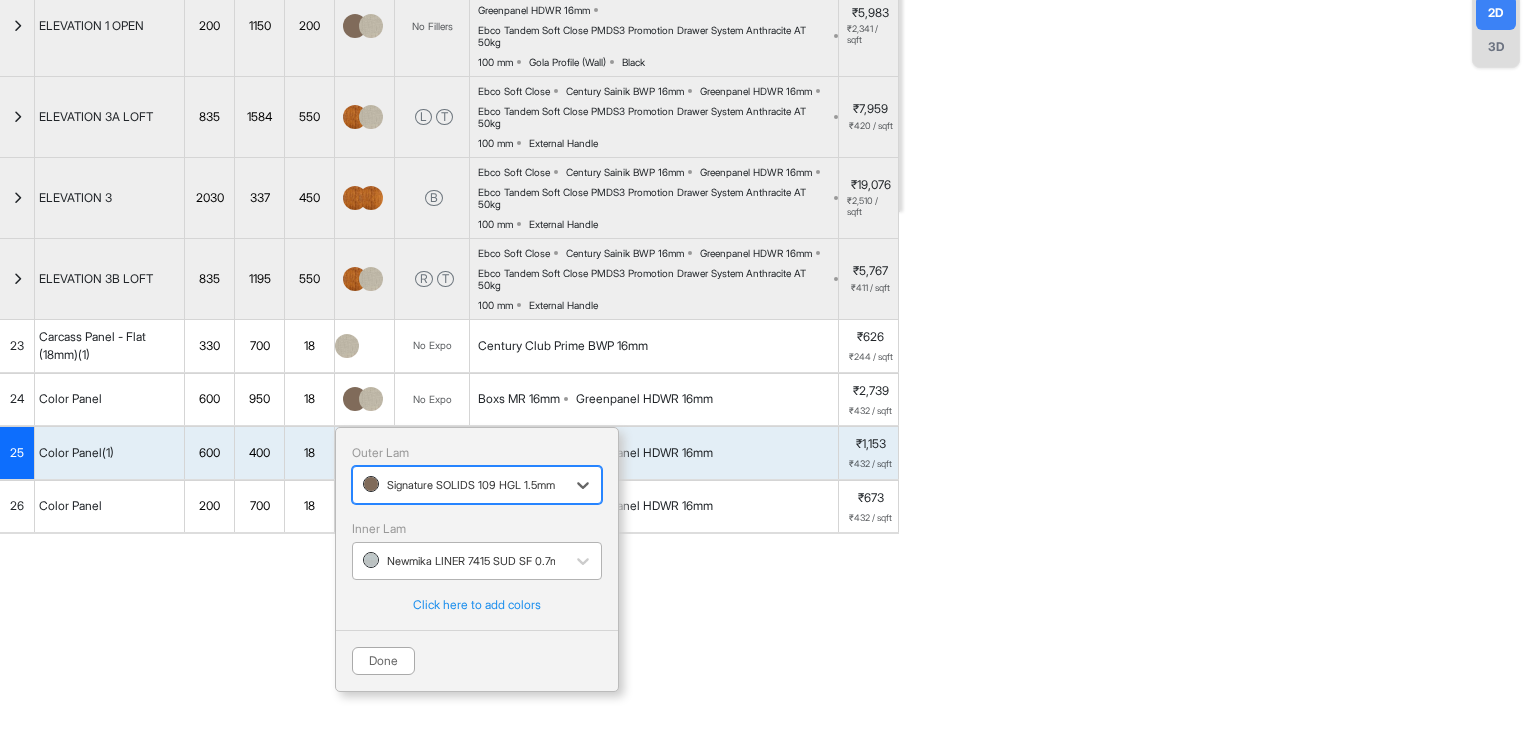 click at bounding box center [459, 561] 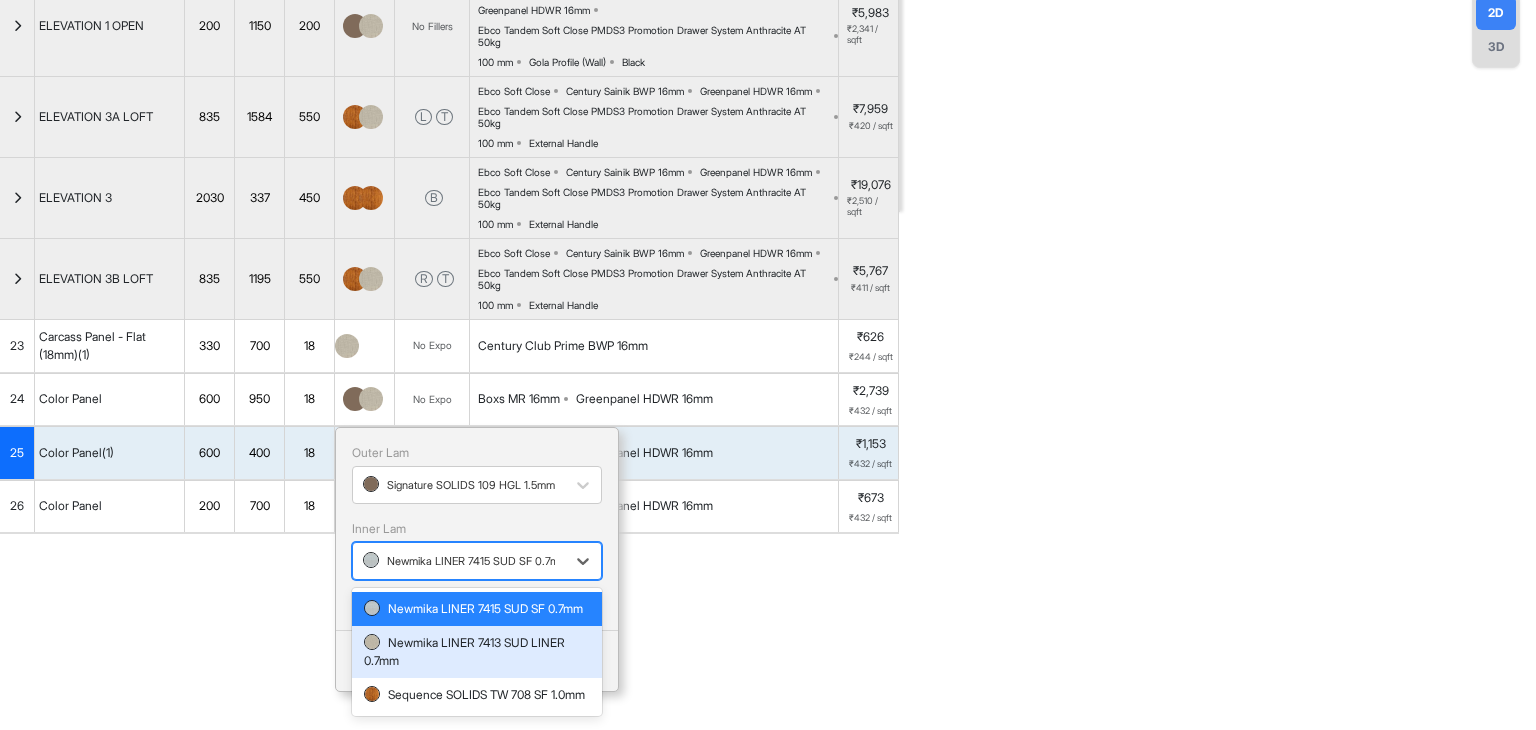 click on "Newmika LINER 7413 SUD LINER 0.7mm" at bounding box center (477, 652) 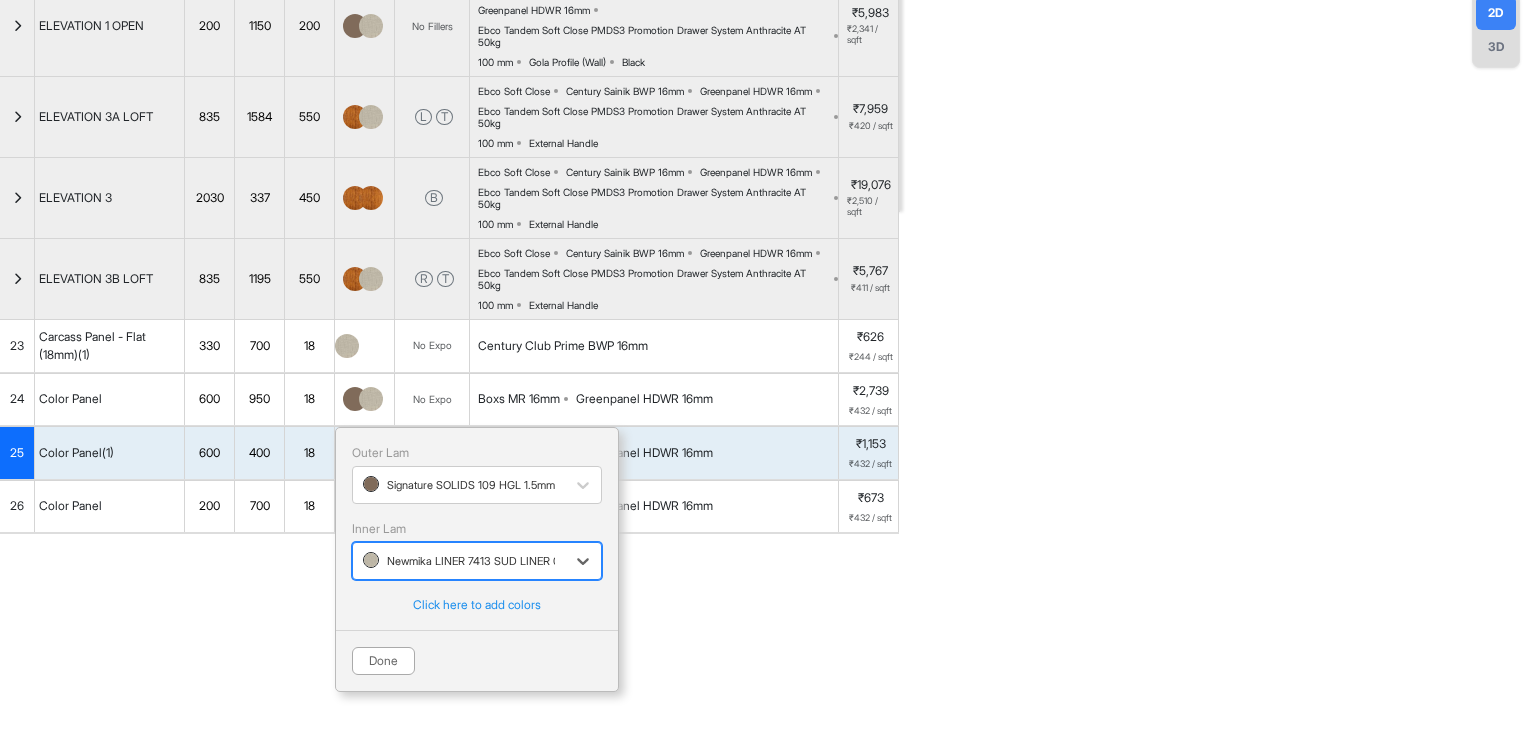 click on "Done" at bounding box center (383, 661) 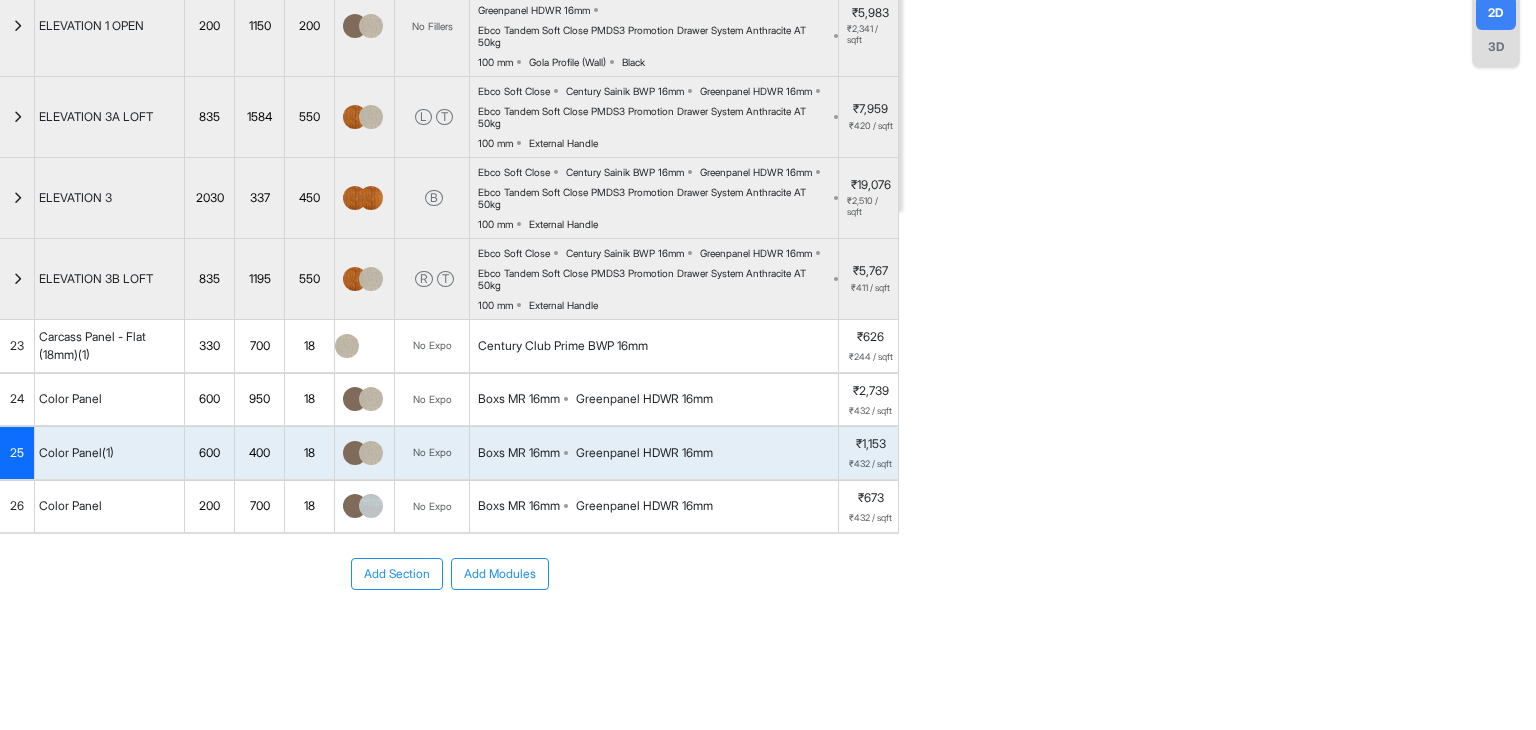 click at bounding box center (371, 506) 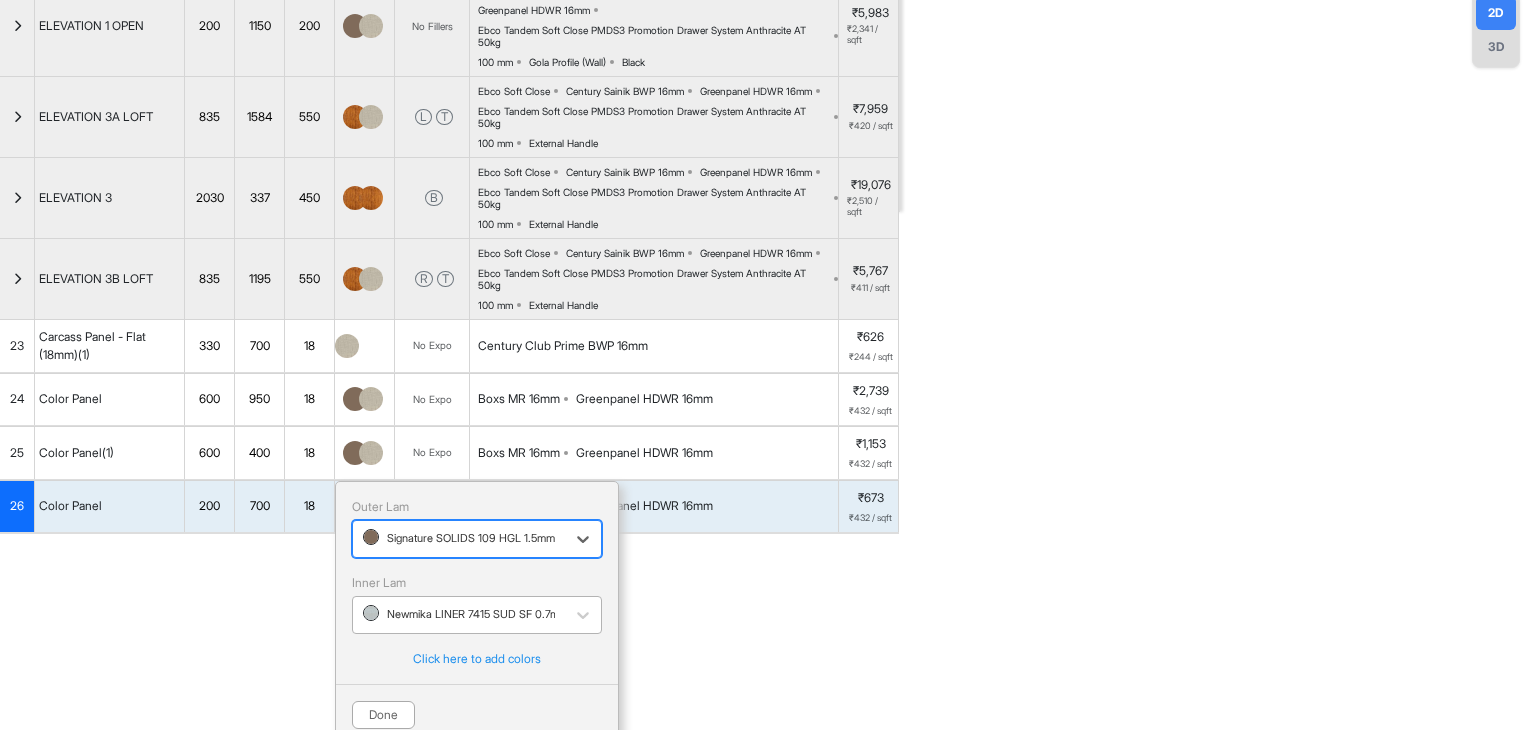 click at bounding box center (459, 615) 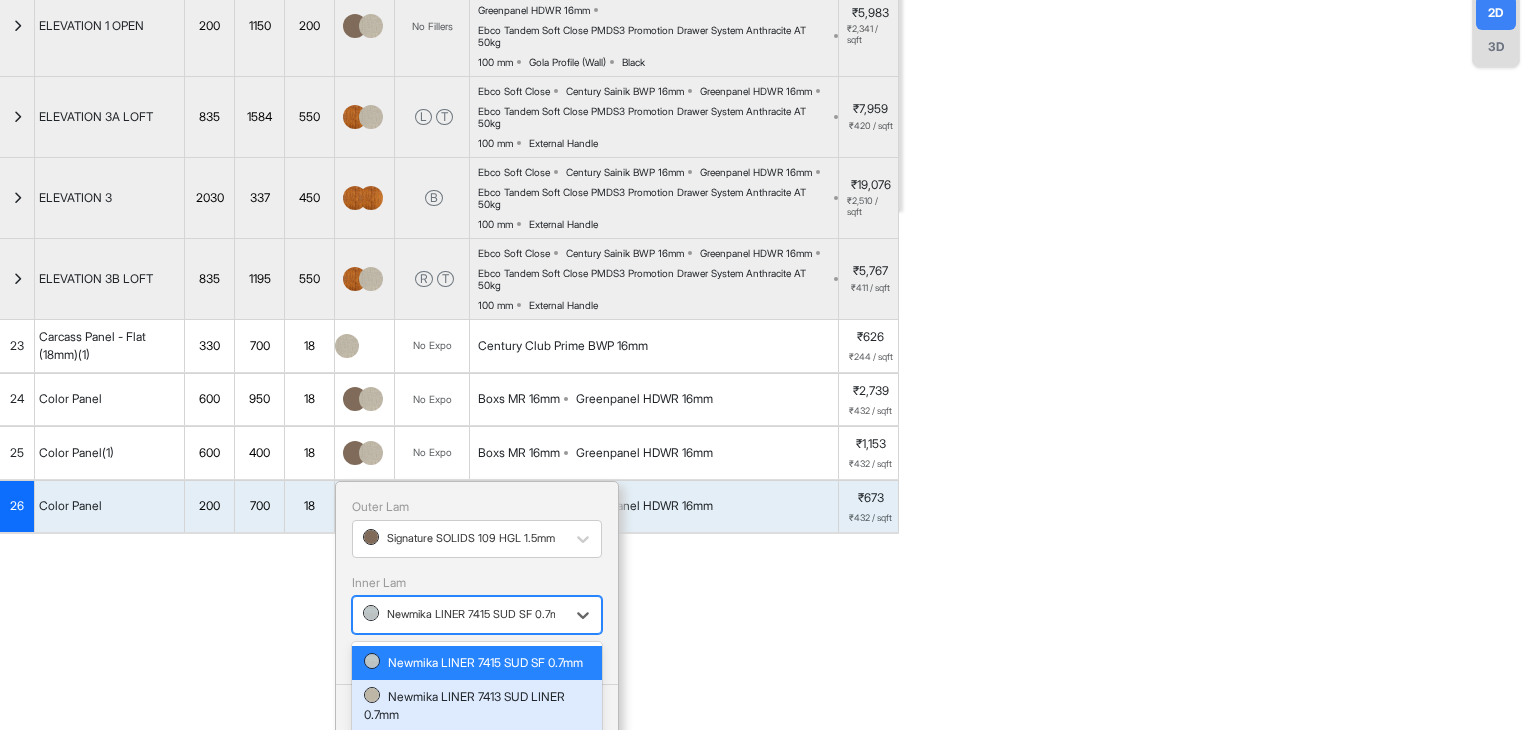 click on "Newmika LINER 7413 SUD LINER 0.7mm" at bounding box center (477, 706) 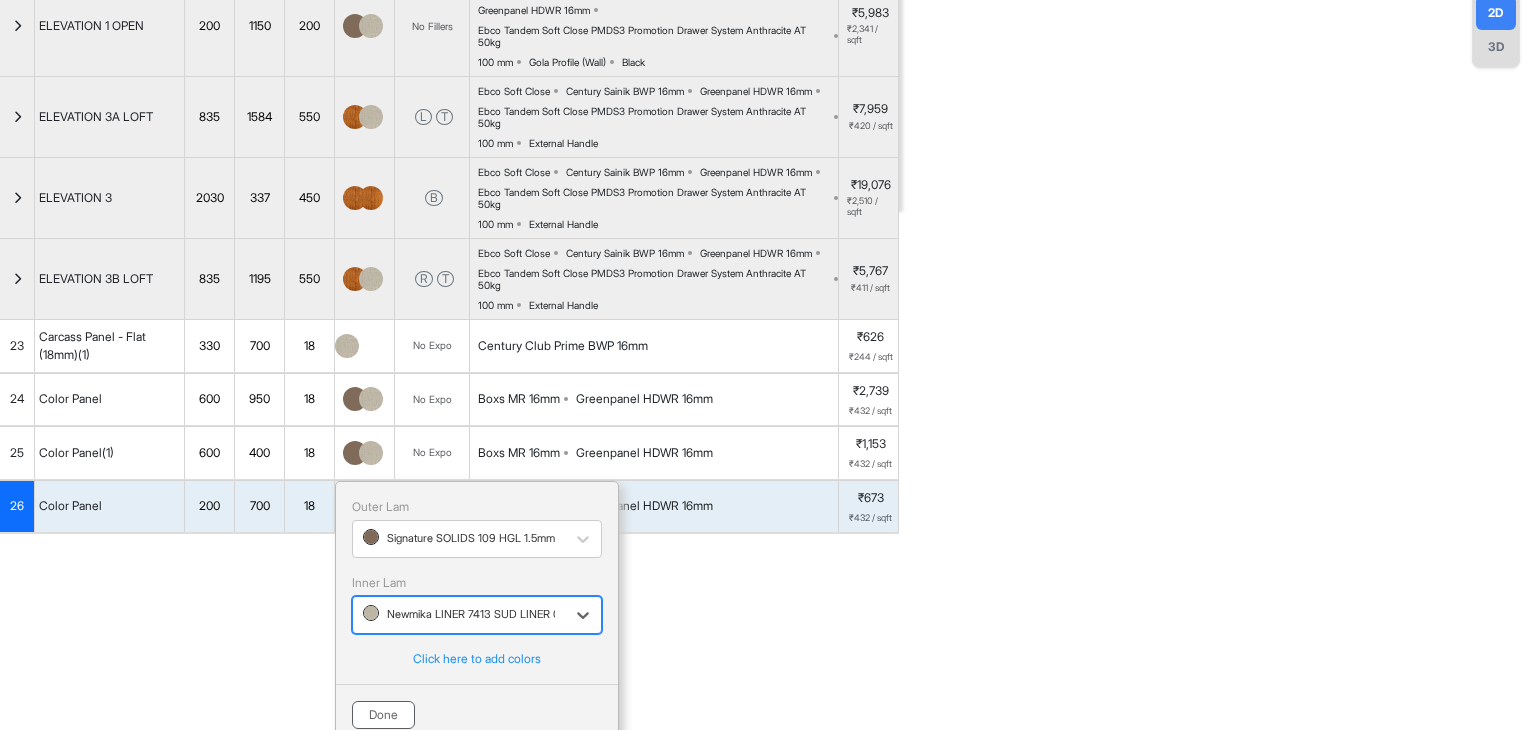 click on "Done" at bounding box center [383, 715] 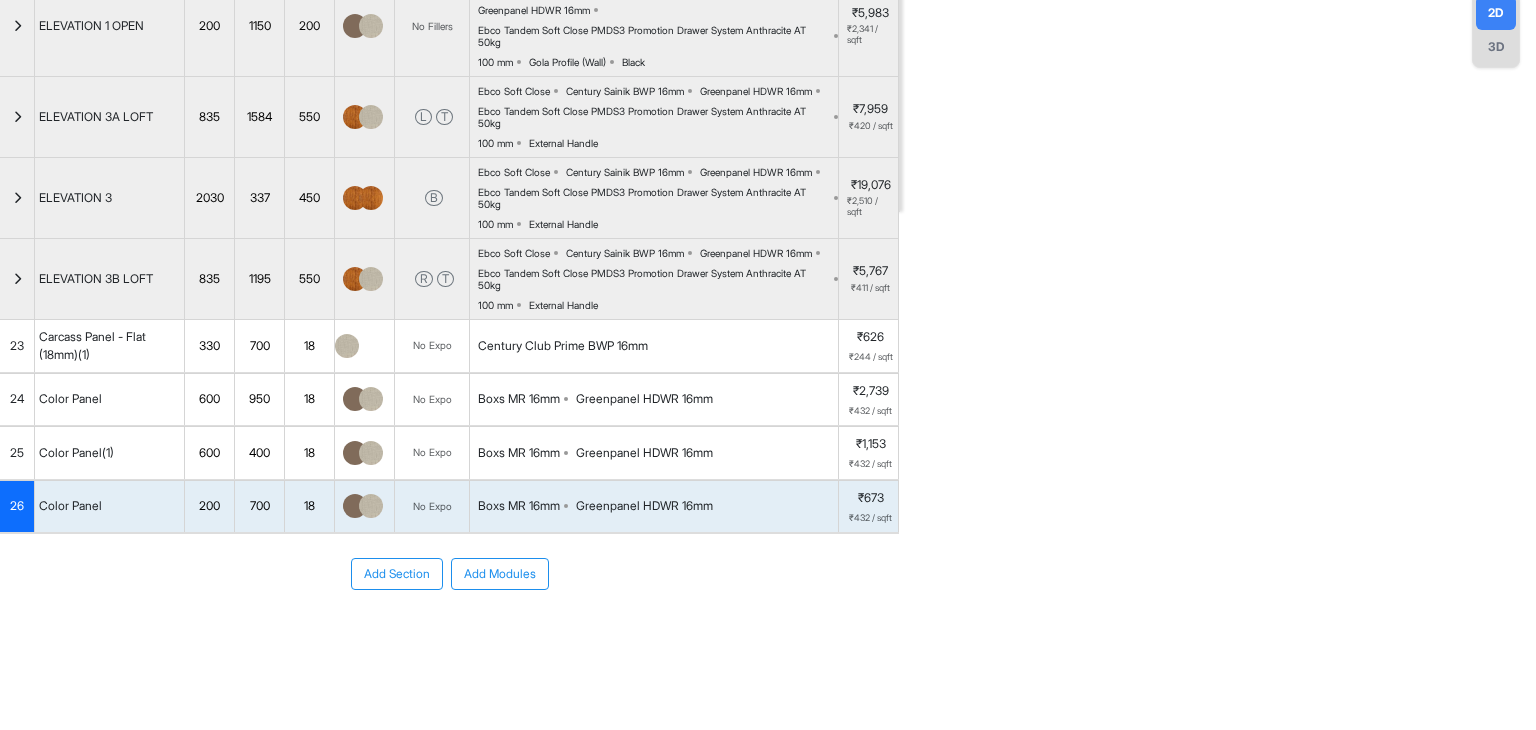 scroll, scrollTop: 0, scrollLeft: 0, axis: both 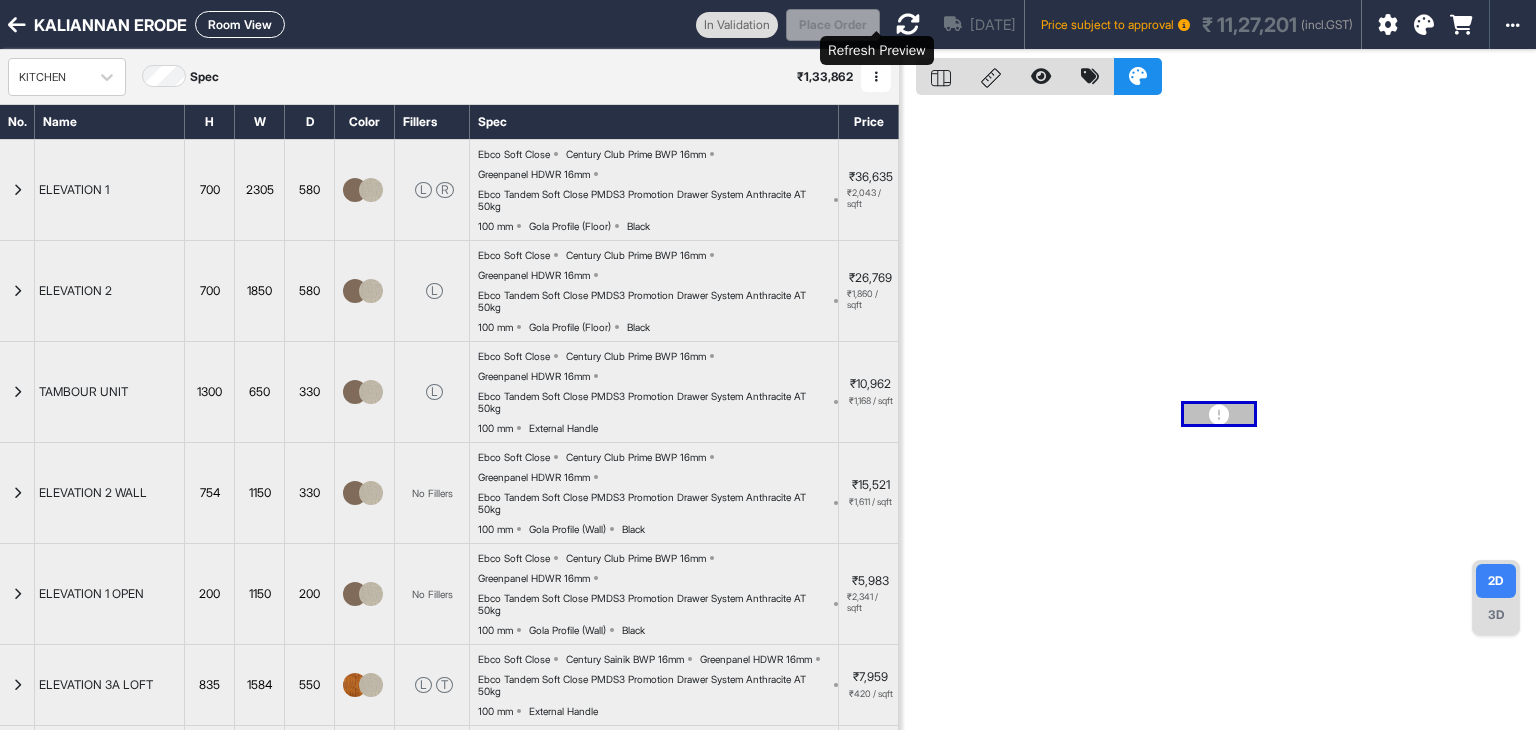 click at bounding box center (908, 24) 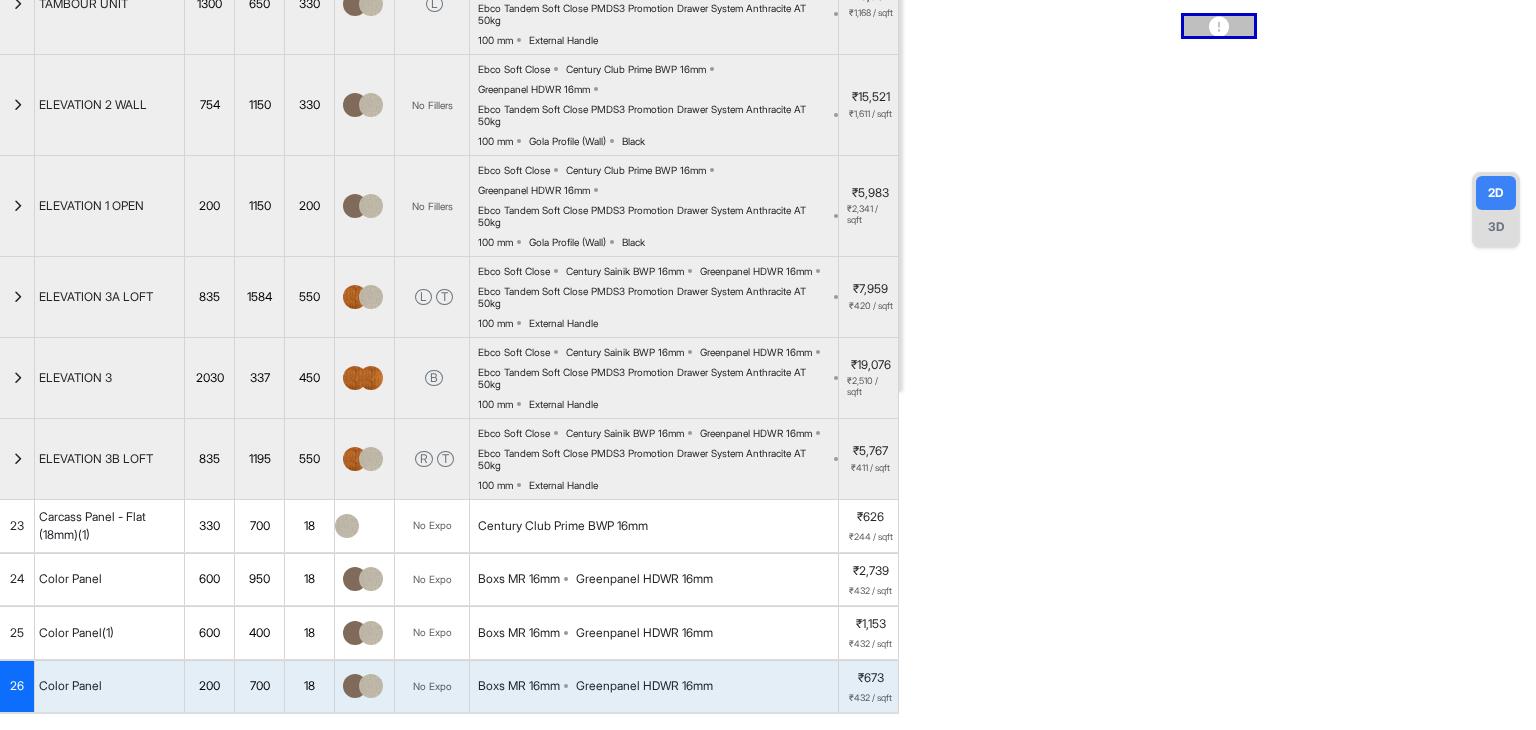 scroll, scrollTop: 568, scrollLeft: 0, axis: vertical 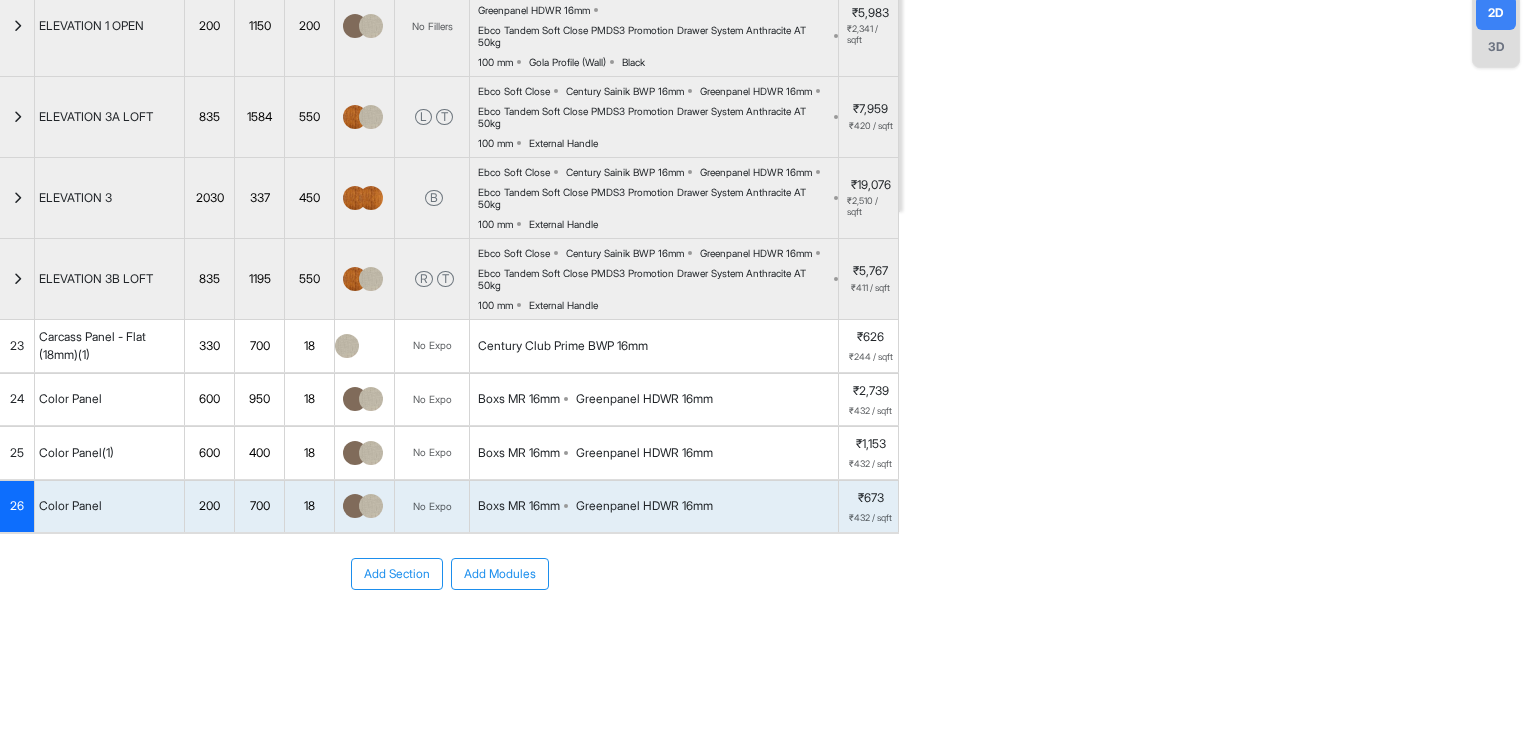 click on "Add Modules" at bounding box center [500, 574] 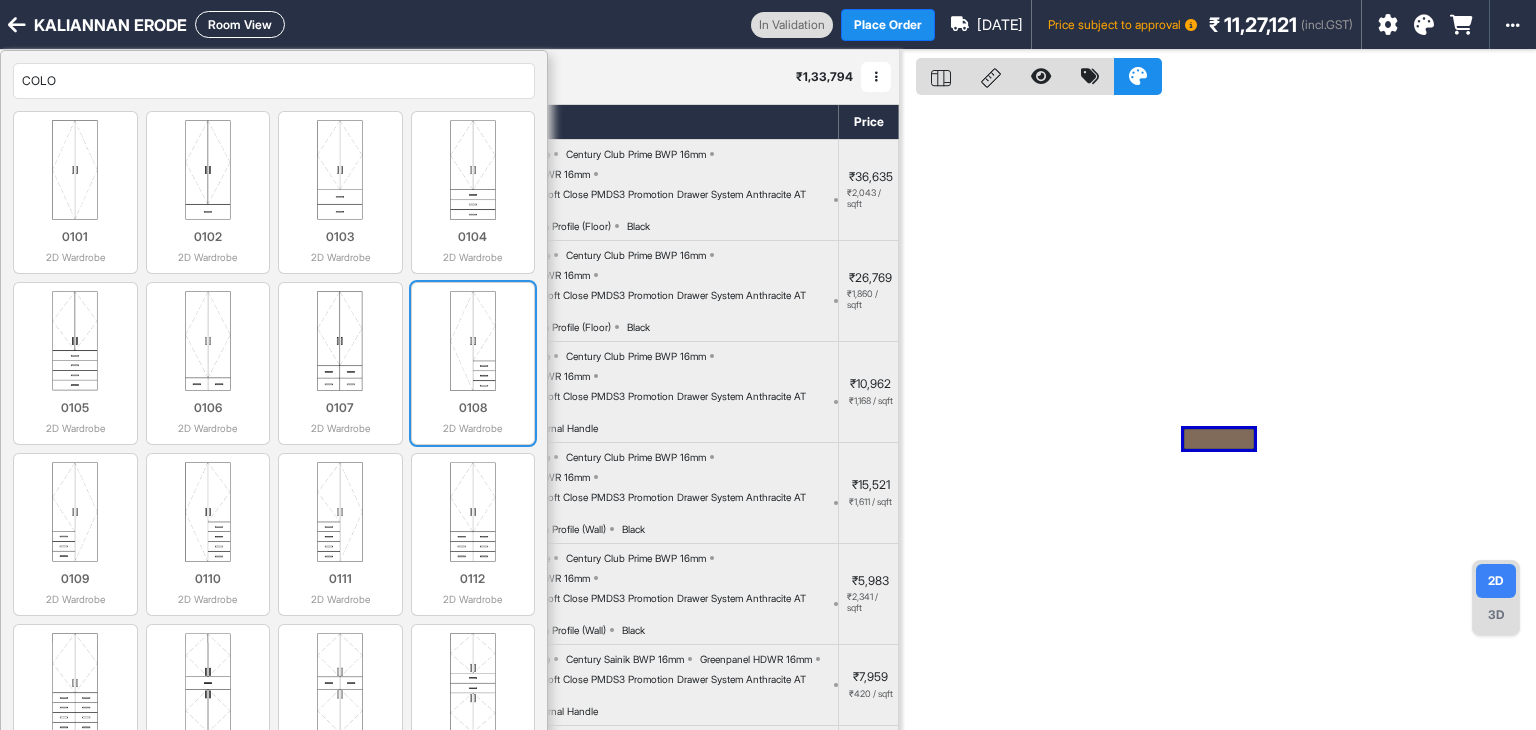 type on "COLOR" 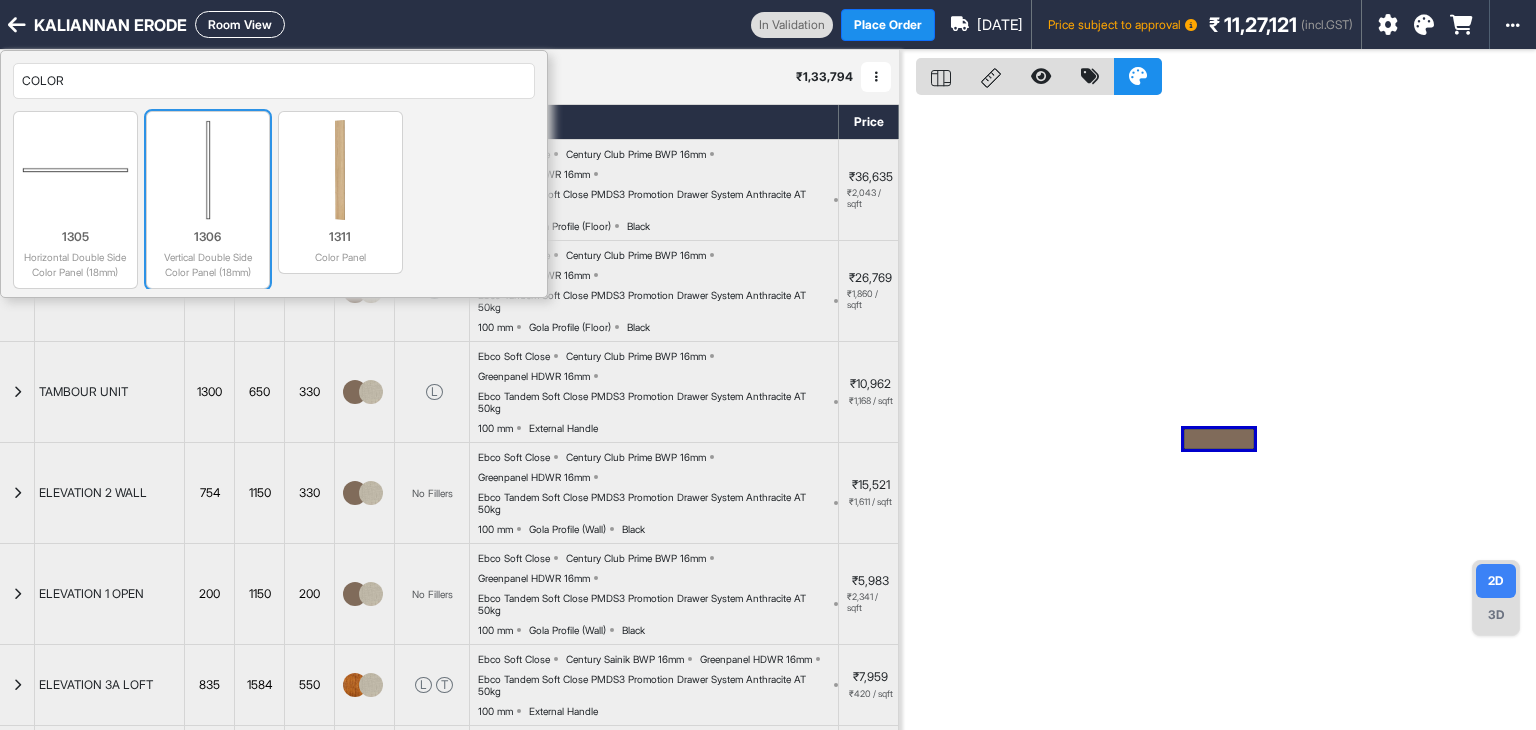 click at bounding box center [208, 170] 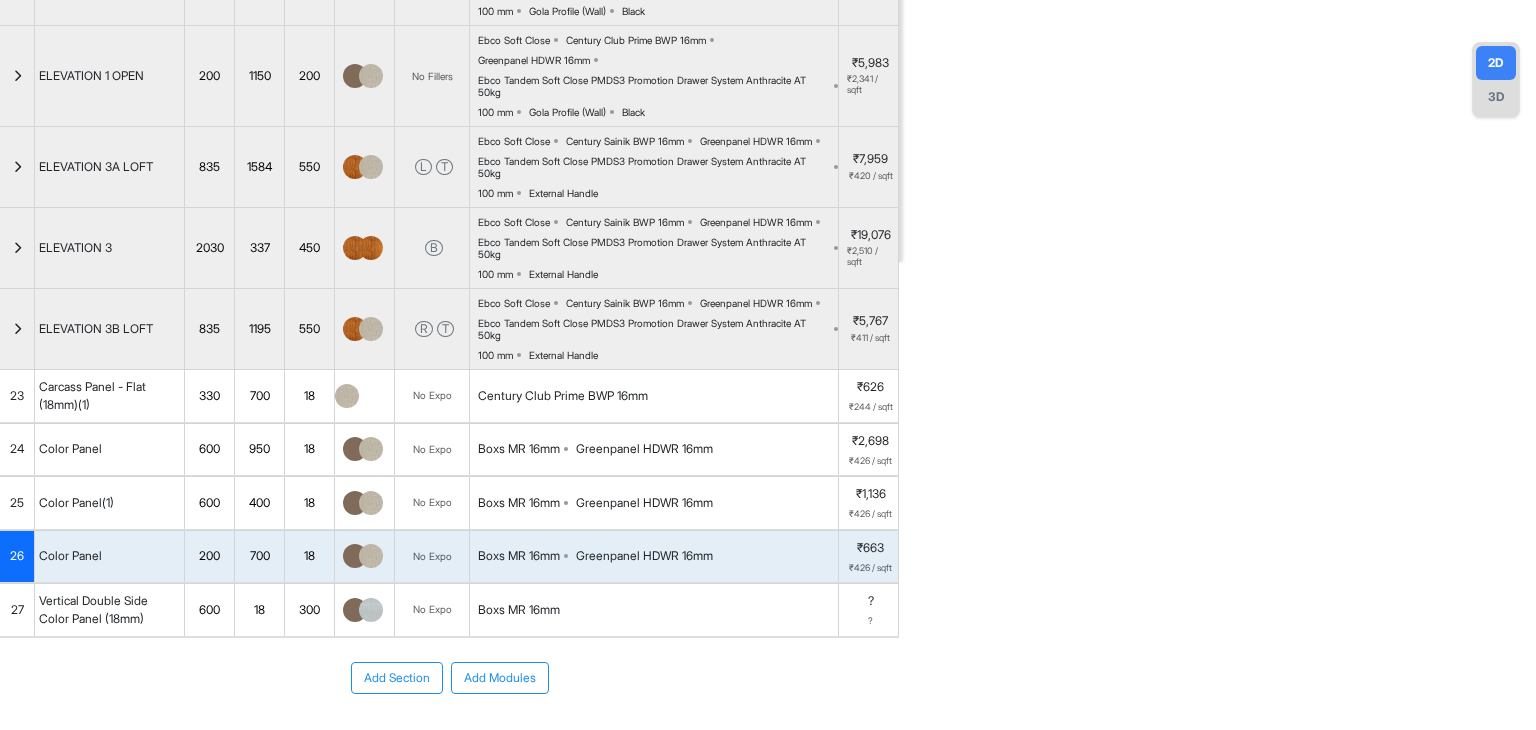 scroll, scrollTop: 621, scrollLeft: 0, axis: vertical 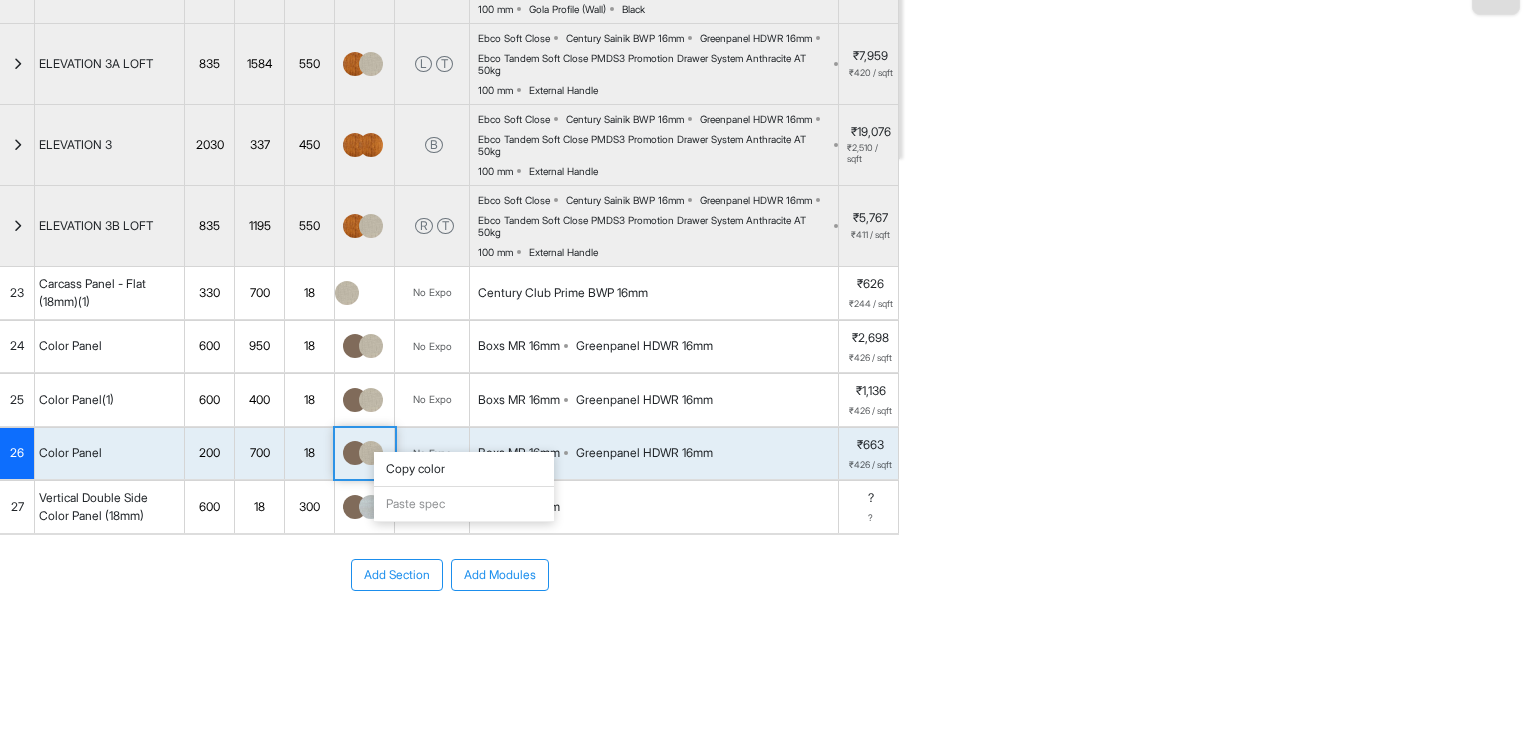 drag, startPoint x: 374, startPoint y: 452, endPoint x: 383, endPoint y: 461, distance: 12.727922 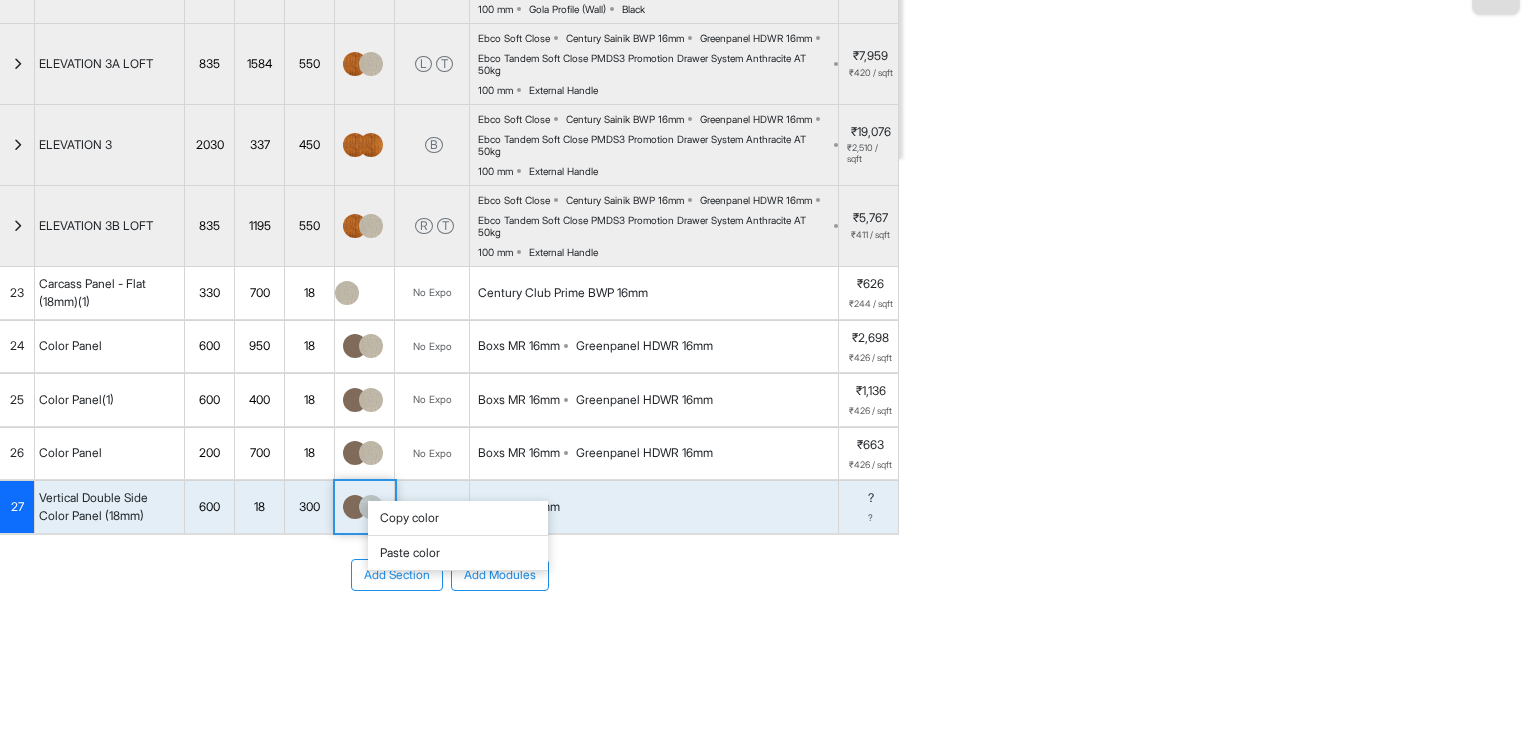 click on "Paste color" at bounding box center [458, 553] 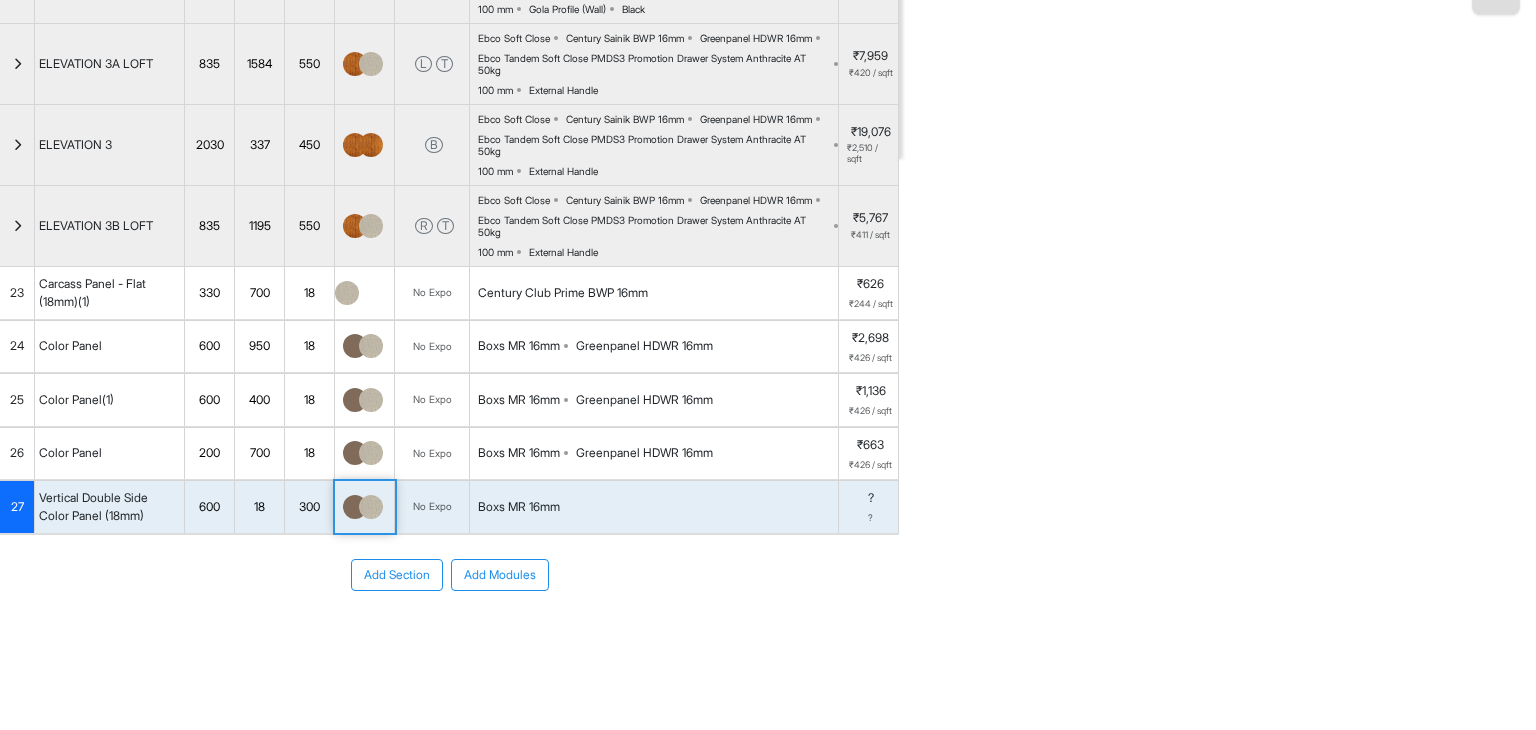 click on "Boxs MR 16mm" at bounding box center (654, 507) 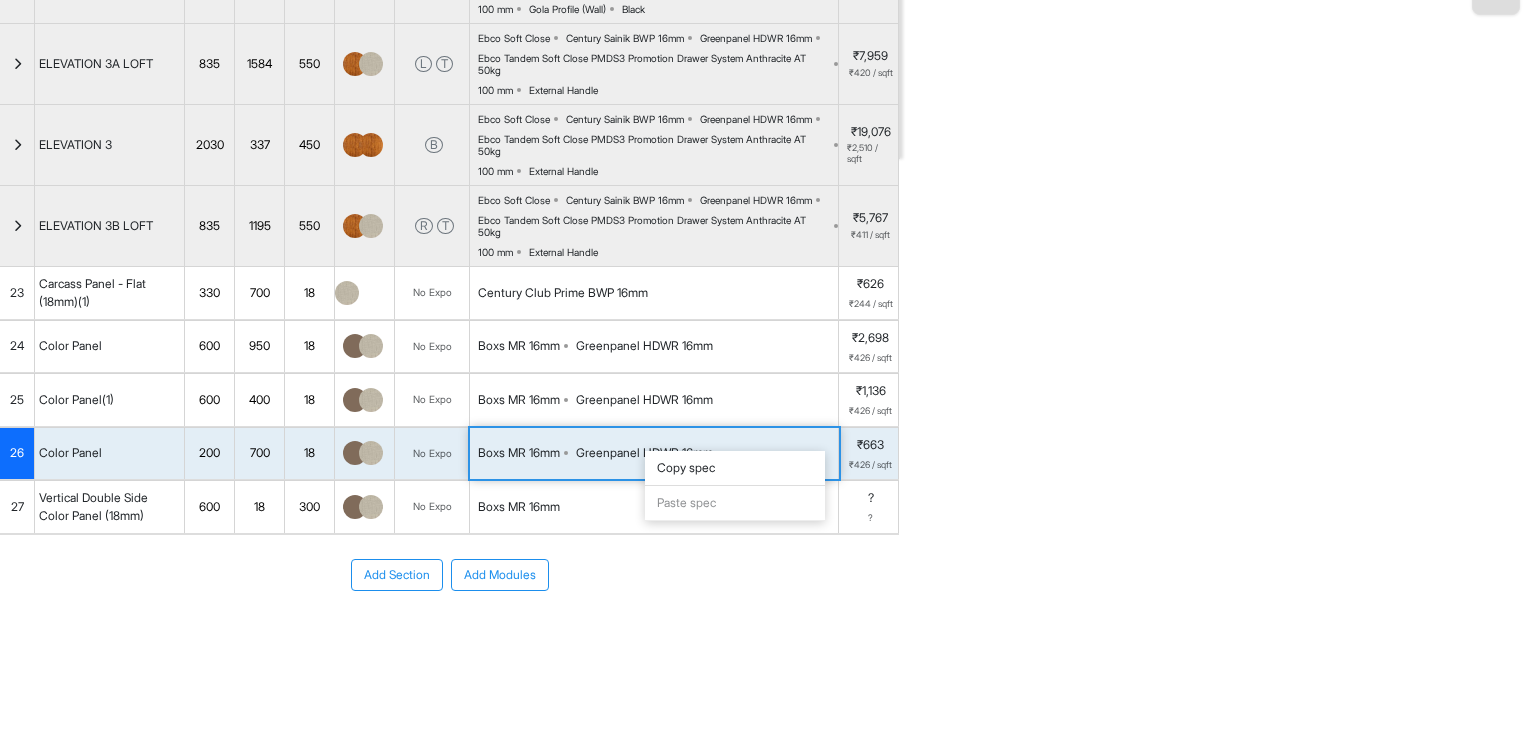 click on "Copy spec" at bounding box center [735, 468] 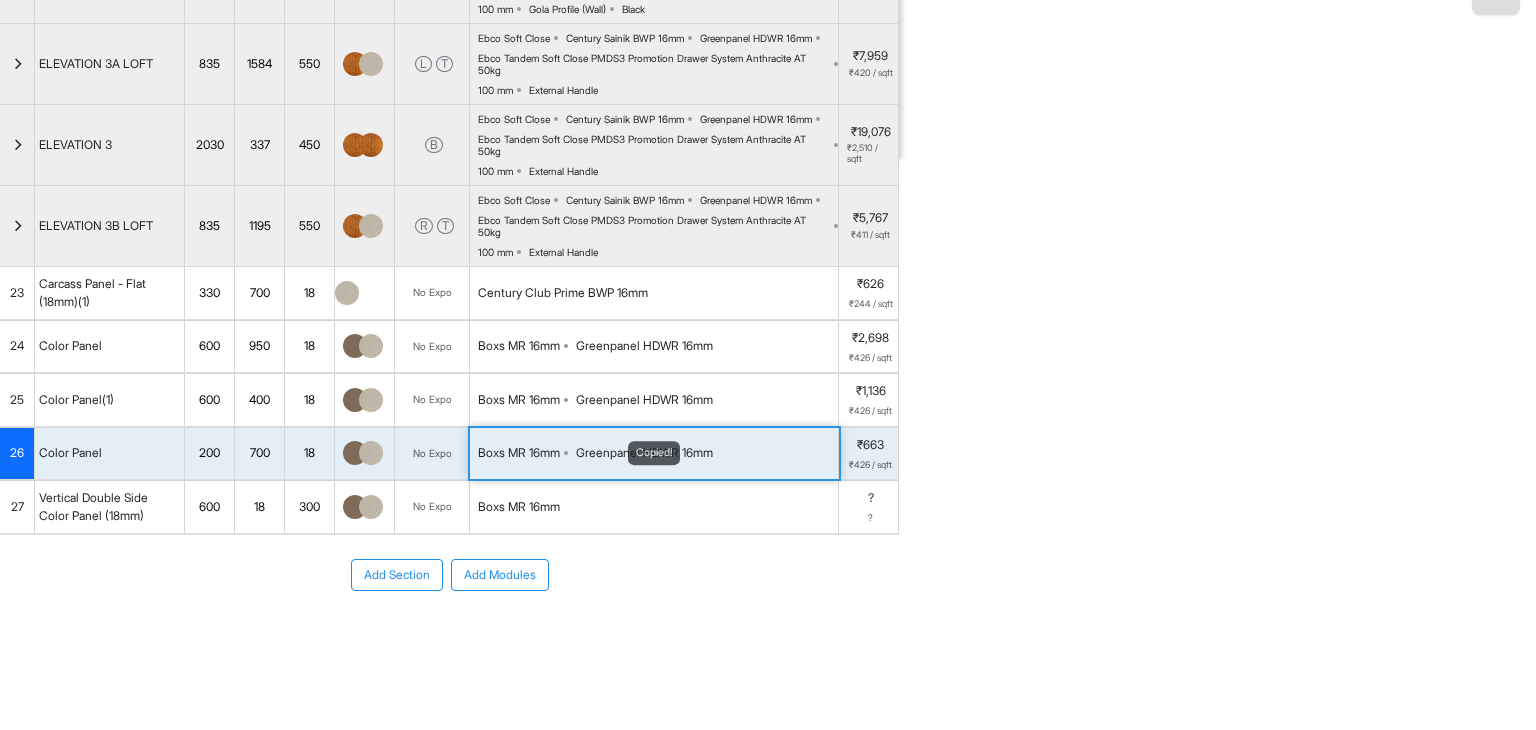 click on "Boxs MR 16mm" at bounding box center [654, 507] 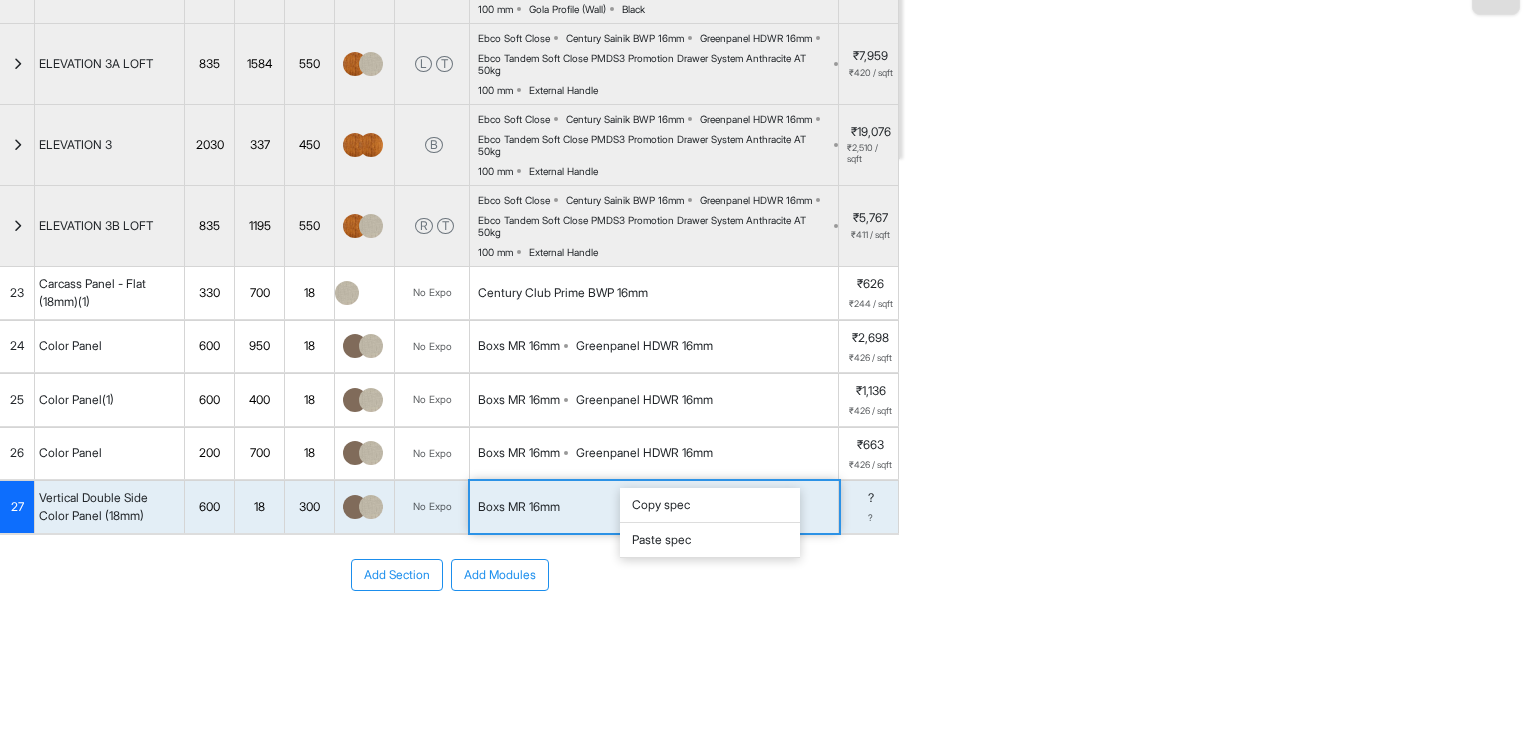 click on "Paste spec" at bounding box center [710, 540] 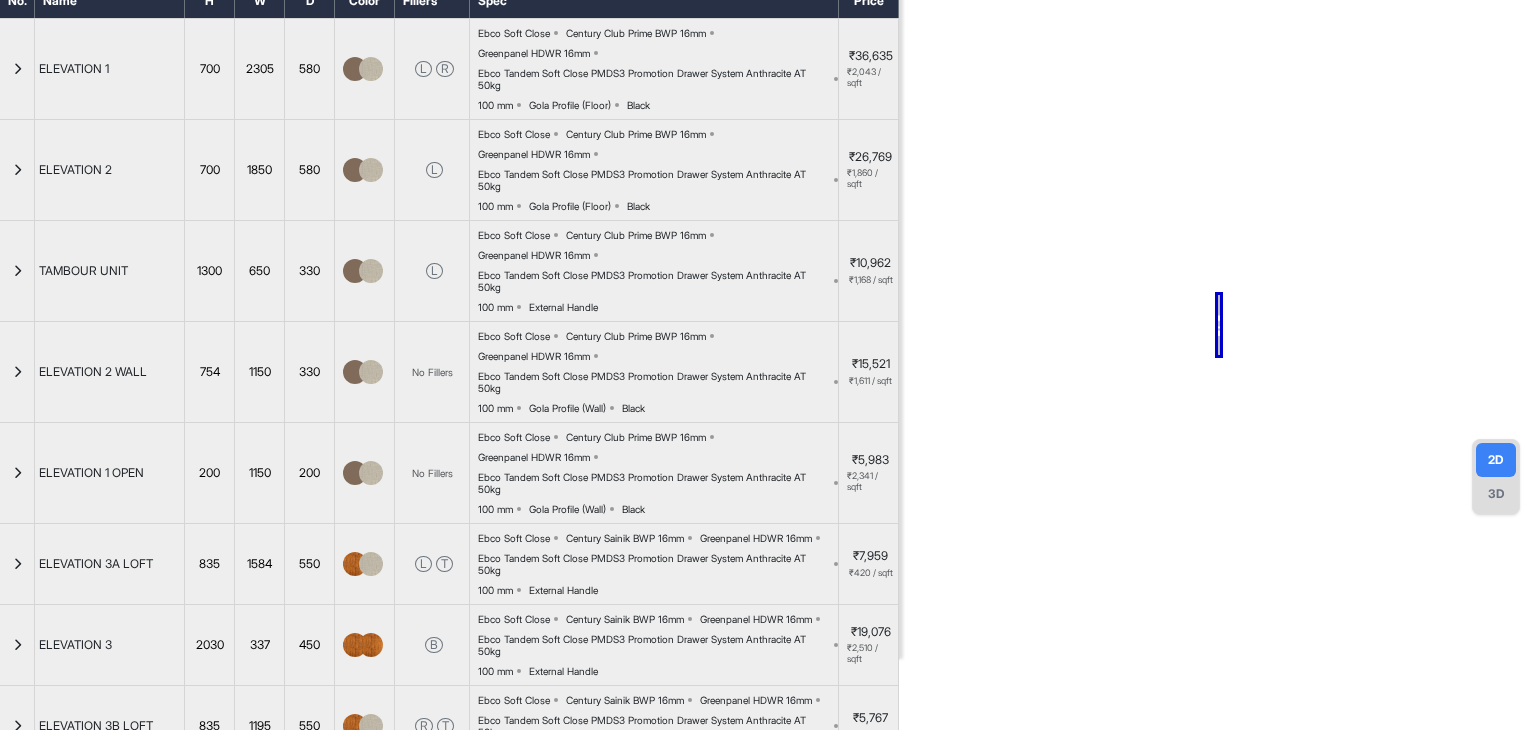 scroll, scrollTop: 0, scrollLeft: 0, axis: both 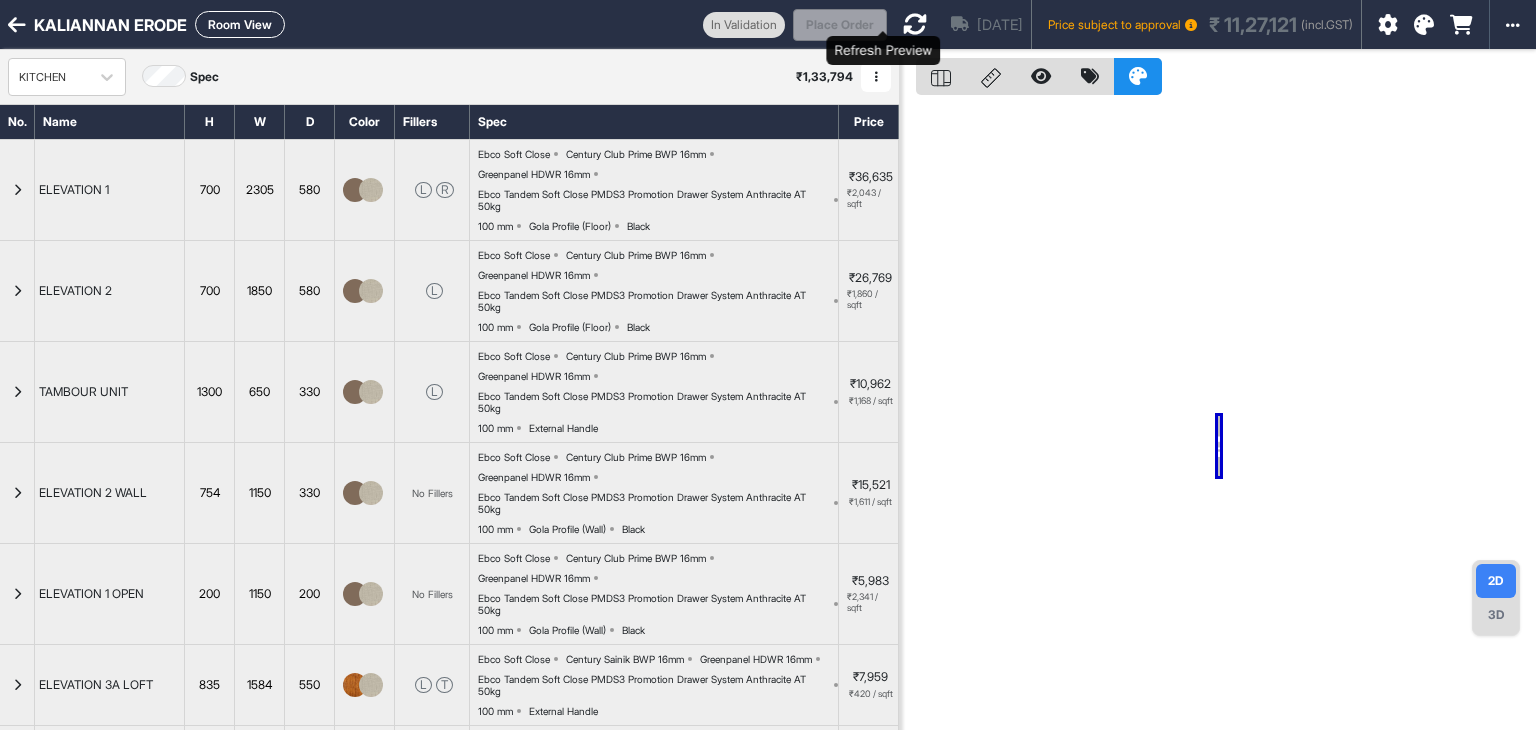 click at bounding box center [915, 24] 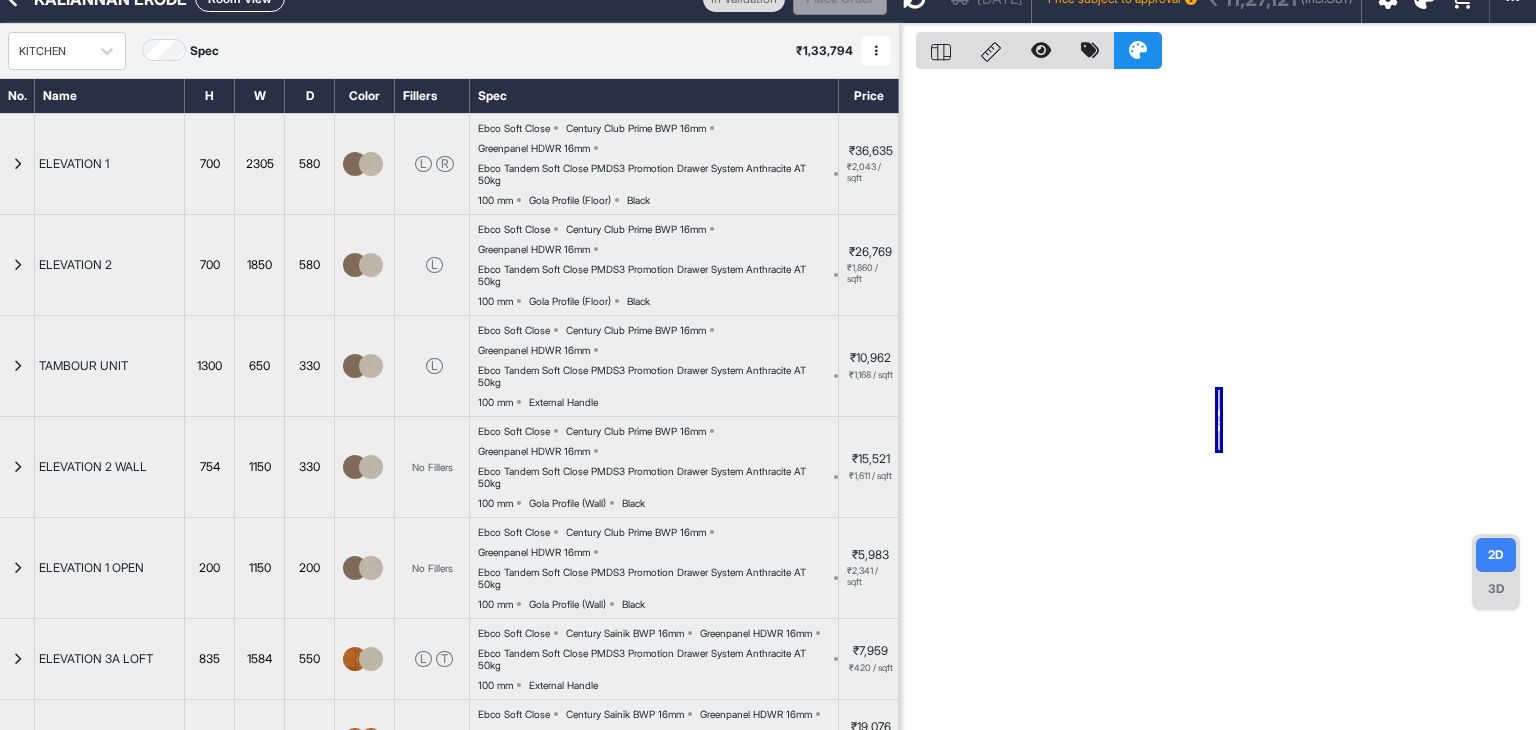 scroll, scrollTop: 0, scrollLeft: 0, axis: both 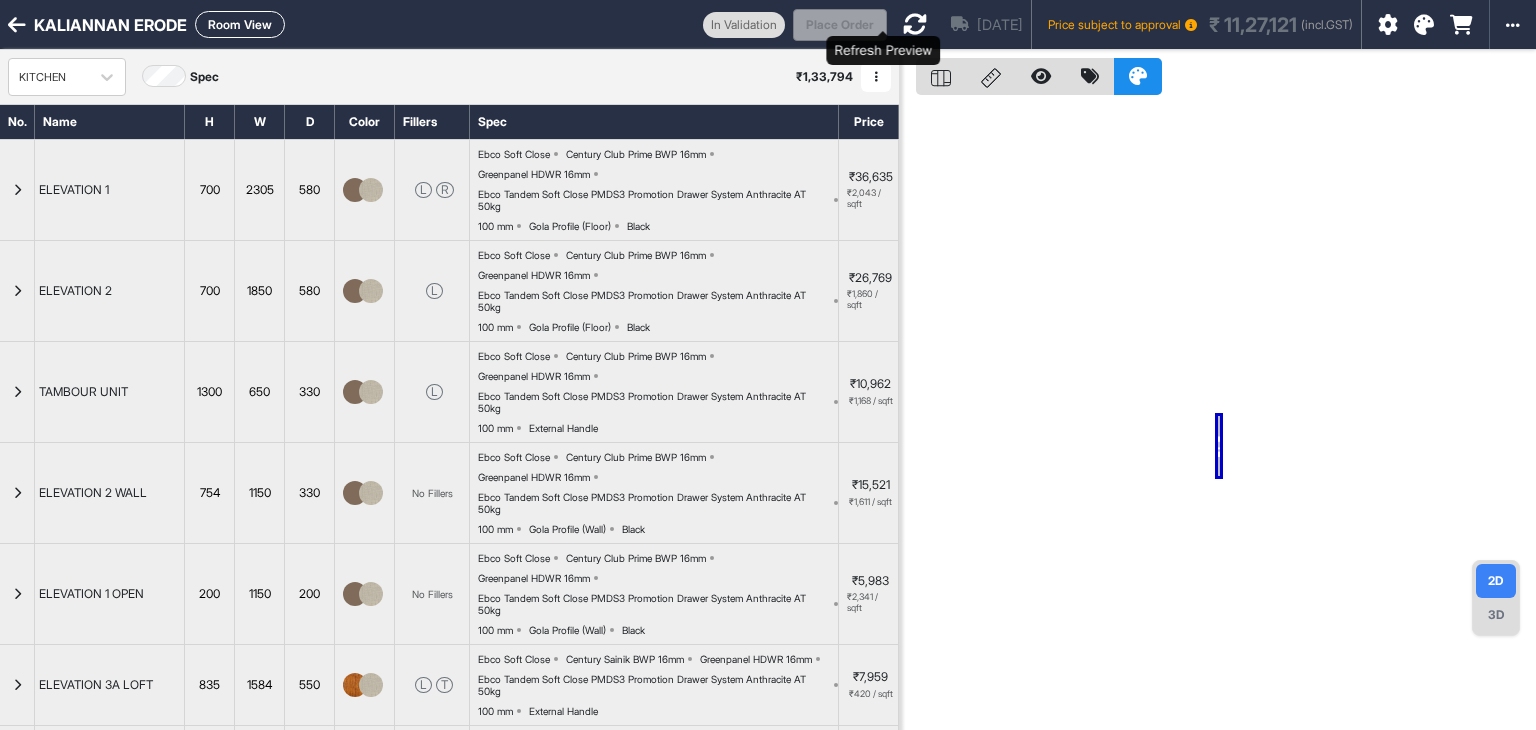 click at bounding box center [915, 24] 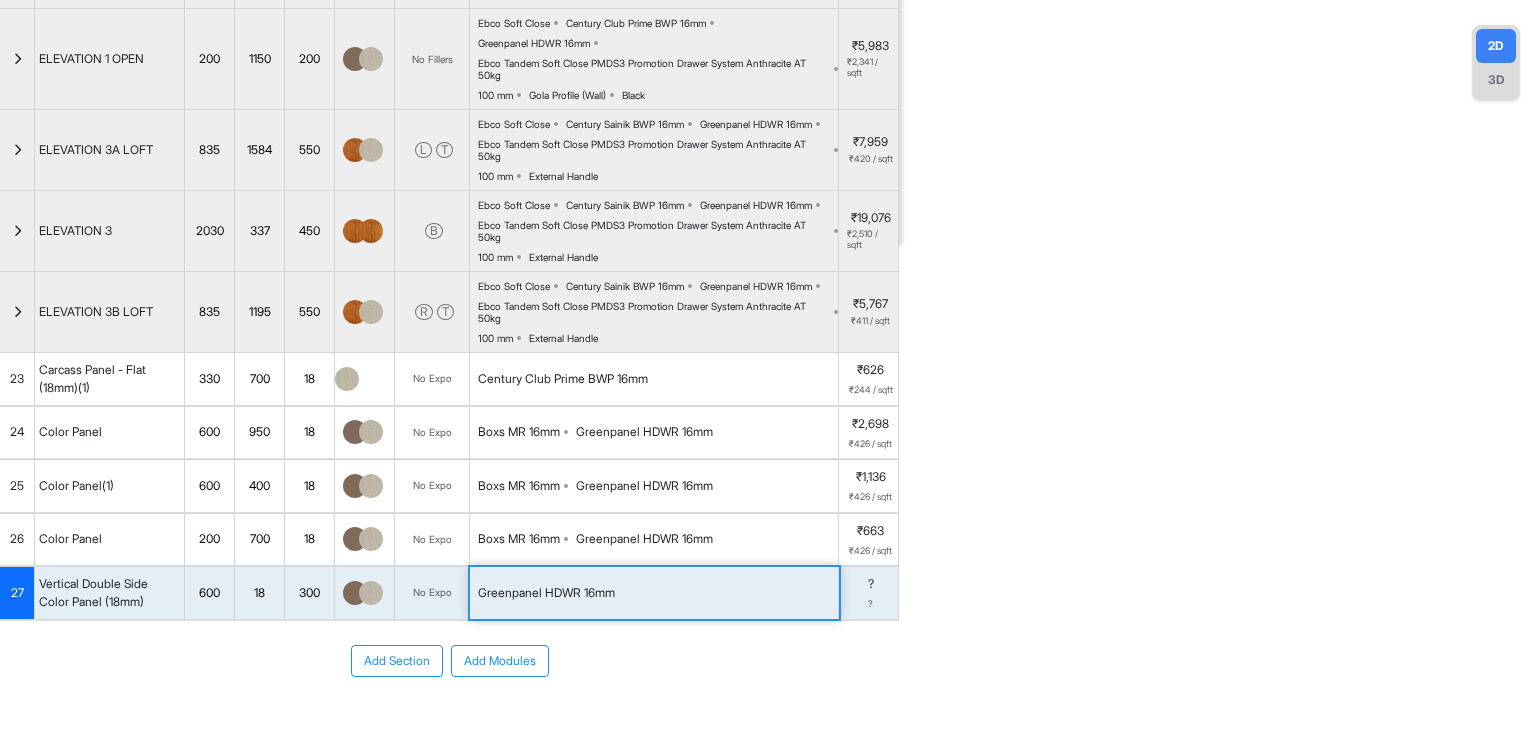 scroll, scrollTop: 621, scrollLeft: 0, axis: vertical 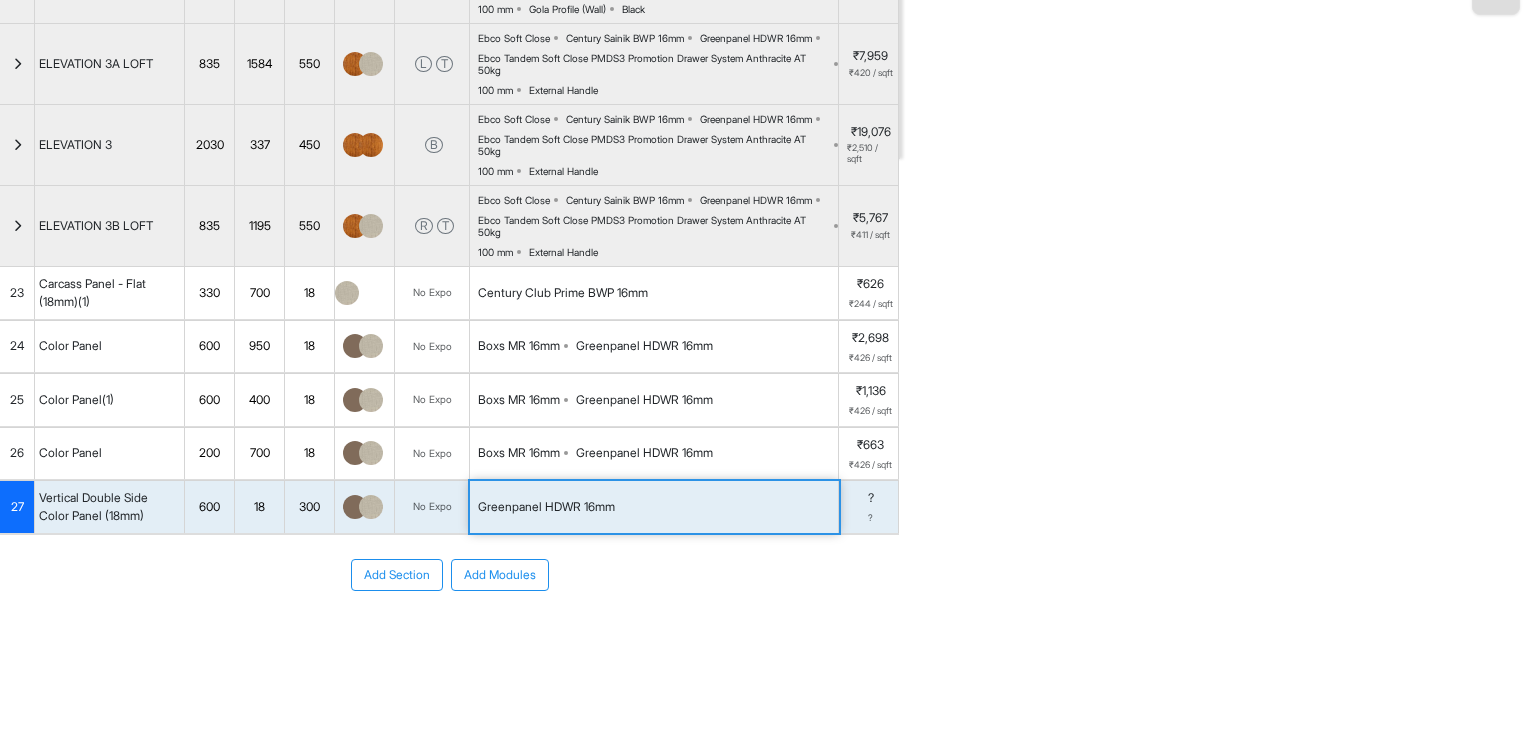 click on "Add Section Add Modules" at bounding box center (449, 635) 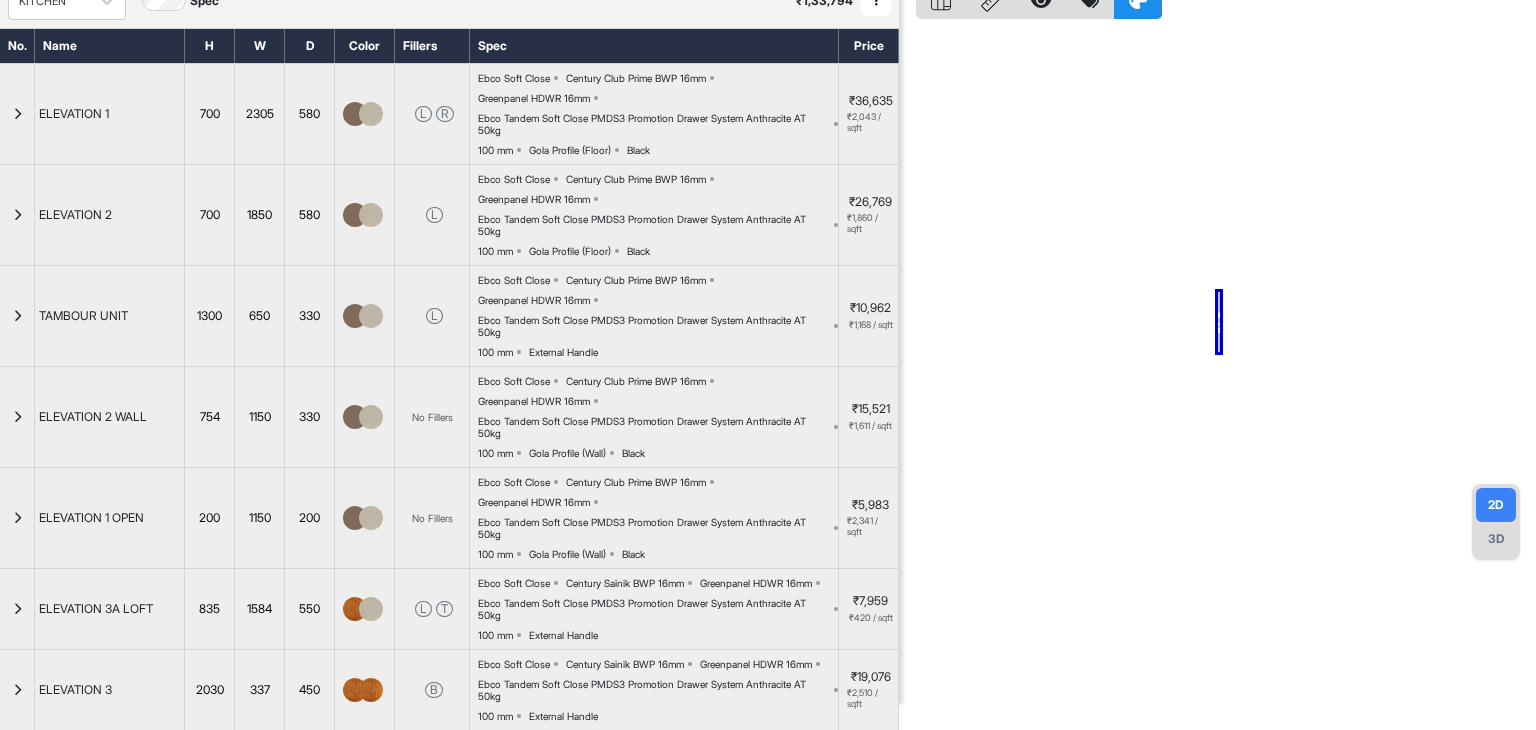 scroll, scrollTop: 0, scrollLeft: 0, axis: both 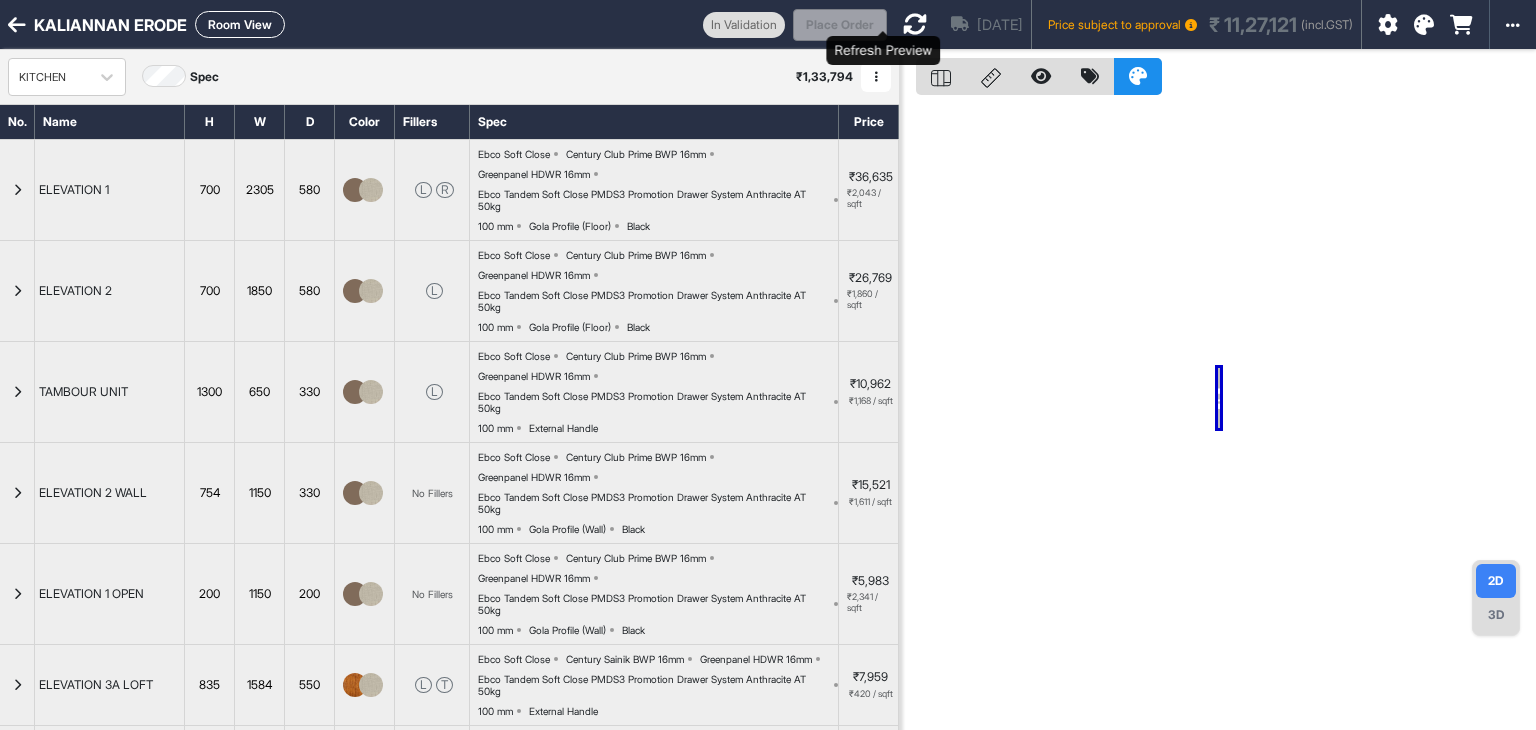 click at bounding box center (915, 24) 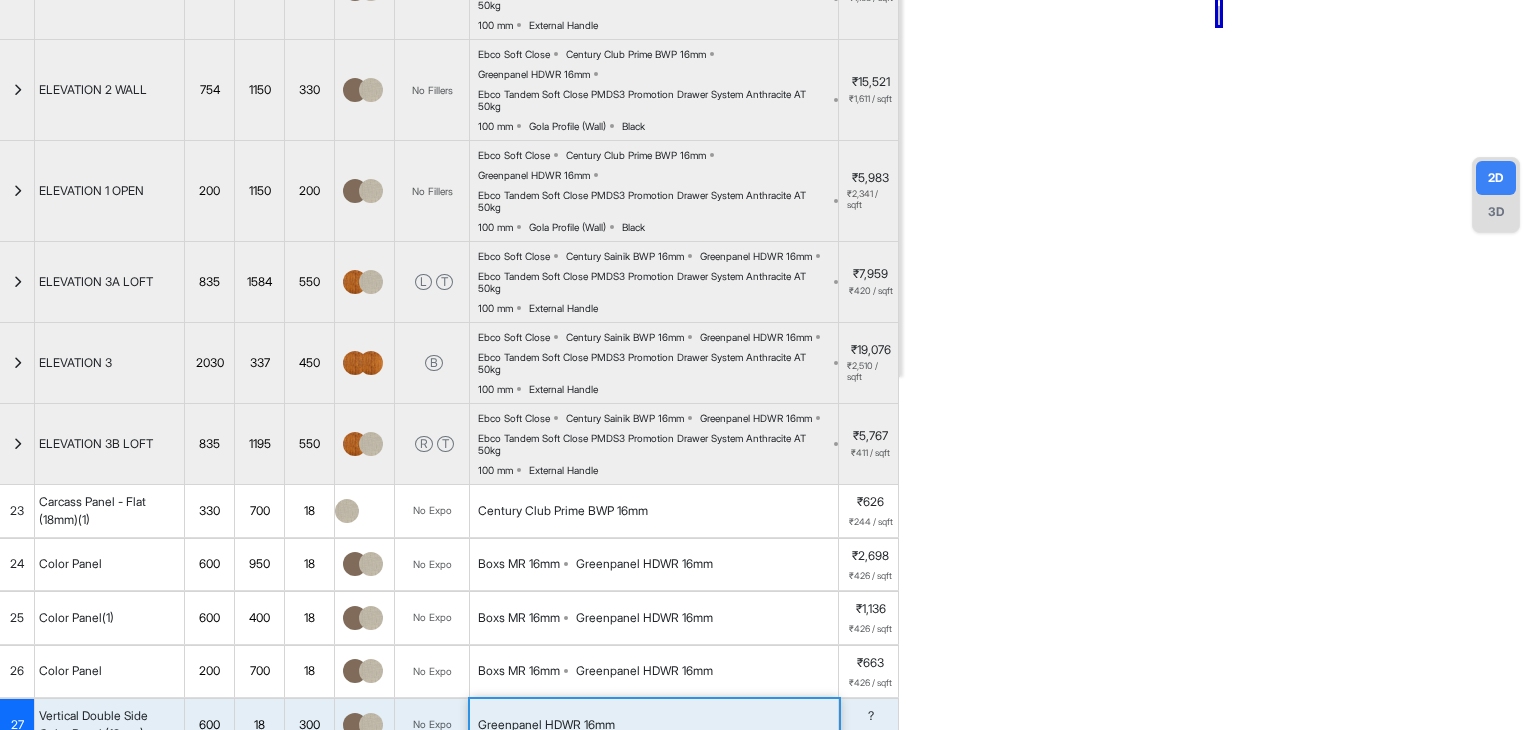 scroll, scrollTop: 621, scrollLeft: 0, axis: vertical 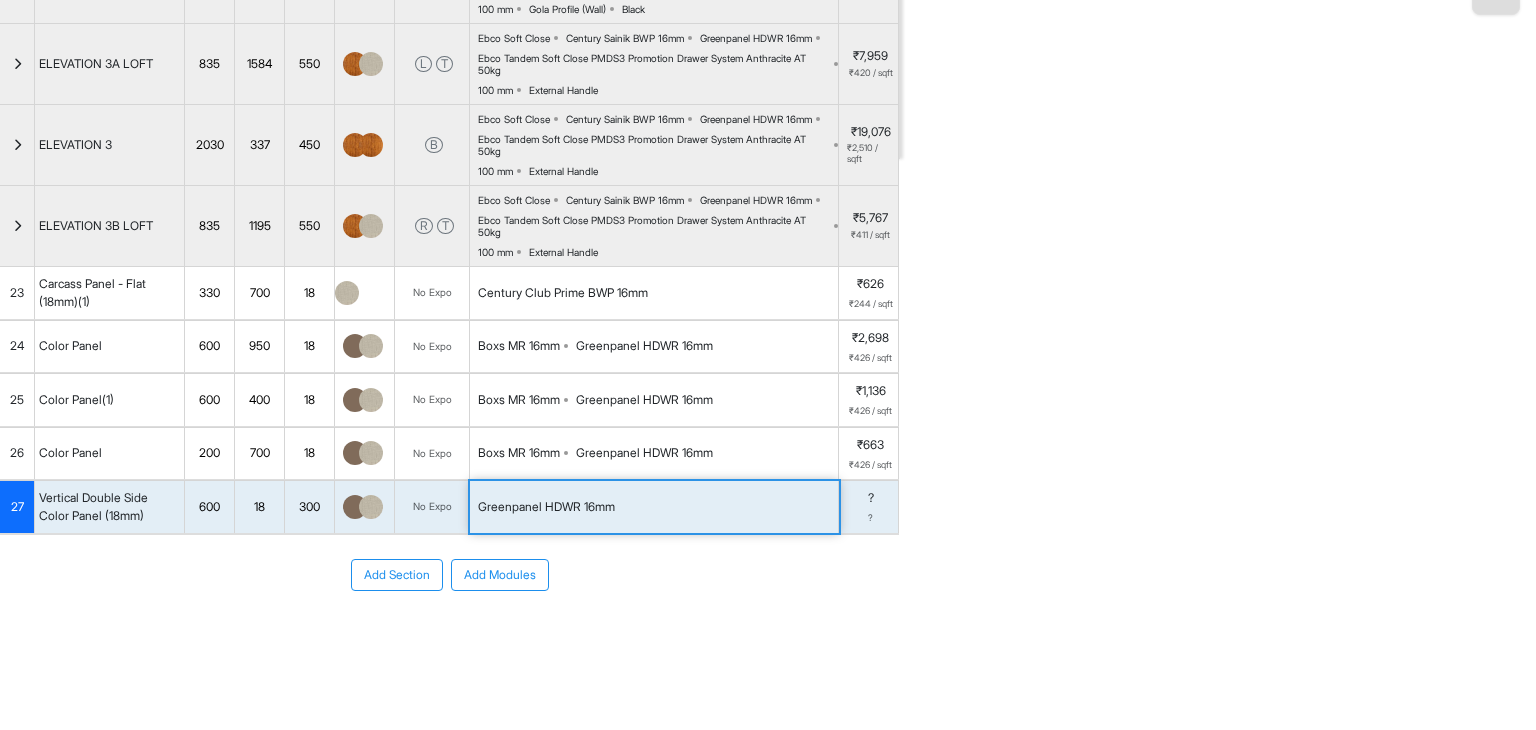 click on "Add Section Add Modules" at bounding box center [449, 575] 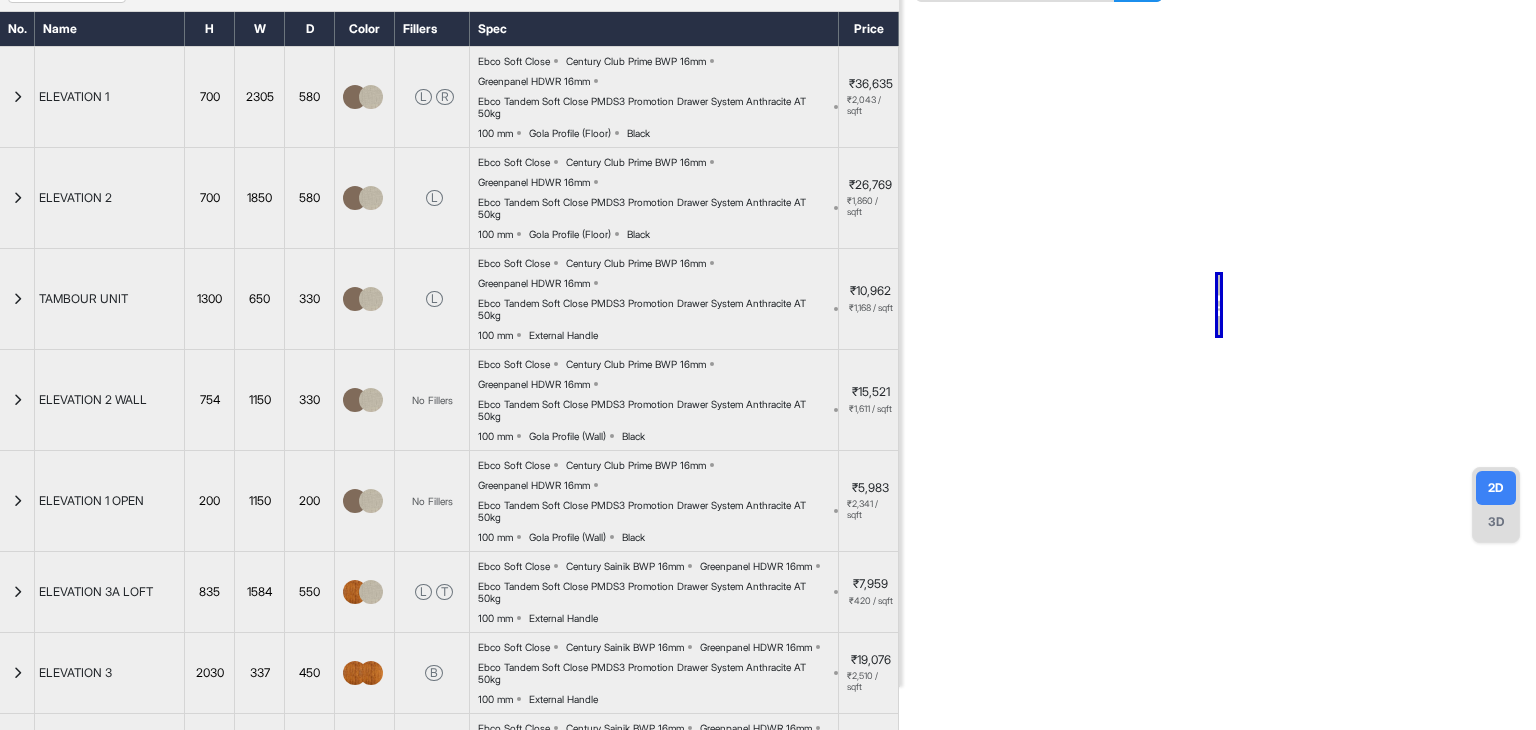 scroll, scrollTop: 0, scrollLeft: 0, axis: both 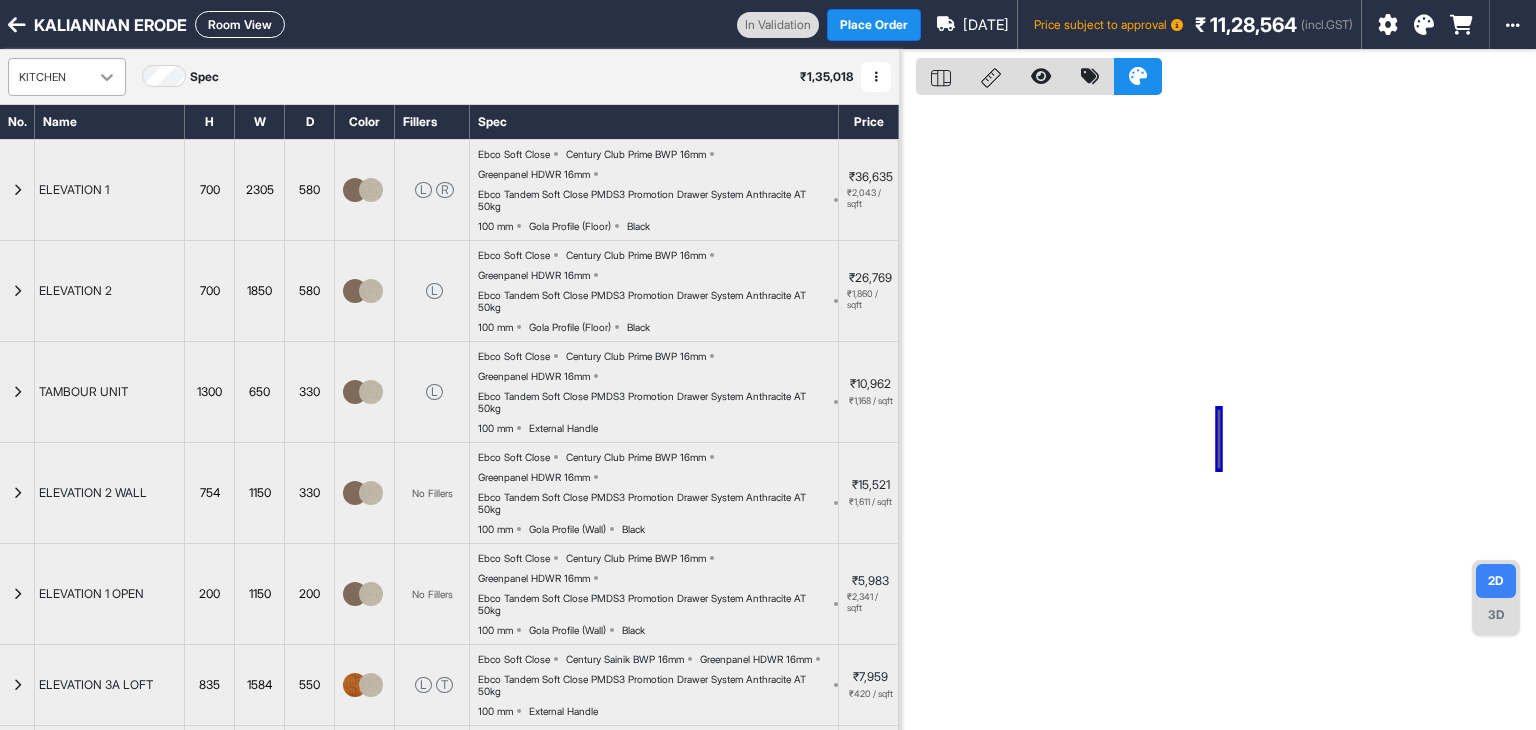 click at bounding box center (107, 77) 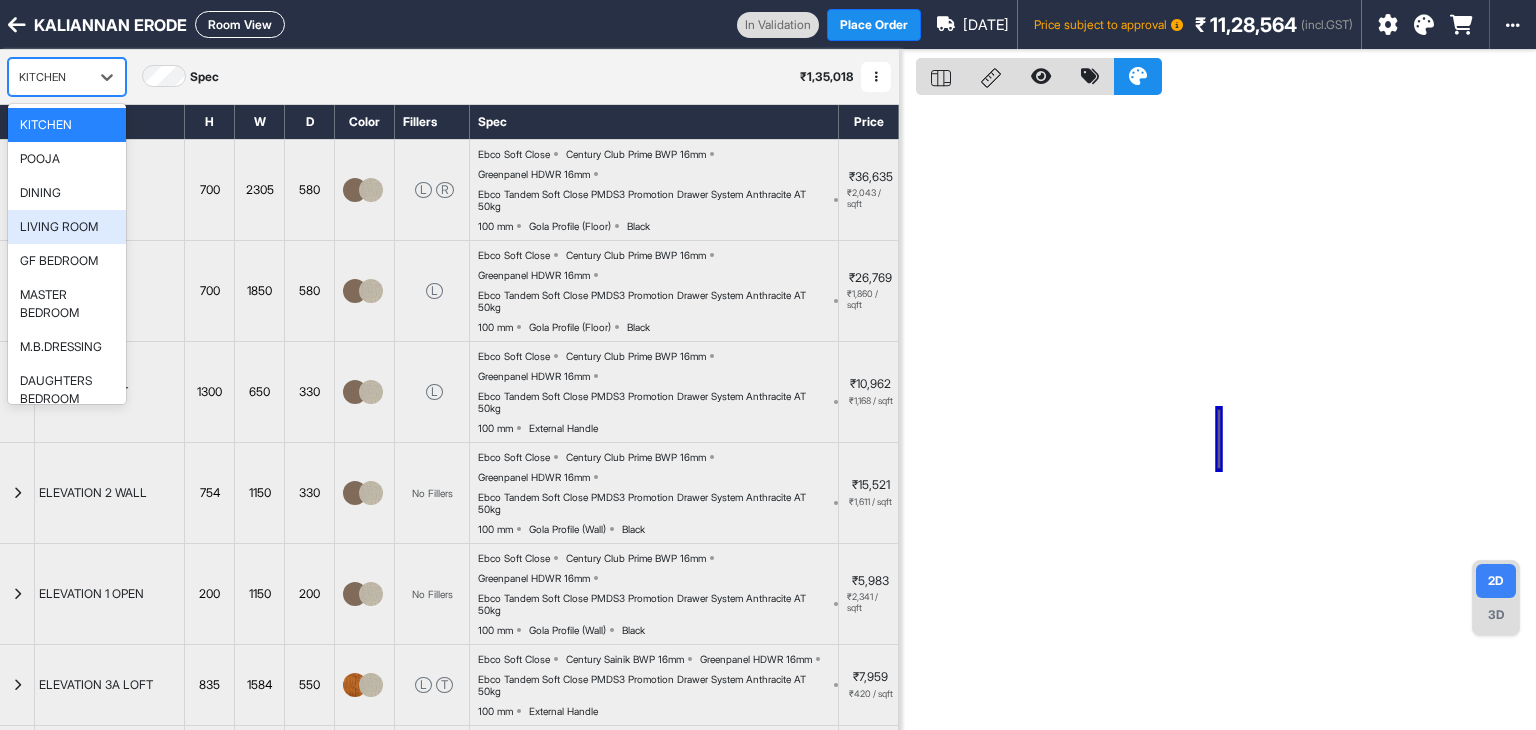 click on "LIVING ROOM" at bounding box center [59, 227] 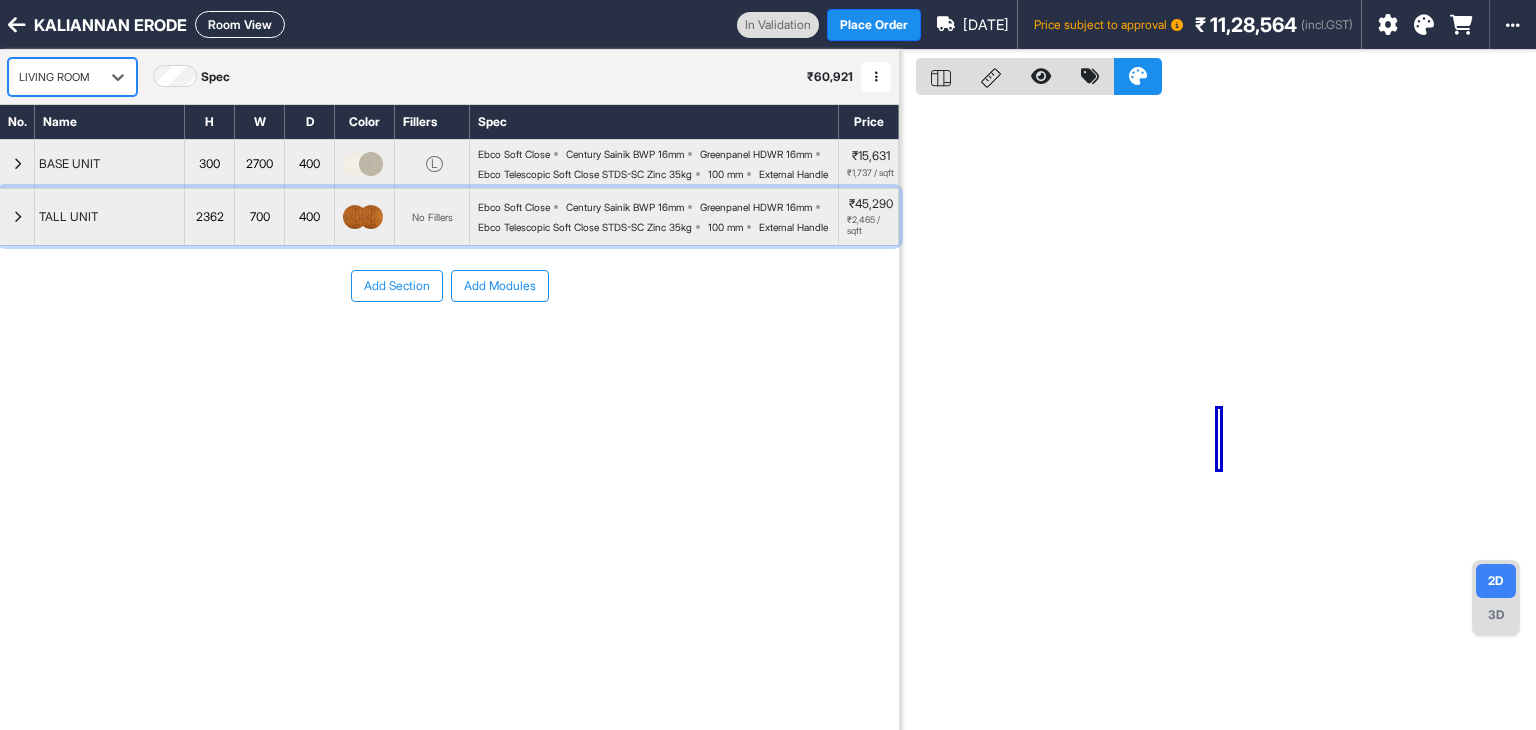 click at bounding box center (17, 217) 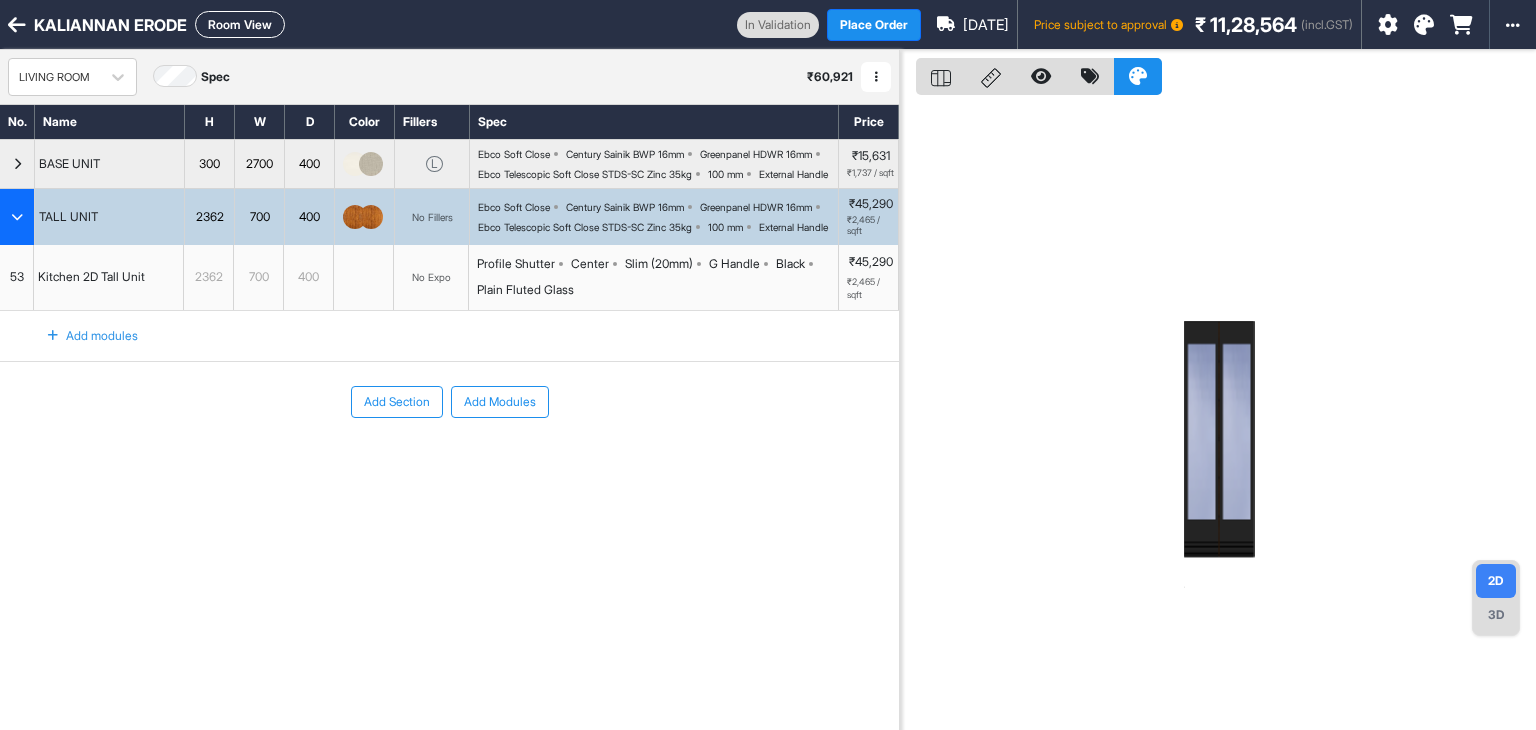 click on "Room View" at bounding box center (240, 24) 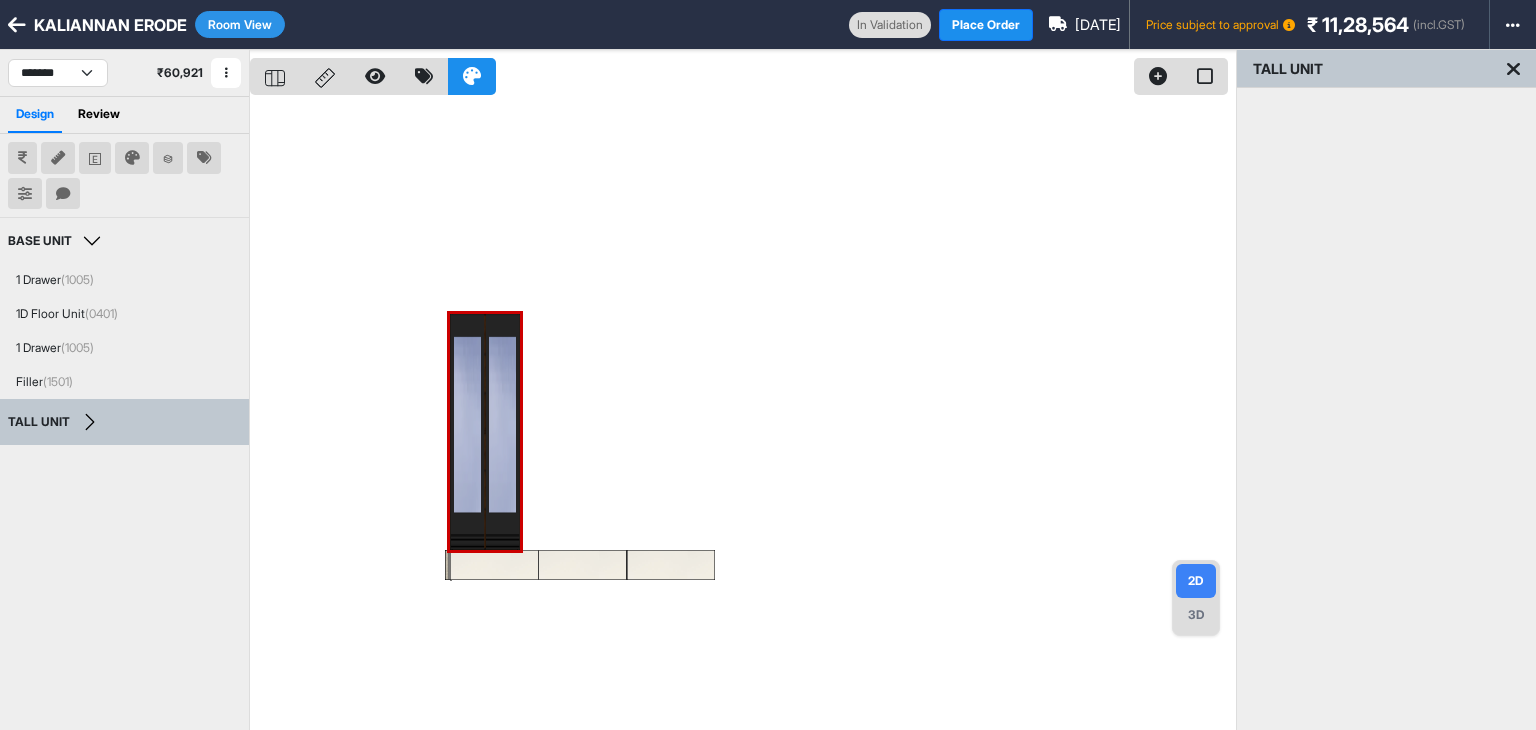 click on "TALL UNIT   Edit  Group  Name" at bounding box center [124, 422] 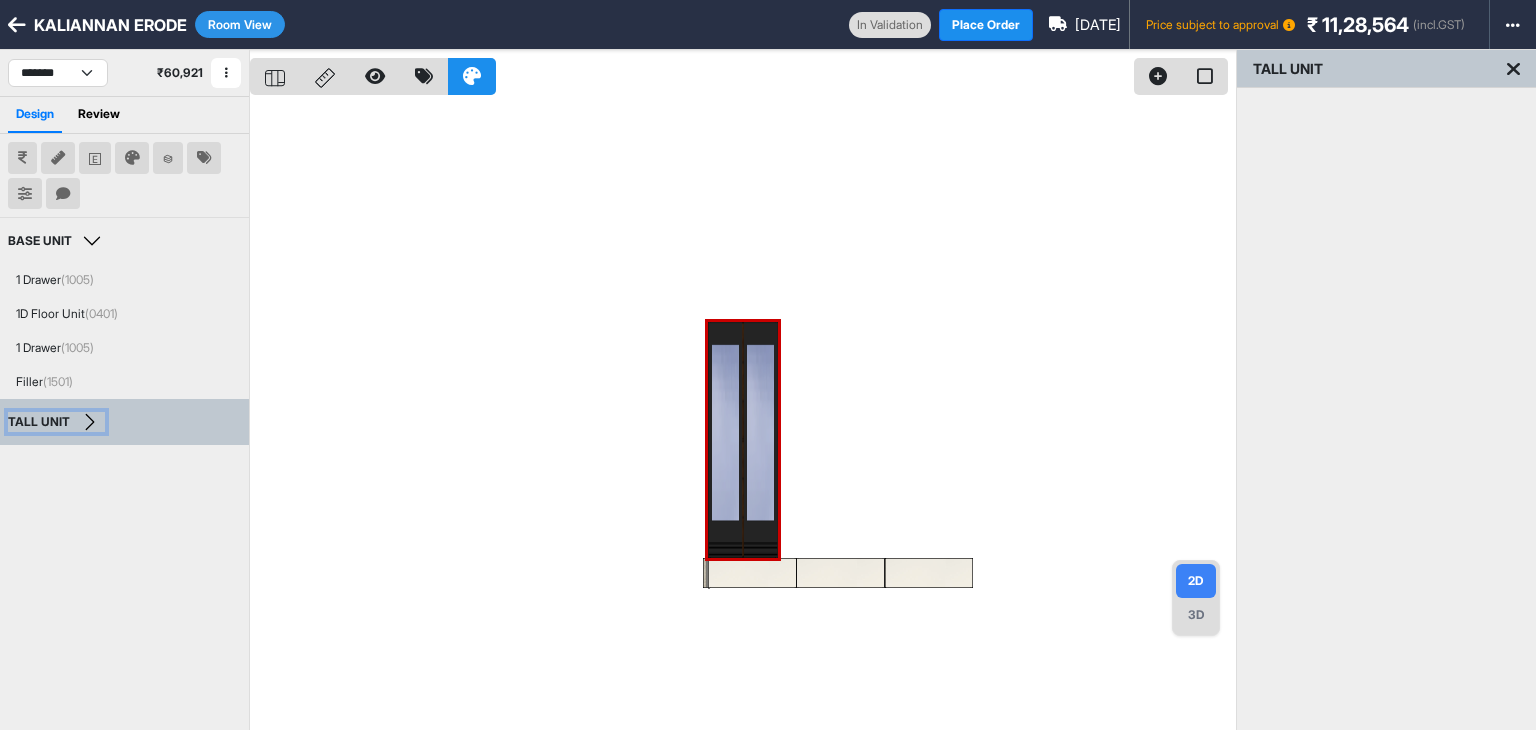 click on "TALL UNIT" at bounding box center (56, 422) 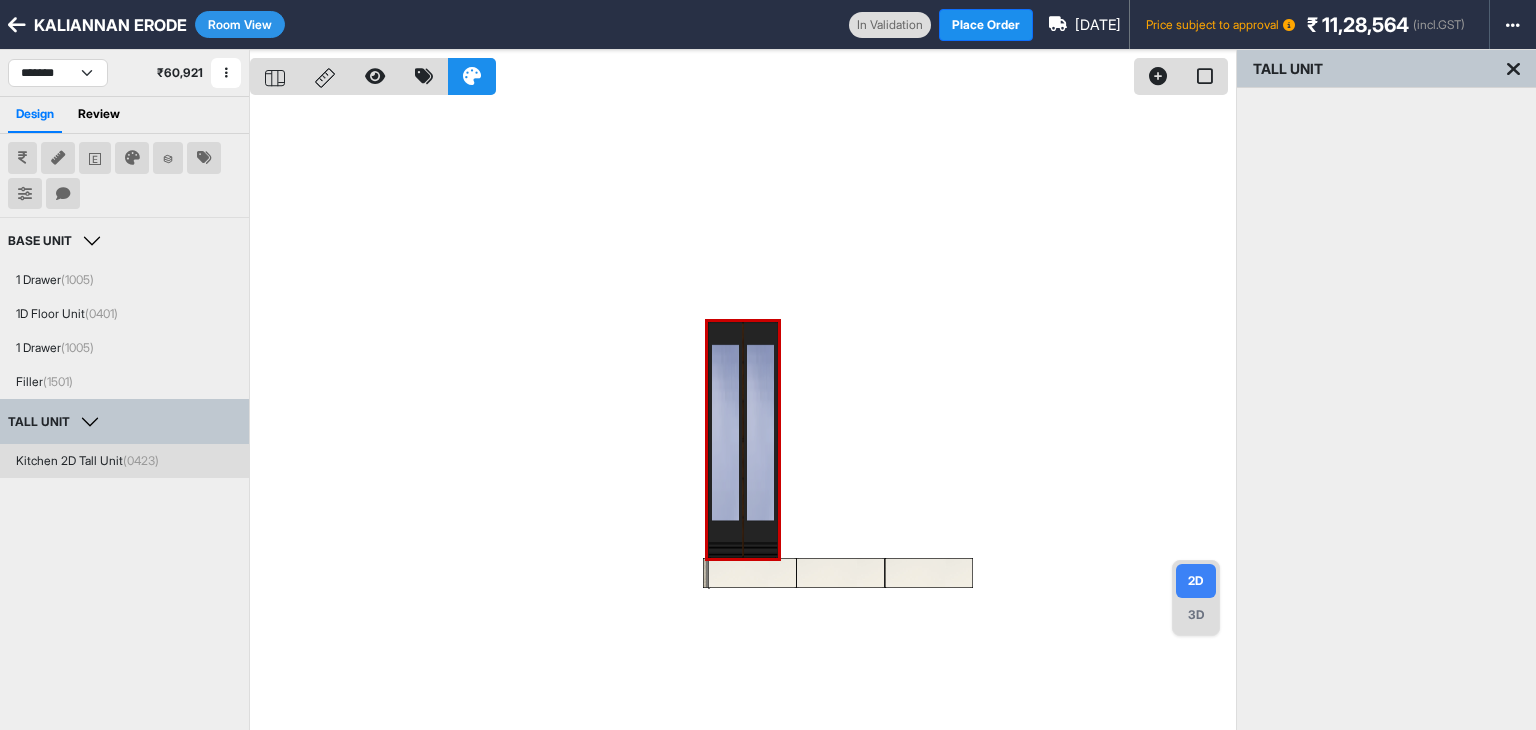 click on "Kitchen 2D Tall Unit  (0423)" at bounding box center (87, 461) 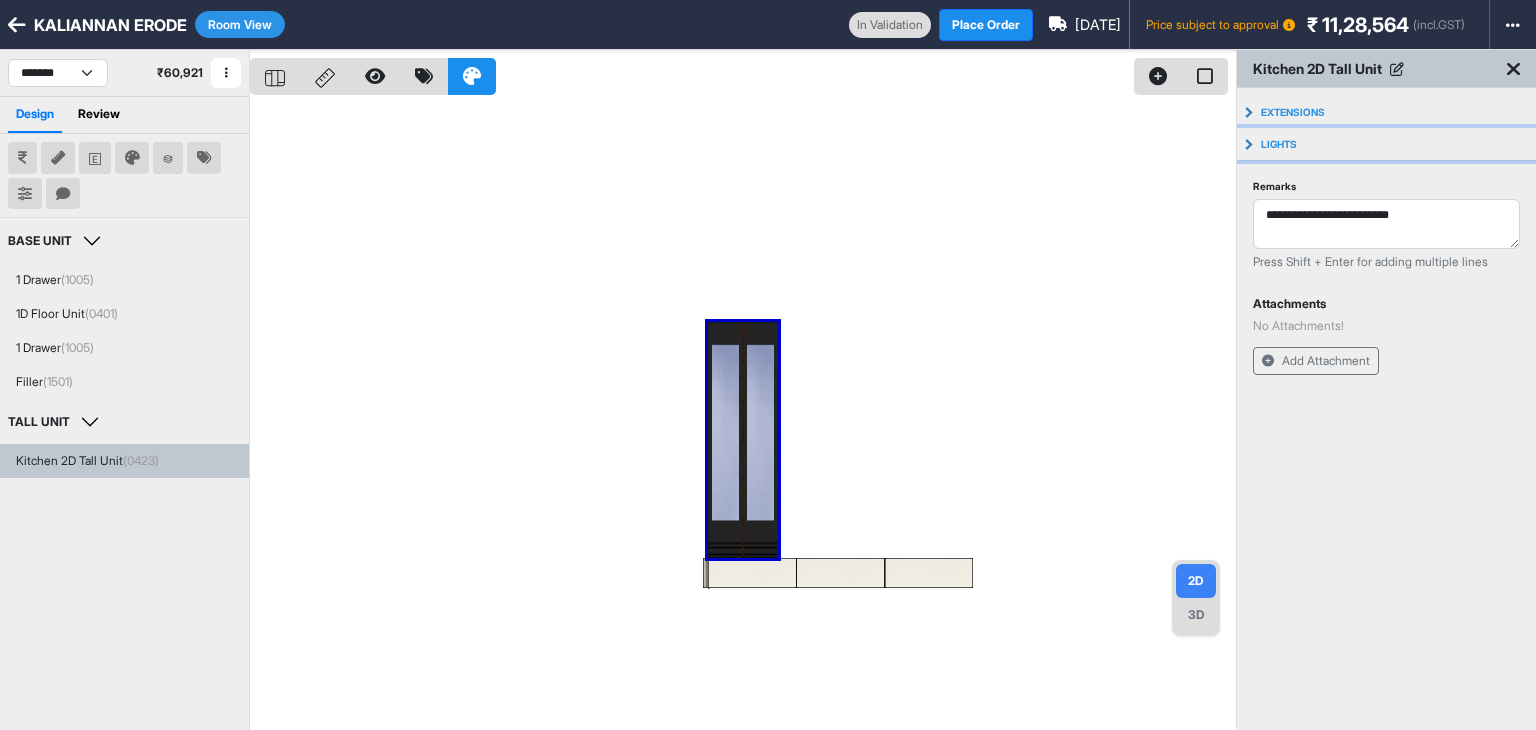 click on "Lights" at bounding box center (1386, 144) 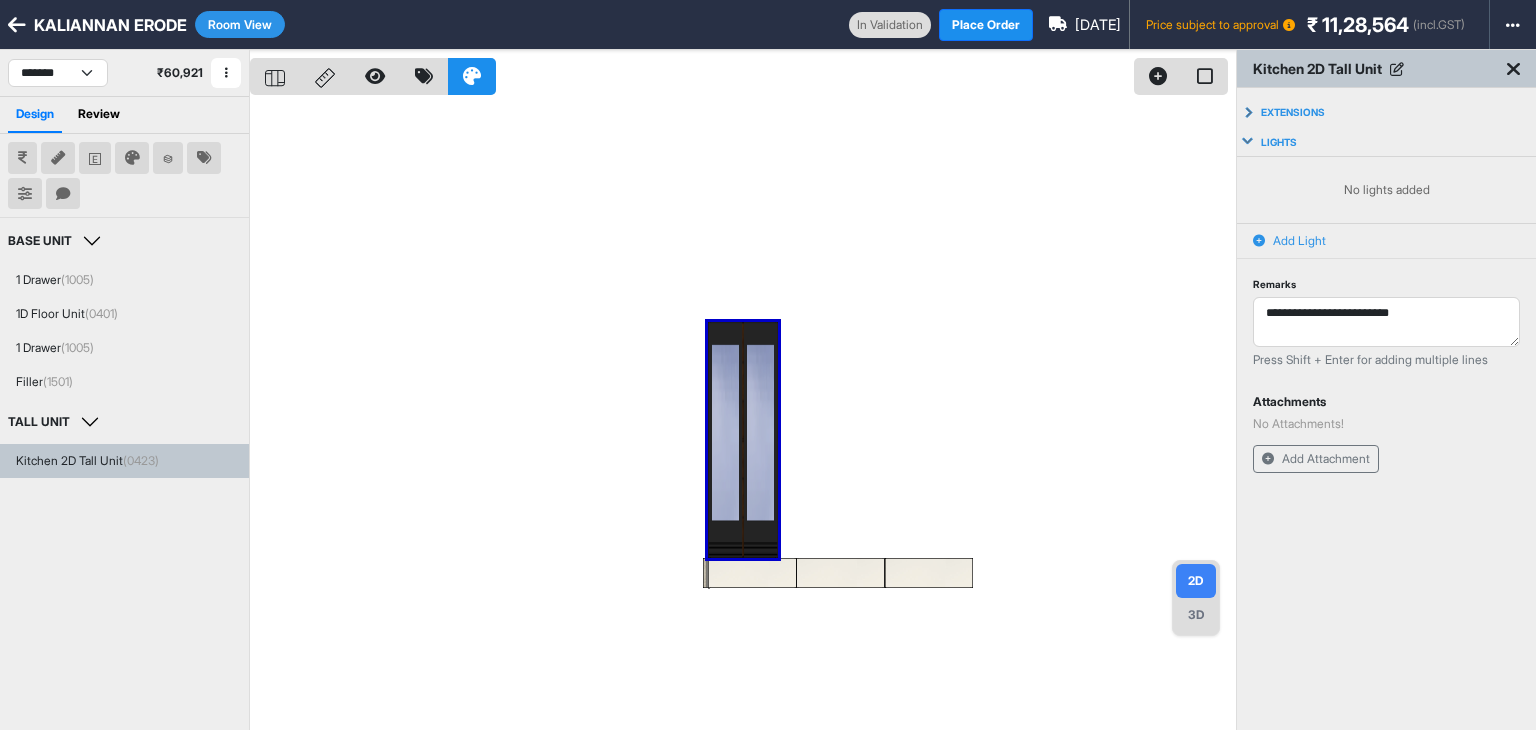 click on "Add Light" at bounding box center (1299, 241) 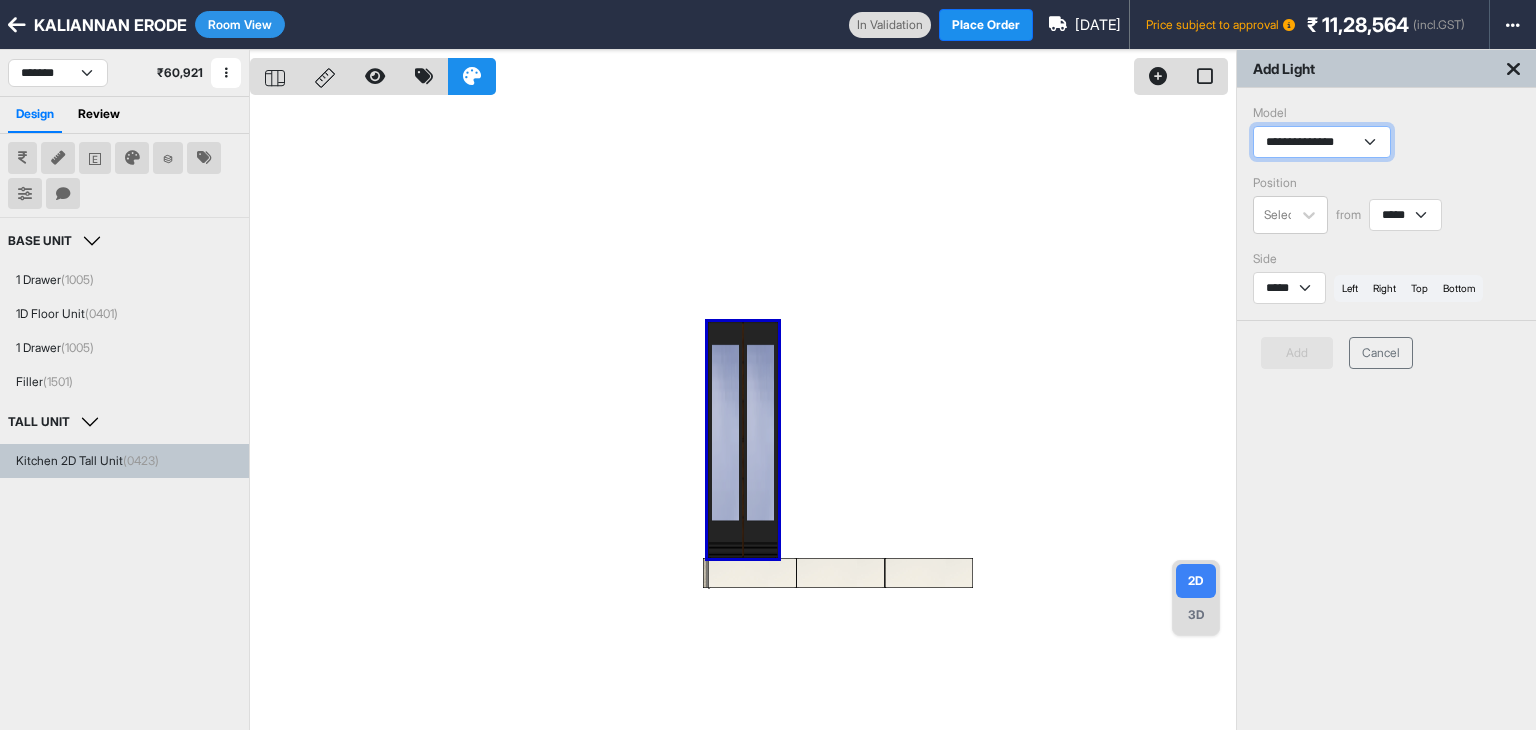 click on "**********" at bounding box center [1322, 142] 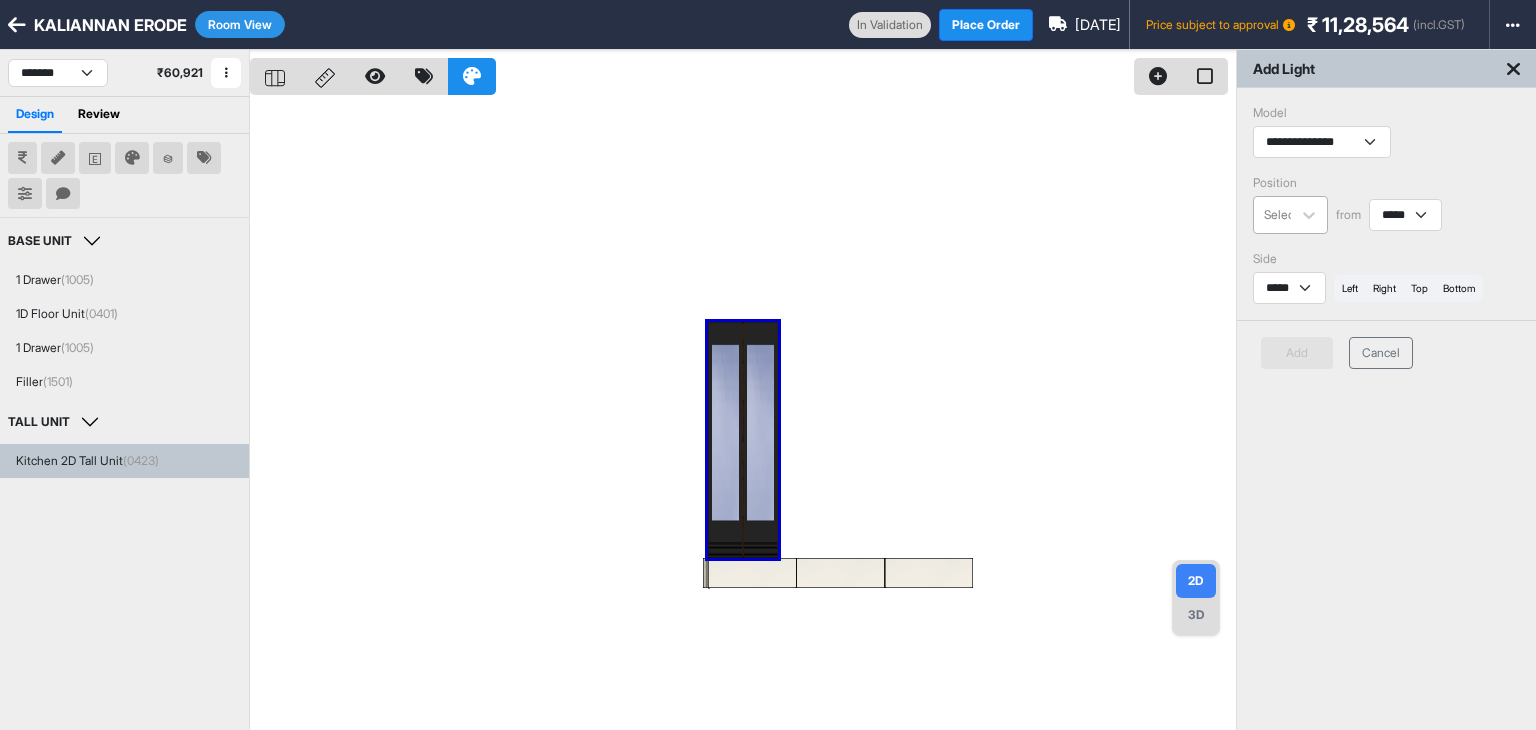 click at bounding box center [1285, 215] 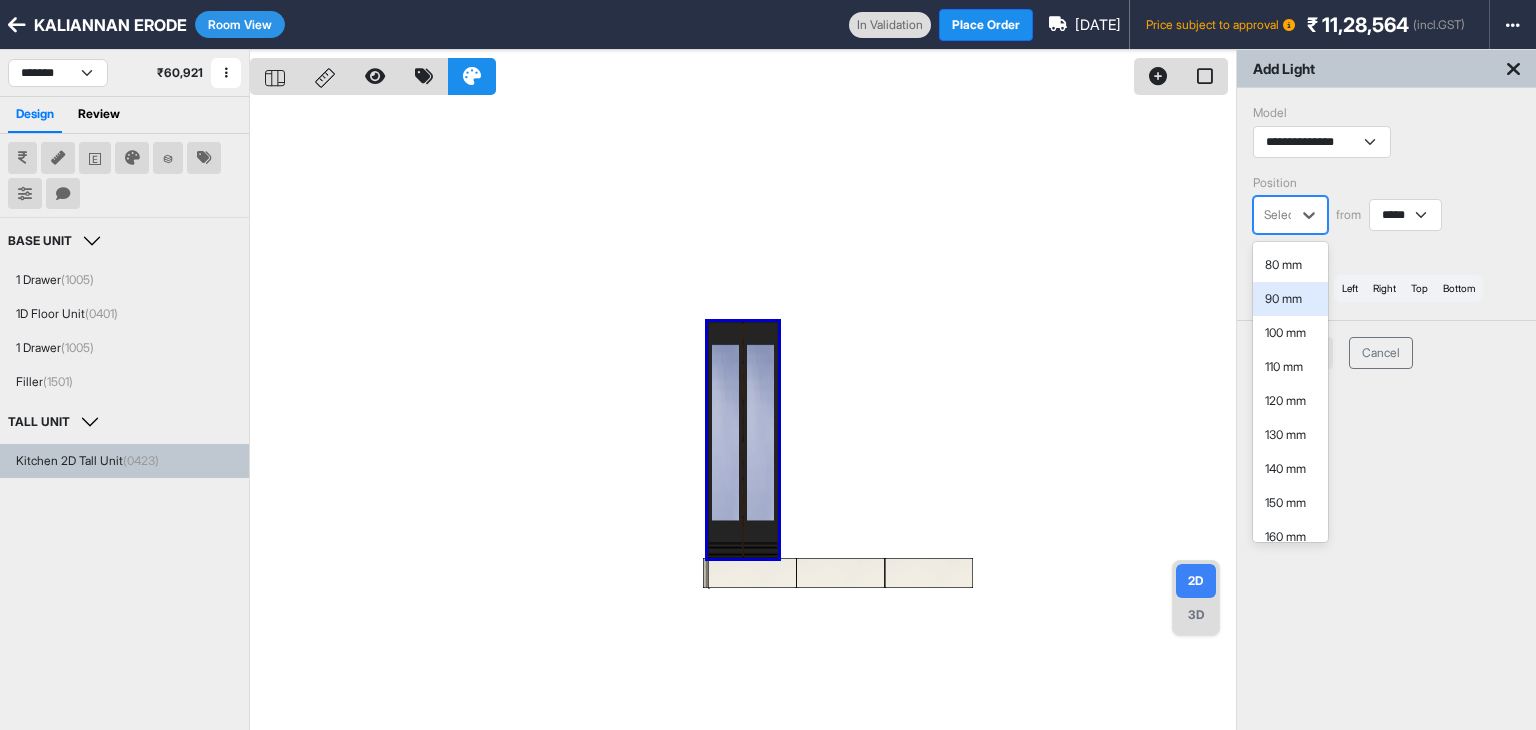 scroll, scrollTop: 236, scrollLeft: 0, axis: vertical 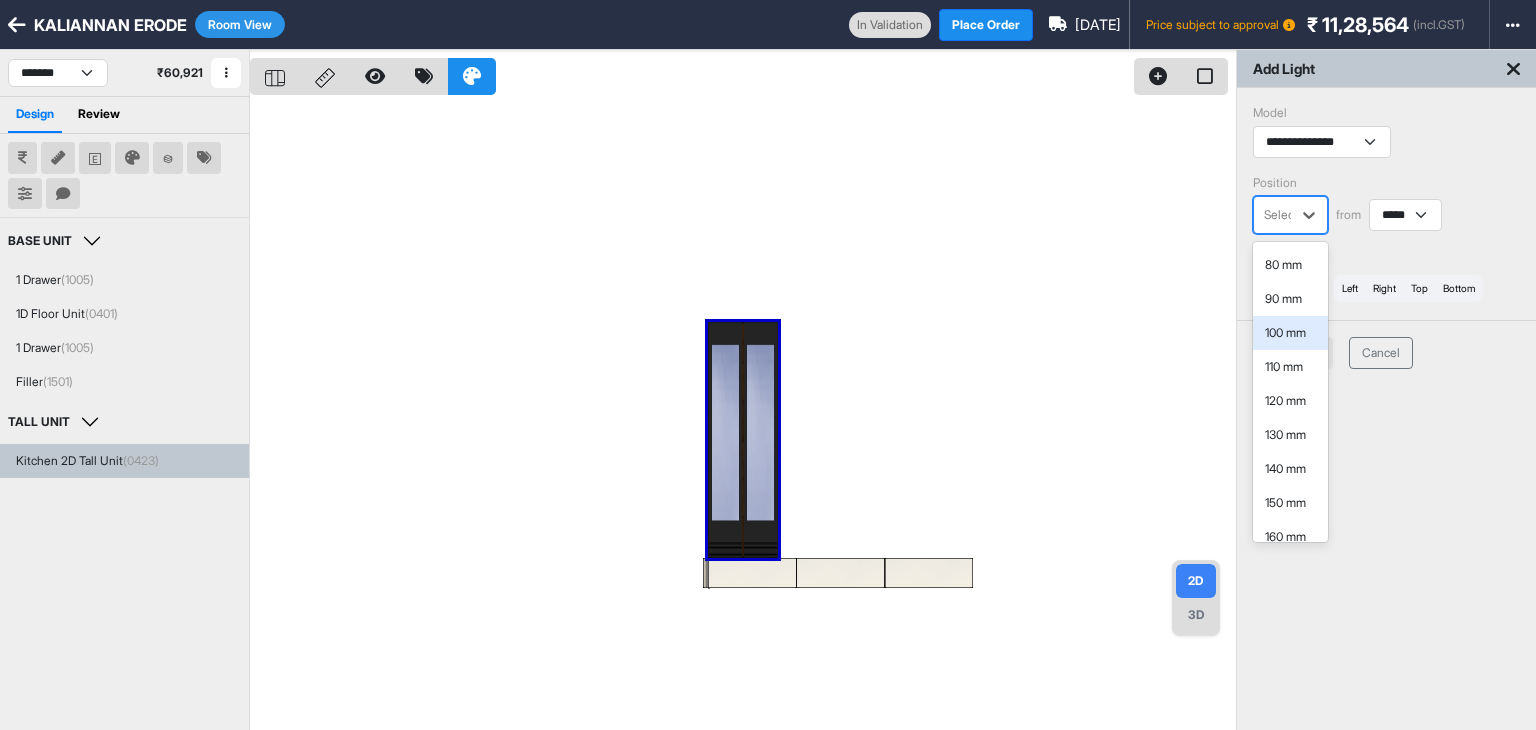 drag, startPoint x: 1288, startPoint y: 334, endPoint x: 1295, endPoint y: 323, distance: 13.038404 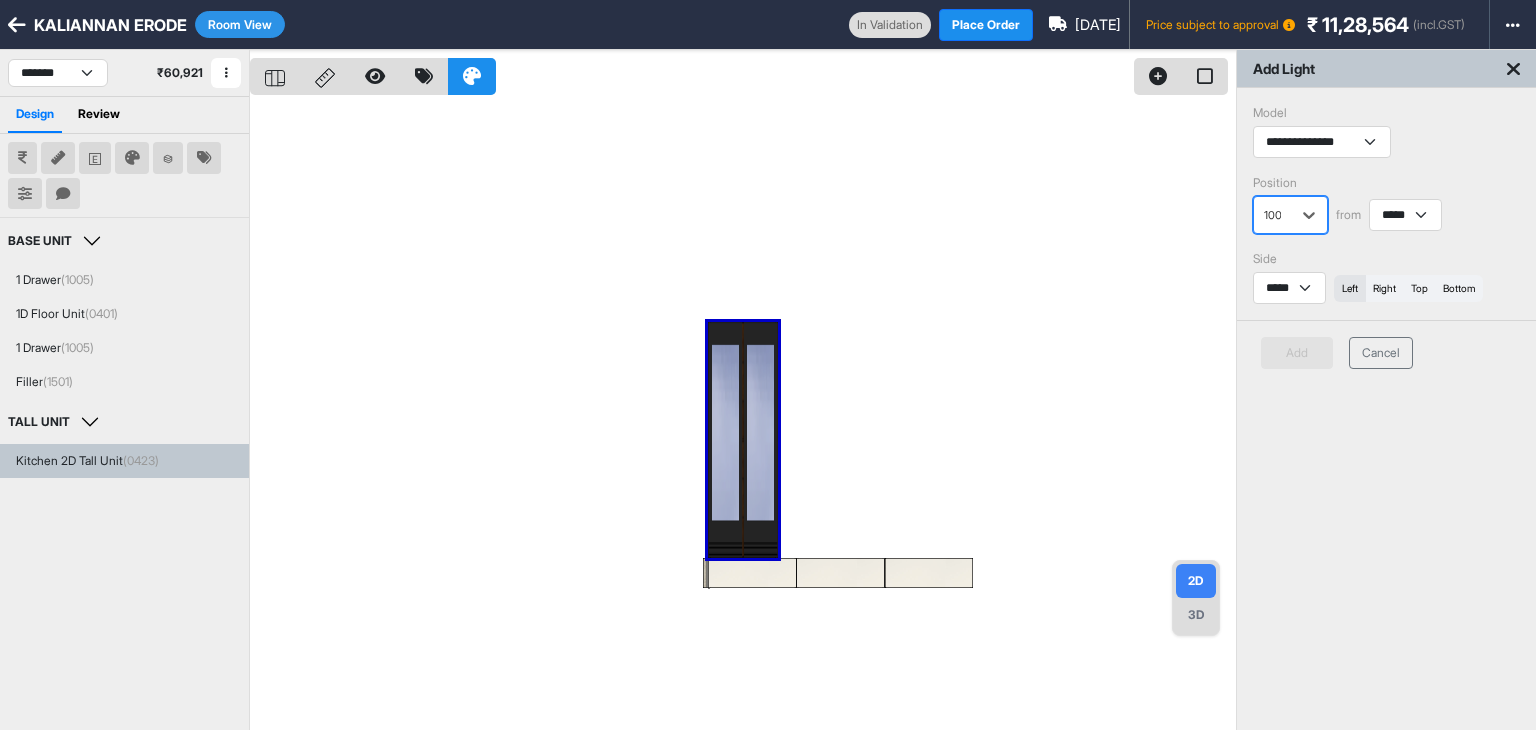 click on "left" at bounding box center (1350, 288) 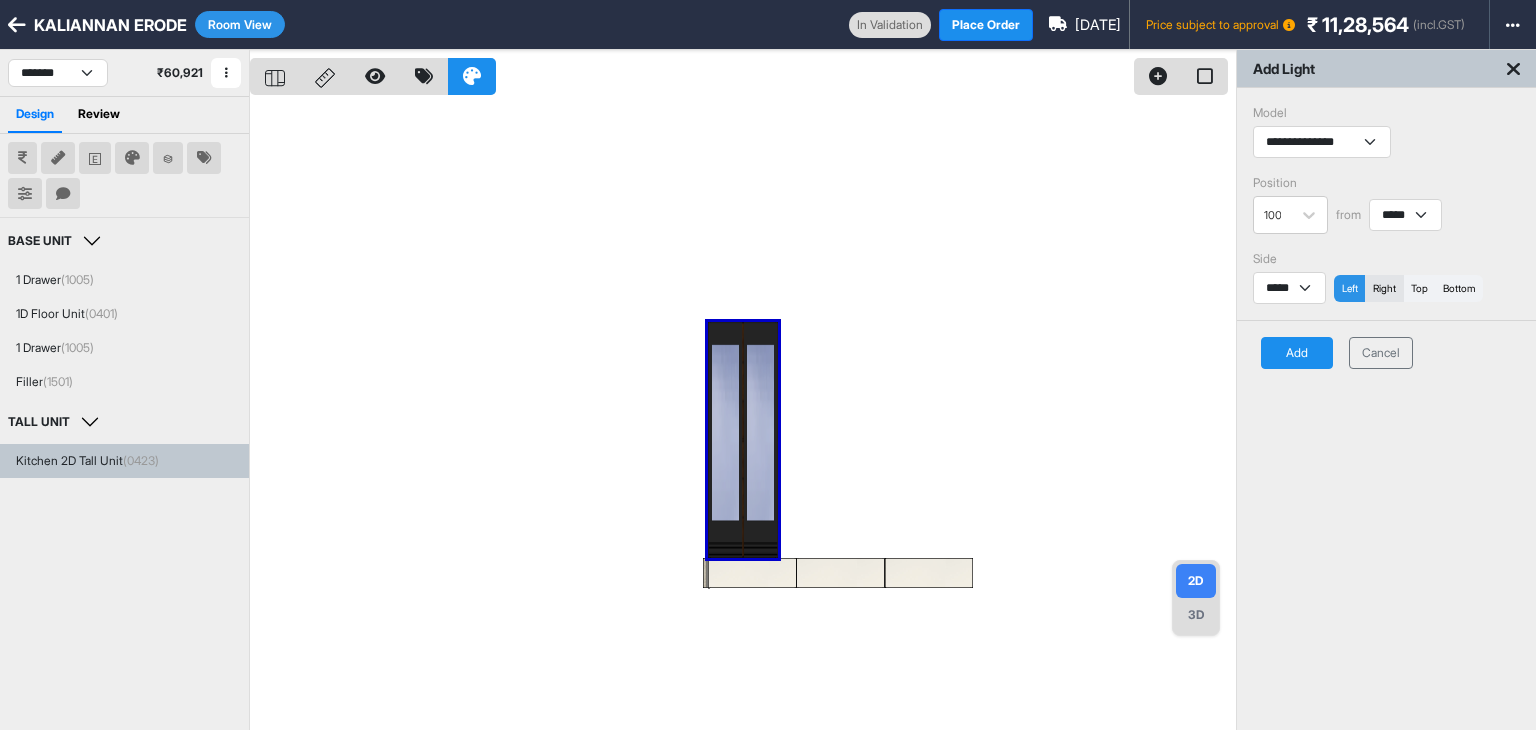 click on "right" at bounding box center (1384, 288) 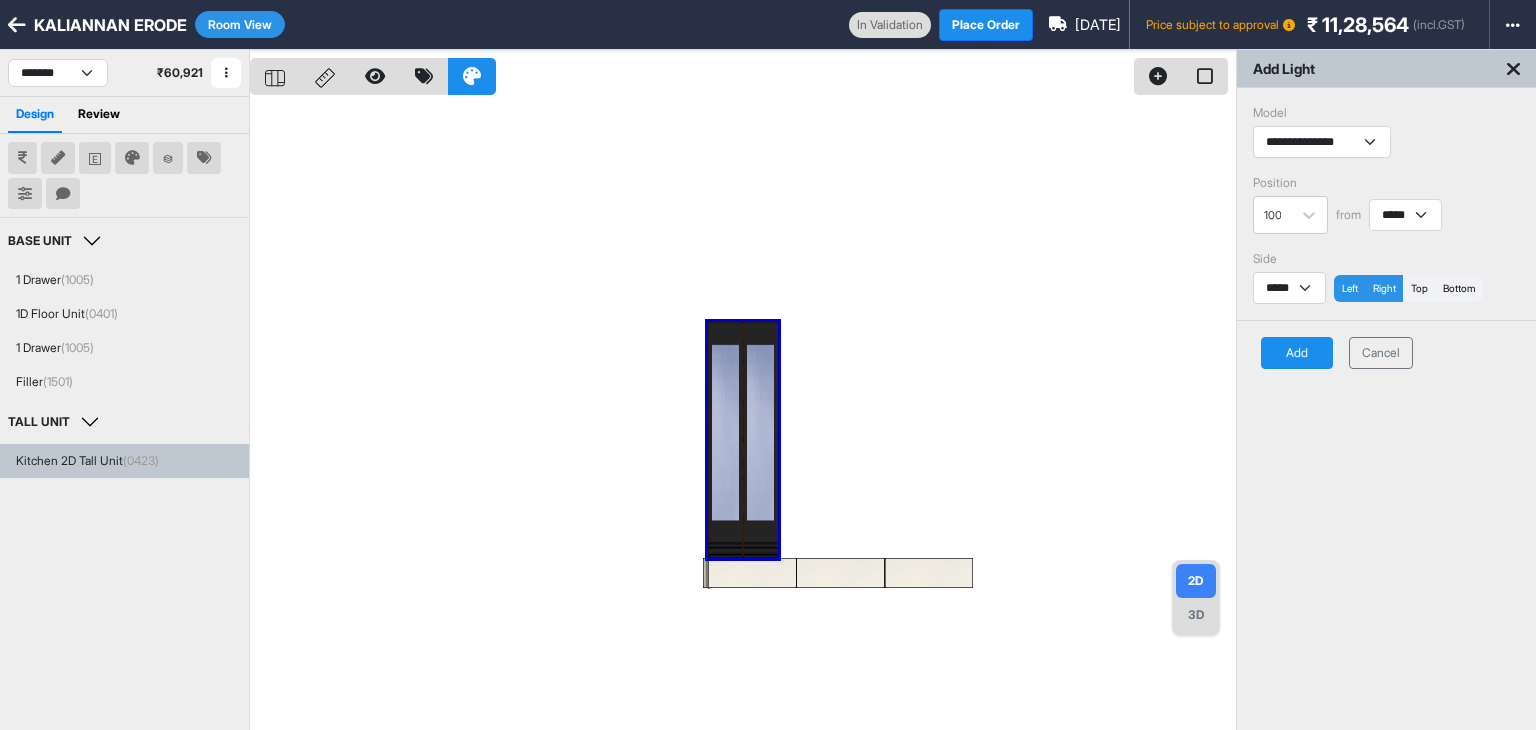 click on "Add" at bounding box center [1297, 353] 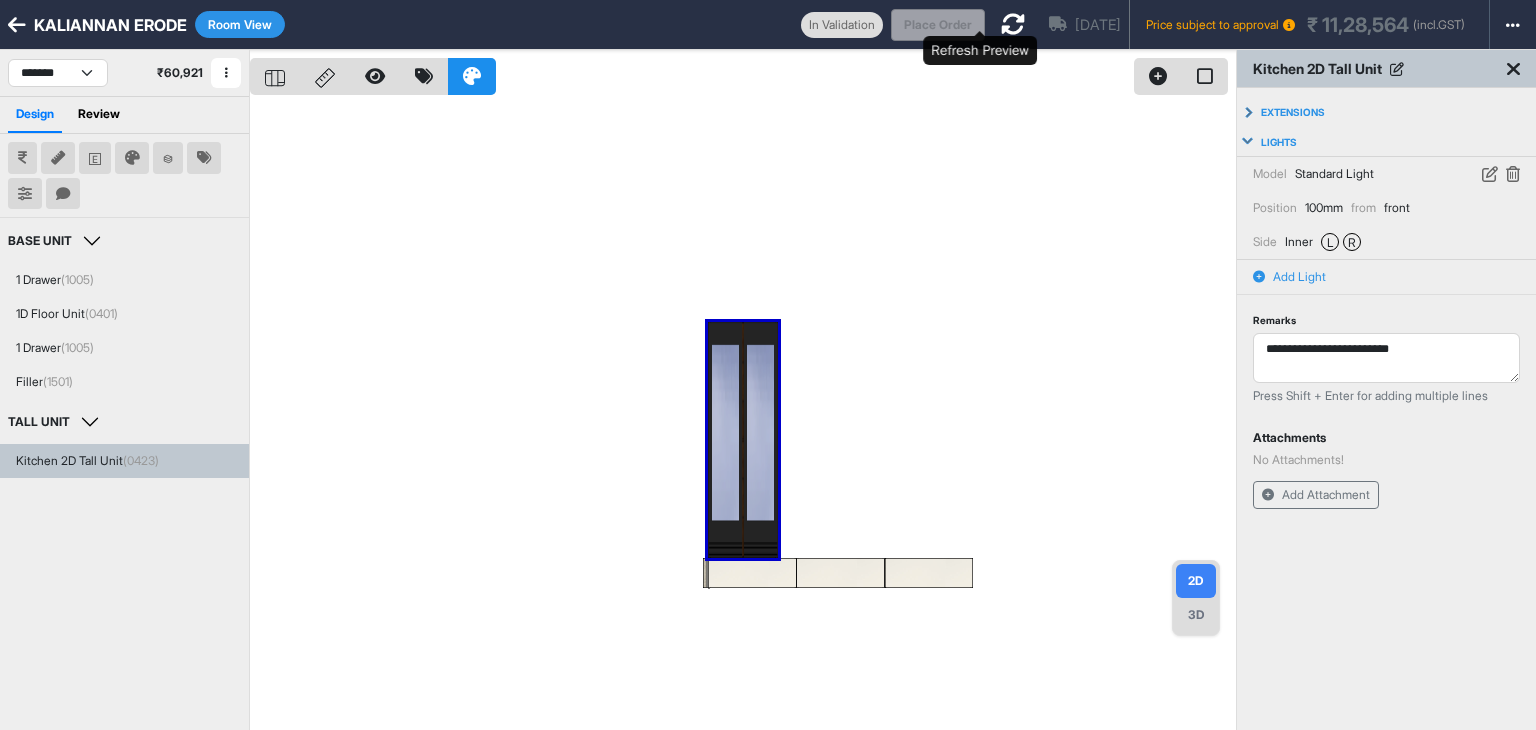 click at bounding box center [1013, 24] 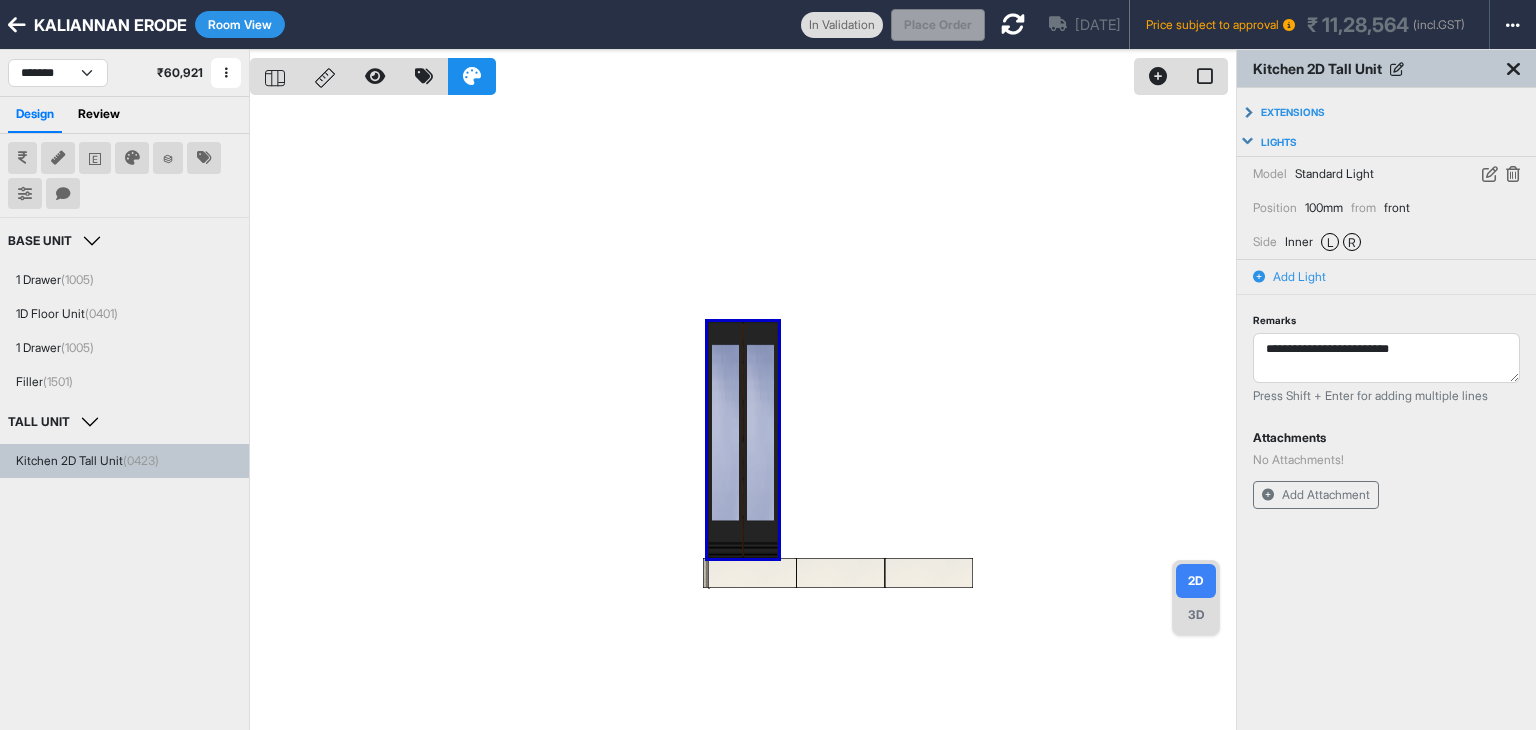 click on "Room View" at bounding box center (240, 24) 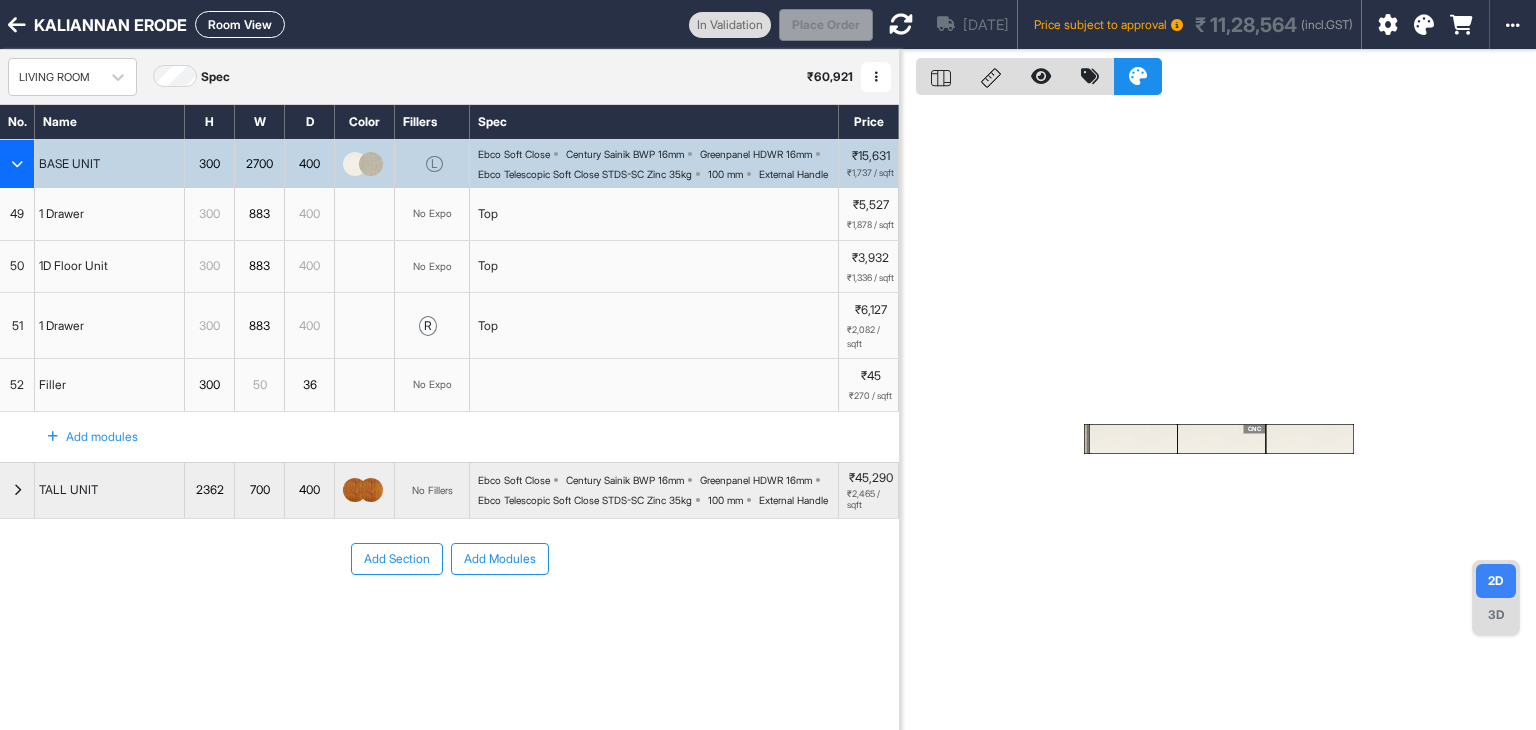 click at bounding box center [901, 24] 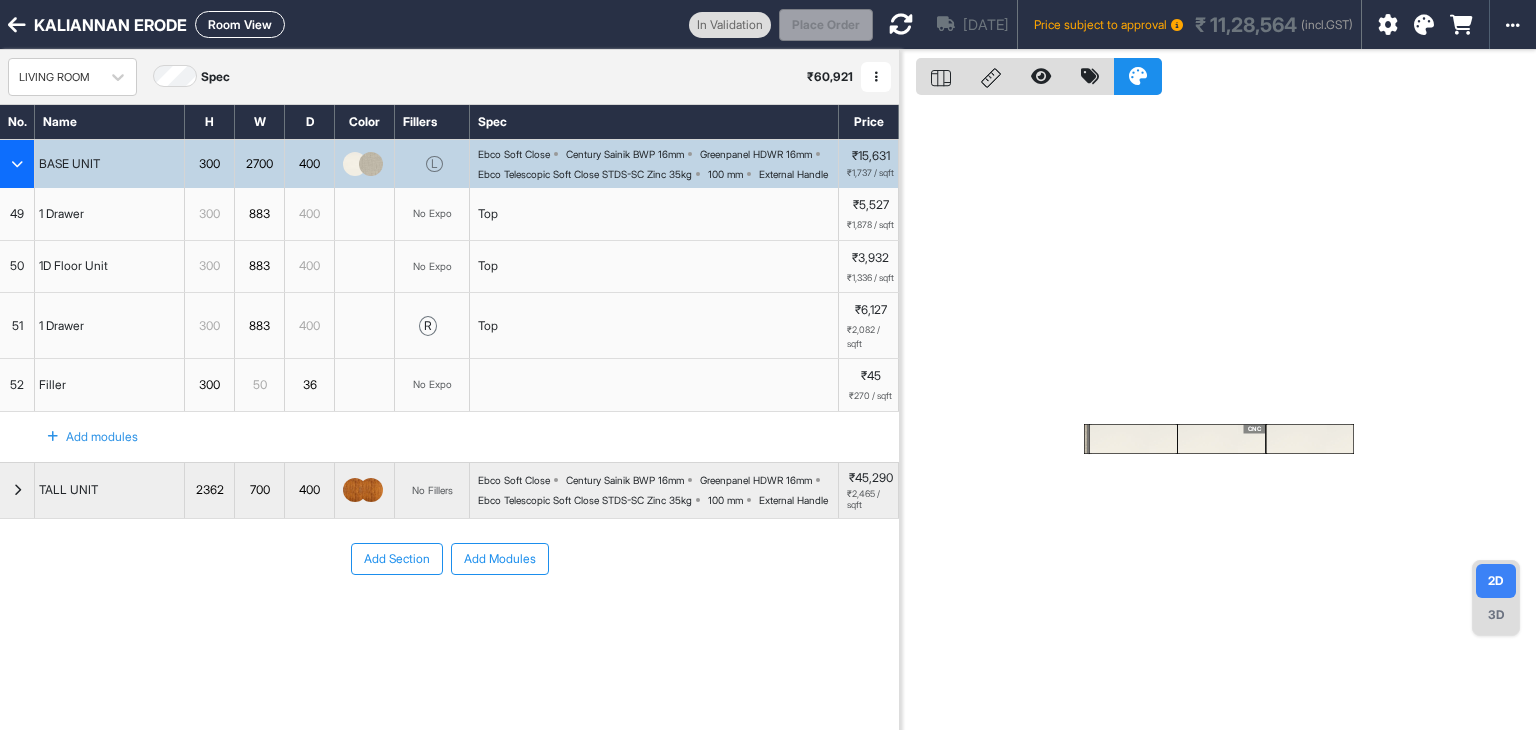 click at bounding box center (17, 164) 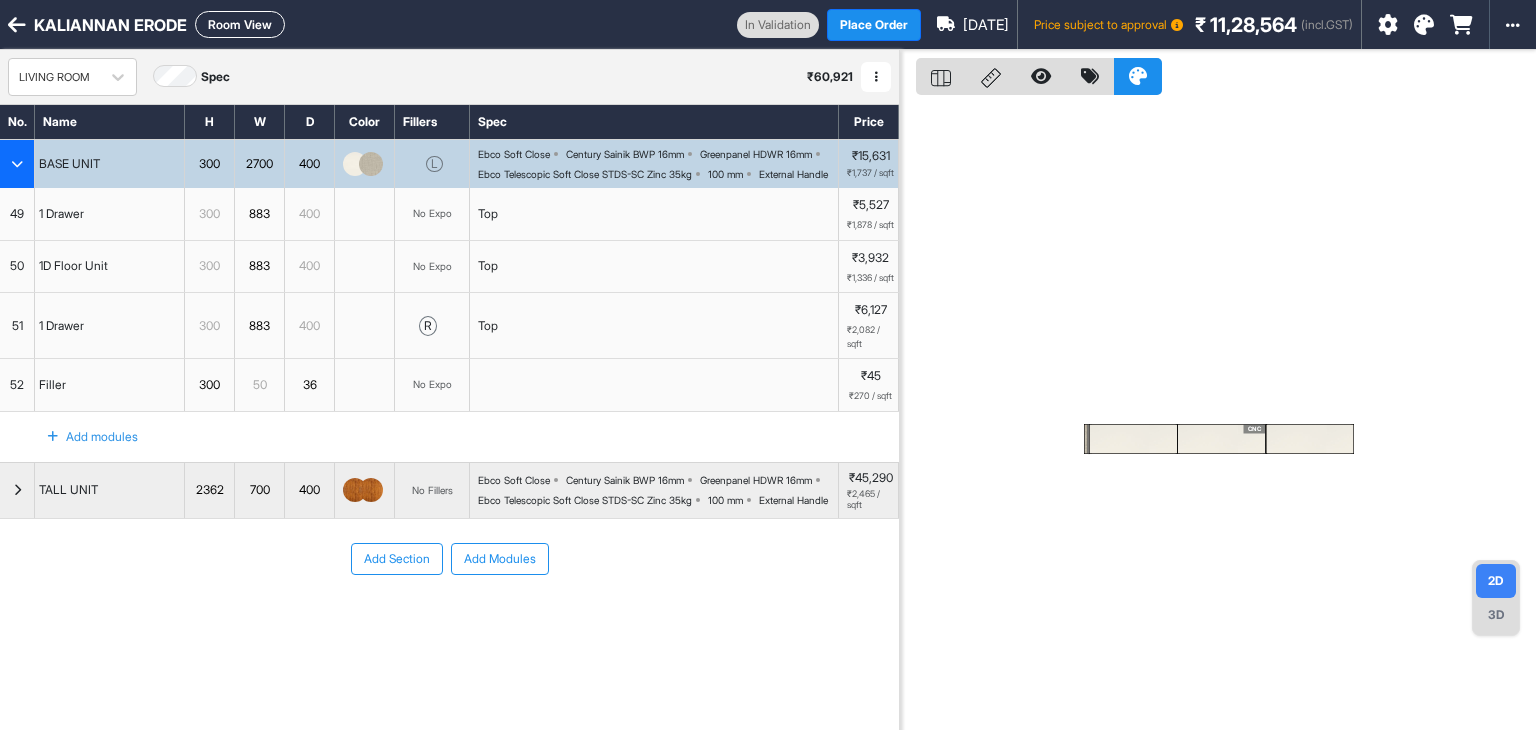 click at bounding box center [17, 164] 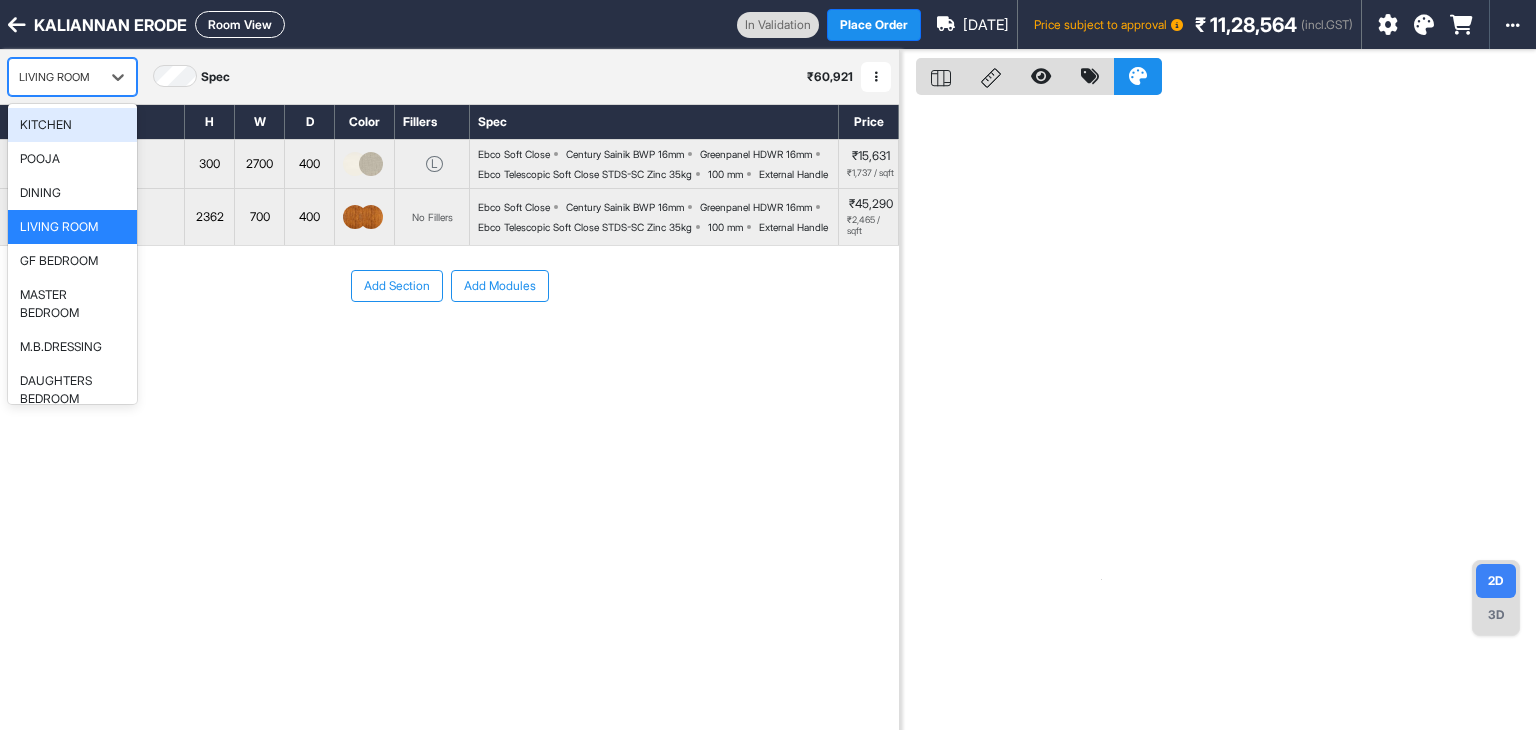 click on "LIVING ROOM" at bounding box center (54, 77) 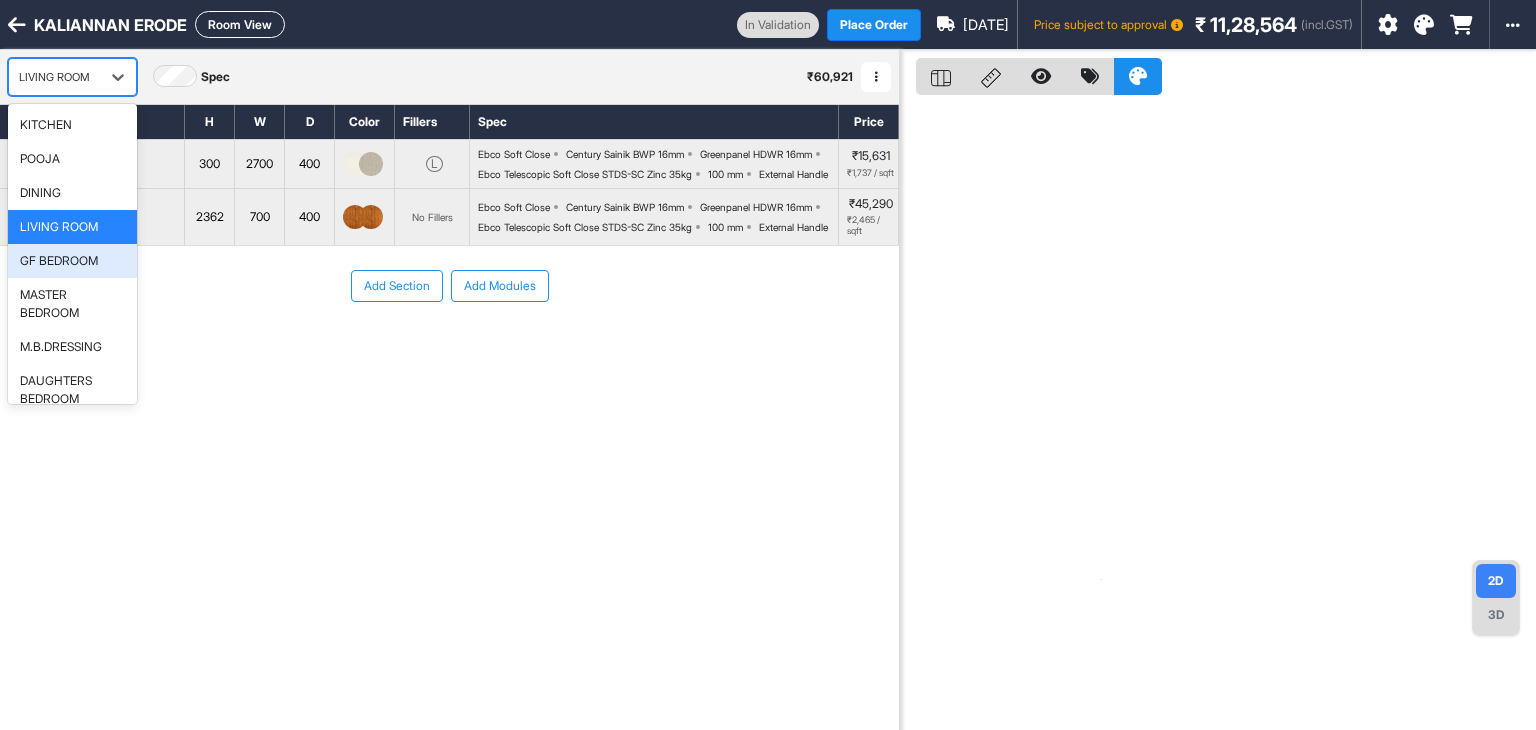 click on "GF BEDROOM" at bounding box center (72, 261) 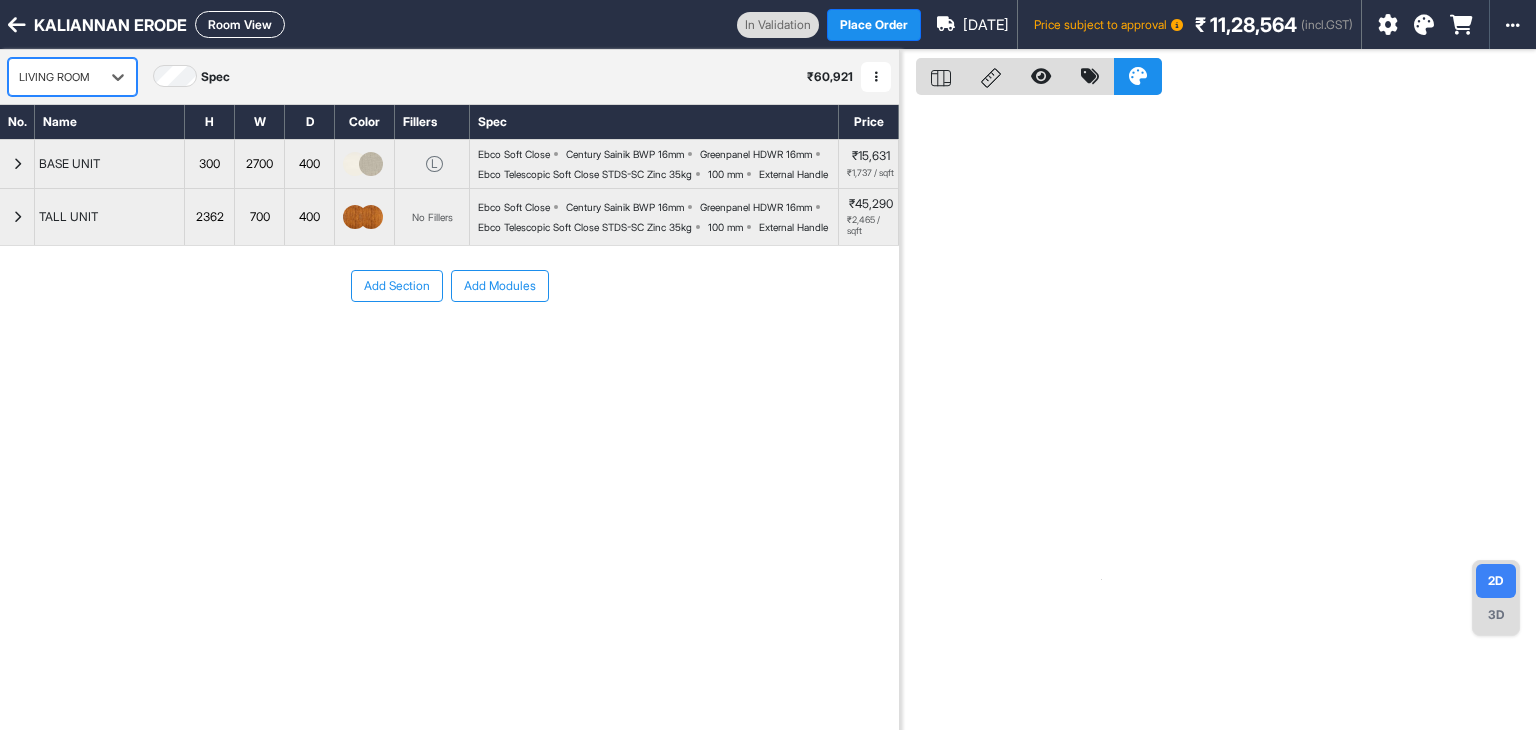 click on "LIVING ROOM" at bounding box center [54, 77] 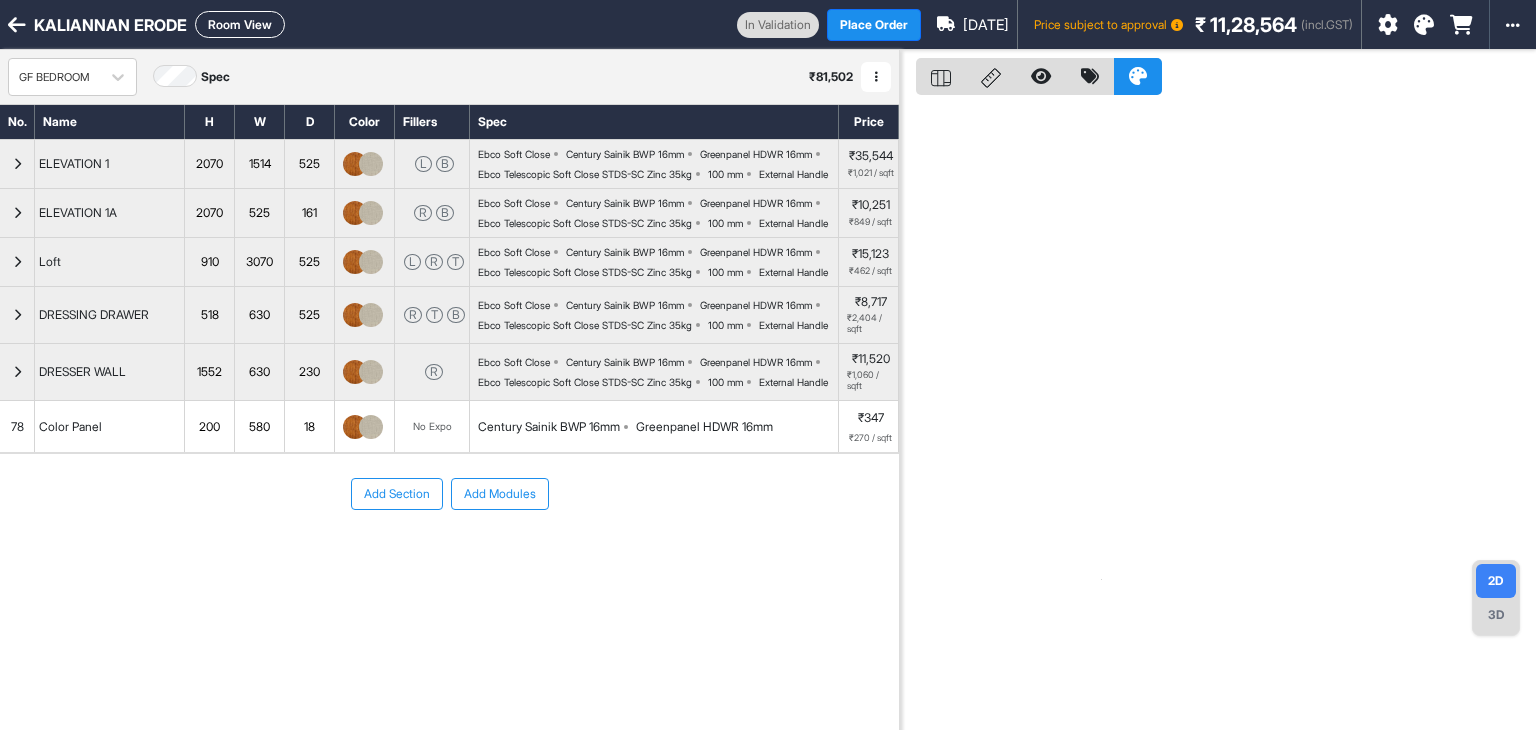 click on "525" at bounding box center [309, 164] 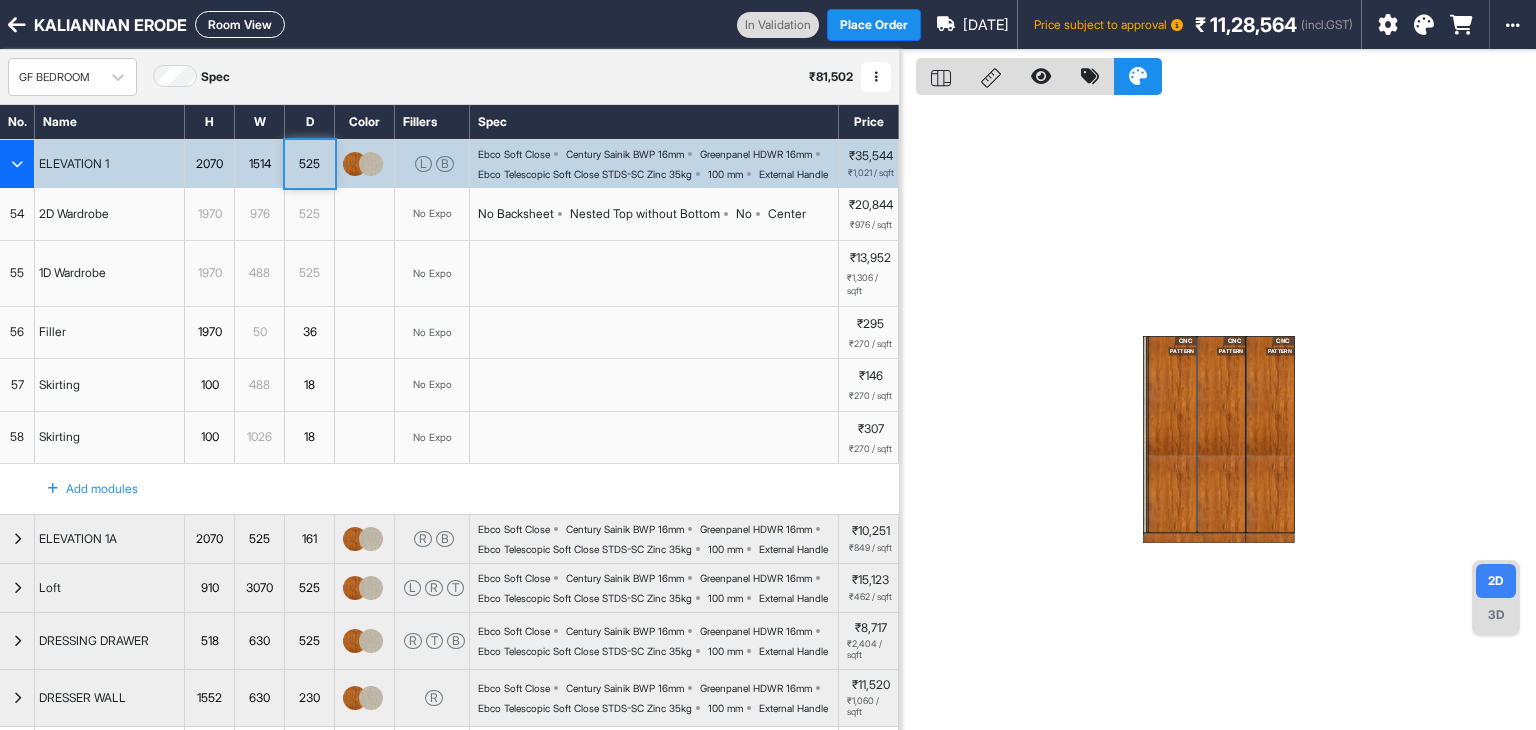 click on "525" at bounding box center (309, 164) 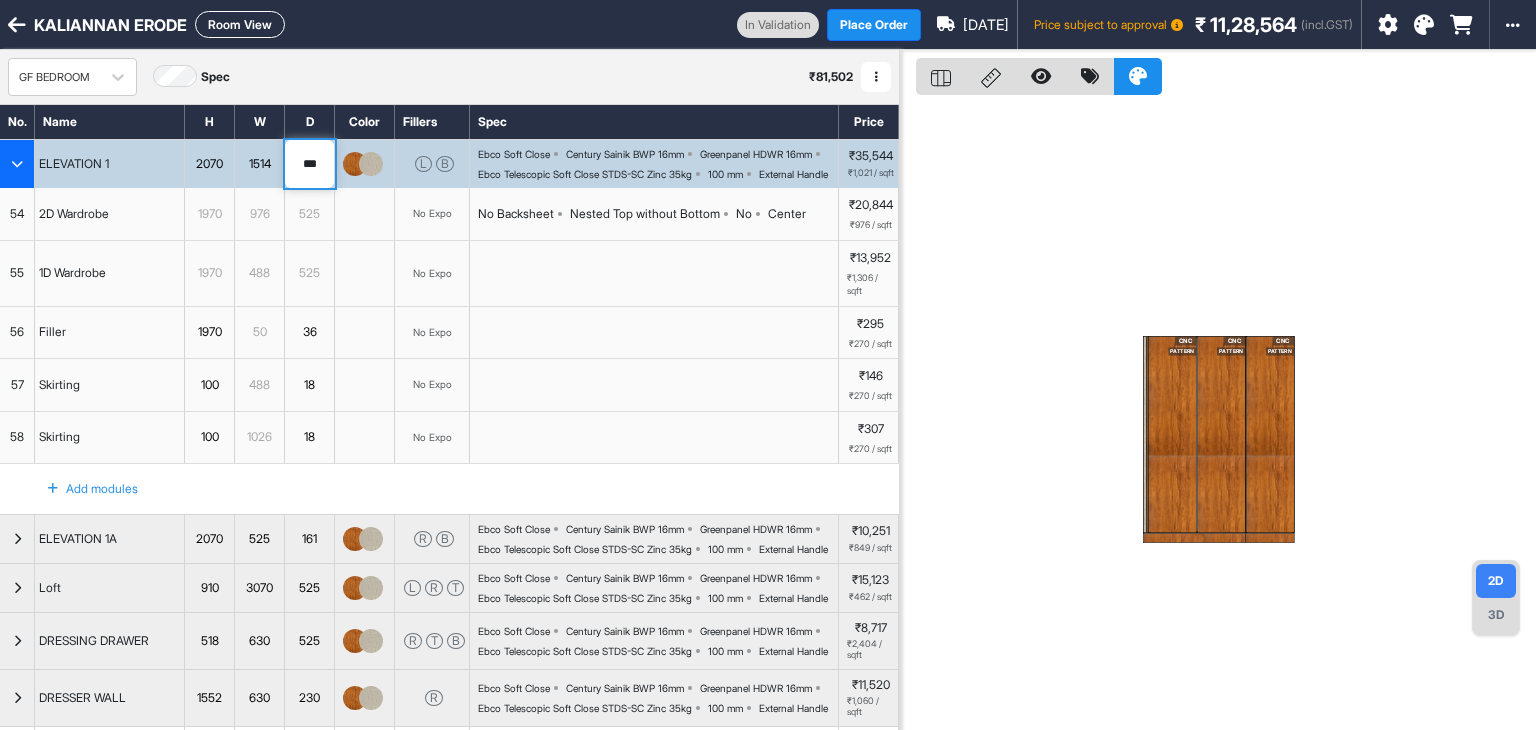 drag, startPoint x: 315, startPoint y: 173, endPoint x: 272, endPoint y: 175, distance: 43.046486 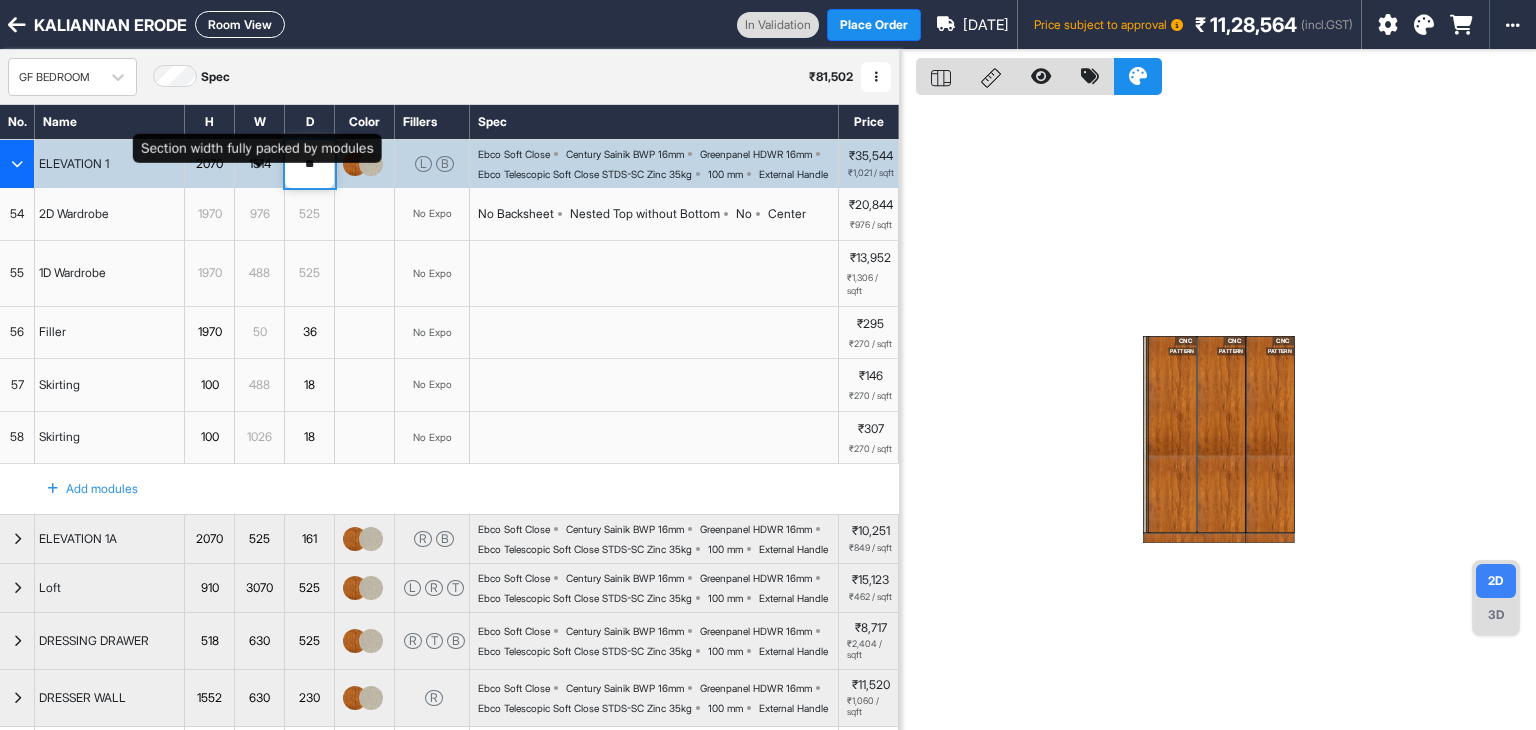 type on "*" 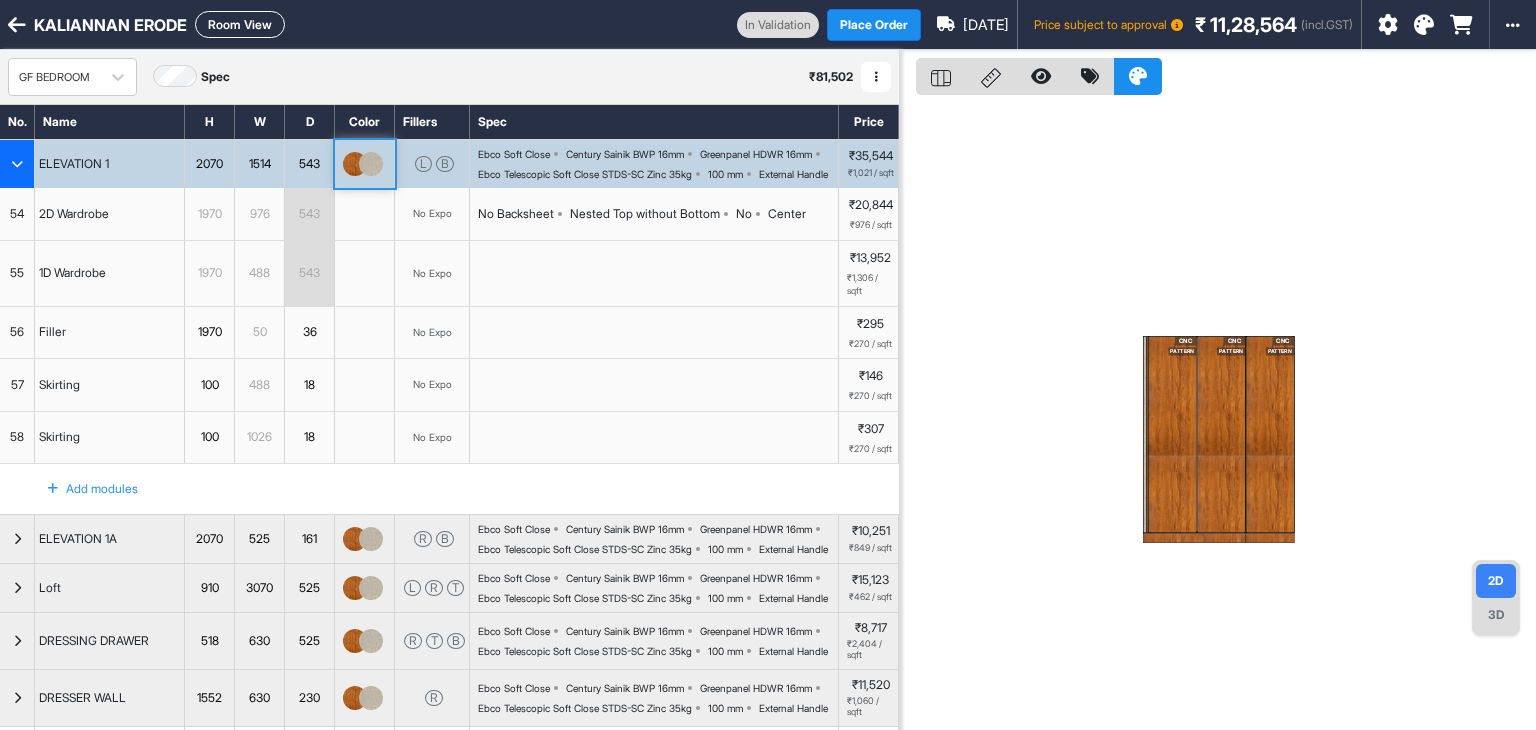 click at bounding box center (17, 164) 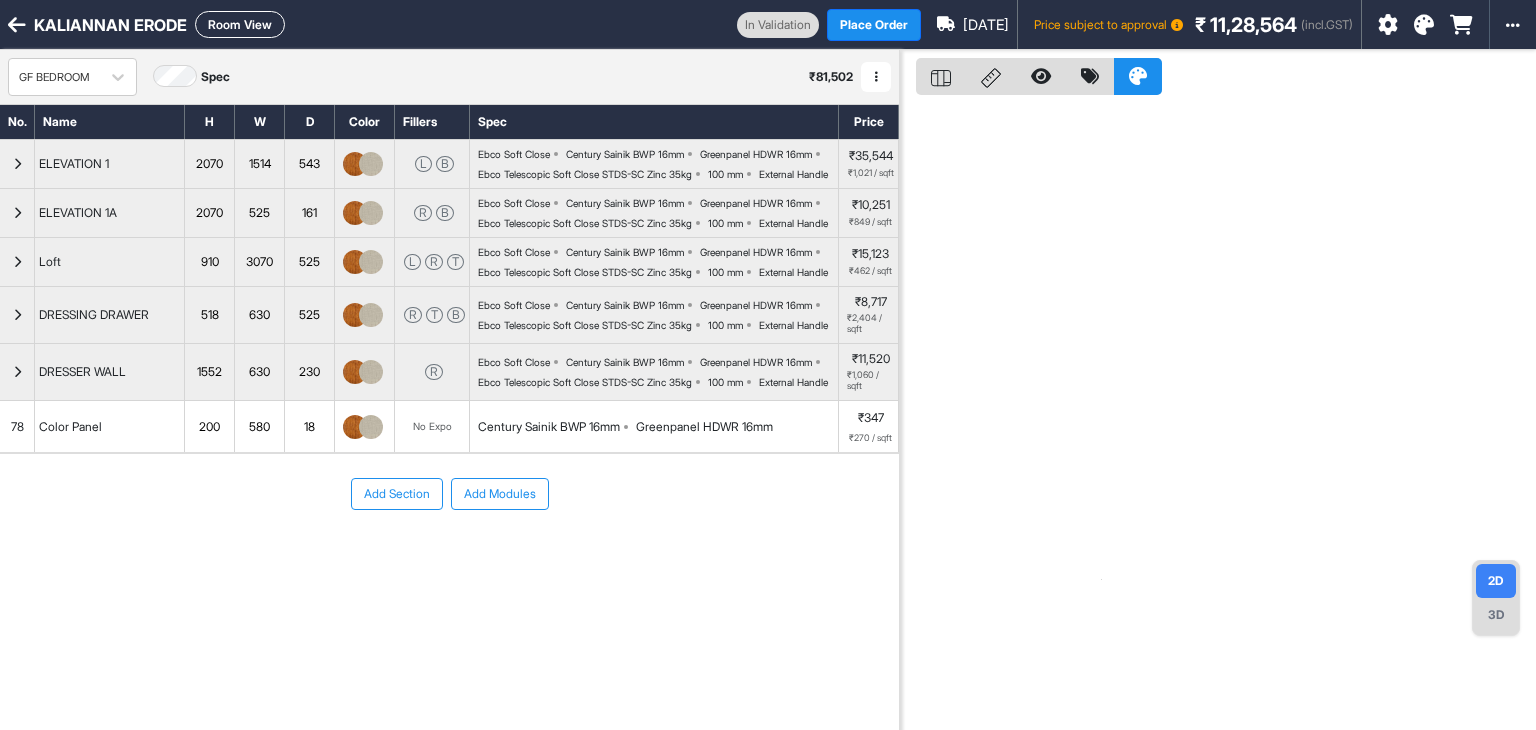 click on "525" at bounding box center (259, 213) 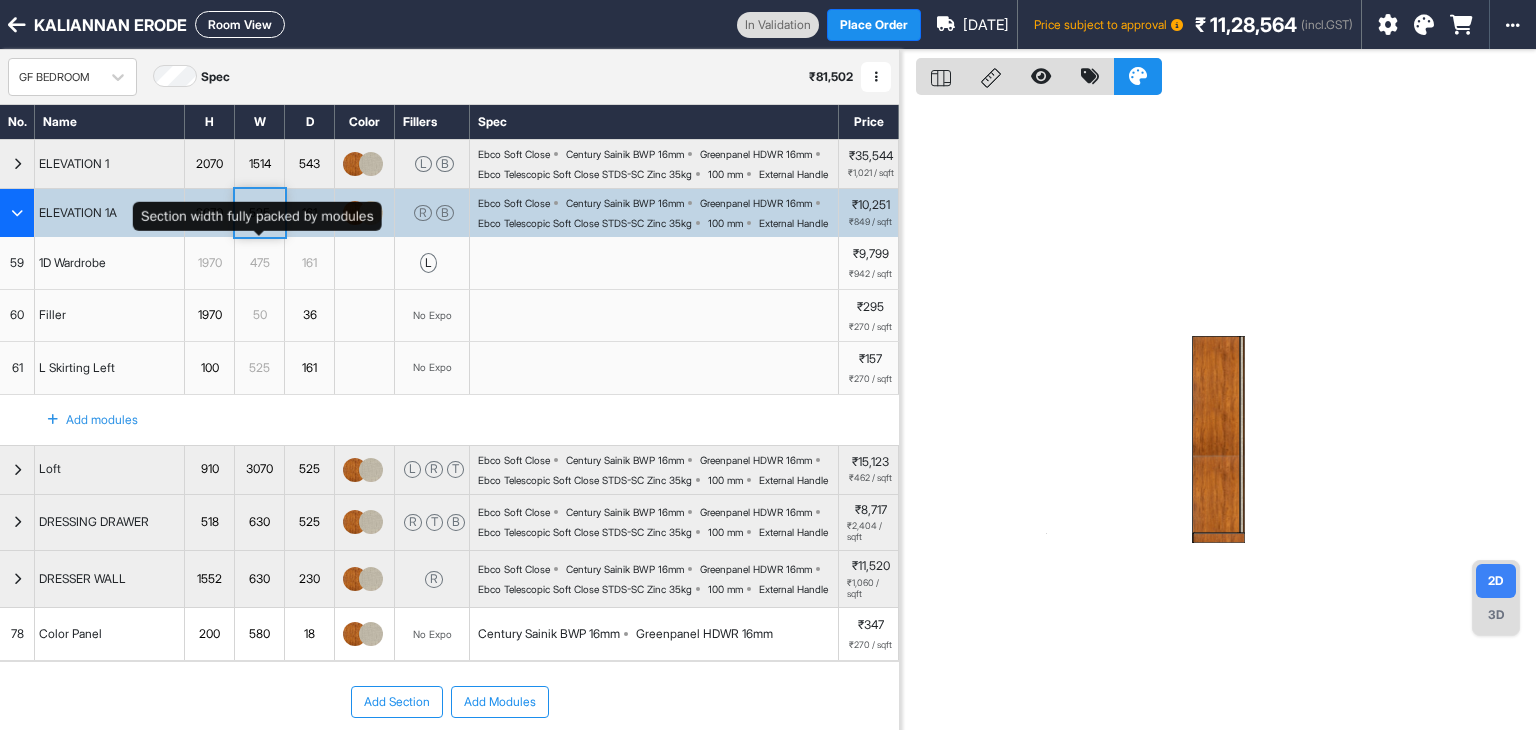 click on "525" at bounding box center [259, 213] 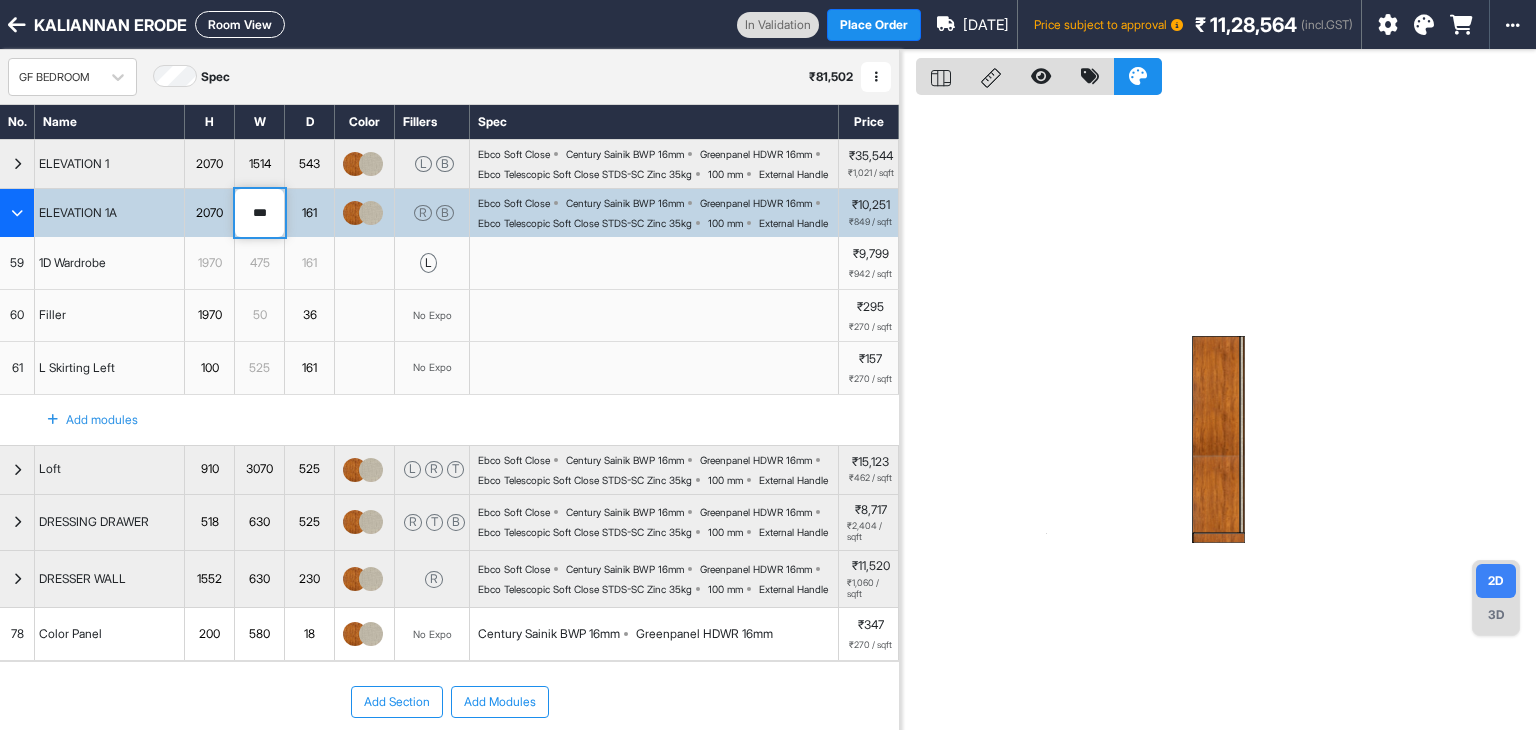 drag, startPoint x: 276, startPoint y: 241, endPoint x: 236, endPoint y: 249, distance: 40.792156 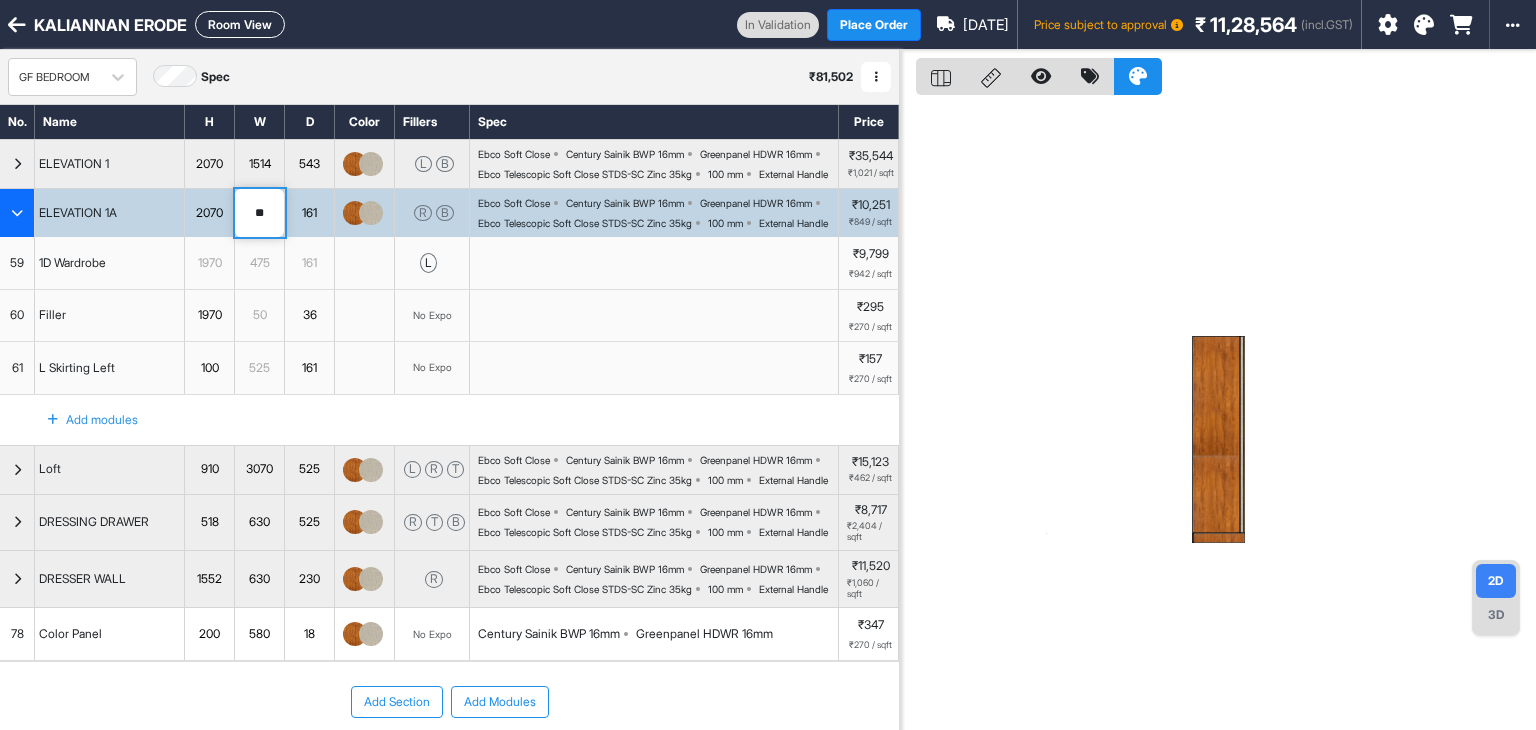 type on "***" 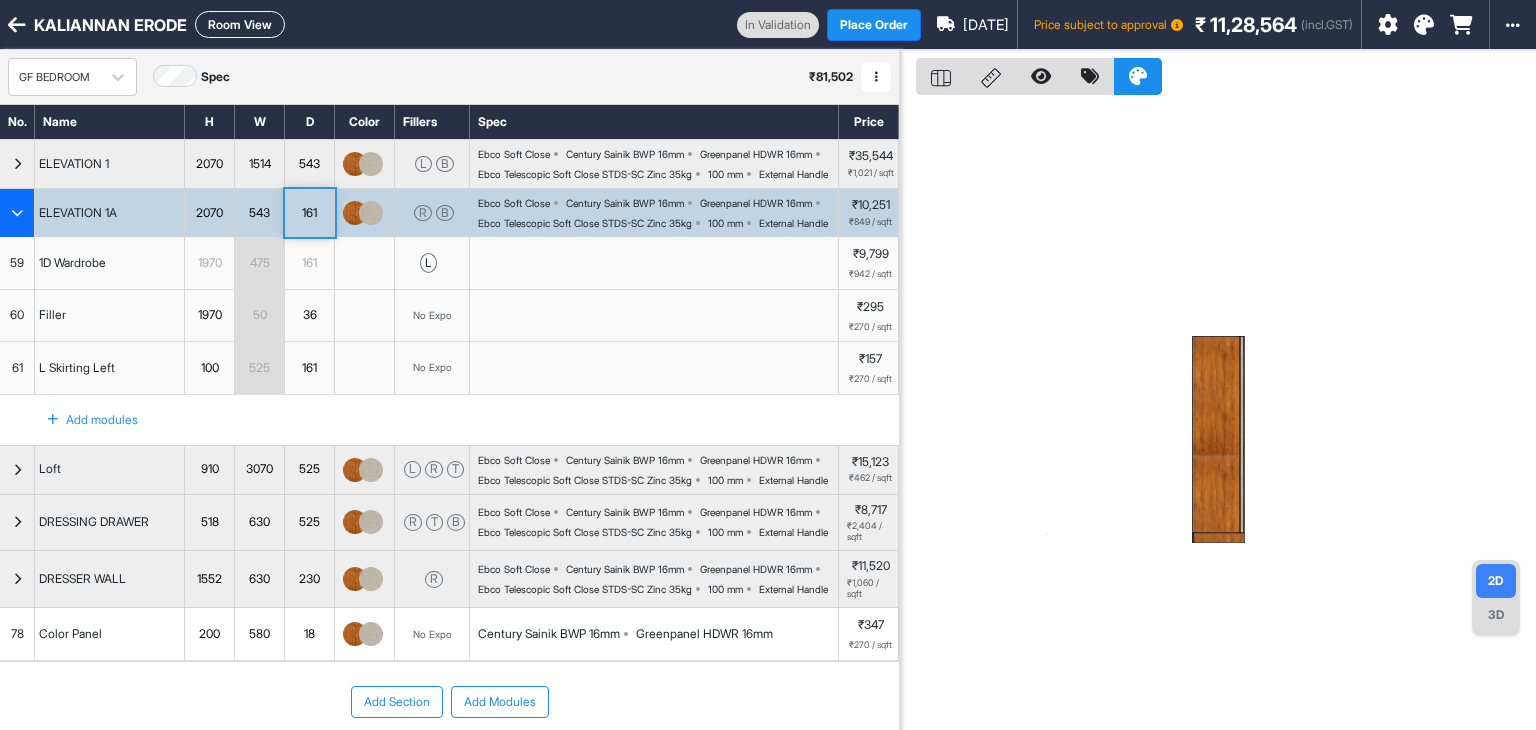 click at bounding box center (17, 213) 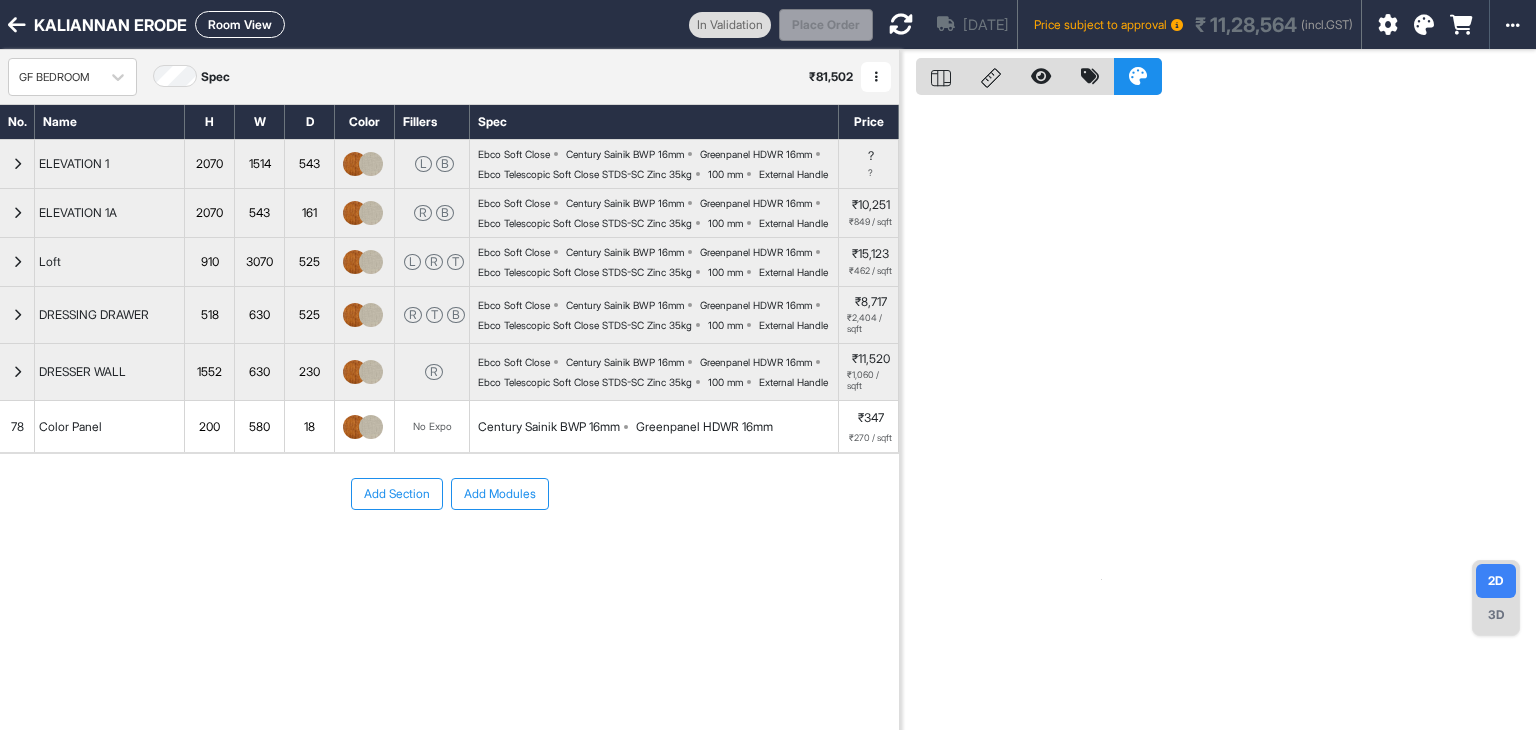 click on "525" at bounding box center (309, 262) 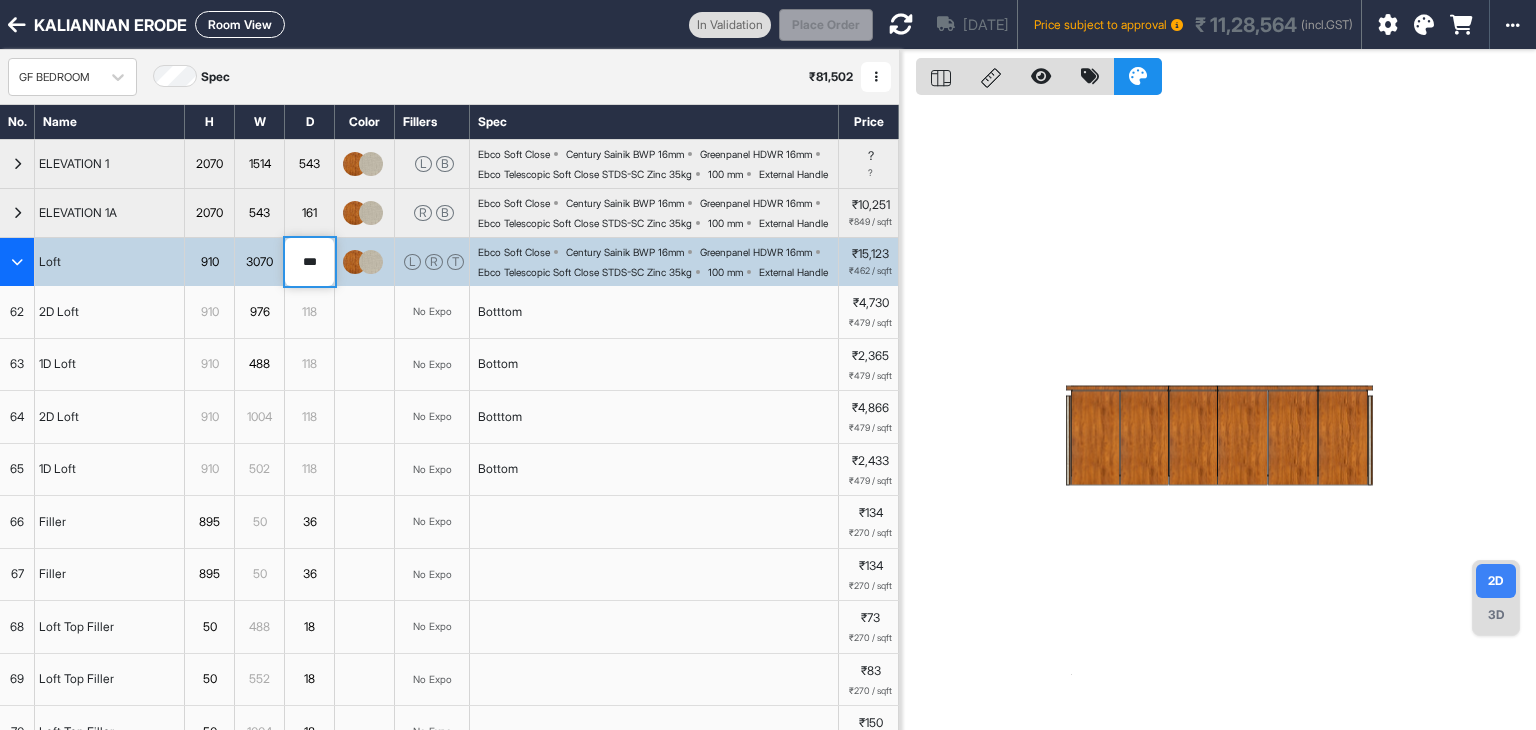 drag, startPoint x: 324, startPoint y: 321, endPoint x: 271, endPoint y: 327, distance: 53.338543 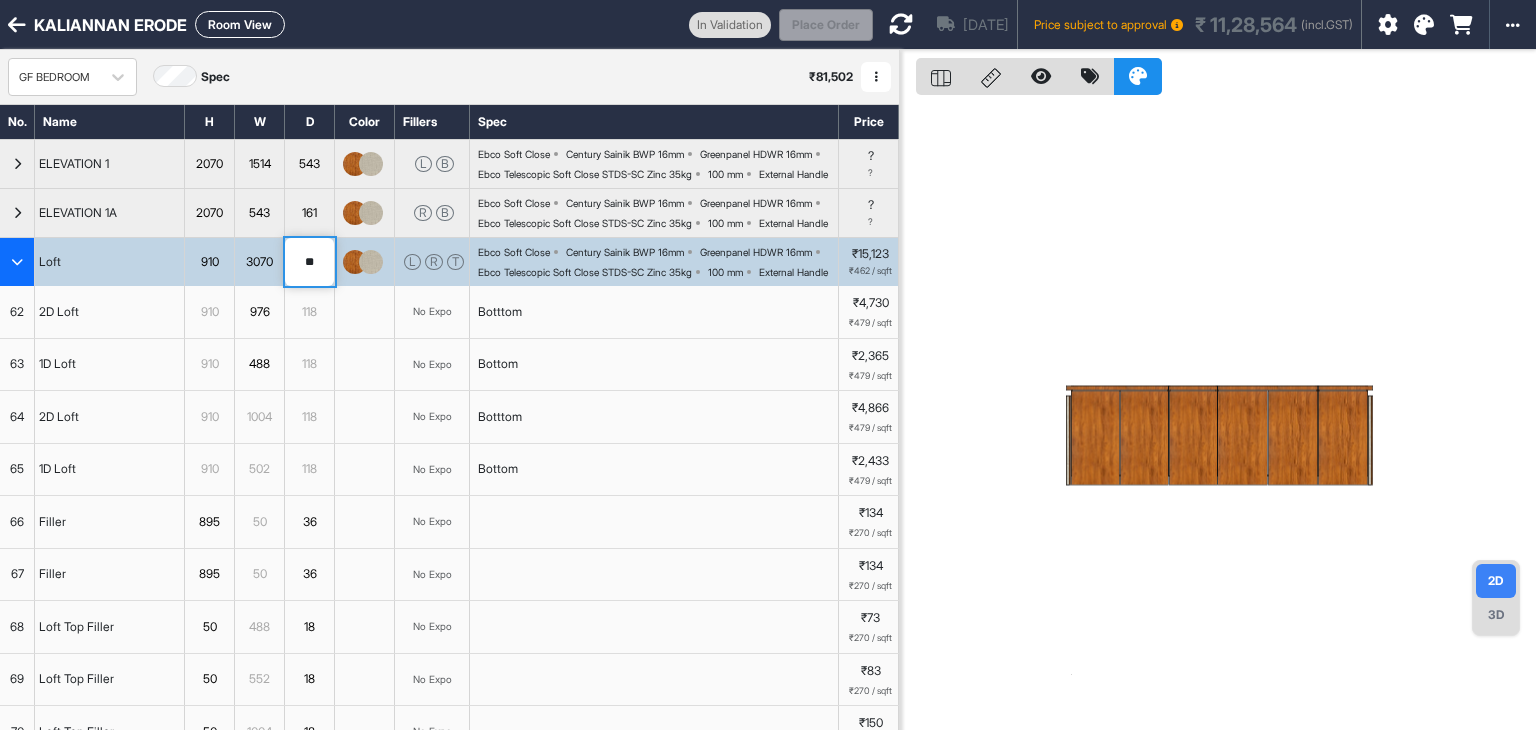 type on "***" 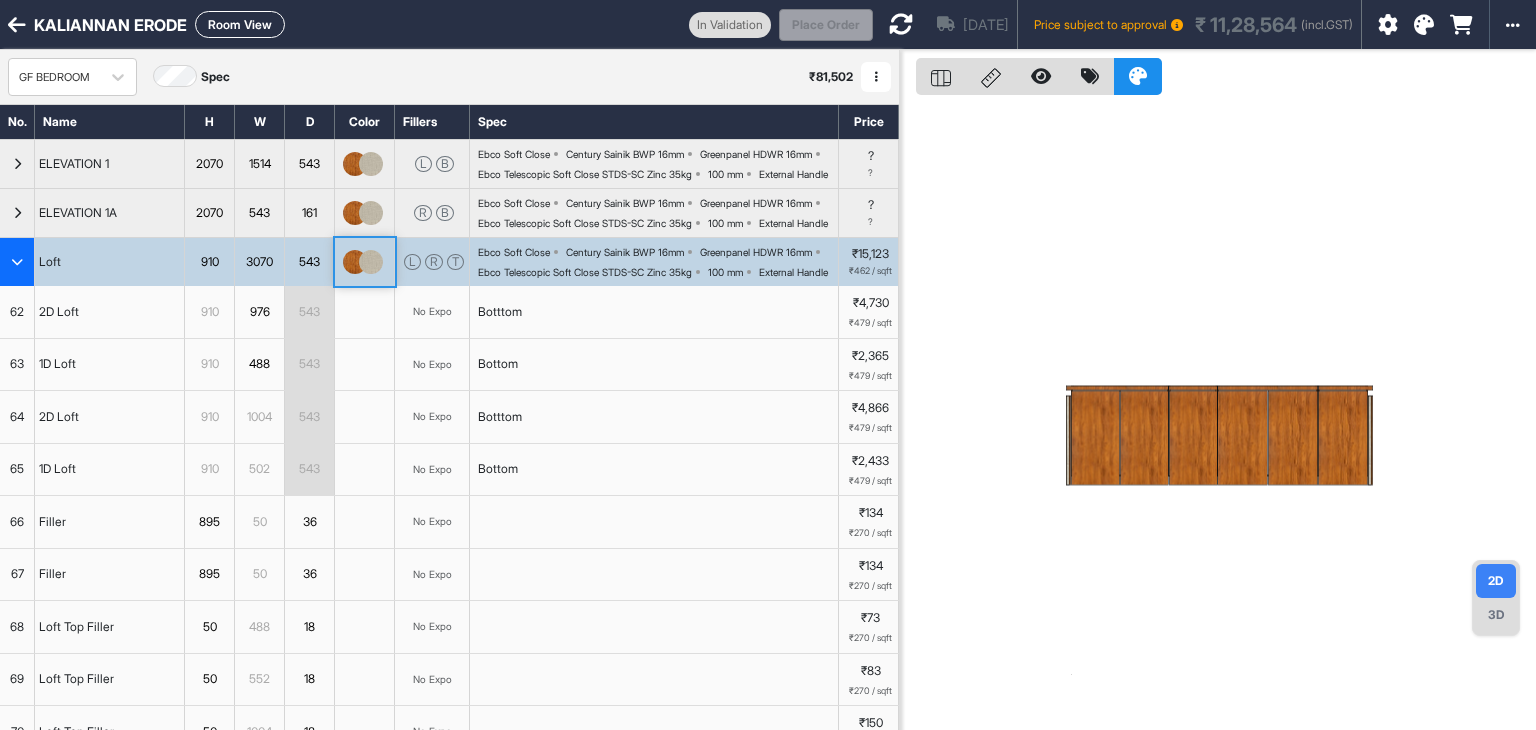 click at bounding box center (17, 262) 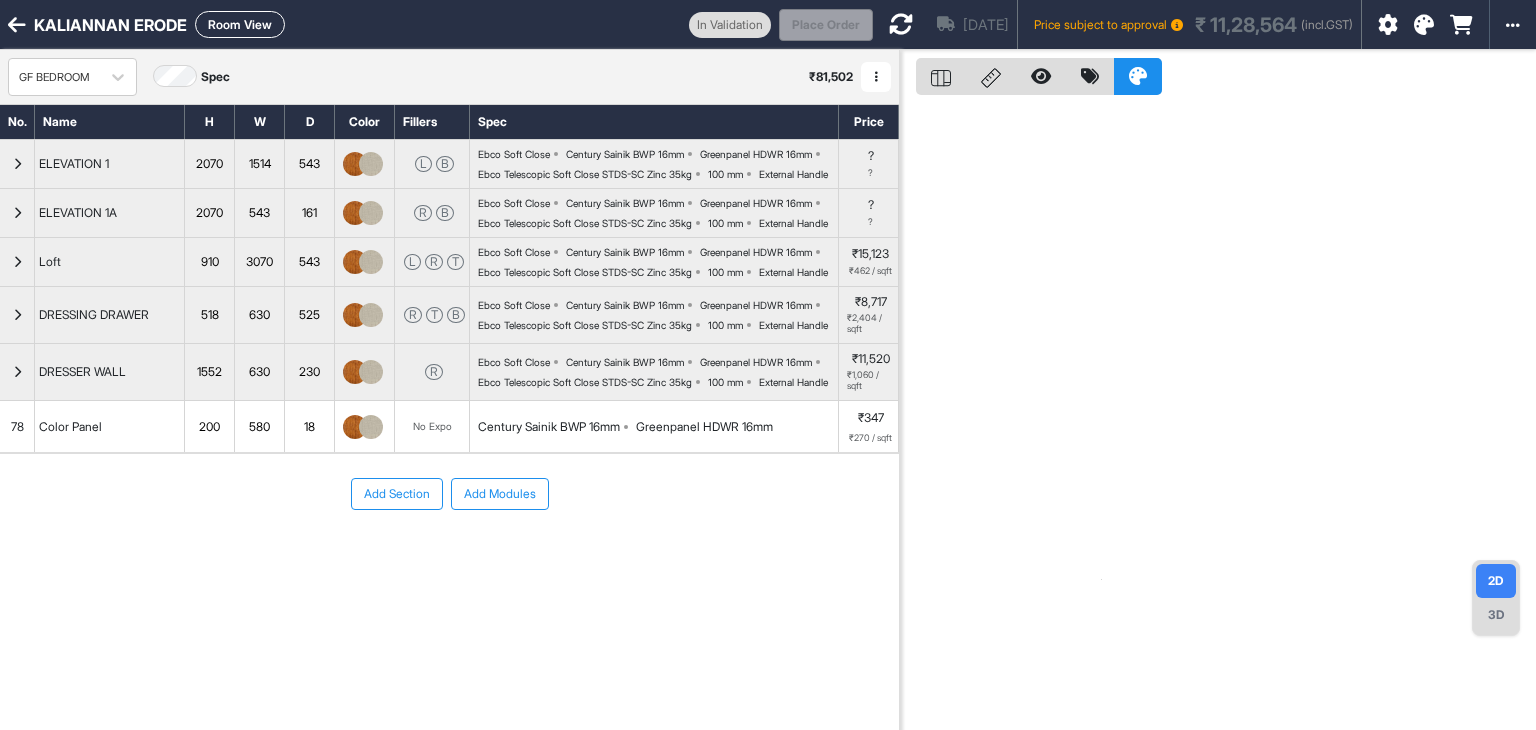 click on "525" at bounding box center [309, 315] 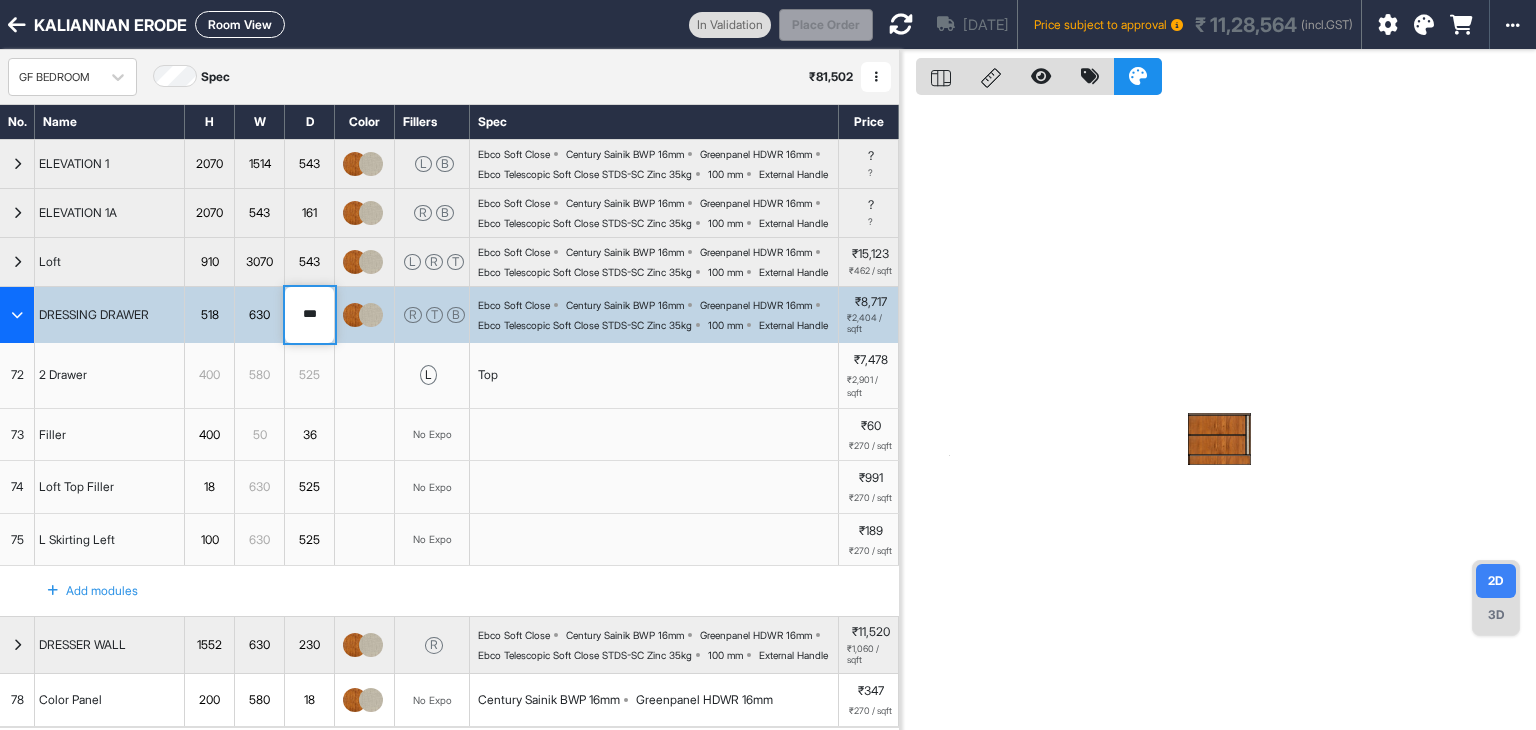 drag, startPoint x: 322, startPoint y: 376, endPoint x: 270, endPoint y: 376, distance: 52 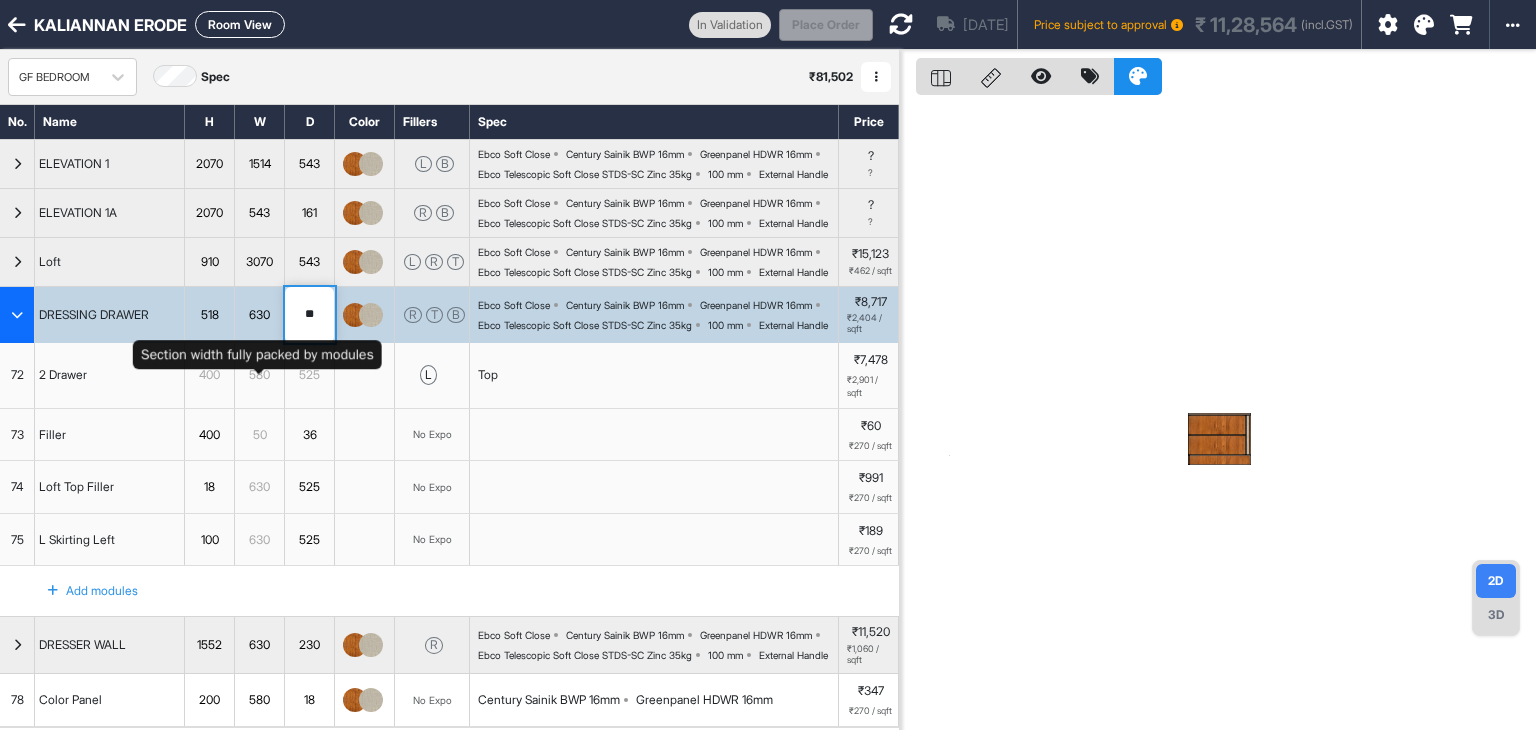 type on "***" 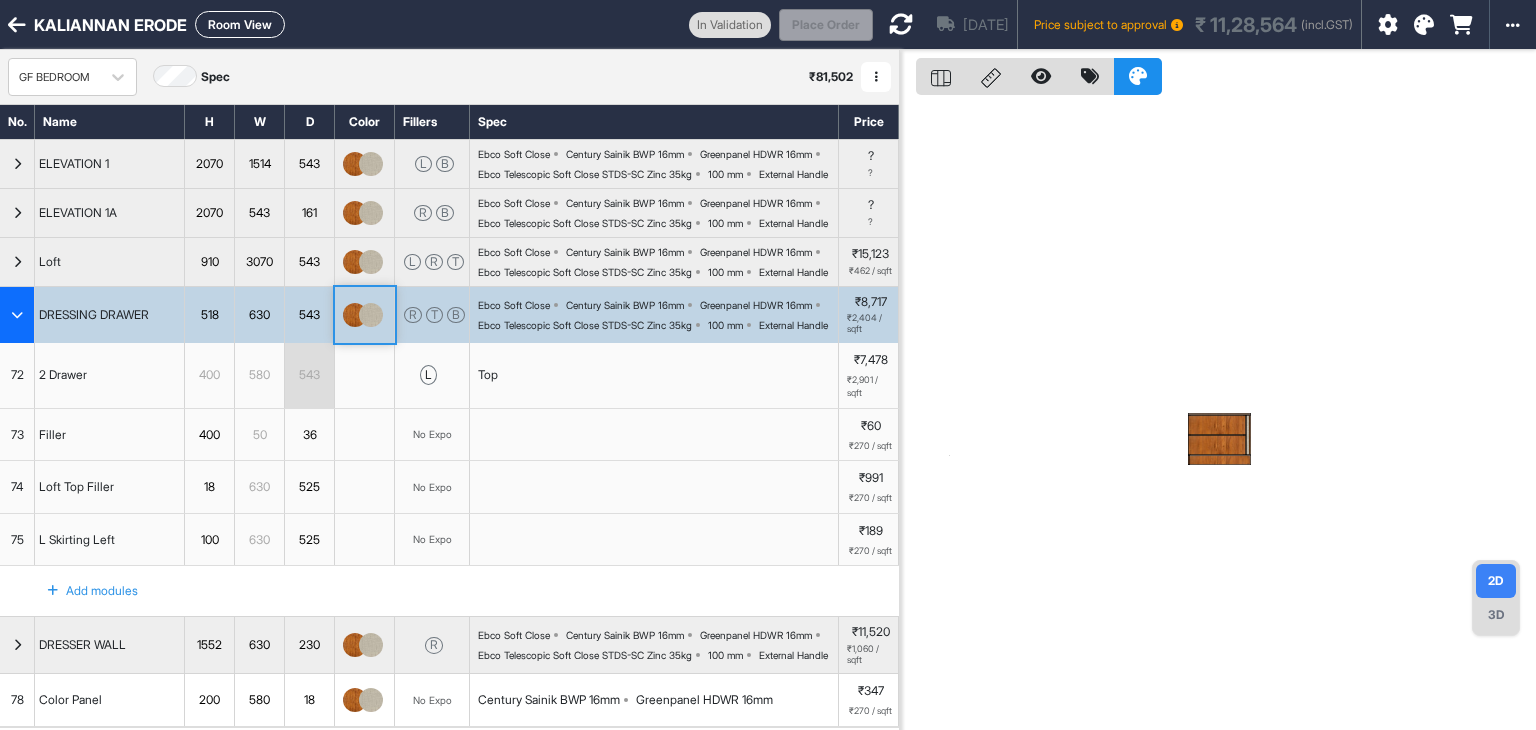 click at bounding box center (17, 315) 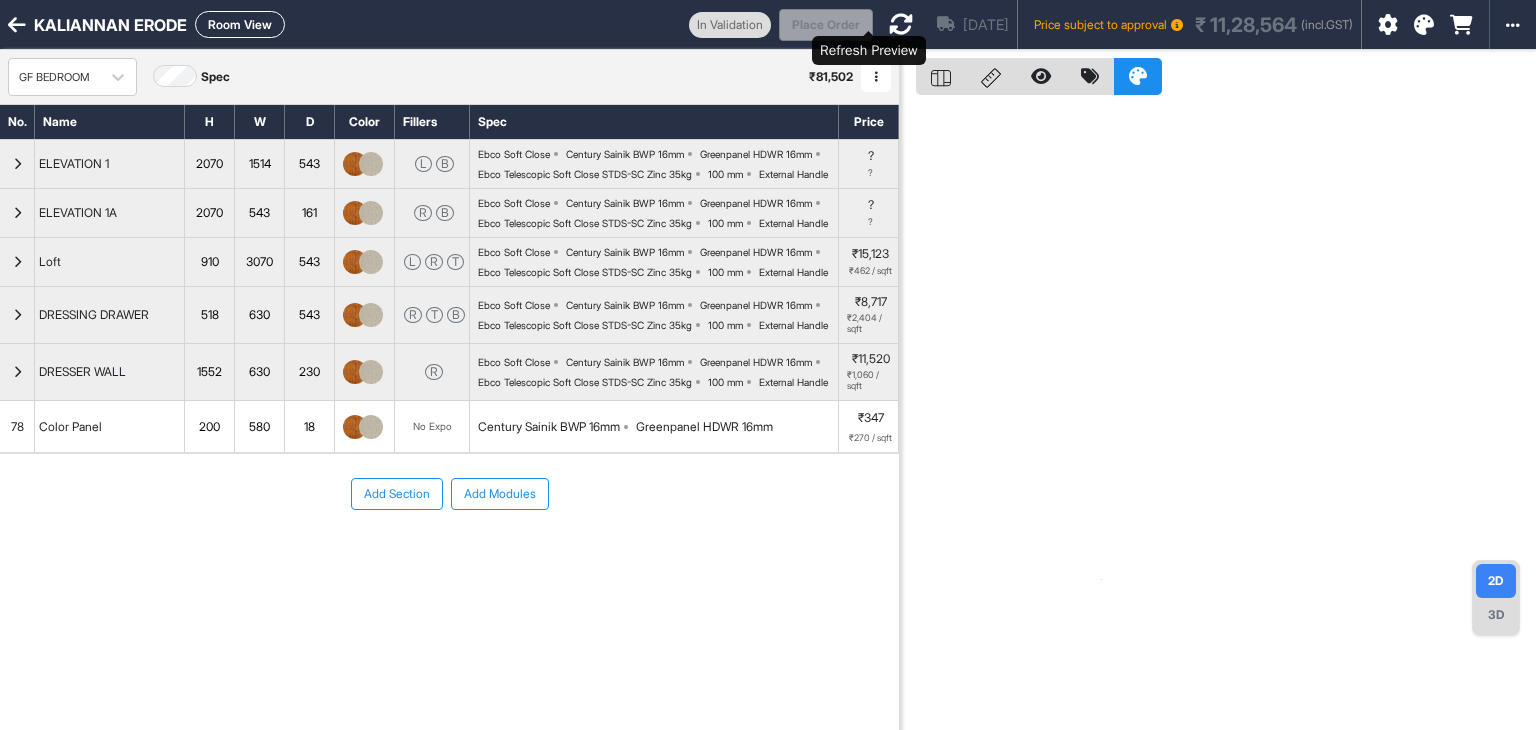 click at bounding box center [901, 24] 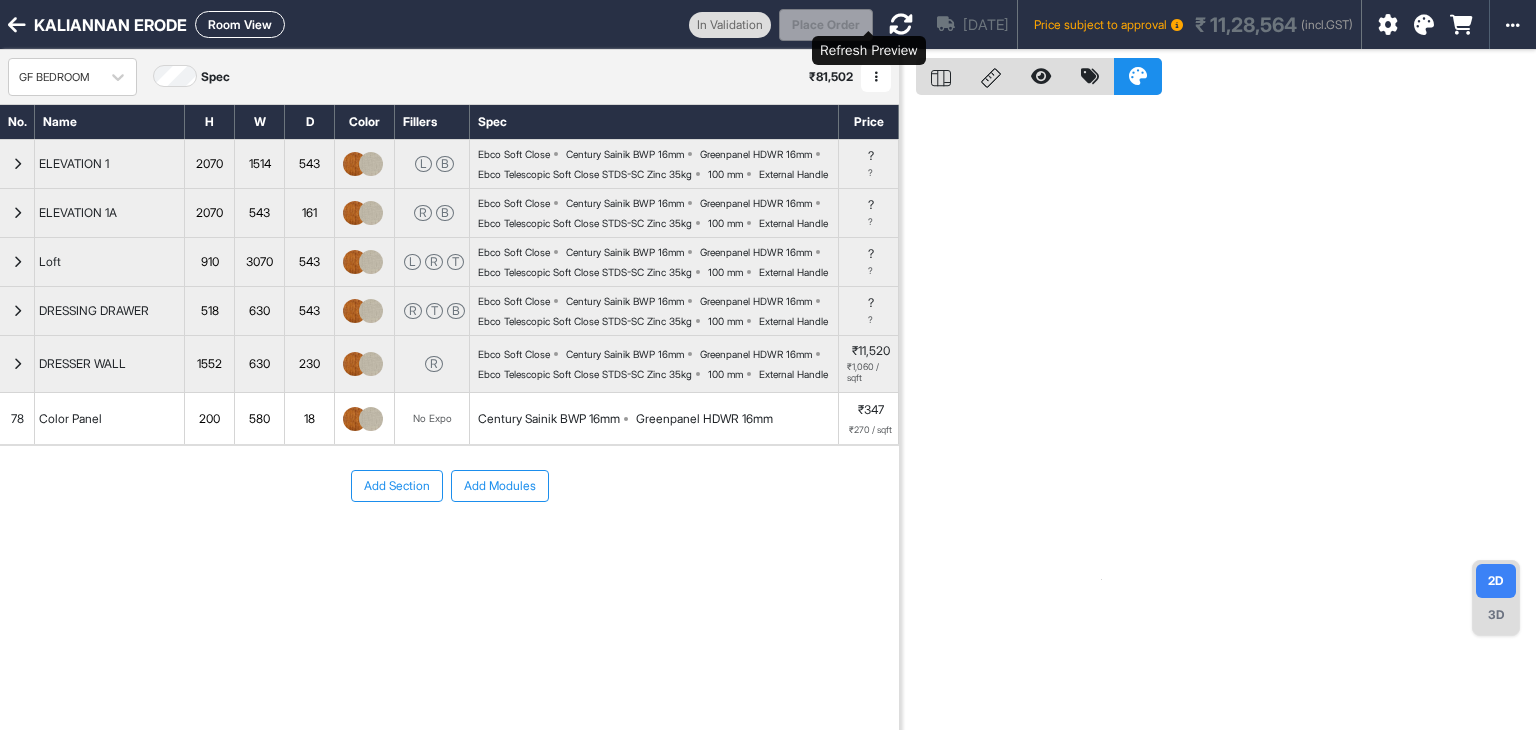 click at bounding box center (901, 24) 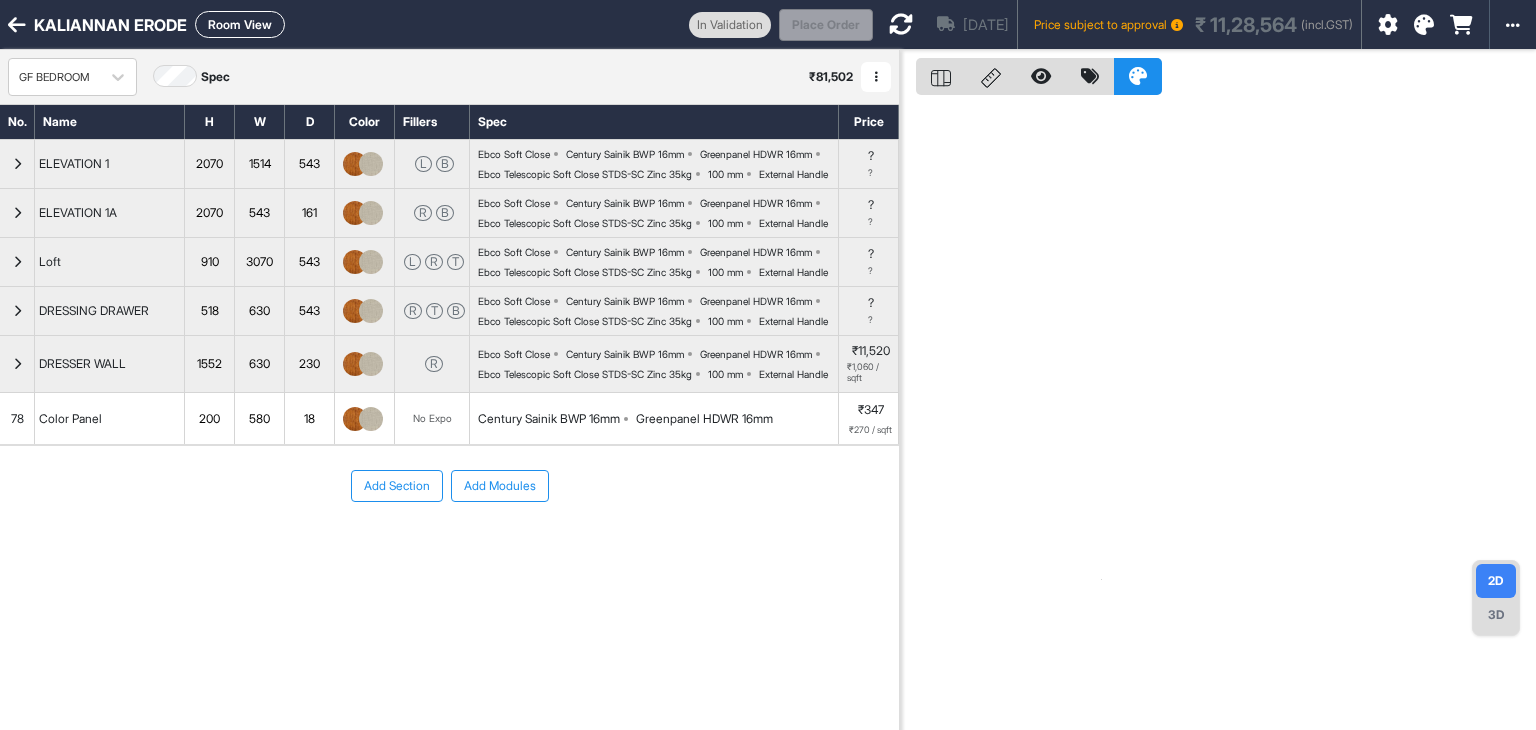 click on "Room View" at bounding box center [240, 24] 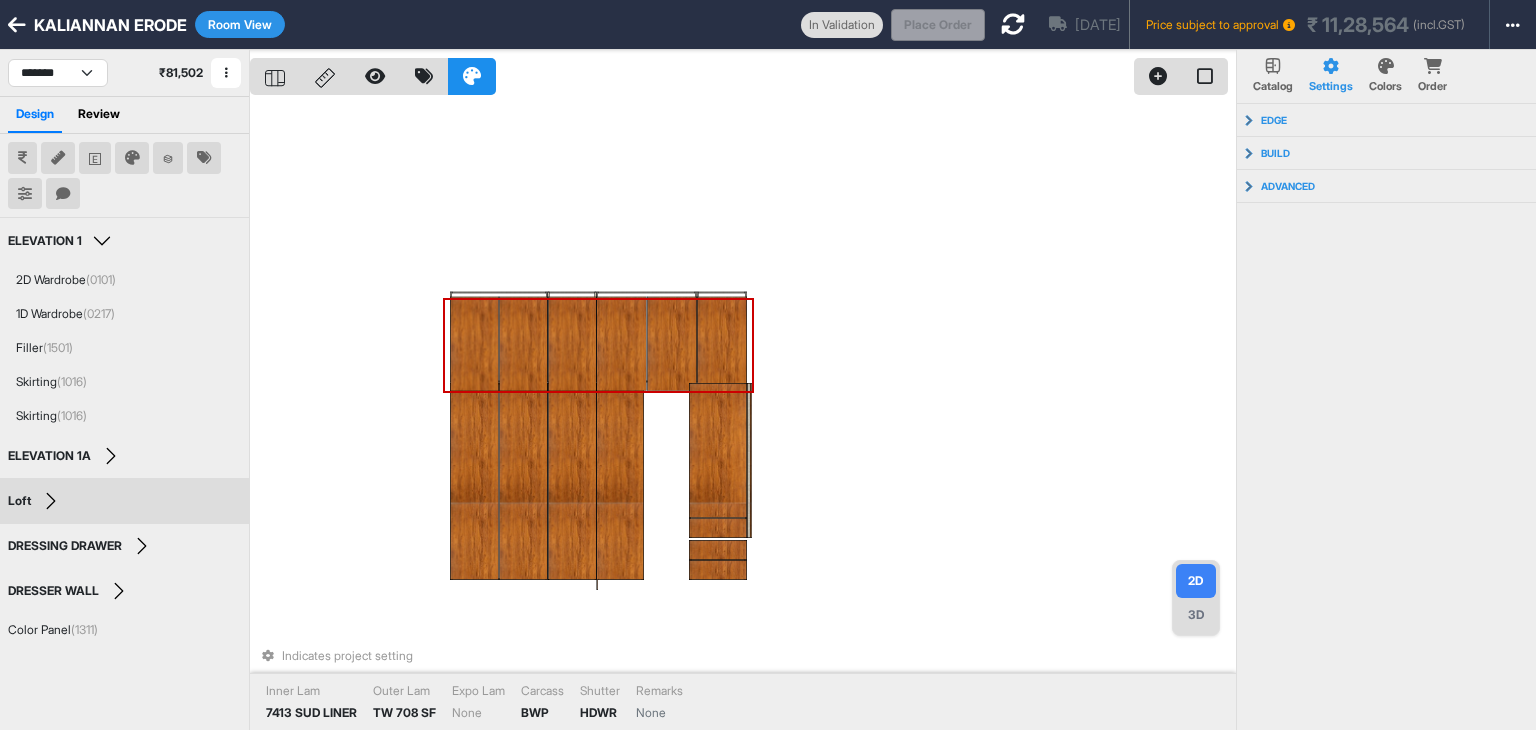 type 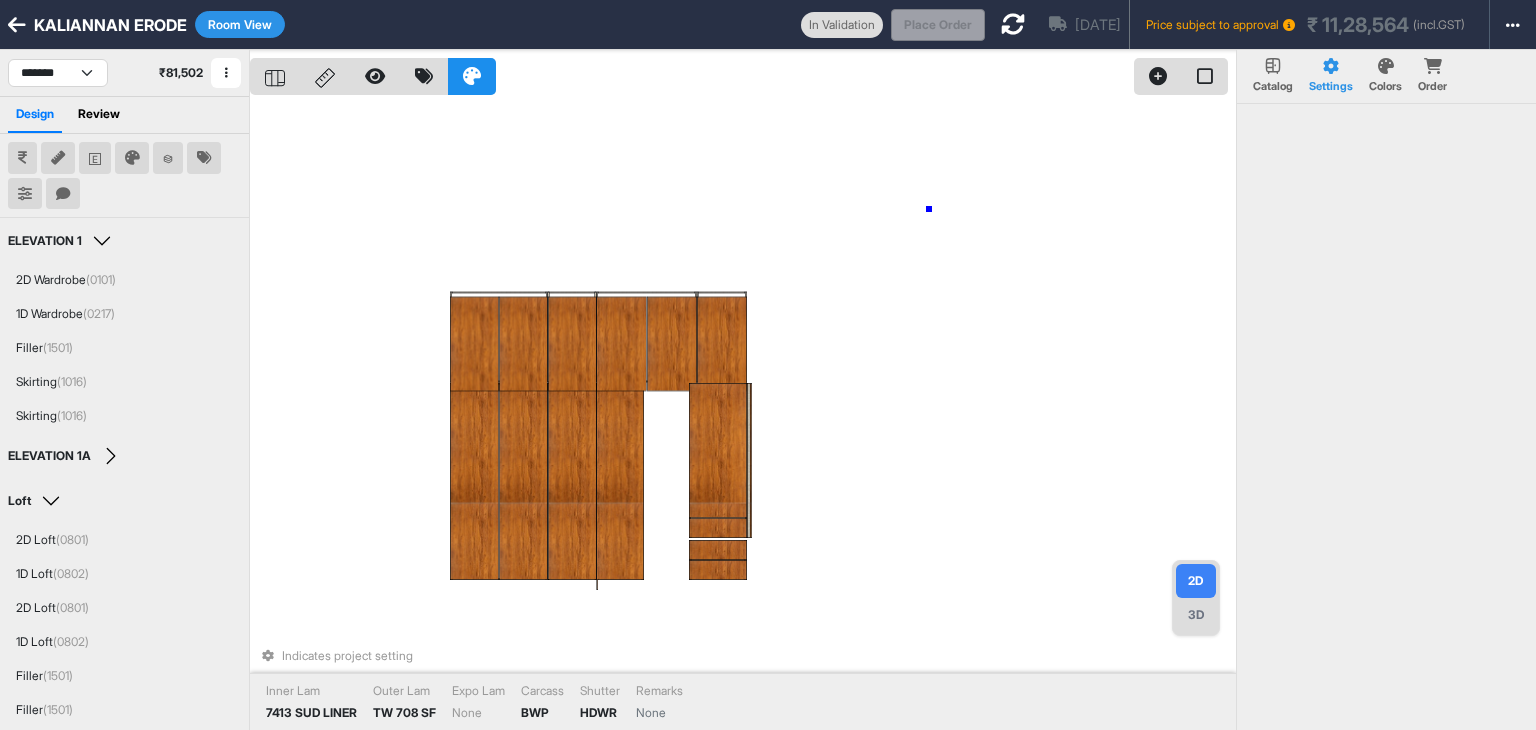 click on "Indicates project setting Inner Lam 7413 SUD LINER Outer Lam TW 708 SF Expo Lam None Carcass BWP Shutter HDWR Remarks None" at bounding box center (743, 415) 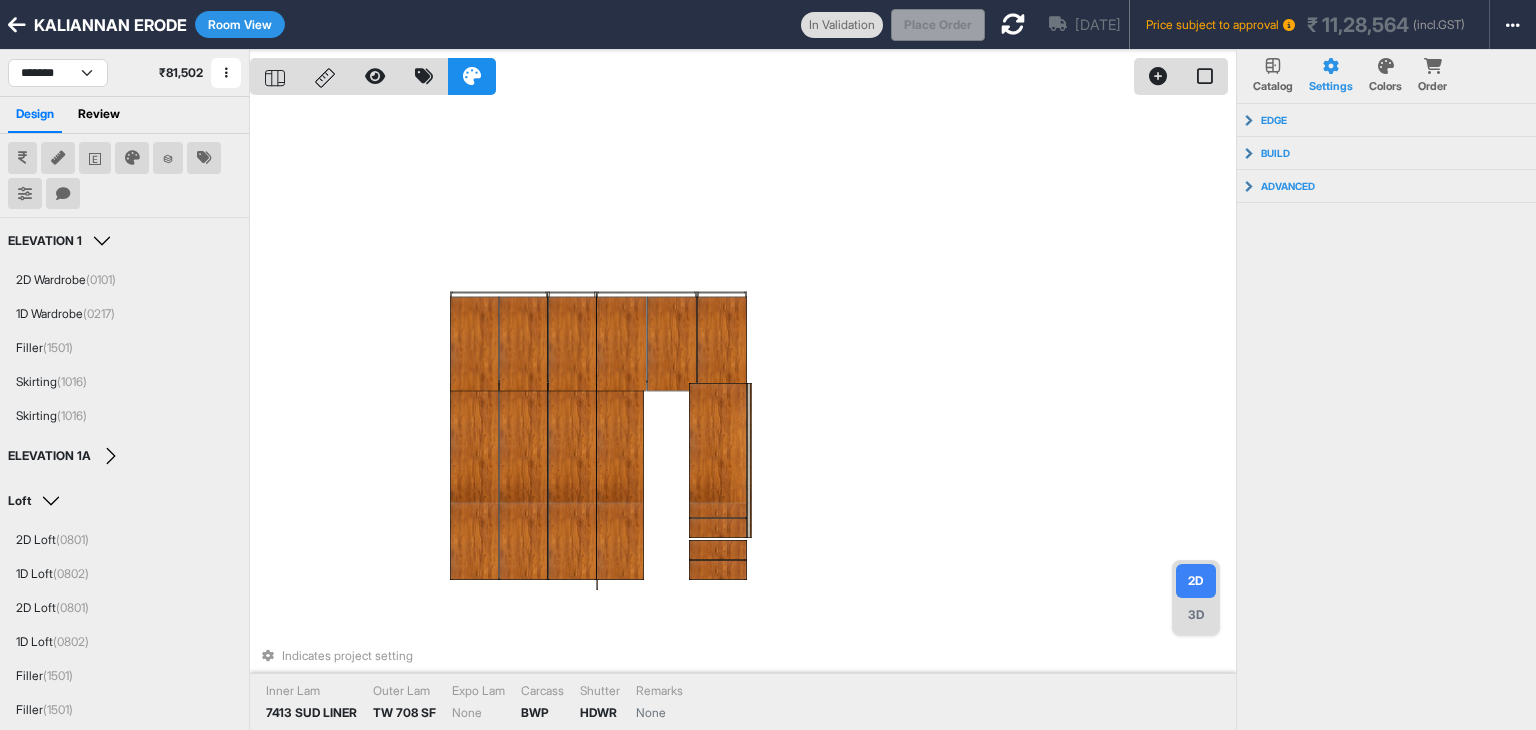 click at bounding box center [1013, 24] 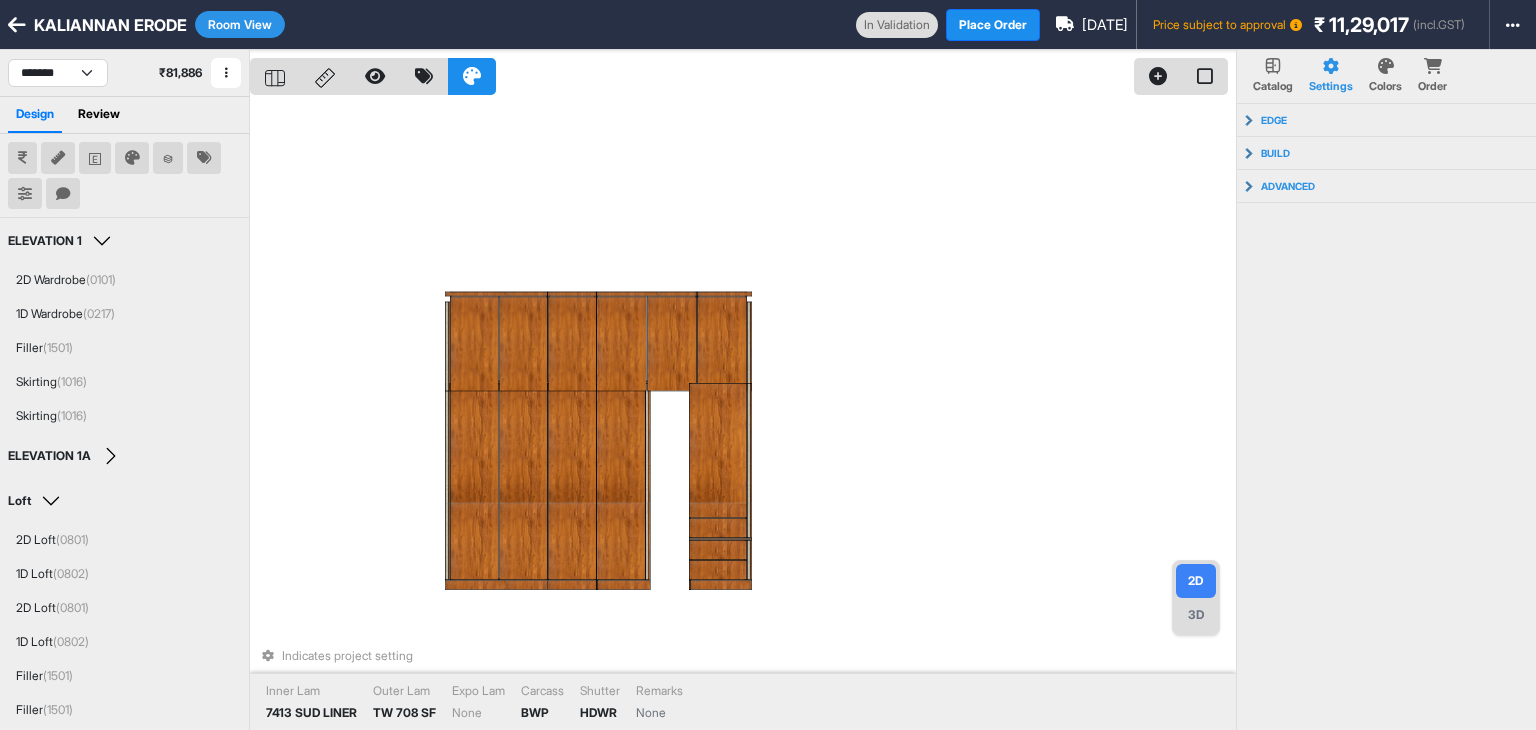 click on "Indicates project setting Inner Lam 7413 SUD LINER Outer Lam TW 708 SF Expo Lam None Carcass BWP Shutter HDWR Remarks None" at bounding box center [743, 415] 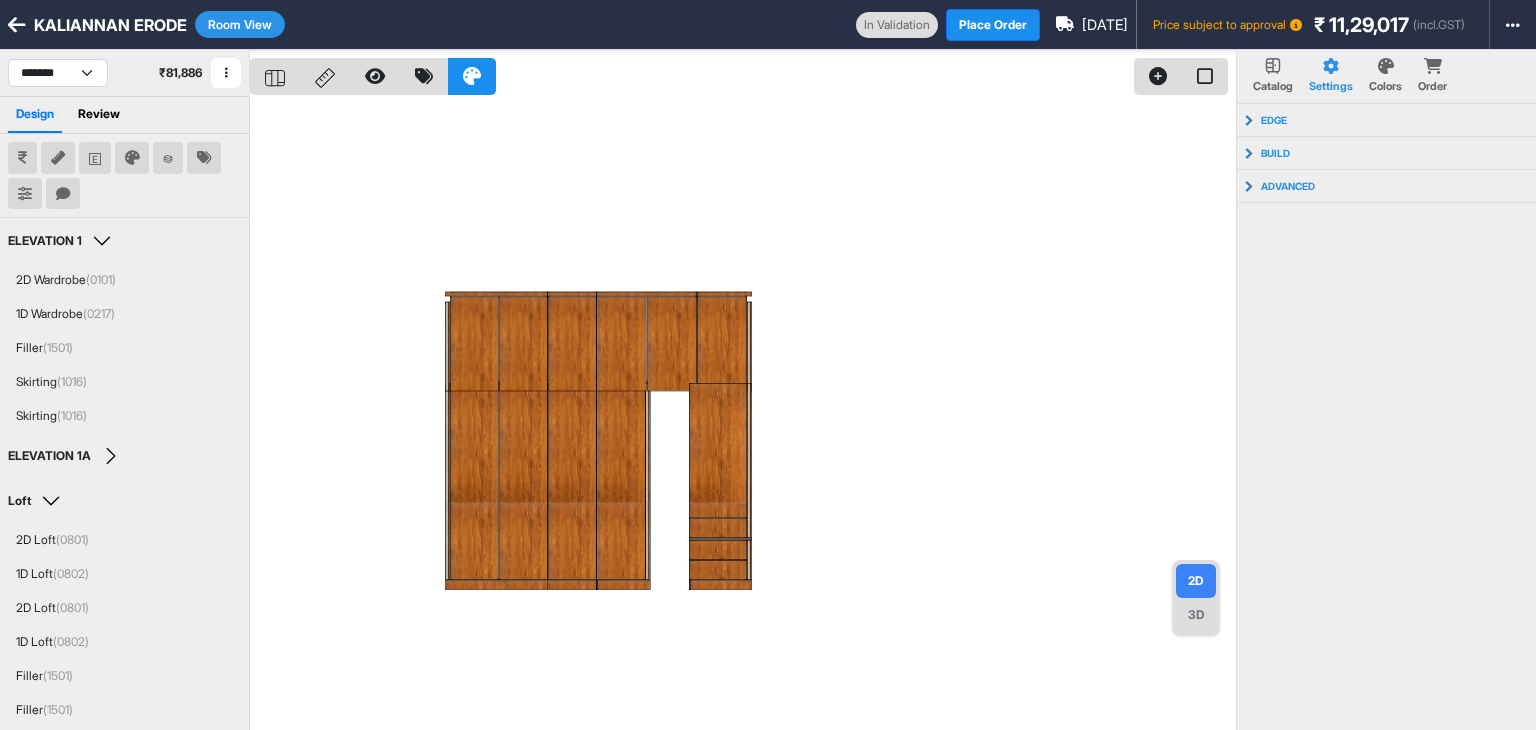 click 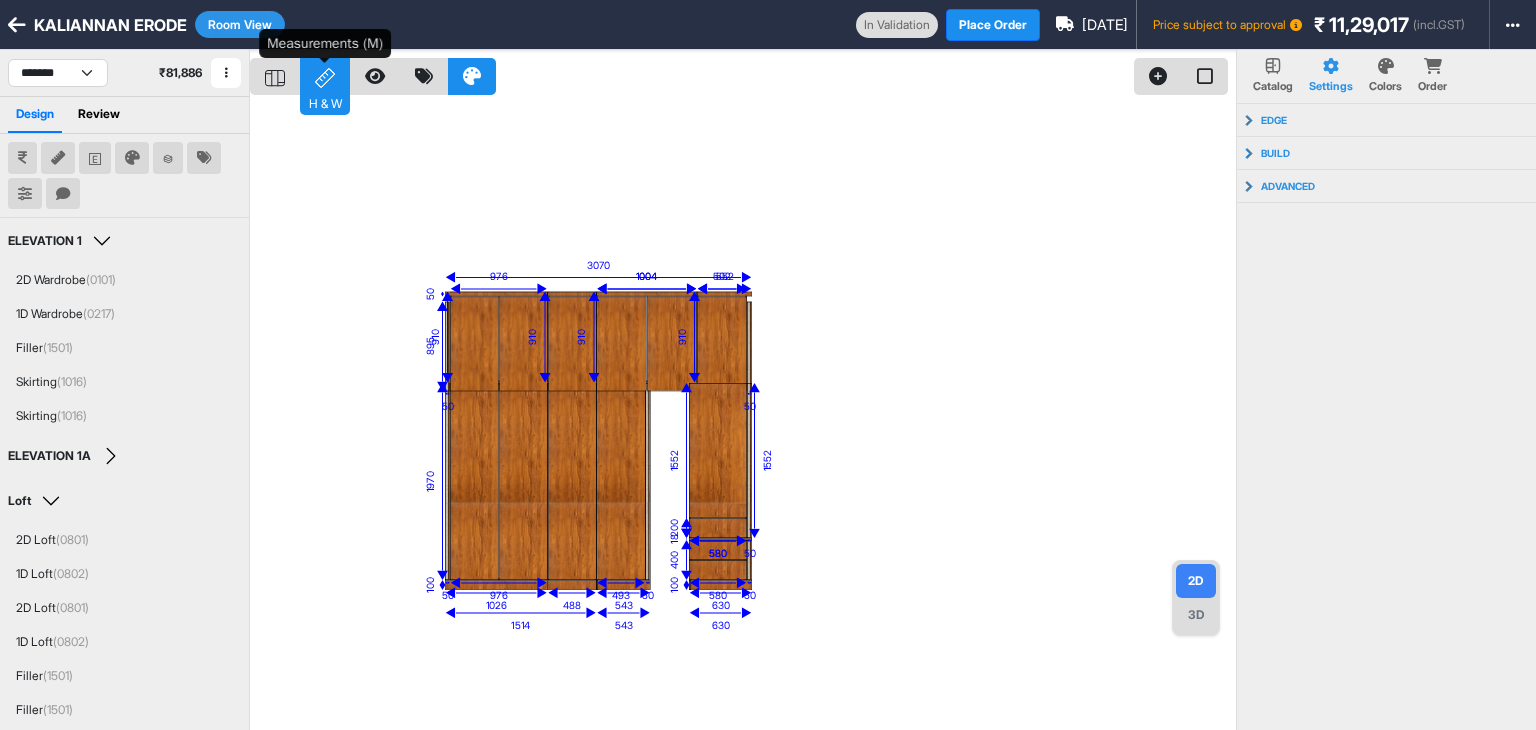 click 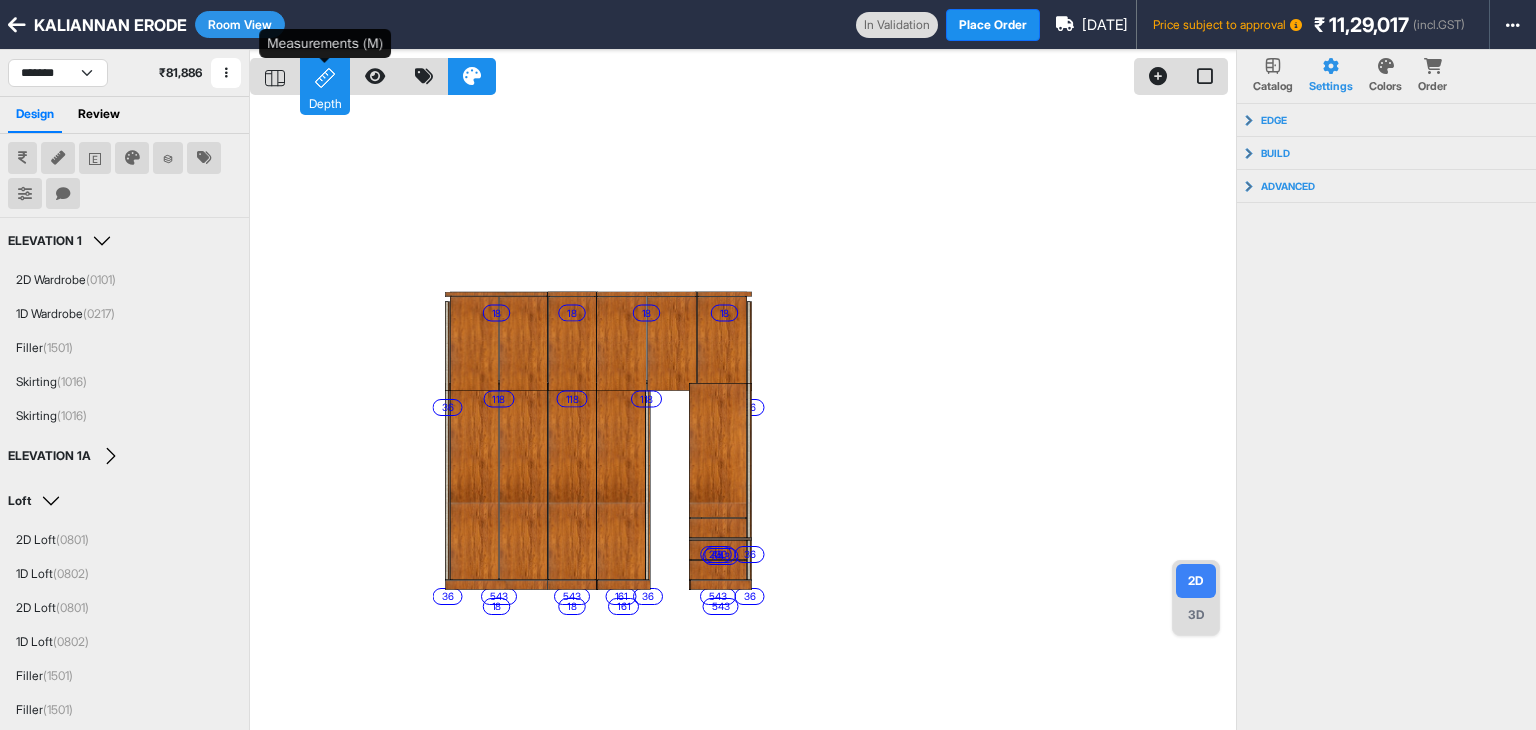 click 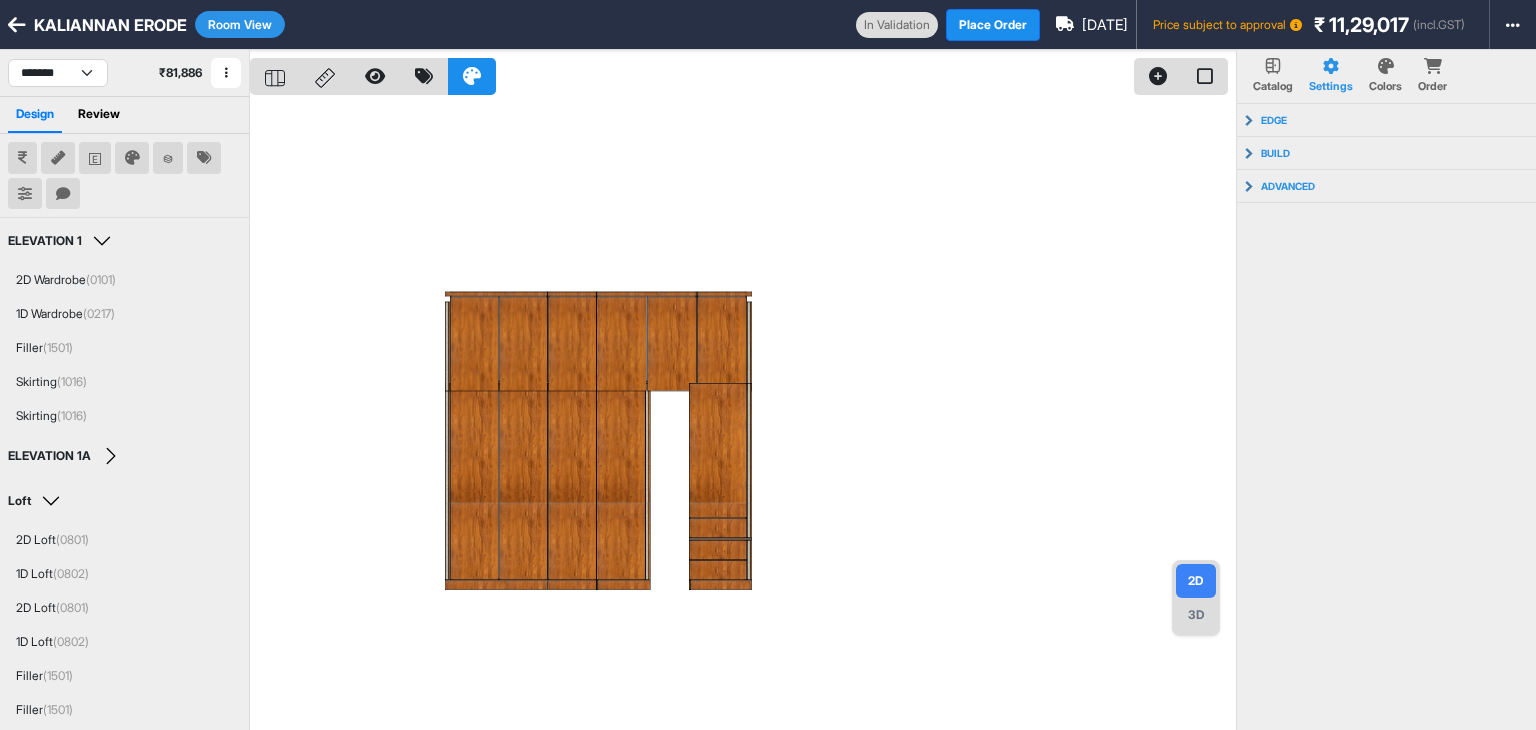 click on "Room View" at bounding box center (240, 24) 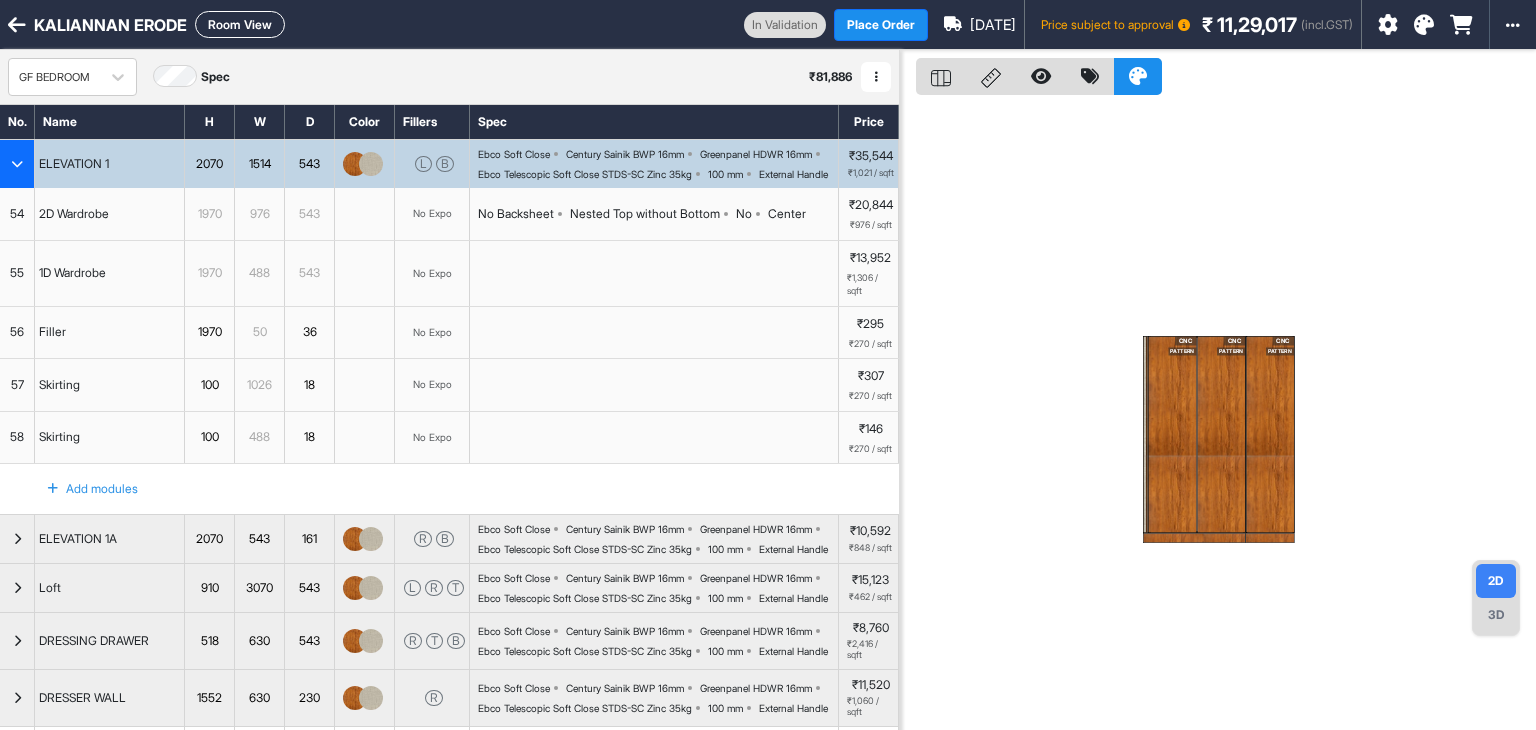 click on "CNC PATTERN CNC PATTERN CNC PATTERN" at bounding box center (1218, 415) 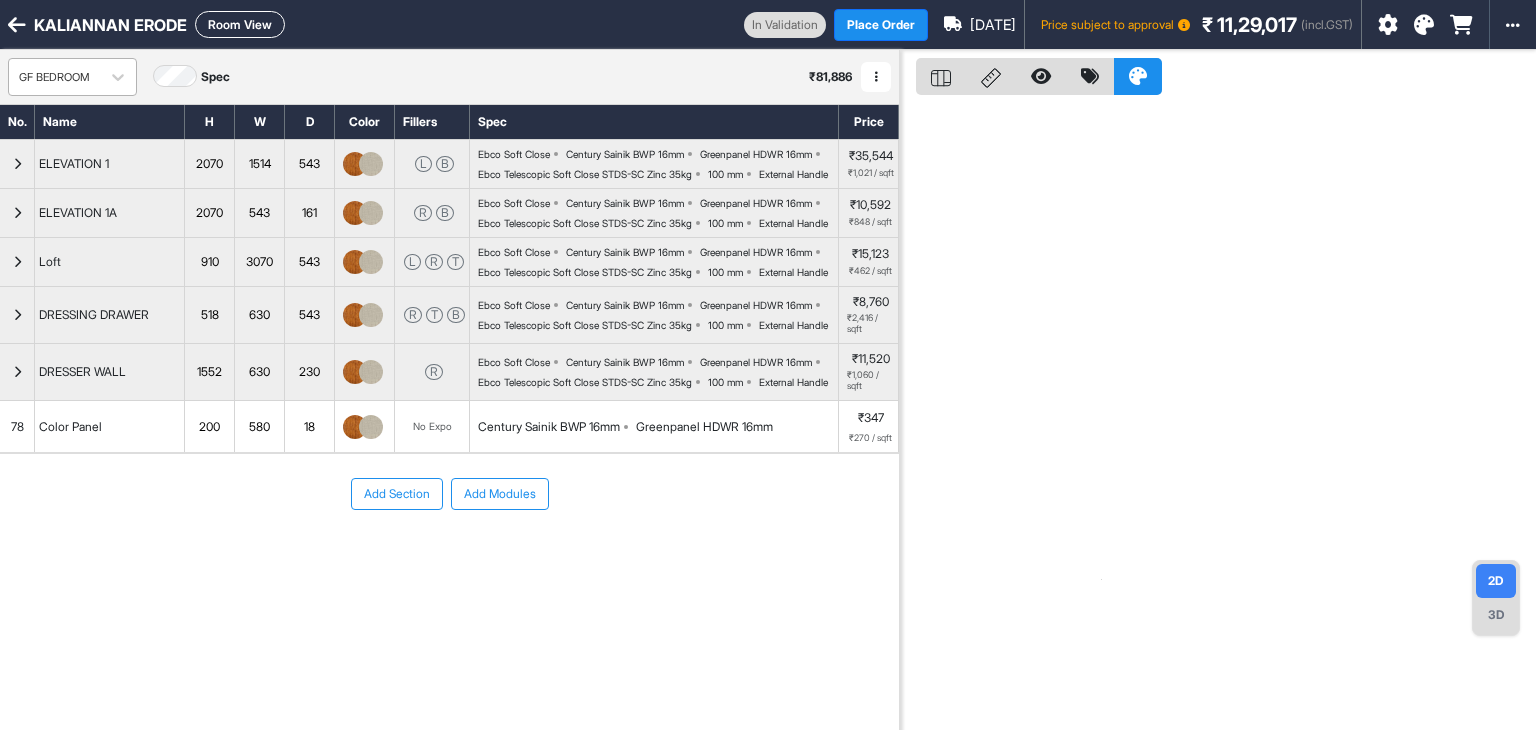 click on "GF BEDROOM" at bounding box center [54, 77] 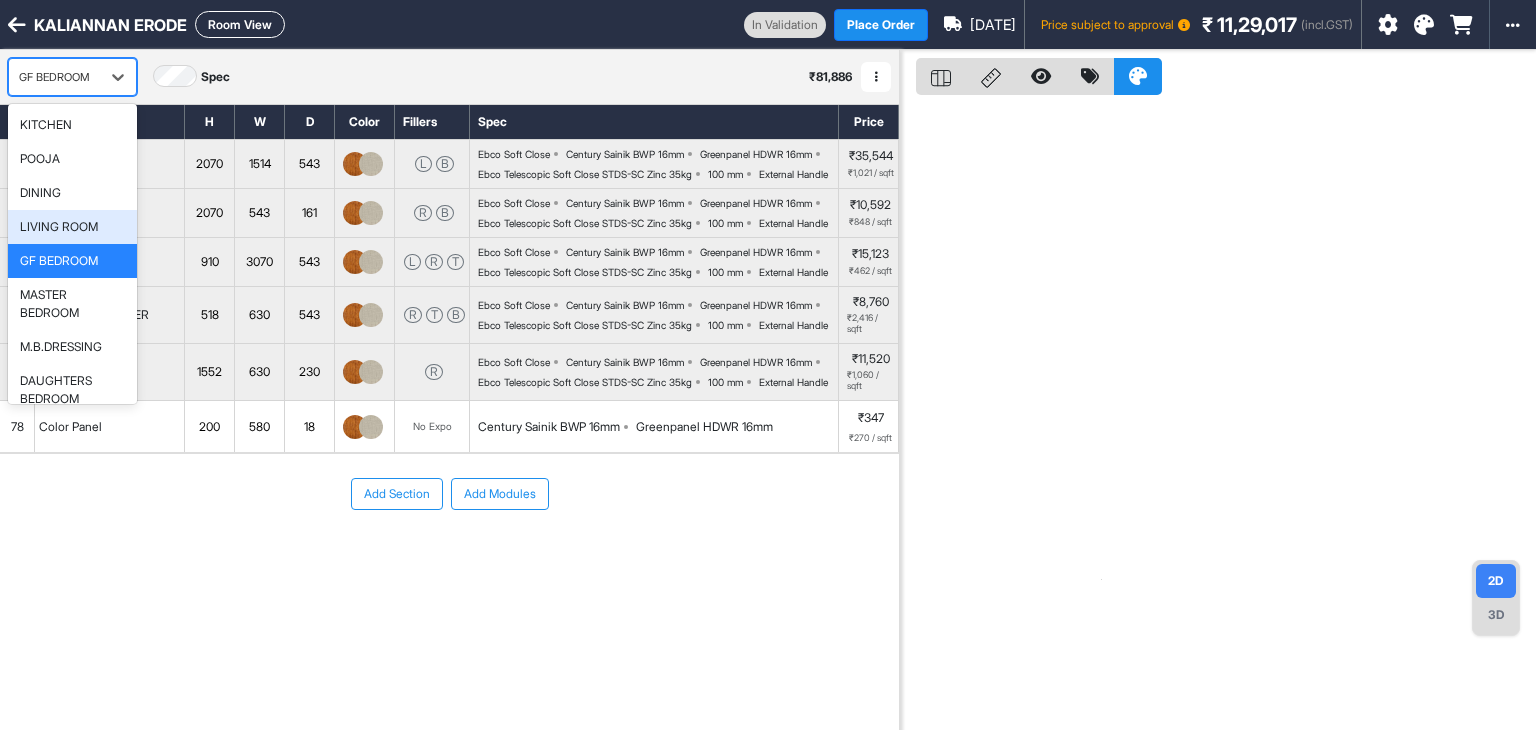 click on "LIVING ROOM" at bounding box center [59, 227] 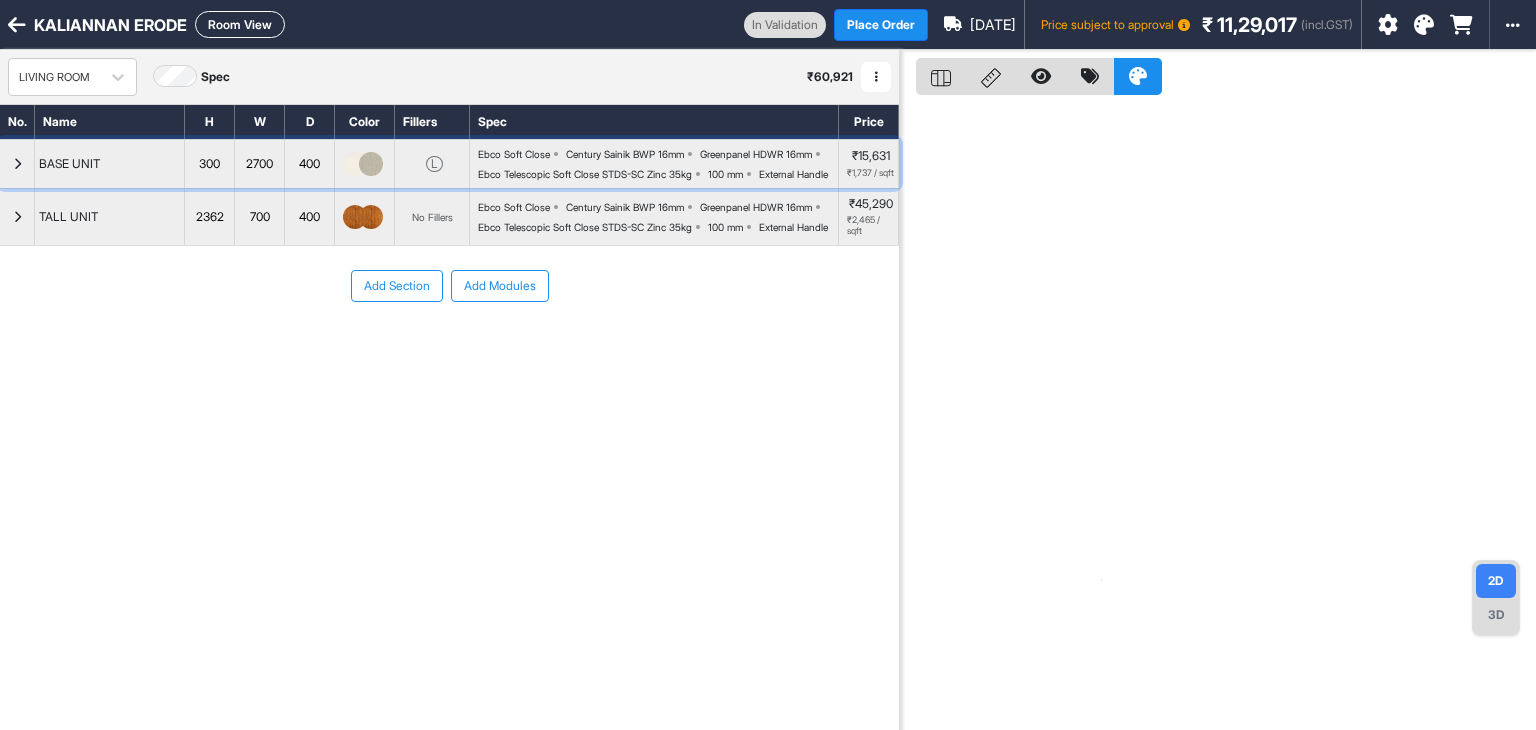 click at bounding box center (17, 164) 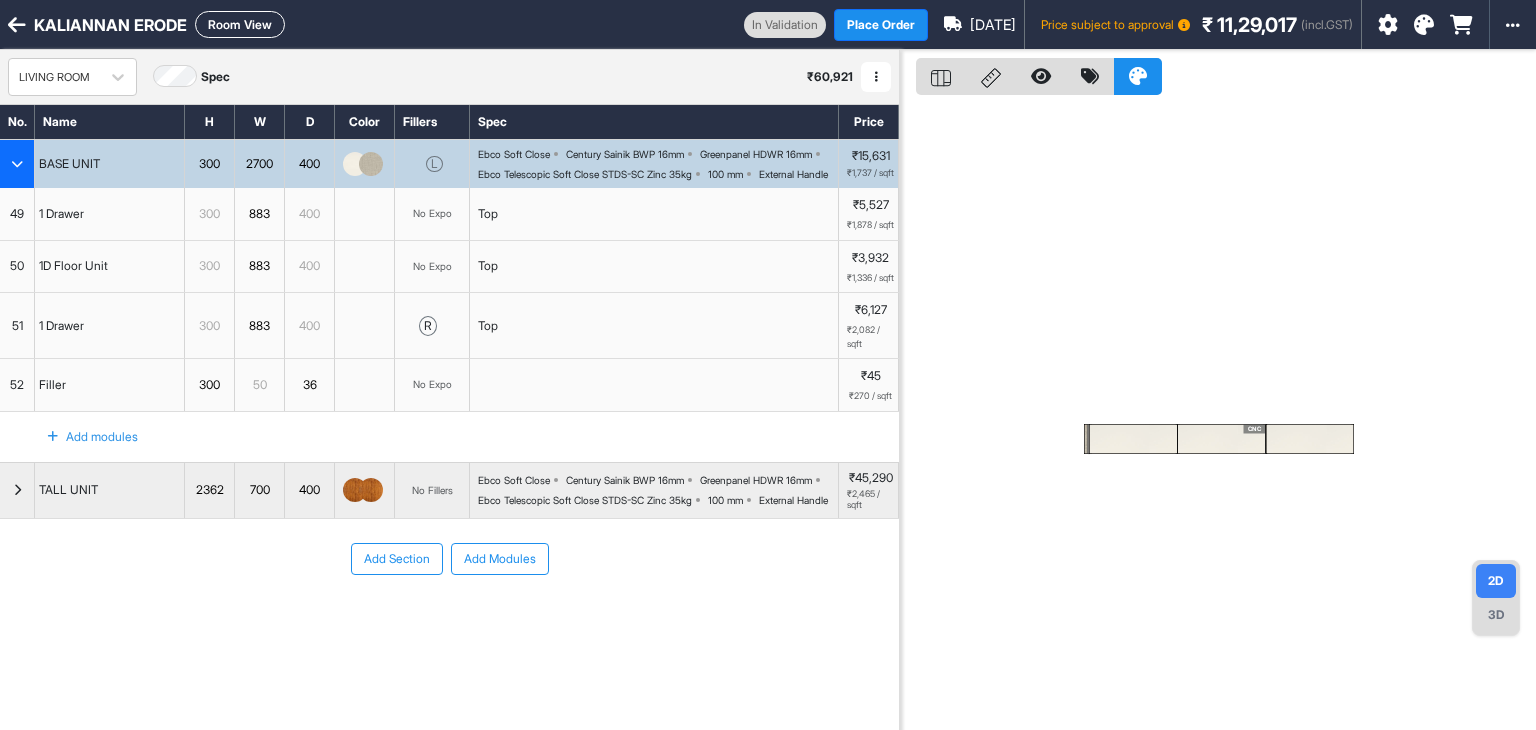 click at bounding box center (17, 164) 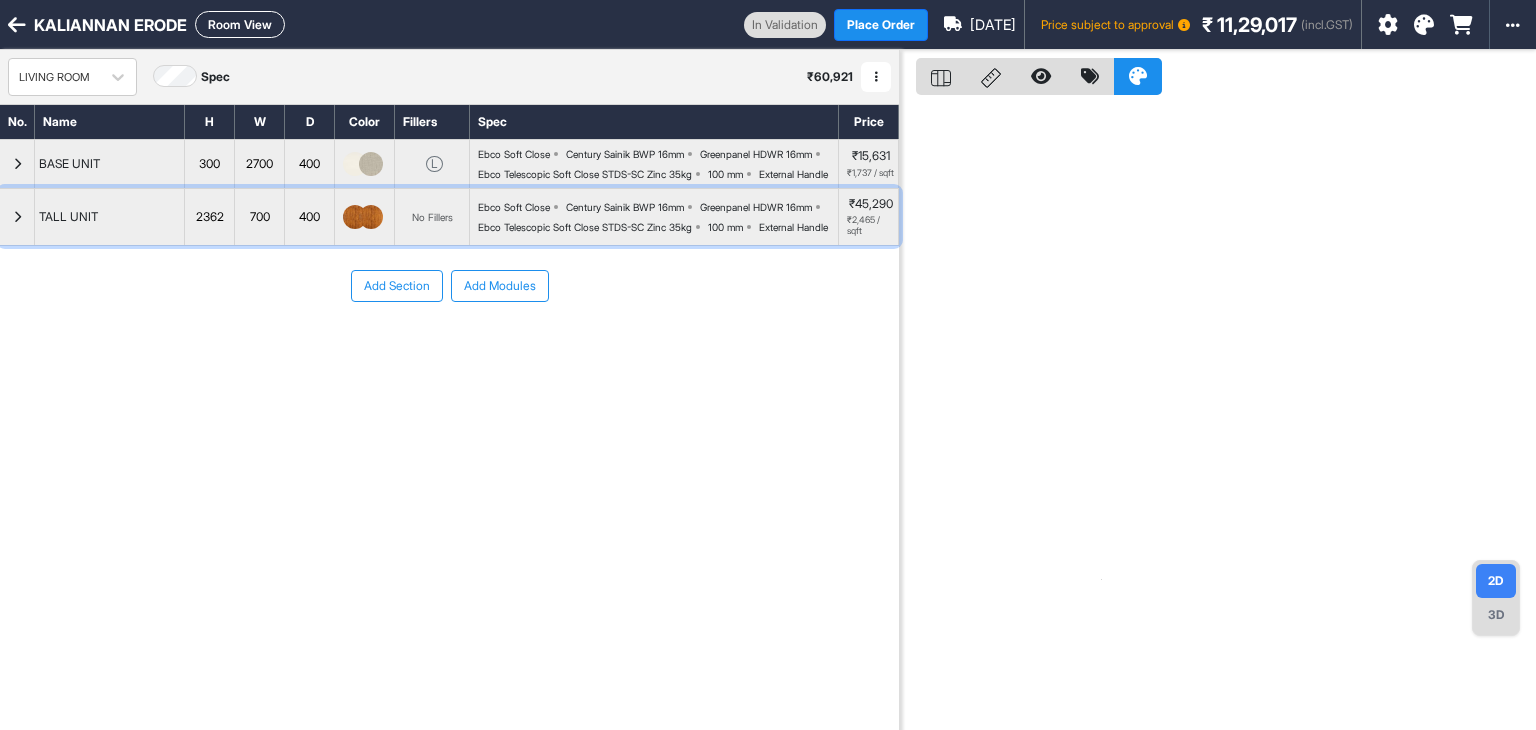 click at bounding box center [17, 217] 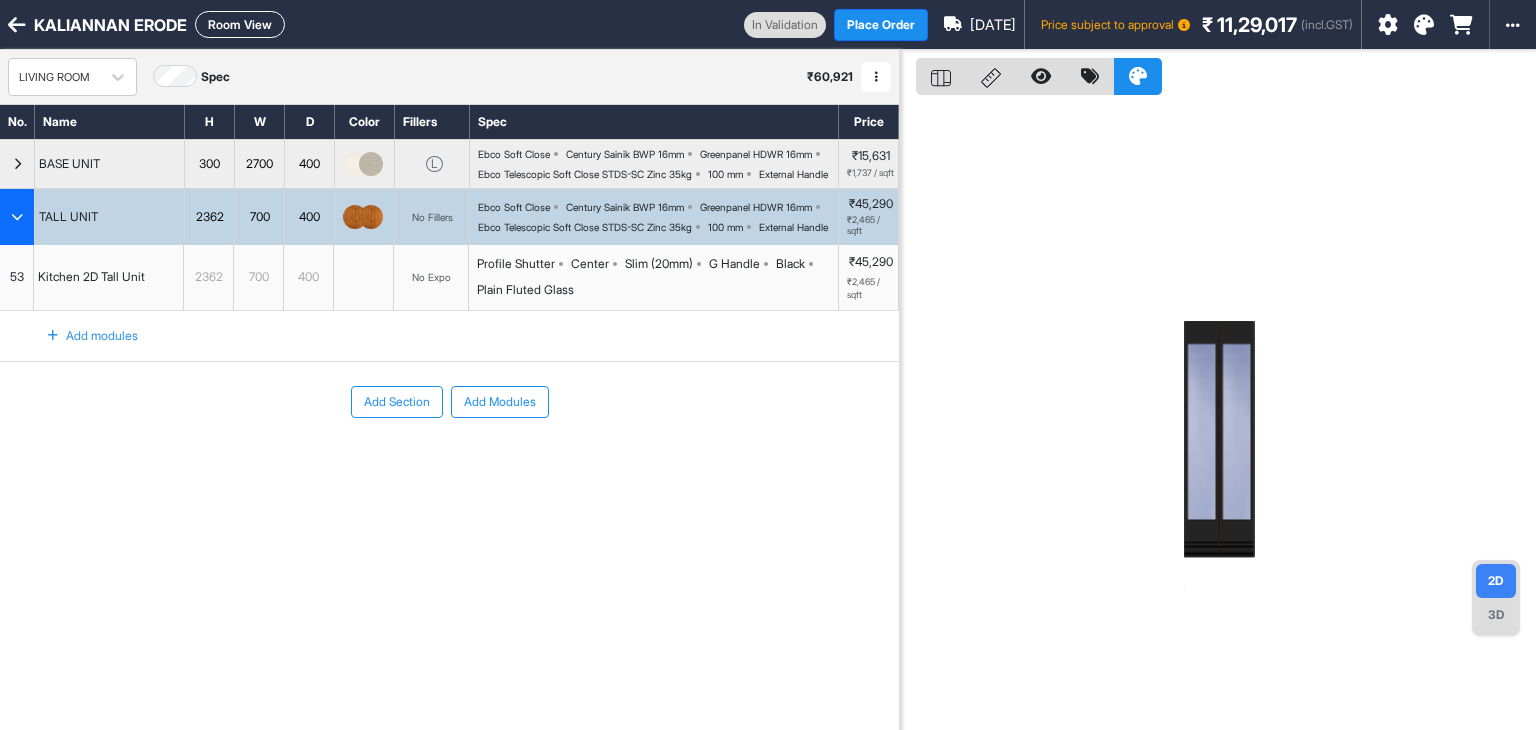 click at bounding box center (17, 217) 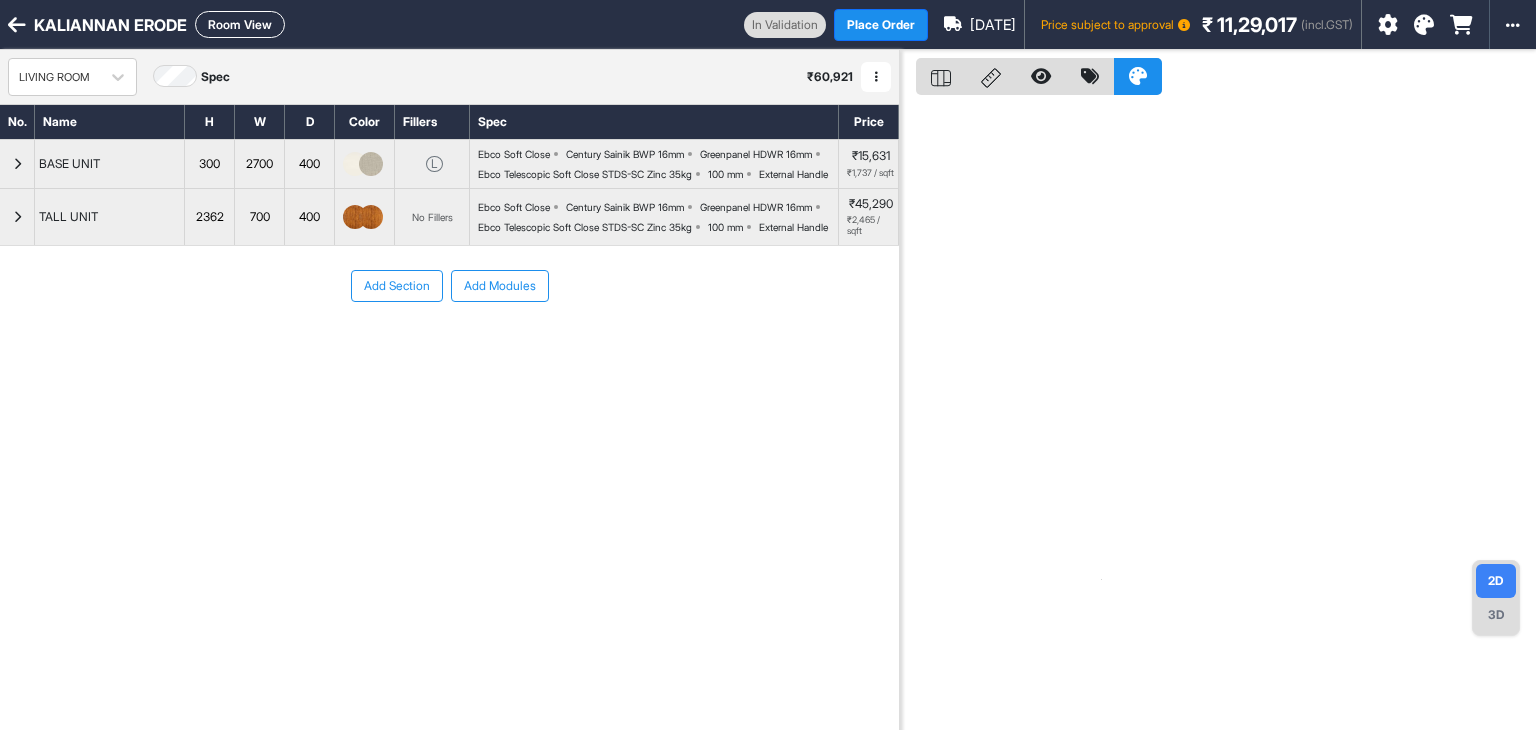 click on "Room View" at bounding box center [240, 24] 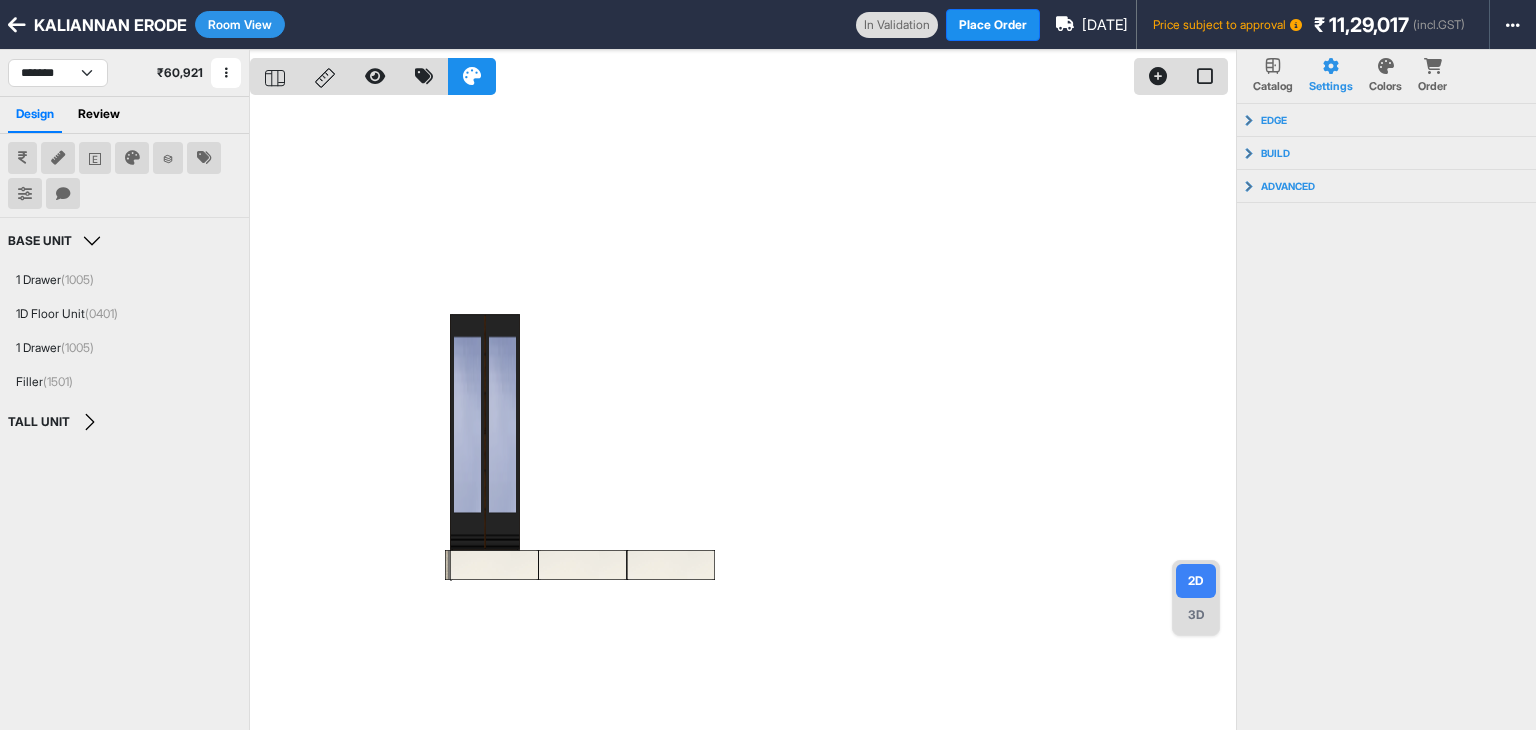 click at bounding box center [275, 76] 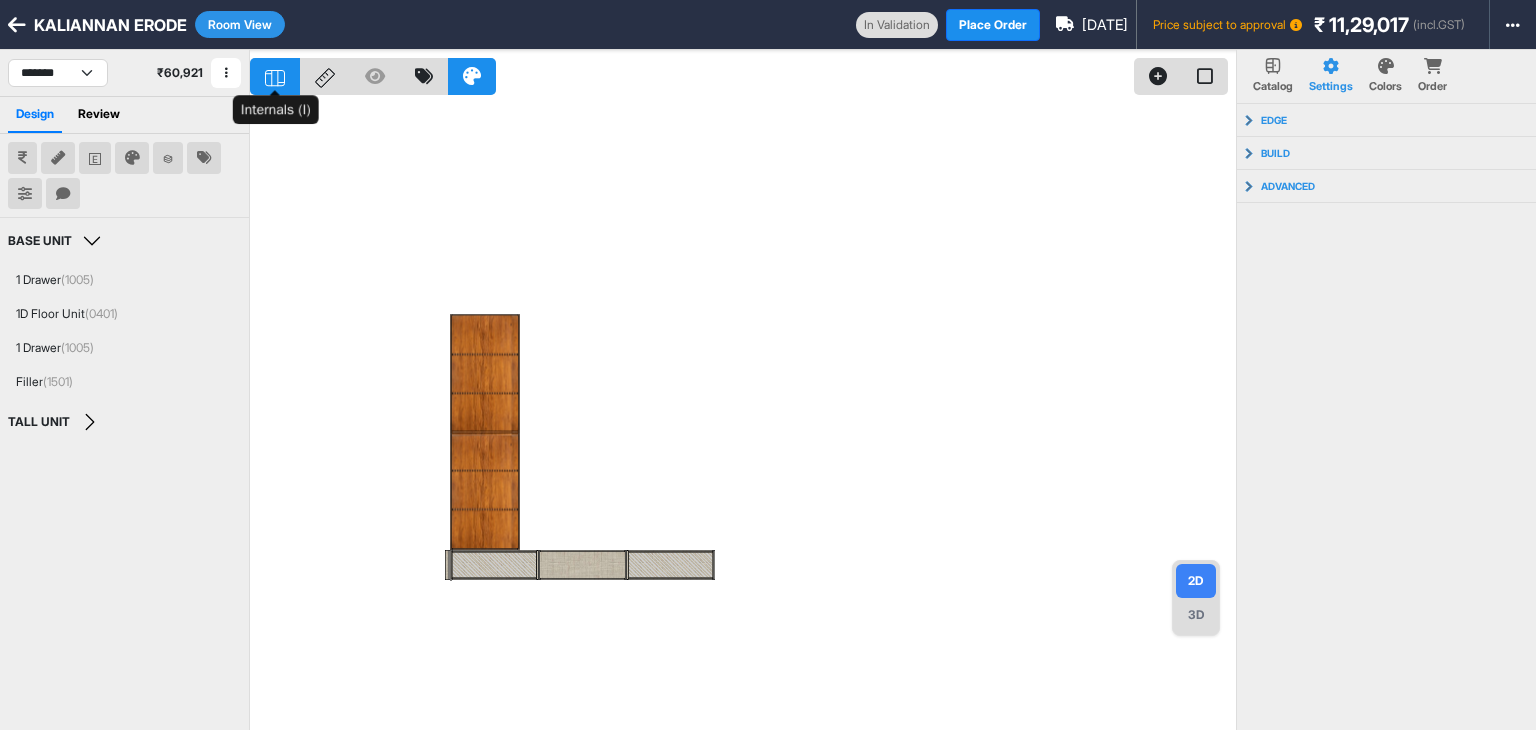 click at bounding box center (275, 76) 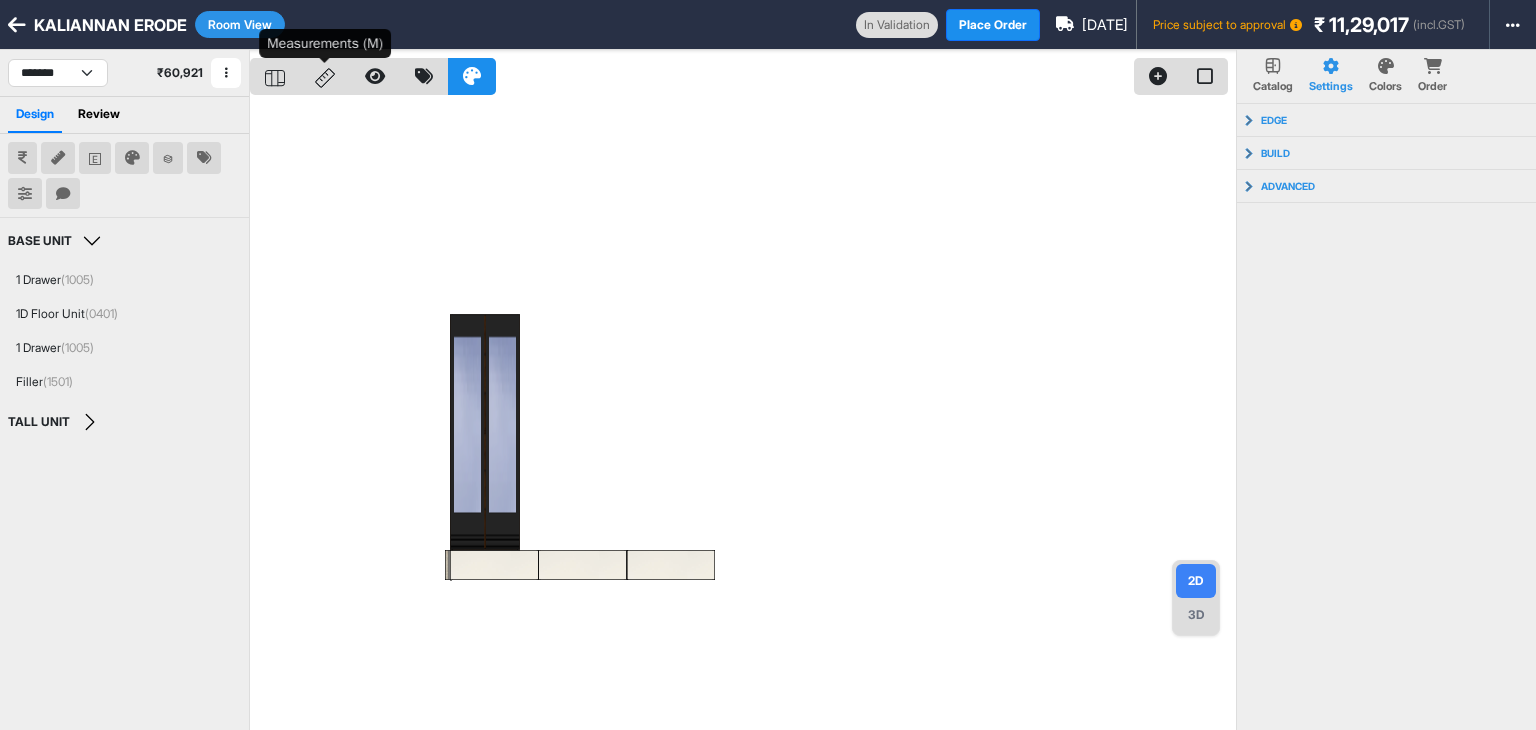 click 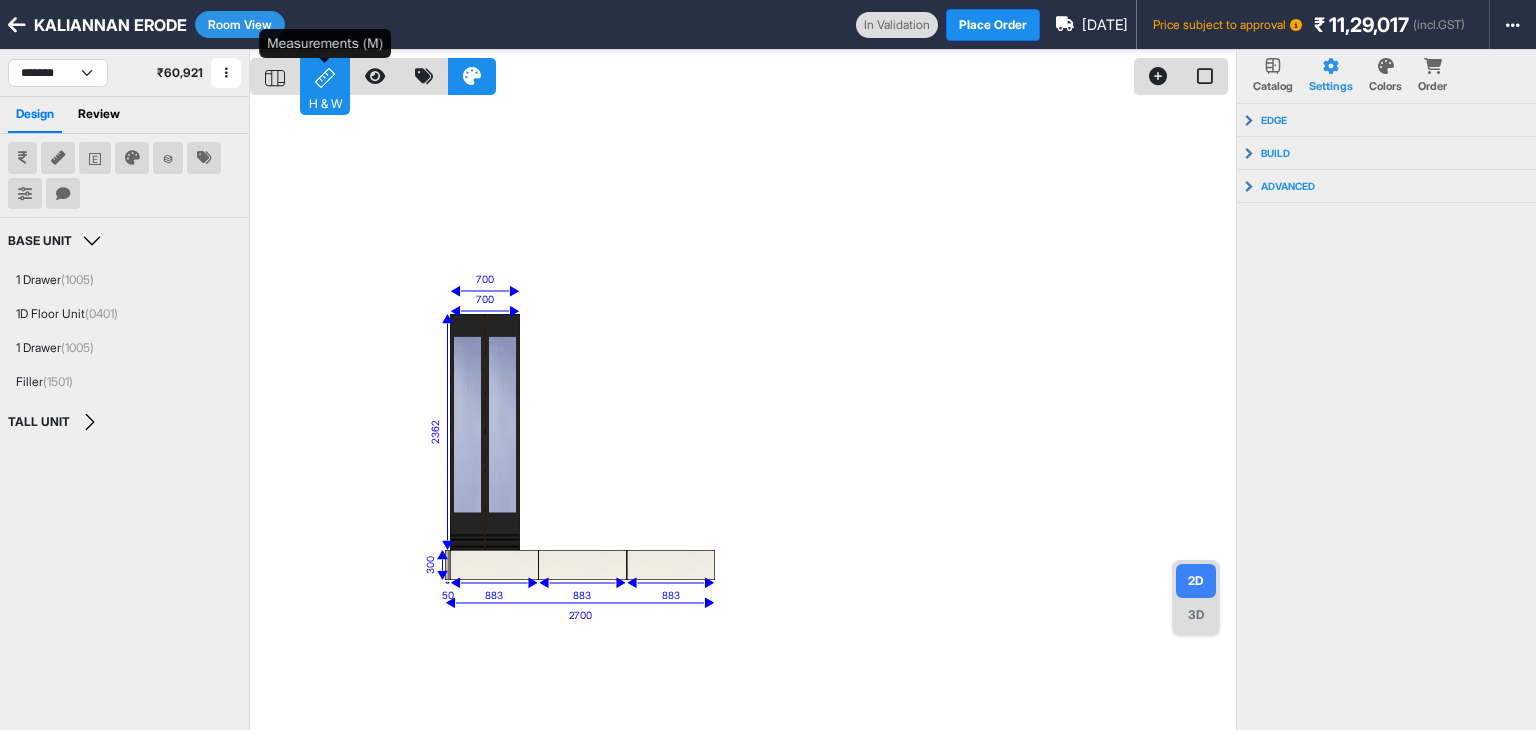 click 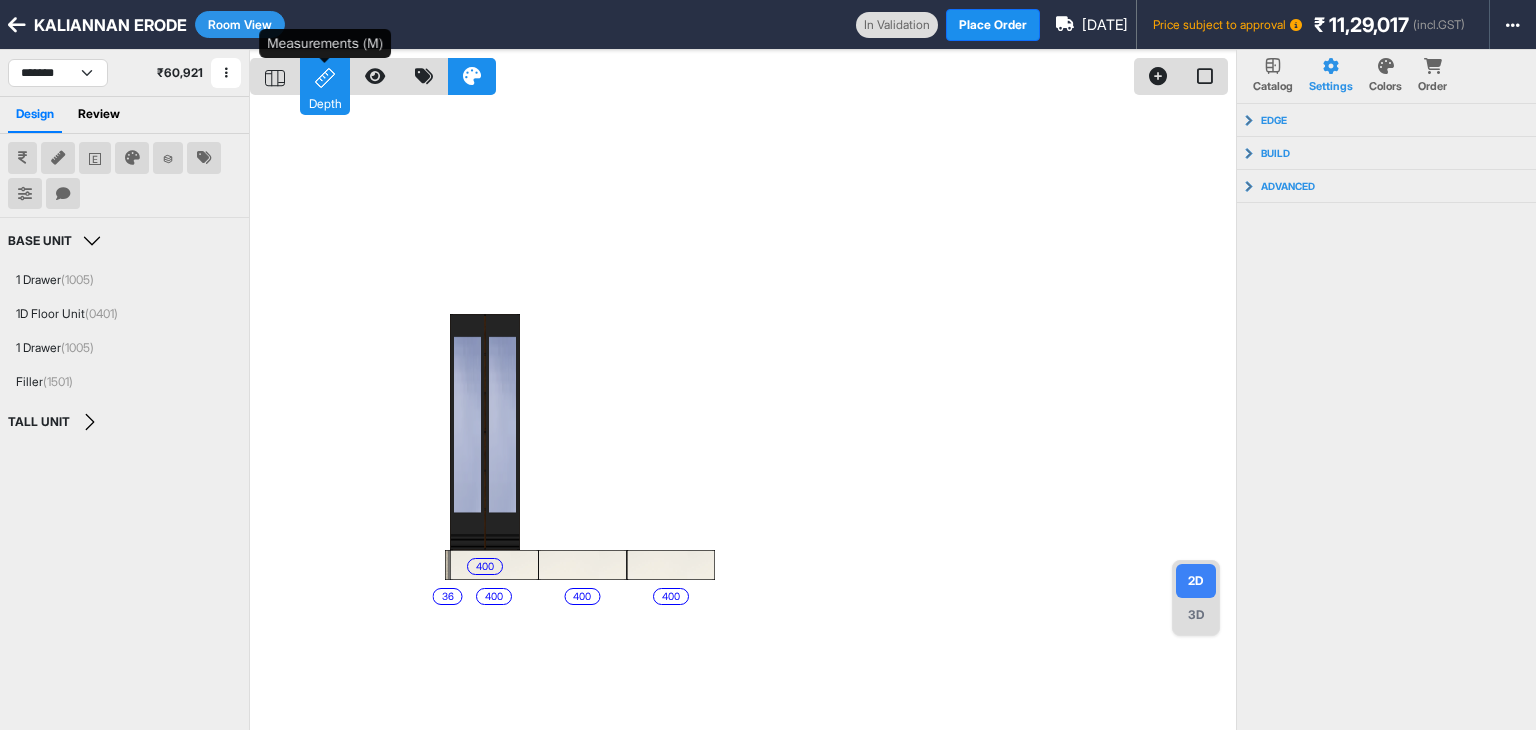 click 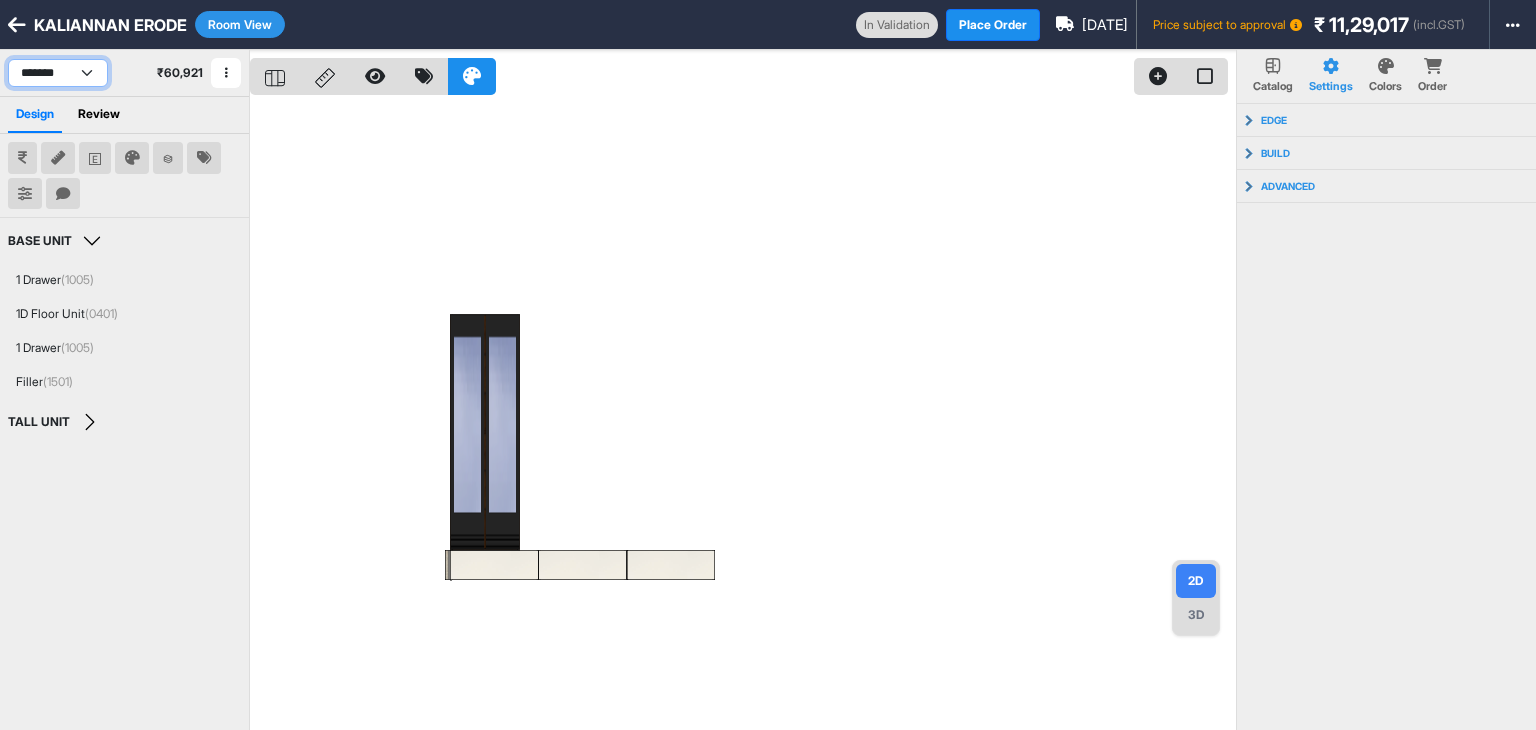 click on "**********" at bounding box center [58, 73] 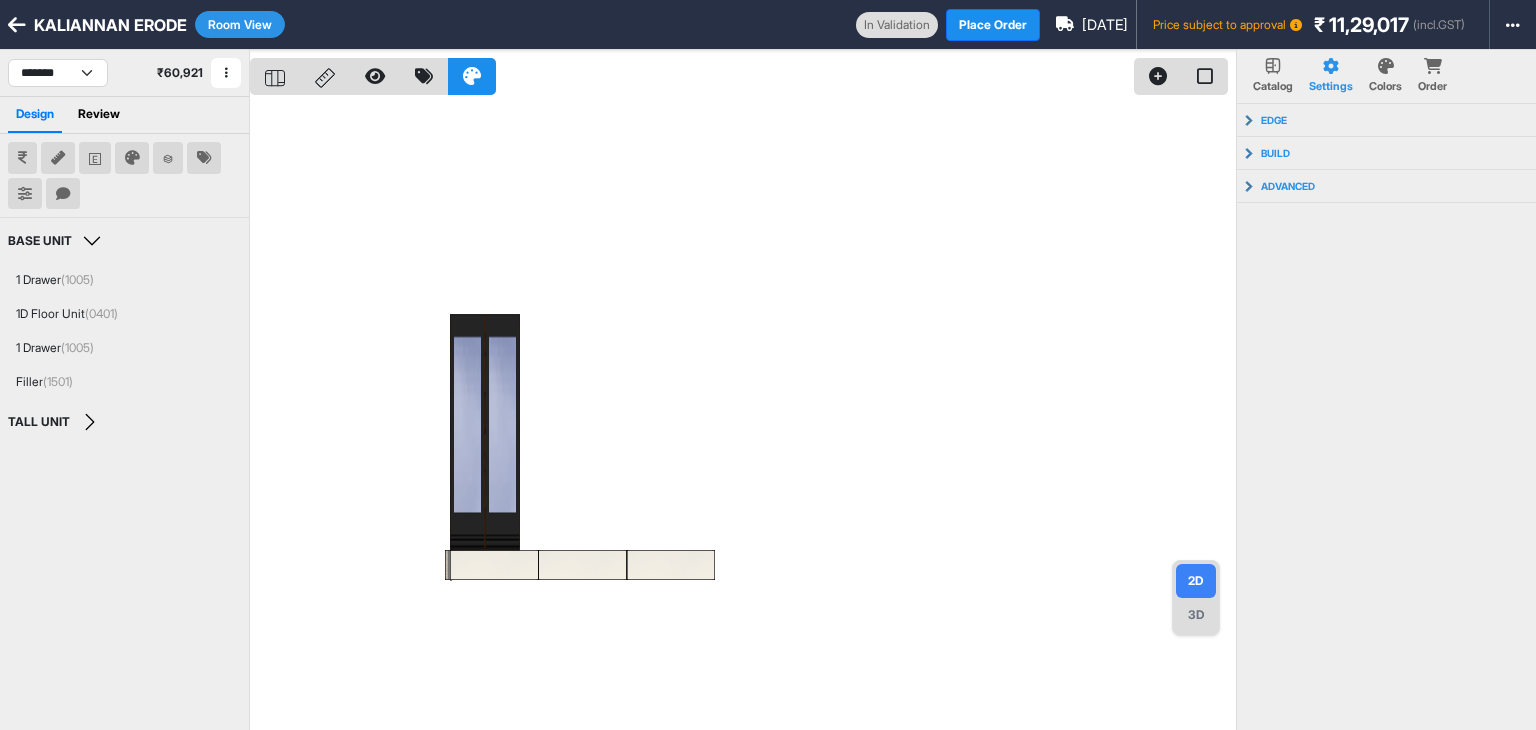 click on "Room View" at bounding box center [240, 24] 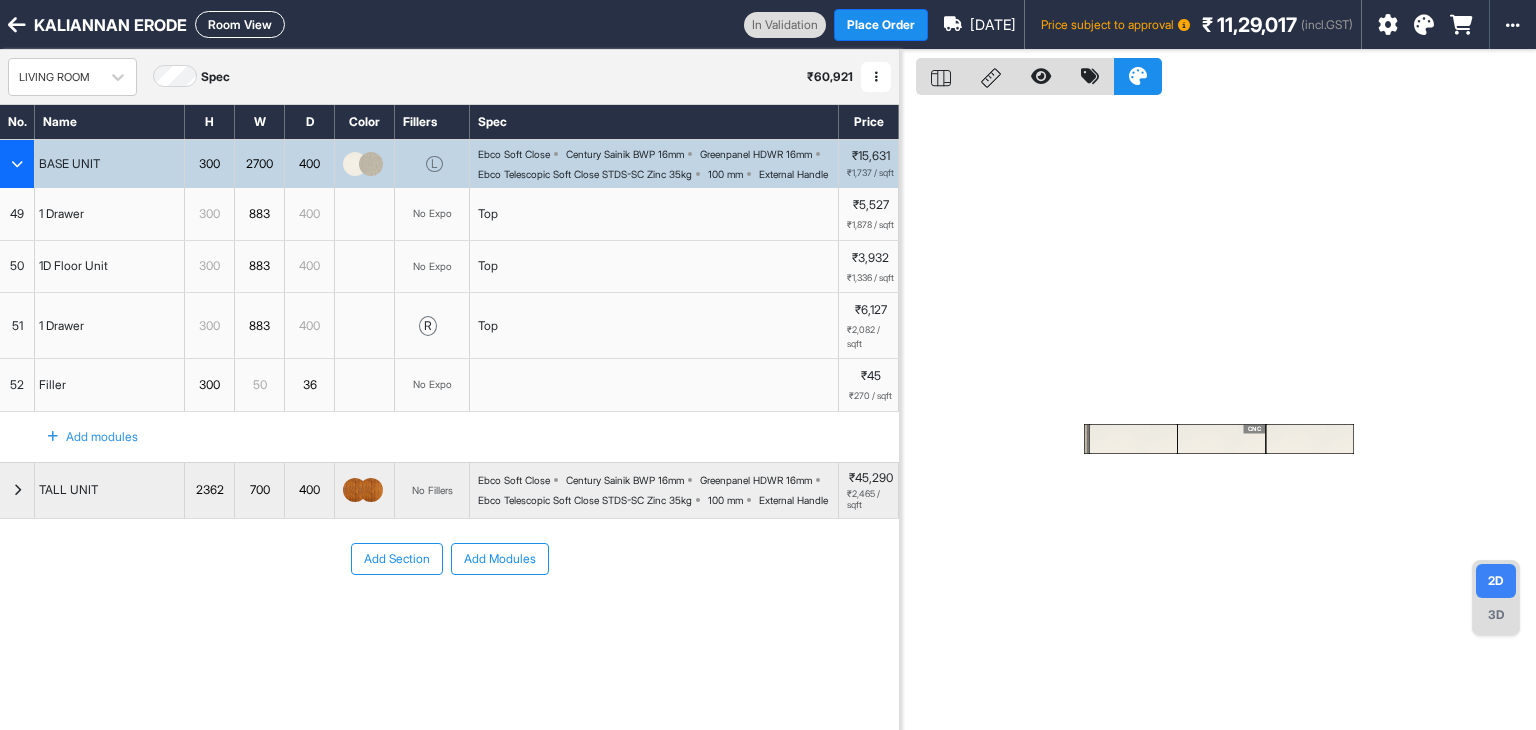 click at bounding box center (17, 164) 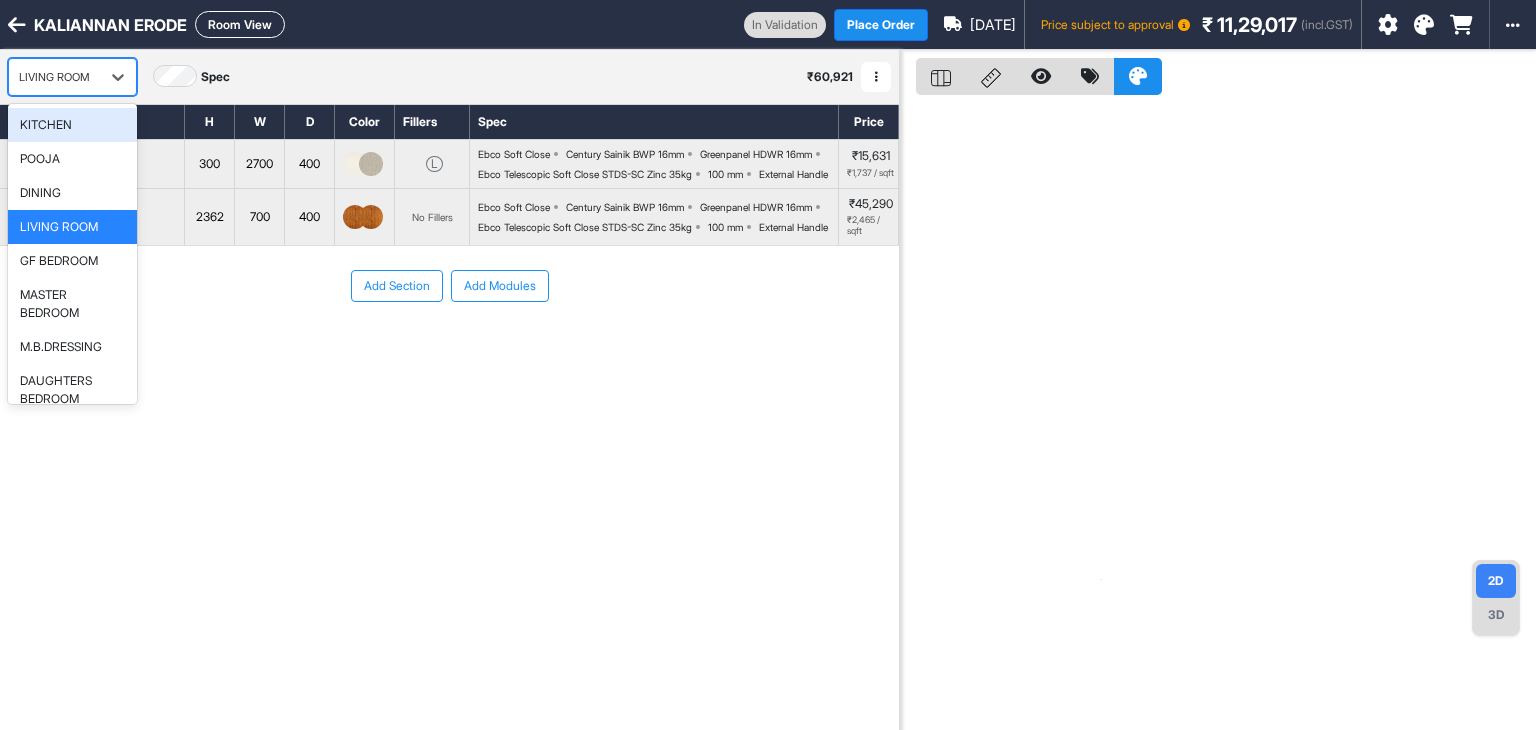 click on "LIVING ROOM" at bounding box center [54, 77] 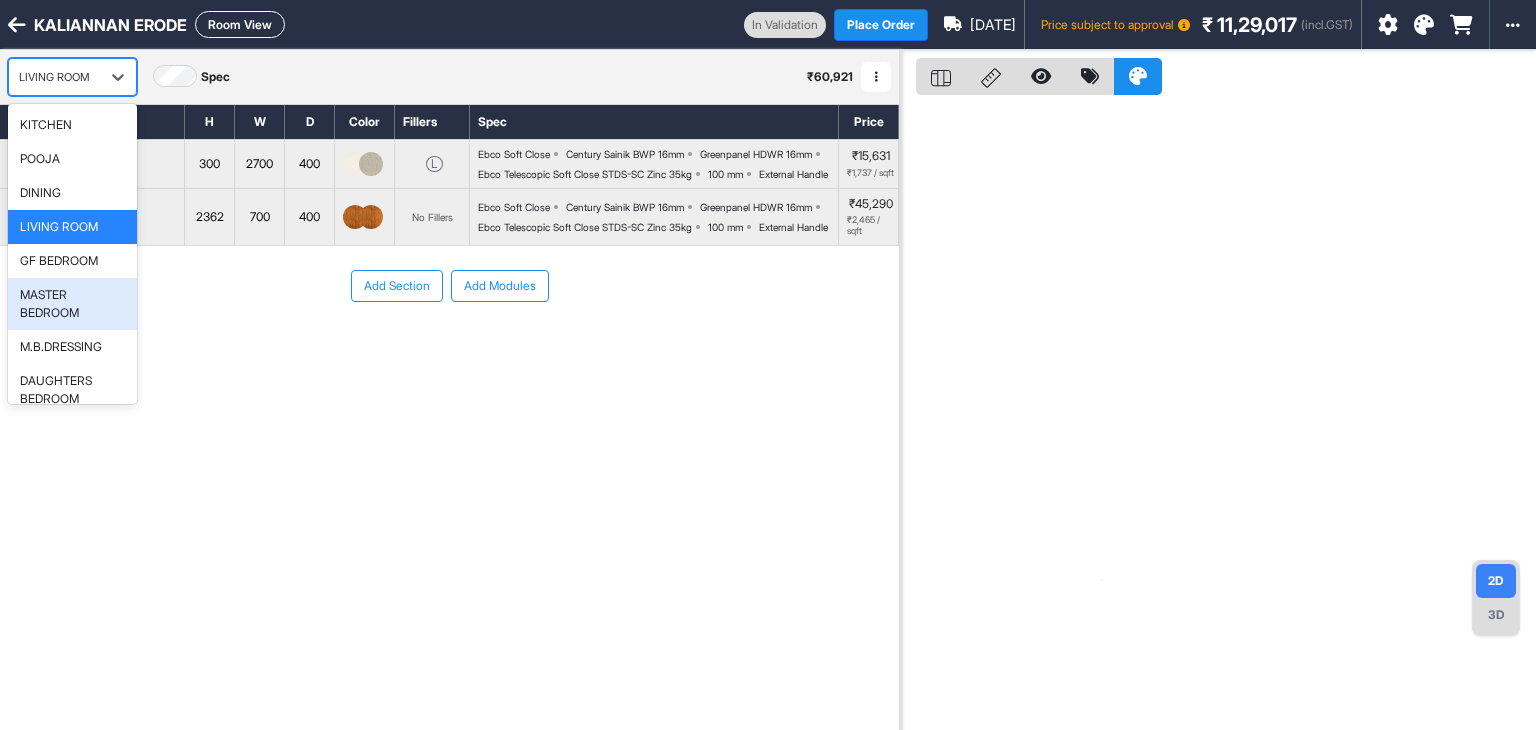 click on "MASTER BEDROOM" at bounding box center [72, 304] 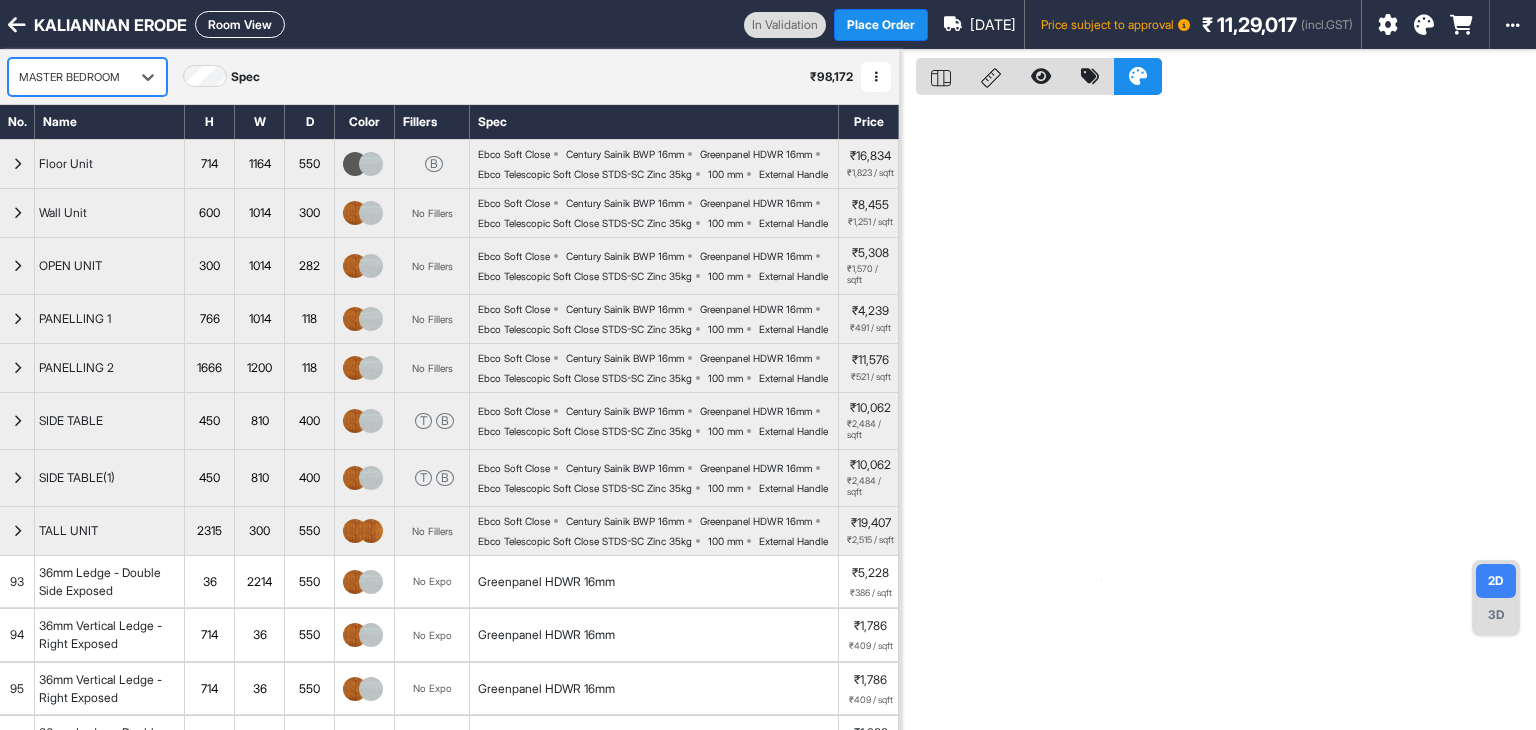 click on "Room View" at bounding box center [240, 24] 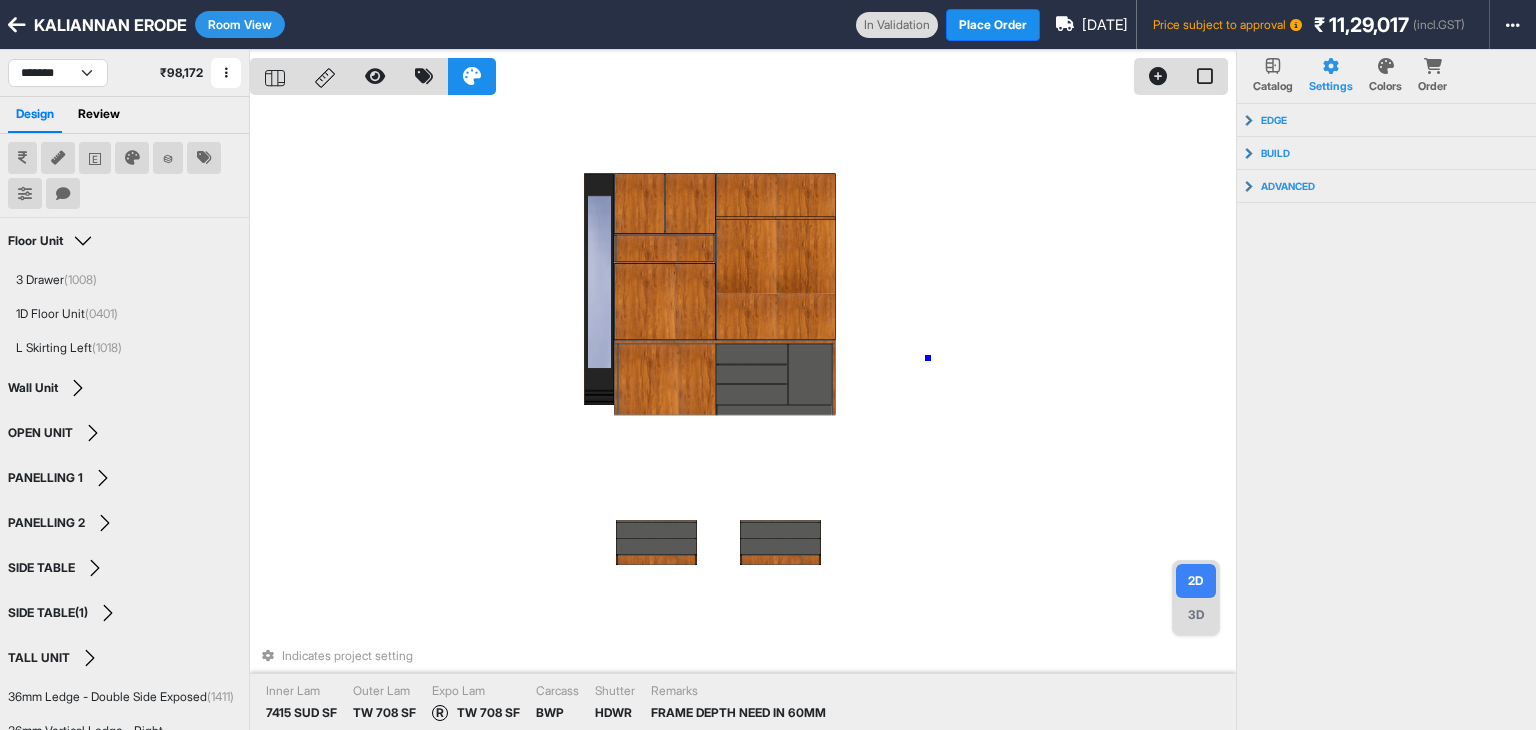 click on "Indicates project setting Inner Lam 7415 SUD SF Outer Lam TW 708 SF Expo Lam R TW 708 SF Carcass BWP Shutter HDWR Remarks FRAME DEPTH NEED IN 60MM" at bounding box center [743, 415] 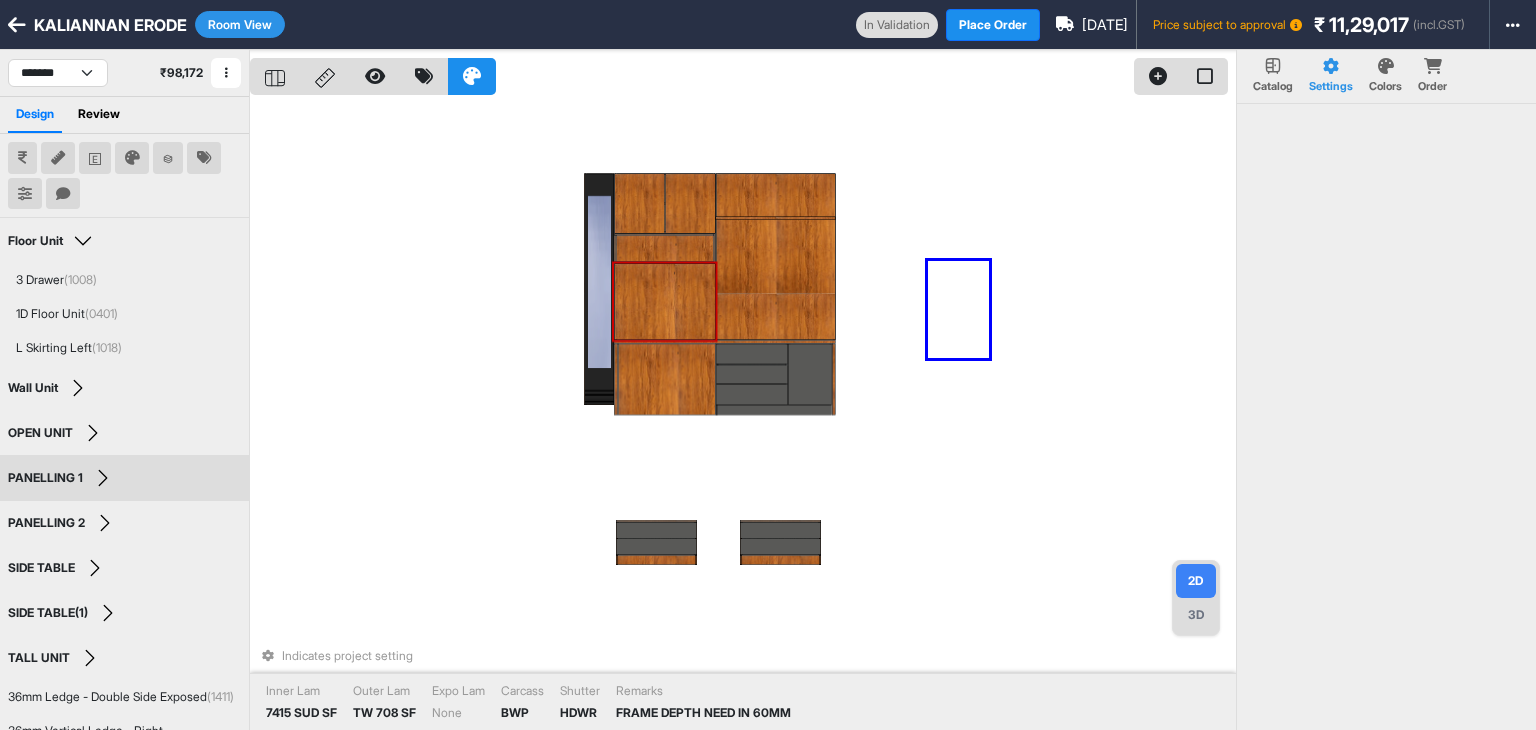 click on "Indicates project setting Inner Lam 7415 SUD SF Outer Lam TW 708 SF Expo Lam None Carcass BWP Shutter HDWR Remarks FRAME DEPTH NEED IN 60MM" at bounding box center [743, 415] 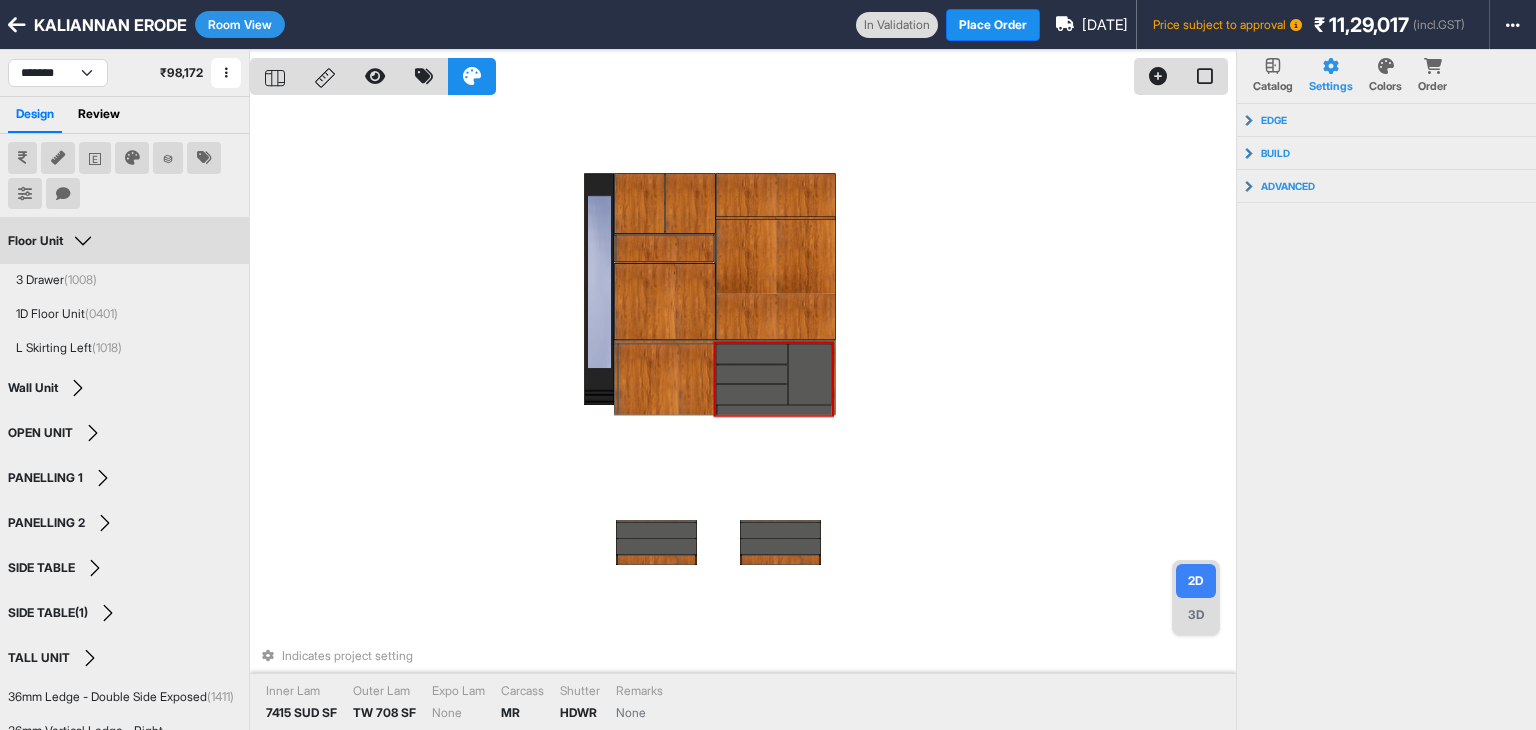 click on "Floor Unit" at bounding box center (53, 241) 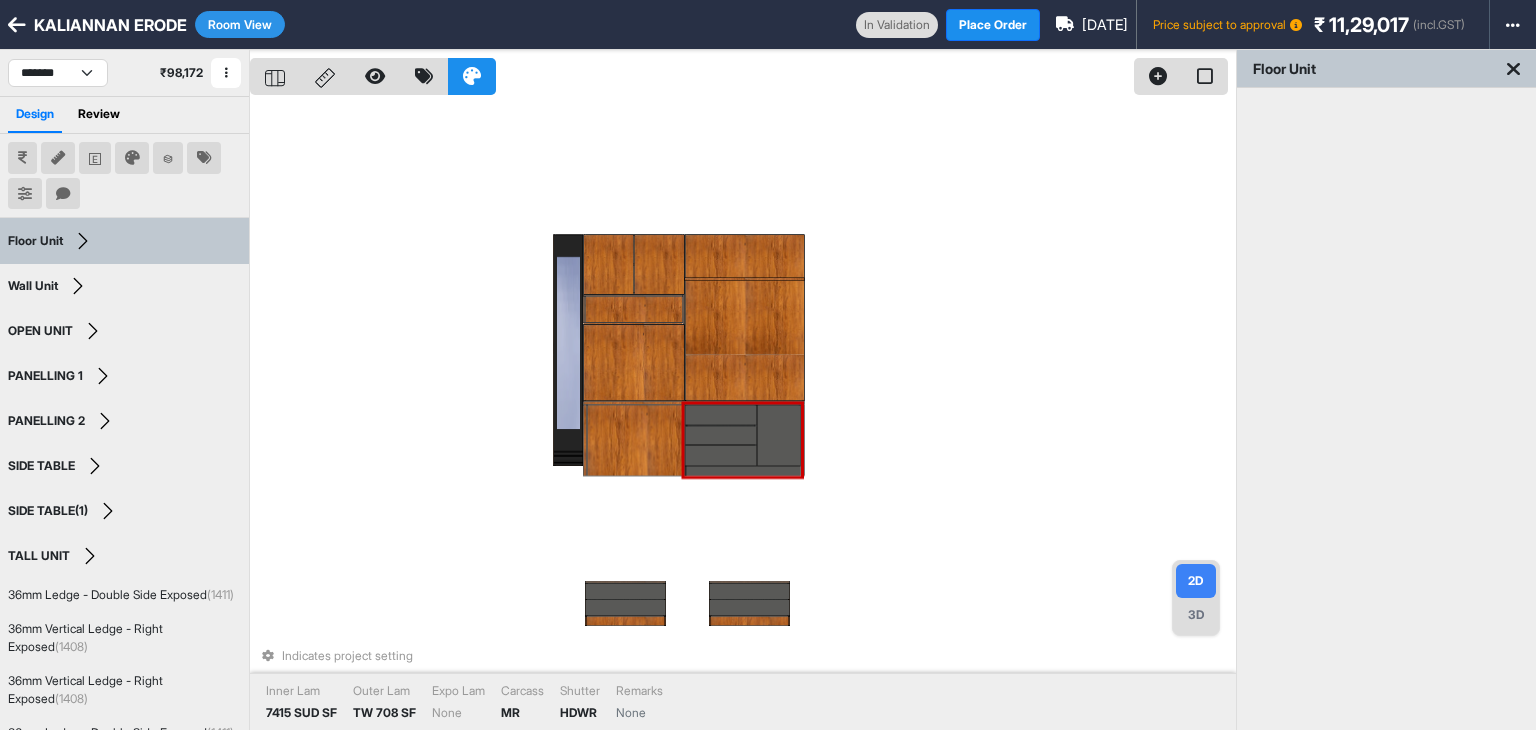 click 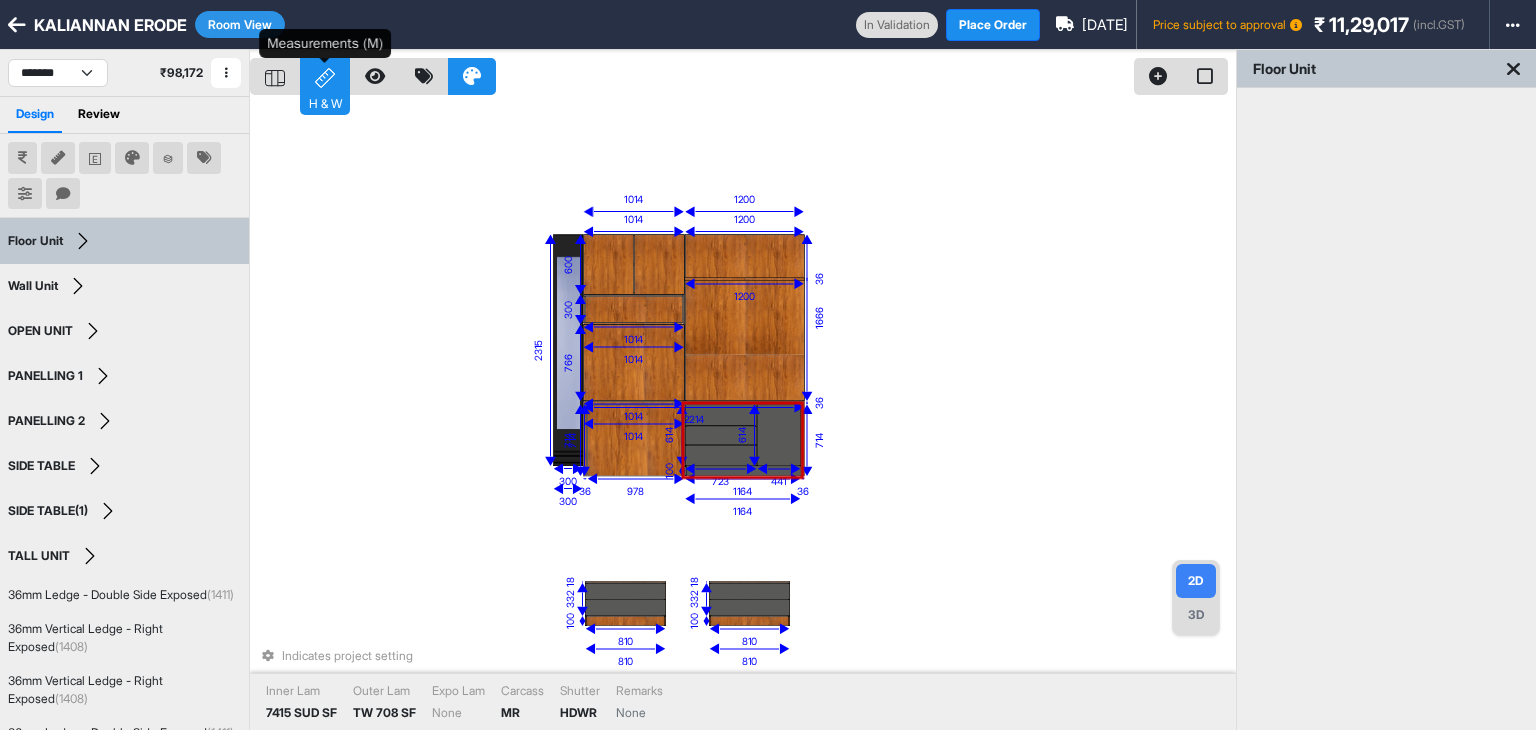 click 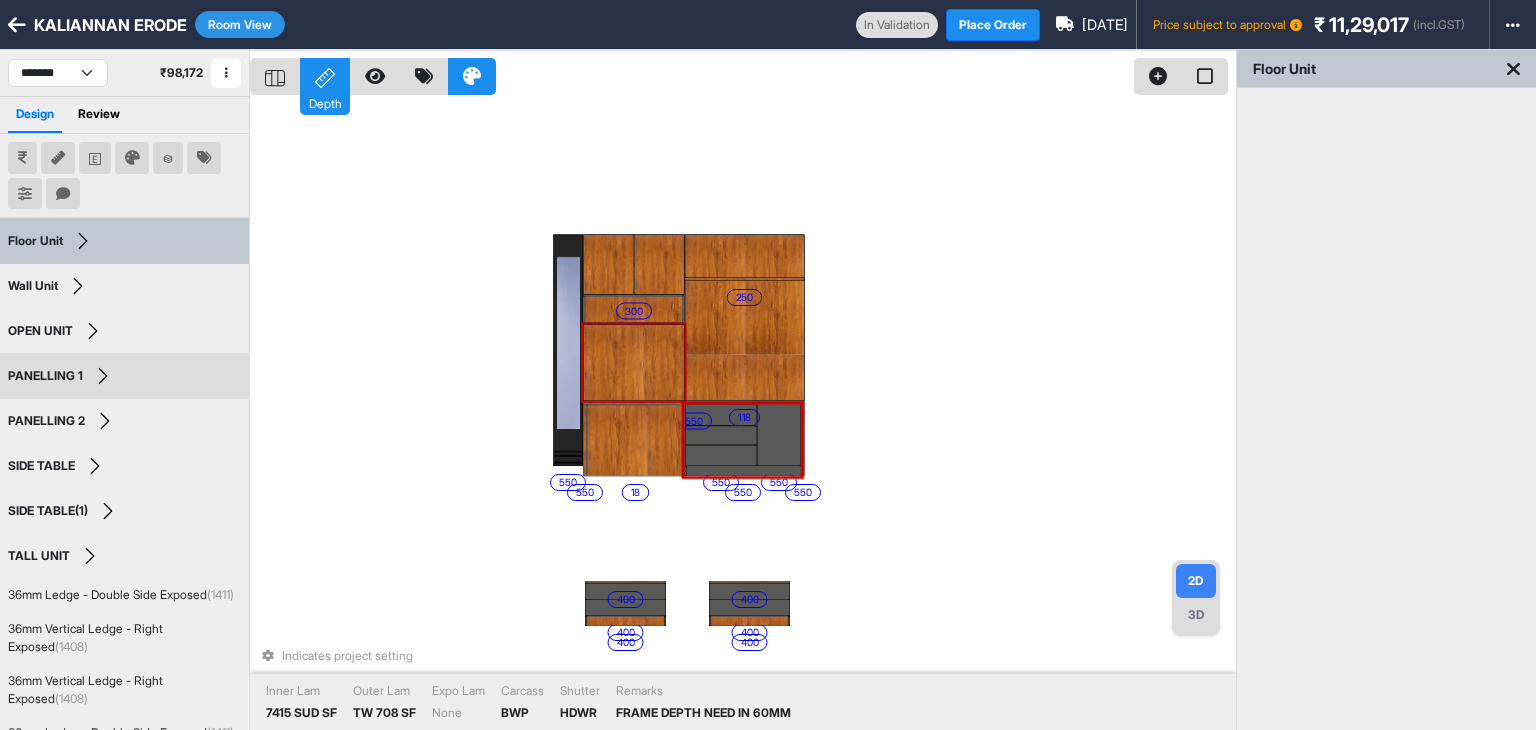 click on "eq eq eq 550   eq eq 550   550   eq eq 300   282   118   118   eq eq 400   400   400   eq eq 400   400   400   eq eq eq eq eq eq 550   550   550   550   250   18   Indicates project setting Inner Lam 7415 SUD SF Outer Lam TW 708 SF Expo Lam None Carcass BWP Shutter HDWR Remarks FRAME DEPTH NEED IN 60MM" at bounding box center (743, 415) 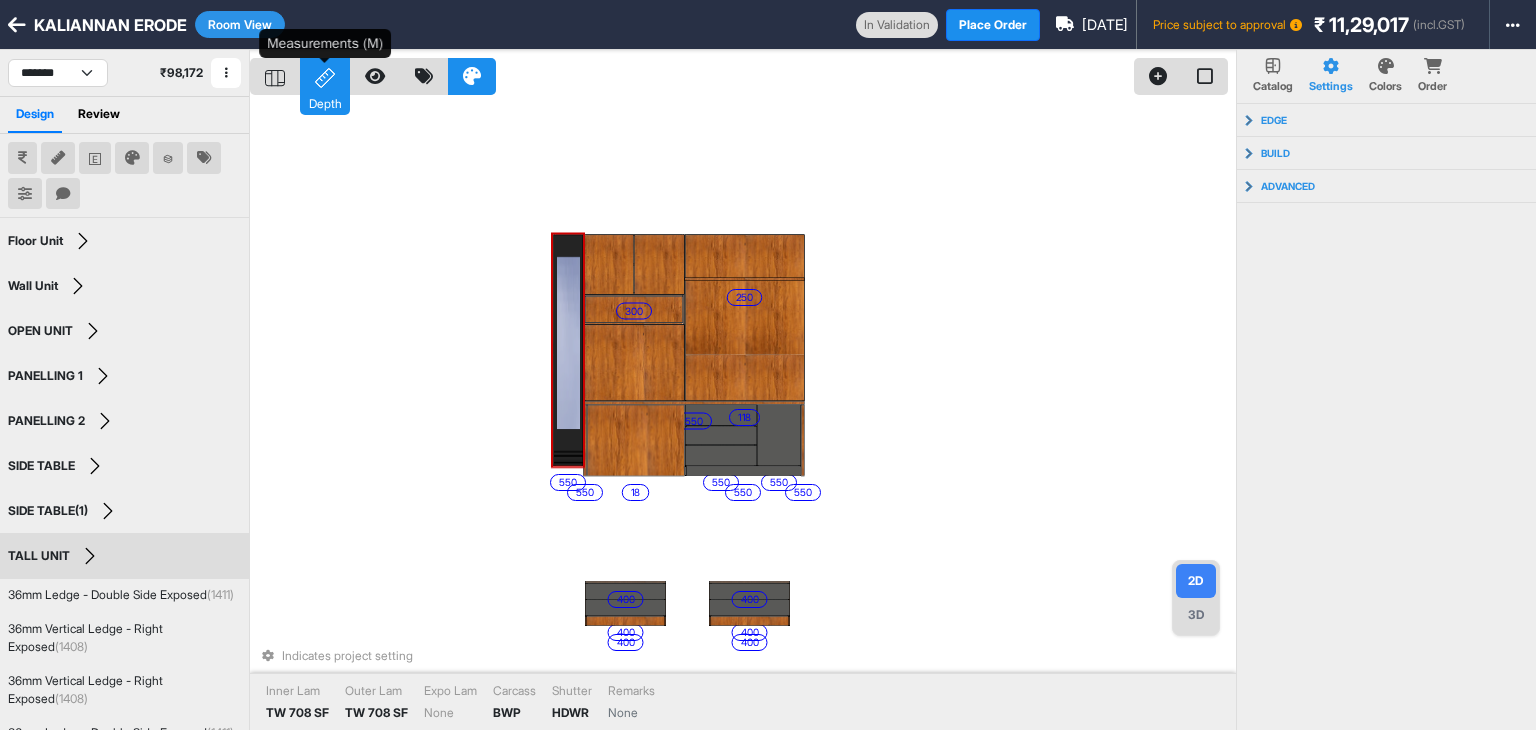 click 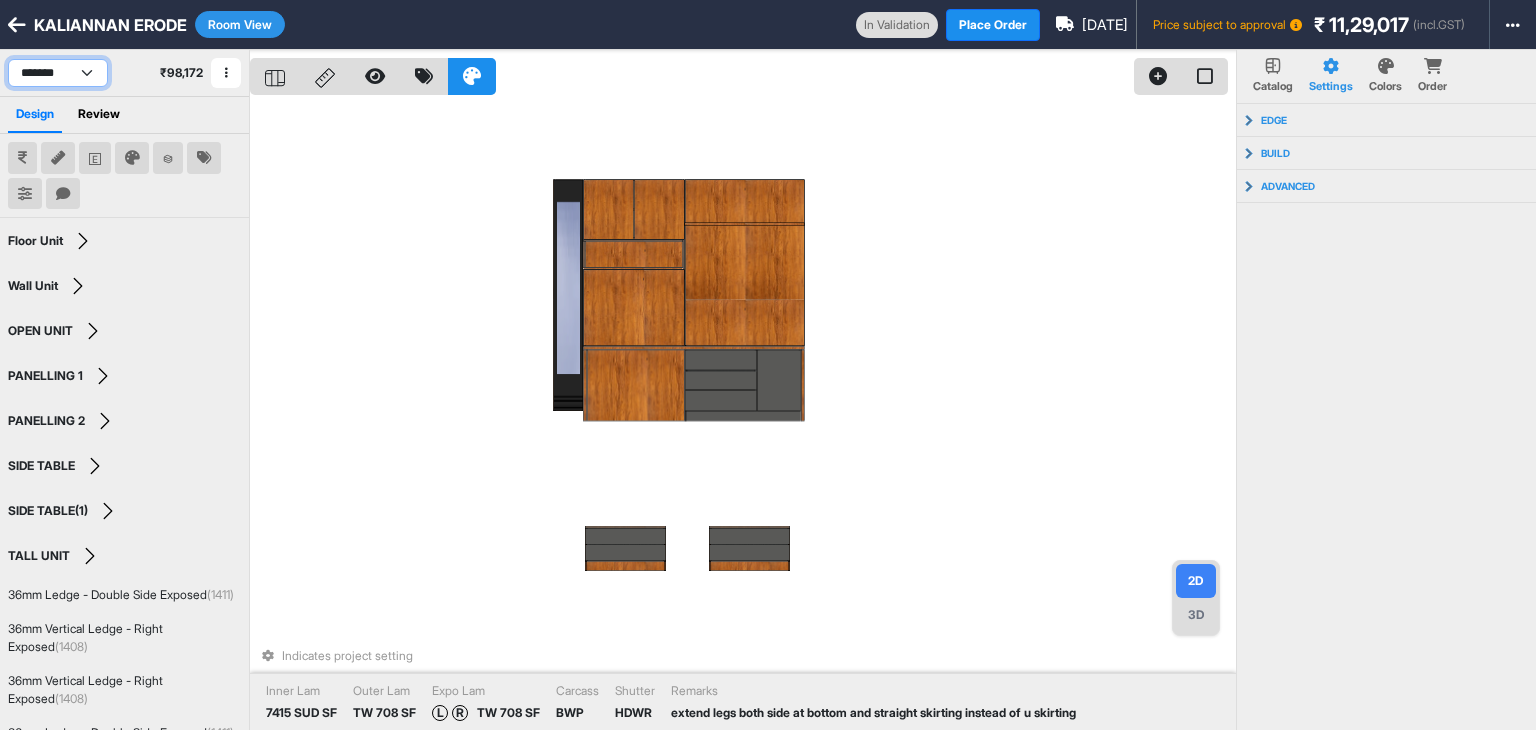 click on "**********" at bounding box center (58, 73) 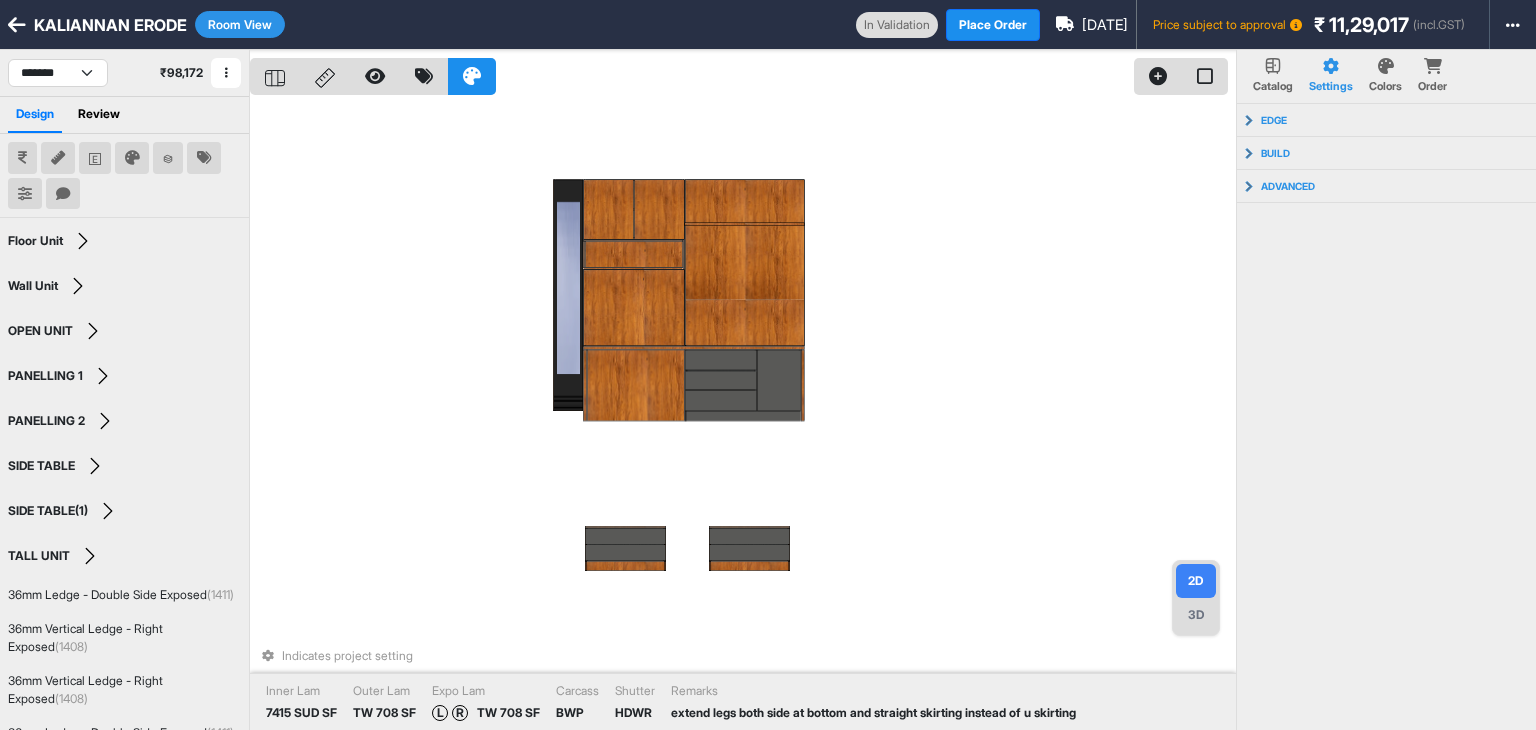 click on "Indicates project setting Inner Lam 7415 SUD SF Outer Lam TW 708 SF Expo Lam L R TW 708 SF Carcass BWP Shutter HDWR Remarks extend legs both side at bottom and straight skirting instead of u skirting" at bounding box center [743, 415] 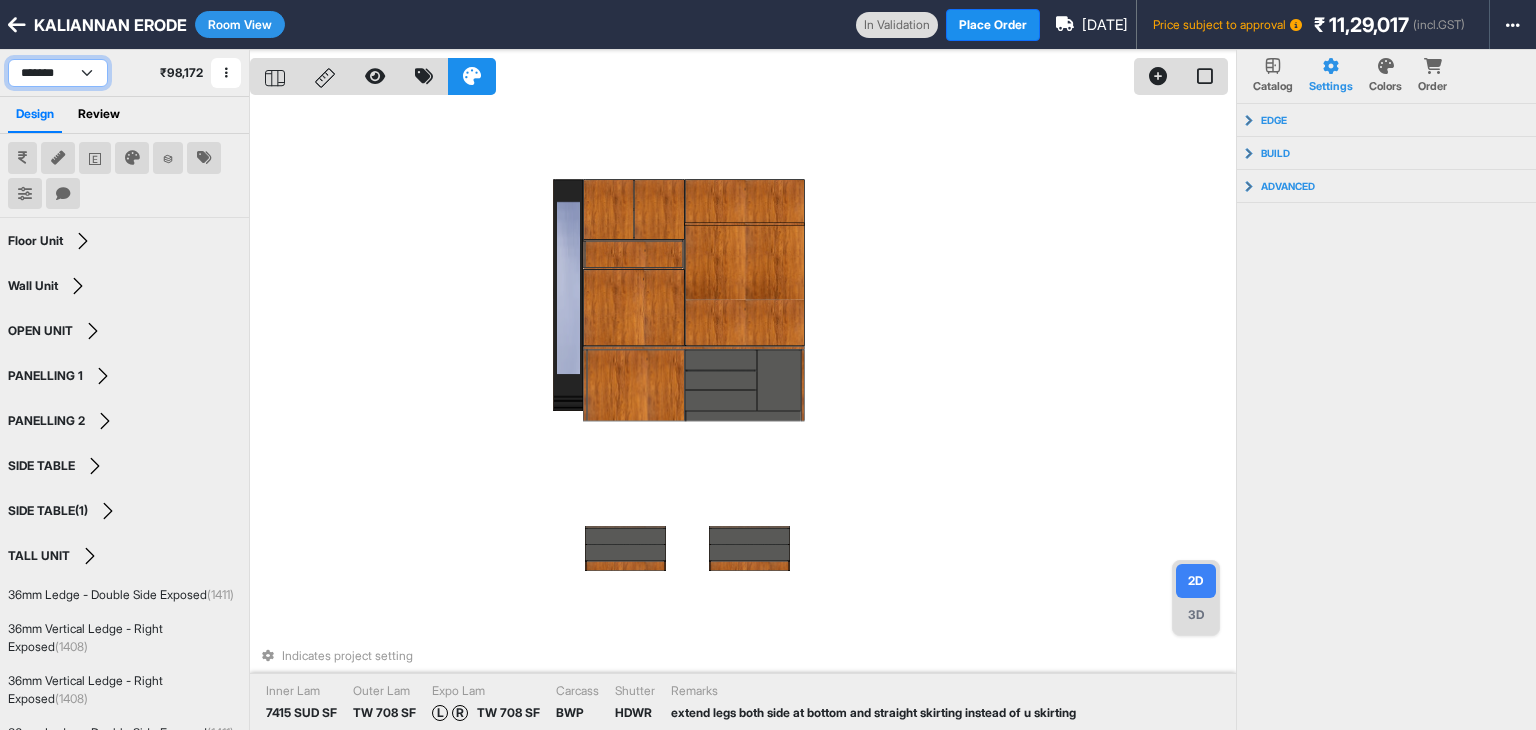 click on "**********" at bounding box center (58, 73) 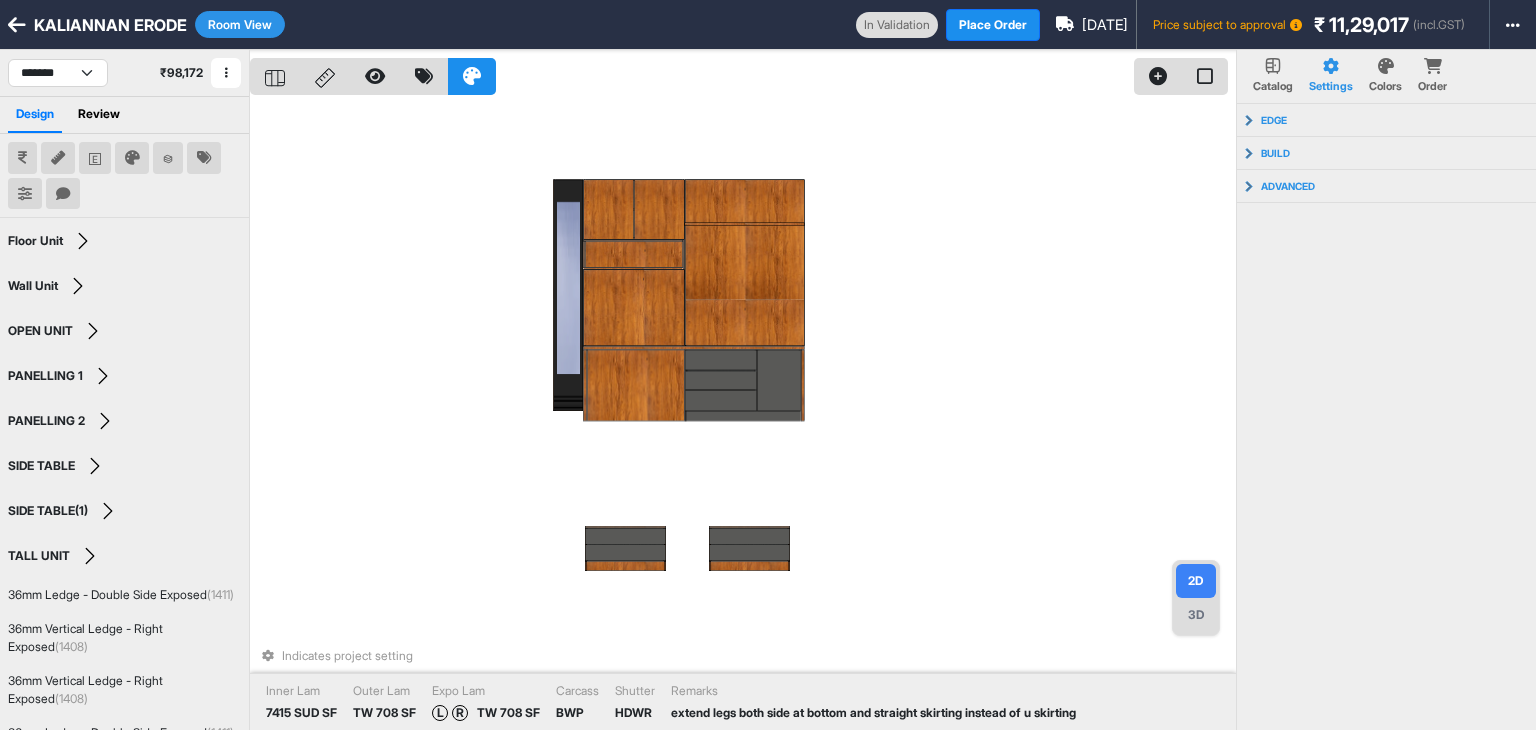 click on "Room View" at bounding box center (240, 24) 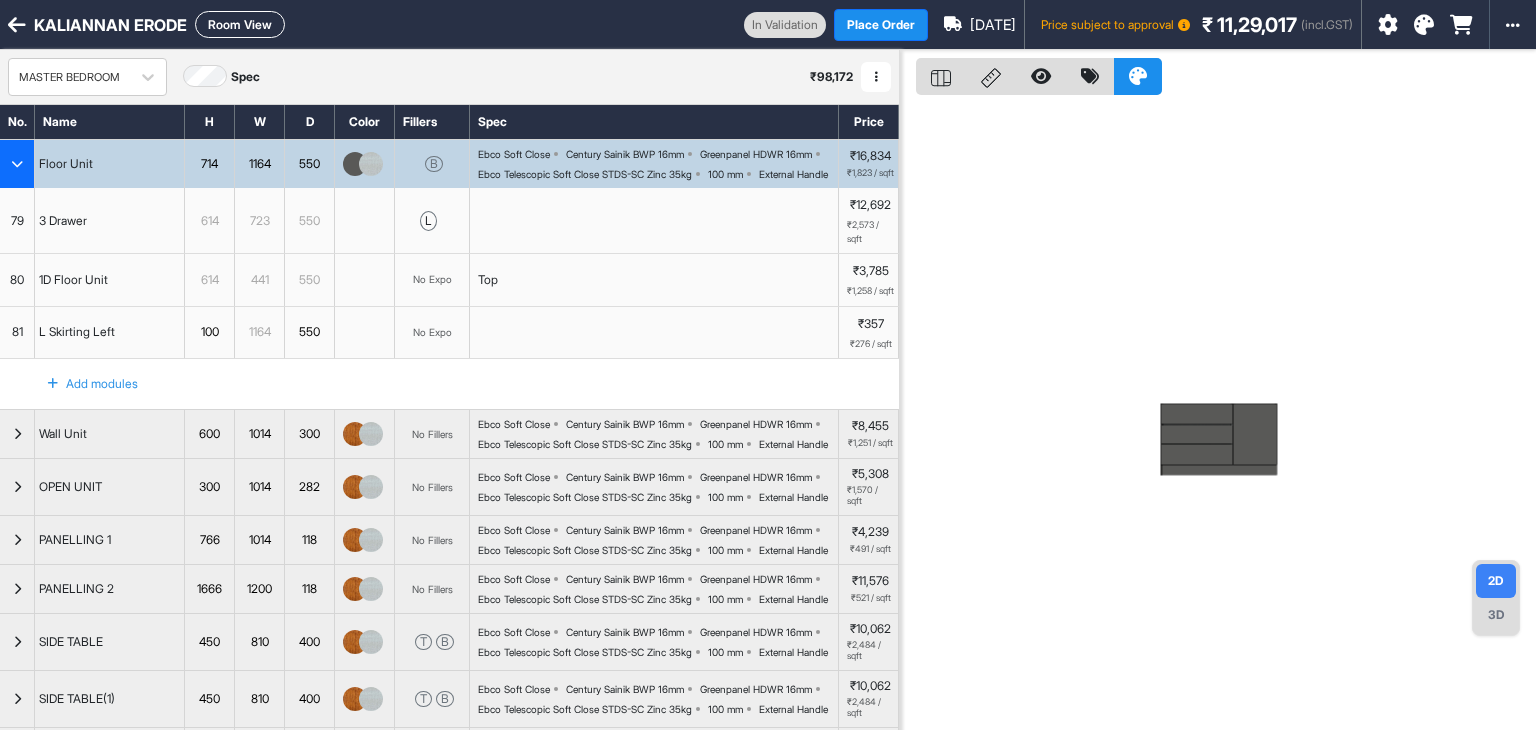 click at bounding box center (17, 164) 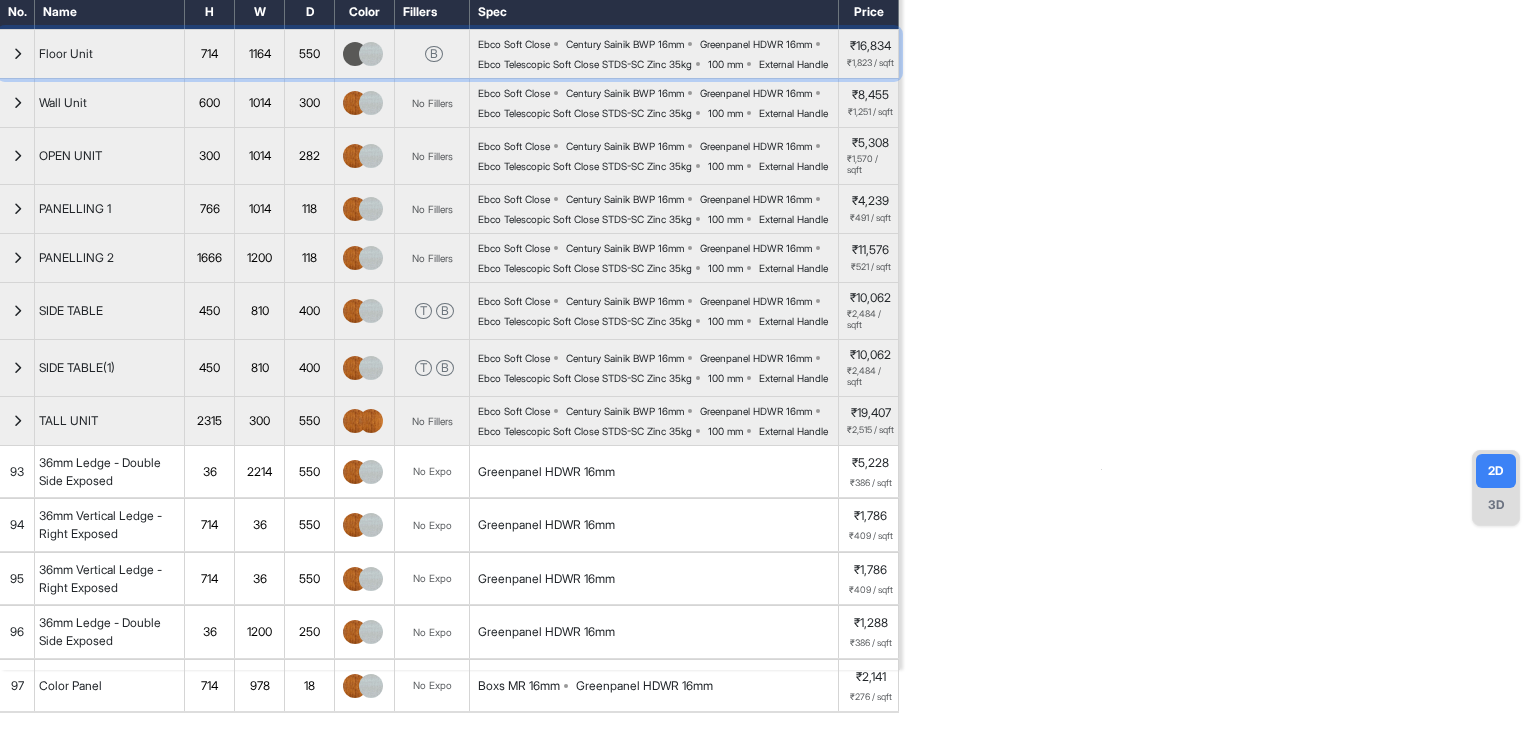 scroll, scrollTop: 111, scrollLeft: 0, axis: vertical 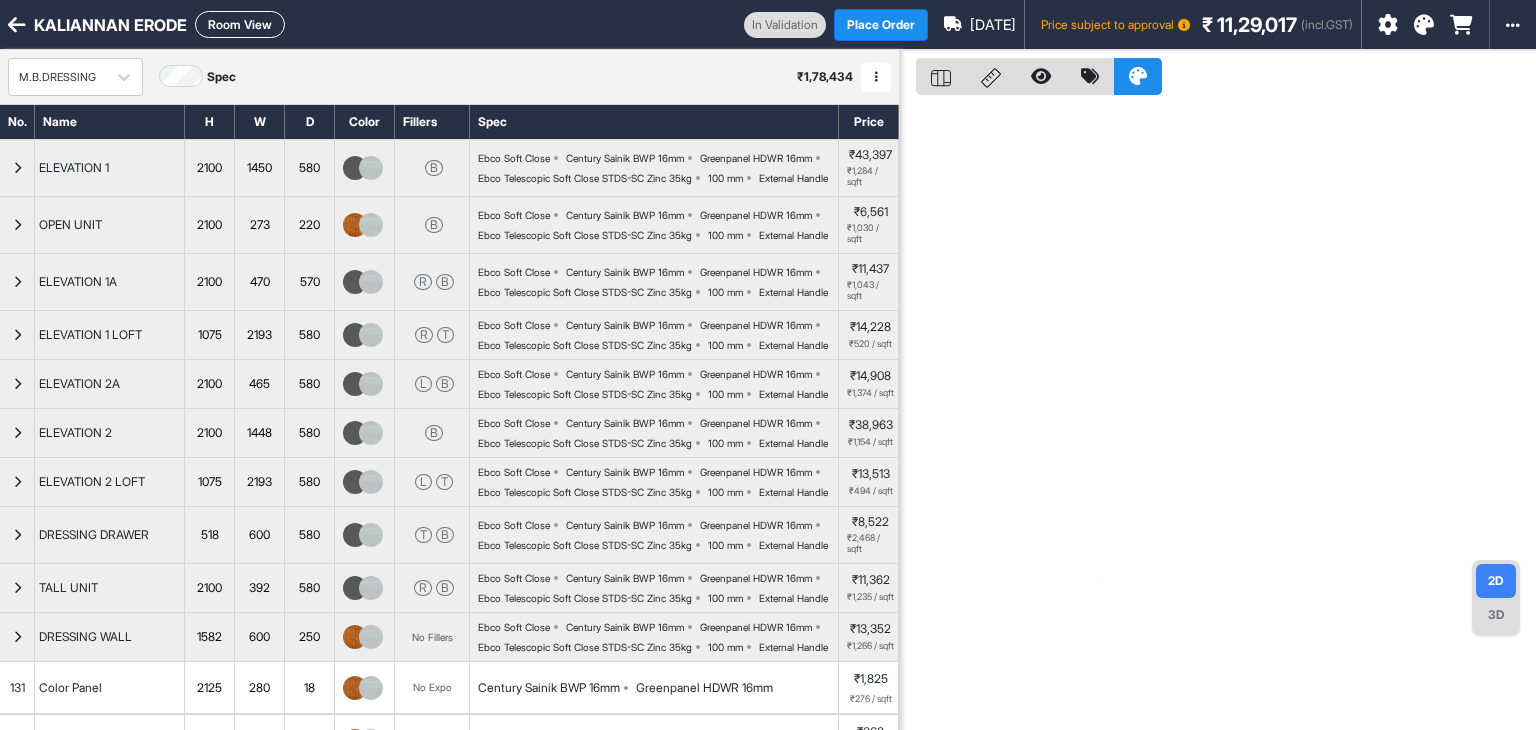 drag, startPoint x: 232, startPoint y: 24, endPoint x: 227, endPoint y: 41, distance: 17.720045 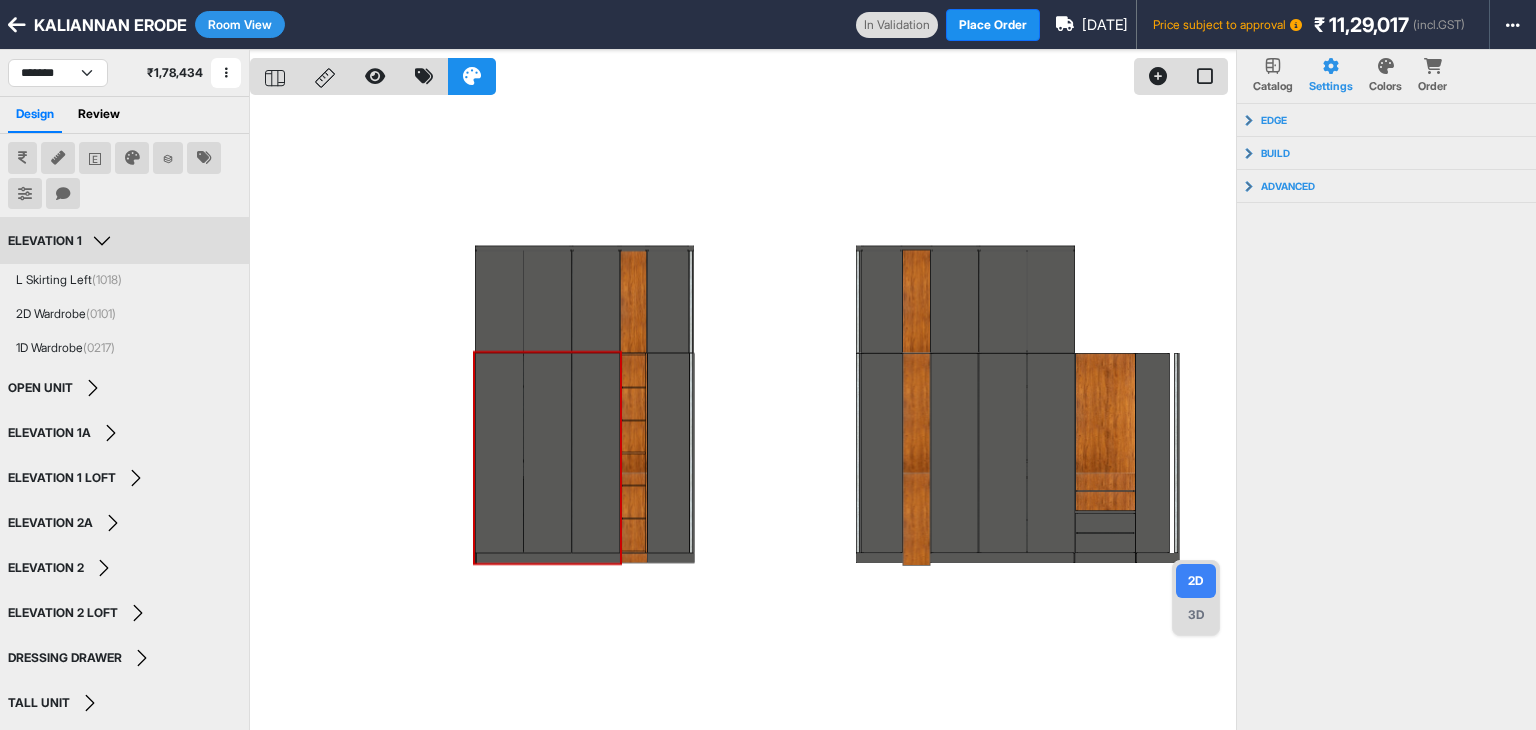 click on "ELEVATION 1" at bounding box center (62, 241) 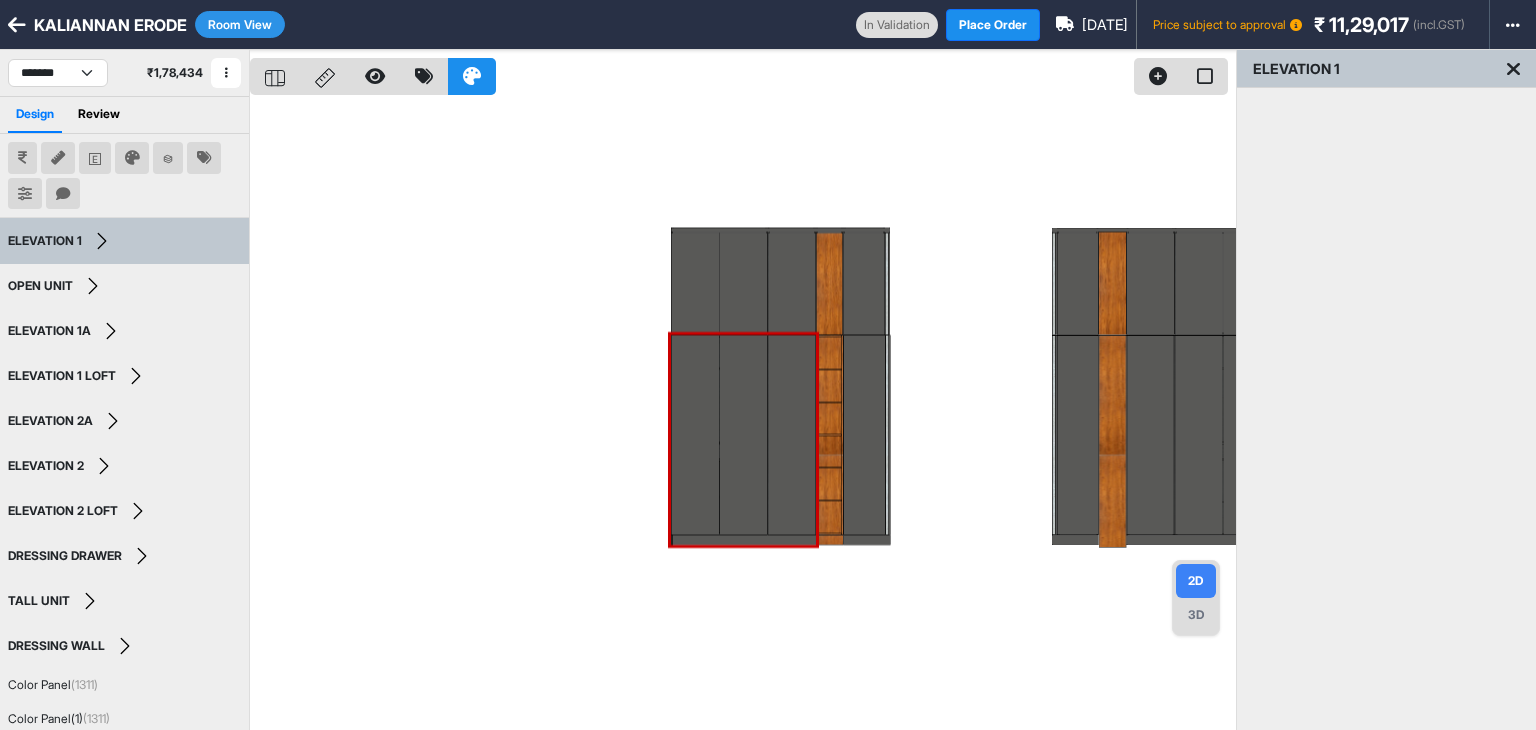 click 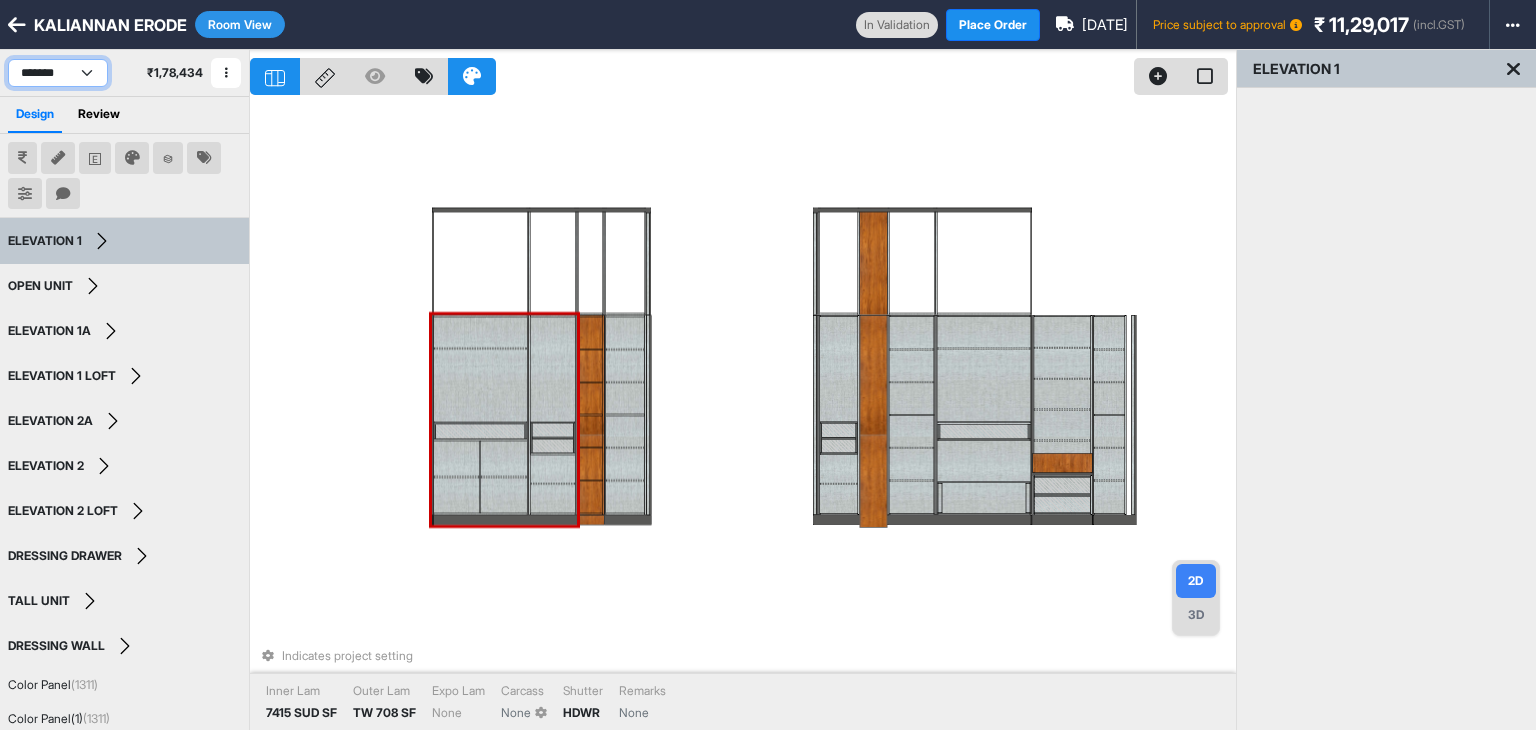 click on "**********" at bounding box center [58, 73] 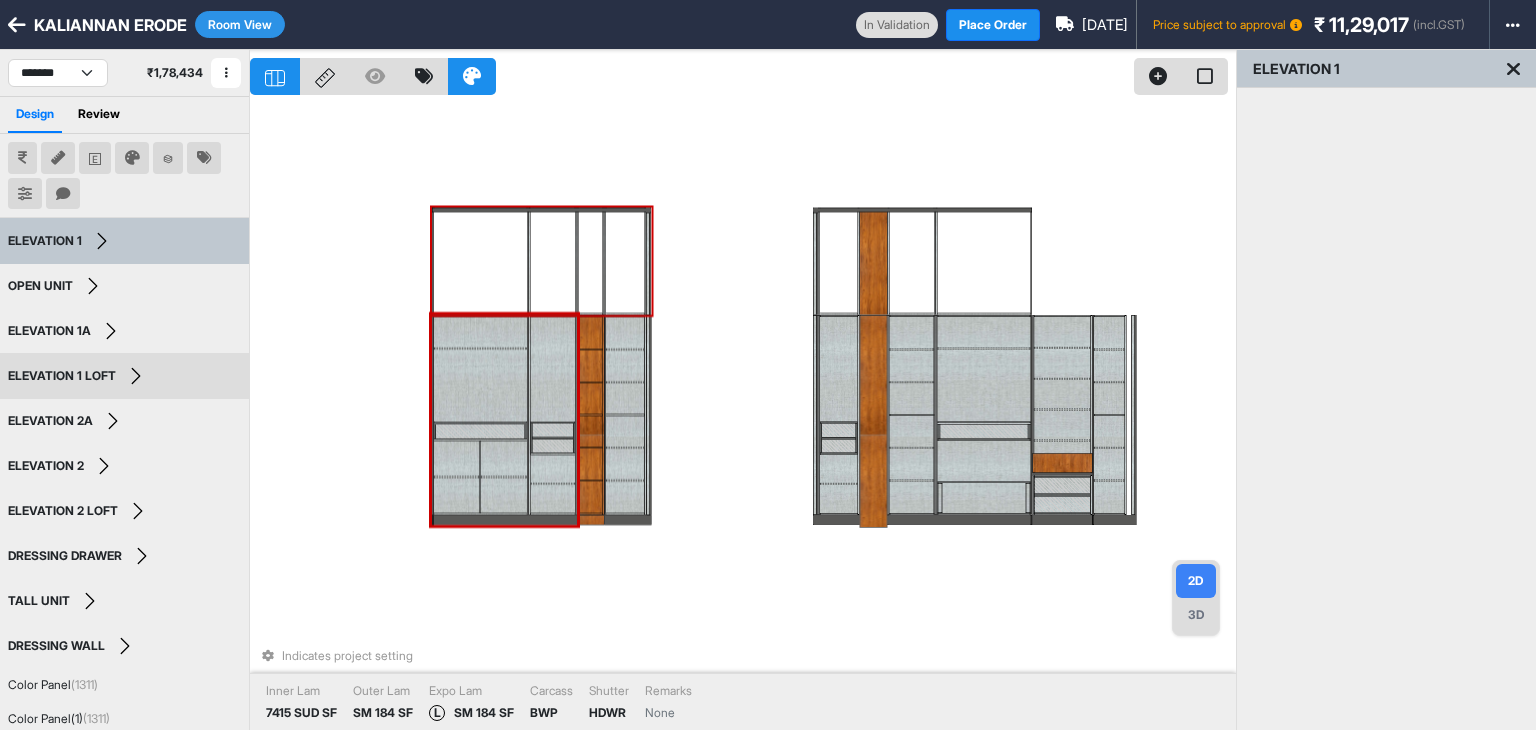 click on "Room View" at bounding box center [240, 24] 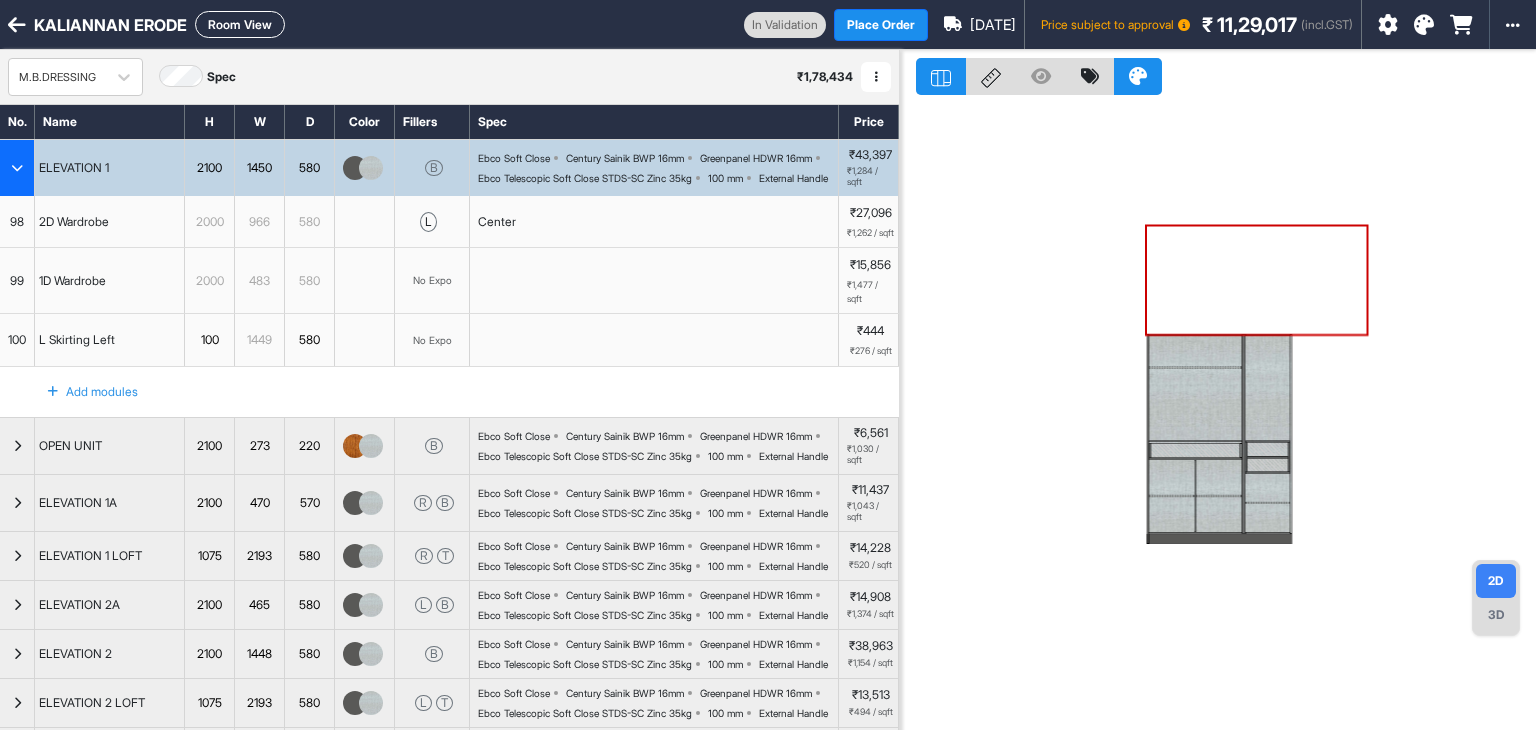 click at bounding box center (17, 168) 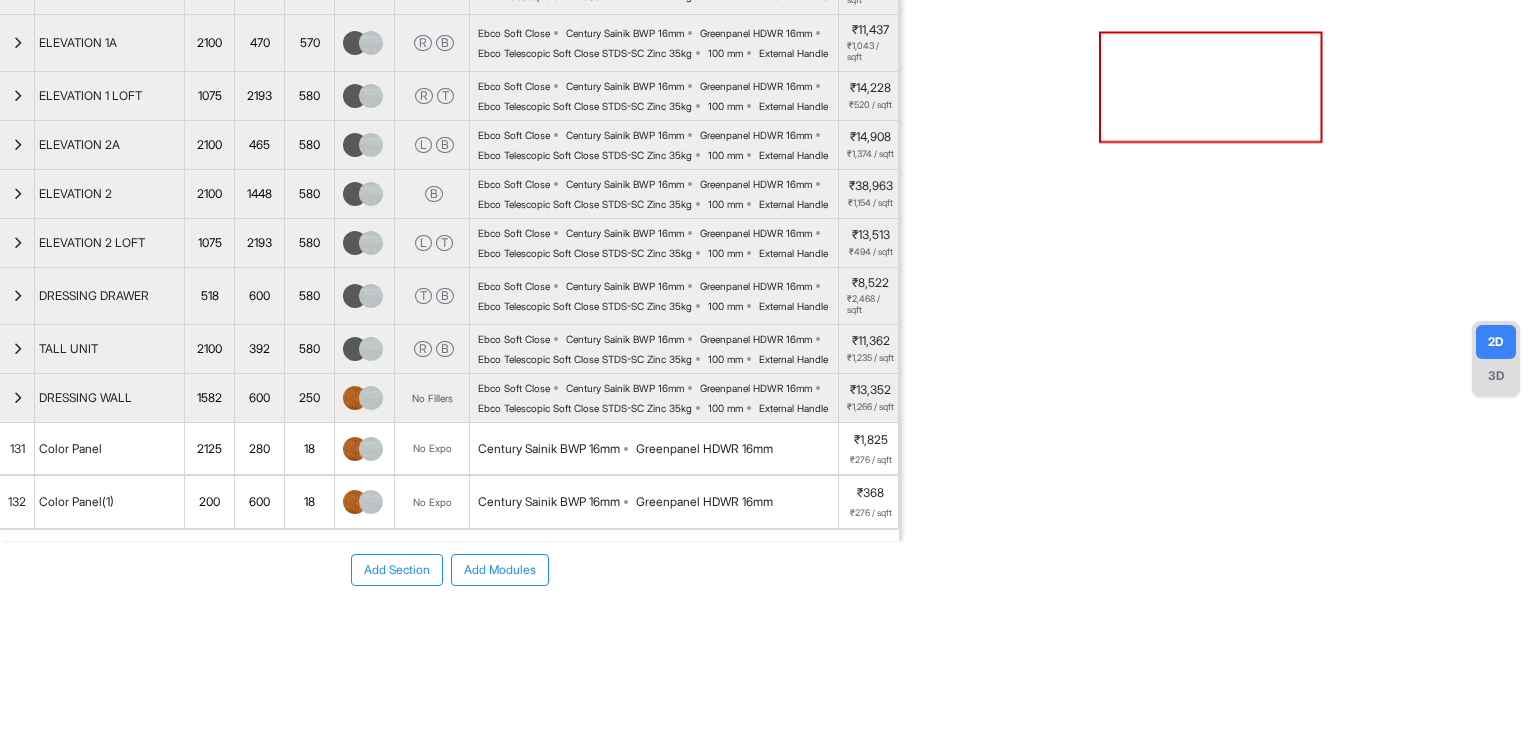 scroll, scrollTop: 352, scrollLeft: 0, axis: vertical 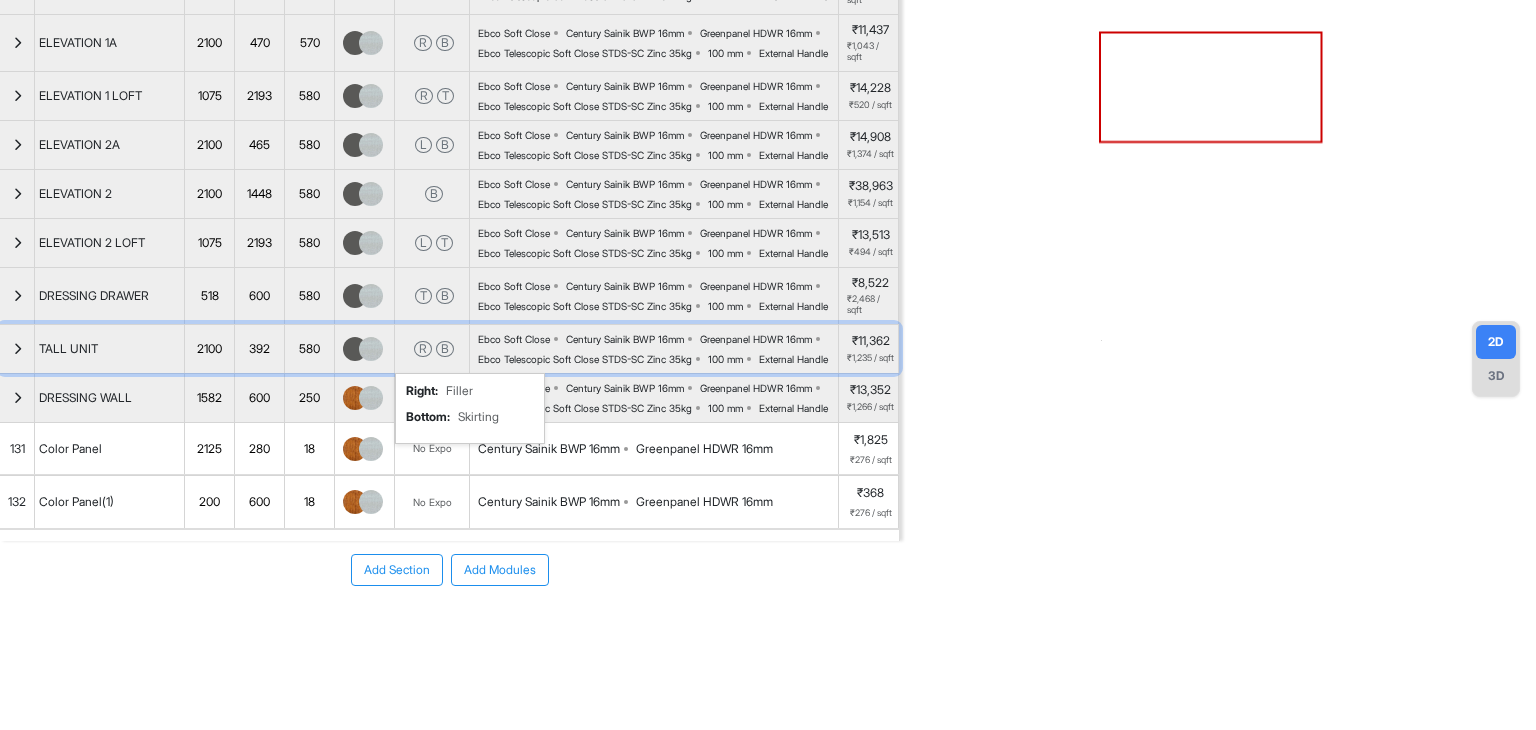 click on "R B" at bounding box center (432, 349) 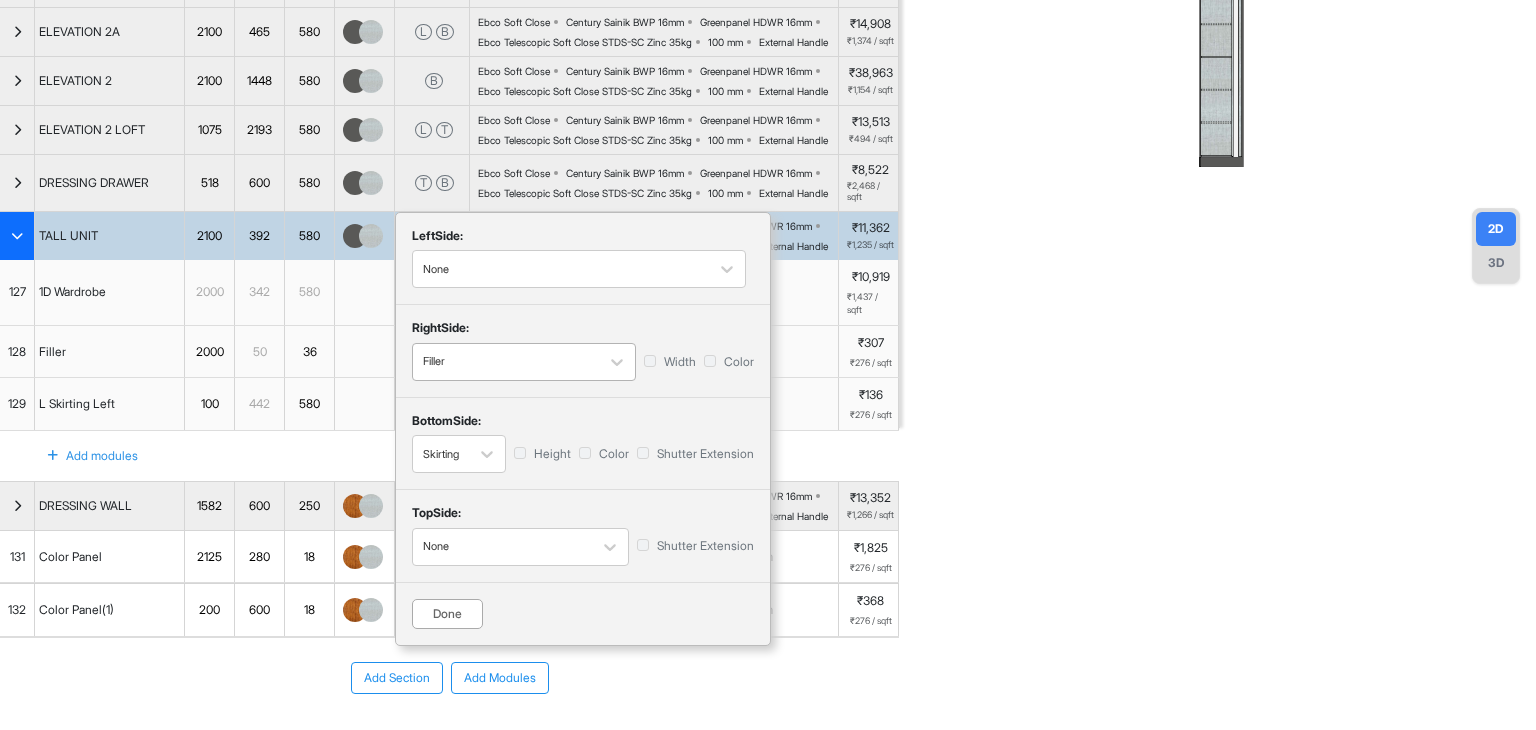 click at bounding box center [506, 362] 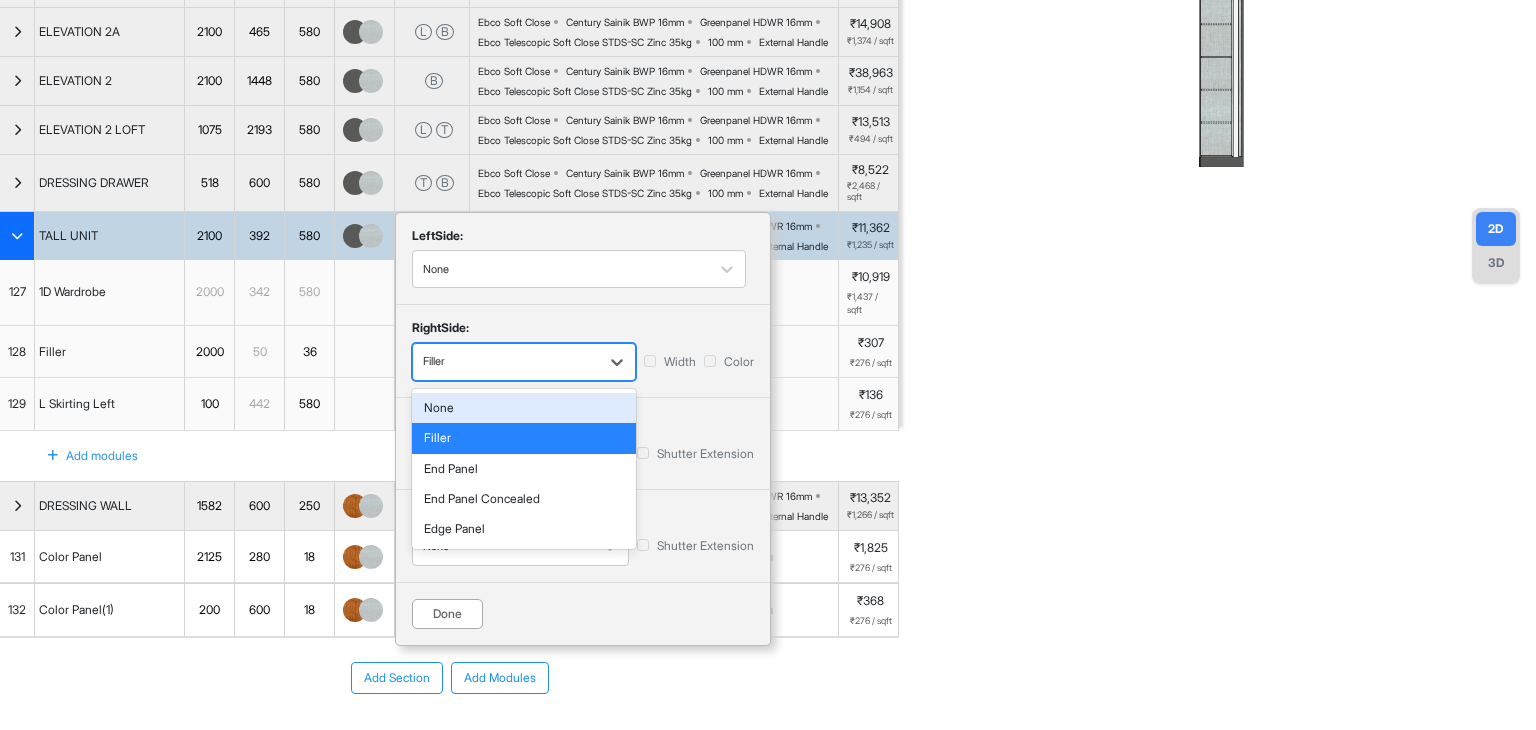 click on "None" at bounding box center [524, 408] 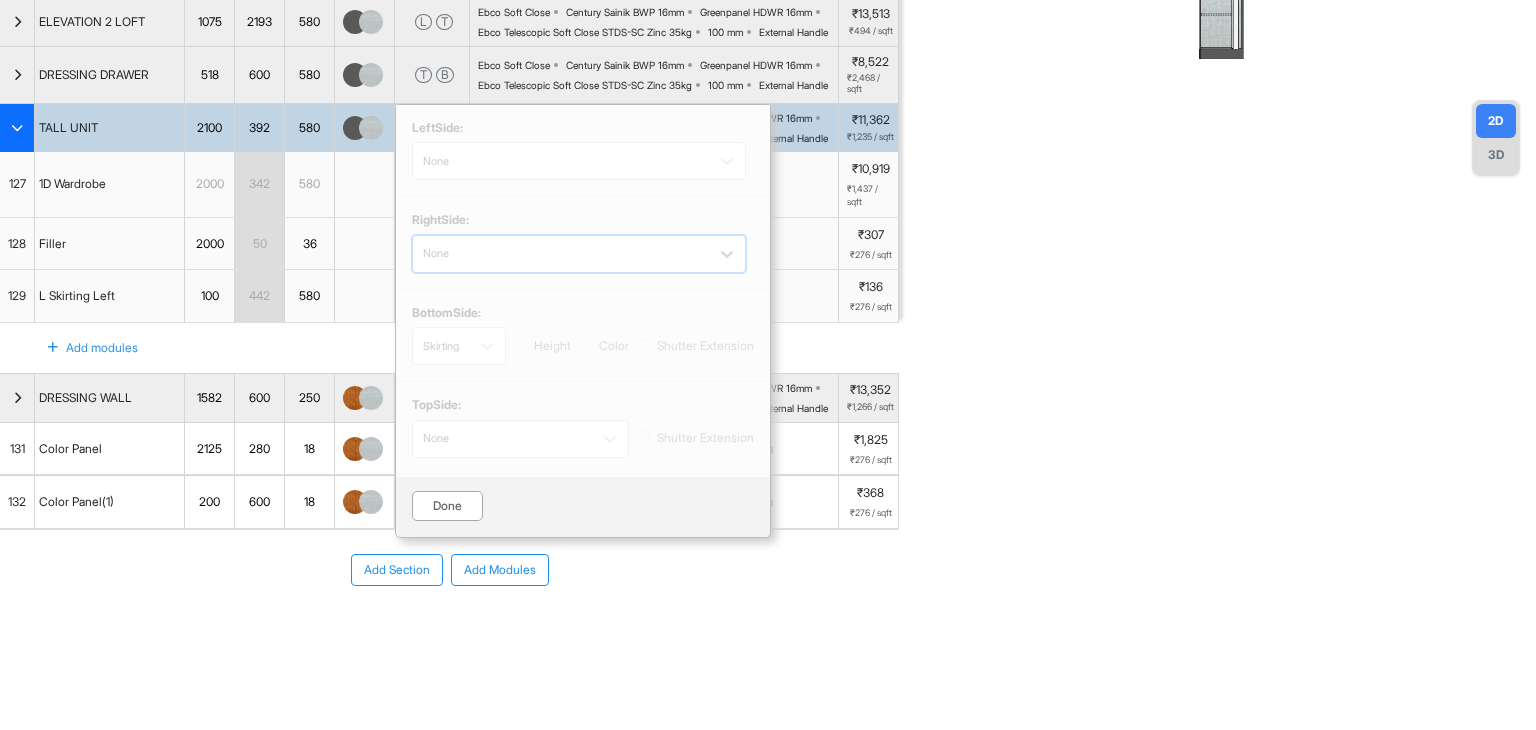 scroll, scrollTop: 572, scrollLeft: 0, axis: vertical 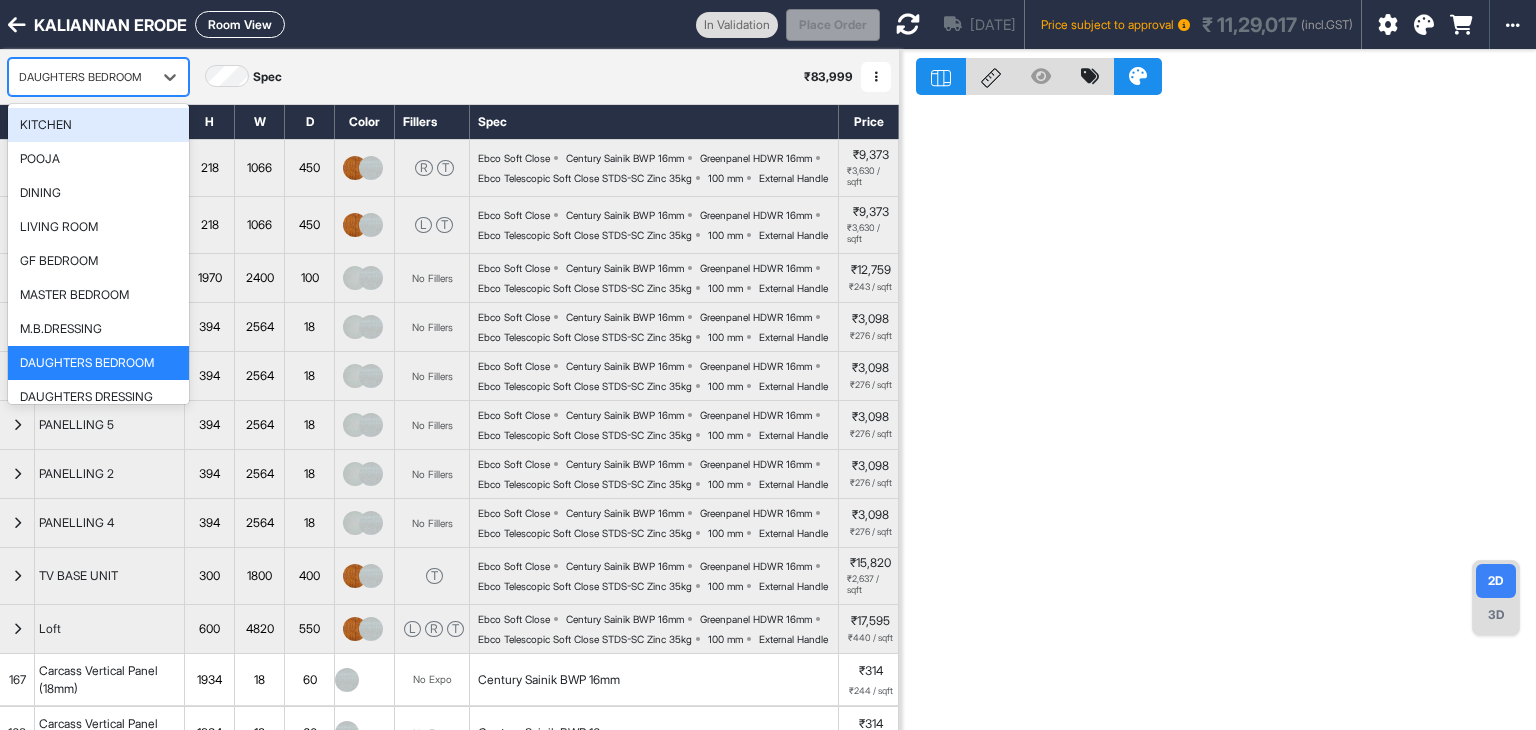 click on "DAUGHTERS BEDROOM" at bounding box center [80, 77] 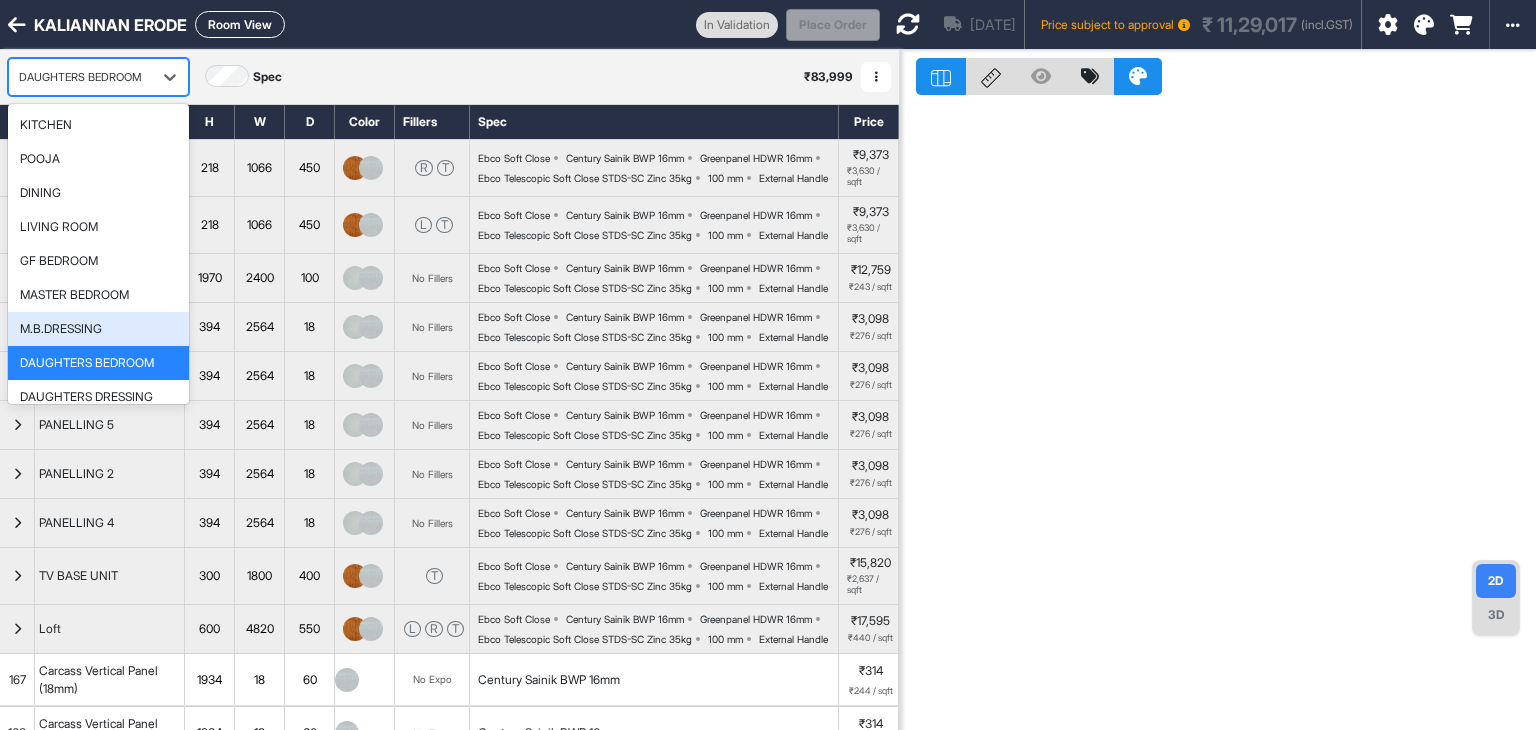click on "M.B.DRESSING" at bounding box center [61, 329] 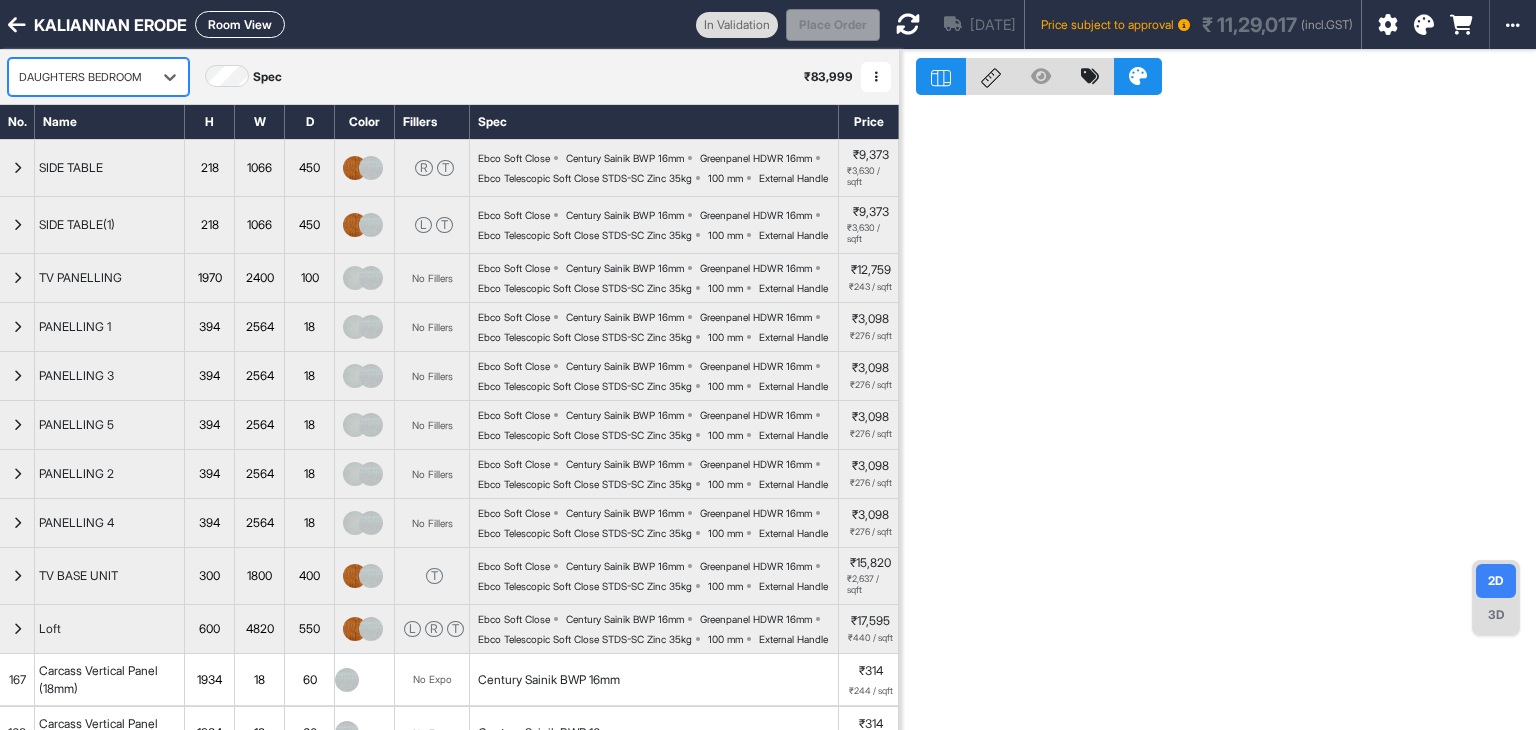 click at bounding box center [908, 24] 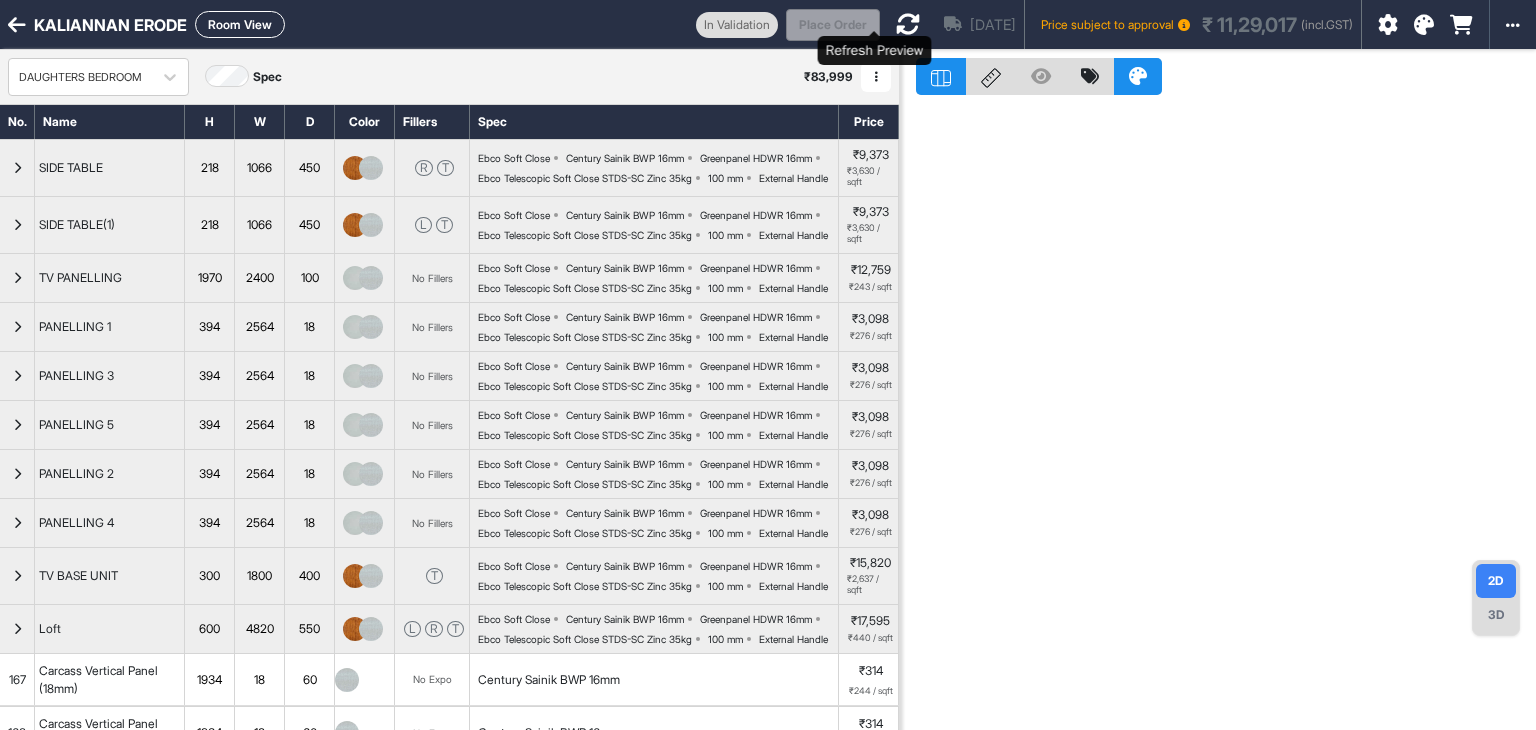click at bounding box center (908, 24) 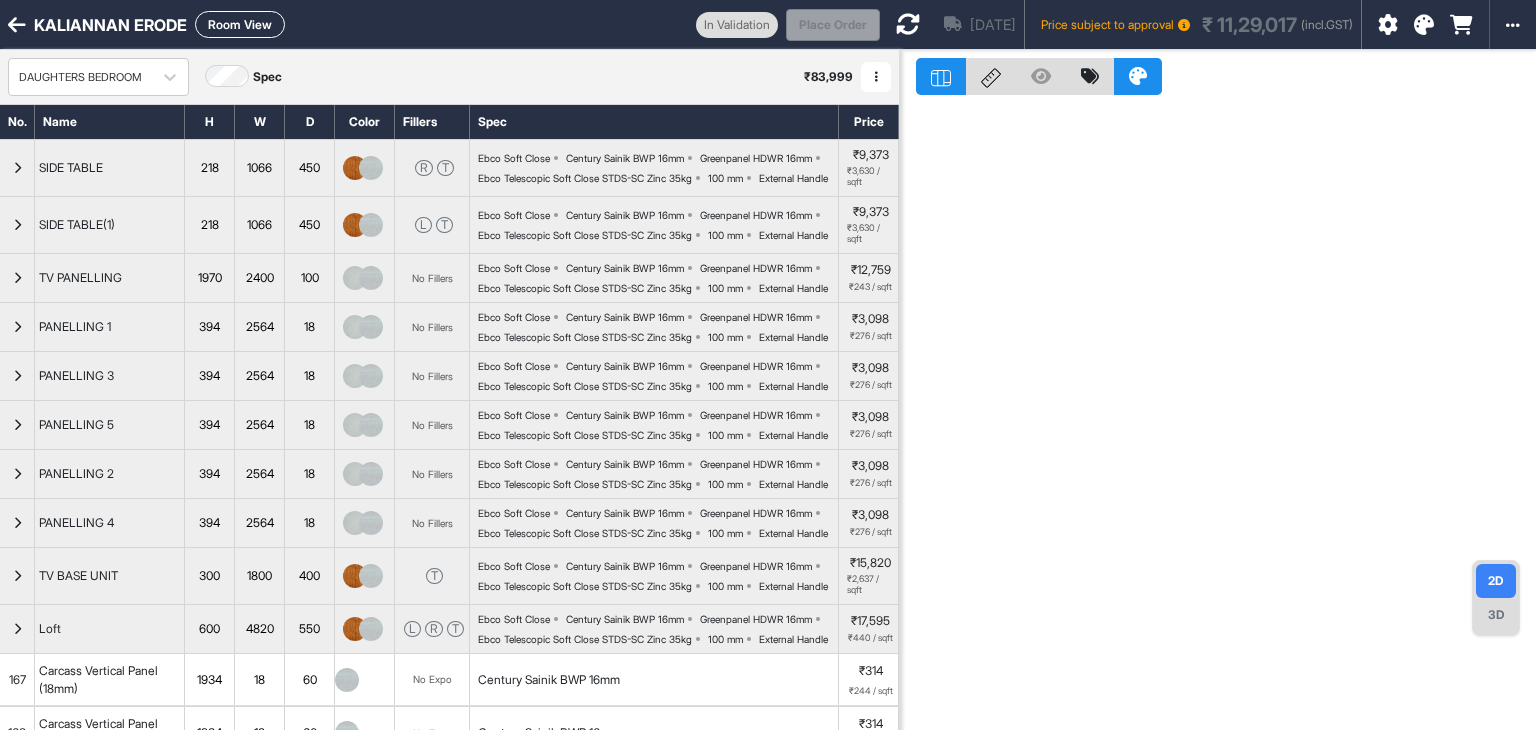 click on "Room View" at bounding box center [240, 24] 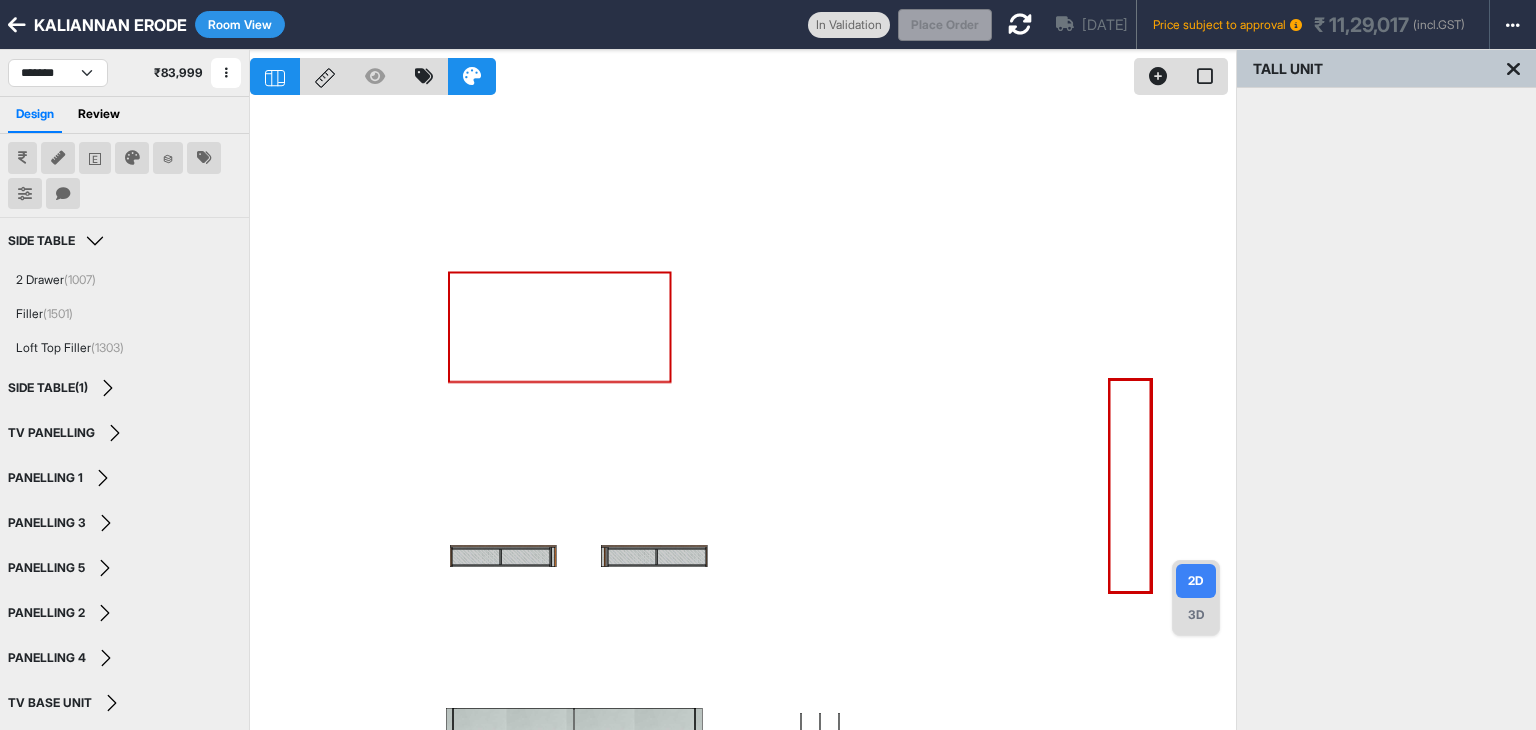 click at bounding box center [1020, 24] 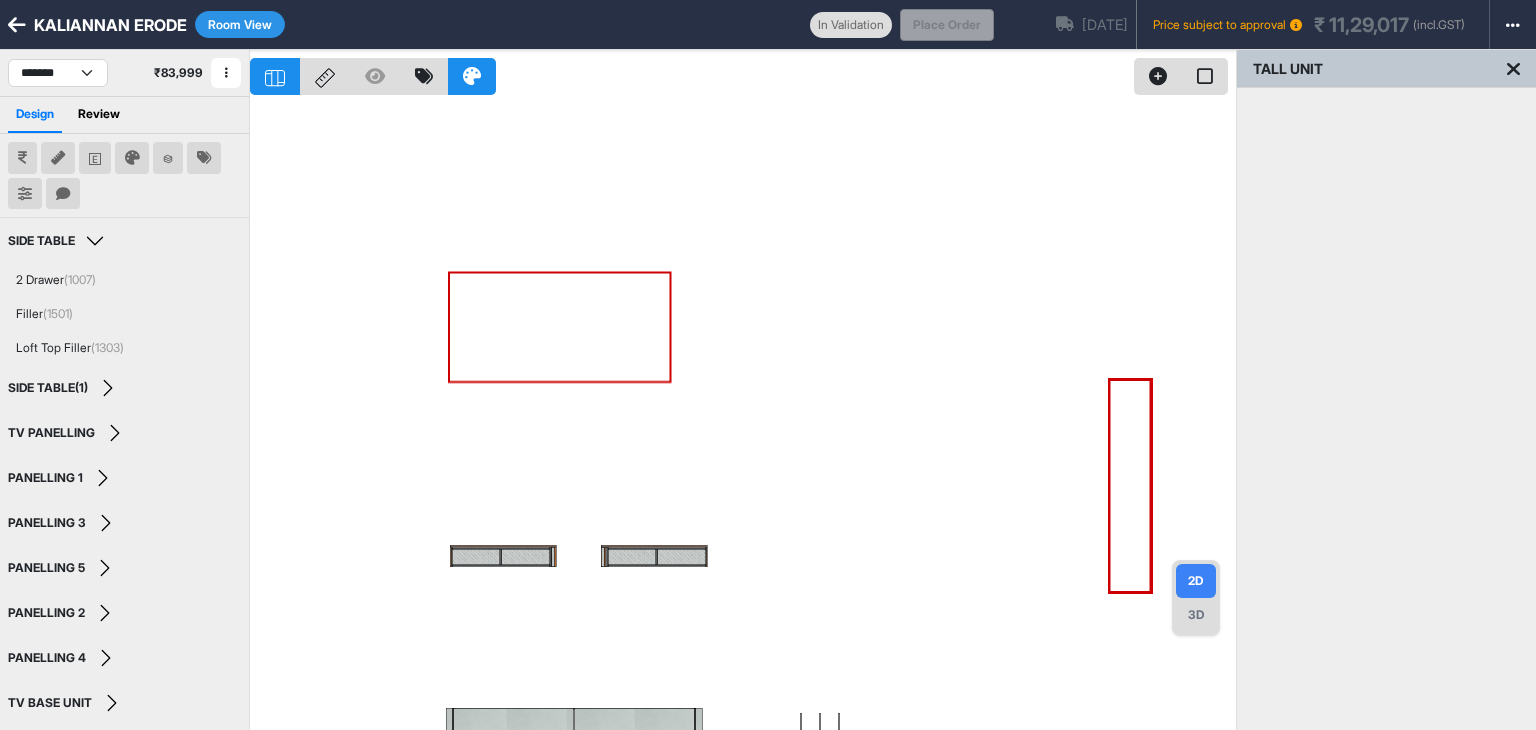 click at bounding box center [275, 76] 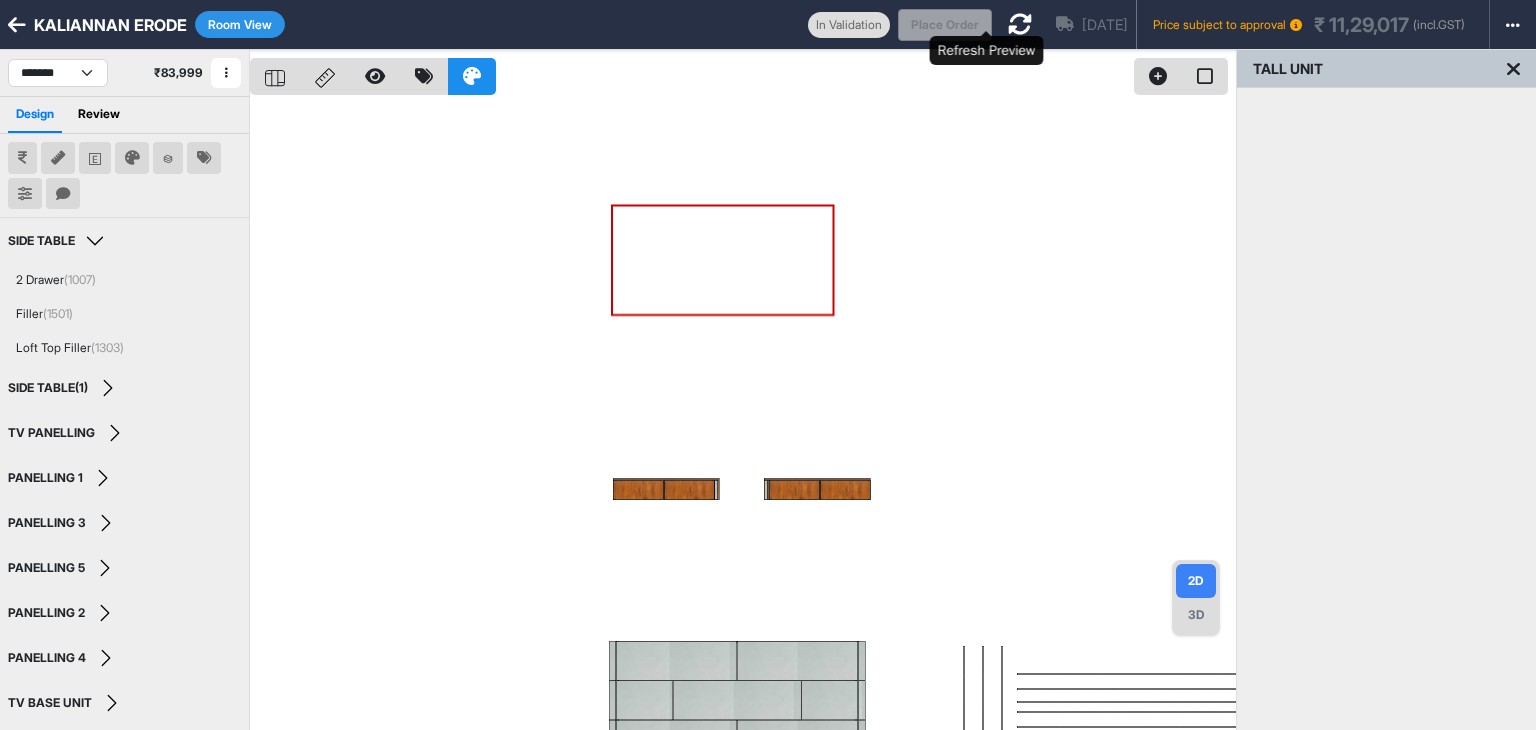 click at bounding box center (1020, 24) 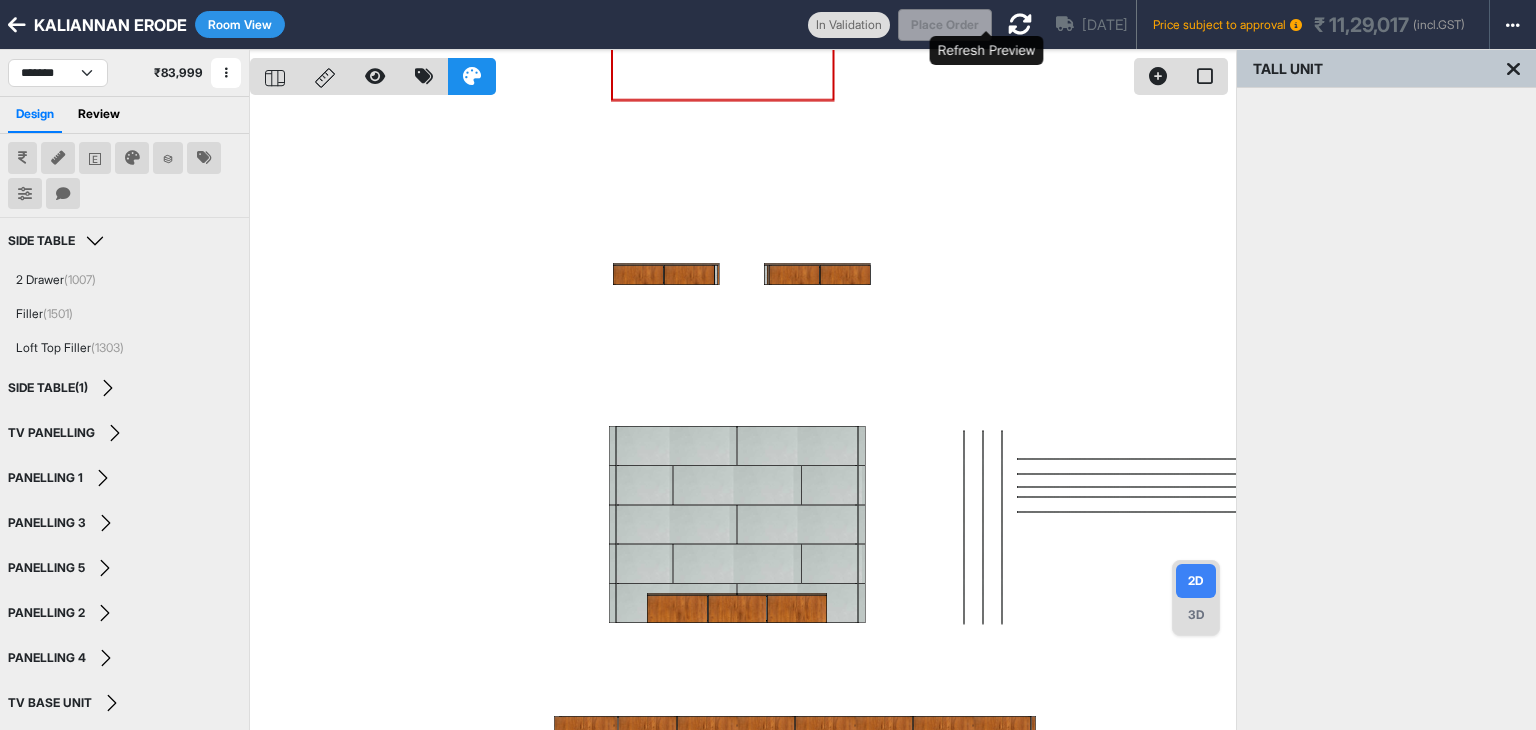 click at bounding box center [1020, 24] 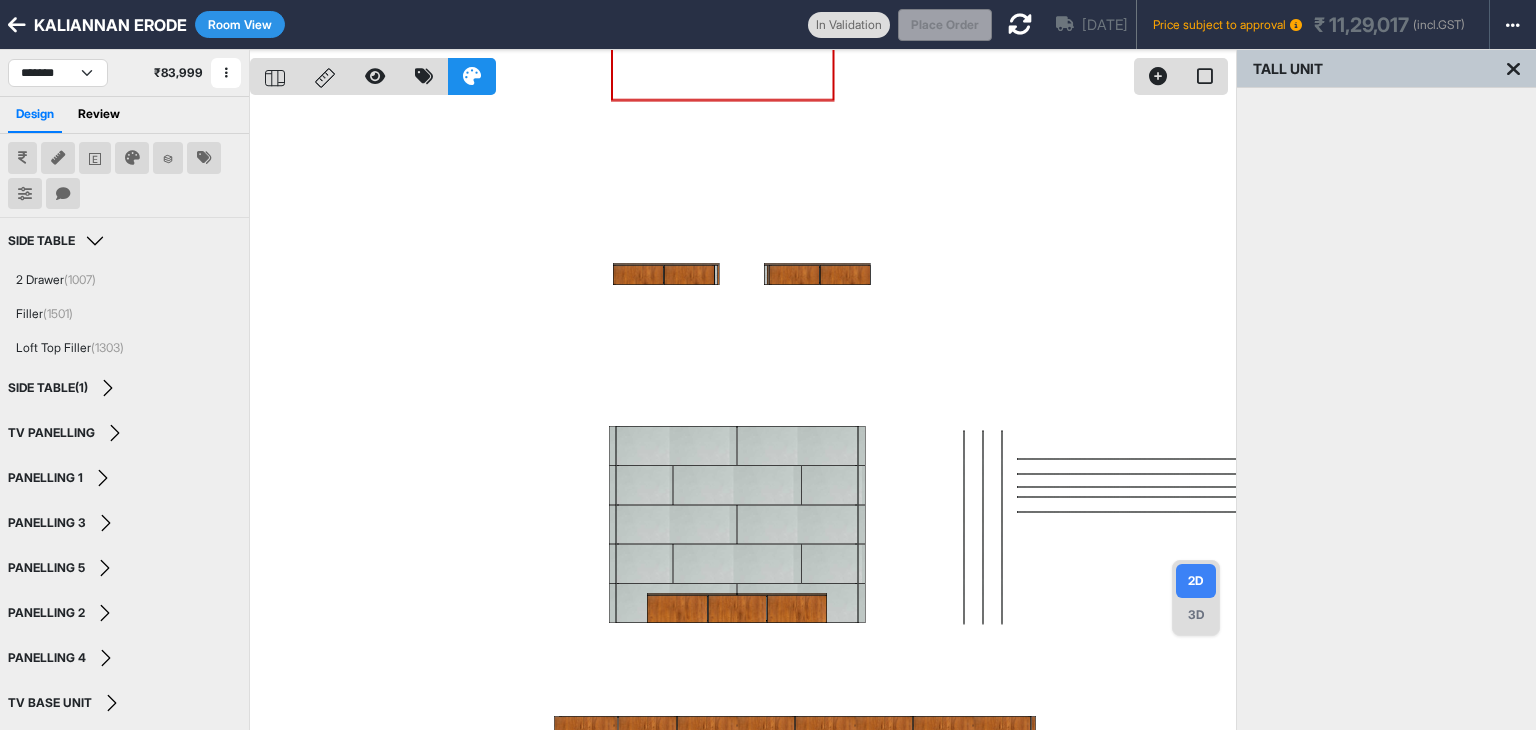click at bounding box center [1020, 24] 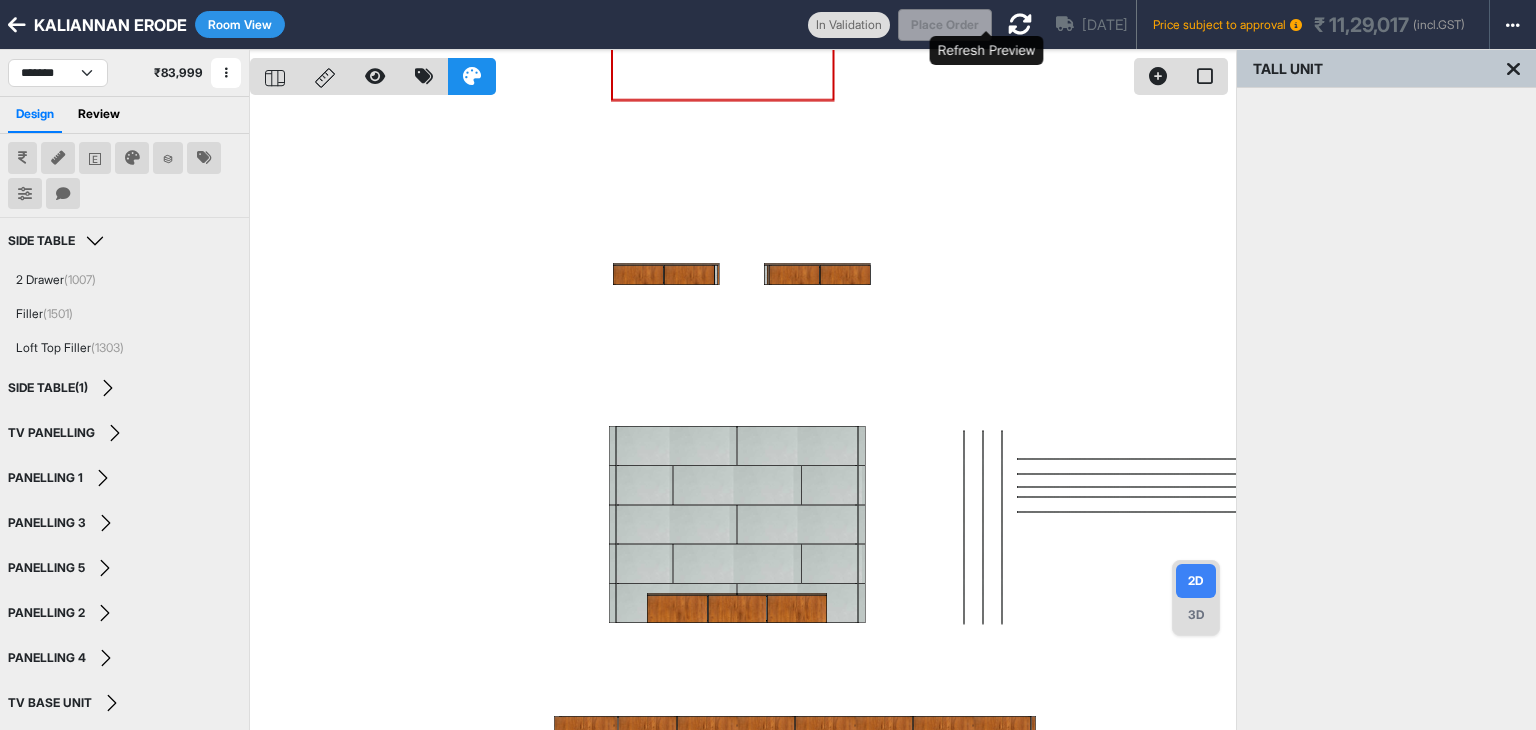 click at bounding box center [1020, 24] 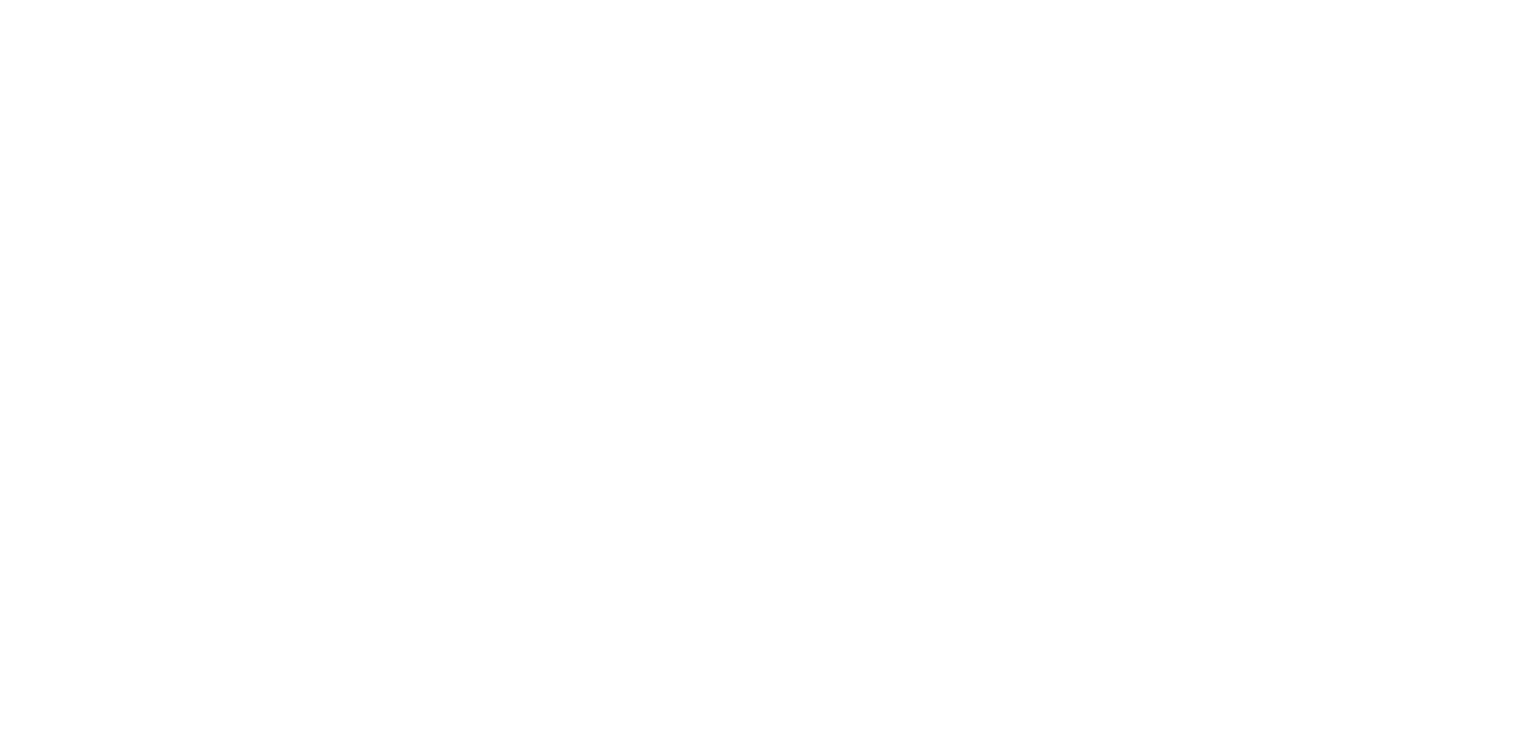 scroll, scrollTop: 0, scrollLeft: 0, axis: both 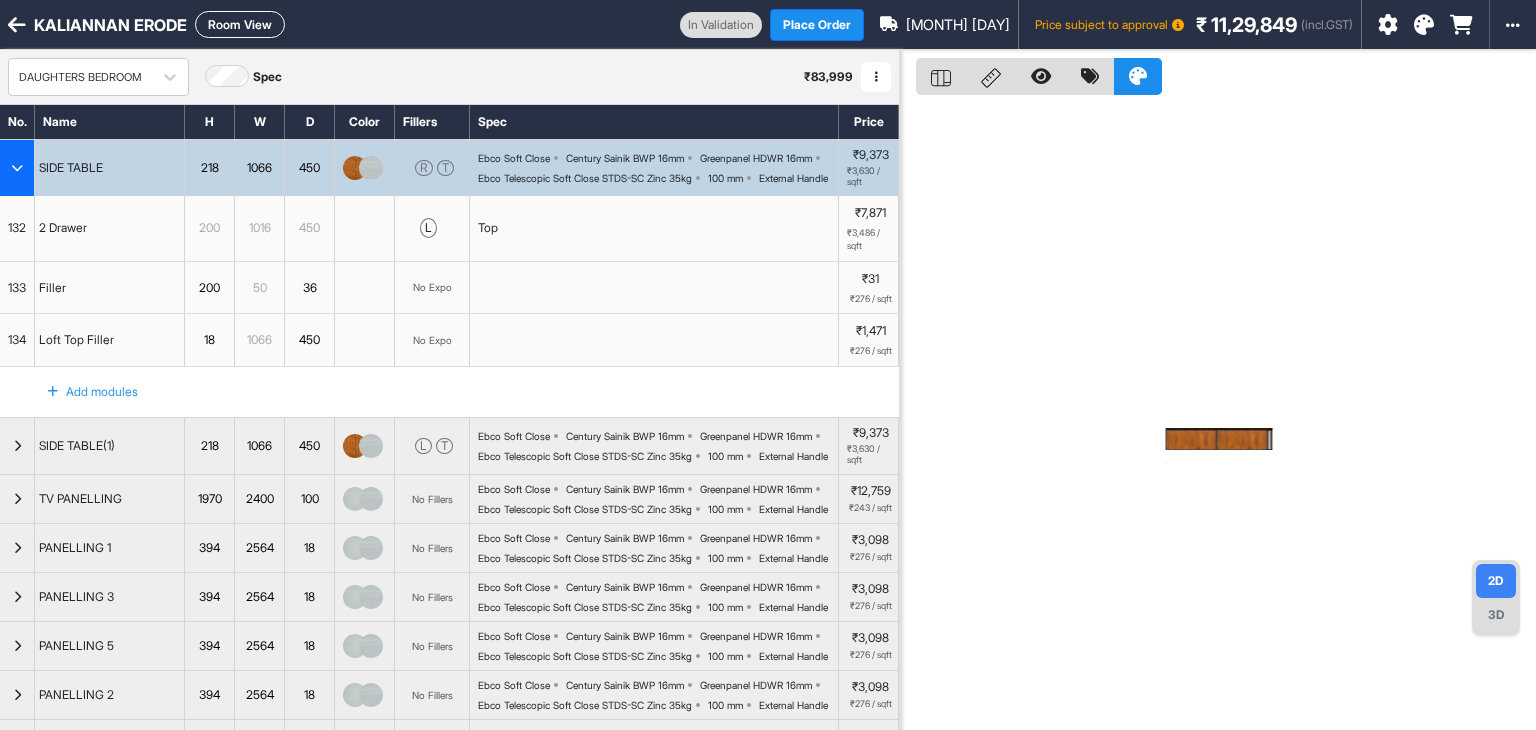 click at bounding box center (17, 168) 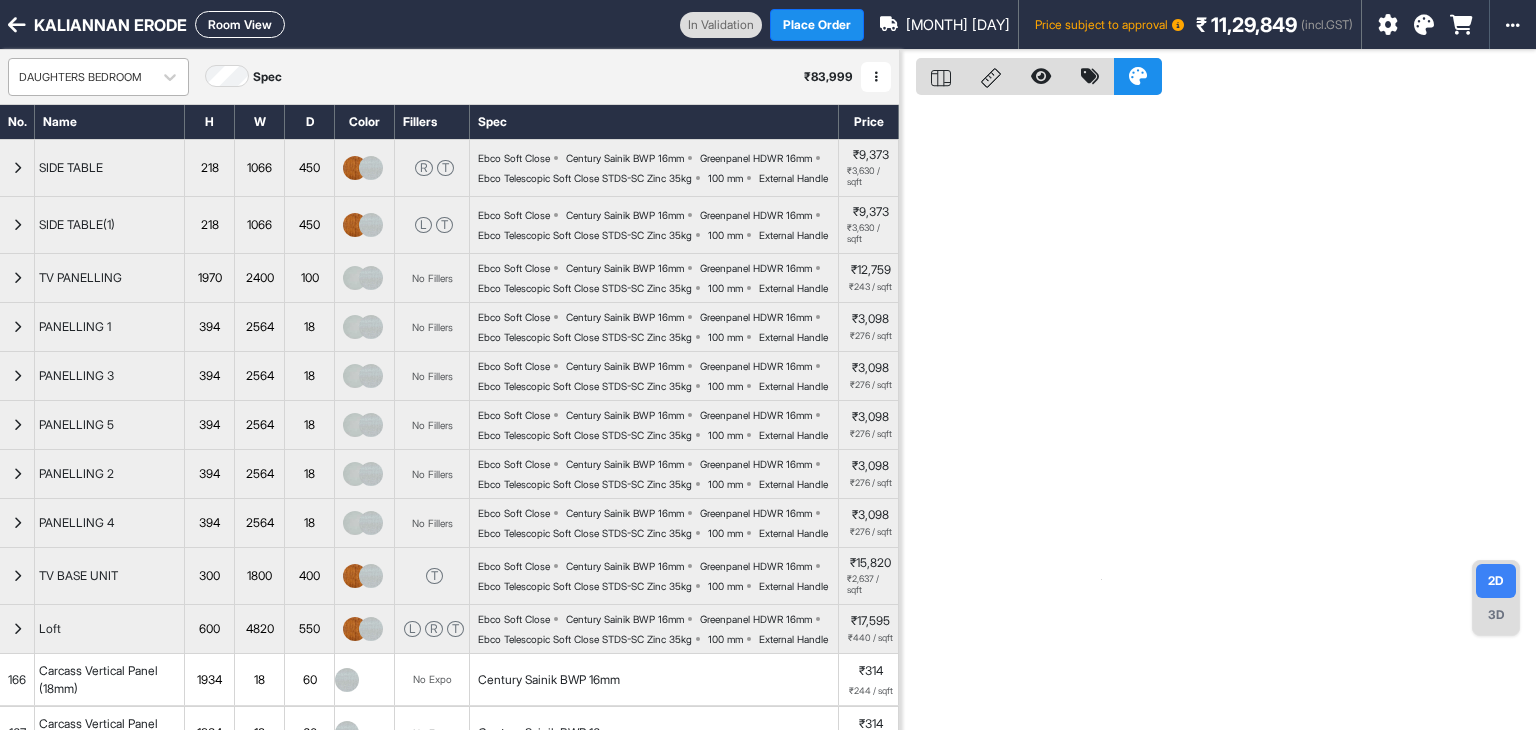 click on "DAUGHTERS BEDROOM" at bounding box center [80, 77] 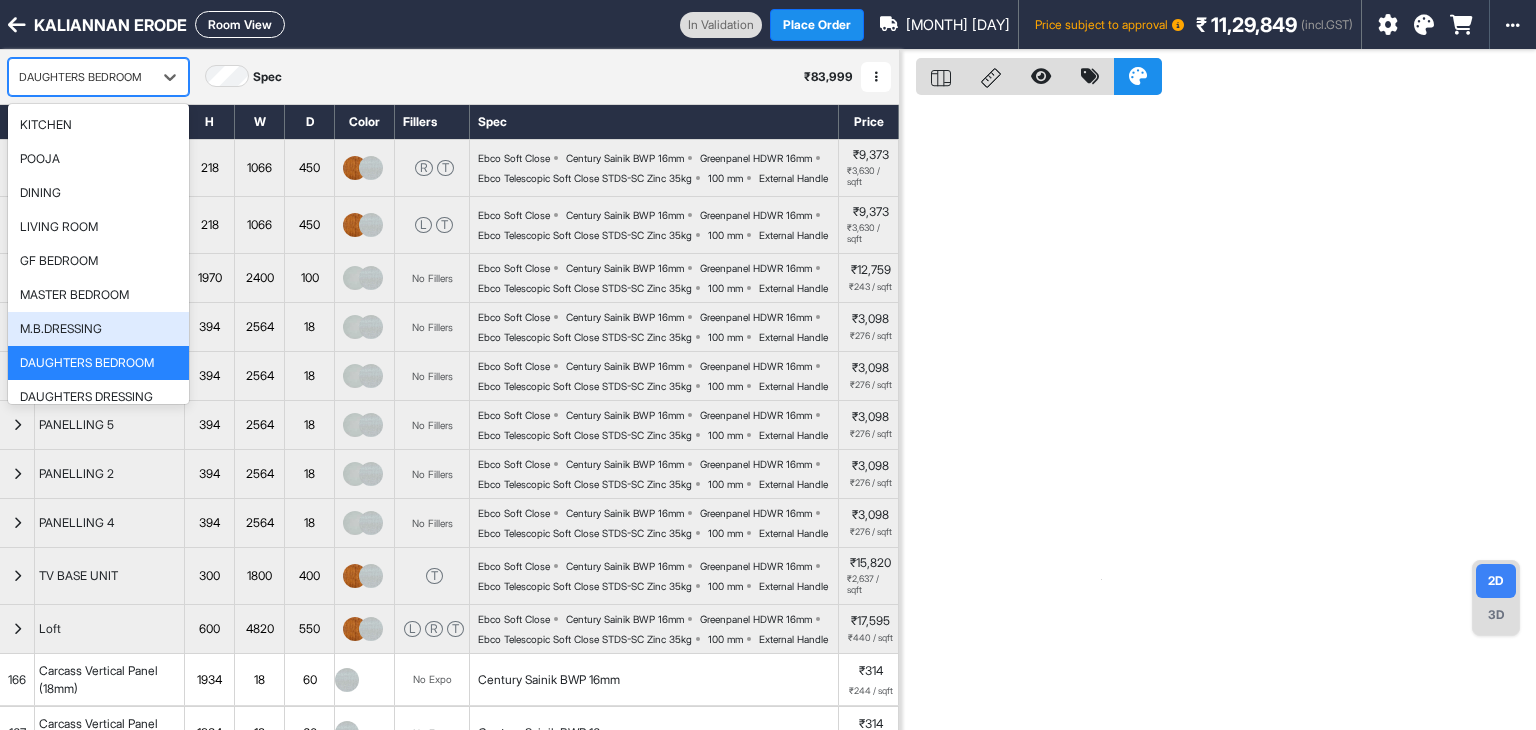 click on "M.B.DRESSING" at bounding box center [61, 329] 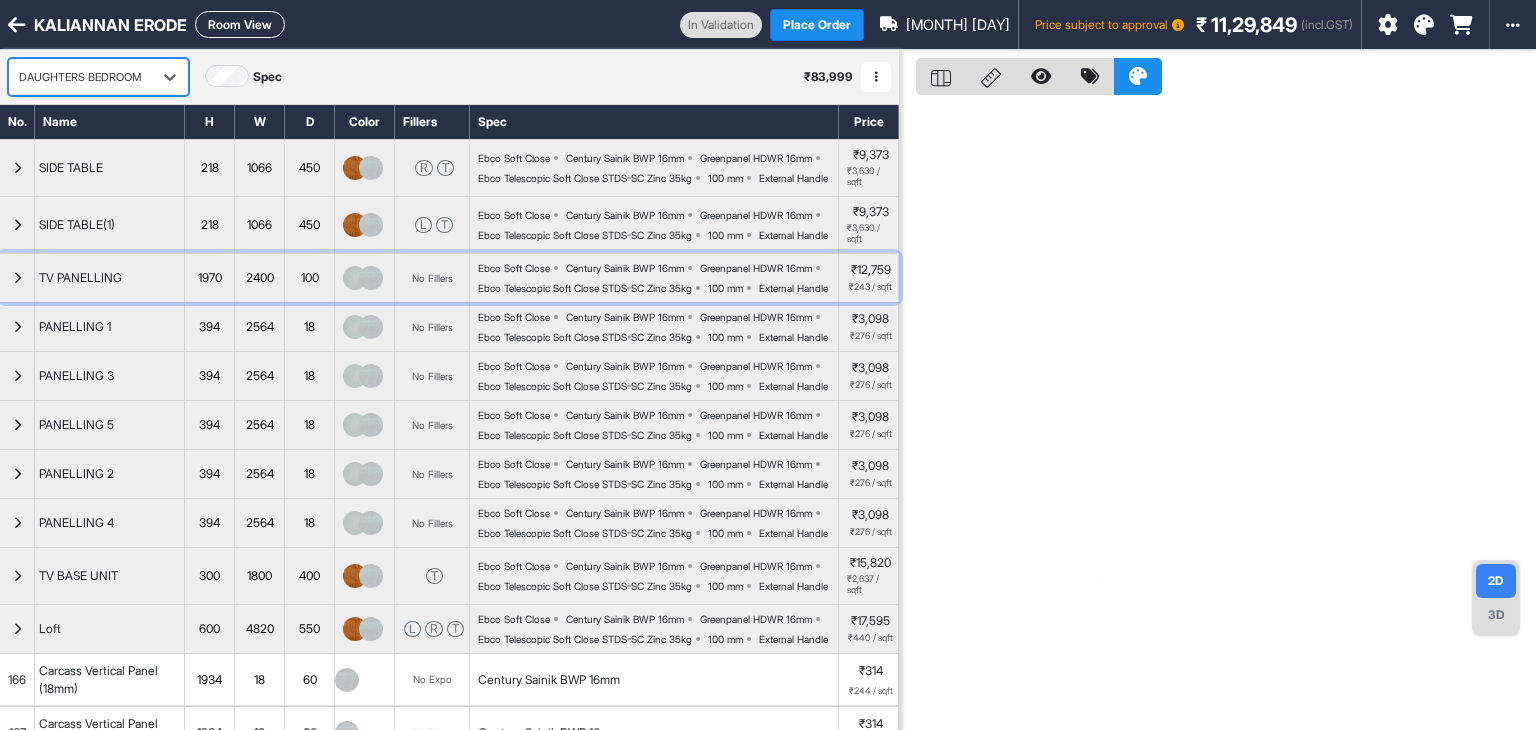 click on "TV PANELLING" at bounding box center [110, 278] 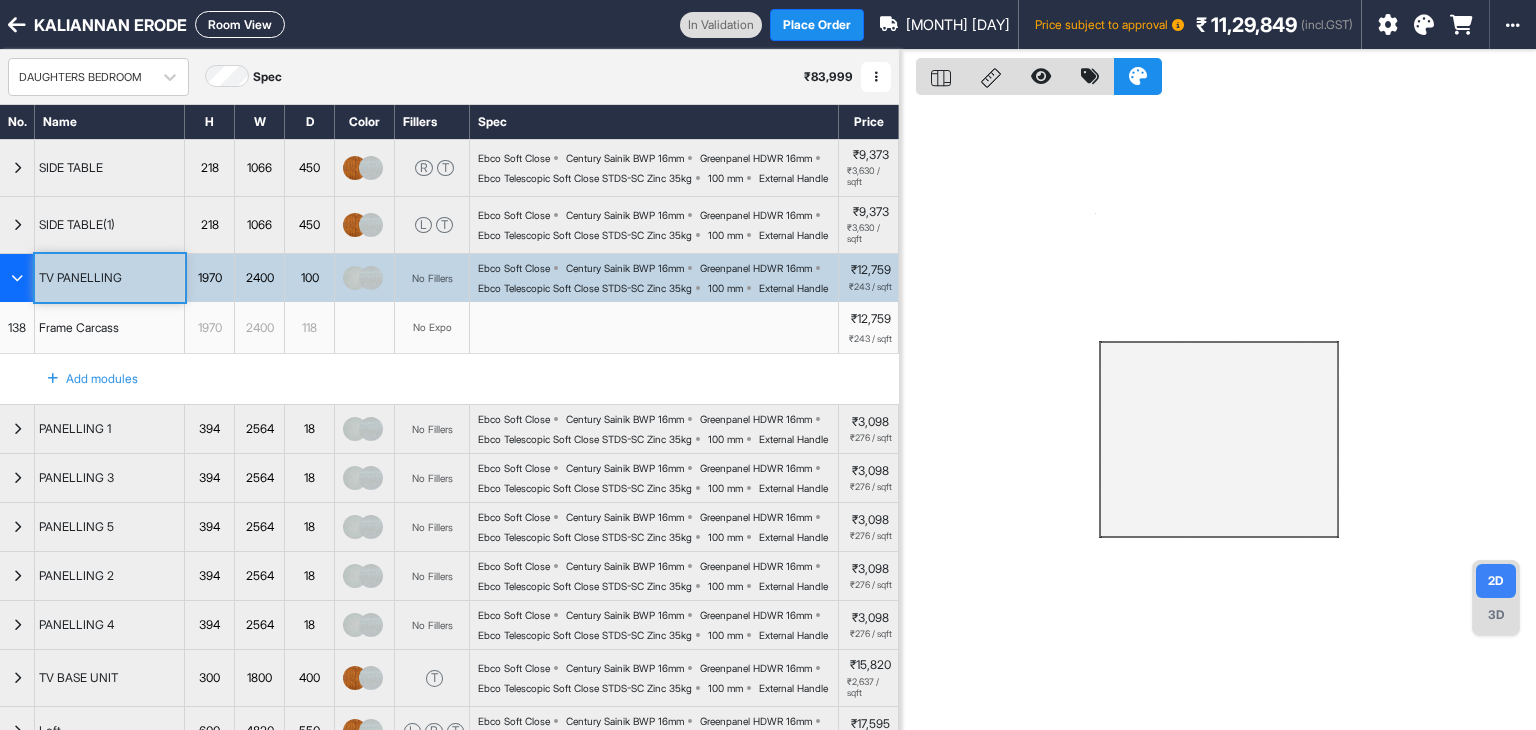 click at bounding box center (17, 278) 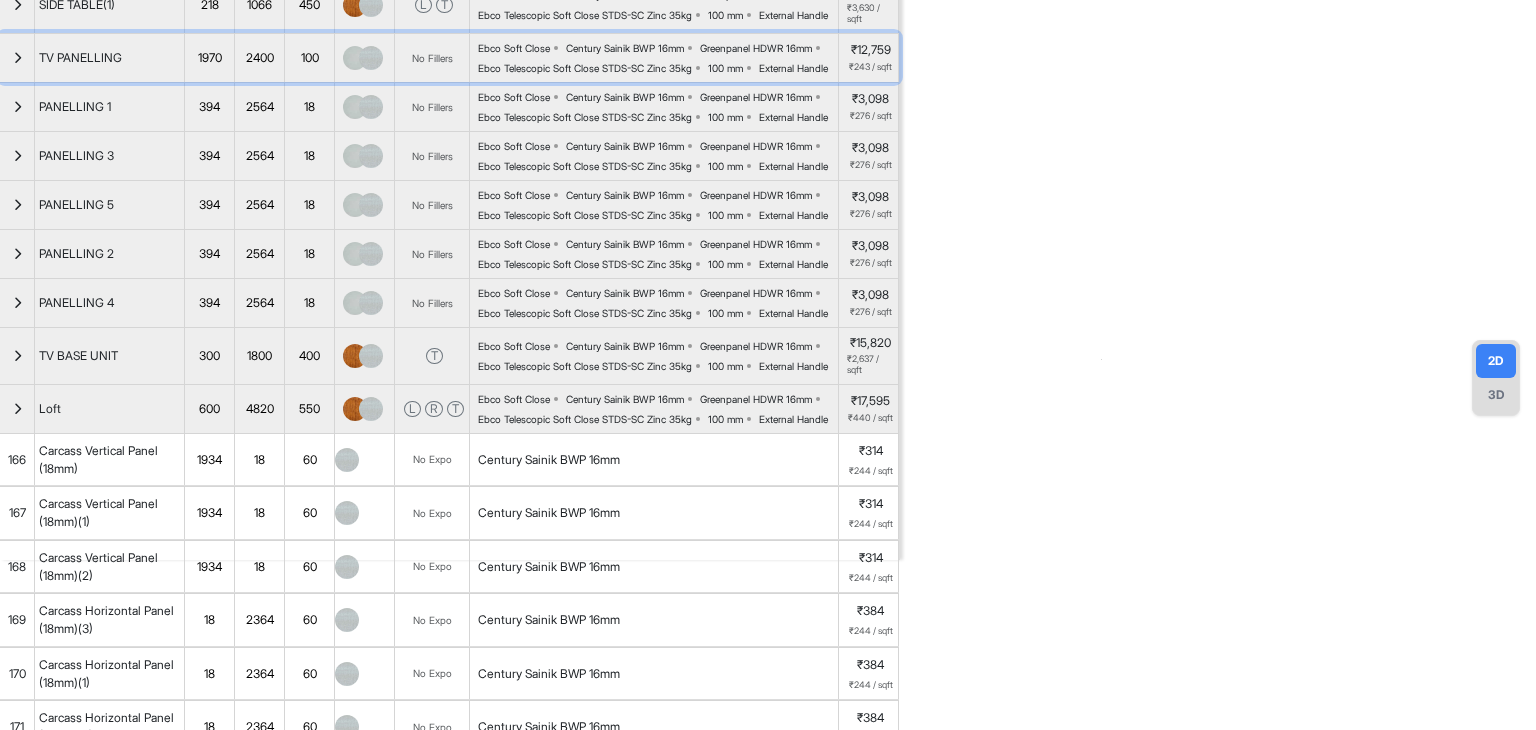 scroll, scrollTop: 0, scrollLeft: 0, axis: both 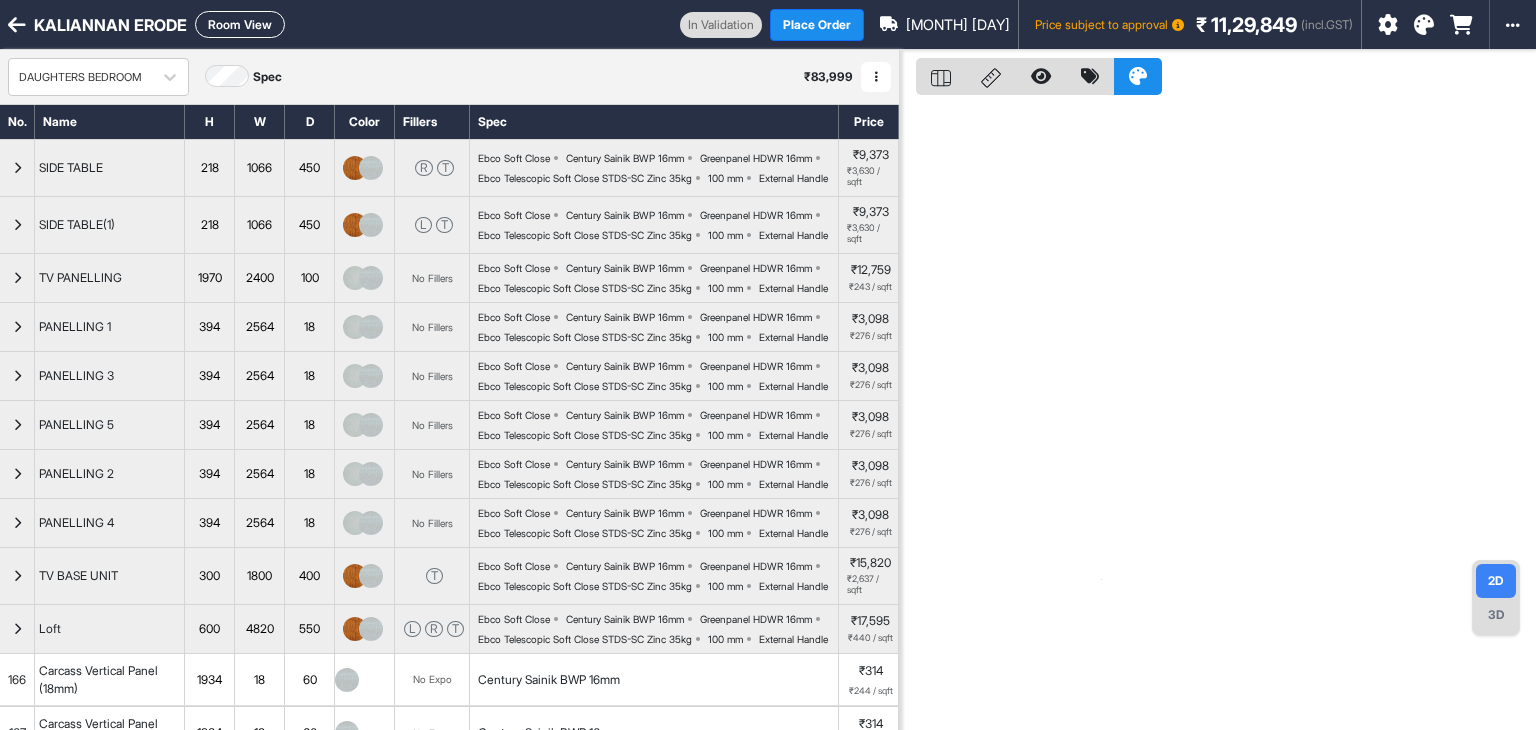 click on "Room View" at bounding box center (240, 24) 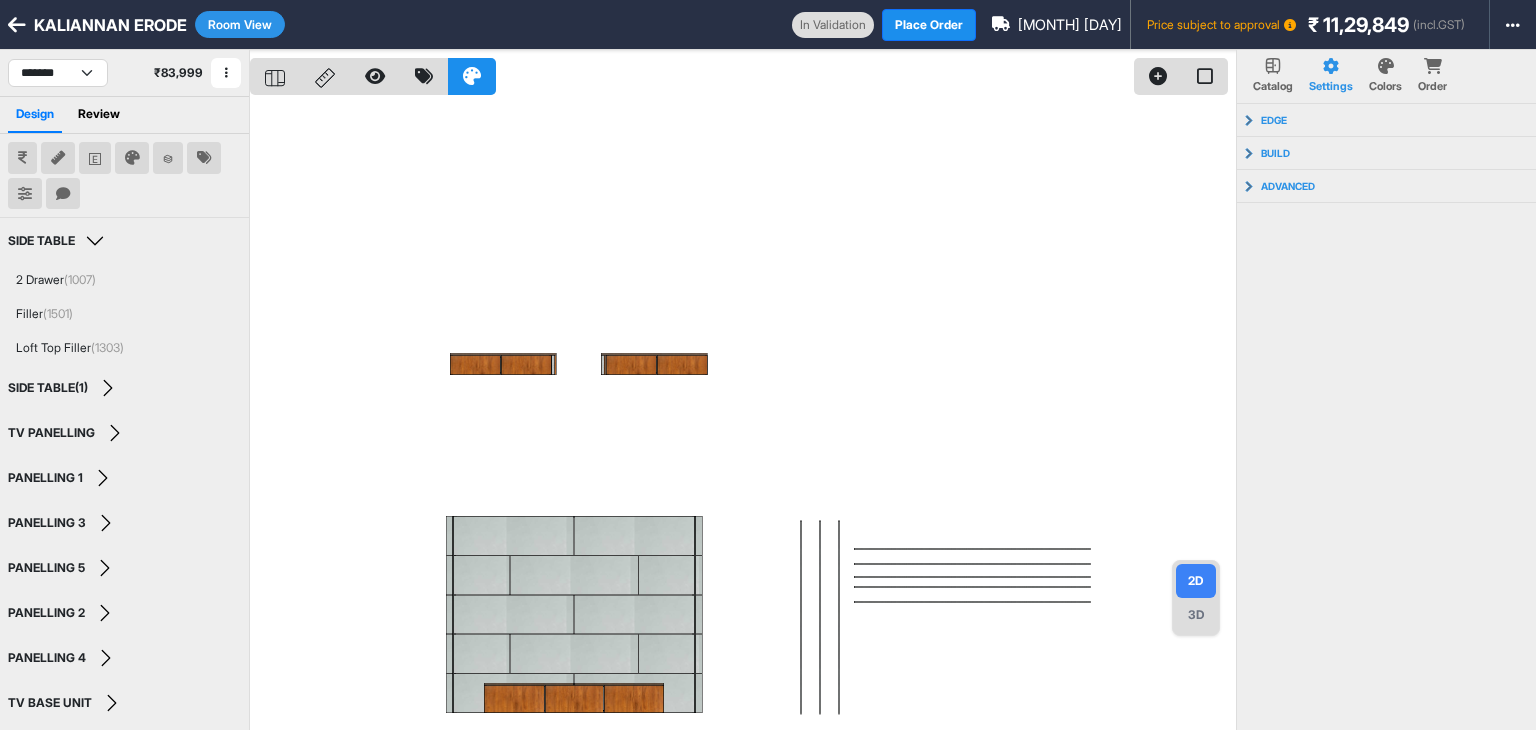 click 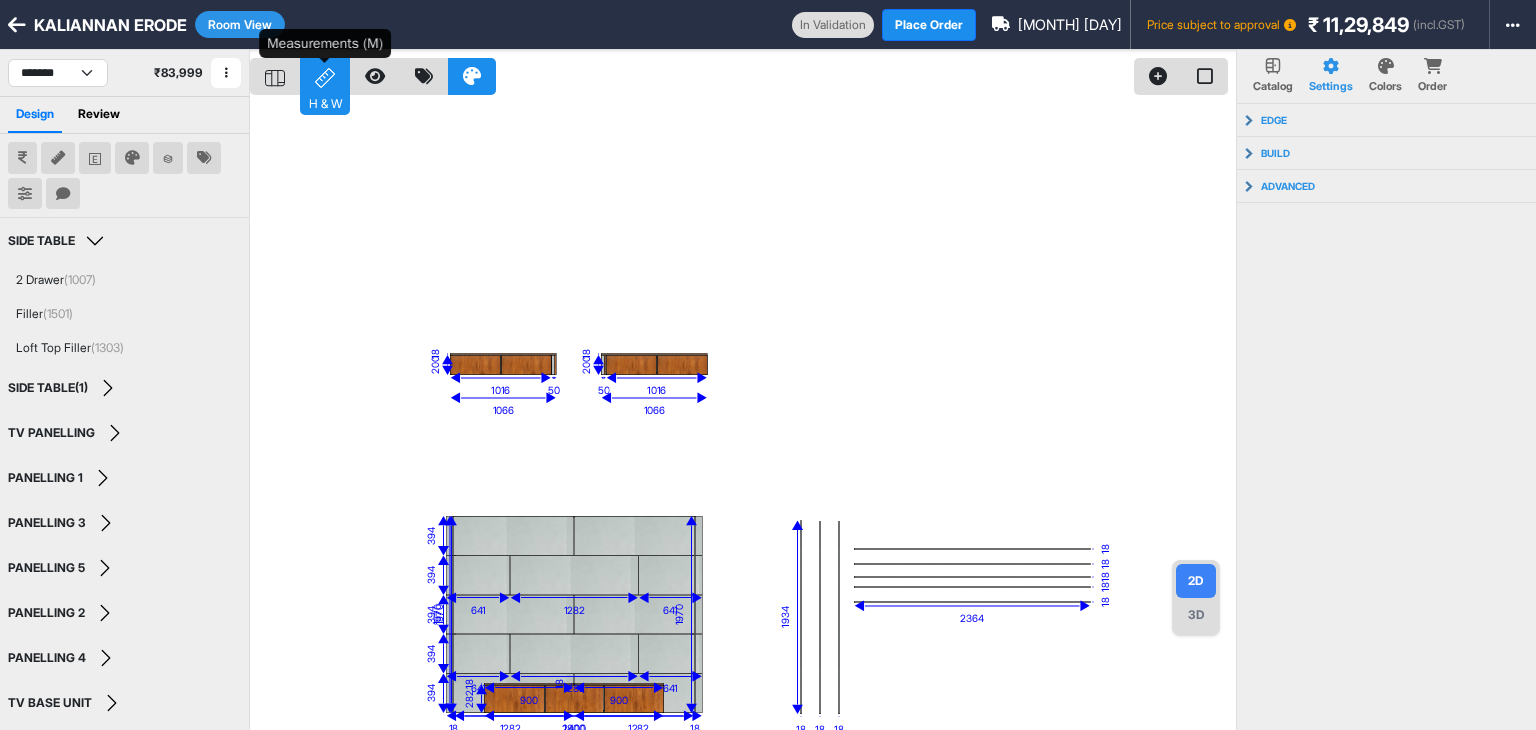 click 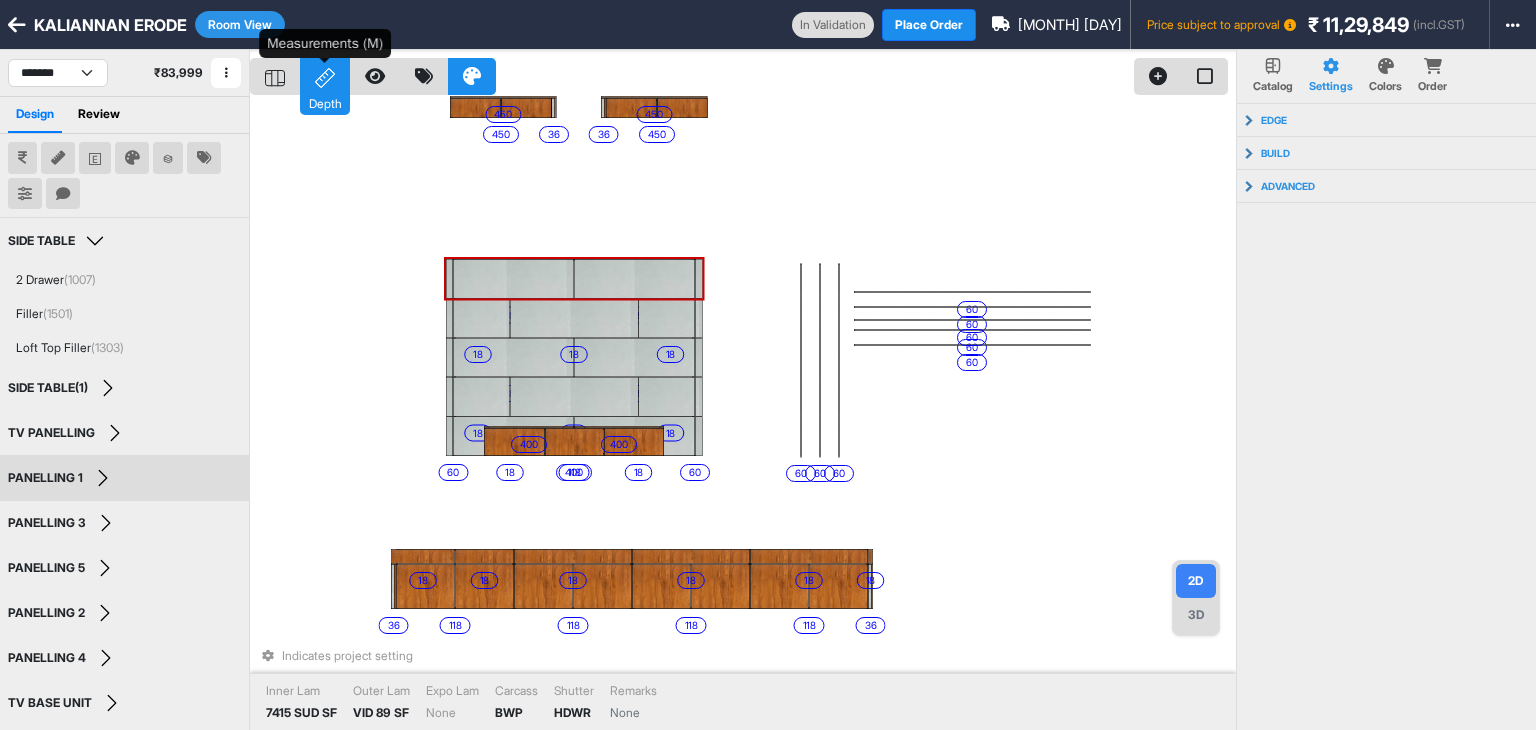 click 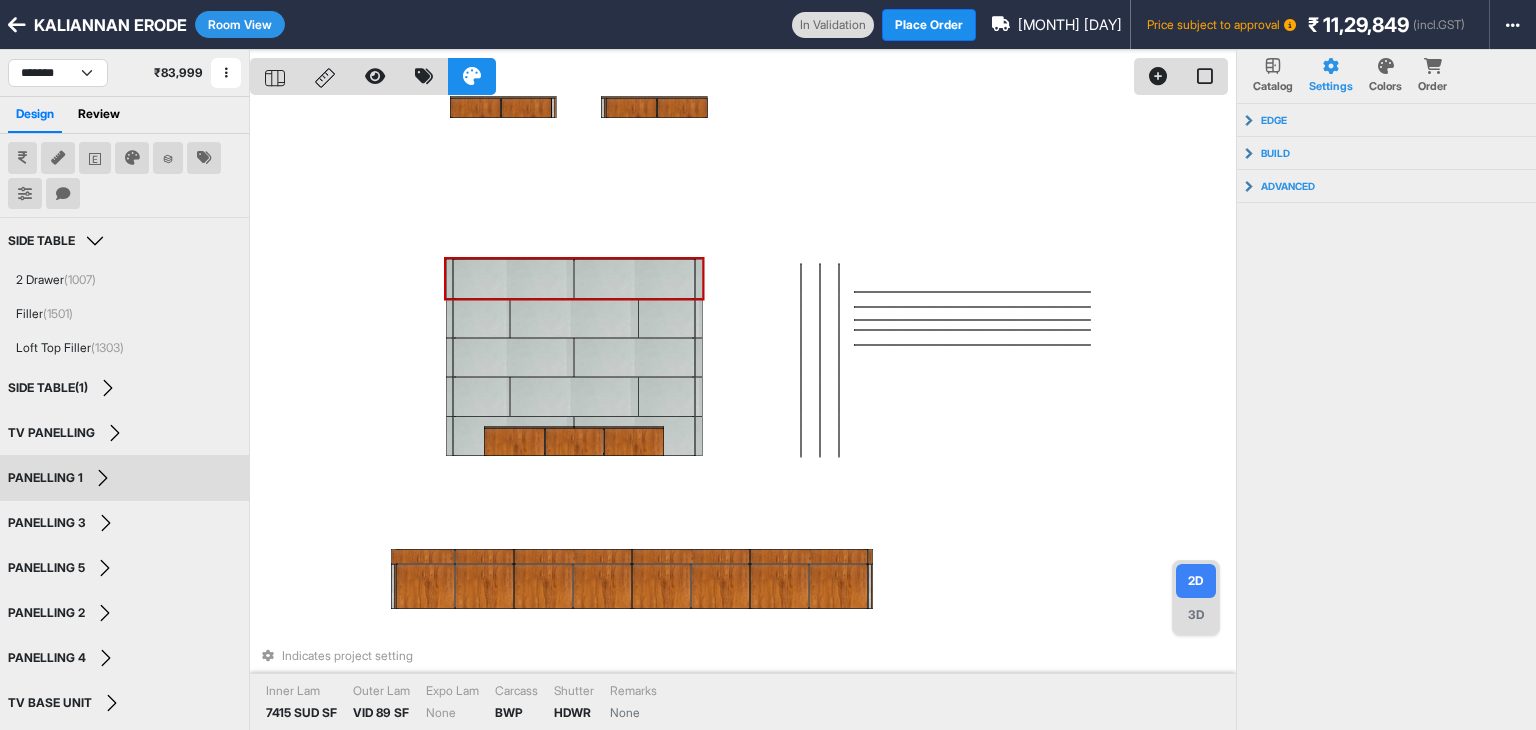 click on "Room View" at bounding box center (240, 24) 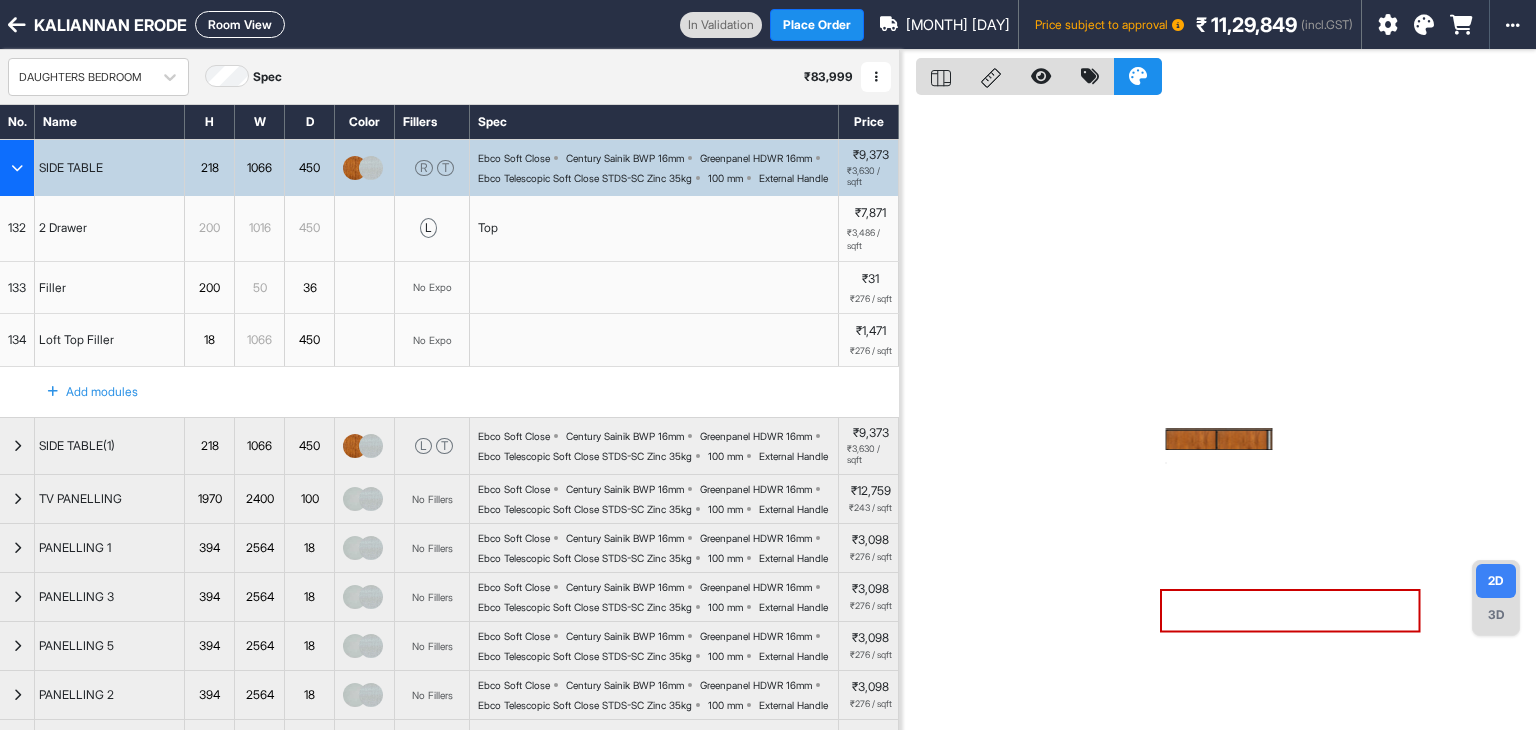 click at bounding box center (17, 168) 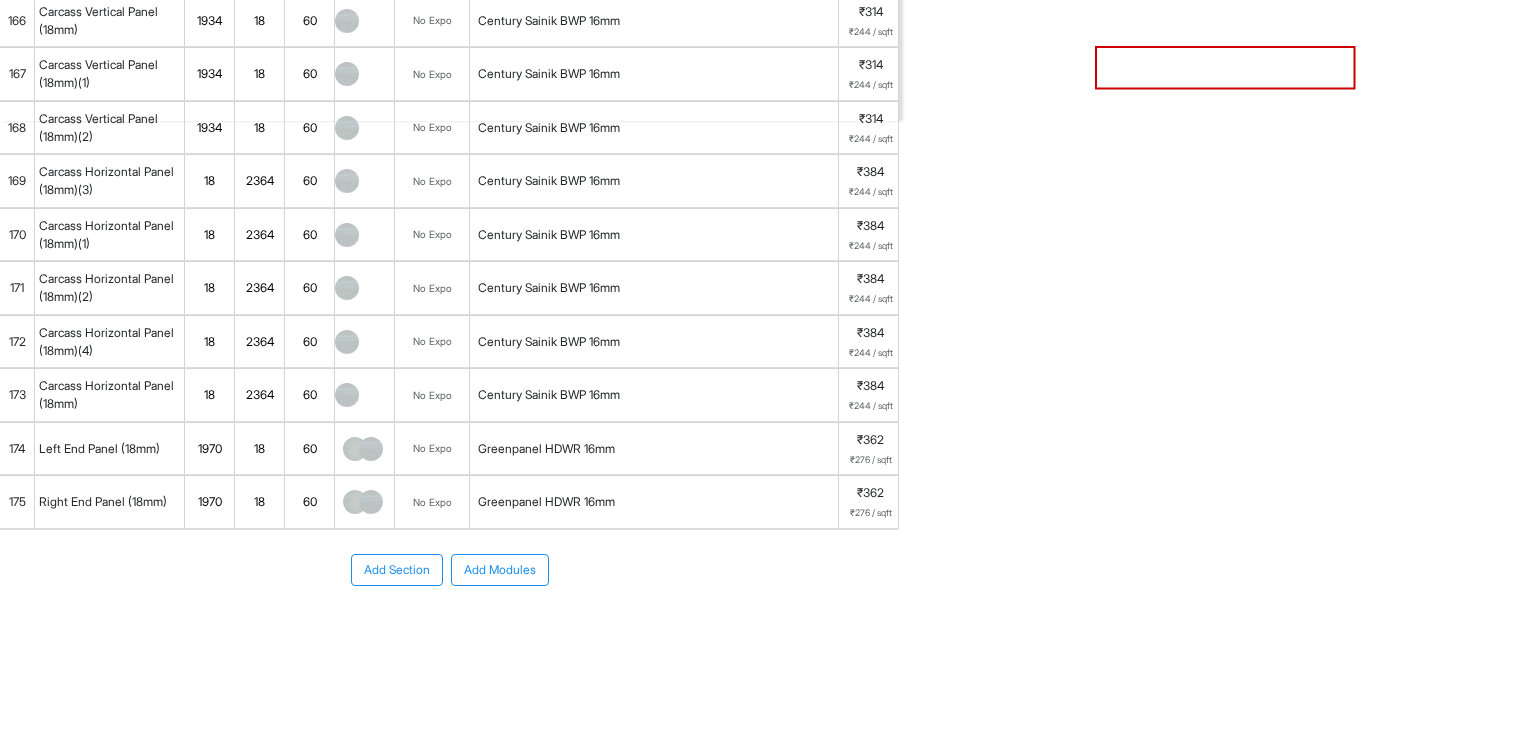 scroll, scrollTop: 798, scrollLeft: 0, axis: vertical 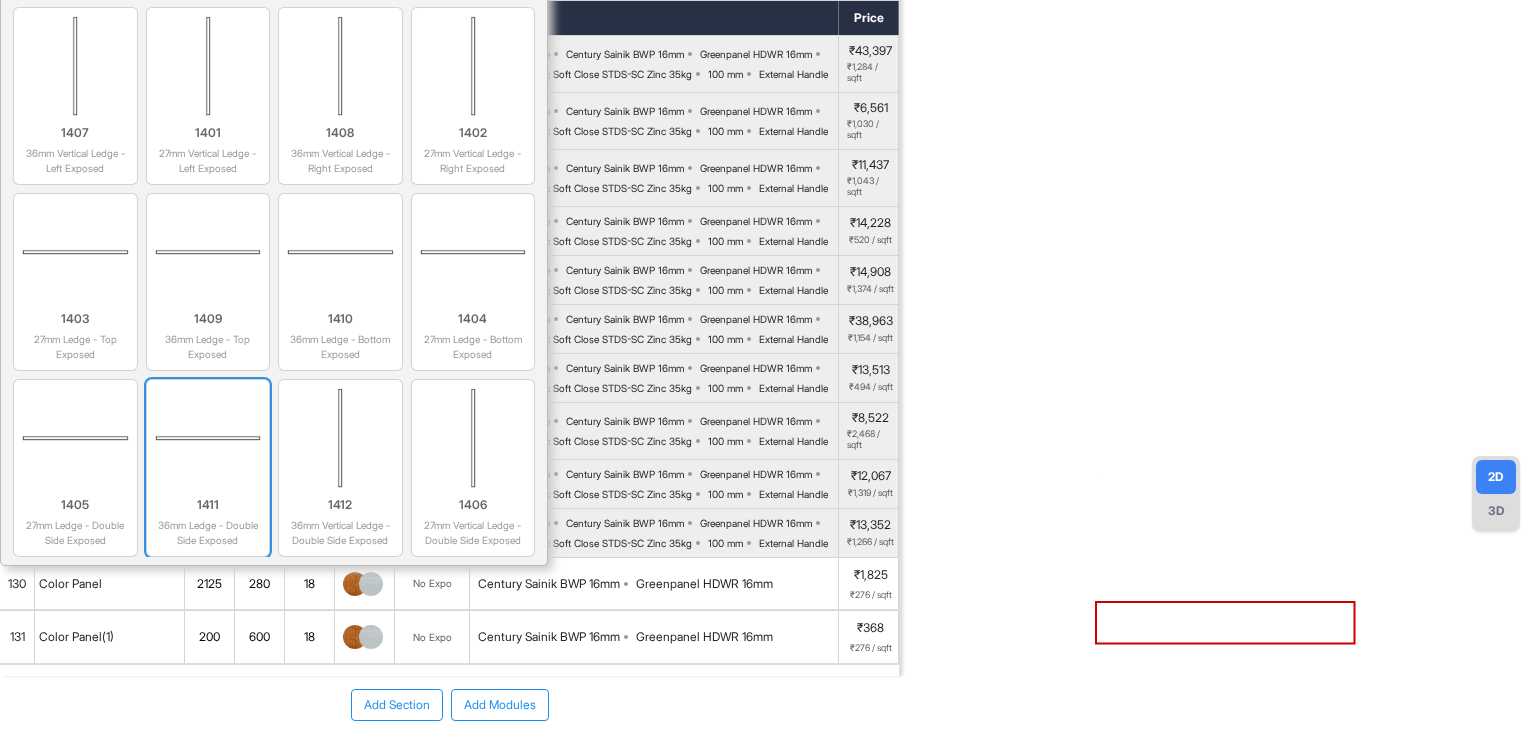 type on "LEDGE" 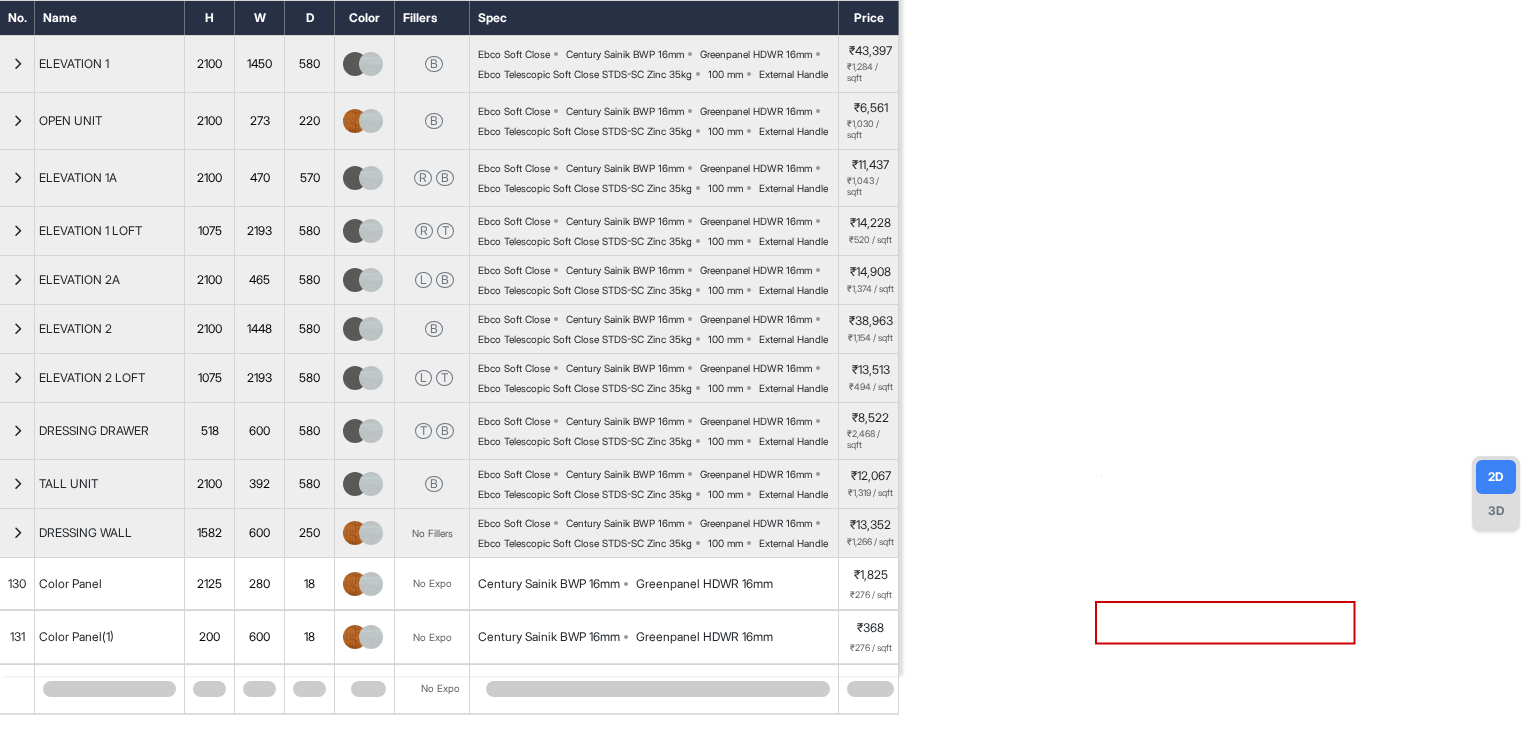 scroll, scrollTop: 457, scrollLeft: 0, axis: vertical 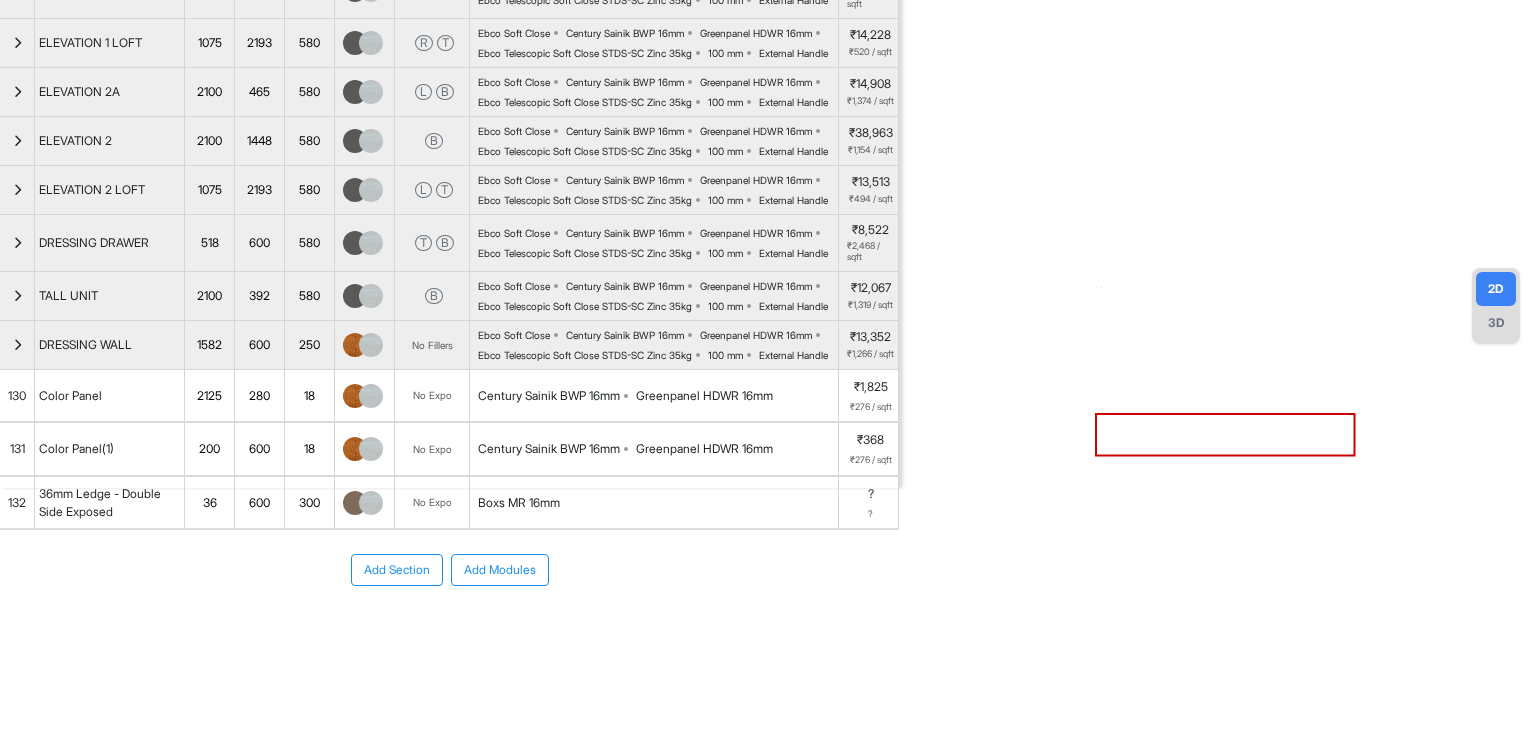 click on "300" at bounding box center (309, 503) 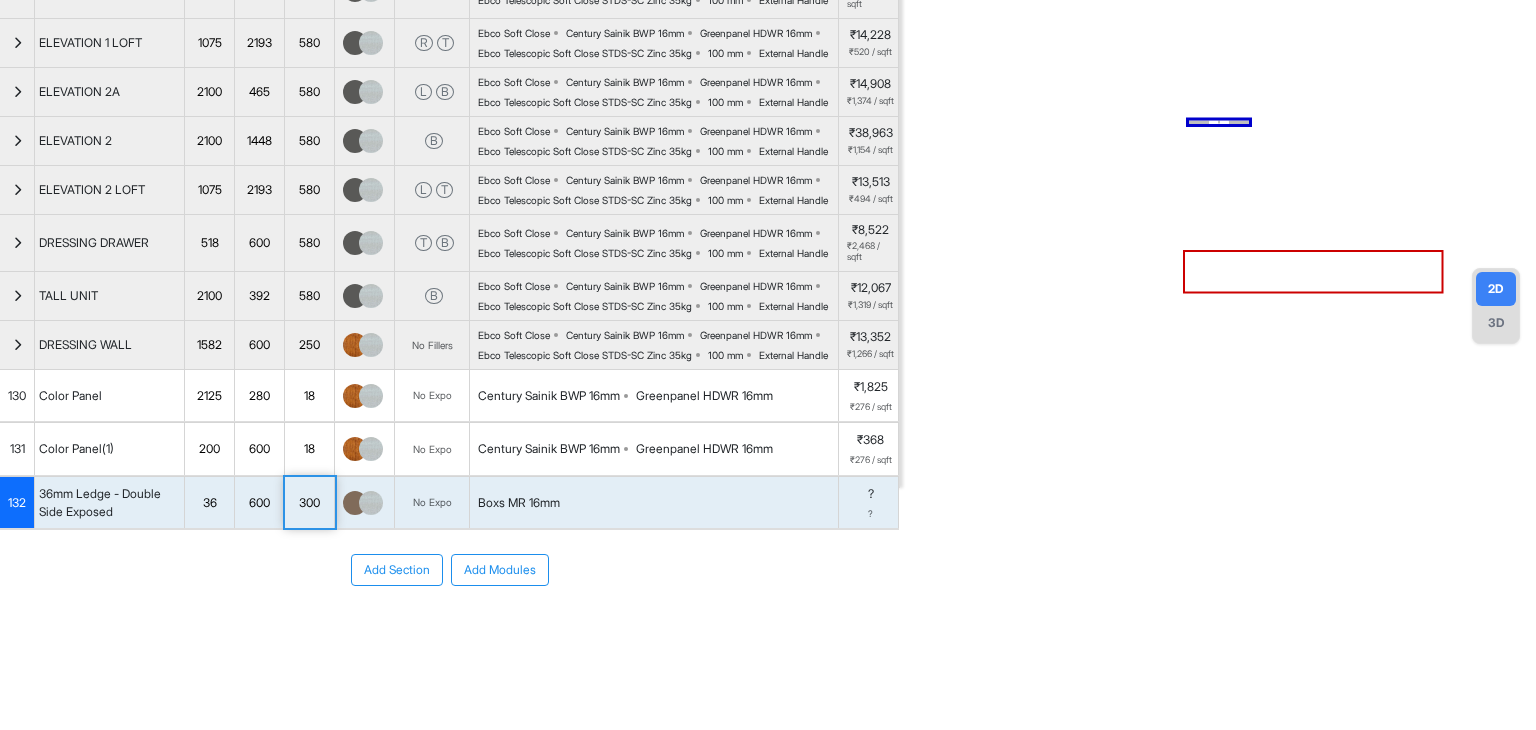 click on "300" at bounding box center (309, 503) 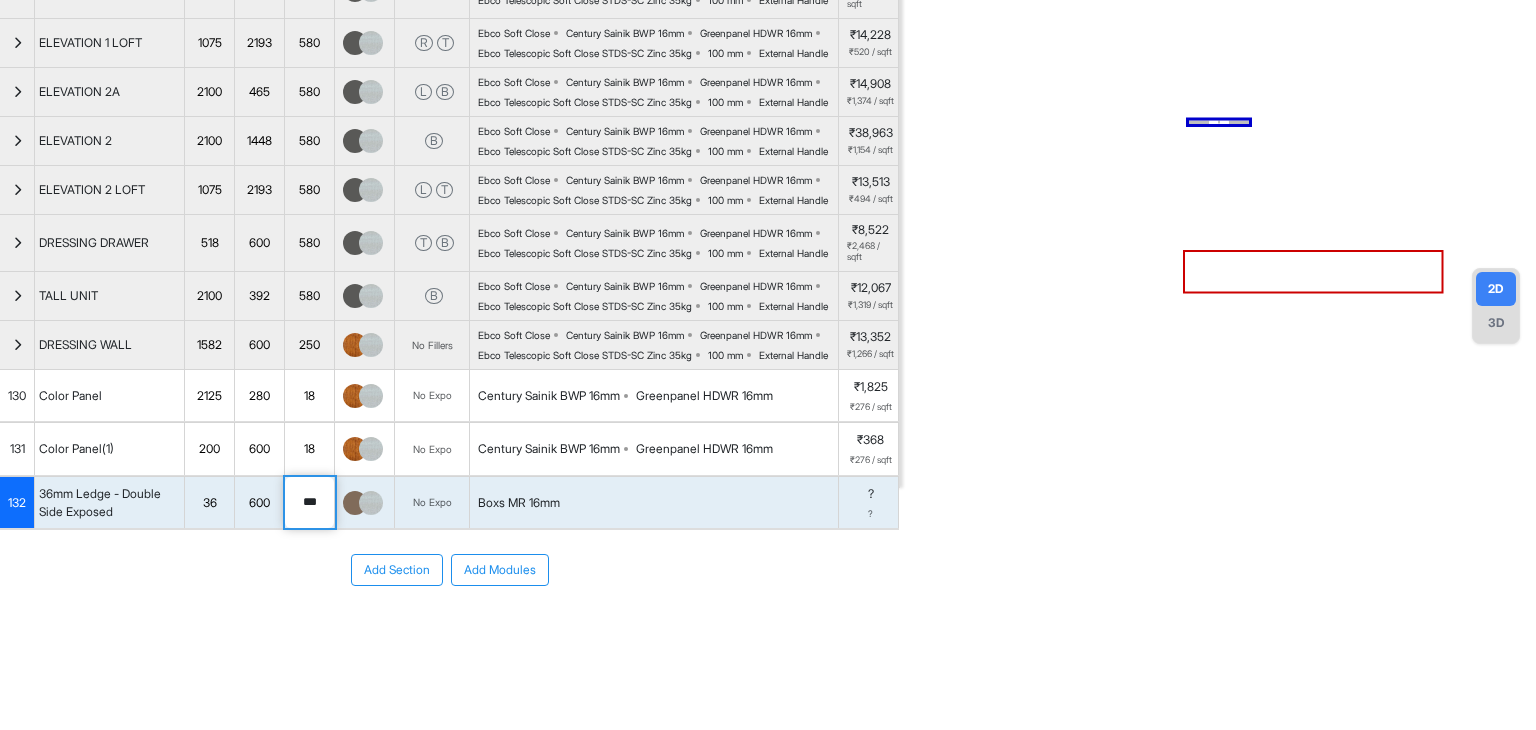 drag, startPoint x: 321, startPoint y: 496, endPoint x: 283, endPoint y: 509, distance: 40.16217 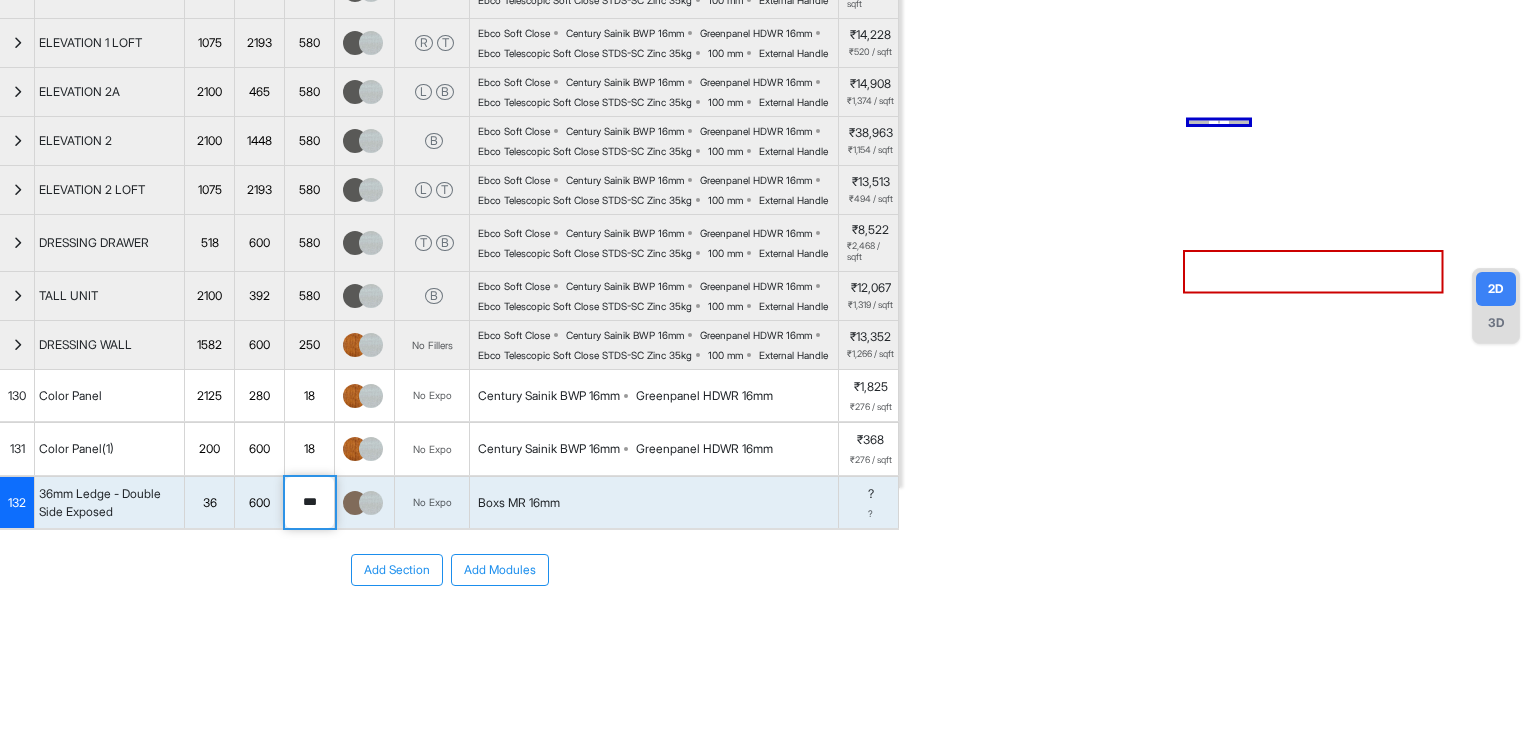 type on "***" 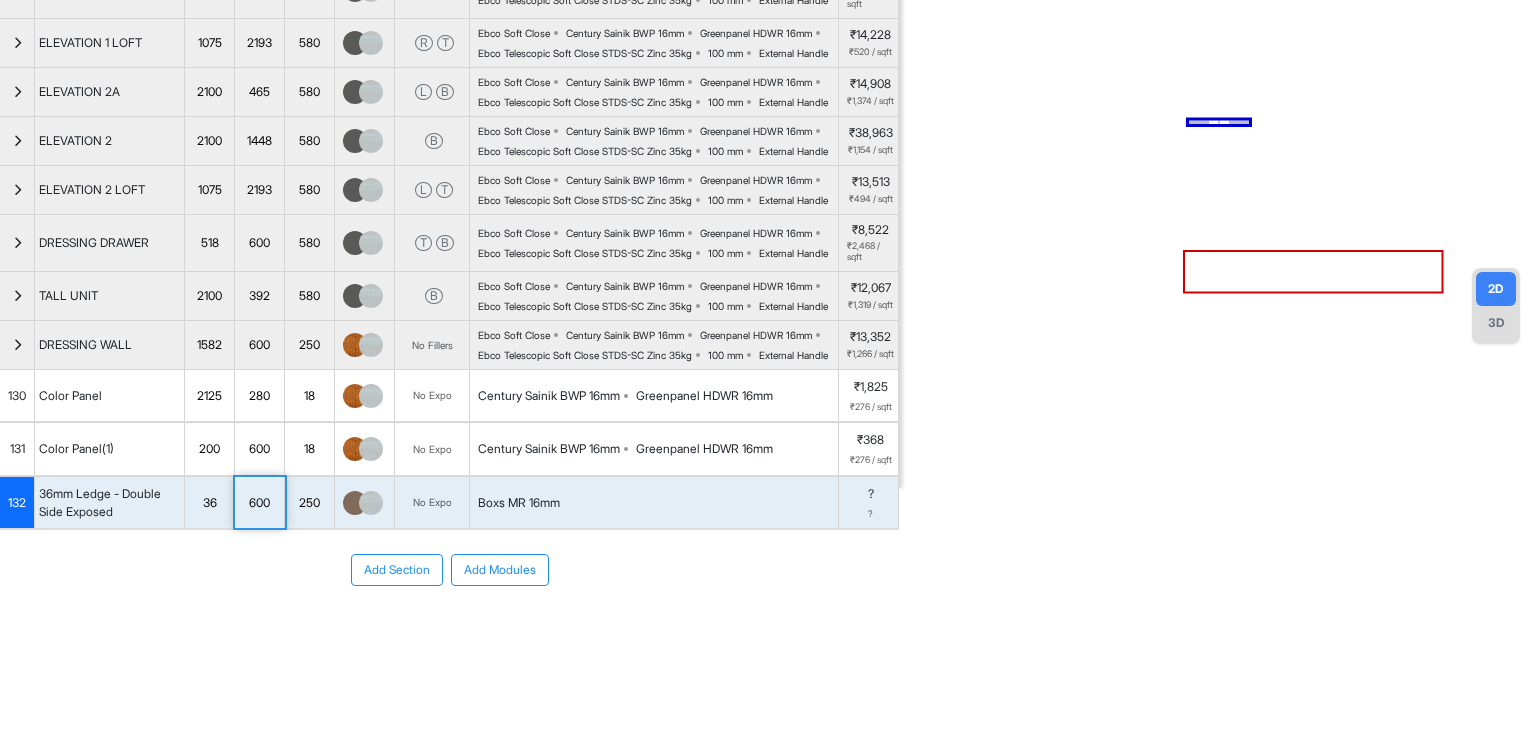 click on "600" at bounding box center [259, 503] 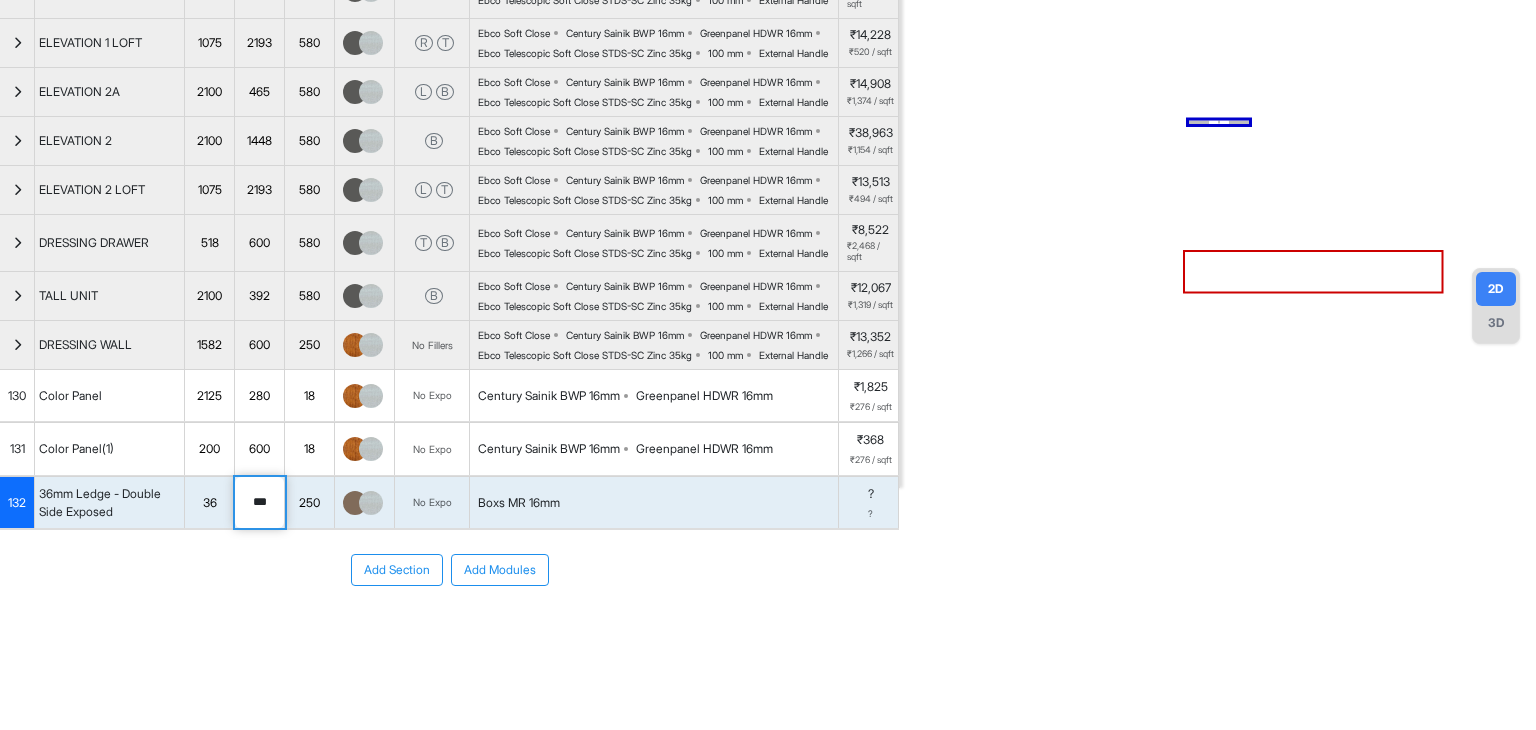 drag, startPoint x: 273, startPoint y: 501, endPoint x: 178, endPoint y: 528, distance: 98.762344 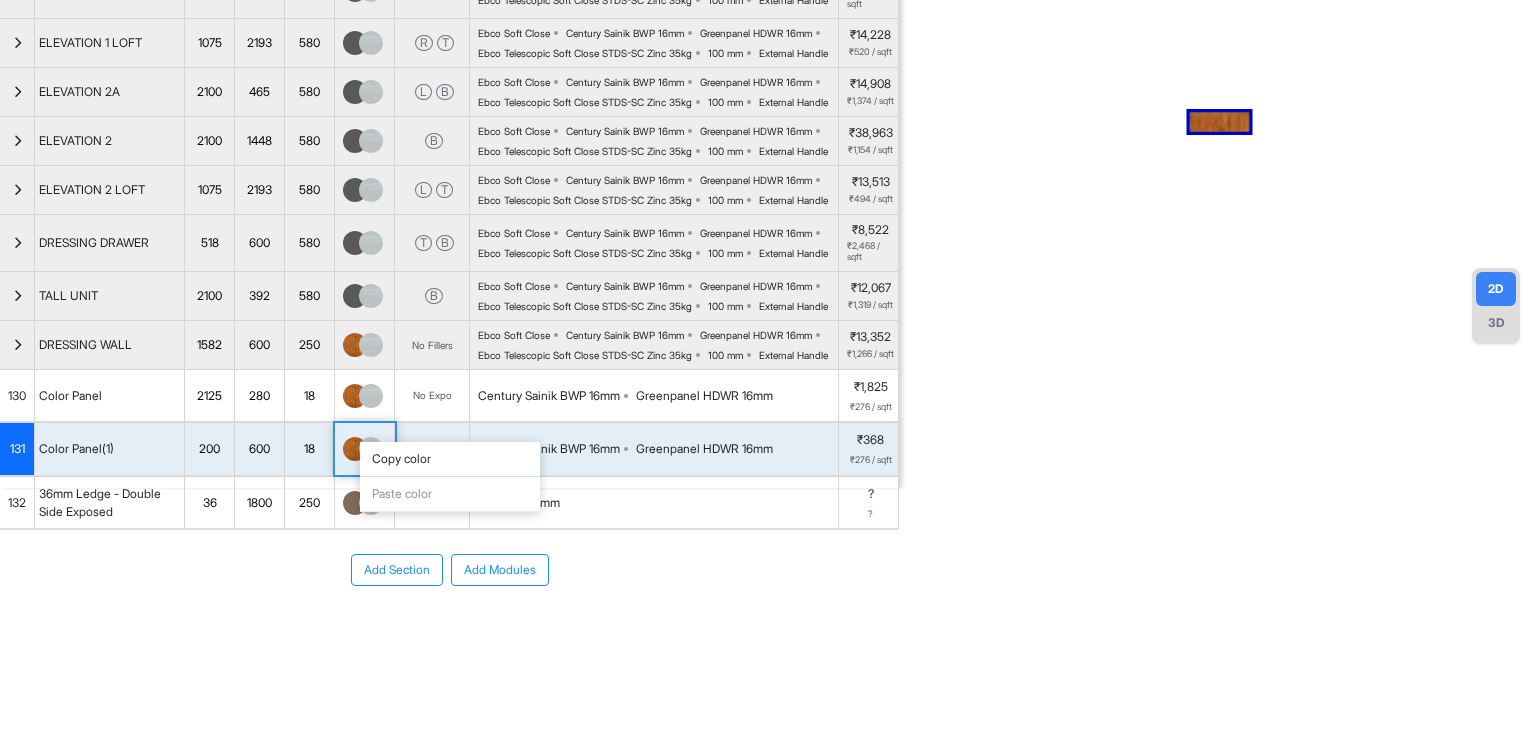 click on "Copy color" at bounding box center (450, 459) 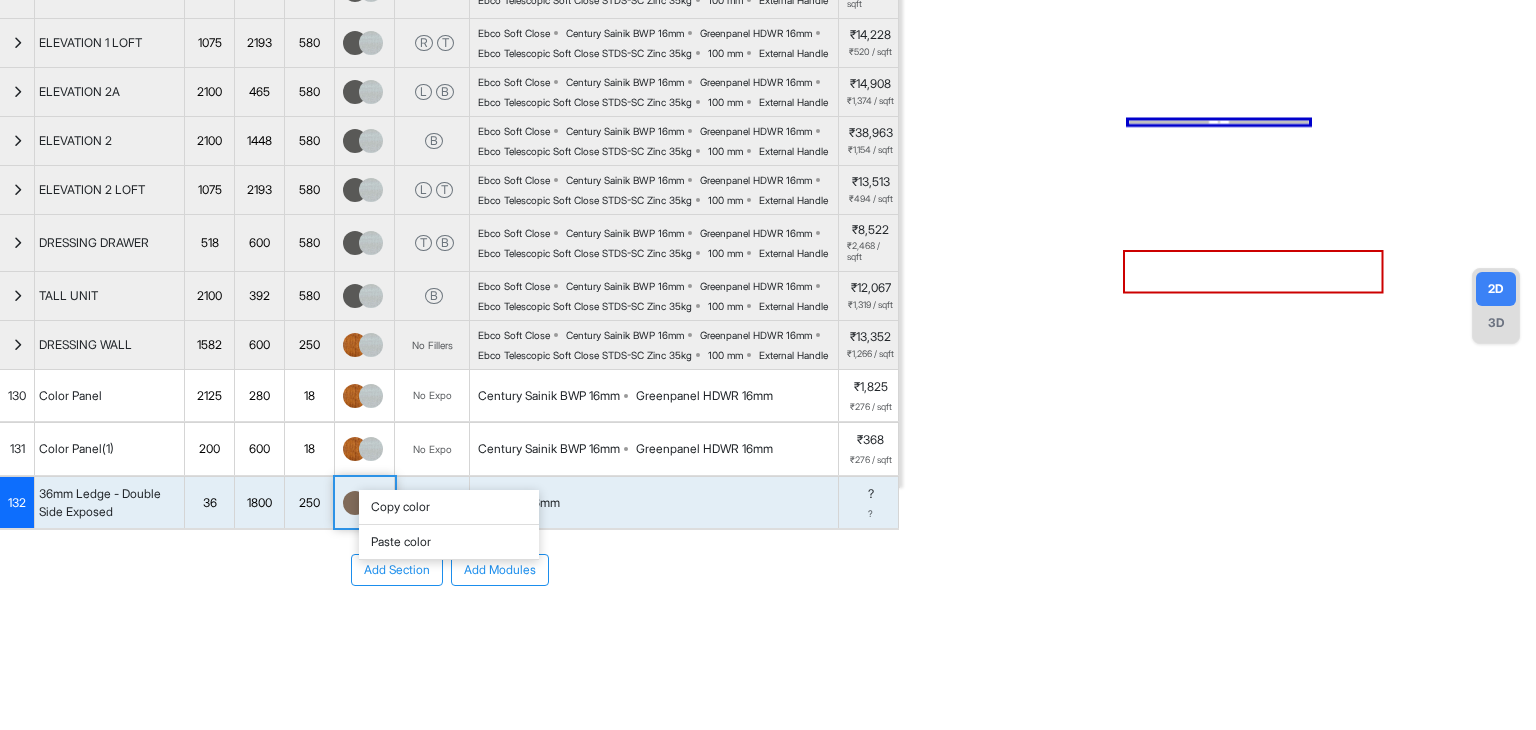 click on "Paste color" at bounding box center [449, 542] 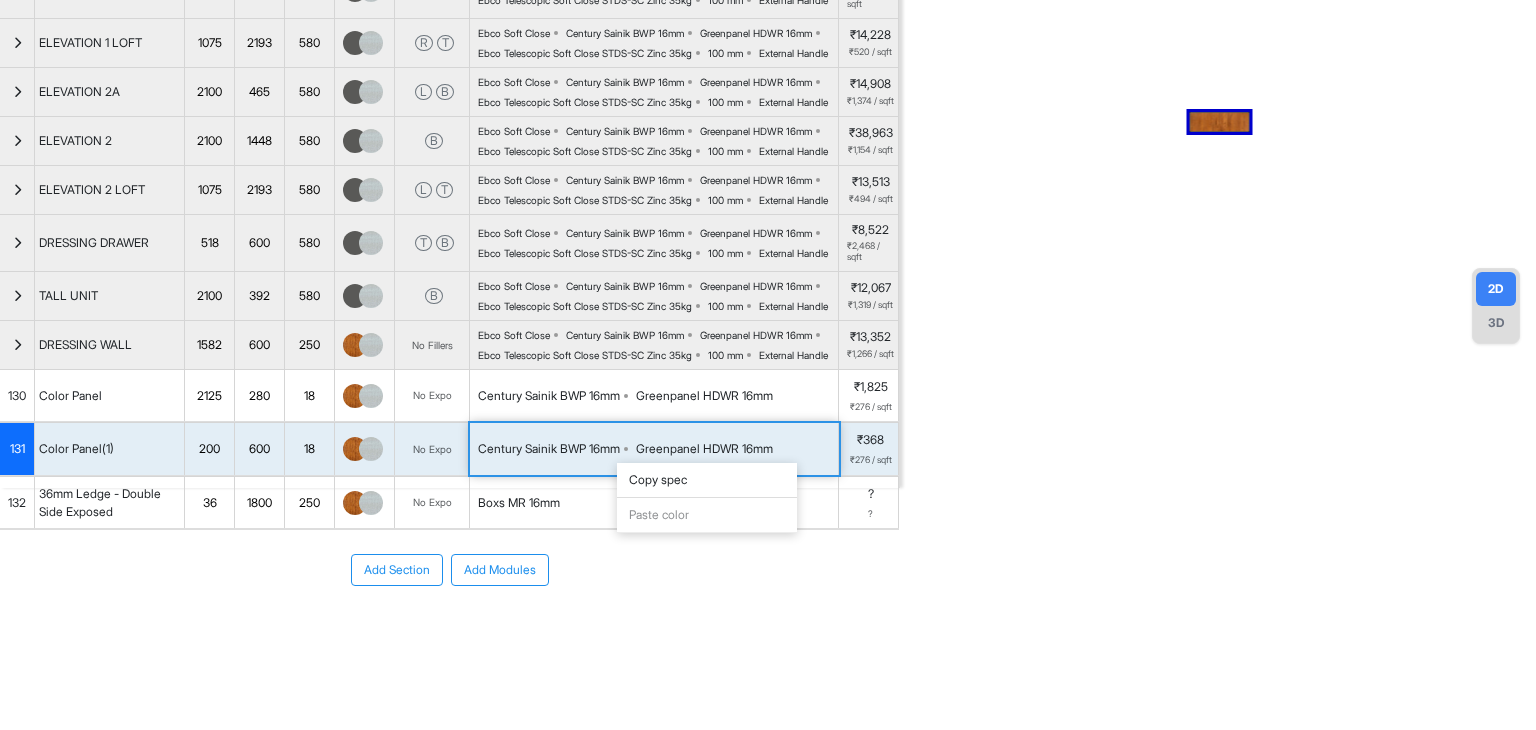 click on "Copy spec" at bounding box center (707, 480) 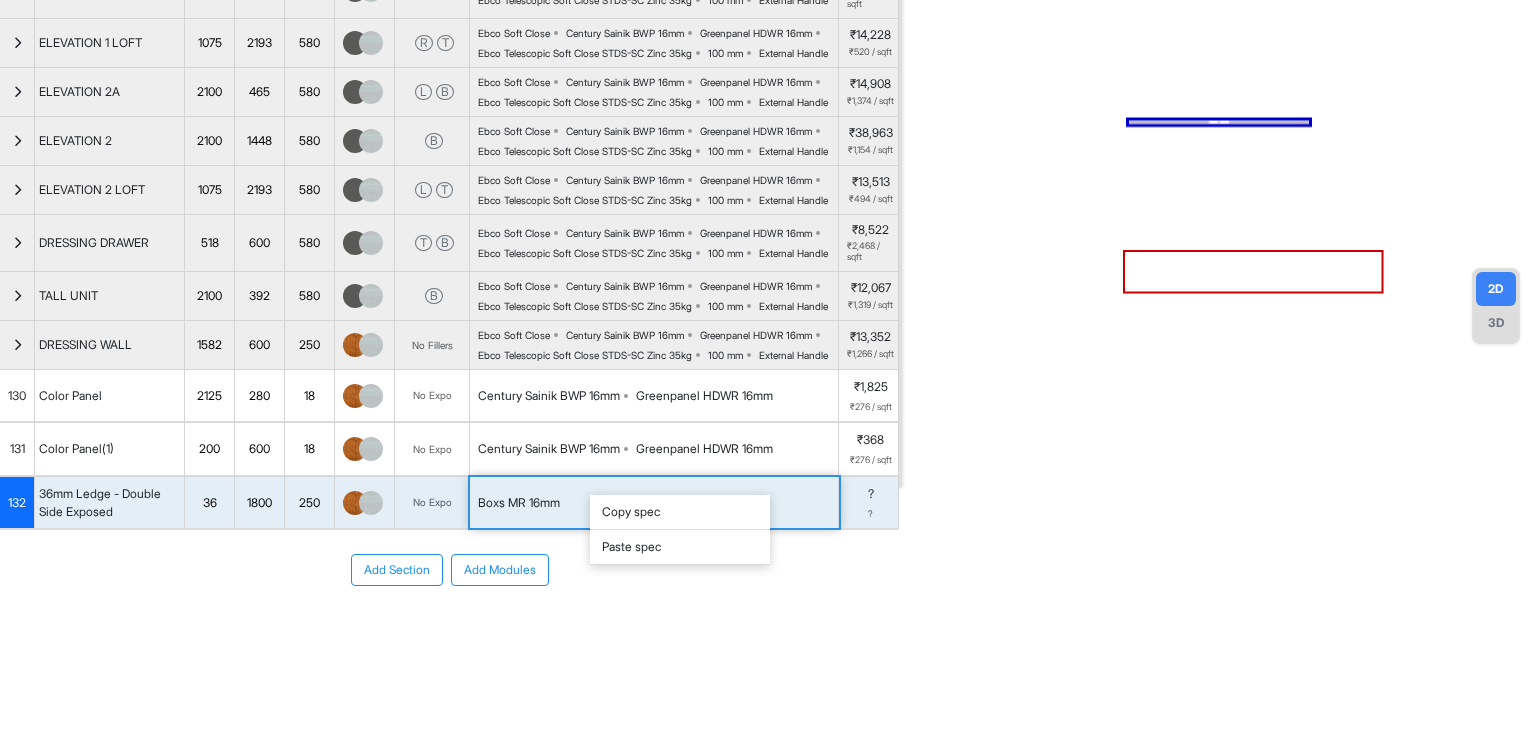 click on "Paste spec" at bounding box center [680, 547] 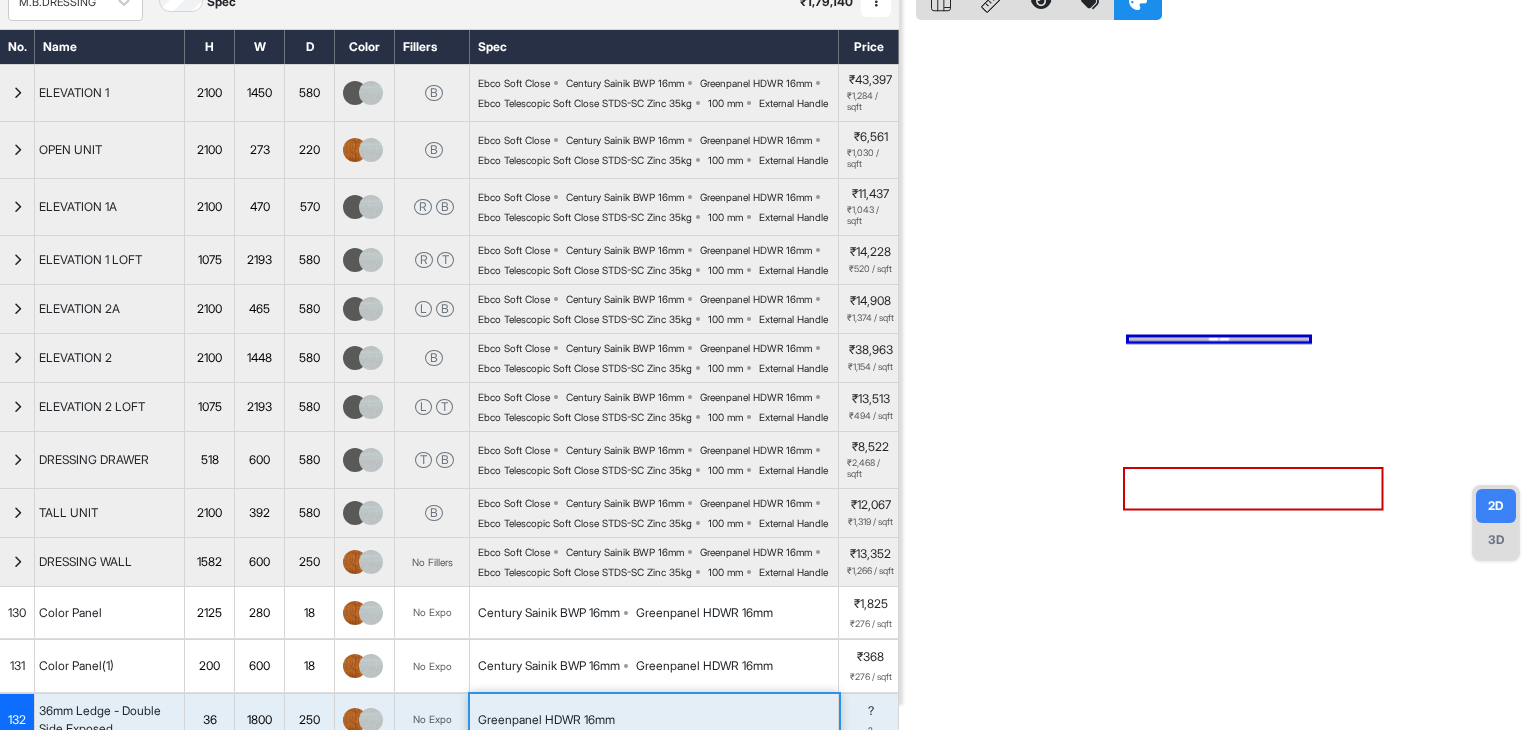scroll, scrollTop: 0, scrollLeft: 0, axis: both 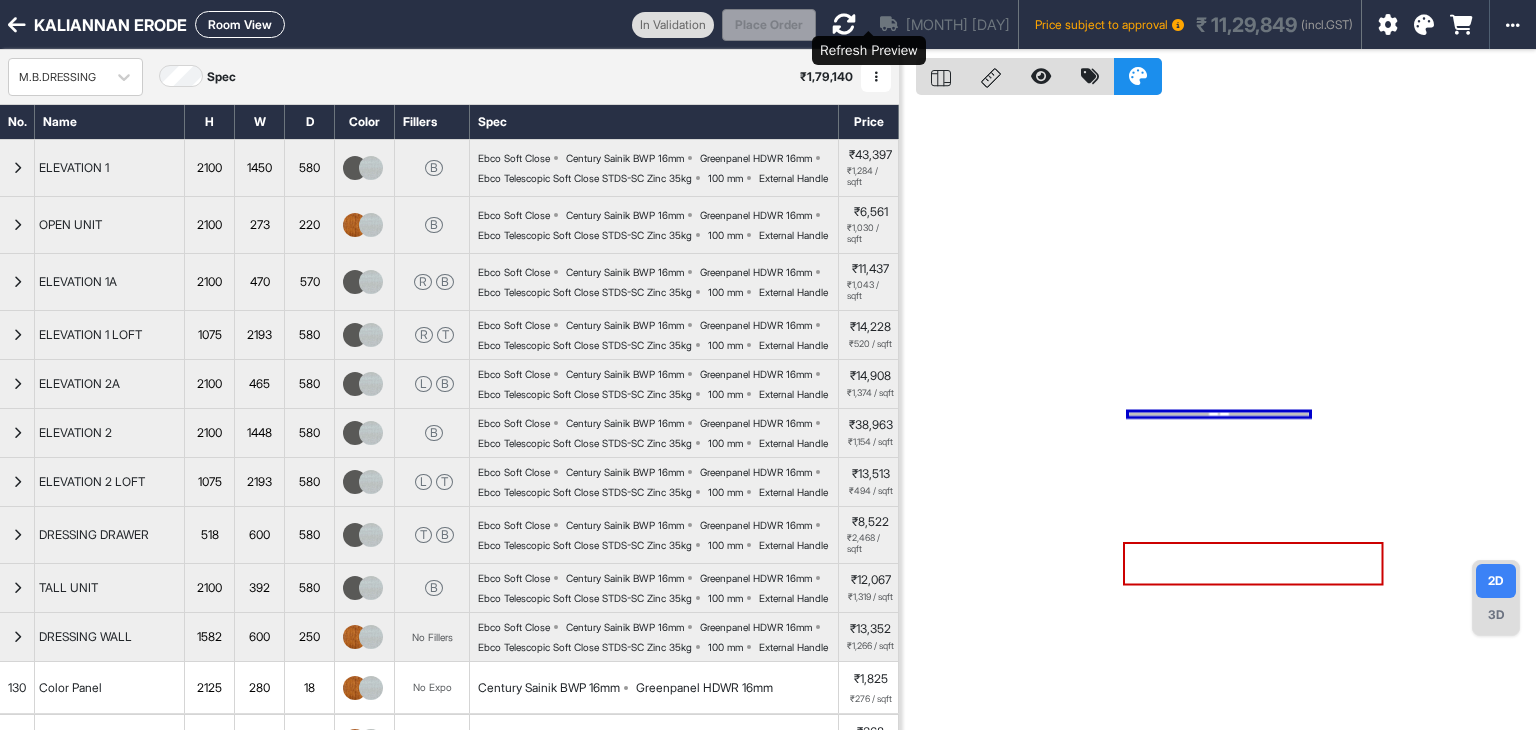 click at bounding box center [844, 24] 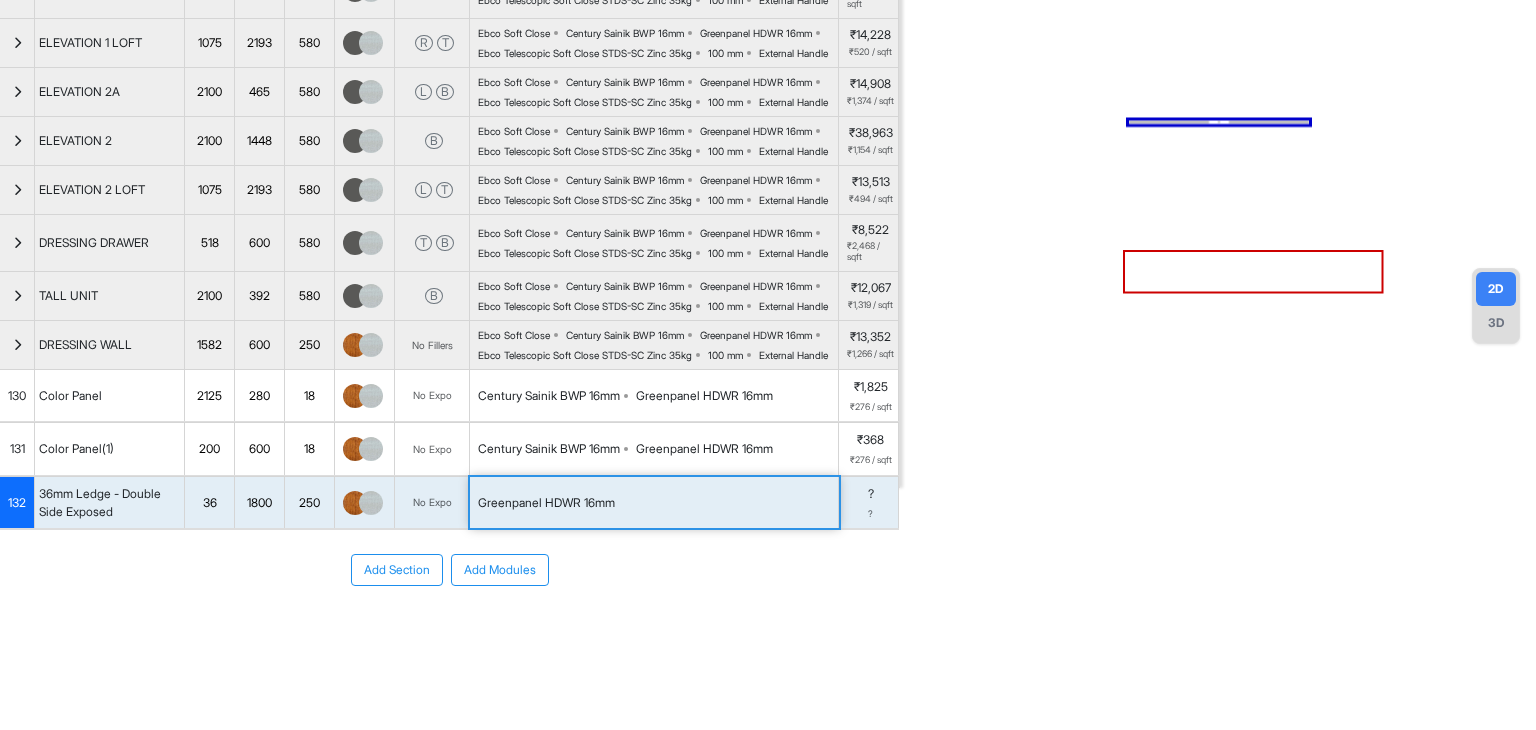 scroll, scrollTop: 457, scrollLeft: 0, axis: vertical 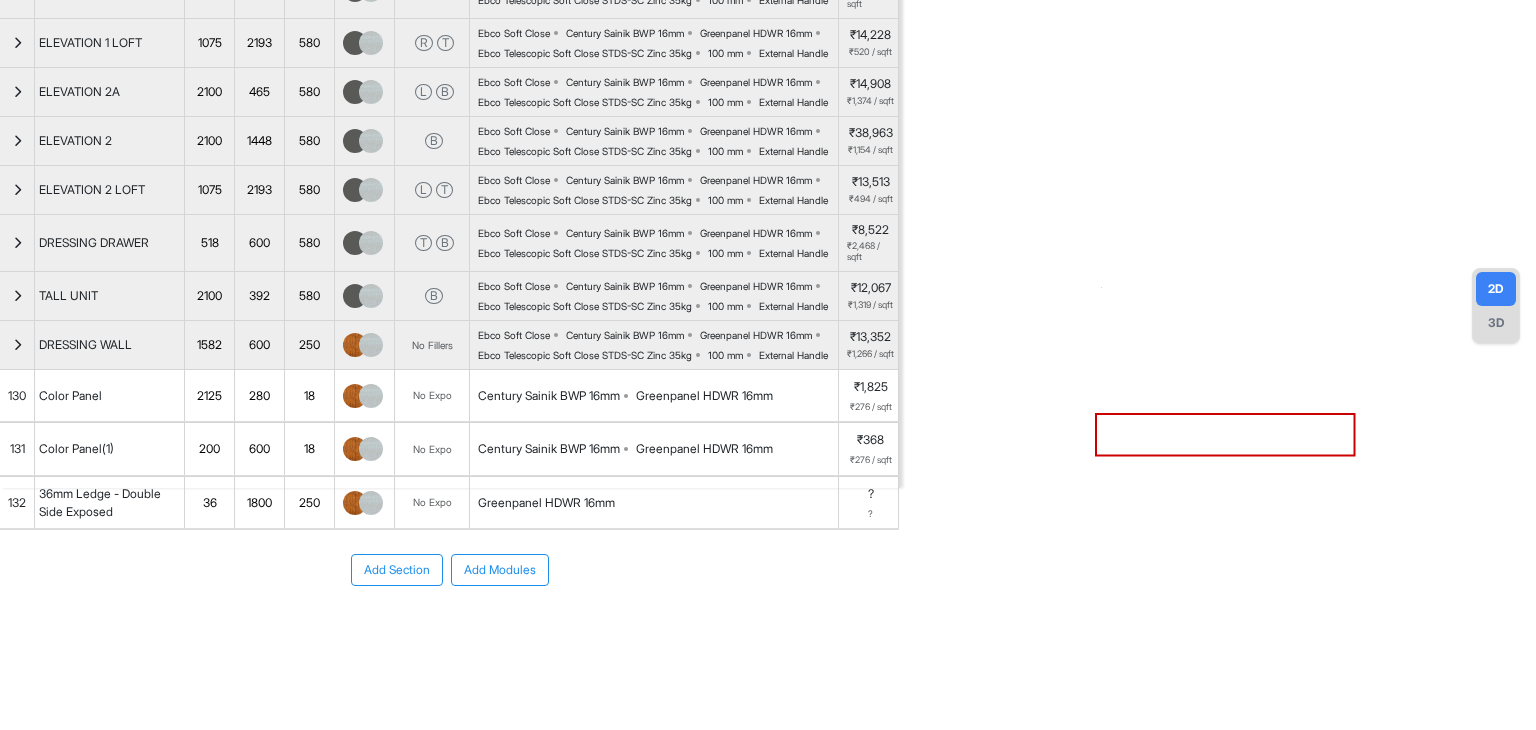click on "132" at bounding box center (17, 503) 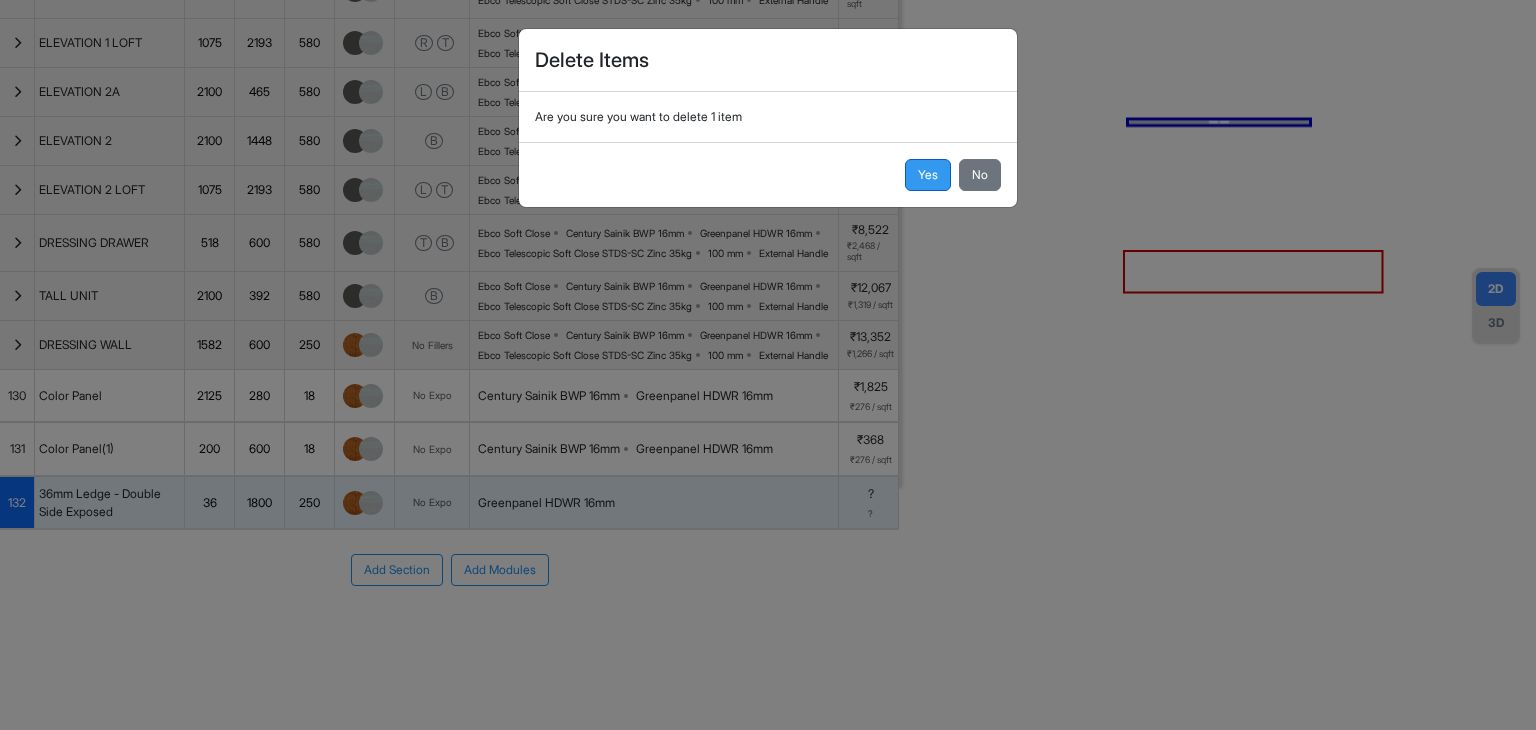 click on "Yes" at bounding box center (928, 175) 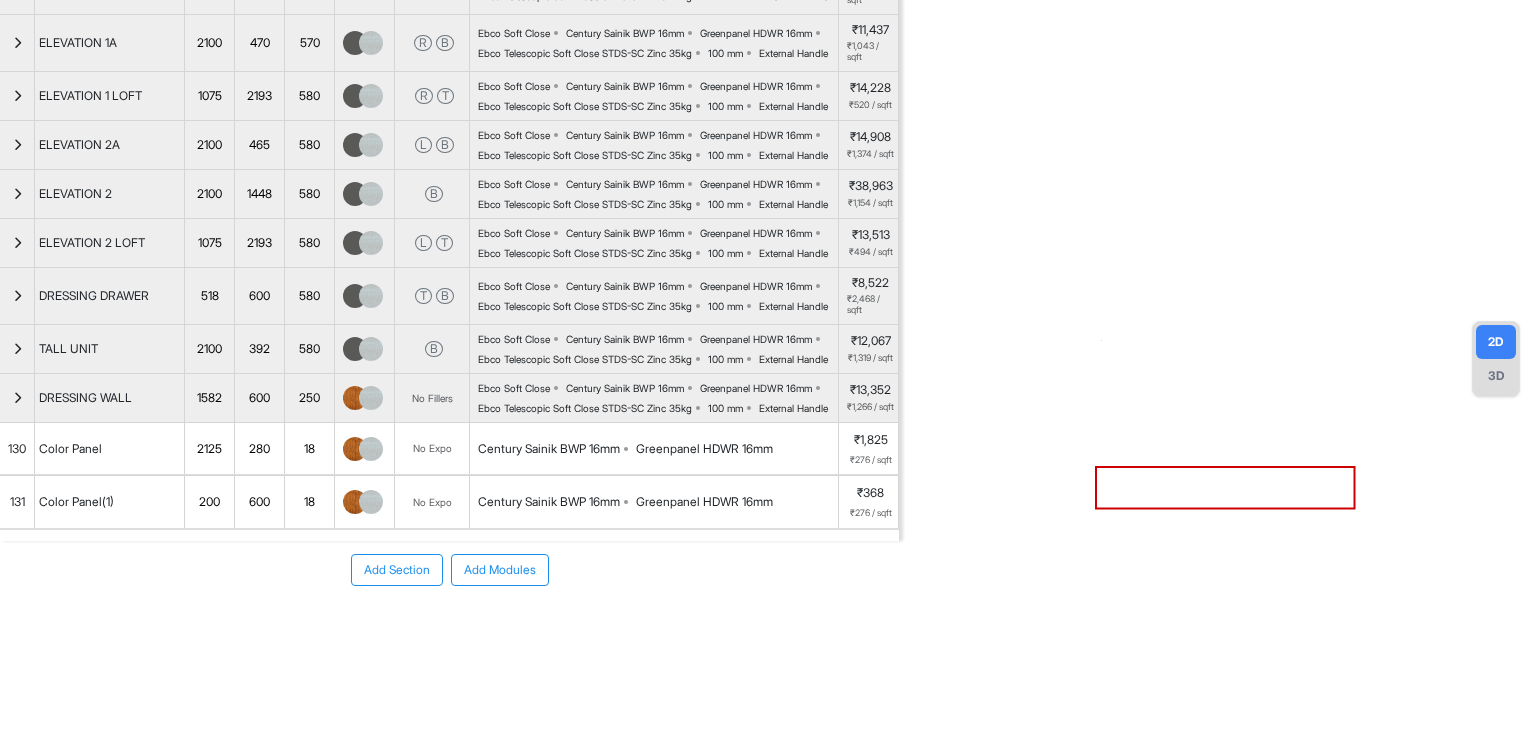 scroll, scrollTop: 264, scrollLeft: 0, axis: vertical 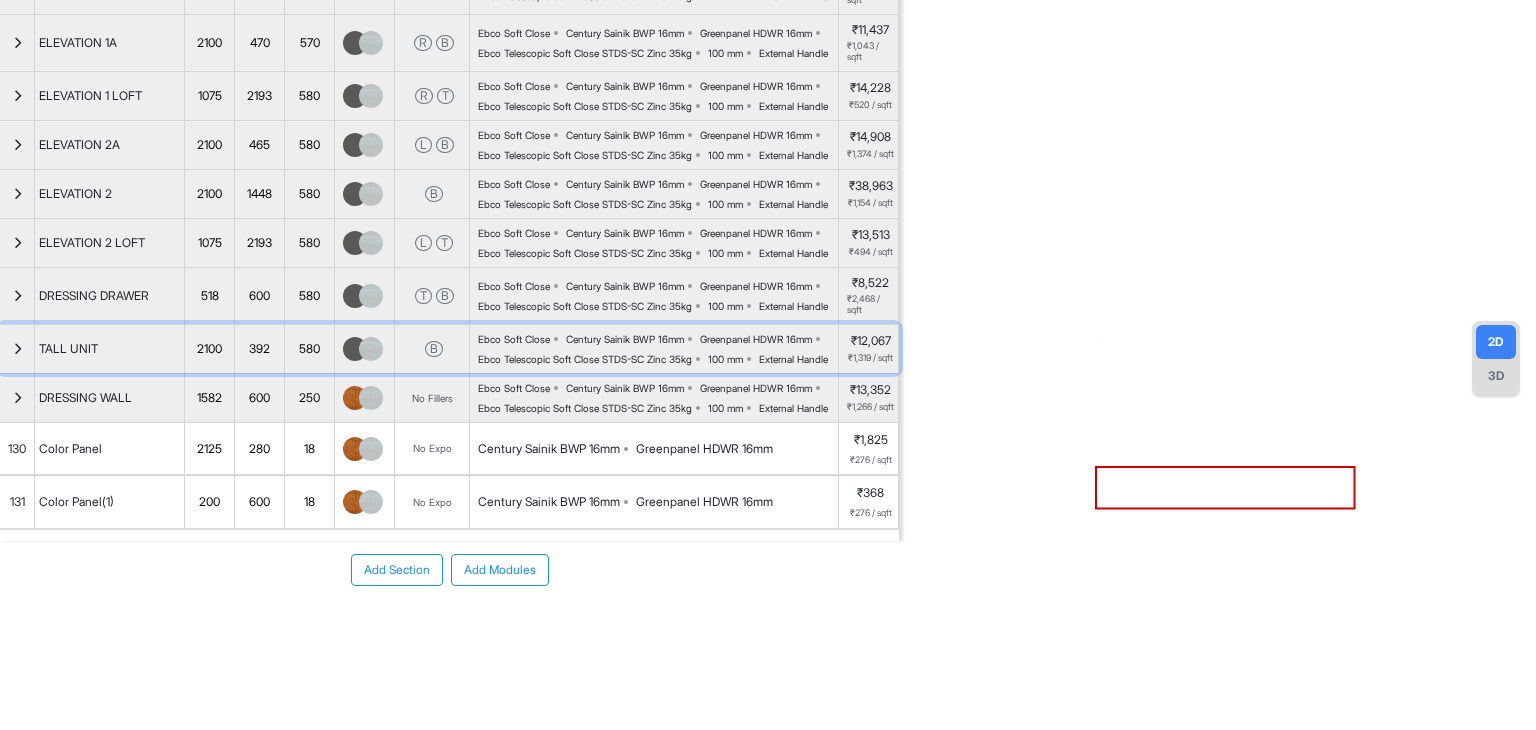 click at bounding box center [17, 349] 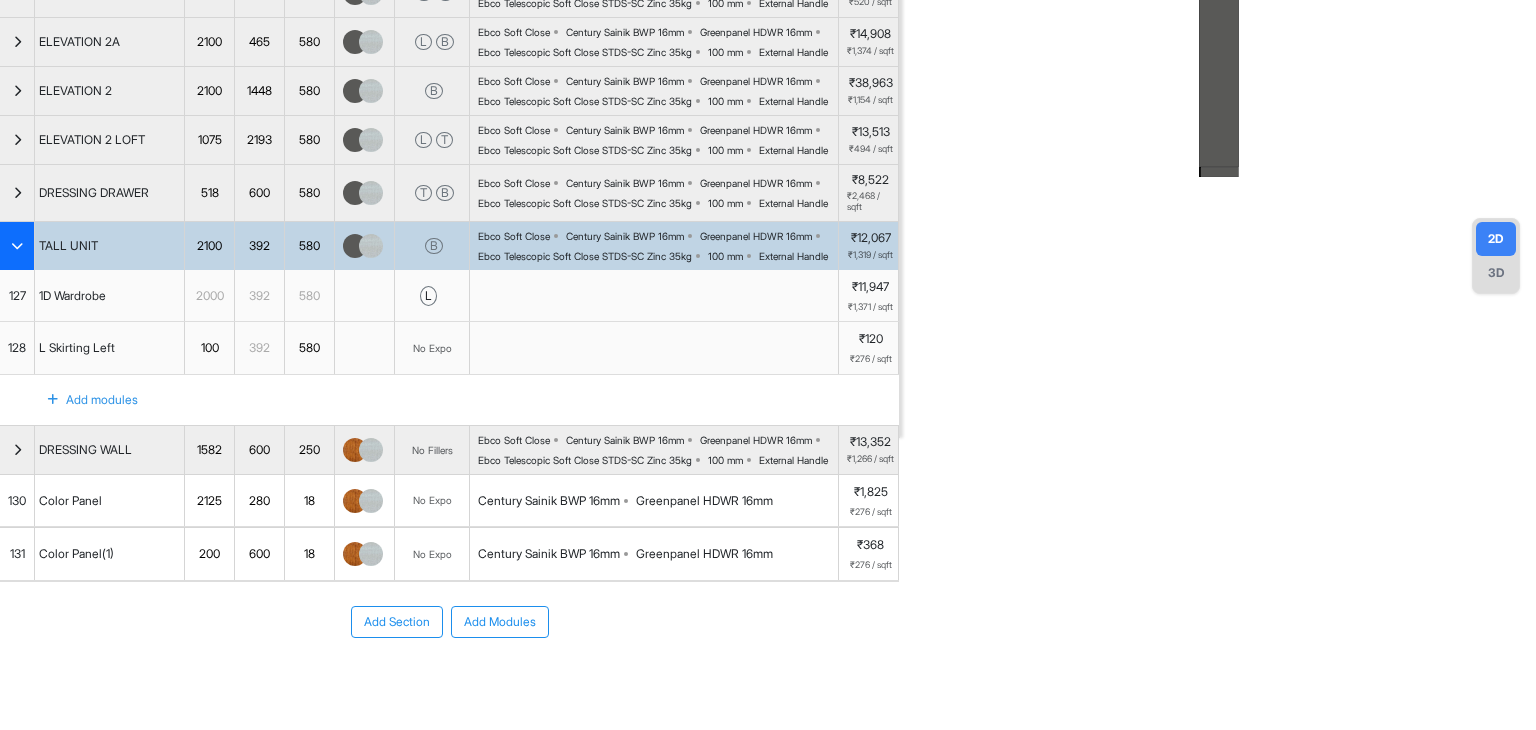scroll, scrollTop: 416, scrollLeft: 0, axis: vertical 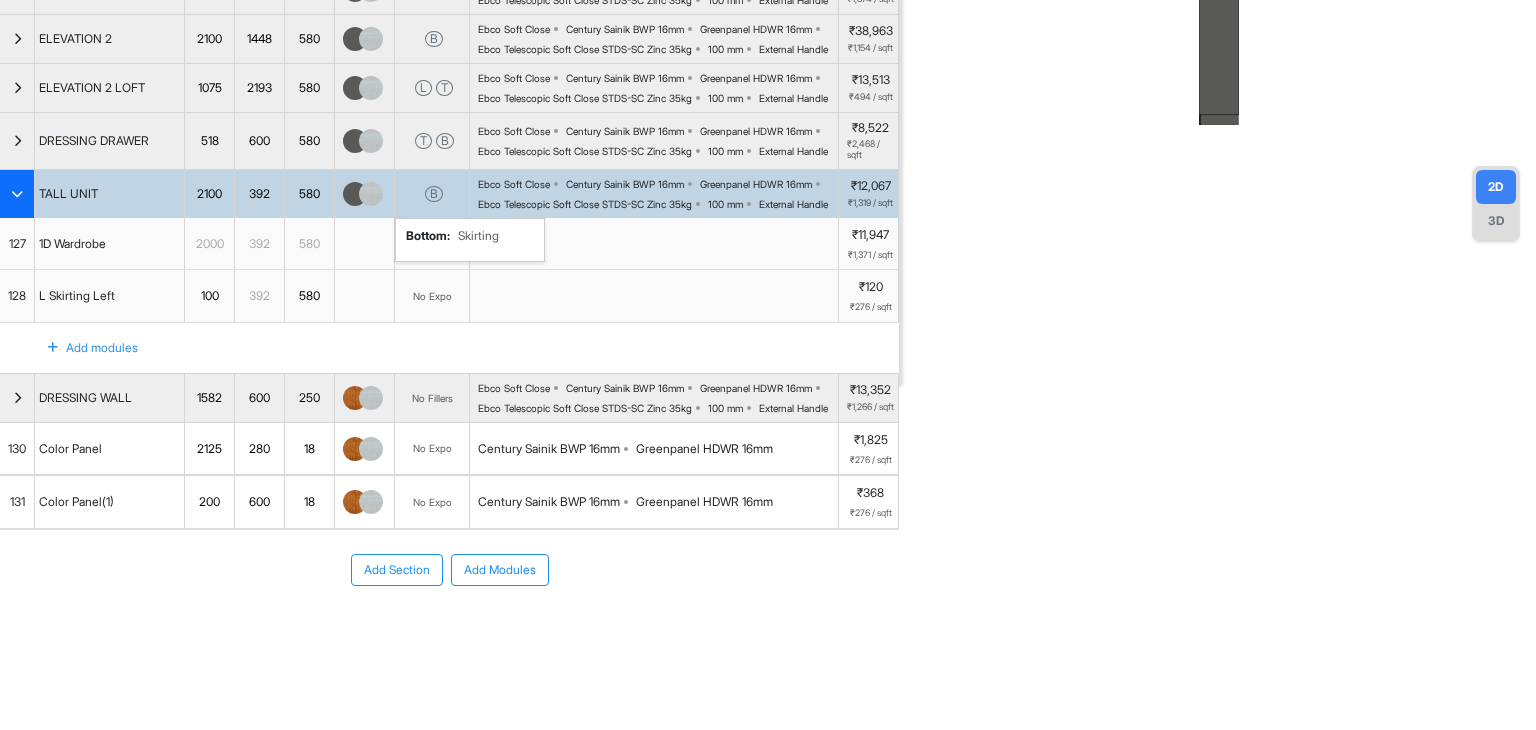 click on "B" at bounding box center [432, 194] 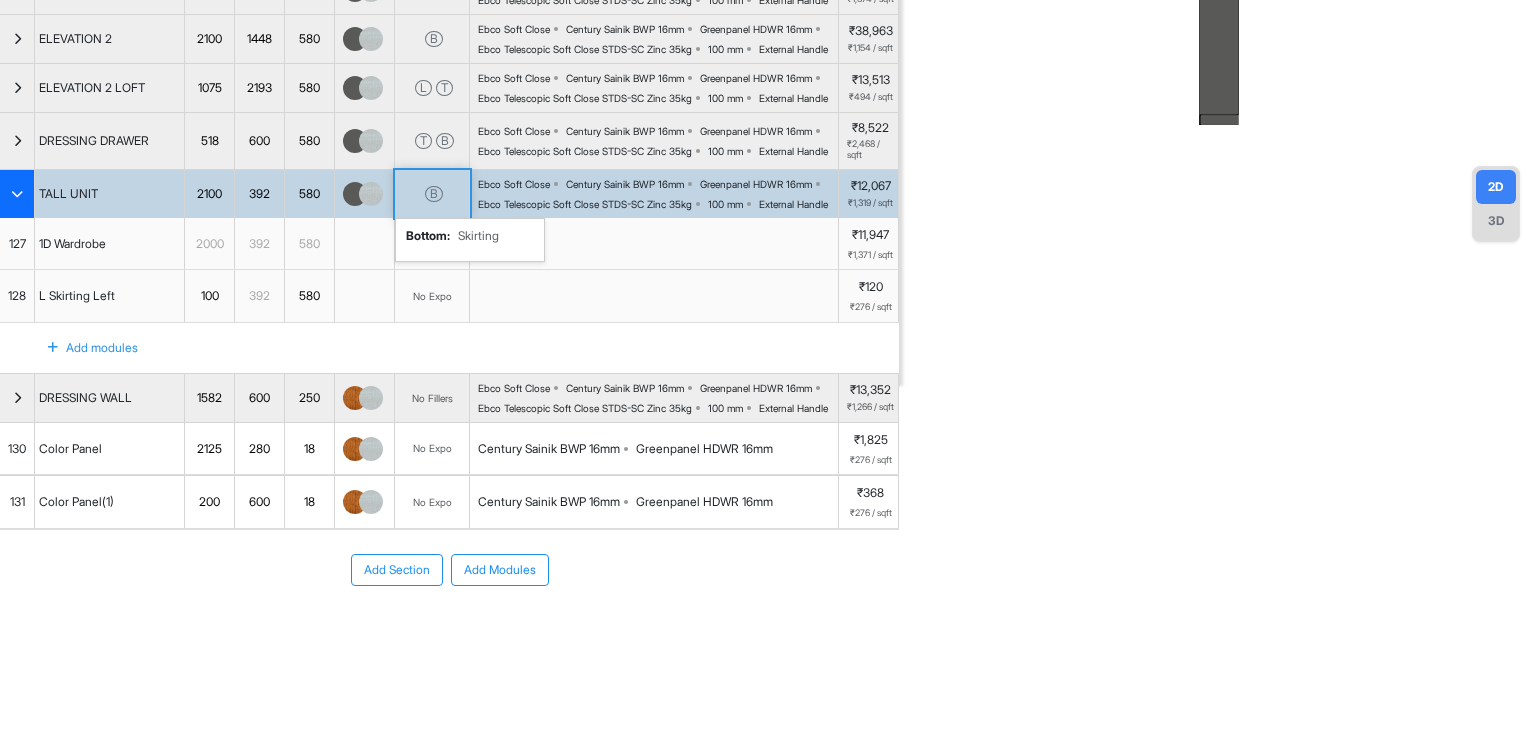 click on "B" at bounding box center (432, 194) 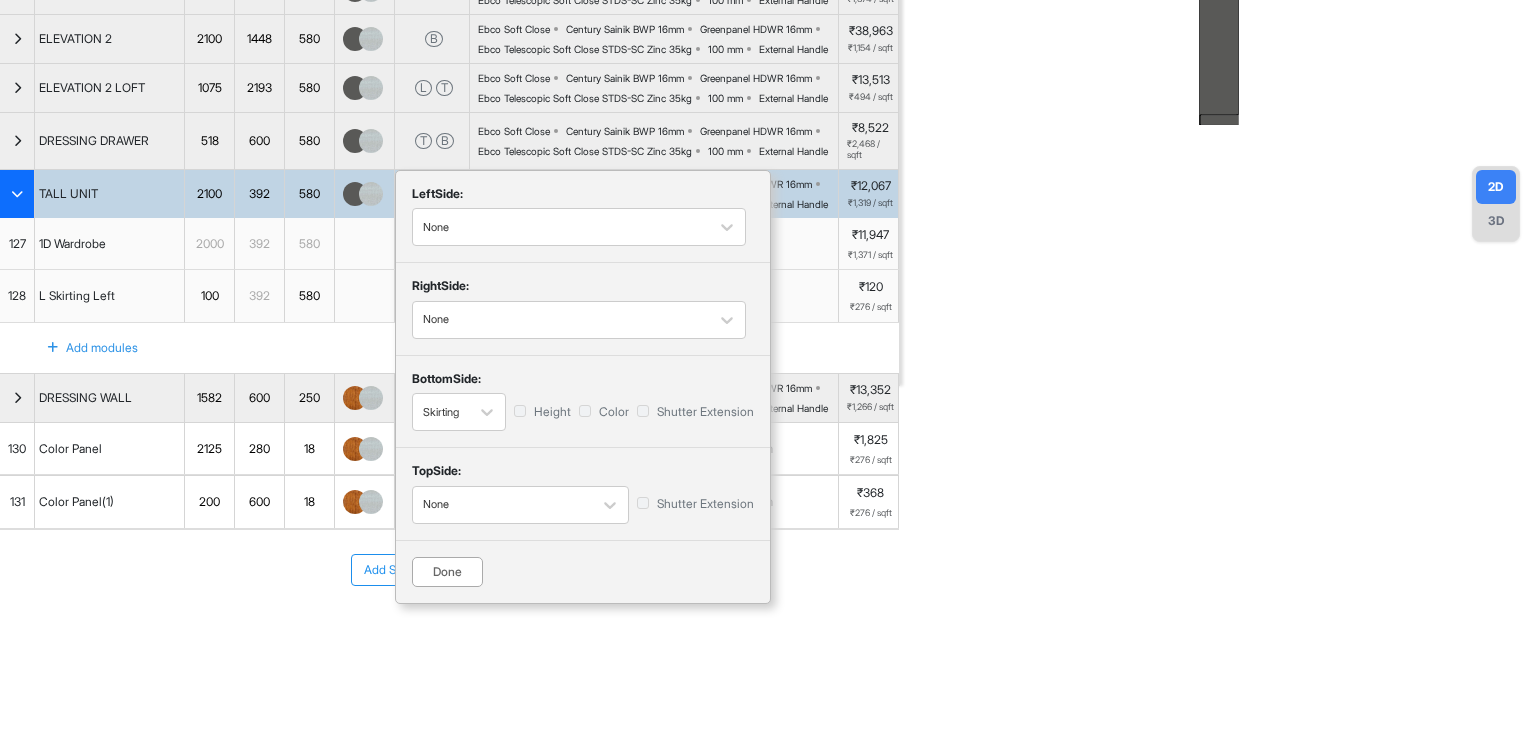 click on "left  Side:" at bounding box center [583, 197] 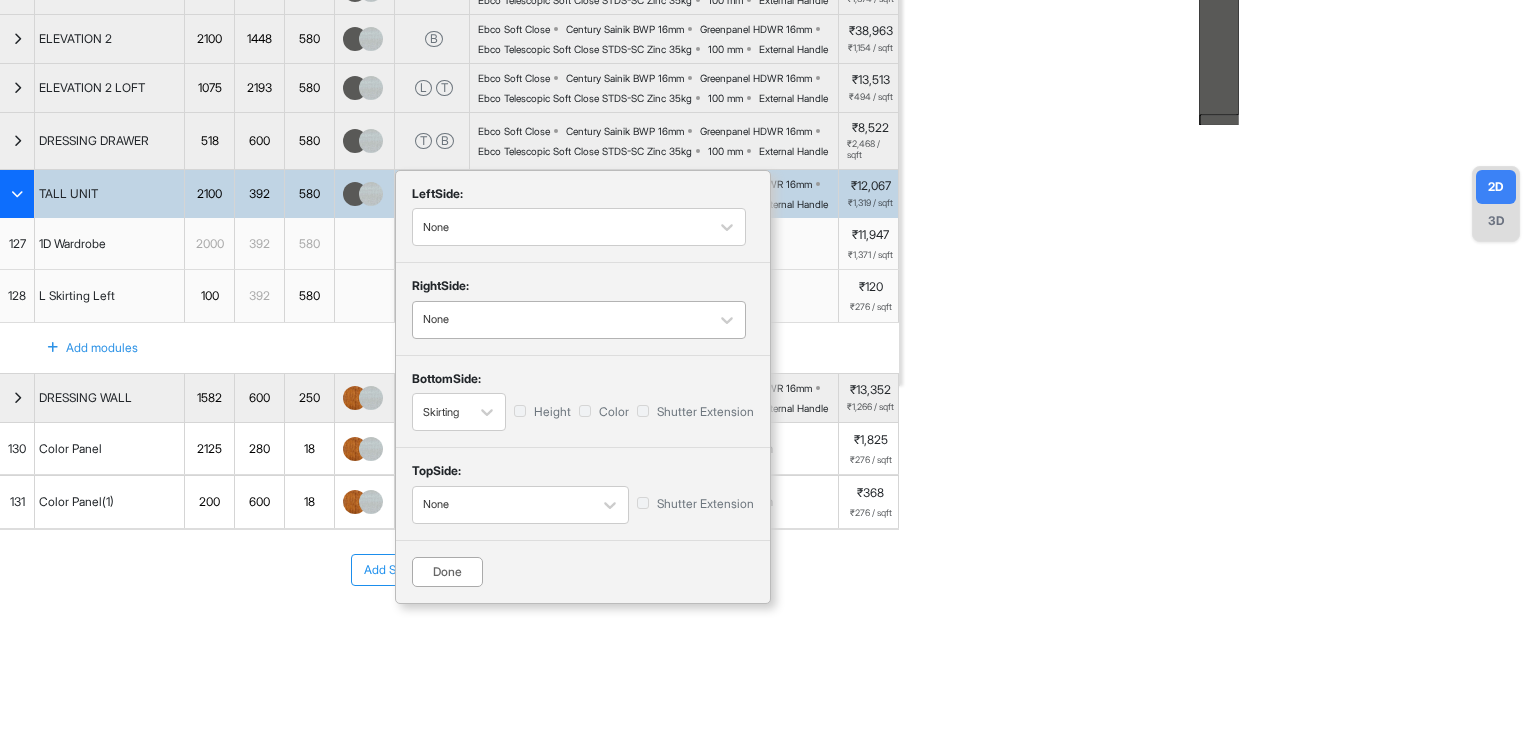 drag, startPoint x: 472, startPoint y: 415, endPoint x: 472, endPoint y: 428, distance: 13 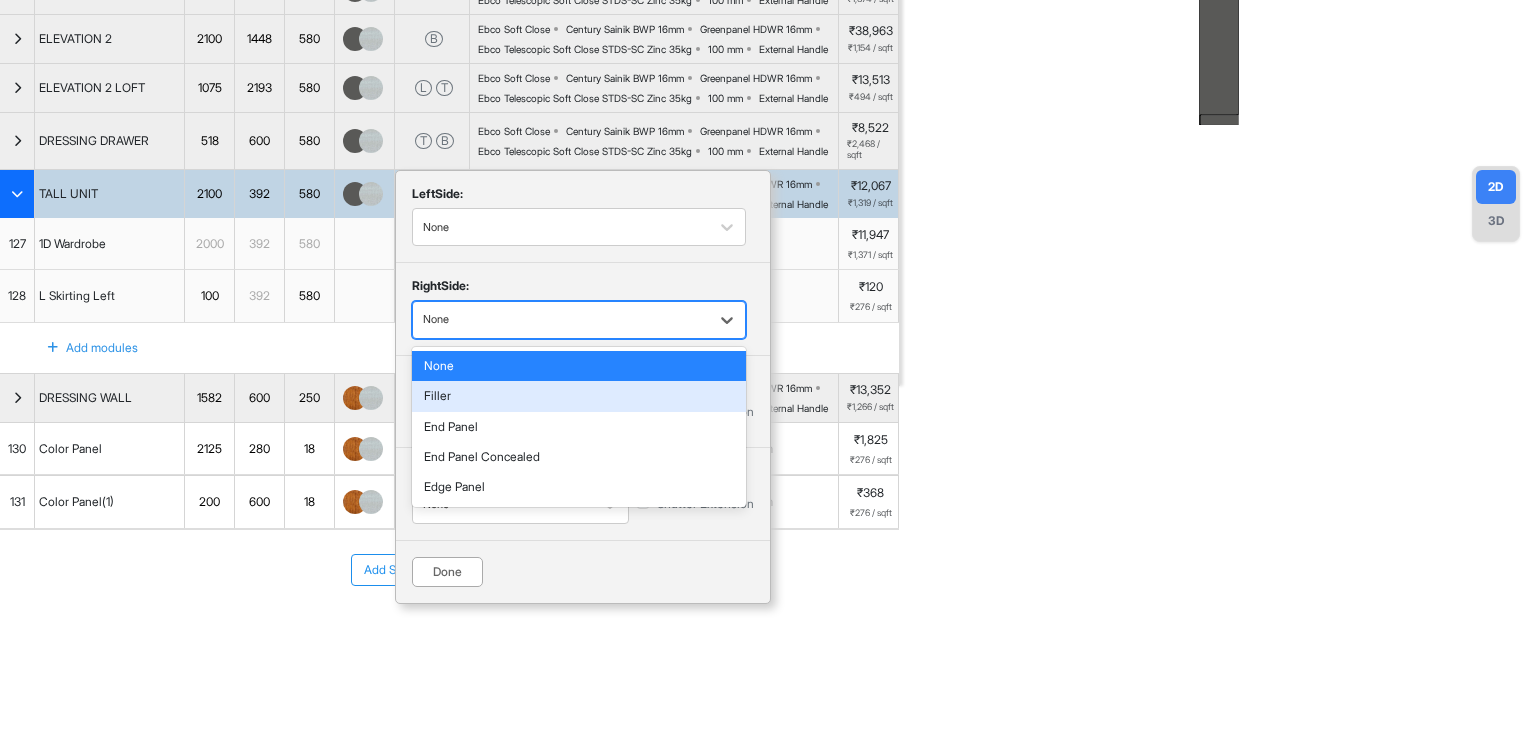 click on "Filler" at bounding box center (579, 396) 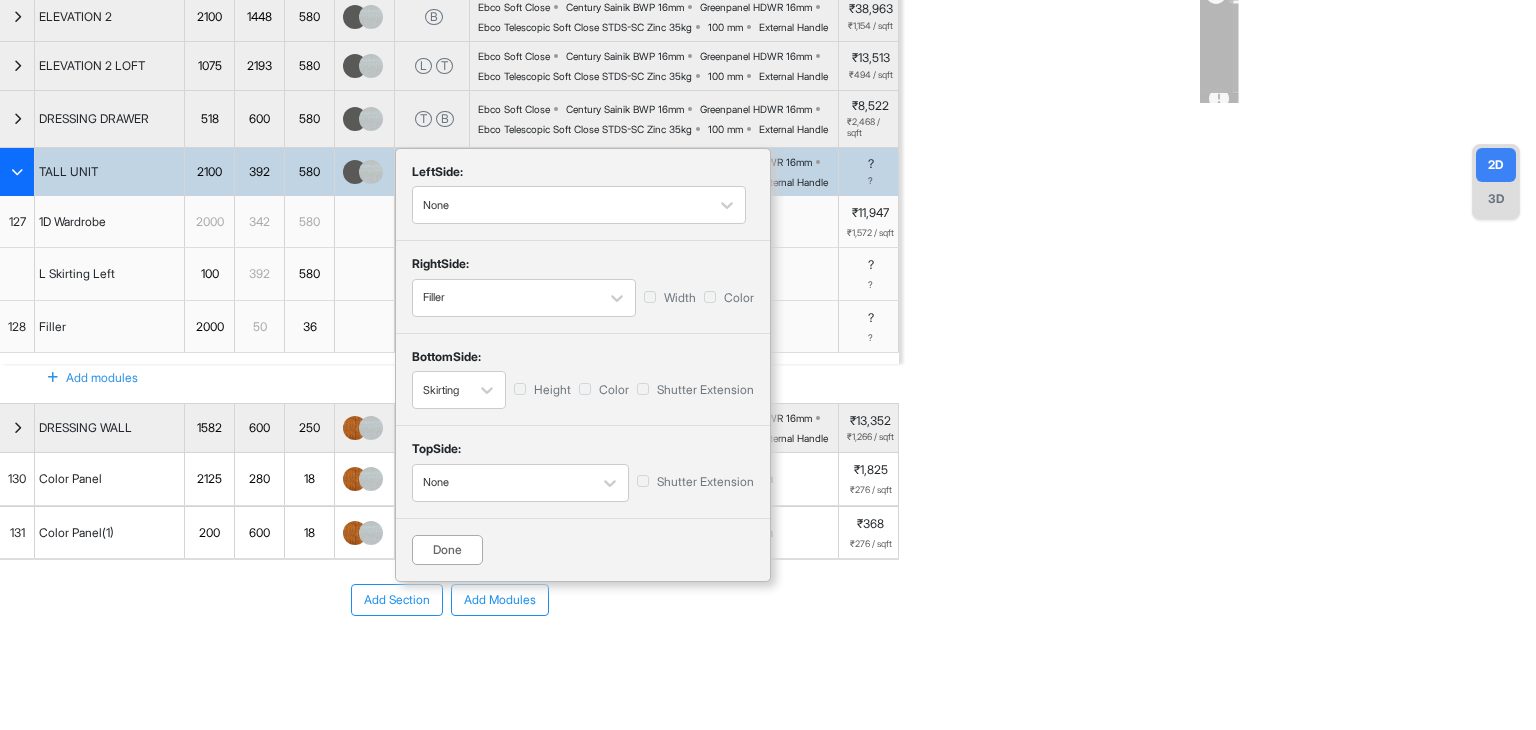 click on "Done" at bounding box center [447, 550] 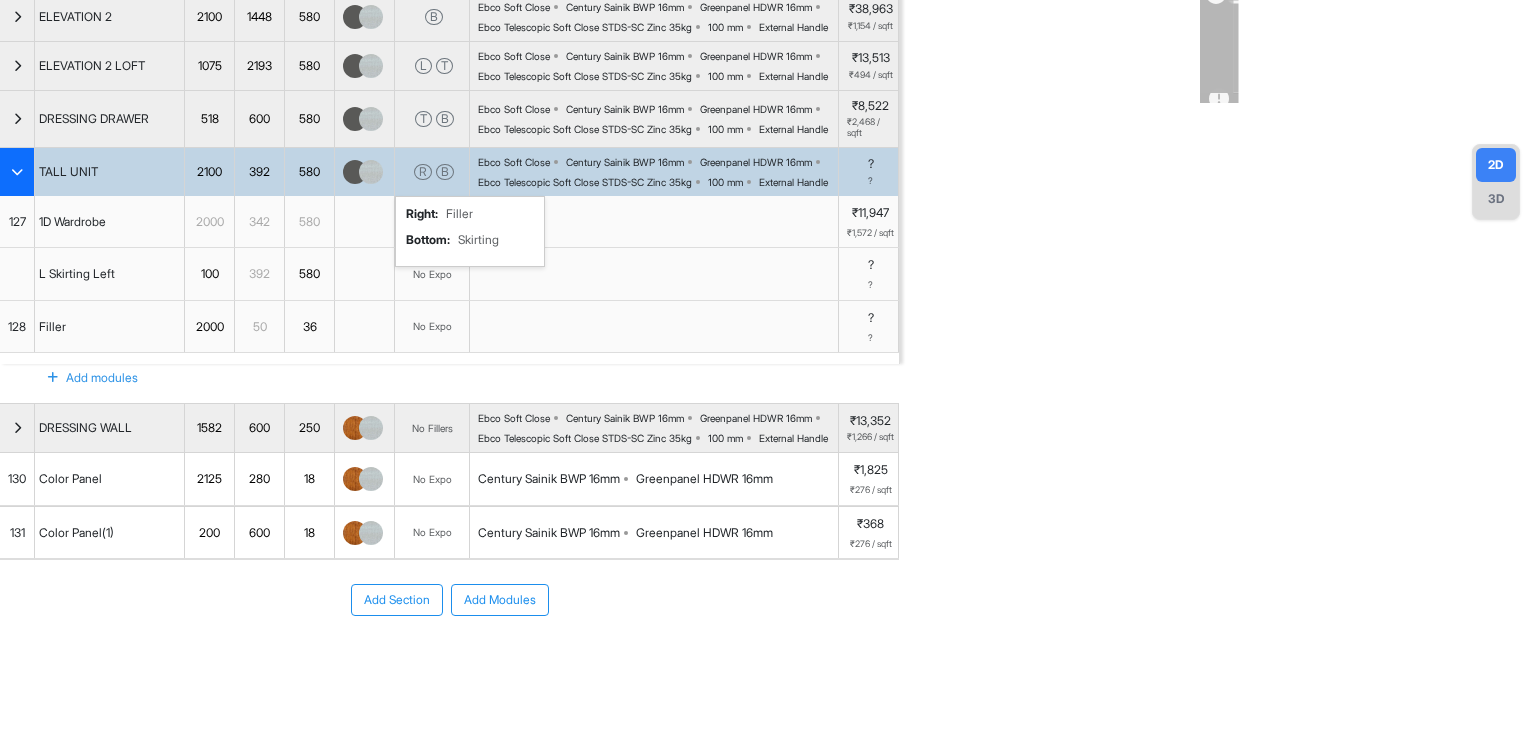 scroll, scrollTop: 0, scrollLeft: 0, axis: both 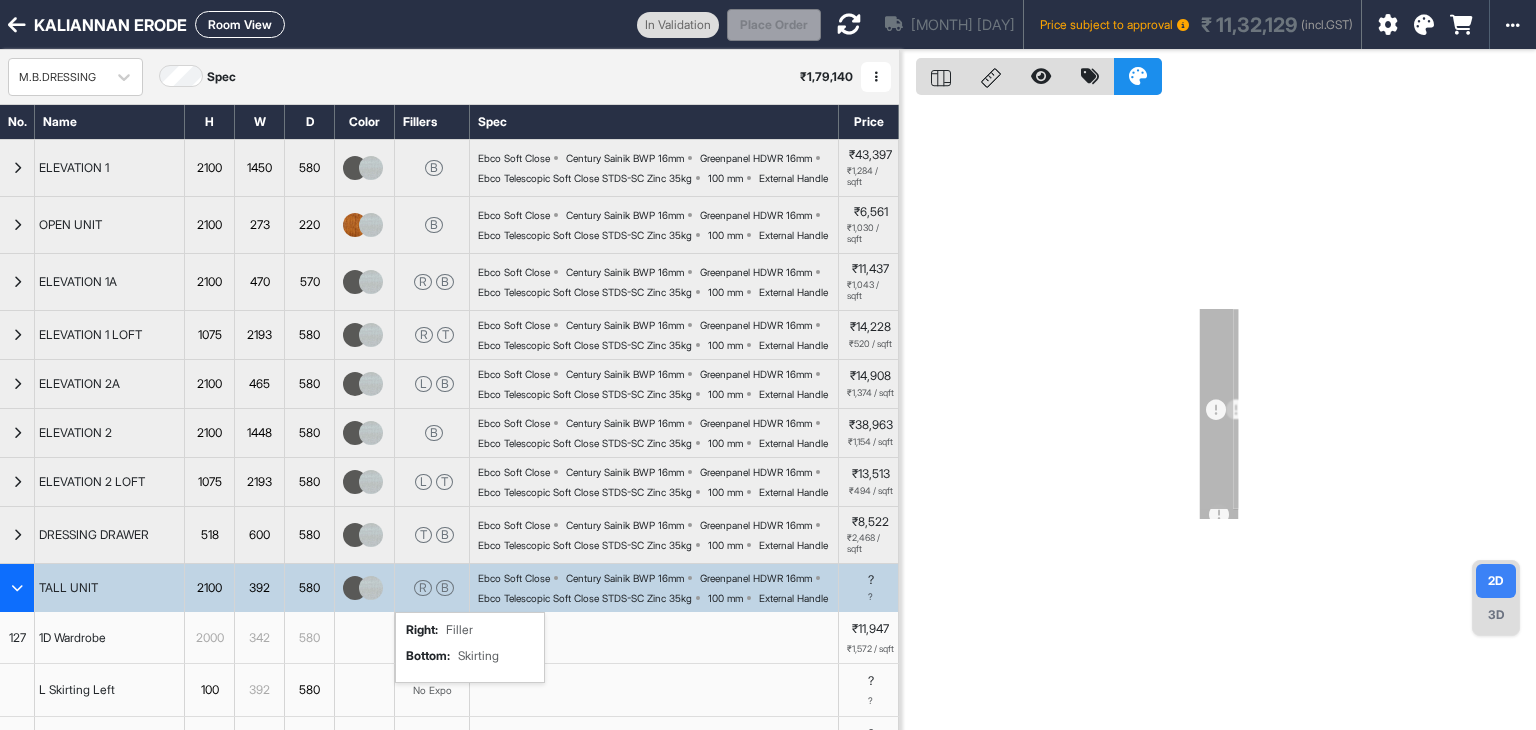click at bounding box center [849, 24] 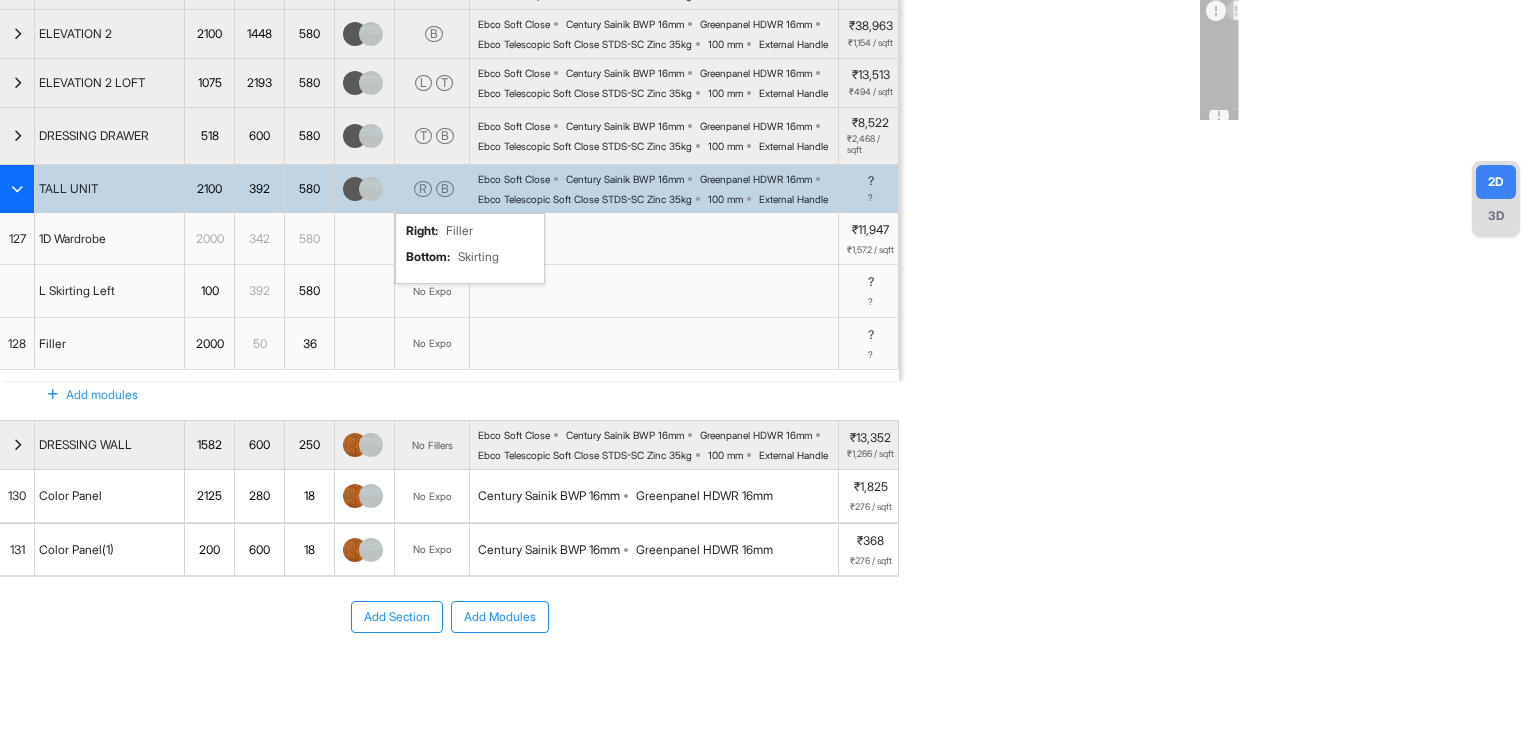 scroll, scrollTop: 399, scrollLeft: 0, axis: vertical 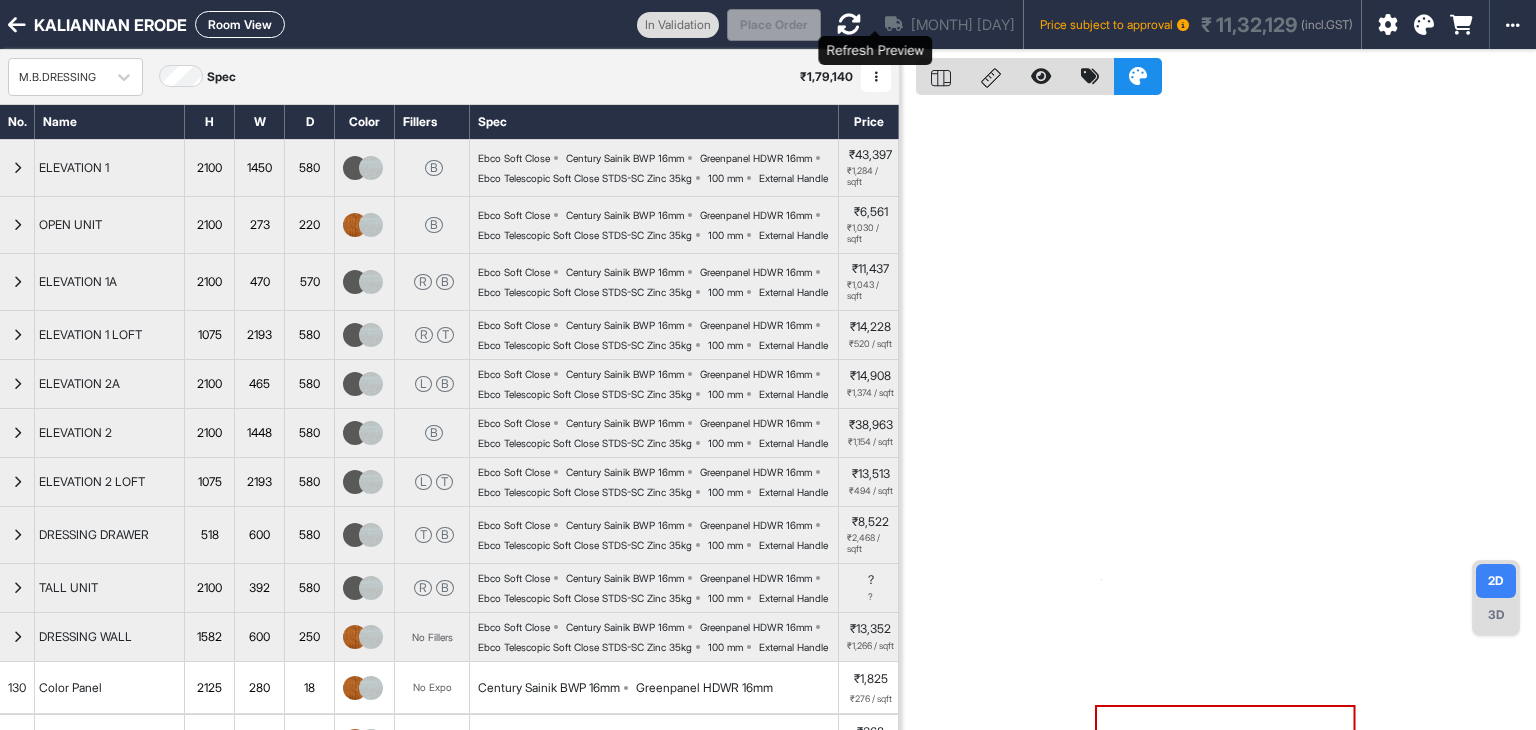 click at bounding box center [849, 24] 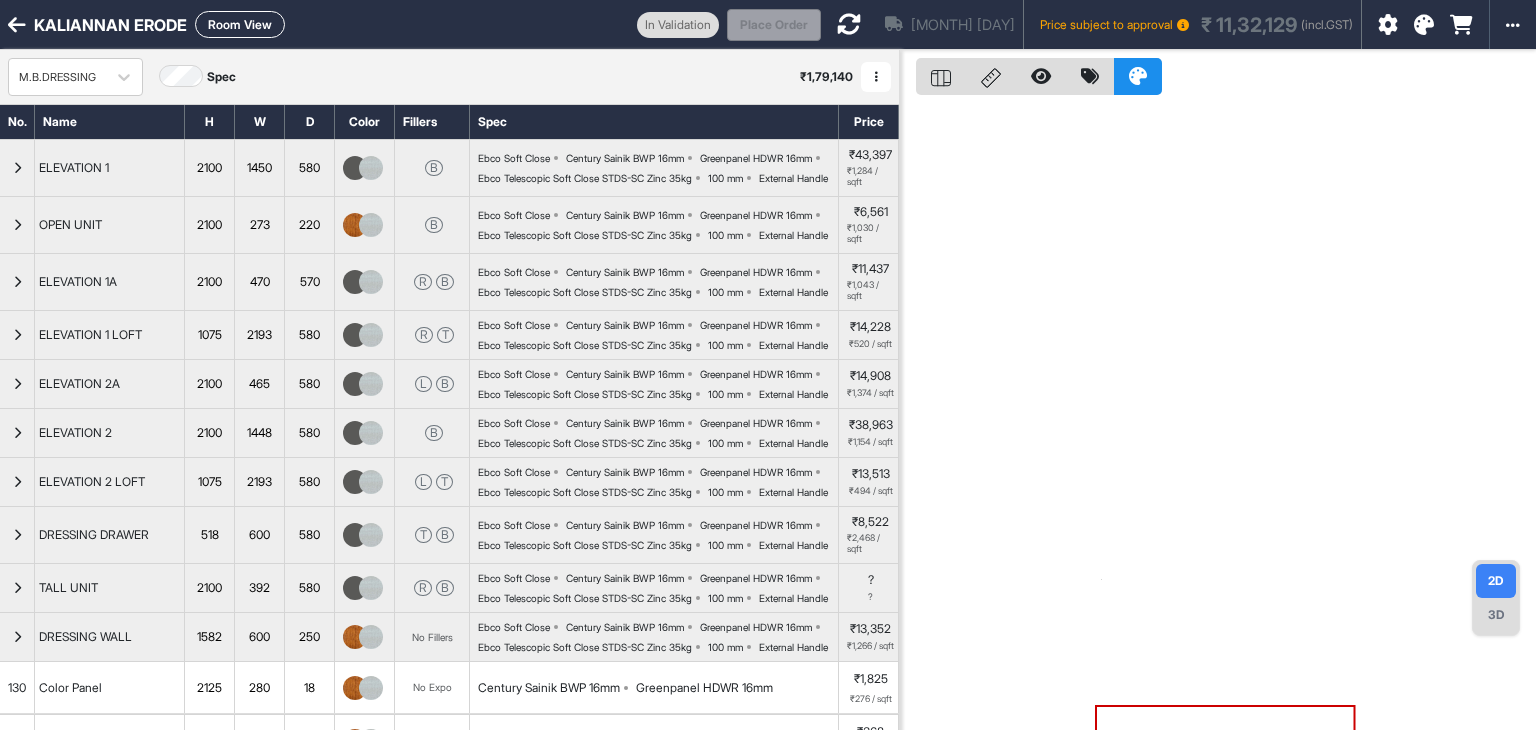 click on "Room View" at bounding box center (240, 24) 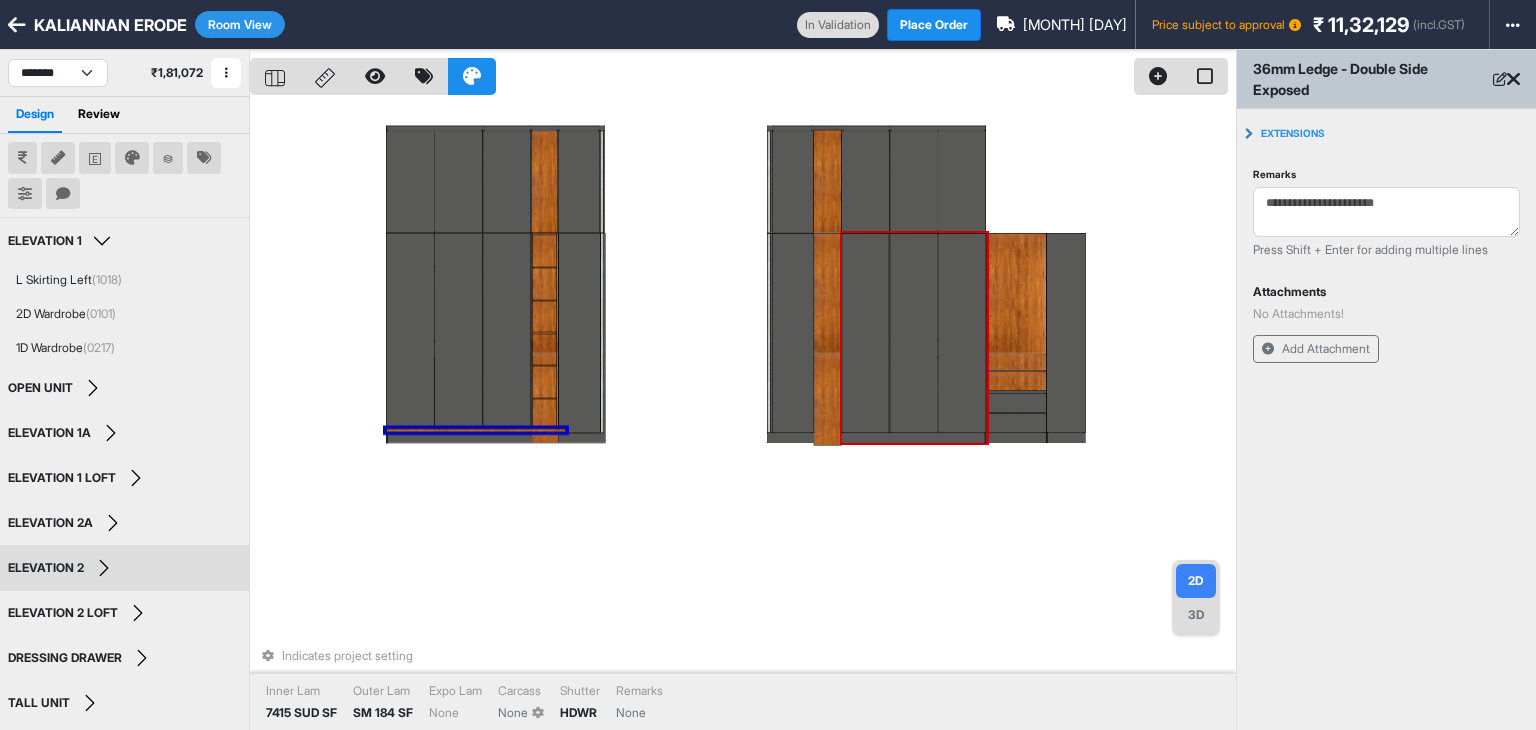 click on "Indicates project setting Inner Lam 7415 SUD SF Outer Lam SM 184 SF Expo Lam None Carcass None Shutter HDWR Remarks None" at bounding box center (743, 415) 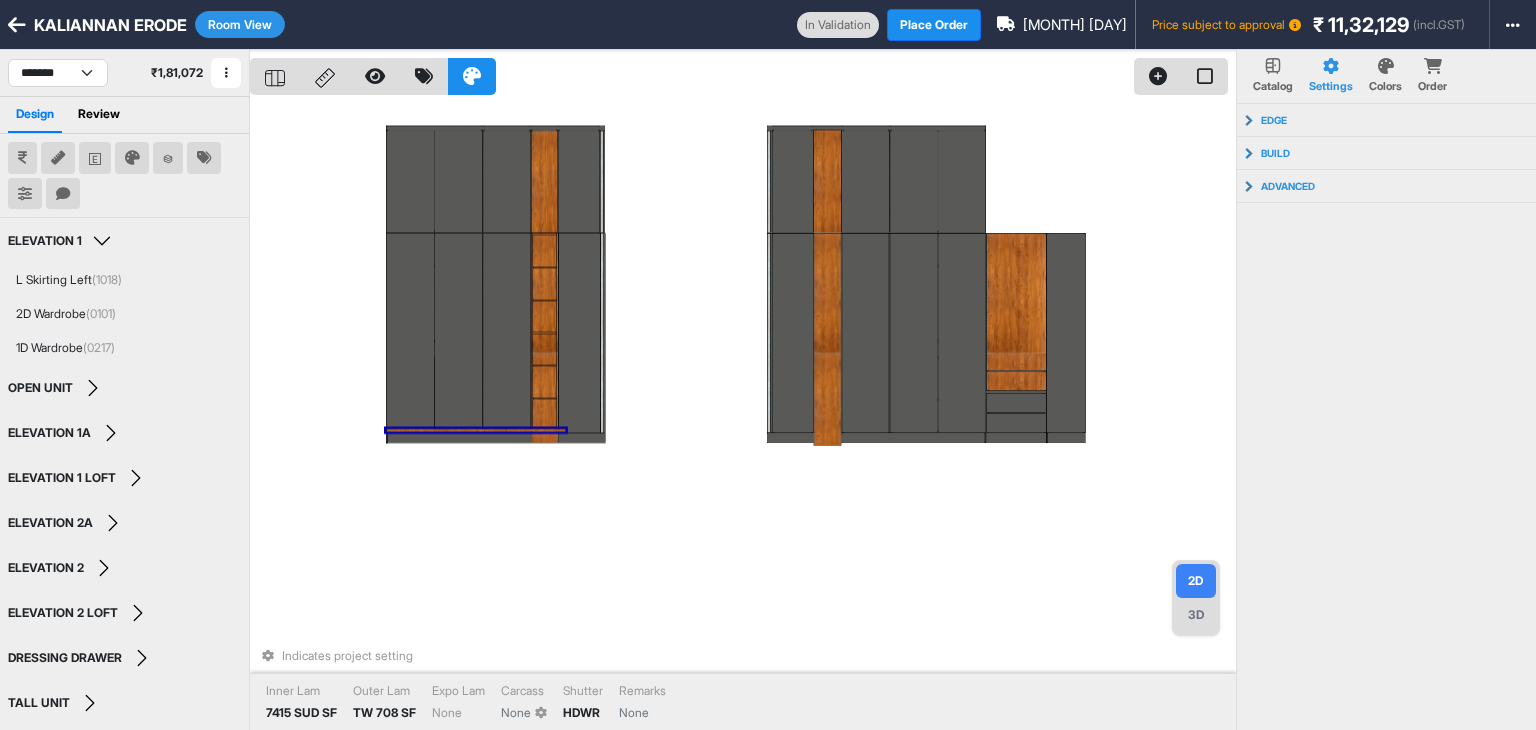 click at bounding box center (476, 431) 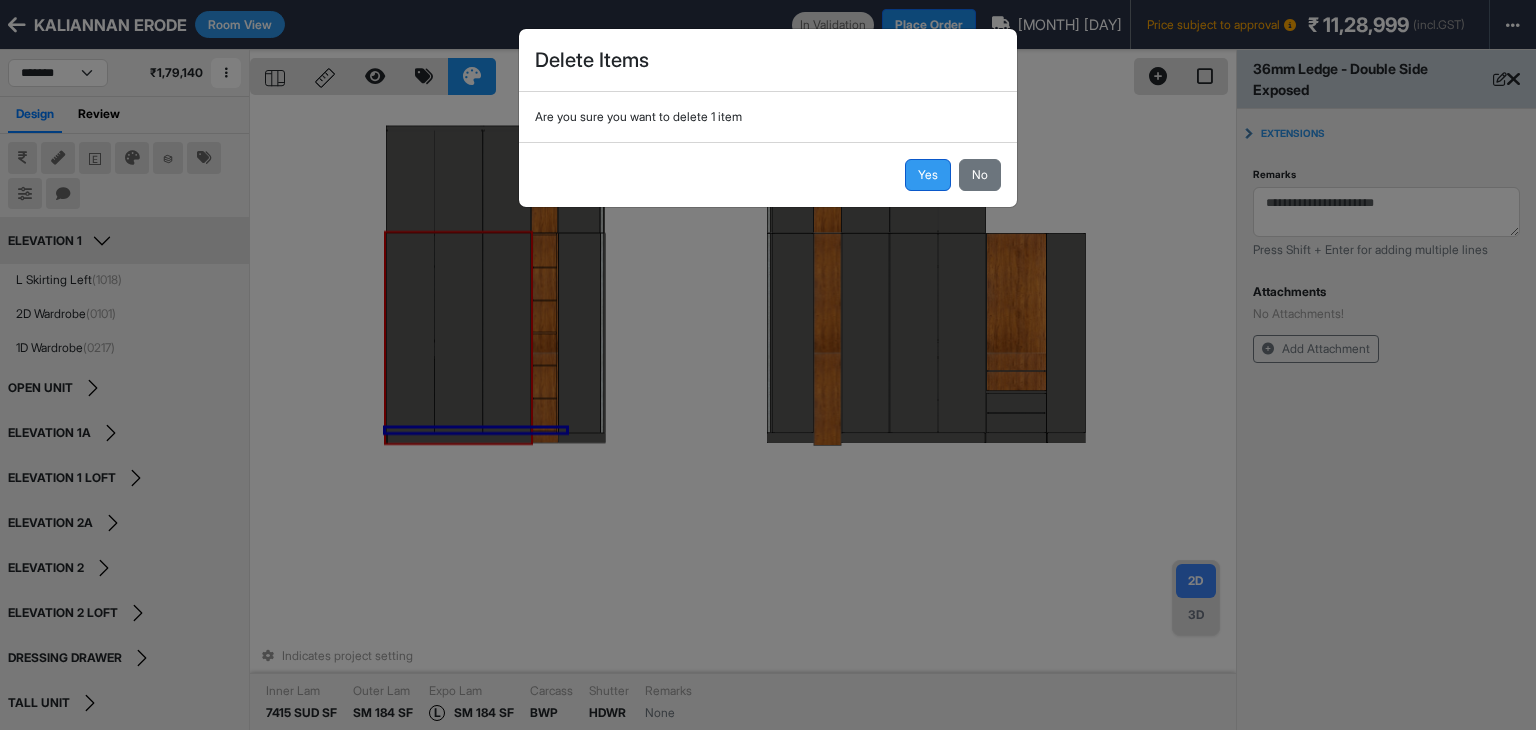 click on "Yes" at bounding box center [928, 175] 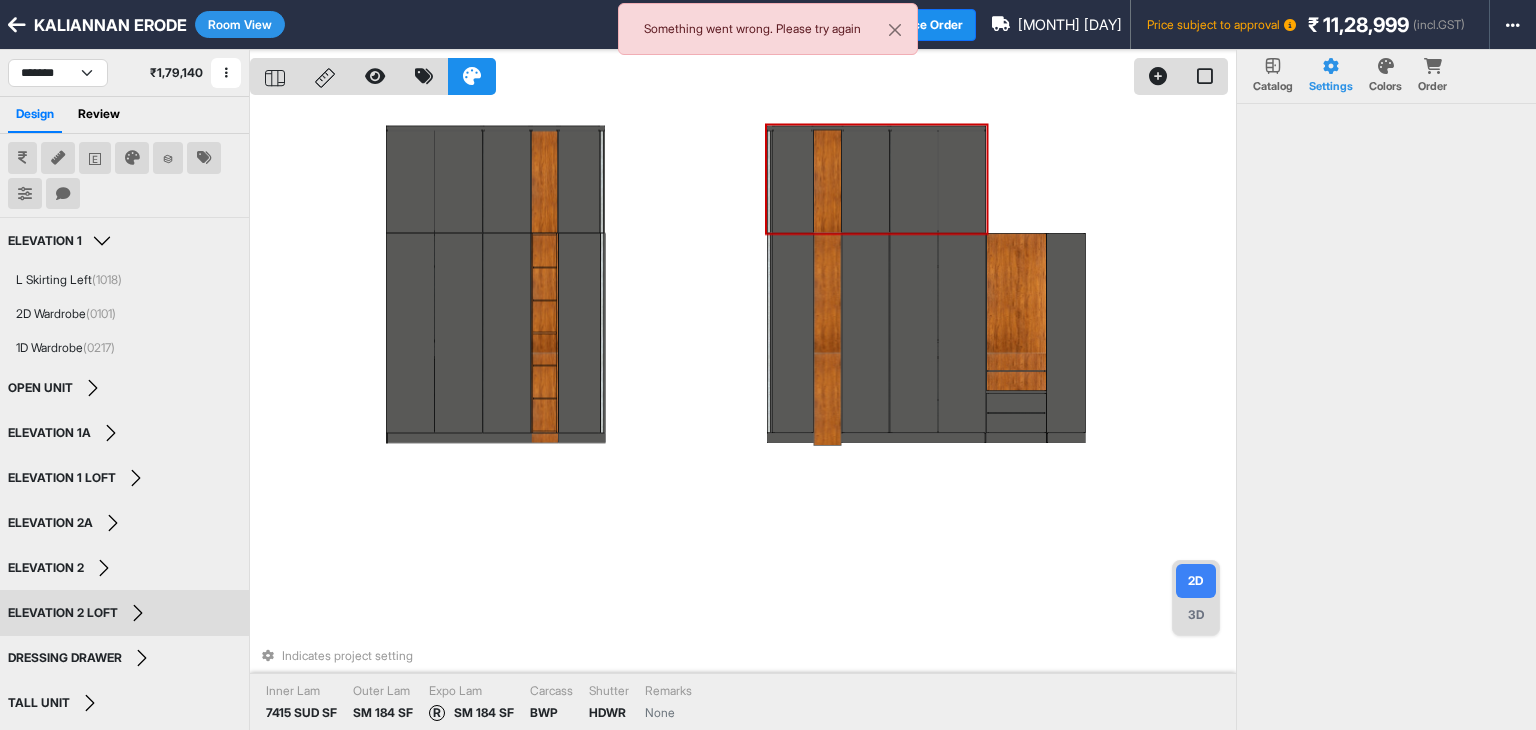 scroll, scrollTop: 50, scrollLeft: 0, axis: vertical 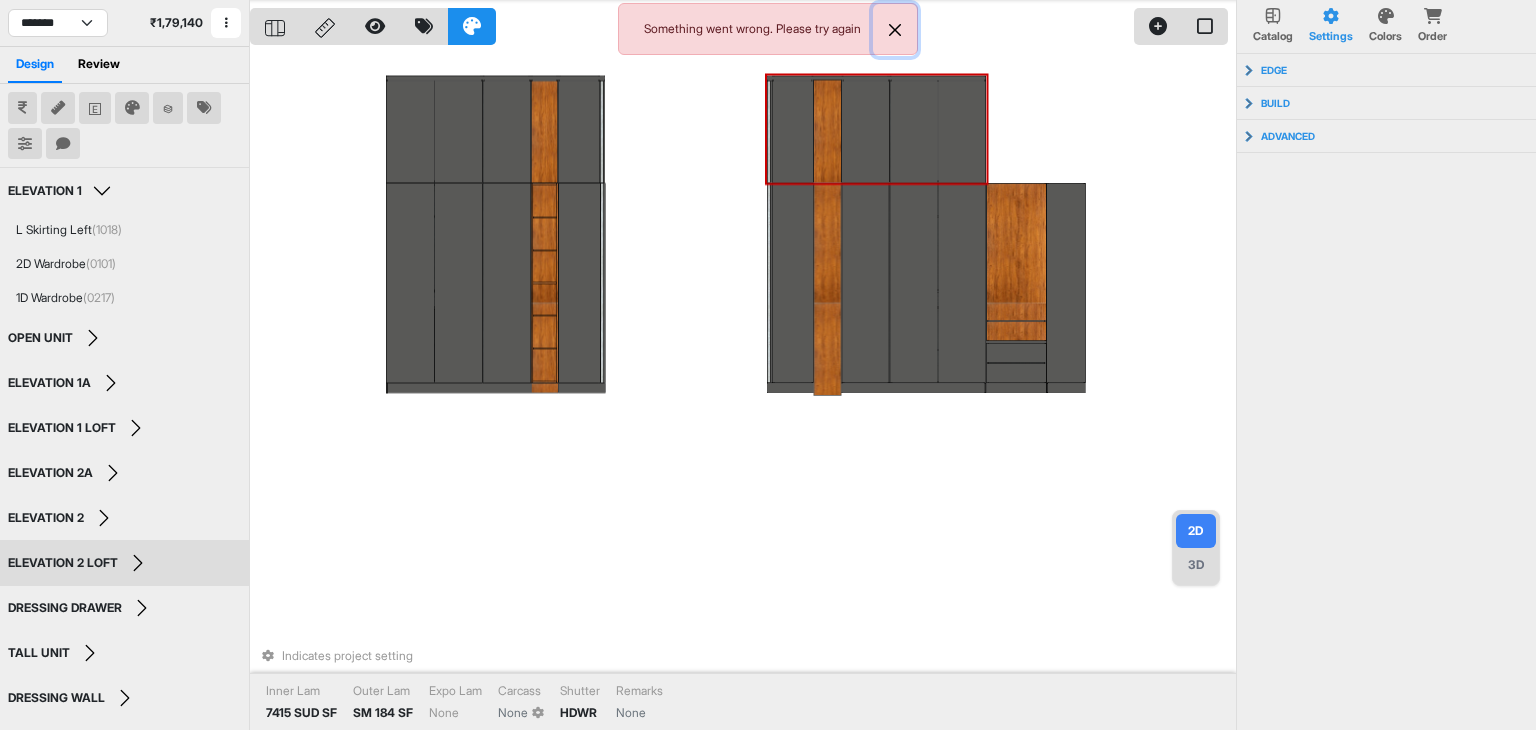 click at bounding box center [895, 30] 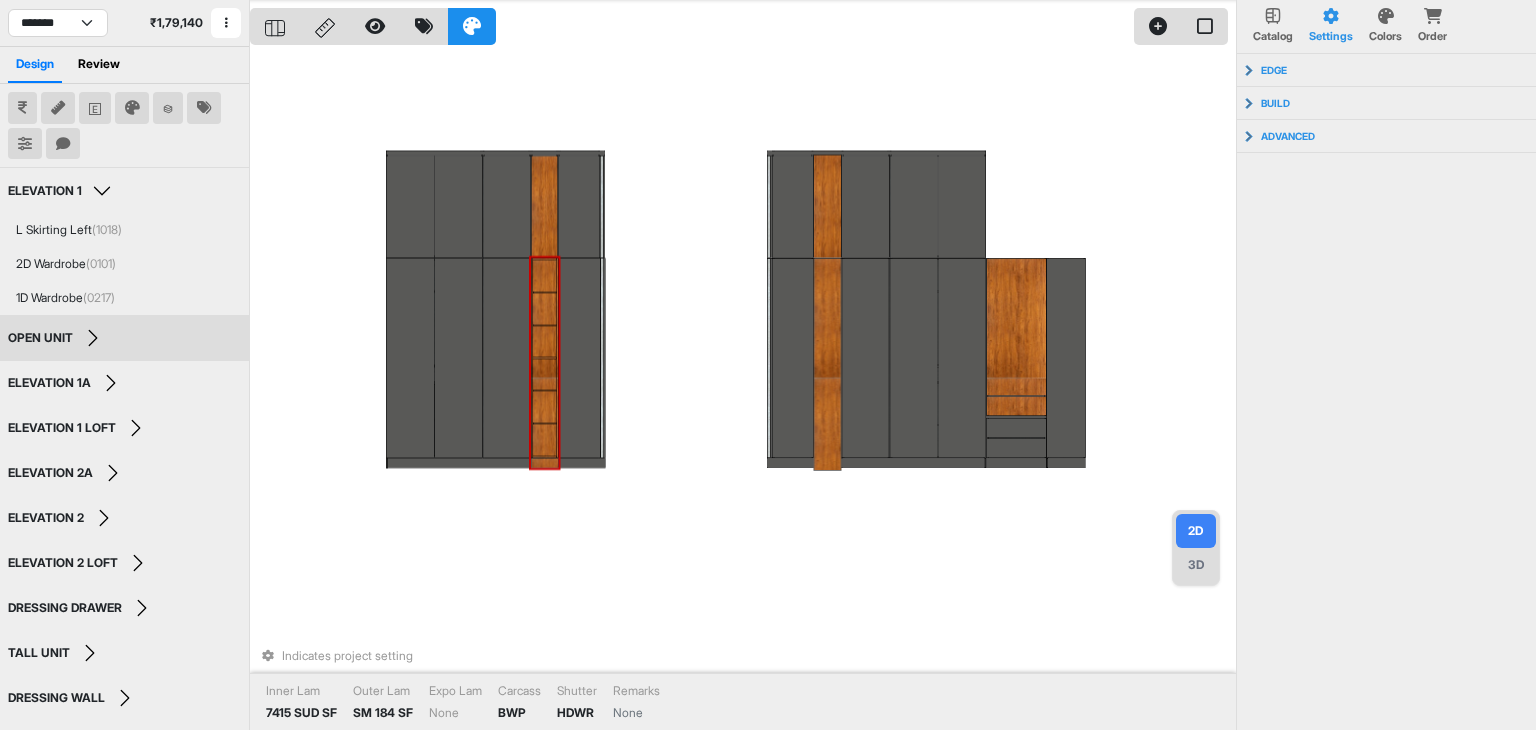 scroll, scrollTop: 0, scrollLeft: 0, axis: both 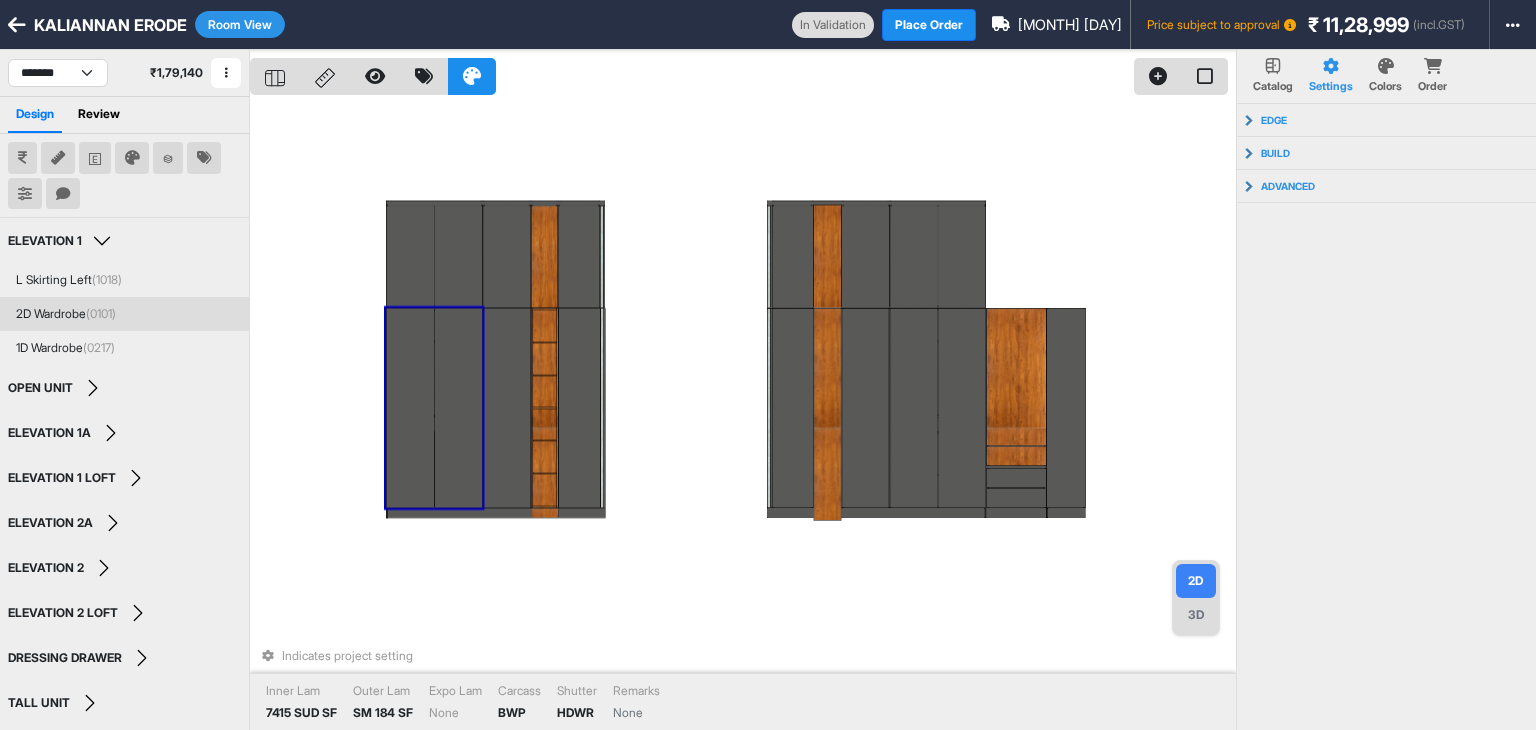 click on "Room View" at bounding box center [240, 24] 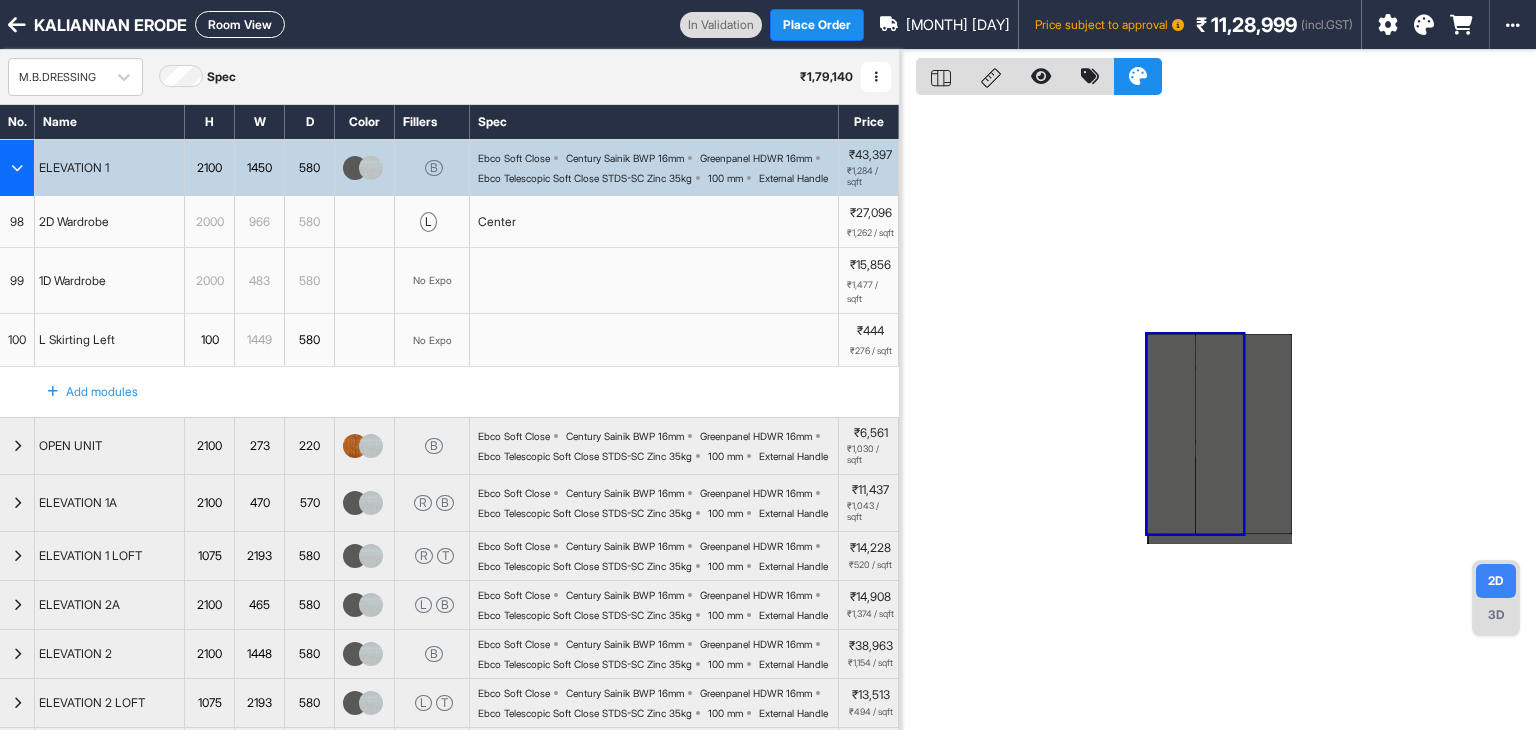 click at bounding box center [17, 168] 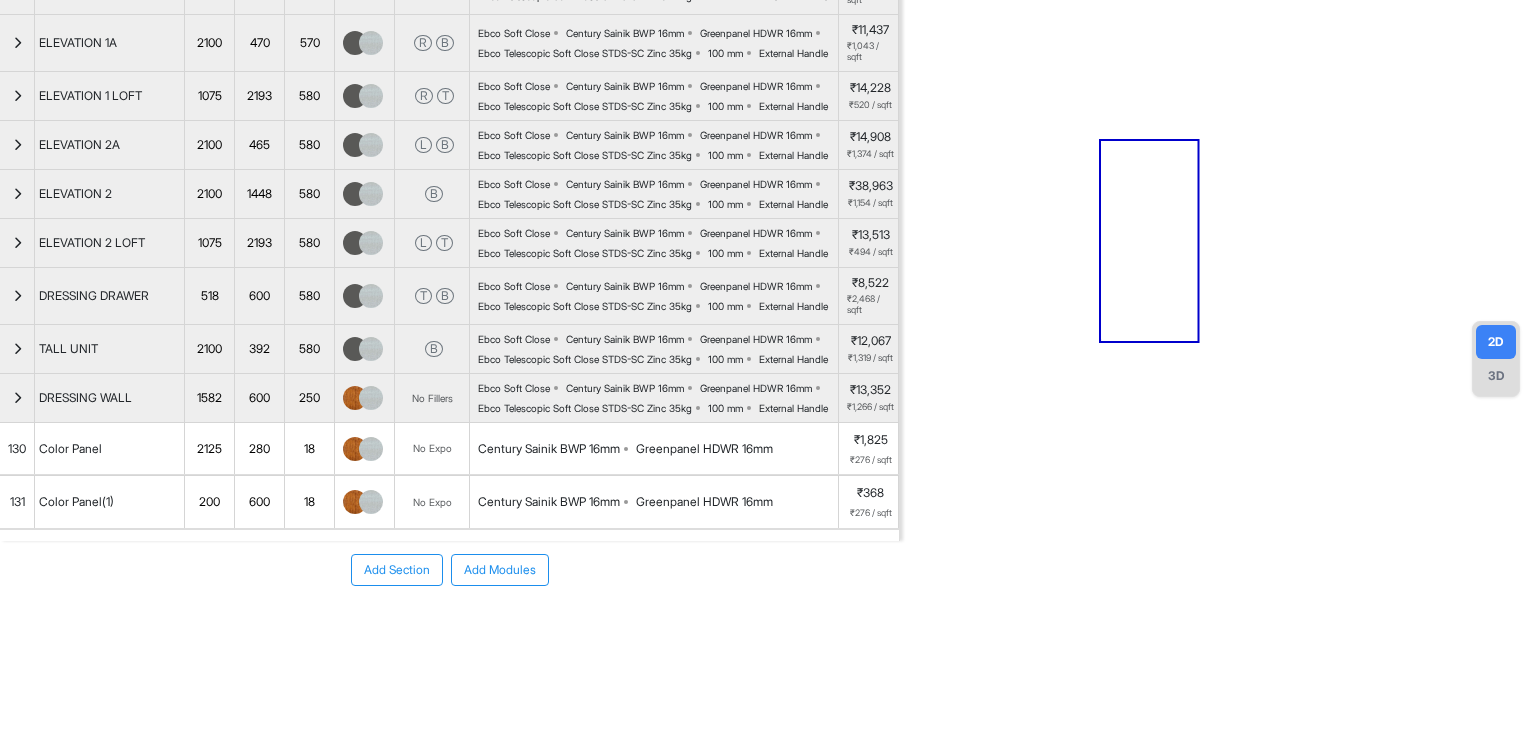 scroll, scrollTop: 279, scrollLeft: 0, axis: vertical 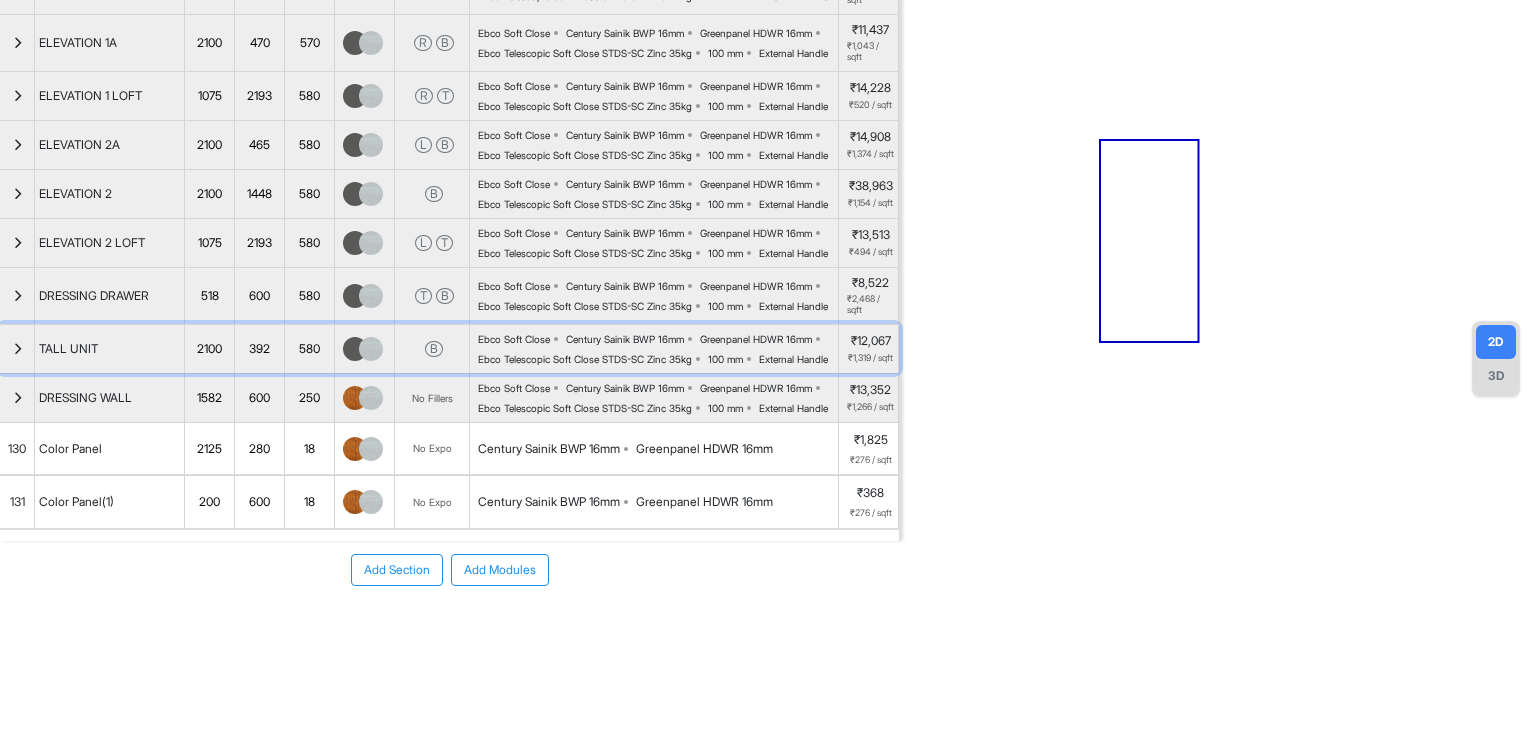 click at bounding box center (17, 349) 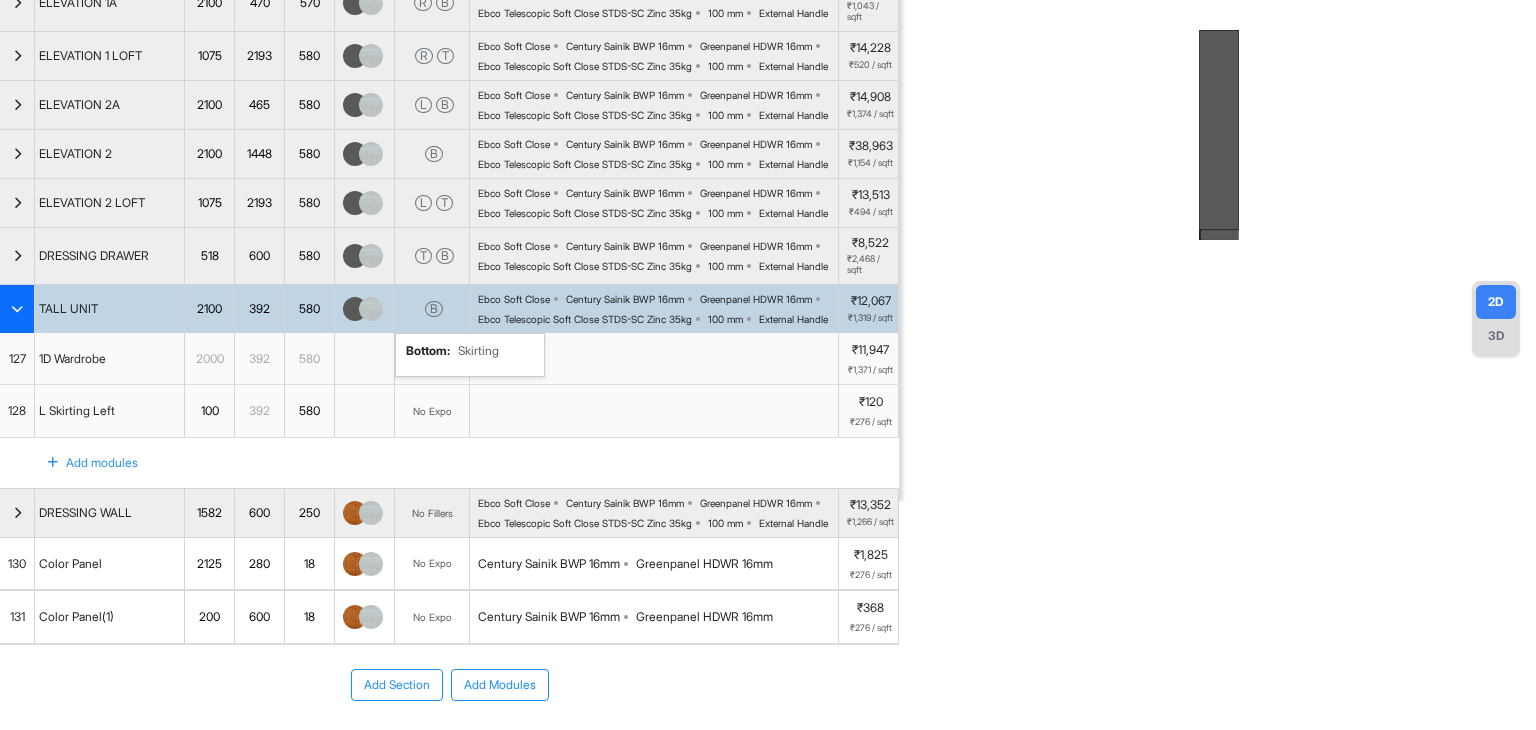 click on "B" at bounding box center [434, 309] 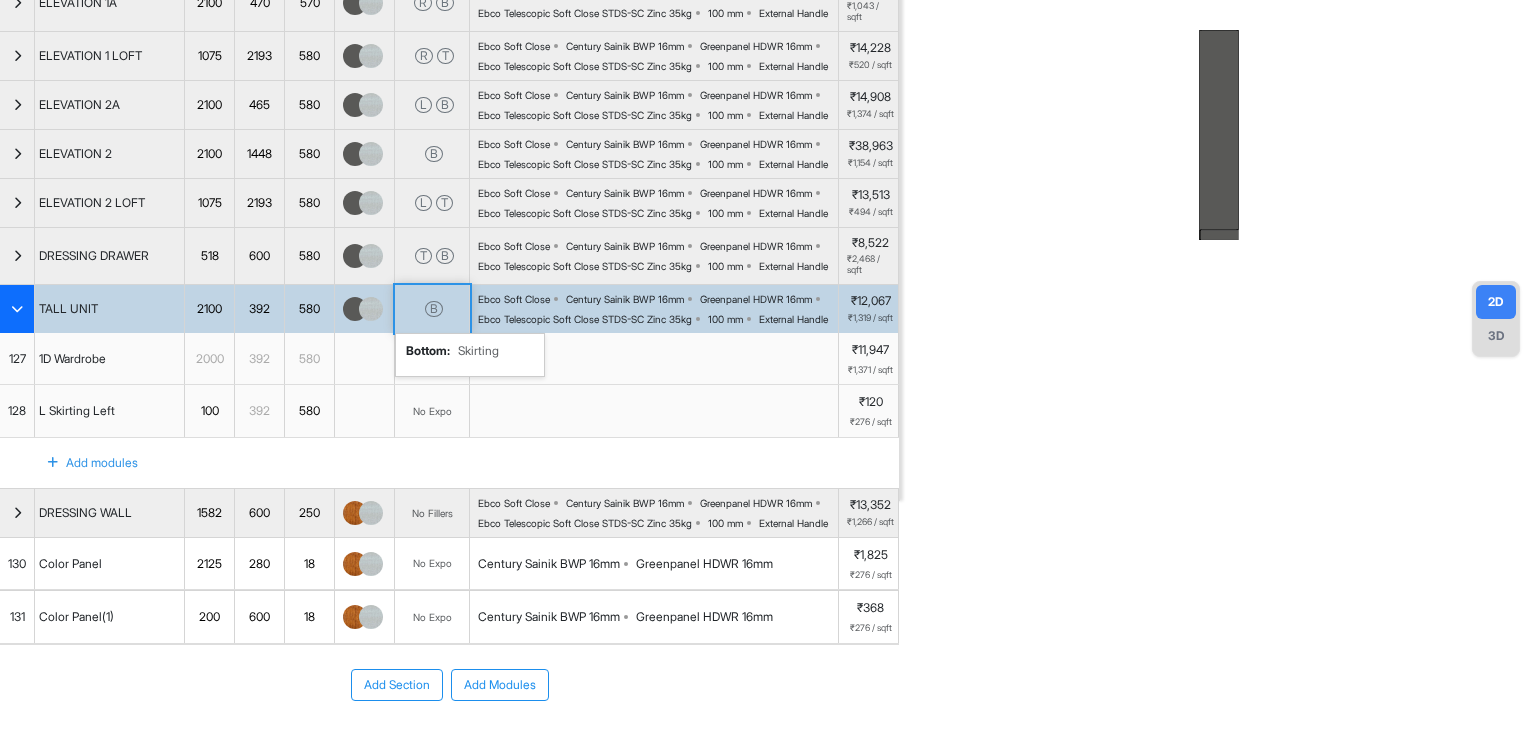 click on "B" at bounding box center [434, 309] 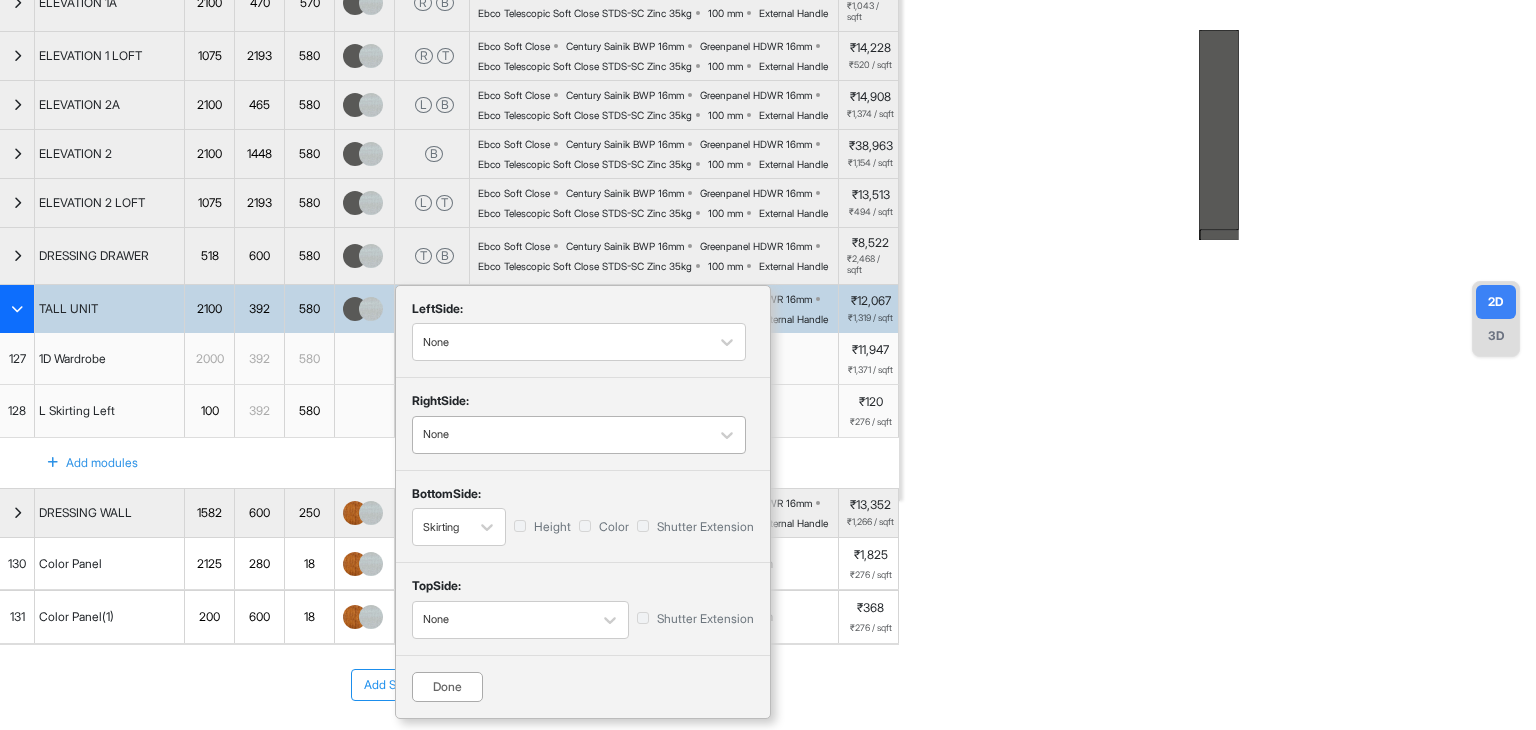 click on "None" at bounding box center [561, 434] 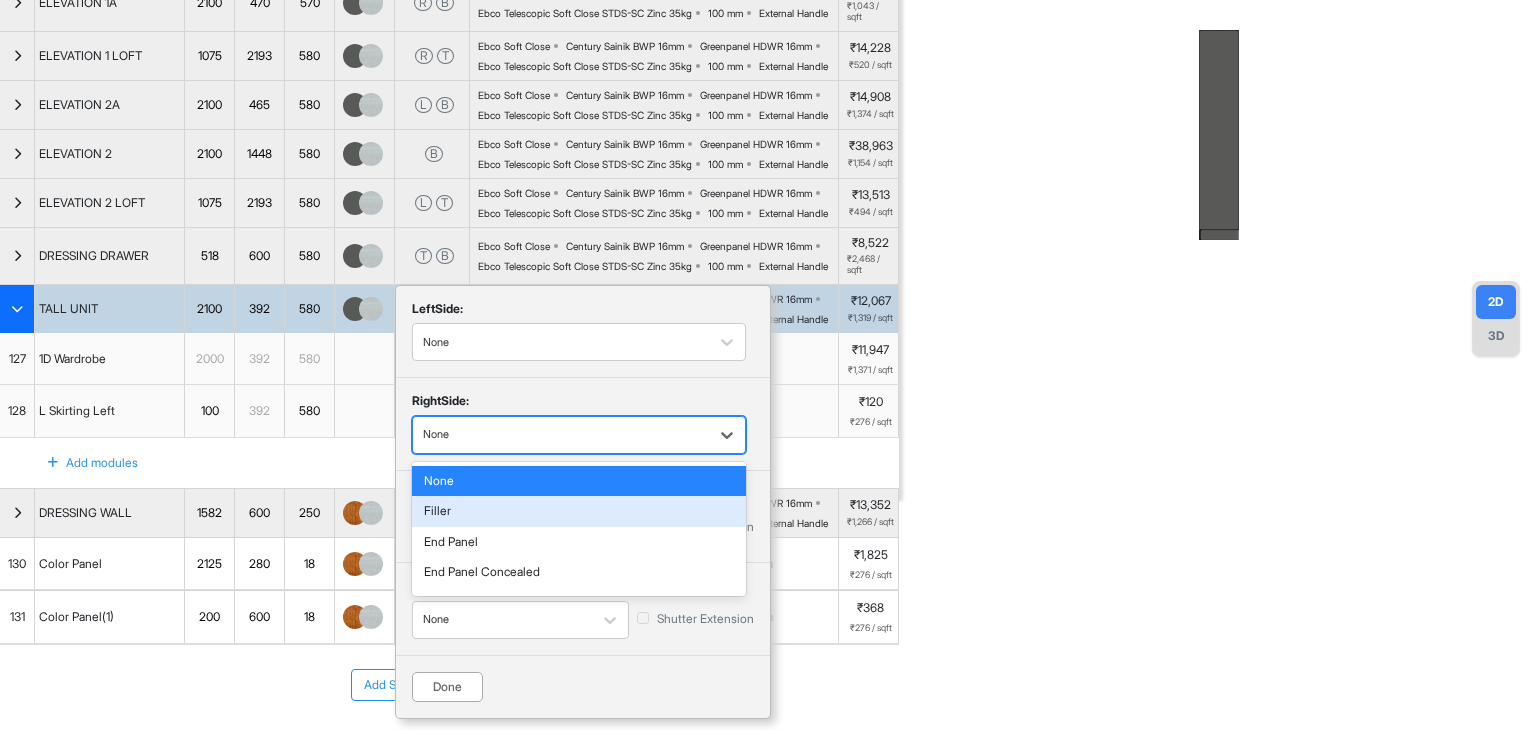 click on "Filler" at bounding box center [579, 511] 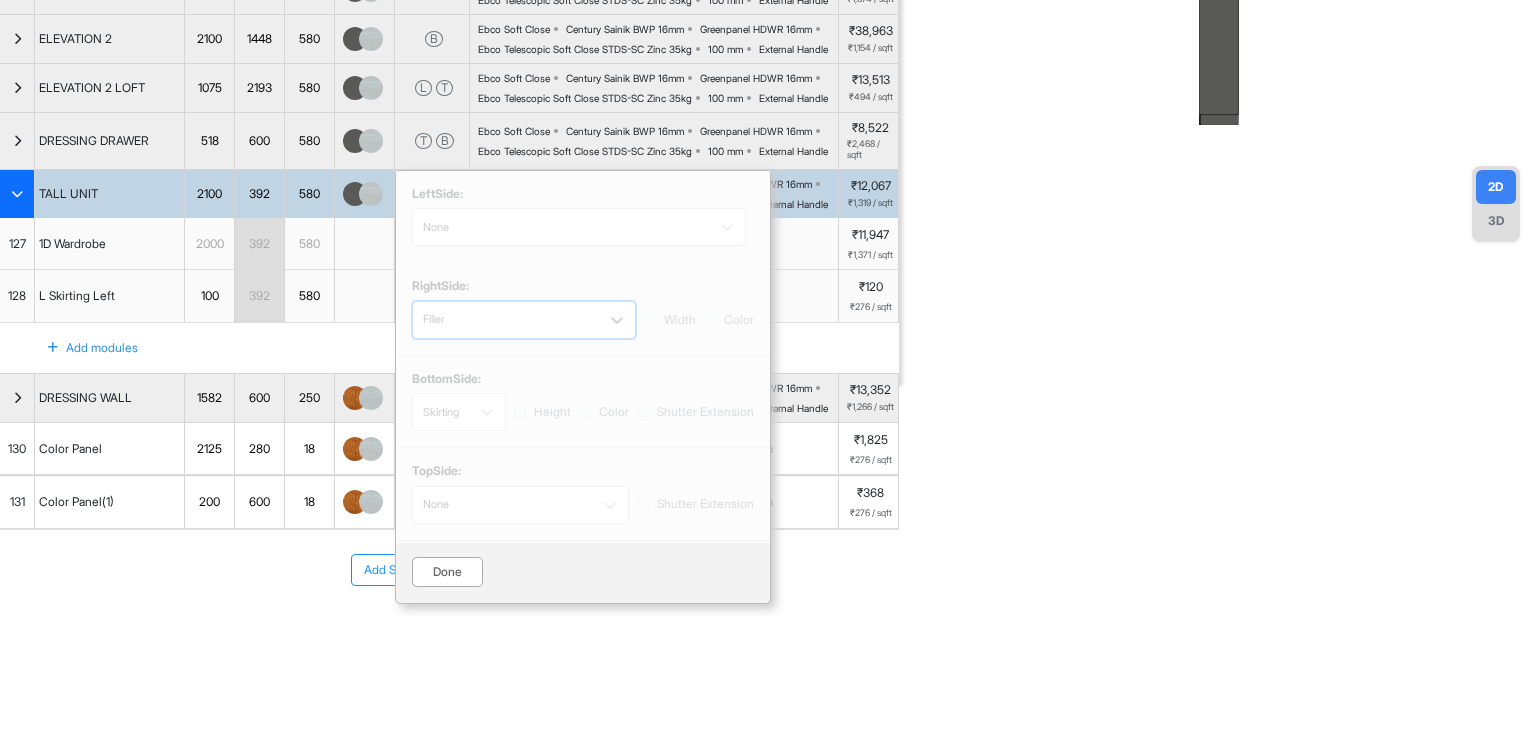 scroll, scrollTop: 496, scrollLeft: 0, axis: vertical 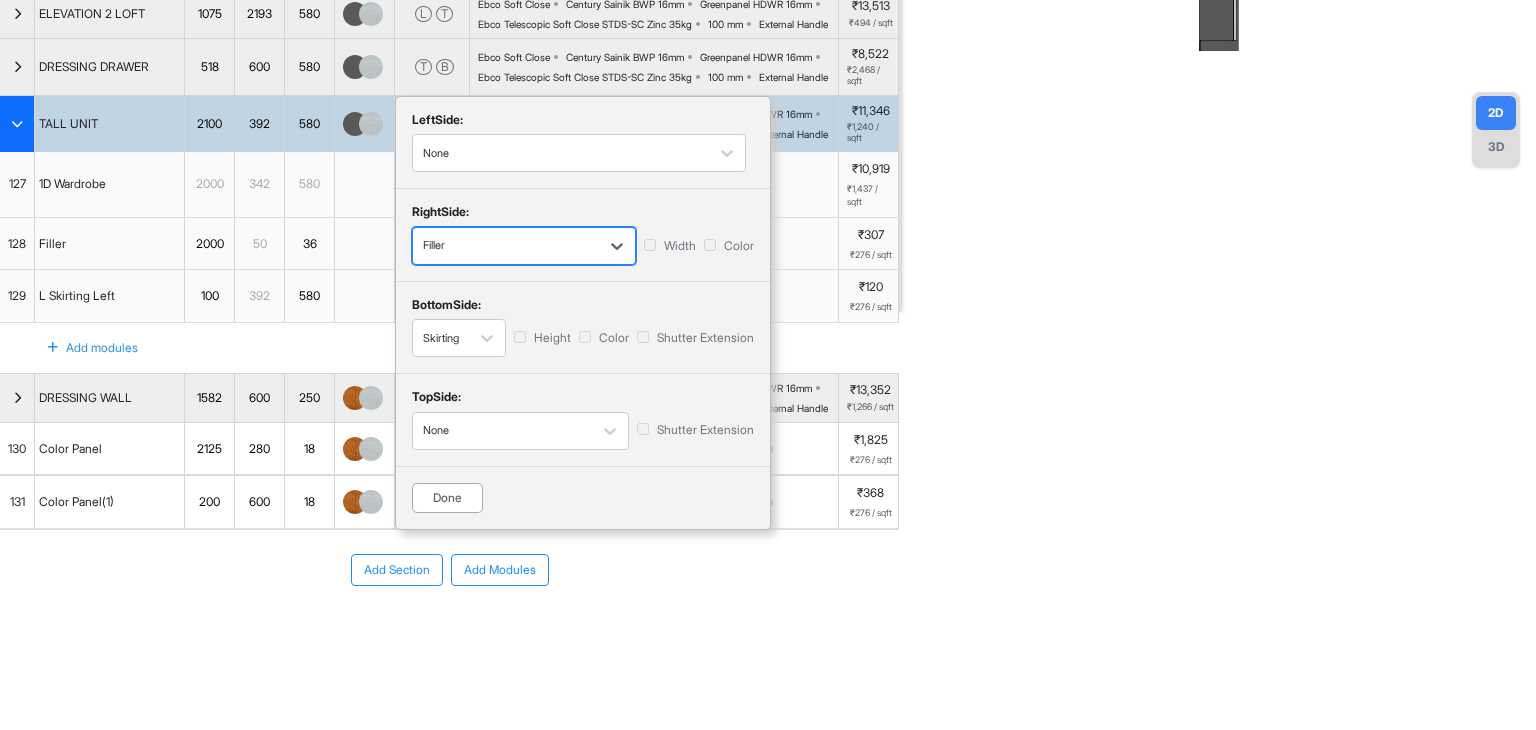 click on "Done" at bounding box center (447, 498) 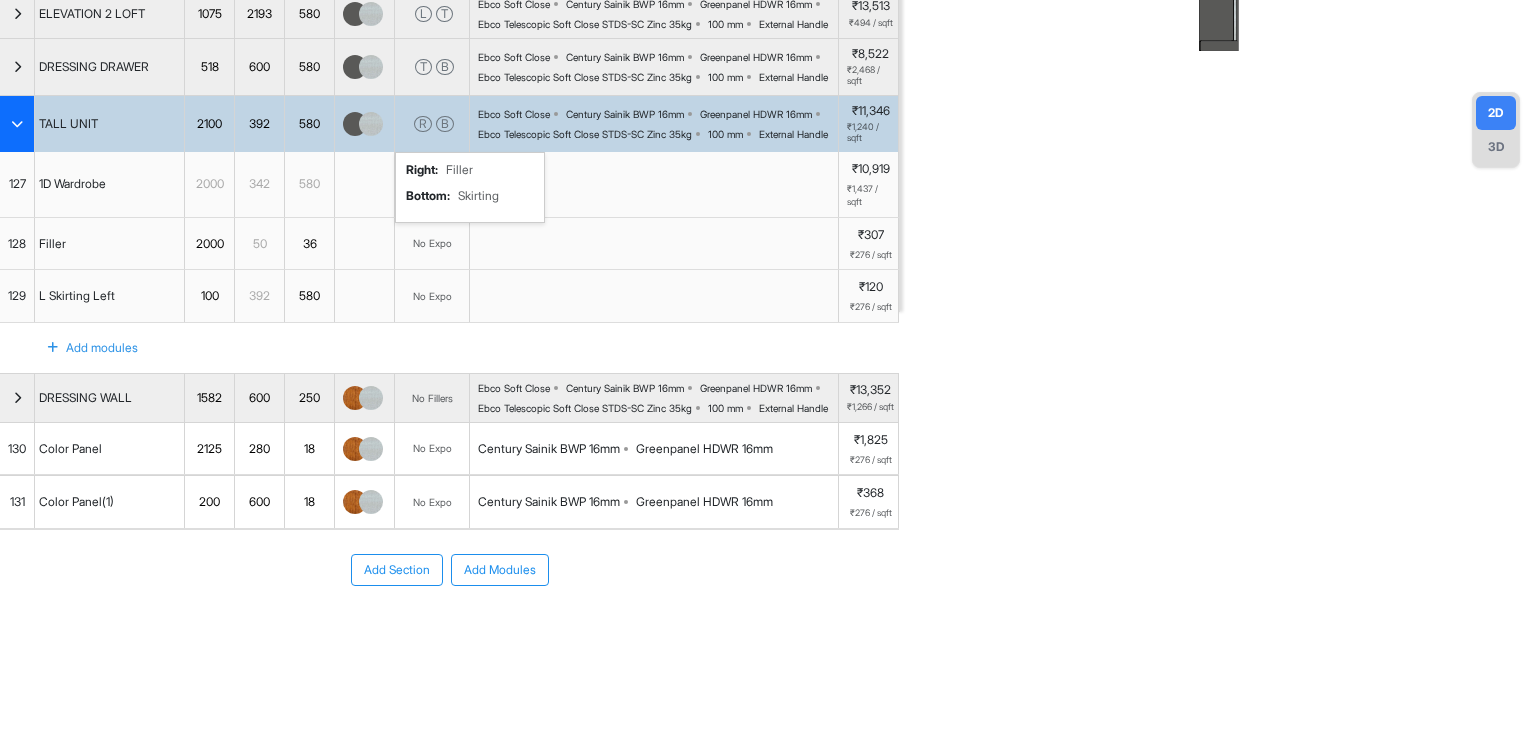 click at bounding box center (17, 124) 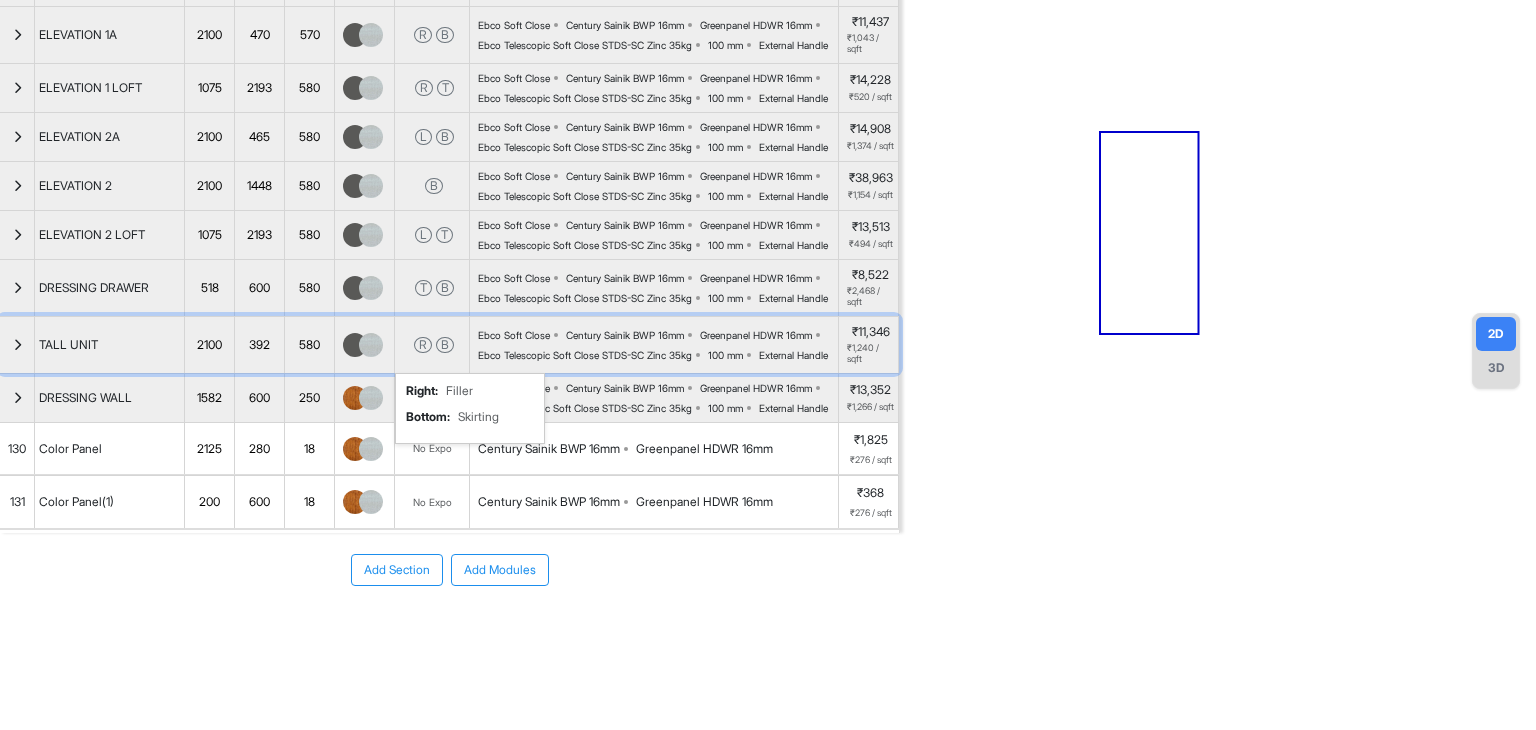 scroll, scrollTop: 400, scrollLeft: 0, axis: vertical 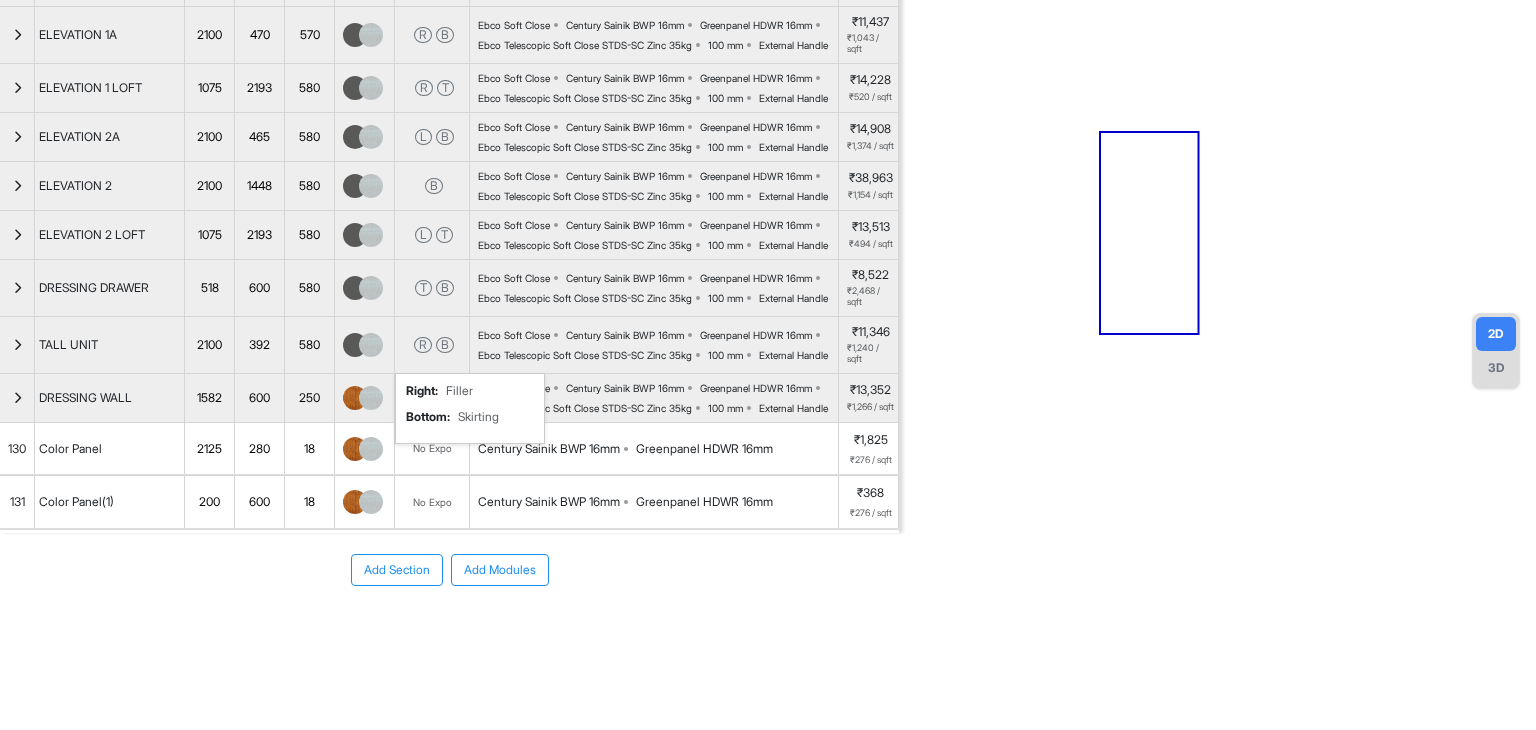 click on "Add Section Add Modules" at bounding box center [449, 570] 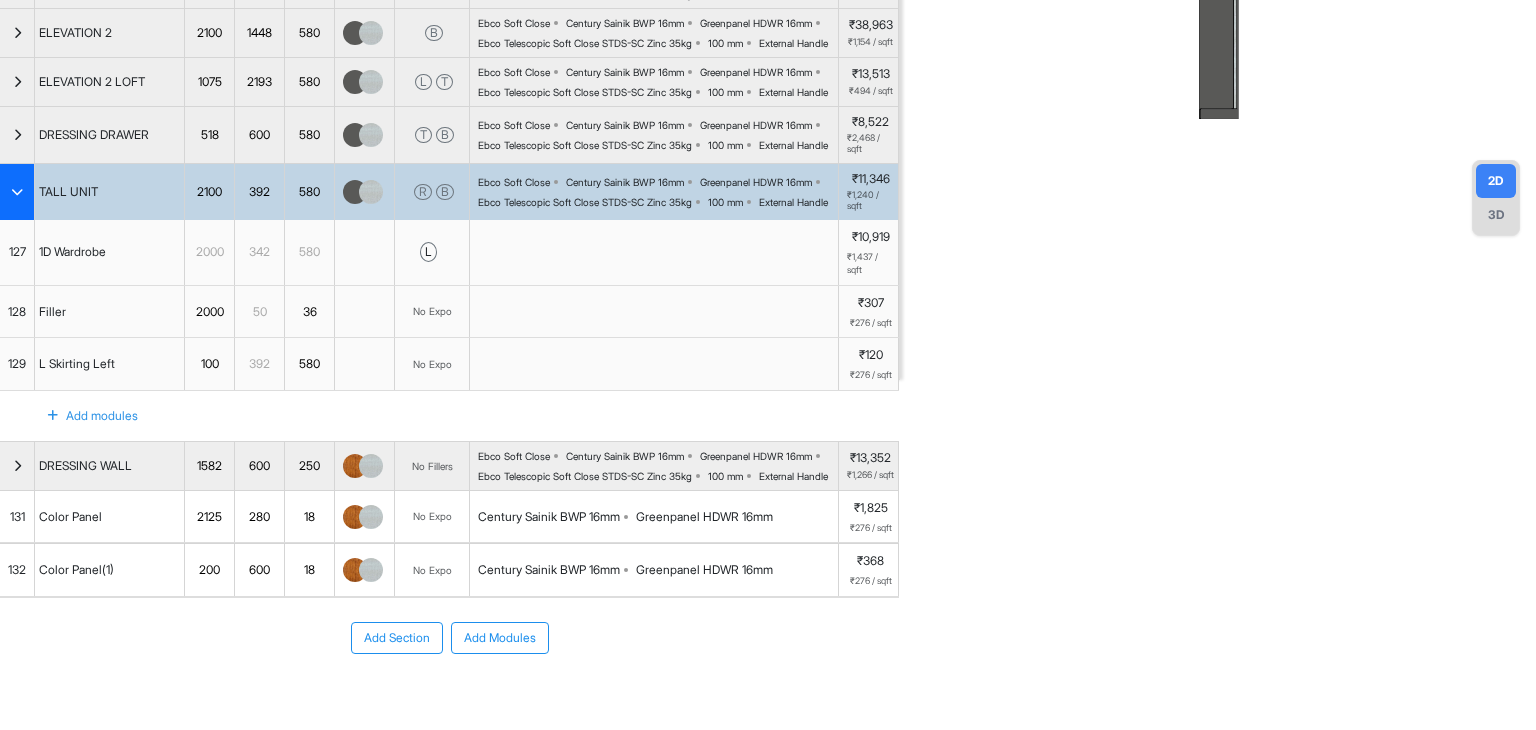 click at bounding box center (17, 192) 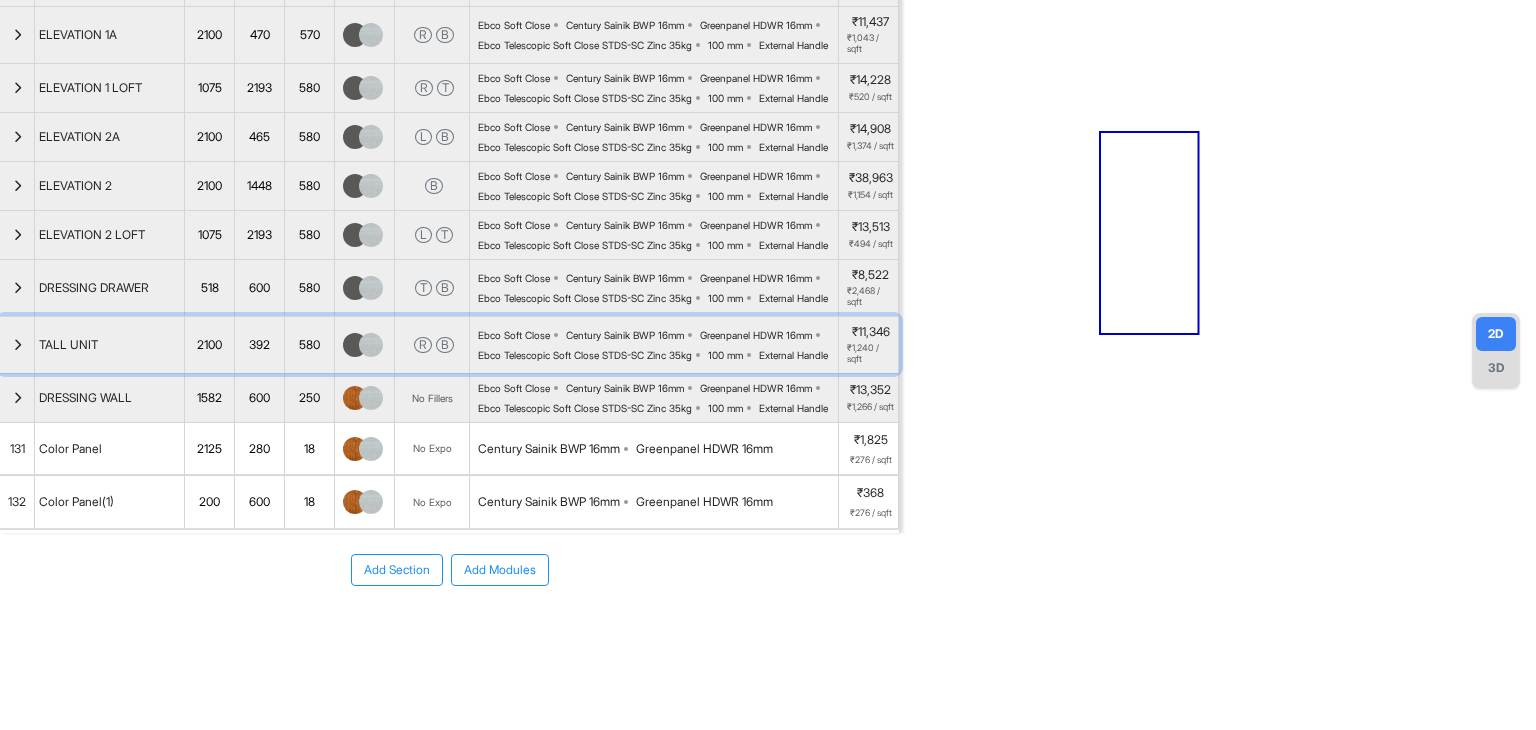 scroll, scrollTop: 0, scrollLeft: 0, axis: both 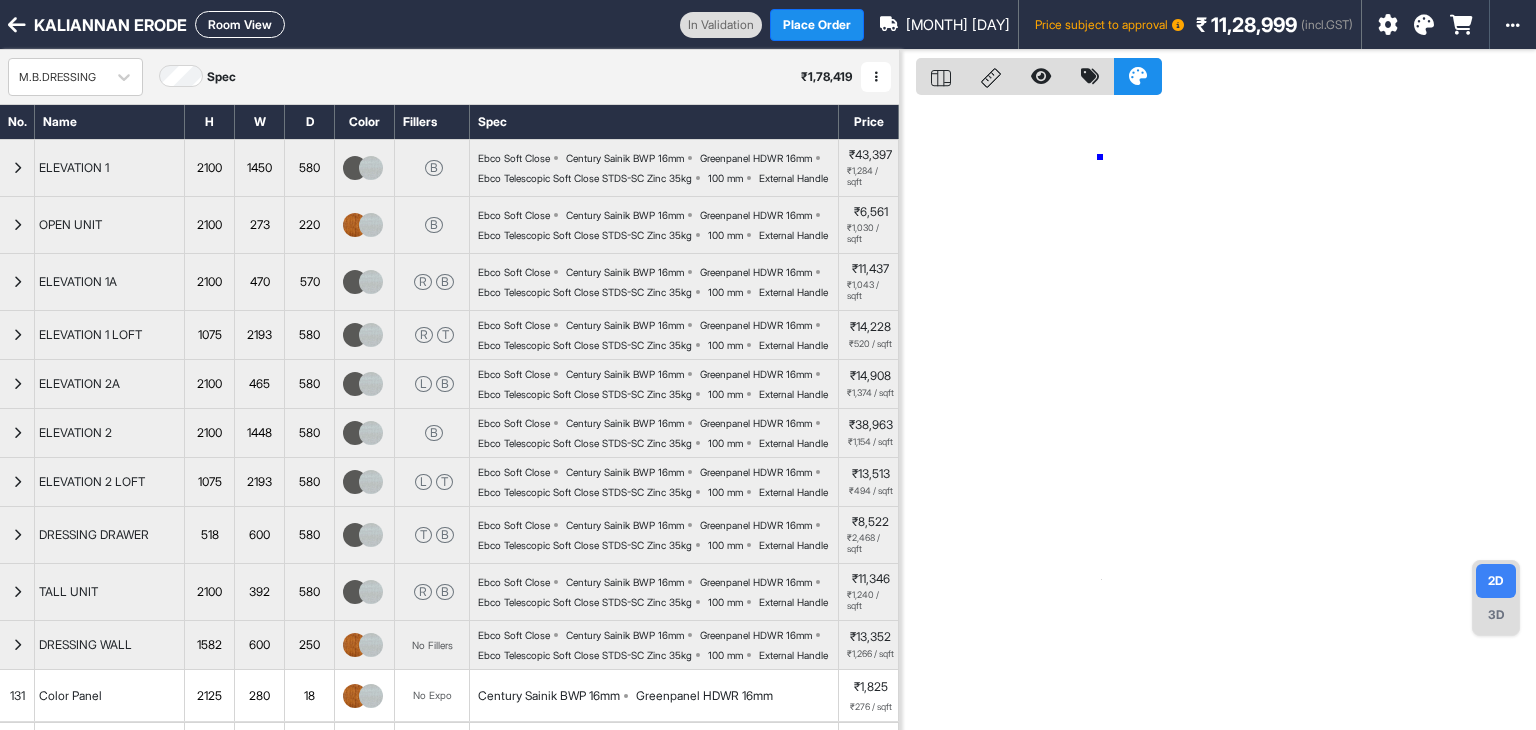 click at bounding box center (1218, 415) 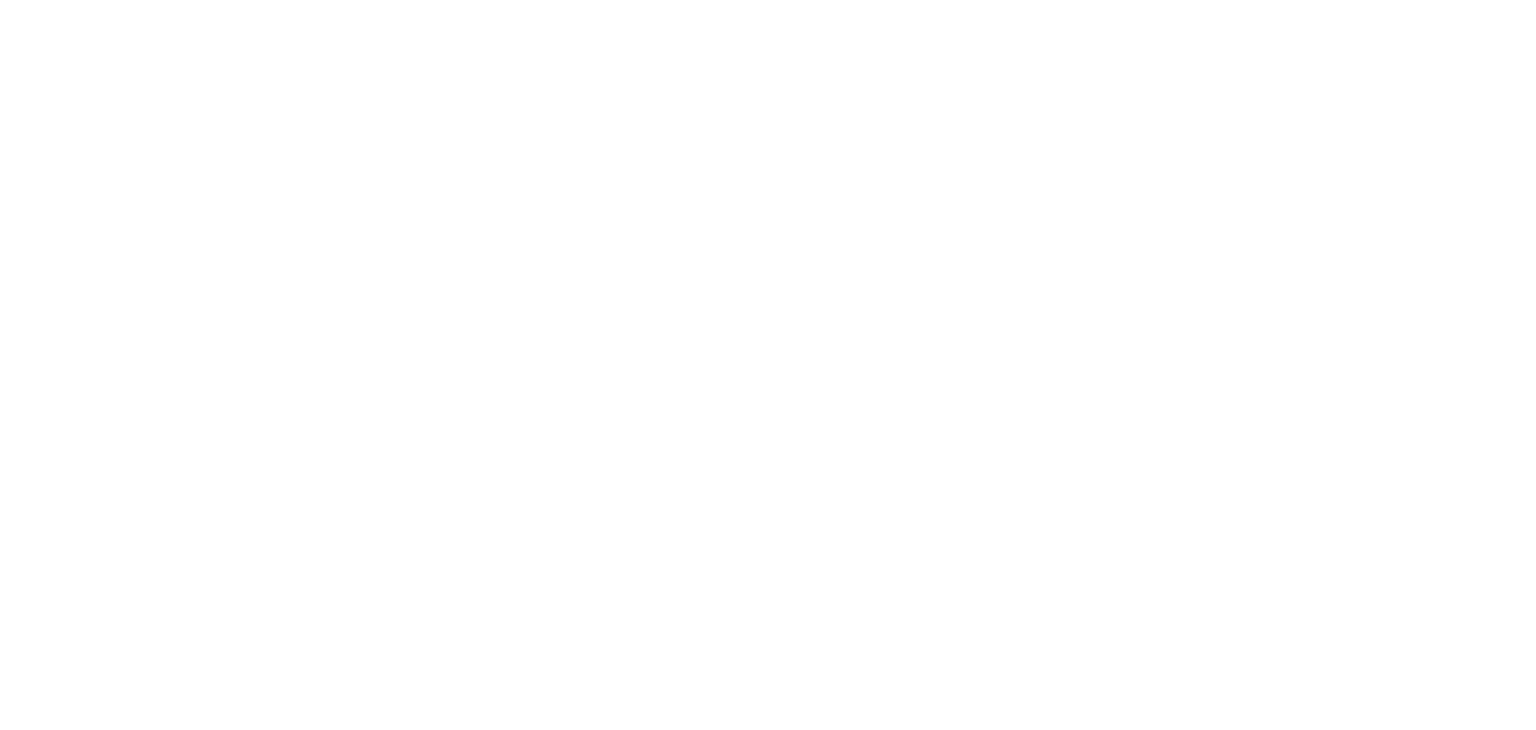 scroll, scrollTop: 0, scrollLeft: 0, axis: both 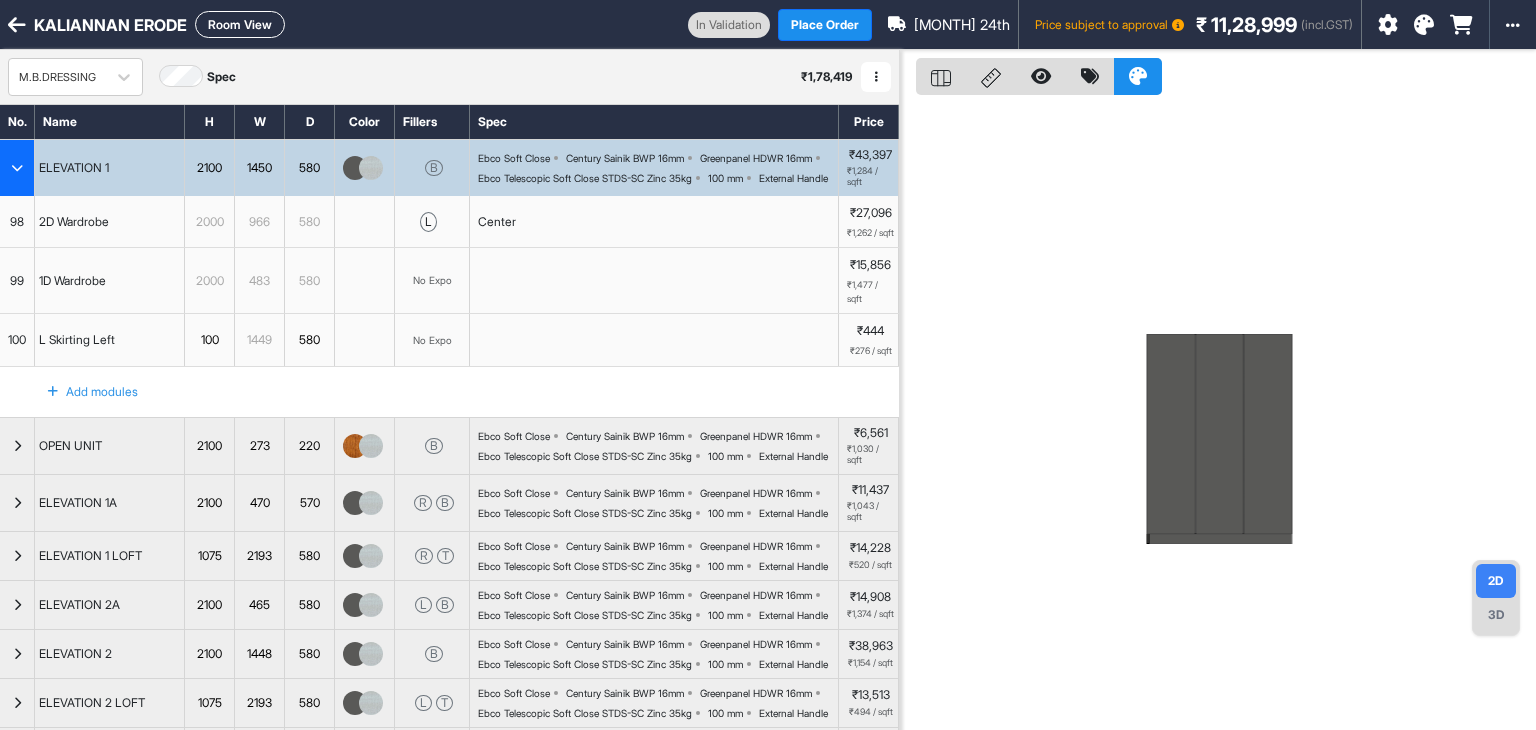 click at bounding box center (17, 168) 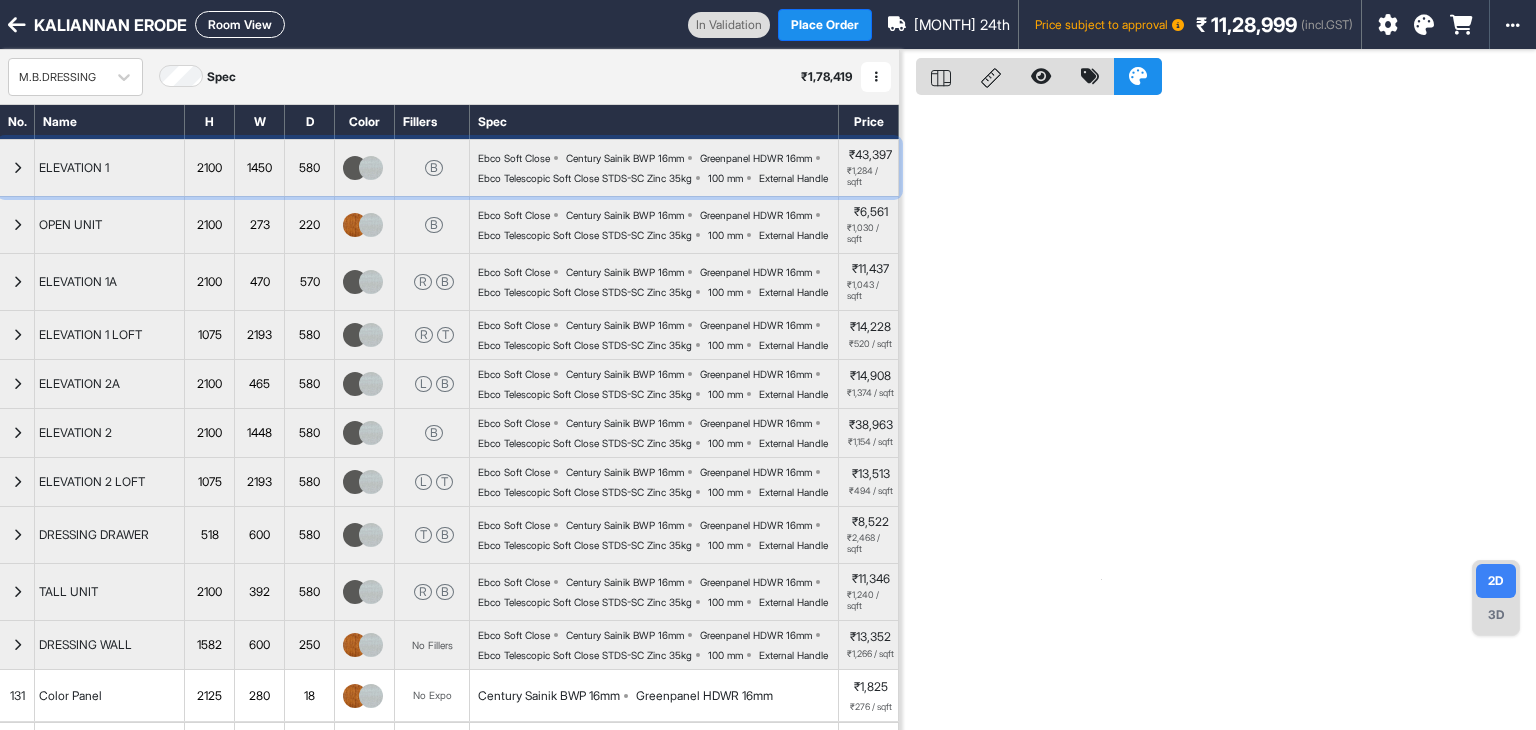 scroll, scrollTop: 404, scrollLeft: 0, axis: vertical 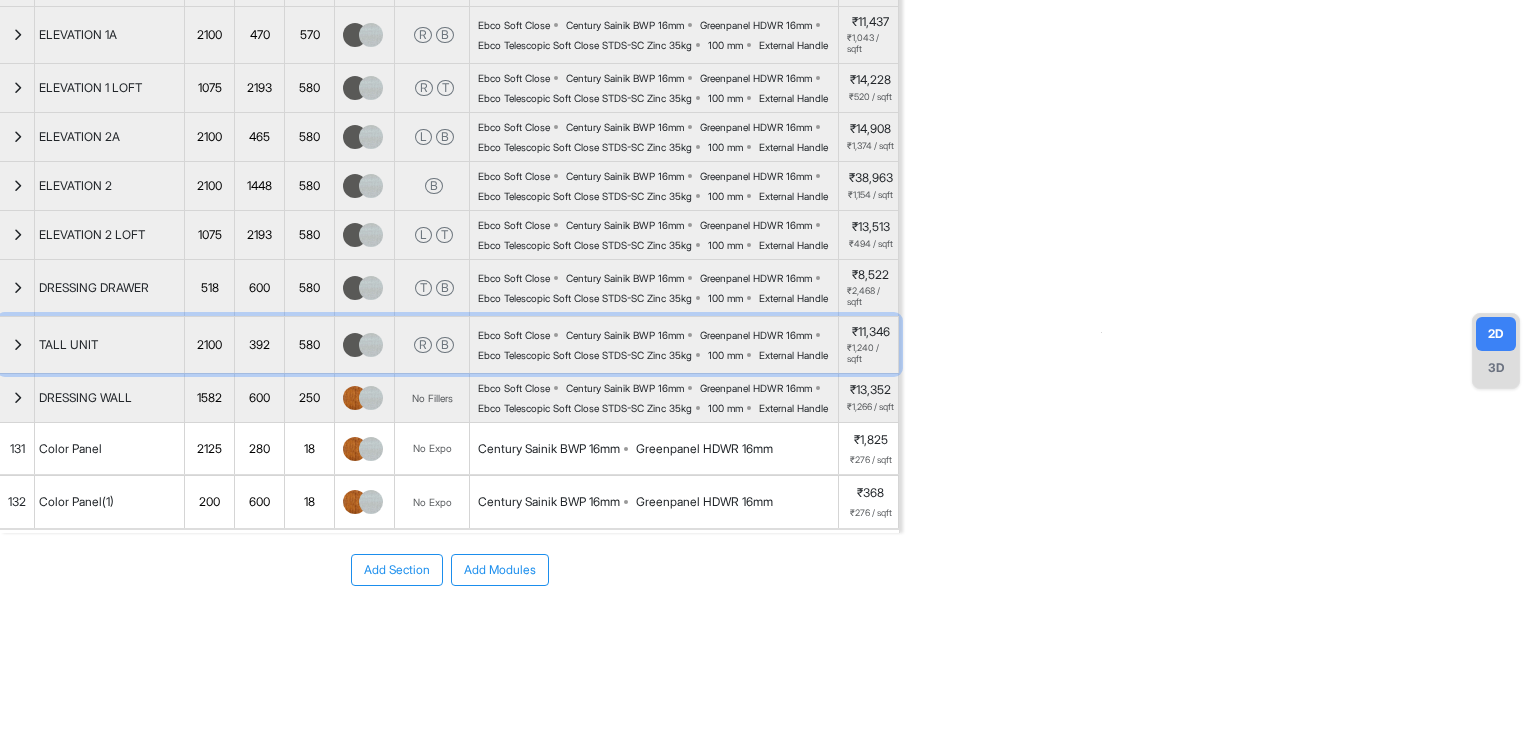 click at bounding box center [17, 345] 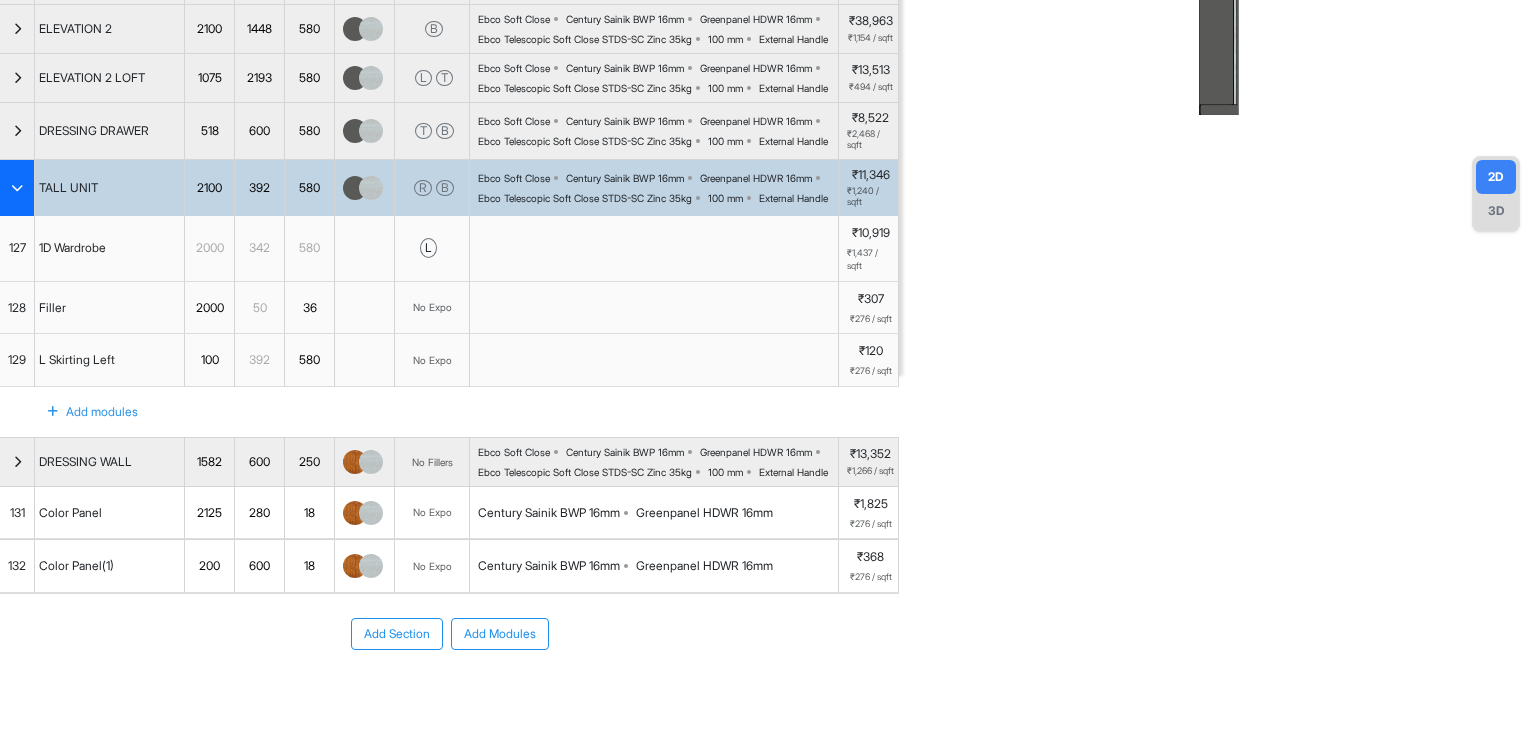 click at bounding box center (17, 188) 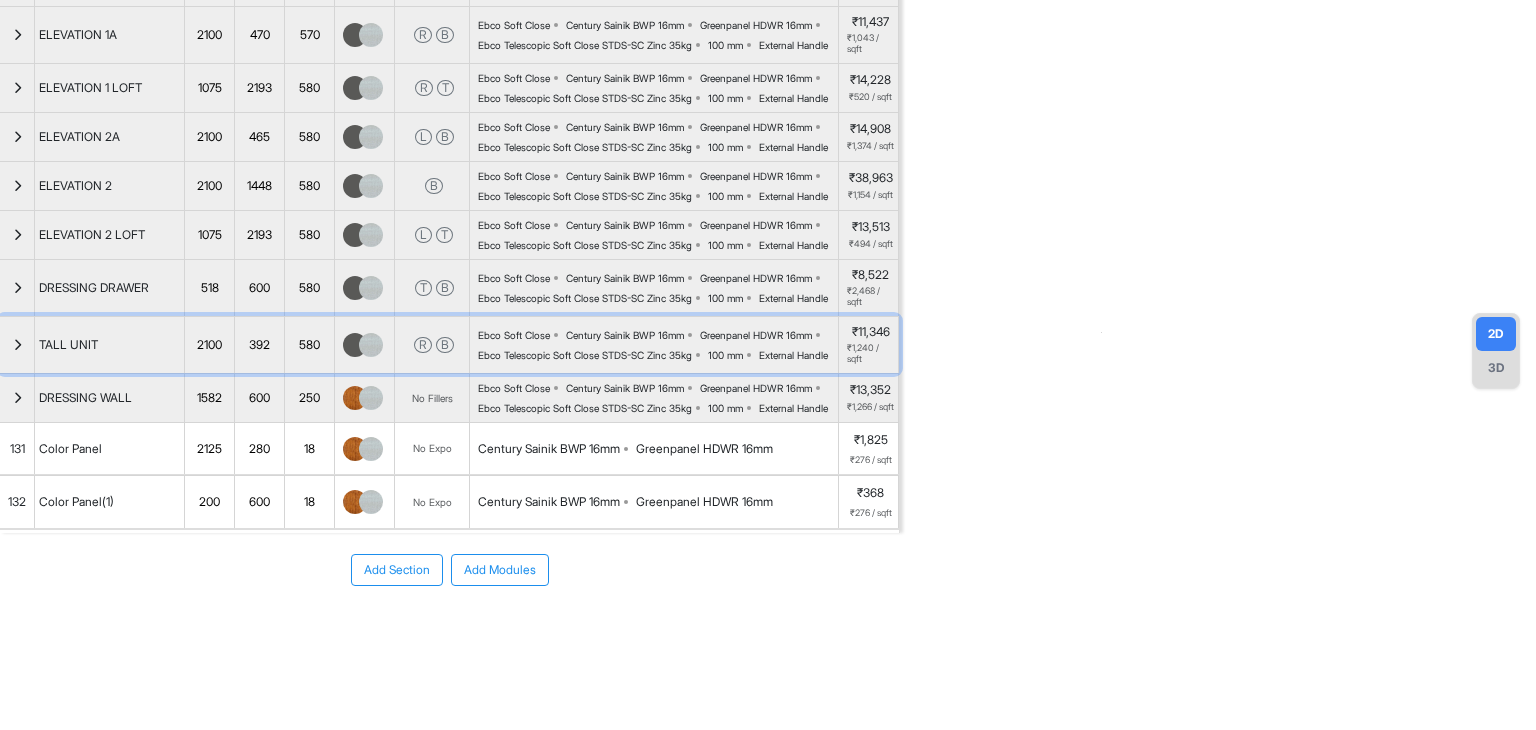 scroll, scrollTop: 0, scrollLeft: 0, axis: both 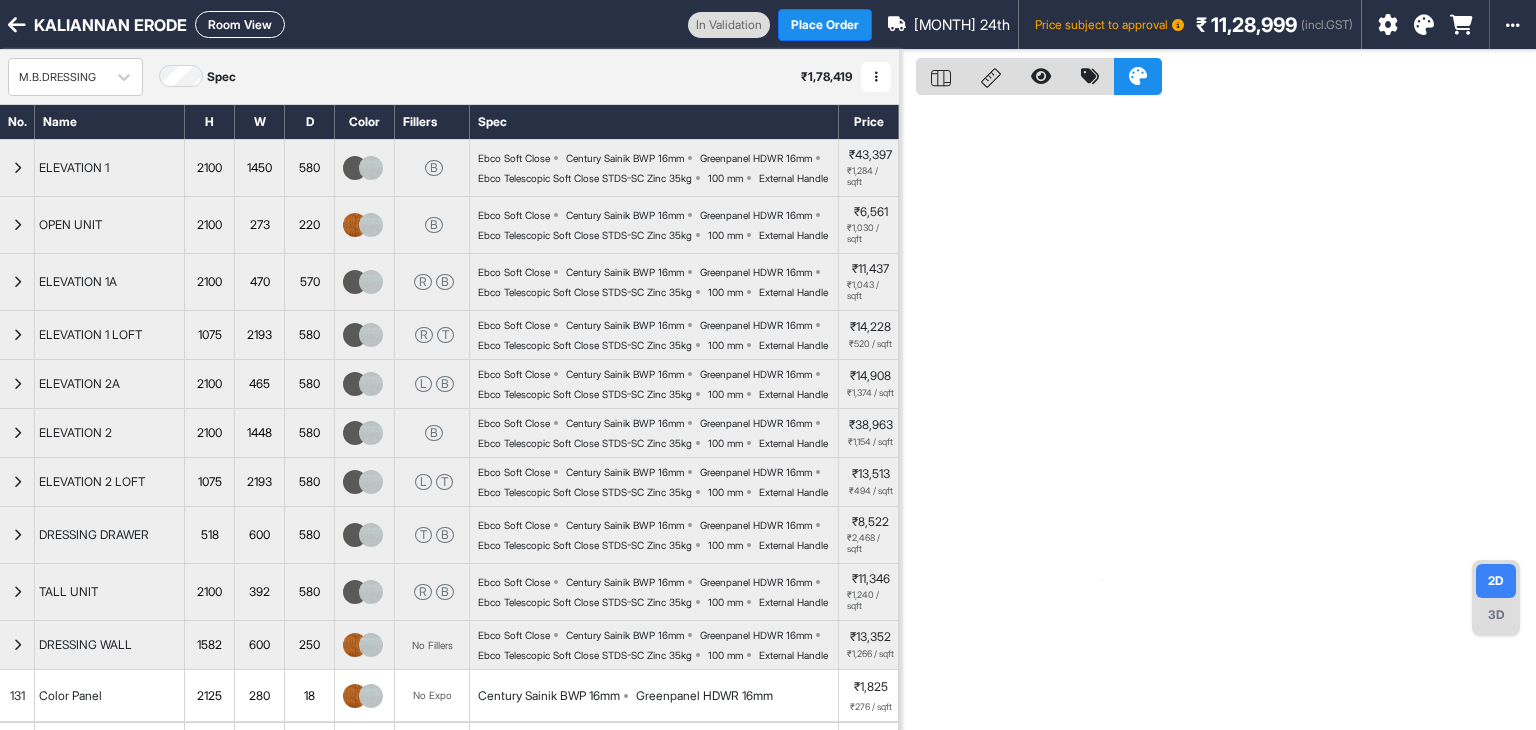 click on "Room View" at bounding box center (240, 24) 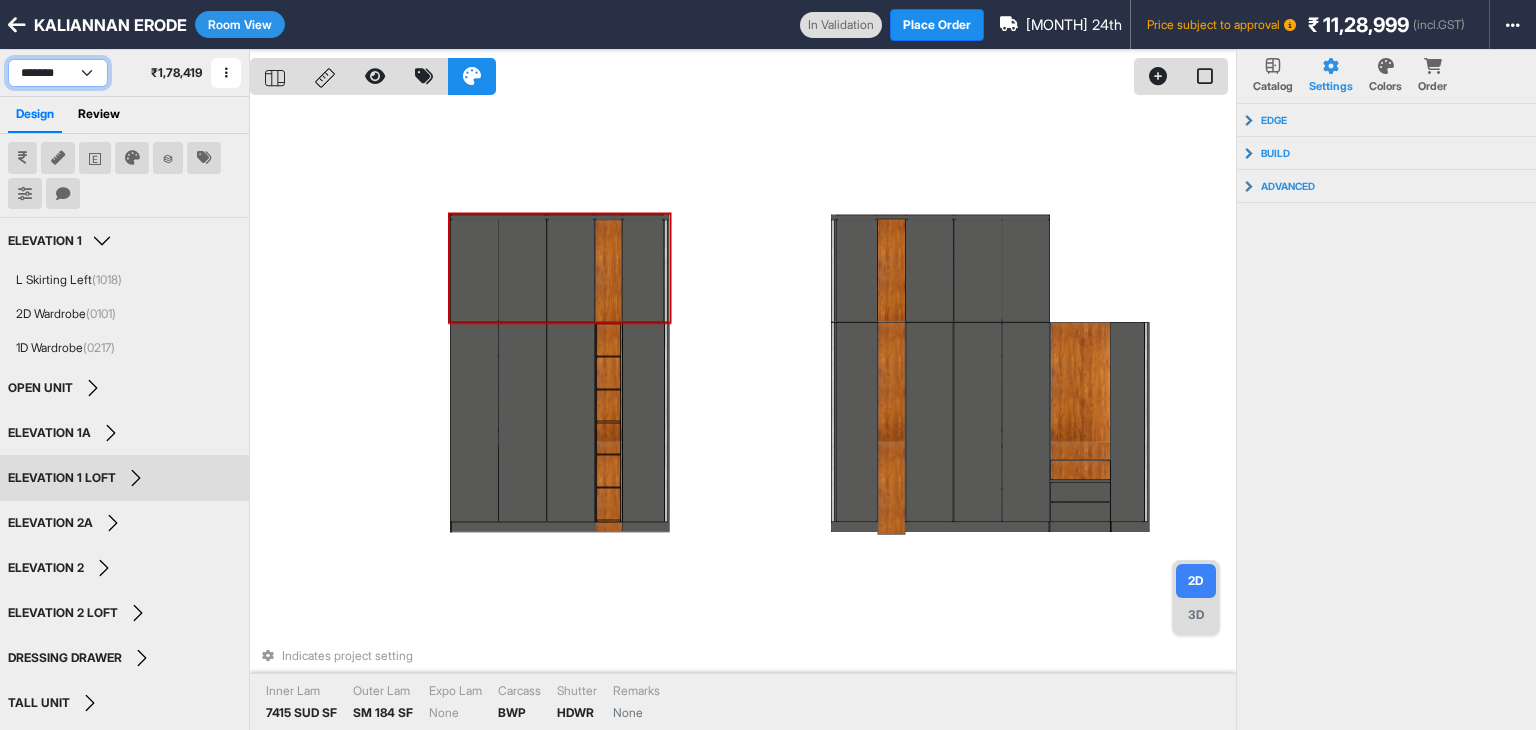 click on "**********" at bounding box center (58, 73) 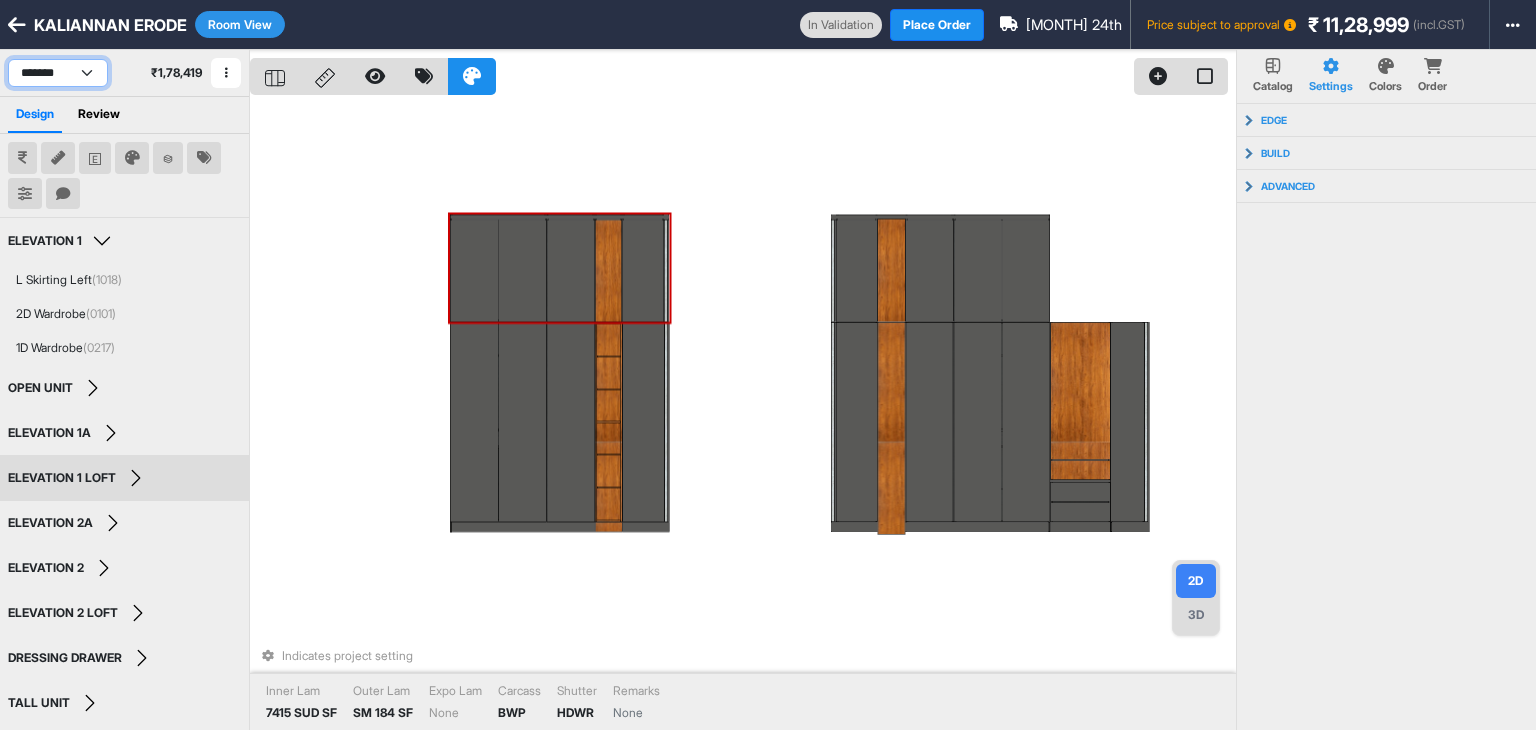 click on "**********" at bounding box center [58, 73] 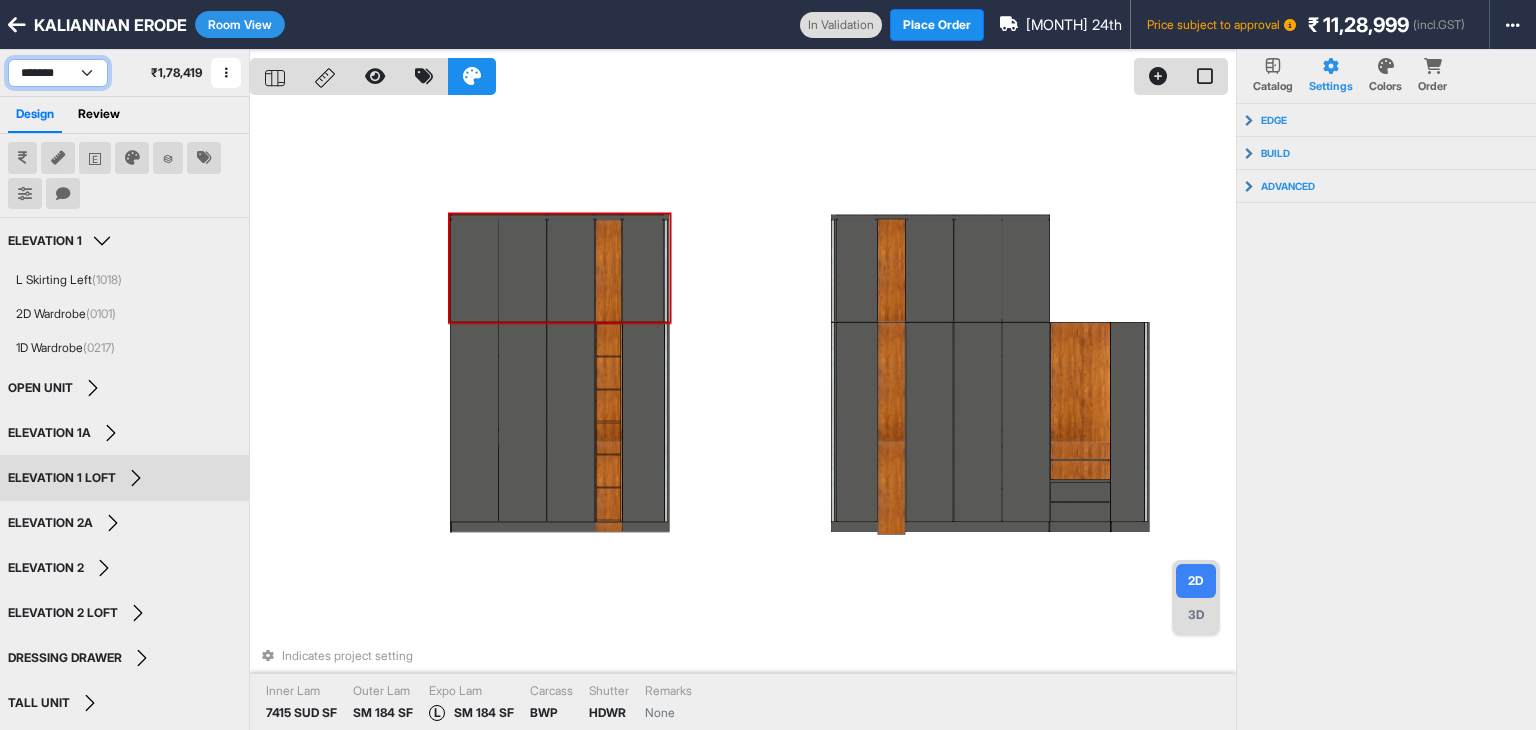 select on "****" 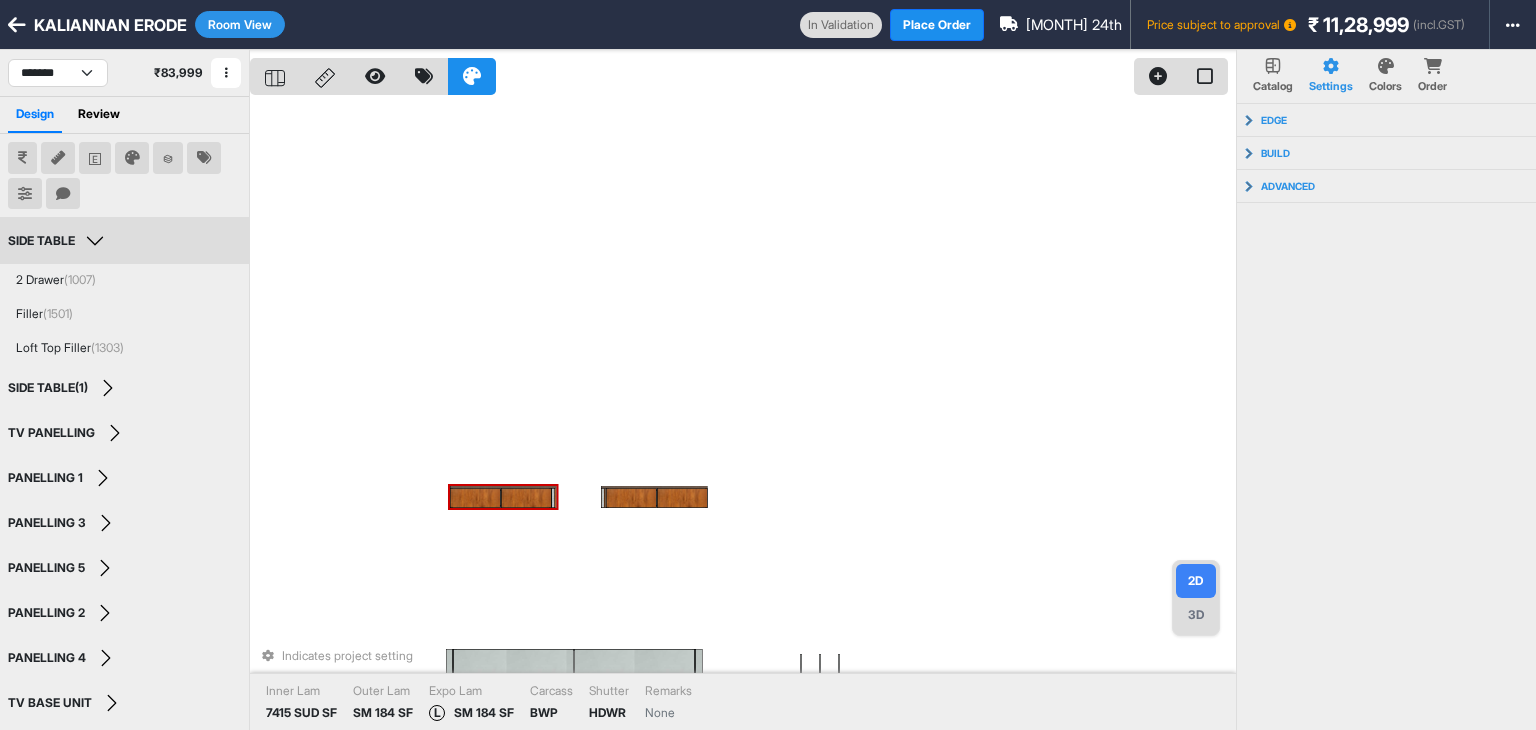 click on "SIDE TABLE" at bounding box center [59, 241] 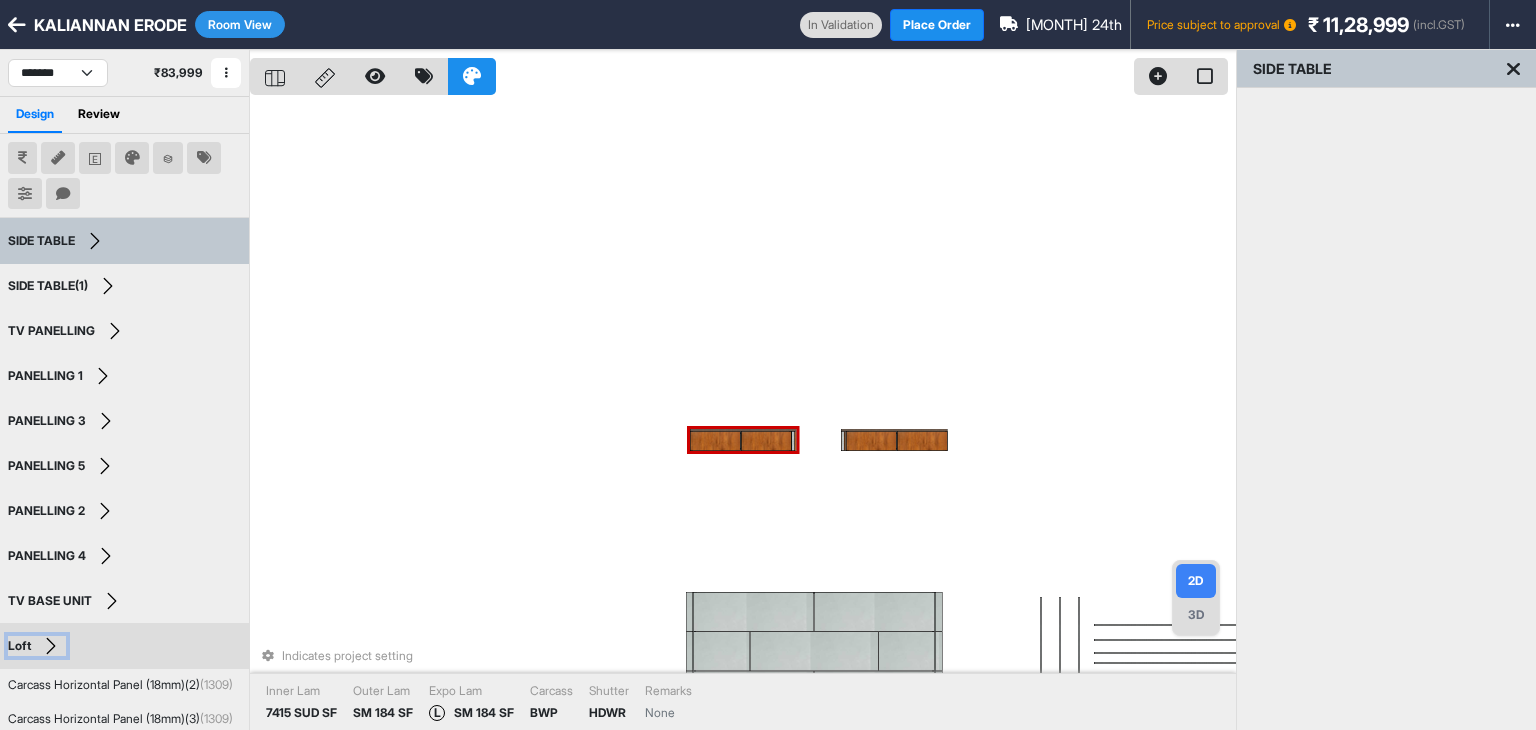click on "Loft" at bounding box center (37, 646) 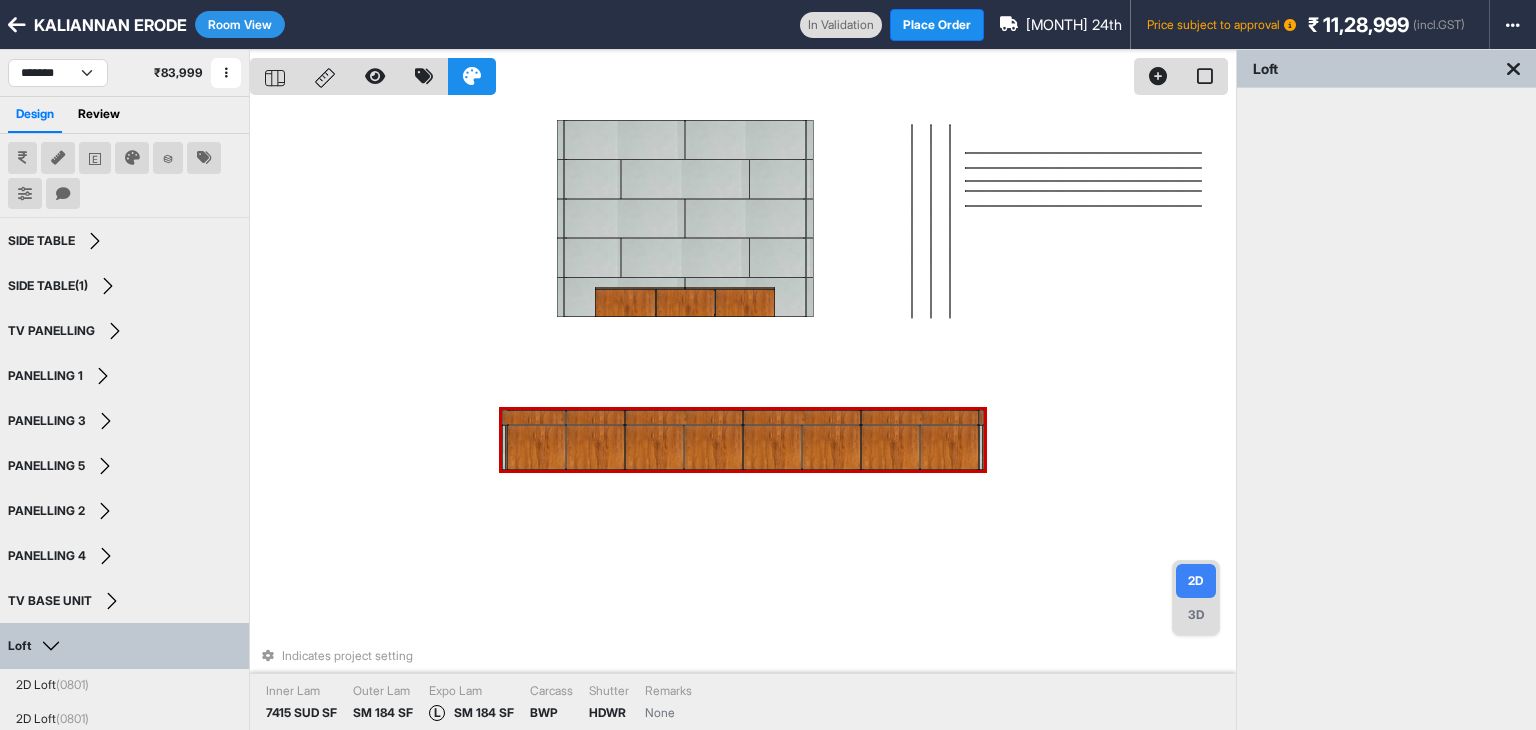 click on "Room View" at bounding box center [240, 24] 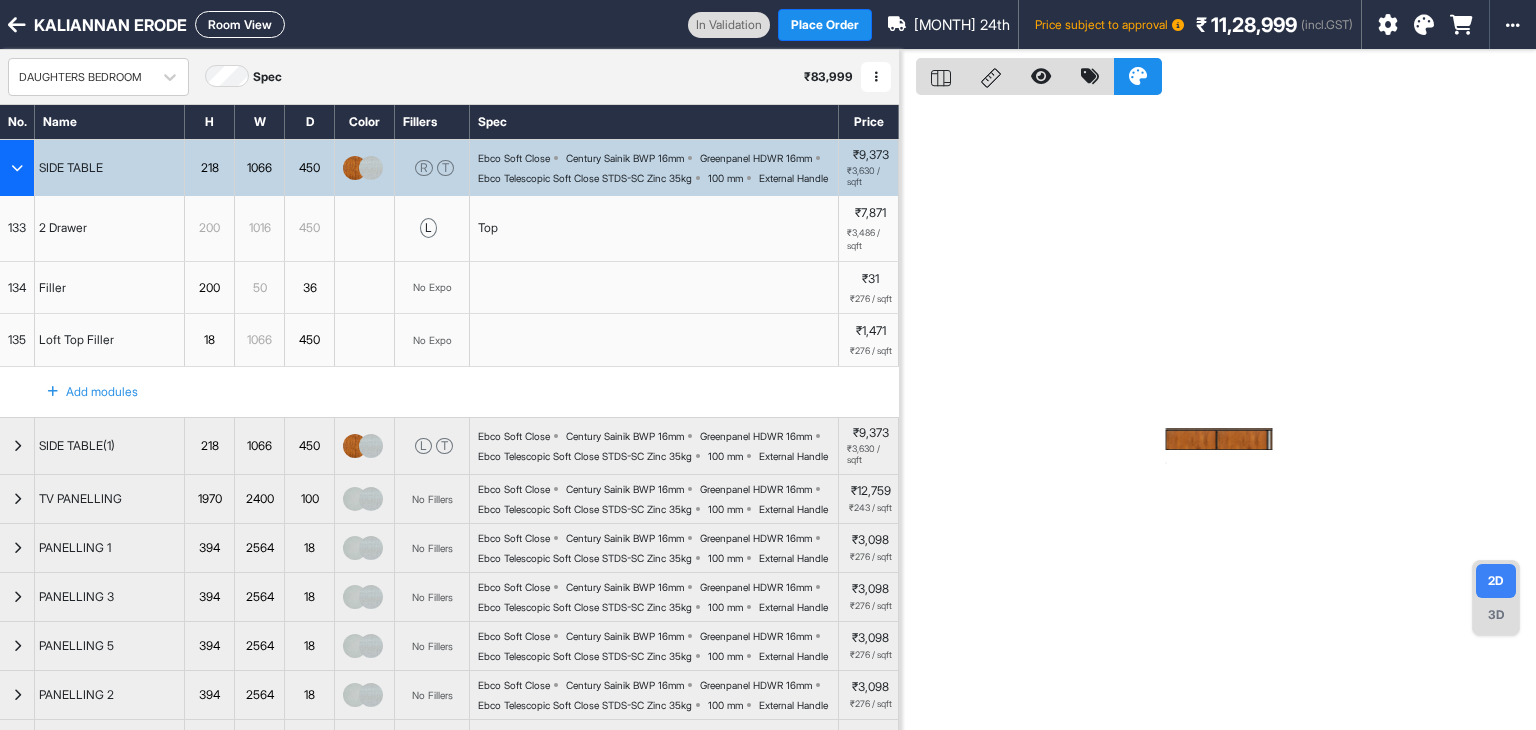 click at bounding box center (17, 168) 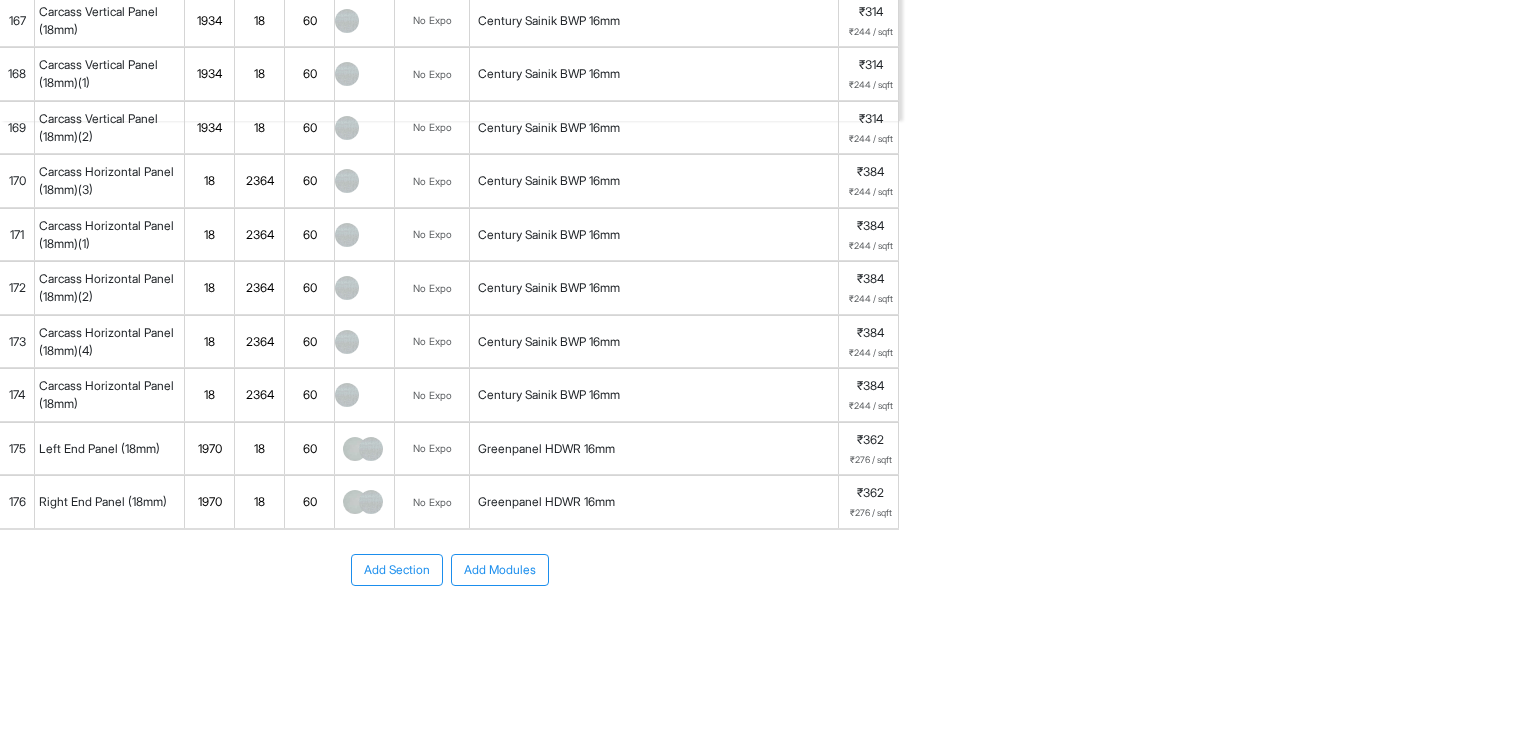 scroll, scrollTop: 694, scrollLeft: 0, axis: vertical 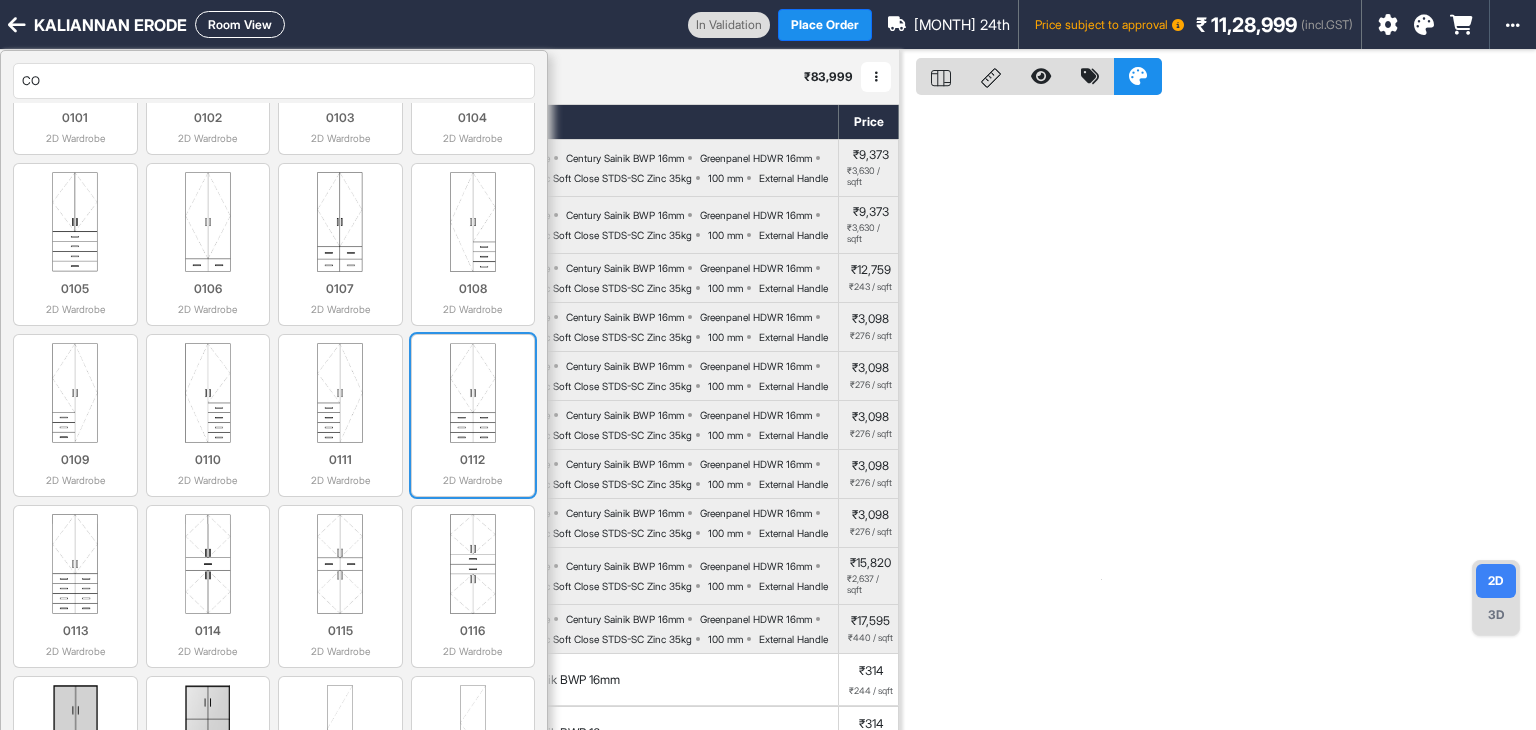 type on "C" 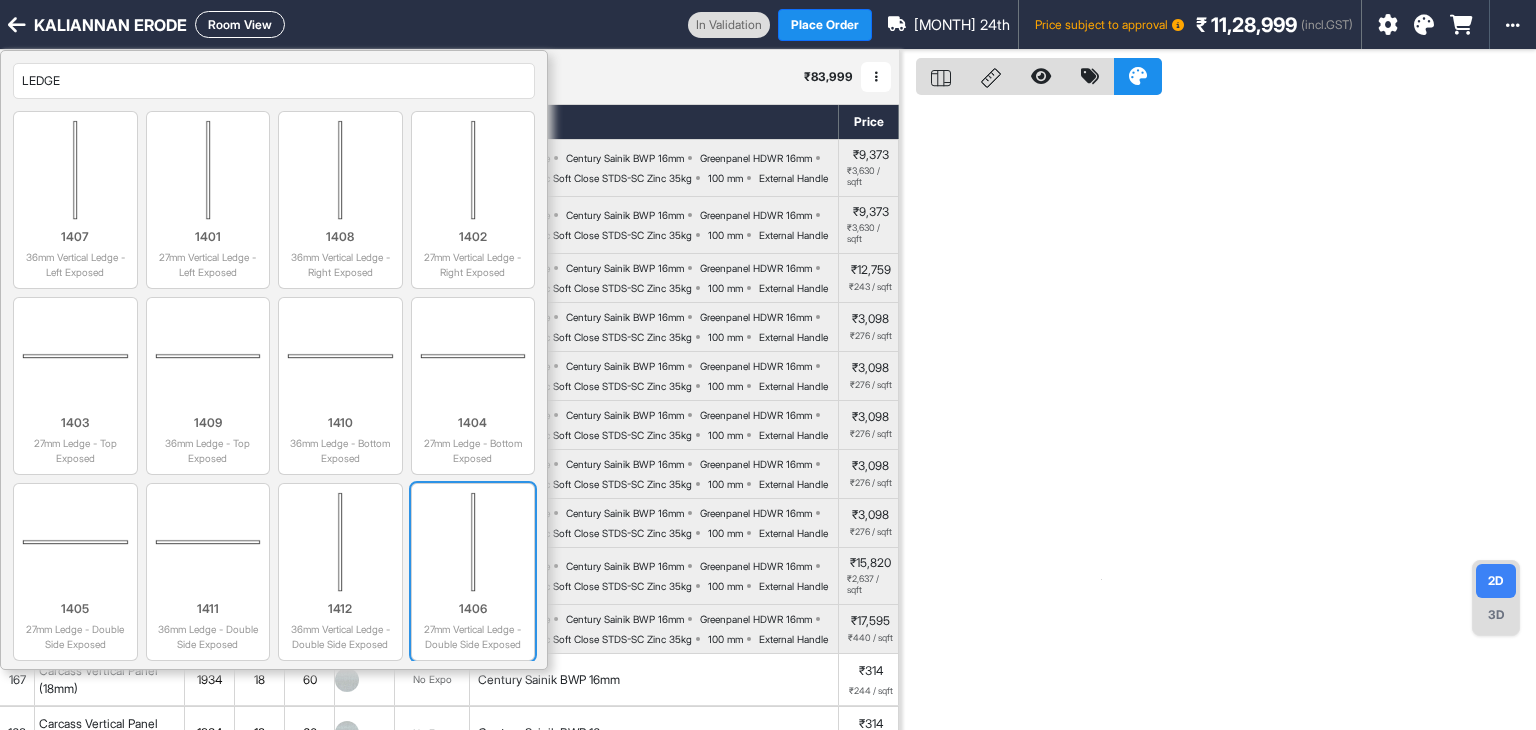 scroll, scrollTop: 0, scrollLeft: 0, axis: both 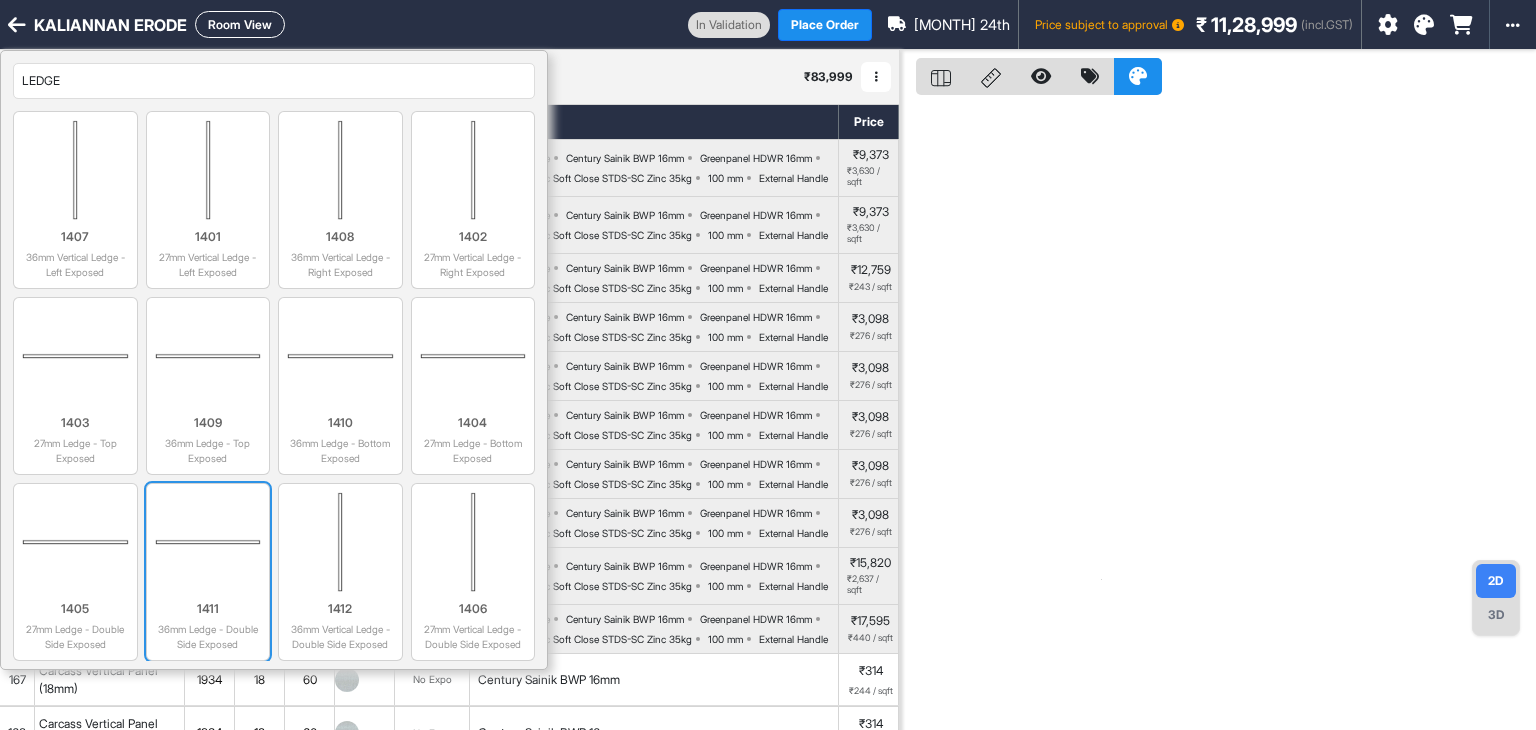 type on "LEDGE" 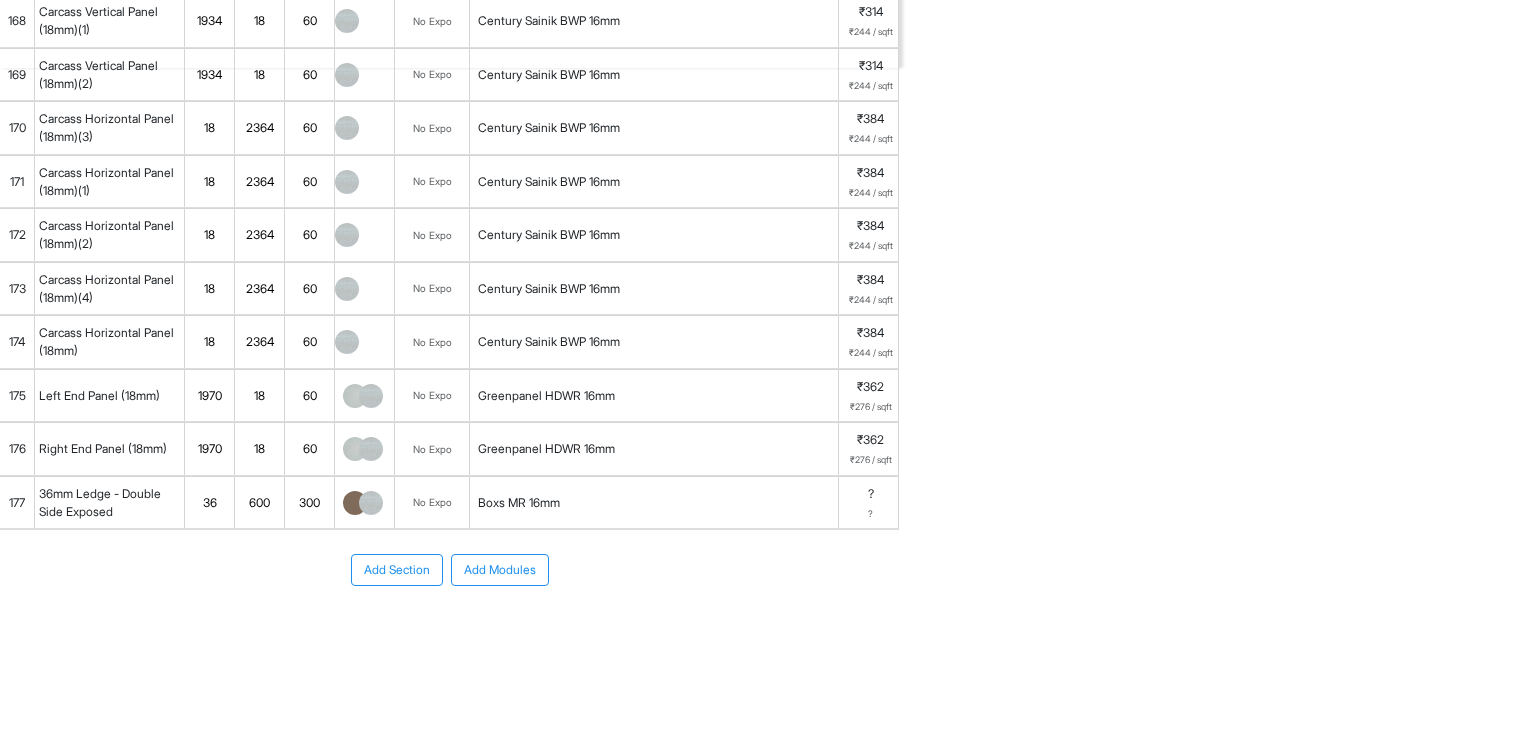 scroll, scrollTop: 882, scrollLeft: 0, axis: vertical 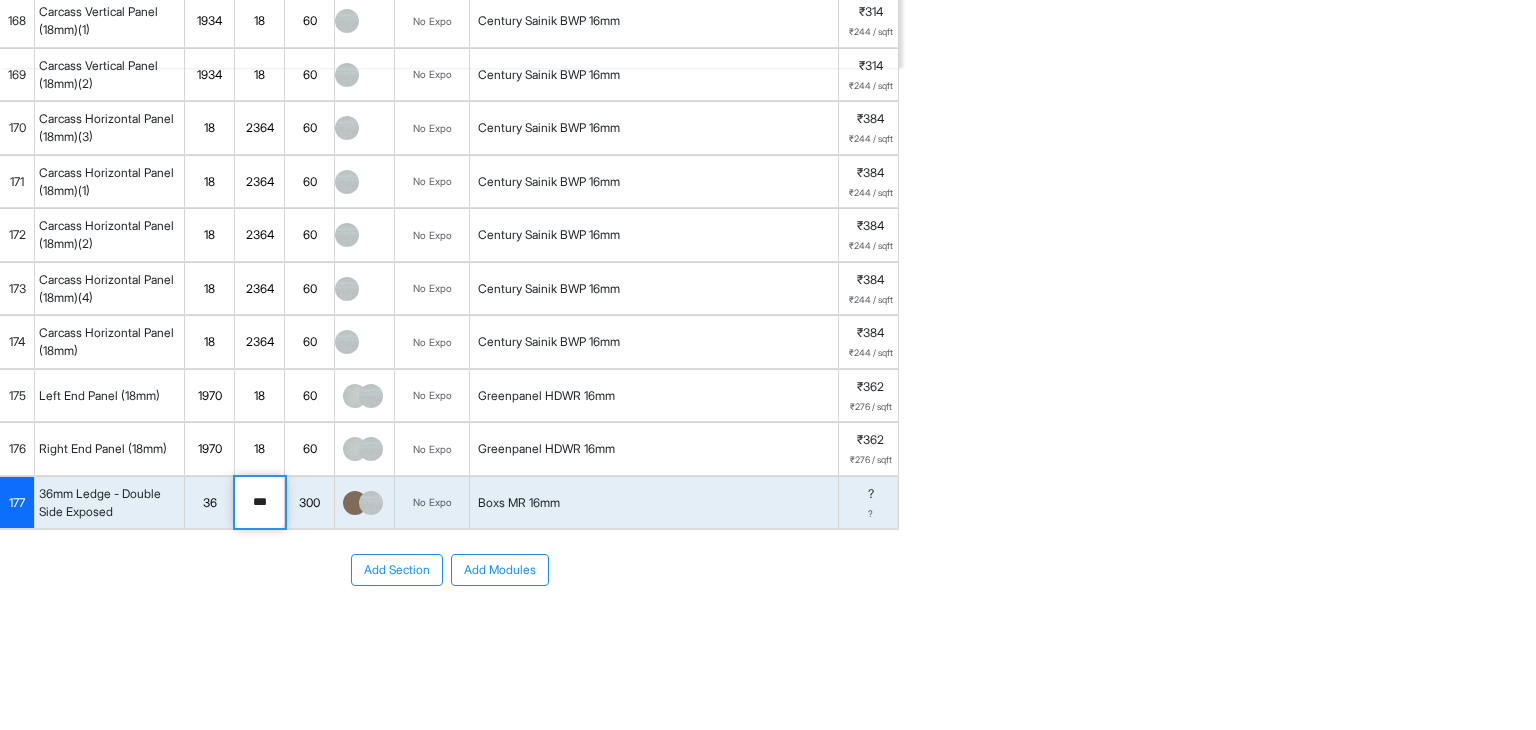 drag, startPoint x: 274, startPoint y: 499, endPoint x: 210, endPoint y: 517, distance: 66.48308 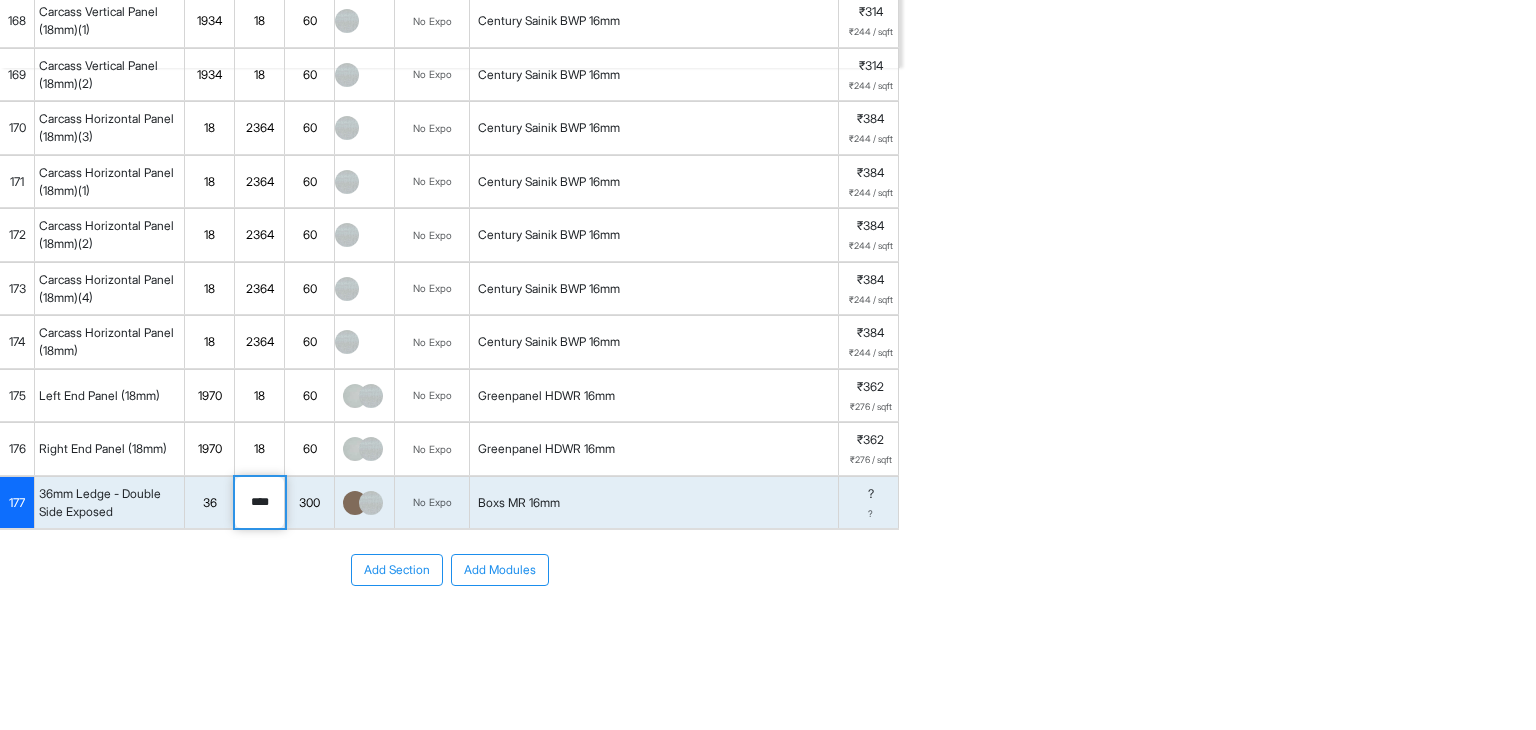 type on "****" 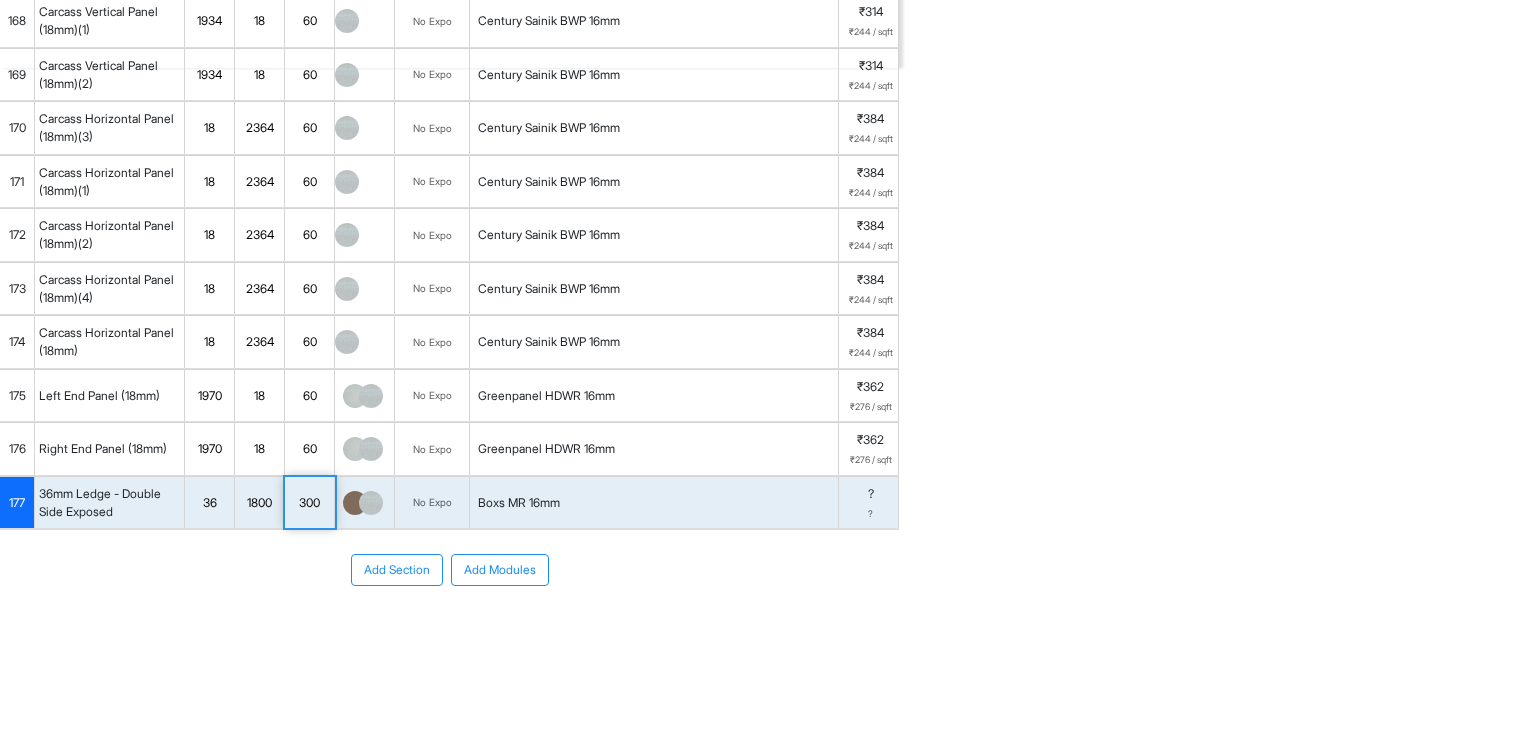 click on "300" at bounding box center [309, 503] 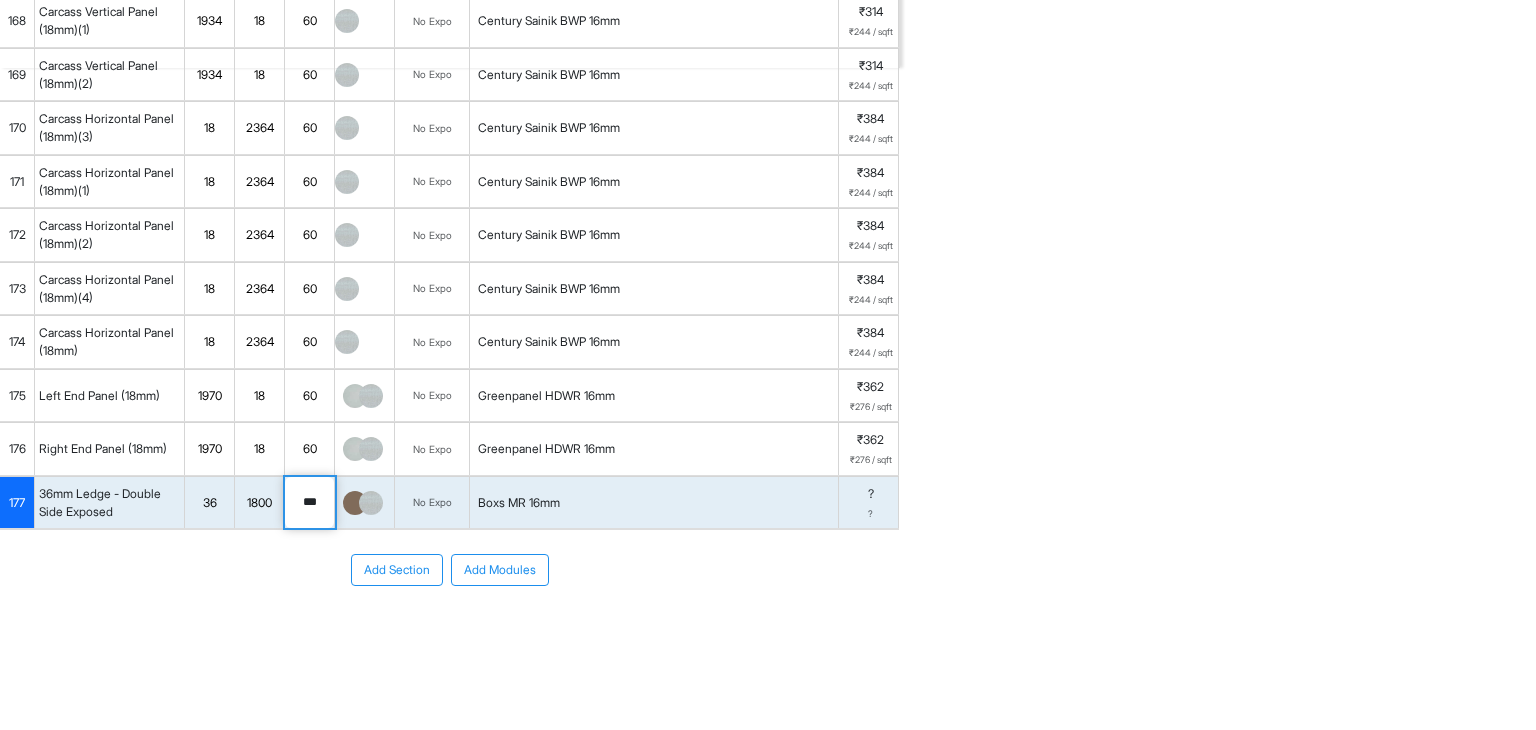 drag, startPoint x: 320, startPoint y: 501, endPoint x: 288, endPoint y: 509, distance: 32.984844 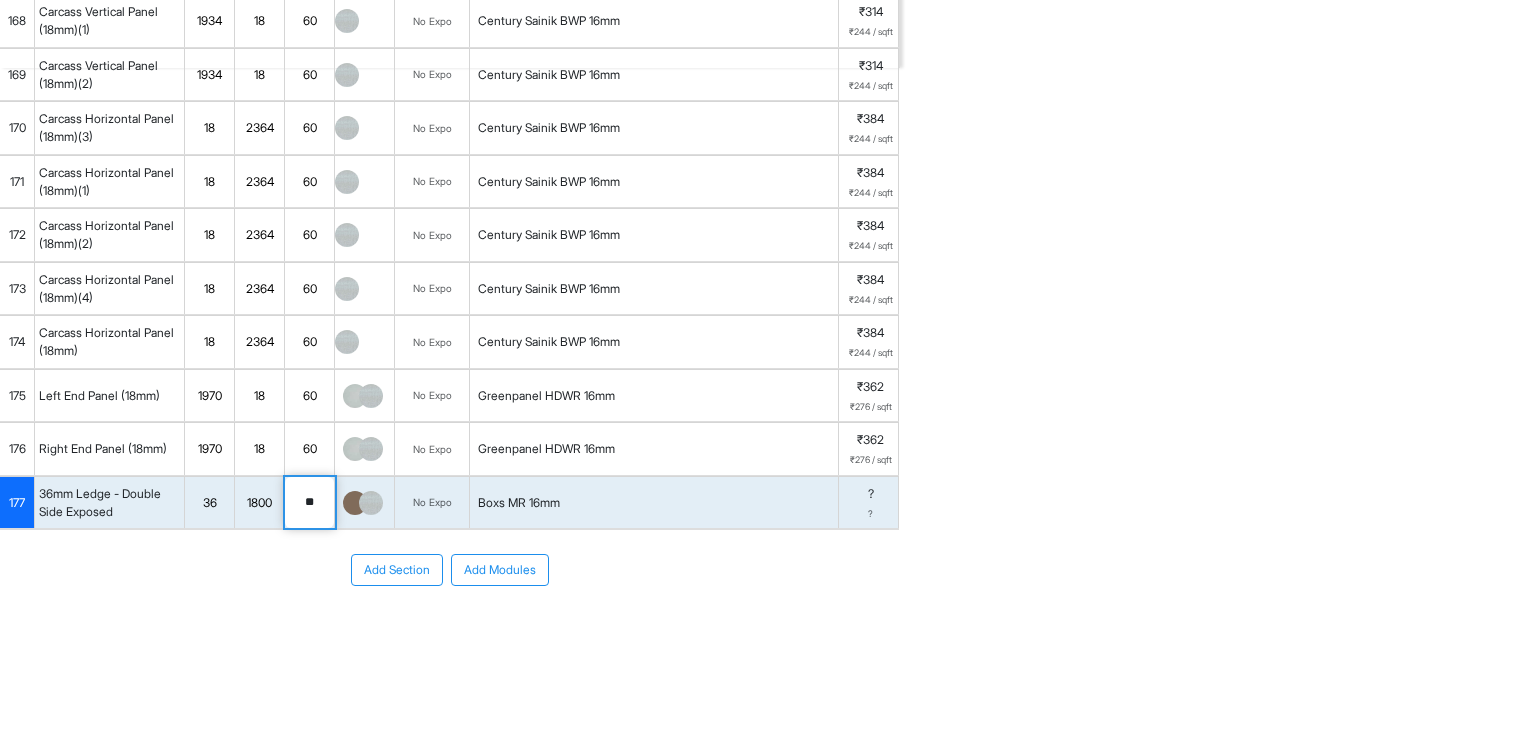 type on "***" 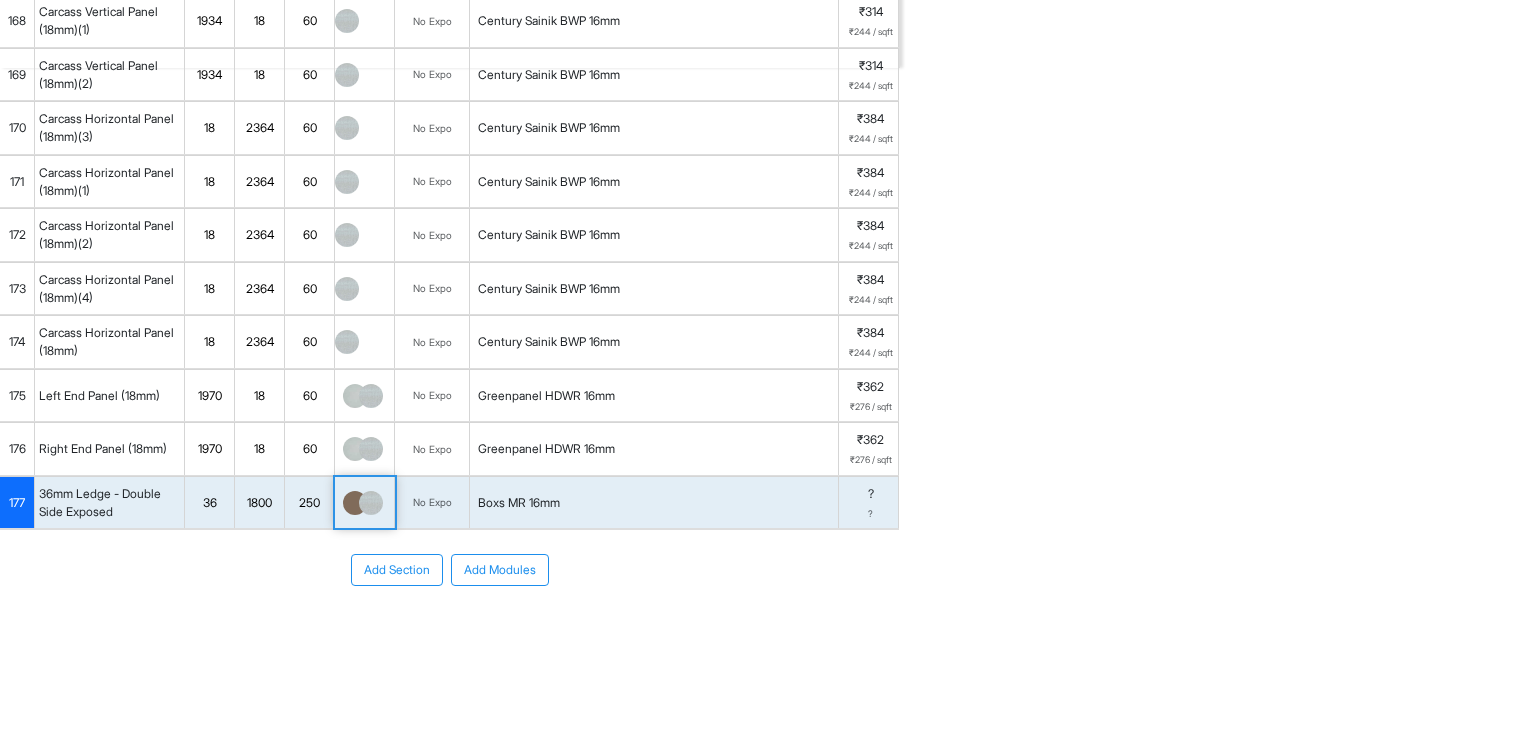 scroll, scrollTop: 882, scrollLeft: 0, axis: vertical 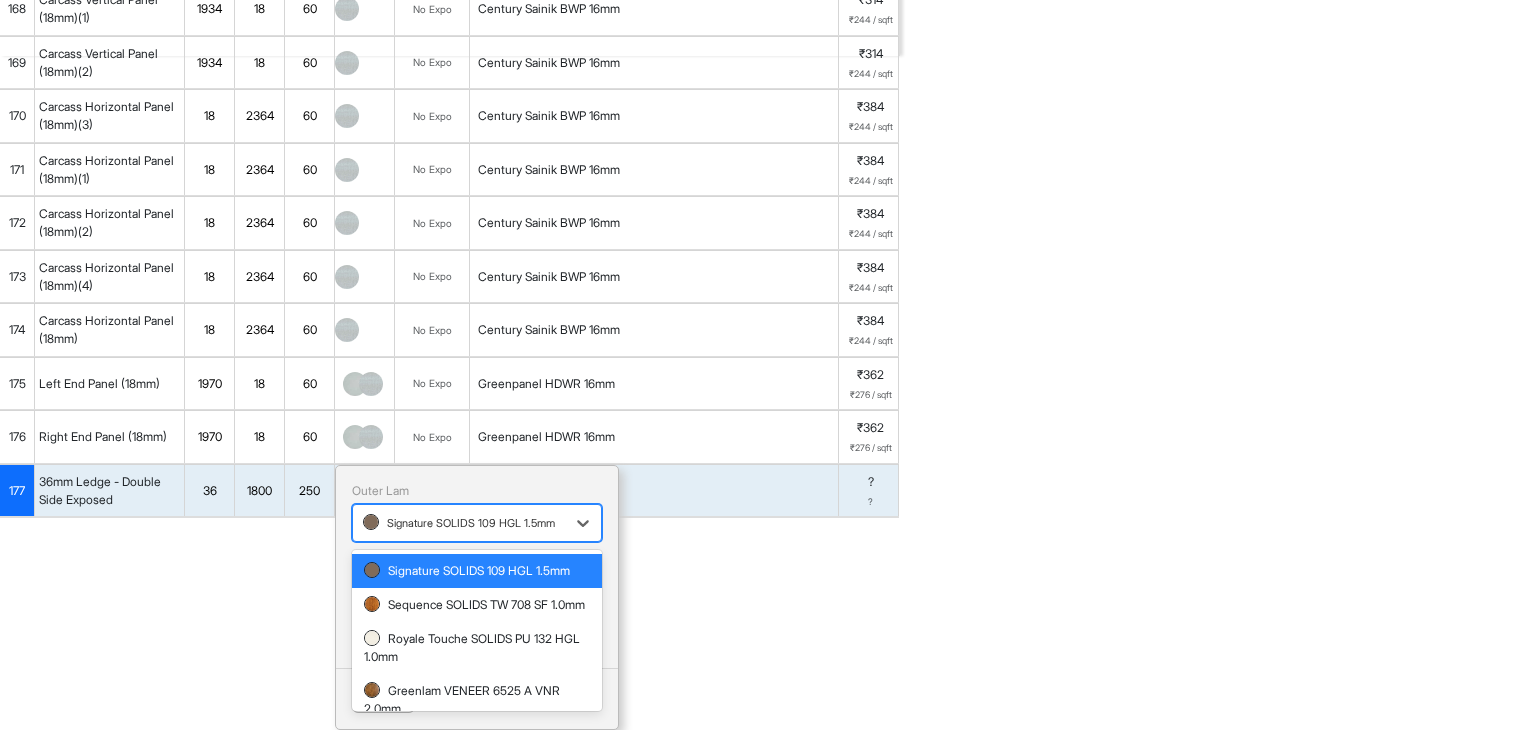 click at bounding box center [459, 523] 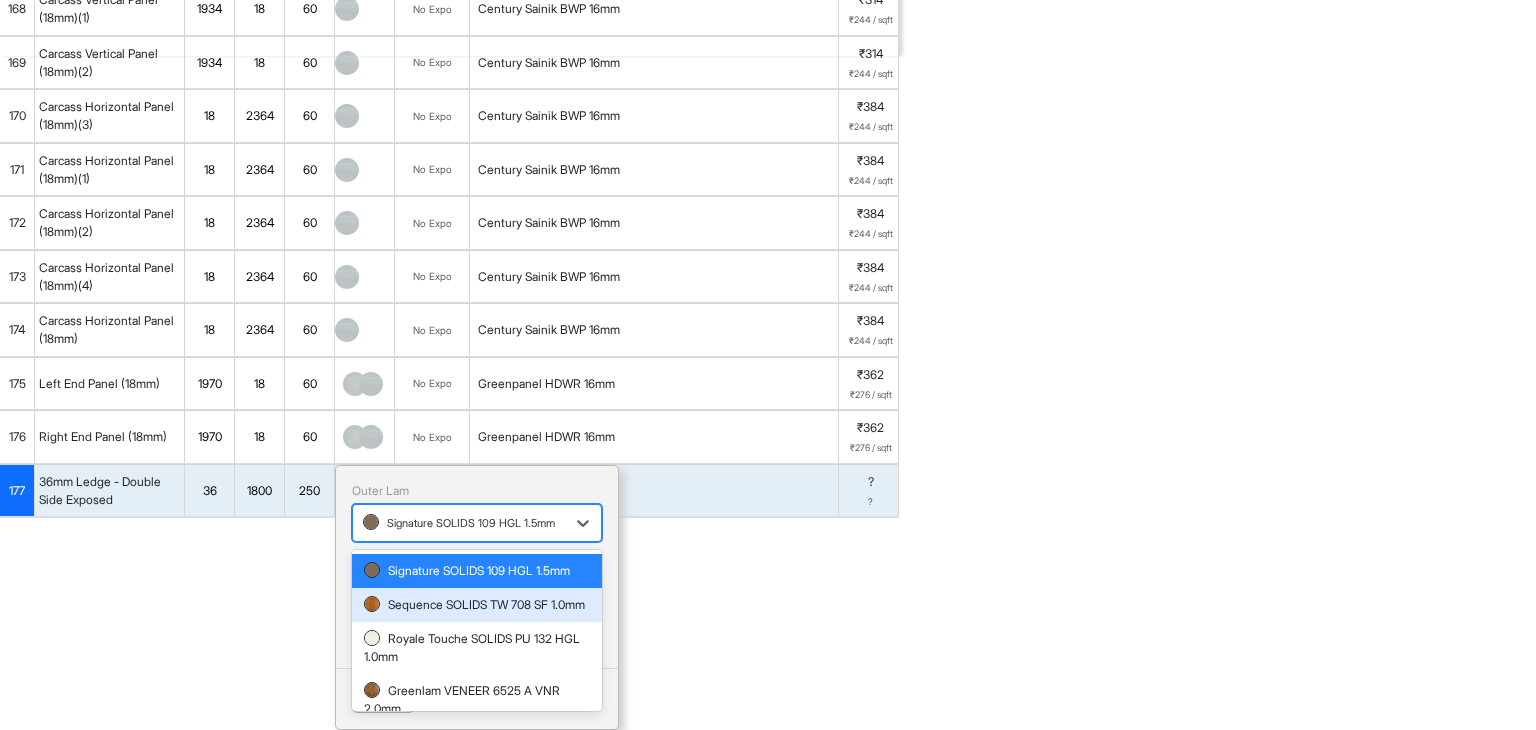 click on "Sequence SOLIDS TW 708 SF 1.0mm" at bounding box center (477, 605) 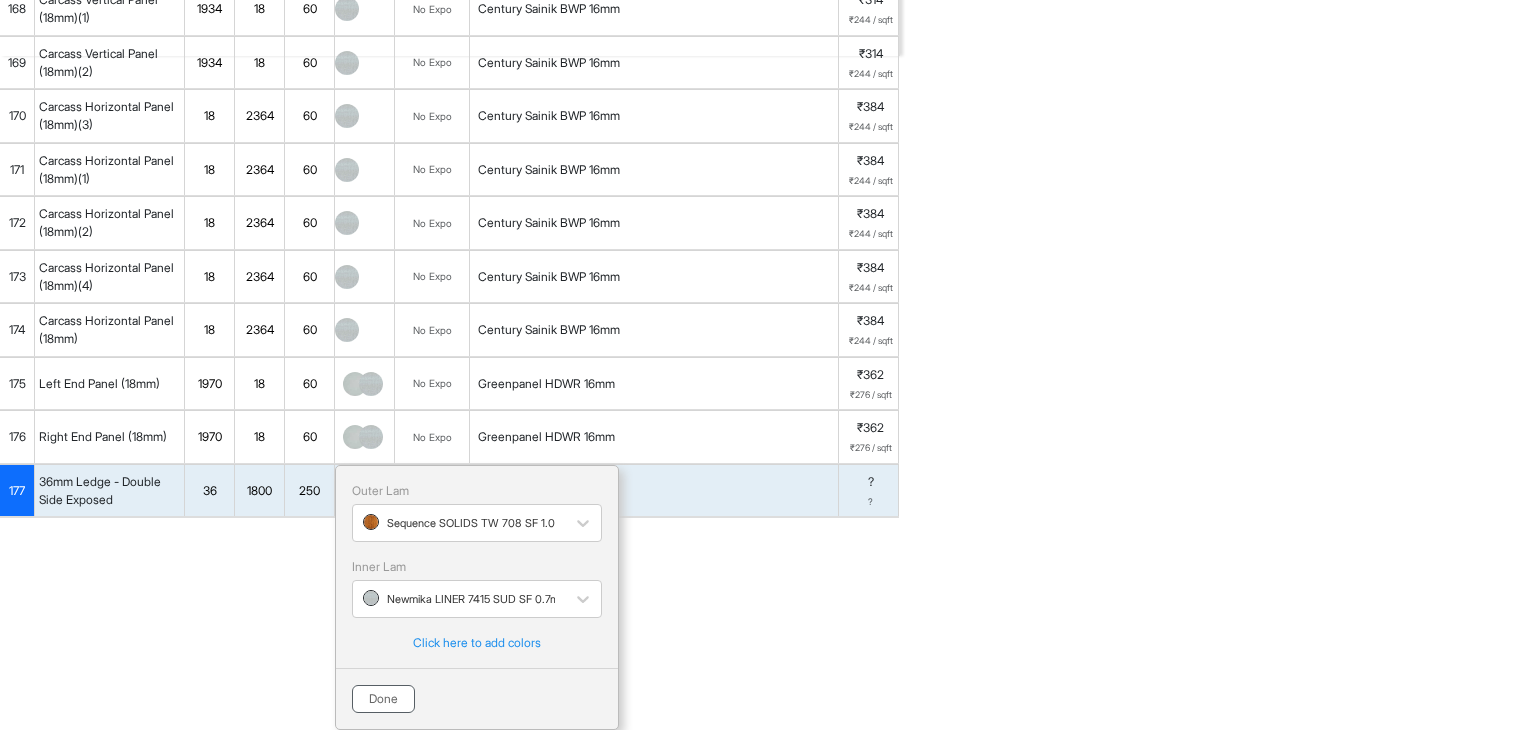 click on "Done" at bounding box center [383, 699] 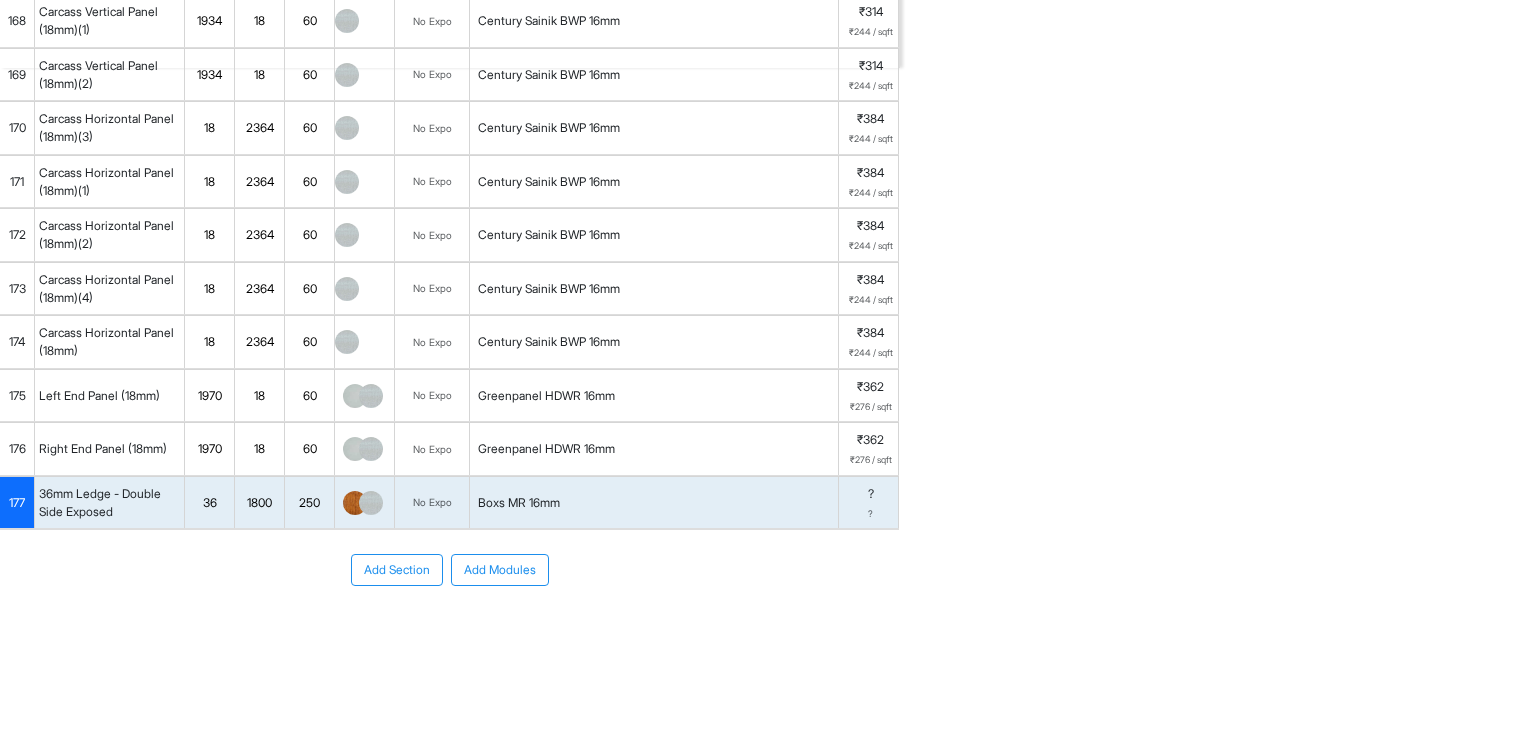 click on "Boxs MR 16mm" at bounding box center (654, 503) 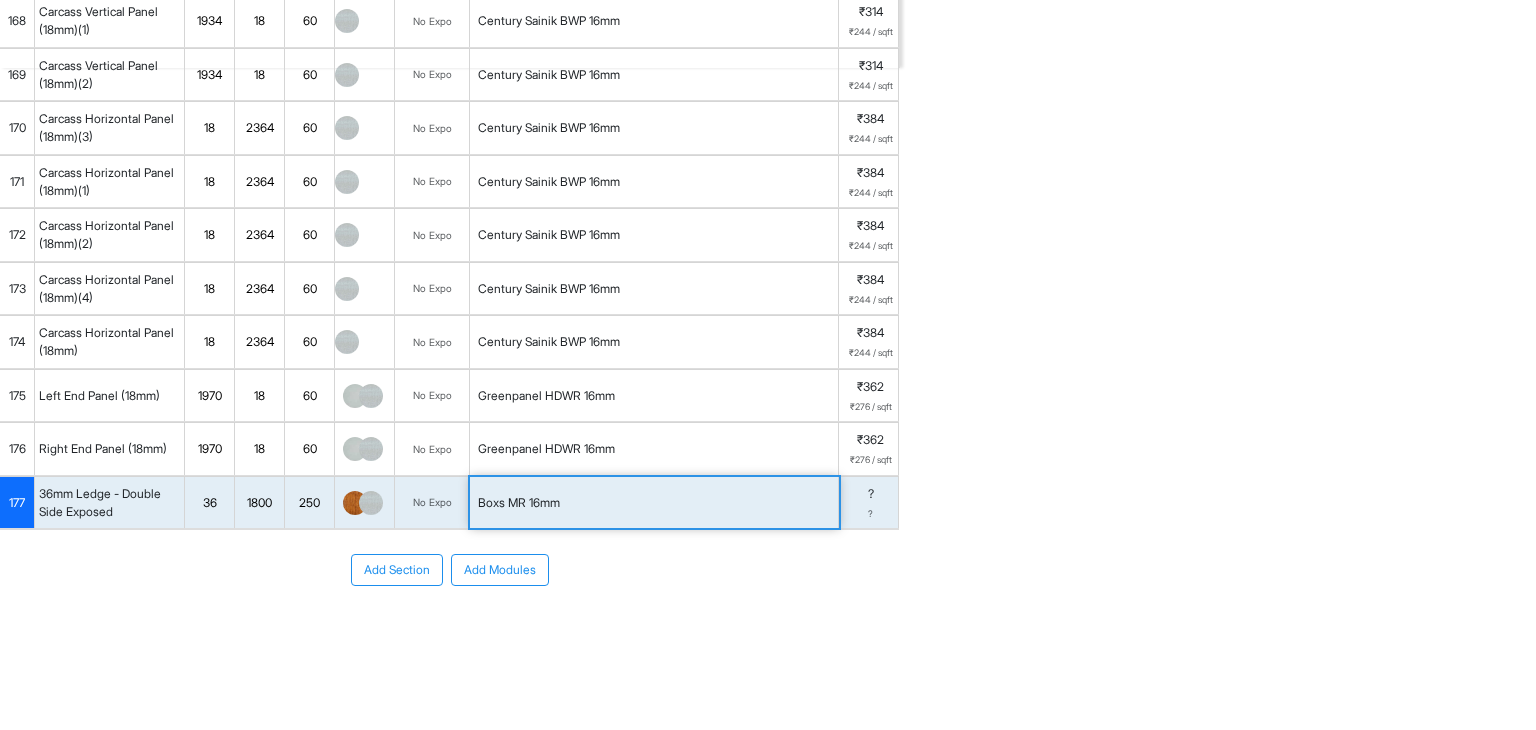click on "Boxs MR 16mm" at bounding box center (654, 503) 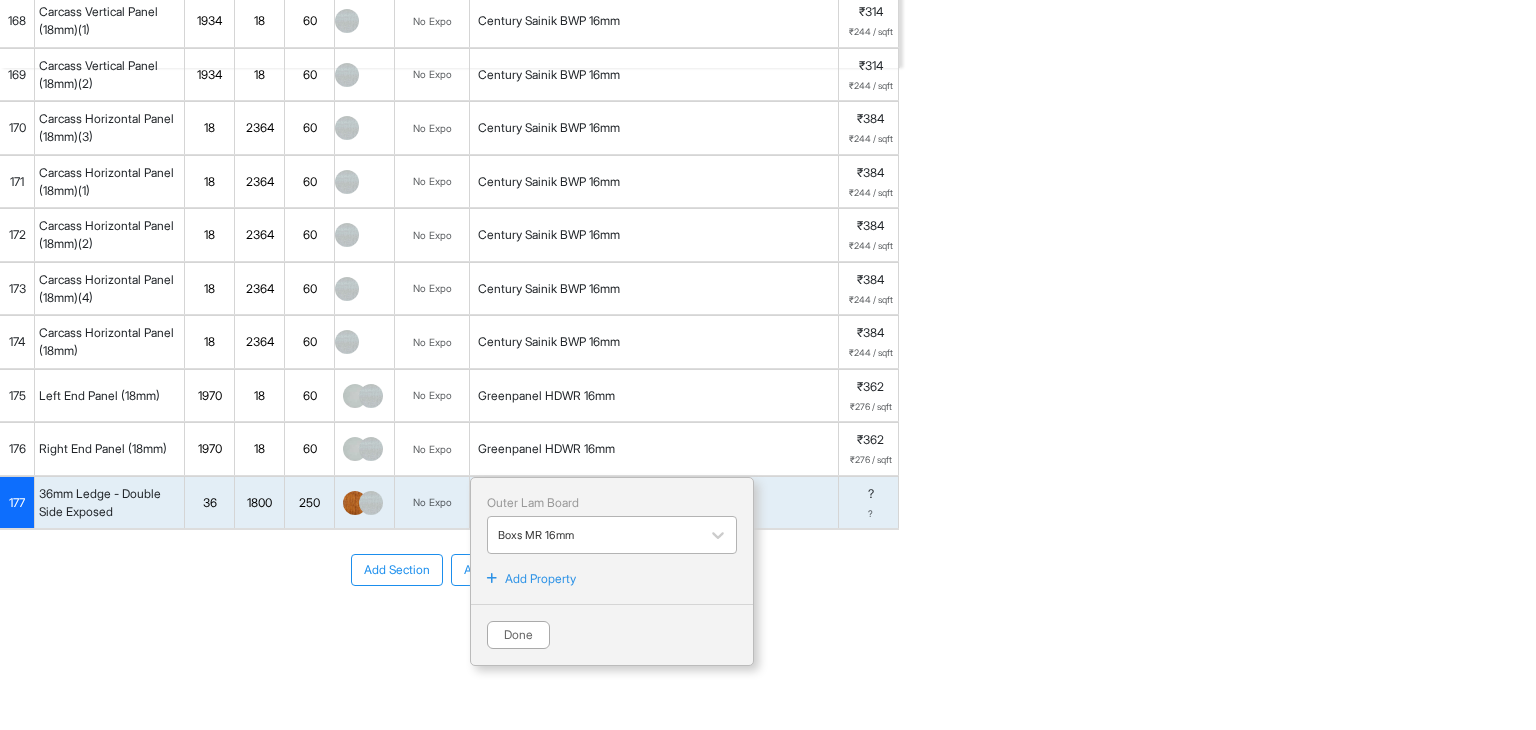 click at bounding box center (594, 535) 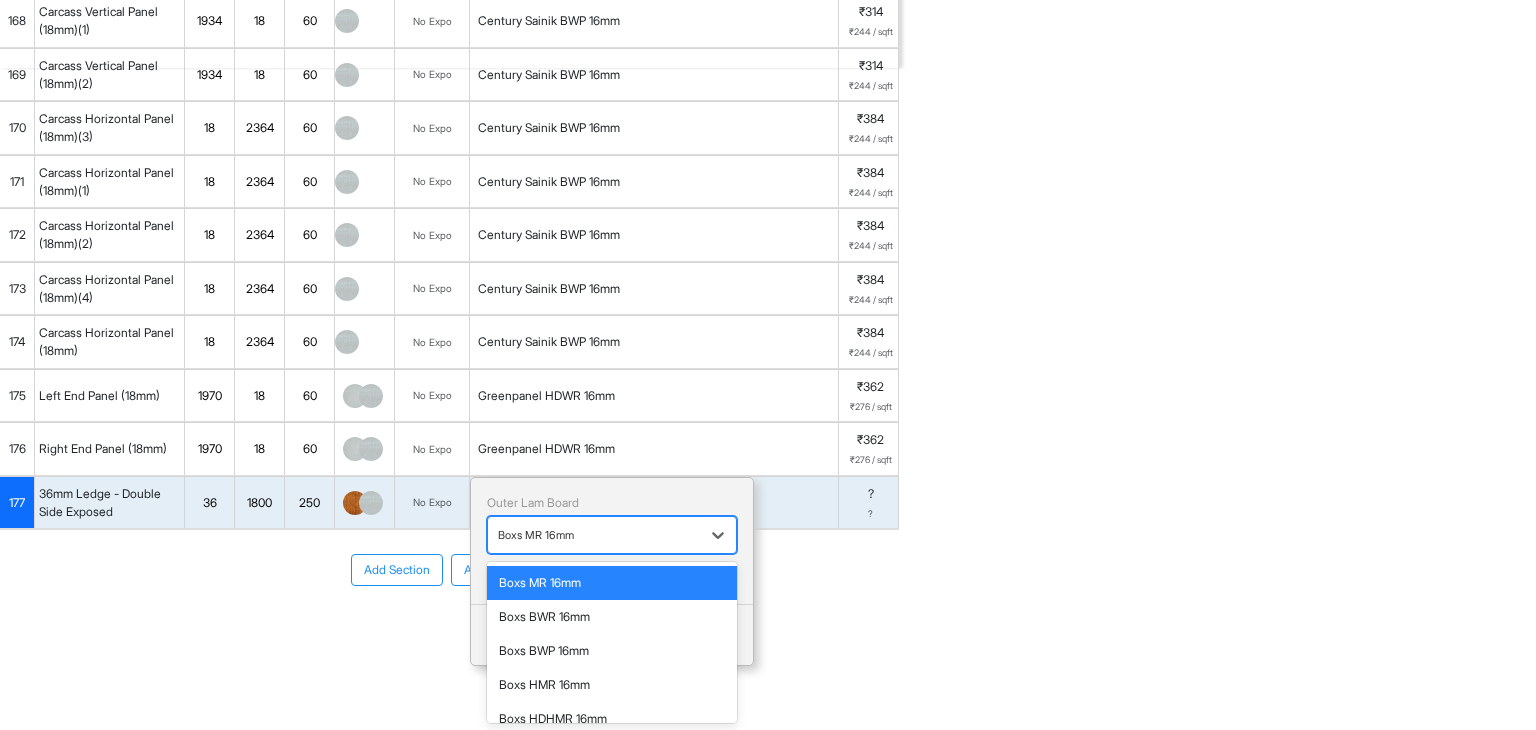 type on "*" 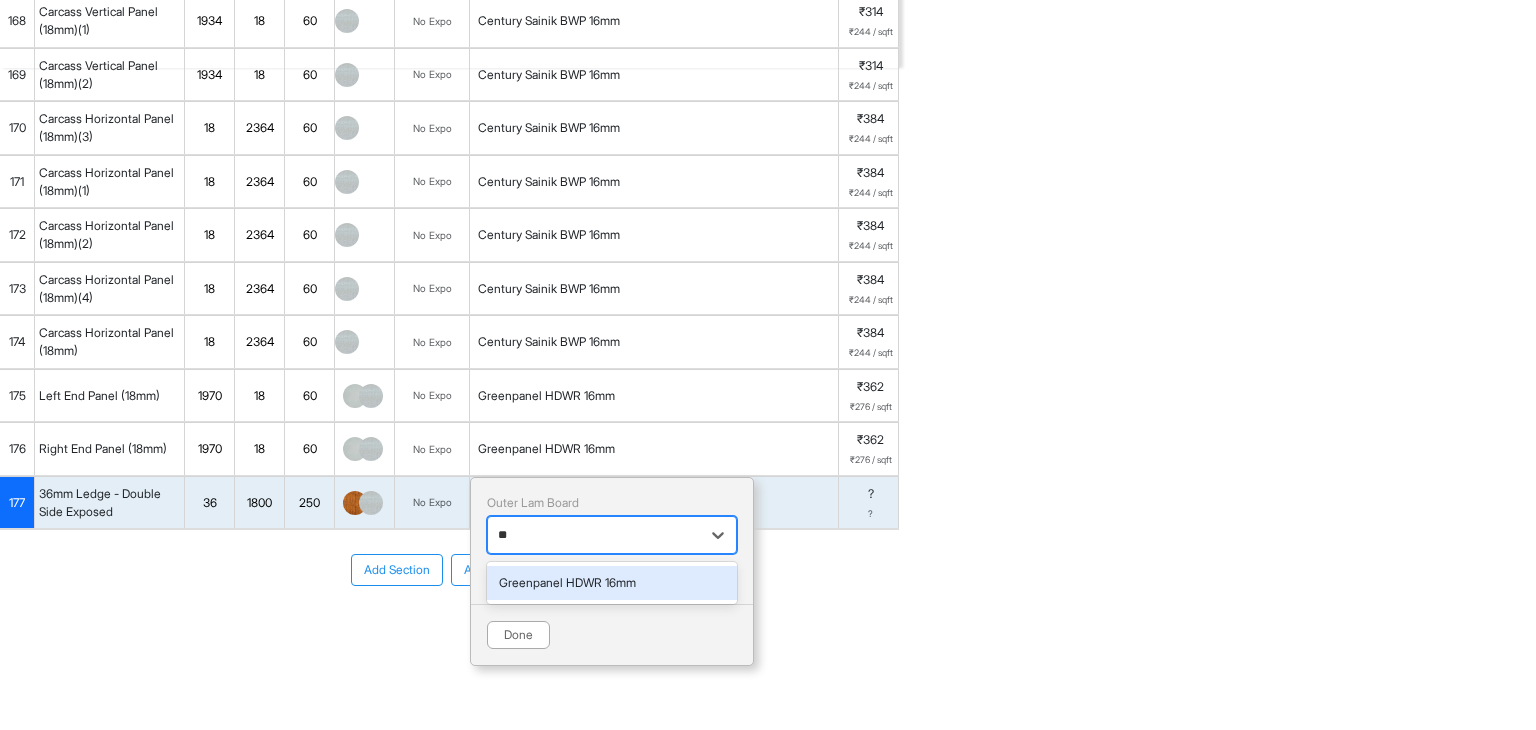 type on "***" 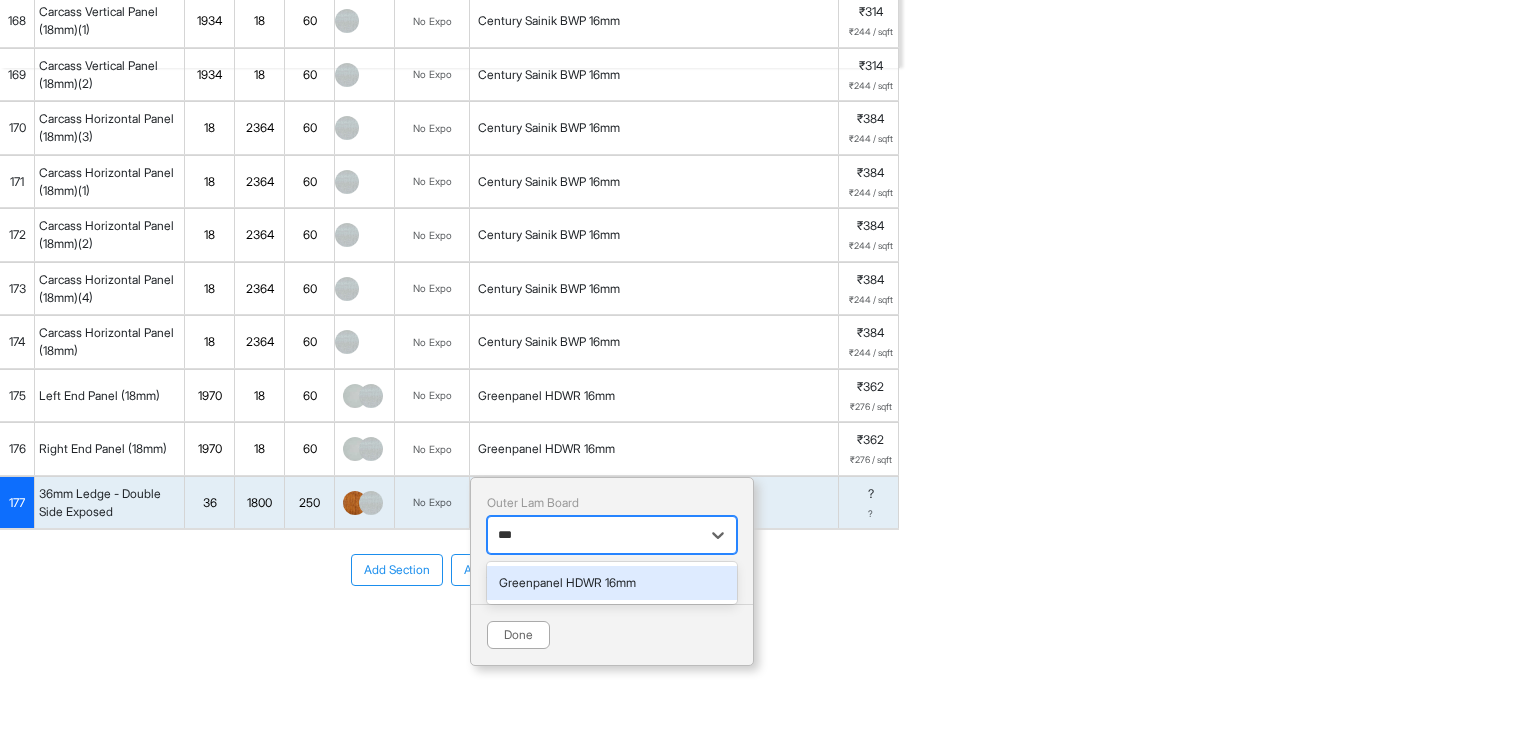 click on "Greenpanel HDWR 16mm" at bounding box center (612, 583) 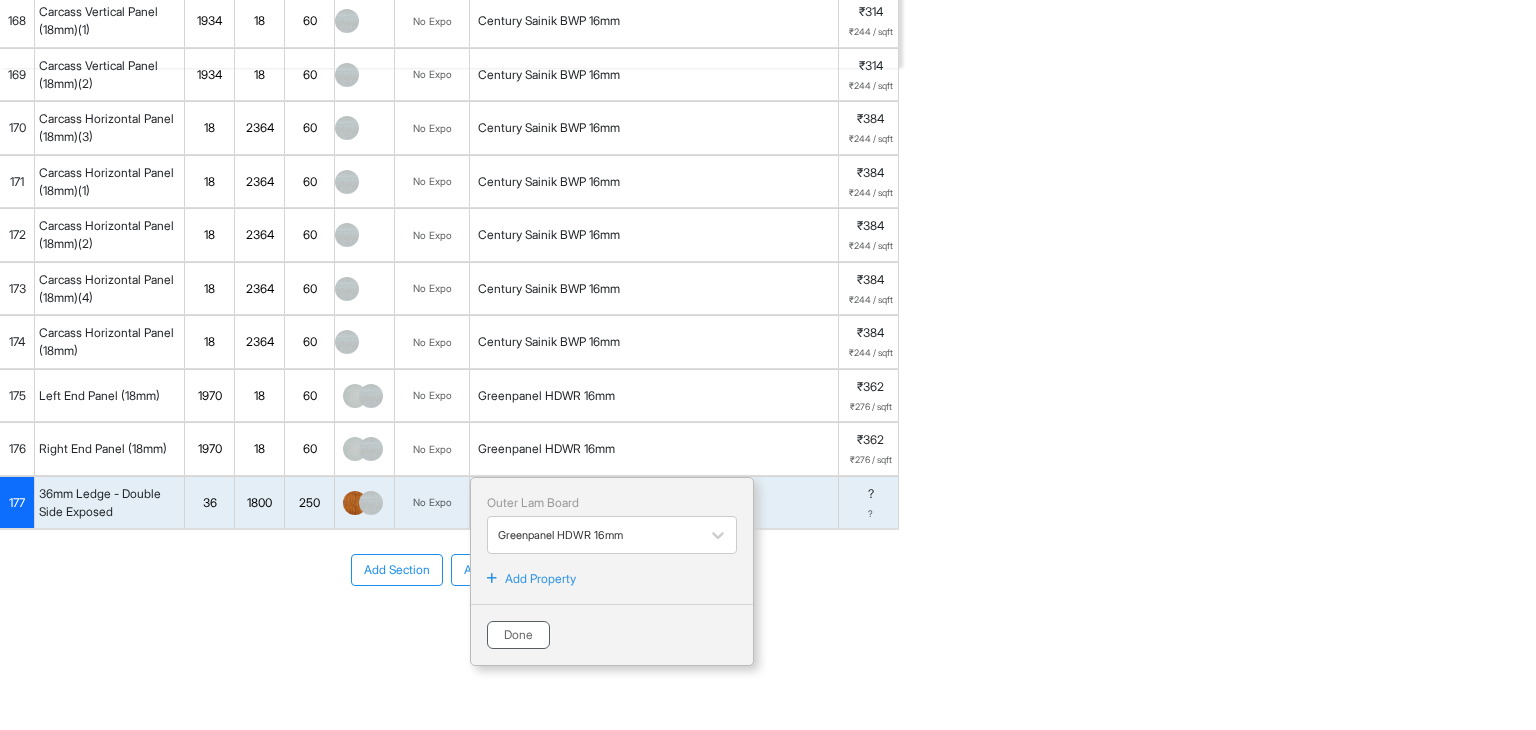click on "Done" at bounding box center (518, 635) 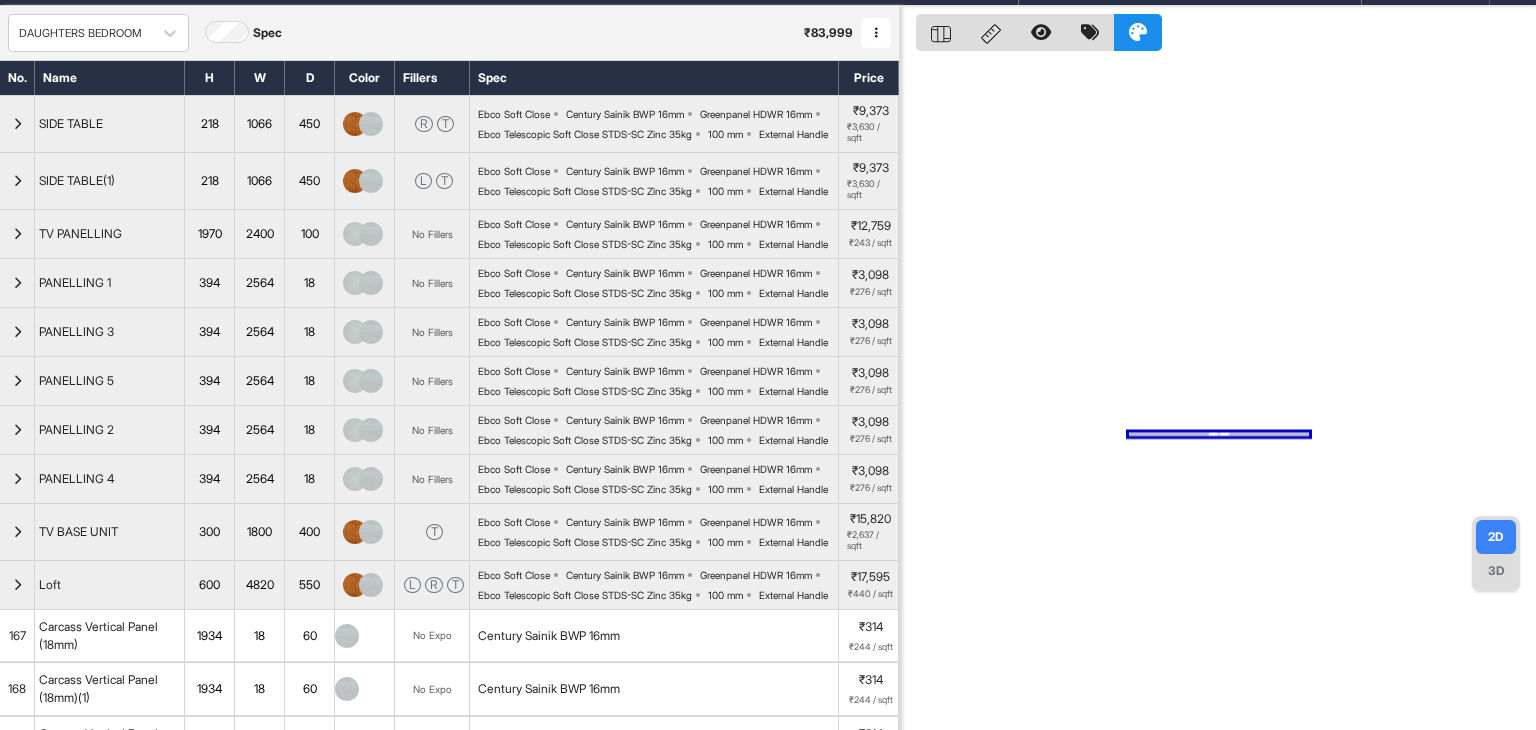 scroll, scrollTop: 0, scrollLeft: 0, axis: both 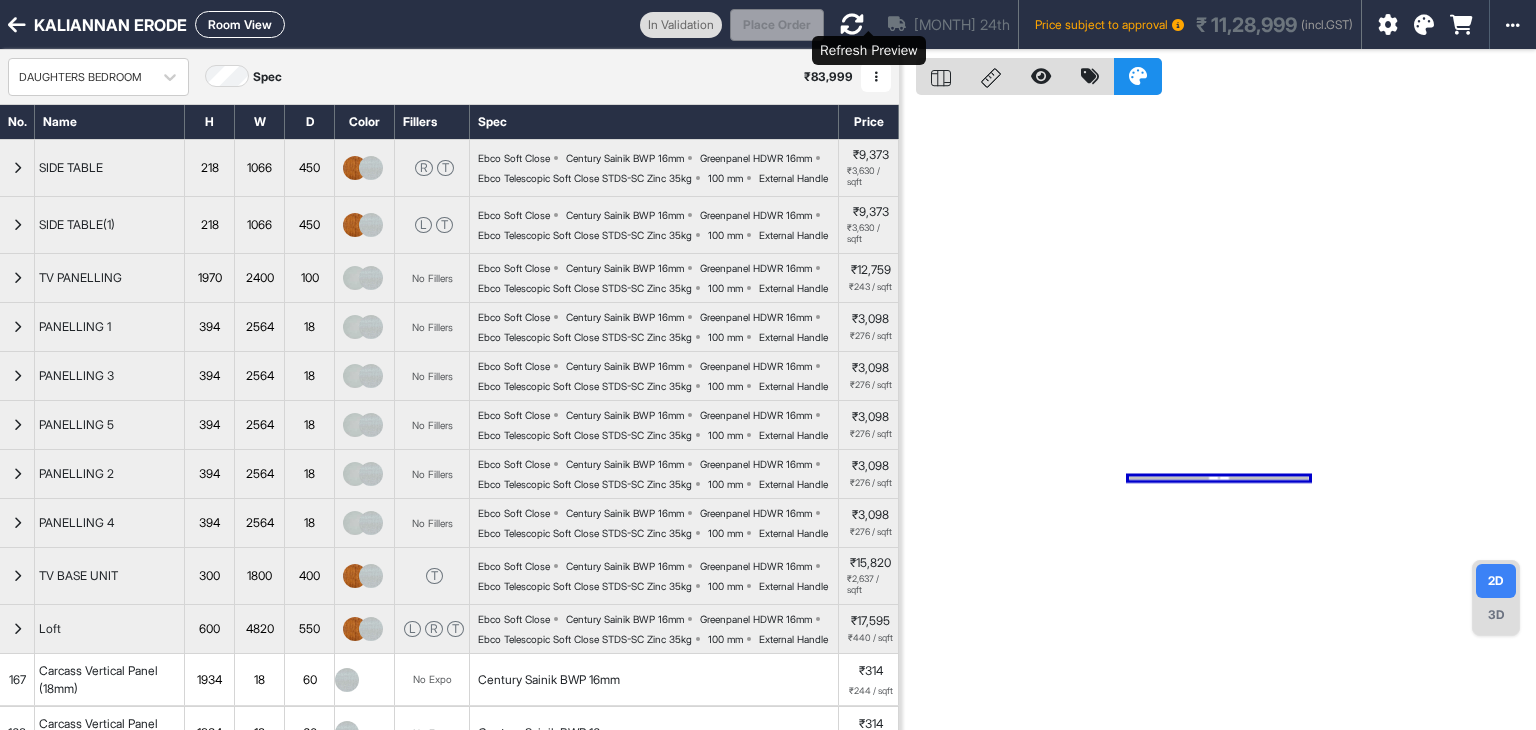 click at bounding box center [852, 24] 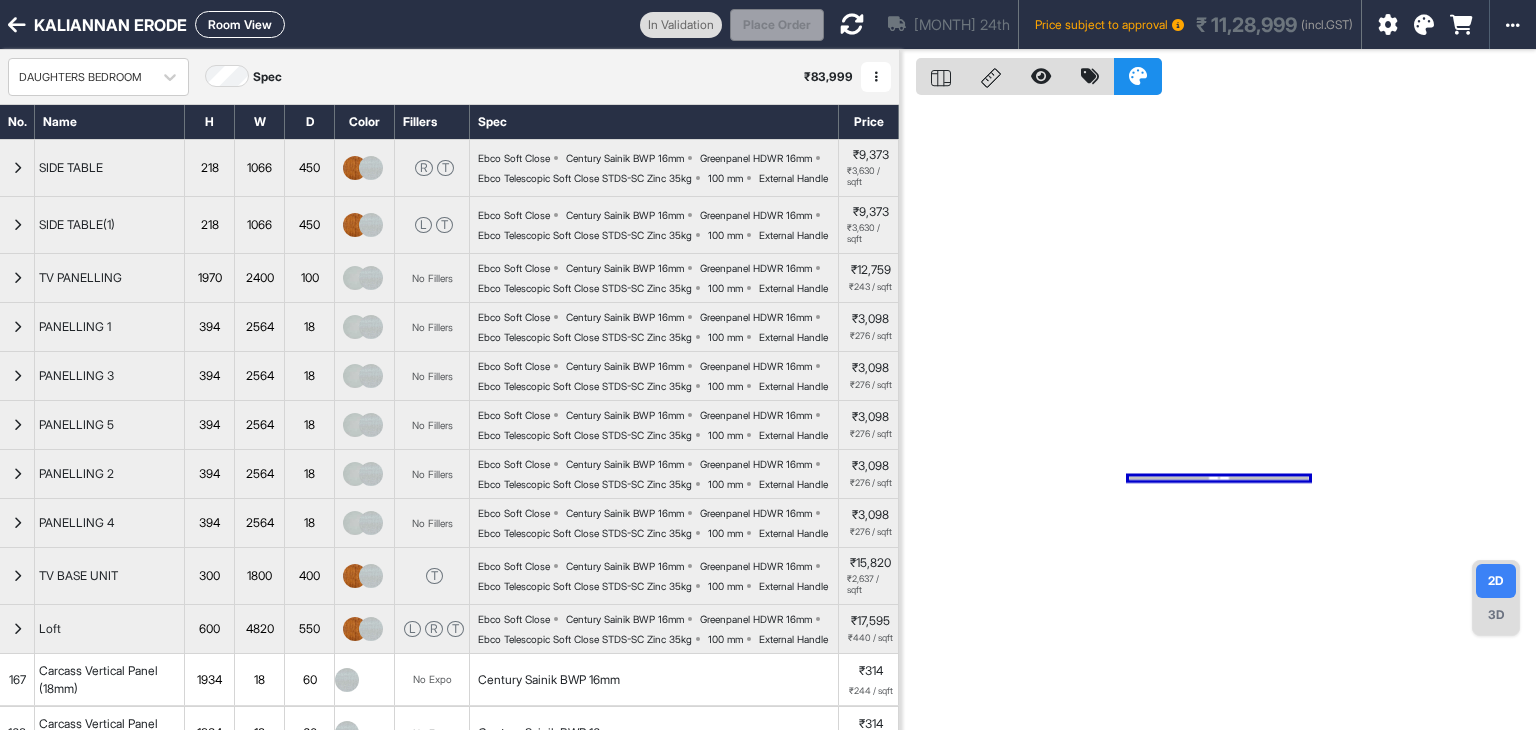 click on "Room View" at bounding box center [240, 24] 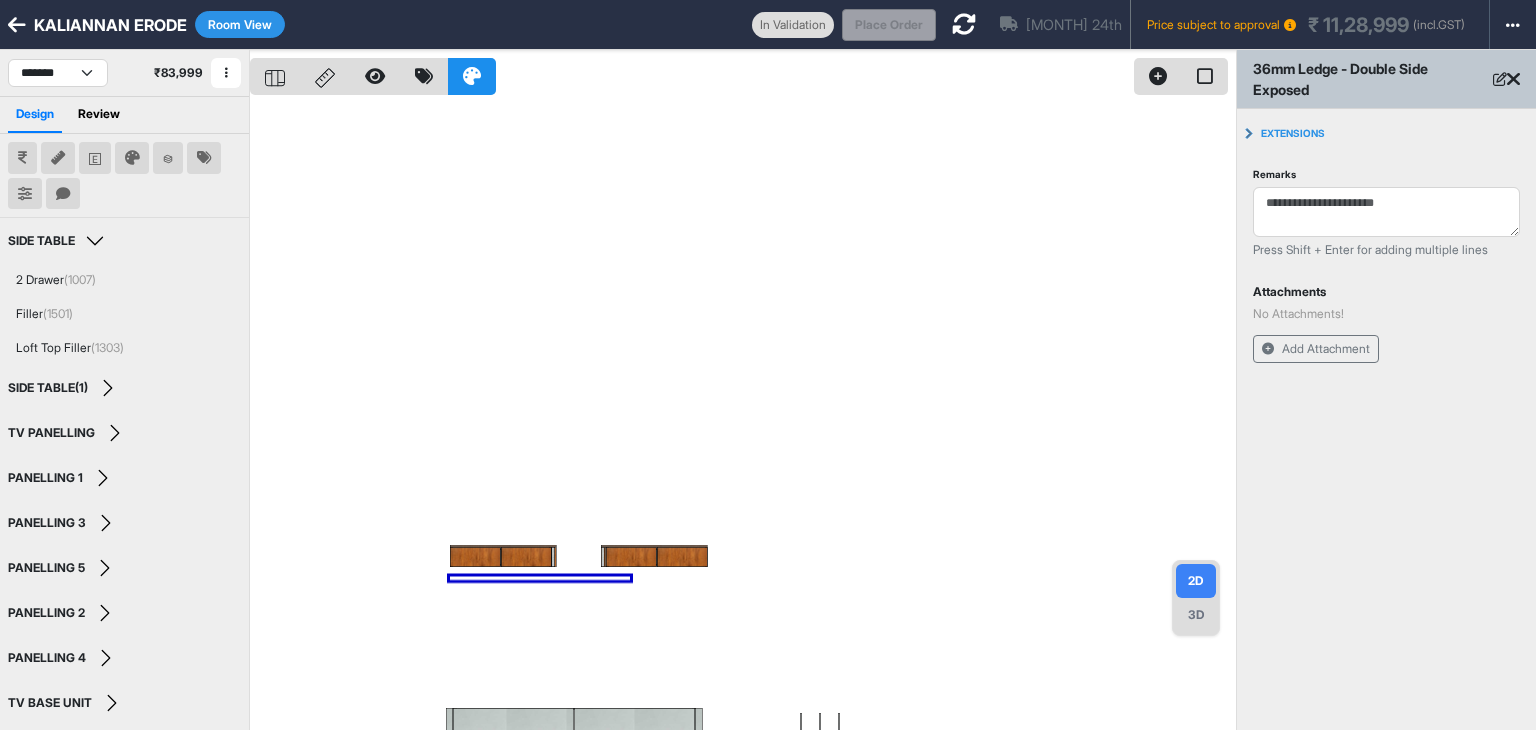 click at bounding box center (743, 415) 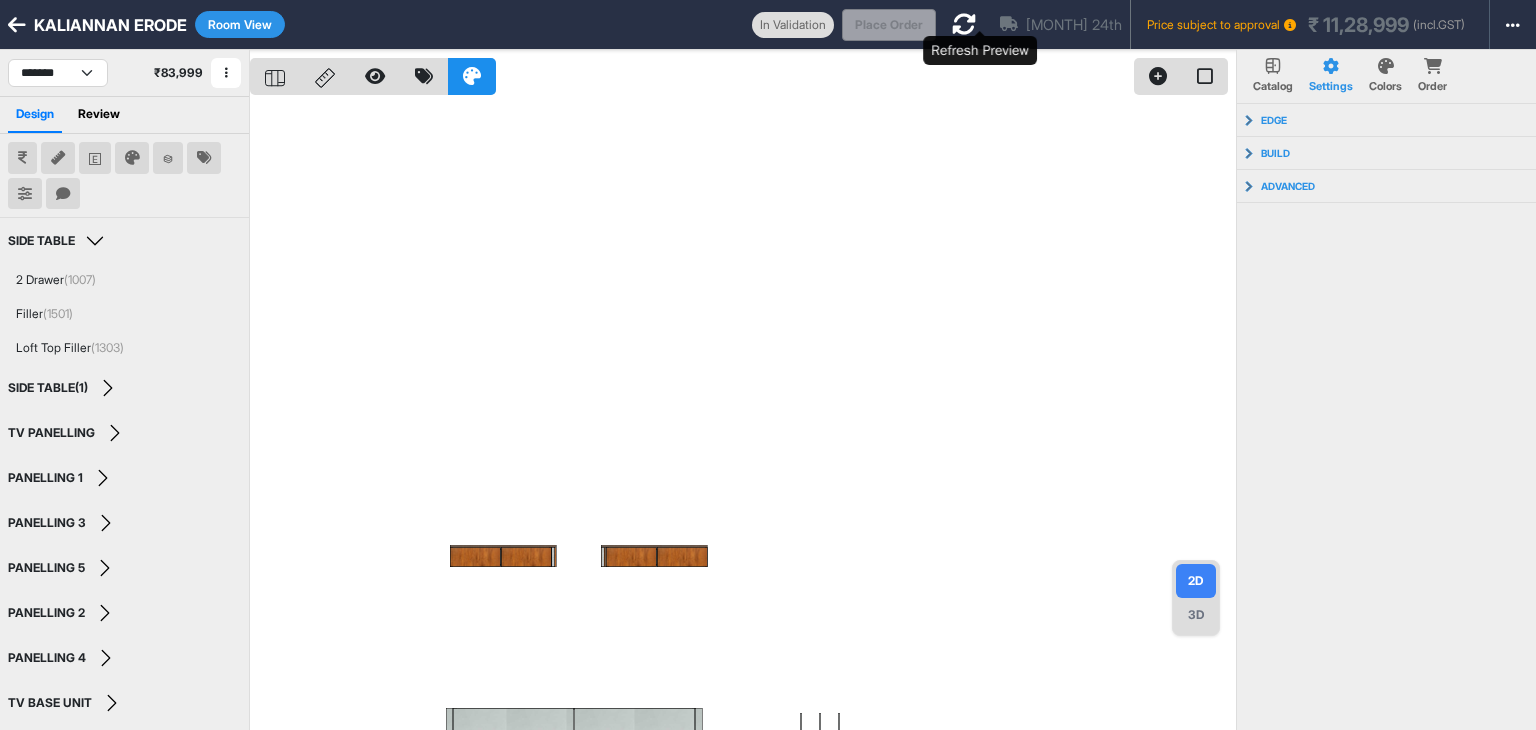 click at bounding box center (964, 24) 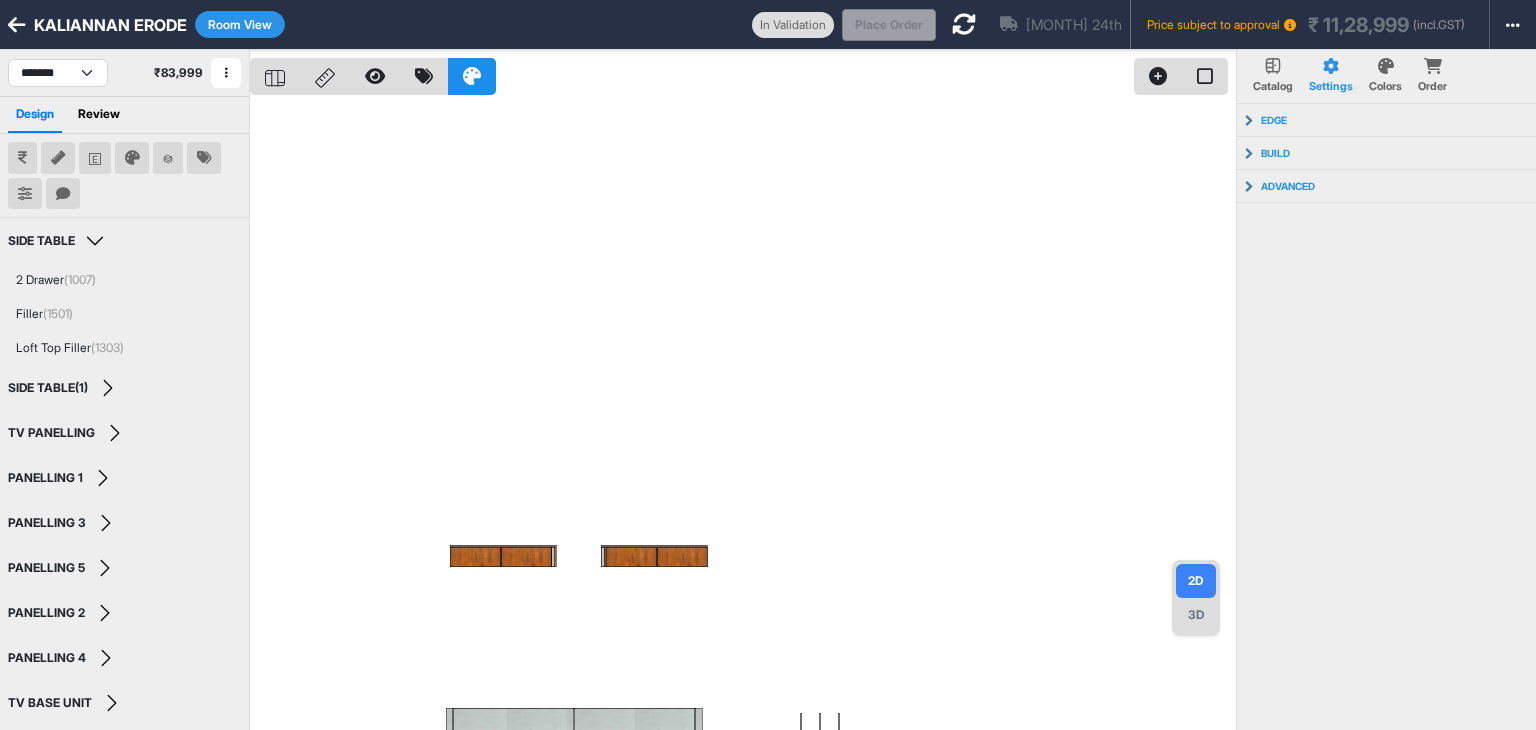 click at bounding box center (964, 24) 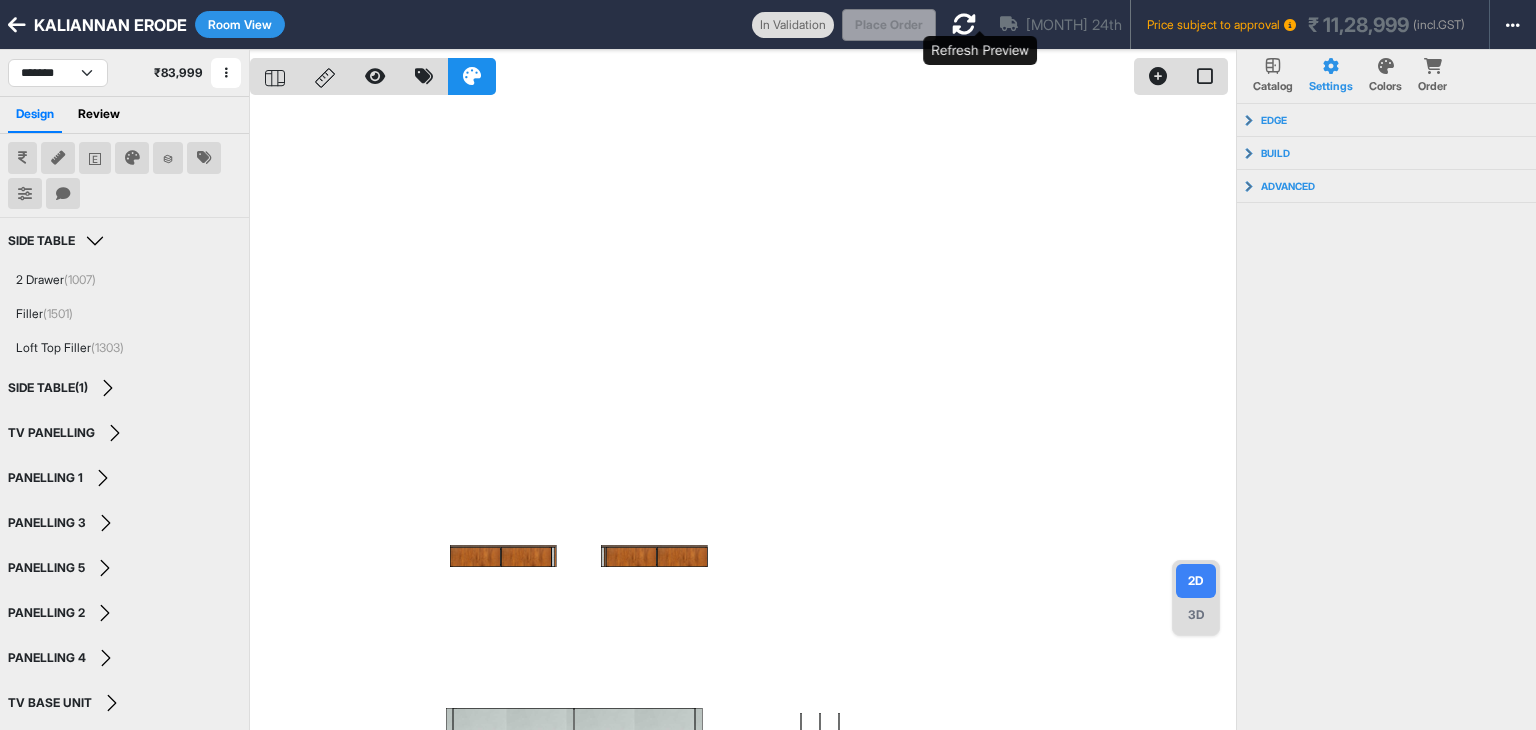 click at bounding box center (964, 24) 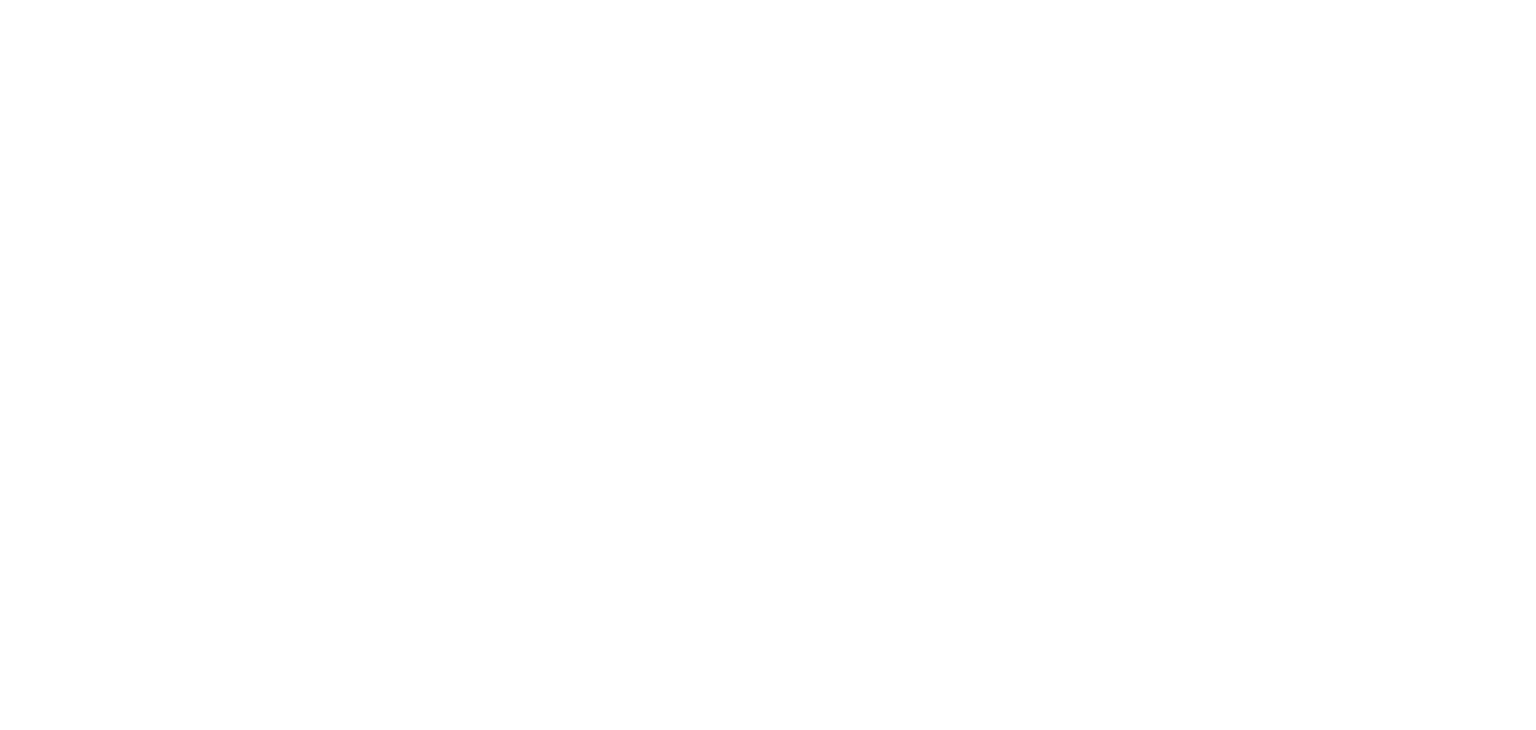 scroll, scrollTop: 0, scrollLeft: 0, axis: both 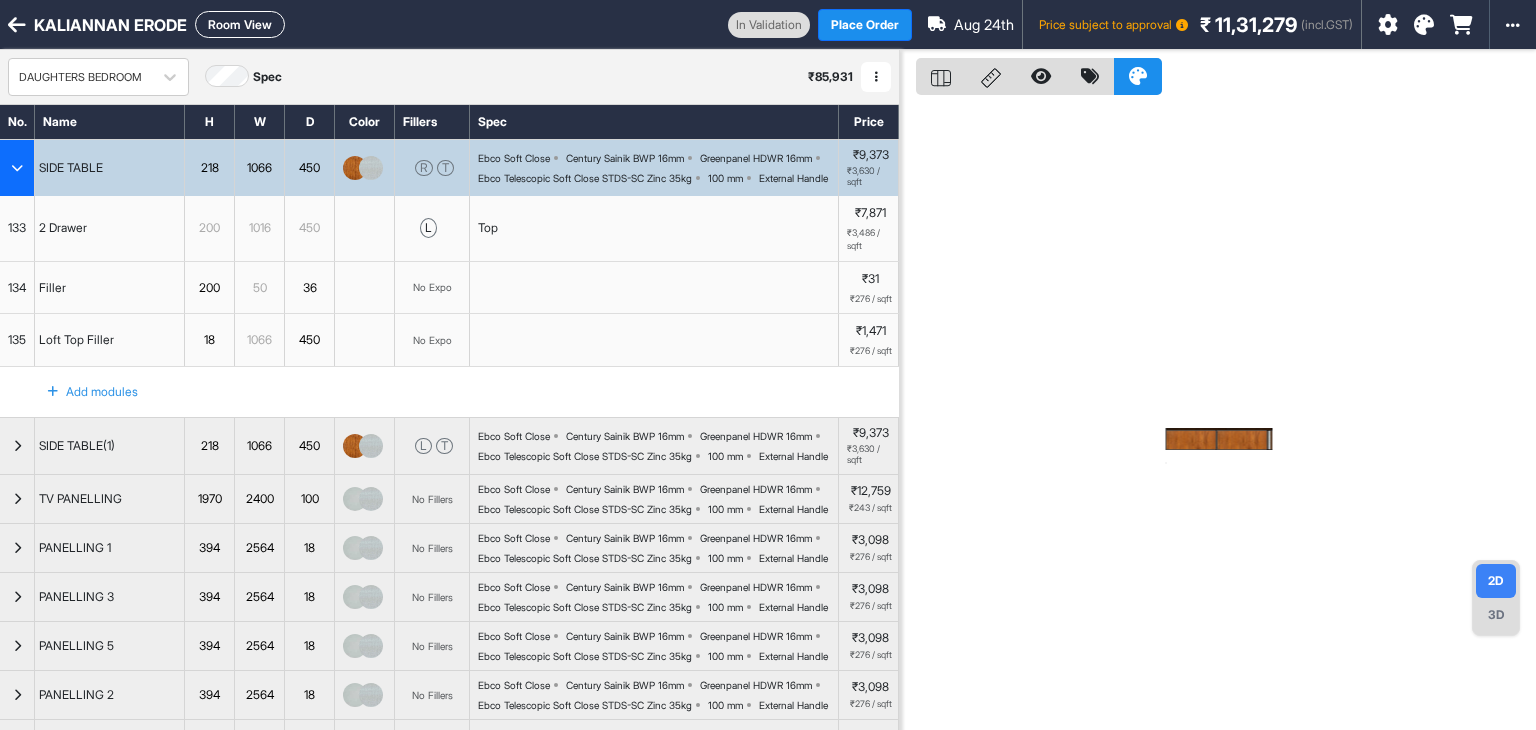 click at bounding box center [17, 168] 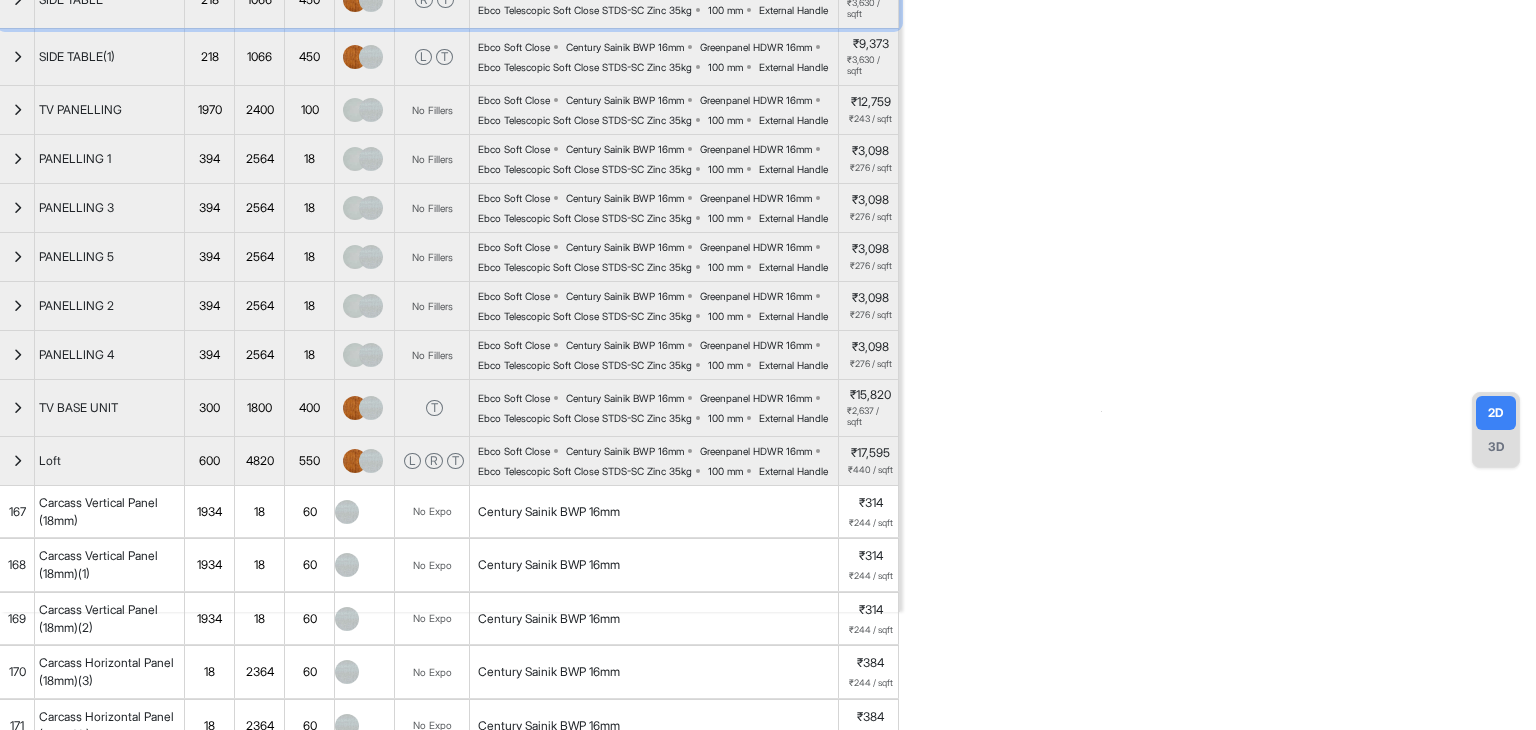 scroll, scrollTop: 0, scrollLeft: 0, axis: both 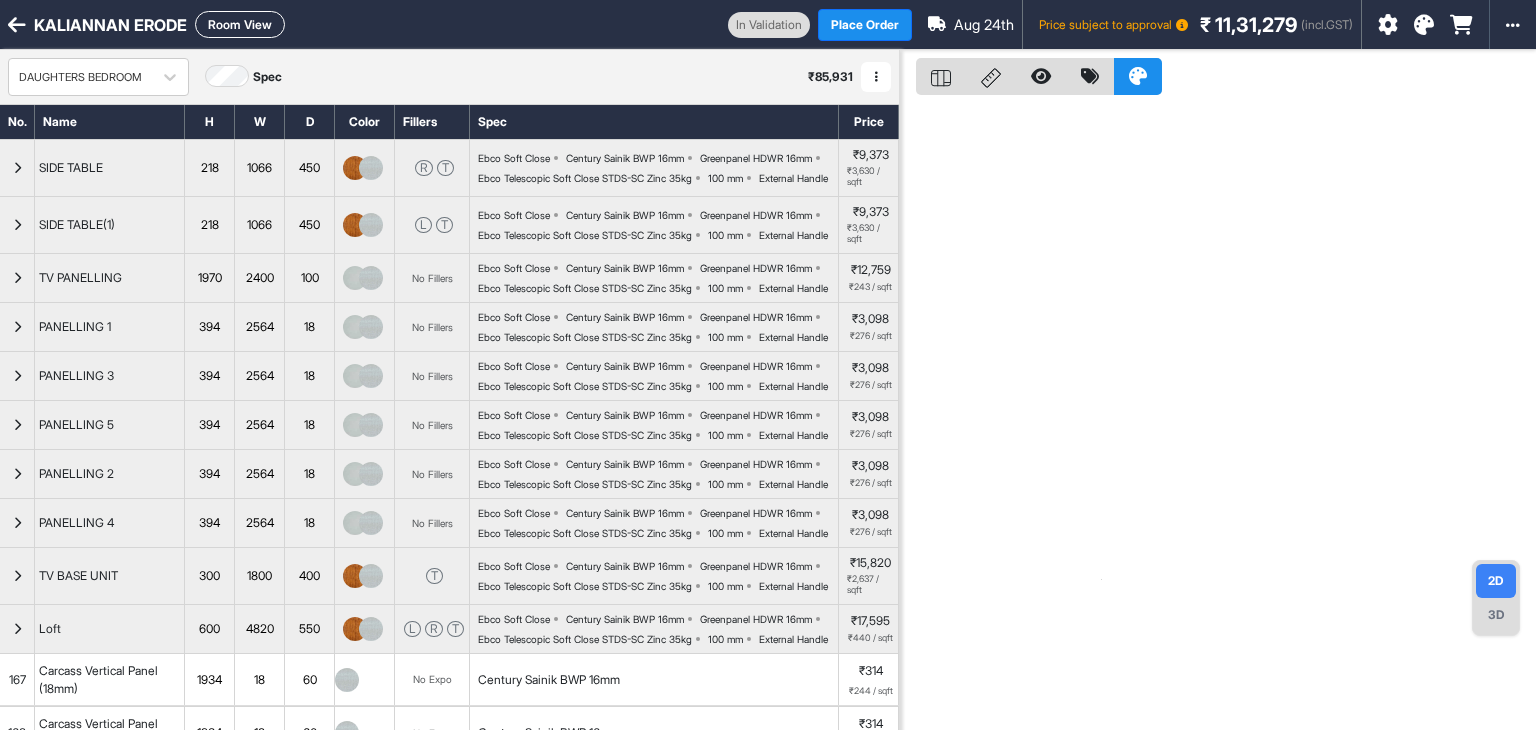 click on "Room View" at bounding box center (240, 24) 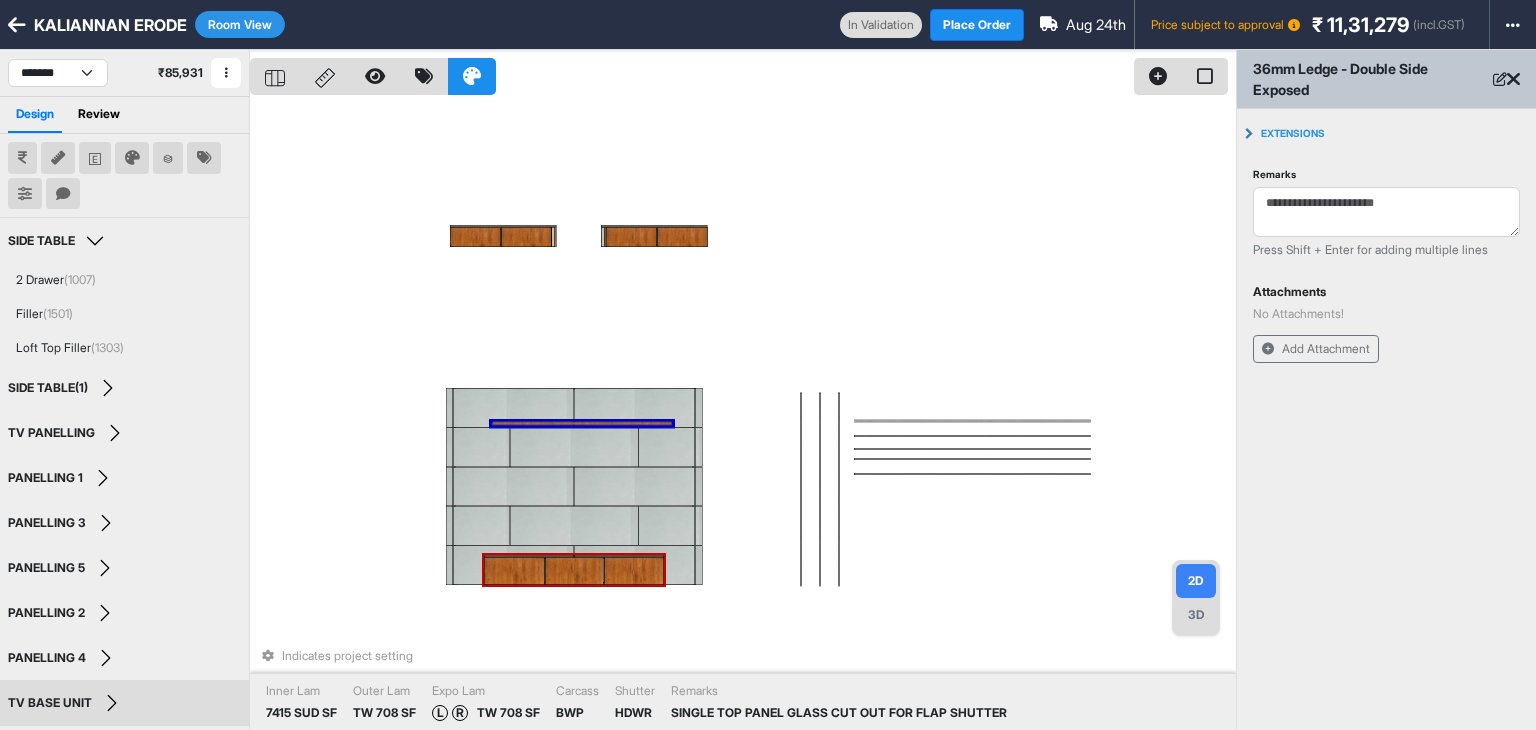 click at bounding box center (514, 571) 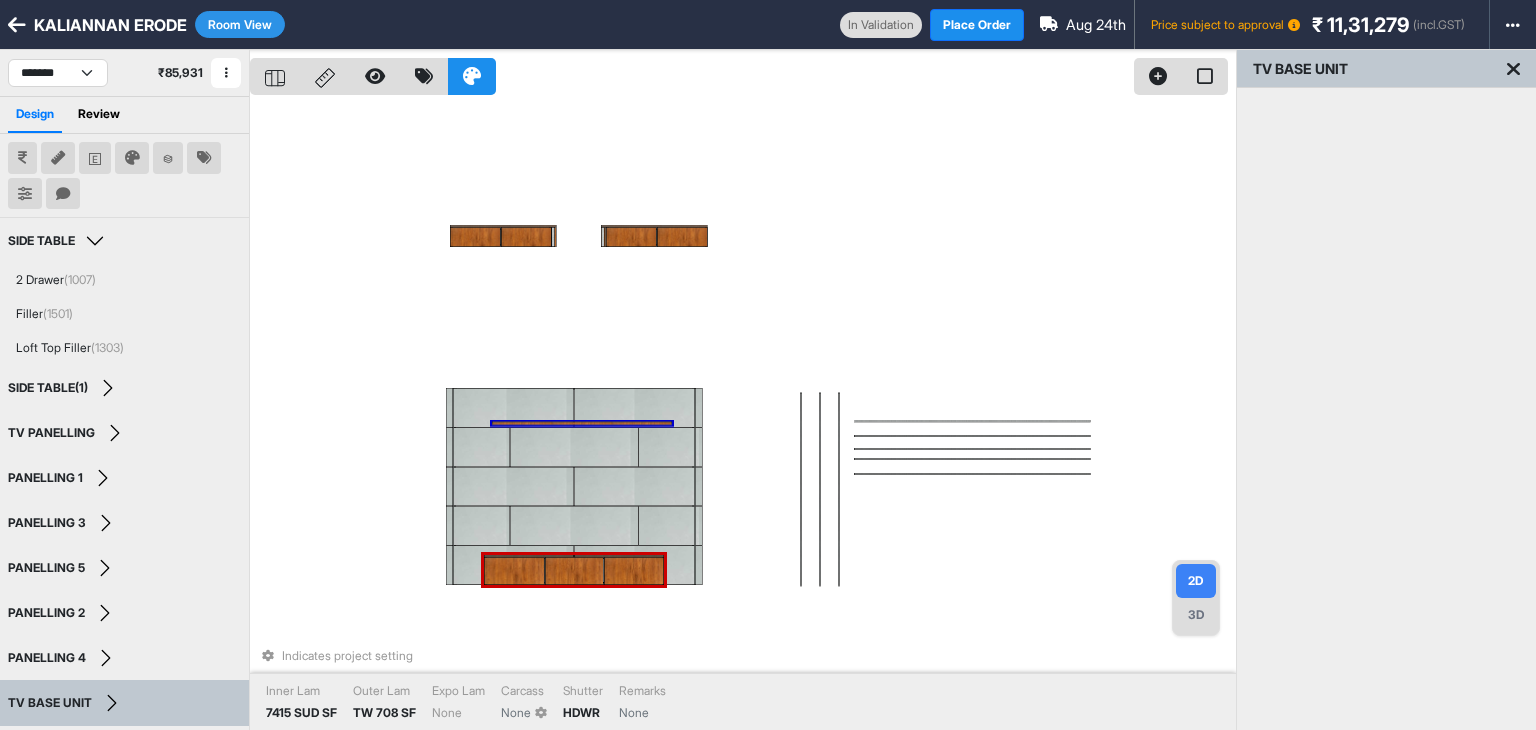 click at bounding box center [582, 423] 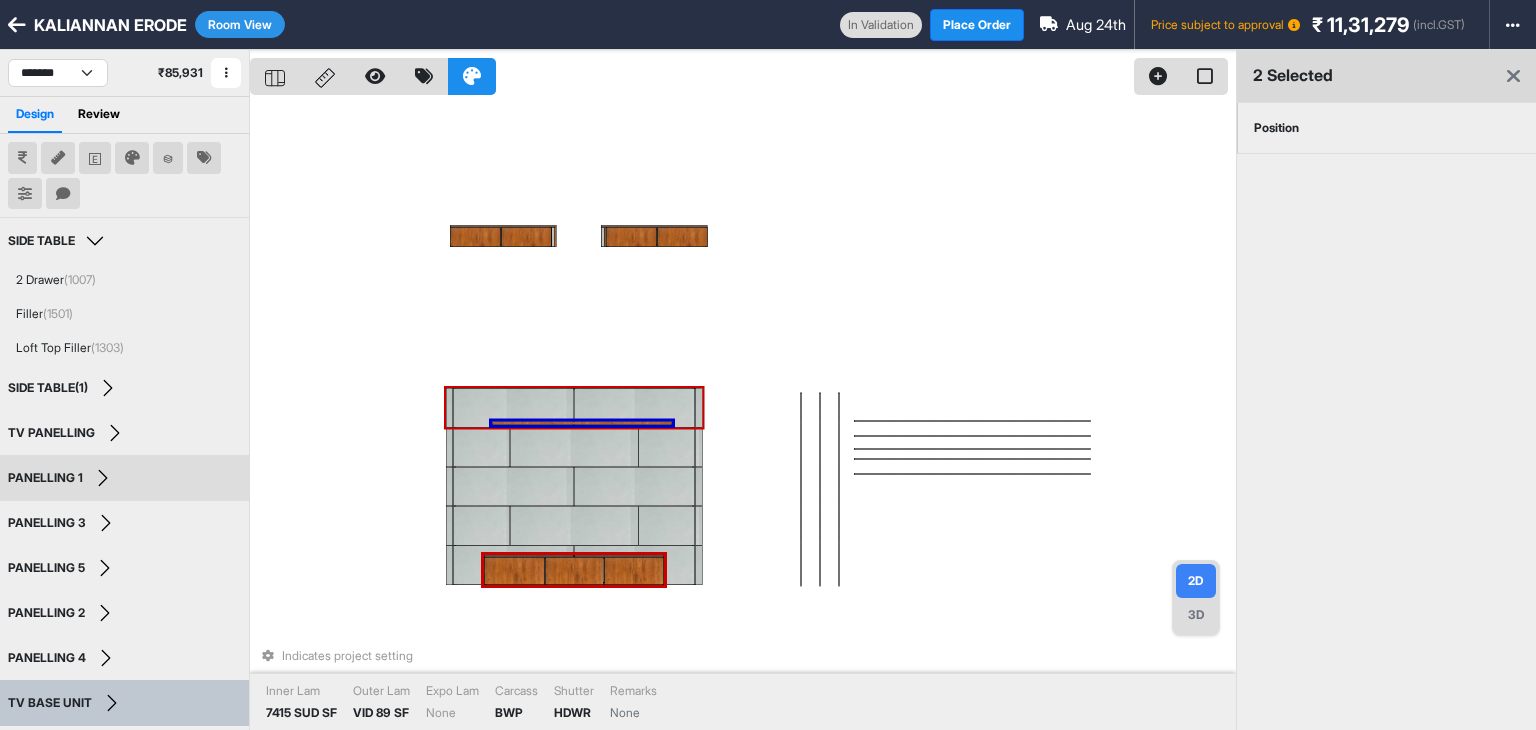 click on "Position" at bounding box center (1276, 128) 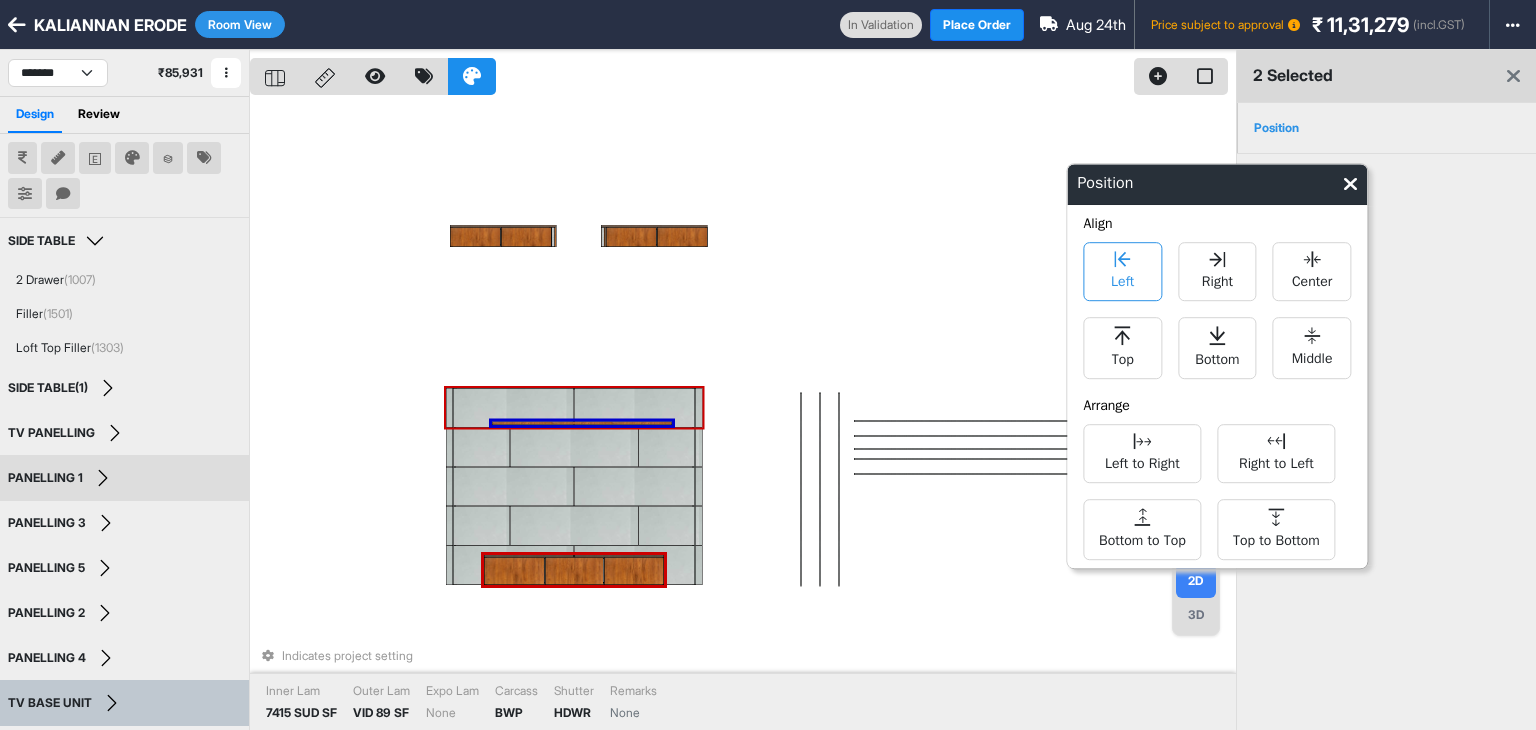 click on "Left" at bounding box center (1122, 279) 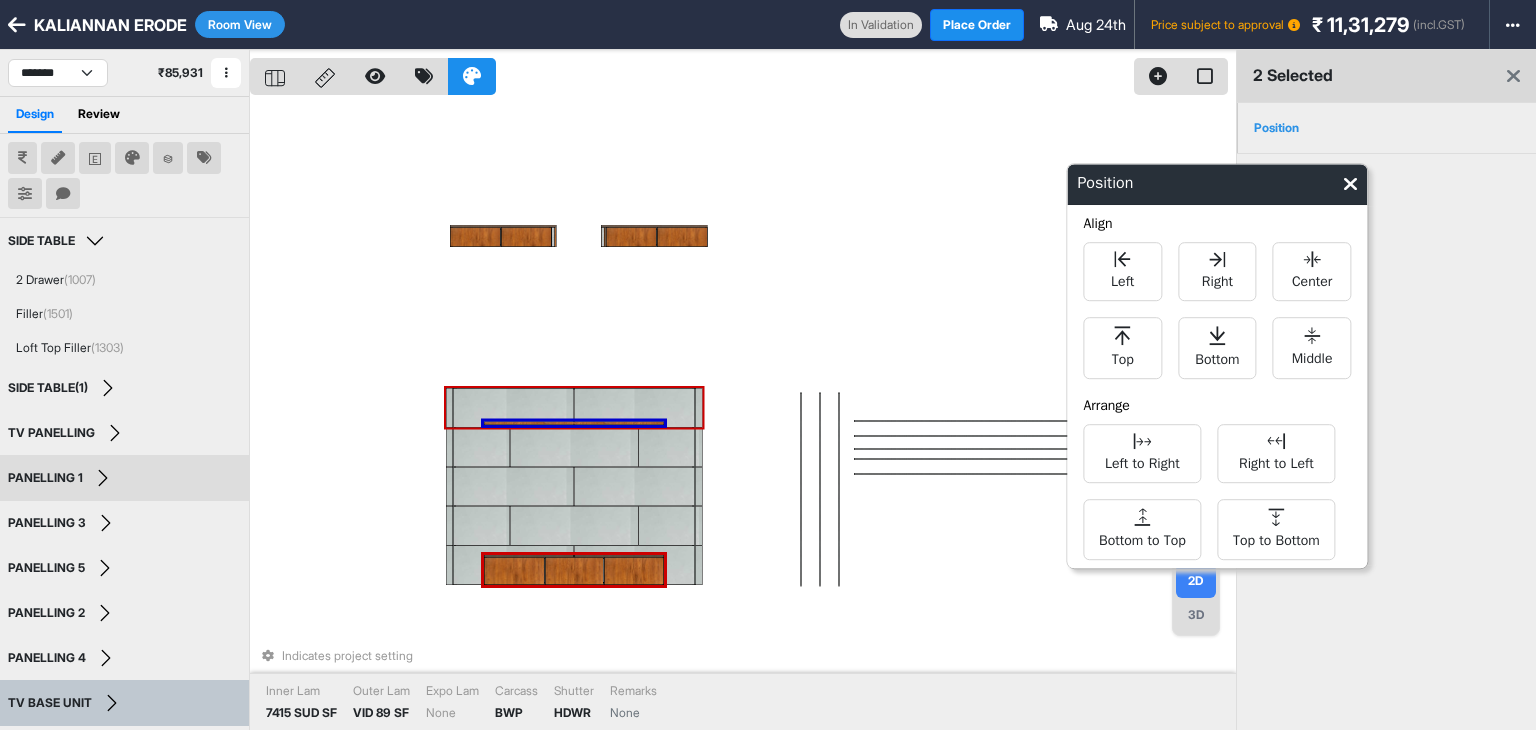 click on "Indicates project setting Inner Lam 7415 SUD SF Outer Lam VID 89 SF Expo Lam None Carcass BWP Shutter HDWR Remarks None" at bounding box center (743, 415) 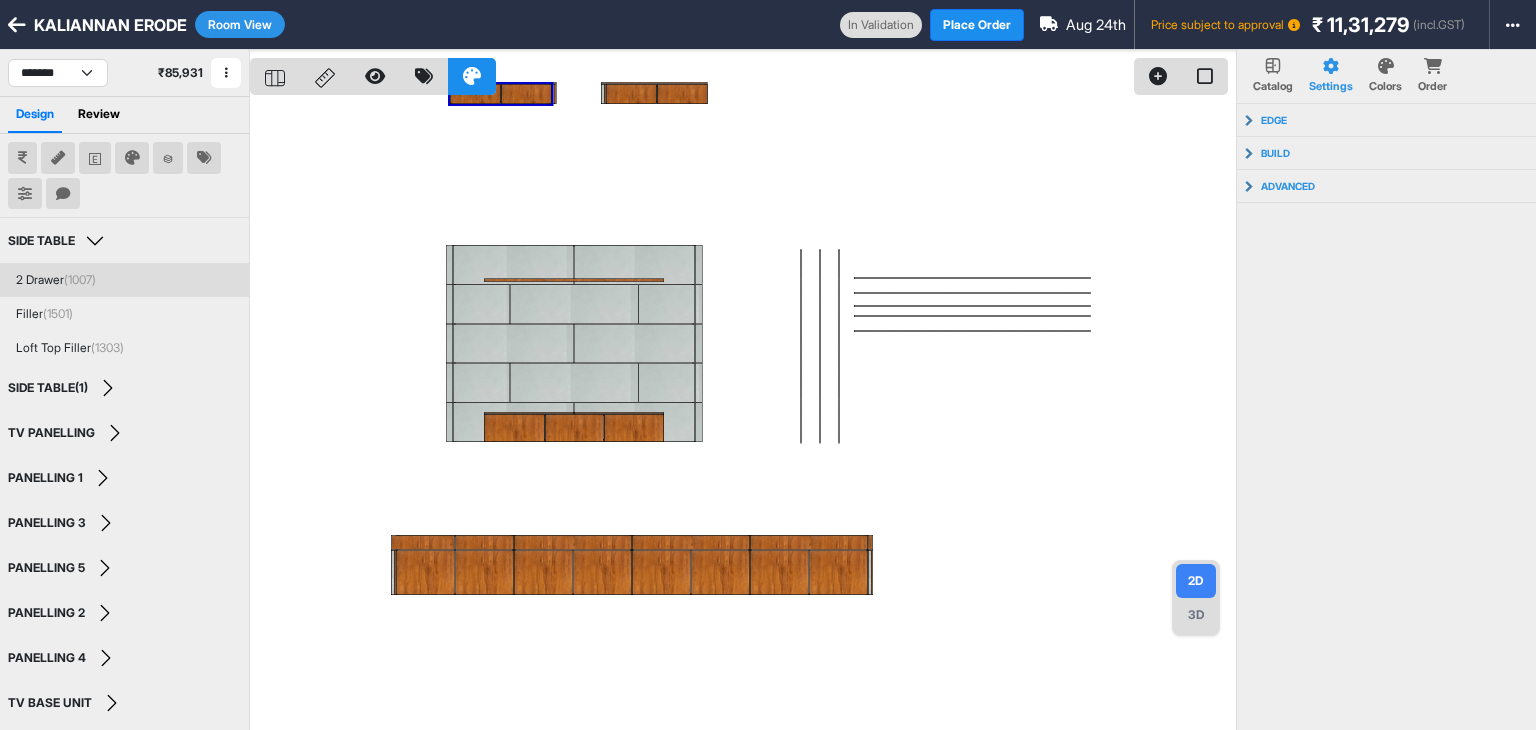 click on "Room View" at bounding box center [240, 24] 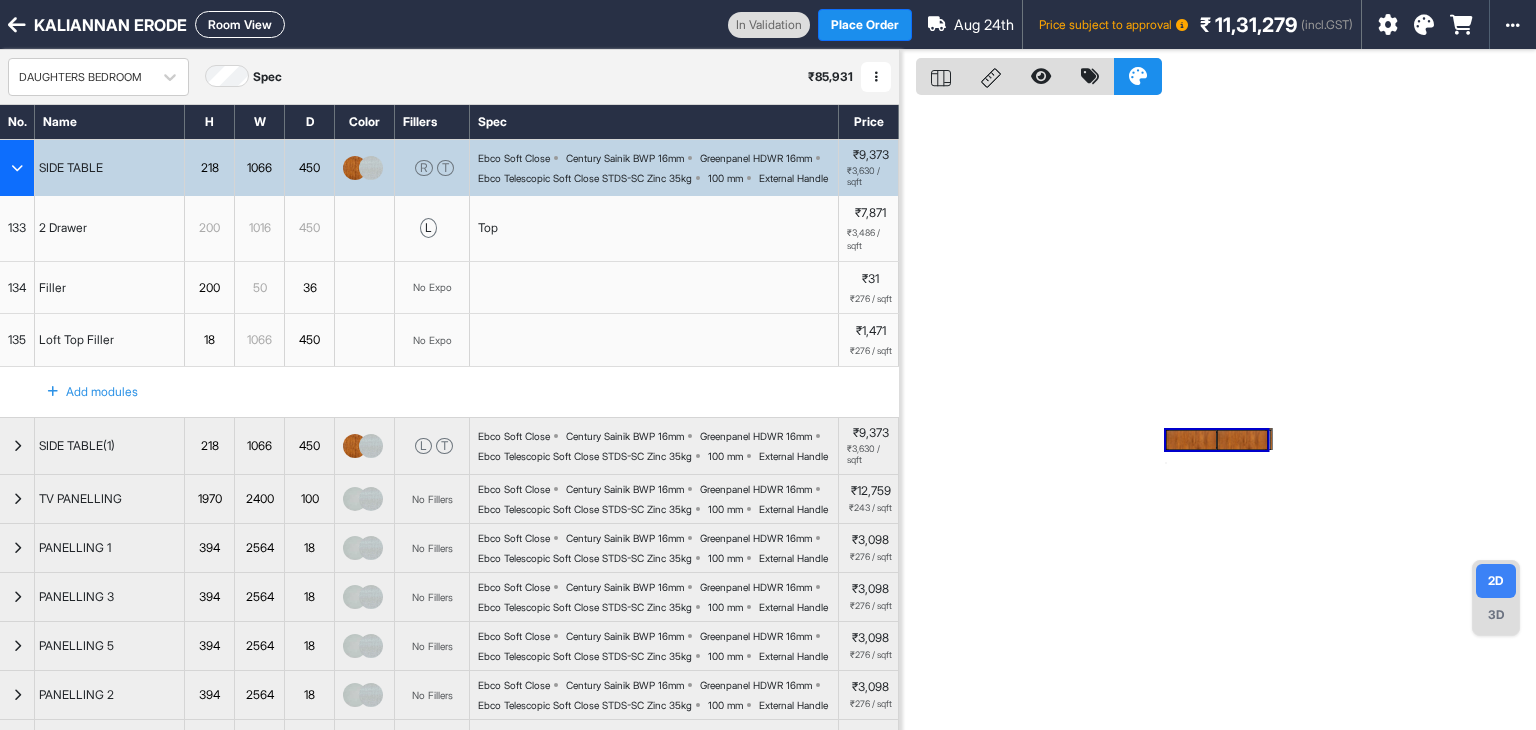click at bounding box center (17, 168) 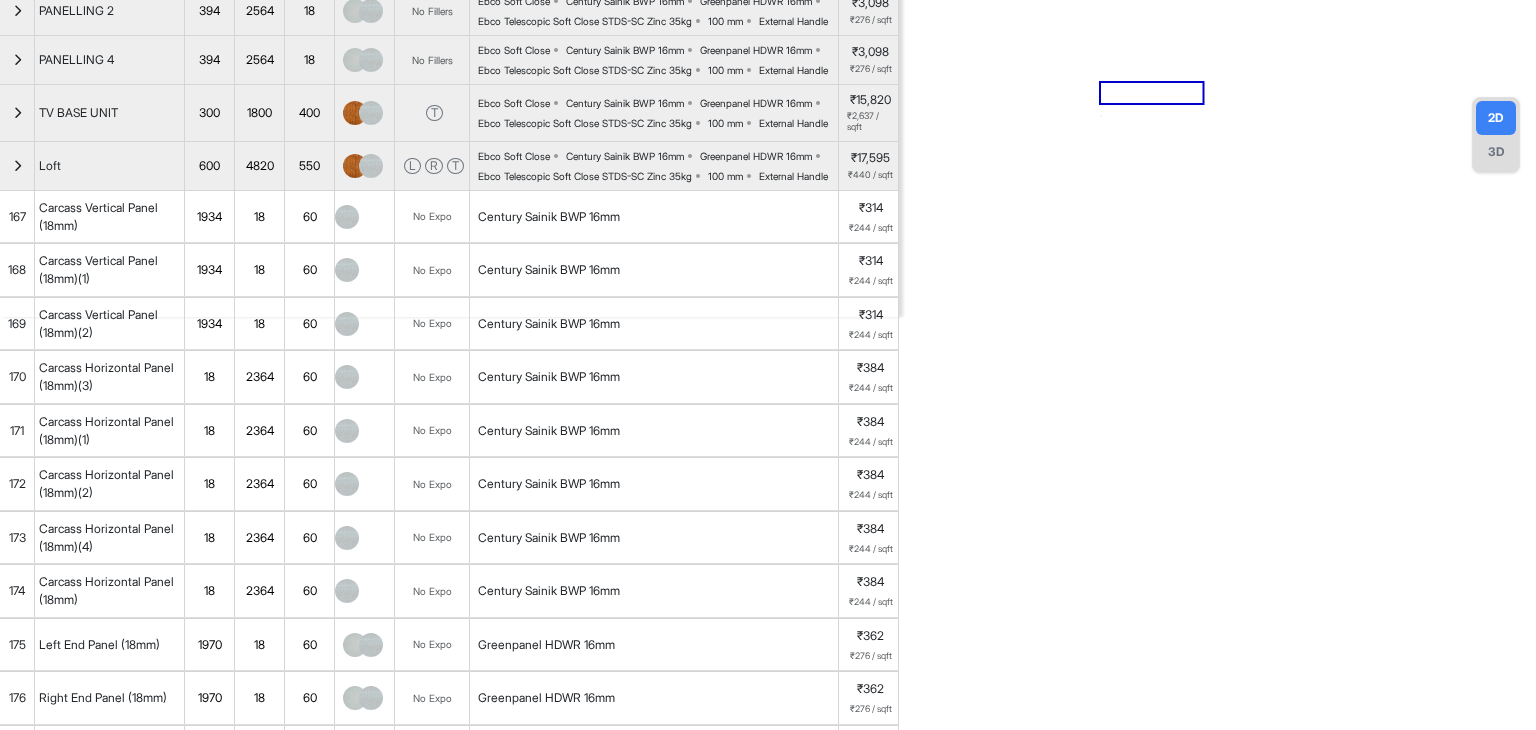 scroll, scrollTop: 462, scrollLeft: 0, axis: vertical 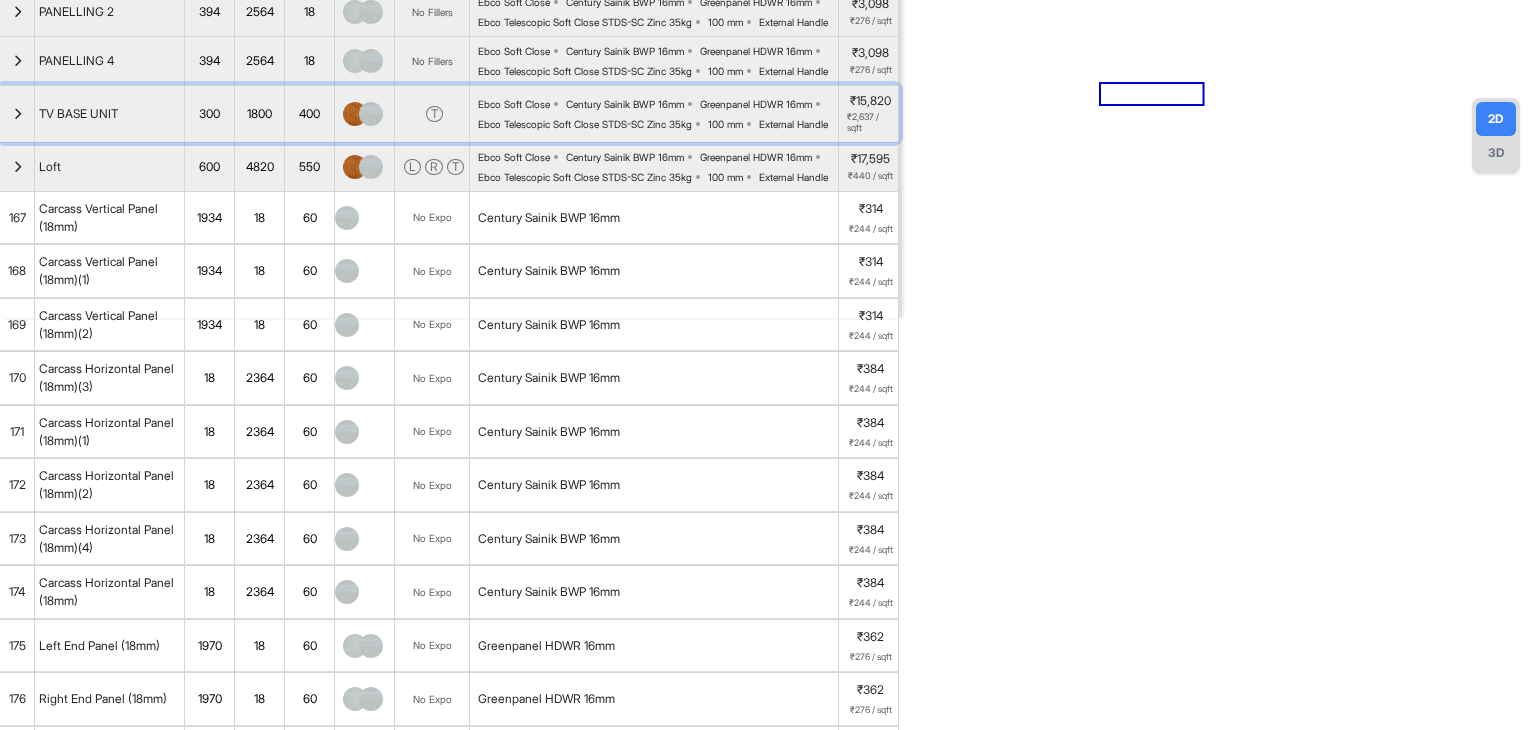 click at bounding box center [17, 114] 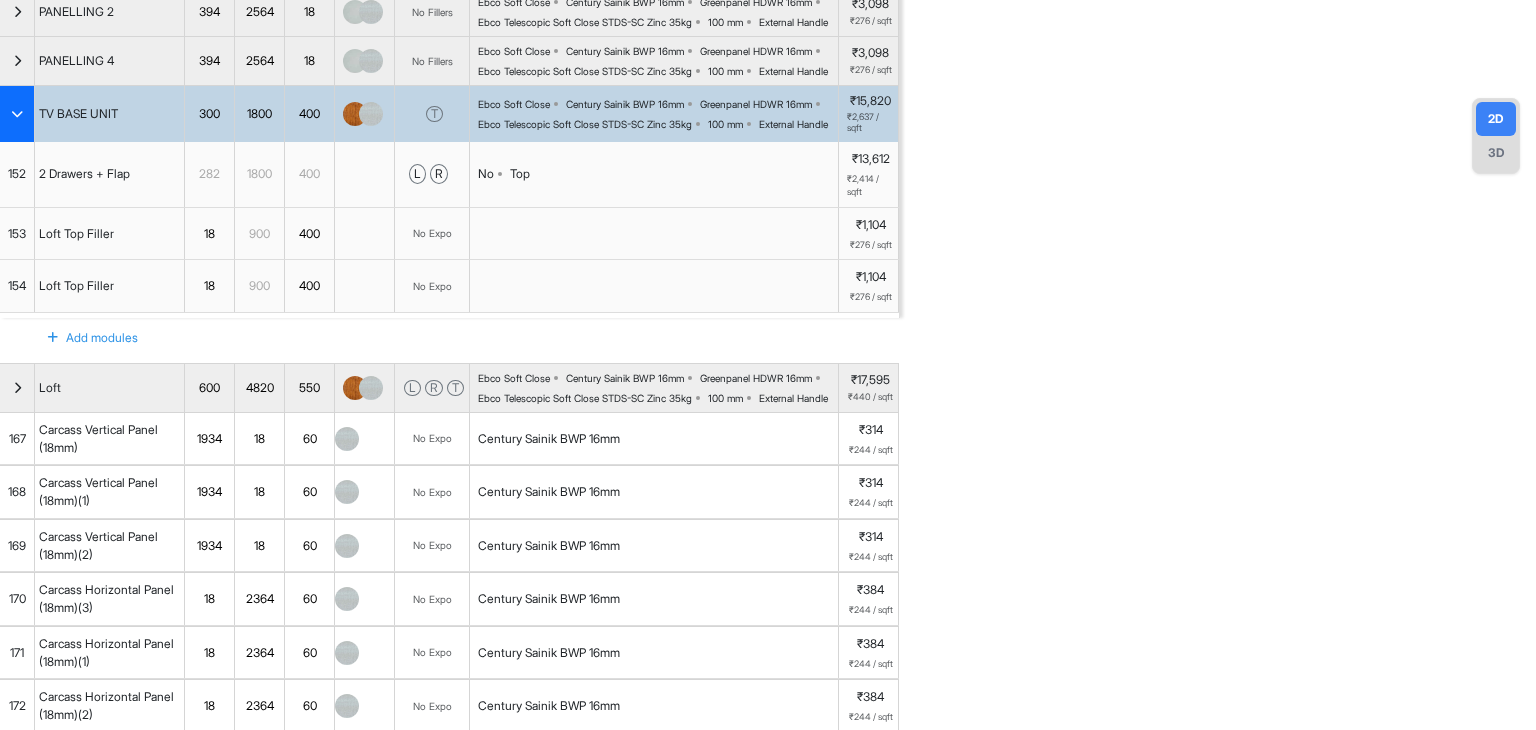 click at bounding box center (17, 114) 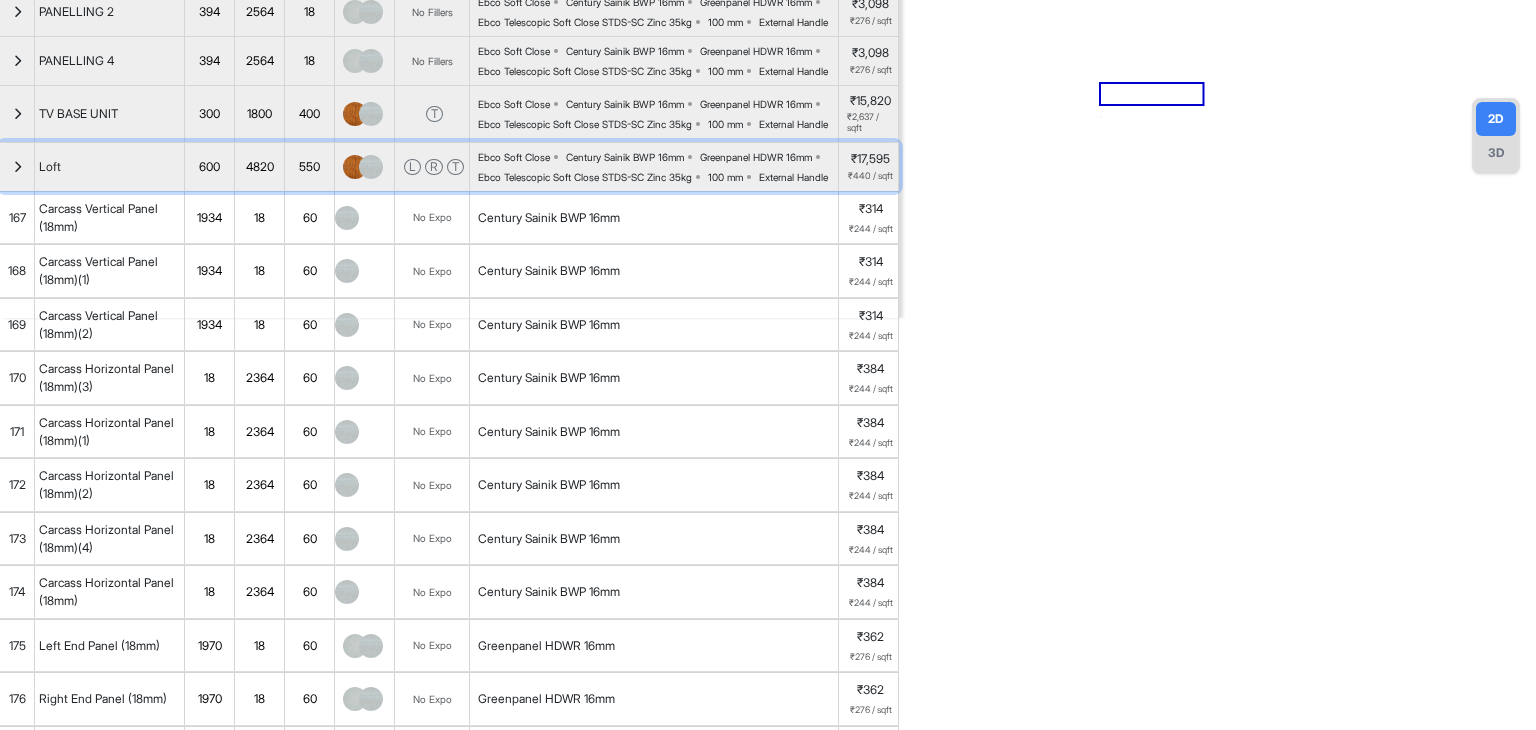 click at bounding box center [17, 167] 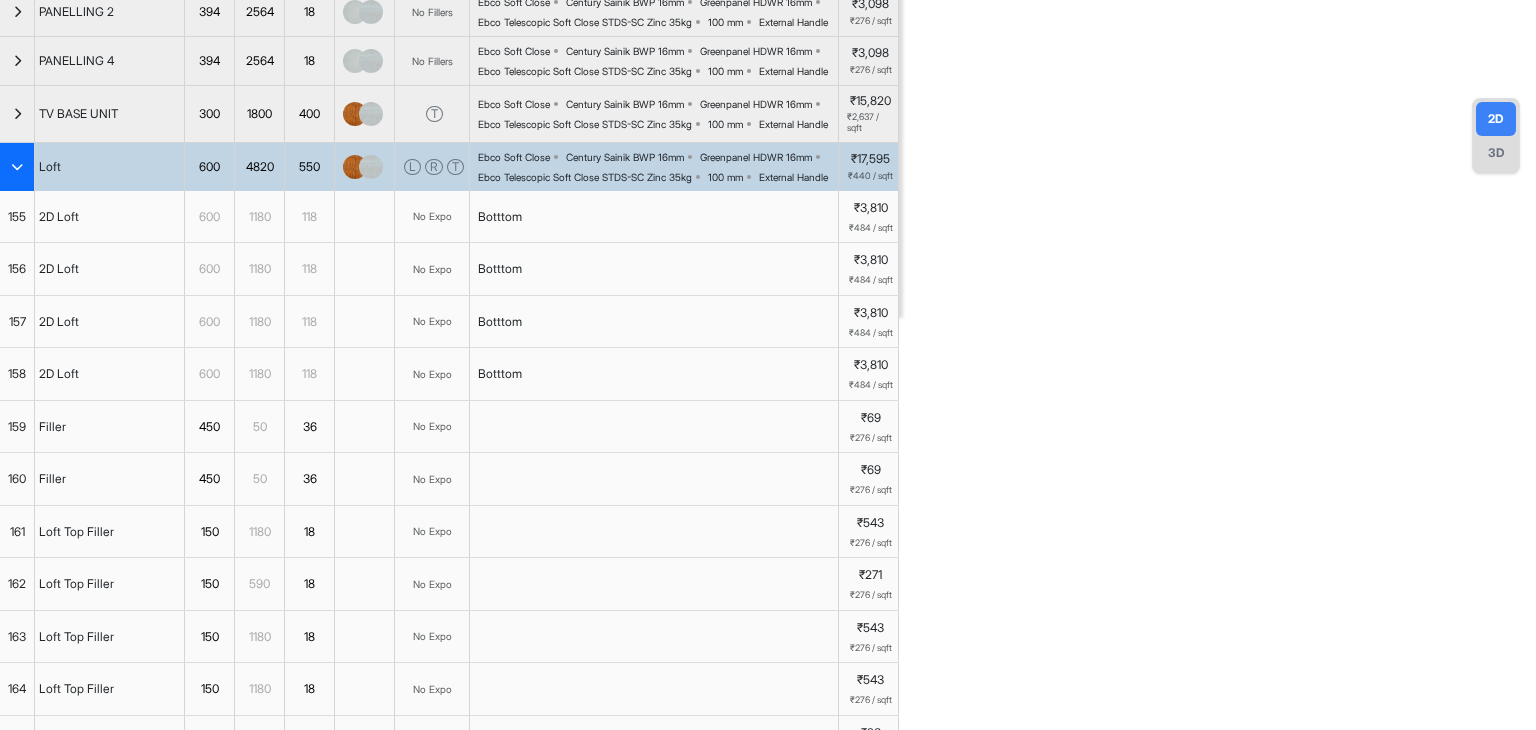 click on "600" at bounding box center [209, 167] 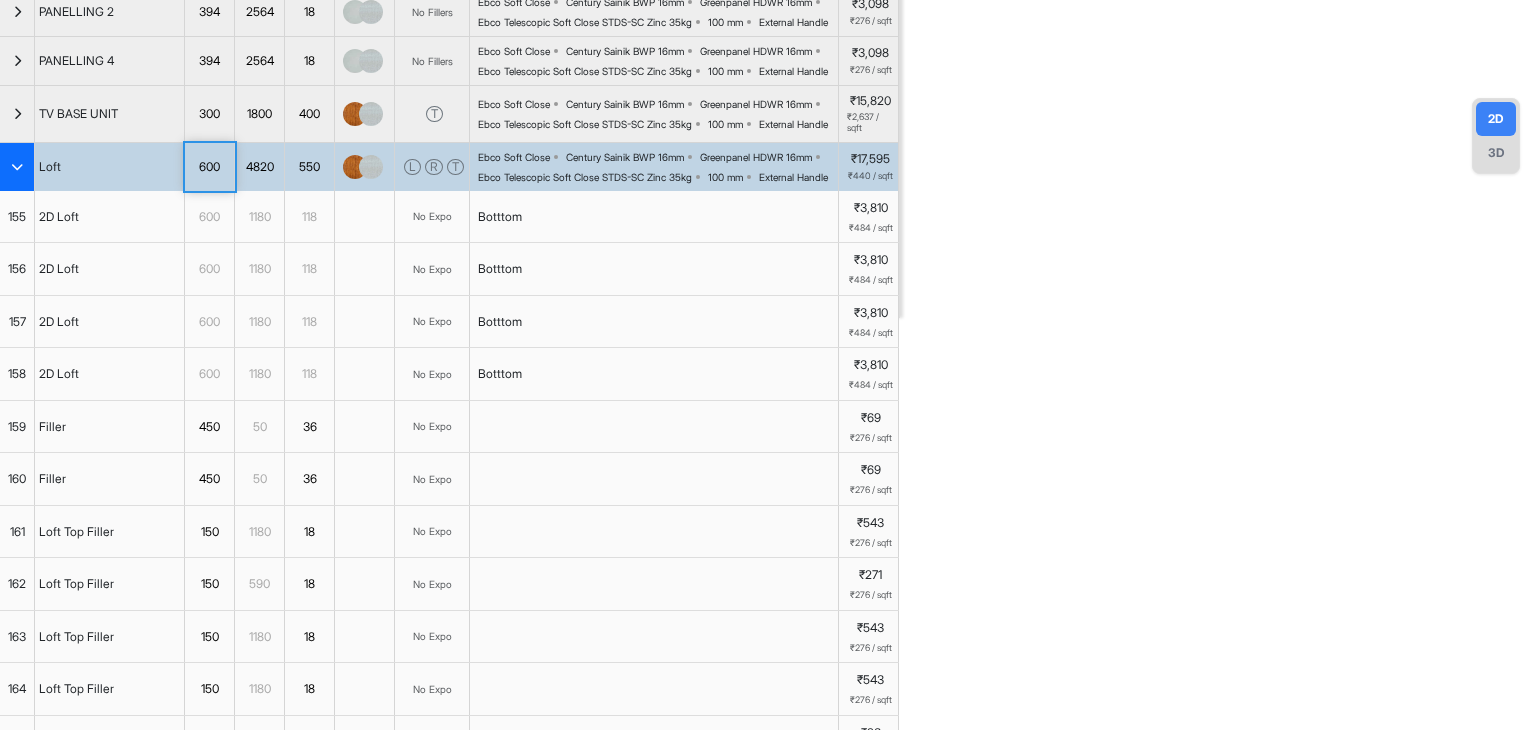 click on "600" at bounding box center [209, 167] 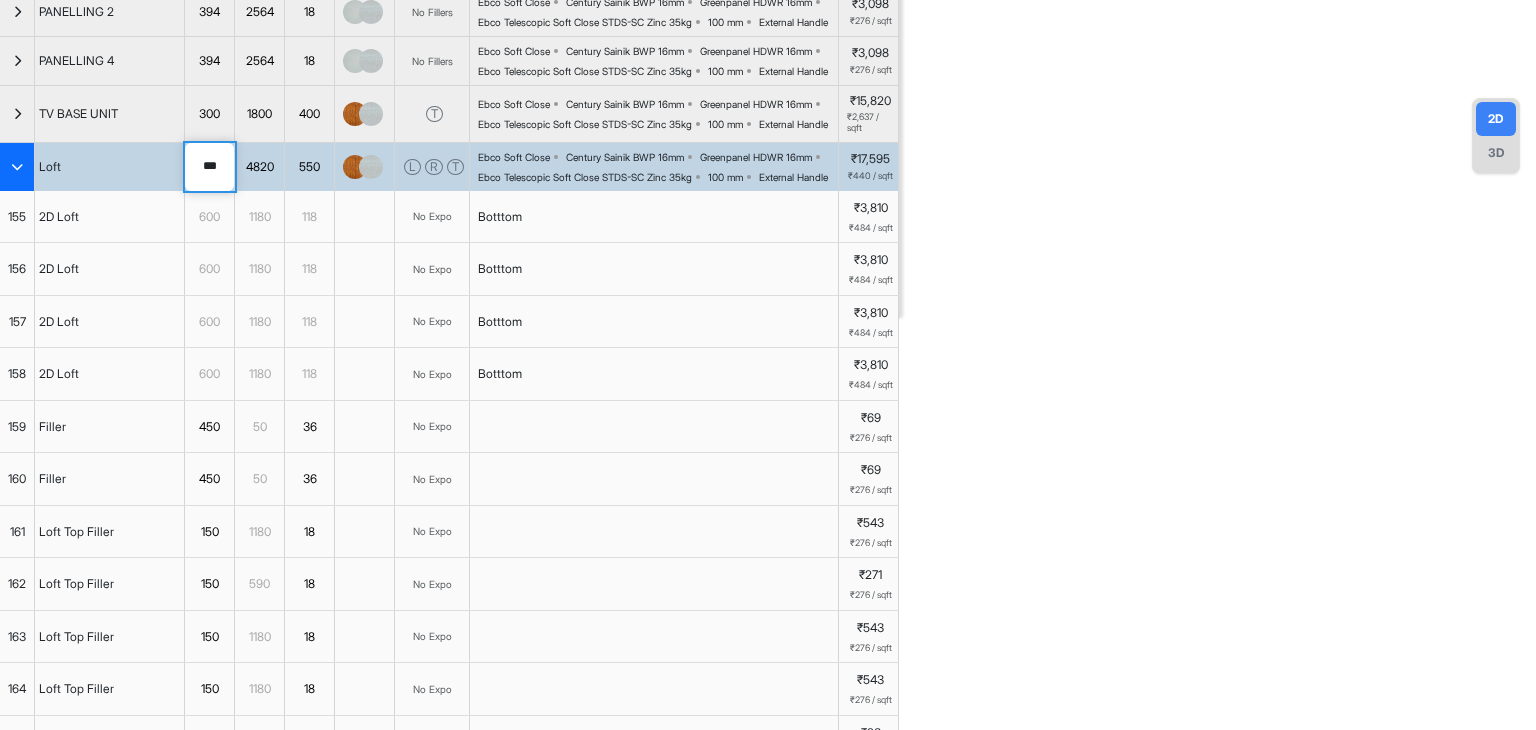 drag, startPoint x: 222, startPoint y: 327, endPoint x: 136, endPoint y: 331, distance: 86.09297 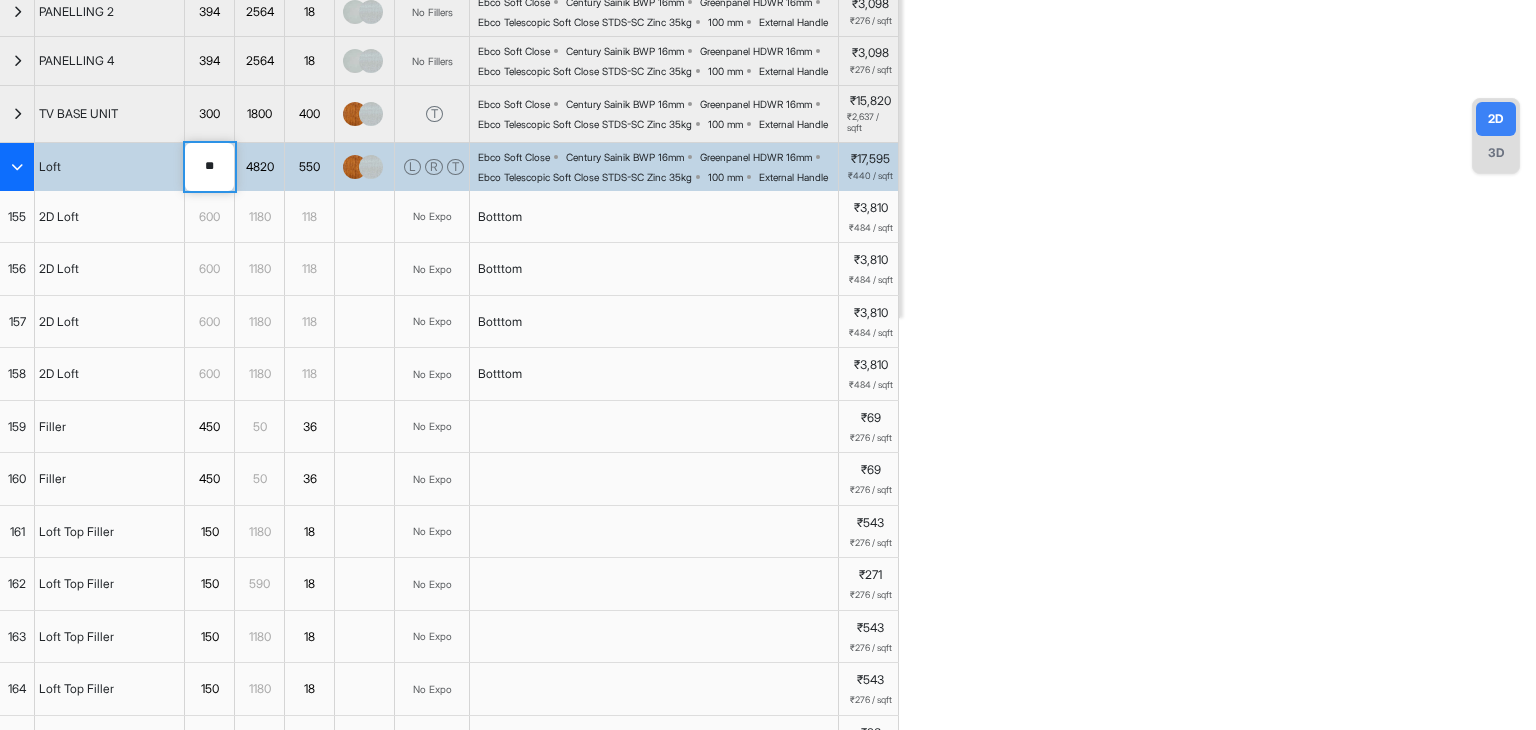 type on "***" 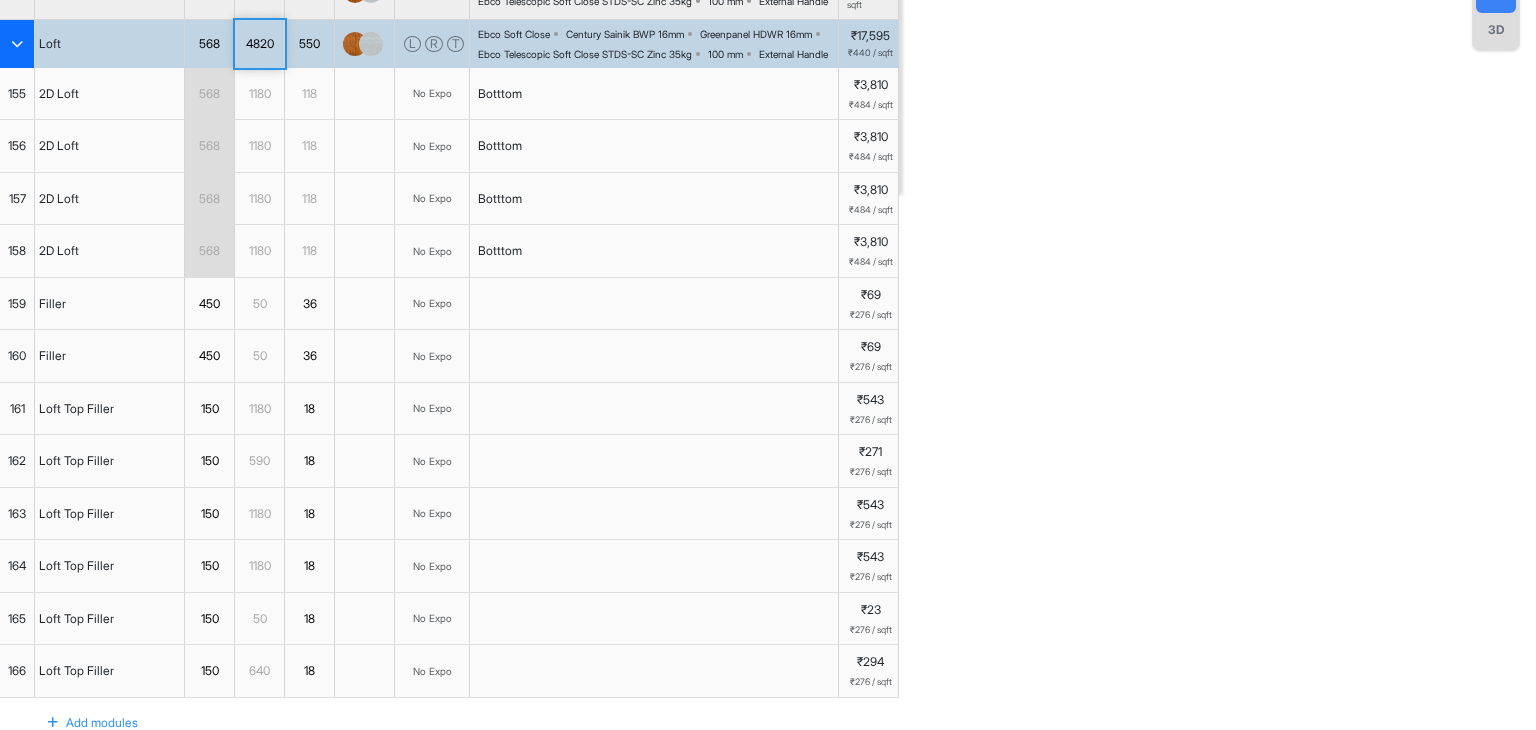 scroll, scrollTop: 586, scrollLeft: 0, axis: vertical 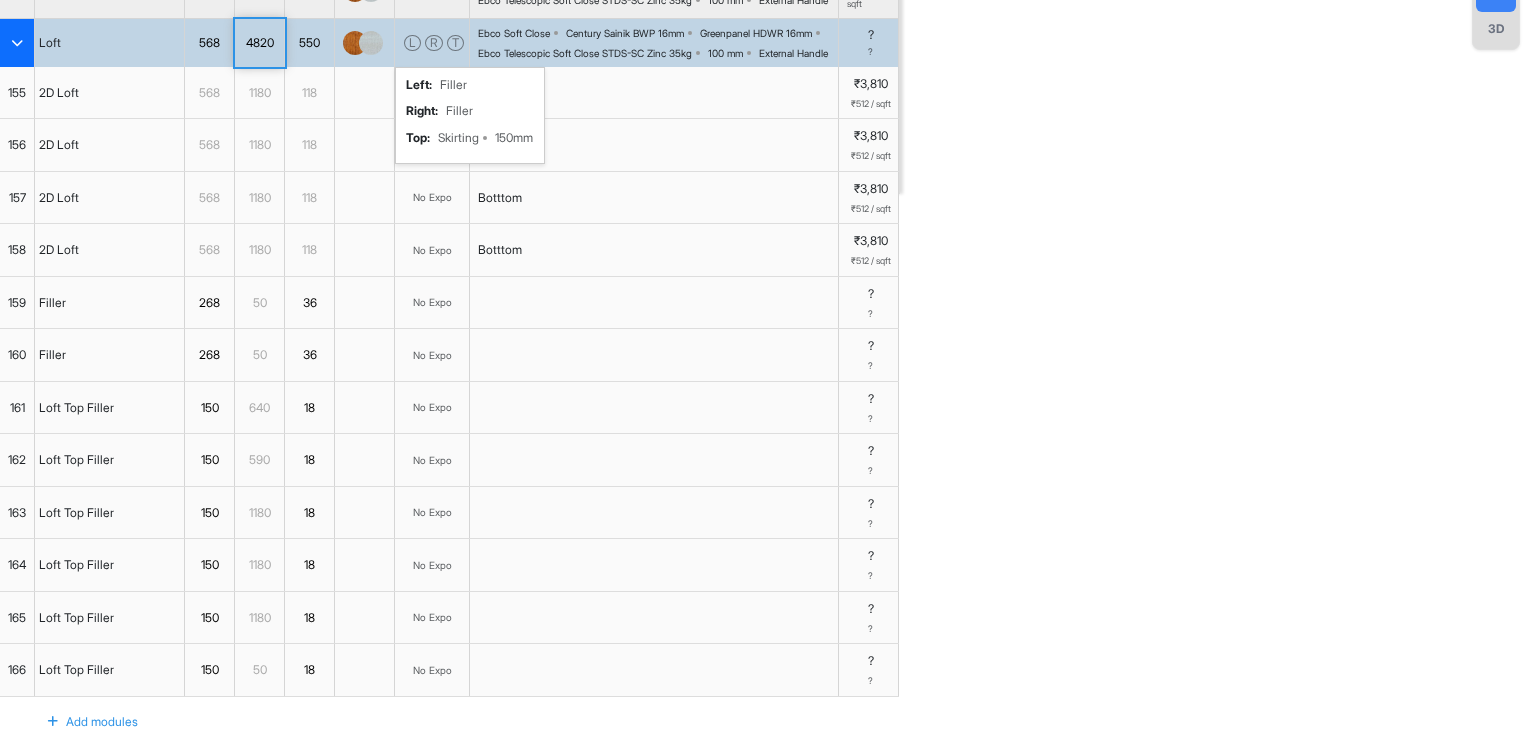 click on "L R T" at bounding box center [432, 43] 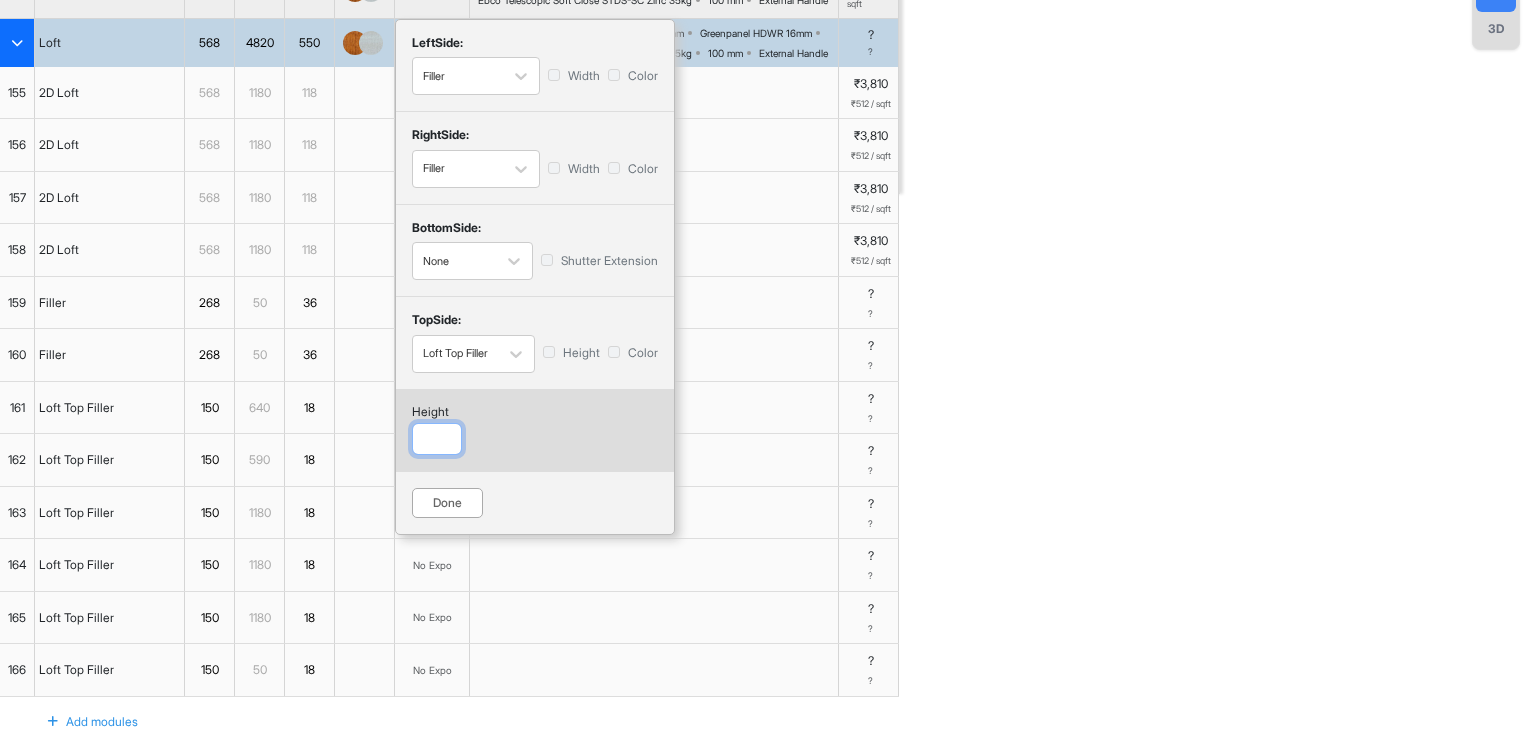 click on "***" at bounding box center [437, 439] 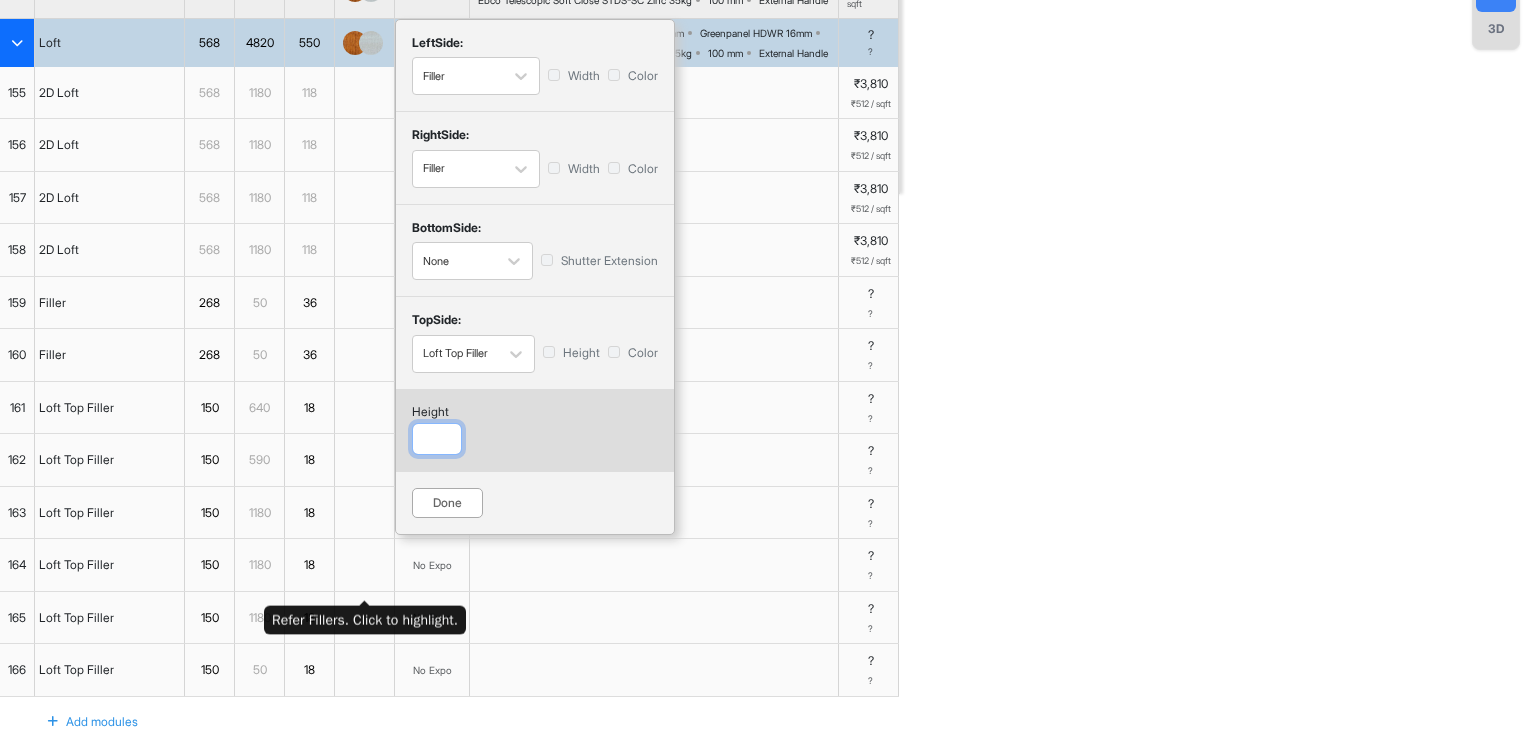 type on "***" 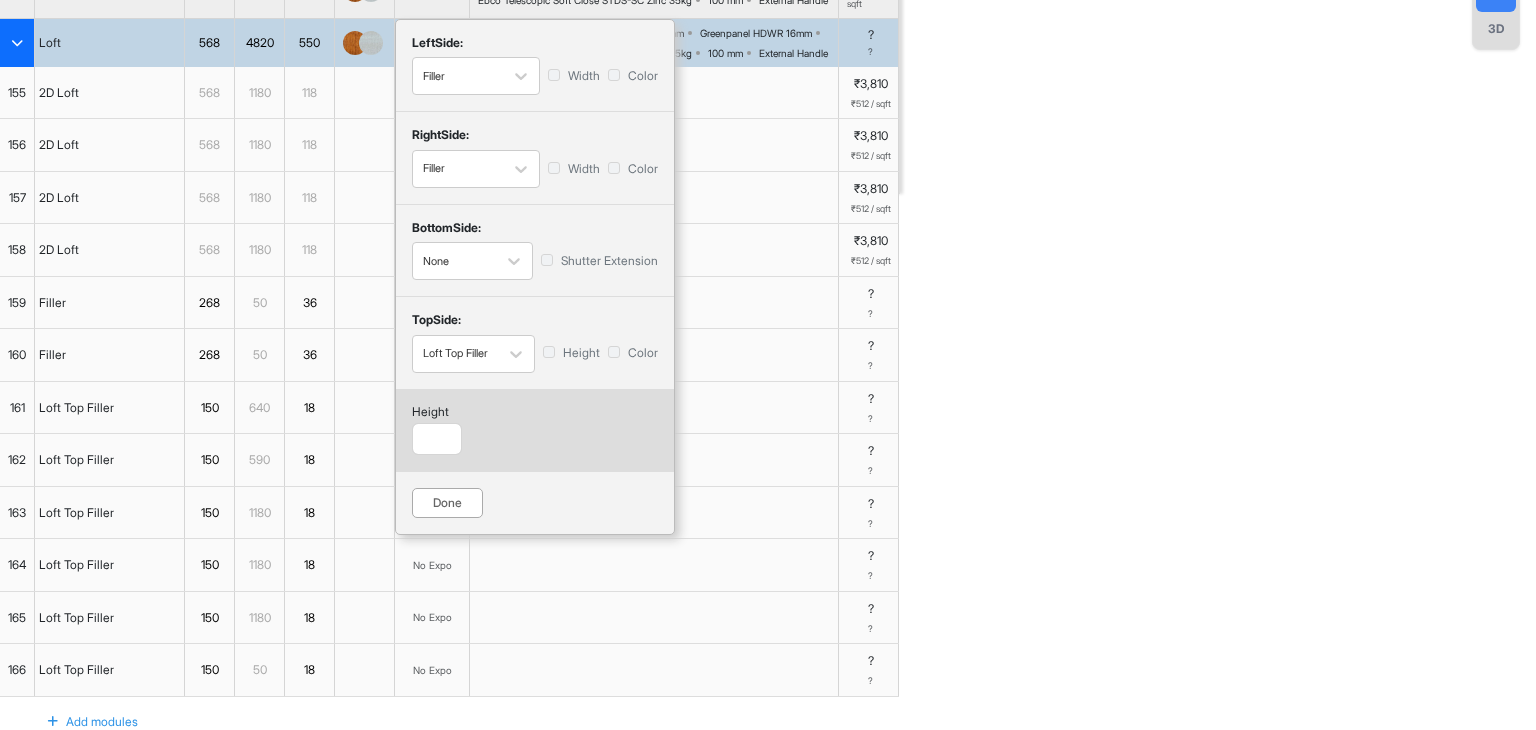 click on "Done" at bounding box center [447, 503] 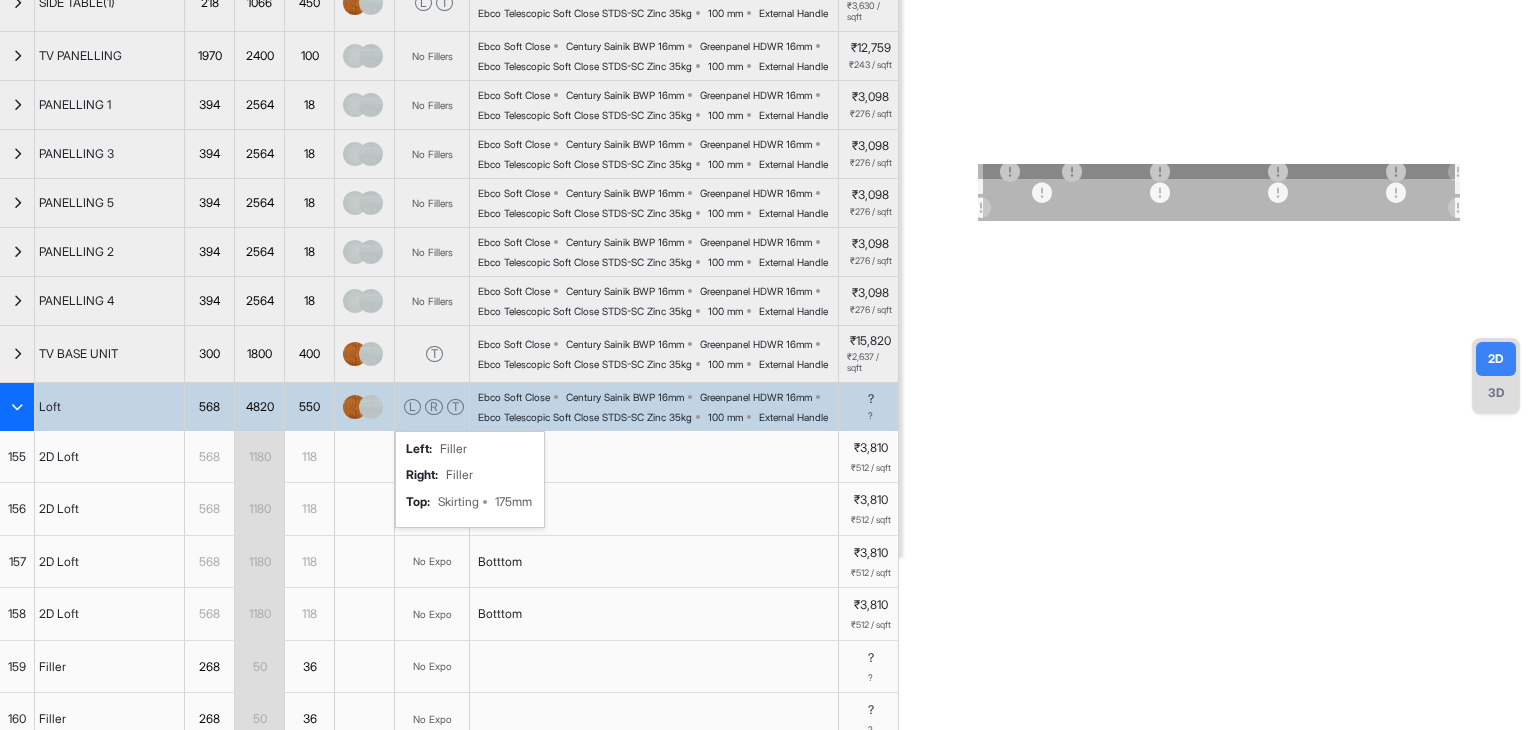 scroll, scrollTop: 0, scrollLeft: 0, axis: both 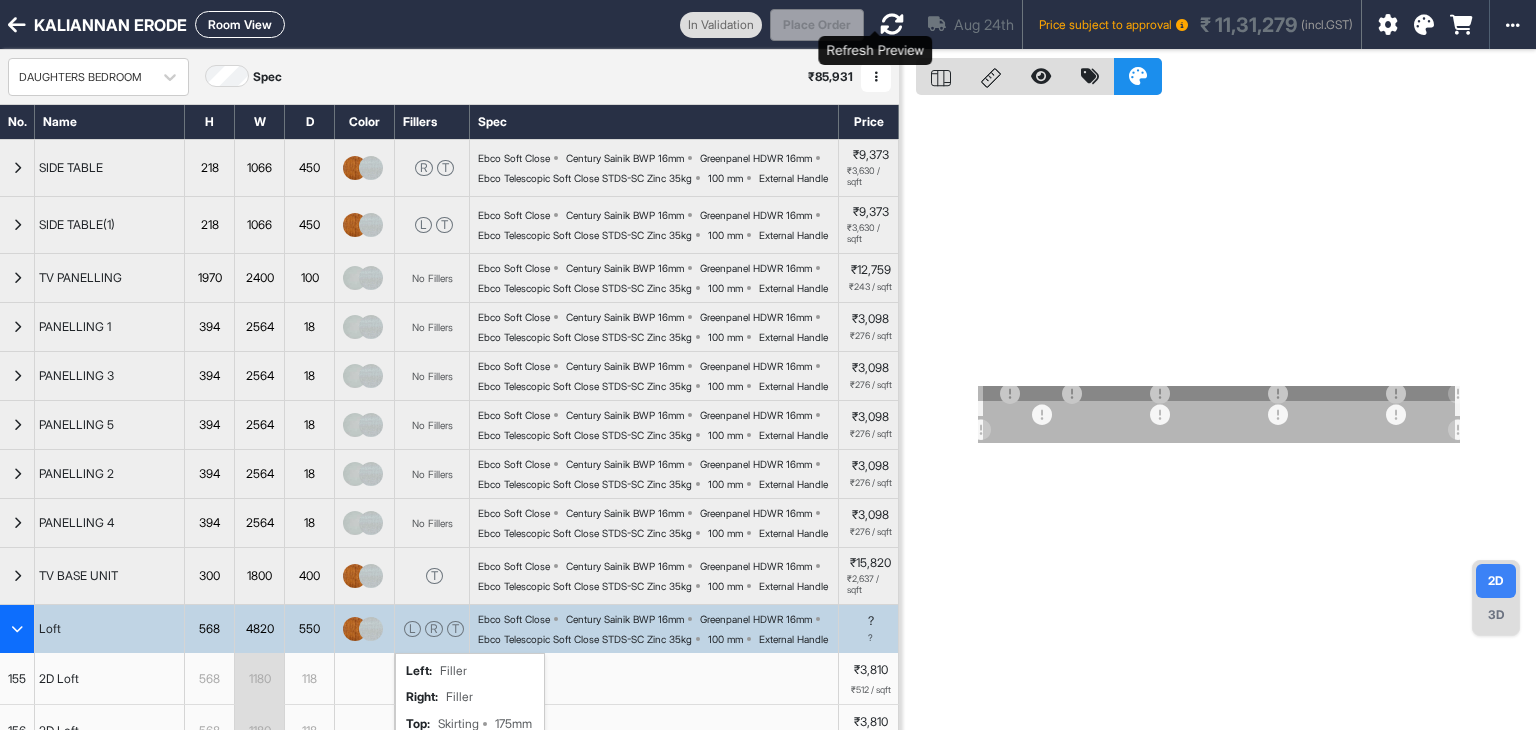 click at bounding box center [892, 24] 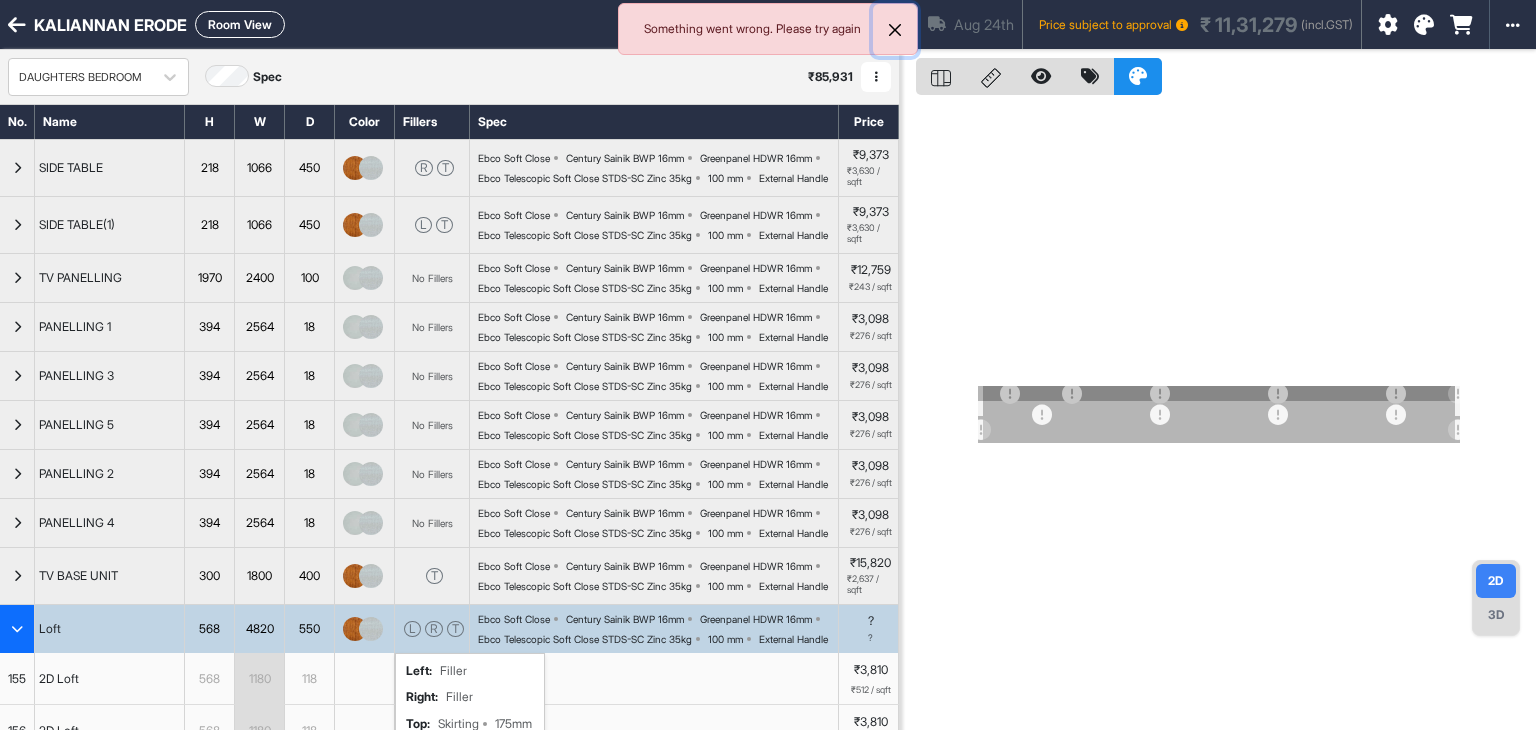 click at bounding box center (895, 30) 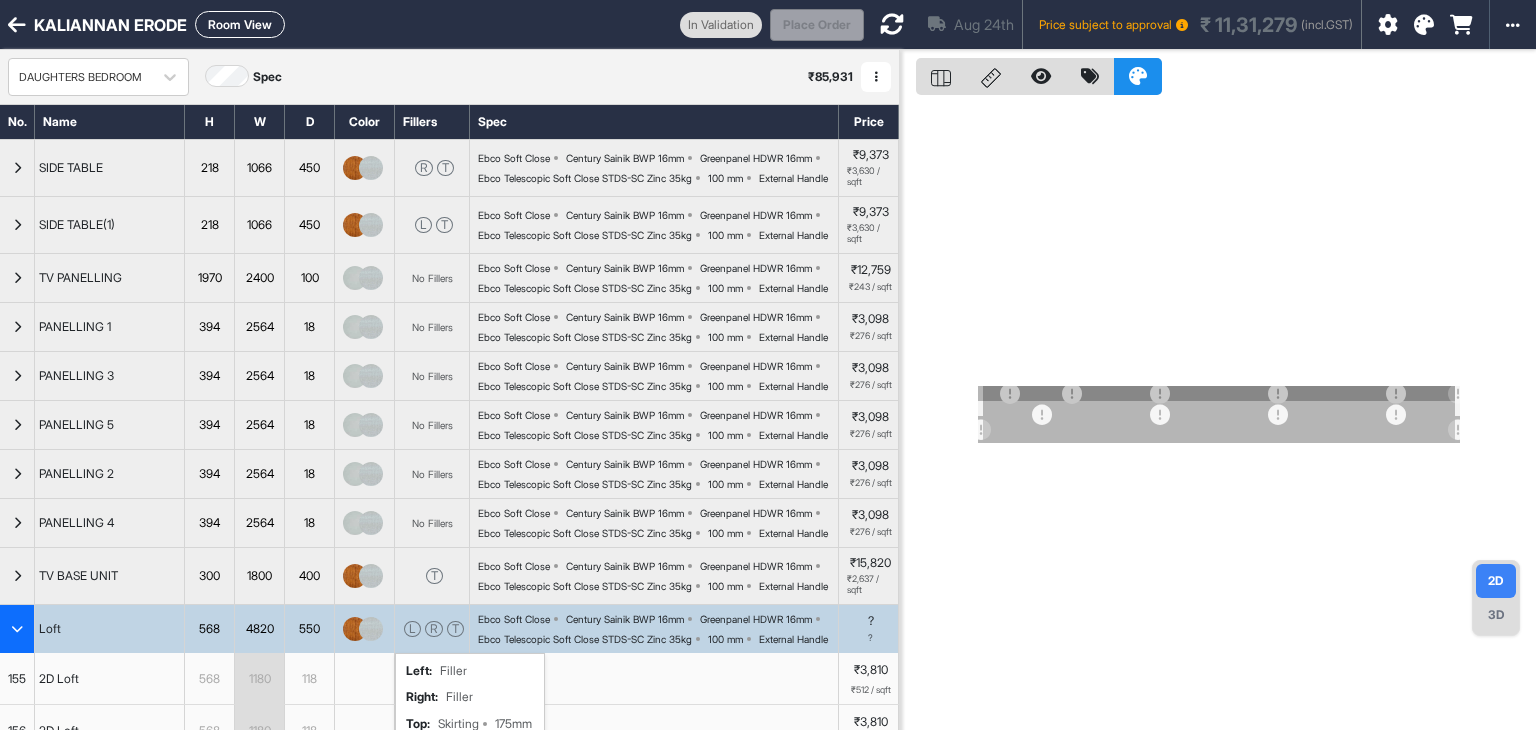 click at bounding box center [892, 24] 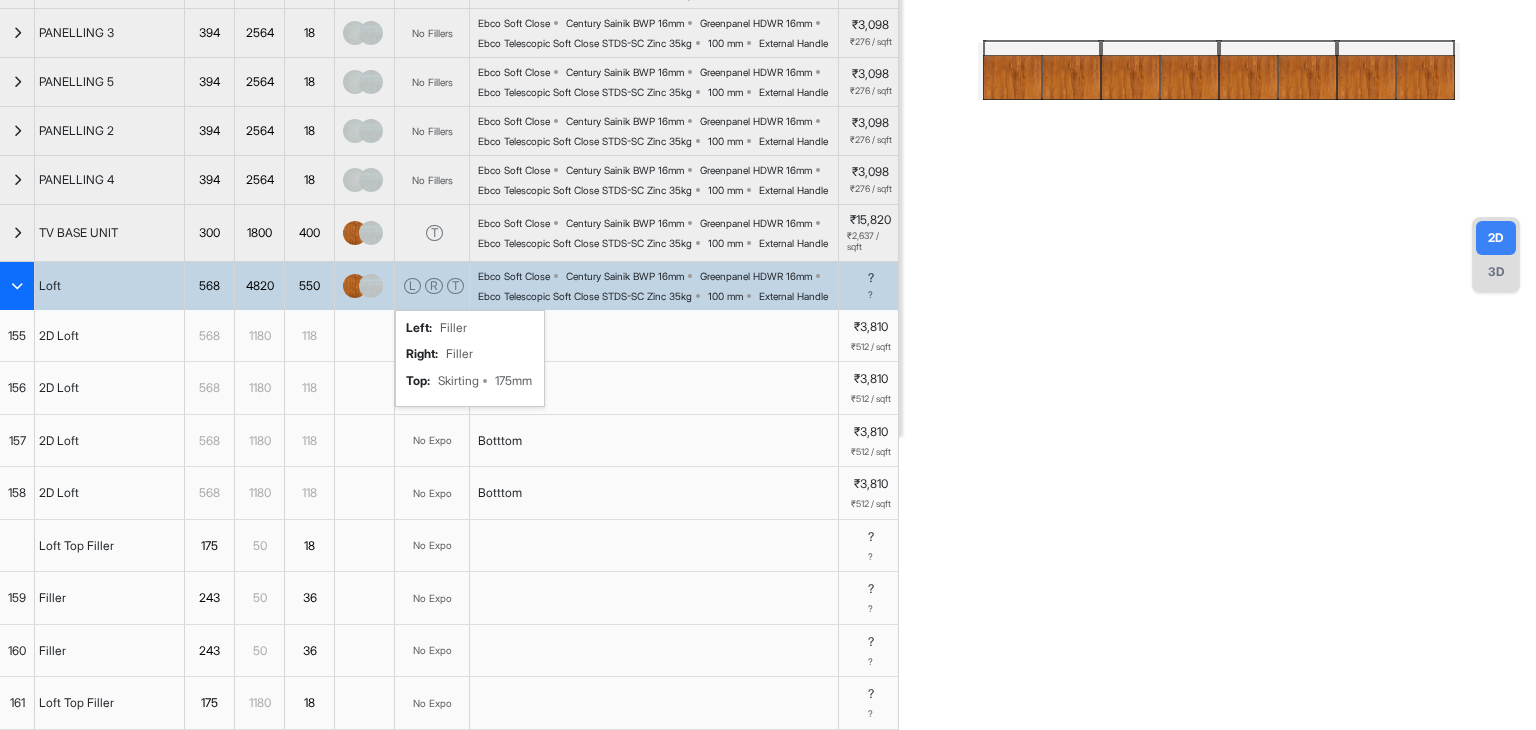 scroll, scrollTop: 367, scrollLeft: 0, axis: vertical 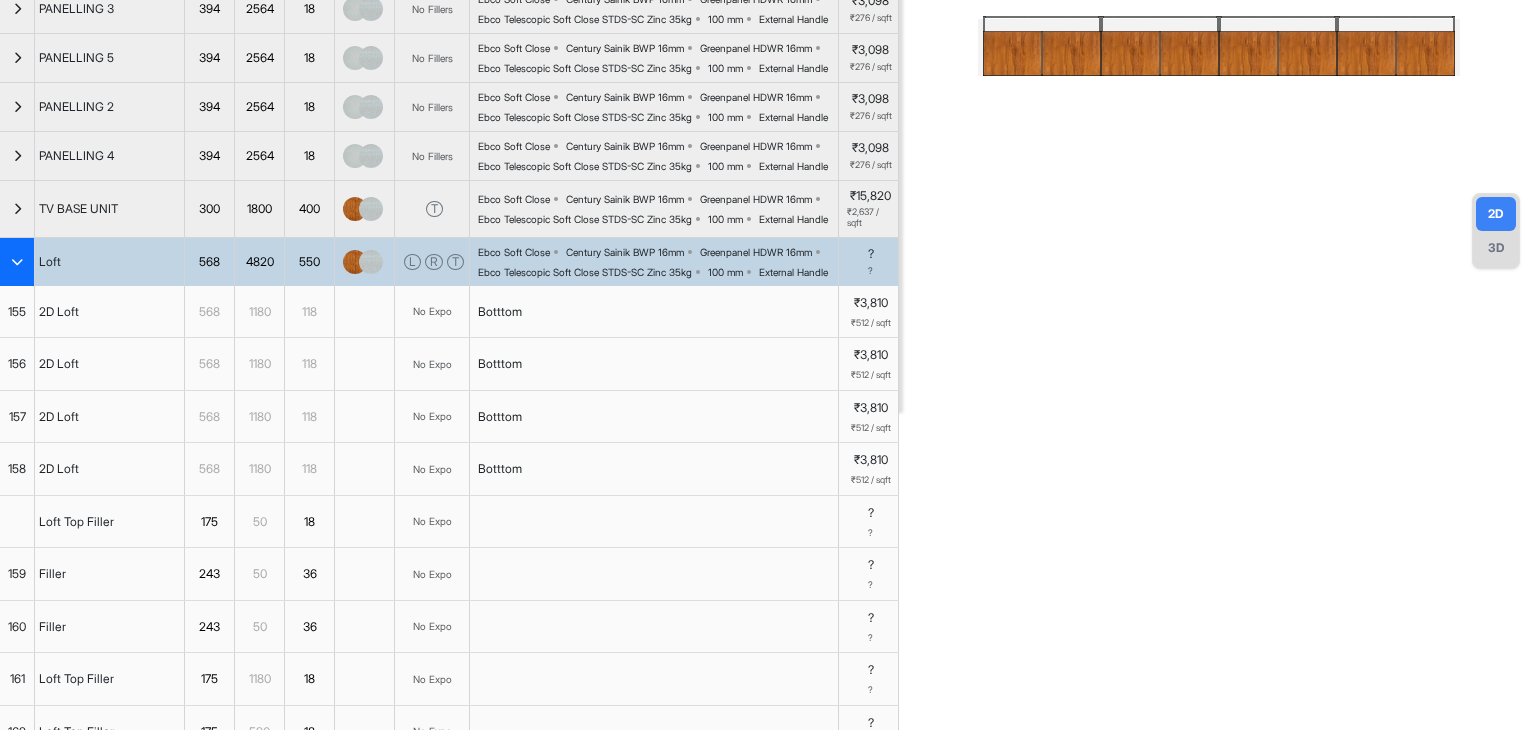 click at bounding box center [17, 262] 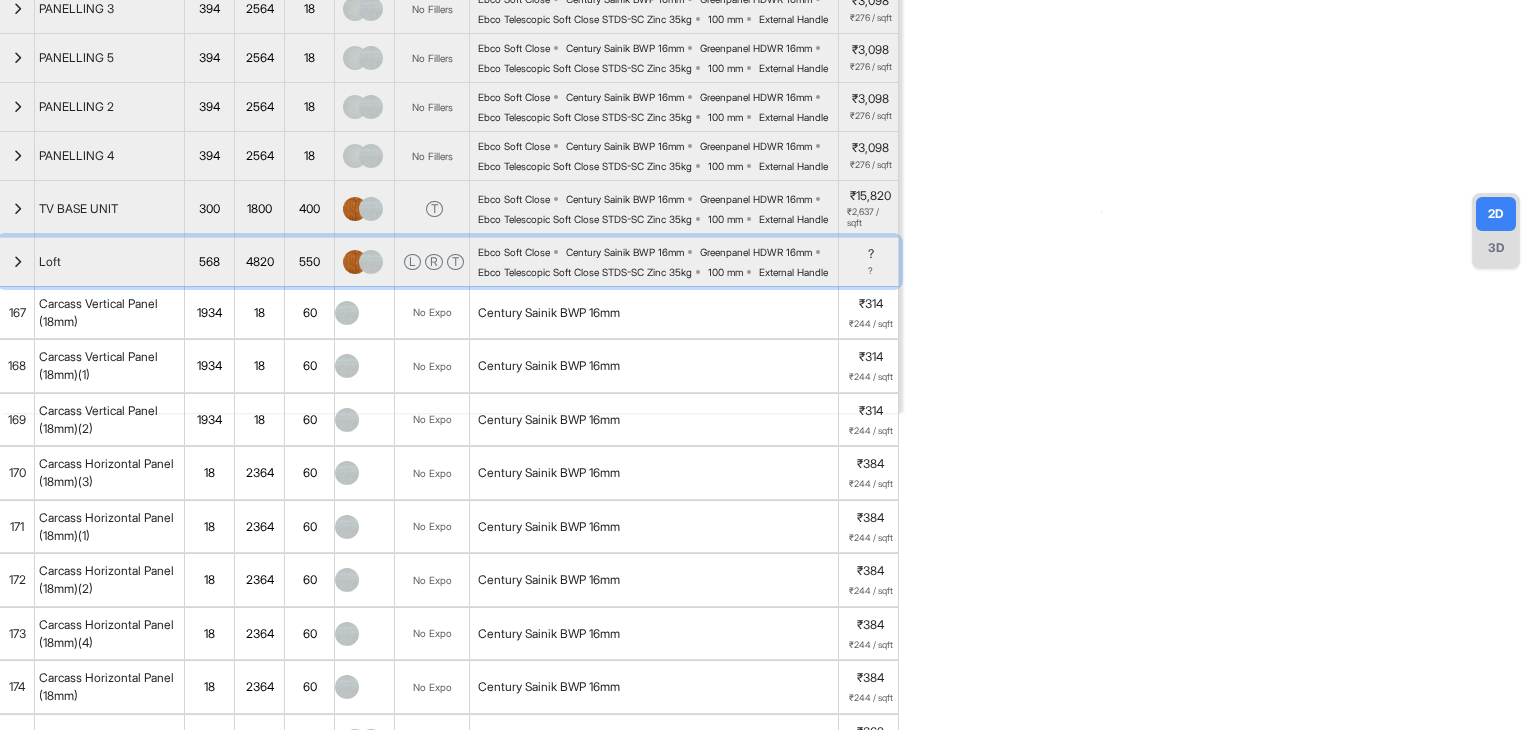 click at bounding box center (17, 262) 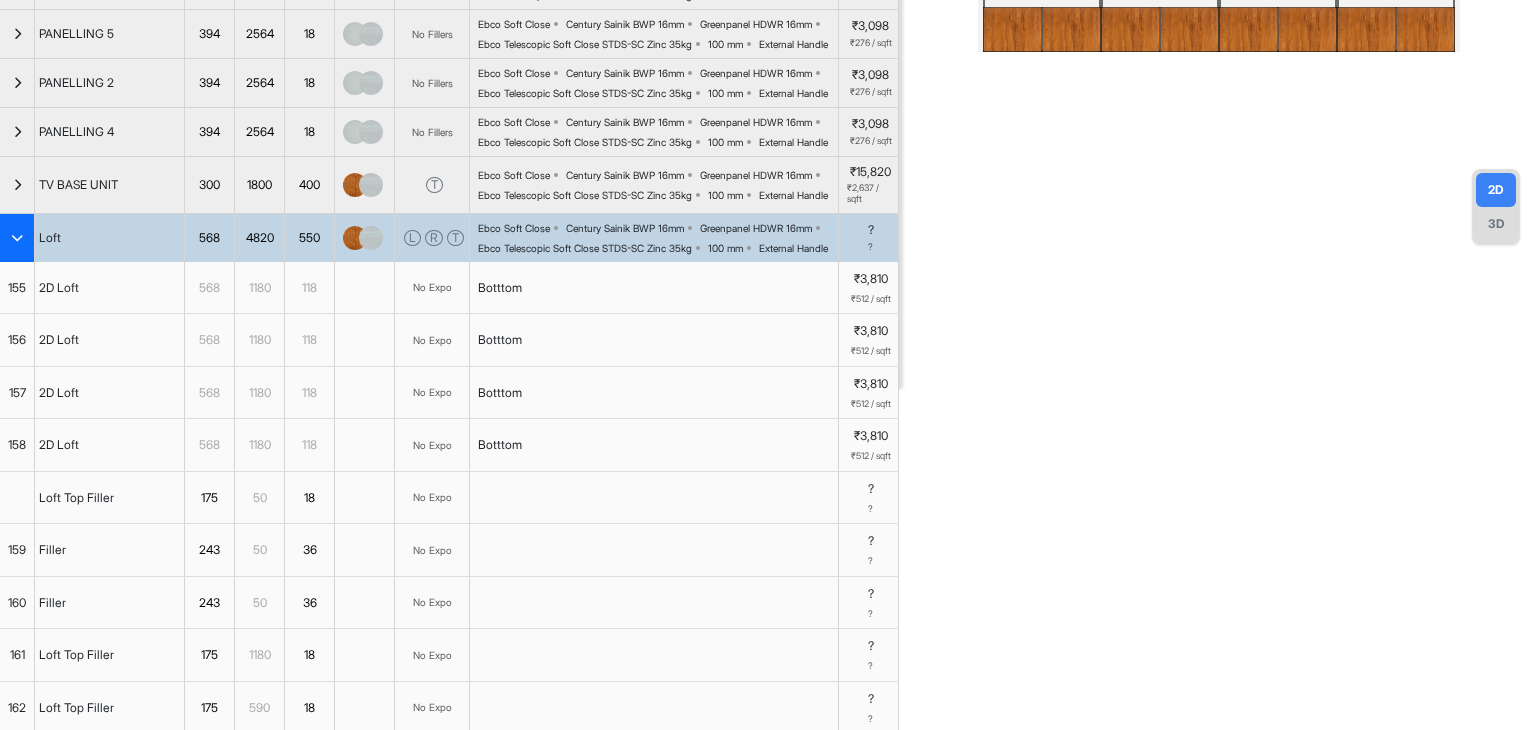 scroll, scrollTop: 0, scrollLeft: 0, axis: both 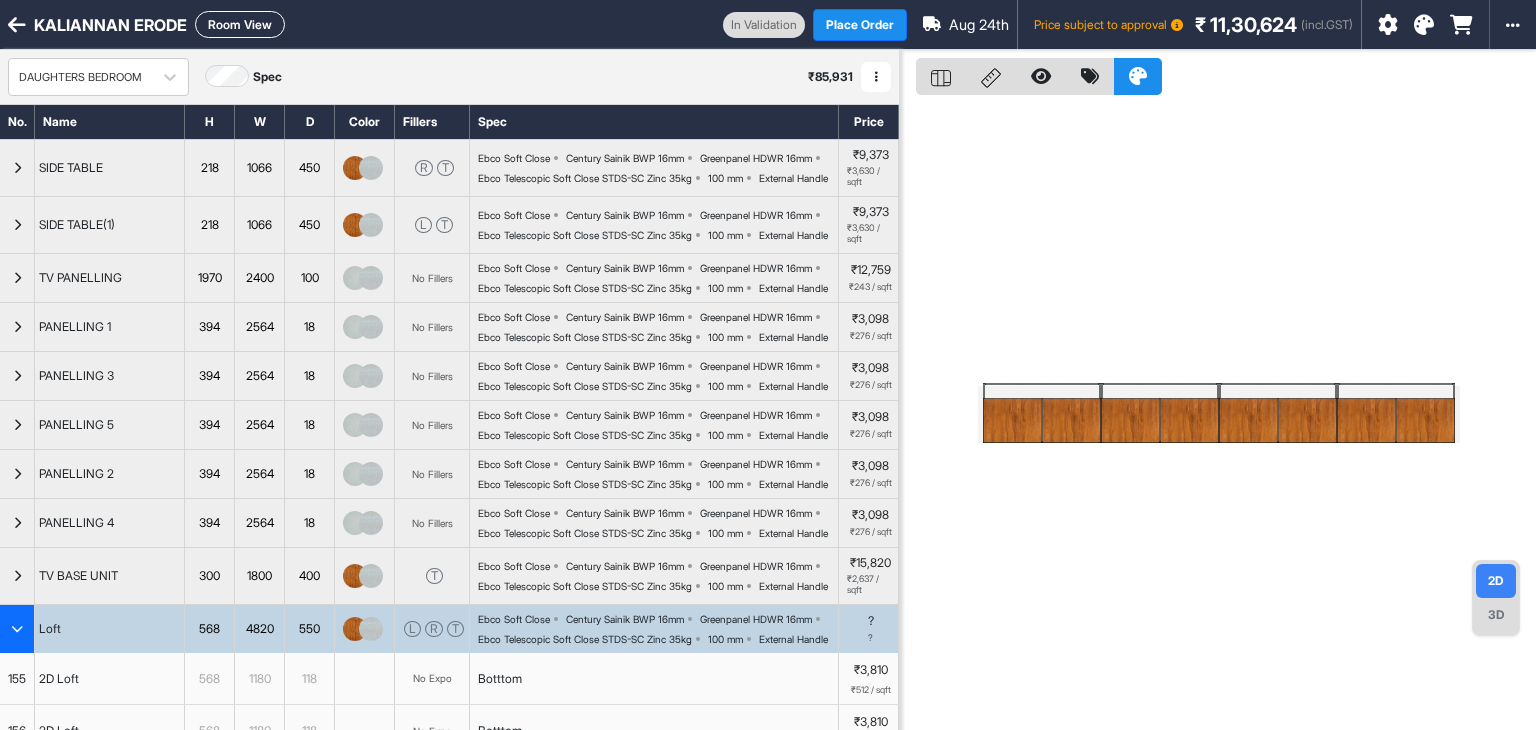 type 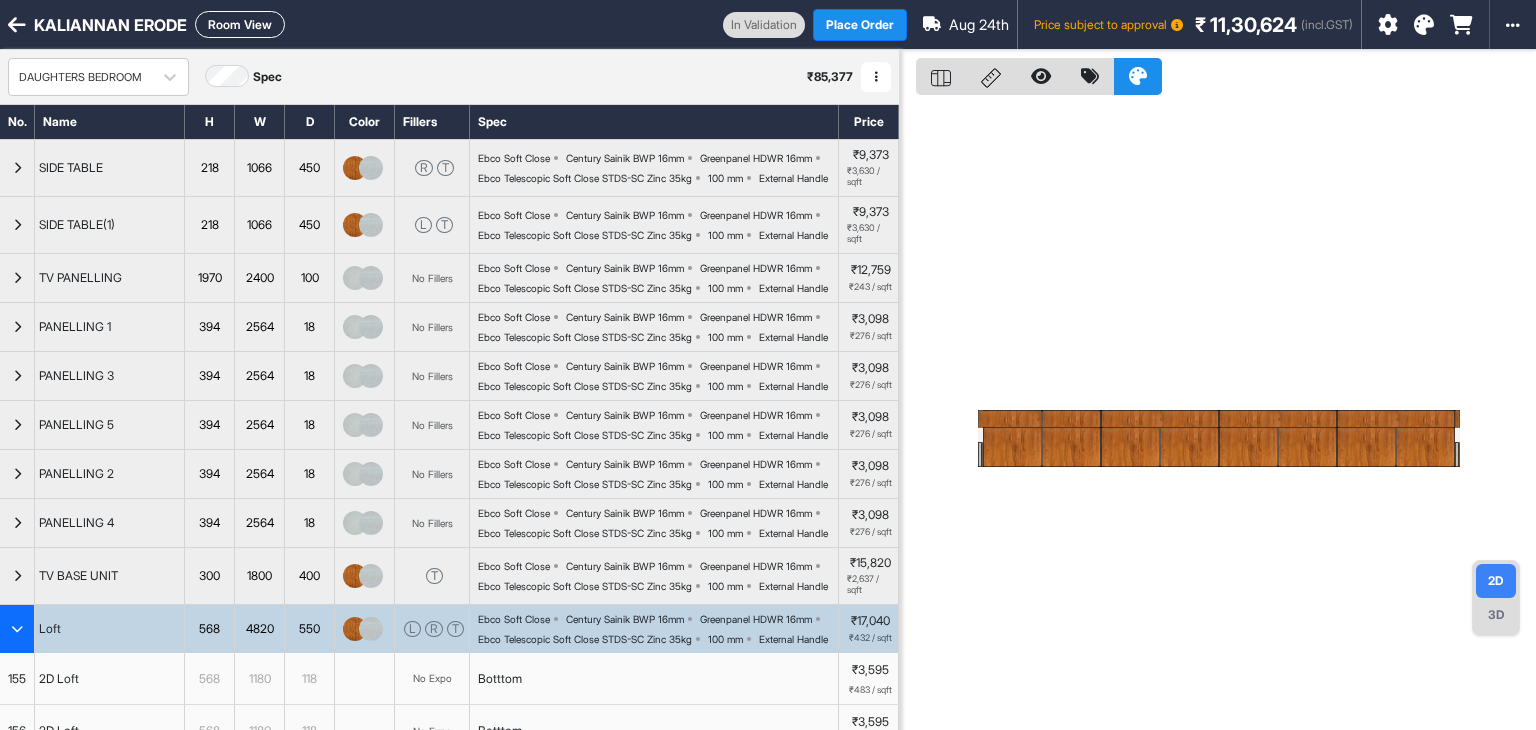 click at bounding box center [1012, 447] 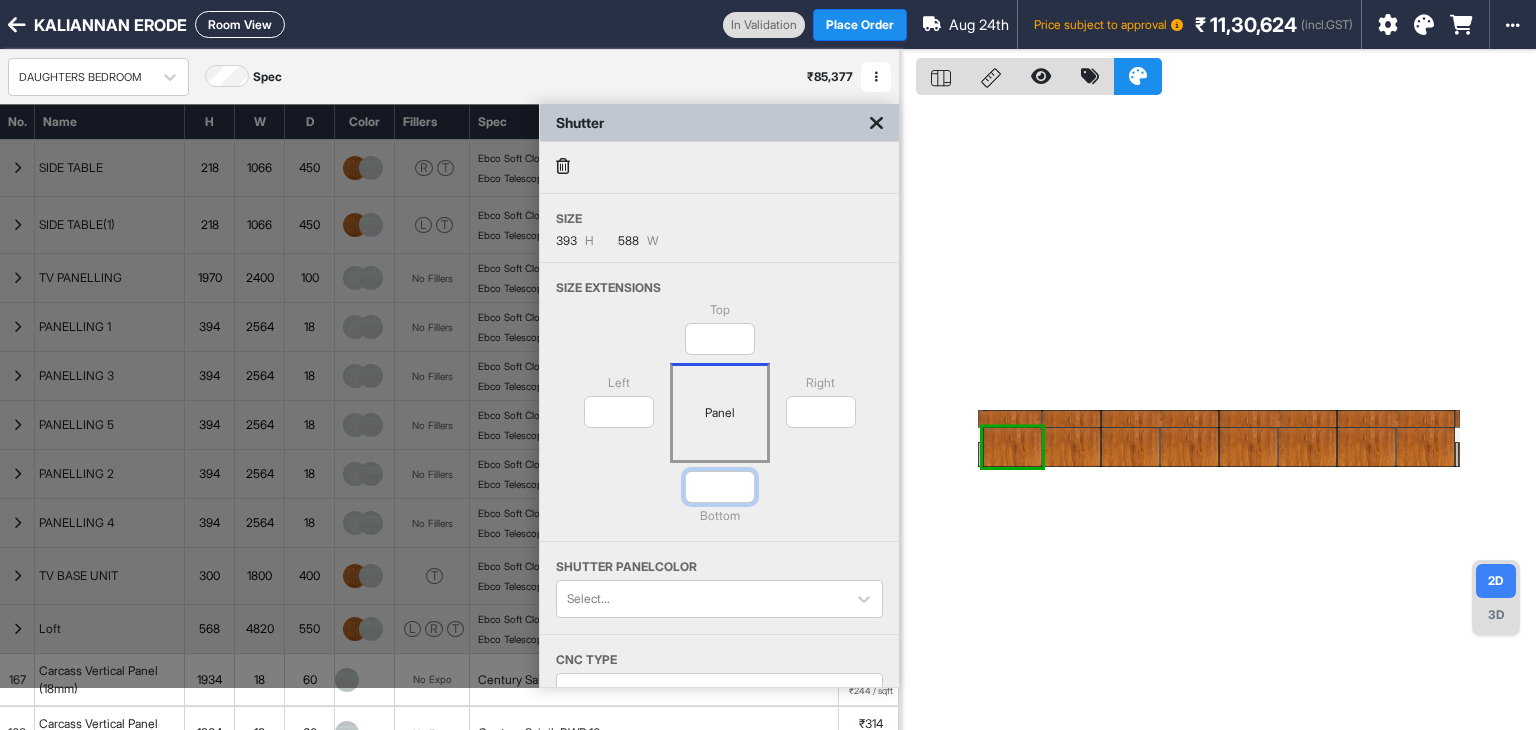 click on "*" at bounding box center (720, 487) 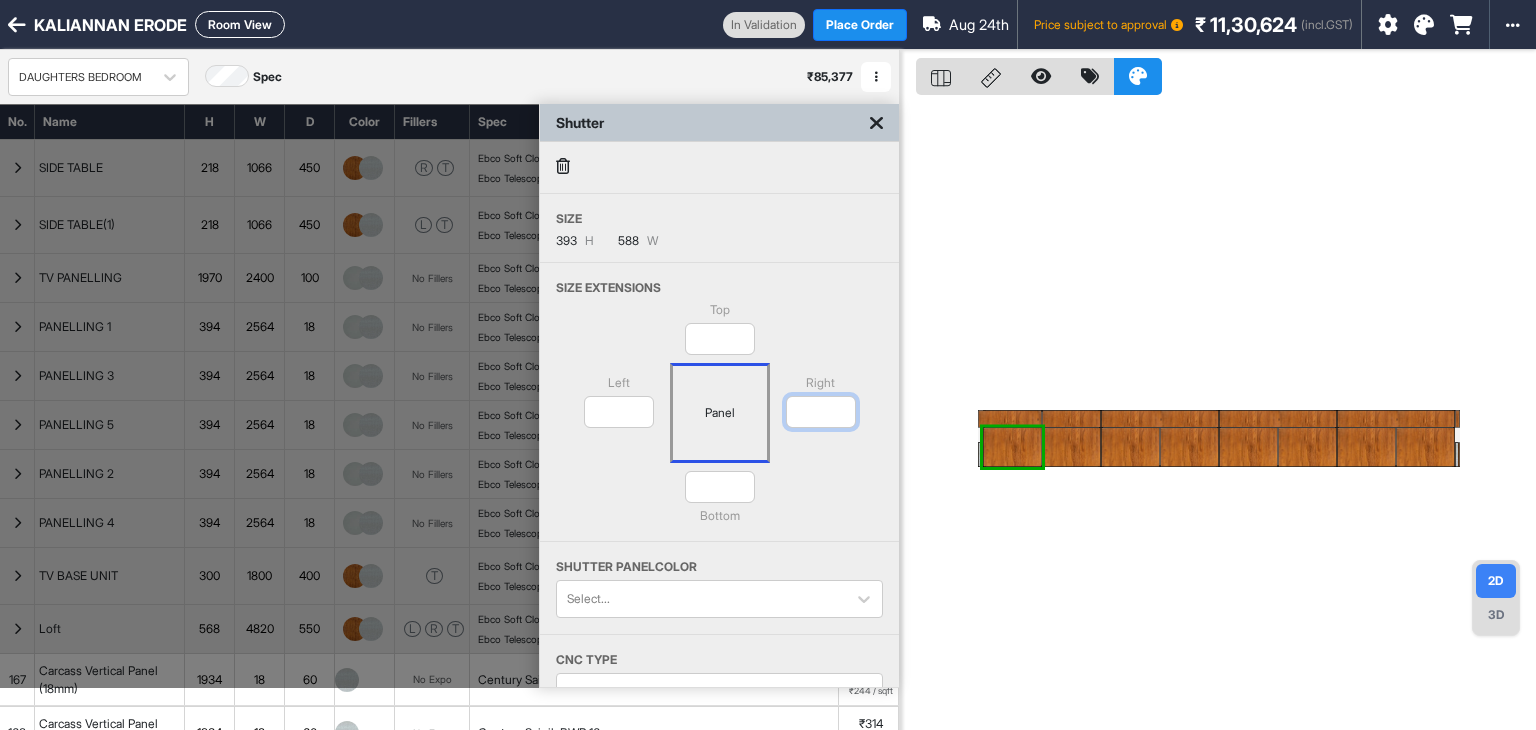 click on "*" at bounding box center (821, 412) 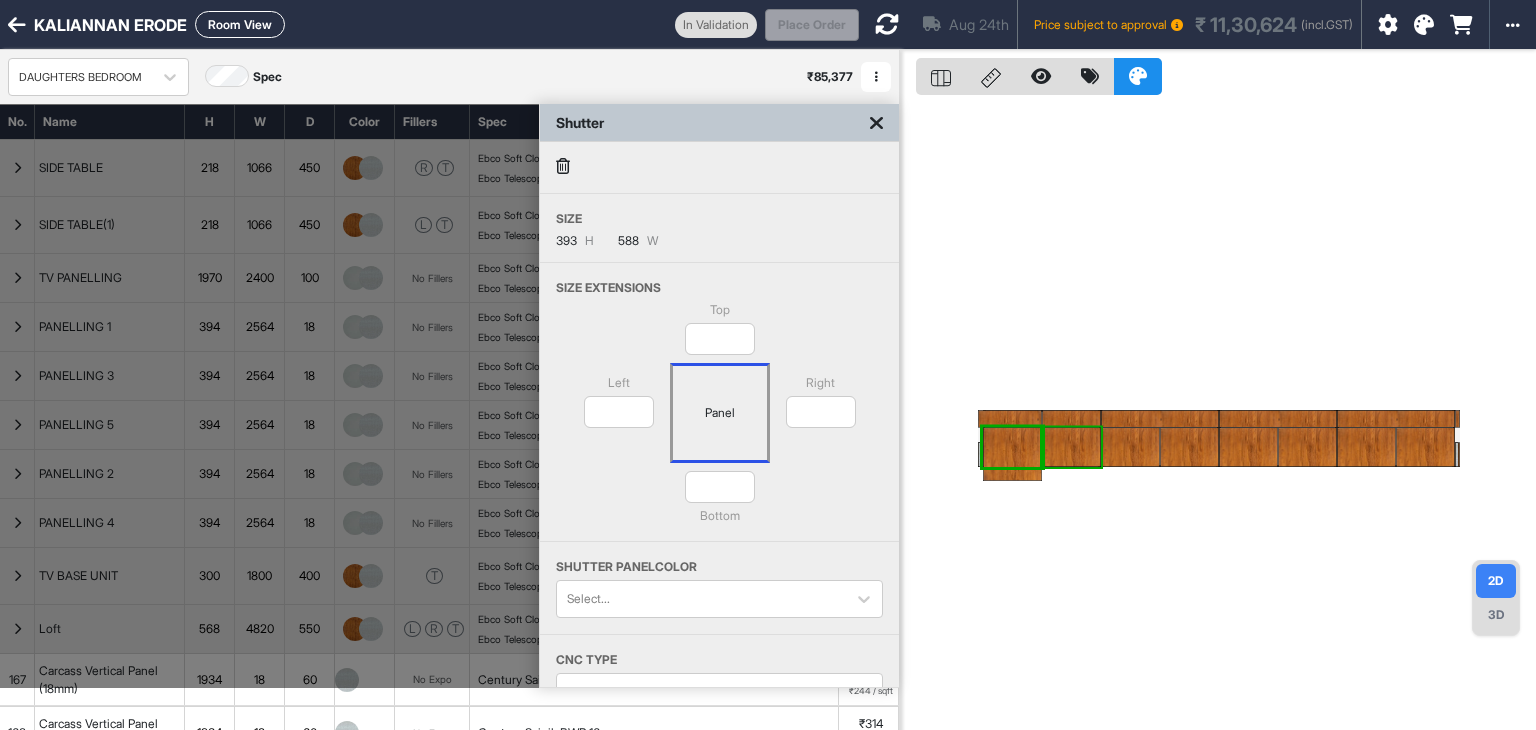 click at bounding box center [1071, 447] 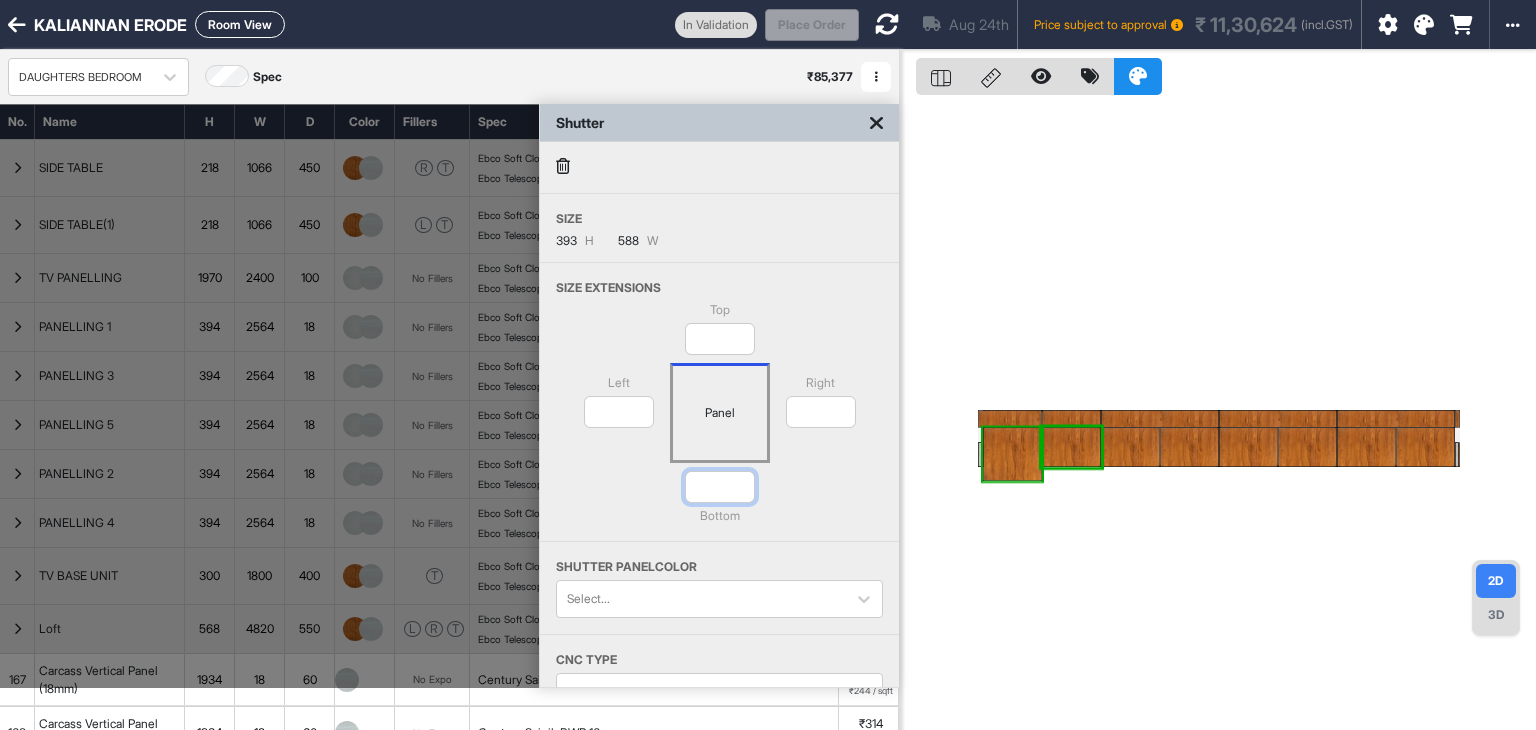 click on "*" at bounding box center (720, 487) 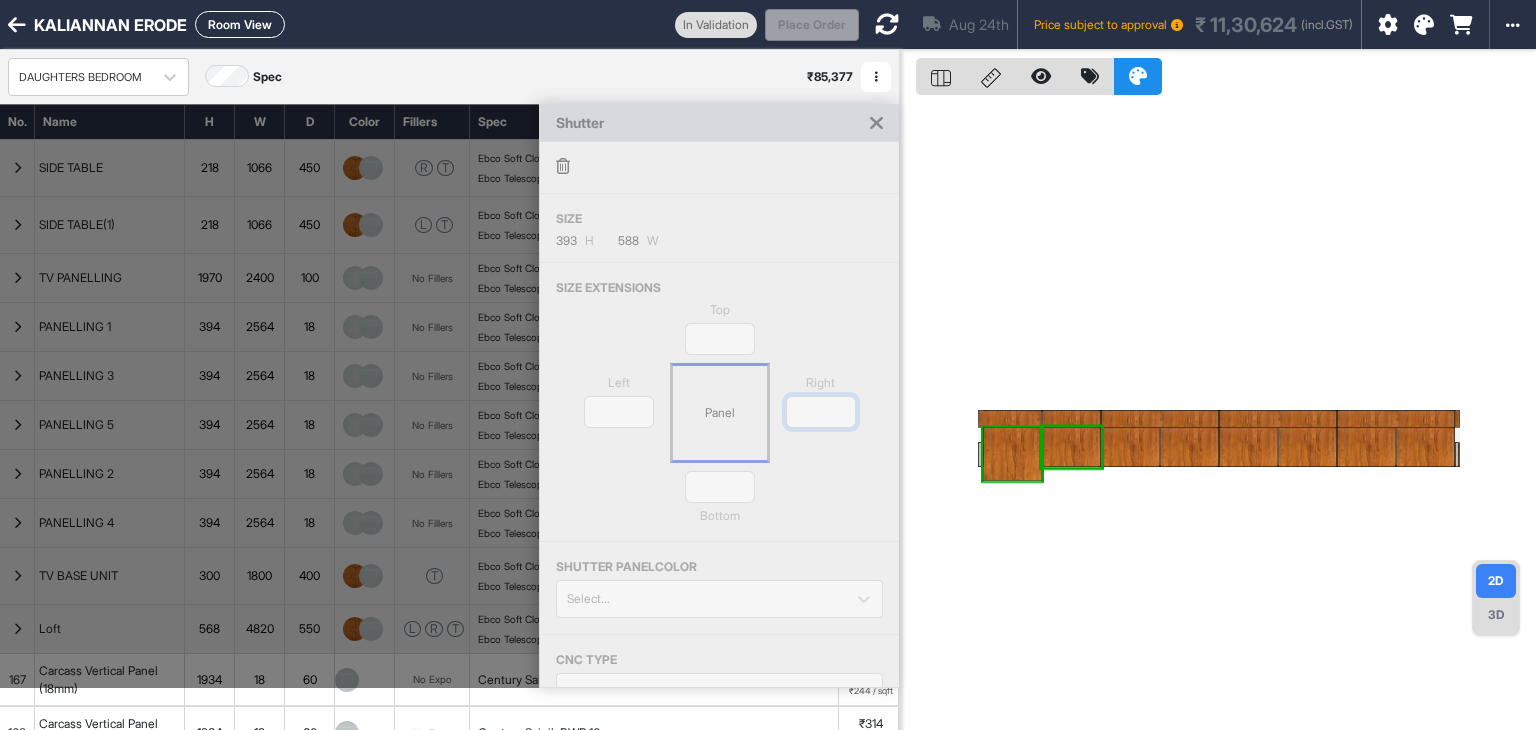 click on "*" at bounding box center (821, 412) 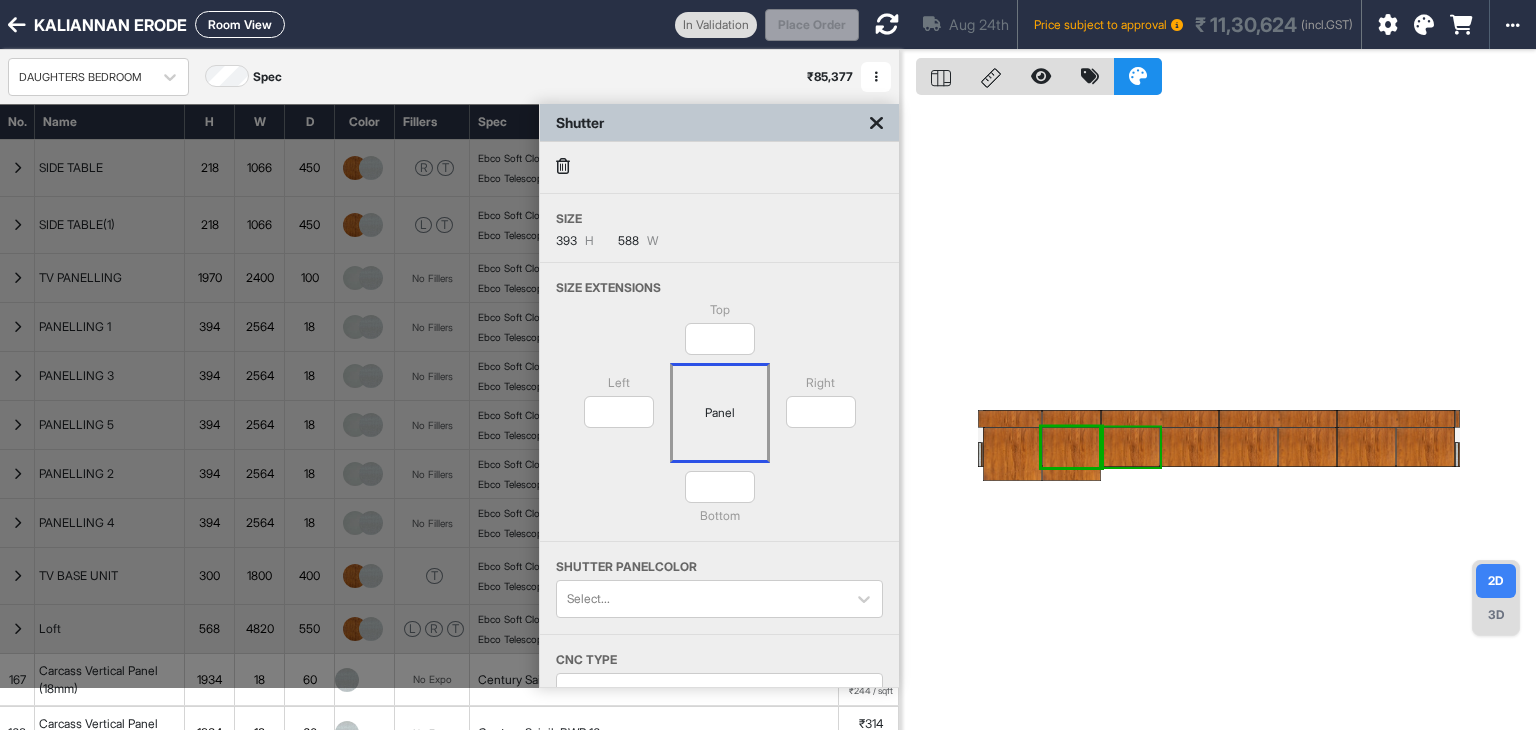 click at bounding box center (1130, 447) 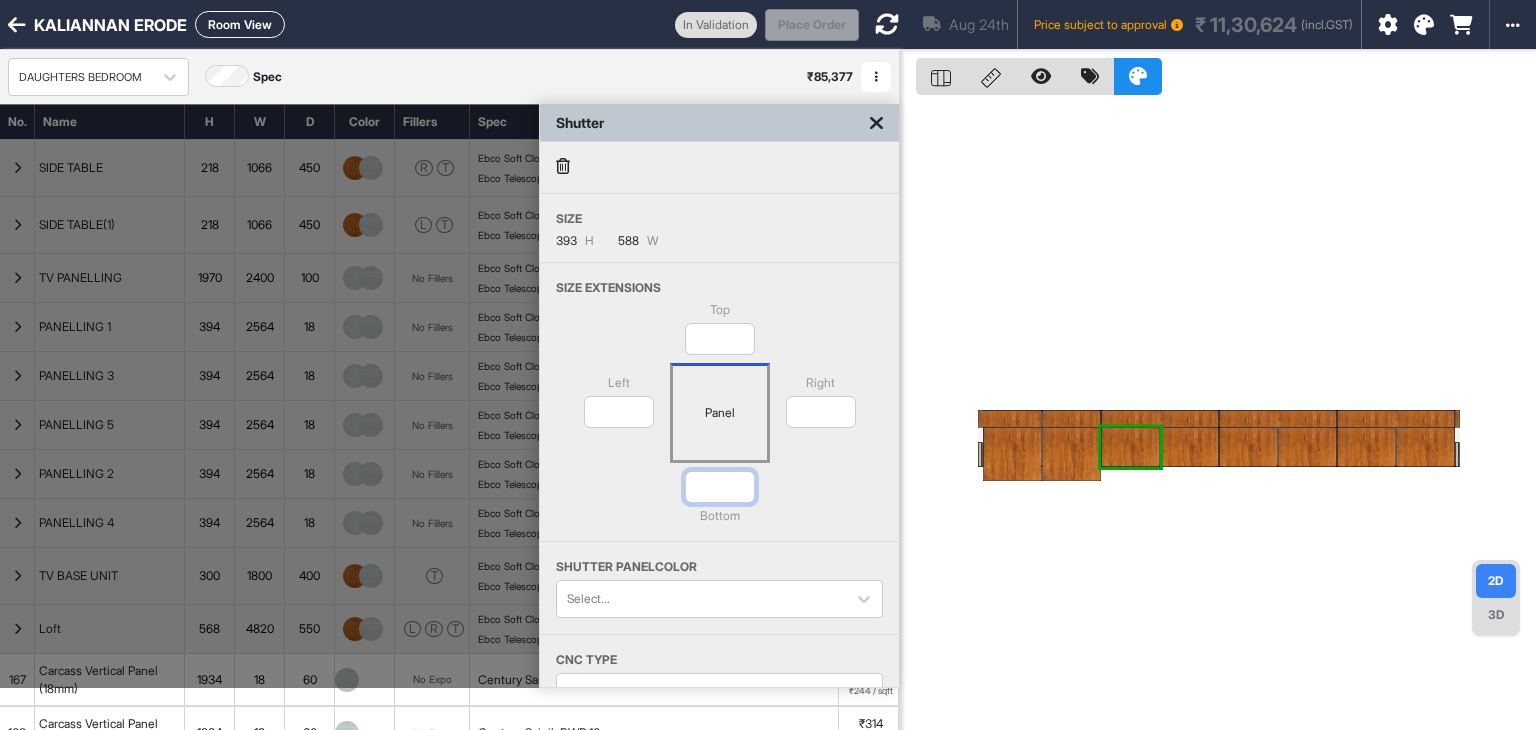 drag, startPoint x: 724, startPoint y: 484, endPoint x: 693, endPoint y: 493, distance: 32.280025 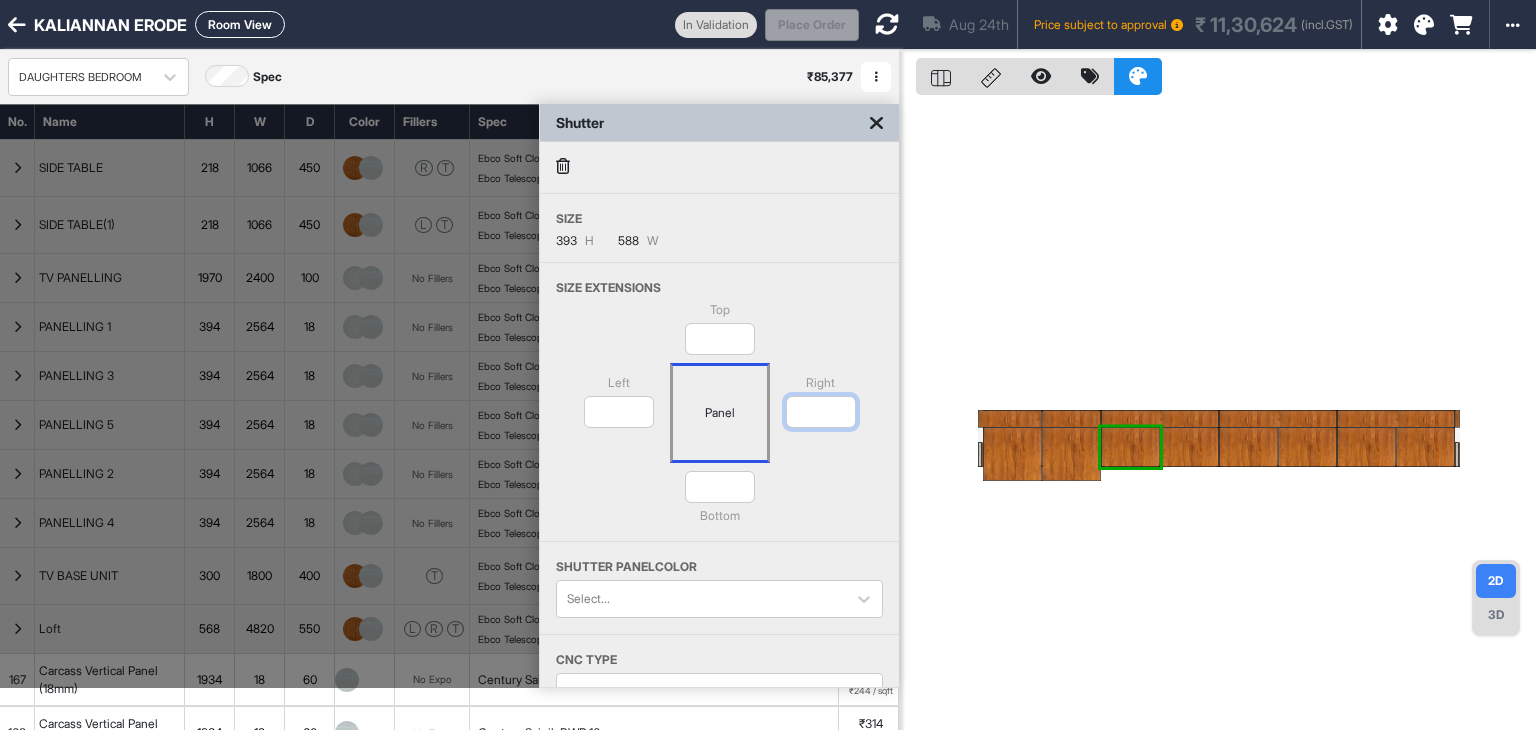 click on "*" at bounding box center (821, 412) 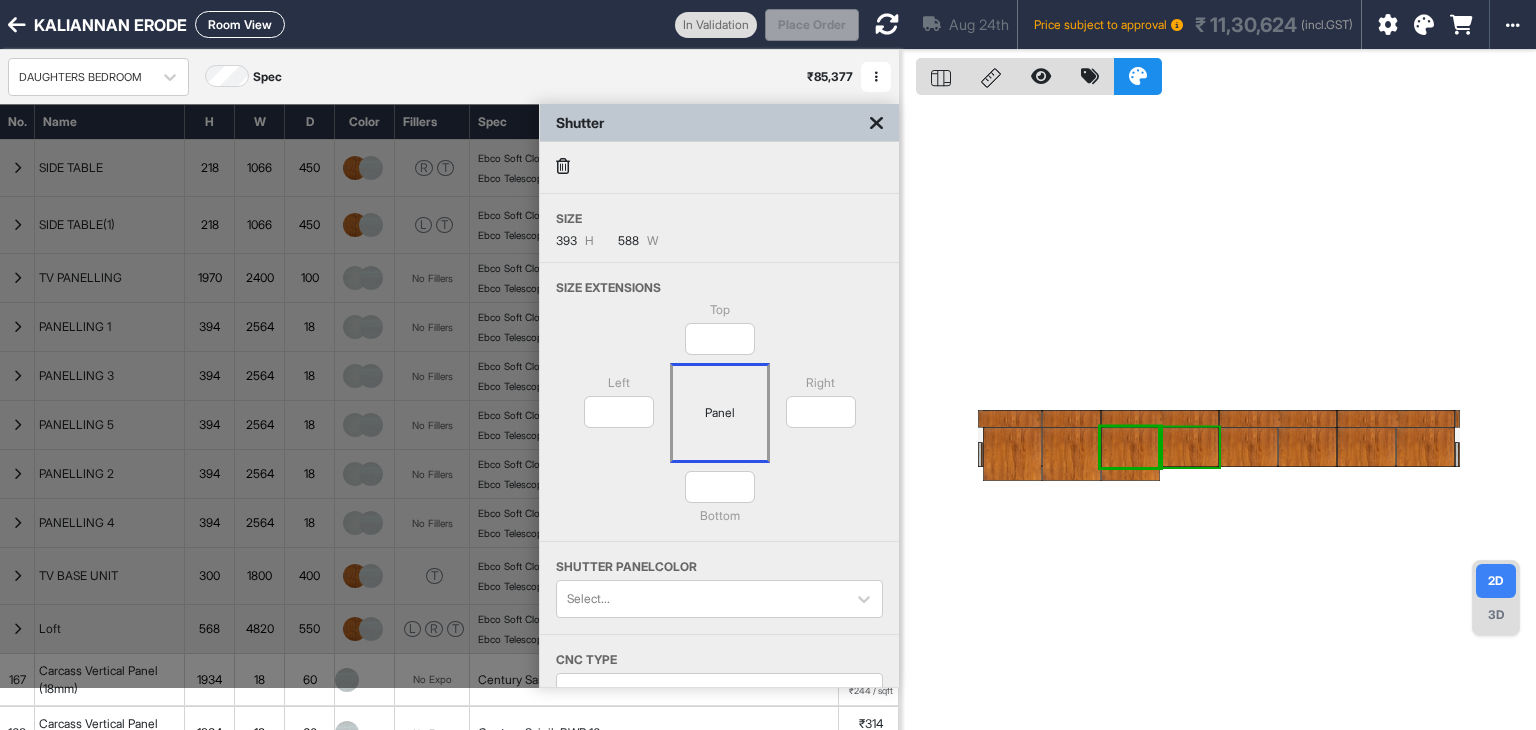 click at bounding box center [1189, 447] 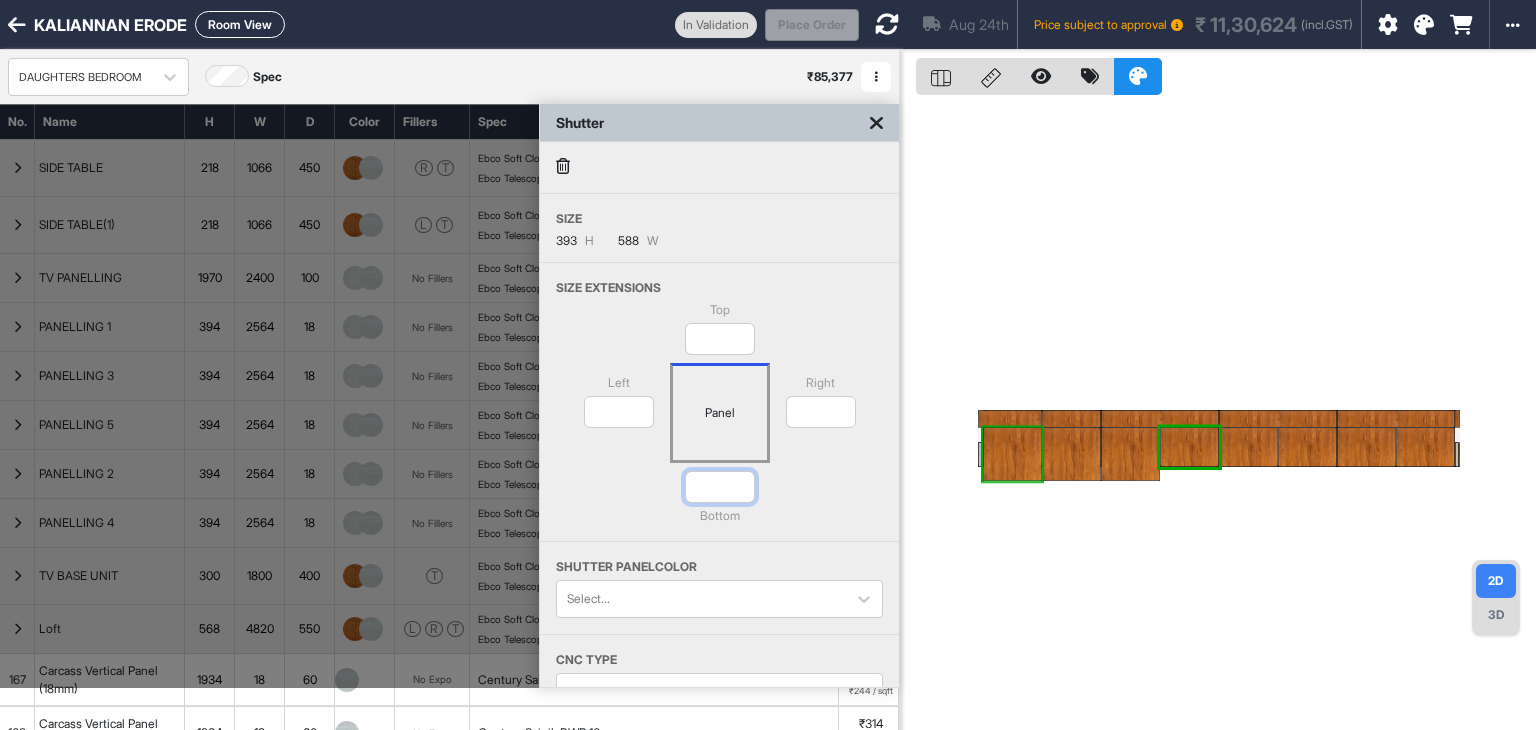 click on "*" at bounding box center [720, 487] 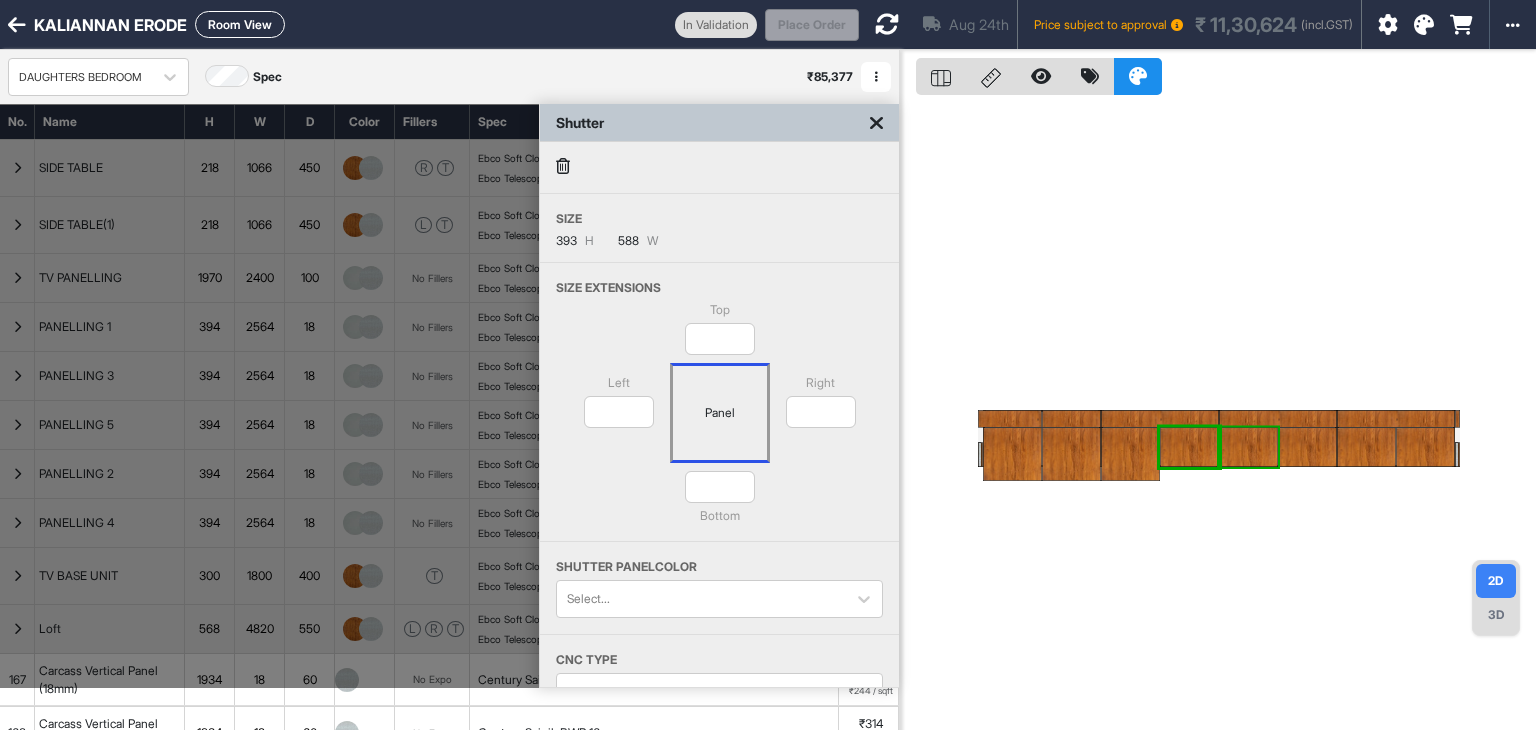 click at bounding box center (1248, 447) 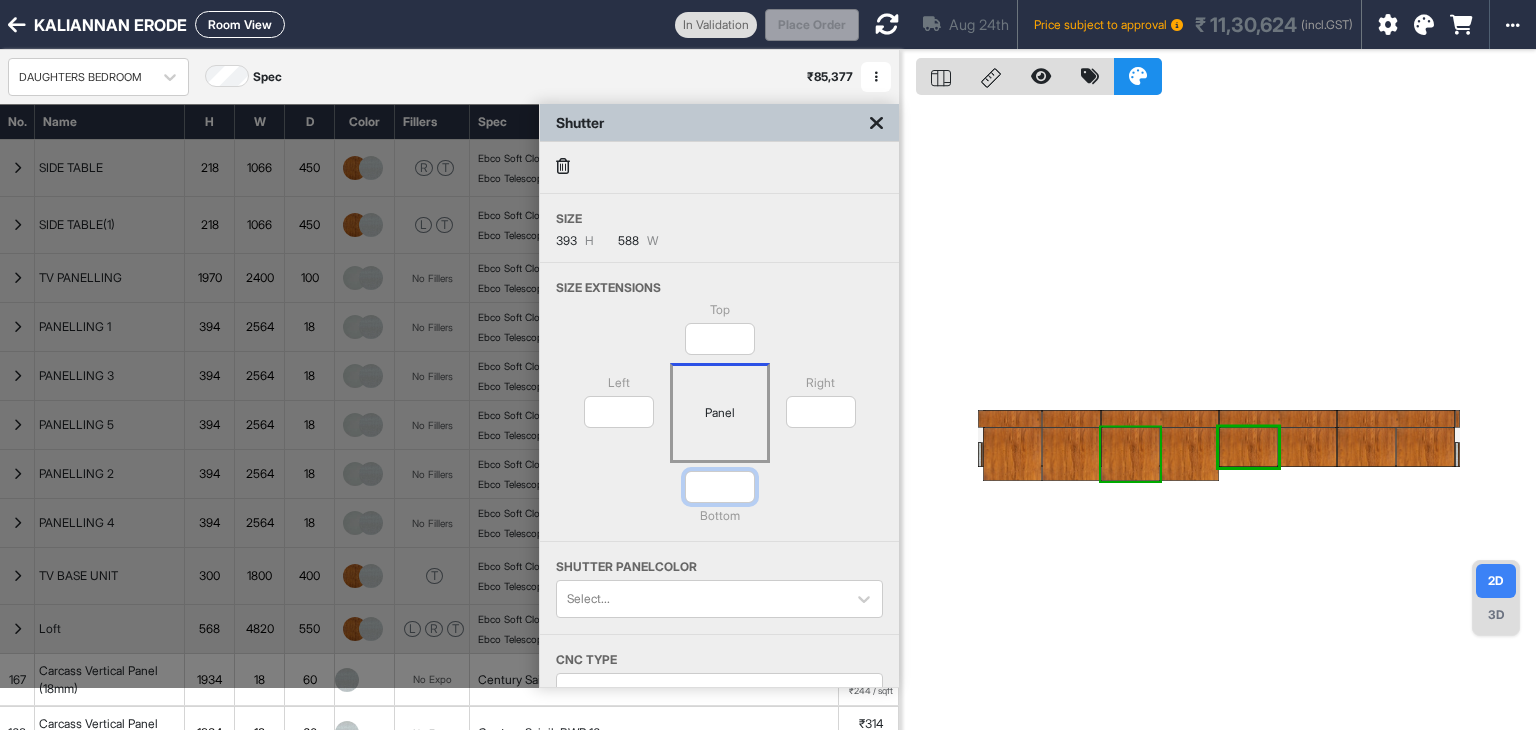 drag, startPoint x: 731, startPoint y: 477, endPoint x: 665, endPoint y: 513, distance: 75.17979 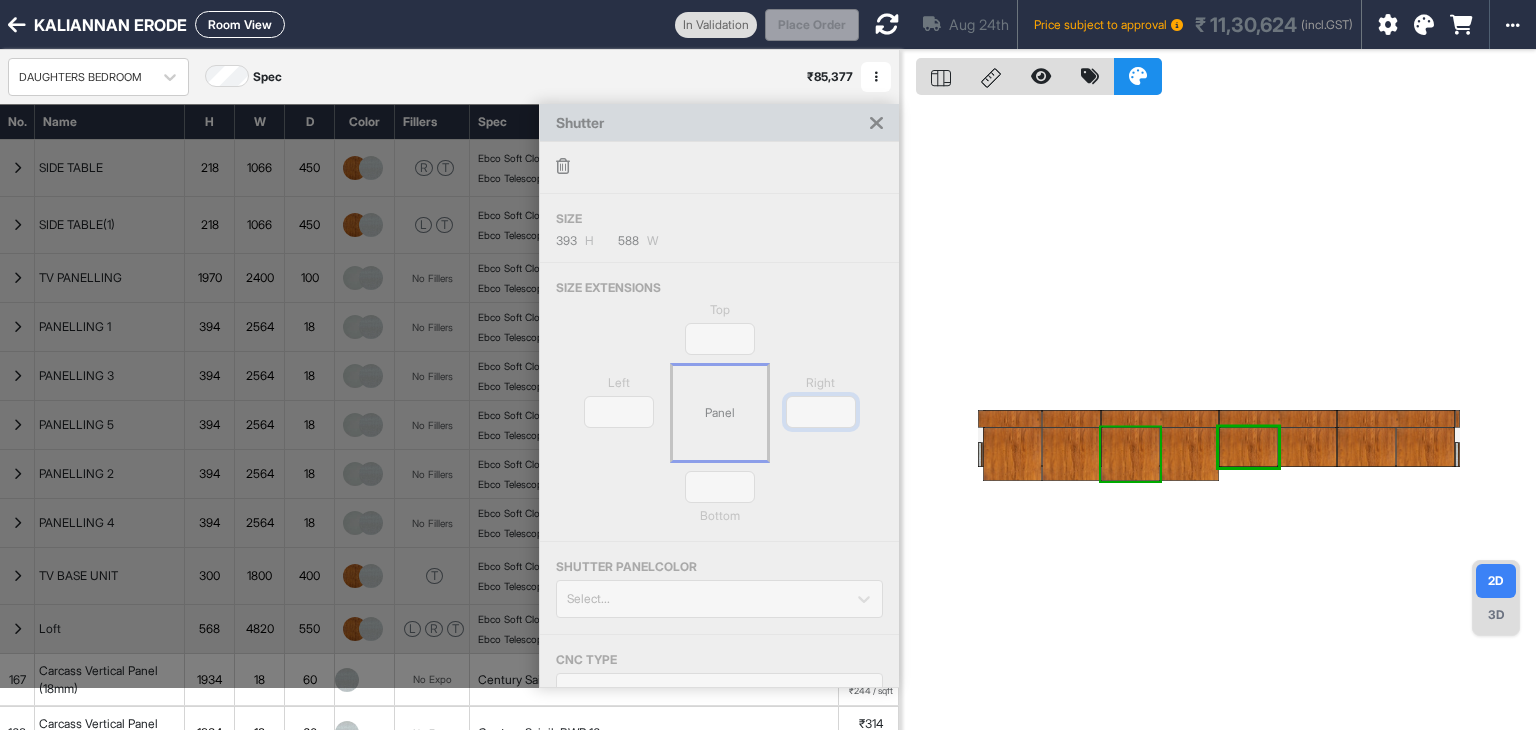 click on "*" at bounding box center (821, 412) 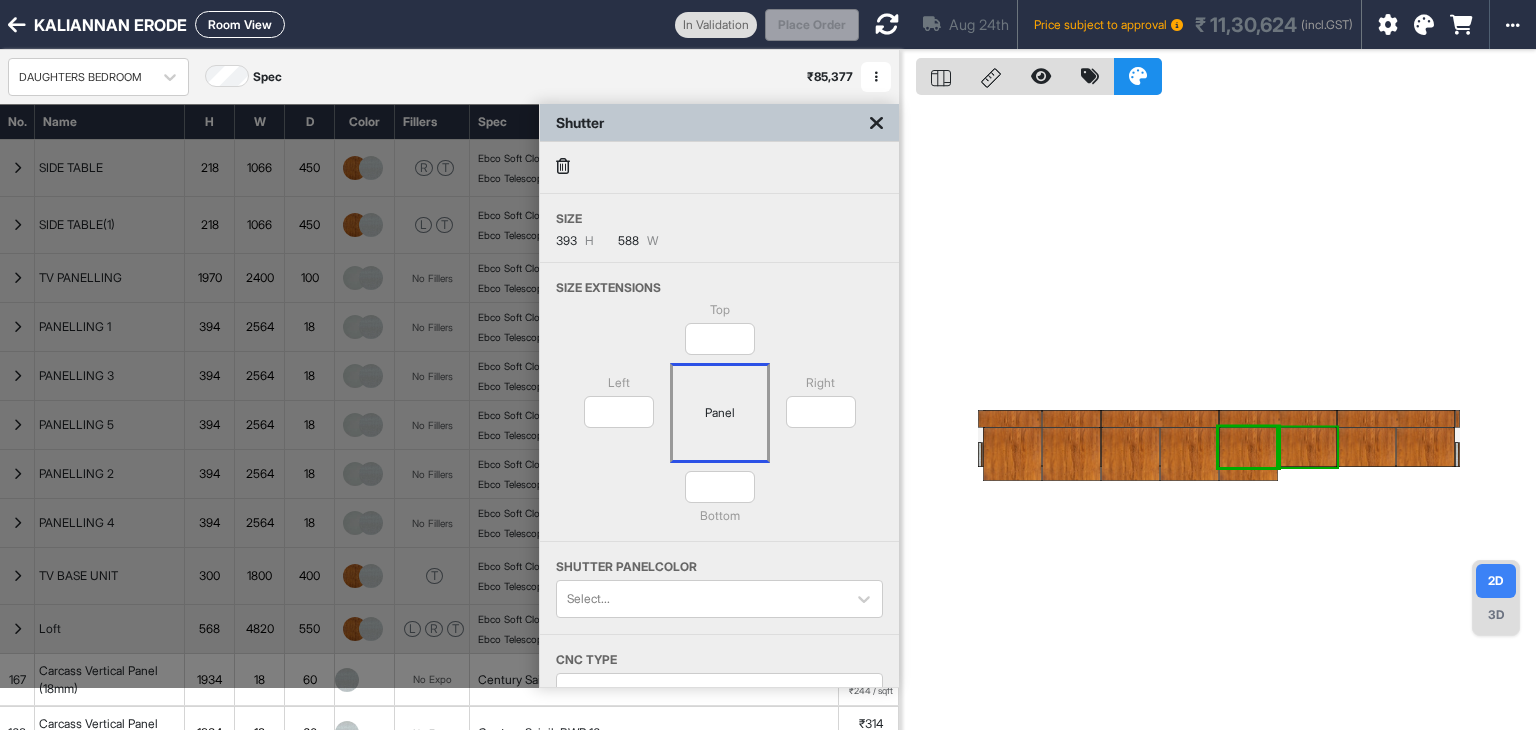 click at bounding box center [1307, 447] 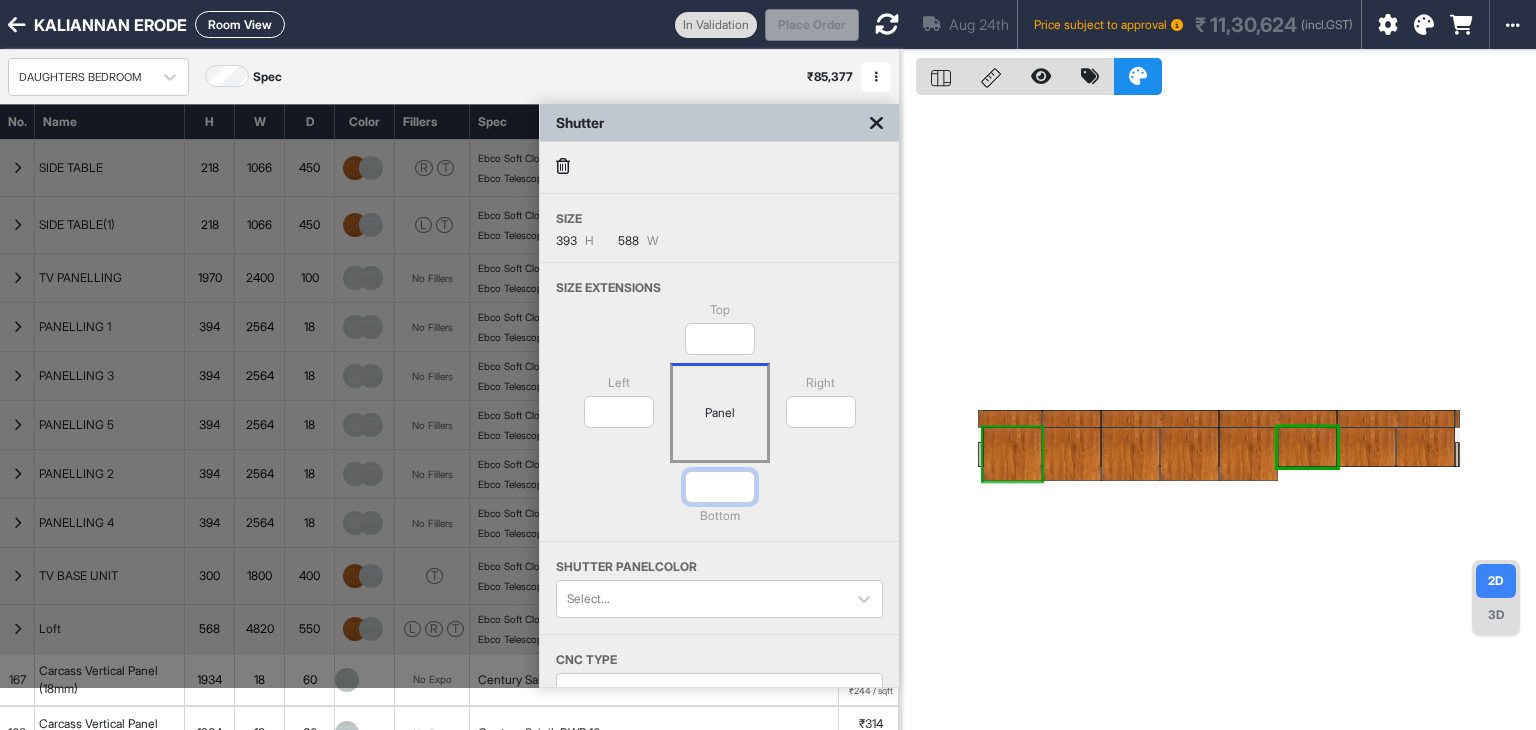 drag, startPoint x: 740, startPoint y: 469, endPoint x: 682, endPoint y: 489, distance: 61.351448 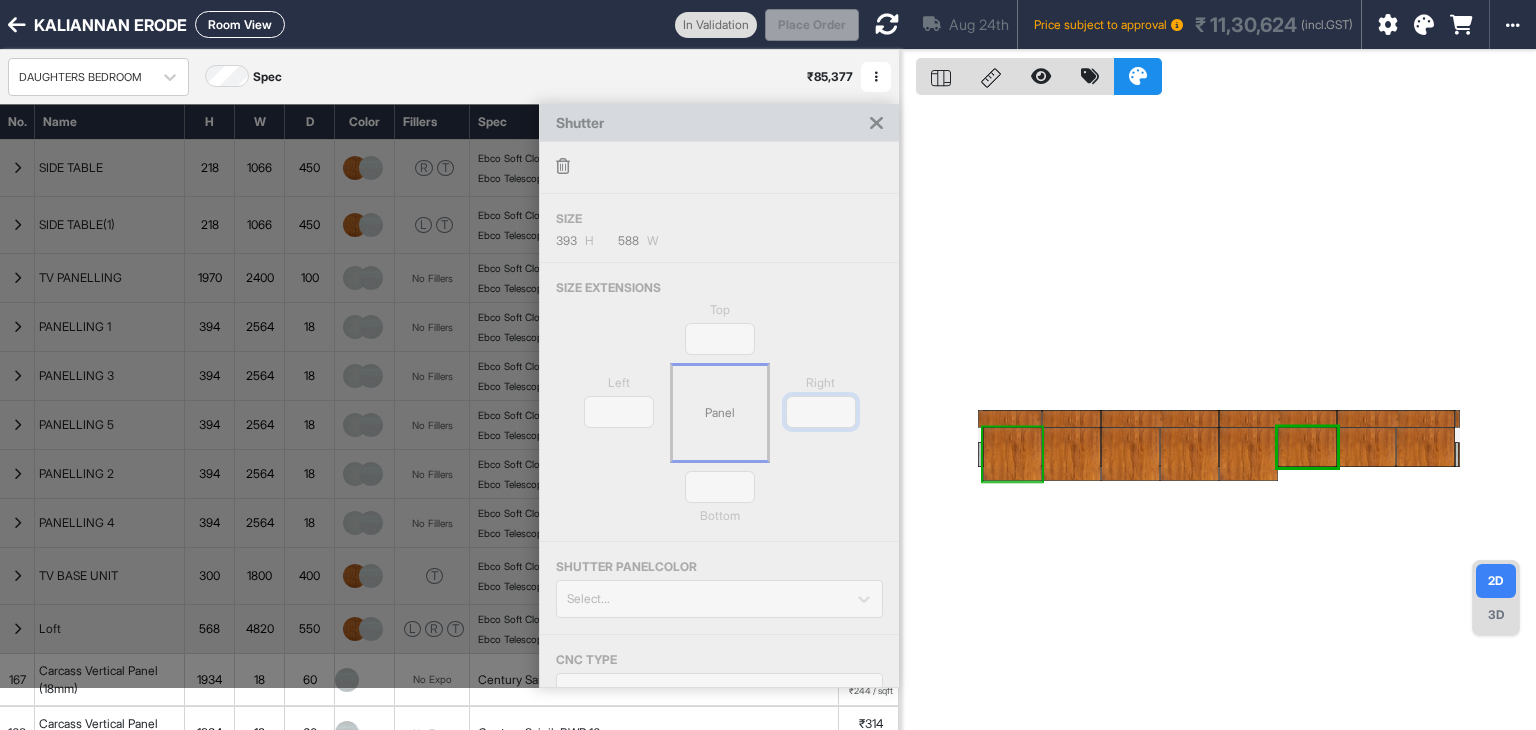 click on "*" at bounding box center [821, 412] 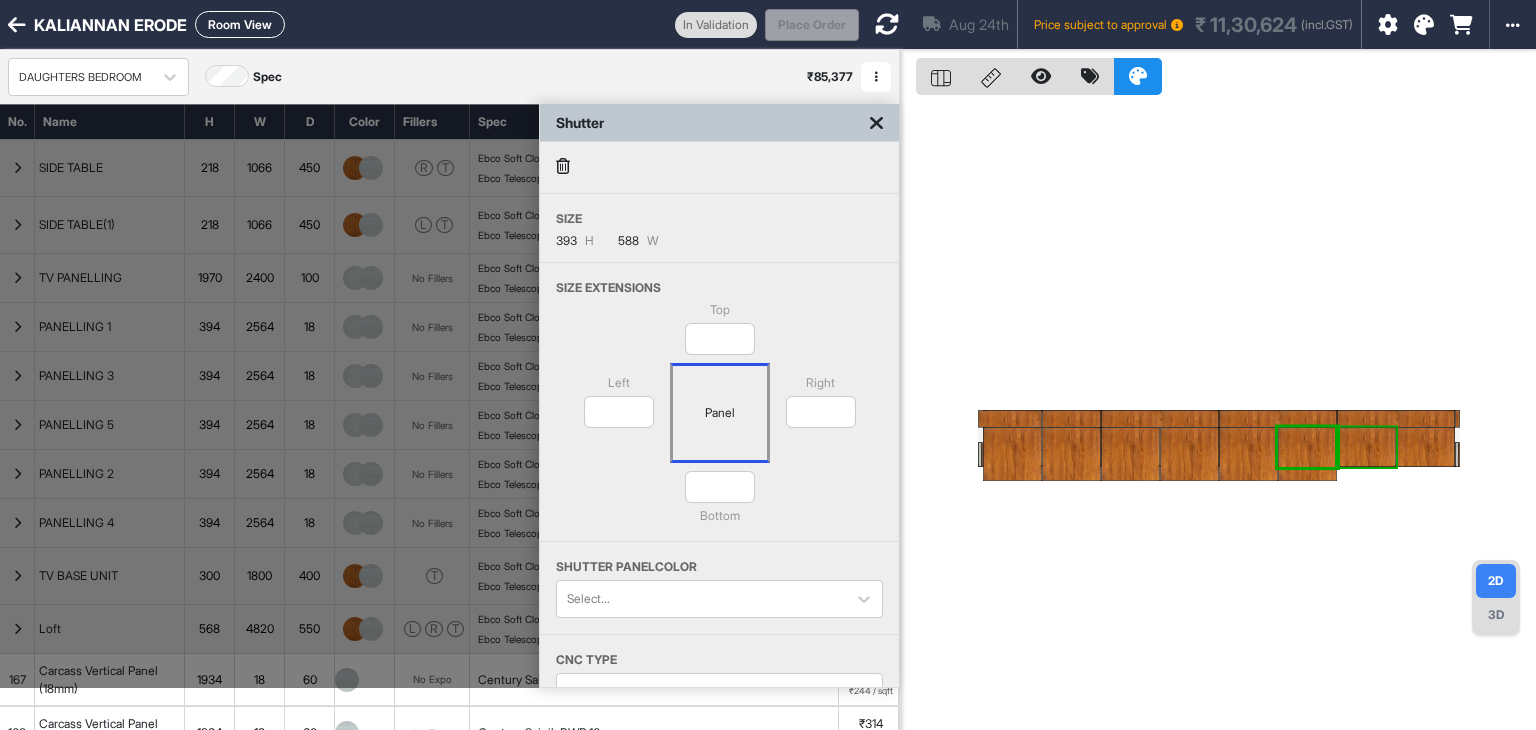 click at bounding box center (1366, 447) 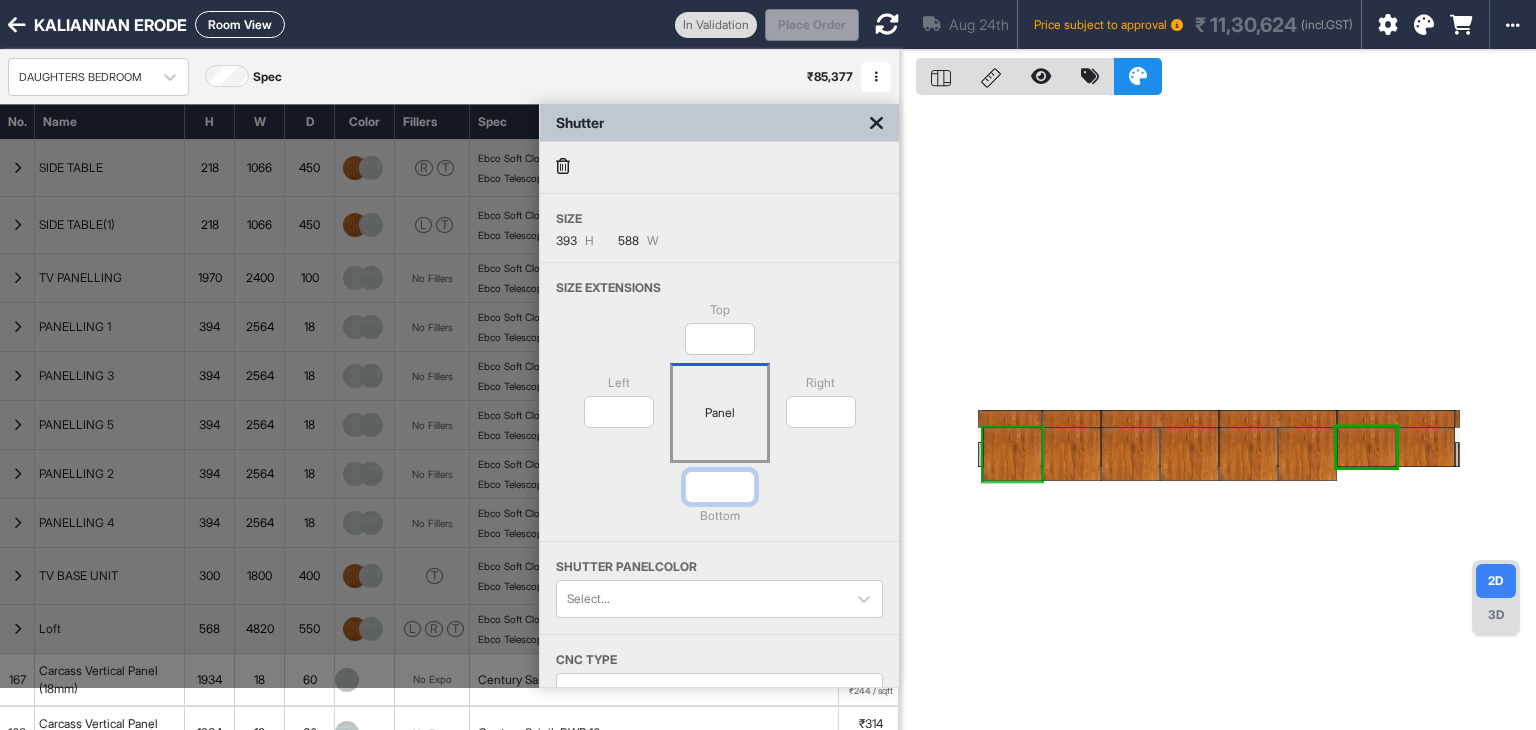 drag, startPoint x: 740, startPoint y: 485, endPoint x: 677, endPoint y: 496, distance: 63.953106 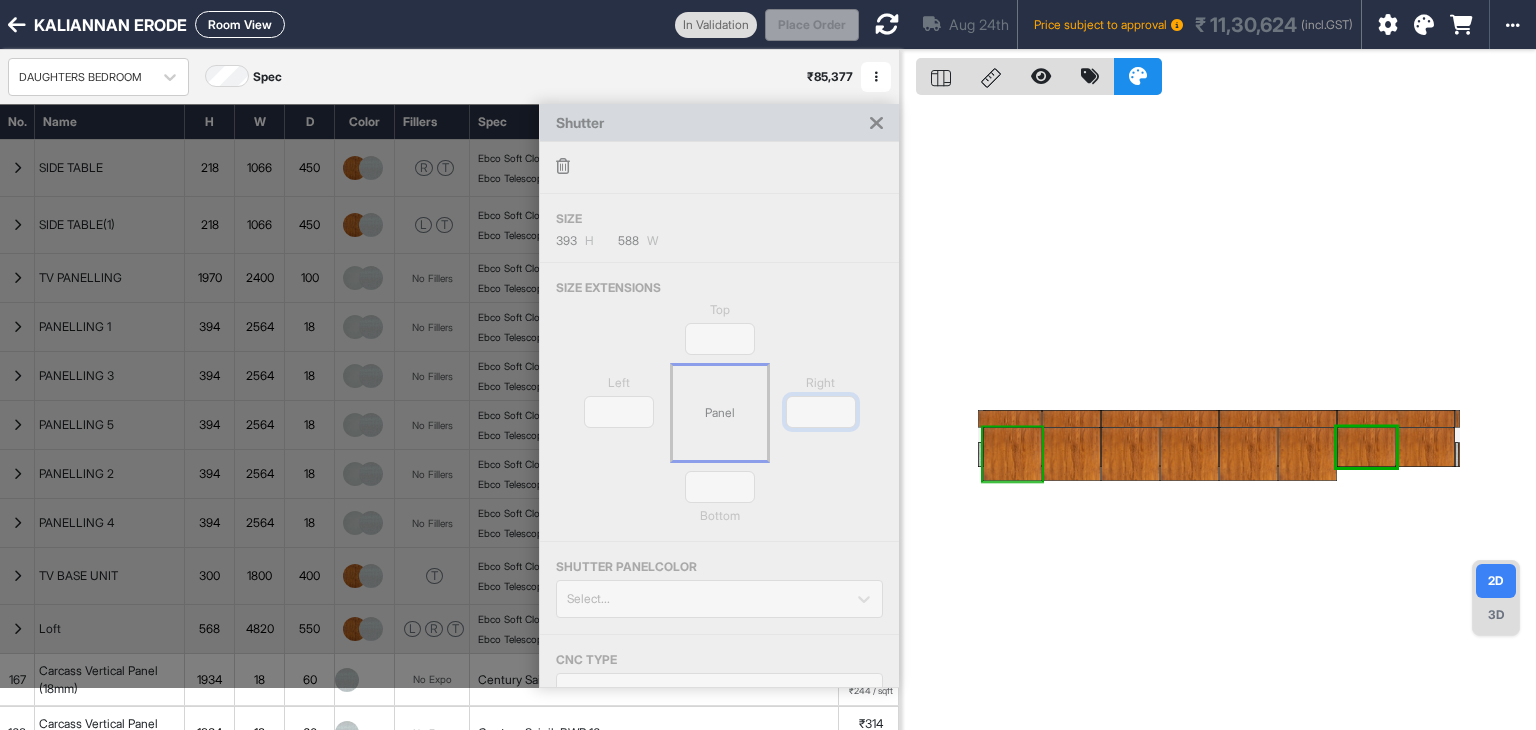 click on "*" at bounding box center (821, 412) 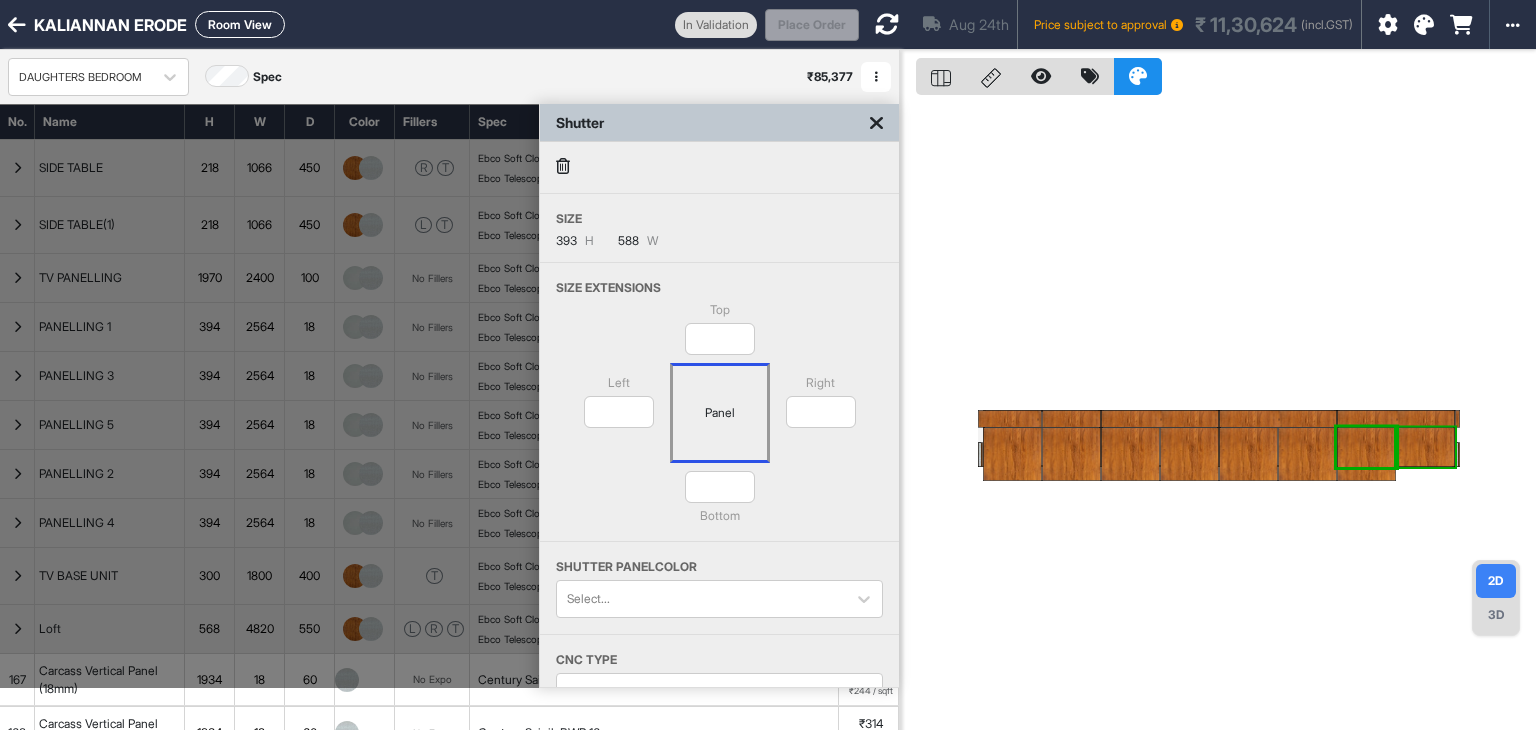 click at bounding box center [1425, 447] 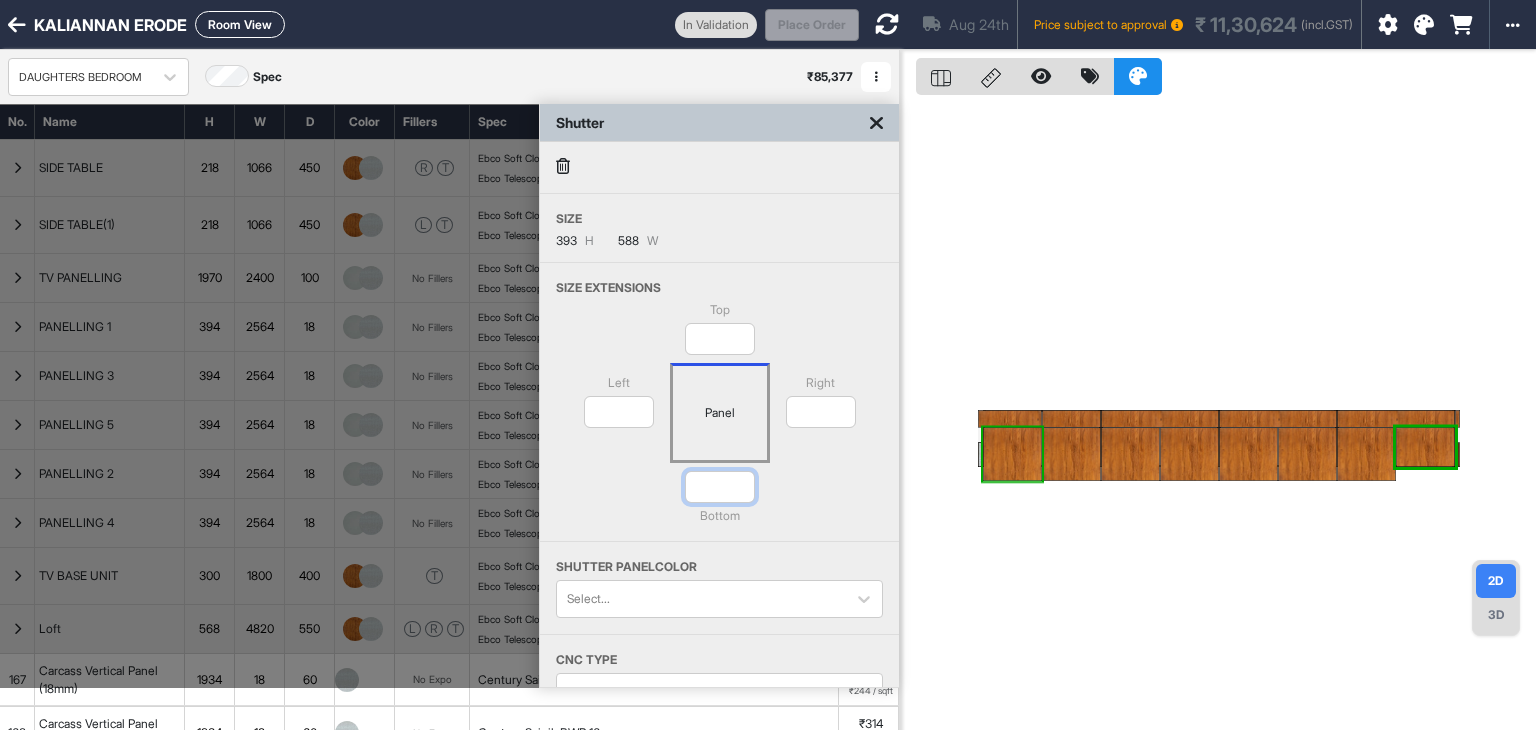 click on "*" at bounding box center (720, 487) 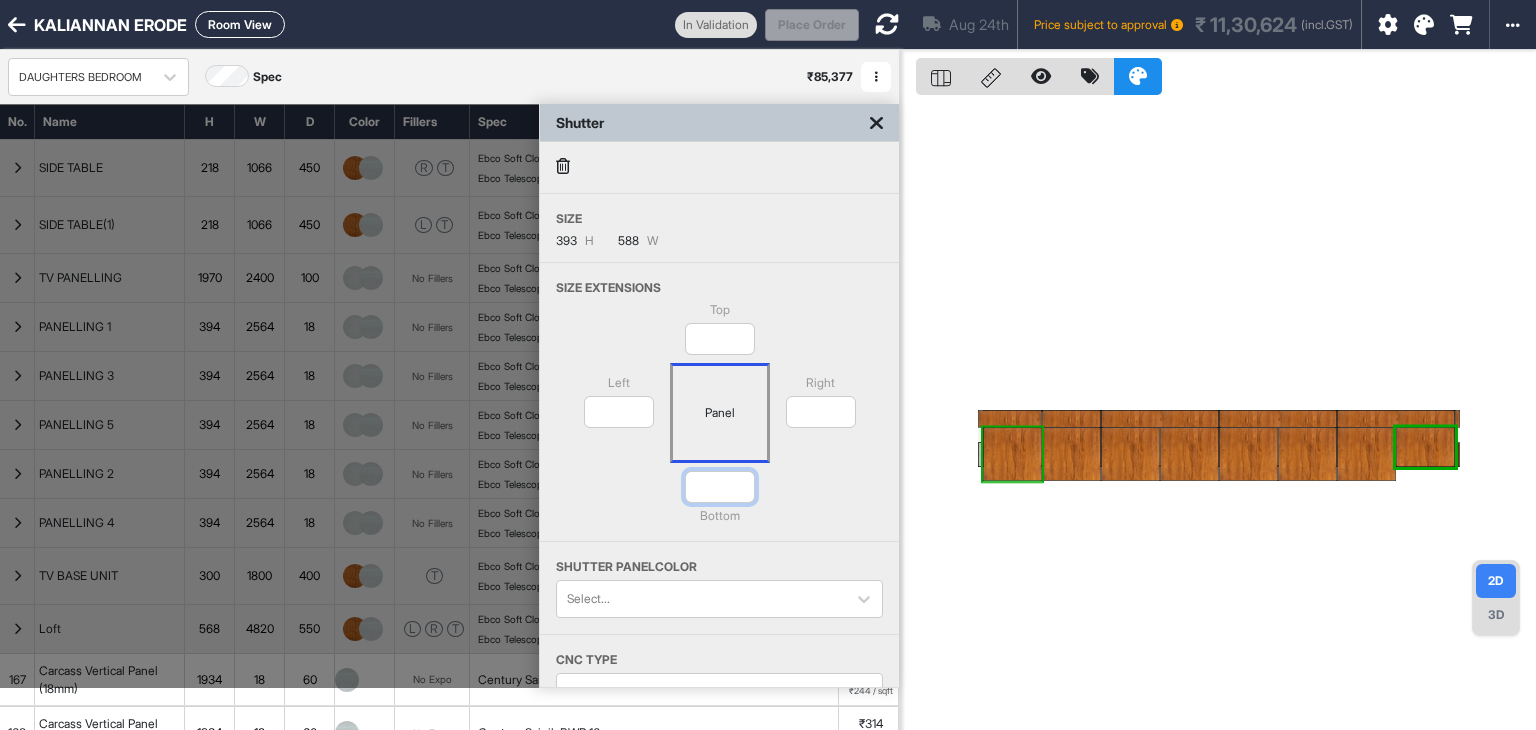 type on "***" 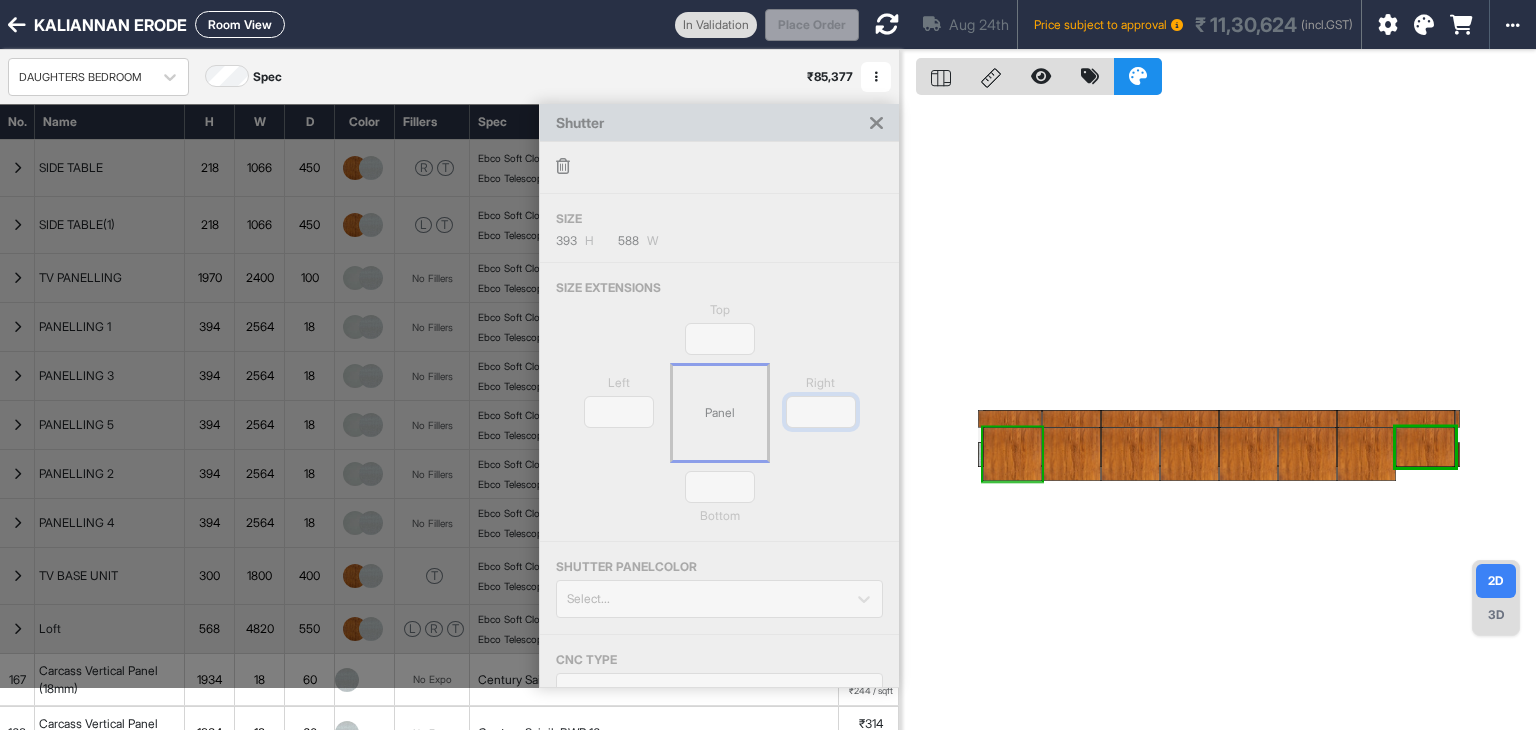 click on "*" at bounding box center [821, 412] 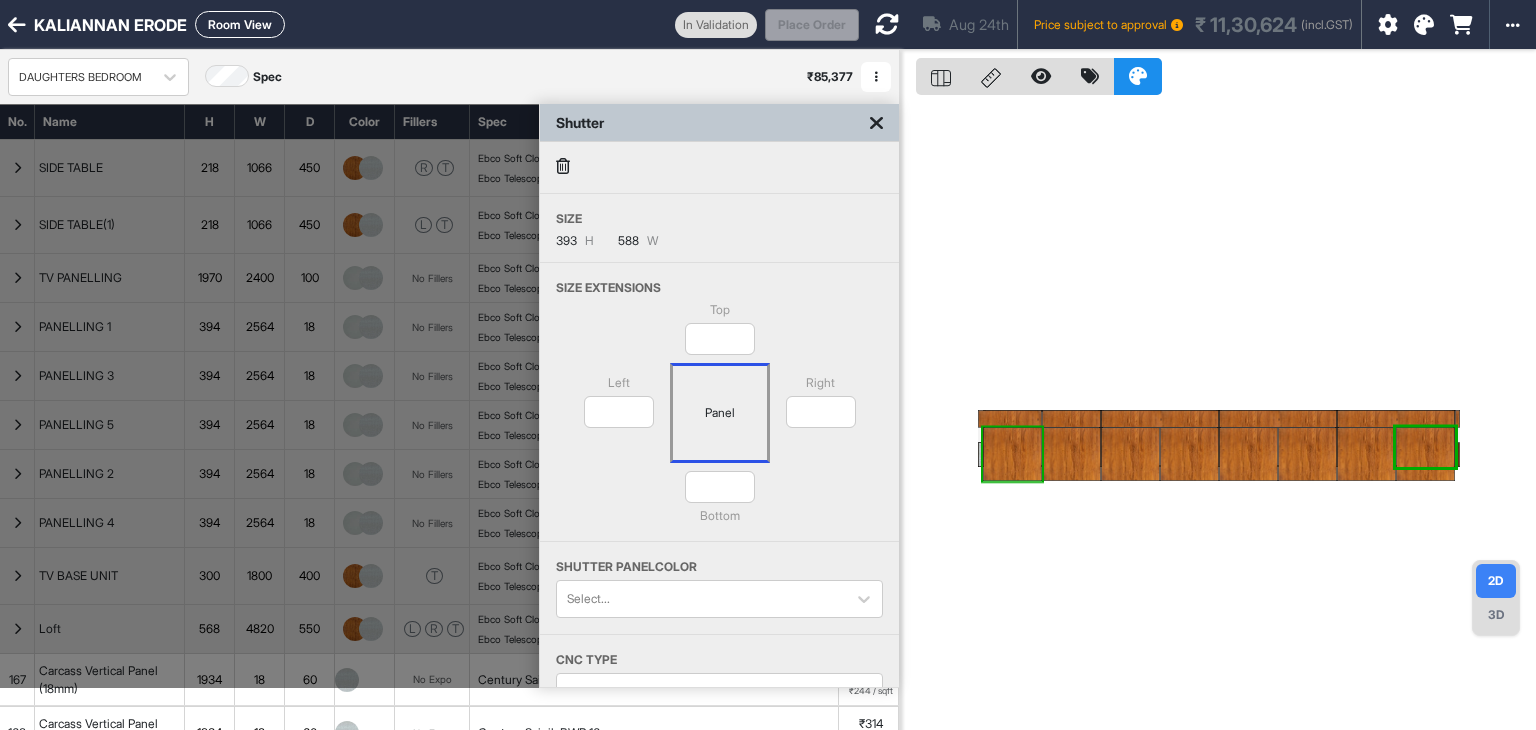 click at bounding box center (1218, 415) 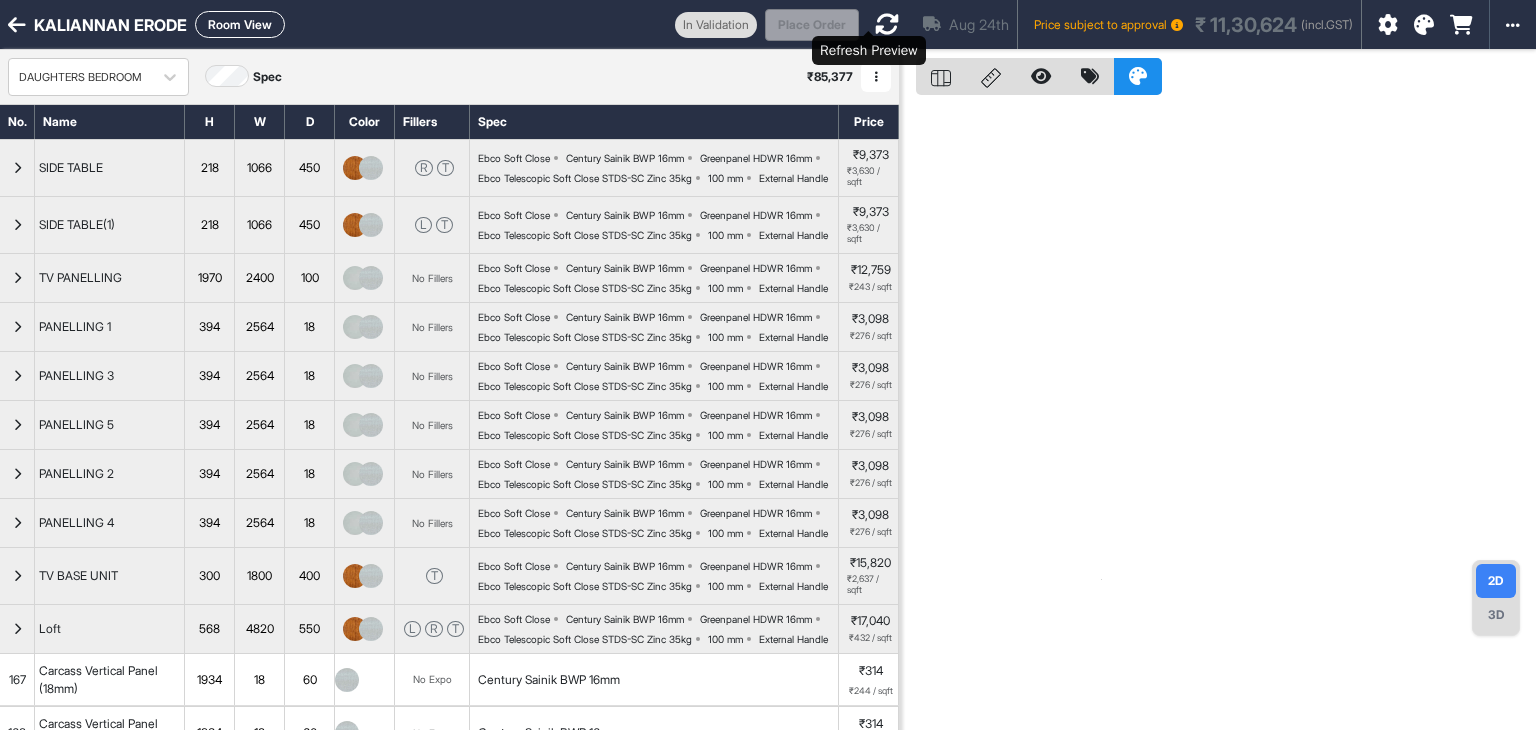 click at bounding box center (887, 24) 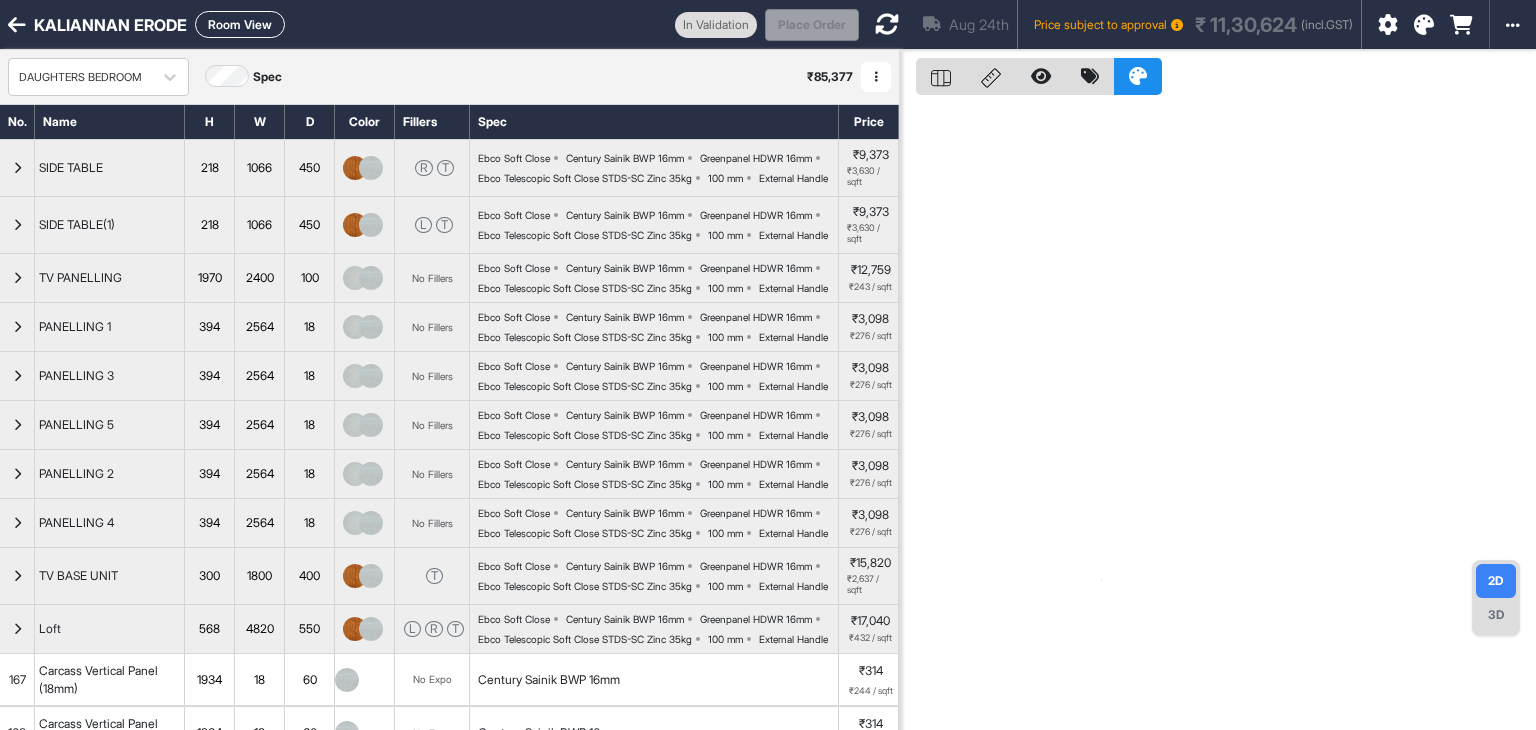 click at bounding box center [887, 24] 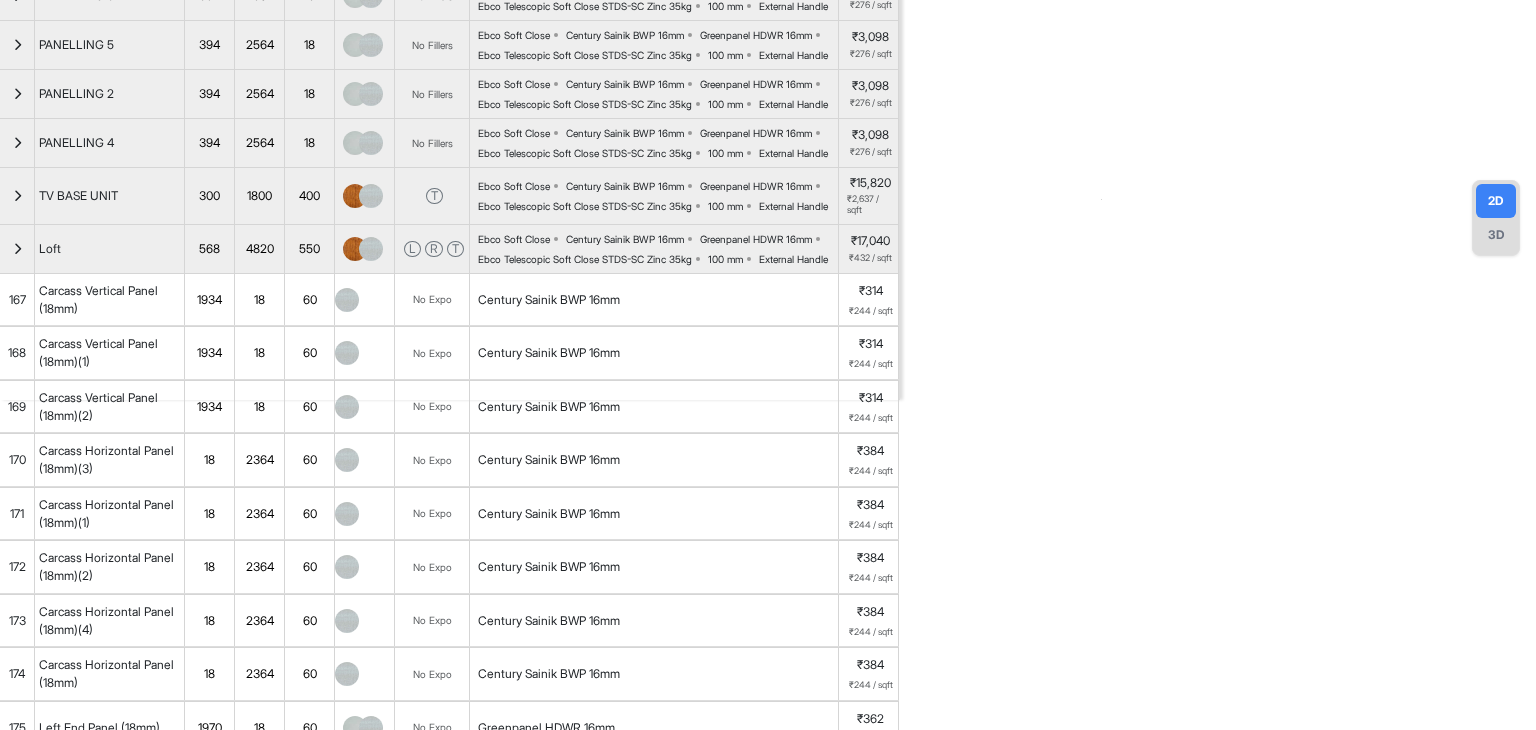 scroll, scrollTop: 438, scrollLeft: 0, axis: vertical 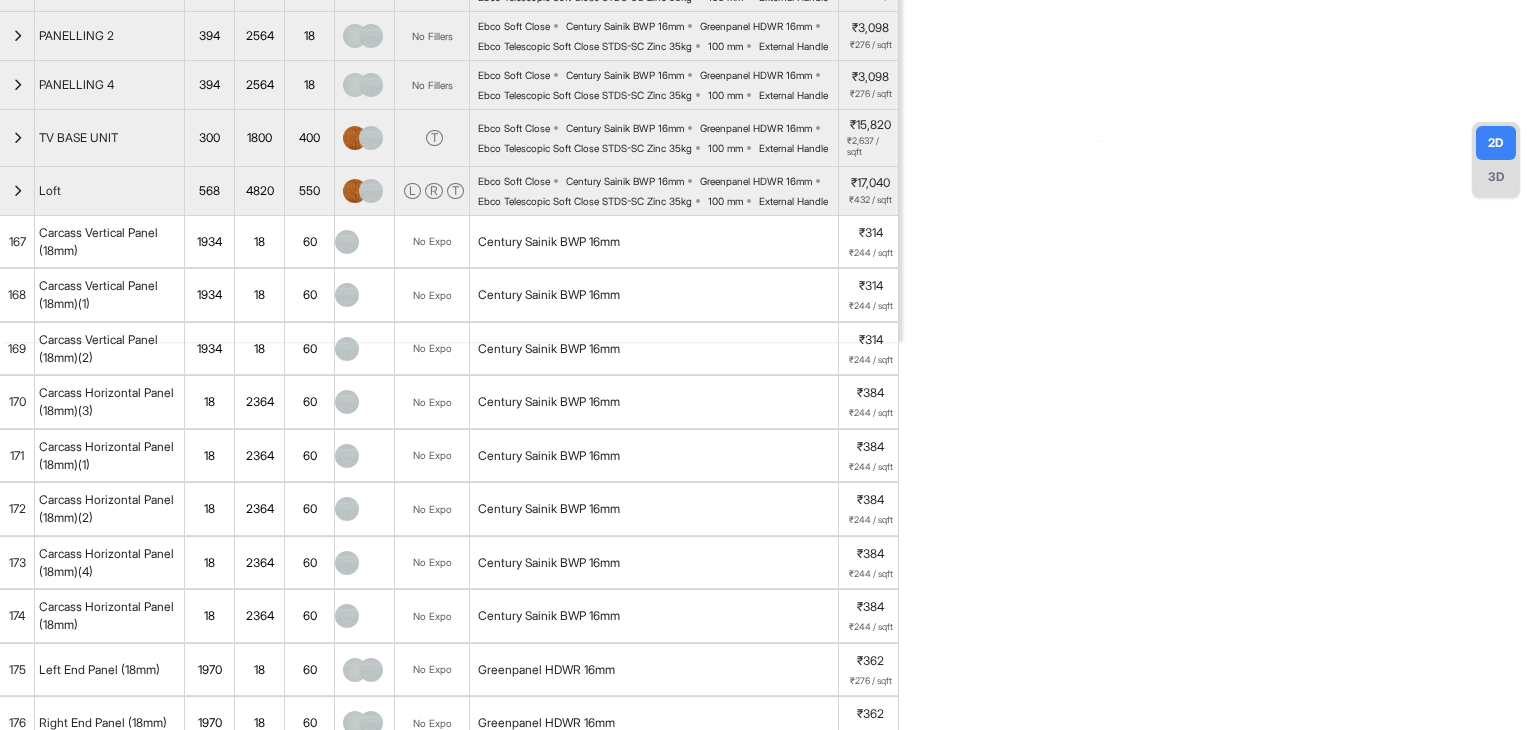 click at bounding box center [17, 191] 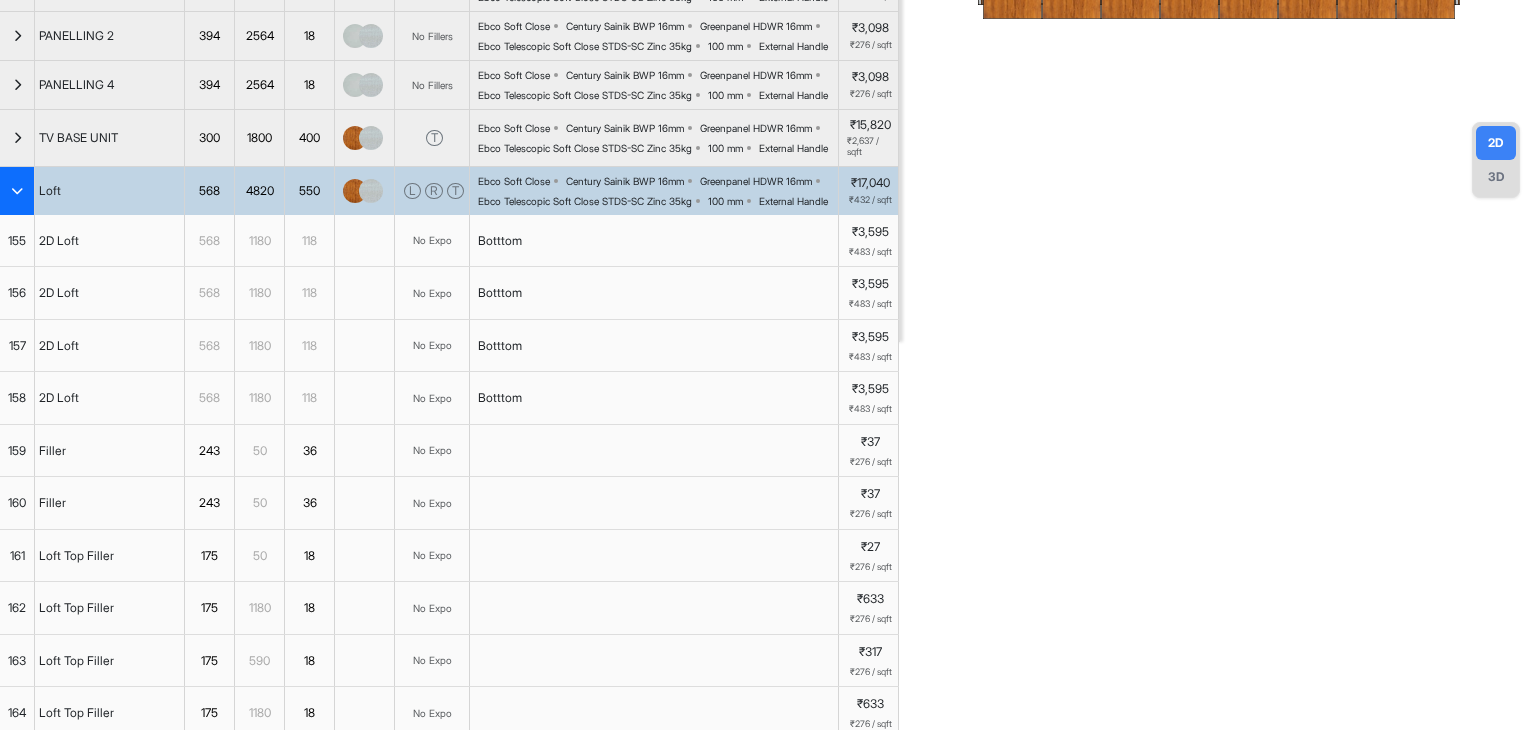 click at bounding box center (17, 191) 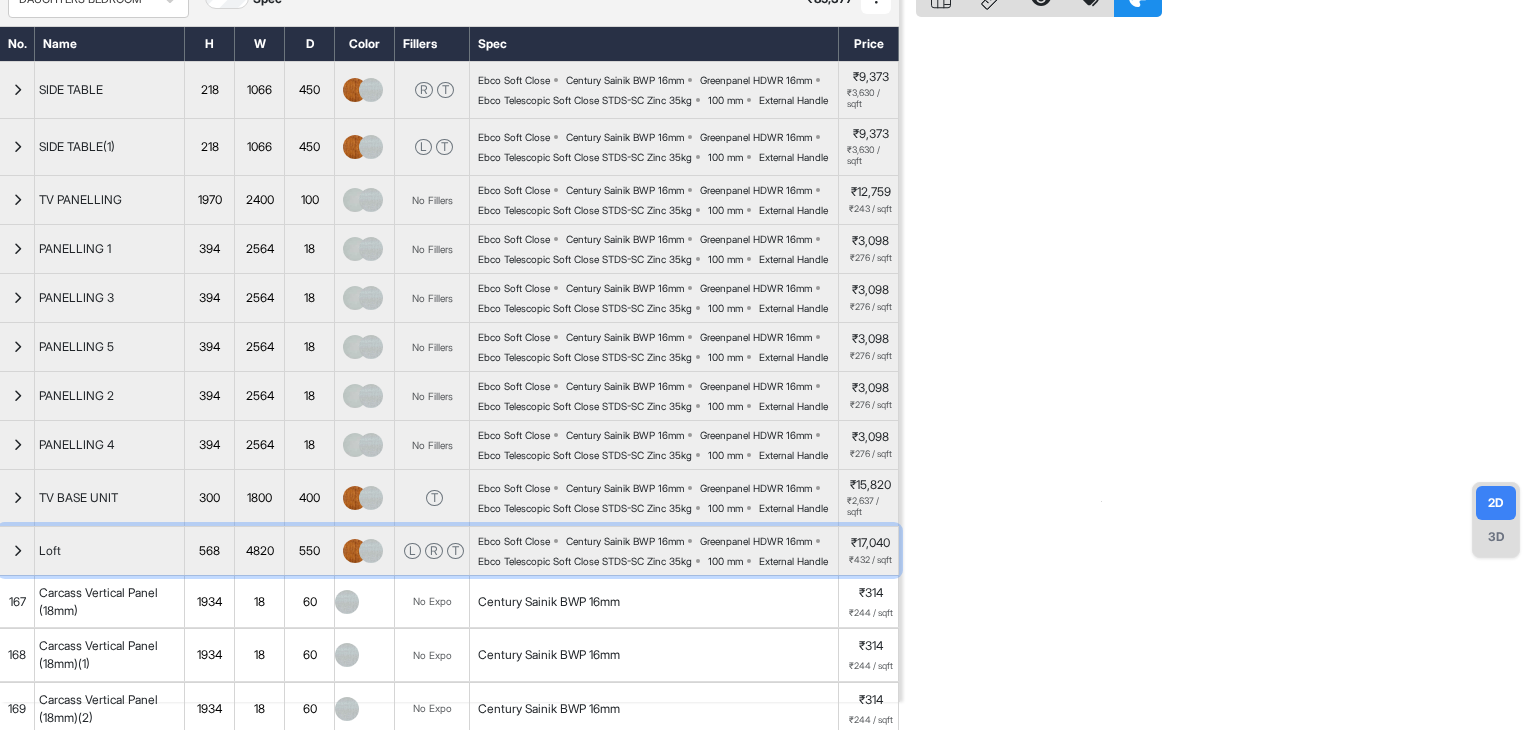scroll, scrollTop: 0, scrollLeft: 0, axis: both 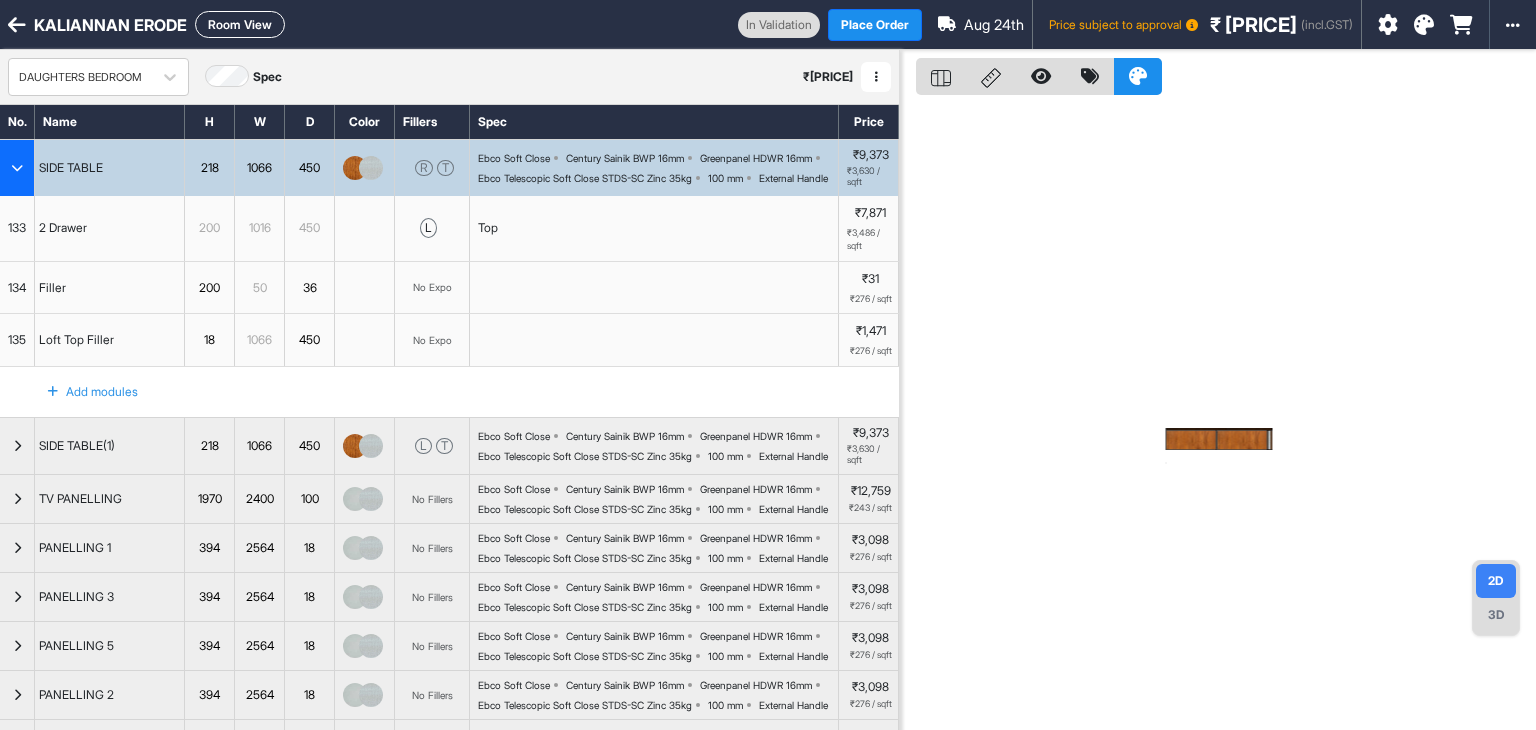 click at bounding box center [17, 168] 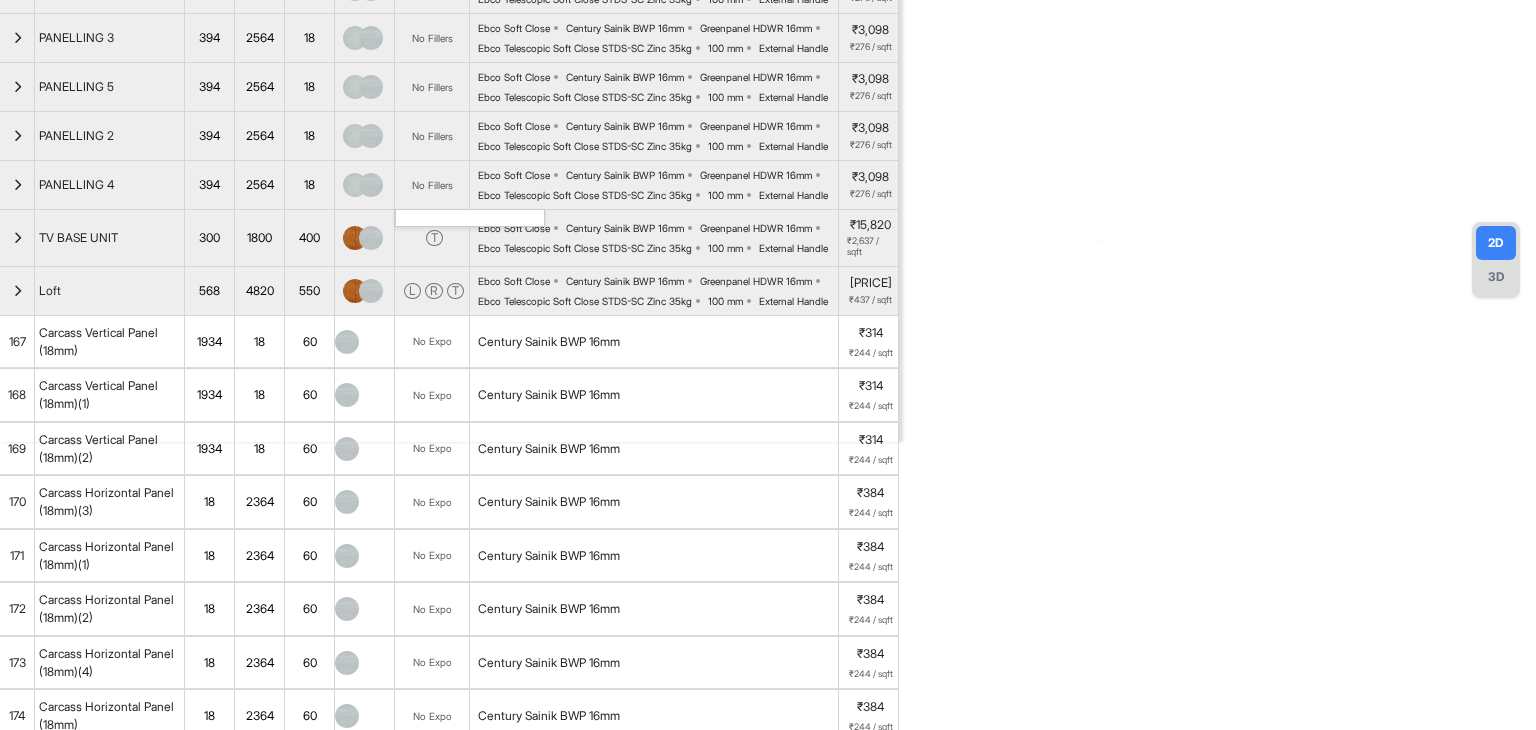 scroll, scrollTop: 0, scrollLeft: 0, axis: both 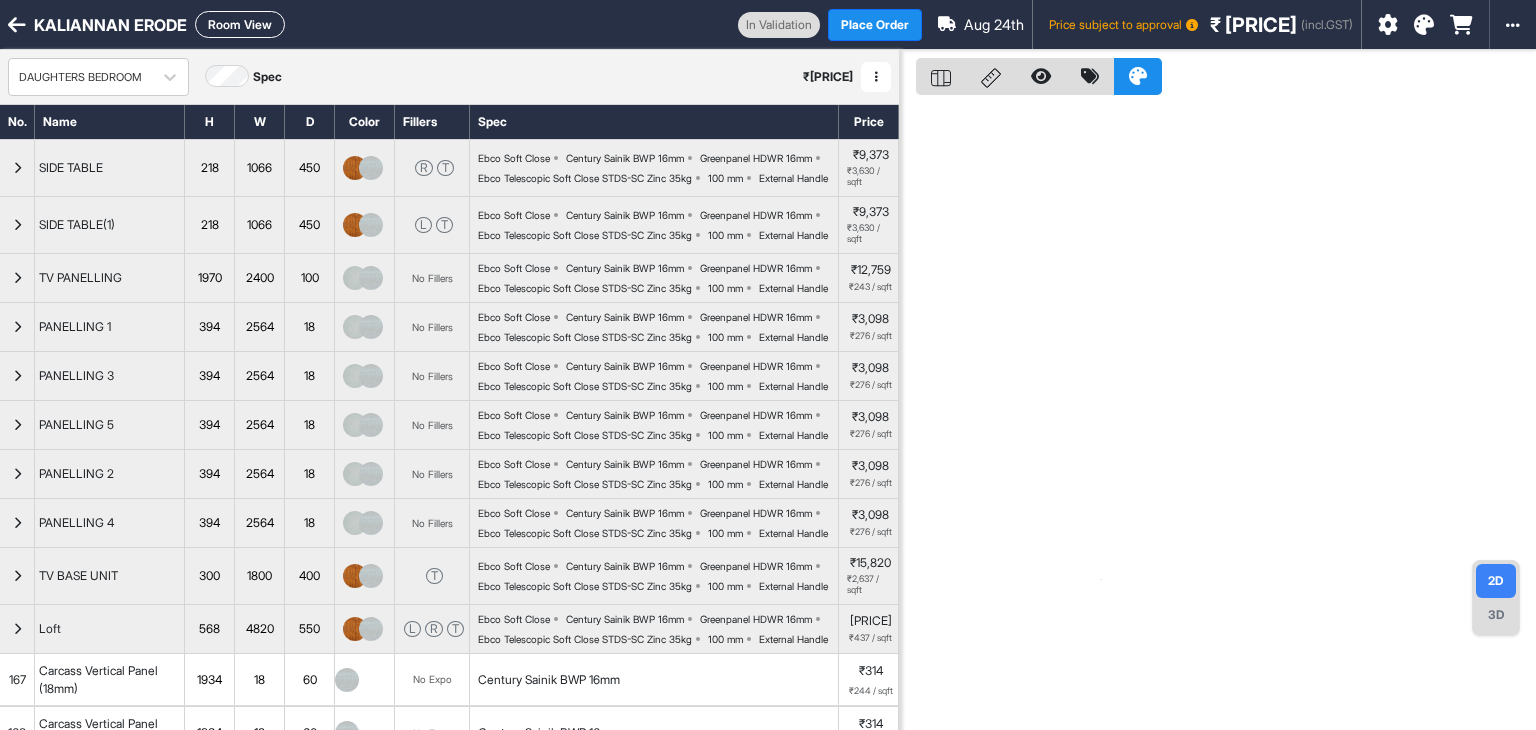 click on "Room View" at bounding box center (240, 24) 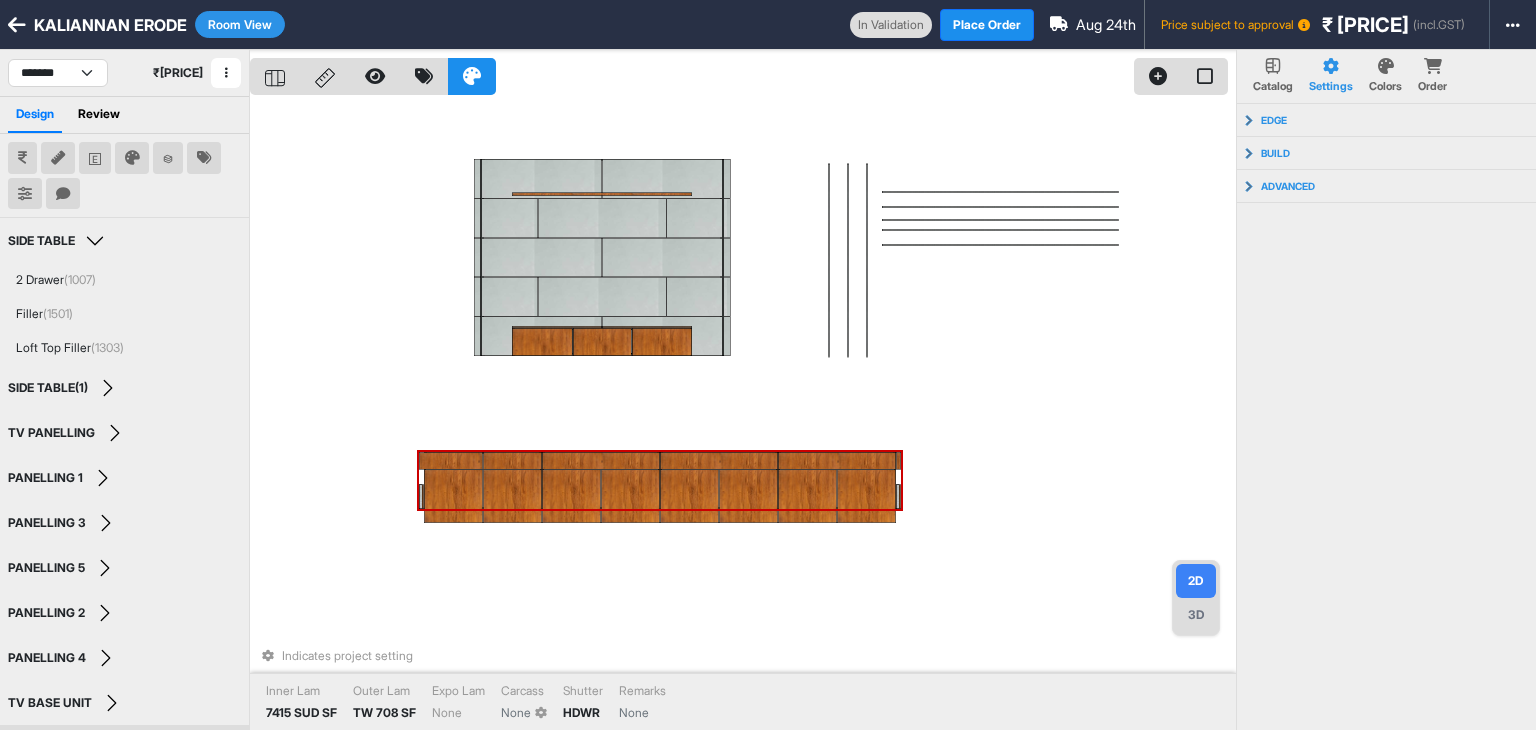 click on "Room View" at bounding box center (240, 24) 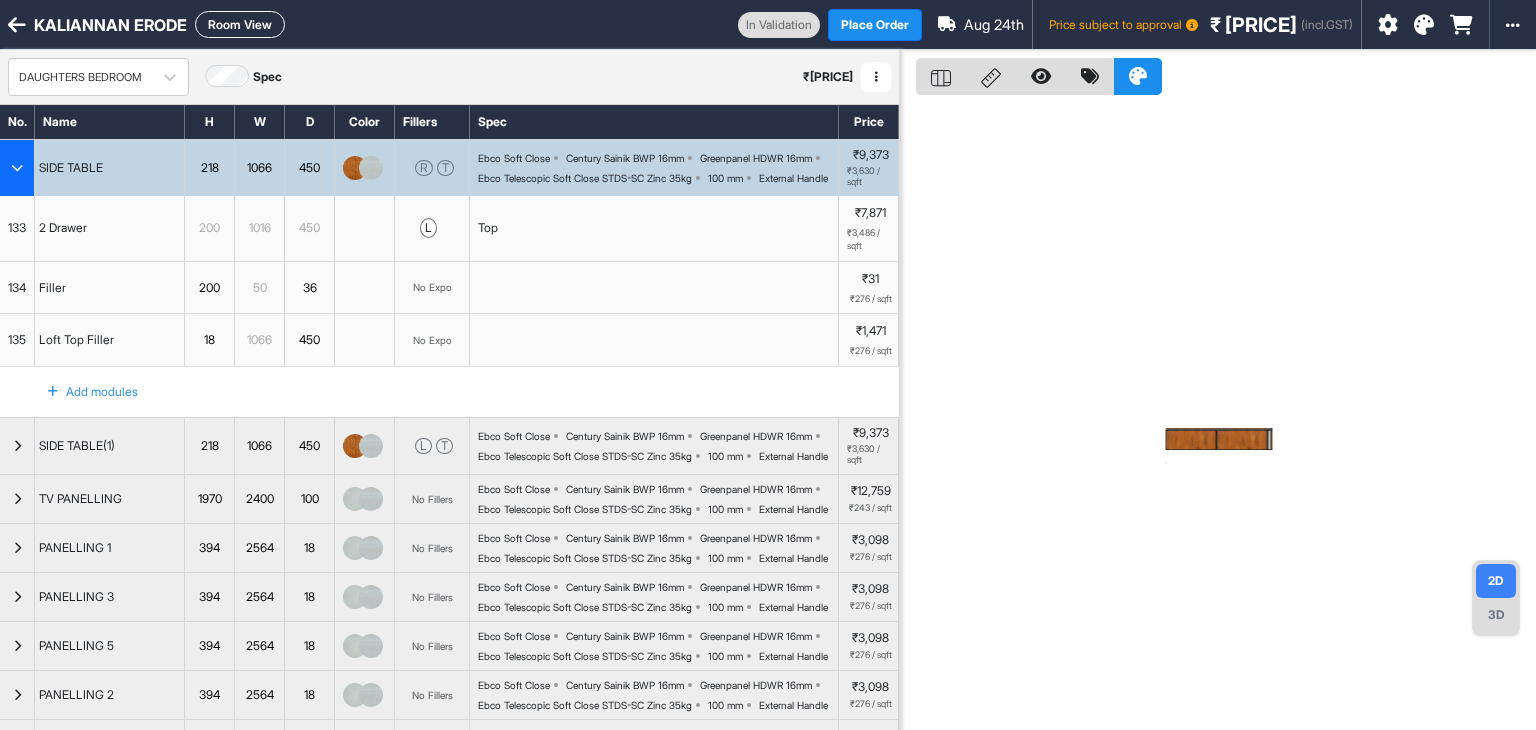 click at bounding box center (17, 168) 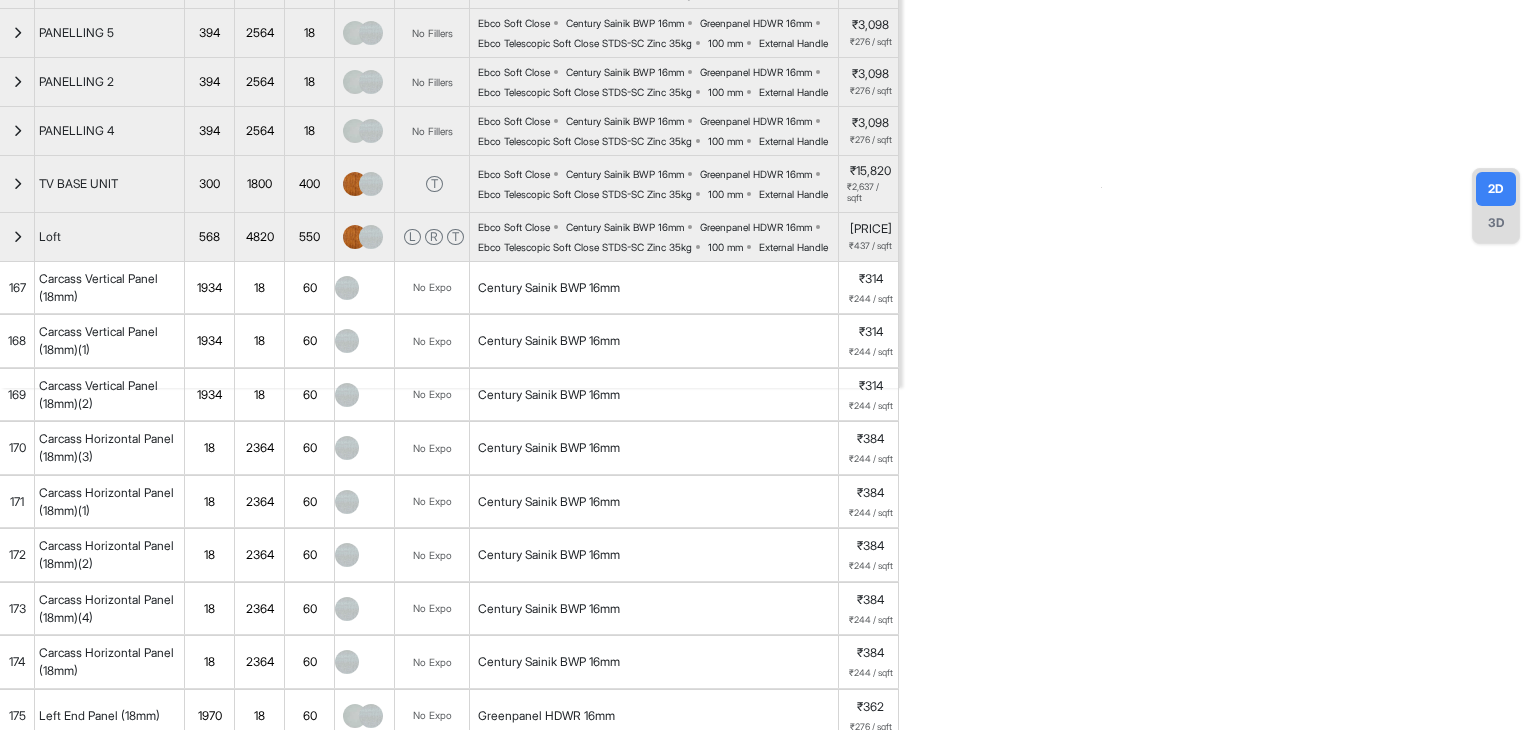 scroll, scrollTop: 396, scrollLeft: 0, axis: vertical 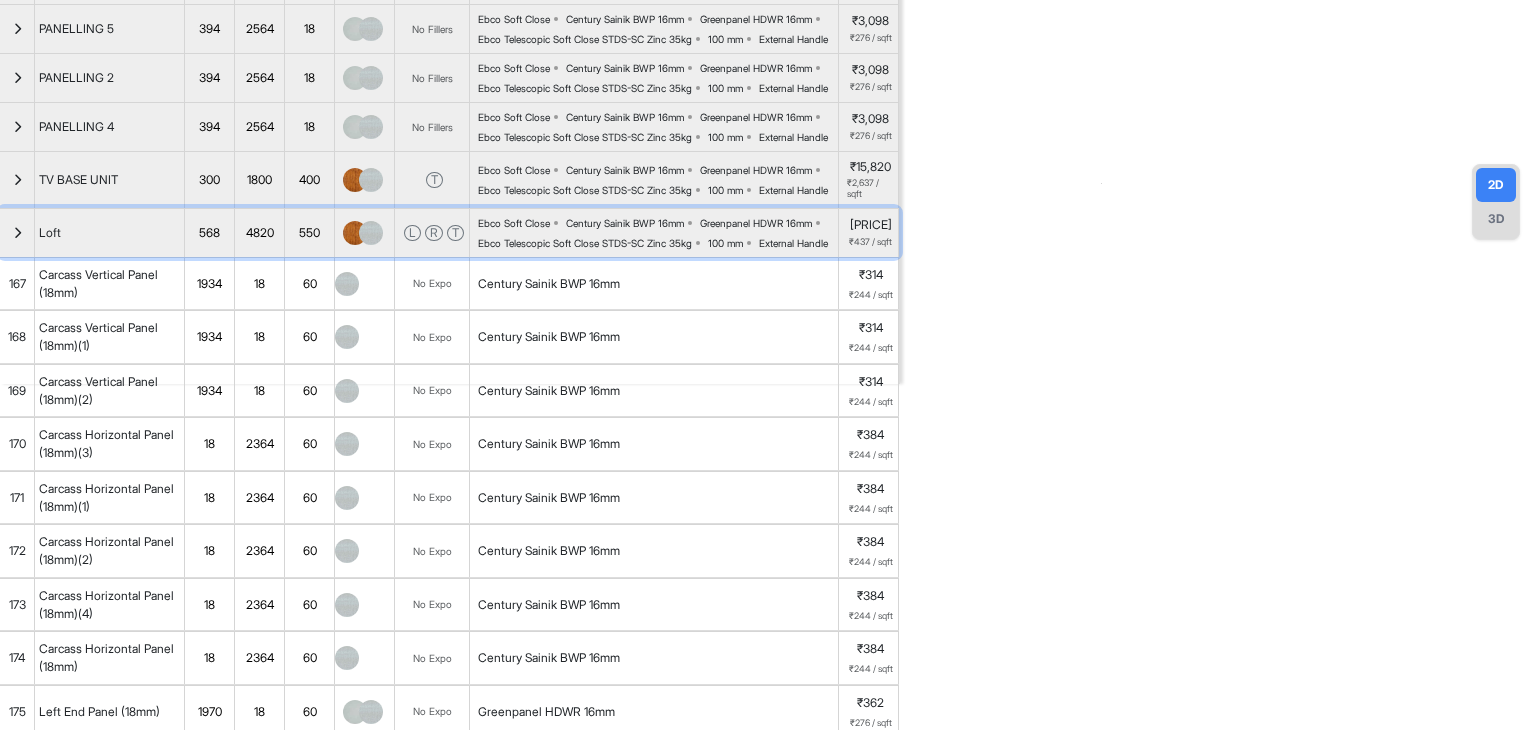 click at bounding box center [17, 233] 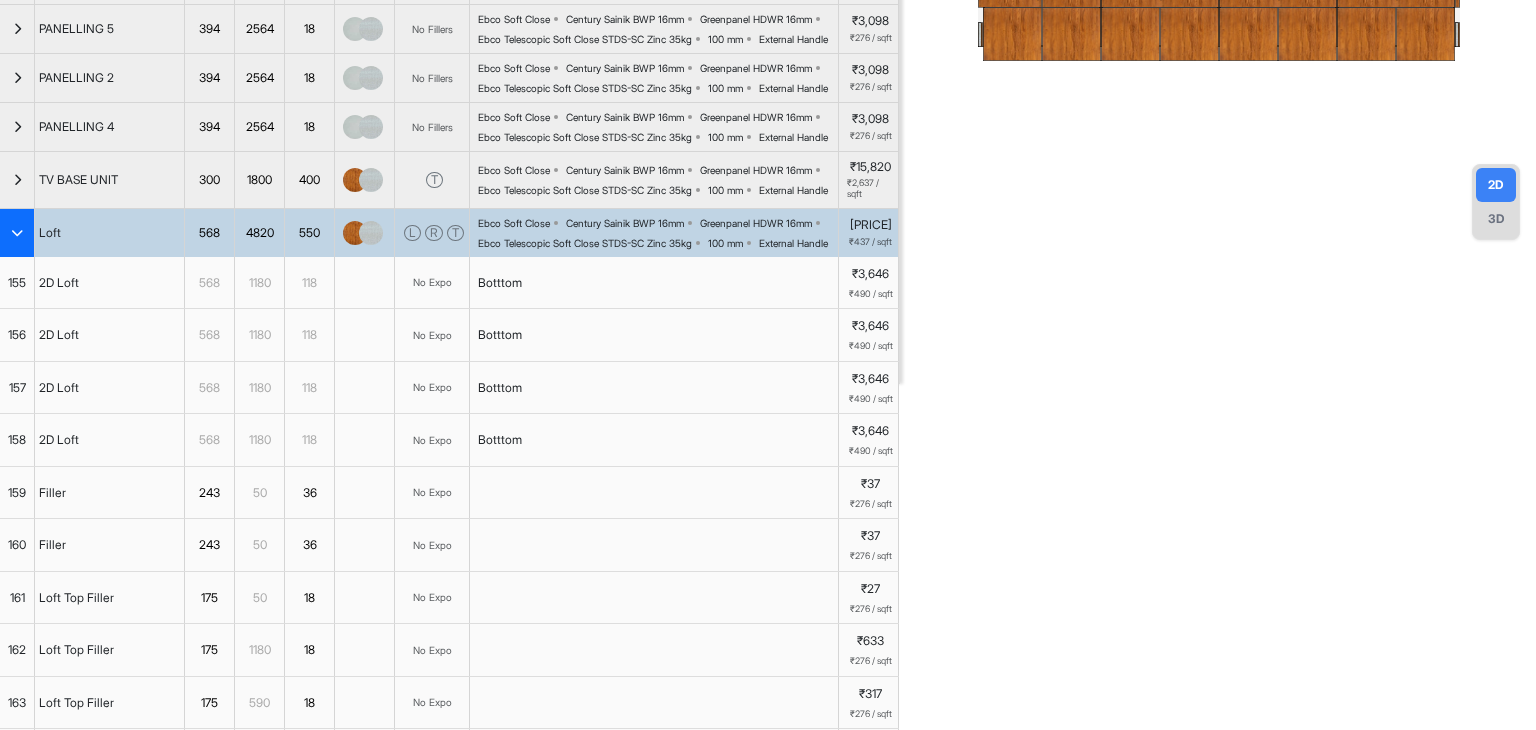click on "Ebco Soft Close Century Sainik BWP 16mm Greenpanel HDWR 16mm Ebco Telescopic Soft Close STDS-SC Zinc 35kg 100 mm External Handle" at bounding box center (658, 233) 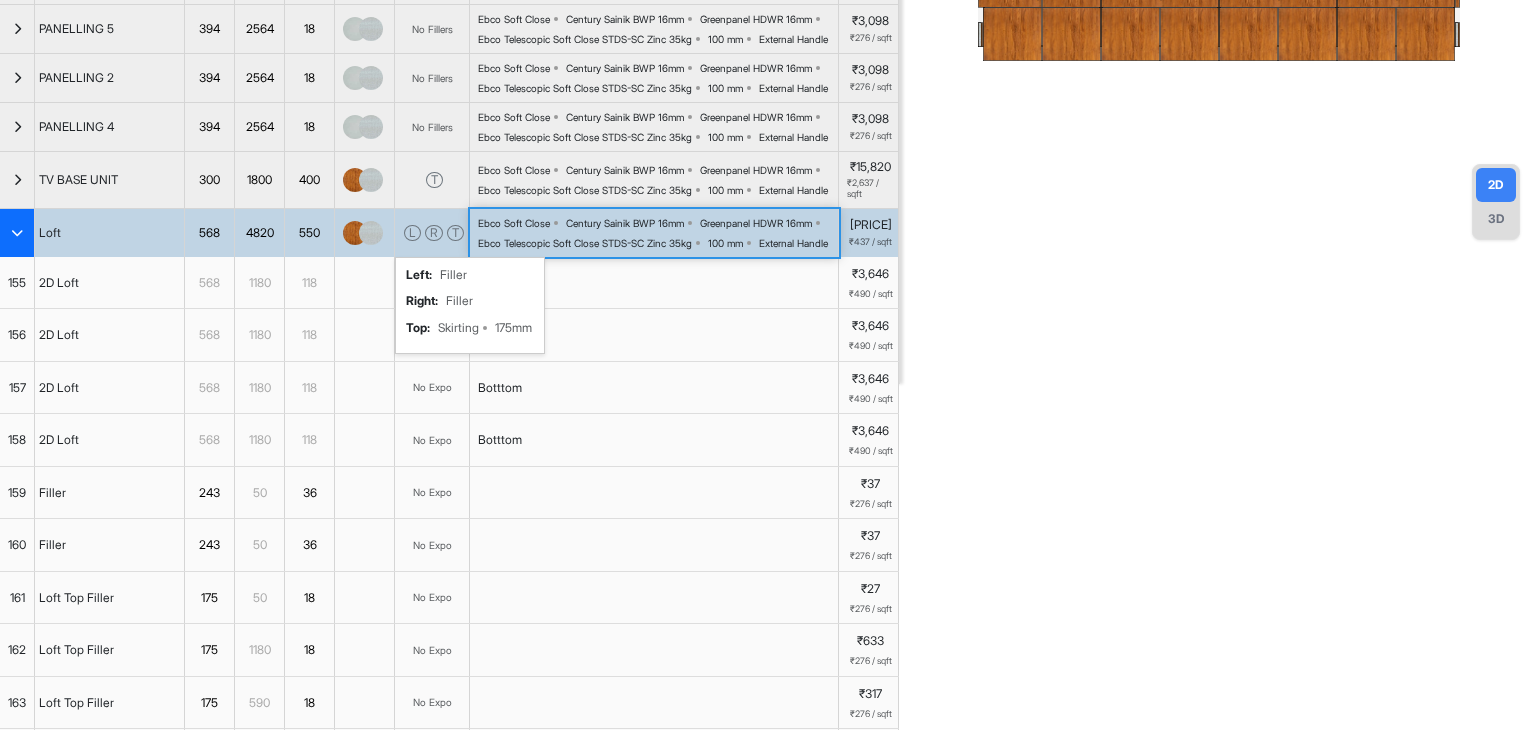 click on "L R T left : Filler right : Filler top : Skirting 175mm" at bounding box center [432, 233] 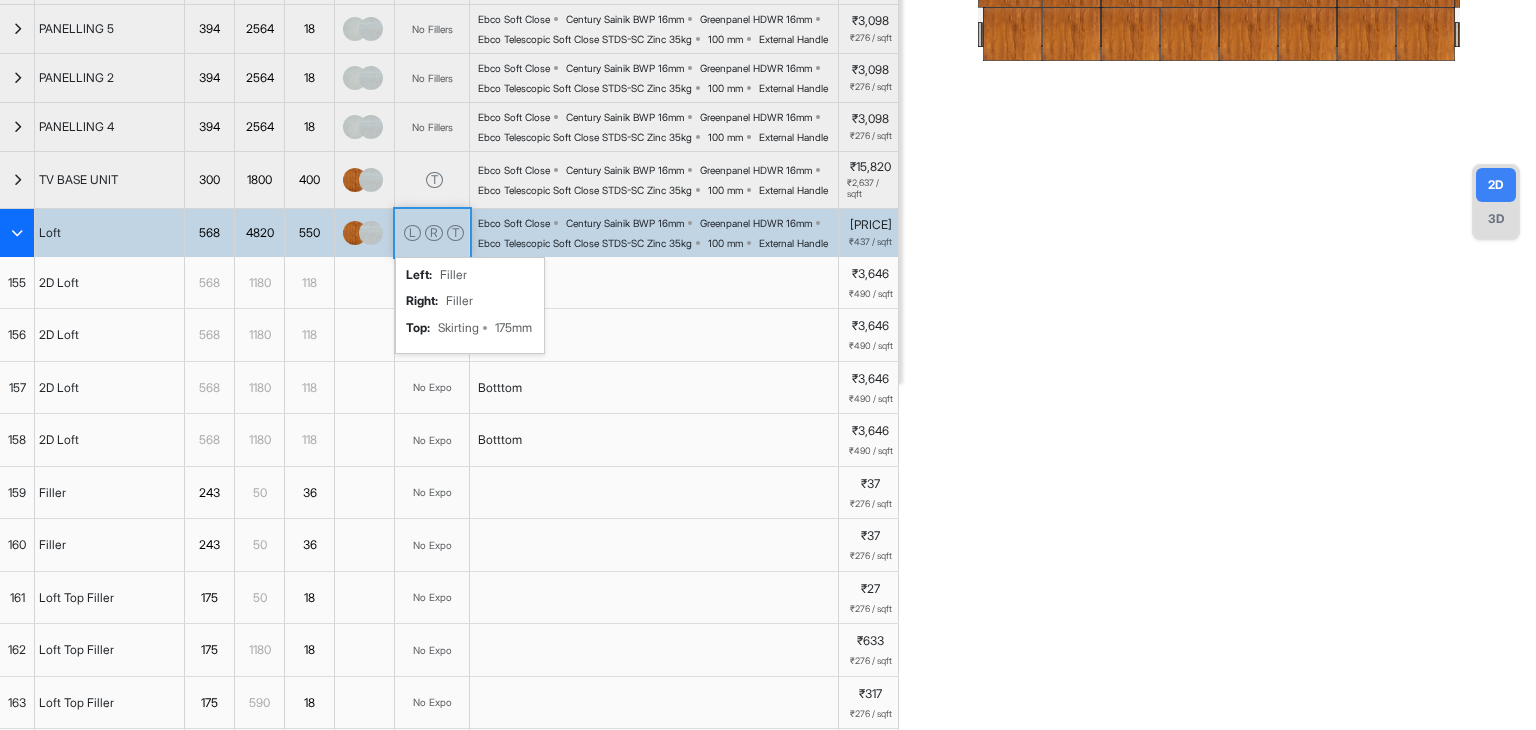 click on "L R T left : Filler right : Filler top : Skirting 175mm" at bounding box center [432, 233] 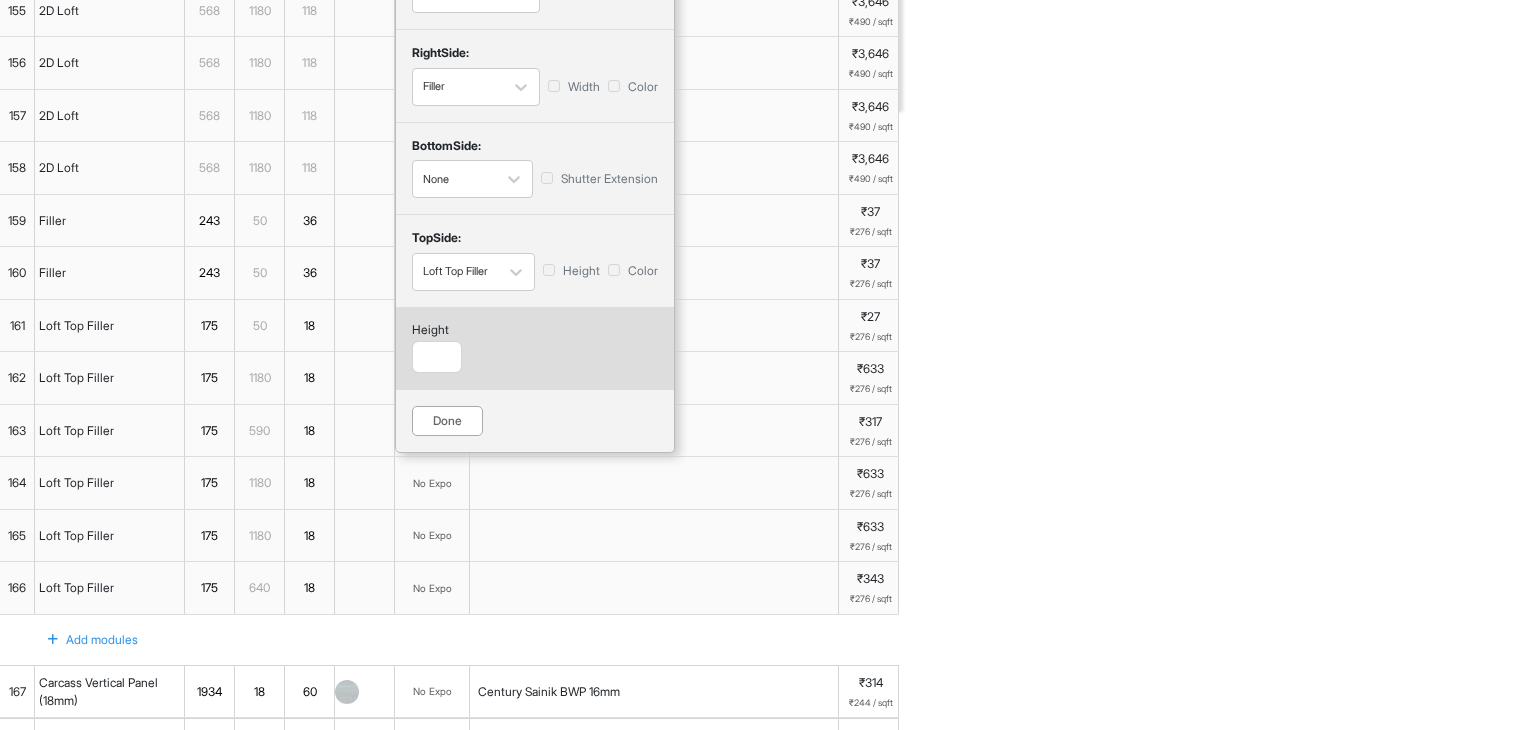 scroll, scrollTop: 672, scrollLeft: 0, axis: vertical 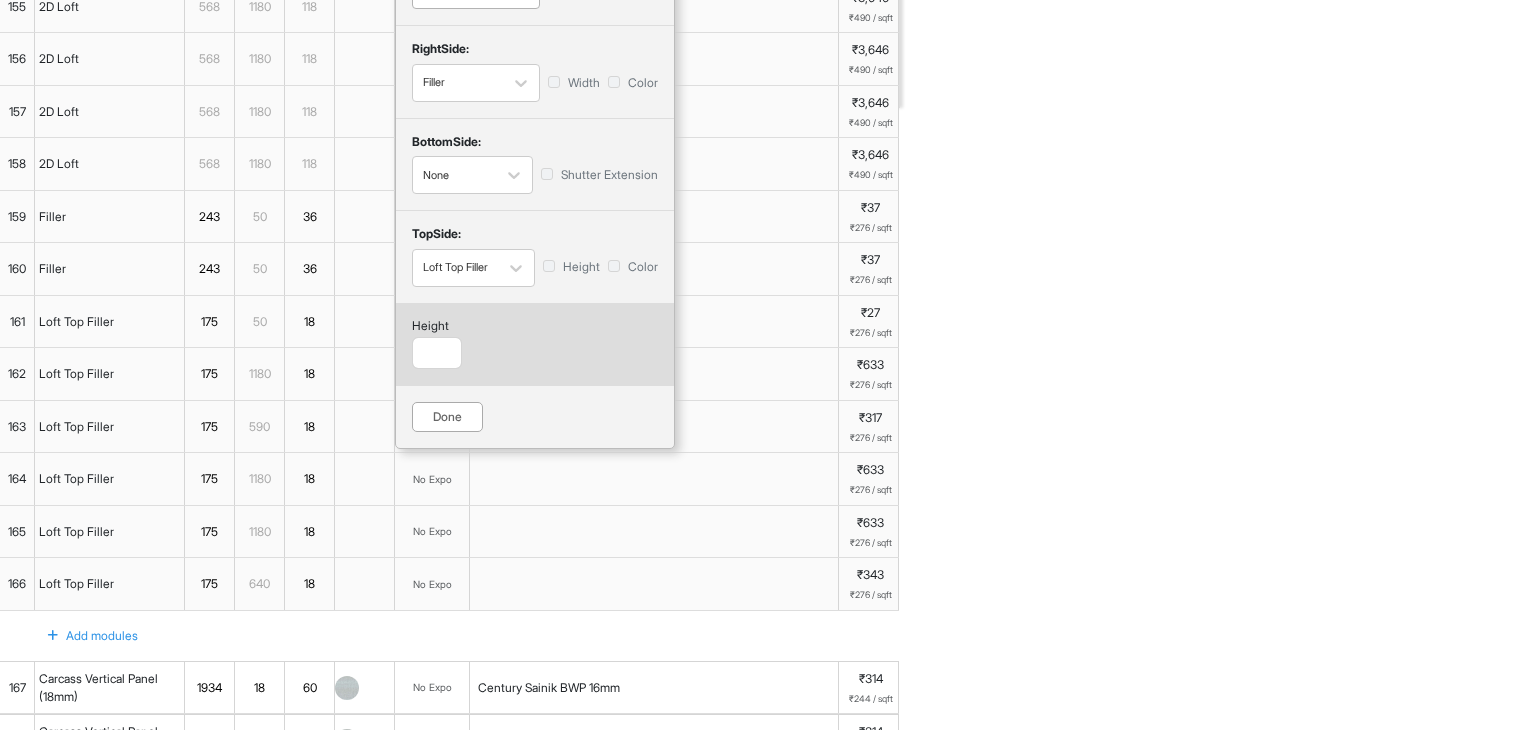 click at bounding box center [458, -10] 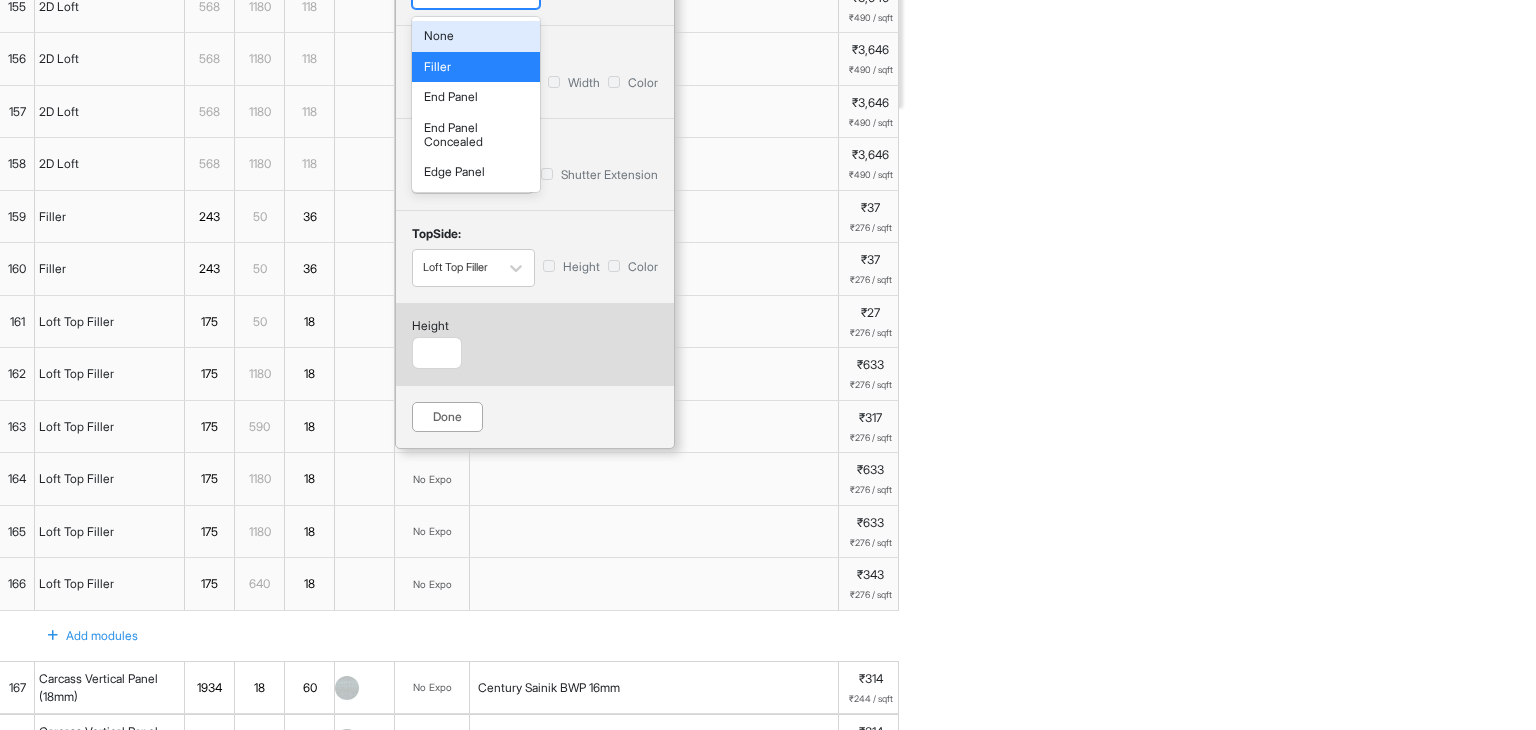 click on "None" at bounding box center [476, 36] 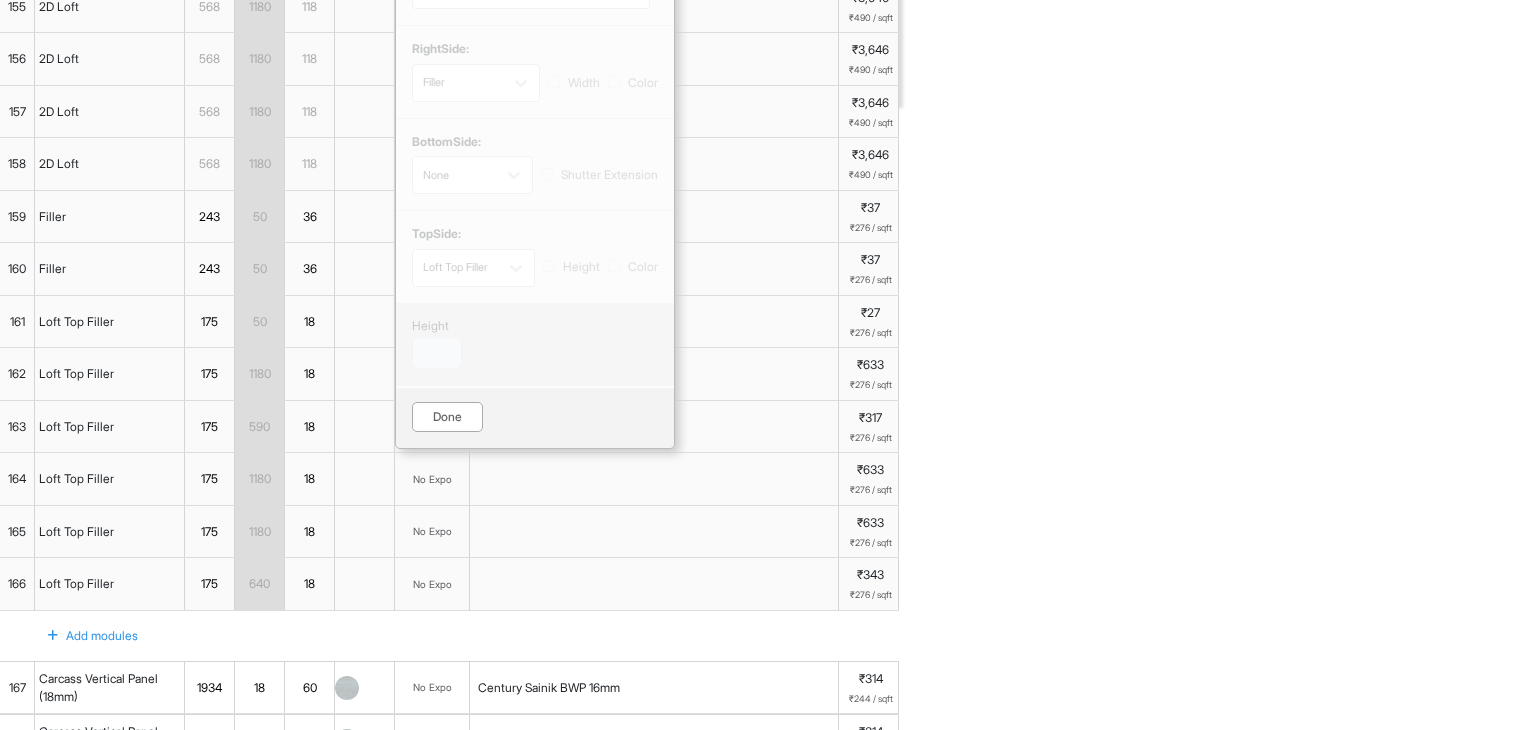 click on "Done" at bounding box center (447, 417) 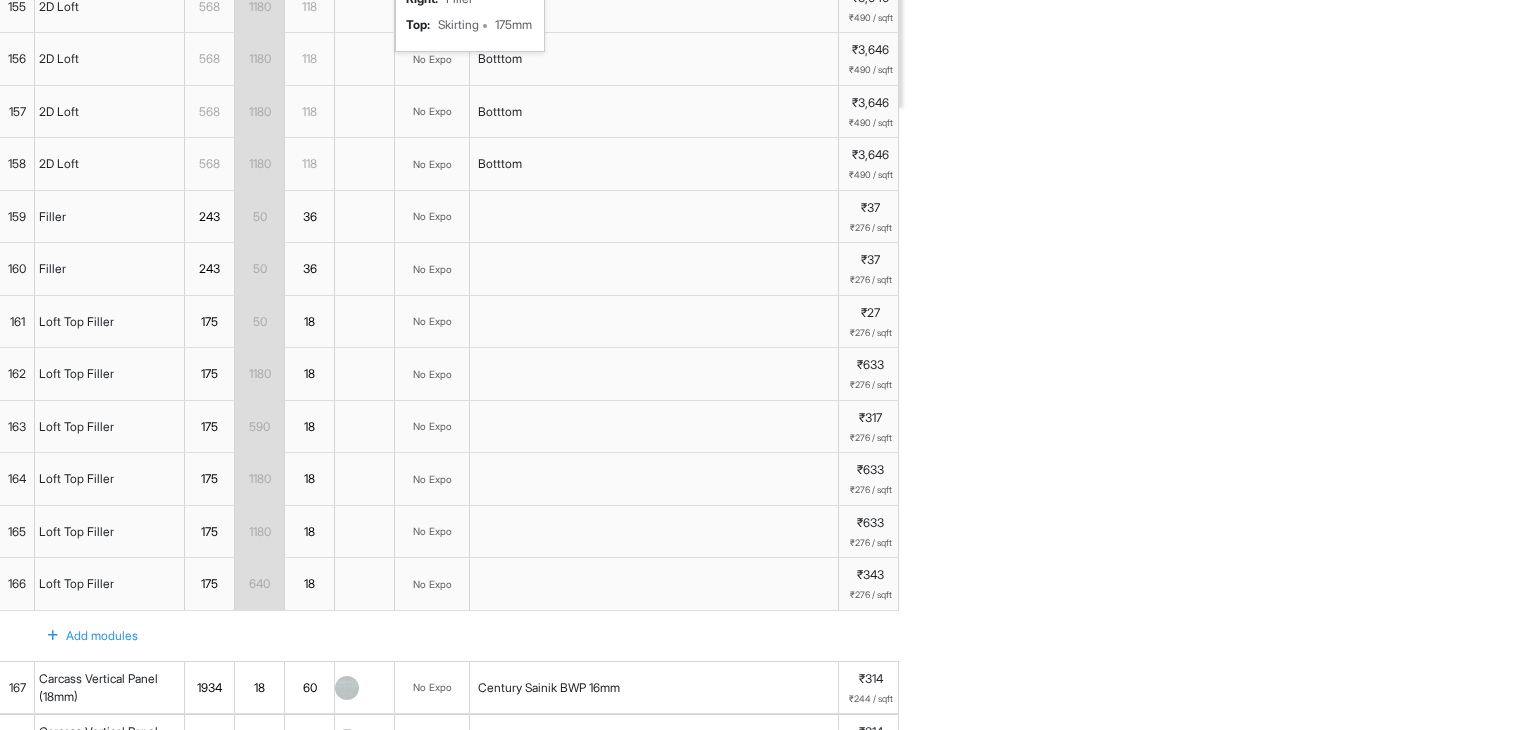 click on "R T right : Filler top : Skirting 175mm" at bounding box center (432, -43) 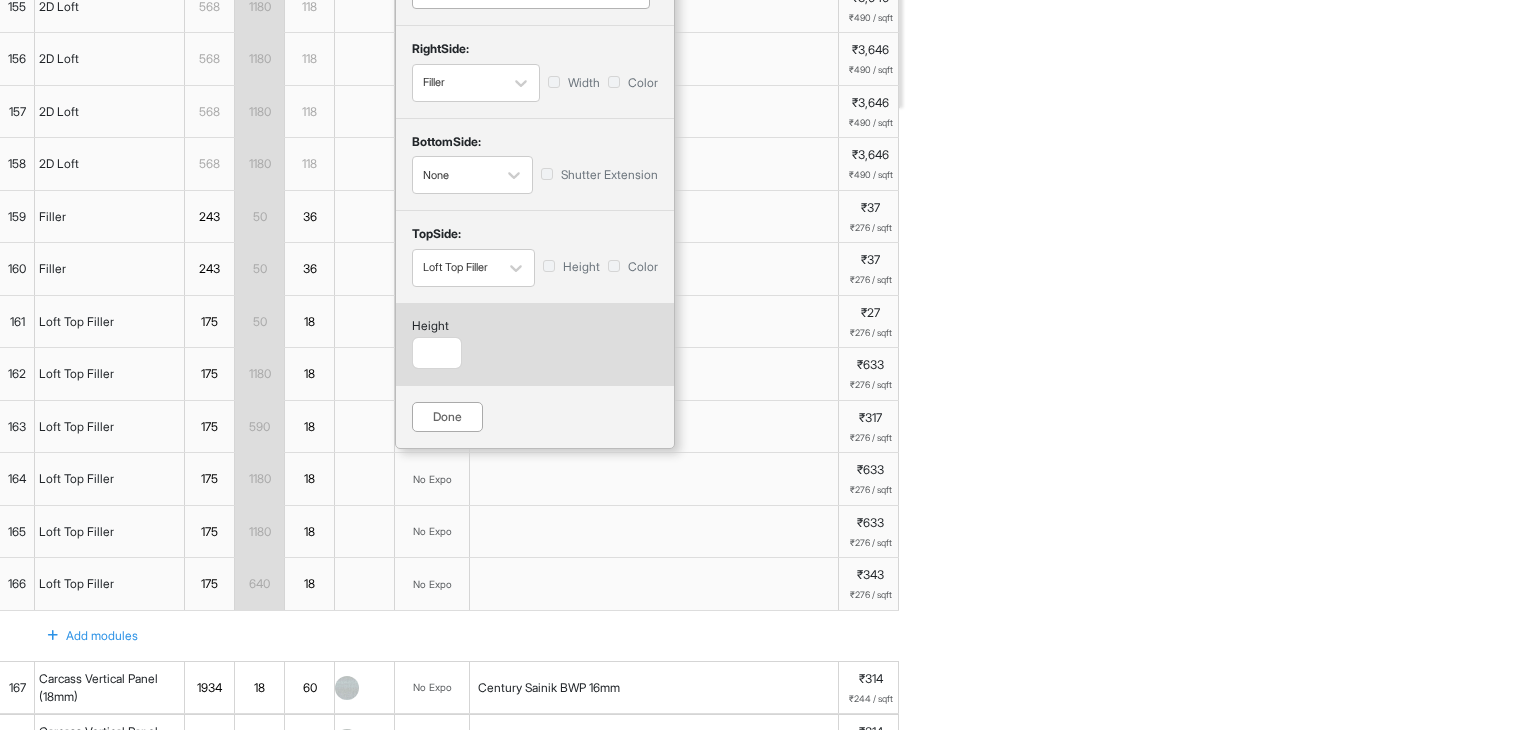 click at bounding box center (513, -10) 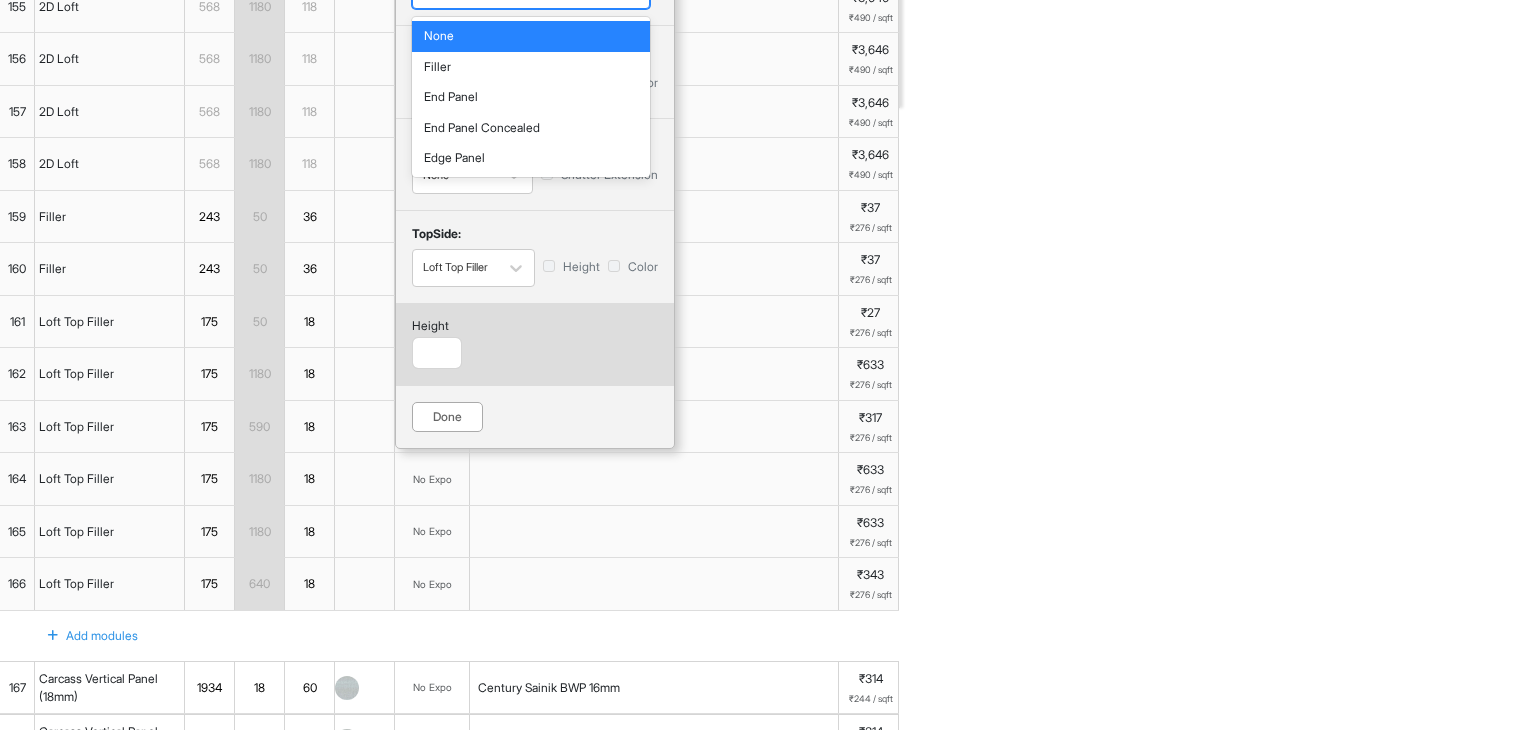 click on "Filler" at bounding box center [531, 67] 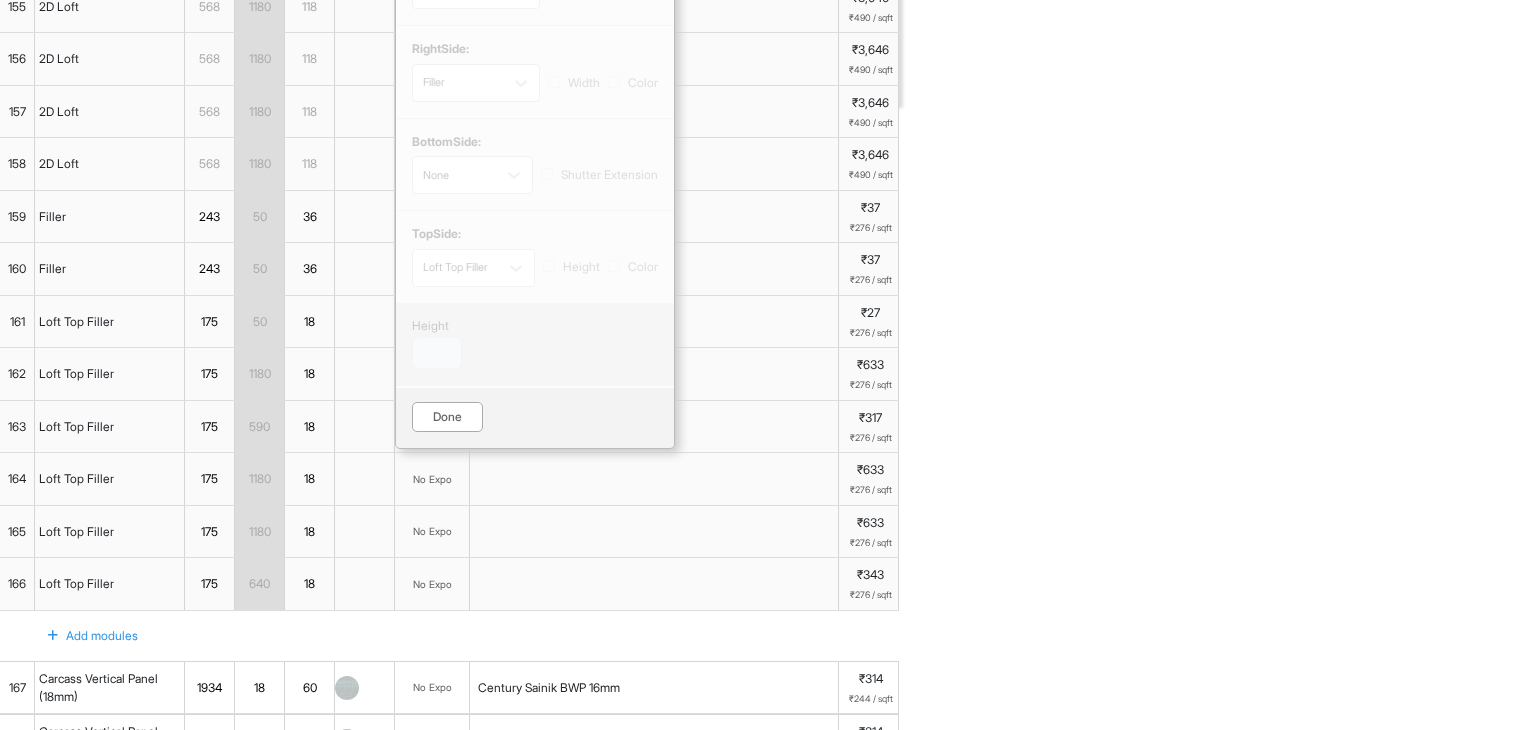 click on "Done" at bounding box center [447, 417] 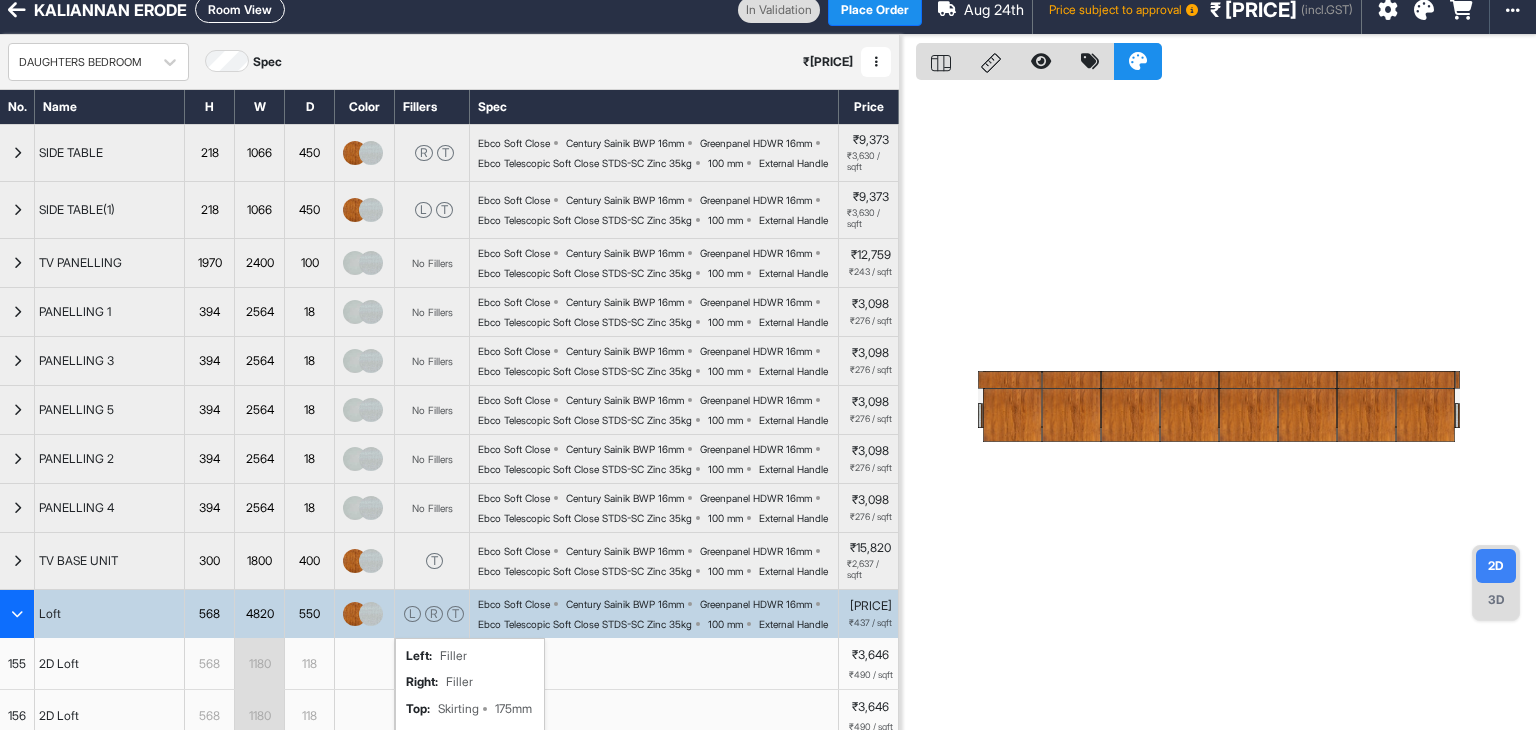 scroll, scrollTop: 0, scrollLeft: 0, axis: both 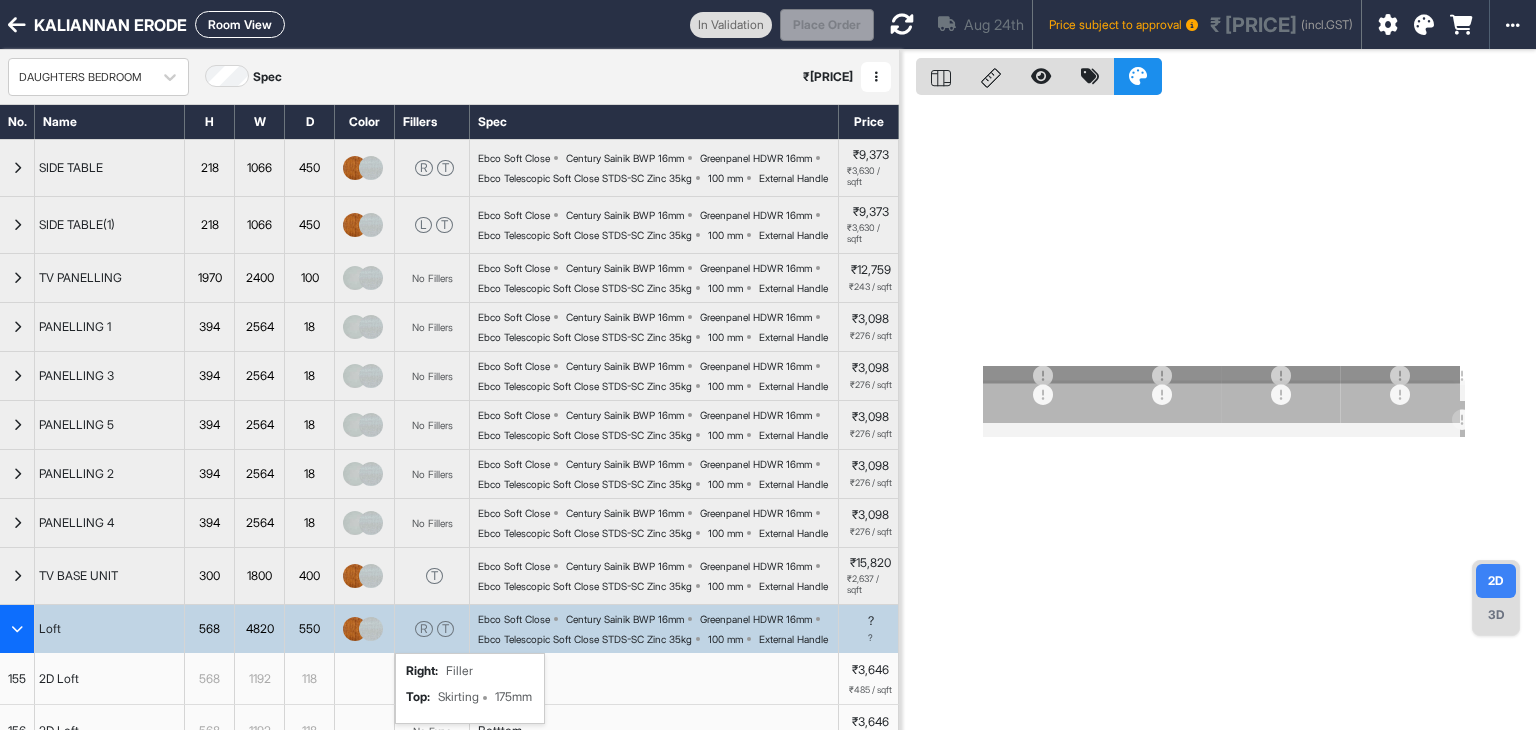 click at bounding box center [902, 24] 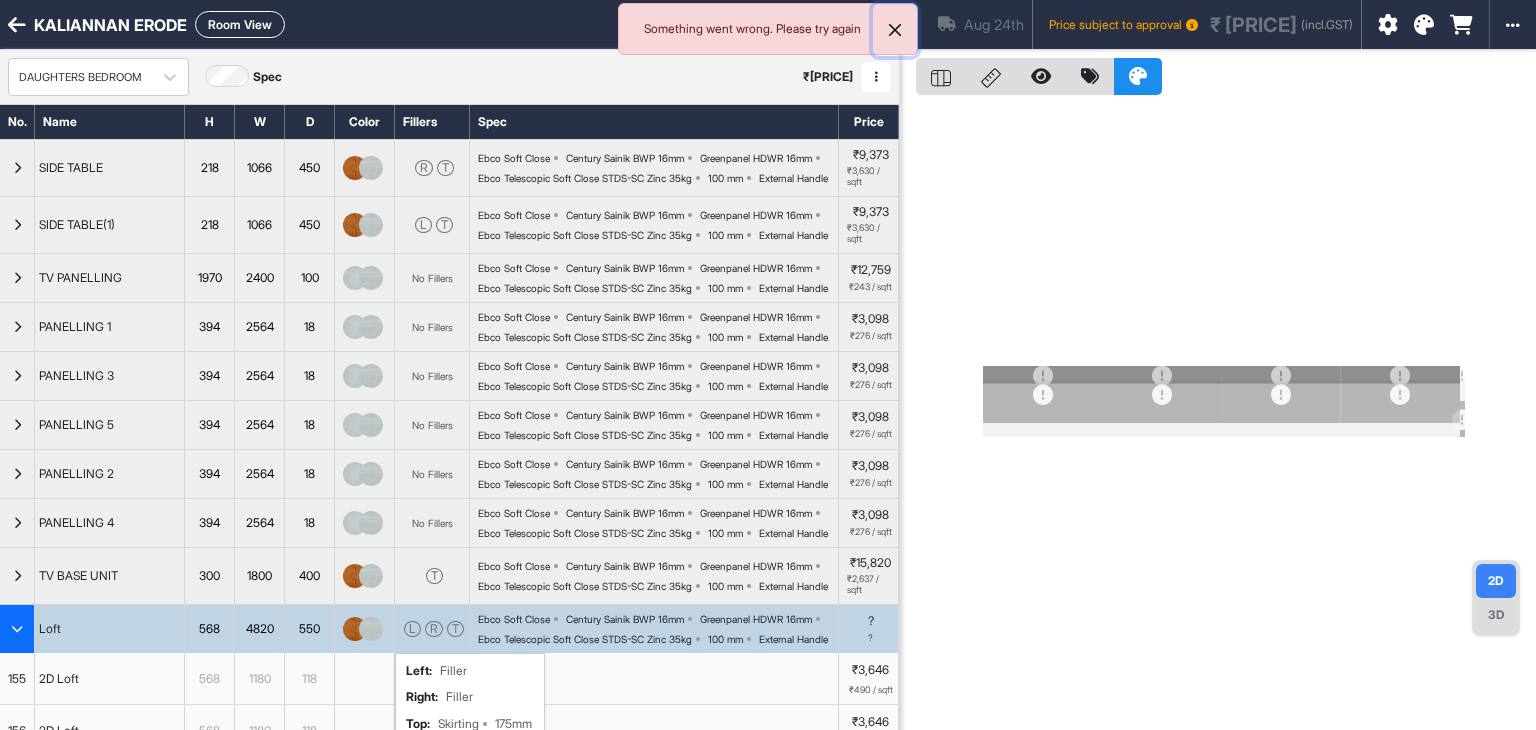 click at bounding box center [895, 30] 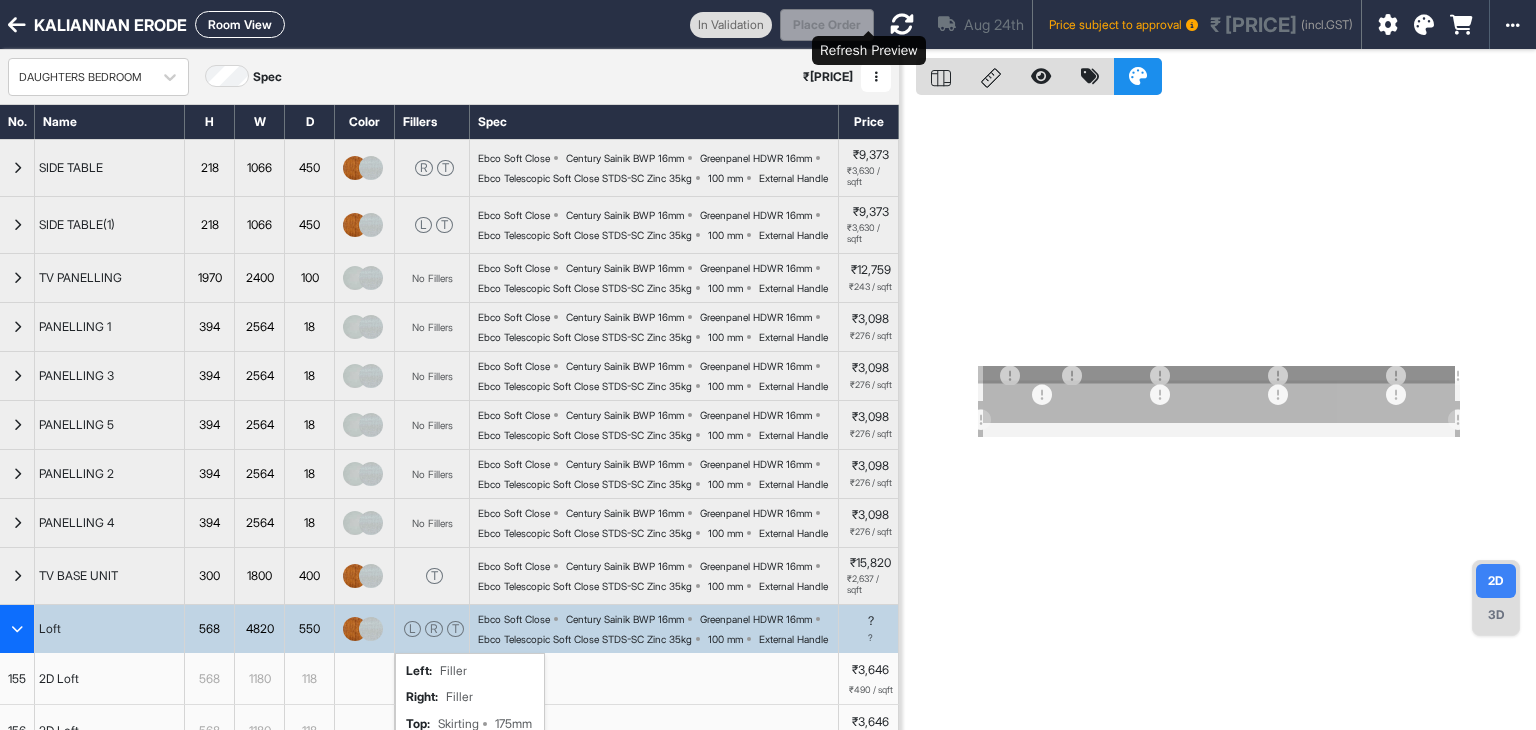 click at bounding box center (902, 24) 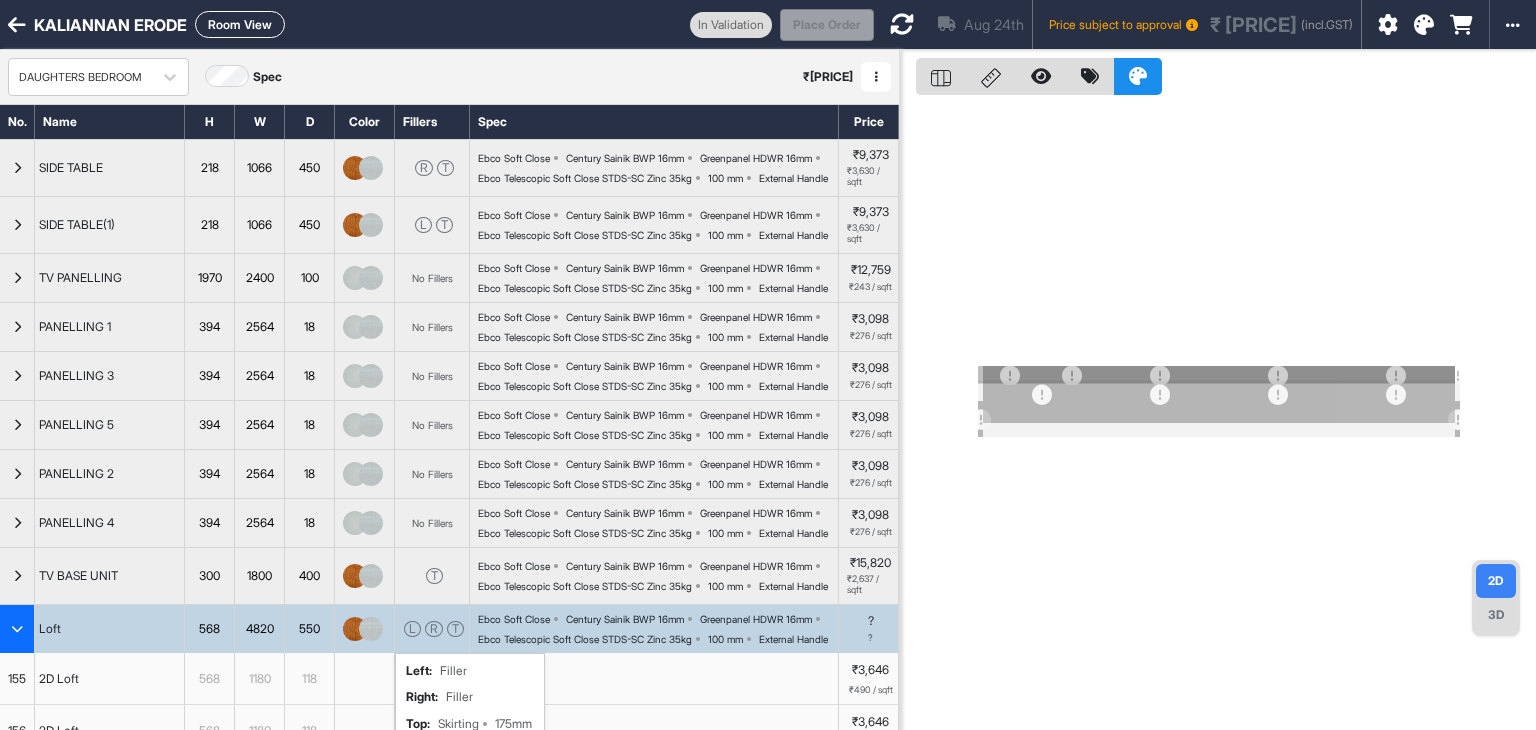 click at bounding box center [902, 24] 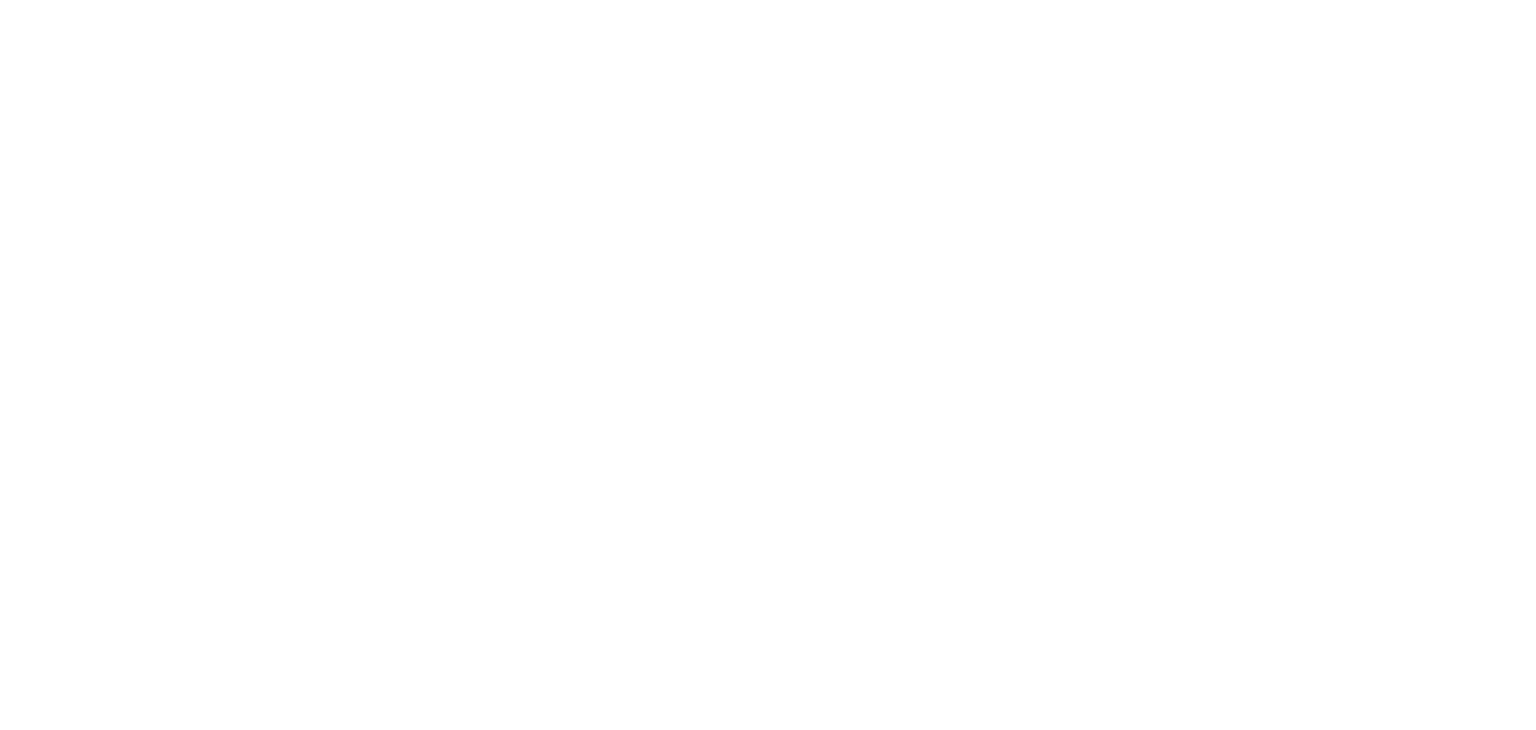 scroll, scrollTop: 0, scrollLeft: 0, axis: both 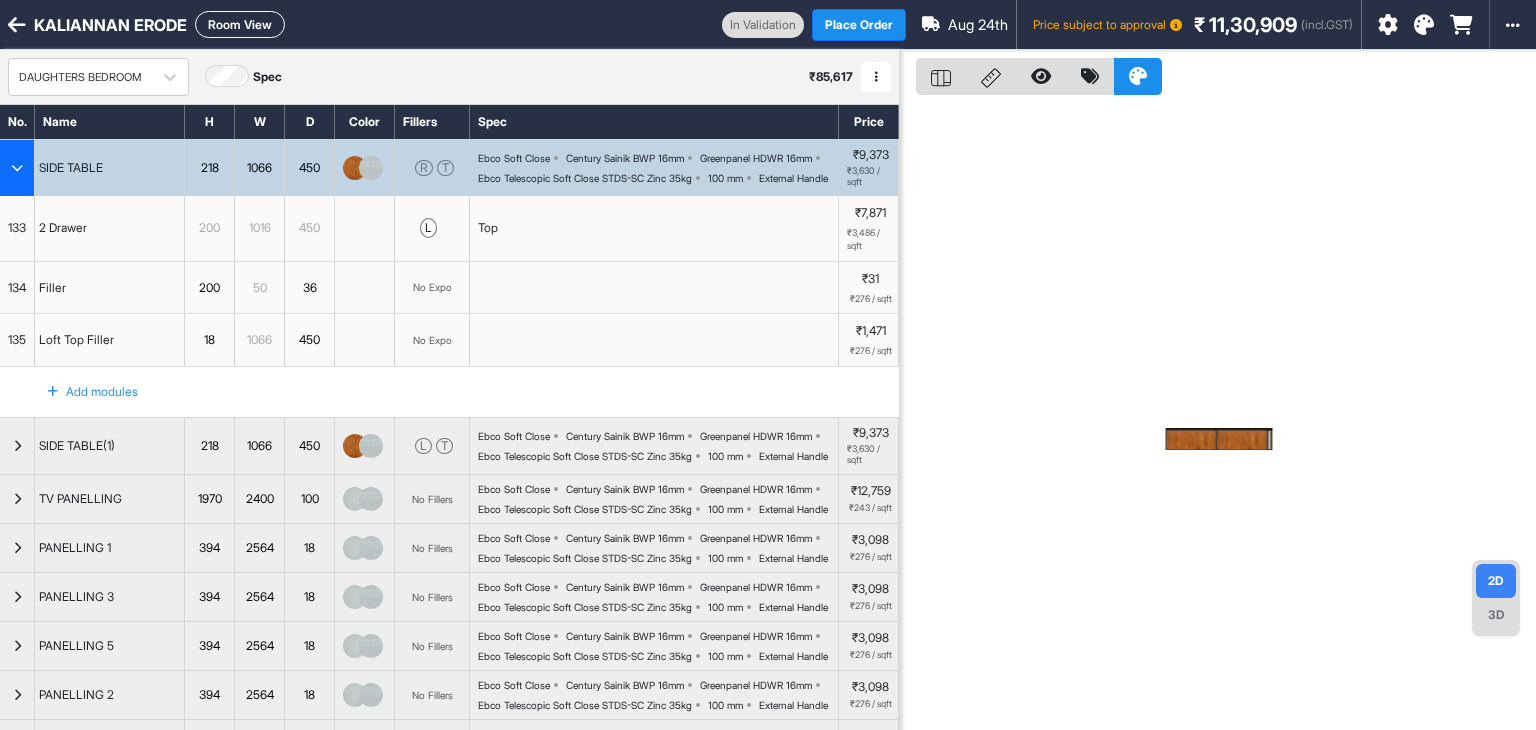 click at bounding box center [17, 168] 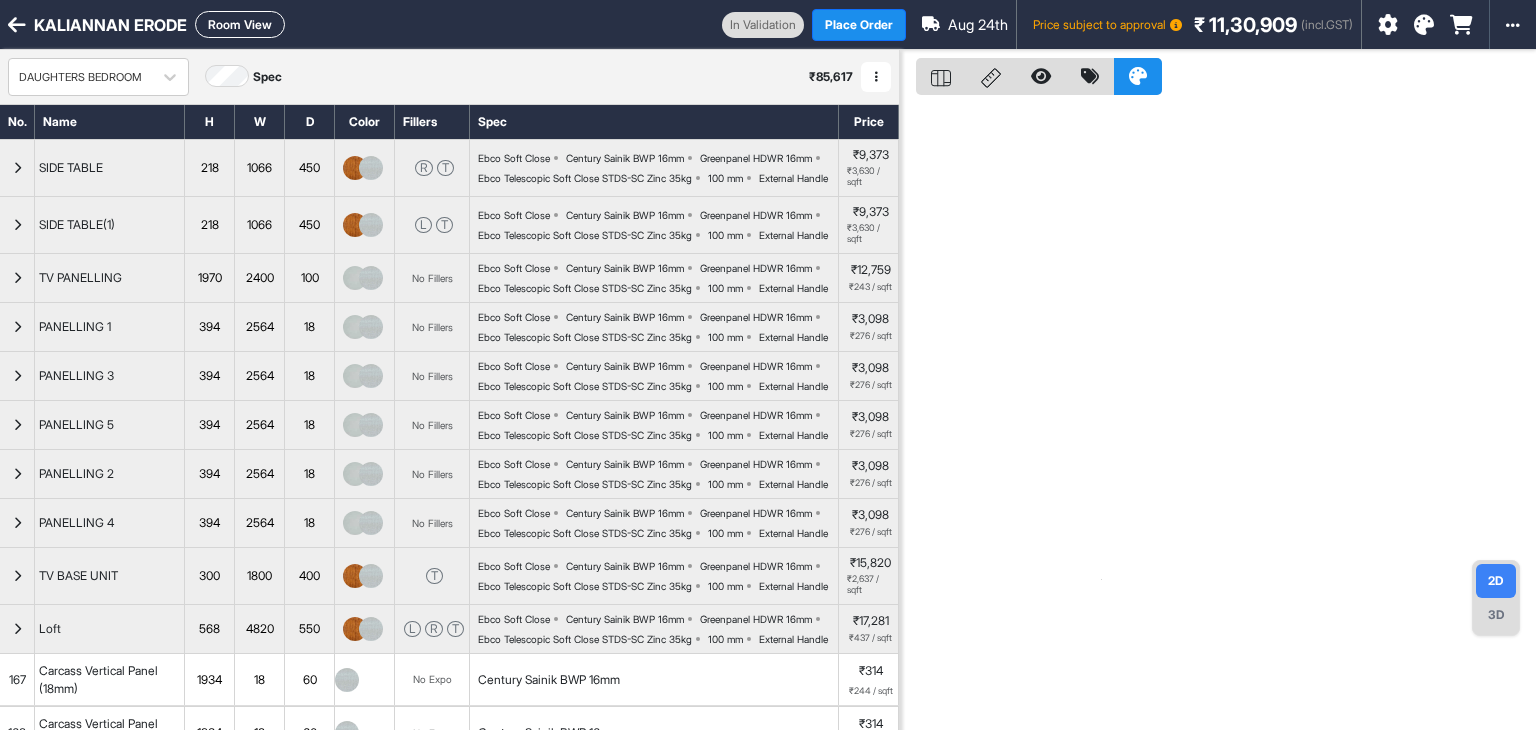 click on "Room View" at bounding box center [240, 24] 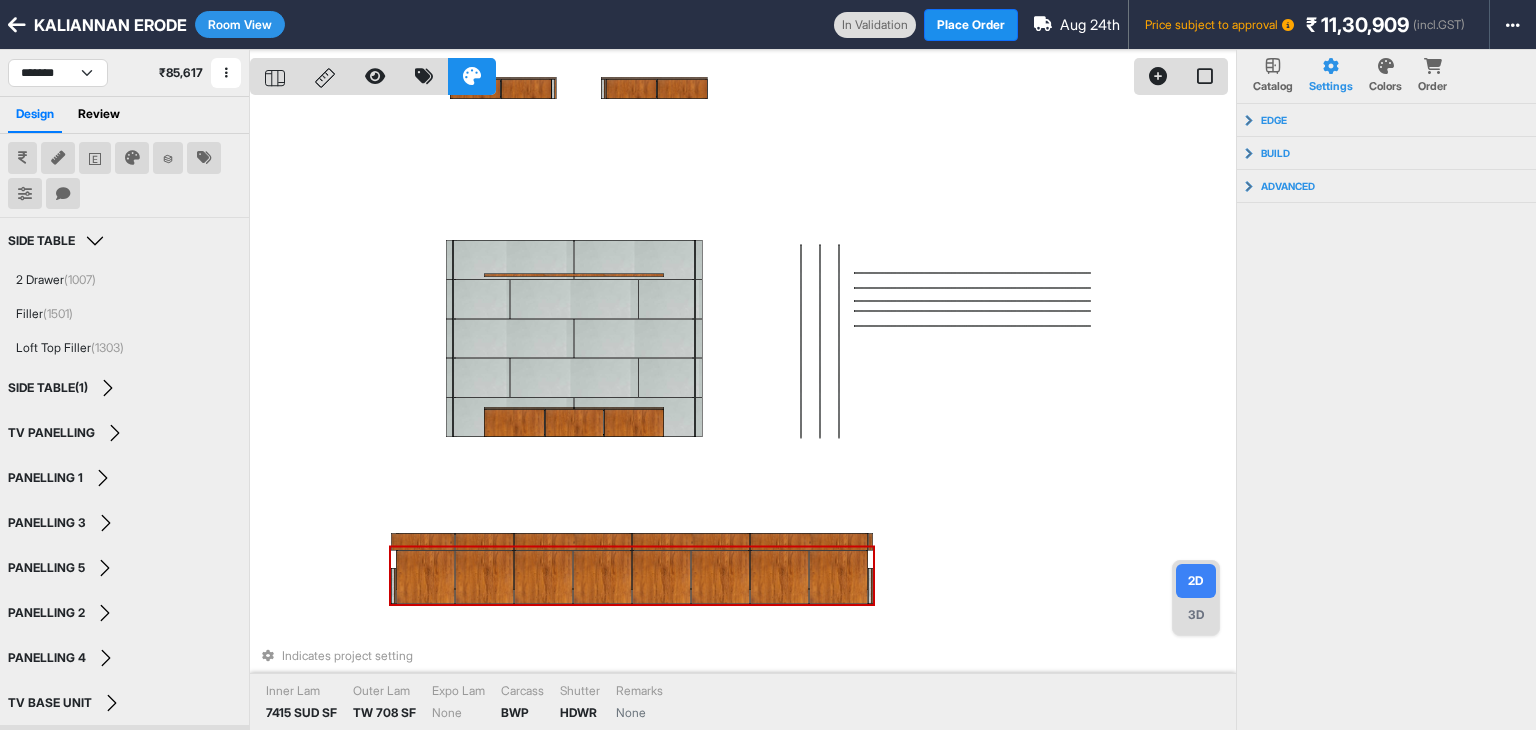 type 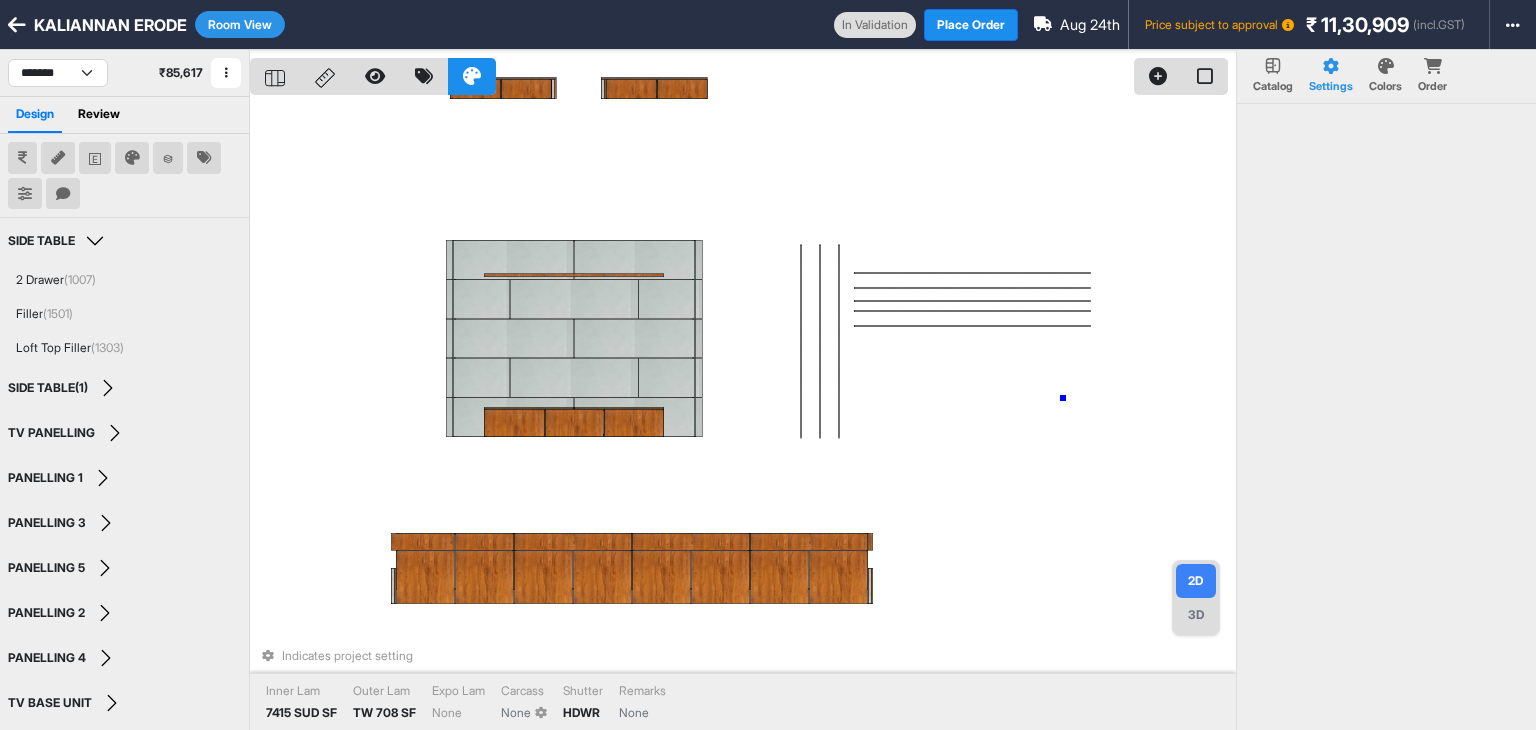 click on "Indicates project setting Inner Lam 7415 SUD SF Outer Lam TW 708 SF Expo Lam None Carcass None Shutter HDWR Remarks None" at bounding box center [743, 415] 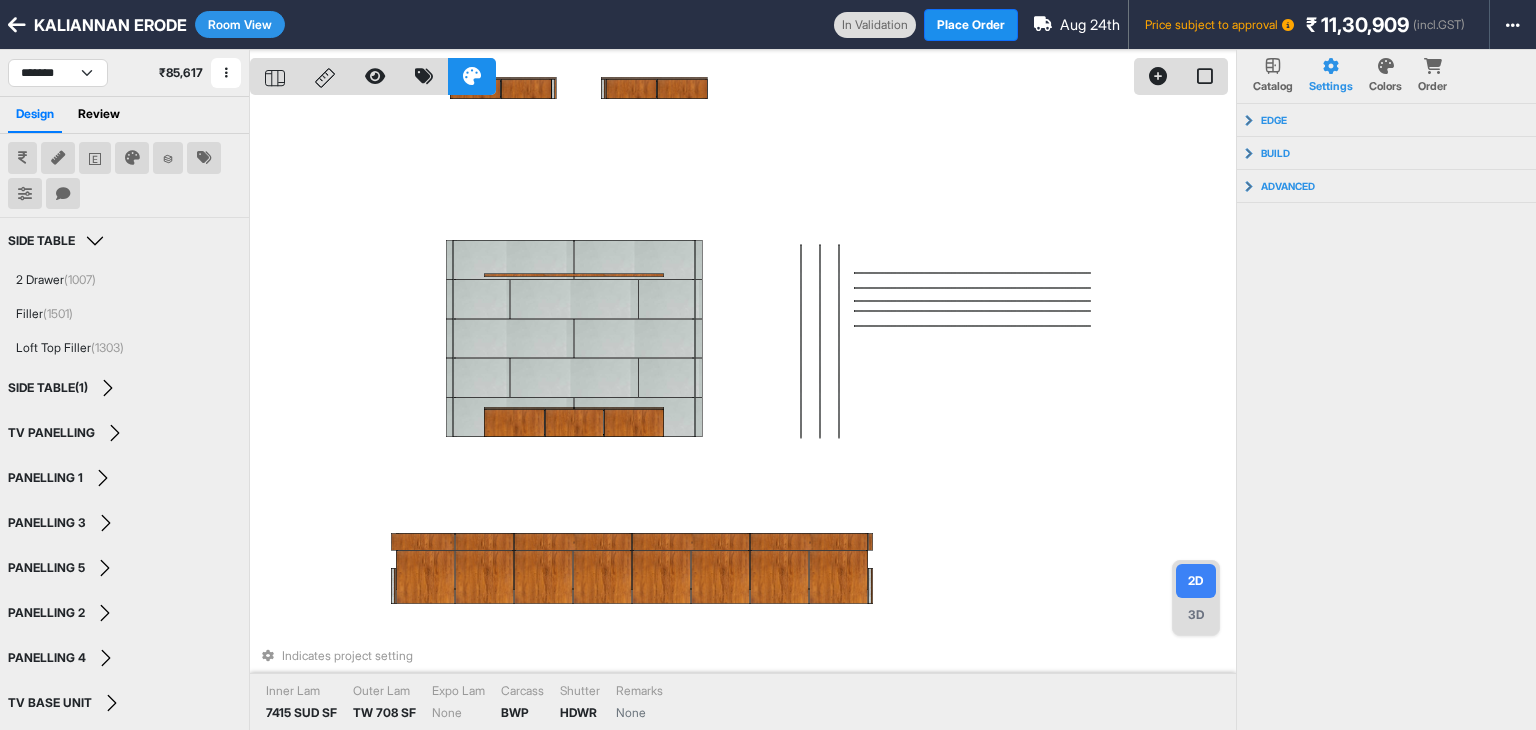 click on "3D" at bounding box center (1196, 615) 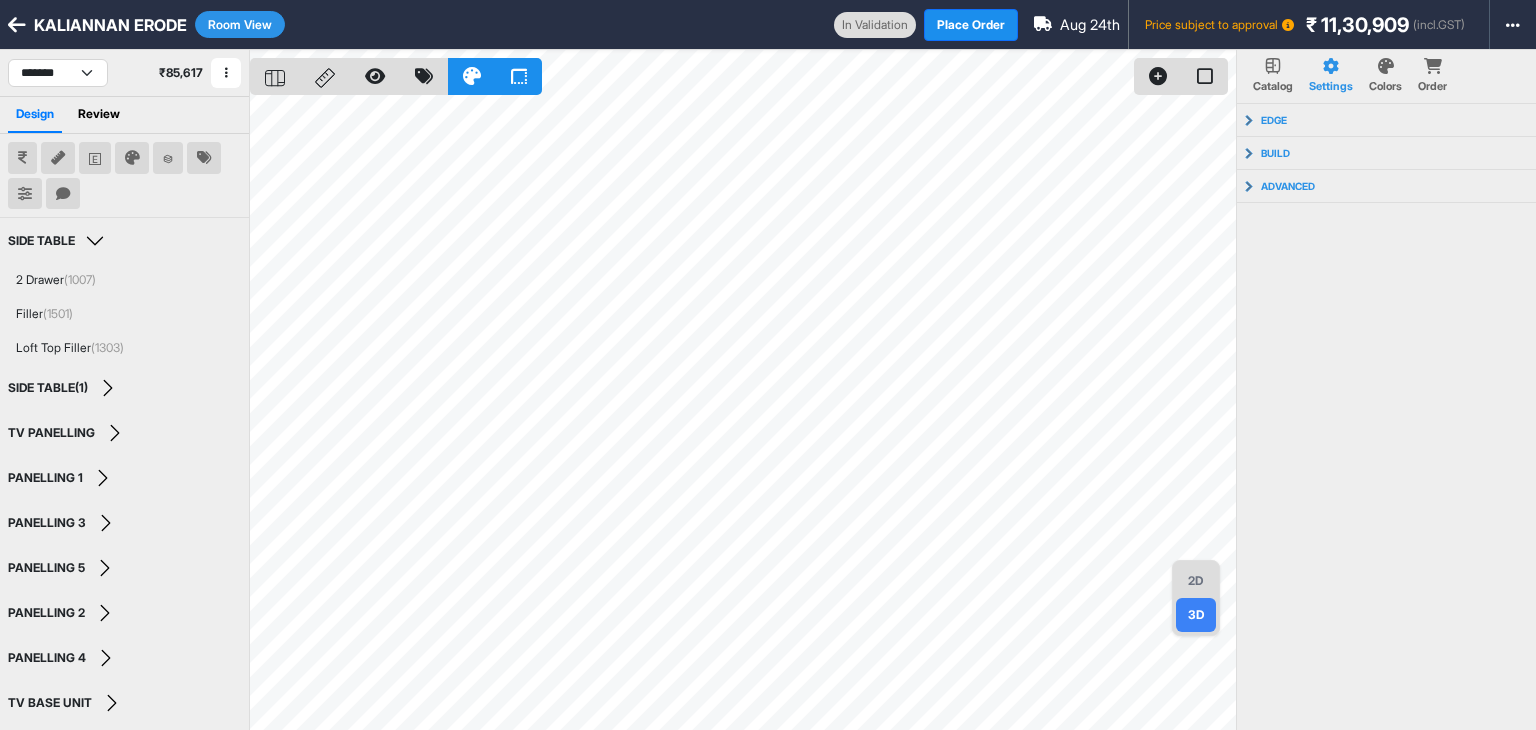 click on "2D" at bounding box center (1196, 581) 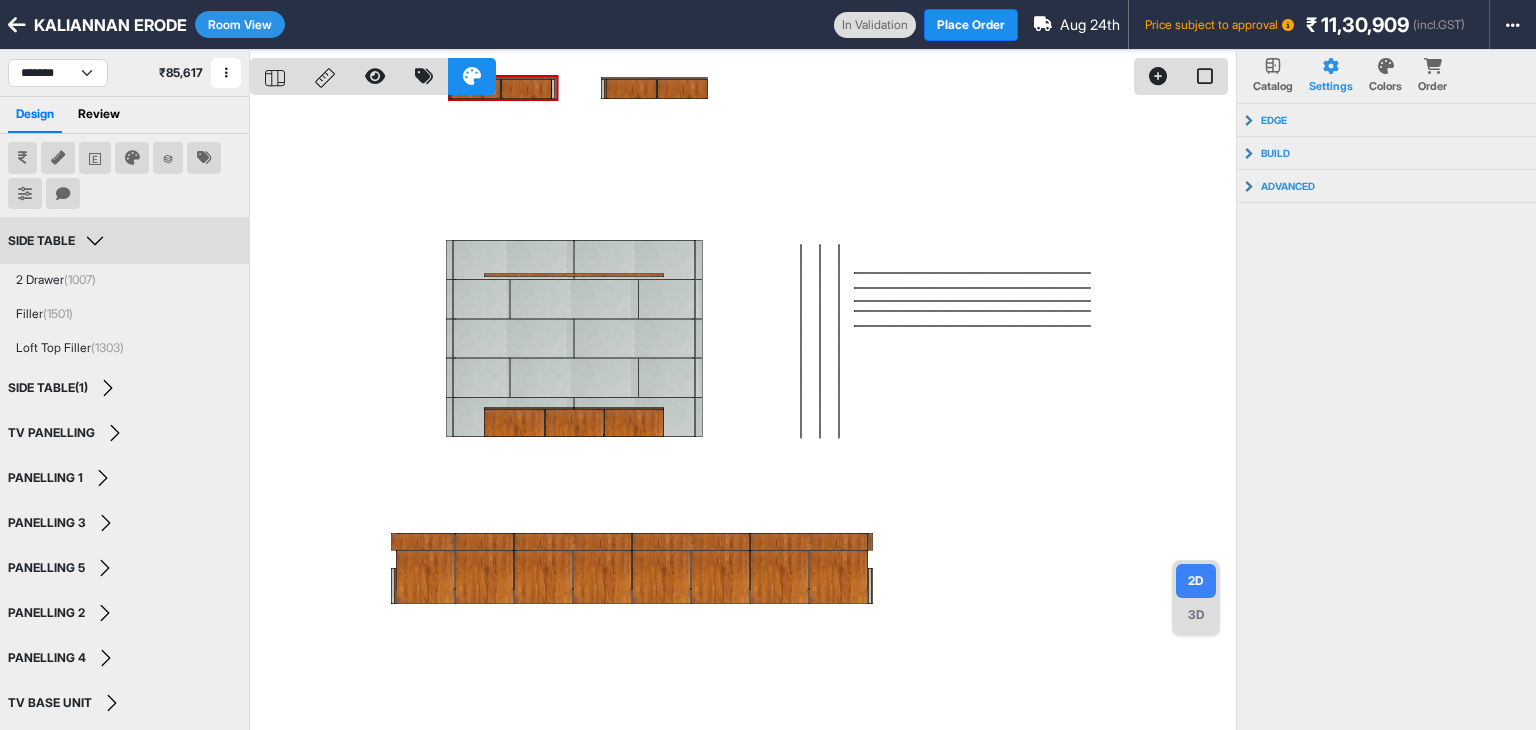 click on "SIDE TABLE" at bounding box center (59, 241) 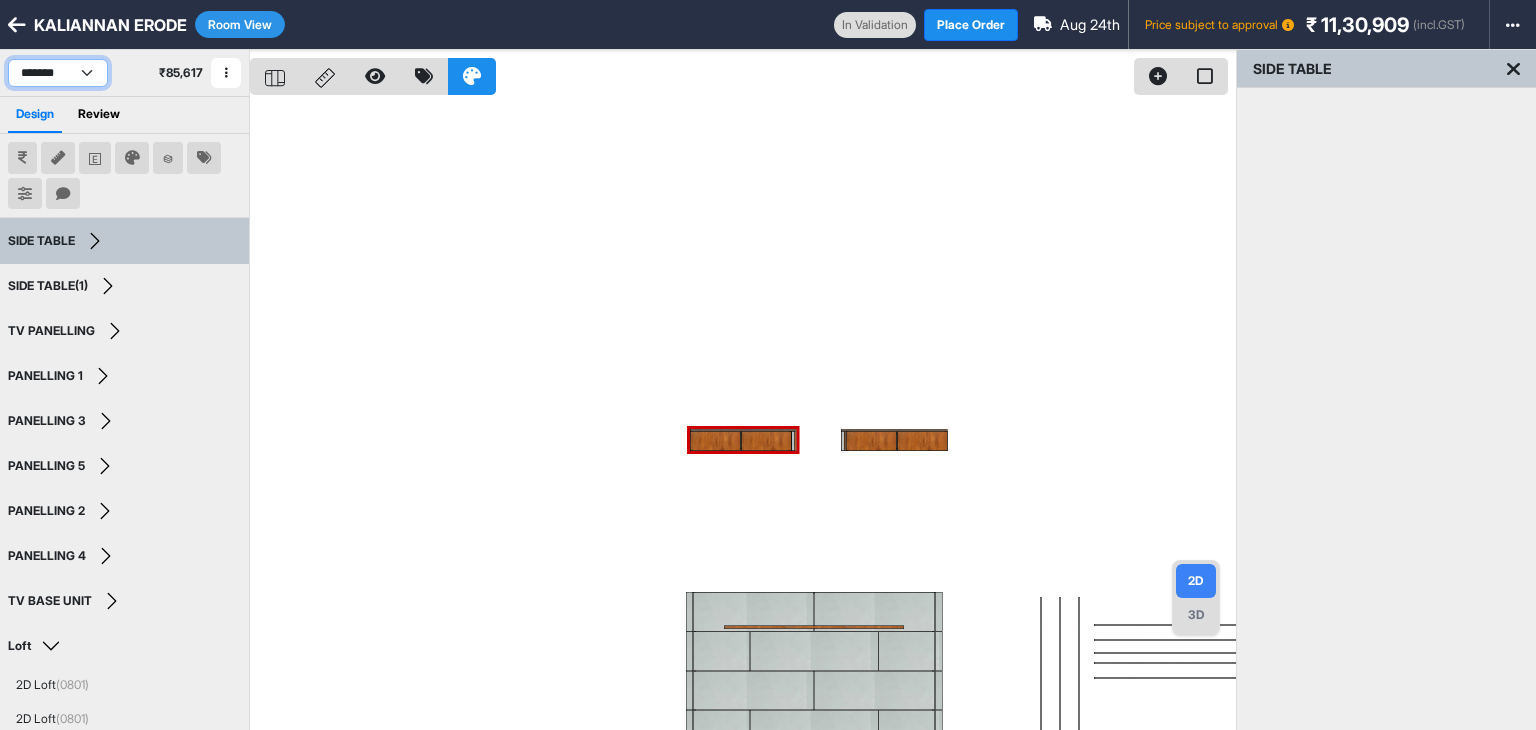 click on "**********" at bounding box center [58, 73] 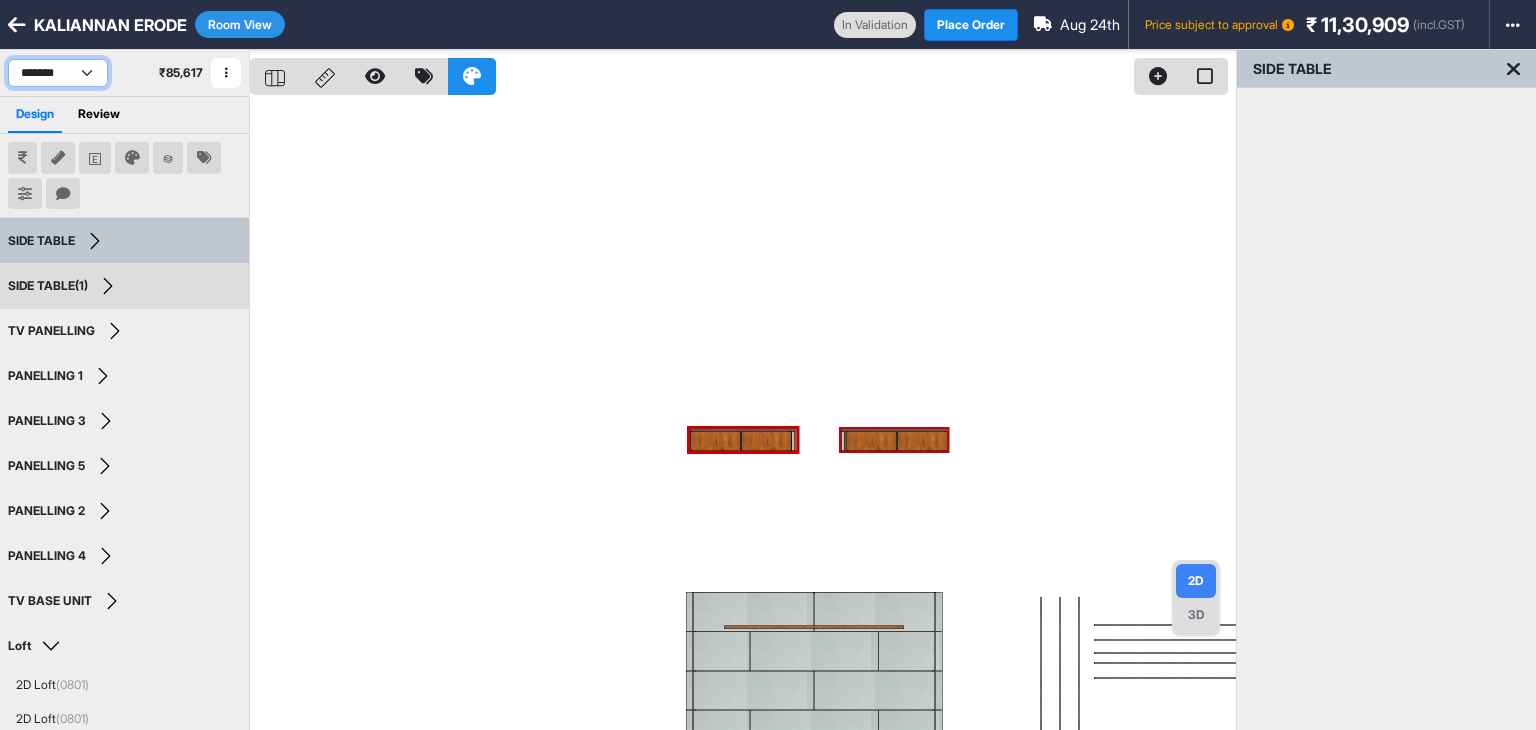 select on "****" 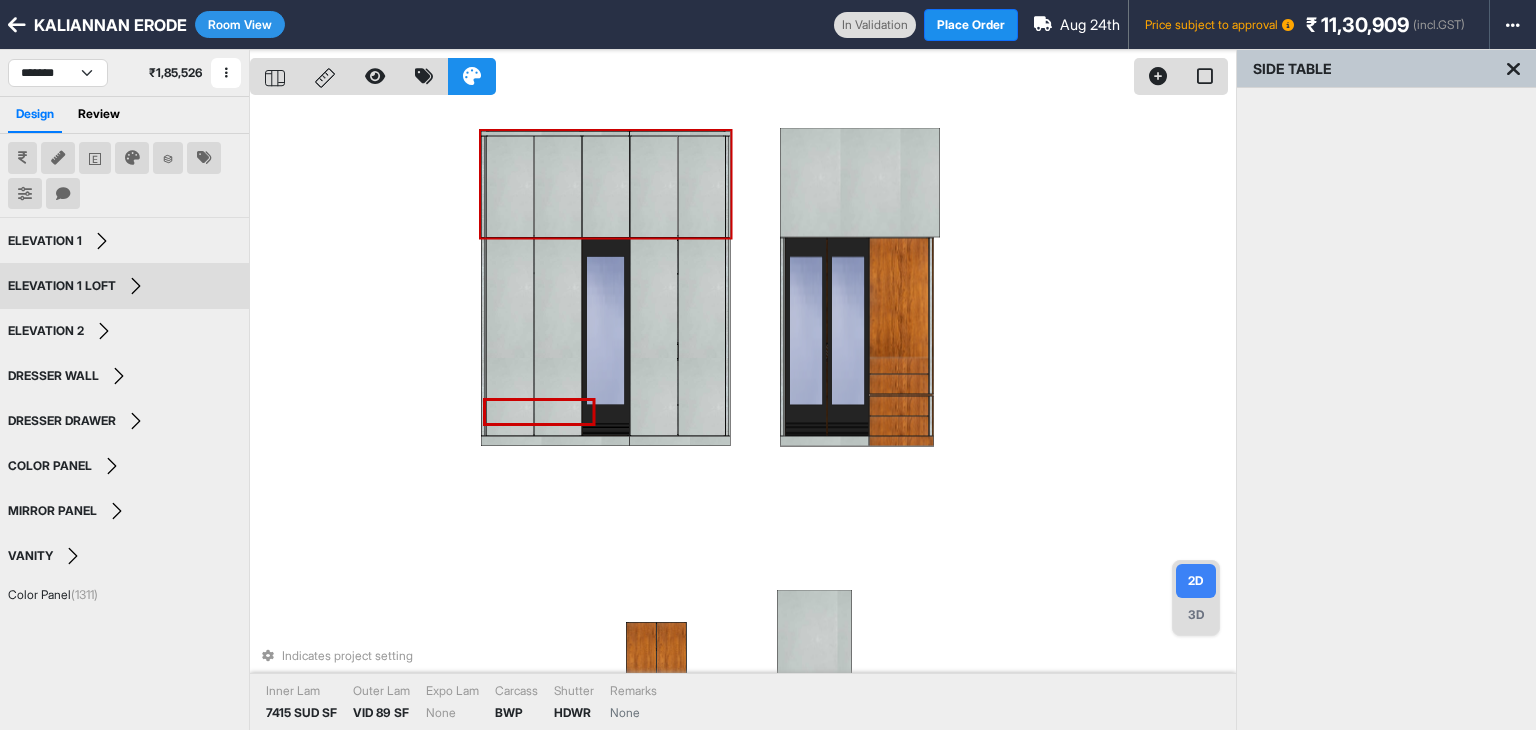 click on "Room View" at bounding box center [240, 24] 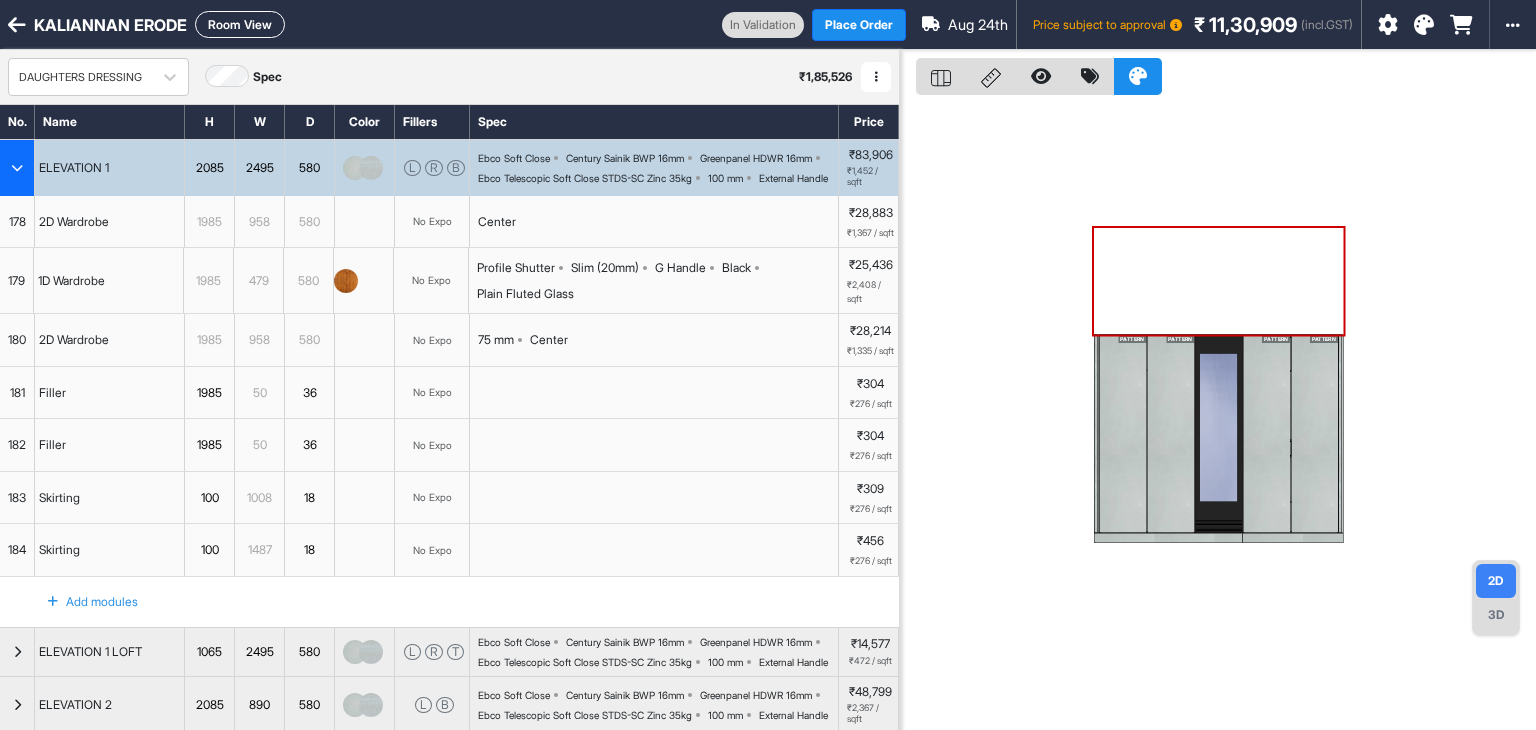 click at bounding box center (17, 168) 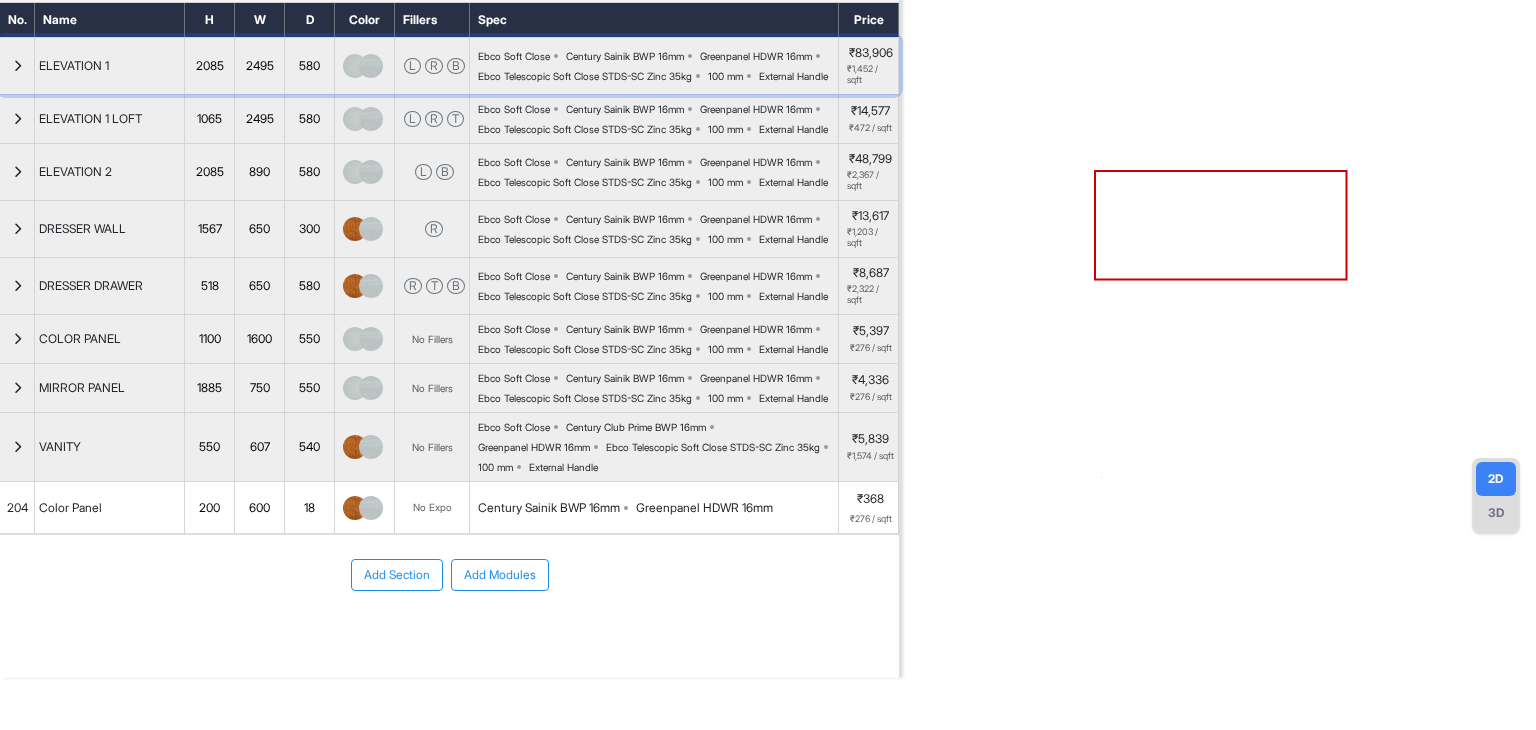 scroll, scrollTop: 0, scrollLeft: 0, axis: both 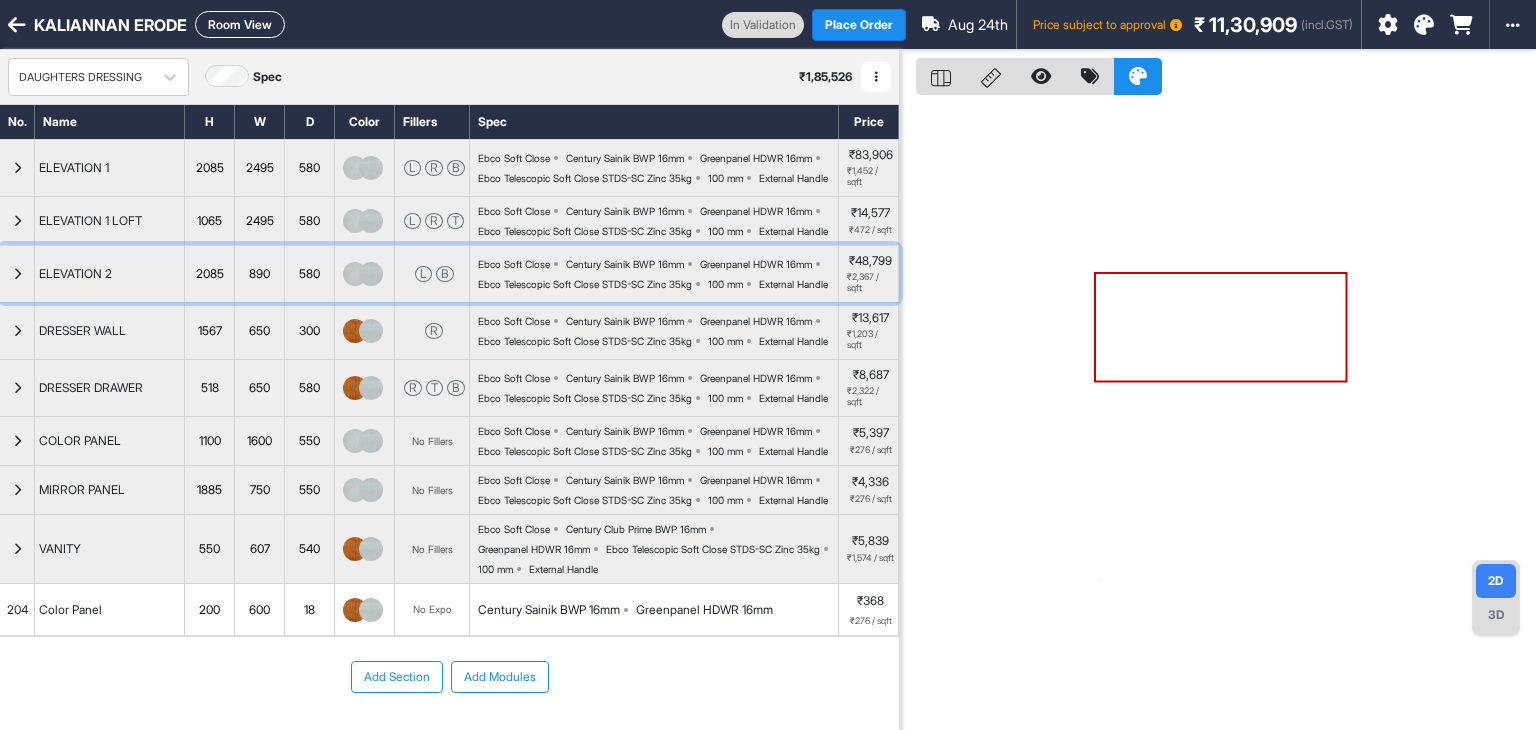 click at bounding box center (17, 274) 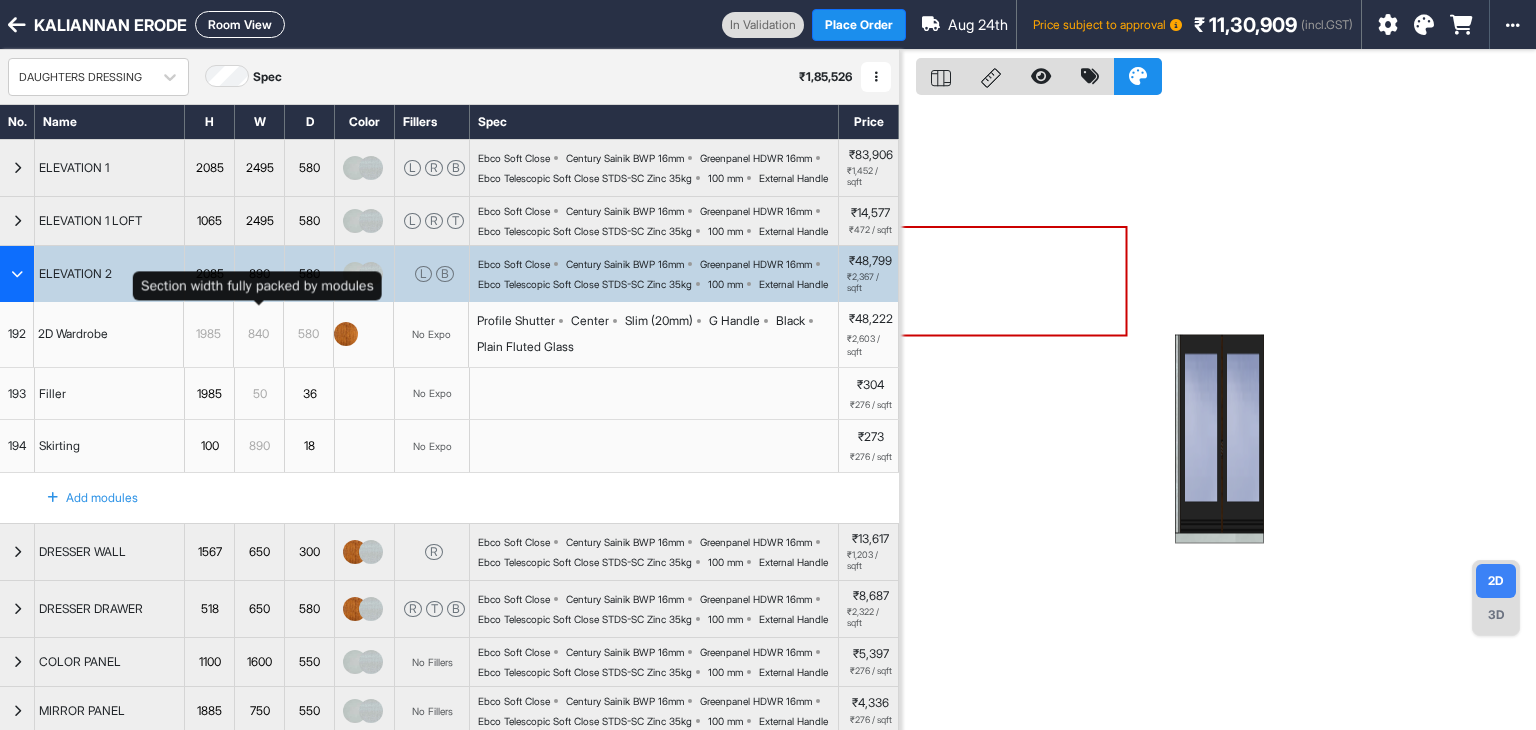 click on "890" at bounding box center (259, 274) 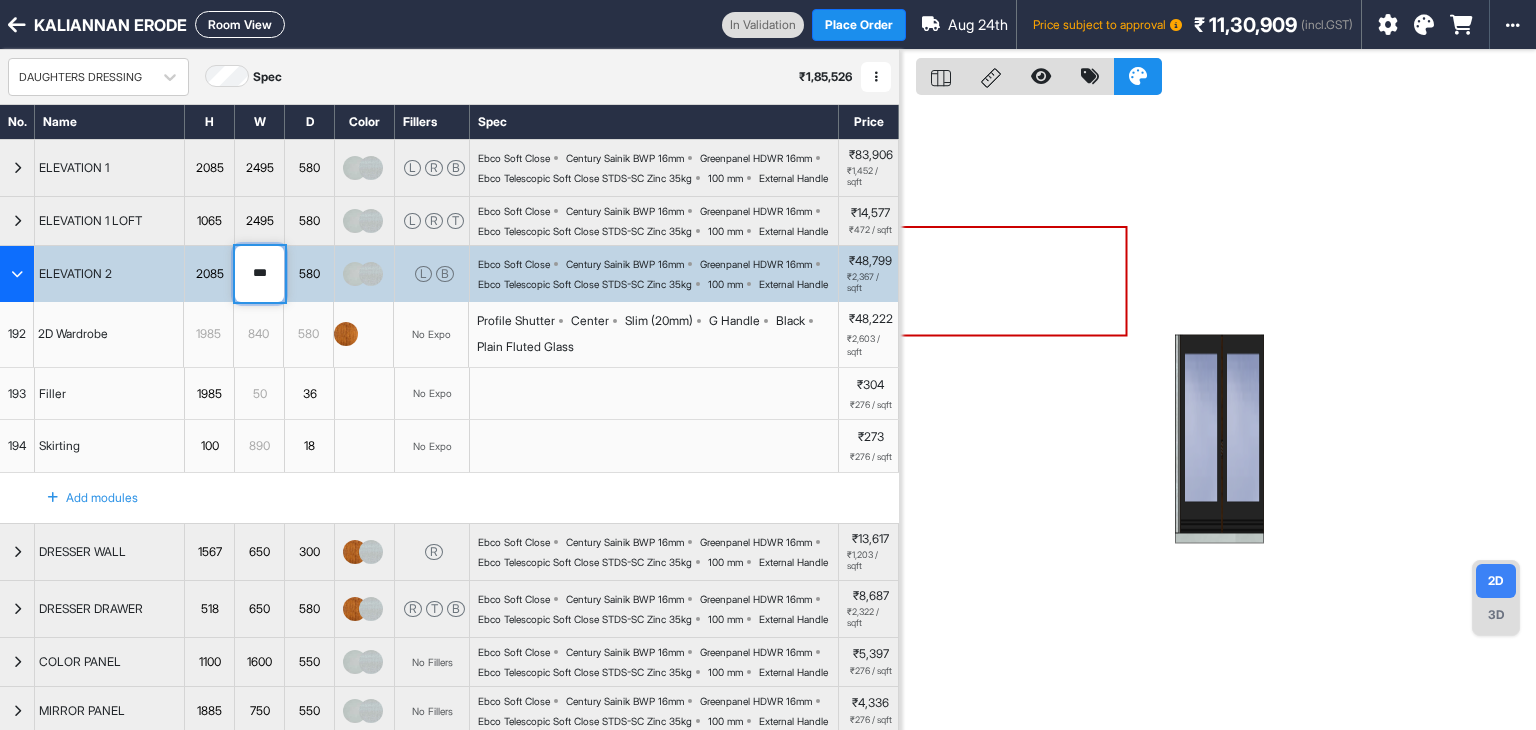 click on "***" at bounding box center [259, 274] 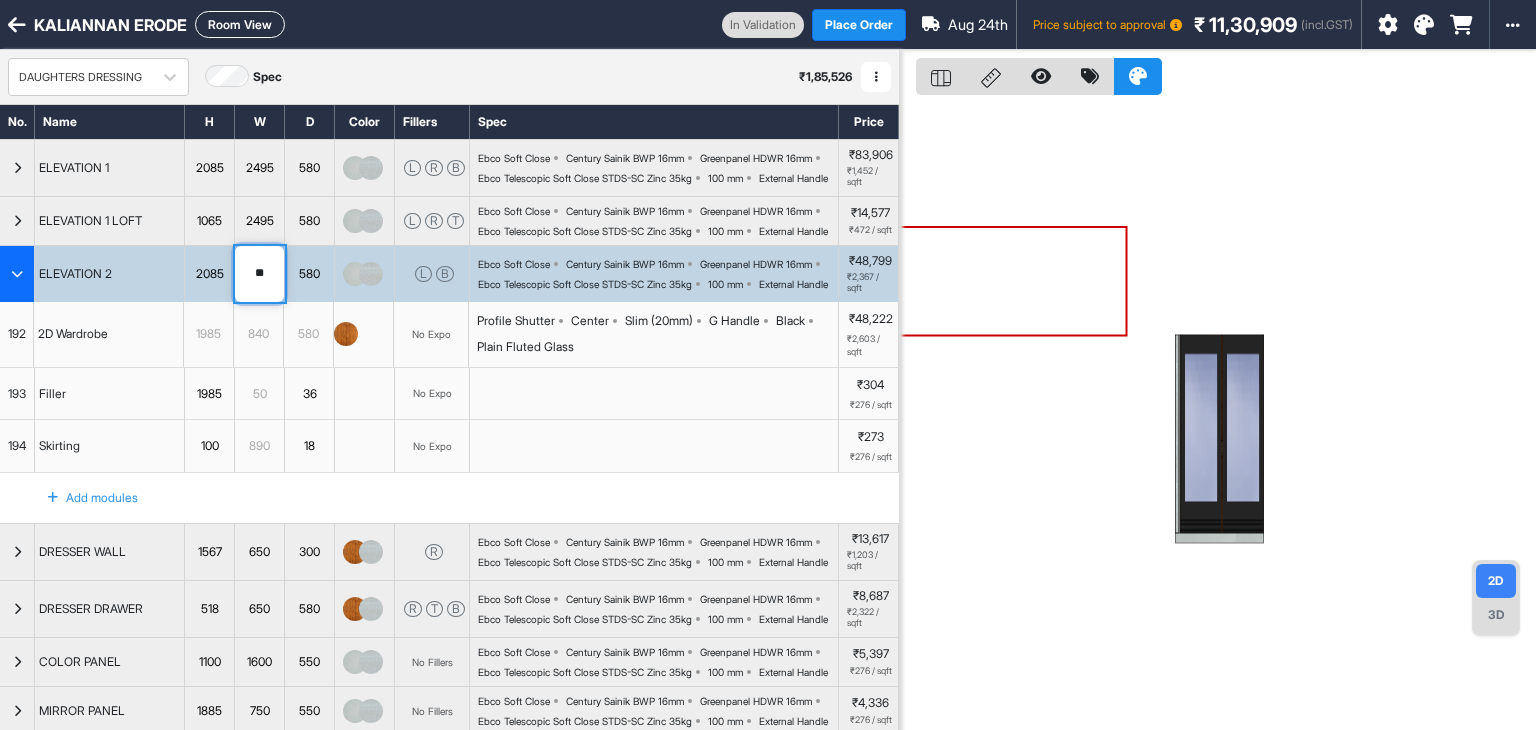 type on "***" 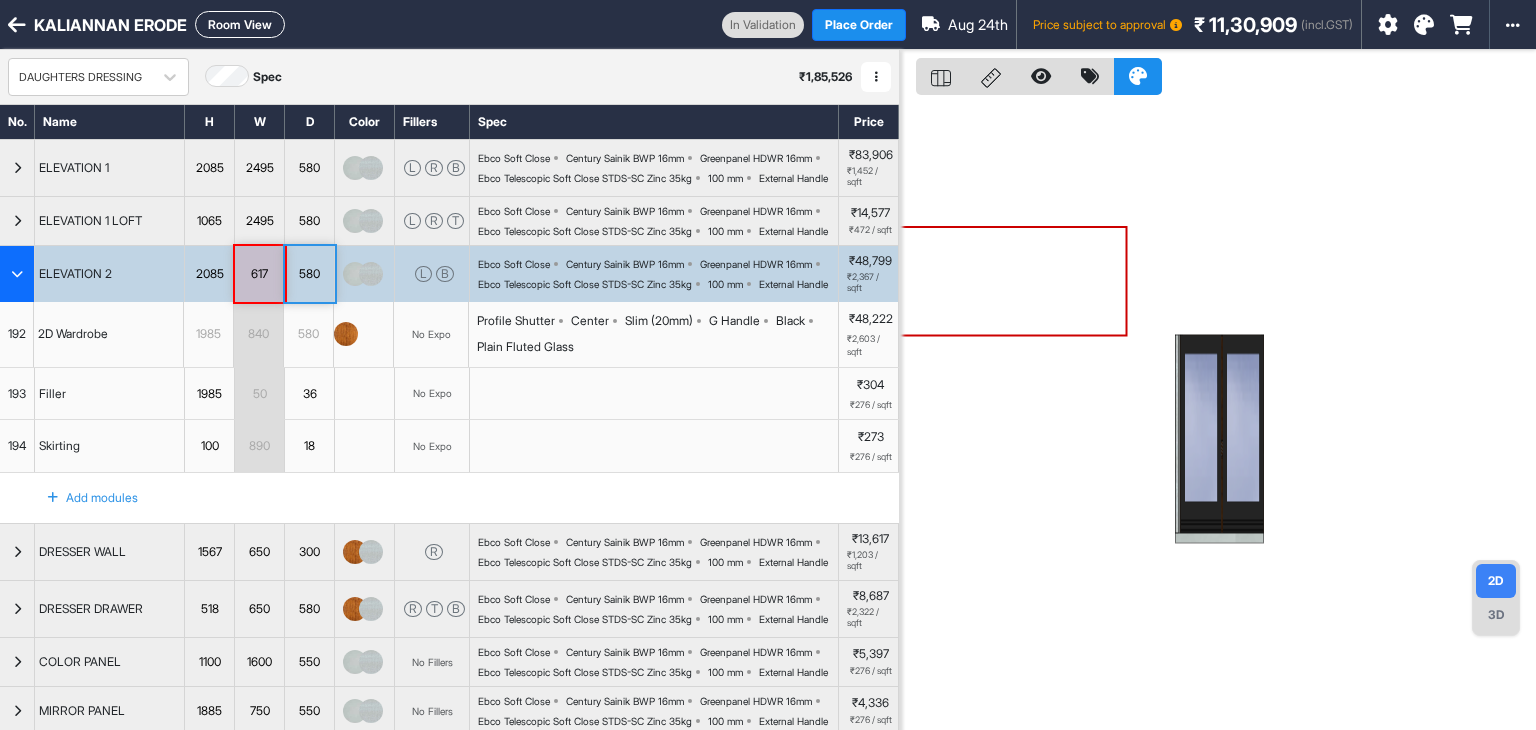 click on "192" at bounding box center [17, 334] 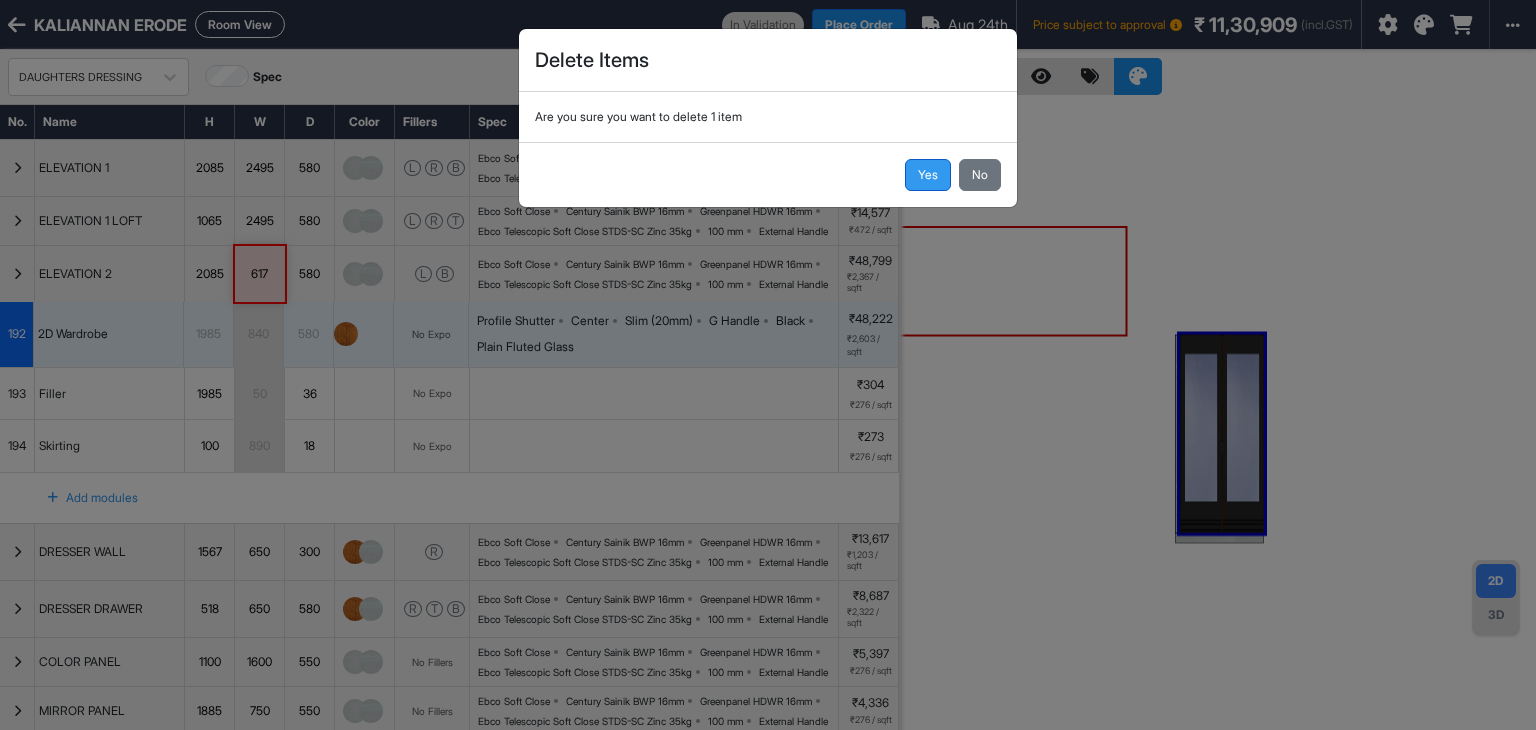 click on "Yes" at bounding box center (928, 175) 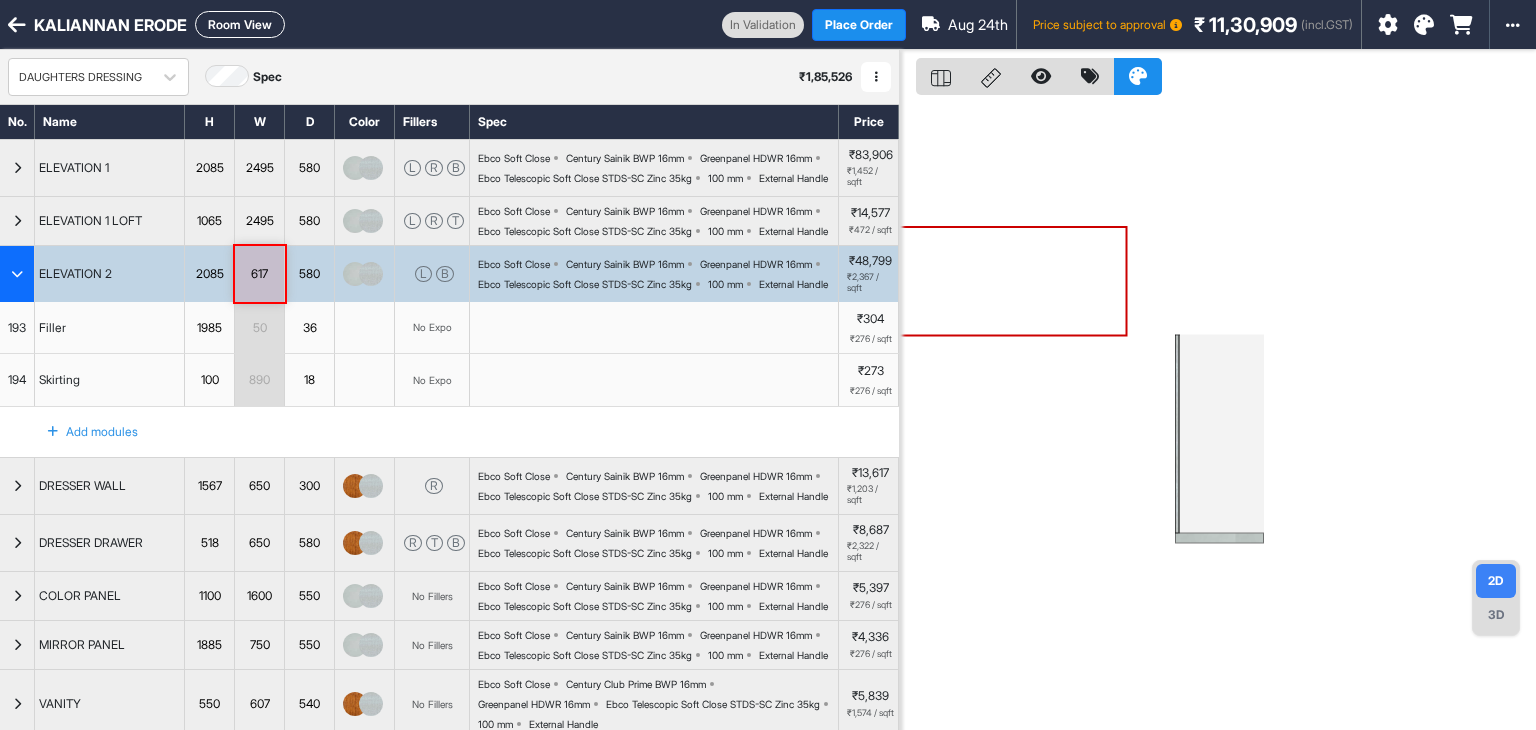 click on "Add modules" at bounding box center (81, 432) 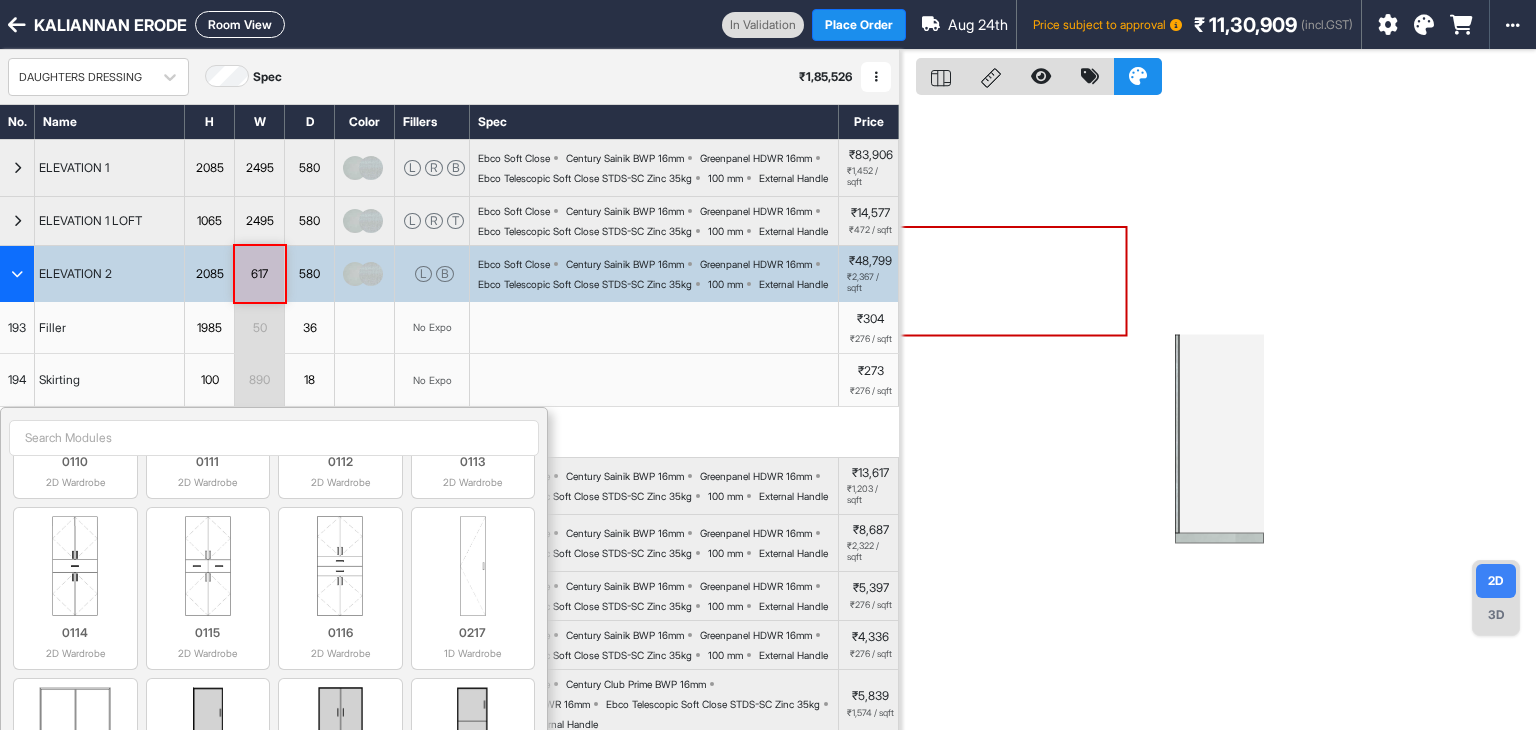scroll, scrollTop: 1031, scrollLeft: 0, axis: vertical 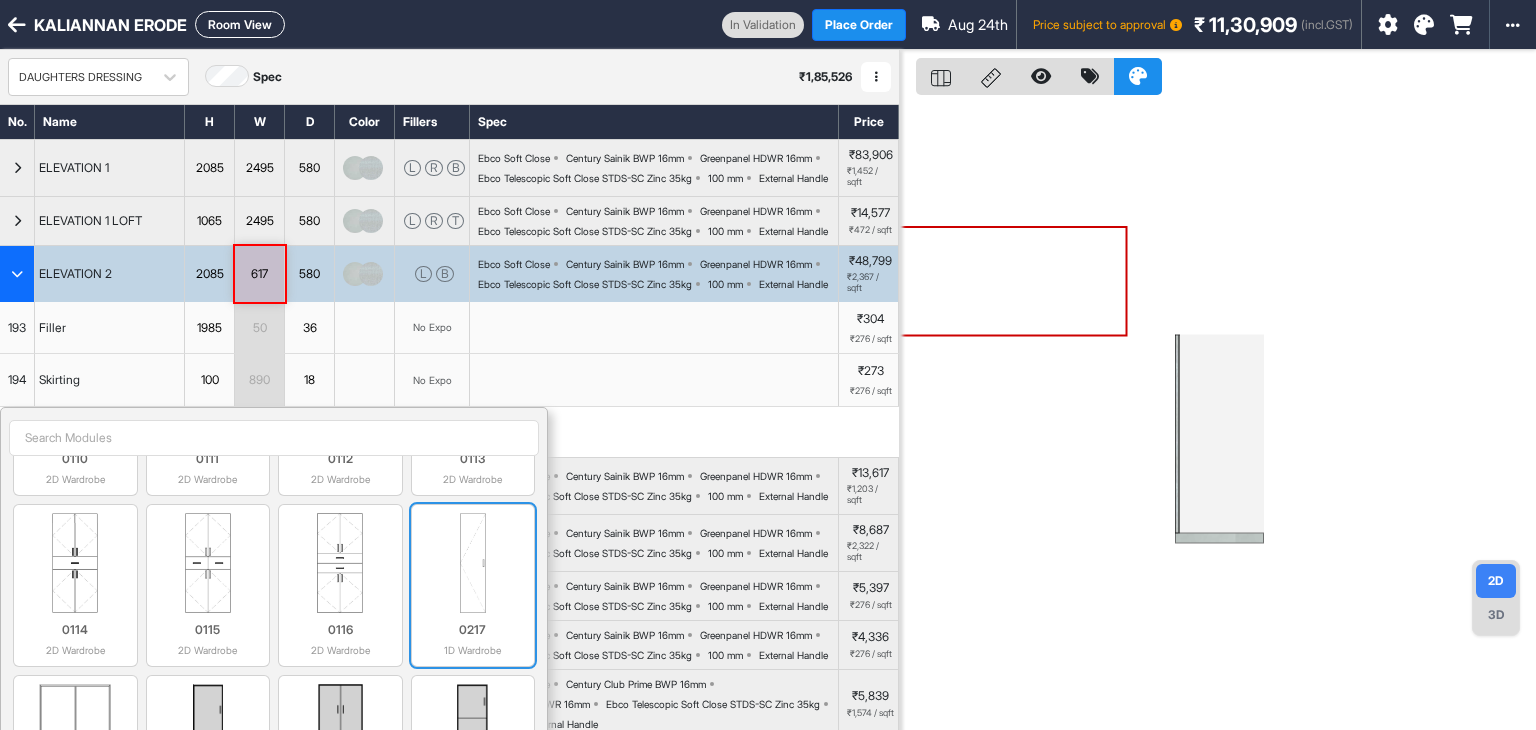 click at bounding box center (473, 563) 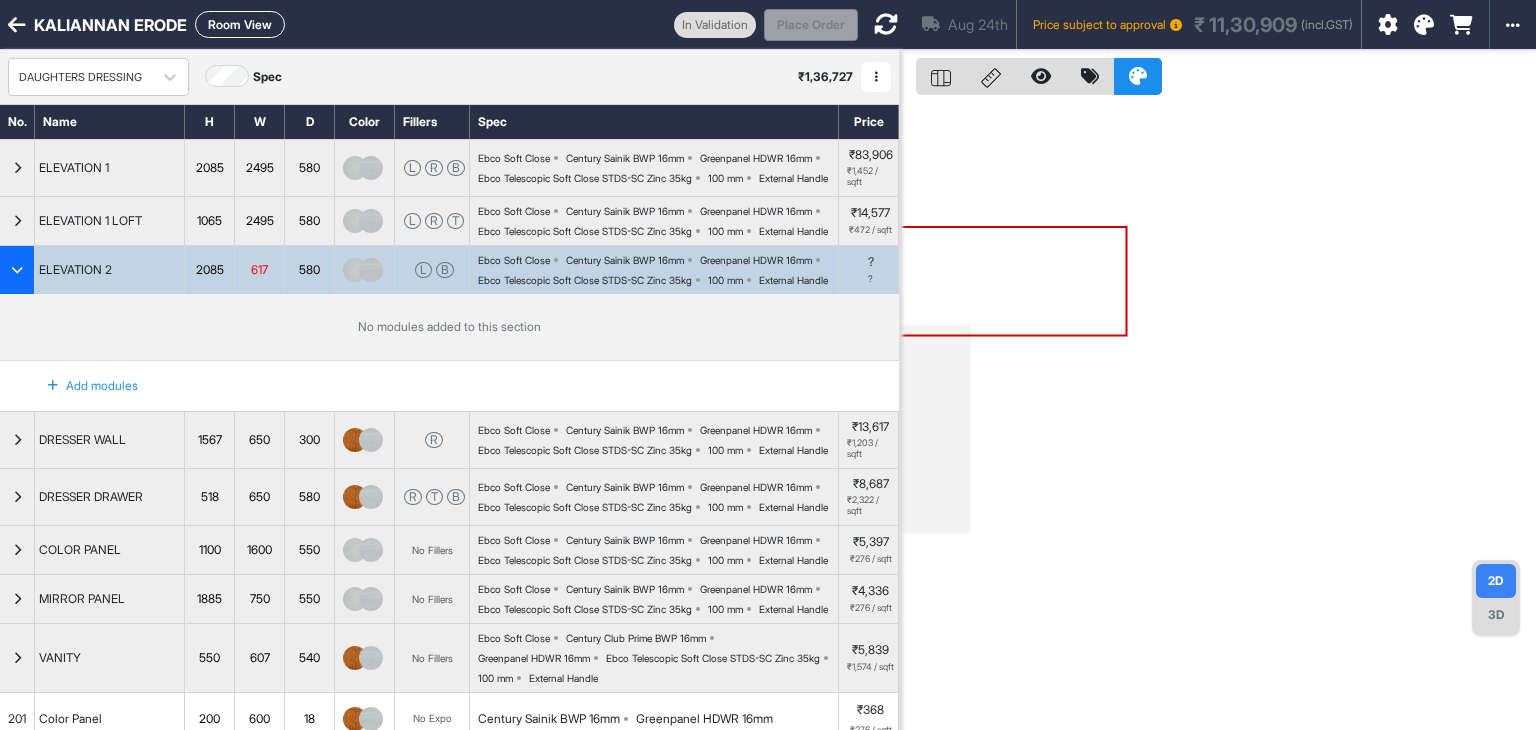 click at bounding box center [886, 24] 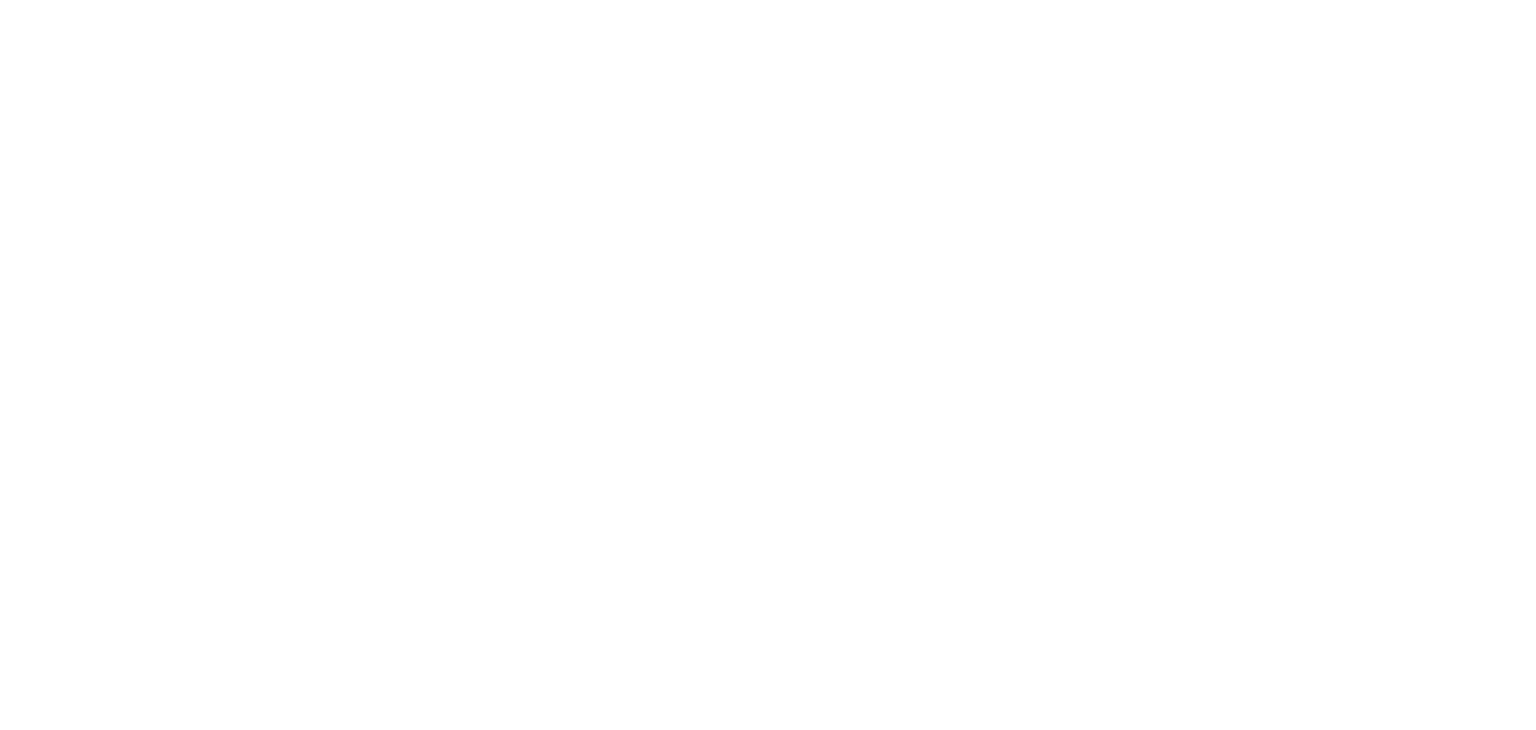 scroll, scrollTop: 0, scrollLeft: 0, axis: both 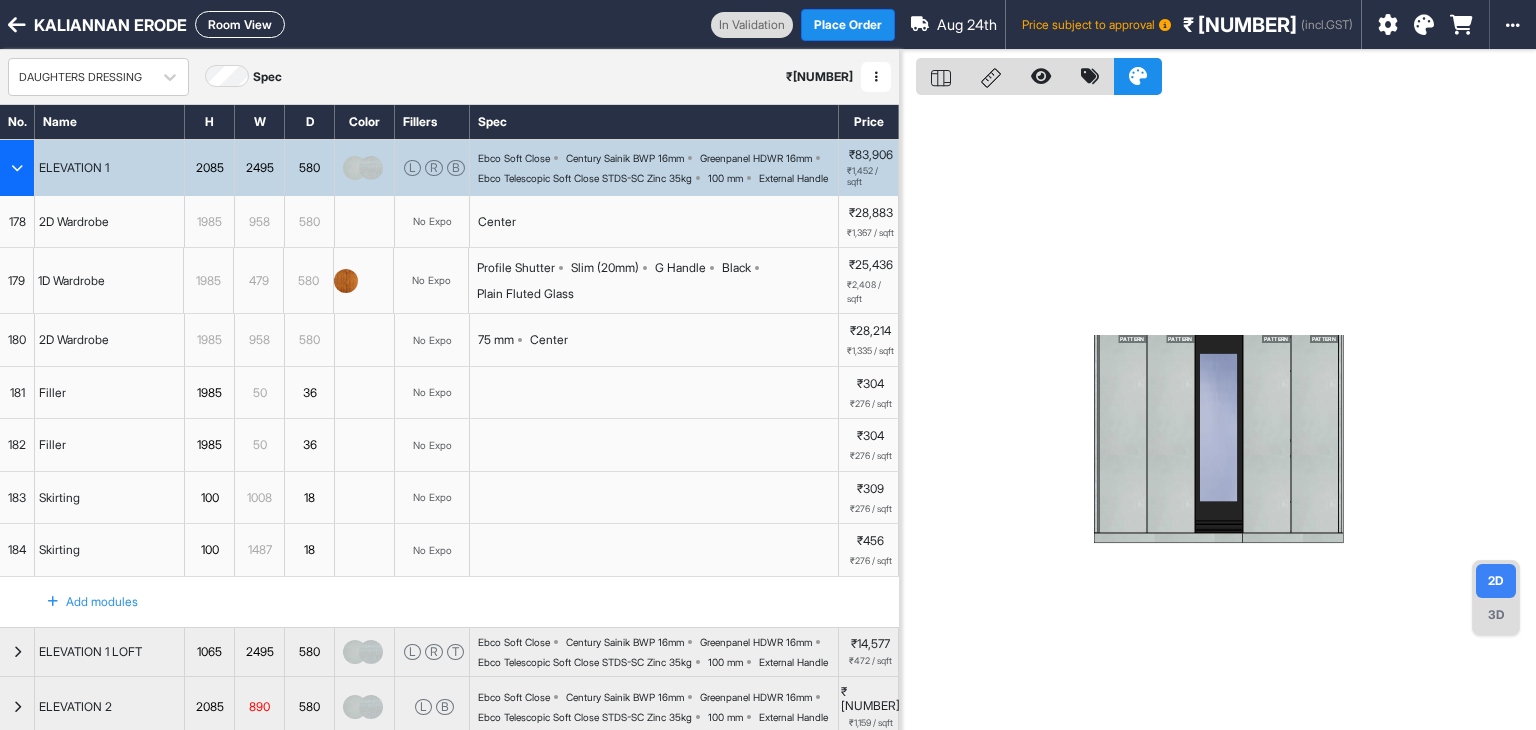 click at bounding box center [17, 168] 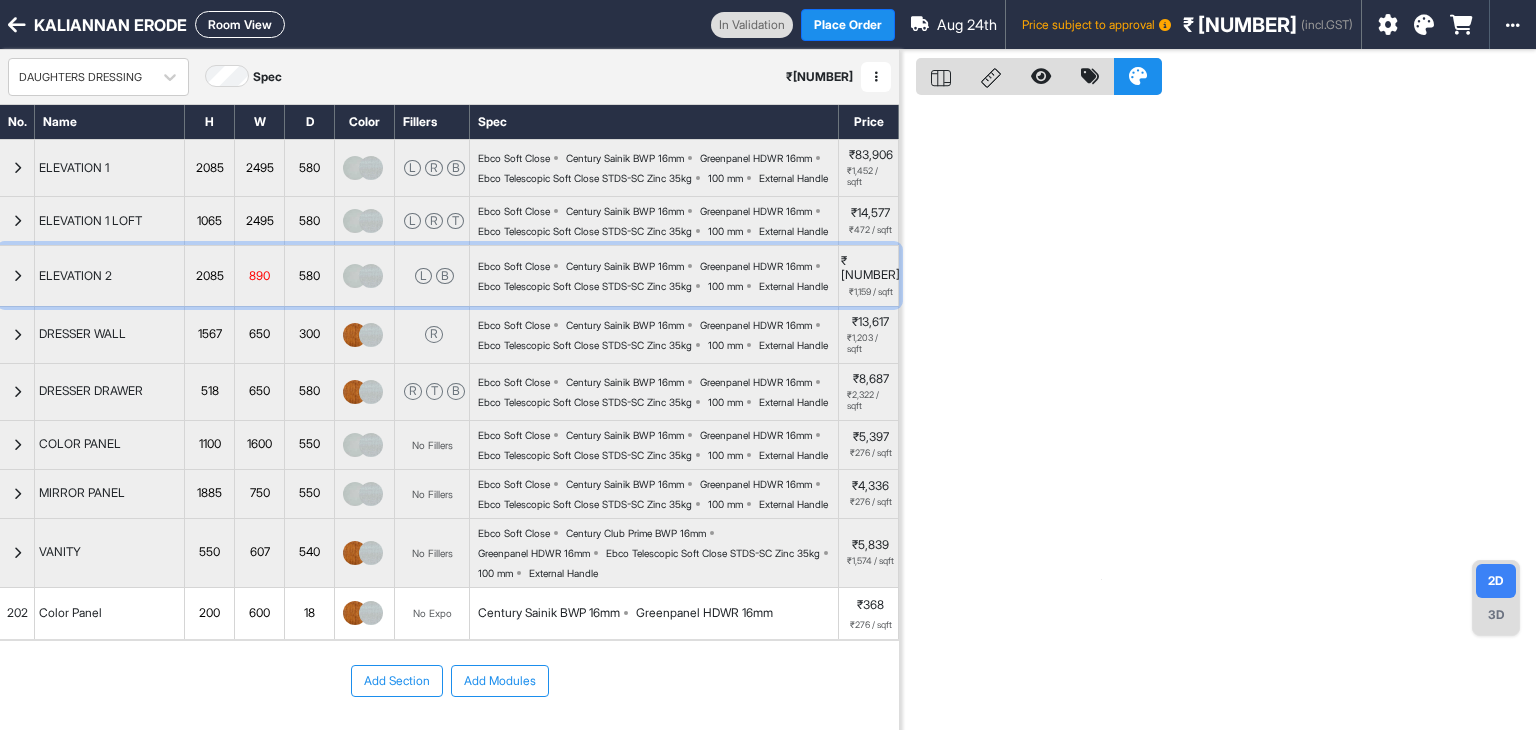 click at bounding box center [17, 276] 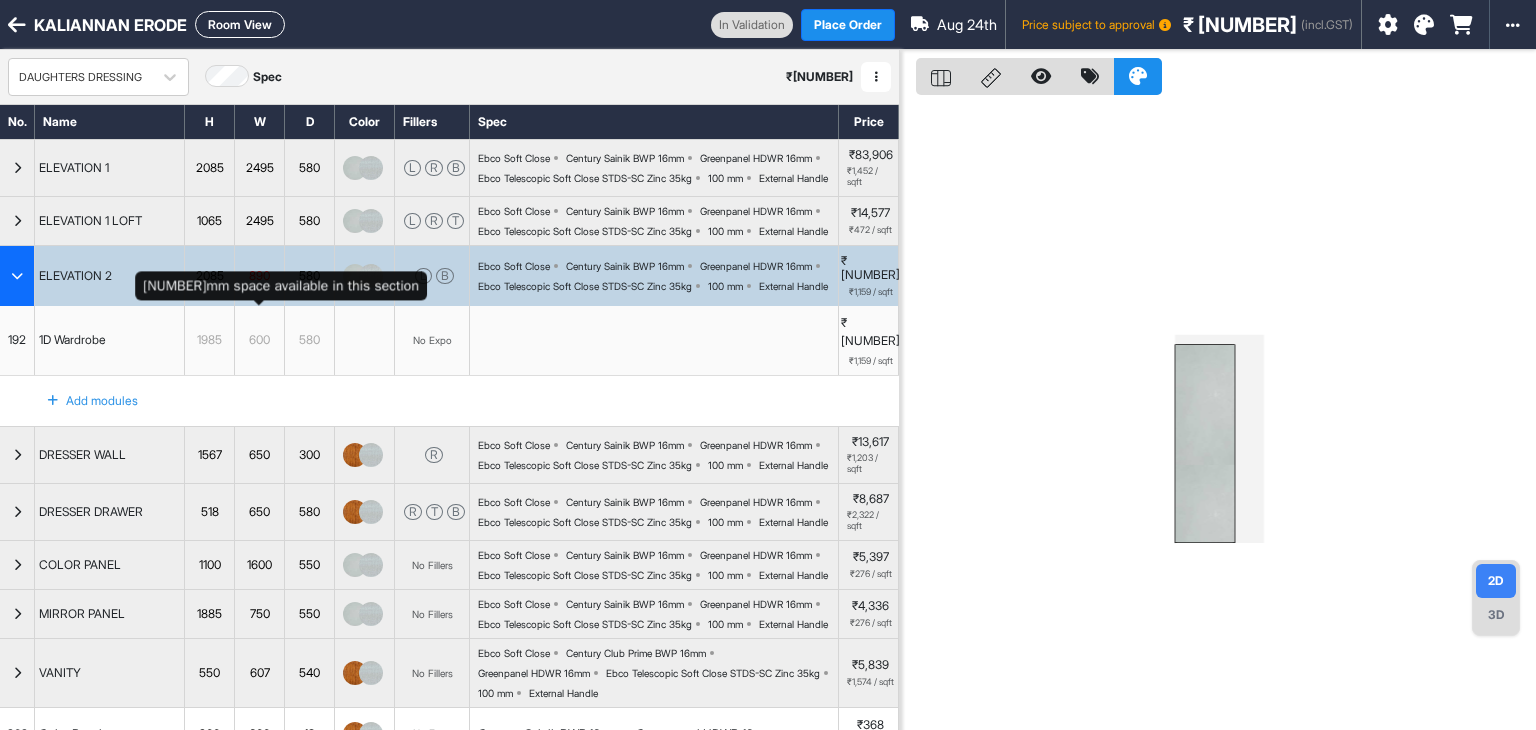 click on "890" at bounding box center (259, 276) 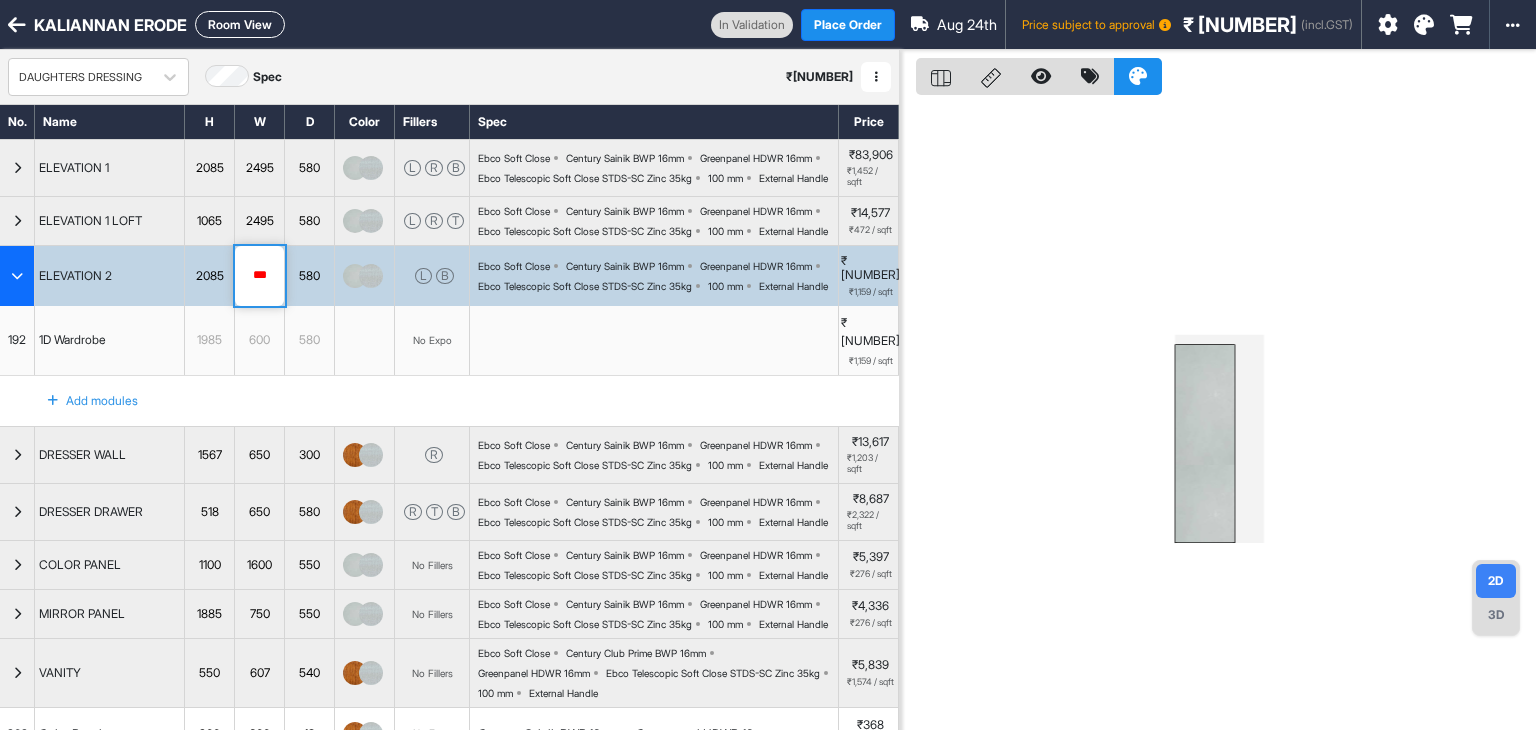 click on "***" at bounding box center [259, 276] 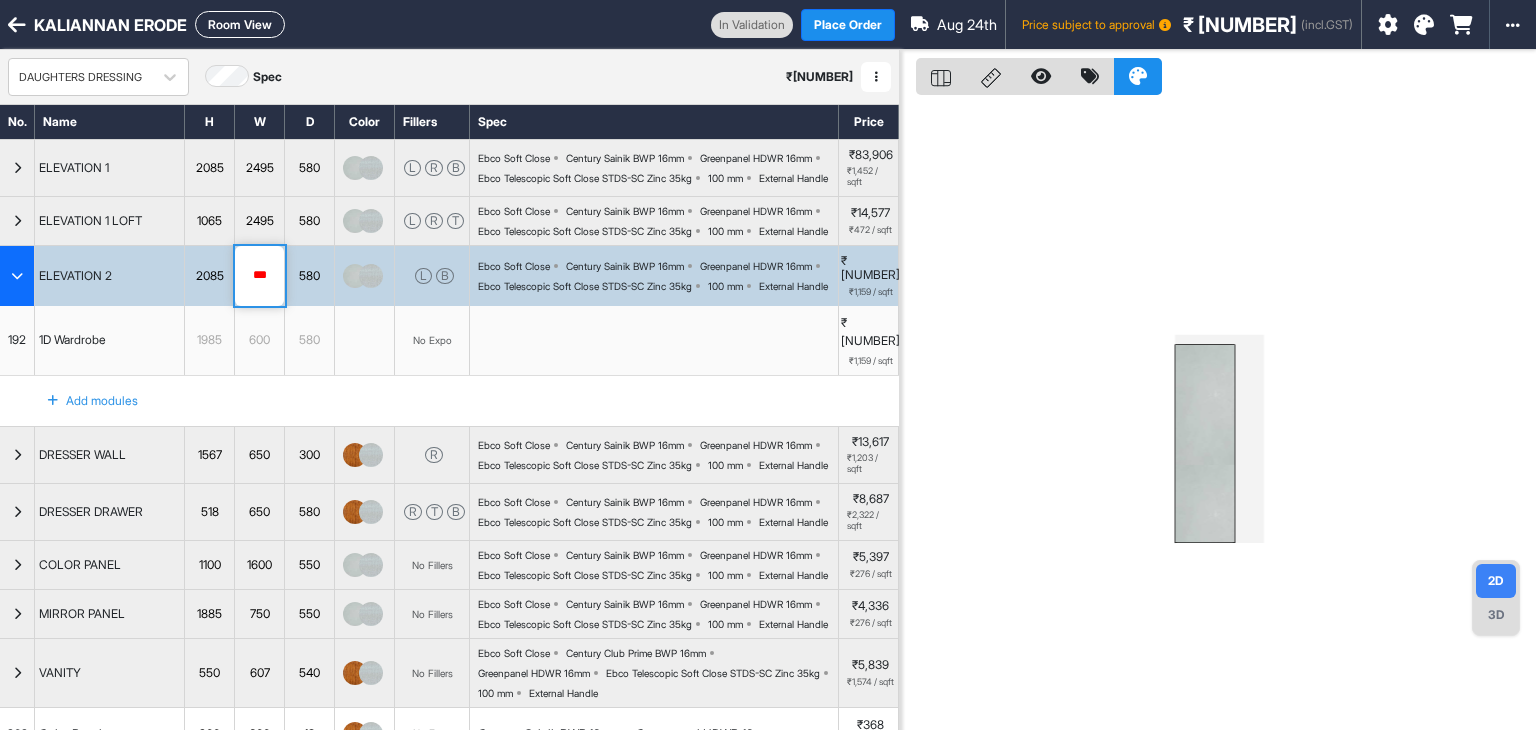 type on "*" 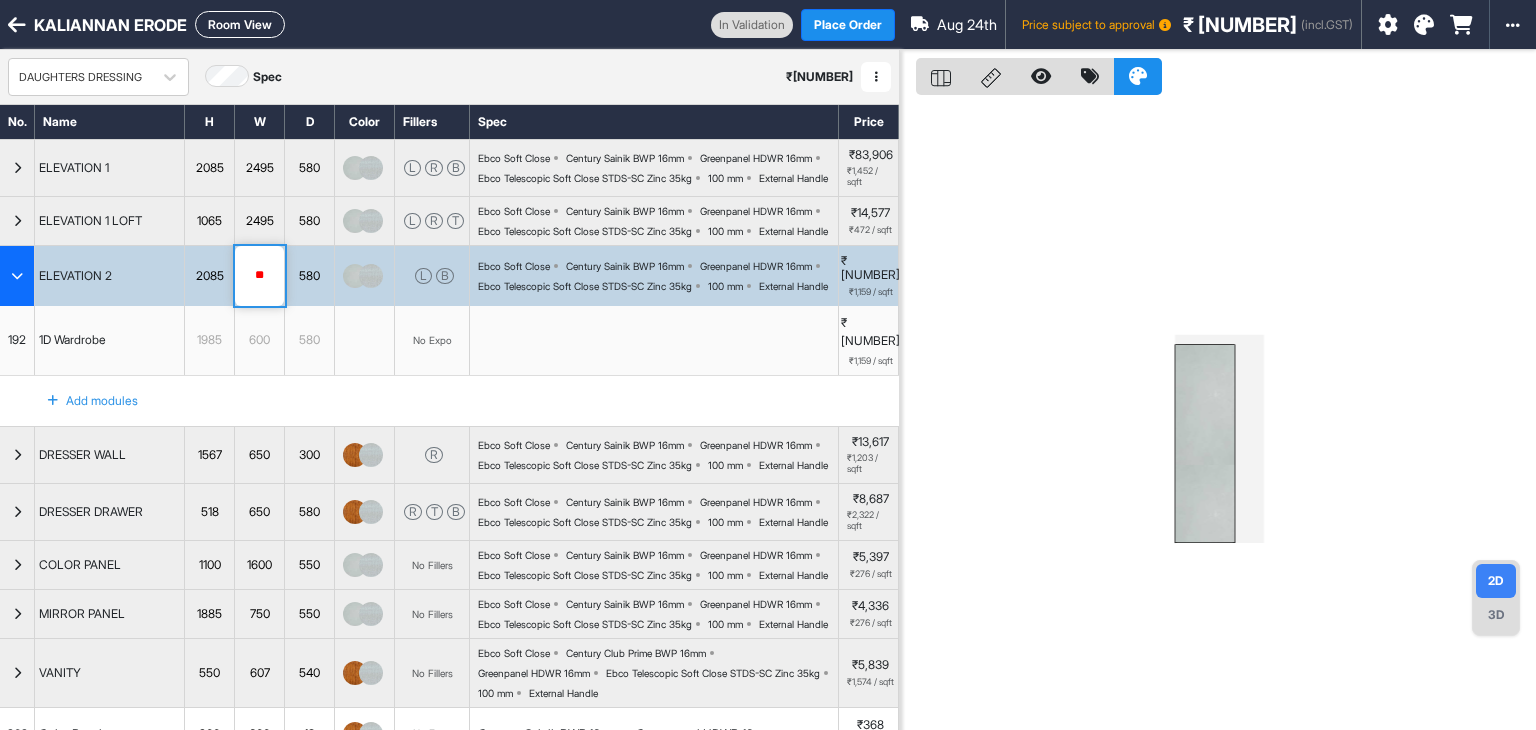 type on "***" 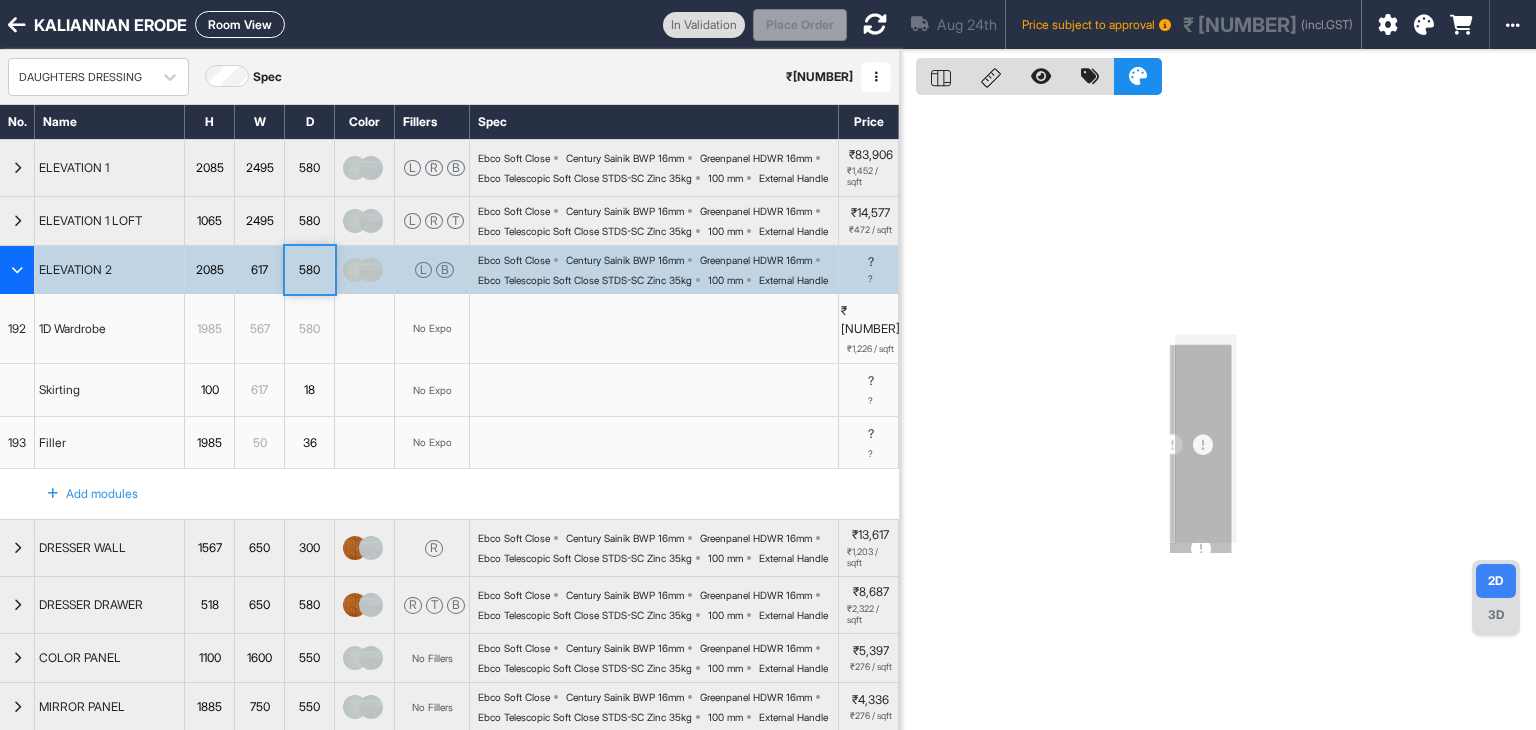 click at bounding box center [654, 329] 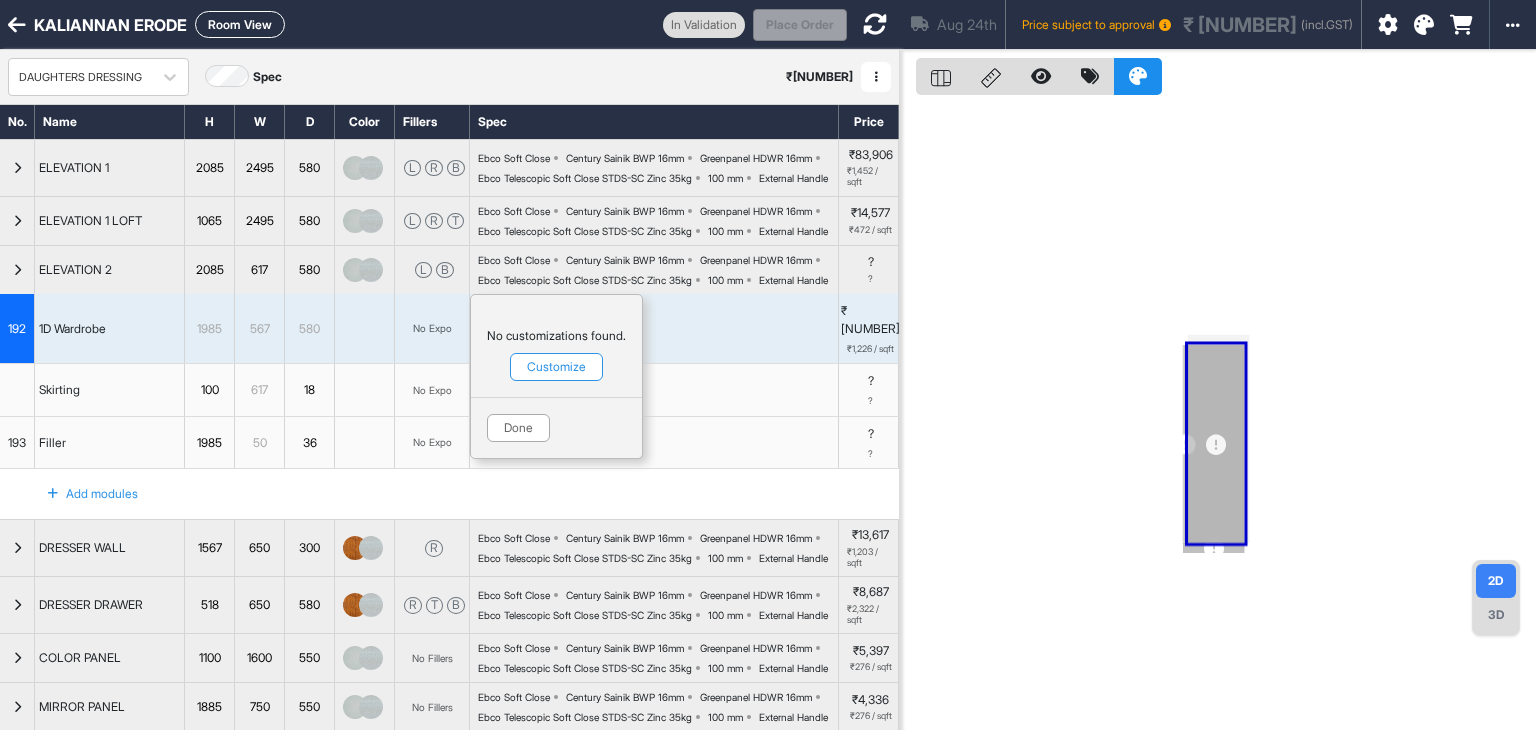 click on "Customize" at bounding box center [556, 367] 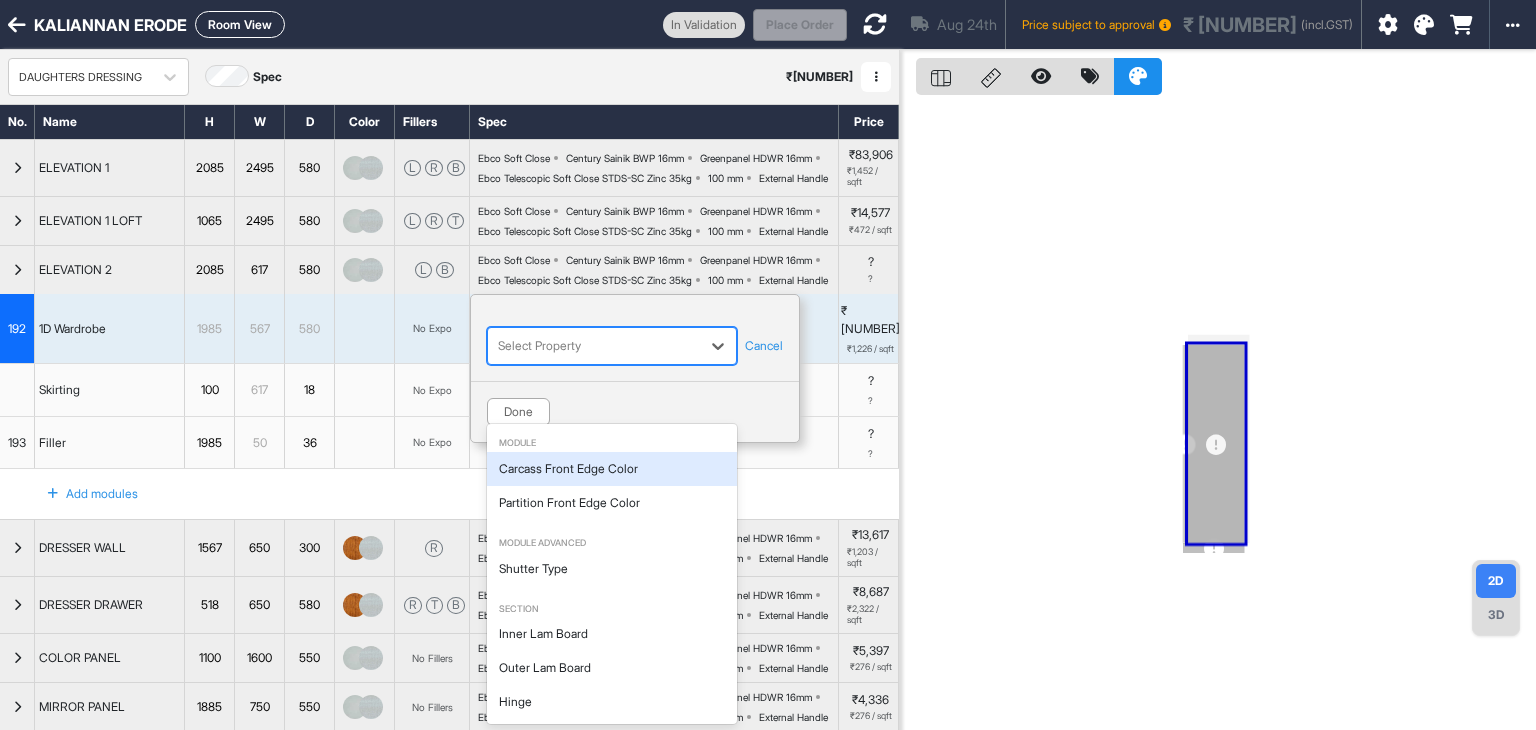 click at bounding box center (594, 346) 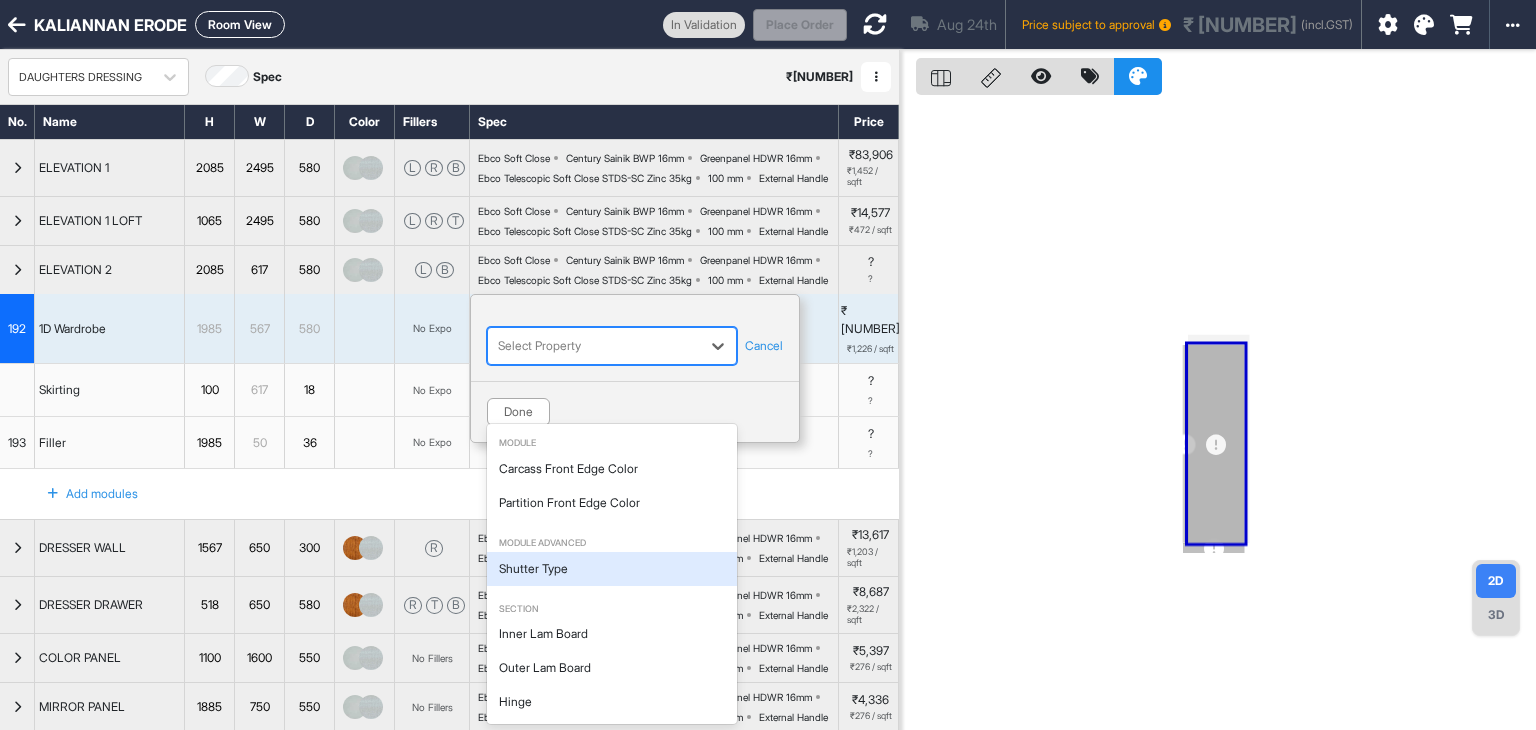 click on "Shutter Type" at bounding box center [612, 569] 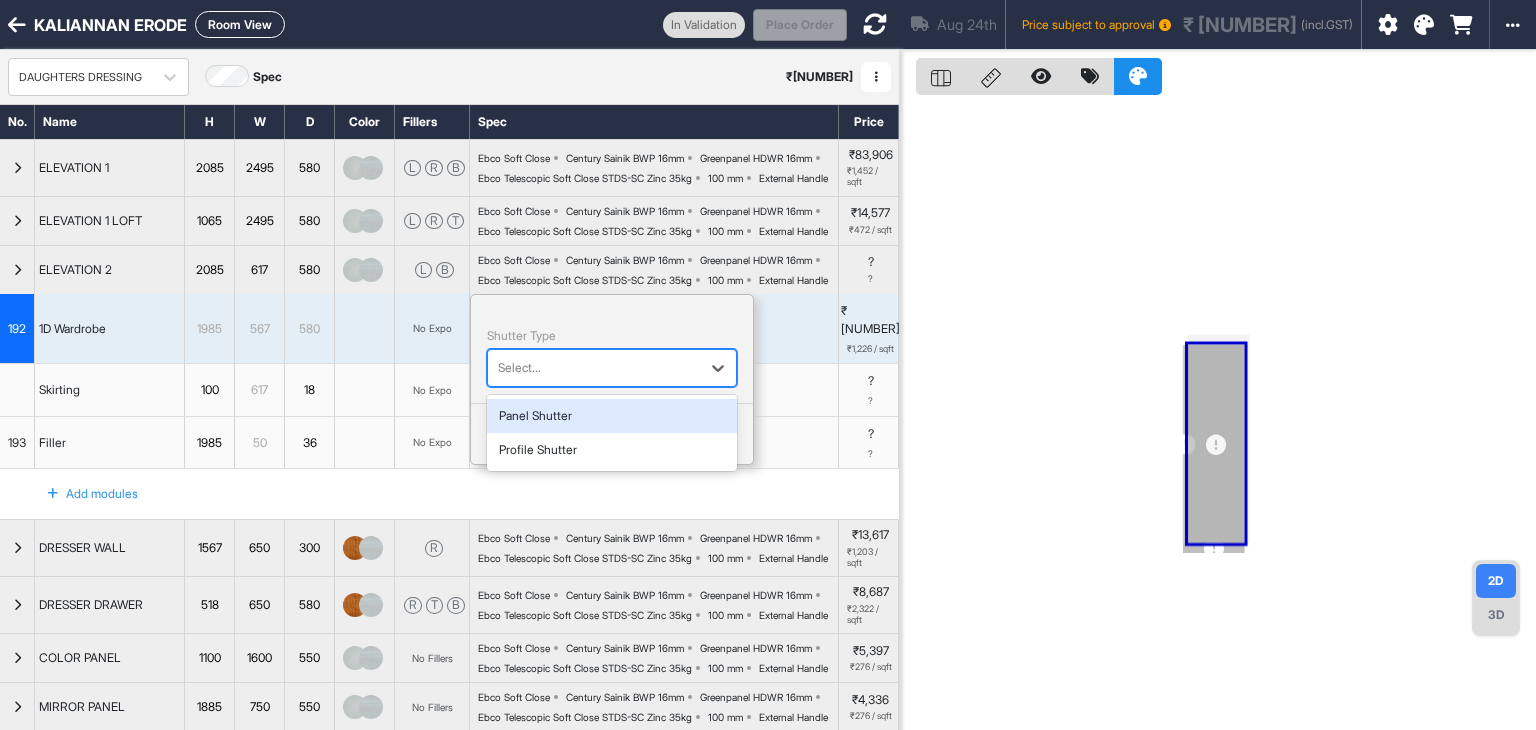 click at bounding box center (594, 368) 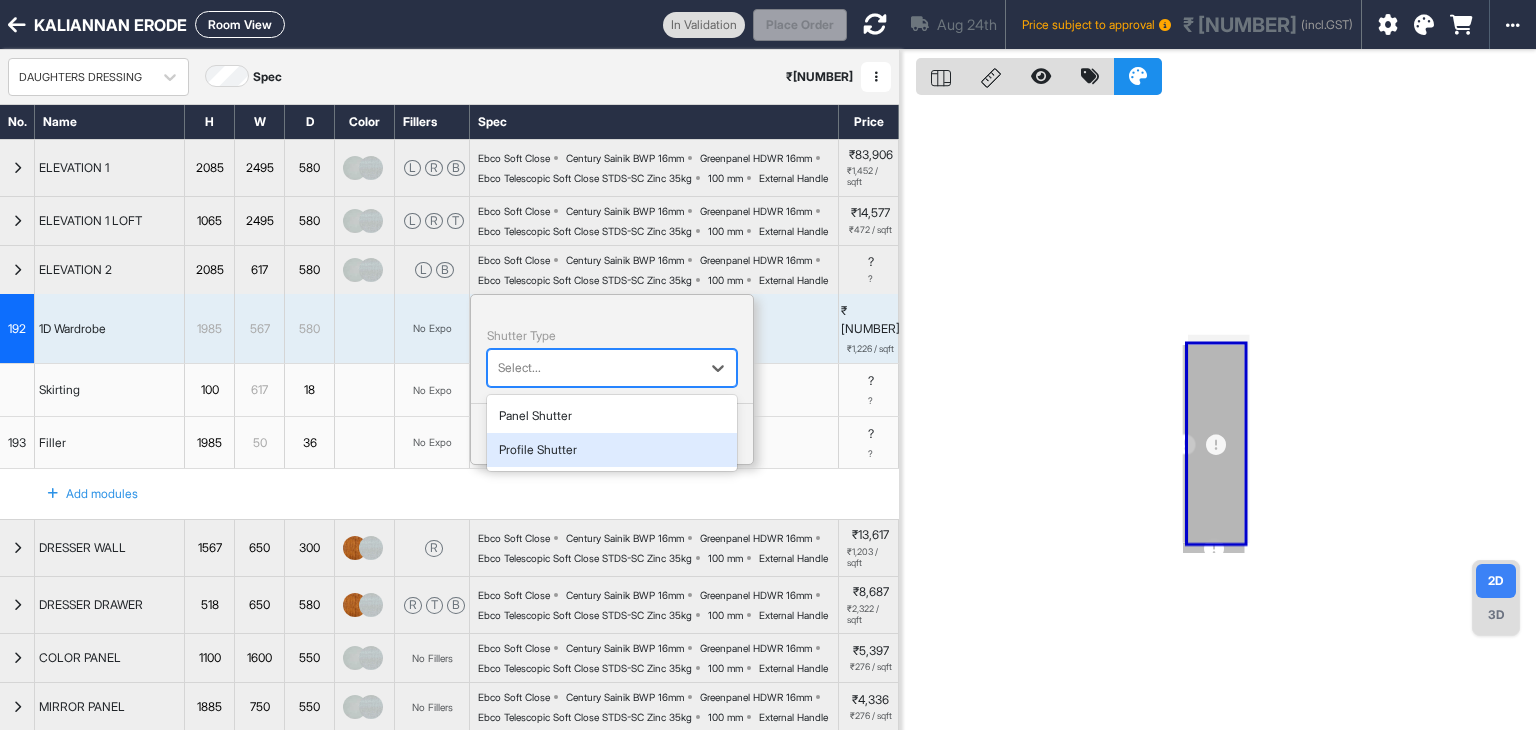 click on "Profile Shutter" at bounding box center (612, 450) 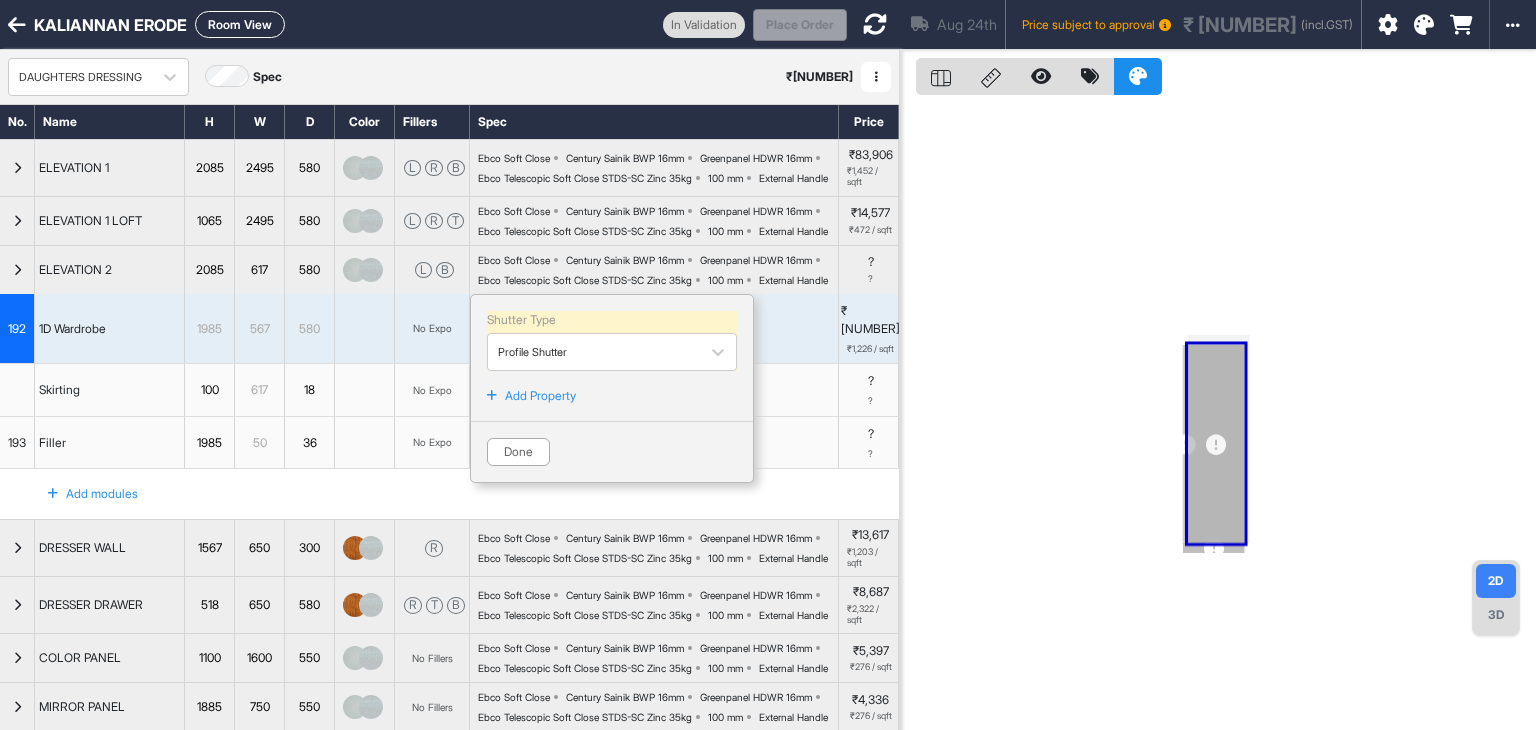 click on "Add Property" at bounding box center [540, 396] 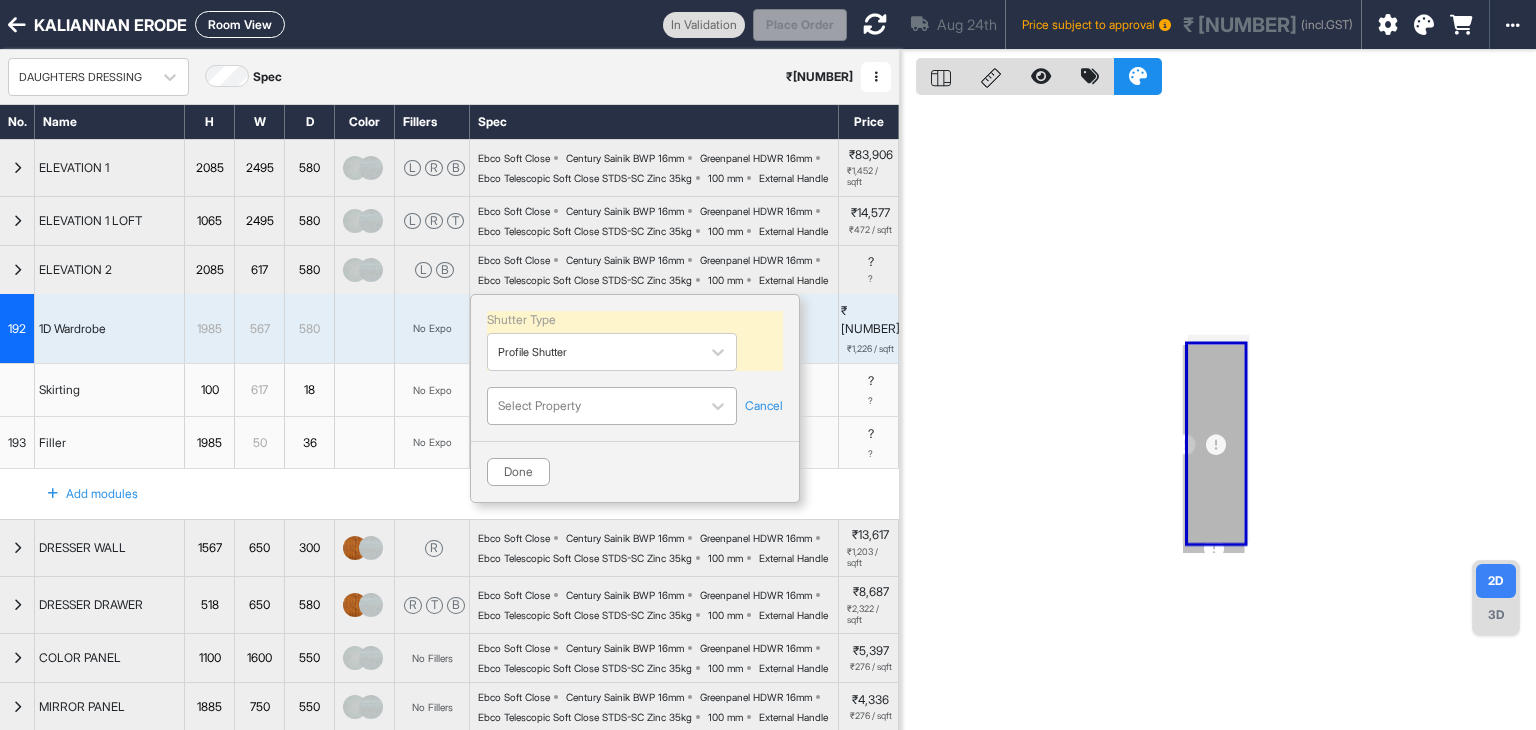 click at bounding box center [594, 406] 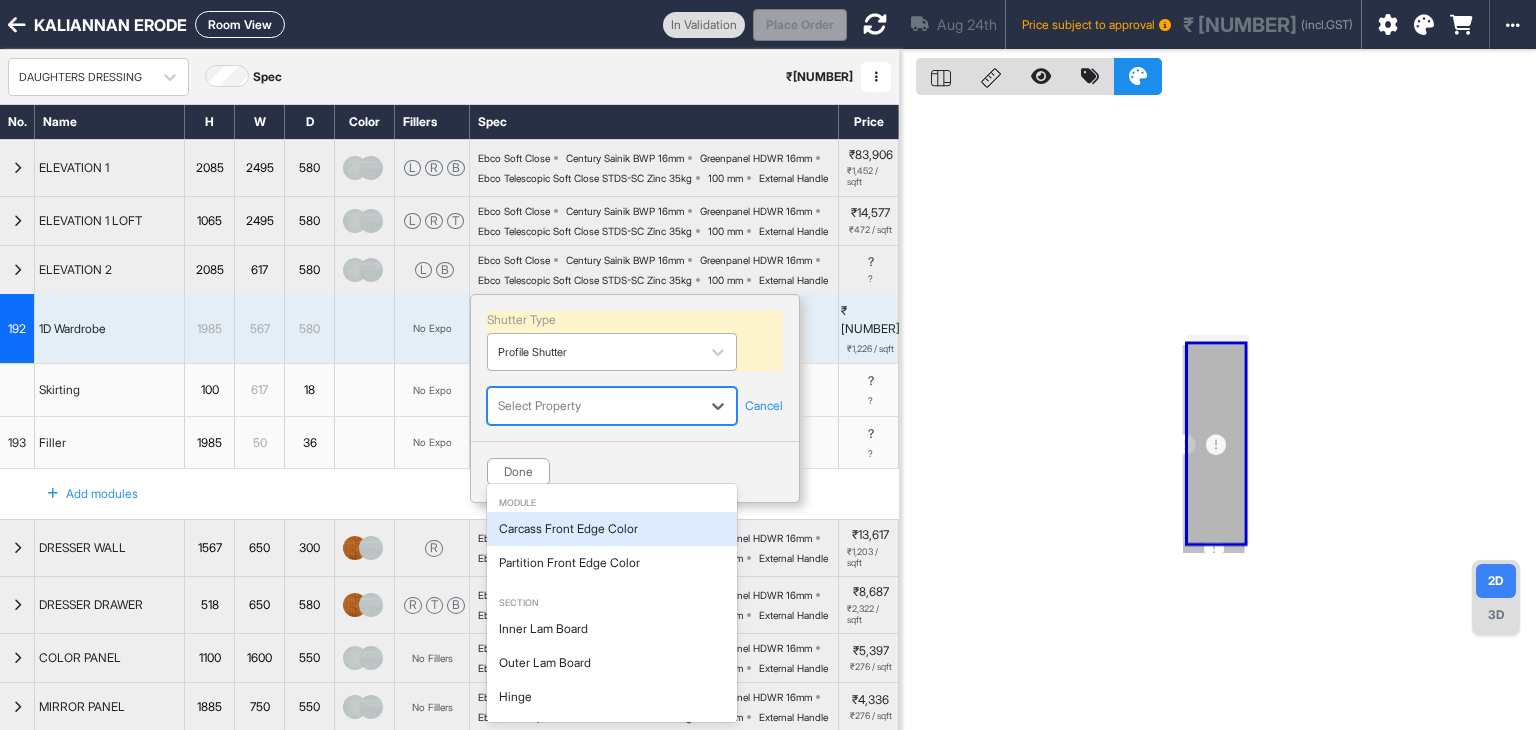 click at bounding box center [594, 352] 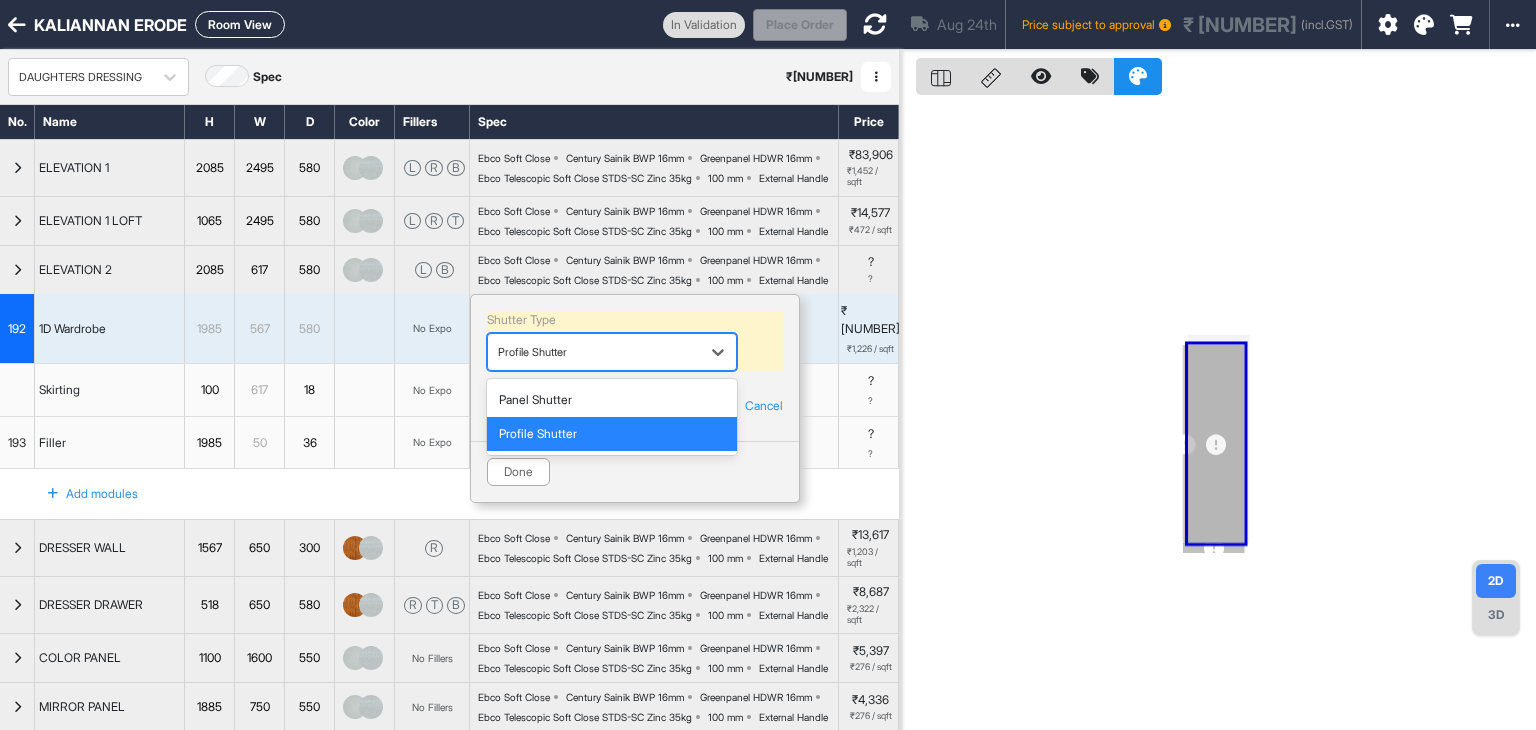 click on "Profile Shutter" at bounding box center (612, 434) 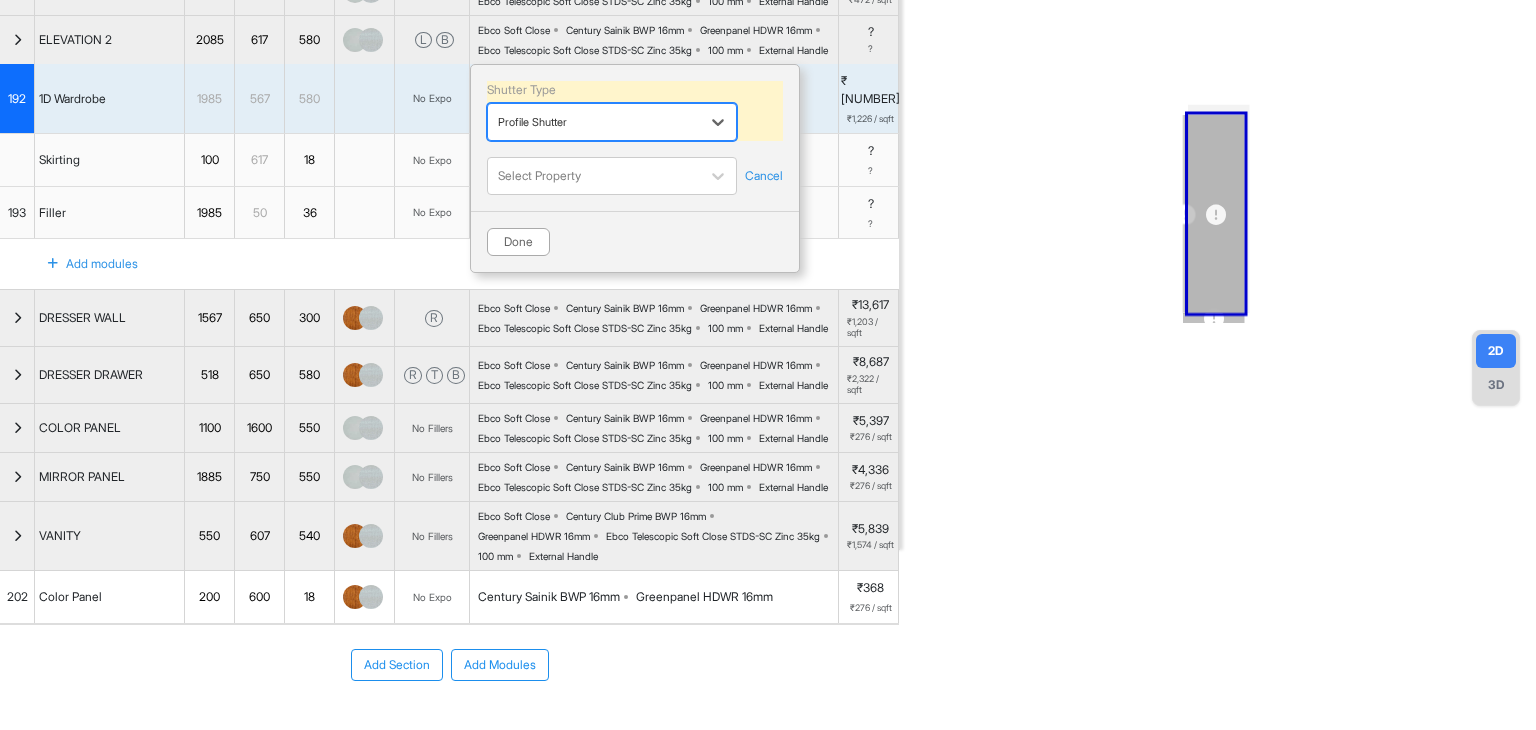 scroll, scrollTop: 240, scrollLeft: 0, axis: vertical 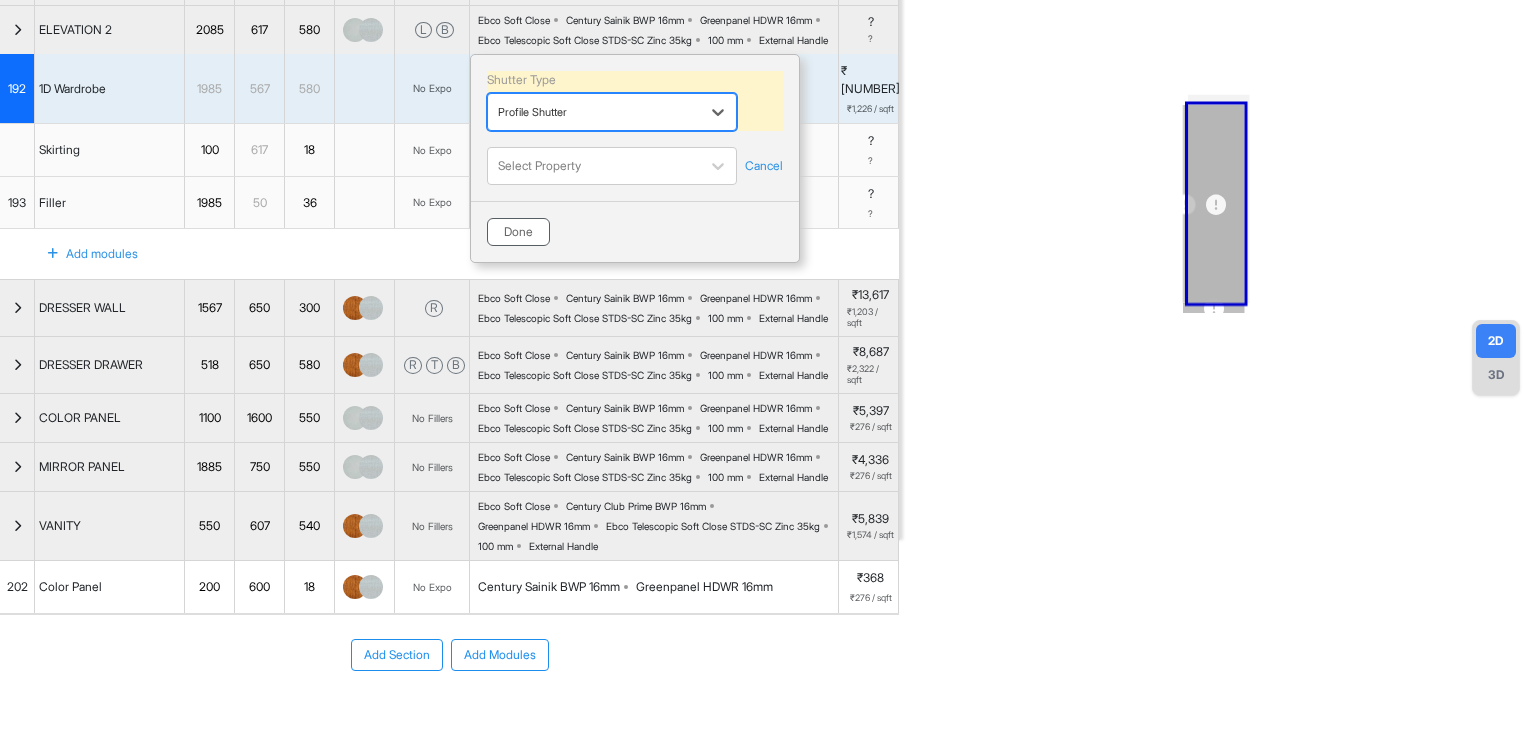 click on "Done" at bounding box center [518, 232] 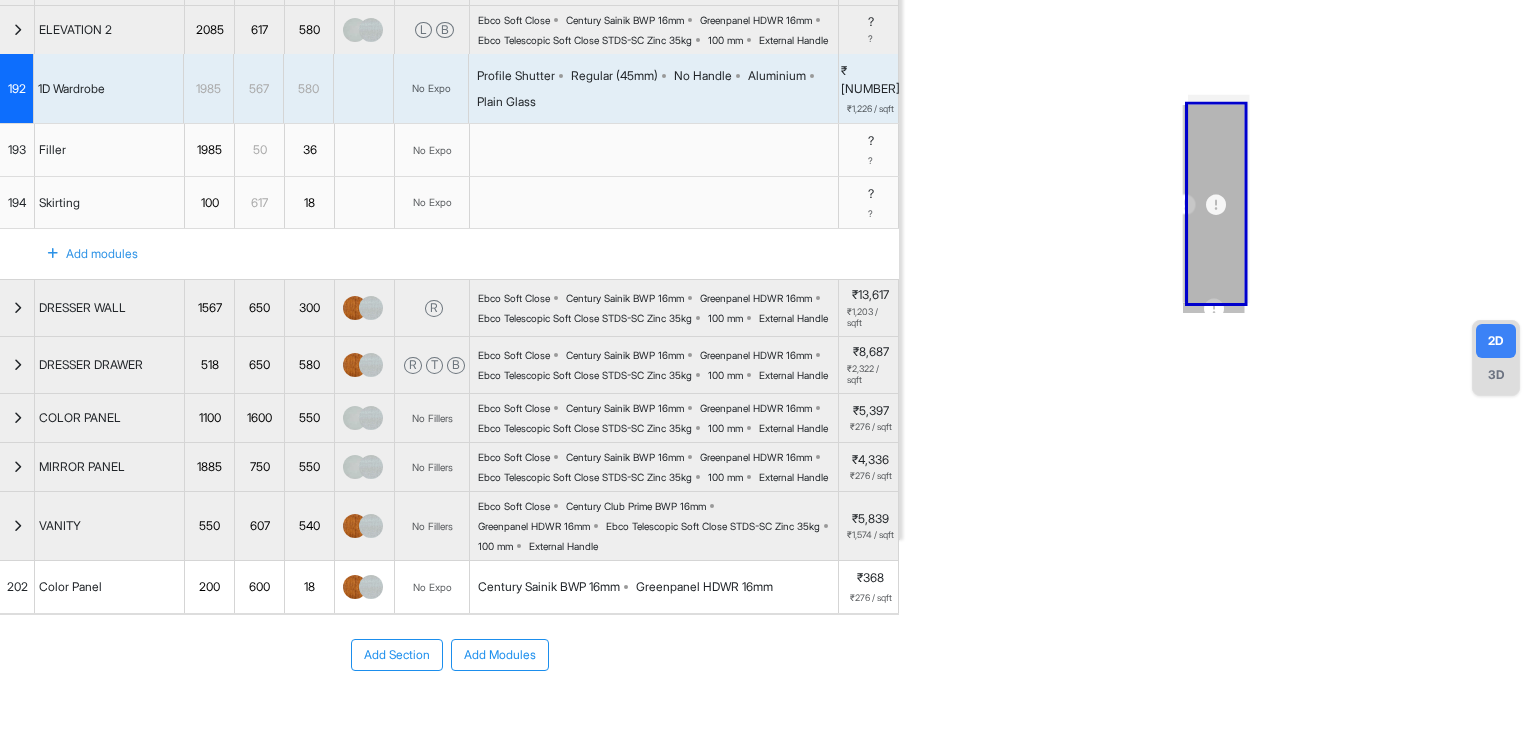 click on "Plain Glass" at bounding box center (506, 102) 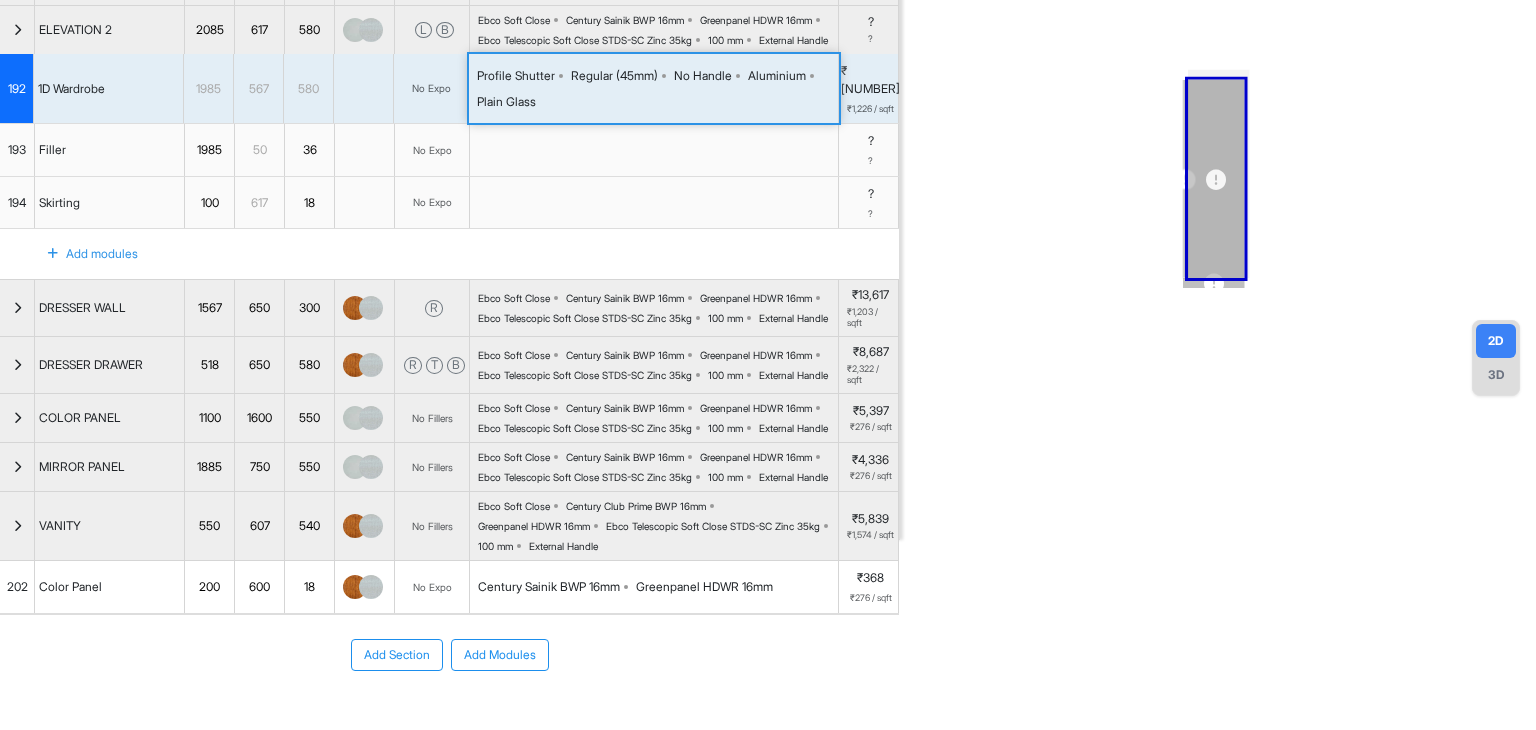 click on "Plain Glass" at bounding box center [506, 102] 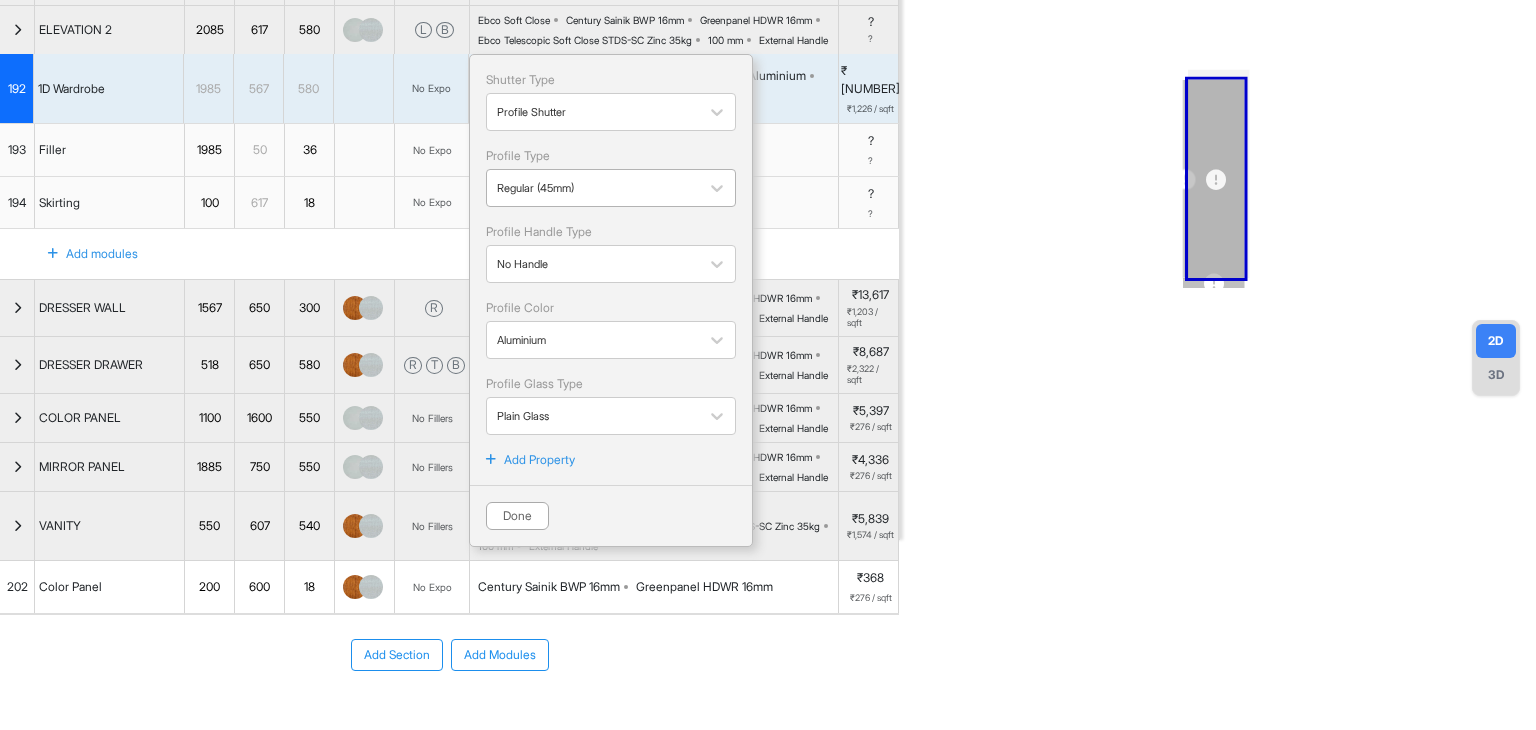 click at bounding box center (593, 188) 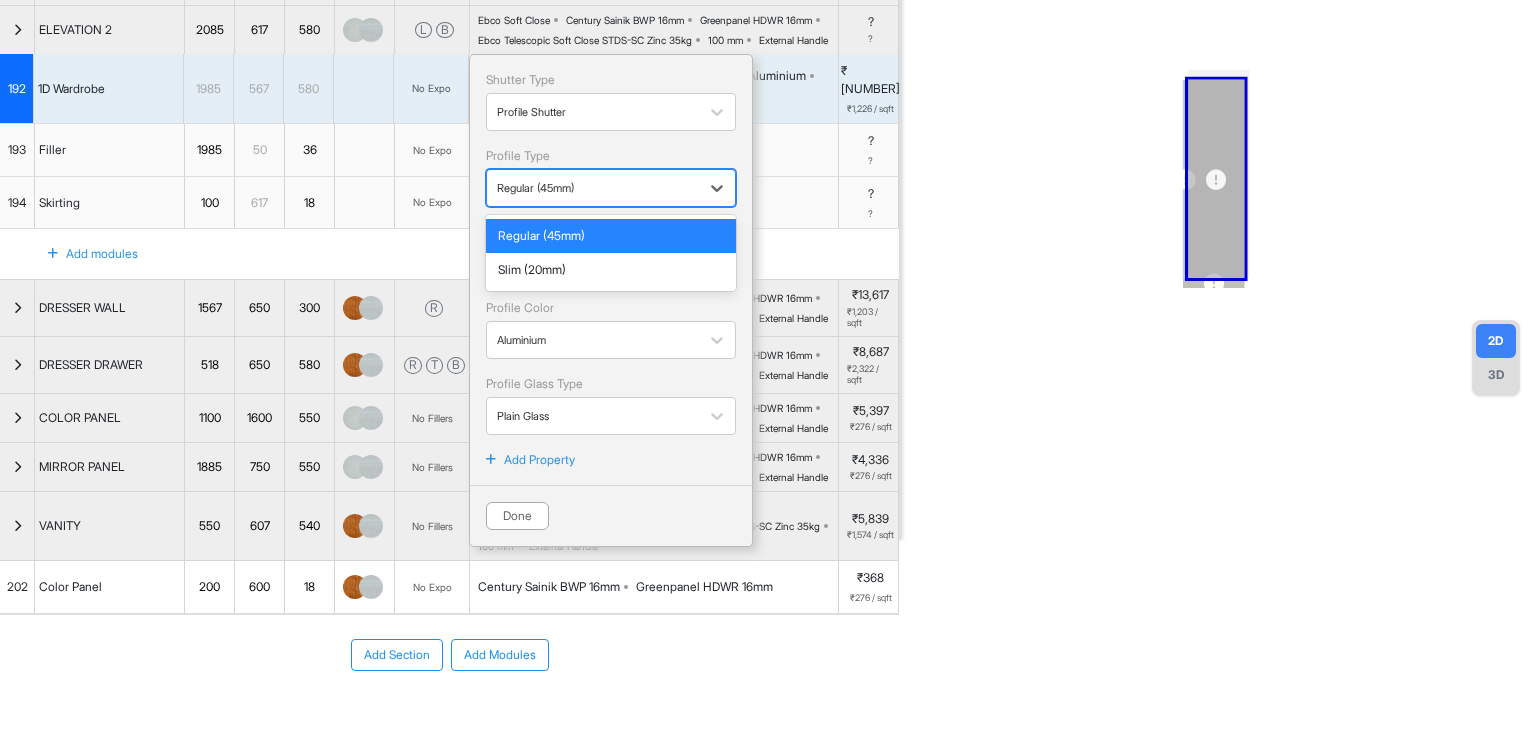 click on "Slim (20mm)" at bounding box center [611, 270] 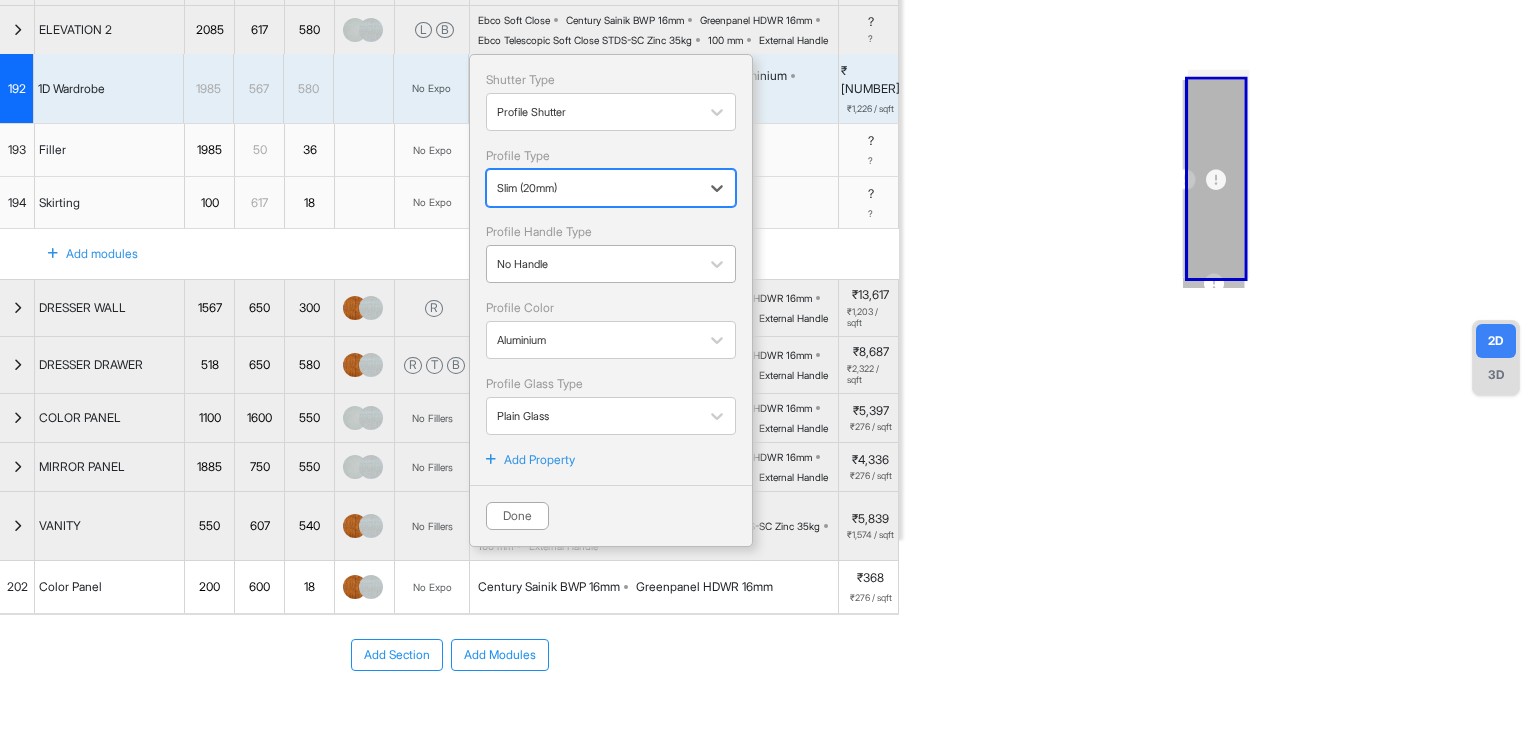 click on "No Handle" at bounding box center [593, 264] 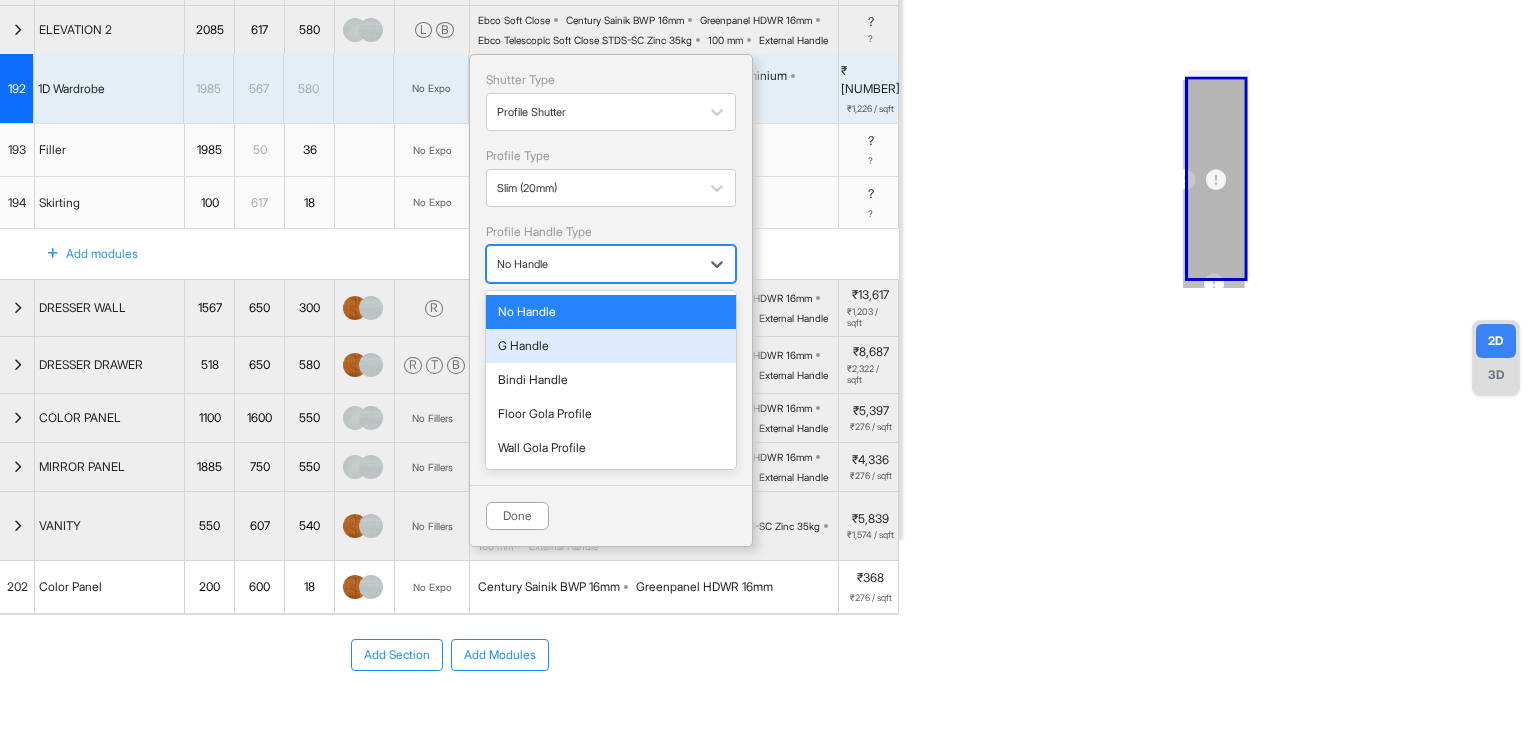 click on "G Handle" at bounding box center [611, 346] 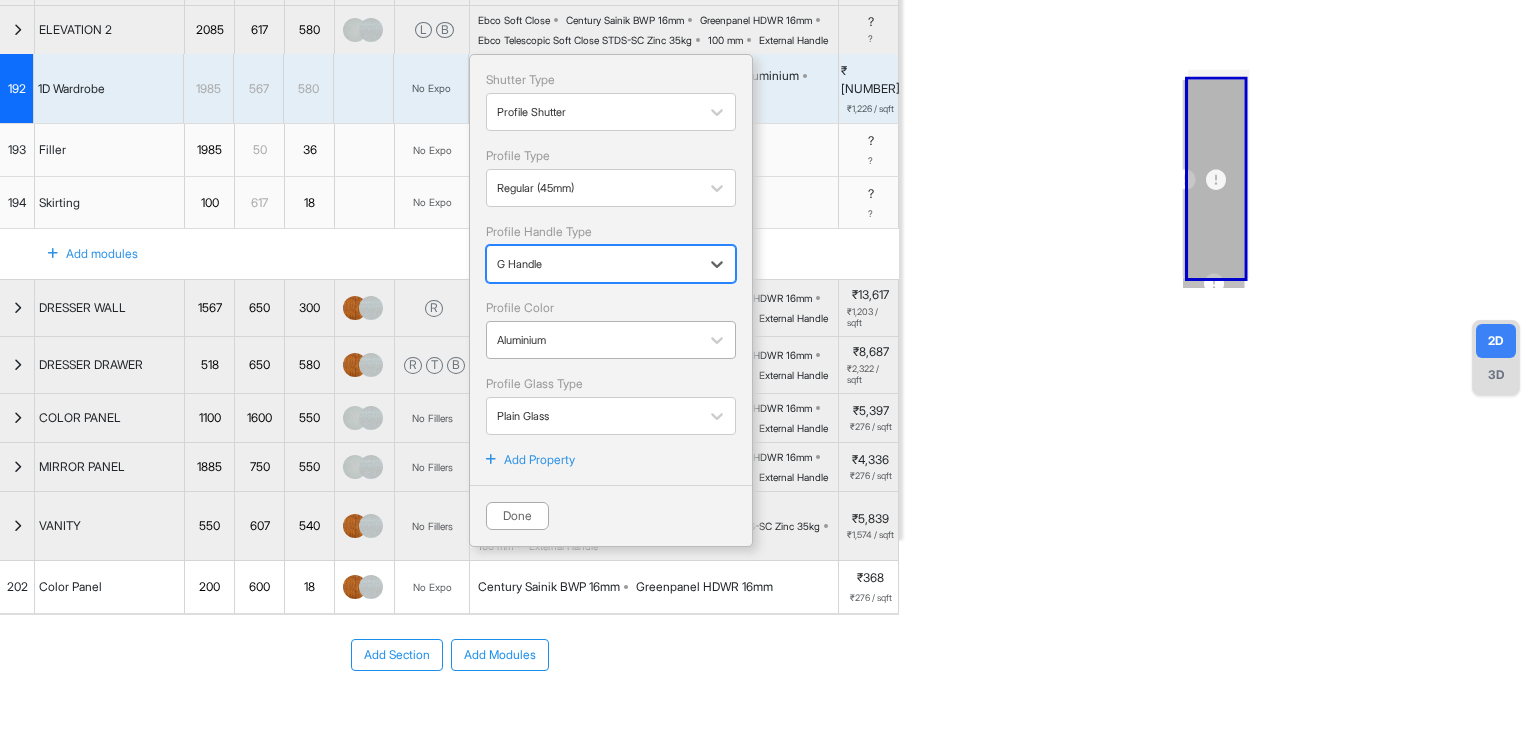 click at bounding box center (593, 340) 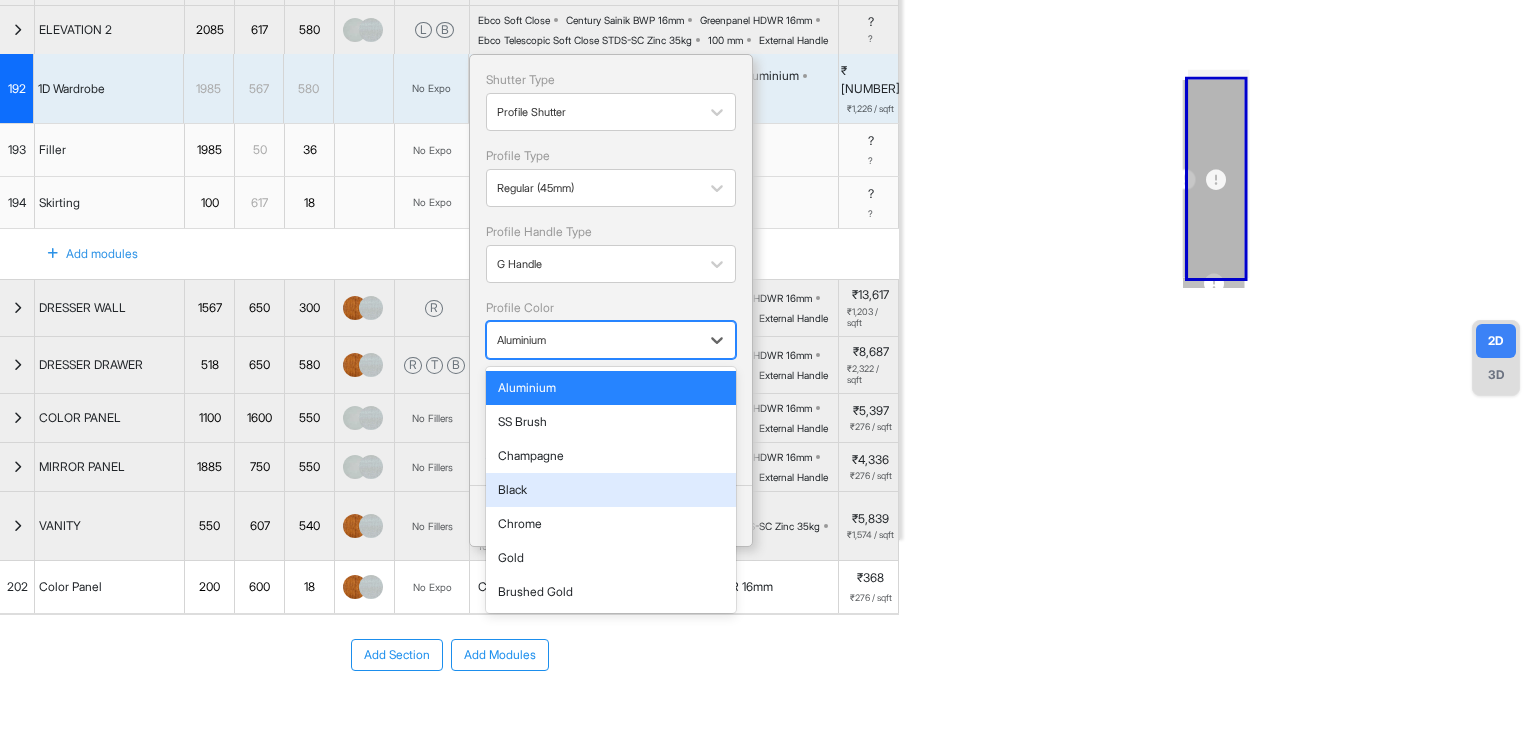 click on "Black" at bounding box center [611, 490] 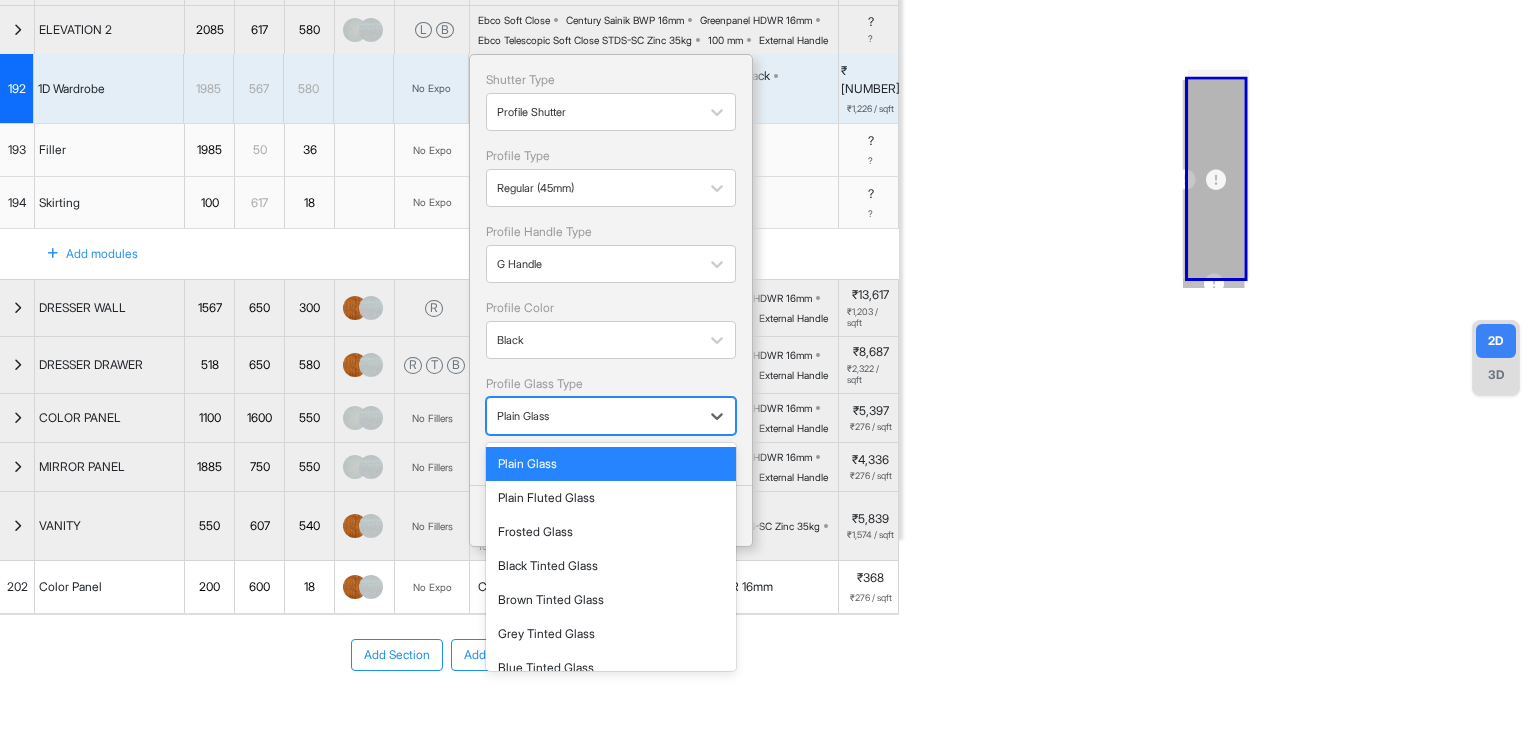 click at bounding box center (593, 416) 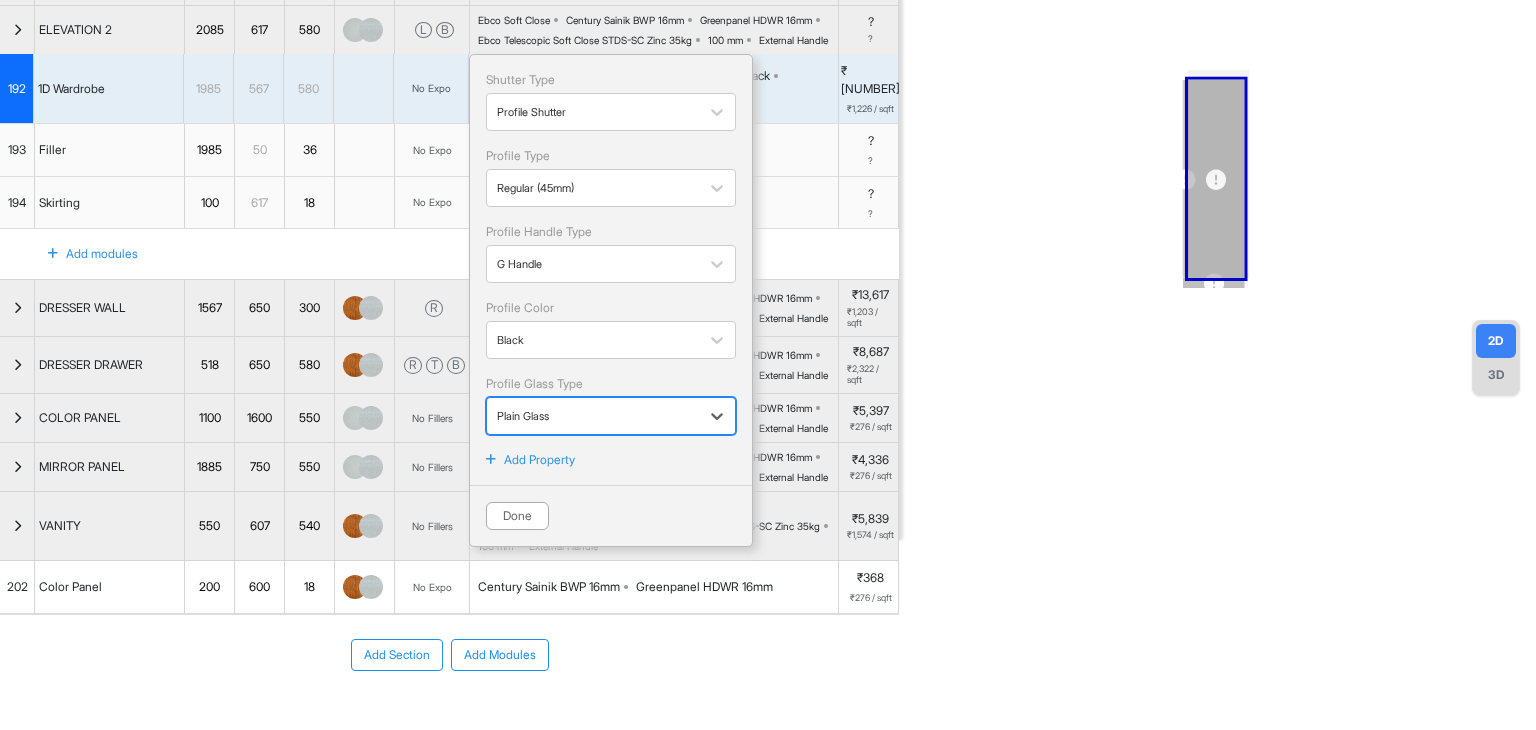 click at bounding box center [593, 416] 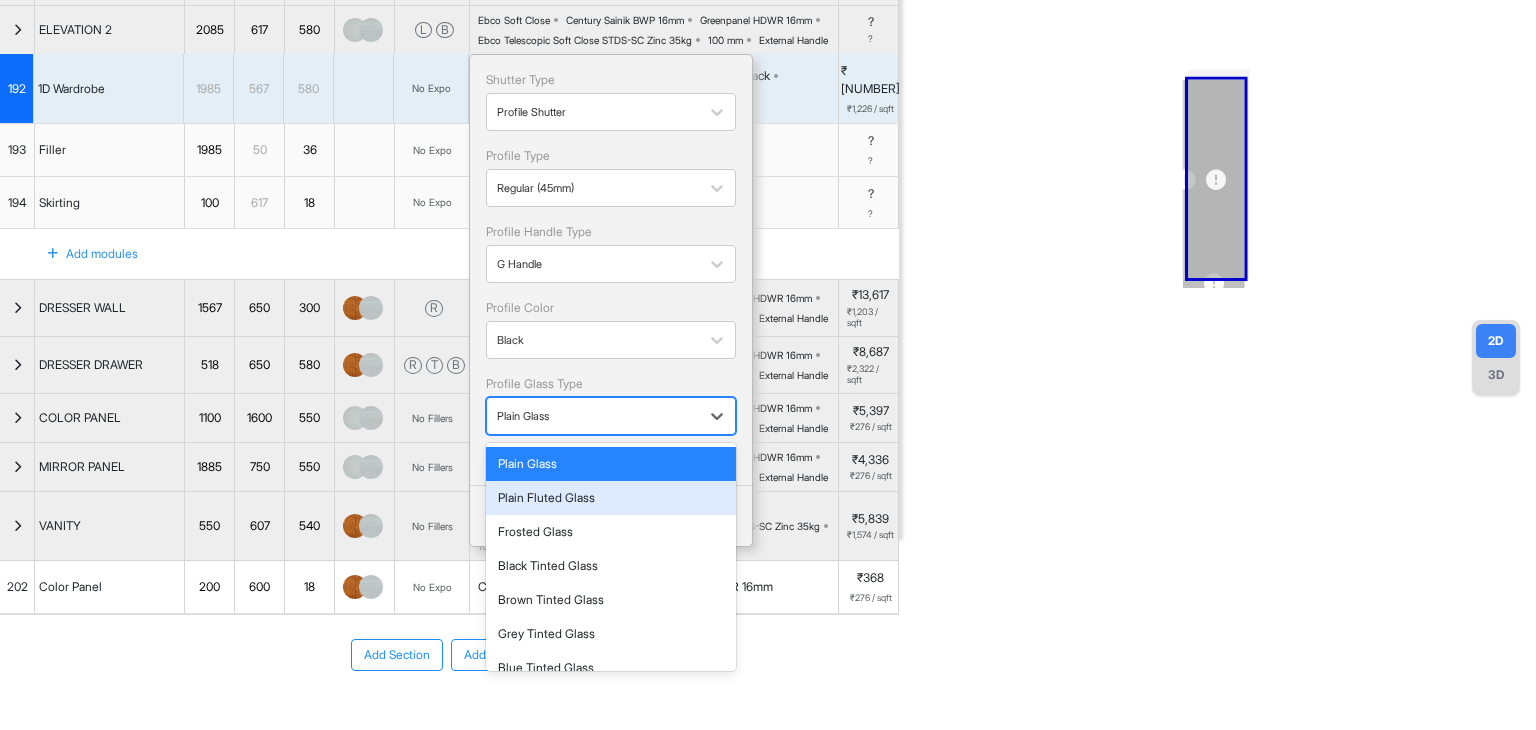 click on "Plain Fluted Glass" at bounding box center [611, 498] 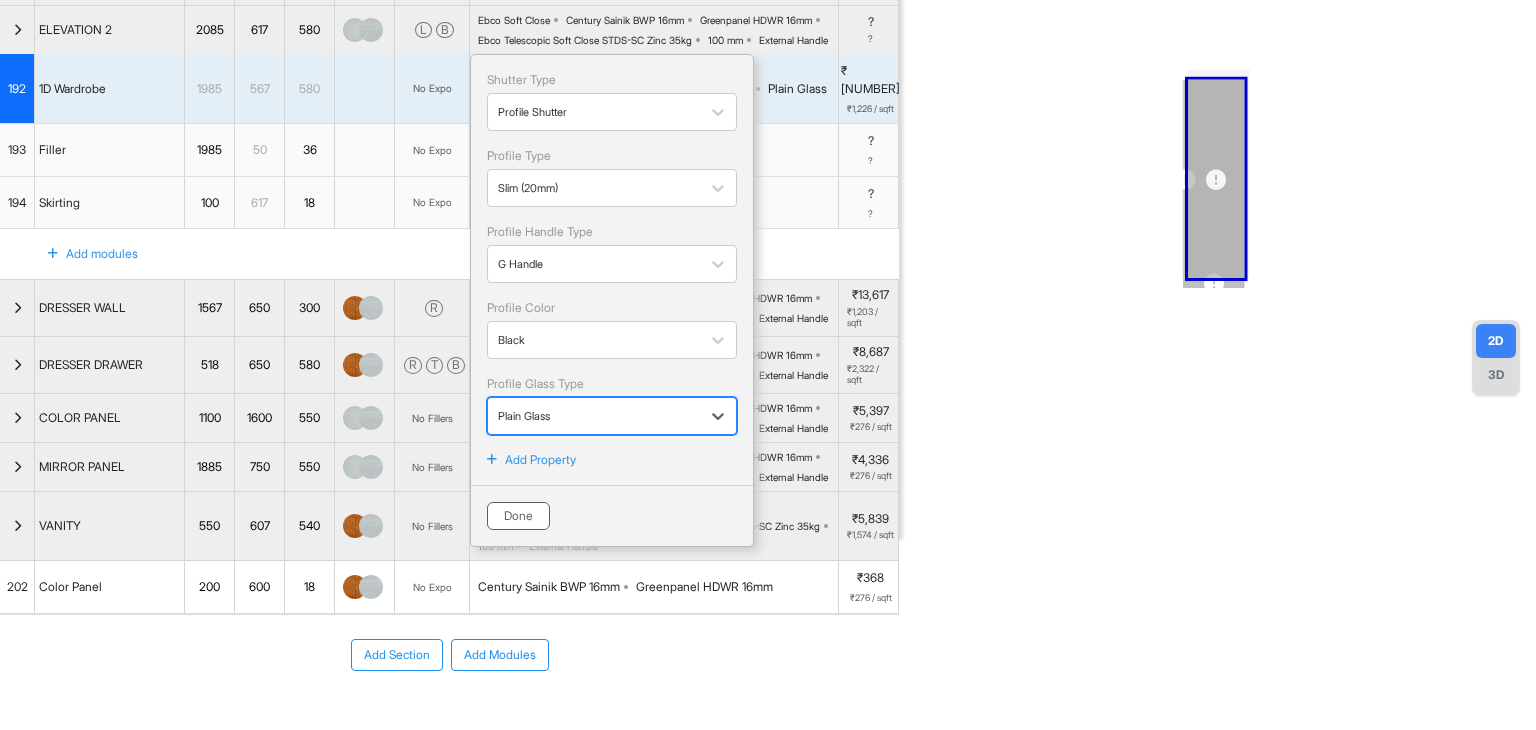 click on "Done" at bounding box center [518, 516] 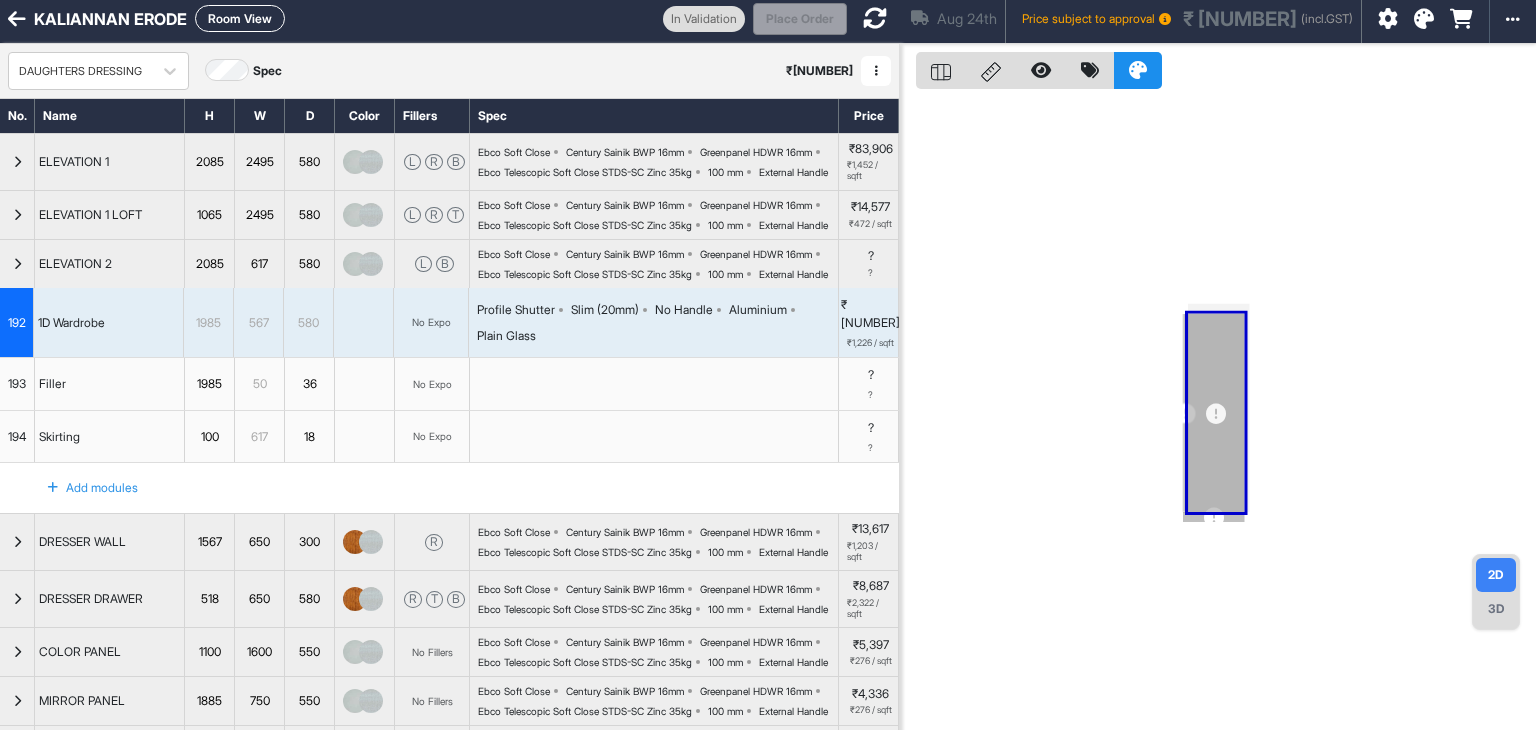 scroll, scrollTop: 6, scrollLeft: 0, axis: vertical 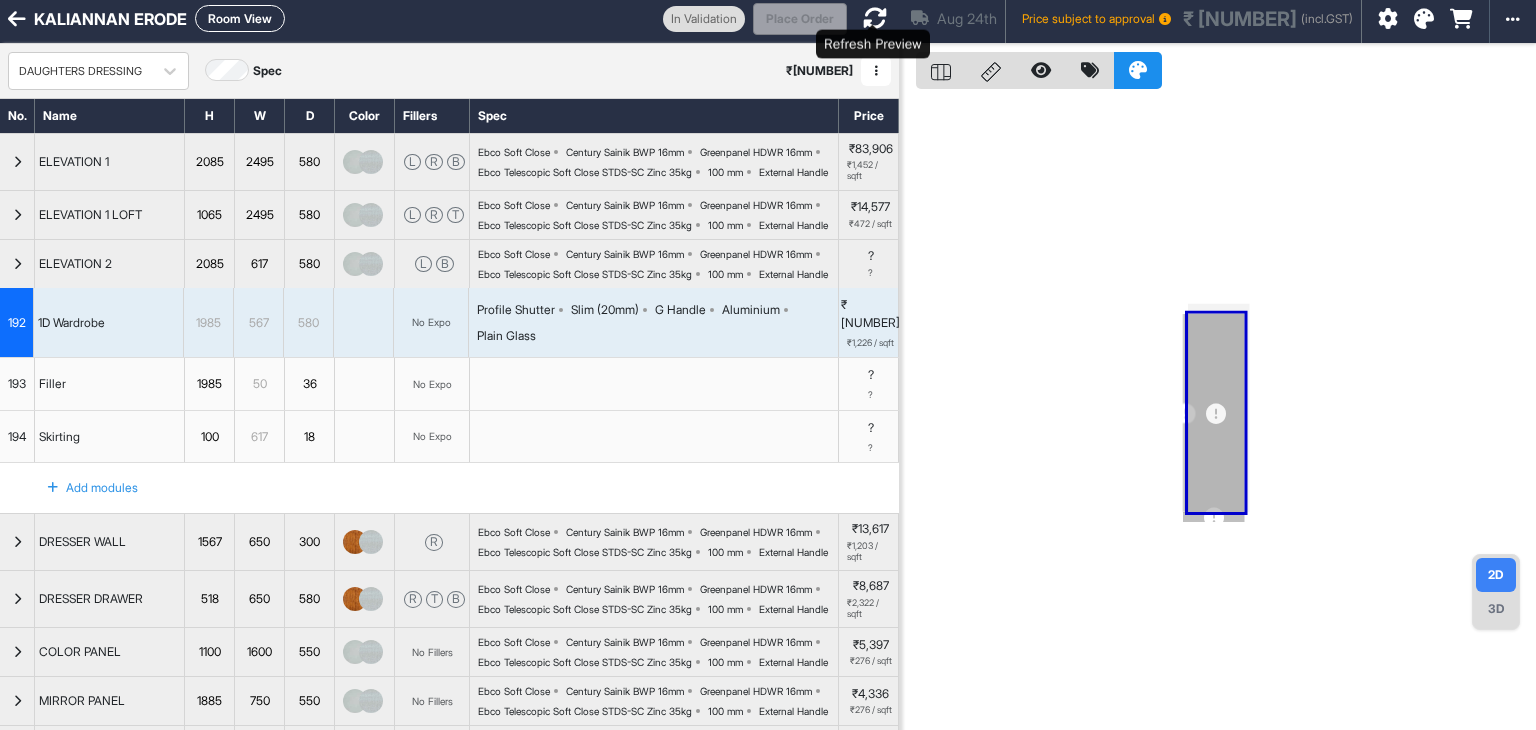 click at bounding box center (875, 18) 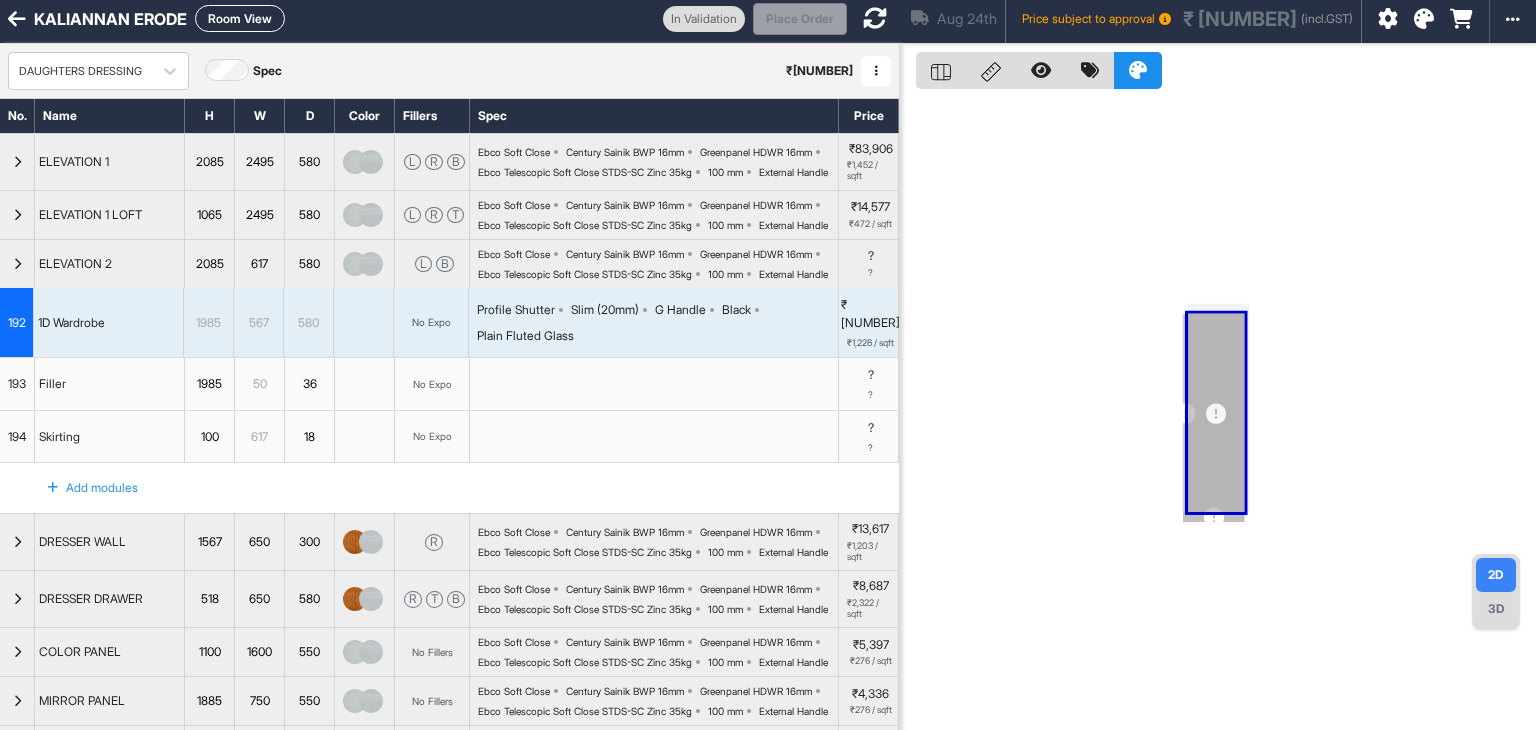click at bounding box center (364, 323) 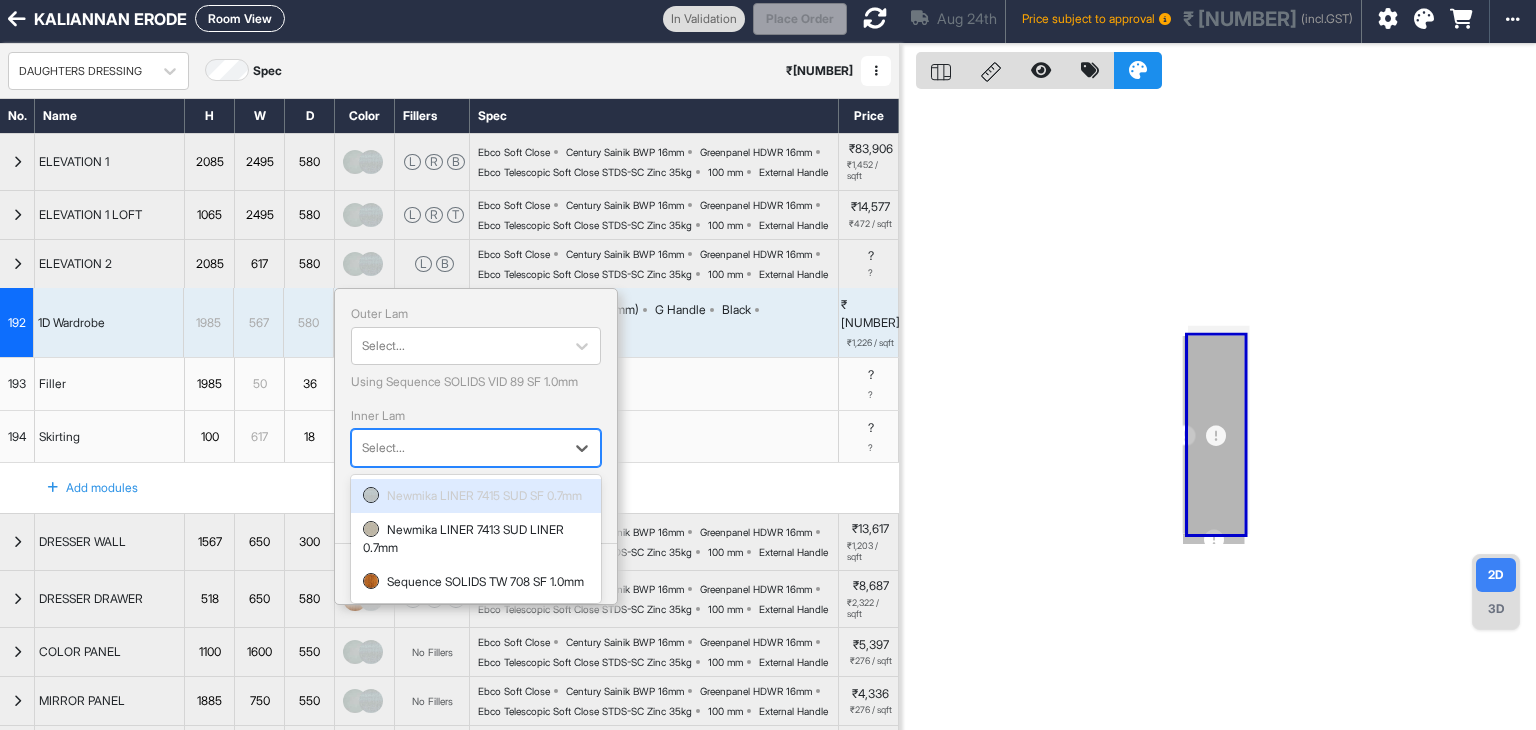 click at bounding box center (458, 448) 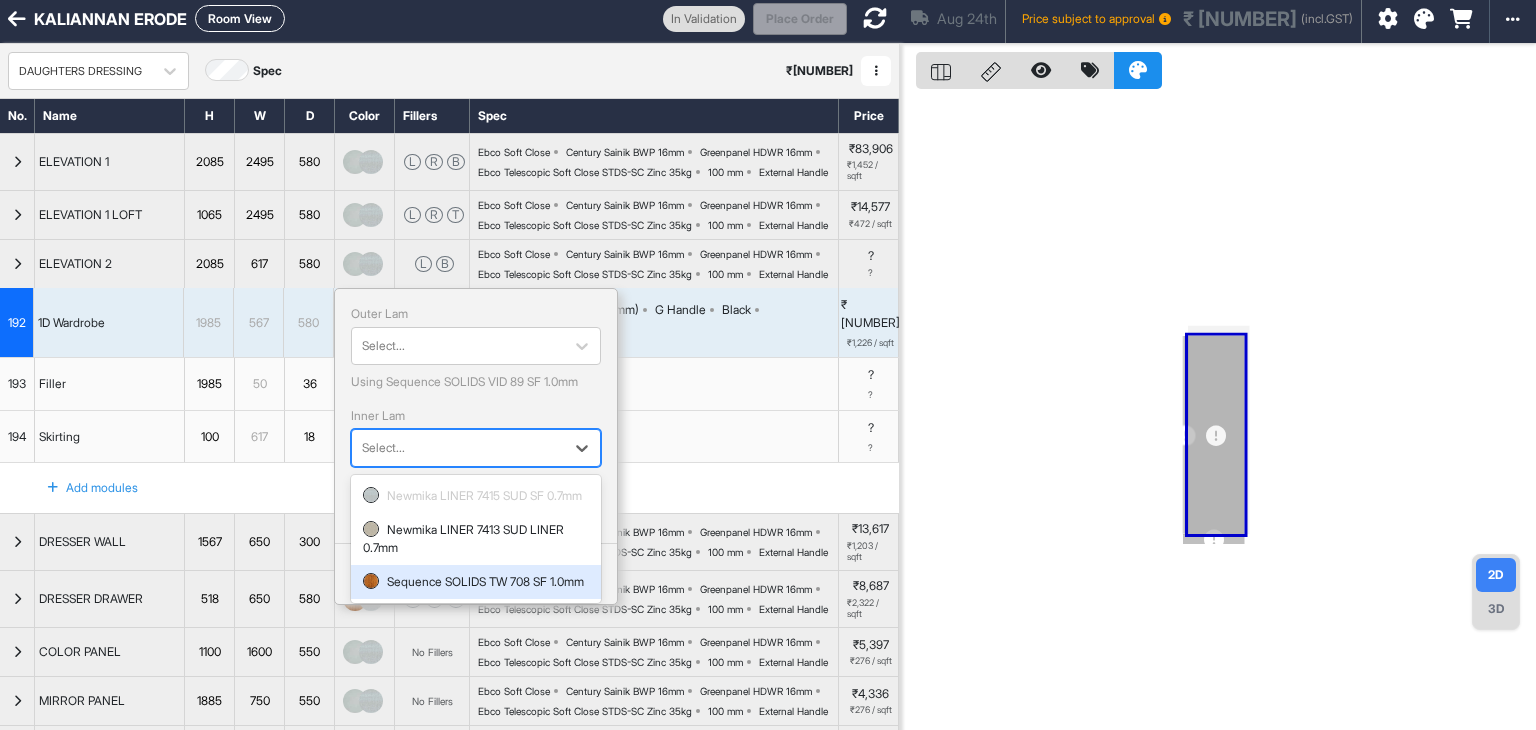 click on "Sequence SOLIDS TW 708 SF 1.0mm" at bounding box center [476, 582] 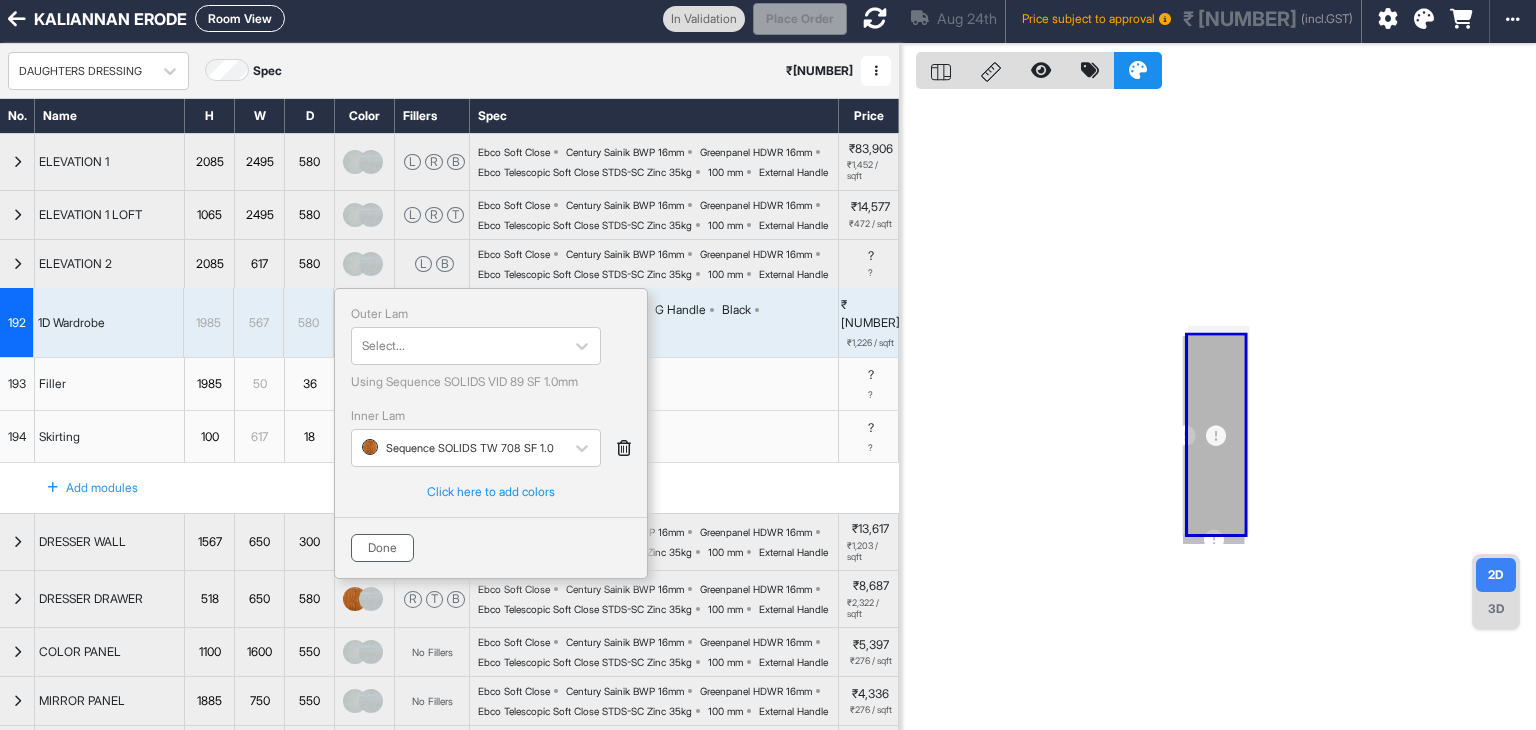click on "Done" at bounding box center [382, 548] 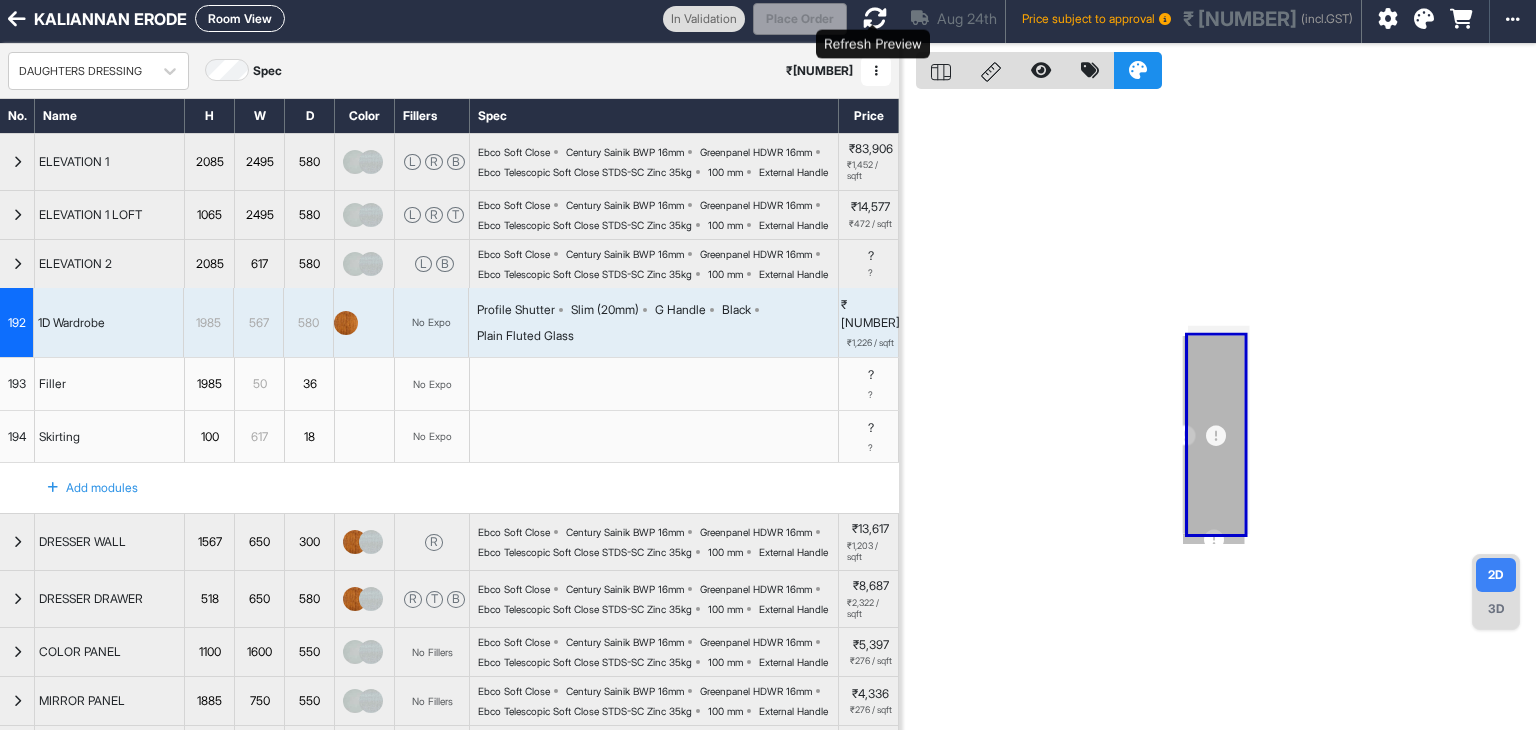 click at bounding box center (875, 18) 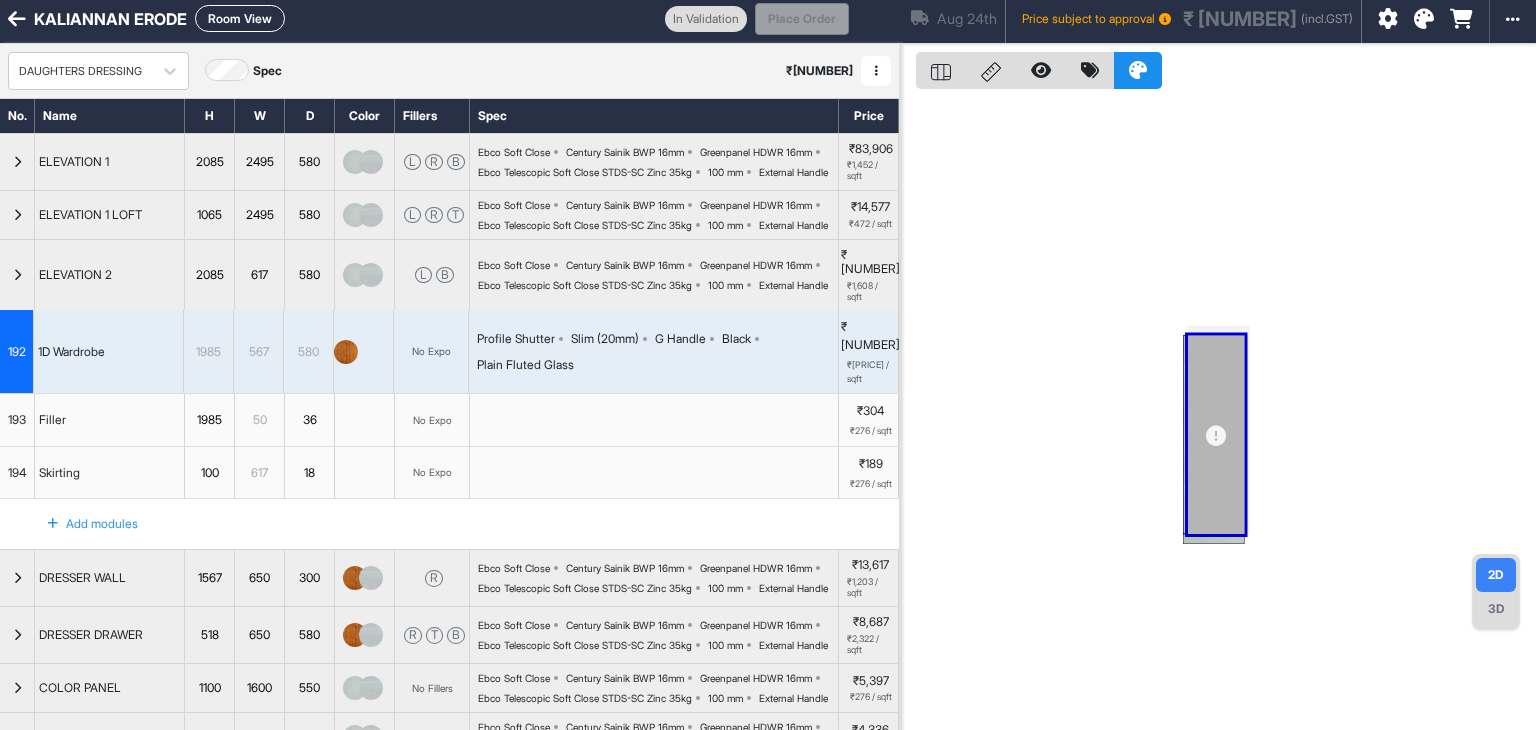 scroll, scrollTop: 0, scrollLeft: 0, axis: both 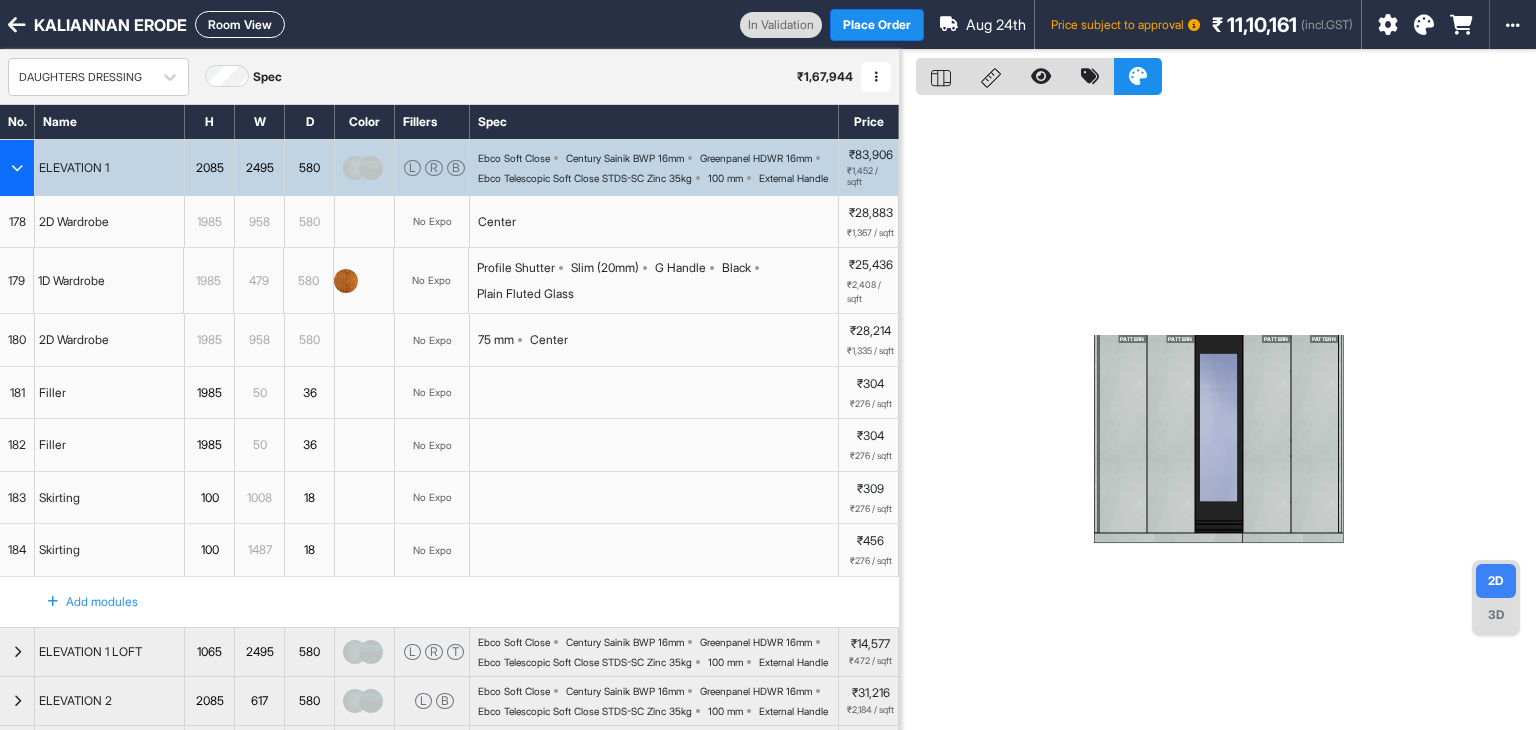 click at bounding box center (17, 168) 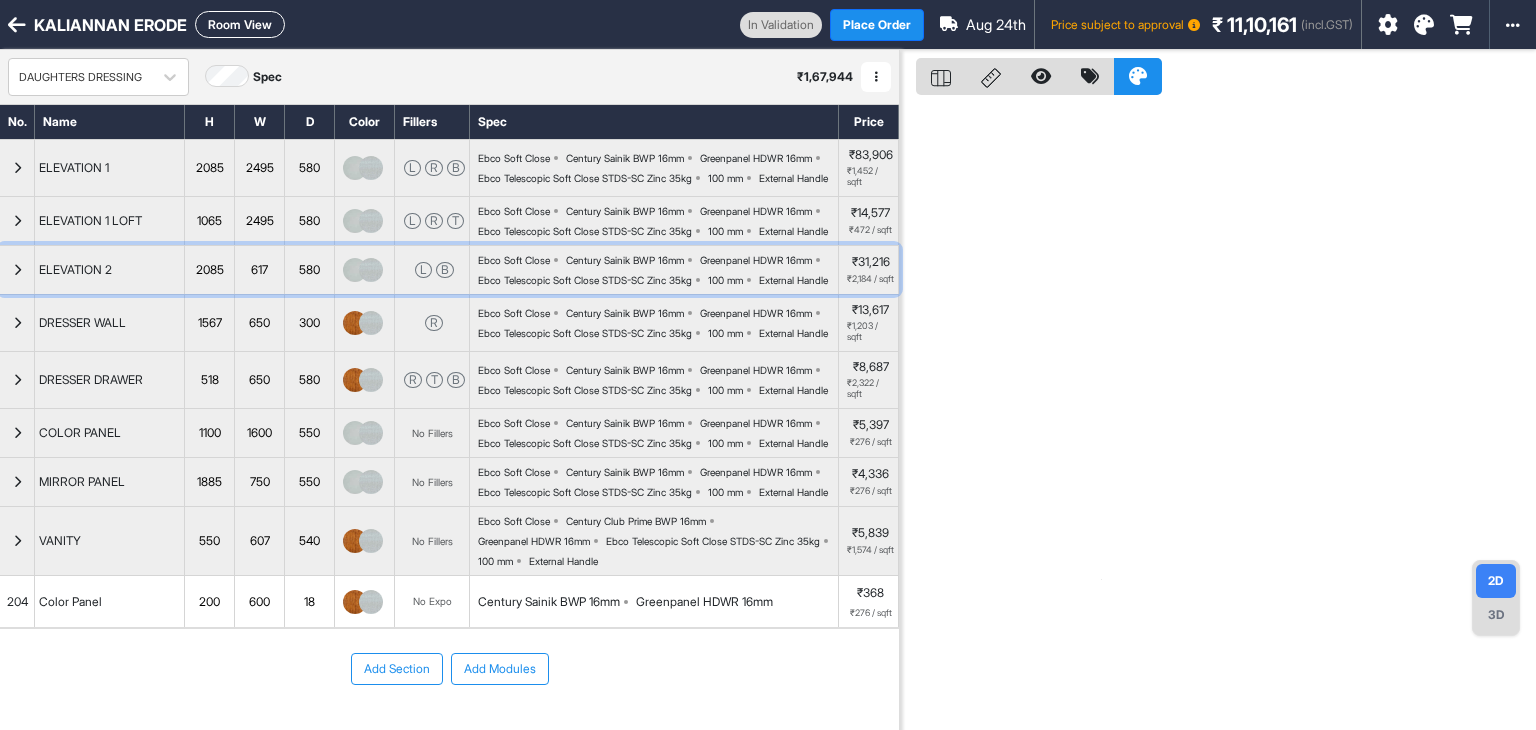 click at bounding box center (17, 270) 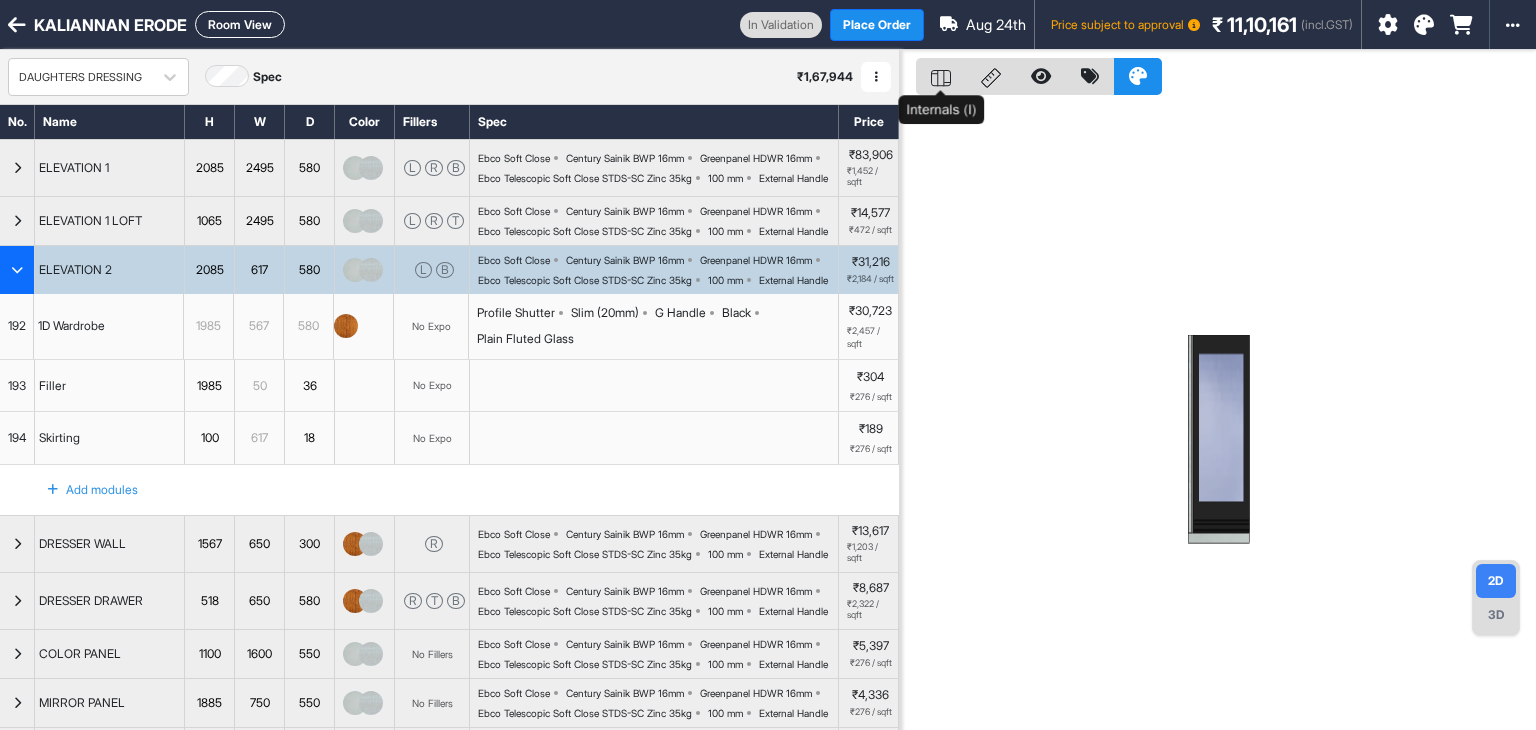 click 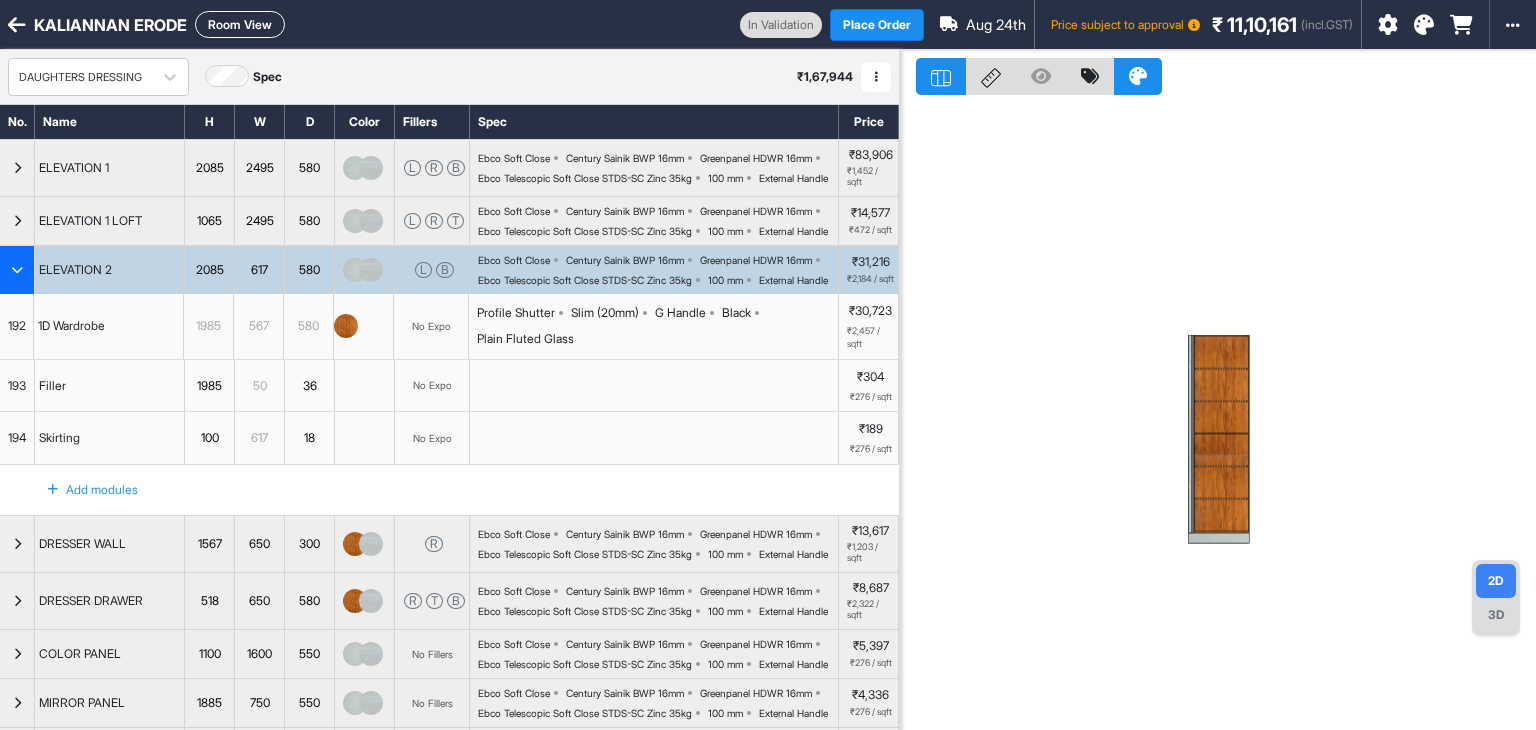 click at bounding box center (1221, 417) 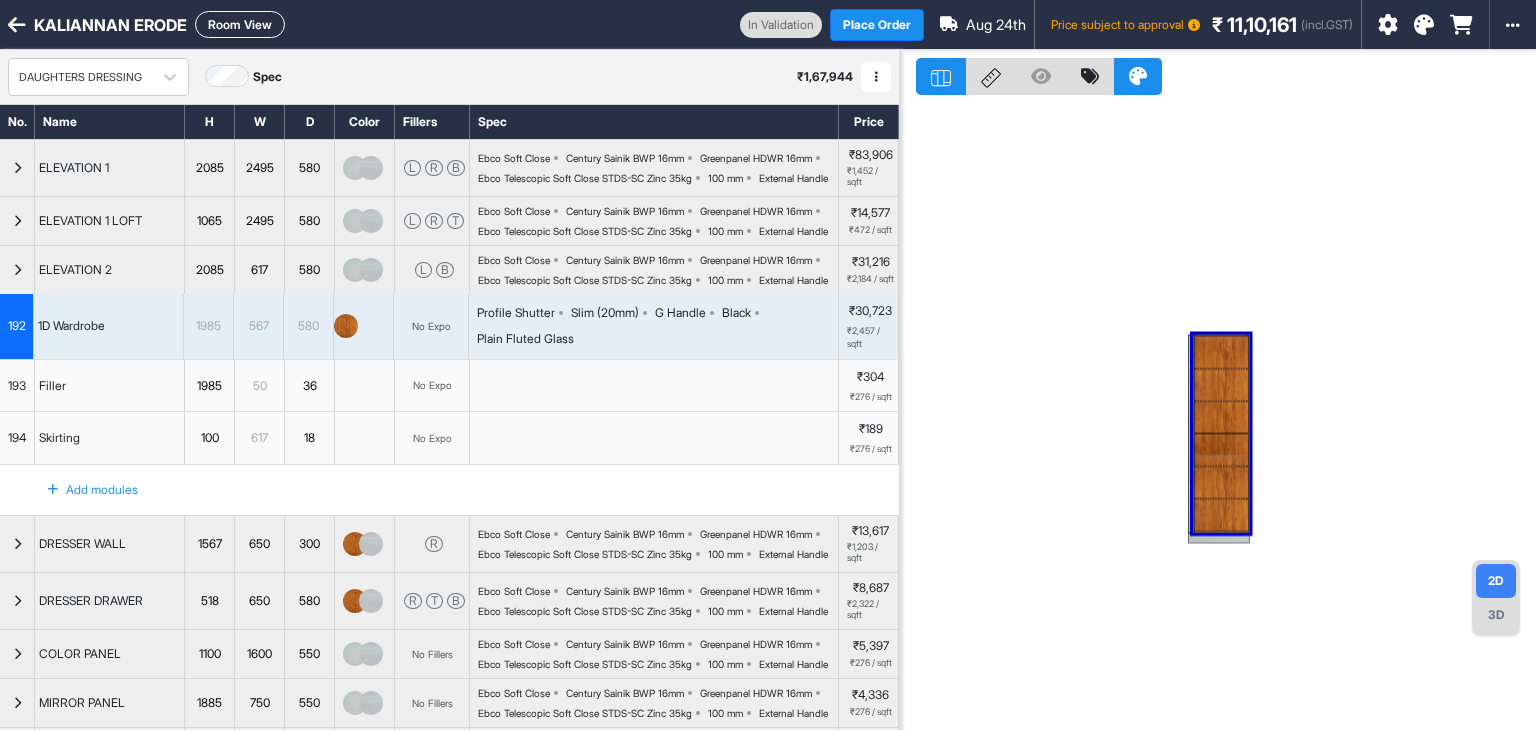 click at bounding box center [1221, 417] 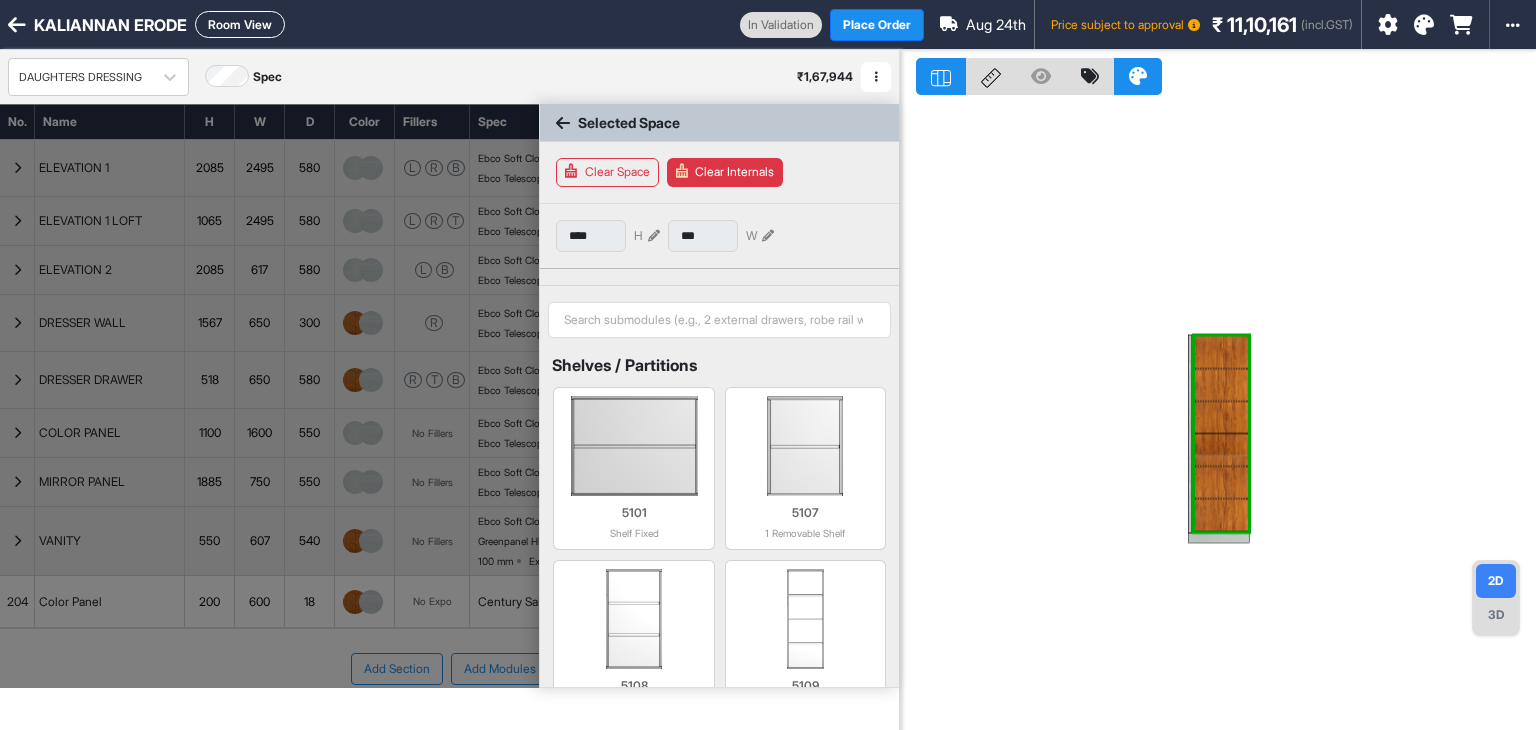click on "Clear Internals" at bounding box center (725, 172) 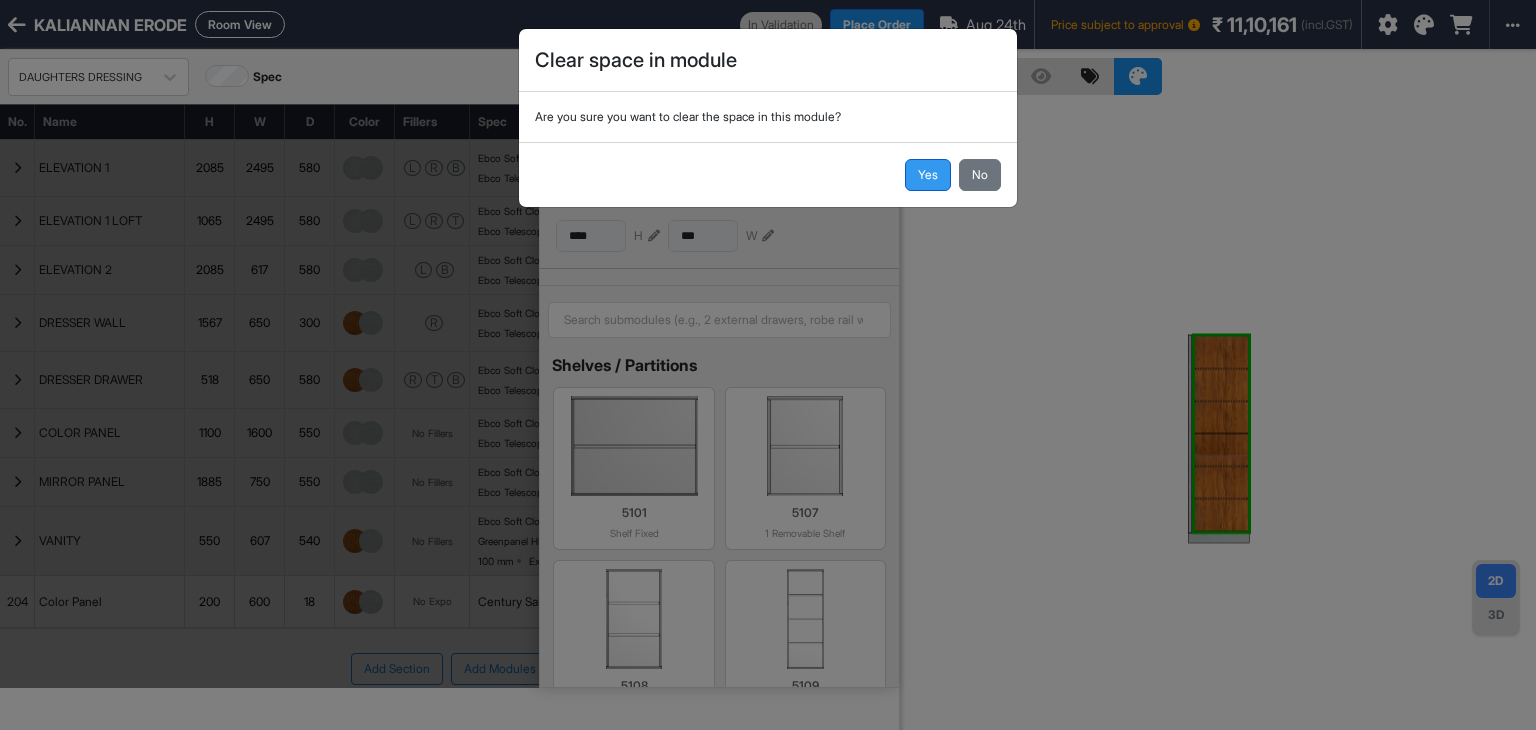 click on "Yes" at bounding box center (928, 175) 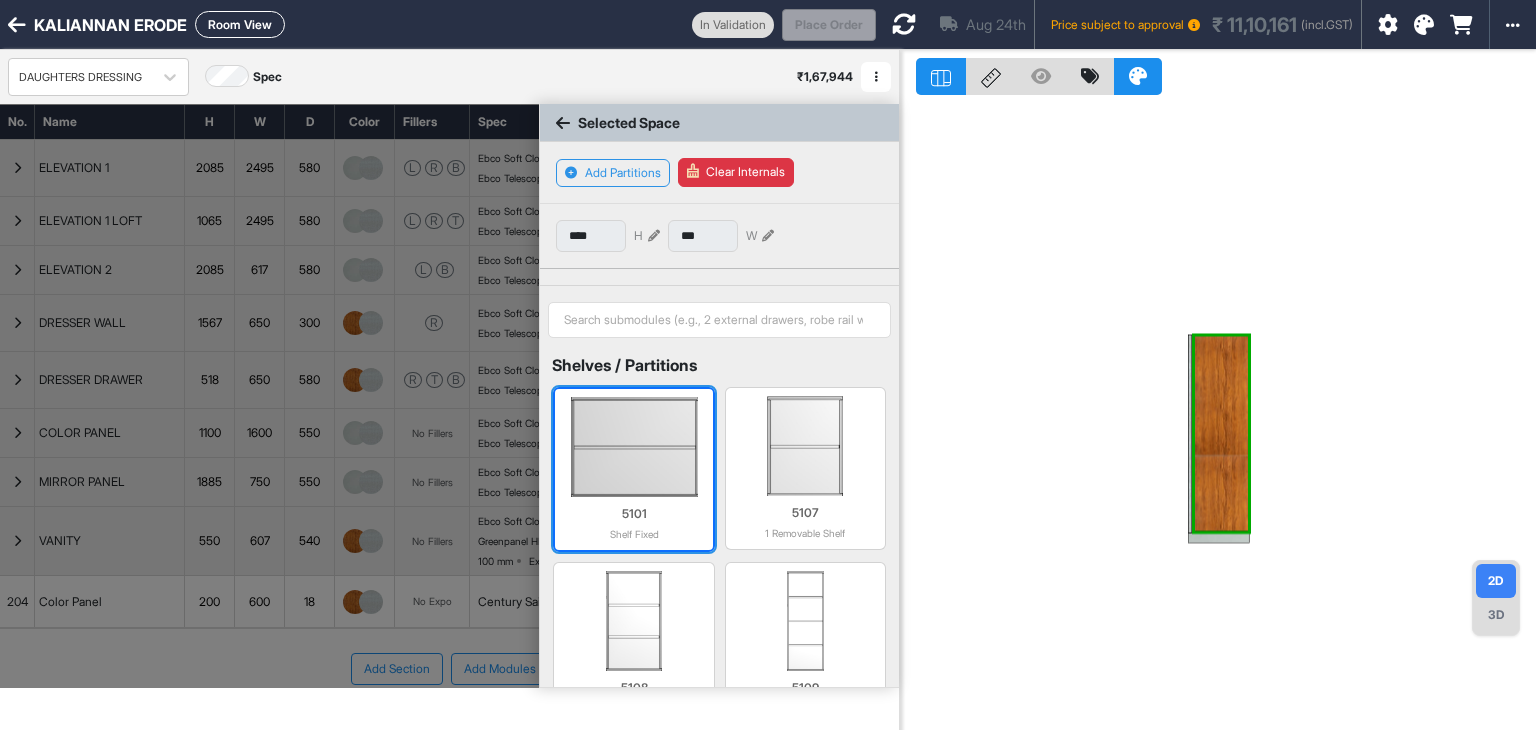 click at bounding box center [633, 447] 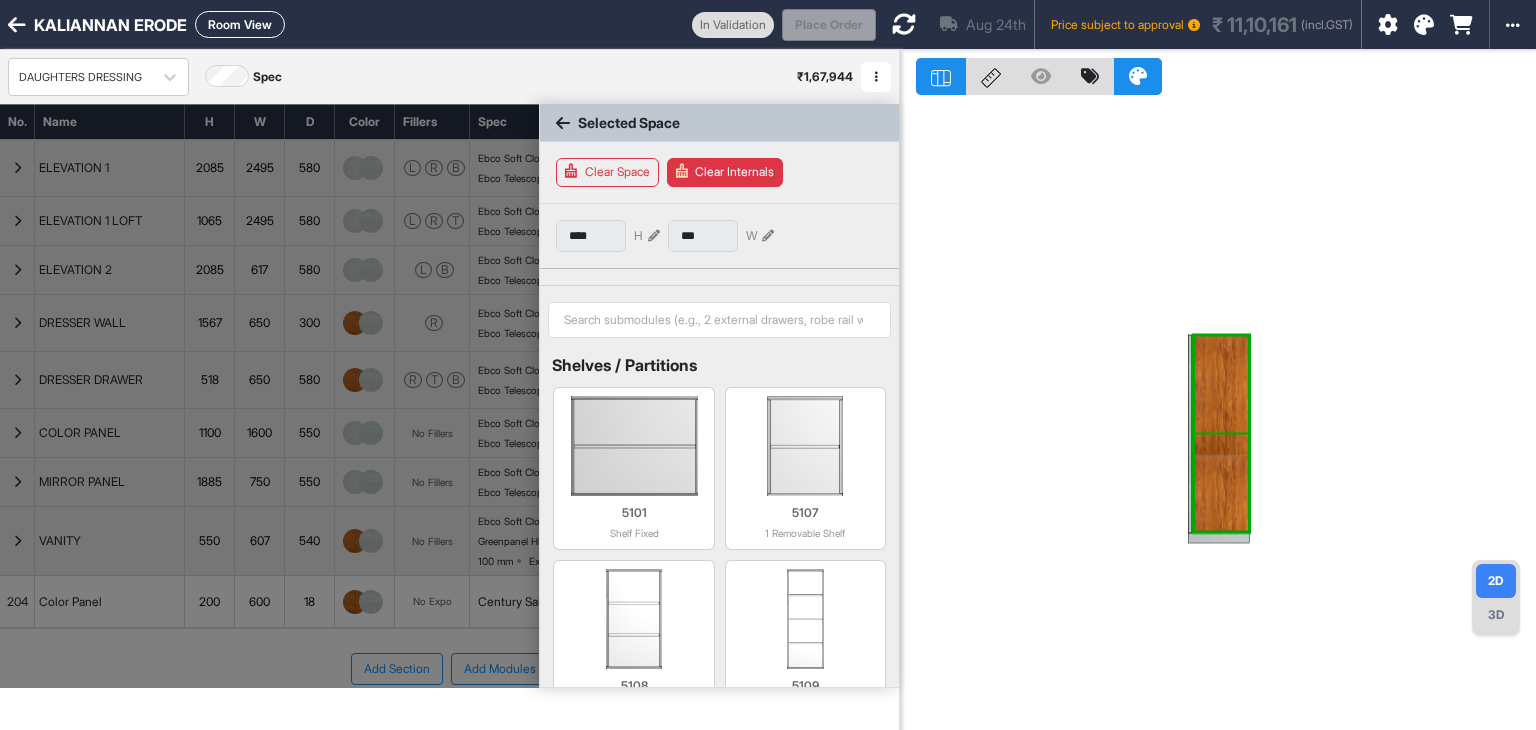 click at bounding box center (1221, 483) 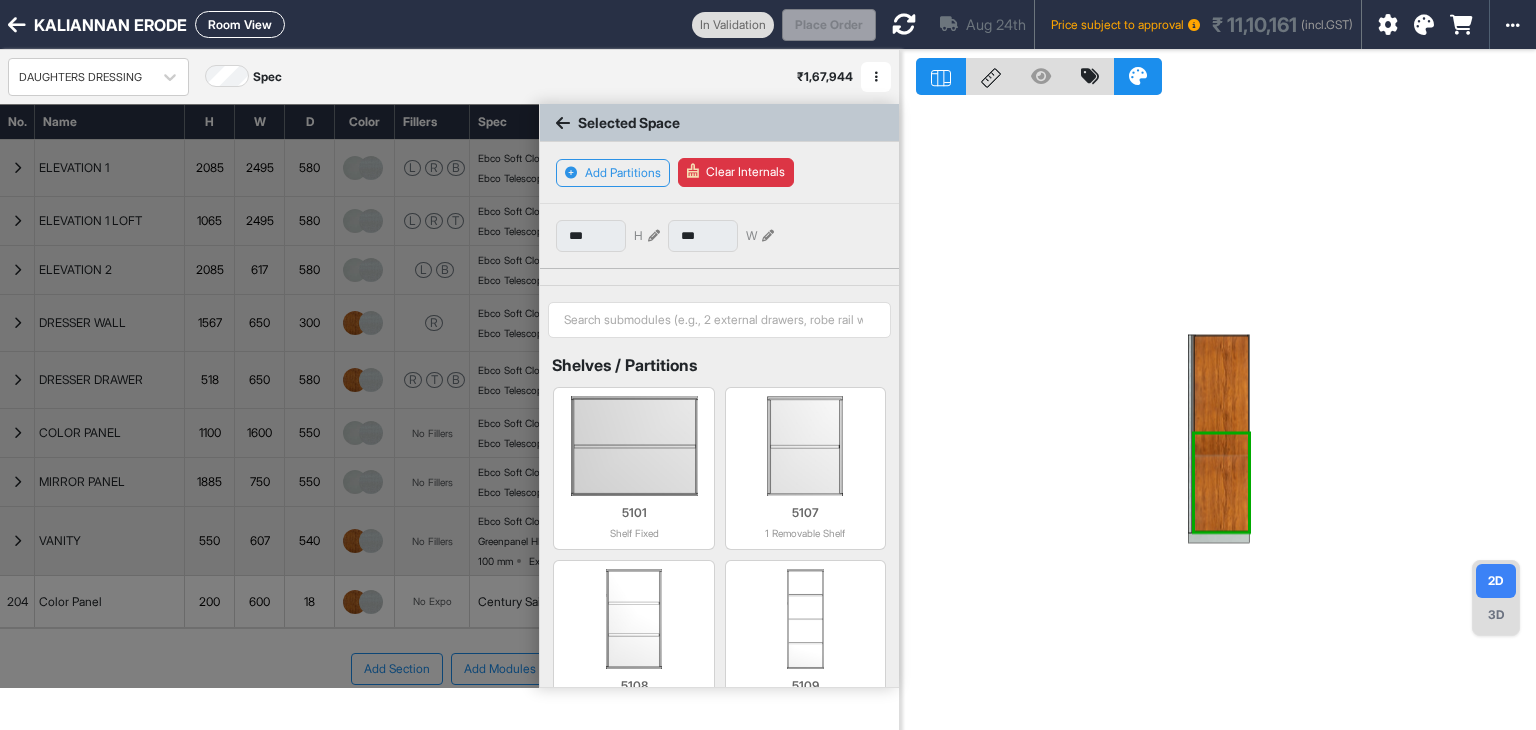 click at bounding box center [654, 236] 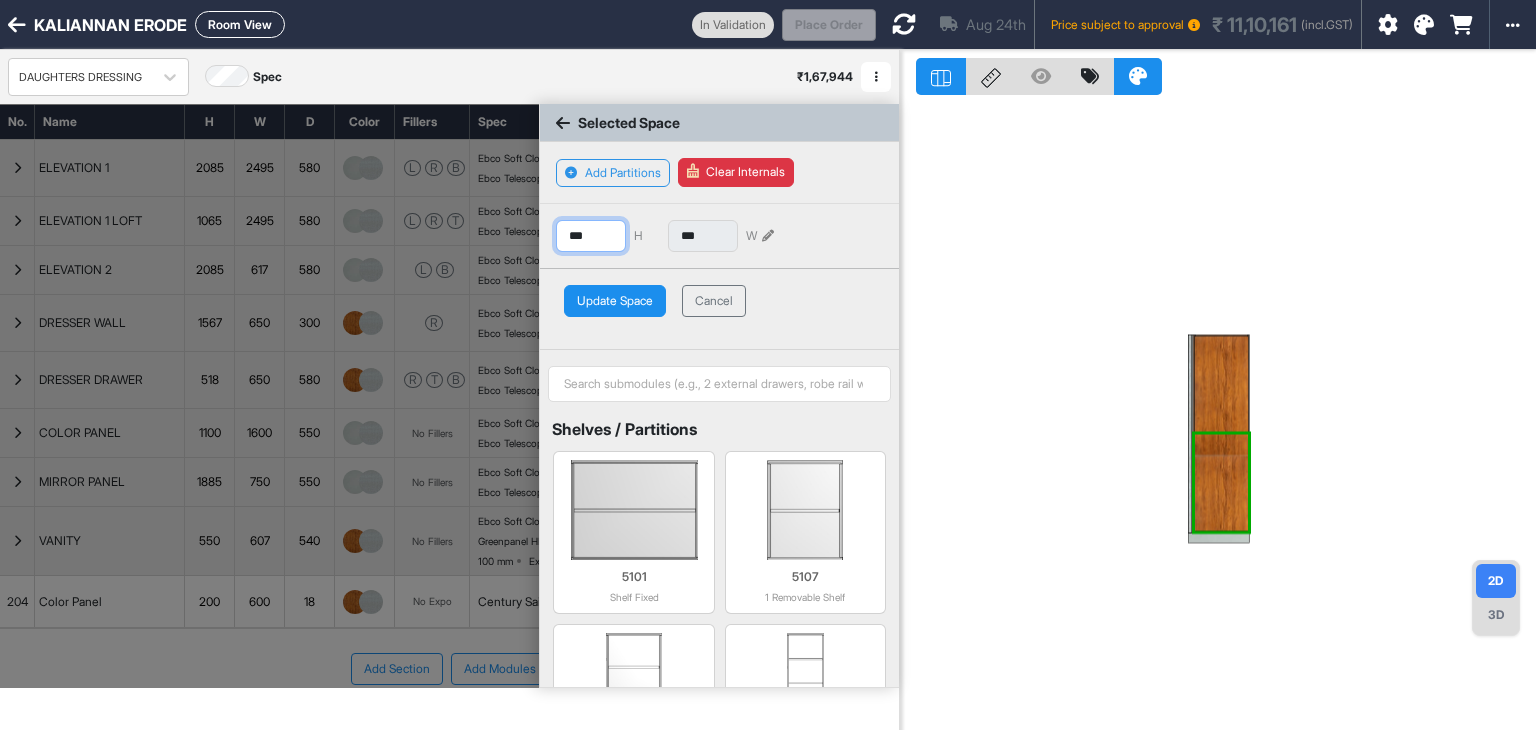drag, startPoint x: 593, startPoint y: 232, endPoint x: 479, endPoint y: 274, distance: 121.49074 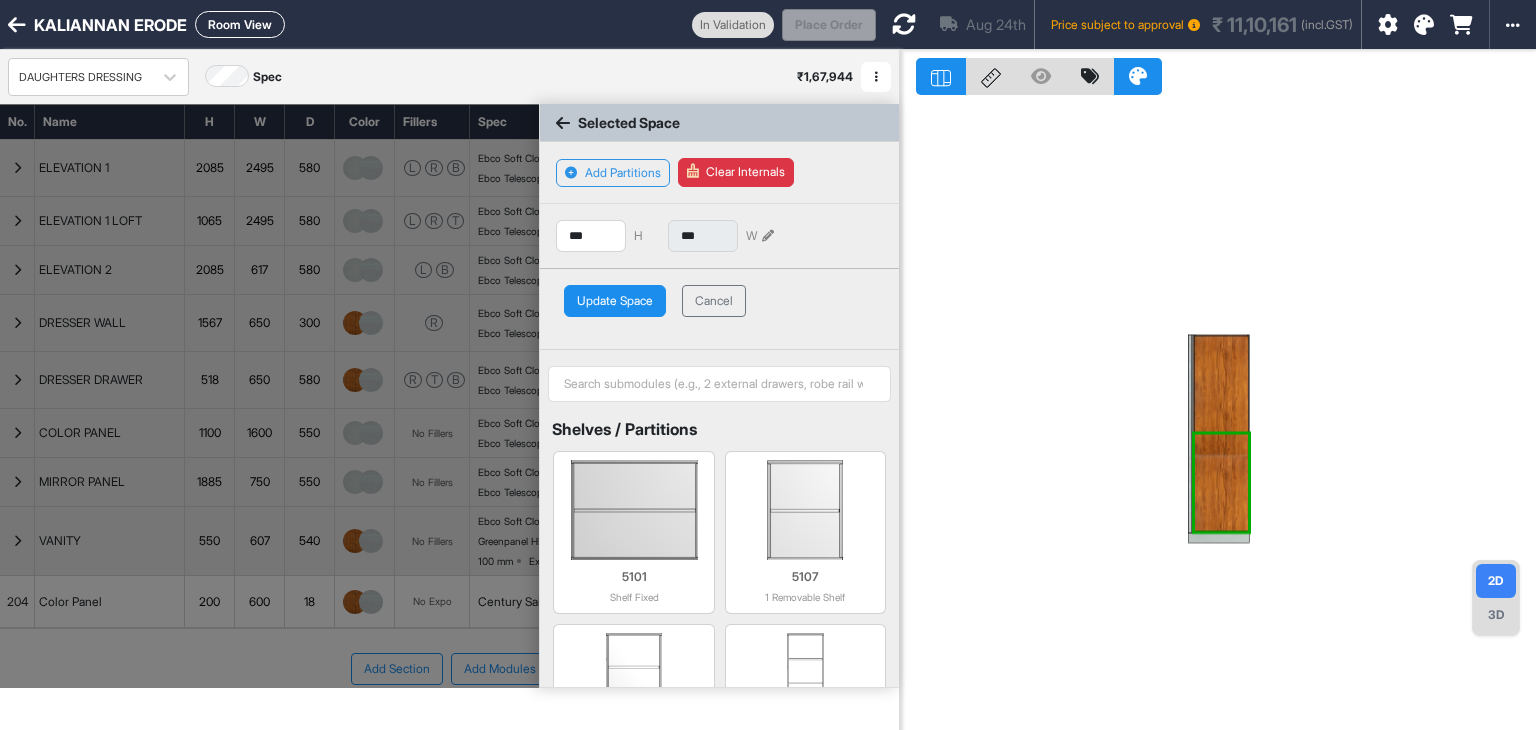 click on "Update Space" at bounding box center [615, 301] 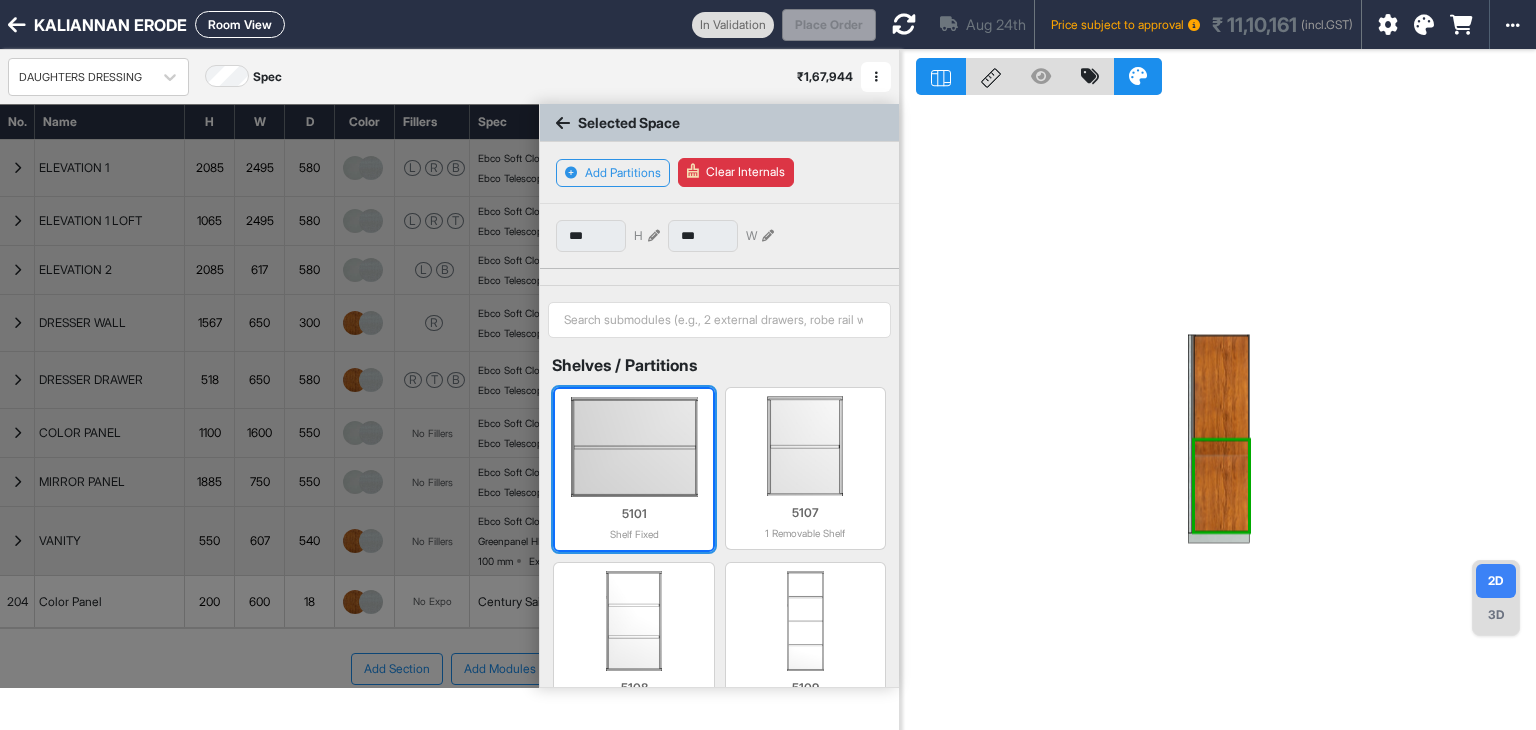 click at bounding box center [633, 447] 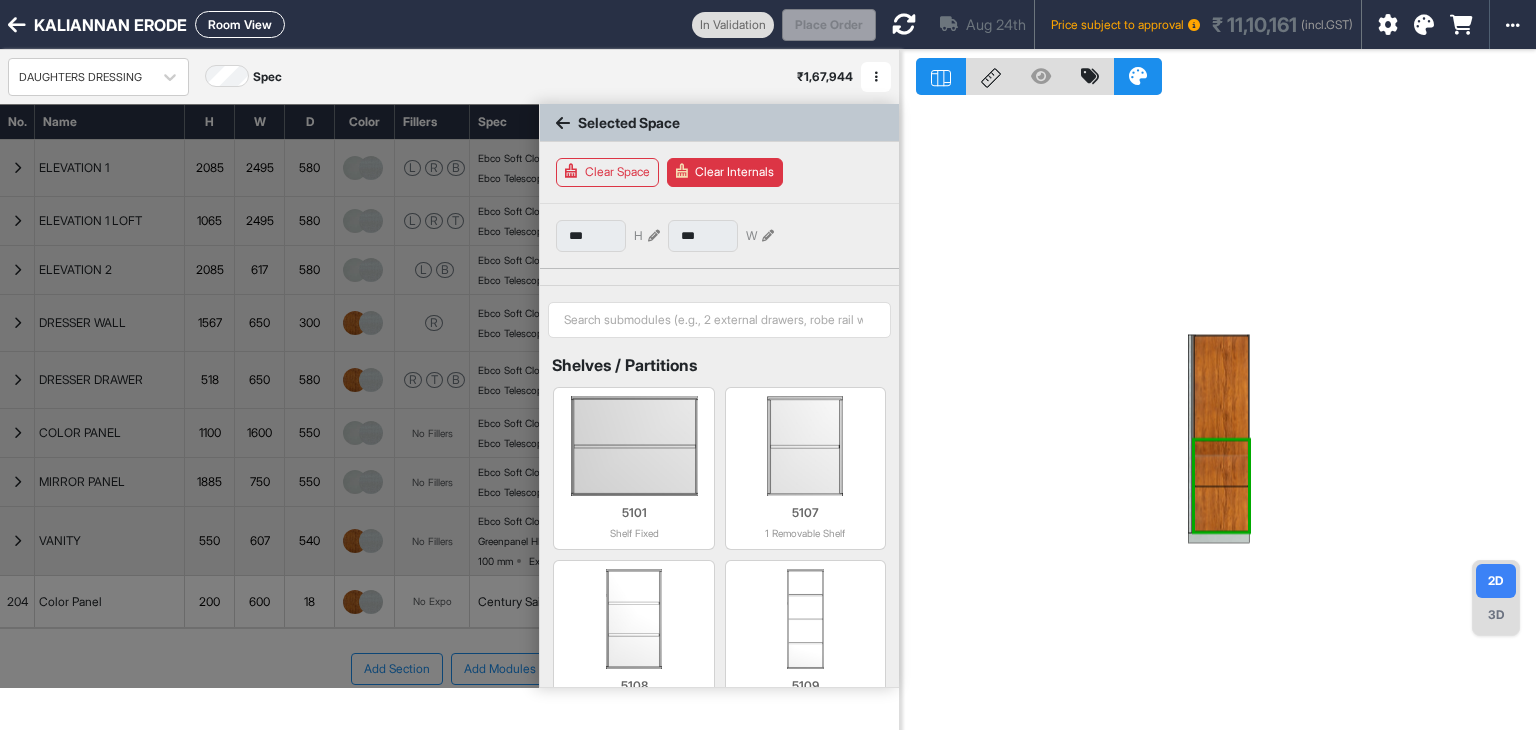 click at bounding box center (1221, 463) 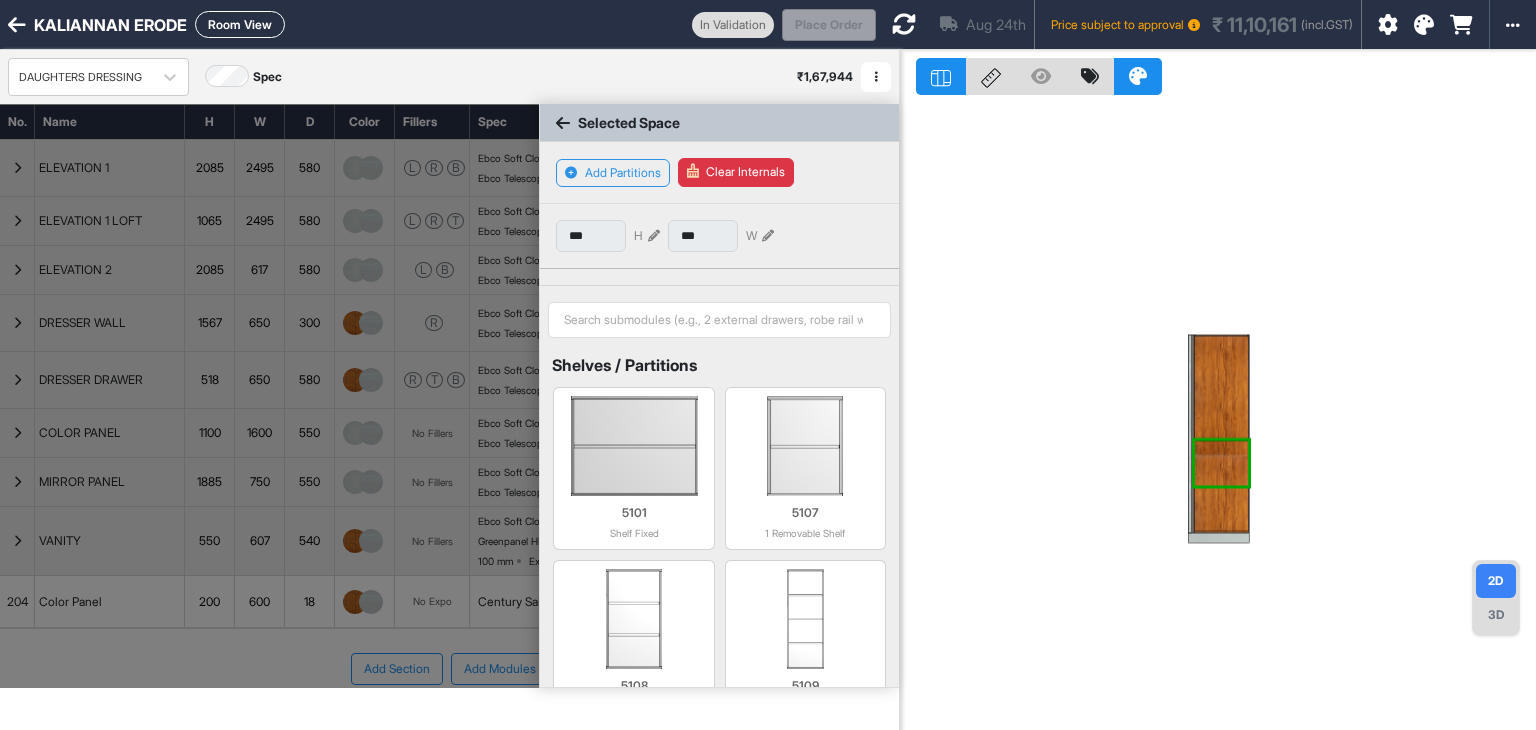 click at bounding box center (654, 236) 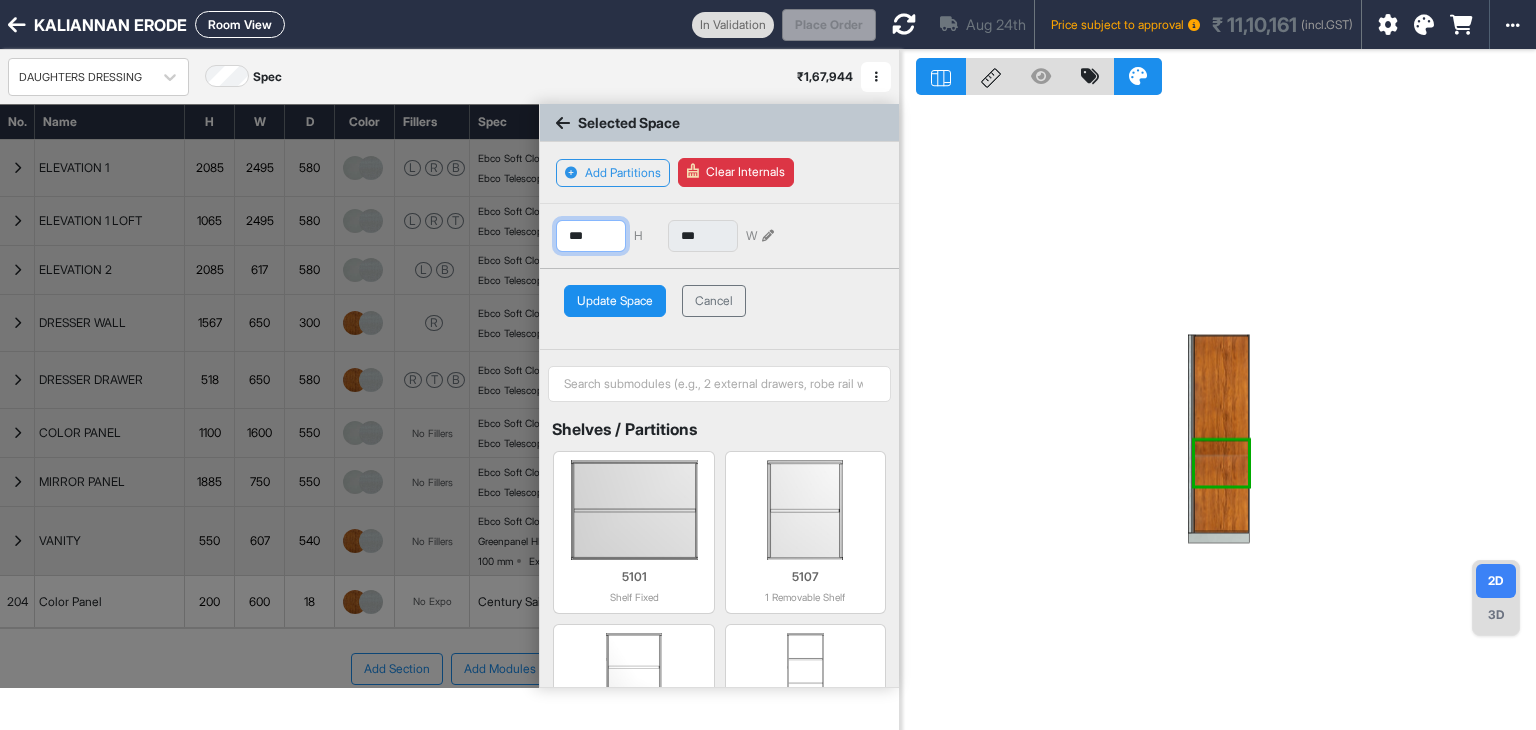 drag, startPoint x: 609, startPoint y: 236, endPoint x: 504, endPoint y: 258, distance: 107.28001 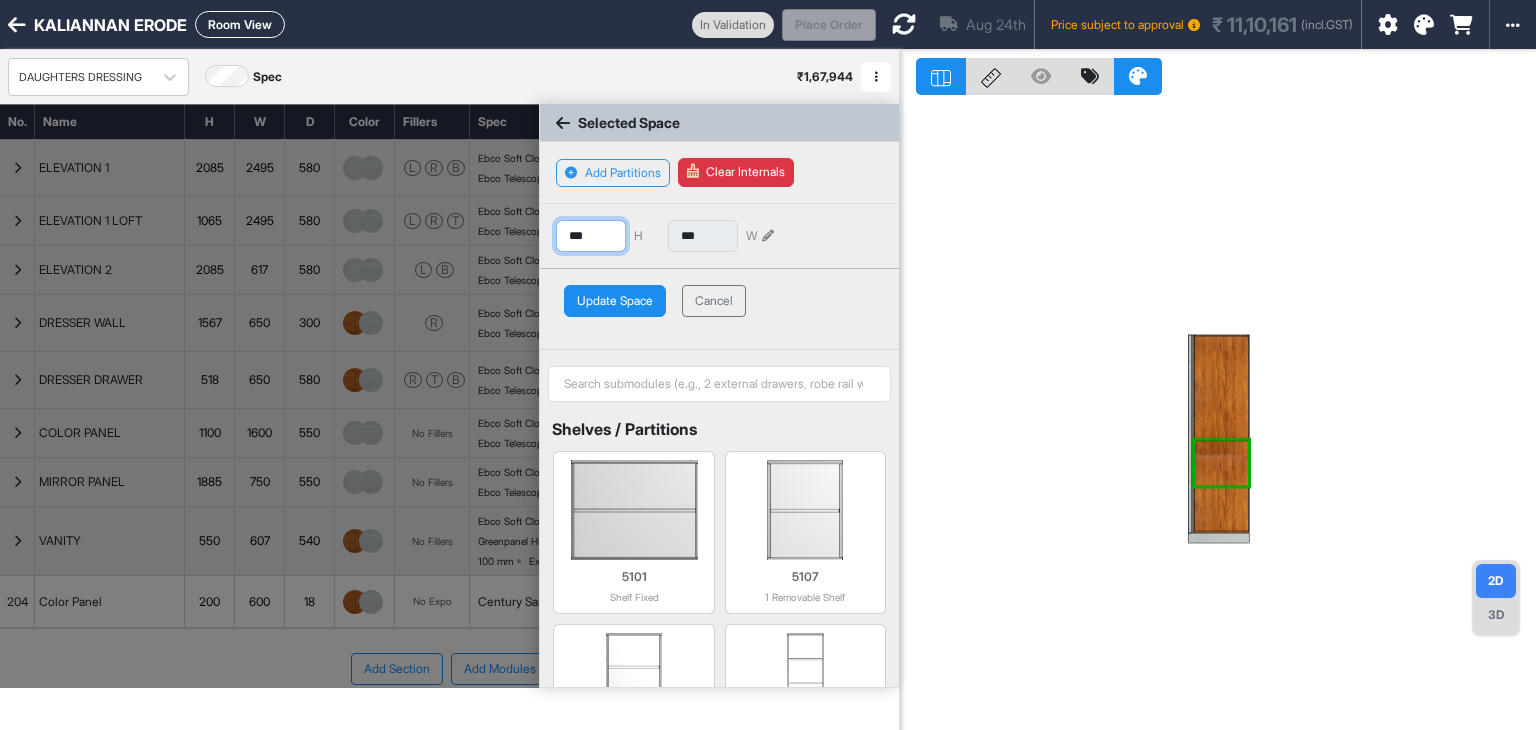 type on "***" 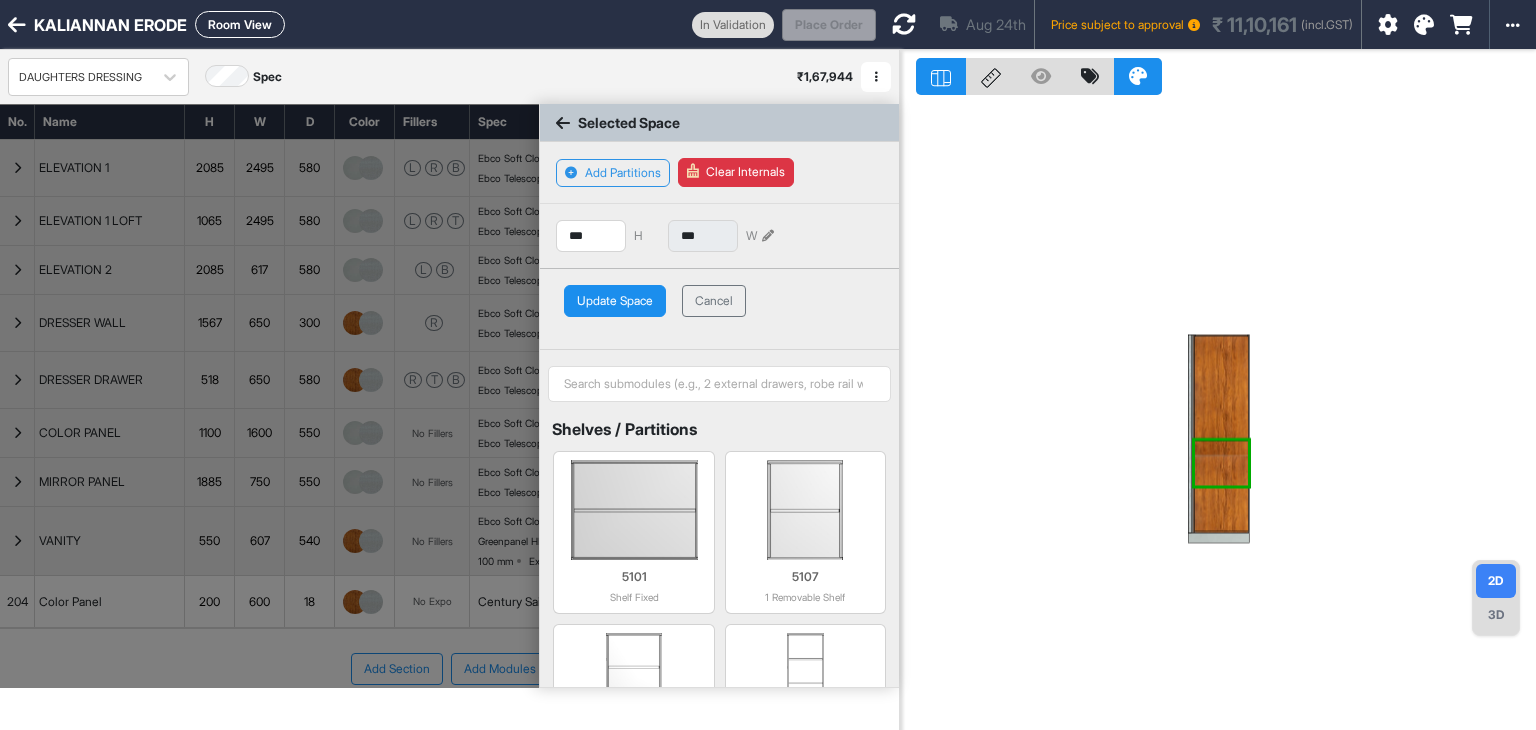 click on "Update Space" at bounding box center [615, 301] 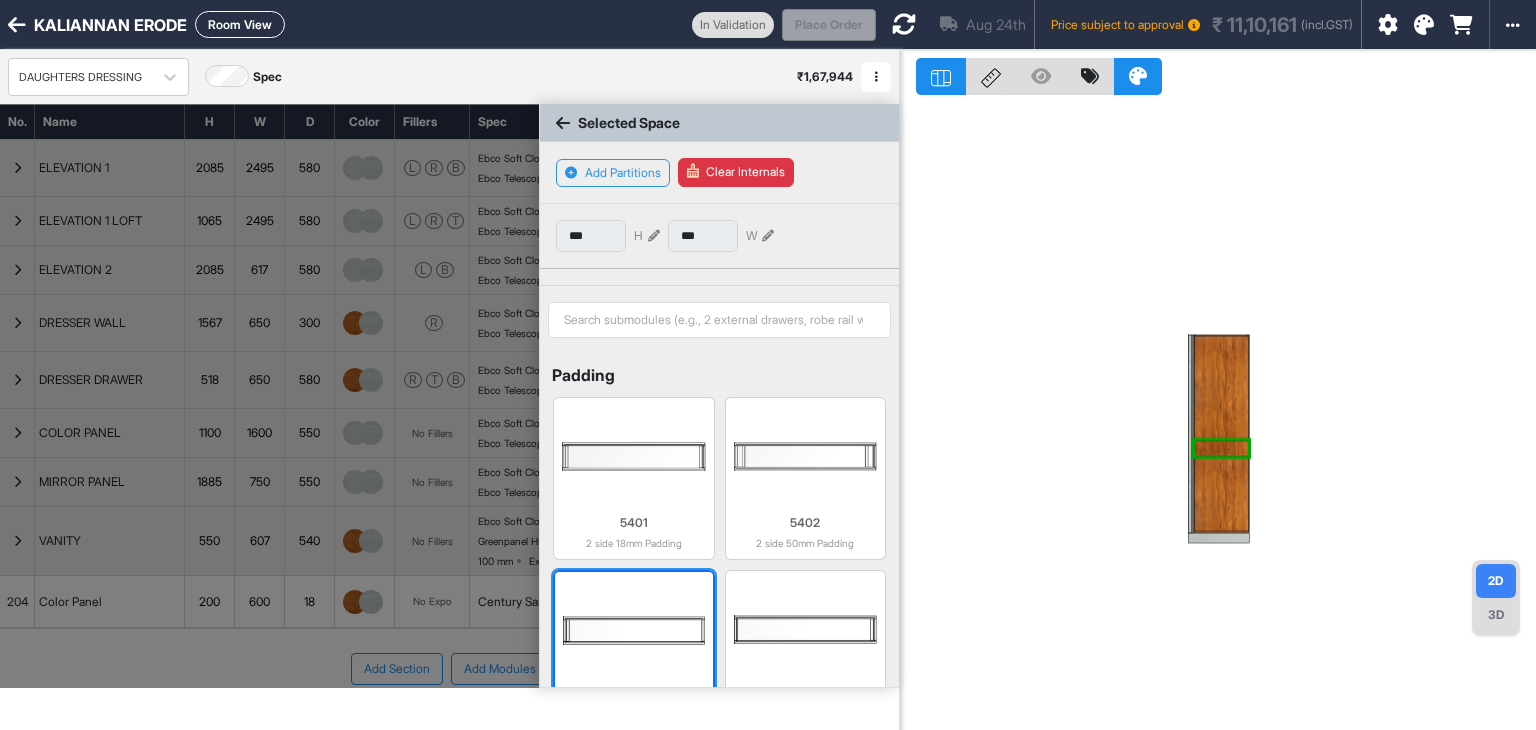 scroll, scrollTop: 2532, scrollLeft: 0, axis: vertical 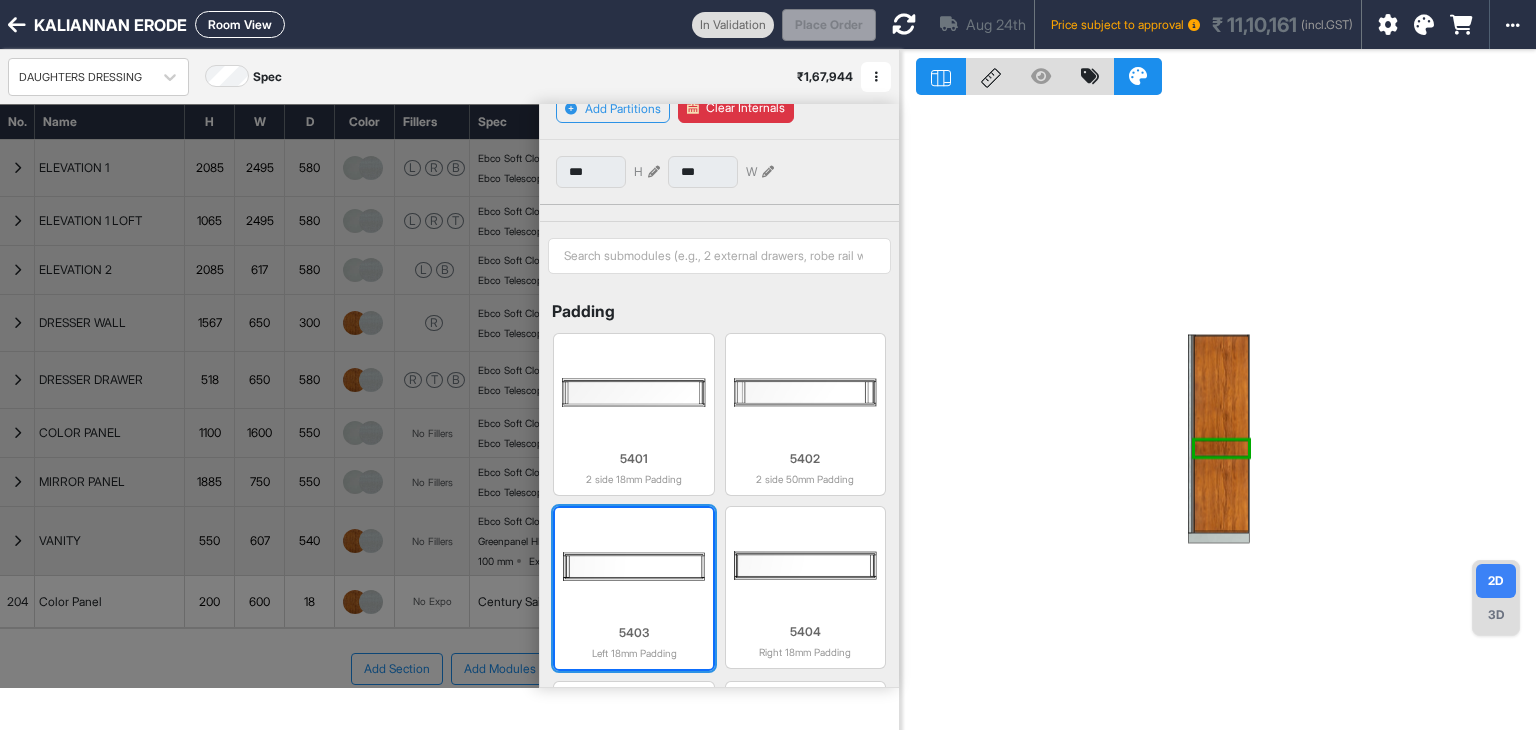 click at bounding box center (633, 566) 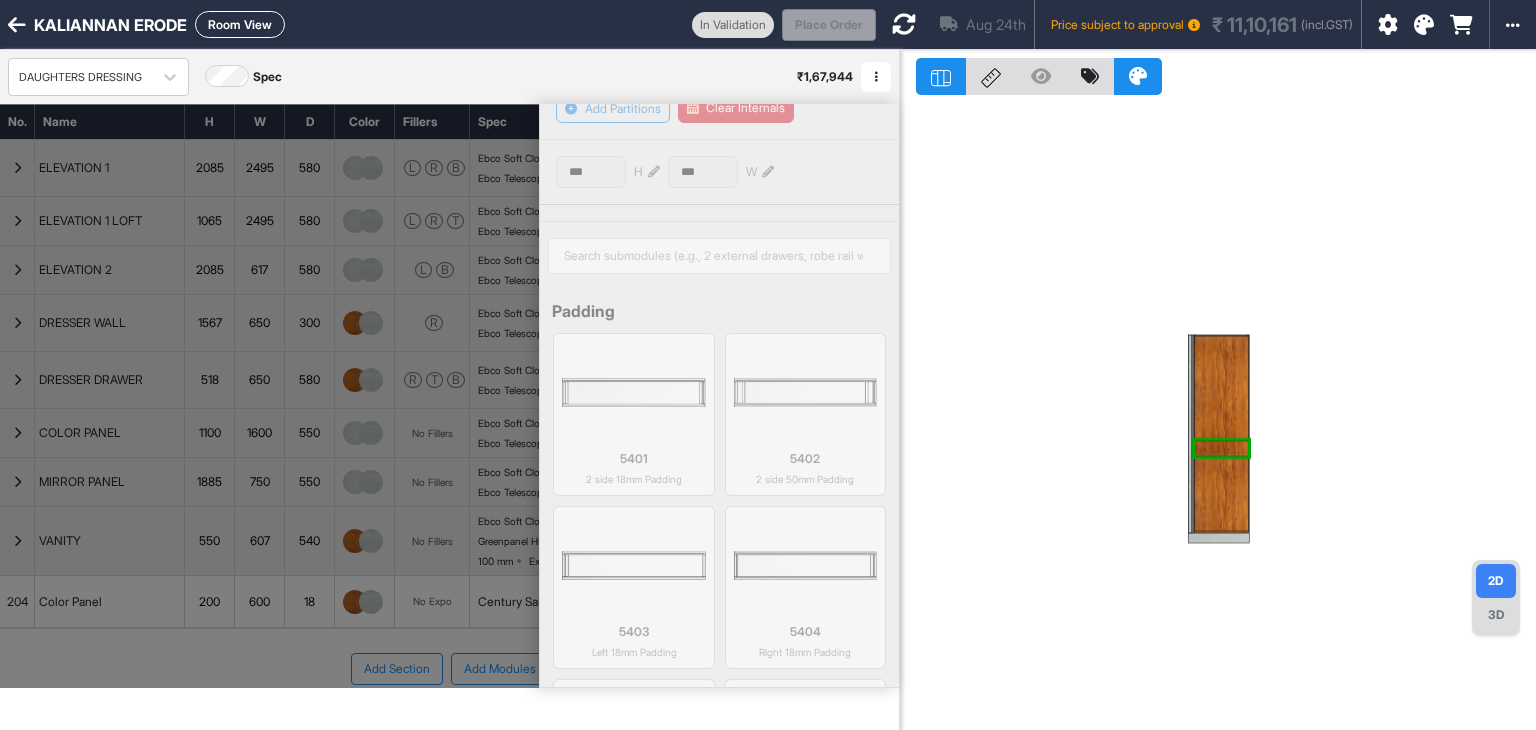 scroll, scrollTop: 2531, scrollLeft: 0, axis: vertical 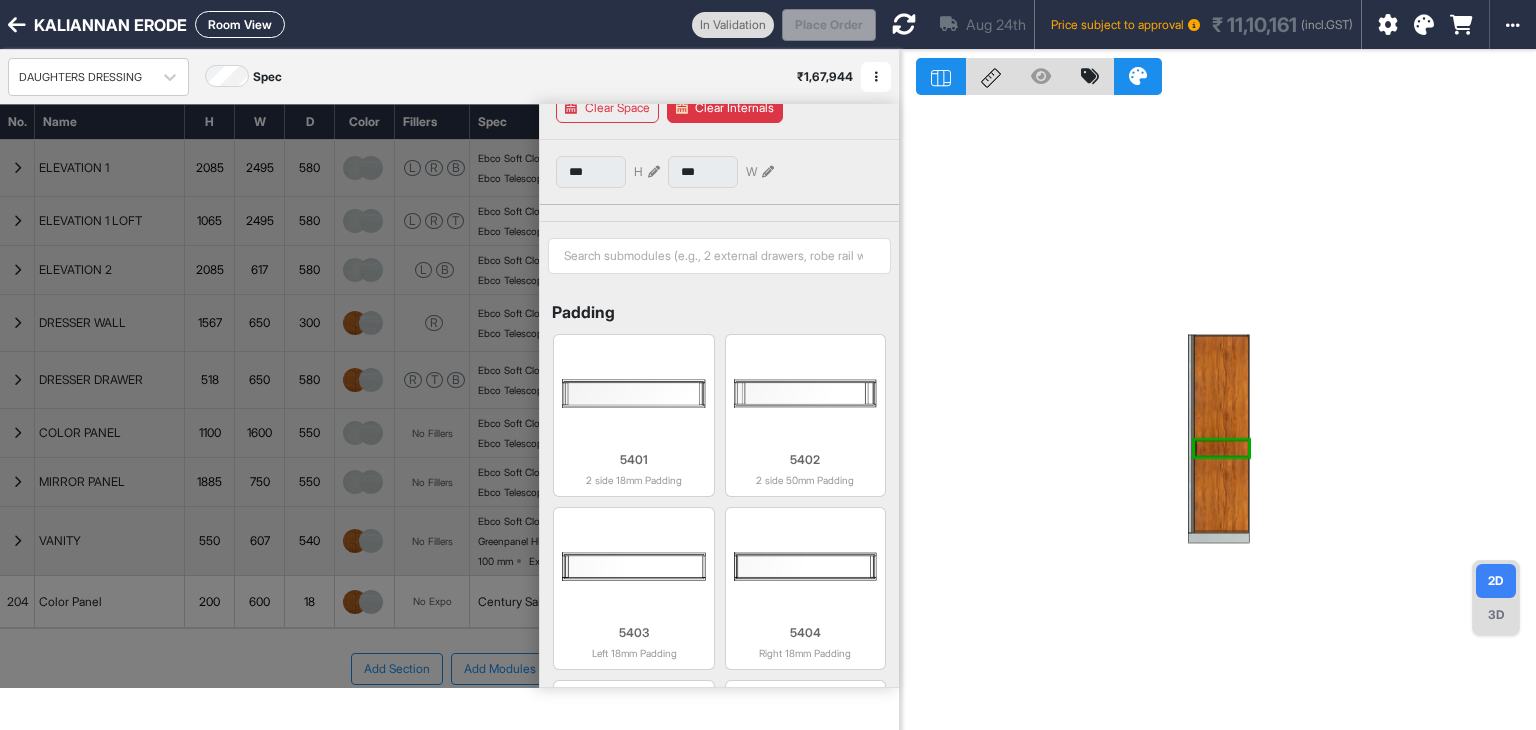 click at bounding box center [1222, 448] 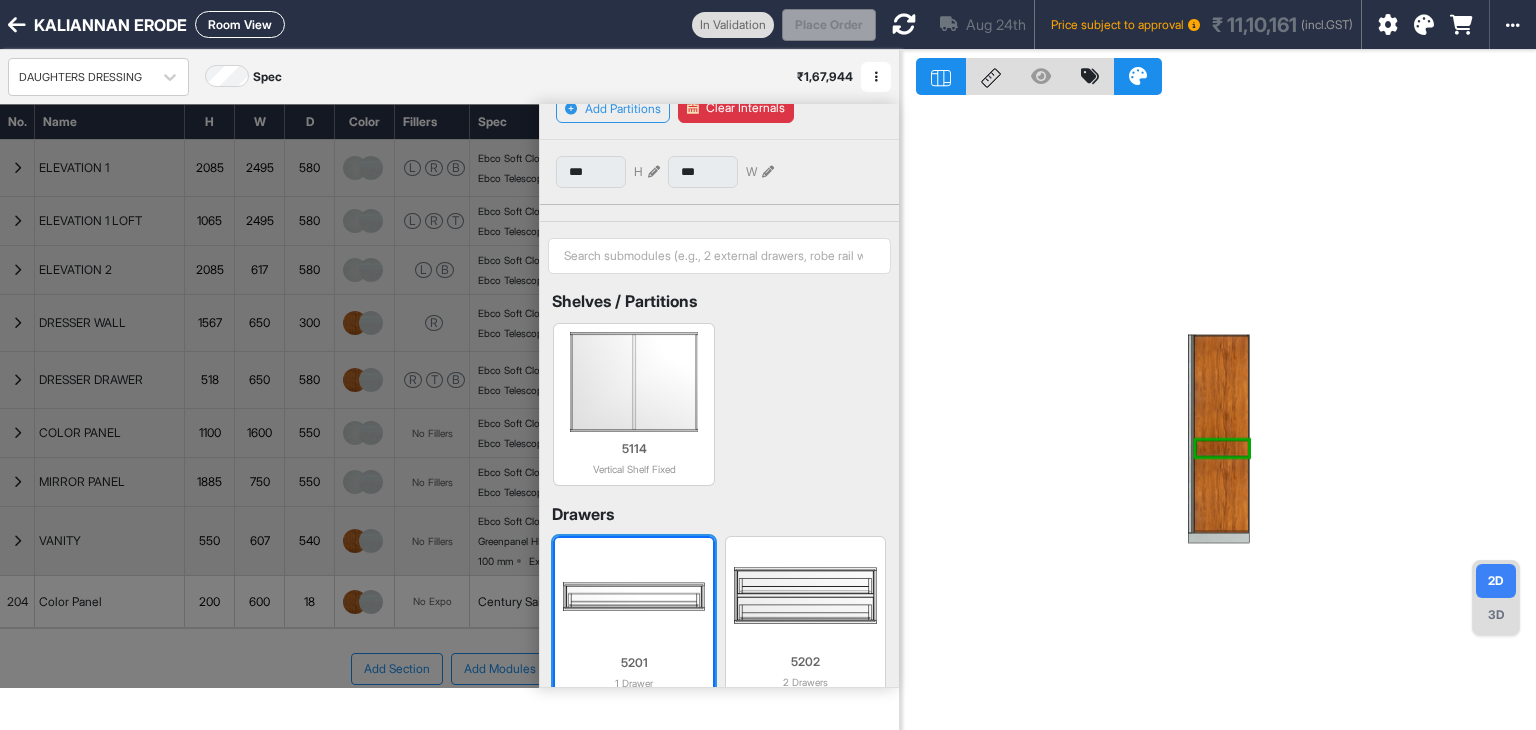 click at bounding box center [633, 596] 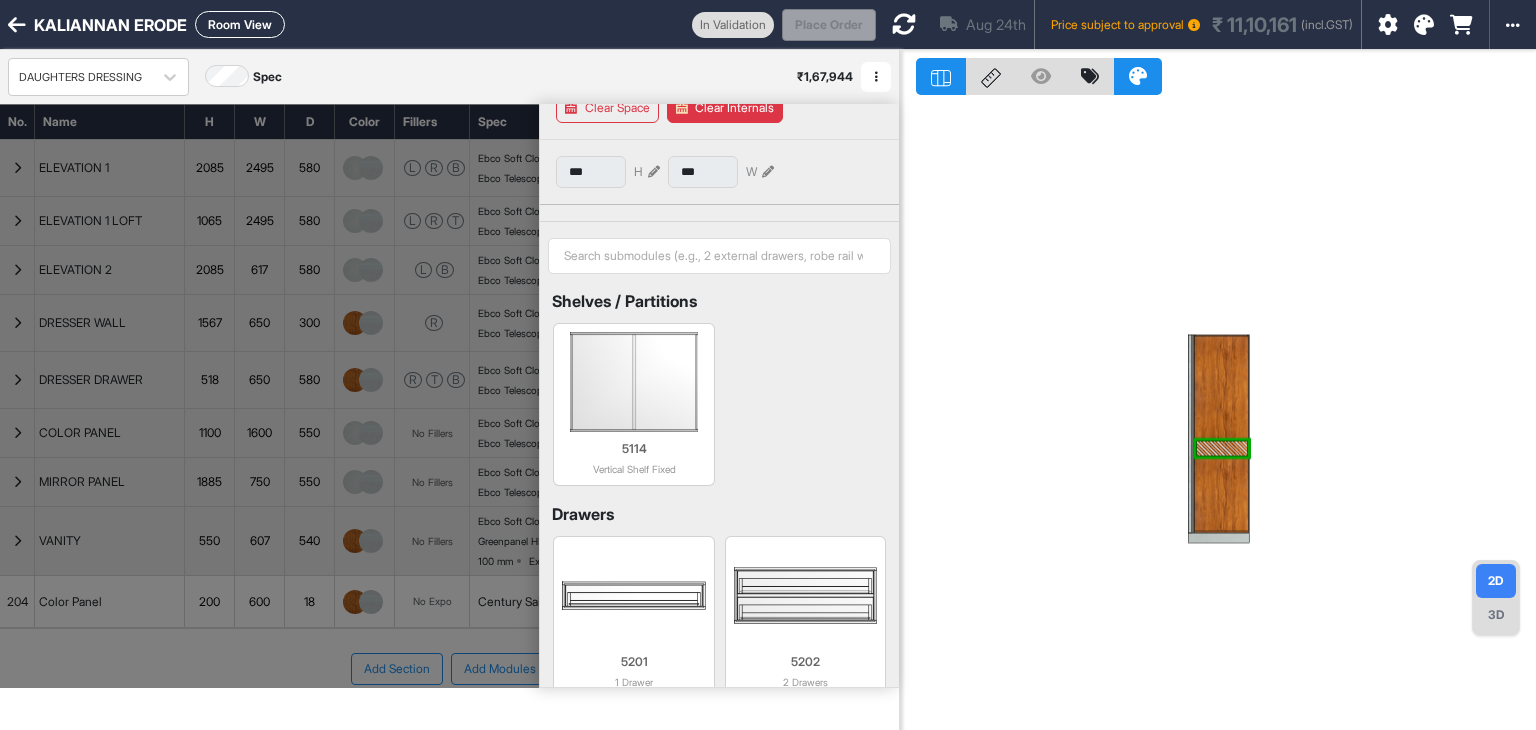 click at bounding box center (1221, 494) 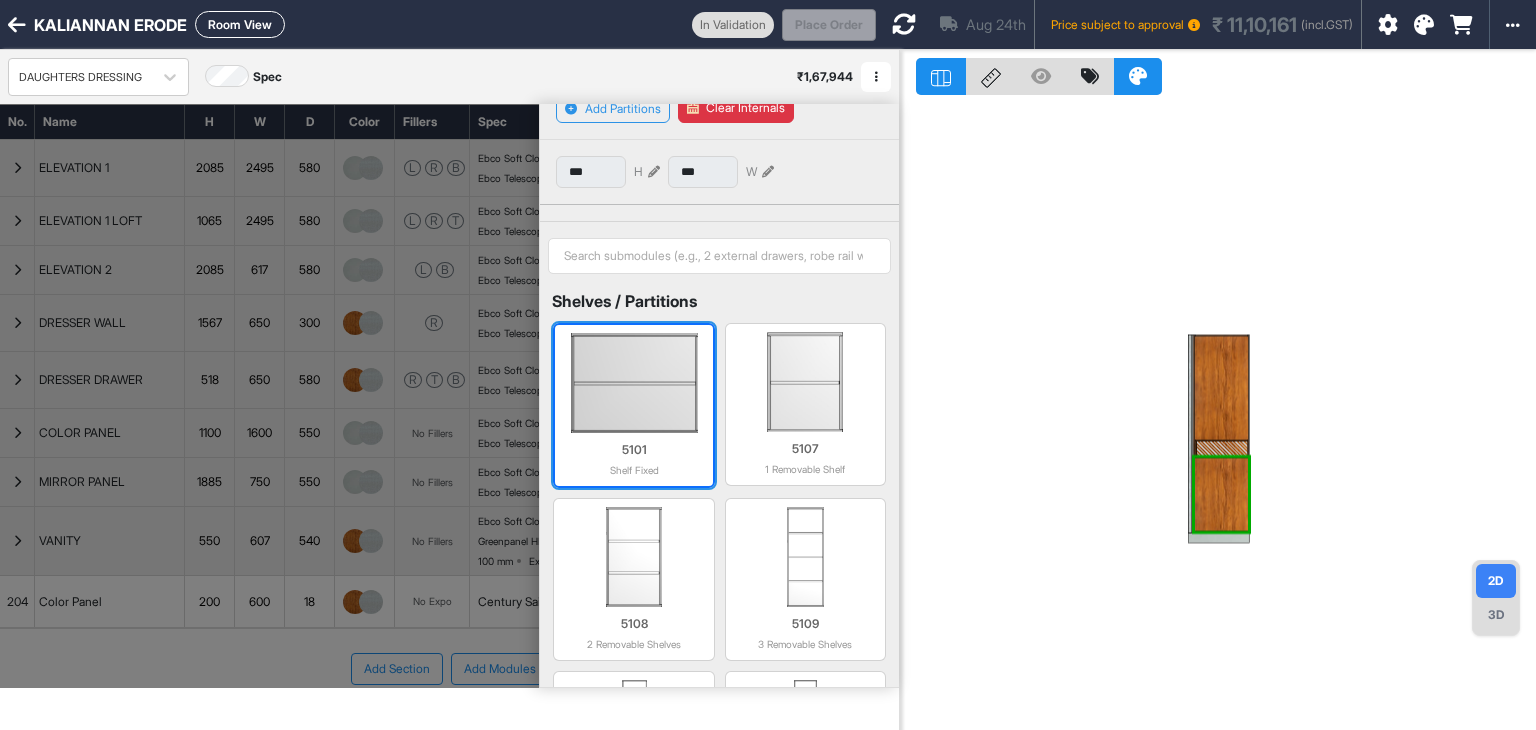click at bounding box center [633, 383] 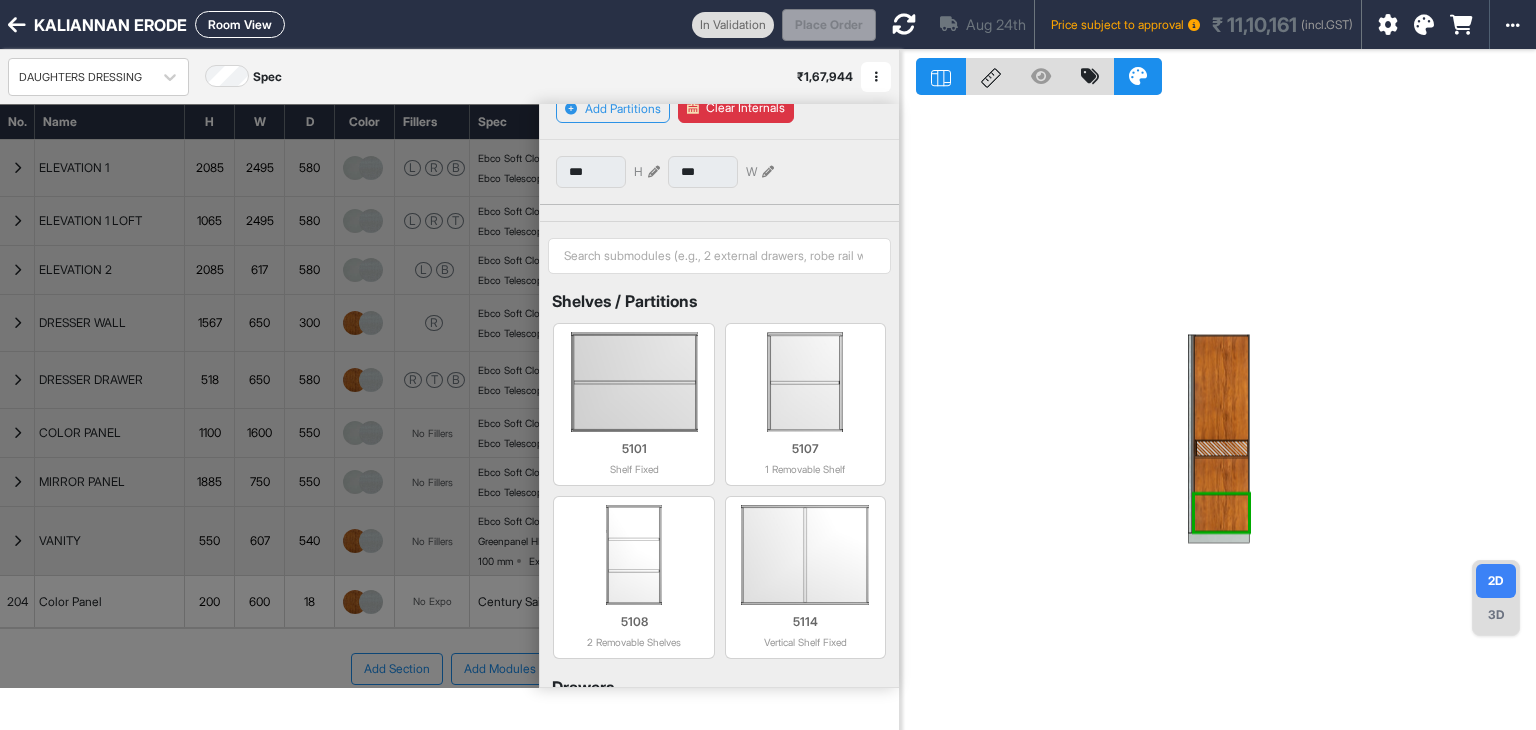 click at bounding box center [654, 172] 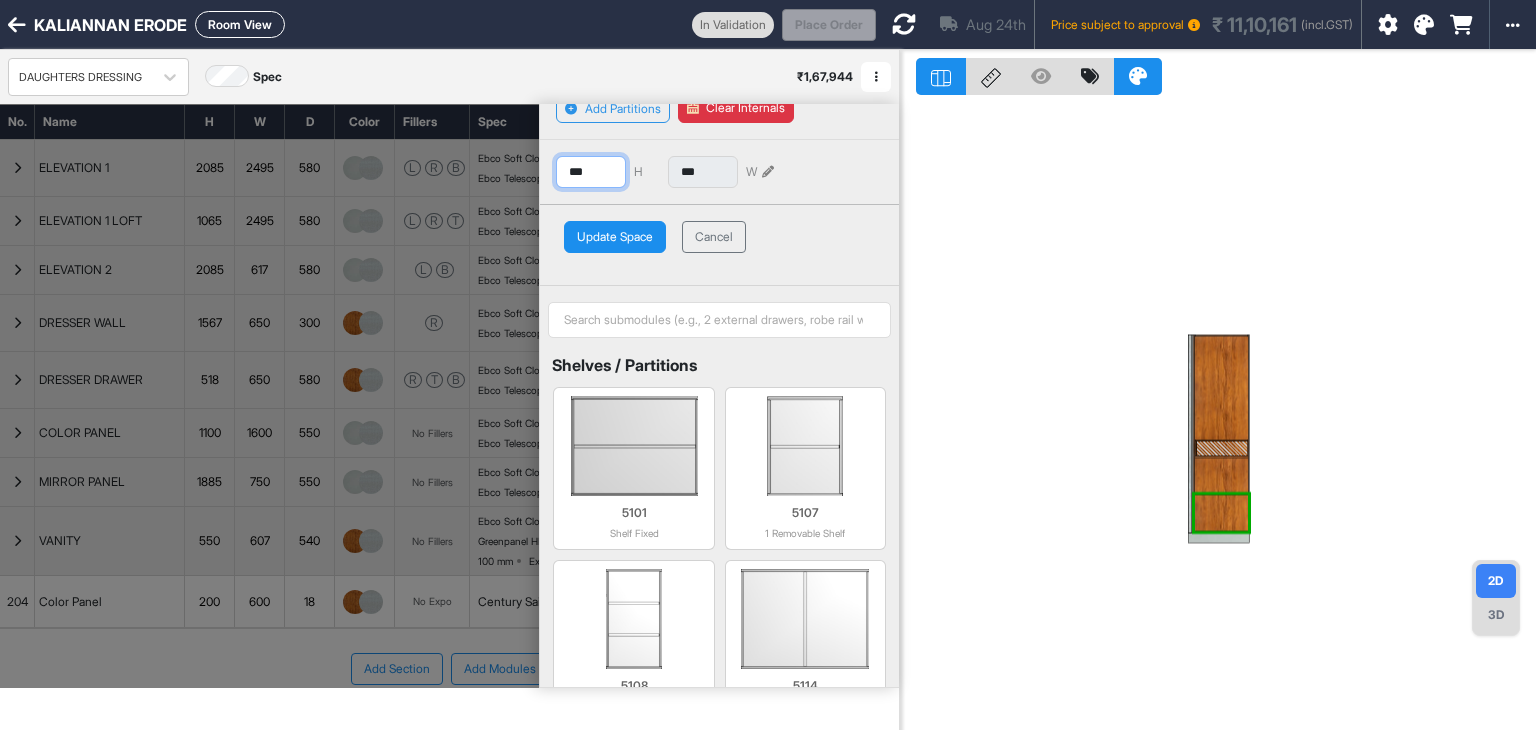 drag, startPoint x: 604, startPoint y: 169, endPoint x: 520, endPoint y: 184, distance: 85.32877 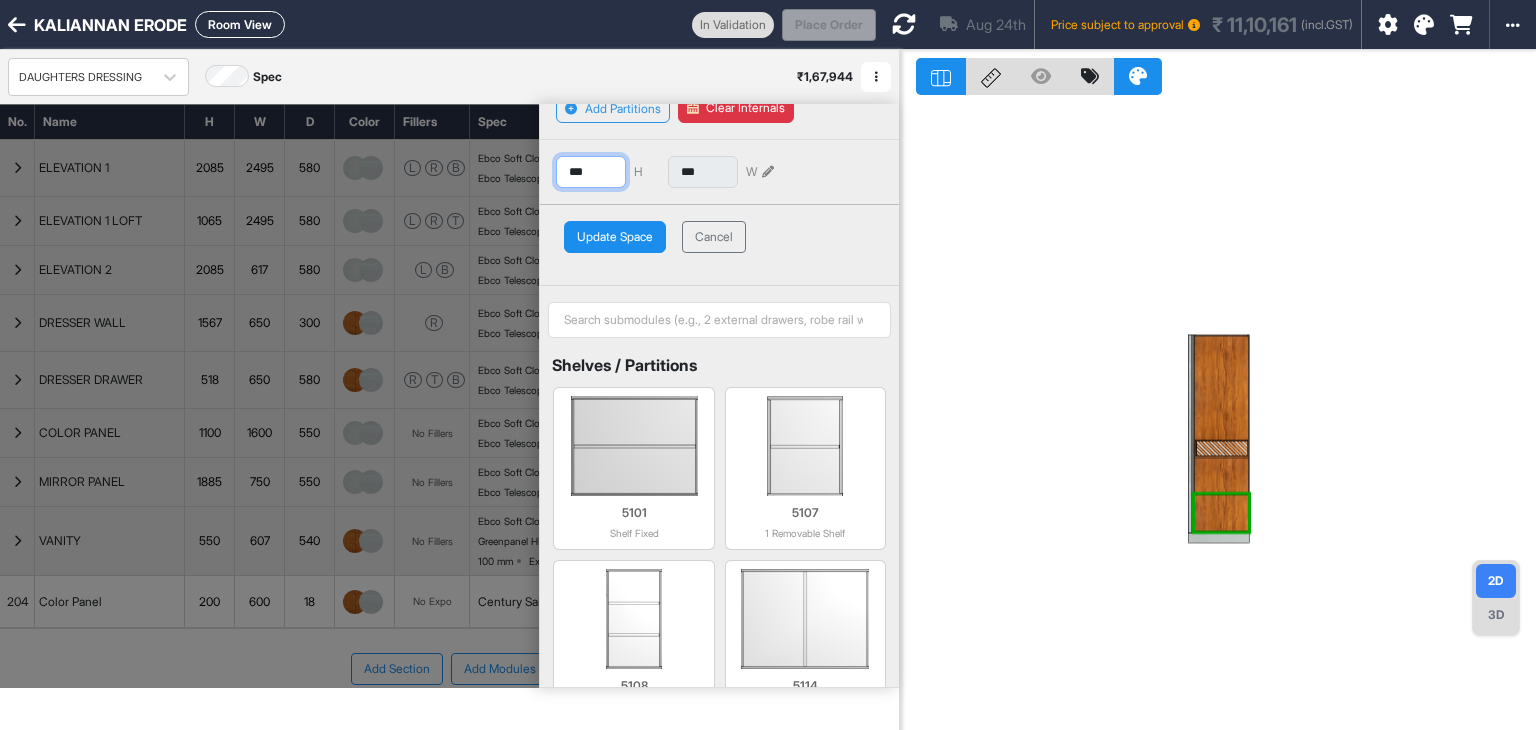 click on "***" at bounding box center (591, 172) 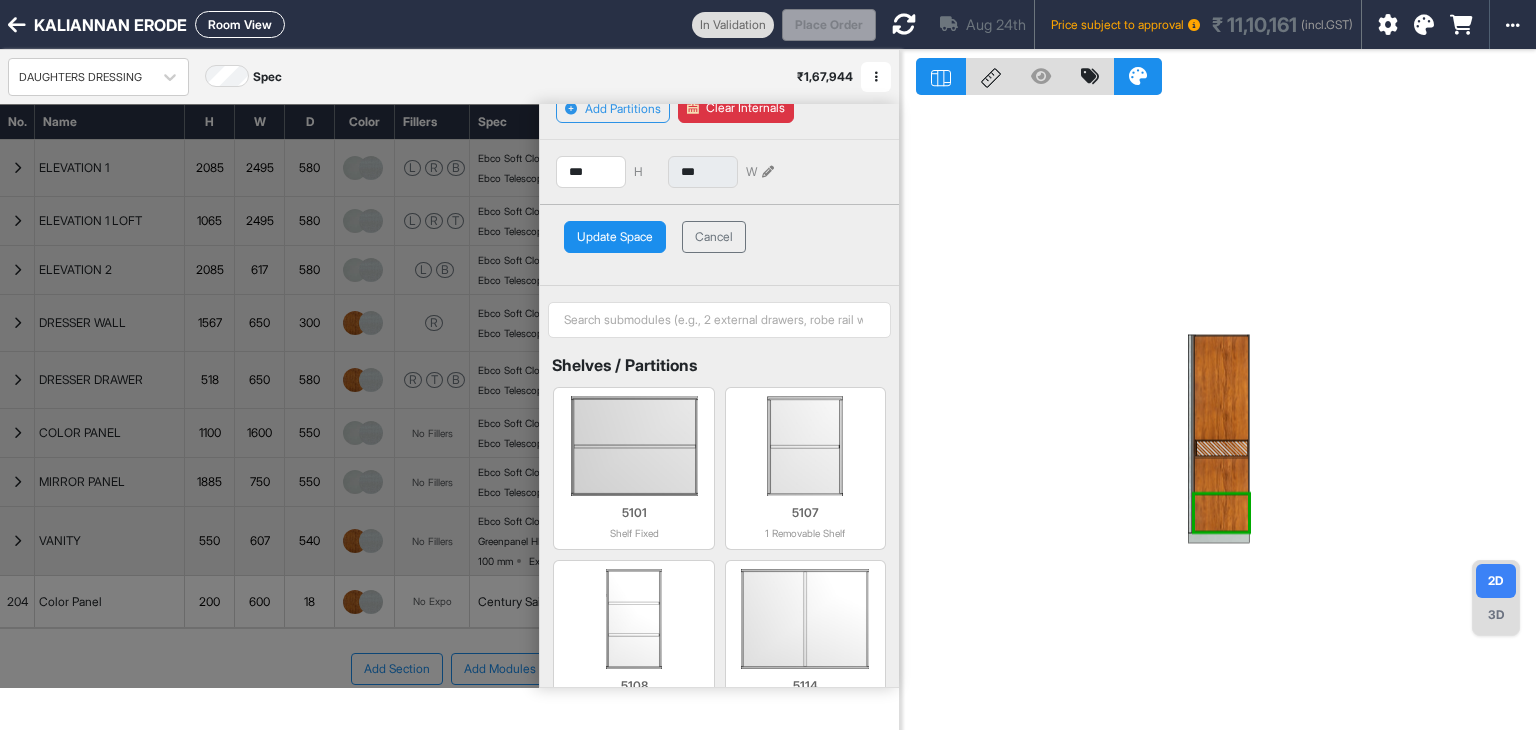 click on "Update Space" at bounding box center [615, 237] 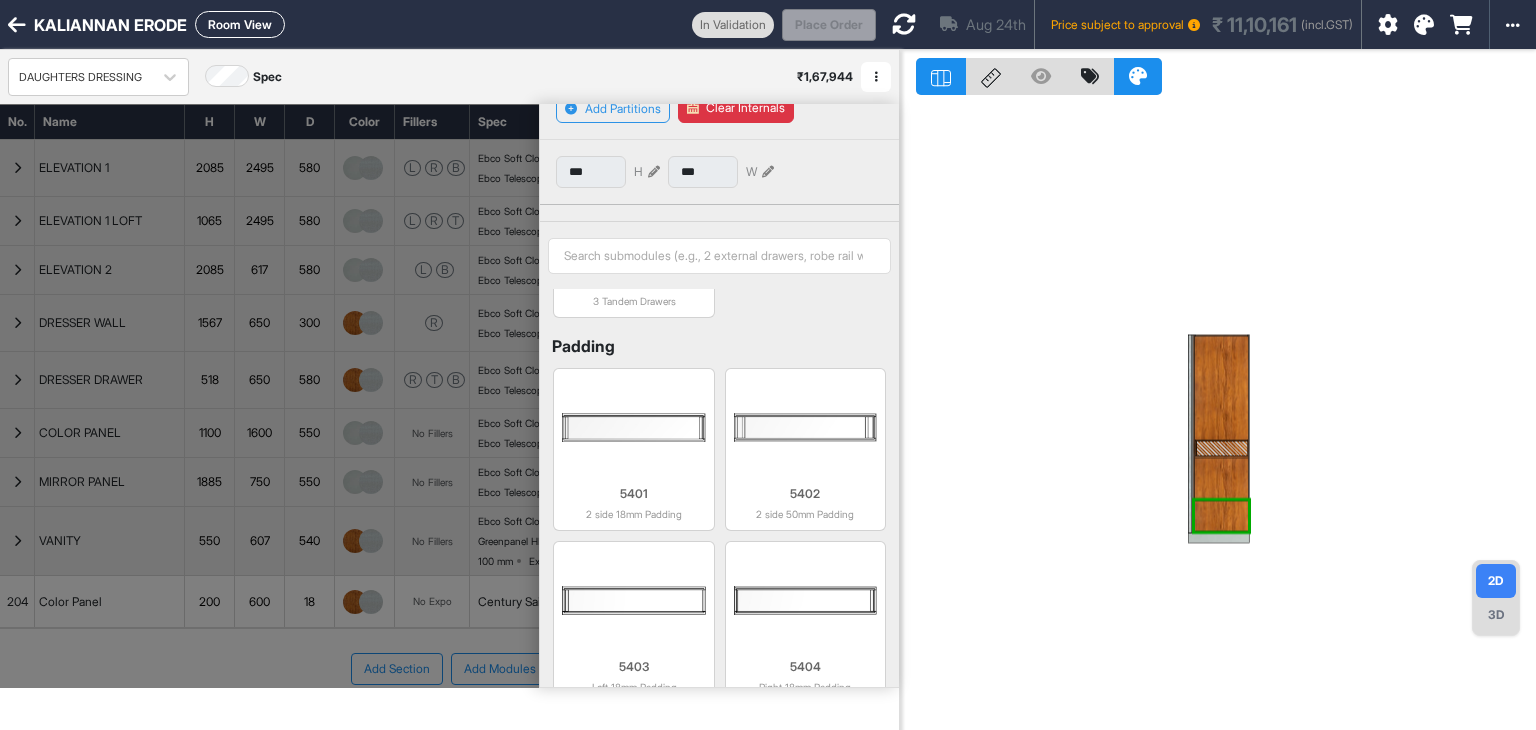 scroll, scrollTop: 1669, scrollLeft: 0, axis: vertical 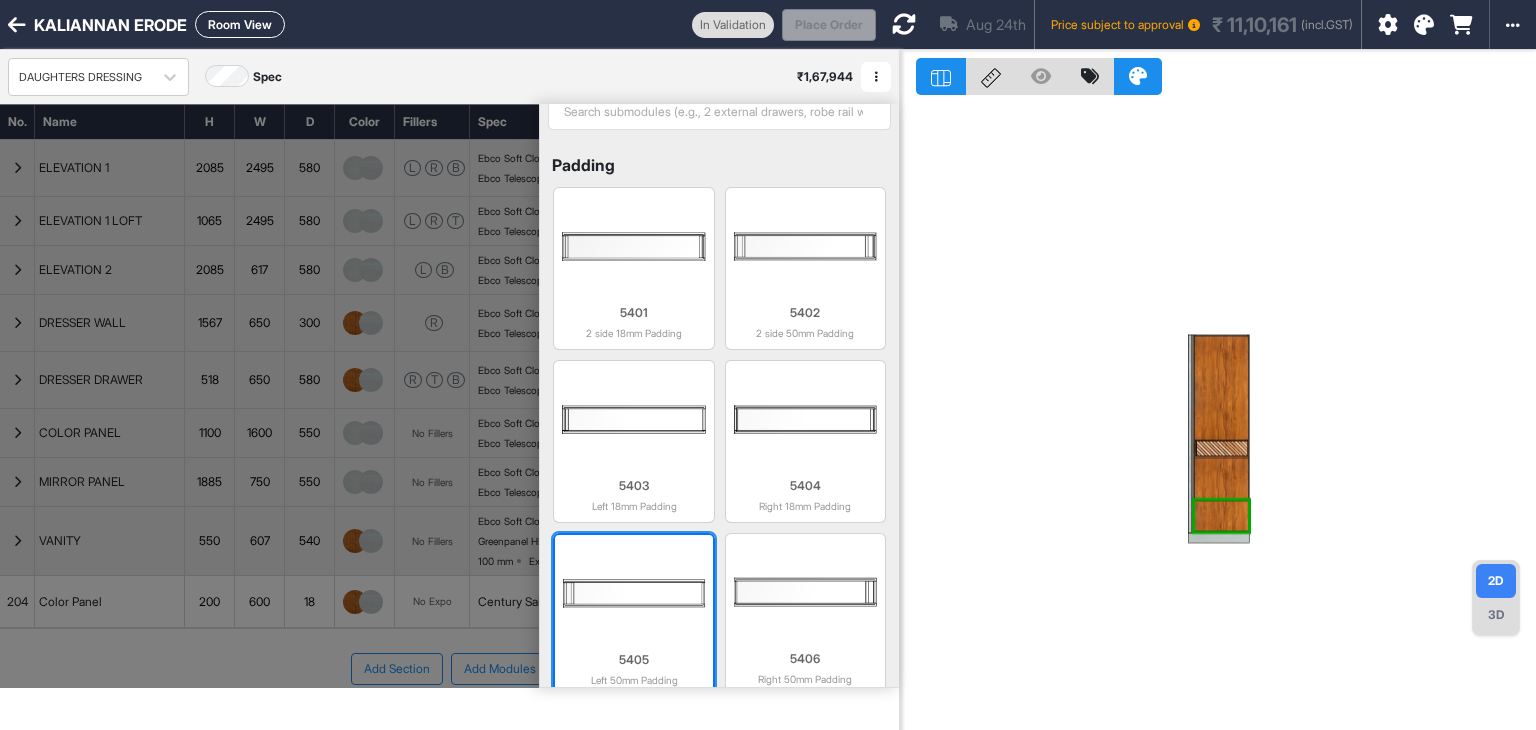 click at bounding box center (633, 593) 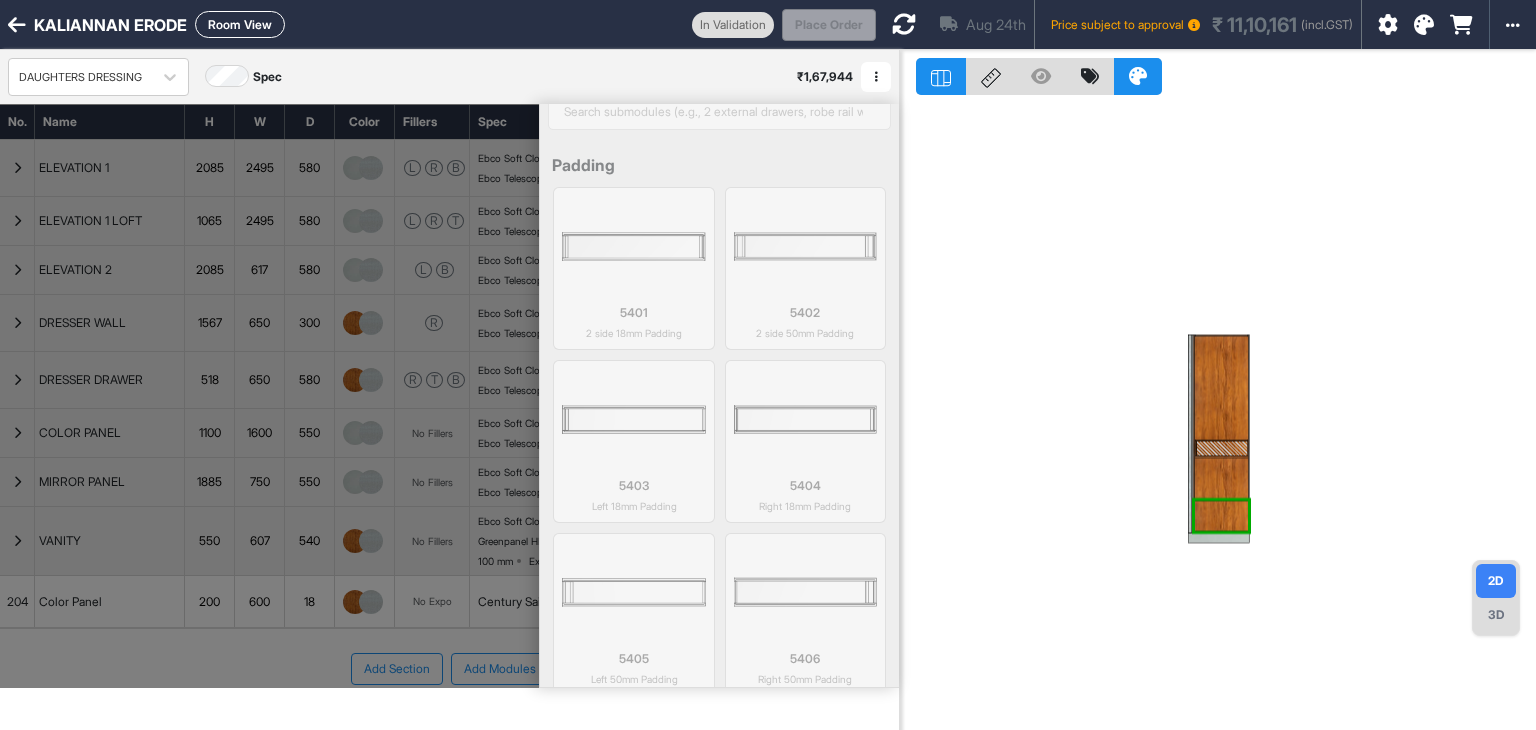 scroll, scrollTop: 1668, scrollLeft: 0, axis: vertical 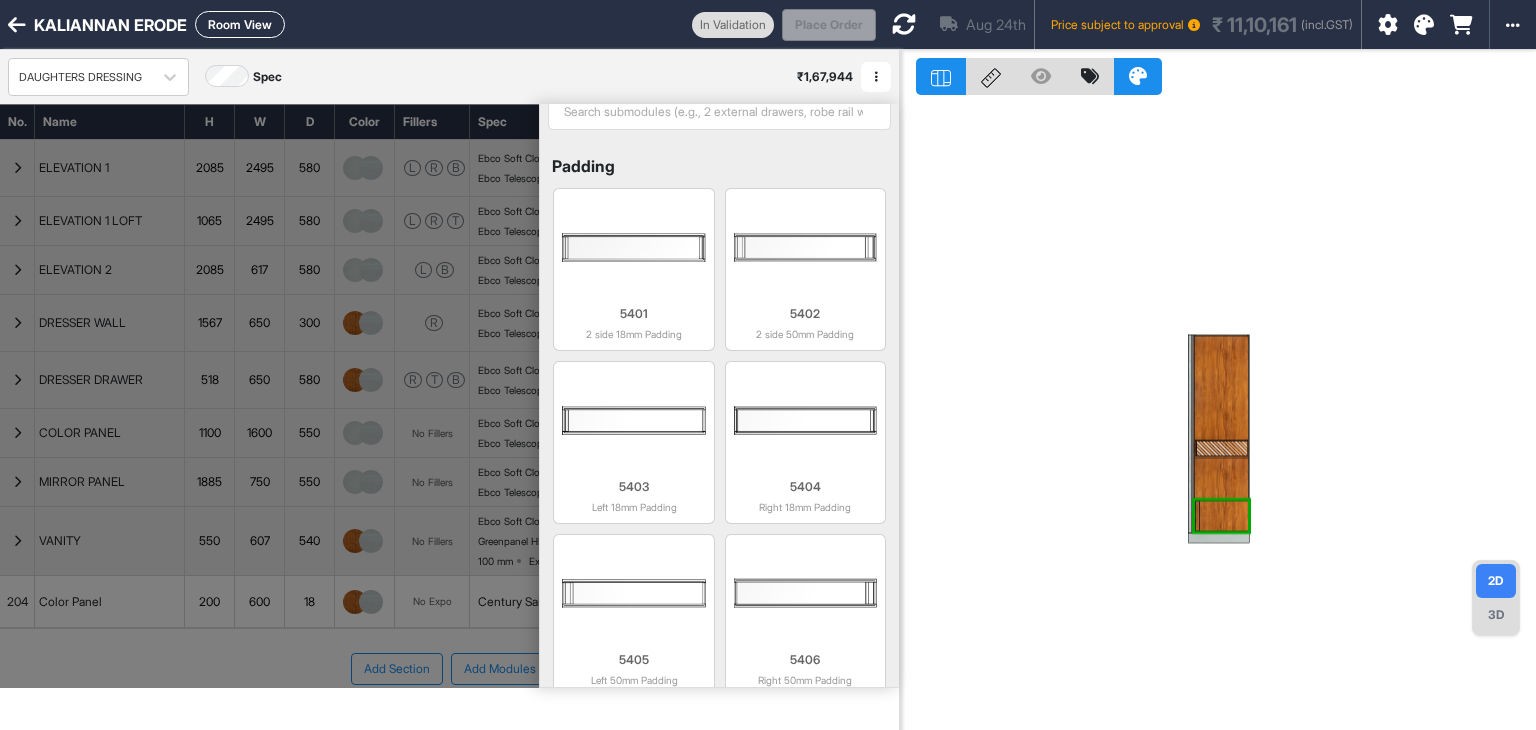 click at bounding box center [1221, 388] 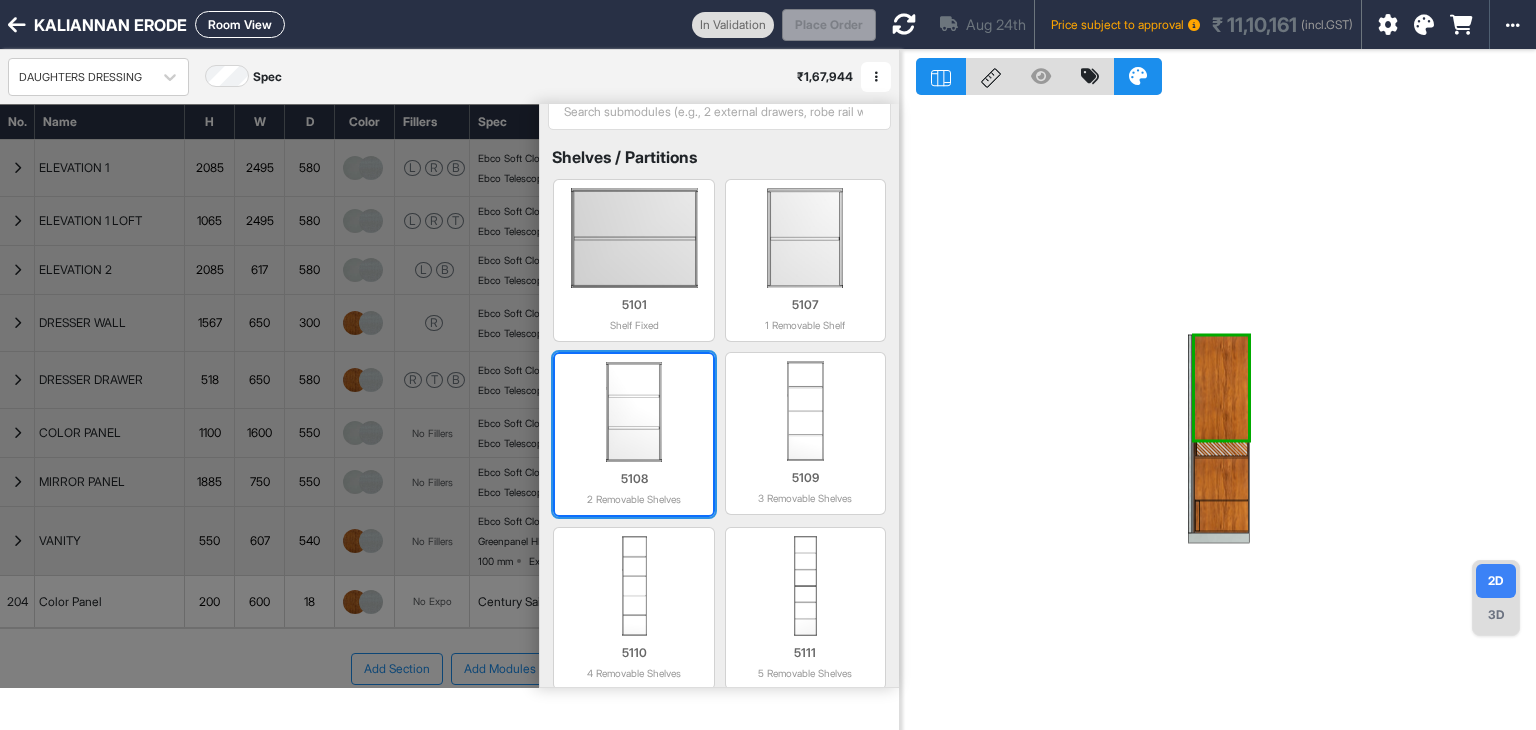 click at bounding box center [633, 412] 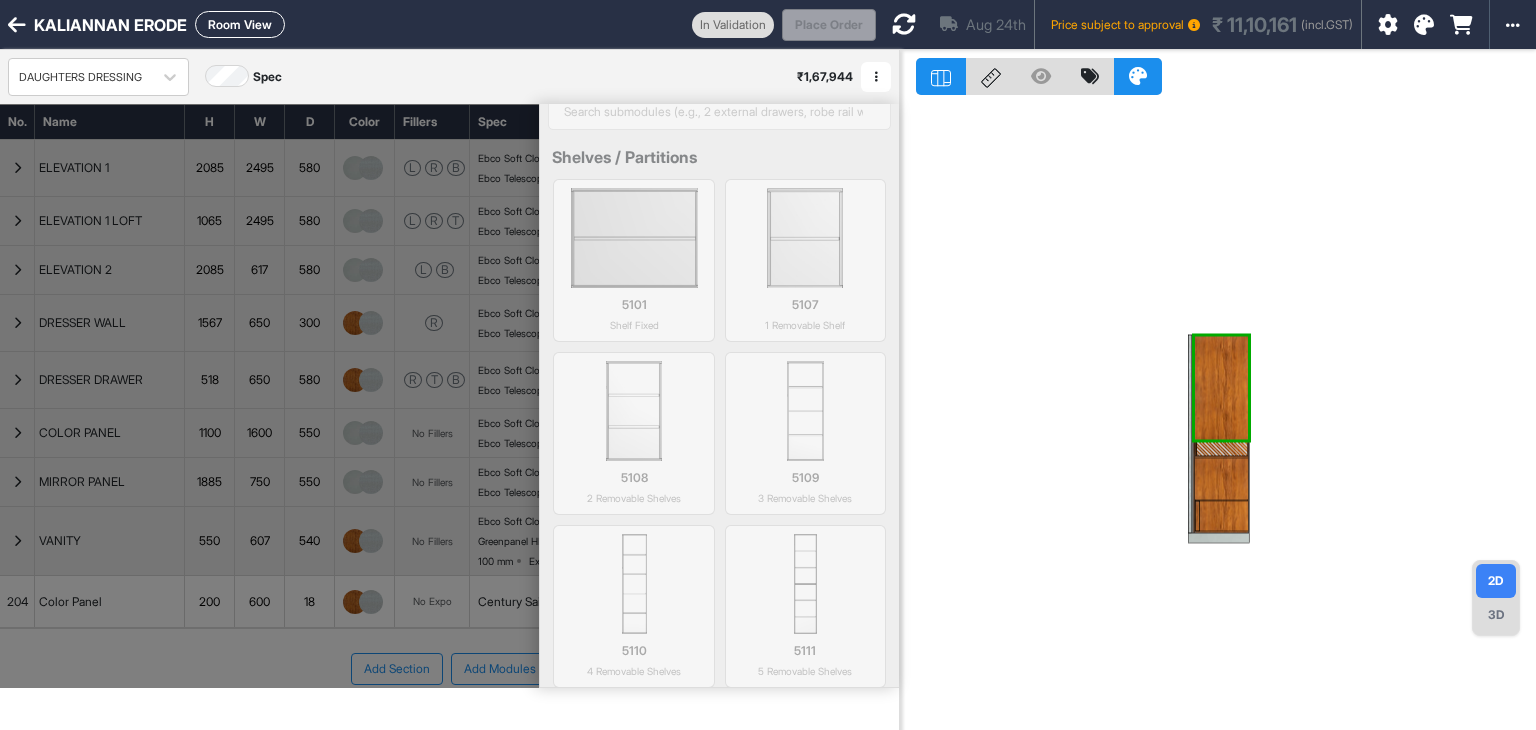 type on "***" 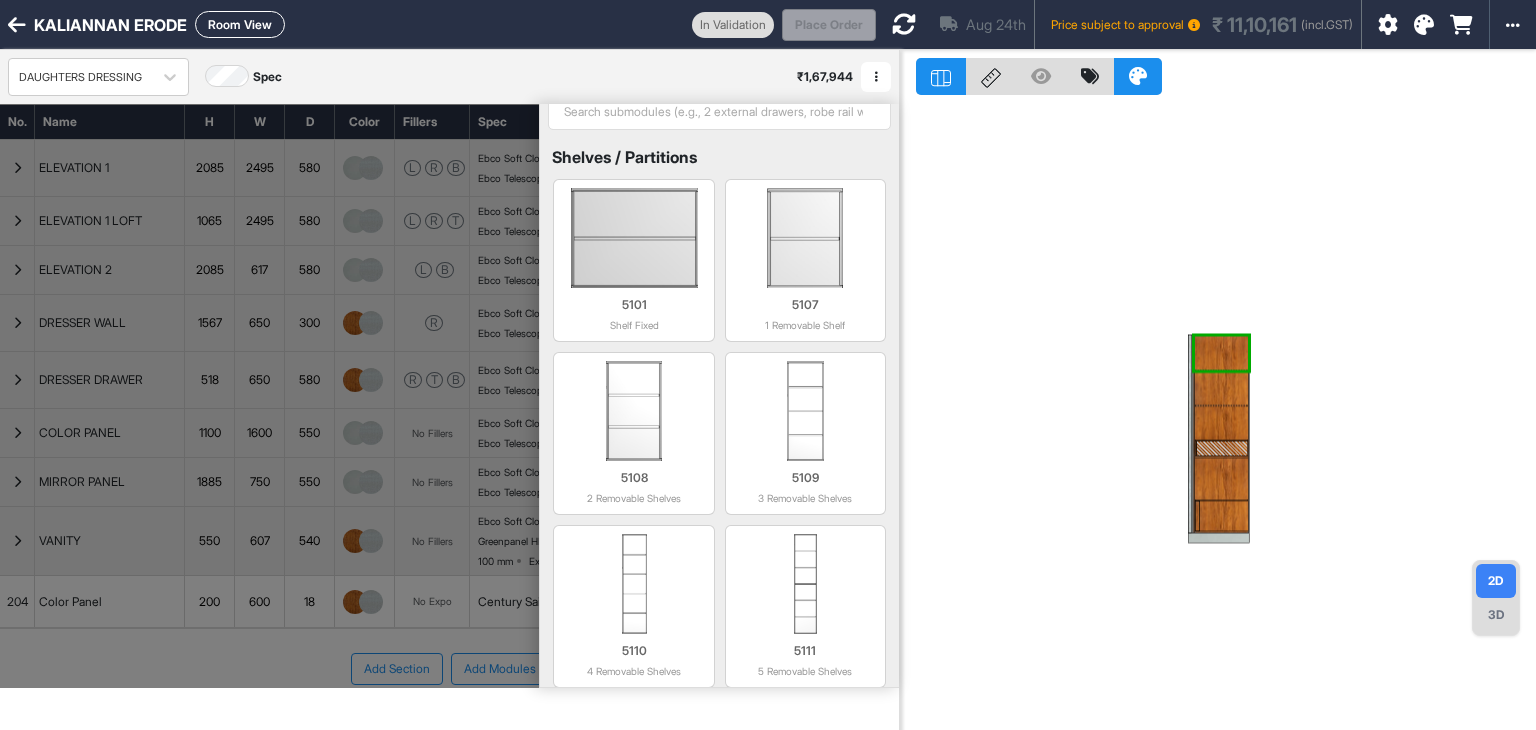 click at bounding box center [1218, 415] 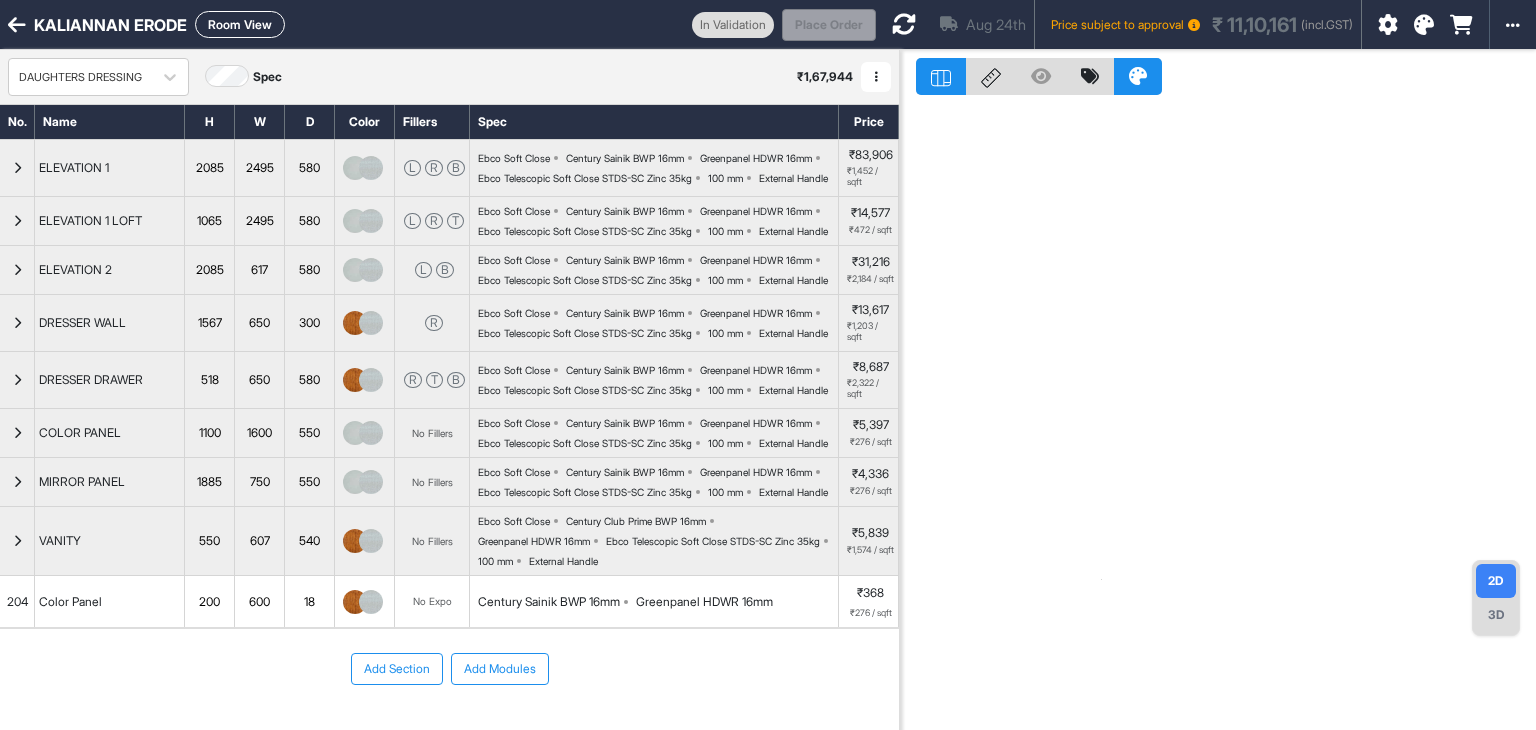 click at bounding box center [17, 270] 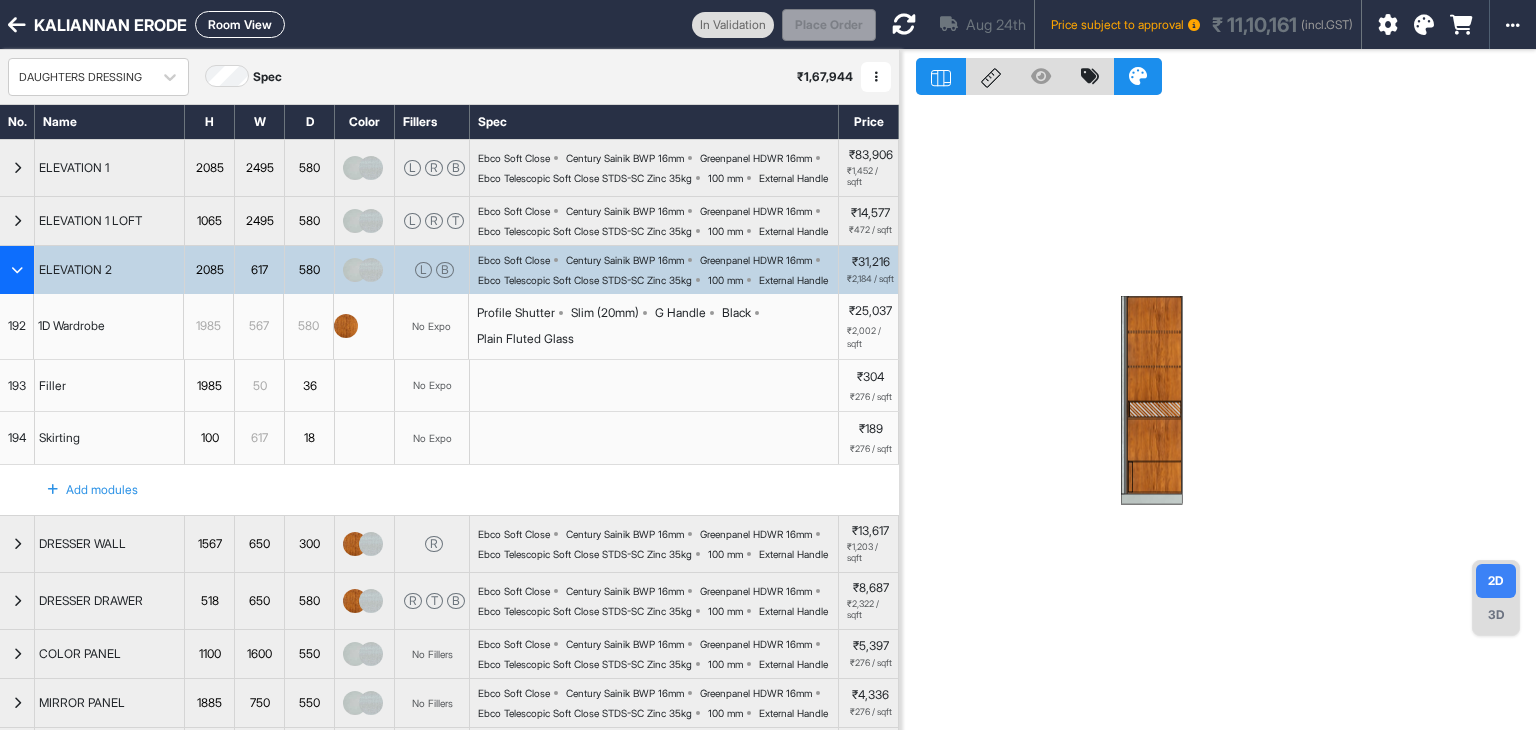 click at bounding box center [17, 270] 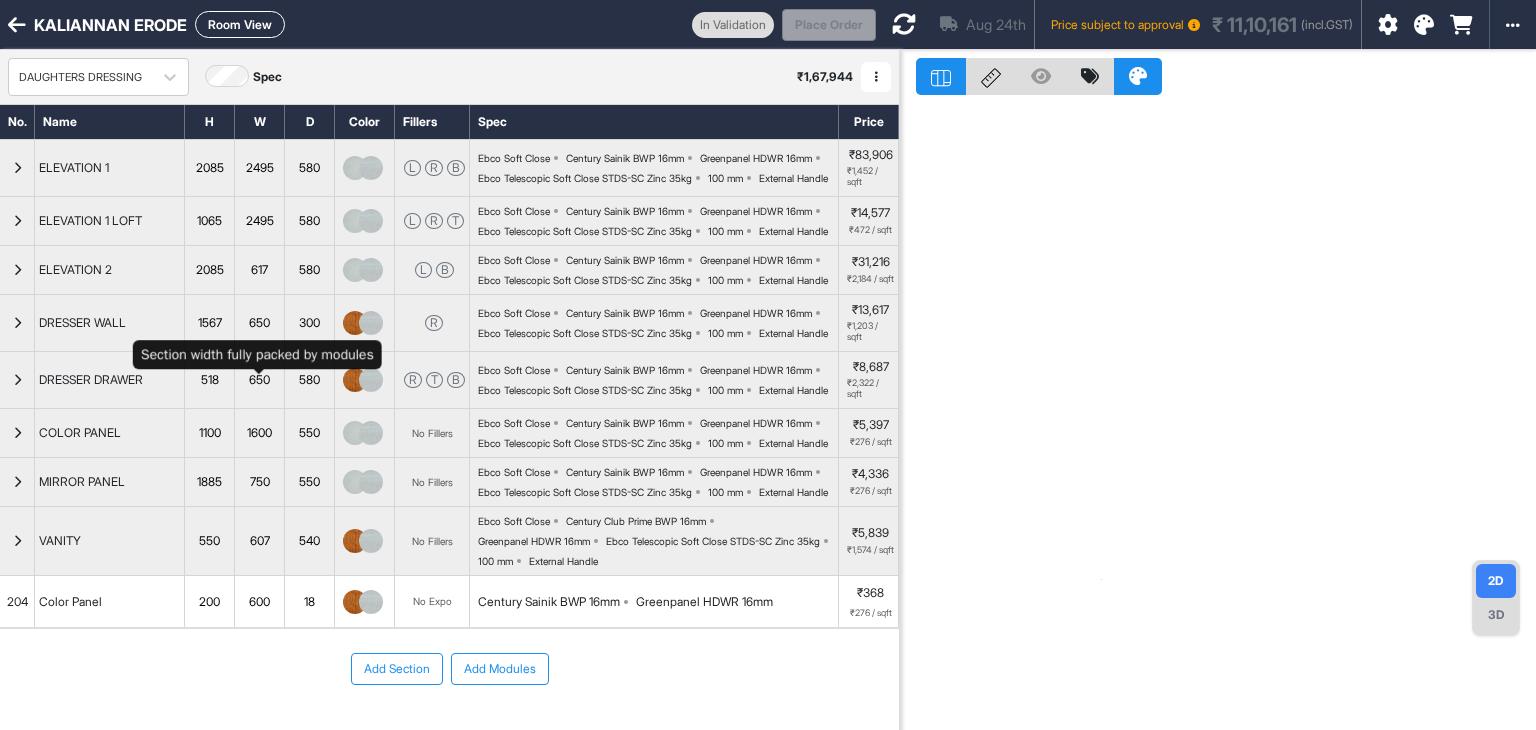 click on "650" at bounding box center [259, 323] 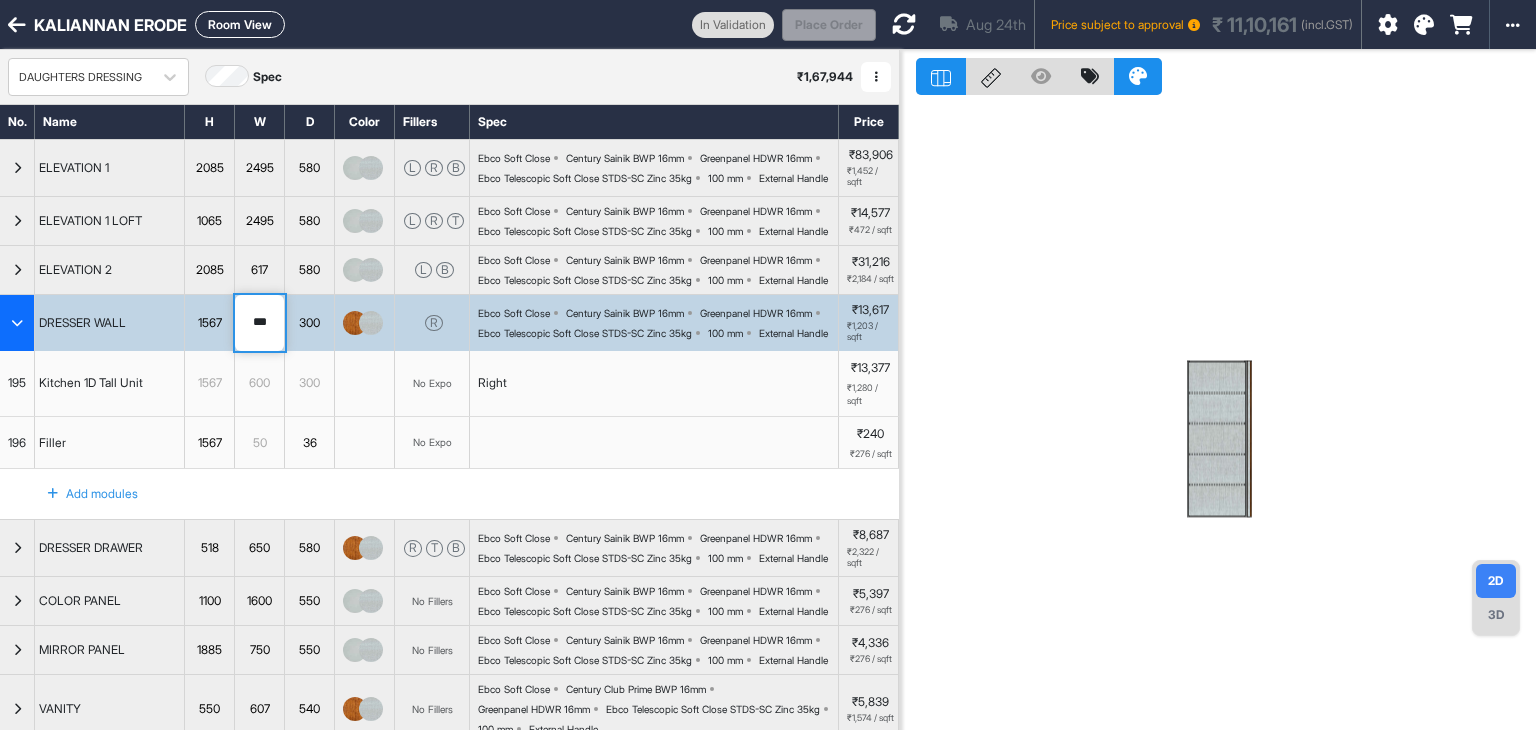 drag, startPoint x: 273, startPoint y: 385, endPoint x: 246, endPoint y: 389, distance: 27.294687 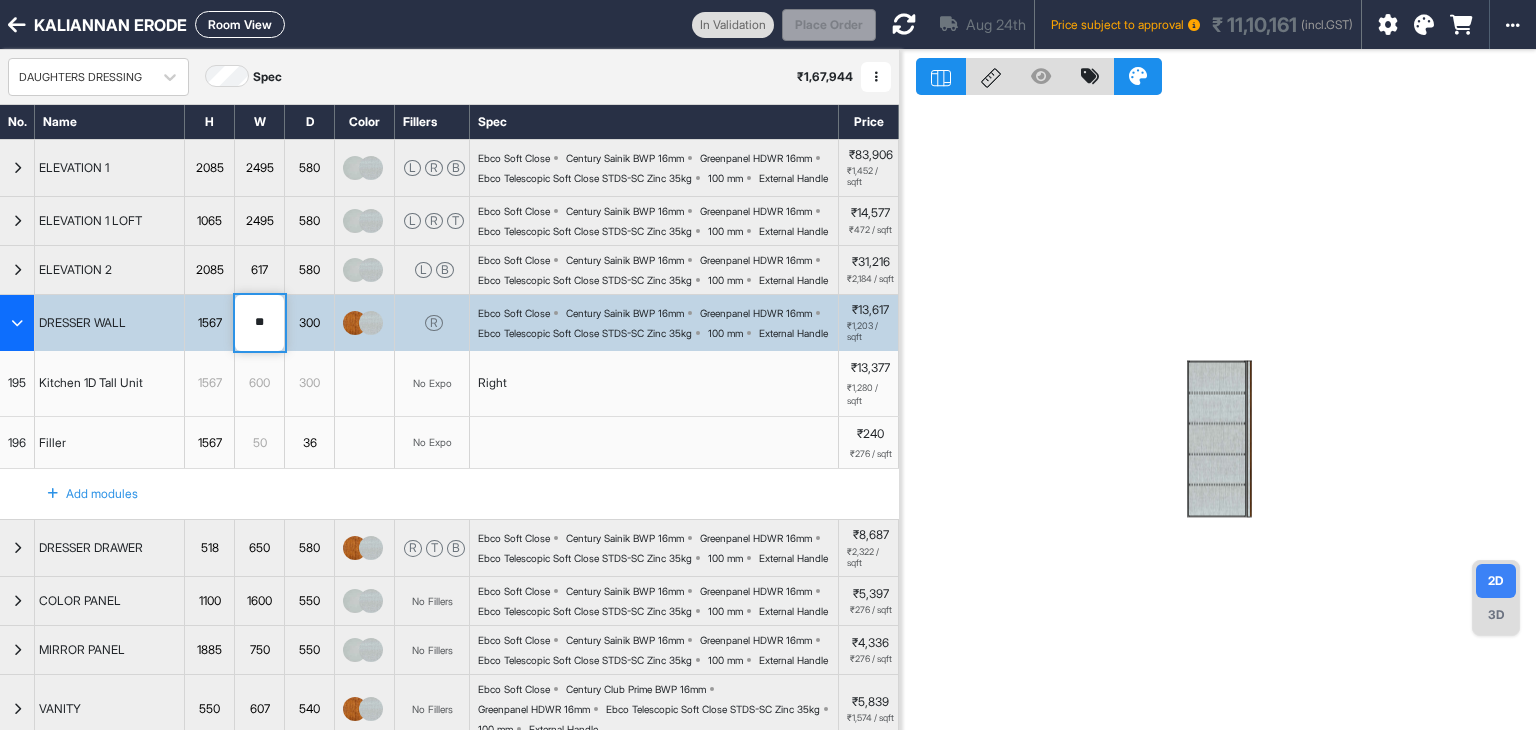 type on "***" 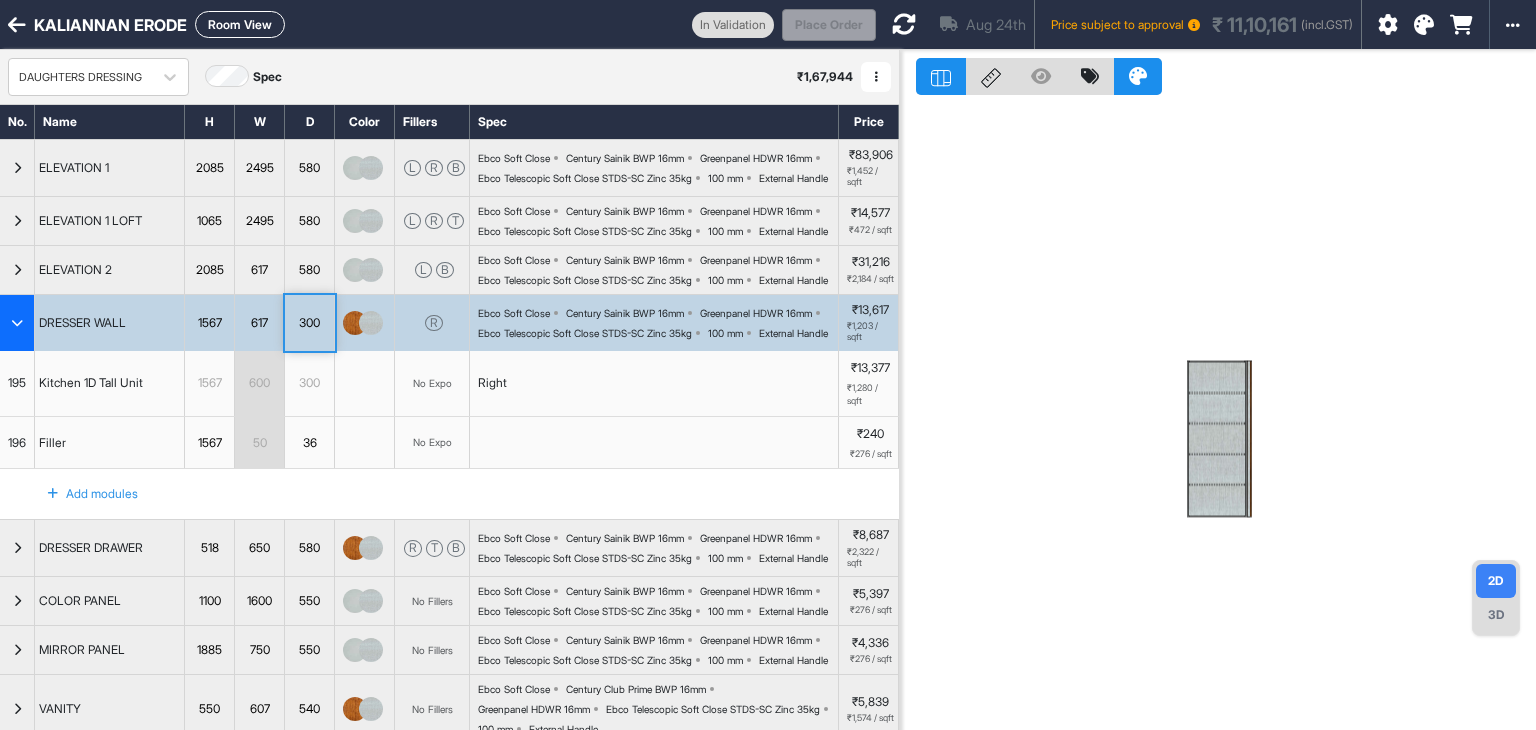 click at bounding box center [17, 323] 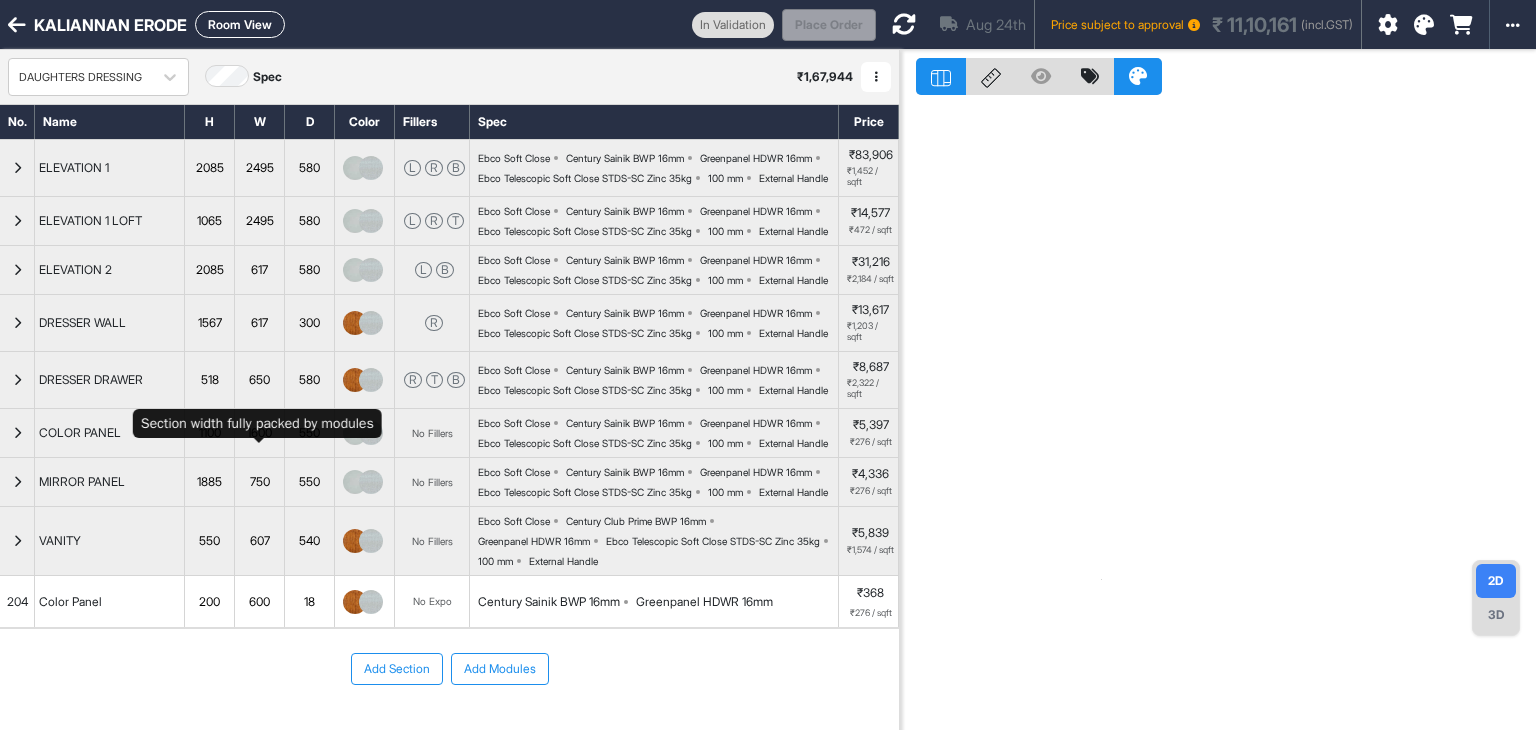 click on "650" at bounding box center (259, 380) 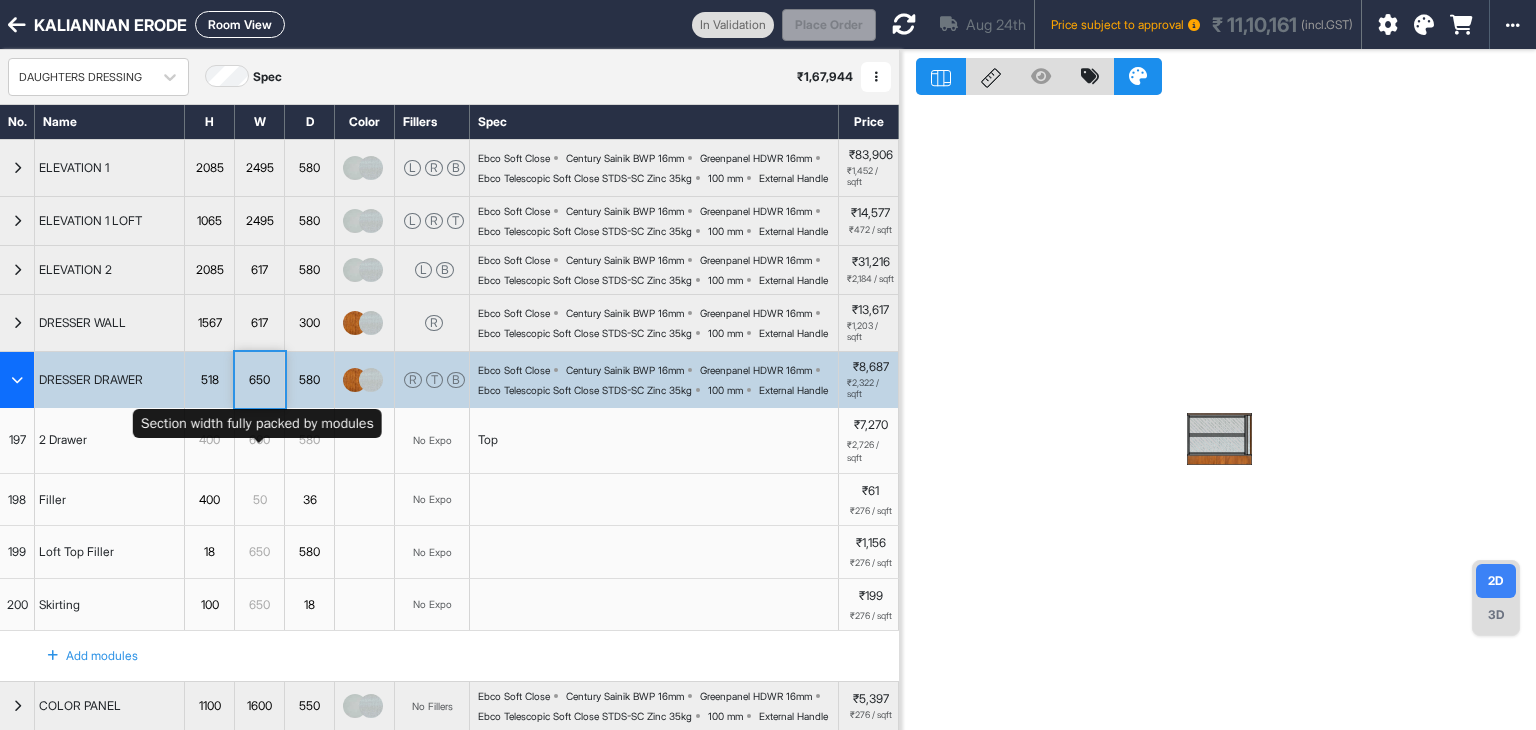 click on "650" at bounding box center (259, 380) 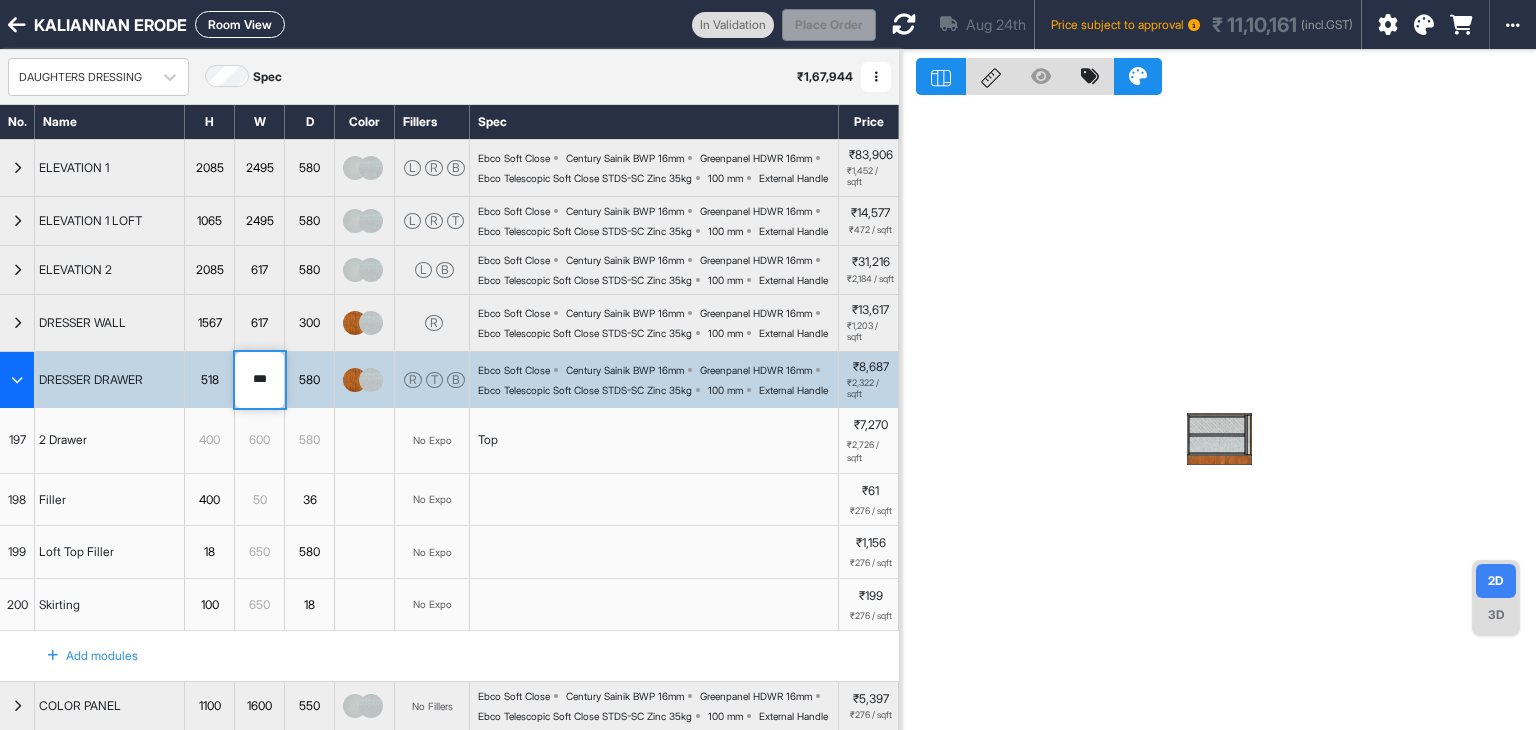 drag, startPoint x: 278, startPoint y: 450, endPoint x: 257, endPoint y: 452, distance: 21.095022 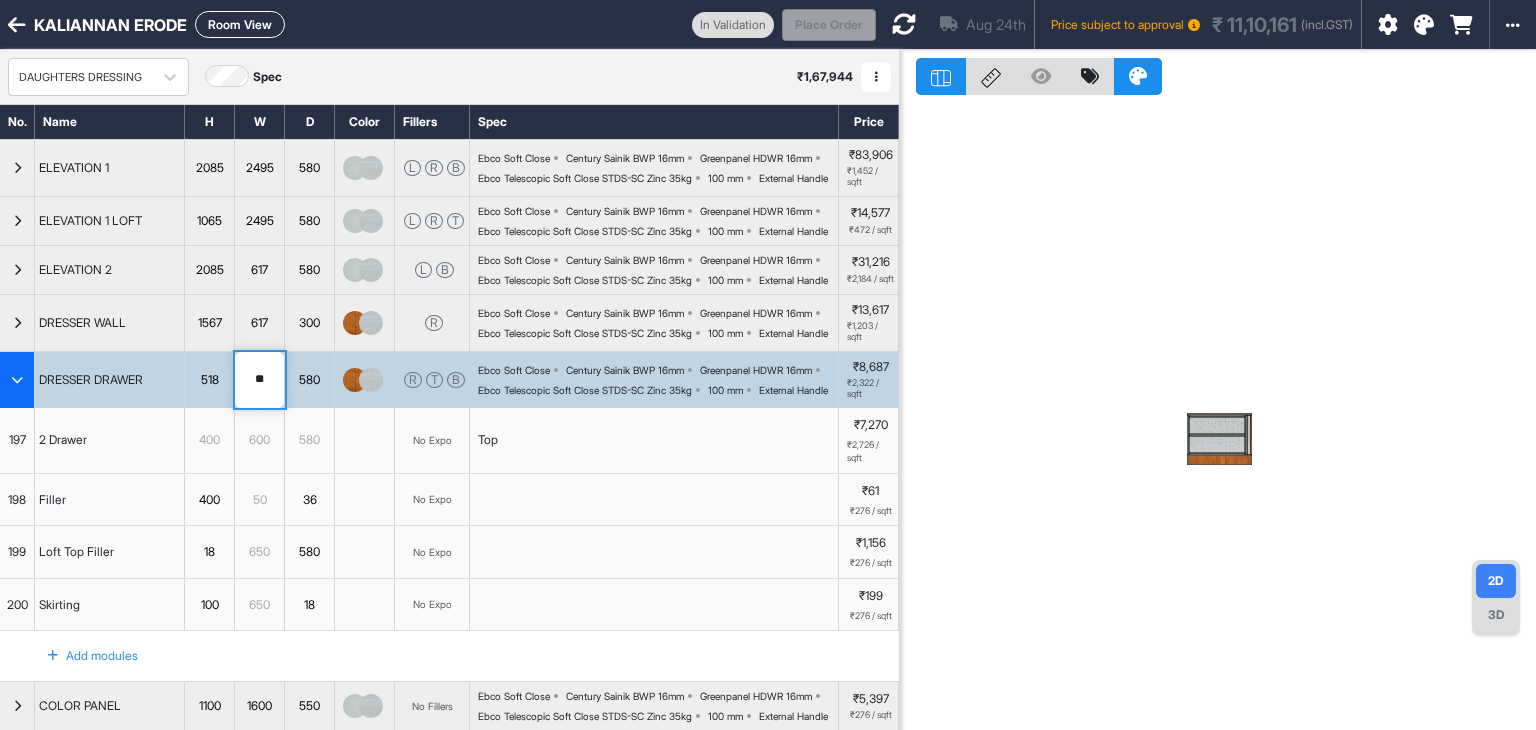 type on "***" 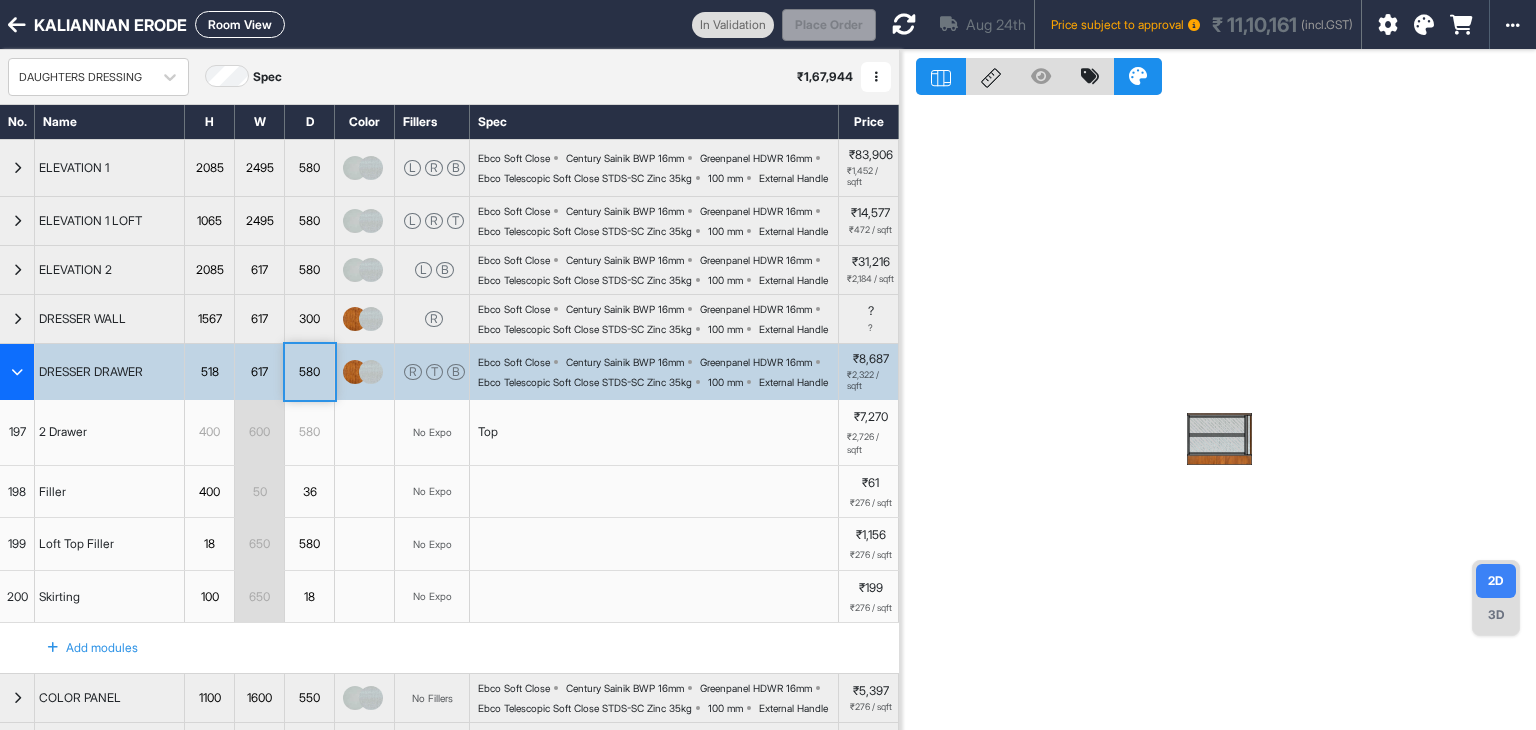 click at bounding box center [17, 372] 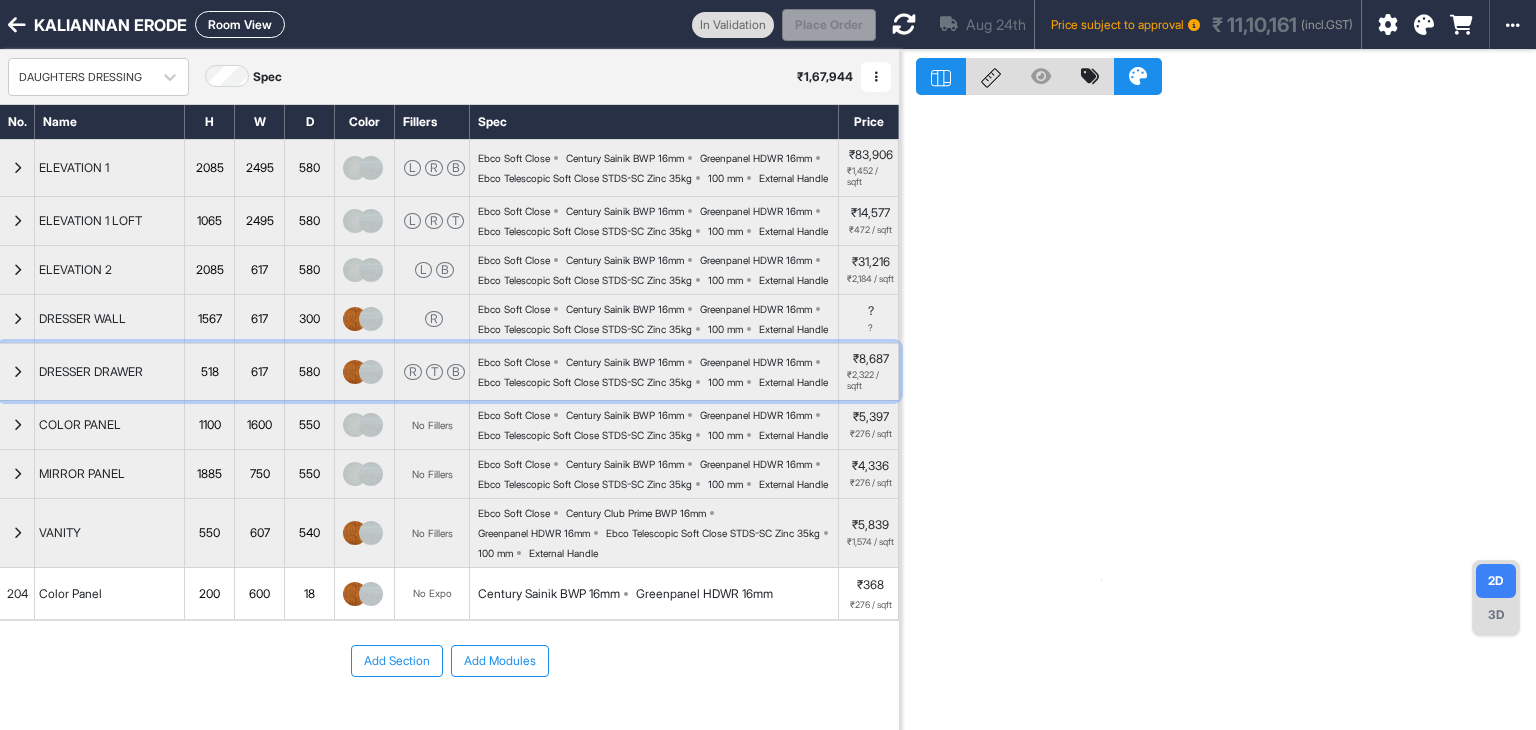 scroll, scrollTop: 80, scrollLeft: 0, axis: vertical 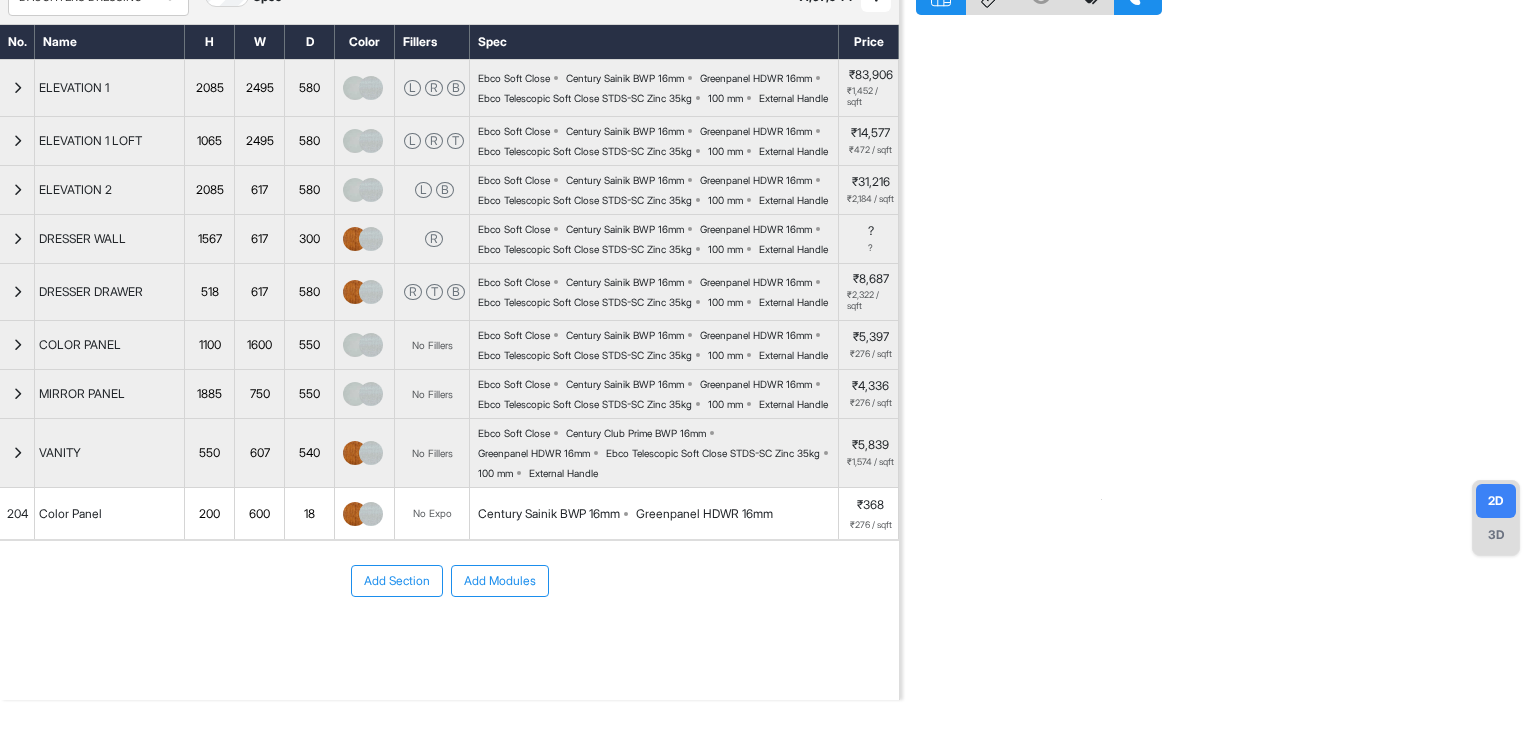 click on "1100" at bounding box center (209, 345) 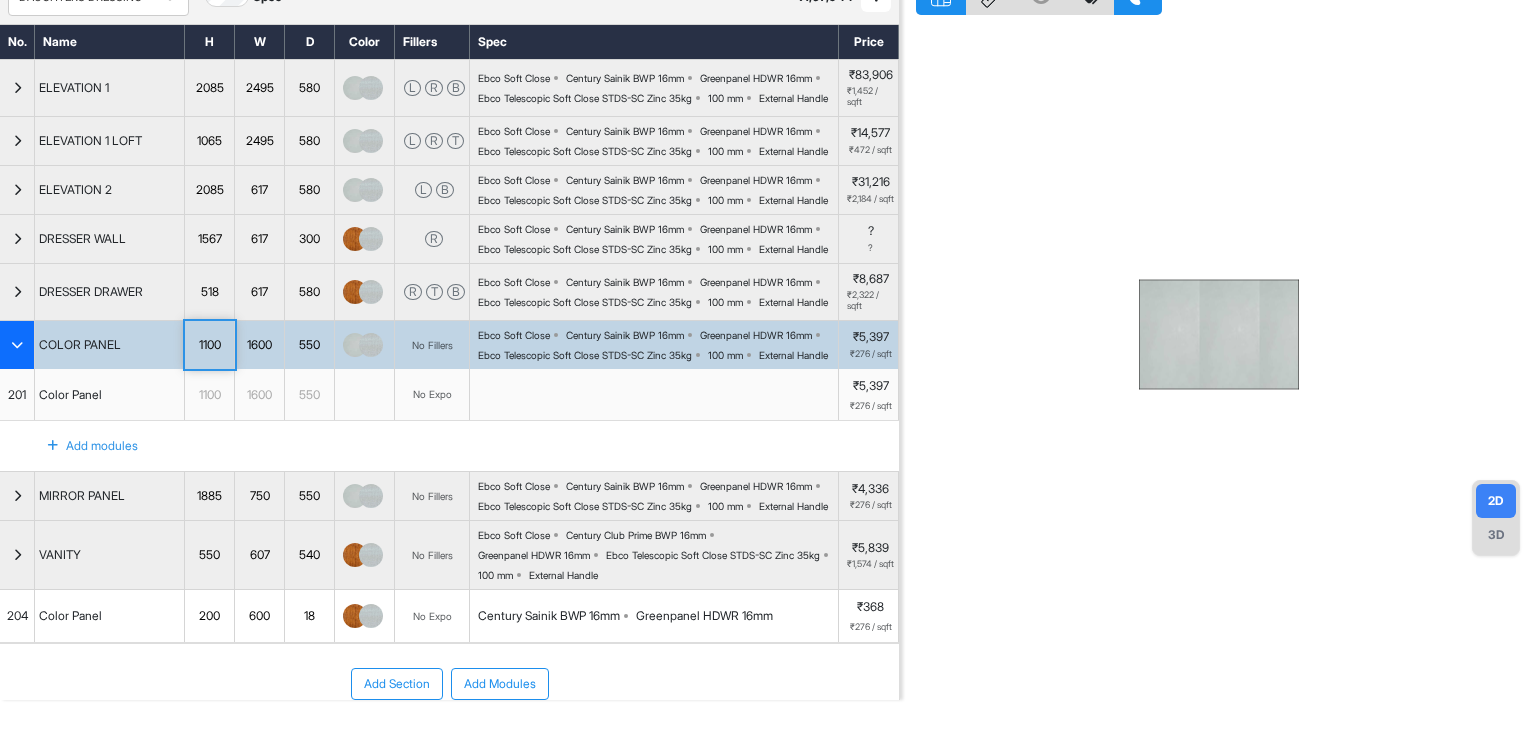 click on "1100" at bounding box center (209, 345) 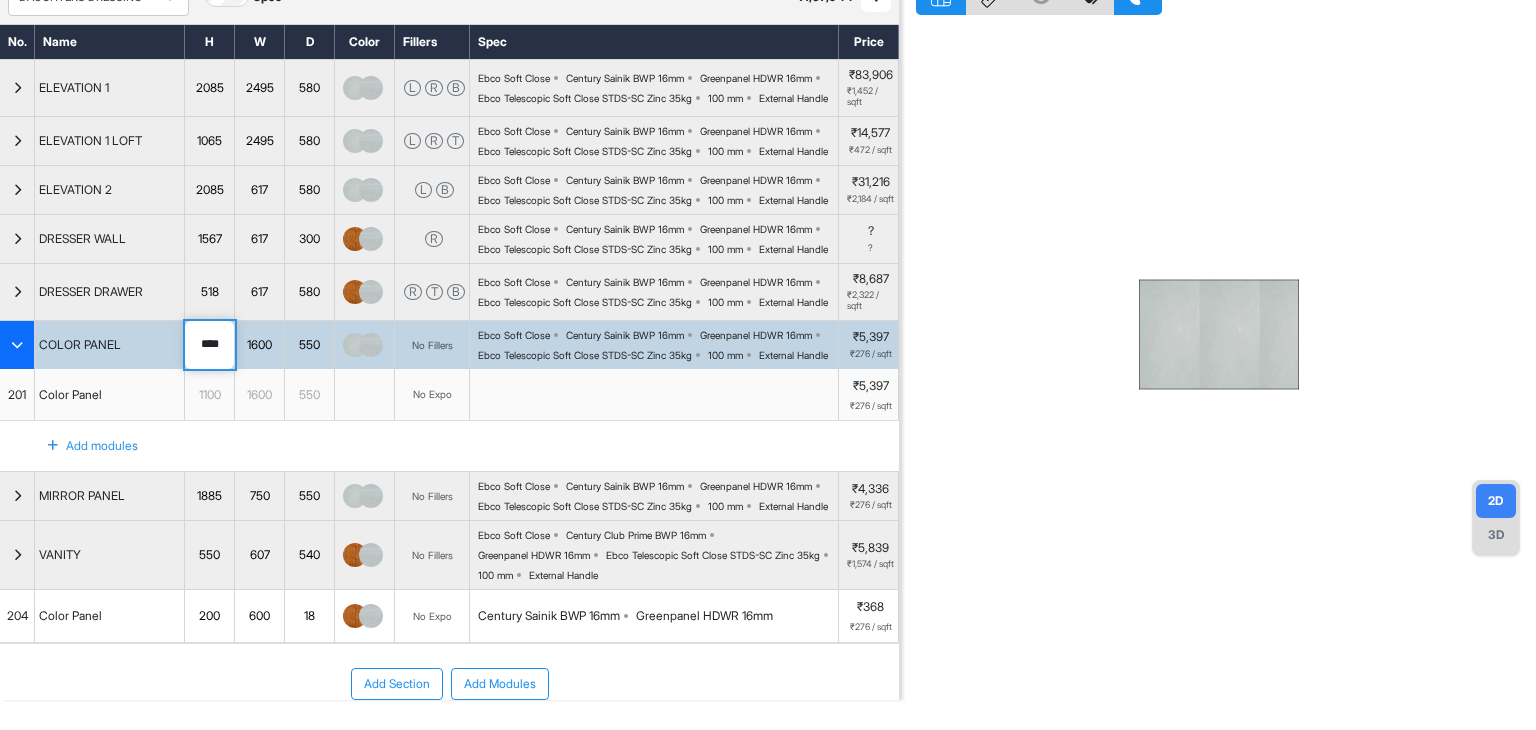drag, startPoint x: 209, startPoint y: 436, endPoint x: 163, endPoint y: 438, distance: 46.043457 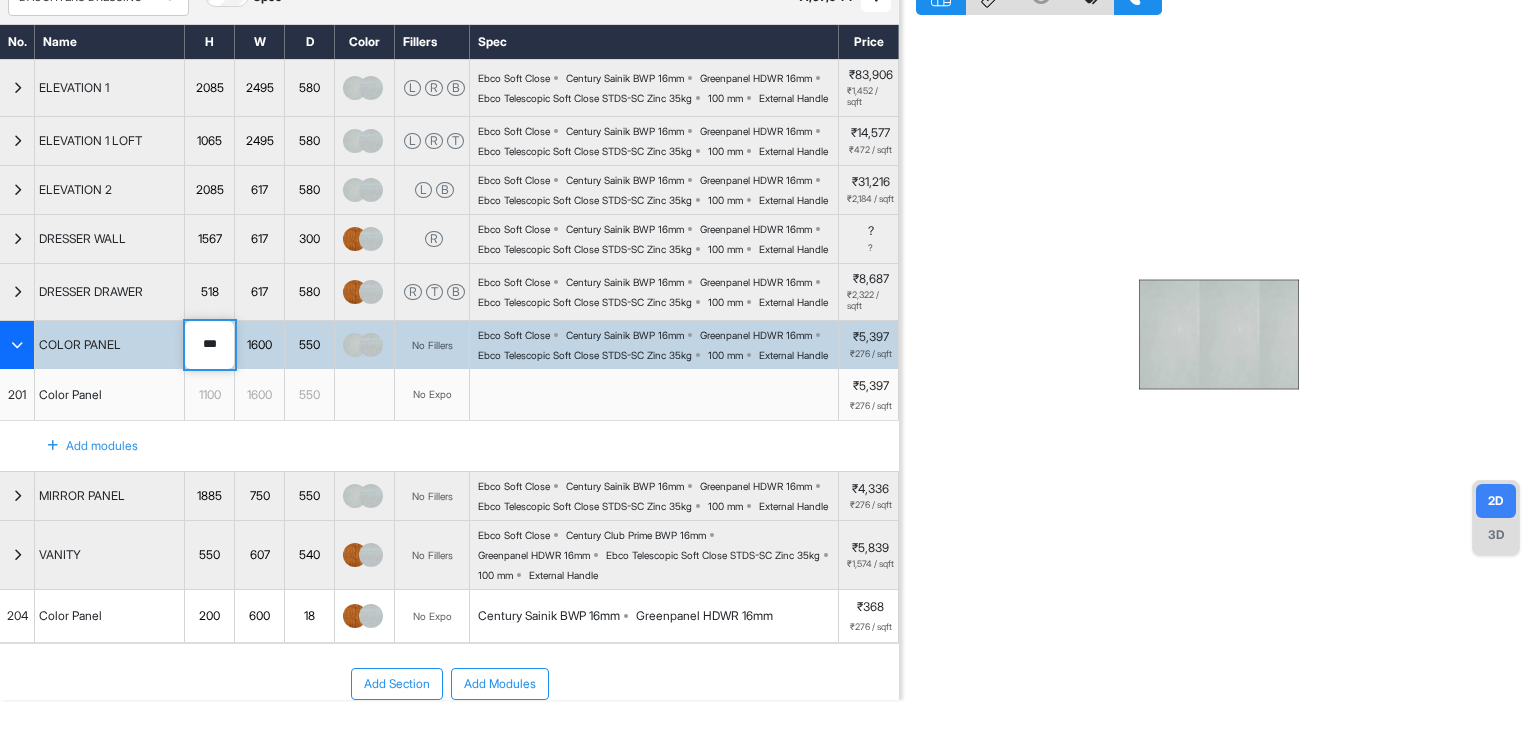 type on "****" 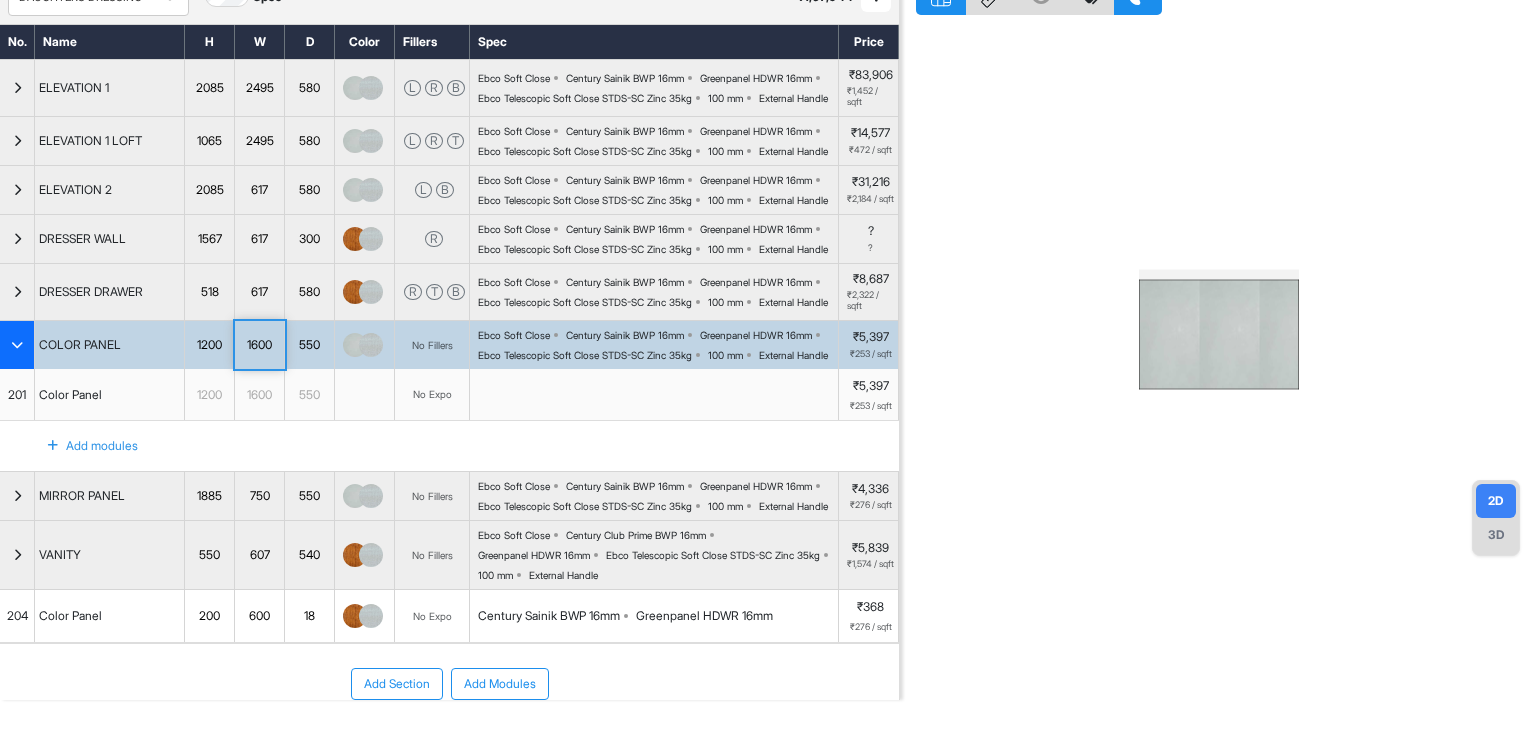click at bounding box center [17, 345] 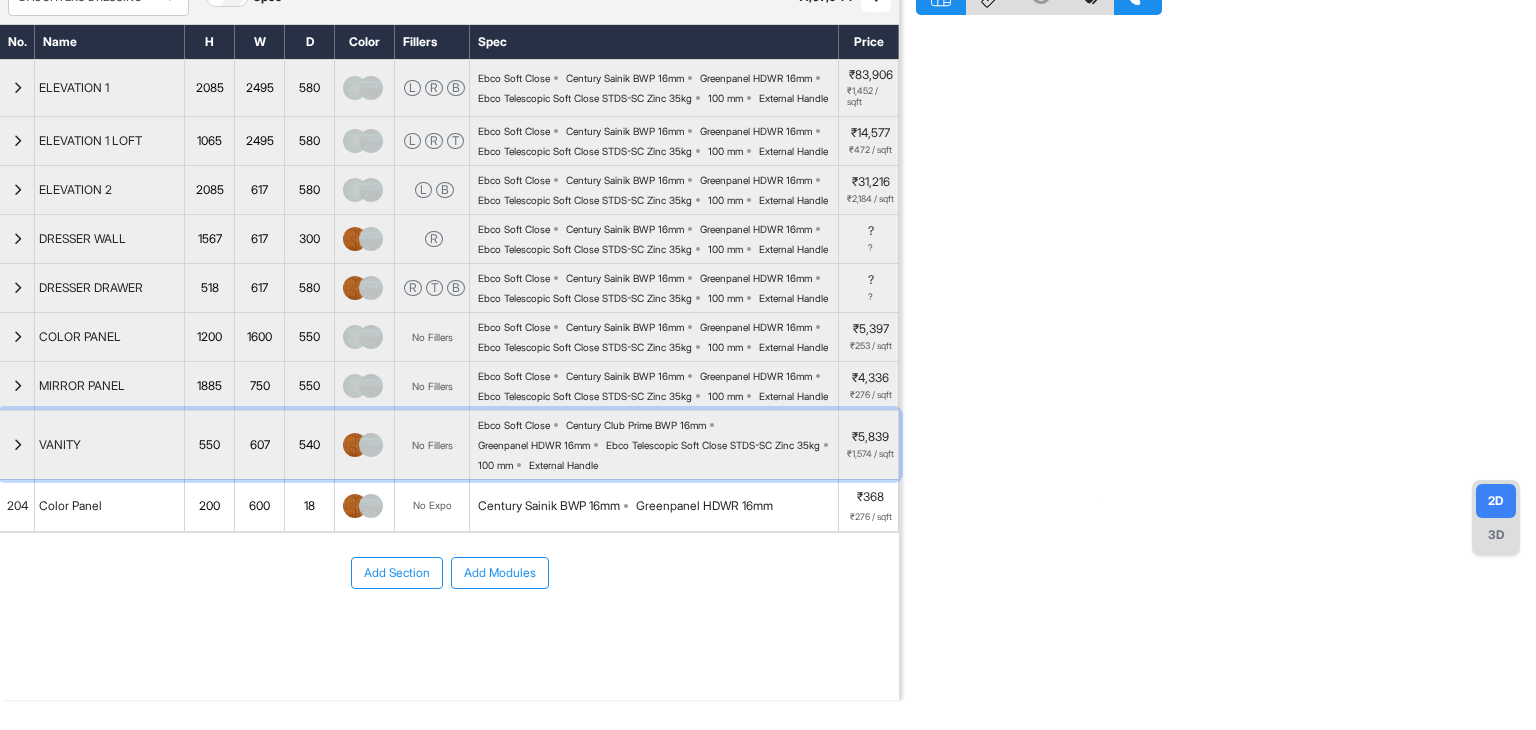 click at bounding box center (17, 445) 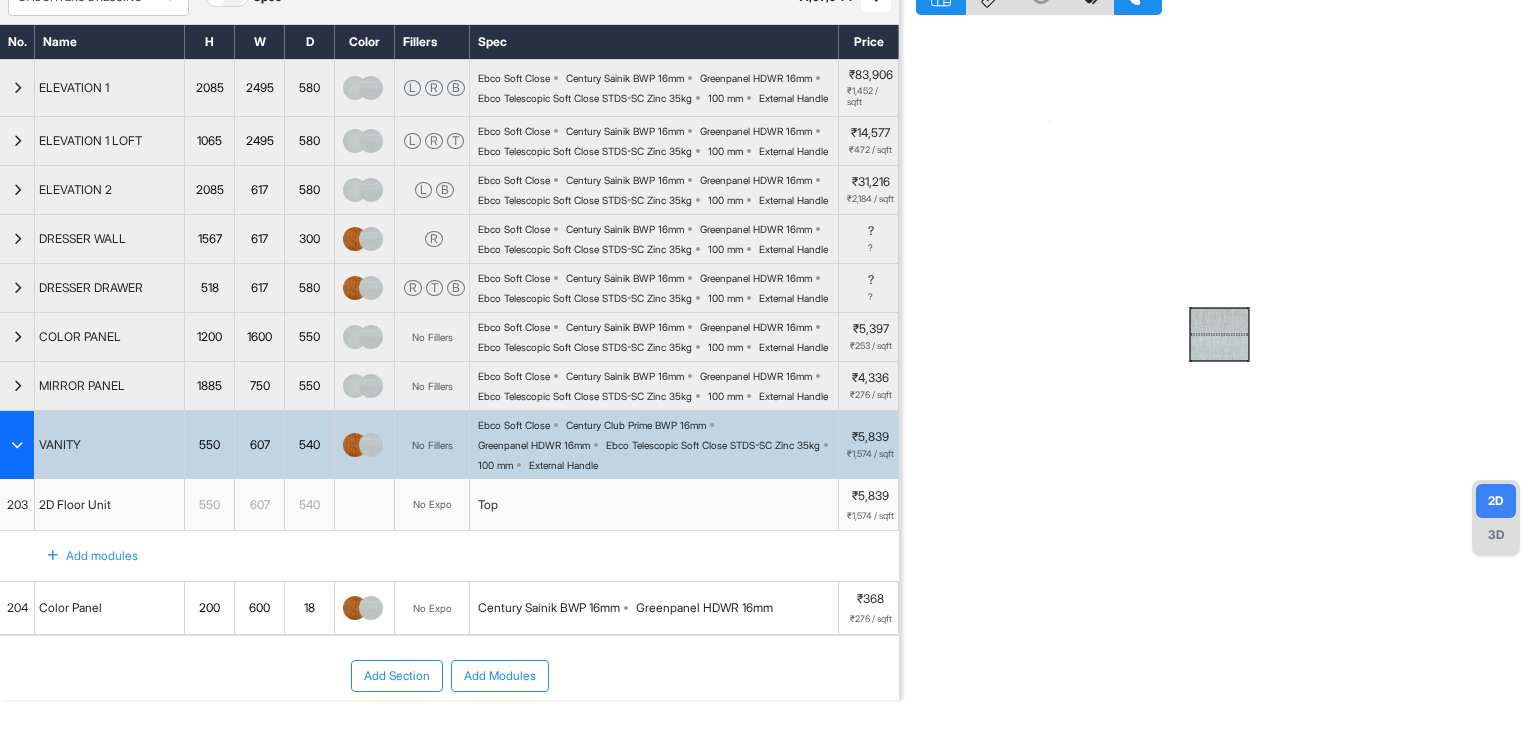 type 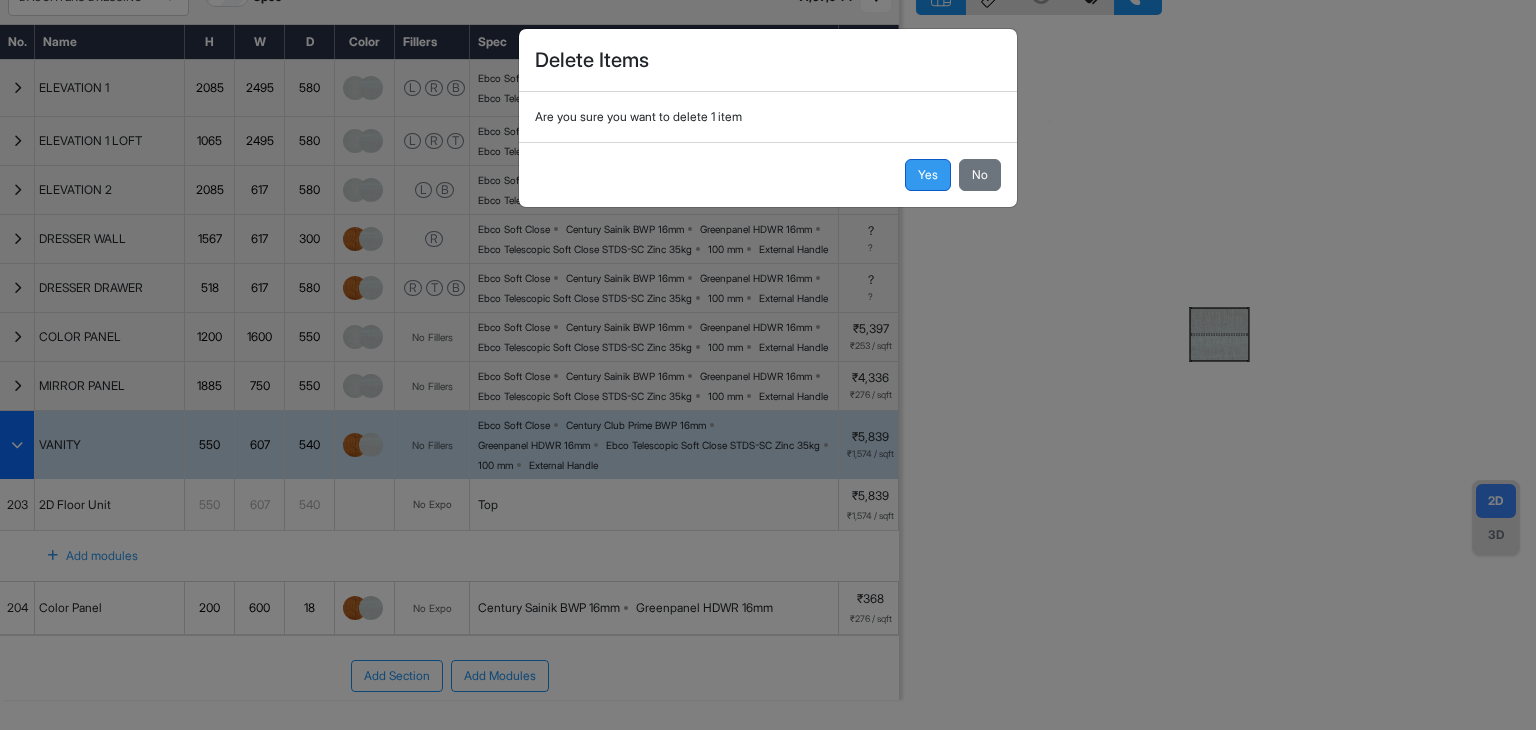click on "Yes" at bounding box center (928, 175) 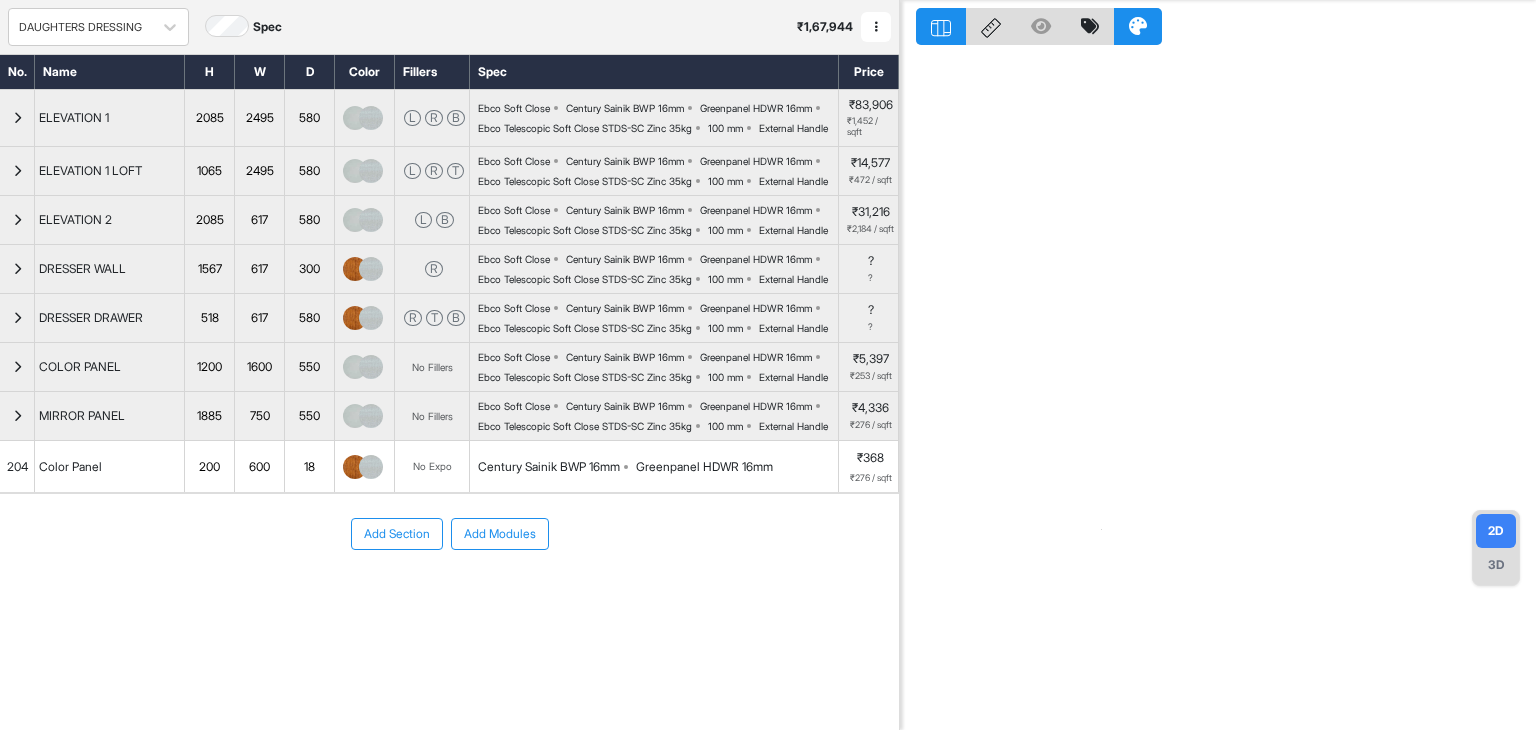 scroll, scrollTop: 0, scrollLeft: 0, axis: both 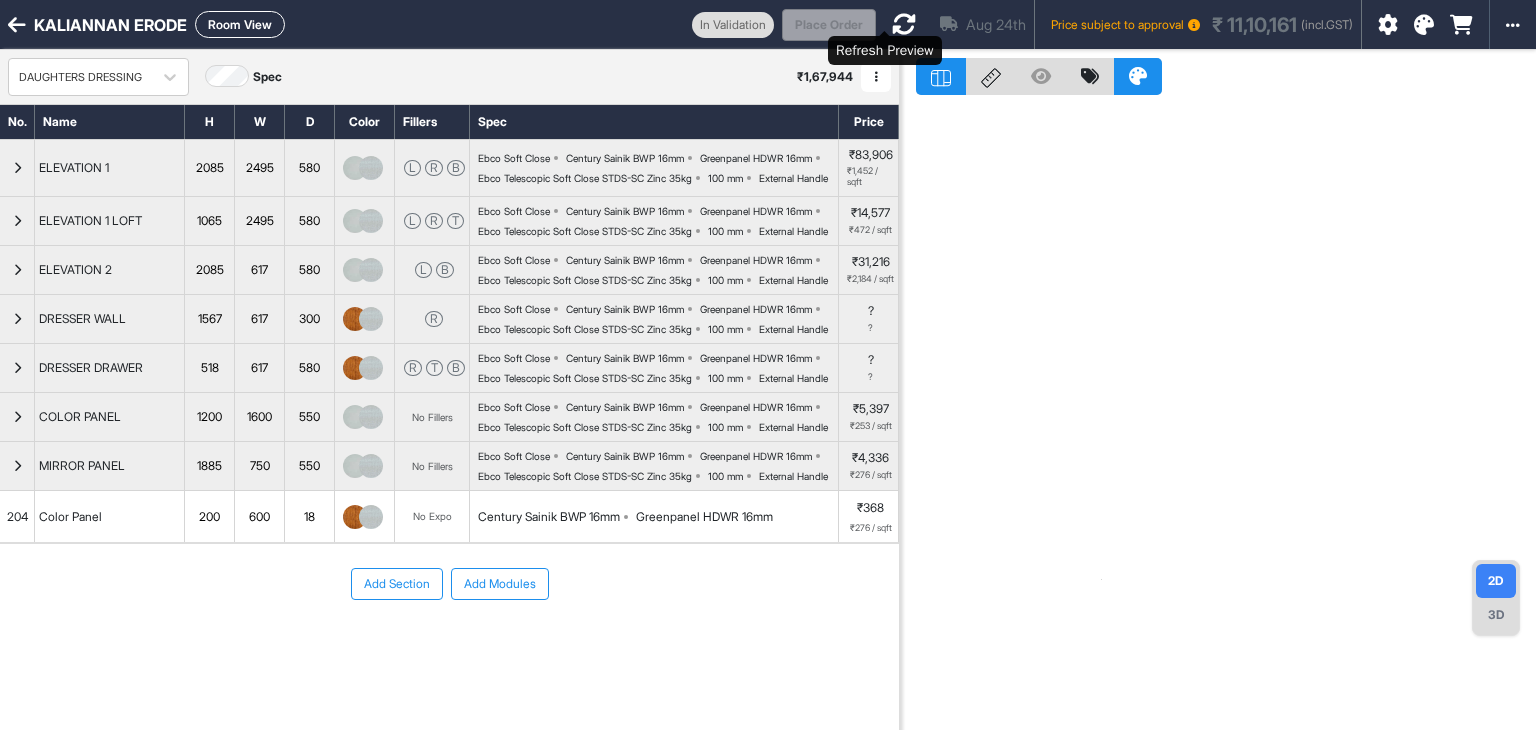 click at bounding box center (904, 24) 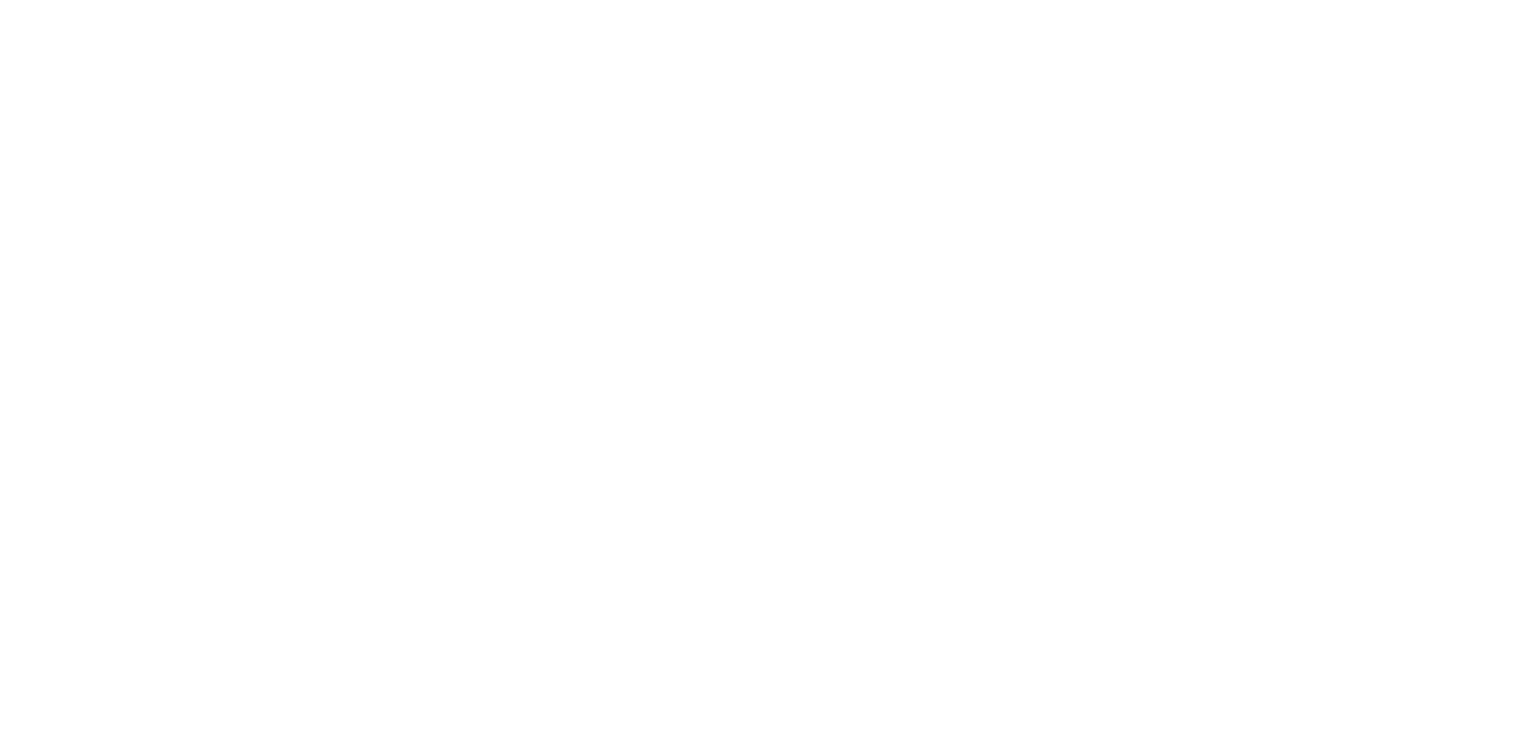 scroll, scrollTop: 0, scrollLeft: 0, axis: both 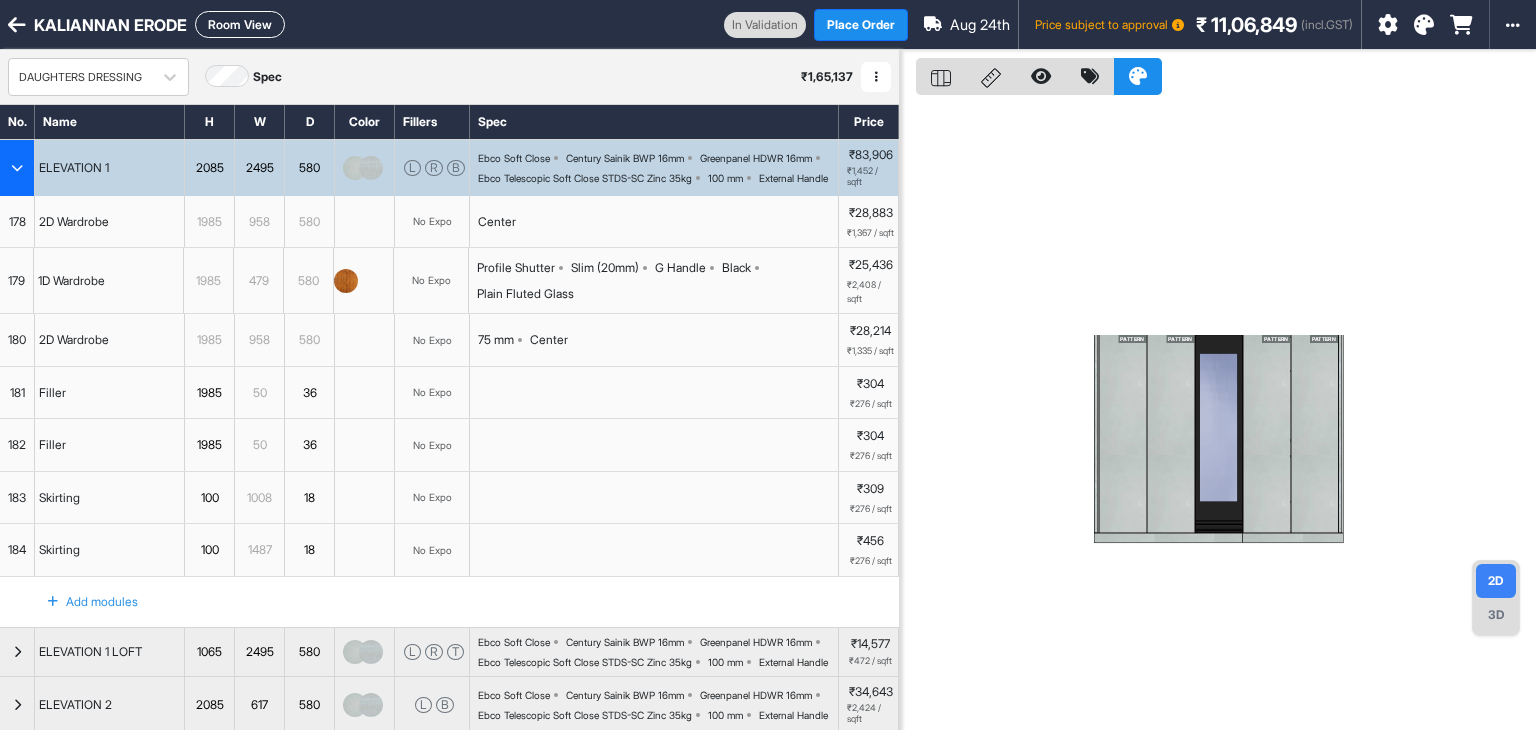 click at bounding box center [17, 168] 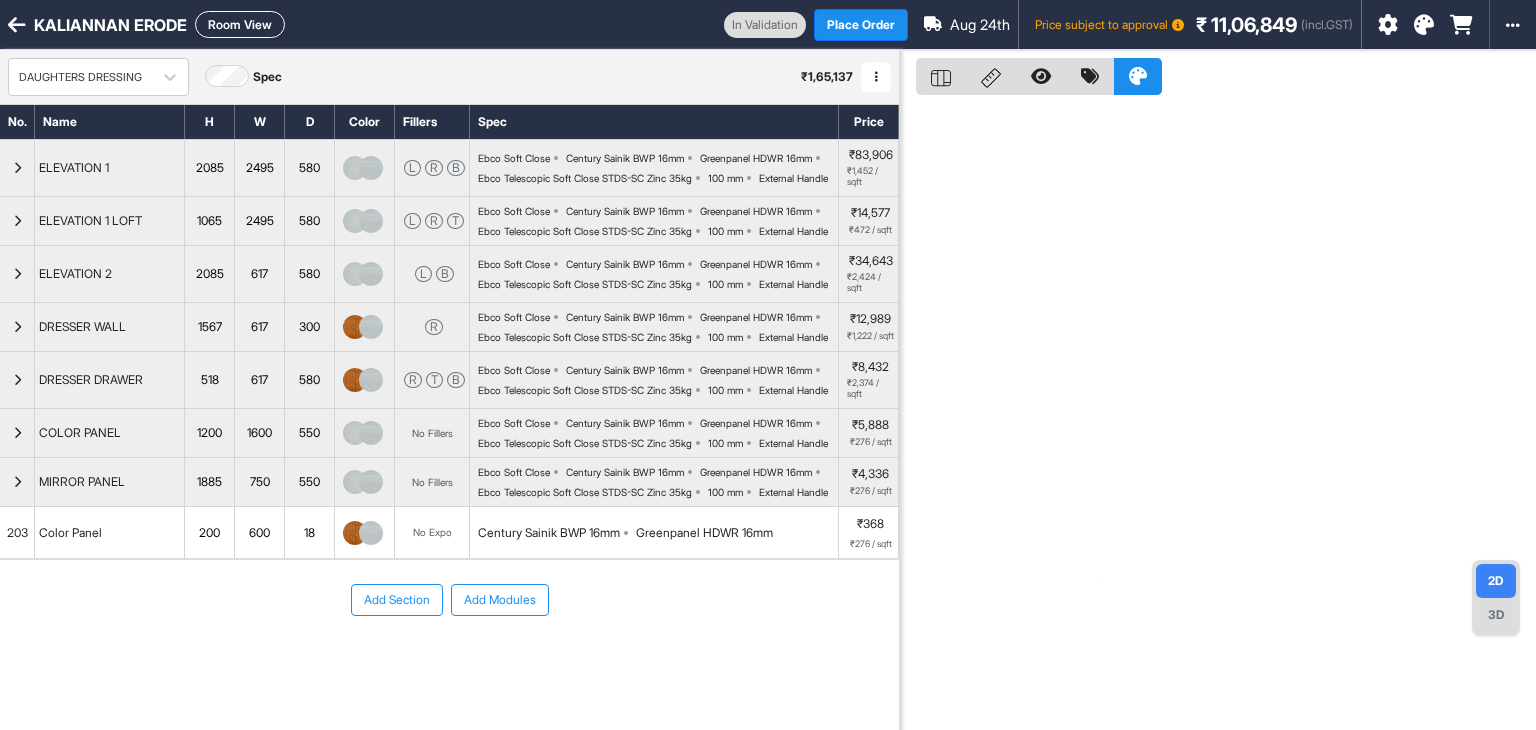 click on "Room View" at bounding box center [240, 24] 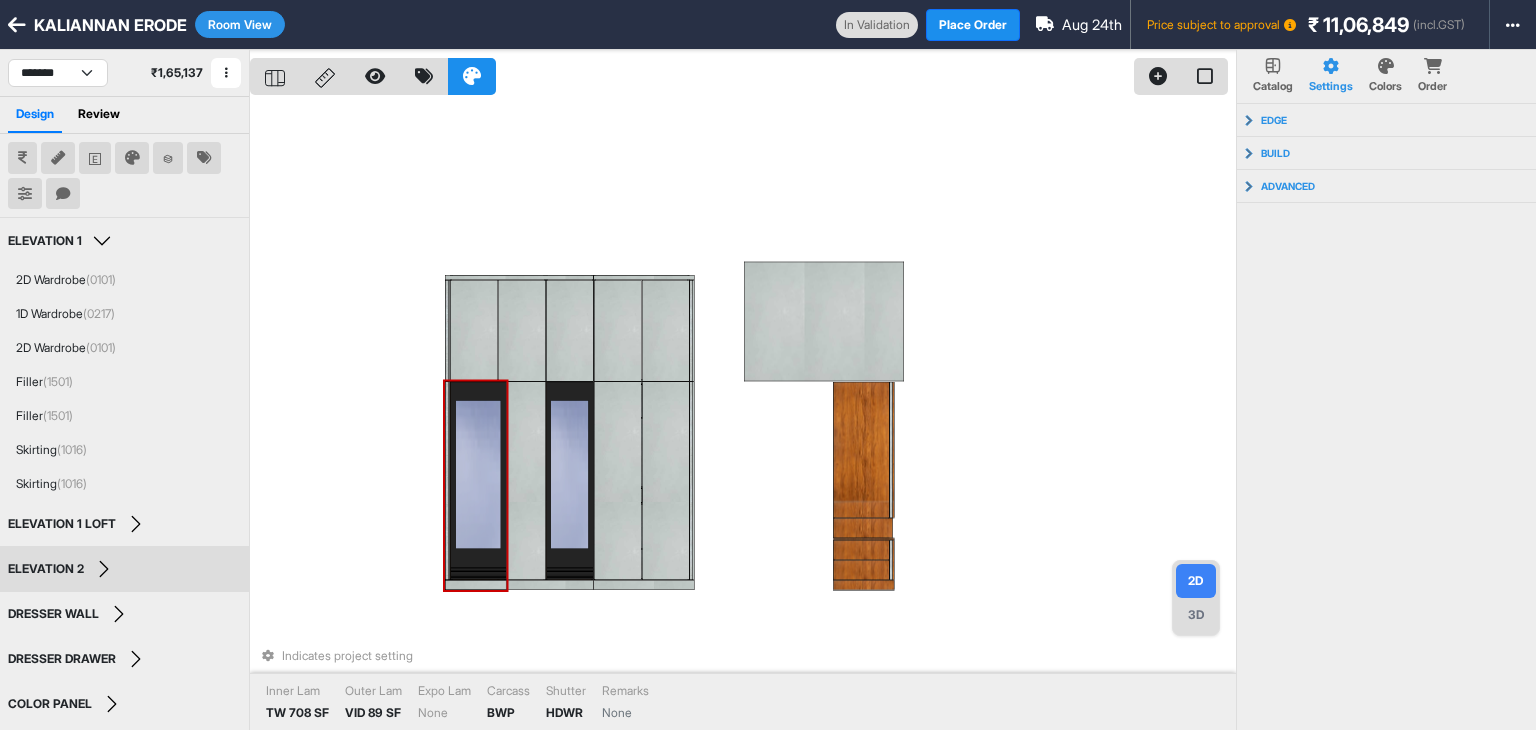 click at bounding box center (478, 481) 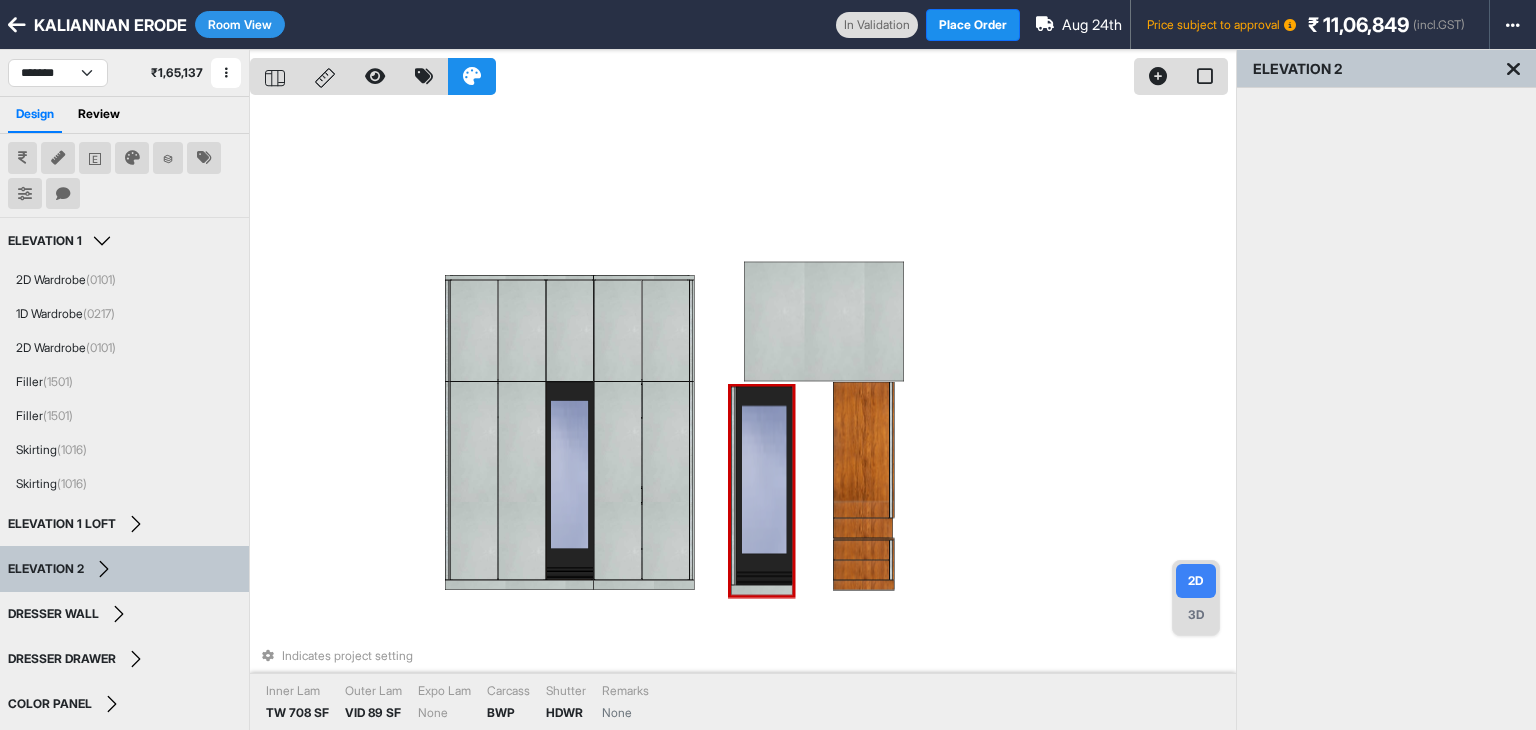 drag, startPoint x: 483, startPoint y: 505, endPoint x: 769, endPoint y: 511, distance: 286.06293 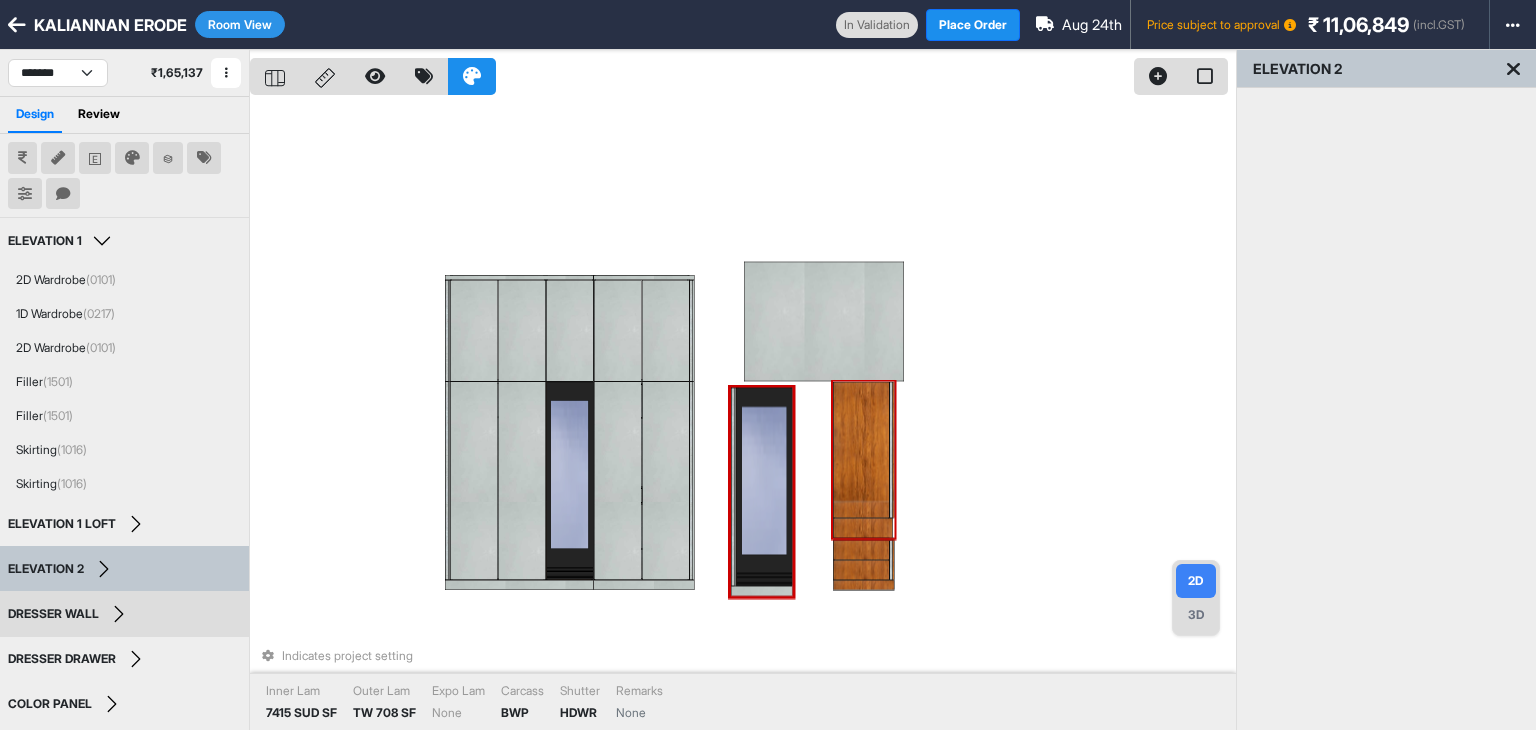 click at bounding box center [861, 450] 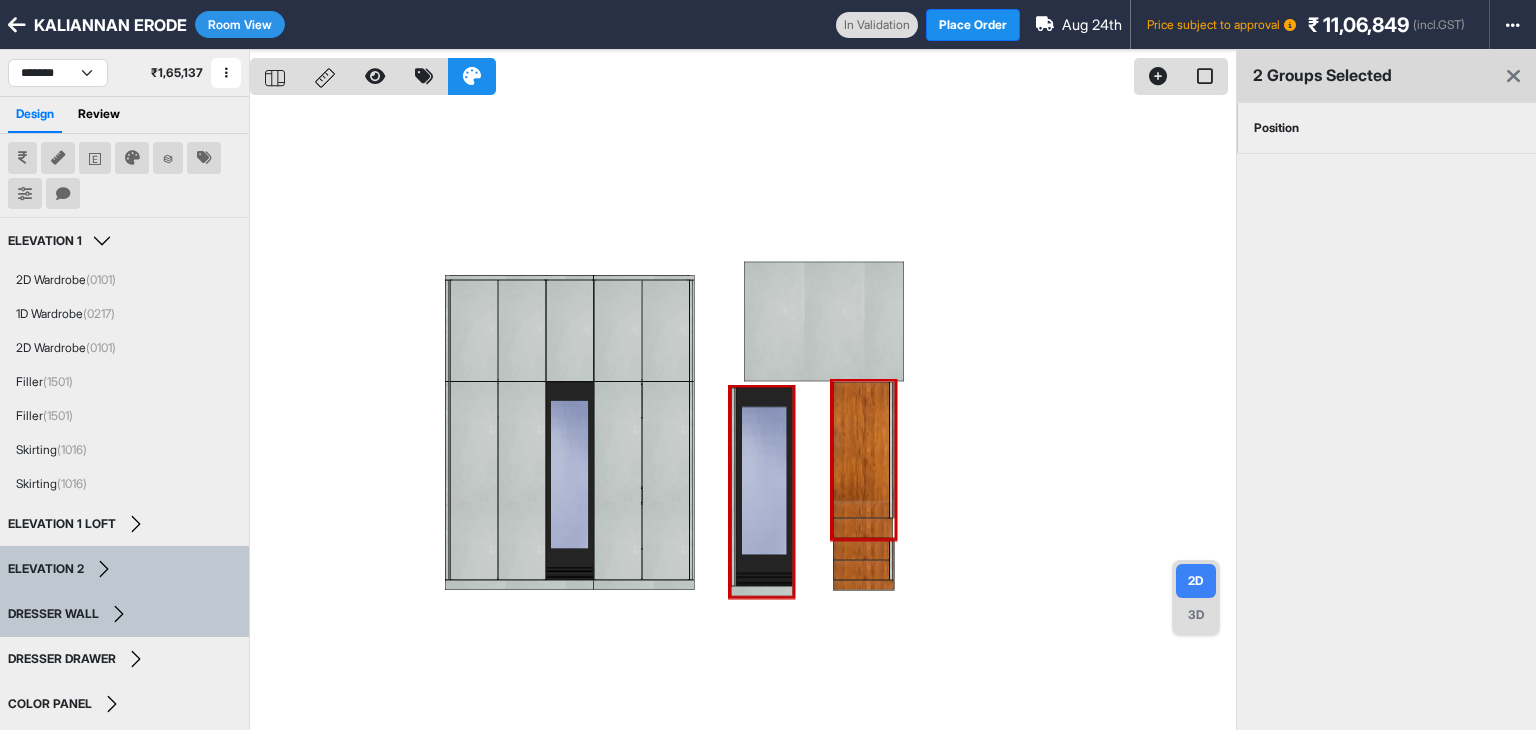 click on "Position" at bounding box center (1276, 128) 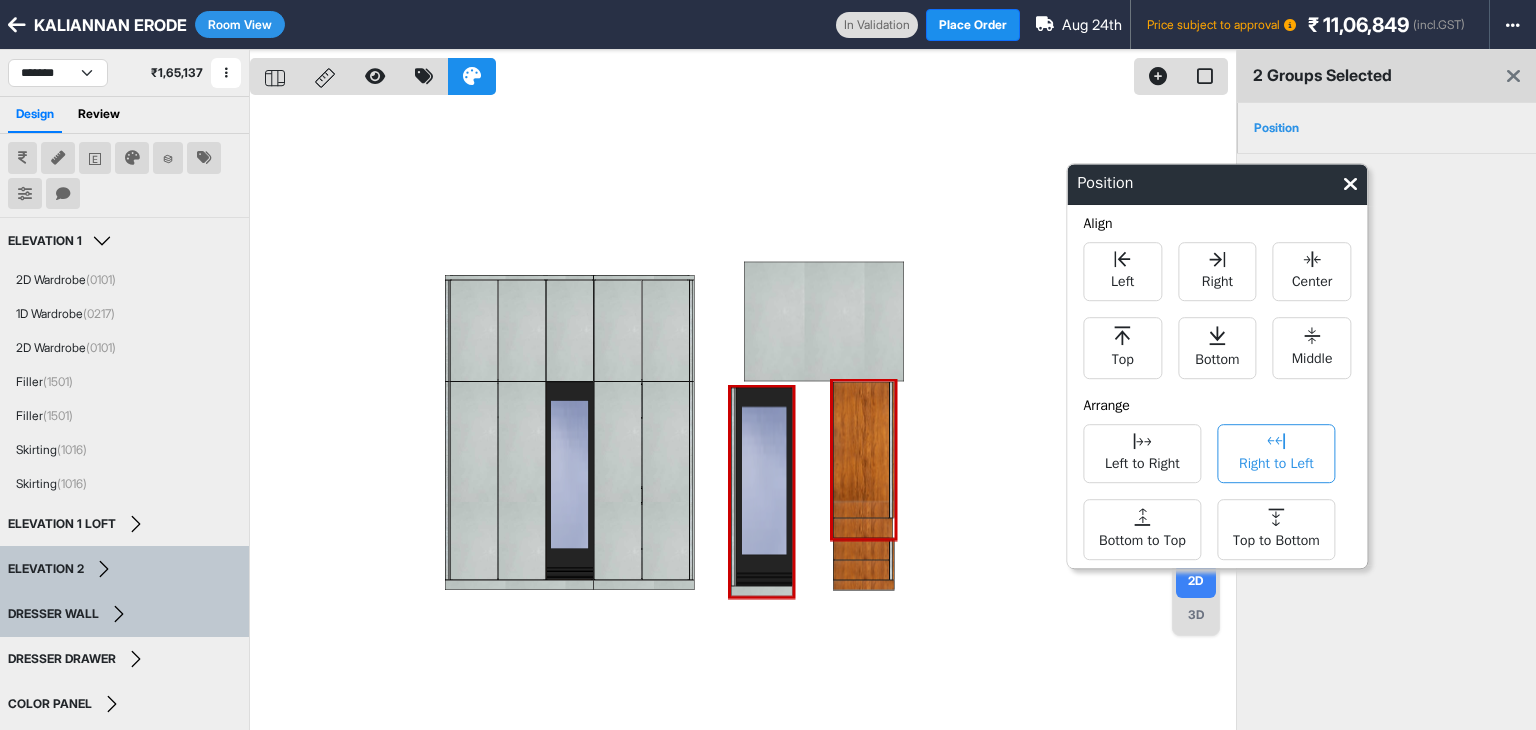 click on "Right to Left" at bounding box center [1276, 461] 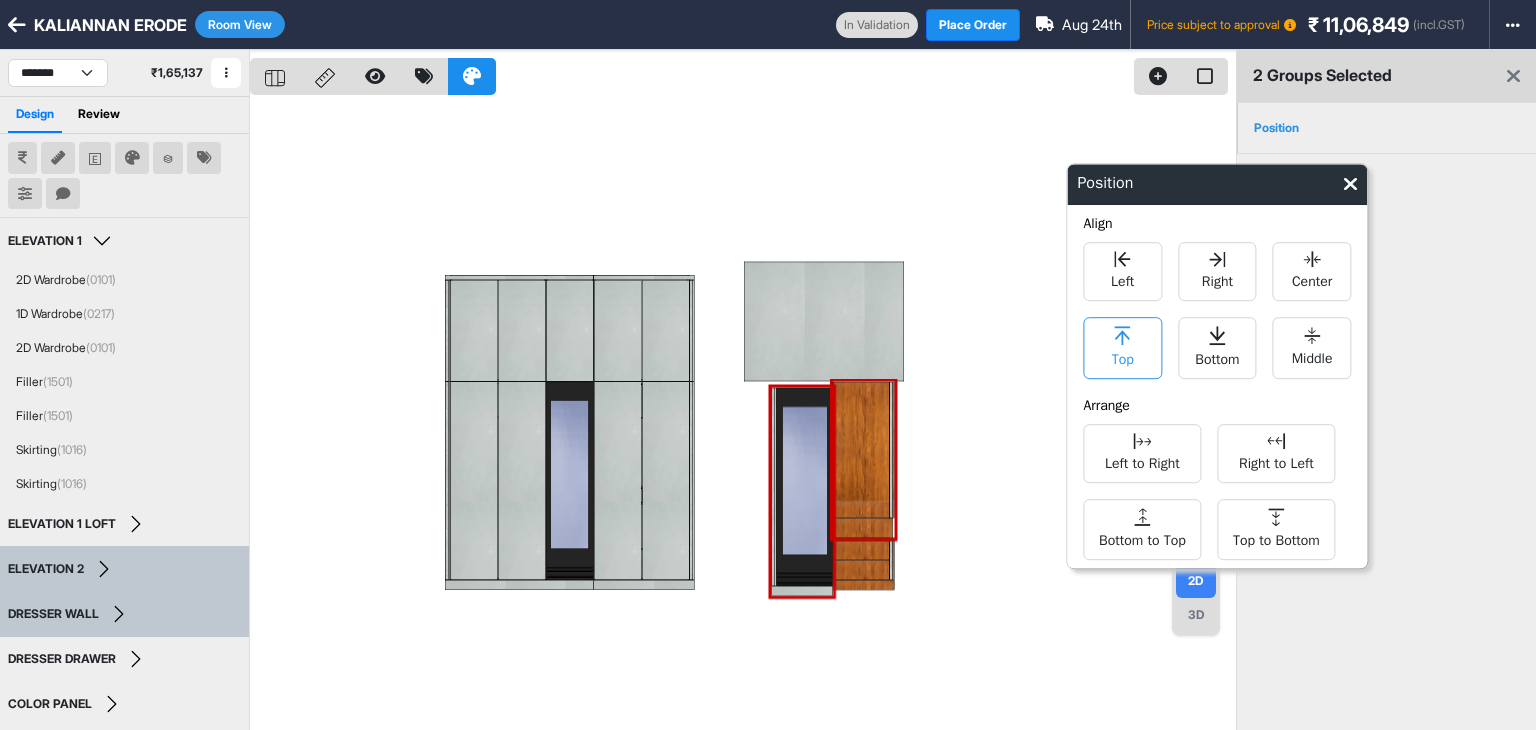 click on "Top" at bounding box center (1123, 357) 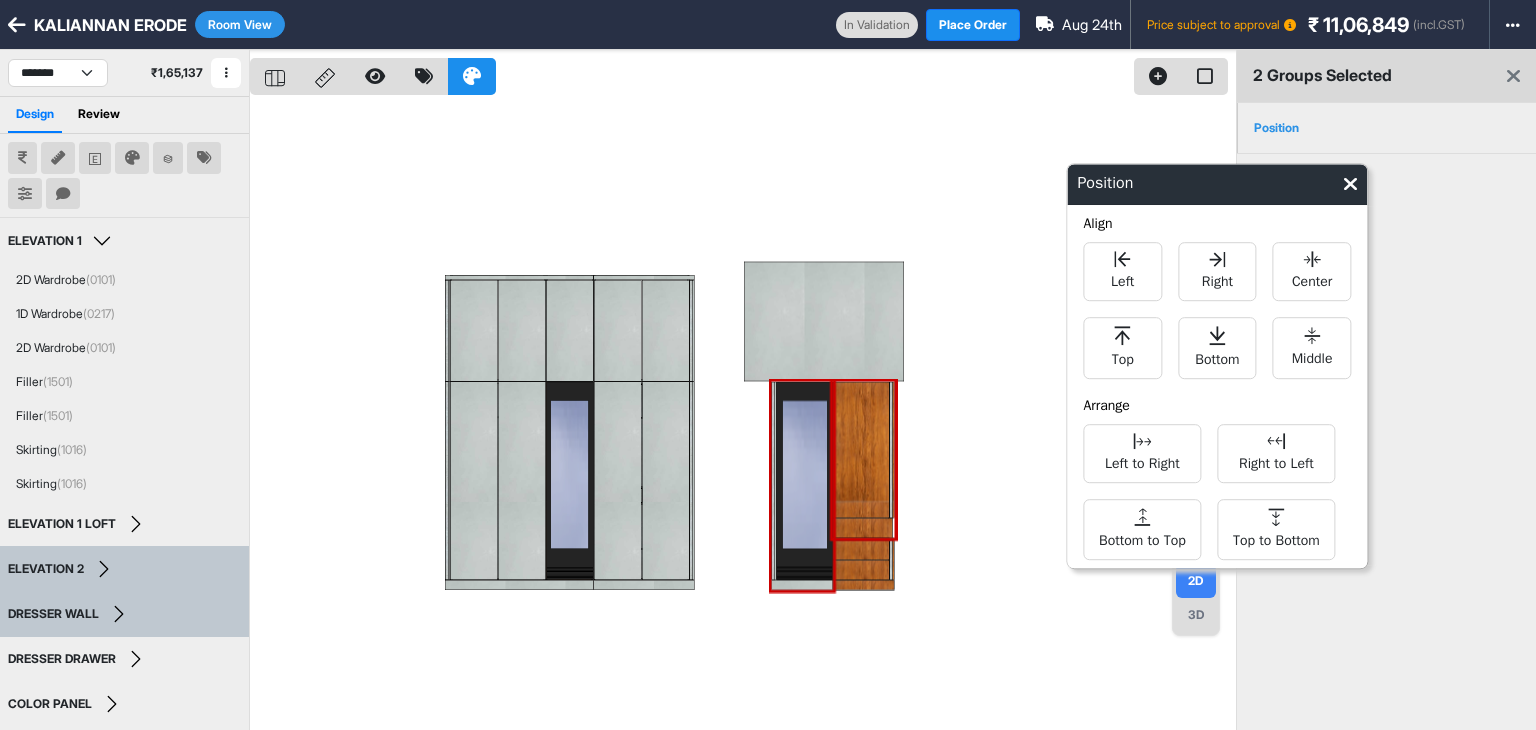 click at bounding box center (743, 415) 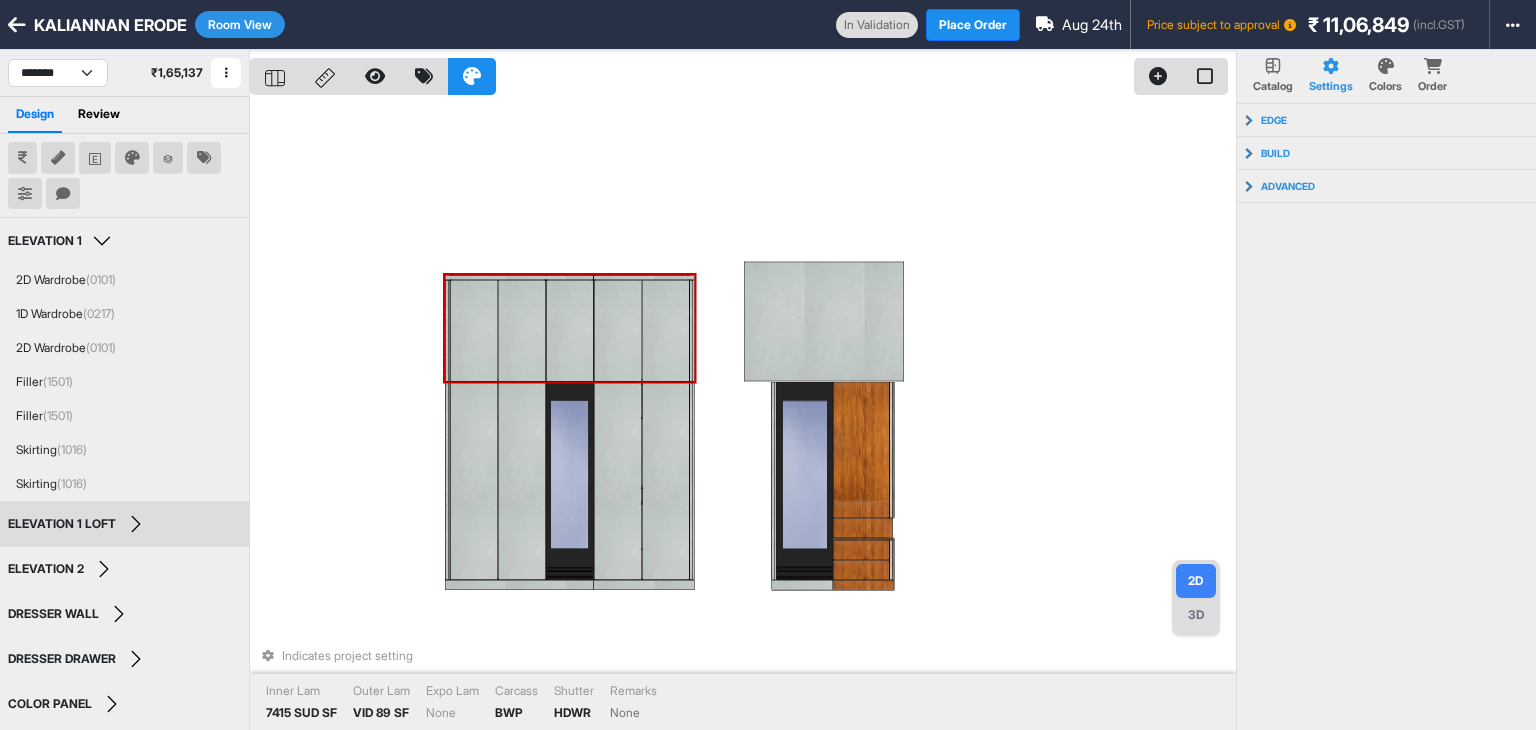 click on "Indicates project setting Inner Lam 7415 SUD SF Outer Lam VID 89 SF Expo Lam None Carcass BWP Shutter HDWR Remarks None" at bounding box center [743, 415] 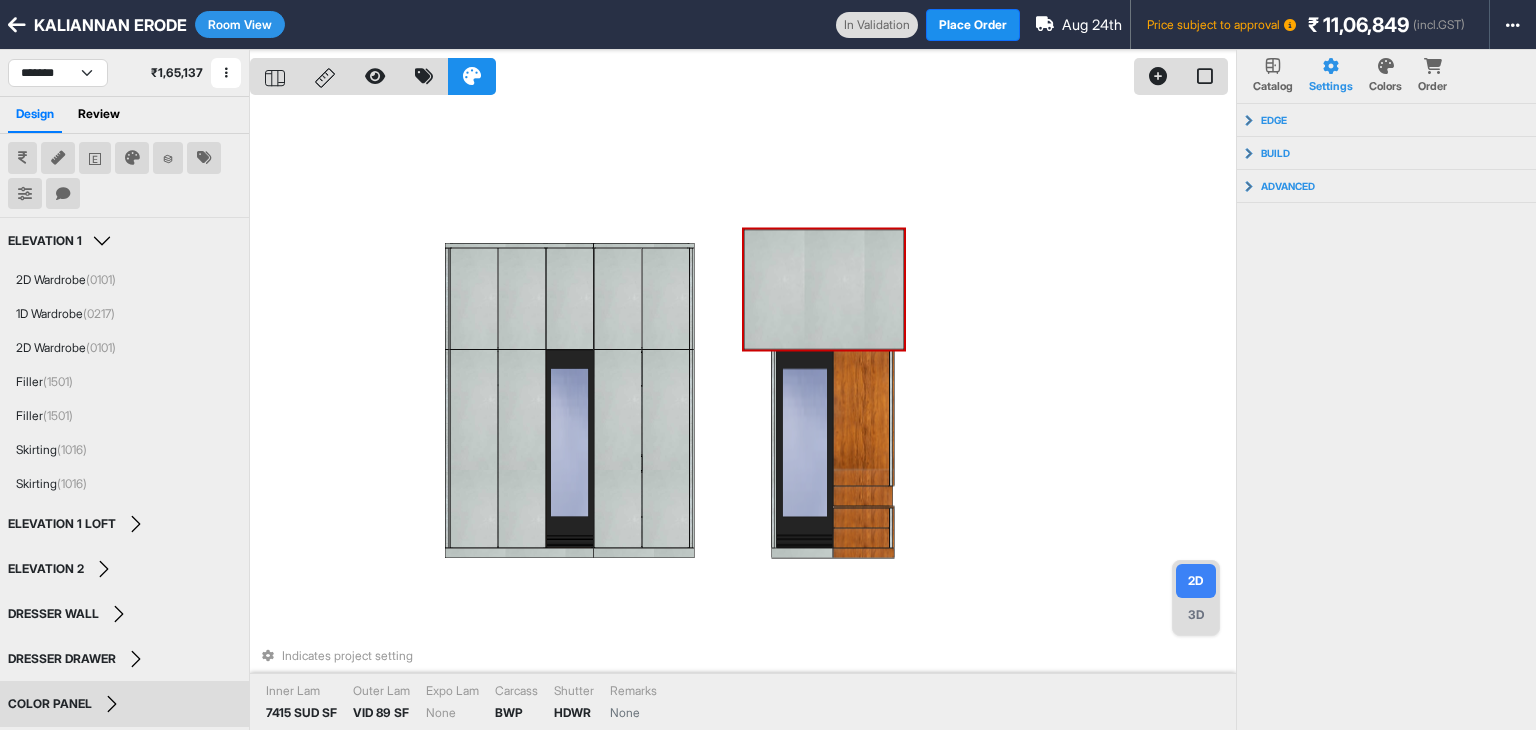 click on "Room View" at bounding box center [240, 24] 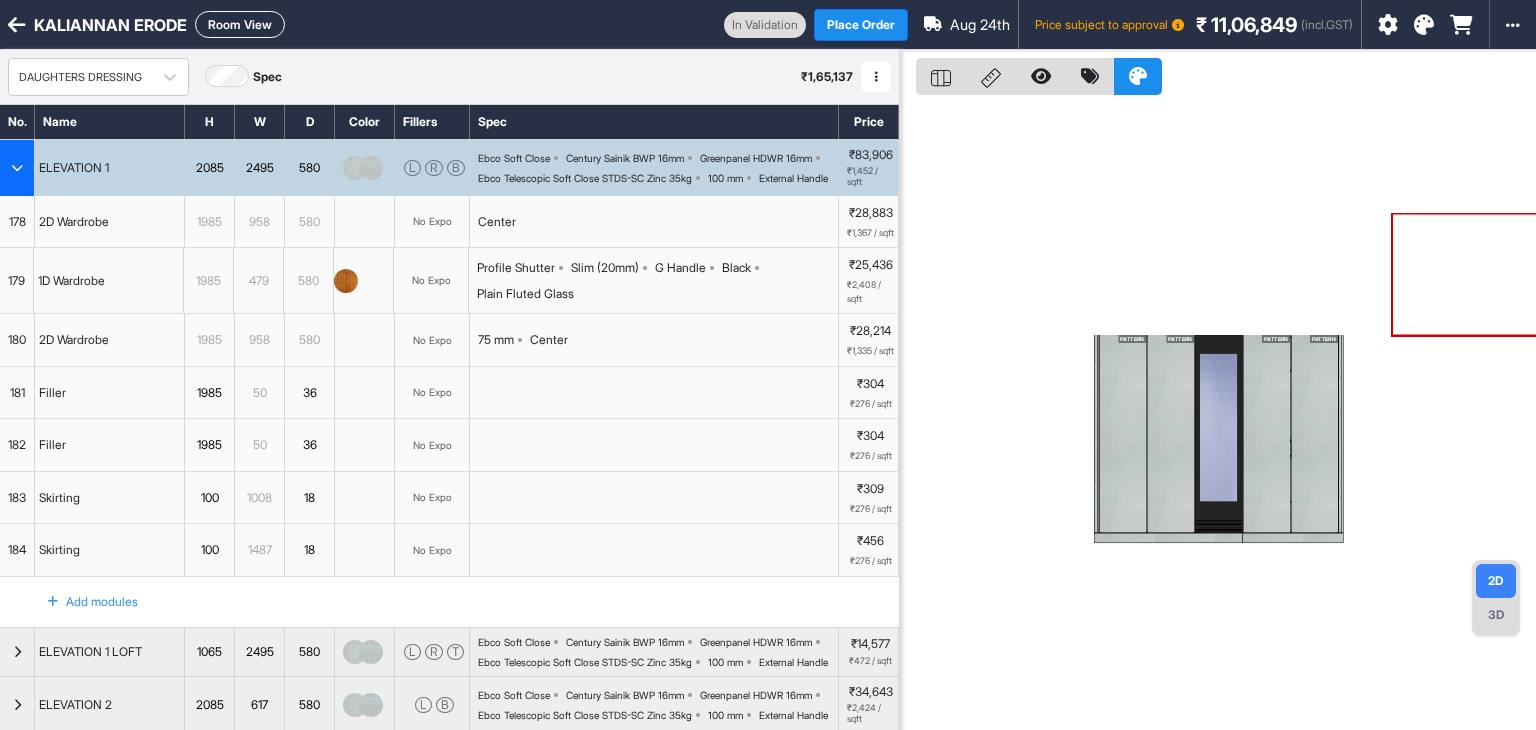 click at bounding box center (17, 168) 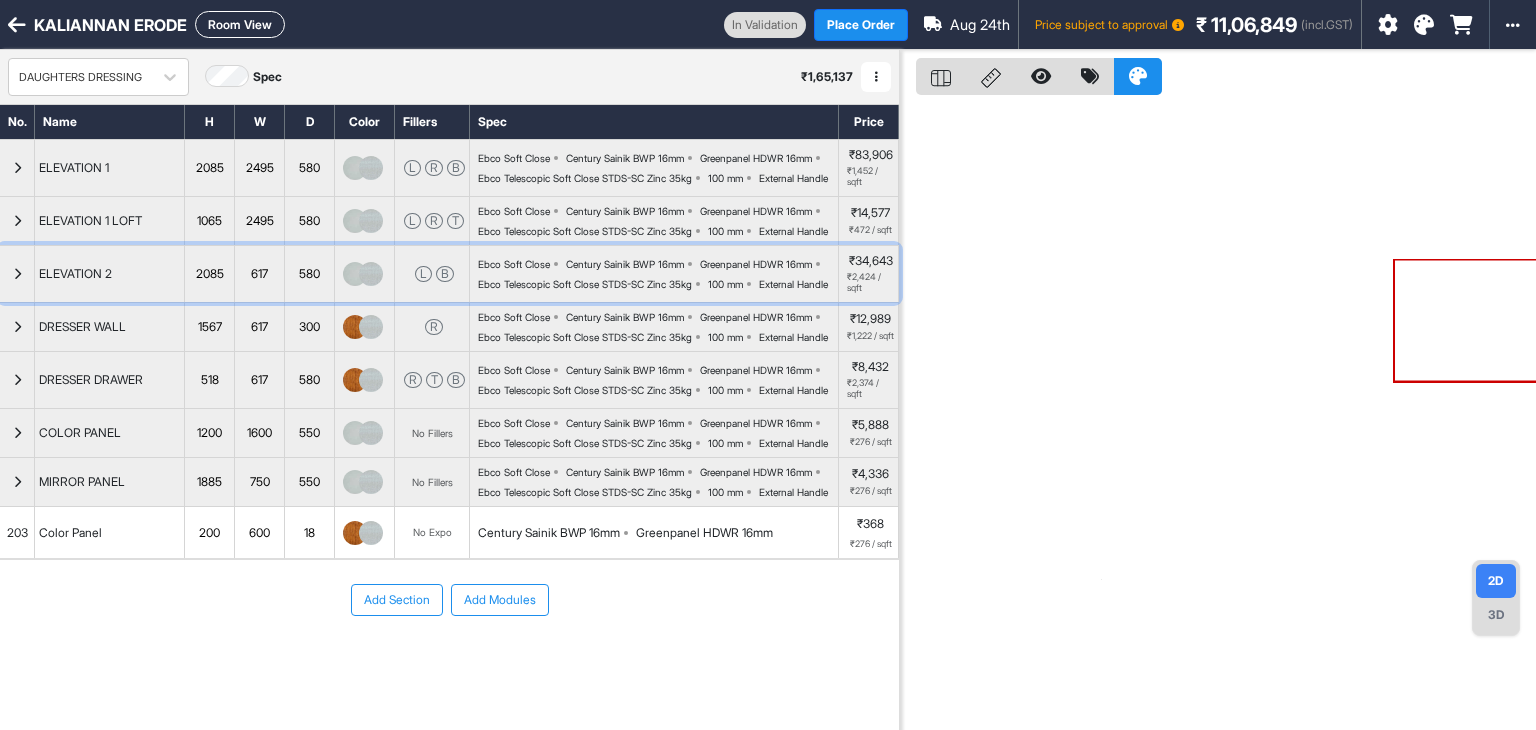 click at bounding box center [17, 274] 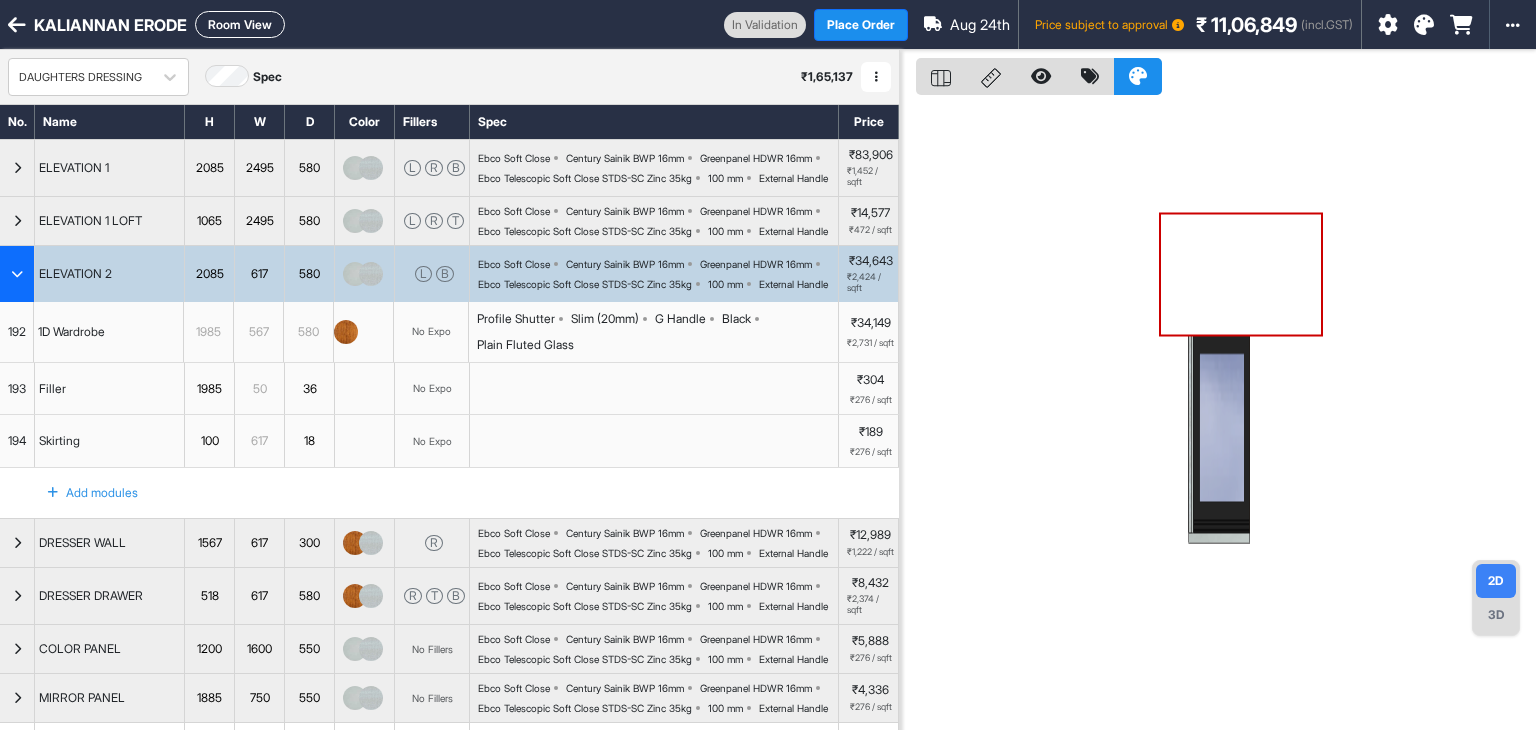 click on "Profile Shutter Slim (20mm) G Handle Black Plain Fluted Glass" at bounding box center (657, 332) 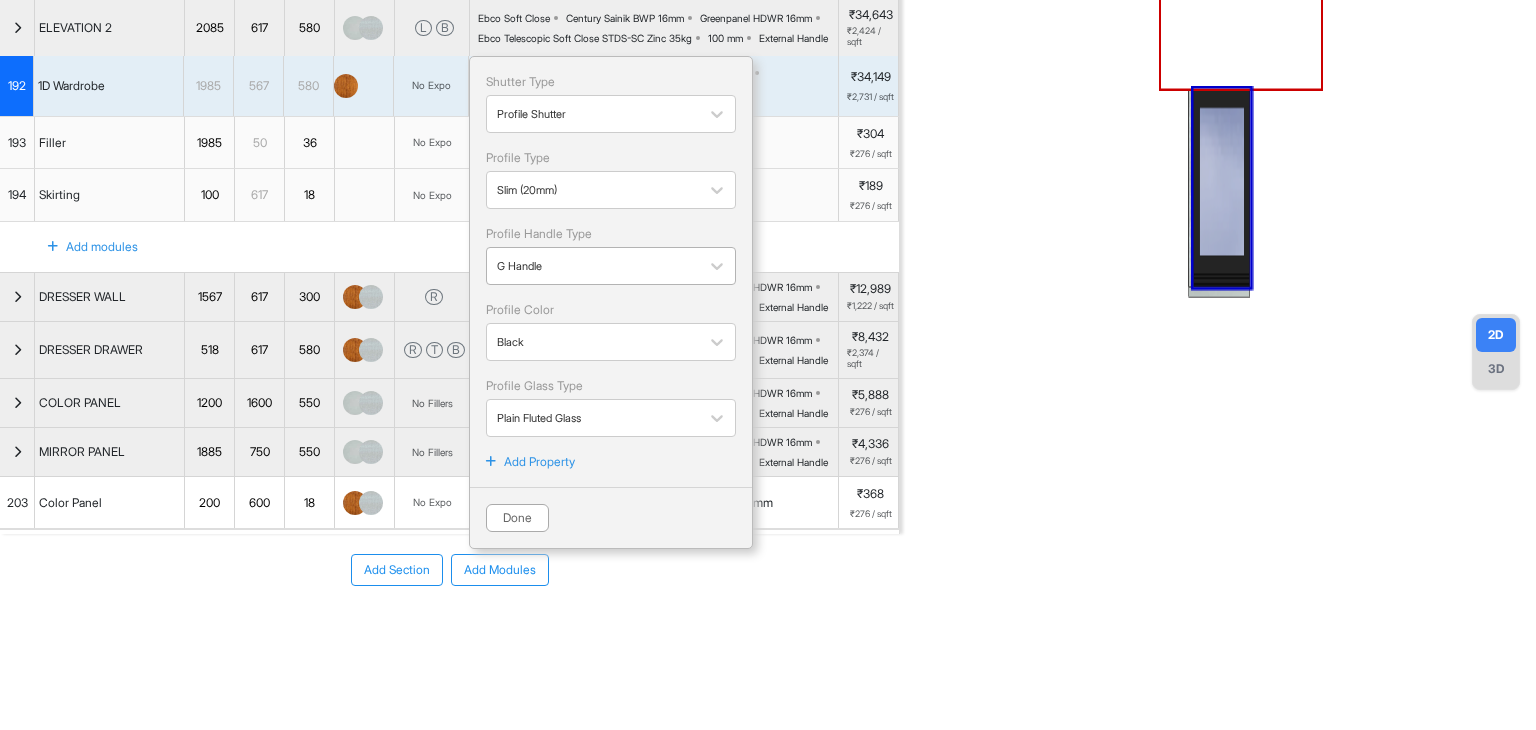 scroll, scrollTop: 364, scrollLeft: 0, axis: vertical 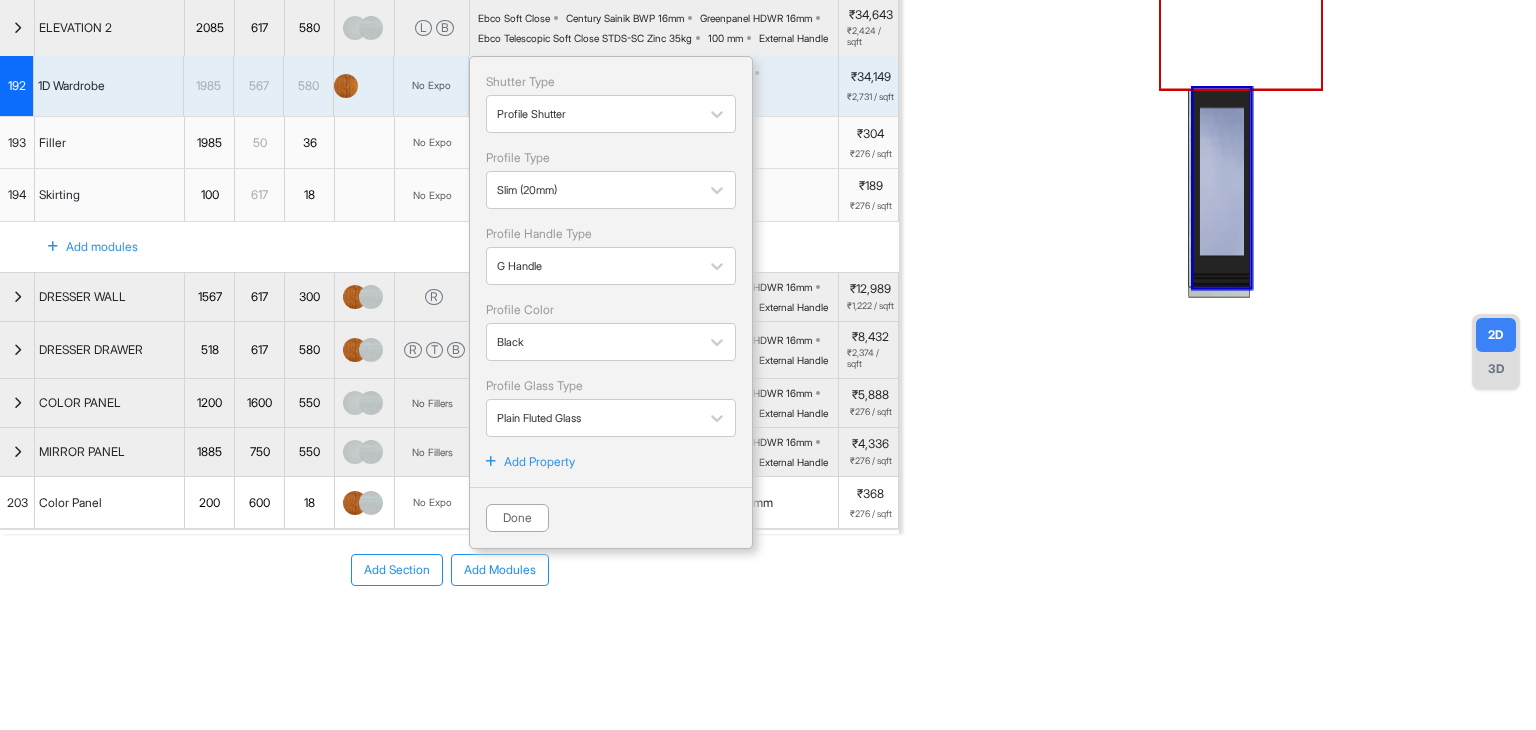 click on "Add Property" at bounding box center (539, 462) 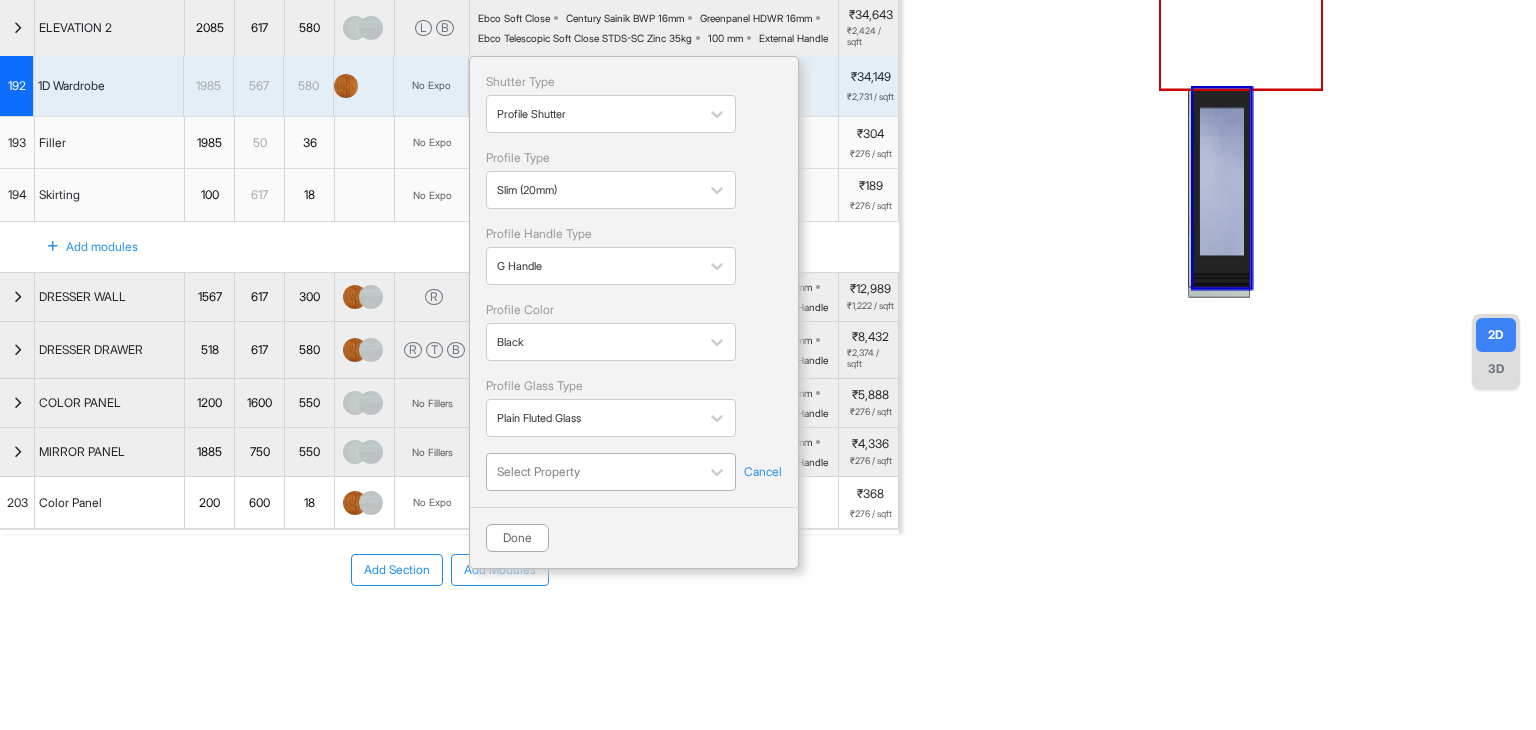 click at bounding box center [593, 472] 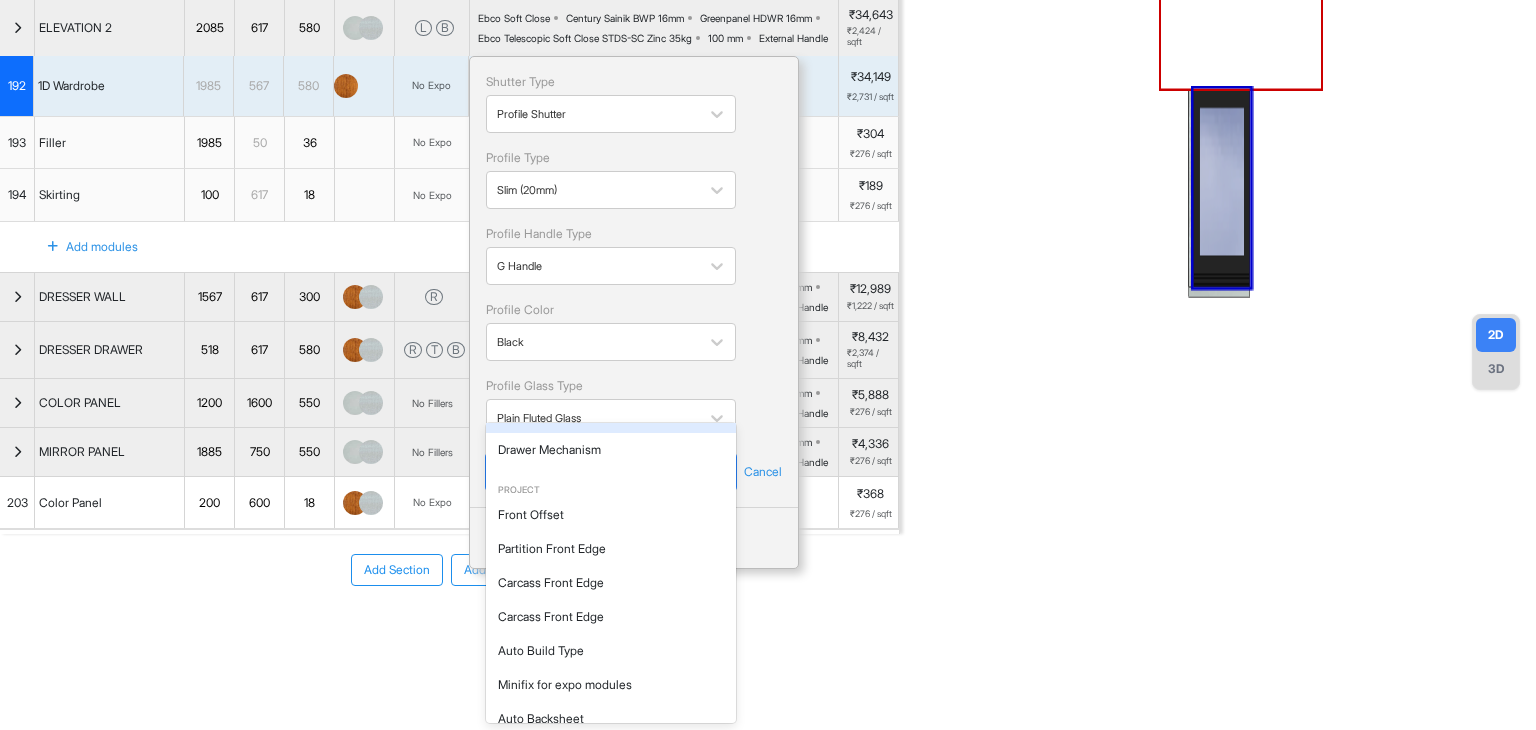 scroll, scrollTop: 223, scrollLeft: 0, axis: vertical 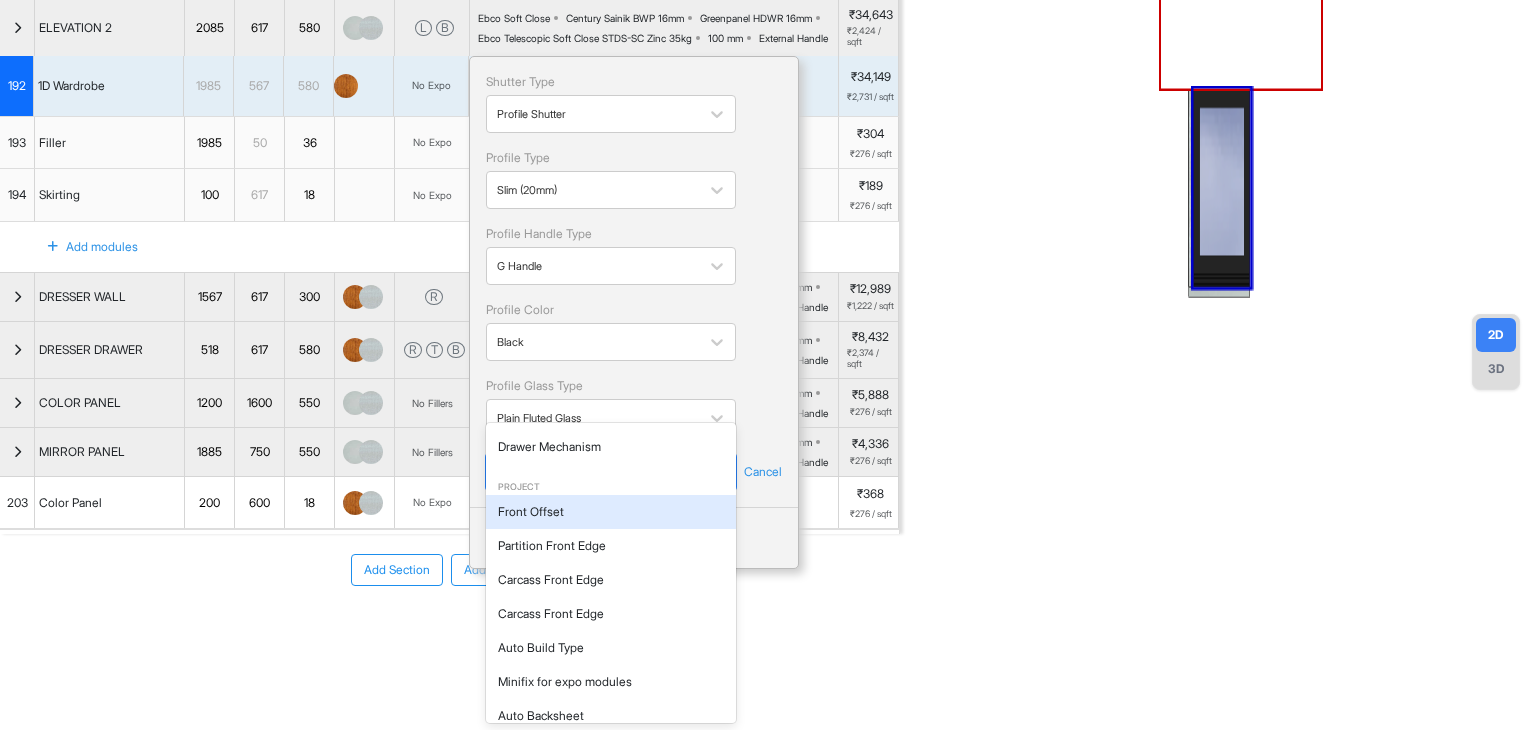 click on "Front Offset" at bounding box center (611, 512) 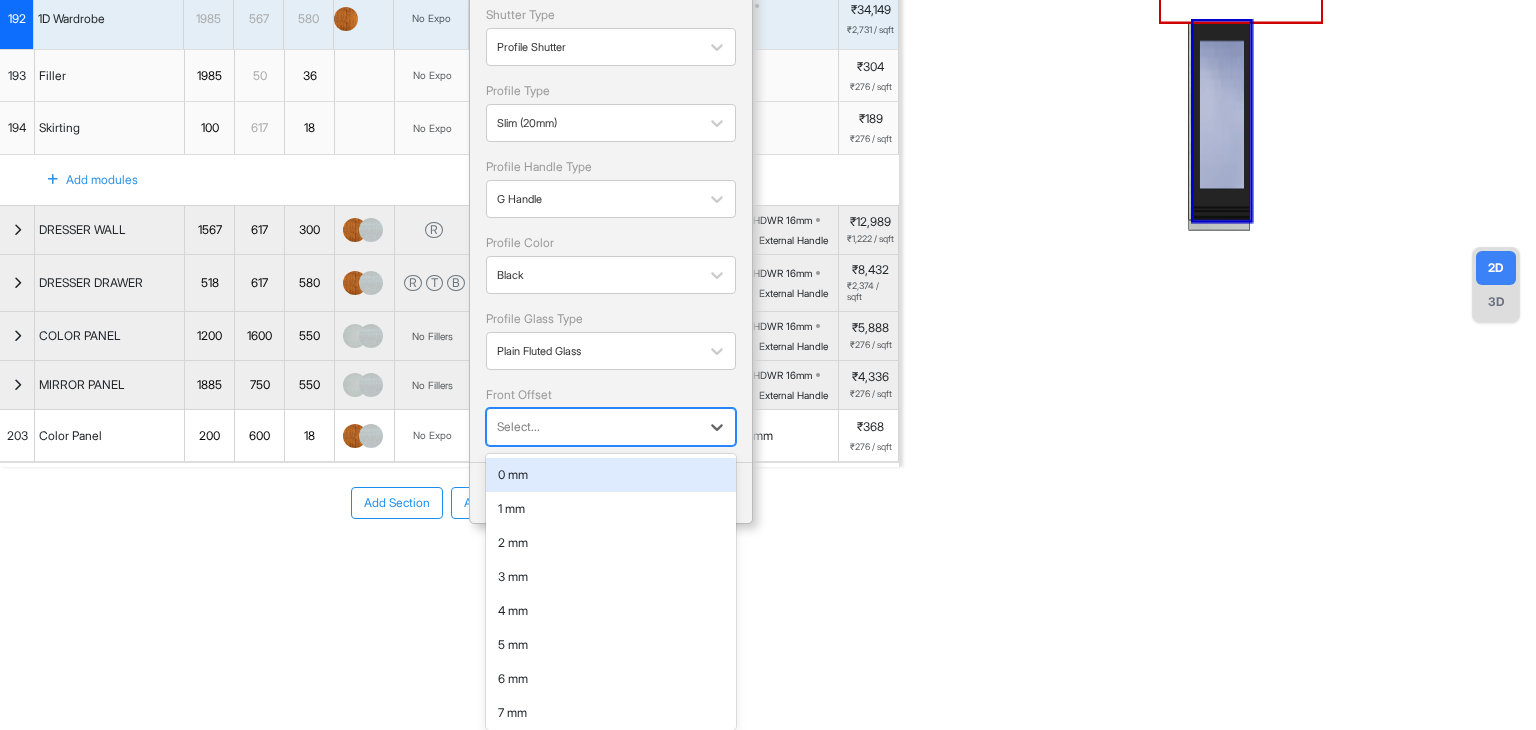 click at bounding box center [593, 427] 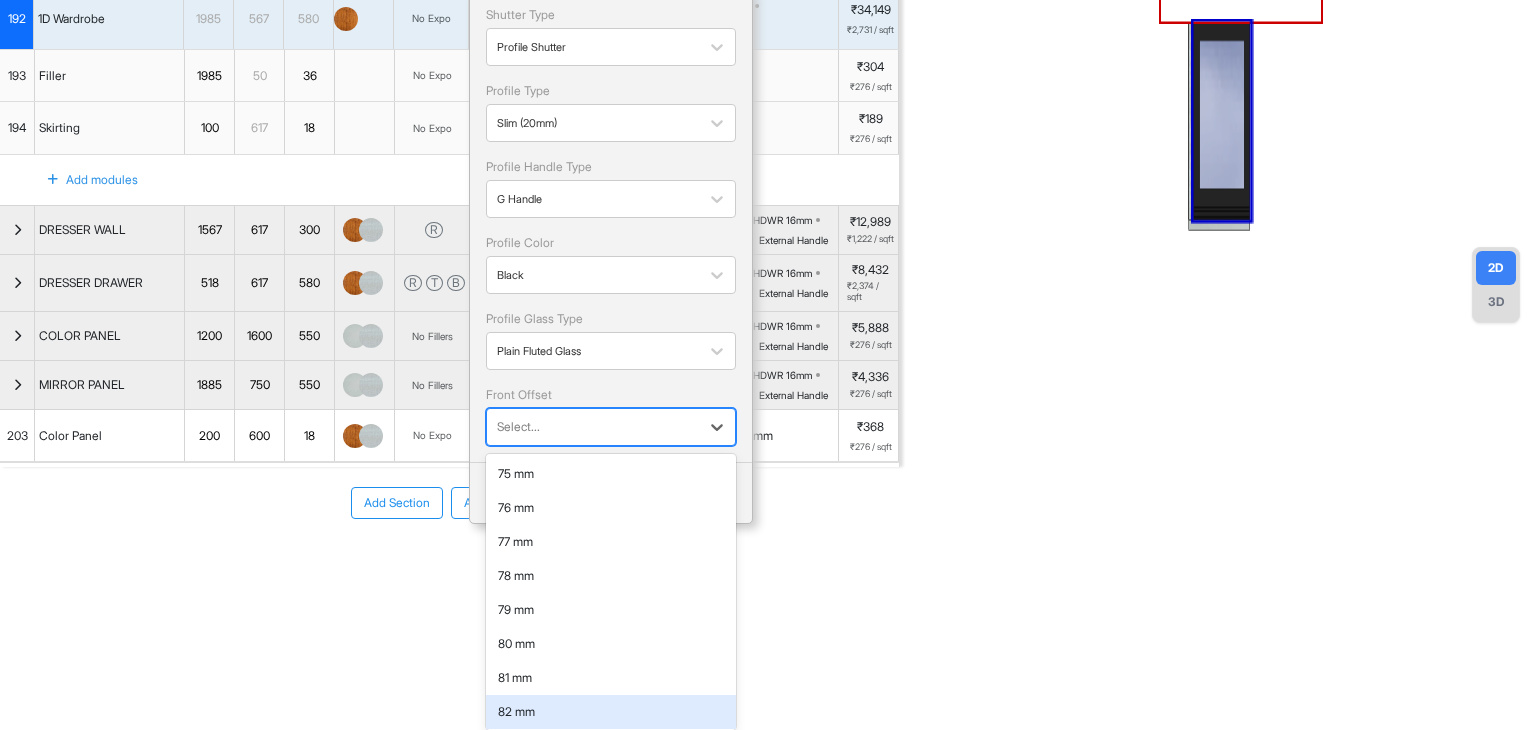 scroll, scrollTop: 2492, scrollLeft: 0, axis: vertical 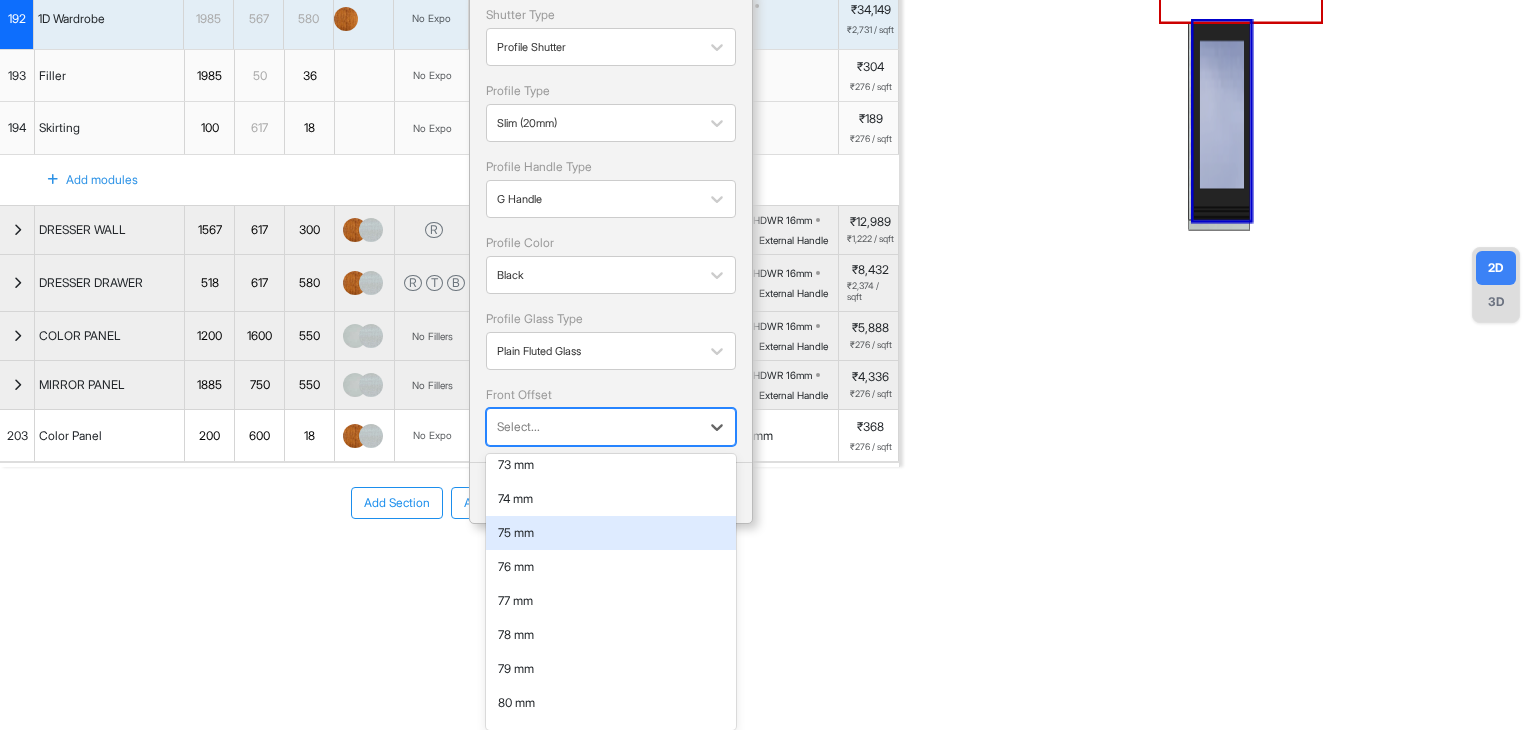 click on "75 mm" at bounding box center (611, 533) 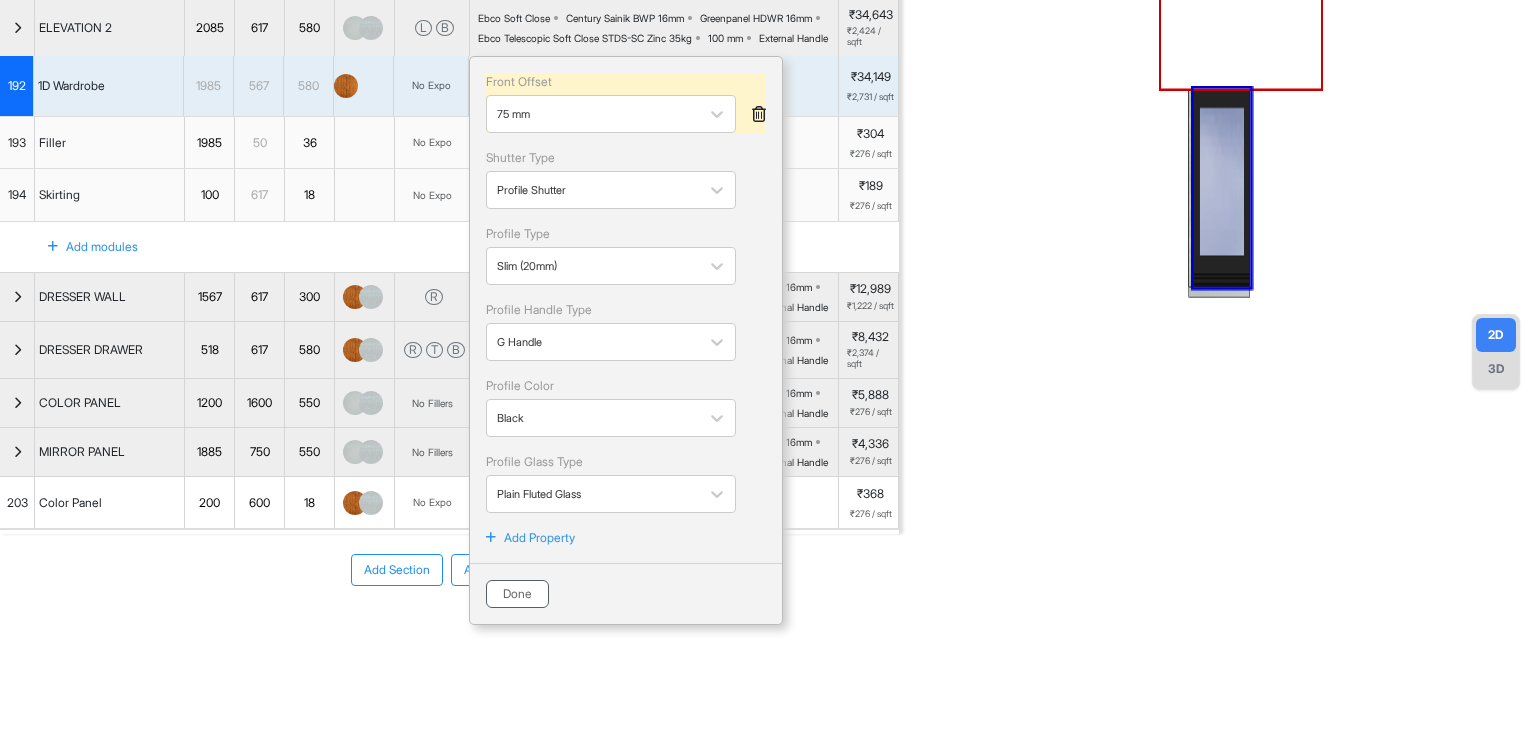 click on "Done" at bounding box center (517, 594) 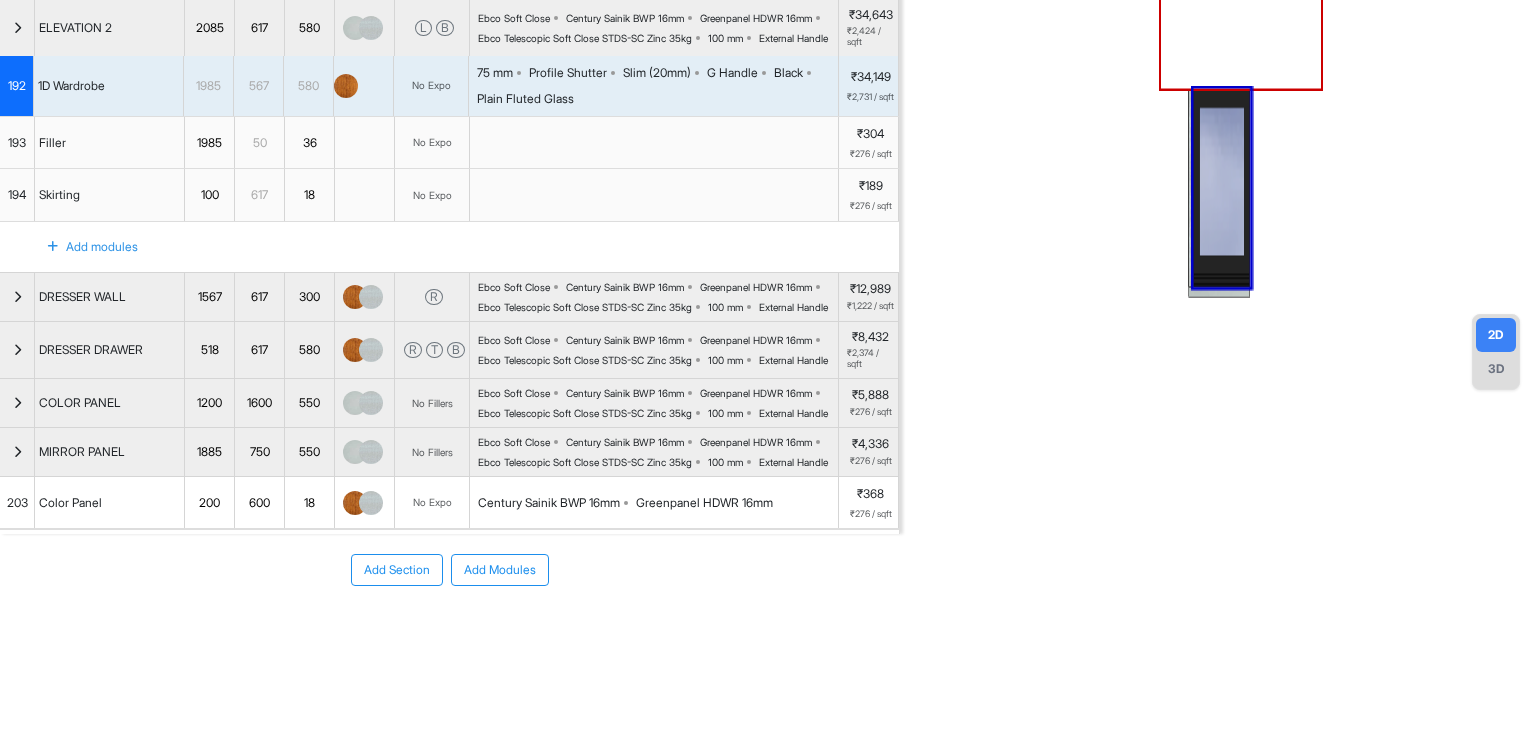 scroll, scrollTop: 140, scrollLeft: 0, axis: vertical 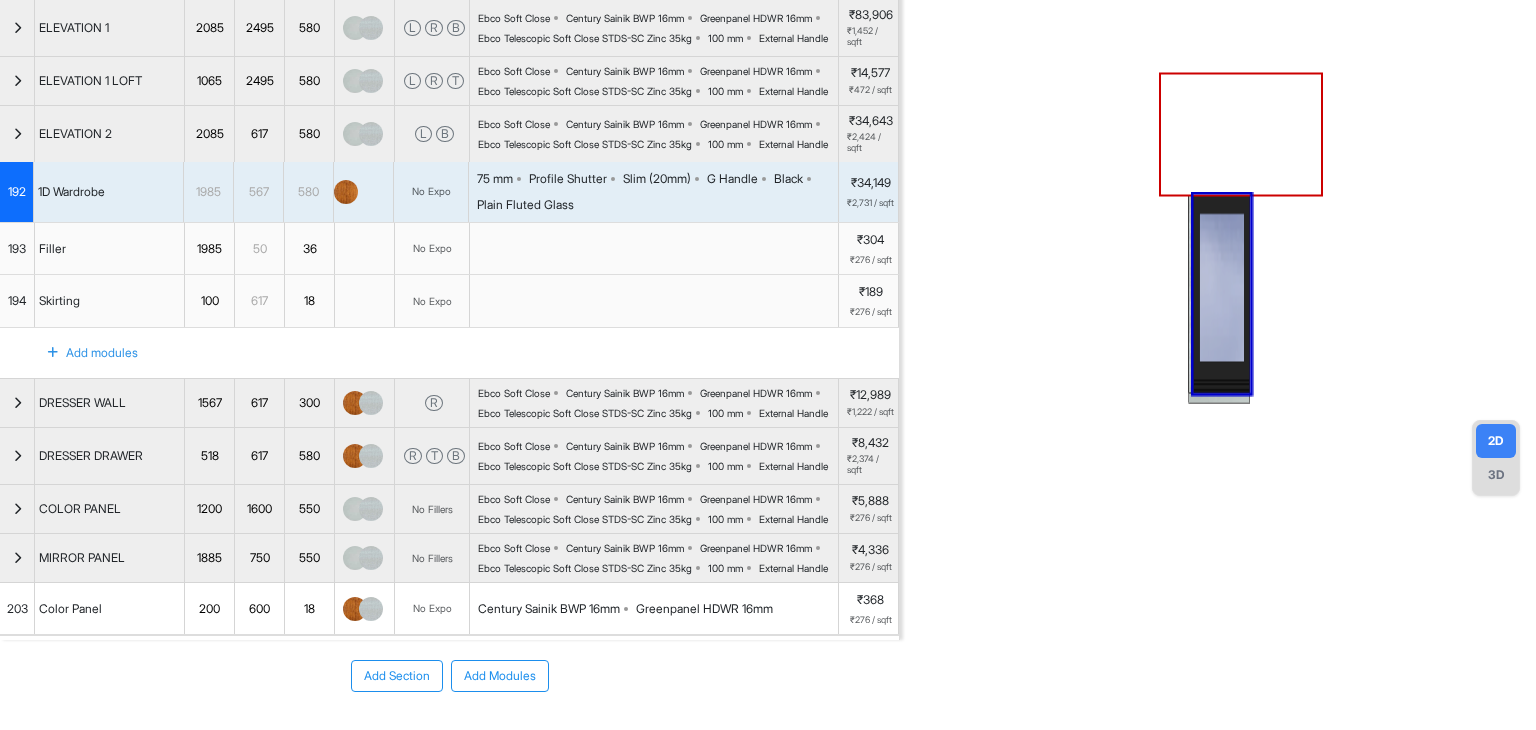 click at bounding box center [17, 134] 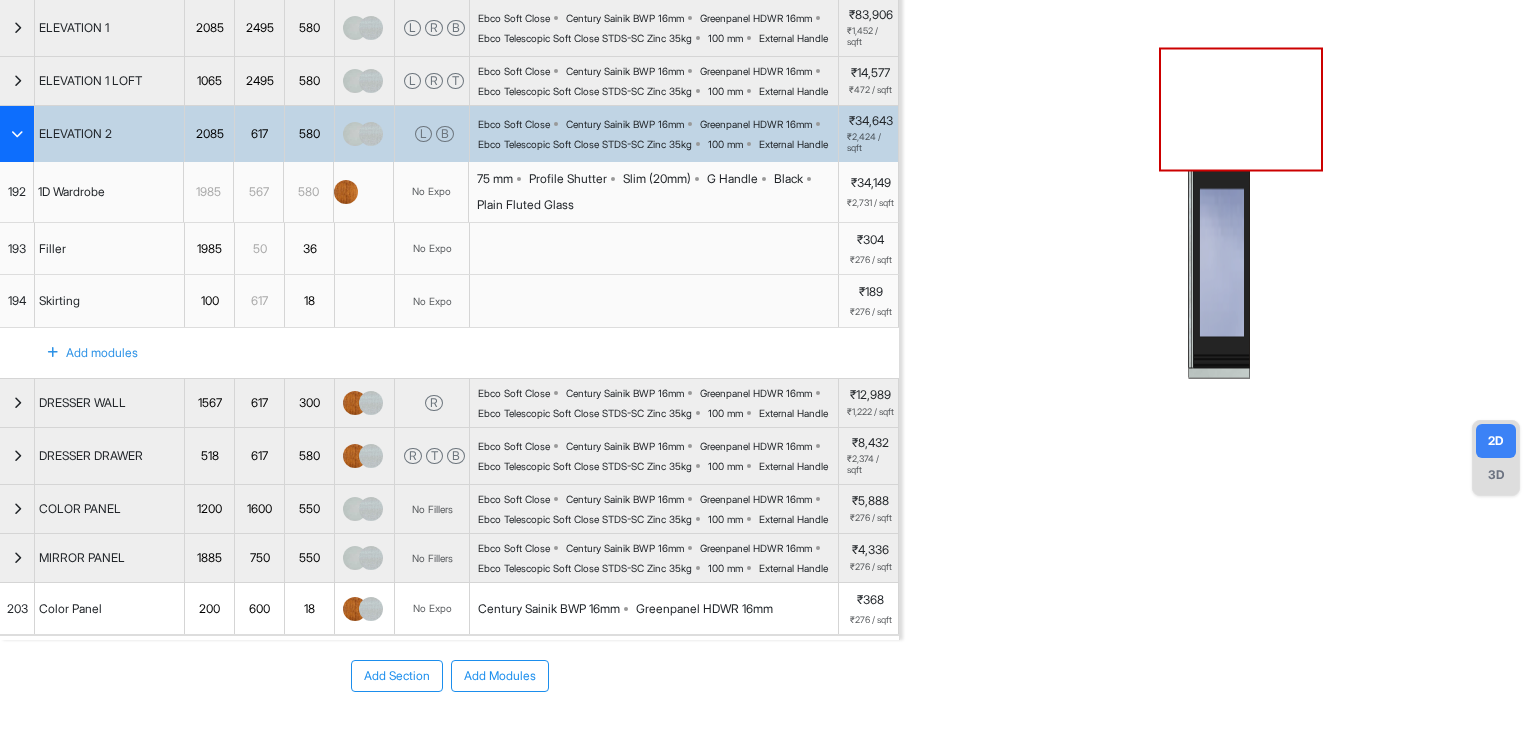 click at bounding box center (17, 134) 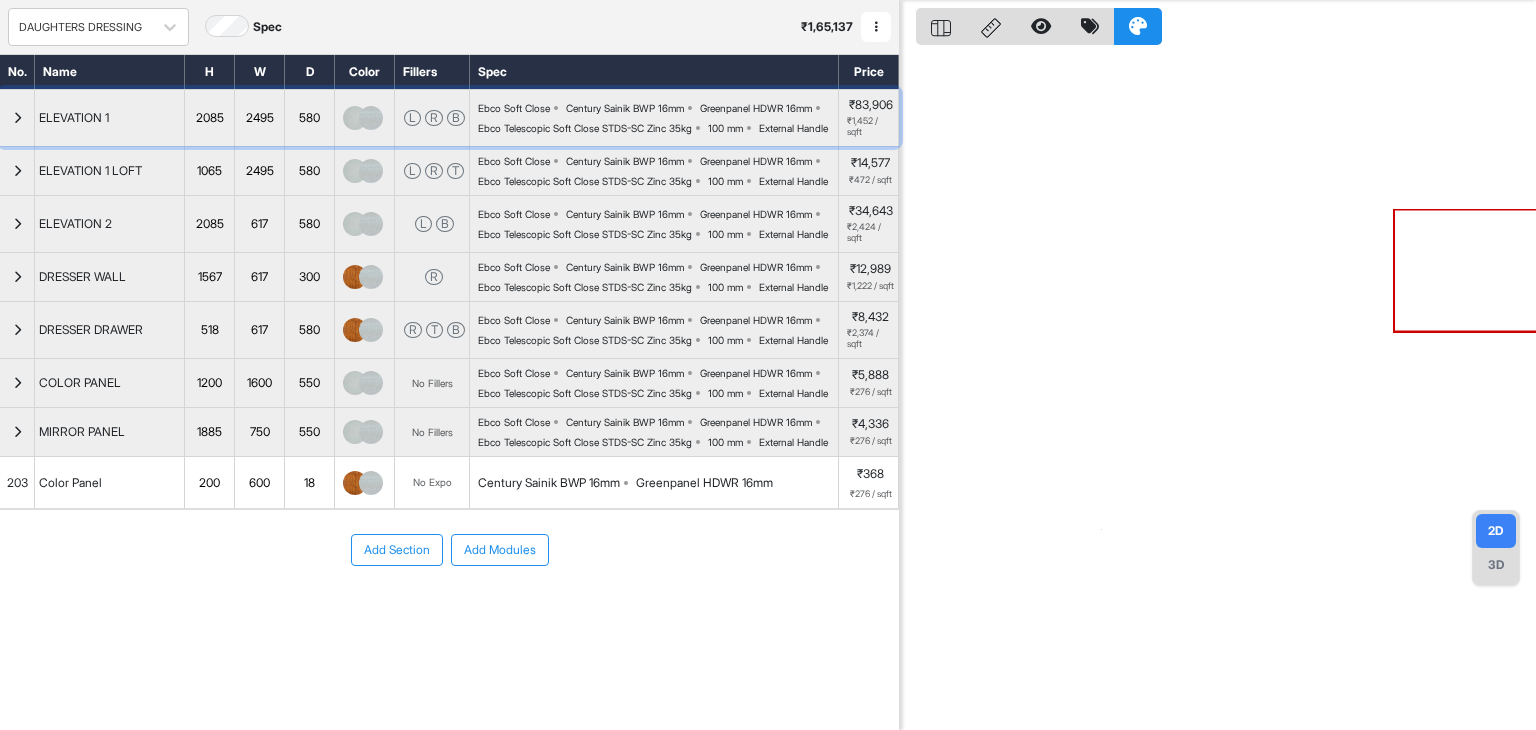 click at bounding box center [17, 118] 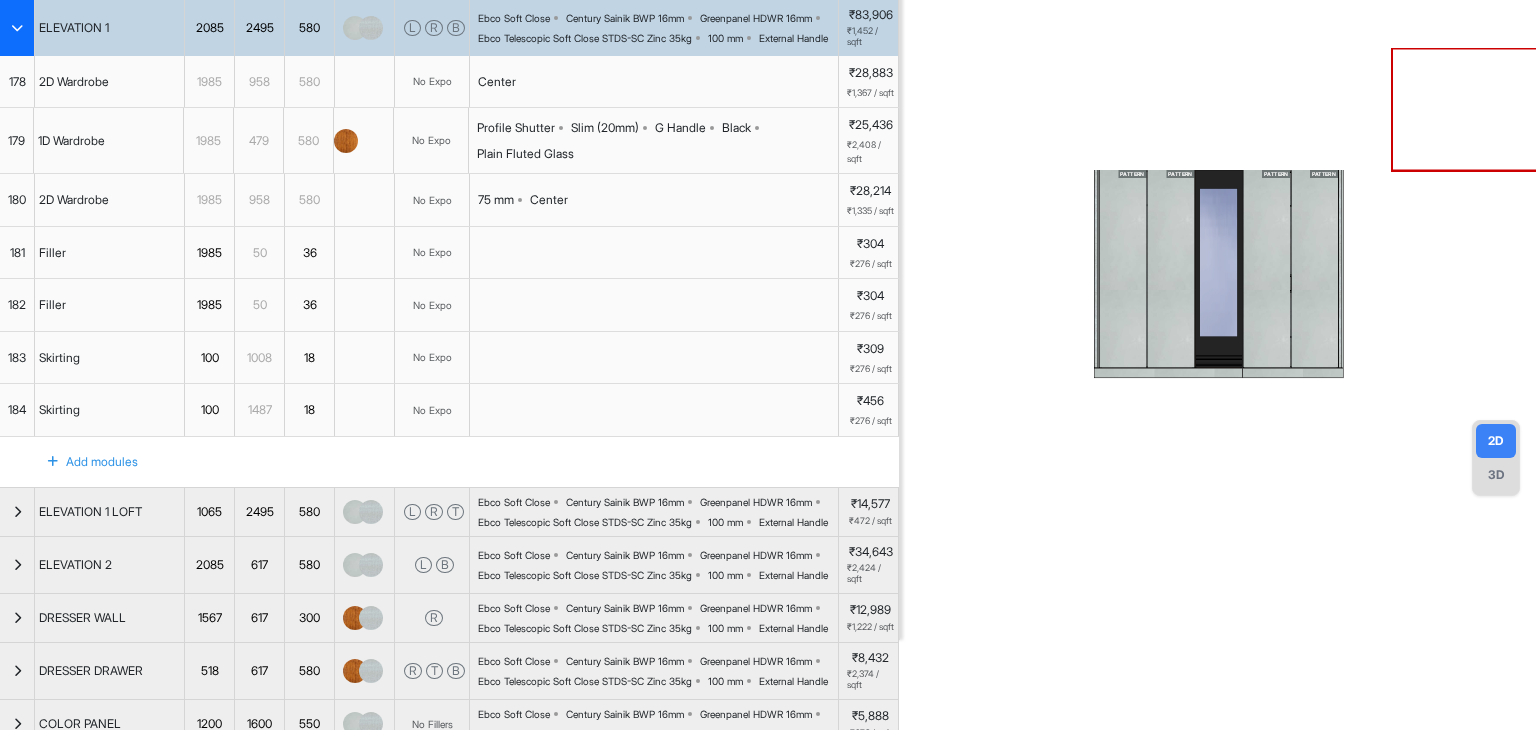click on "Center" at bounding box center [549, 200] 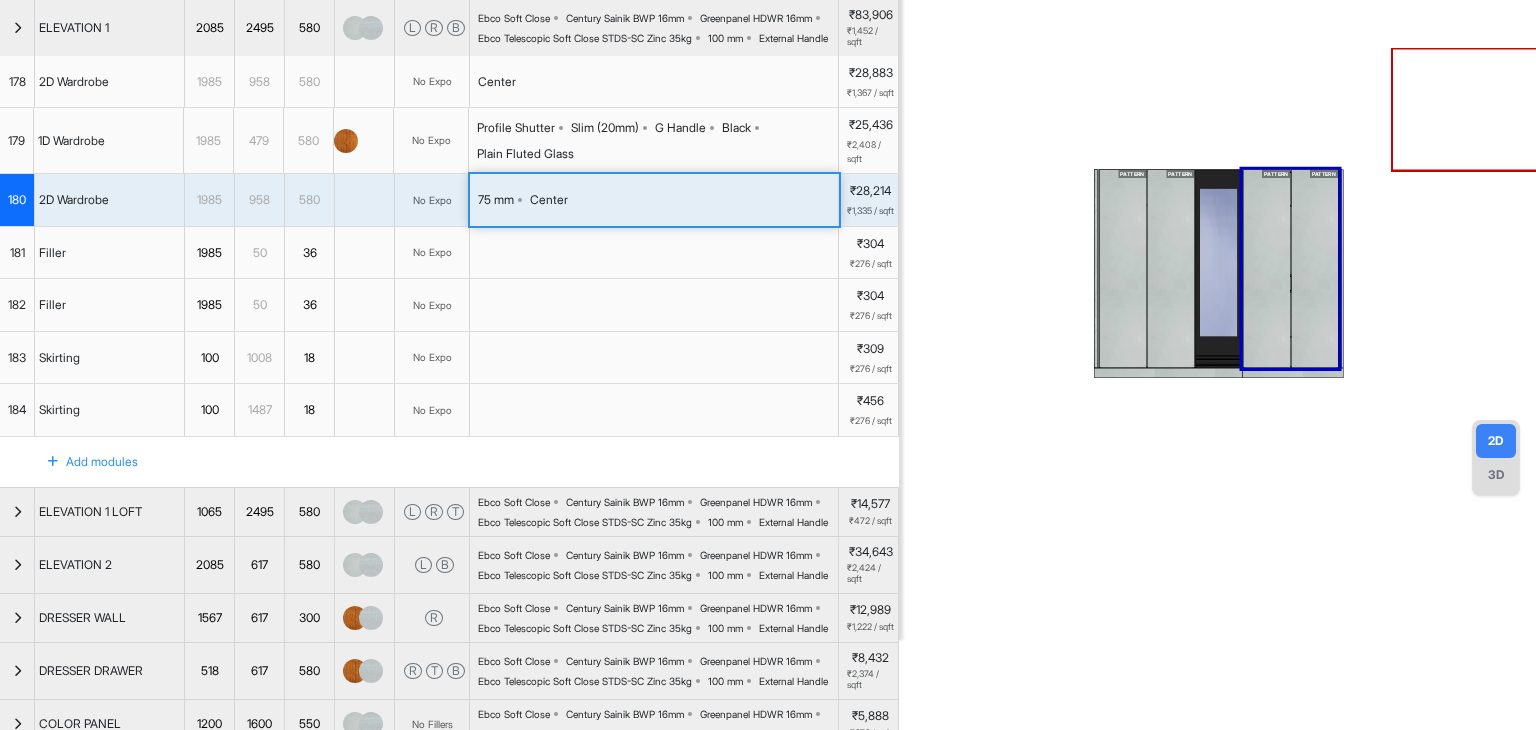 click on "Center" at bounding box center [549, 200] 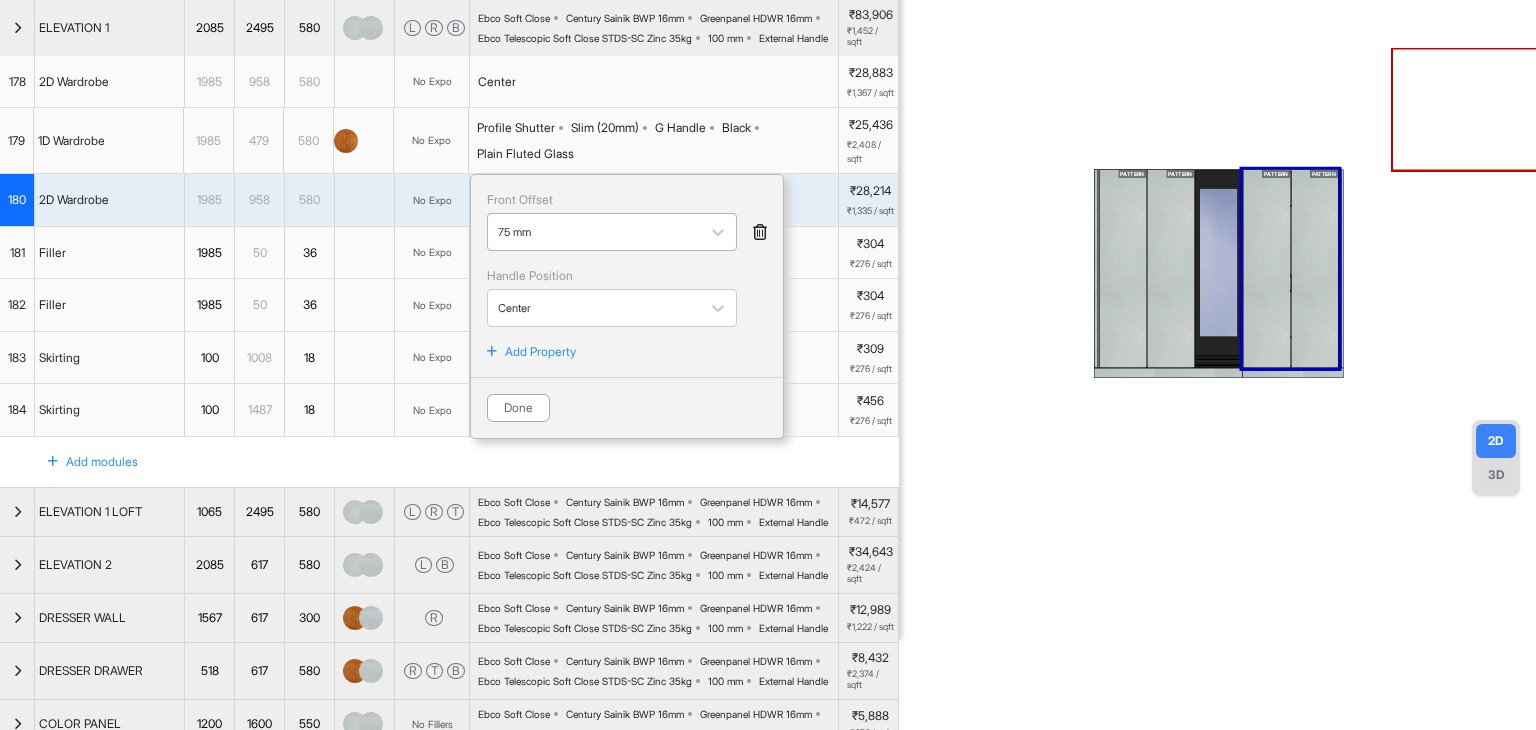 click at bounding box center [594, 232] 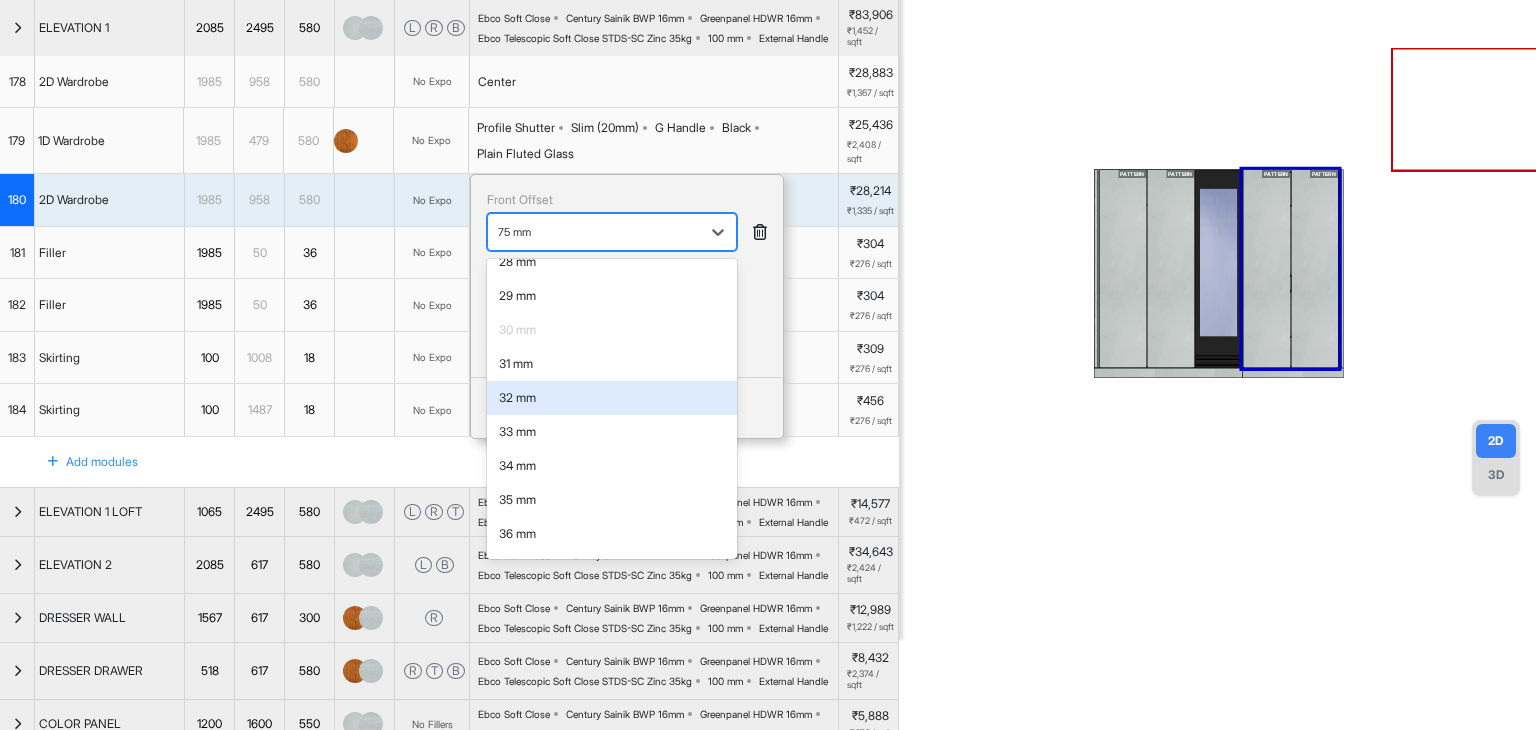 scroll, scrollTop: 924, scrollLeft: 0, axis: vertical 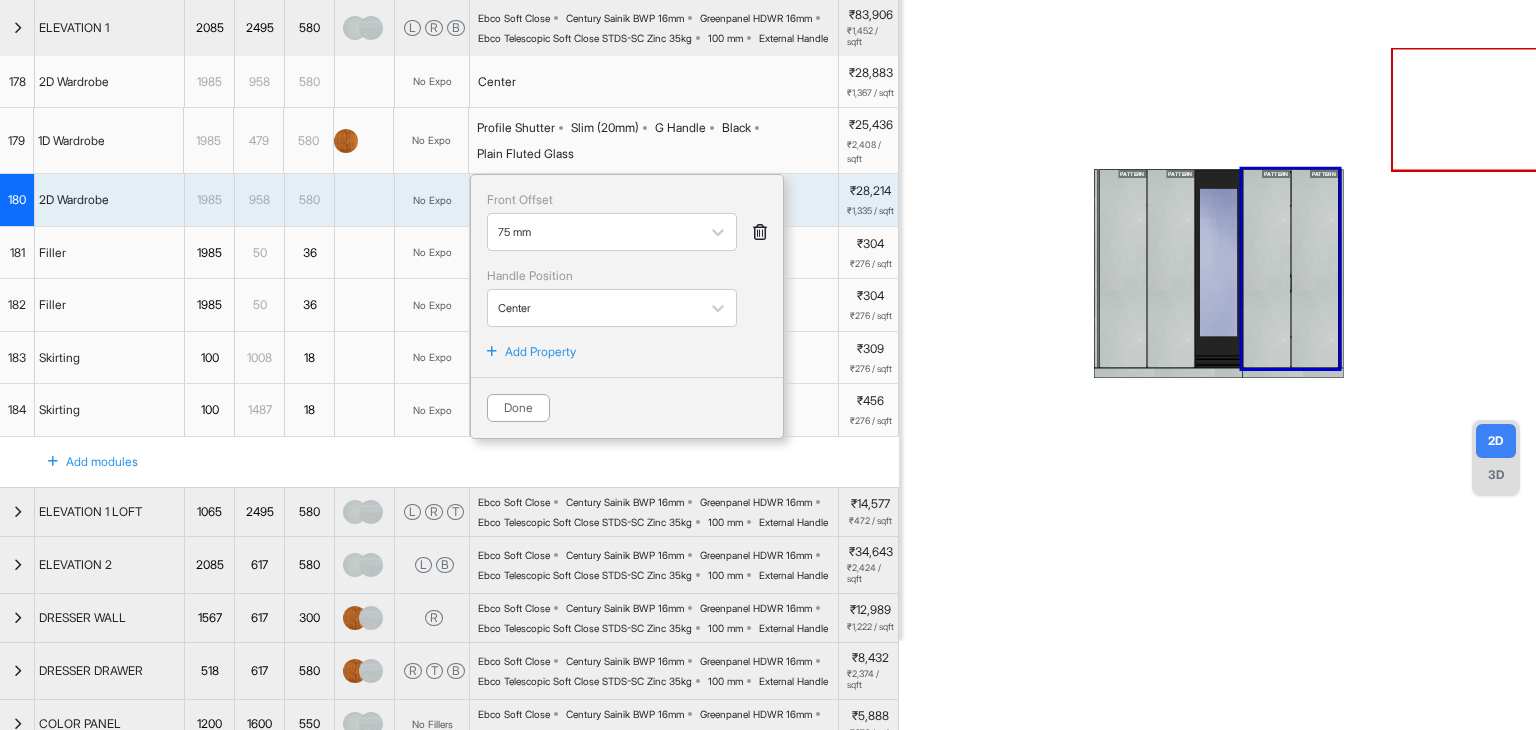click at bounding box center (760, 232) 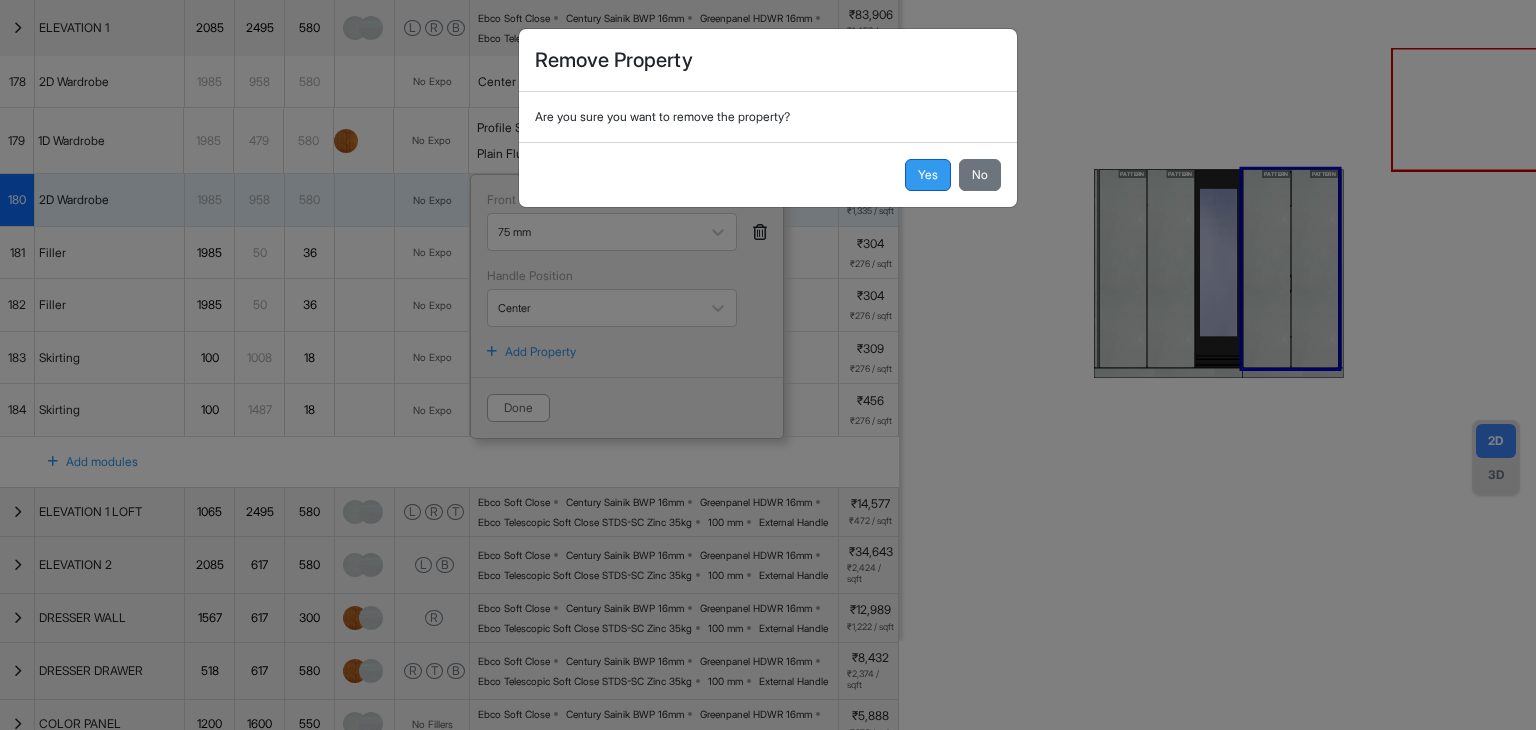 click on "Yes" at bounding box center [928, 175] 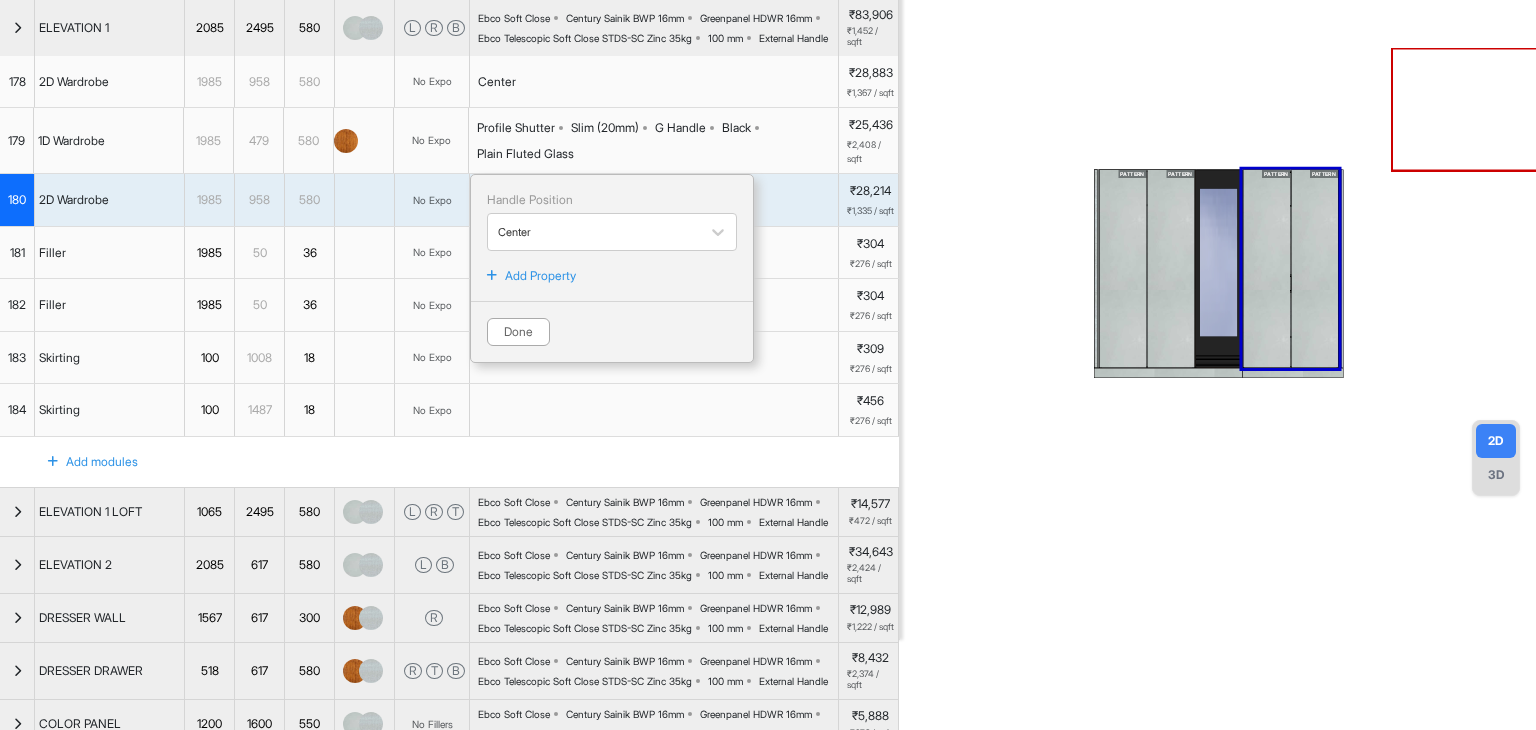 click on "Done" at bounding box center [518, 332] 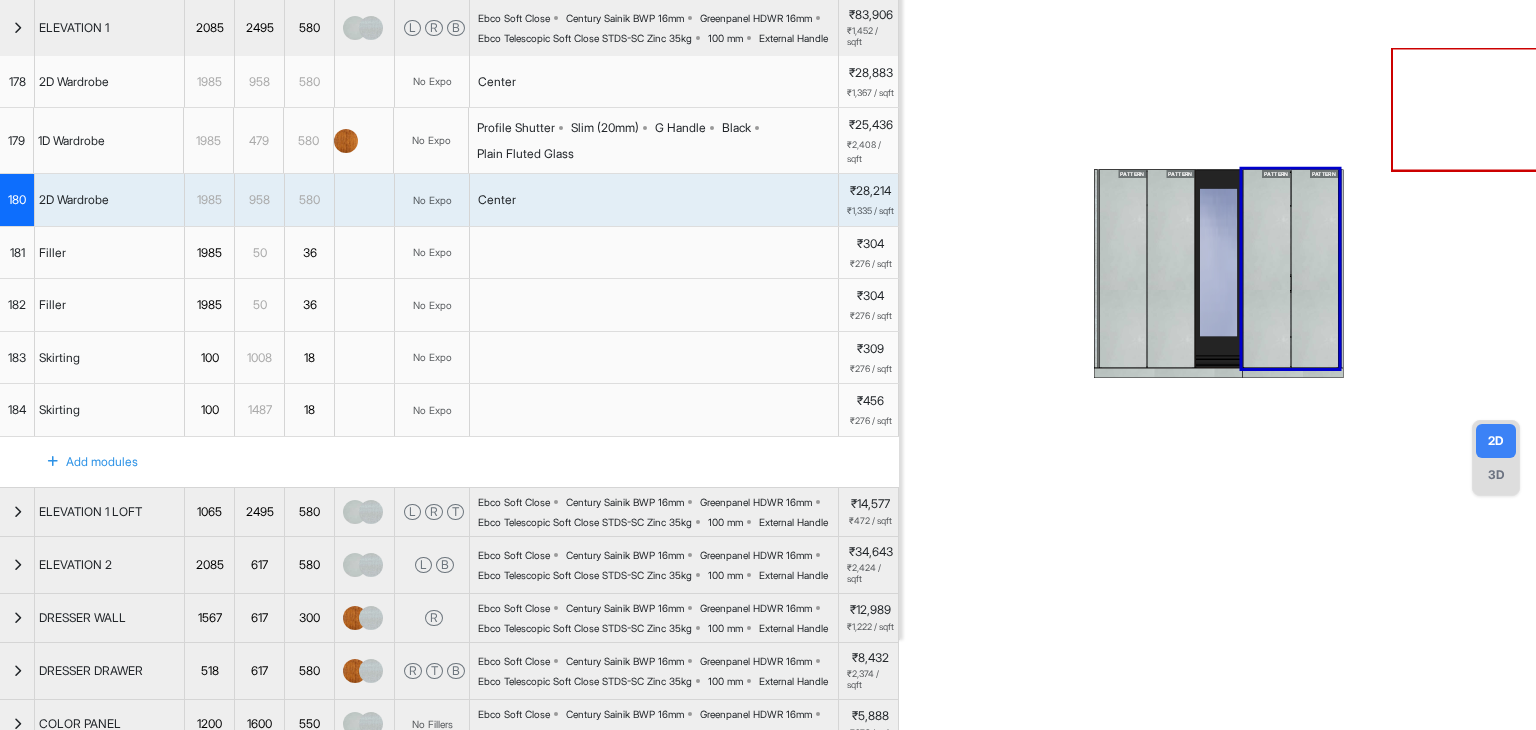 scroll, scrollTop: 0, scrollLeft: 0, axis: both 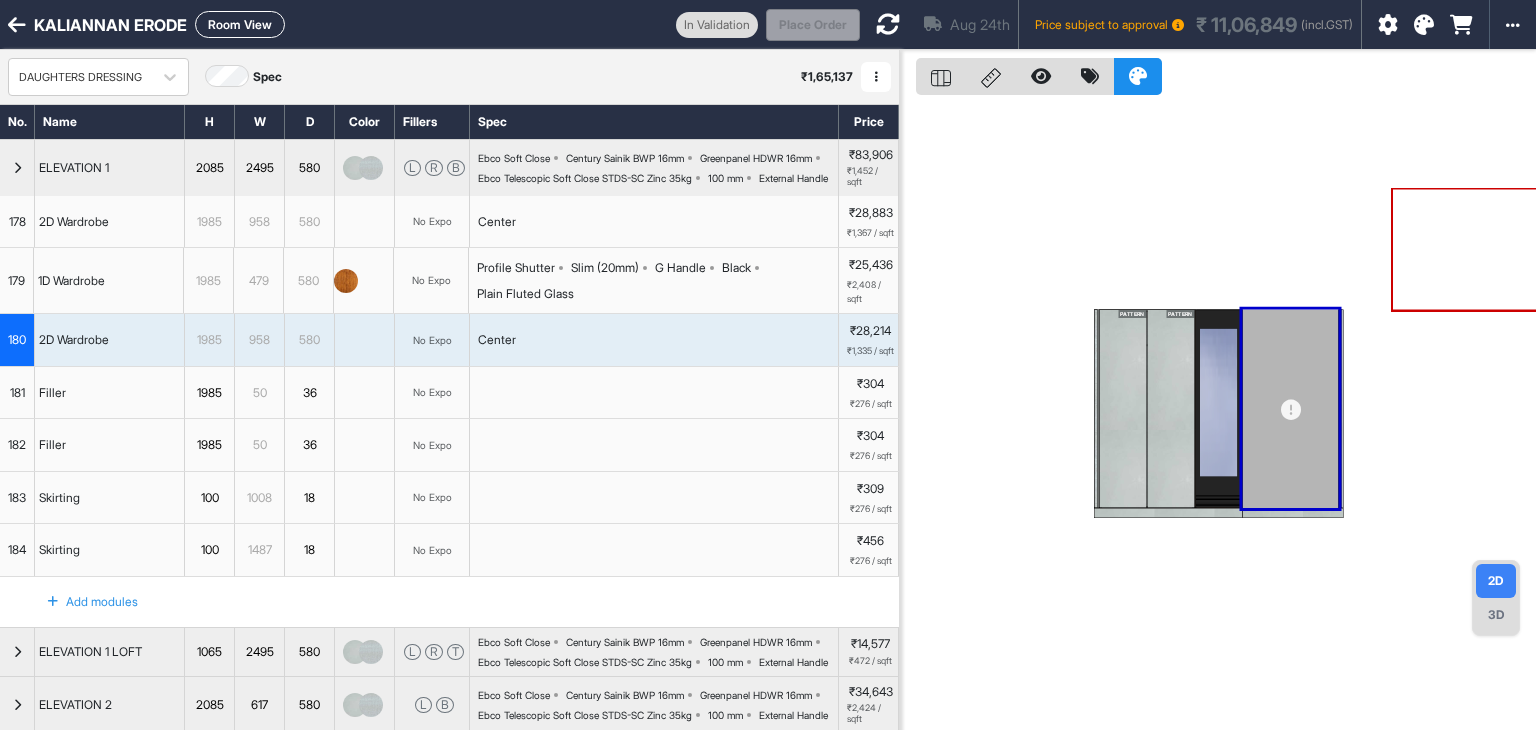 click at bounding box center (17, 168) 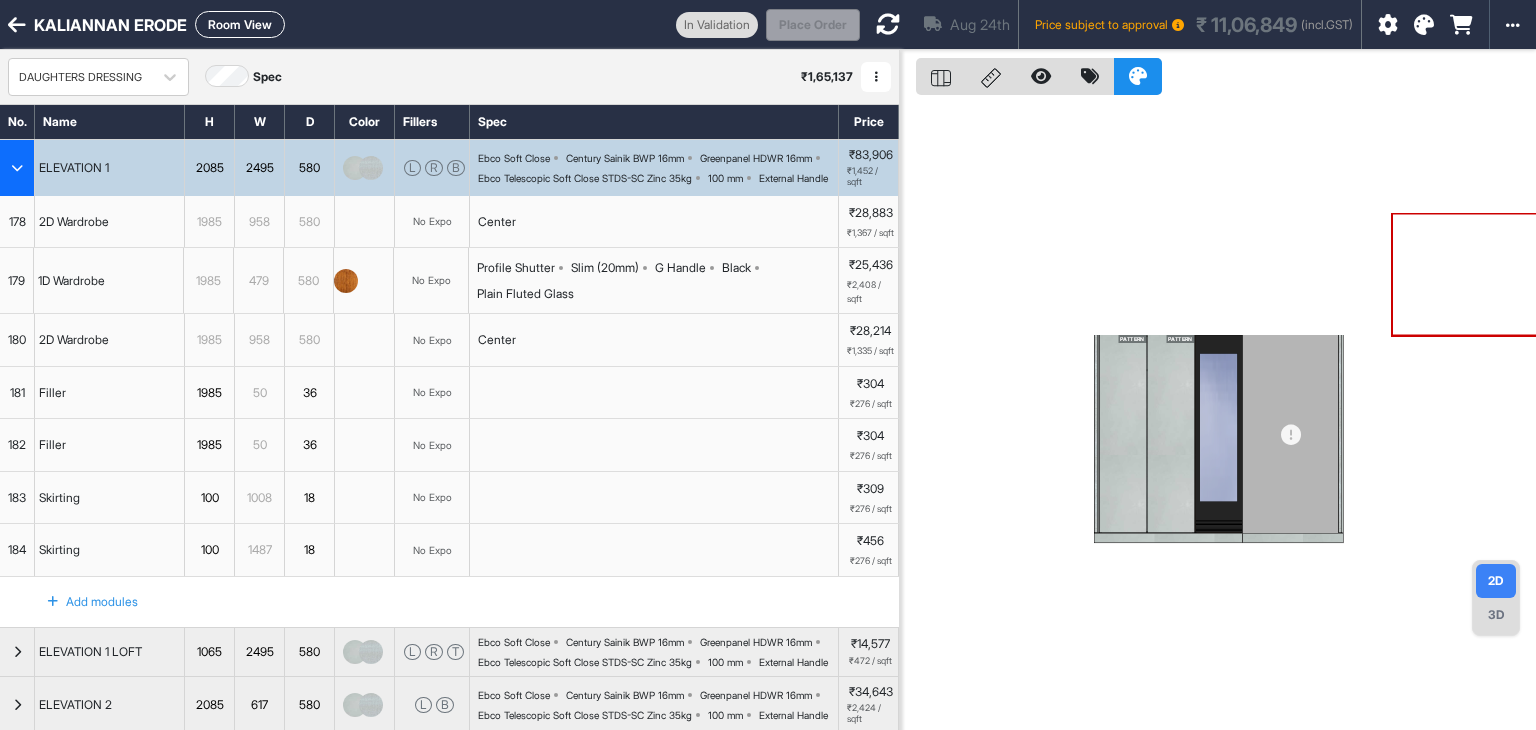 click at bounding box center (17, 168) 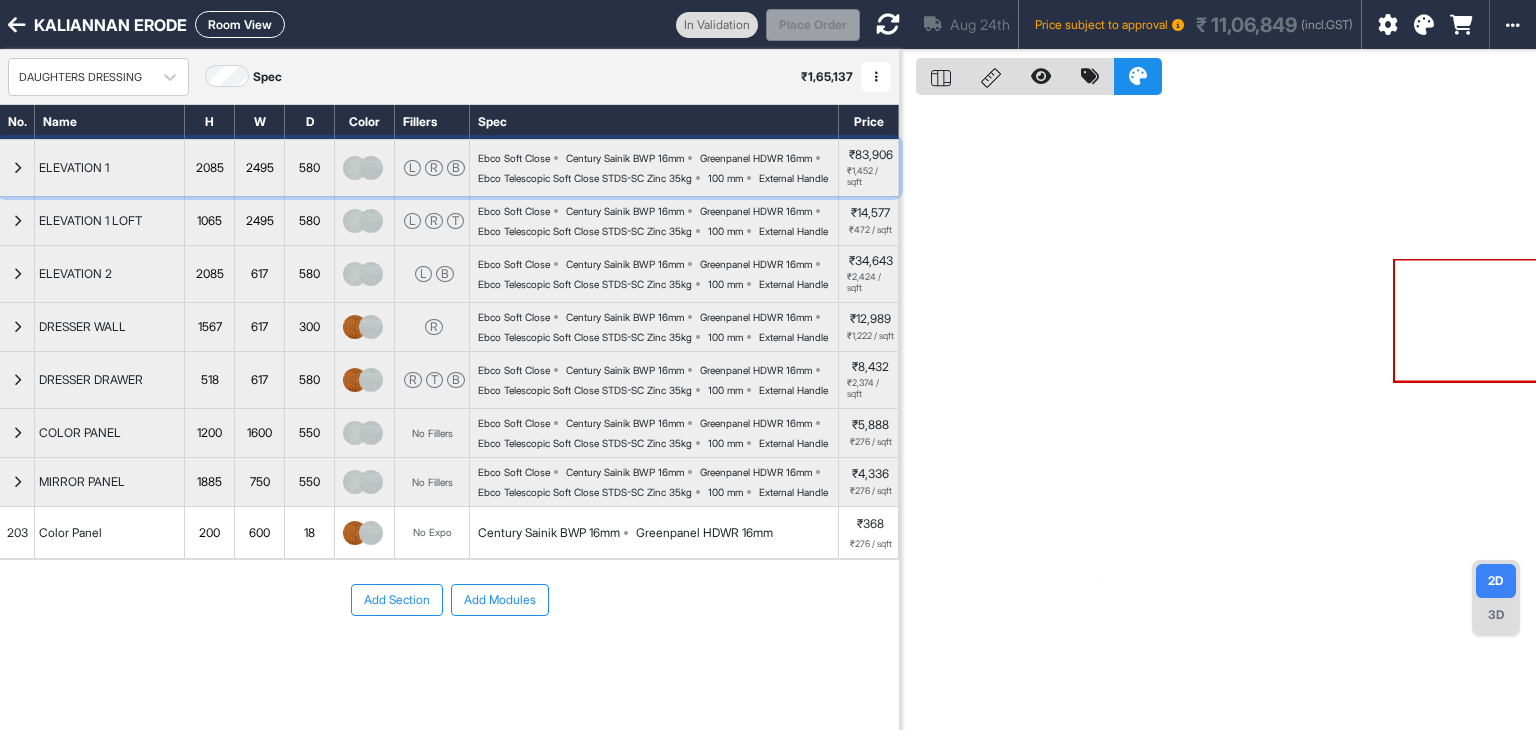 click at bounding box center (17, 168) 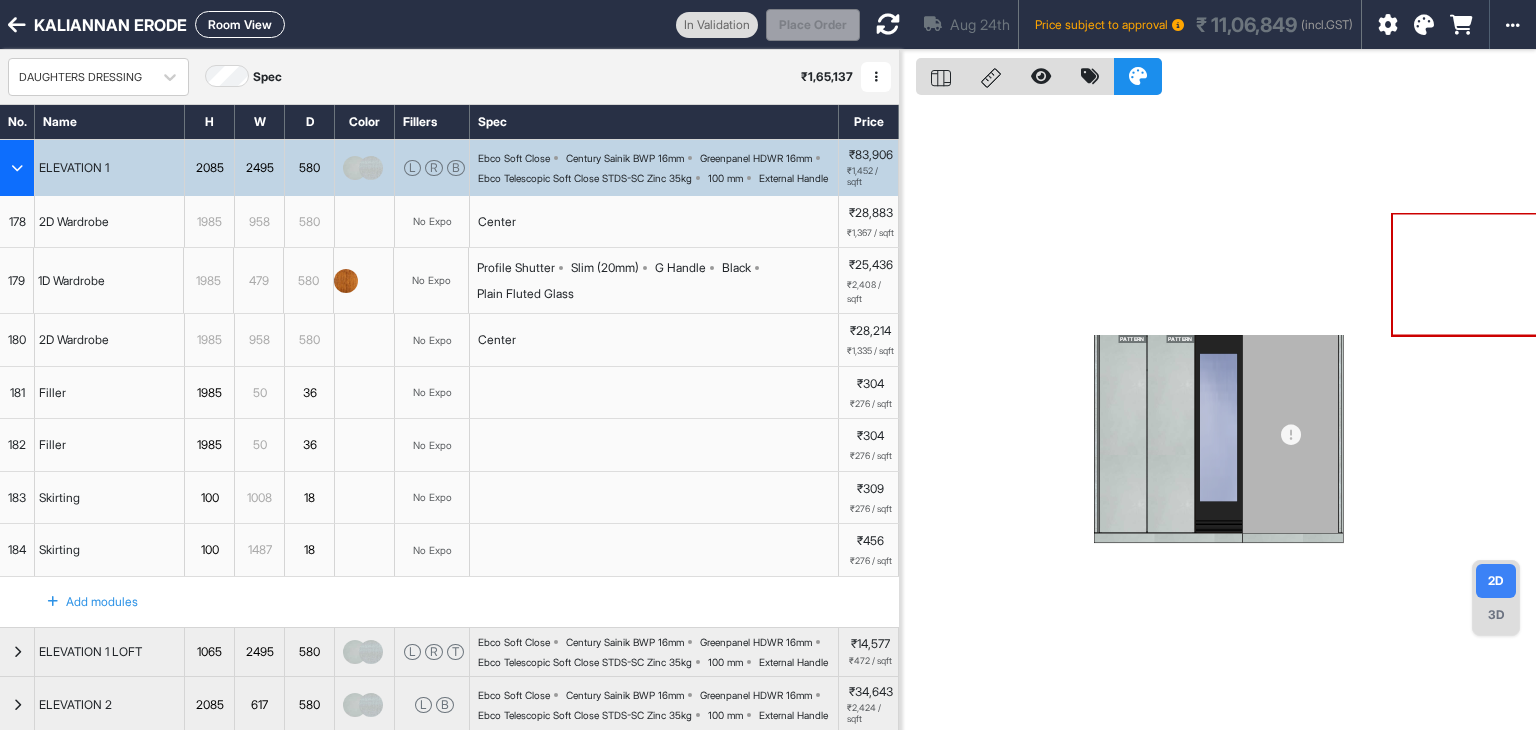 click at bounding box center (17, 168) 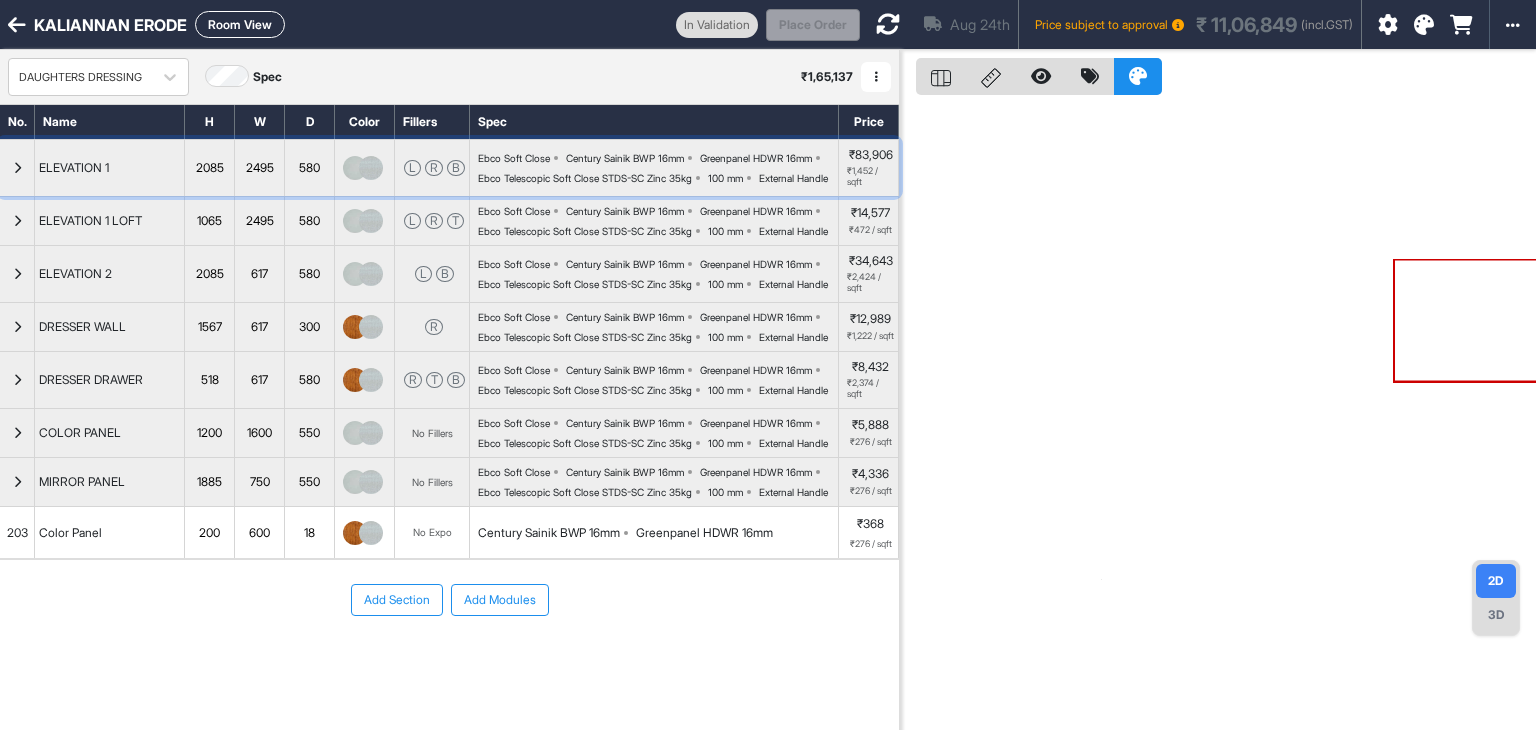 click at bounding box center (17, 168) 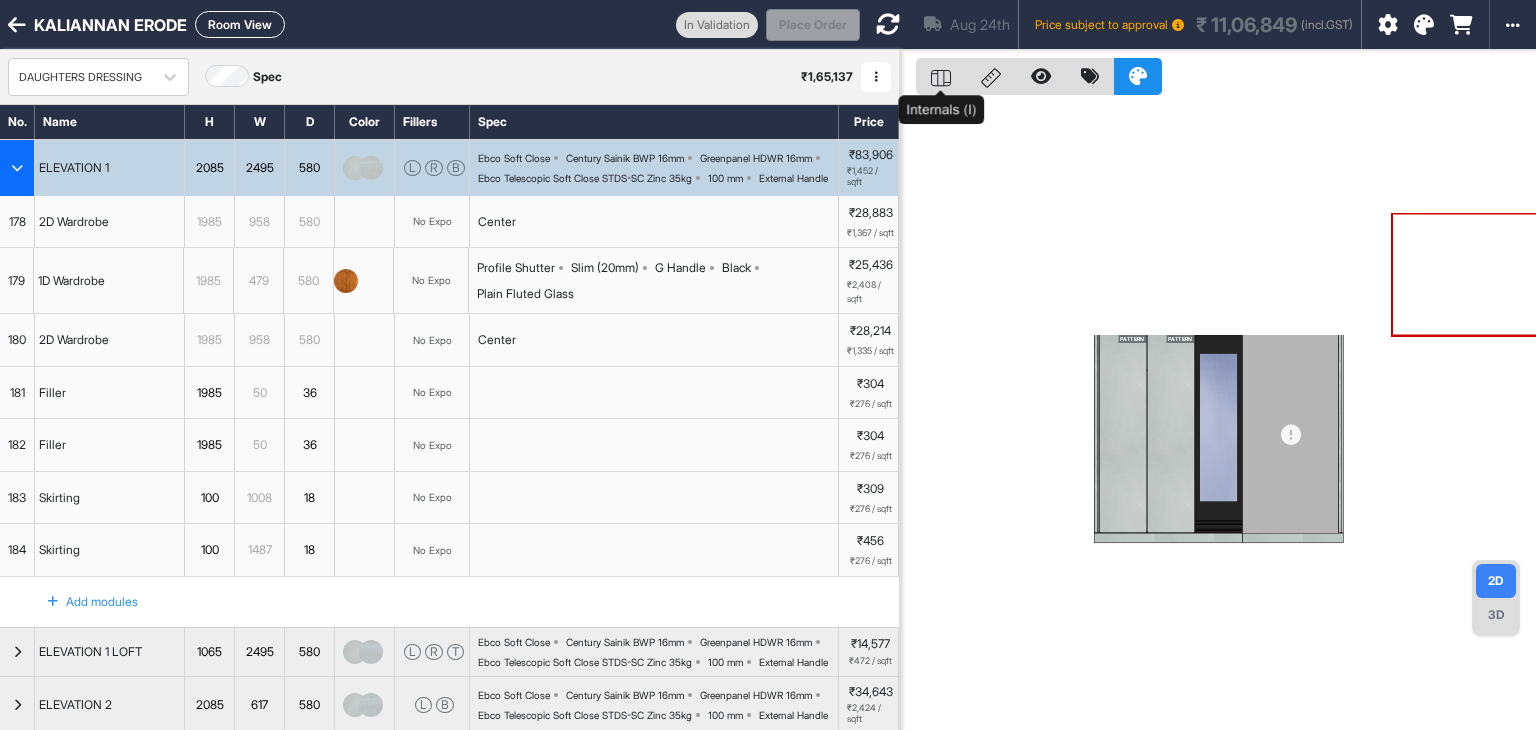 click 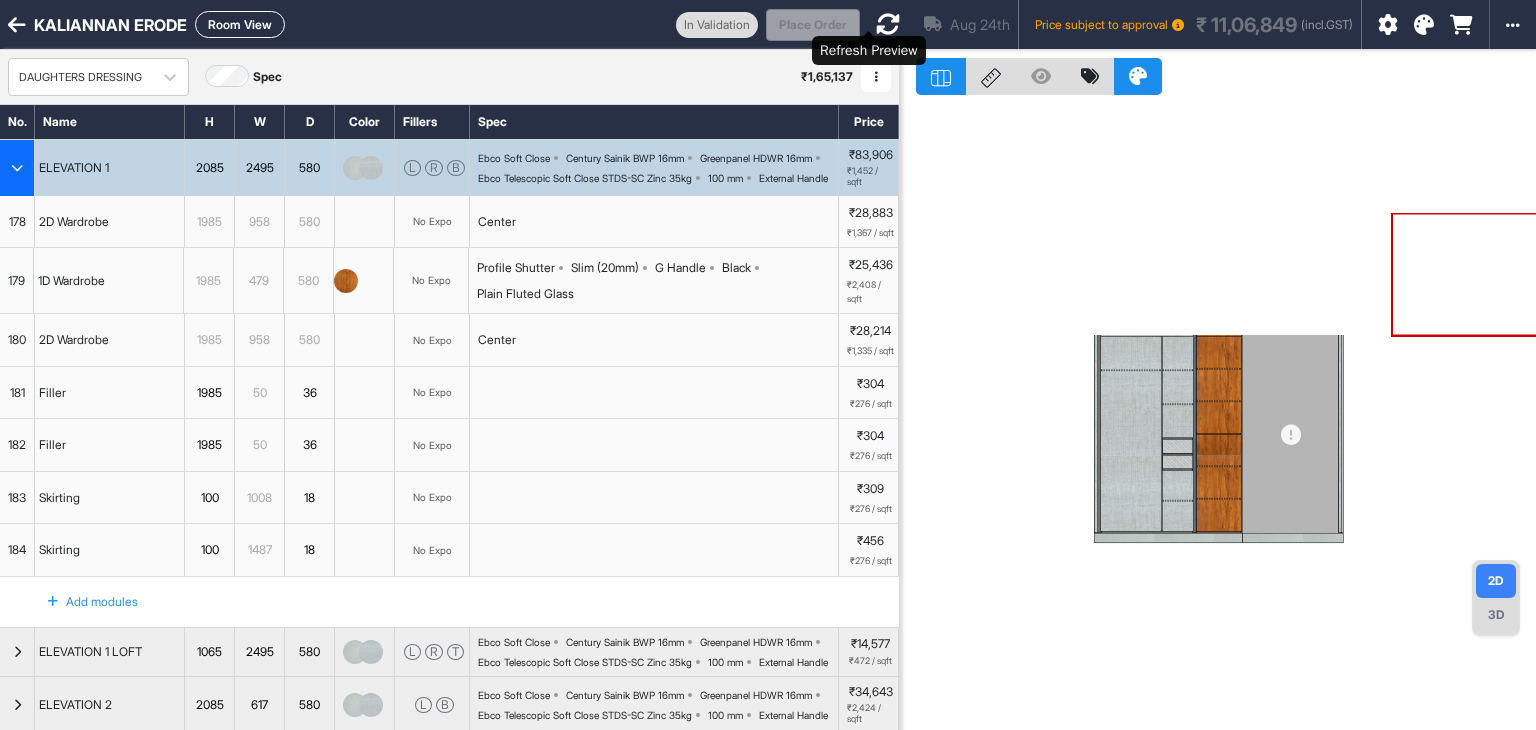 click on "Aug 24th Price subject to approval ₹   [PRICE] (incl.GST)" at bounding box center [1110, 24] 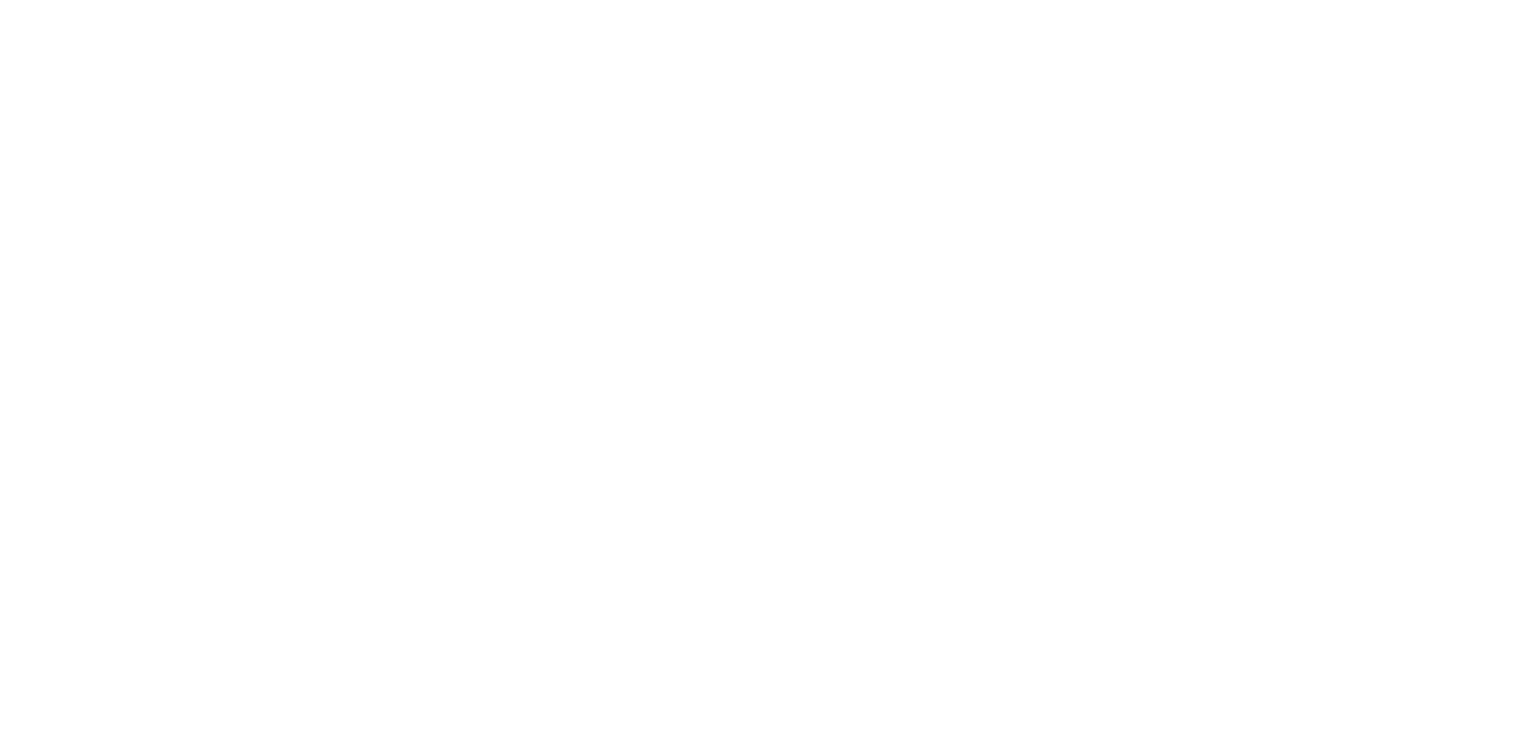 scroll, scrollTop: 0, scrollLeft: 0, axis: both 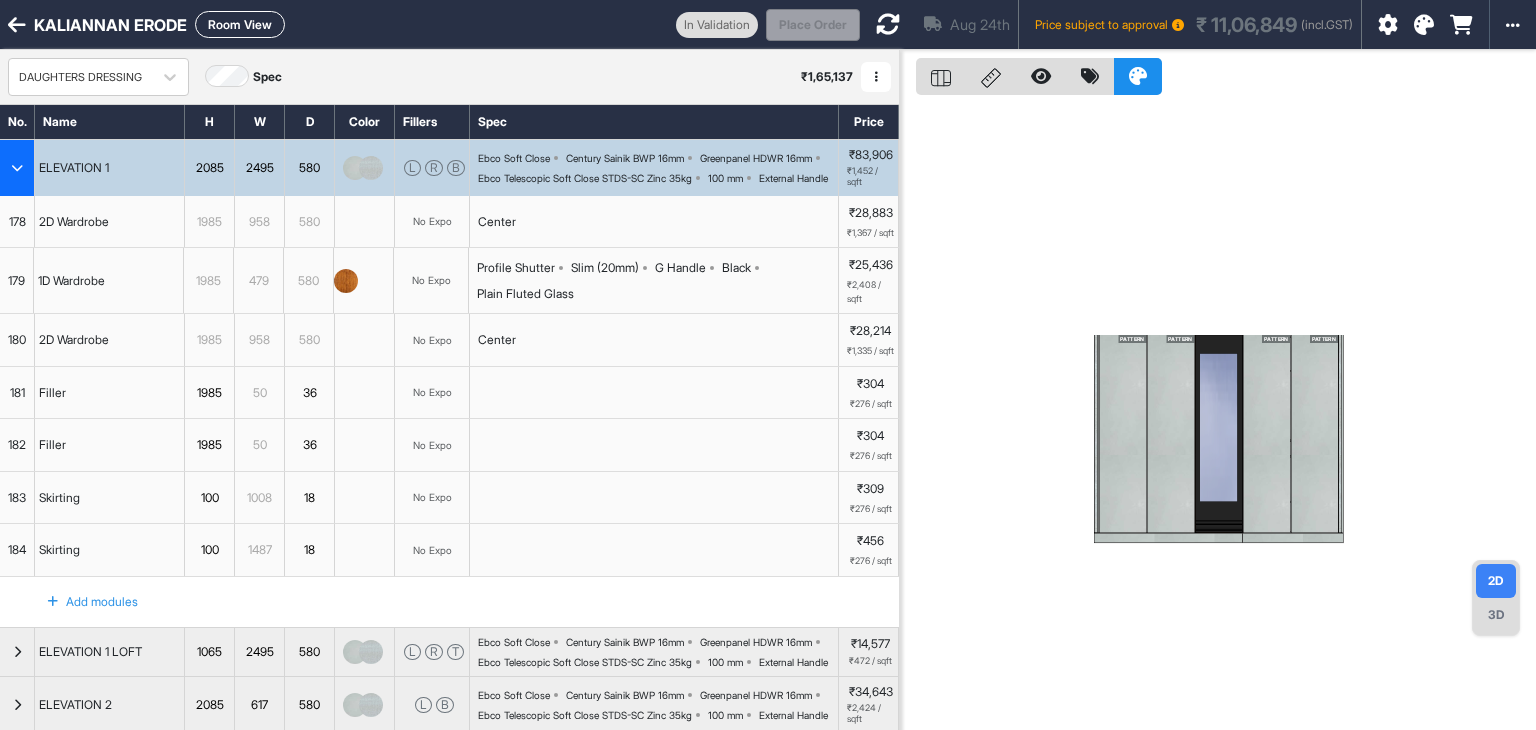 click at bounding box center [17, 168] 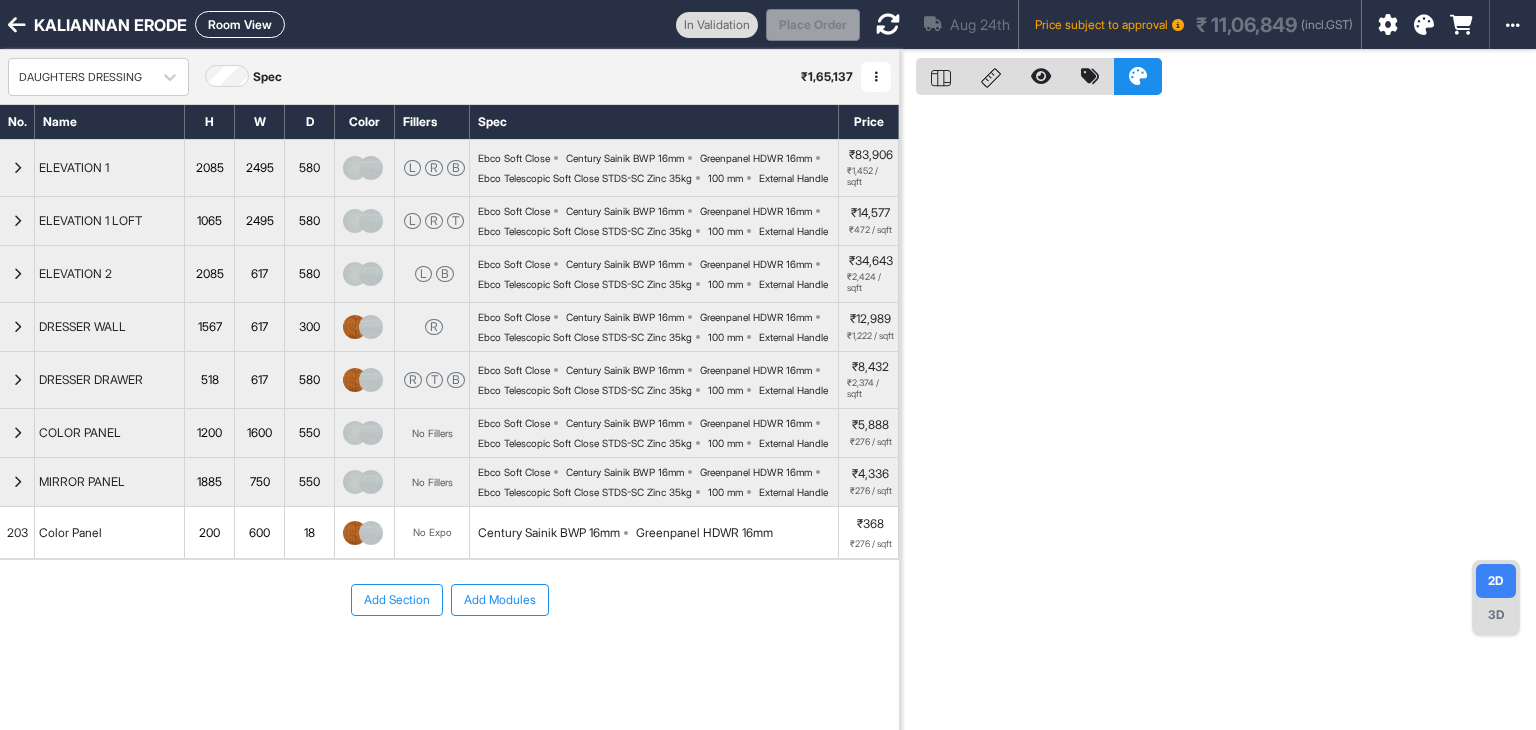 click on "2085" at bounding box center [209, 168] 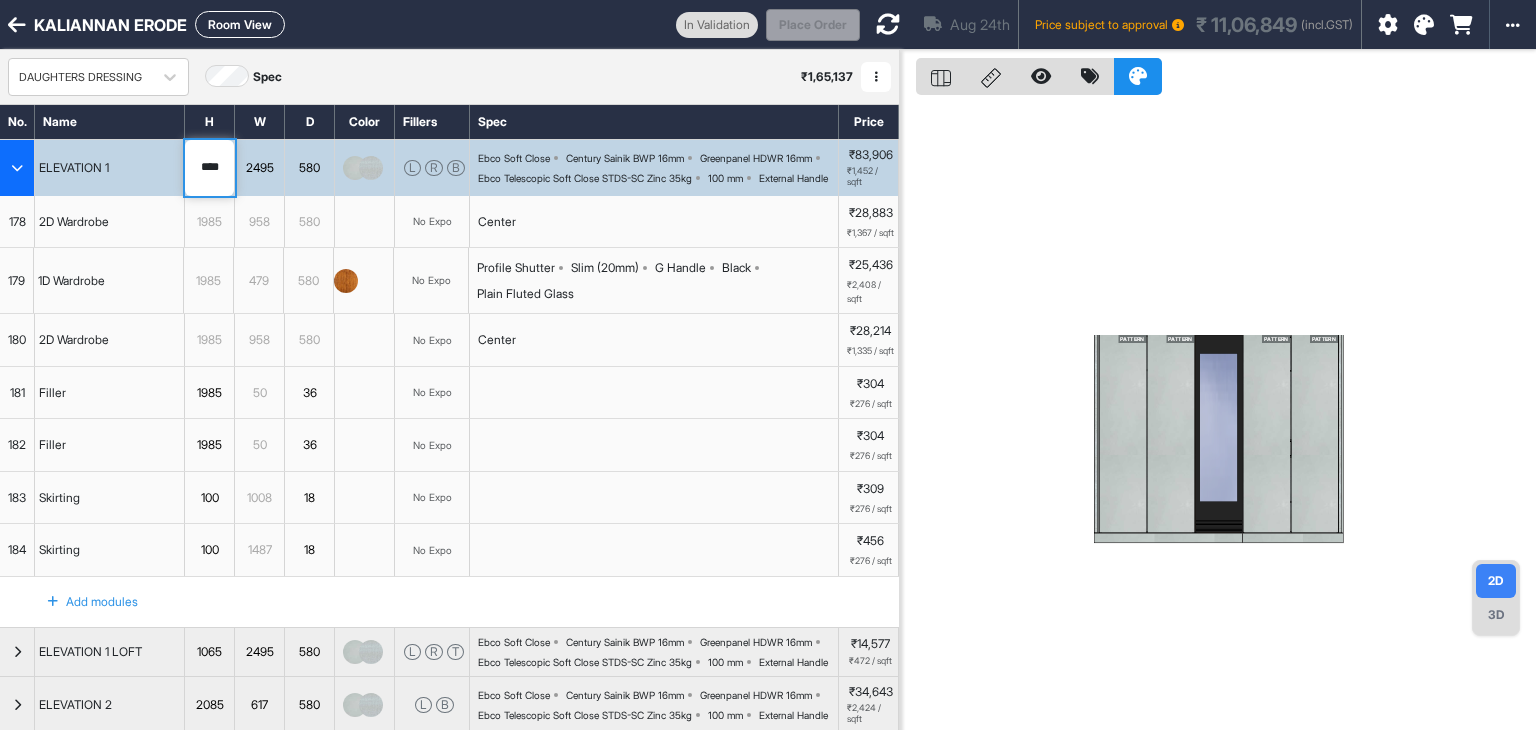 drag, startPoint x: 225, startPoint y: 172, endPoint x: 188, endPoint y: 179, distance: 37.65634 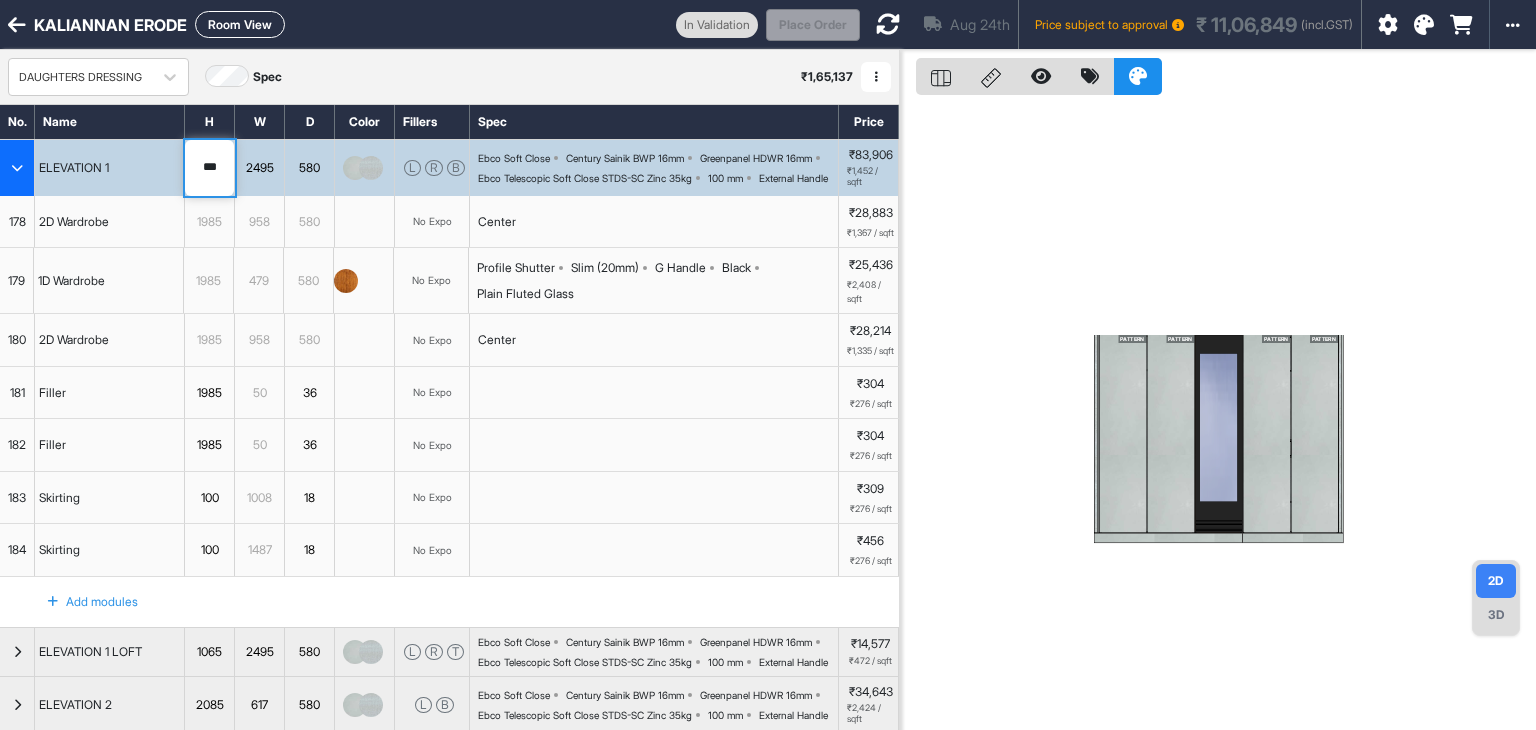 type on "****" 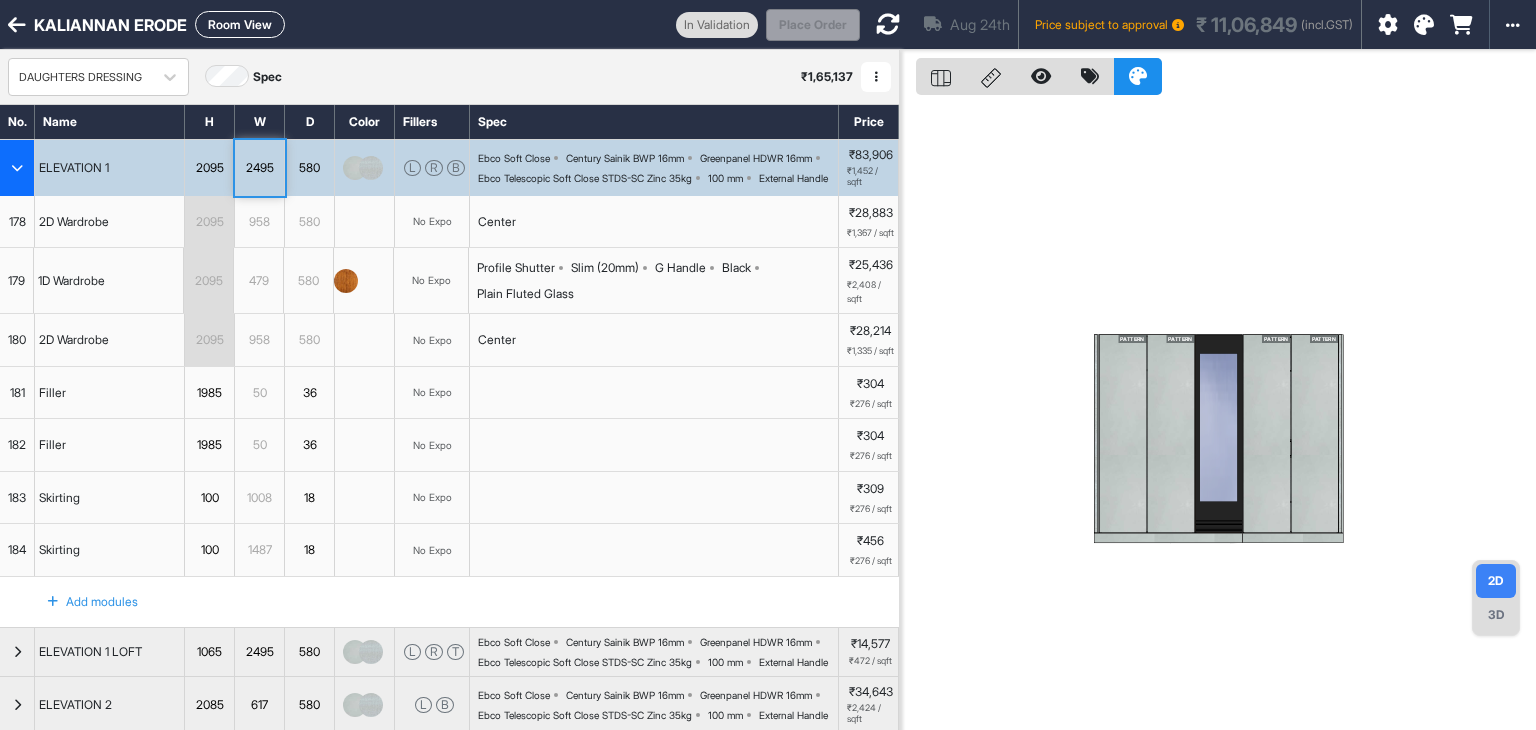 click at bounding box center (17, 168) 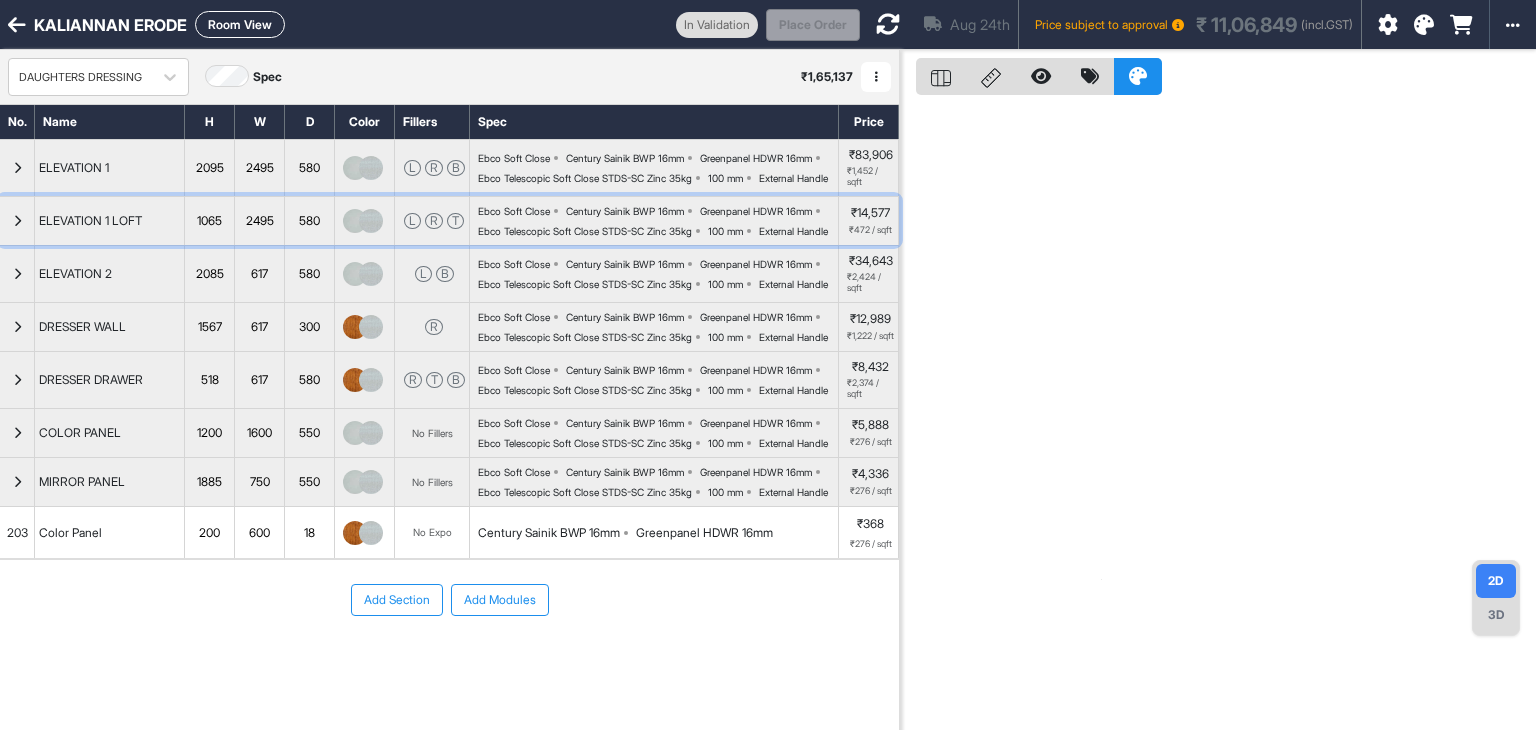 click at bounding box center [17, 221] 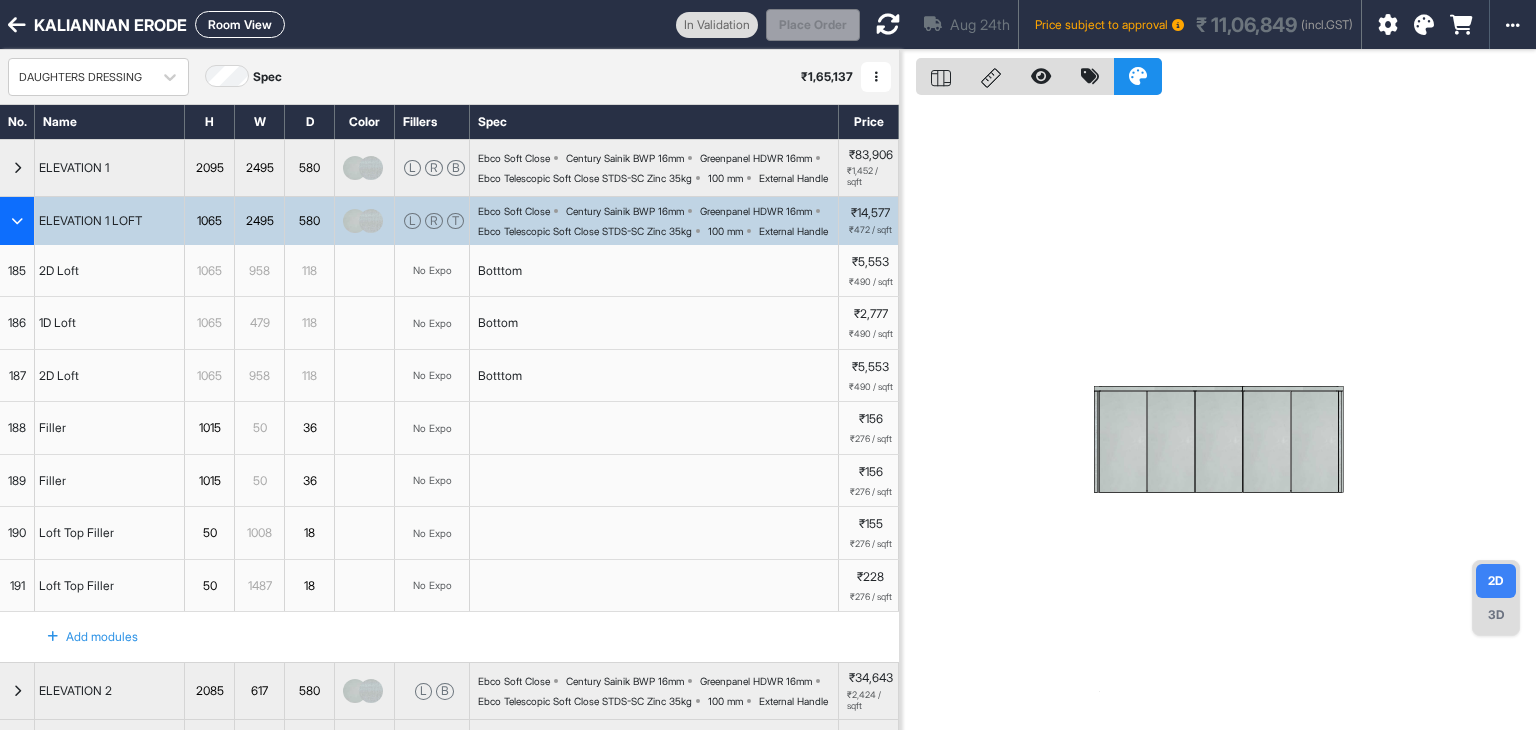 click at bounding box center (17, 221) 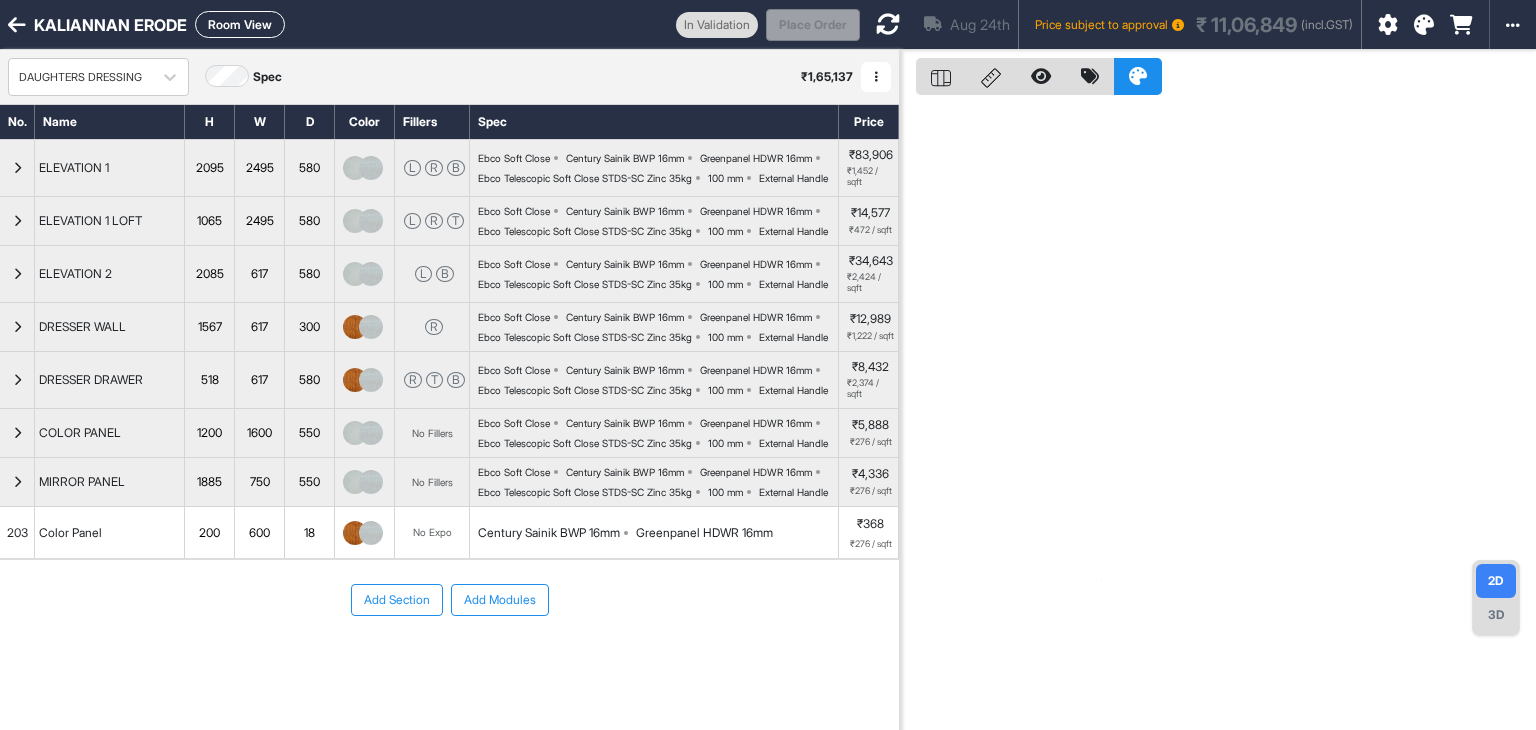 click on "2085" at bounding box center (209, 274) 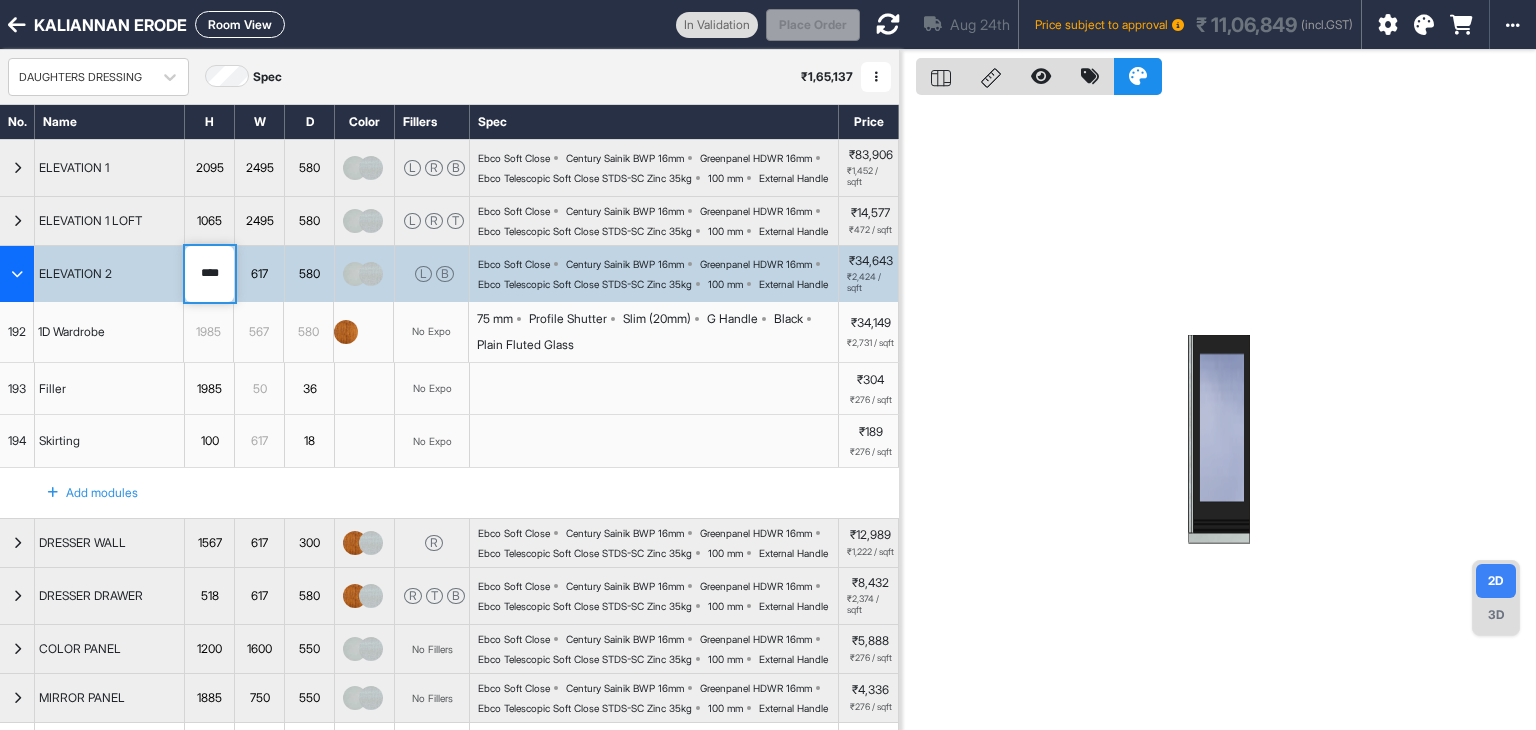 drag, startPoint x: 227, startPoint y: 312, endPoint x: 176, endPoint y: 316, distance: 51.156624 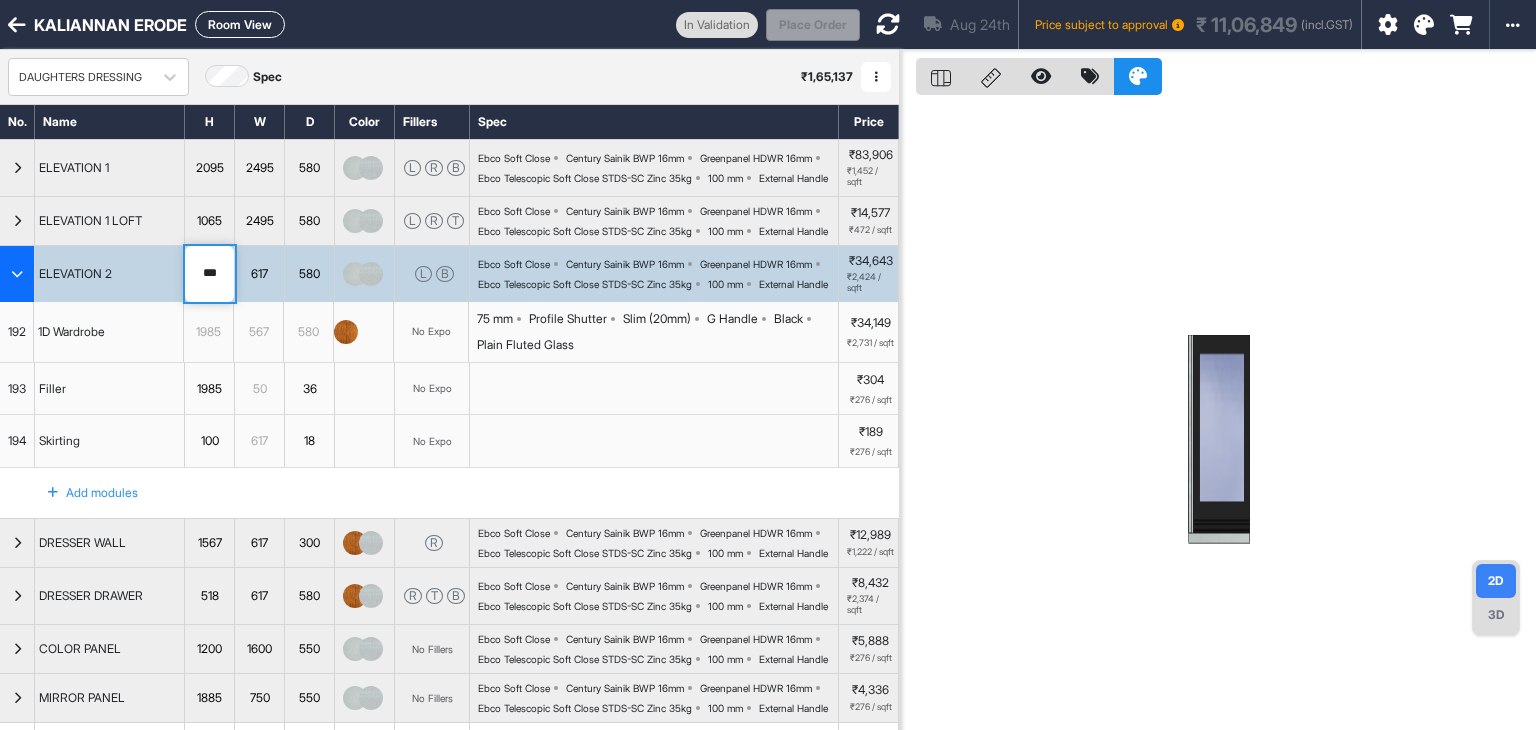 type on "****" 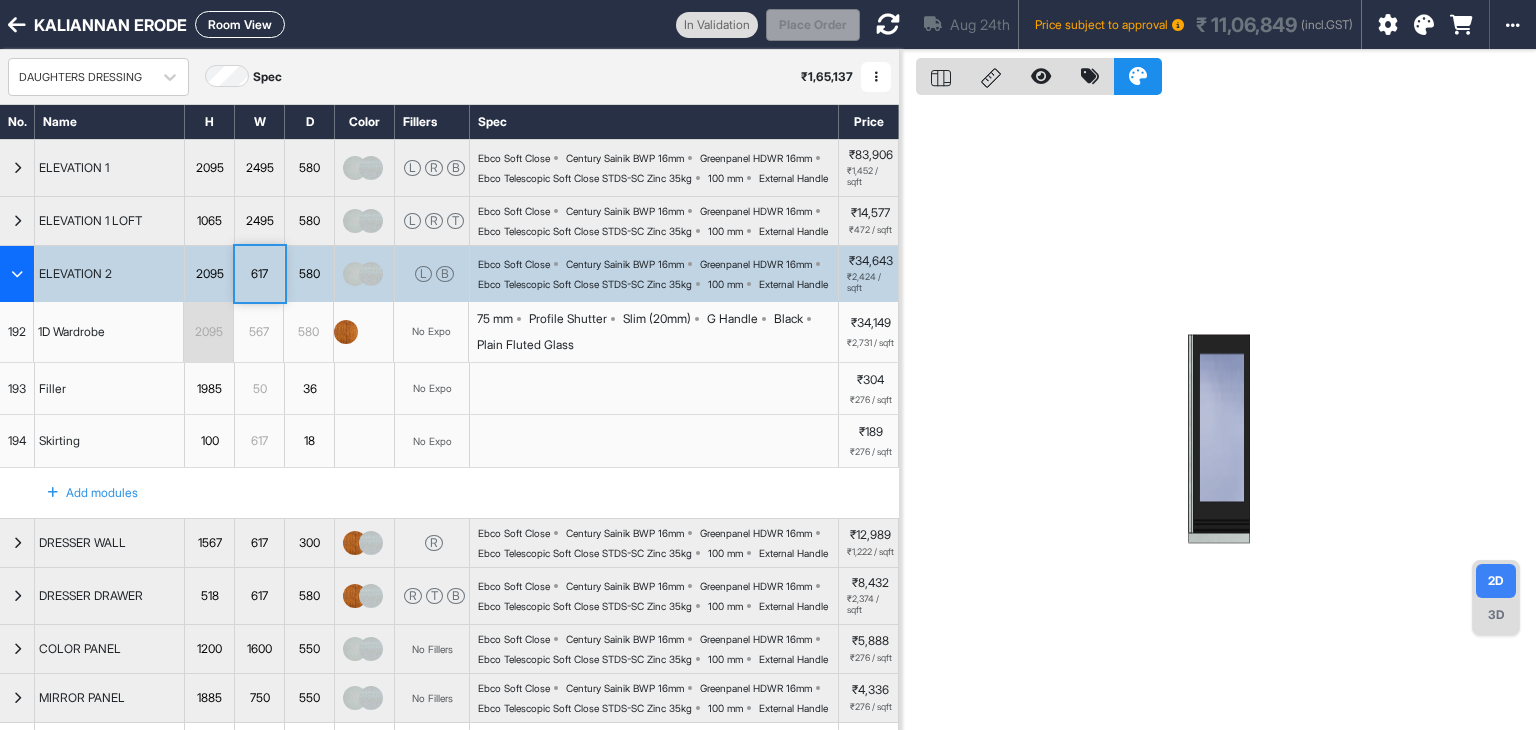 click at bounding box center [17, 274] 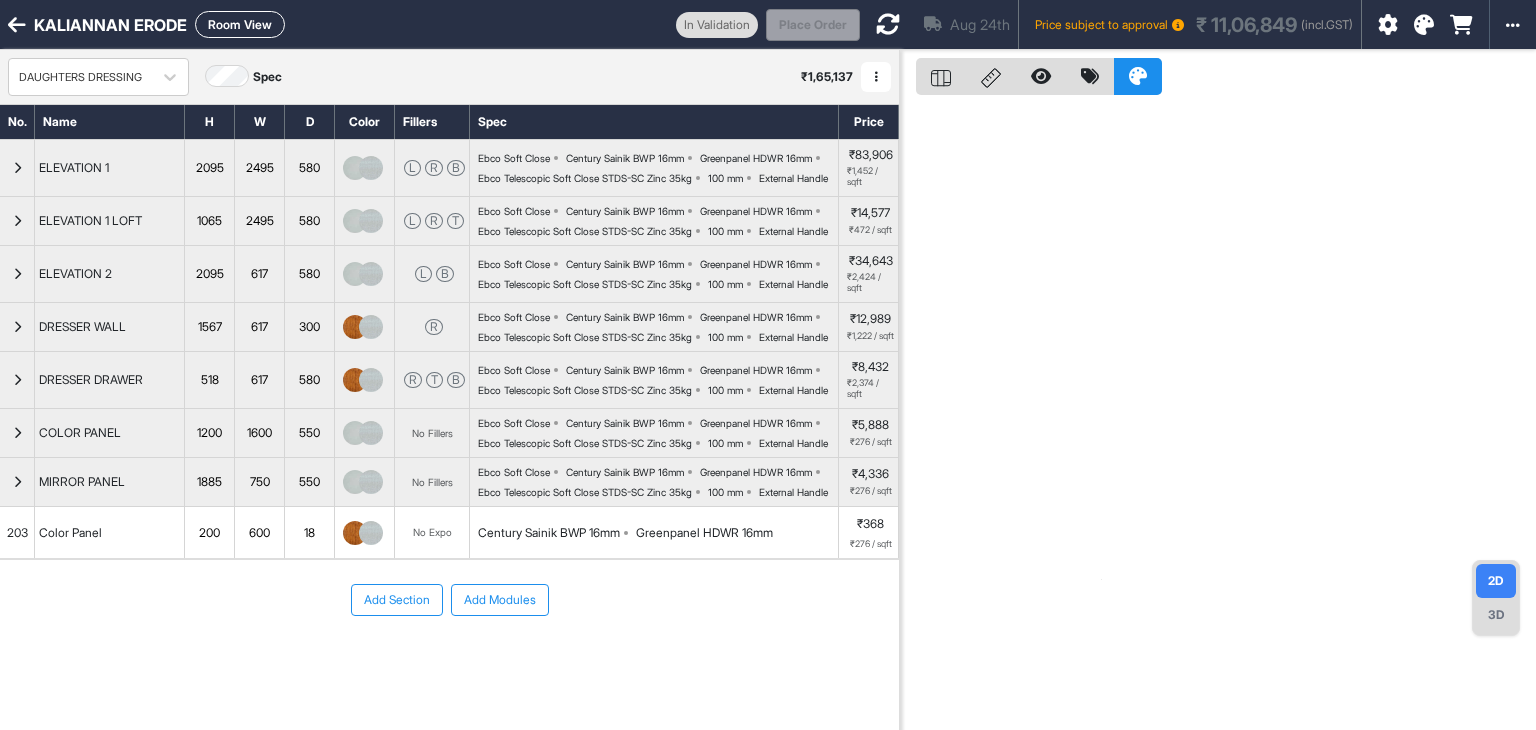 click on "1567" at bounding box center [209, 327] 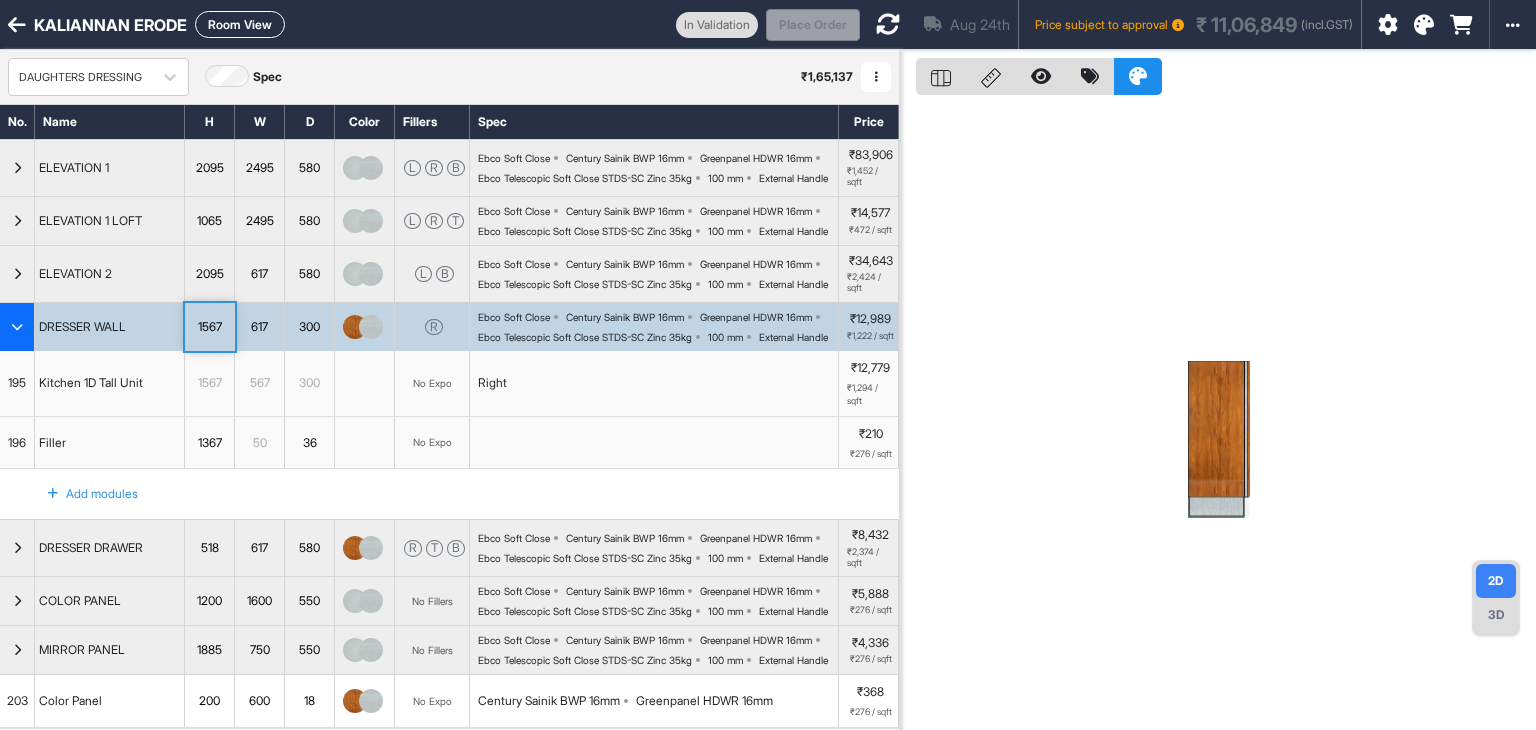 click on "1567" at bounding box center (209, 327) 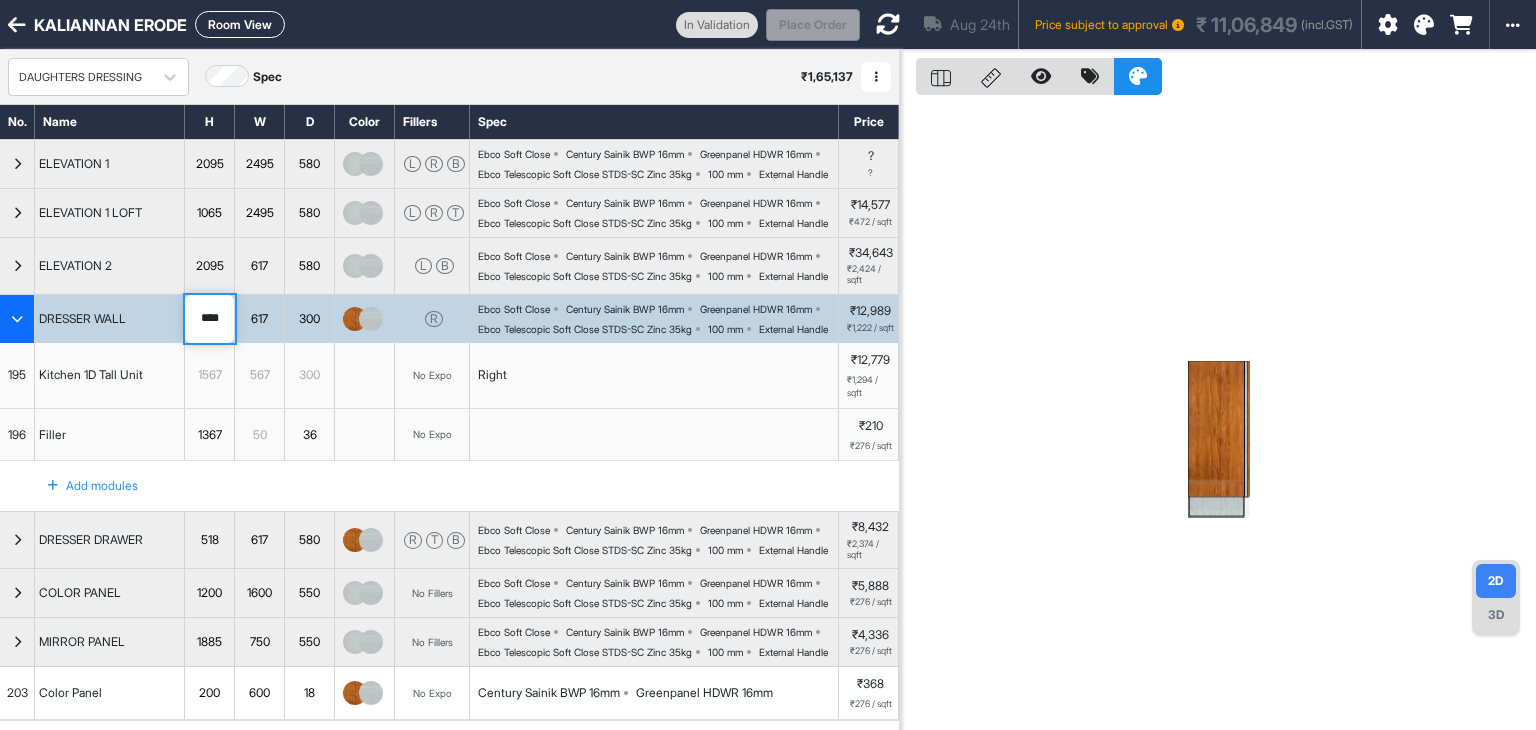 drag, startPoint x: 226, startPoint y: 383, endPoint x: 196, endPoint y: 386, distance: 30.149628 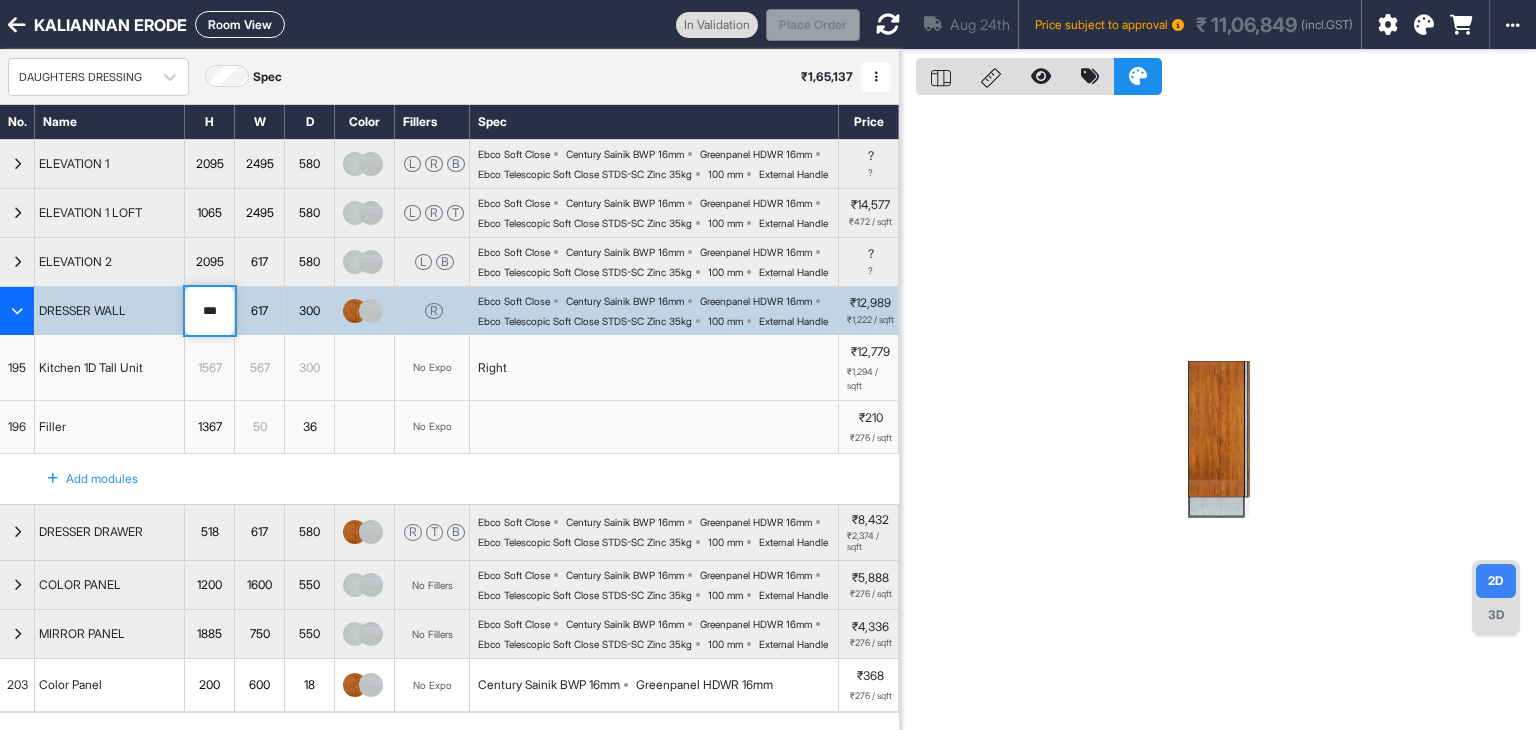 type on "****" 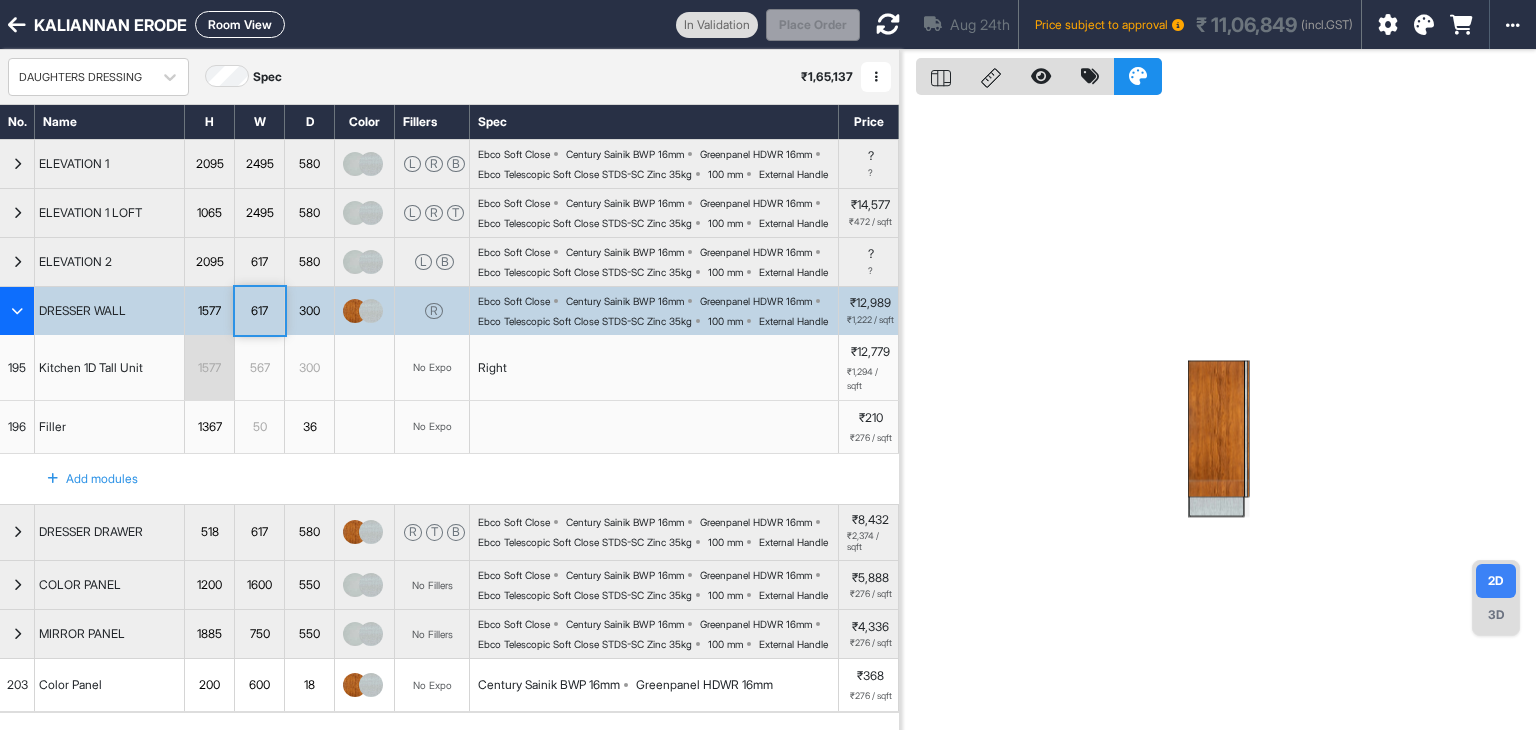 click at bounding box center [17, 311] 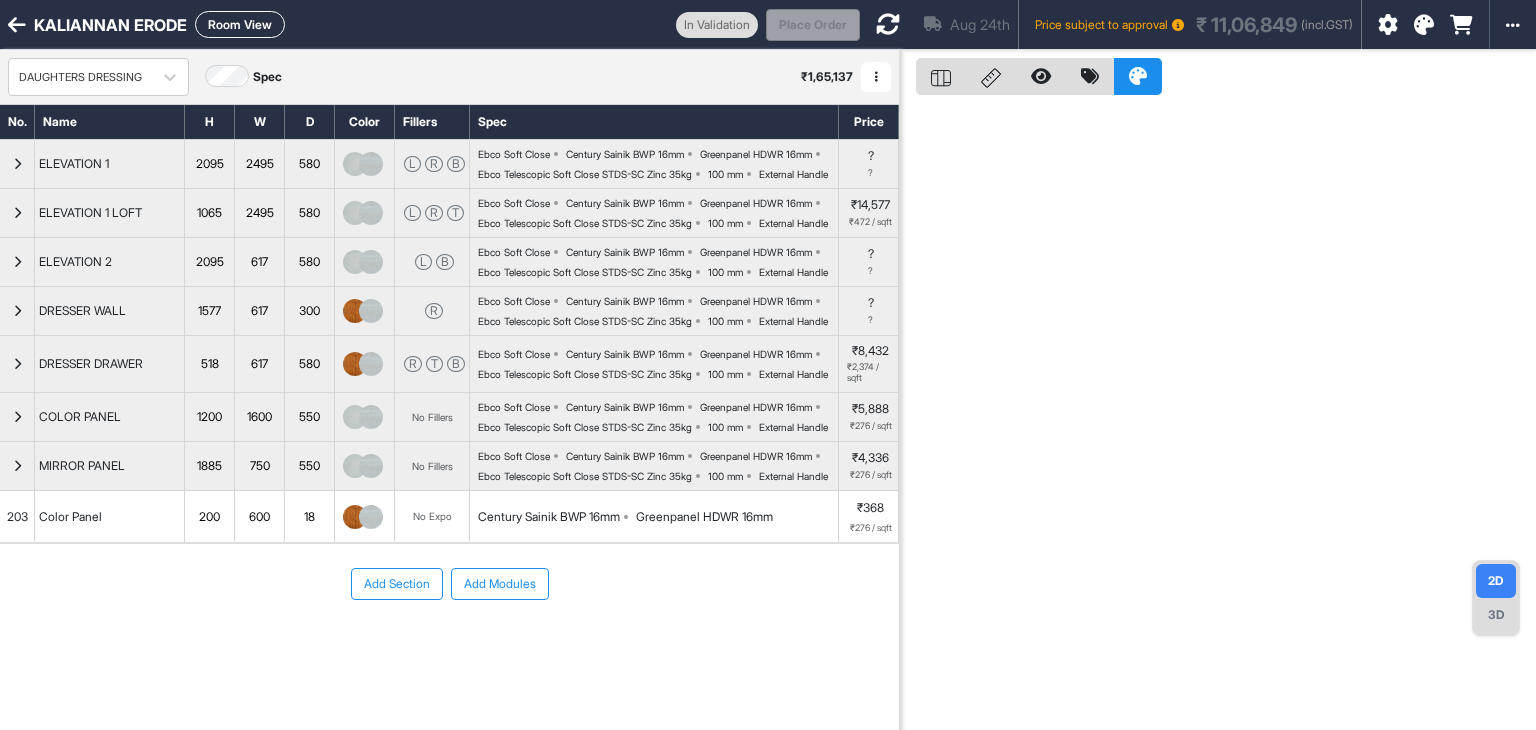click on "1885" at bounding box center (209, 466) 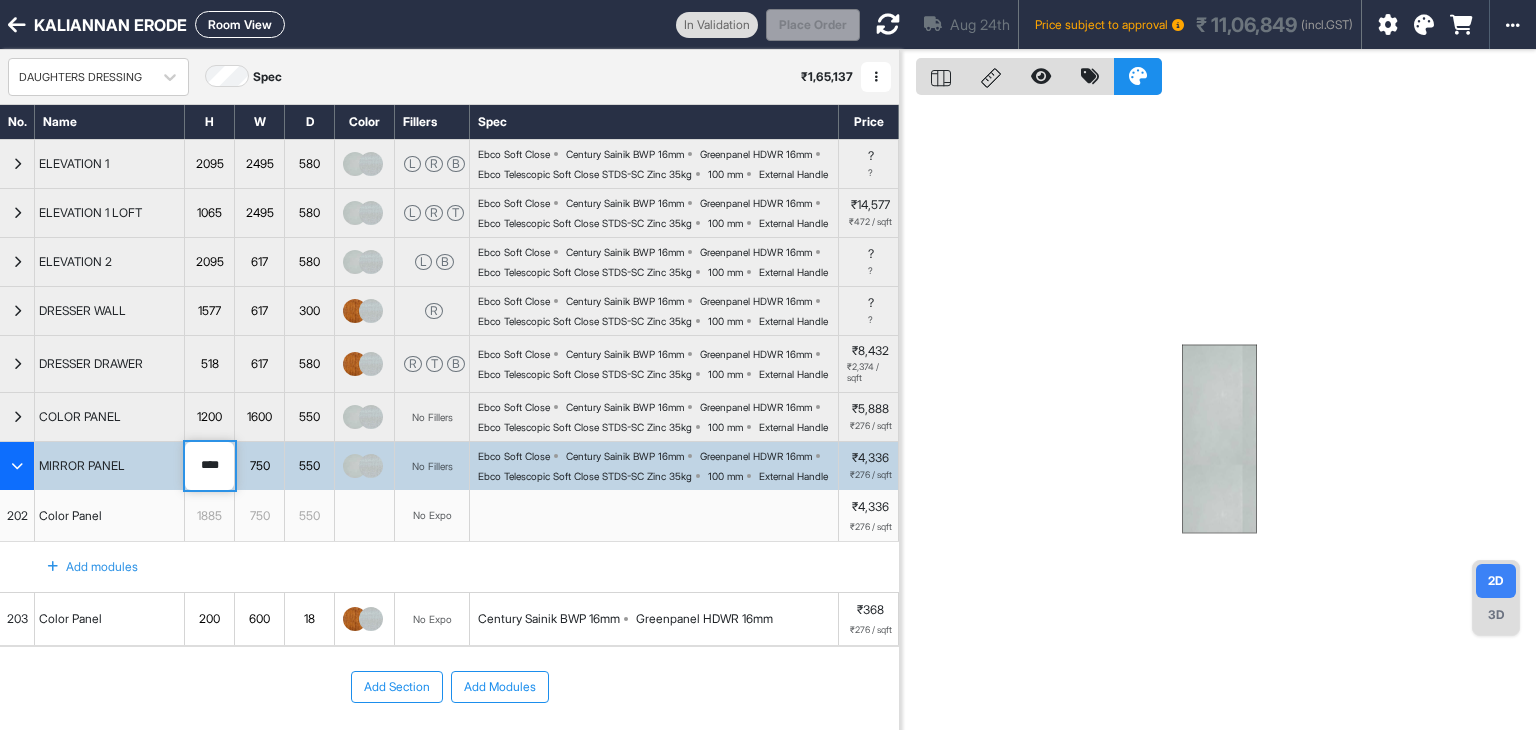 drag, startPoint x: 225, startPoint y: 584, endPoint x: 170, endPoint y: 585, distance: 55.00909 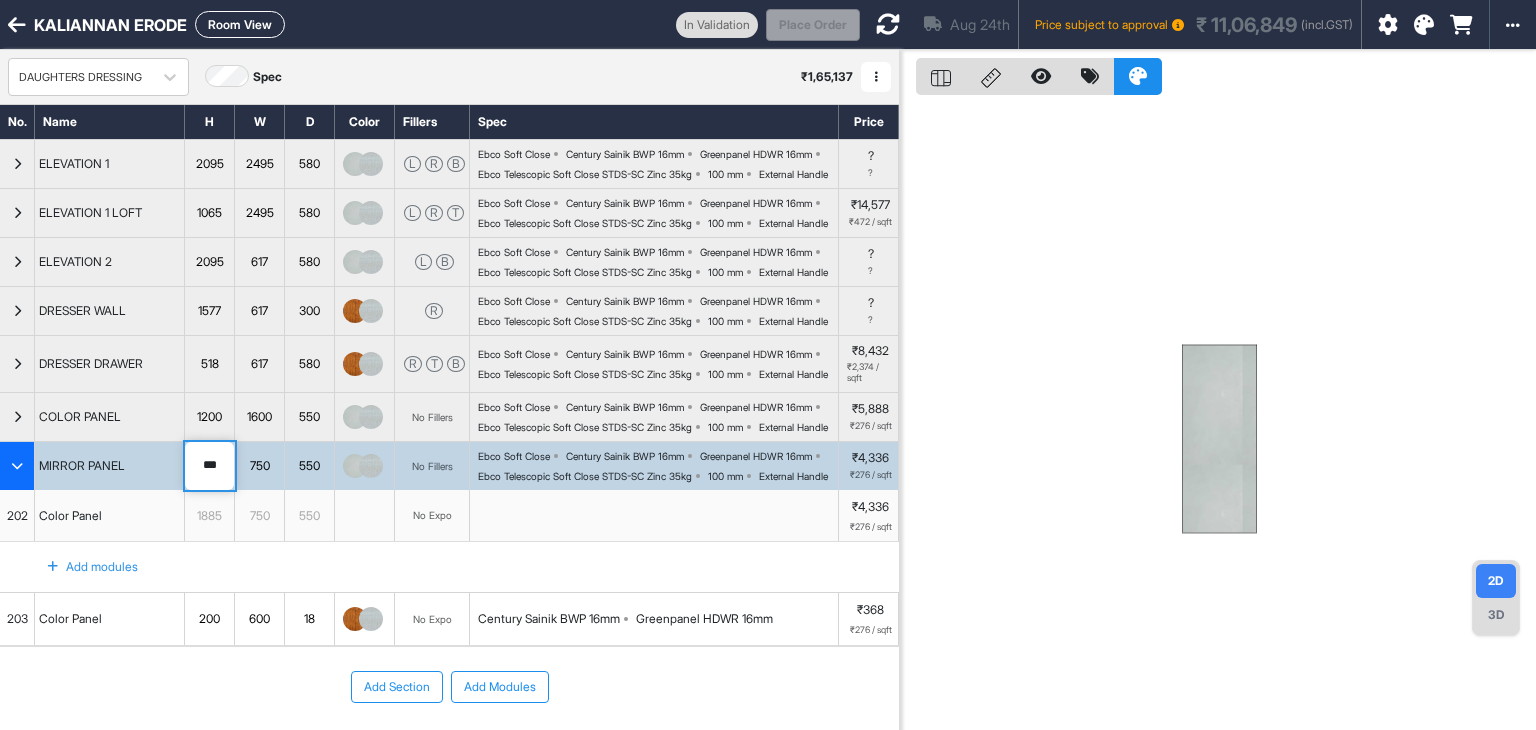type on "****" 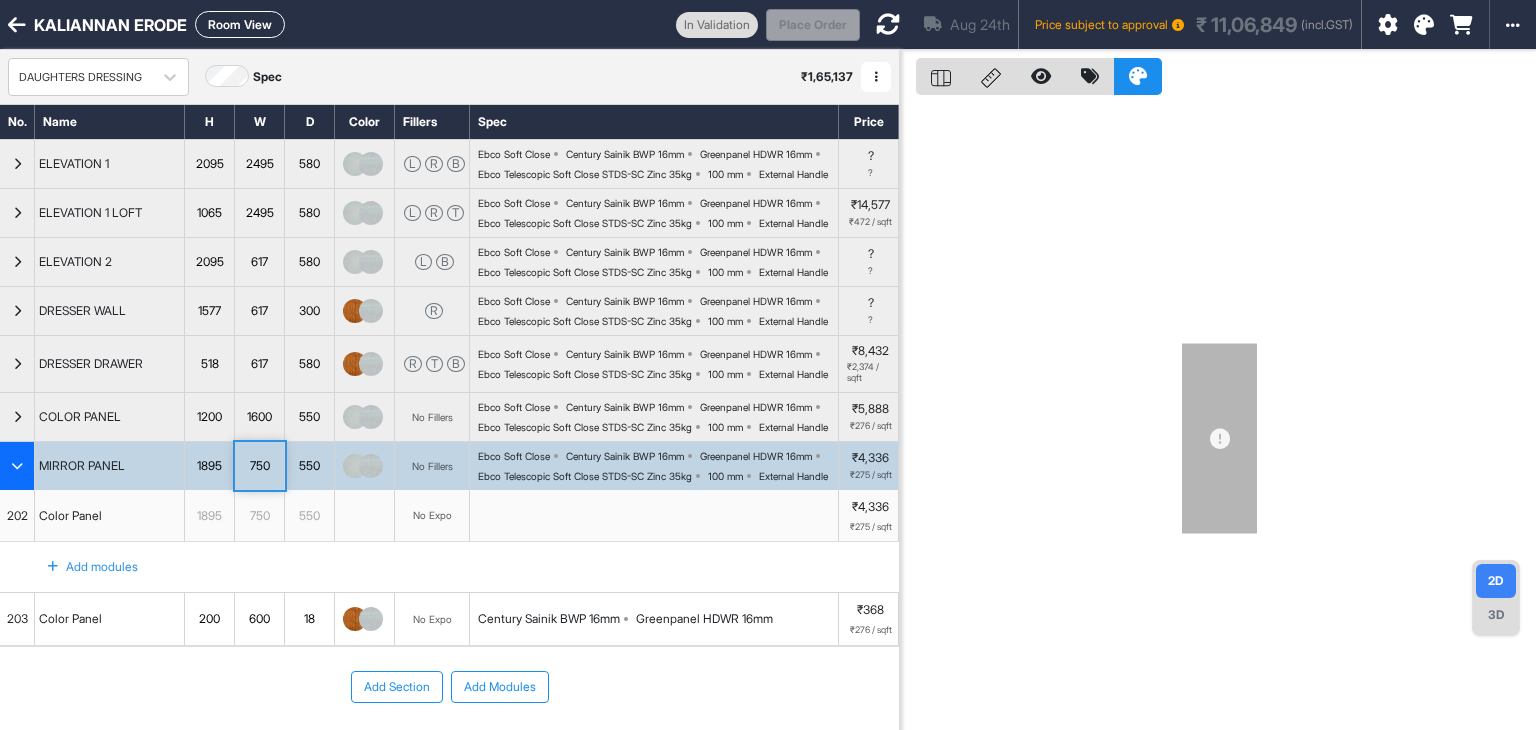 click at bounding box center (888, 24) 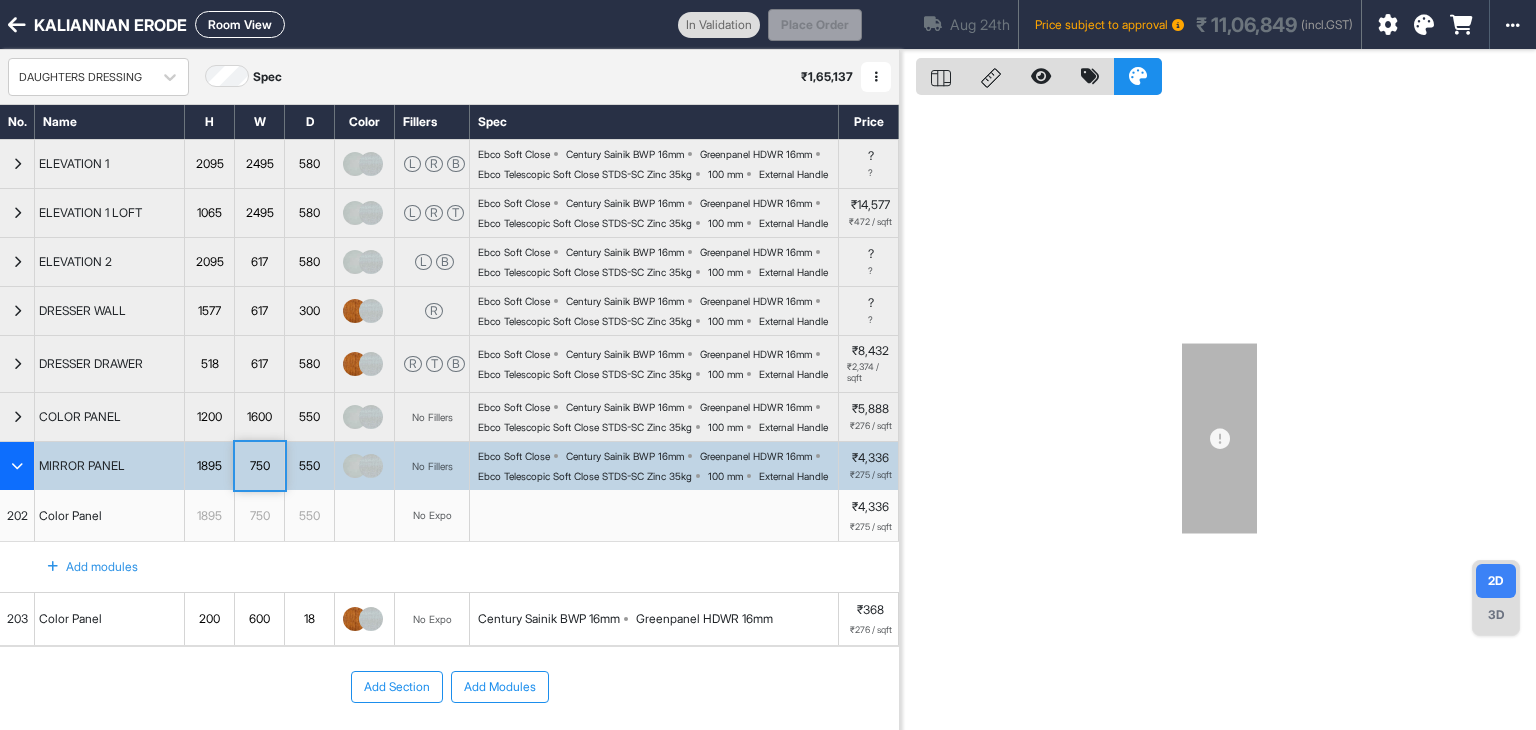 click at bounding box center [17, 466] 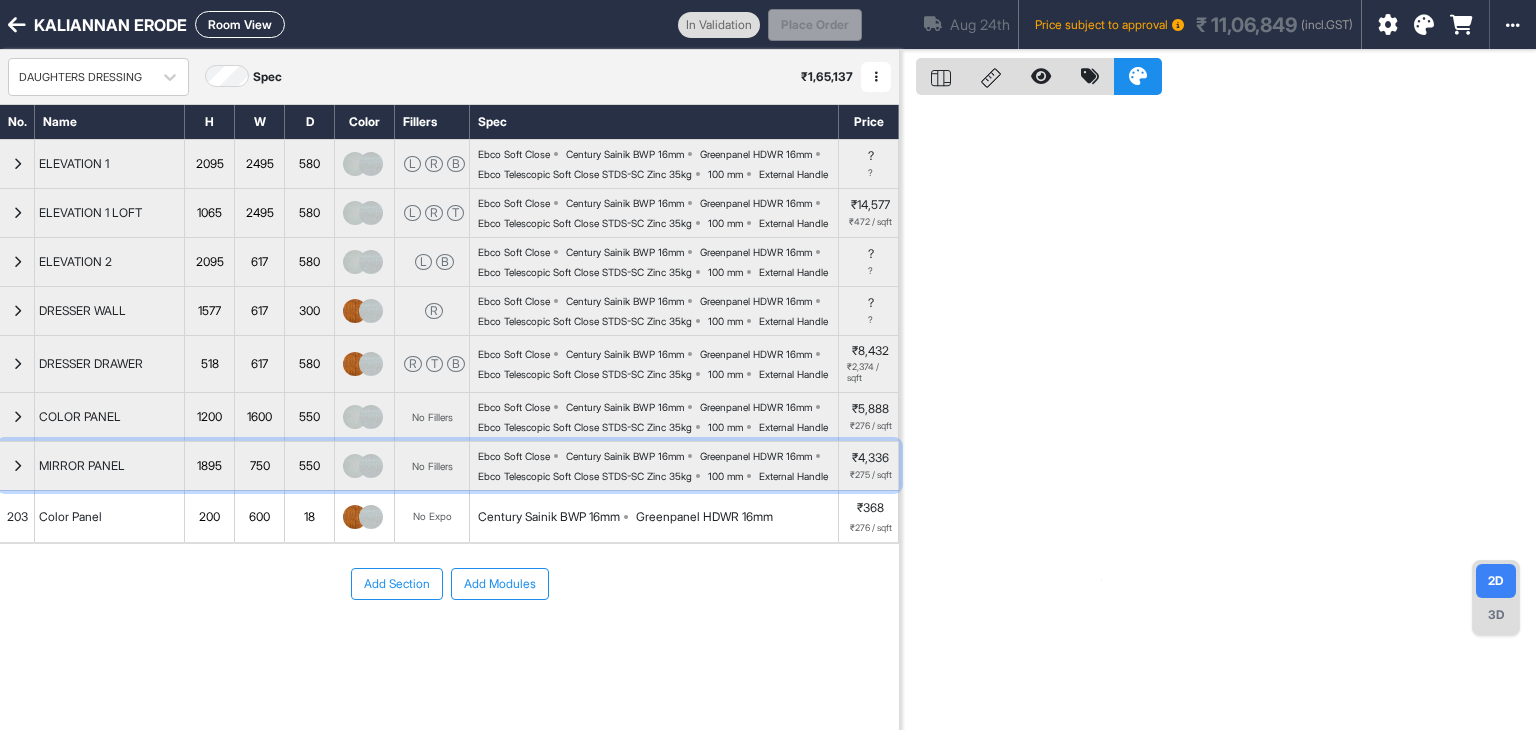 click at bounding box center (17, 466) 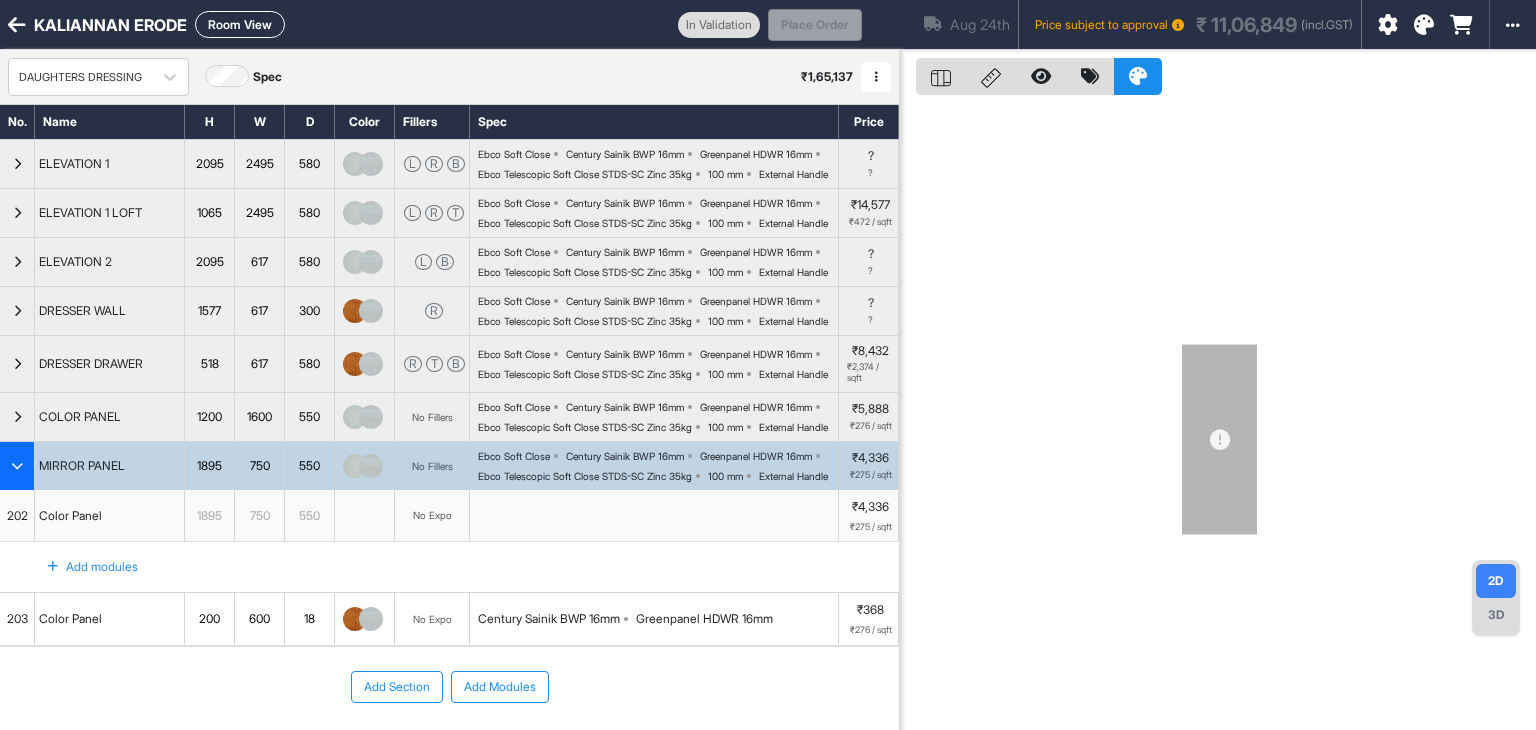 click at bounding box center (17, 466) 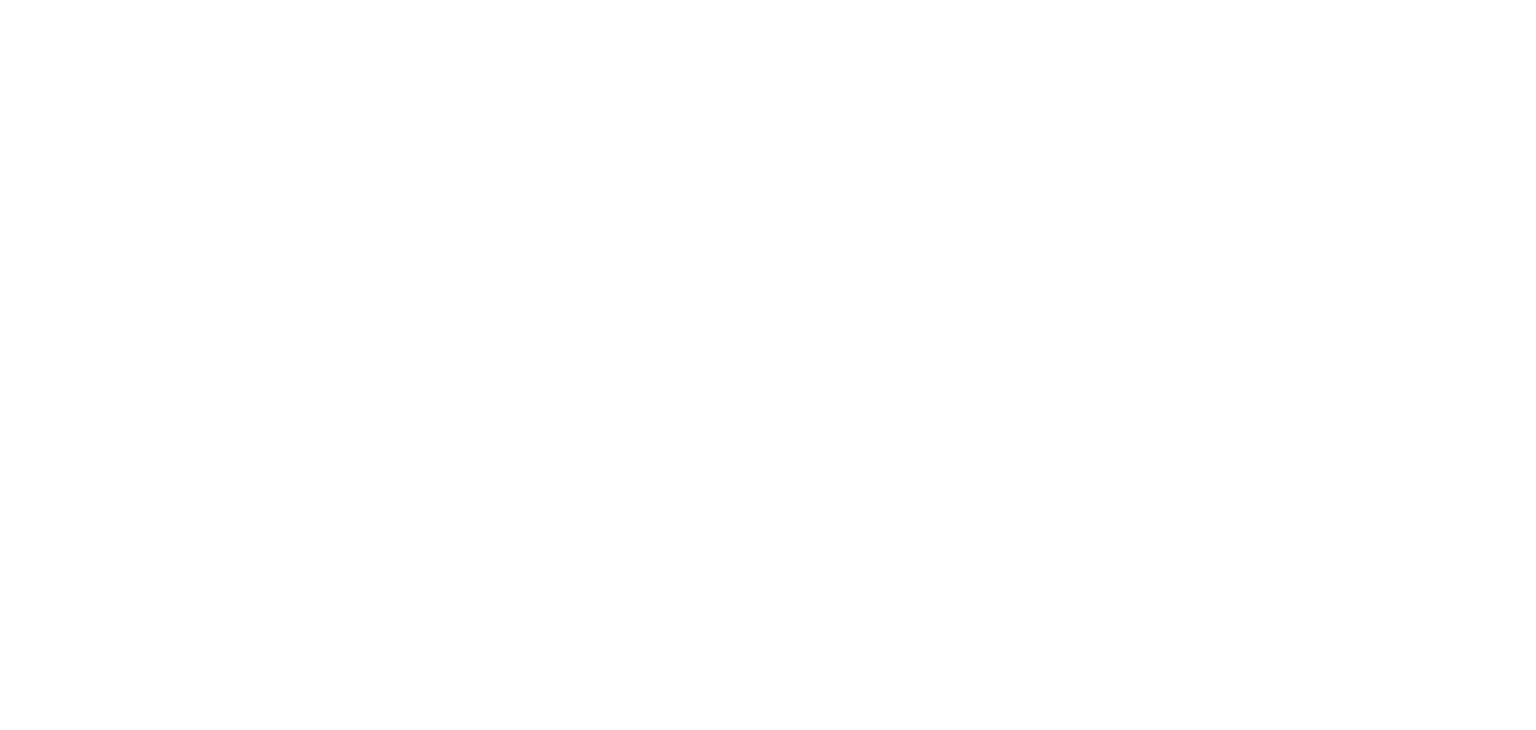scroll, scrollTop: 0, scrollLeft: 0, axis: both 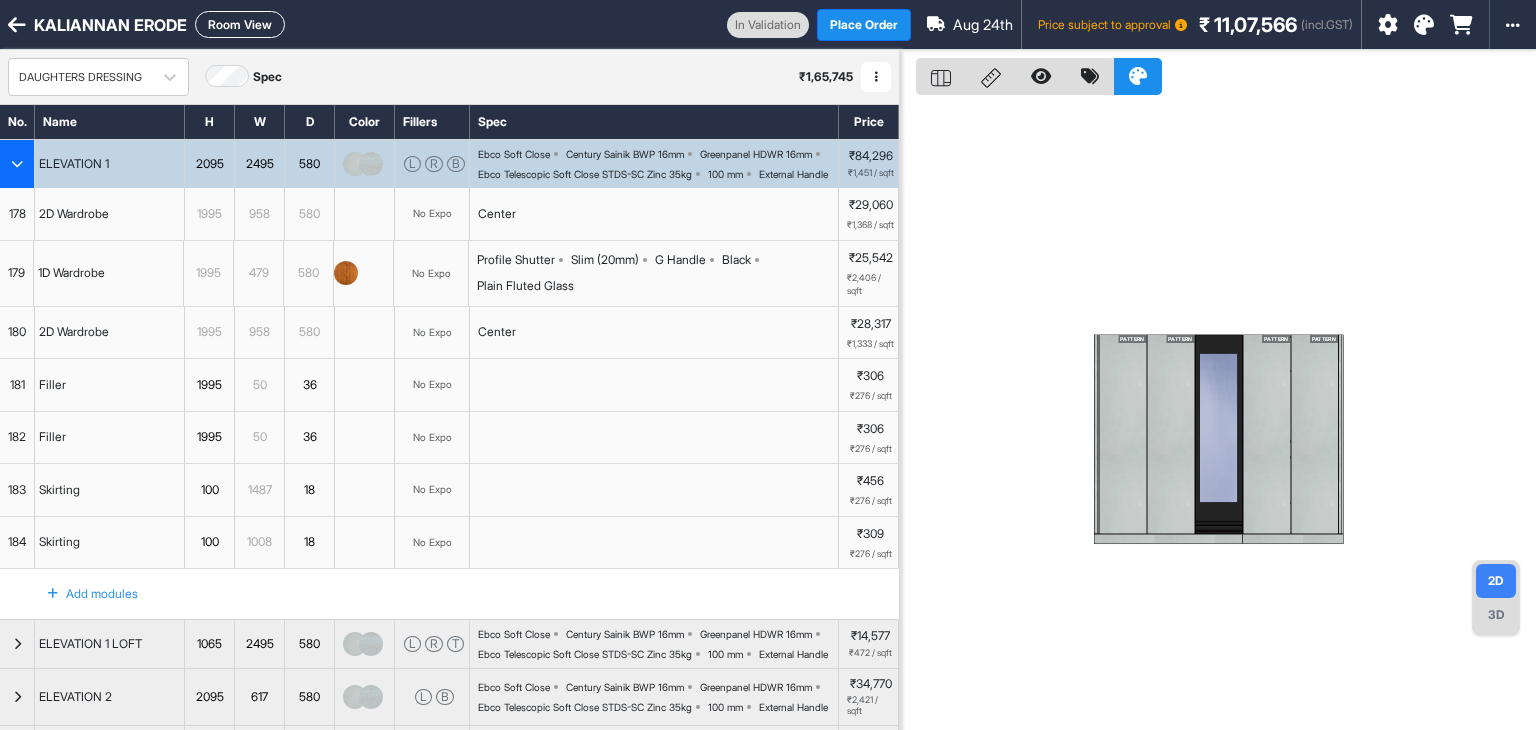 click at bounding box center (17, 164) 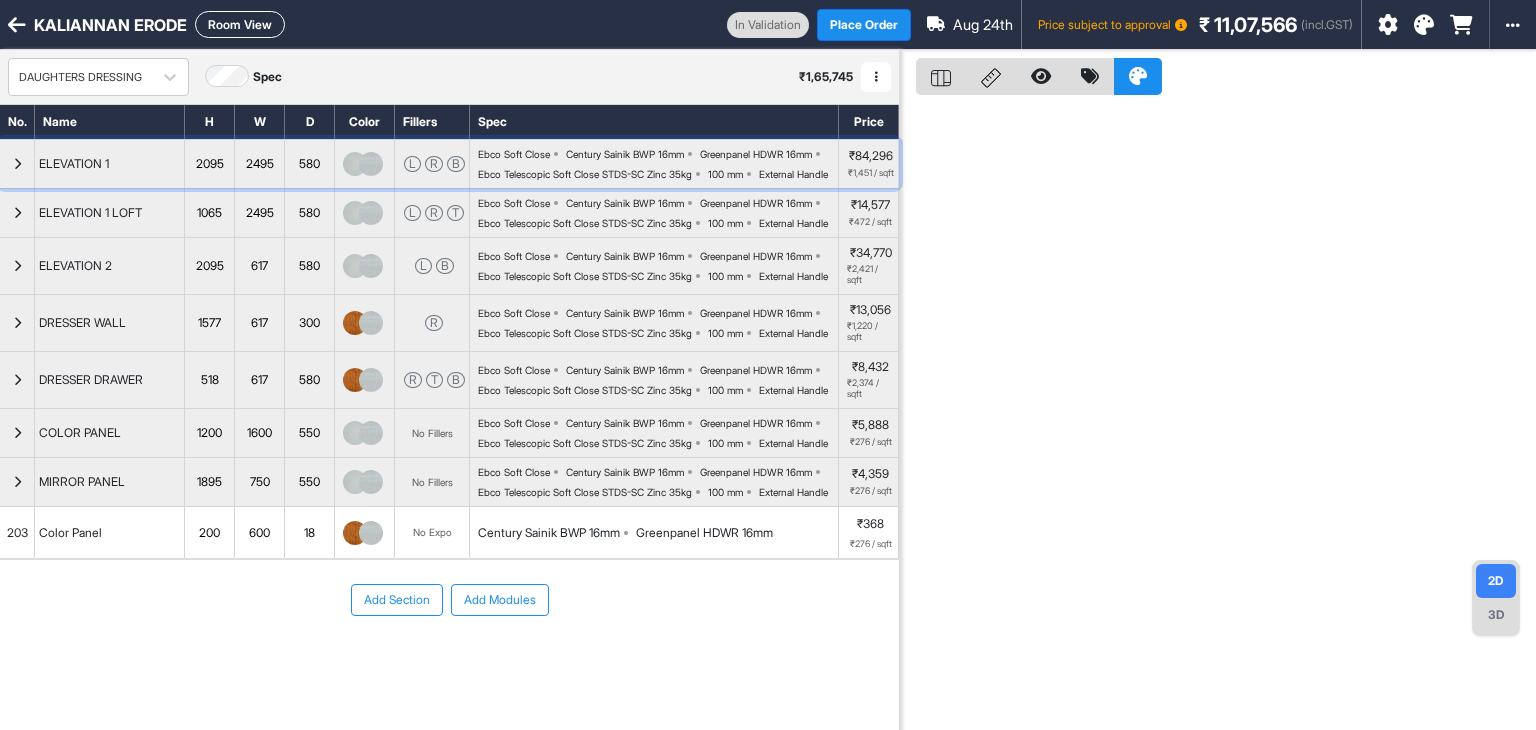 click at bounding box center [17, 164] 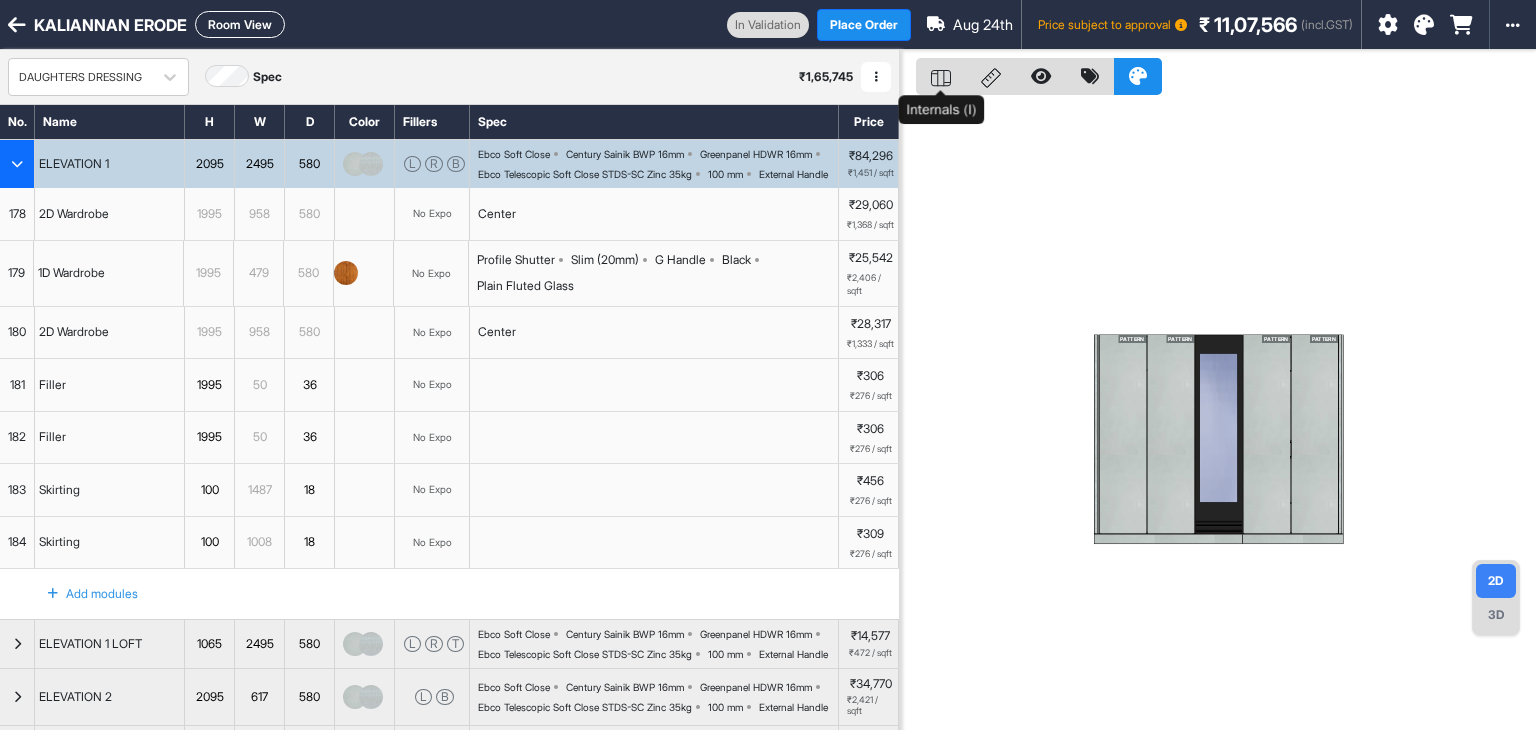 click 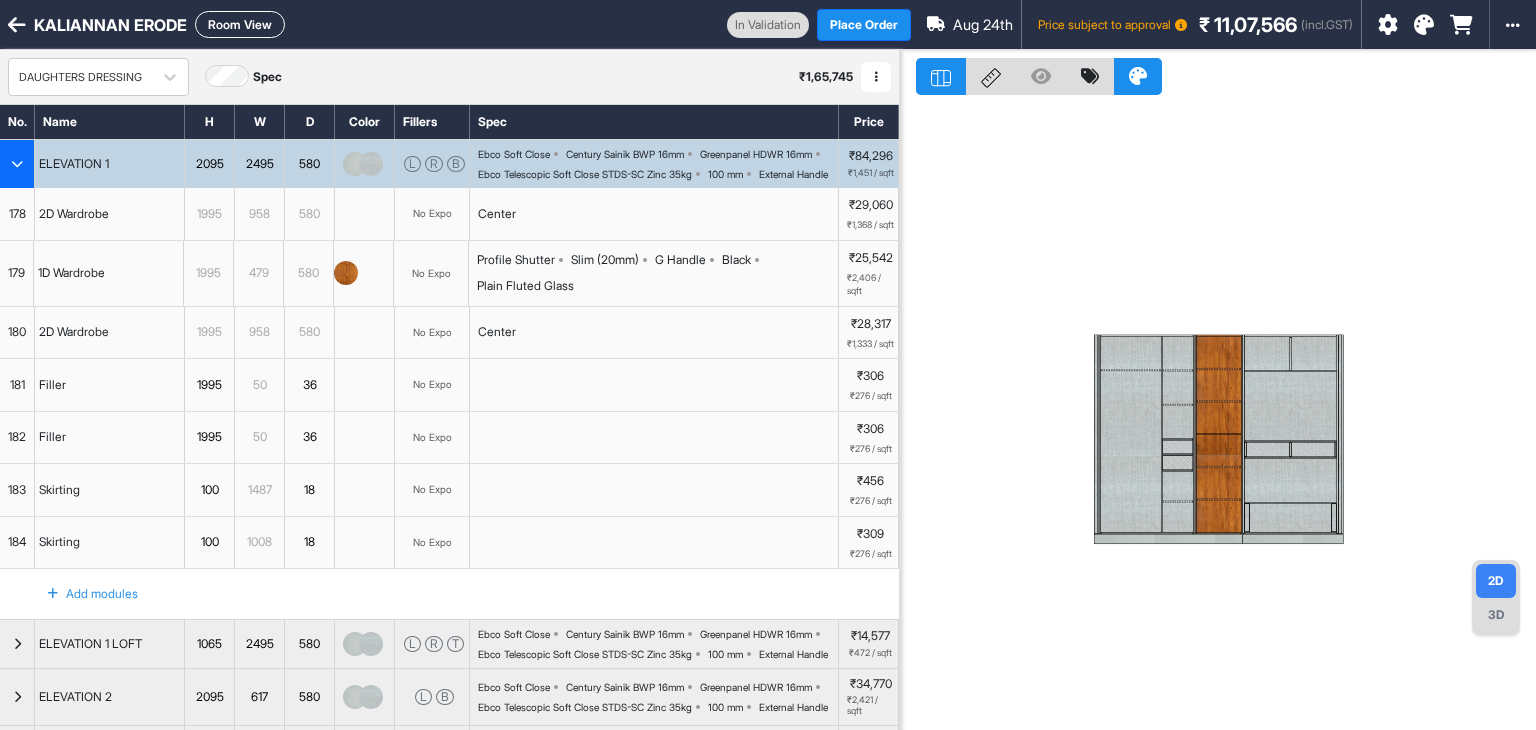 click at bounding box center (1291, 517) 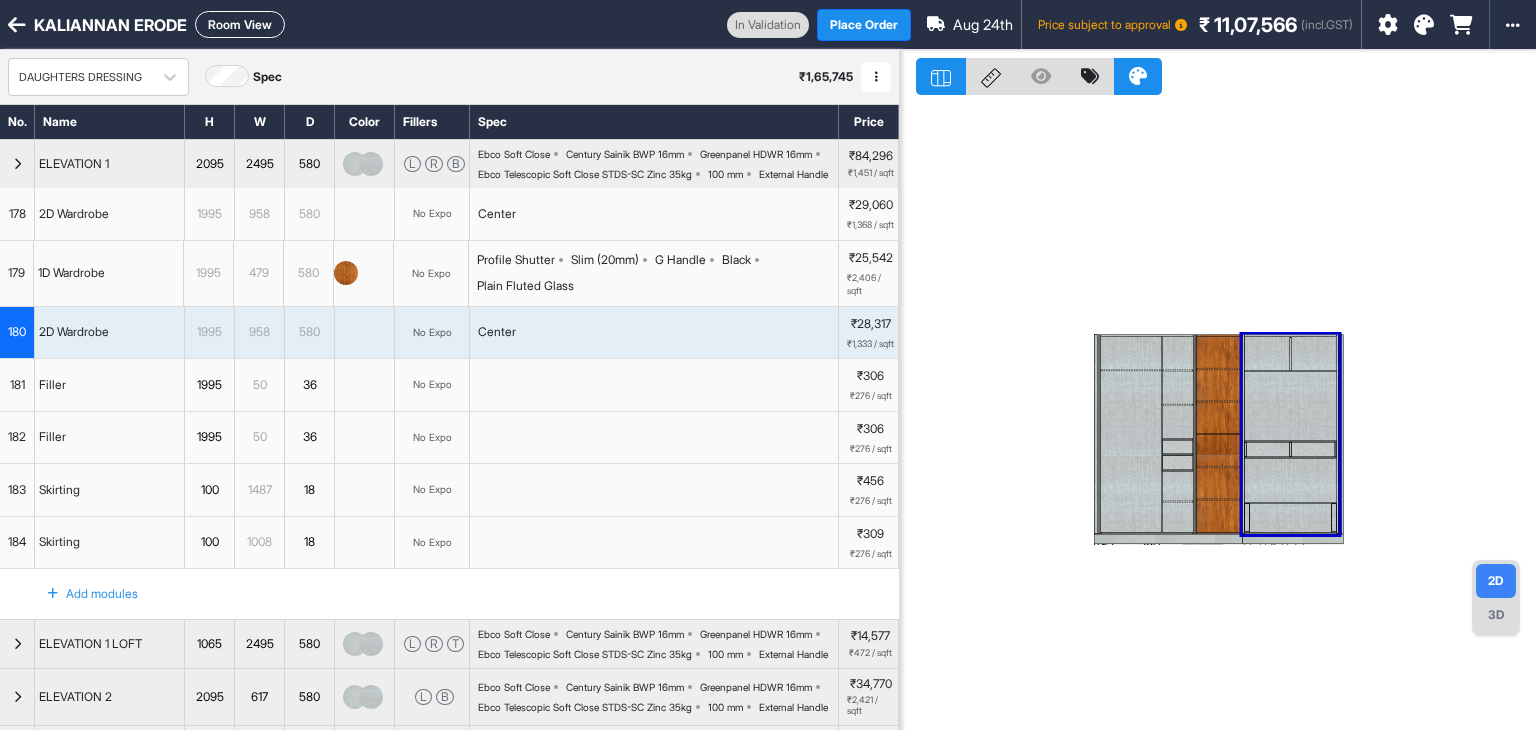 click at bounding box center [1291, 517] 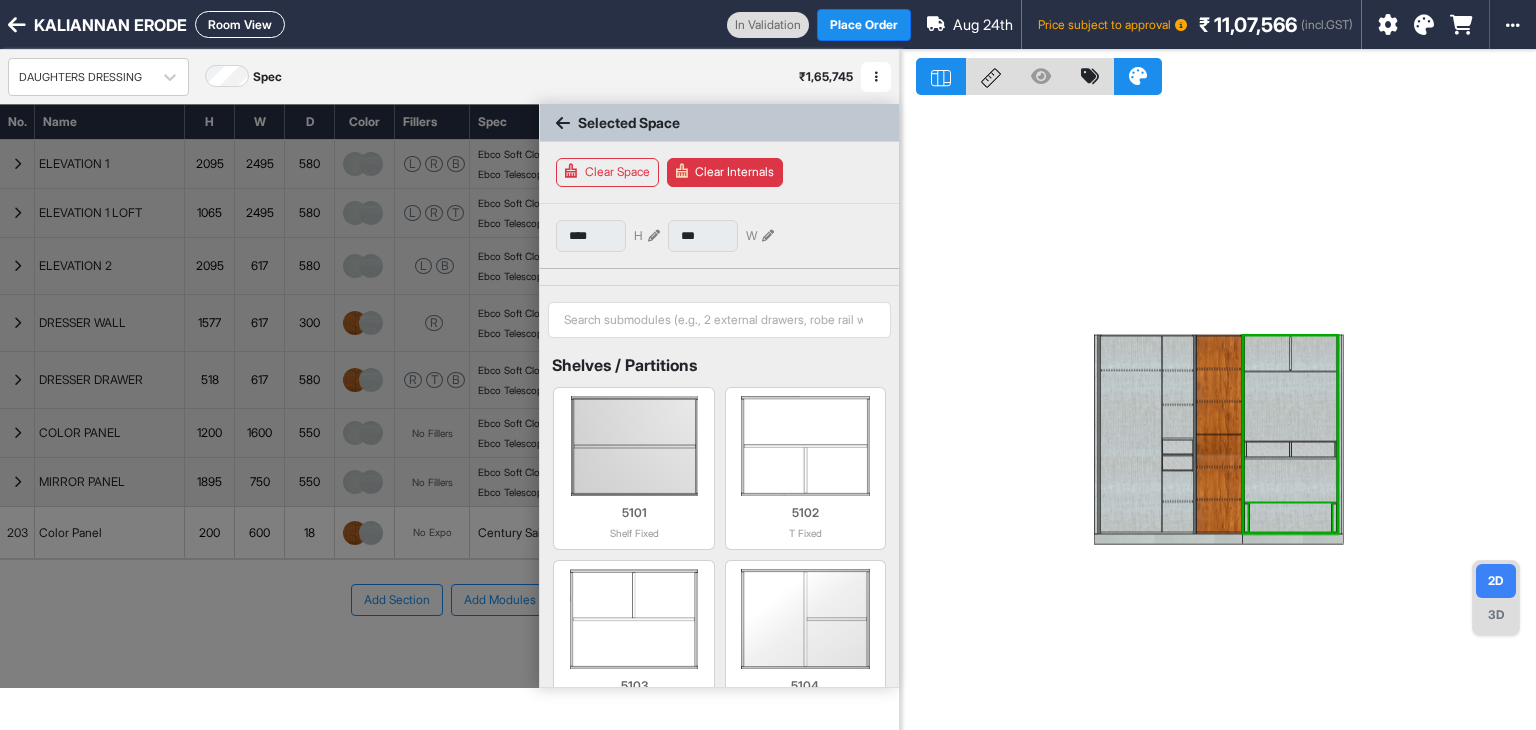 click at bounding box center [1291, 517] 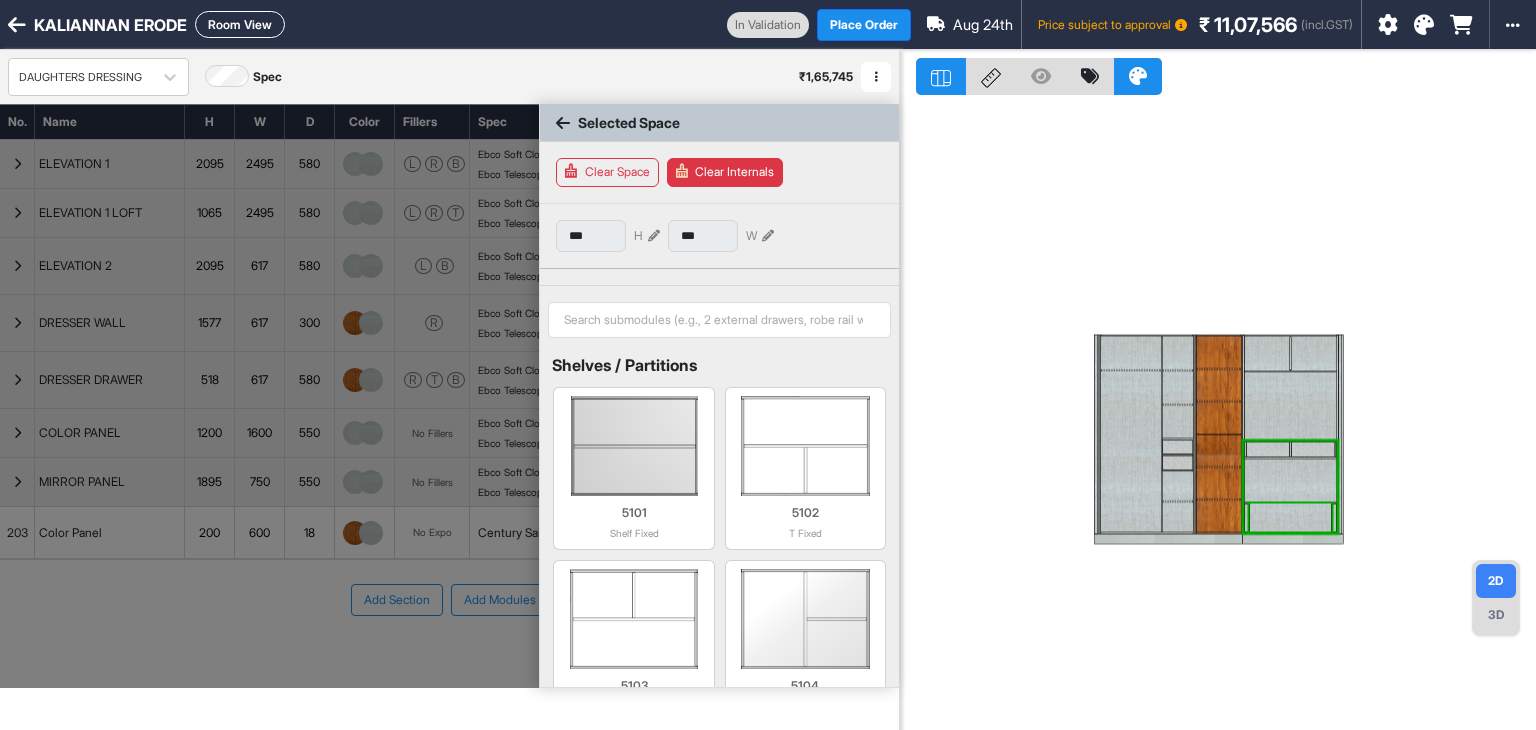 click at bounding box center (1291, 517) 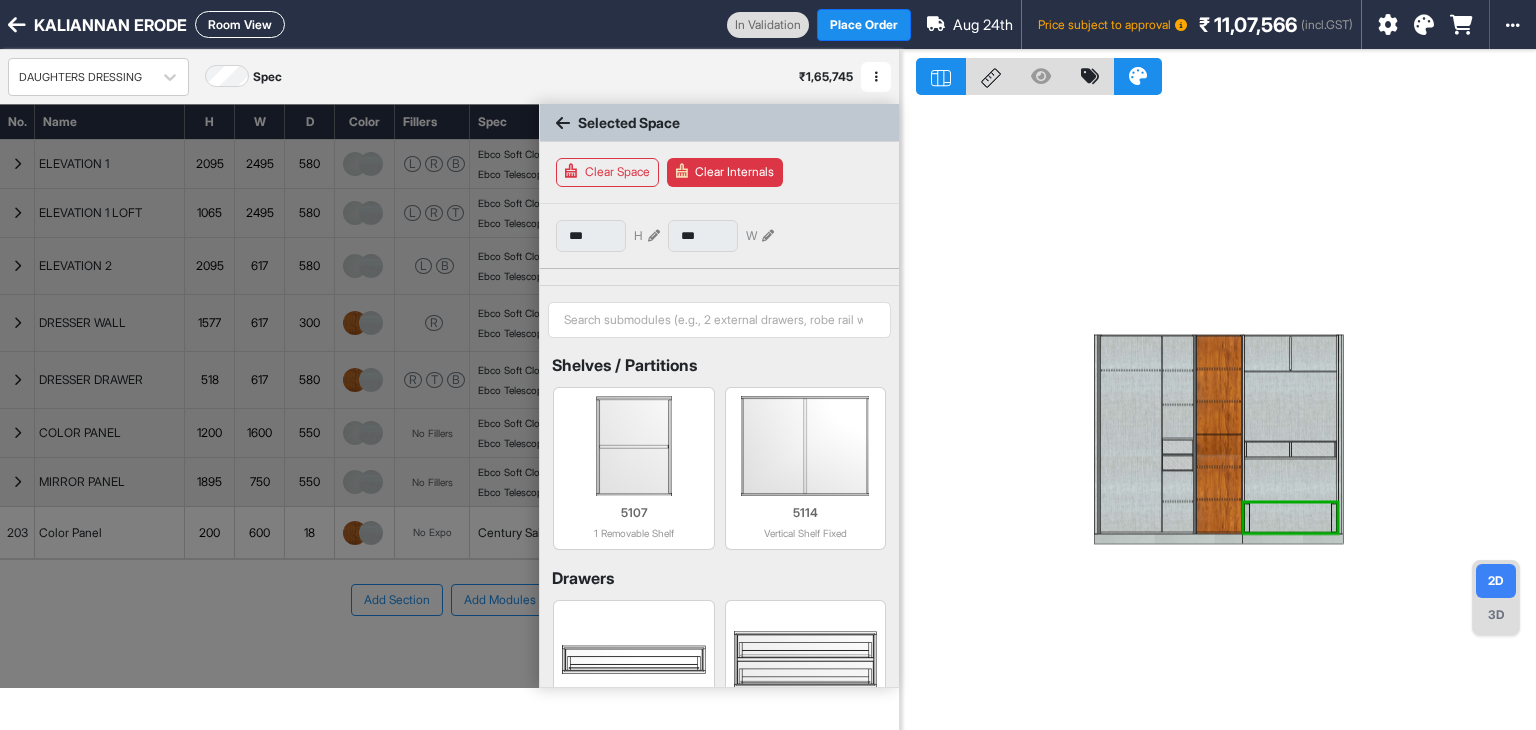 click on "Clear Internals" at bounding box center [725, 172] 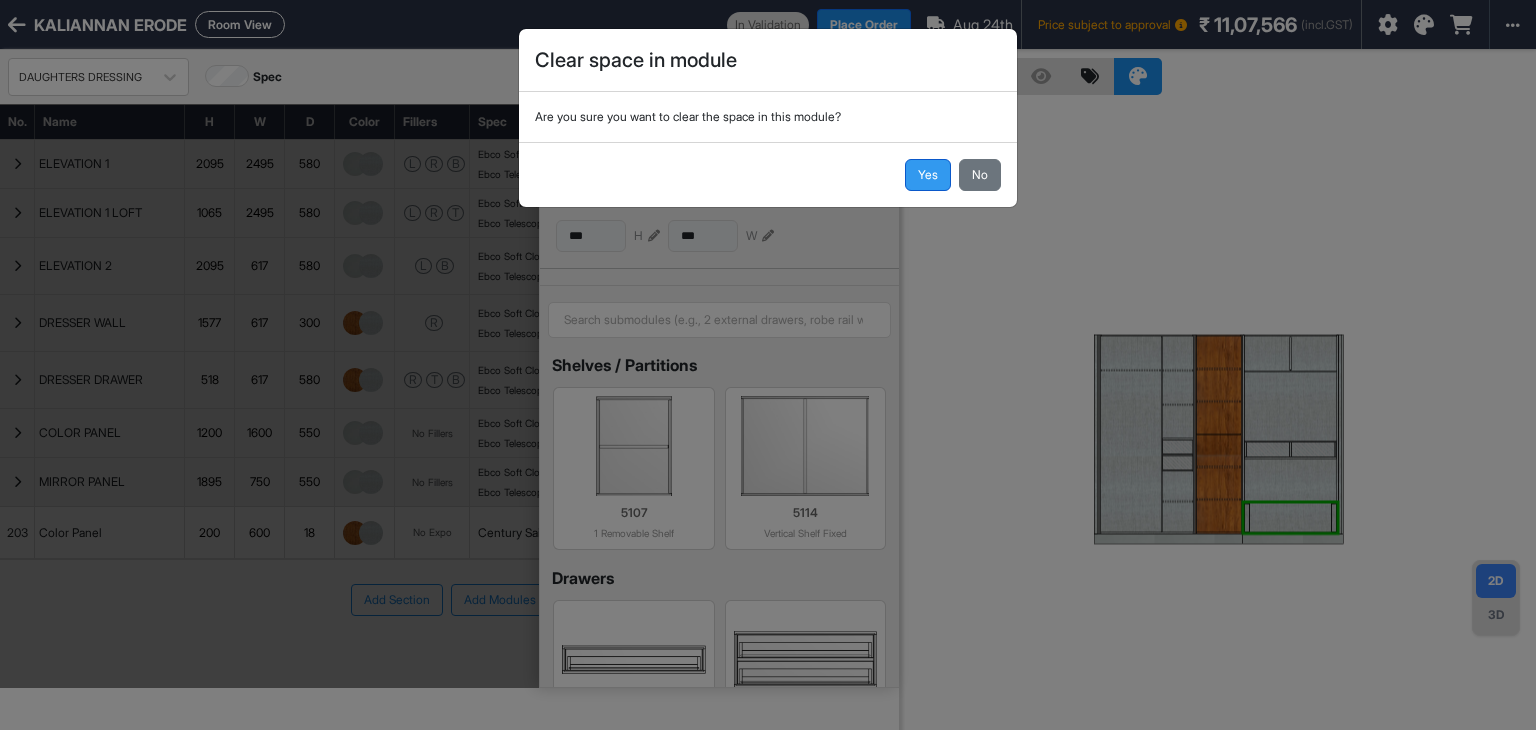 click on "Yes" at bounding box center [928, 175] 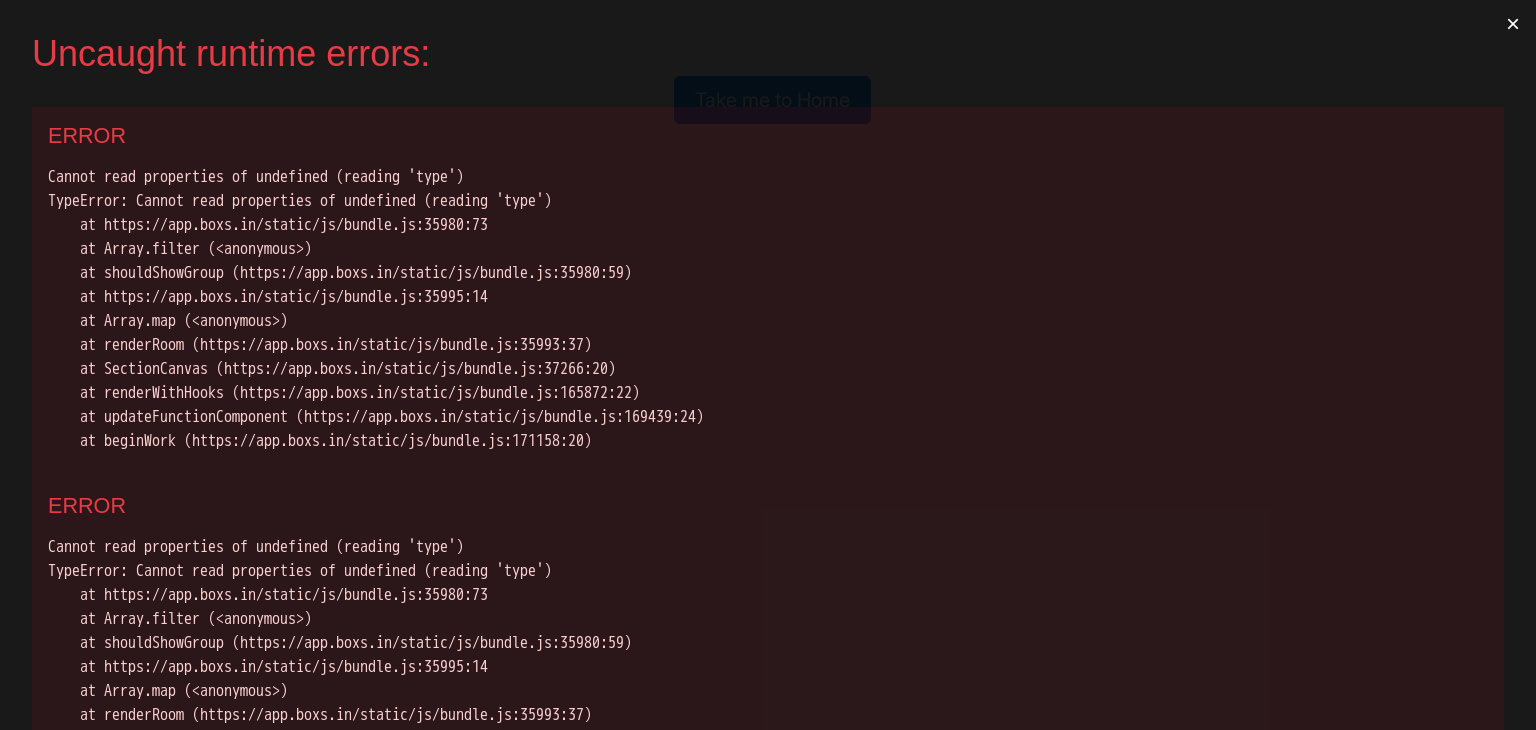 scroll, scrollTop: 0, scrollLeft: 0, axis: both 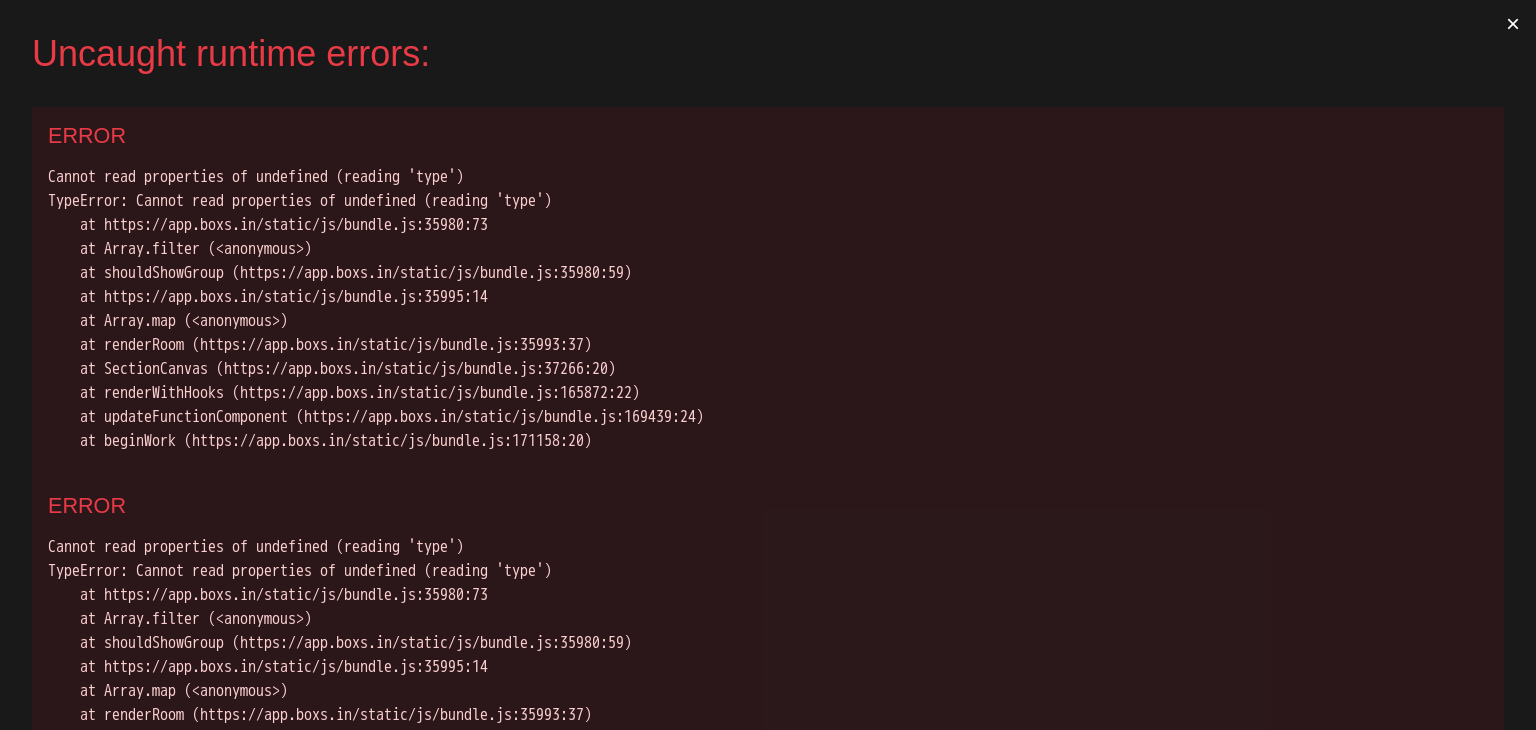click on "×" at bounding box center [1513, 24] 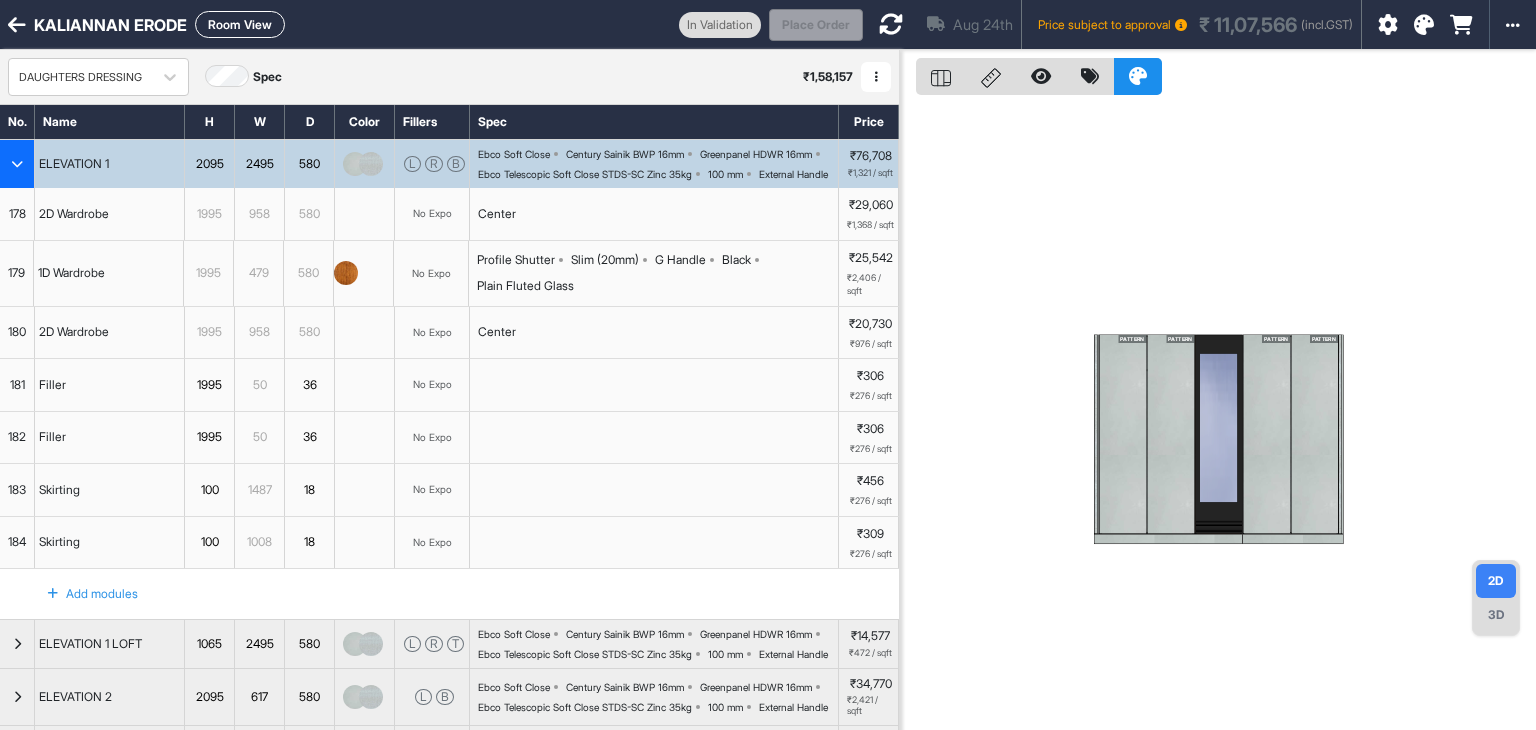 click 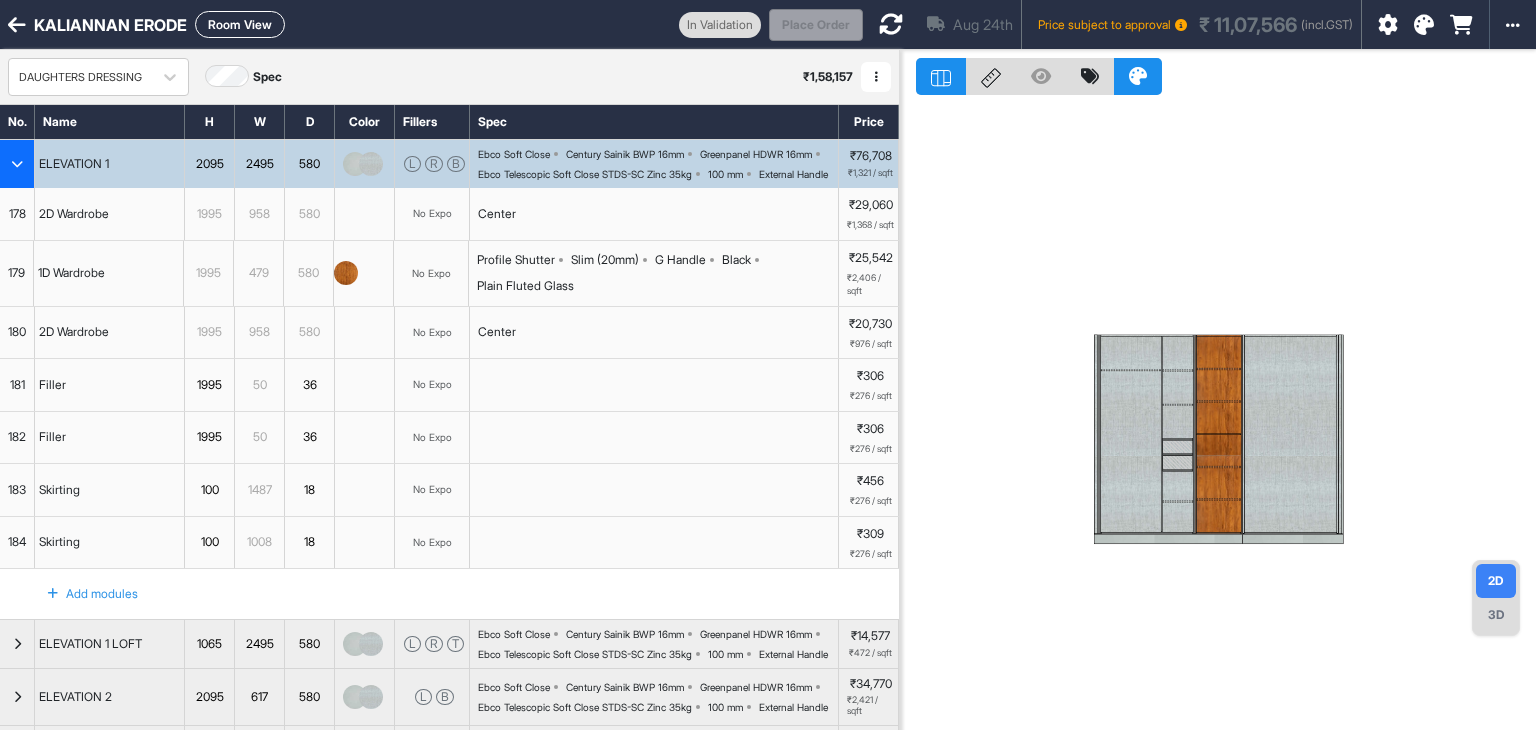 click at bounding box center (1291, 434) 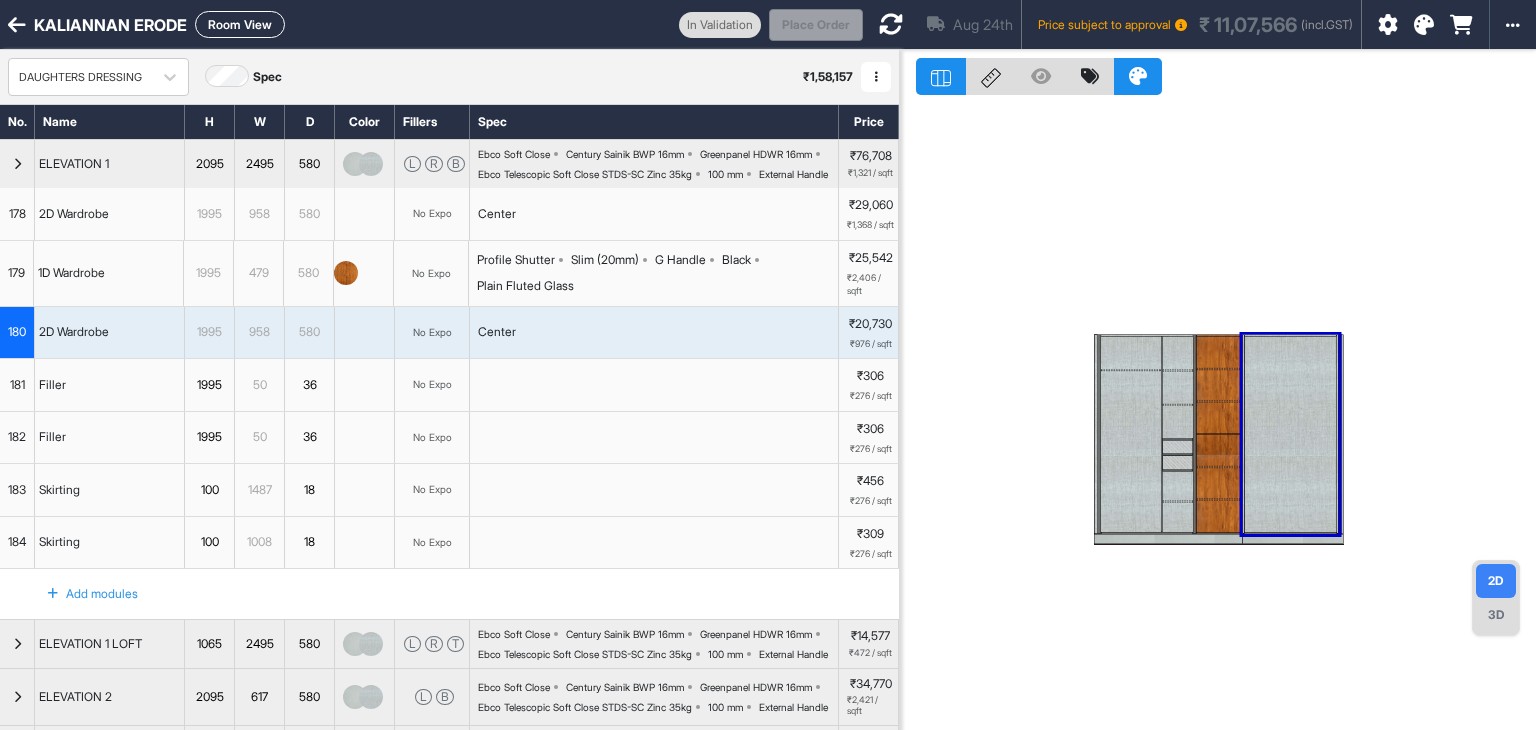 click at bounding box center (1291, 434) 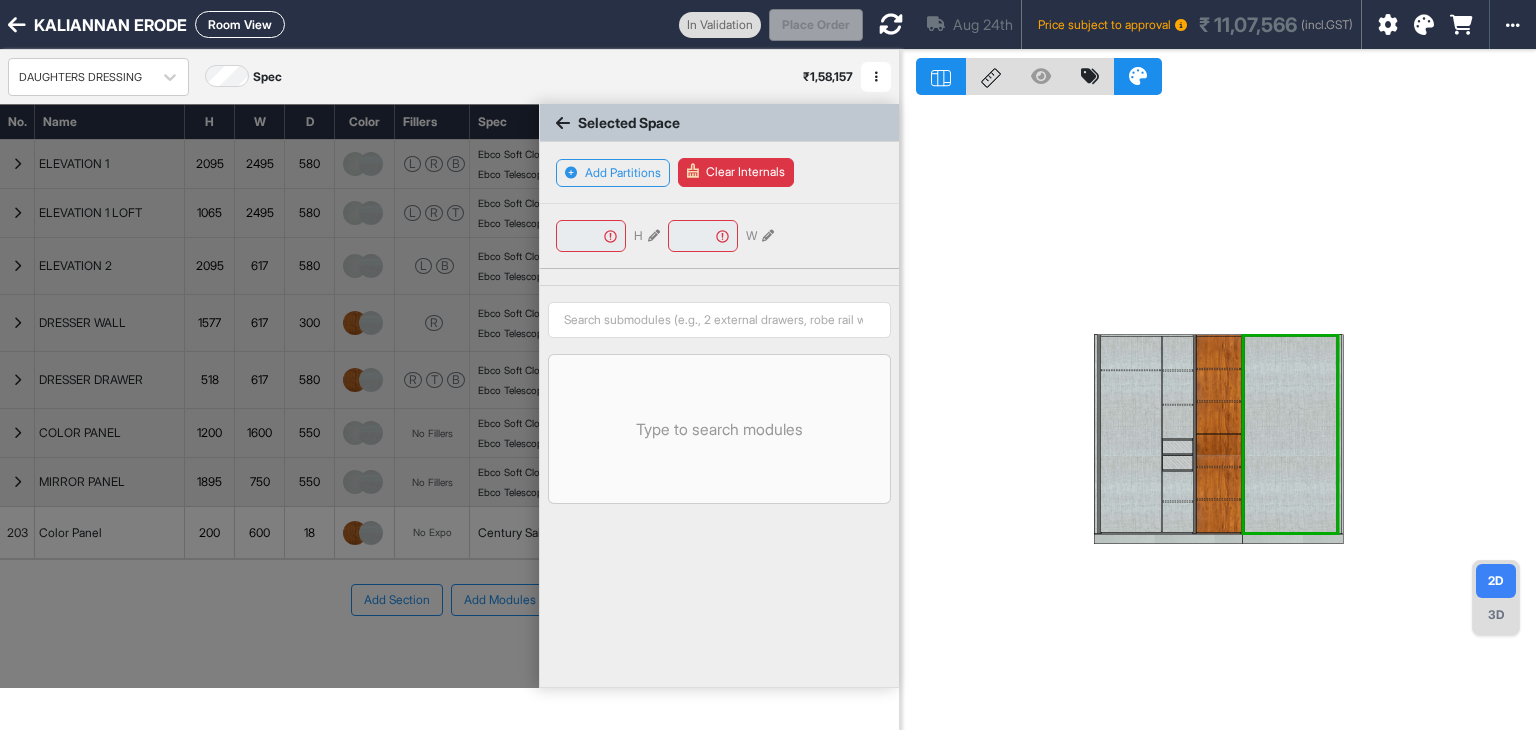 type on "****" 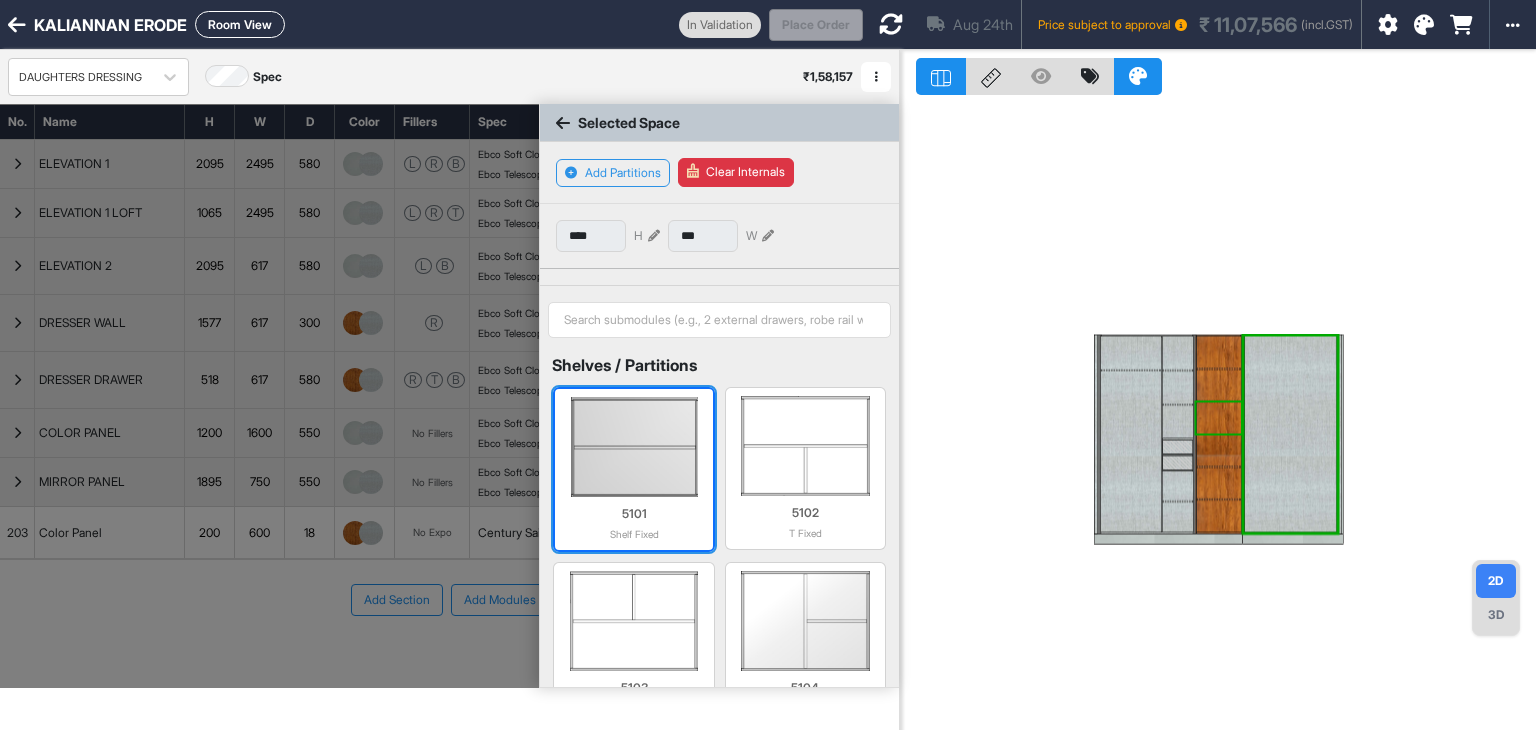 click at bounding box center [633, 447] 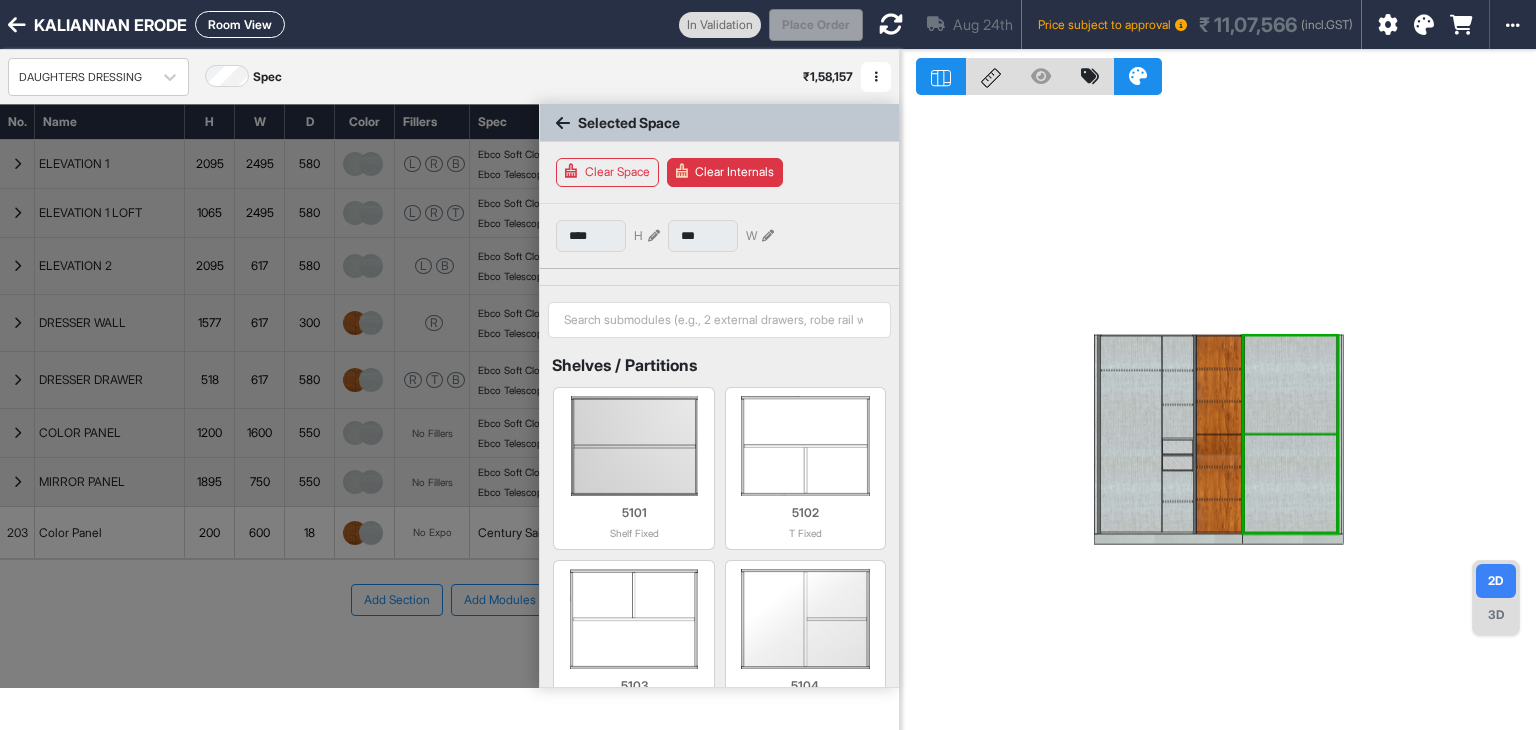 click at bounding box center (1291, 483) 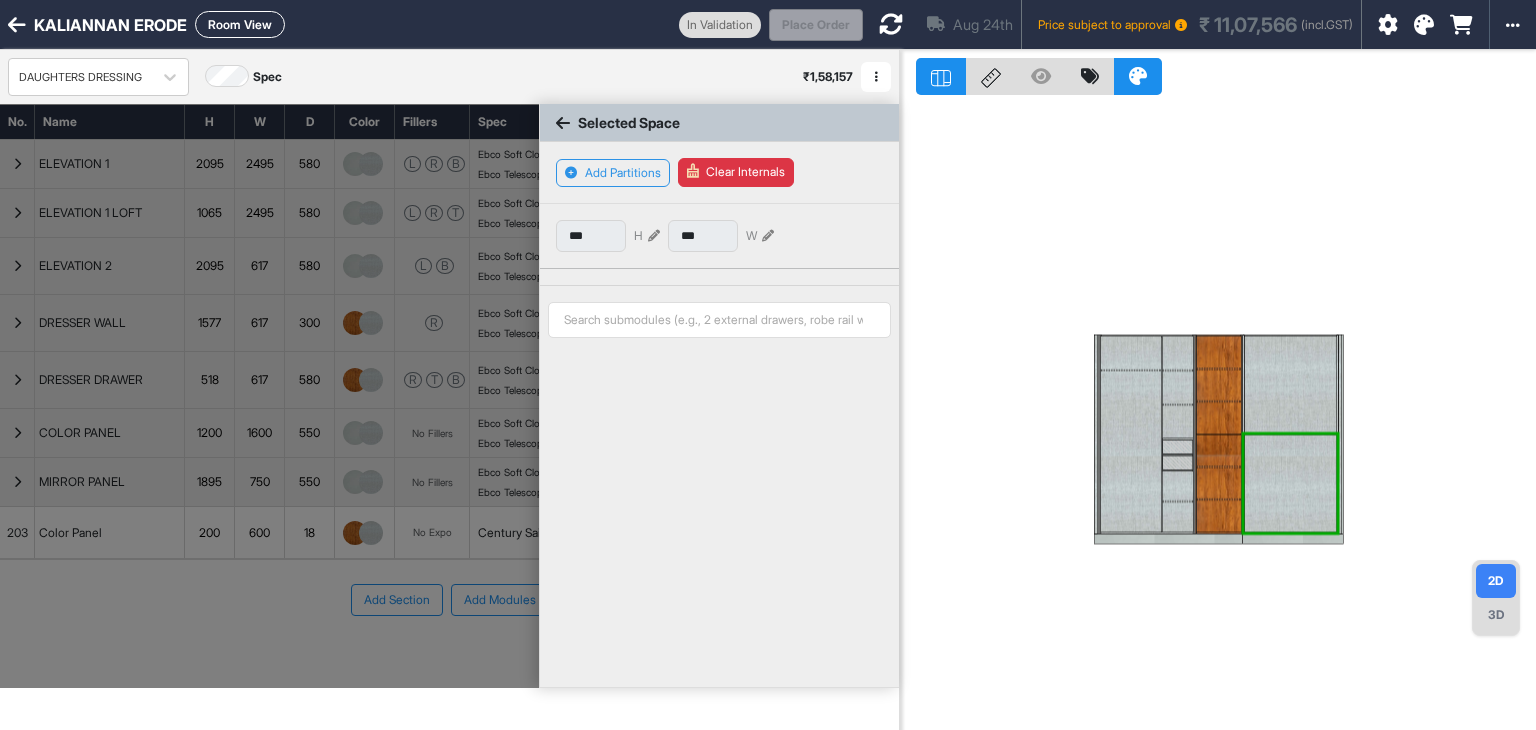 click at bounding box center (654, 236) 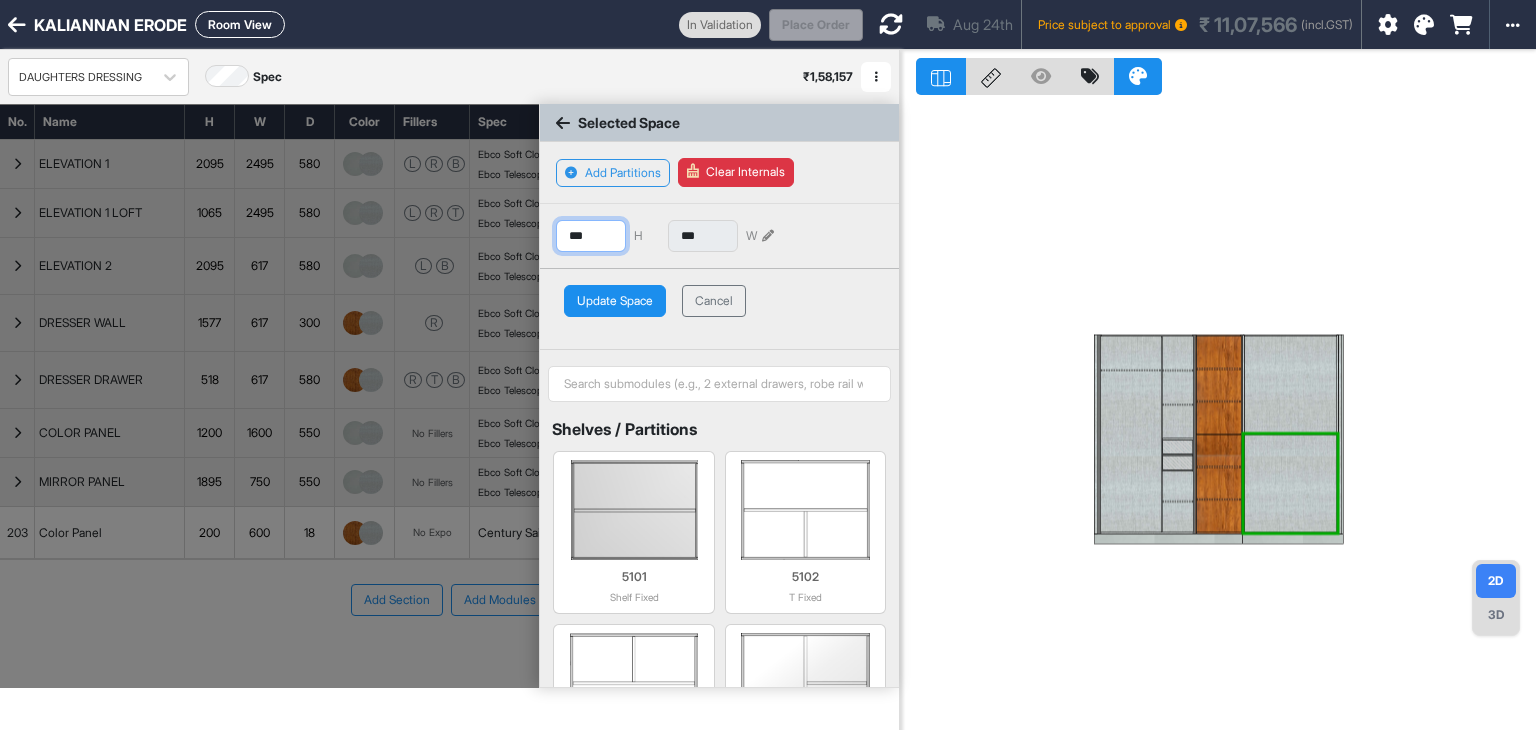 click on "No. Name H W D Color Fillers Spec Price ELEVATION 1 2095 2495 580 L R B Ebco Soft Close Century Sainik BWP 16mm Greenpanel HDWR 16mm Ebco Telescopic Soft Close STDS-SC Zinc 35kg 100 mm External Handle ₹76,708 ₹1,321 / sqft ELEVATION 1 LOFT 1065 2495 580 L R T Ebco Soft Close Century Sainik BWP 16mm Greenpanel HDWR 16mm Ebco Telescopic Soft Close STDS-SC Zinc 35kg 100 mm External Handle ₹14,577 ₹472 / sqft ELEVATION 2 2095 617 580 L B Ebco Soft Close Century Sainik BWP 16mm Greenpanel HDWR 16mm Ebco Telescopic Soft Close STDS-SC Zinc 35kg 100 mm External Handle ₹34,770 ₹2,421 / sqft DRESSER WALL 1577 617 300 R Ebco Soft Close Century Sainik BWP 16mm Greenpanel HDWR 16mm Ebco Telescopic Soft Close STDS-SC Zinc 35kg 100 mm External Handle ₹13,056 ₹1,220 / sqft DRESSER DRAWER 518 617 580 R T B Ebco Soft Close Century Sainik BWP 16mm Greenpanel HDWR 16mm Ebco Telescopic Soft Close STDS-SC Zinc 35kg 100 mm External Handle ₹8,432 ₹2,374 / sqft COLOR PANEL 1200 1600 550 No Fillers Ebco Soft Close" at bounding box center [449, 396] 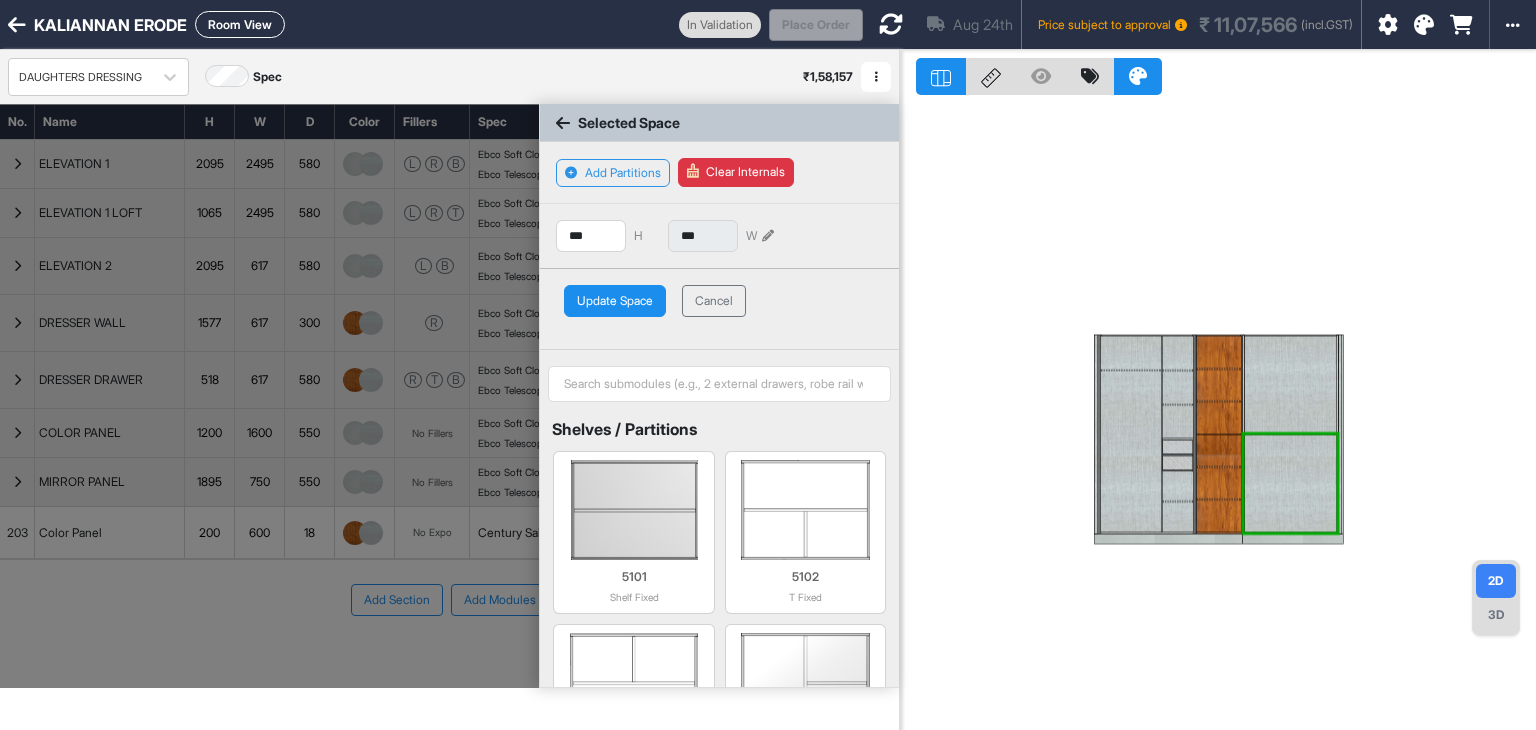 click on "Update Space" at bounding box center [615, 301] 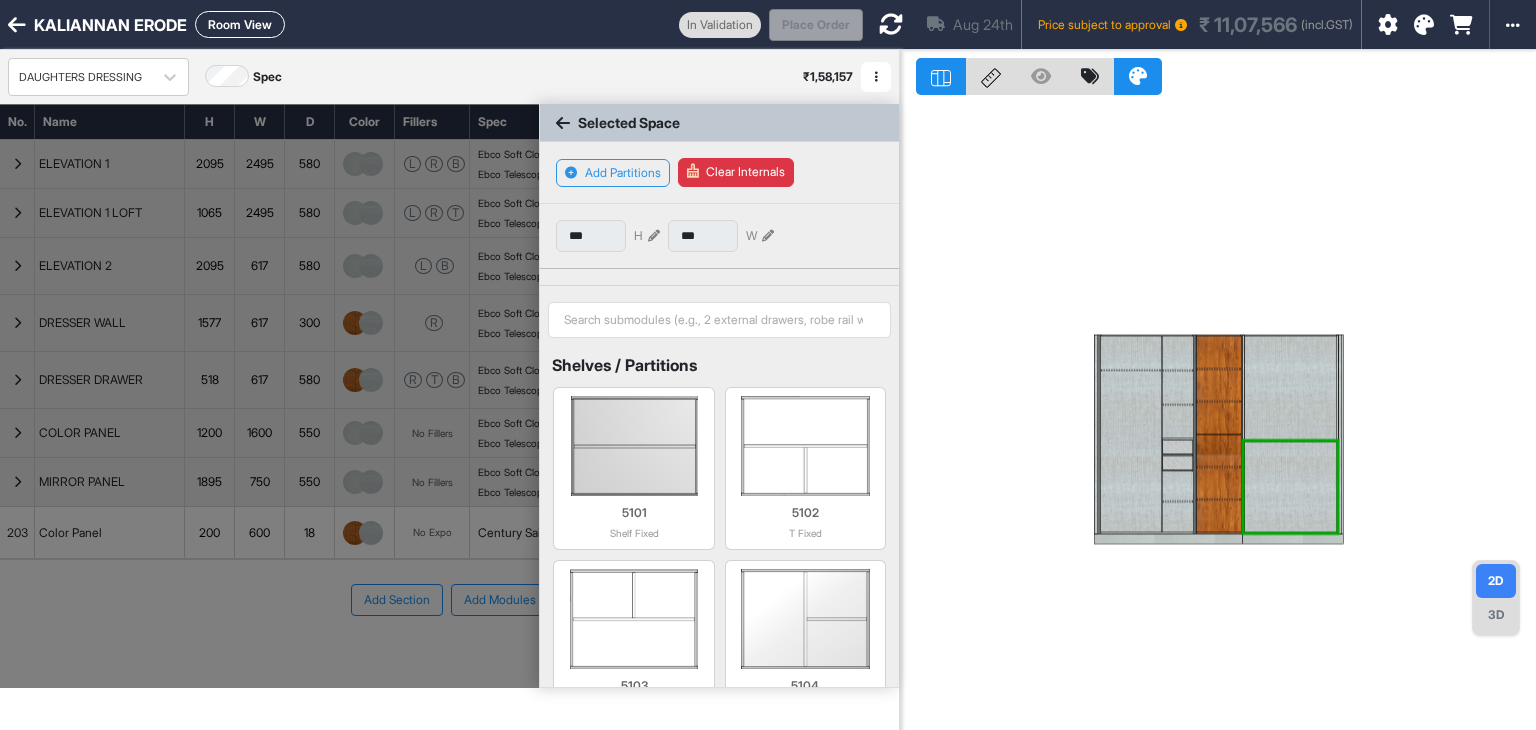 click at bounding box center [1291, 487] 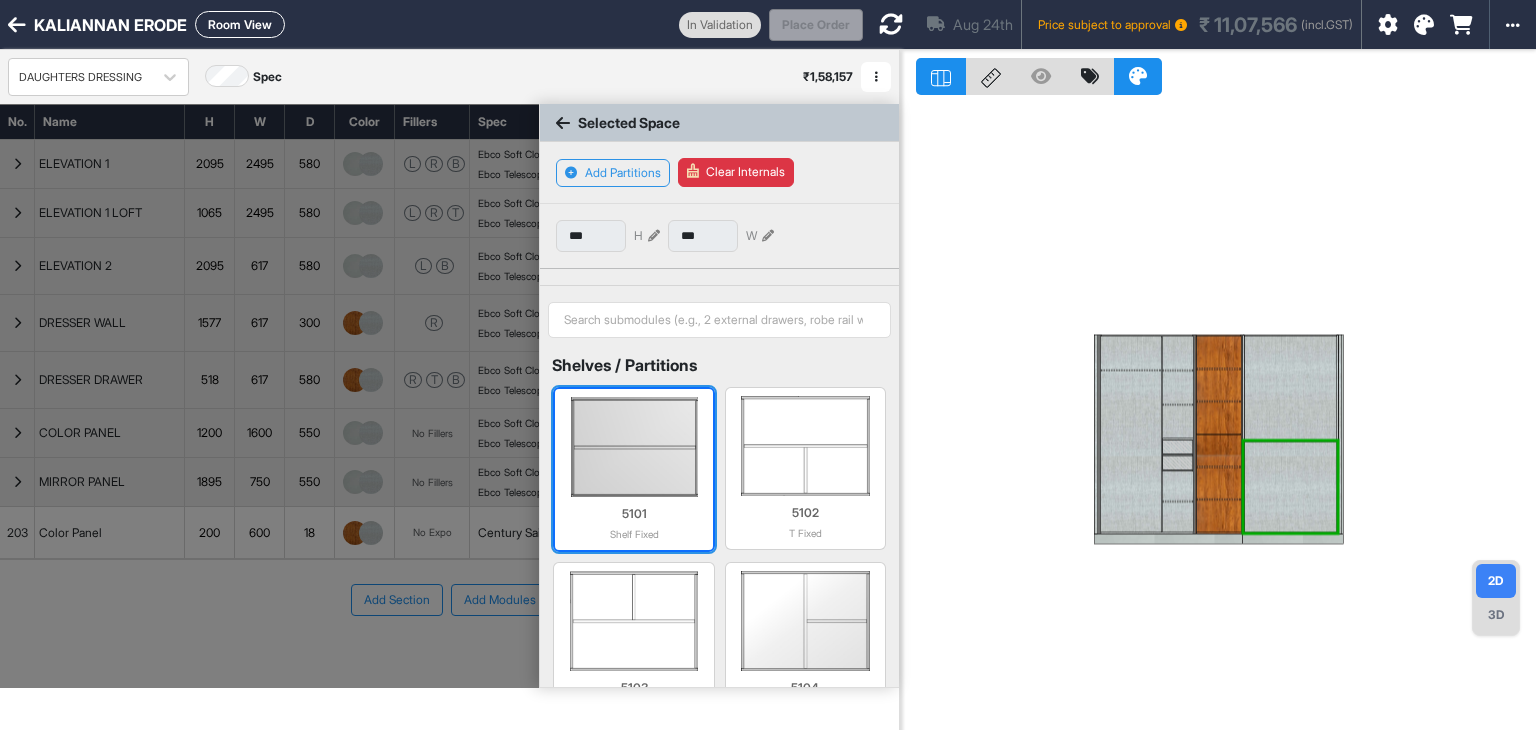 click at bounding box center [633, 447] 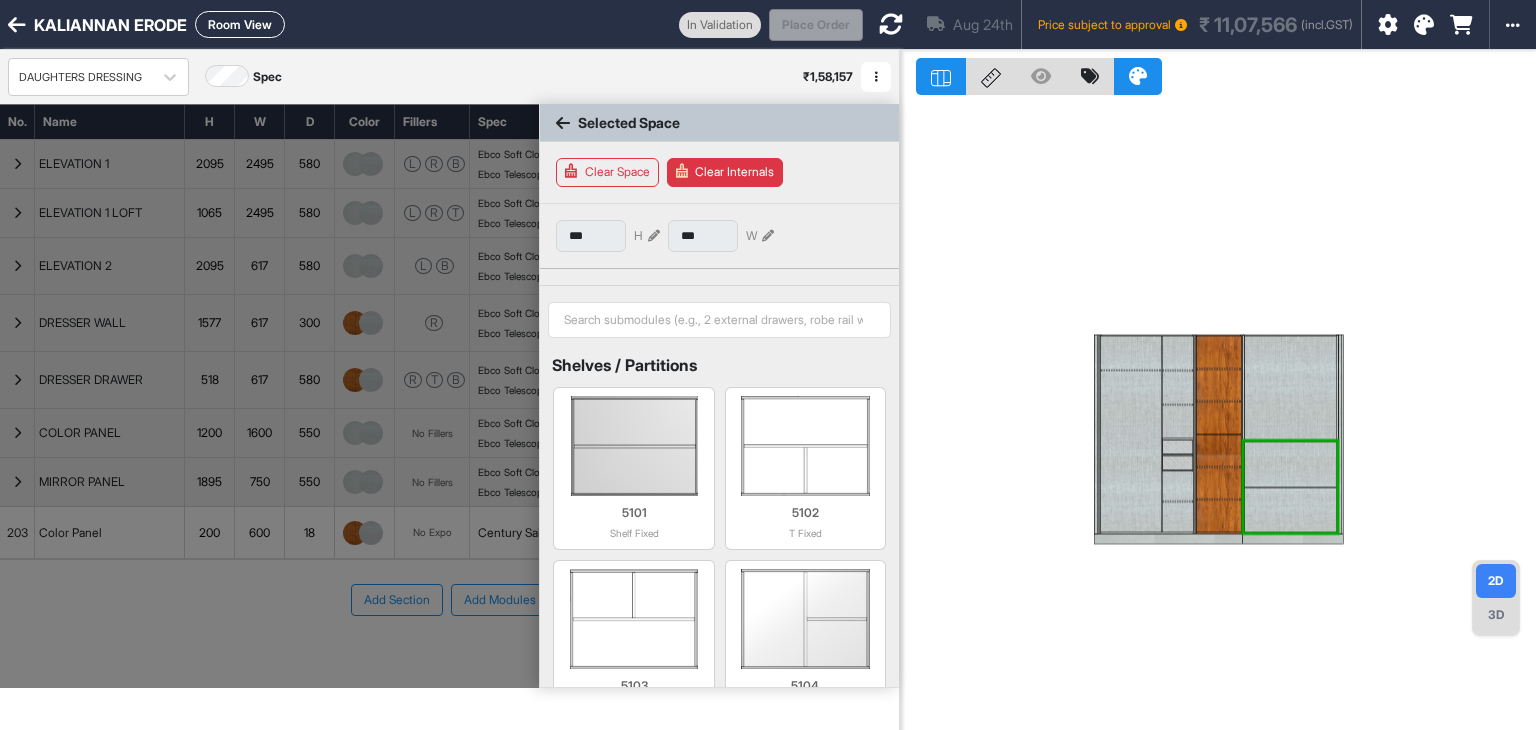 click at bounding box center [1291, 464] 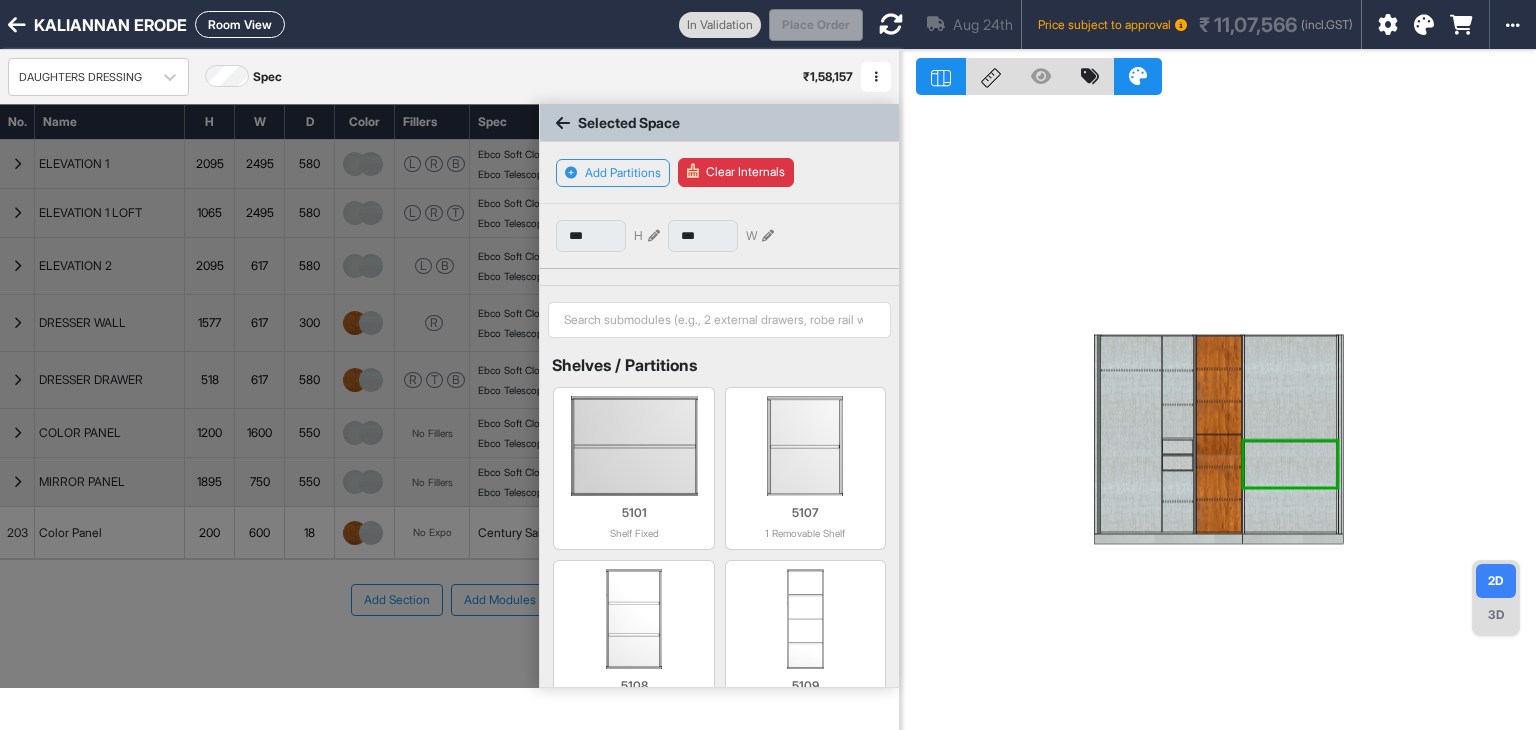 click on "*** H" at bounding box center [608, 236] 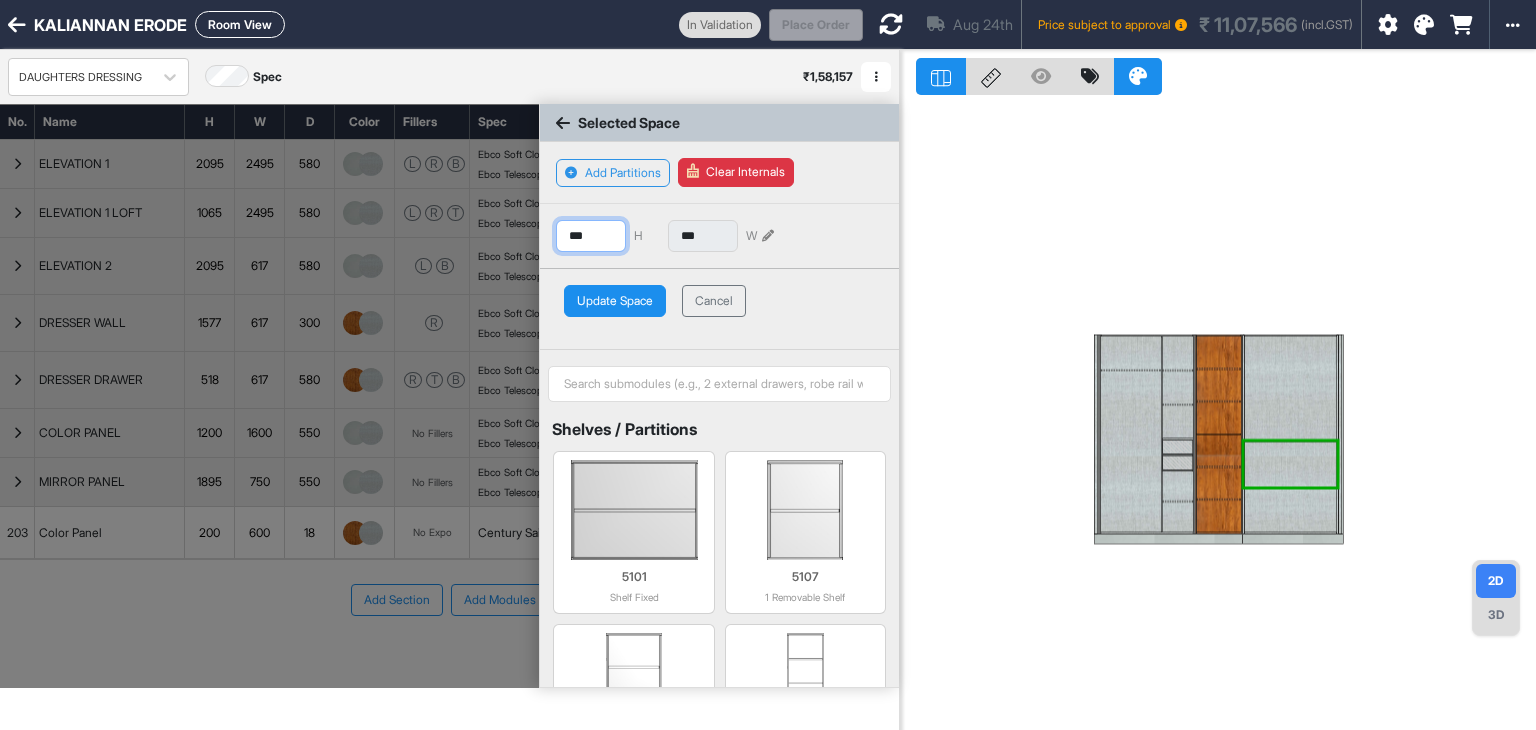 drag, startPoint x: 600, startPoint y: 234, endPoint x: 514, endPoint y: 245, distance: 86.70064 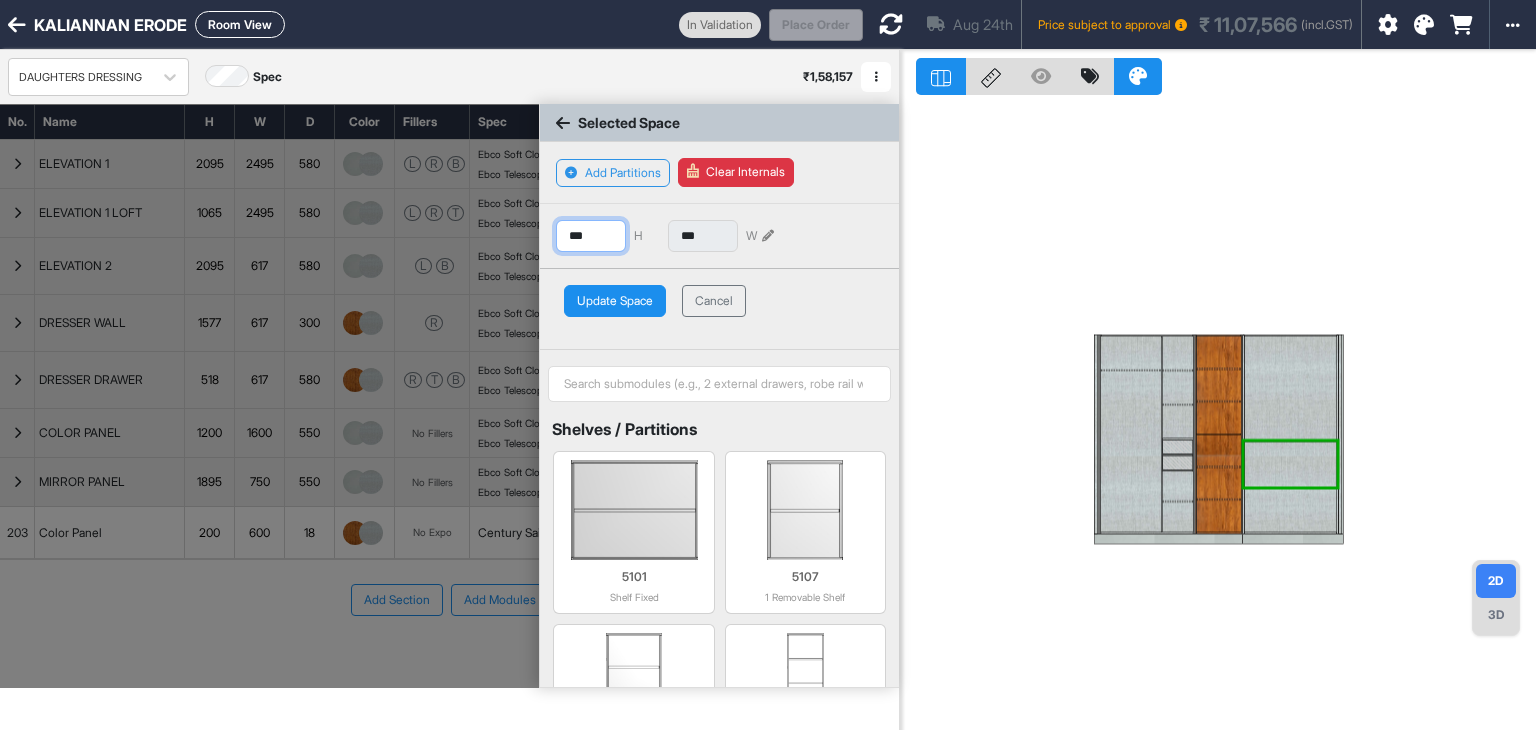 type on "***" 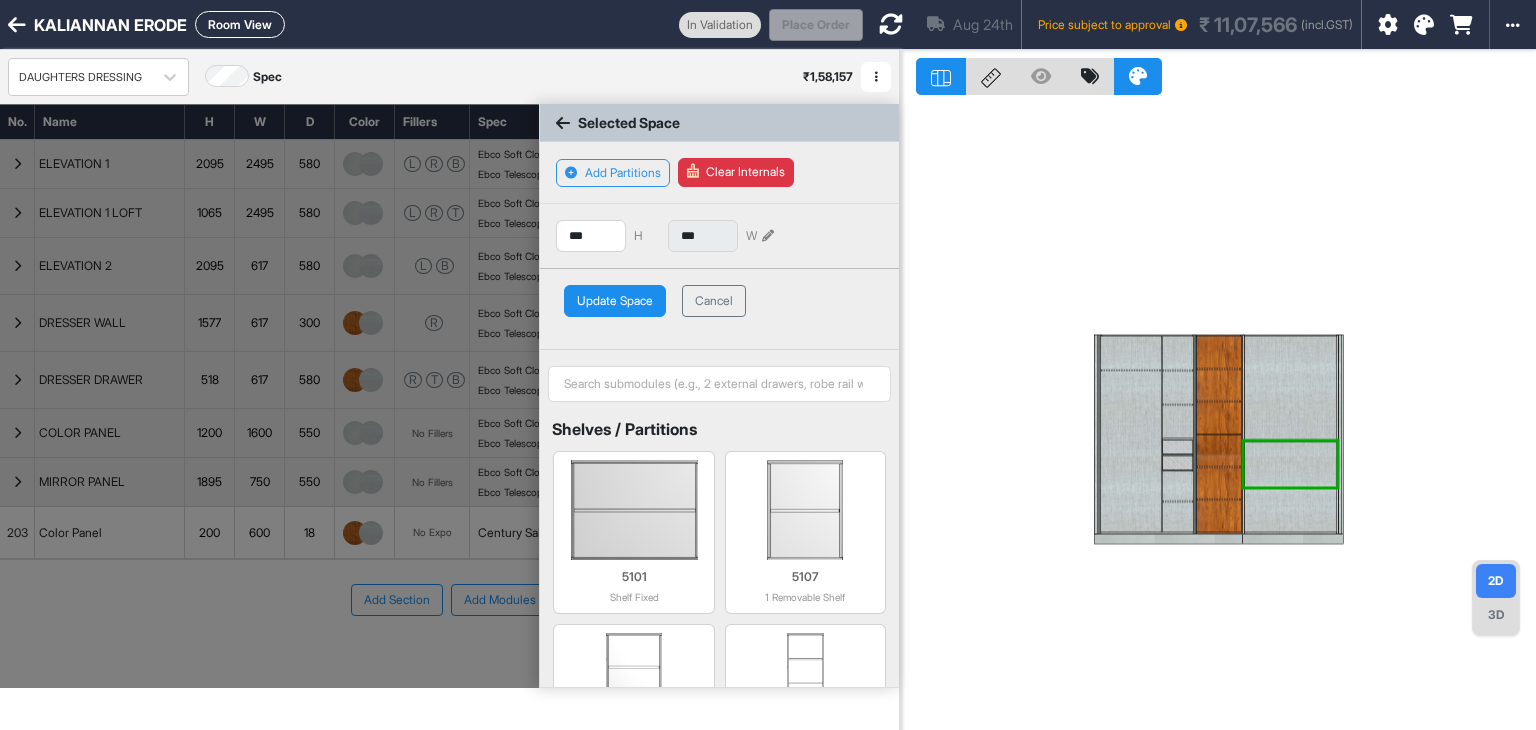 click on "Update Space" at bounding box center [615, 301] 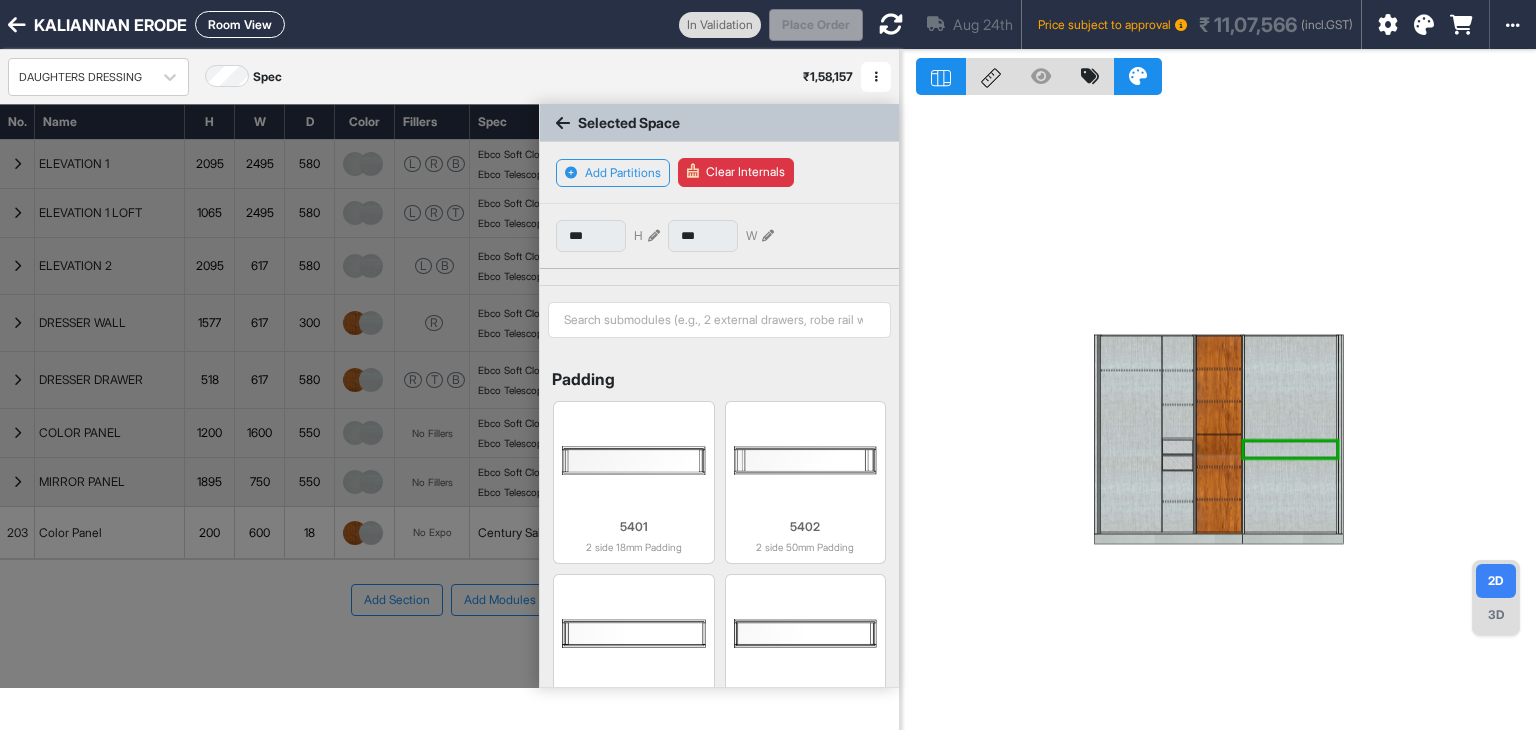 click at bounding box center [633, 460] 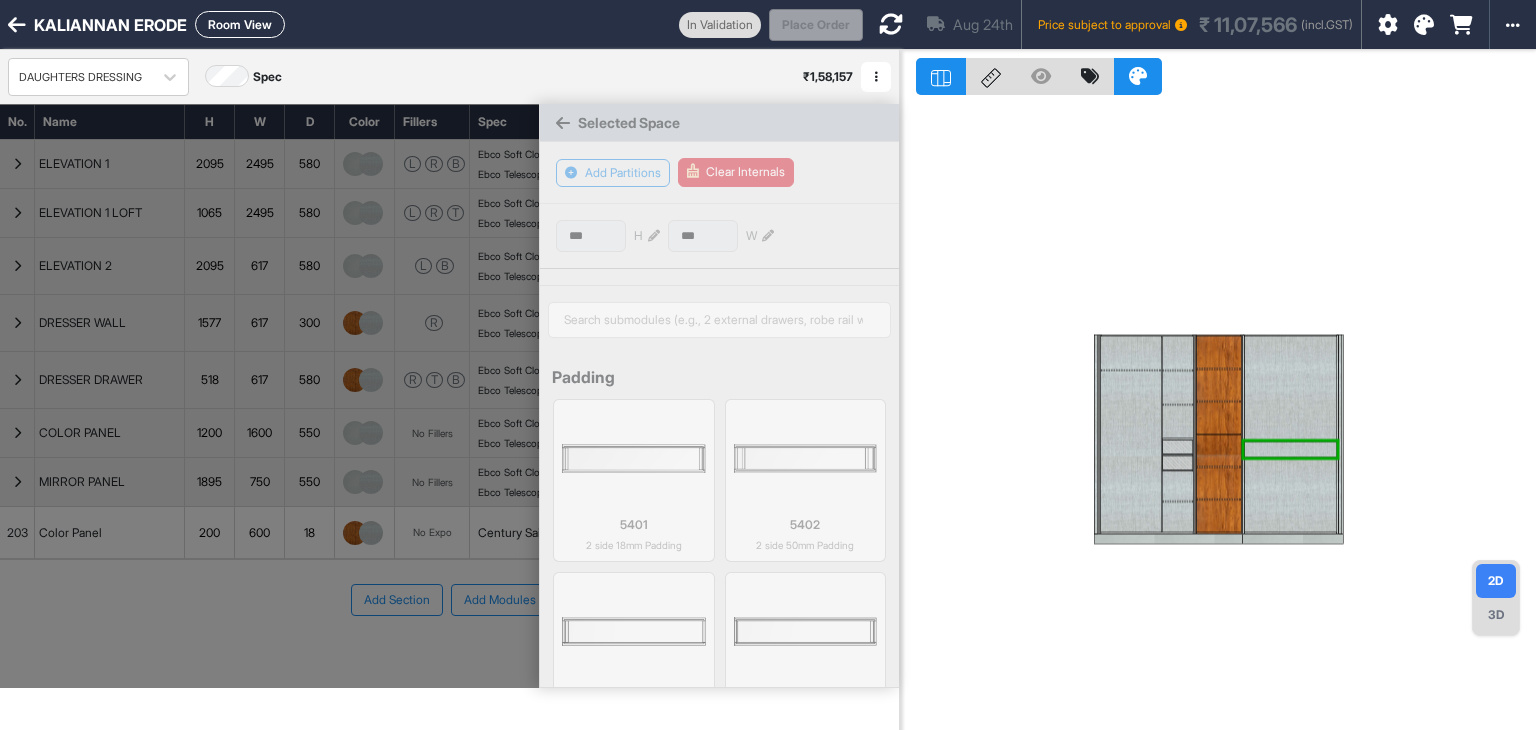 scroll, scrollTop: 2876, scrollLeft: 0, axis: vertical 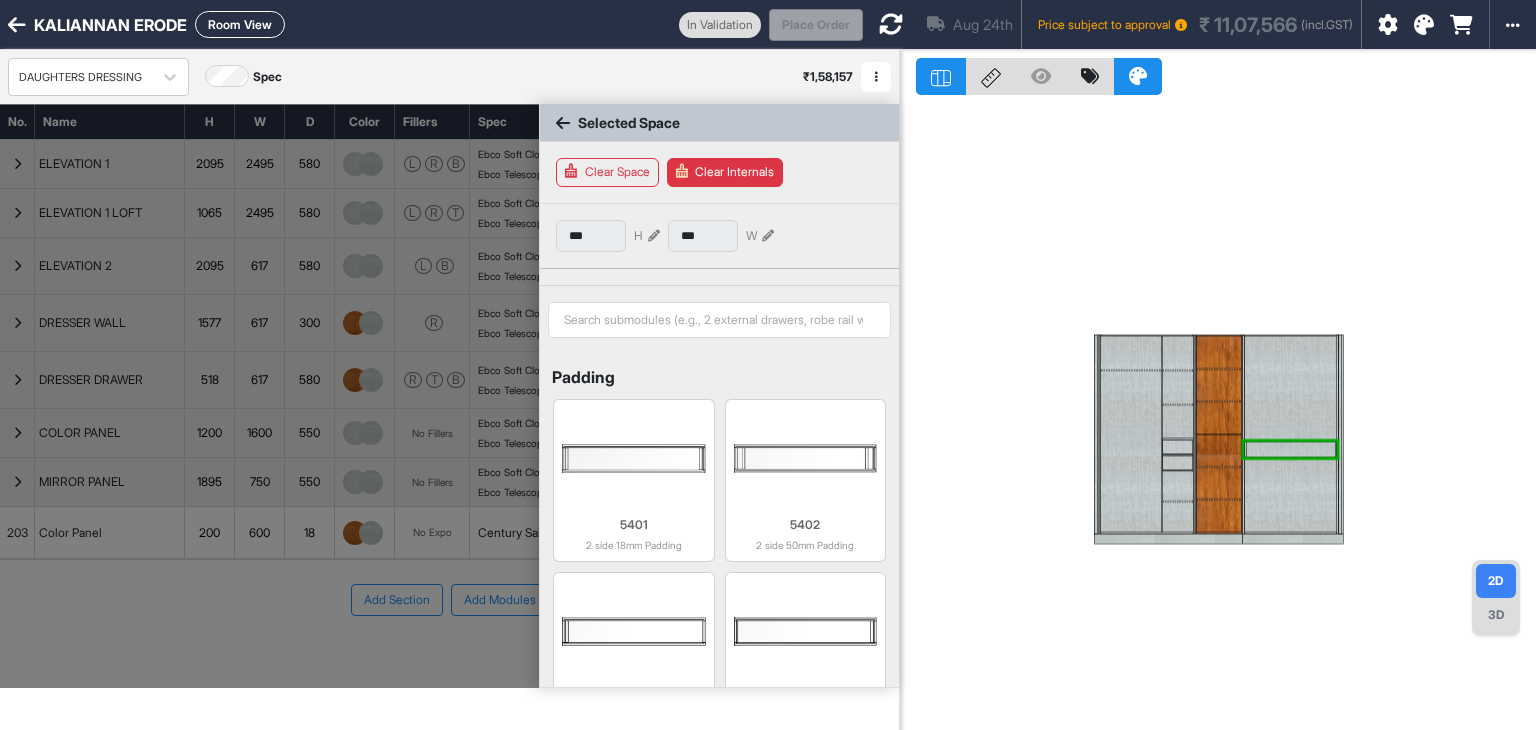 click at bounding box center [1291, 449] 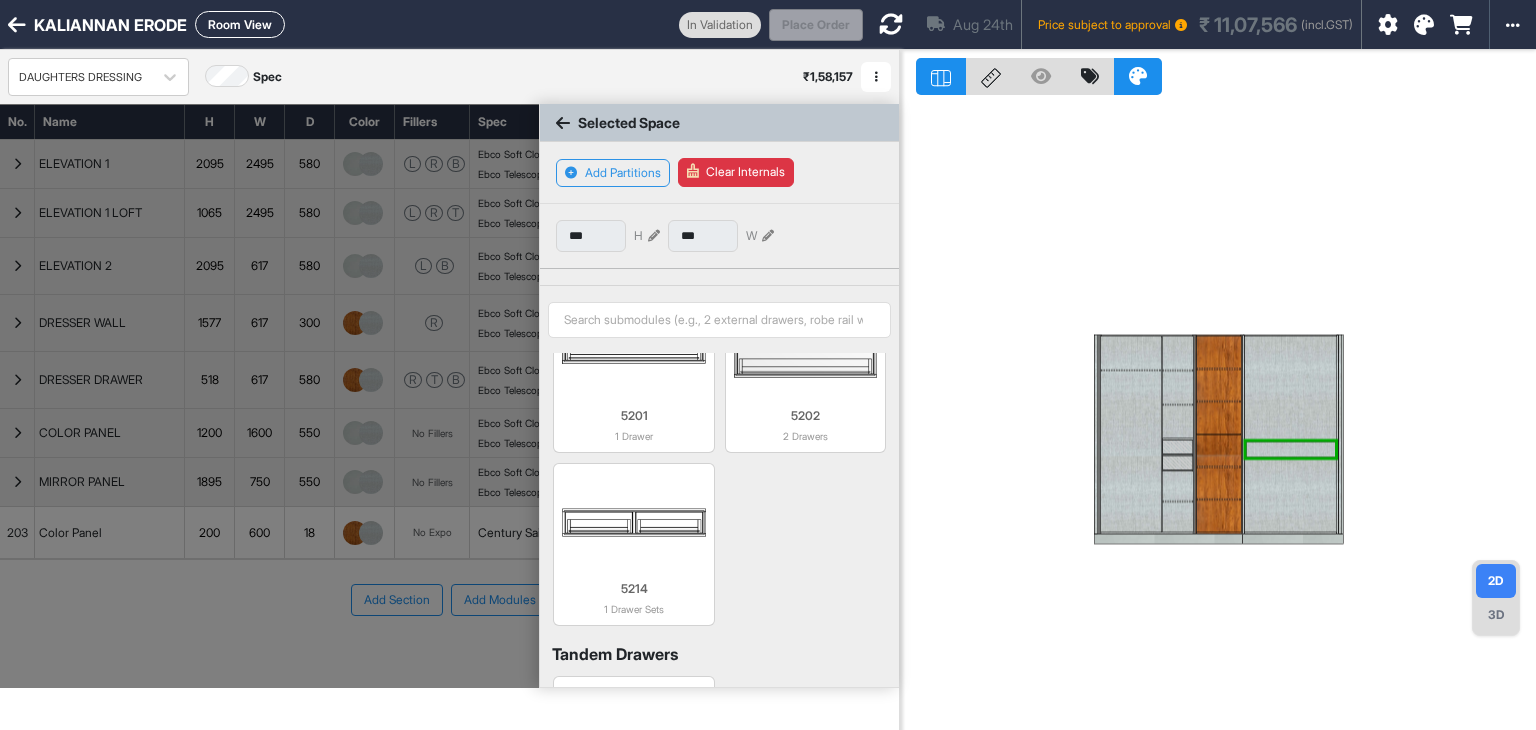 scroll, scrollTop: 316, scrollLeft: 0, axis: vertical 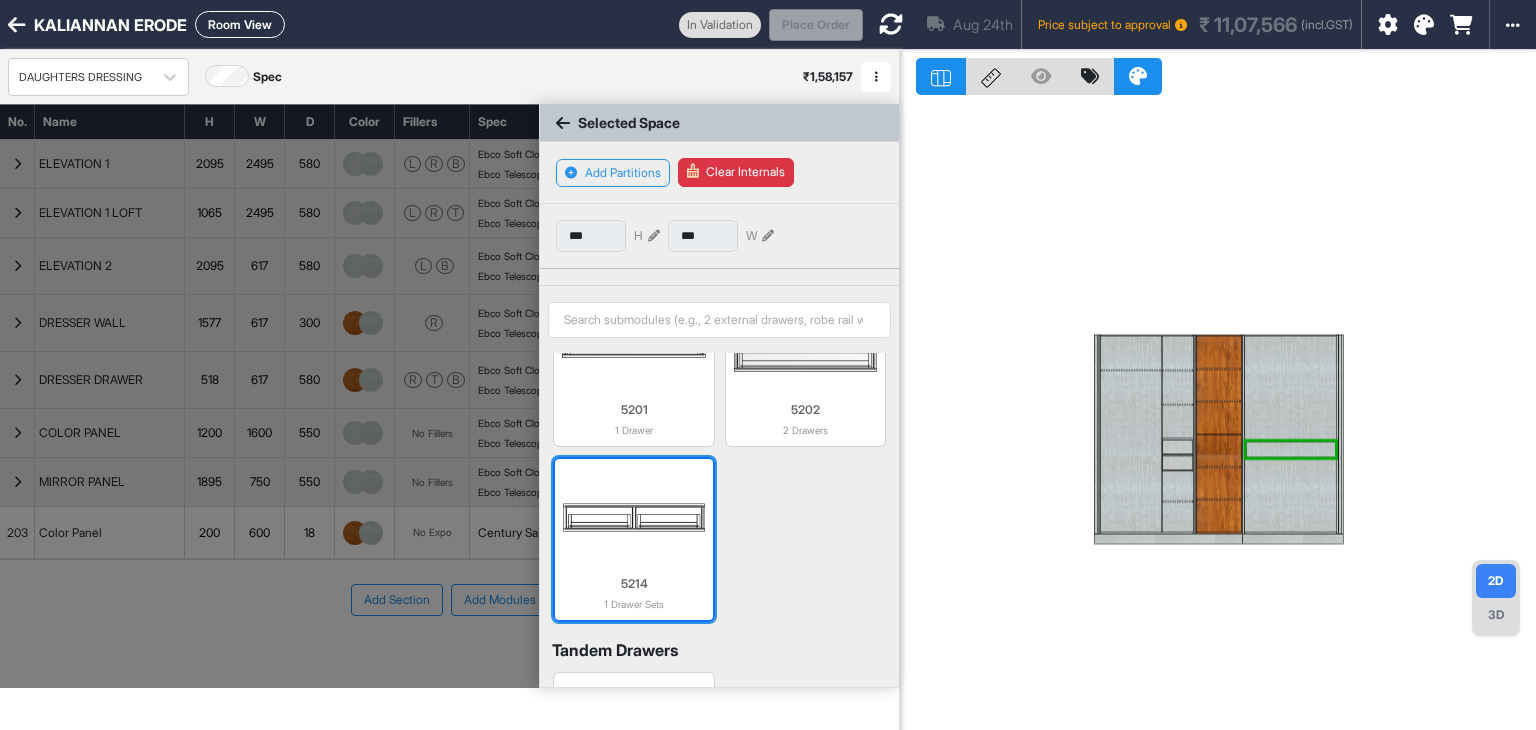 click at bounding box center (633, 517) 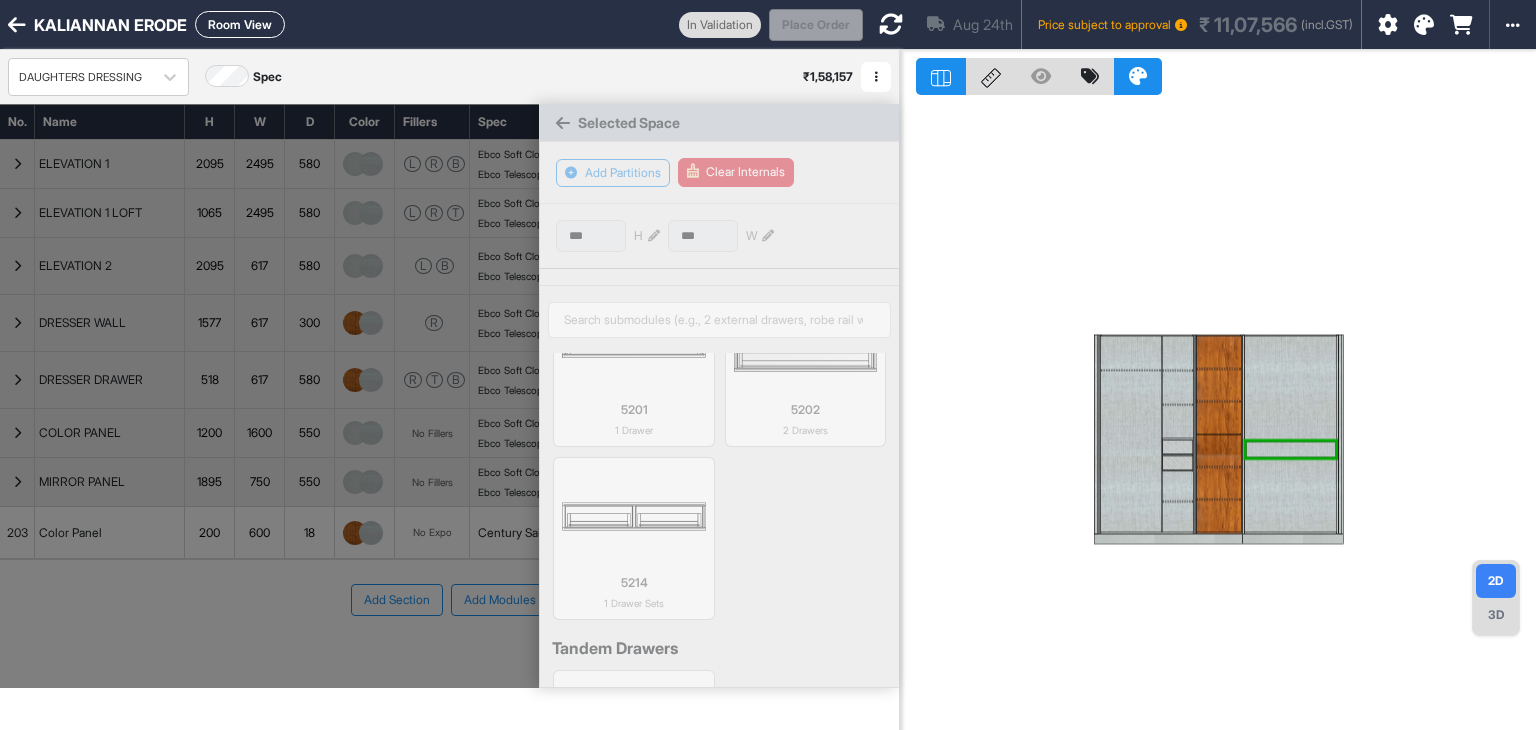 type on "***" 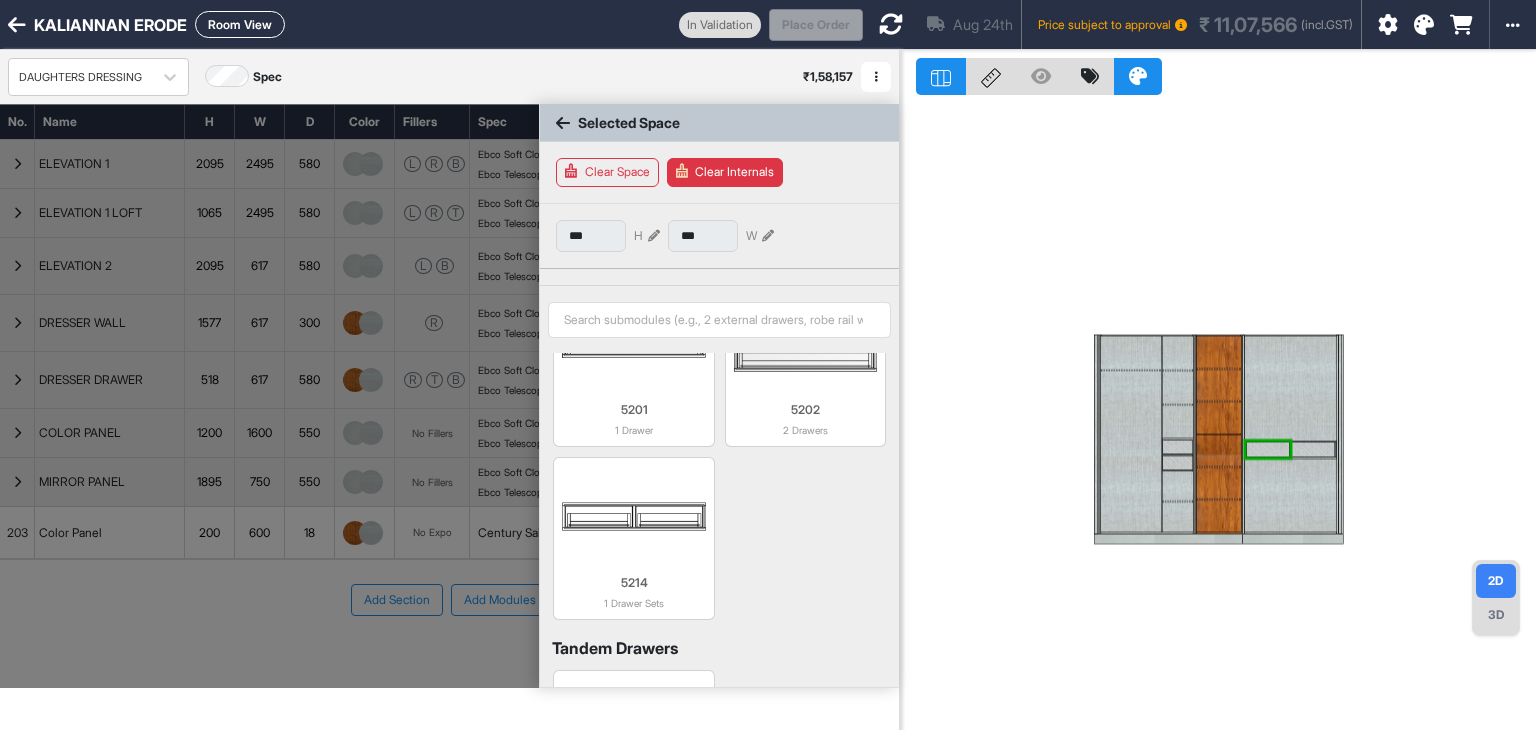 click at bounding box center [1291, 388] 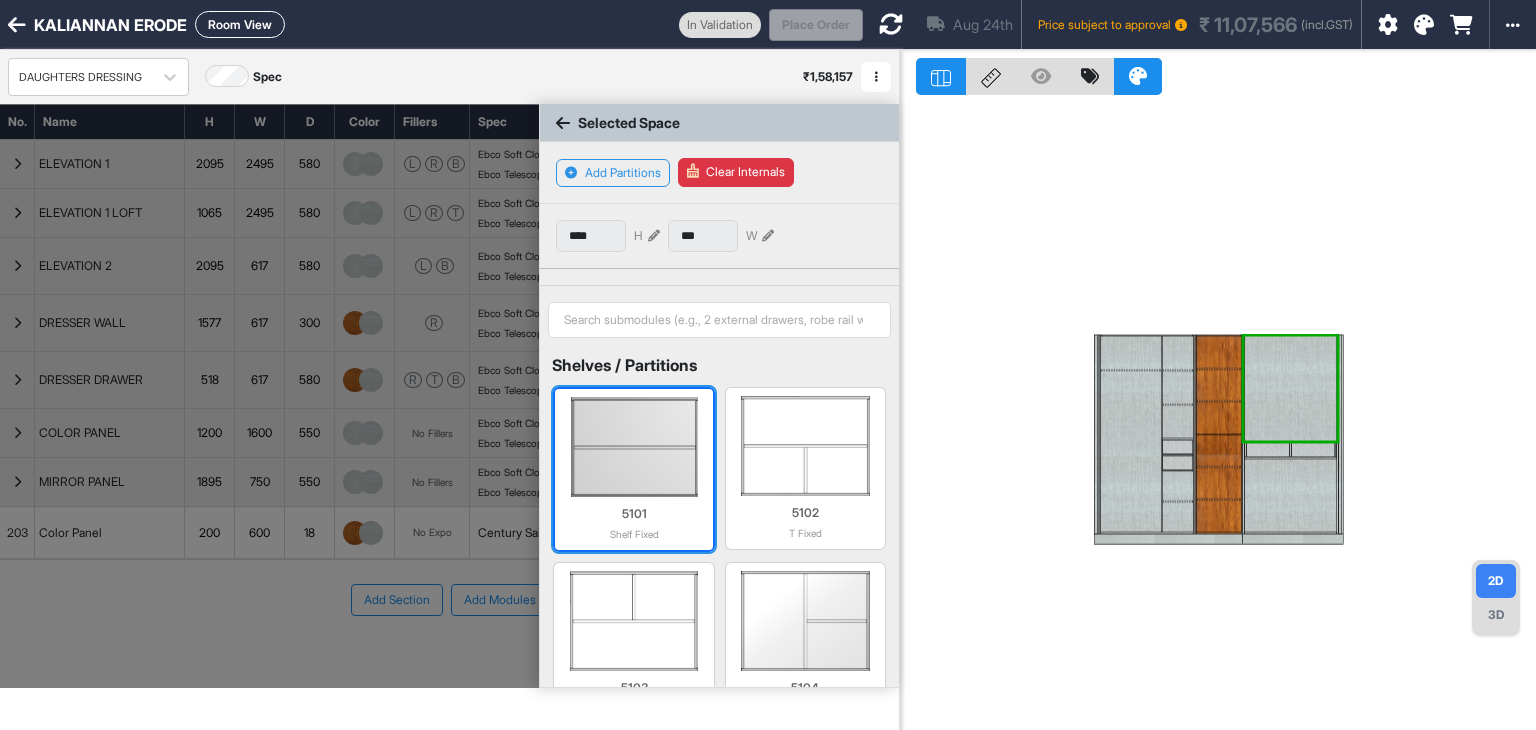 click at bounding box center [633, 447] 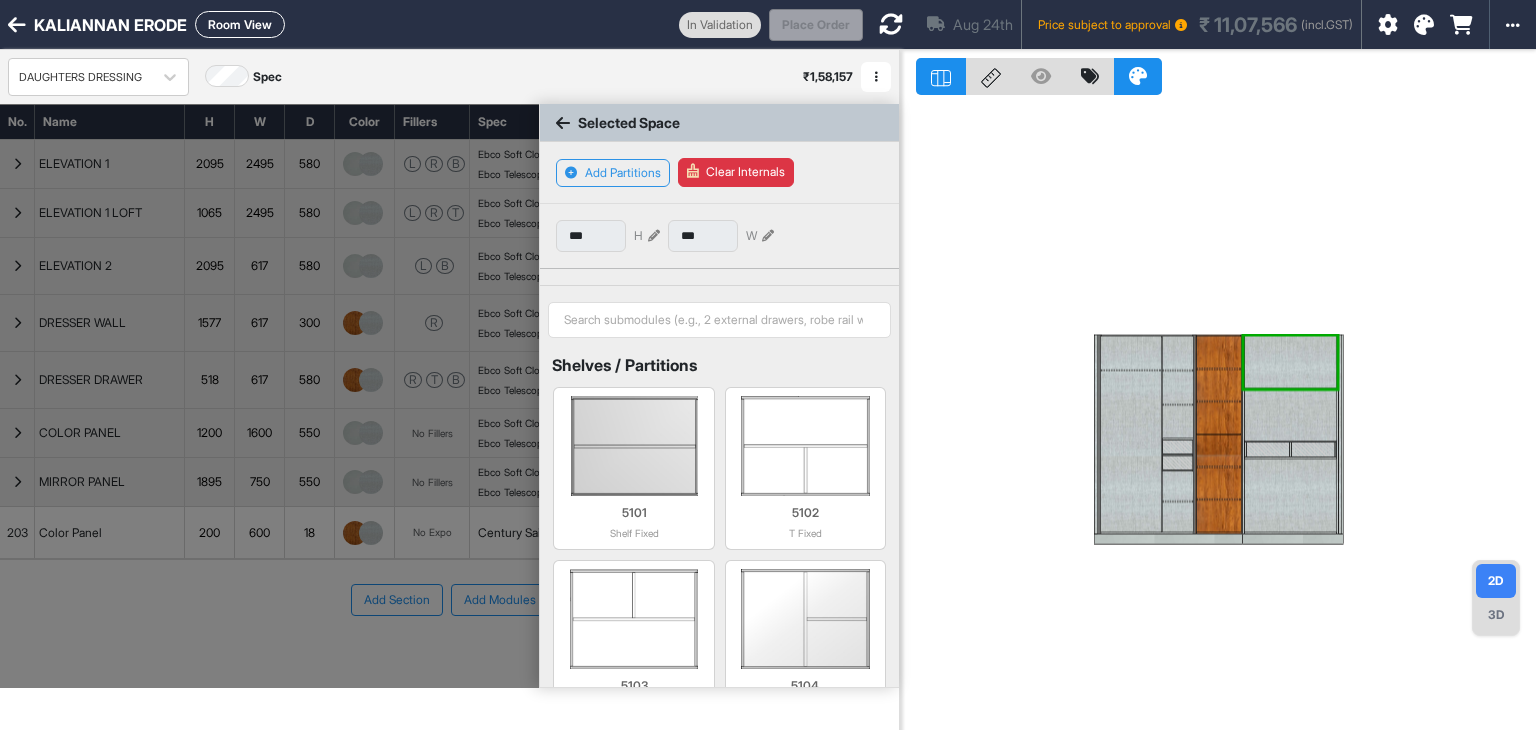 click at bounding box center [1291, 362] 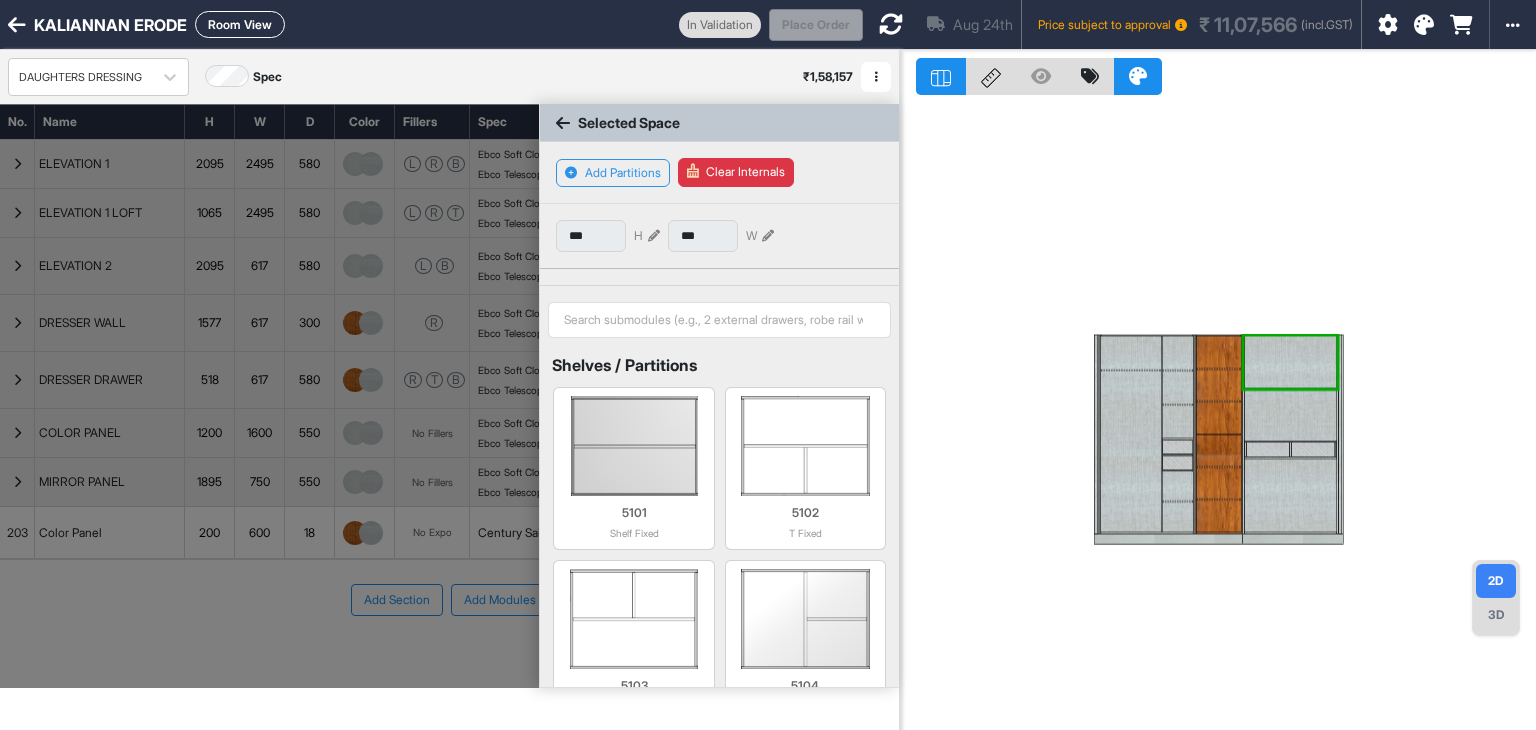 click at bounding box center [654, 236] 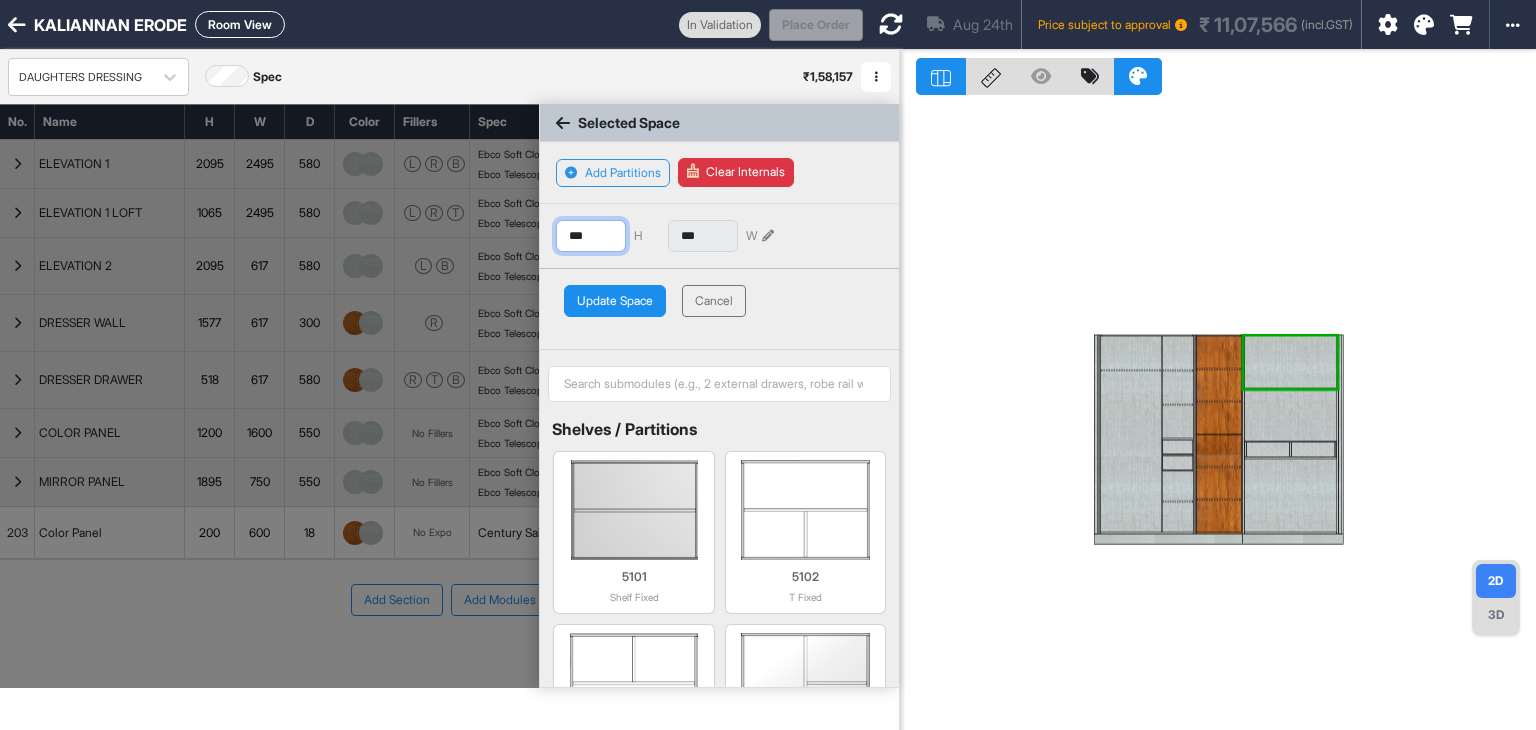 drag, startPoint x: 540, startPoint y: 243, endPoint x: 524, endPoint y: 244, distance: 16.03122 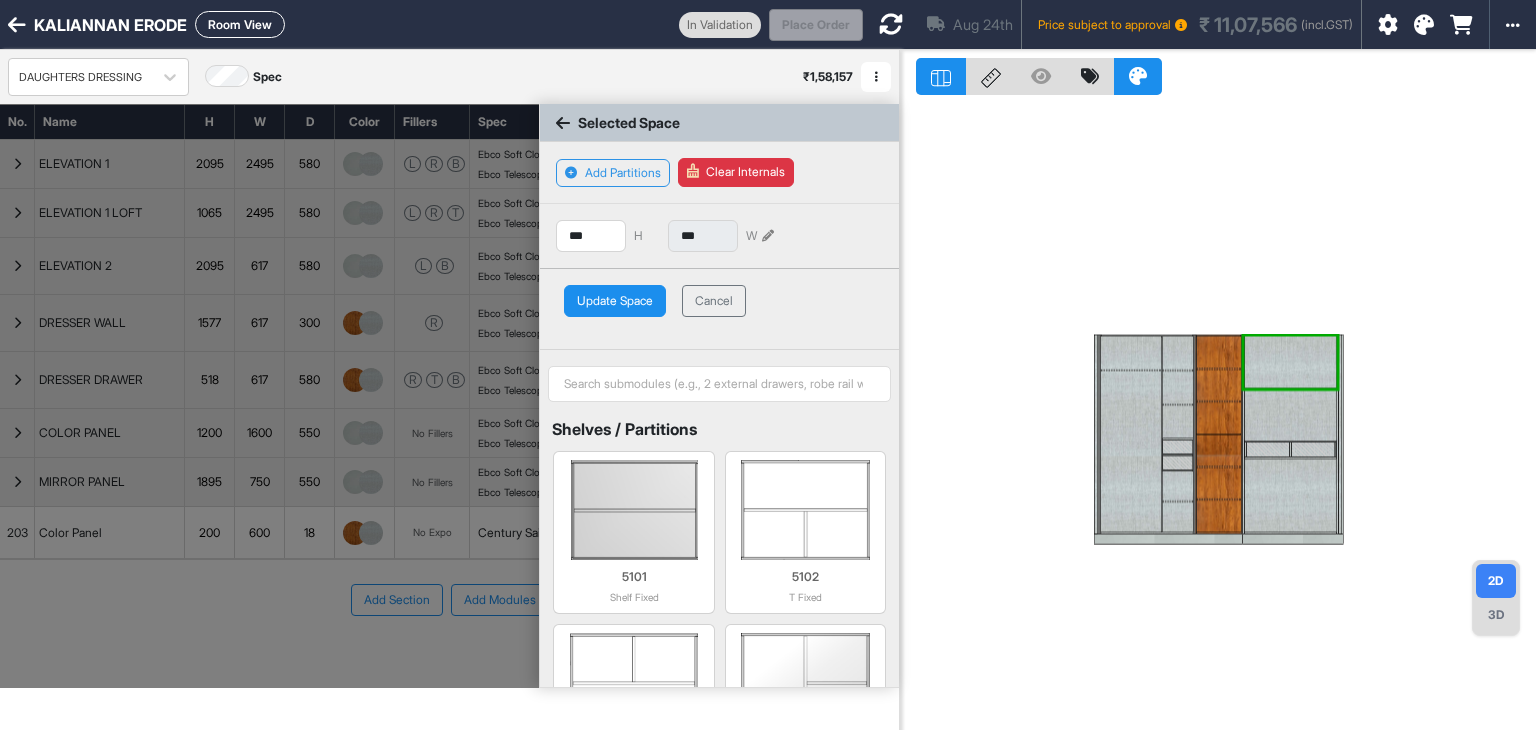 click on "Update Space" at bounding box center [615, 301] 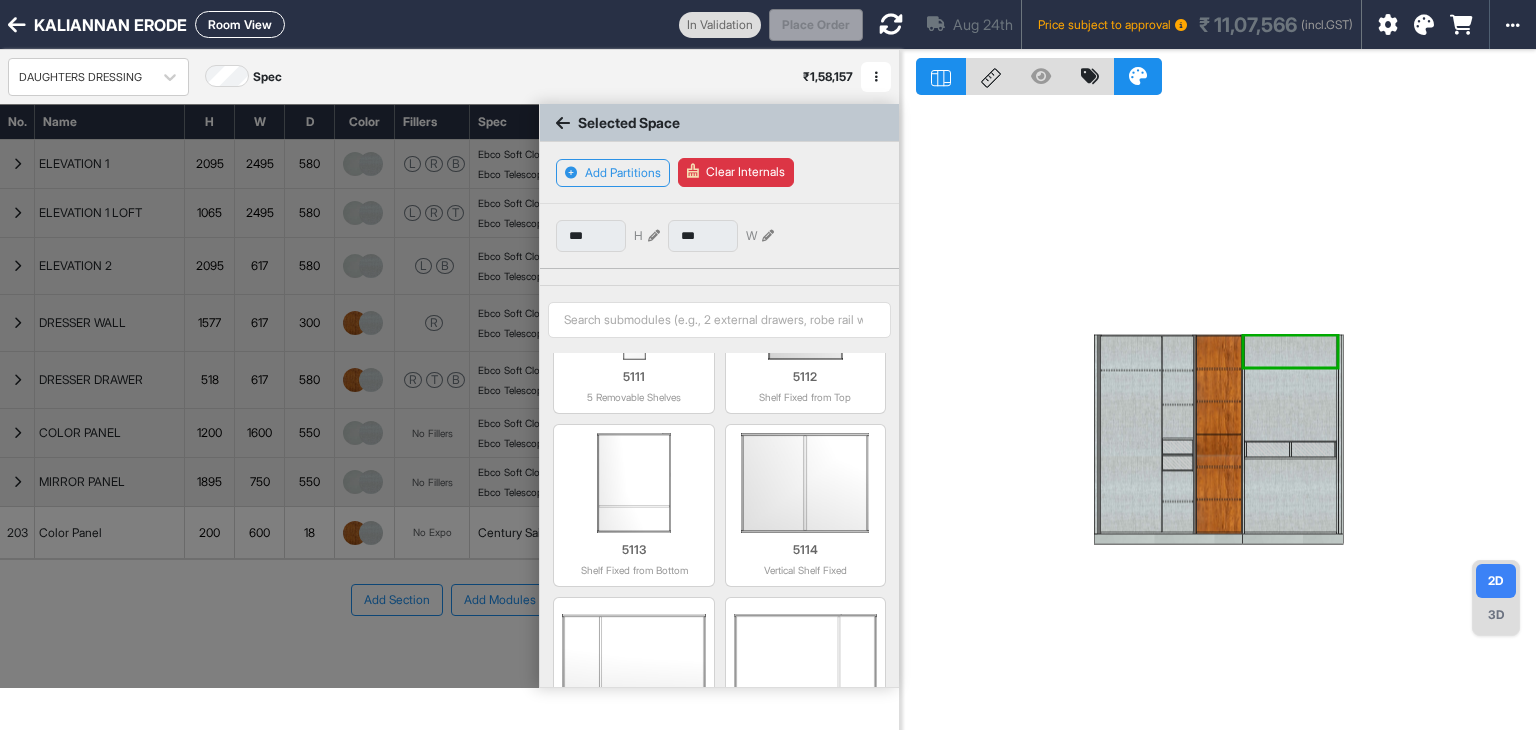 scroll, scrollTop: 1001, scrollLeft: 0, axis: vertical 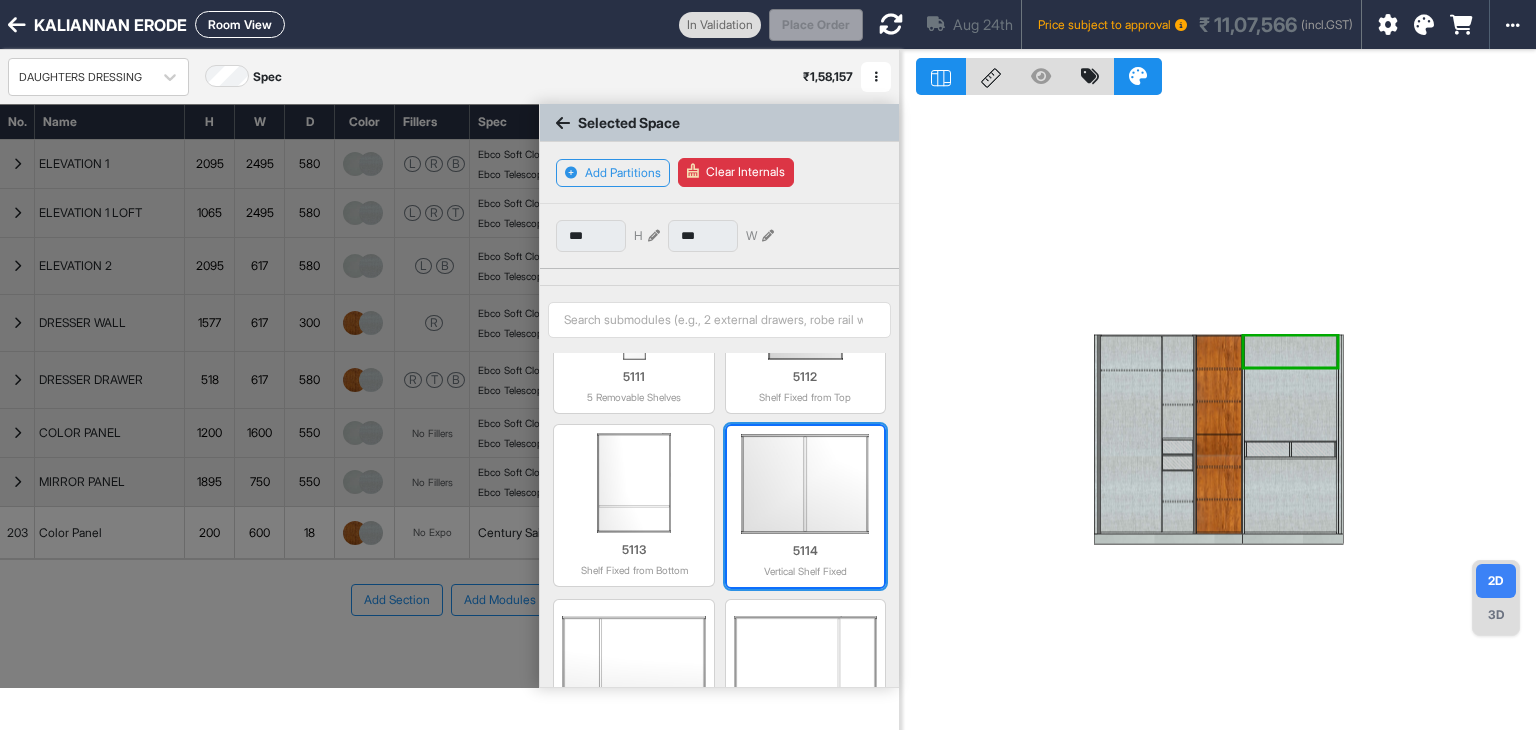 click at bounding box center (805, 484) 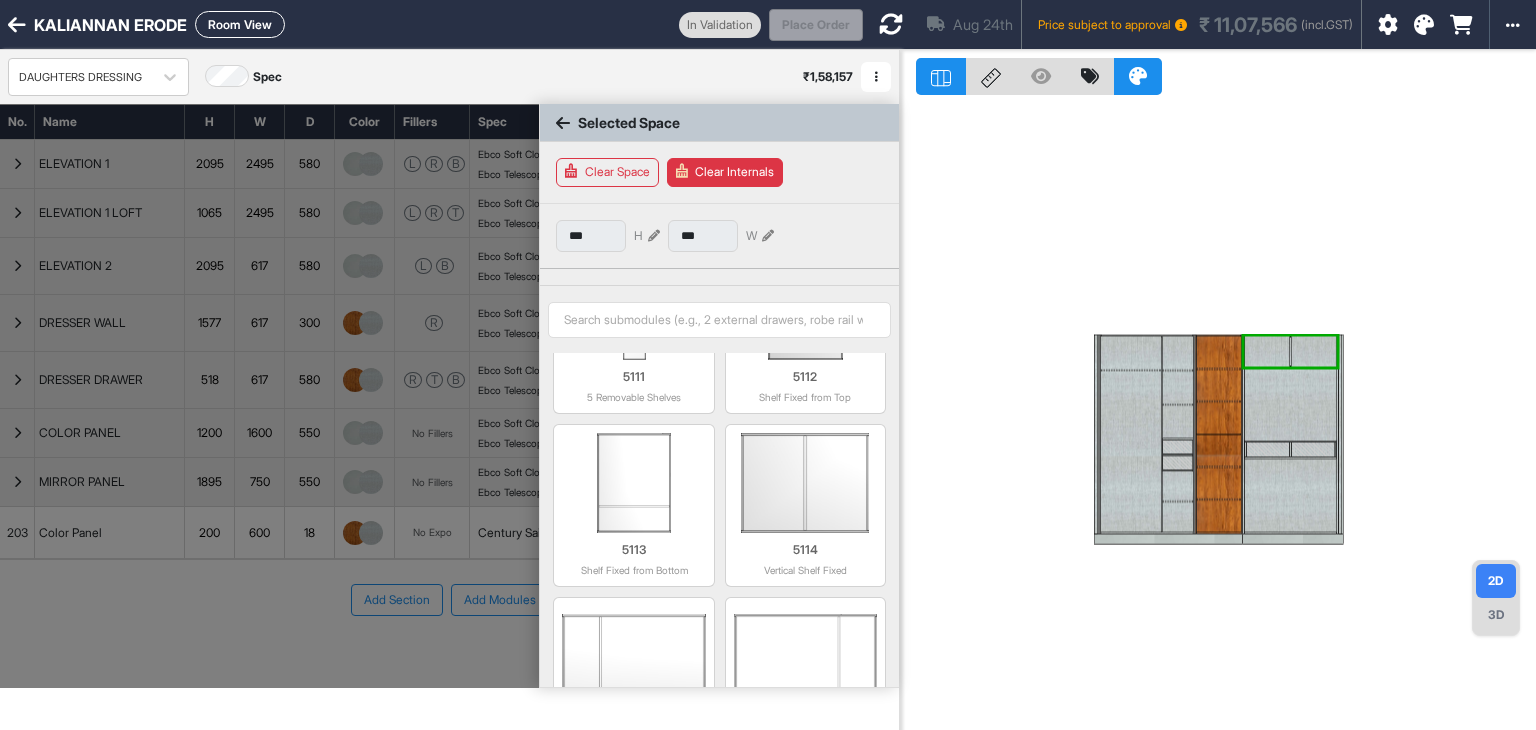 click at bounding box center [1291, 495] 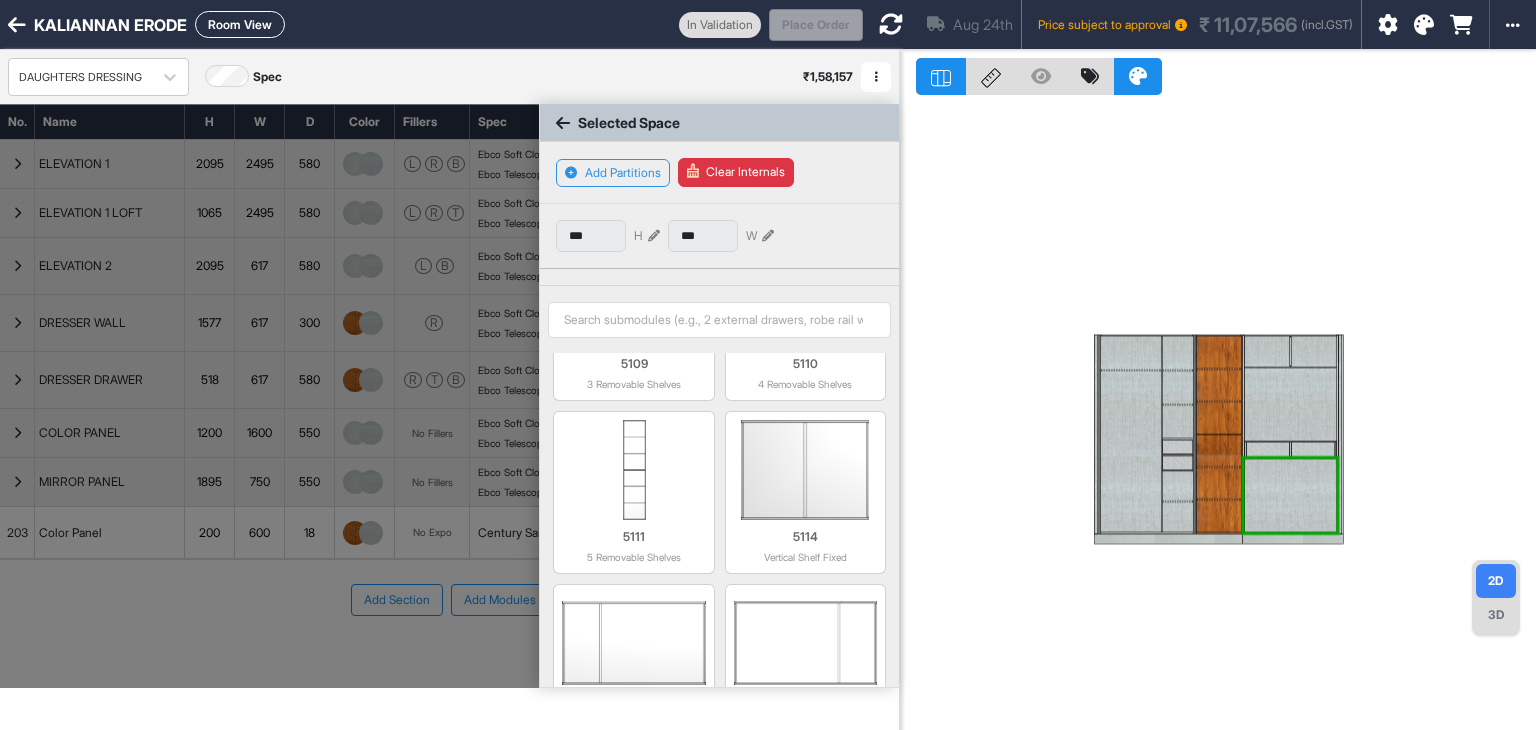 scroll, scrollTop: 847, scrollLeft: 0, axis: vertical 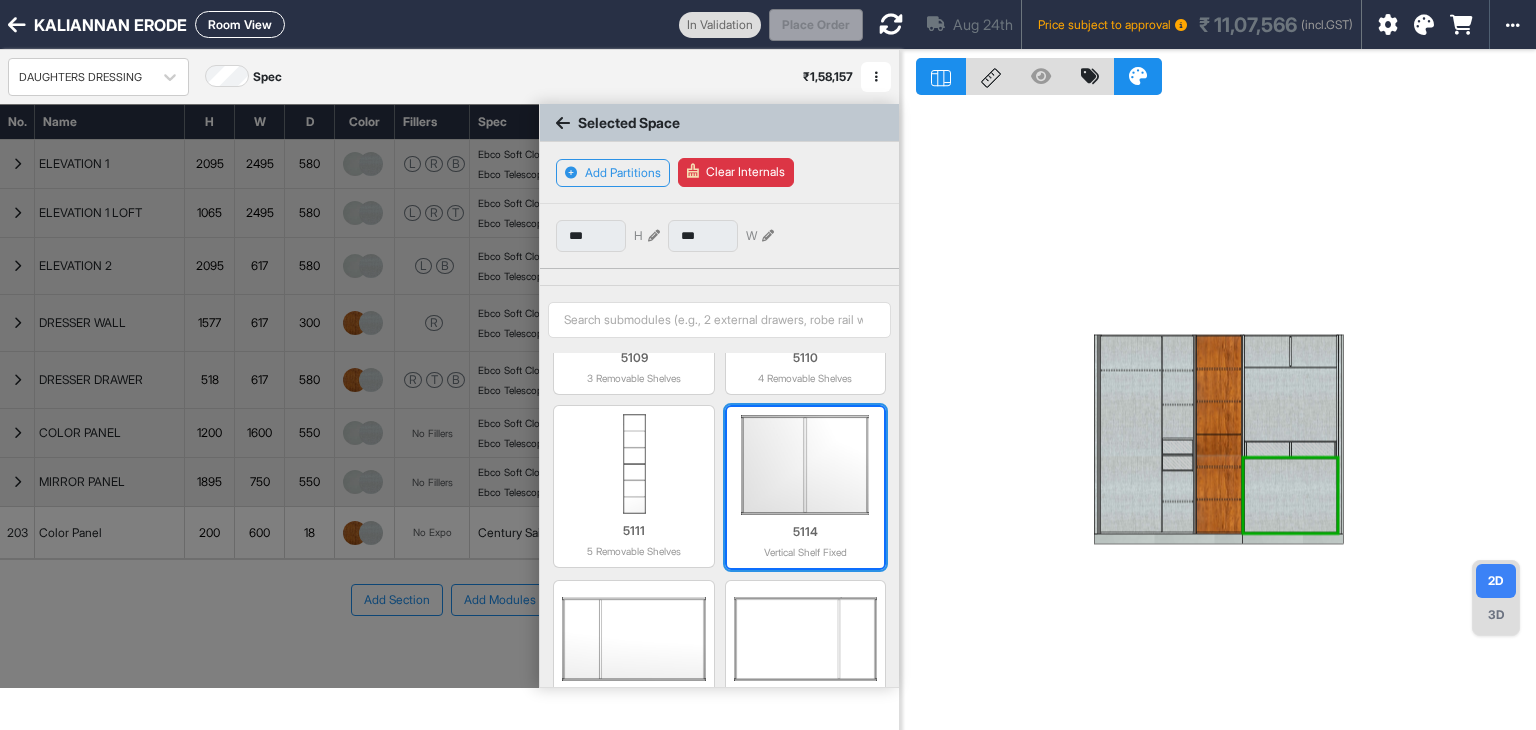 click at bounding box center (805, 465) 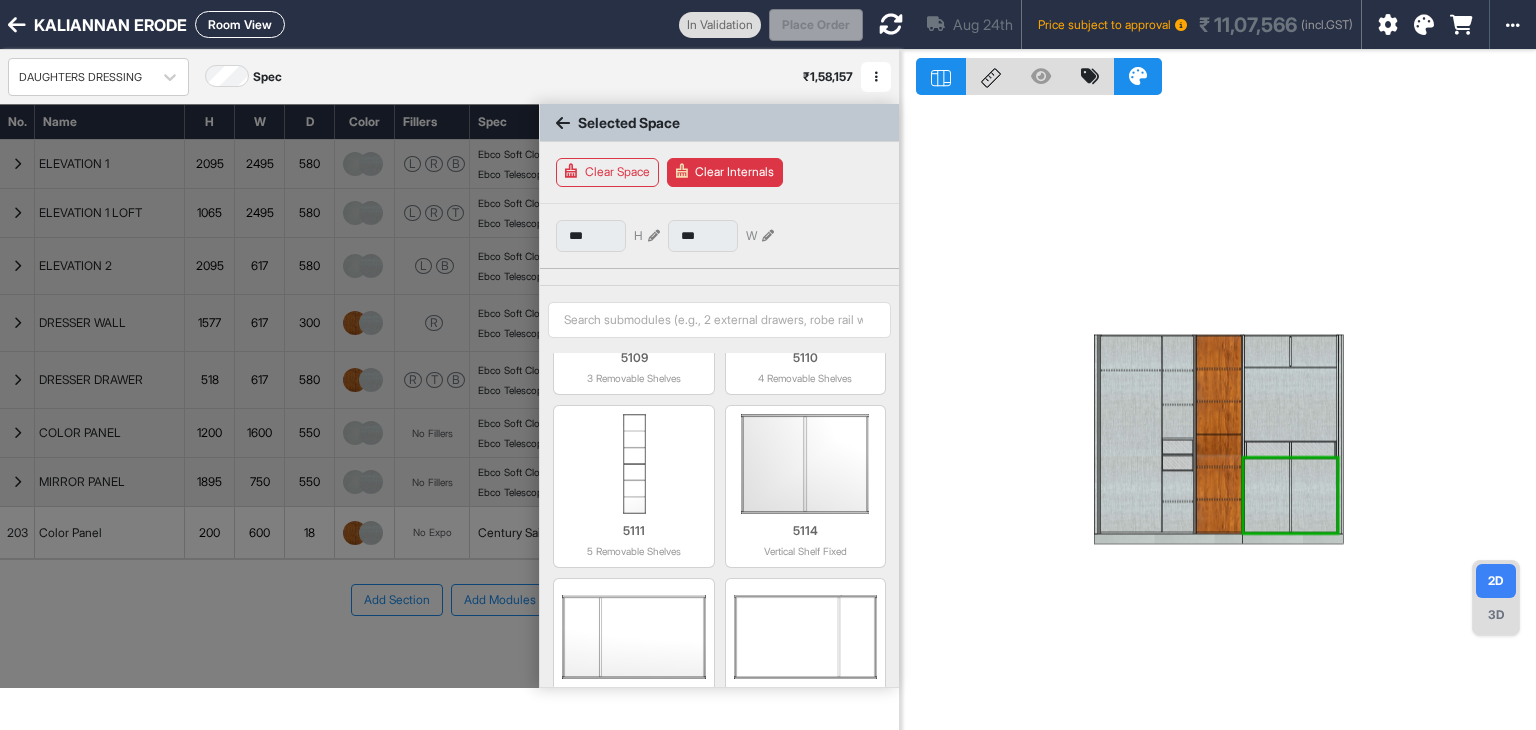 click at bounding box center [1314, 495] 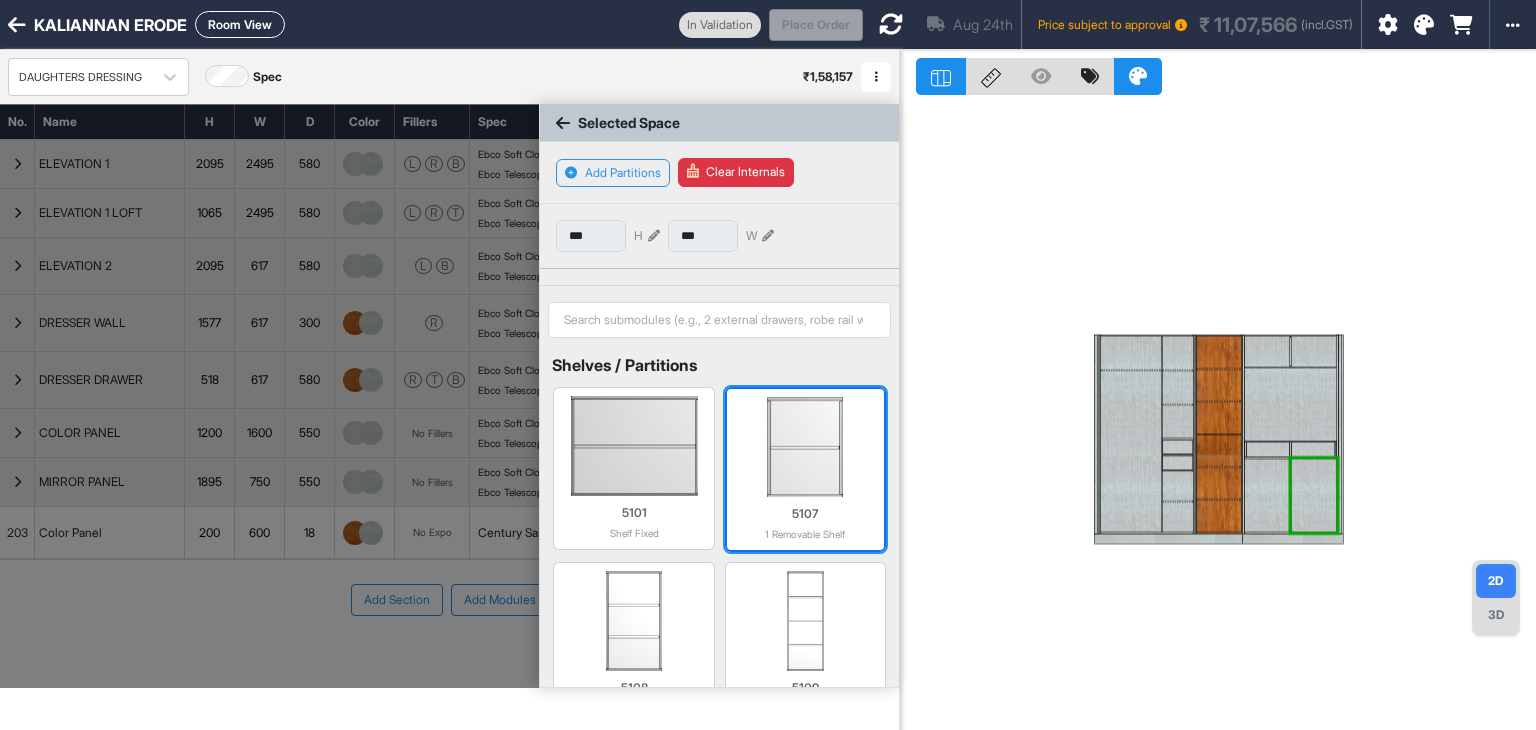 click on "5107" at bounding box center [805, 514] 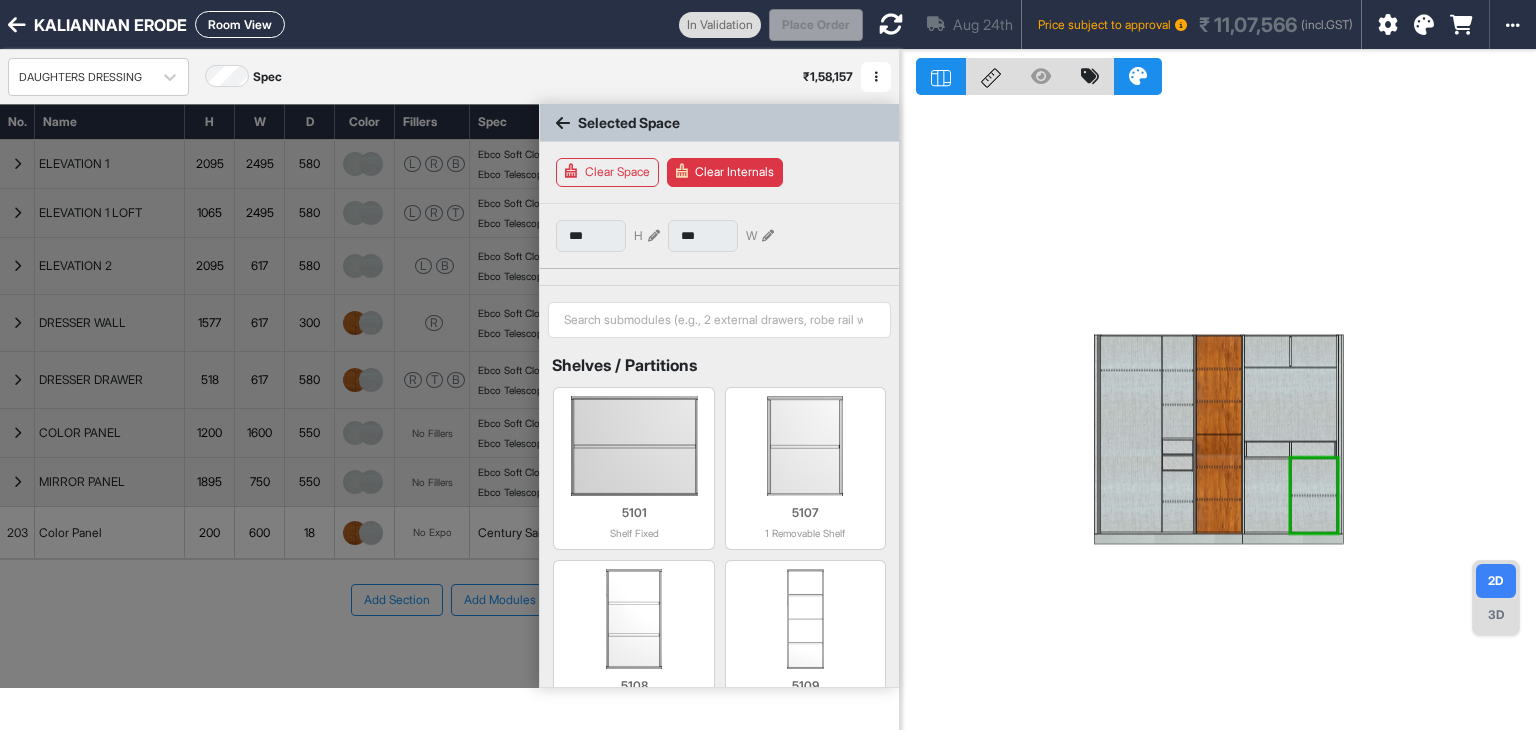 click at bounding box center [1267, 495] 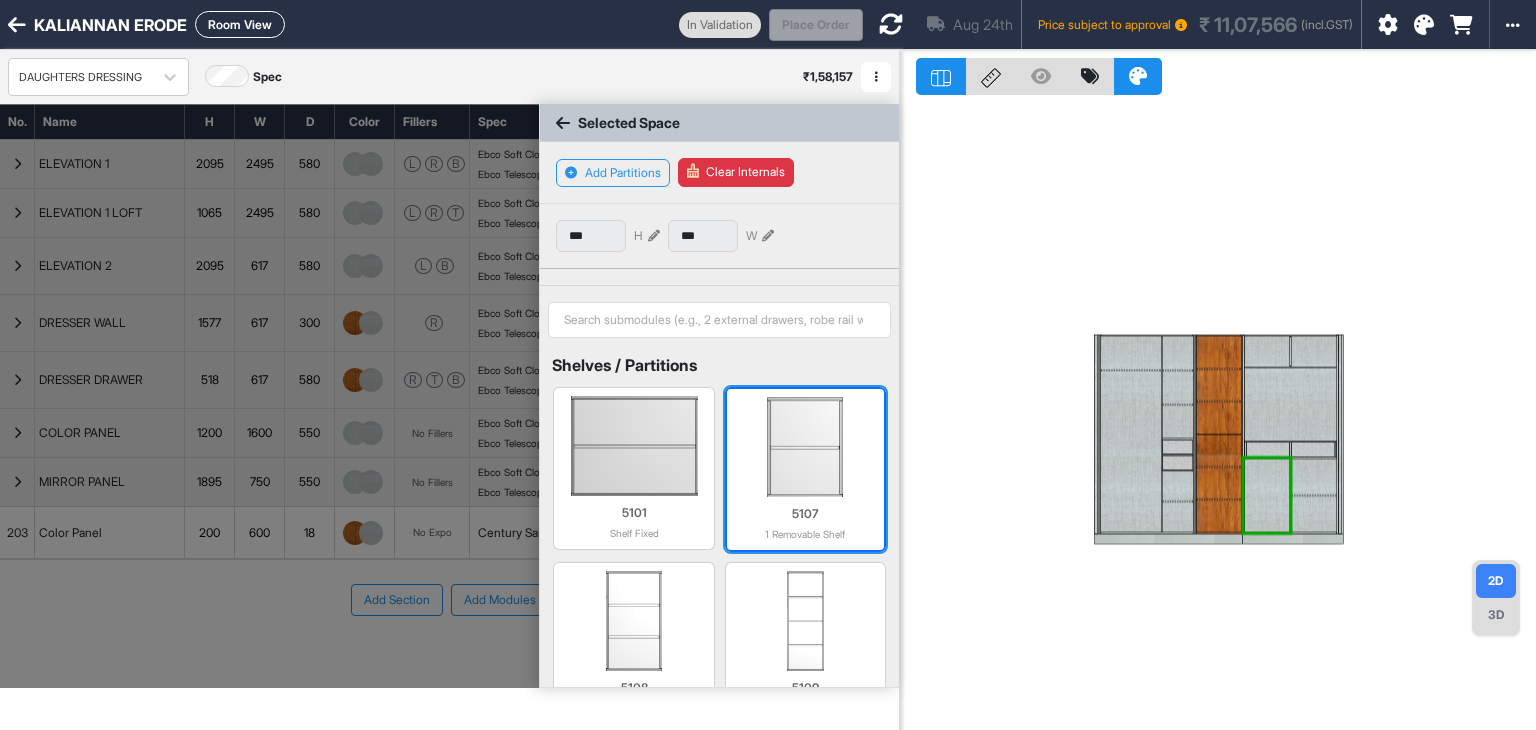 click at bounding box center [805, 447] 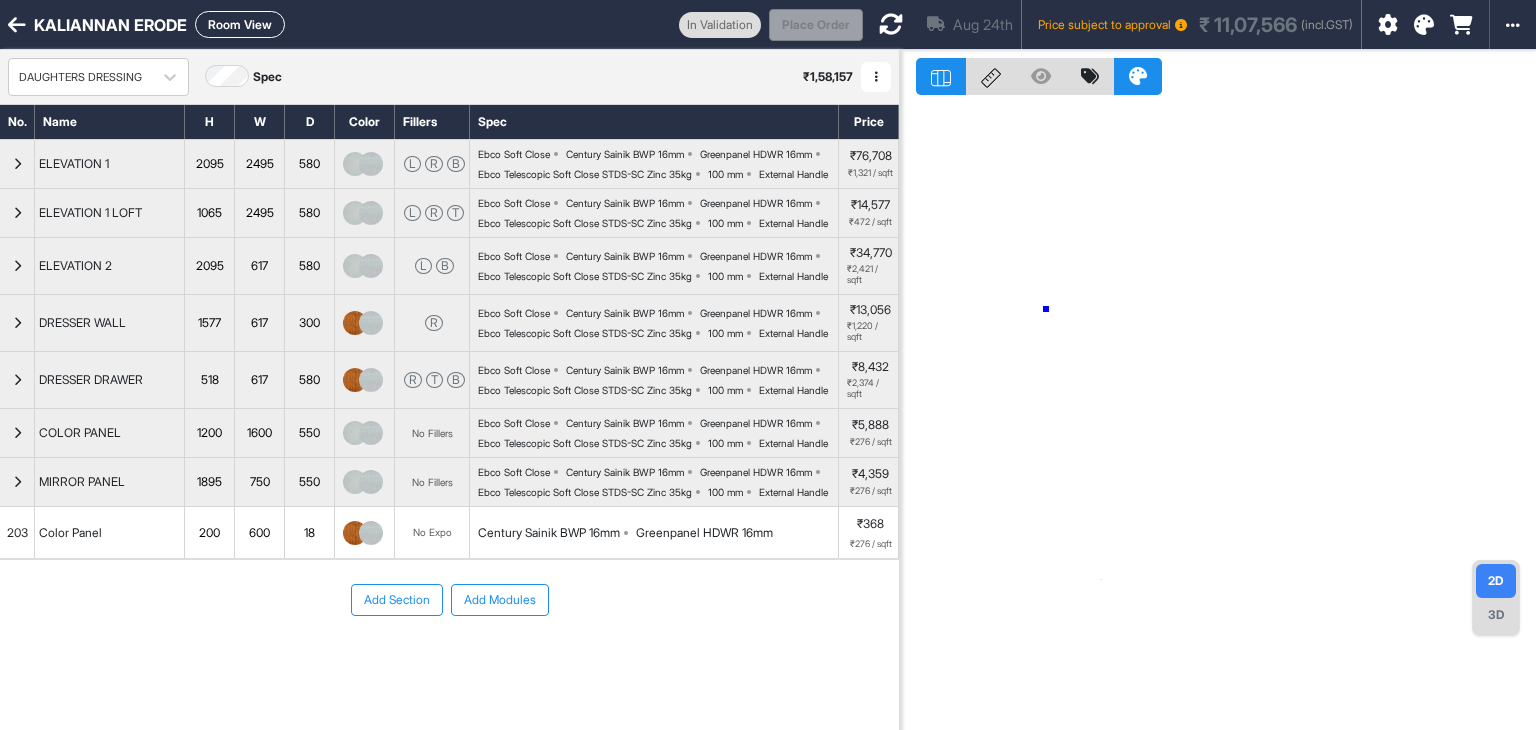 click at bounding box center [1218, 415] 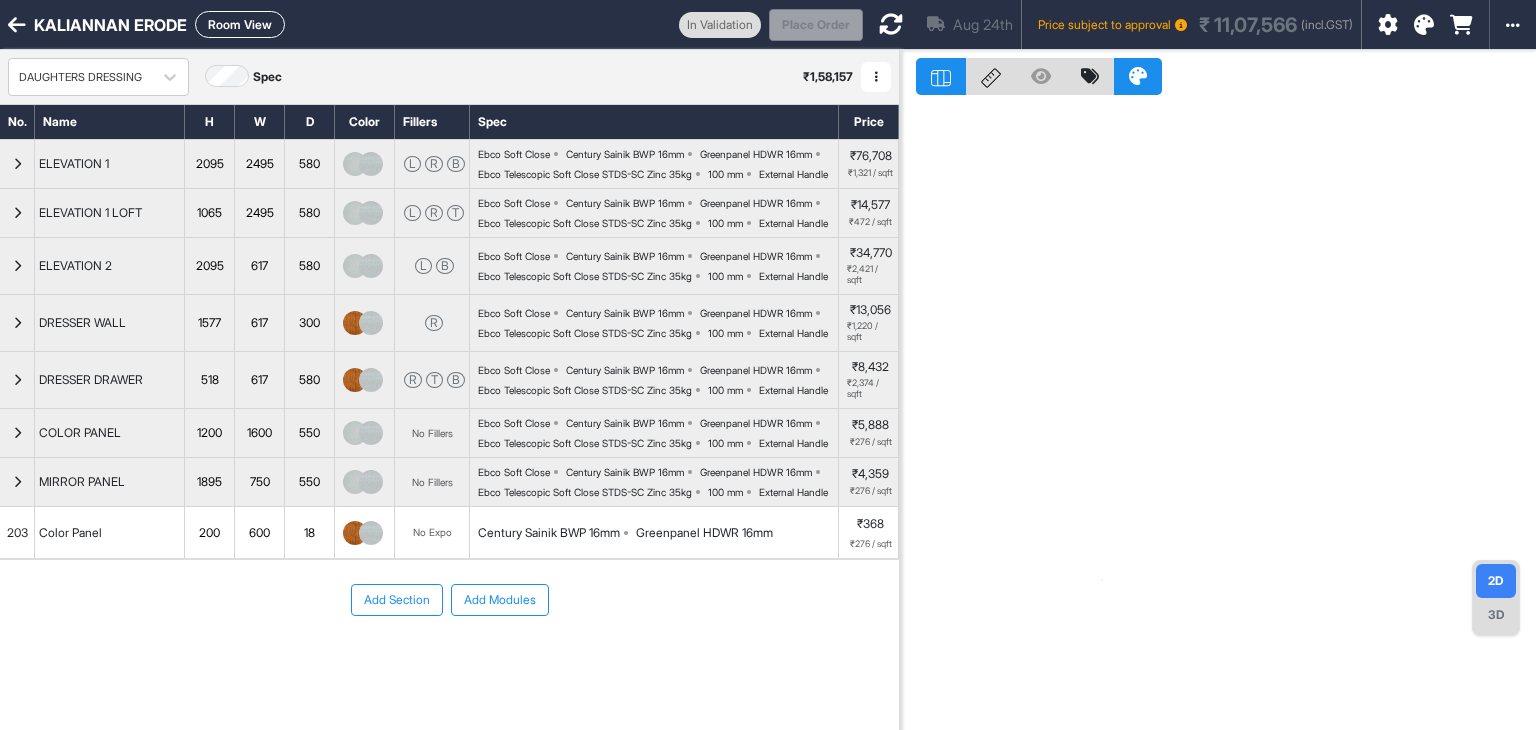 click at bounding box center (17, 164) 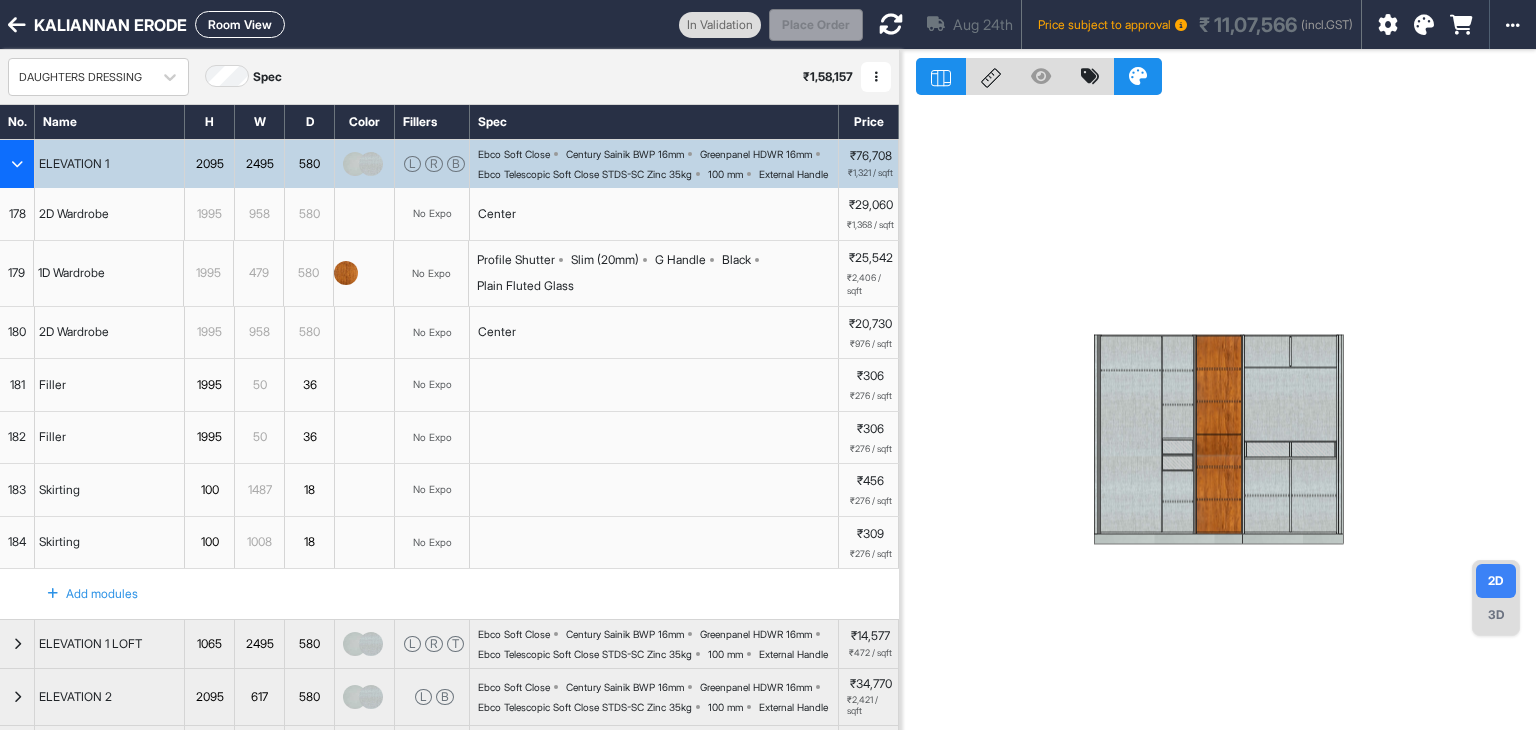 click at bounding box center (17, 164) 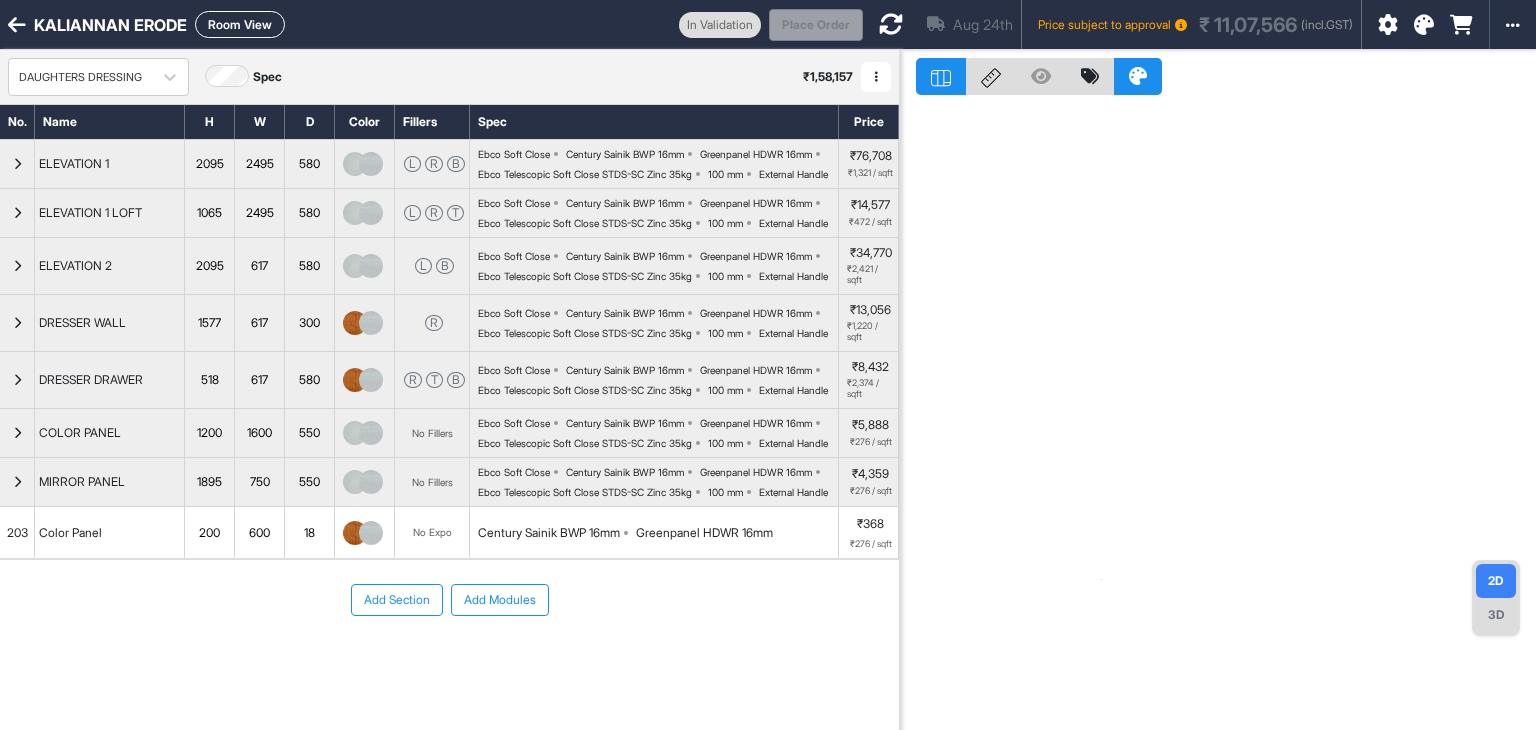 click at bounding box center (891, 24) 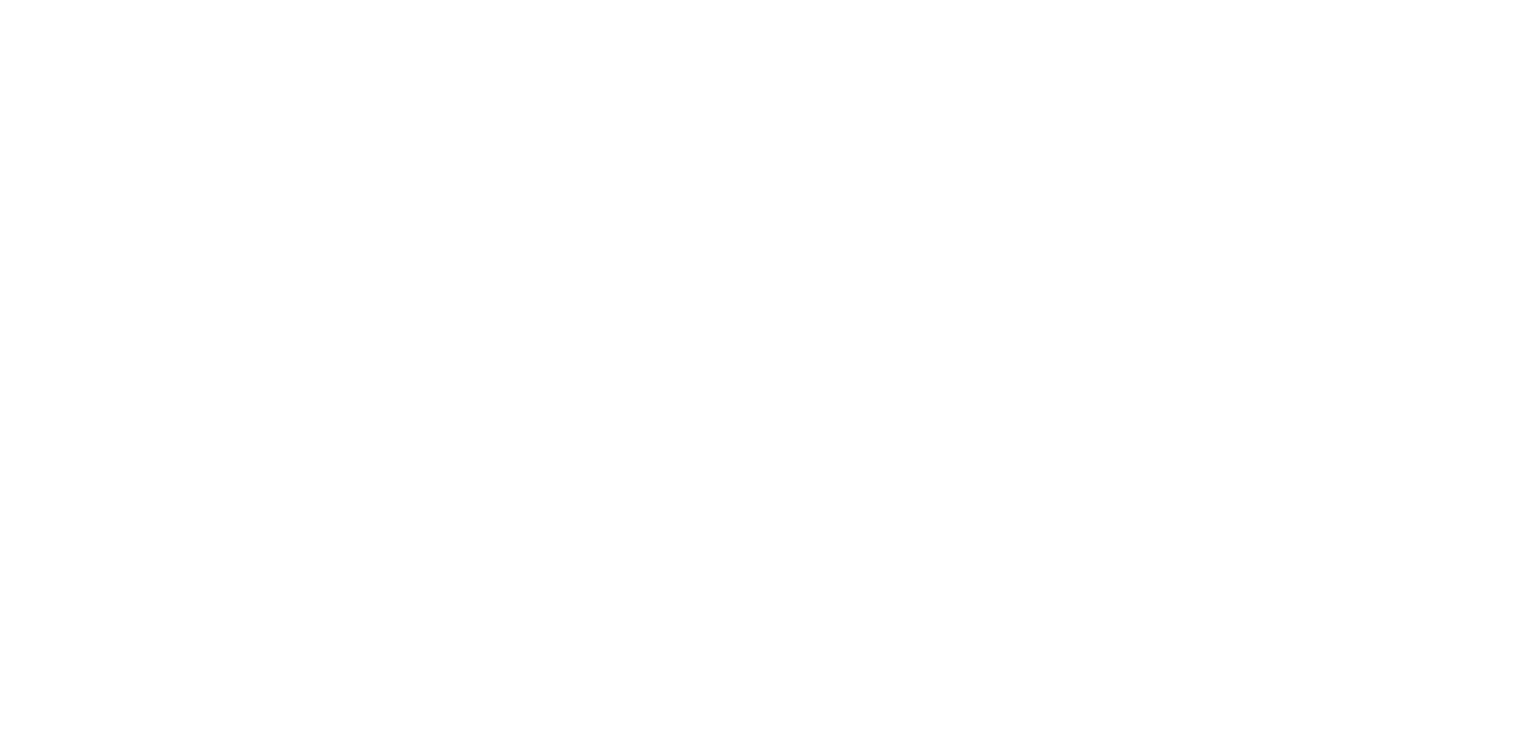 scroll, scrollTop: 0, scrollLeft: 0, axis: both 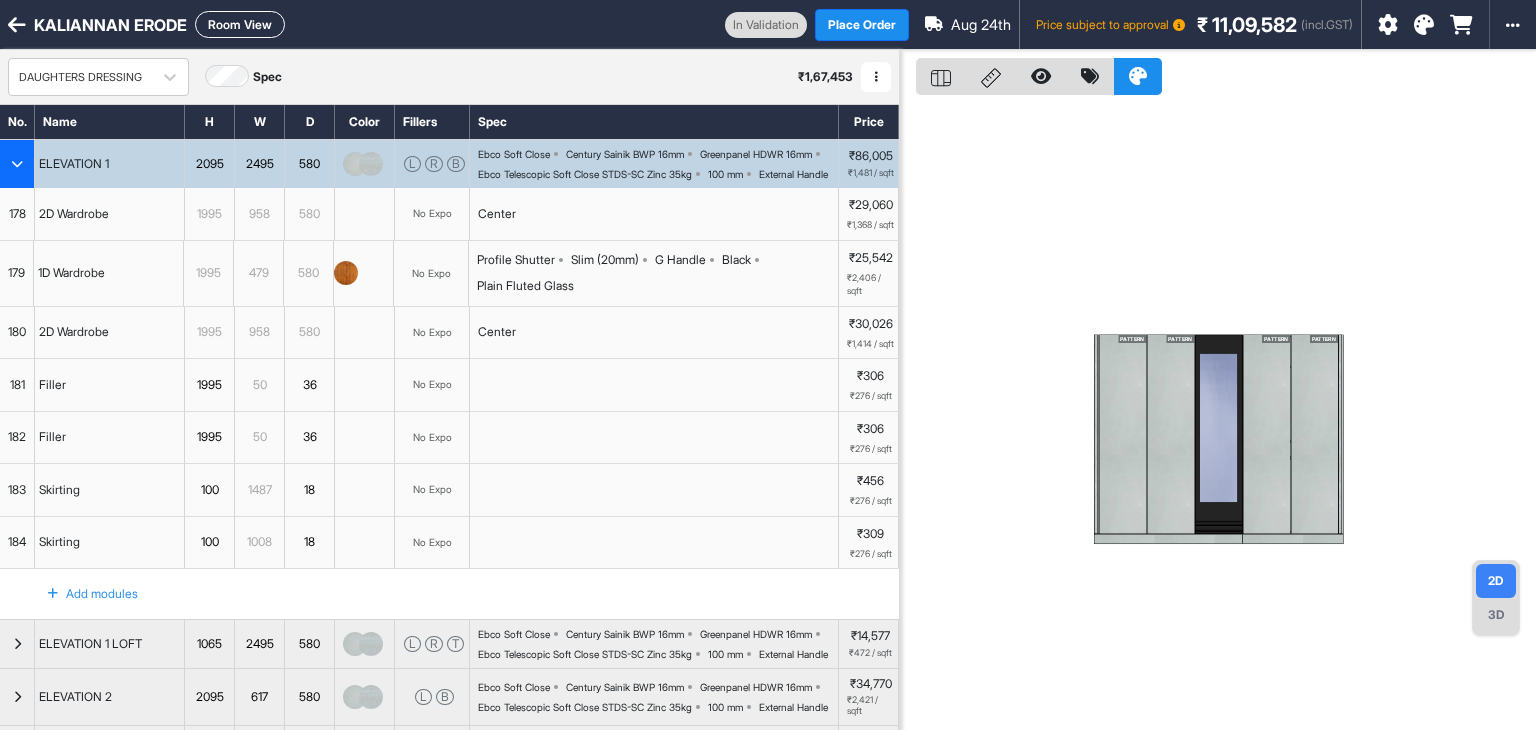 click at bounding box center (17, 164) 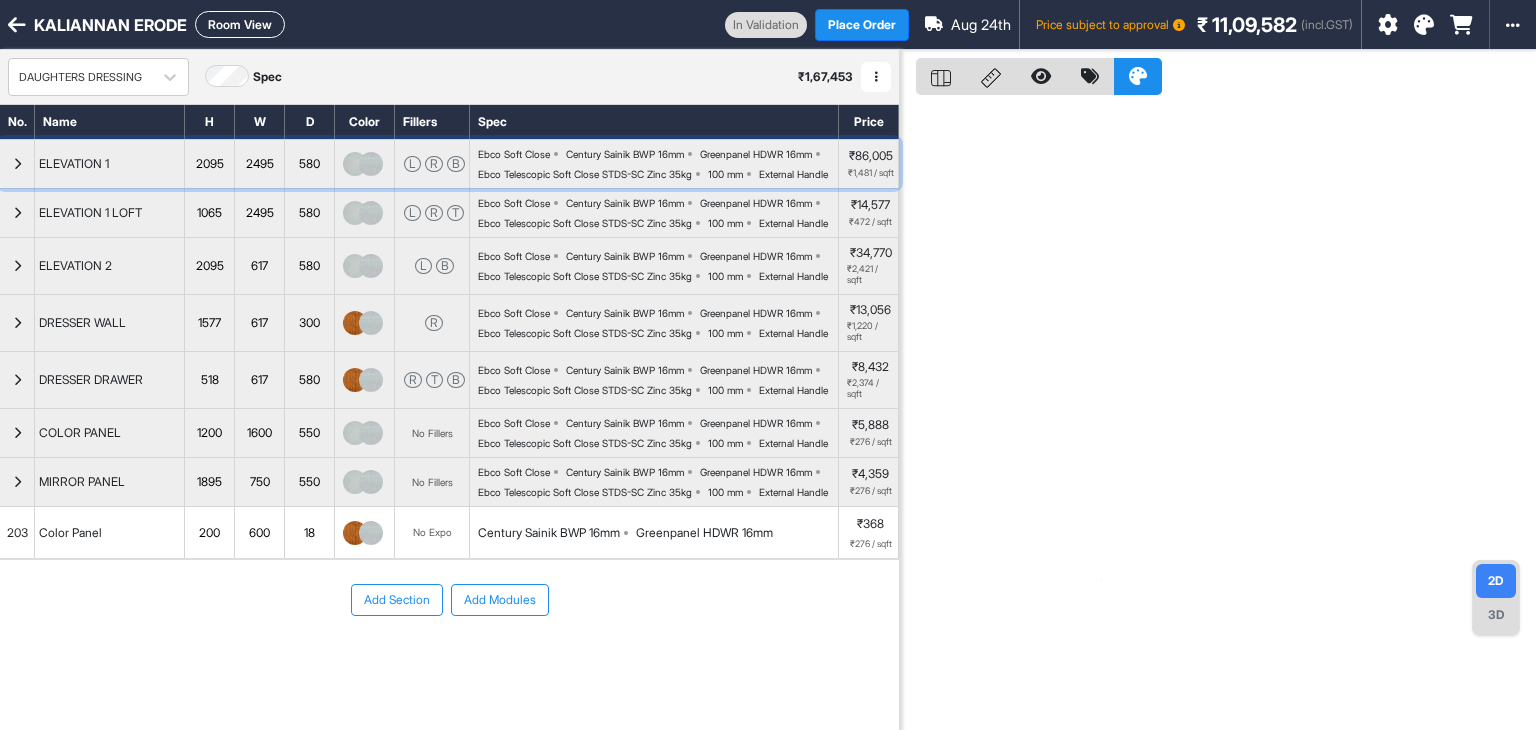 click at bounding box center (17, 164) 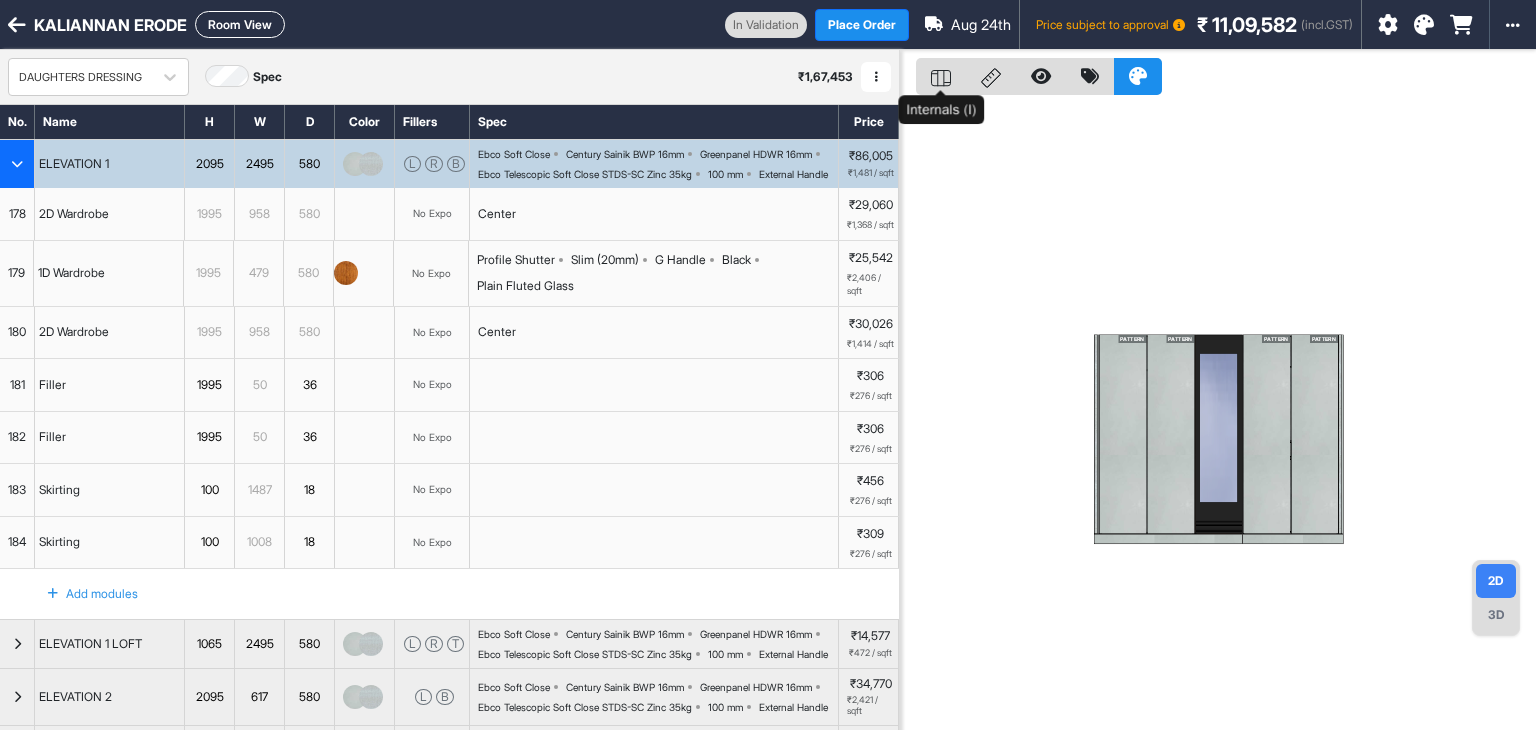 click at bounding box center (941, 76) 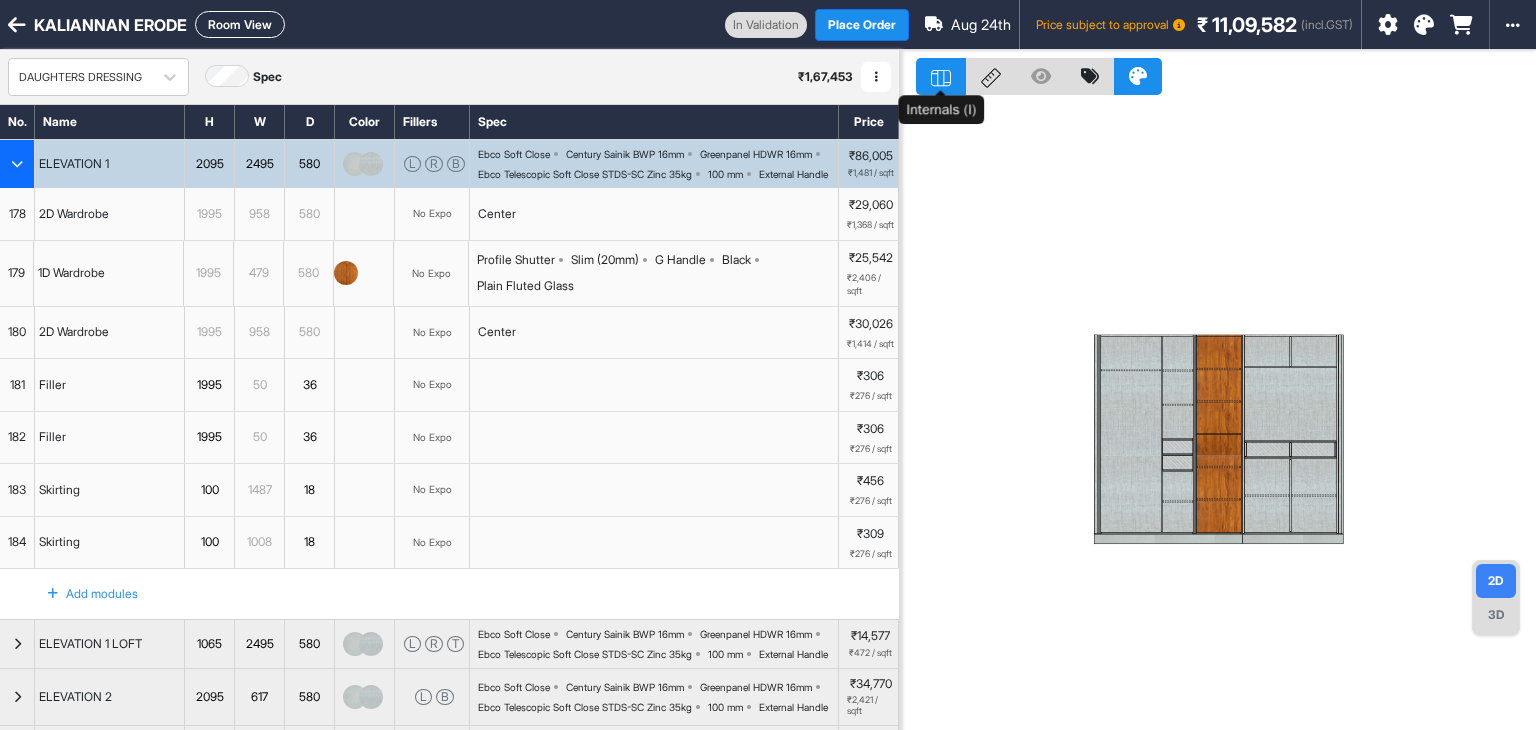 click 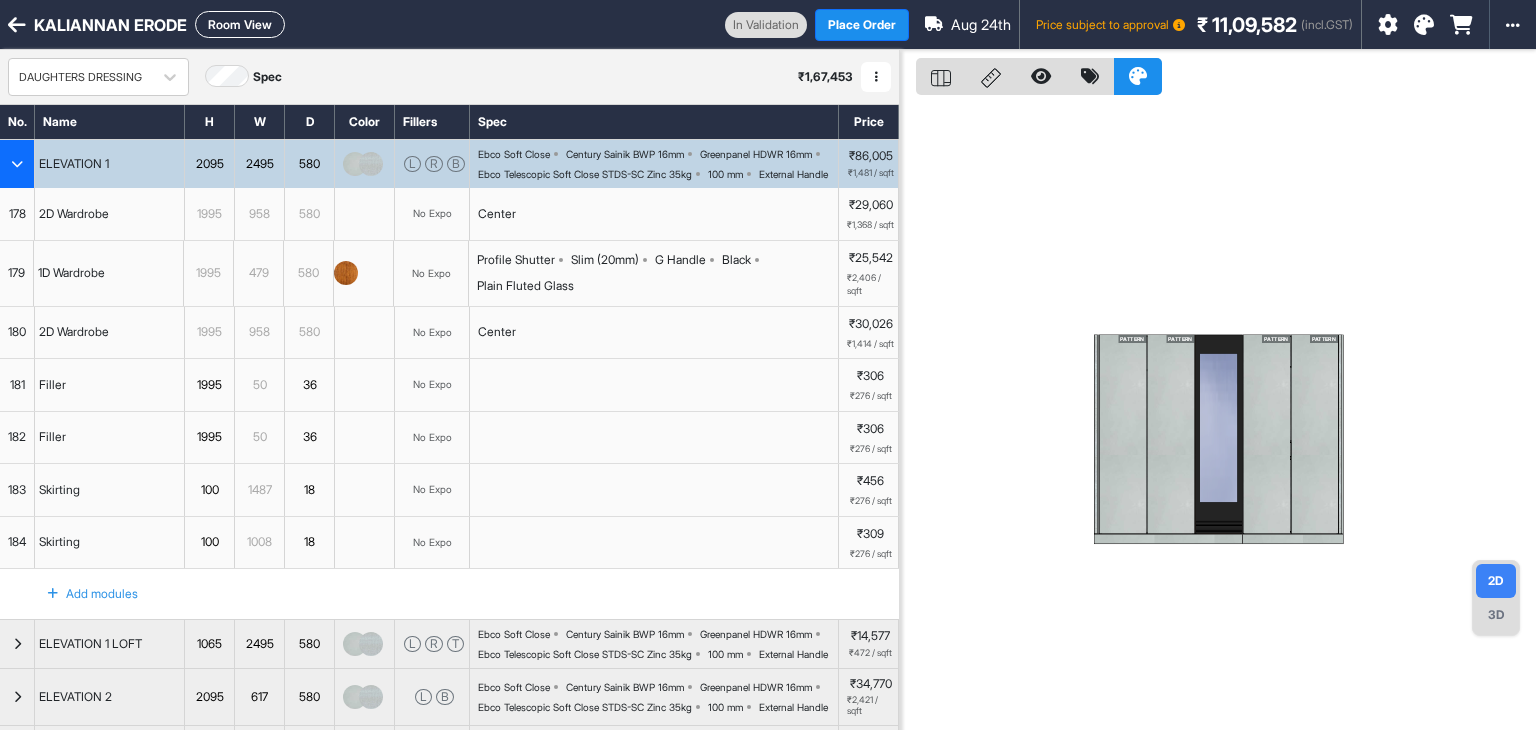 click at bounding box center [17, 164] 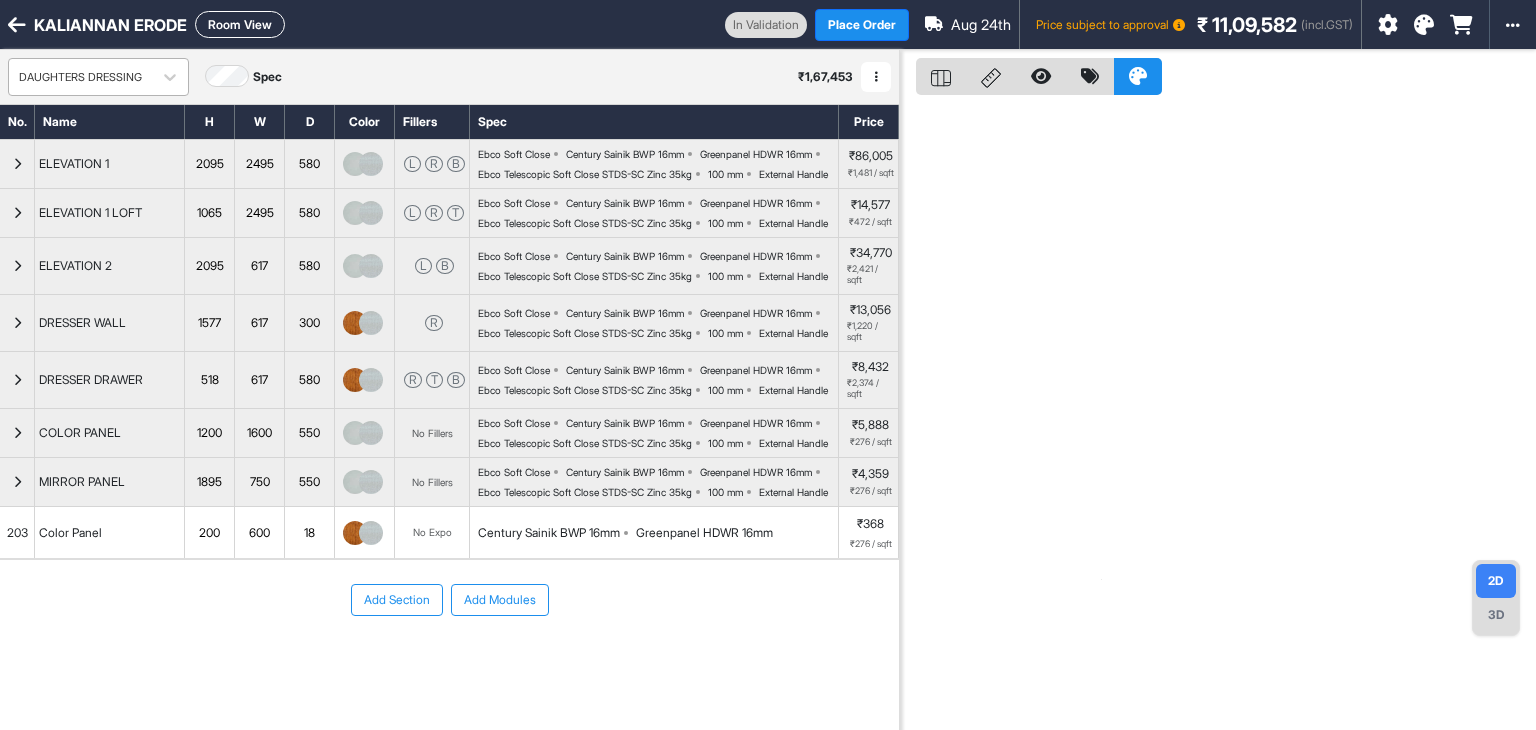 click at bounding box center (80, 77) 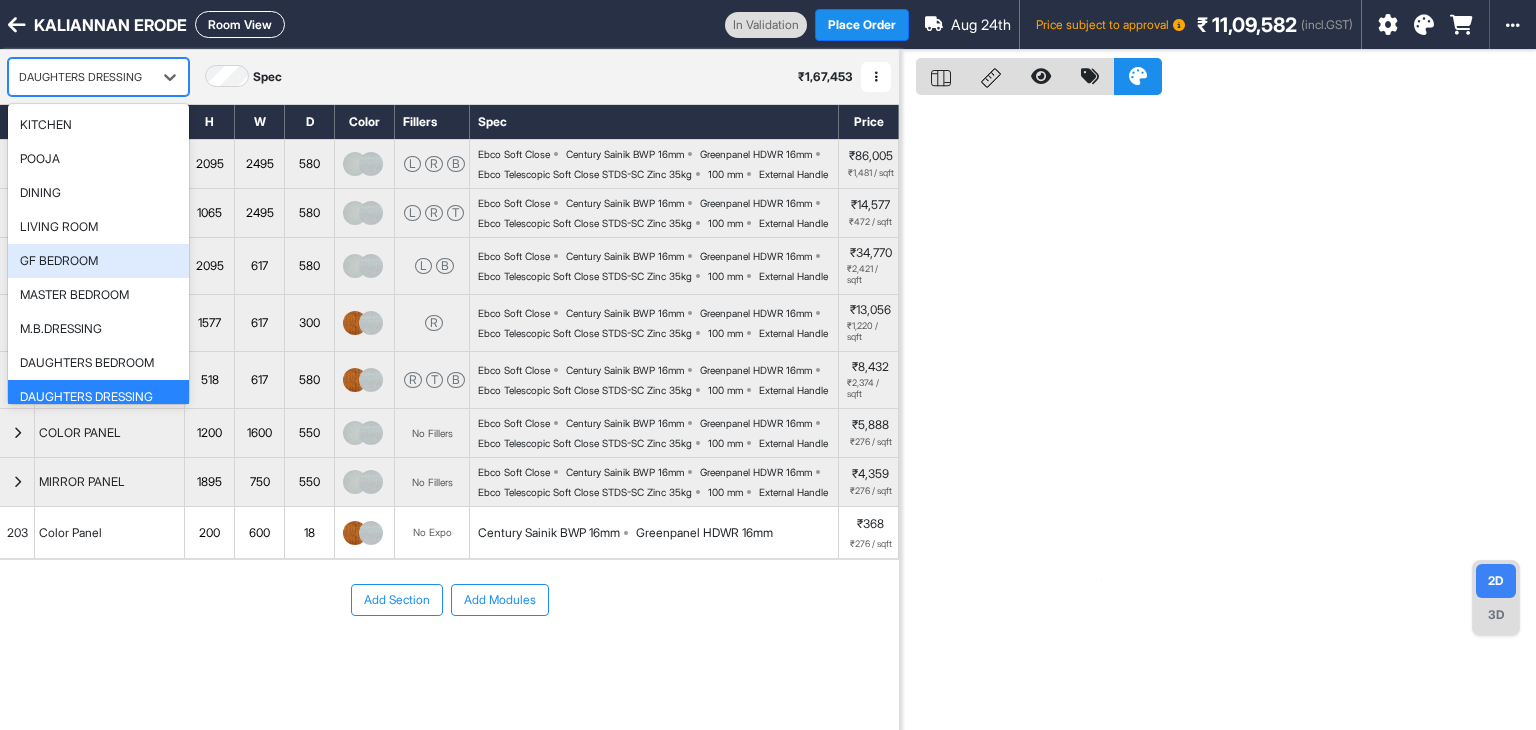 scroll, scrollTop: 152, scrollLeft: 0, axis: vertical 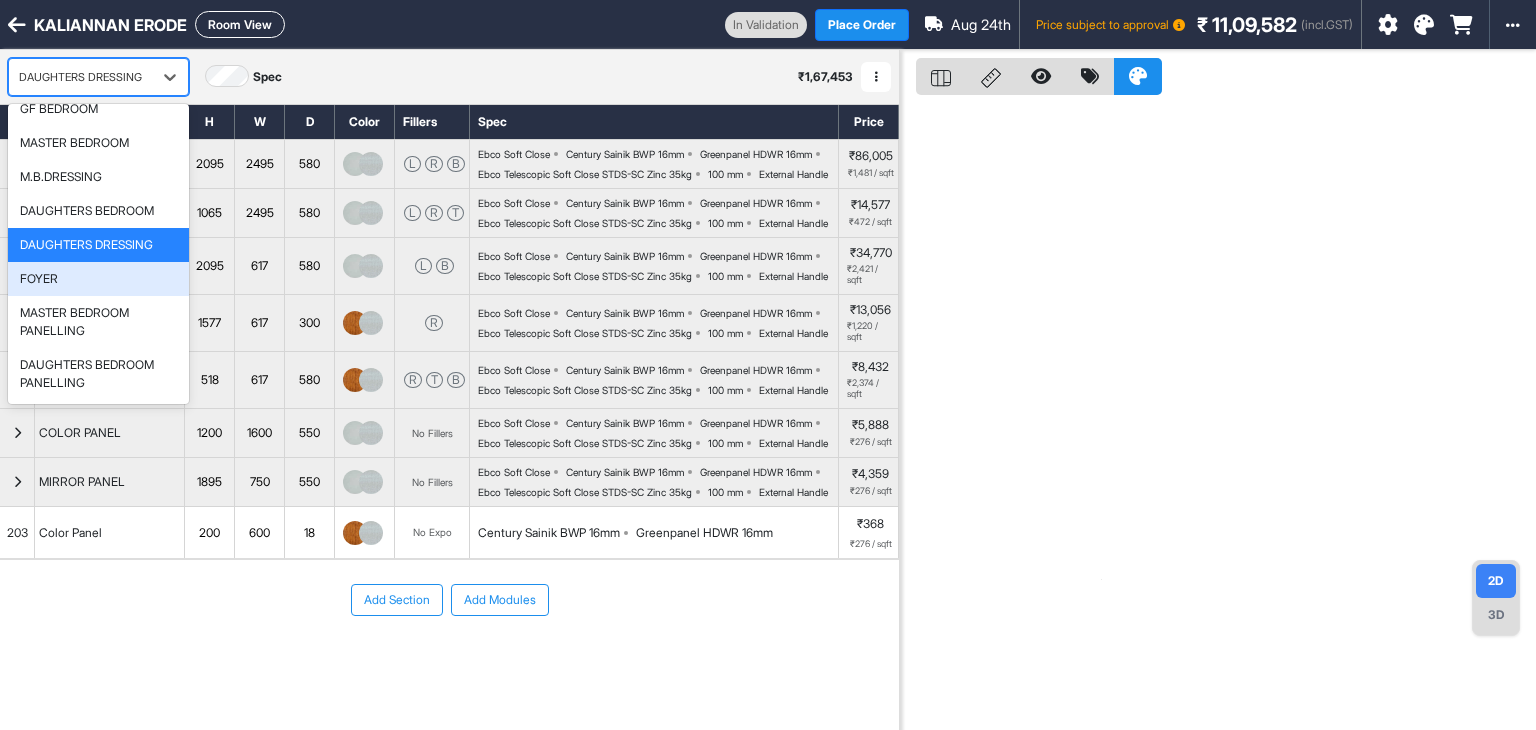 click on "FOYER" at bounding box center (98, 279) 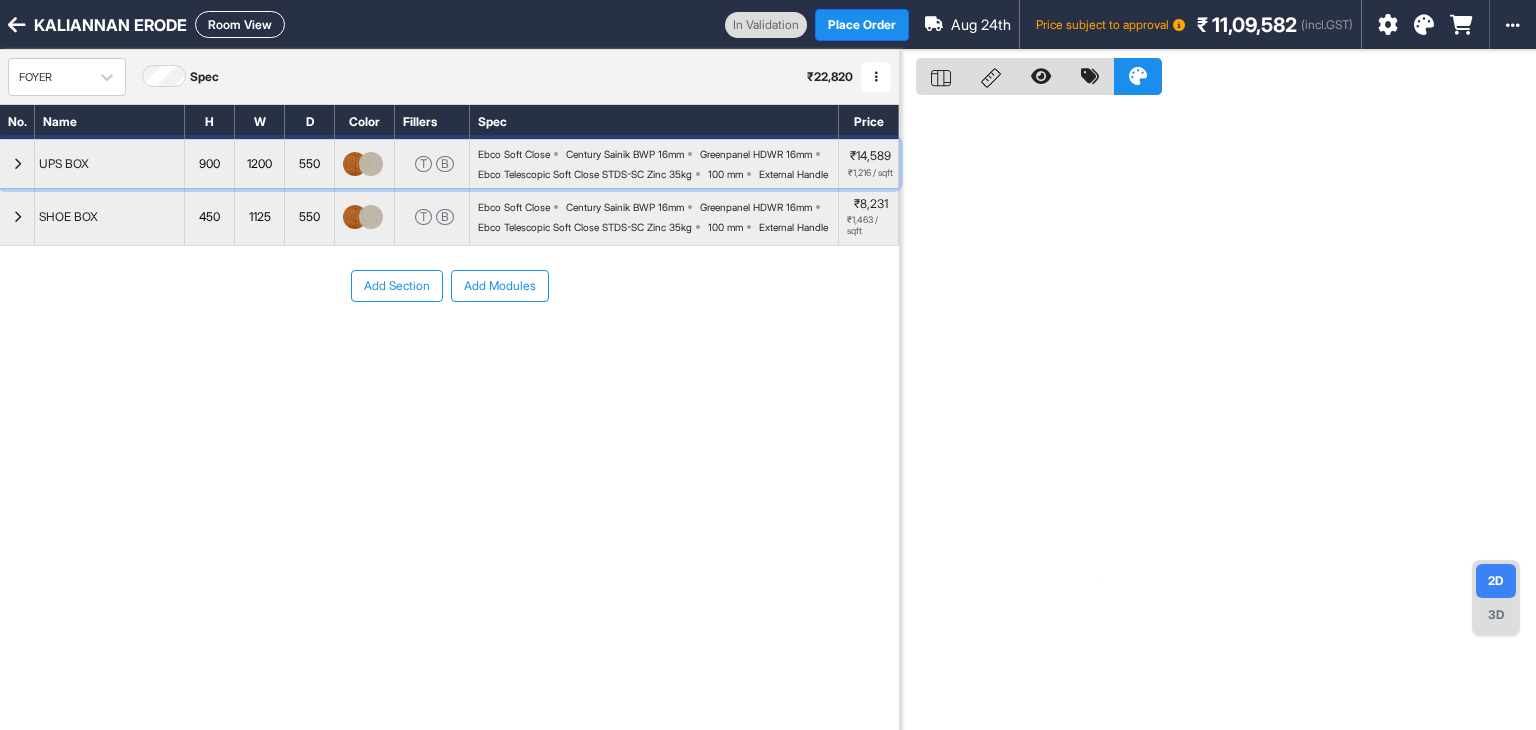 click at bounding box center [17, 164] 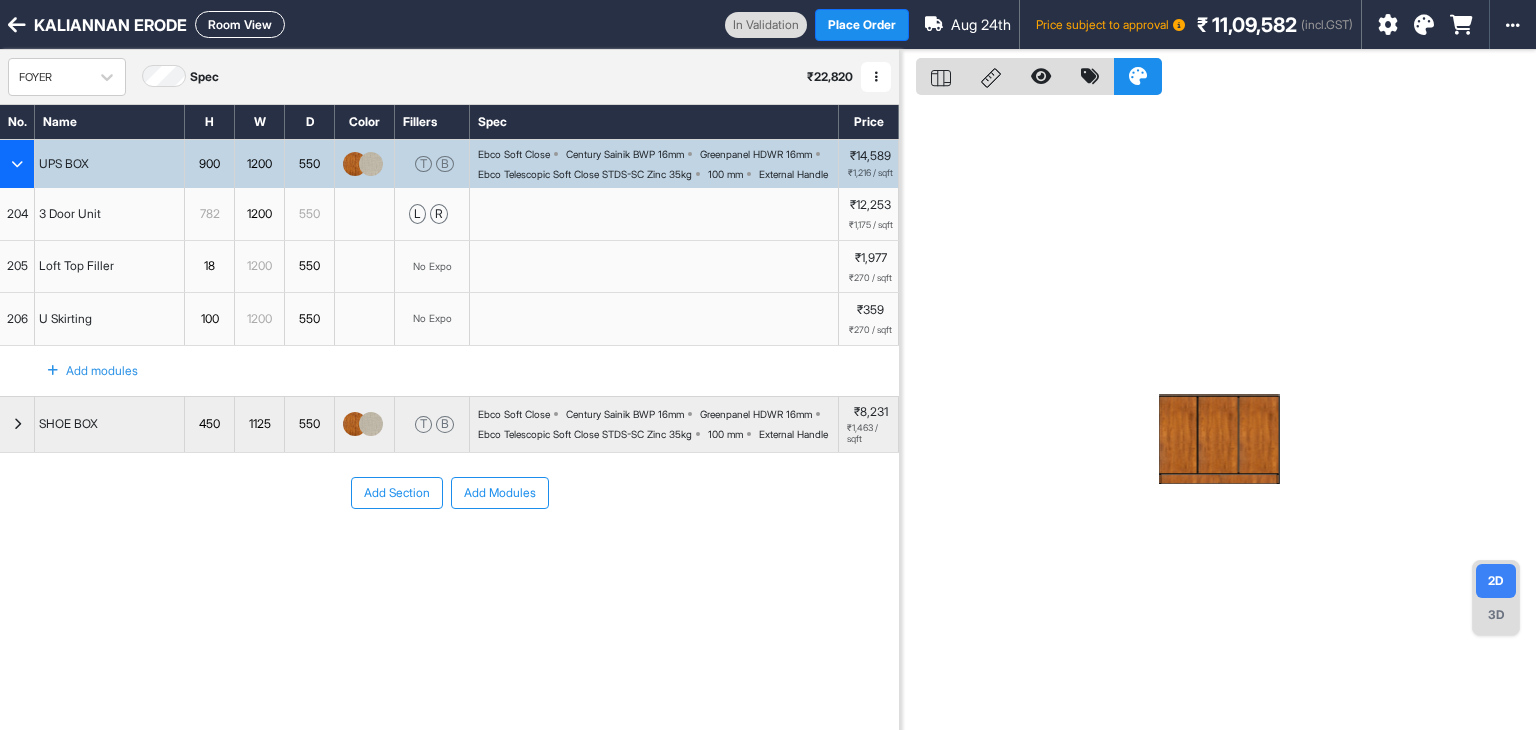 type 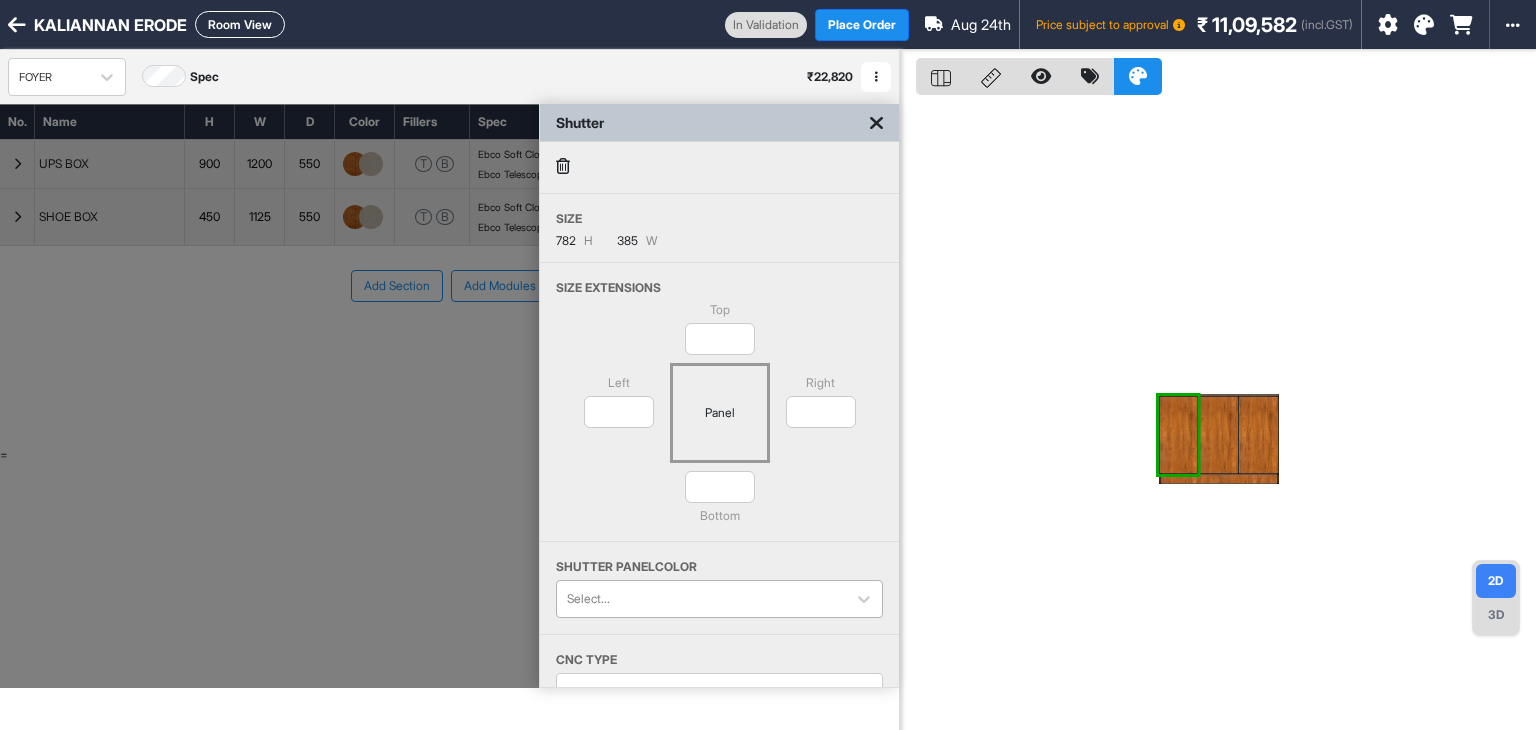 scroll, scrollTop: 146, scrollLeft: 0, axis: vertical 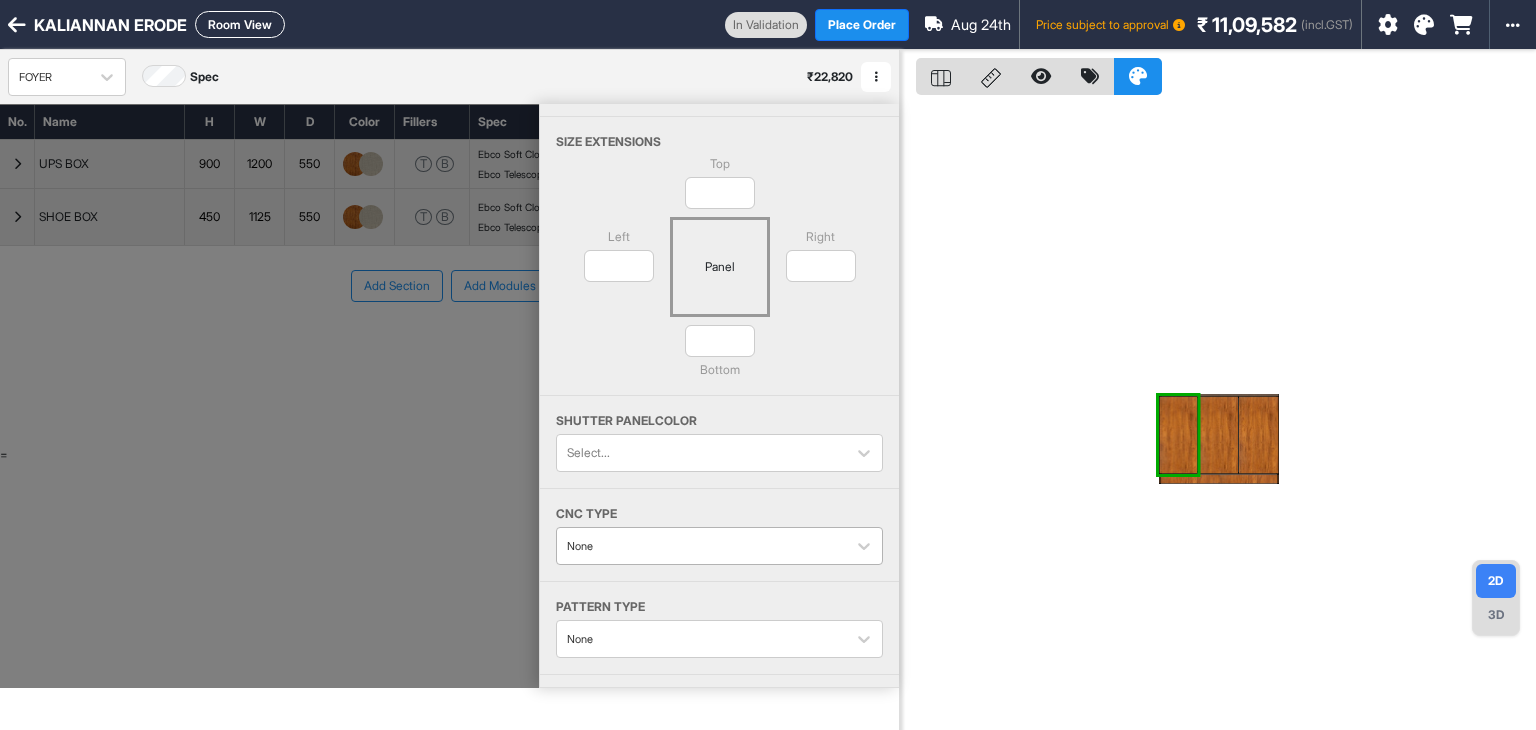 click at bounding box center (701, 546) 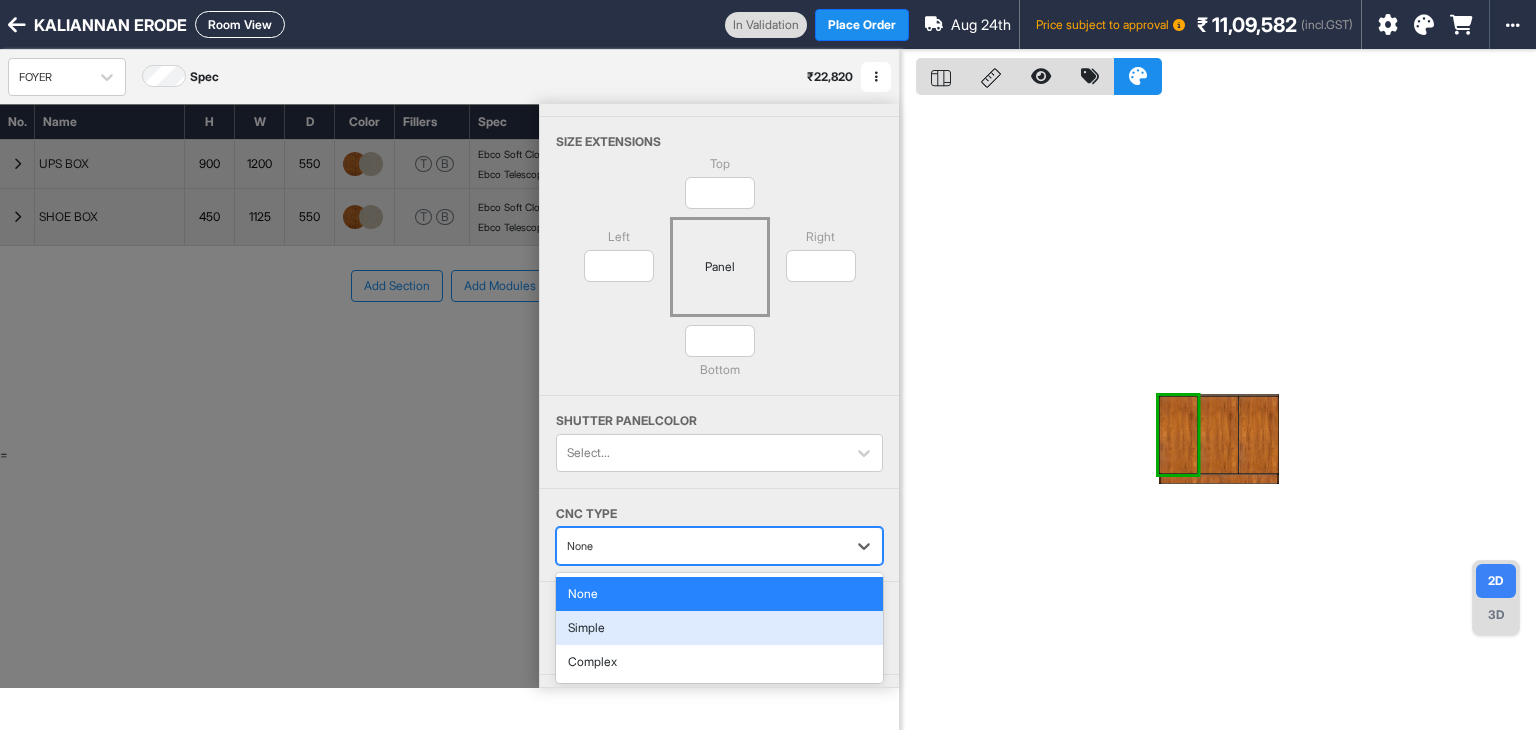 click on "Simple" at bounding box center [719, 628] 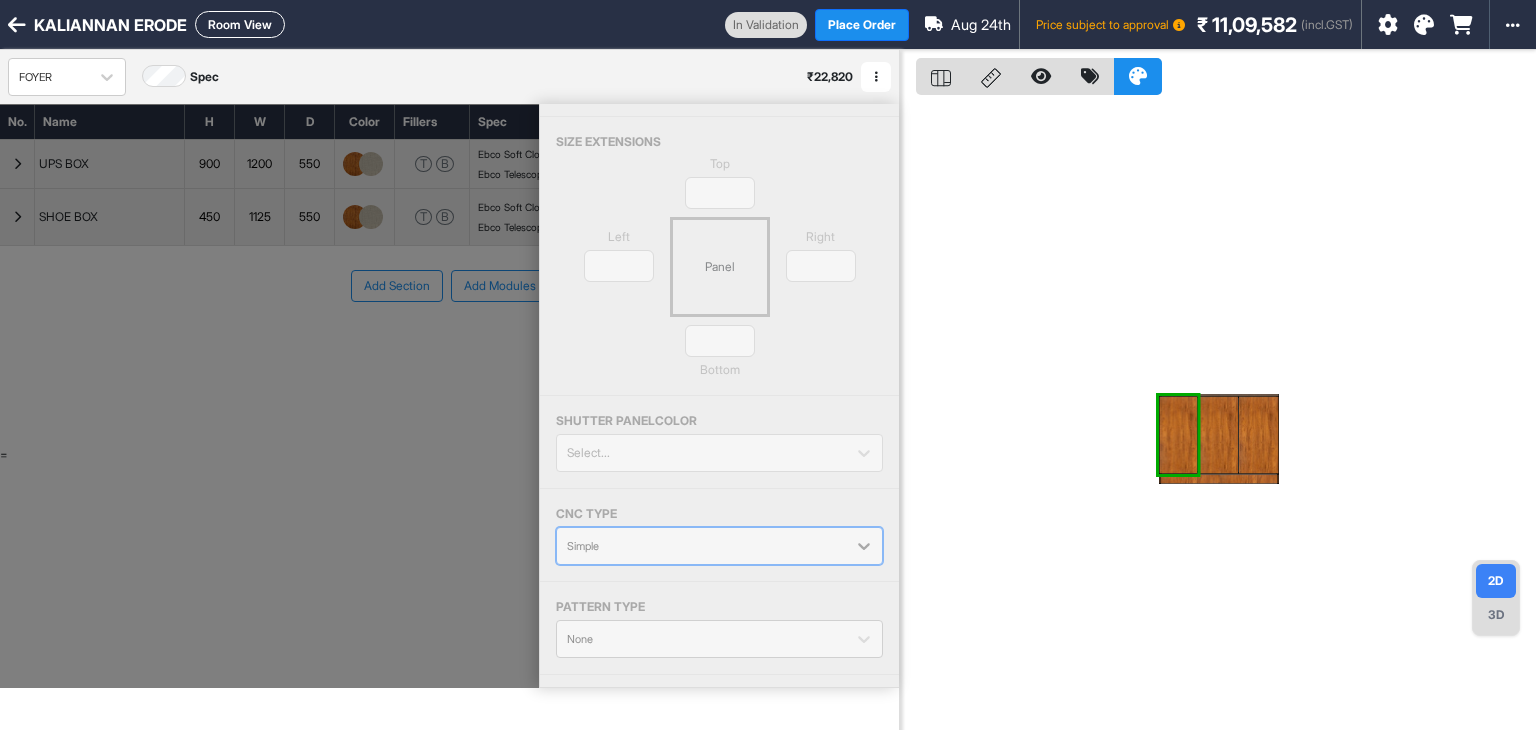 scroll, scrollTop: 50, scrollLeft: 0, axis: vertical 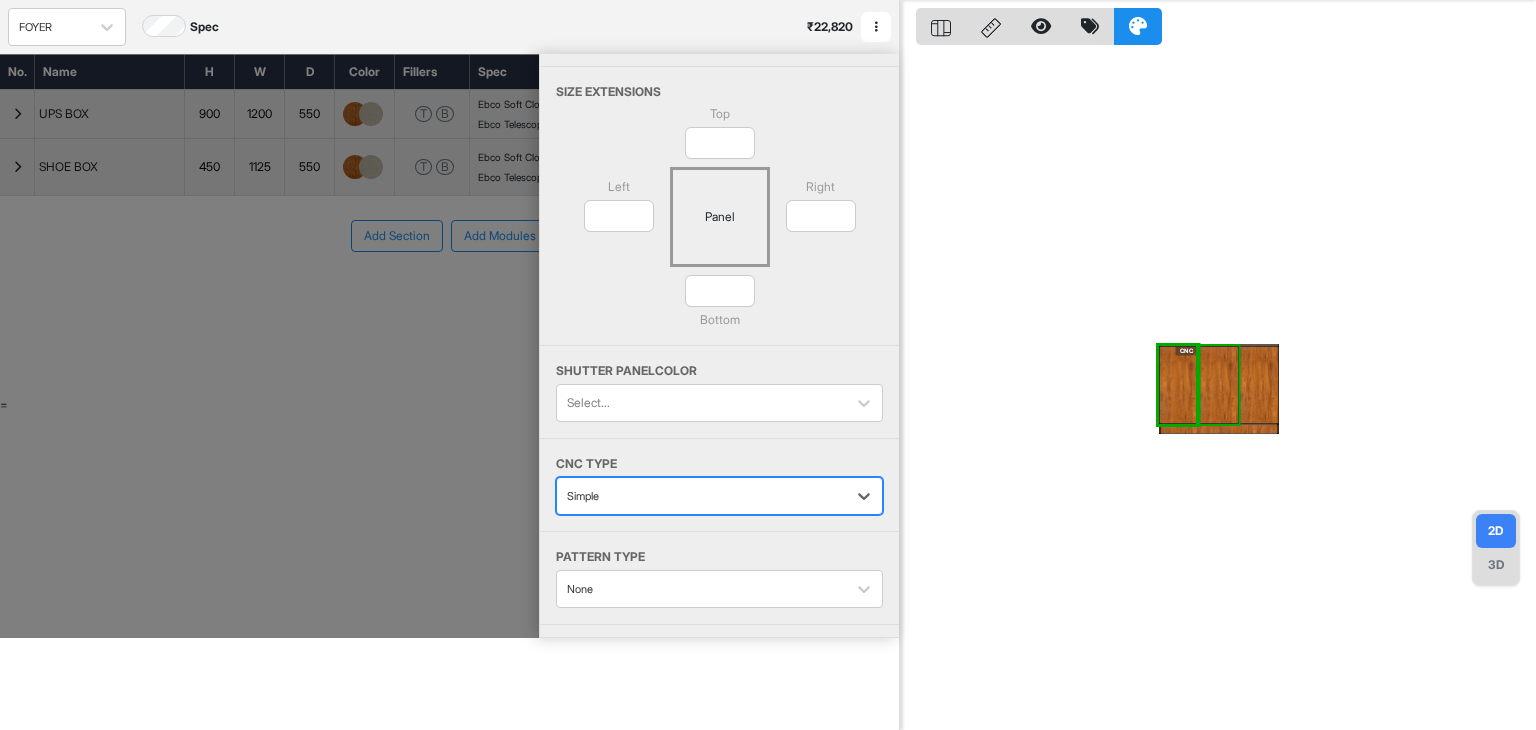 click at bounding box center (1218, 385) 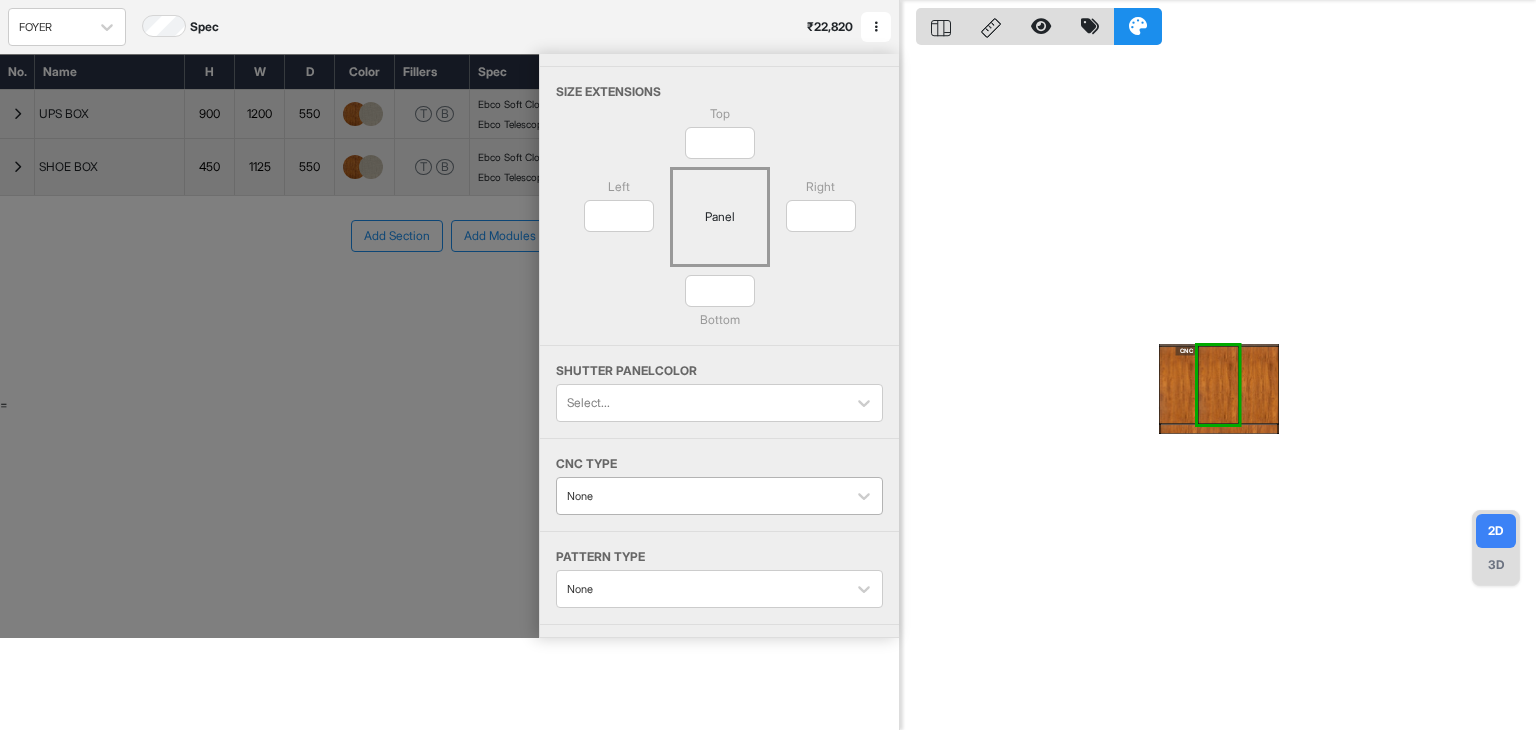 click at bounding box center [701, 496] 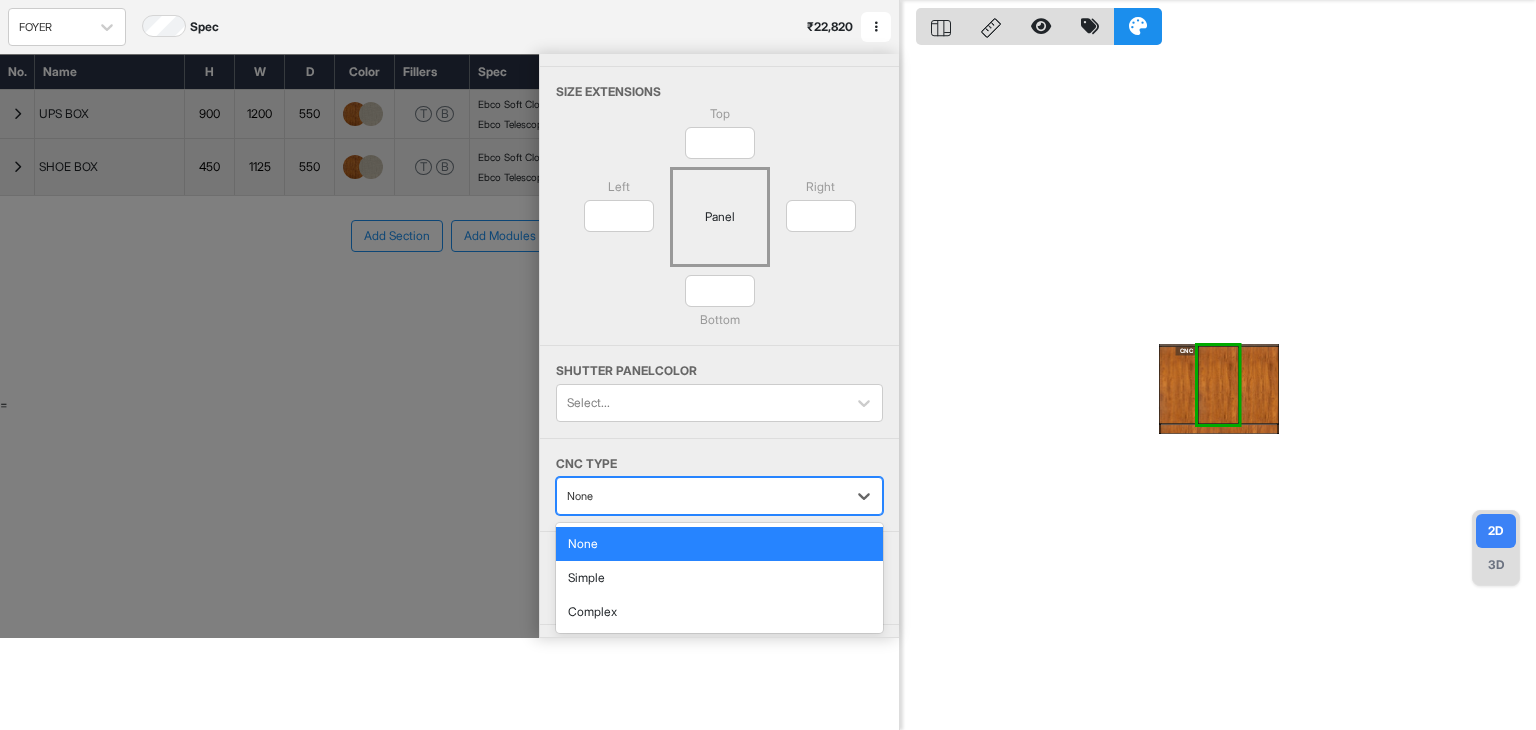 click on "Simple" at bounding box center (719, 578) 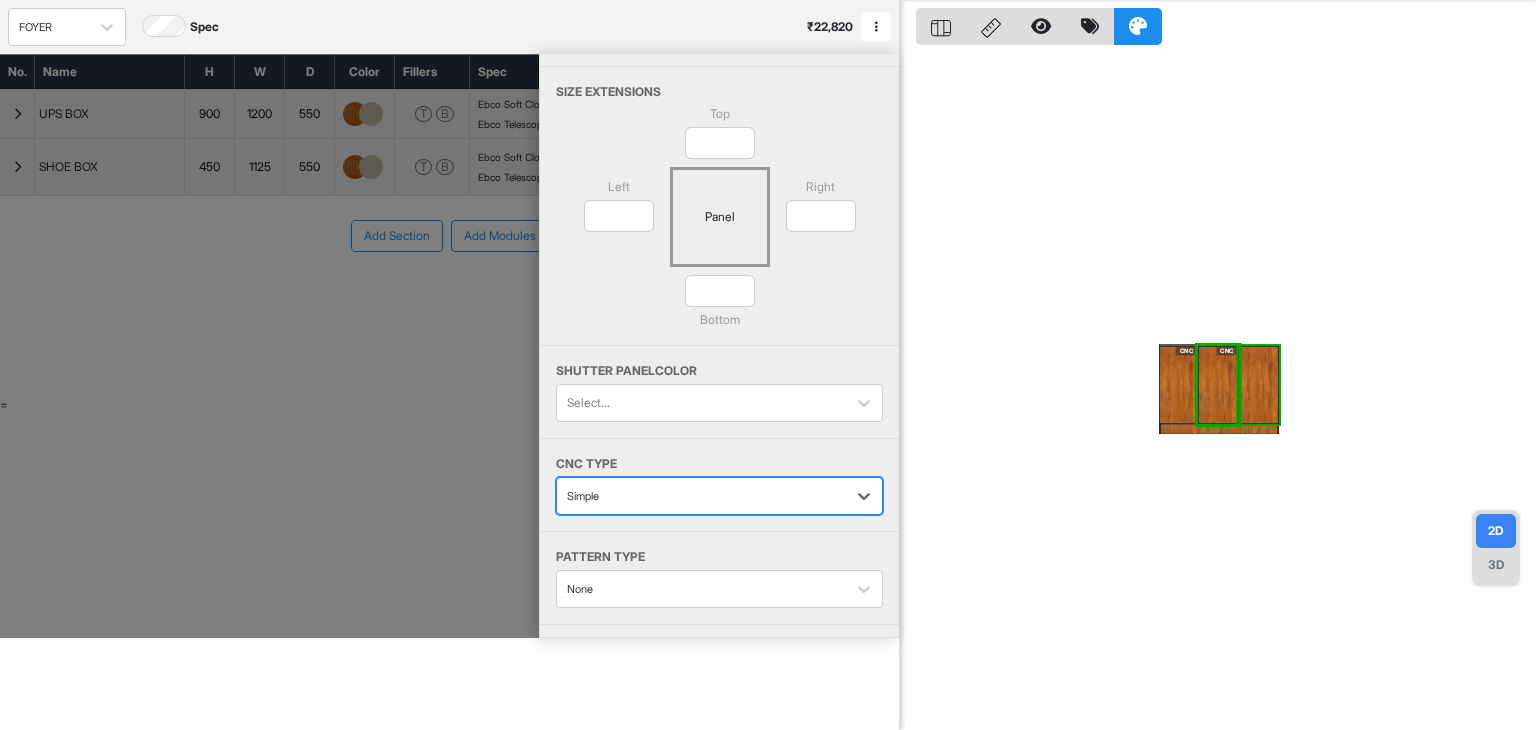 click at bounding box center [1259, 385] 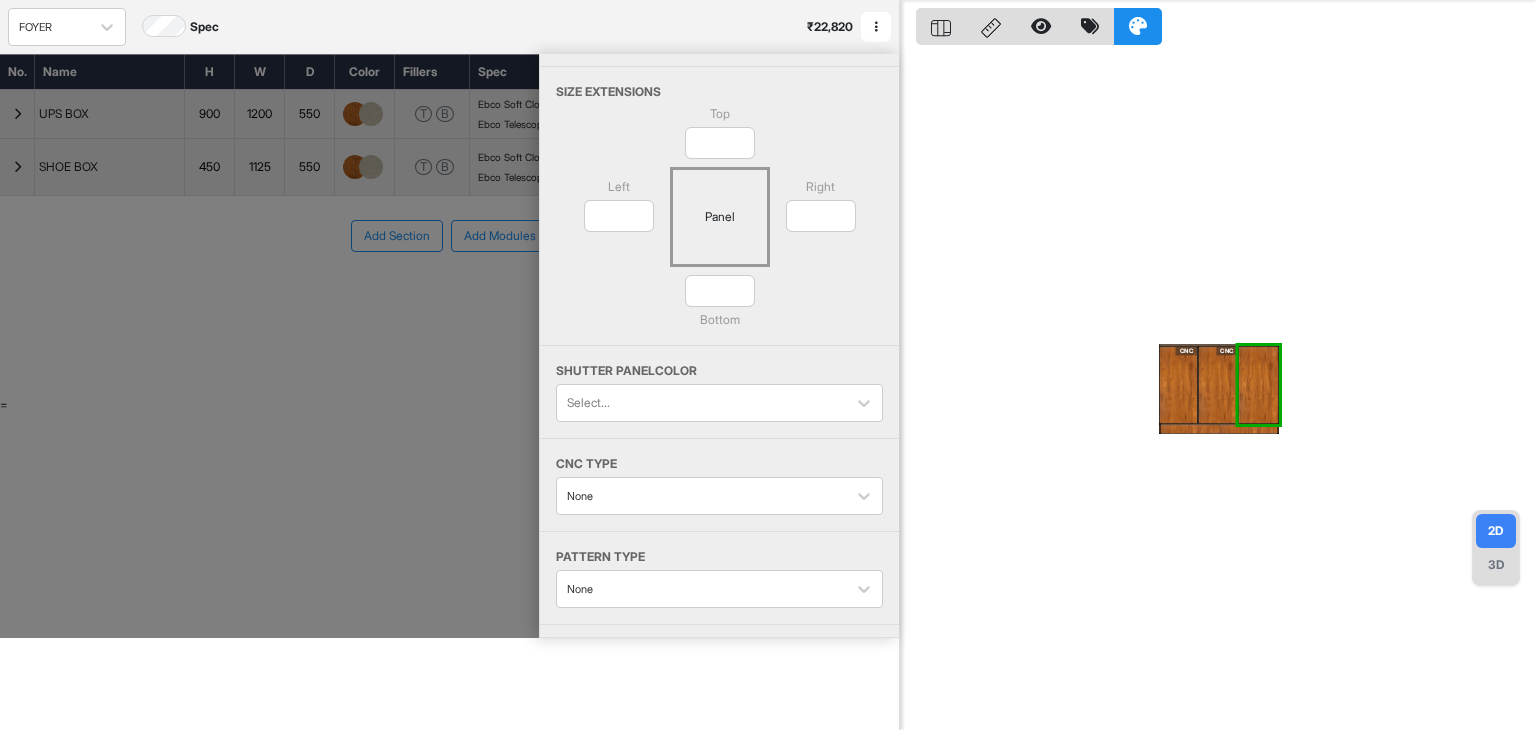 click at bounding box center (1259, 385) 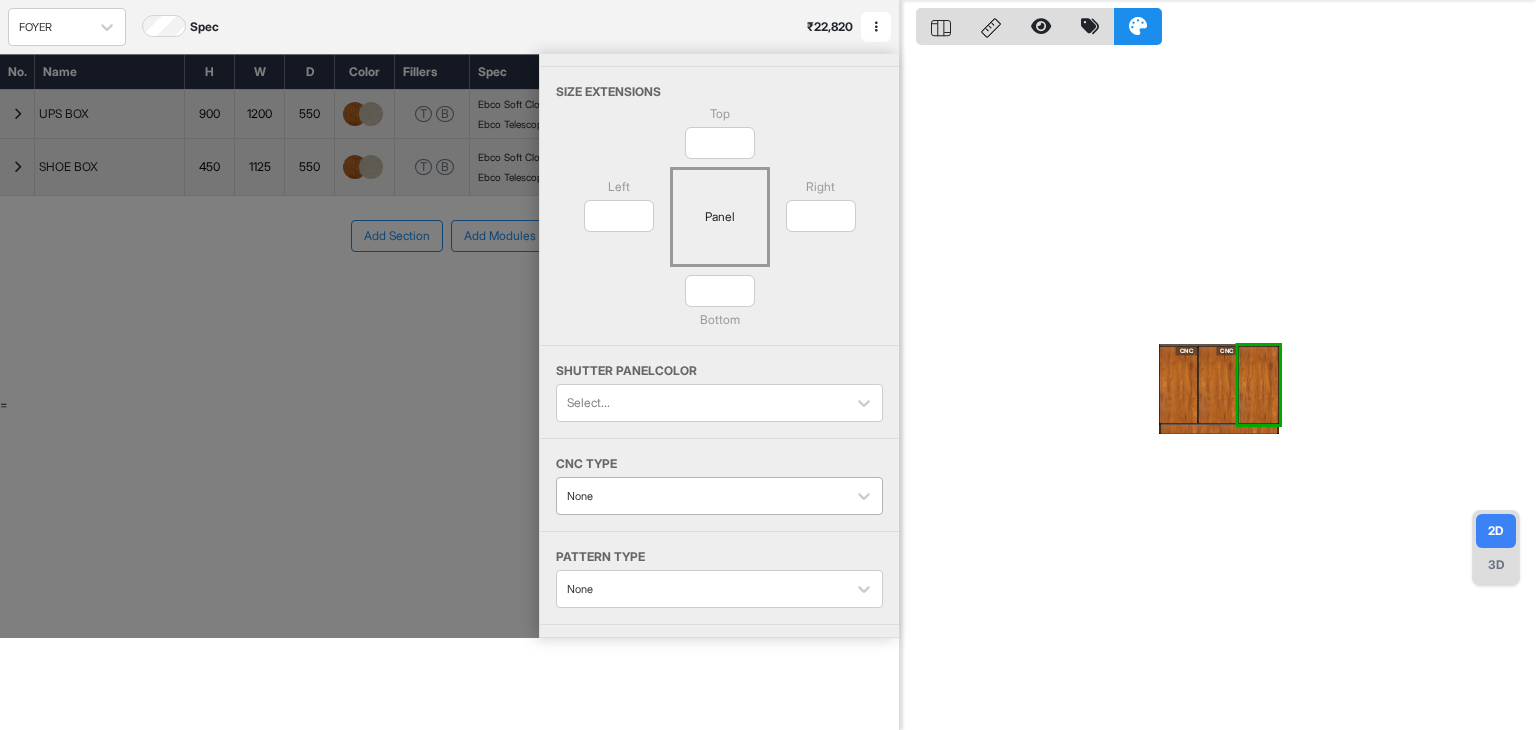 click at bounding box center [701, 496] 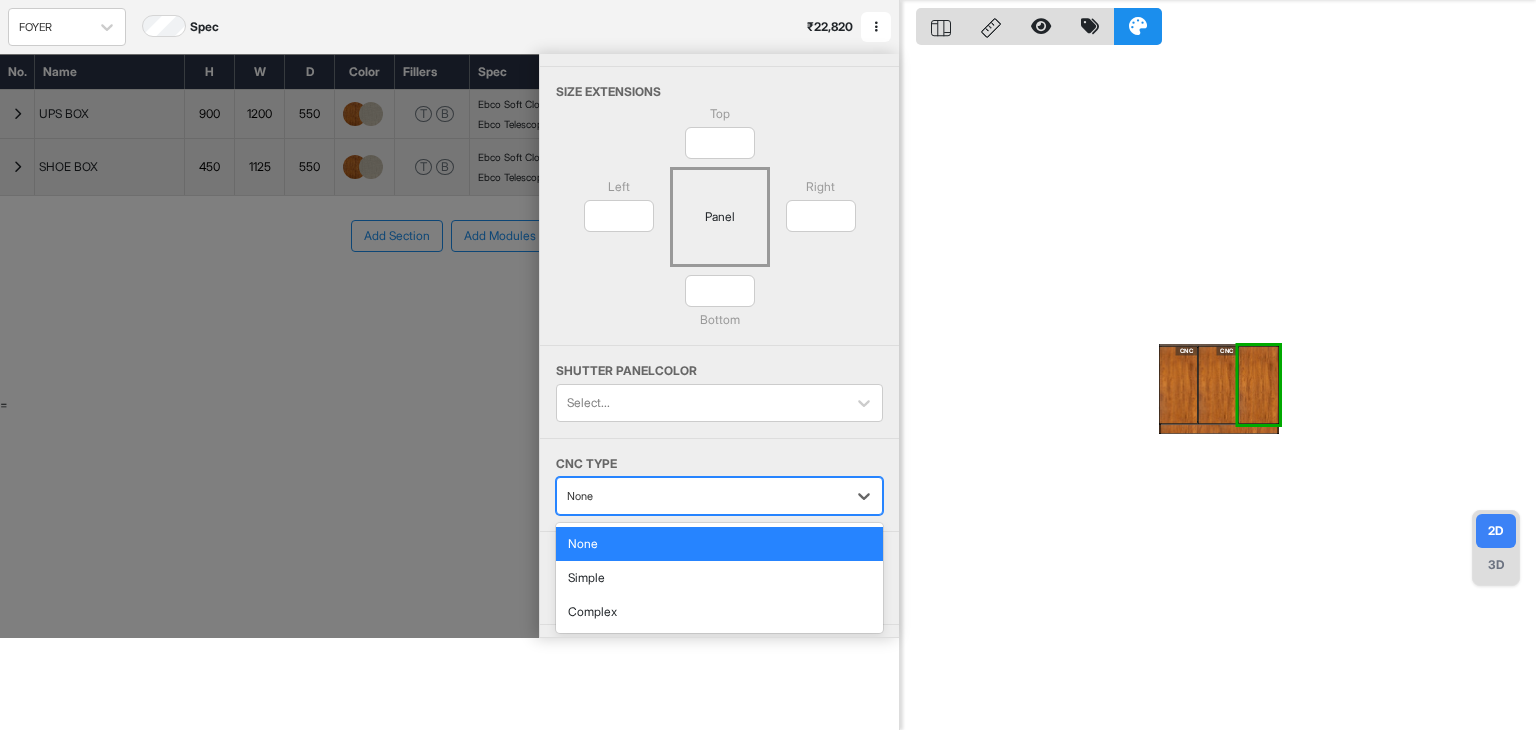 click on "Simple" at bounding box center (719, 578) 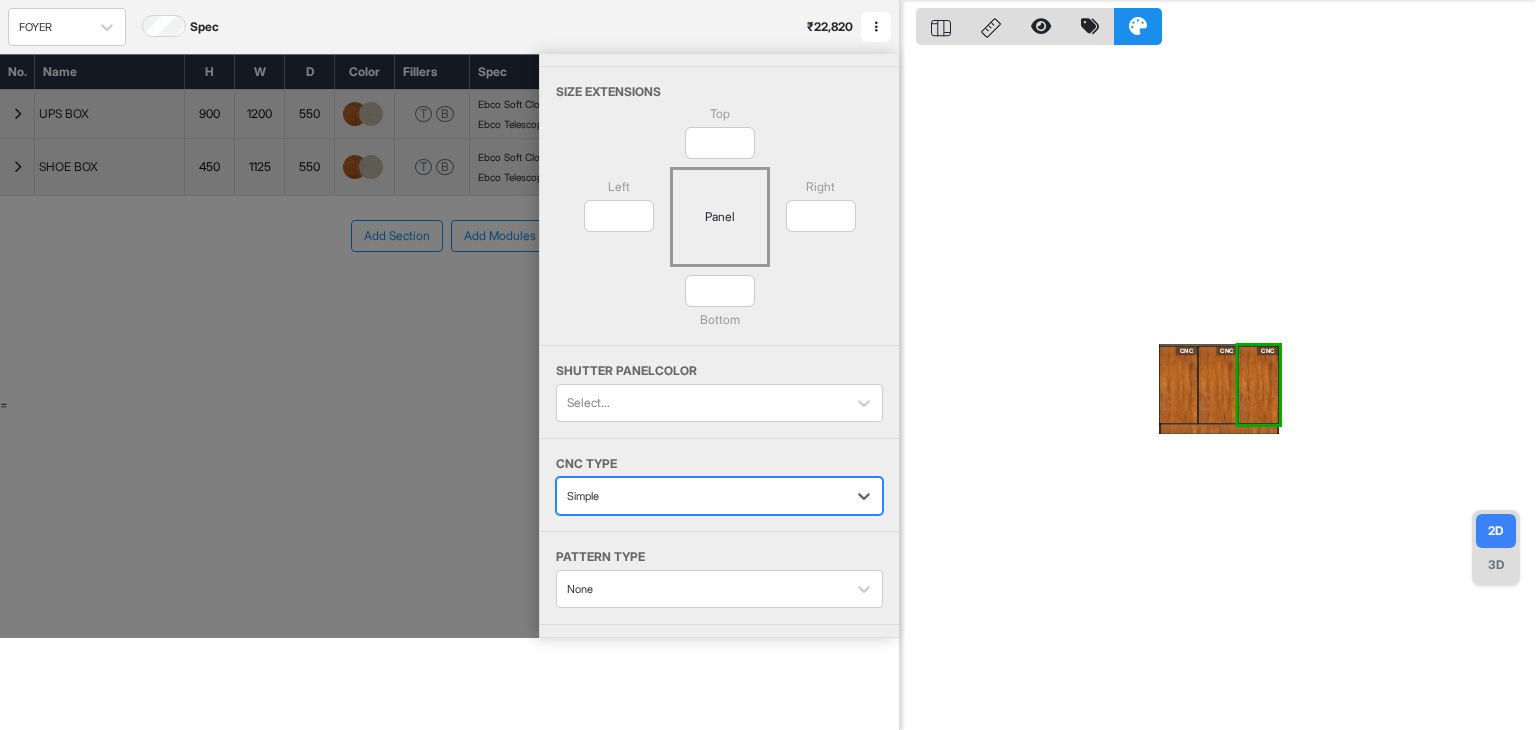 scroll, scrollTop: 0, scrollLeft: 0, axis: both 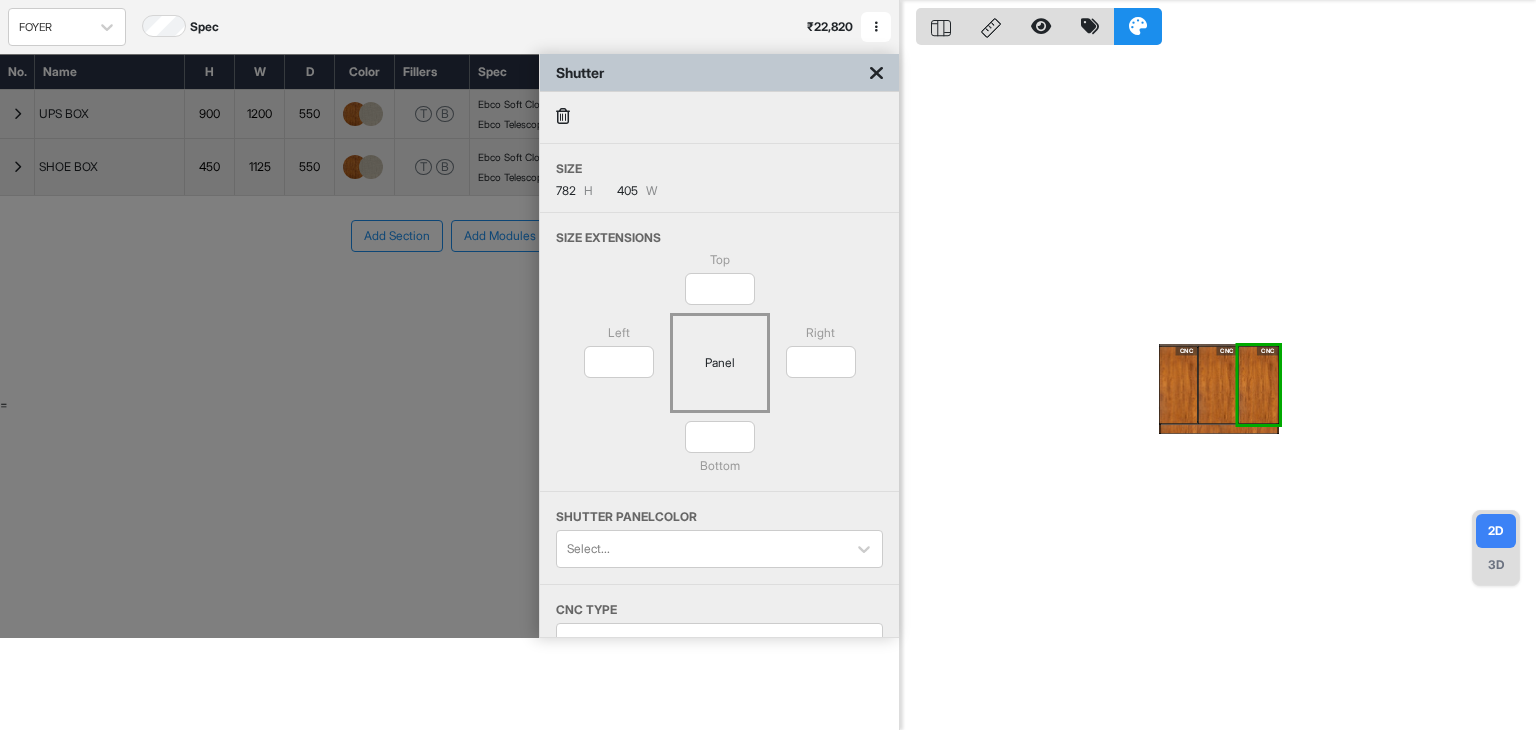 click at bounding box center [876, 73] 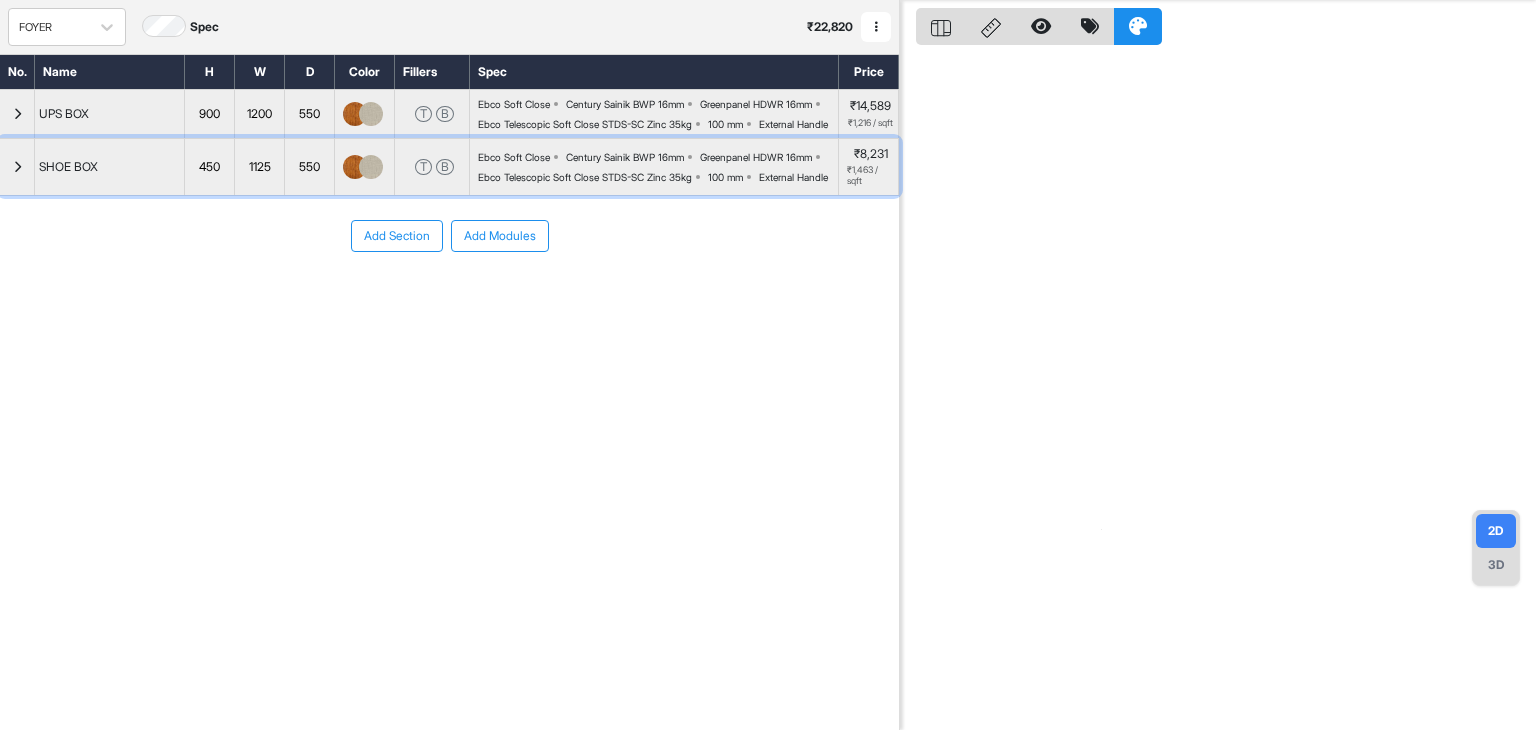 click at bounding box center [17, 167] 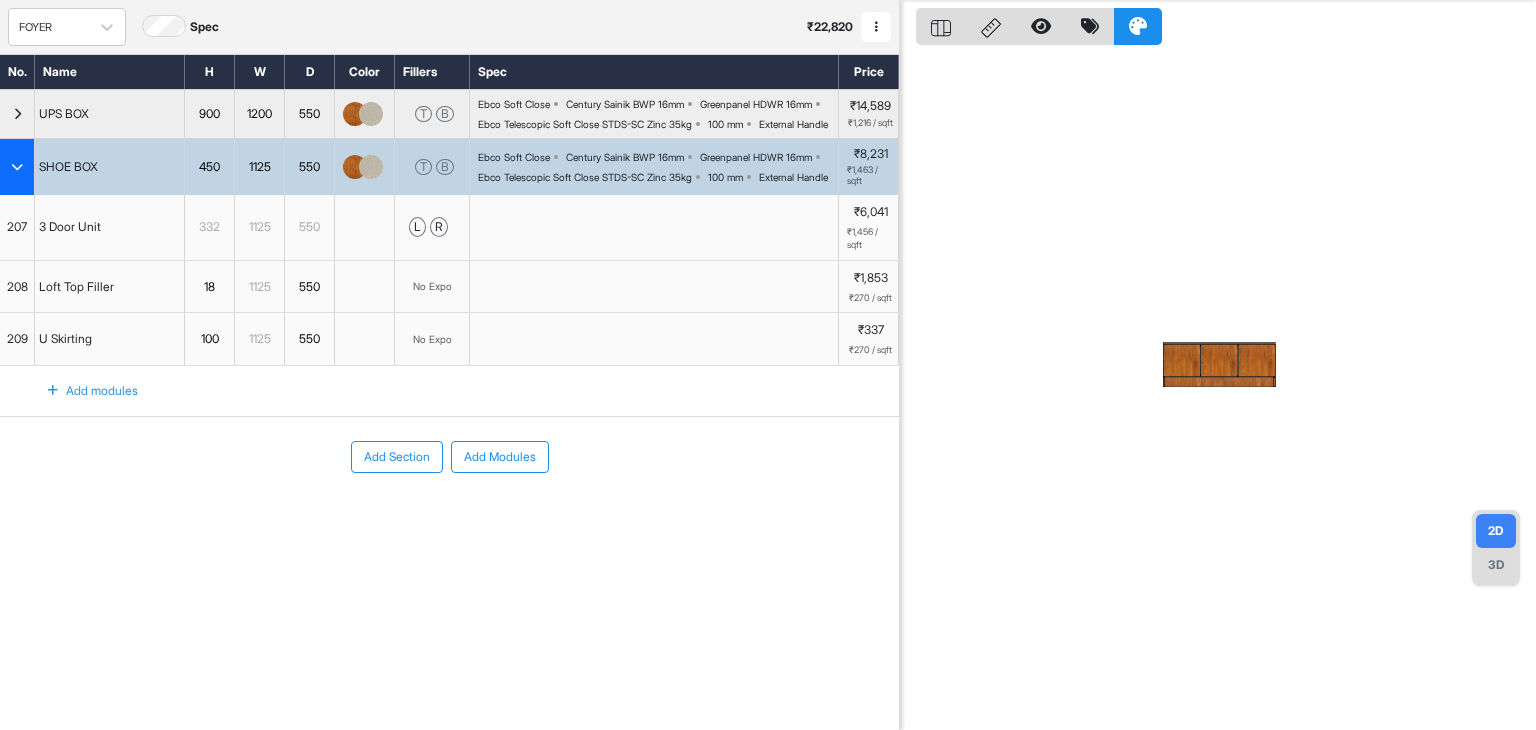type 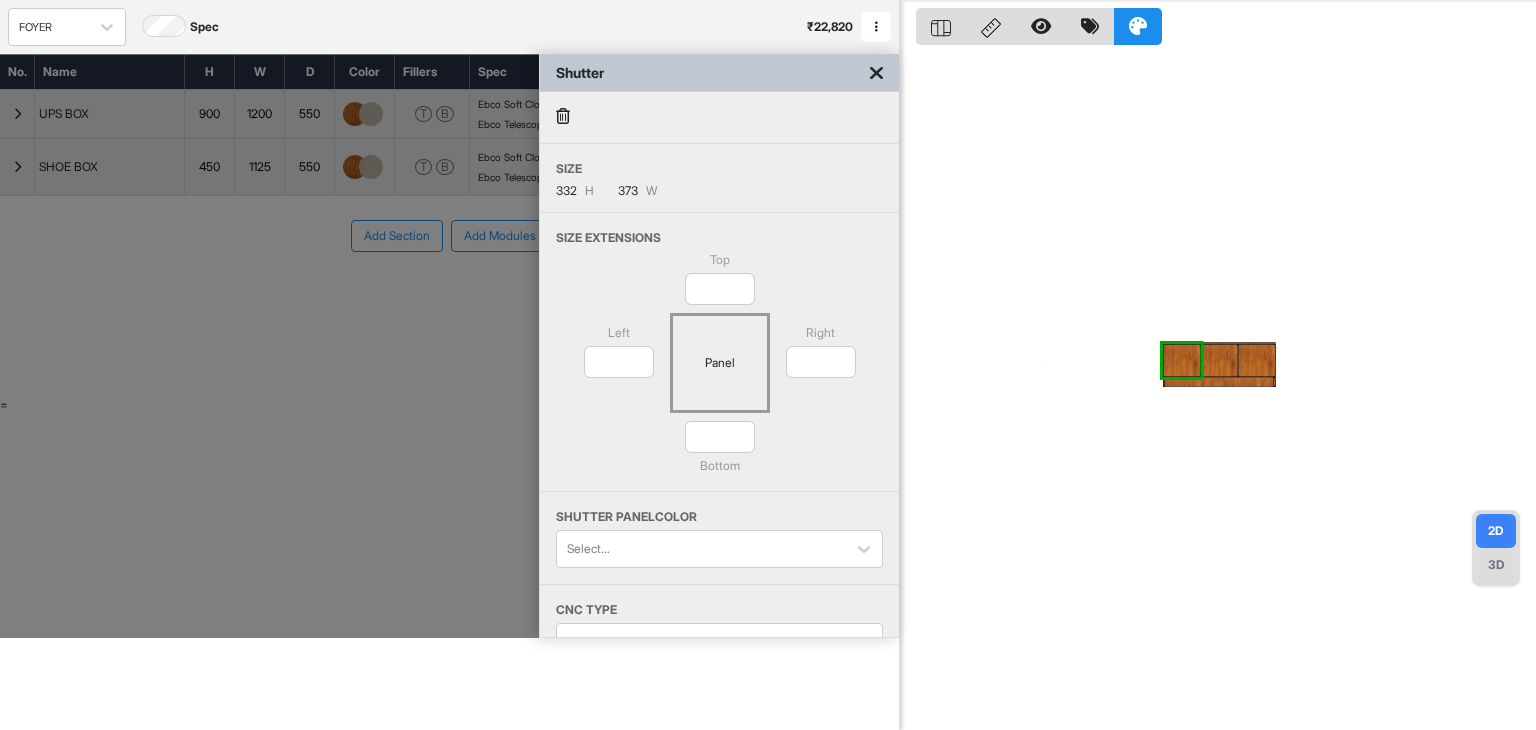 scroll, scrollTop: 146, scrollLeft: 0, axis: vertical 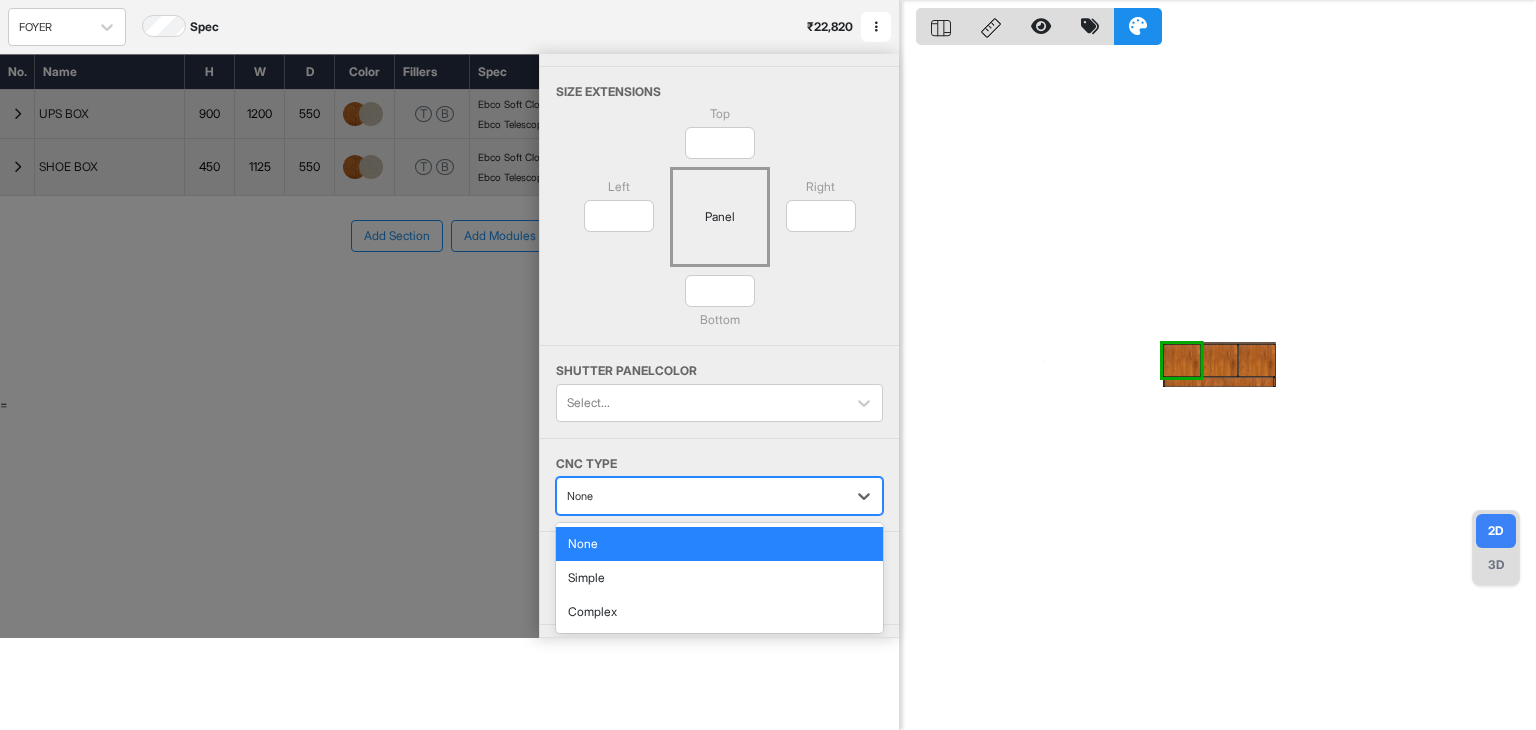 click at bounding box center [701, 496] 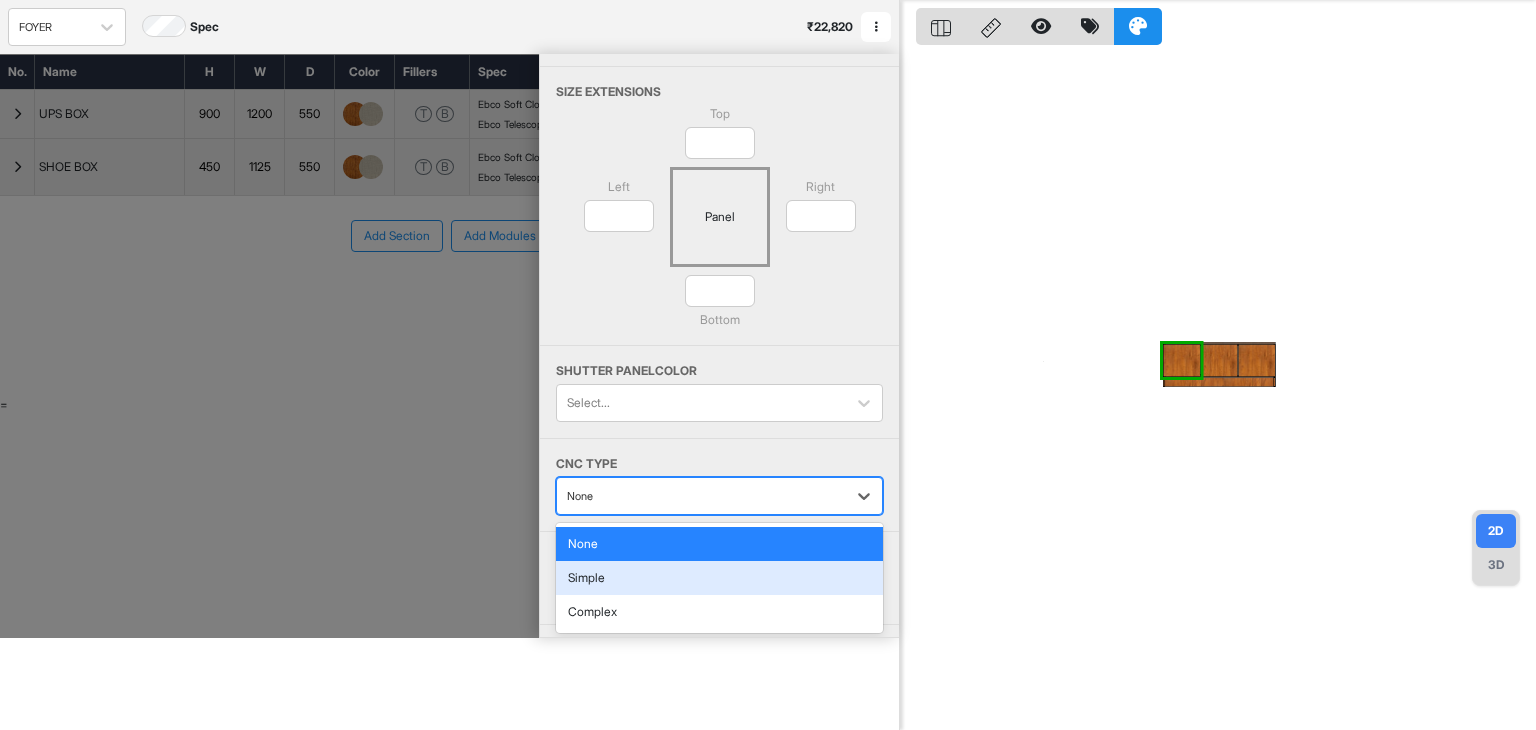 click on "Simple" at bounding box center [719, 578] 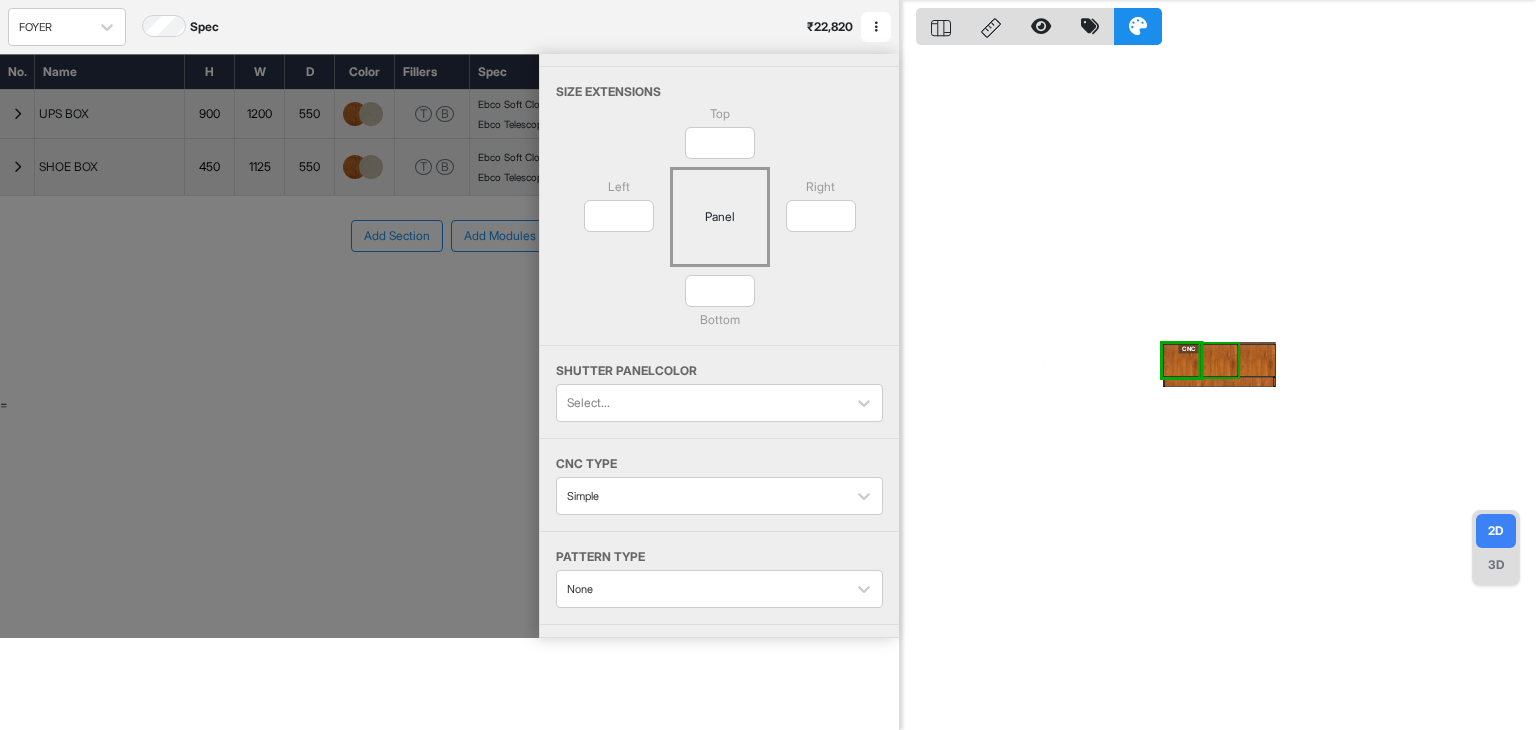 click at bounding box center (1218, 360) 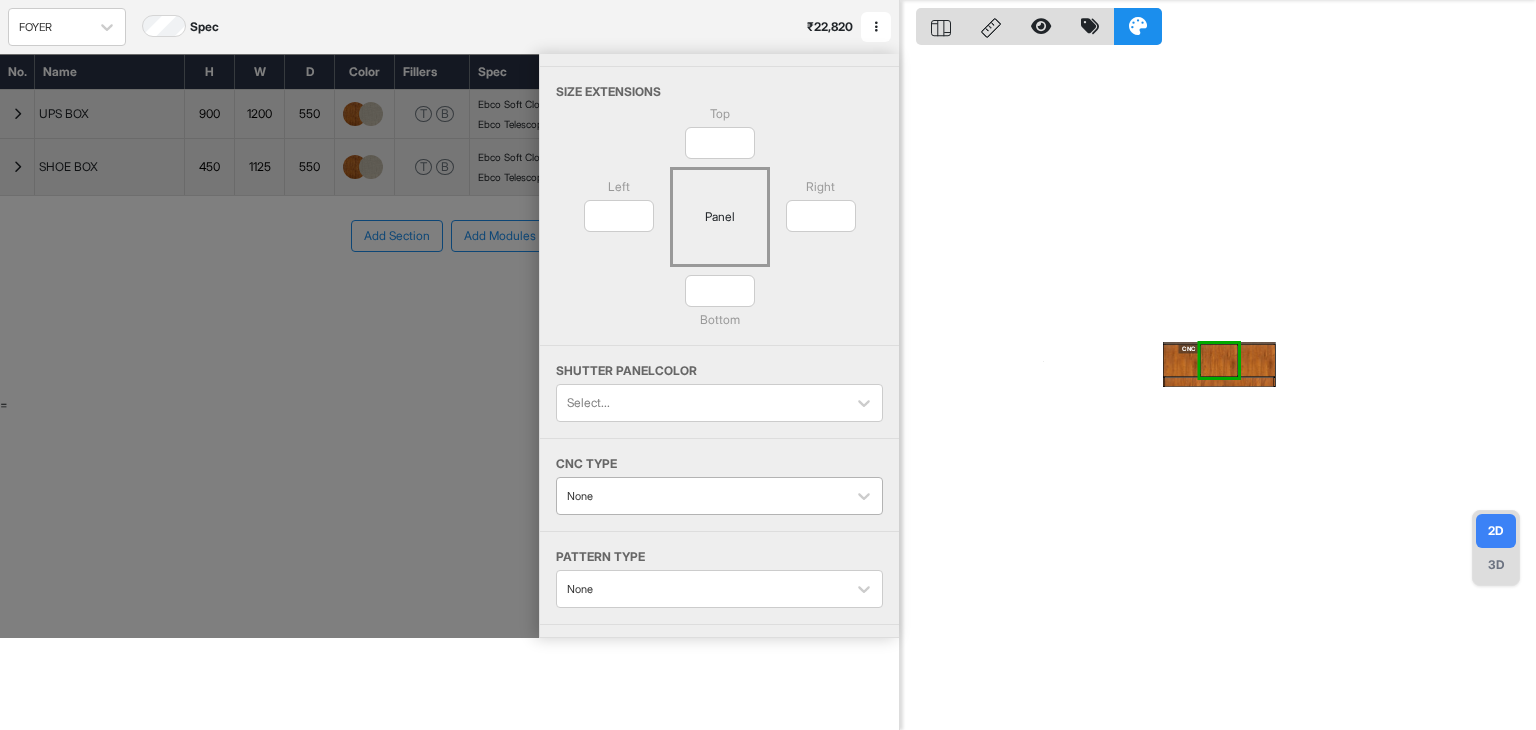 click at bounding box center [701, 496] 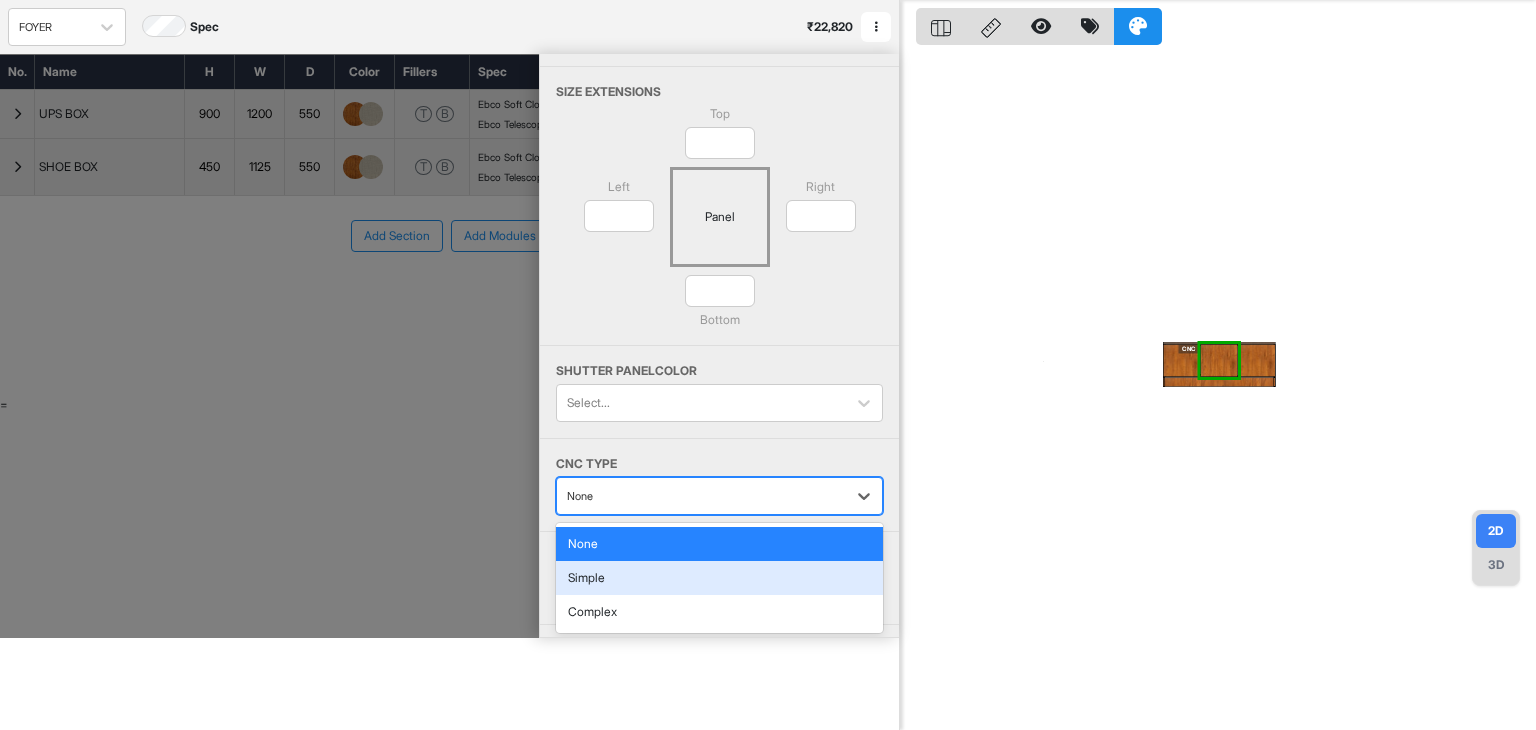 click on "Simple" at bounding box center [719, 578] 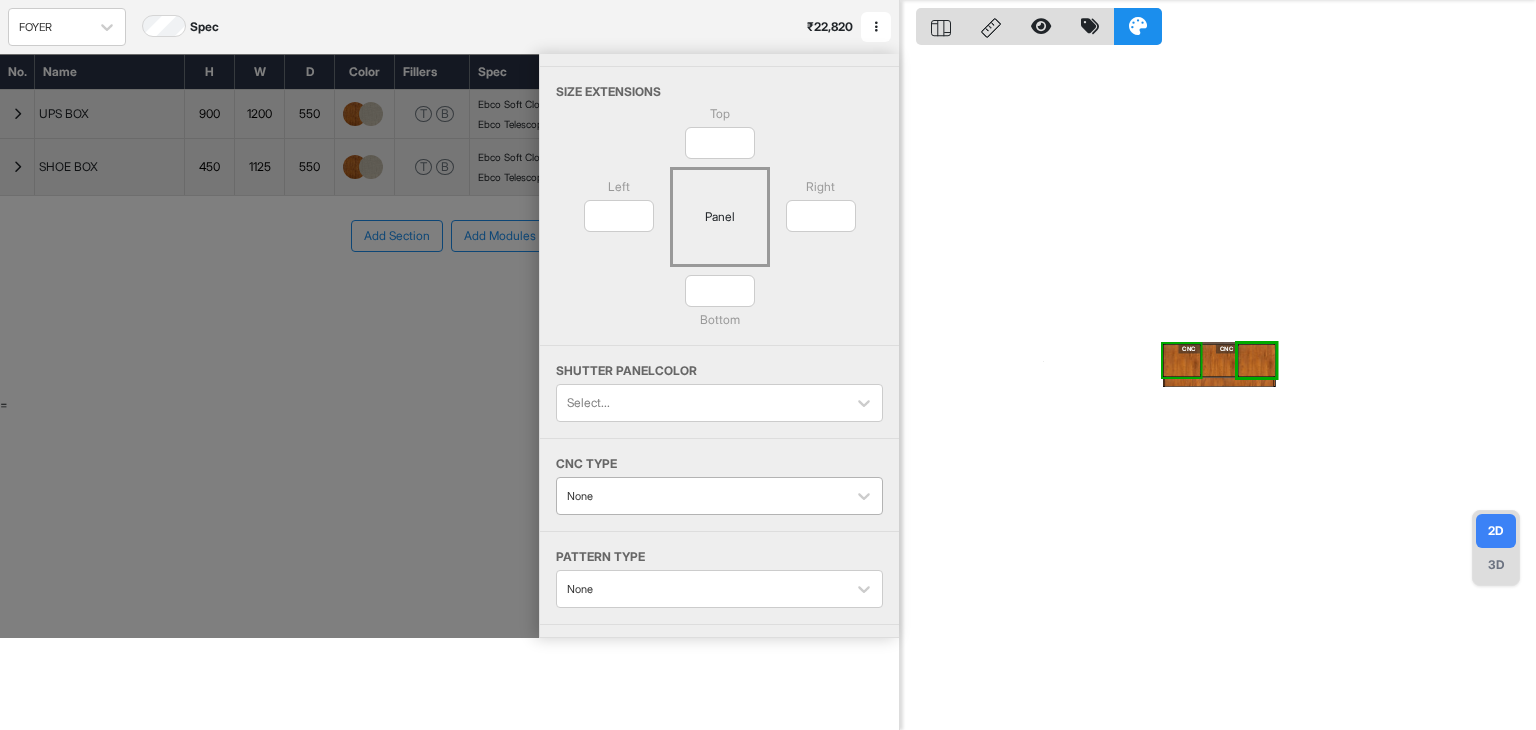 click at bounding box center [701, 496] 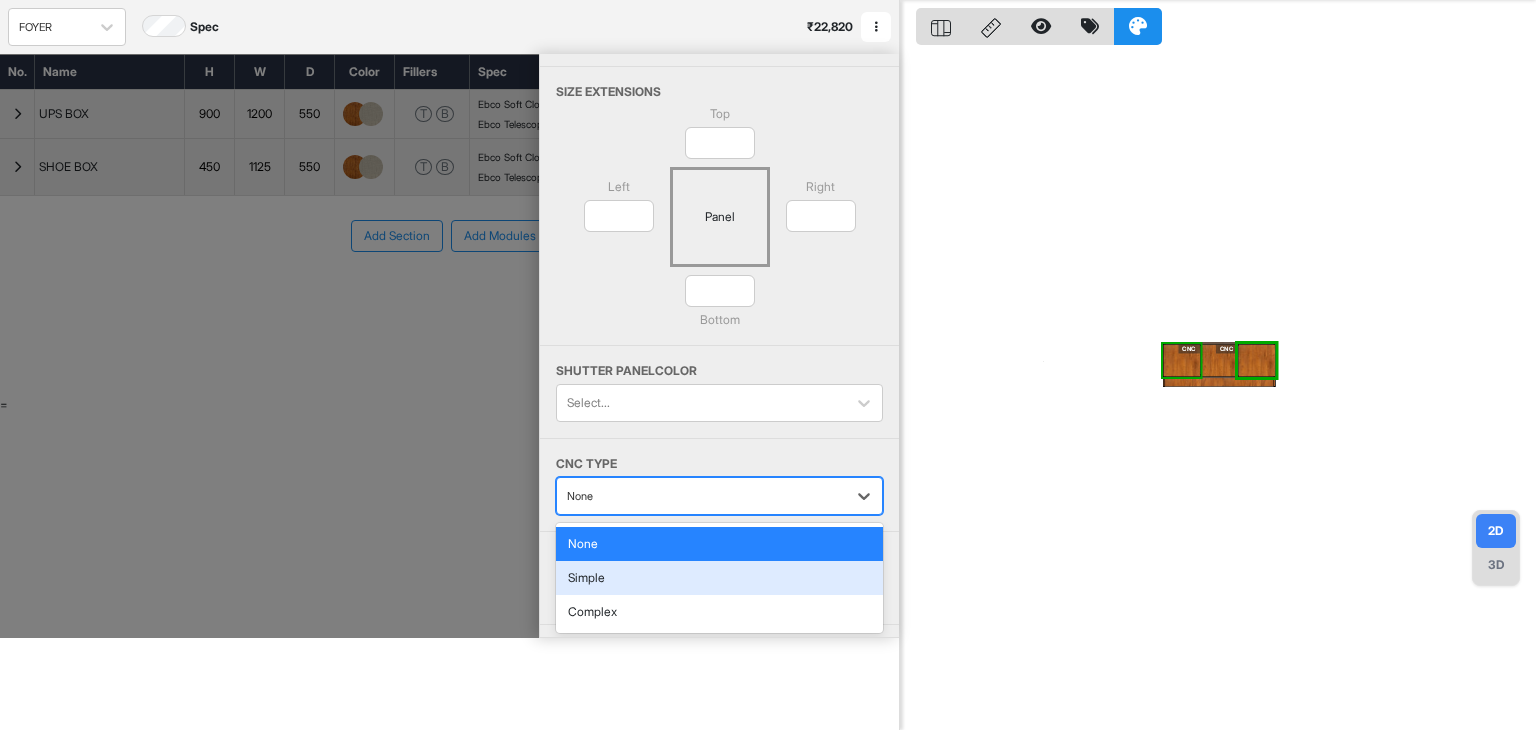 click on "Simple" at bounding box center [719, 578] 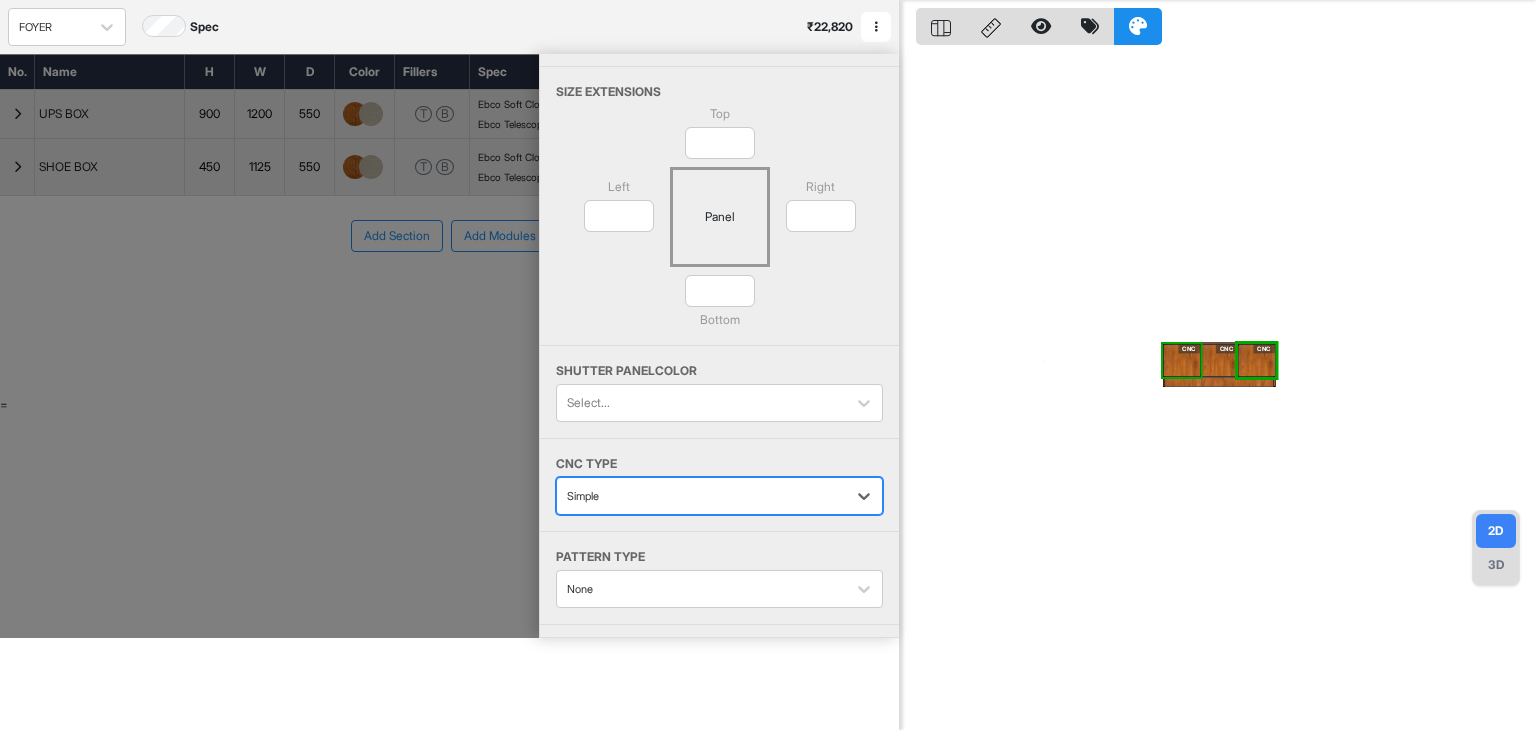 click at bounding box center [269, 346] 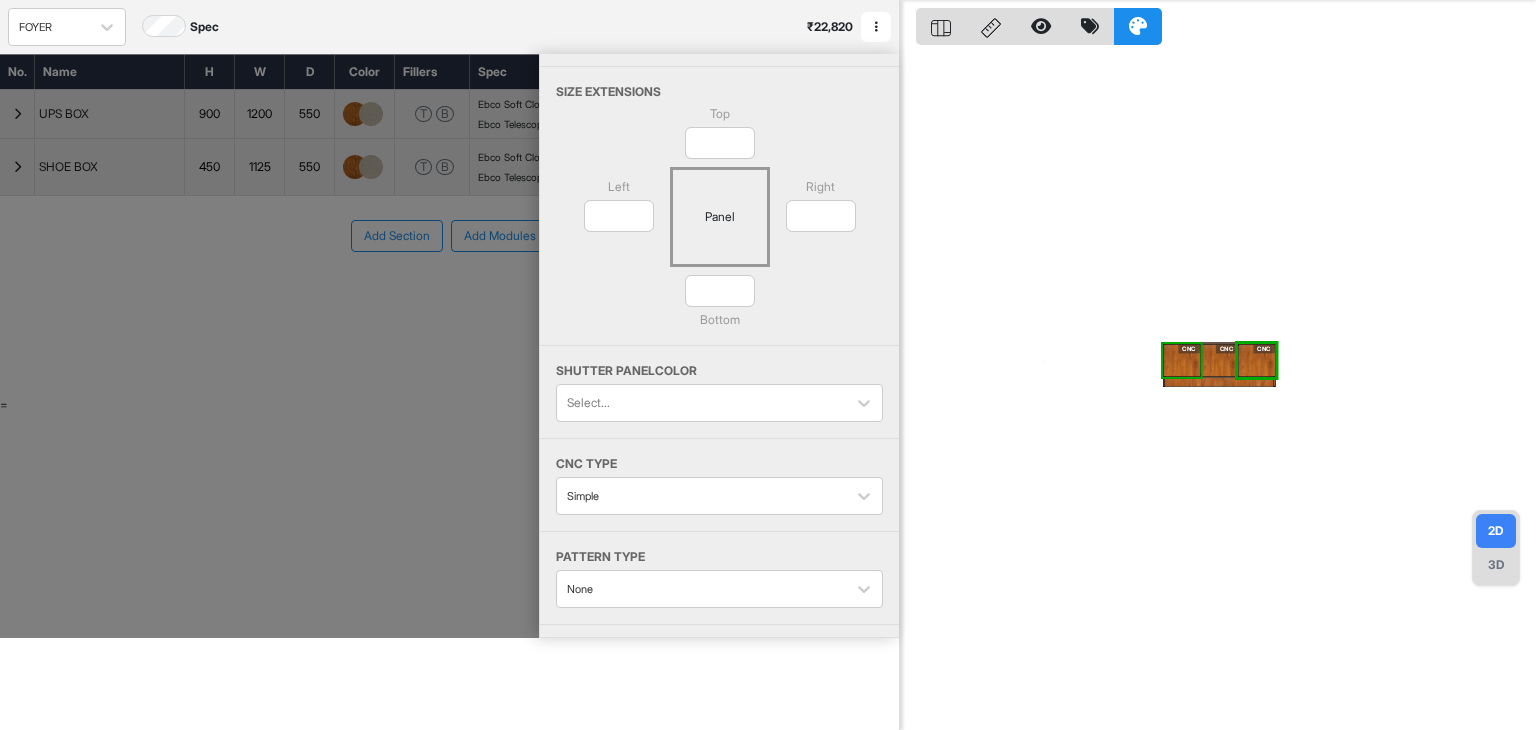 scroll, scrollTop: 0, scrollLeft: 0, axis: both 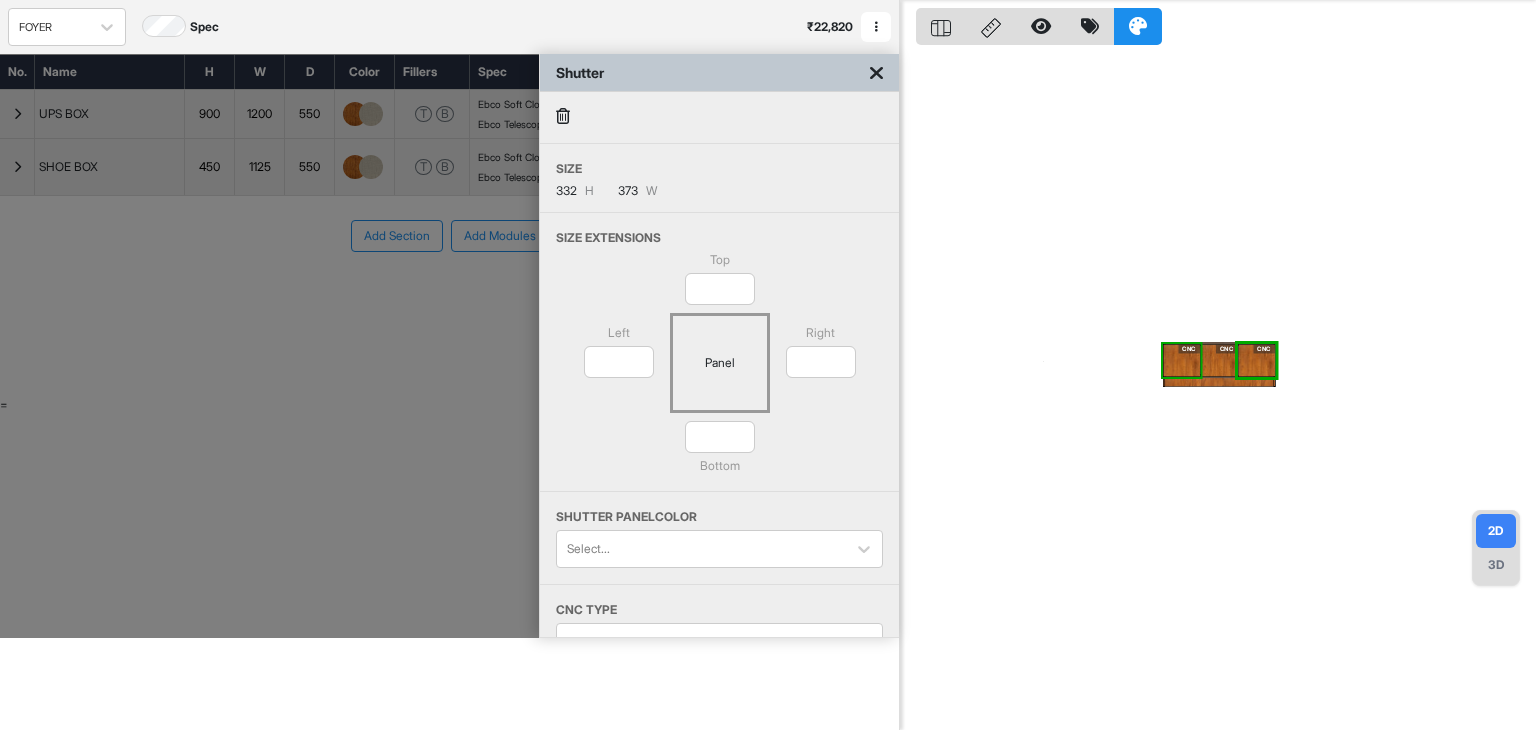 click at bounding box center [876, 73] 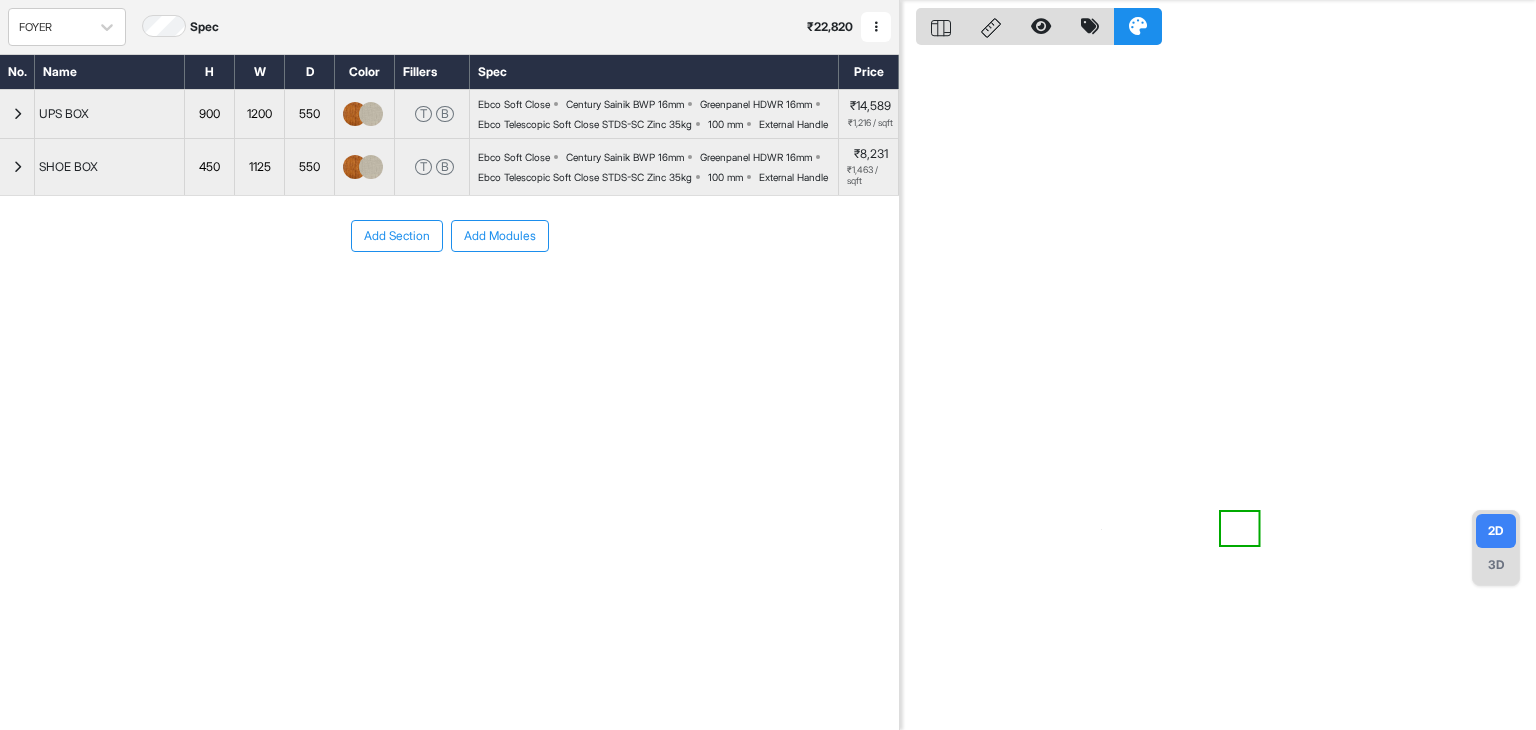 click on "Add Section Add Modules" at bounding box center [449, 296] 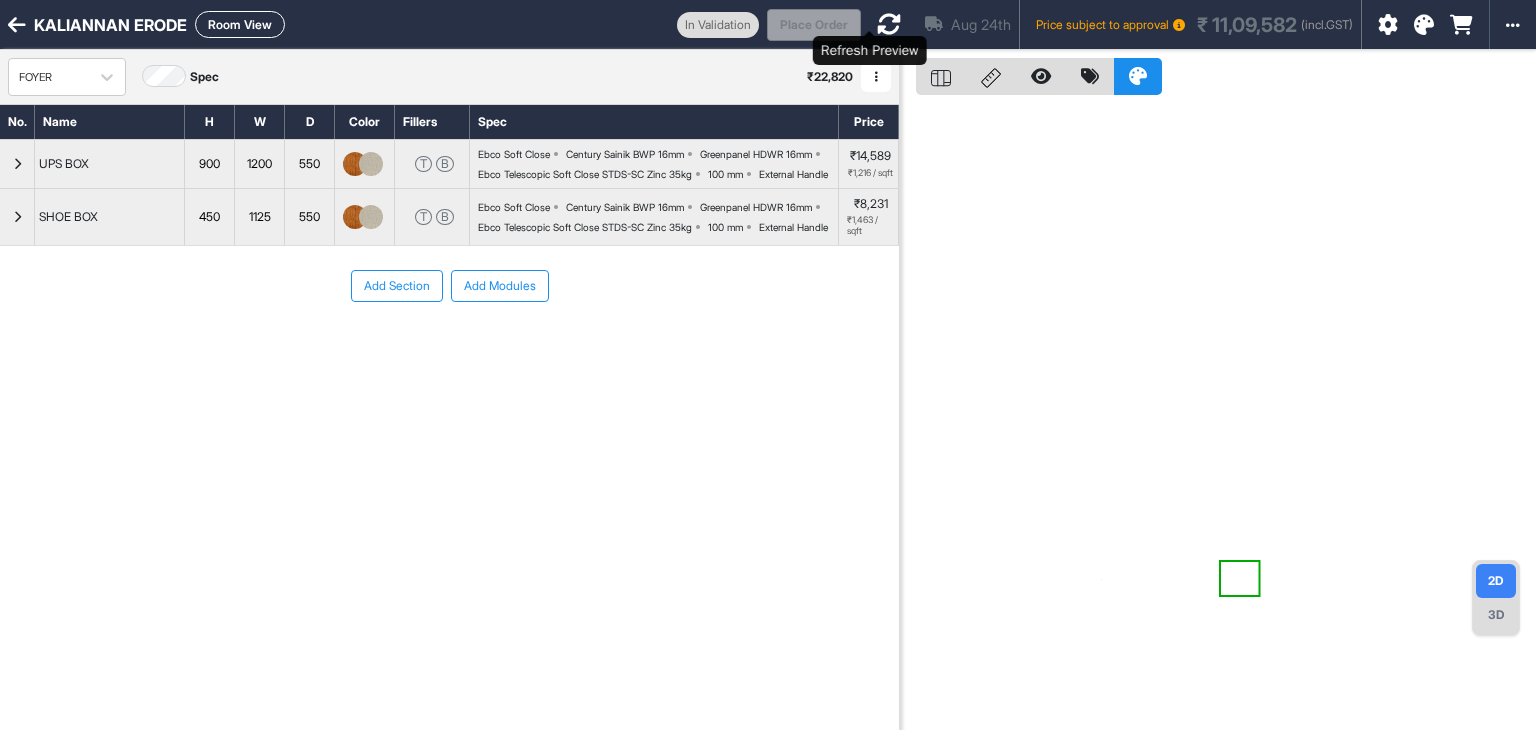 click at bounding box center (889, 24) 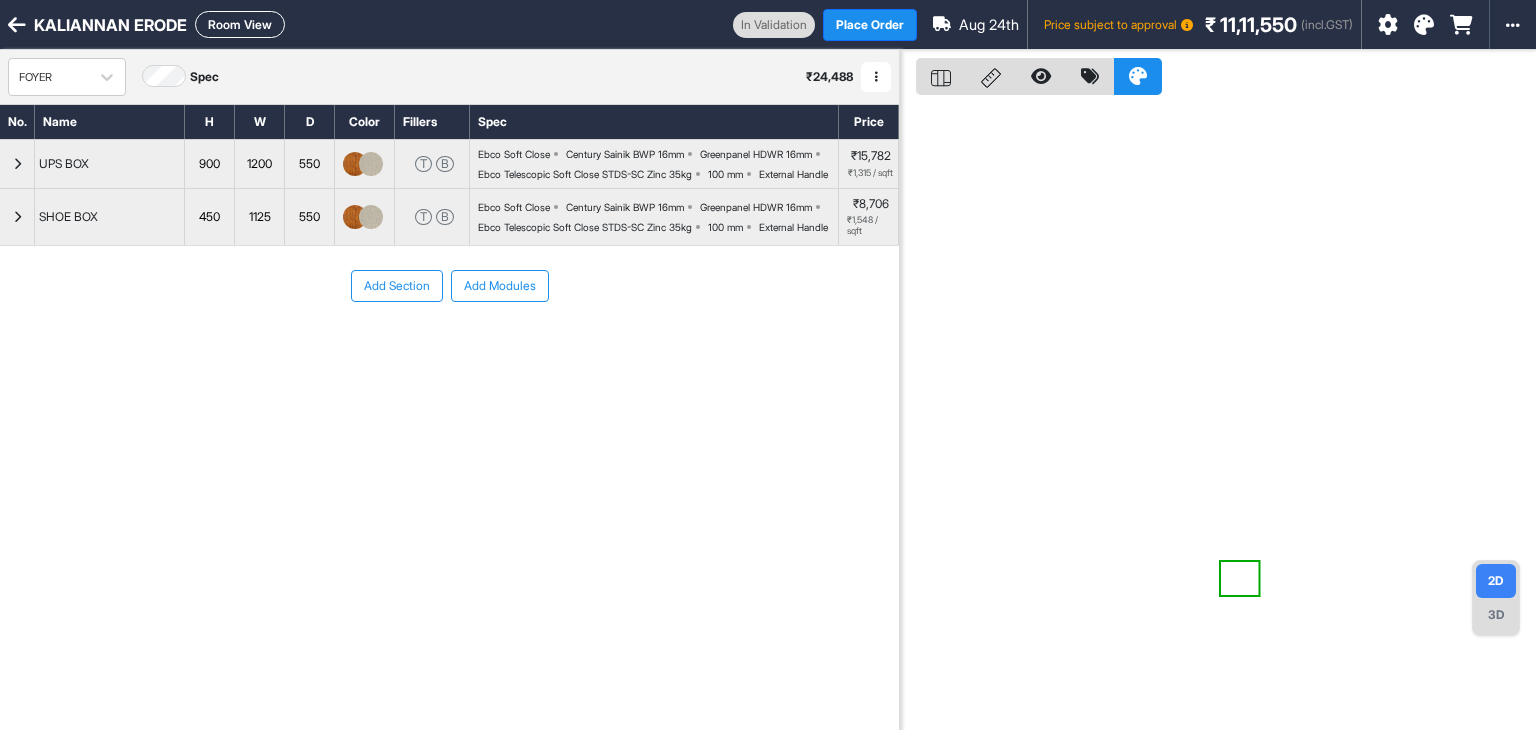 click on "No. Name H W D Color Fillers Spec Price UPS BOX 900 1200 550 T B Ebco Soft Close Century Sainik BWP 16mm Greenpanel HDWR 16mm Ebco Telescopic Soft Close STDS-SC Zinc 35kg 100 mm External Handle ₹15,782 ₹1,315 / sqft SHOE BOX 450 1125 550 T B Ebco Soft Close Century Sainik BWP 16mm Greenpanel HDWR 16mm Ebco Telescopic Soft Close STDS-SC Zinc 35kg 100 mm External Handle ₹8,706 ₹1,548 / sqft
To pick up a draggable item, press the space bar.
While dragging, use the arrow keys to move the item.
Press space again to drop the item in its new position, or press escape to cancel.
Add Section Add Modules" at bounding box center (449, 396) 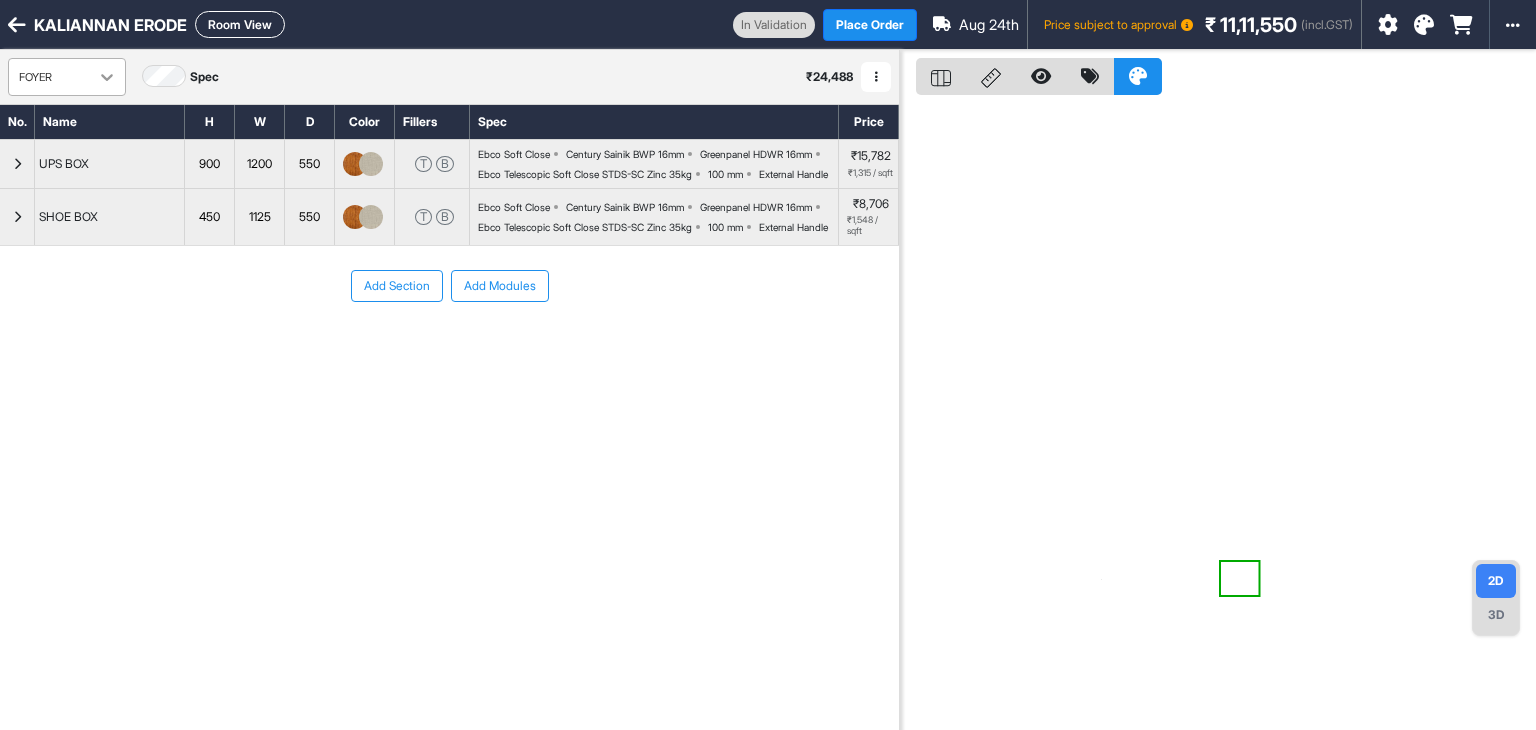 click 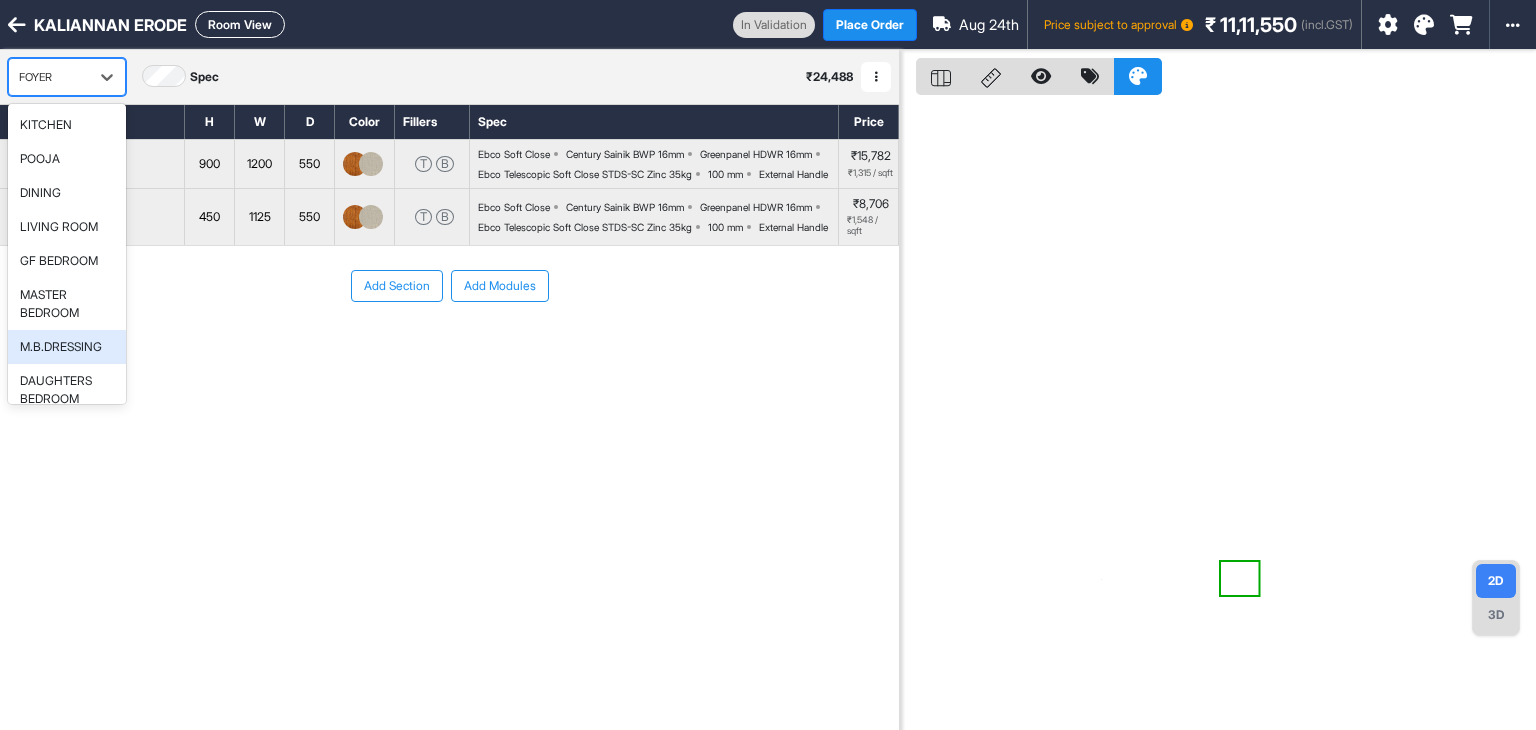 scroll, scrollTop: 242, scrollLeft: 0, axis: vertical 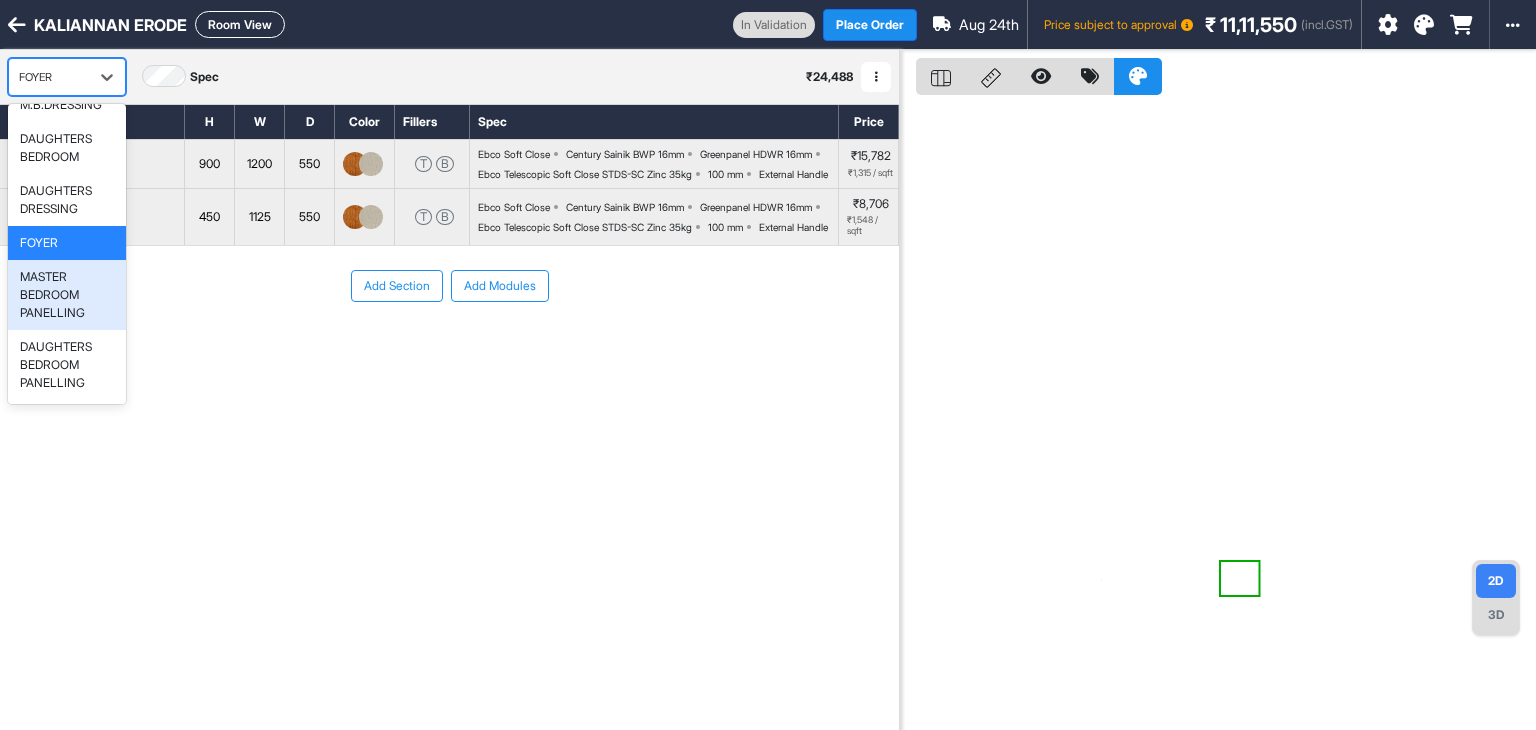 click on "MASTER BEDROOM PANELLING" at bounding box center [67, 295] 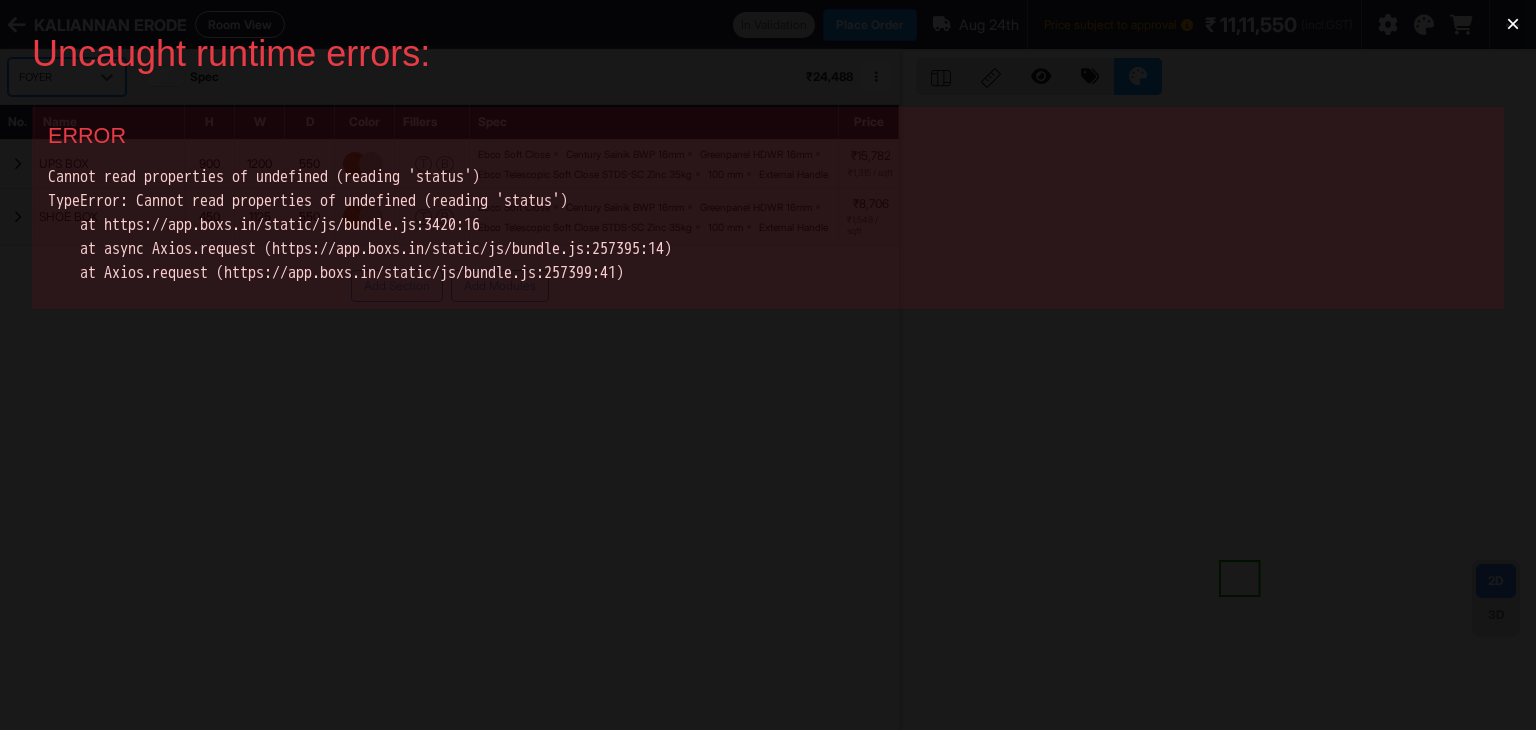 scroll, scrollTop: 0, scrollLeft: 0, axis: both 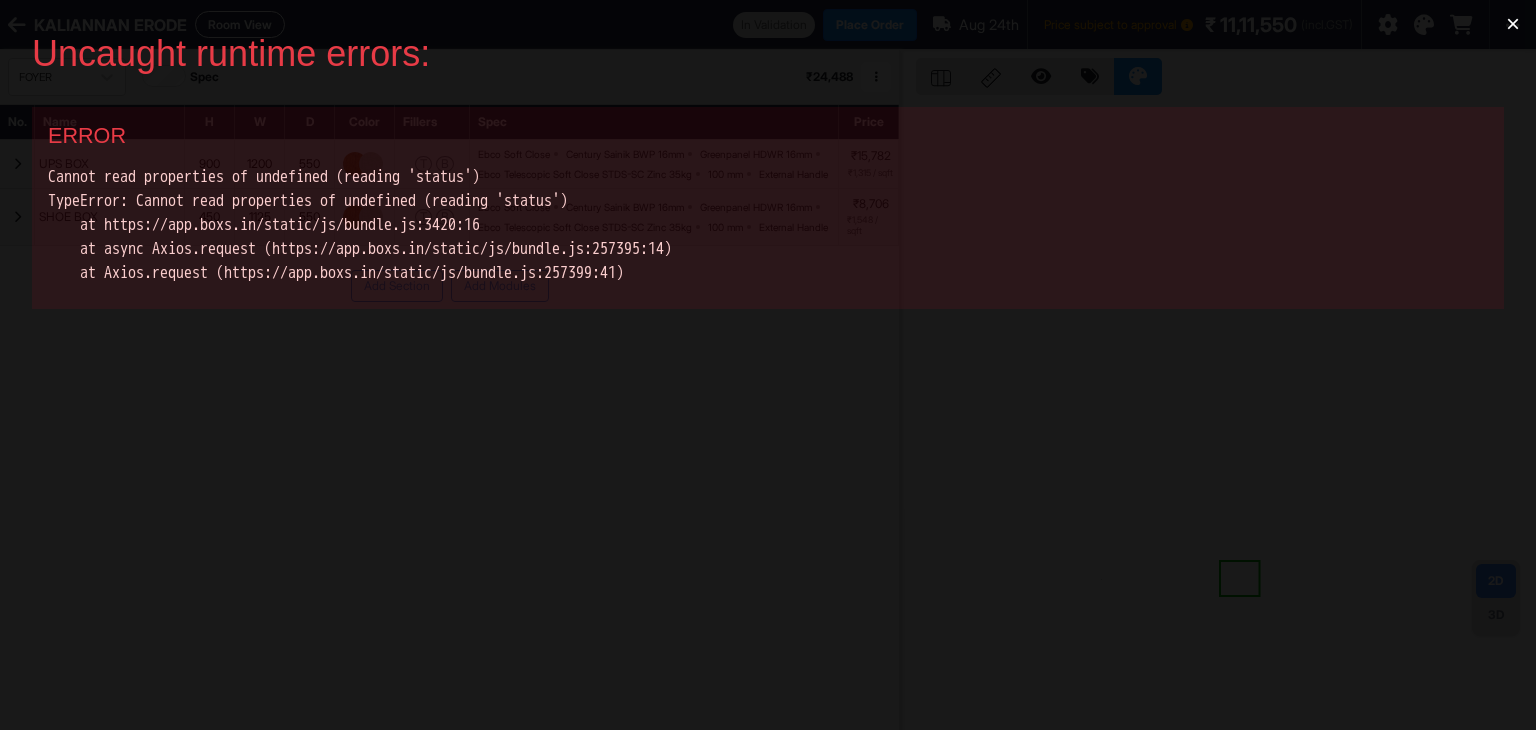 click on "×" at bounding box center [1513, 24] 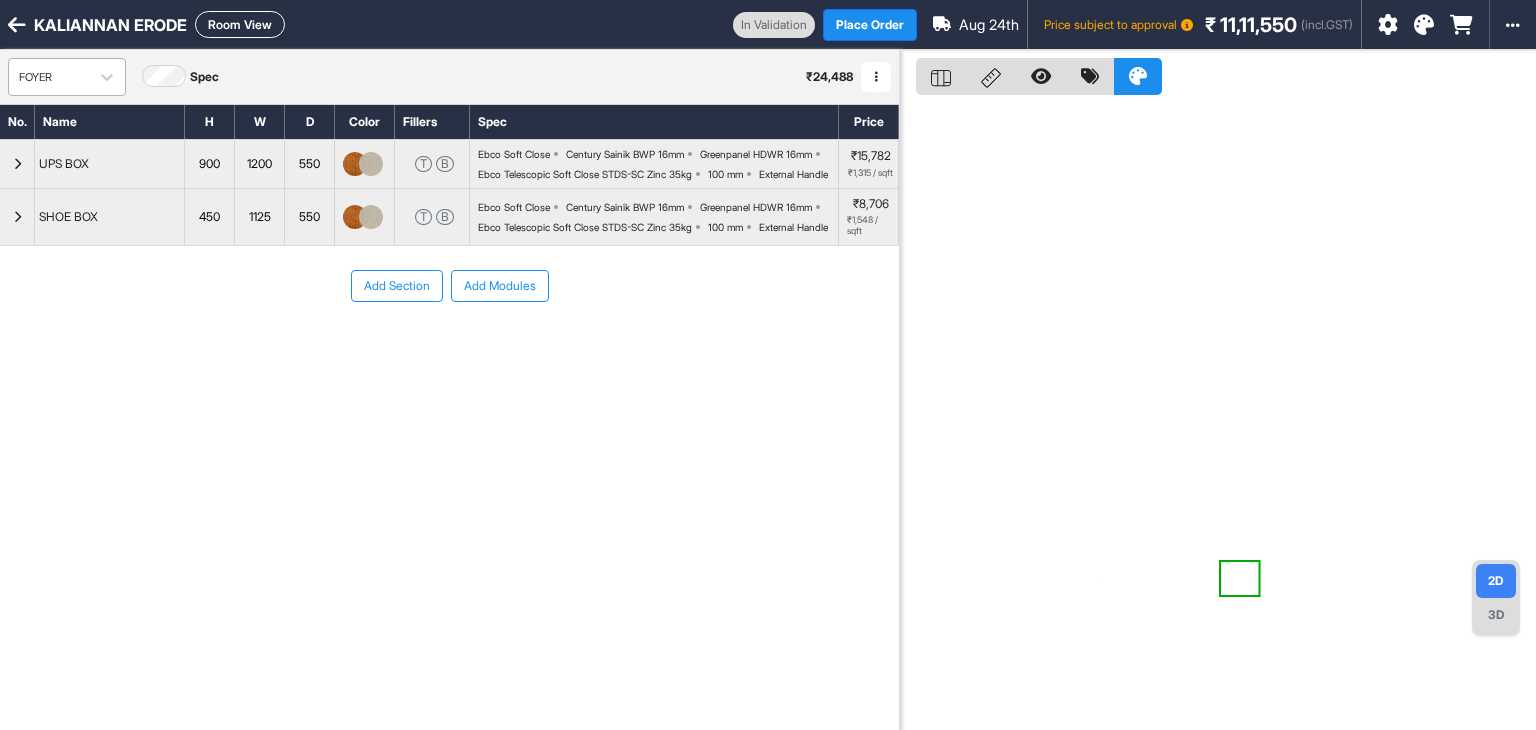 click on "FOYER" at bounding box center (49, 77) 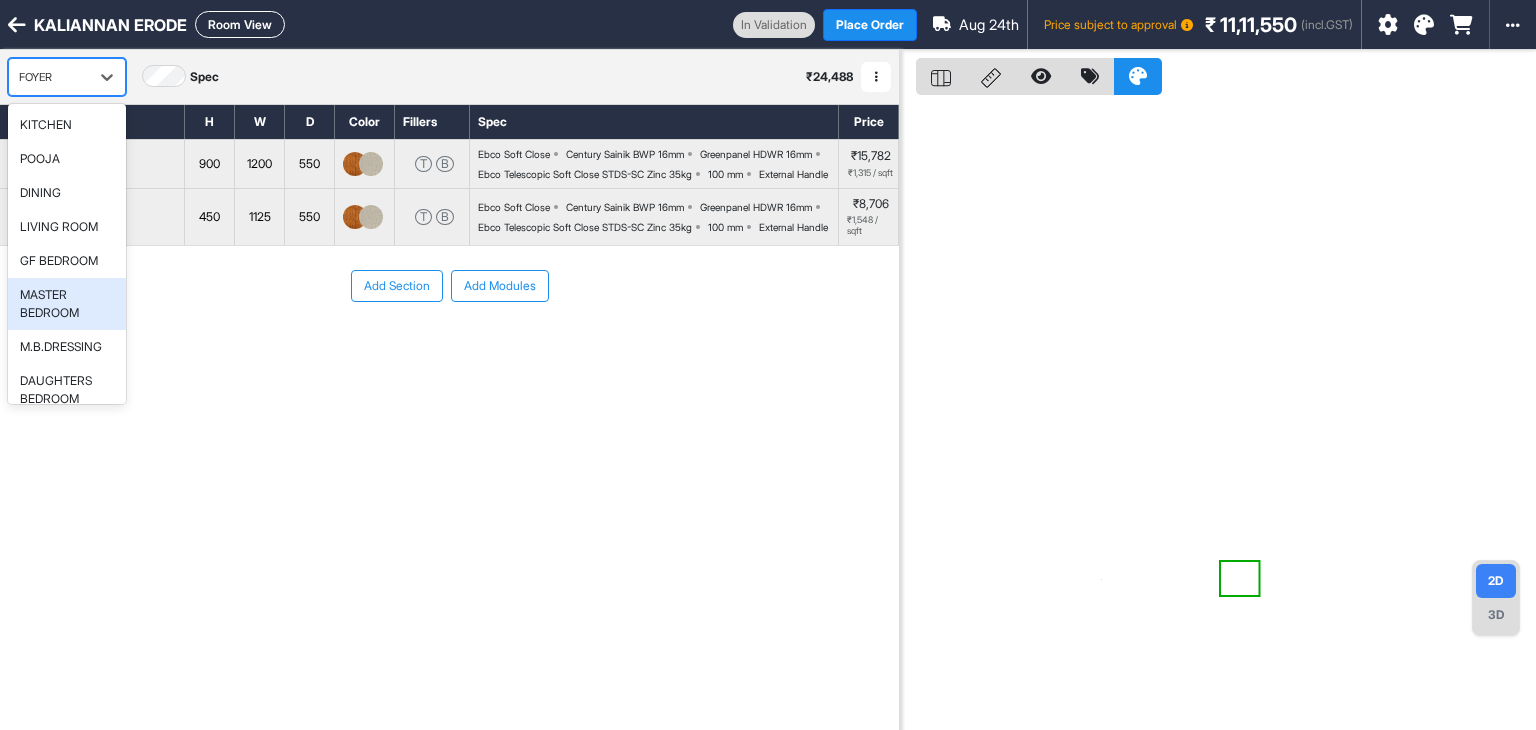 scroll, scrollTop: 242, scrollLeft: 0, axis: vertical 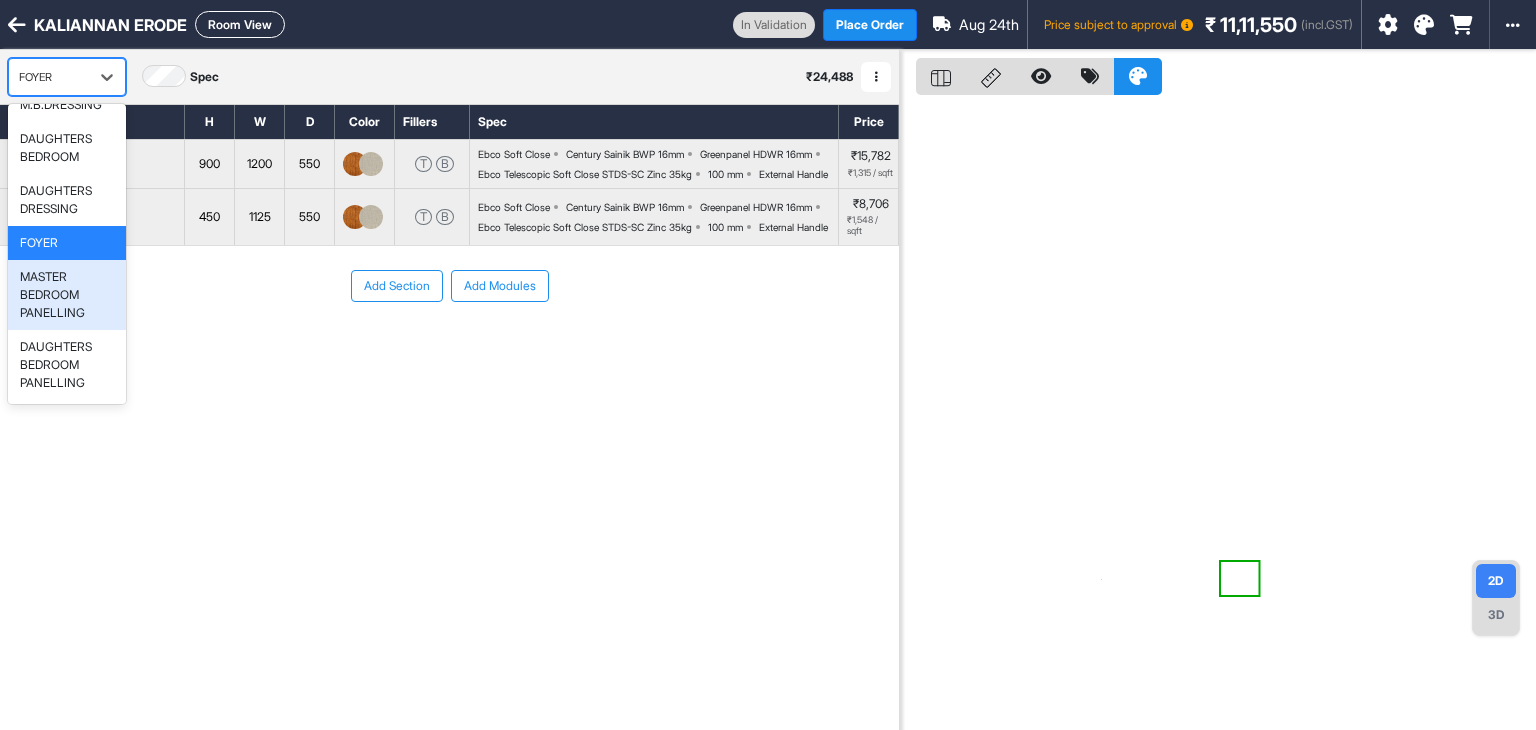 click on "MASTER BEDROOM PANELLING" at bounding box center (67, 295) 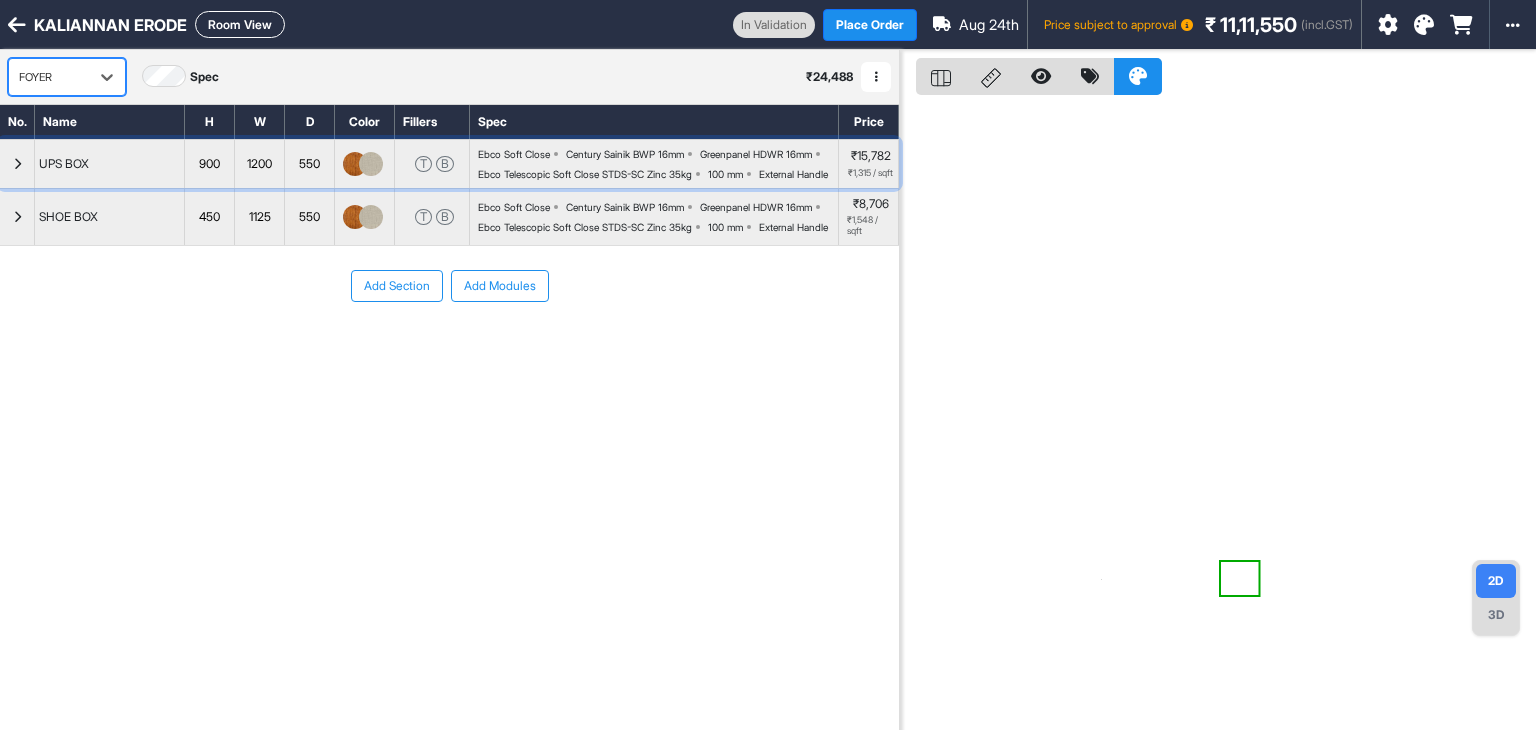 click on "UPS BOX" at bounding box center [110, 164] 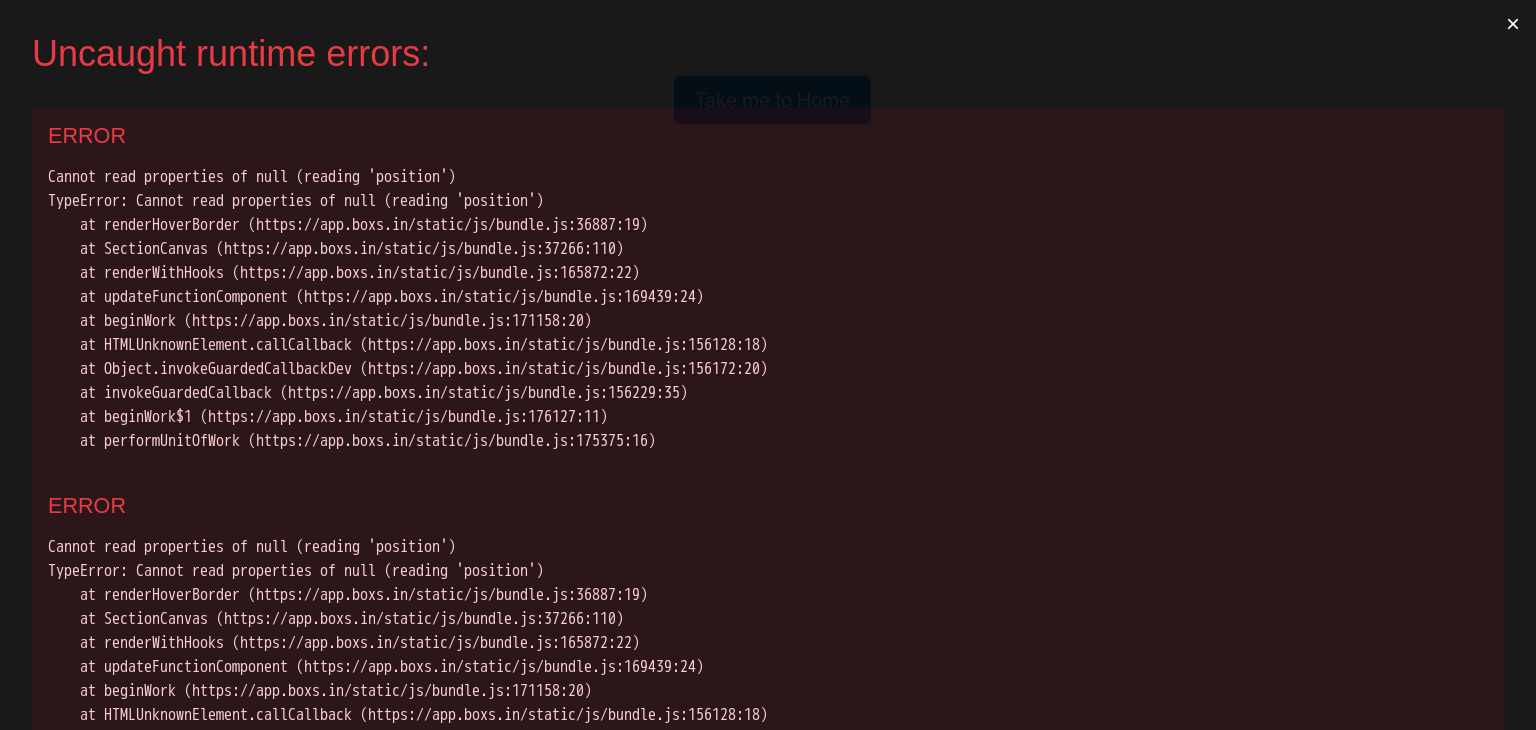 scroll, scrollTop: 0, scrollLeft: 0, axis: both 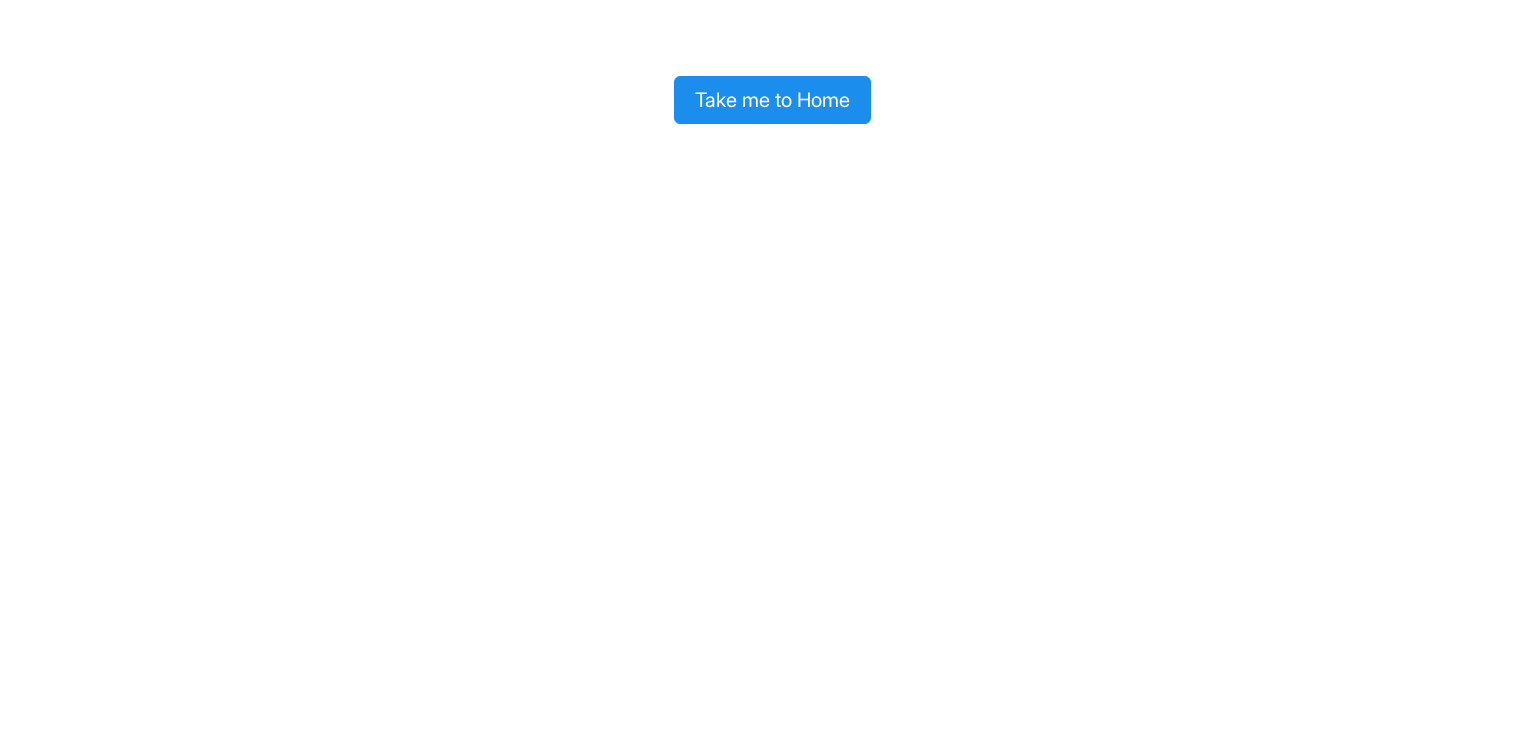 click on "Take me to Home" at bounding box center (772, 100) 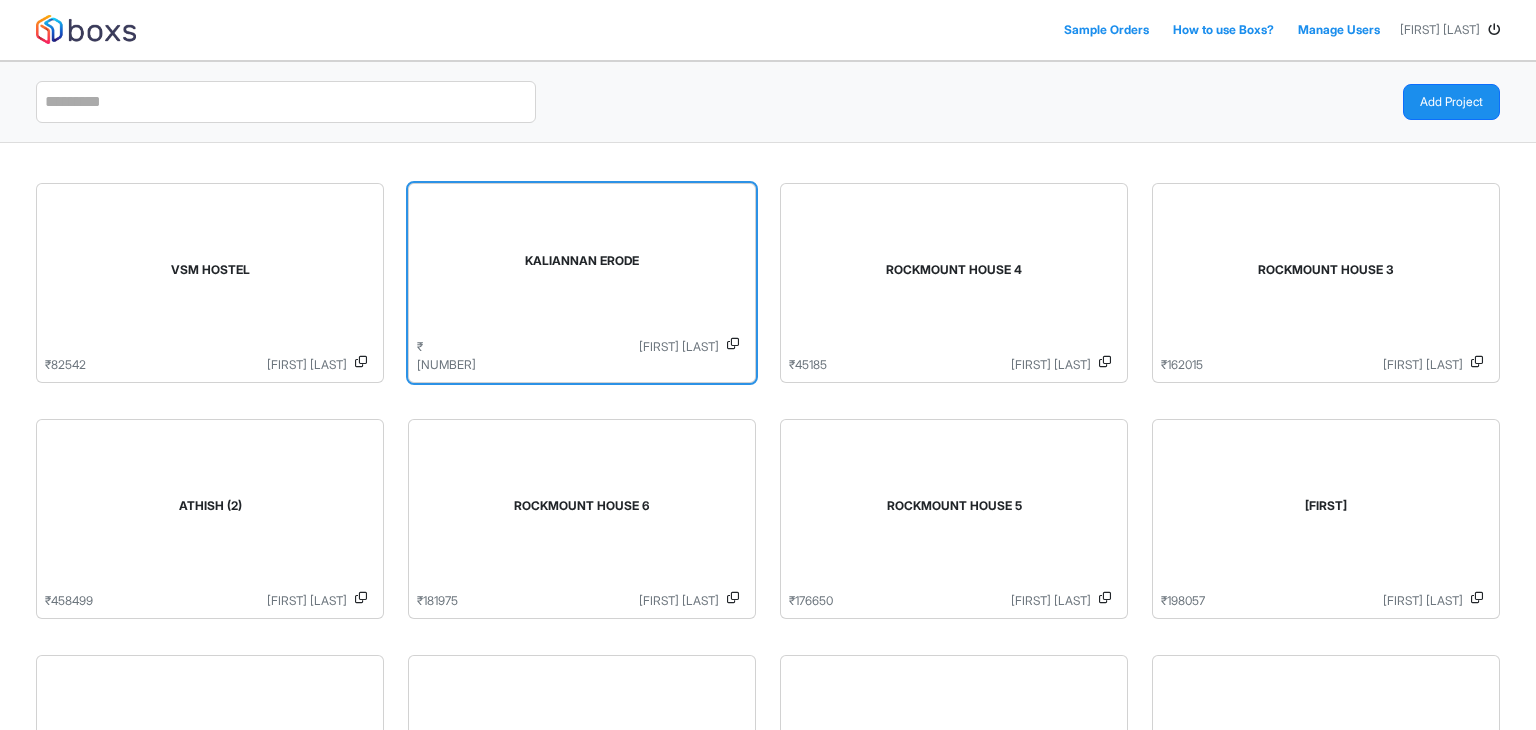 click on "KALIANNAN ERODE" at bounding box center [582, 265] 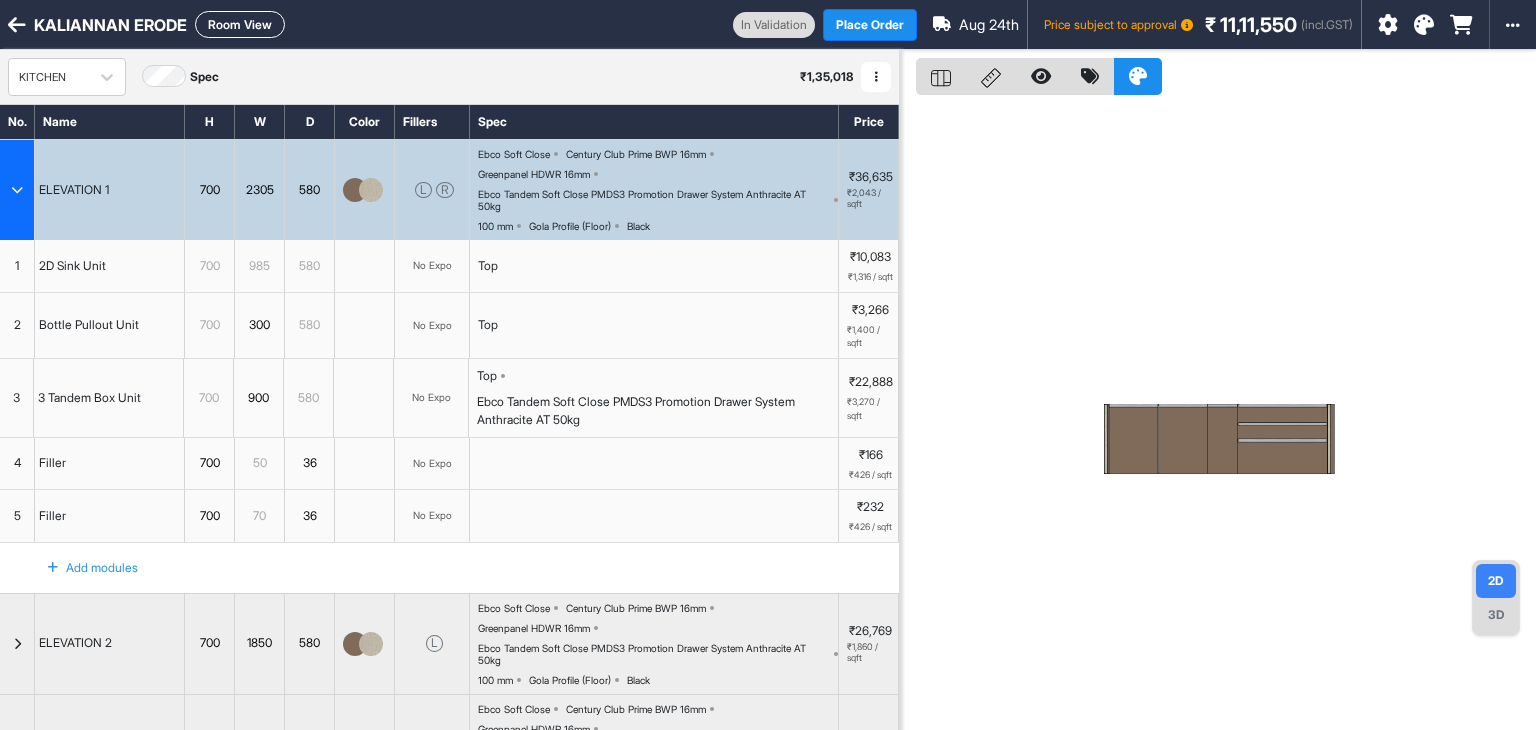 click at bounding box center [17, 190] 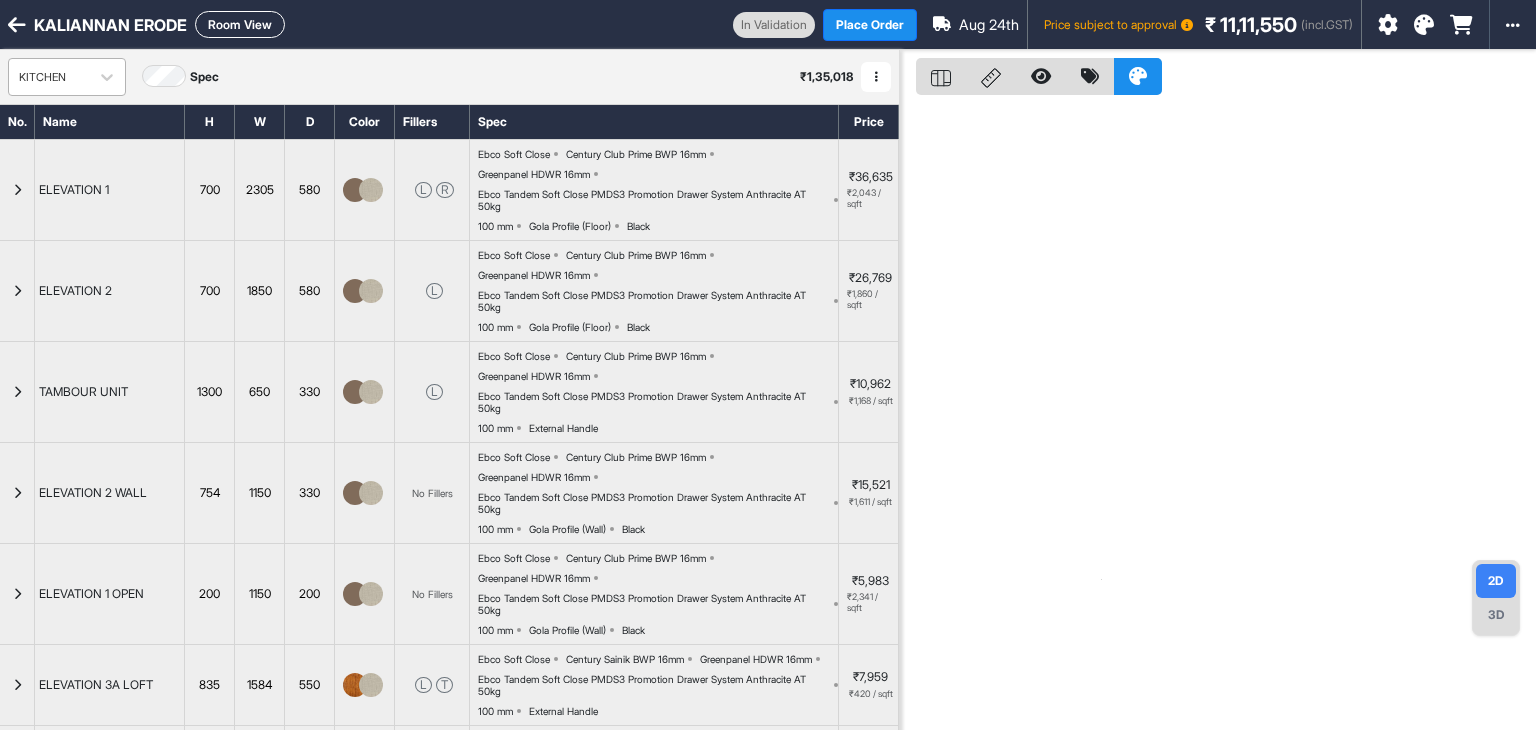 click on "KITCHEN" at bounding box center (49, 77) 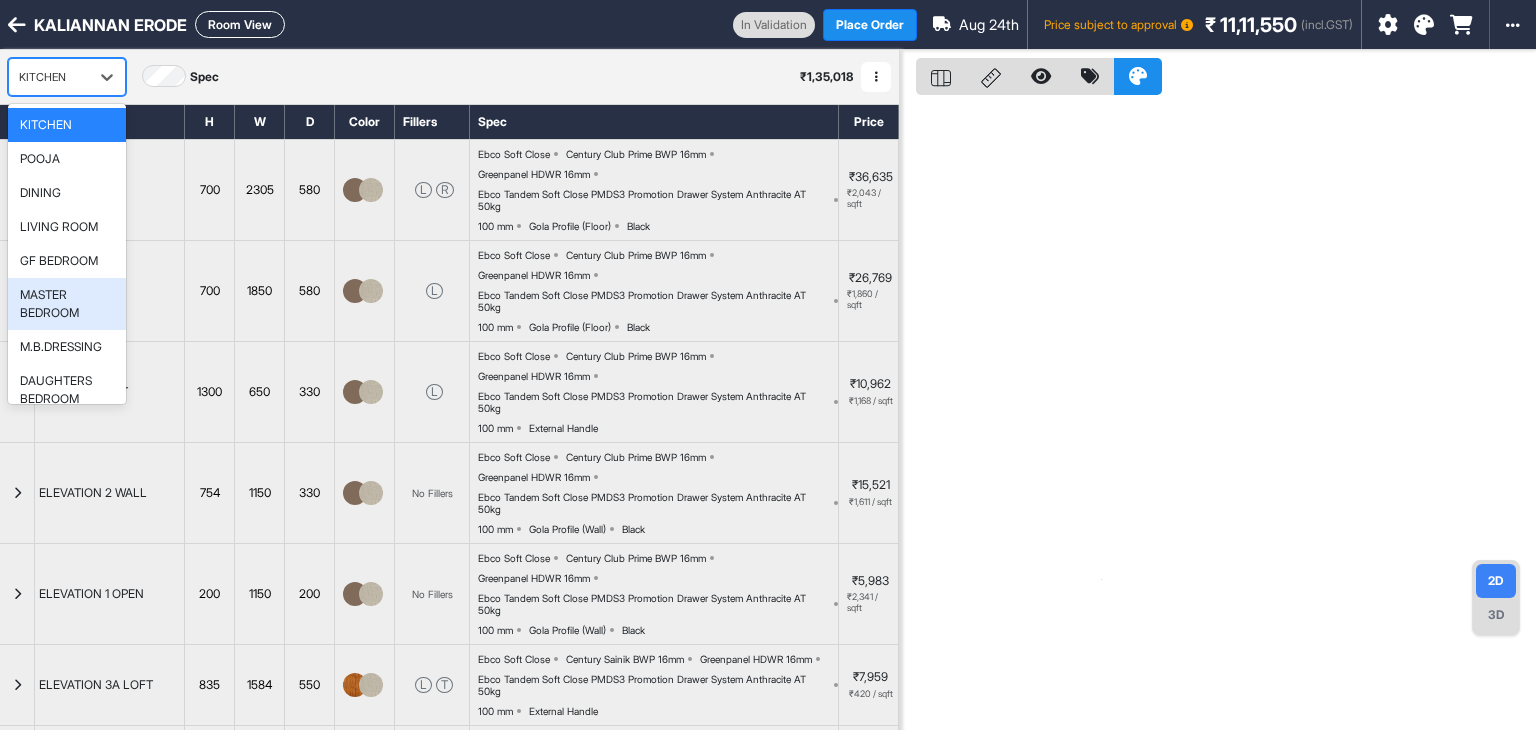 scroll, scrollTop: 242, scrollLeft: 0, axis: vertical 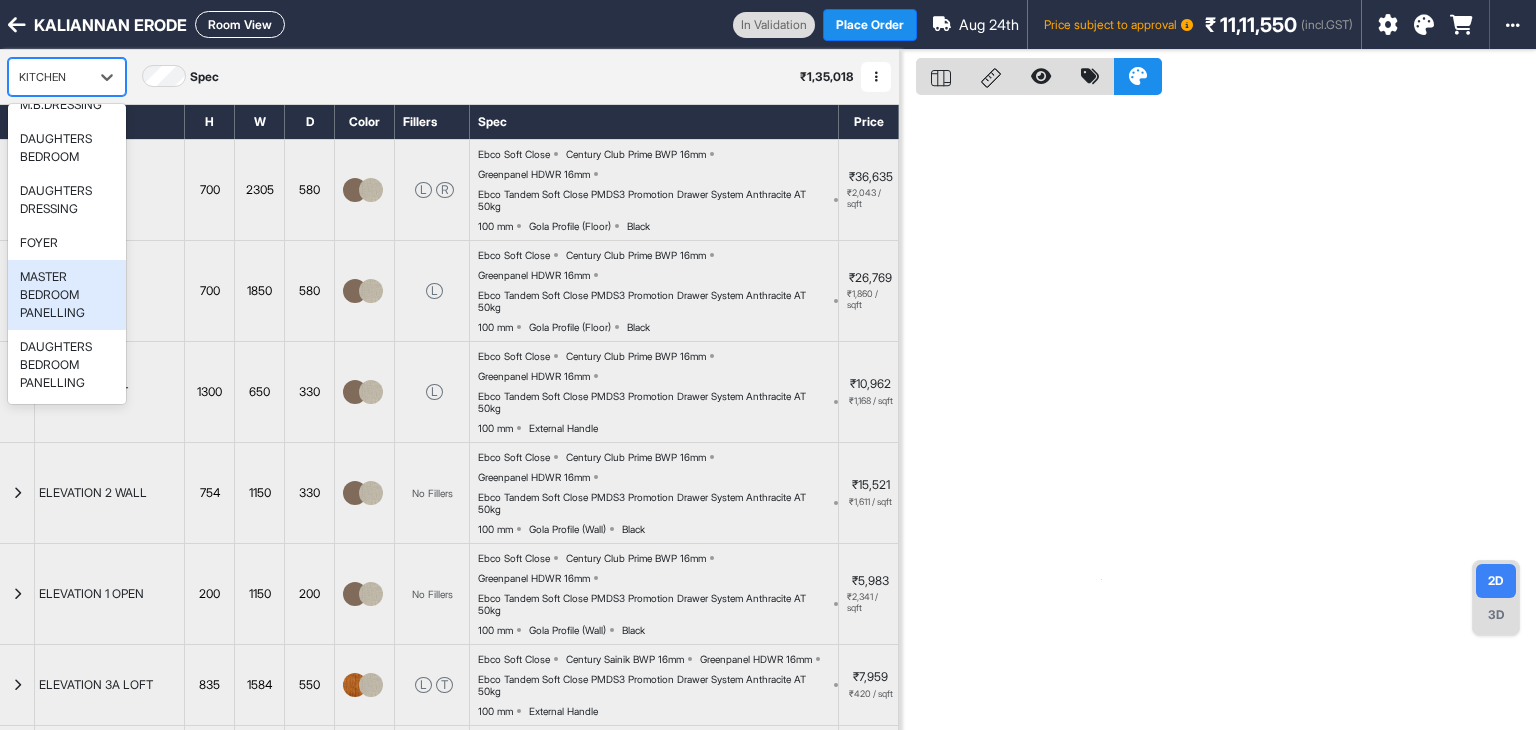 click on "MASTER BEDROOM PANELLING" at bounding box center (67, 295) 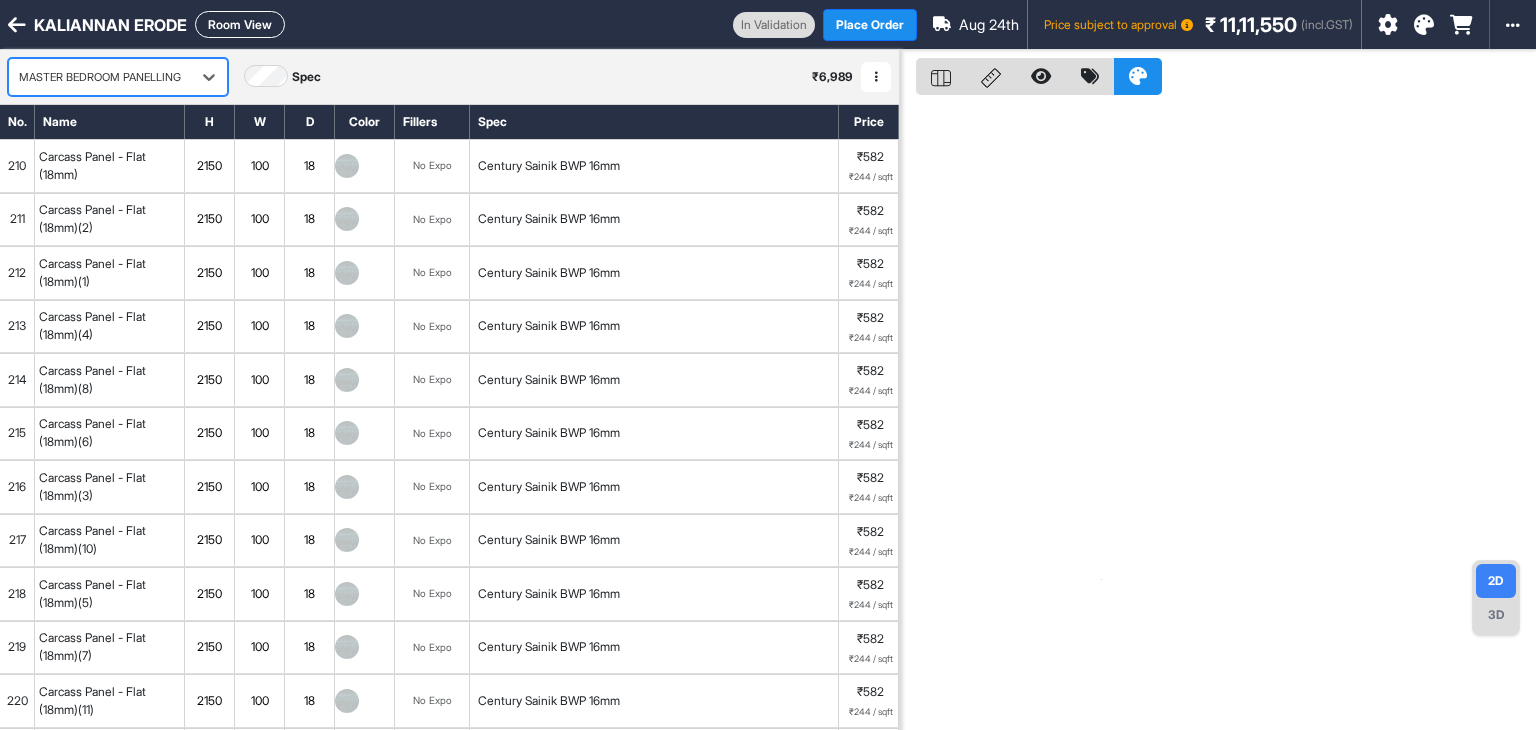 click at bounding box center [876, 77] 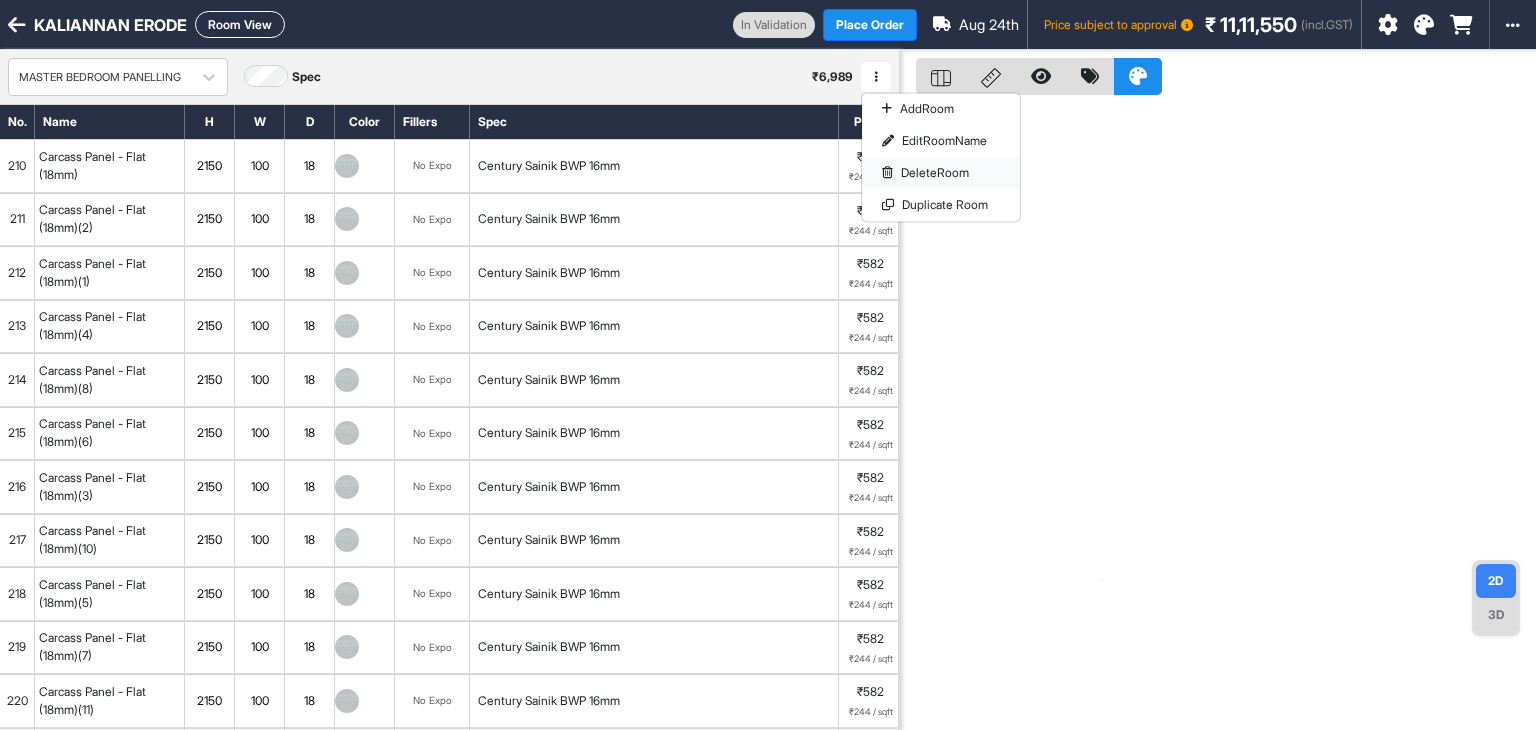 click on "Delete  Room" at bounding box center (941, 173) 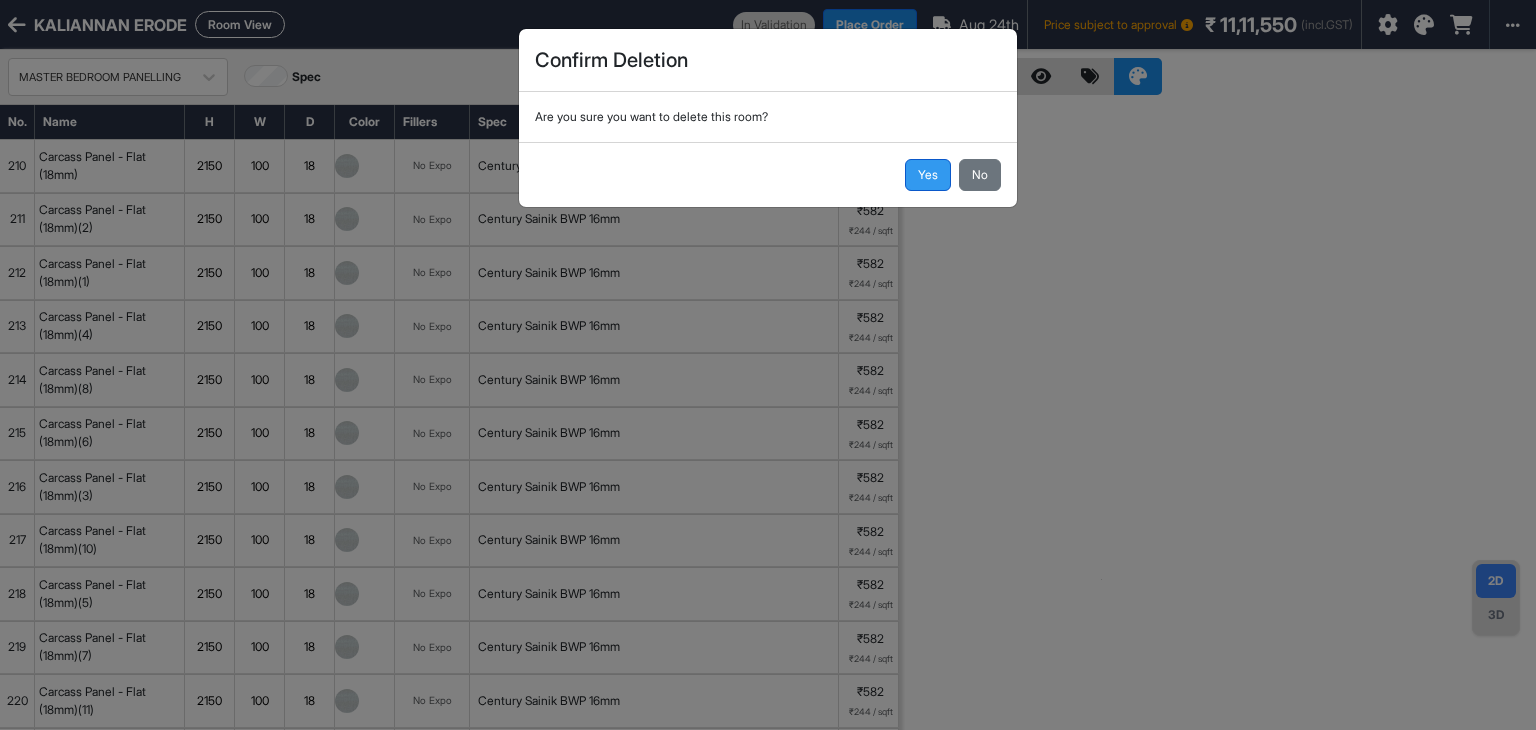 click on "Yes" at bounding box center [928, 175] 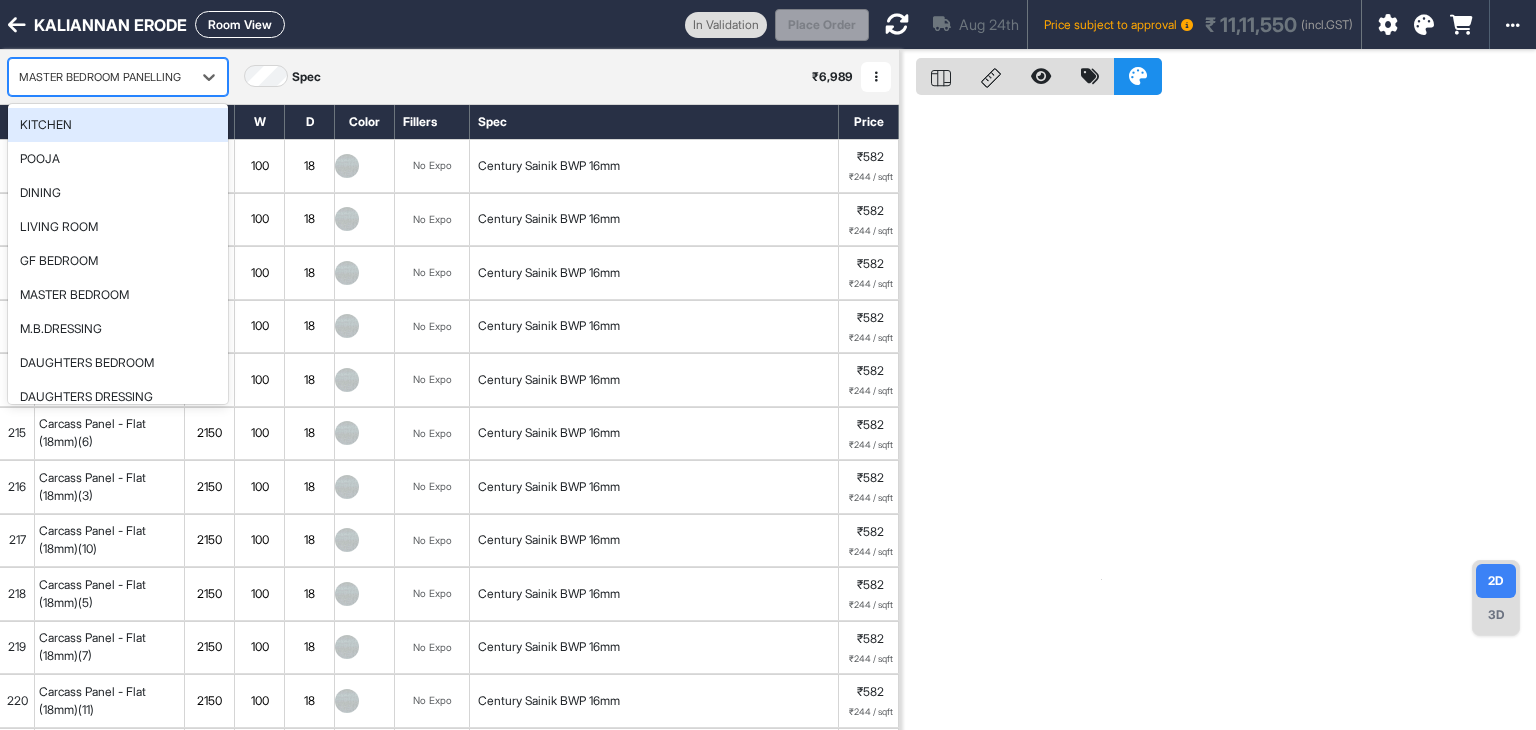 click on "MASTER BEDROOM PANELLING" at bounding box center (100, 77) 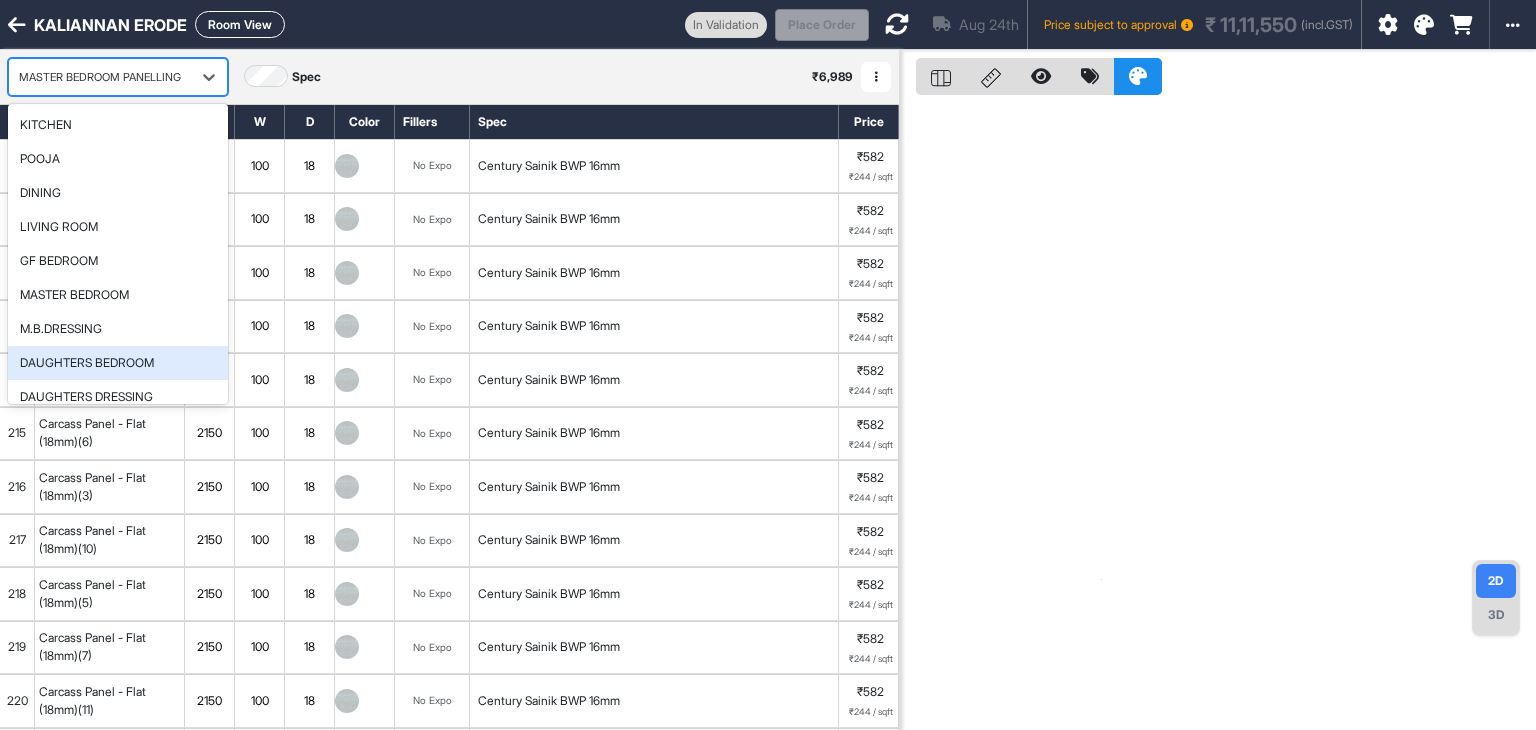 scroll, scrollTop: 100, scrollLeft: 0, axis: vertical 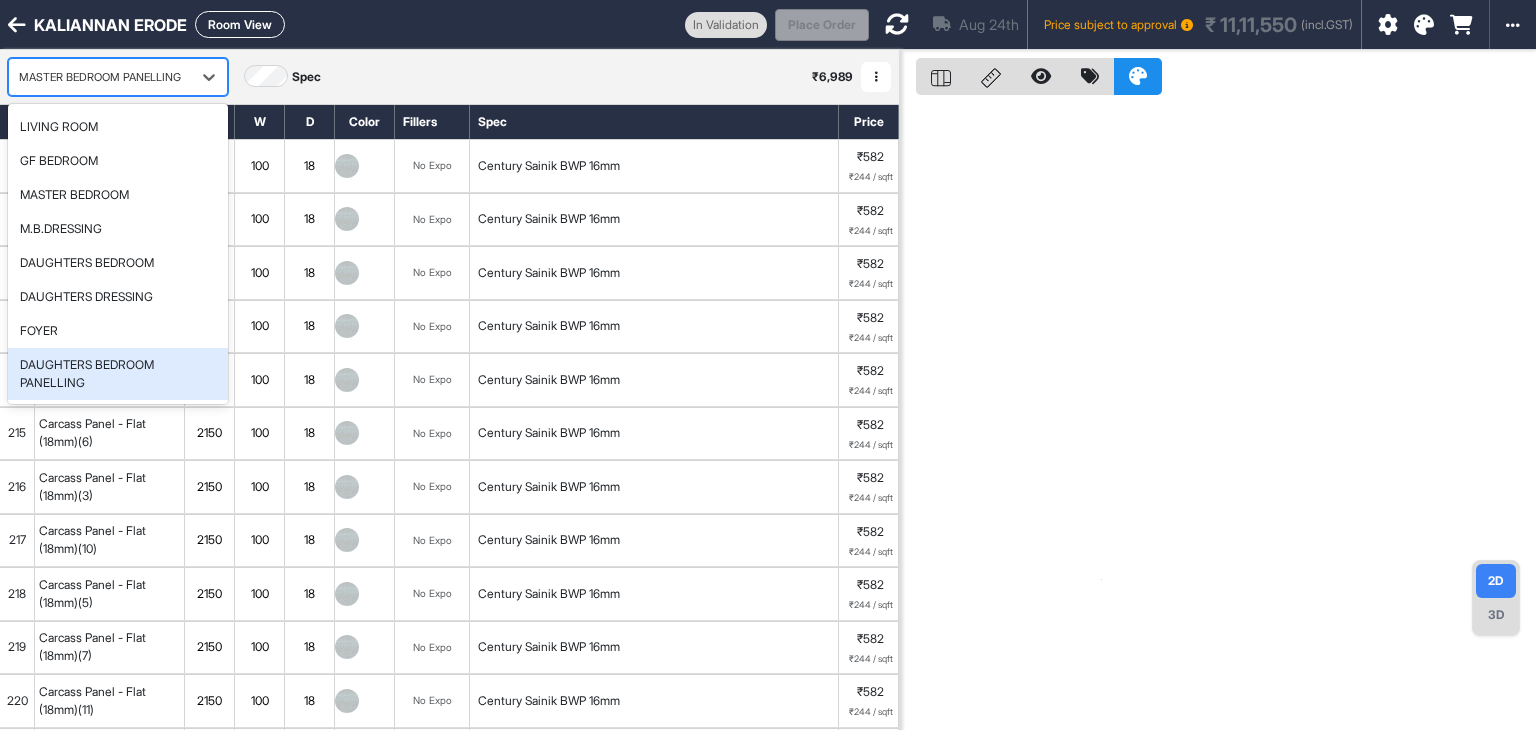 click on "DAUGHTERS BEDROOM PANELLING" at bounding box center (118, 374) 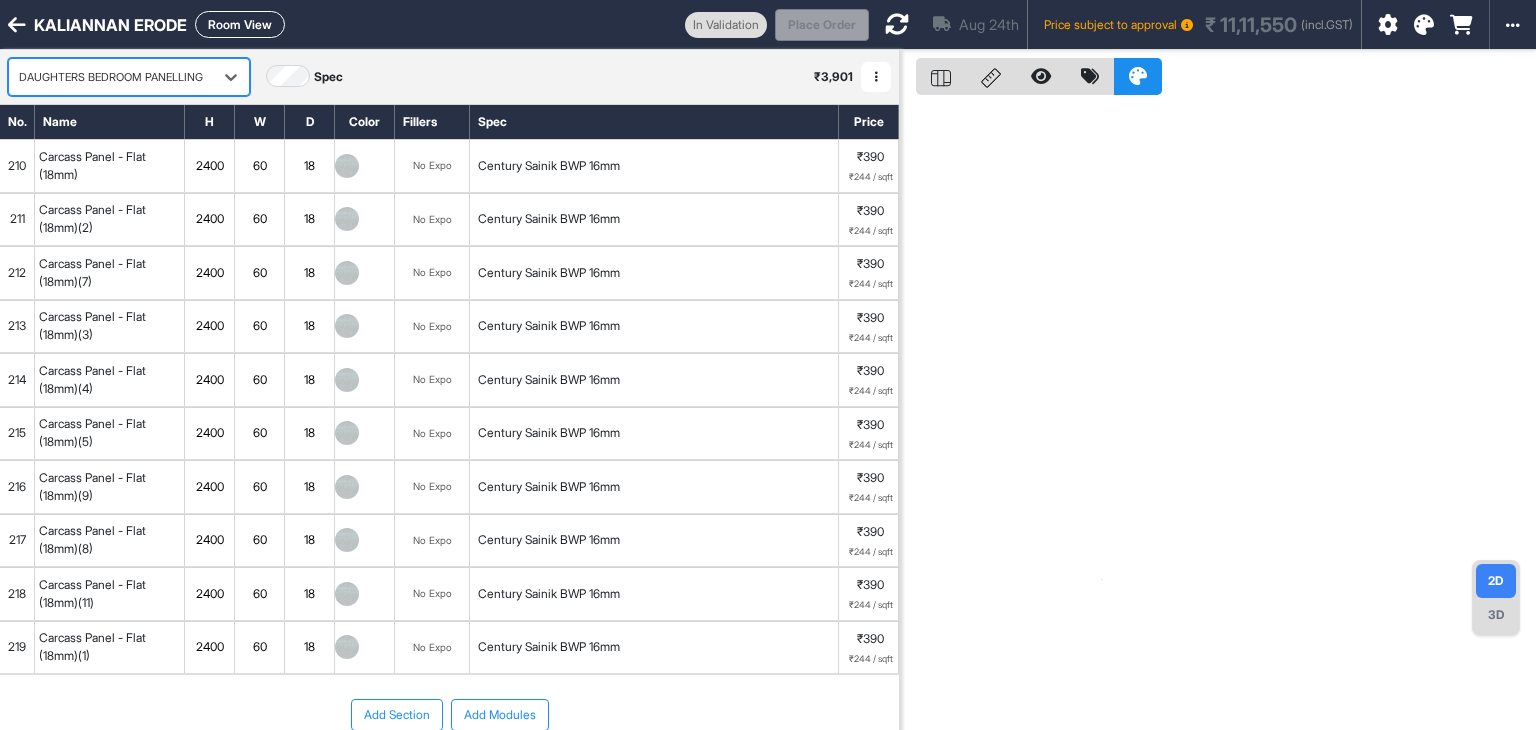 click at bounding box center (876, 77) 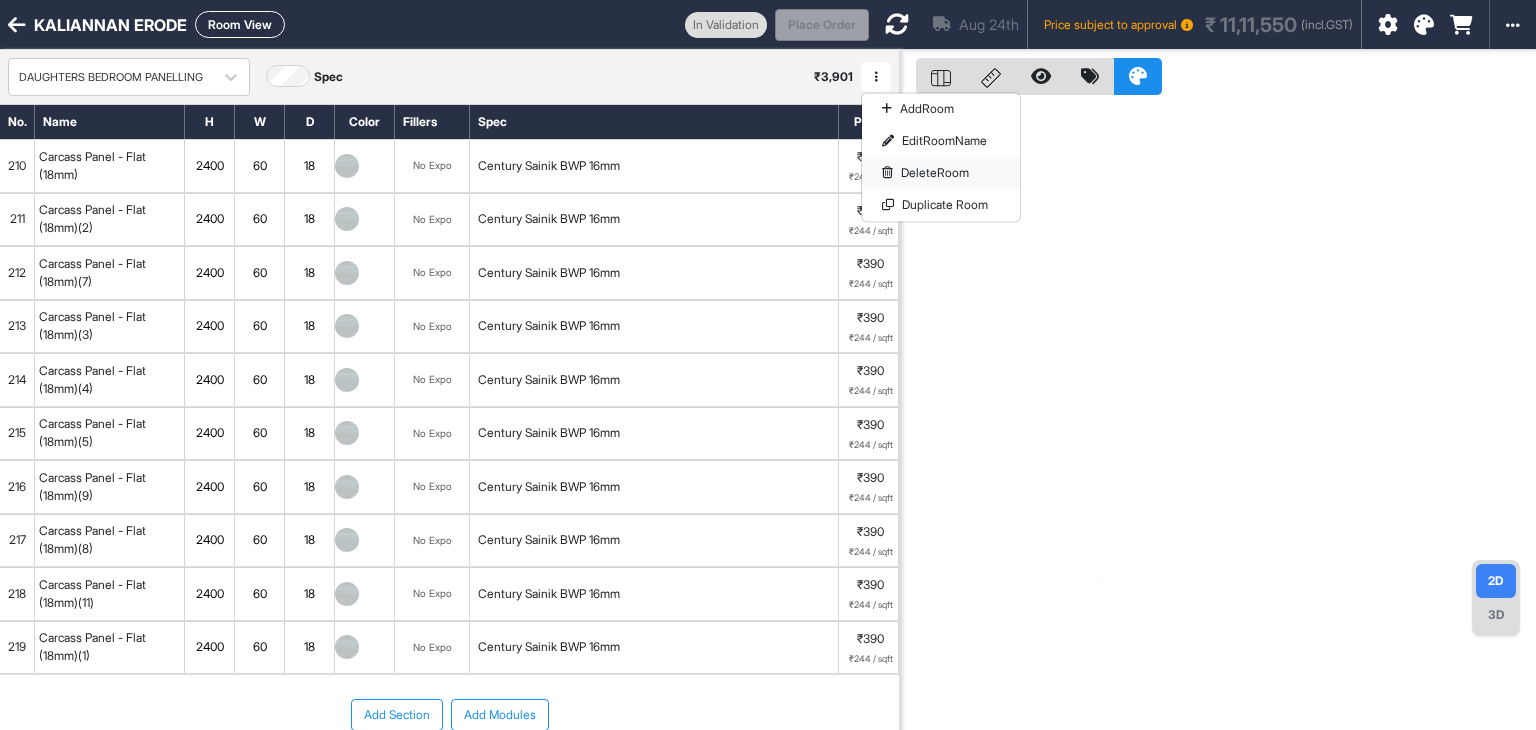 click on "Delete  Room" at bounding box center [941, 173] 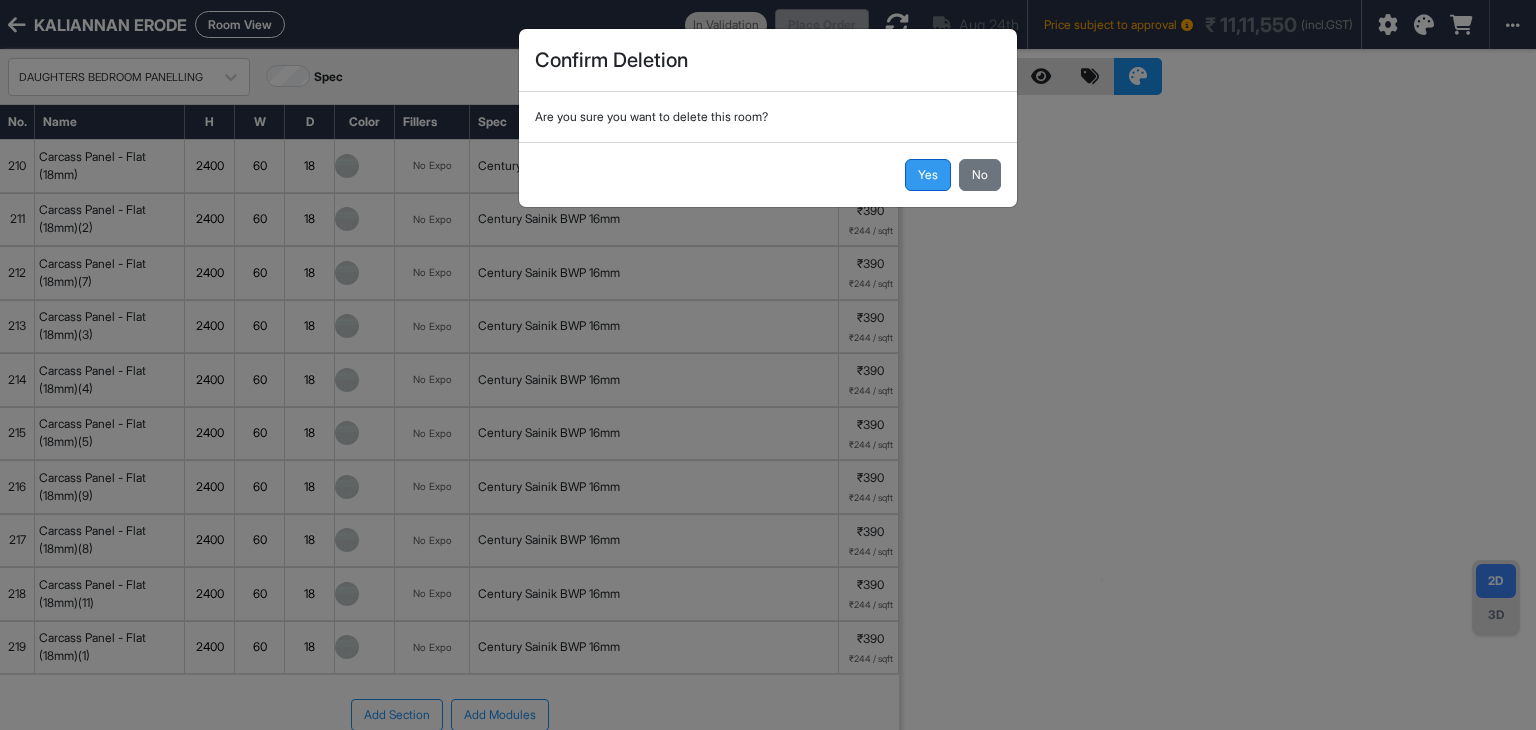 click on "Yes" at bounding box center [928, 175] 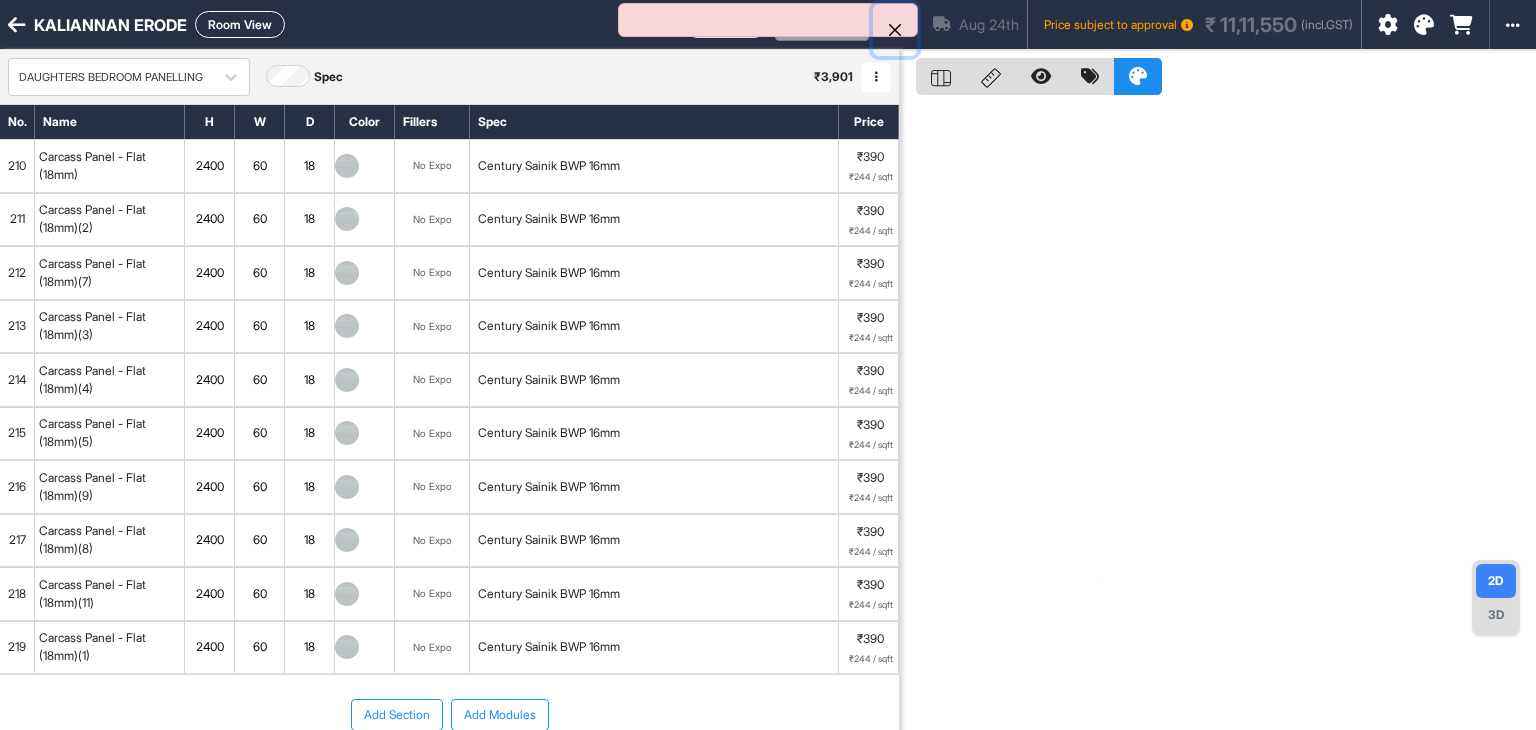 click at bounding box center [895, 30] 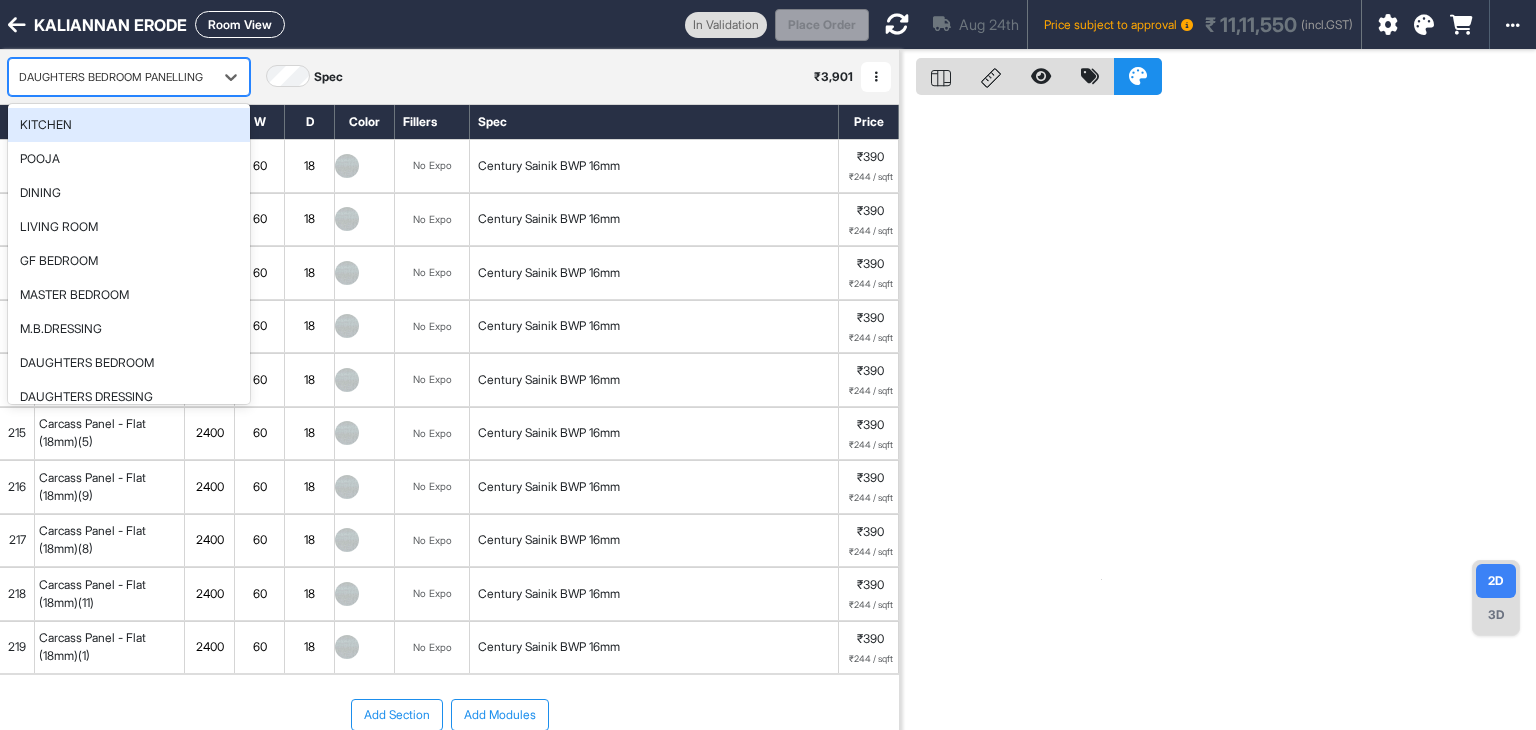 click on "DAUGHTERS BEDROOM PANELLING" at bounding box center [111, 77] 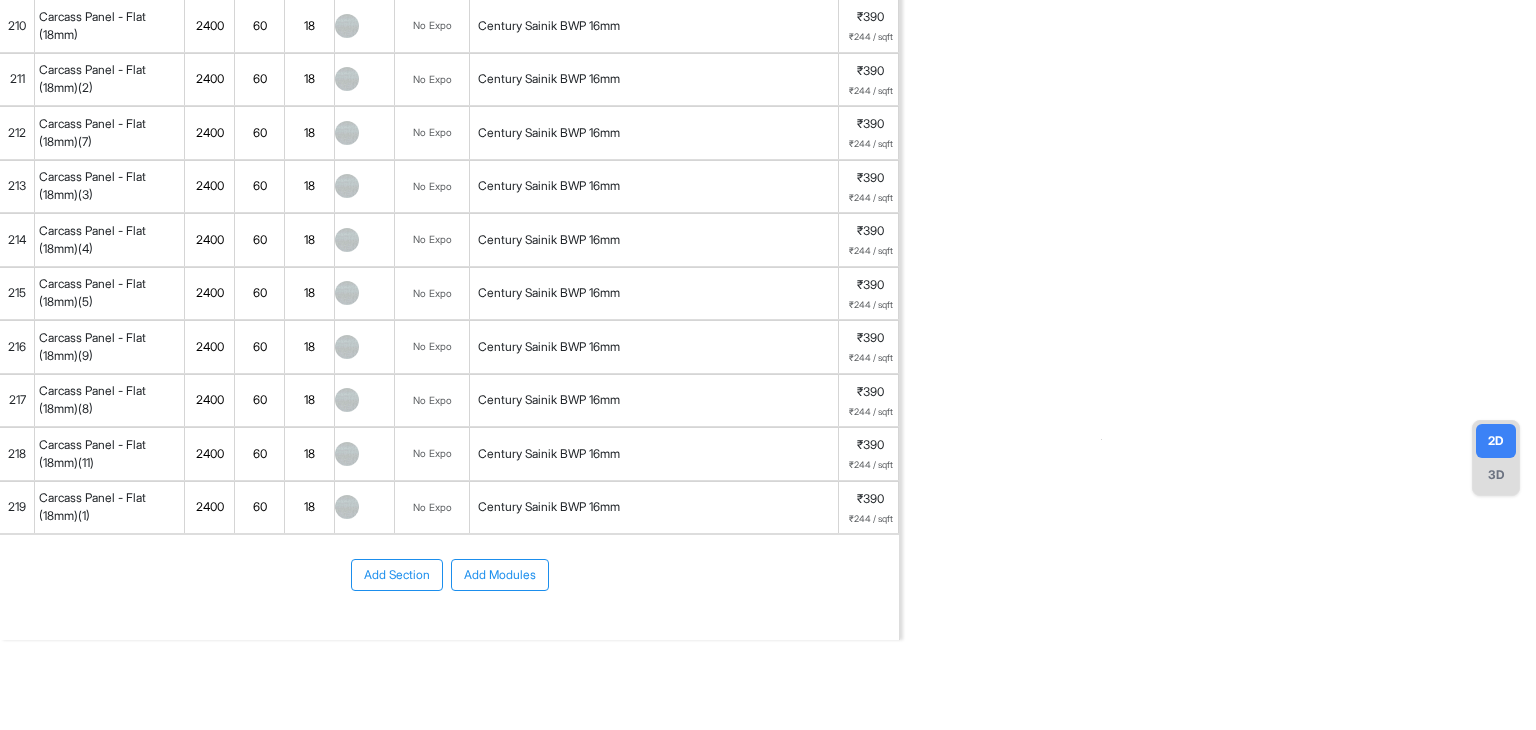 scroll, scrollTop: 0, scrollLeft: 0, axis: both 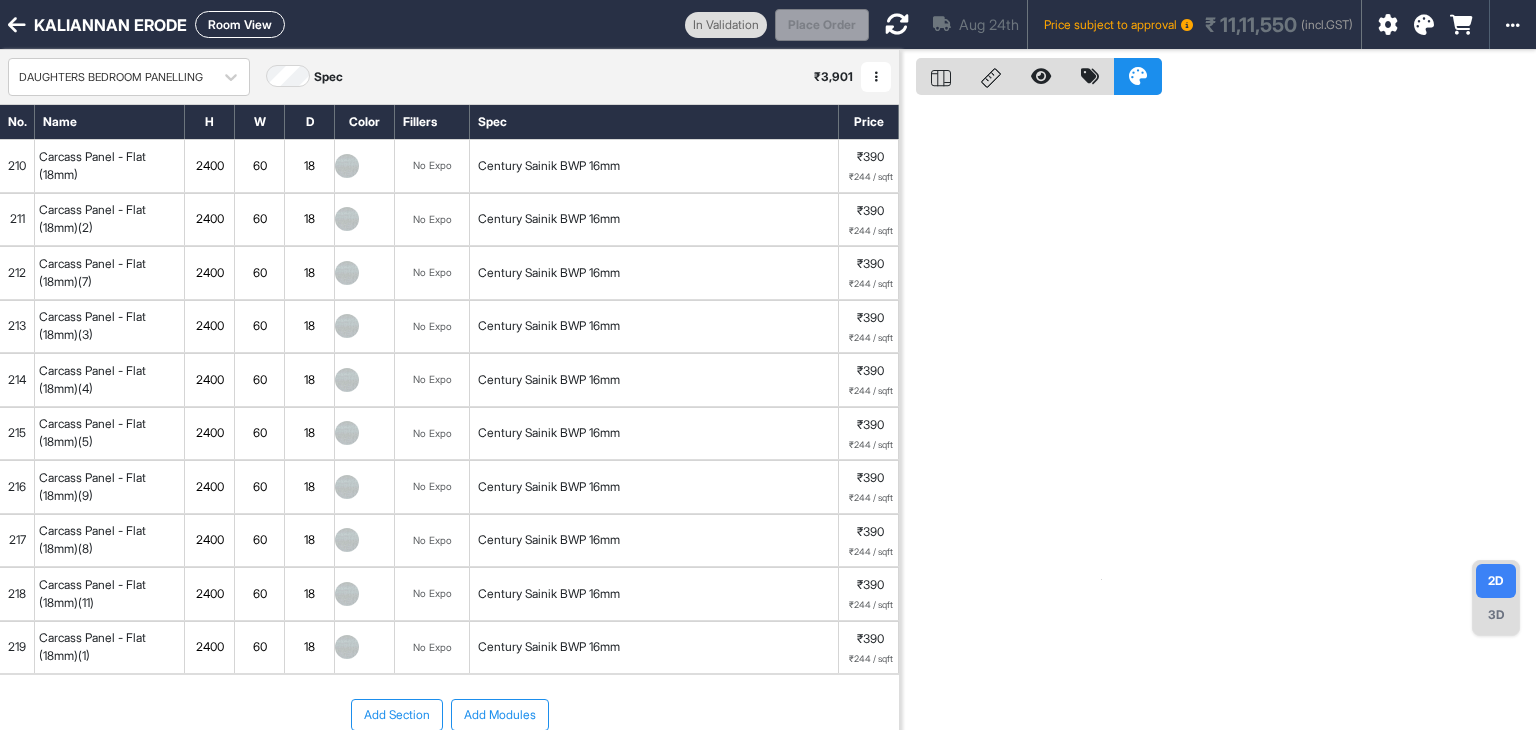 click at bounding box center (876, 77) 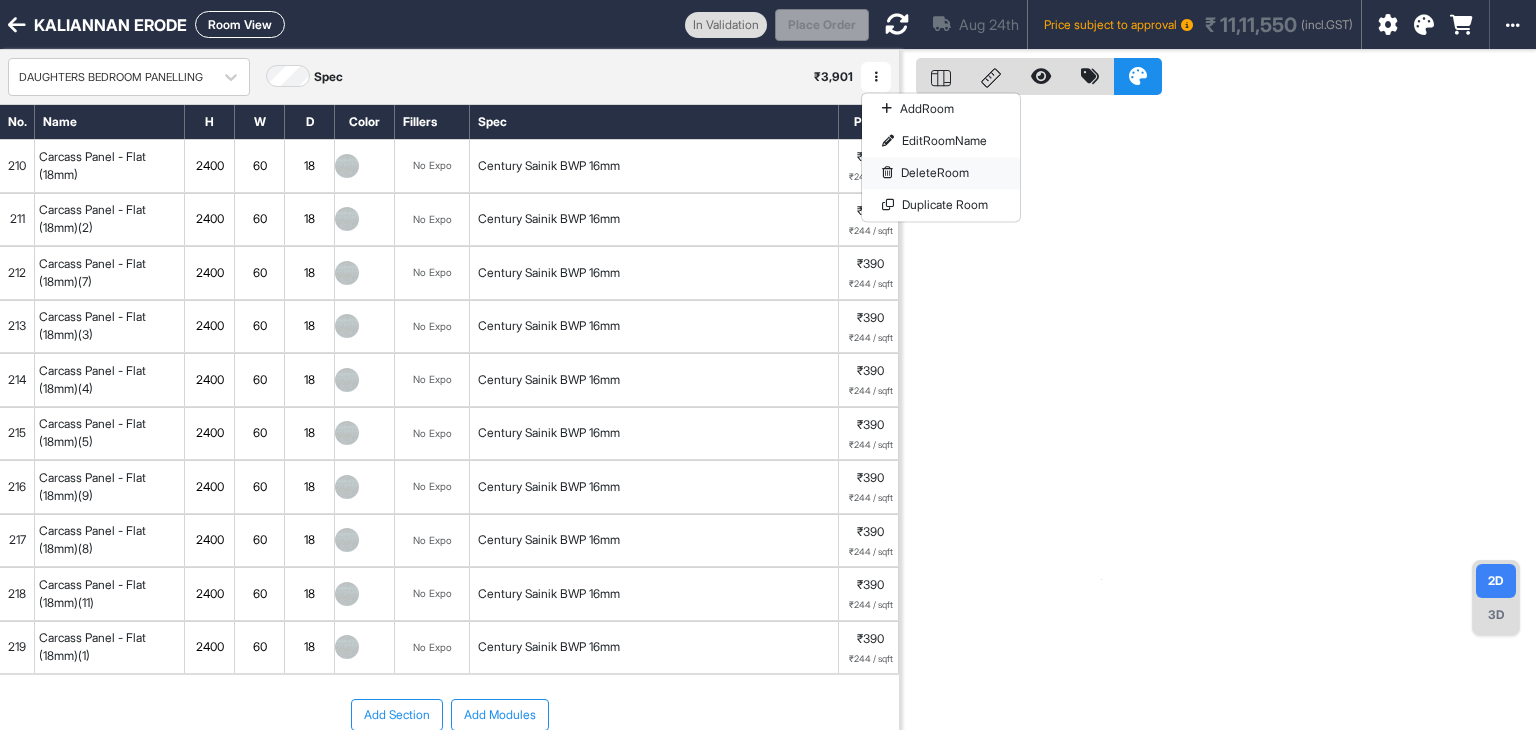 click on "Delete  Room" at bounding box center [941, 173] 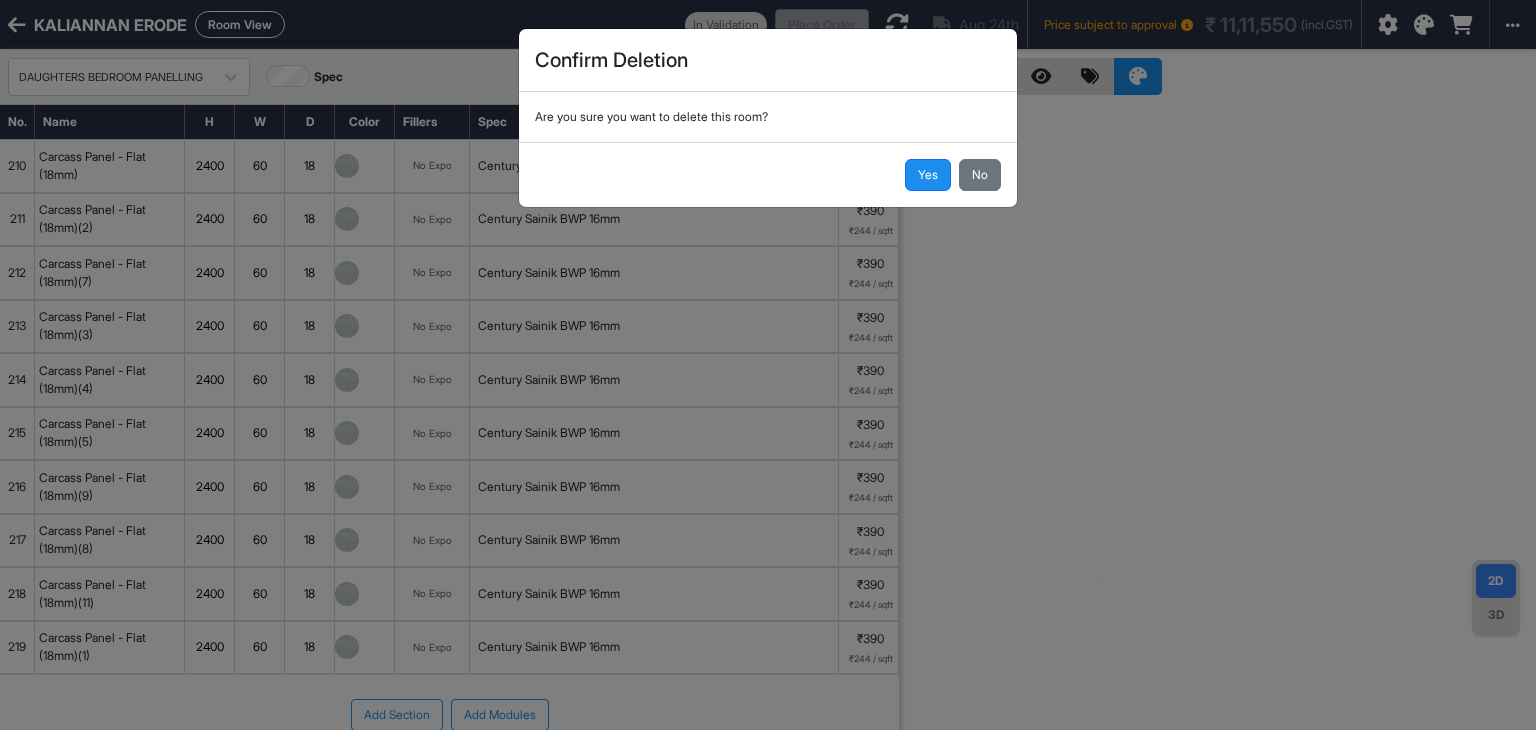click on "Yes" at bounding box center [928, 175] 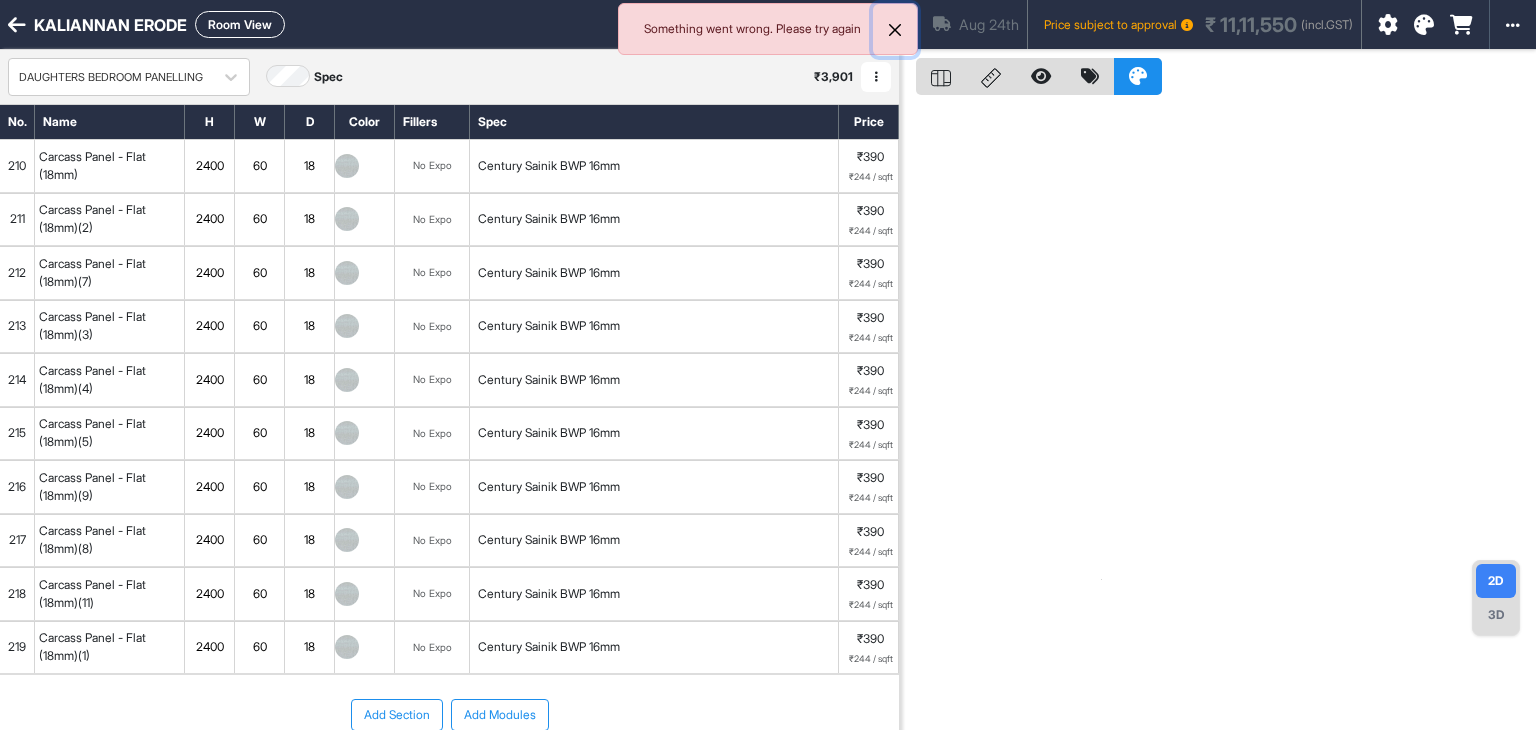 click at bounding box center (895, 30) 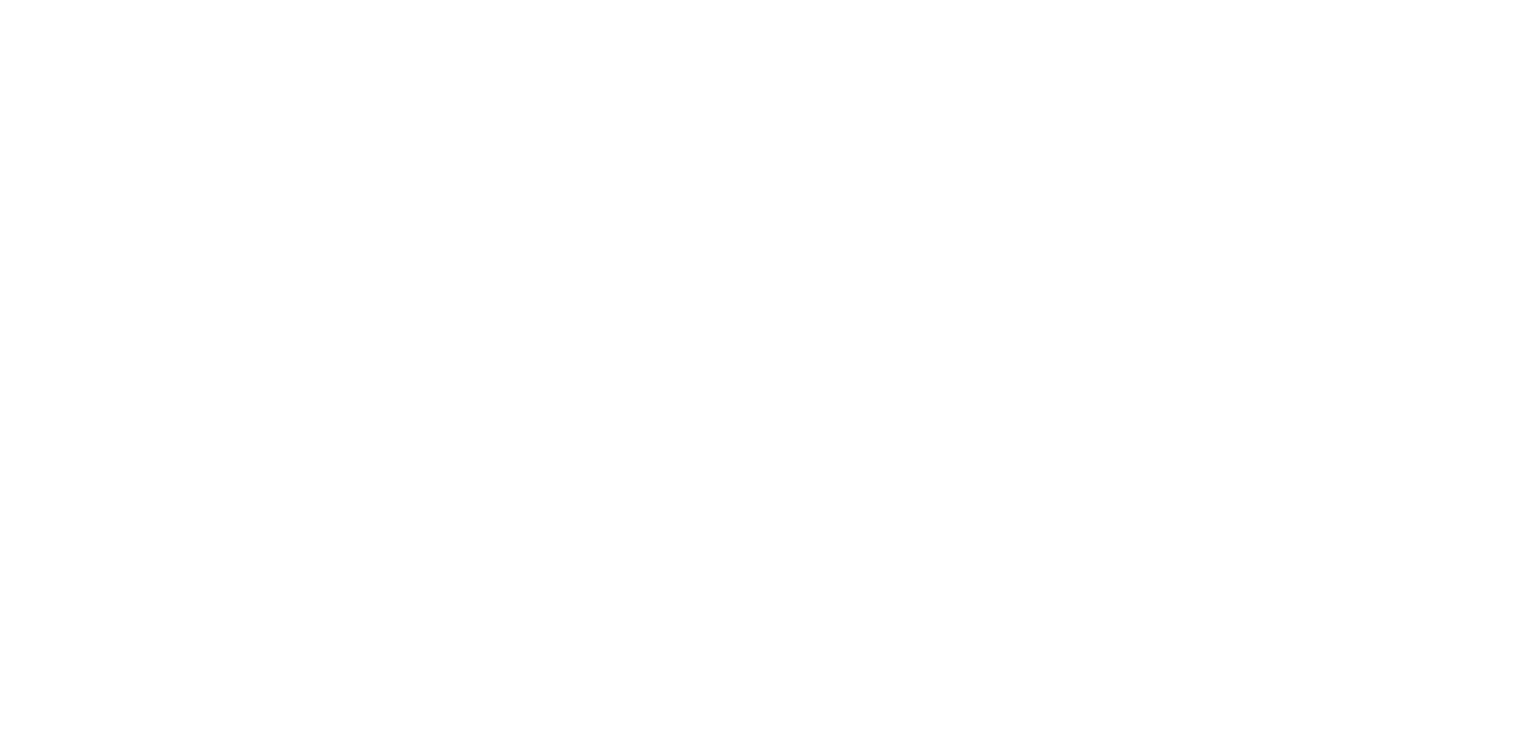 scroll, scrollTop: 0, scrollLeft: 0, axis: both 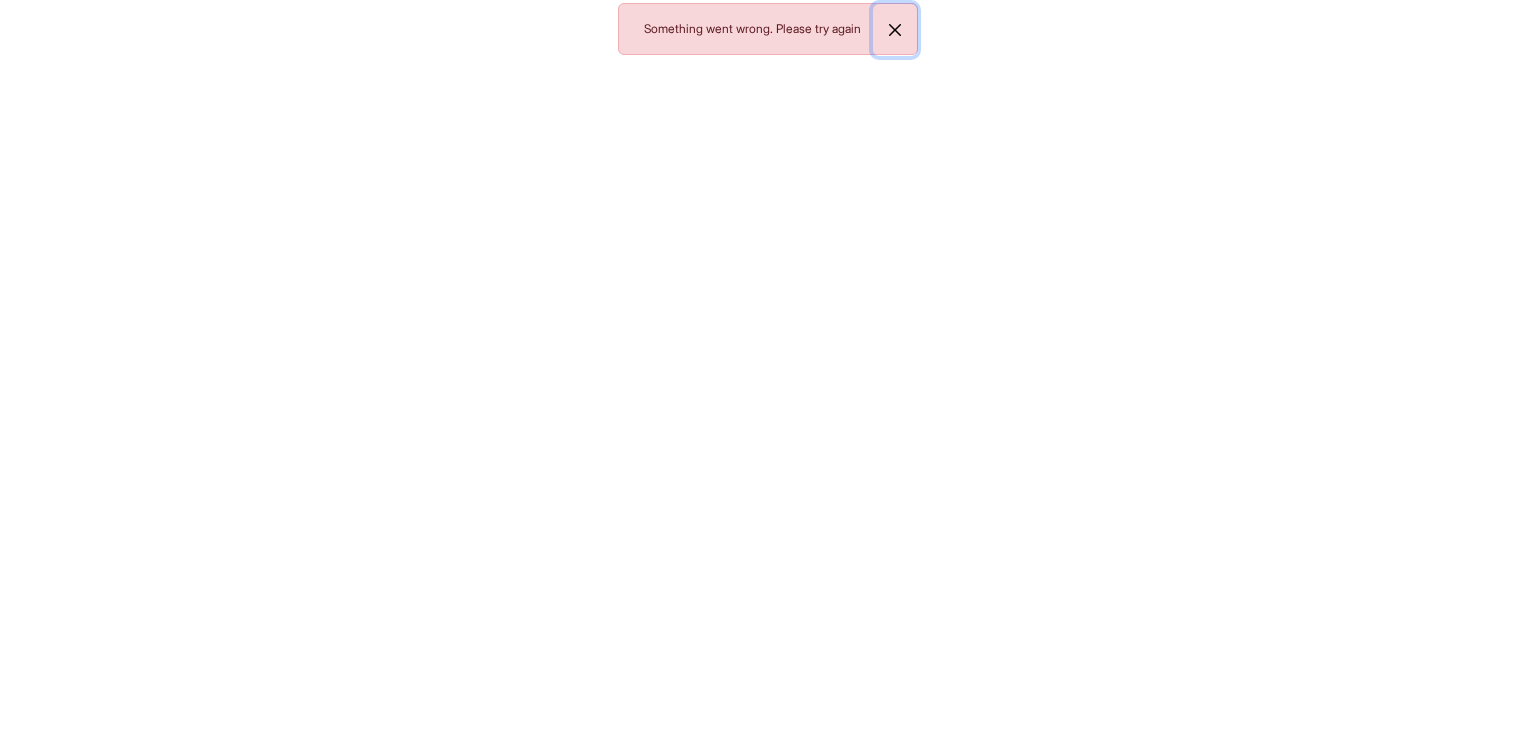click at bounding box center [895, 30] 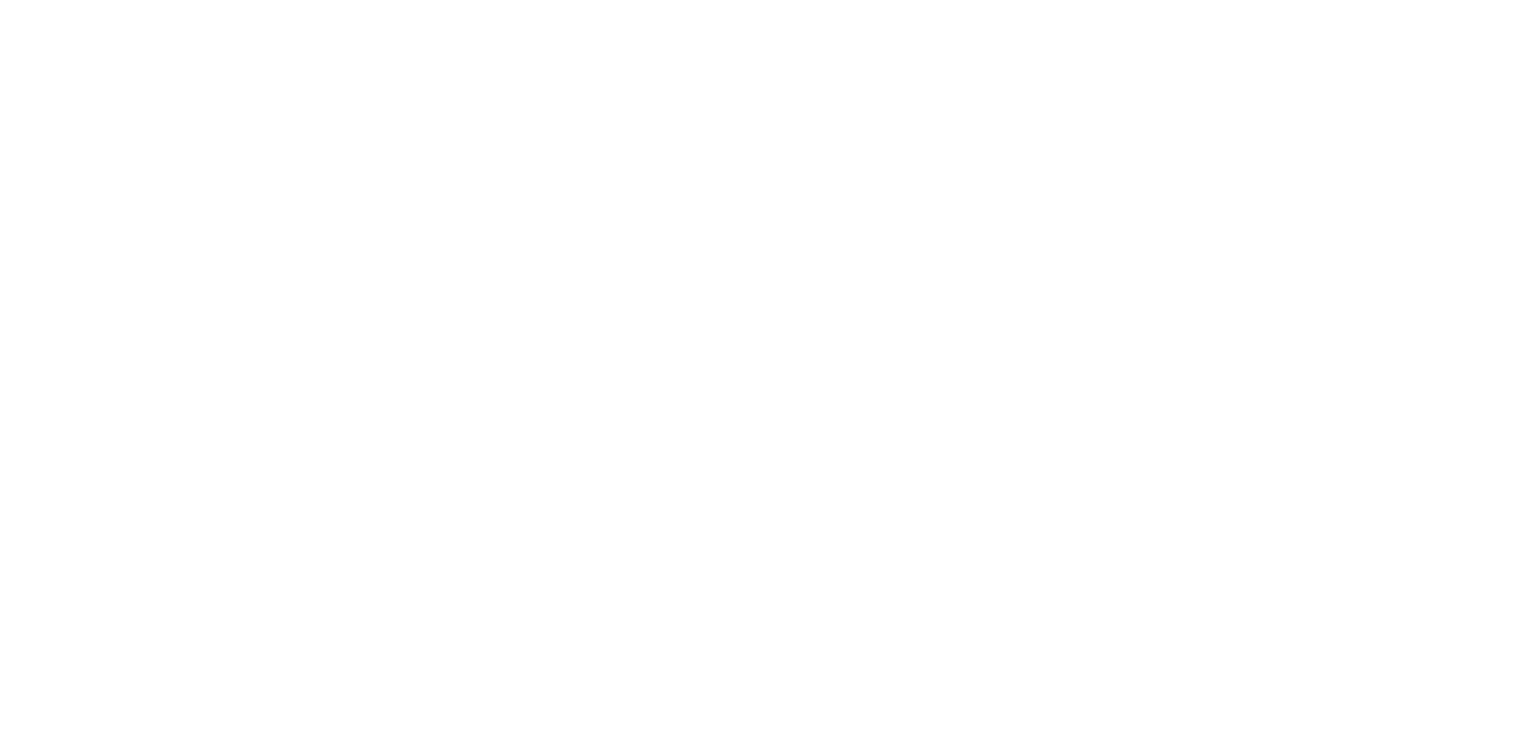 scroll, scrollTop: 0, scrollLeft: 0, axis: both 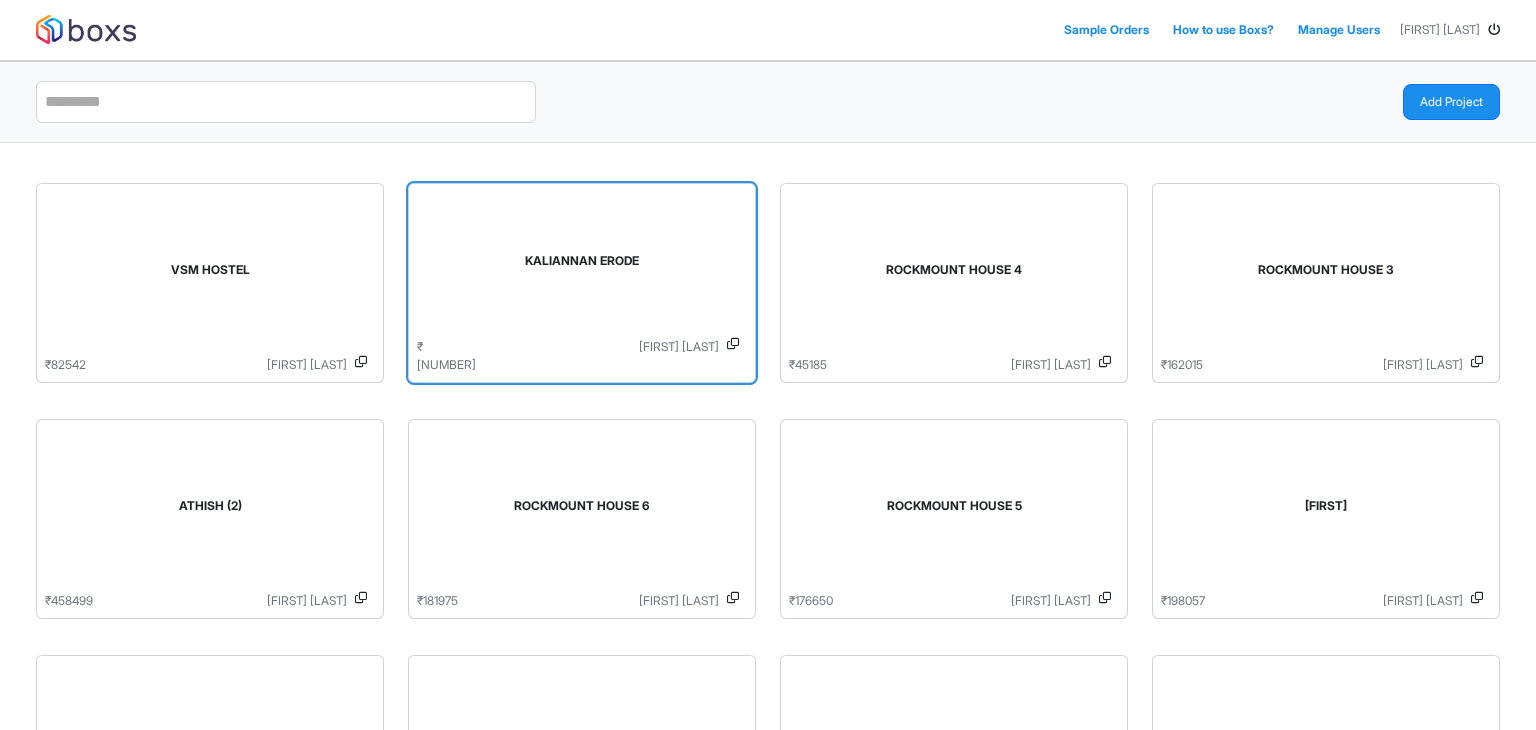 click on "KALIANNAN ERODE" at bounding box center (582, 265) 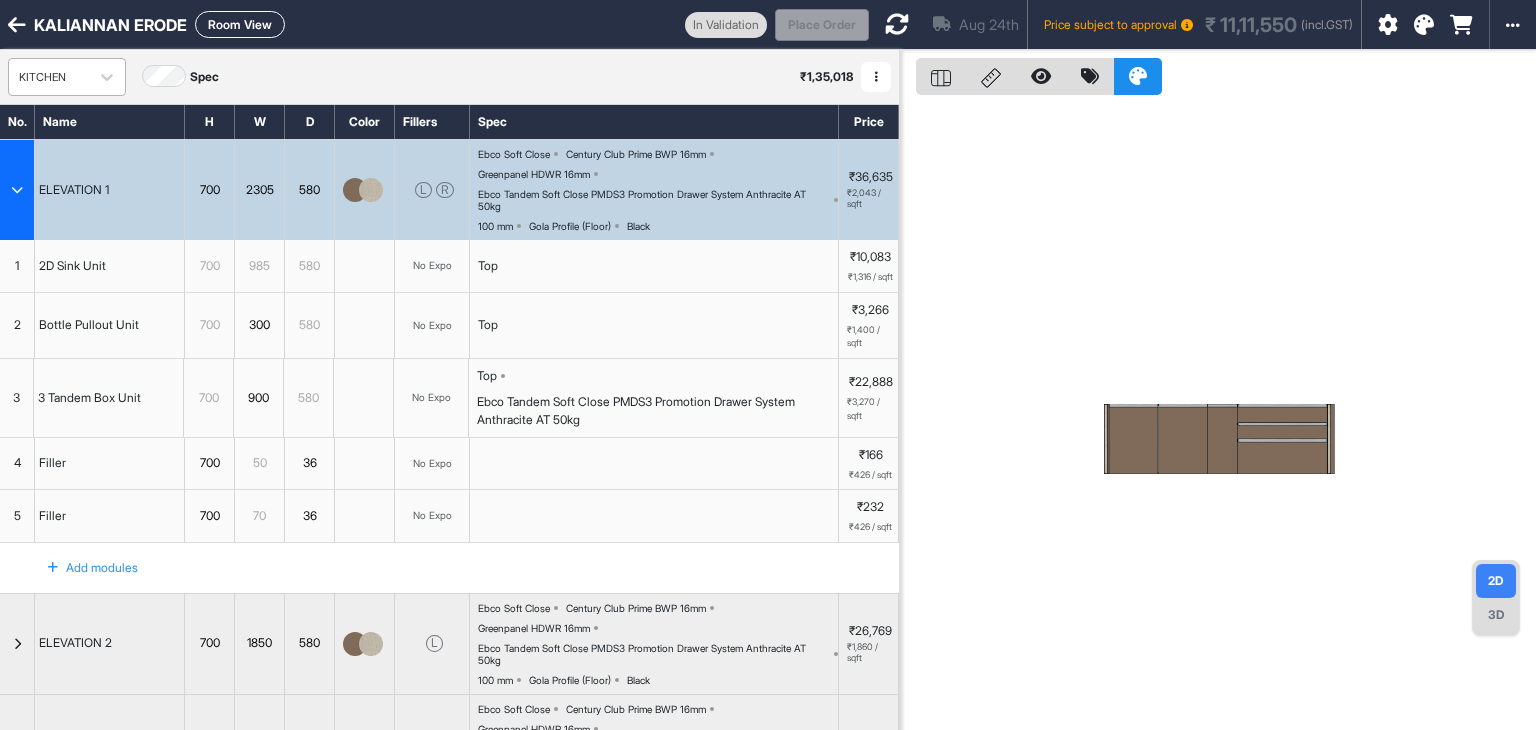 click on "KITCHEN" at bounding box center (49, 77) 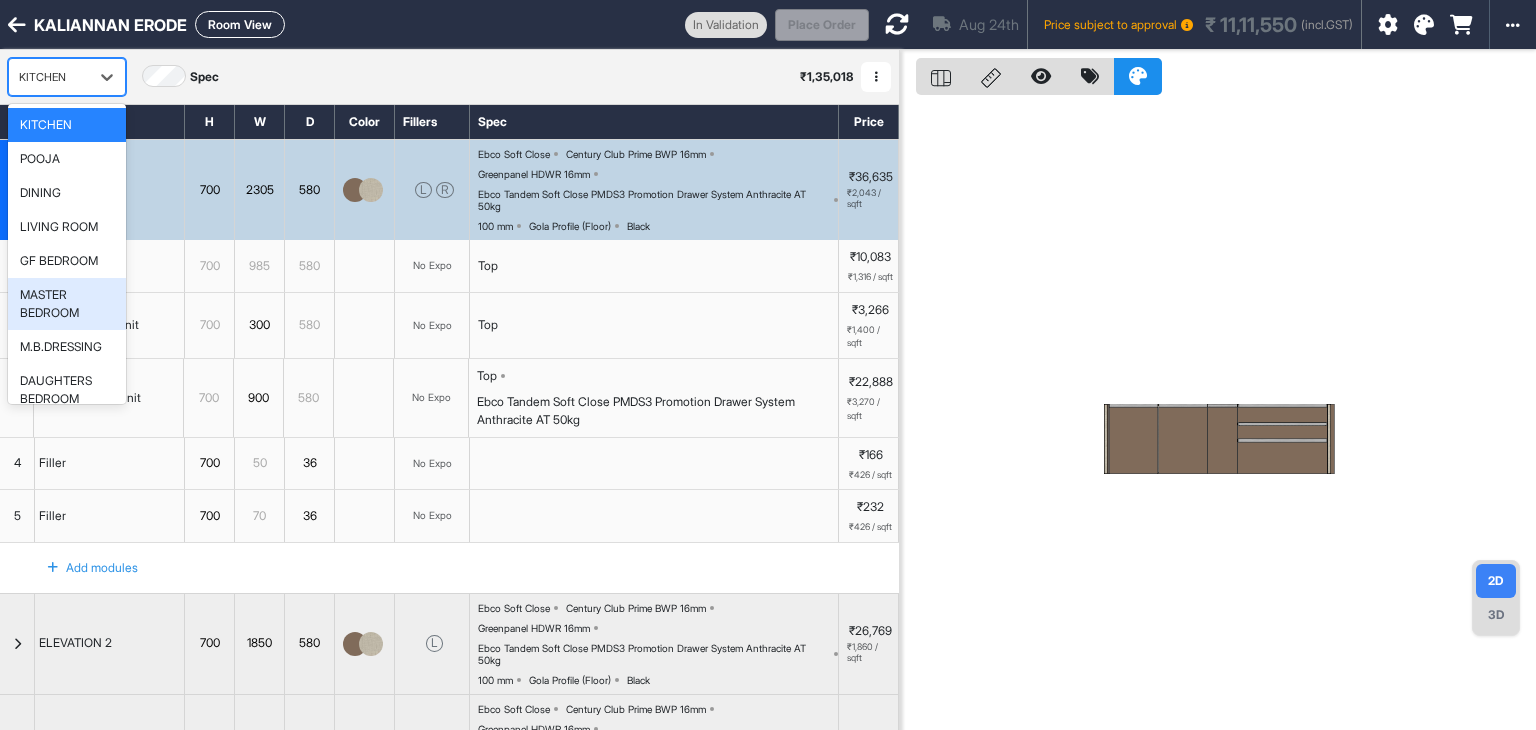 scroll, scrollTop: 102, scrollLeft: 0, axis: vertical 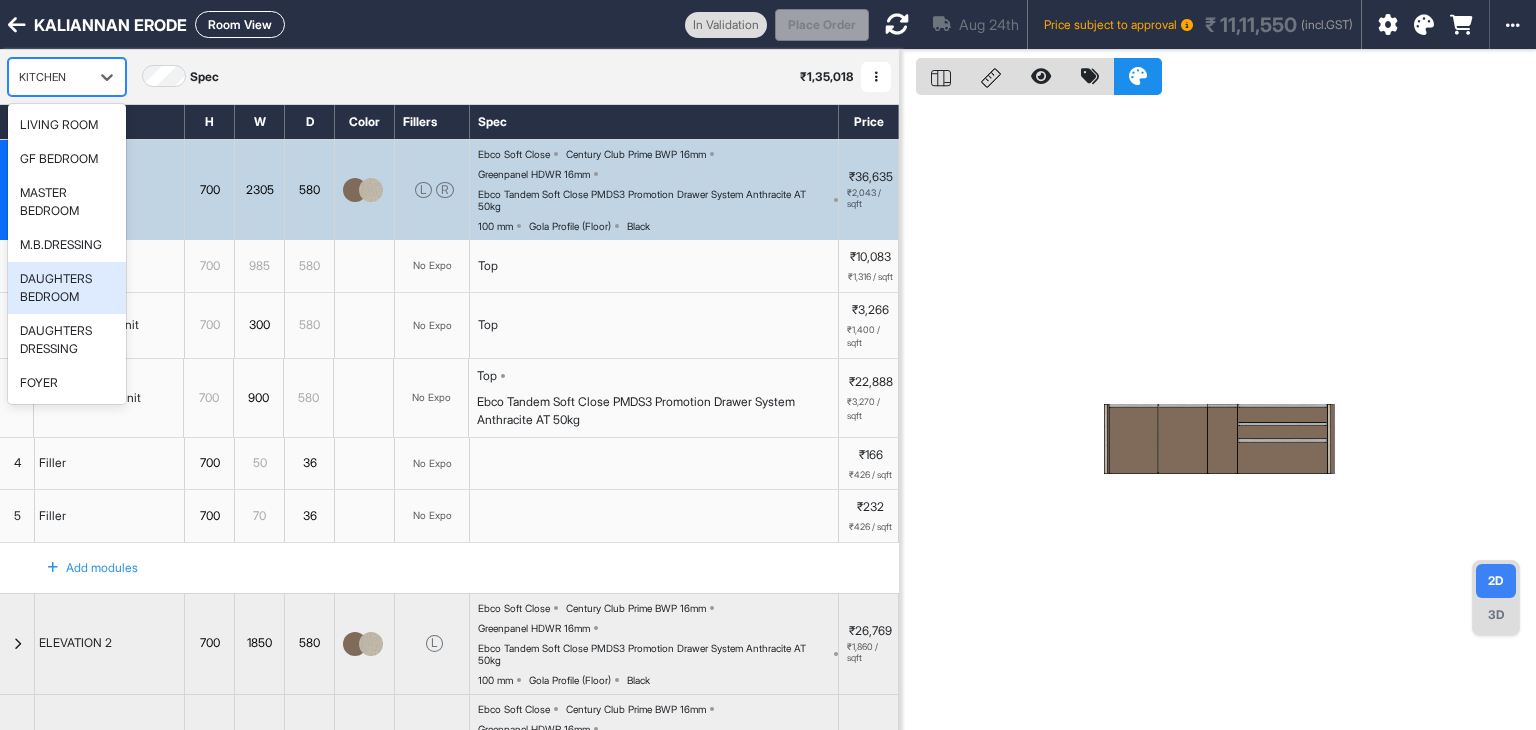 click at bounding box center [897, 24] 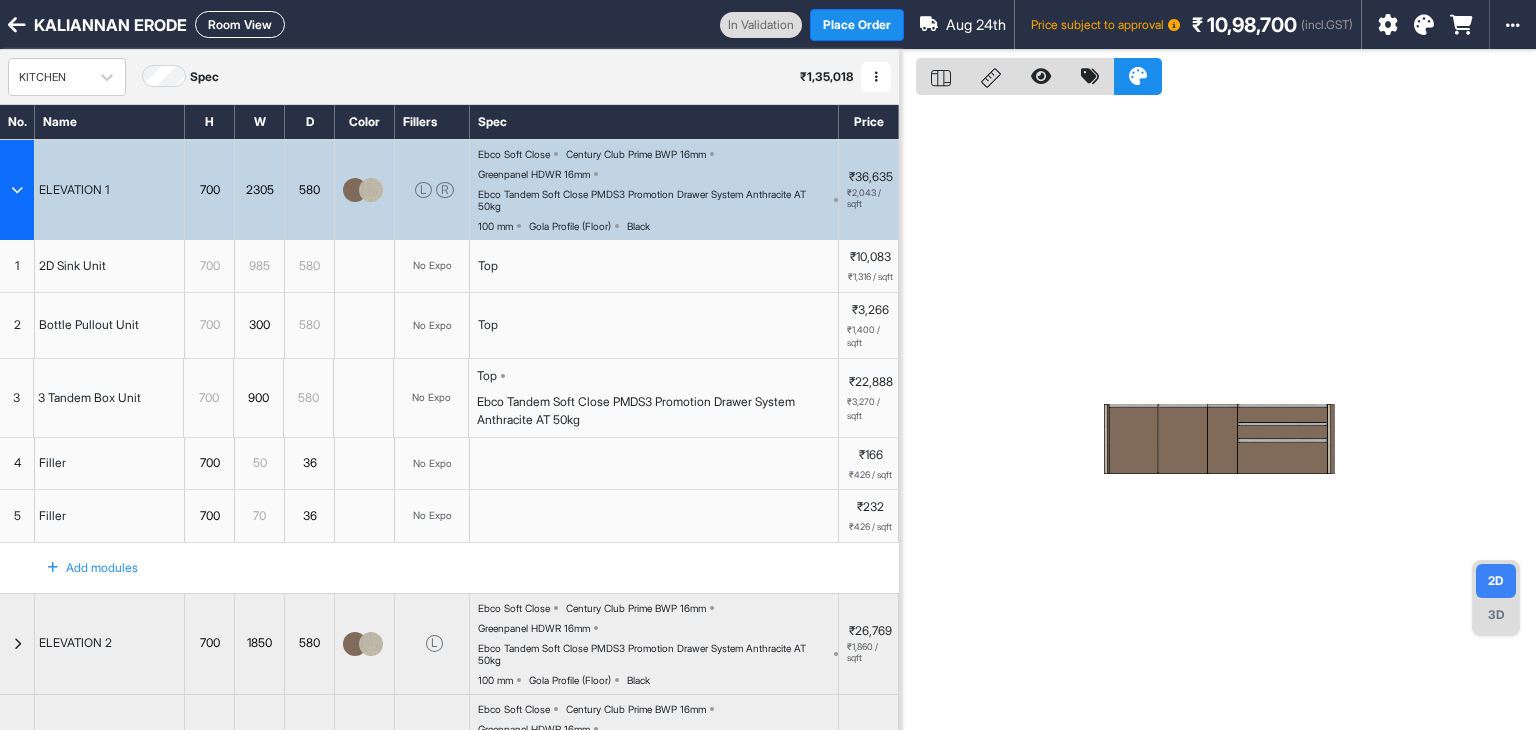click at bounding box center (17, 190) 